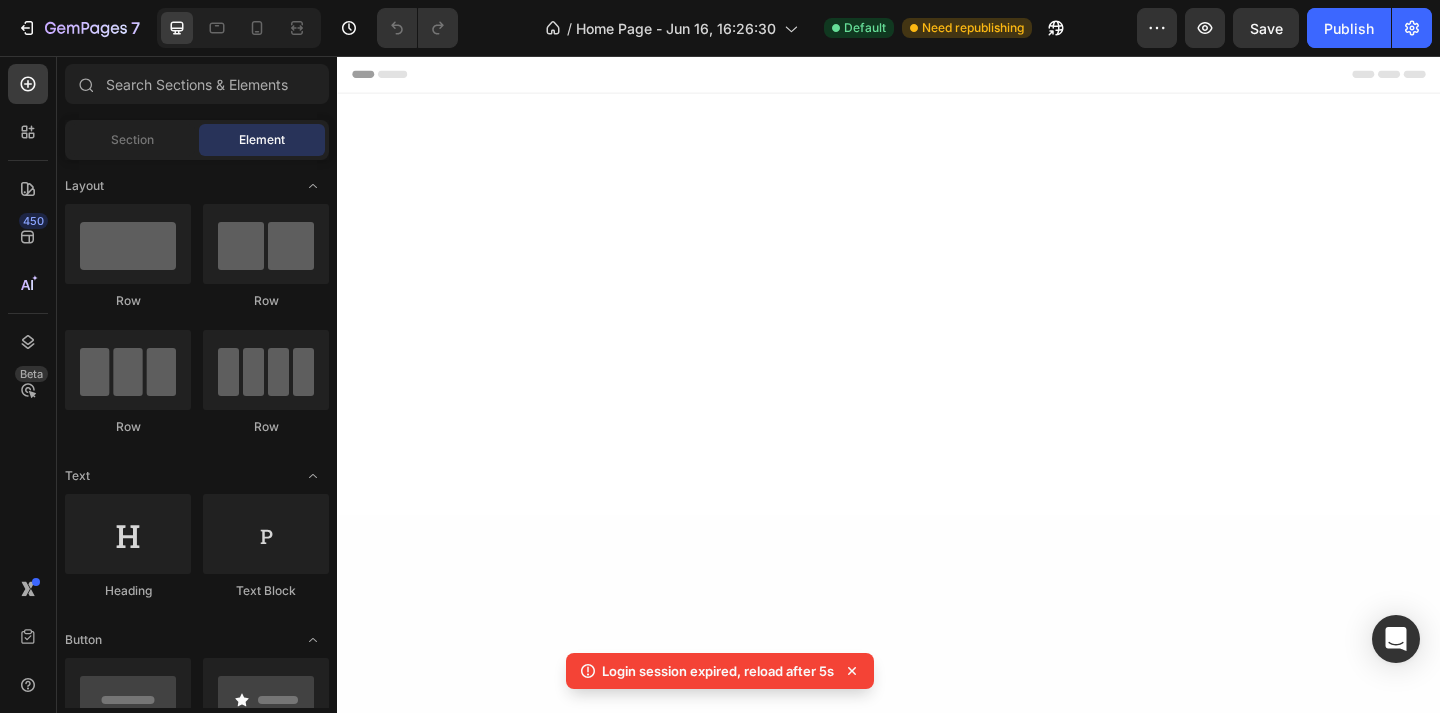scroll, scrollTop: 0, scrollLeft: 0, axis: both 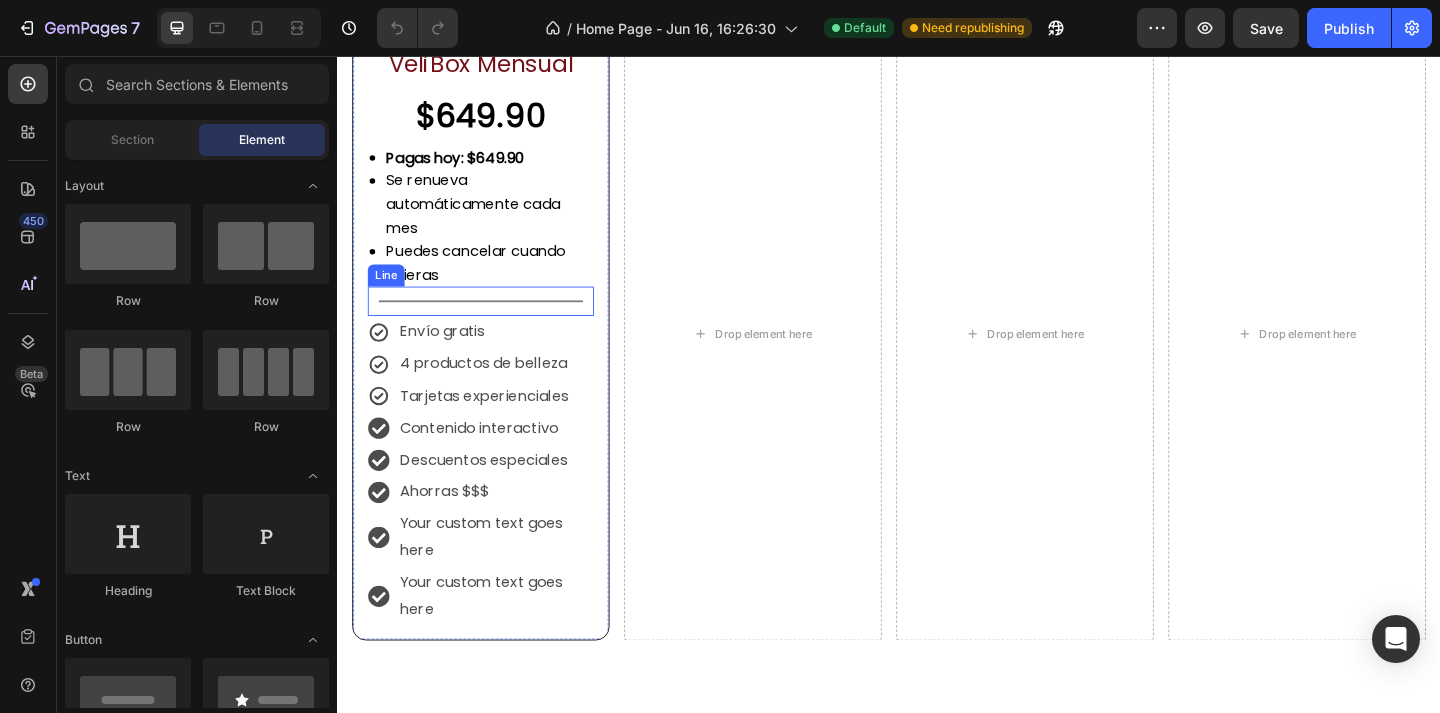 click on "Title Line" at bounding box center (493, 323) 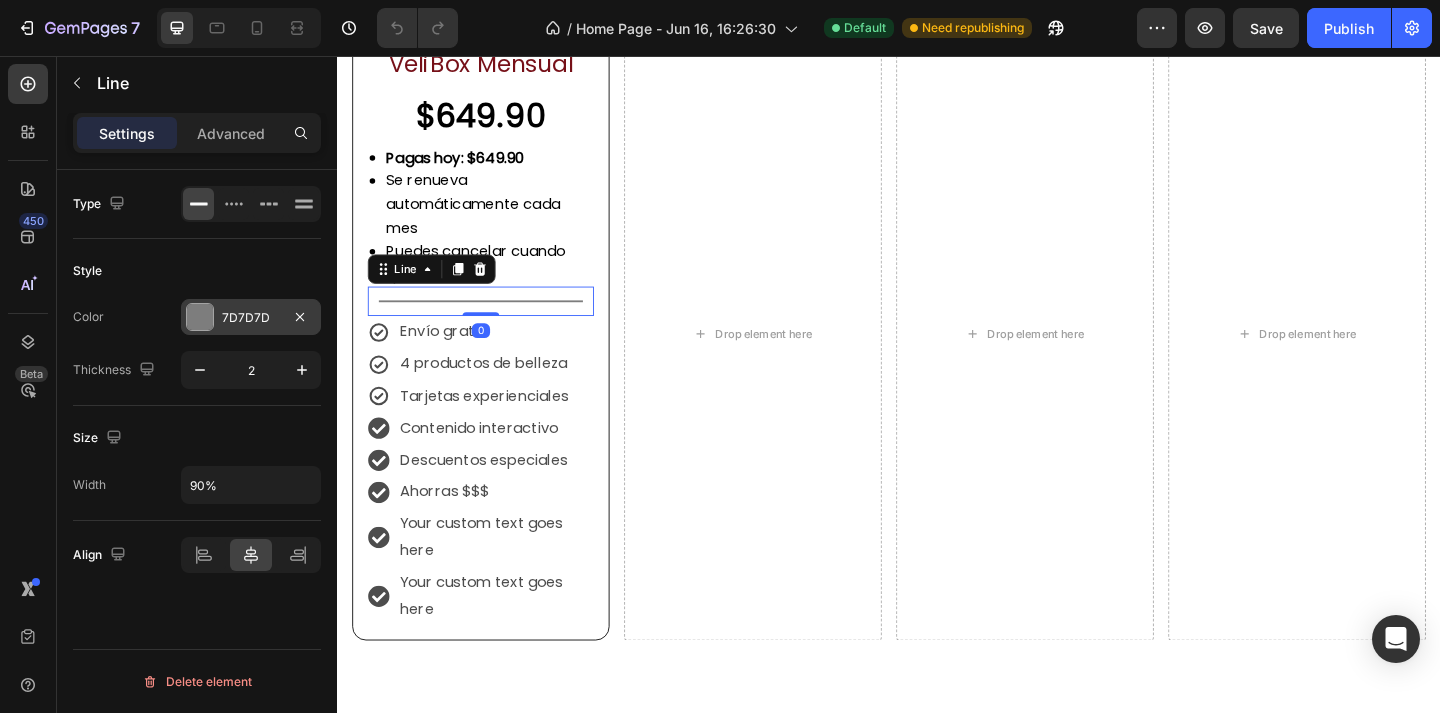 click at bounding box center [200, 317] 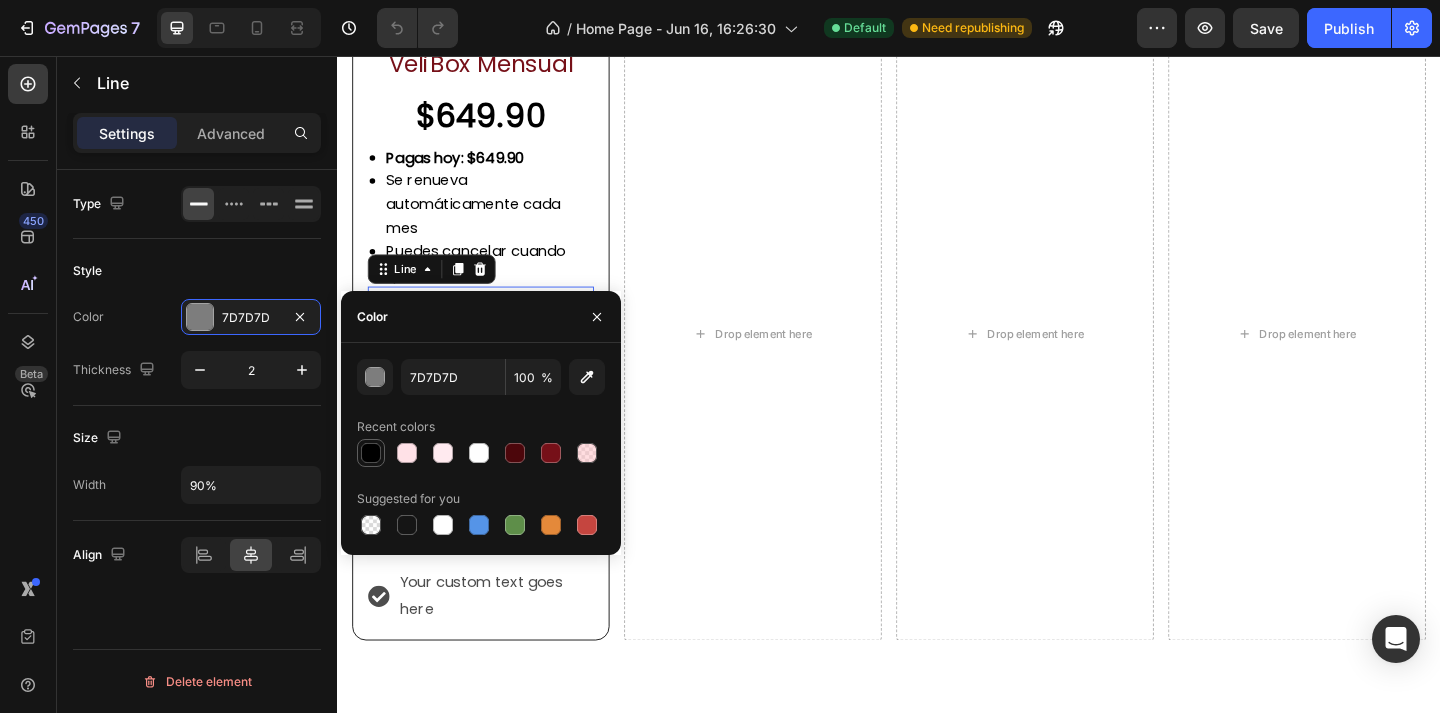 click at bounding box center (371, 453) 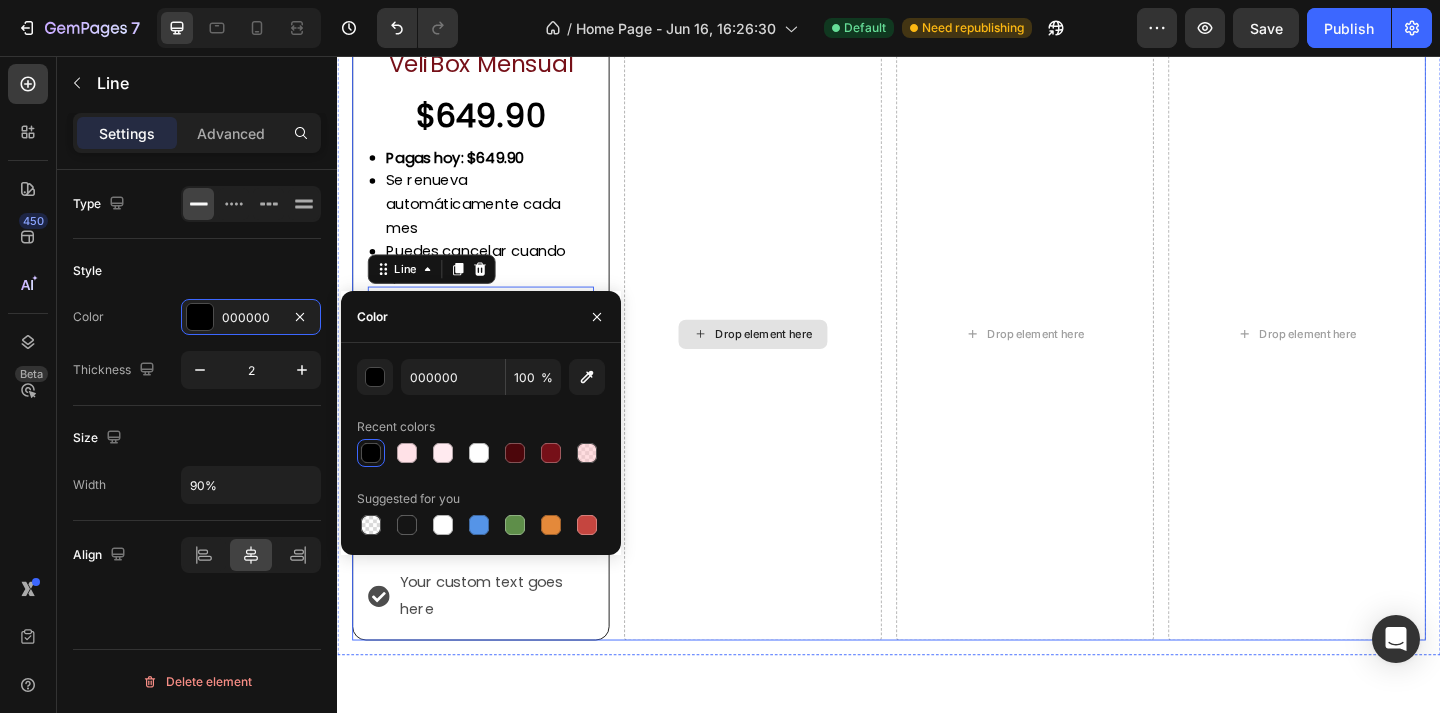 click on "Drop element here" at bounding box center (789, 359) 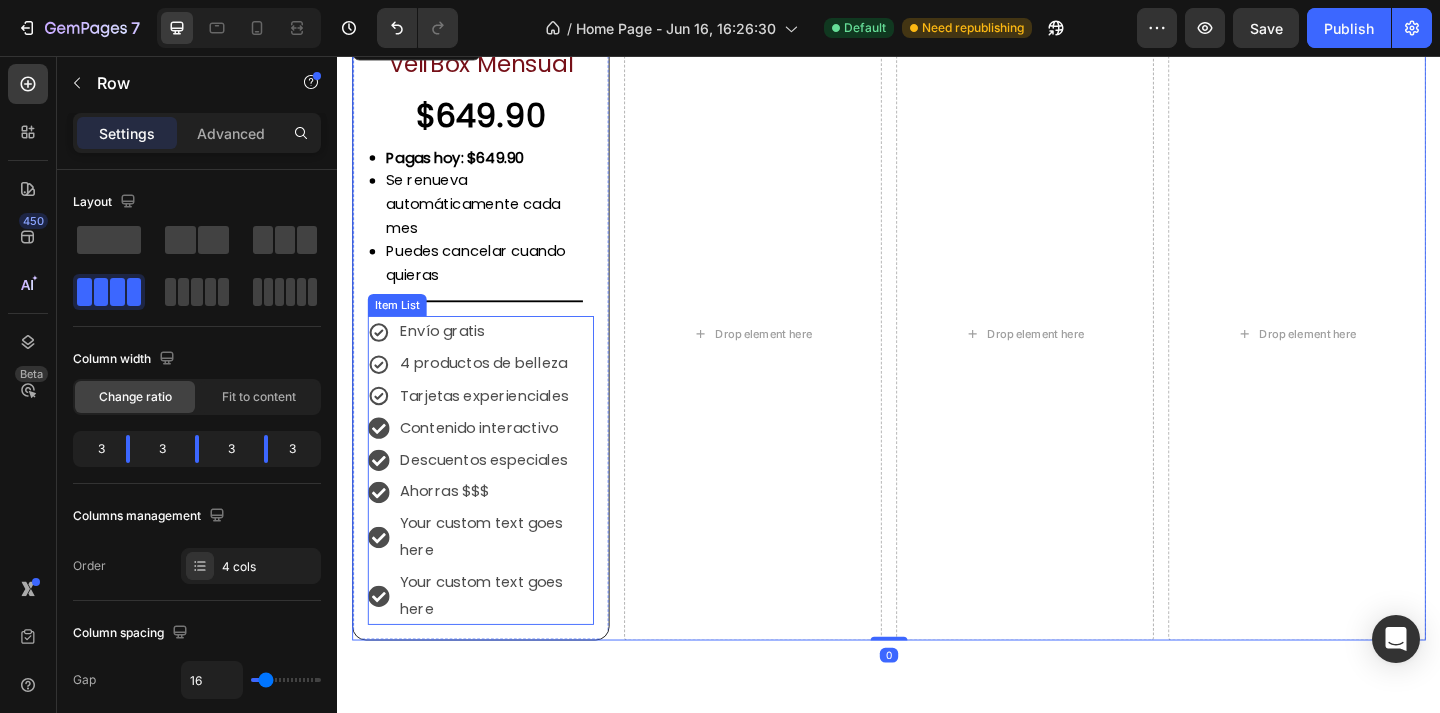 click on "Envío gratis" at bounding box center (509, 356) 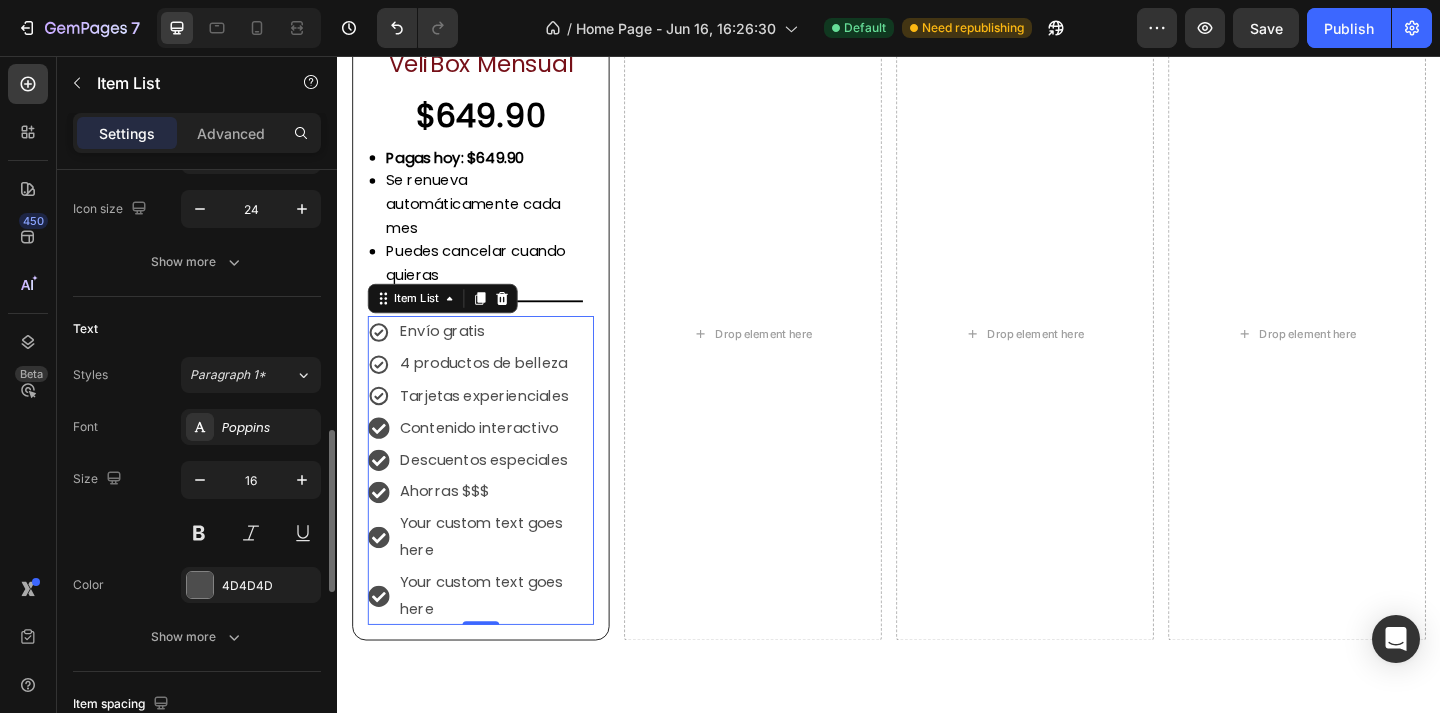 scroll, scrollTop: 897, scrollLeft: 0, axis: vertical 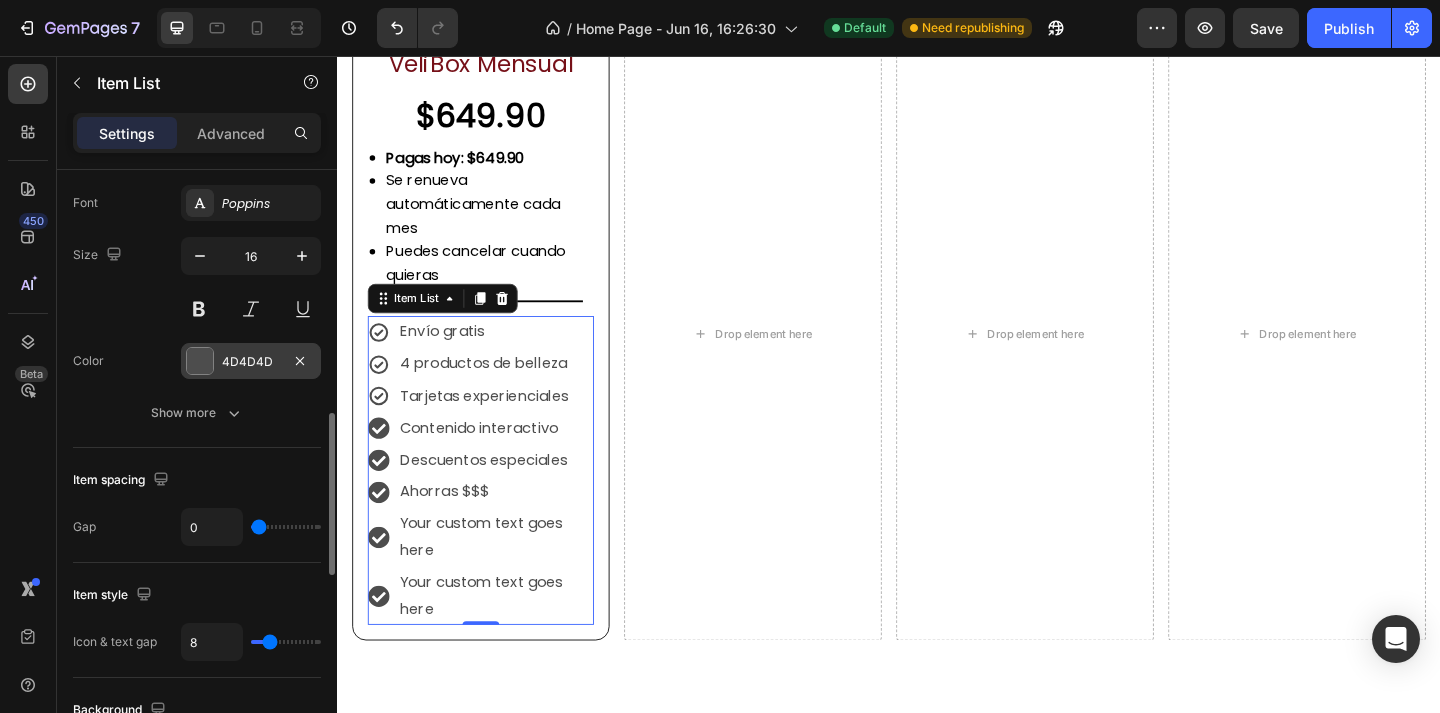 click at bounding box center (200, 361) 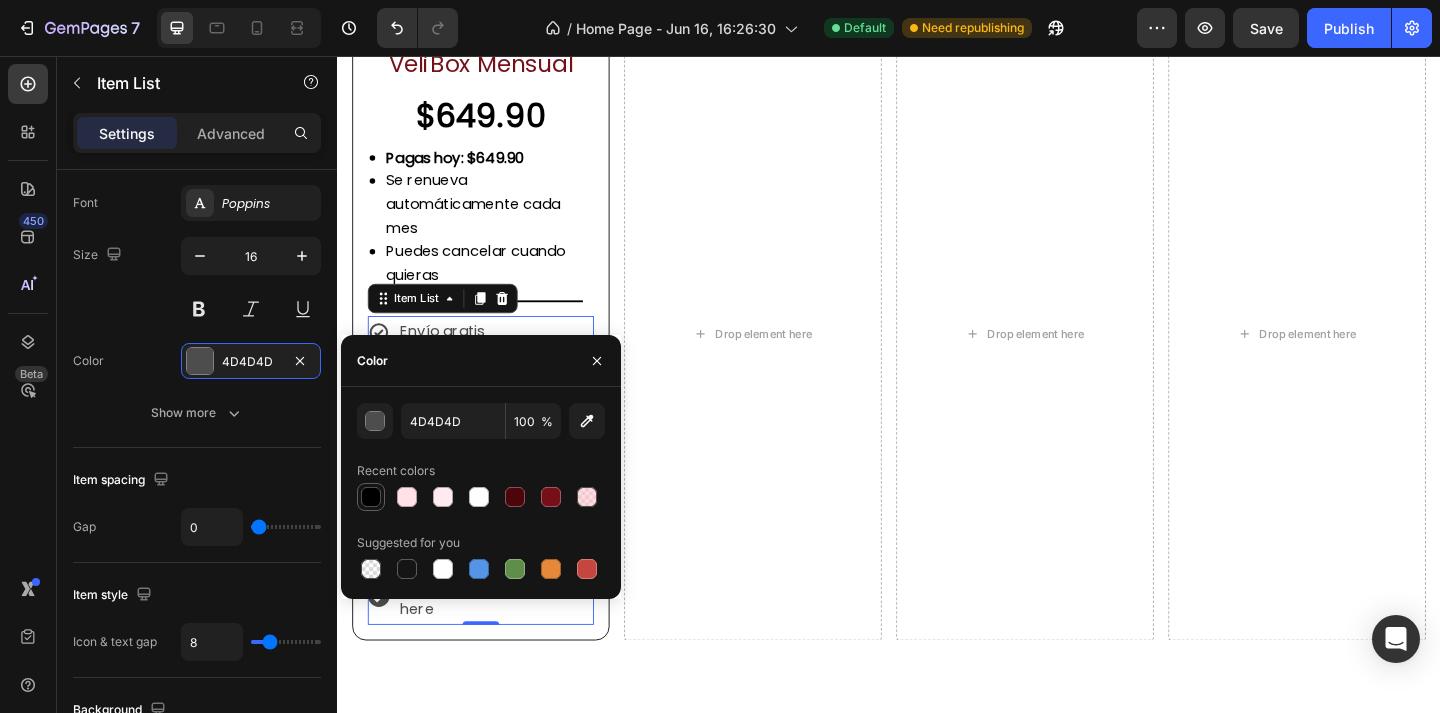 click at bounding box center [371, 497] 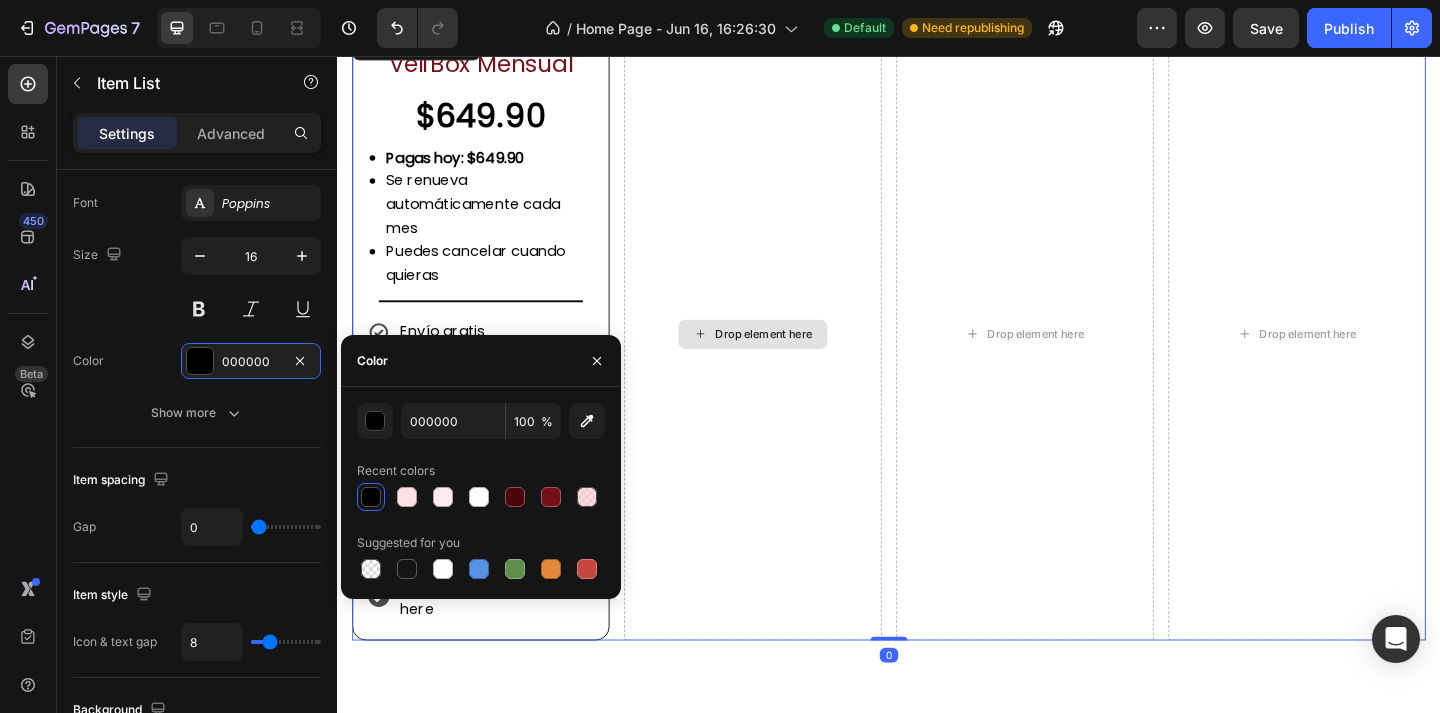 click on "Drop element here" at bounding box center [789, 359] 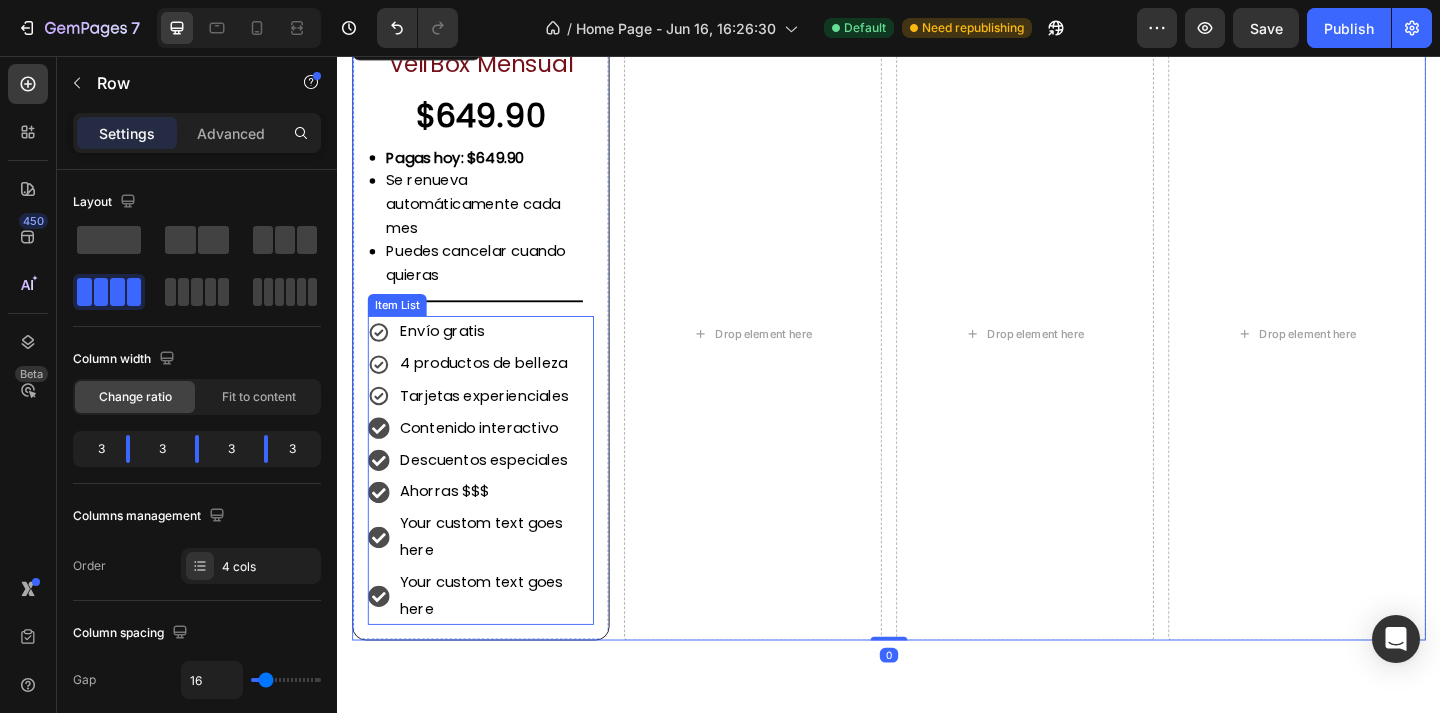 scroll, scrollTop: 2104, scrollLeft: 0, axis: vertical 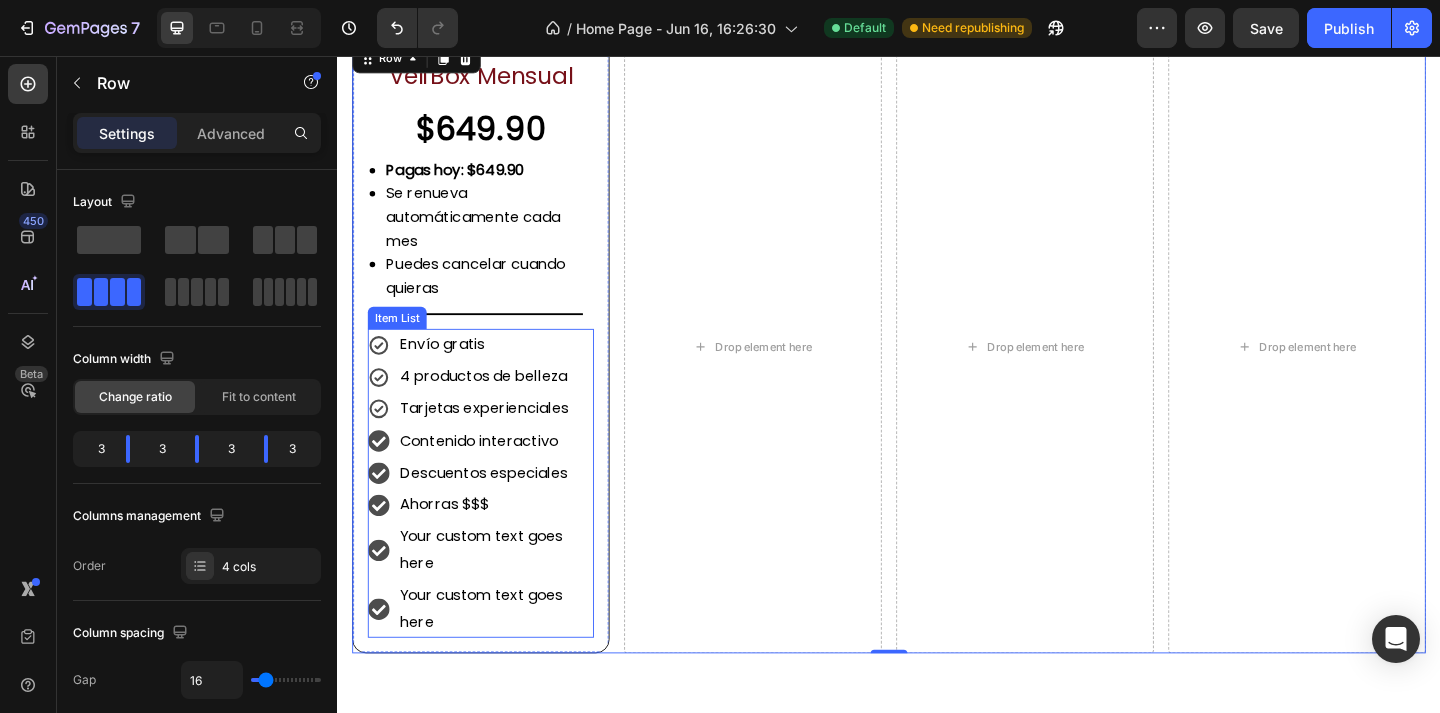click on "Your custom text goes here" at bounding box center (509, 594) 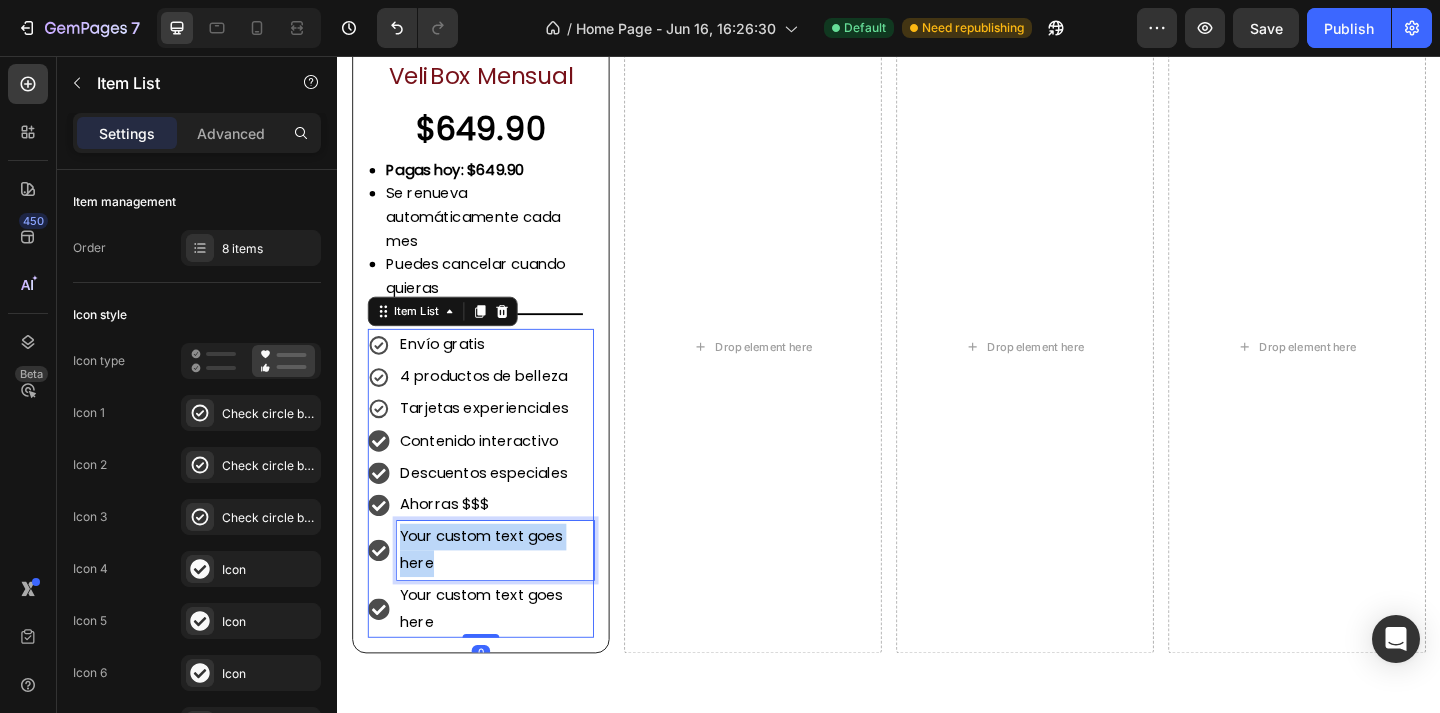 click on "Your custom text goes here" at bounding box center (509, 594) 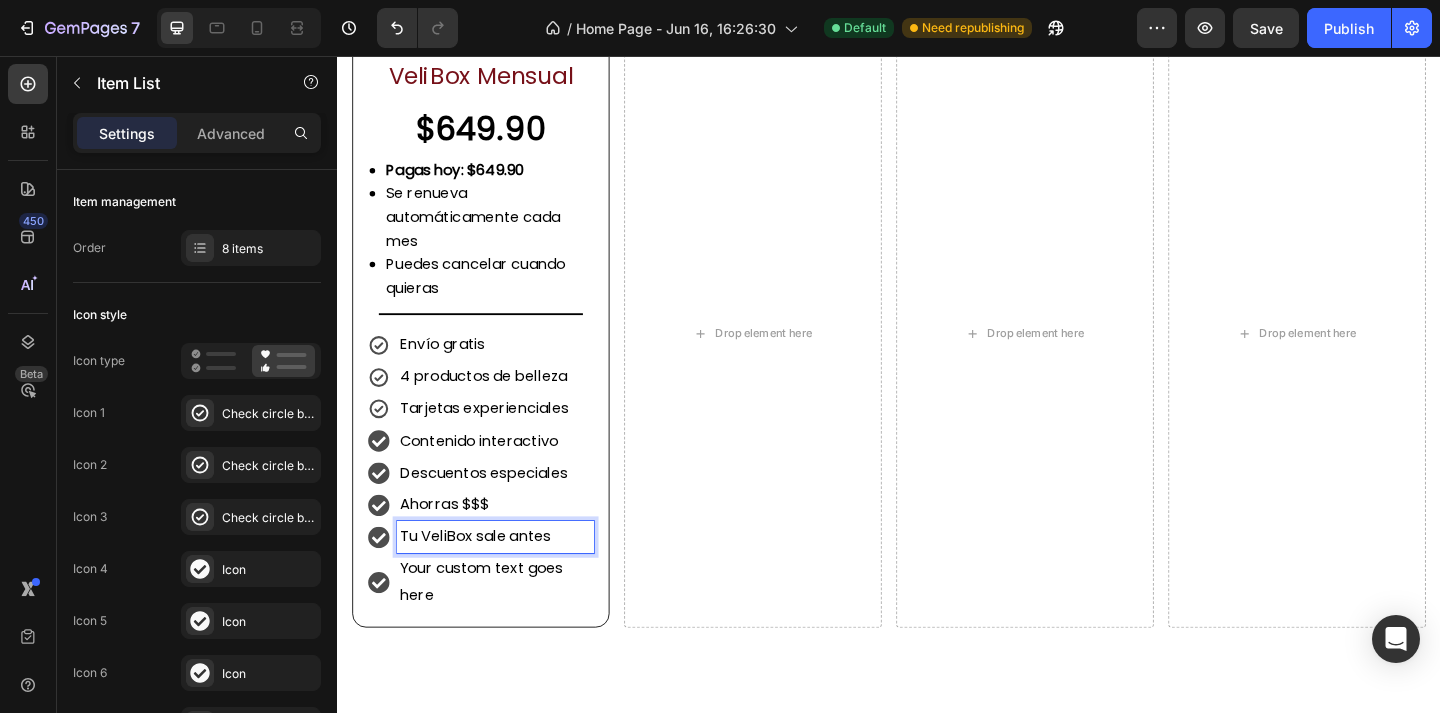 click on "Your custom text goes here" at bounding box center [509, 629] 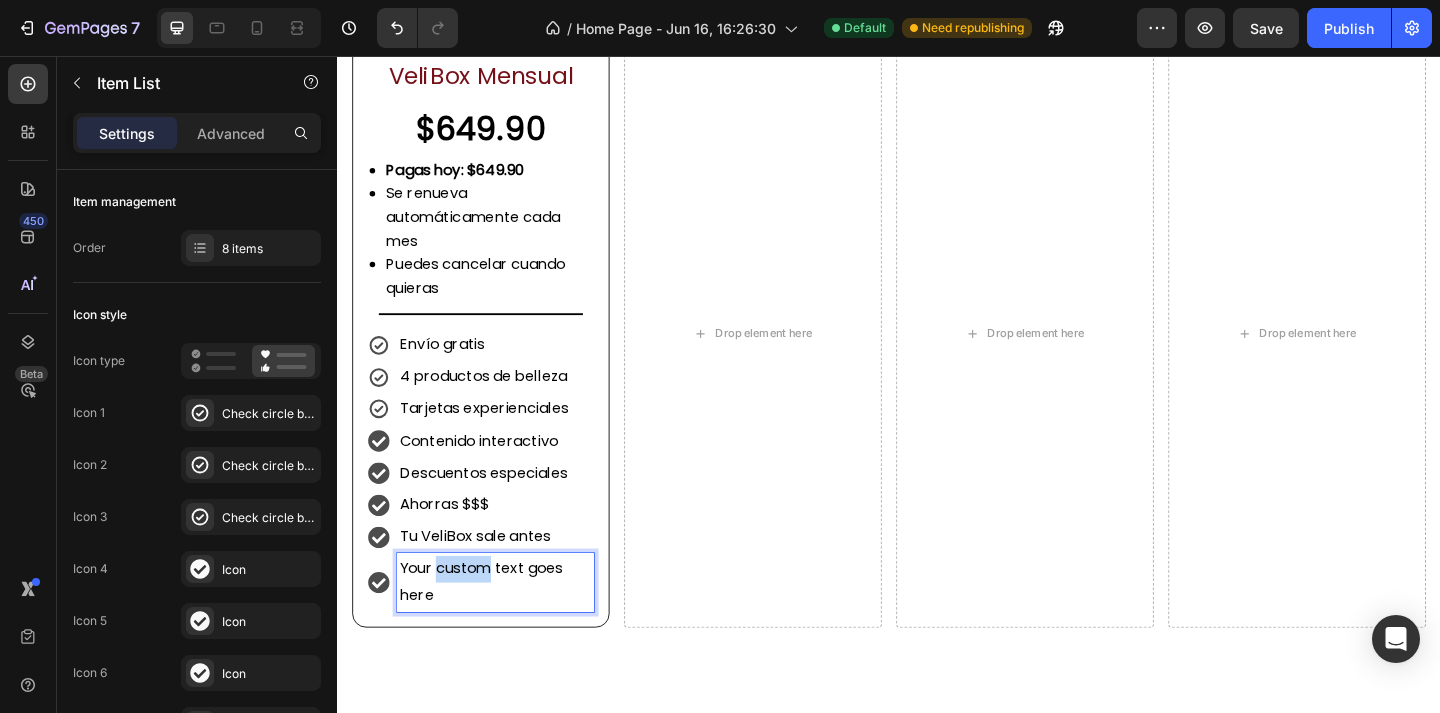 click on "Your custom text goes here" at bounding box center (509, 629) 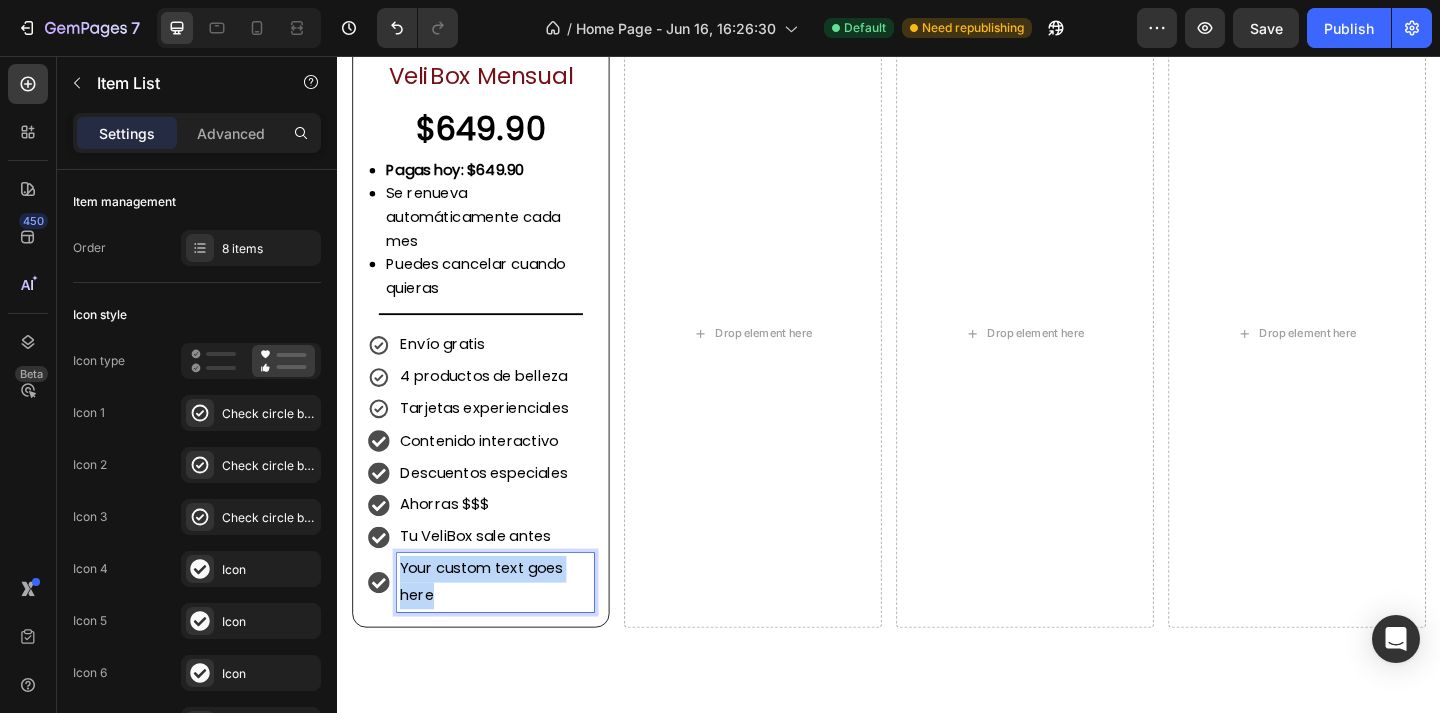 click on "Your custom text goes here" at bounding box center [509, 629] 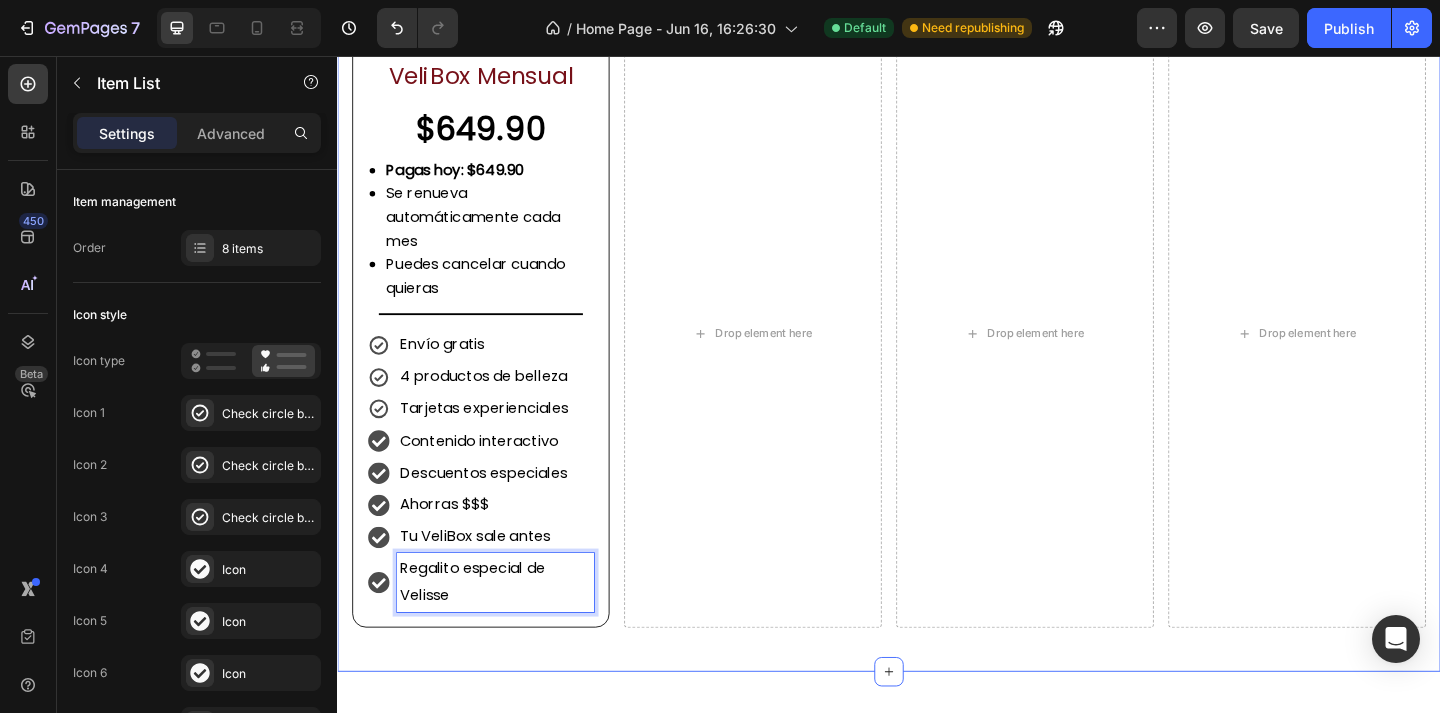 click on "Elige tu Plan Ideal... Heading Hoy con un  20% adicional de descuento  en tu primera VeliBox... ¡en todos los planes! Heading Row Row VeliBox Mensual Text Block $649.90 Text Block
Pagas hoy: $649.90
Se renueva automáticamente cada mes
Puedes cancelar cuando quieras
Custom Code                Title Line
Envío gratis
4 productos de belleza
Tarjetas experienciales Contenido interactivo Descuentos especiales Ahorras $$$ Tu VeliBox sale antes Regalito especial de Velisse Item List   0 Row
Drop element here
Drop element here
Drop element here Row Row Section 4" at bounding box center [937, 256] 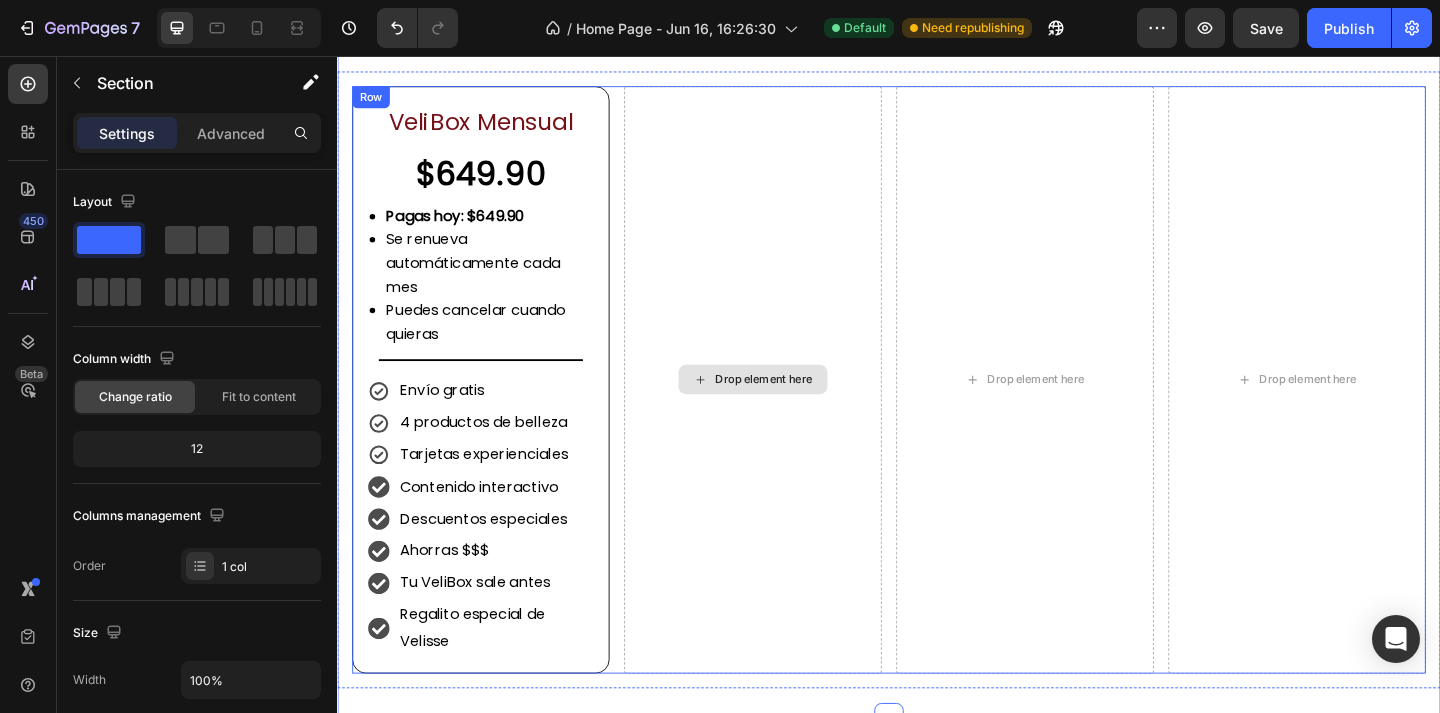 scroll, scrollTop: 2056, scrollLeft: 0, axis: vertical 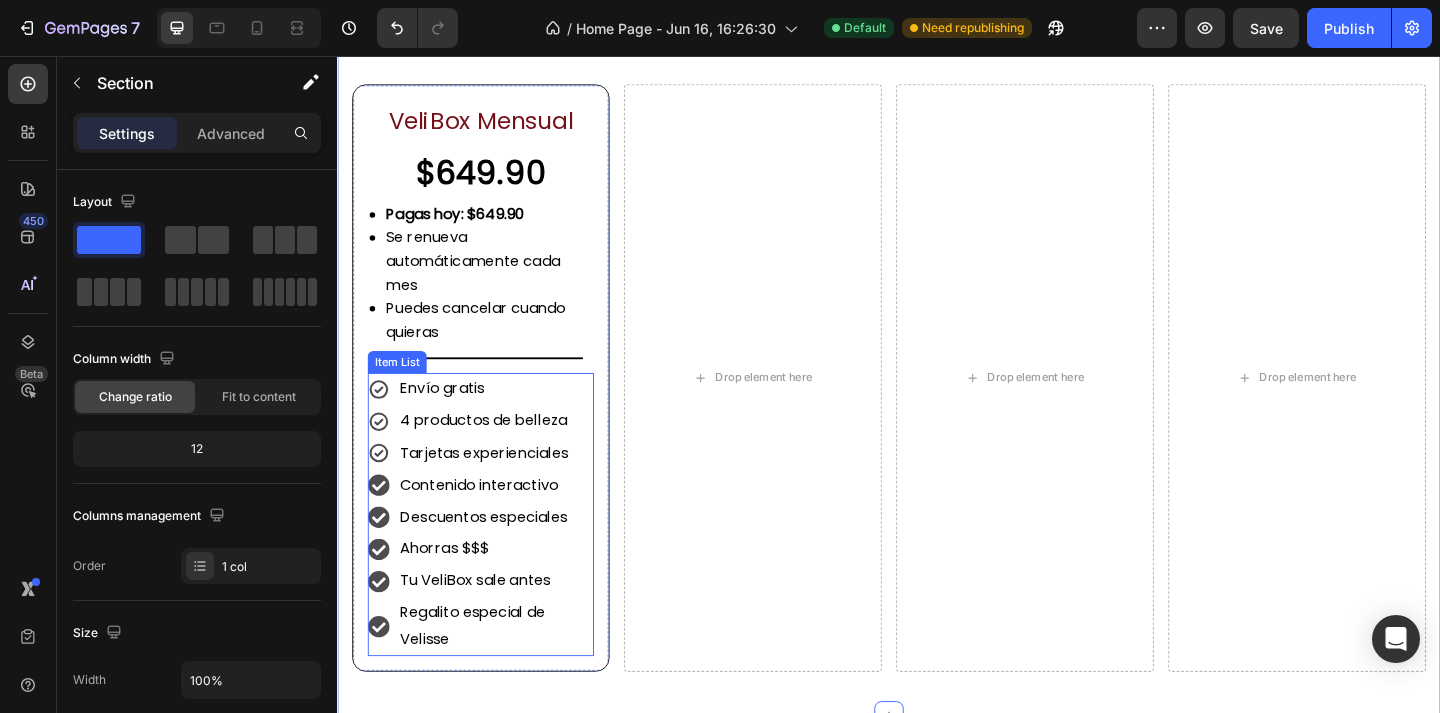 click on "Regalito especial de Velisse" at bounding box center (509, 677) 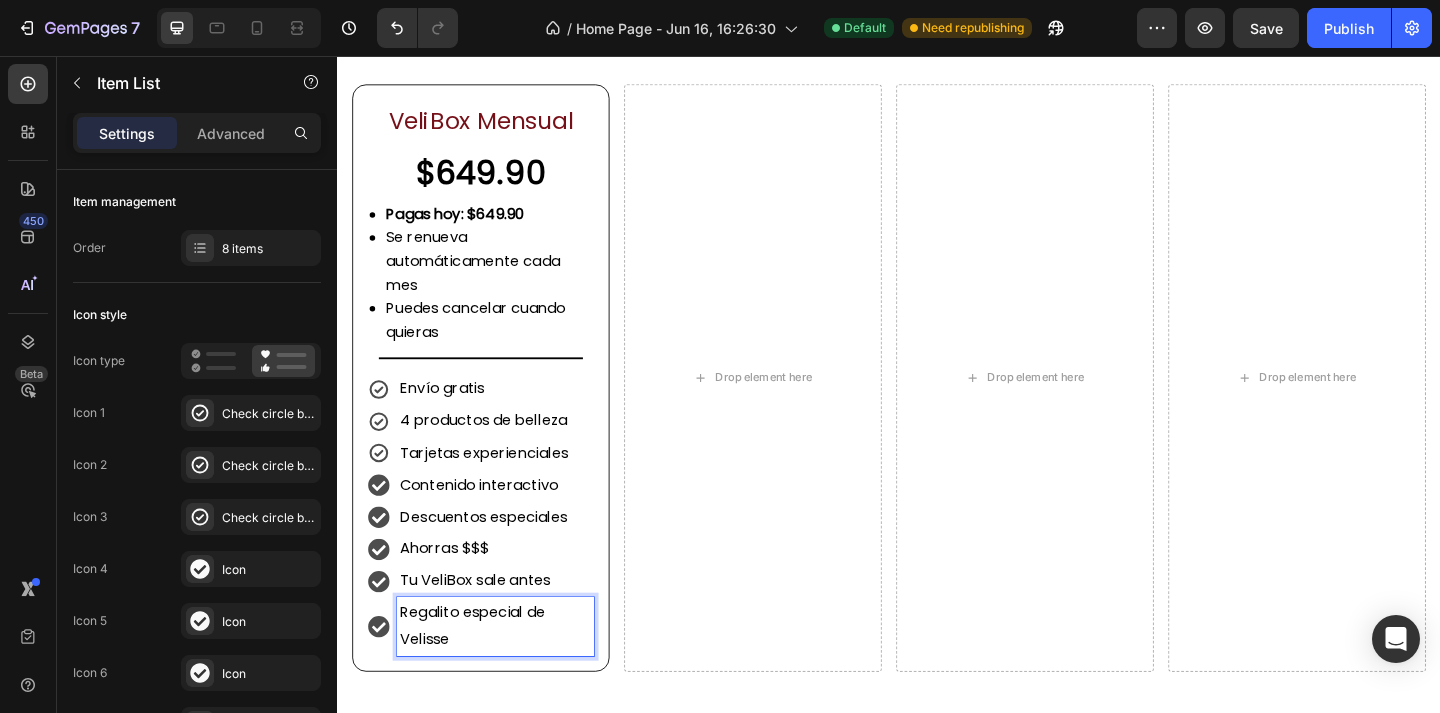 click on "Regalito especial de Velisse" at bounding box center (509, 677) 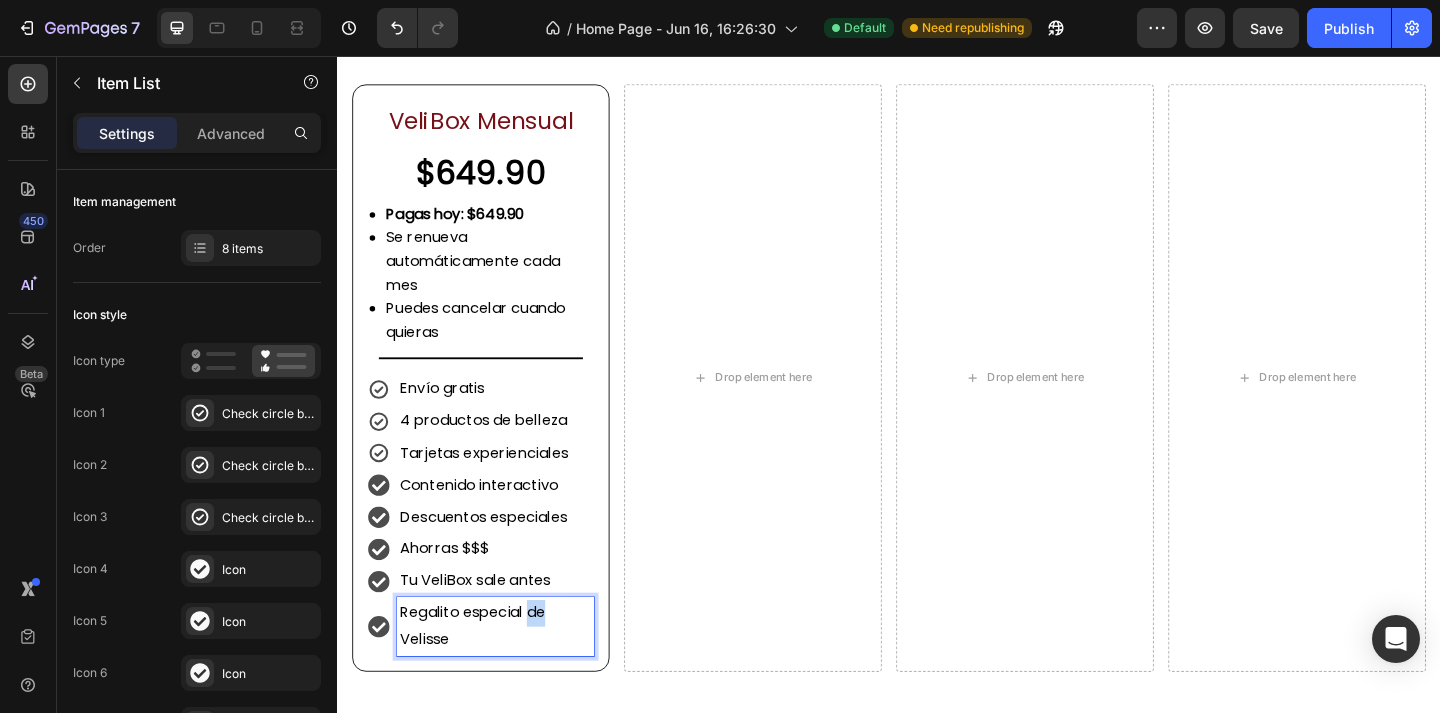 click on "Regalito especial de Velisse" at bounding box center (509, 677) 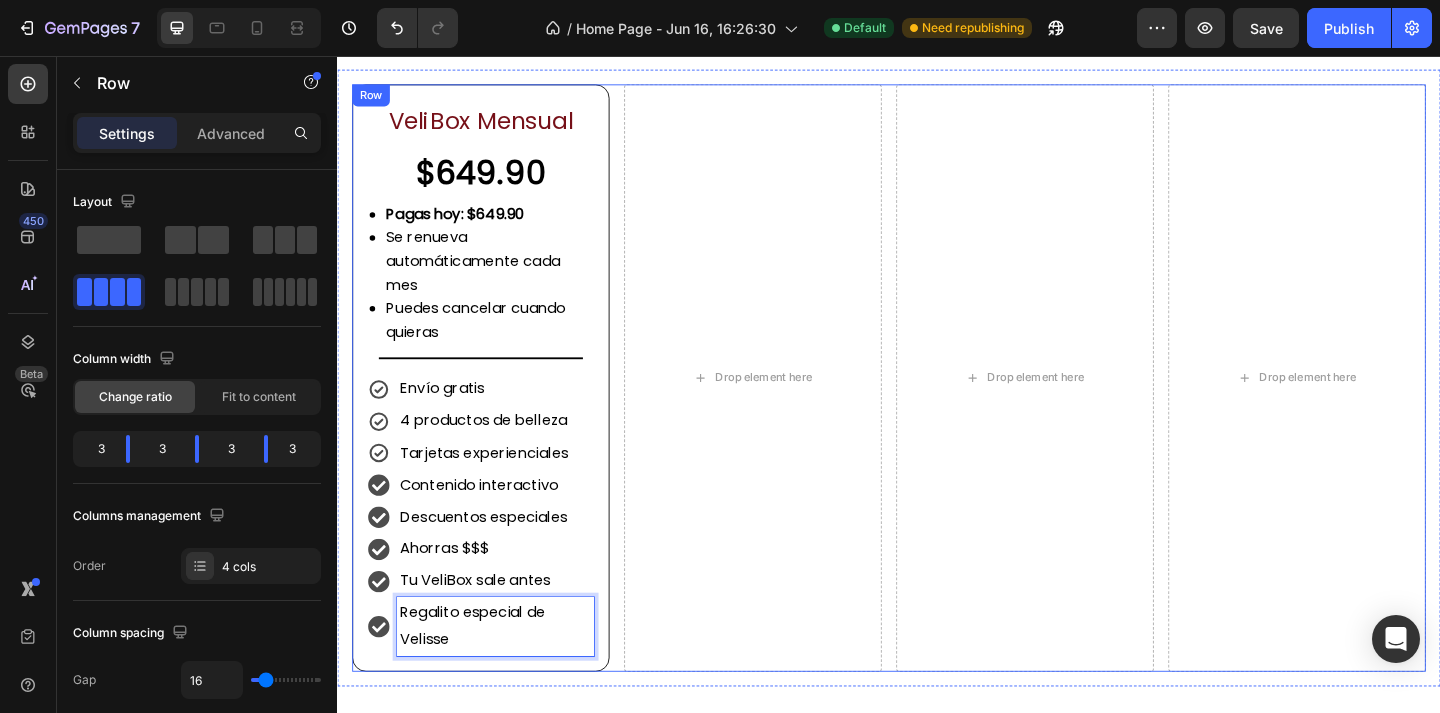 click on "Drop element here" at bounding box center [789, 406] 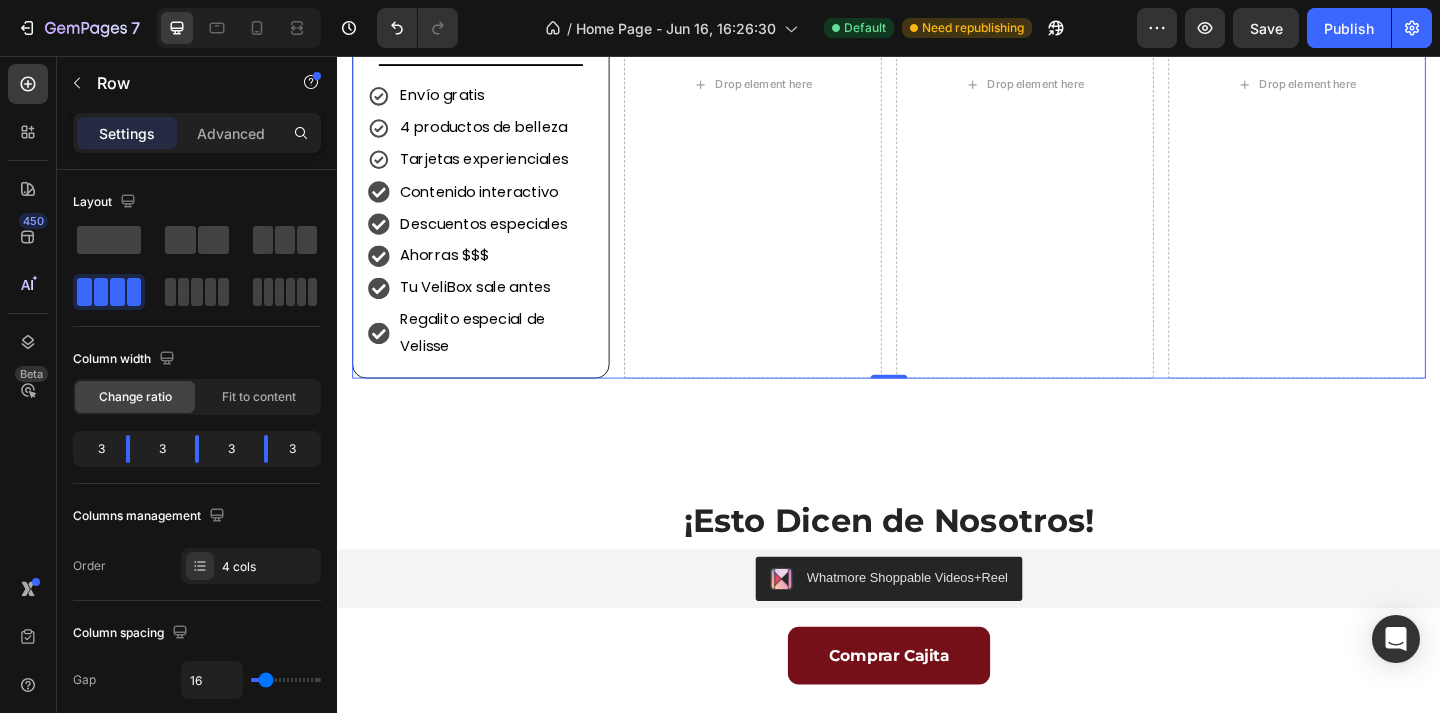 scroll, scrollTop: 2192, scrollLeft: 0, axis: vertical 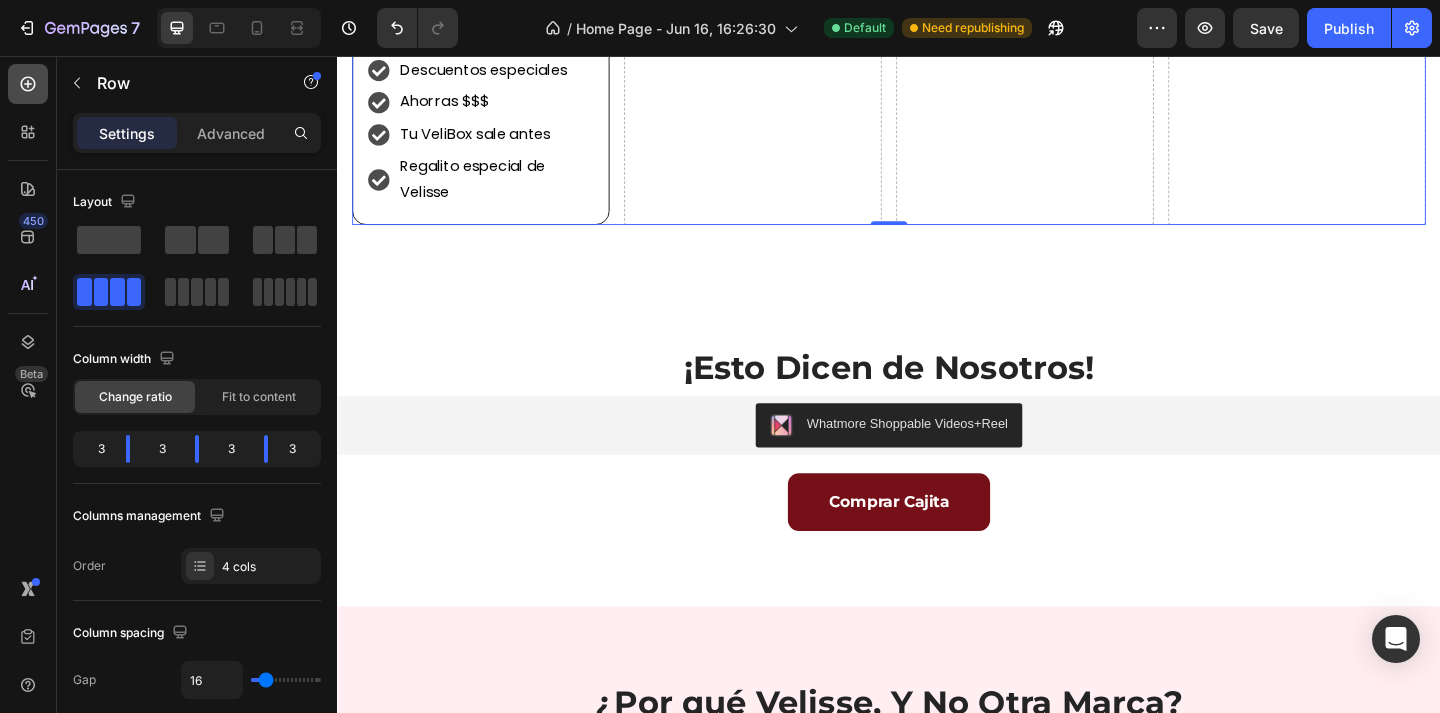 click 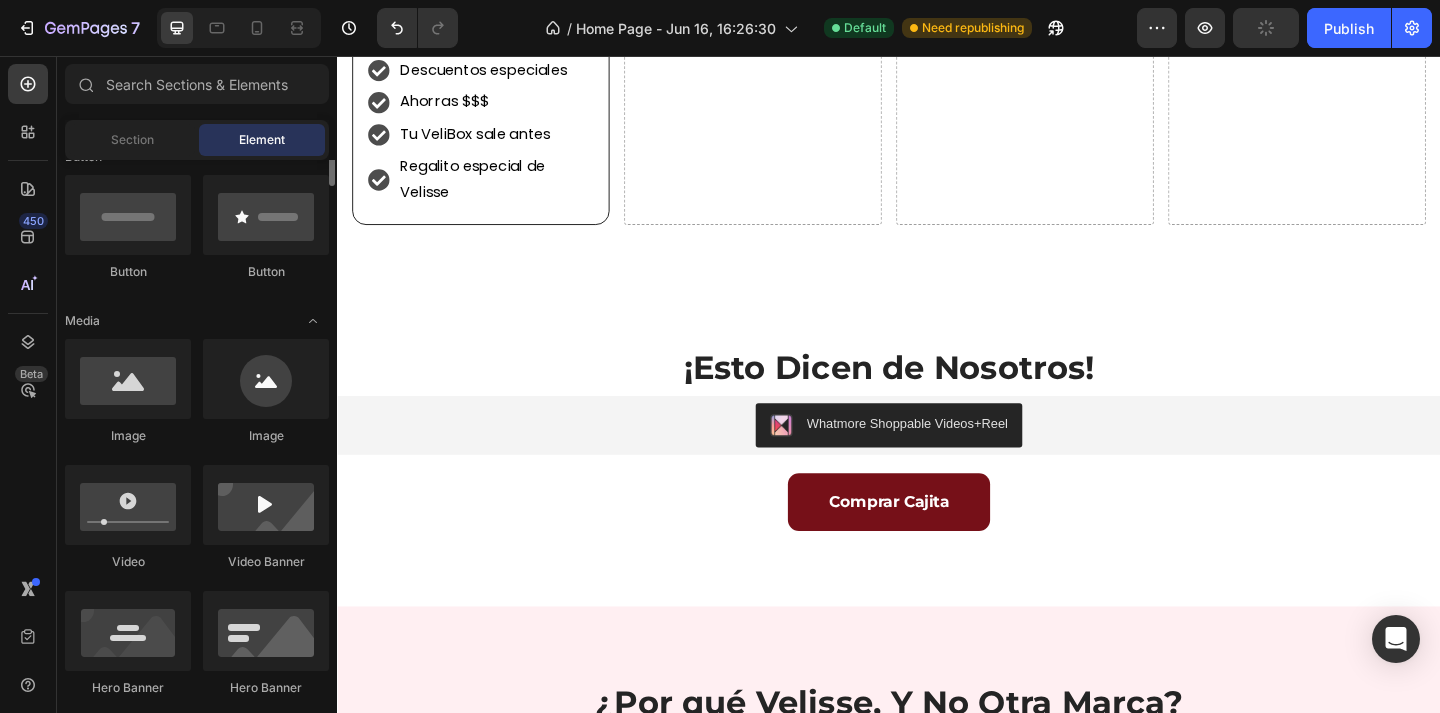 scroll, scrollTop: 356, scrollLeft: 0, axis: vertical 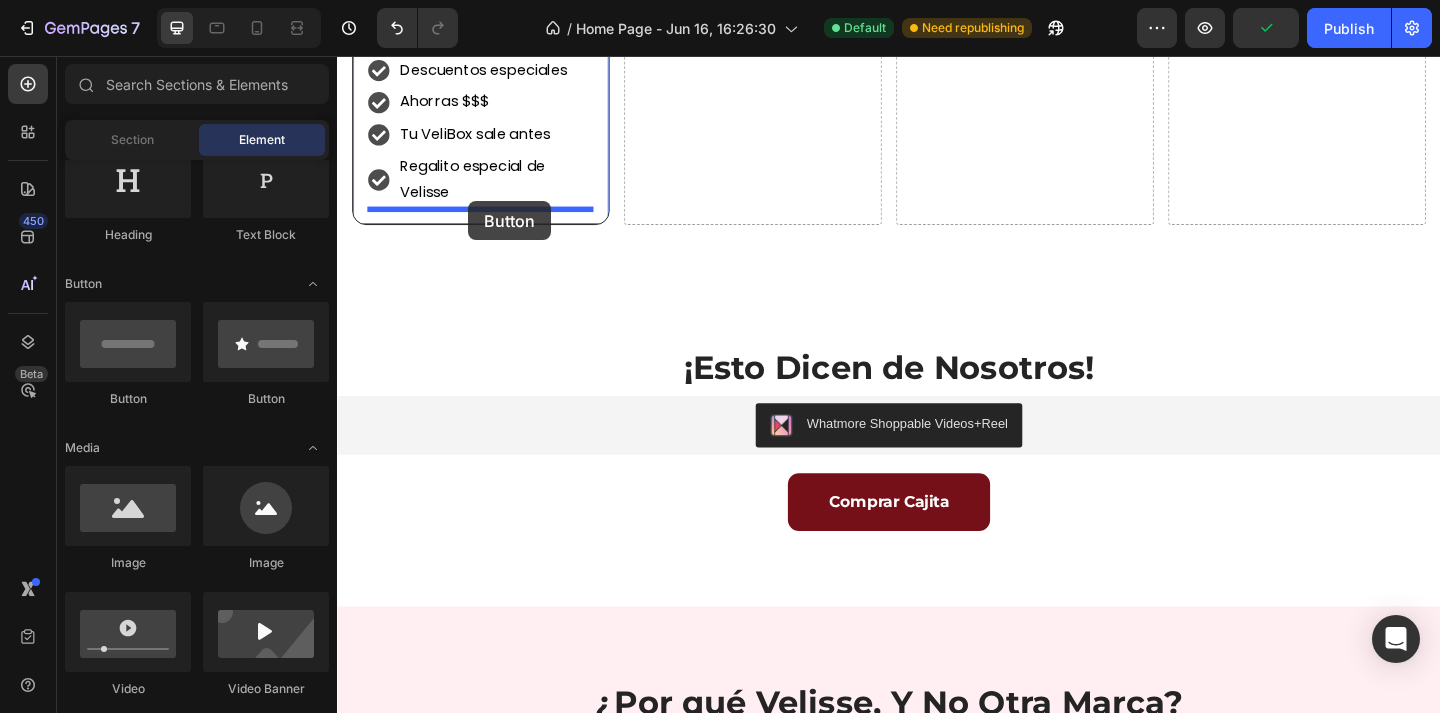 drag, startPoint x: 471, startPoint y: 402, endPoint x: 479, endPoint y: 214, distance: 188.17014 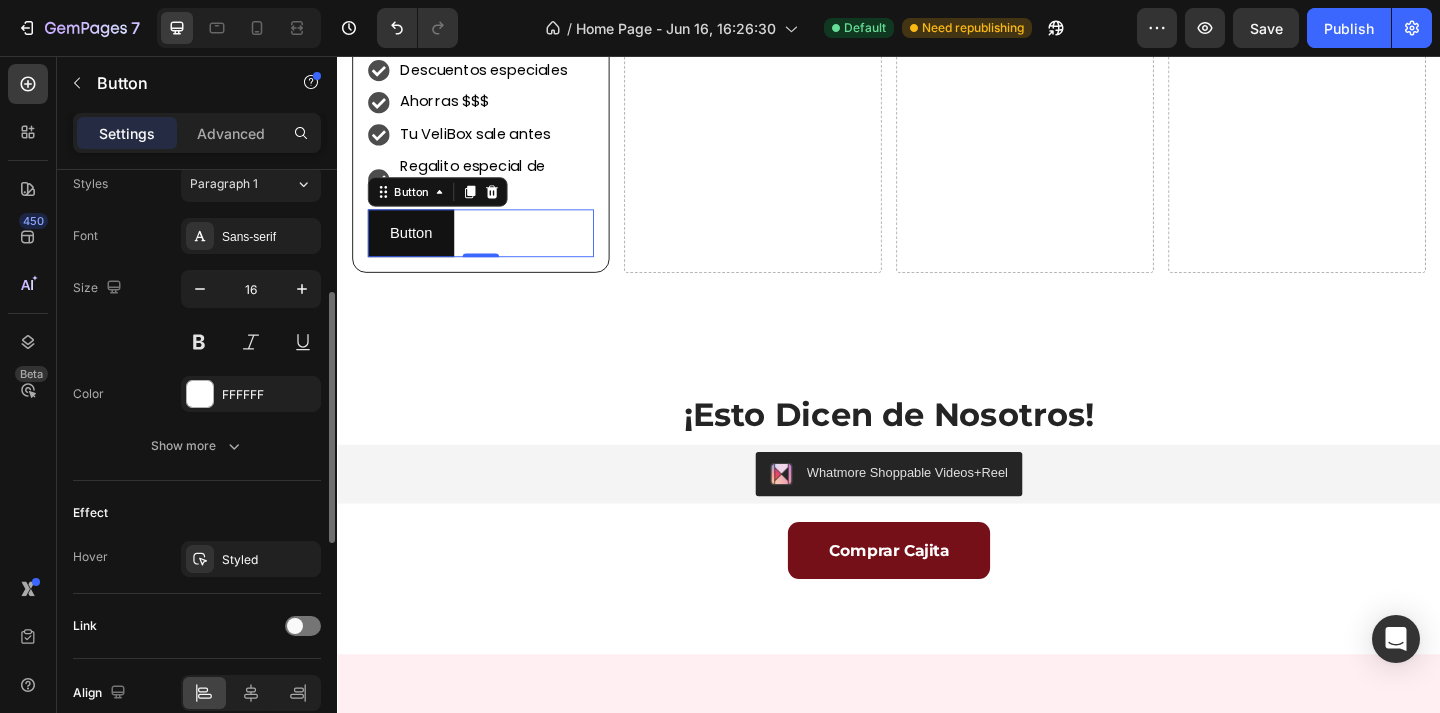 scroll, scrollTop: 834, scrollLeft: 0, axis: vertical 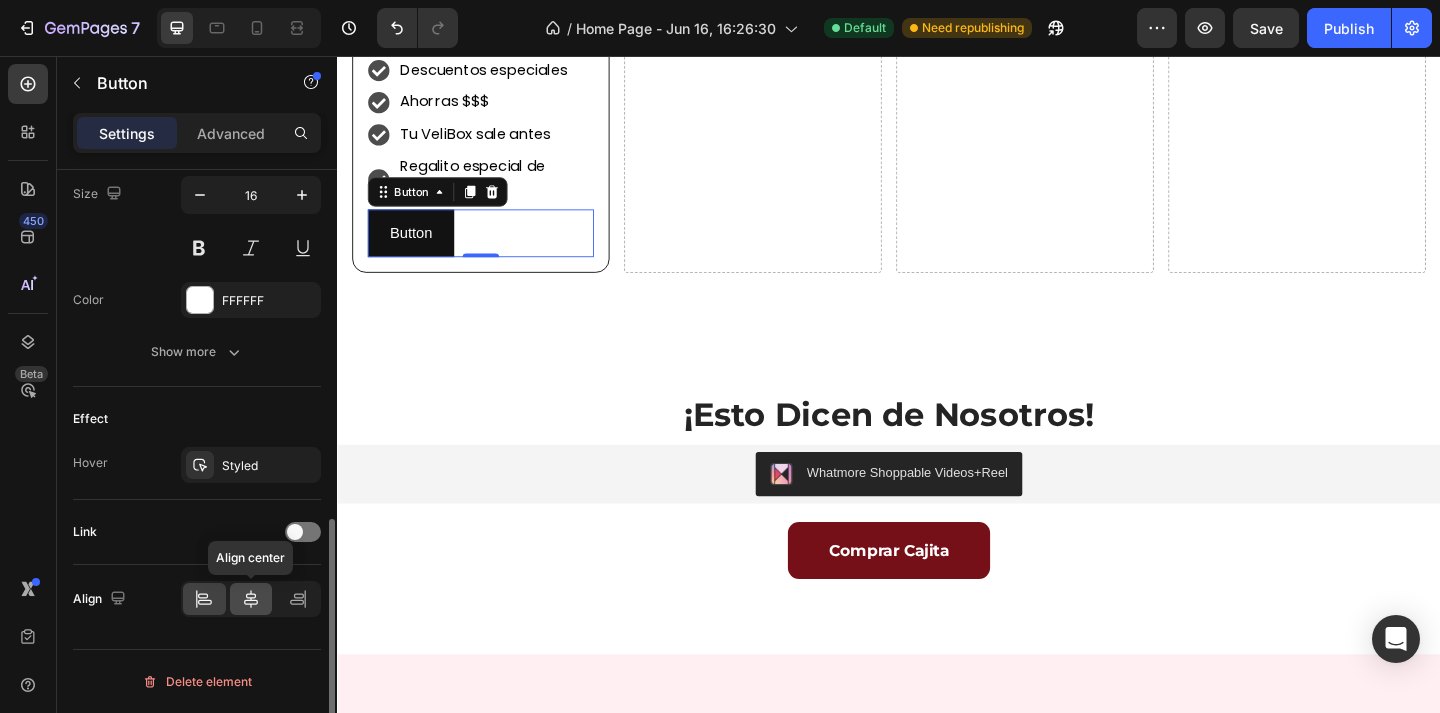 click 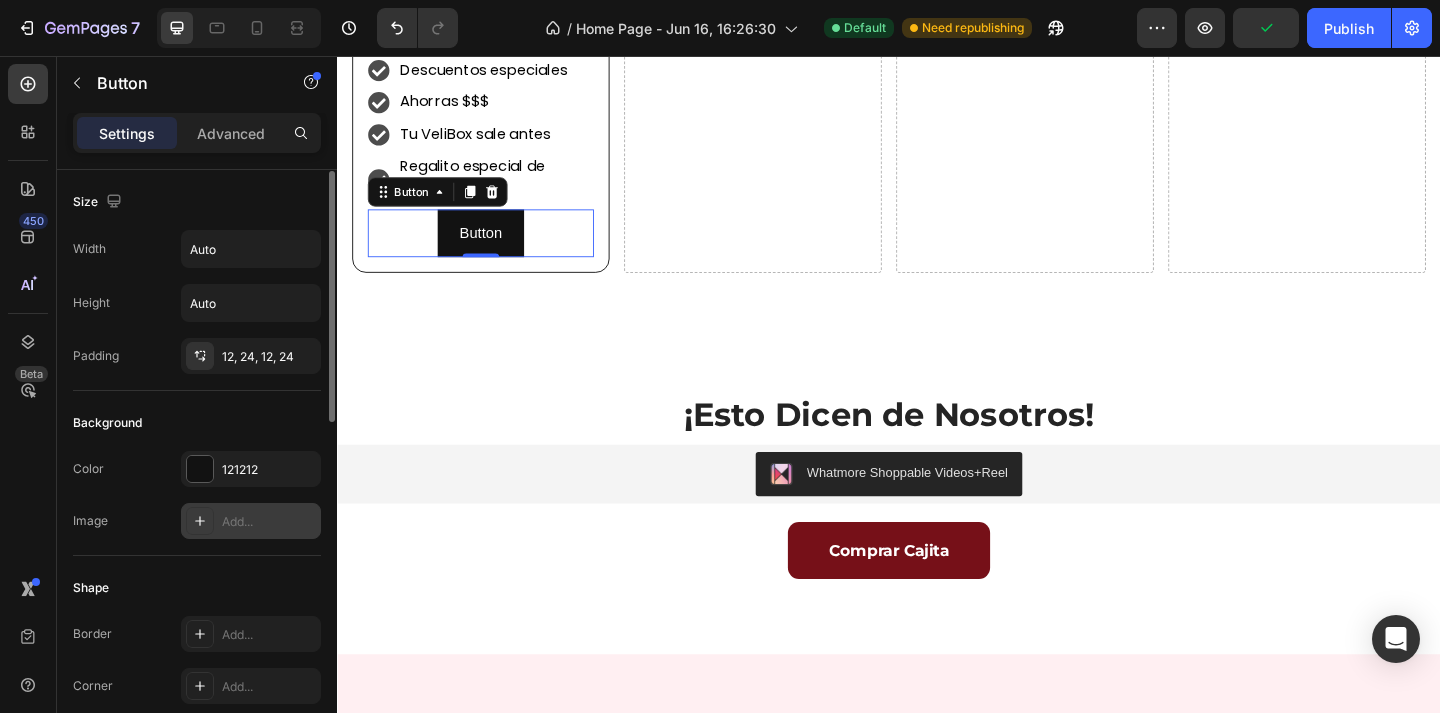 scroll, scrollTop: 1, scrollLeft: 0, axis: vertical 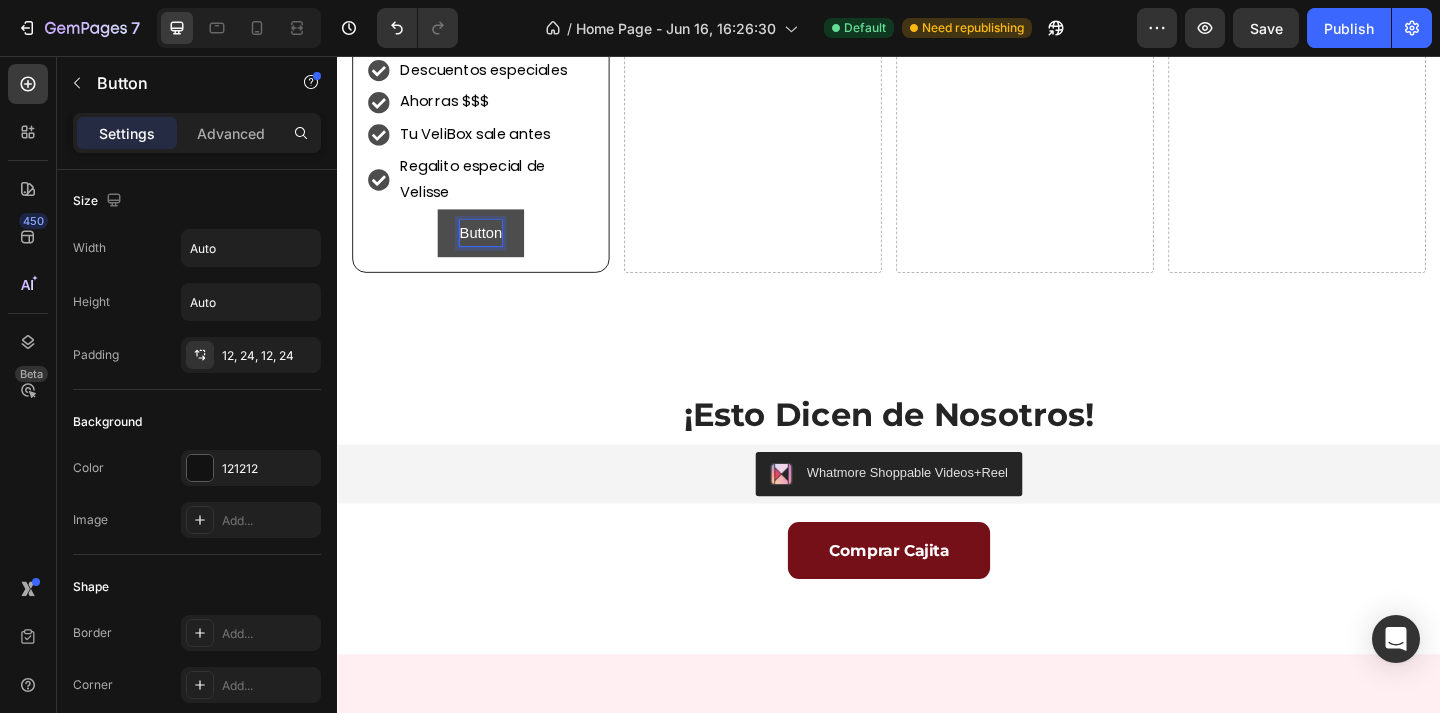 click on "Button" at bounding box center [493, 249] 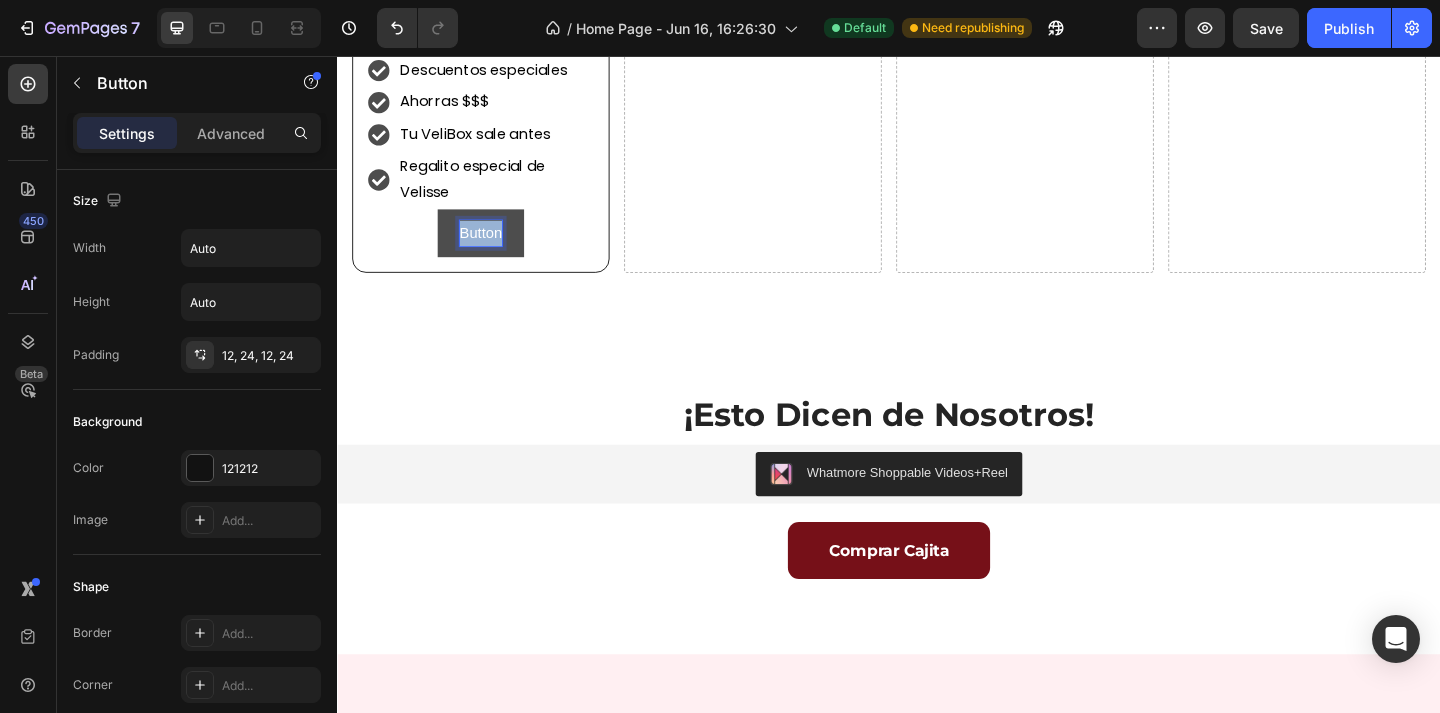 click on "Button" at bounding box center [493, 249] 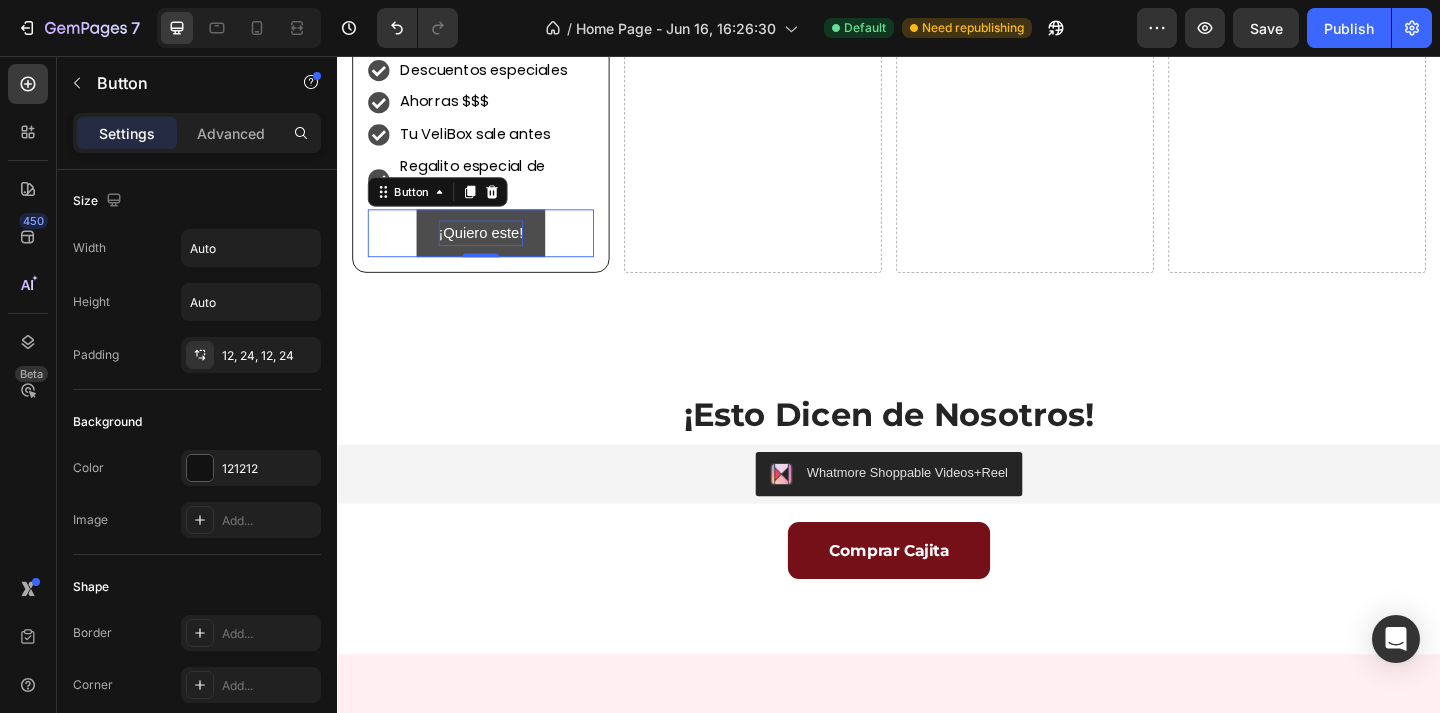 click on "¡Quiero este!" at bounding box center [493, 249] 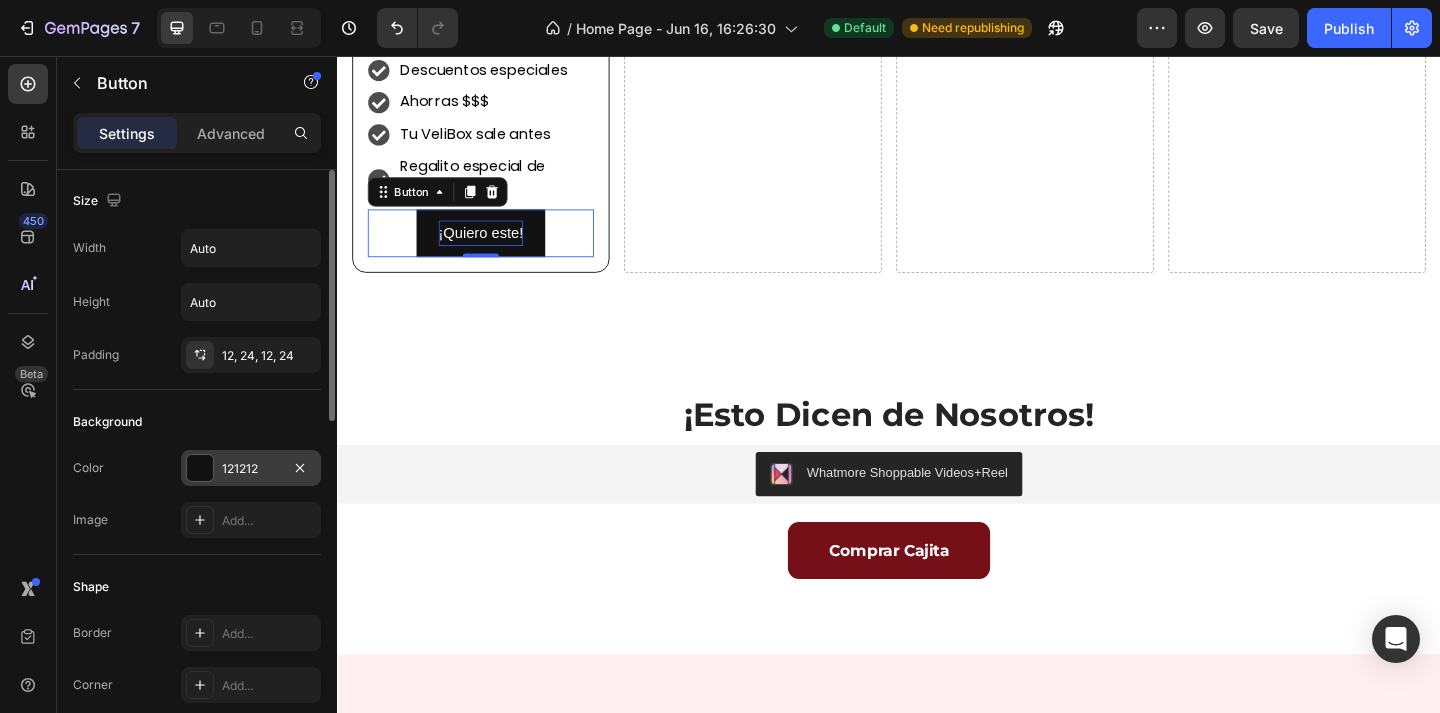 click at bounding box center (200, 468) 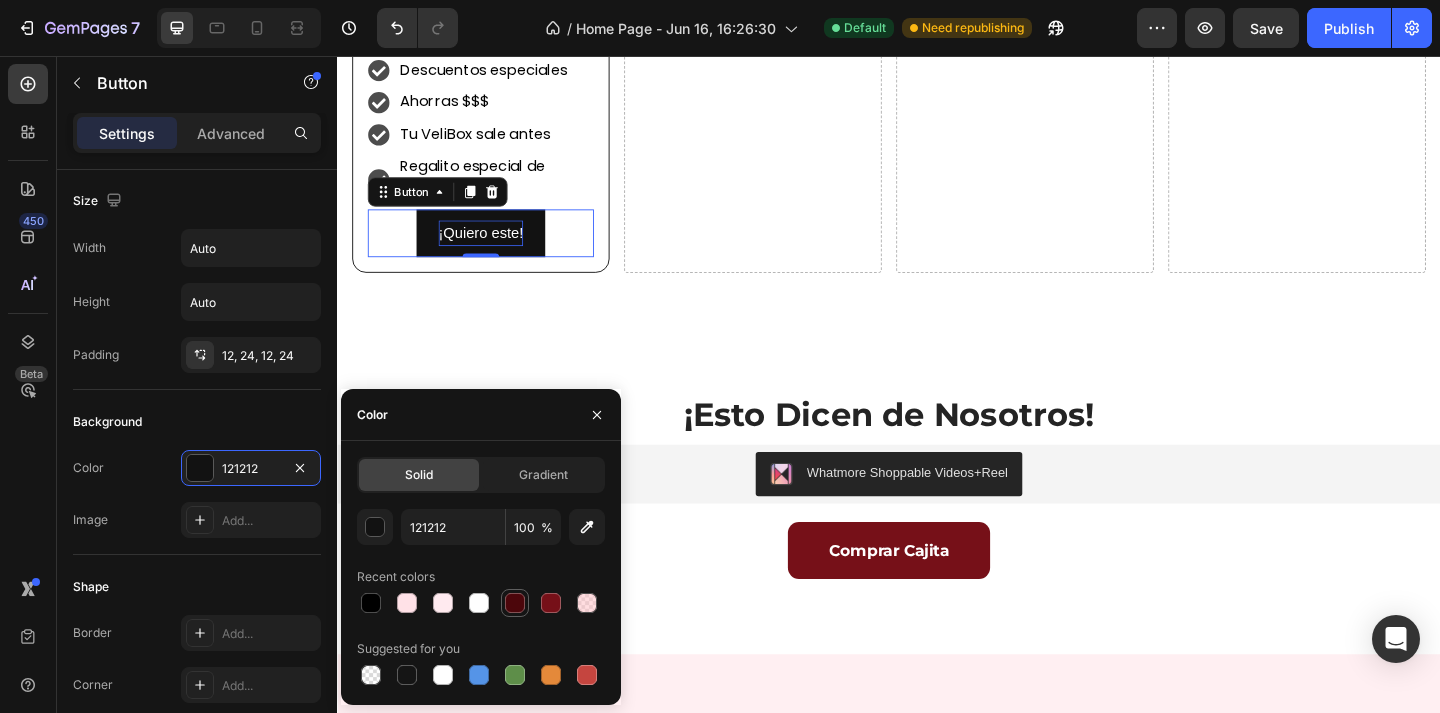 click at bounding box center [515, 603] 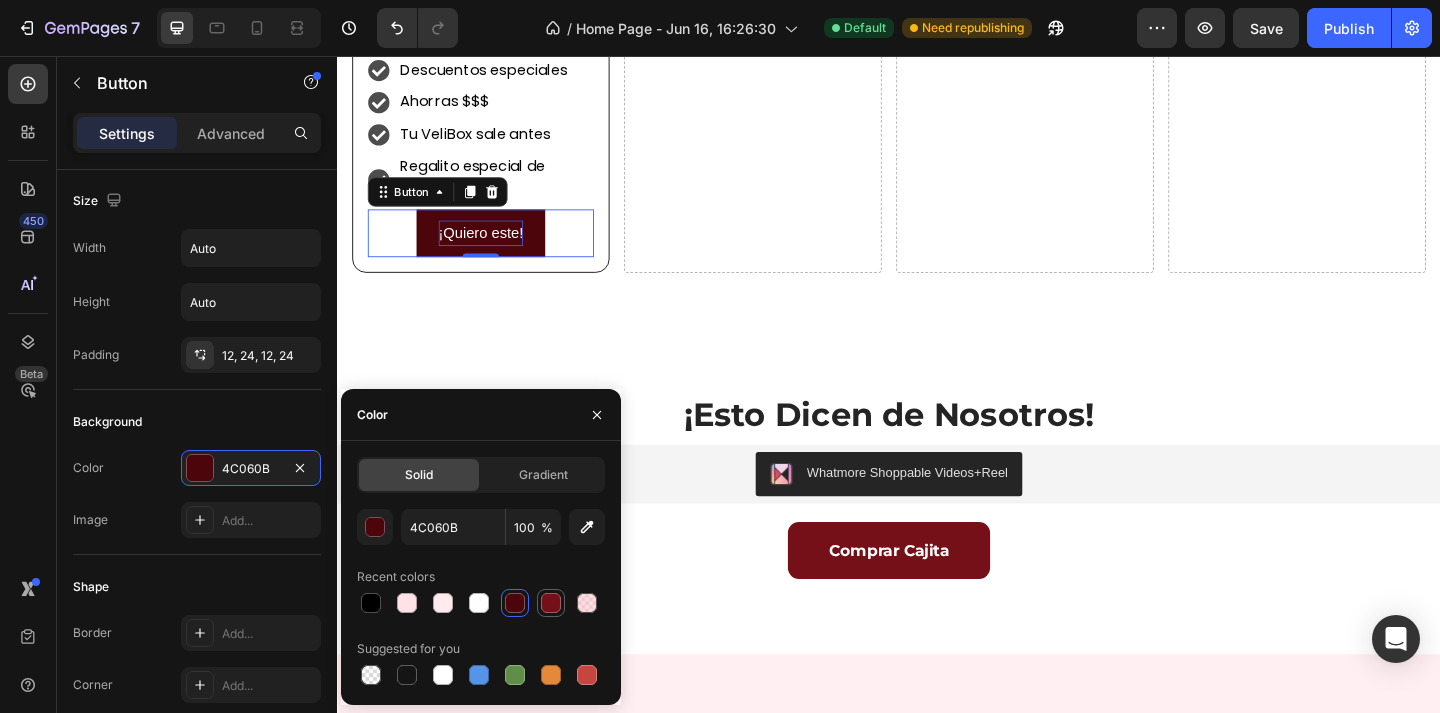 click at bounding box center (551, 603) 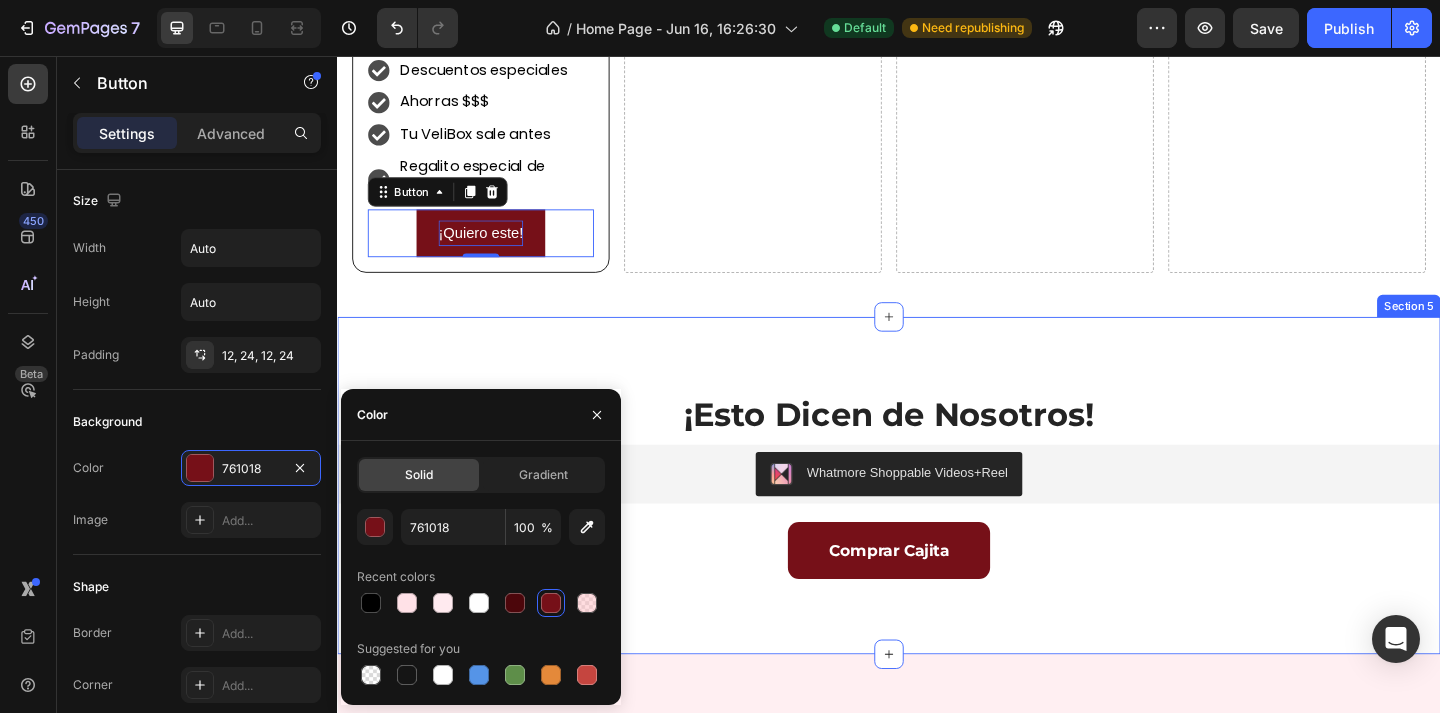 click on "¡Esto Dicen de Nosotros! Heading Whatmore Shoppable Videos+Reel Whatmore Shoppable Videos+Reel Comprar Cajita Button" at bounding box center (937, 523) 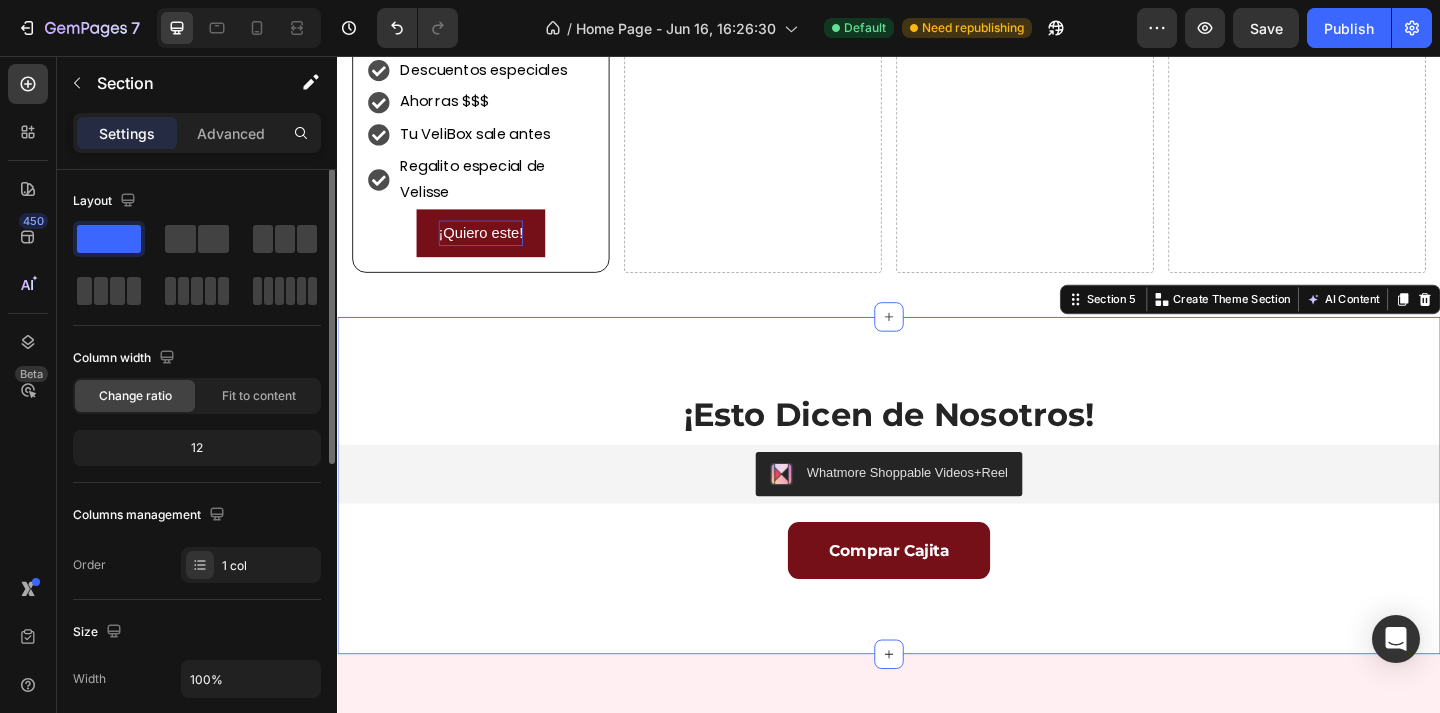 scroll, scrollTop: 0, scrollLeft: 0, axis: both 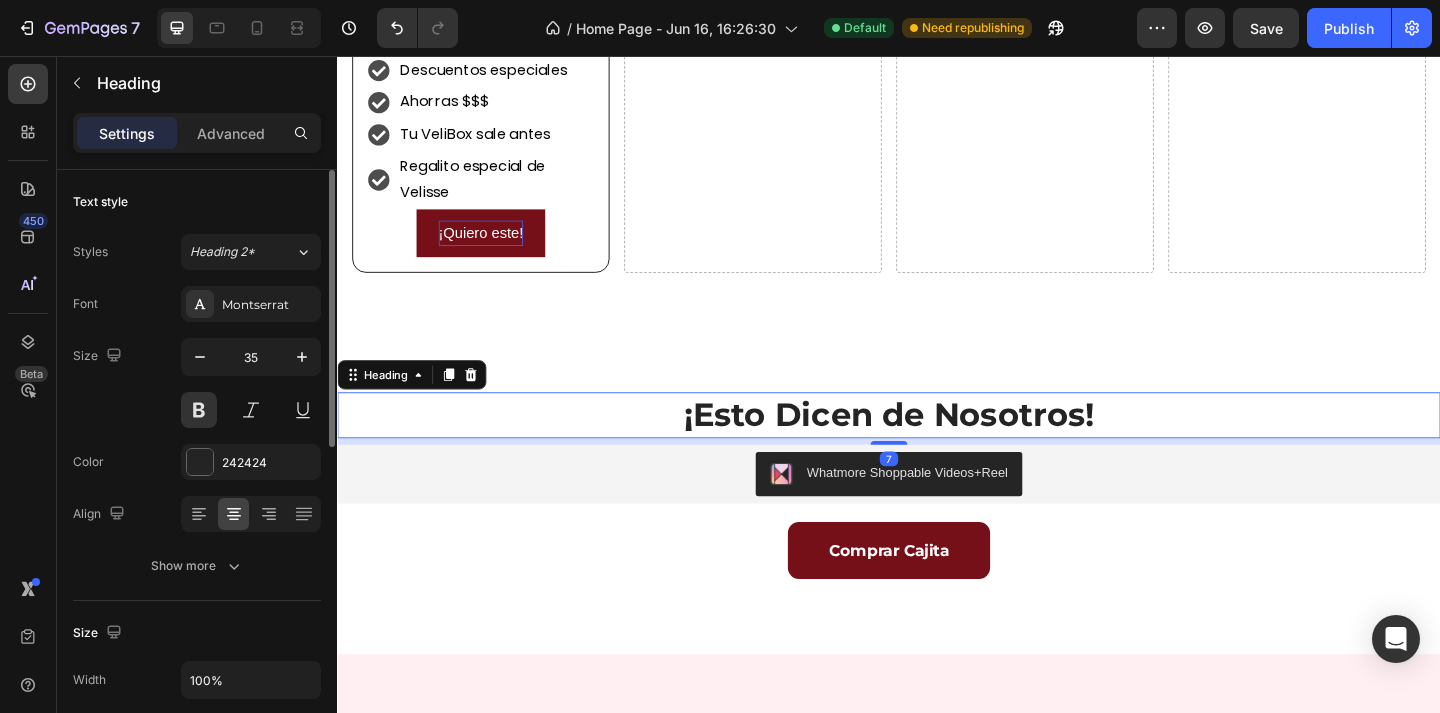 click on "¡Esto Dicen de Nosotros!" at bounding box center (937, 447) 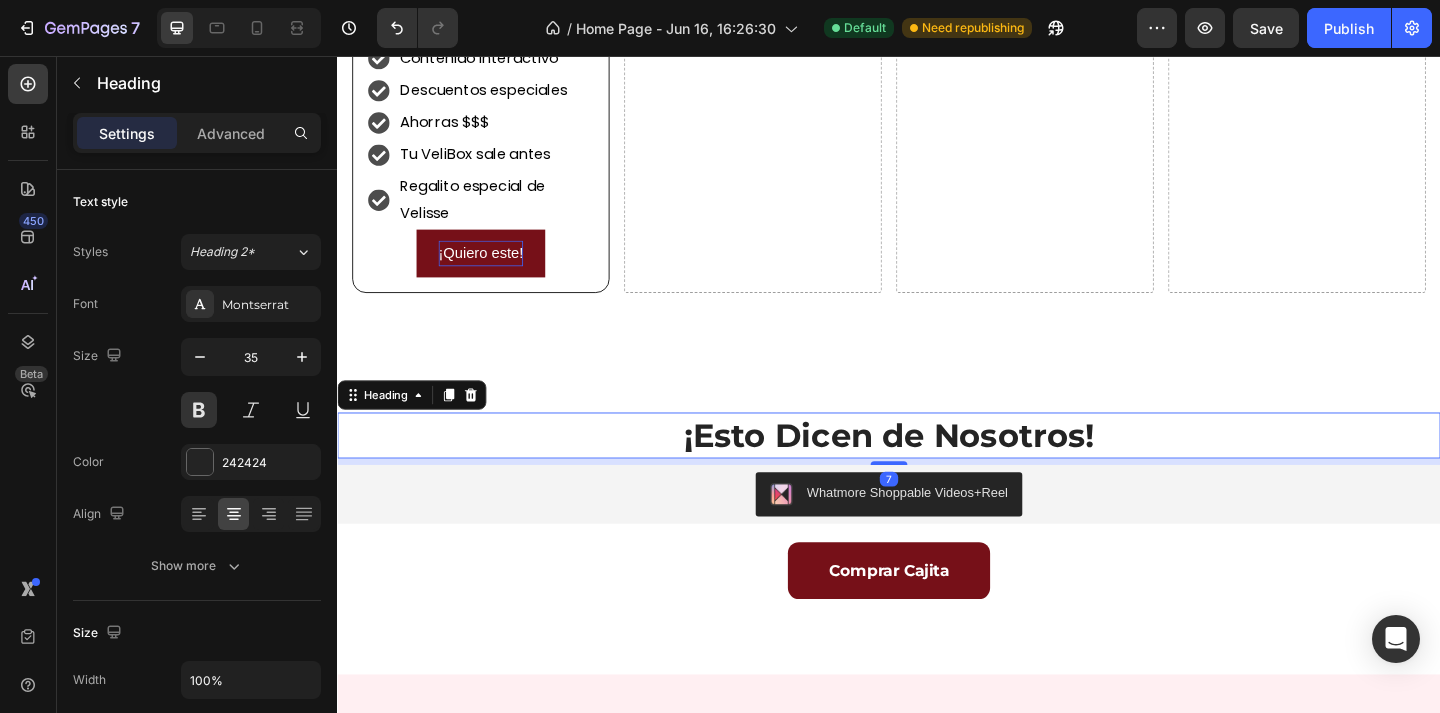 scroll, scrollTop: 2169, scrollLeft: 0, axis: vertical 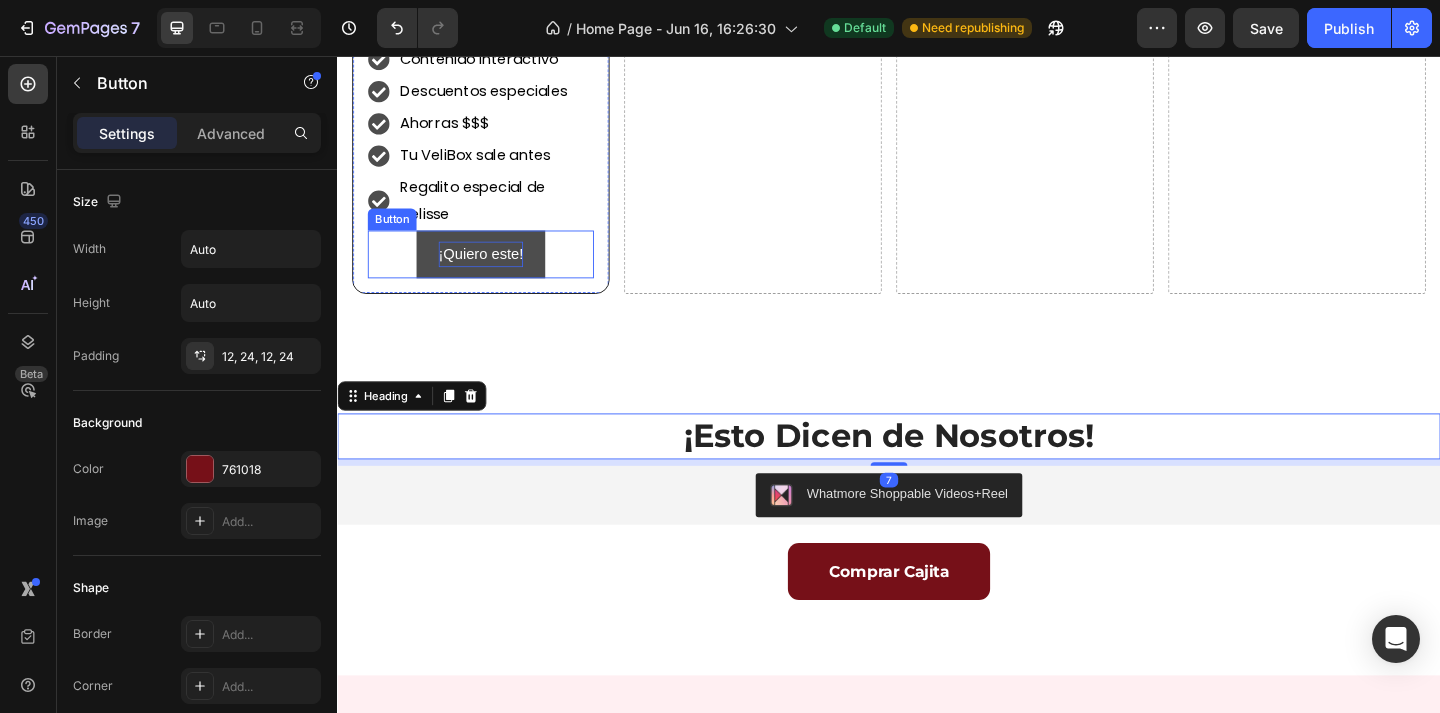click on "¡Quiero este!" at bounding box center [493, 272] 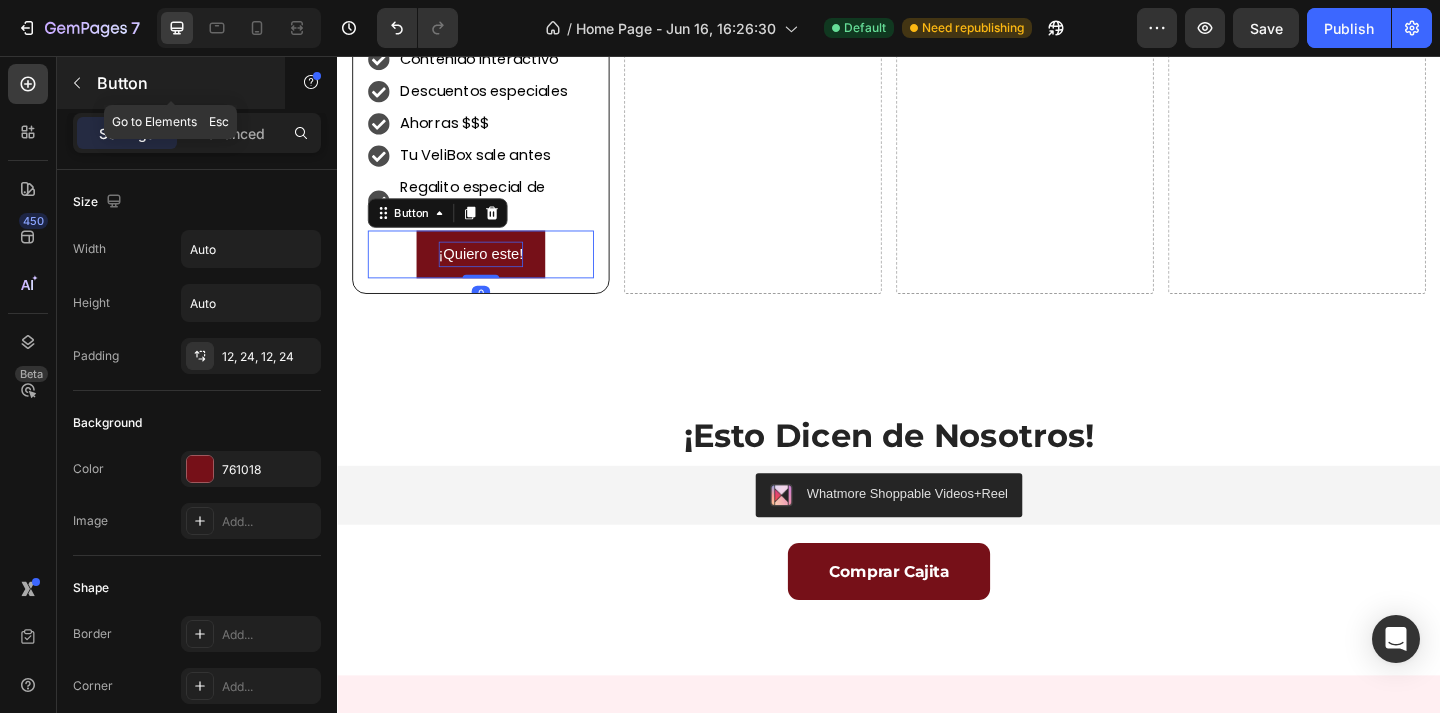 click 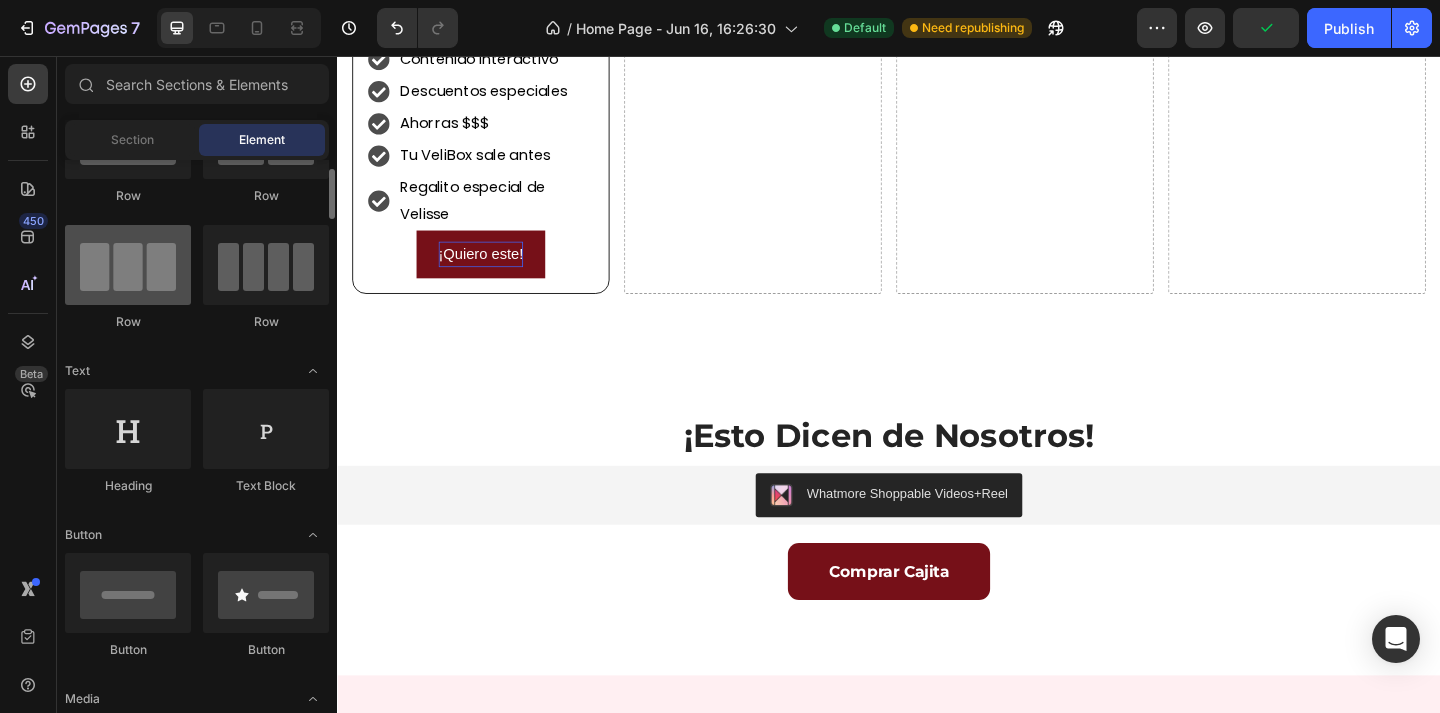scroll, scrollTop: 248, scrollLeft: 0, axis: vertical 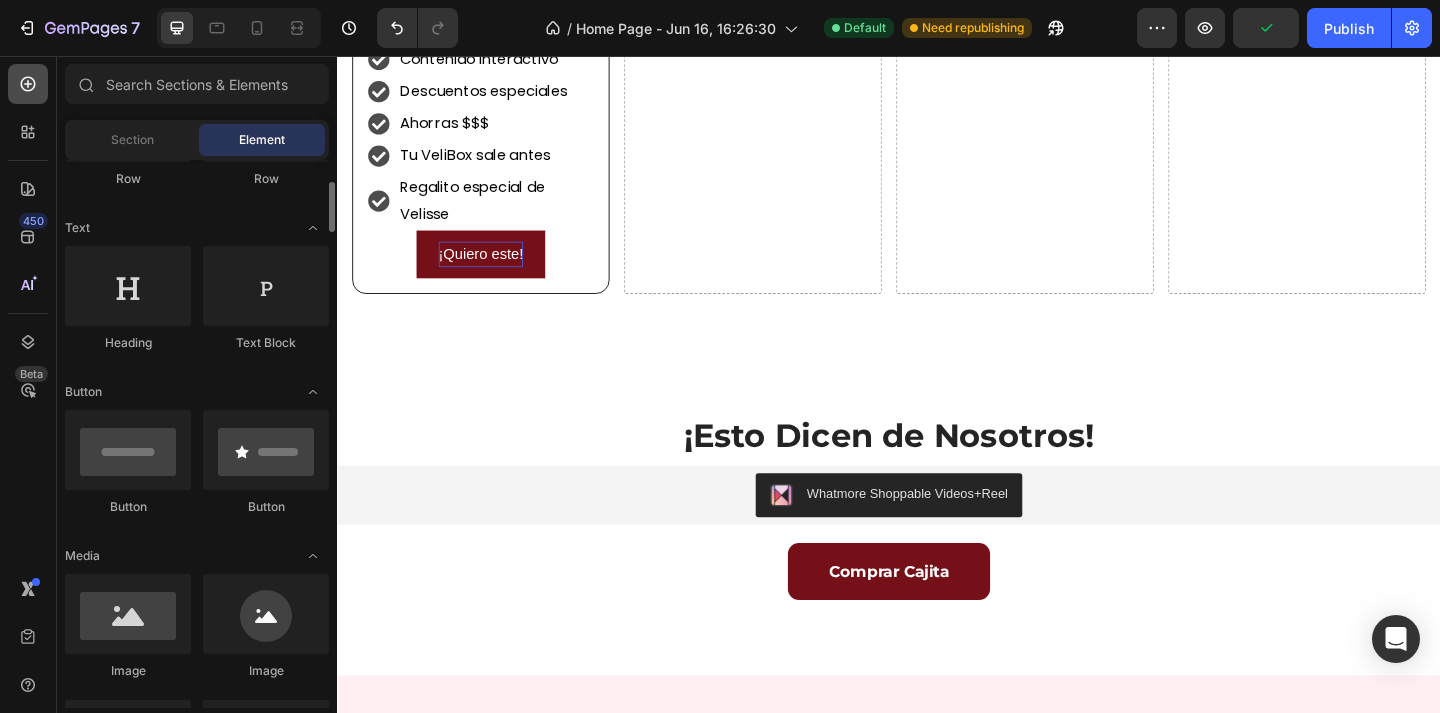 click 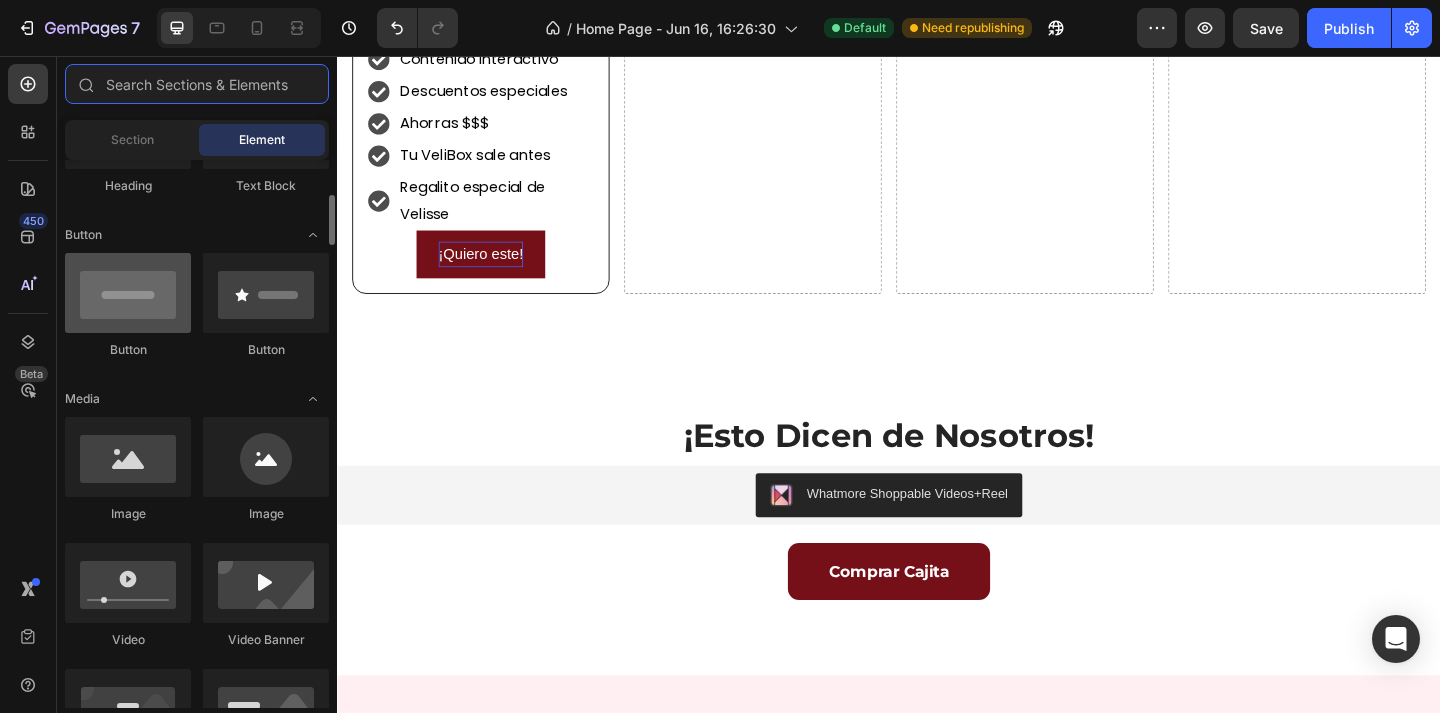 scroll, scrollTop: 429, scrollLeft: 0, axis: vertical 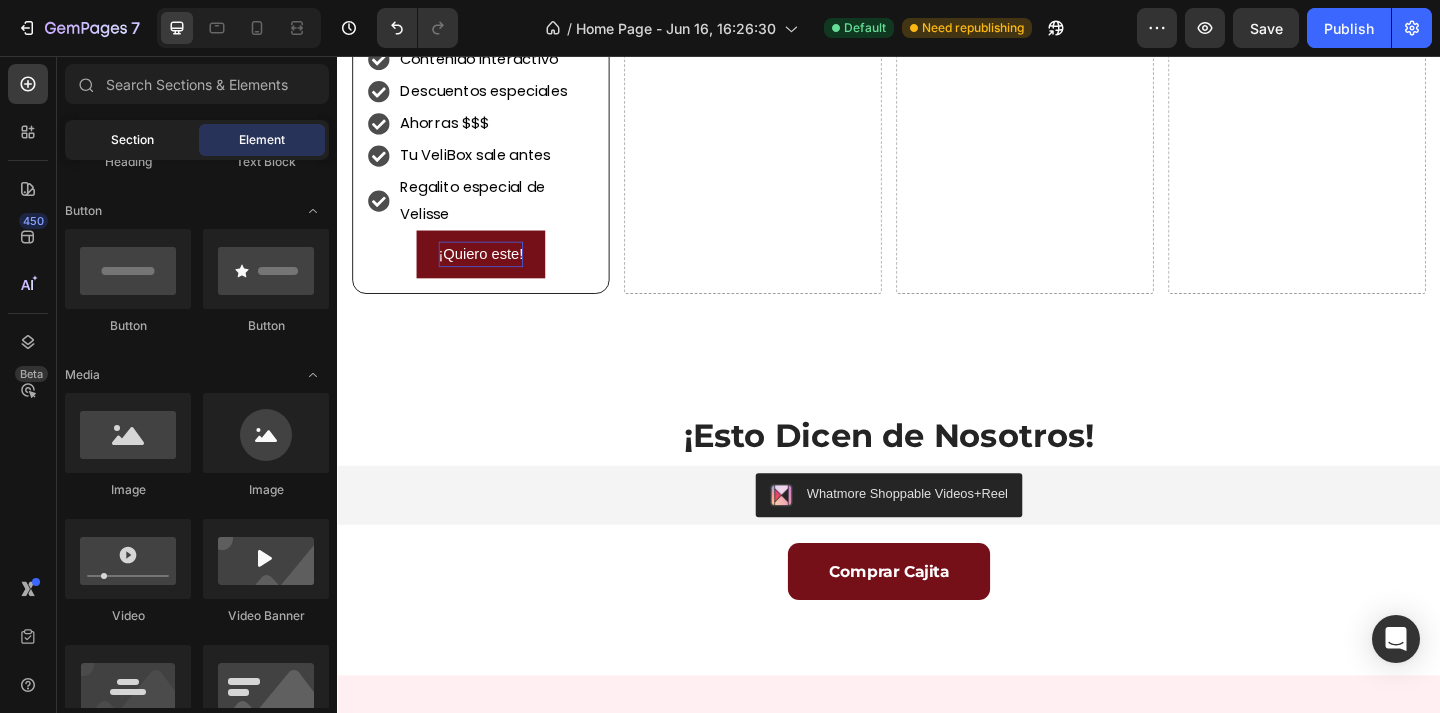 click on "Section" at bounding box center (132, 140) 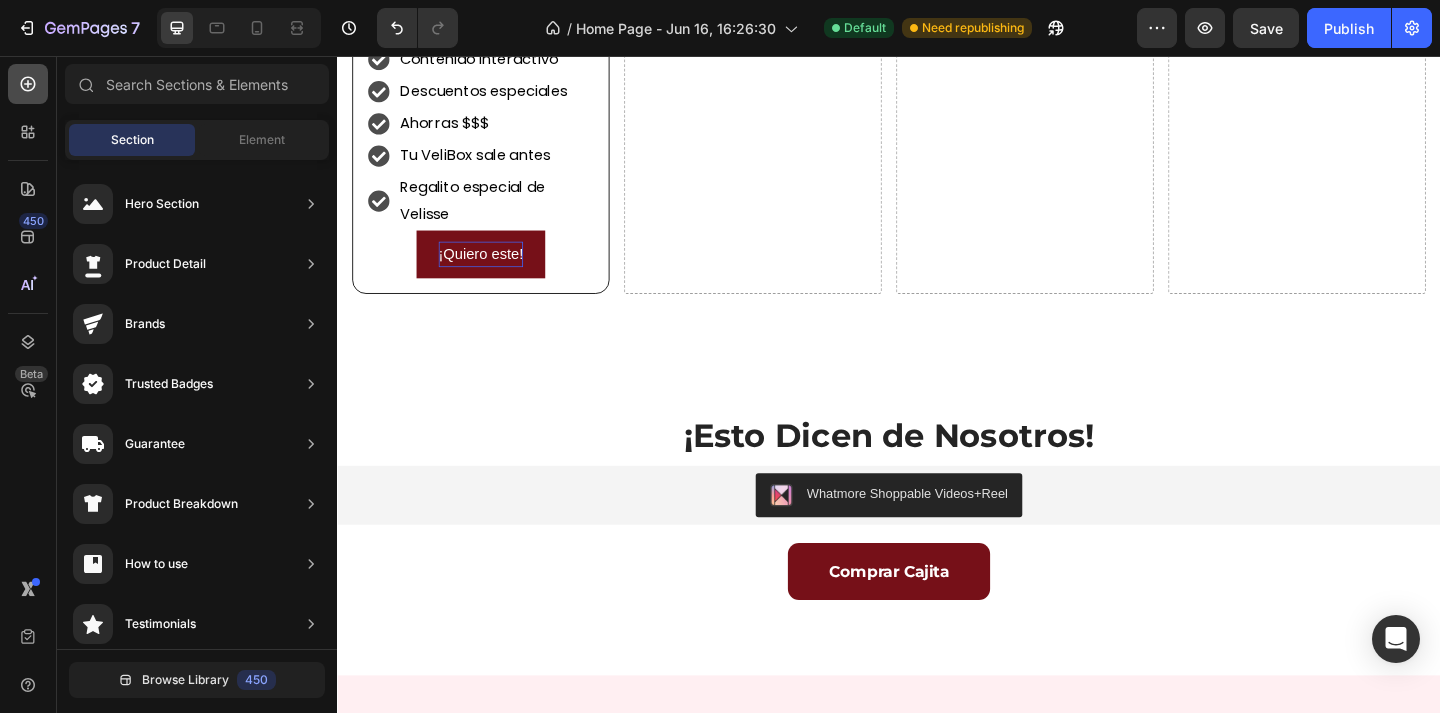 click 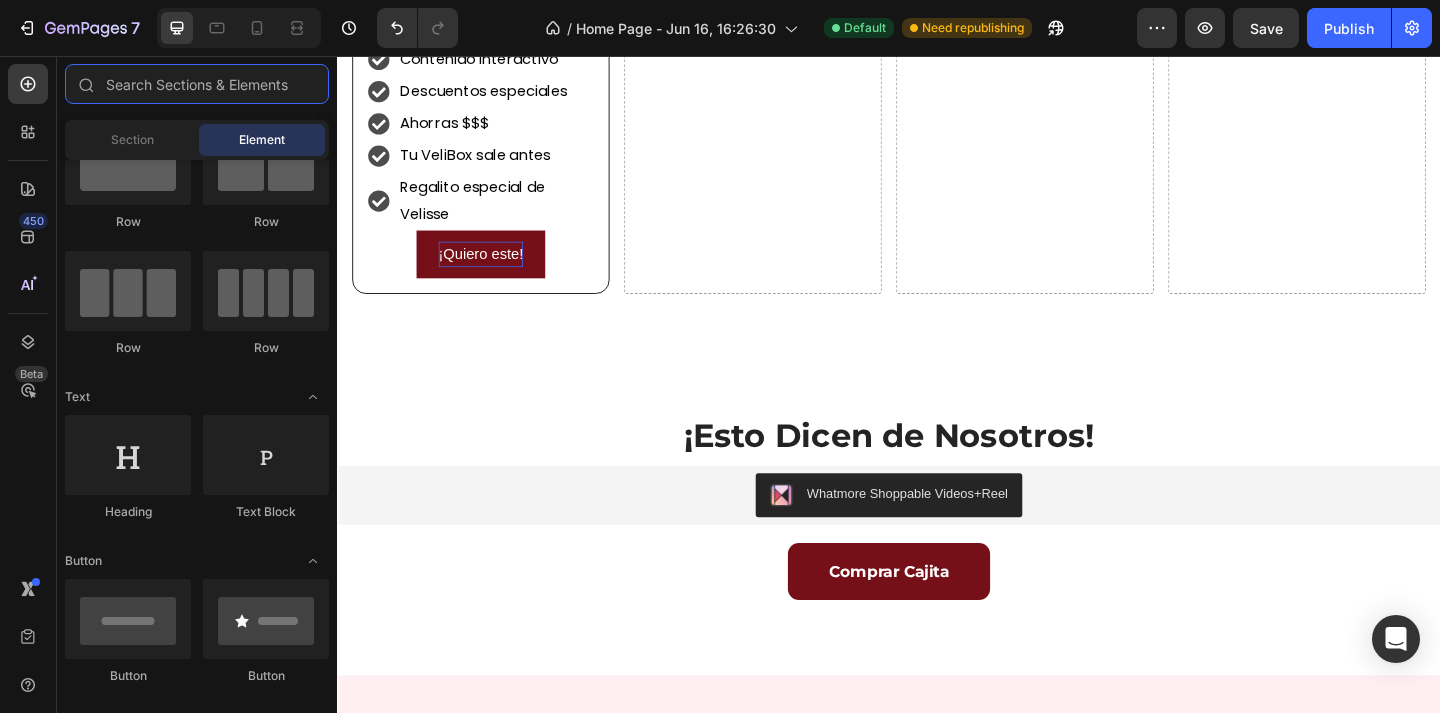 scroll, scrollTop: 0, scrollLeft: 0, axis: both 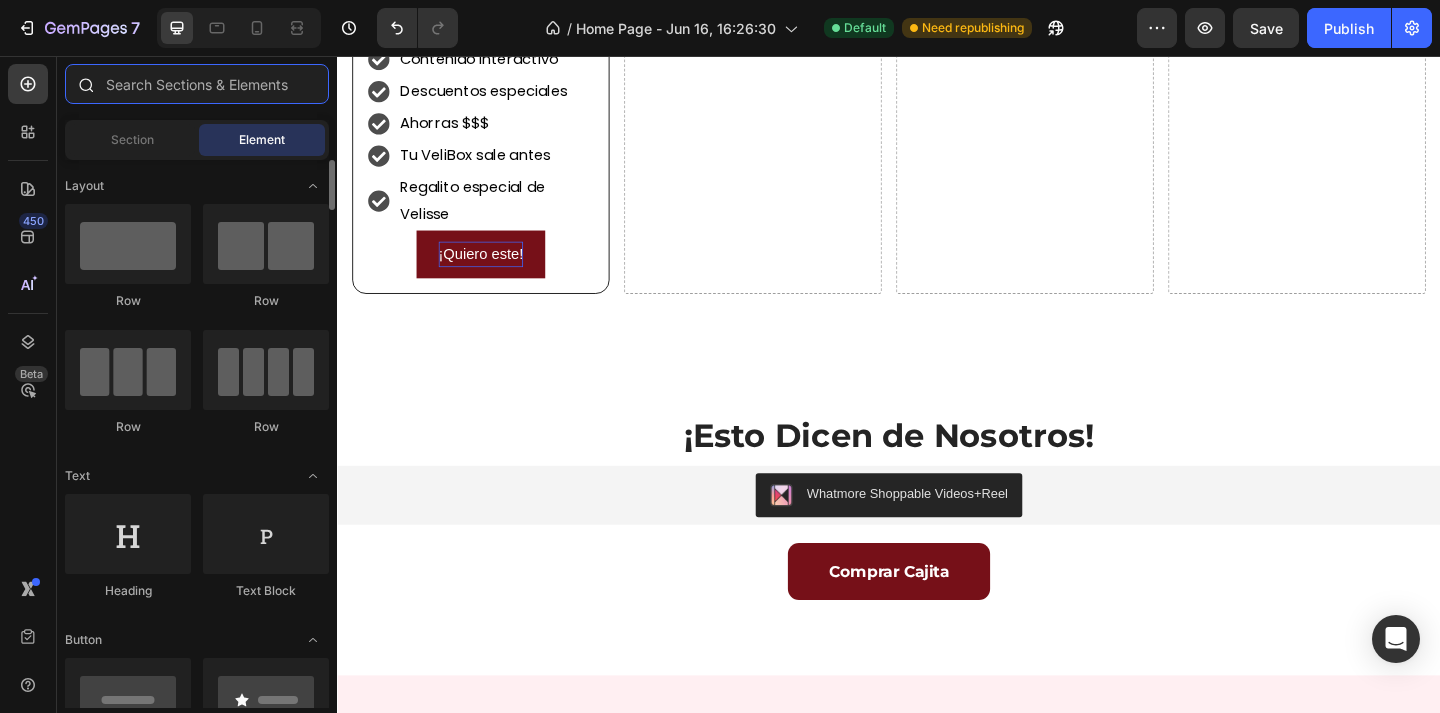 click at bounding box center (197, 84) 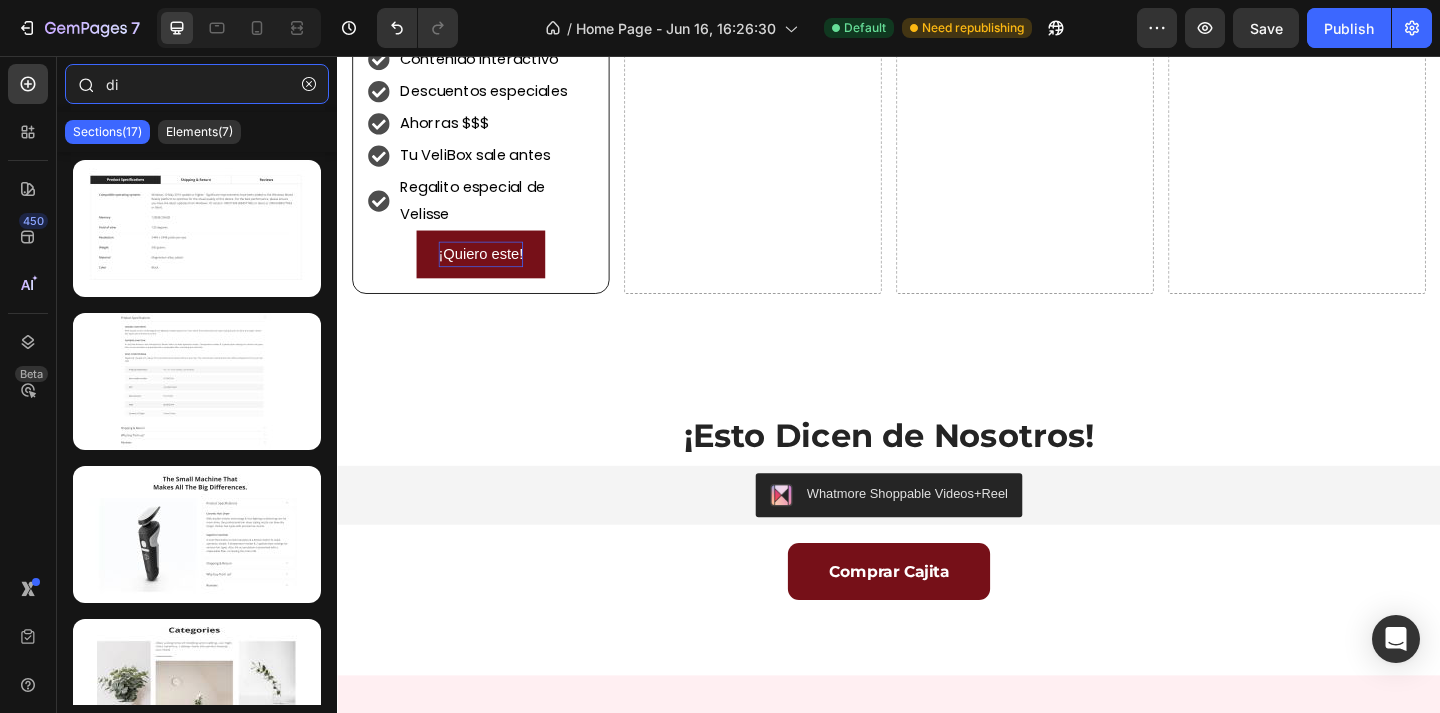 type on "d" 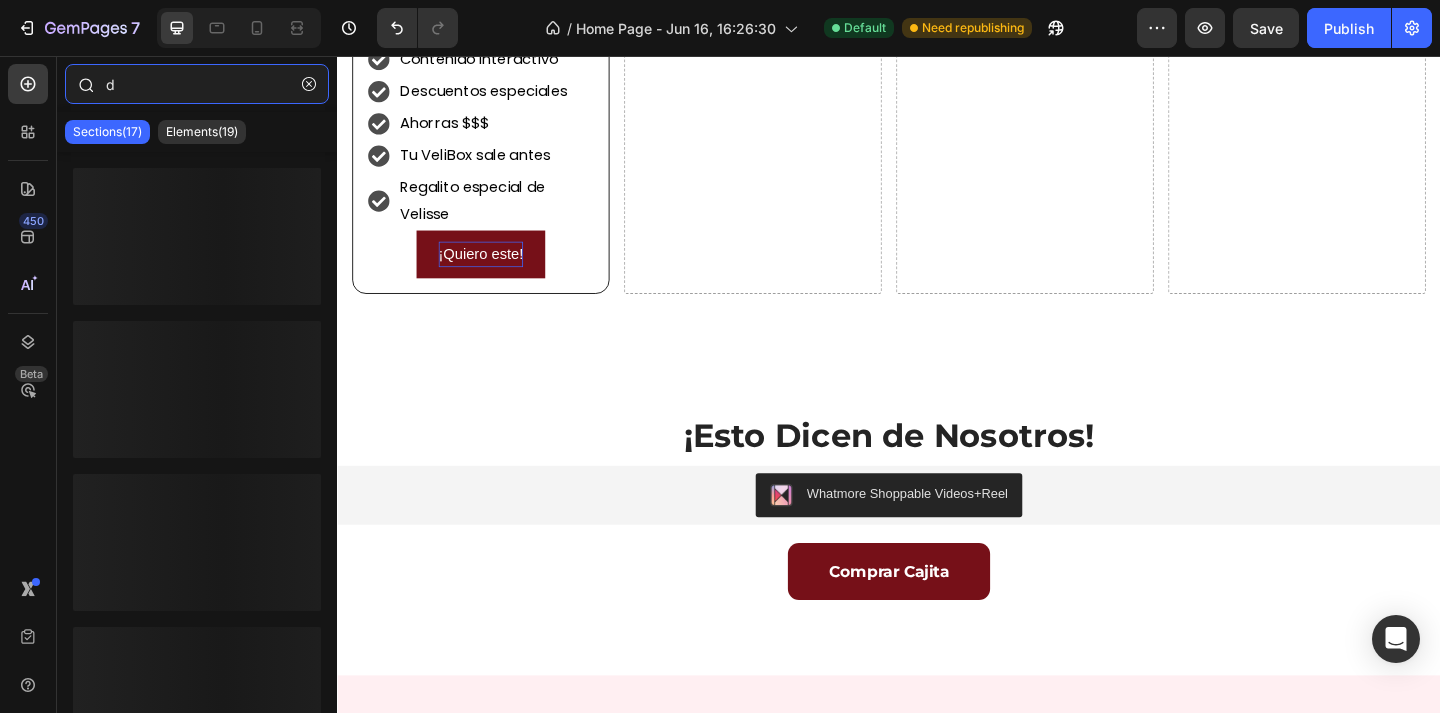 type 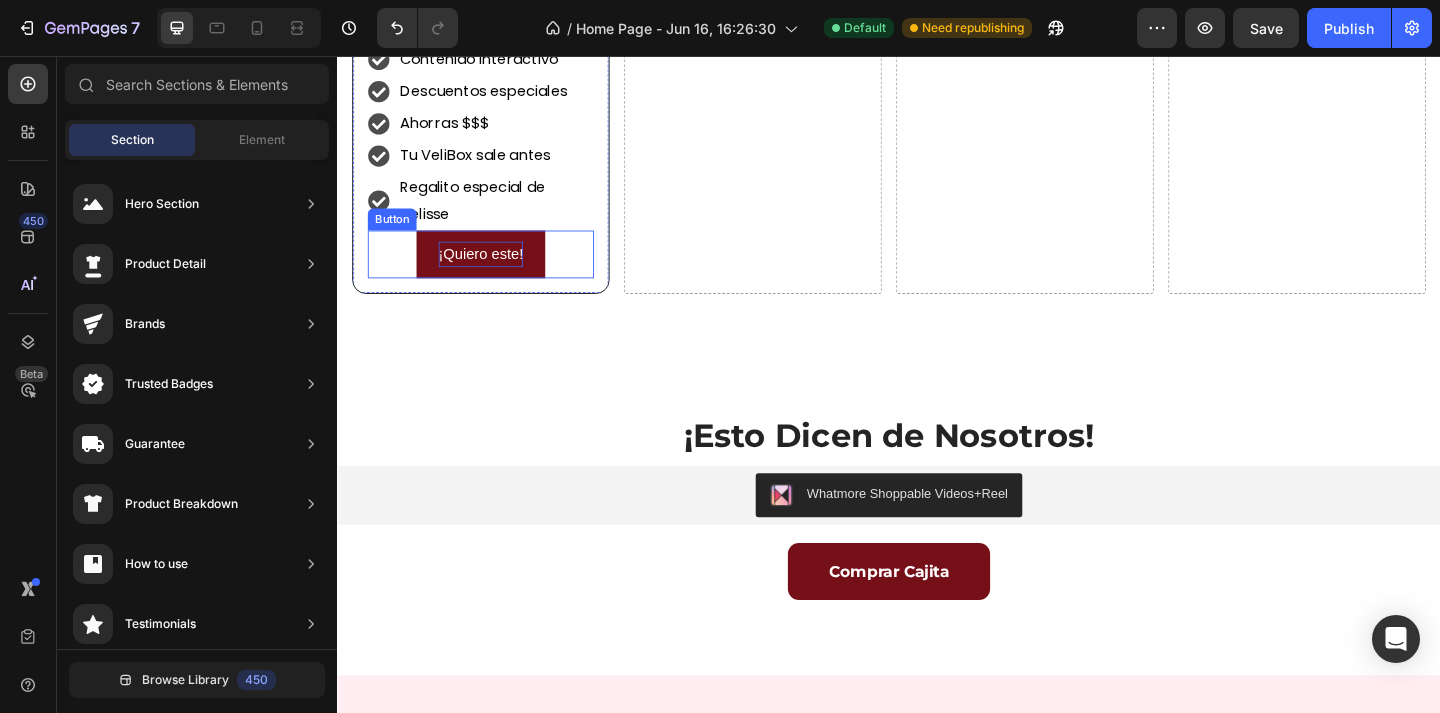 click on "¡Quiero este! Button" at bounding box center [493, 272] 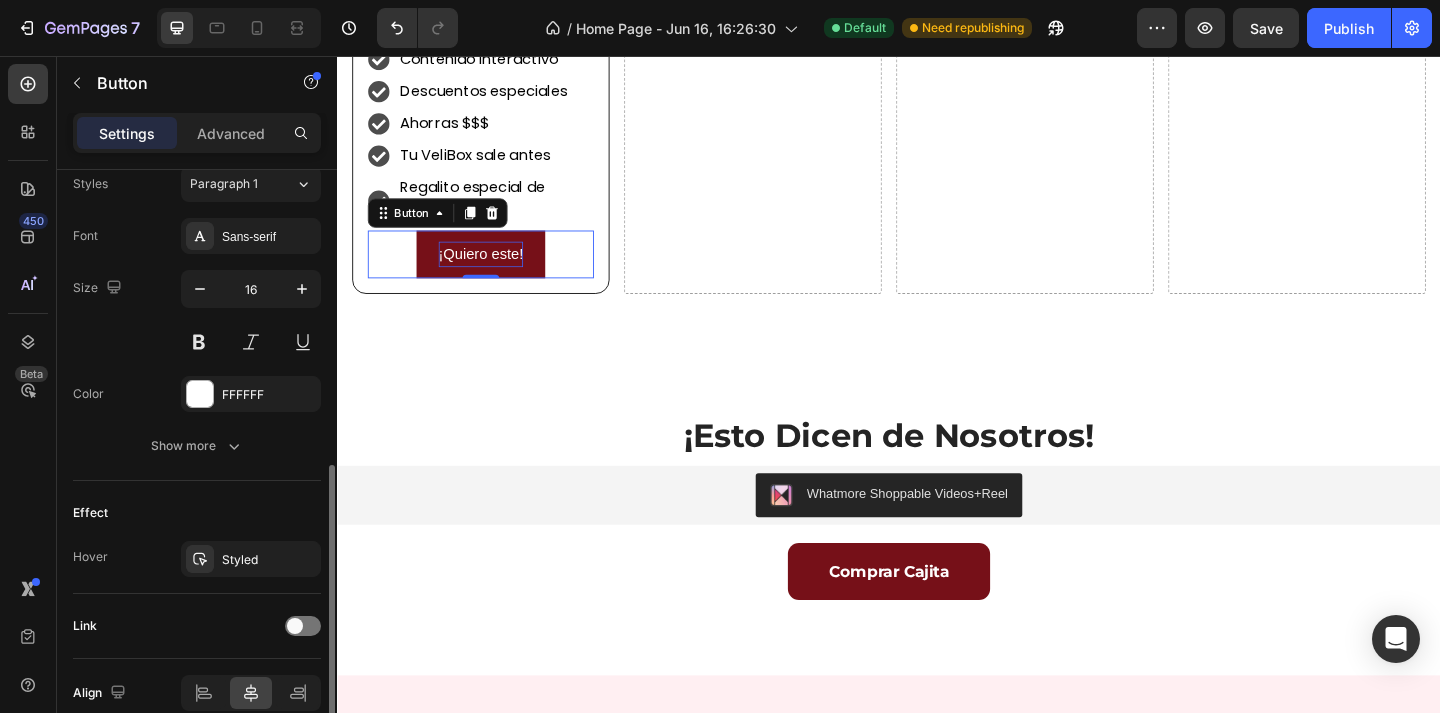 scroll, scrollTop: 714, scrollLeft: 0, axis: vertical 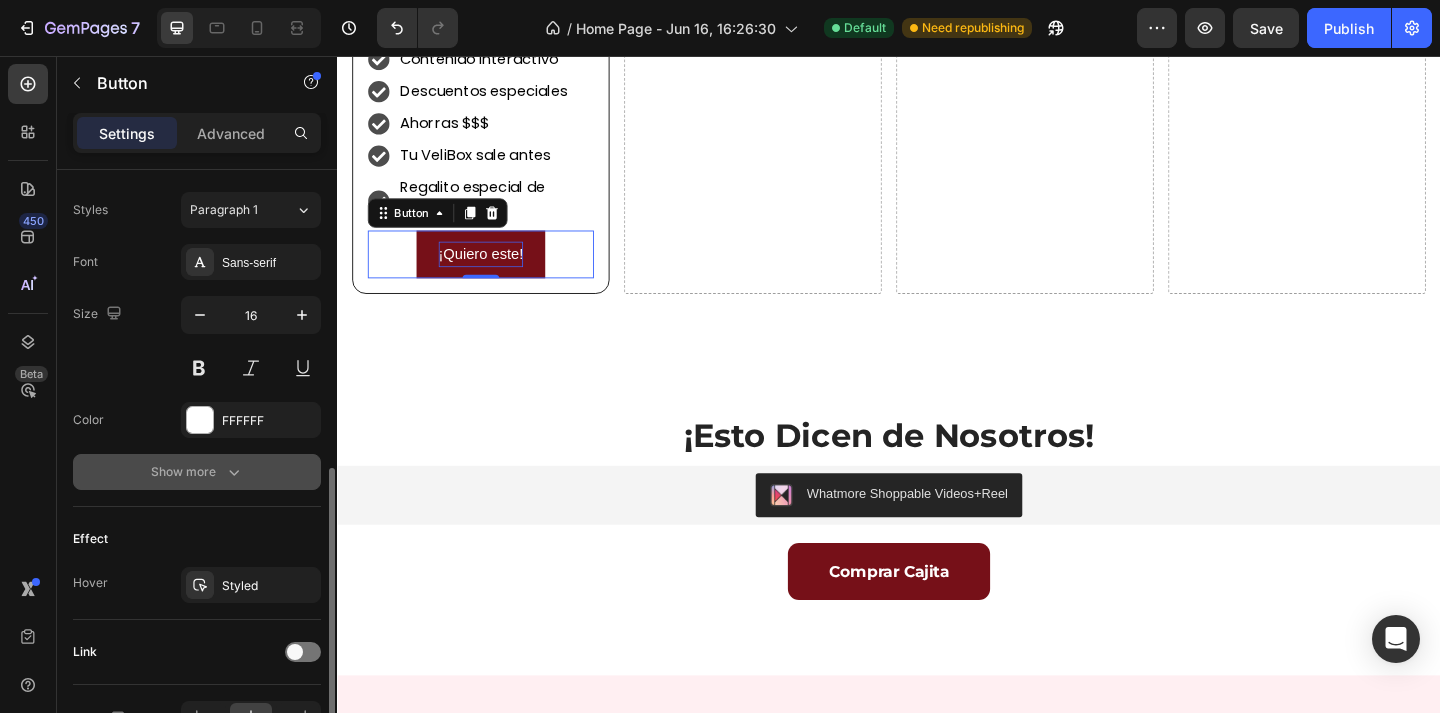 click on "Show more" at bounding box center [197, 472] 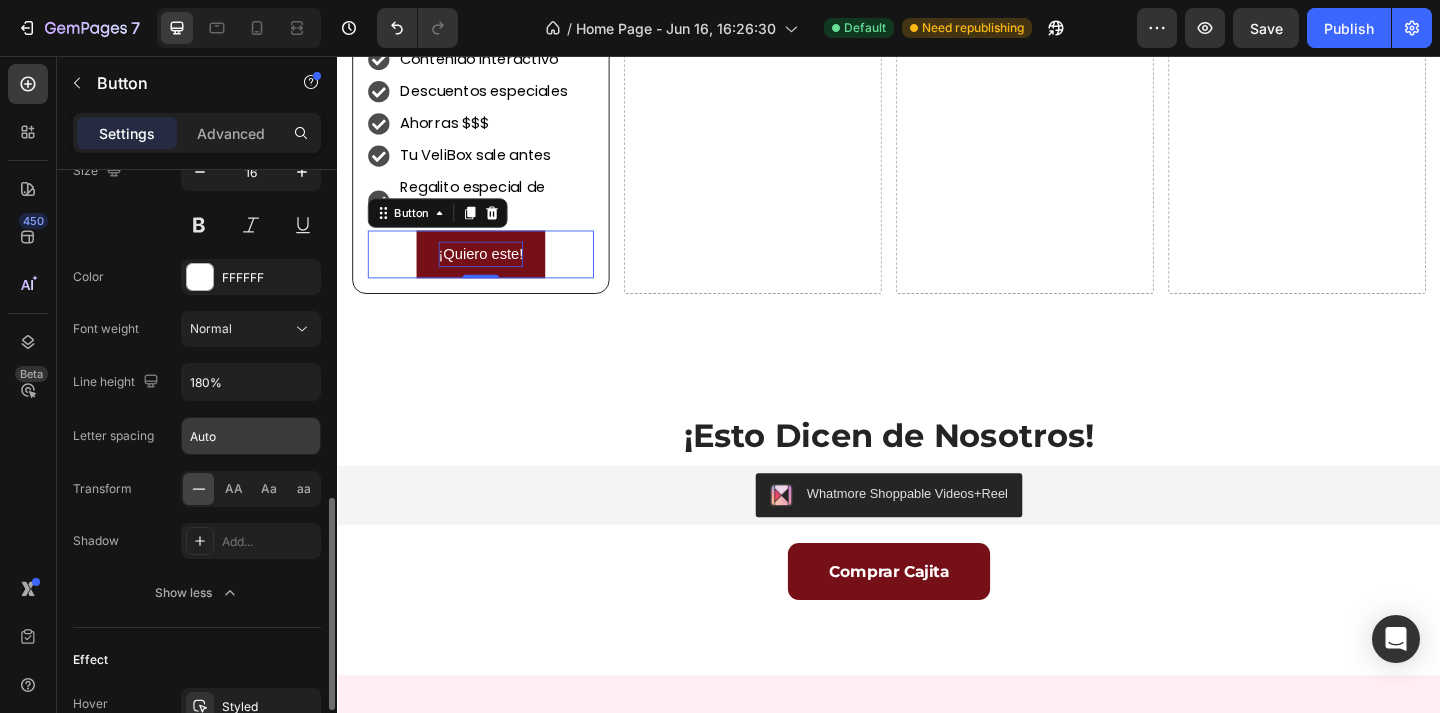 scroll, scrollTop: 877, scrollLeft: 0, axis: vertical 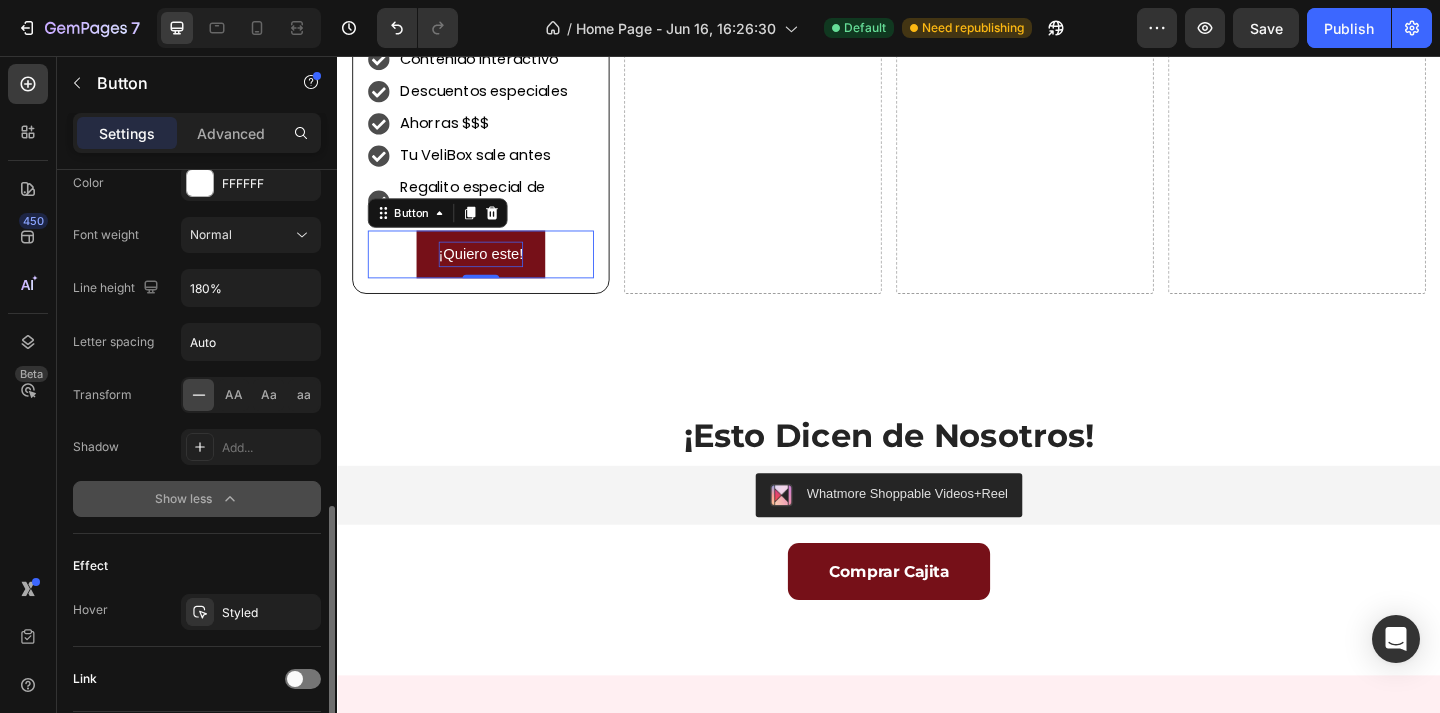 click 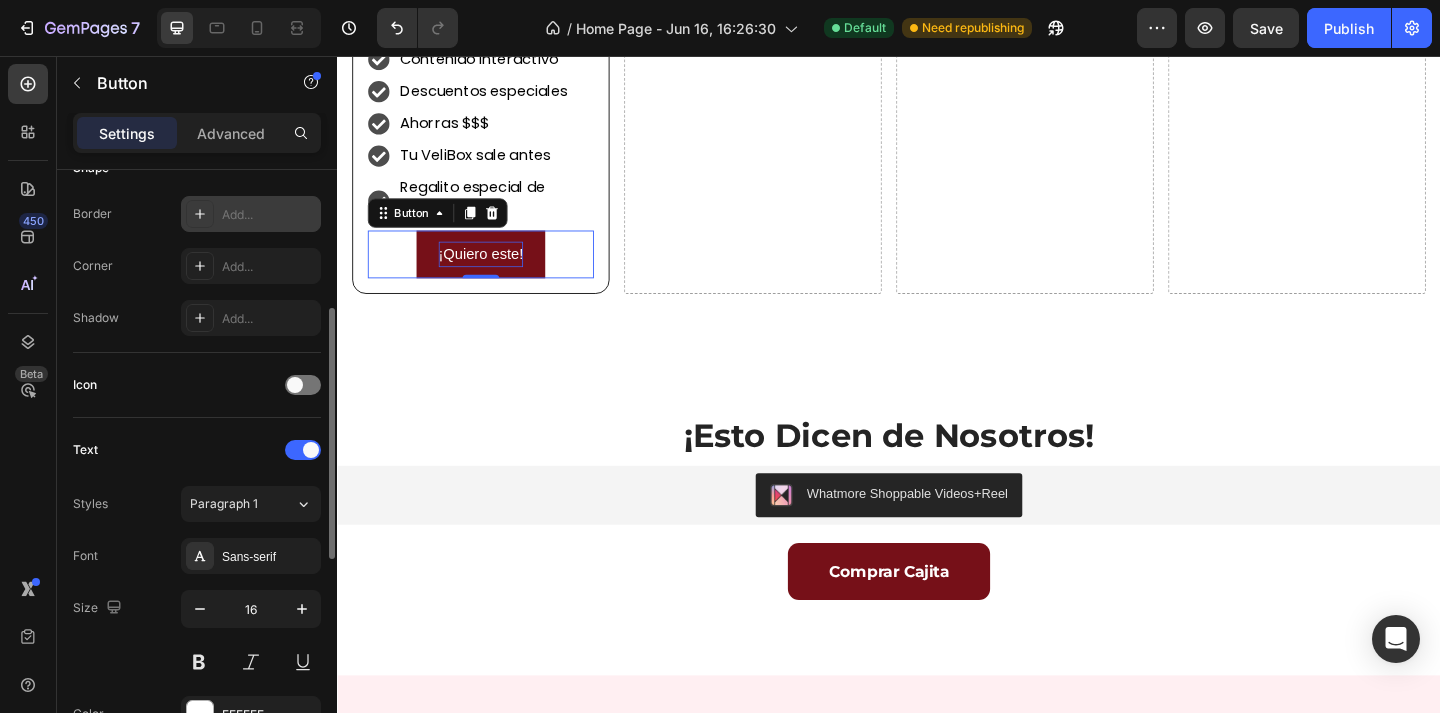 scroll, scrollTop: 334, scrollLeft: 0, axis: vertical 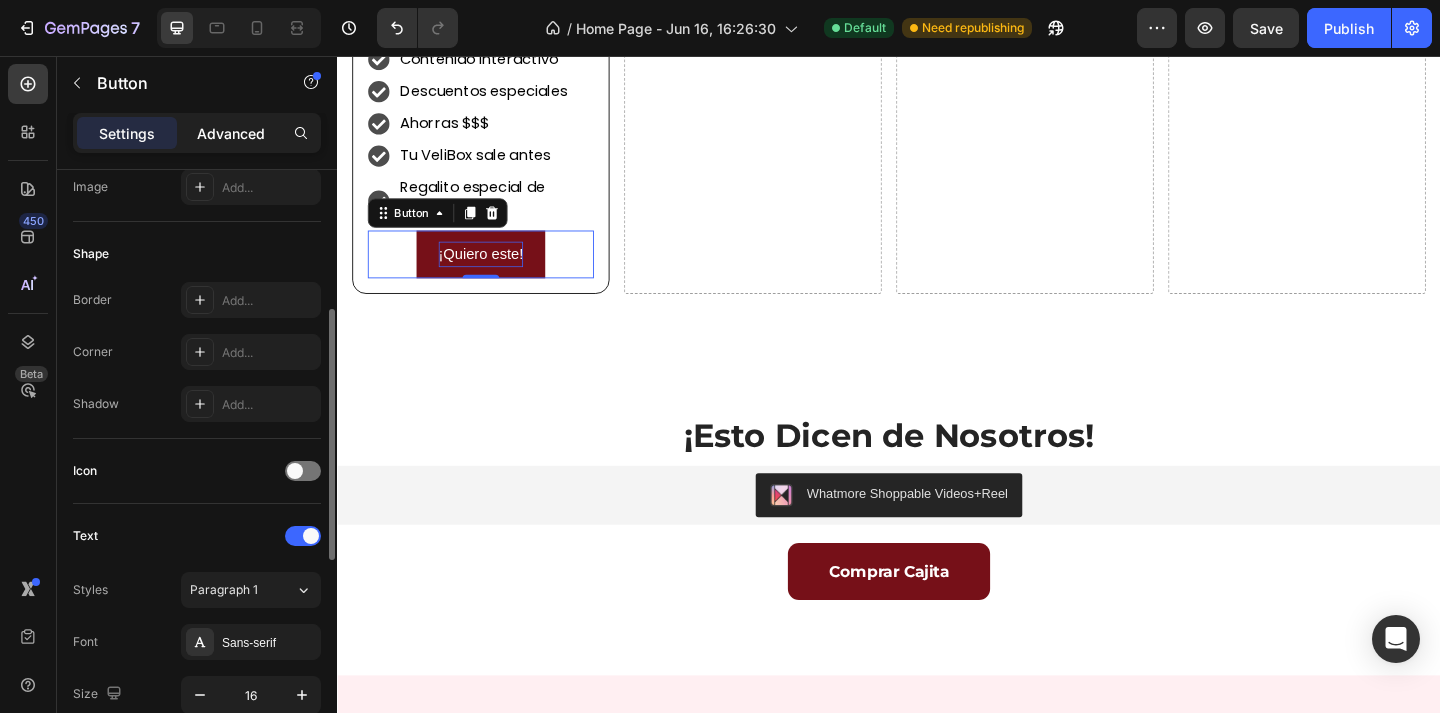 click on "Advanced" at bounding box center [231, 133] 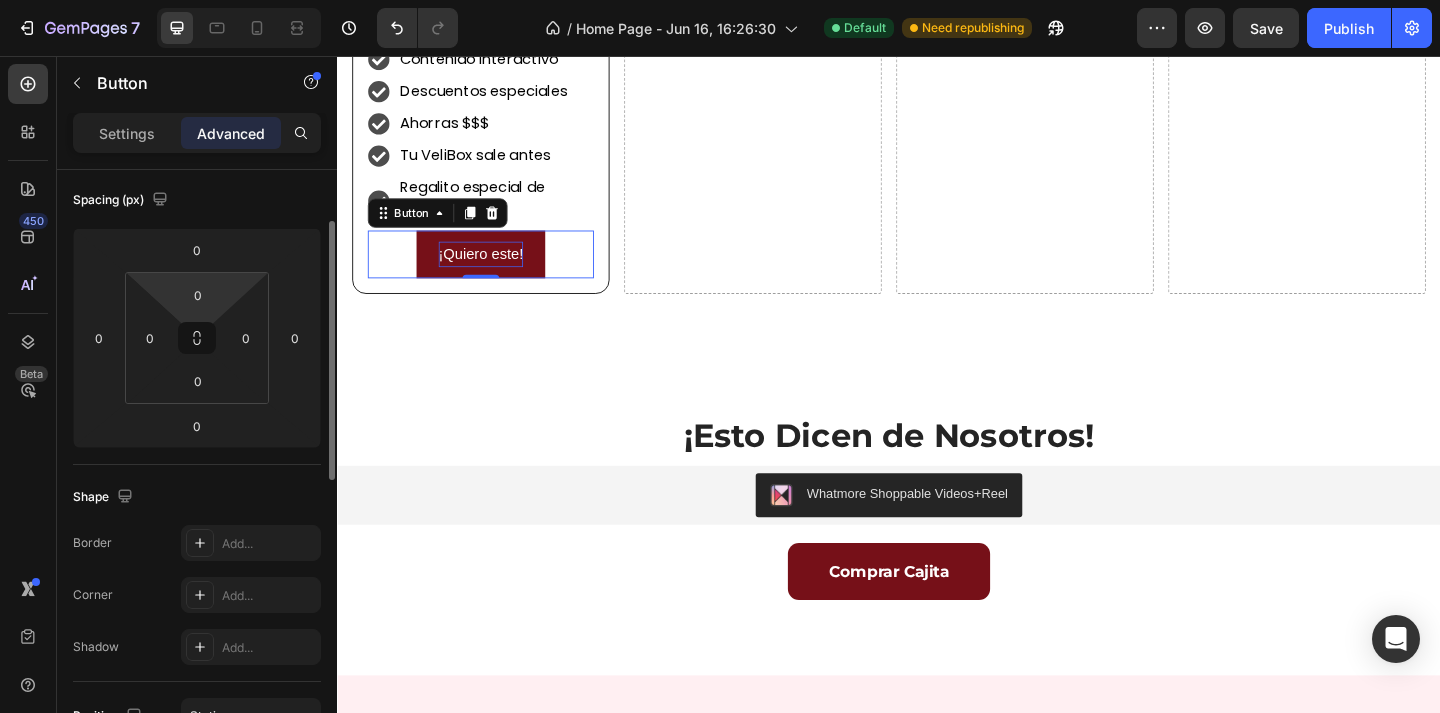 scroll, scrollTop: 189, scrollLeft: 0, axis: vertical 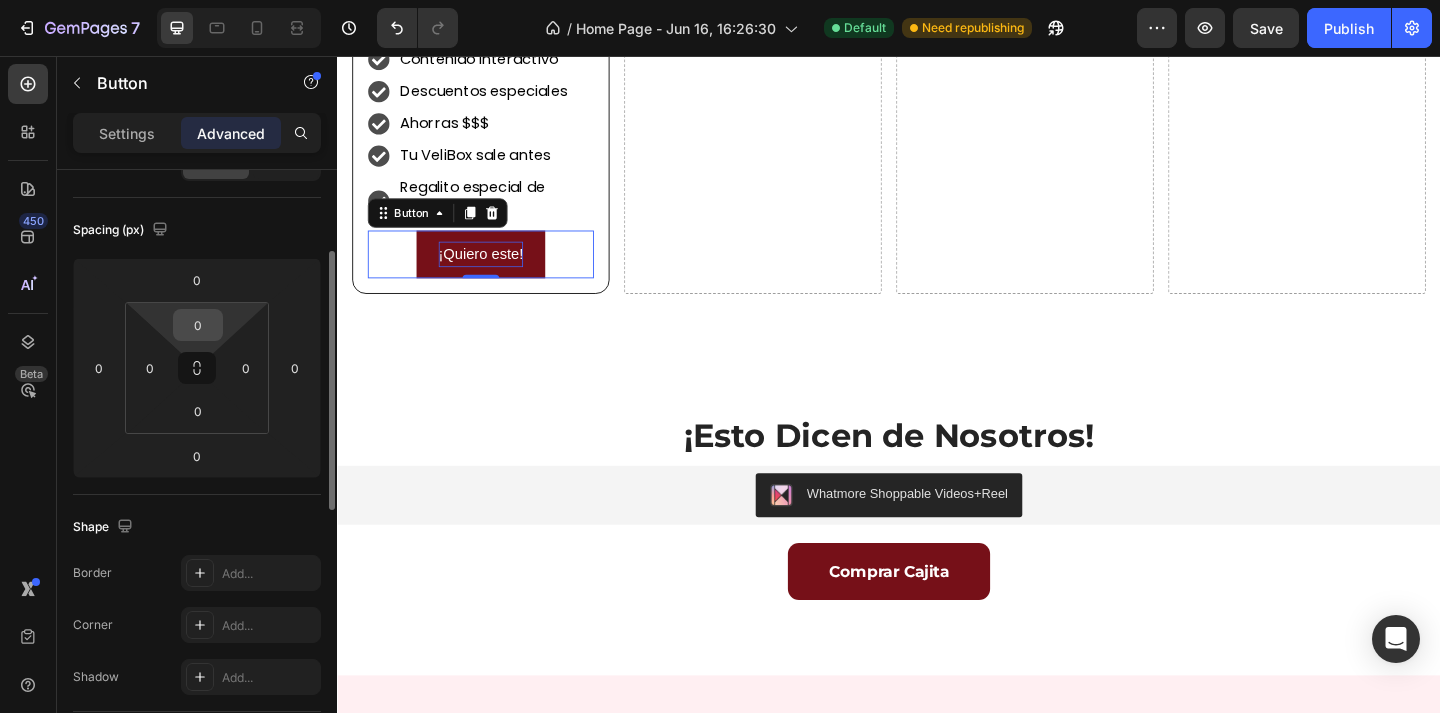 click on "0" at bounding box center (198, 325) 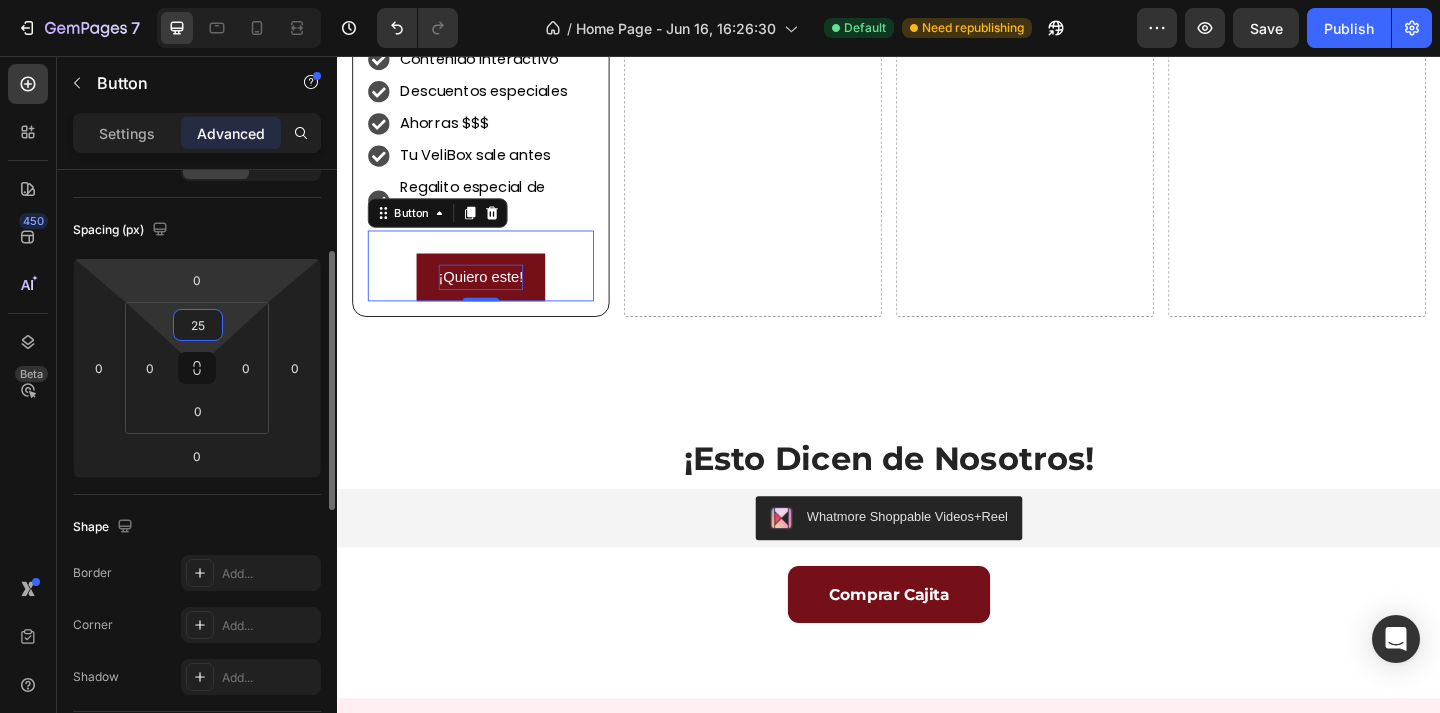 type on "2" 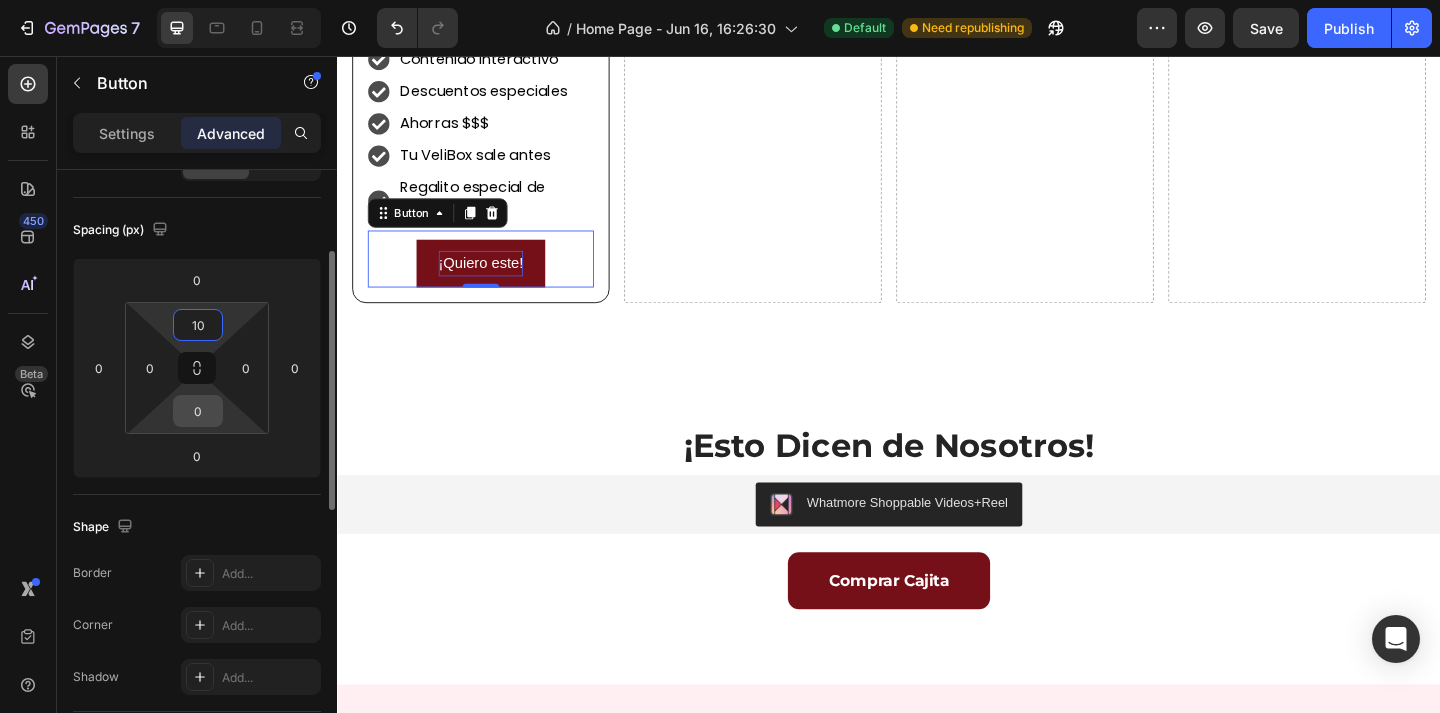 type on "10" 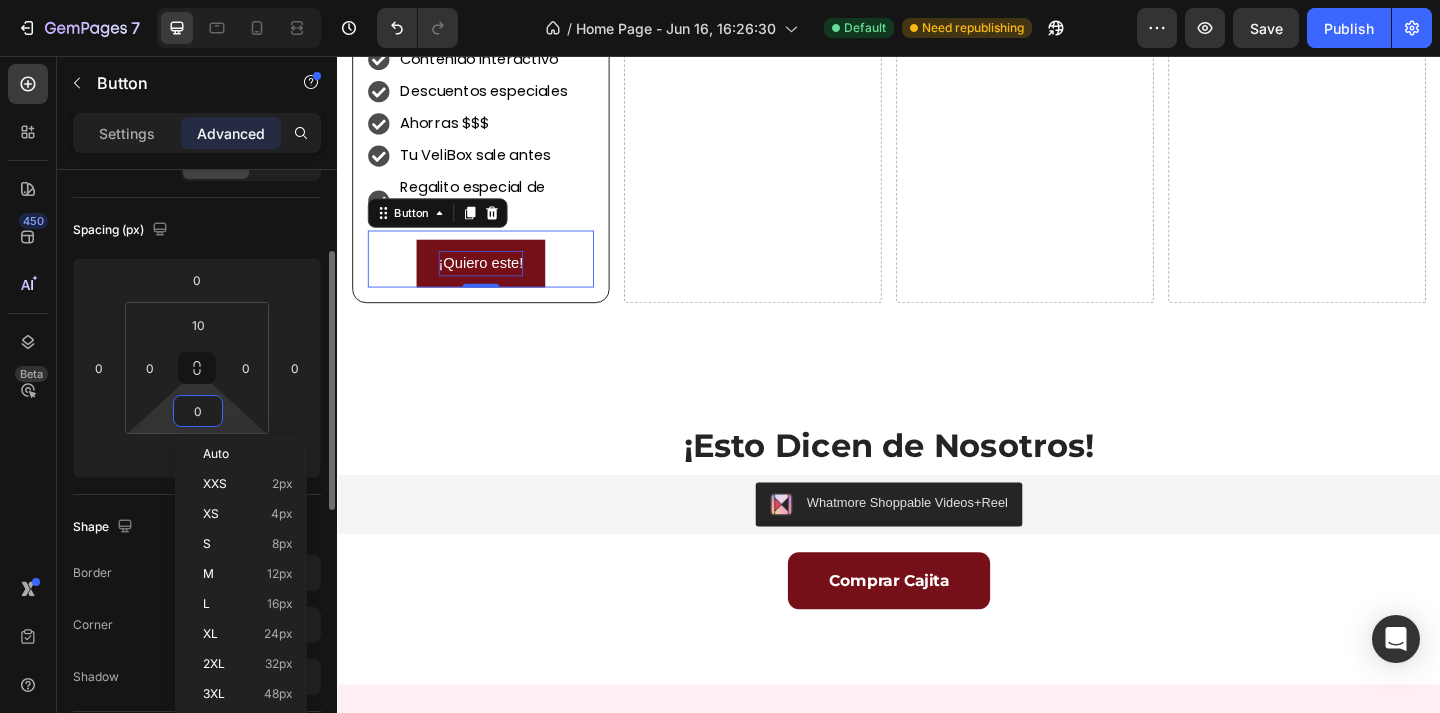 click on "0" at bounding box center (198, 411) 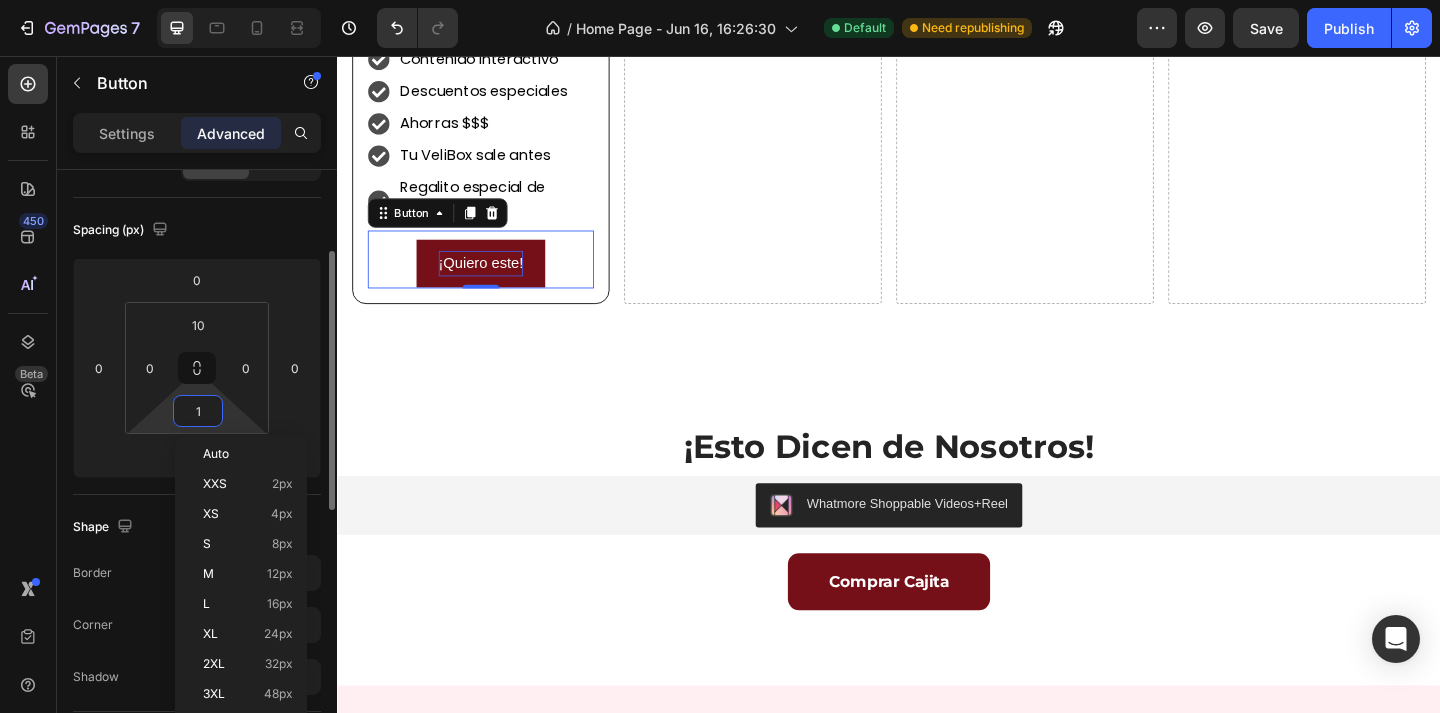 type on "10" 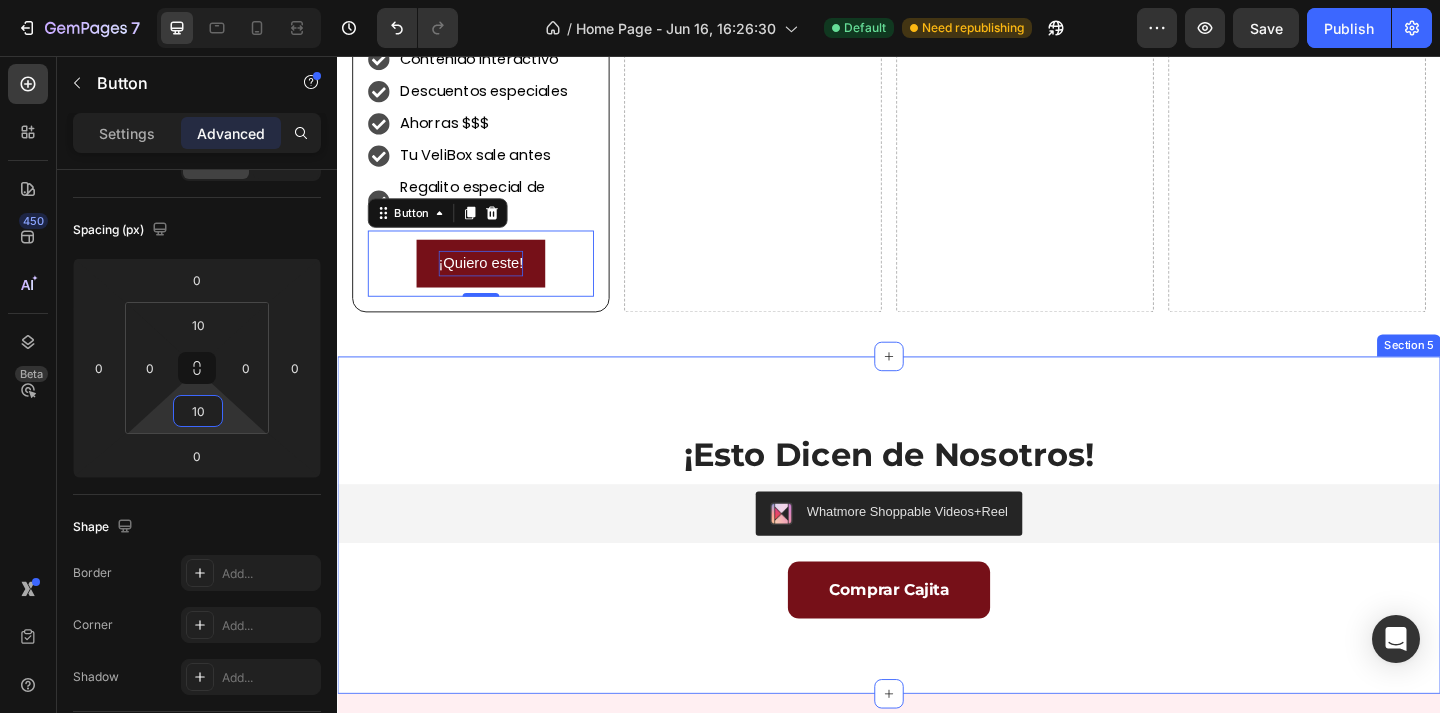 click on "¡Esto Dicen de Nosotros! Heading Whatmore Shoppable Videos+Reel Whatmore Shoppable Videos+Reel Comprar Cajita Button" at bounding box center (937, 566) 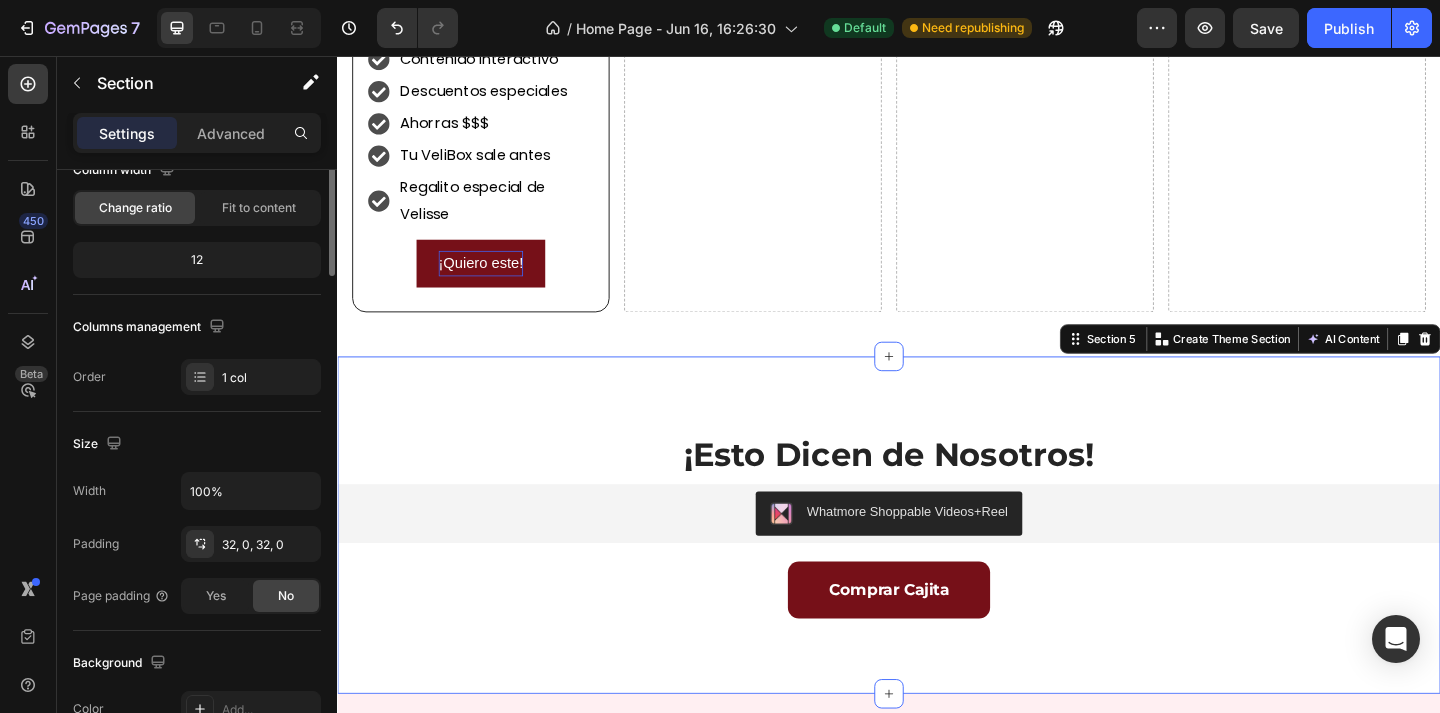scroll, scrollTop: 0, scrollLeft: 0, axis: both 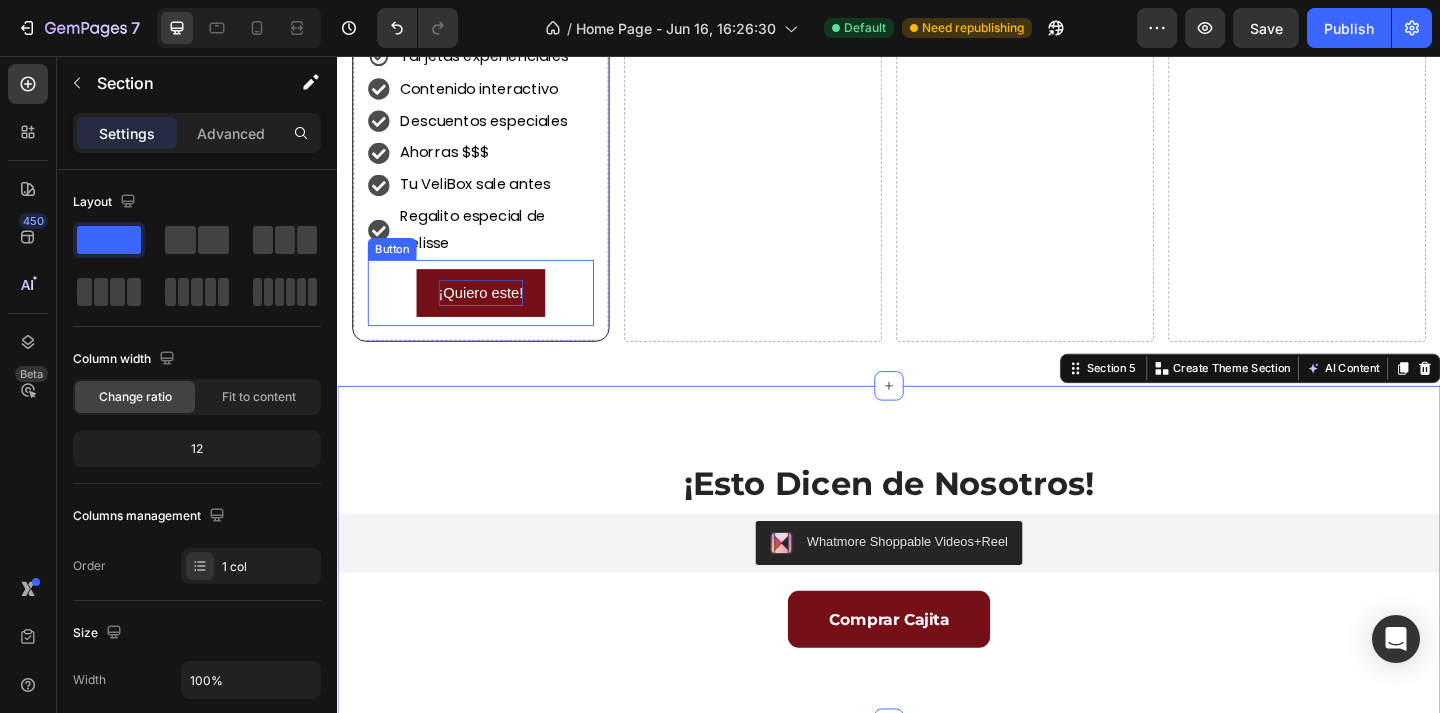 click on "¡Quiero este!" at bounding box center (493, 314) 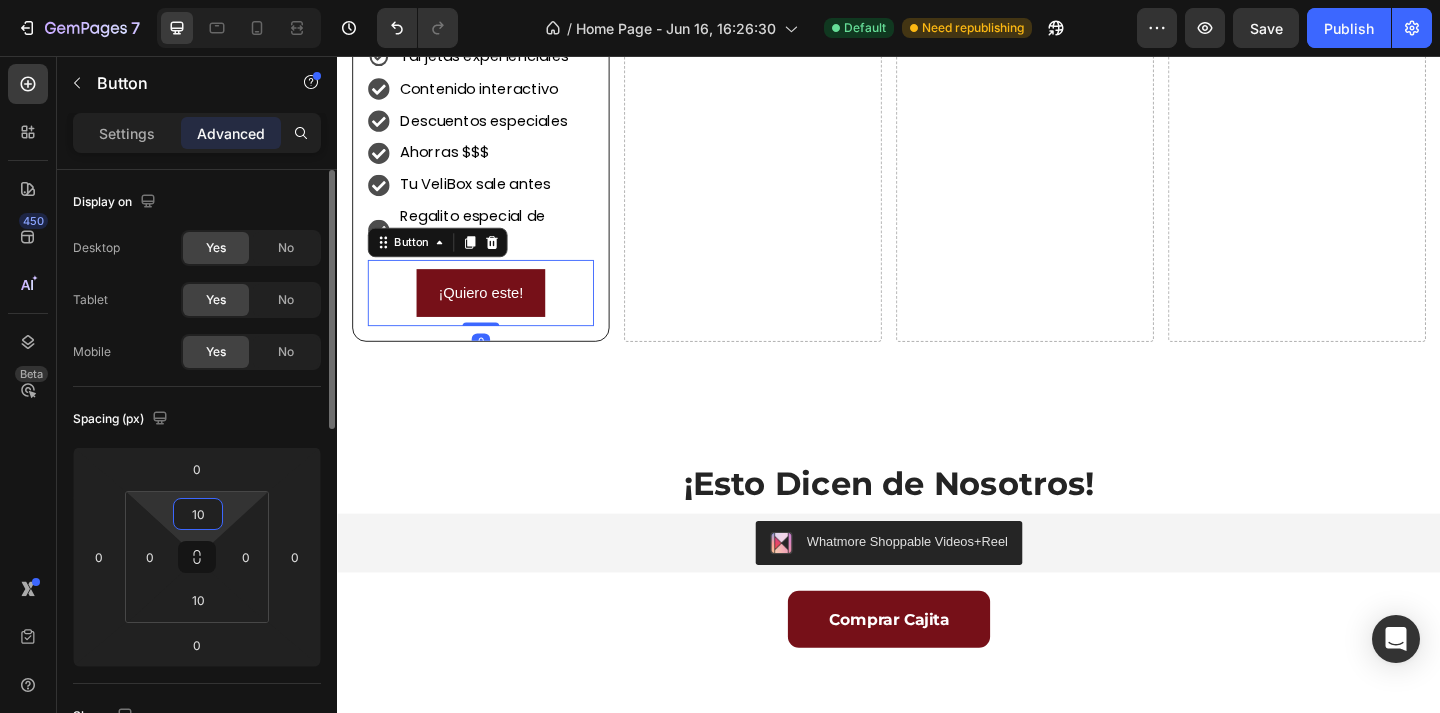 click on "10" at bounding box center [198, 514] 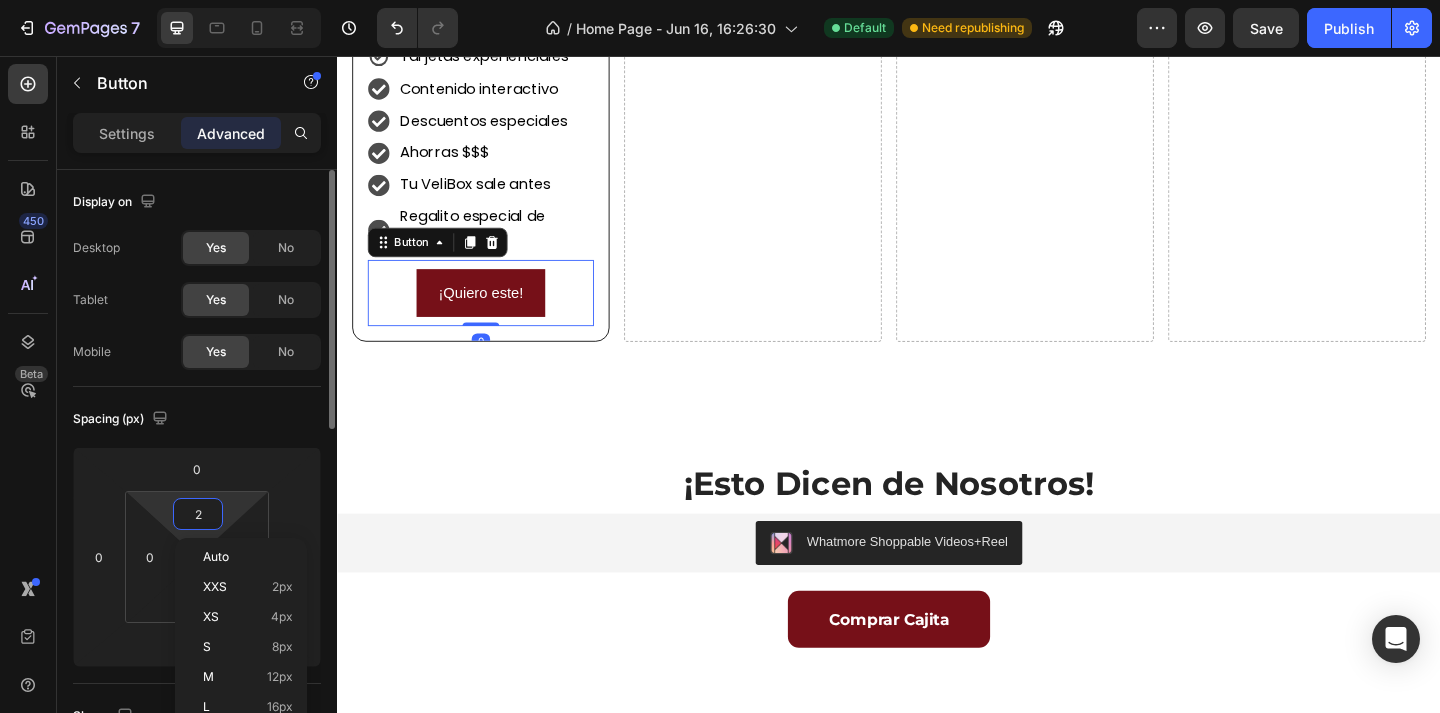 type on "20" 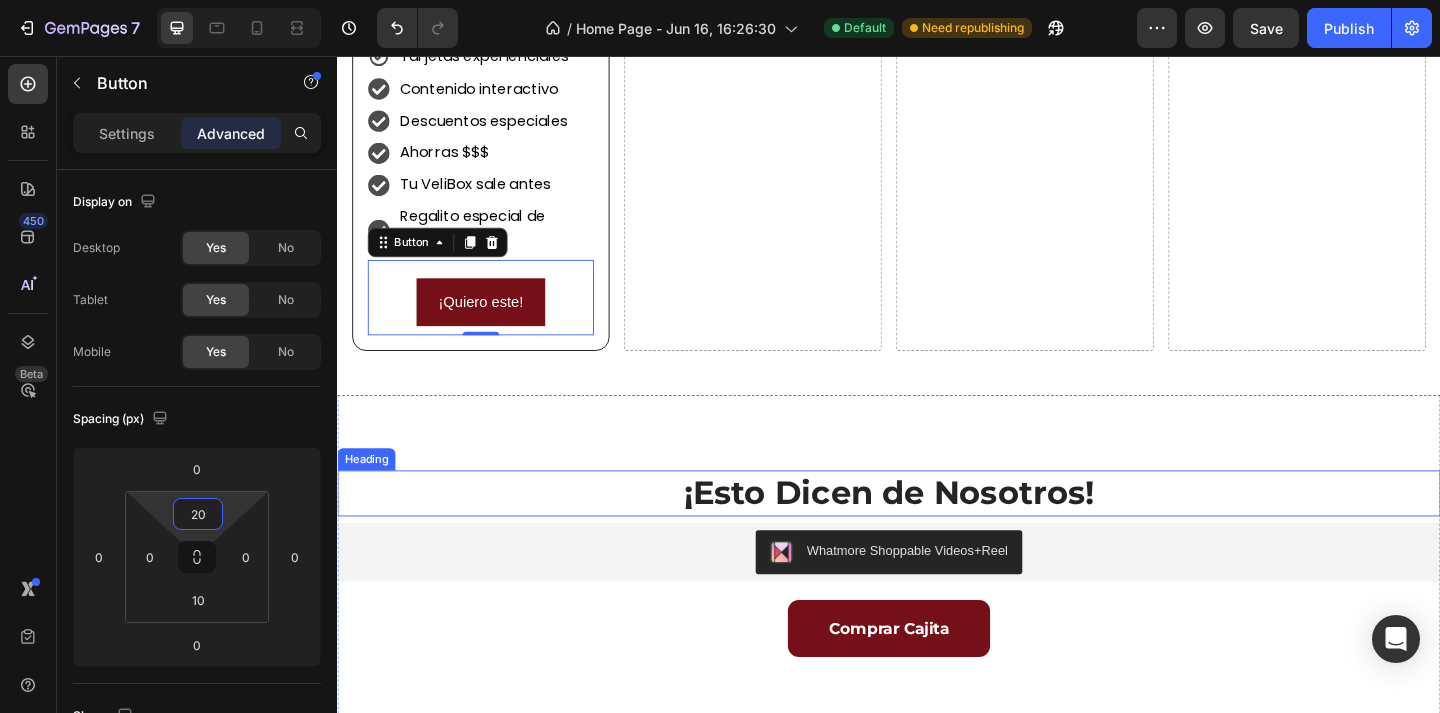 click on "¡Esto Dicen de Nosotros!" at bounding box center (937, 532) 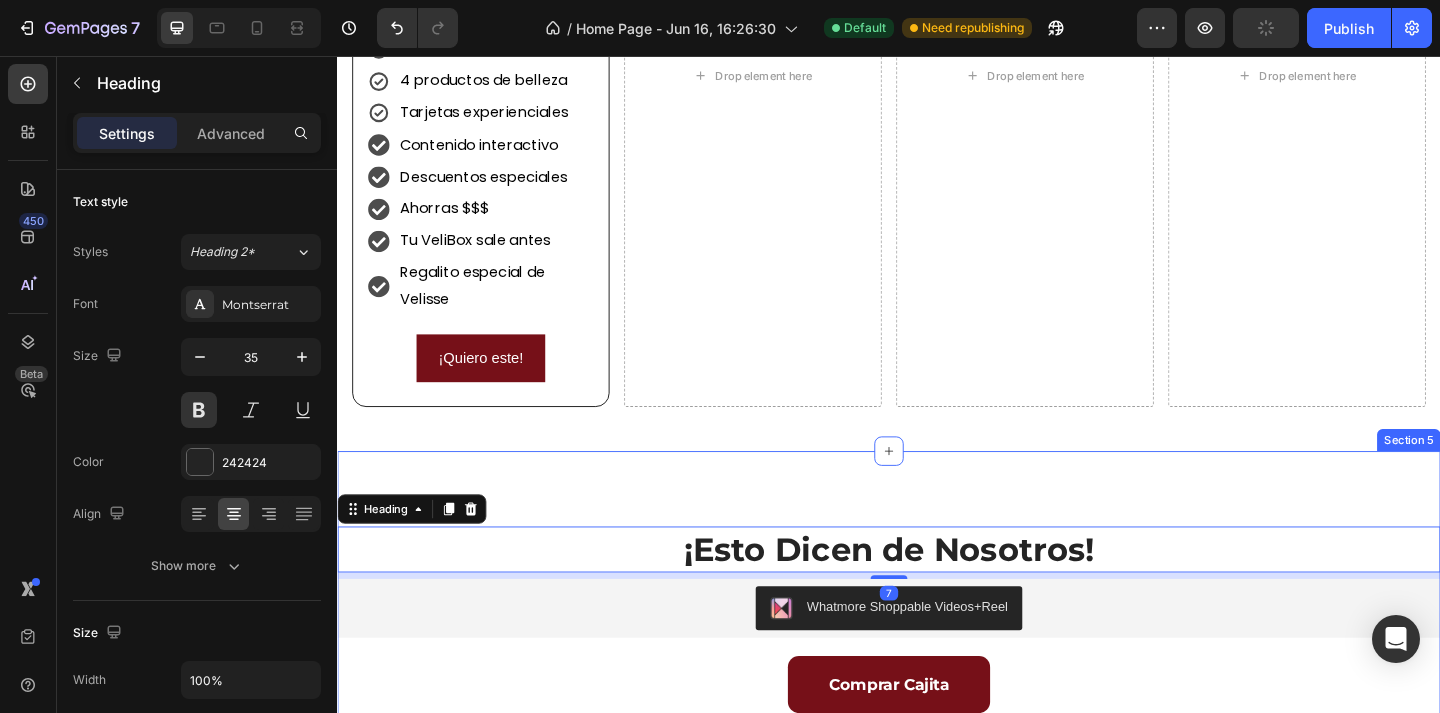 scroll, scrollTop: 2071, scrollLeft: 0, axis: vertical 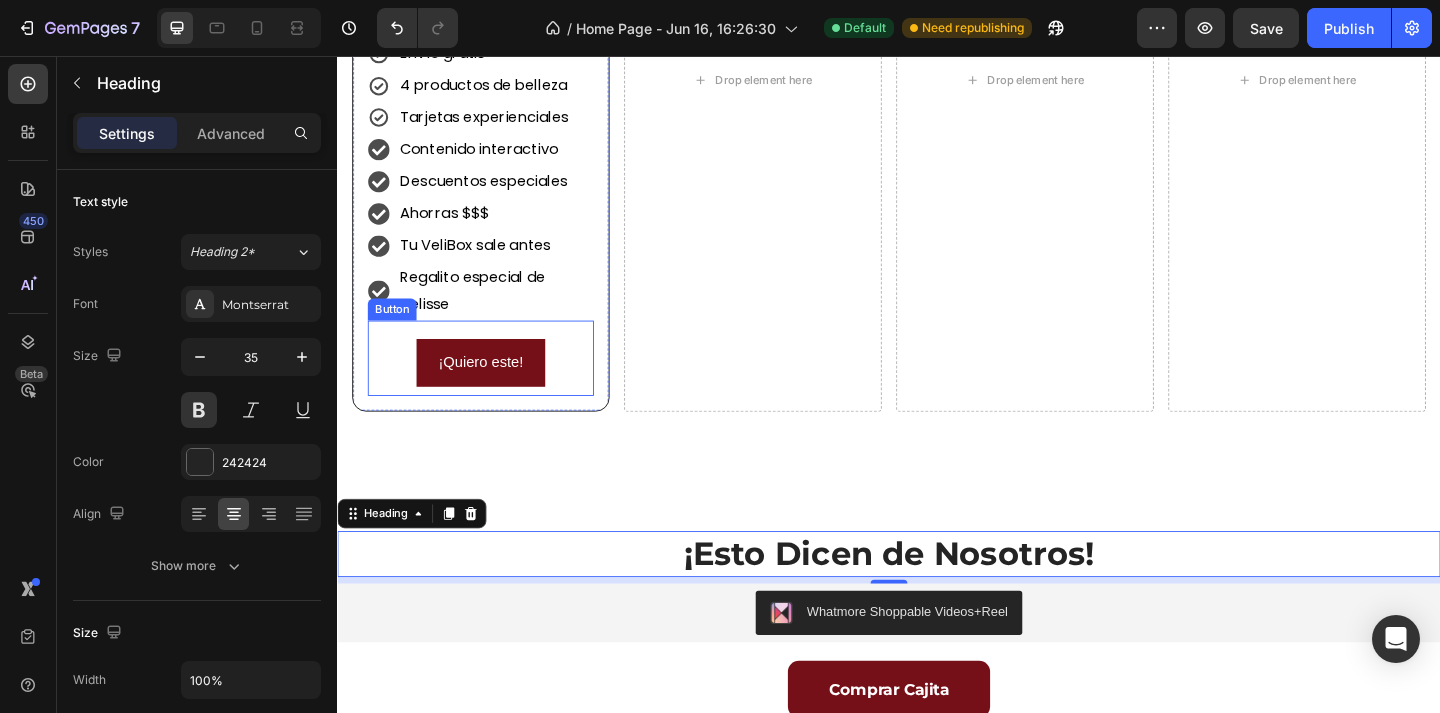 click on "¡Quiero este! Button" at bounding box center (493, 385) 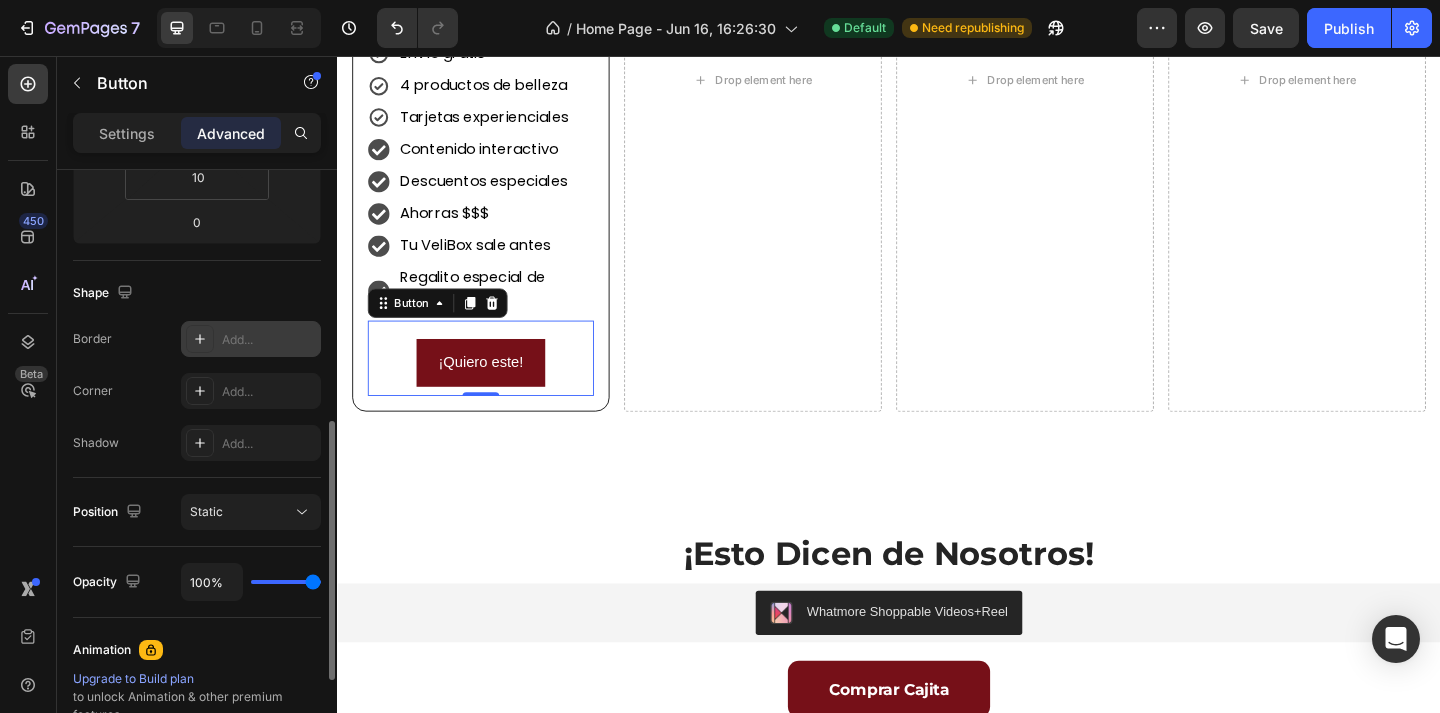 scroll, scrollTop: 471, scrollLeft: 0, axis: vertical 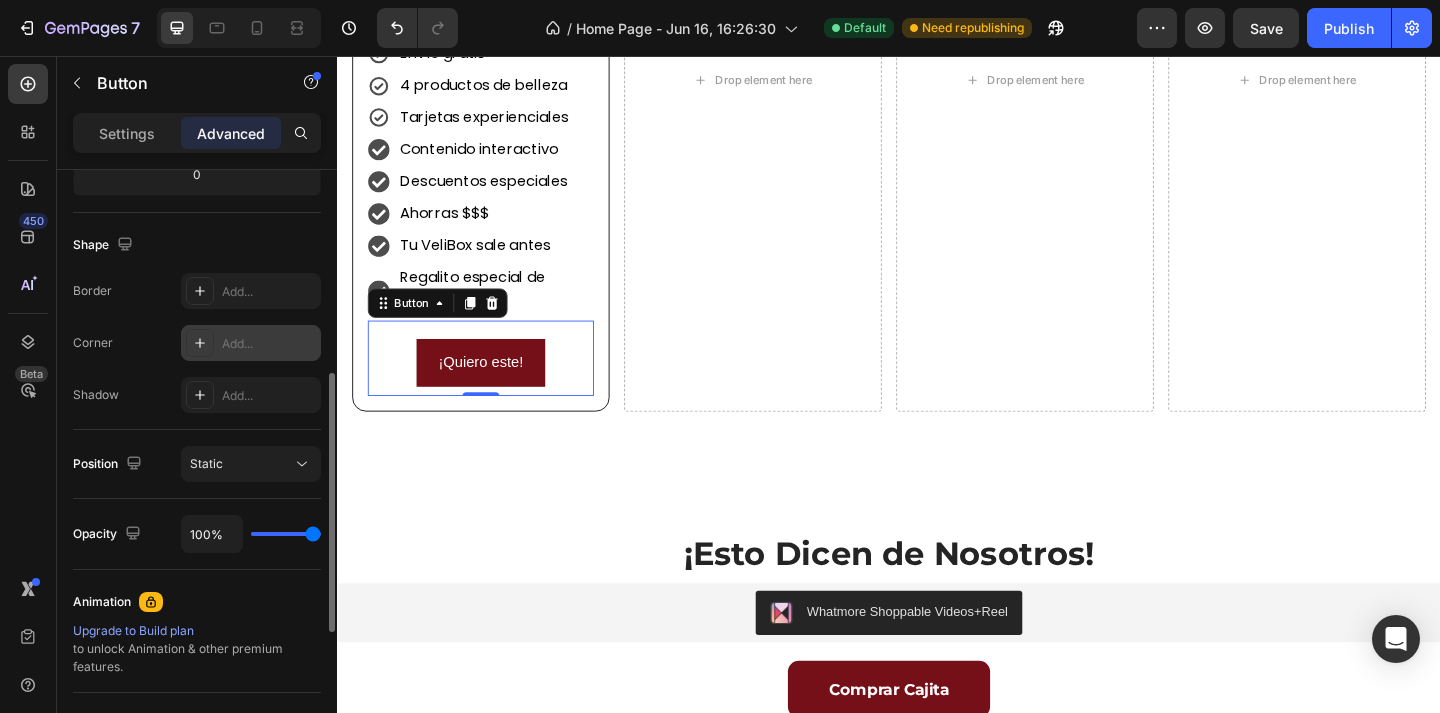 click on "Add..." at bounding box center (269, 344) 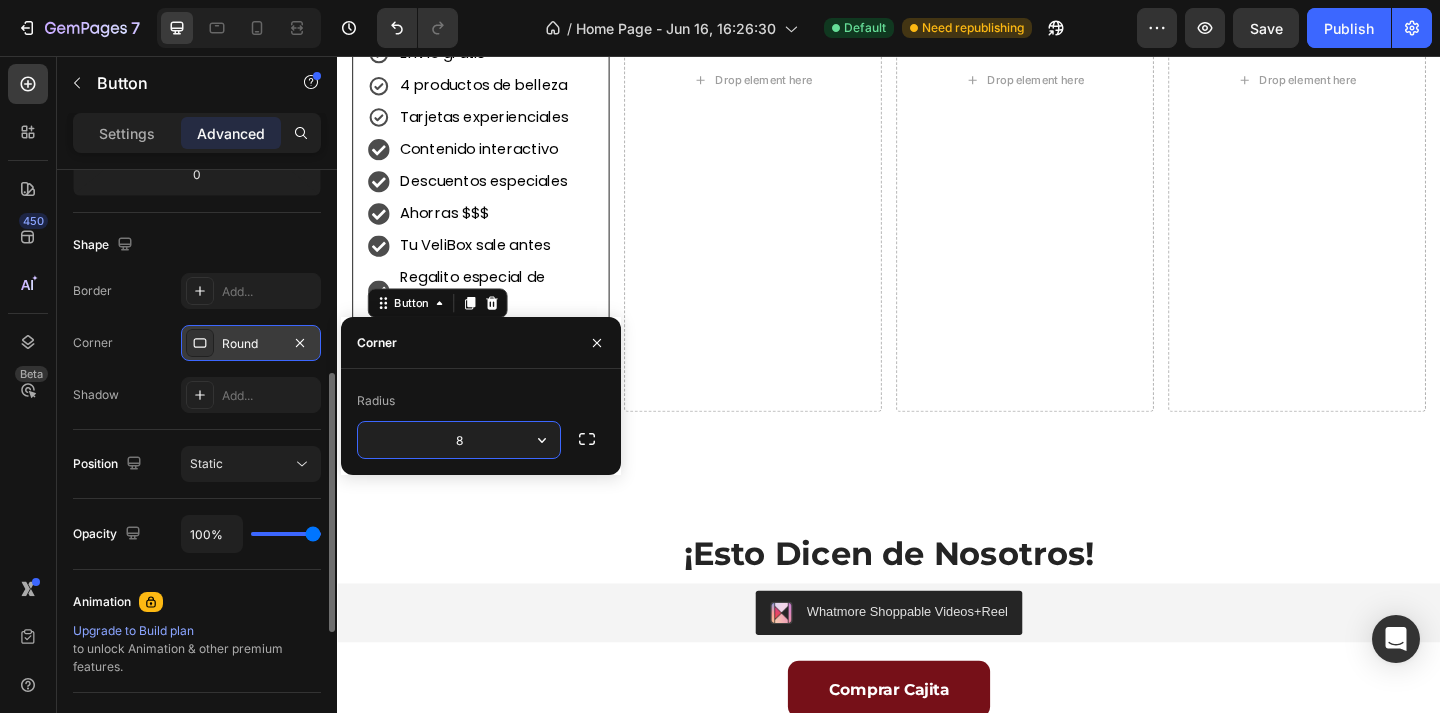 click on "¡Esto Dicen de Nosotros! Heading Whatmore Shoppable Videos+Reel Whatmore Shoppable Videos+Reel Comprar Cajita Button" at bounding box center (937, 674) 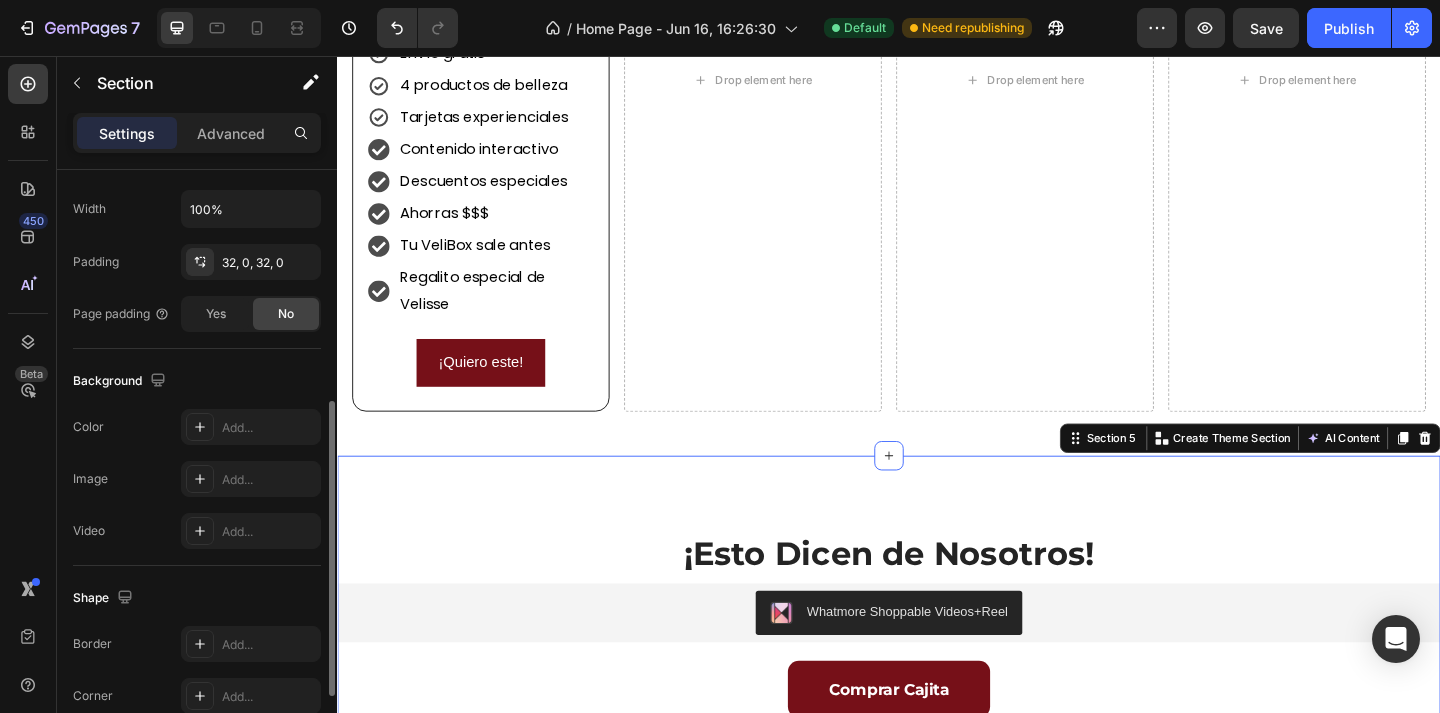 scroll, scrollTop: 0, scrollLeft: 0, axis: both 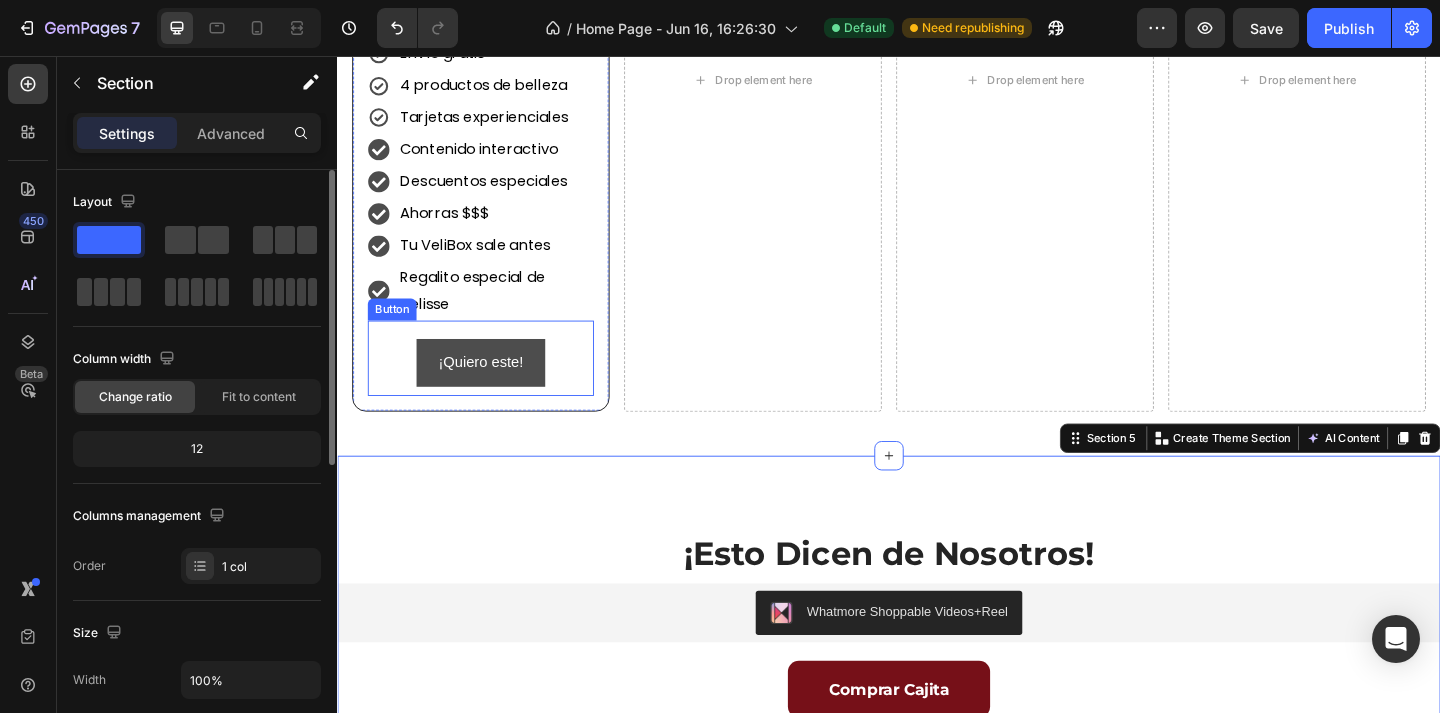 click on "¡Quiero este!" at bounding box center [493, 390] 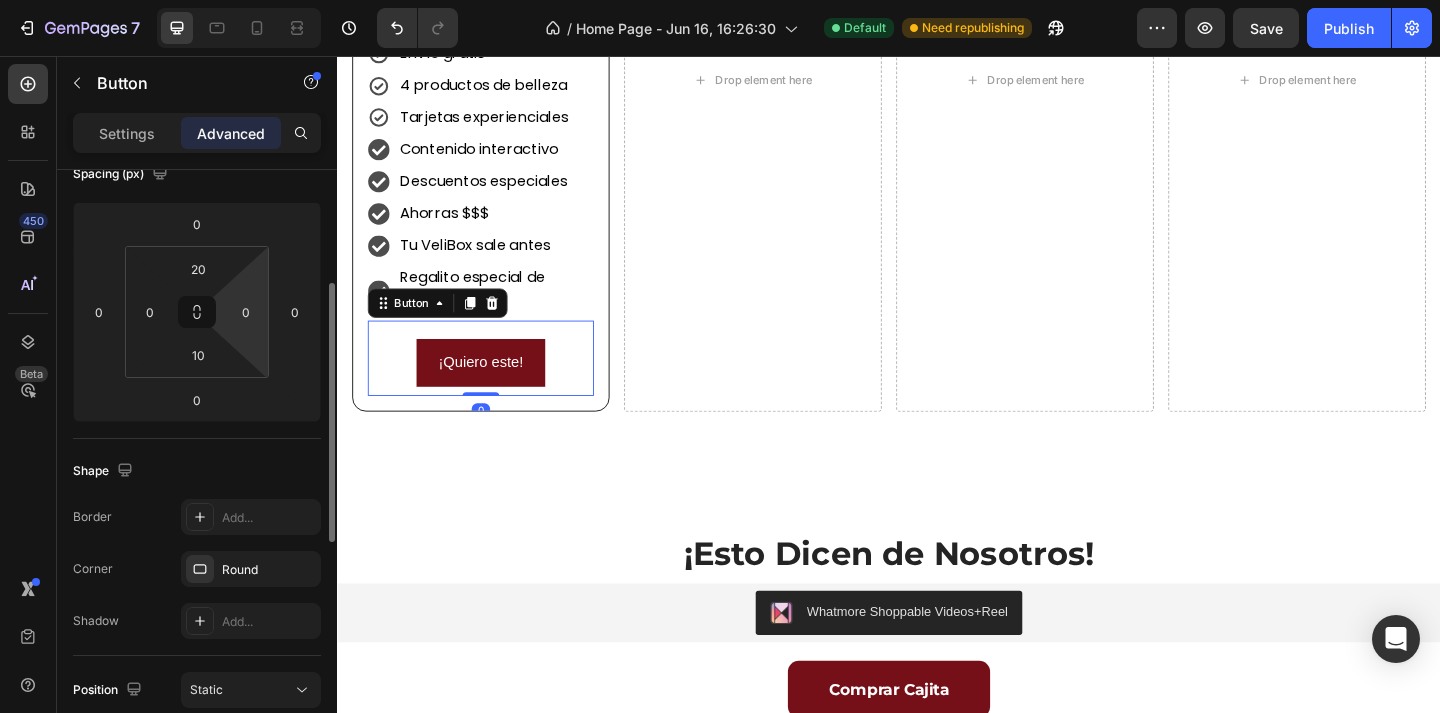 scroll, scrollTop: 251, scrollLeft: 0, axis: vertical 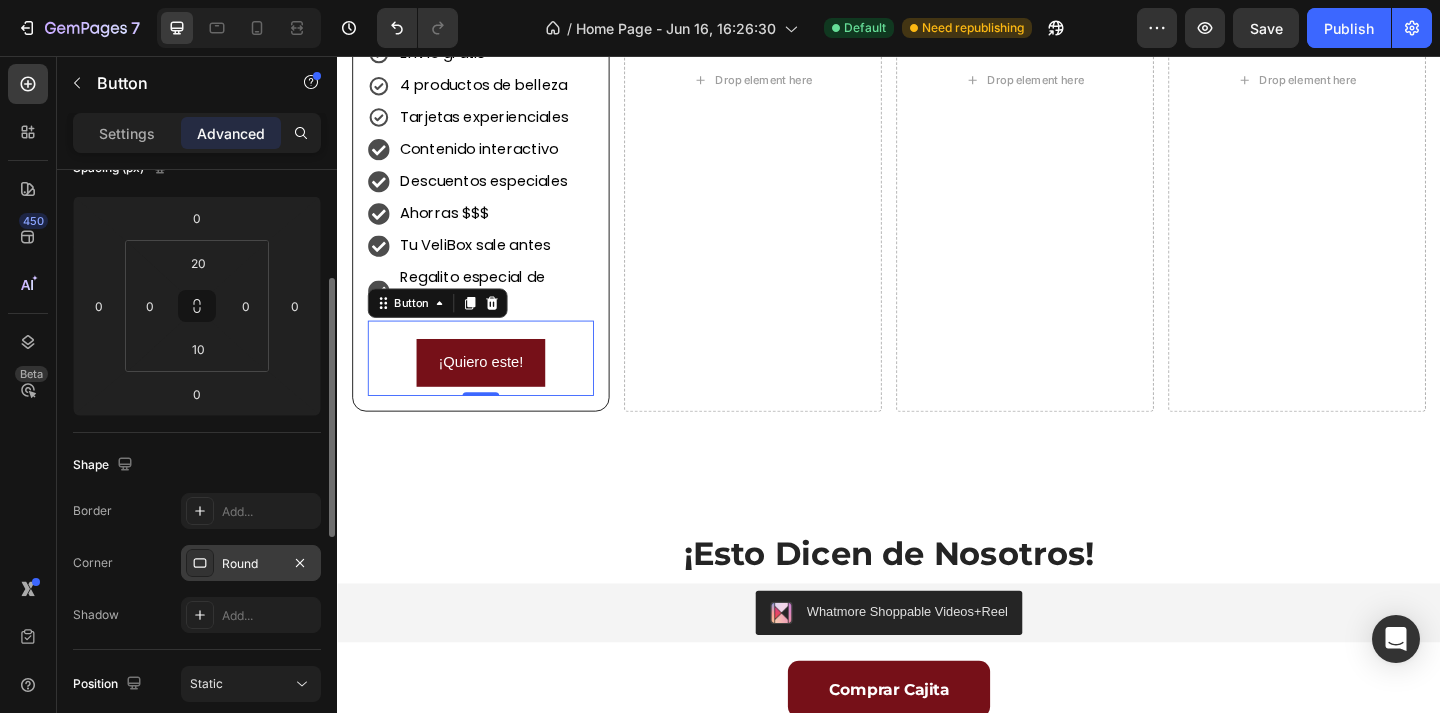 click on "Round" at bounding box center [251, 563] 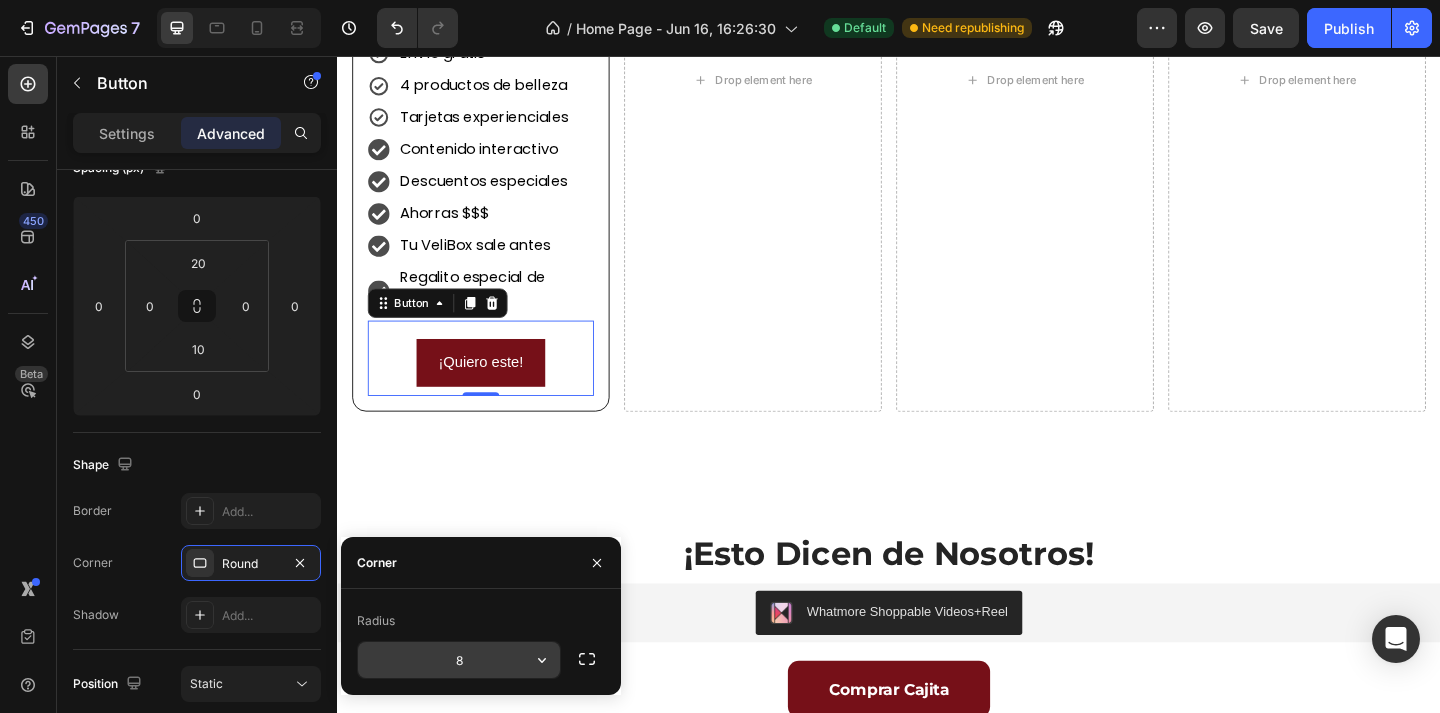 click on "8" at bounding box center [459, 660] 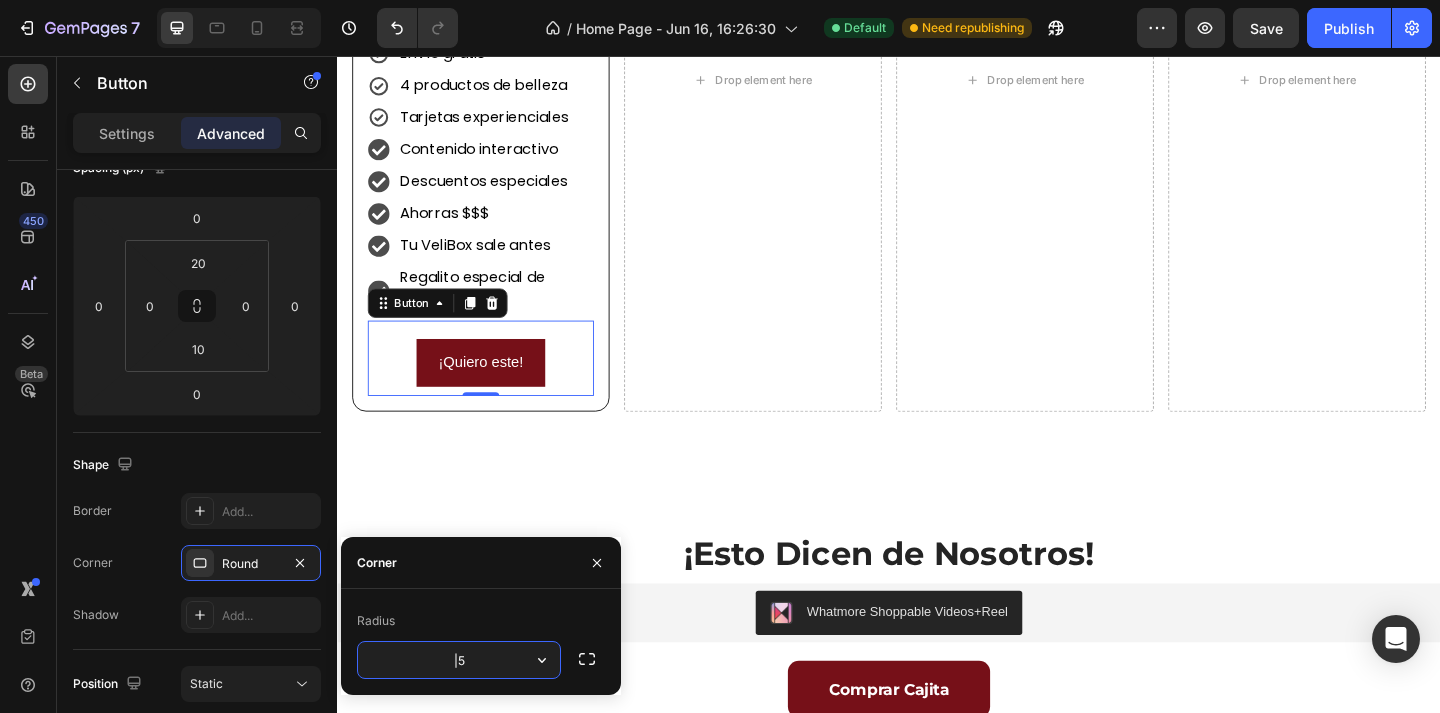 type on "|" 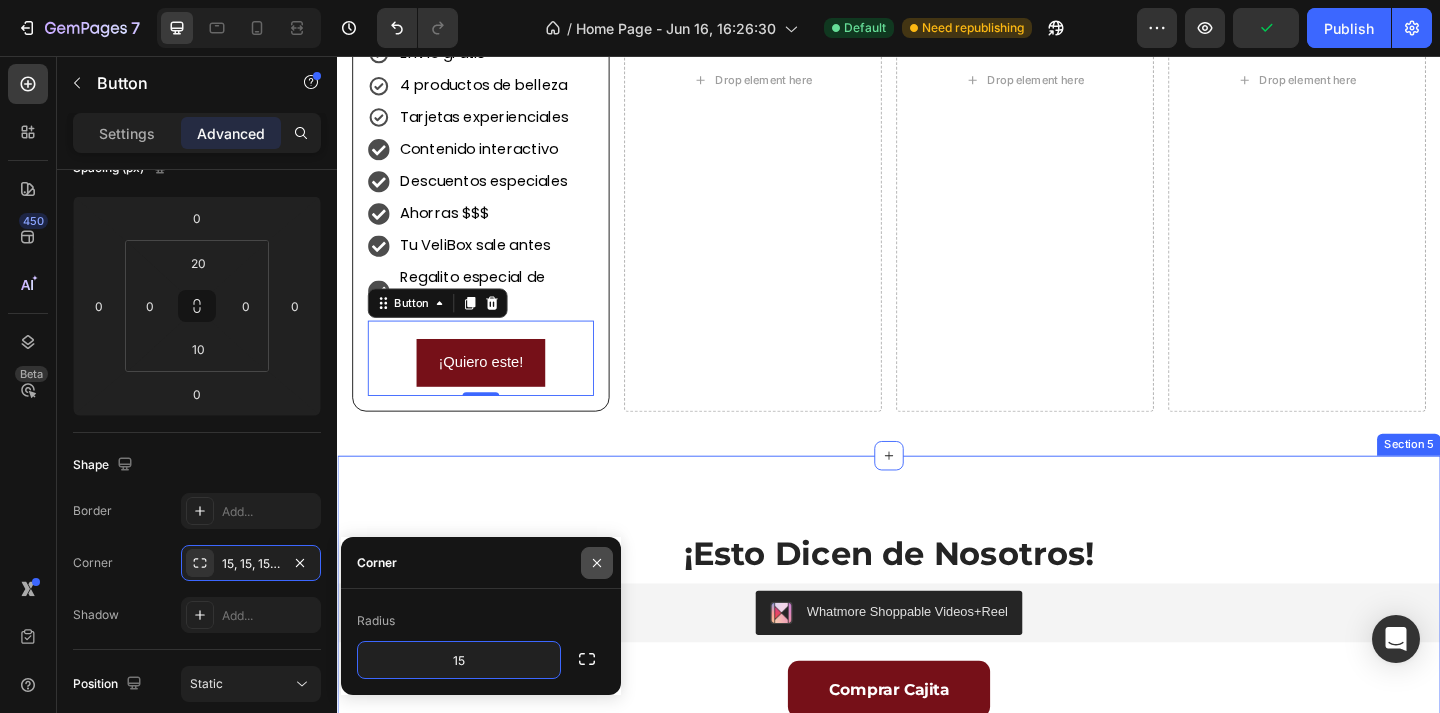 click at bounding box center (597, 563) 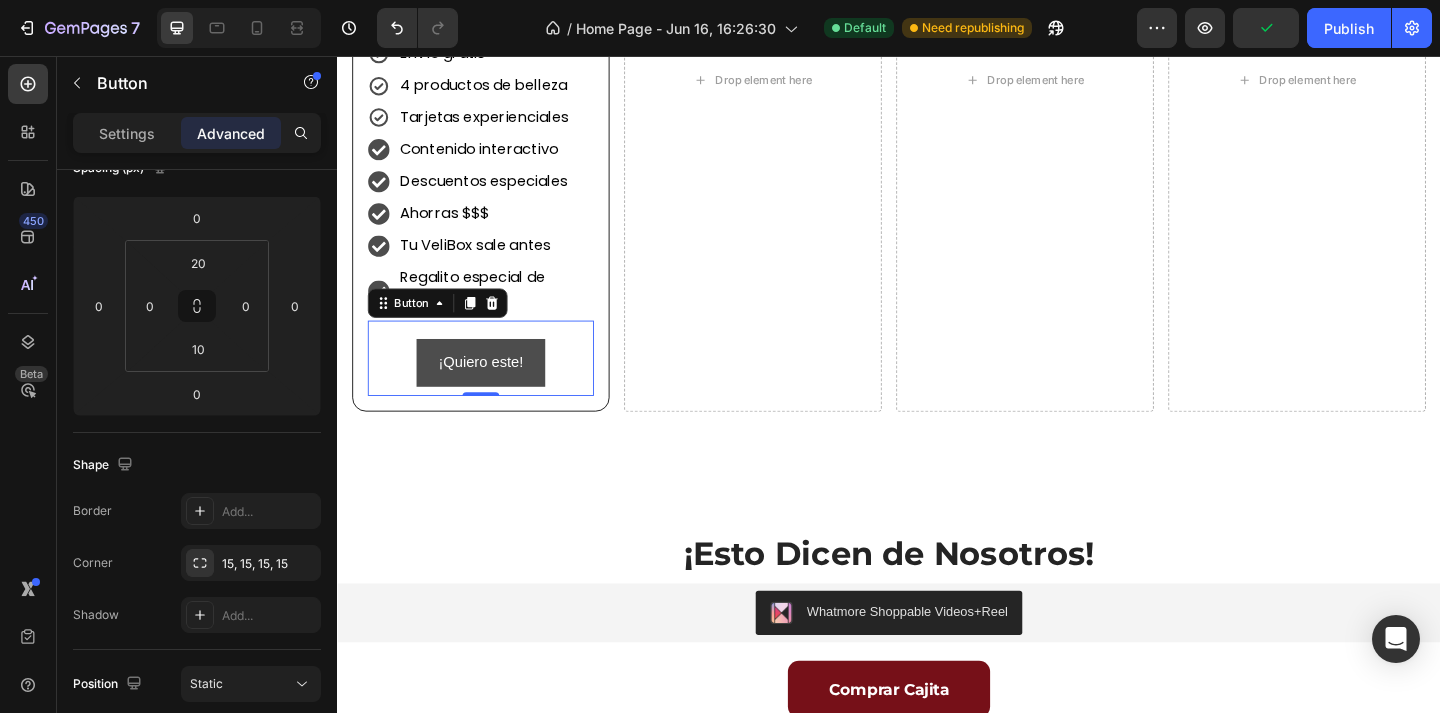 click on "¡Quiero este!" at bounding box center (493, 390) 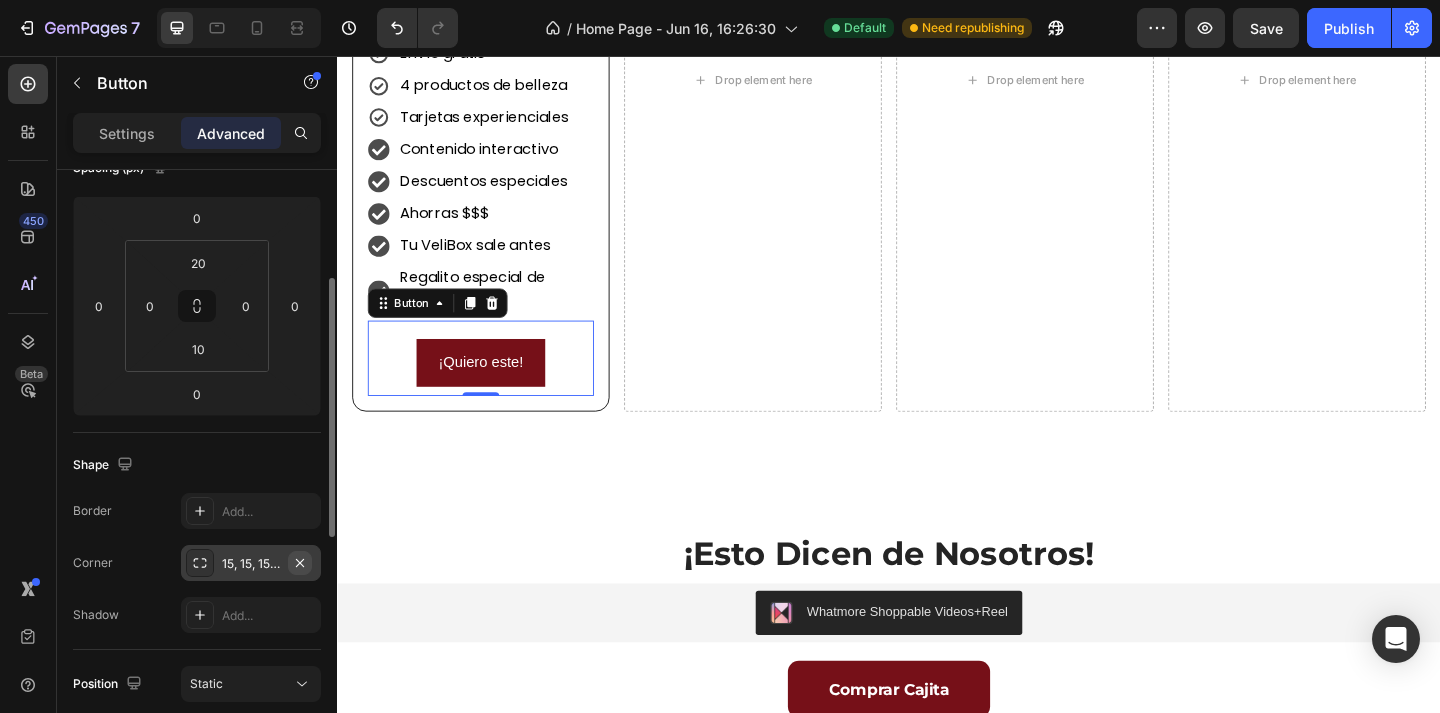 click 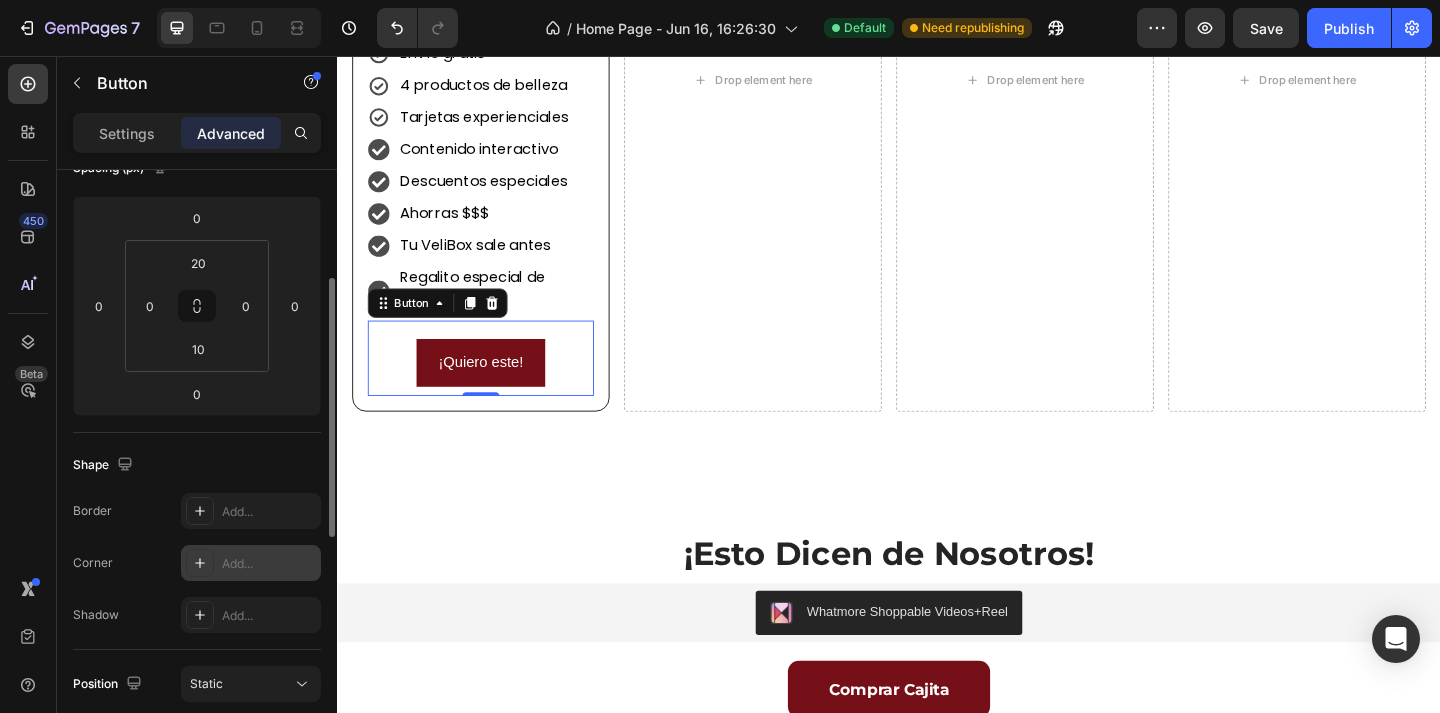 click on "Add..." at bounding box center [269, 564] 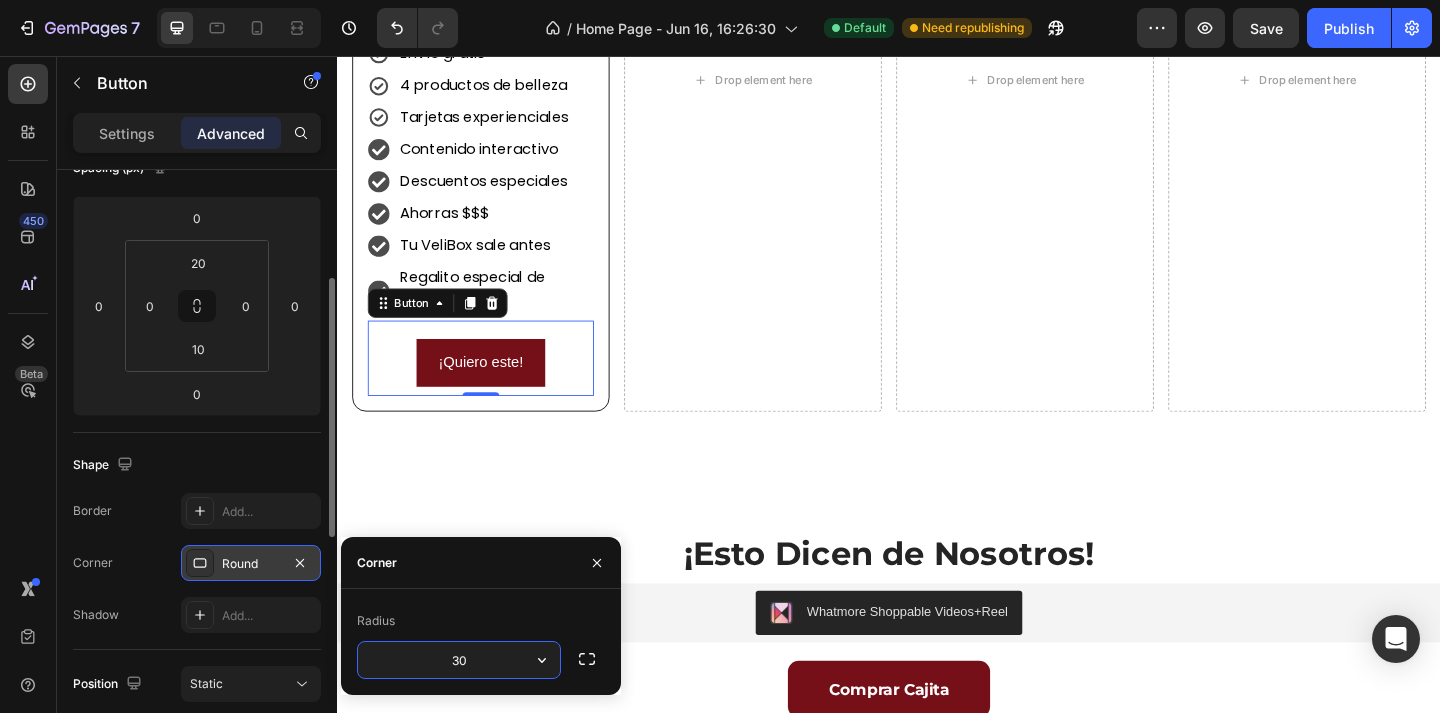 type on "30" 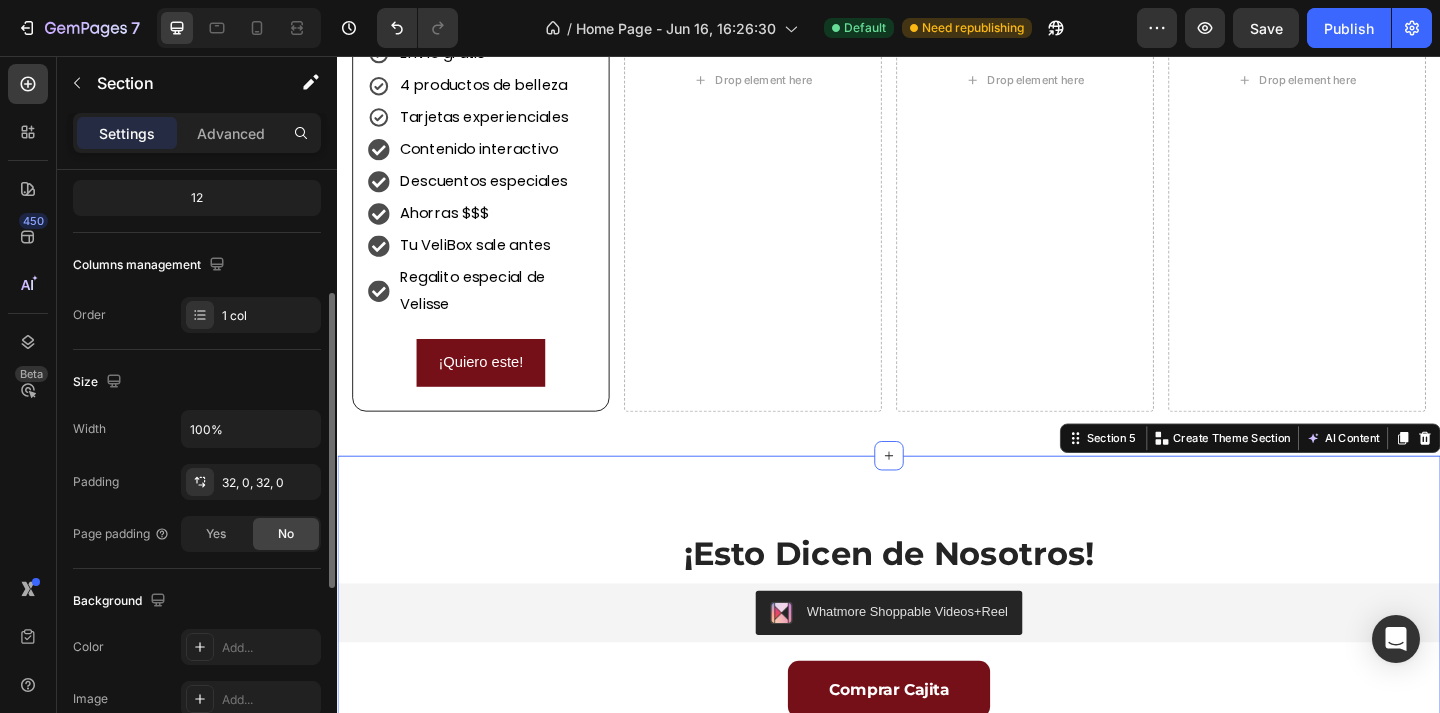 click on "¡Esto Dicen de Nosotros! Heading Whatmore Shoppable Videos+Reel Whatmore Shoppable Videos+Reel Comprar Cajita Button Section 5   You can create reusable sections Create Theme Section AI Content Write with GemAI What would you like to describe here? Tone and Voice Persuasive Product Show more Generate" at bounding box center [937, 674] 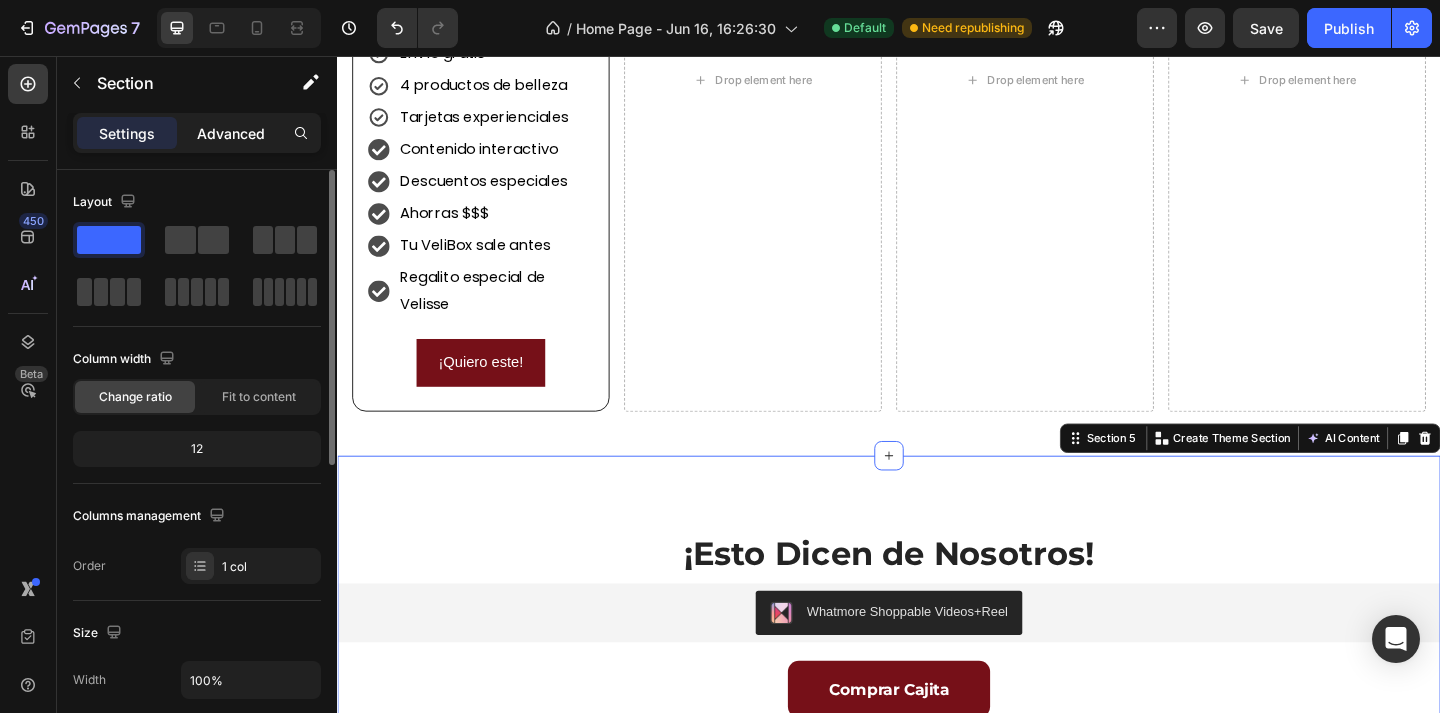click on "Advanced" at bounding box center [231, 133] 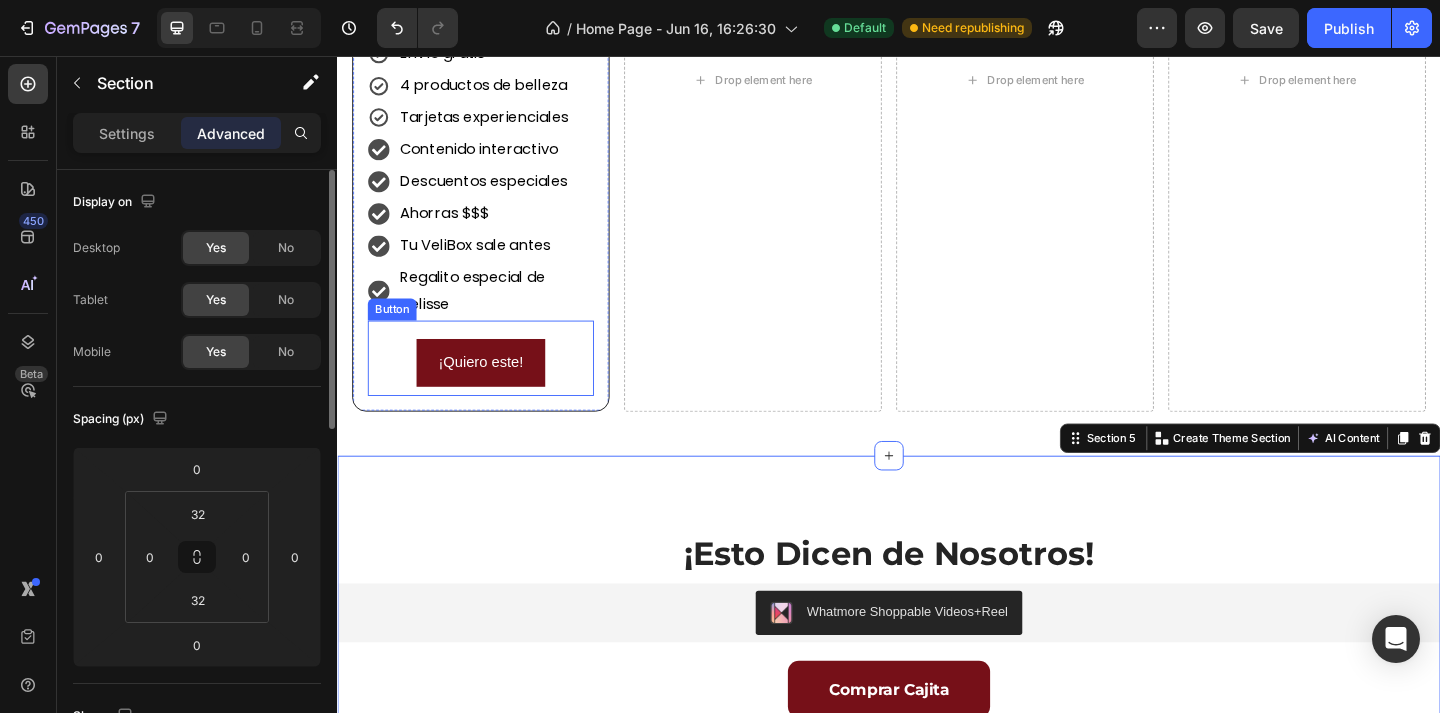 click on "¡Quiero este! Button" at bounding box center (493, 385) 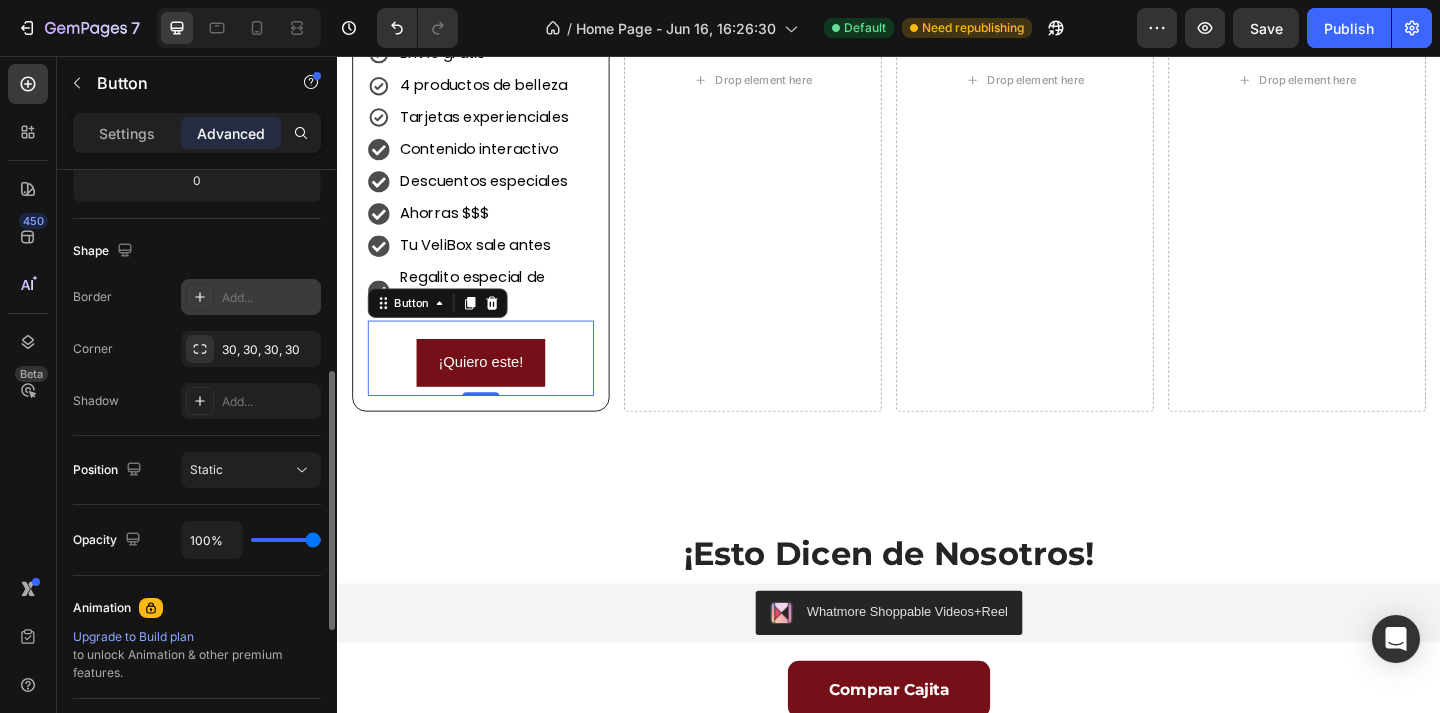scroll, scrollTop: 448, scrollLeft: 0, axis: vertical 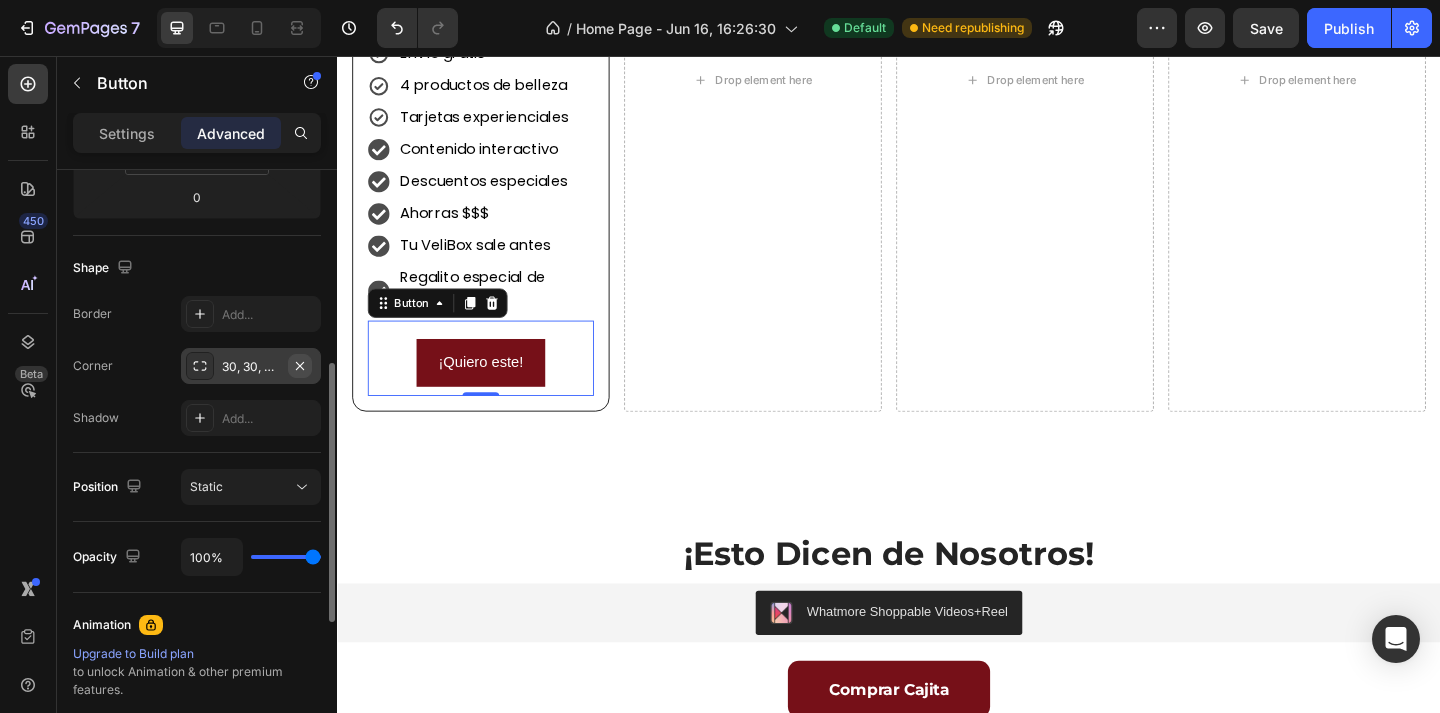 click 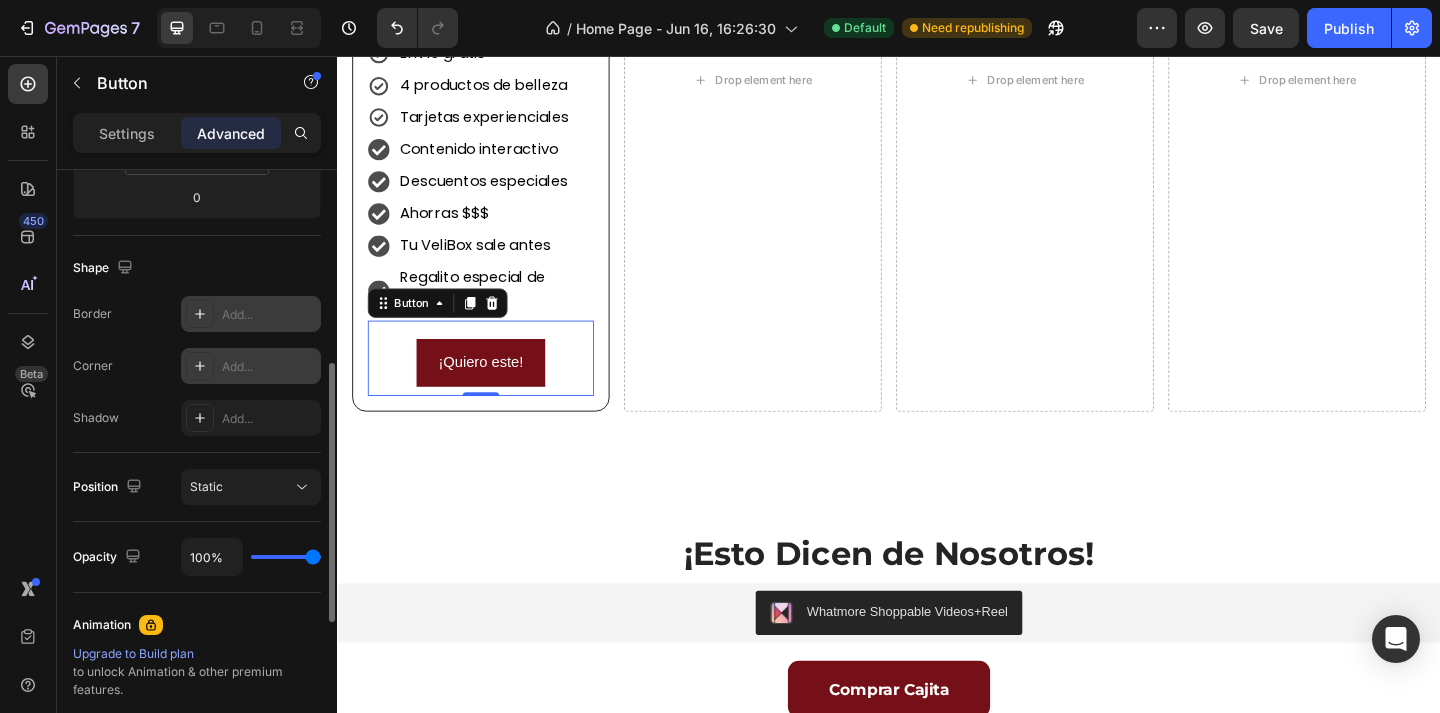 click on "Add..." at bounding box center [269, 315] 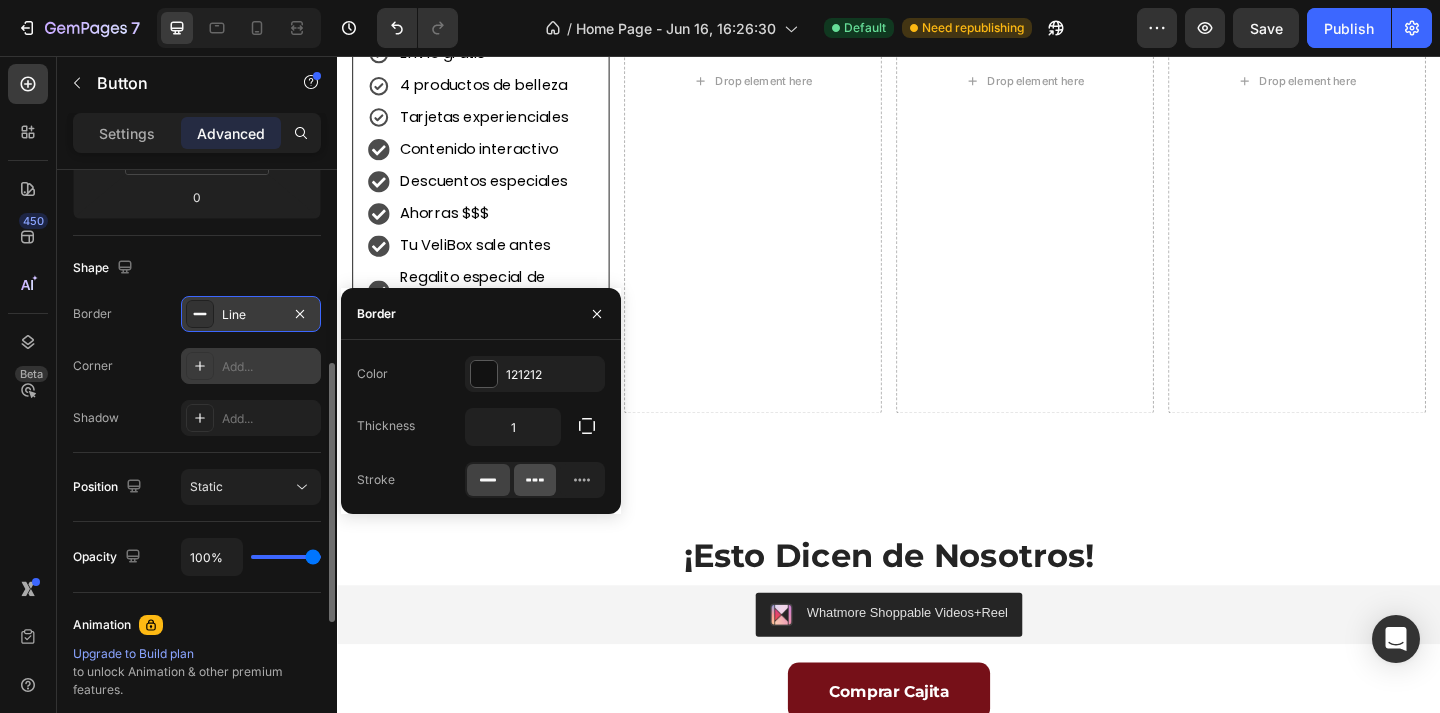 click 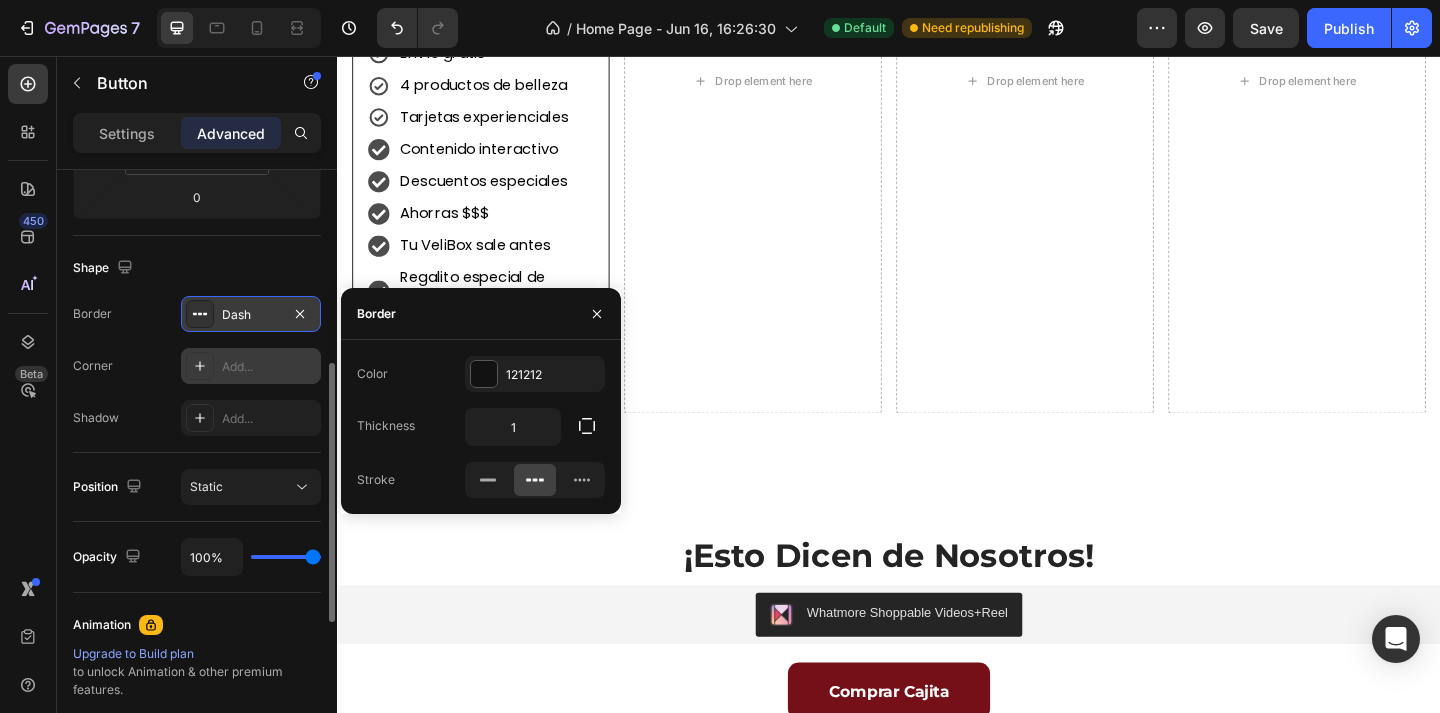 click on "¡Esto Dicen de Nosotros! Heading Whatmore Shoppable Videos+Reel Whatmore Shoppable Videos+Reel Comprar Cajita Button Section 5" at bounding box center [937, 676] 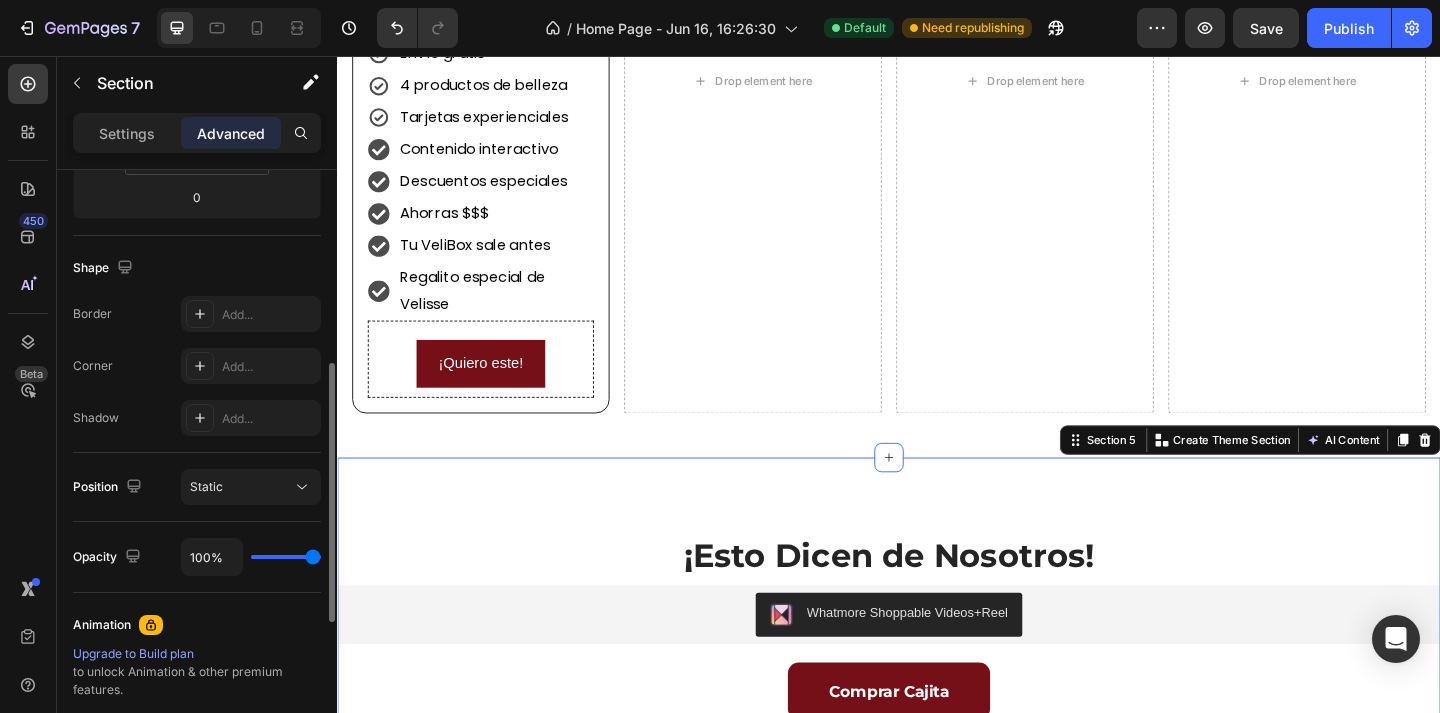 scroll, scrollTop: 0, scrollLeft: 0, axis: both 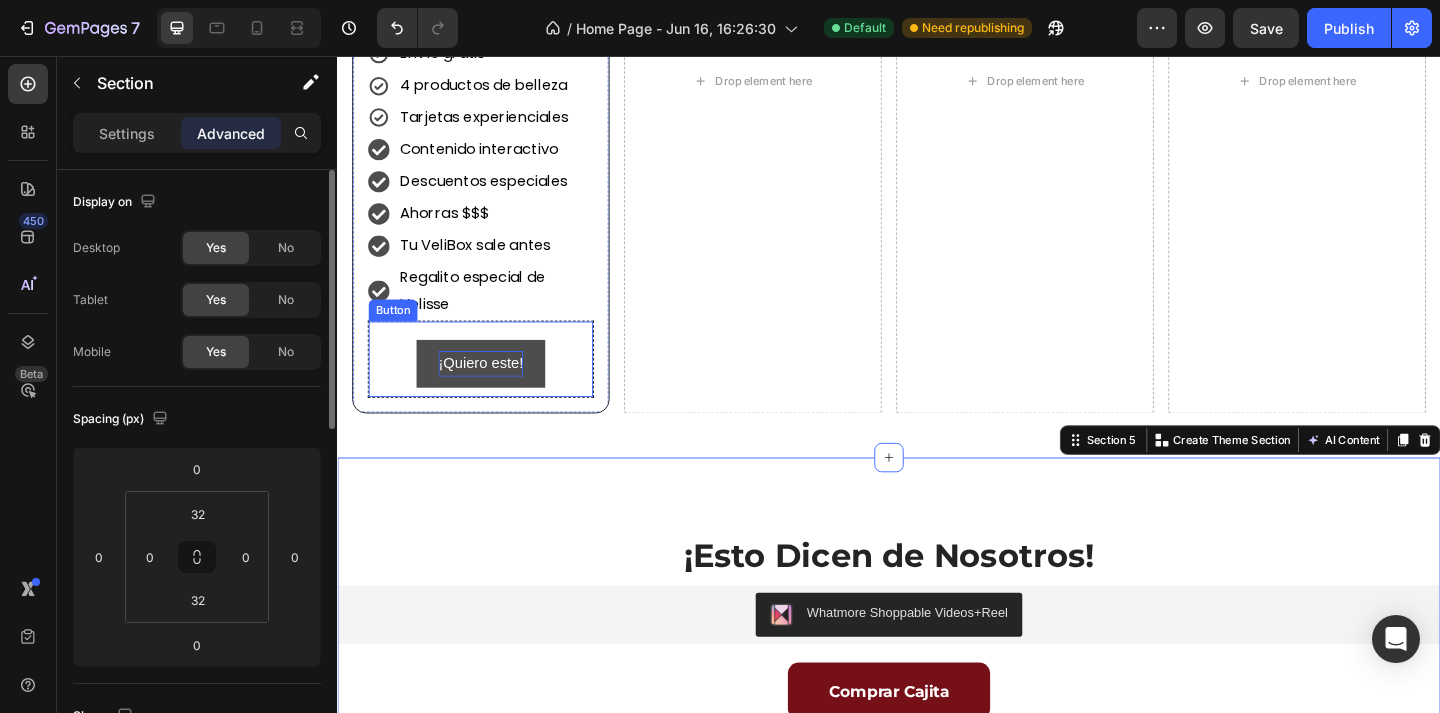 click on "¡Quiero este!" at bounding box center [493, 391] 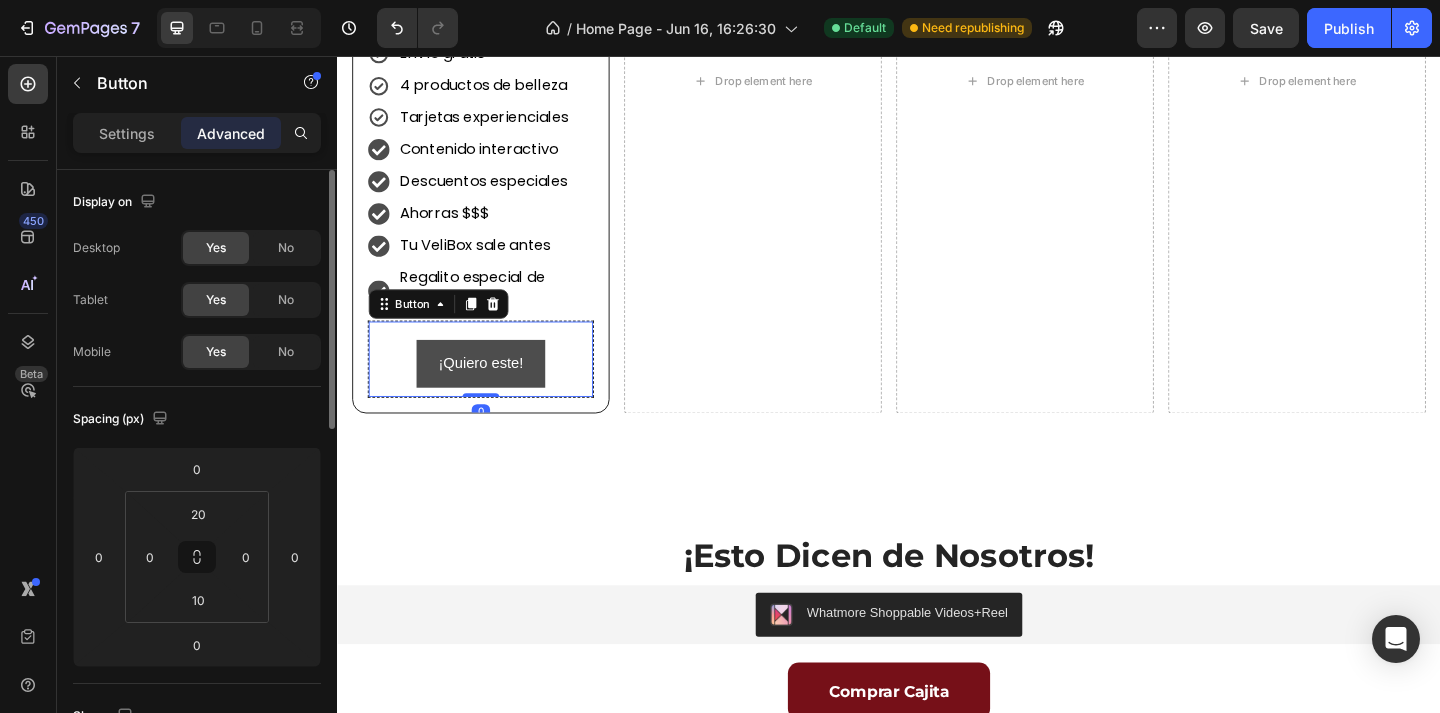 click on "¡Quiero este!" at bounding box center (493, 391) 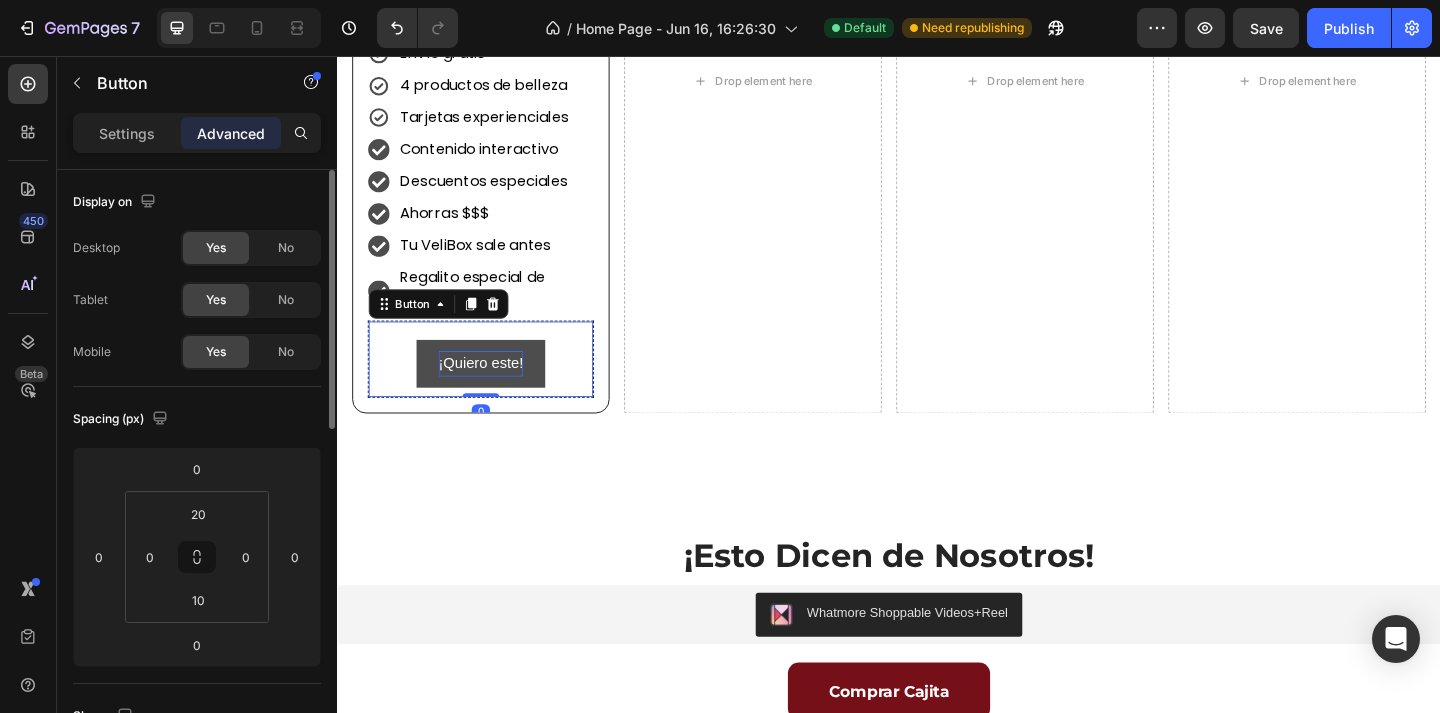 type 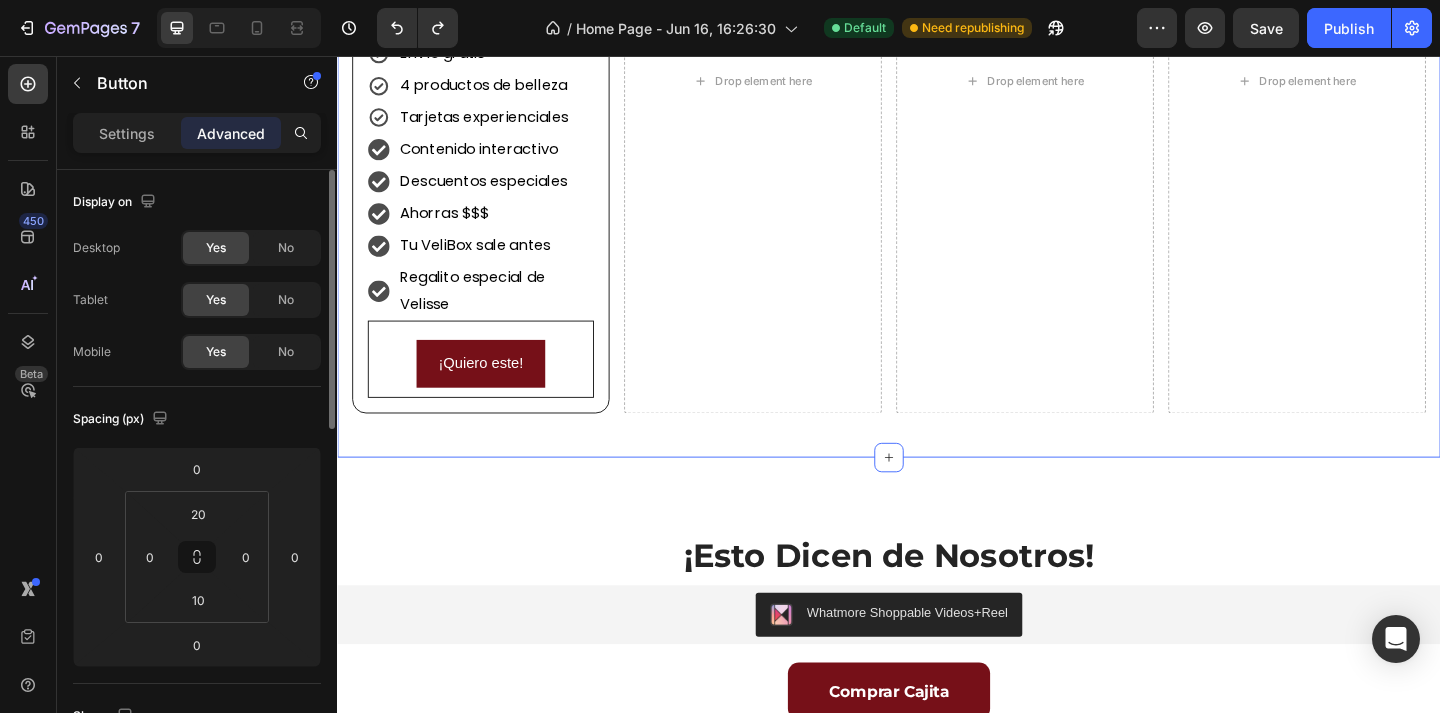 click on "Elige tu Plan Ideal... Heading Hoy con un  20% adicional de descuento  en tu primera VeliBox... ¡en todos los planes! Heading Row Row VeliBox Mensual Text Block $649.90 Text Block
Pagas hoy: $649.90
Se renueva automáticamente cada mes
Puedes cancelar cuando quieras
Custom Code                Title Line
Envío gratis
4 productos de belleza
Tarjetas experienciales Contenido interactivo Descuentos especiales Ahorras $$$ Tu VeliBox sale antes Regalito especial de Velisse Item List ¡Quiero este! Button Row
Drop element here
Drop element here
Drop element here Row Row Section 4   You can create reusable sections Create Theme Section AI Content Write with GemAI What would you like to describe here? Tone and Voice Persuasive Product Show more Generate" at bounding box center (937, -18) 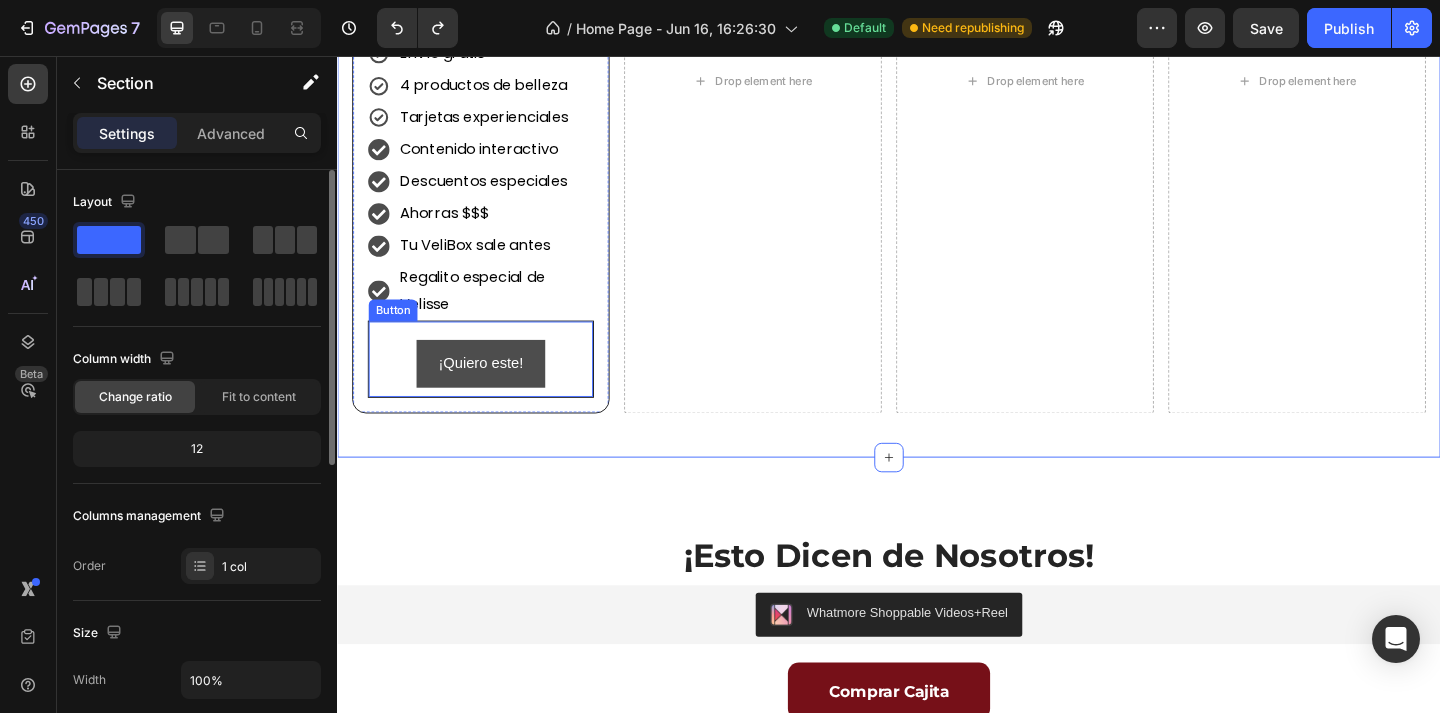 click on "¡Quiero este!" at bounding box center [493, 391] 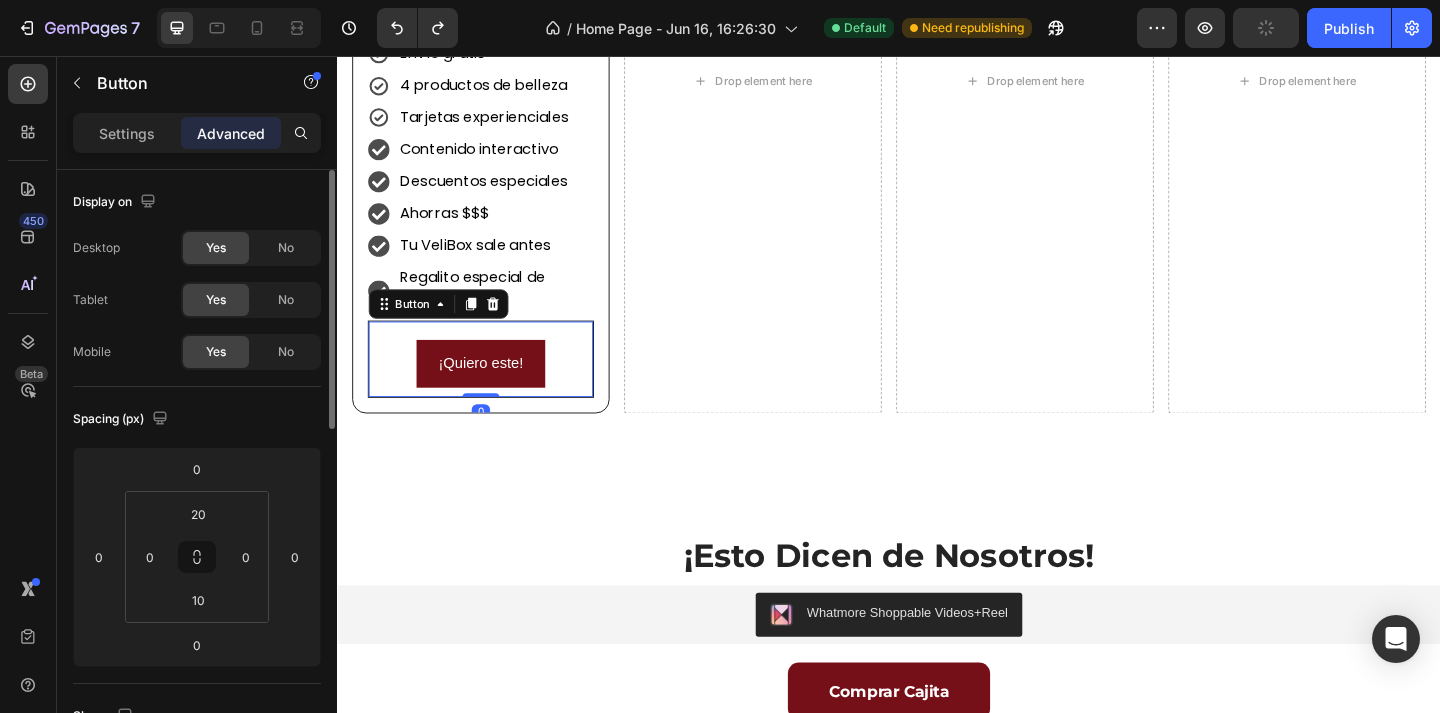 click on "¡Quiero este! Button   0" at bounding box center [493, 386] 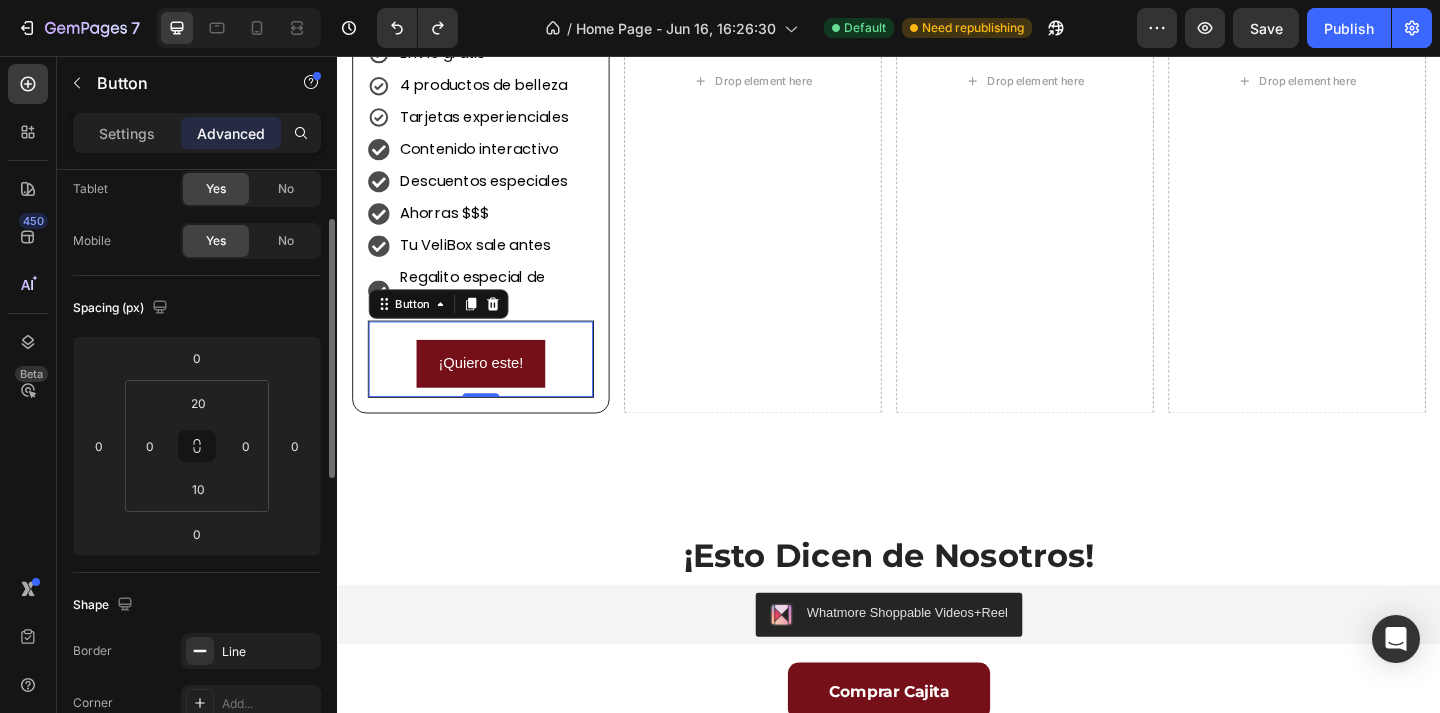 scroll, scrollTop: 346, scrollLeft: 0, axis: vertical 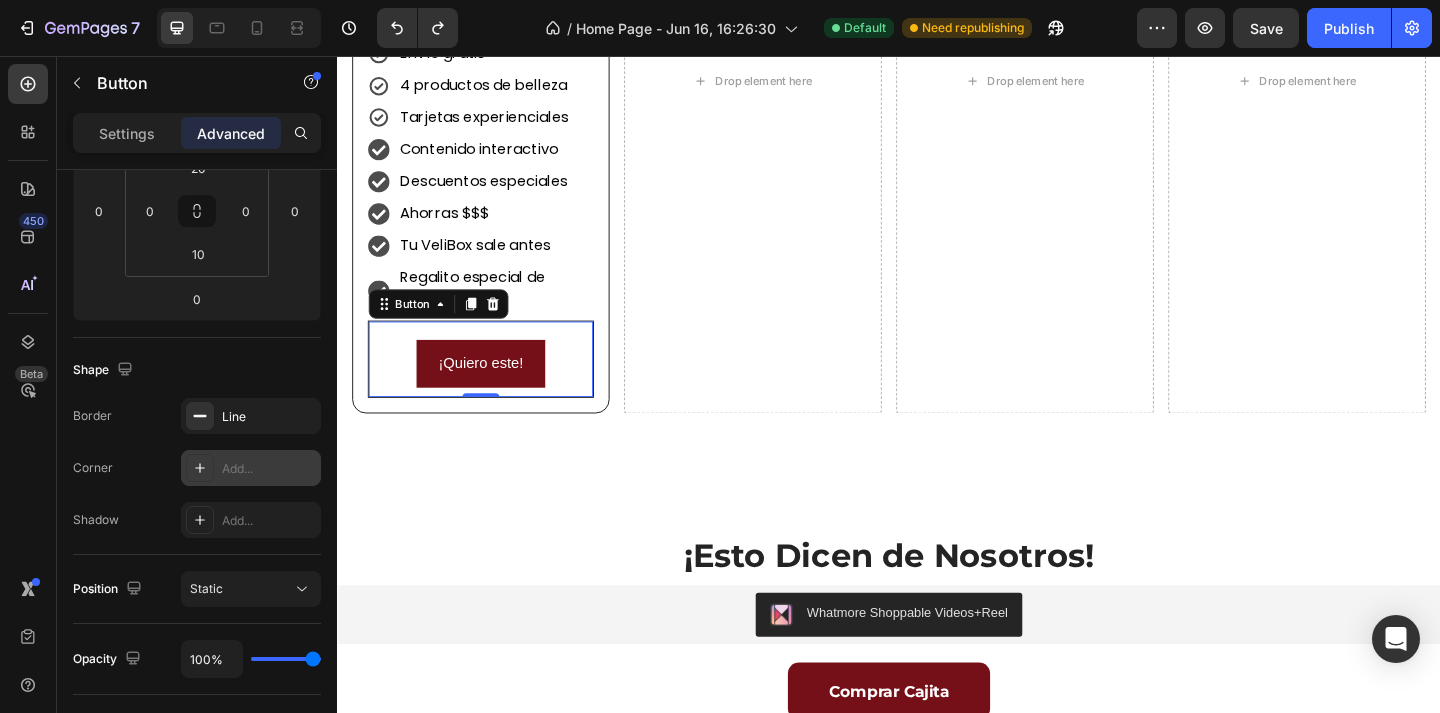 click on "Add..." at bounding box center (269, 469) 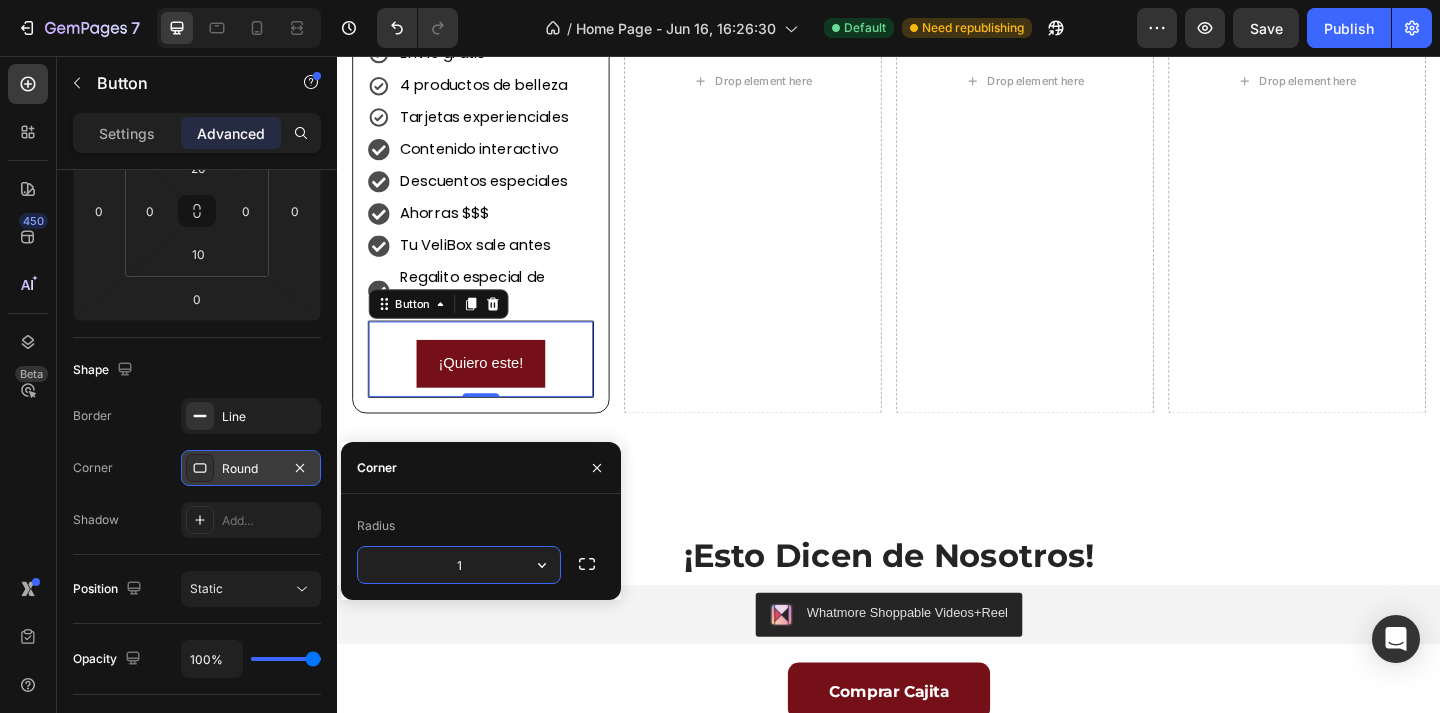 type on "15" 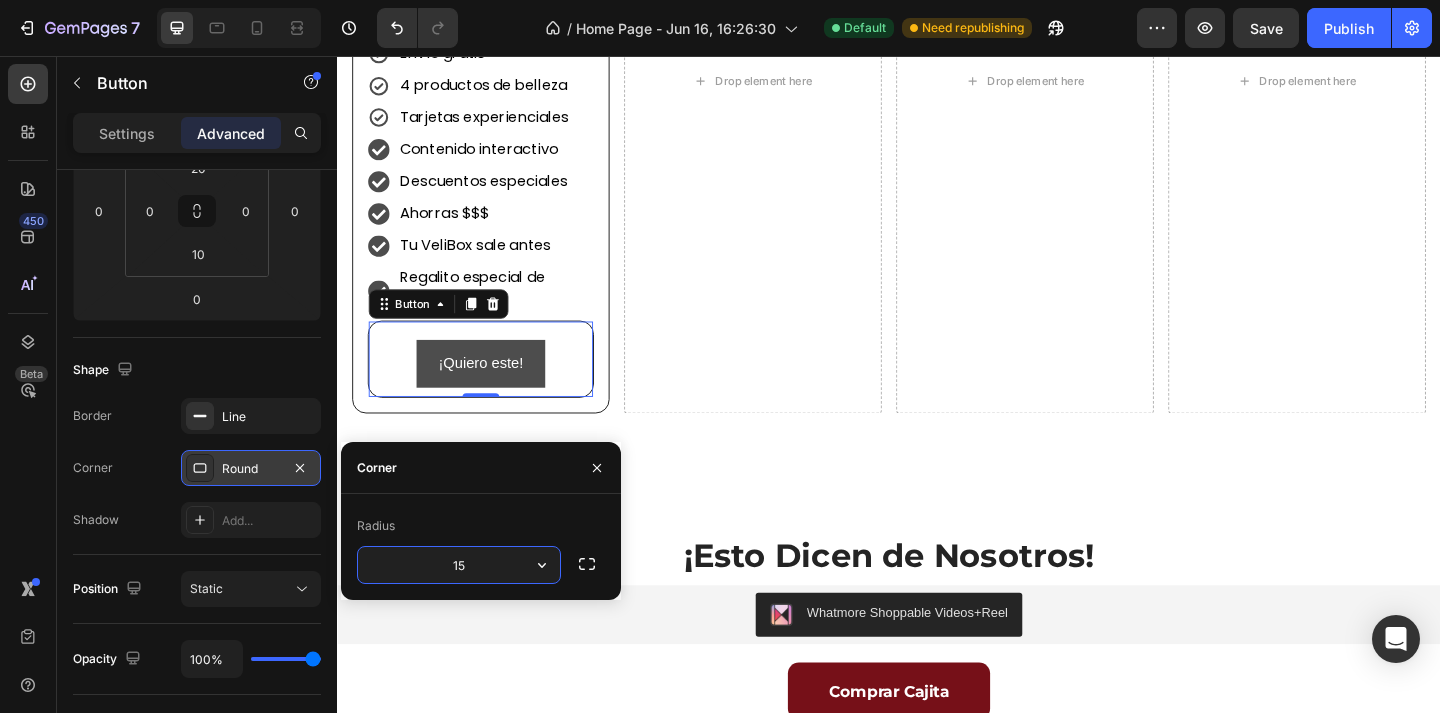 click on "¡Quiero este!" at bounding box center [493, 391] 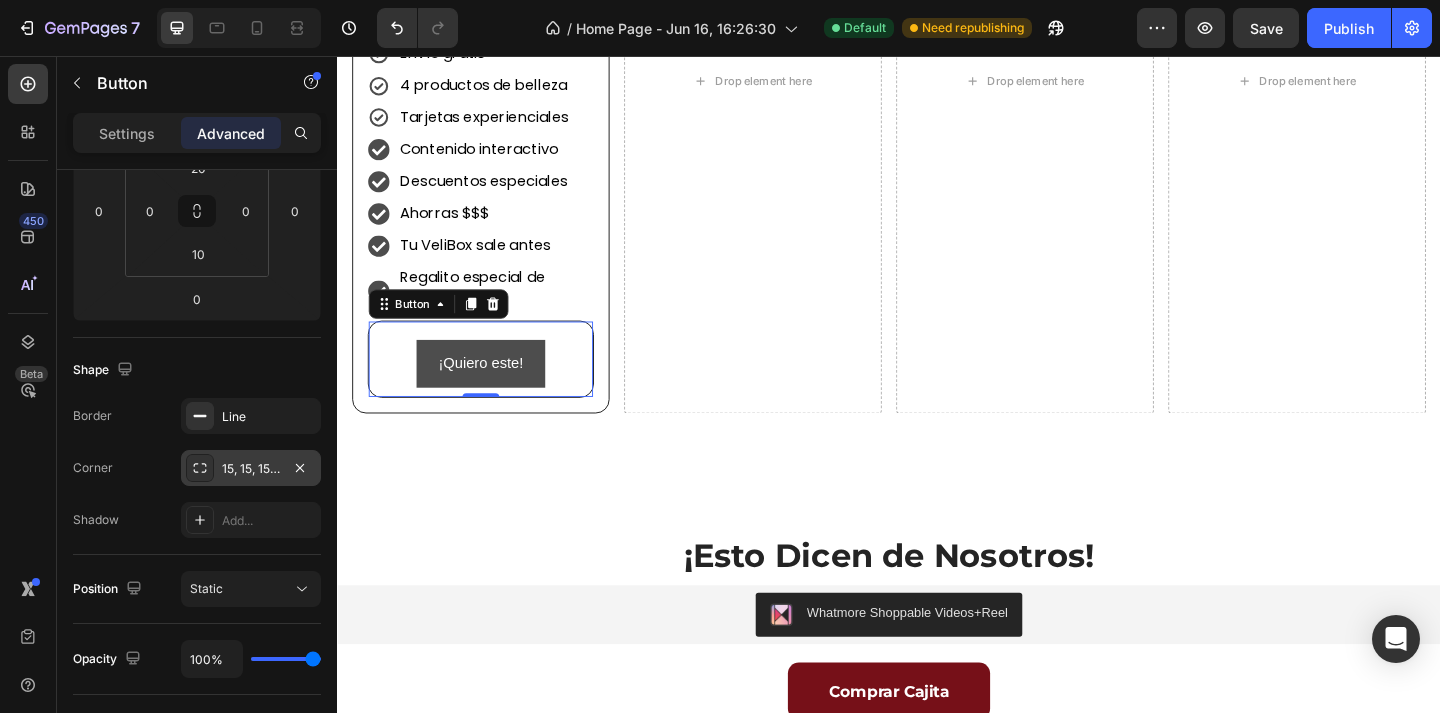 click on "¡Quiero este!" at bounding box center [493, 391] 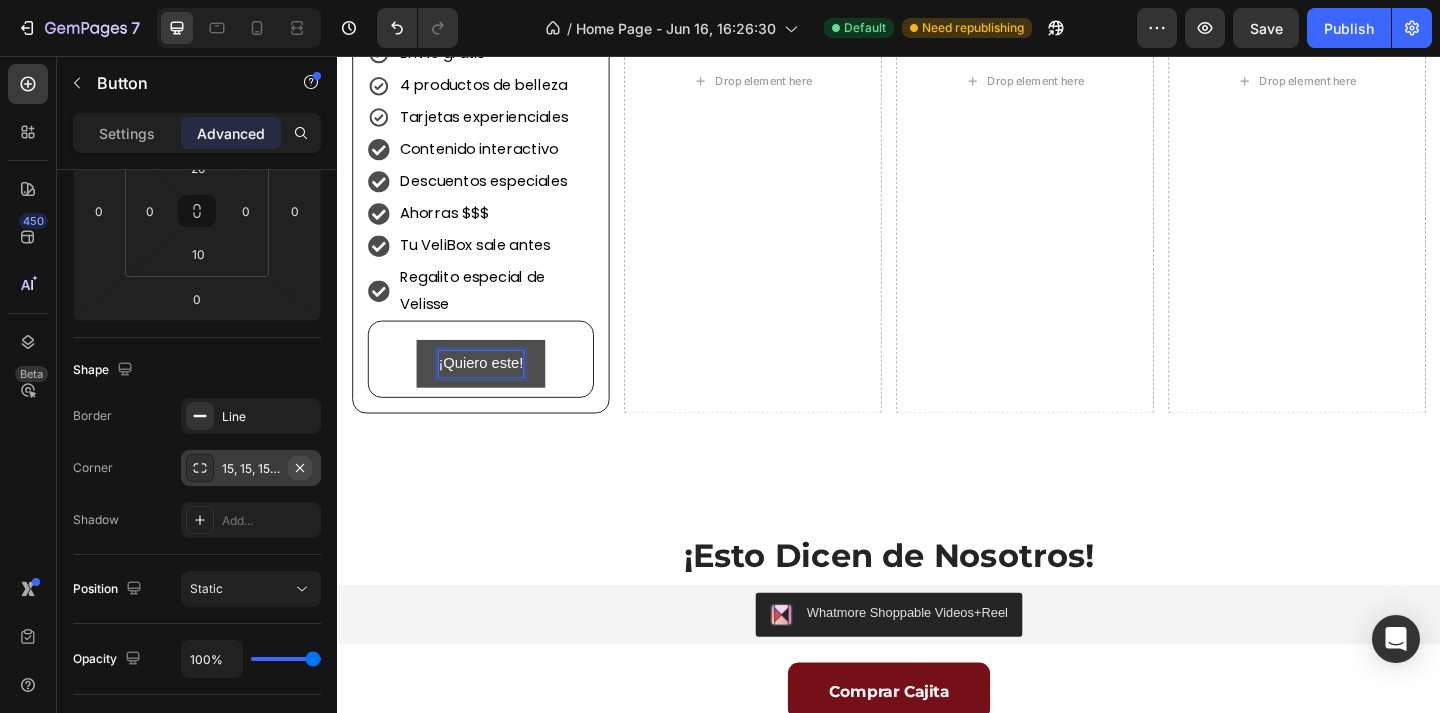 click 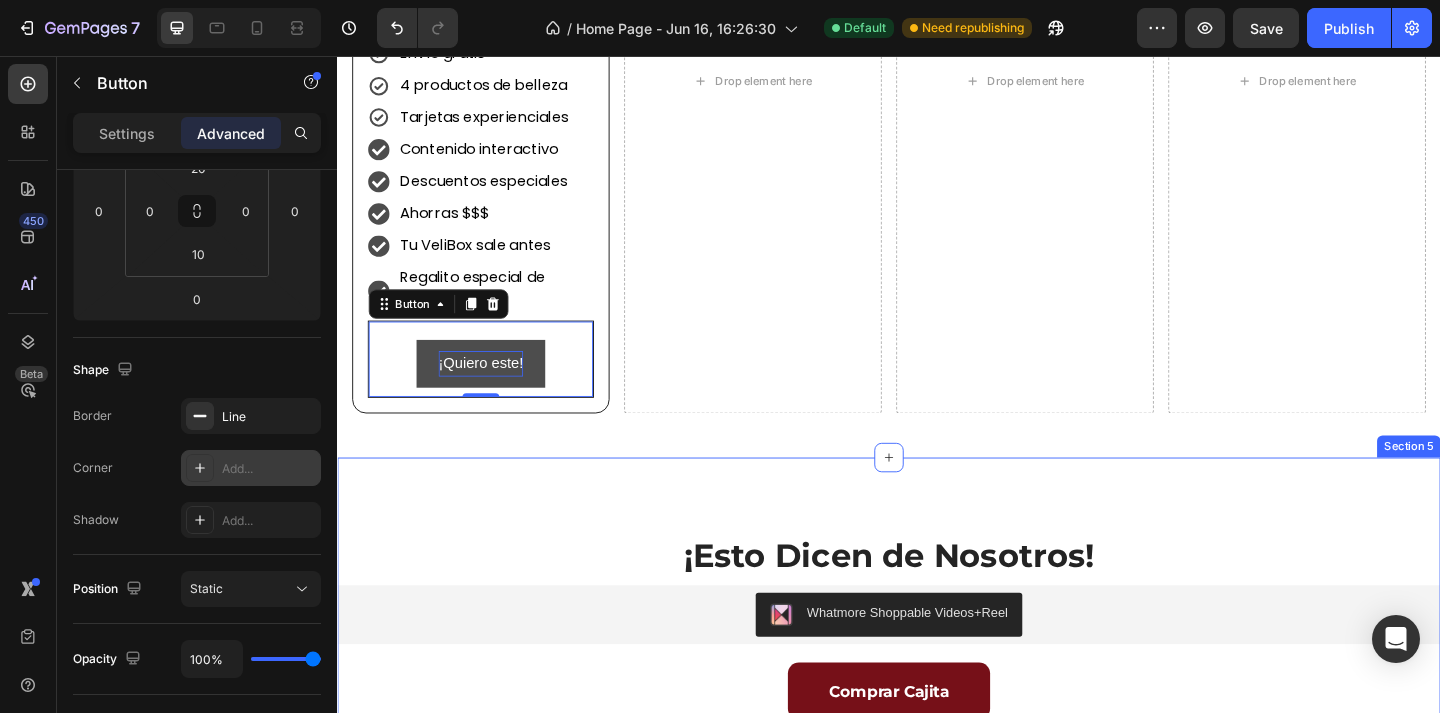 click on "¡Esto Dicen de Nosotros! Heading Whatmore Shoppable Videos+Reel Whatmore Shoppable Videos+Reel Comprar Cajita Button" at bounding box center (937, 676) 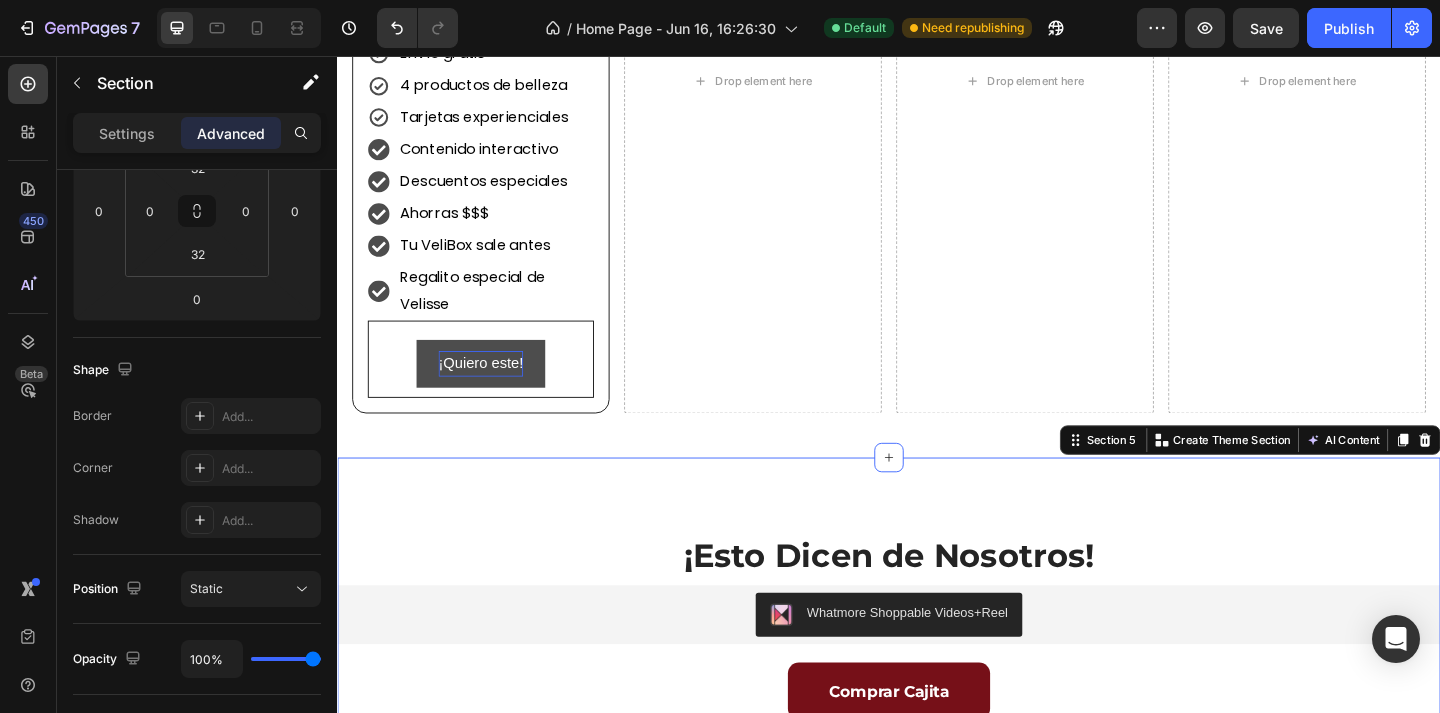 scroll, scrollTop: 0, scrollLeft: 0, axis: both 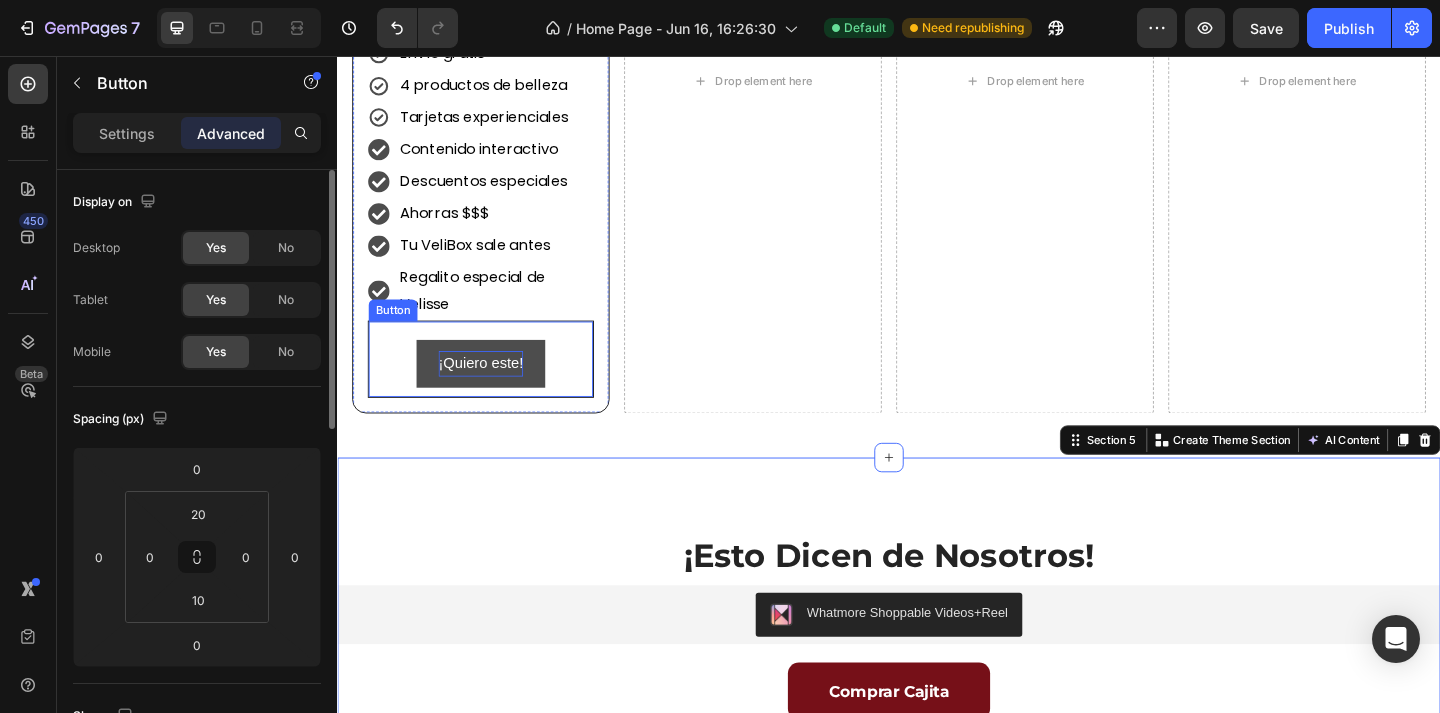 click on "¡Quiero este! Button" at bounding box center [493, 386] 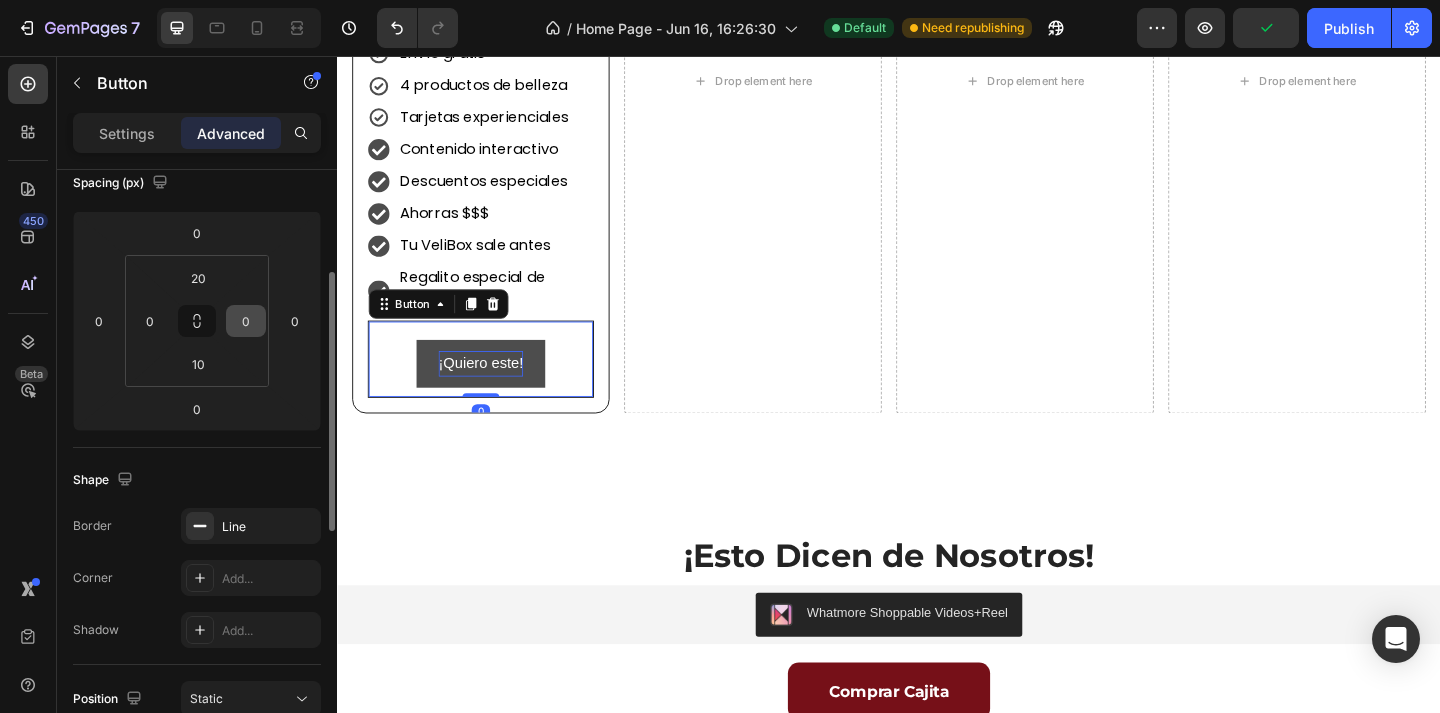 scroll, scrollTop: 282, scrollLeft: 0, axis: vertical 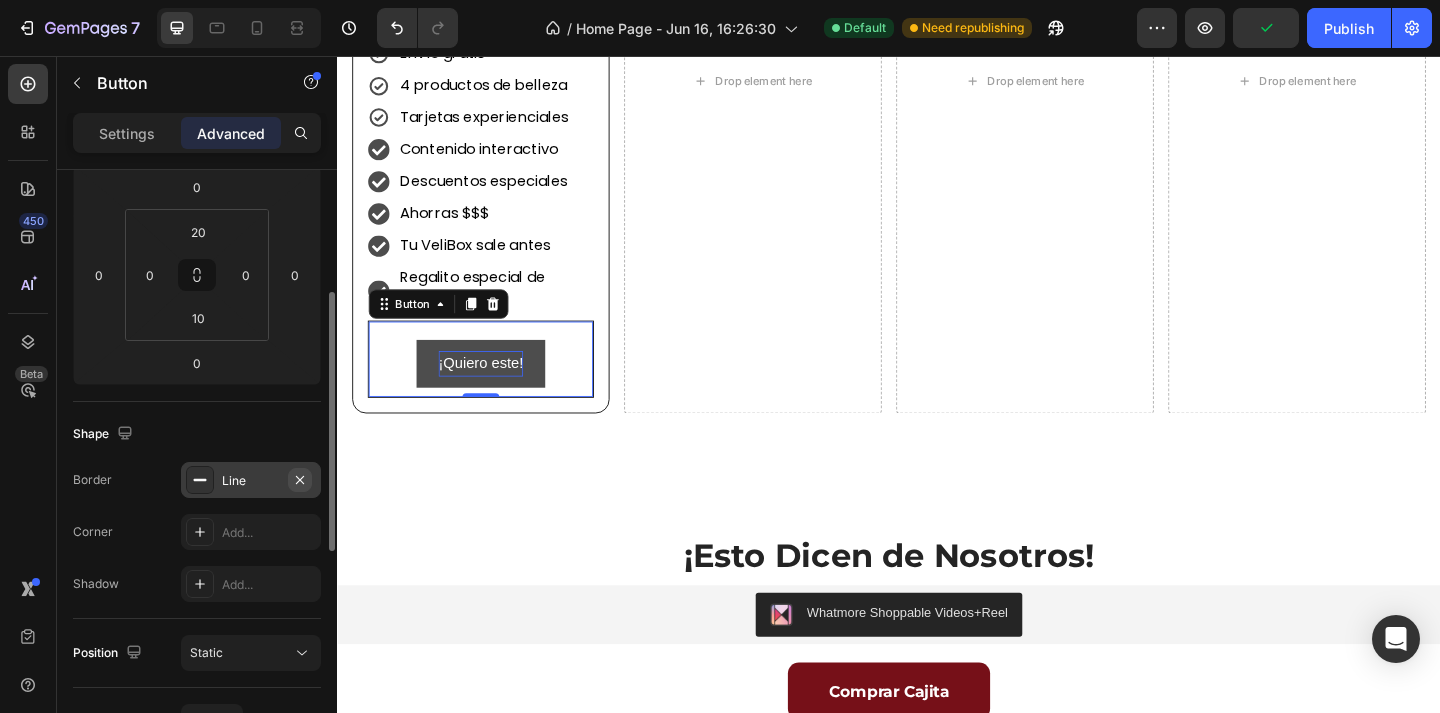 click 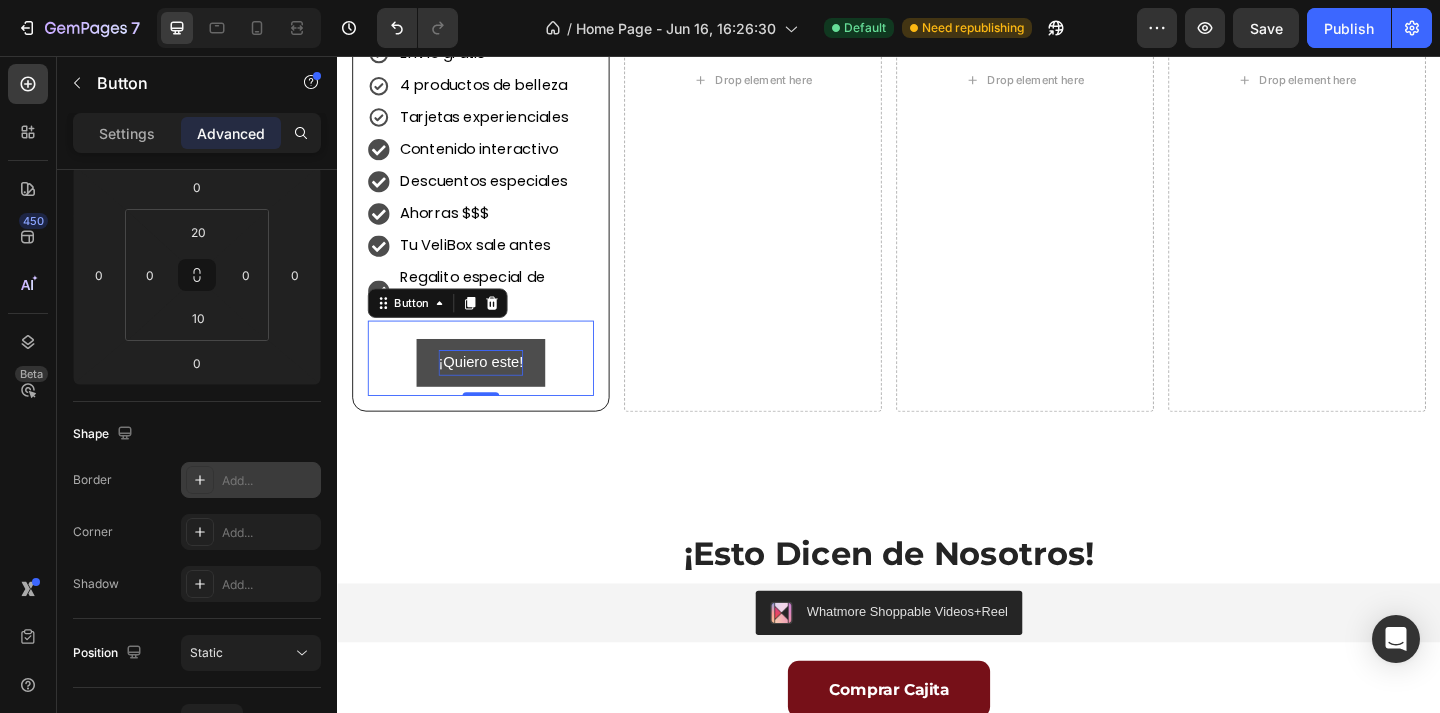 click on "¡Quiero este!" at bounding box center (493, 390) 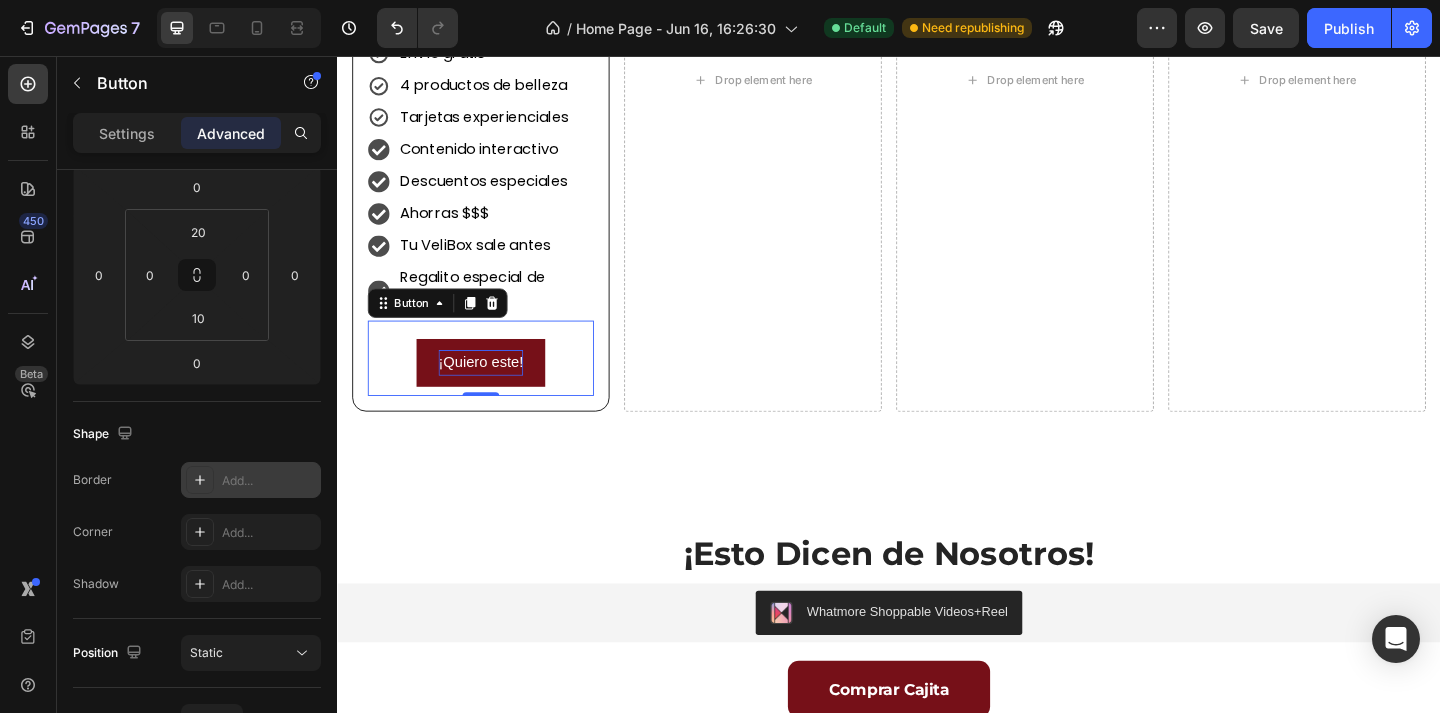 click on "¡Quiero este! Button   0" at bounding box center (493, 385) 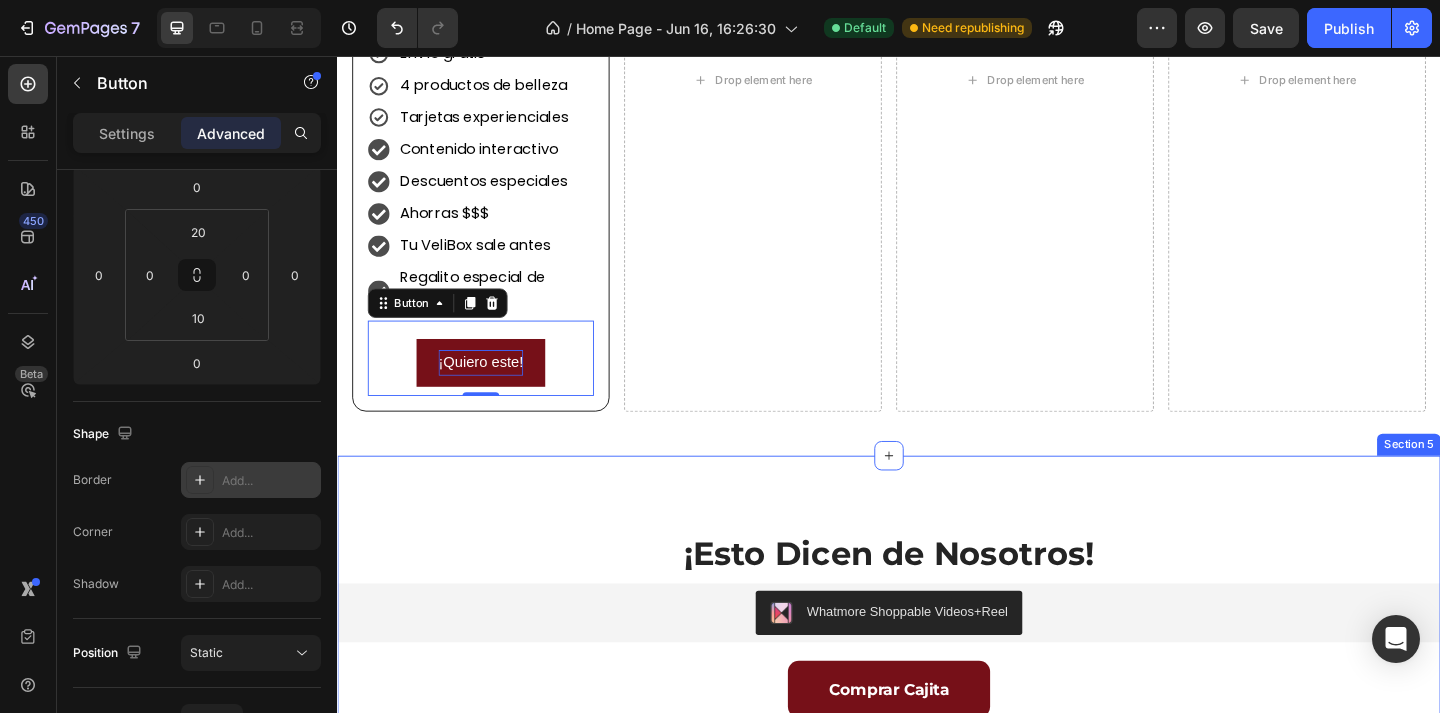 click on "¡Esto Dicen de Nosotros! Heading Whatmore Shoppable Videos+Reel Whatmore Shoppable Videos+Reel Comprar Cajita Button" at bounding box center (937, 674) 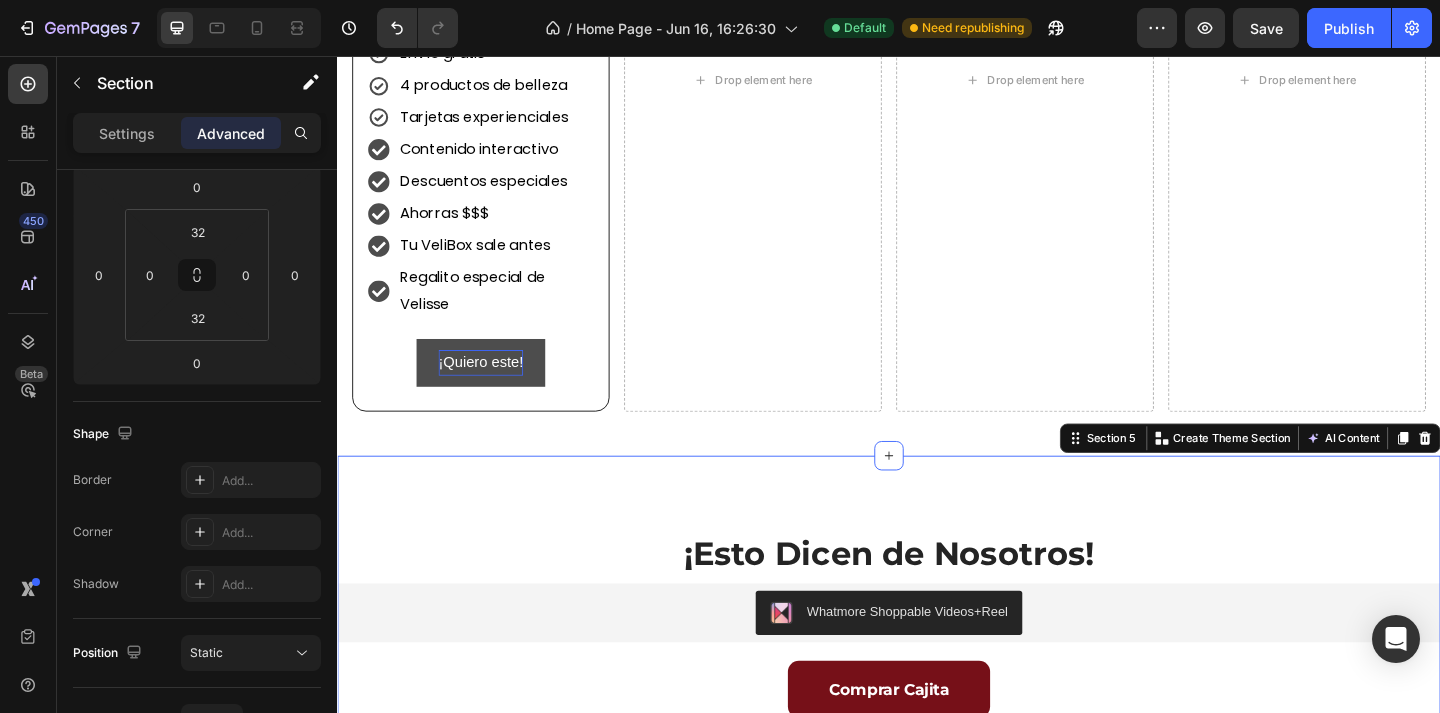 scroll, scrollTop: 0, scrollLeft: 0, axis: both 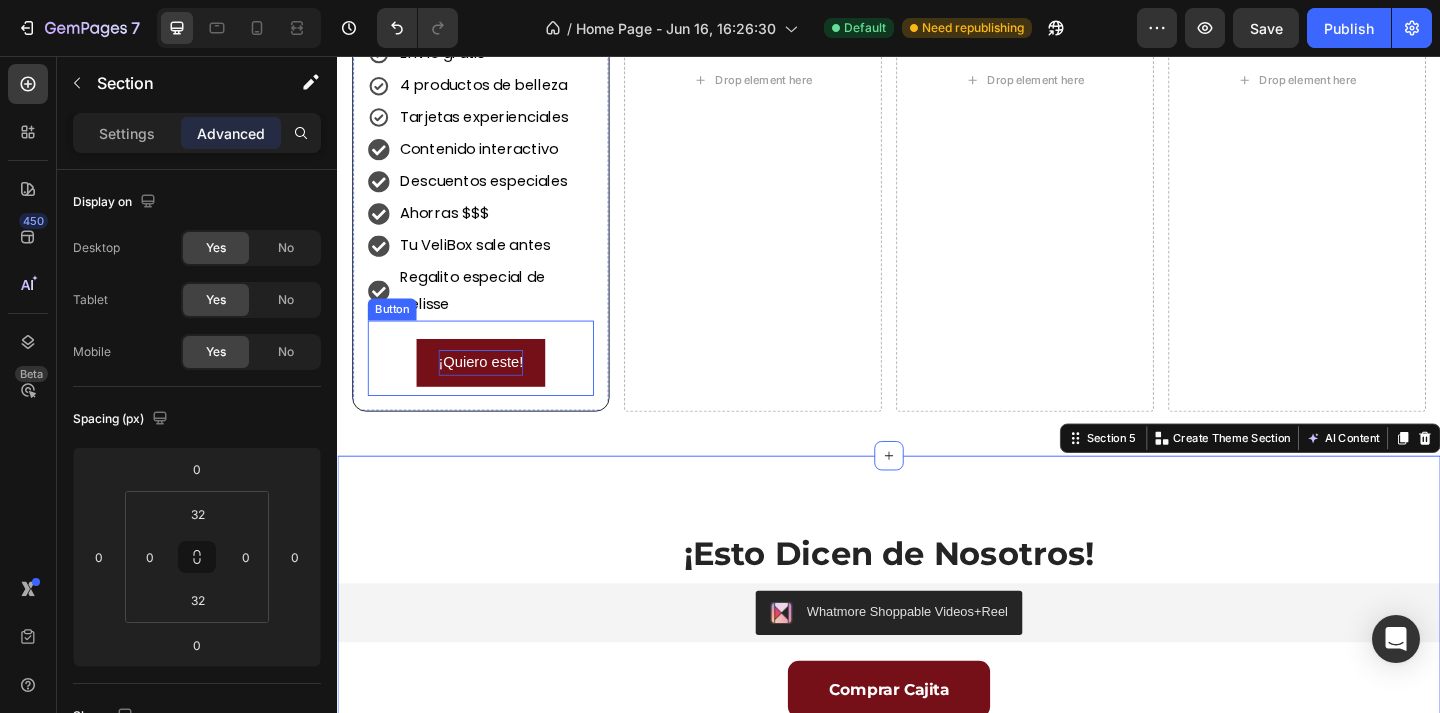 click on "¡Quiero este!" at bounding box center (493, 390) 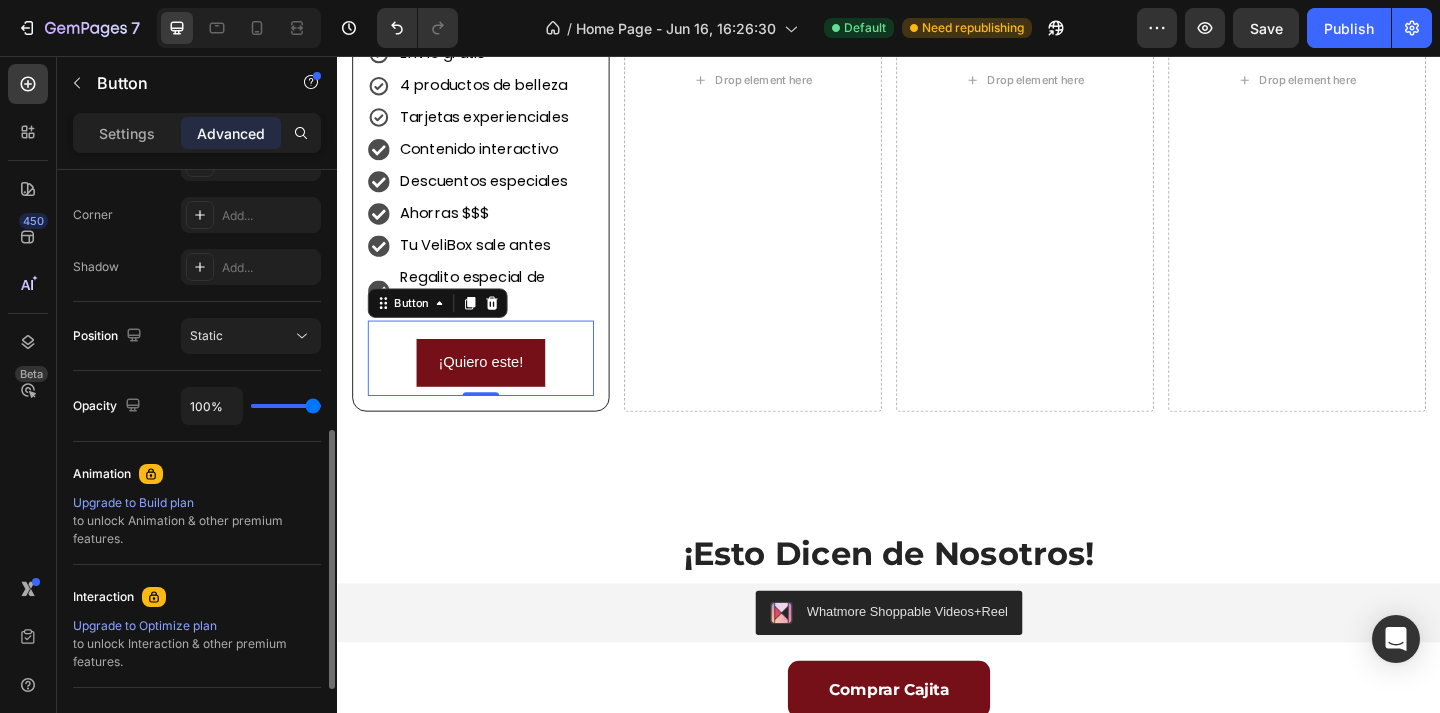 scroll, scrollTop: 600, scrollLeft: 0, axis: vertical 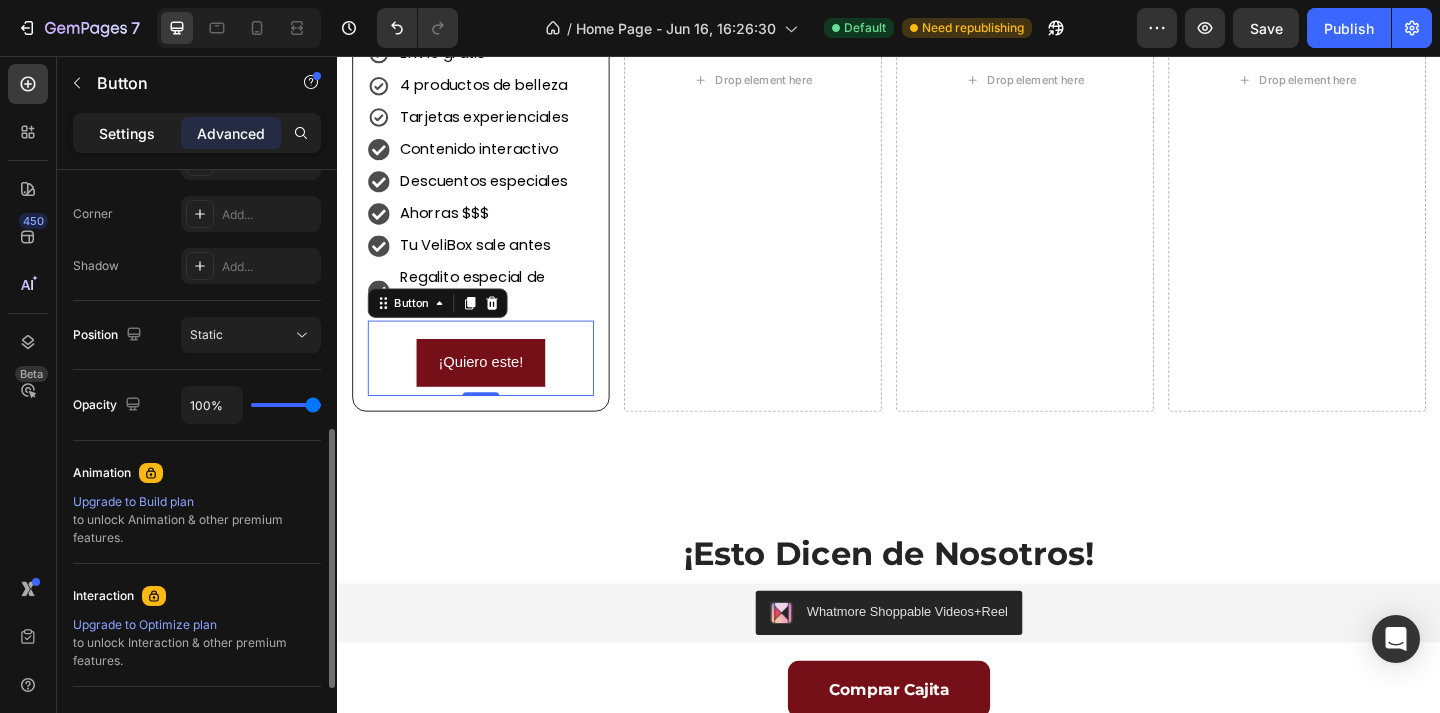 click on "Settings" at bounding box center (127, 133) 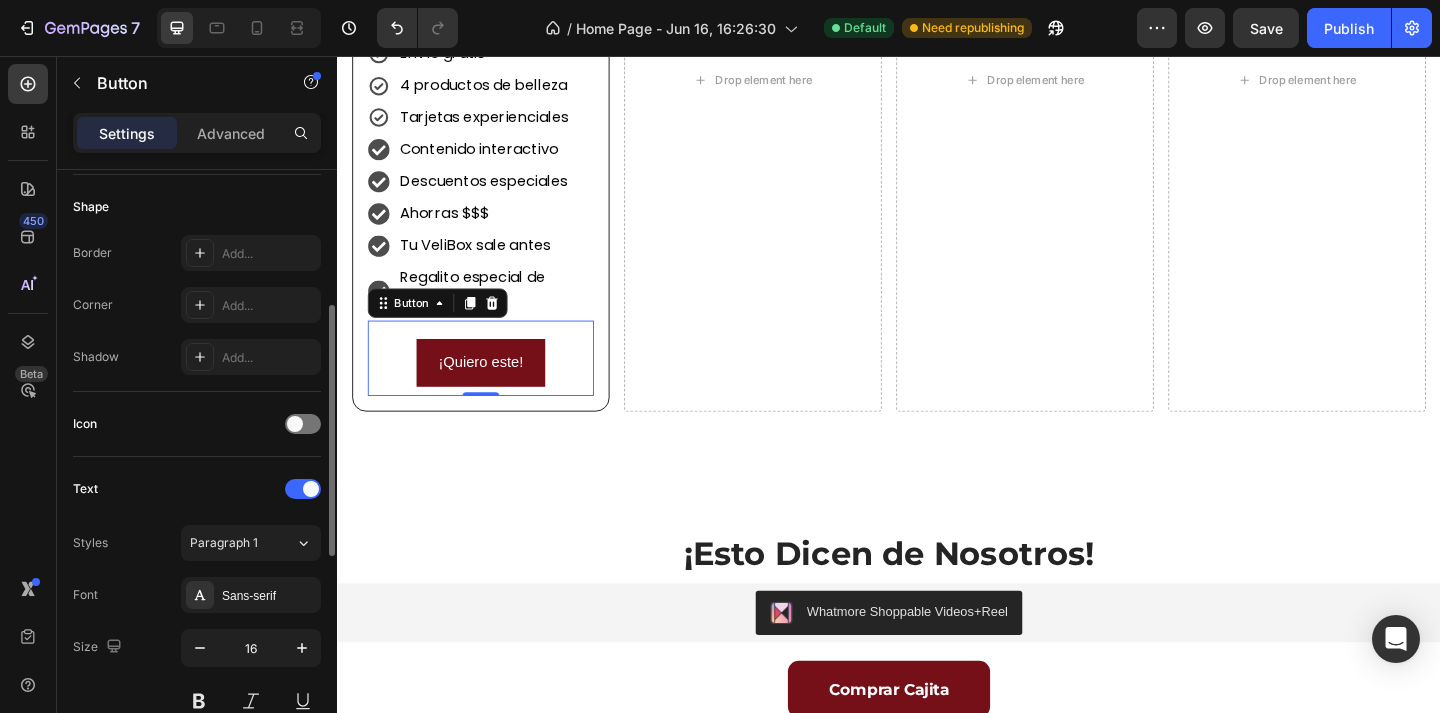 scroll, scrollTop: 306, scrollLeft: 0, axis: vertical 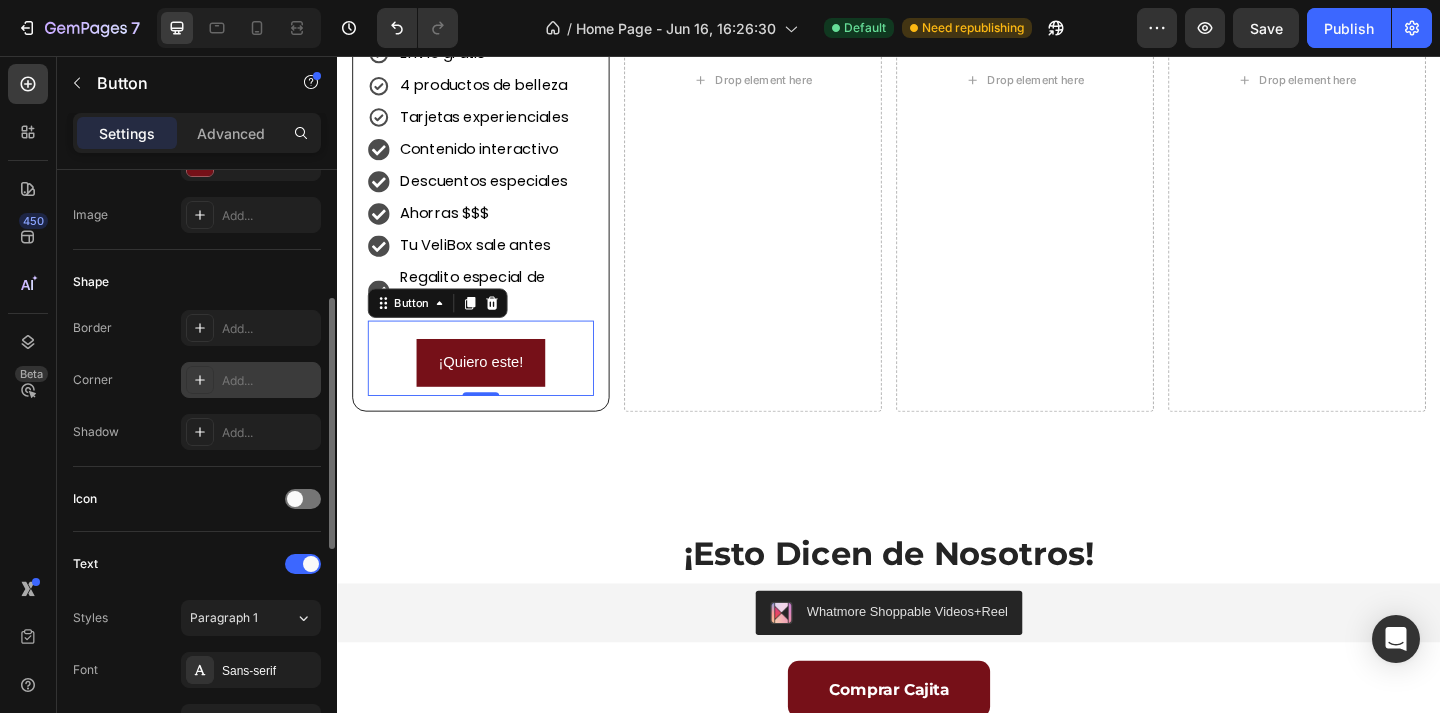 click on "Add..." at bounding box center [269, 381] 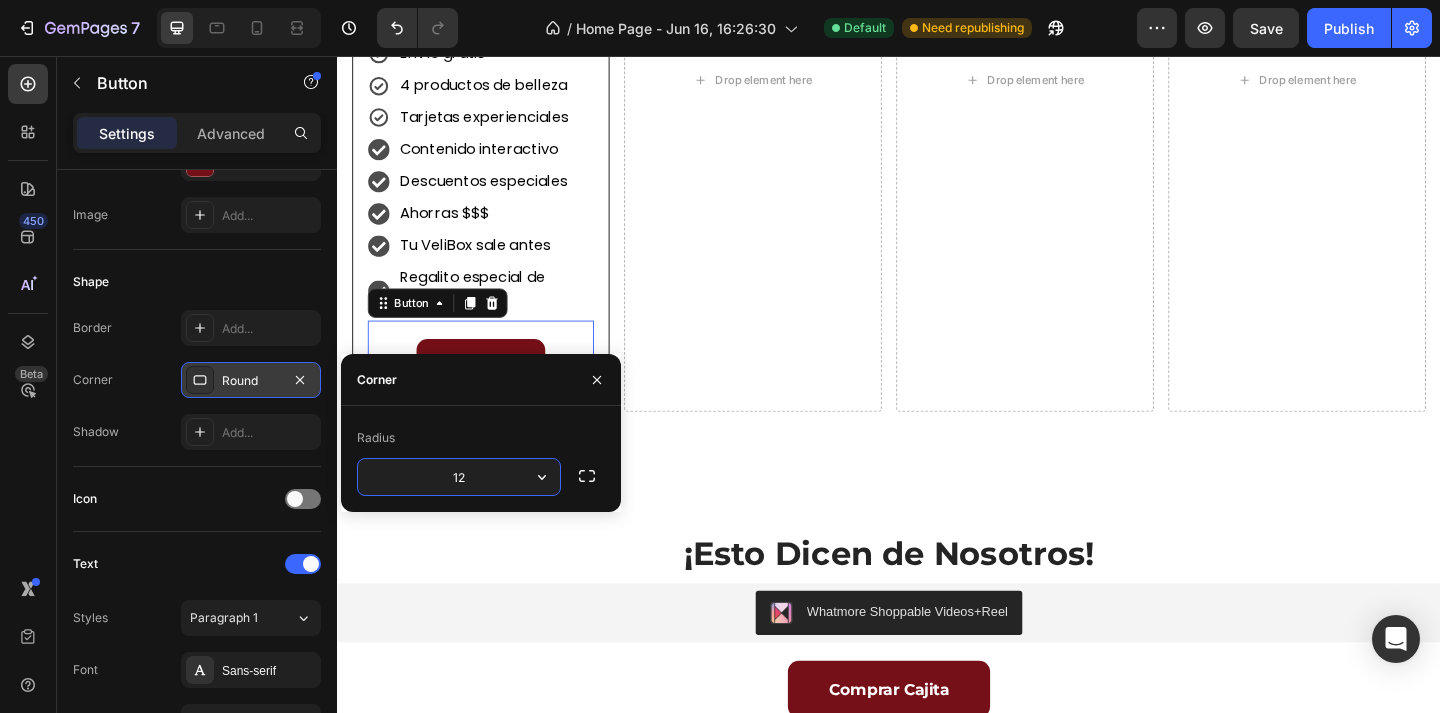 type on "12" 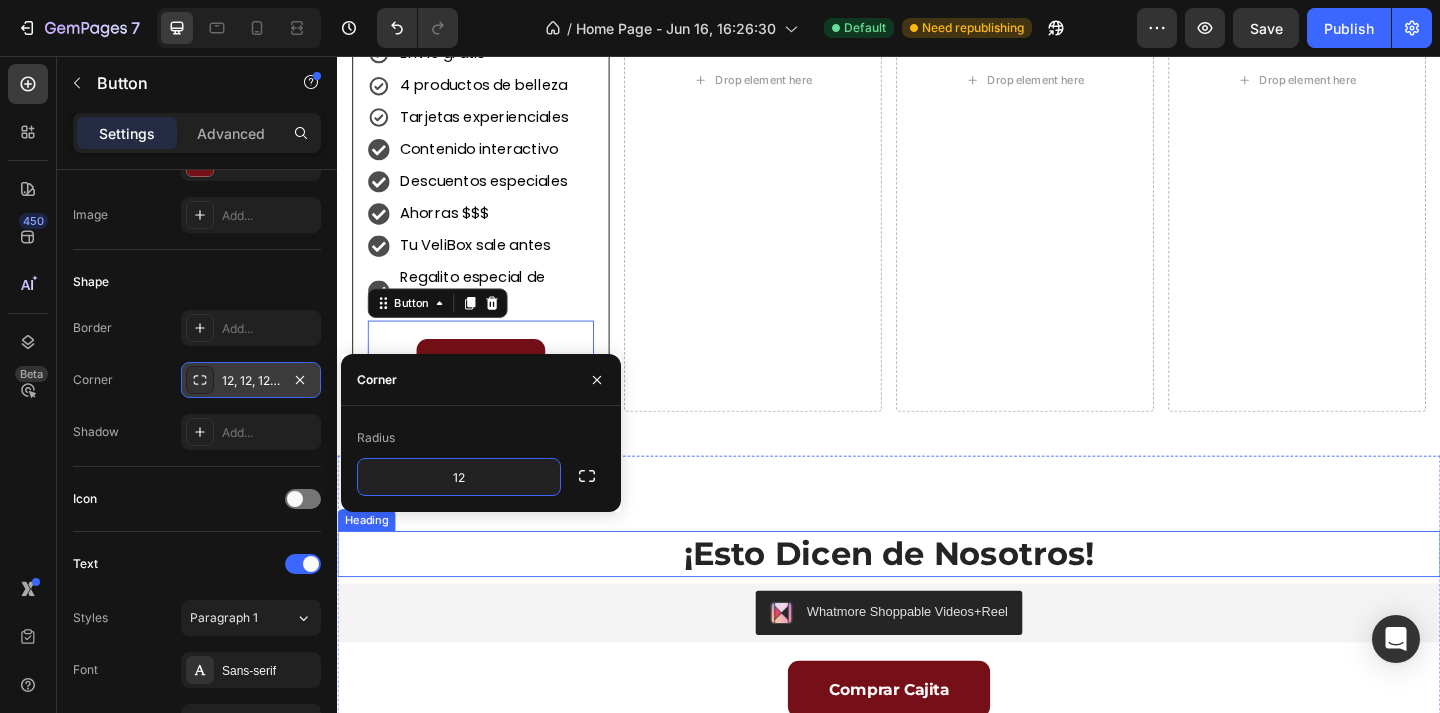 click on "¡Esto Dicen de Nosotros!" at bounding box center (937, 598) 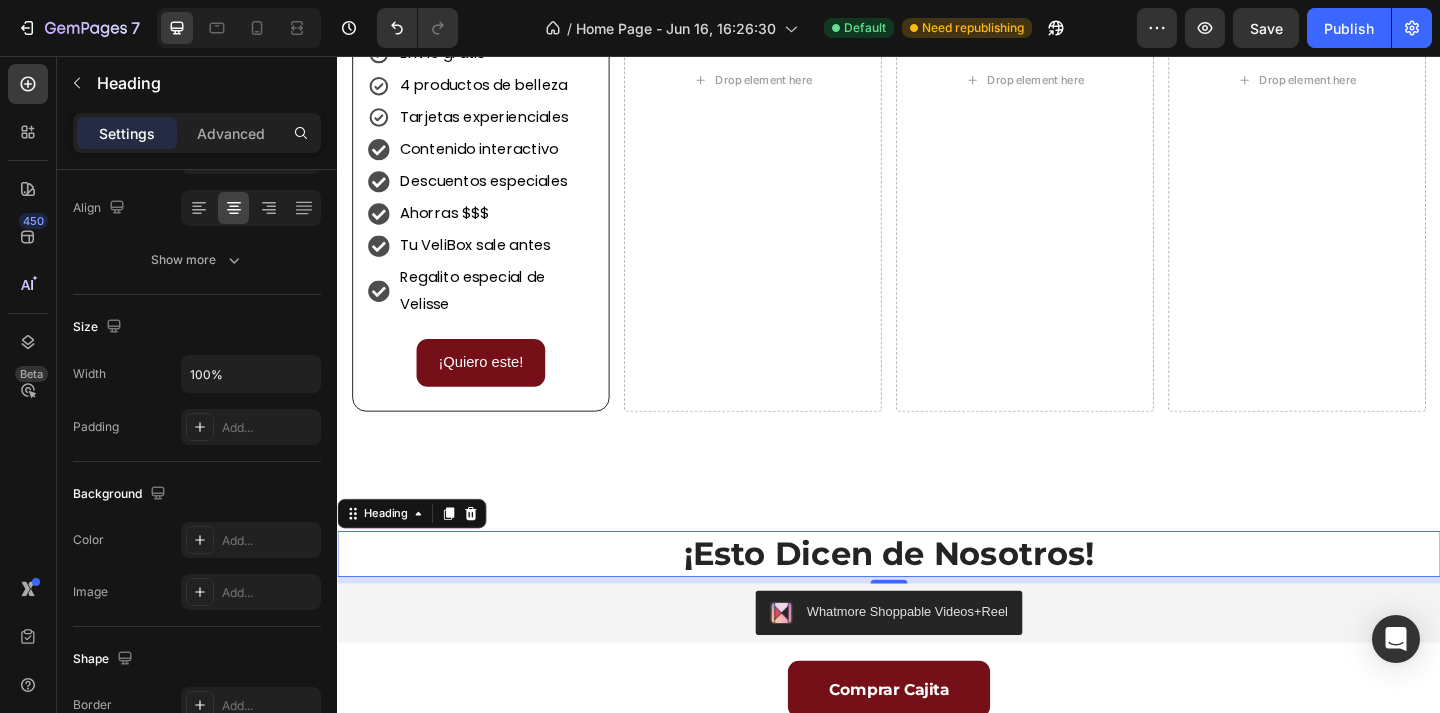 scroll, scrollTop: 0, scrollLeft: 0, axis: both 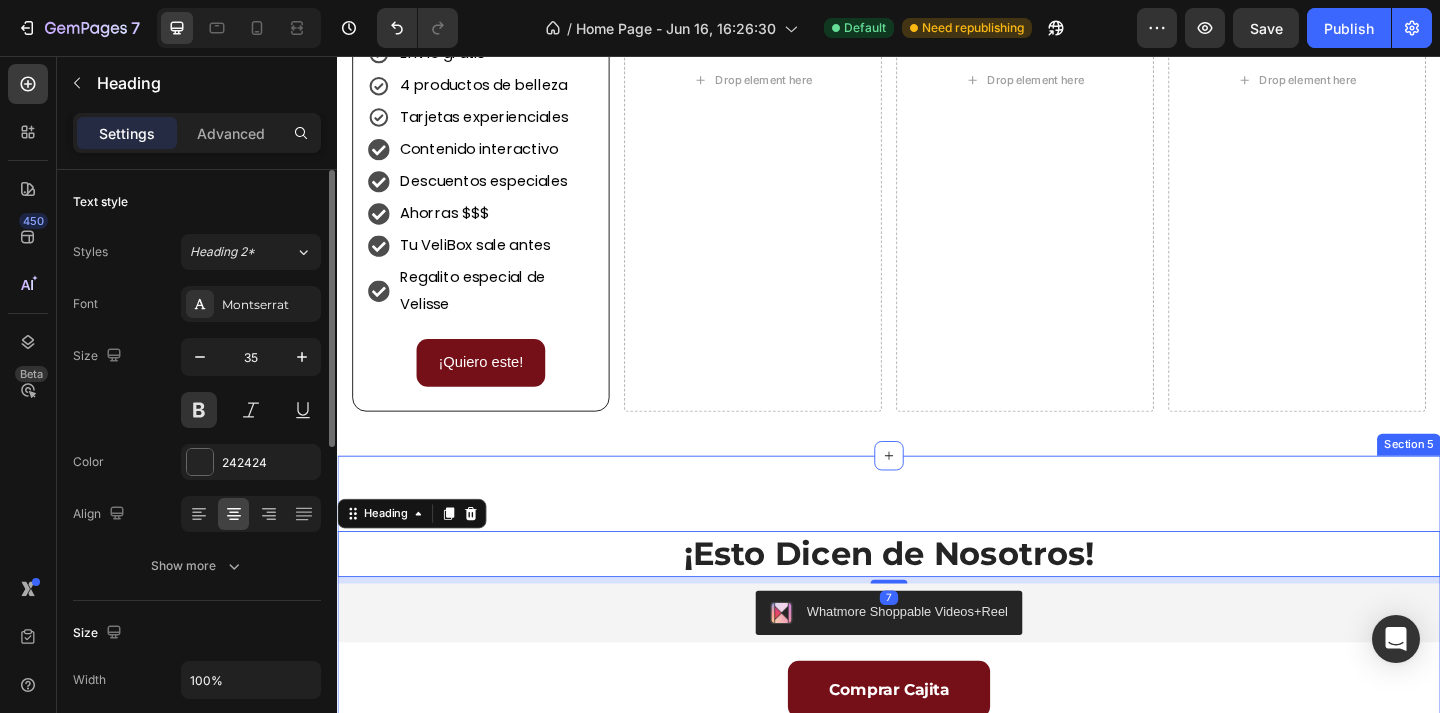 click on "¡Esto Dicen de Nosotros! Heading   7 Whatmore Shoppable Videos+Reel Whatmore Shoppable Videos+Reel Comprar Cajita Button Section 5" at bounding box center [937, 674] 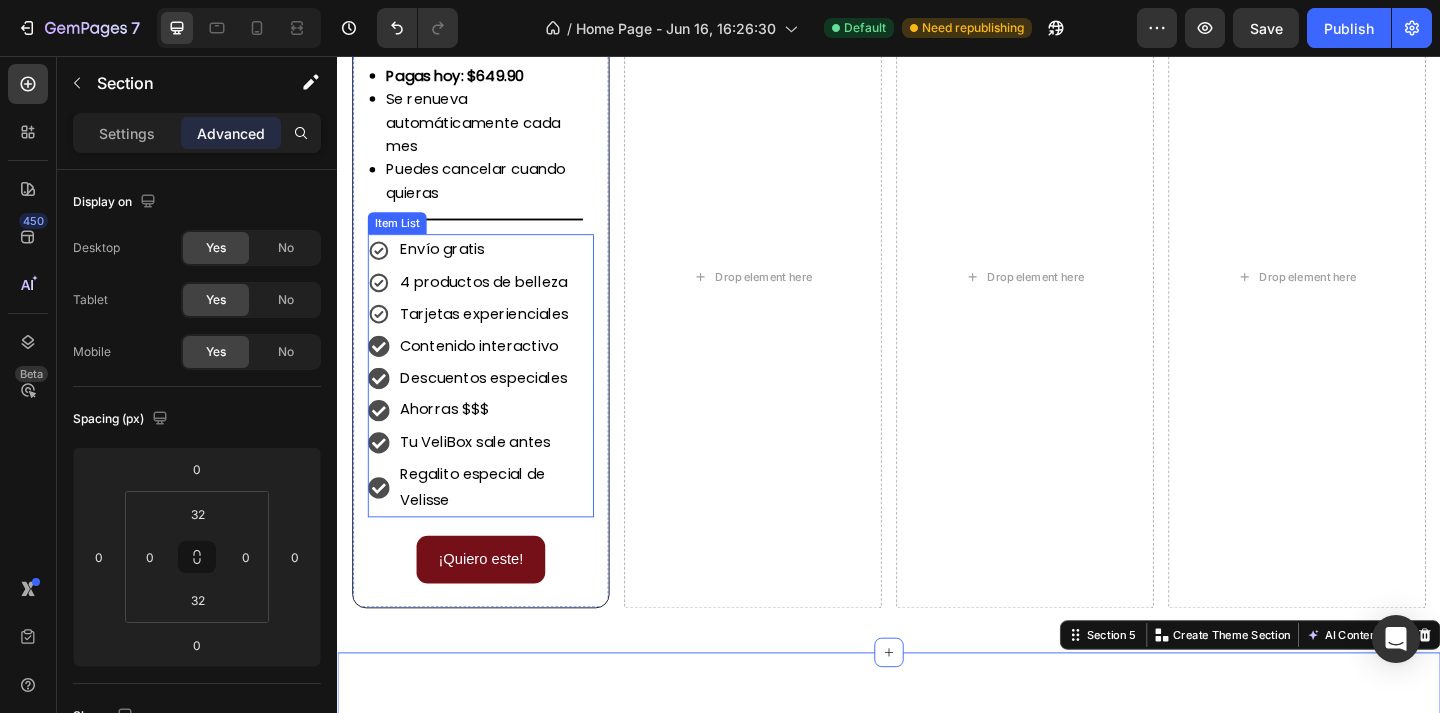 scroll, scrollTop: 1838, scrollLeft: 0, axis: vertical 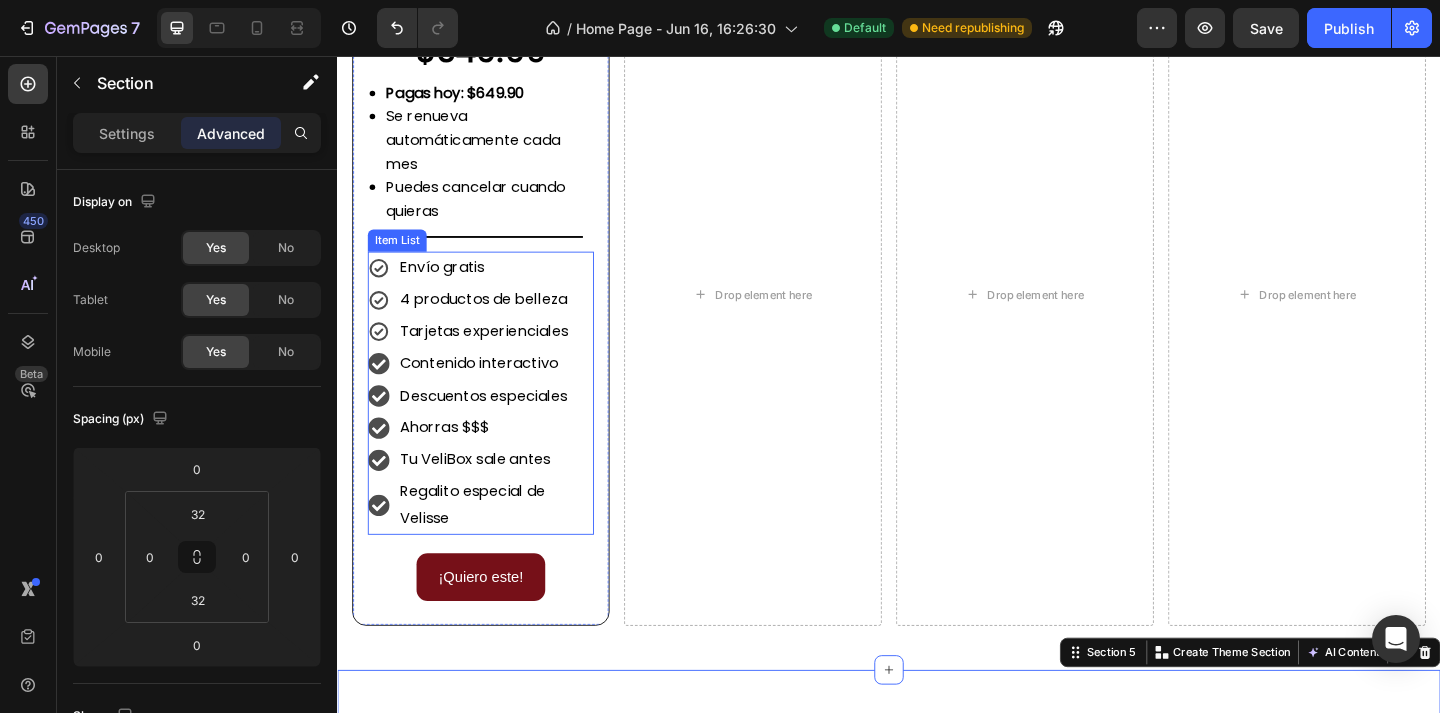 click on "Envío gratis" at bounding box center [509, 286] 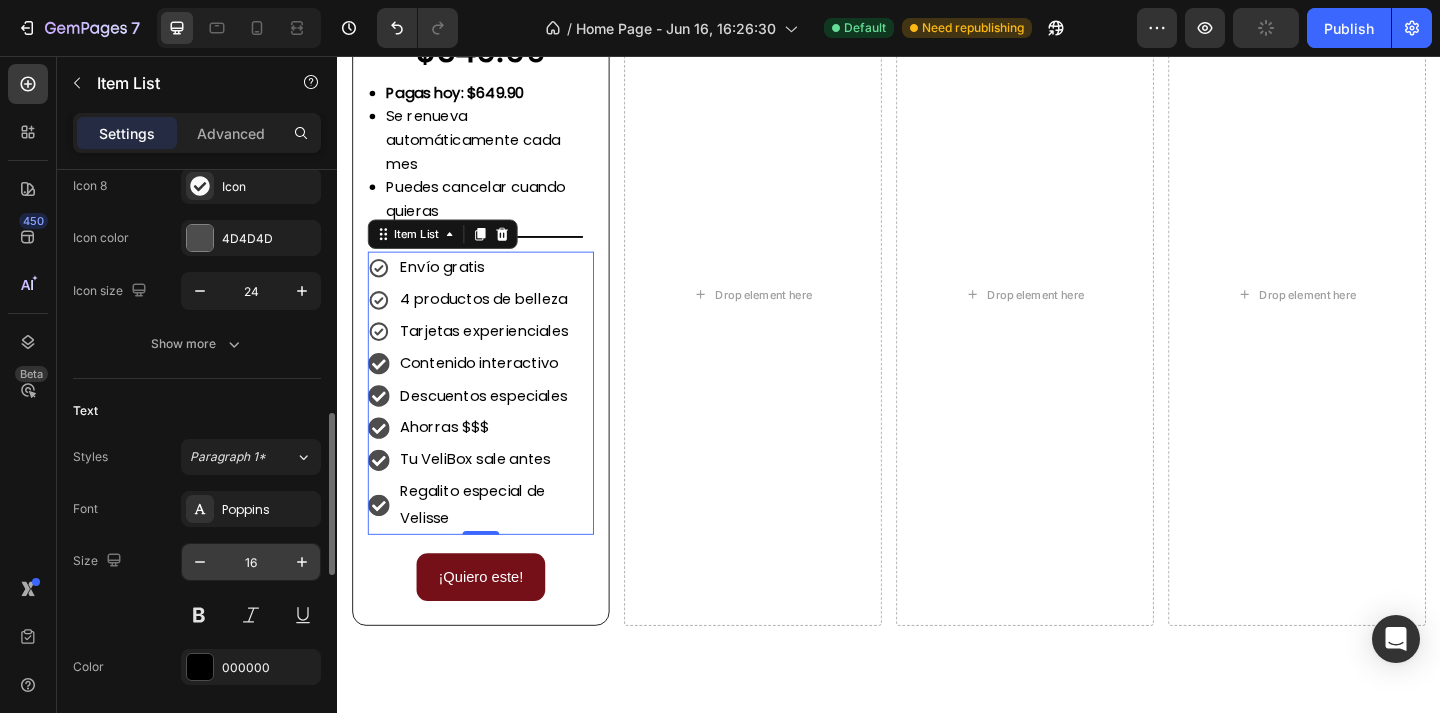 scroll, scrollTop: 664, scrollLeft: 0, axis: vertical 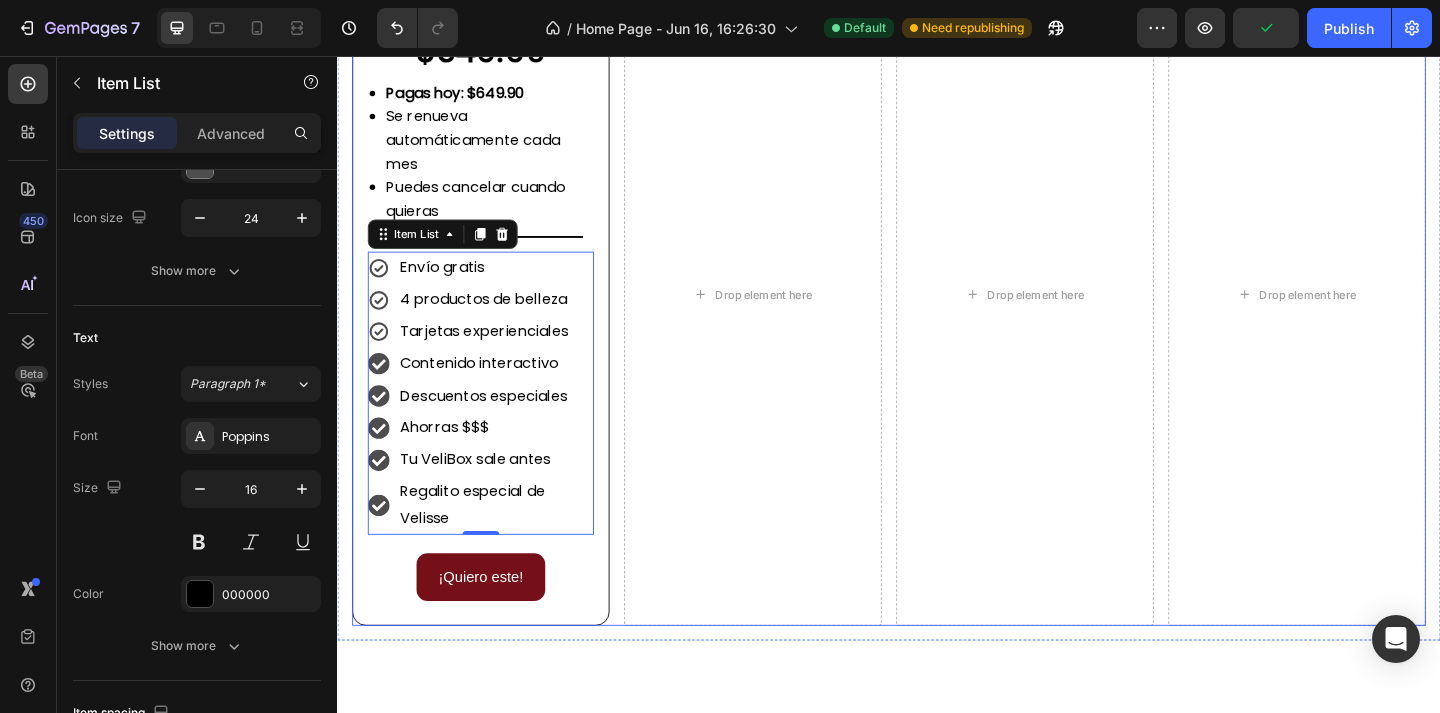 click on "VeliBox Mensual Text Block $649.90 Text Block
Pagas hoy: $649.90
Se renueva automáticamente cada mes
Puedes cancelar cuando quieras
Custom Code                Title Line
Envío gratis
4 productos de belleza
Tarjetas experienciales Contenido interactivo Descuentos especiales Ahorras $$$ Tu VeliBox sale antes Regalito especial de Velisse Item List   0 ¡Quiero este! Button Row
Drop element here
Drop element here
Drop element here Row" at bounding box center [937, 316] 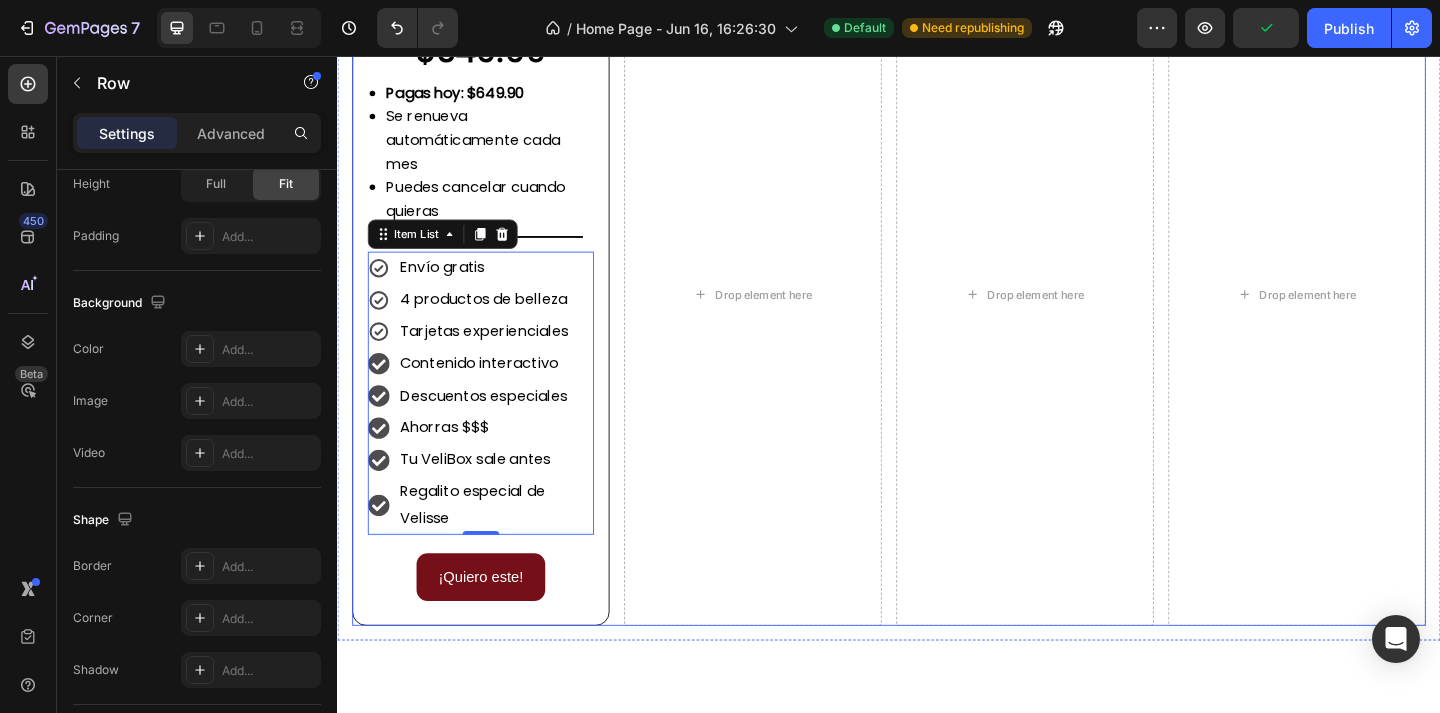 scroll, scrollTop: 0, scrollLeft: 0, axis: both 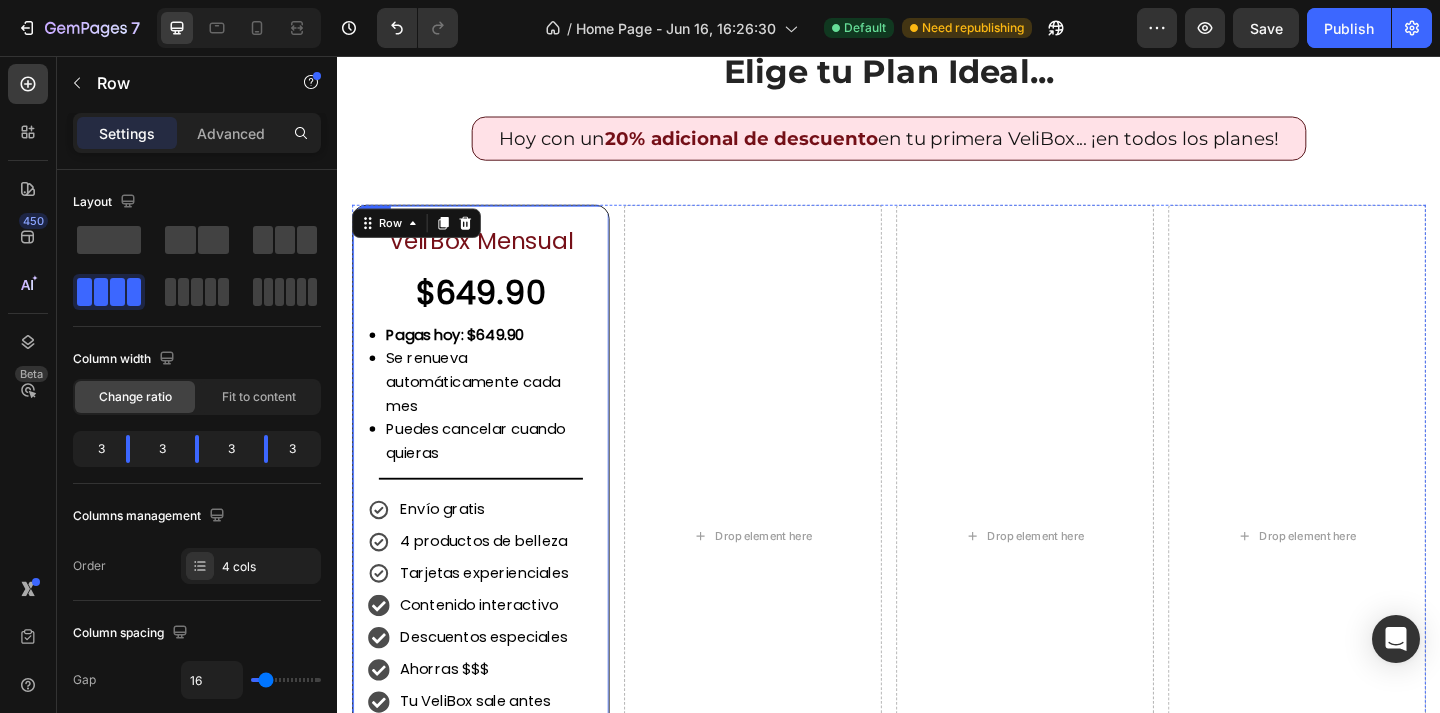 click on "VeliBox Mensual Text Block $649.90 Text Block
Pagas hoy: $649.90
Se renueva automáticamente cada mes
Puedes cancelar cuando quieras
Custom Code                Title Line
Envío gratis
4 productos de belleza
Tarjetas experienciales Contenido interactivo Descuentos especiales Ahorras $$$ Tu VeliBox sale antes Regalito especial de Velisse Item List ¡Quiero este! Button Row" at bounding box center (493, 579) 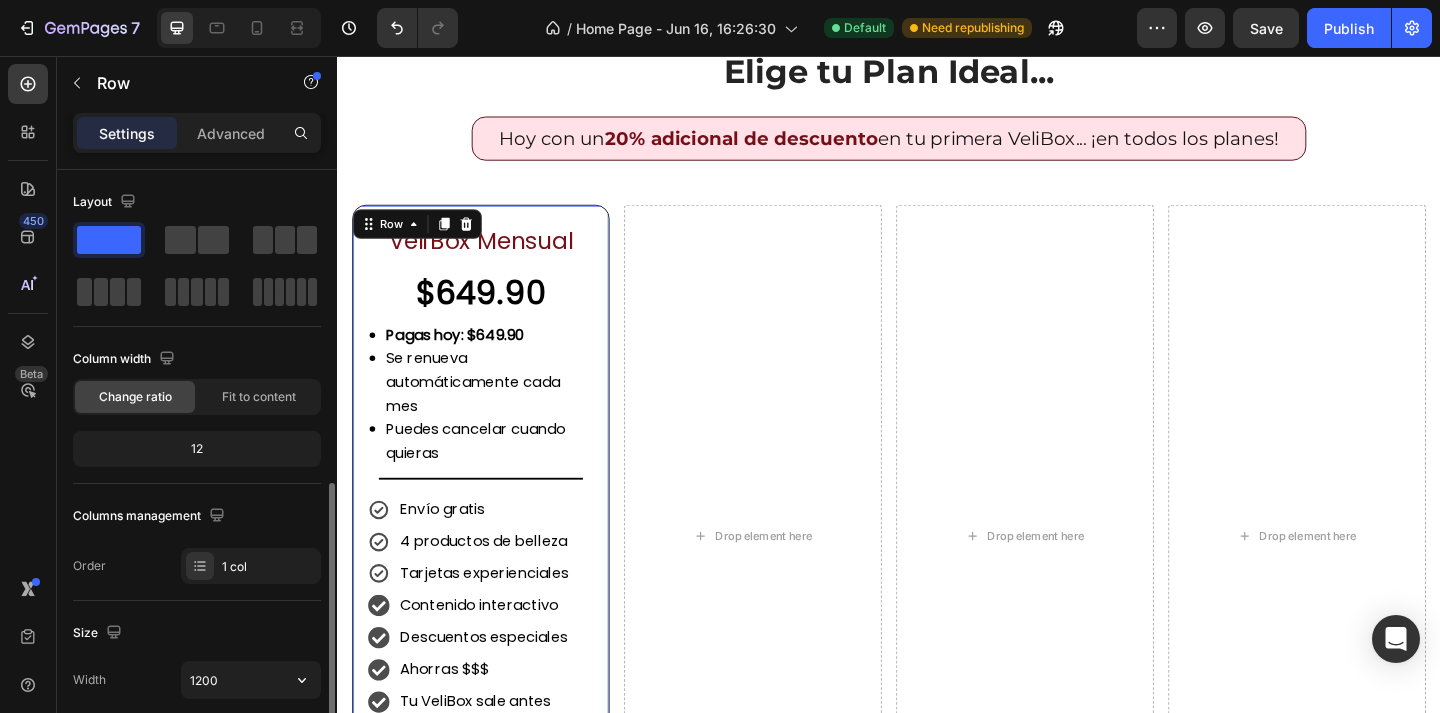 scroll, scrollTop: 620, scrollLeft: 0, axis: vertical 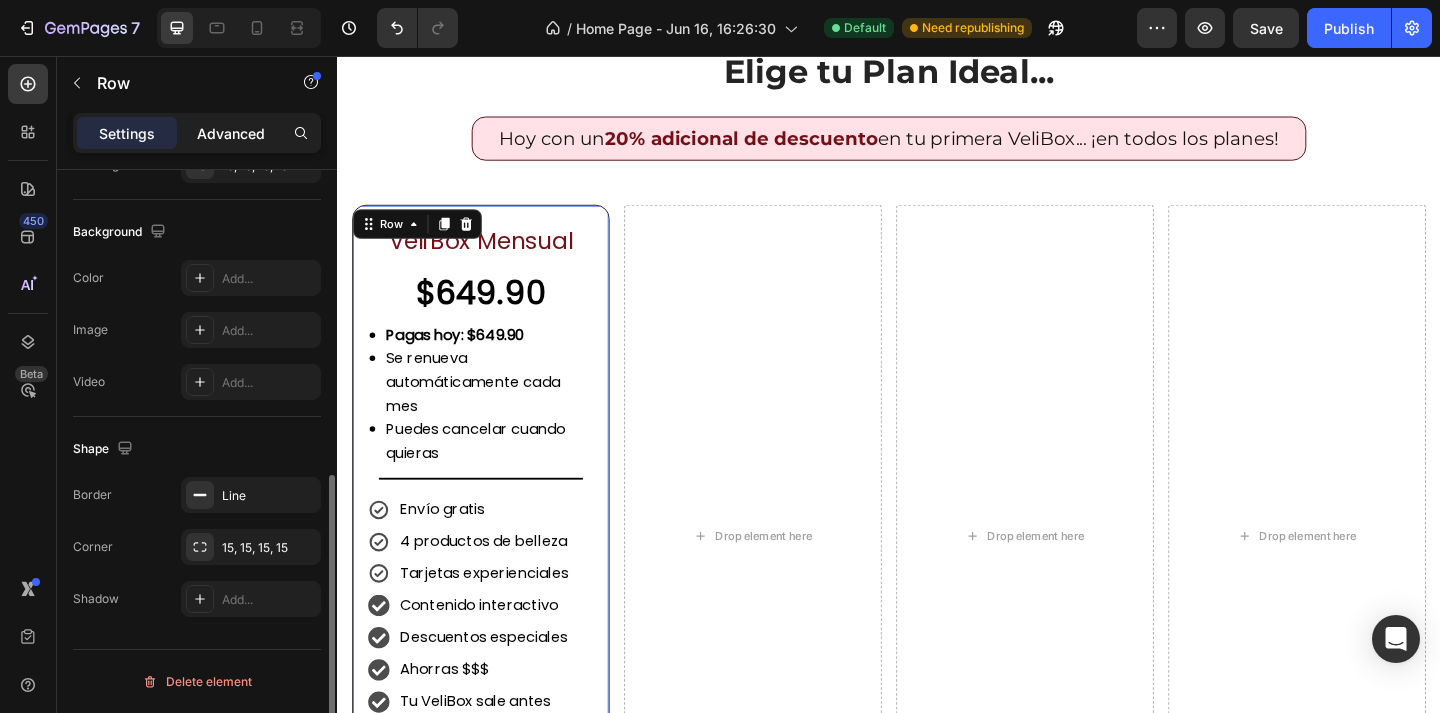 click on "Advanced" 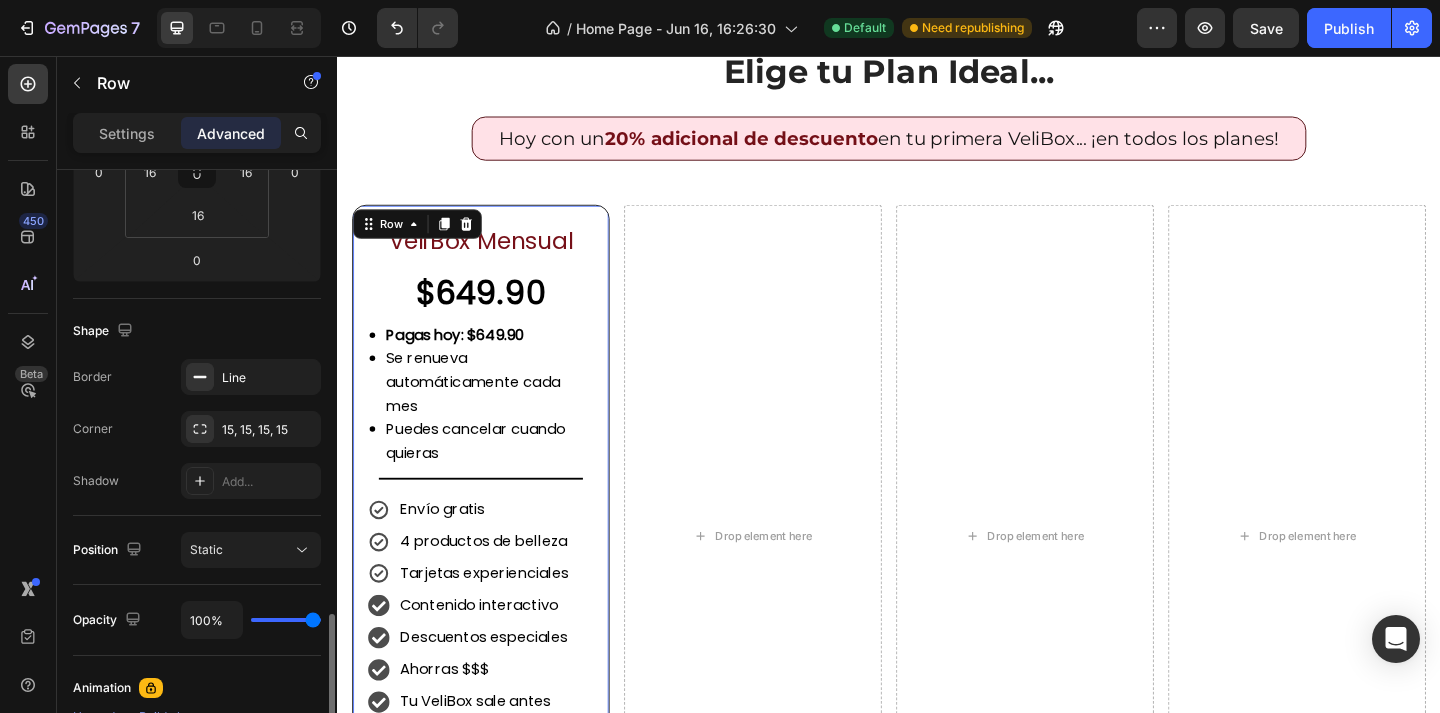 scroll, scrollTop: 656, scrollLeft: 0, axis: vertical 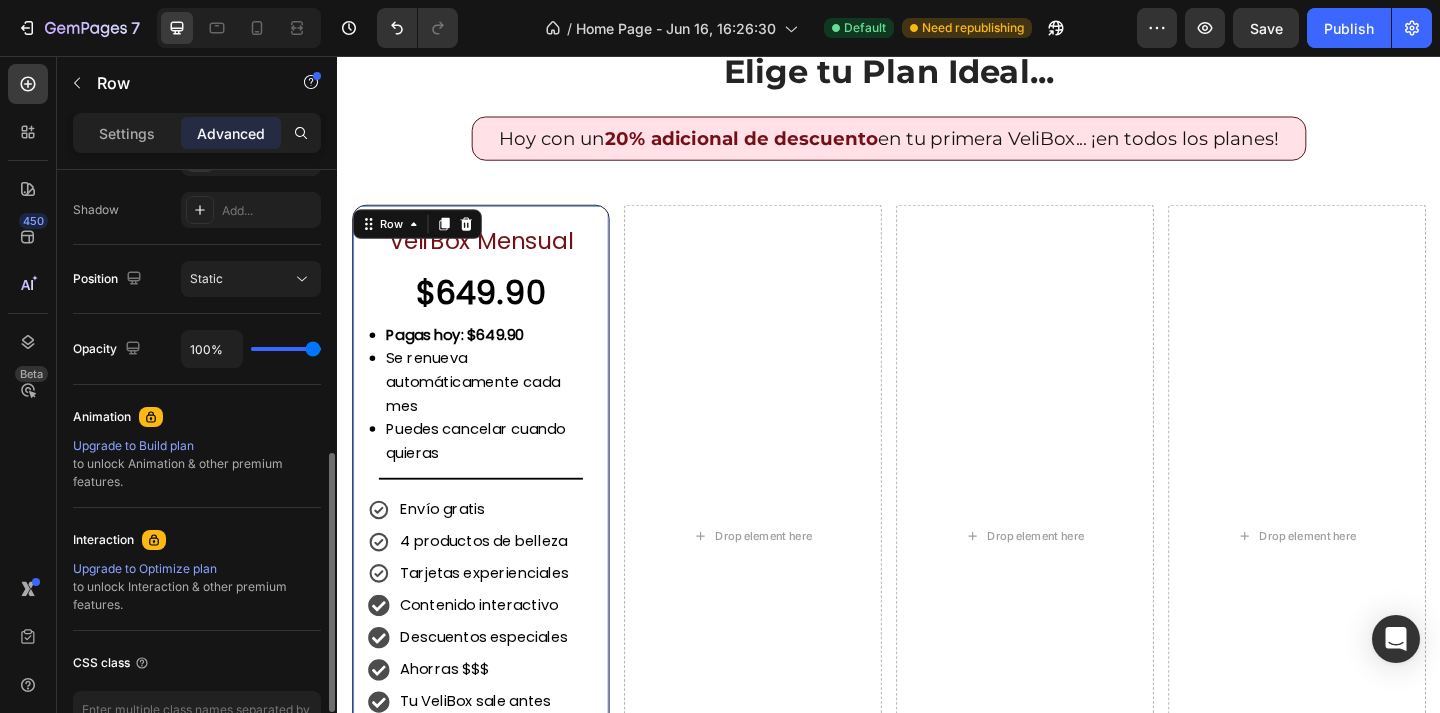 click on "VeliBox Mensual Text Block $649.90 Text Block
Pagas hoy: $649.90
Se renueva automáticamente cada mes
Puedes cancelar cuando quieras
Custom Code                Title Line
Envío gratis
4 productos de belleza
Tarjetas experienciales Contenido interactivo Descuentos especiales Ahorras $$$ Tu VeliBox sale antes Regalito especial de Velisse Item List ¡Quiero este! Button Row   0" at bounding box center [493, 579] 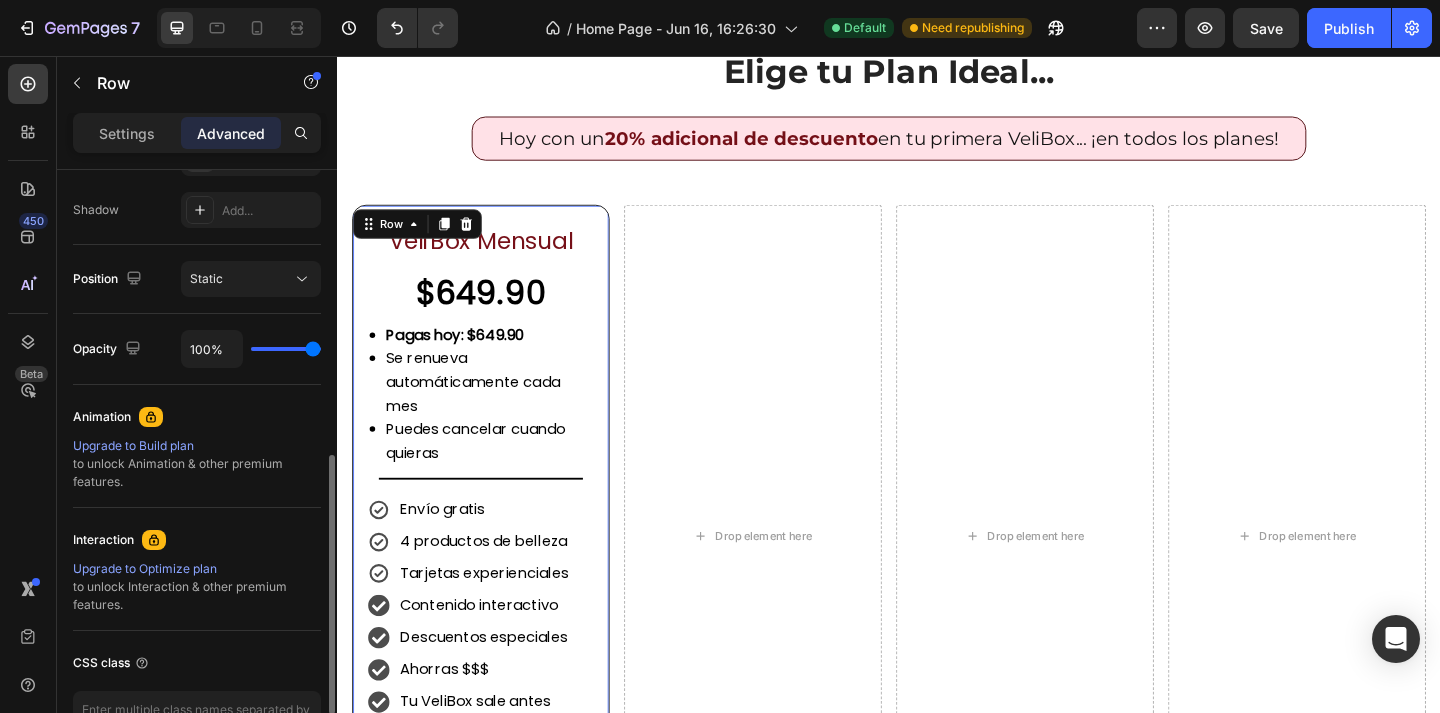 scroll, scrollTop: 788, scrollLeft: 0, axis: vertical 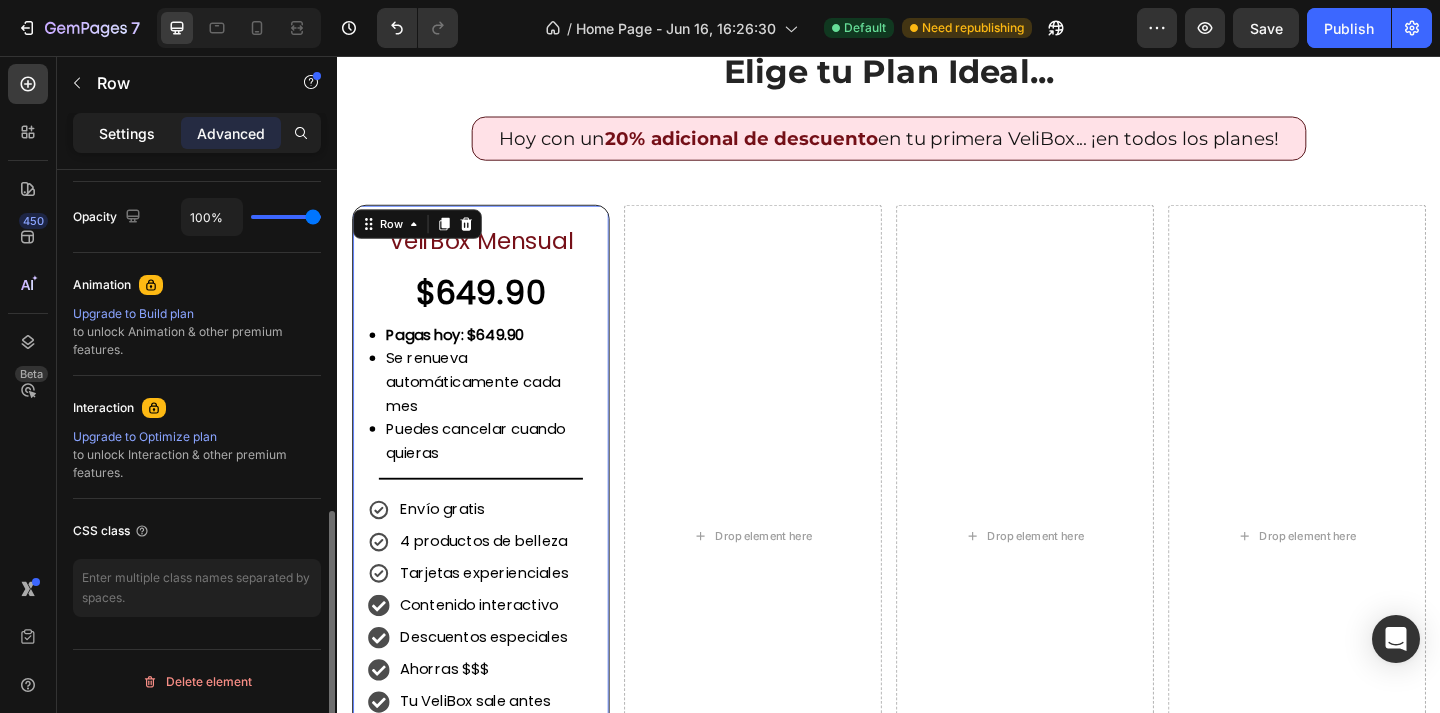 click on "Settings" 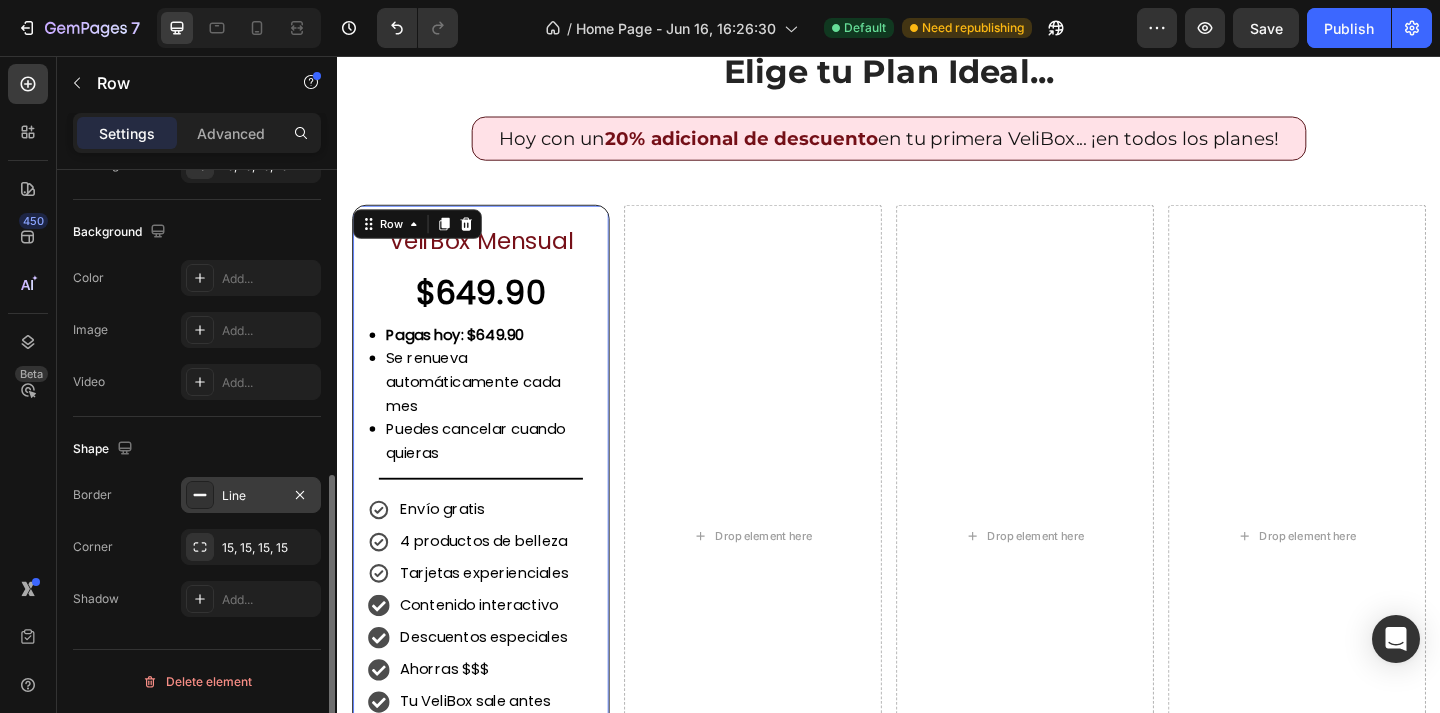 click on "Line" at bounding box center (251, 496) 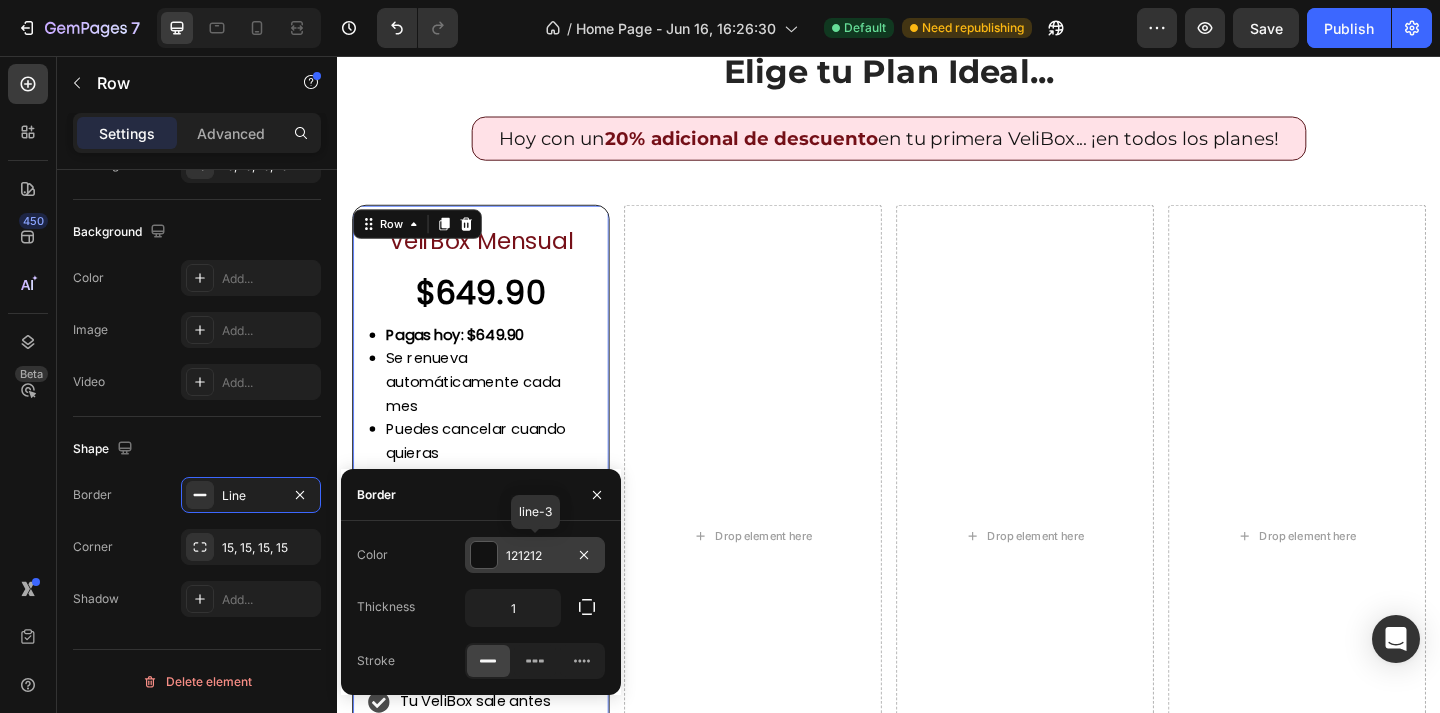 click at bounding box center (484, 555) 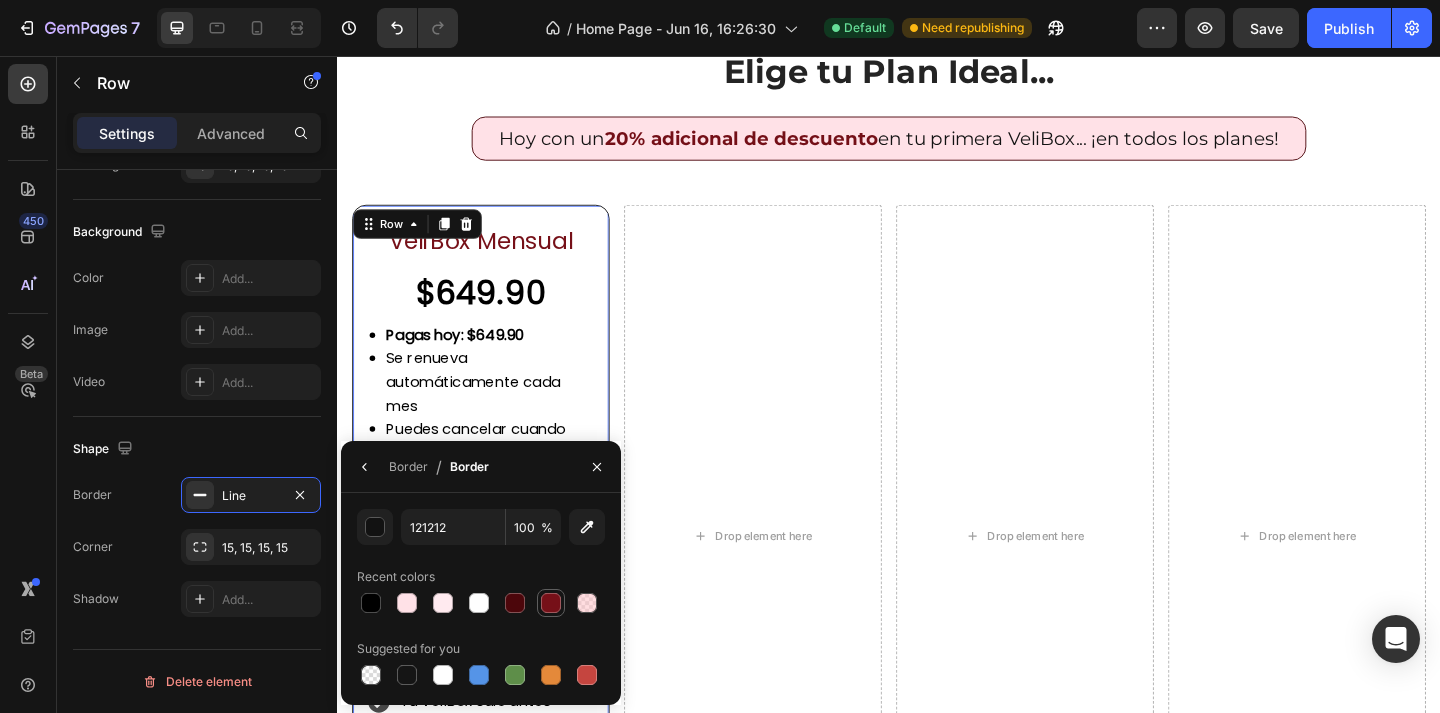 click at bounding box center (551, 603) 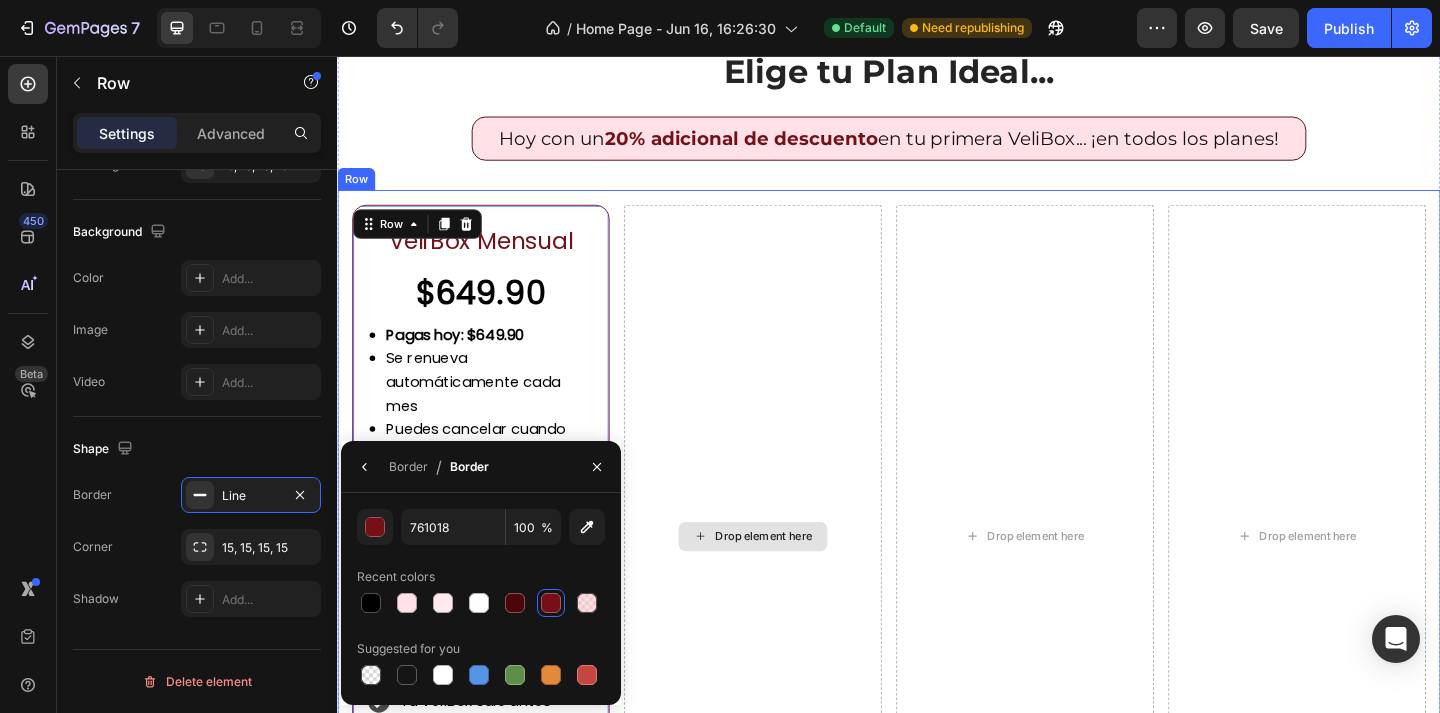 click on "VeliBox Mensual Text Block $649.90 Text Block
Pagas hoy: $649.90
Se renueva automáticamente cada mes
Puedes cancelar cuando quieras
Custom Code                Title Line
Envío gratis
4 productos de belleza
Tarjetas experienciales Contenido interactivo Descuentos especiales Ahorras $$$ Tu VeliBox sale antes Regalito especial de Velisse Item List ¡Quiero este! Button Row   0
Drop element here
Drop element here
Drop element here Row Row" at bounding box center (937, 579) 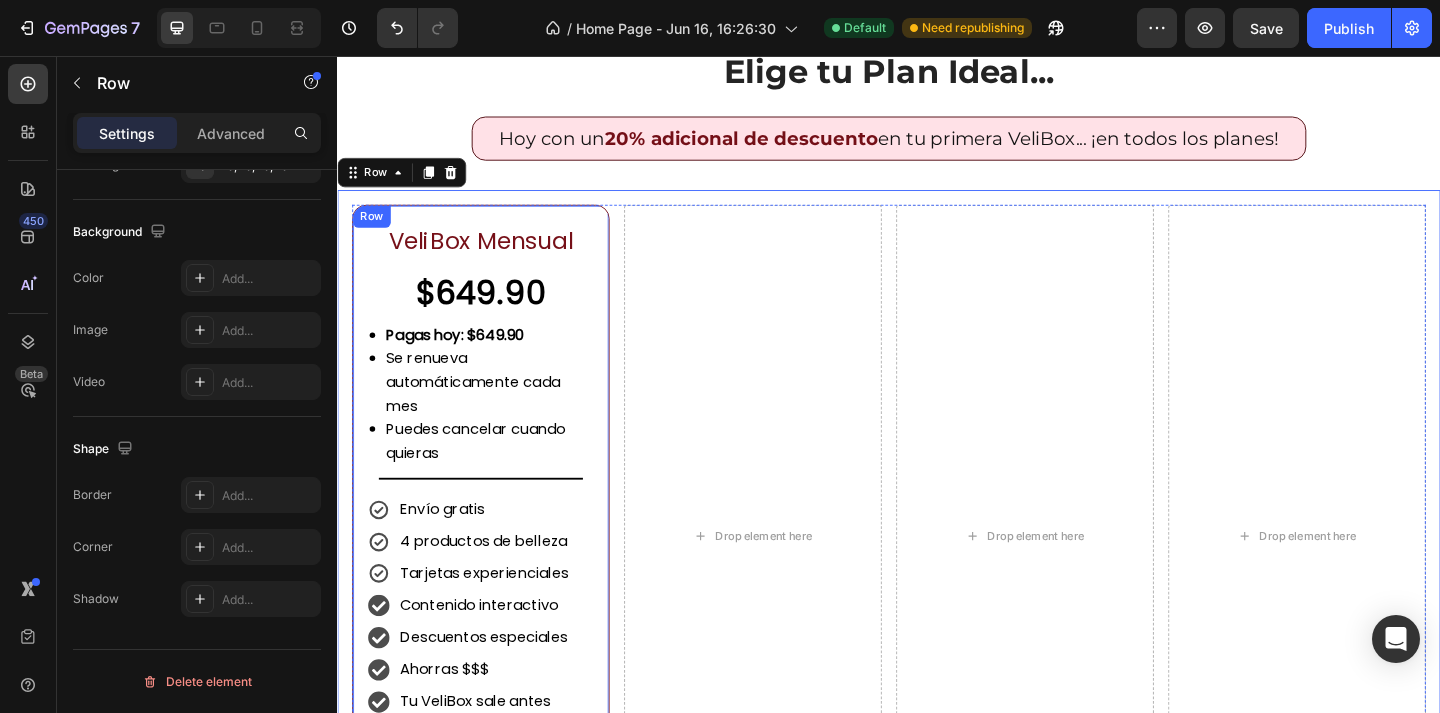 click on "VeliBox Mensual Text Block $649.90 Text Block
Pagas hoy: $649.90
Se renueva automáticamente cada mes
Puedes cancelar cuando quieras
Custom Code                Title Line
Envío gratis
4 productos de belleza
Tarjetas experienciales Contenido interactivo Descuentos especiales Ahorras $$$ Tu VeliBox sale antes Regalito especial de Velisse Item List ¡Quiero este! Button Row" at bounding box center (493, 579) 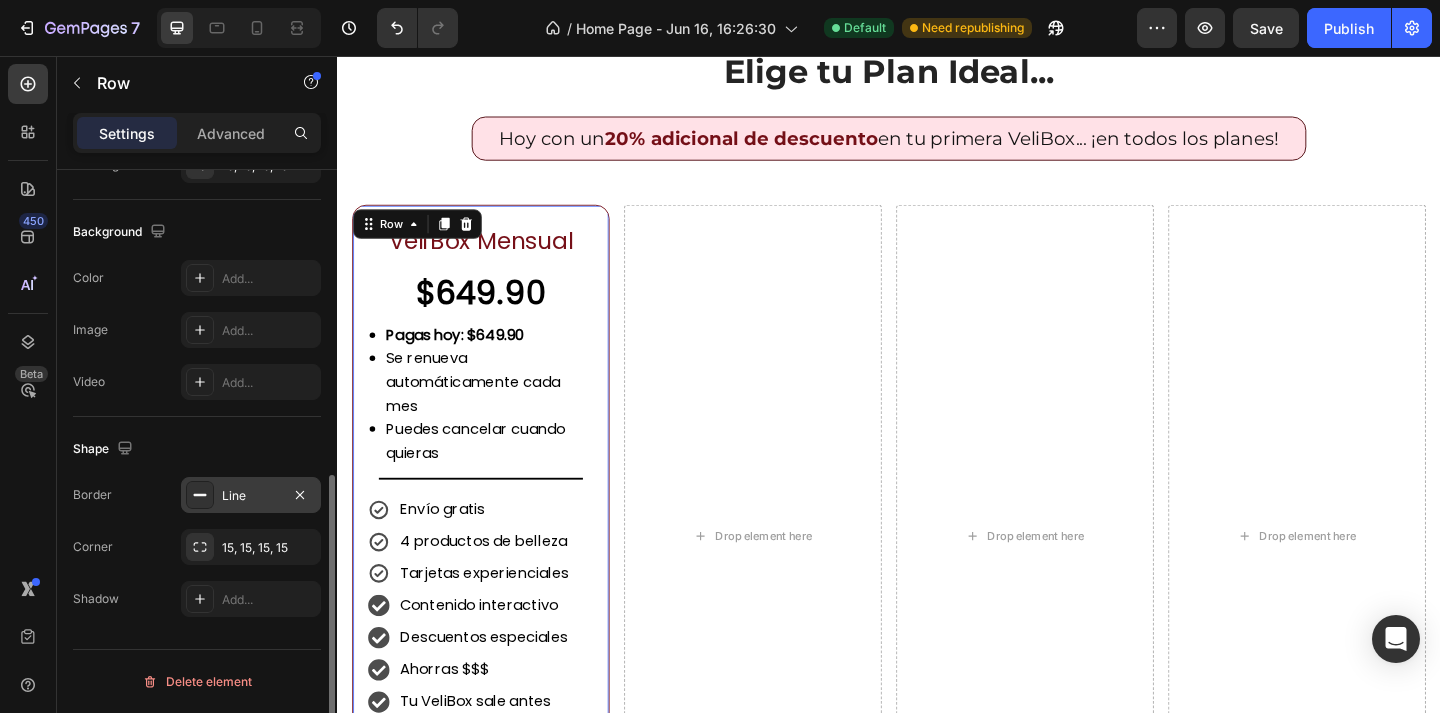 click on "Line" at bounding box center [251, 496] 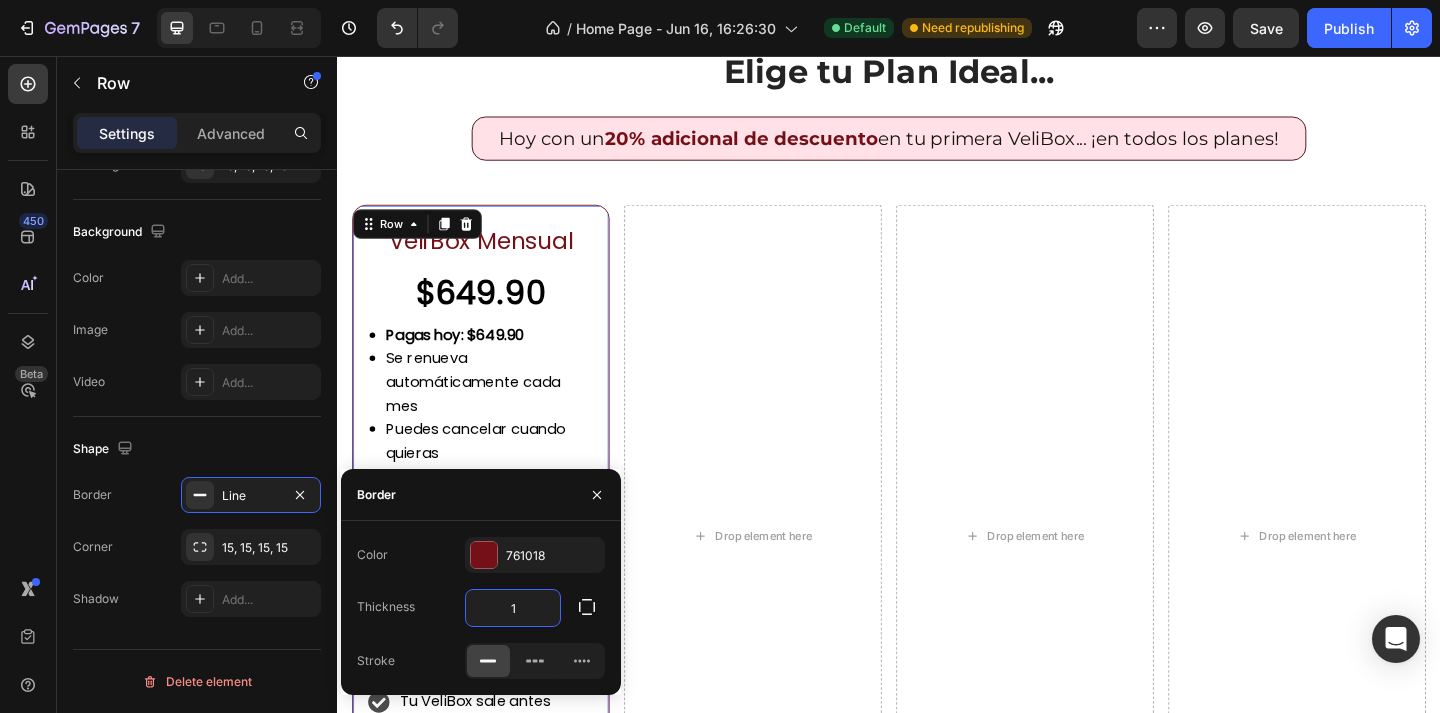 click on "1" at bounding box center [513, 608] 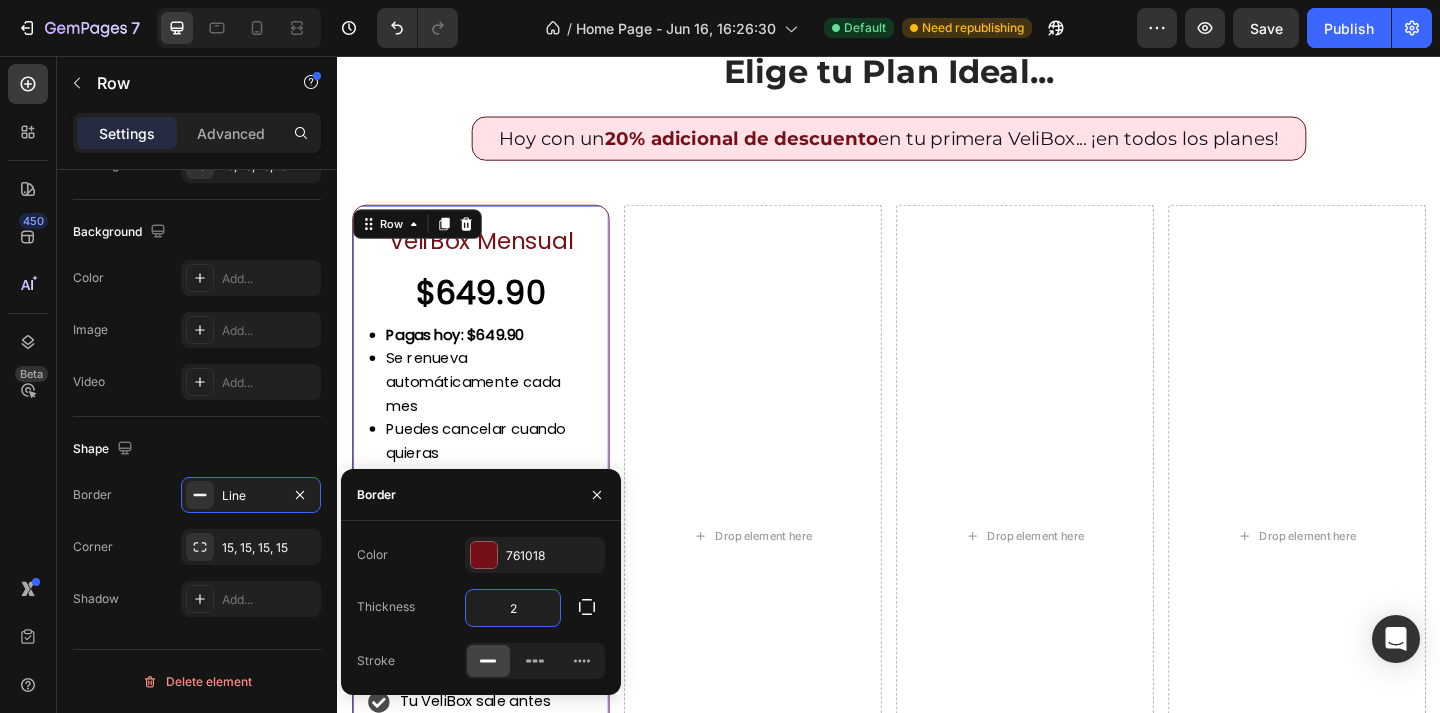 type on "2" 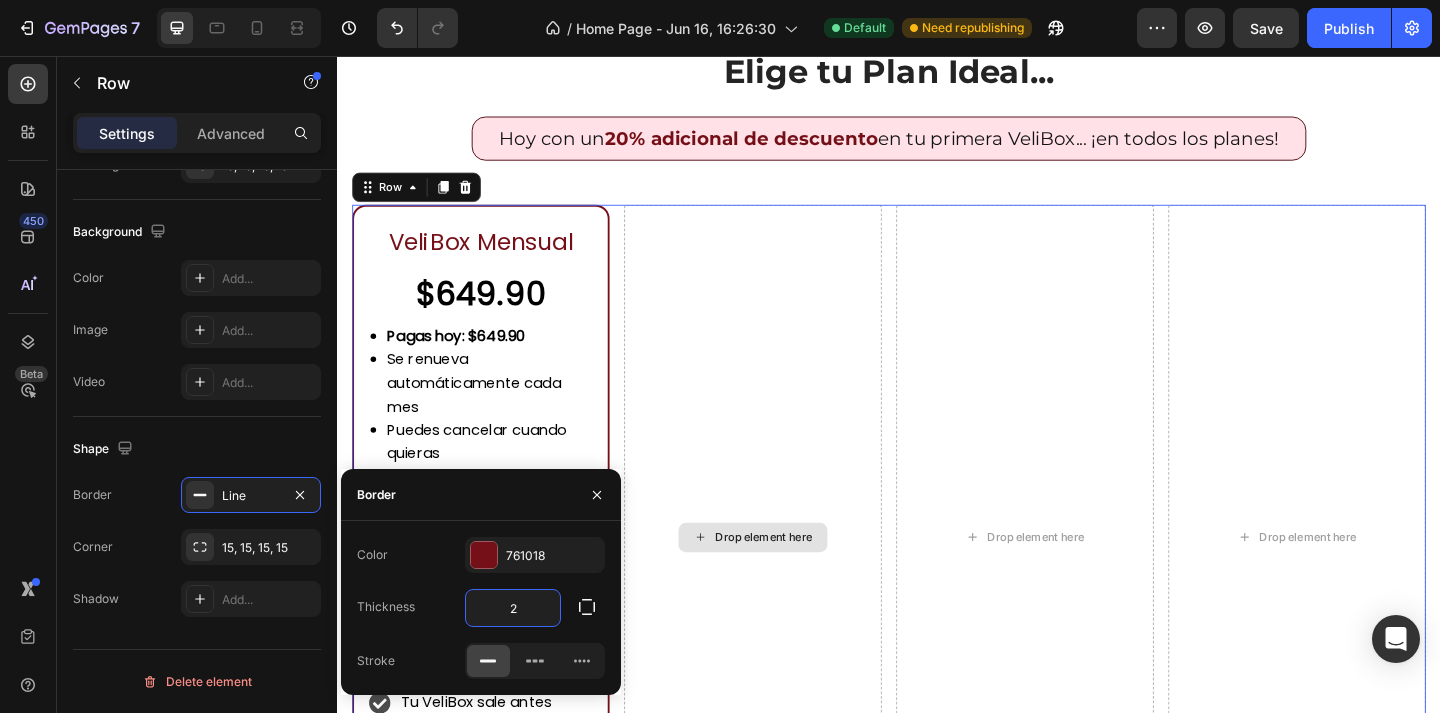 click on "Drop element here" at bounding box center (789, 580) 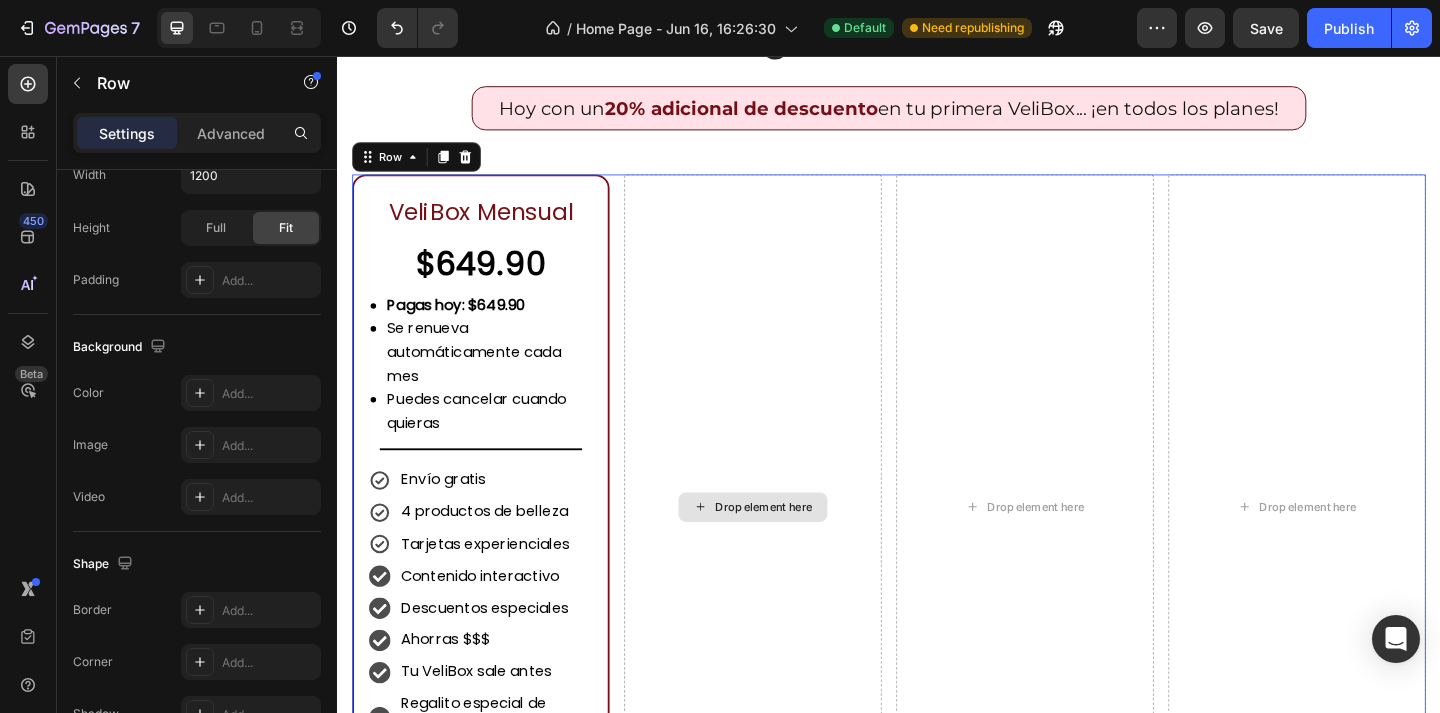 scroll, scrollTop: 1630, scrollLeft: 0, axis: vertical 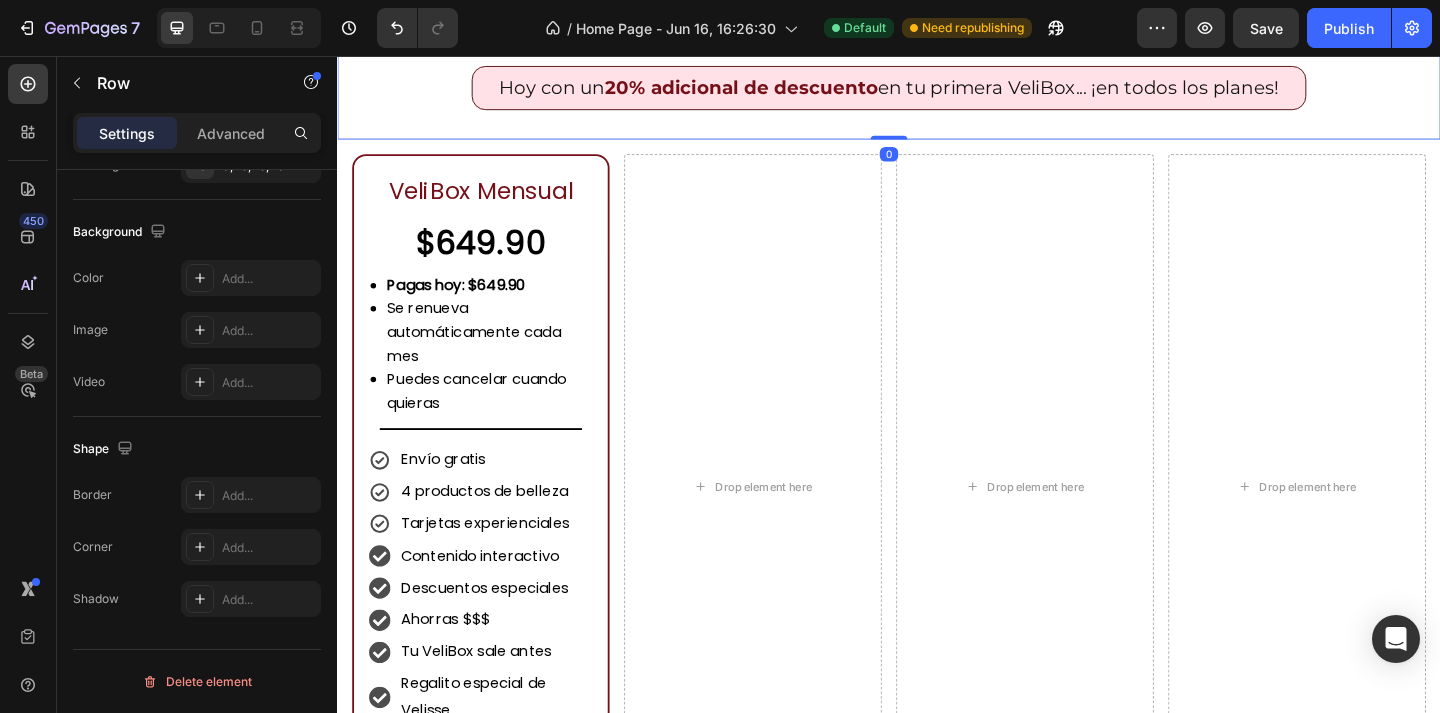 click on "Elige tu Plan Ideal... Heading Hoy con un  20% adicional de descuento  en tu primera VeliBox... ¡en todos los planes! Heading Row Row   0" at bounding box center (937, 45) 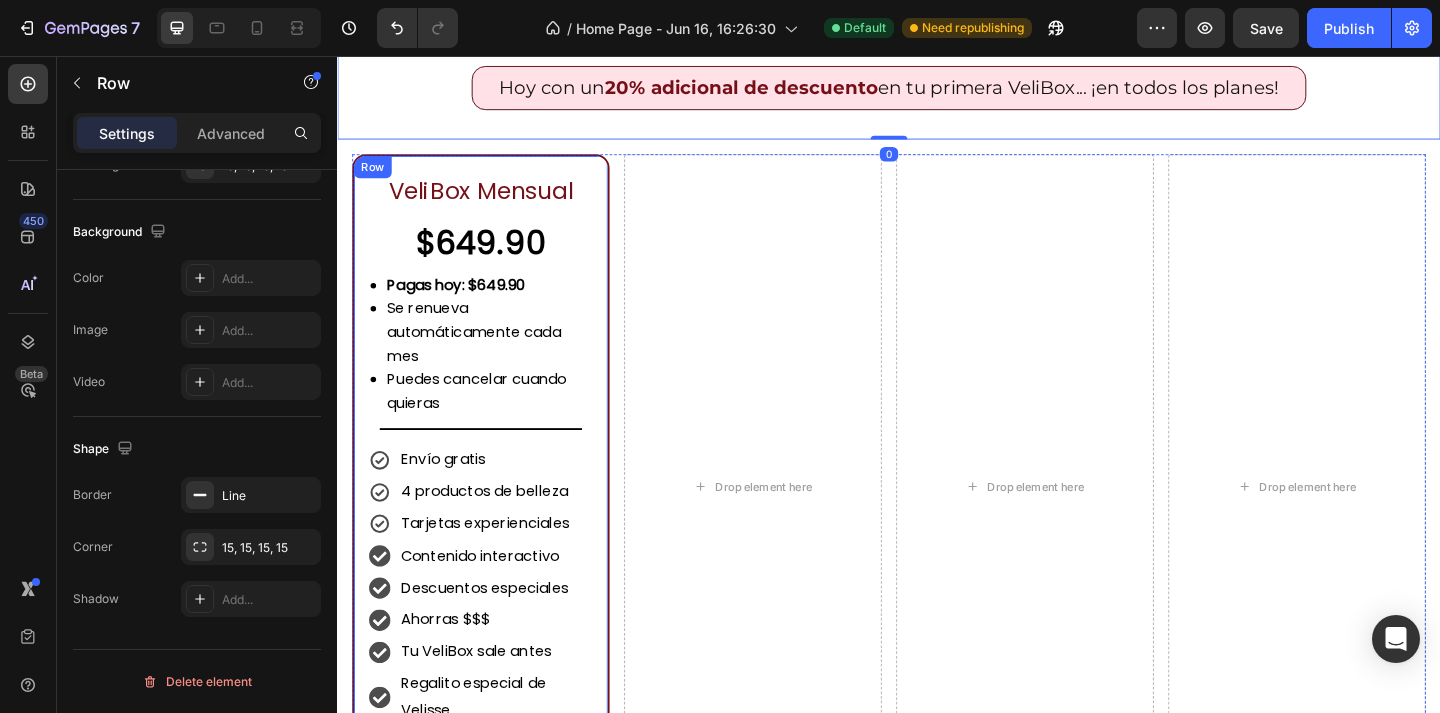 click on "VeliBox Mensual Text Block $649.90 Text Block
Pagas hoy: $649.90
Se renueva automáticamente cada mes
Puedes cancelar cuando quieras
Custom Code                Title Line
Envío gratis
4 productos de belleza
Tarjetas experienciales Contenido interactivo Descuentos especiales Ahorras $$$ Tu VeliBox sale antes Regalito especial de Velisse Item List ¡Quiero este! Button Row" at bounding box center [493, 525] 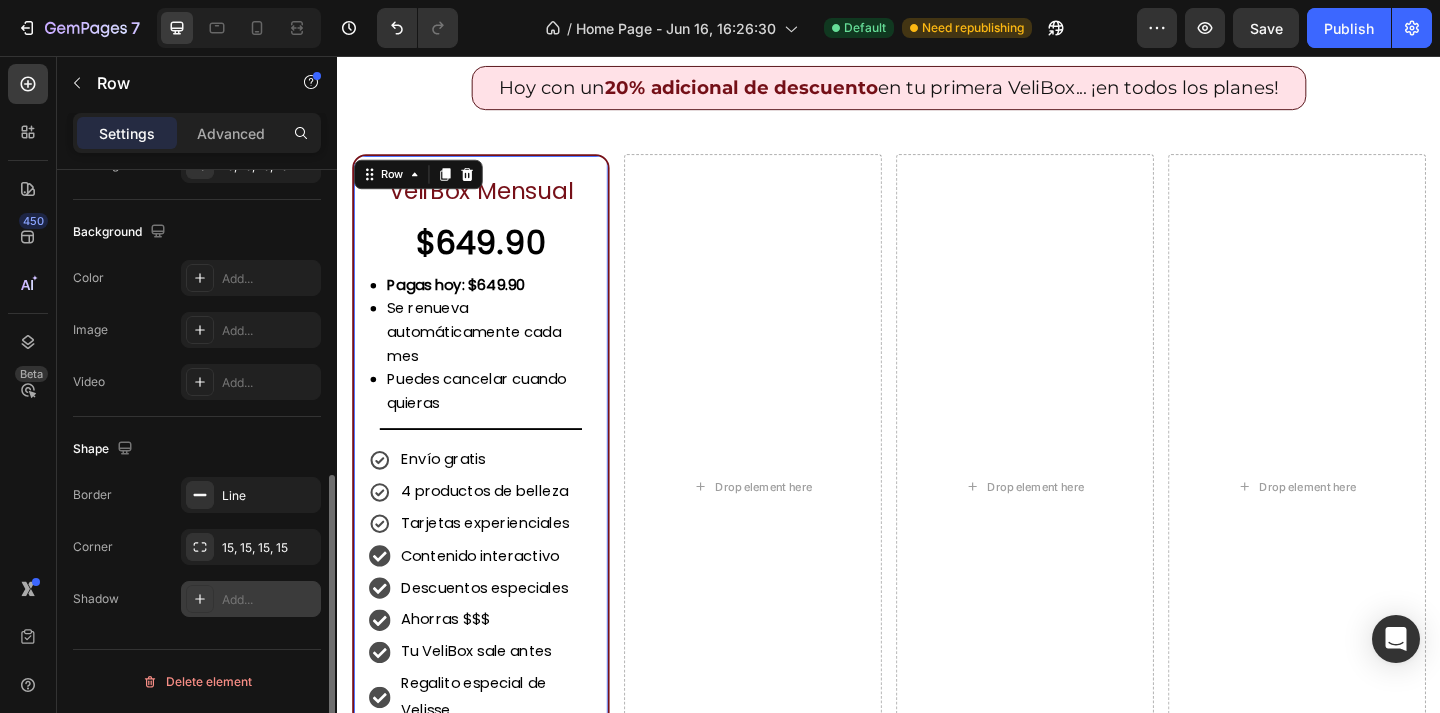 click at bounding box center [200, 599] 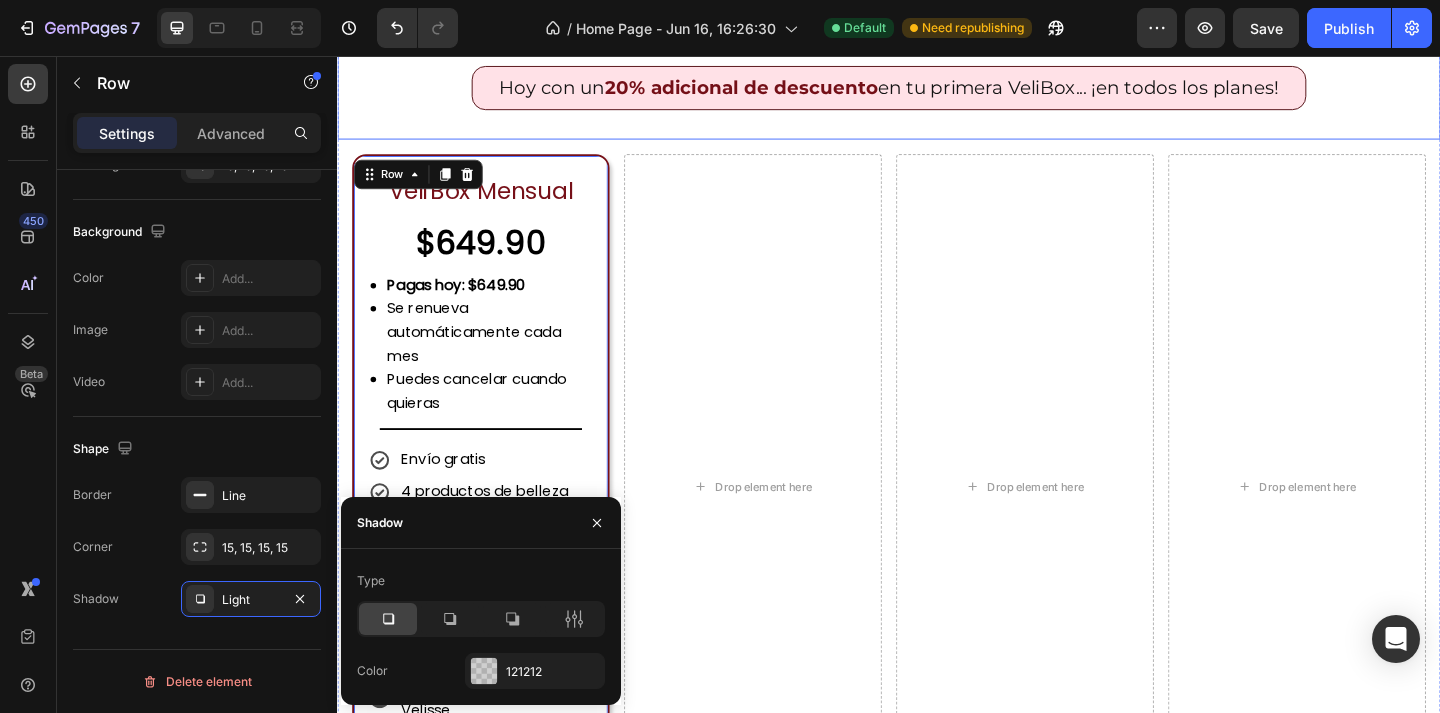 click on "Hoy con un 20% adicional de descuento en tu primera VeliBox... ¡en todos los planes! Heading Row" at bounding box center [937, 91] 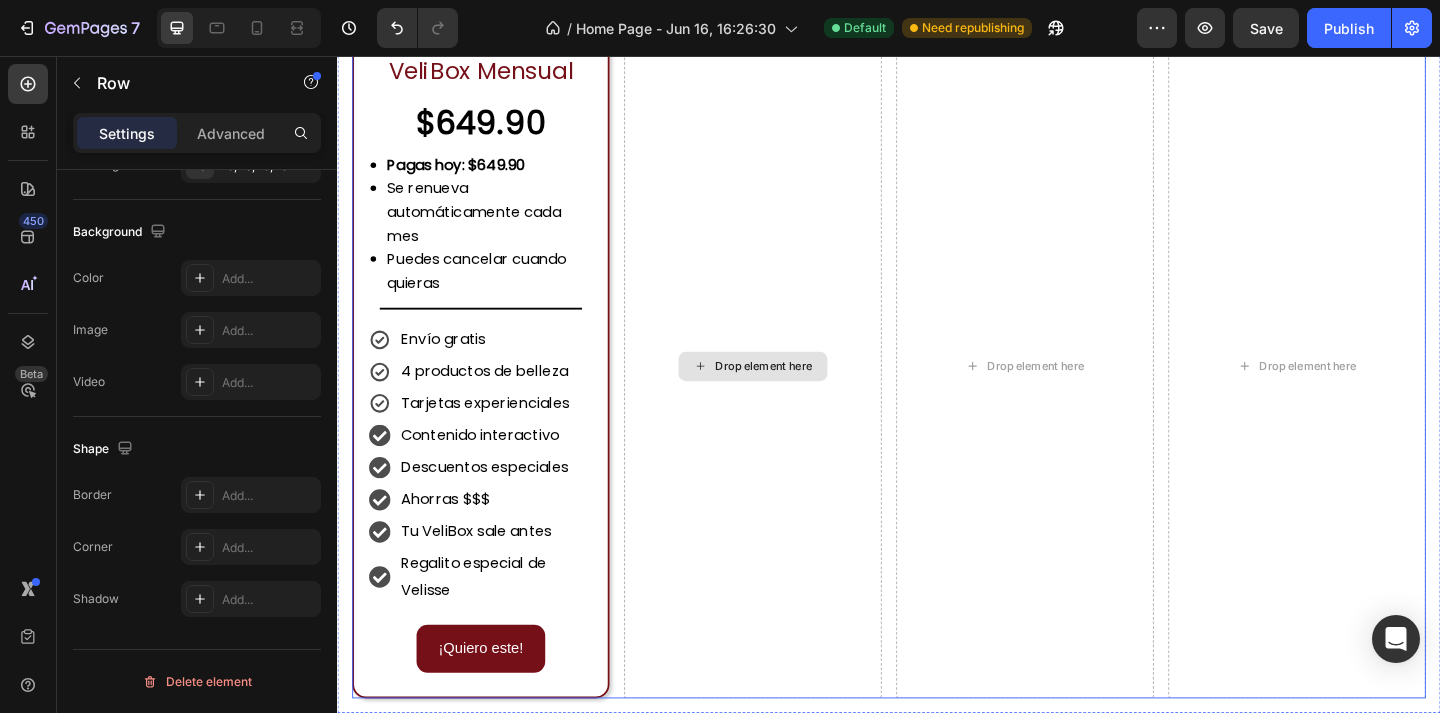 scroll, scrollTop: 1888, scrollLeft: 0, axis: vertical 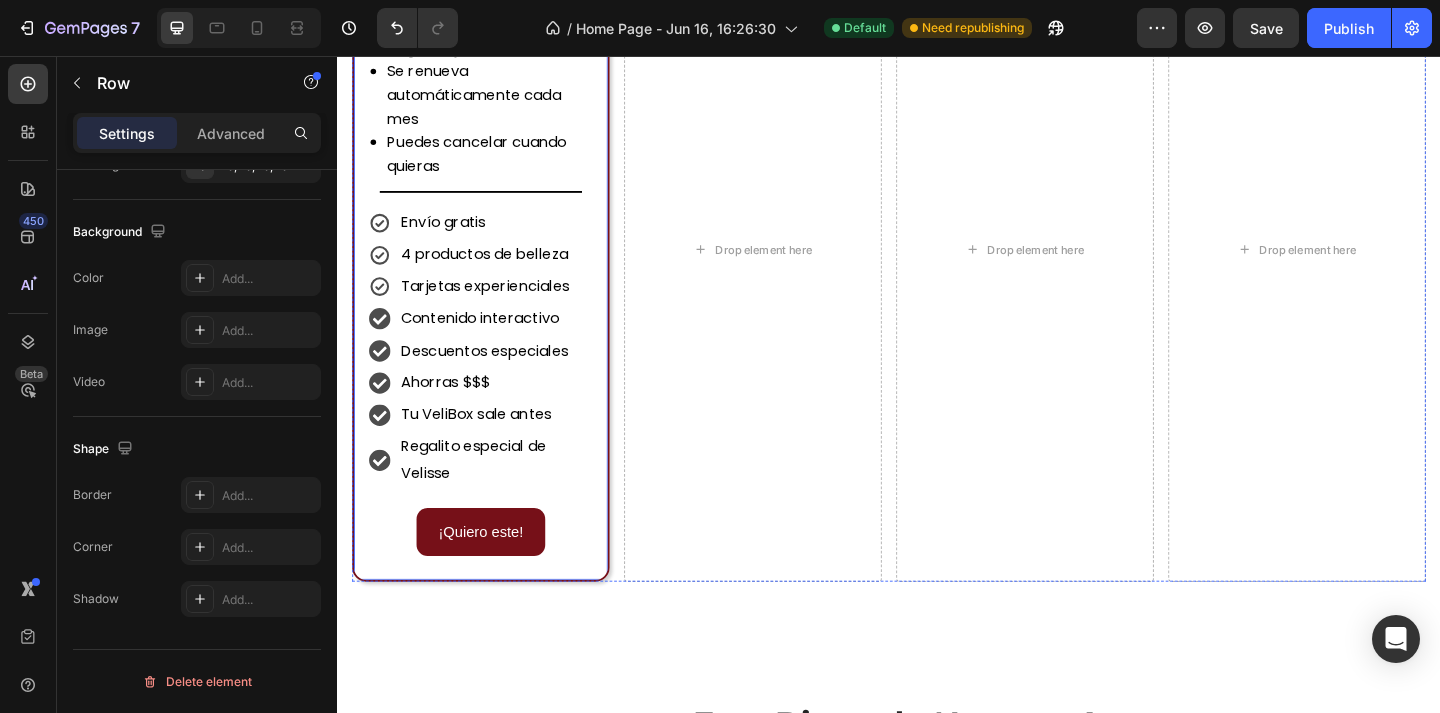 click on "VeliBox Mensual Text Block $649.90 Text Block
Pagas hoy: $649.90
Se renueva automáticamente cada mes
Puedes cancelar cuando quieras
Custom Code                Title Line
Envío gratis
4 productos de belleza
Tarjetas experienciales Contenido interactivo Descuentos especiales Ahorras $$$ Tu VeliBox sale antes Regalito especial de Velisse Item List ¡Quiero este! Button Row" at bounding box center [493, 267] 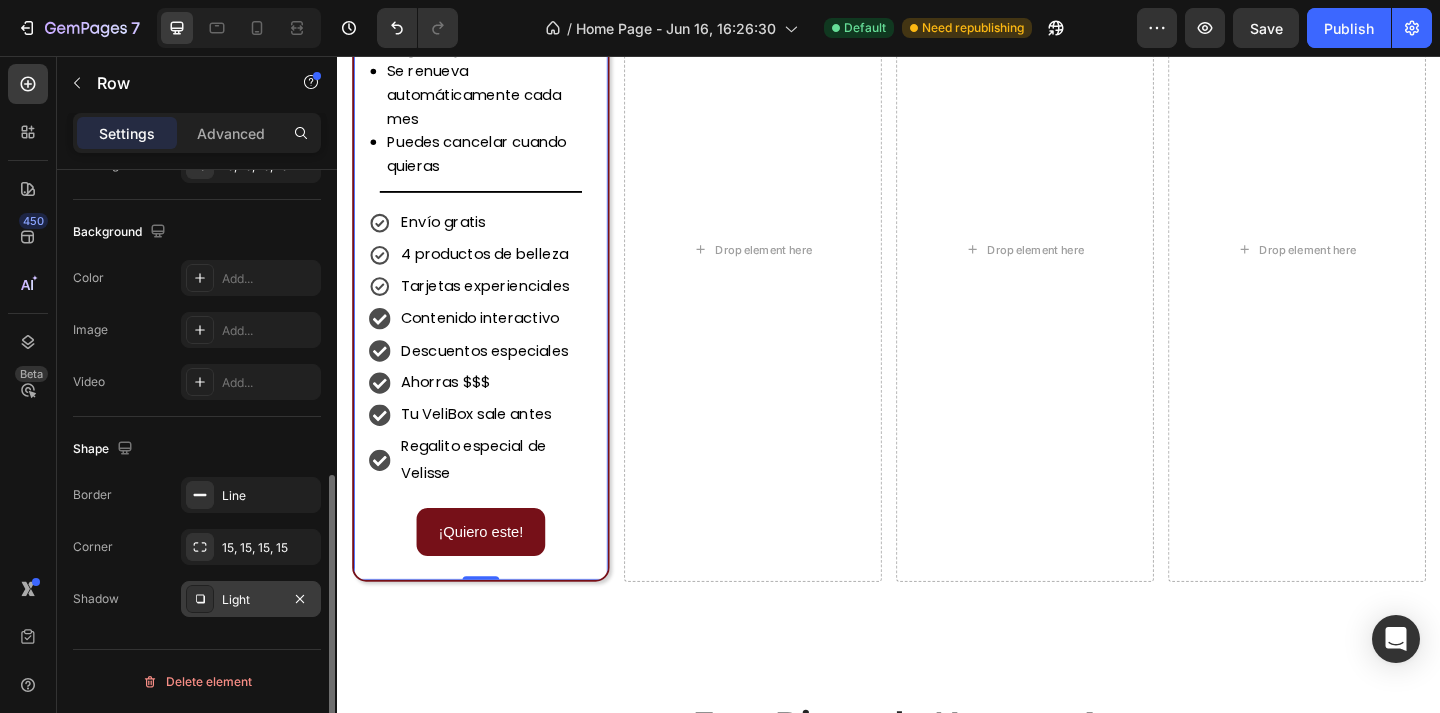 click on "Light" at bounding box center [251, 599] 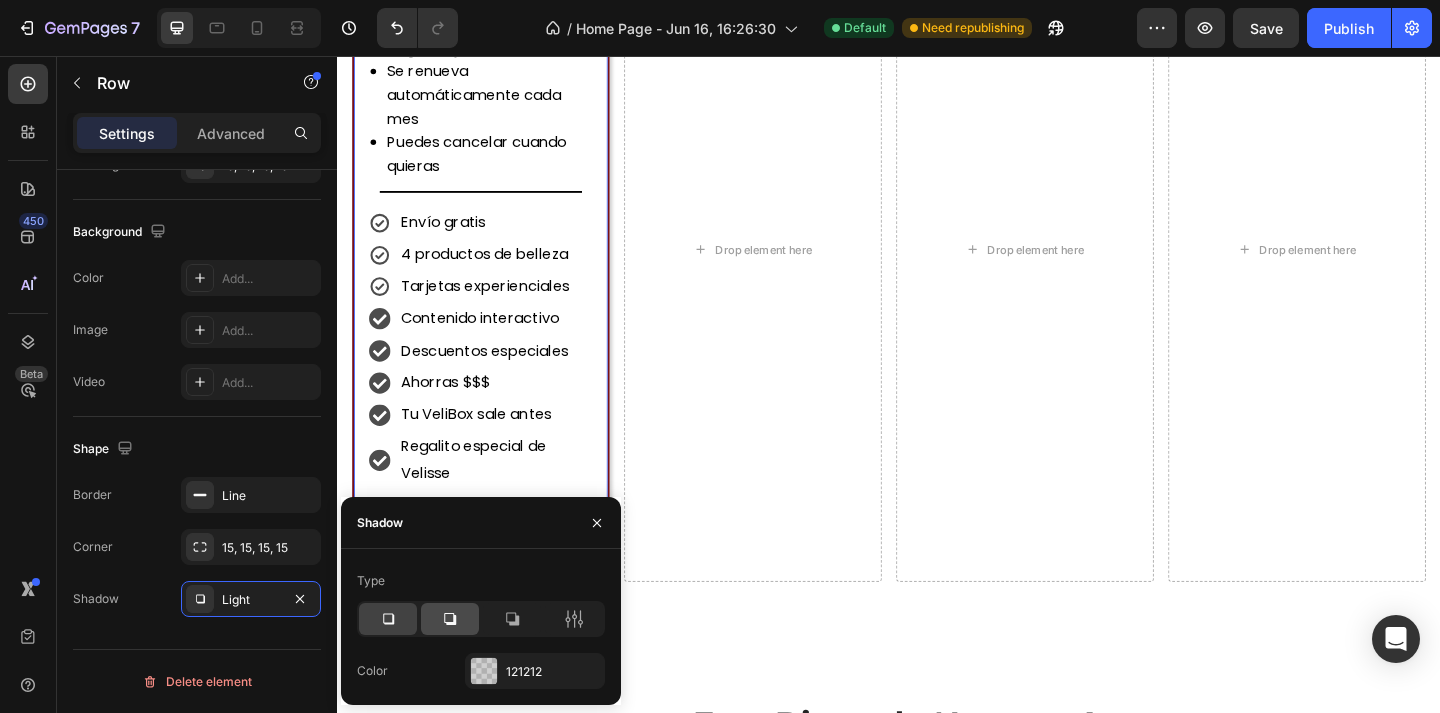 click 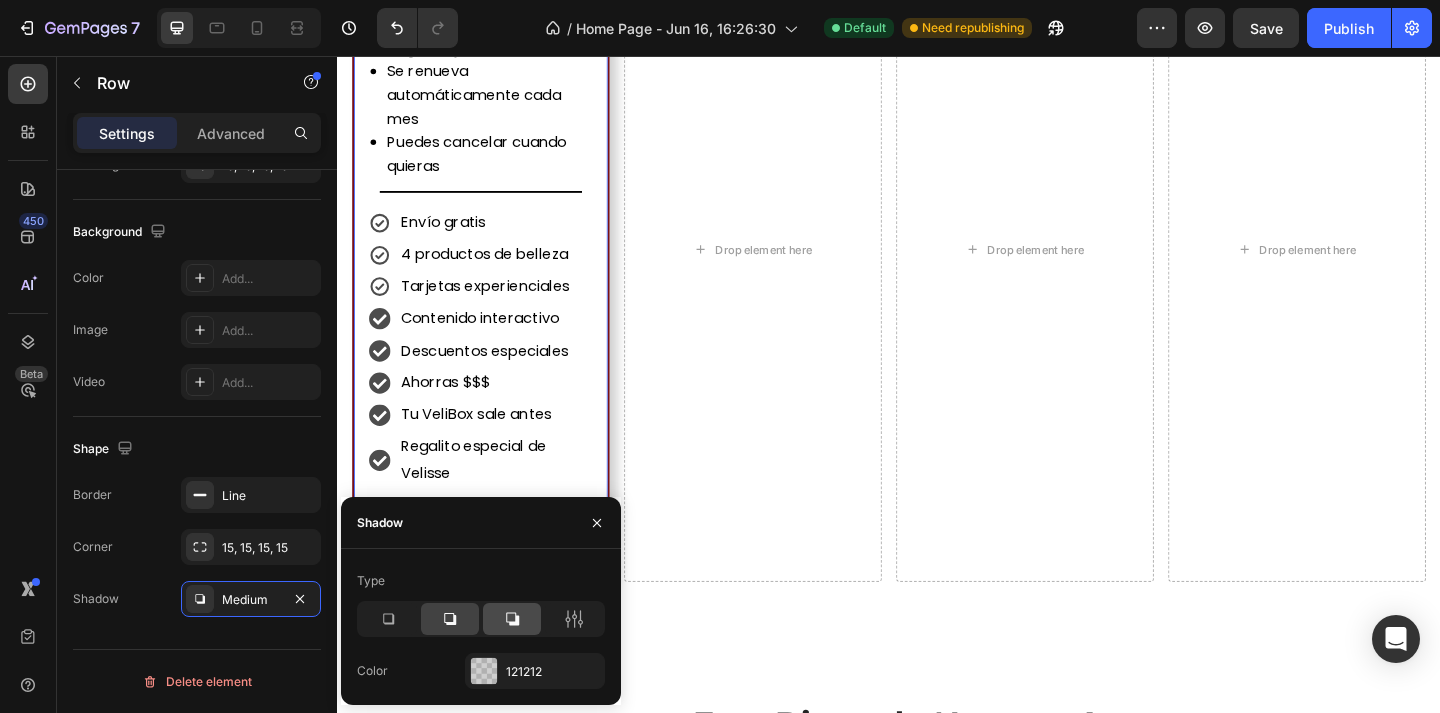 click 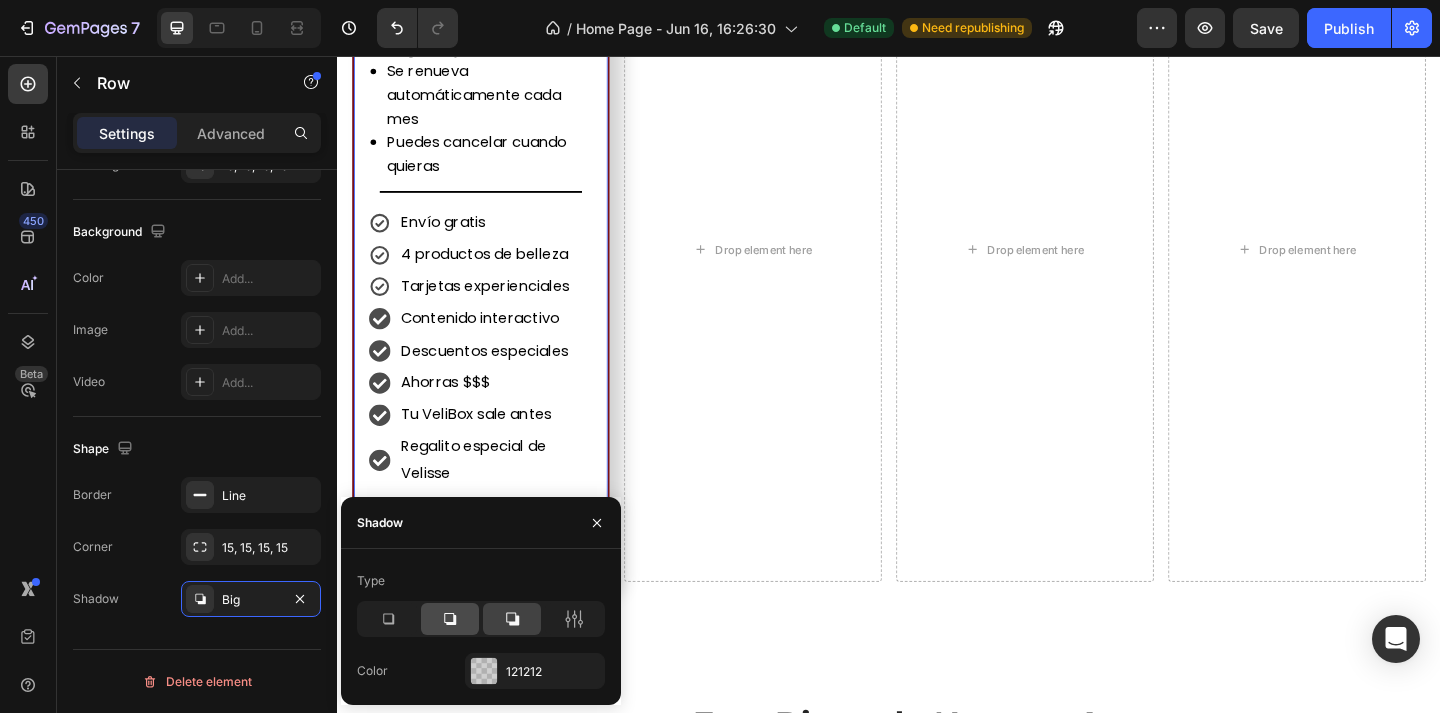 click 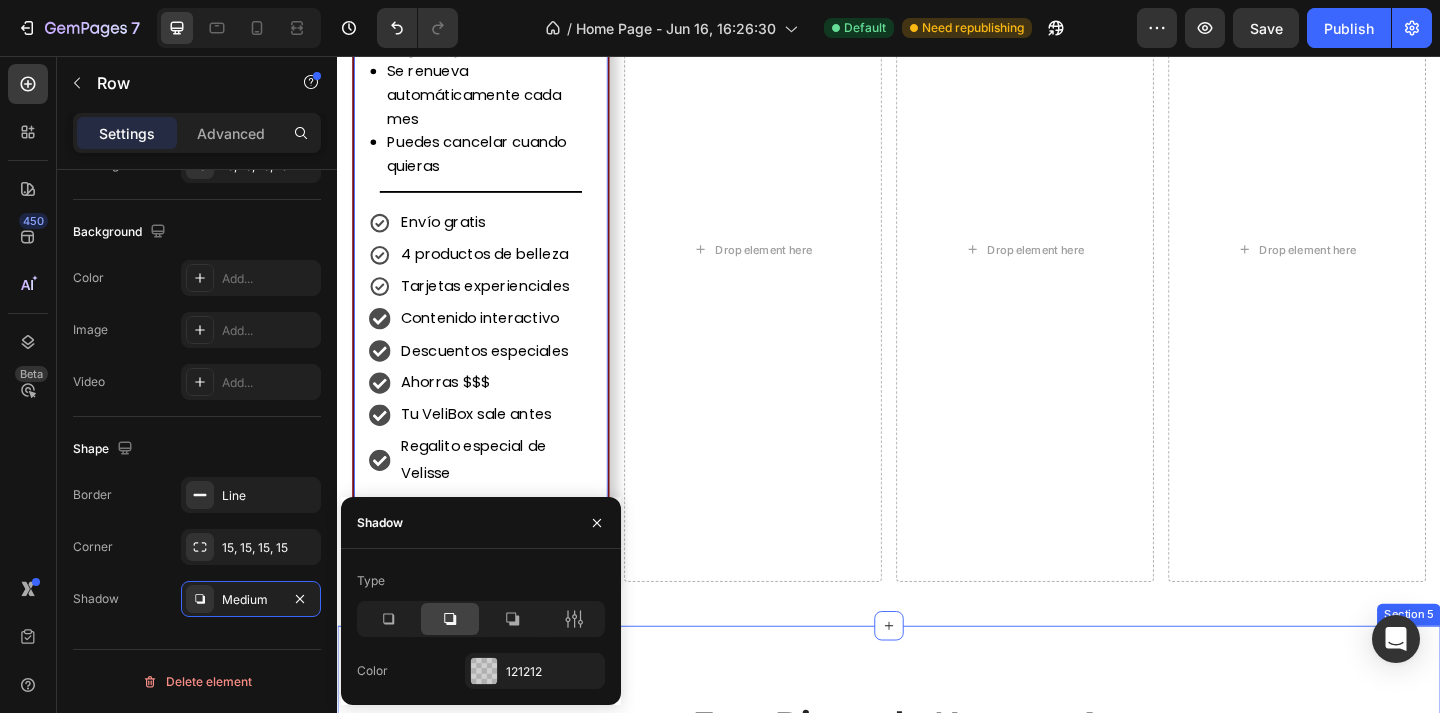 click on "¡Esto Dicen de Nosotros! Heading Whatmore Shoppable Videos+Reel Whatmore Shoppable Videos+Reel Comprar Cajita Button Section 5" at bounding box center [937, 859] 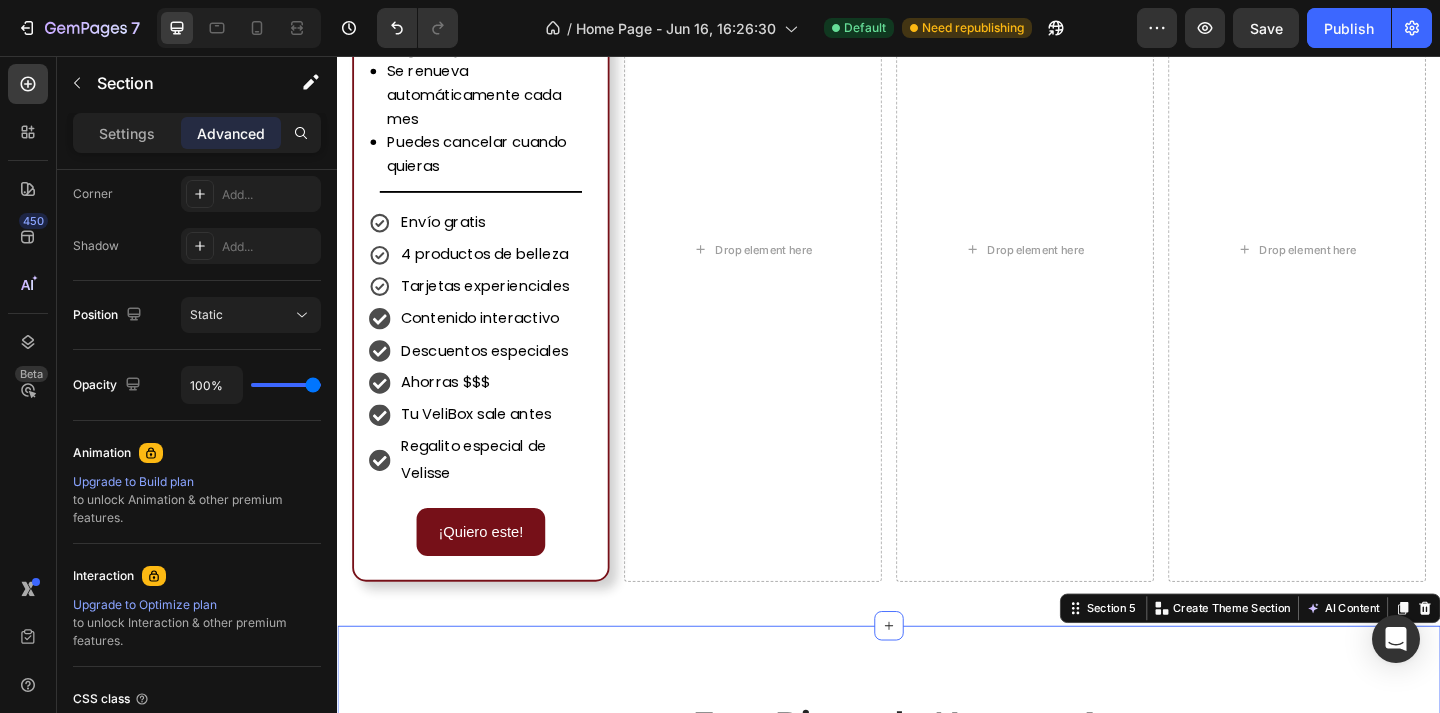 scroll, scrollTop: 0, scrollLeft: 0, axis: both 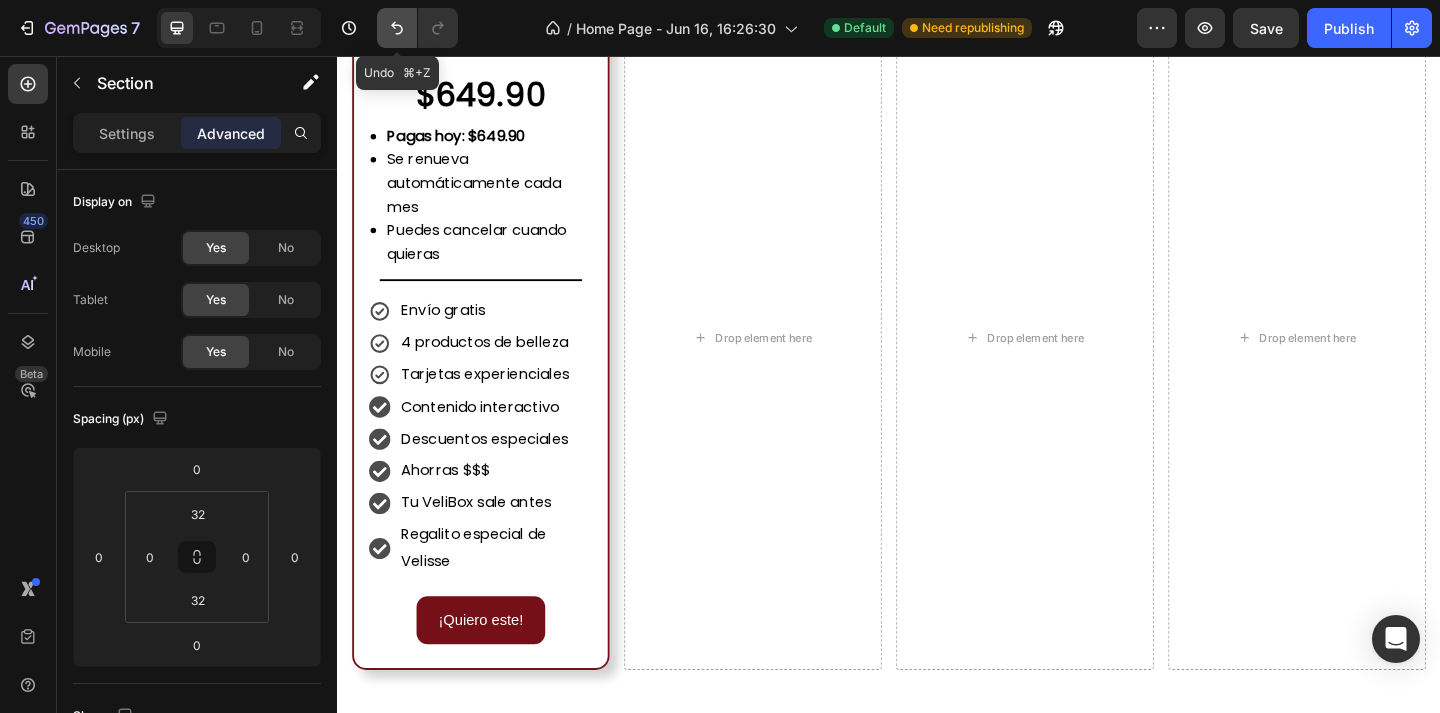 click 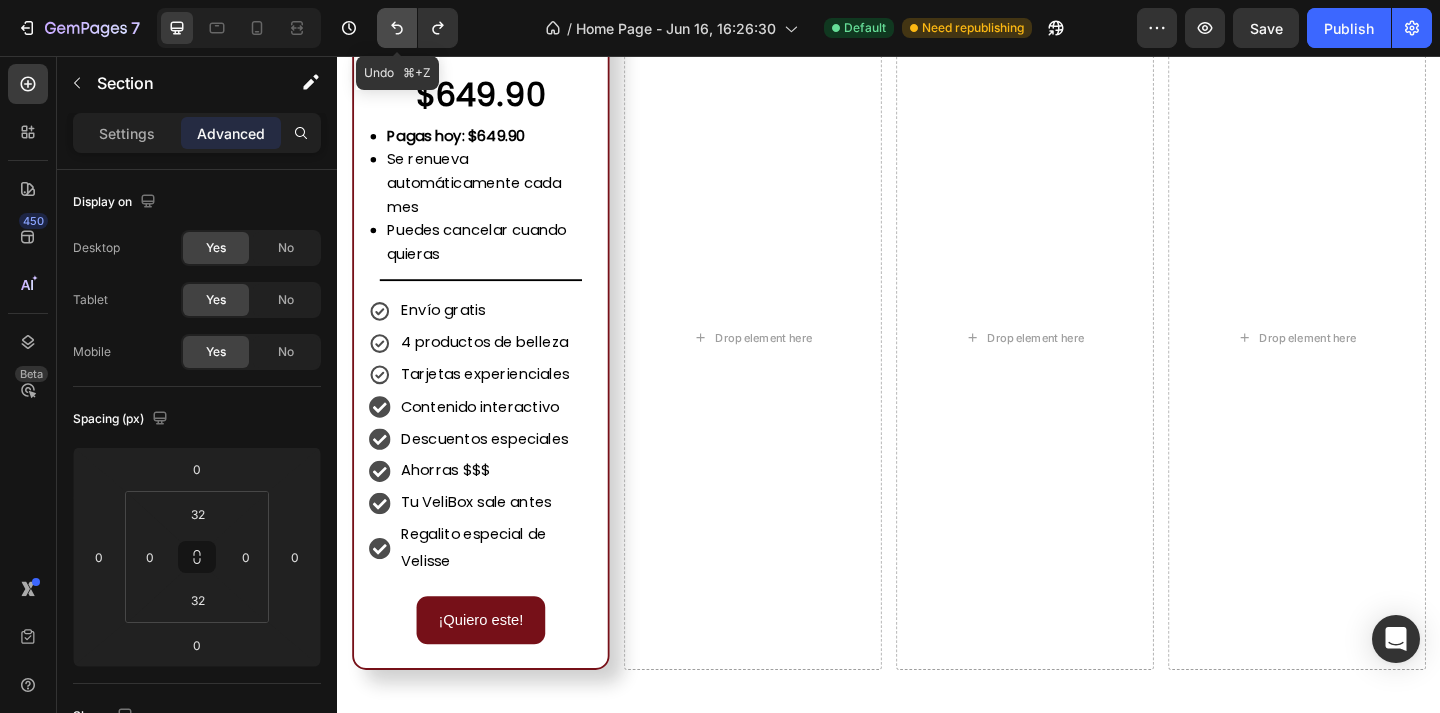 click 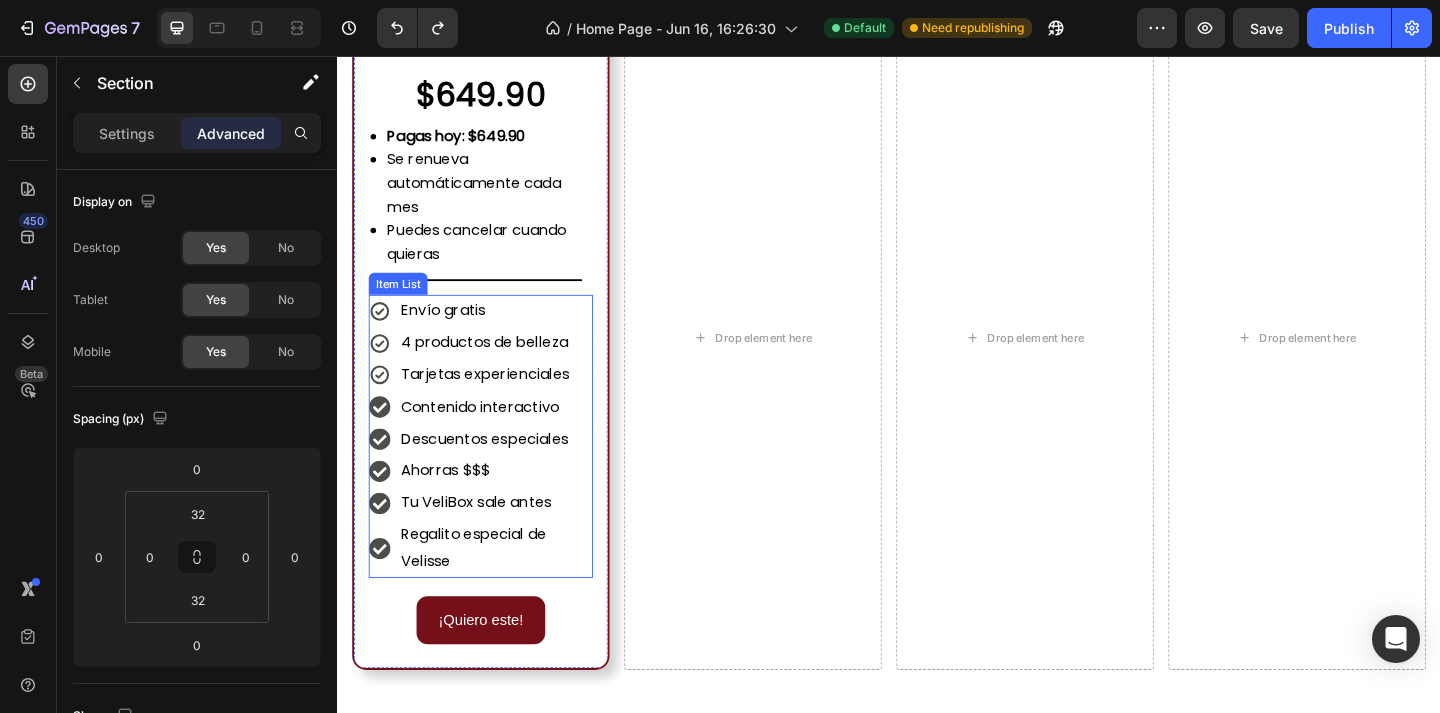 click on "4 productos de belleza" at bounding box center (509, 368) 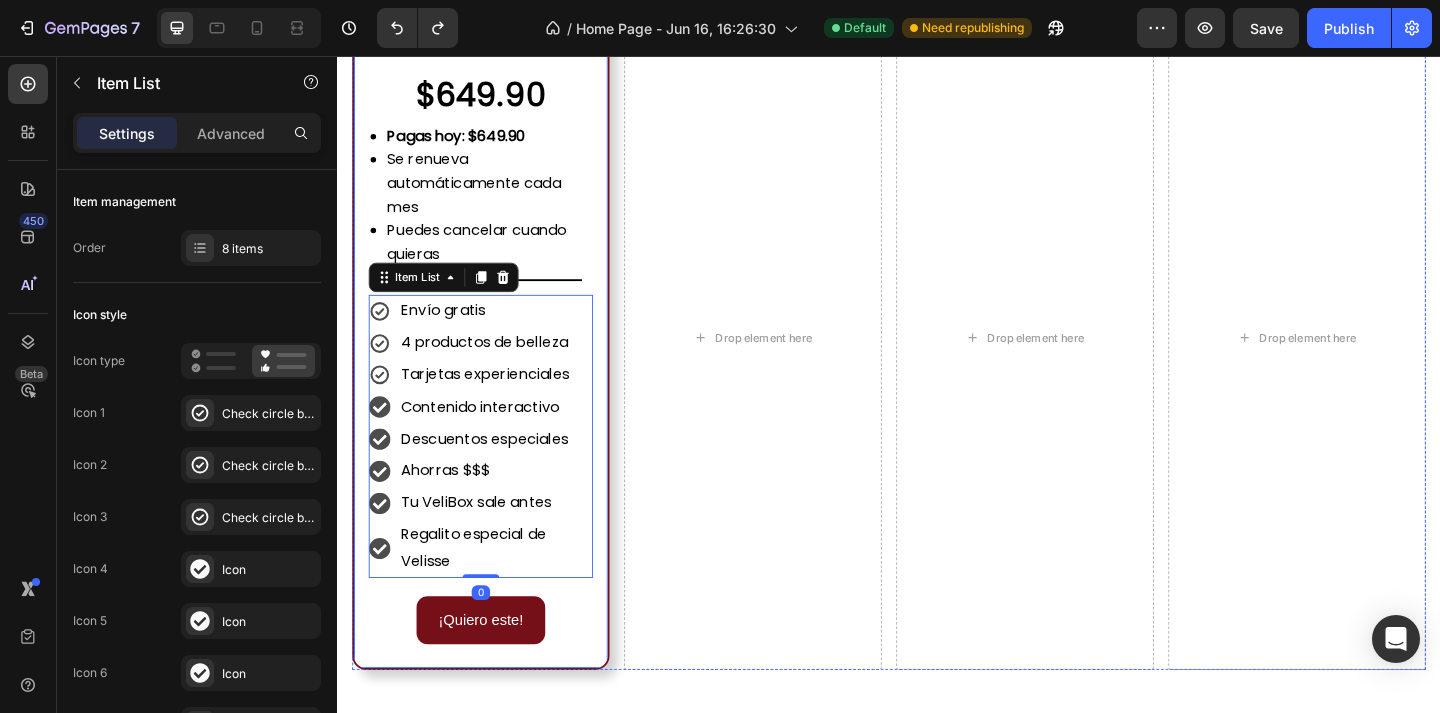 click on "VeliBox Mensual Text Block $649.90 Text Block
Pagas hoy: $649.90
Se renueva automáticamente cada mes
Puedes cancelar cuando quieras
Custom Code                Title Line
Envío gratis
4 productos de belleza
Tarjetas experienciales Contenido interactivo Descuentos especiales Ahorras $$$ Tu VeliBox sale antes Regalito especial de Velisse Item List   0 ¡Quiero este! Button Row" at bounding box center [493, 363] 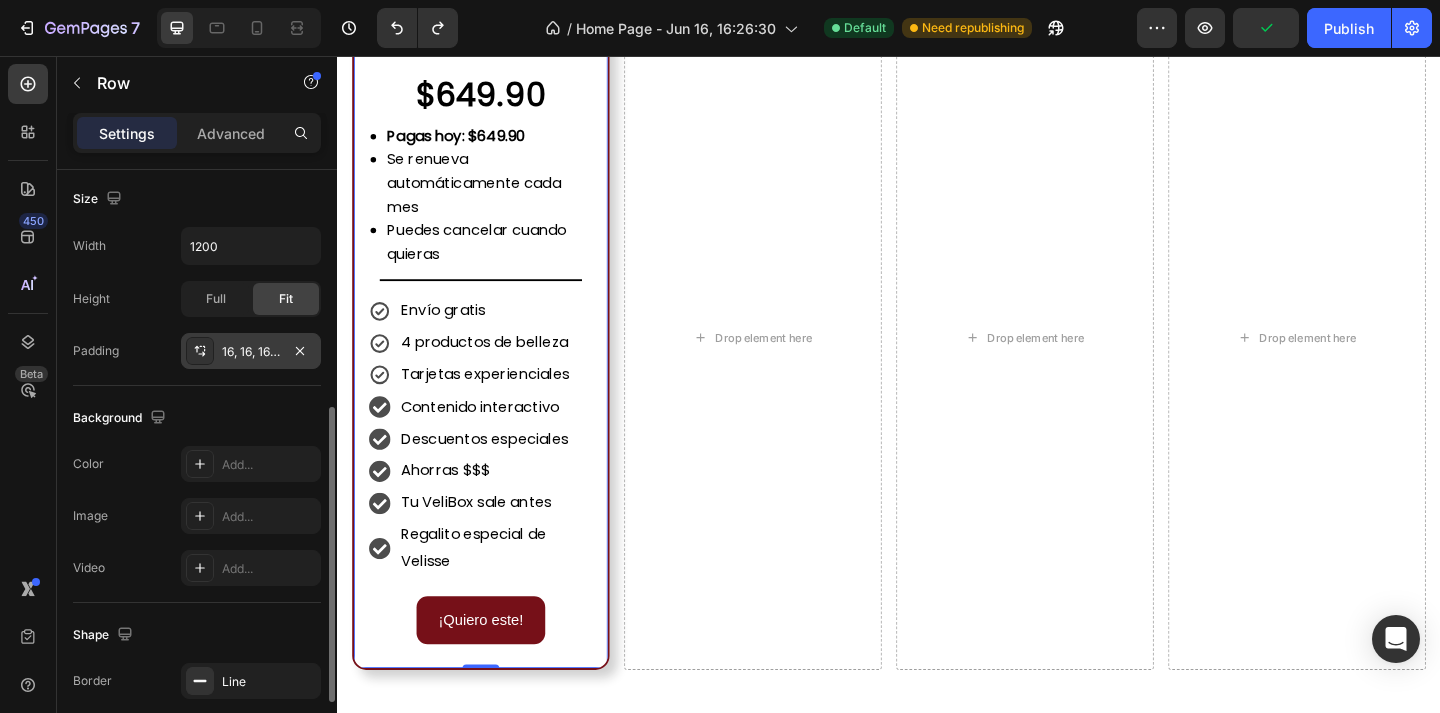 scroll, scrollTop: 489, scrollLeft: 0, axis: vertical 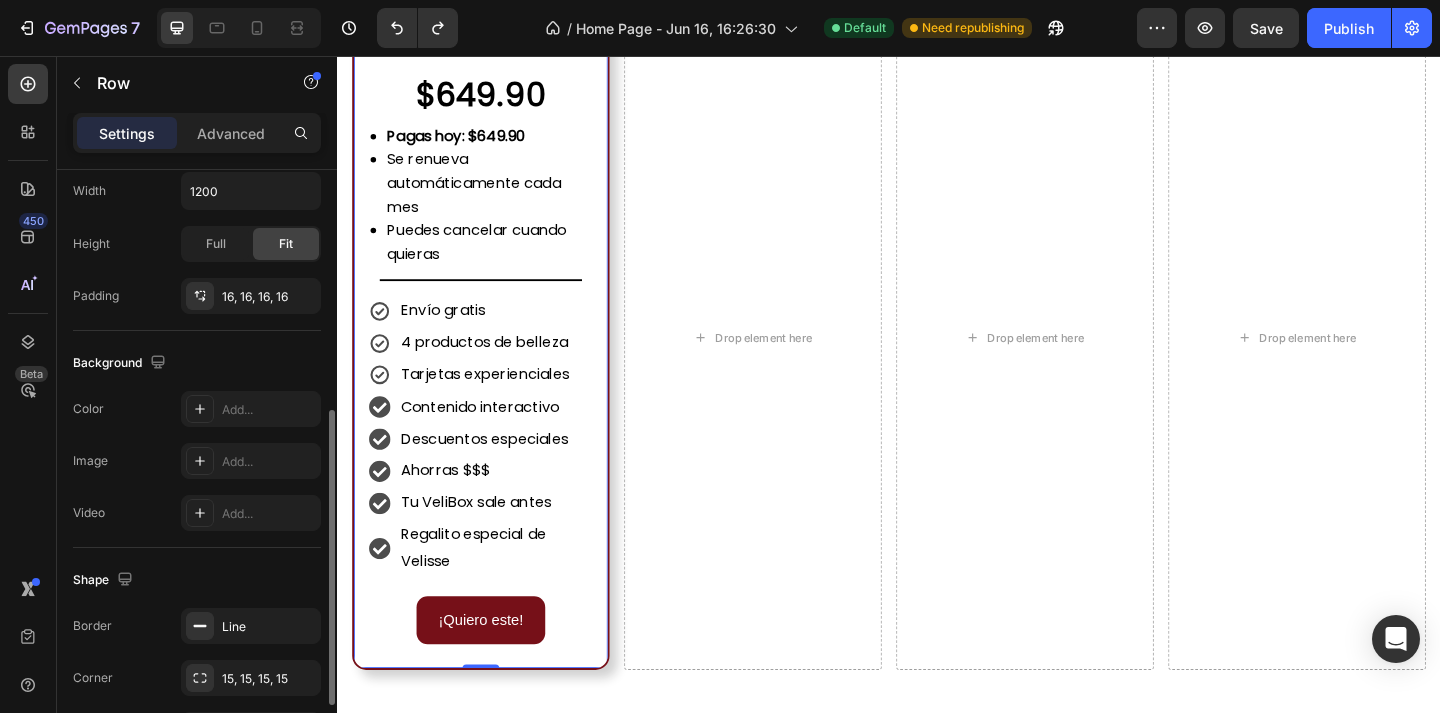 click on "VeliBox Mensual Text Block $649.90 Text Block
Pagas hoy: $649.90
Se renueva automáticamente cada mes
Puedes cancelar cuando quieras
Custom Code                Title Line
Envío gratis
4 productos de belleza
Tarjetas experienciales Contenido interactivo Descuentos especiales Ahorras $$$ Tu VeliBox sale antes Regalito especial de Velisse Item List ¡Quiero este! Button Row   0" at bounding box center [493, 363] 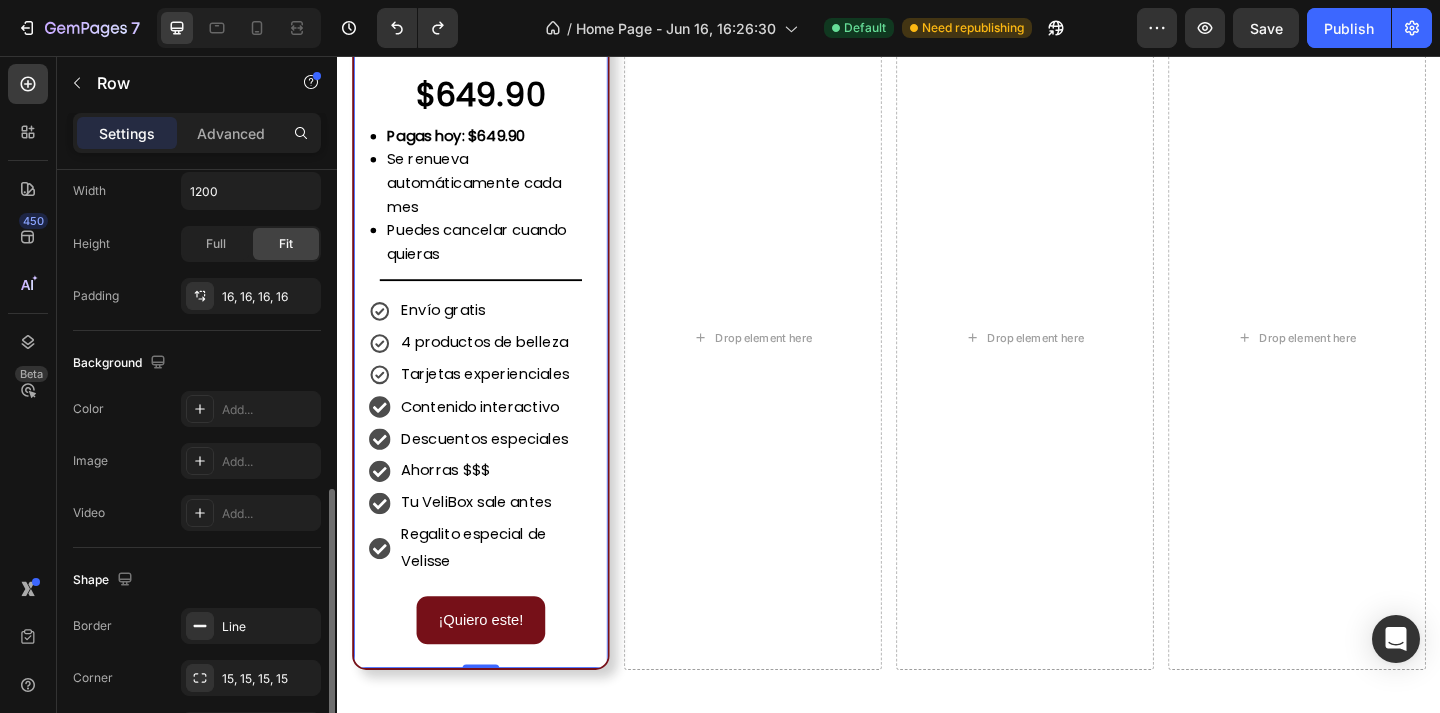scroll, scrollTop: 620, scrollLeft: 0, axis: vertical 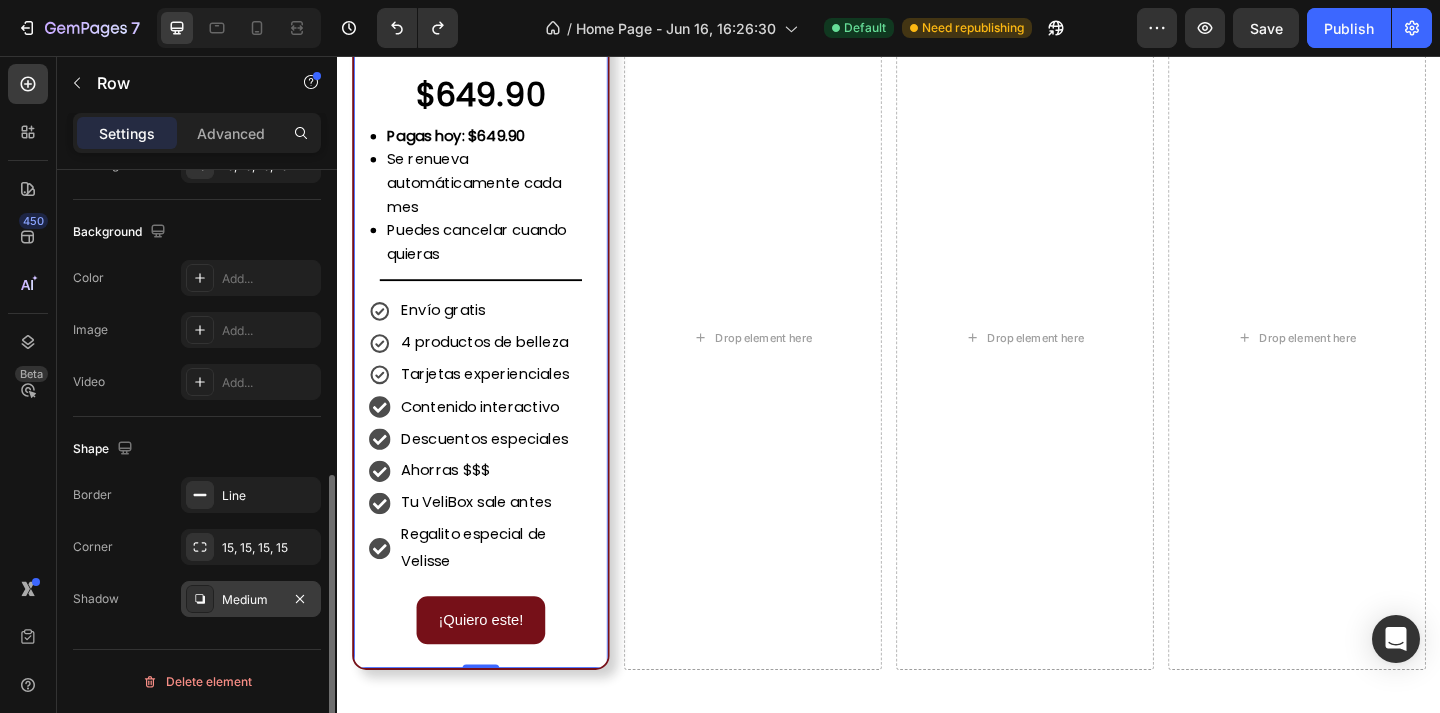 click on "Medium" at bounding box center (251, 600) 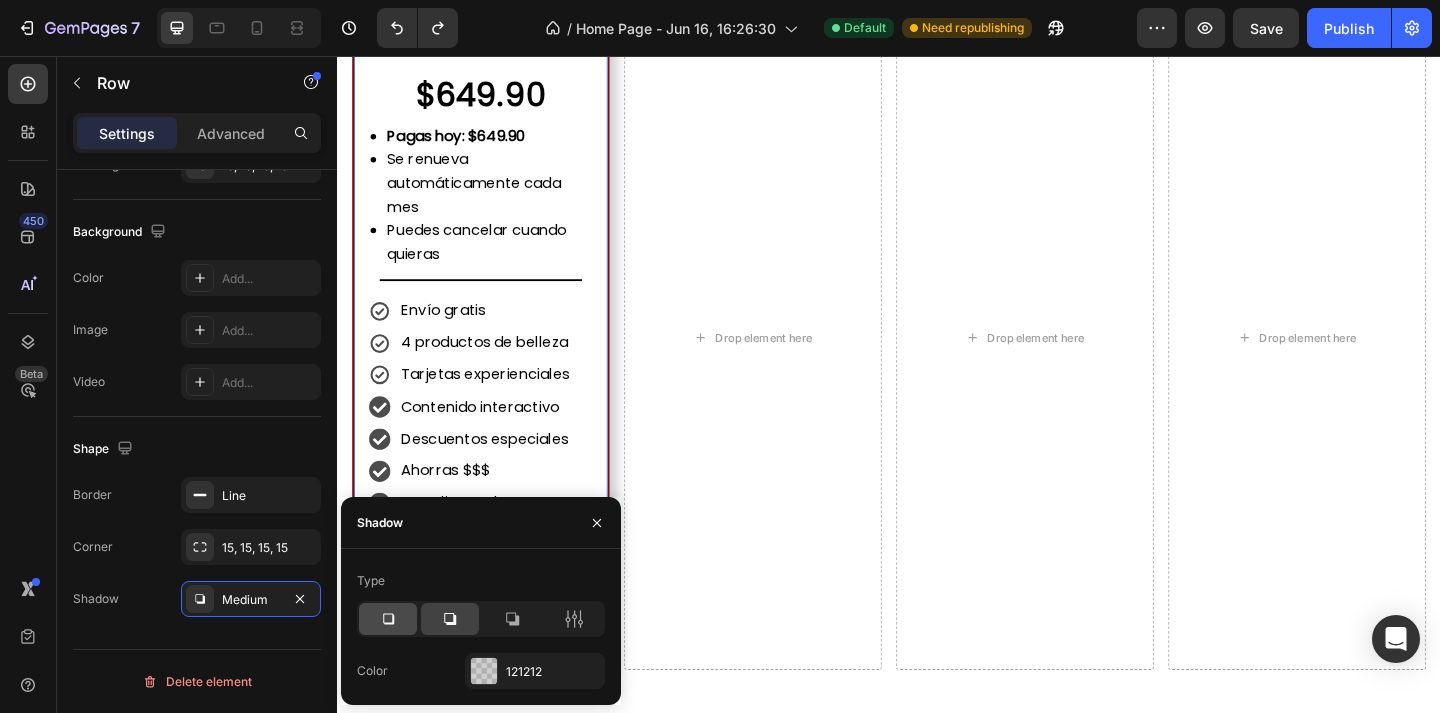 click 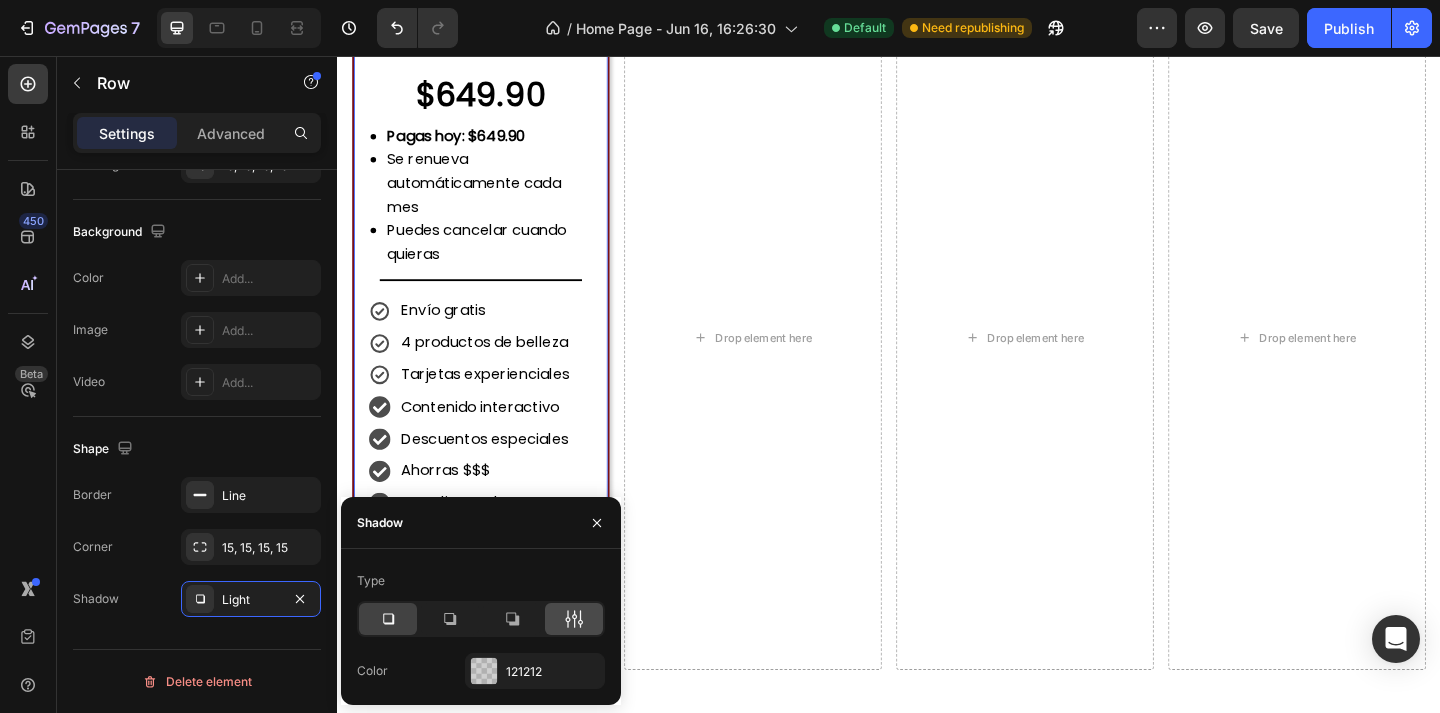 click 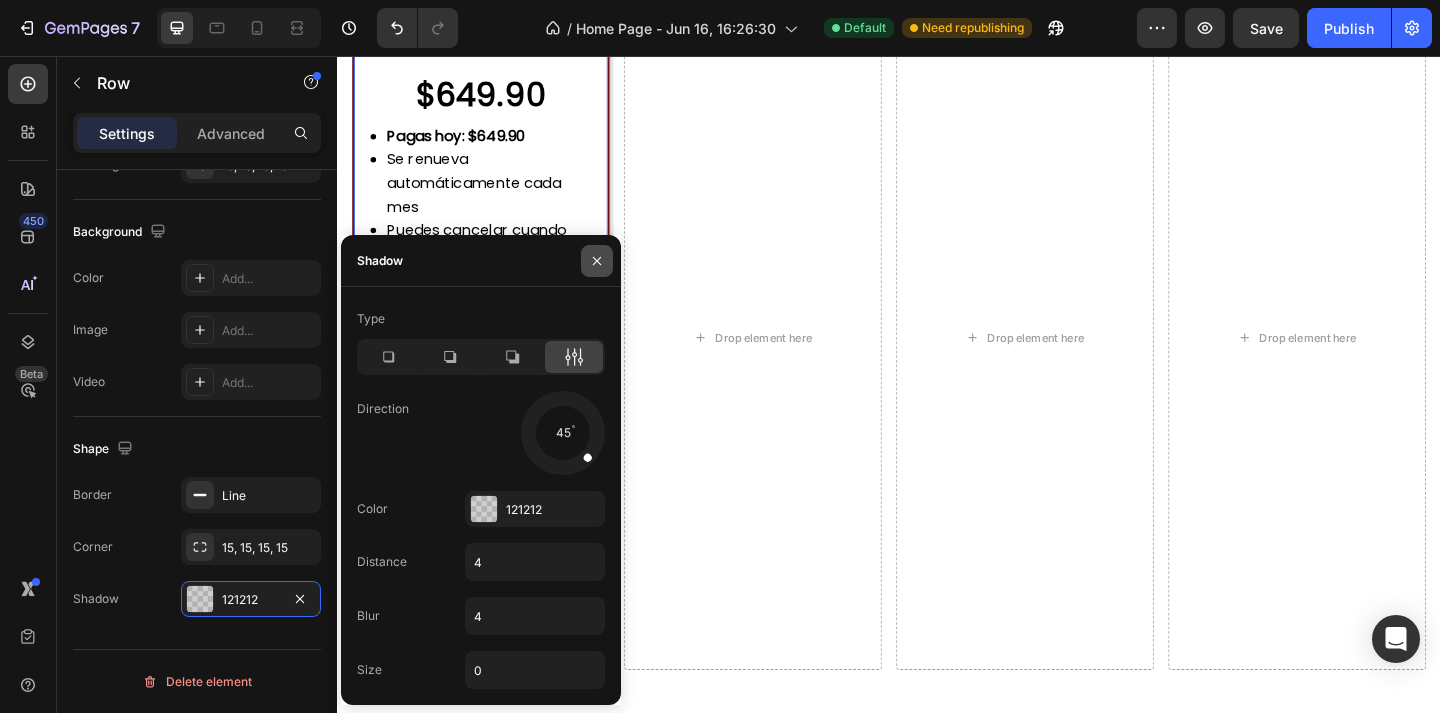 click at bounding box center (597, 261) 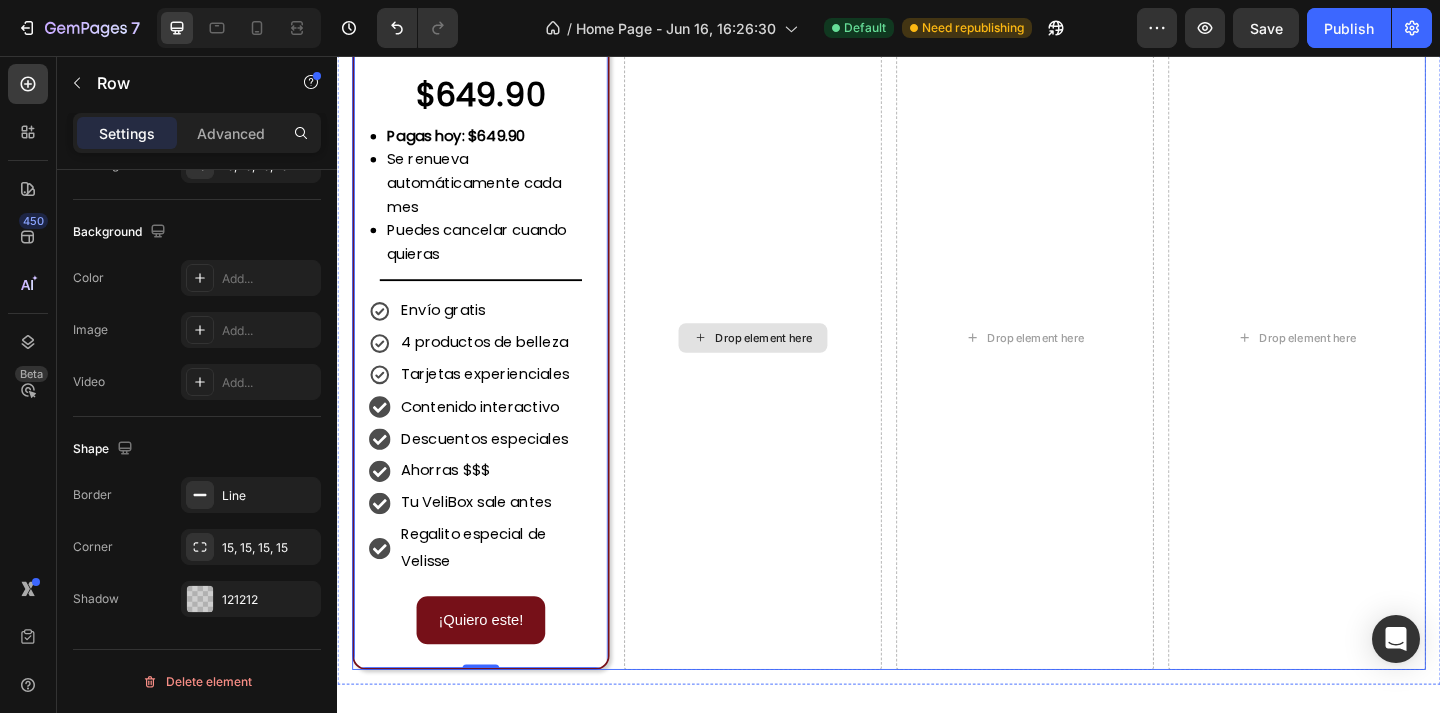 scroll, scrollTop: 2002, scrollLeft: 0, axis: vertical 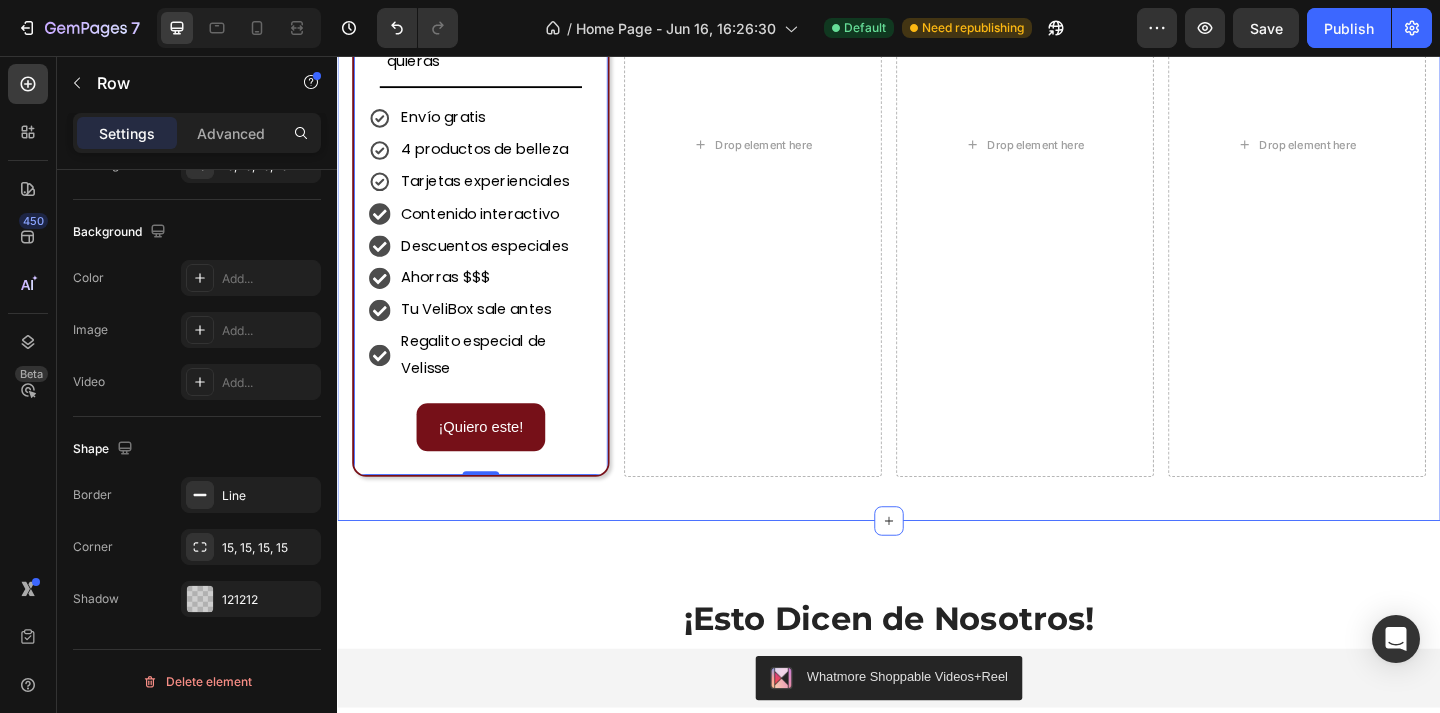 click on "Elige tu Plan Ideal... Heading Hoy con un  20% adicional de descuento  en tu primera VeliBox... ¡en todos los planes! Heading Row Row VeliBox Mensual Text Block $649.90 Text Block
Pagas hoy: $649.90
Se renueva automáticamente cada mes
Puedes cancelar cuando quieras
Custom Code                Title Line
Envío gratis
4 productos de belleza
Tarjetas experienciales Contenido interactivo Descuentos especiales Ahorras $$$ Tu VeliBox sale antes Regalito especial de Velisse Item List ¡Quiero este! Button Row   0
Drop element here
Drop element here
Drop element here Row Row Section 4" at bounding box center [937, 51] 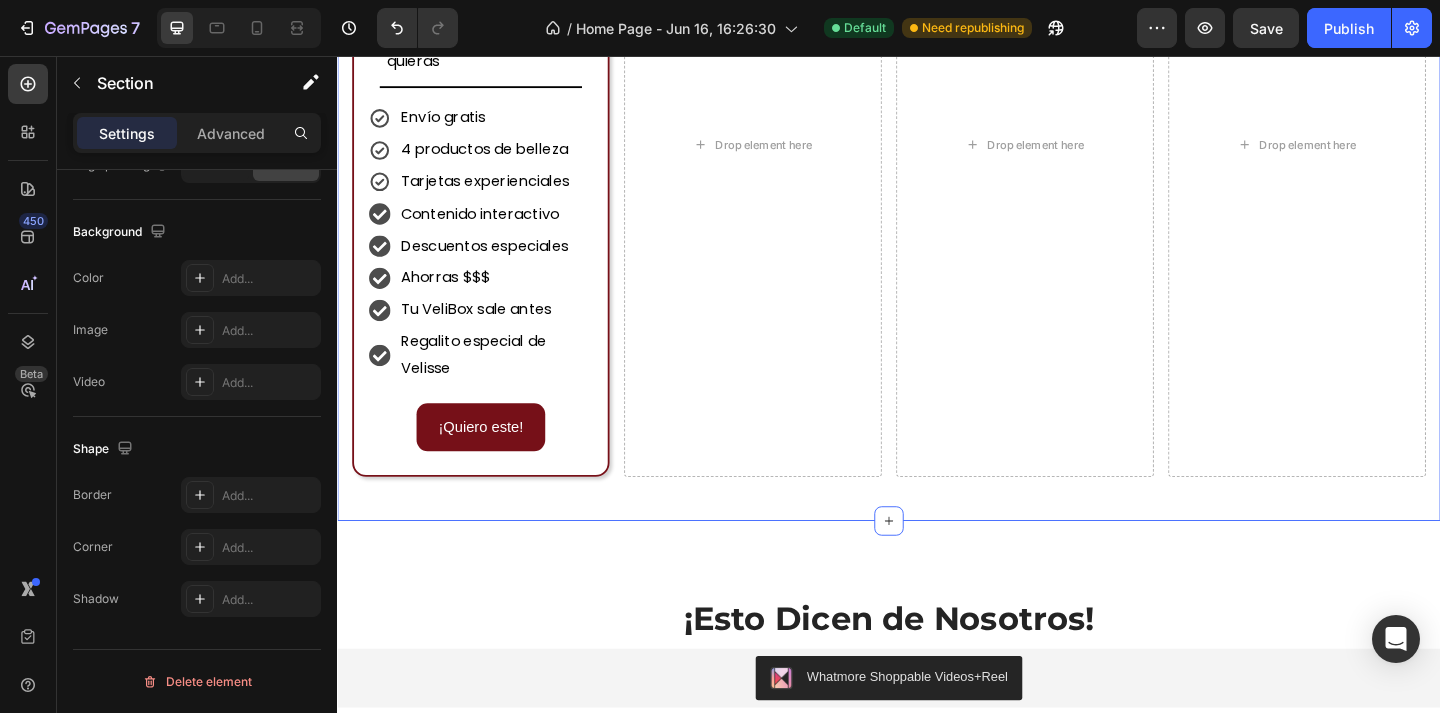 scroll, scrollTop: 0, scrollLeft: 0, axis: both 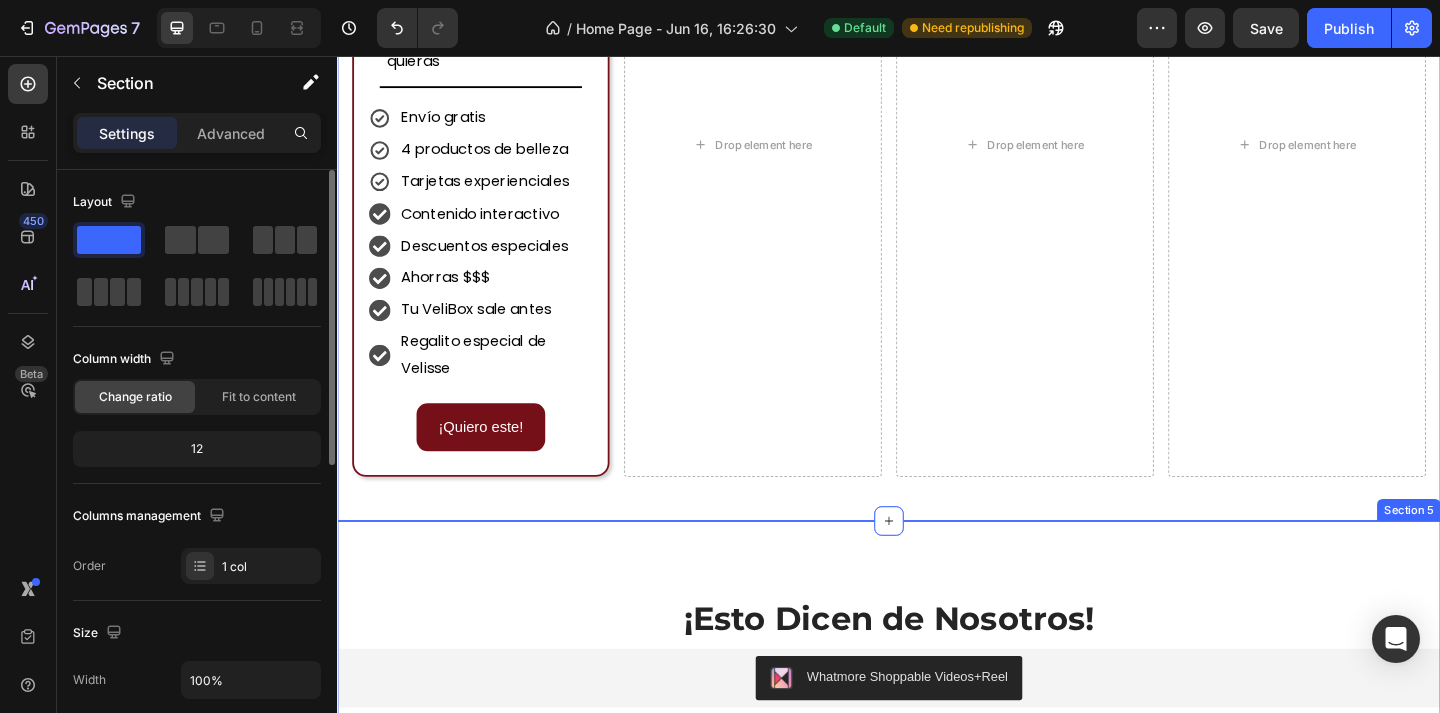 click on "¡Esto Dicen de Nosotros! Heading Whatmore Shoppable Videos+Reel Whatmore Shoppable Videos+Reel Comprar Cajita Button Section 5" at bounding box center [937, 745] 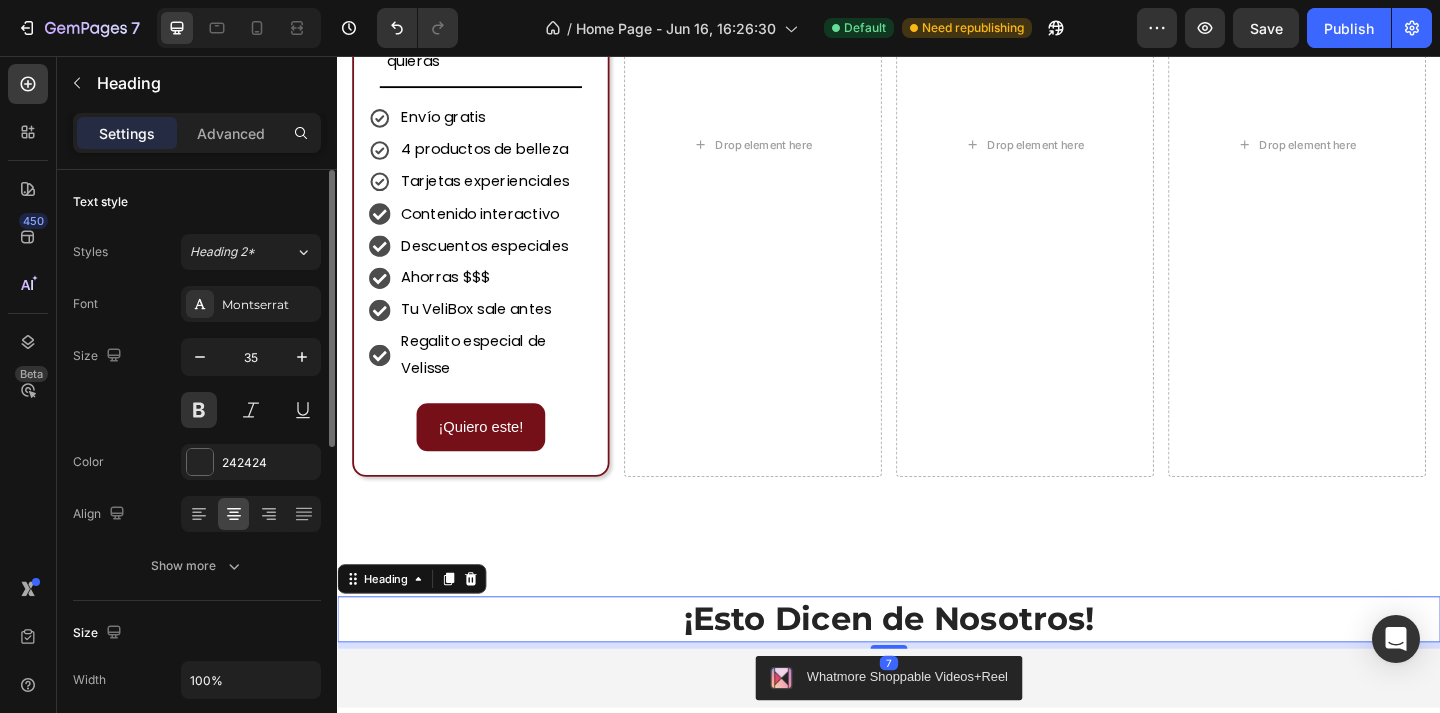 click on "¡Esto Dicen de Nosotros!" at bounding box center [937, 669] 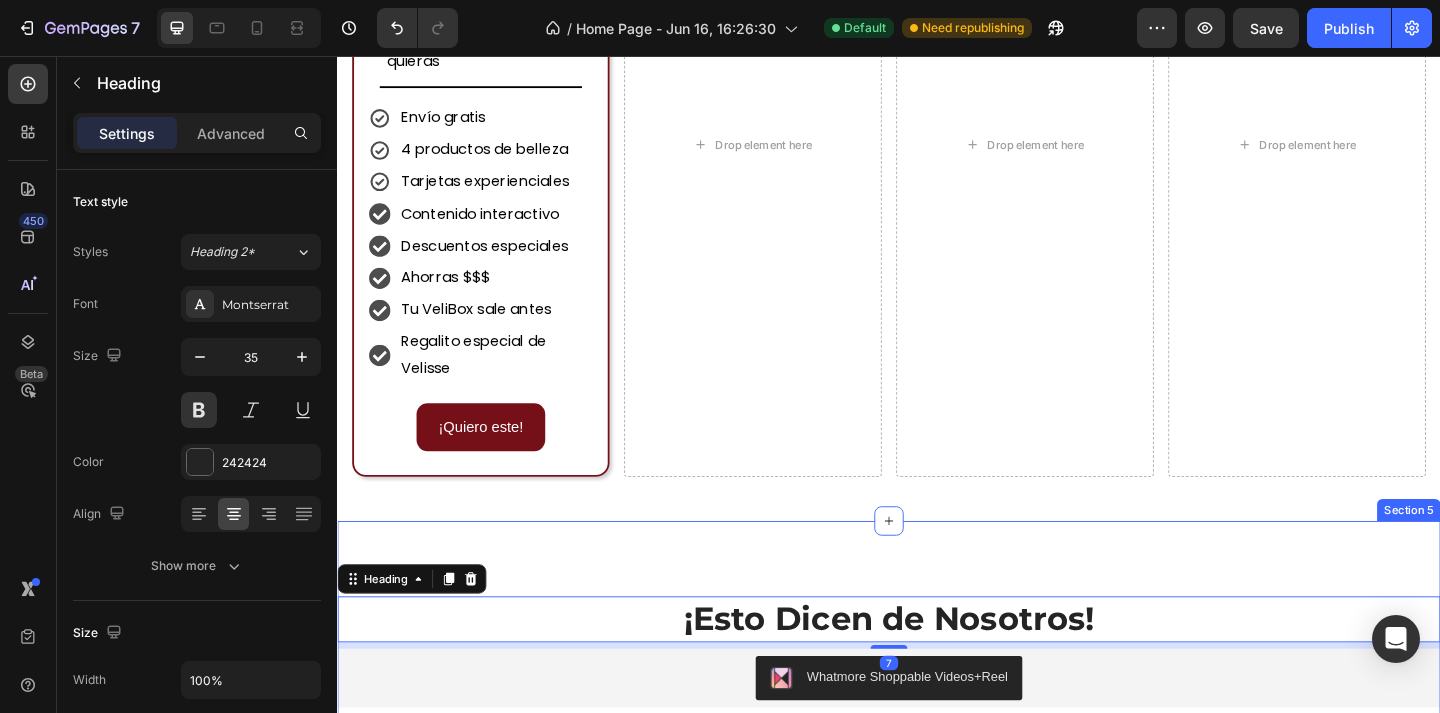 click on "¡Esto Dicen de Nosotros! Heading   7 Whatmore Shoppable Videos+Reel Whatmore Shoppable Videos+Reel Comprar Cajita Button Section 5" at bounding box center (937, 745) 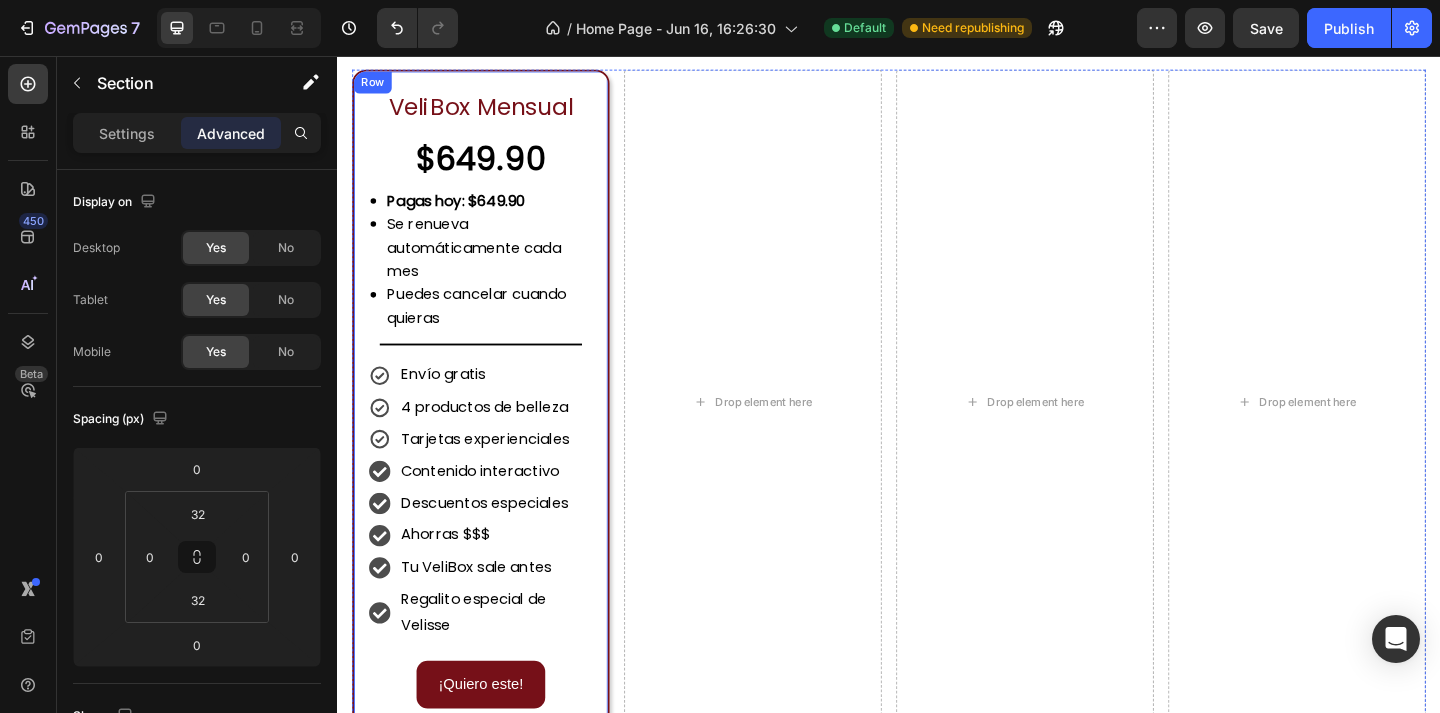 scroll, scrollTop: 2185, scrollLeft: 0, axis: vertical 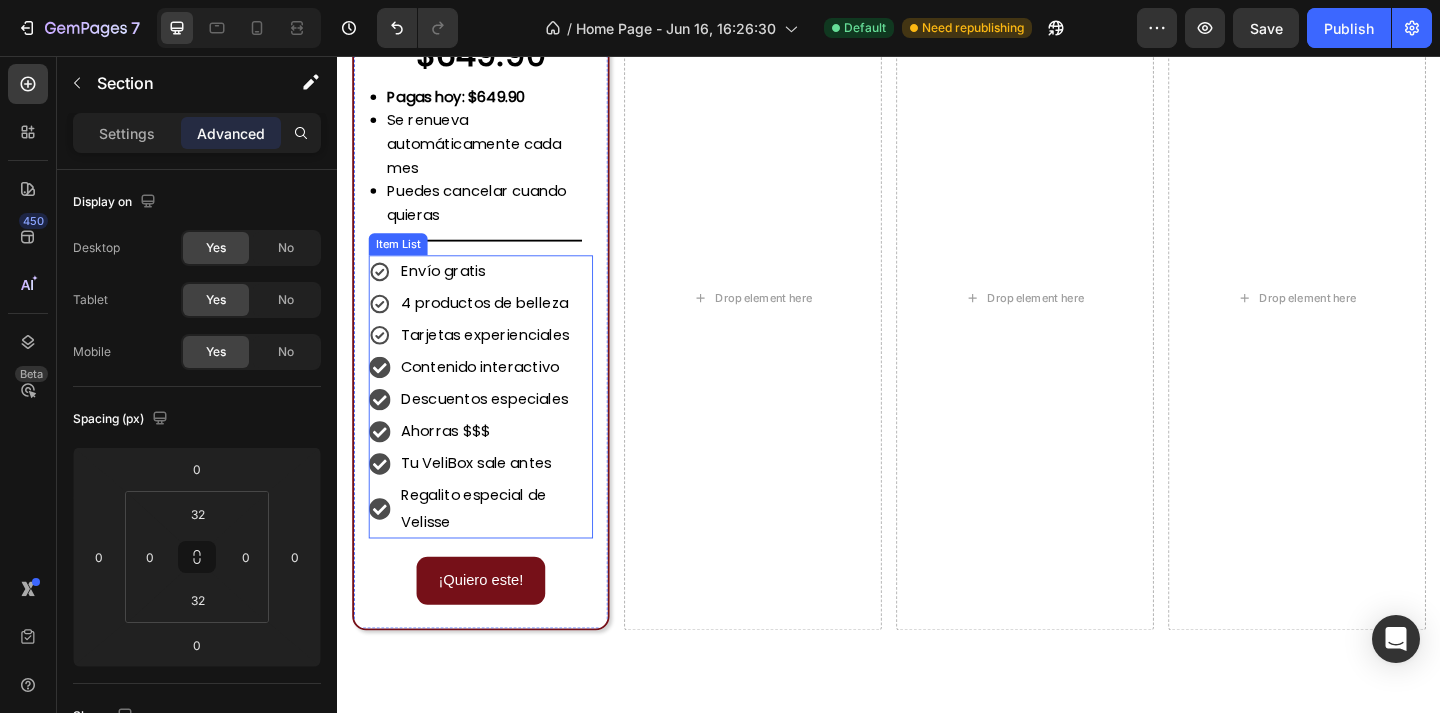 click 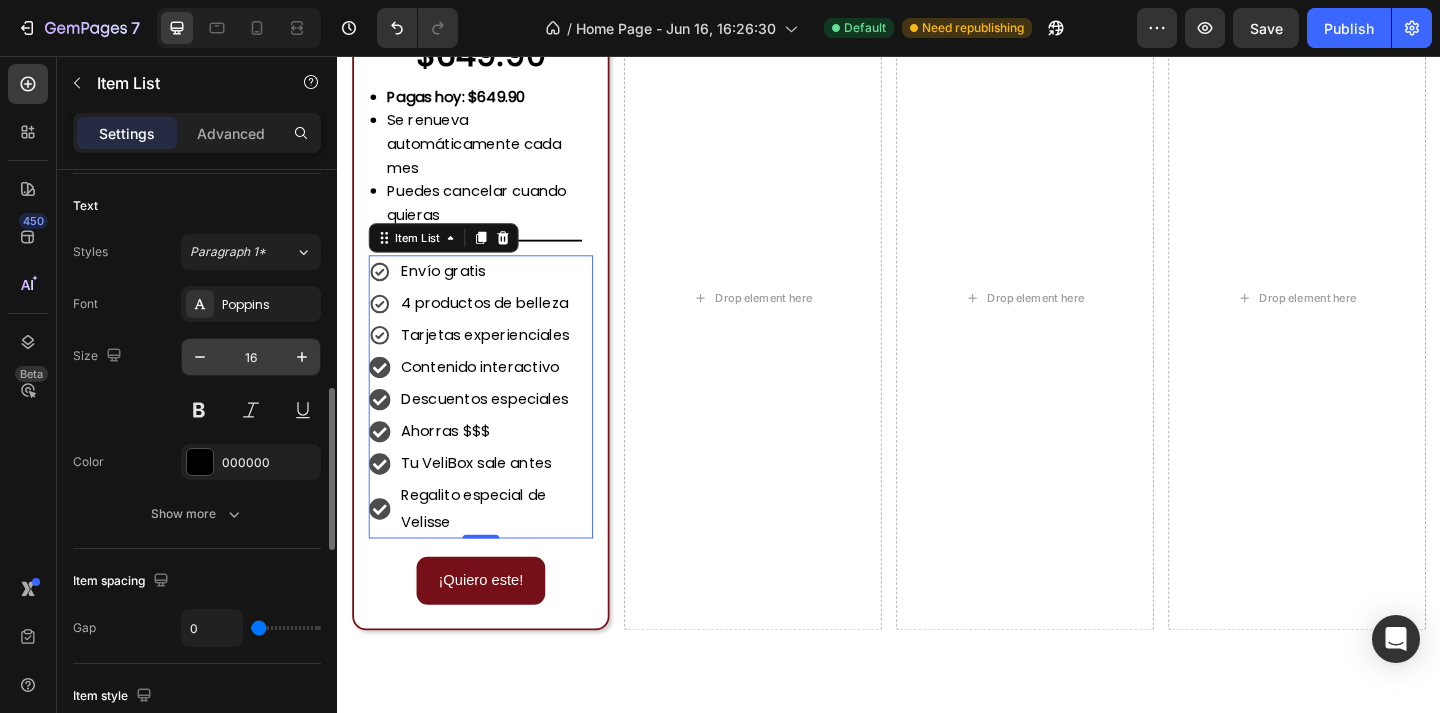 scroll, scrollTop: 914, scrollLeft: 0, axis: vertical 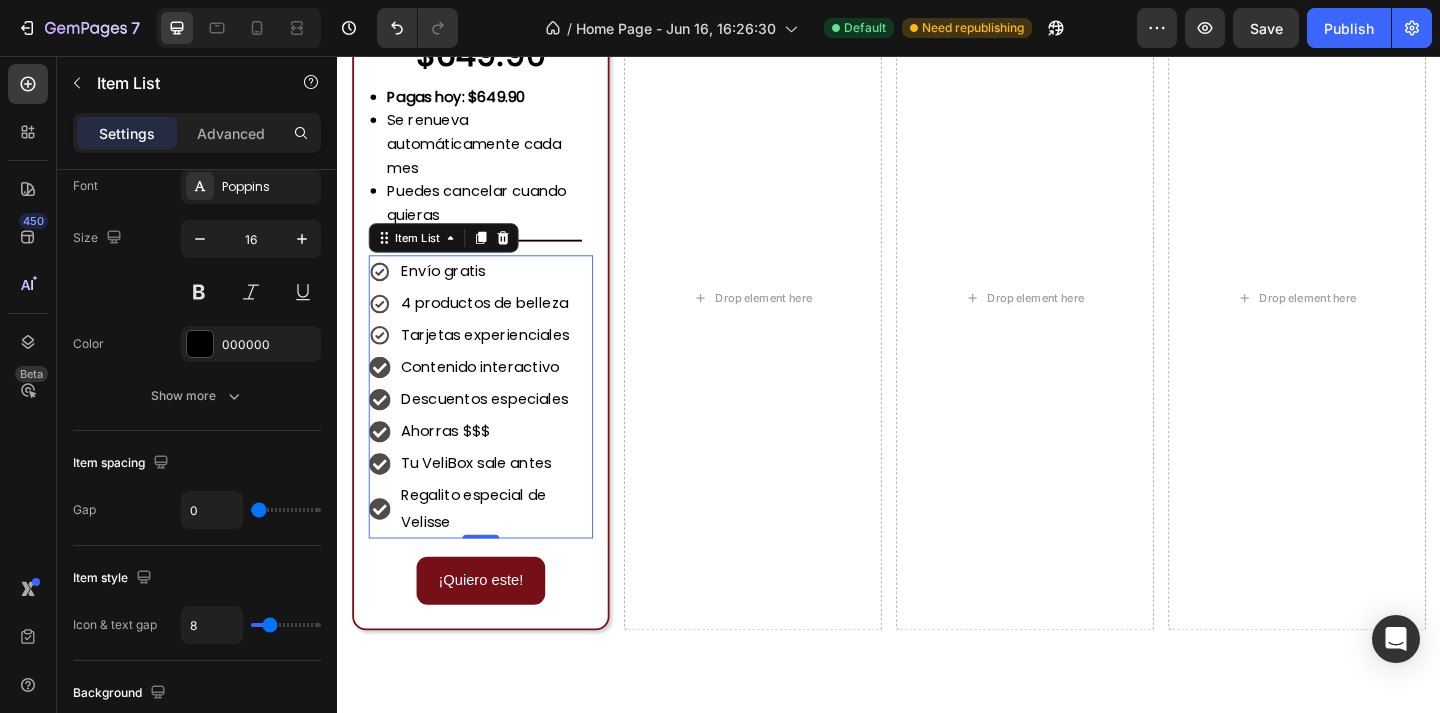 click 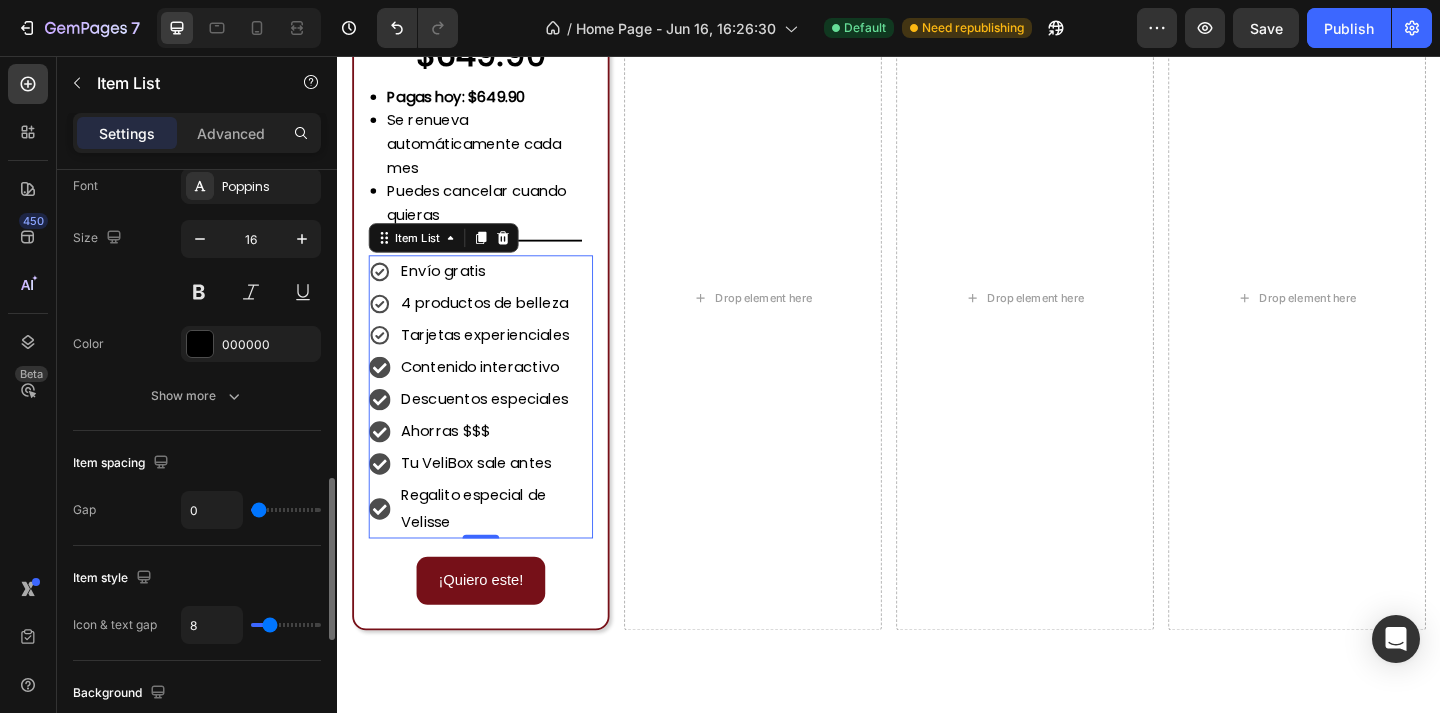 scroll, scrollTop: 1173, scrollLeft: 0, axis: vertical 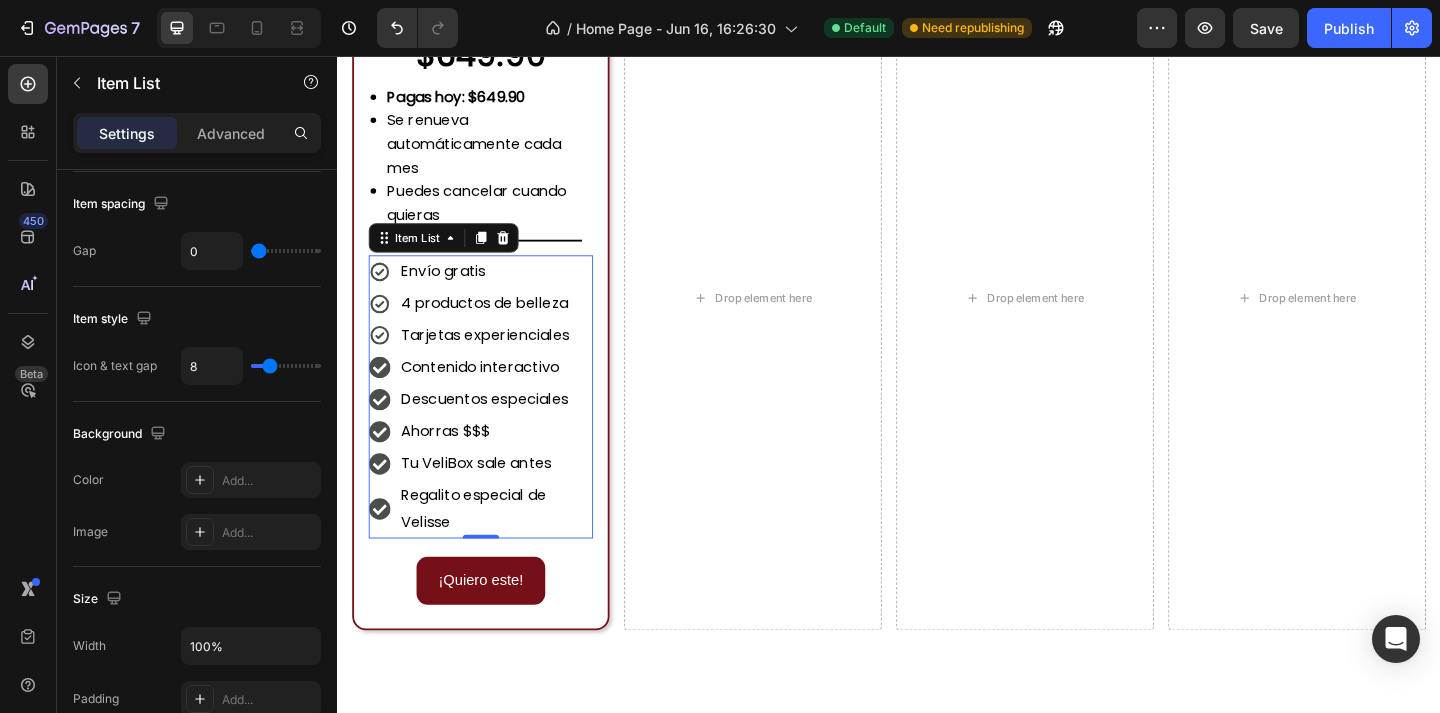 click 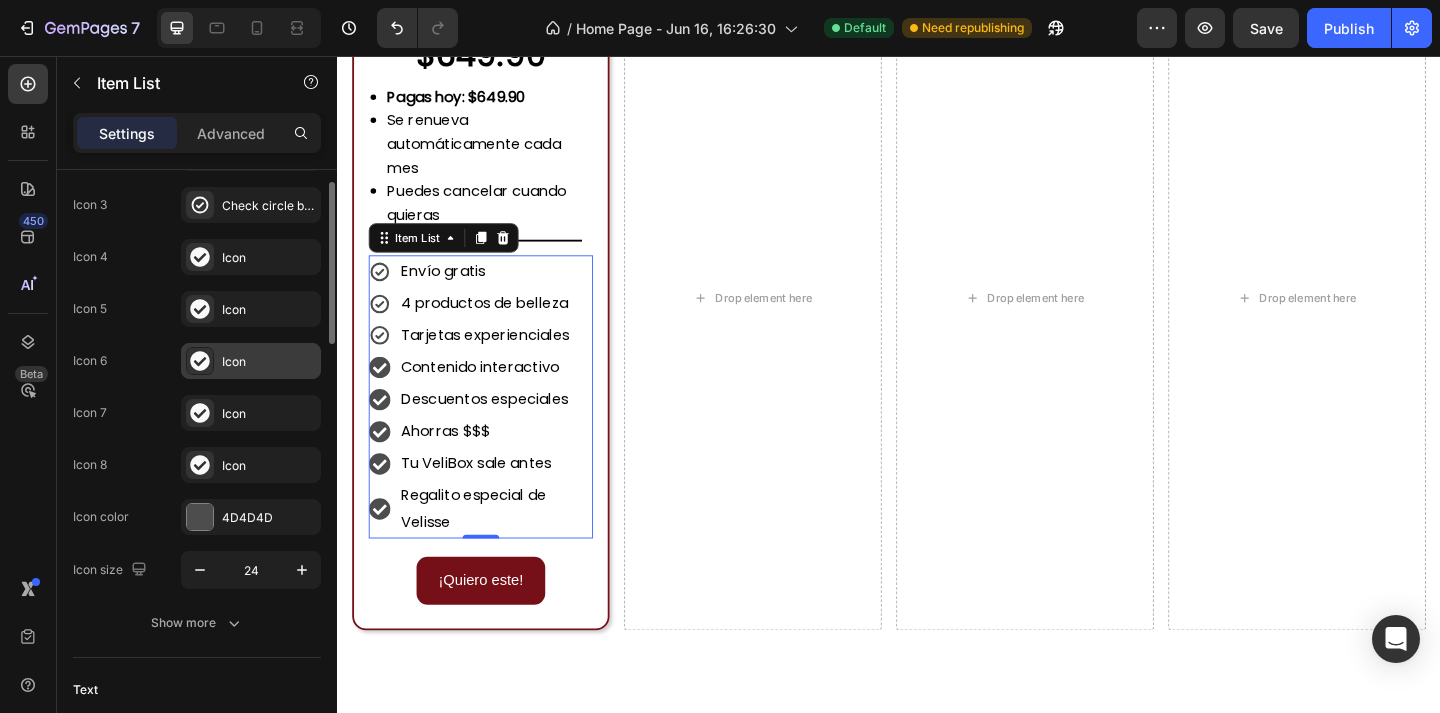 scroll, scrollTop: 167, scrollLeft: 0, axis: vertical 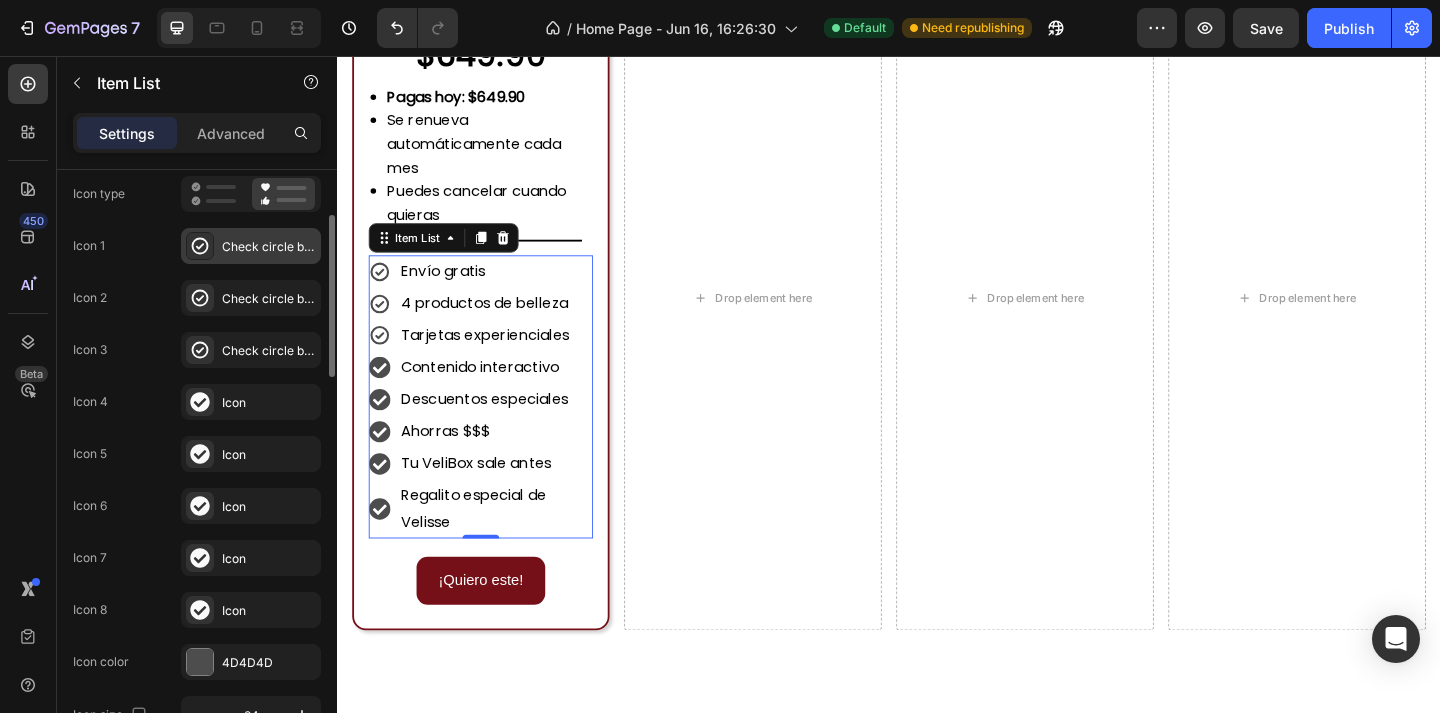 click 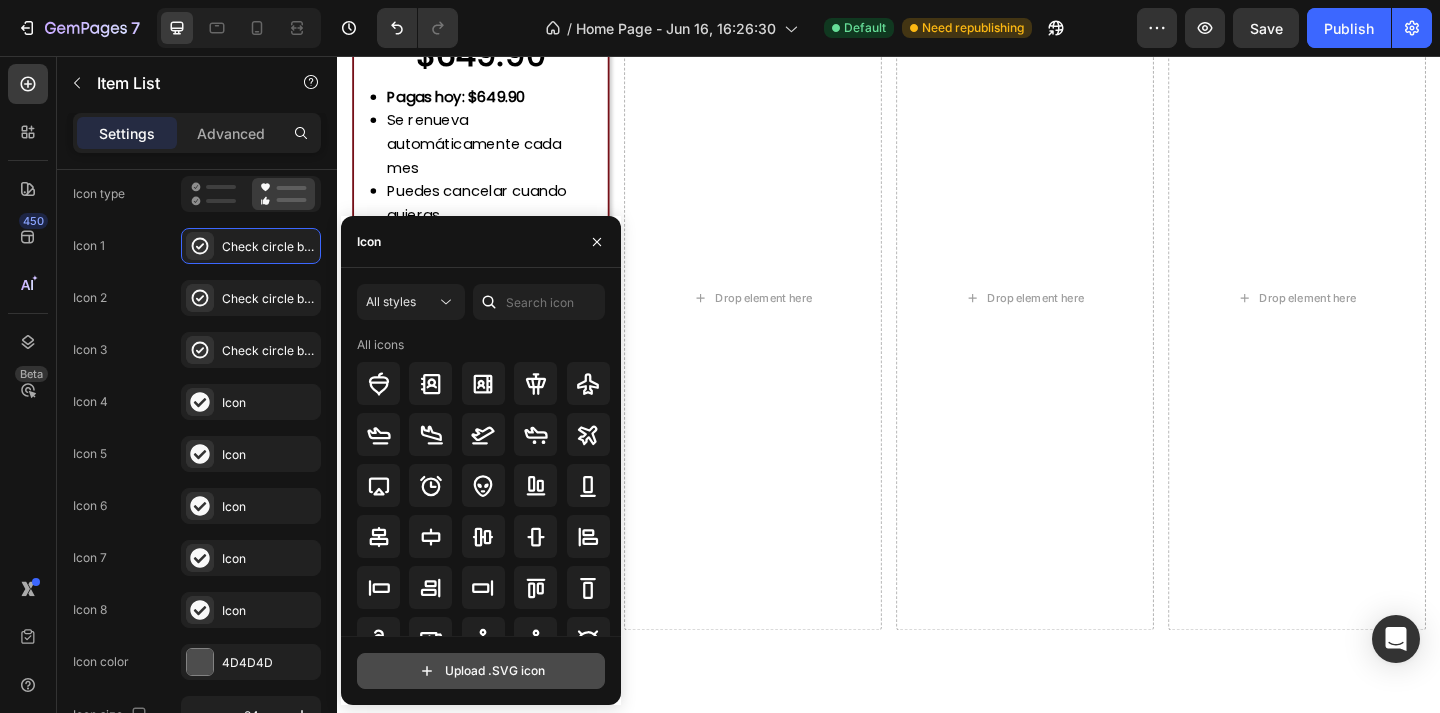 click 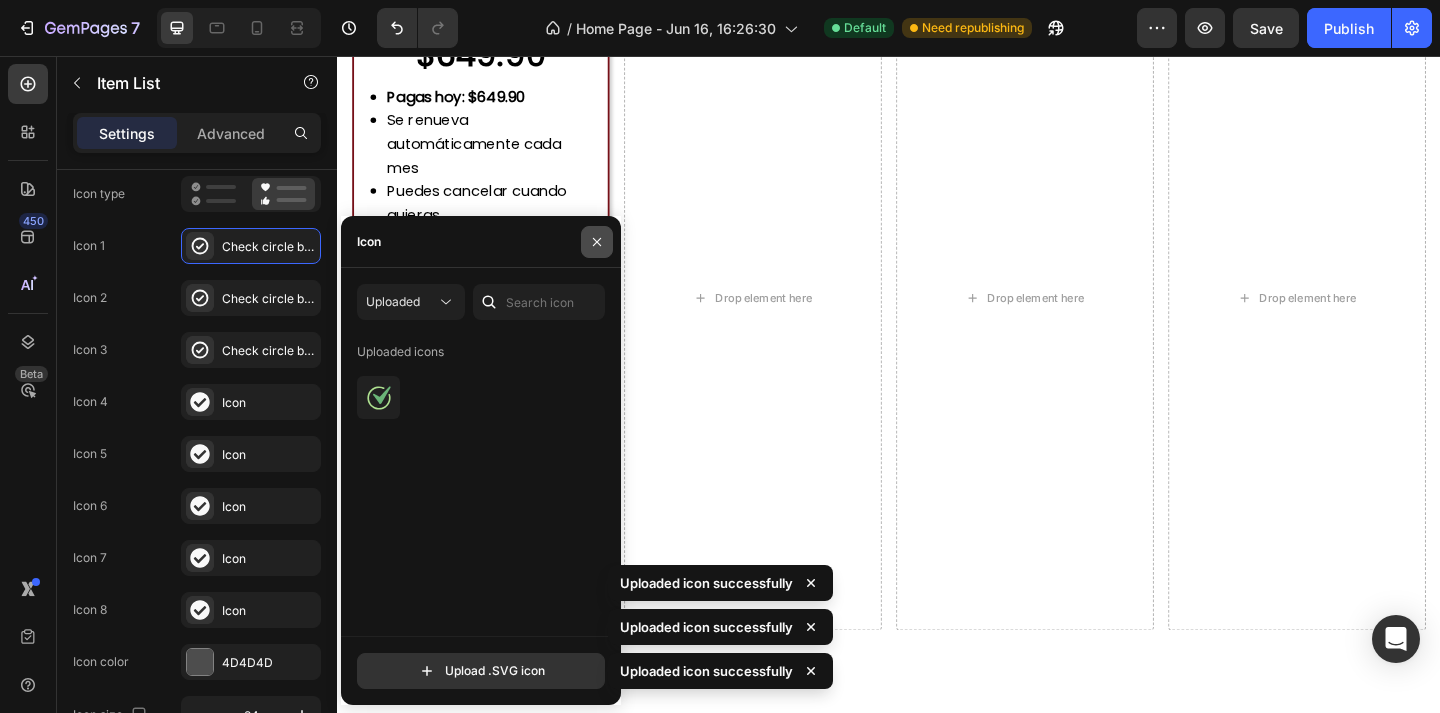 click at bounding box center [597, 242] 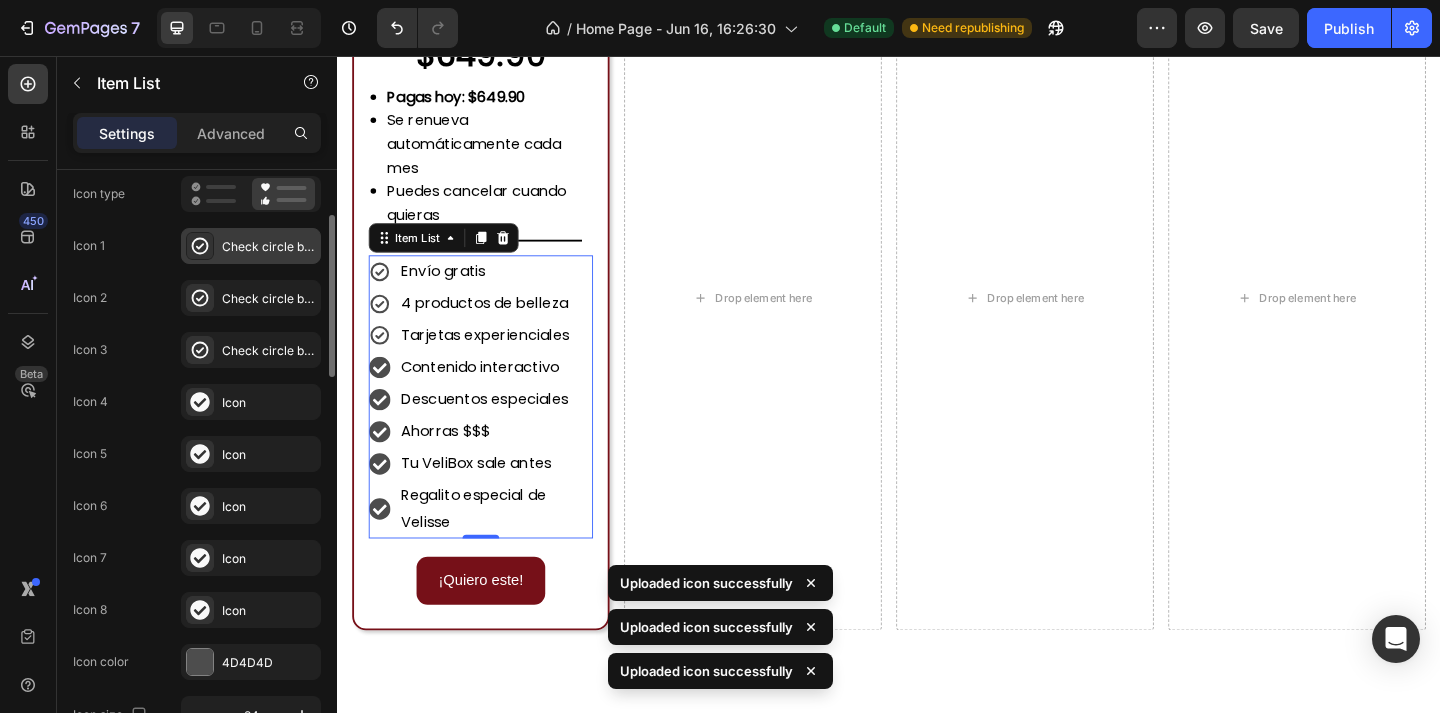 click at bounding box center [200, 246] 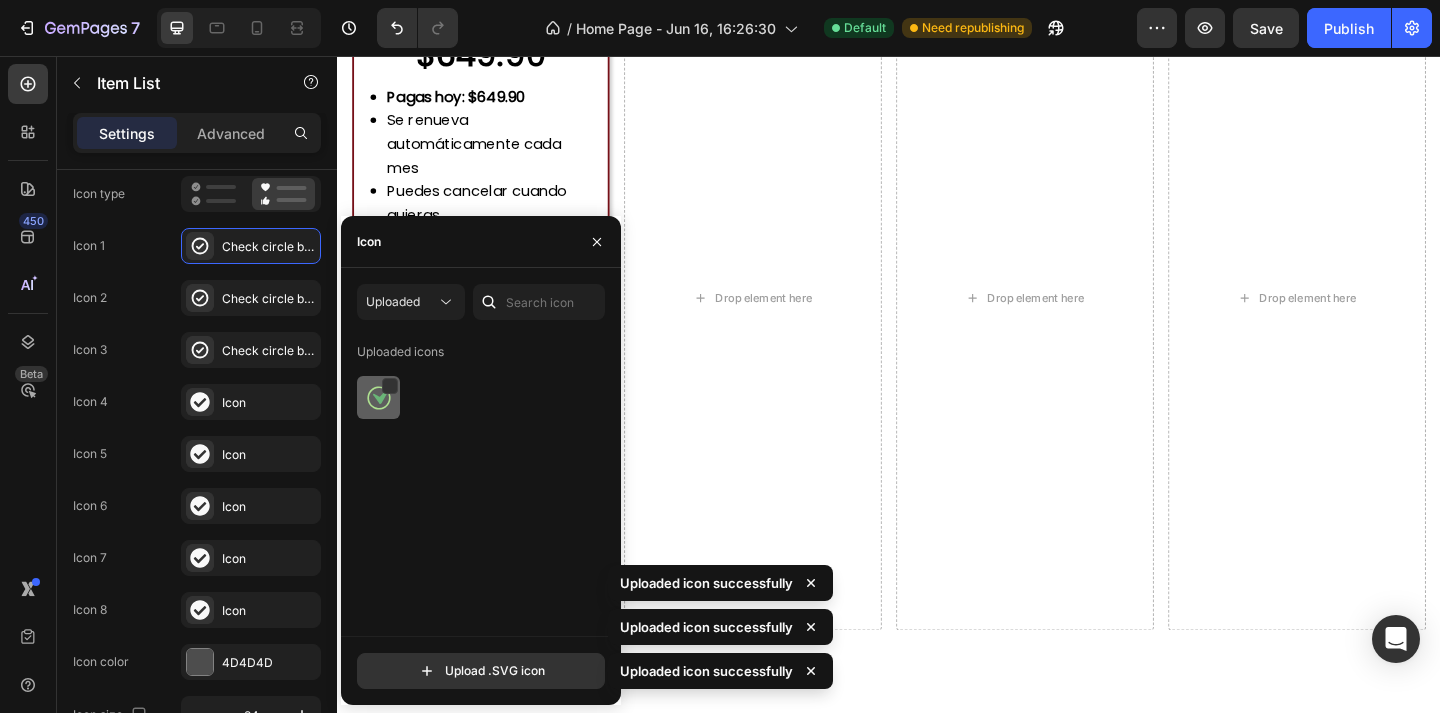 click at bounding box center (379, 398) 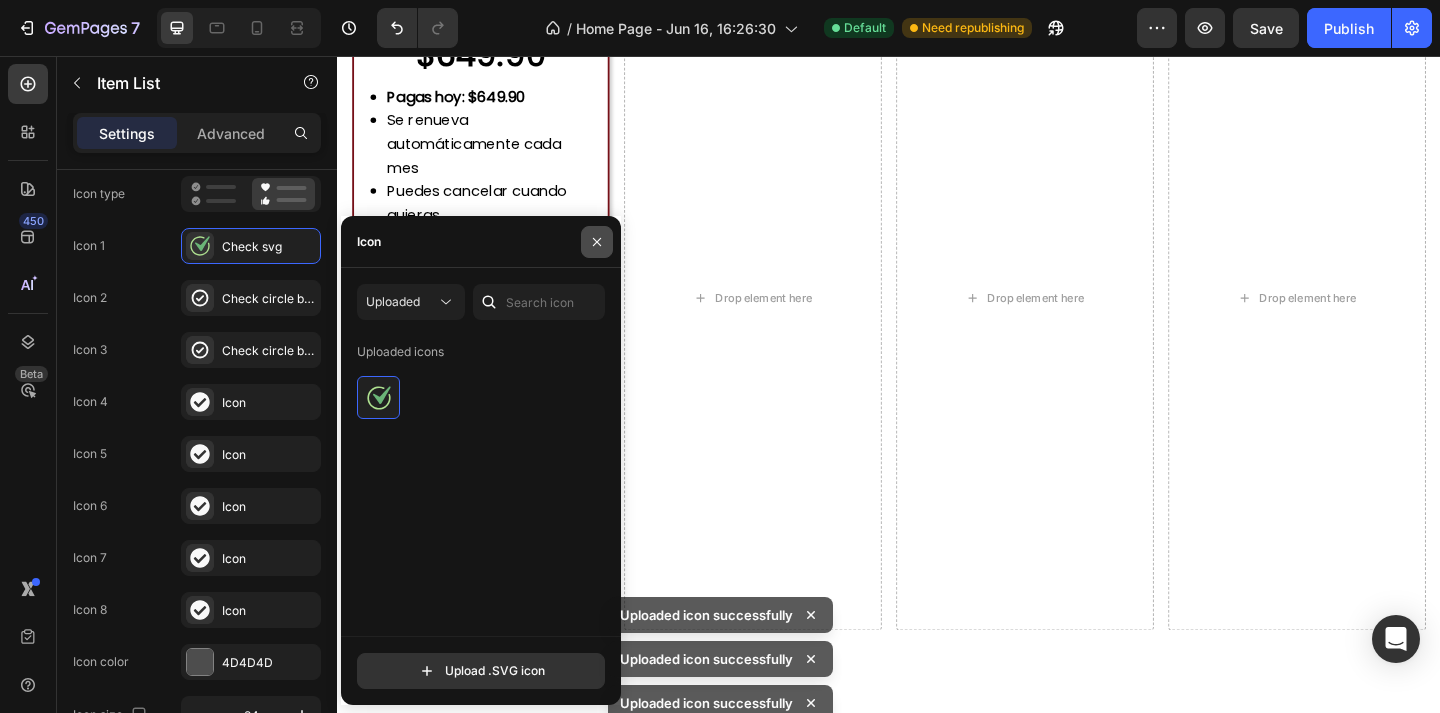 click at bounding box center (597, 242) 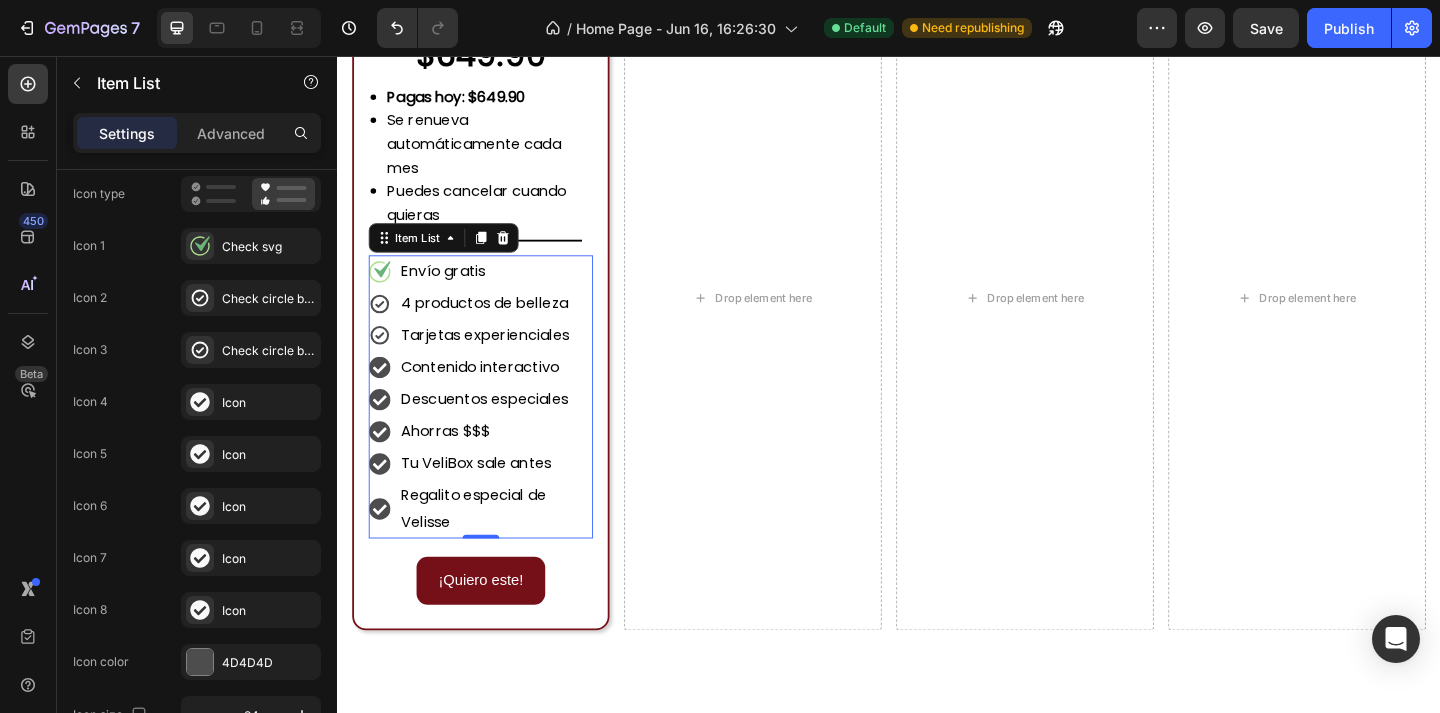 click 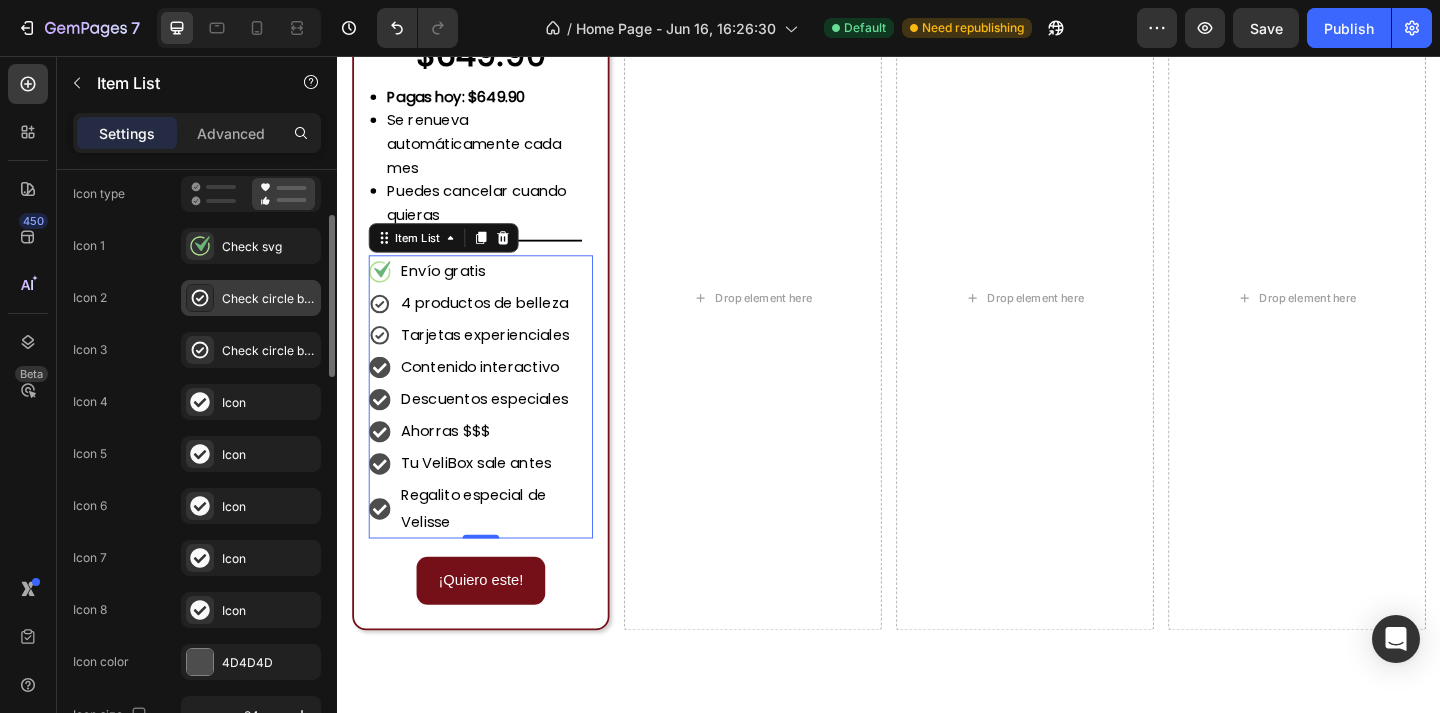 click 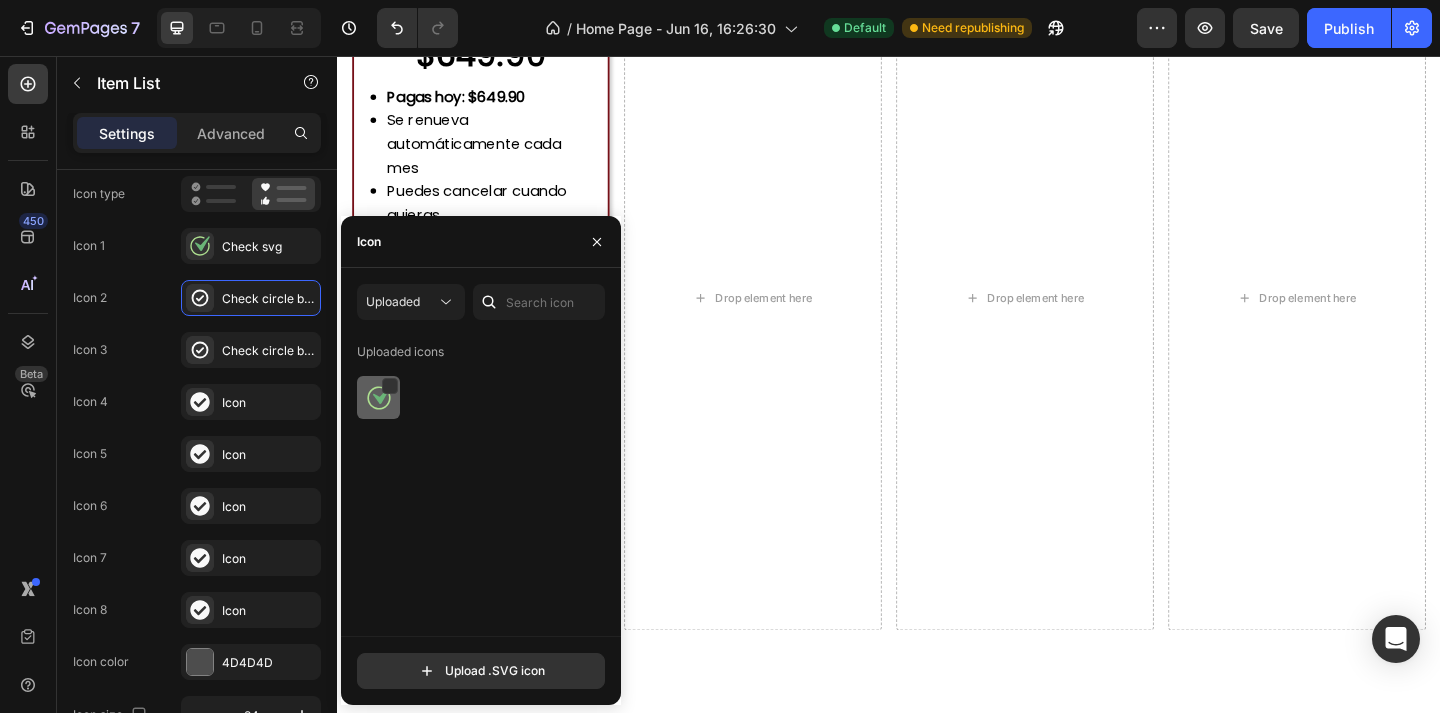 click 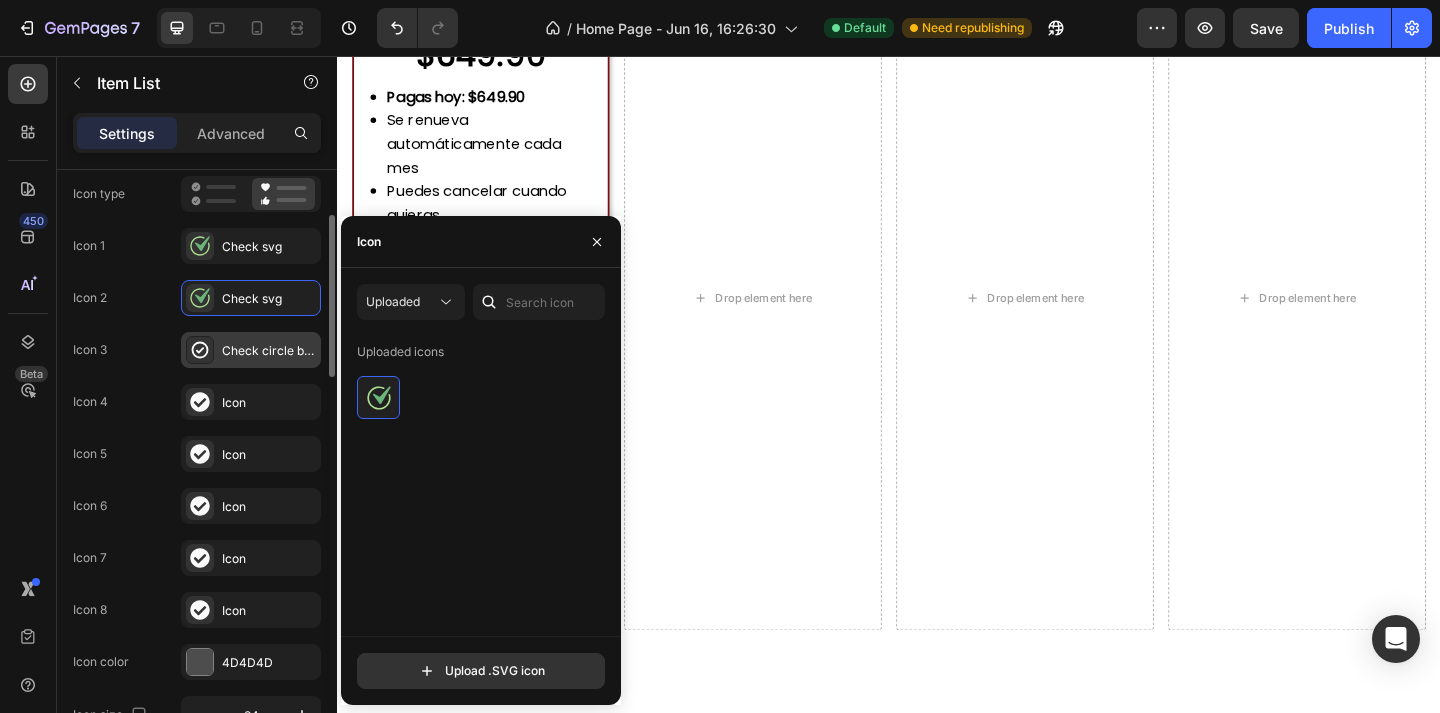 click 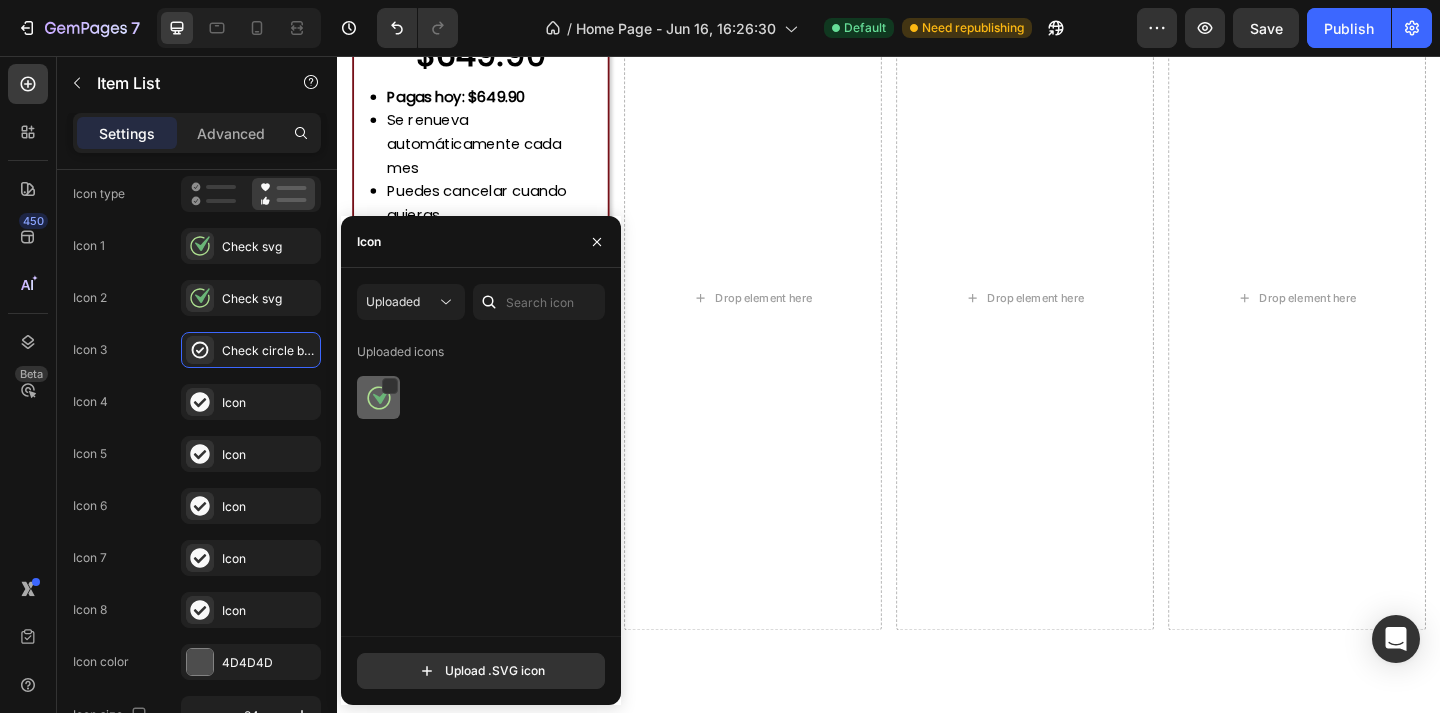 click at bounding box center [379, 398] 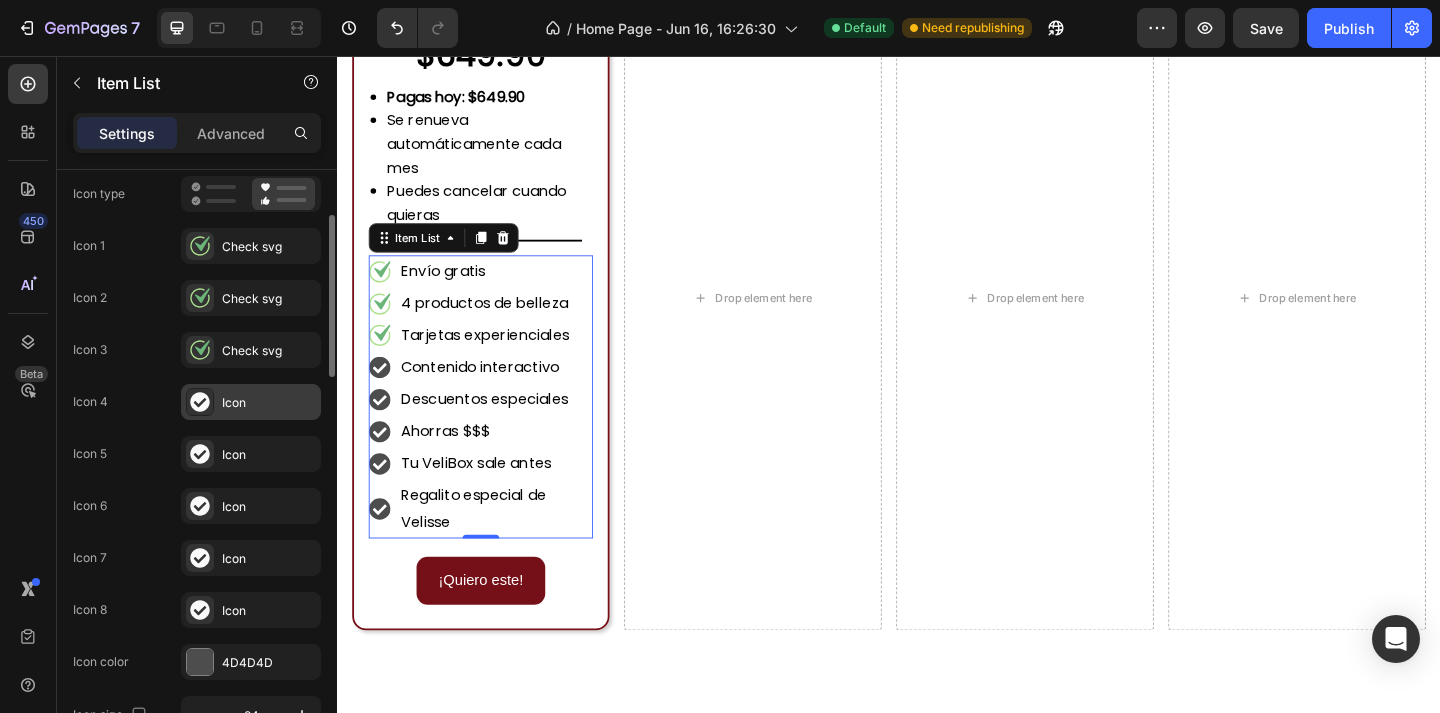click at bounding box center (200, 402) 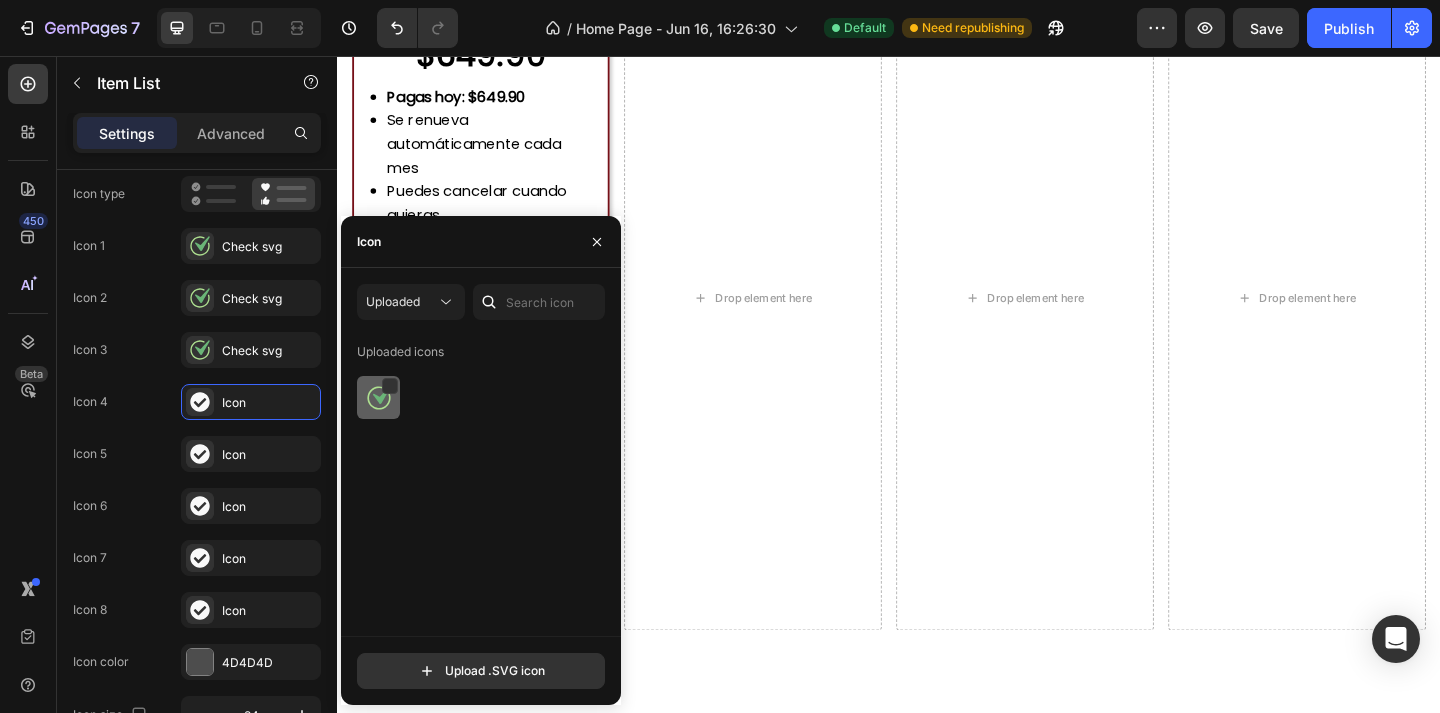 click at bounding box center (379, 398) 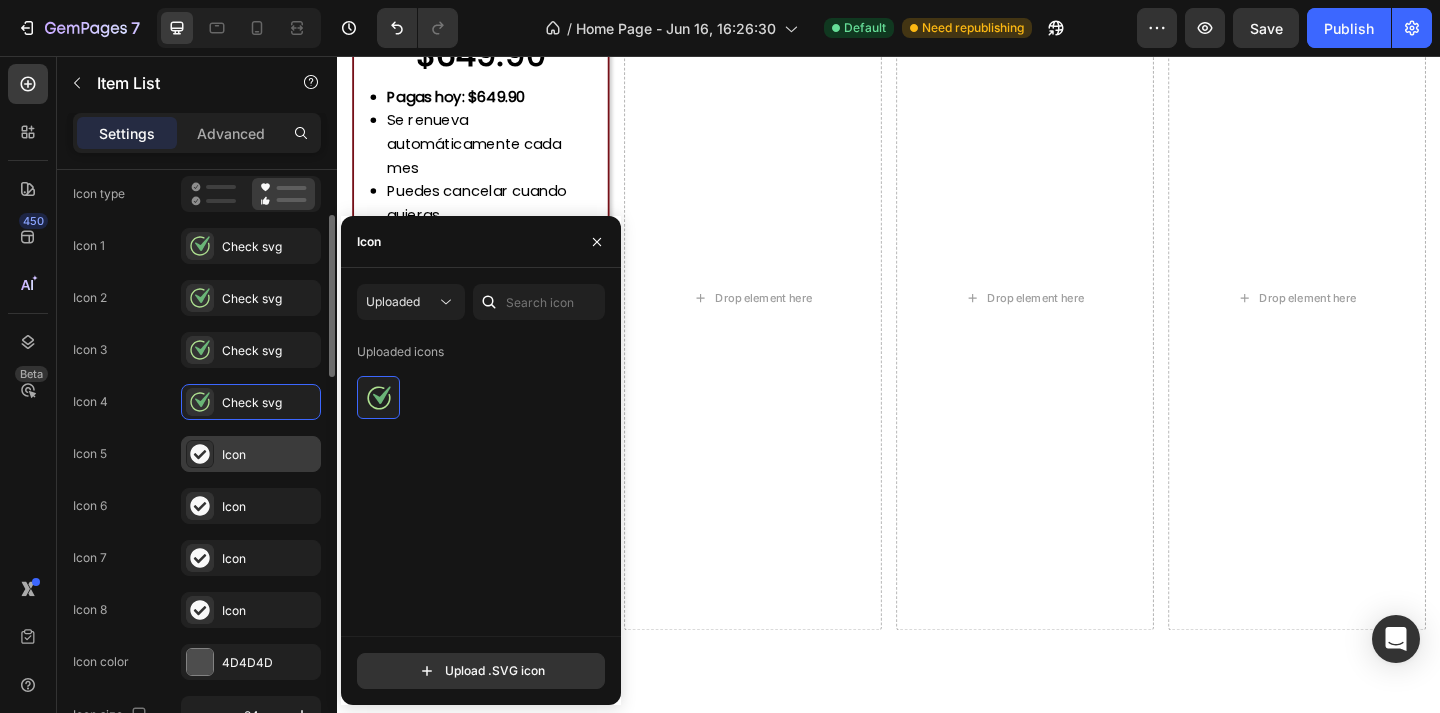 click 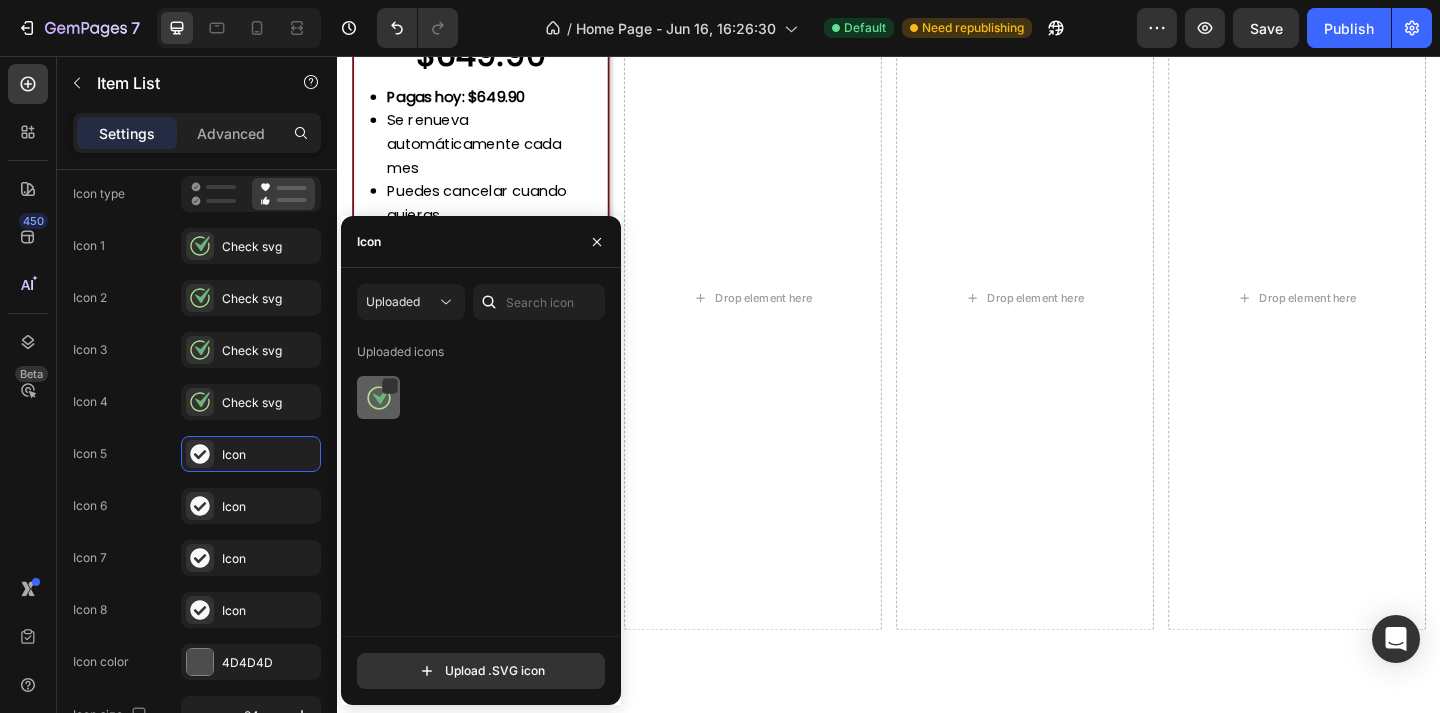 click 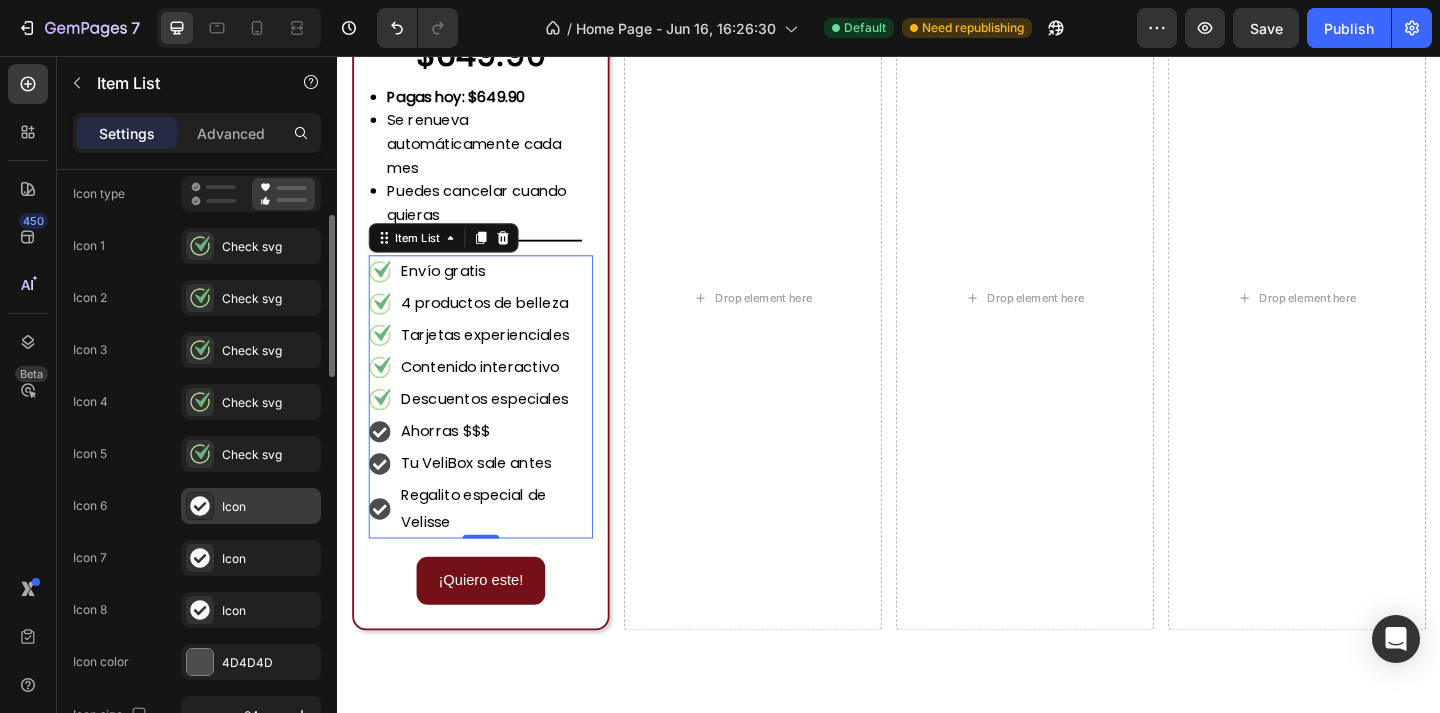 click 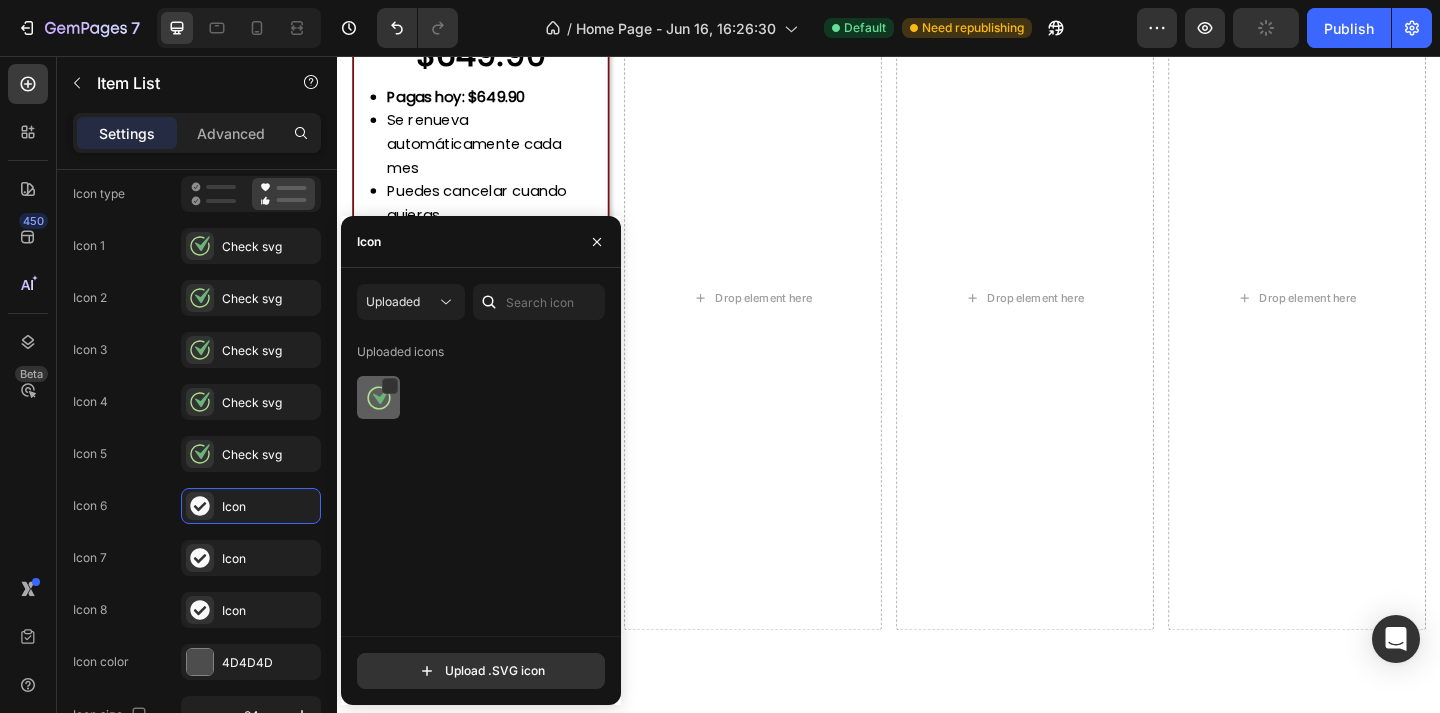 click 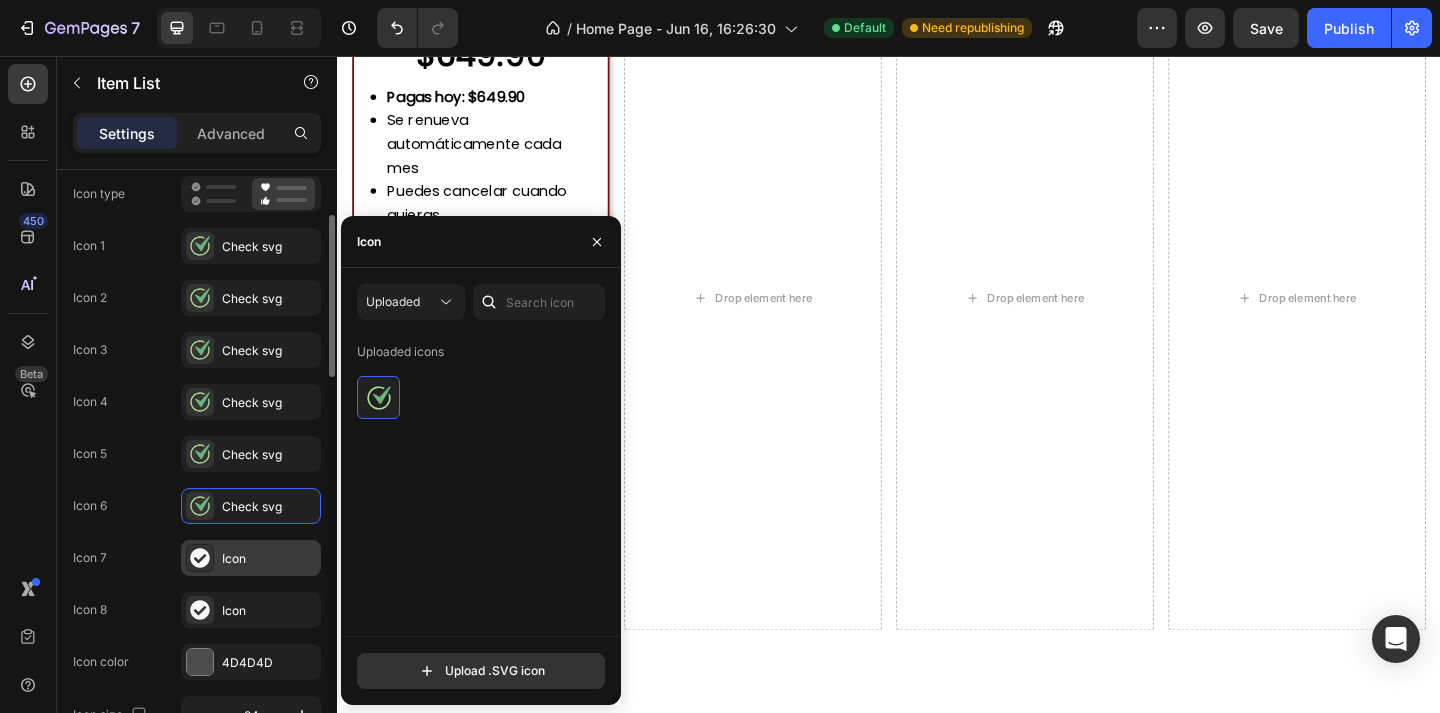 click 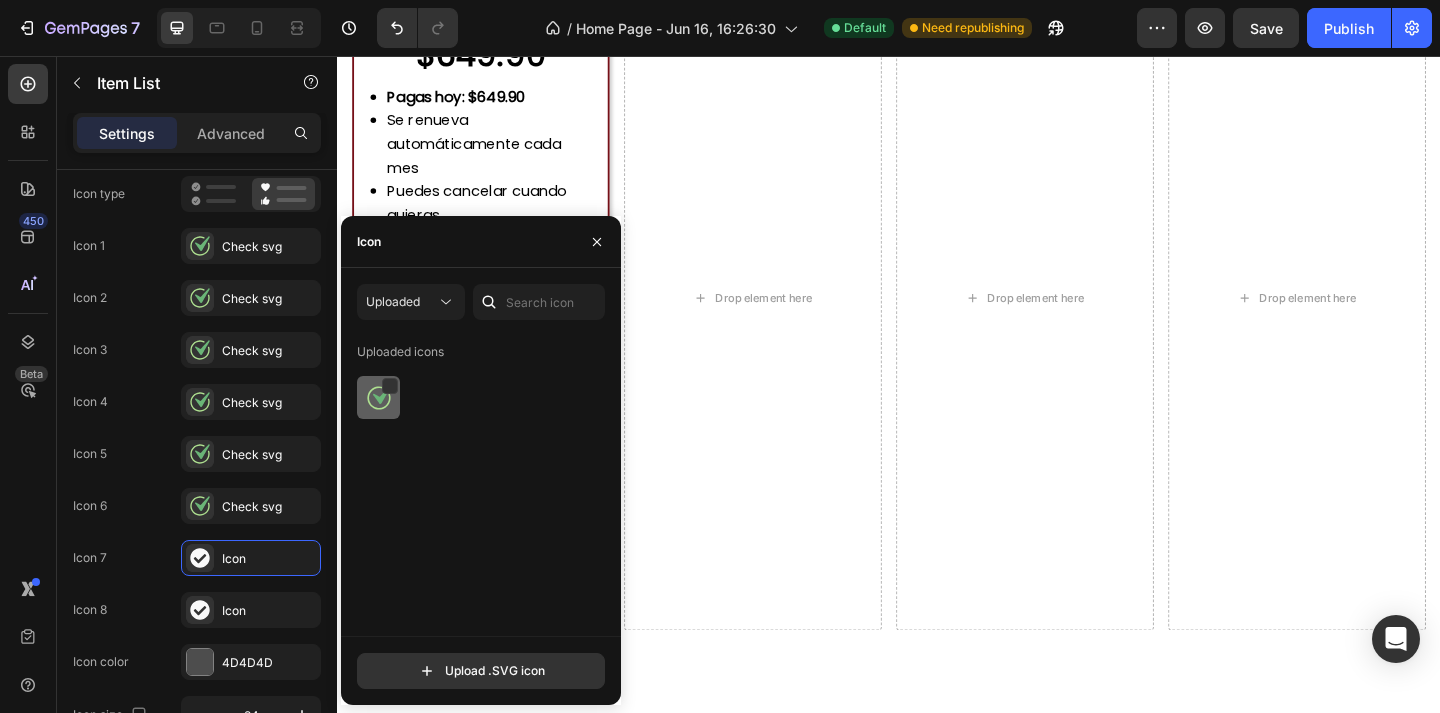 click at bounding box center (379, 398) 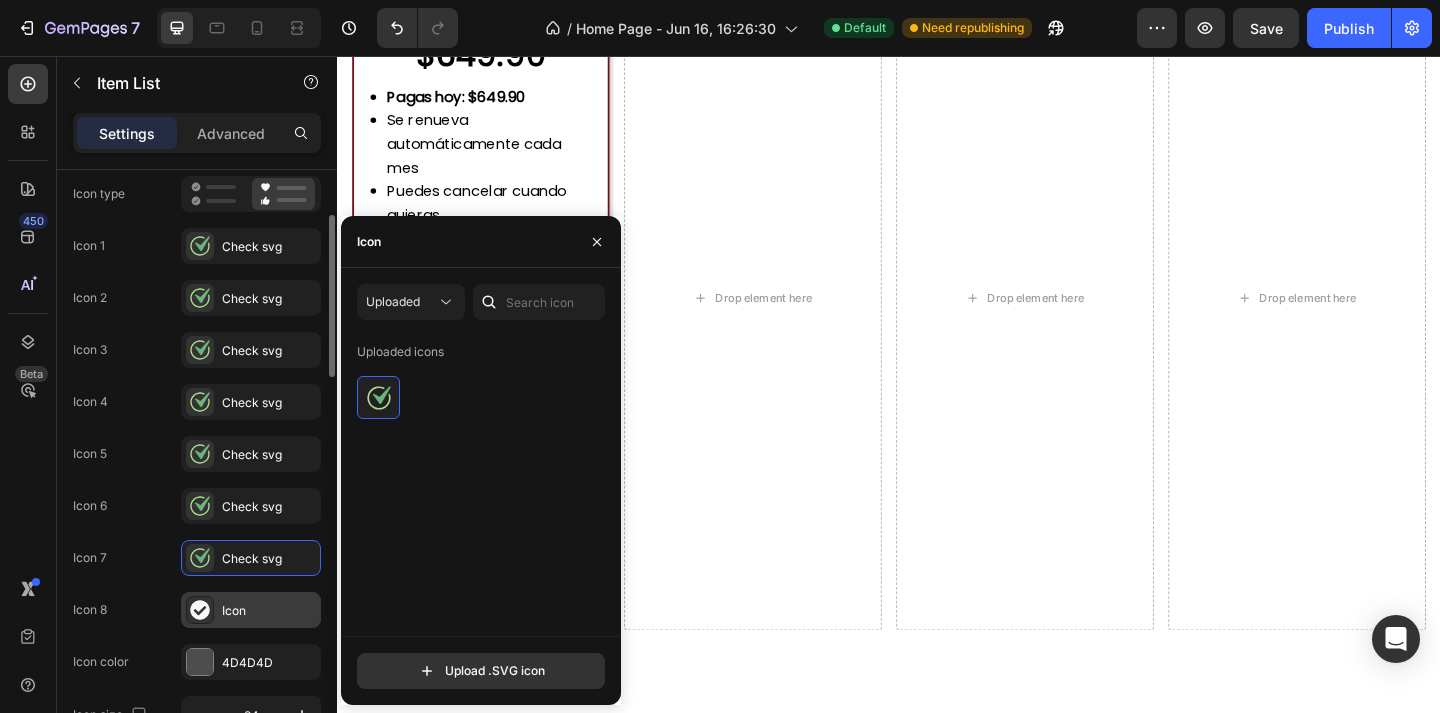 click 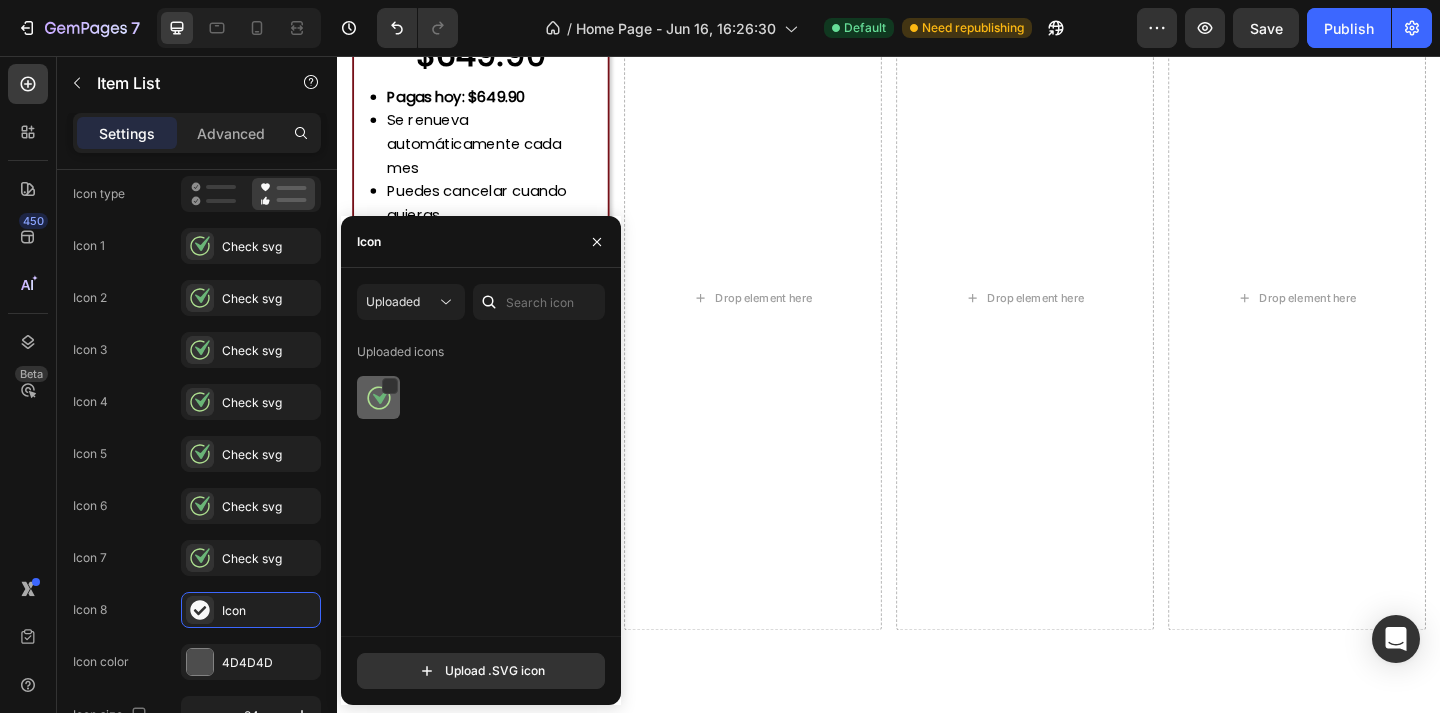 click 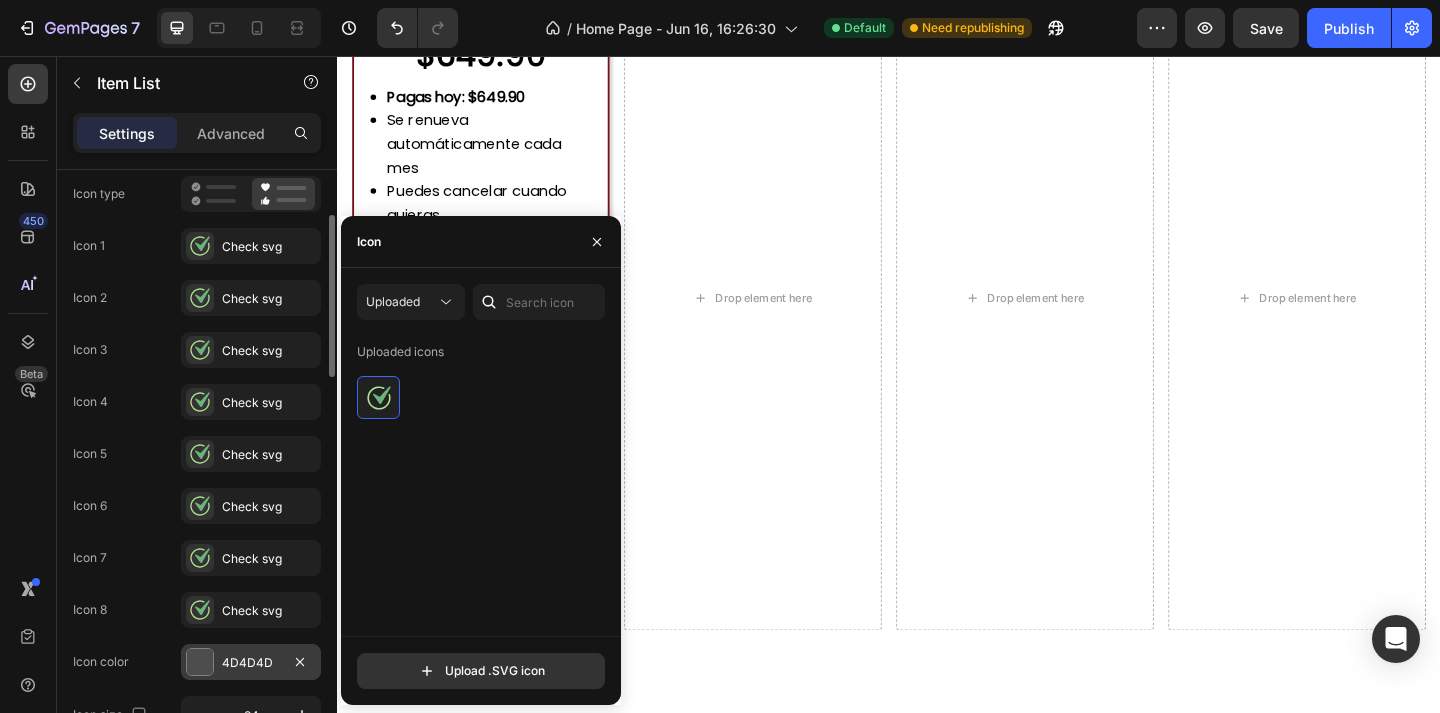 click at bounding box center (200, 662) 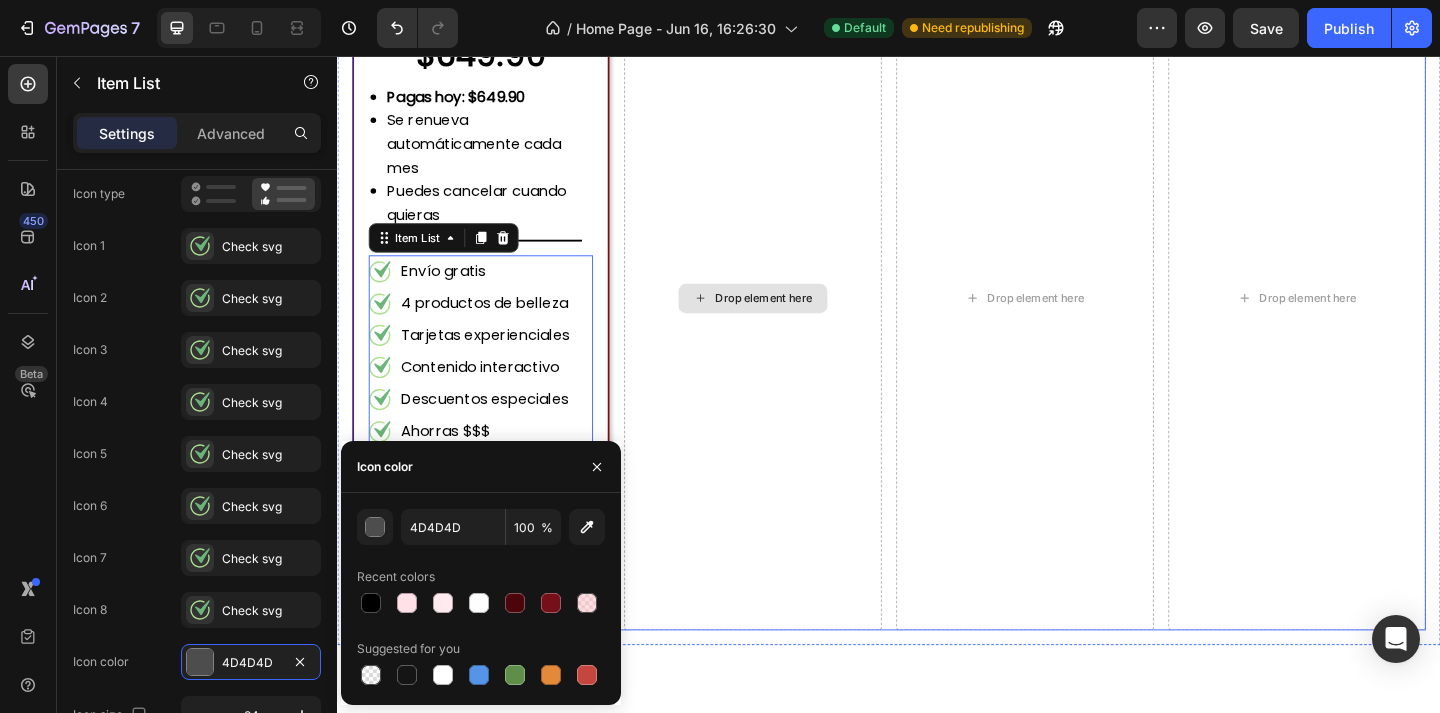 click on "Drop element here" at bounding box center (789, 320) 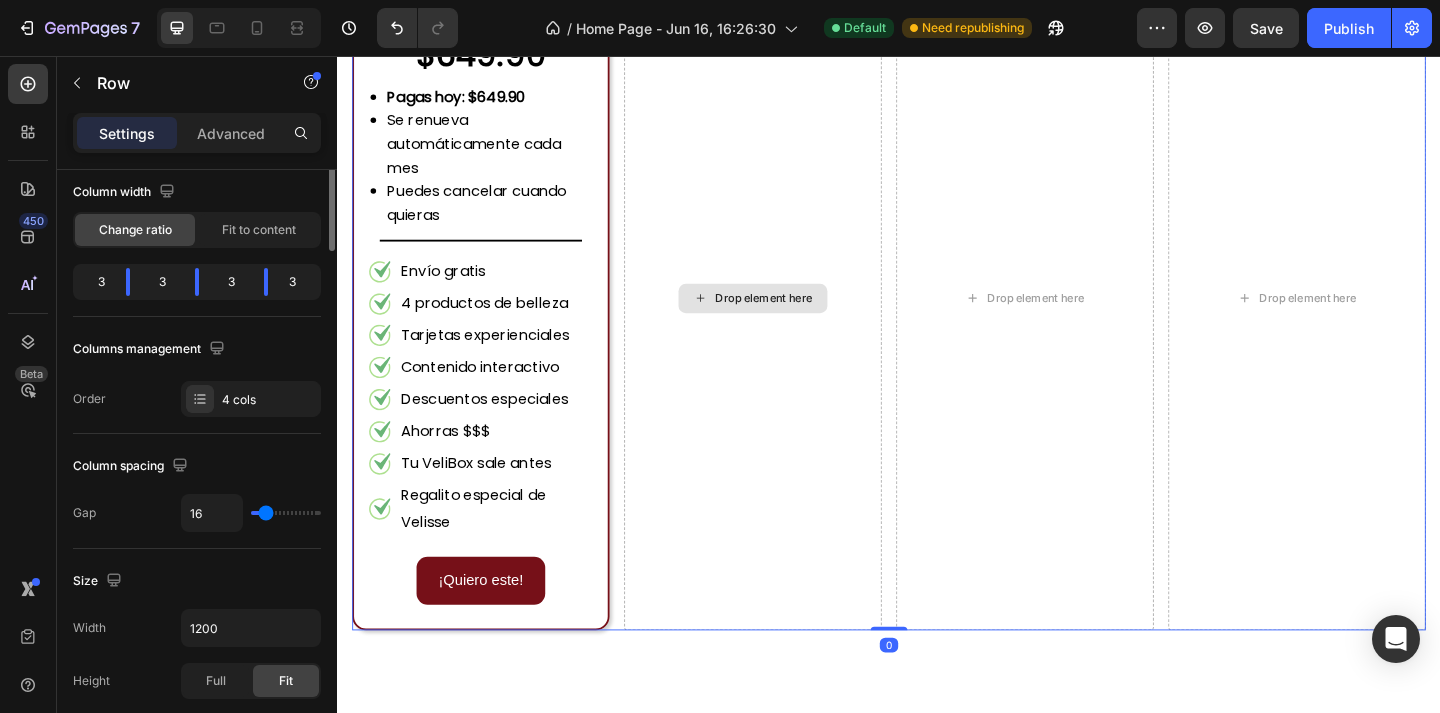 scroll, scrollTop: 0, scrollLeft: 0, axis: both 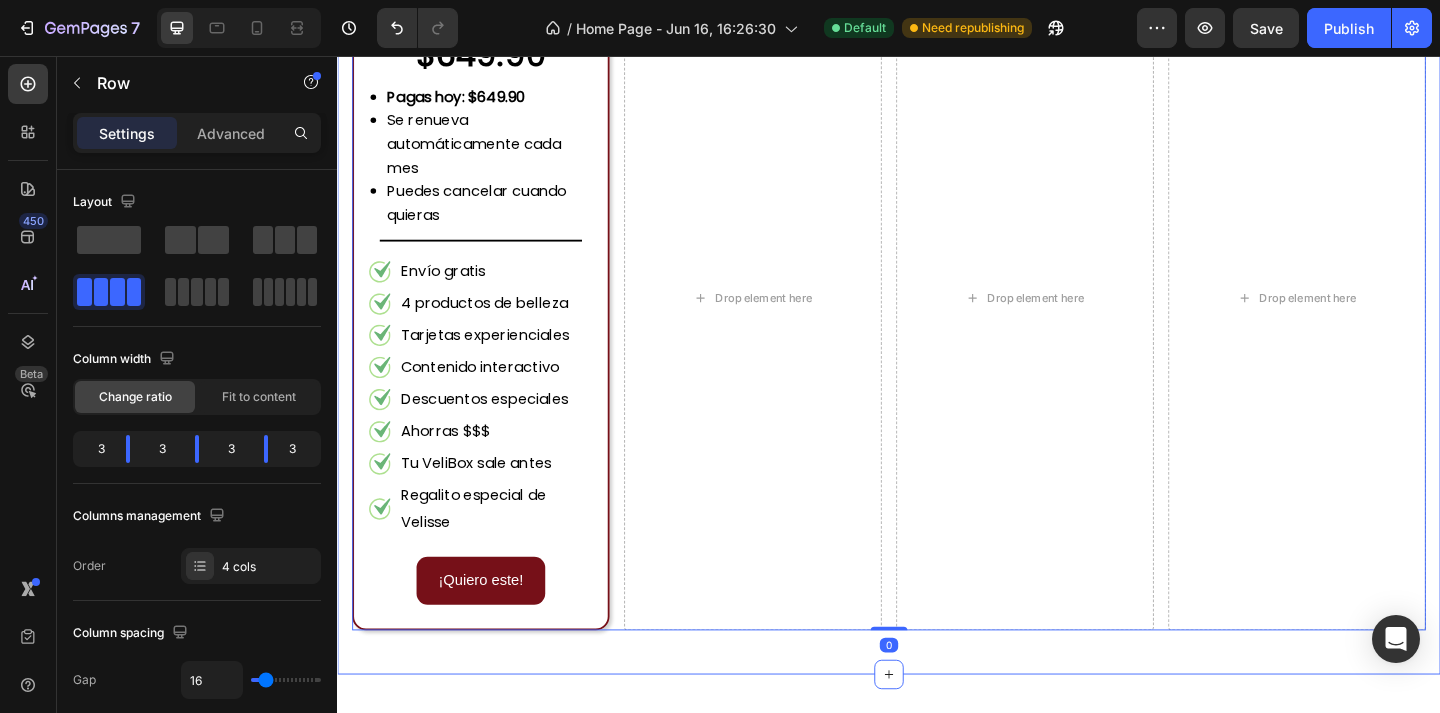 click on "¡Esto Dicen de Nosotros! Heading Whatmore Shoppable Videos+Reel Whatmore Shoppable Videos+Reel Comprar Cajita Button Section 5" at bounding box center (937, 912) 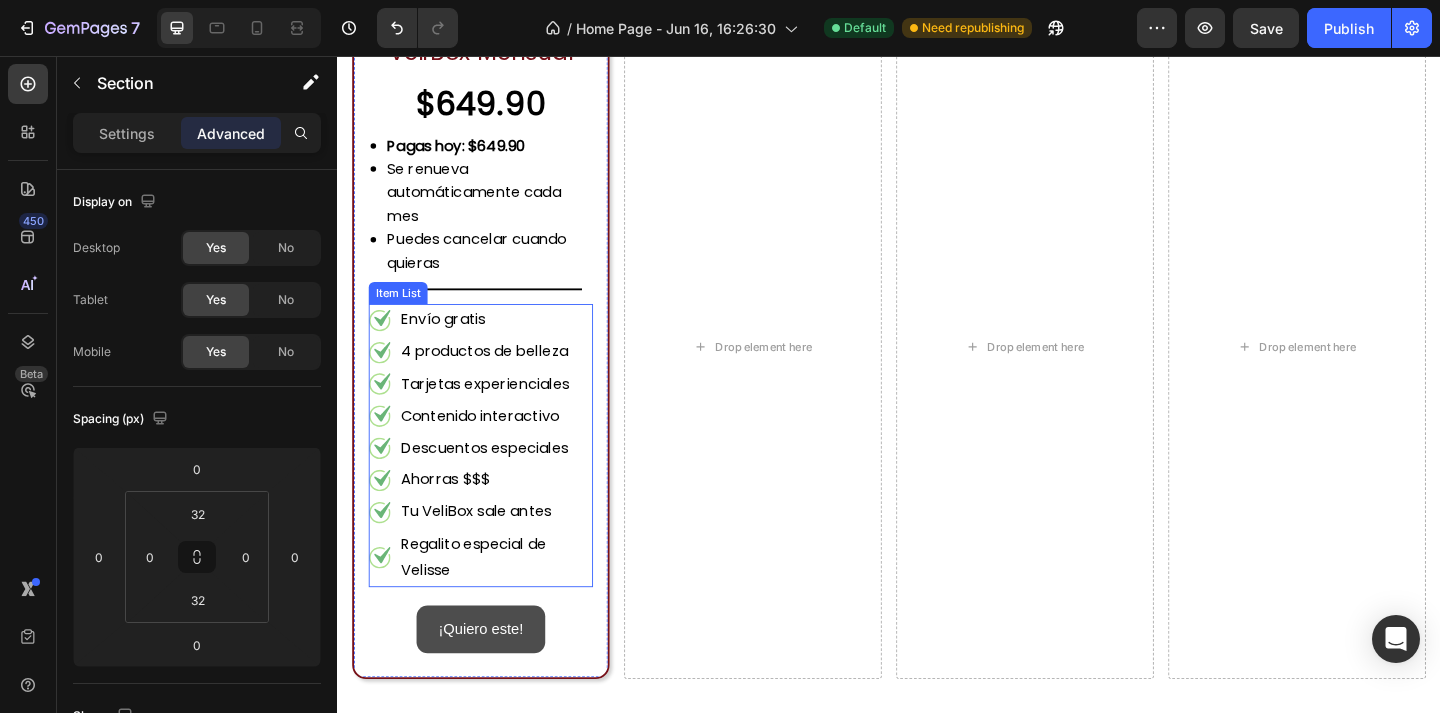 scroll, scrollTop: 2179, scrollLeft: 0, axis: vertical 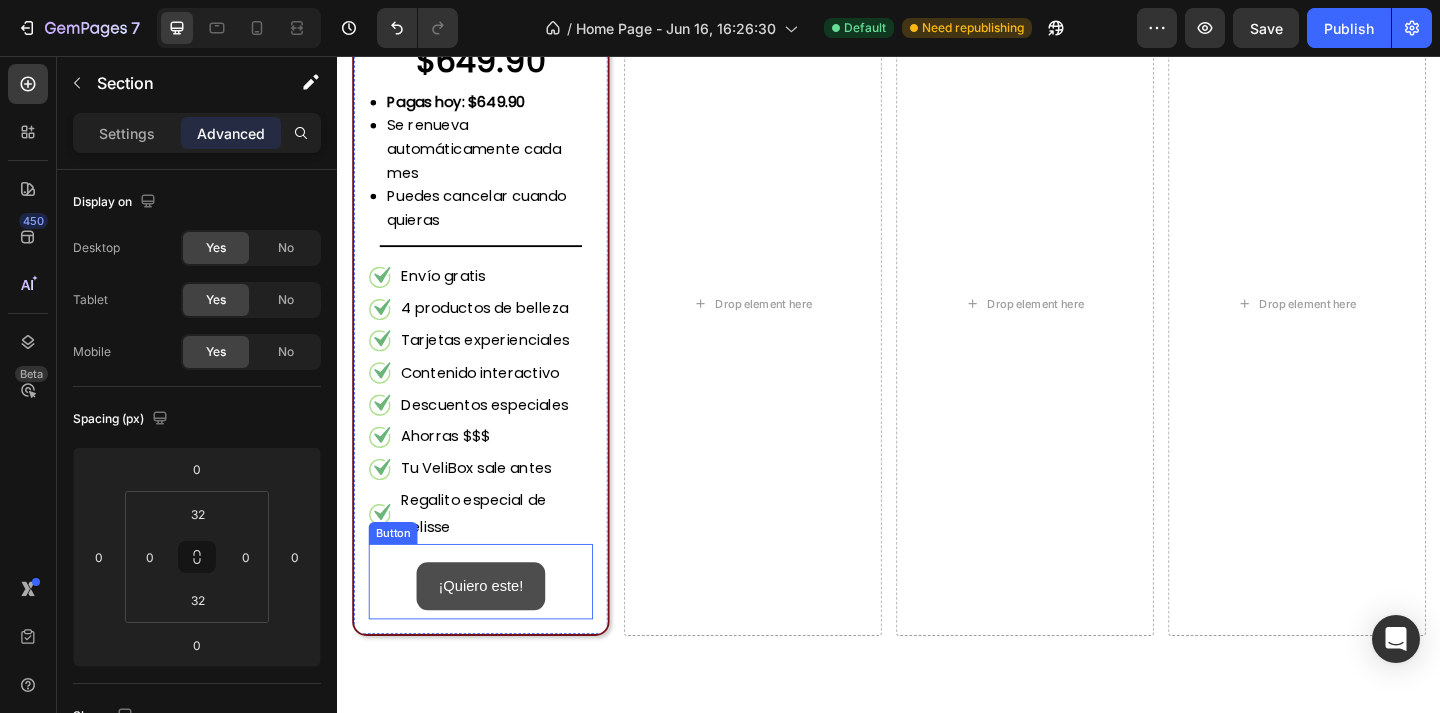 click on "¡Quiero este!" at bounding box center (493, 633) 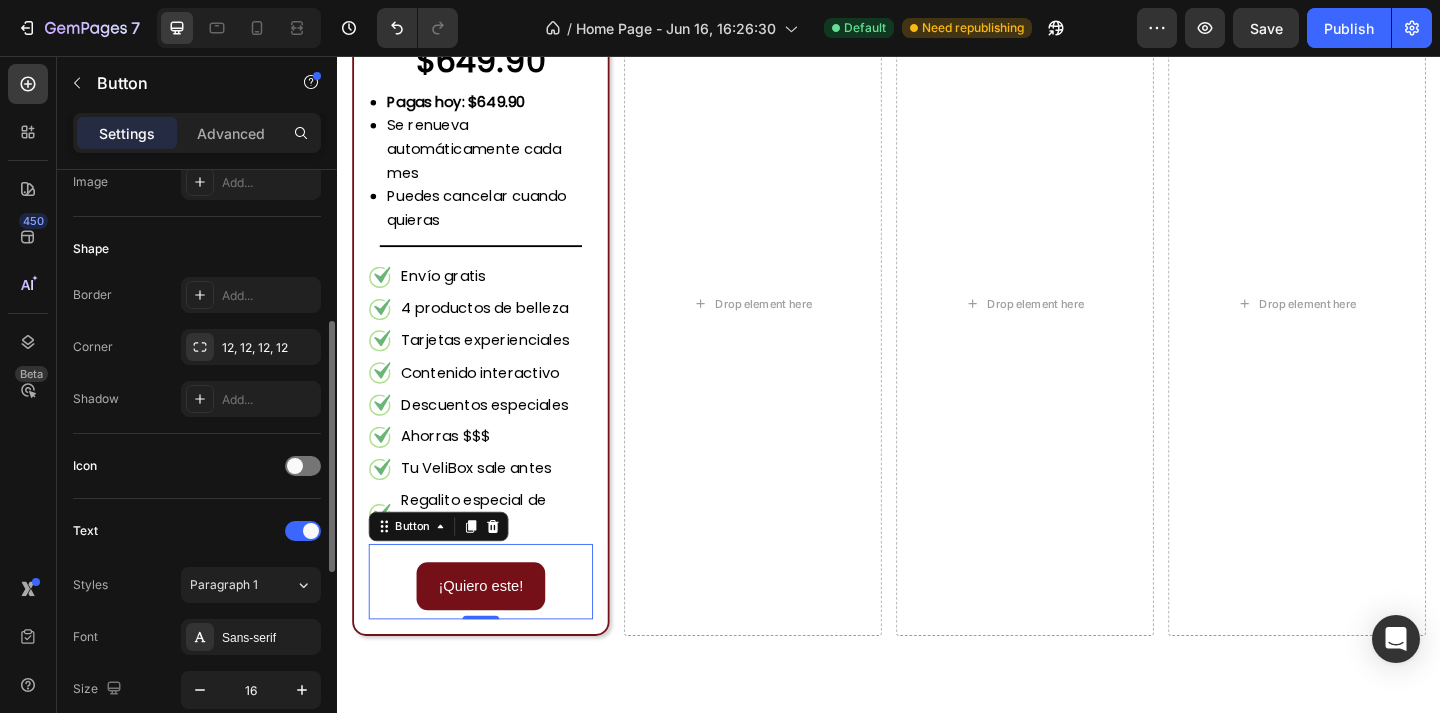 scroll, scrollTop: 346, scrollLeft: 0, axis: vertical 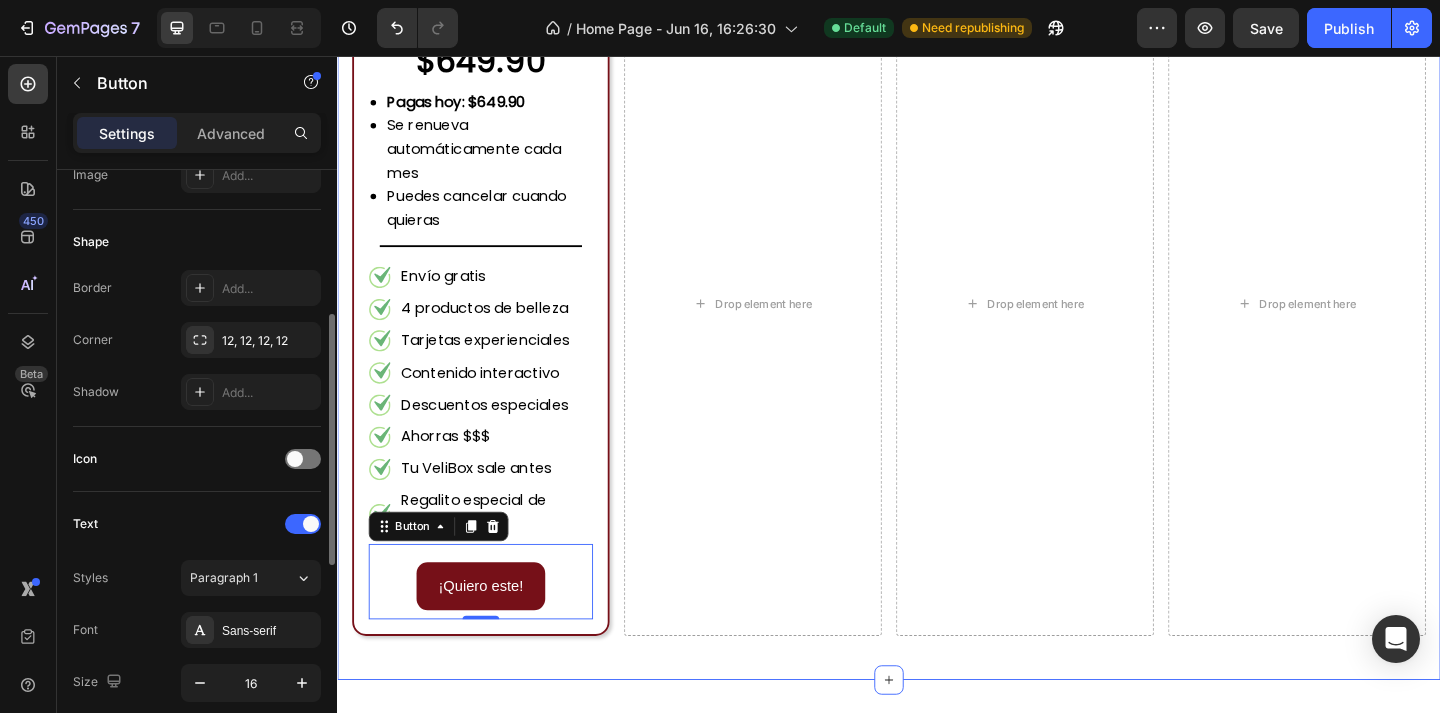 click on "Elige tu Plan Ideal... Heading Hoy con un  20% adicional de descuento  en tu primera VeliBox... ¡en todos los planes! Heading Row Row VeliBox Mensual Text Block $649.90 Text Block
Pagas hoy: $649.90
Se renueva automáticamente cada mes
Puedes cancelar cuando quieras
Custom Code                Title Line Envío gratis 4 productos de belleza Tarjetas experienciales Contenido interactivo Descuentos especiales Ahorras $$$ Tu VeliBox sale antes Regalito especial de Velisse Item List ¡Quiero este! Button   0 Row
Drop element here
Drop element here
Drop element here Row Row Section 4" at bounding box center [937, 224] 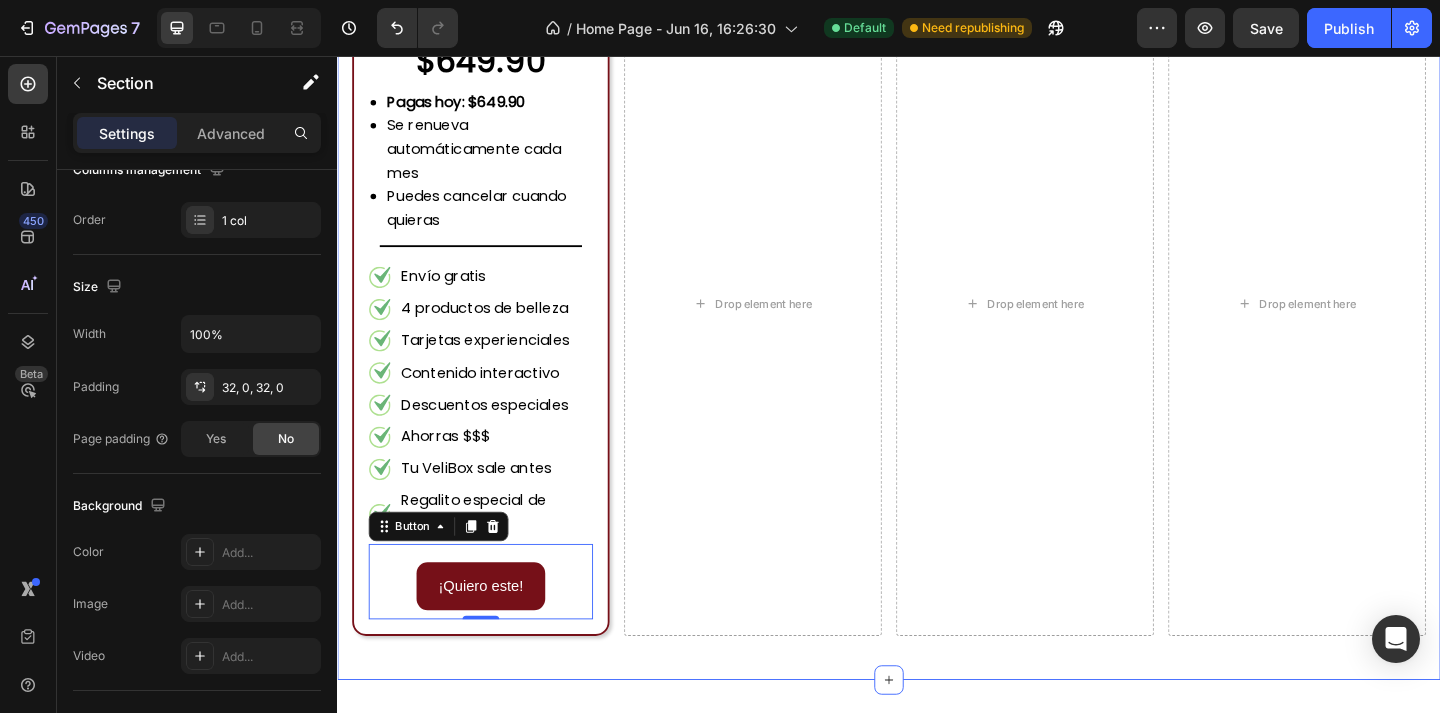 scroll, scrollTop: 0, scrollLeft: 0, axis: both 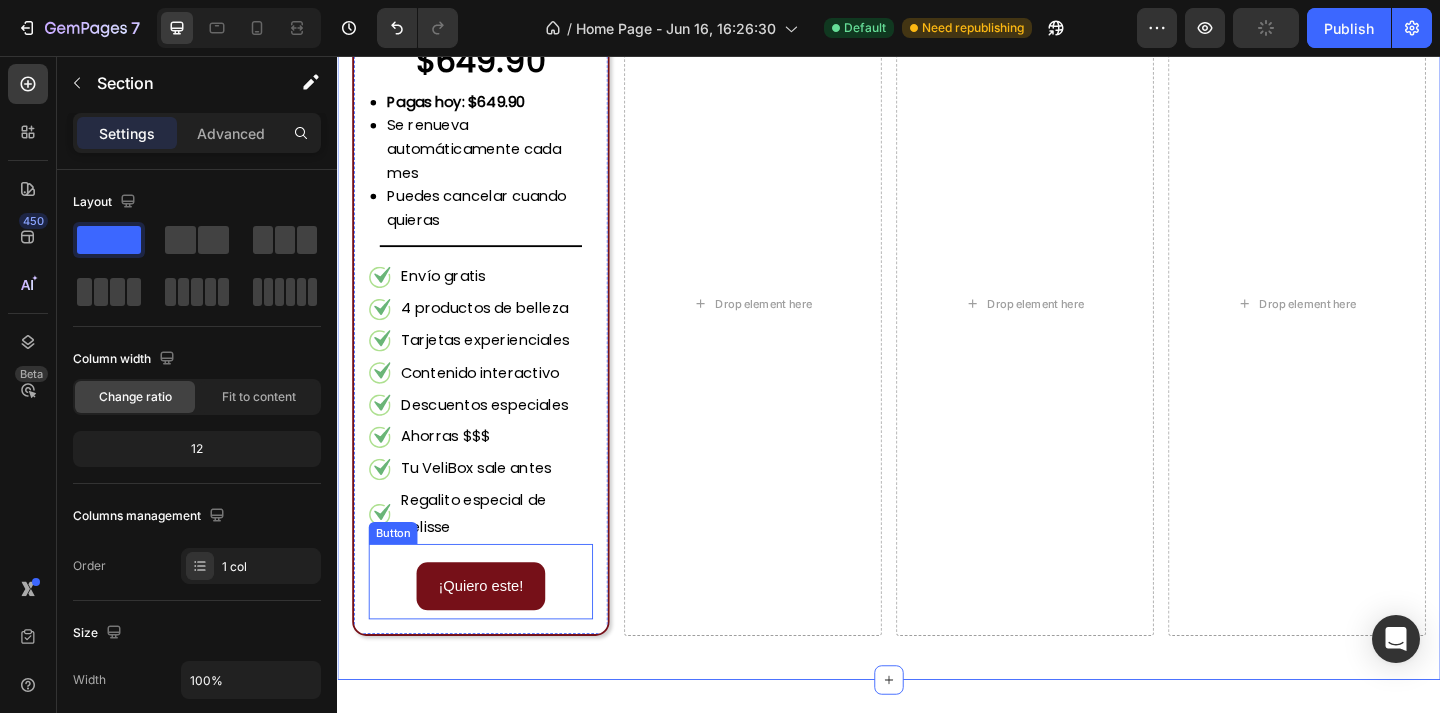 click on "¡Quiero este! Button" at bounding box center [493, 628] 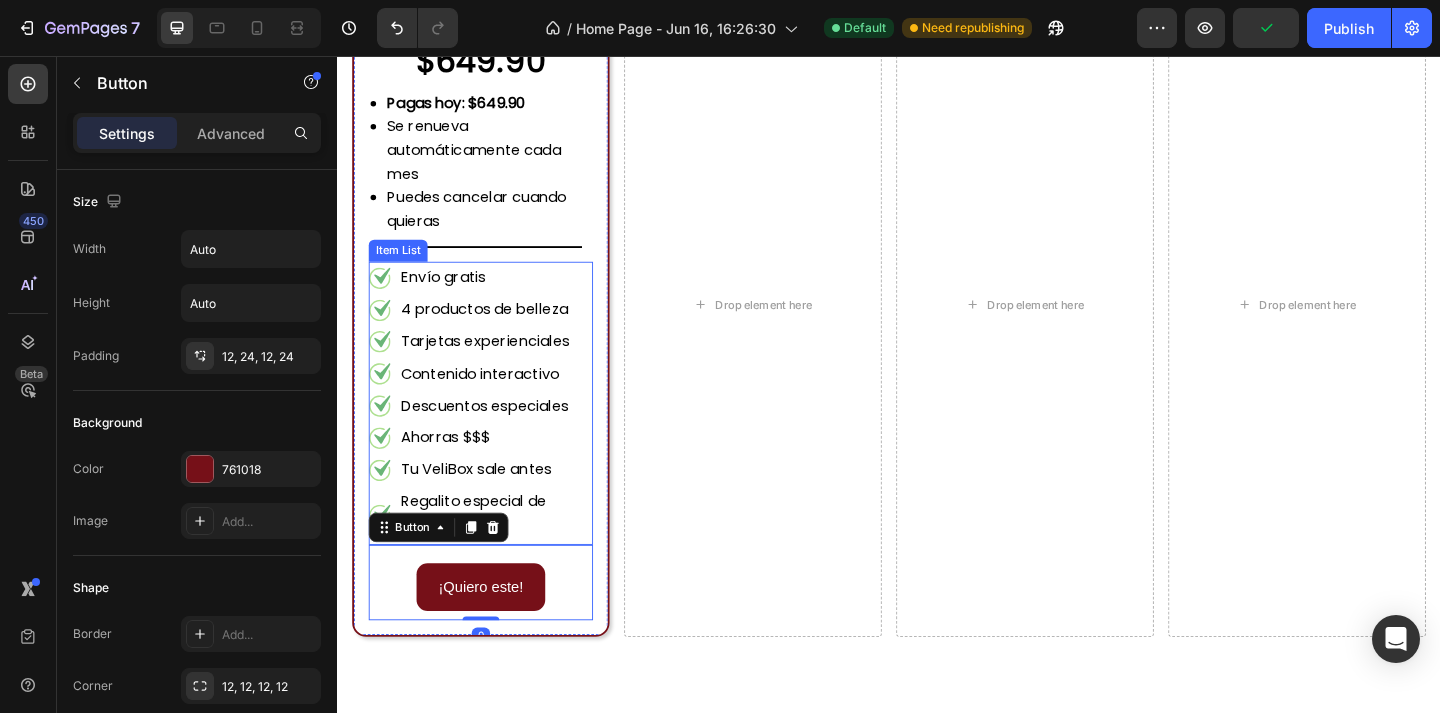 scroll, scrollTop: 2339, scrollLeft: 0, axis: vertical 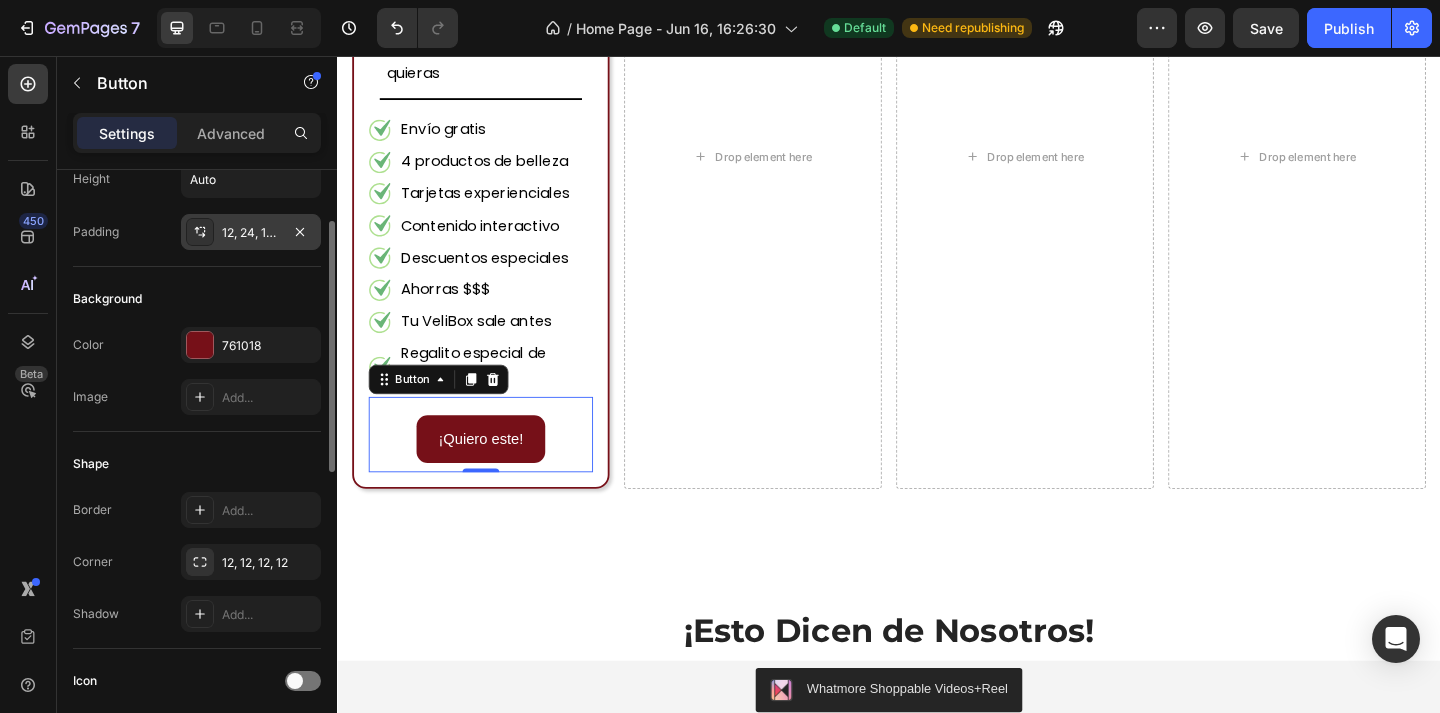 click on "12, 24, 12, 24" at bounding box center [251, 233] 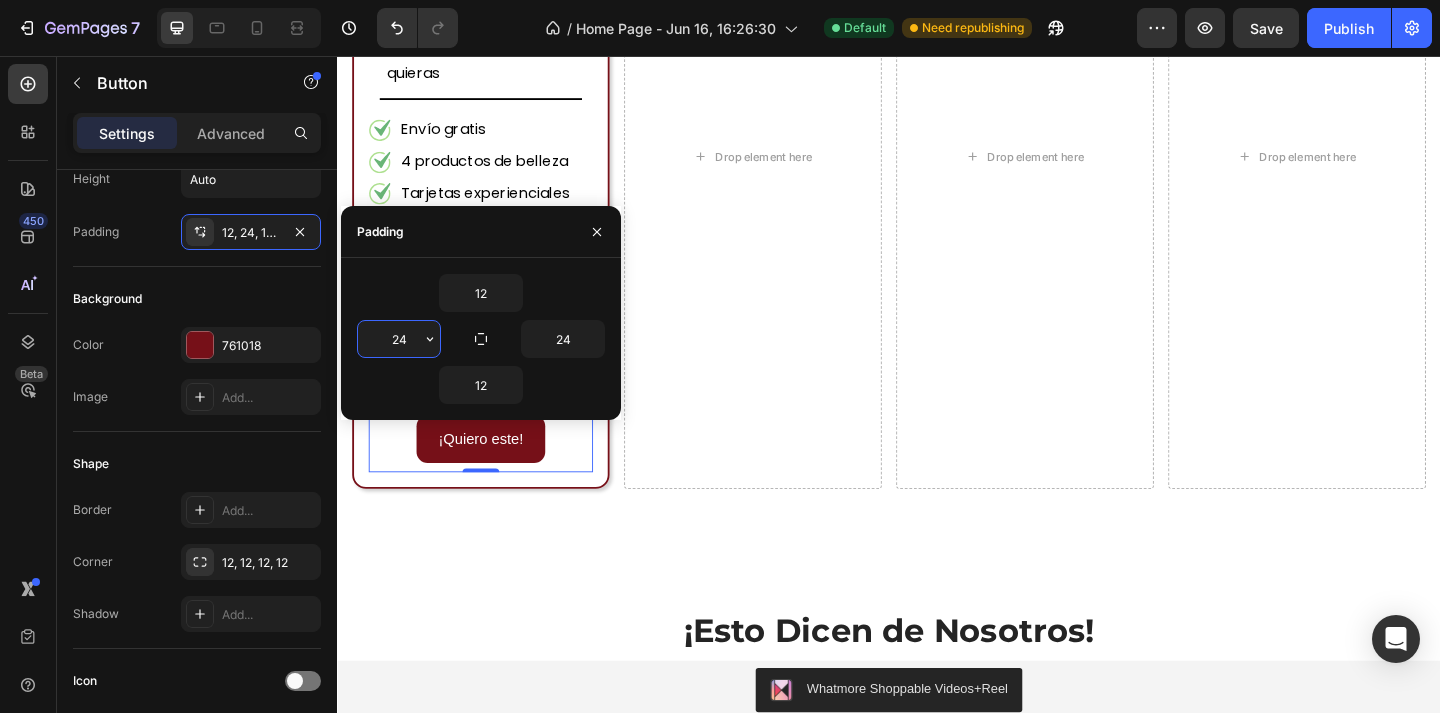 click on "24" at bounding box center (399, 339) 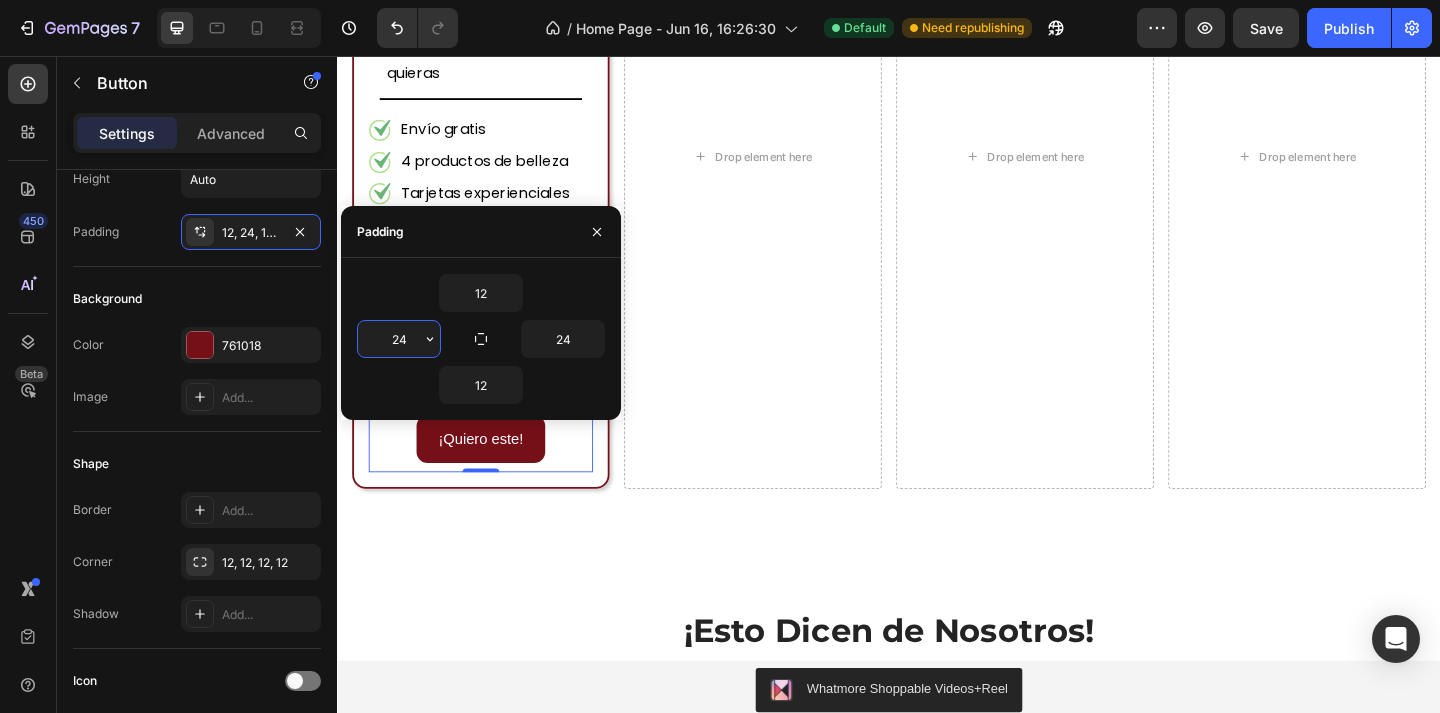 click on "24" at bounding box center [399, 339] 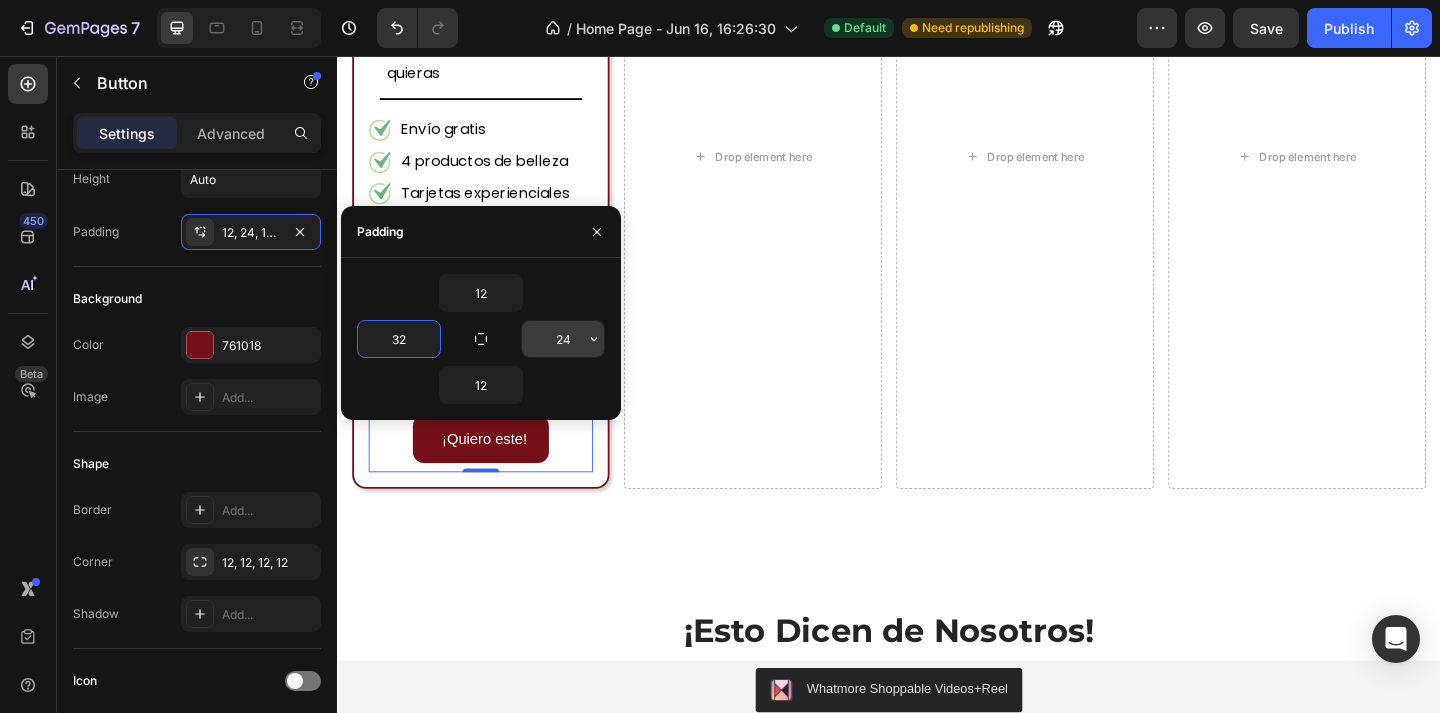 type on "32" 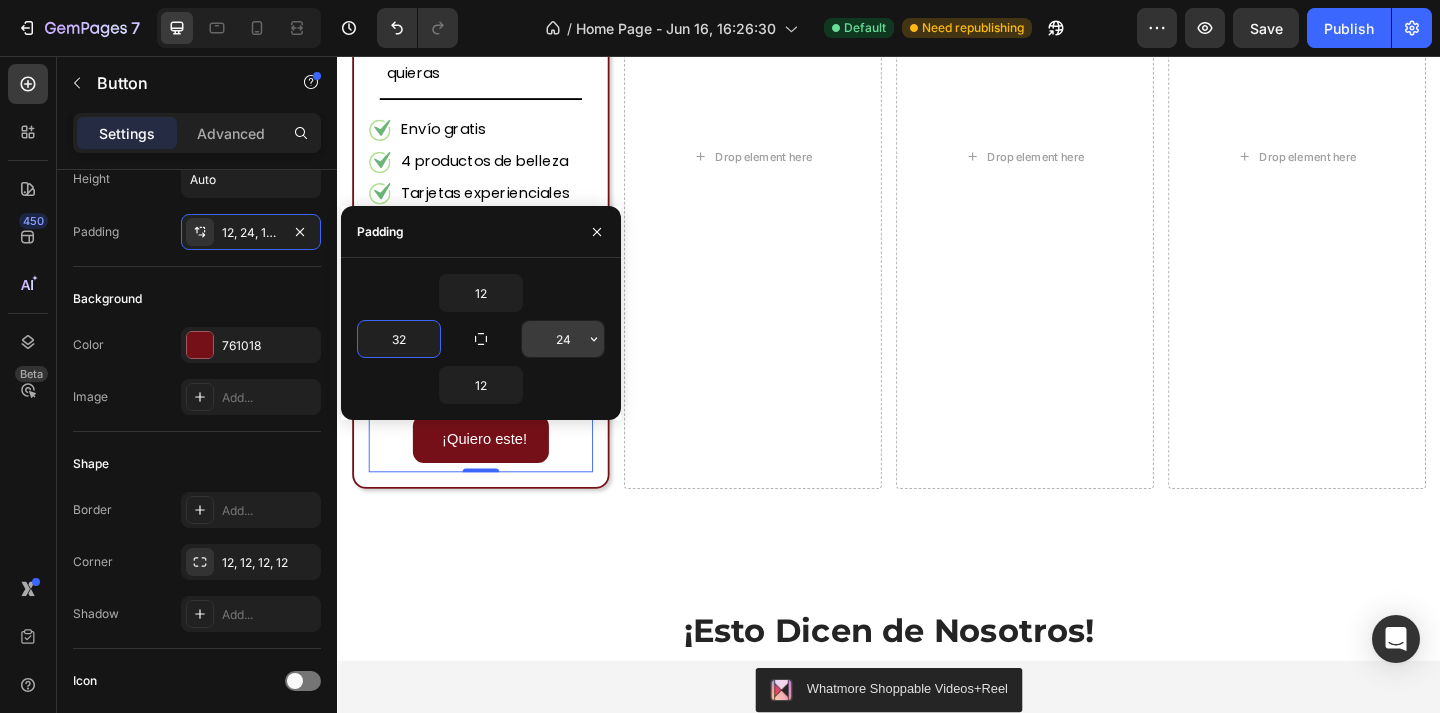 click on "24" at bounding box center (563, 339) 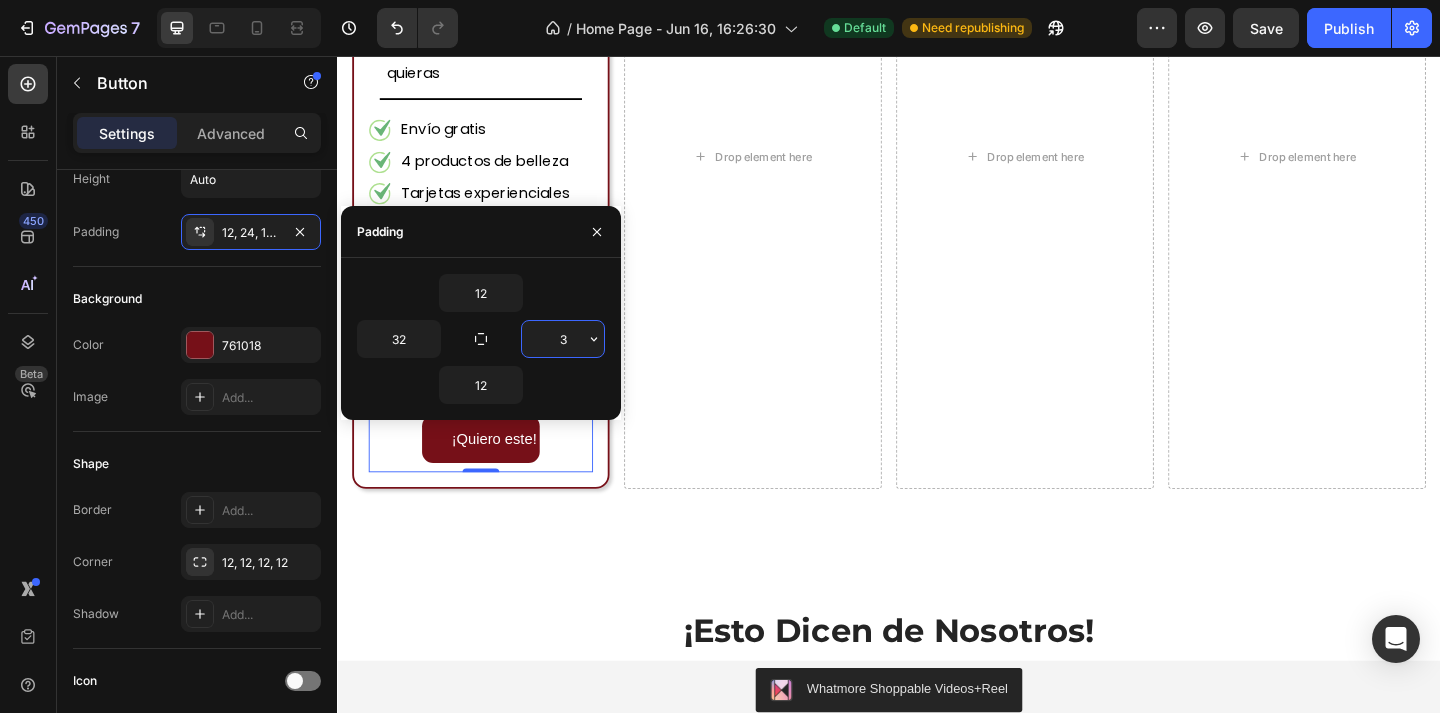 type on "32" 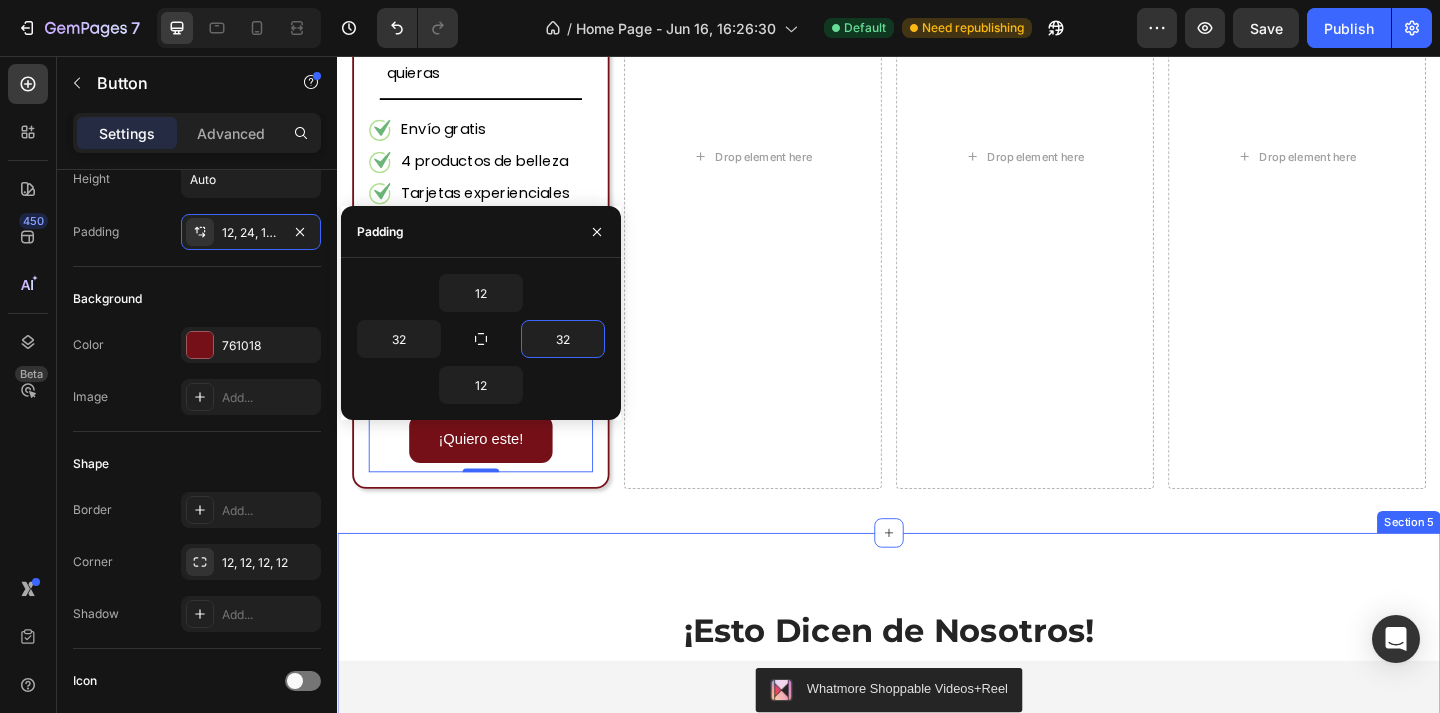 click on "¡Esto Dicen de Nosotros! Heading Whatmore Shoppable Videos+Reel Whatmore Shoppable Videos+Reel Comprar Cajita Button Section 5" at bounding box center [937, 758] 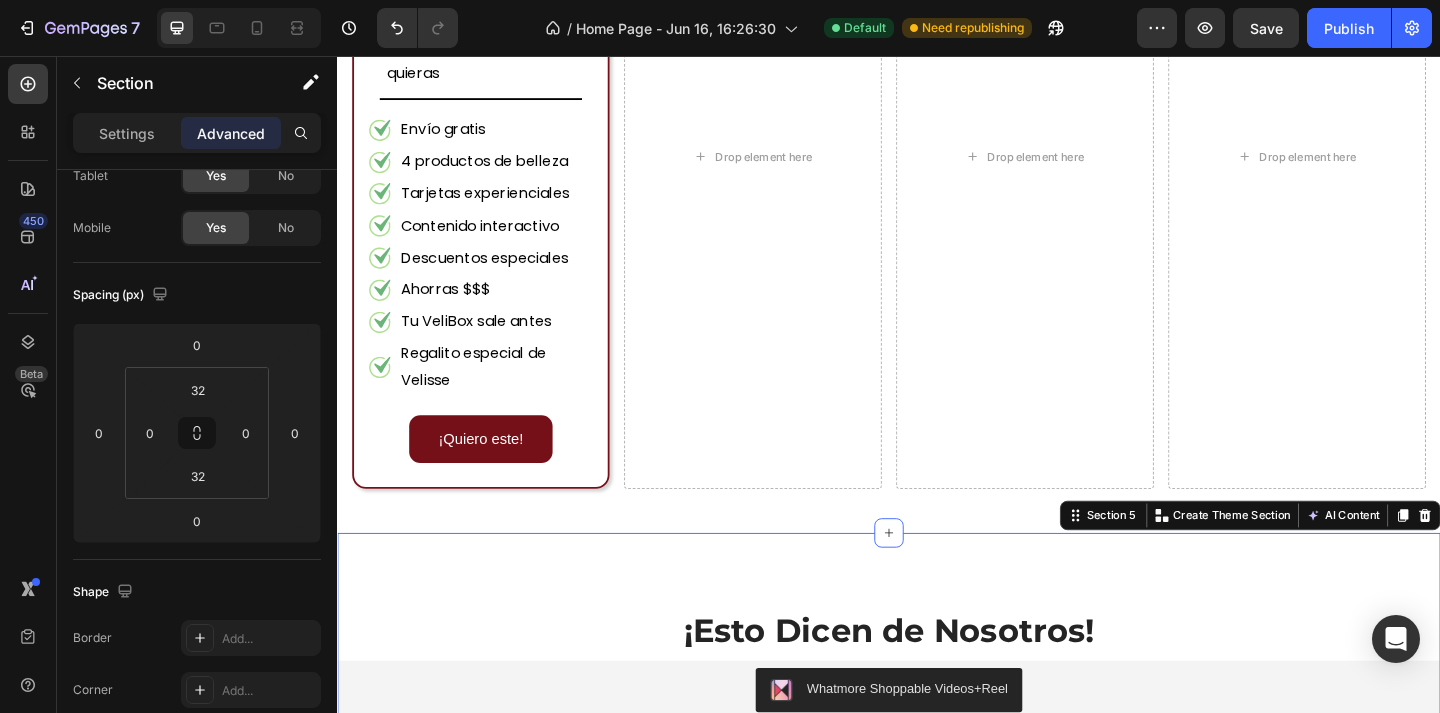 scroll, scrollTop: 0, scrollLeft: 0, axis: both 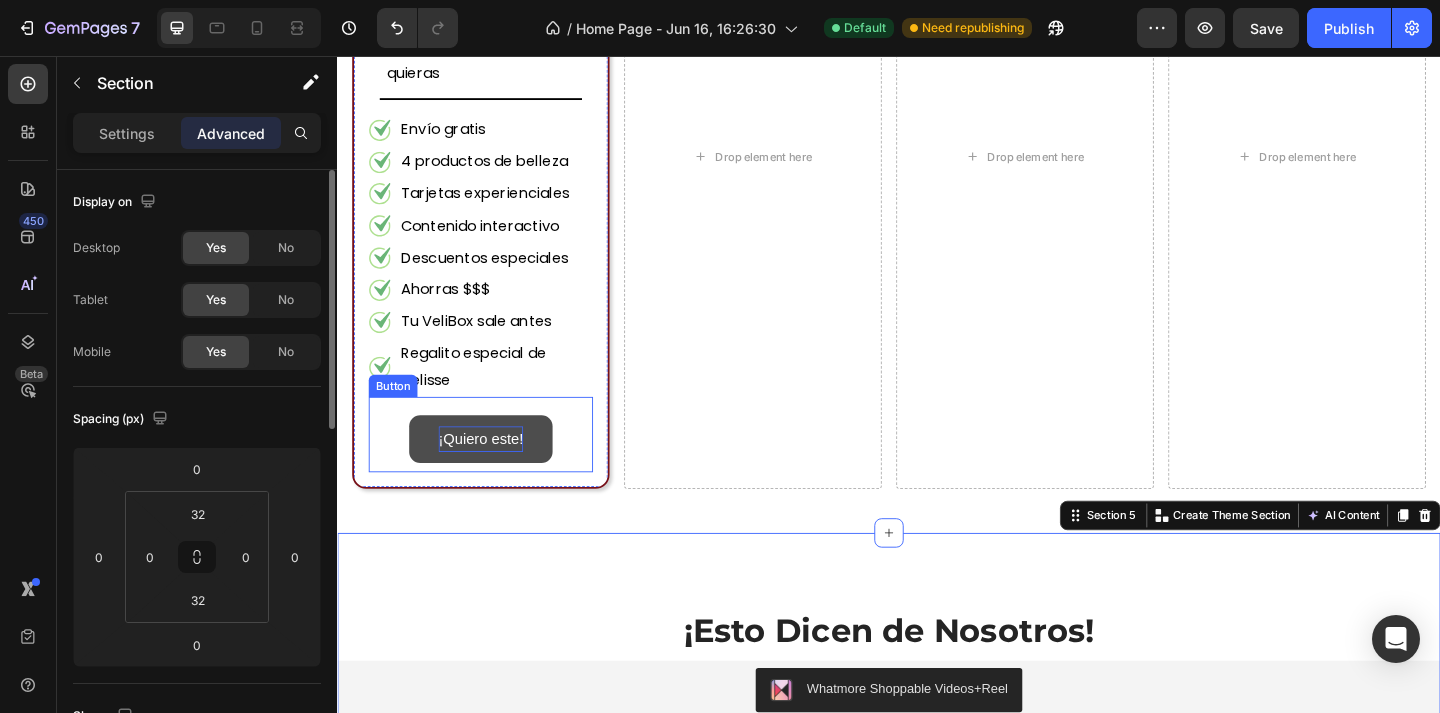click on "¡Quiero este!" at bounding box center (493, 473) 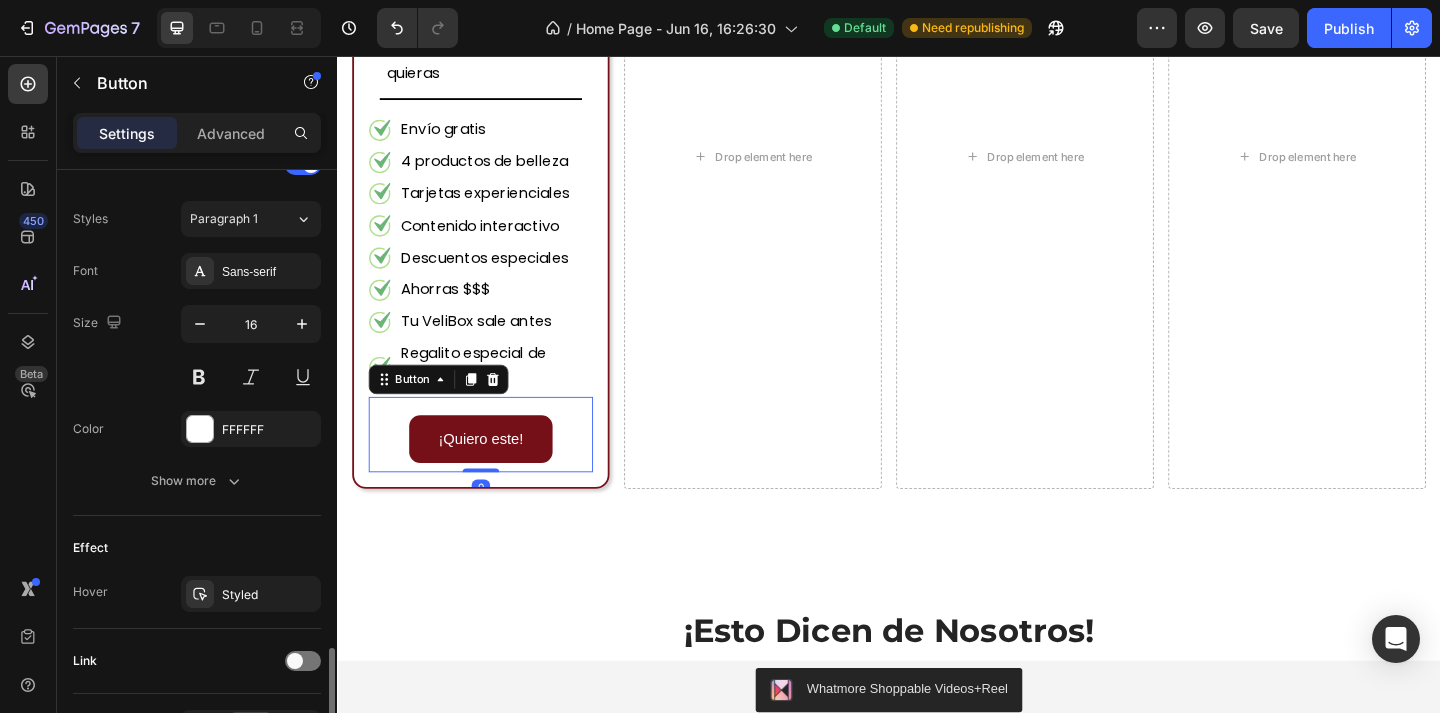 scroll, scrollTop: 834, scrollLeft: 0, axis: vertical 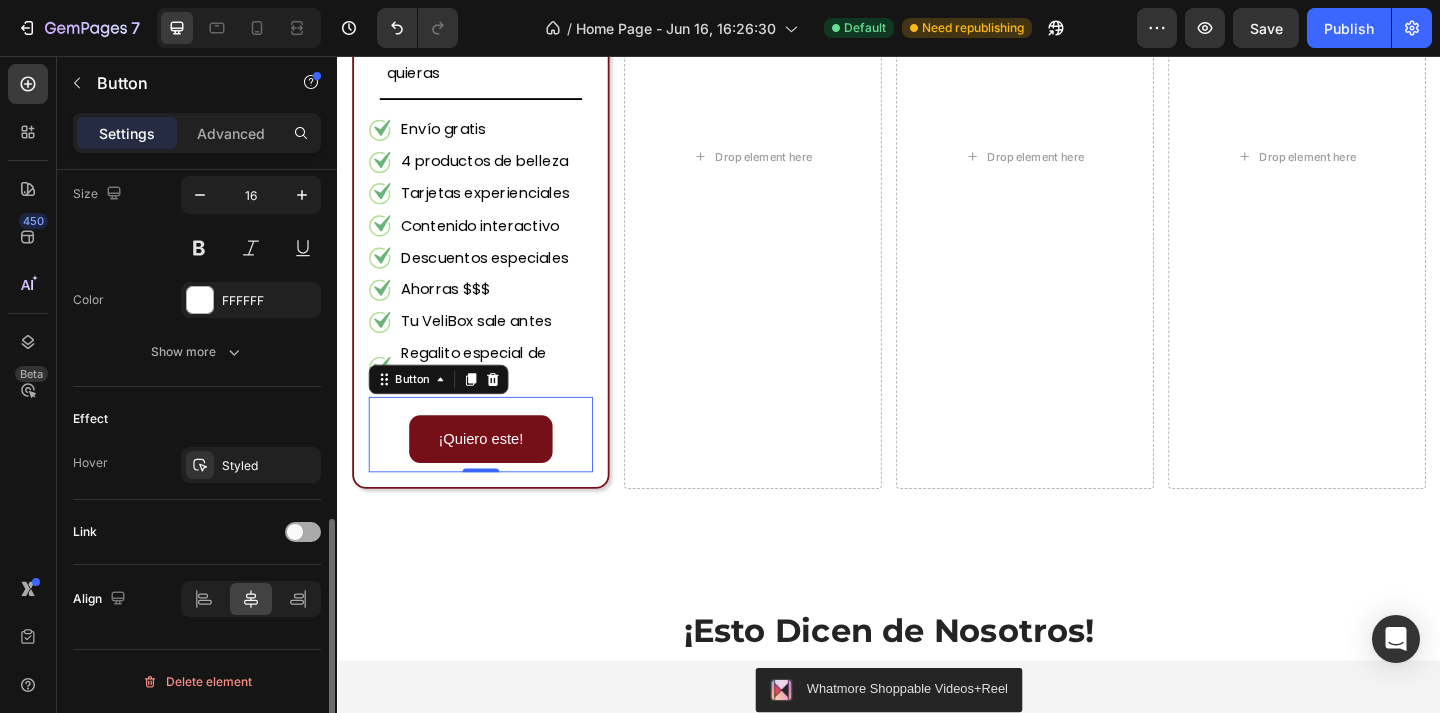 click at bounding box center [303, 532] 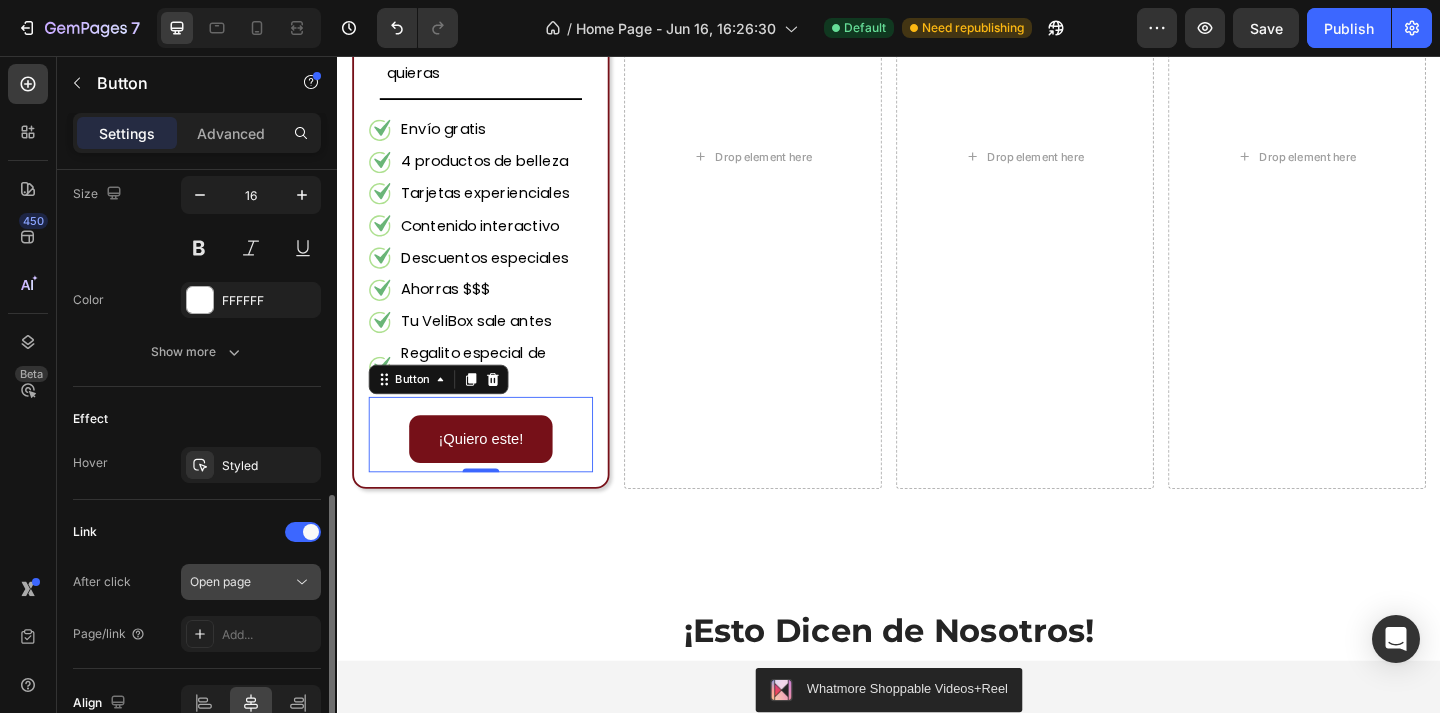 click on "Open page" at bounding box center (220, 581) 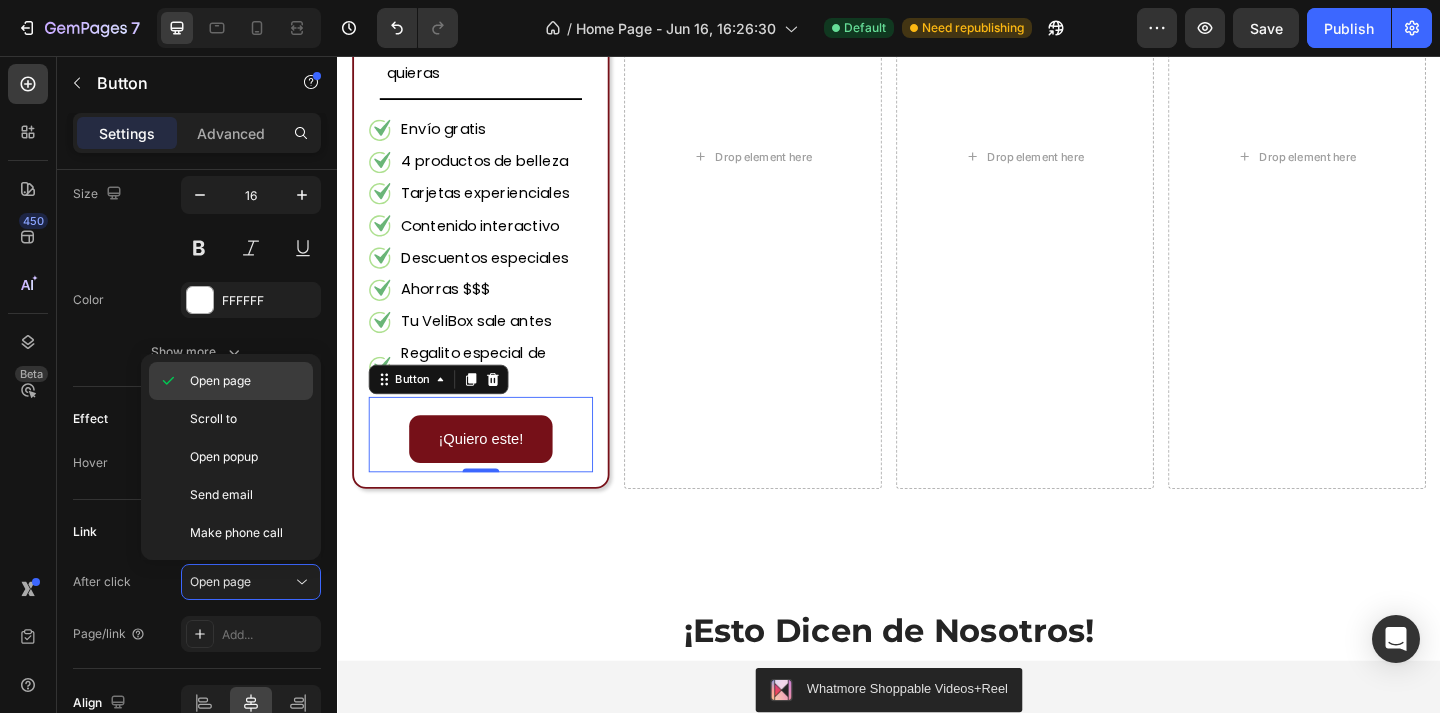 click on "Open page" at bounding box center (220, 381) 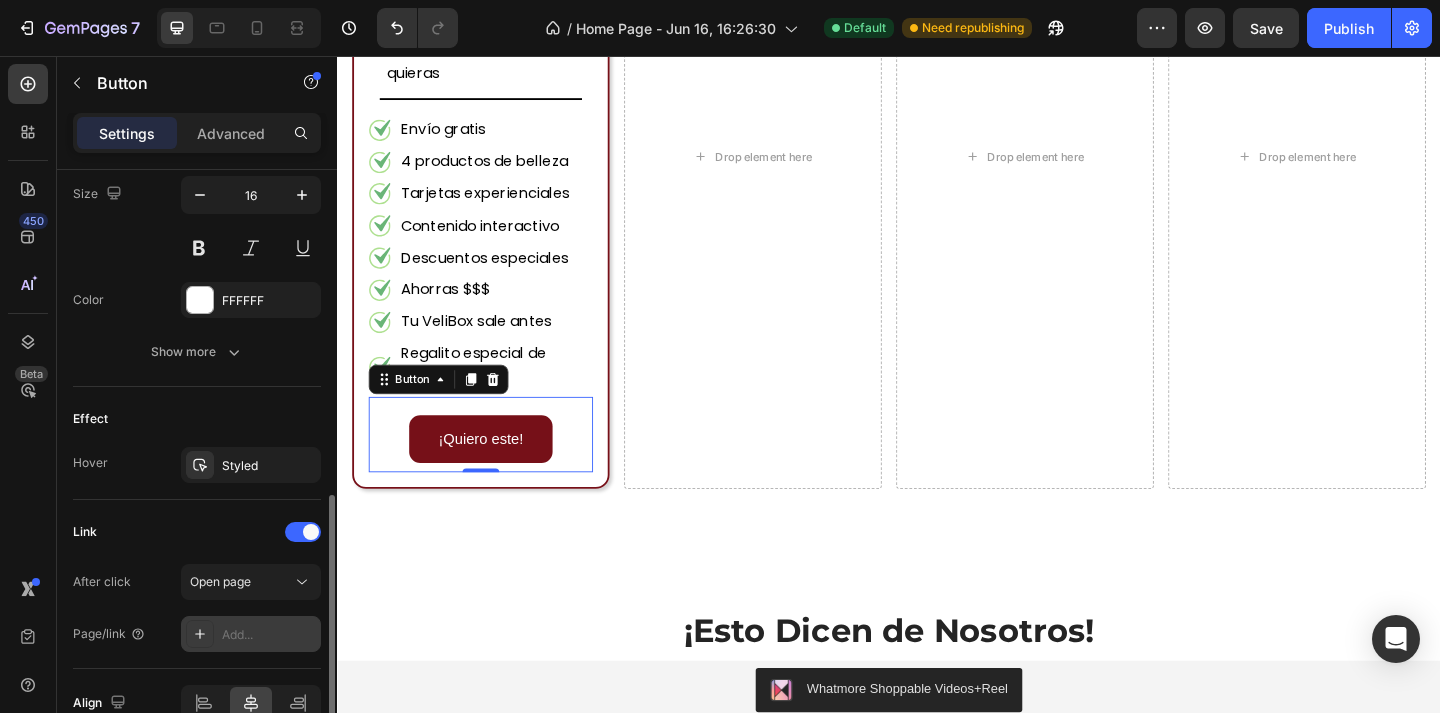 click on "Add..." at bounding box center [269, 635] 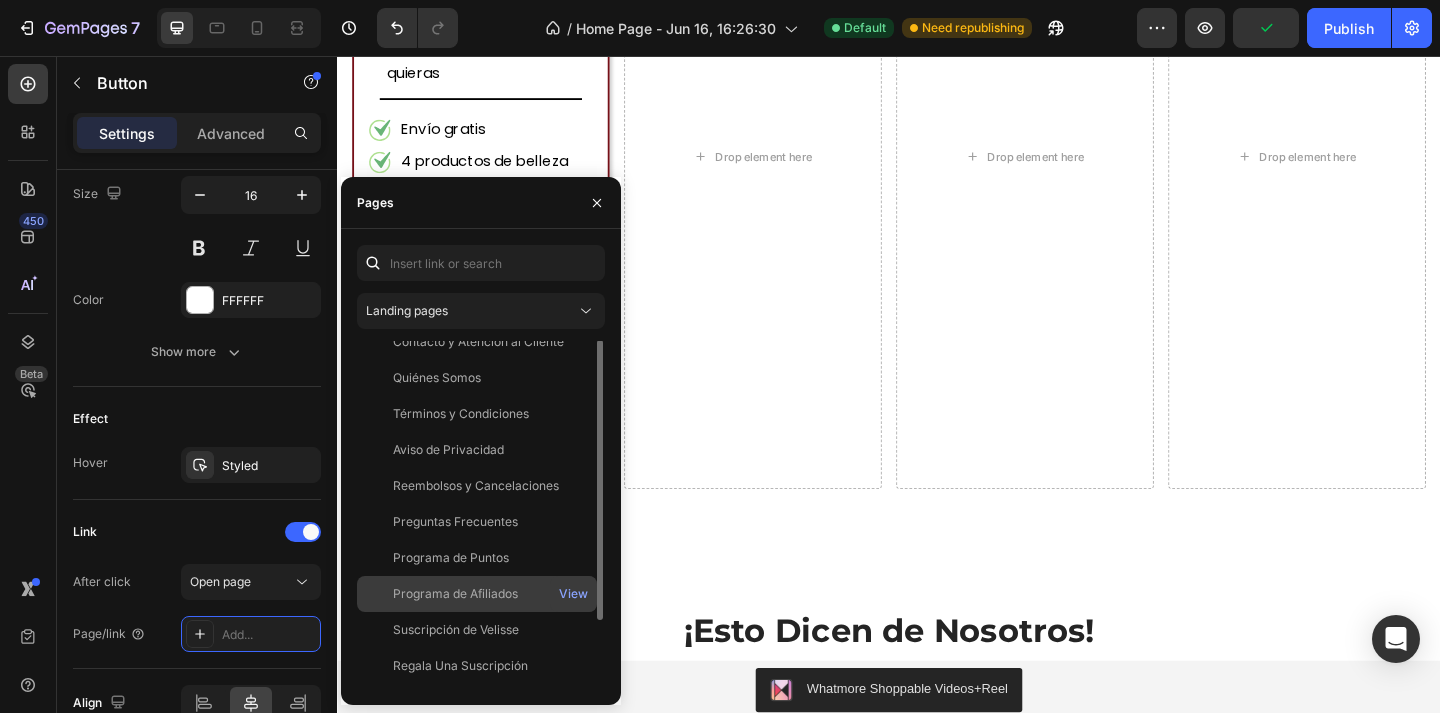 scroll, scrollTop: 0, scrollLeft: 0, axis: both 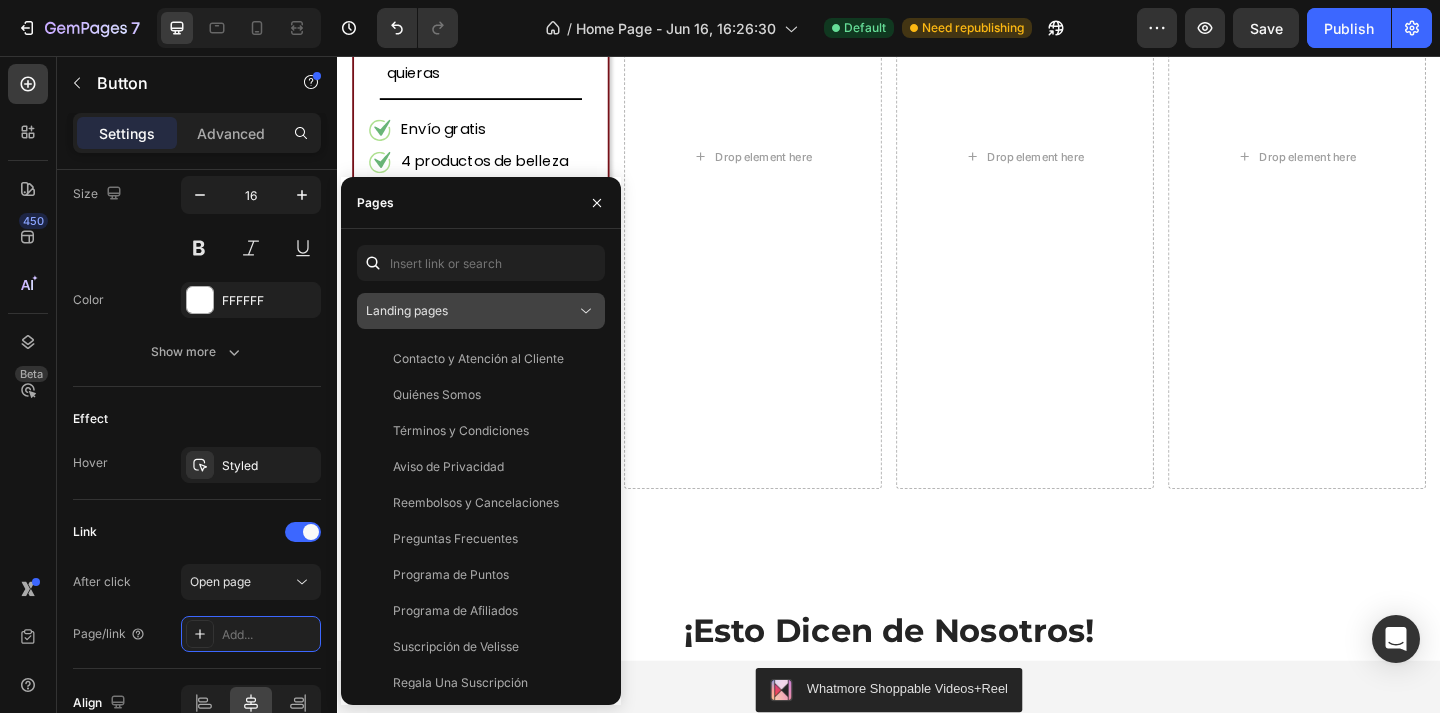 click on "Landing pages" at bounding box center (471, 311) 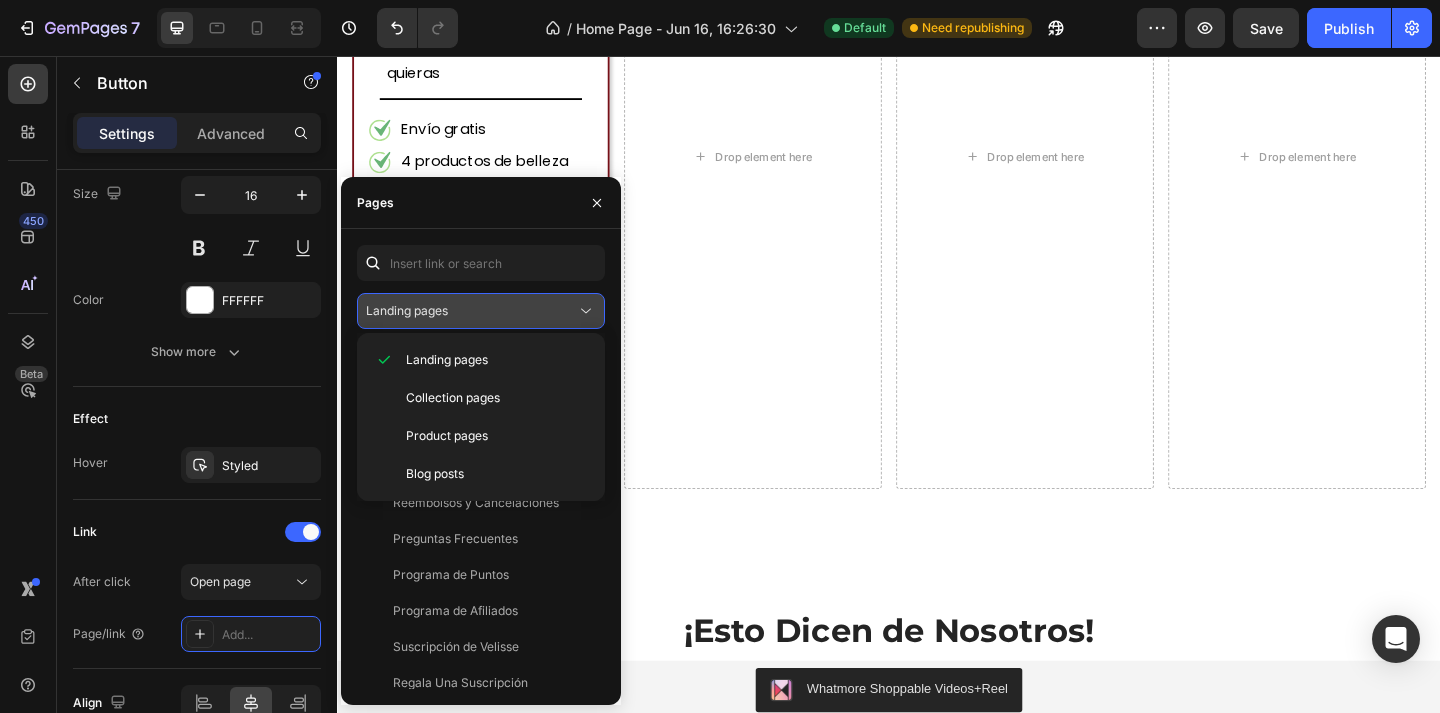 click on "Landing pages" at bounding box center (471, 311) 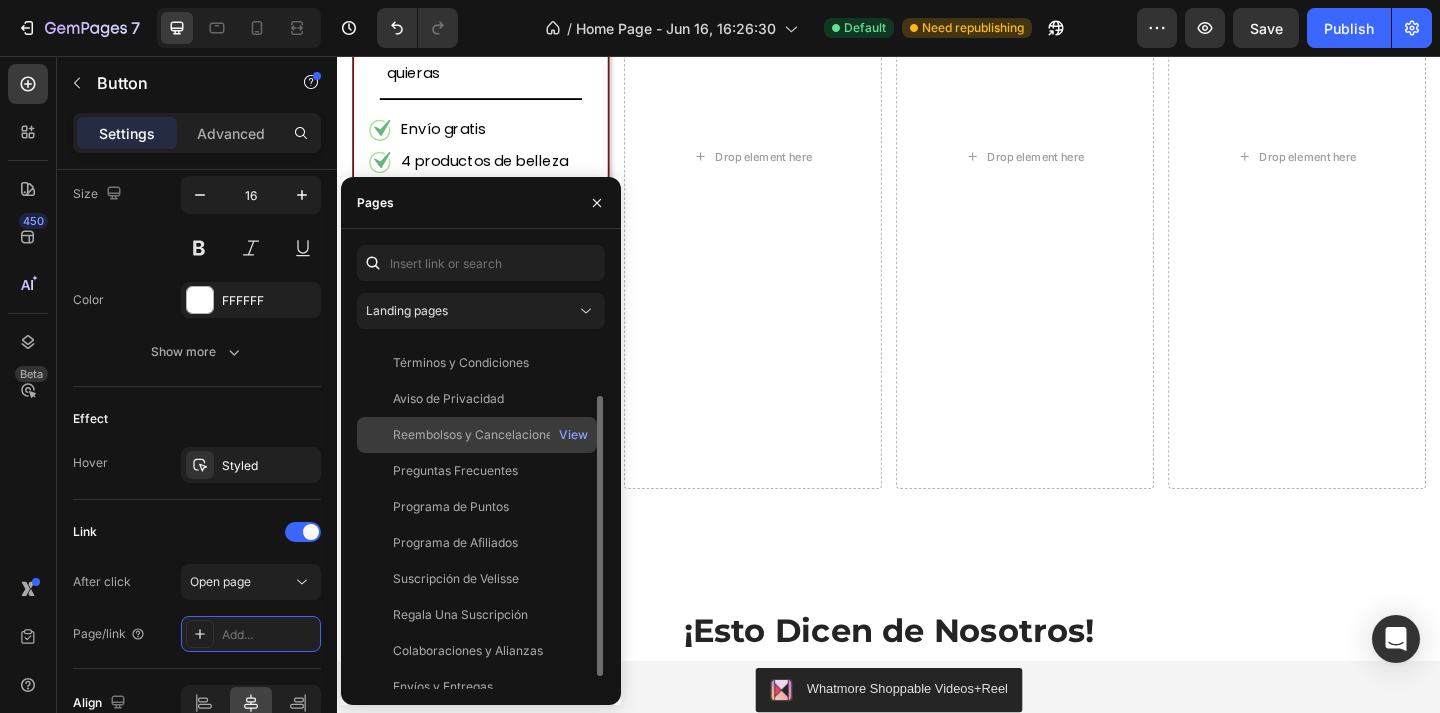 scroll, scrollTop: 84, scrollLeft: 0, axis: vertical 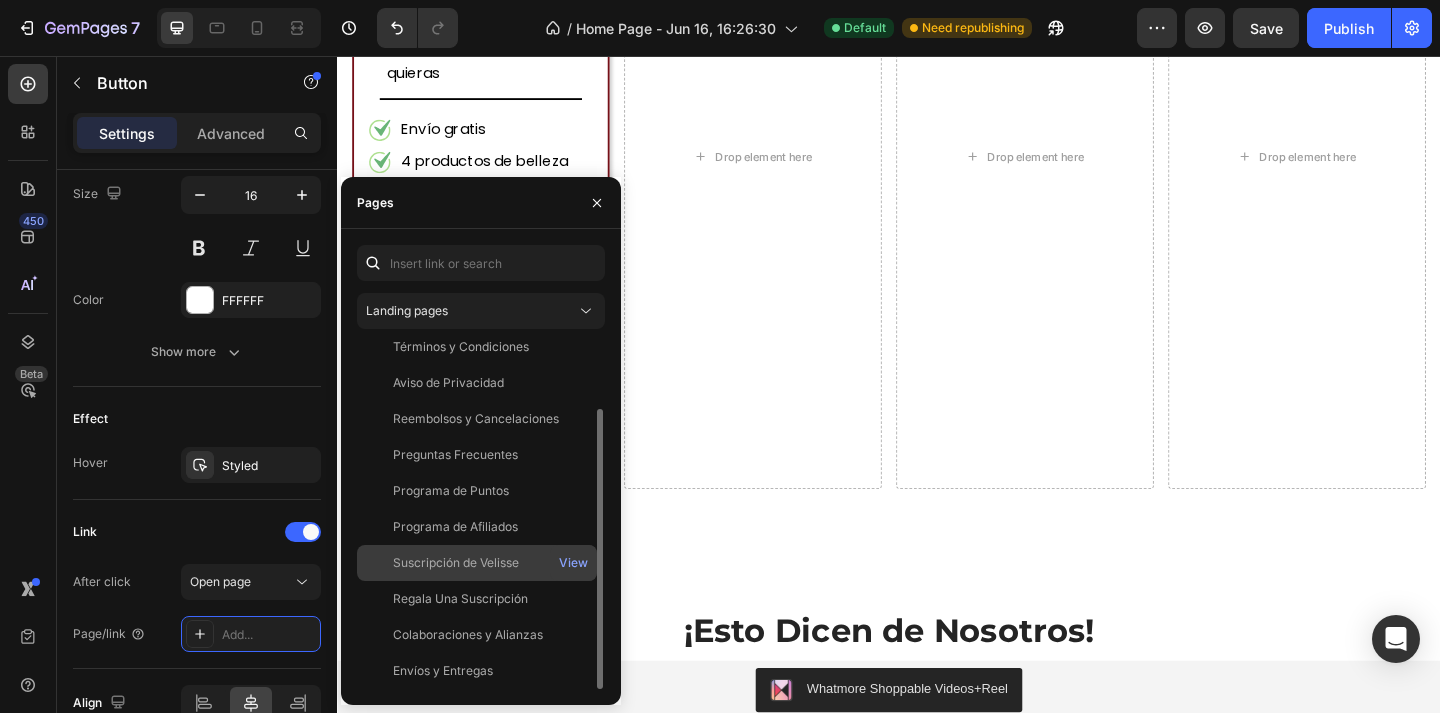 click on "Suscripción de Velisse" 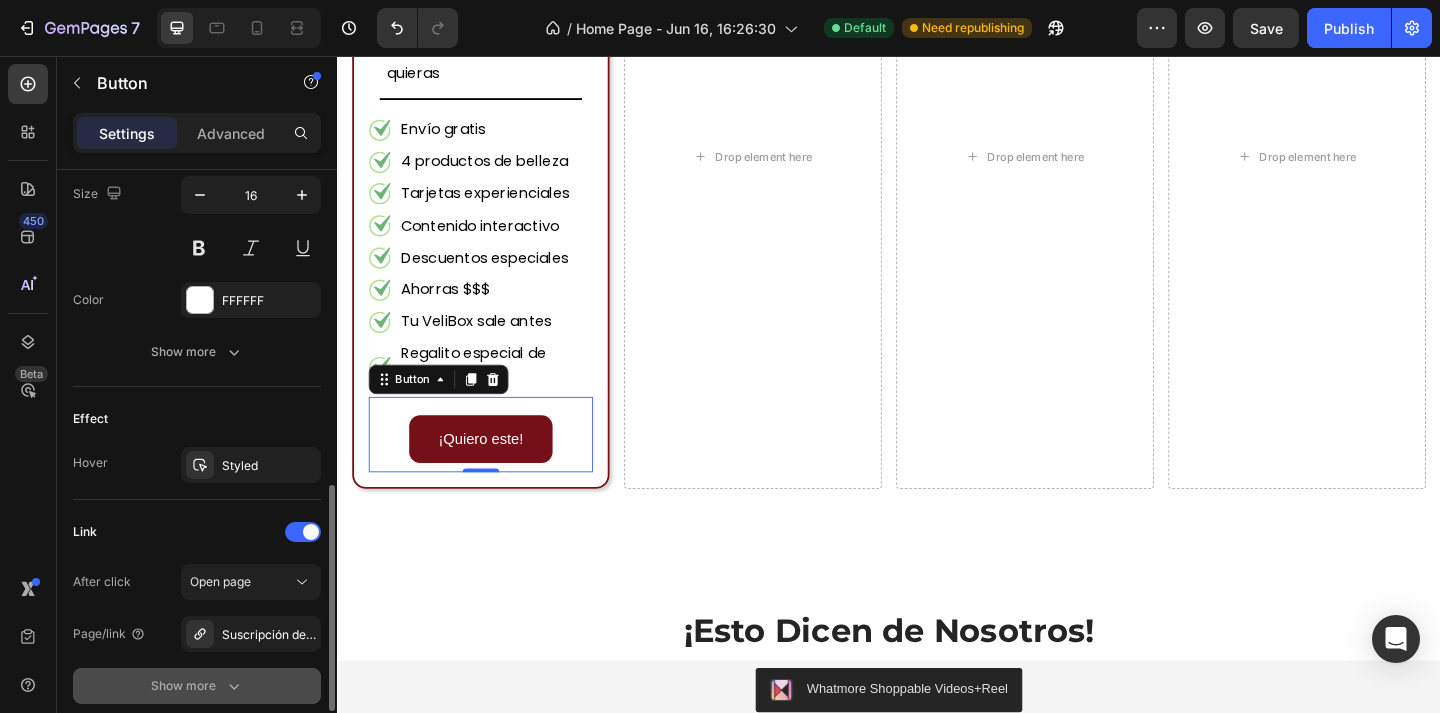 click on "Show more" 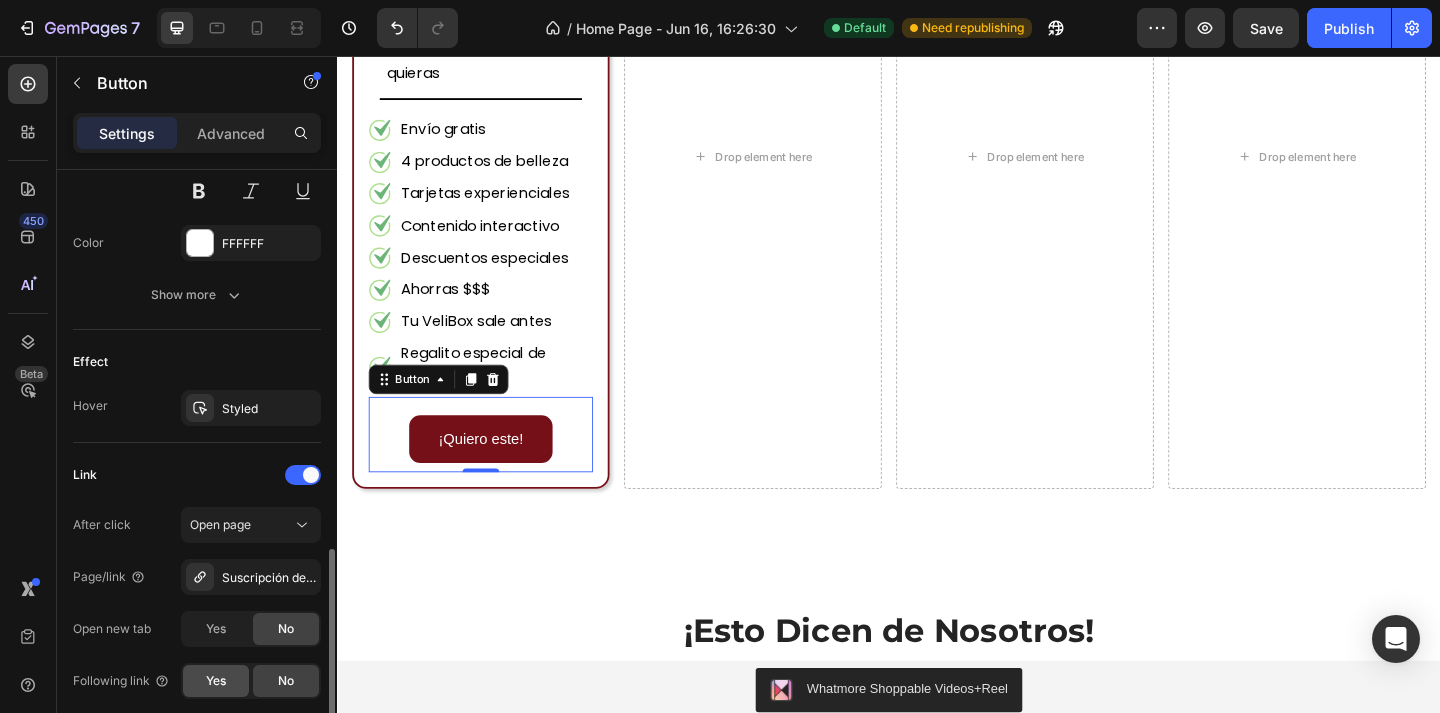 scroll, scrollTop: 938, scrollLeft: 0, axis: vertical 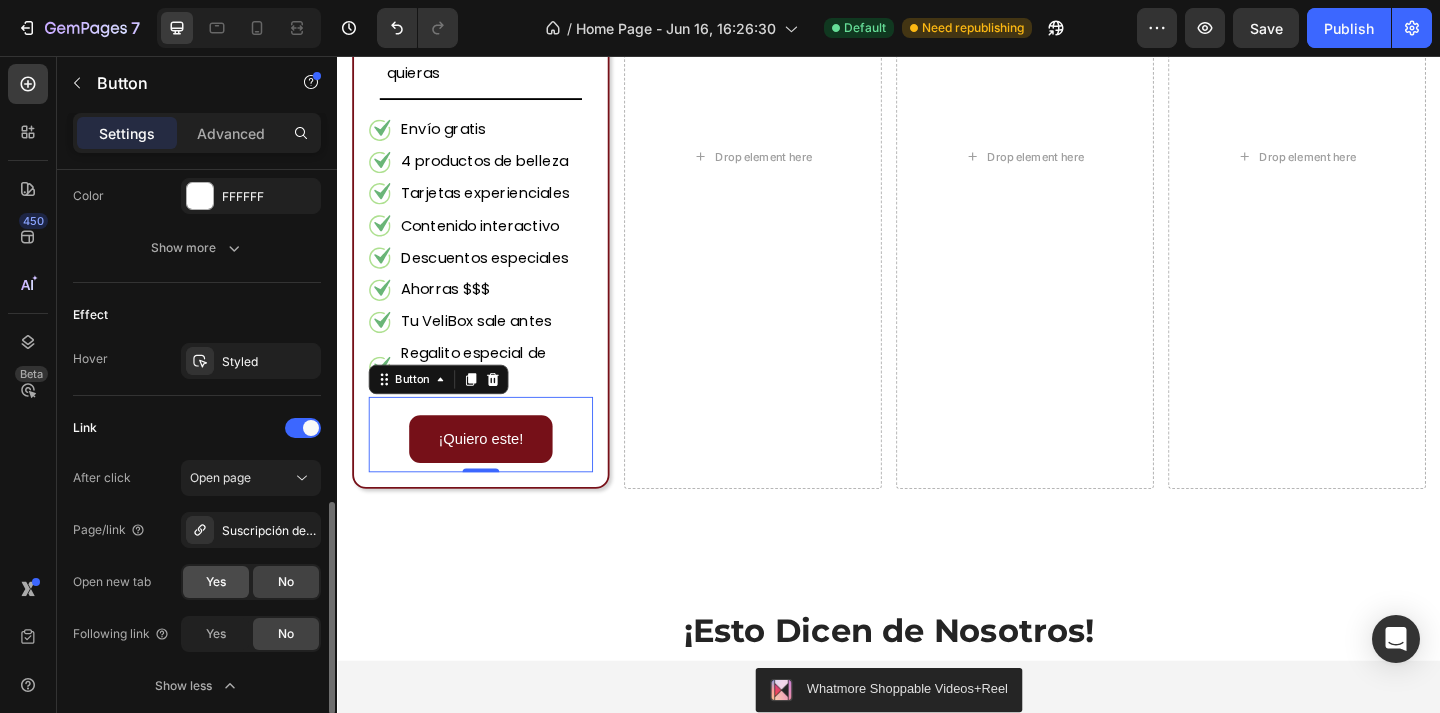 click on "Yes" 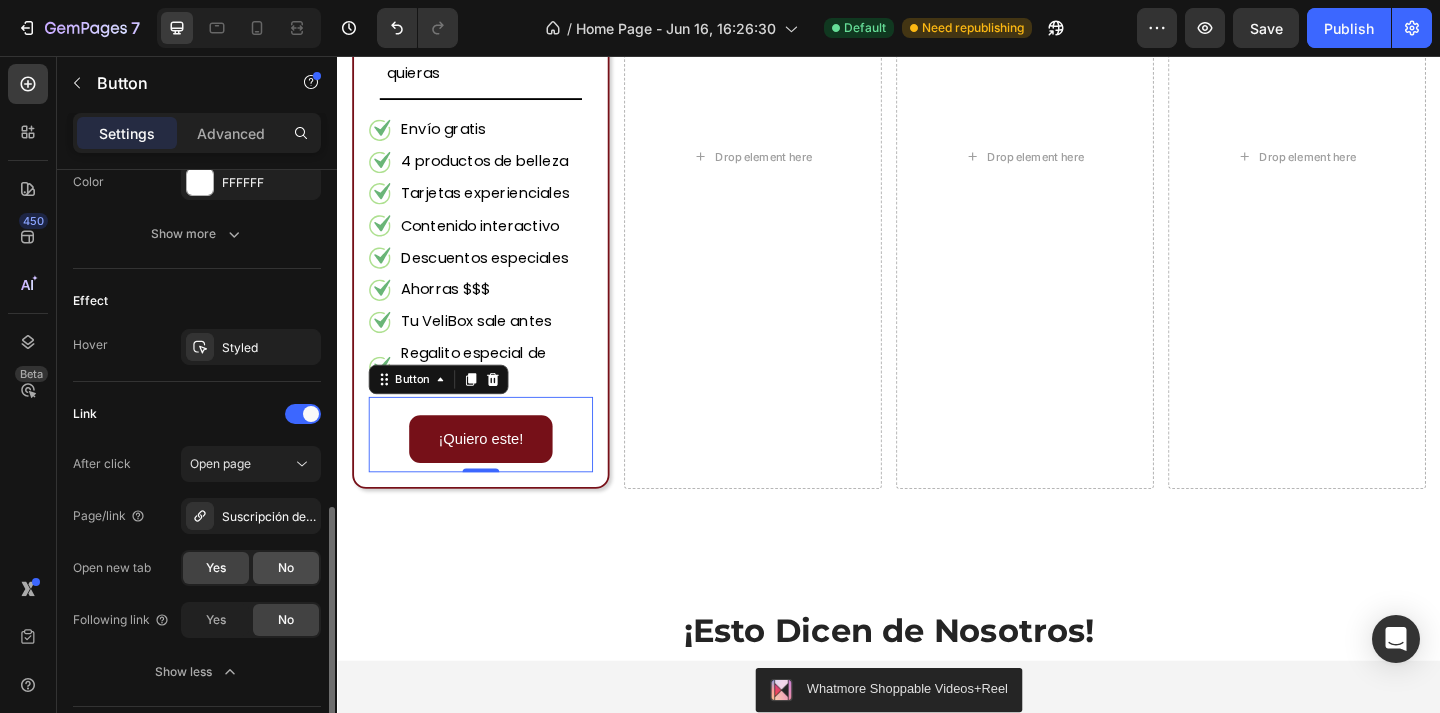 click on "No" 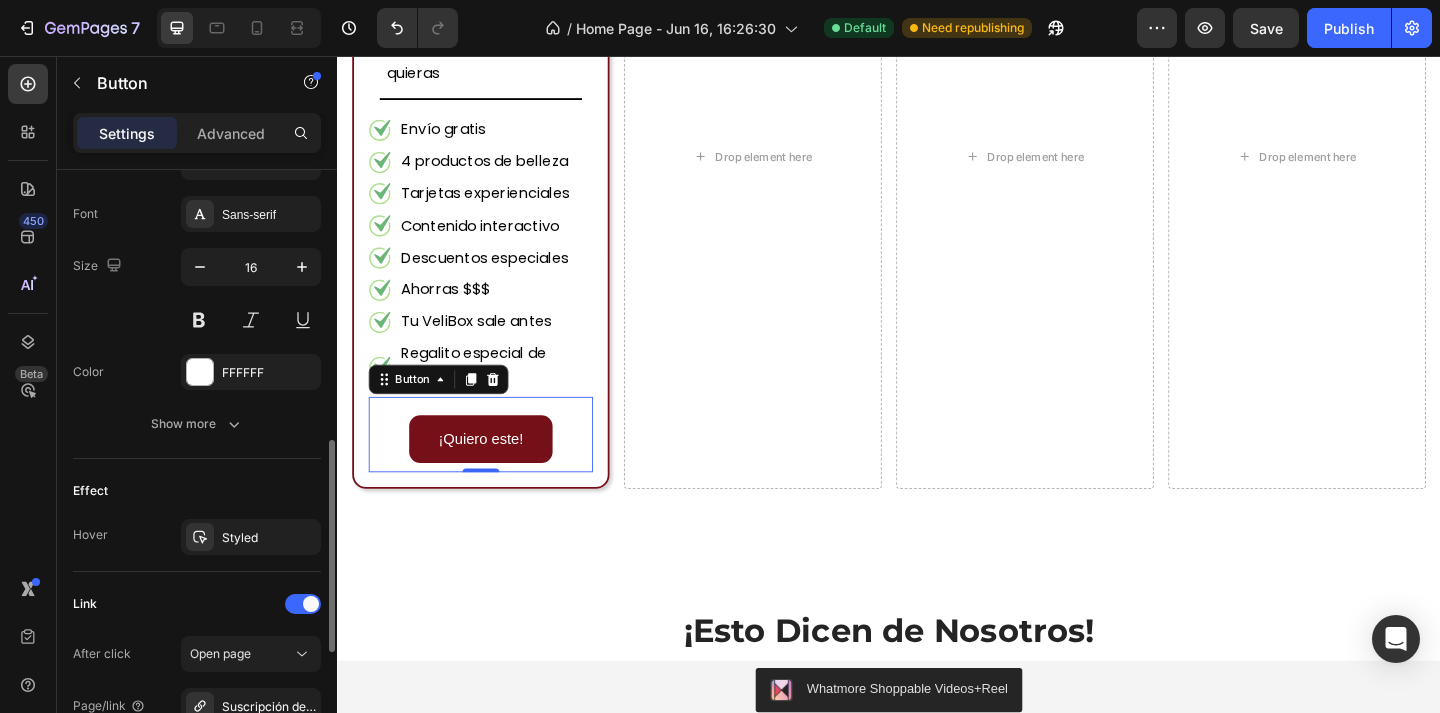 scroll, scrollTop: 309, scrollLeft: 0, axis: vertical 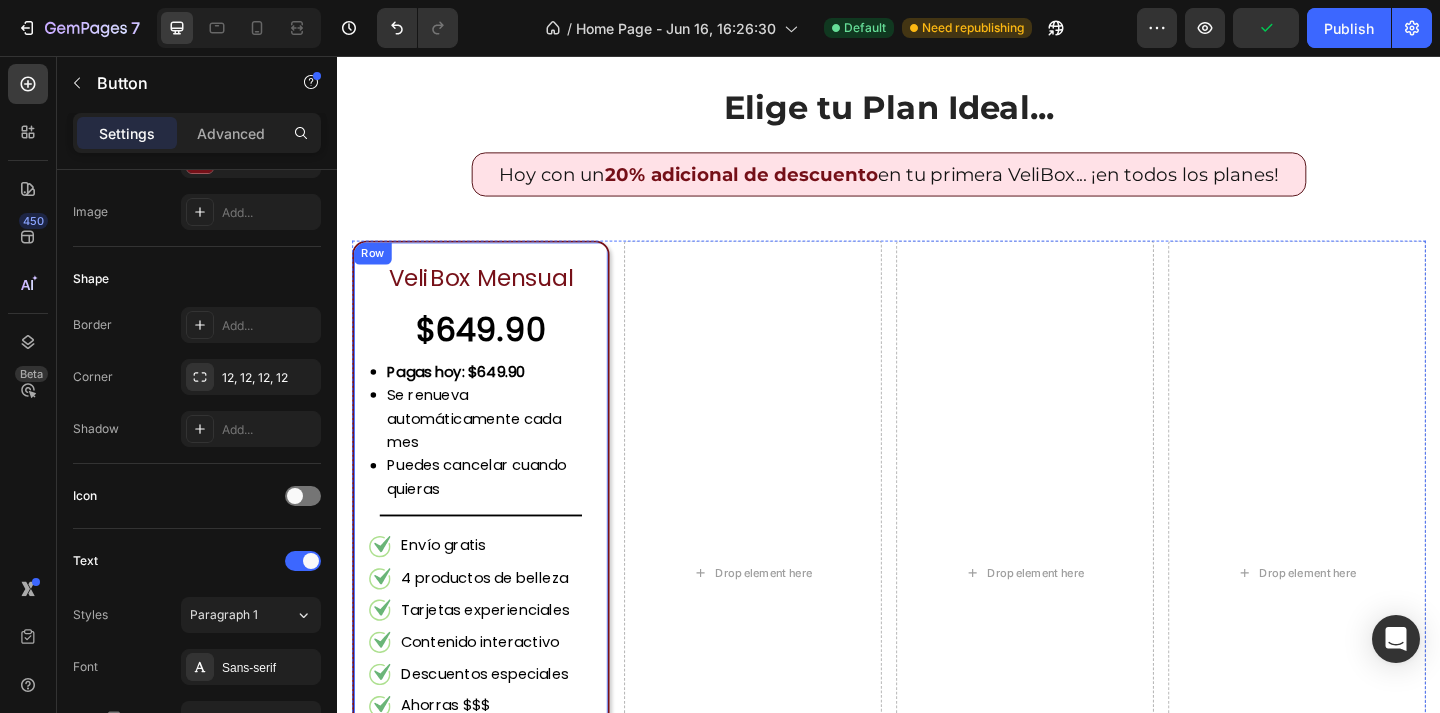 click on "VeliBox Mensual" at bounding box center [493, 297] 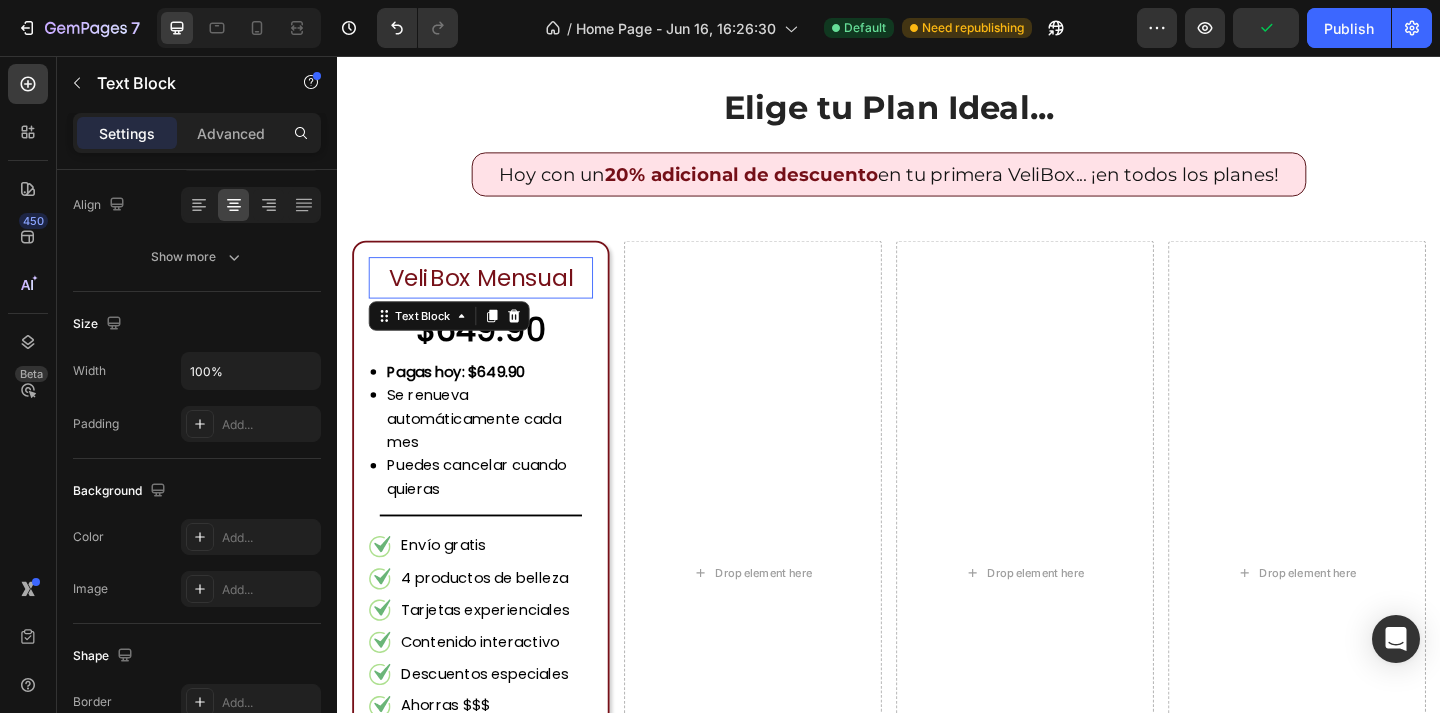 scroll, scrollTop: 0, scrollLeft: 0, axis: both 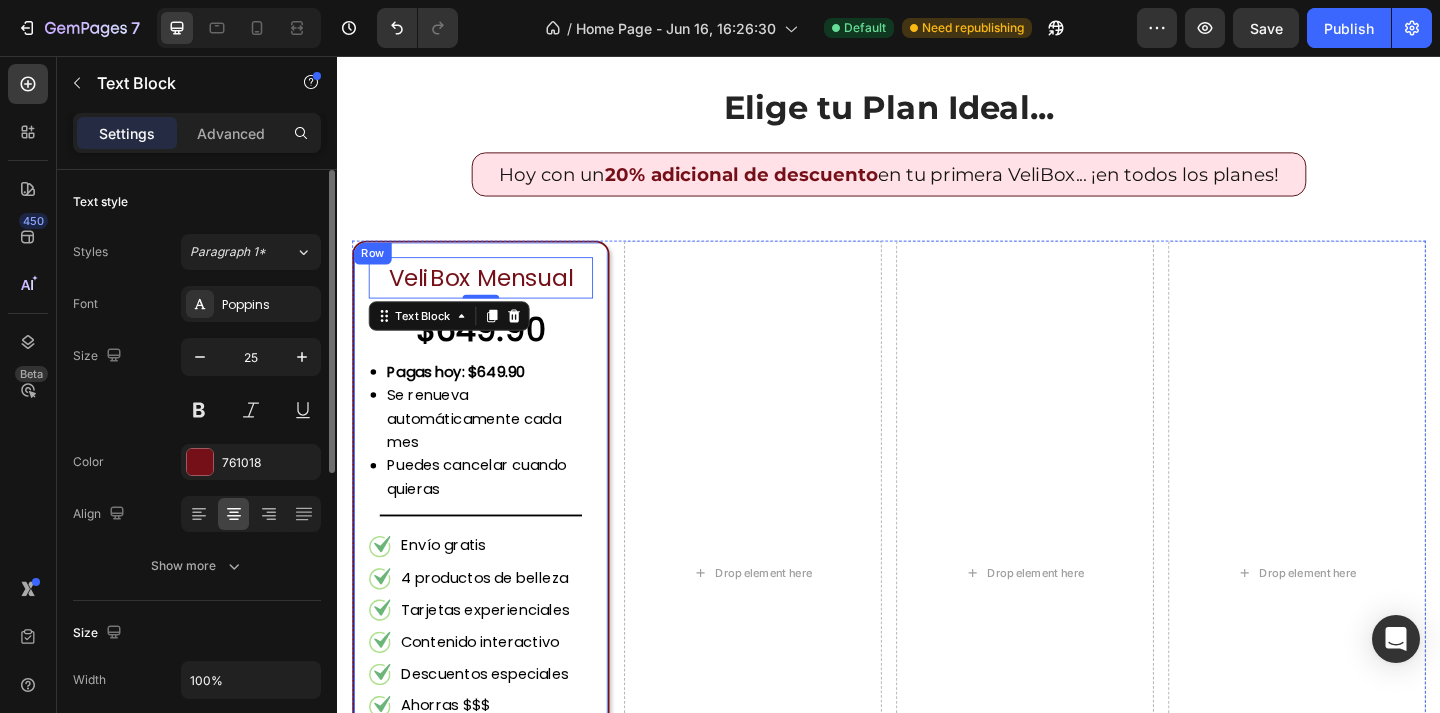 click on "VeliBox Mensual Text Block   0 $649.90 Text Block
Pagas hoy: $649.90
Se renueva automáticamente cada mes
Puedes cancelar cuando quieras
Custom Code                Title Line Envío gratis 4 productos de belleza Tarjetas experienciales Contenido interactivo Descuentos especiales Ahorras $$$ Tu VeliBox sale antes Regalito especial de Velisse Item List ¡Quiero este! Button Row" at bounding box center [493, 619] 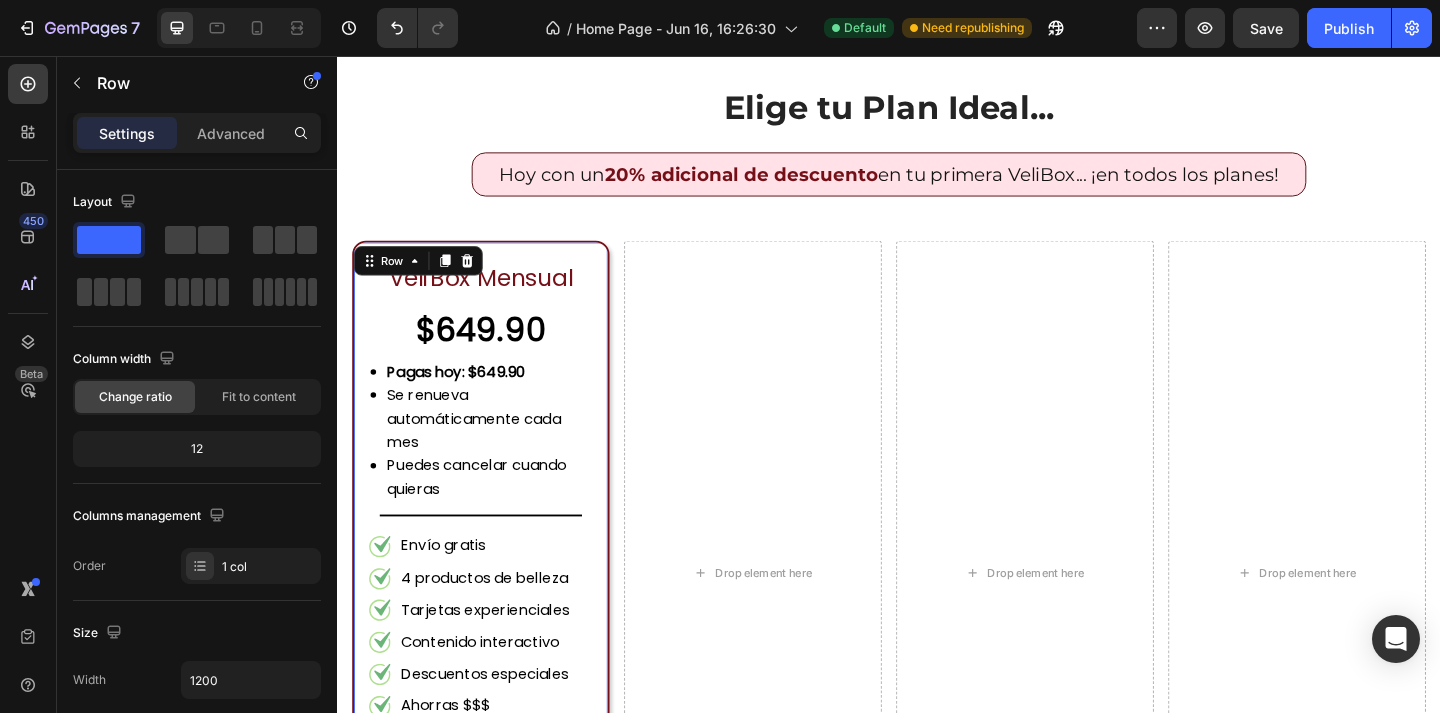 click on "VeliBox Mensual Text Block $649.90 Text Block
Pagas hoy: $649.90
Se renueva automáticamente cada mes
Puedes cancelar cuando quieras
Custom Code                Title Line Envío gratis 4 productos de belleza Tarjetas experienciales Contenido interactivo Descuentos especiales Ahorras $$$ Tu VeliBox sale antes Regalito especial de Velisse Item List ¡Quiero este! Button Row   0" at bounding box center (493, 619) 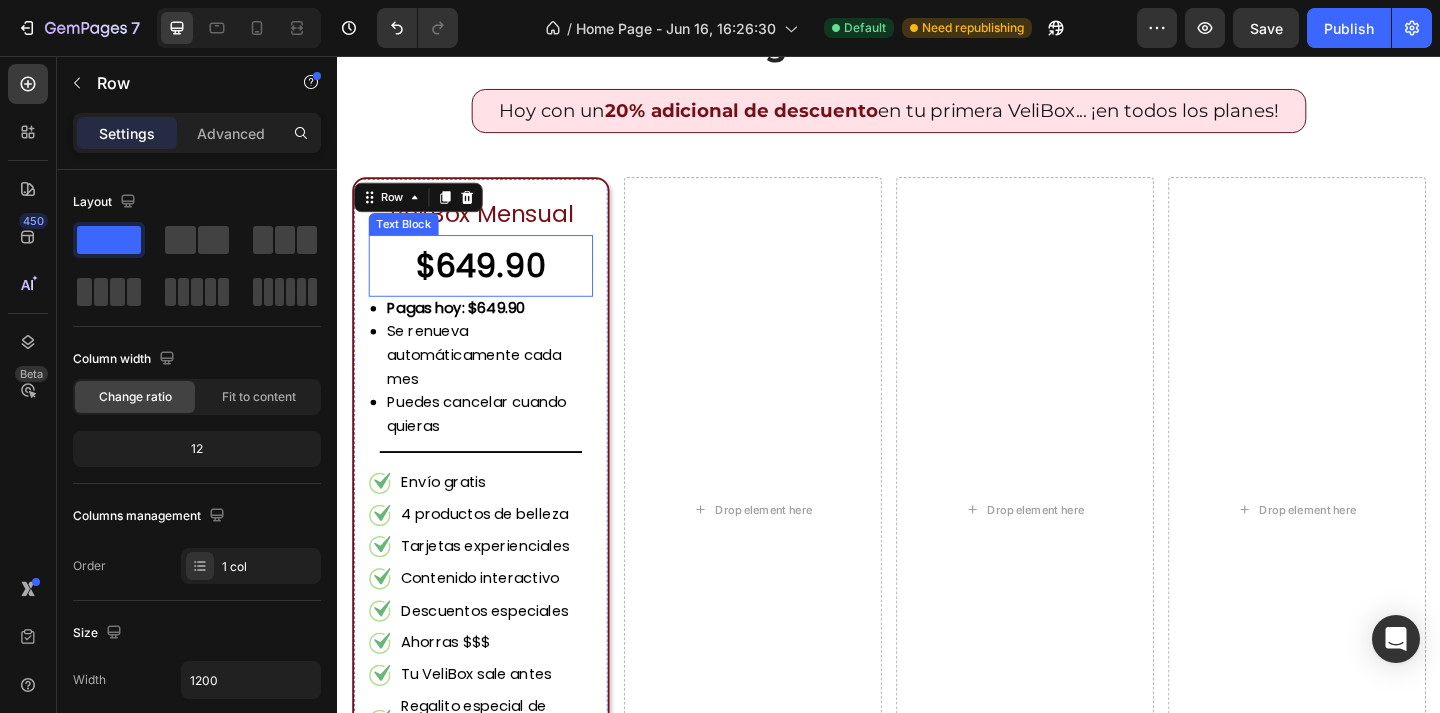 scroll, scrollTop: 1750, scrollLeft: 0, axis: vertical 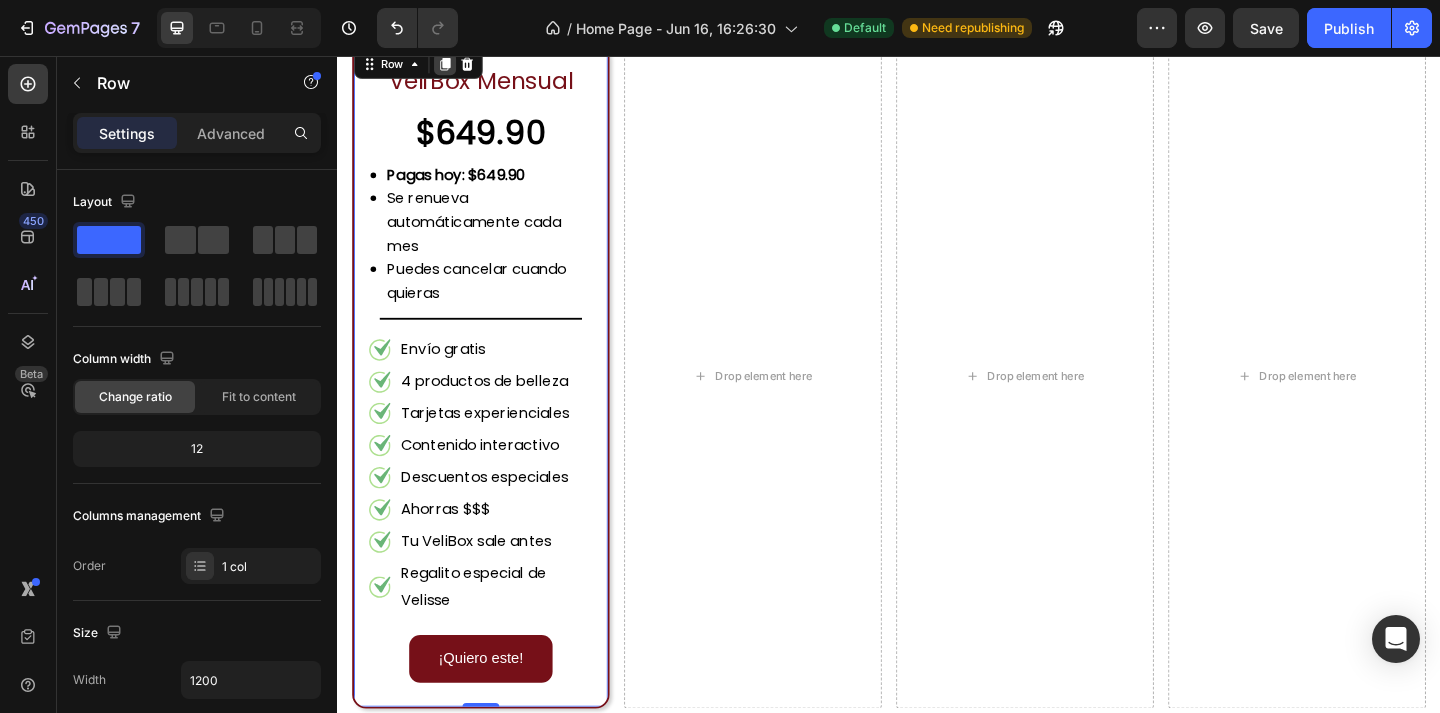click 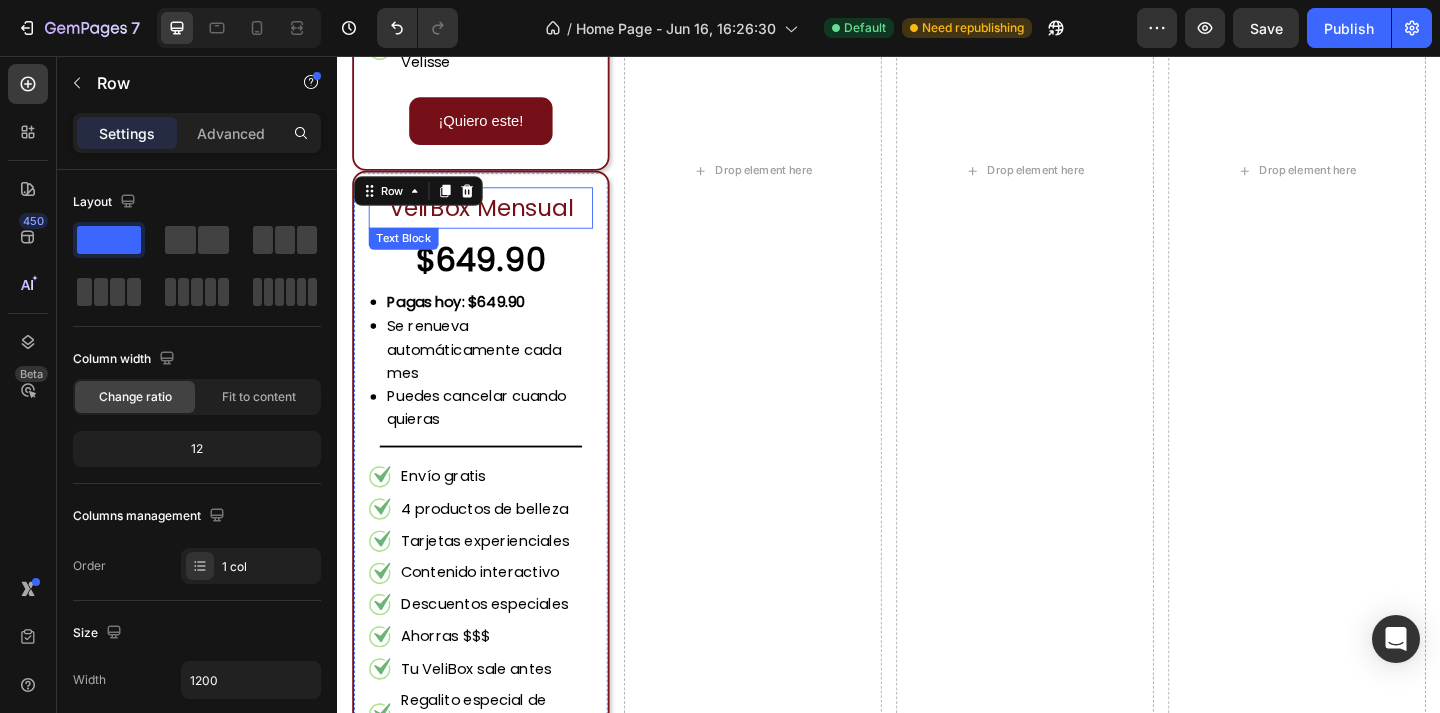 scroll, scrollTop: 2740, scrollLeft: 0, axis: vertical 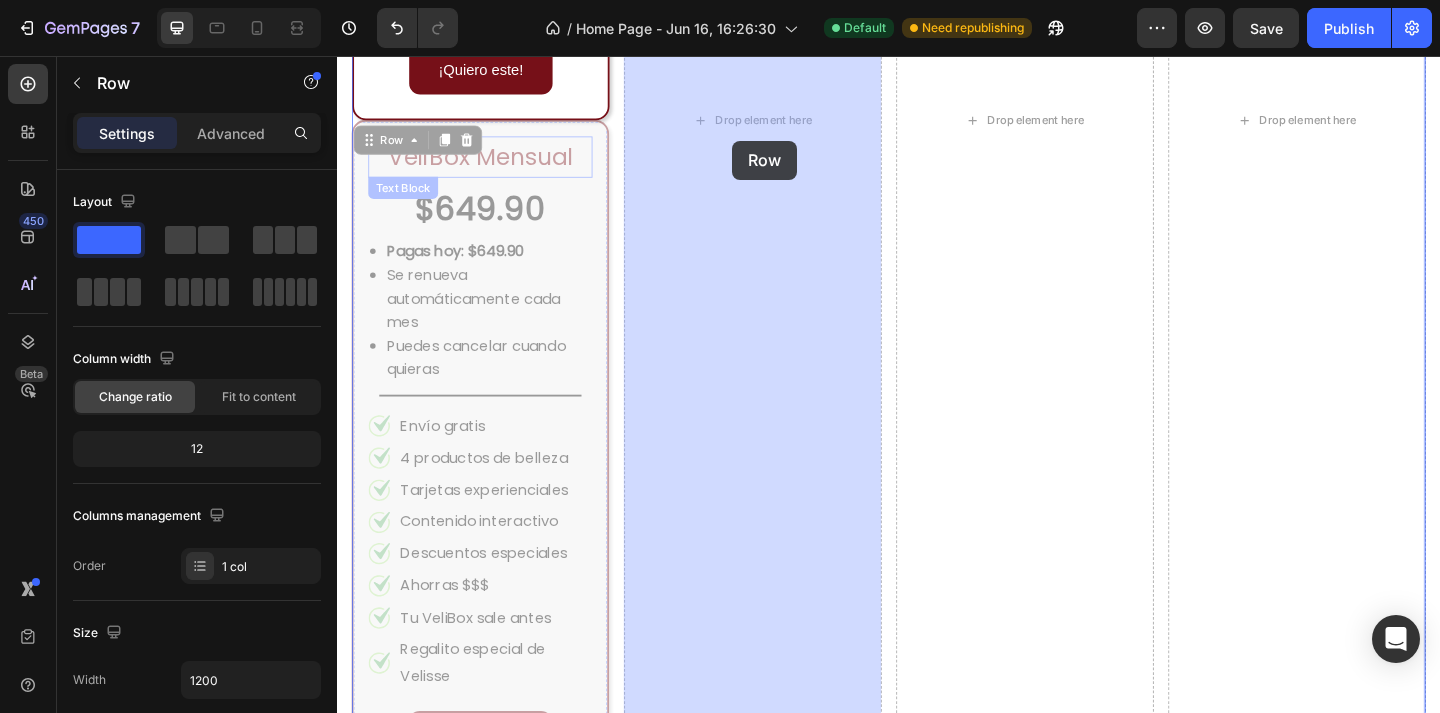 drag, startPoint x: 402, startPoint y: 149, endPoint x: 767, endPoint y: 148, distance: 365.00137 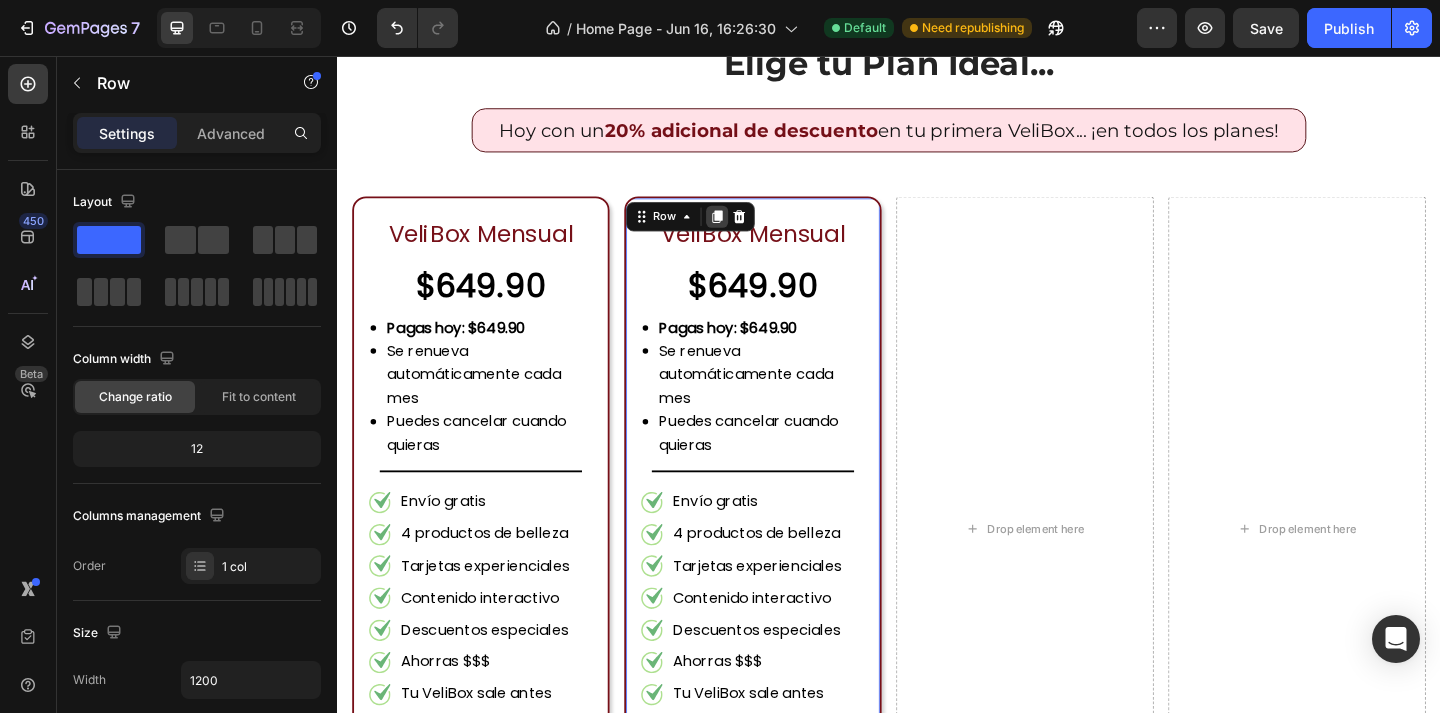 click 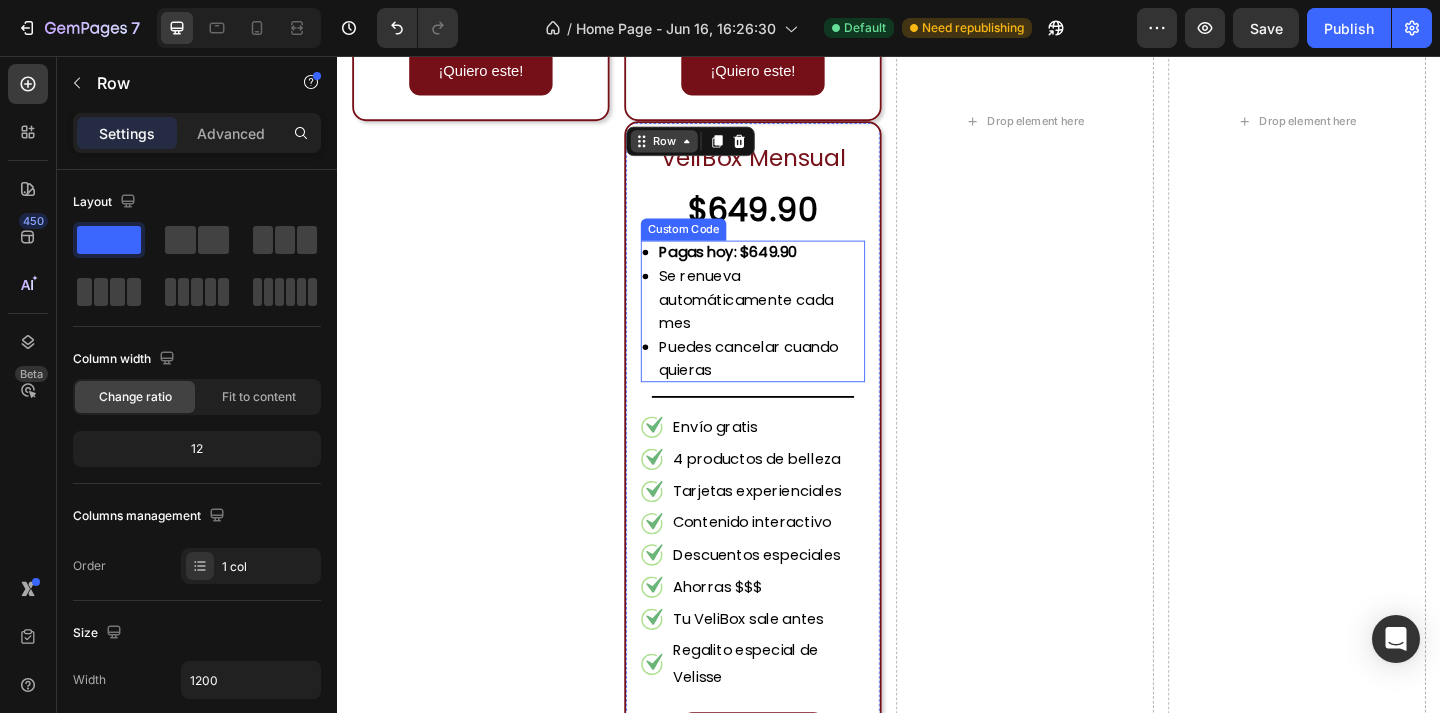 scroll, scrollTop: 2740, scrollLeft: 0, axis: vertical 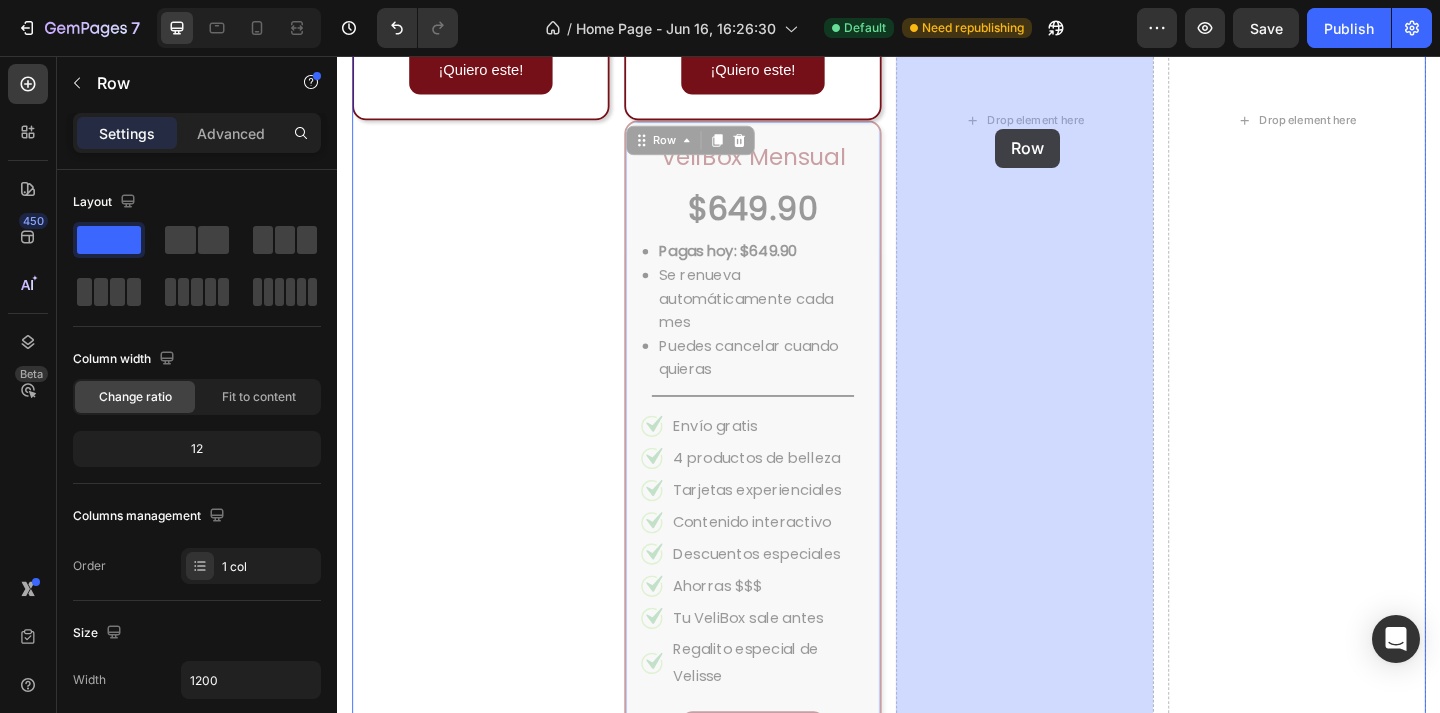 drag, startPoint x: 692, startPoint y: 146, endPoint x: 1053, endPoint y: 135, distance: 361.16754 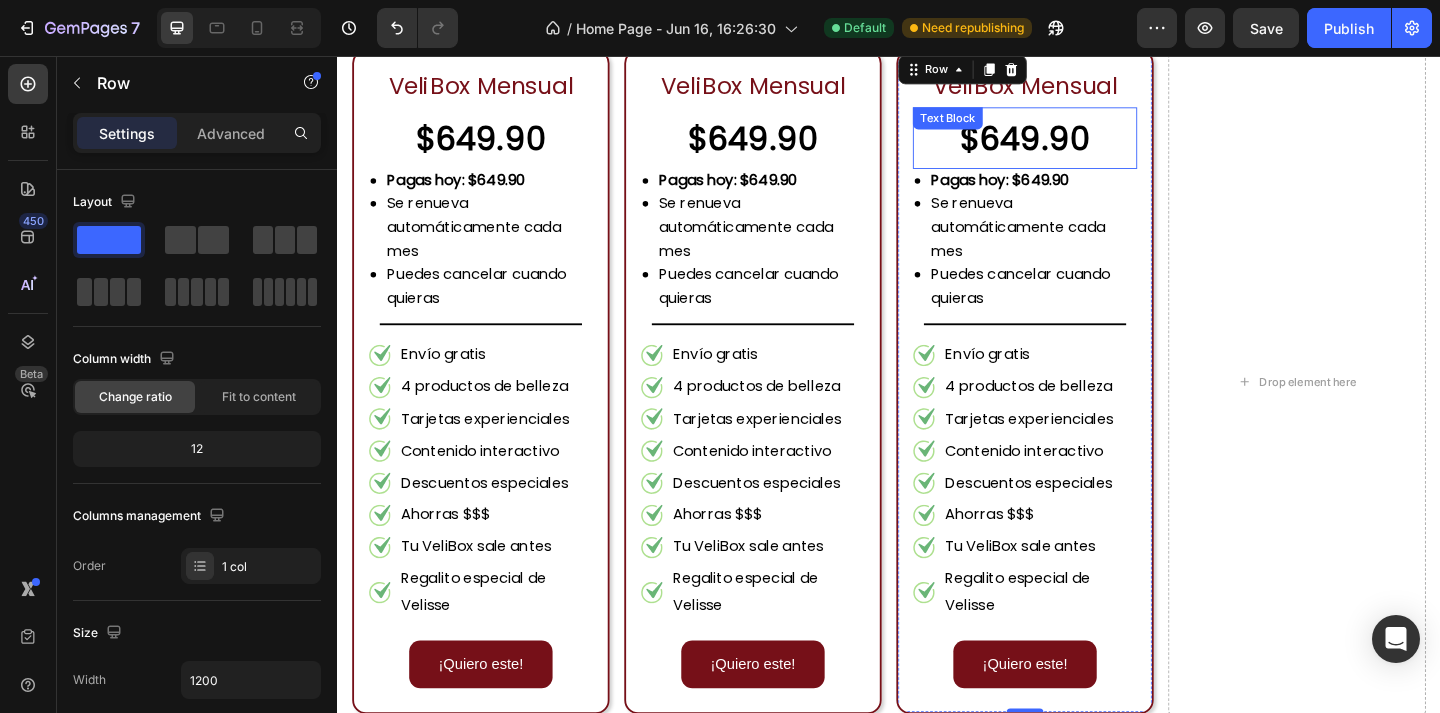 scroll, scrollTop: 1925, scrollLeft: 0, axis: vertical 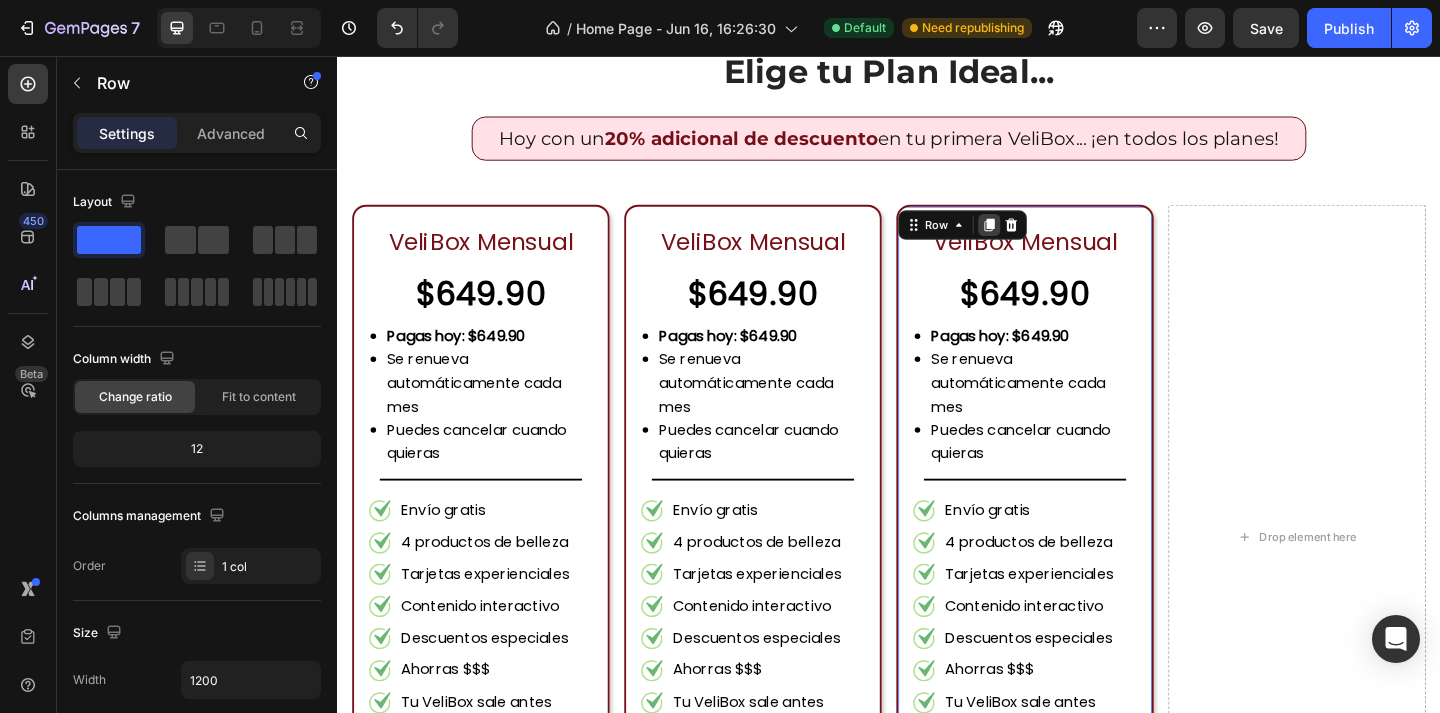 click 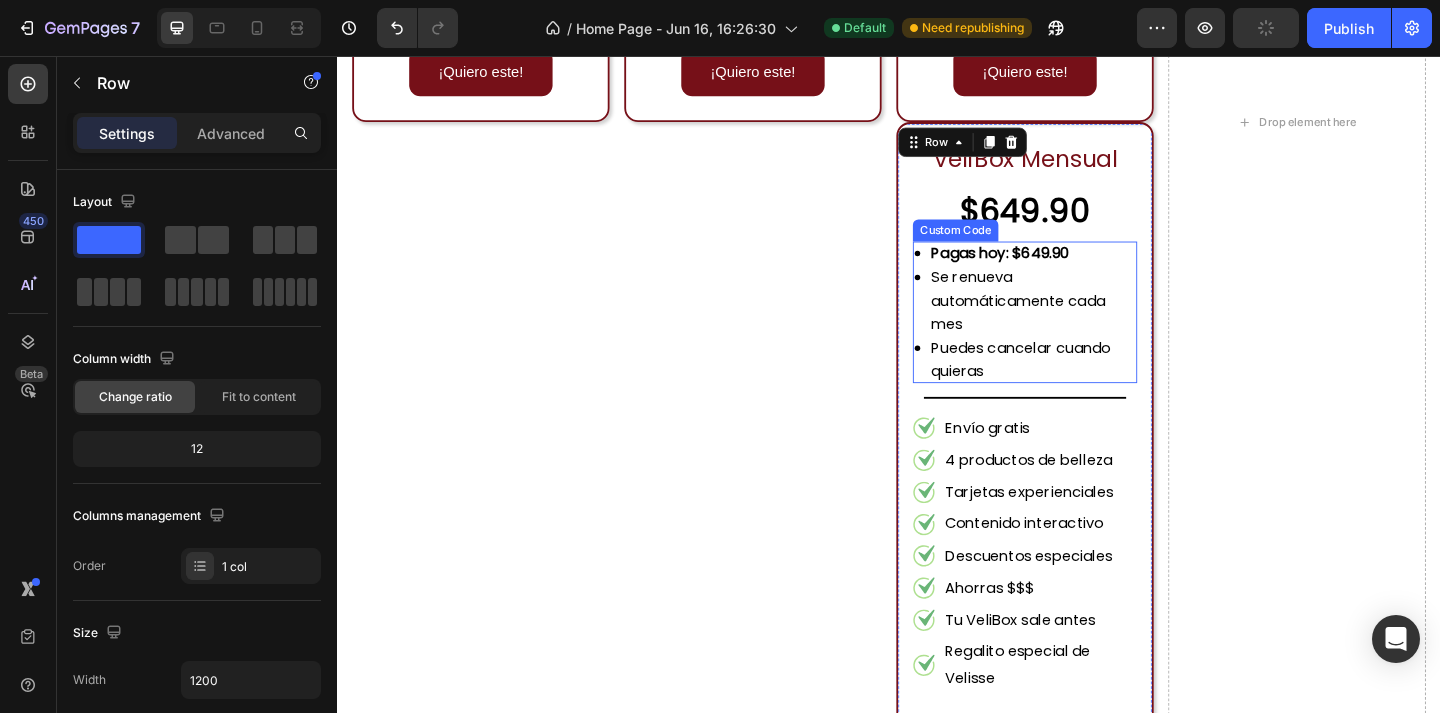 scroll, scrollTop: 2740, scrollLeft: 0, axis: vertical 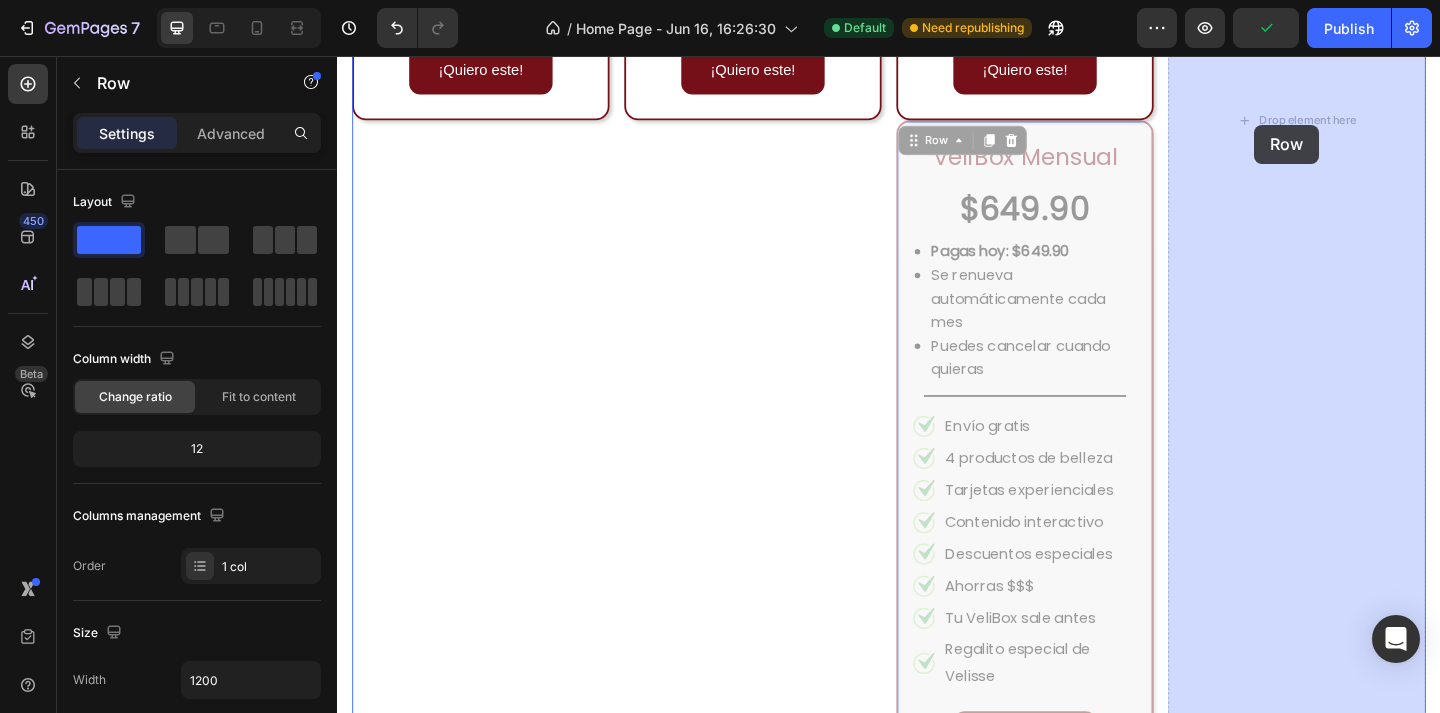 drag, startPoint x: 989, startPoint y: 153, endPoint x: 1335, endPoint y: 131, distance: 346.69873 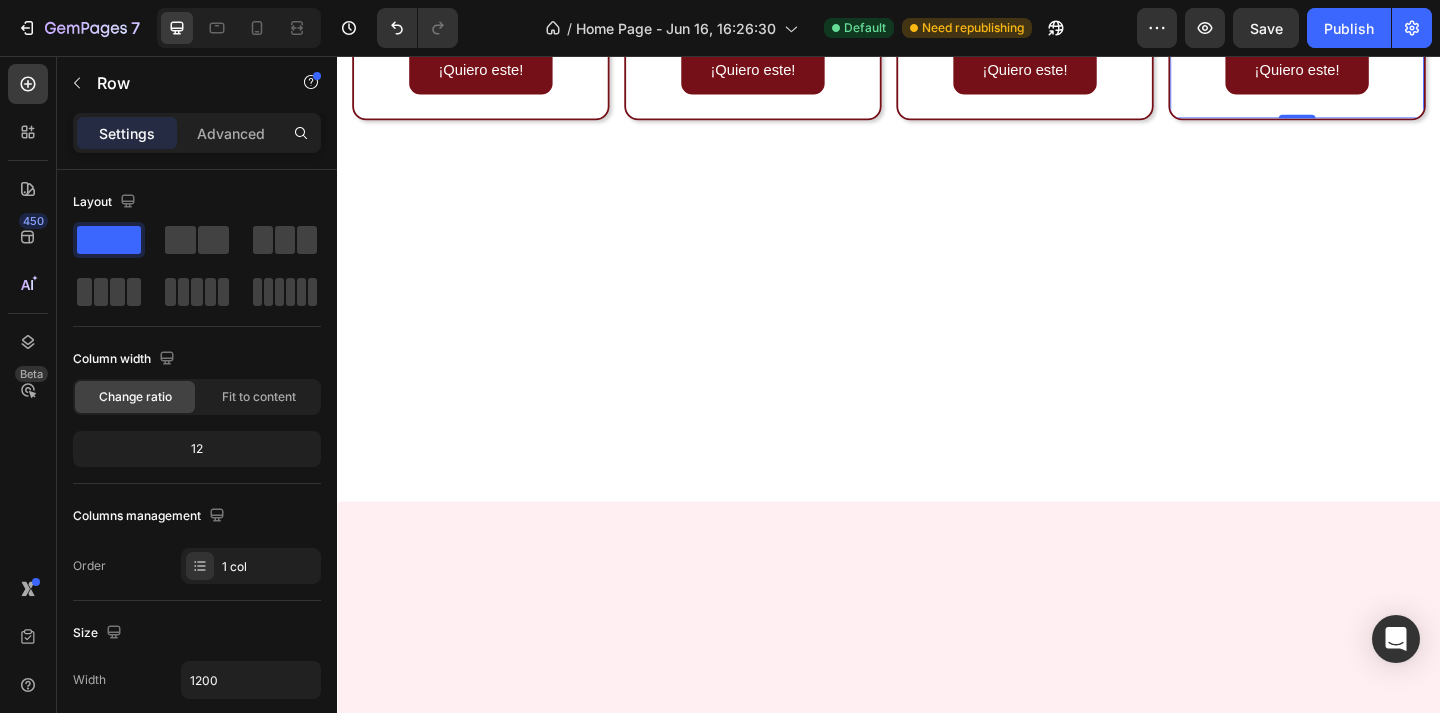 click at bounding box center (937, 357) 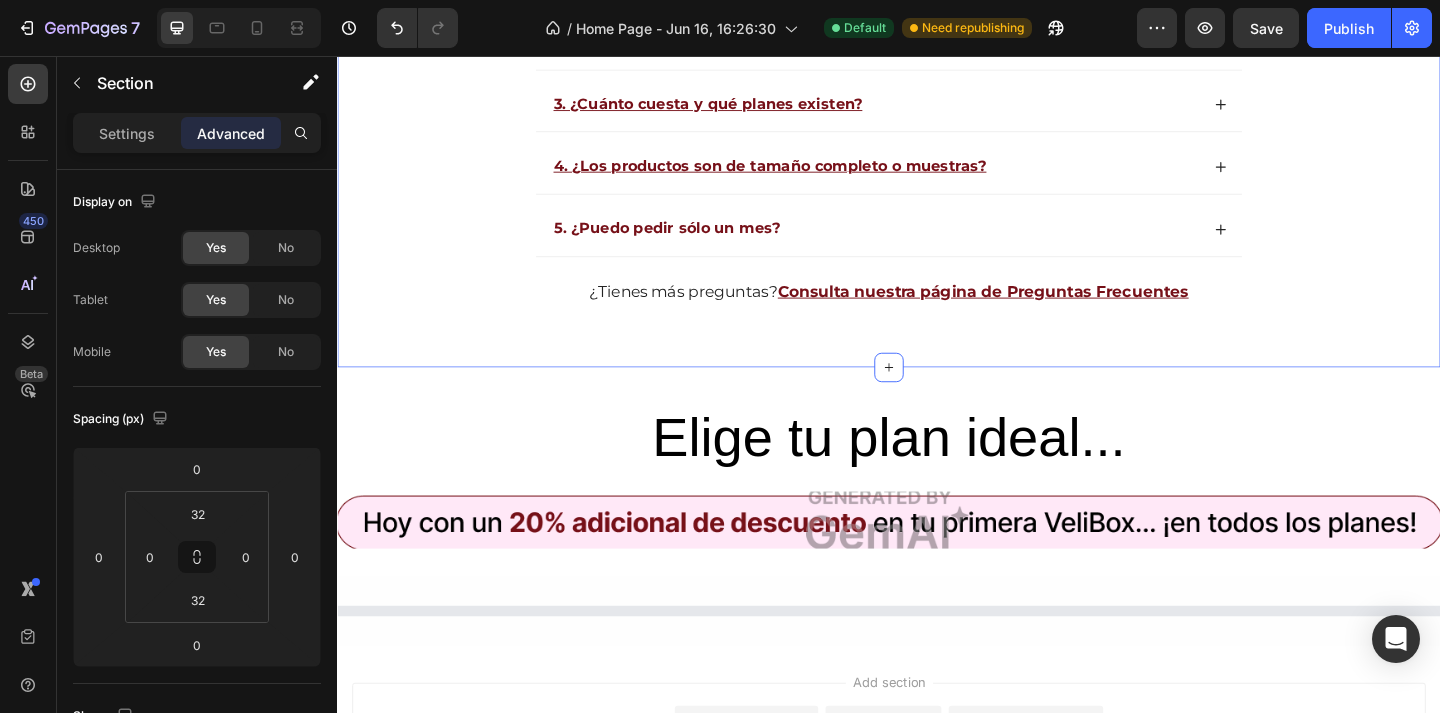 scroll, scrollTop: 5658, scrollLeft: 0, axis: vertical 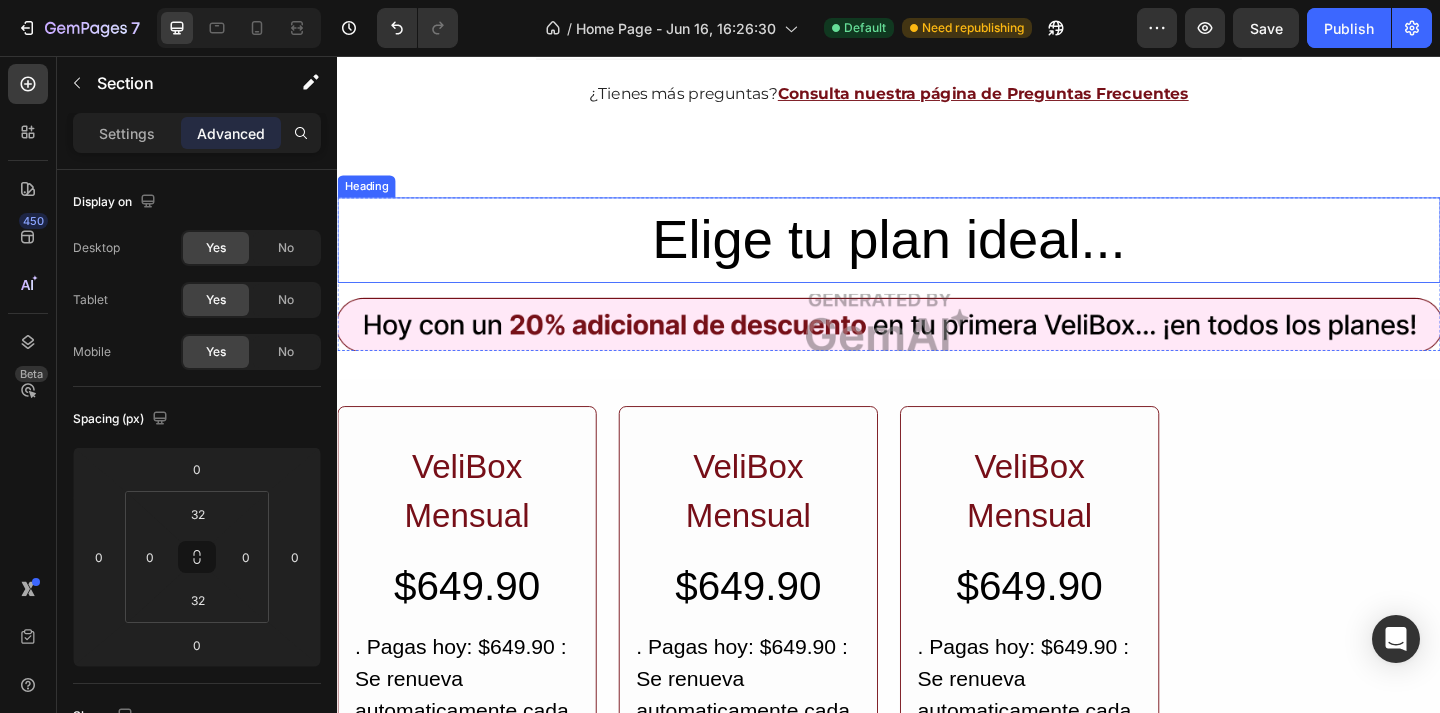 click on "Elige tu plan ideal..." at bounding box center (937, 256) 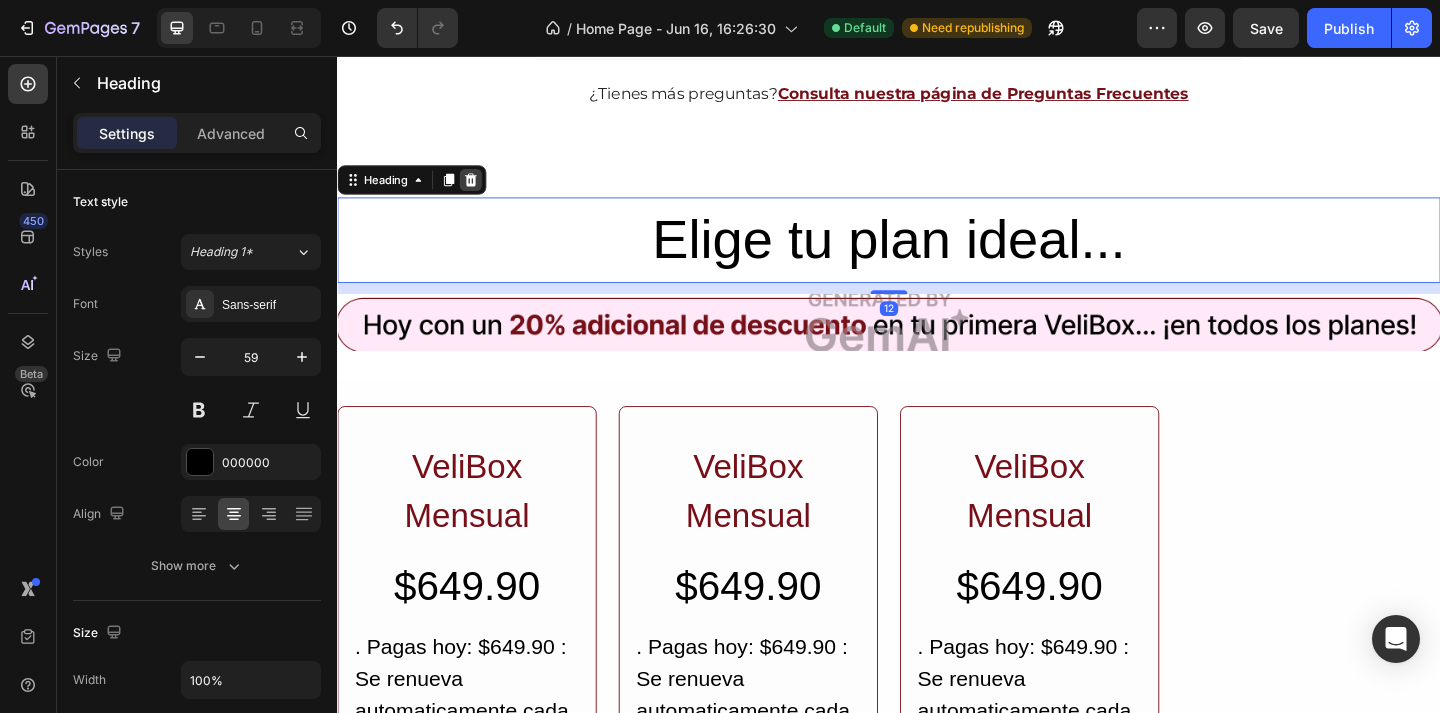 click 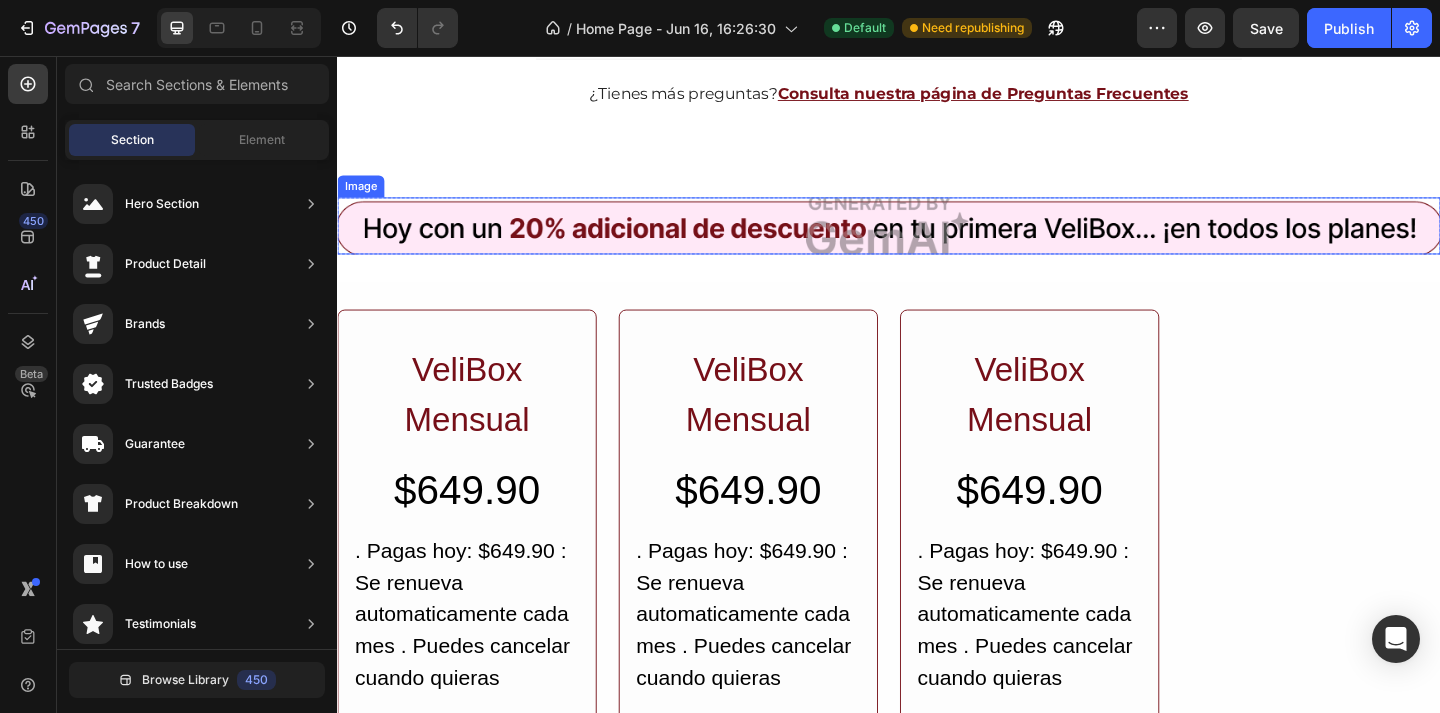 click at bounding box center [937, 241] 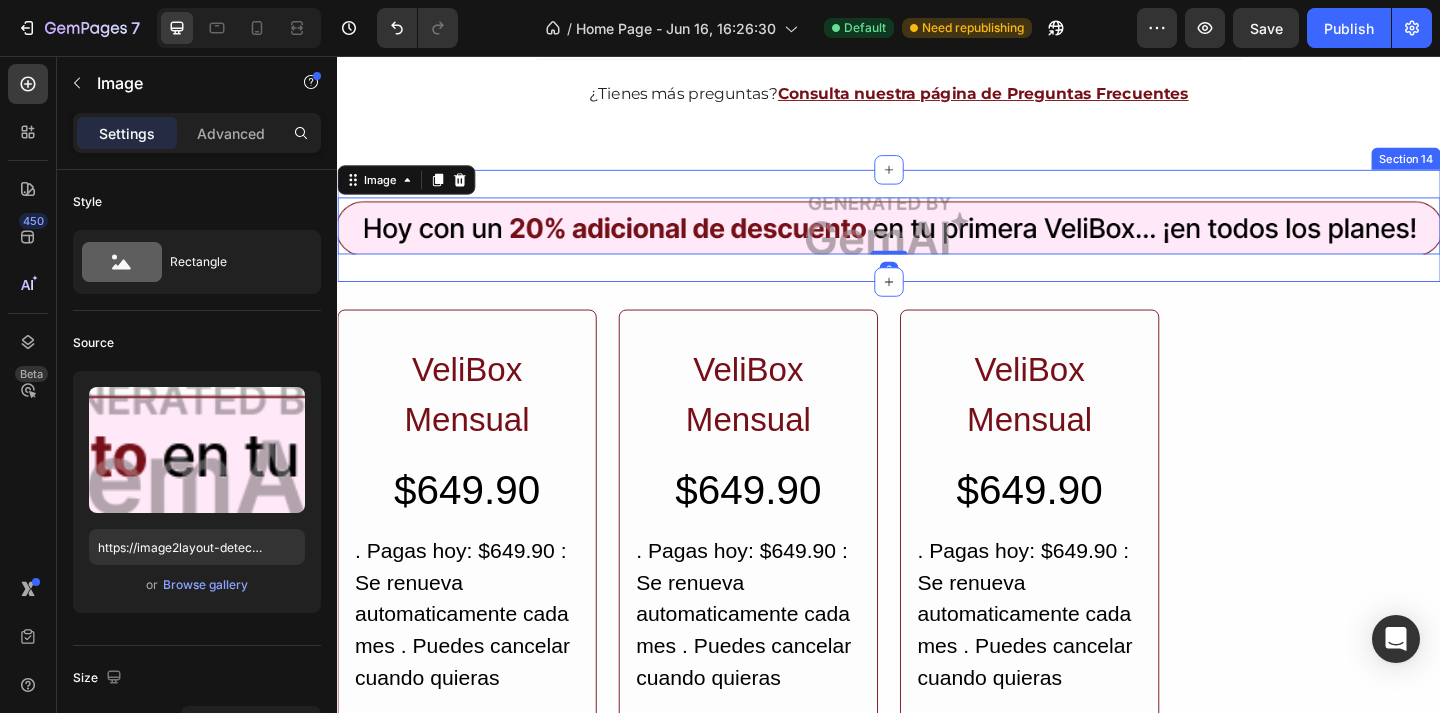 click on "Image   0 Row Section 14" at bounding box center [937, 241] 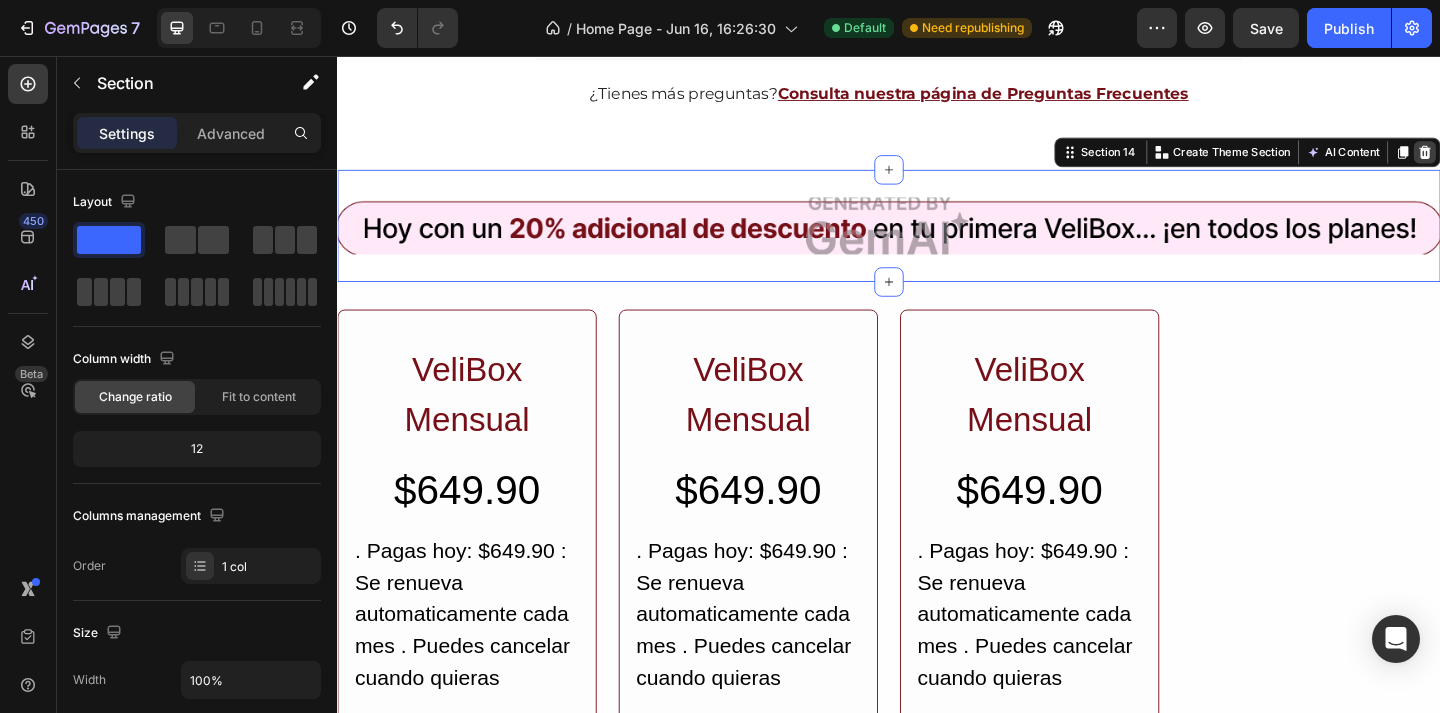click 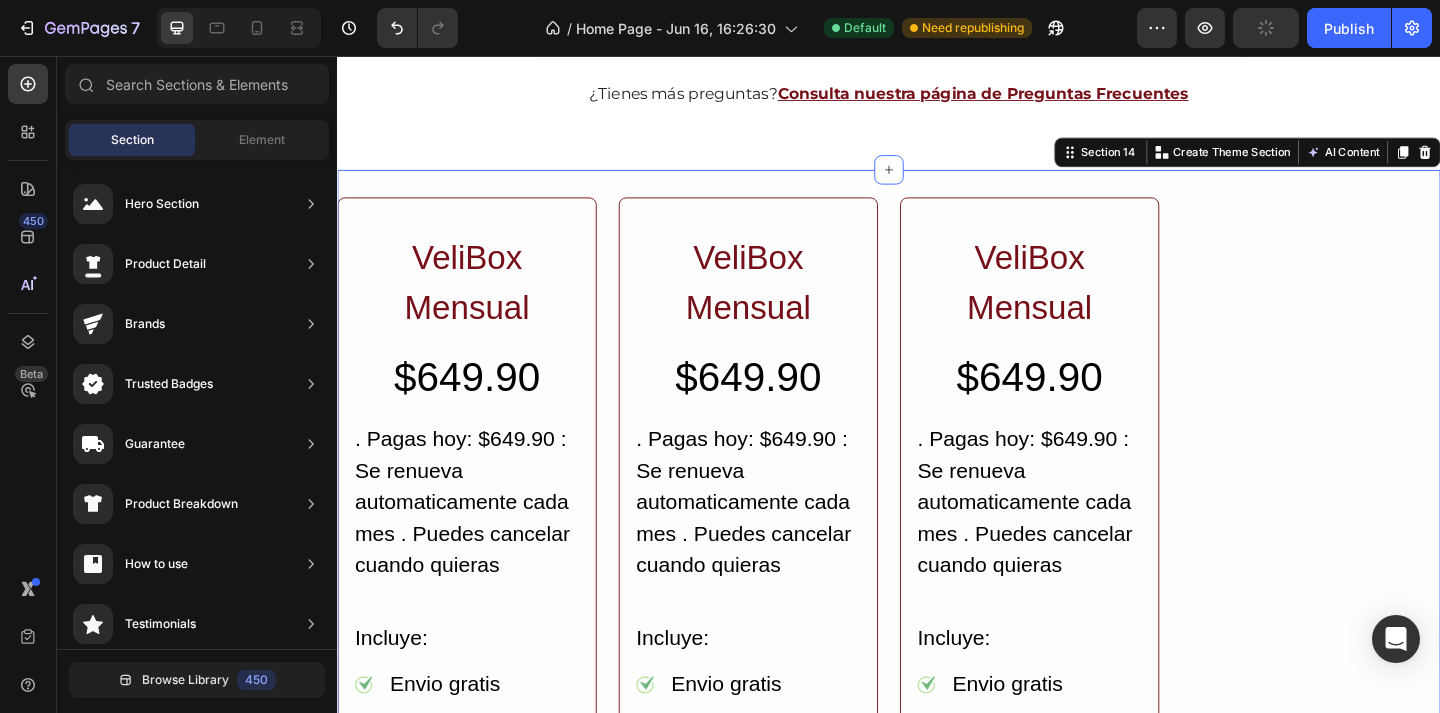 click on "VeliBox Mensual Heading $649.90 Heading . Pagas hoy: $649.90 : Se renueva automaticamente cada mes . Puedes cancelar cuando quieras Text Block Incluye: Text Block     Icon Envio gratis Text Block     Icon 4 productos de belleza Text Block     Icon Tarjetas experienciales Text Block     Icon Contenido interactivo Text Block     Icon Descuentos especiales Text Block     Icon Ahorras $$$ Text Block     Icon Tu VeliBox sale antes Text Block     Icon Regalito especial de Velisse Text Block Advanced list jQuiero este! Add to Cart Row Product List VeliBox Mensual Heading $649.90 Heading . Pagas hoy: $649.90 : Se renueva automaticamente cada mes . Puedes cancelar cuando quieras Text Block Incluye: Text Block     Icon Envio gratis Text Block     Icon 4 productos de belleza Text Block     Icon Tarjetas experienciales Text Block     Icon Contenido interactivo Text Block     Icon Descuentos especiales Text Block     Icon Ahorras $$$ Text Block     Icon Tu VeliBox sale antes Text Block     Icon Text Block Advanced list" at bounding box center (937, 816) 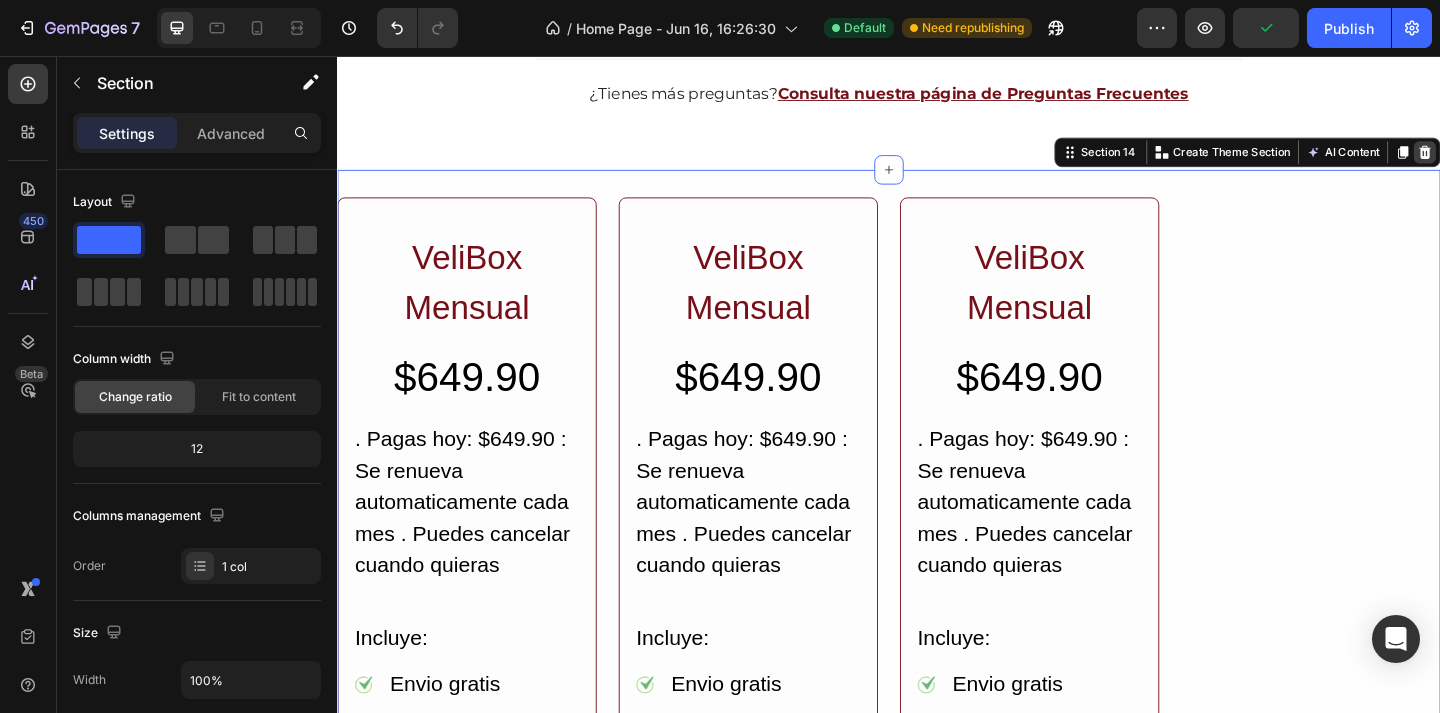 click 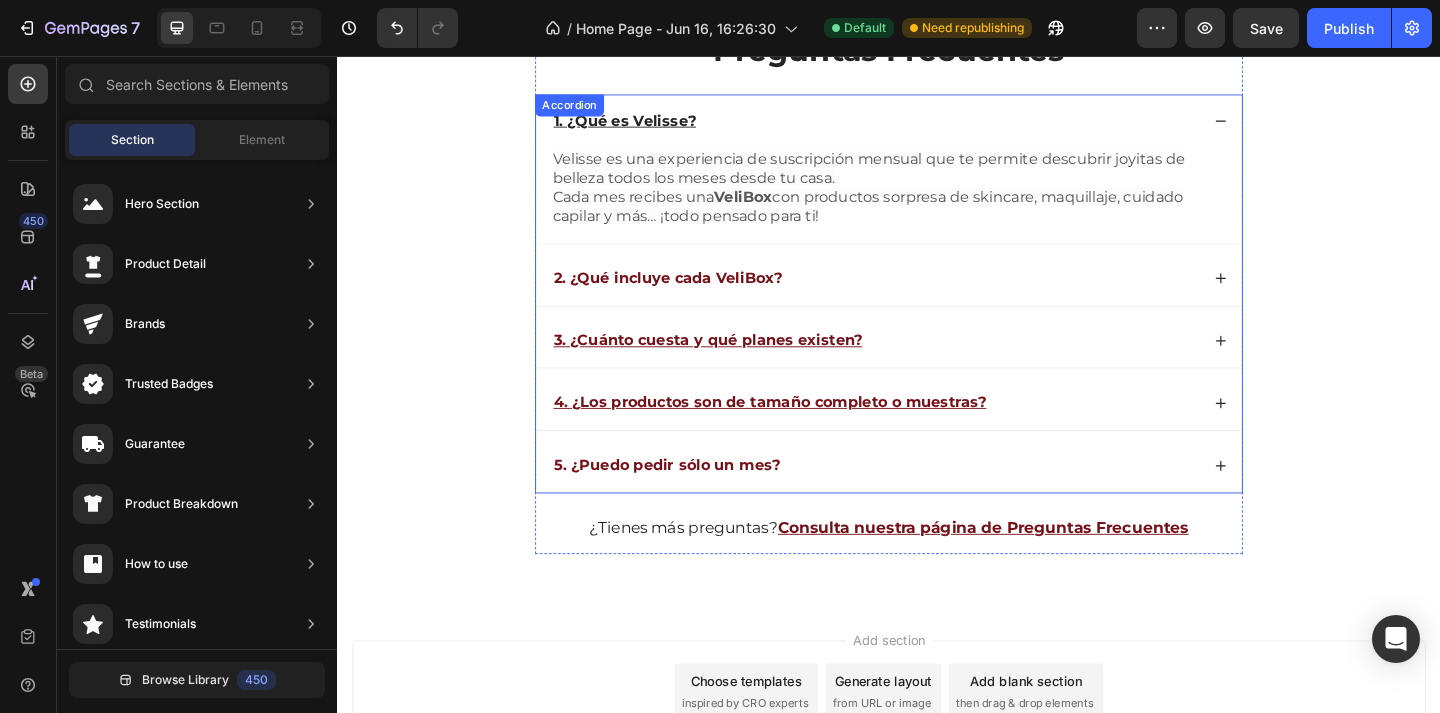 scroll, scrollTop: 5305, scrollLeft: 0, axis: vertical 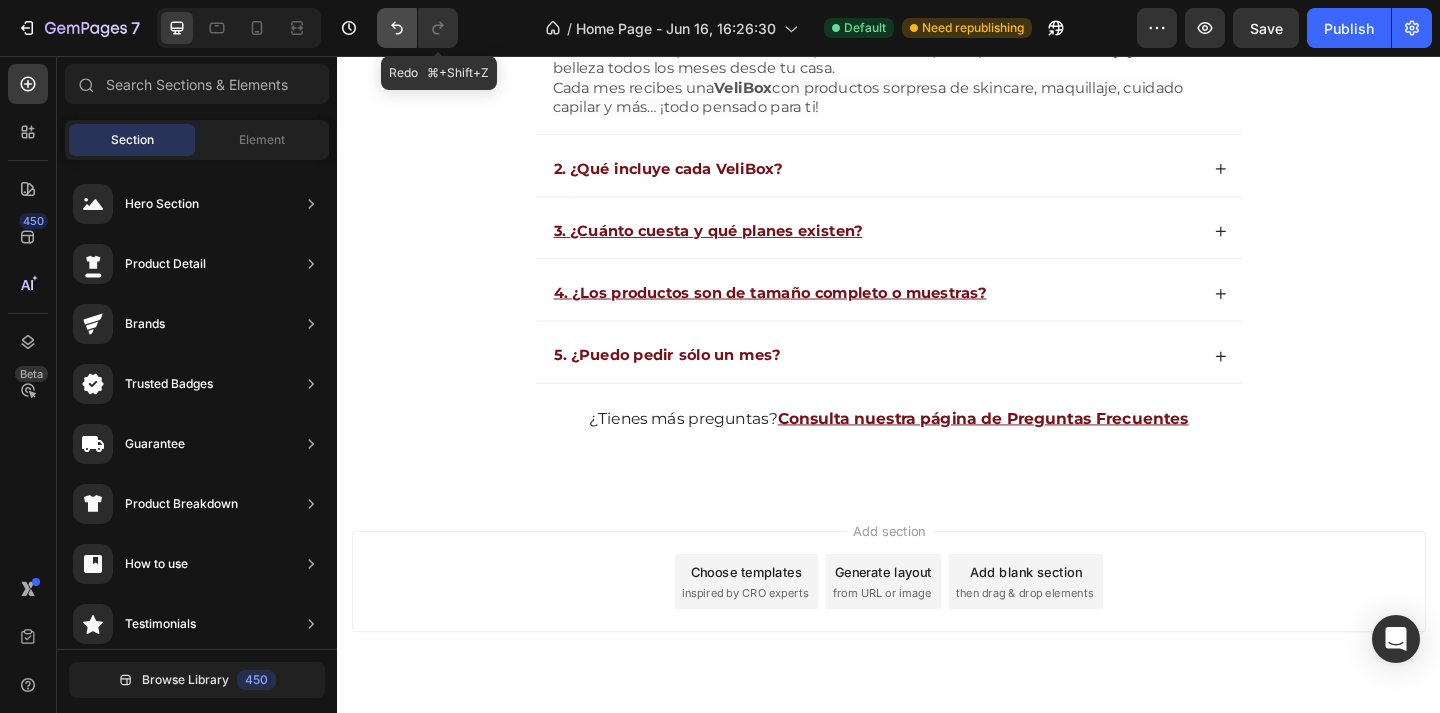 click 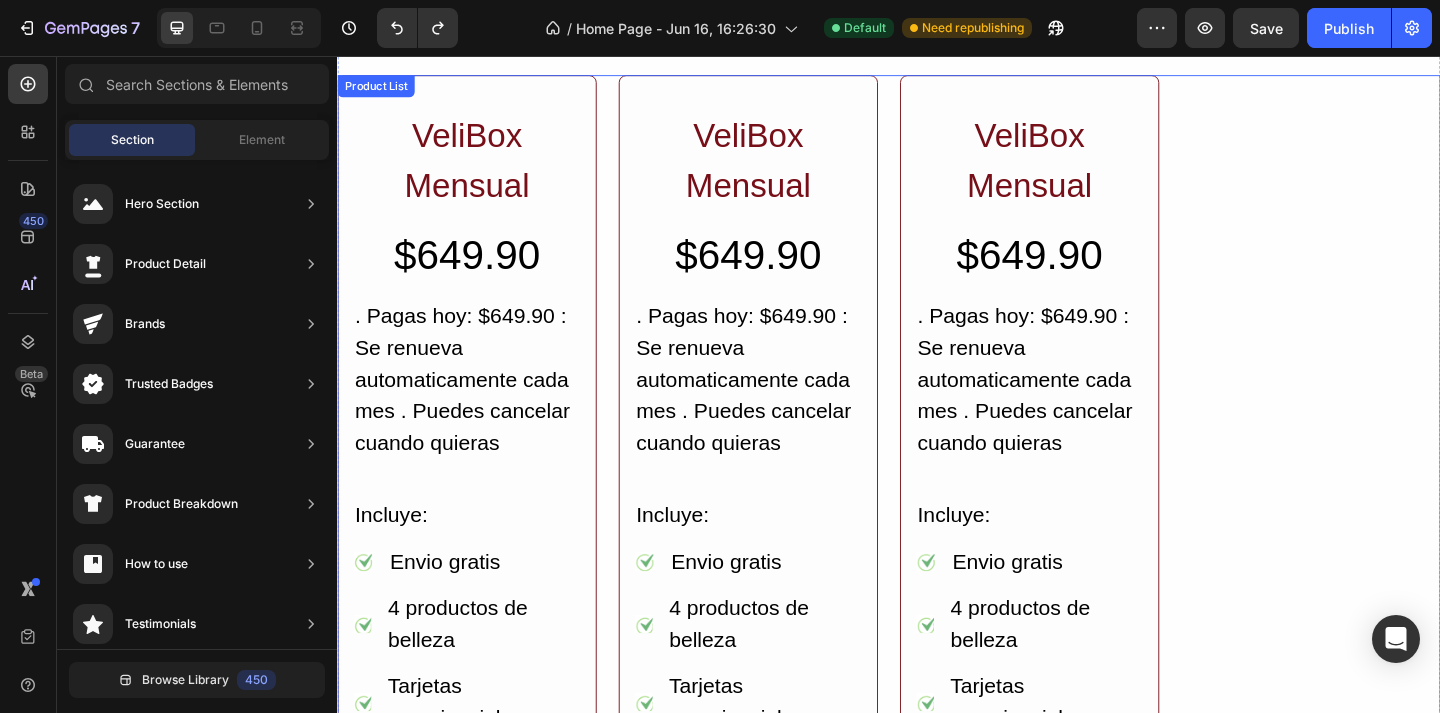 scroll, scrollTop: 5654, scrollLeft: 0, axis: vertical 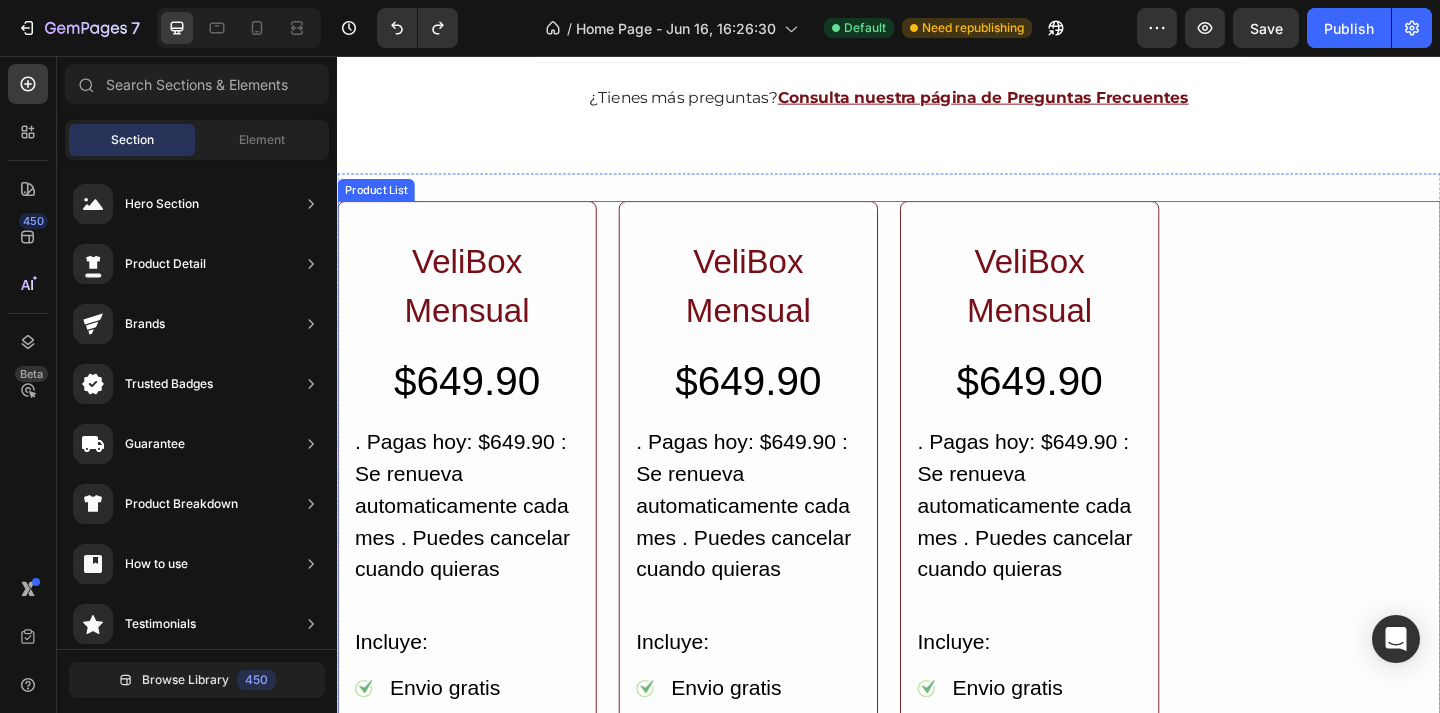 click on "VeliBox Mensual Heading $649.90 Heading . Pagas hoy: $649.90 : Se renueva automaticamente cada mes . Puedes cancelar cuando quieras Text Block Incluye: Text Block     Icon Envio gratis Text Block     Icon 4 productos de belleza Text Block     Icon Tarjetas experienciales Text Block     Icon Contenido interactivo Text Block     Icon Descuentos especiales Text Block     Icon Ahorras $$$ Text Block     Icon Tu VeliBox sale antes Text Block     Icon Regalito especial de Velisse Text Block Advanced list jQuiero este! Add to Cart Row Product List VeliBox Mensual Heading $649.90 Heading . Pagas hoy: $649.90 : Se renueva automaticamente cada mes . Puedes cancelar cuando quieras Text Block Incluye: Text Block     Icon Envio gratis Text Block     Icon 4 productos de belleza Text Block     Icon Tarjetas experienciales Text Block     Icon Contenido interactivo Text Block     Icon Descuentos especiales Text Block     Icon Ahorras $$$ Text Block     Icon Tu VeliBox sale antes Text Block     Icon Text Block Advanced list" at bounding box center (937, 820) 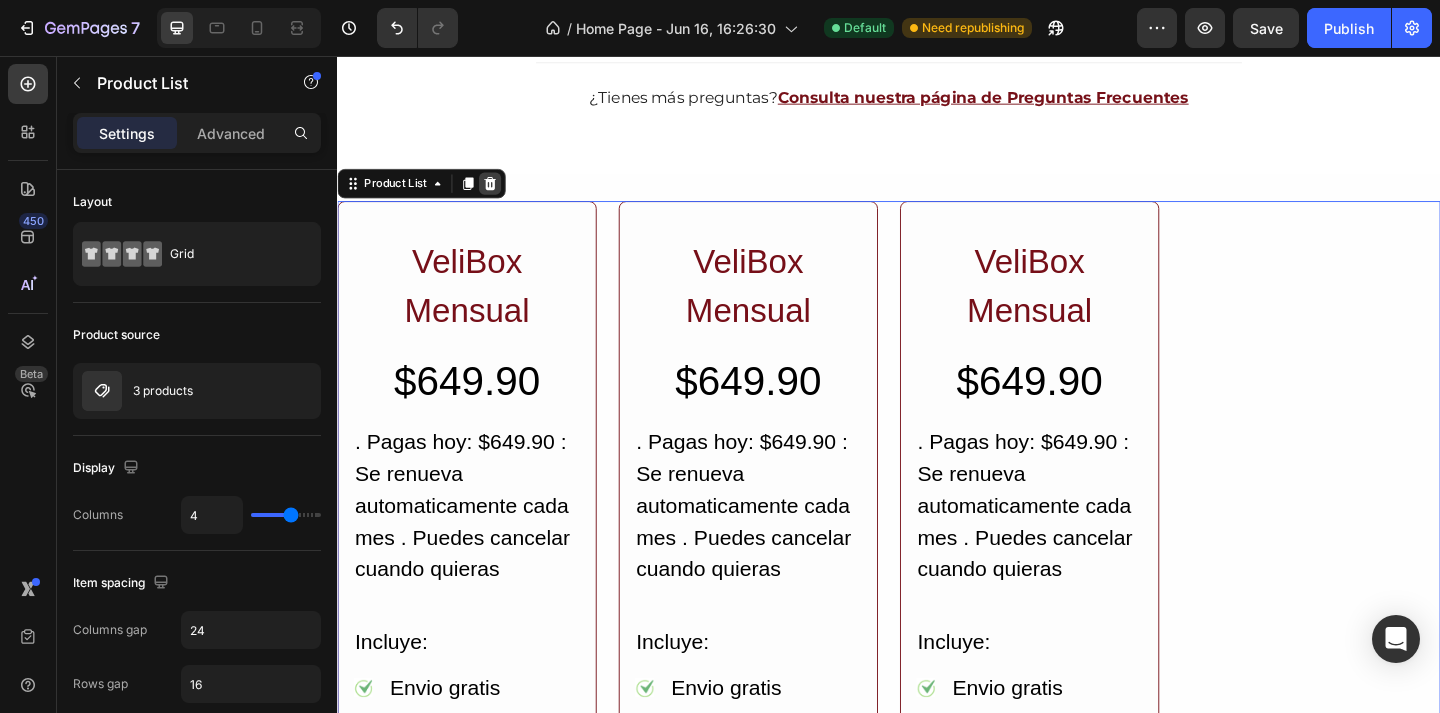 click 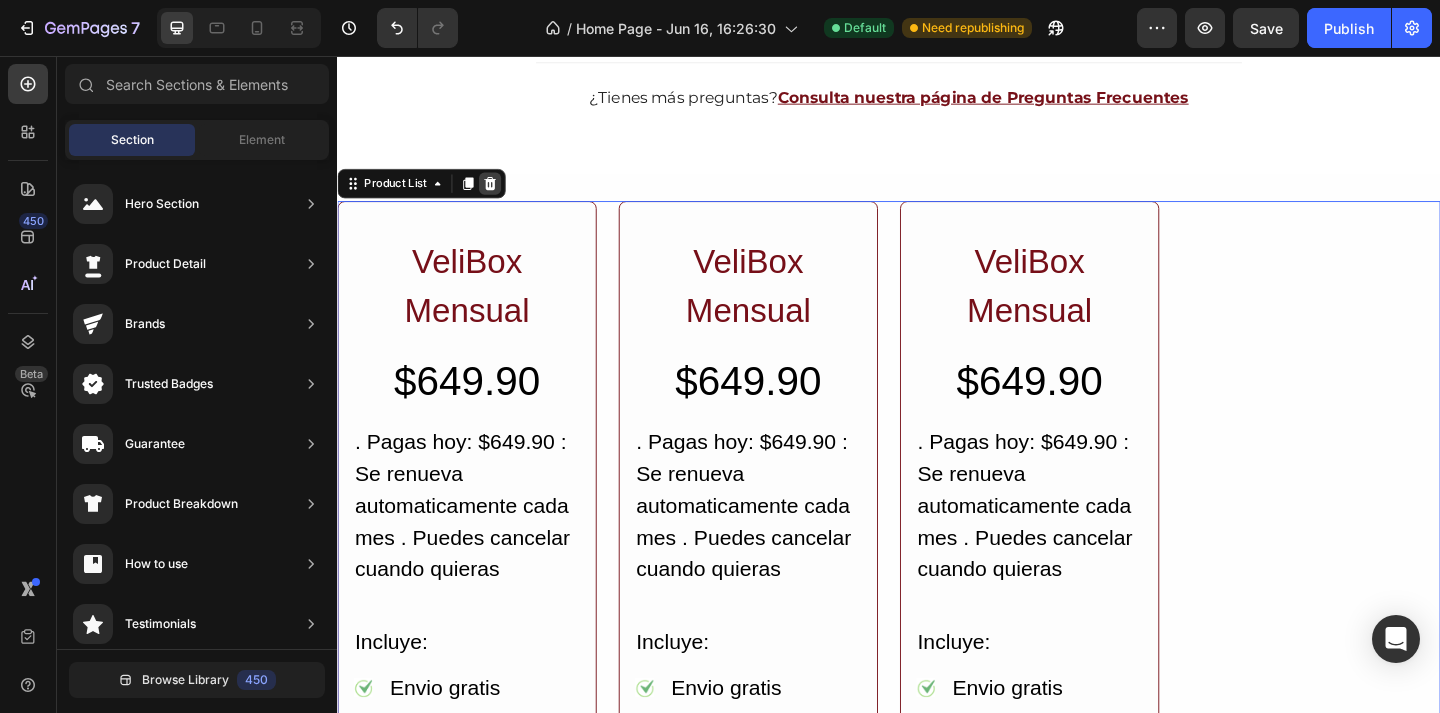 scroll, scrollTop: 5475, scrollLeft: 0, axis: vertical 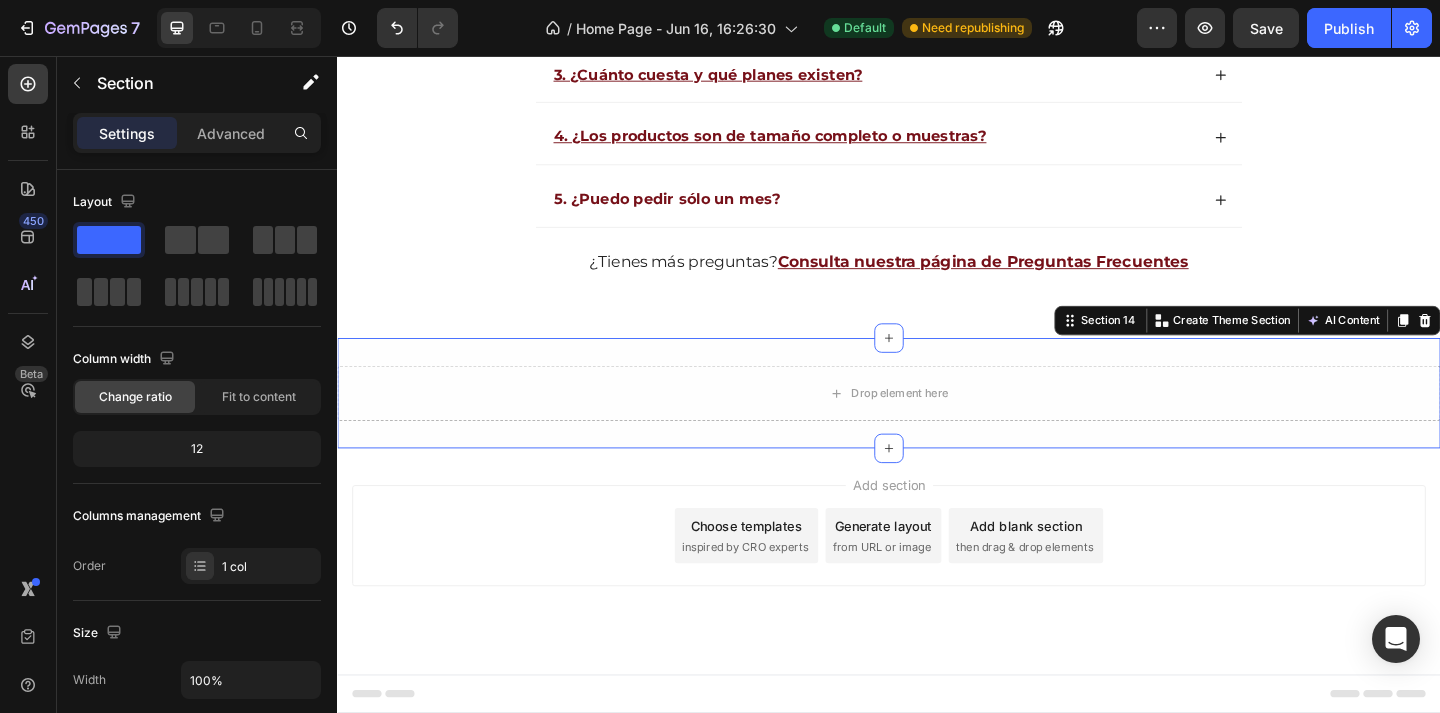 click on "Drop element here Section 14   You can create reusable sections Create Theme Section AI Content Write with GemAI What would you like to describe here? Tone and Voice Persuasive Product Show more Generate" at bounding box center [937, 423] 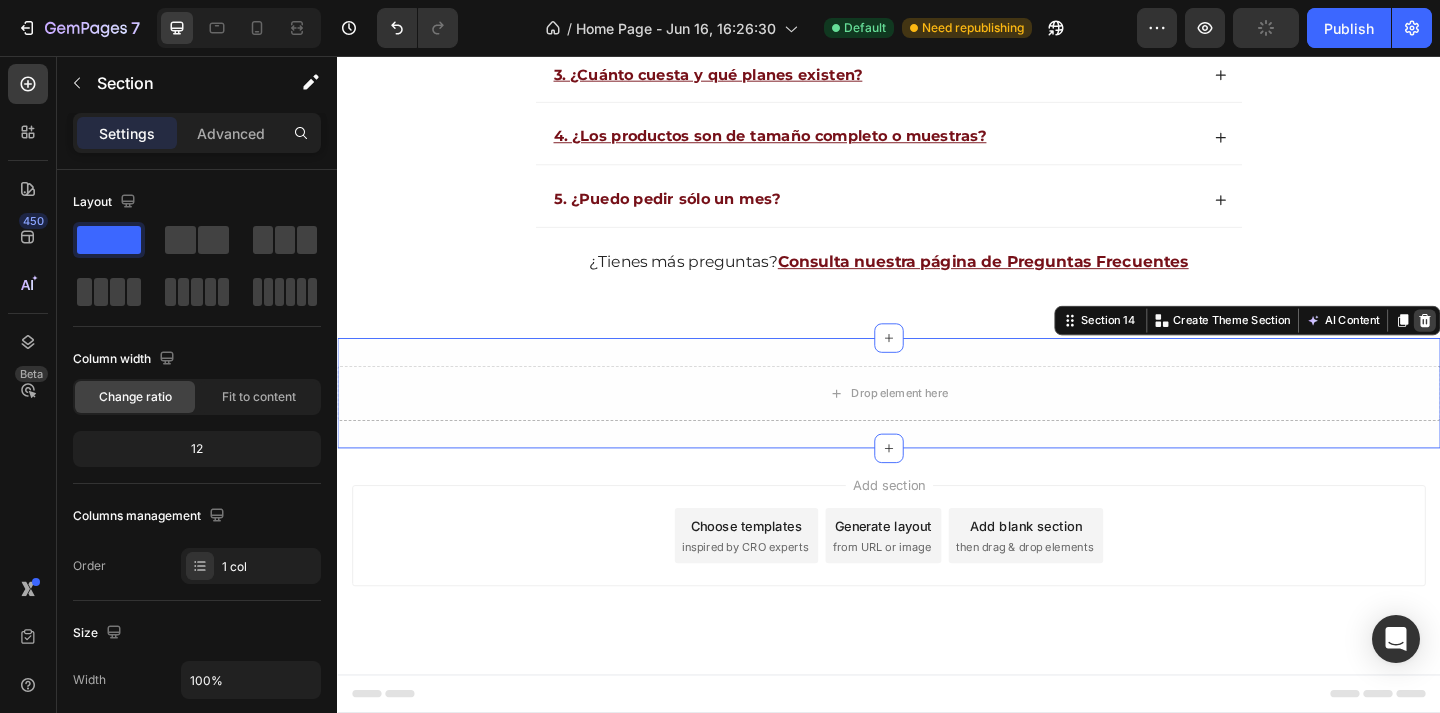 click at bounding box center (1520, 344) 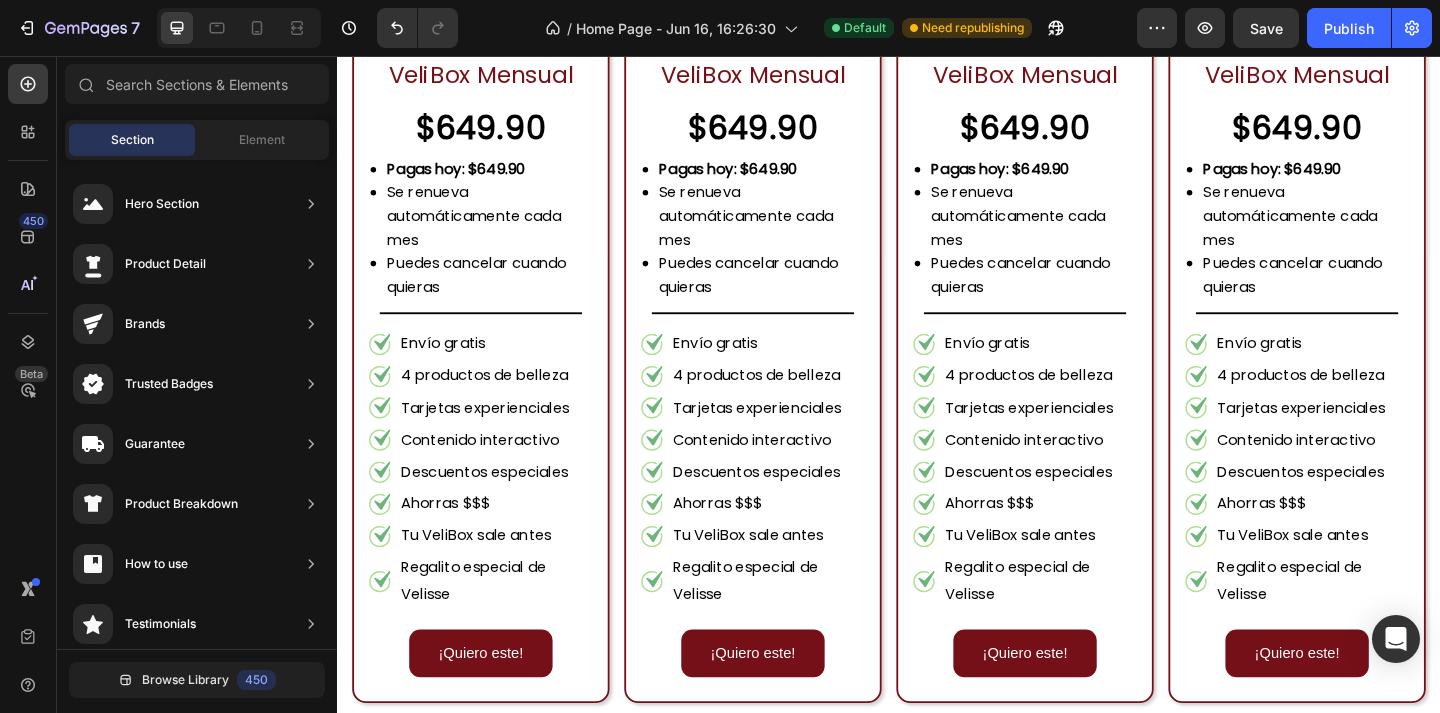 scroll, scrollTop: 1104, scrollLeft: 0, axis: vertical 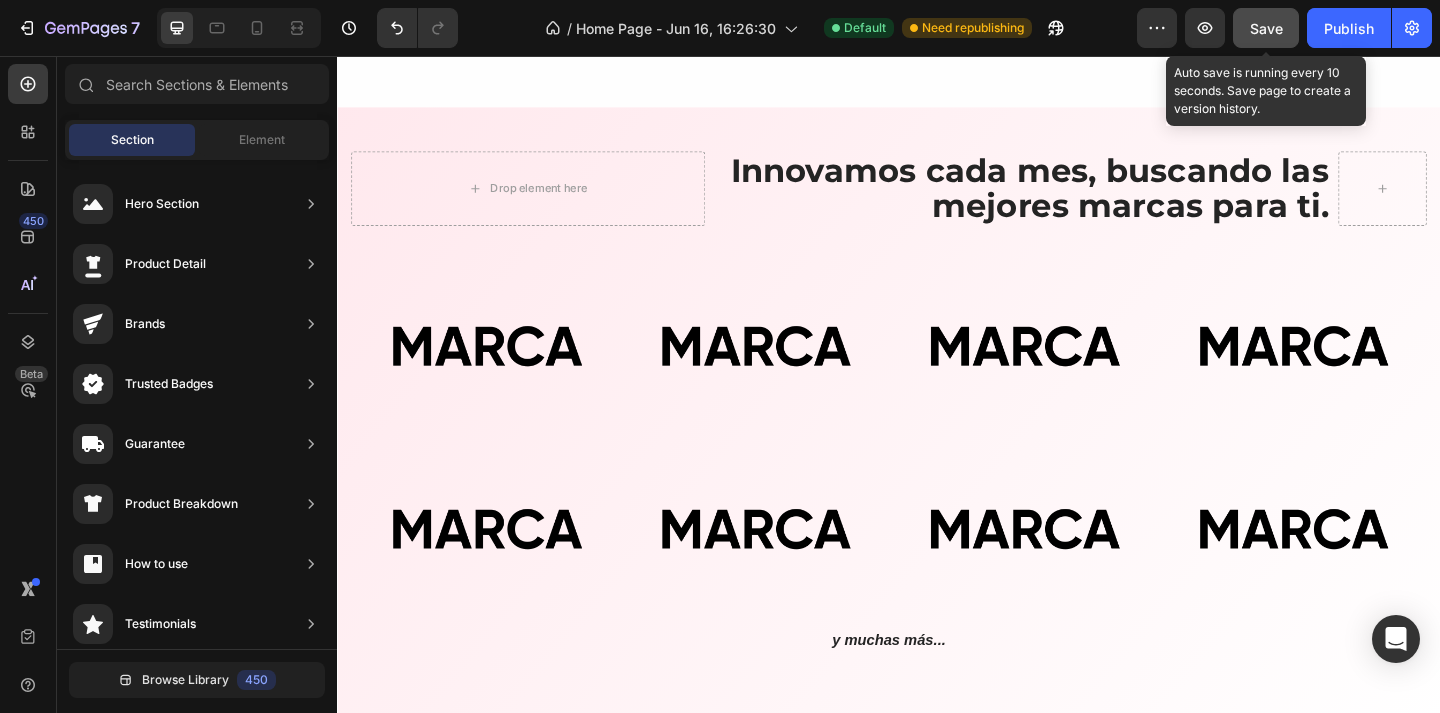 click on "Save" at bounding box center (1266, 28) 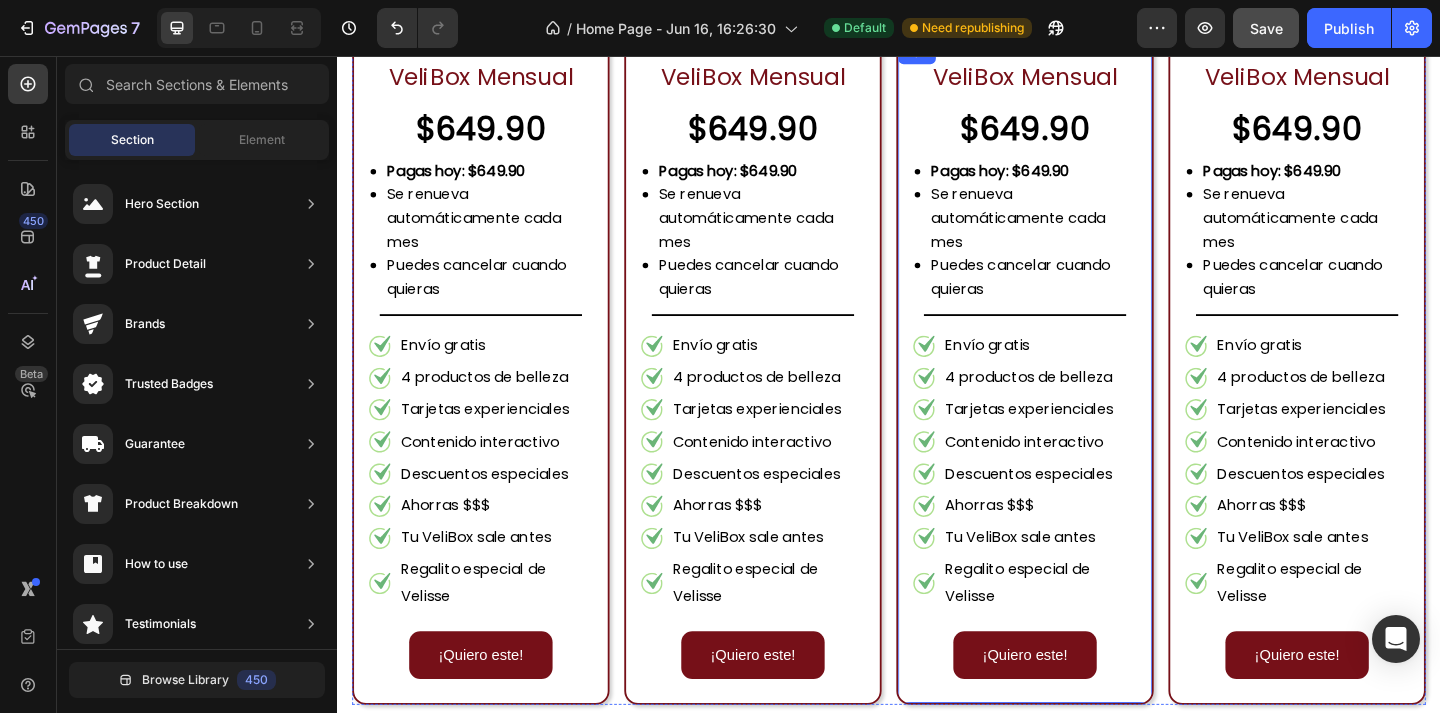 scroll, scrollTop: 2103, scrollLeft: 0, axis: vertical 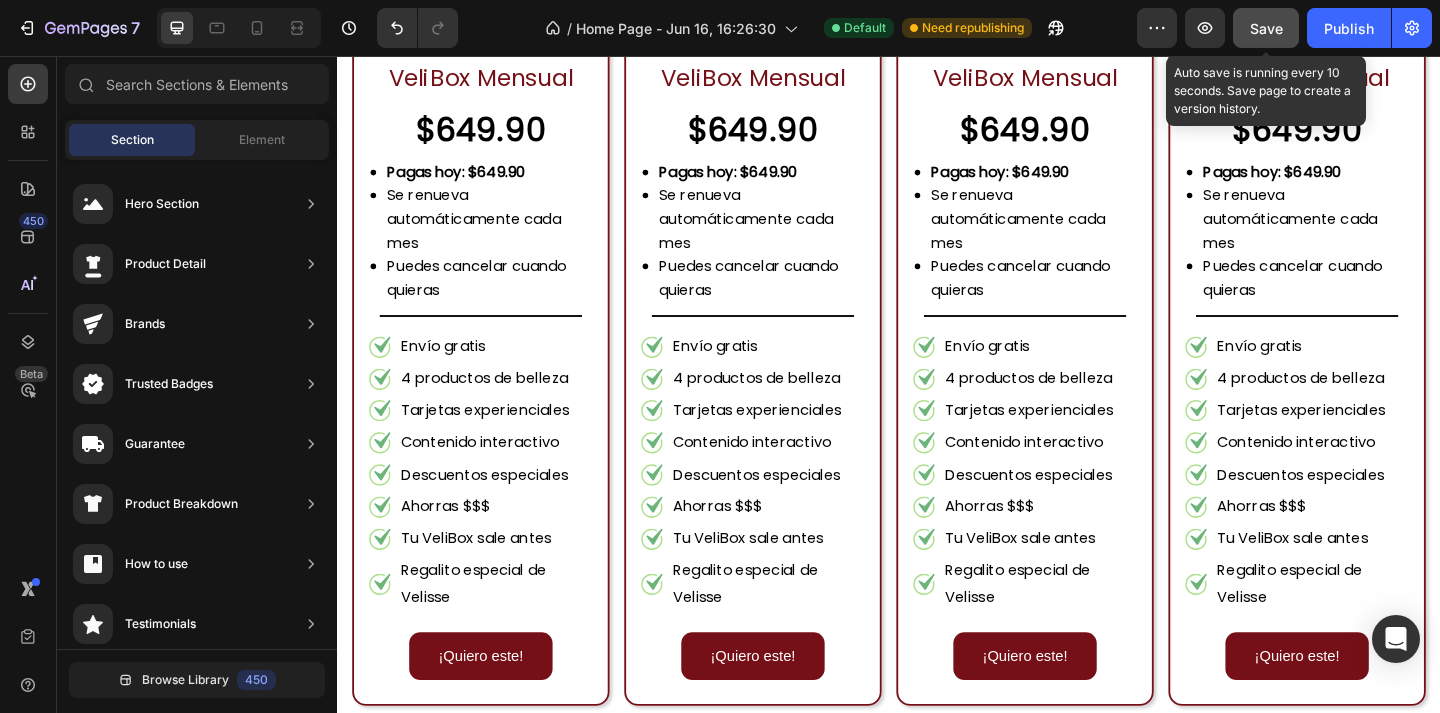 click on "Save" at bounding box center (1266, 28) 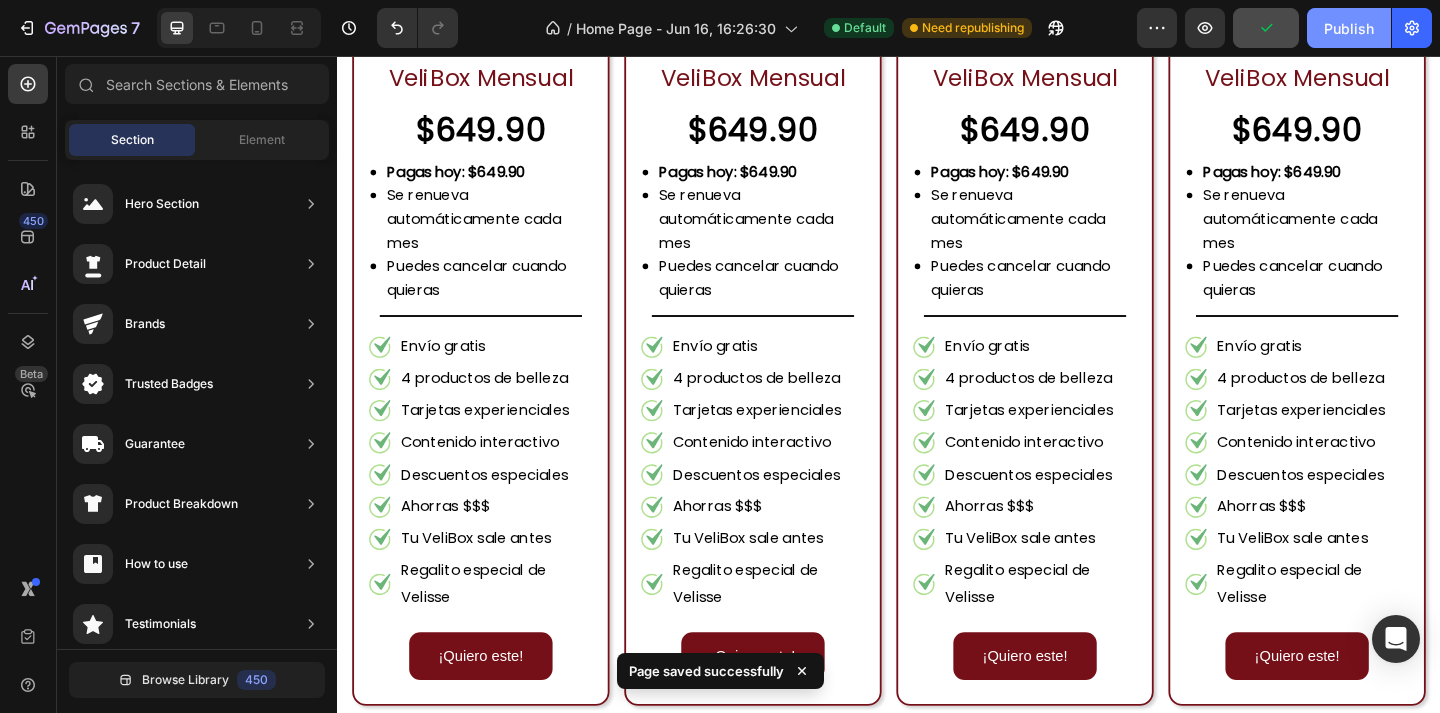 click on "Publish" at bounding box center (1349, 28) 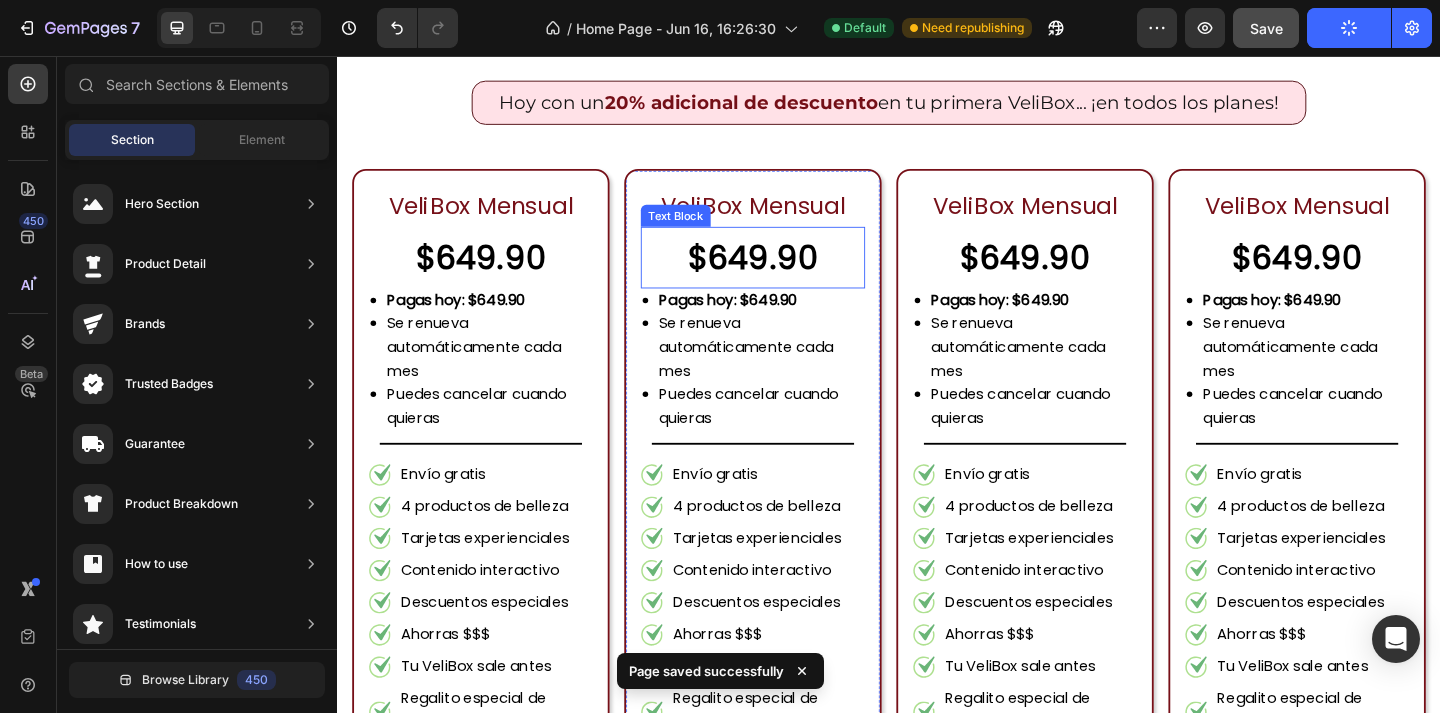 scroll, scrollTop: 1959, scrollLeft: 0, axis: vertical 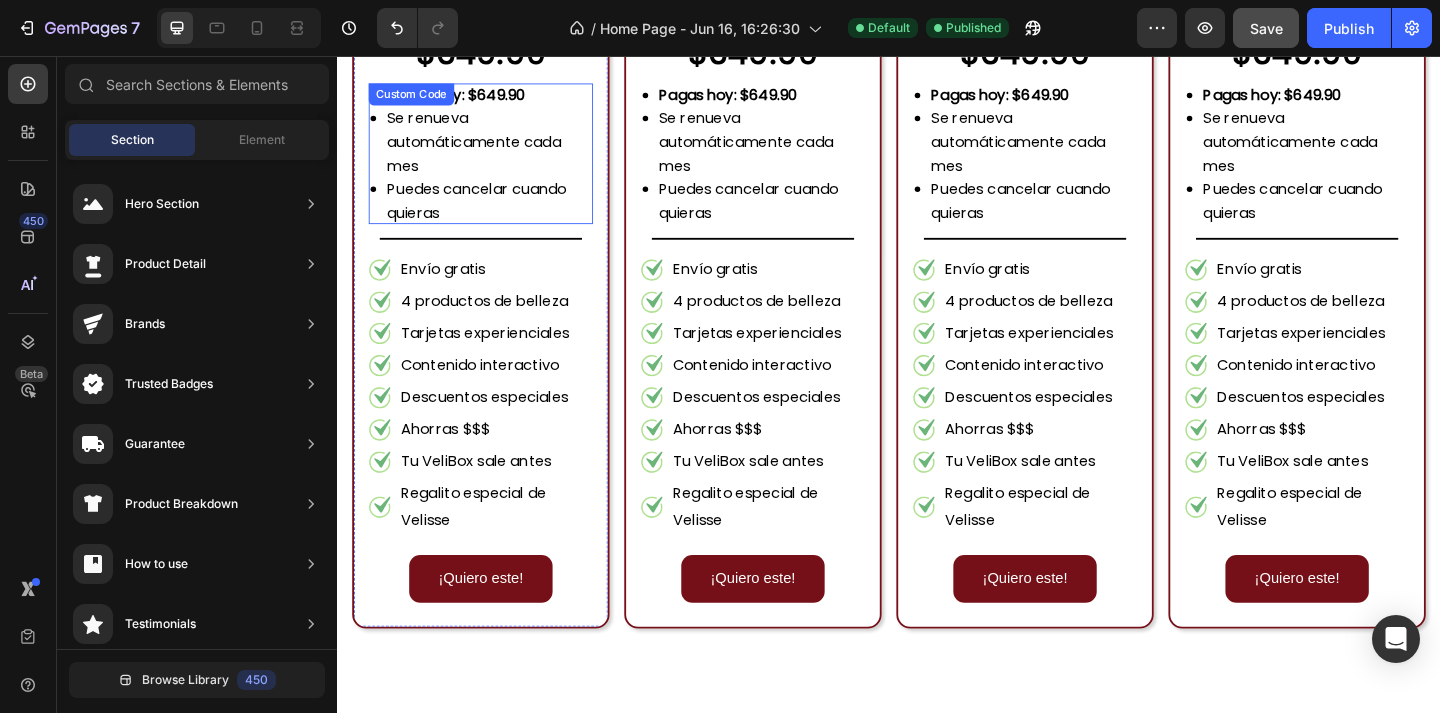click on "Se renueva automáticamente cada mes" at bounding box center [503, 149] 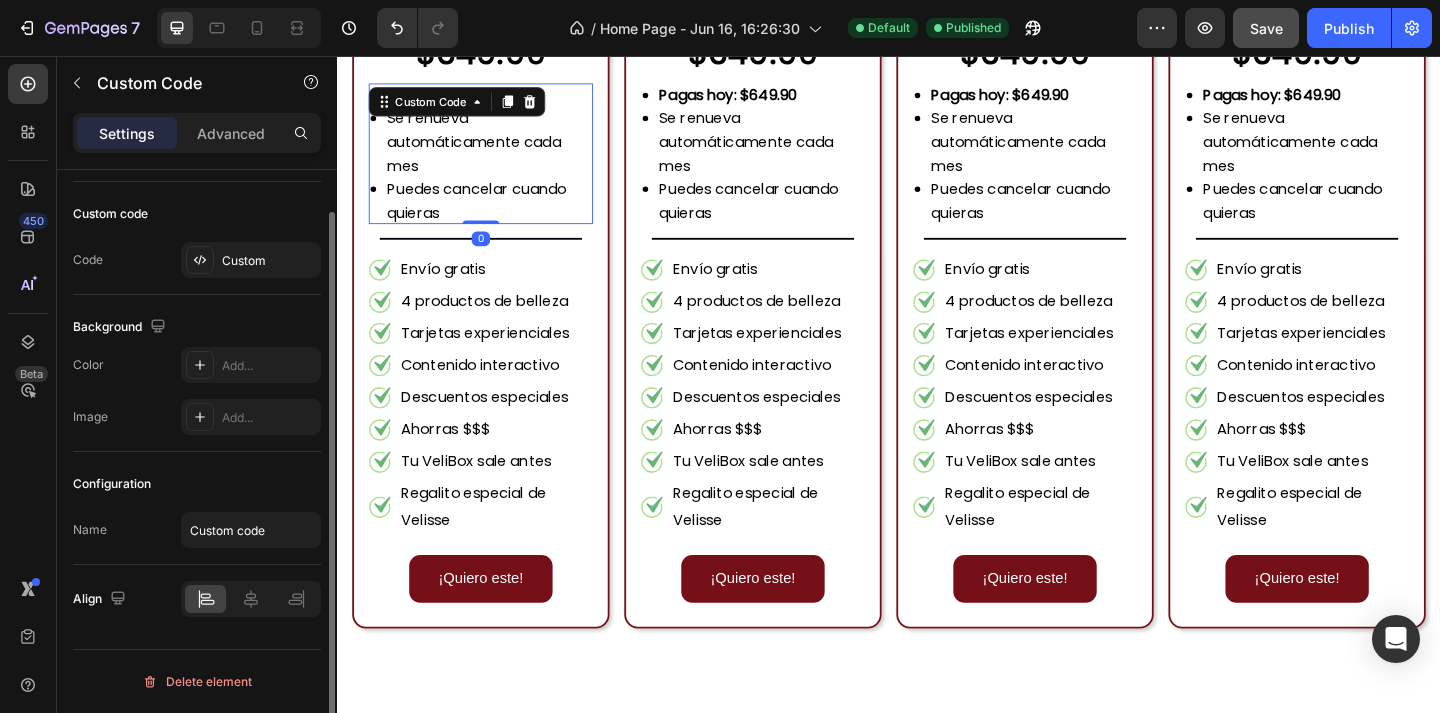 scroll, scrollTop: 0, scrollLeft: 0, axis: both 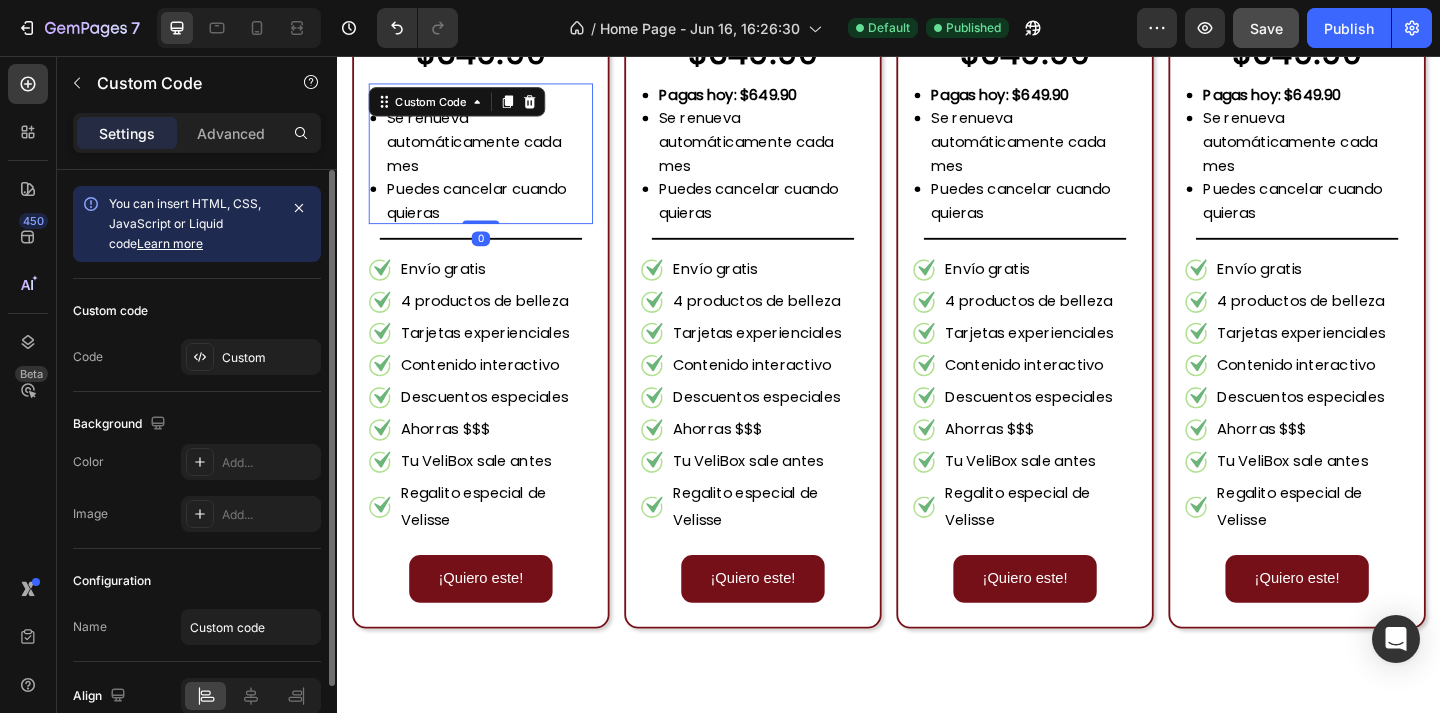click on "Se renueva automáticamente cada mes" at bounding box center [503, 149] 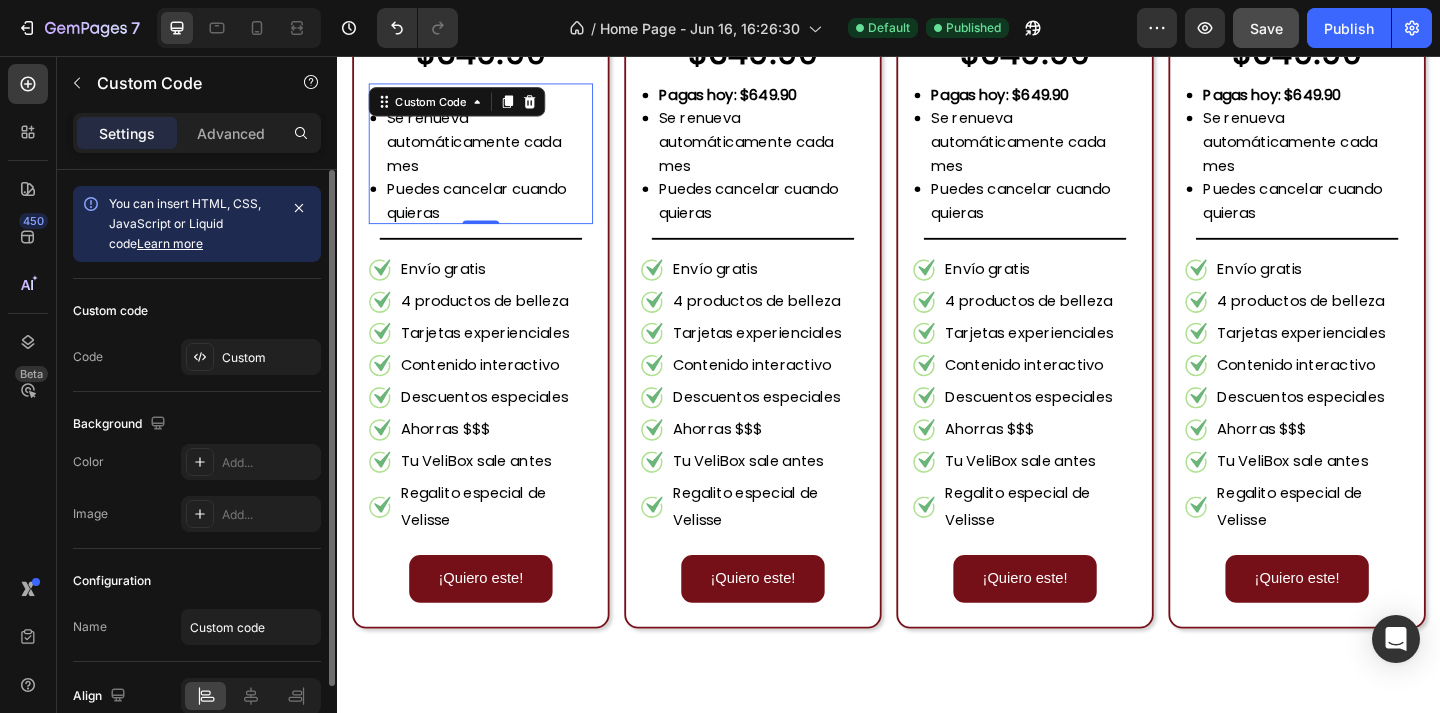 click on "Se renueva automáticamente cada mes" at bounding box center (503, 149) 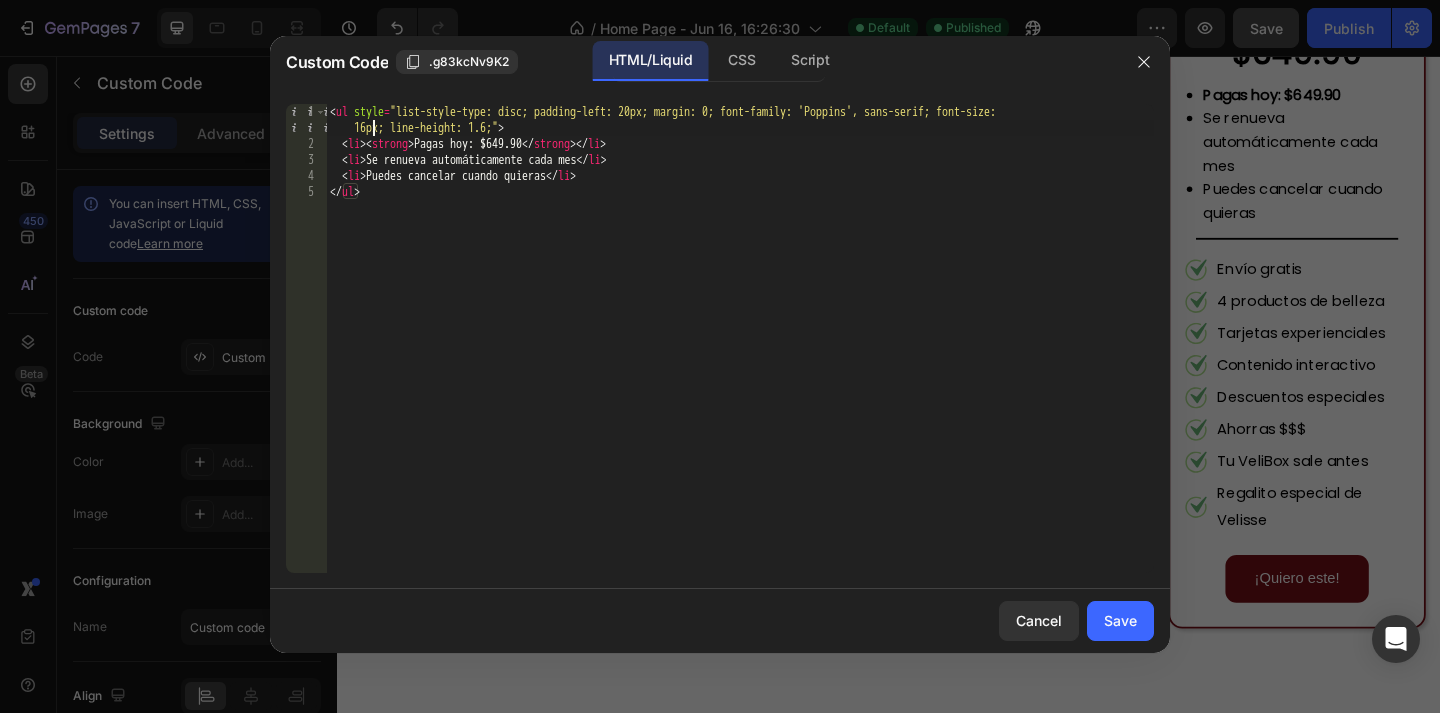 click on "< ul   style = "list-style-type: disc; padding-left: 20px; margin: 0; font-family: 'Poppins', sans-serif; font-size:       16px; line-height: 1.6;" >    < li > < strong > Pagas hoy: $649.90 </ strong > </ li >    < li > Se renueva automáticamente cada mes </ li >    < li > Puedes cancelar cuando quieras </ li > </ ul >" at bounding box center [740, 362] 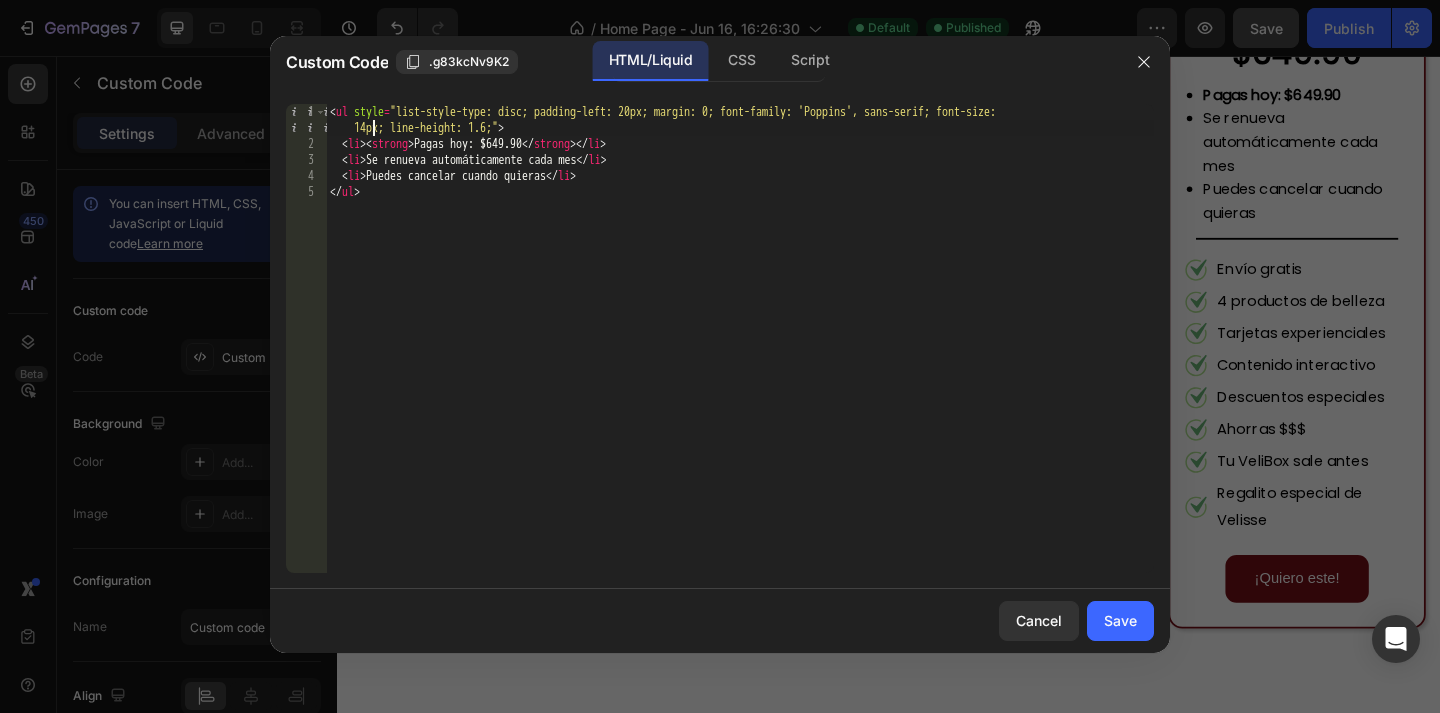 scroll, scrollTop: 0, scrollLeft: 68, axis: horizontal 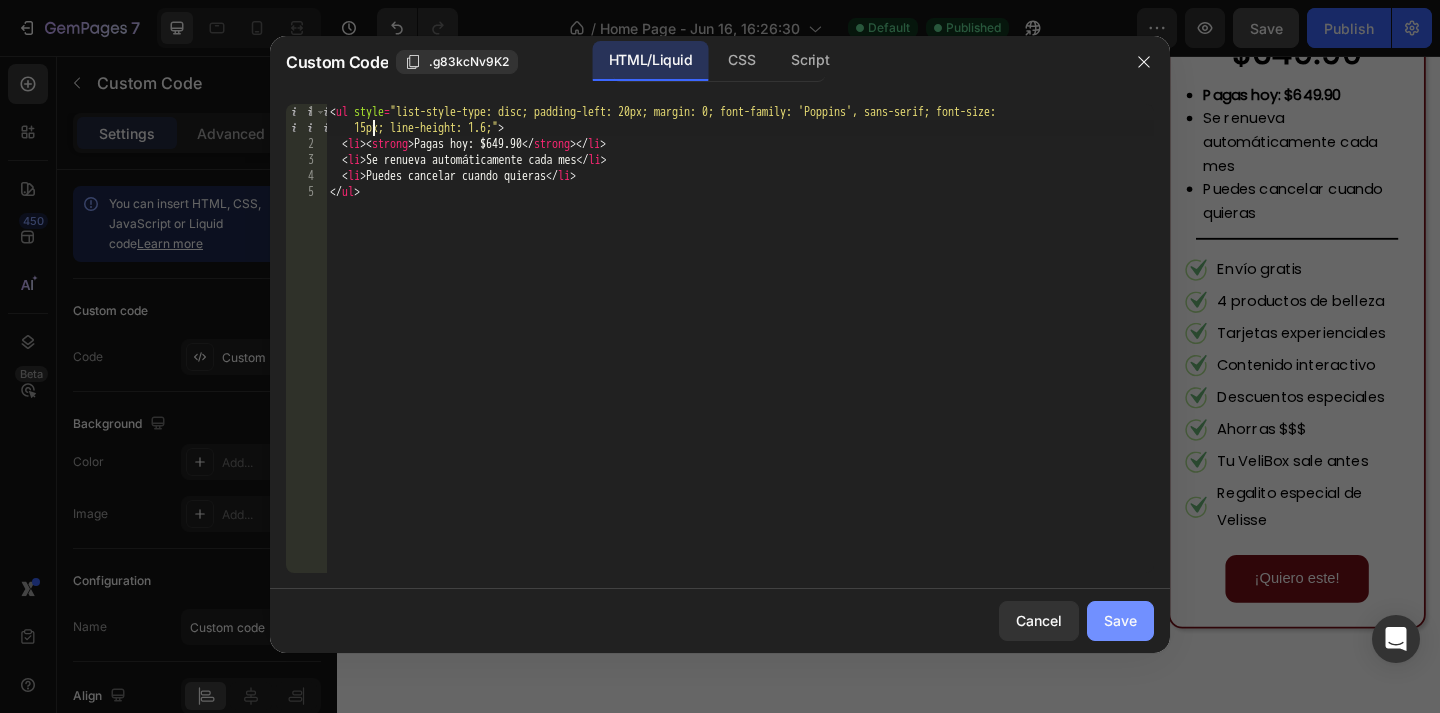 type on "Pagas hoy: $[PRICE]" 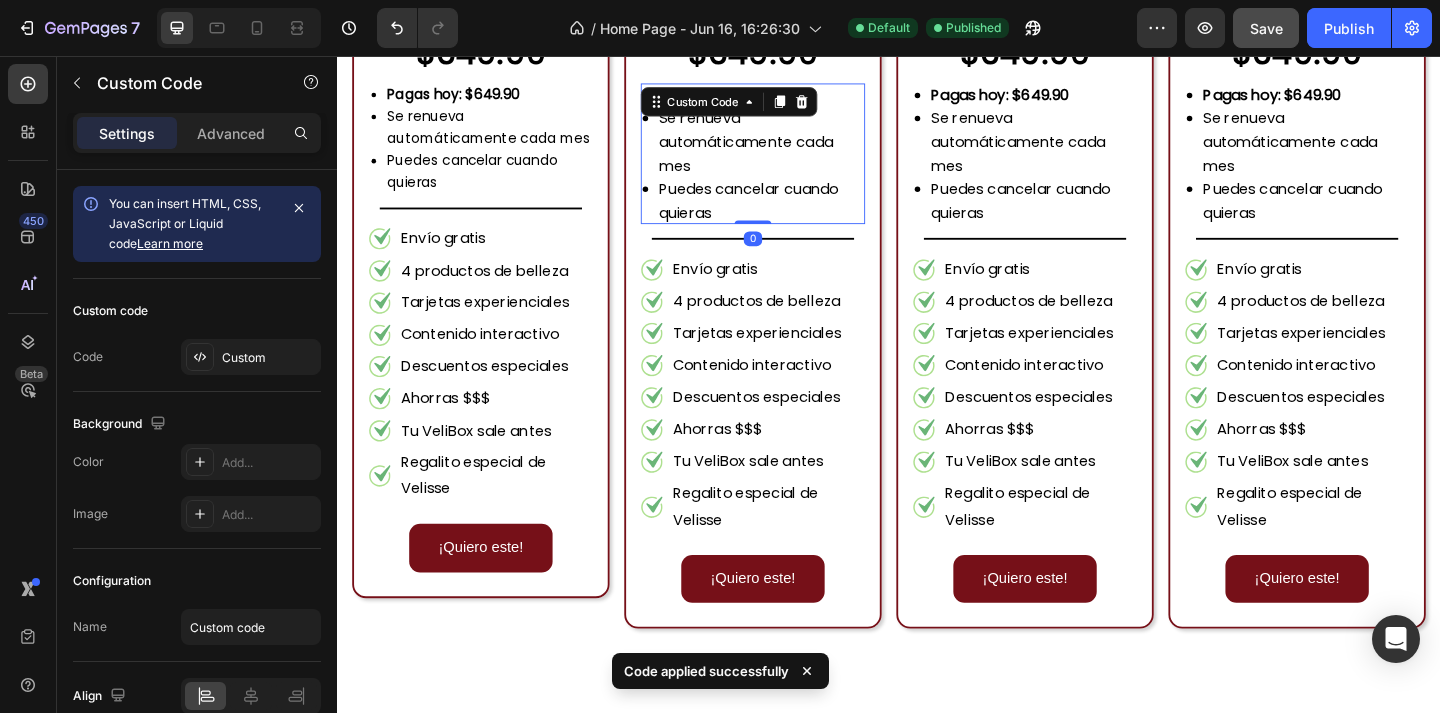 click on "Se renueva automáticamente cada mes" at bounding box center (799, 149) 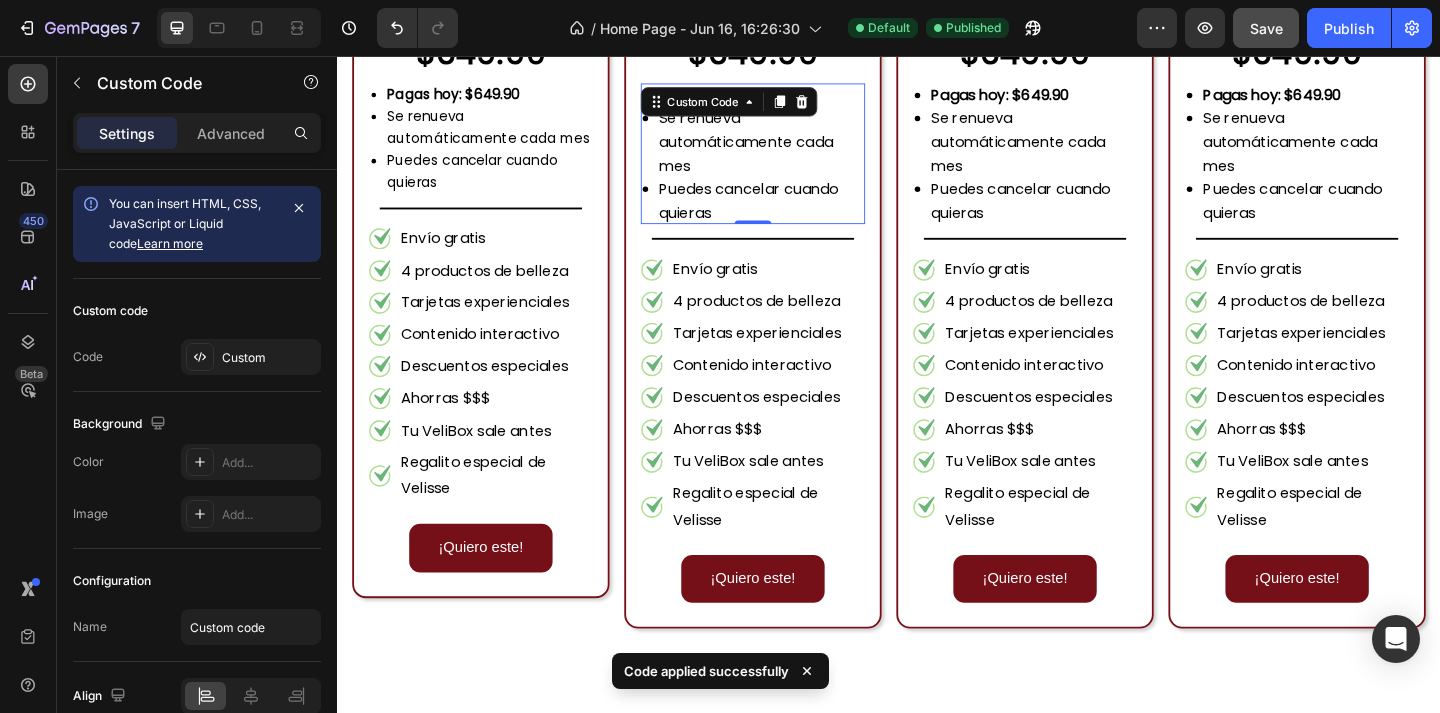 click on "Se renueva automáticamente cada mes" at bounding box center (799, 149) 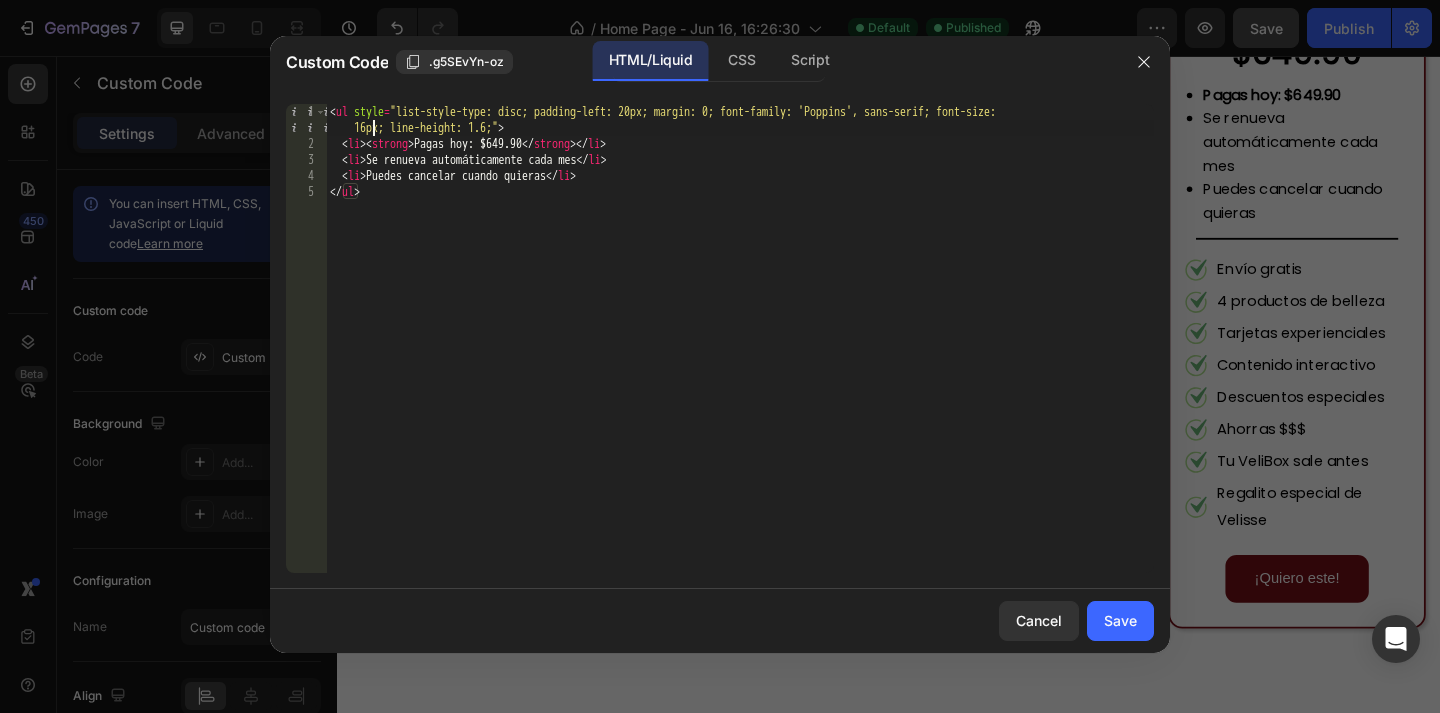 click on "< ul   style = "list-style-type: disc; padding-left: 20px; margin: 0; font-family: 'Poppins', sans-serif; font-size:       16px; line-height: 1.6;" >    < li > < strong > Pagas hoy: $649.90 </ strong > </ li >    < li > Se renueva automáticamente cada mes </ li >    < li > Puedes cancelar cuando quieras </ li > </ ul >" at bounding box center (740, 362) 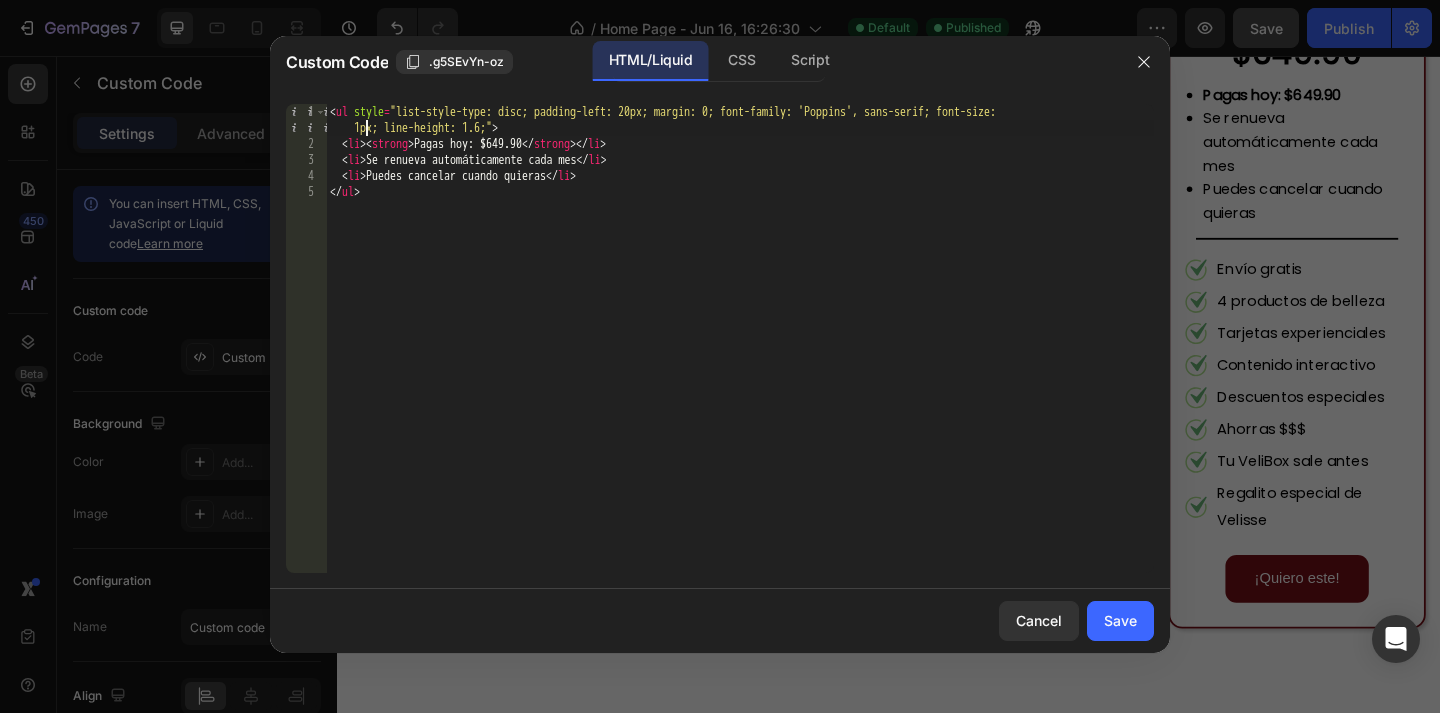 scroll, scrollTop: 0, scrollLeft: 68, axis: horizontal 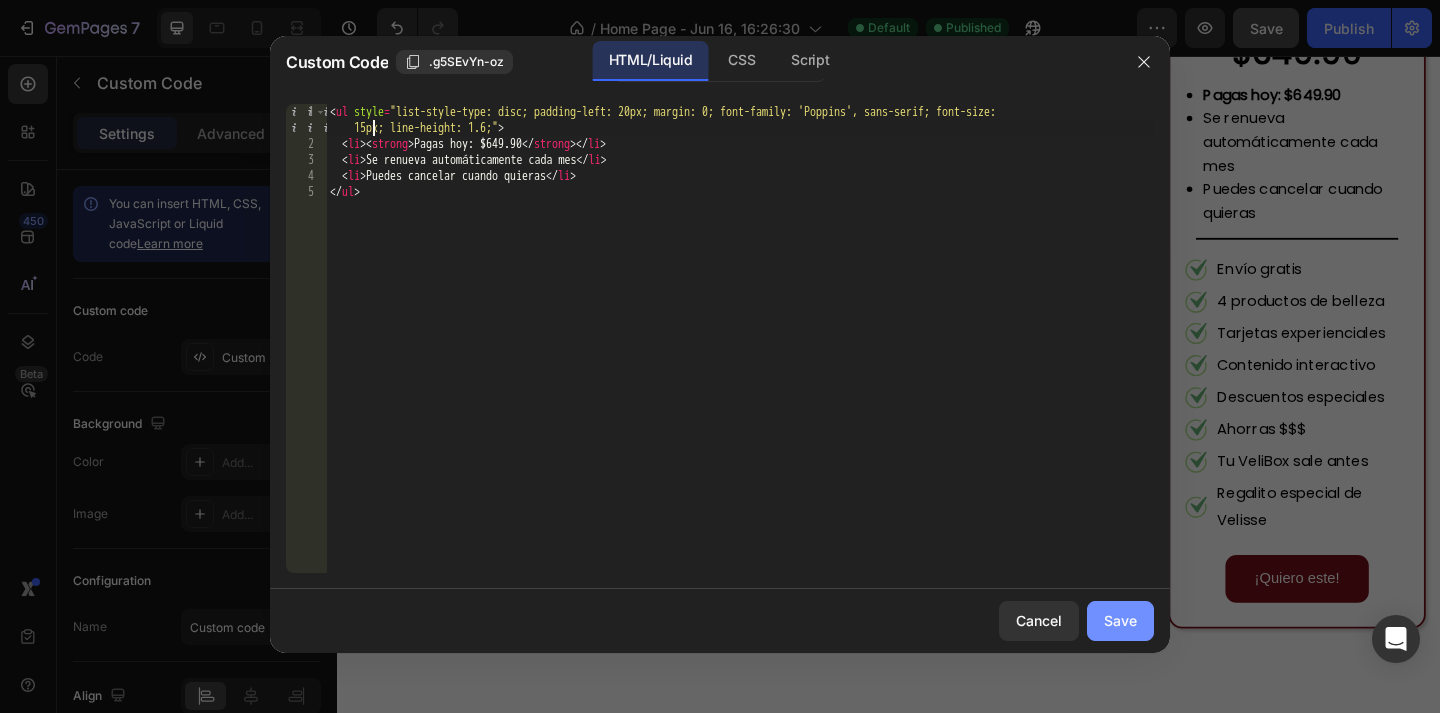 type on "Pagas hoy: $[PRICE]" 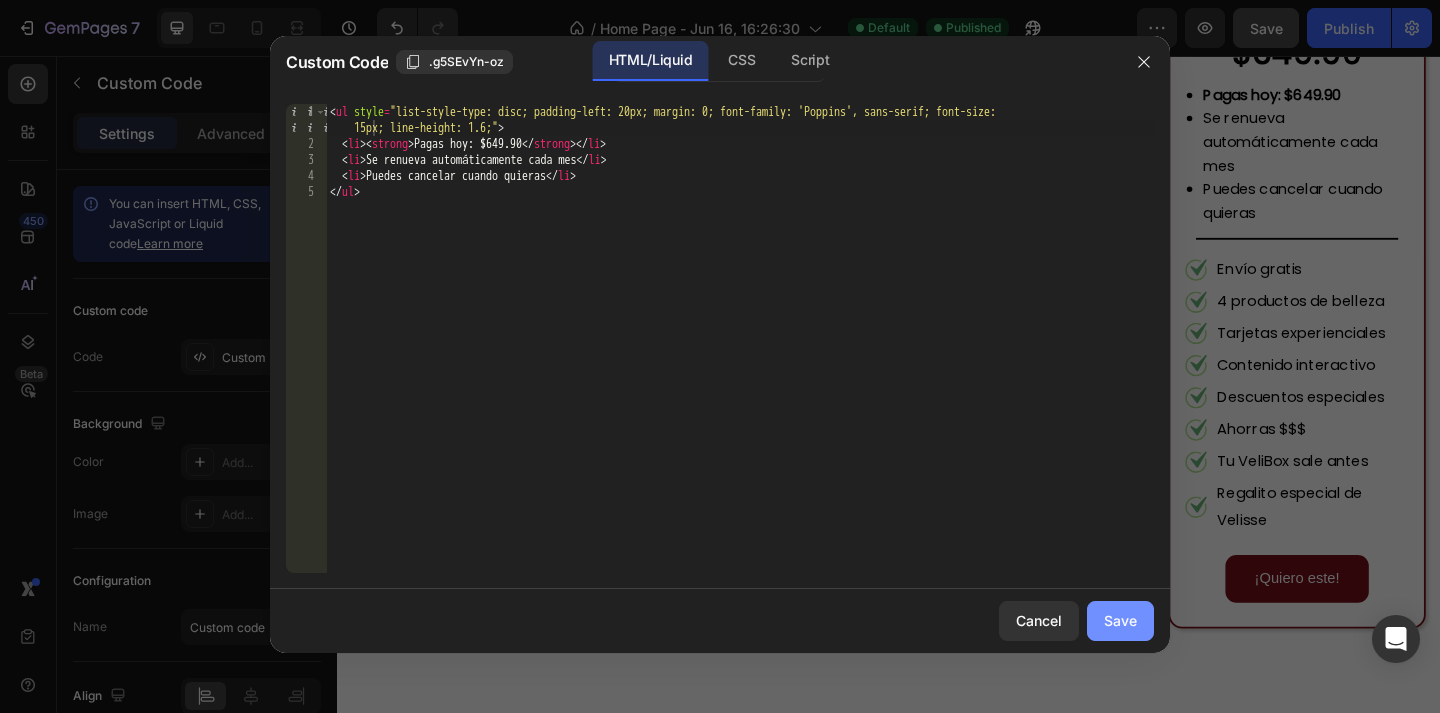 click on "Save" 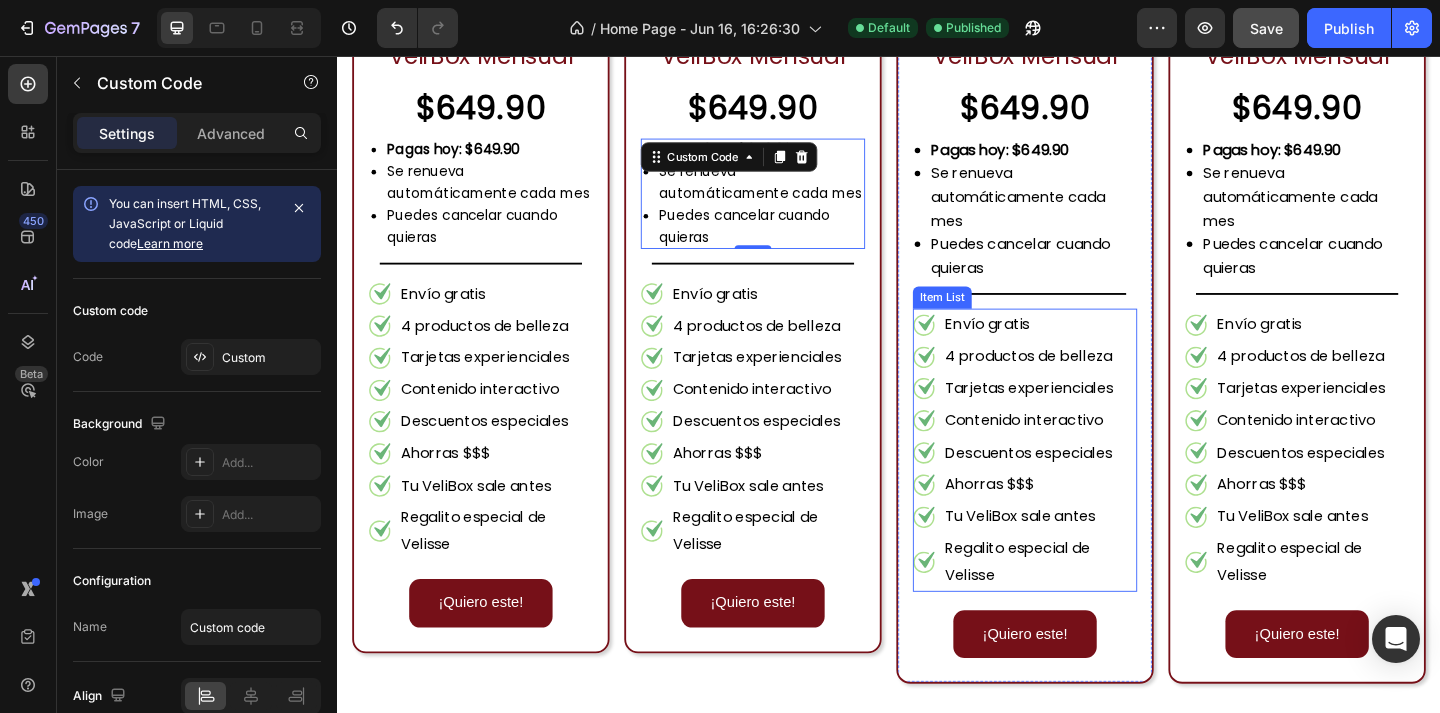 scroll, scrollTop: 2068, scrollLeft: 0, axis: vertical 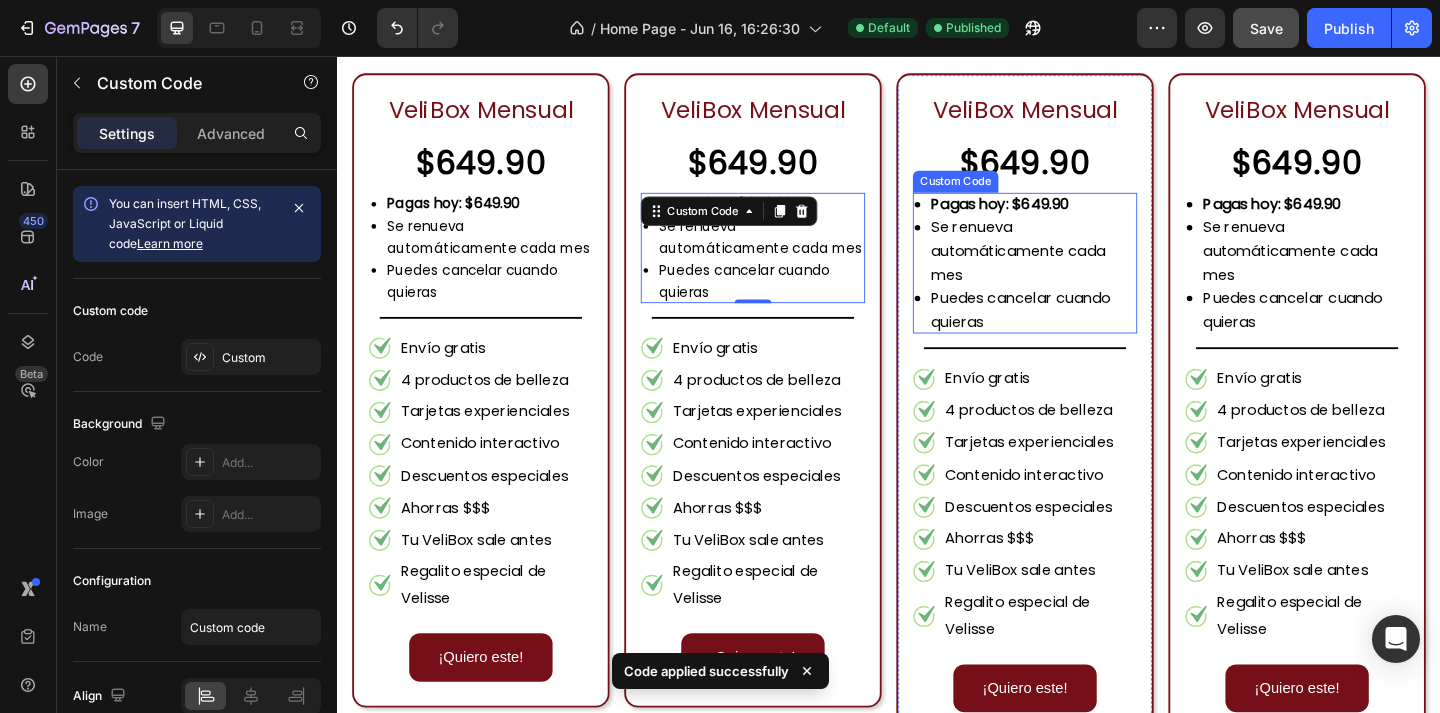 click on "Se renueva automáticamente cada mes" at bounding box center (1095, 268) 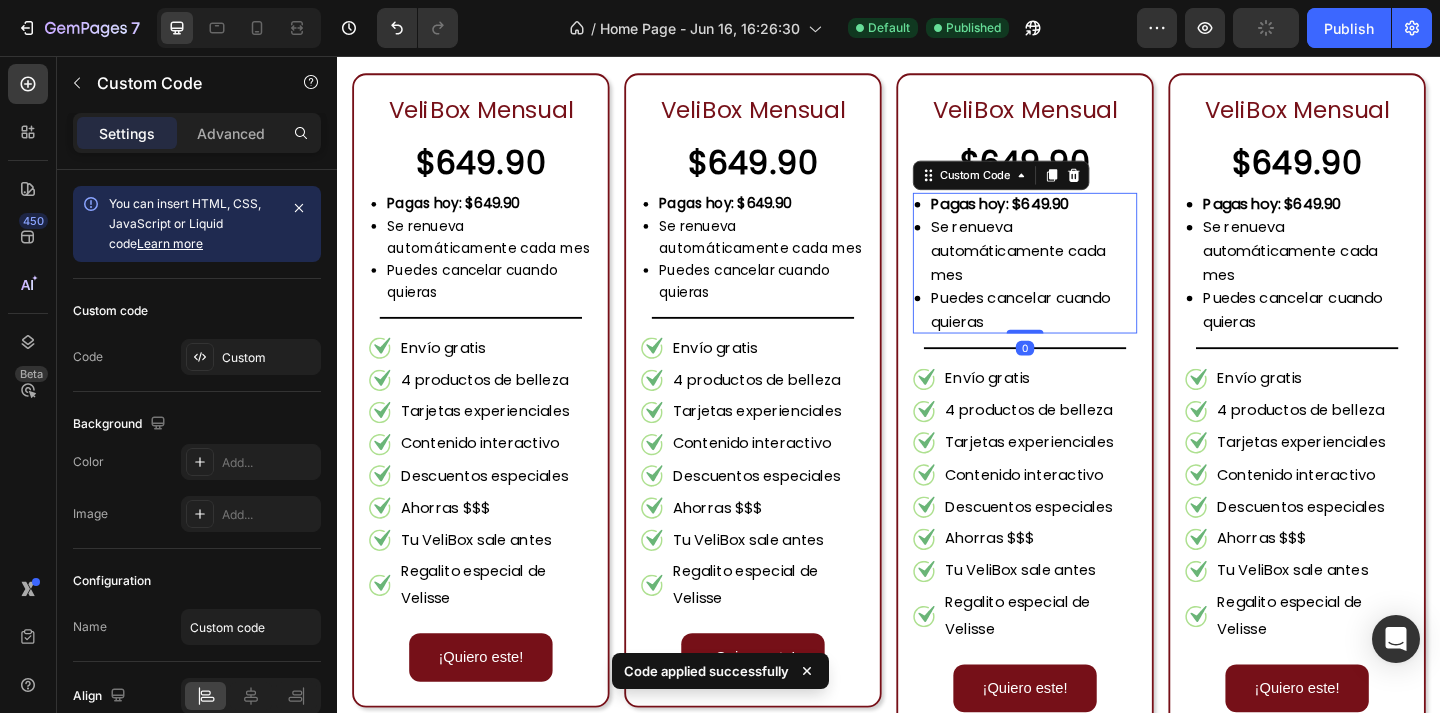 click on "Se renueva automáticamente cada mes" at bounding box center [1095, 268] 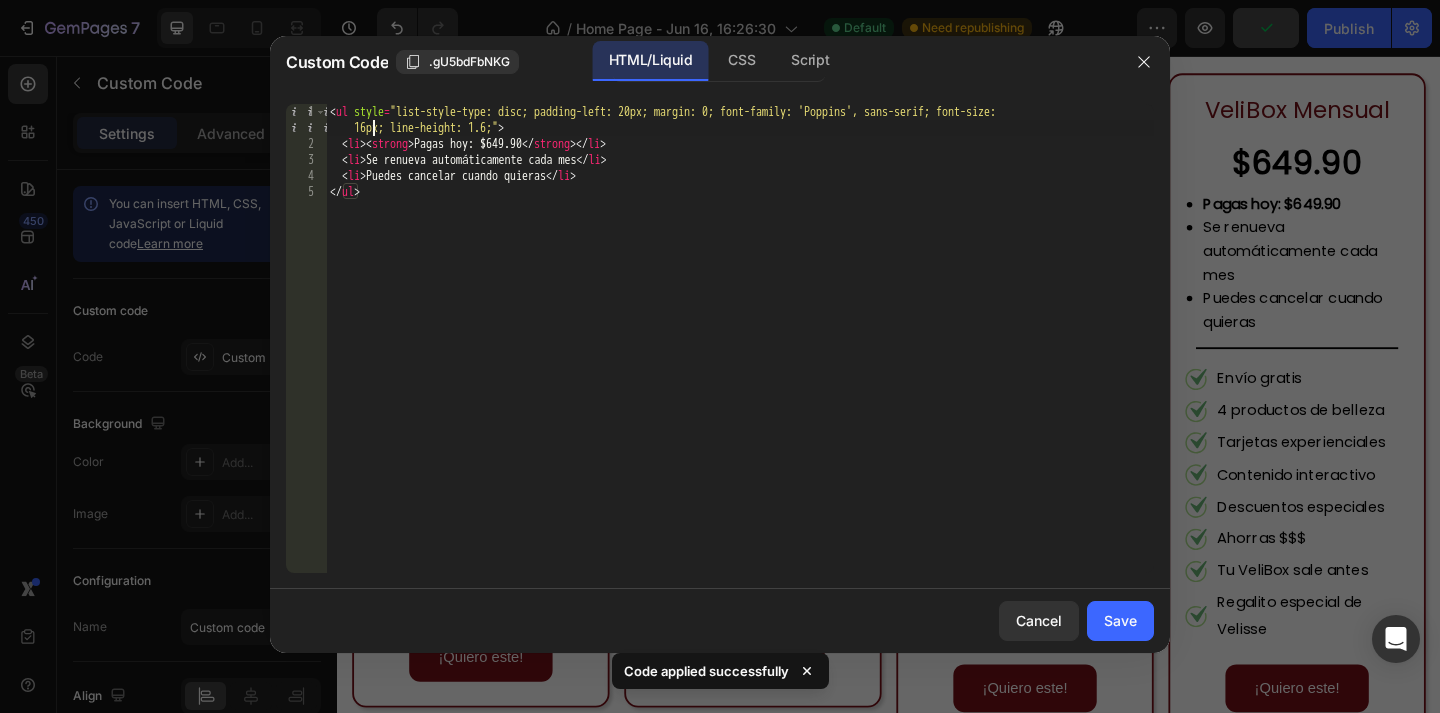 click on "< ul   style = "list-style-type: disc; padding-left: 20px; margin: 0; font-family: 'Poppins', sans-serif; font-size:       16px; line-height: 1.6;" >    < li > < strong > Pagas hoy: $649.90 </ strong > </ li >    < li > Se renueva automáticamente cada mes </ li >    < li > Puedes cancelar cuando quieras </ li > </ ul >" at bounding box center (740, 362) 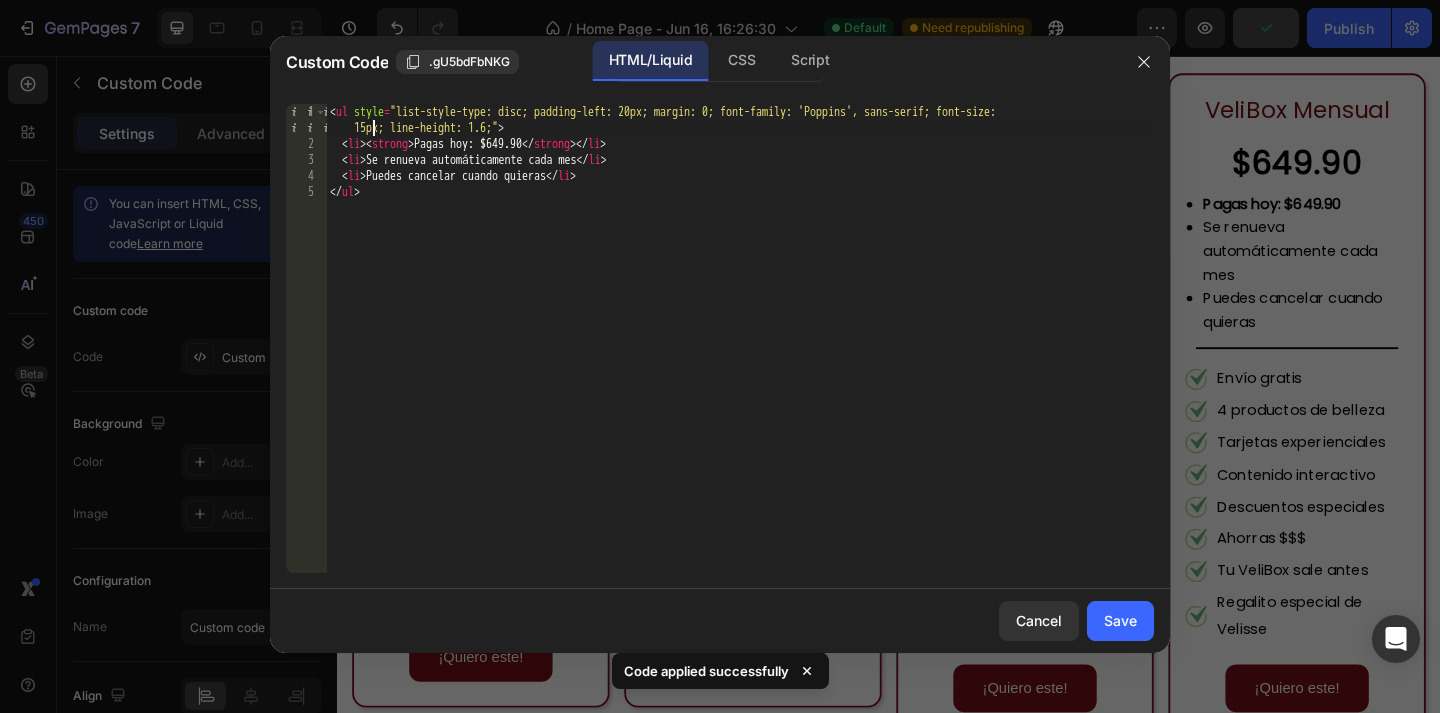 scroll, scrollTop: 0, scrollLeft: 68, axis: horizontal 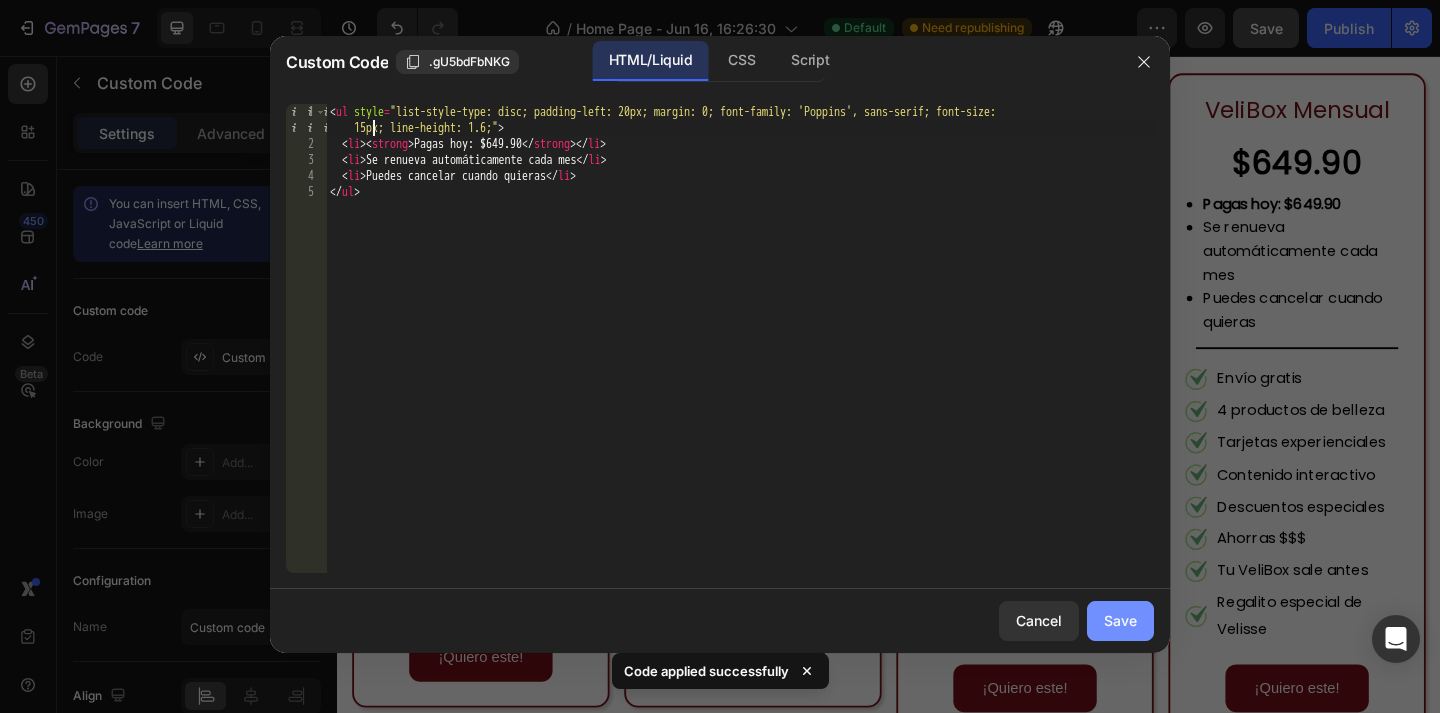type on "Pagas hoy: $[PRICE]" 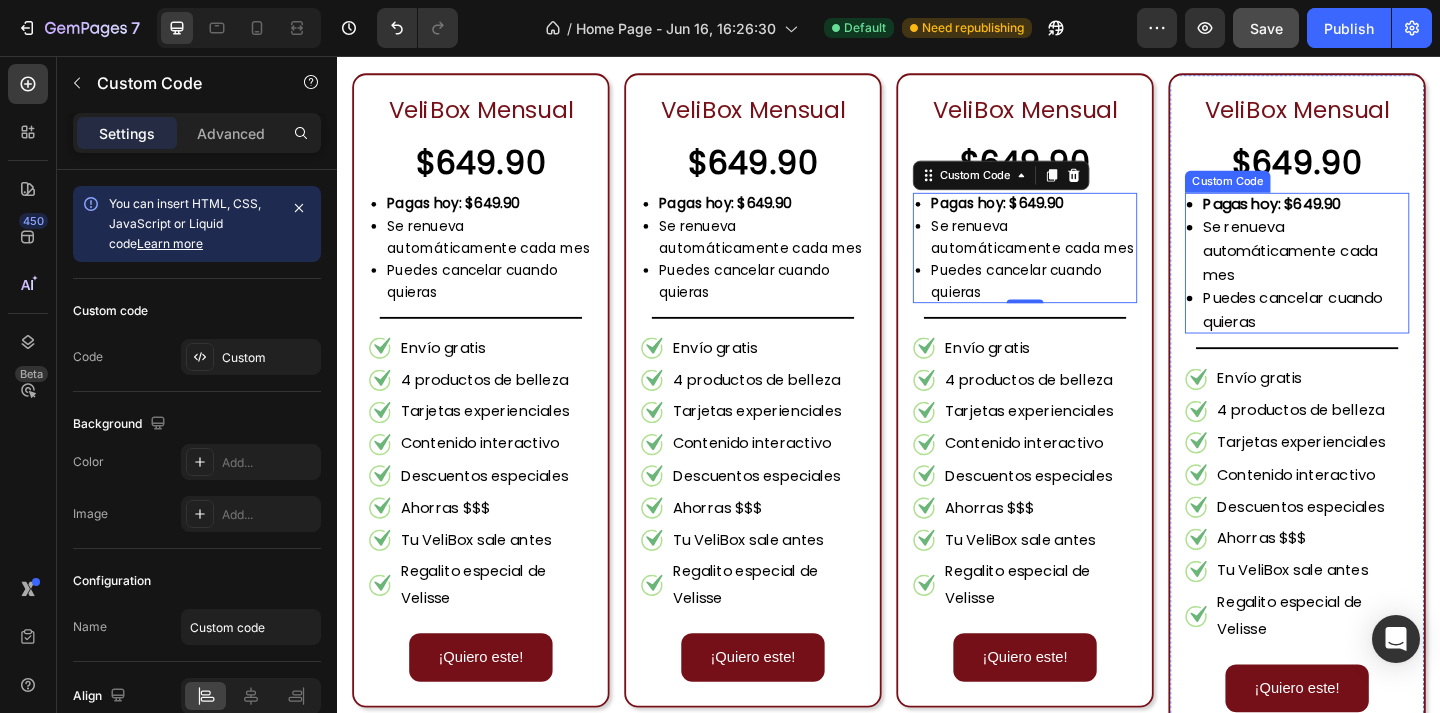 click on "Se renueva automáticamente cada mes" at bounding box center (1391, 268) 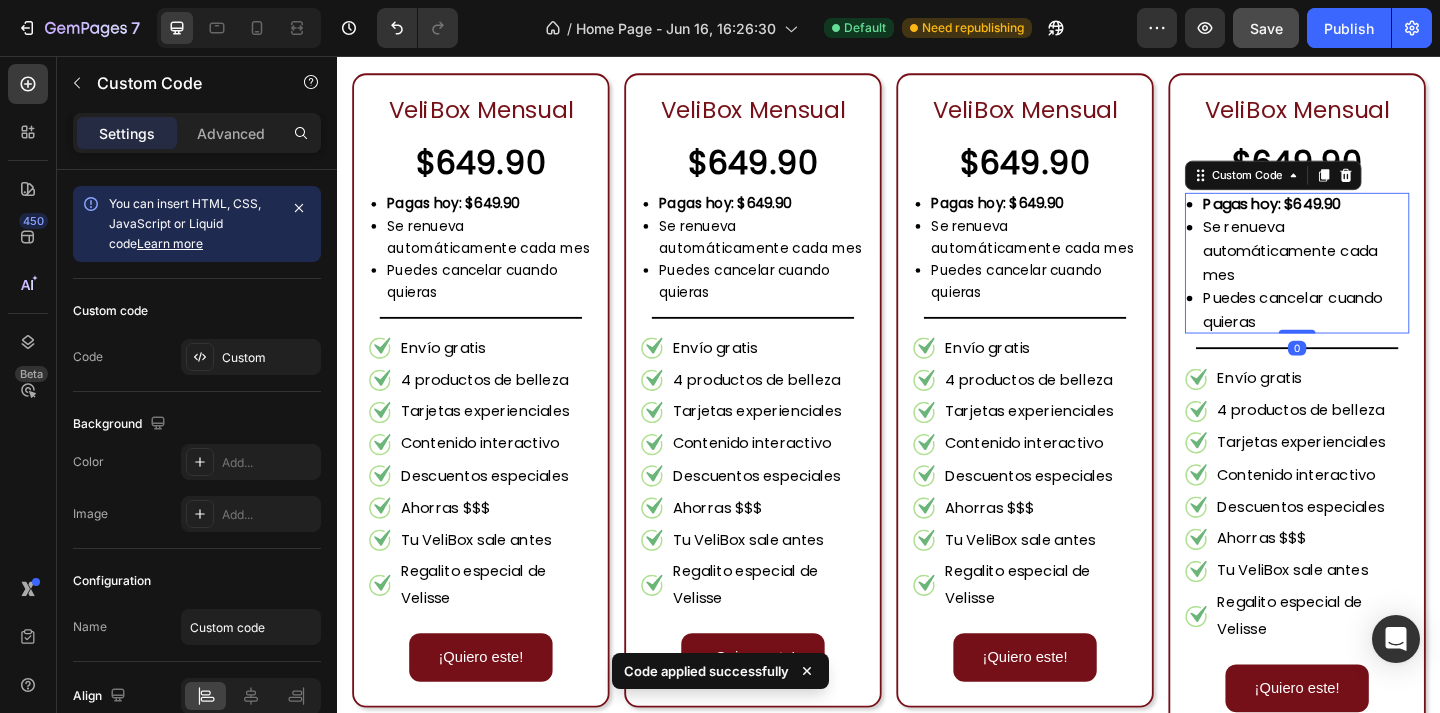 click on "Se renueva automáticamente cada mes" at bounding box center [1391, 268] 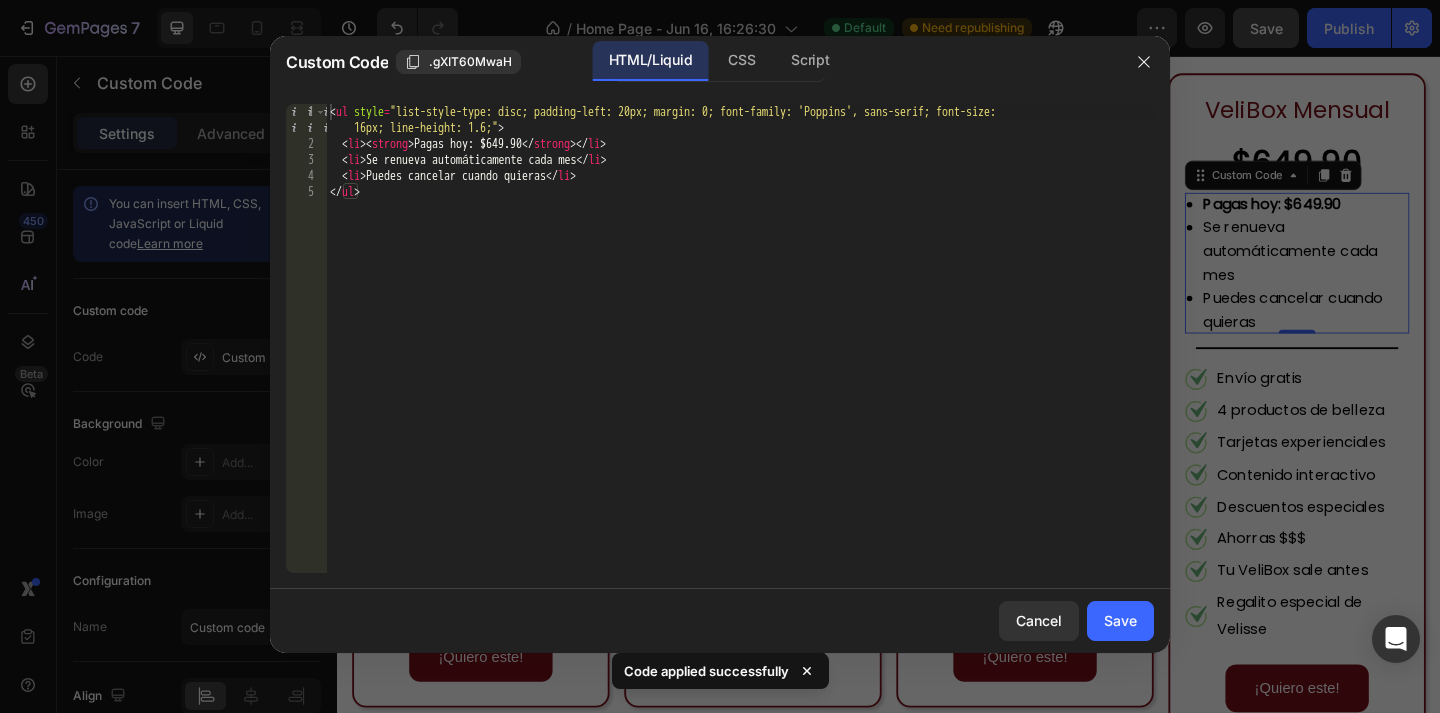 click on "< ul   style = "list-style-type: disc; padding-left: 20px; margin: 0; font-family: 'Poppins', sans-serif; font-size:       16px; line-height: 1.6;" >    < li > < strong > Pagas hoy: $649.90 </ strong > </ li >    < li > Se renueva automáticamente cada mes </ li >    < li > Puedes cancelar cuando quieras </ li > </ ul >" at bounding box center [740, 362] 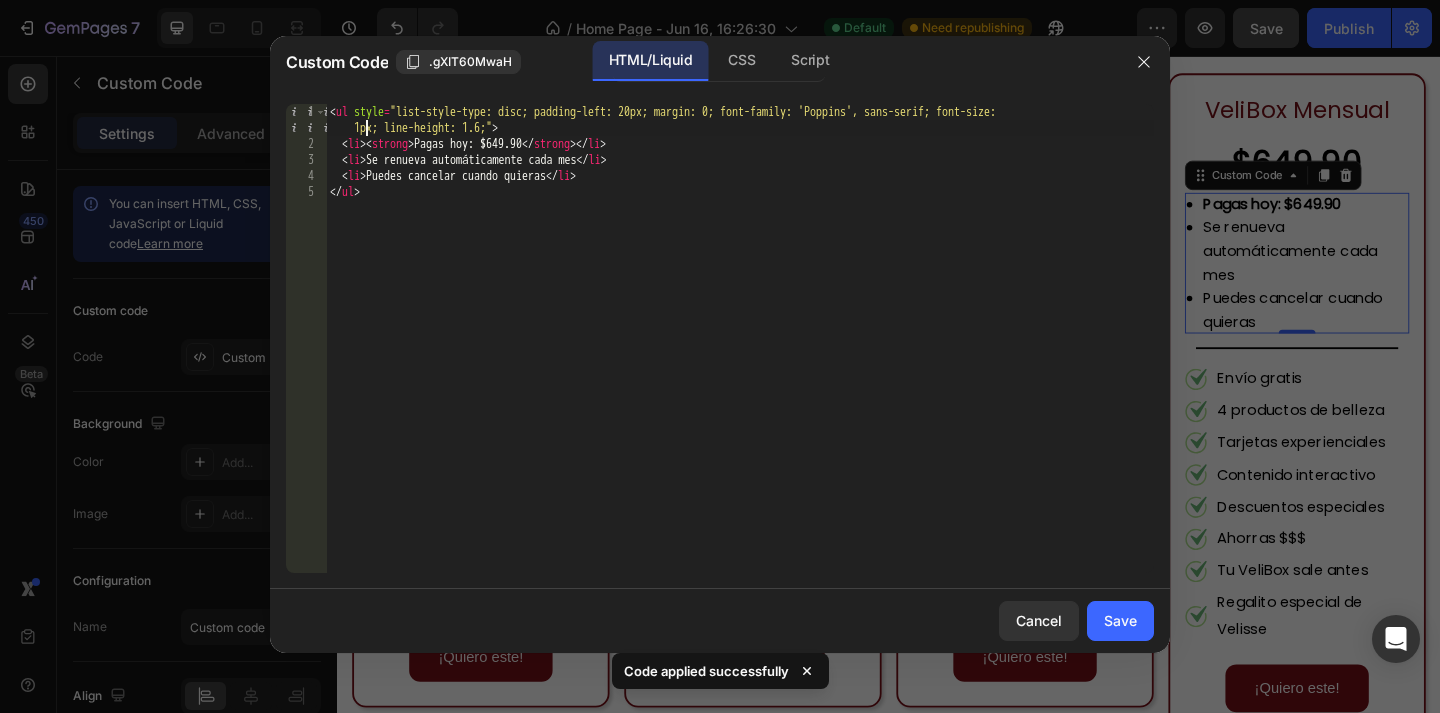 scroll, scrollTop: 0, scrollLeft: 68, axis: horizontal 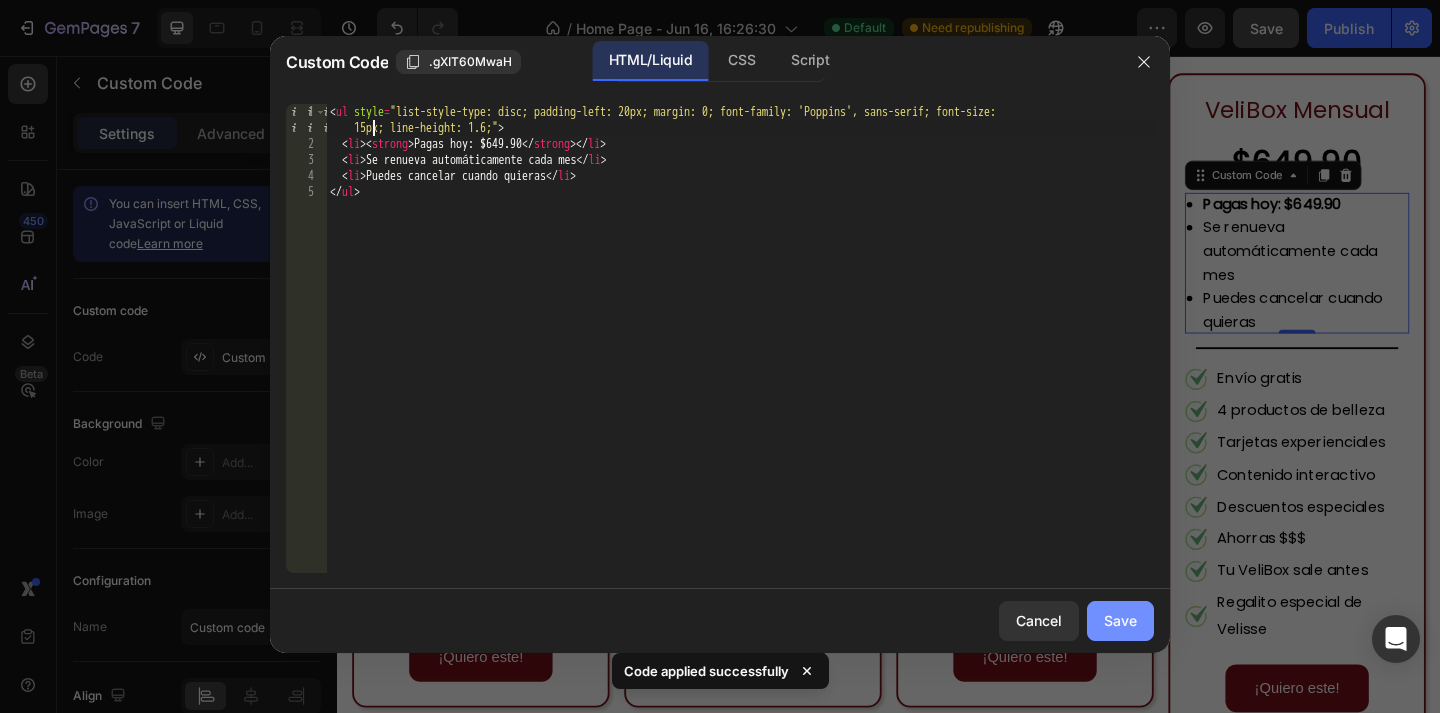 type on "Pagas hoy: $[PRICE]" 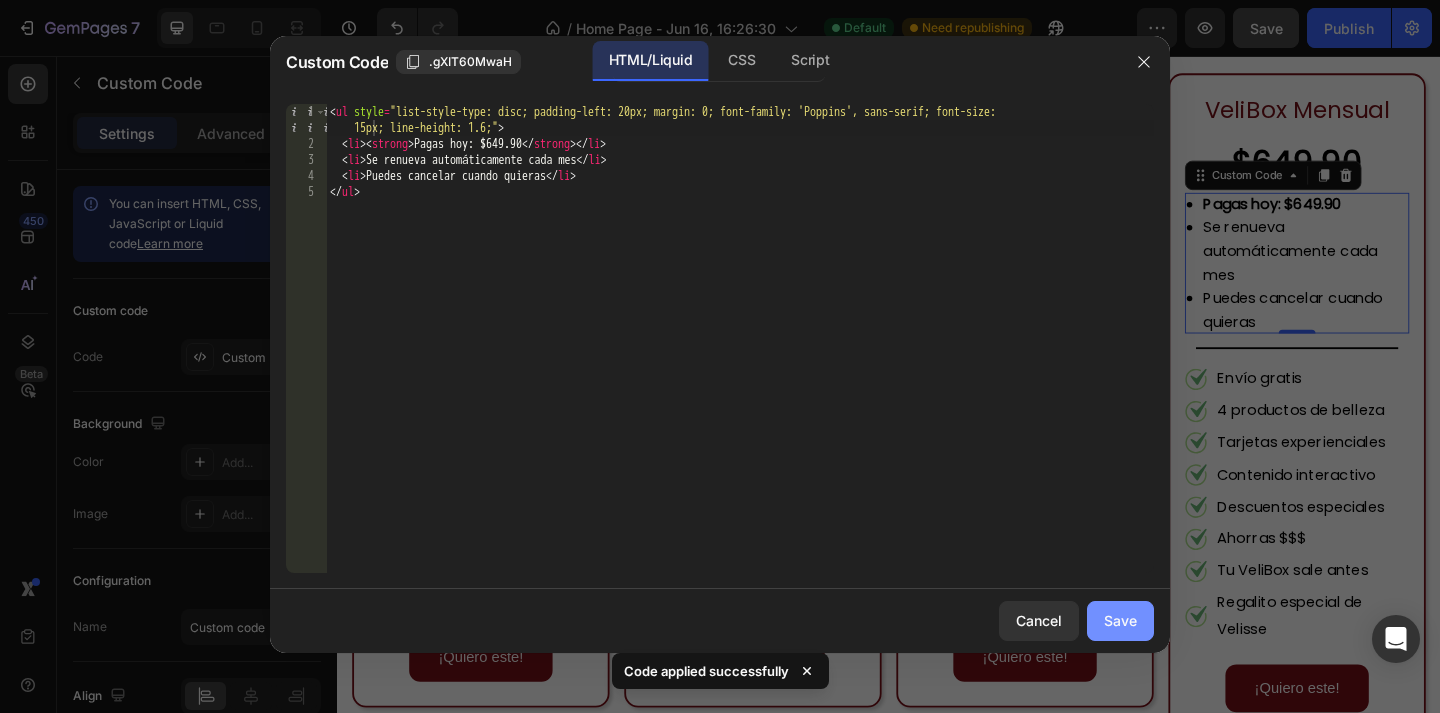 click on "Save" at bounding box center (1120, 620) 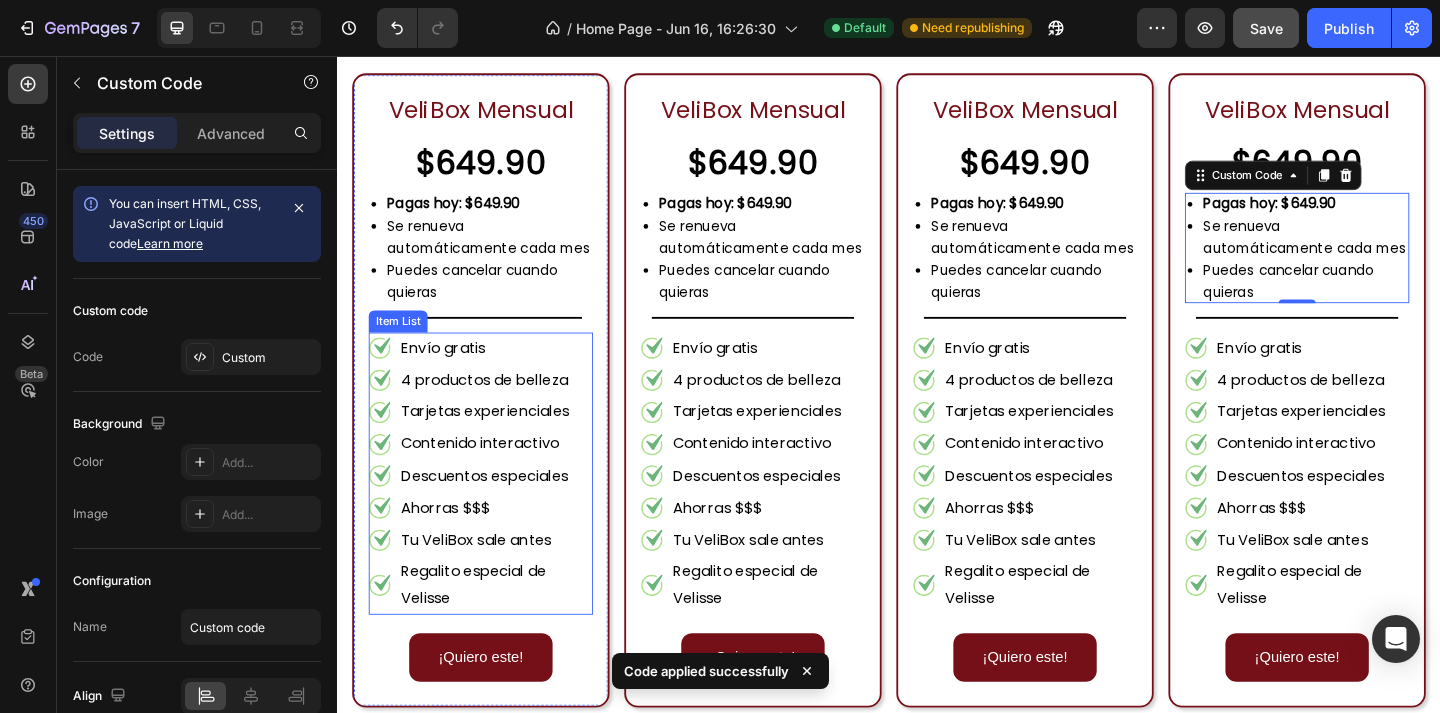 click on "Envío gratis" at bounding box center (509, 374) 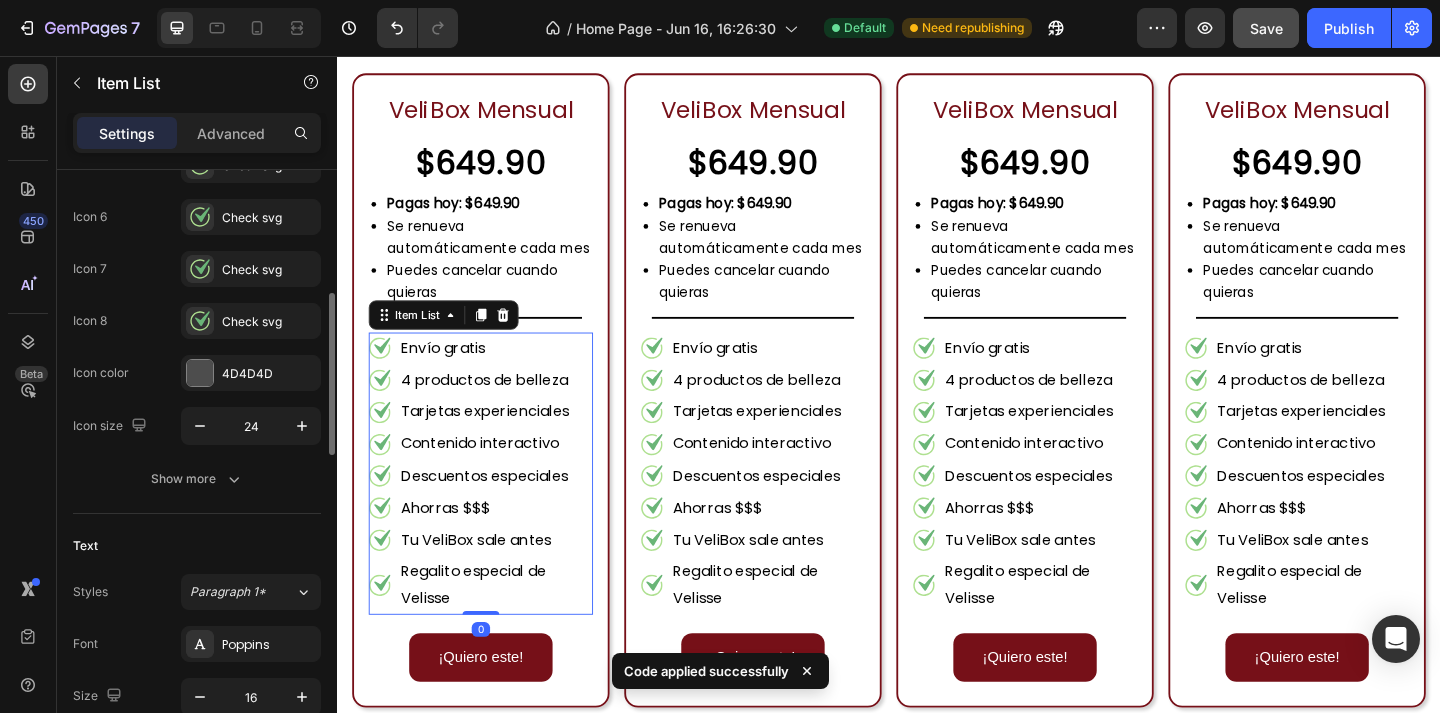 scroll, scrollTop: 695, scrollLeft: 0, axis: vertical 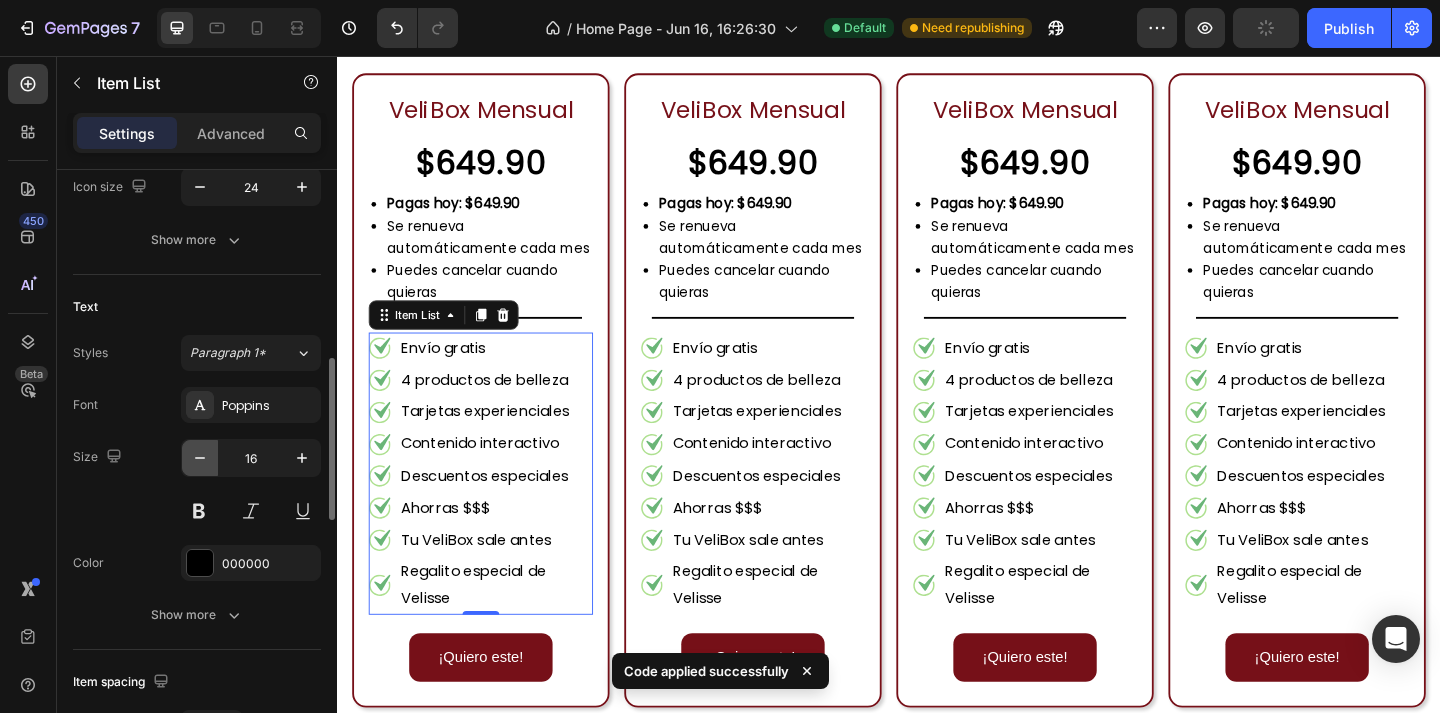 click 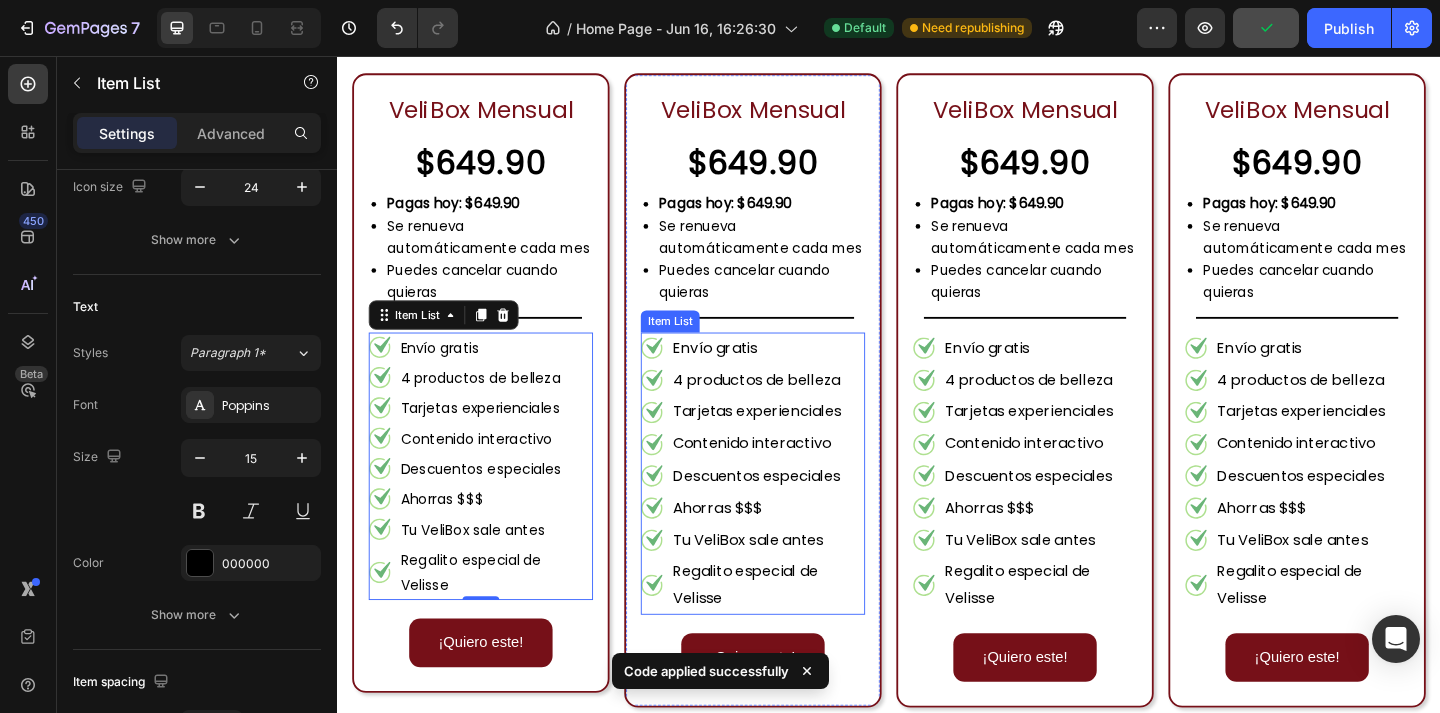 click on "Envío gratis" at bounding box center (805, 374) 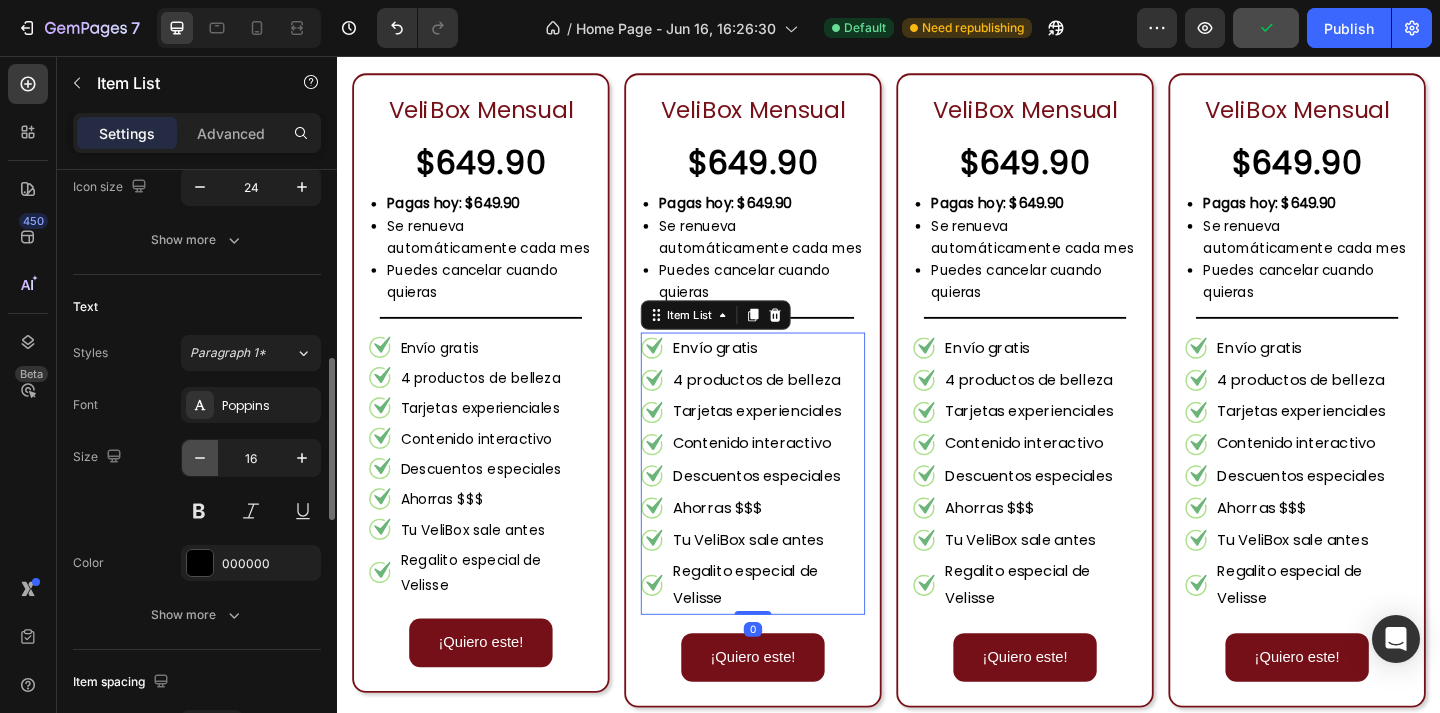 click at bounding box center [200, 458] 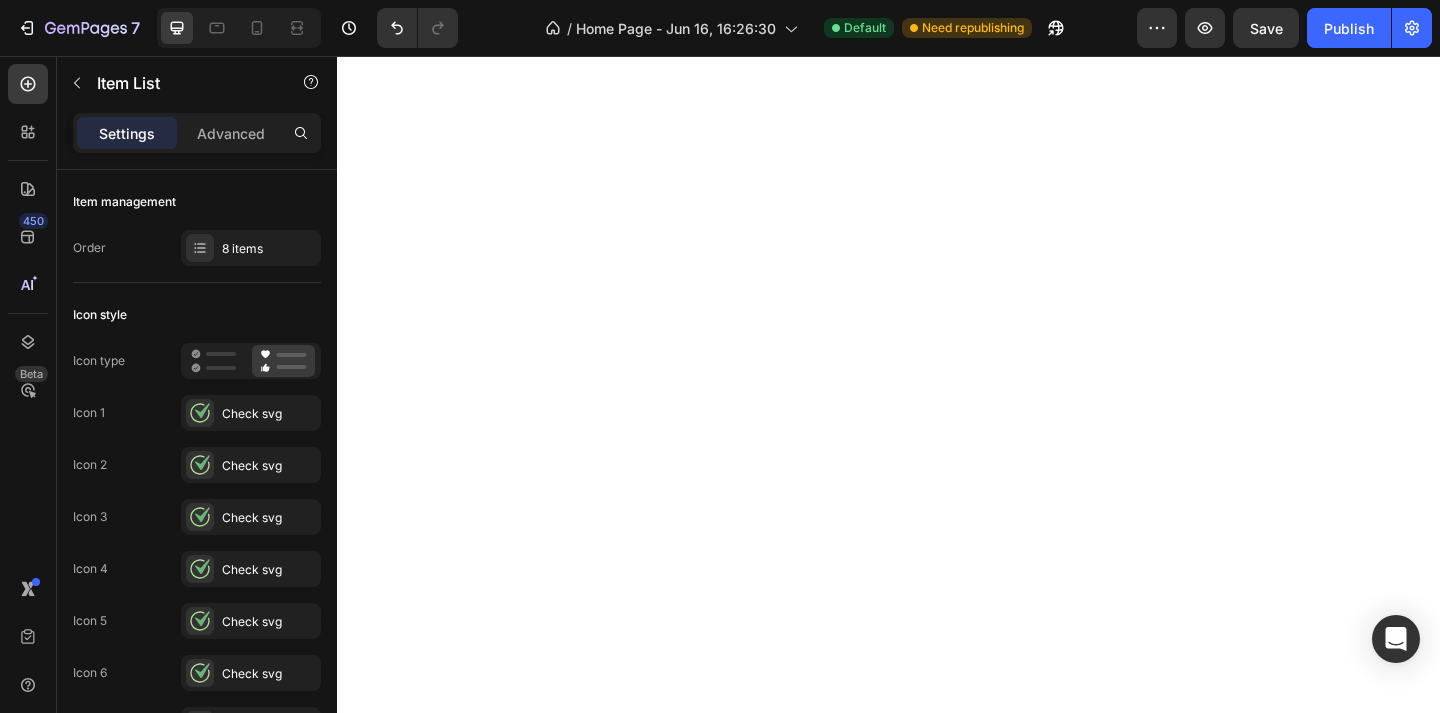 scroll, scrollTop: 0, scrollLeft: 0, axis: both 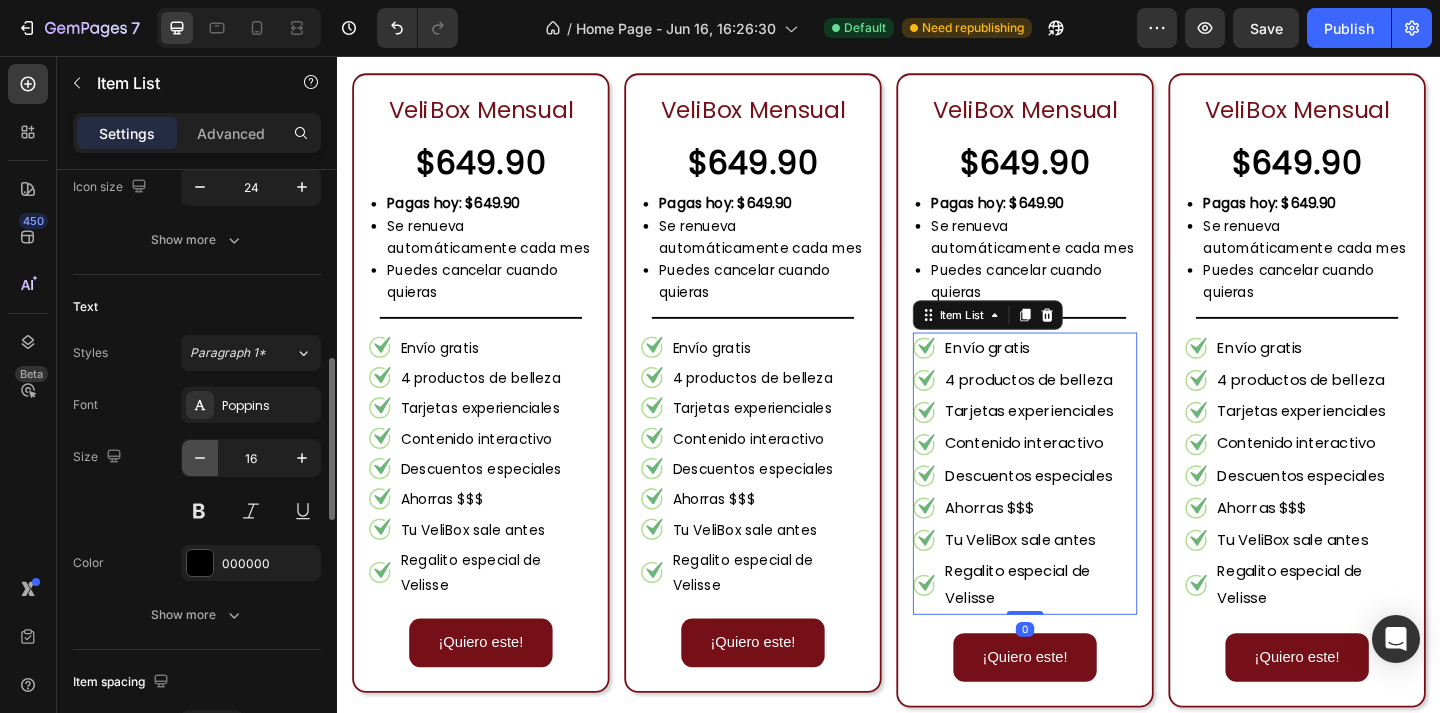 click 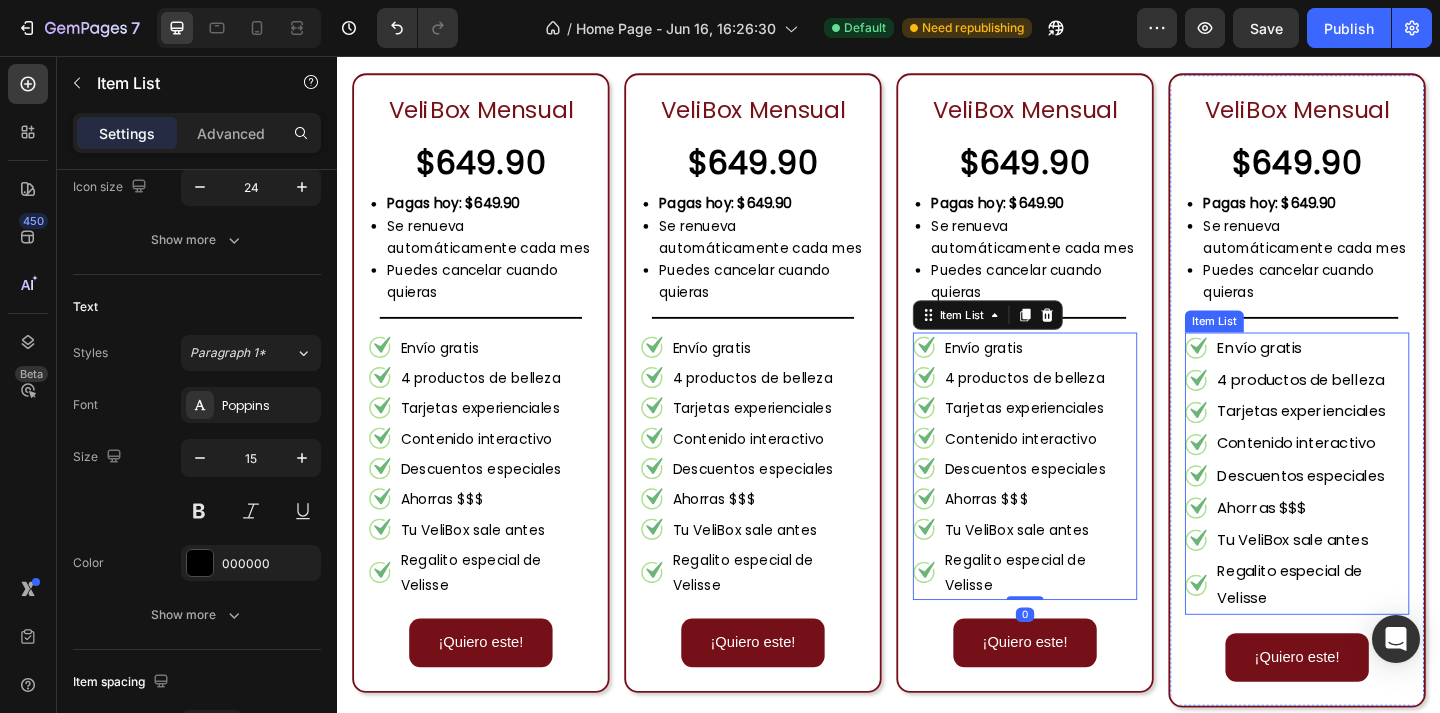 click on "Tarjetas experienciales" at bounding box center (1397, 443) 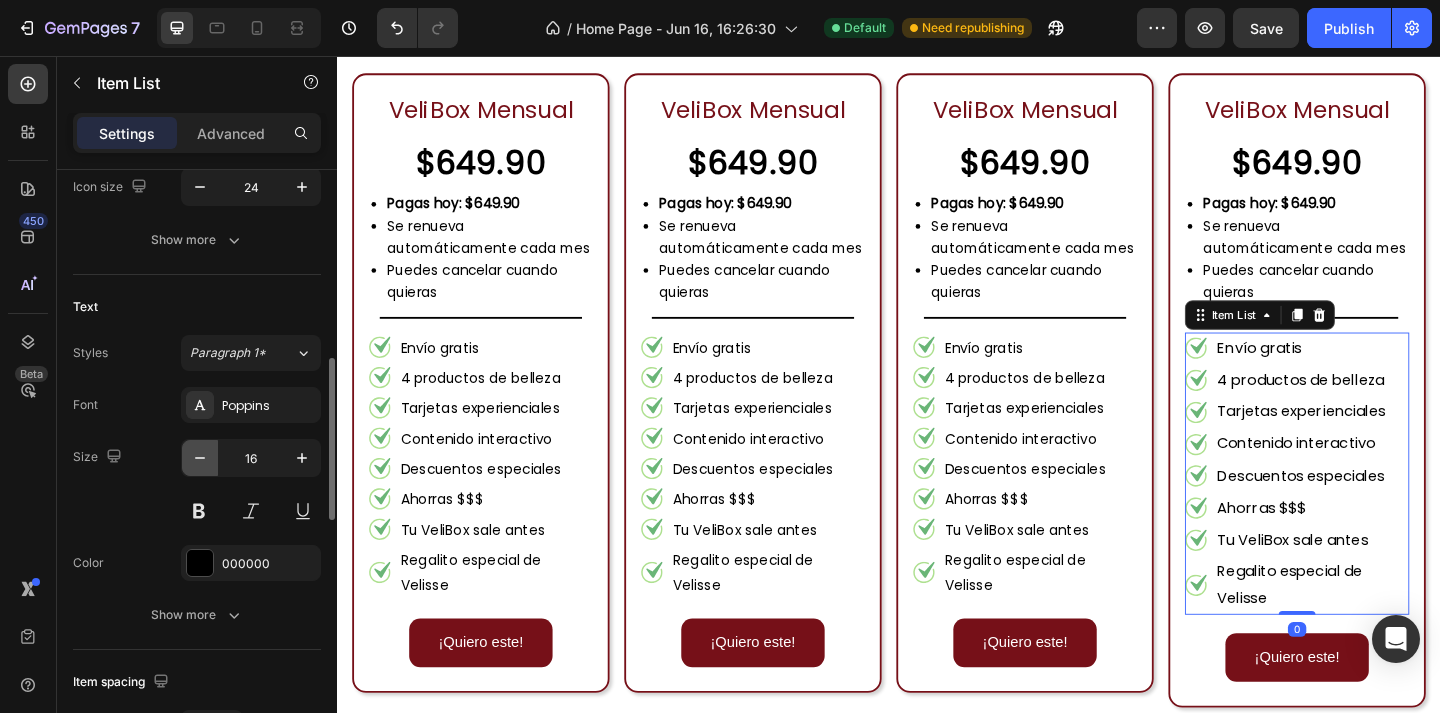 click 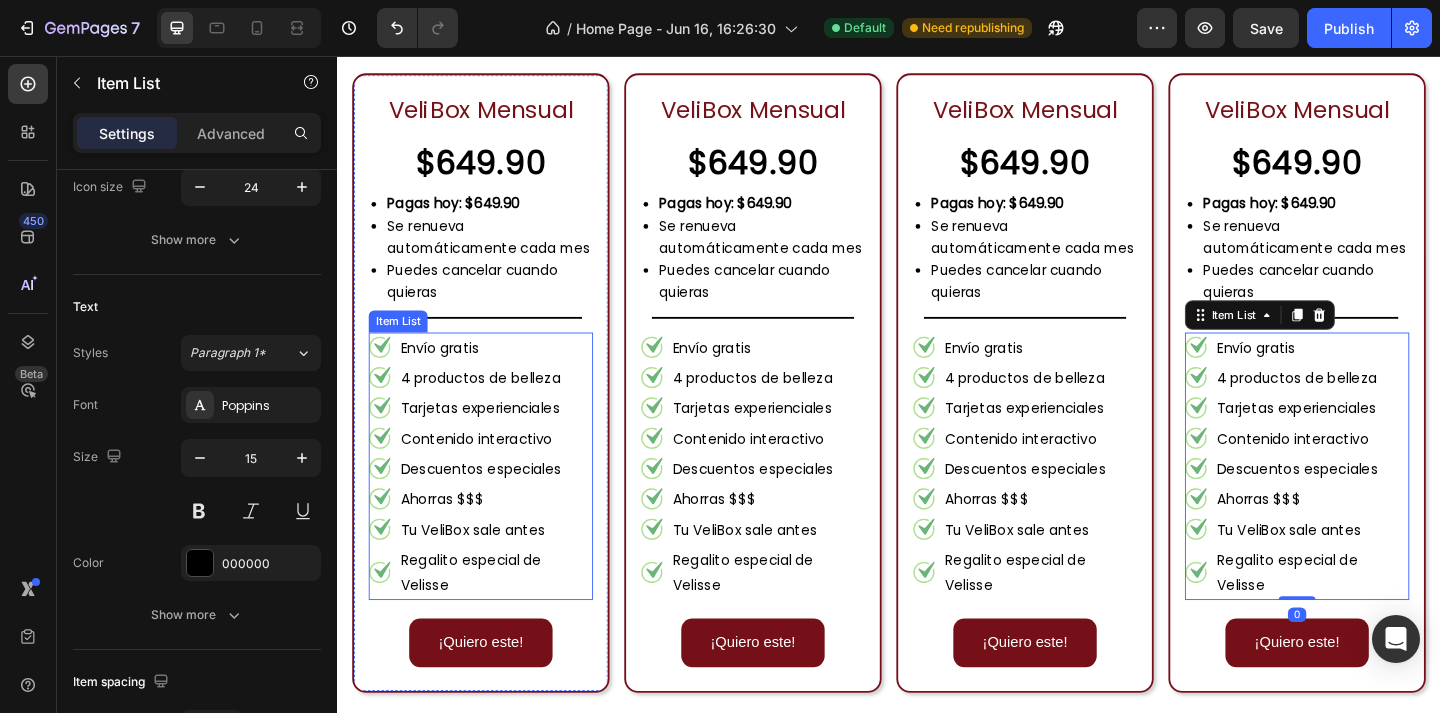 click on "Regalito especial de Velisse" at bounding box center (509, 618) 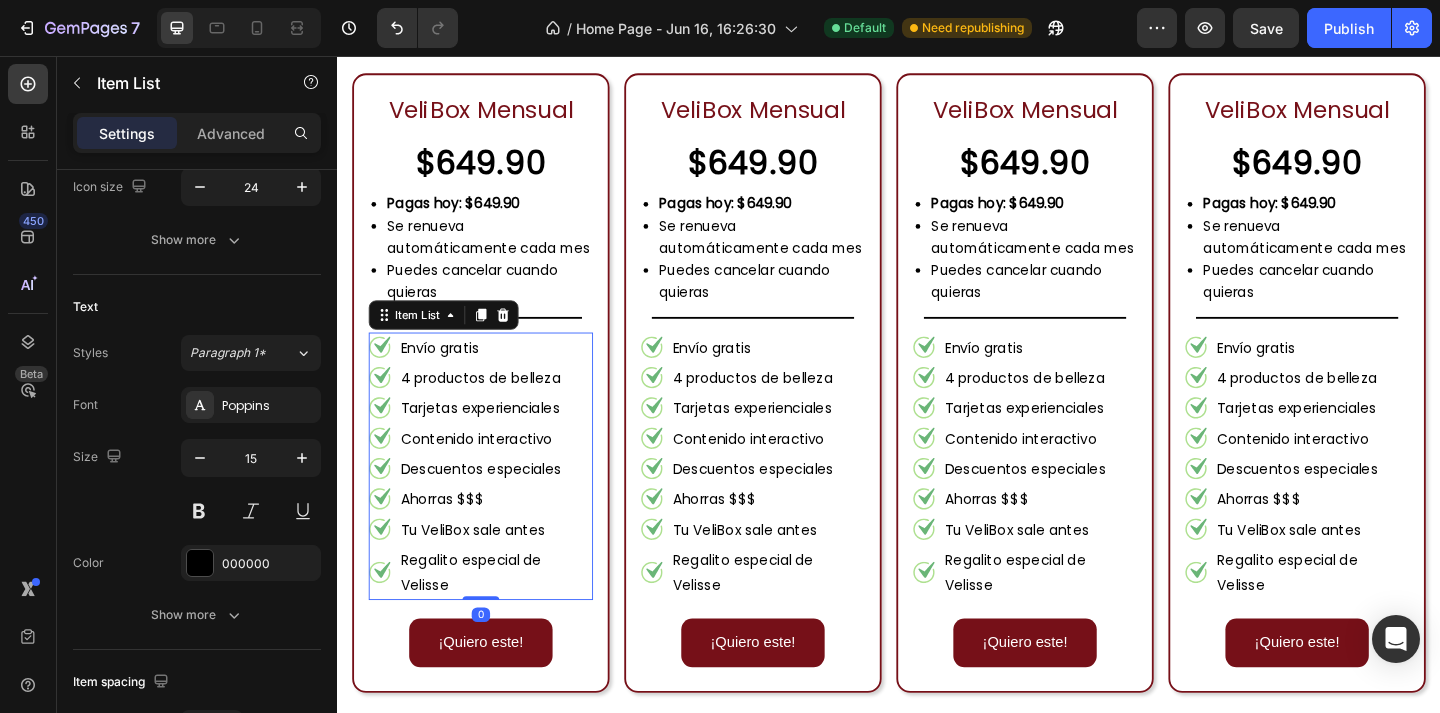 click on "Regalito especial de Velisse" at bounding box center (509, 618) 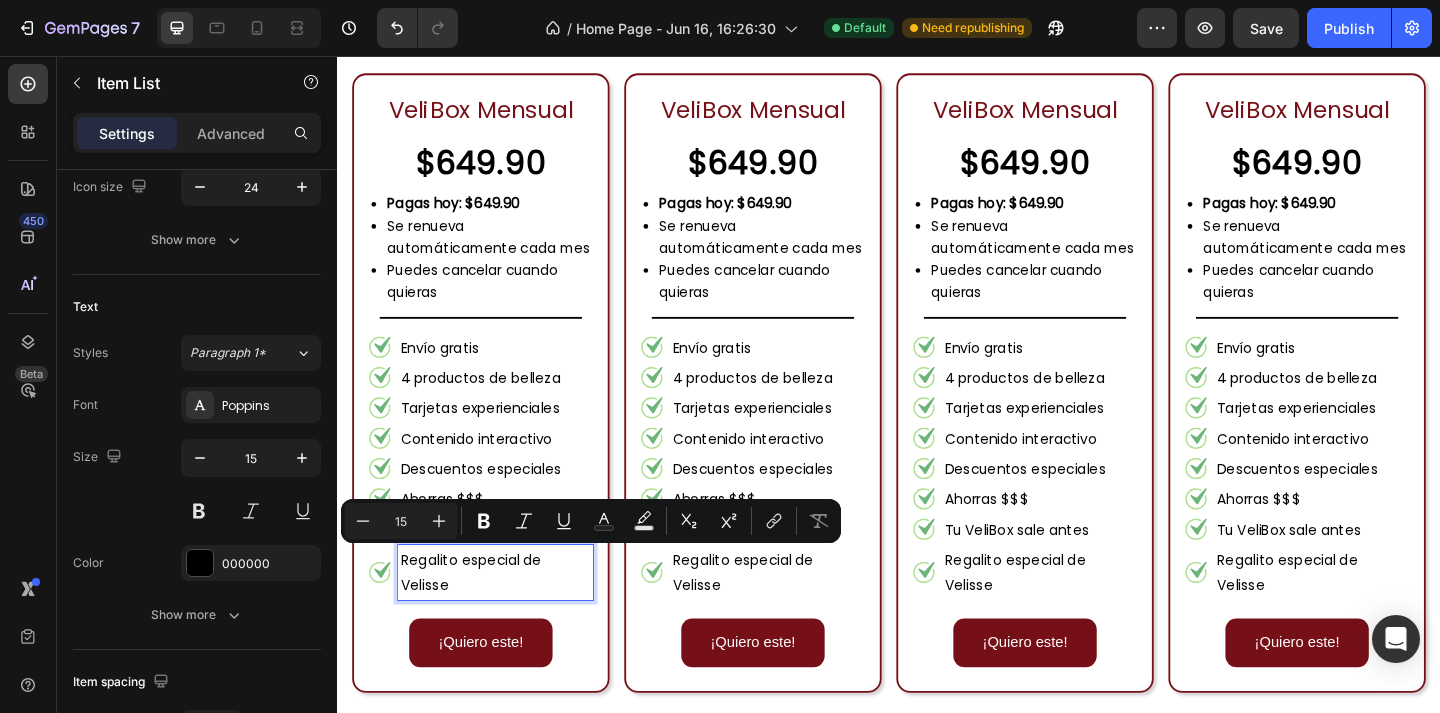 click on "Regalito especial de Velisse" at bounding box center [509, 618] 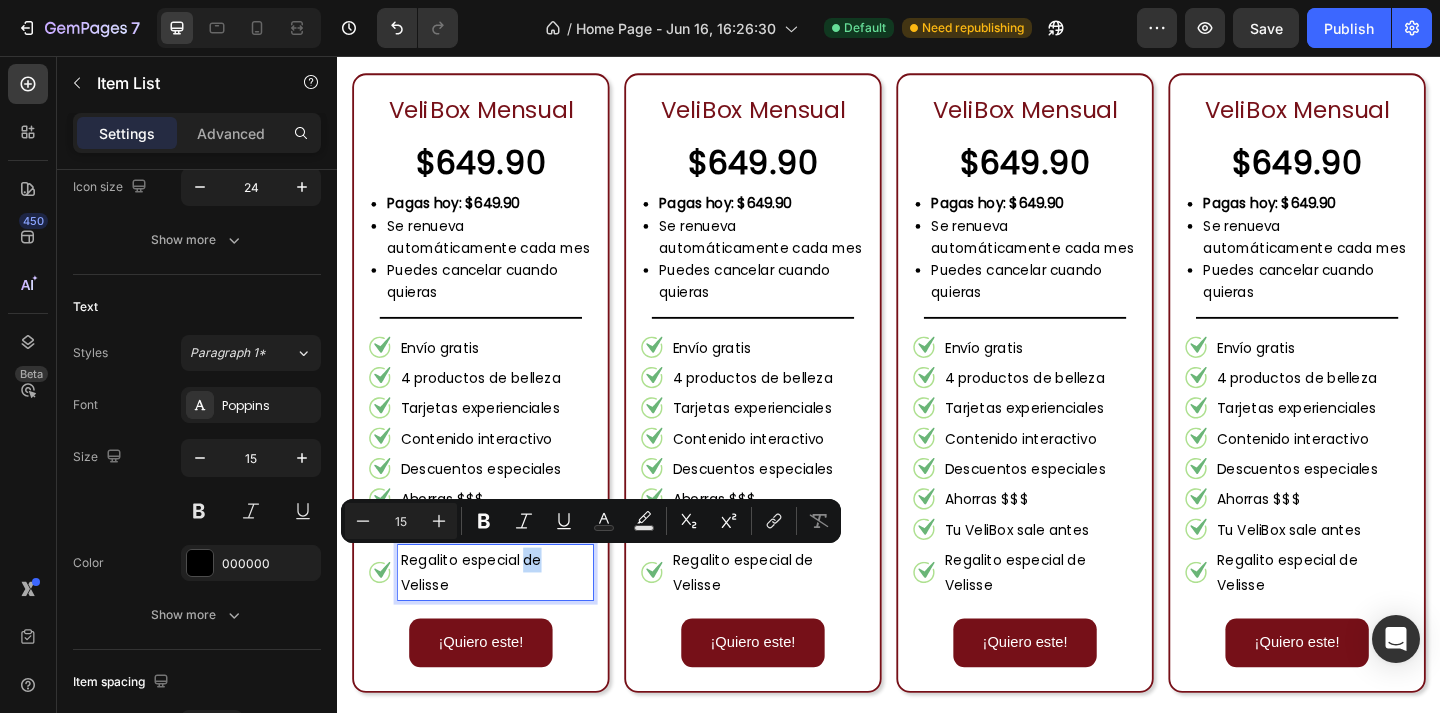 click on "Regalito especial de Velisse" at bounding box center [509, 618] 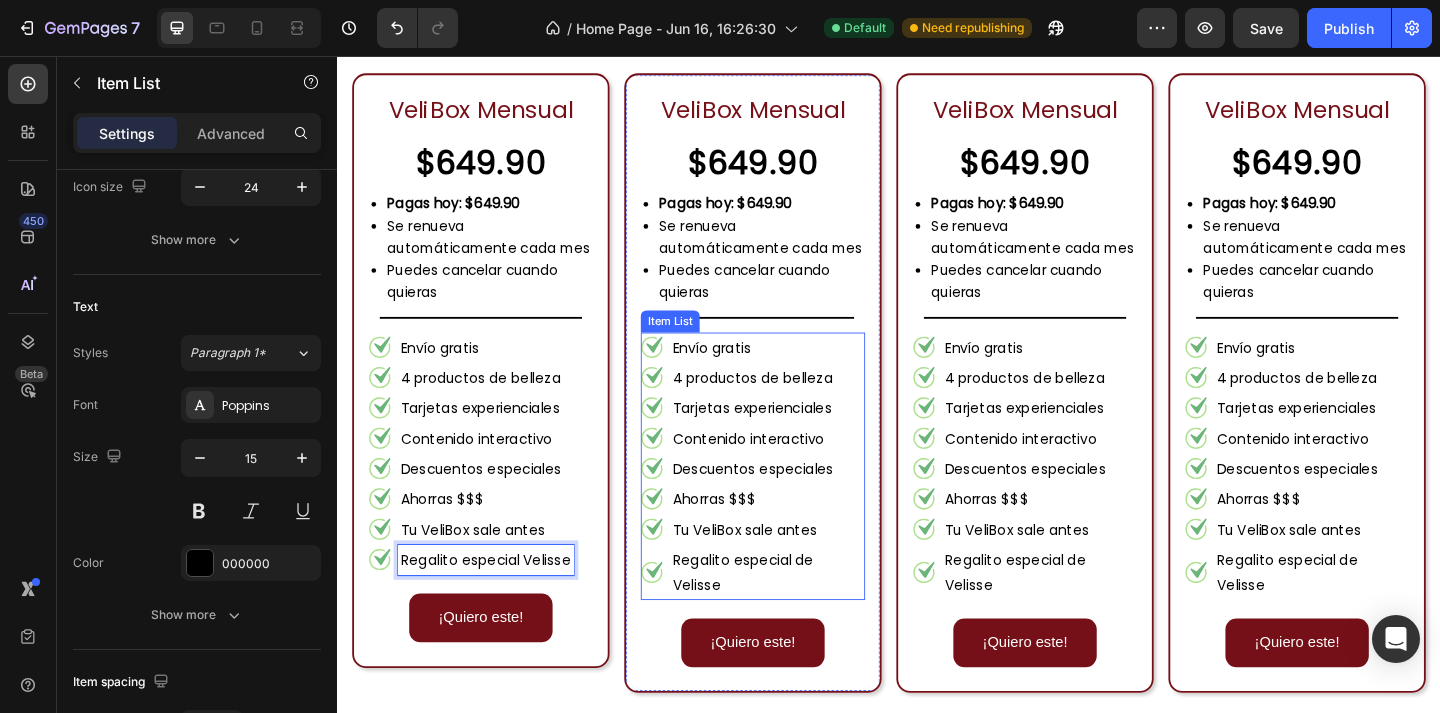 click on "Regalito especial de Velisse" at bounding box center (805, 618) 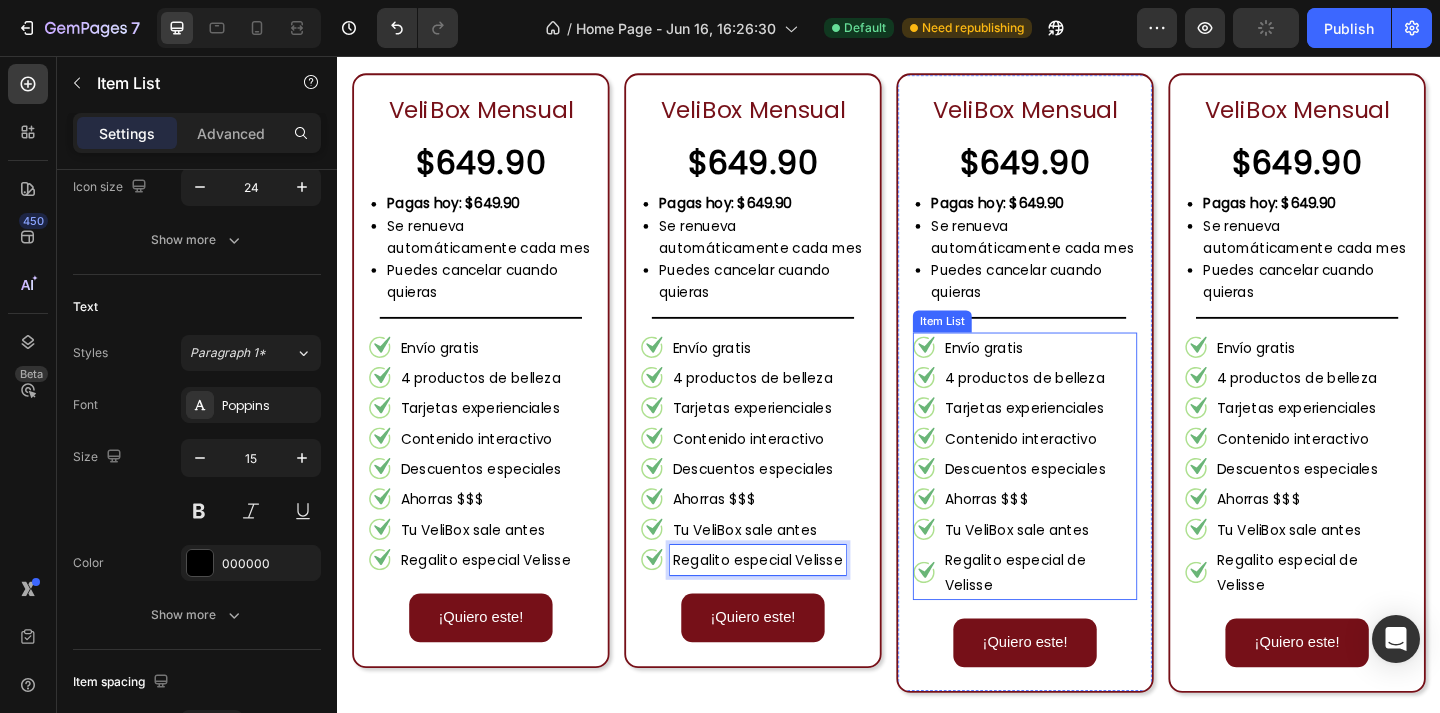 click on "Regalito especial de Velisse" at bounding box center [1101, 618] 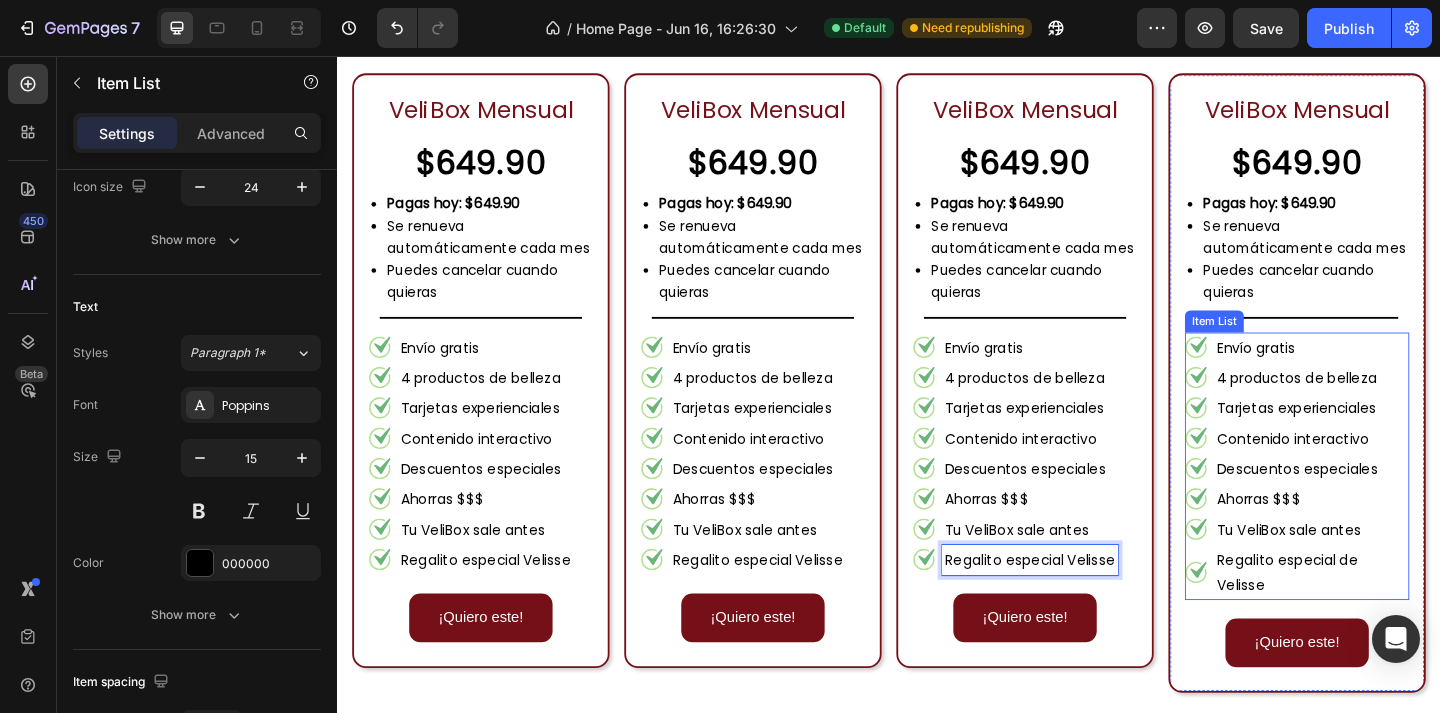 click on "Regalito especial de Velisse" at bounding box center (1397, 618) 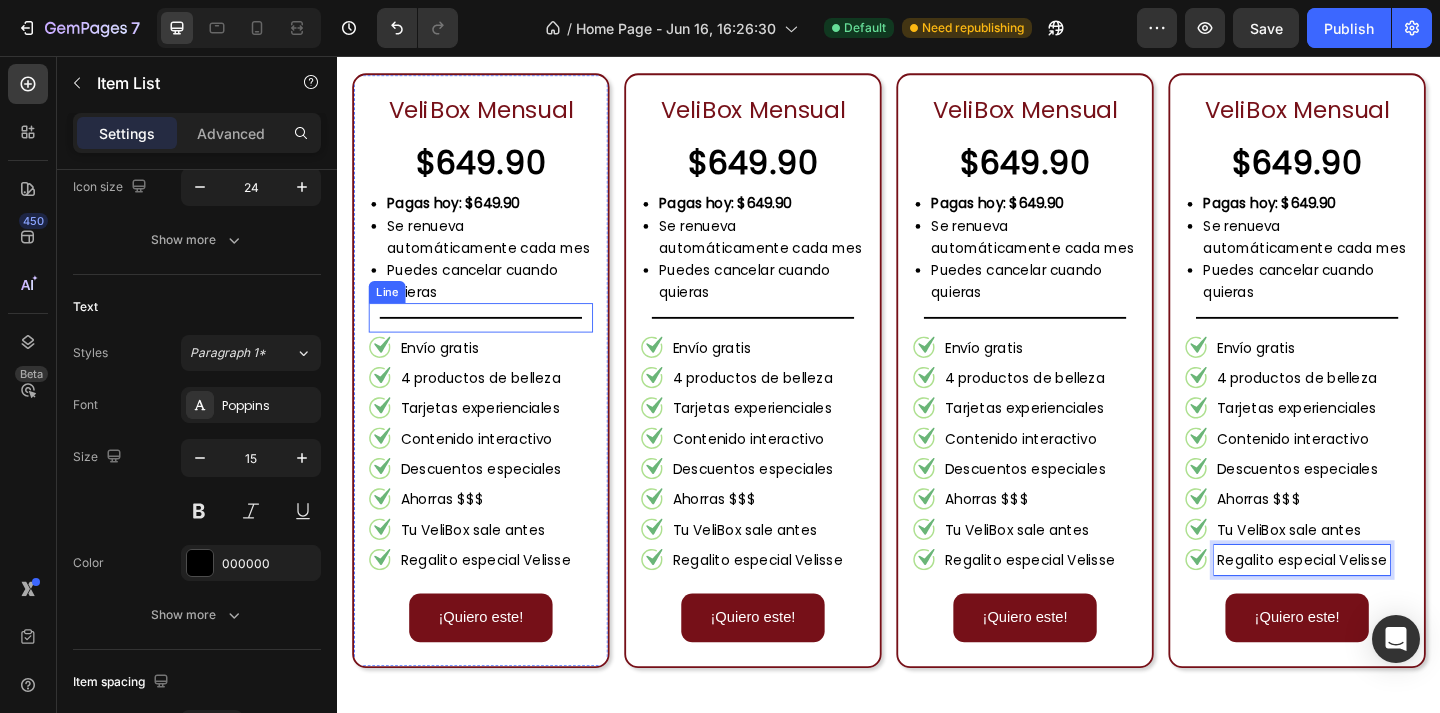 click on "Title Line" at bounding box center (493, 341) 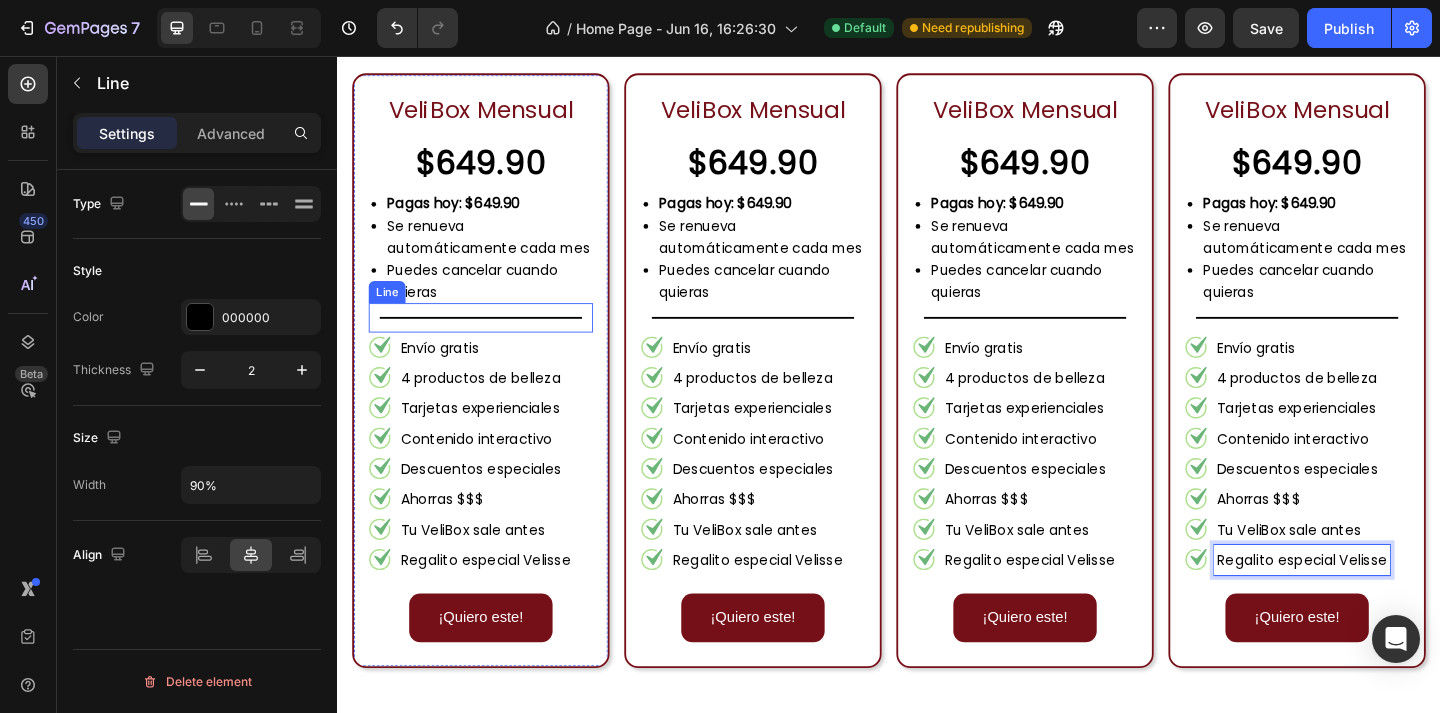 scroll, scrollTop: 0, scrollLeft: 0, axis: both 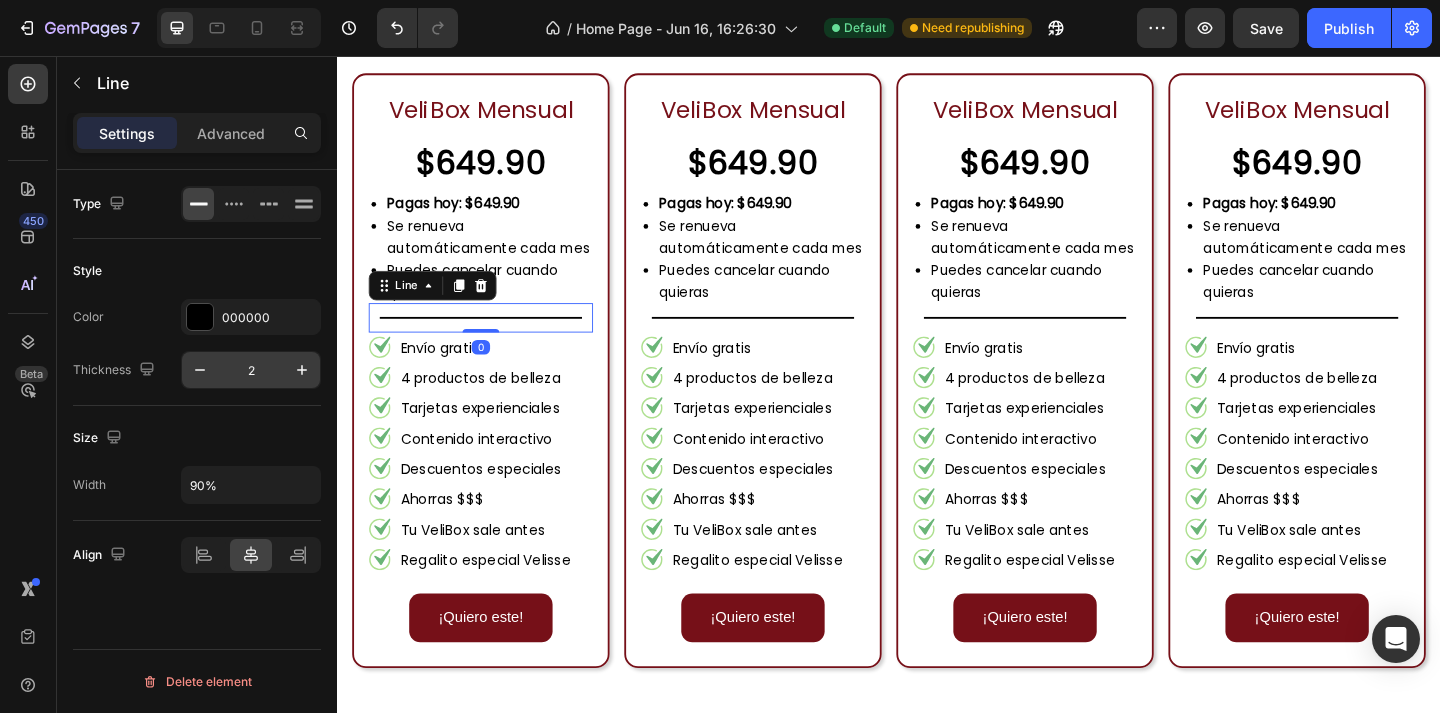 click on "2" at bounding box center (251, 370) 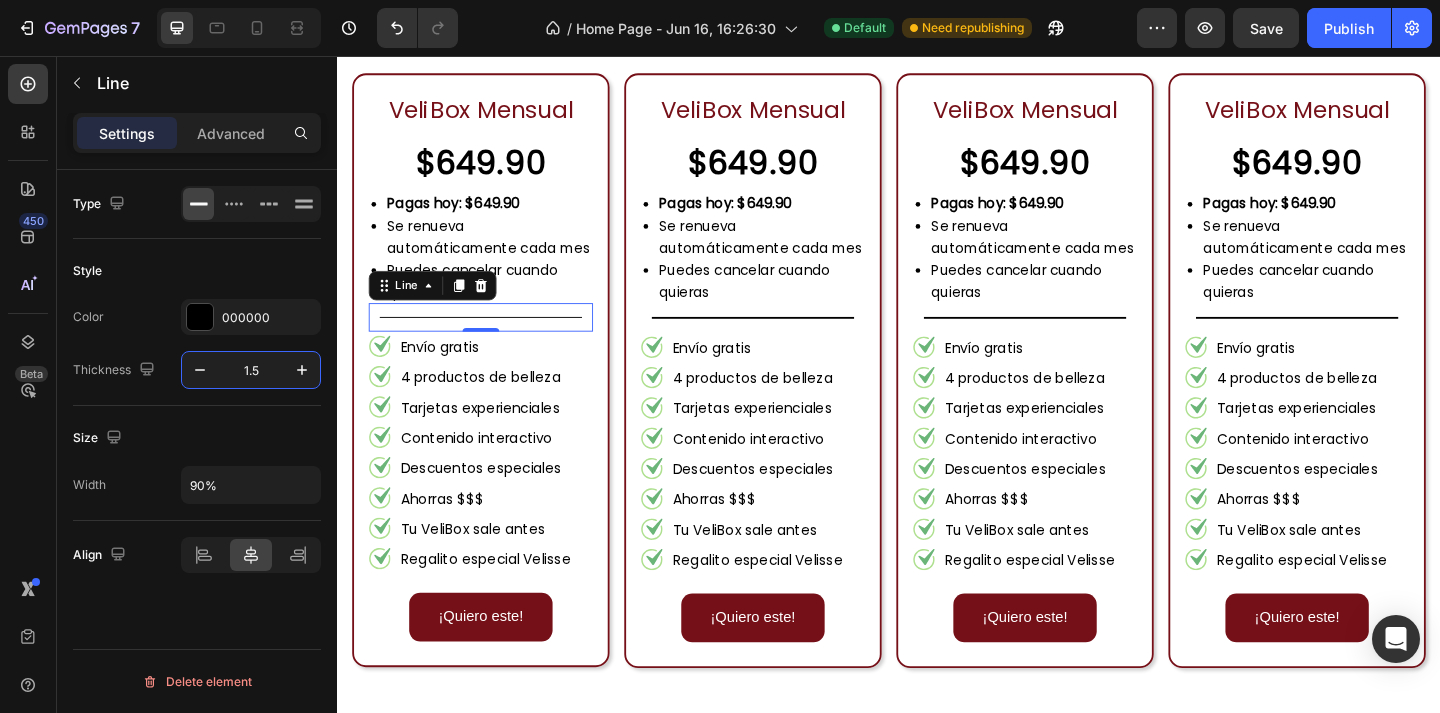 type on "1.5" 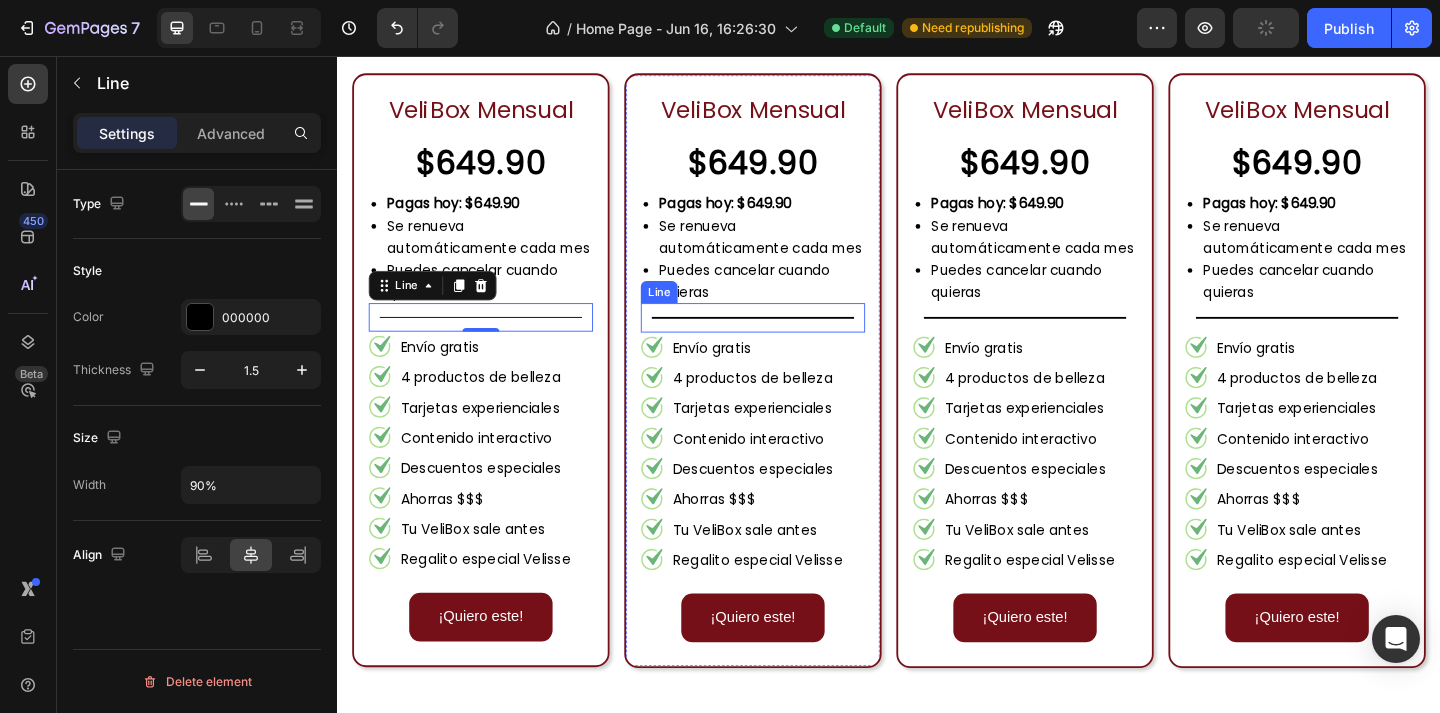 click at bounding box center [789, 341] 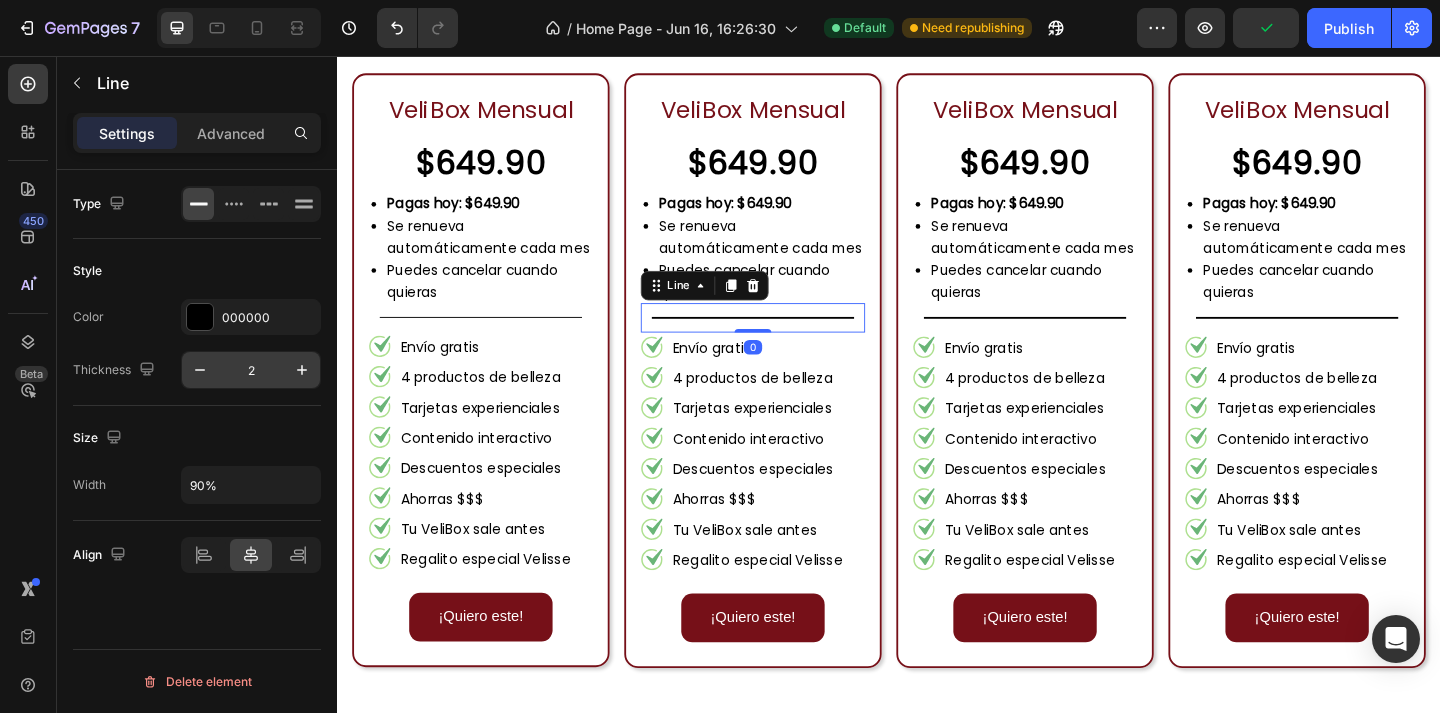 click on "2" at bounding box center (251, 370) 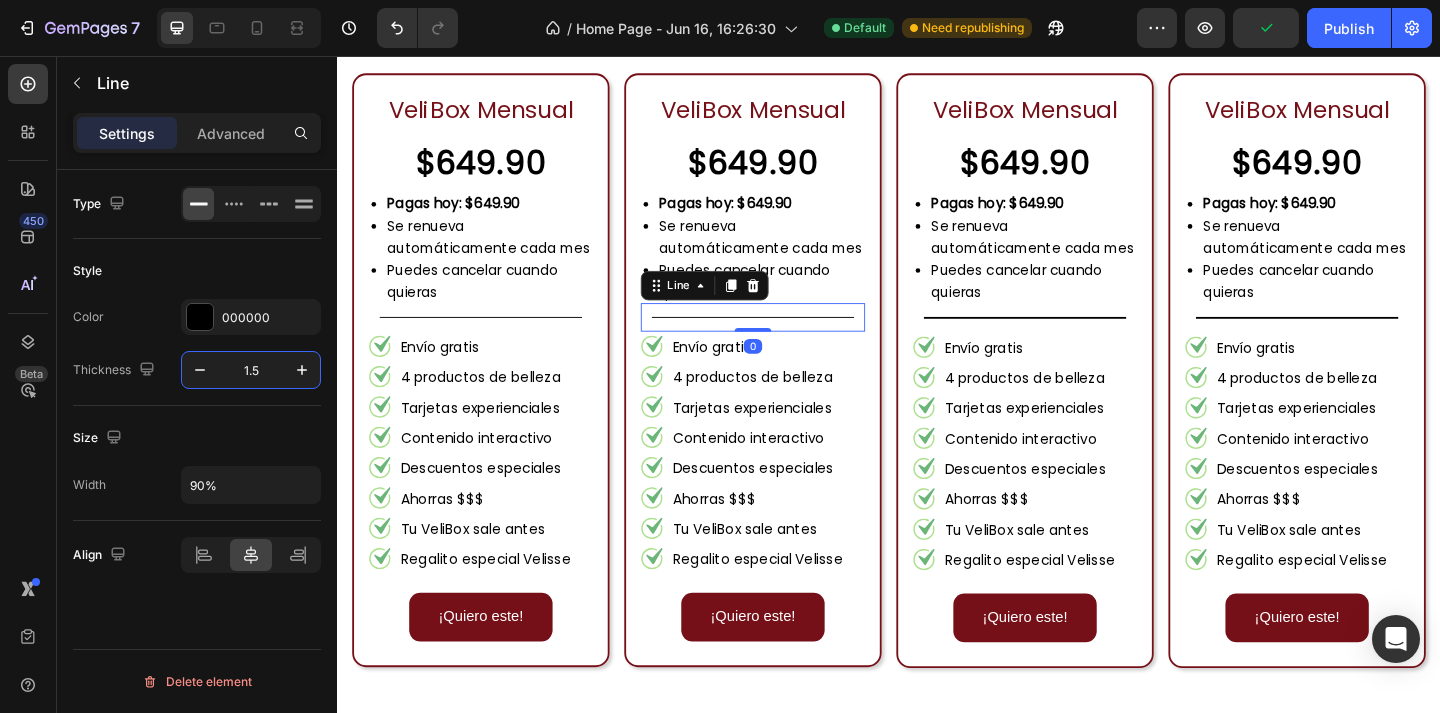 type on "1.5" 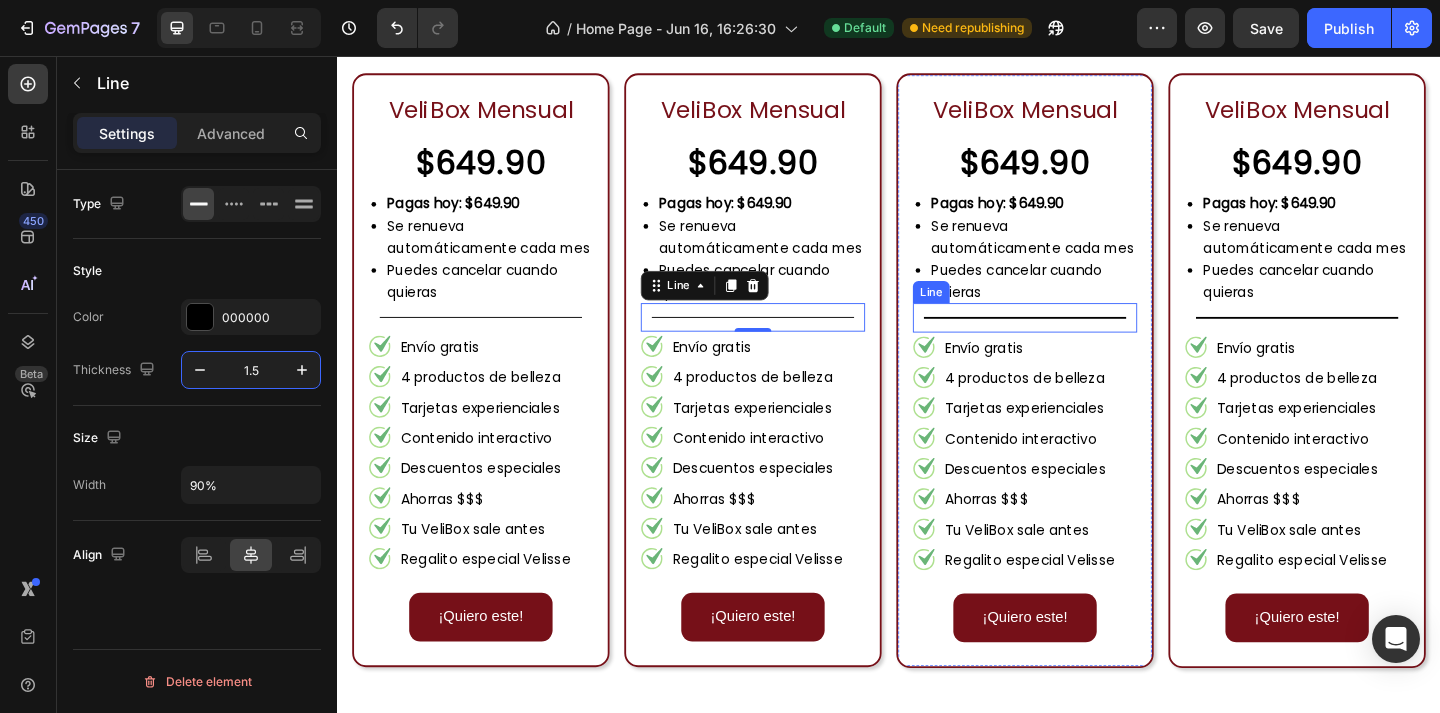 click on "Title Line" at bounding box center [1085, 341] 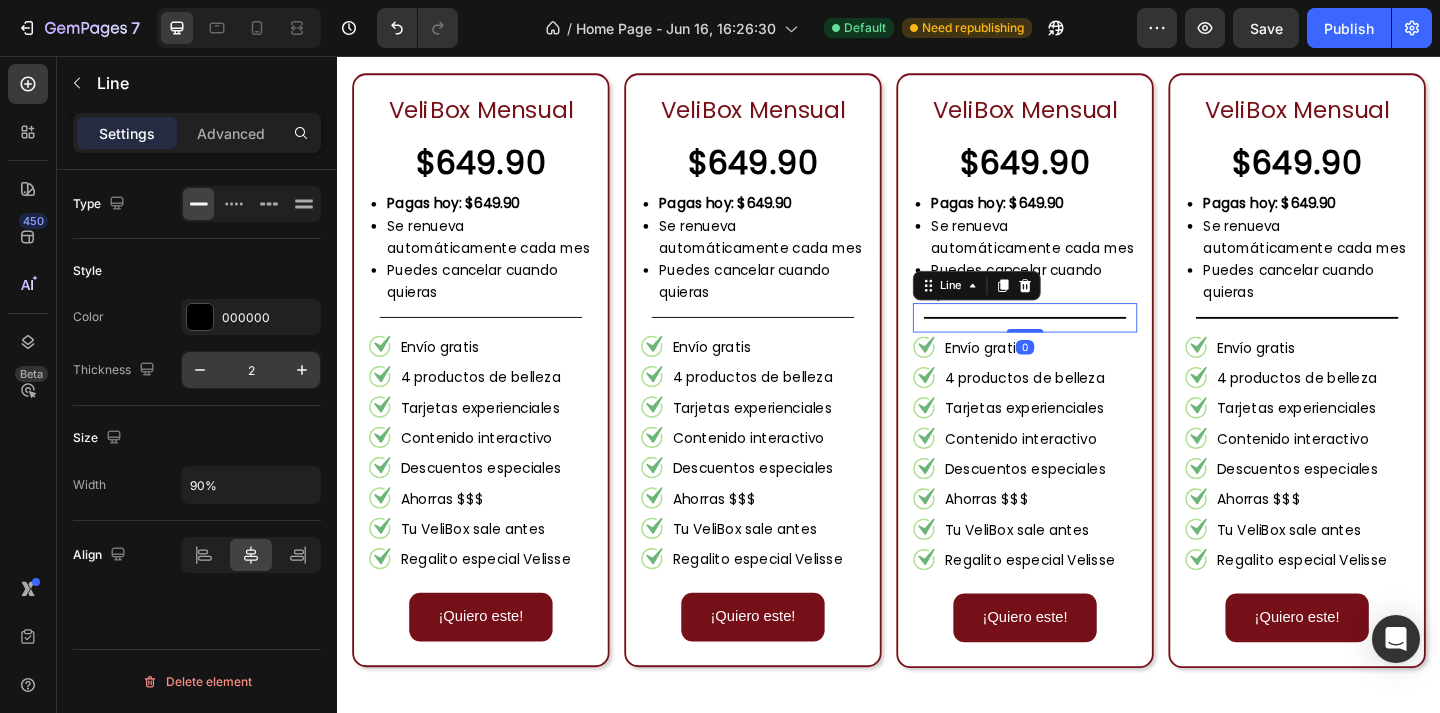 click on "2" at bounding box center (251, 370) 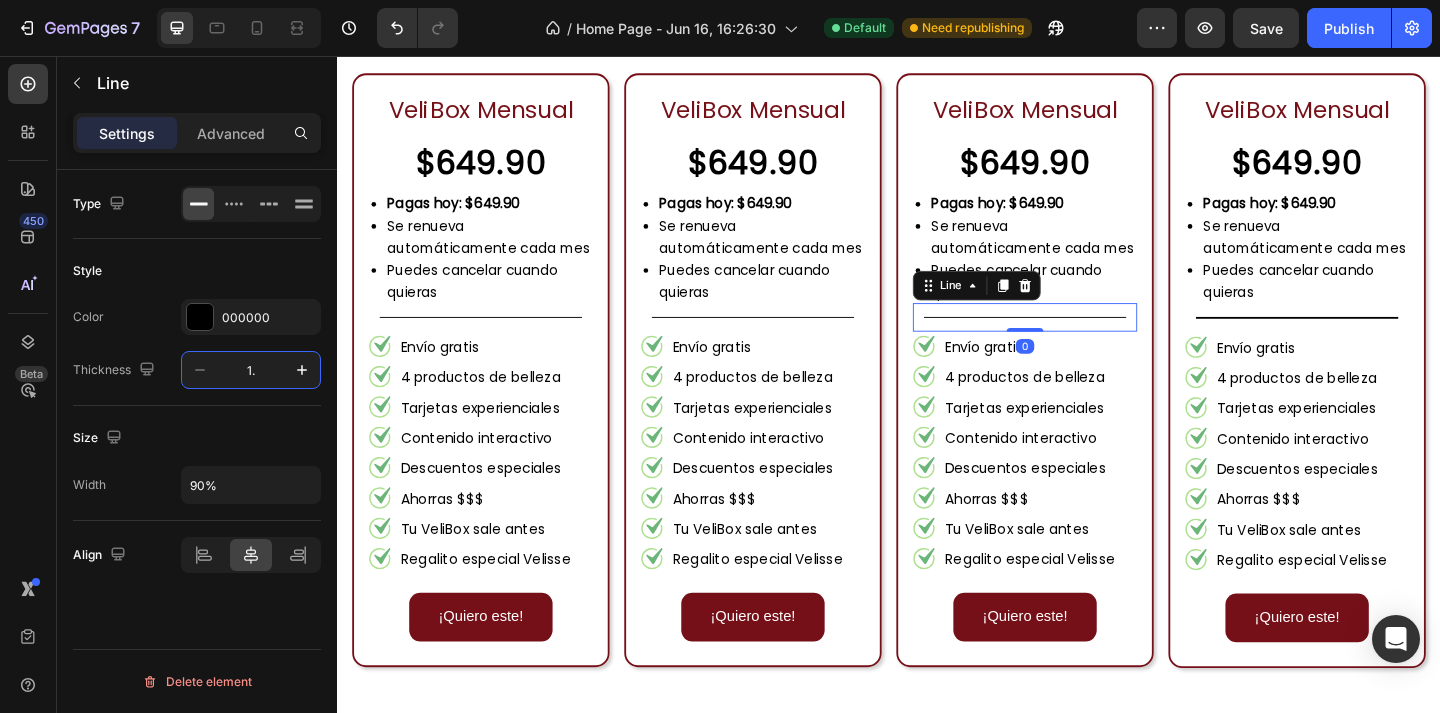 type on "1.5" 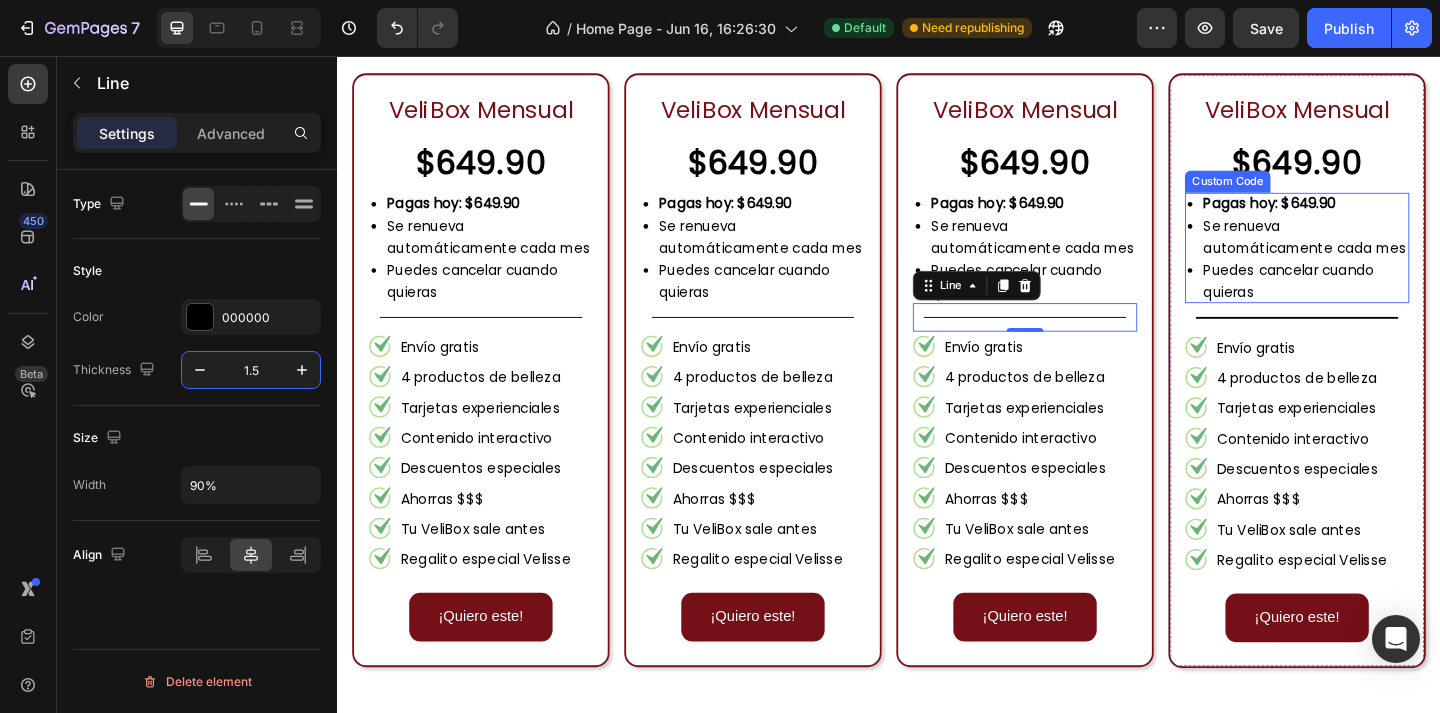 click on "Puedes cancelar cuando quieras" at bounding box center (1391, 301) 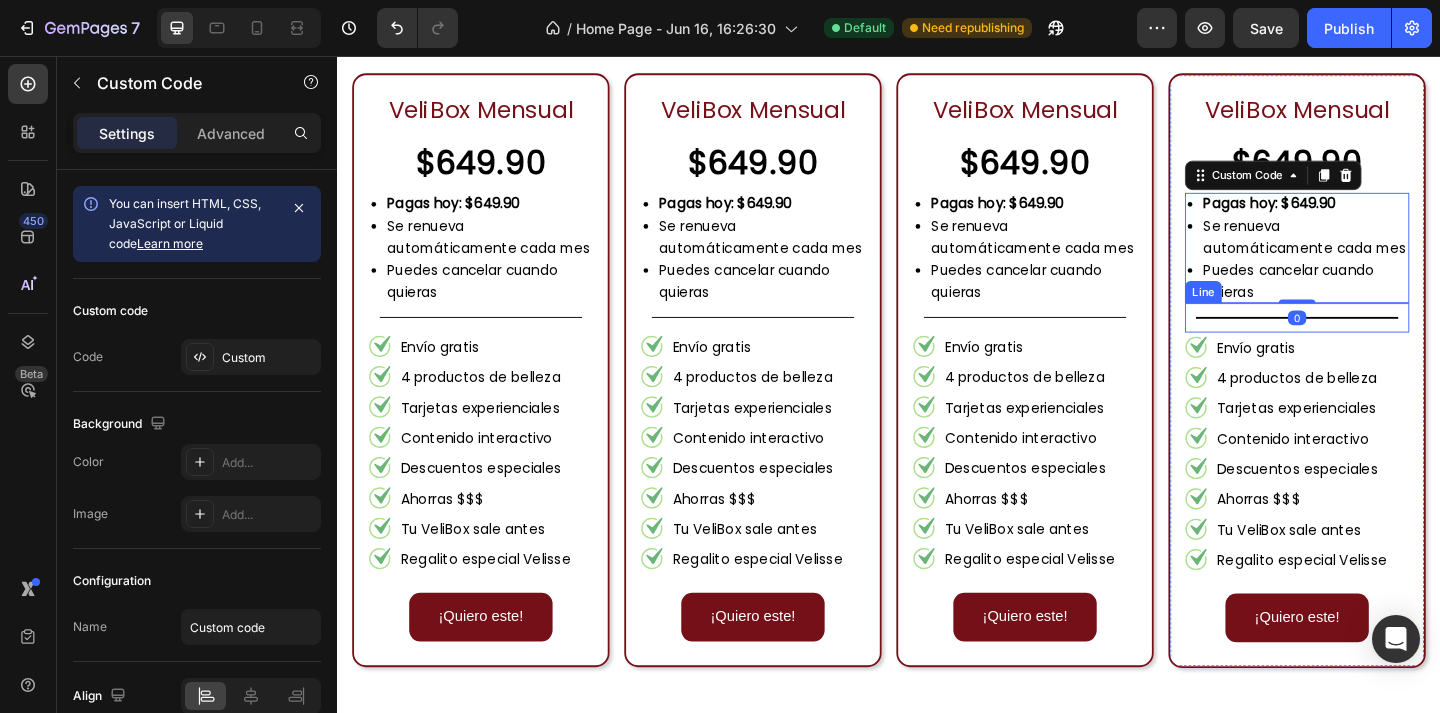 click on "Title Line" at bounding box center [1381, 341] 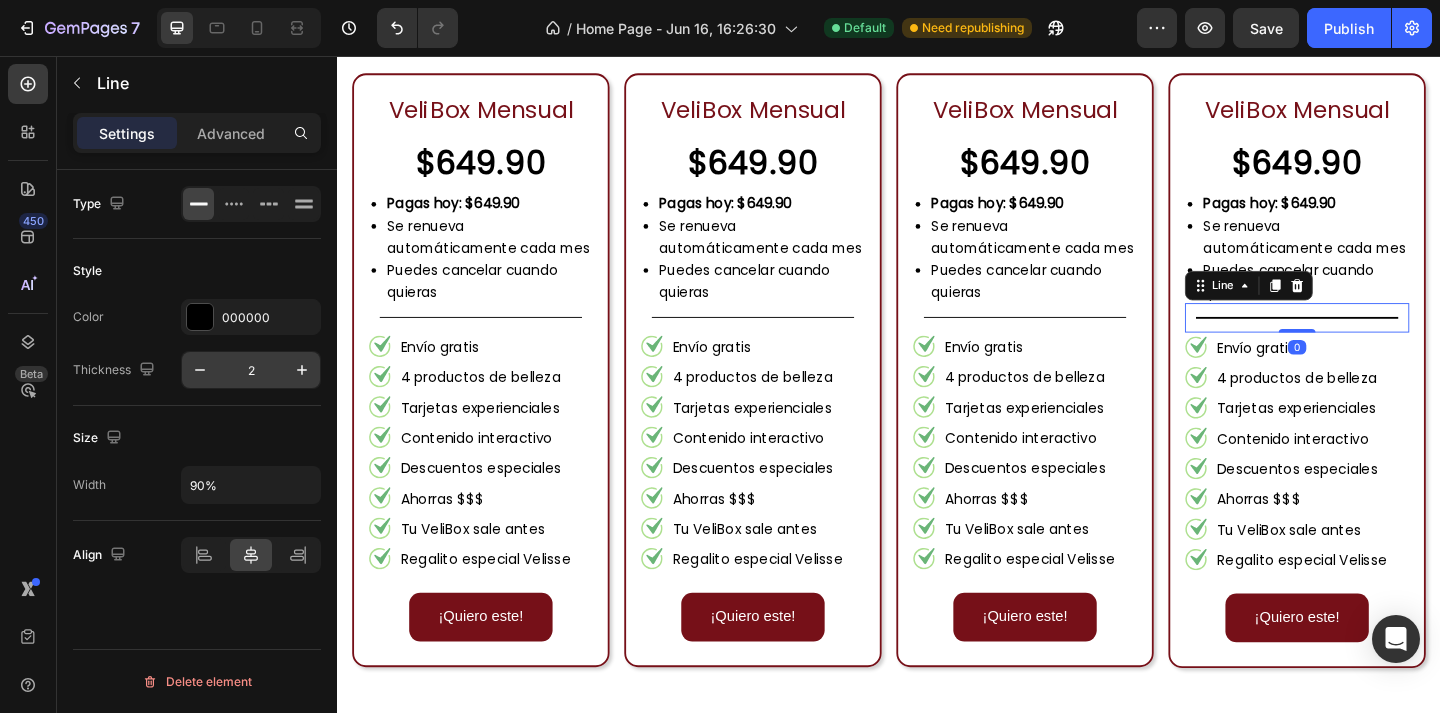 click on "2" at bounding box center (251, 370) 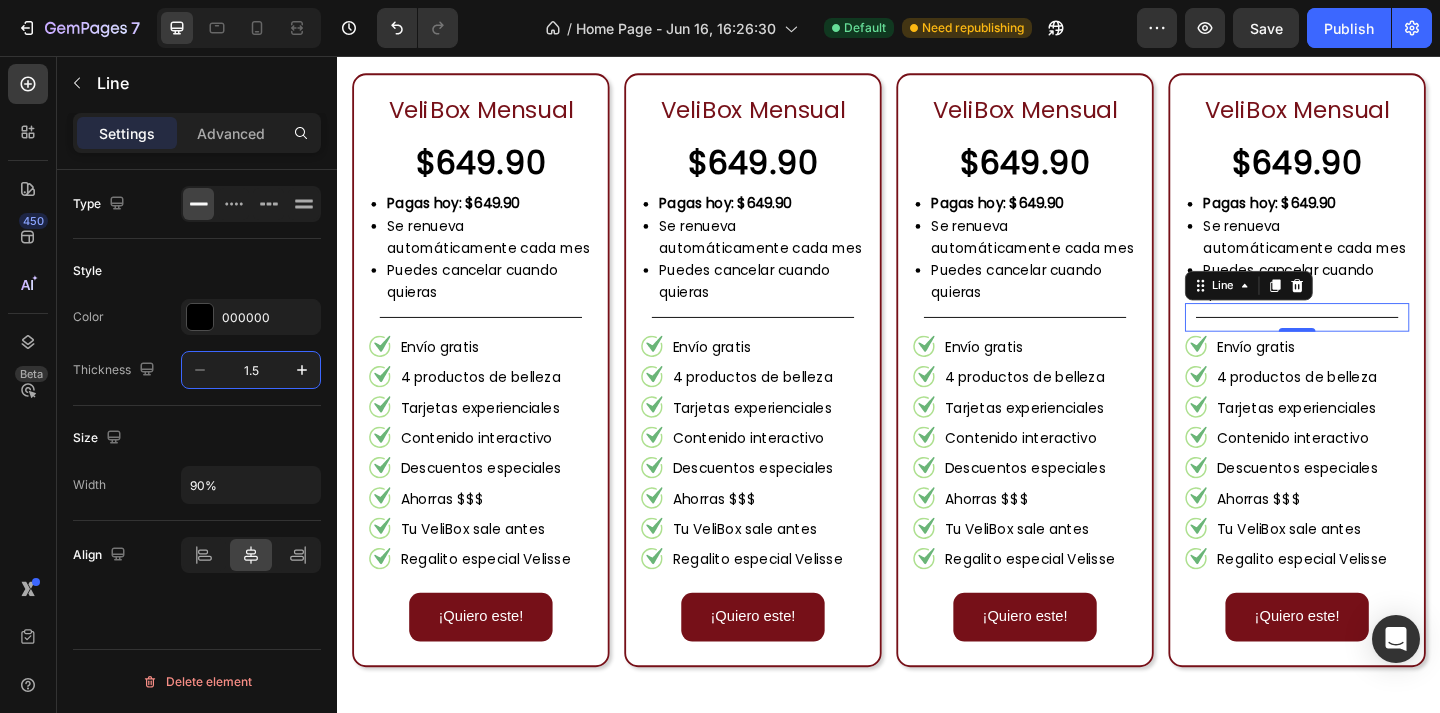 type on "1.5" 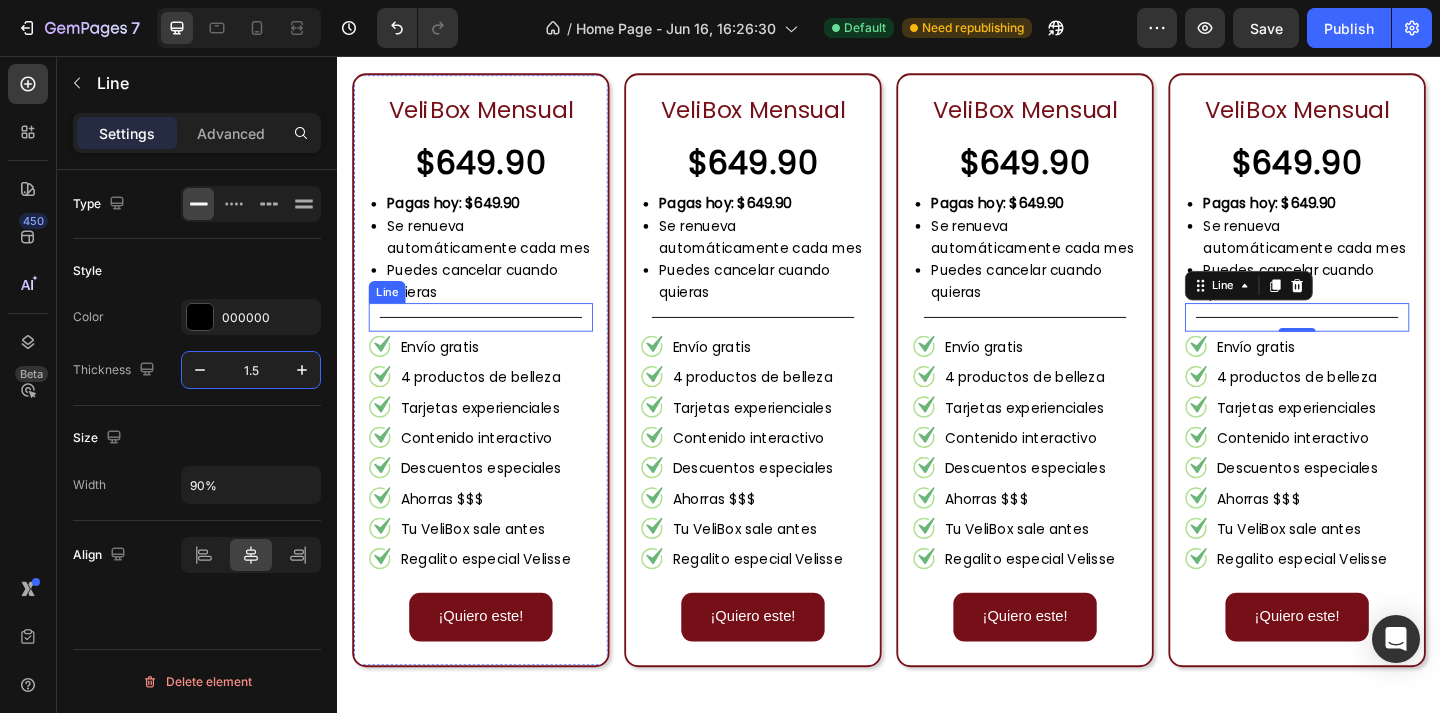 click on "Title Line" at bounding box center (493, 340) 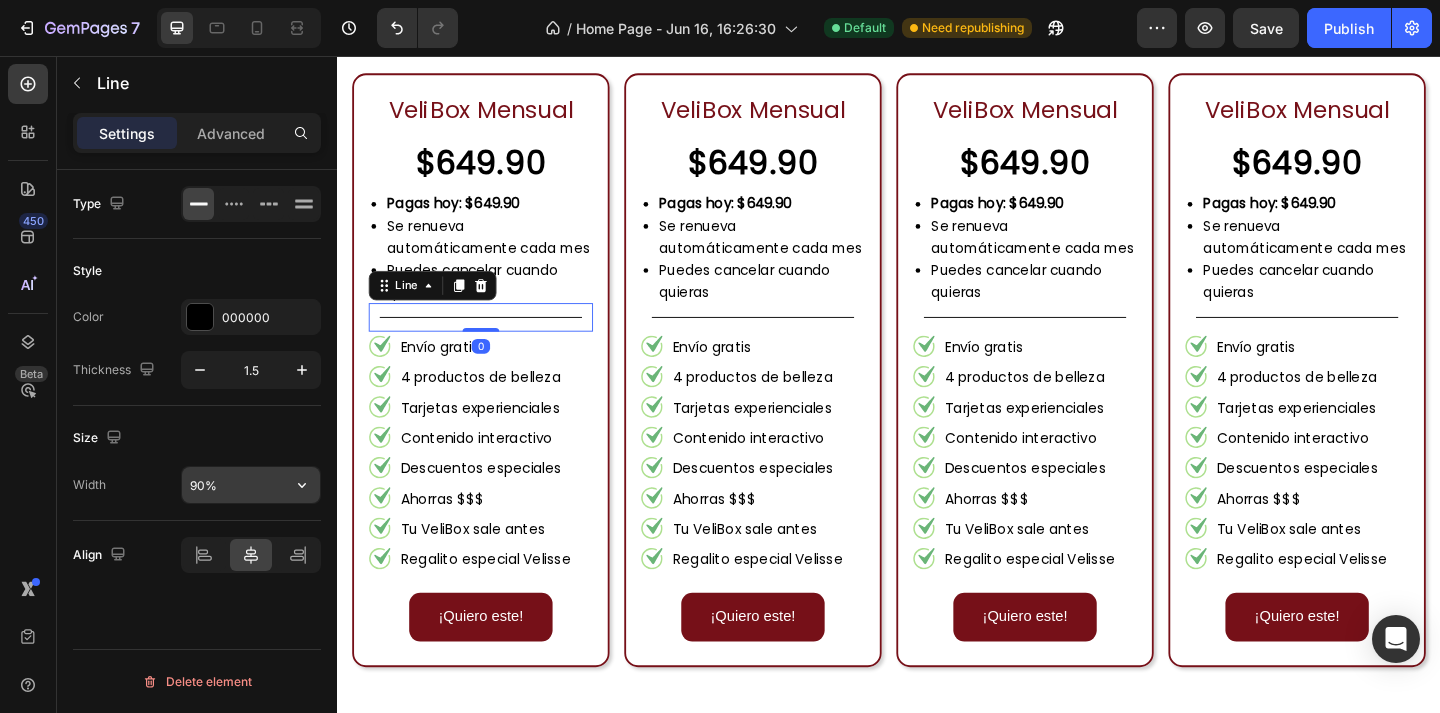 click on "90%" at bounding box center (251, 485) 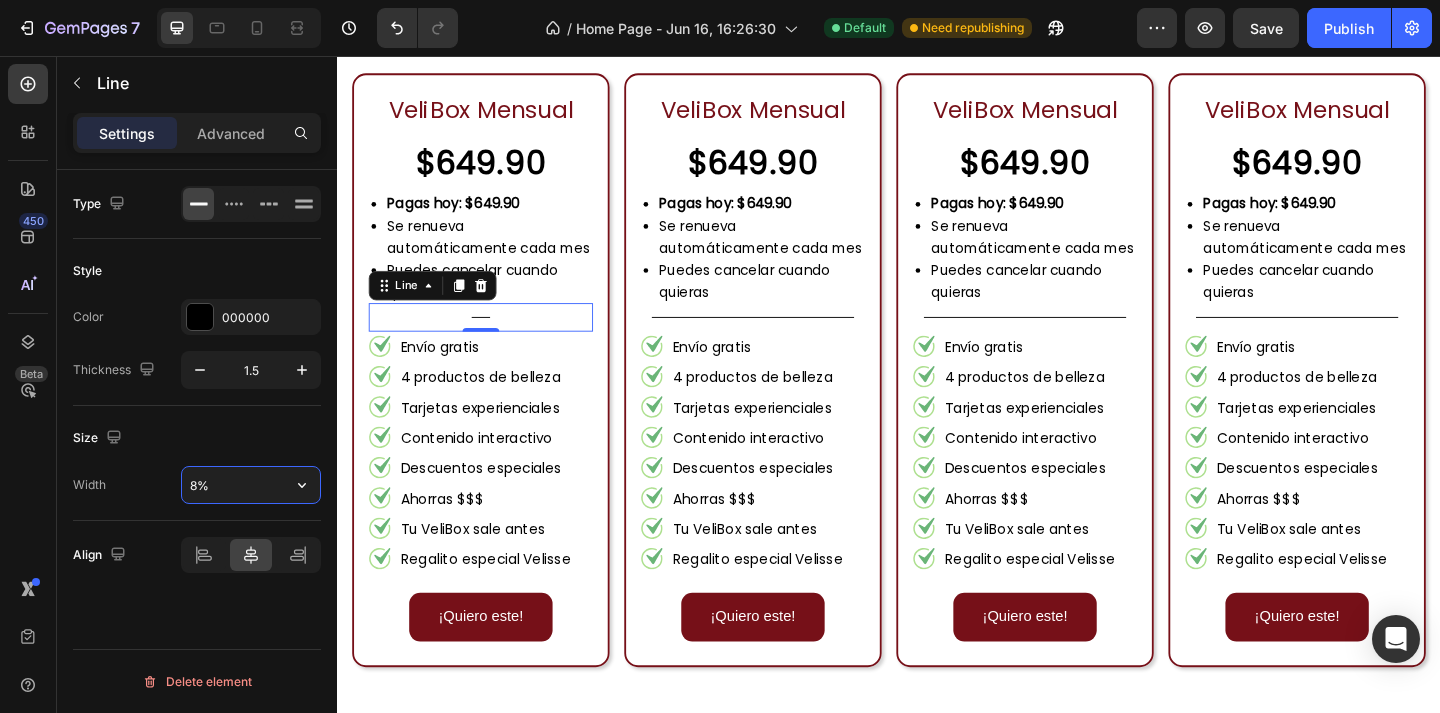 type on "88%" 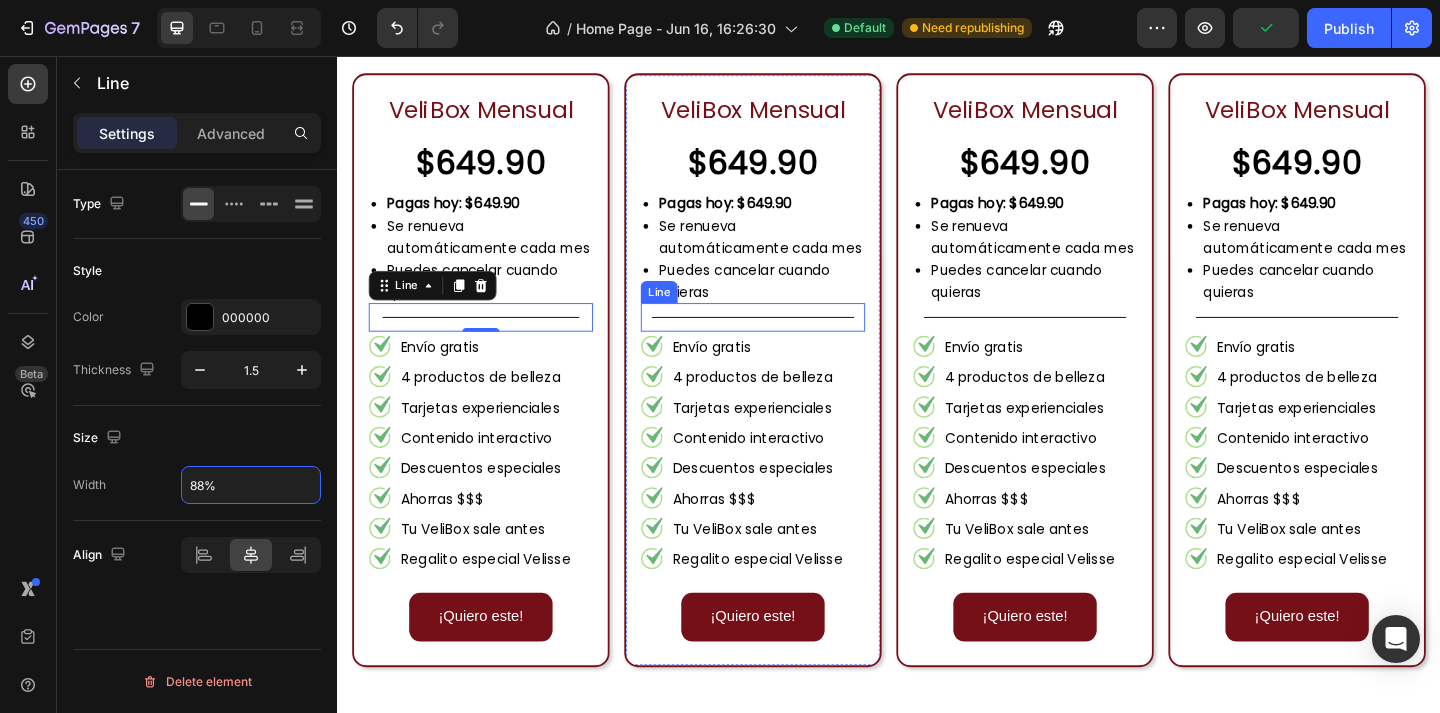 click on "Title Line" at bounding box center [789, 340] 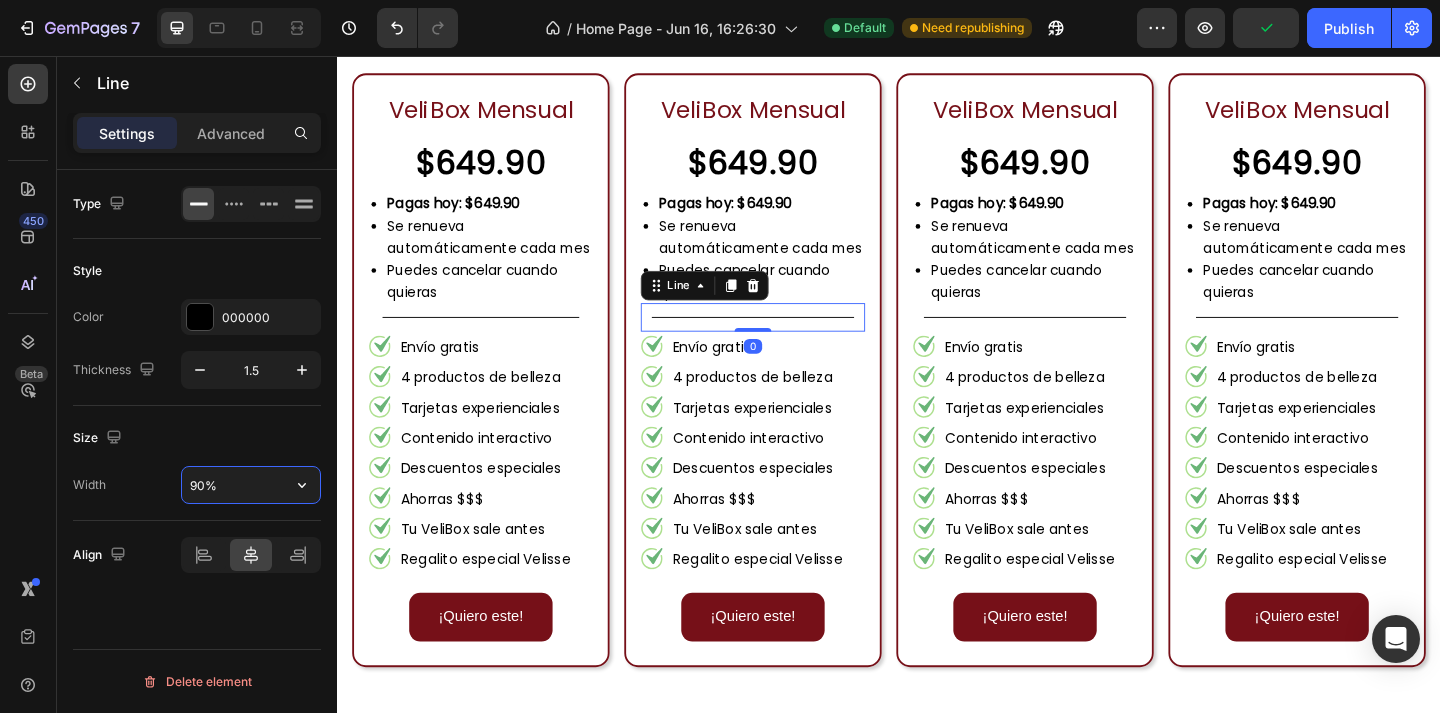 click on "90%" at bounding box center [251, 485] 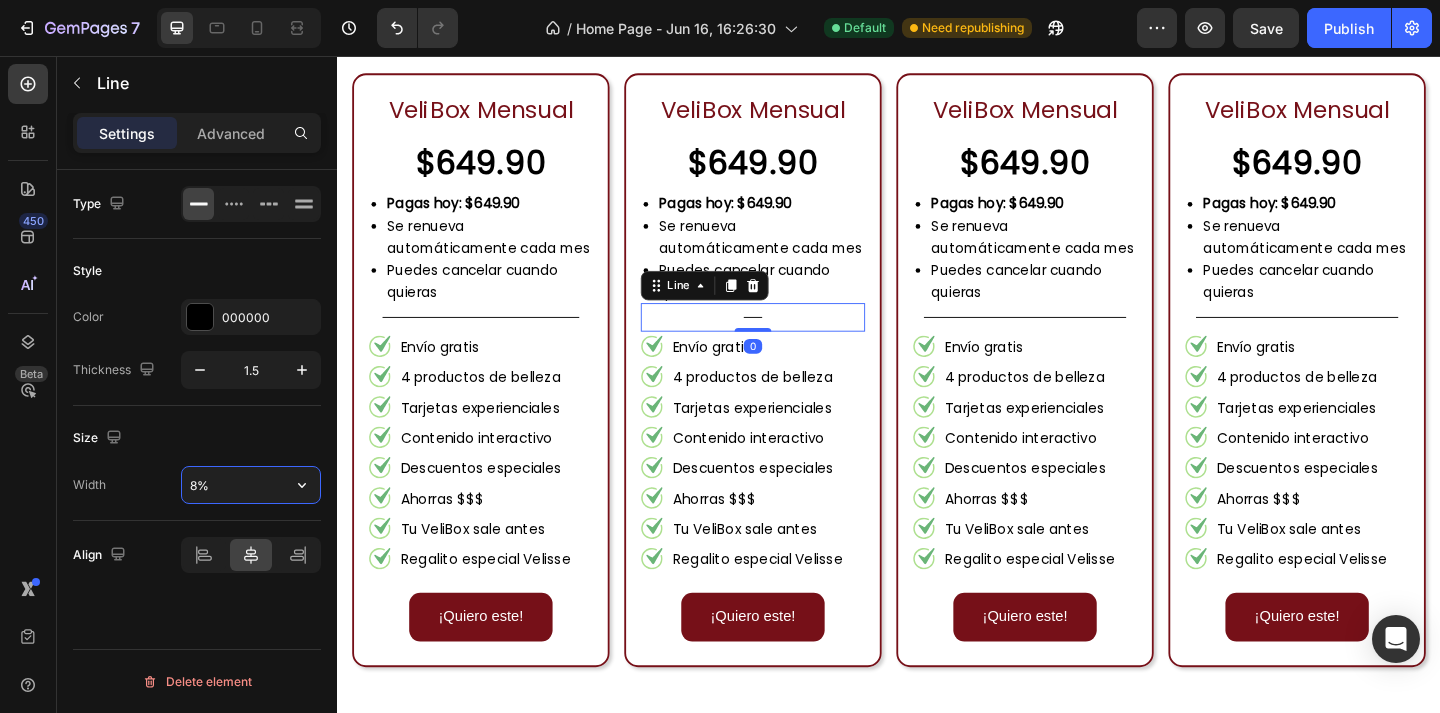 type on "88%" 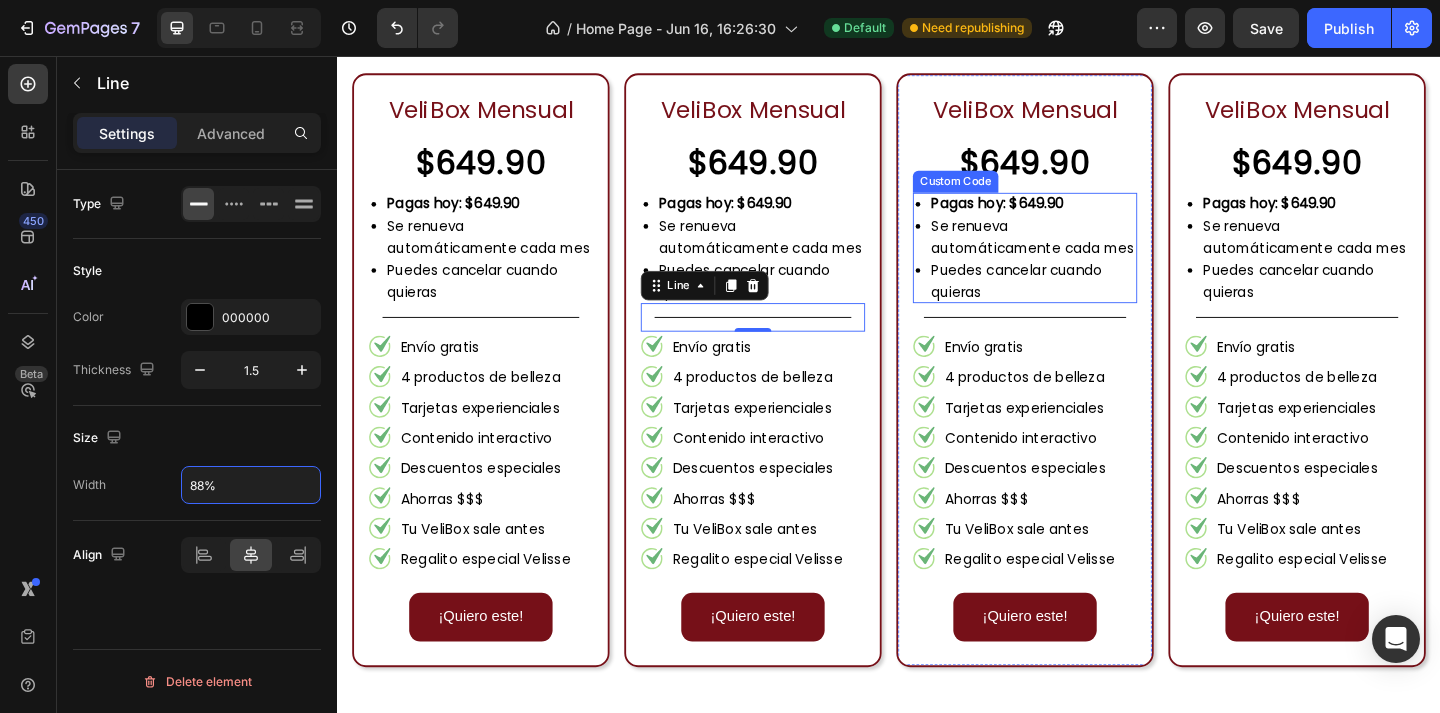 click at bounding box center (1085, 340) 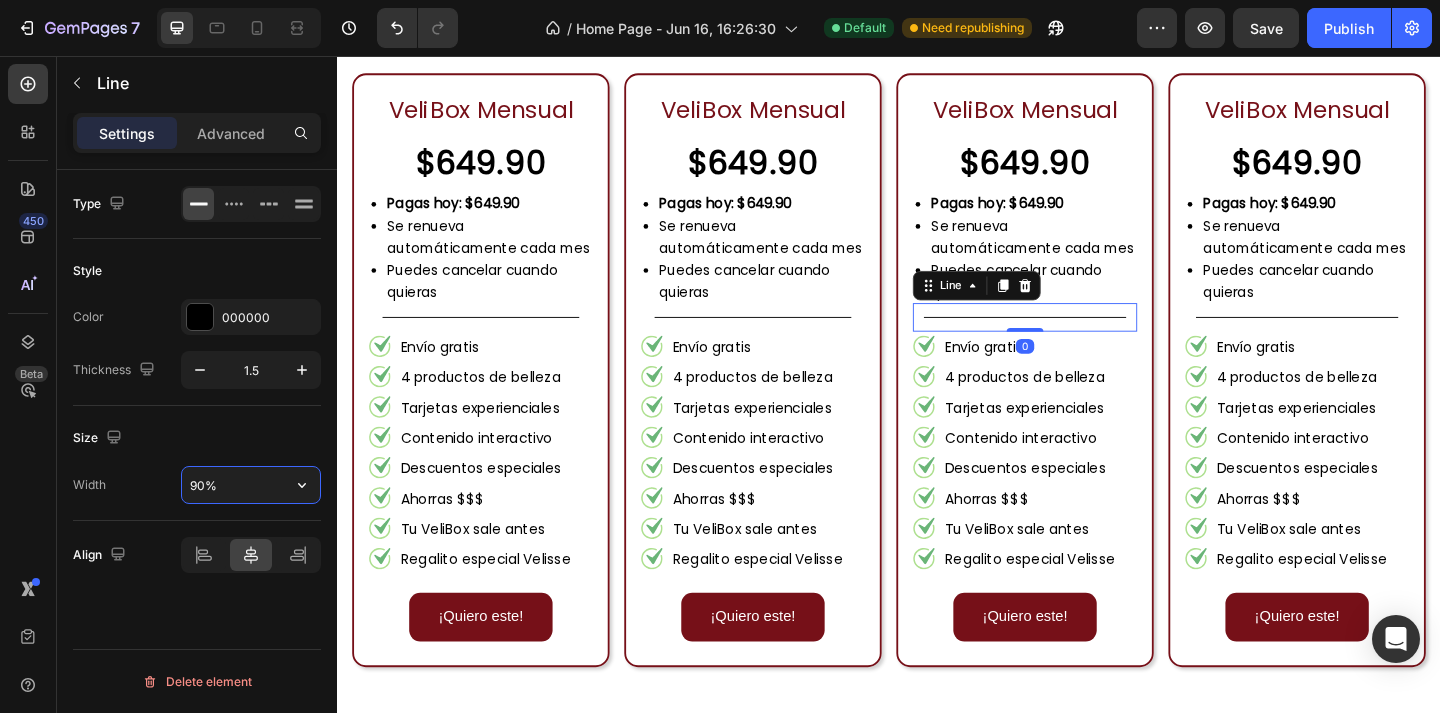 click on "90%" at bounding box center [251, 485] 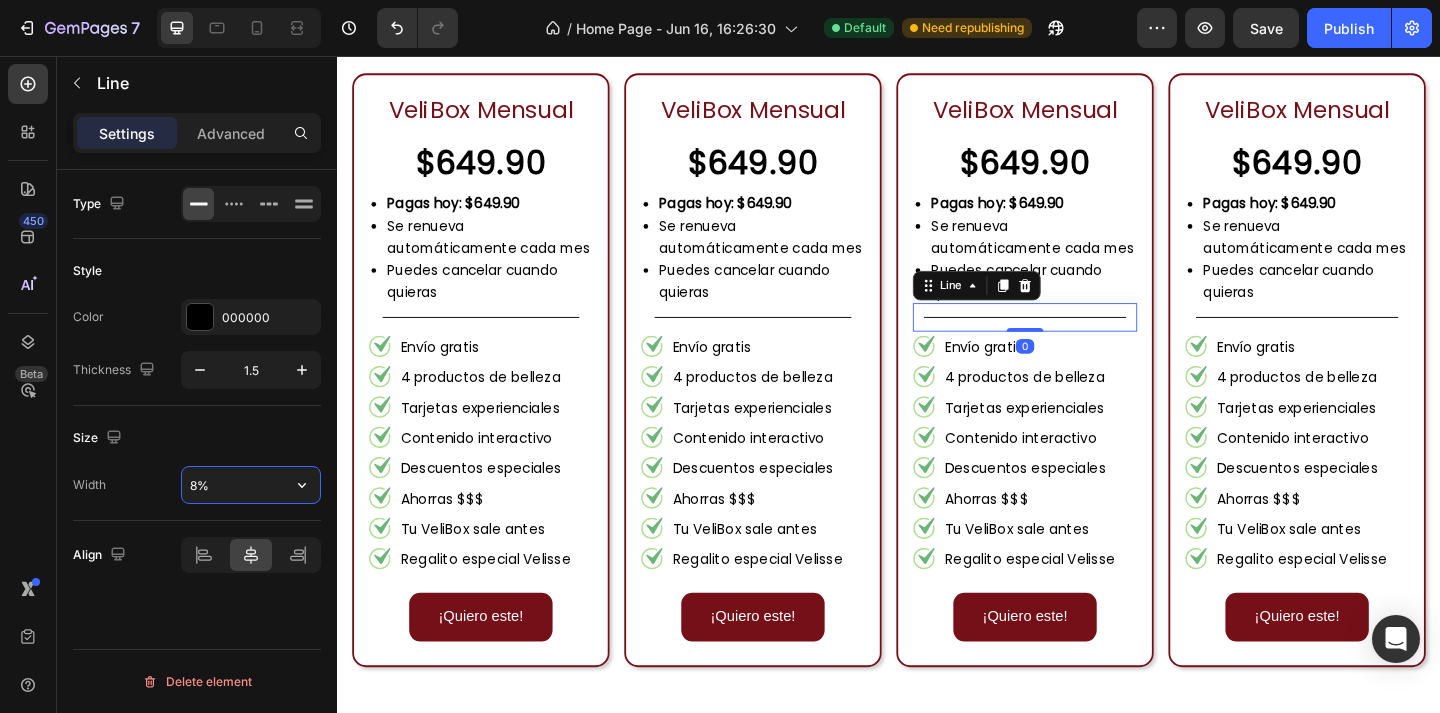 type on "88%" 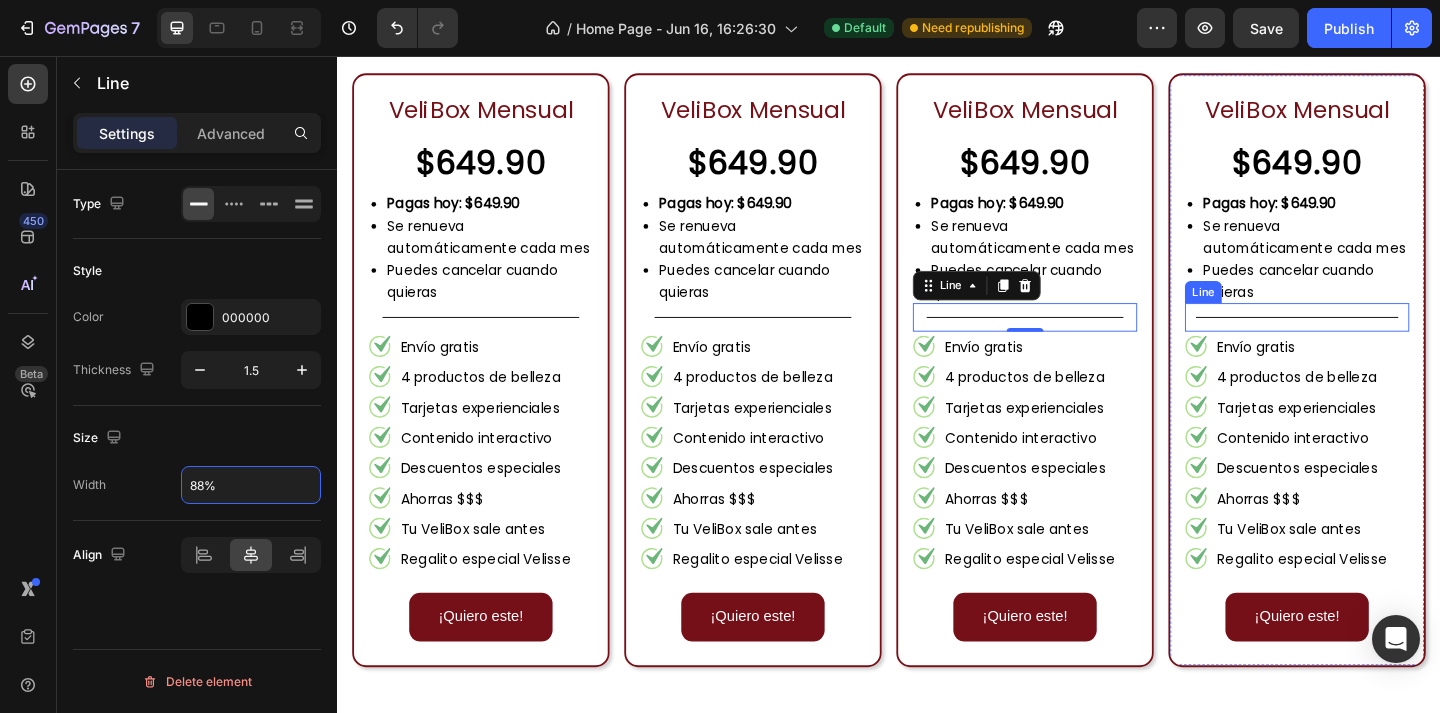 click on "Title Line" at bounding box center [1381, 340] 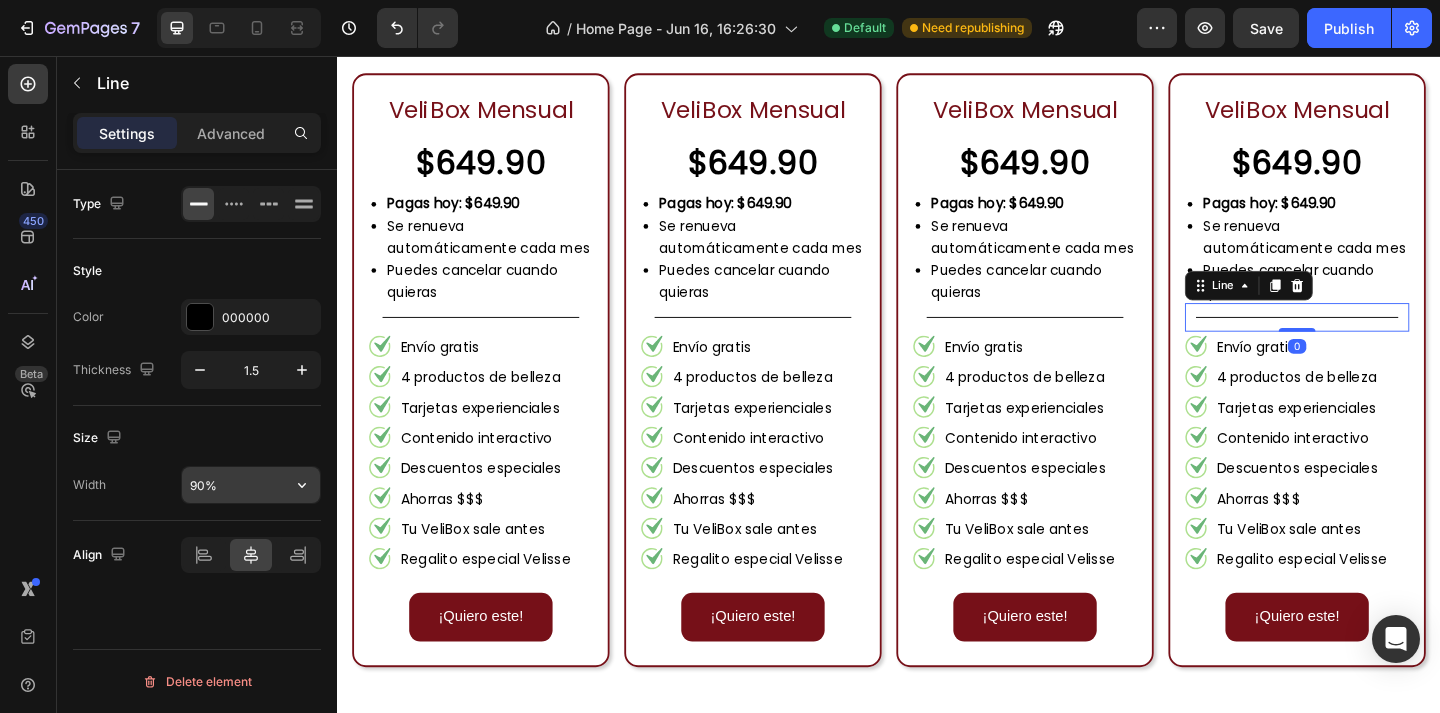 click on "90%" at bounding box center (251, 485) 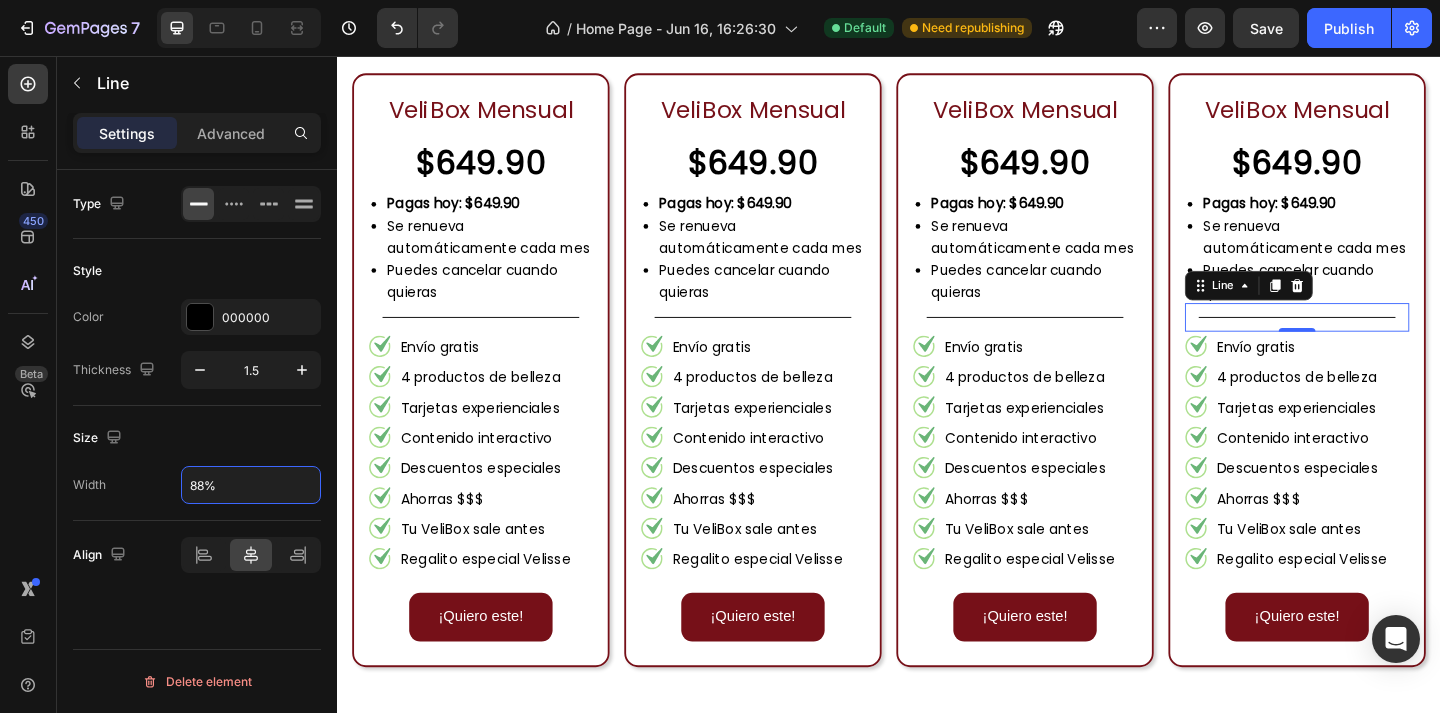 type on "88%" 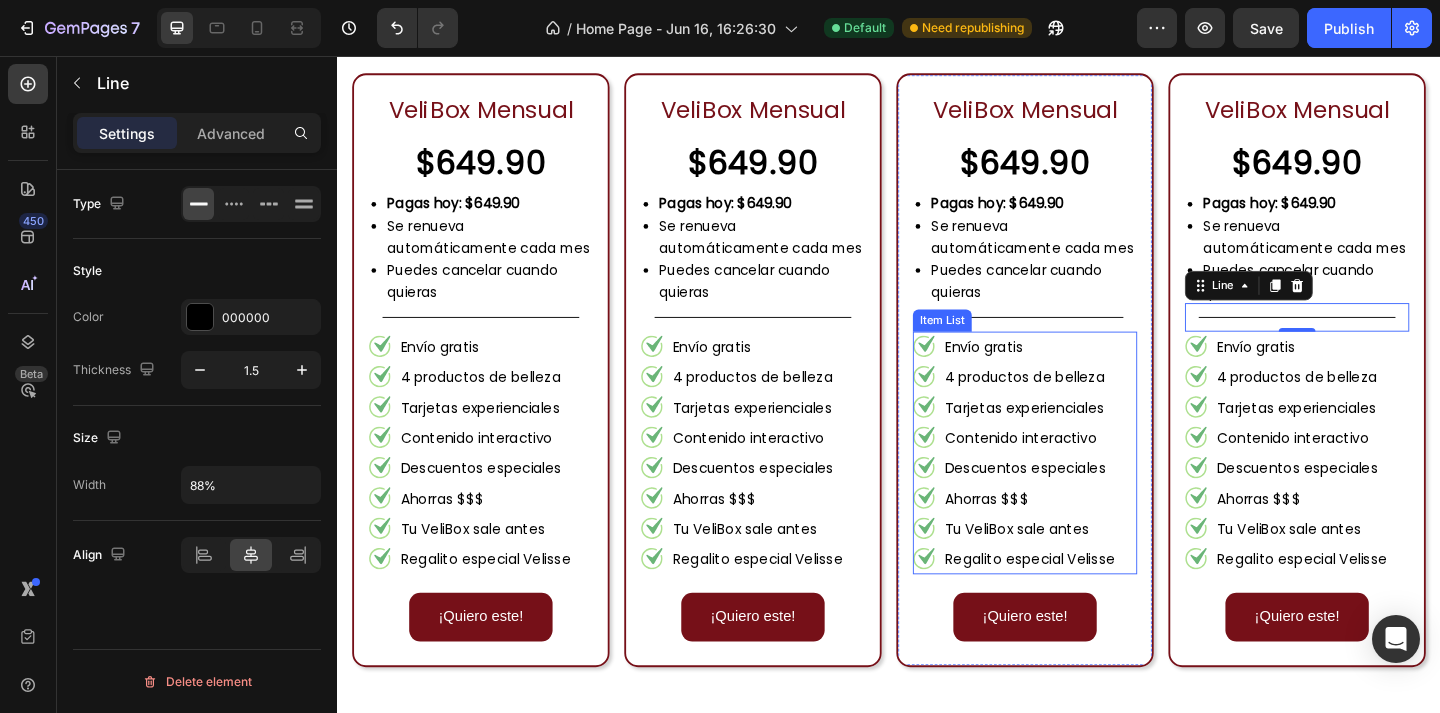 scroll, scrollTop: 2286, scrollLeft: 0, axis: vertical 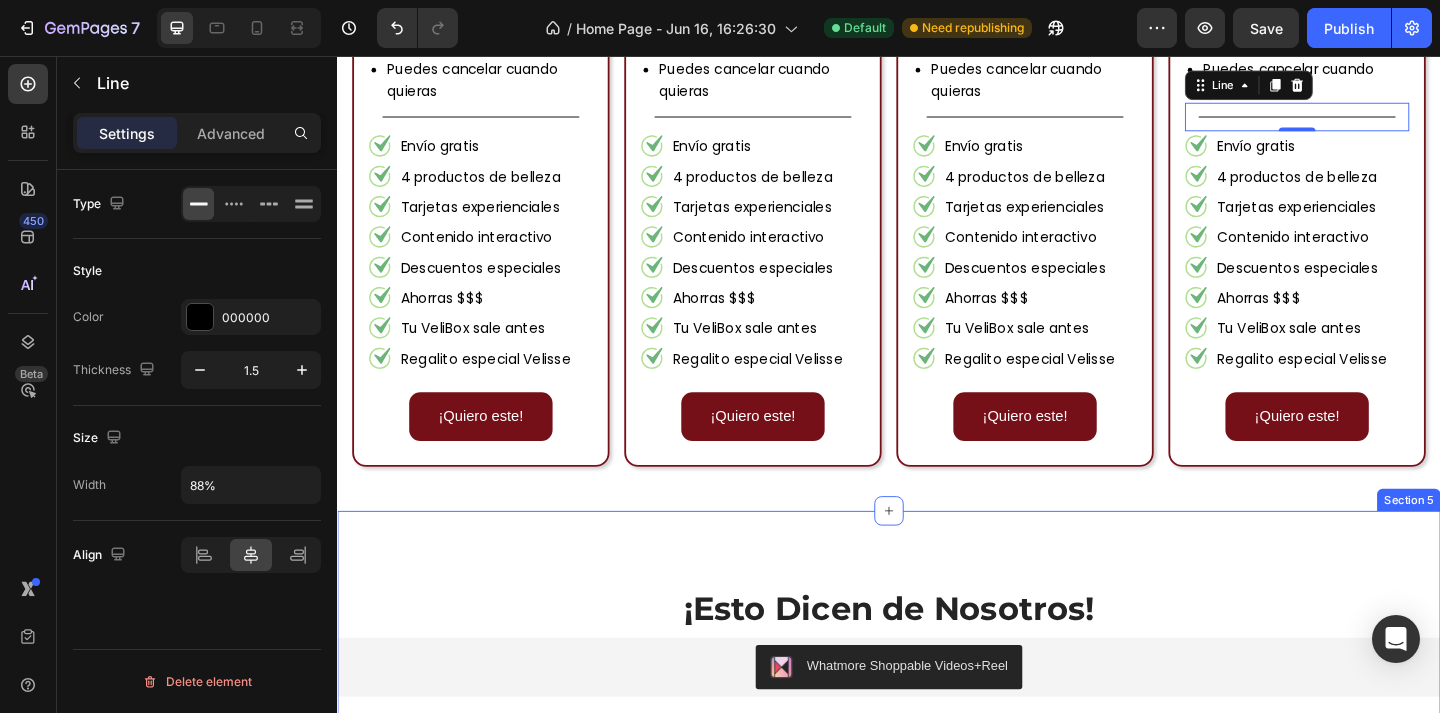 click on "Elige tu Plan Ideal... Heading Hoy con un  20% adicional de descuento  en tu primera VeliBox... ¡en todos los planes! Heading Row Row VeliBox Mensual Text Block $649.90 Text Block
Pagas hoy: $649.90
Se renueva automáticamente cada mes
Puedes cancelar cuando quieras
Custom Code                Title Line Envío gratis 4 productos de belleza Tarjetas experienciales Contenido interactivo Descuentos especiales Ahorras $$$ Tu VeliBox sale antes Regalito especial Velisse Item List ¡Quiero este! Button Row VeliBox Mensual Text Block $649.90 Text Block
Pagas hoy: $649.90
Se renueva automáticamente cada mes
Puedes cancelar cuando quieras
Custom Code                Title Line Envío gratis 4 productos de belleza Tarjetas experienciales Contenido interactivo Descuentos especiales Ahorras $$$ Tu VeliBox sale antes Regalito especial Velisse Item List ¡Quiero este! Button Row VeliBox Mensual Text Block $649.90 Text Block
Pagas hoy: $649.90
Se renueva automáticamente cada mes" at bounding box center (937, 78) 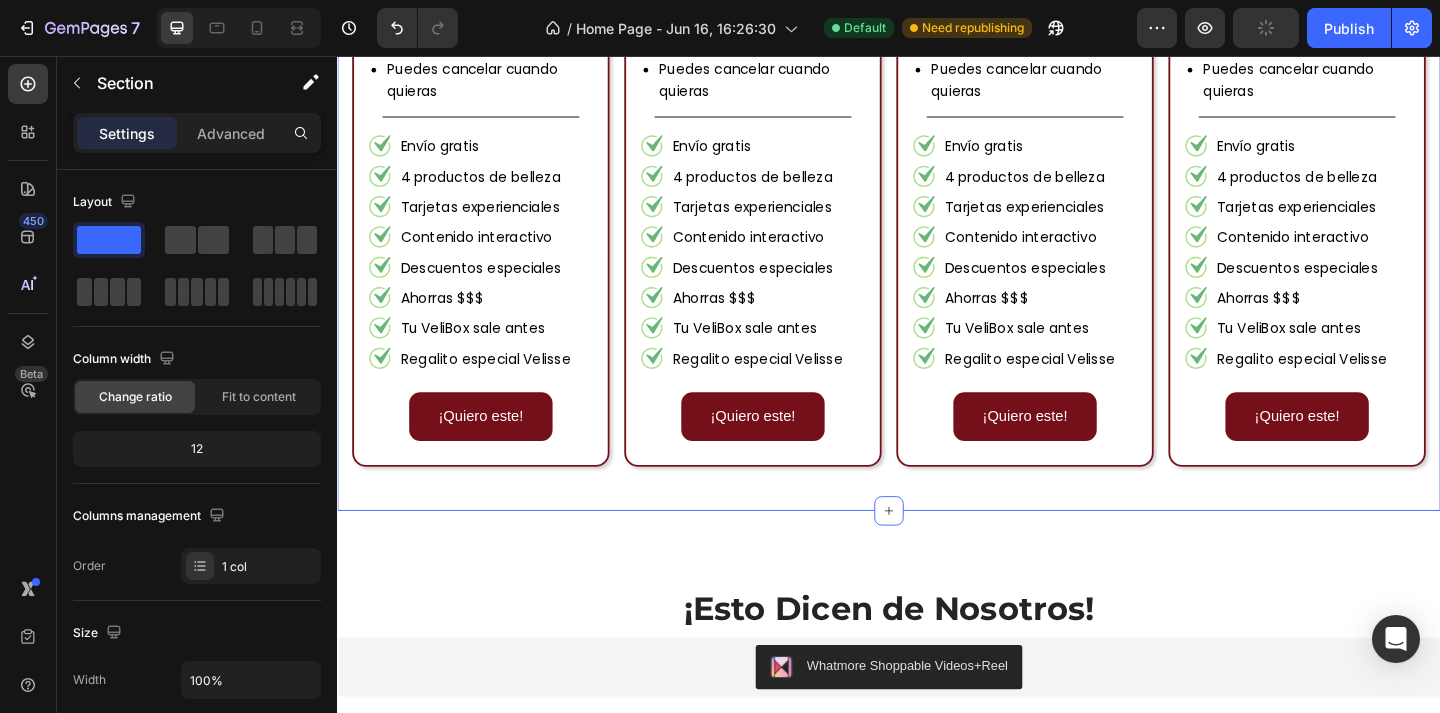 scroll, scrollTop: 2024, scrollLeft: 0, axis: vertical 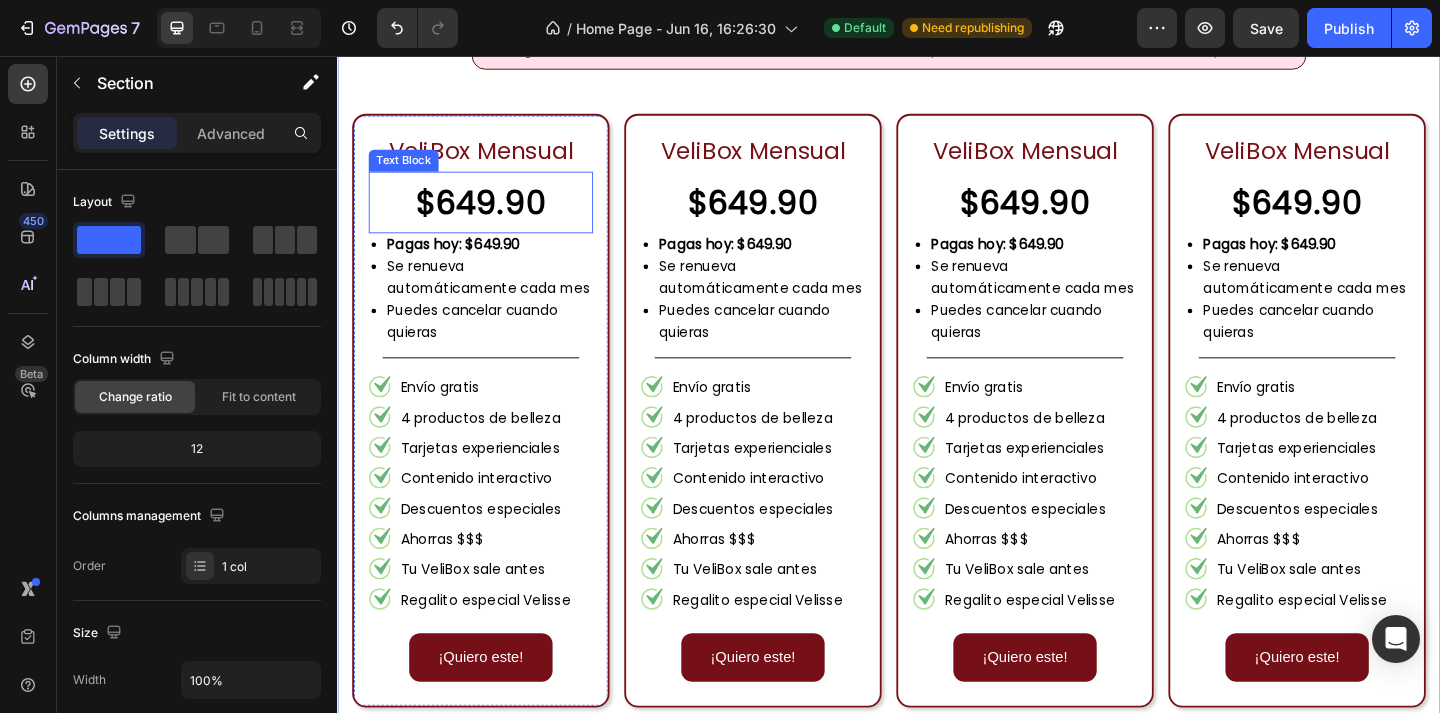 click on "$649.90" at bounding box center [493, 215] 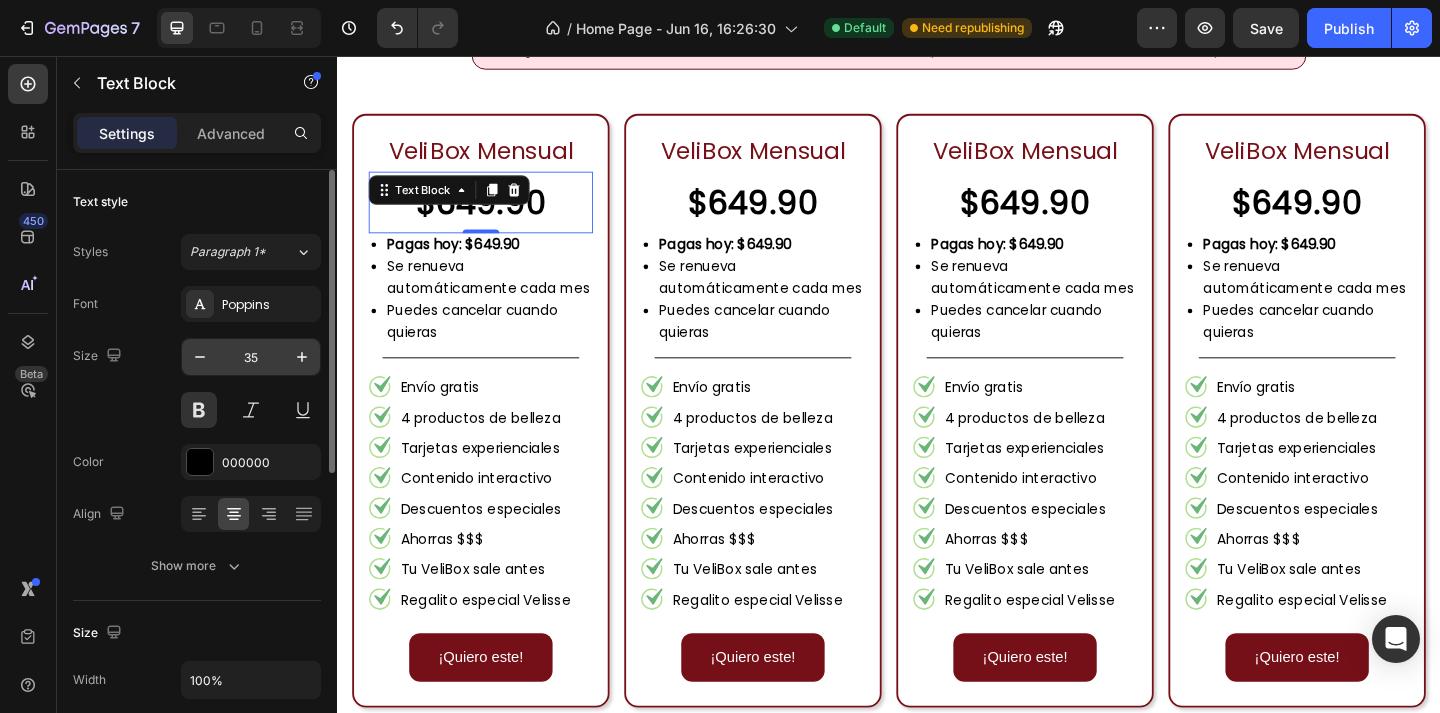 scroll, scrollTop: 23, scrollLeft: 0, axis: vertical 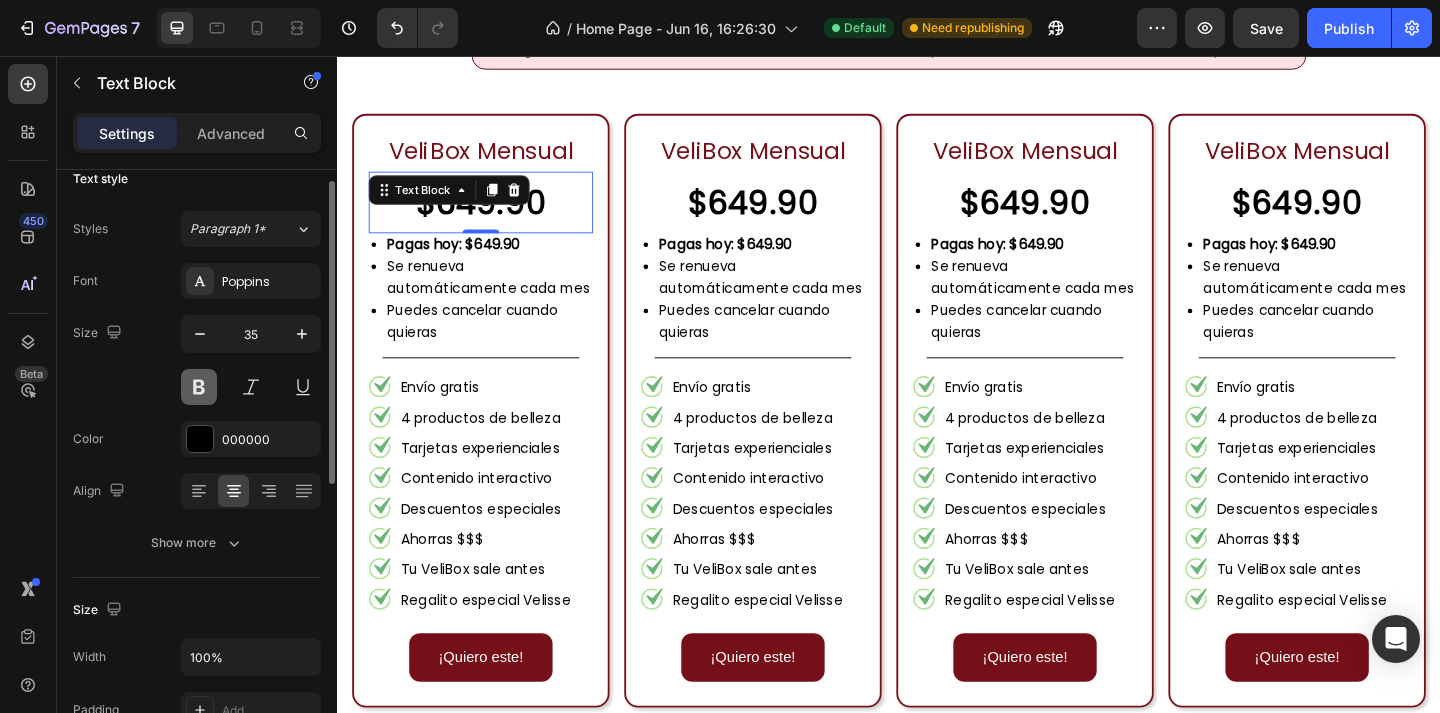 click at bounding box center (199, 387) 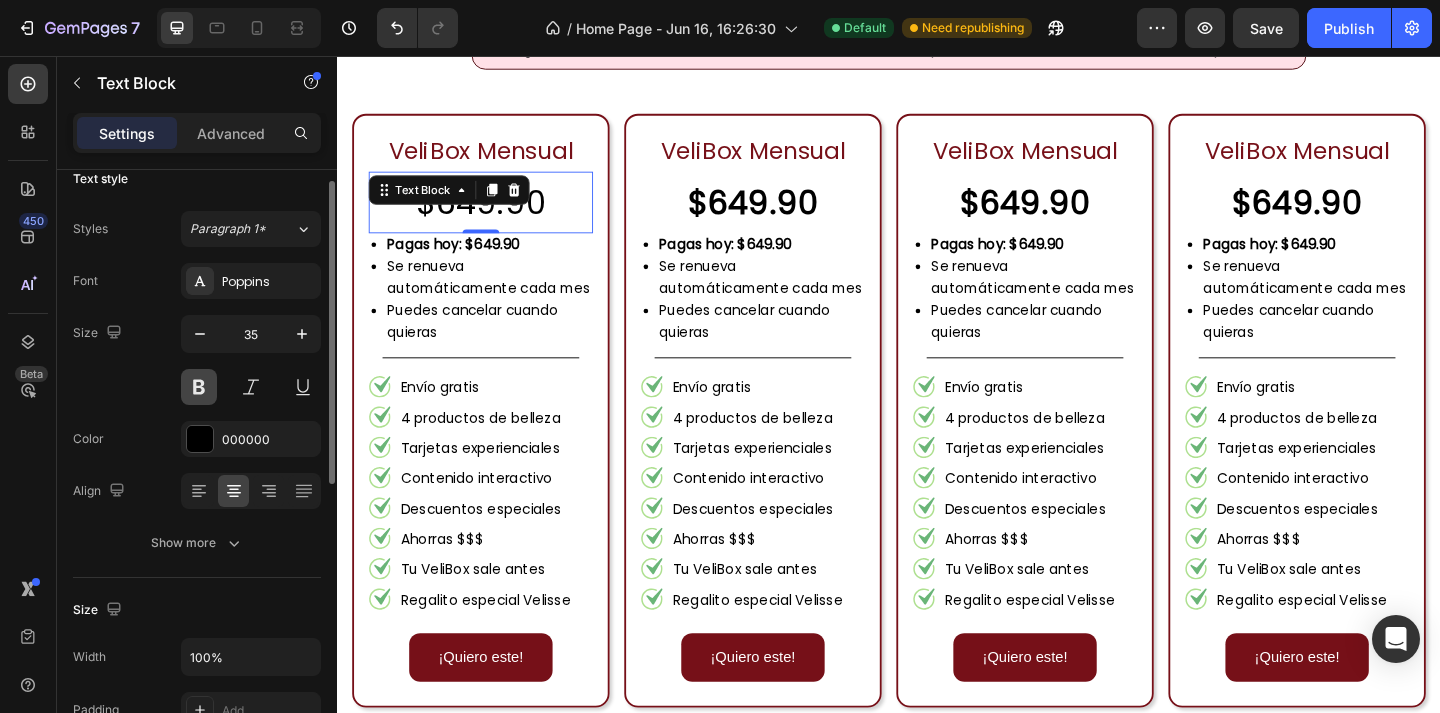 click at bounding box center (199, 387) 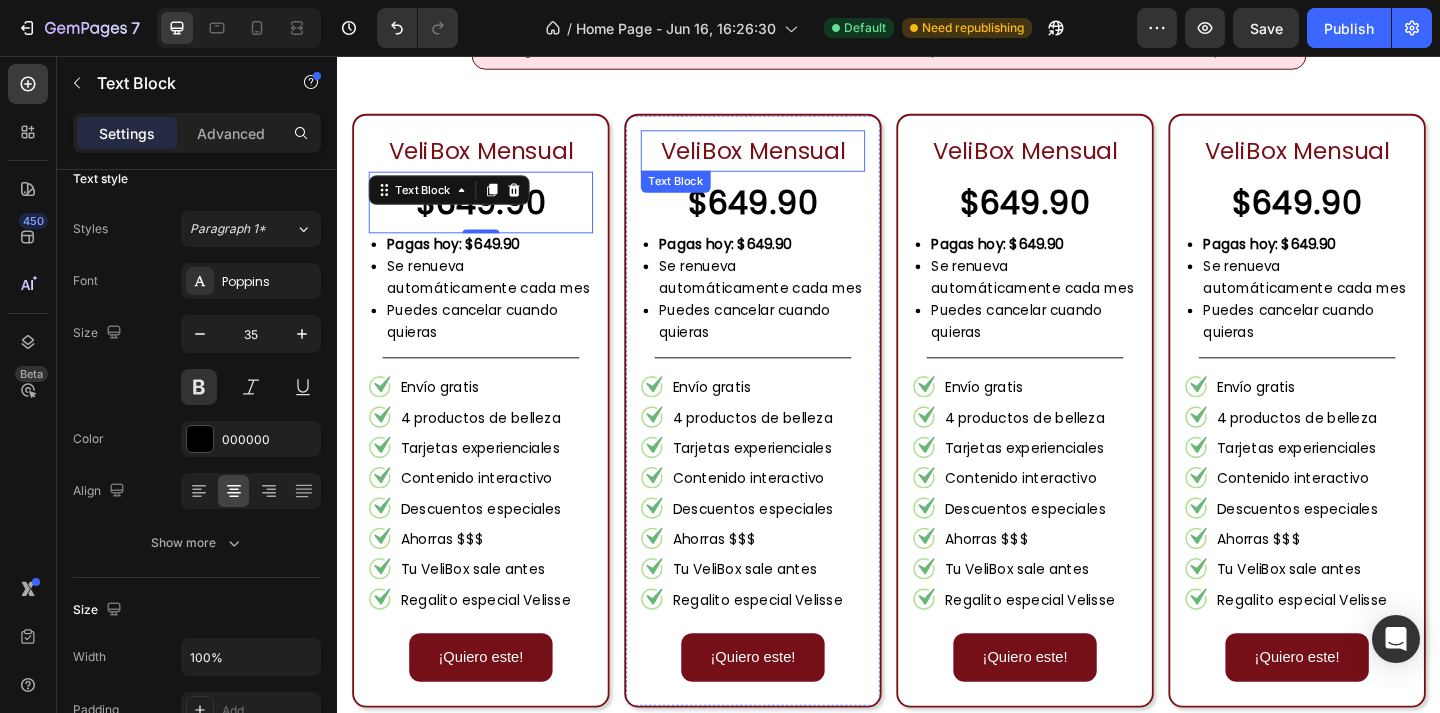 click on "VeliBox Mensual" at bounding box center (789, 159) 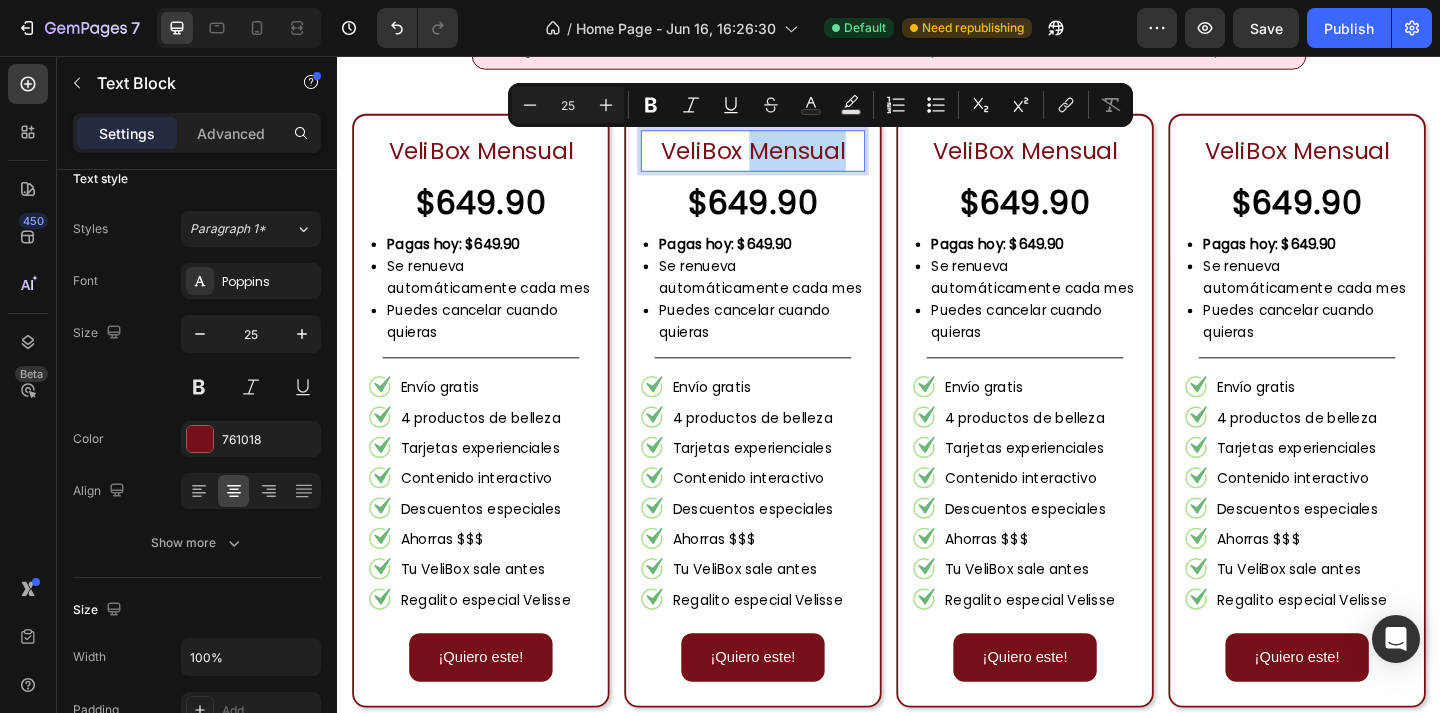 click on "VeliBox Mensual" at bounding box center [789, 159] 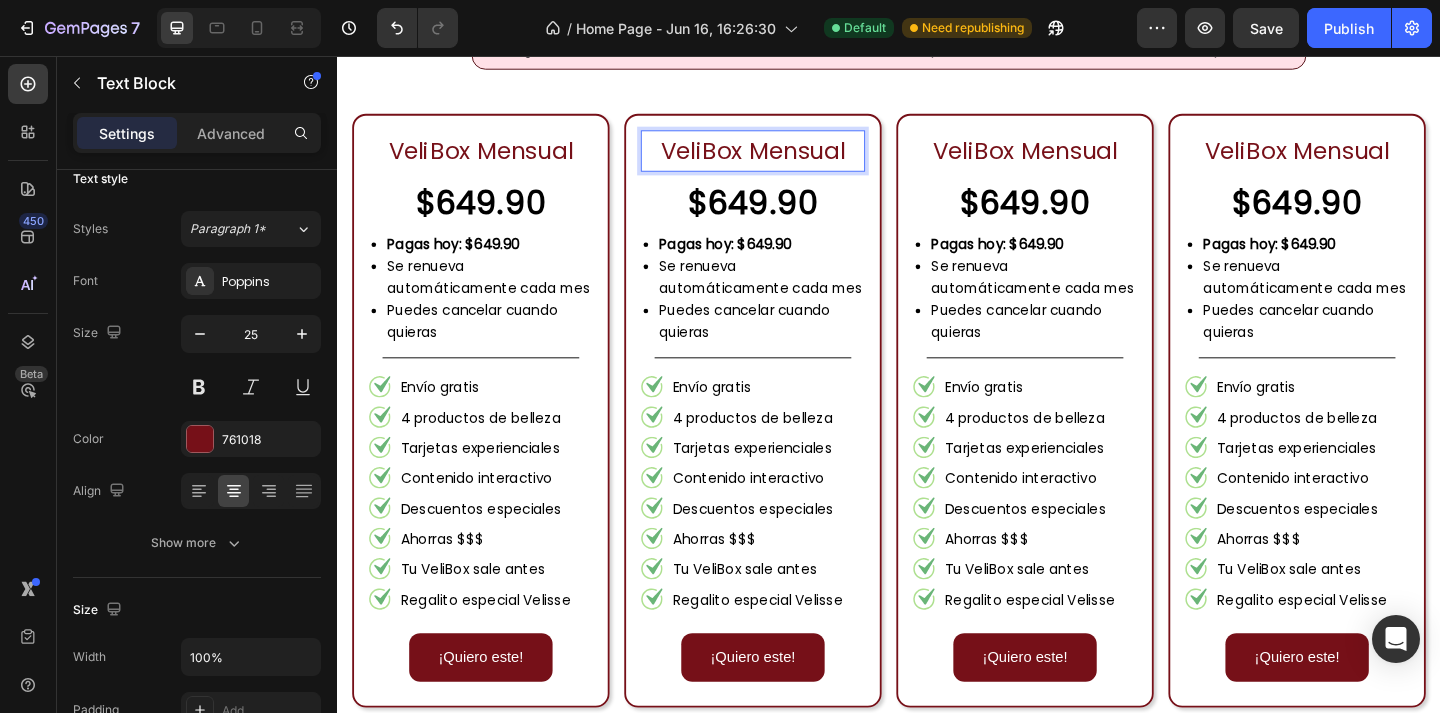 click on "VeliBox Mensual" at bounding box center [789, 159] 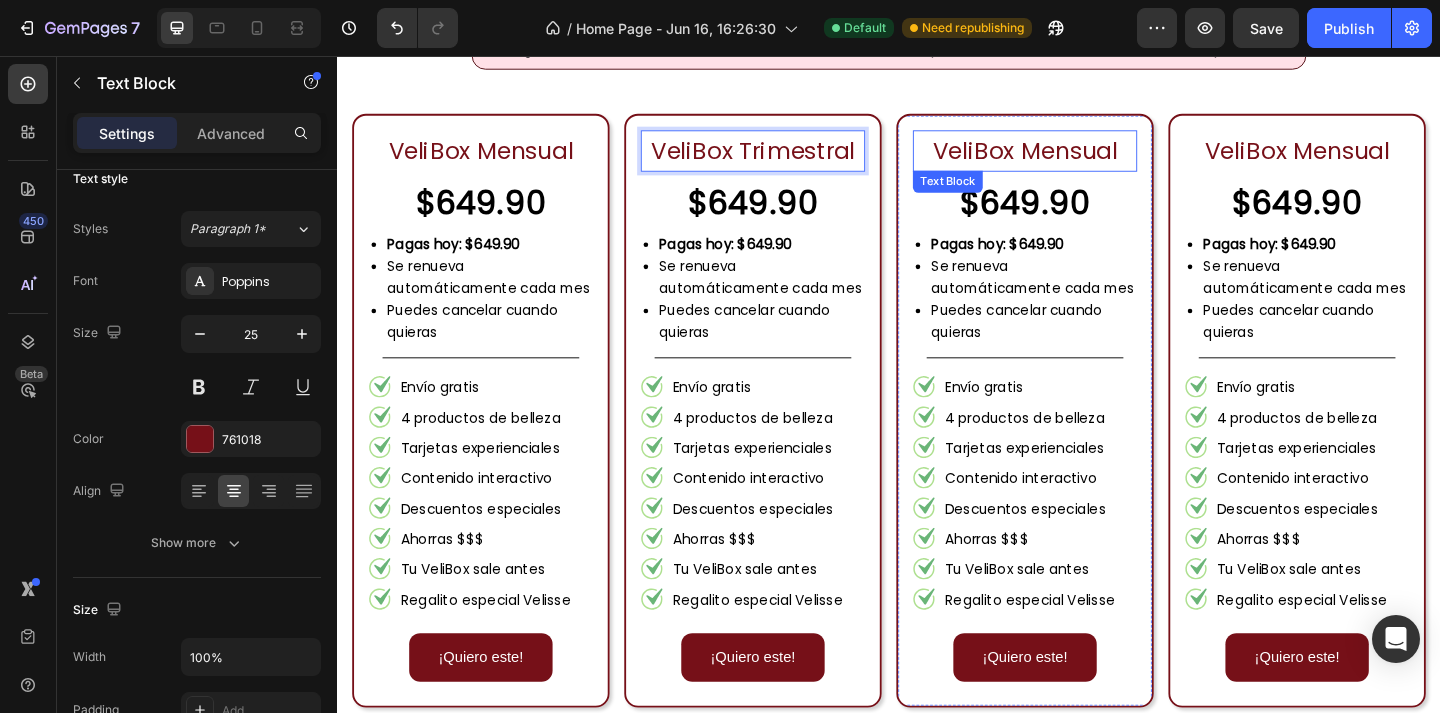 click on "VeliBox Mensual" at bounding box center [1085, 159] 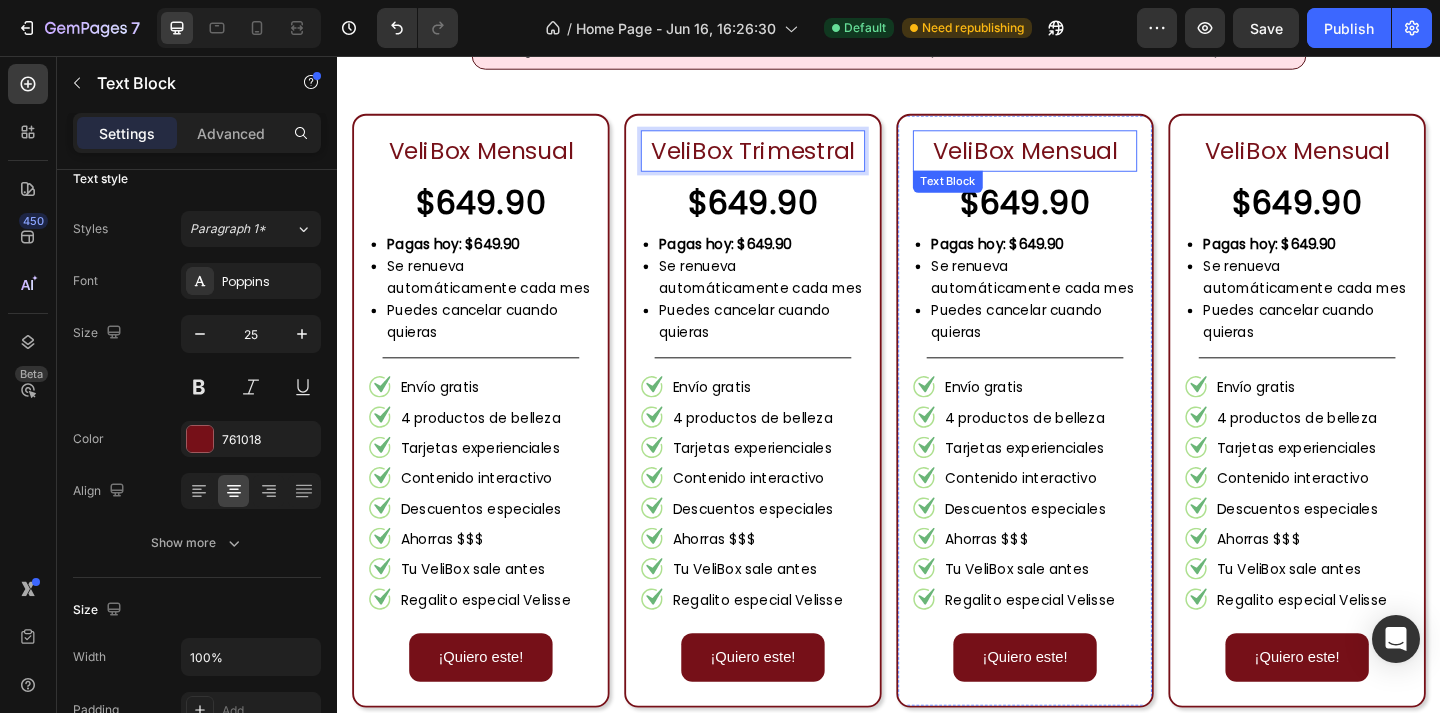 click on "VeliBox Mensual" at bounding box center [1085, 159] 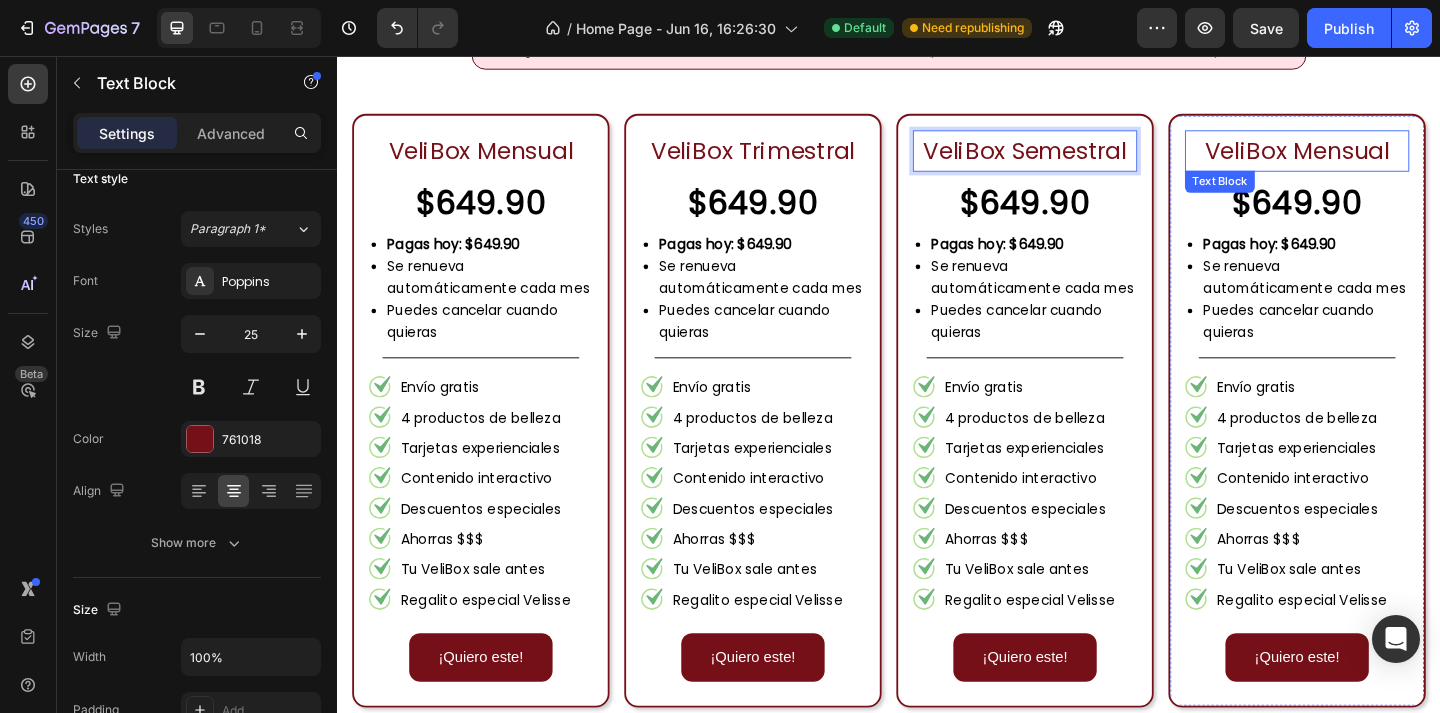click on "VeliBox Mensual" at bounding box center [1381, 159] 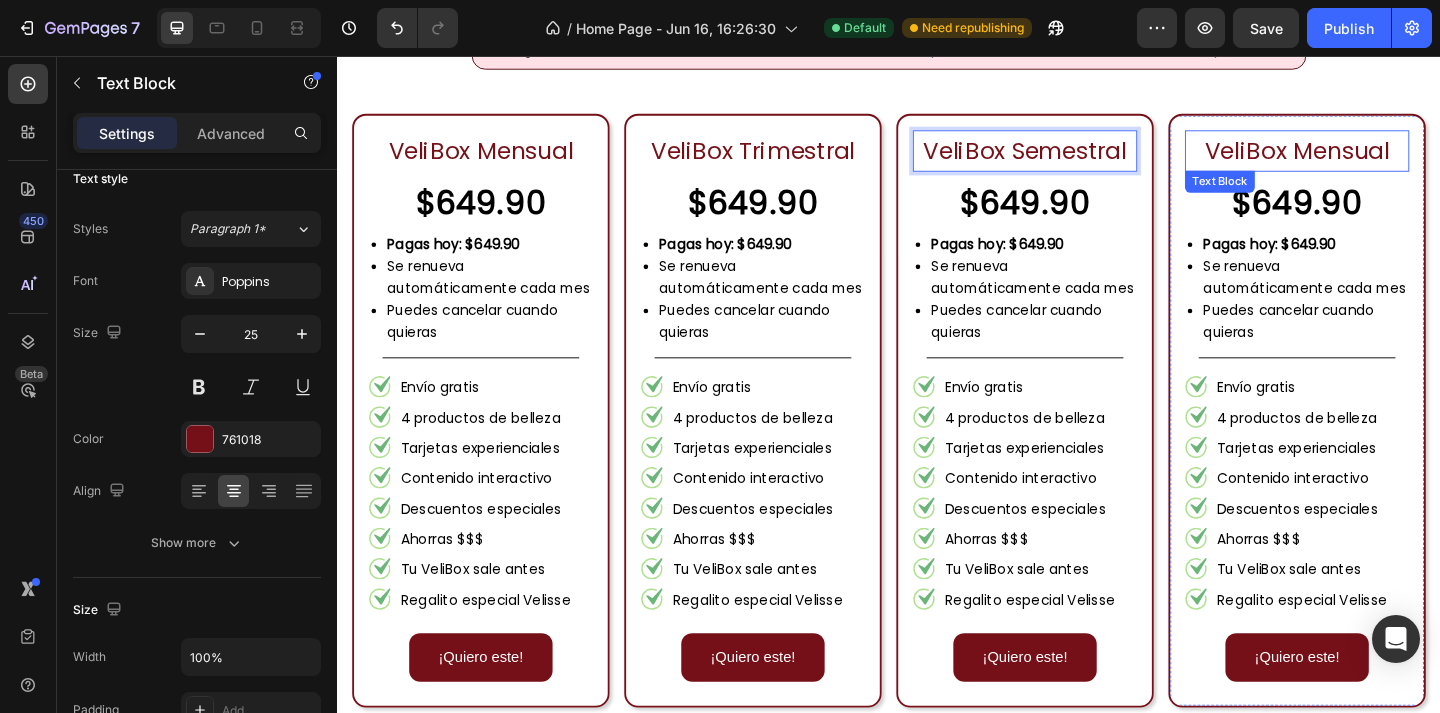 click on "VeliBox Mensual" at bounding box center (1381, 159) 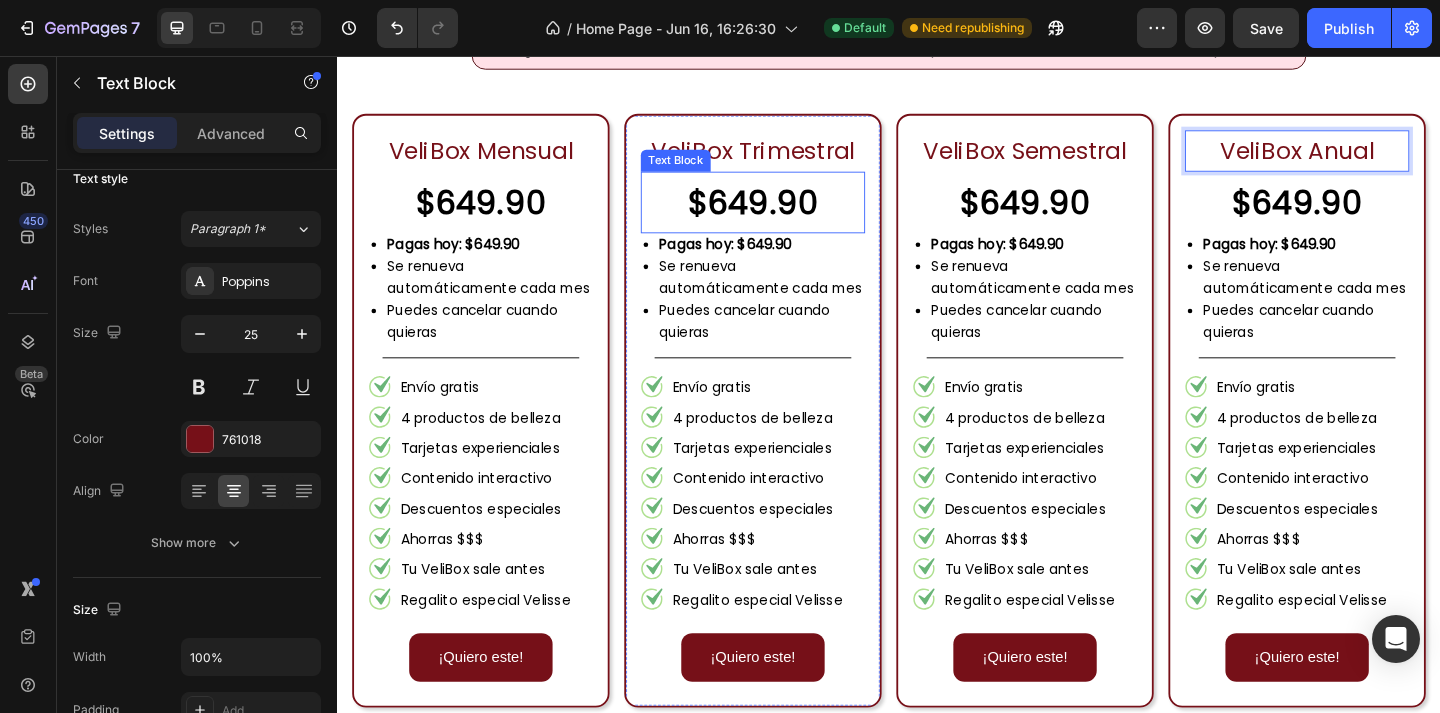 click on "$649.90" at bounding box center [789, 215] 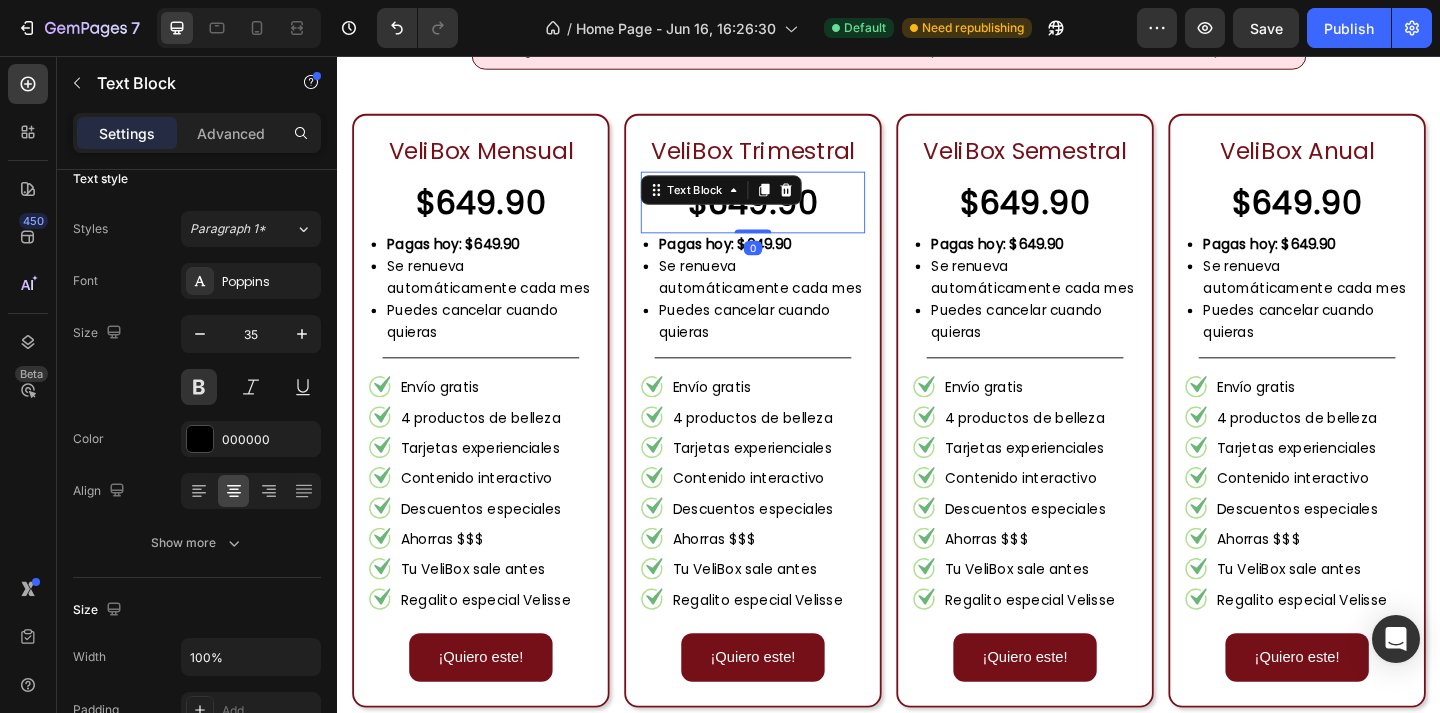 click at bounding box center (801, 202) 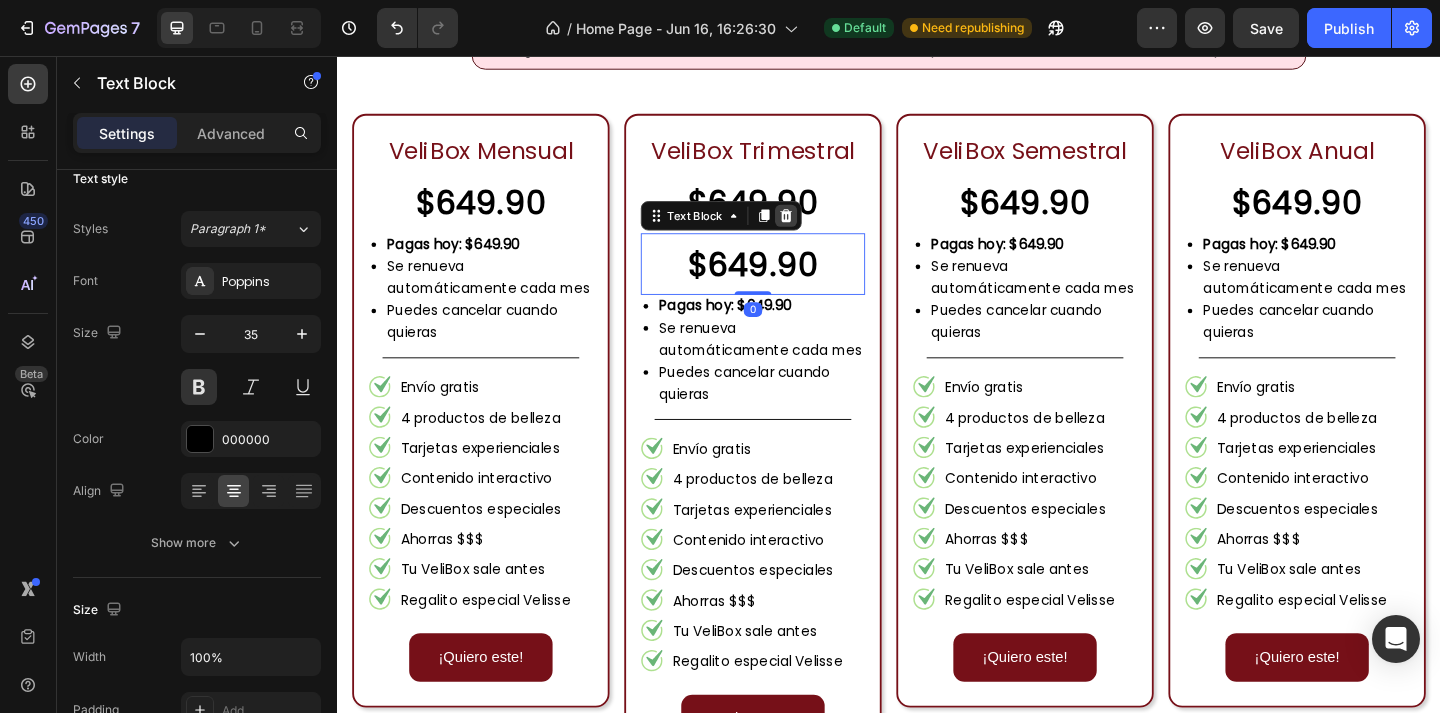 click 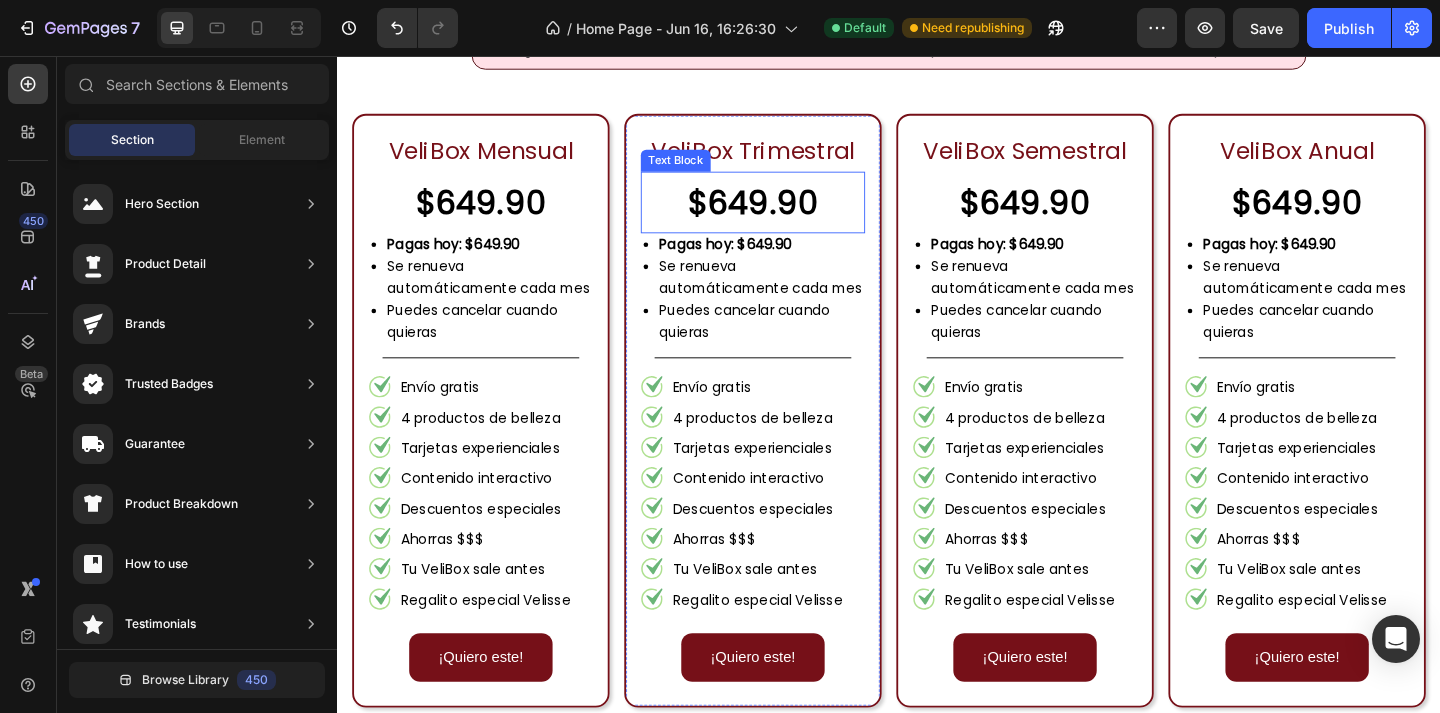 click on "$649.90" at bounding box center [789, 215] 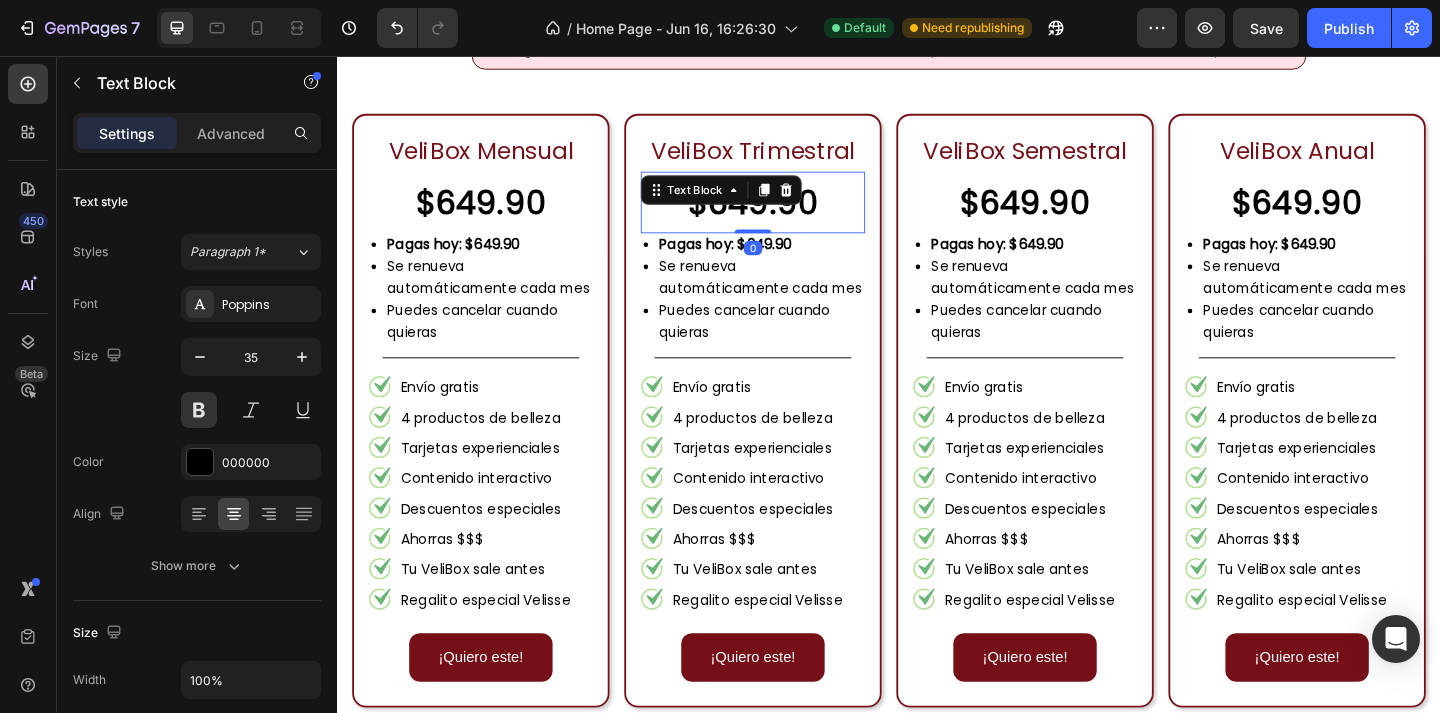 click on "$649.90" at bounding box center (789, 215) 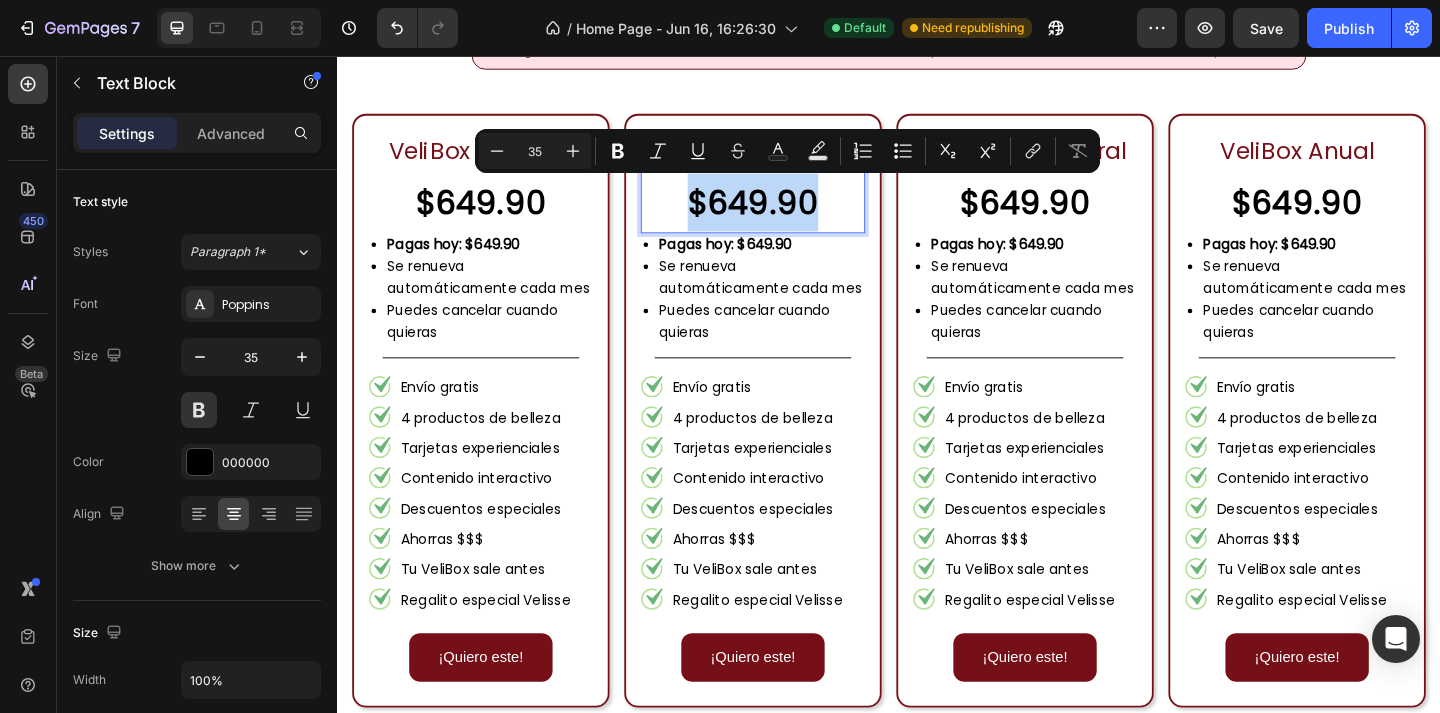 click on "$649.90" at bounding box center [789, 215] 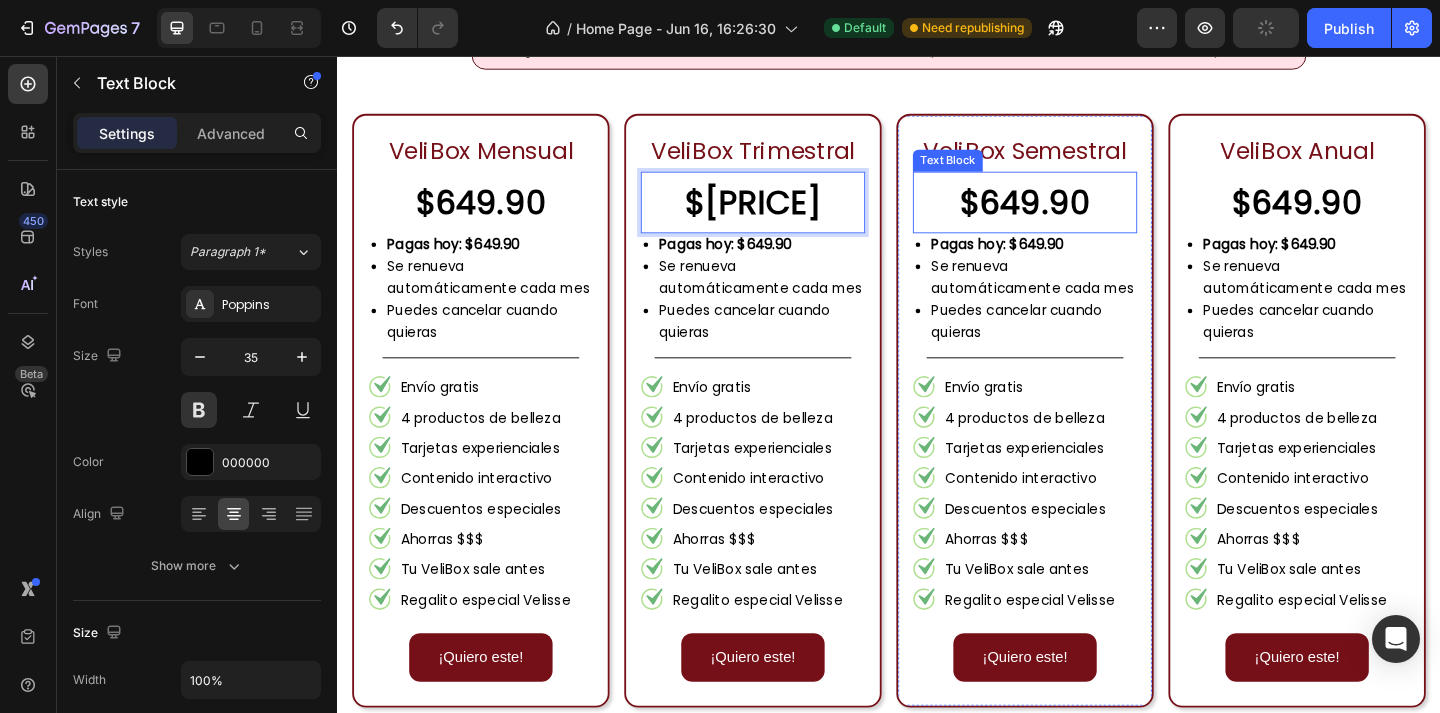 click on "$649.90" at bounding box center (1085, 215) 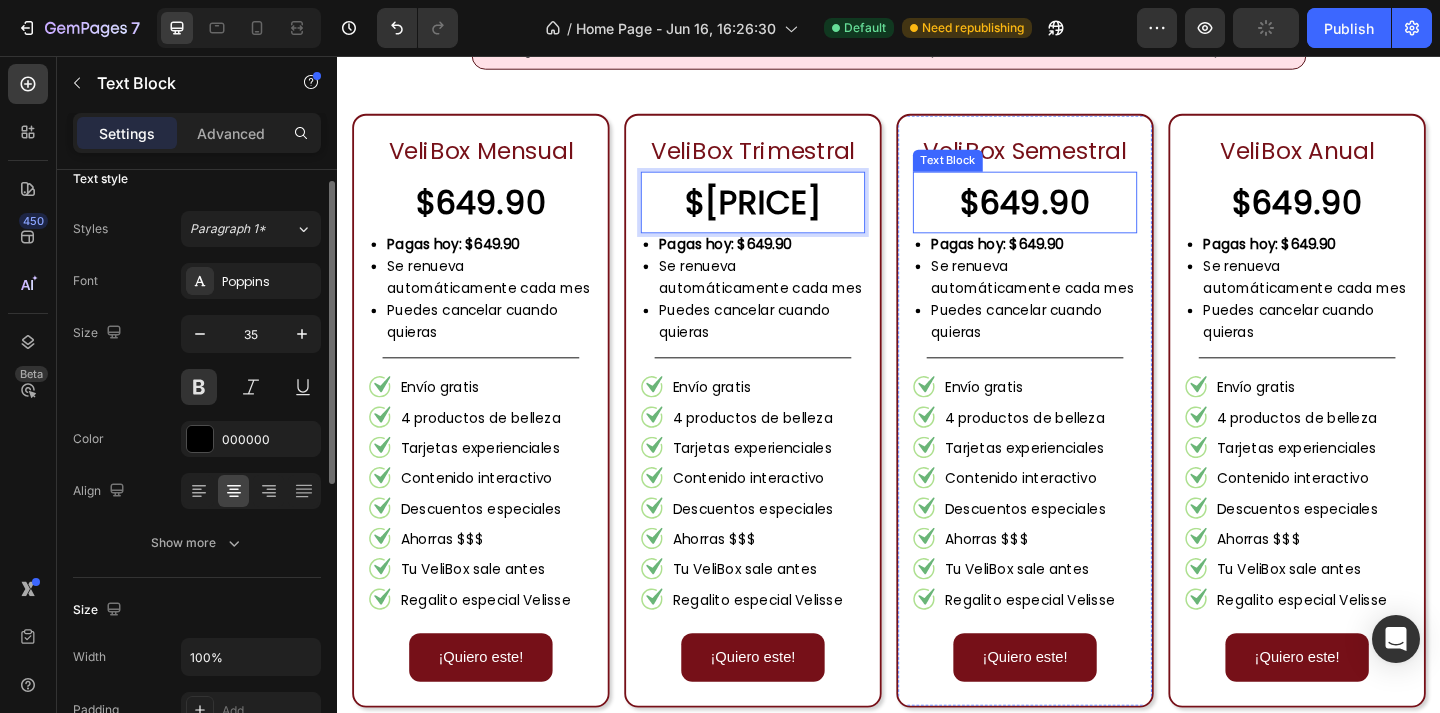 click on "$649.90" at bounding box center (1085, 215) 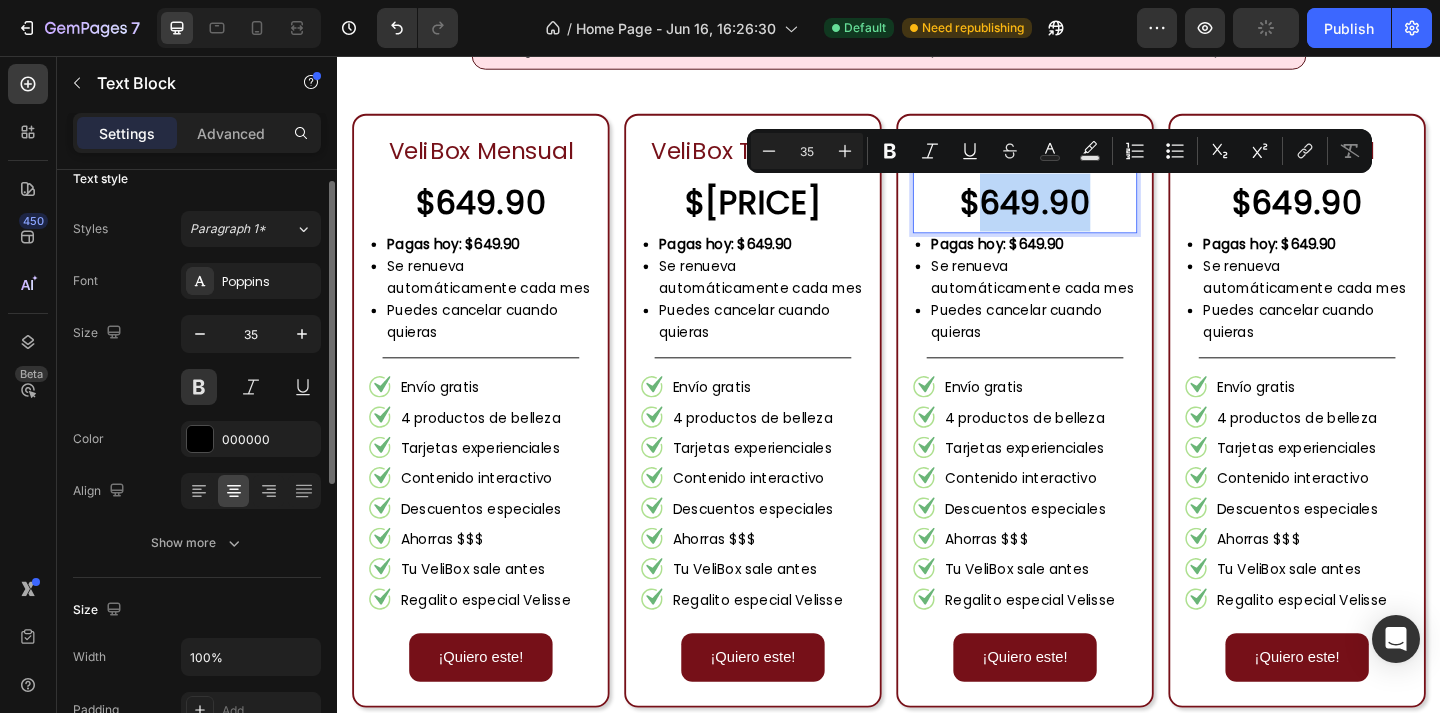 click on "$649.90" at bounding box center (1085, 215) 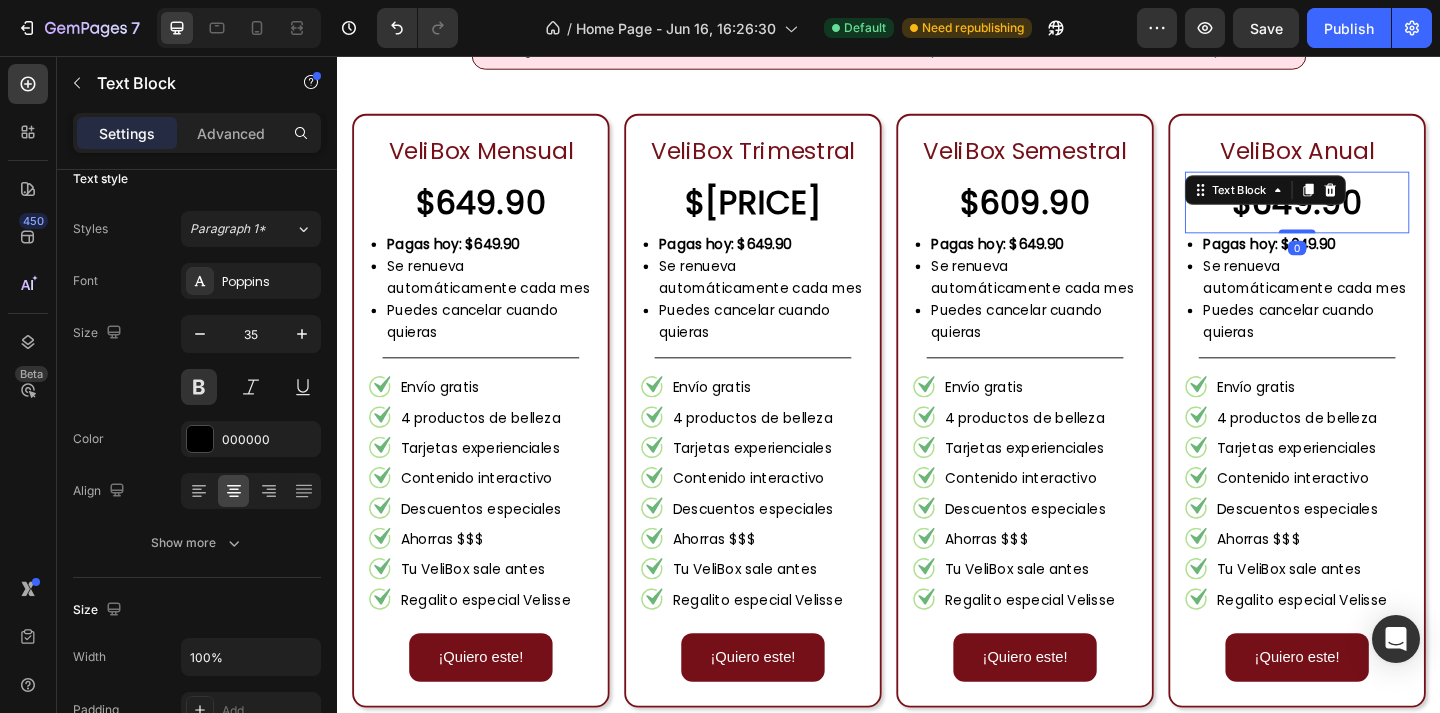click on "$649.90" at bounding box center (1381, 215) 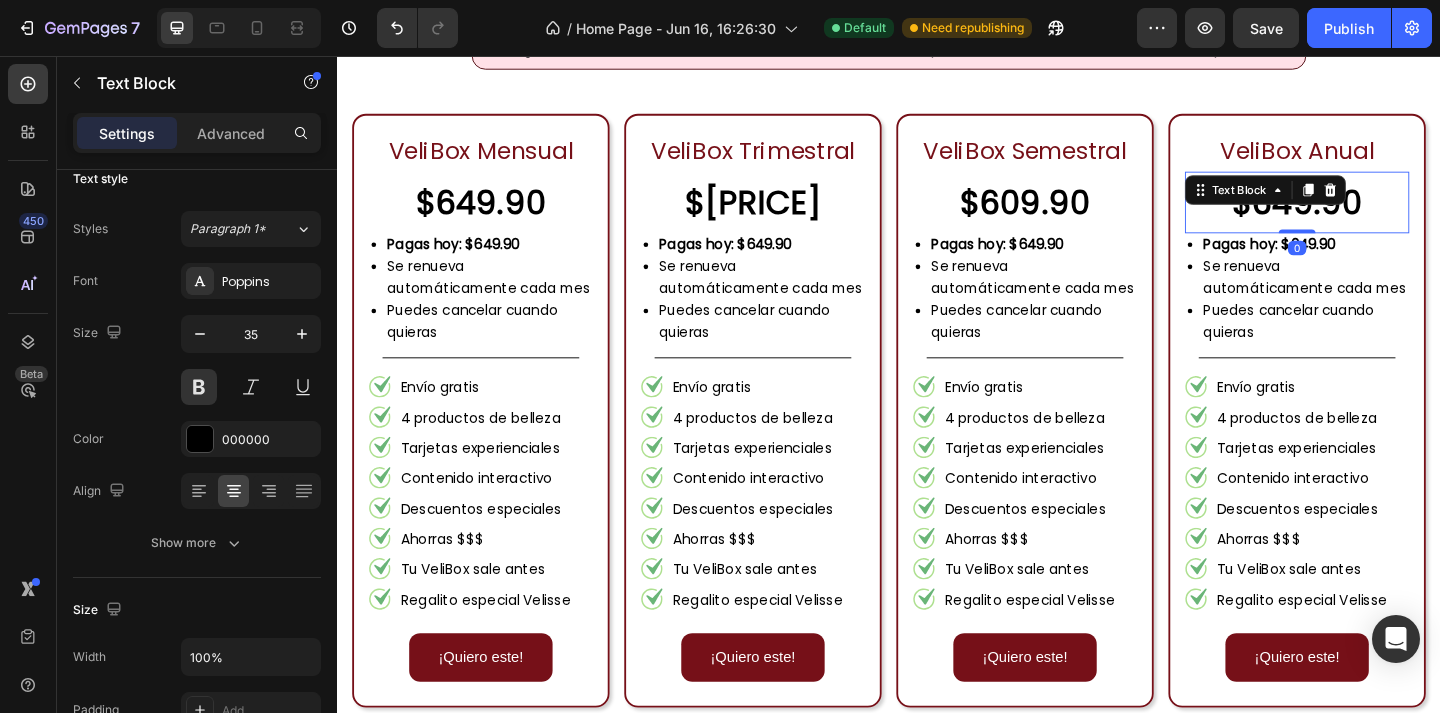 click on "$649.90" at bounding box center [1381, 215] 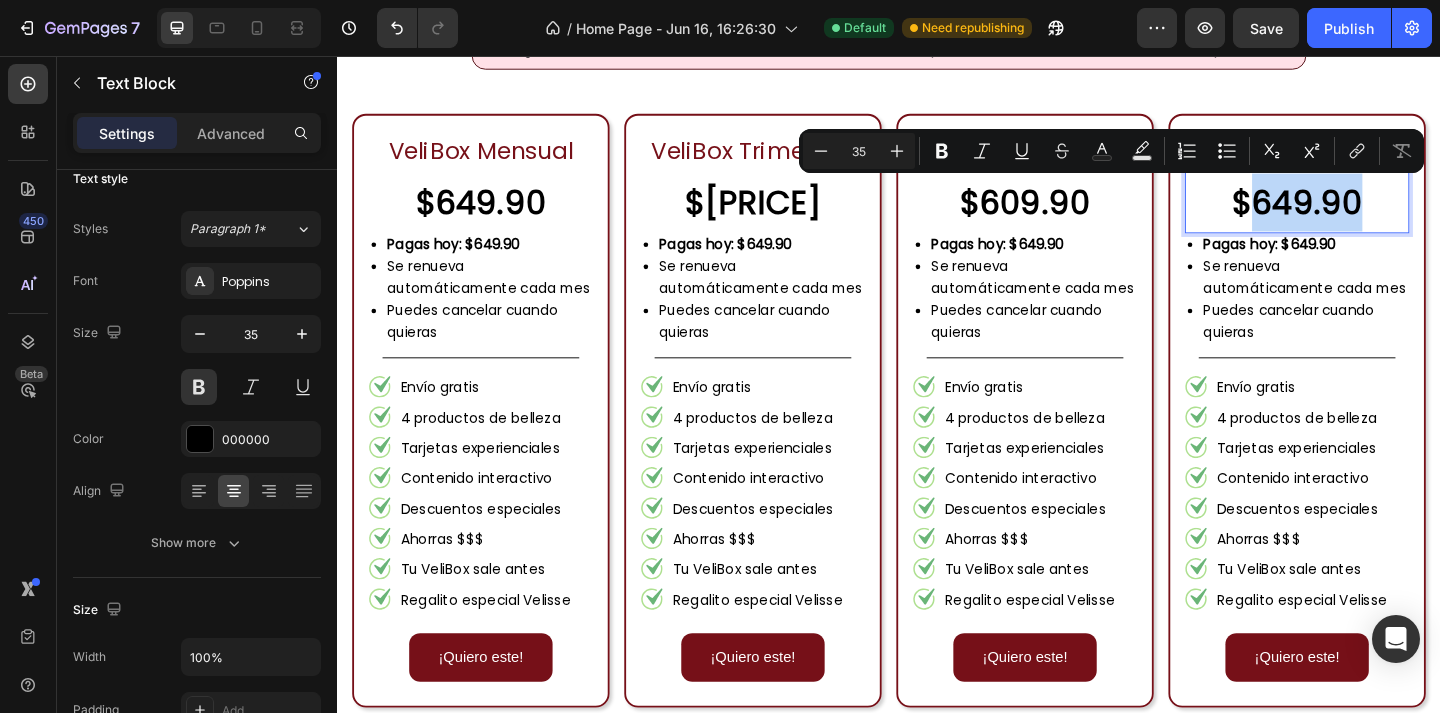 click on "$649.90" at bounding box center (1381, 215) 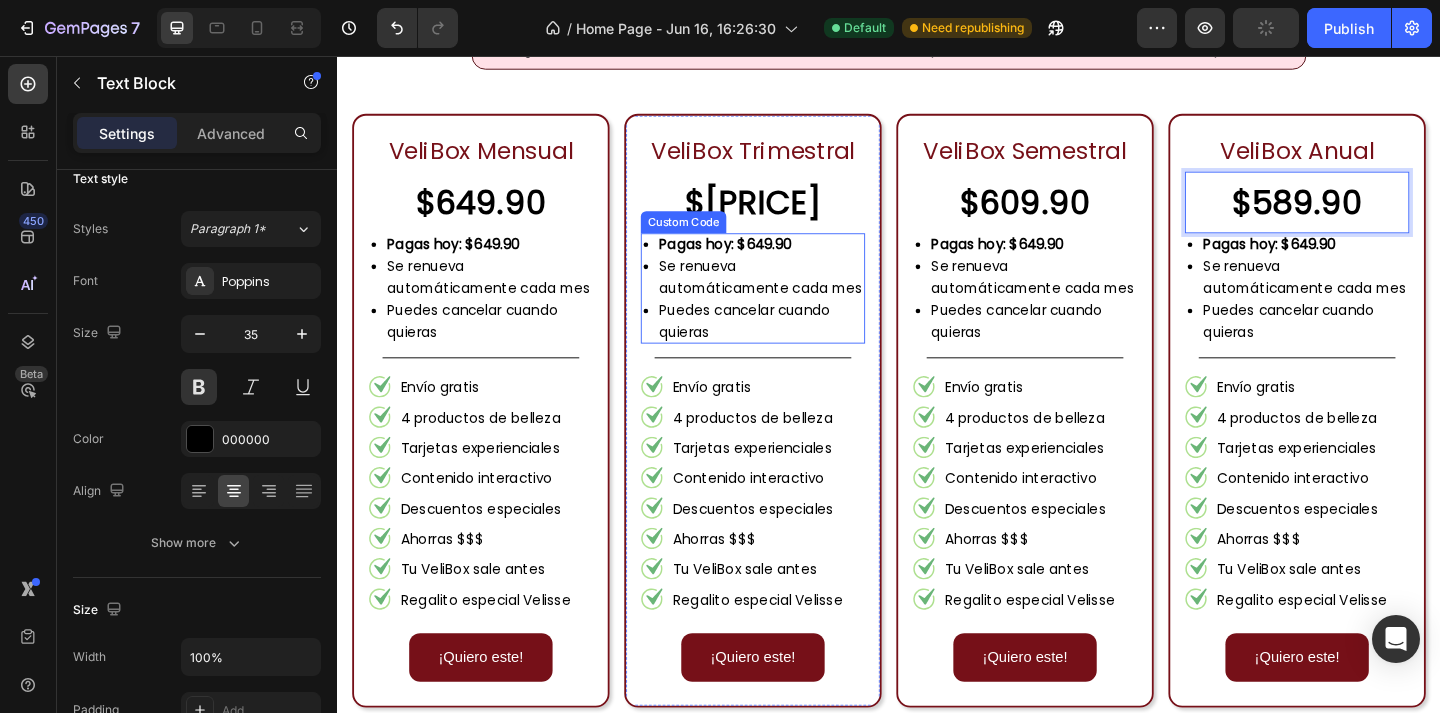 click on "Pagas hoy: $649.90" at bounding box center (759, 260) 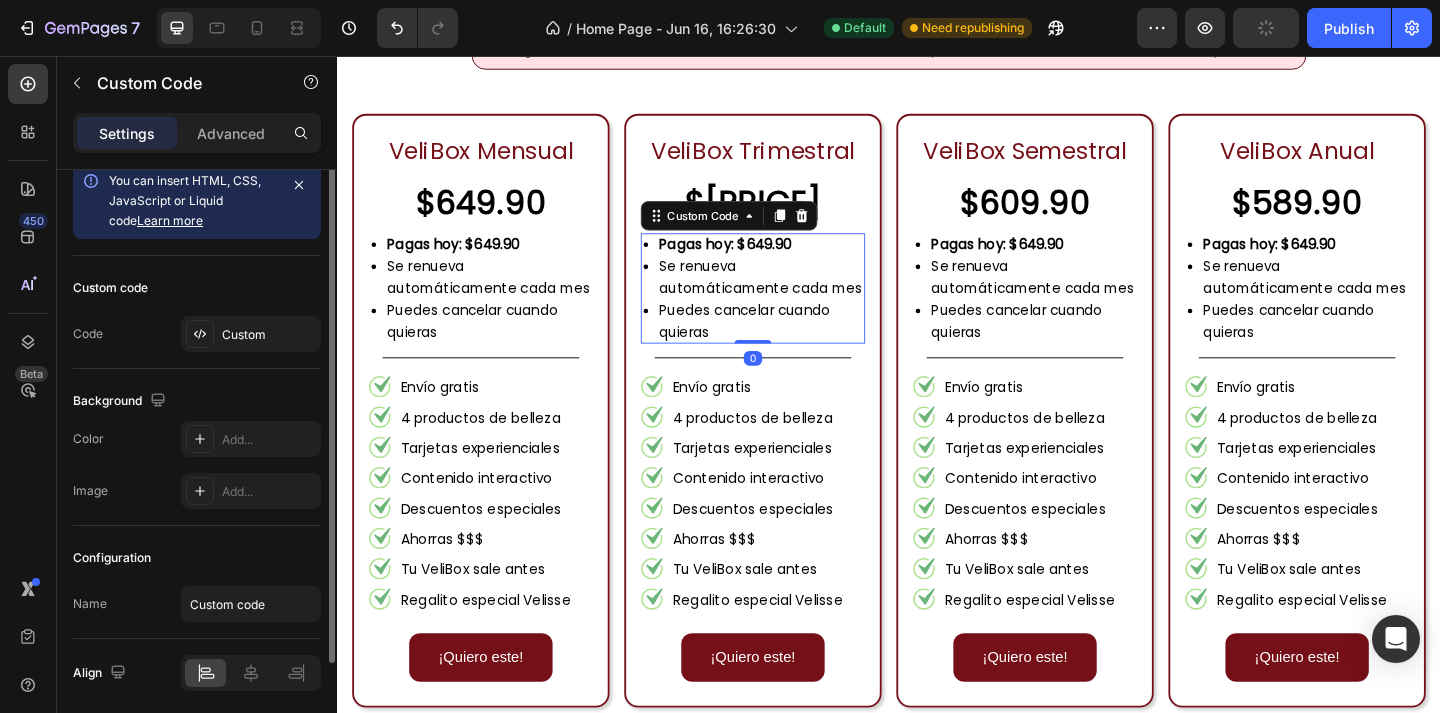 scroll, scrollTop: 0, scrollLeft: 0, axis: both 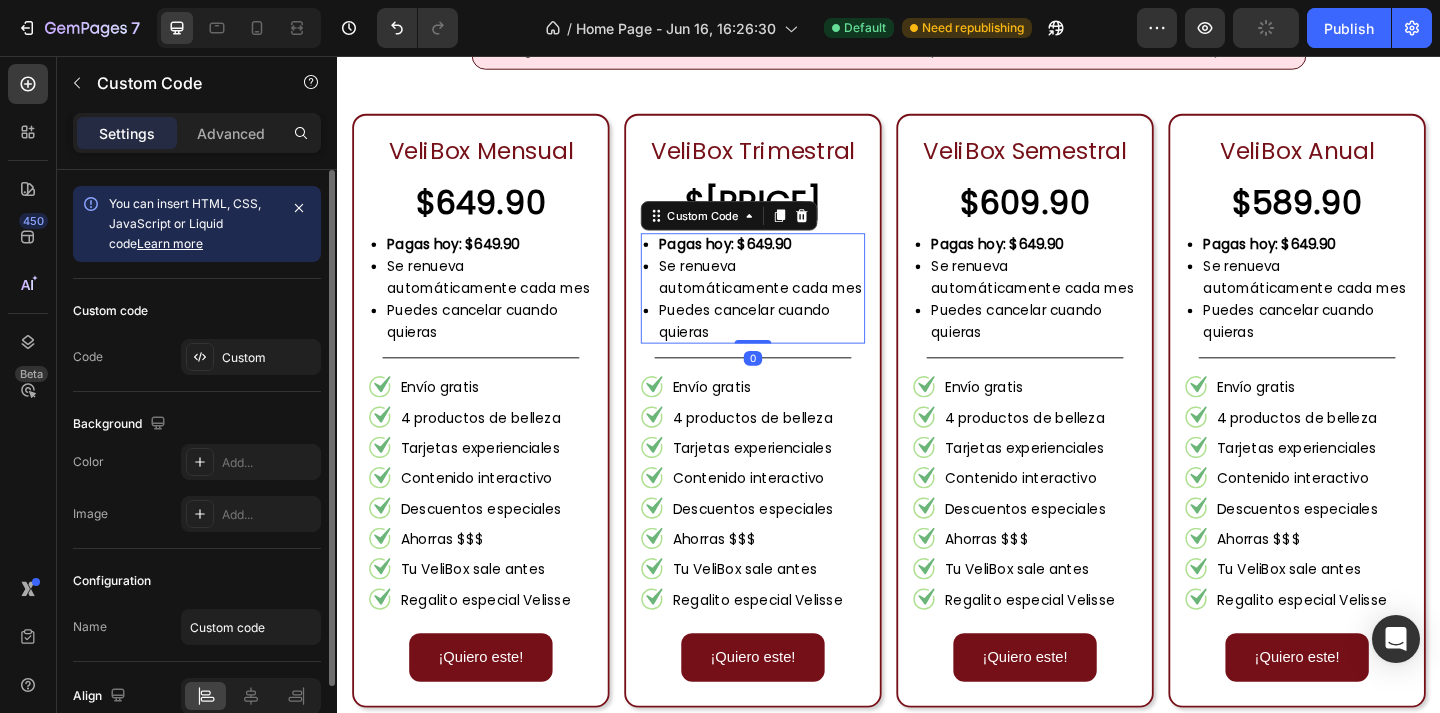 click on "Pagas hoy: $649.90" at bounding box center [759, 260] 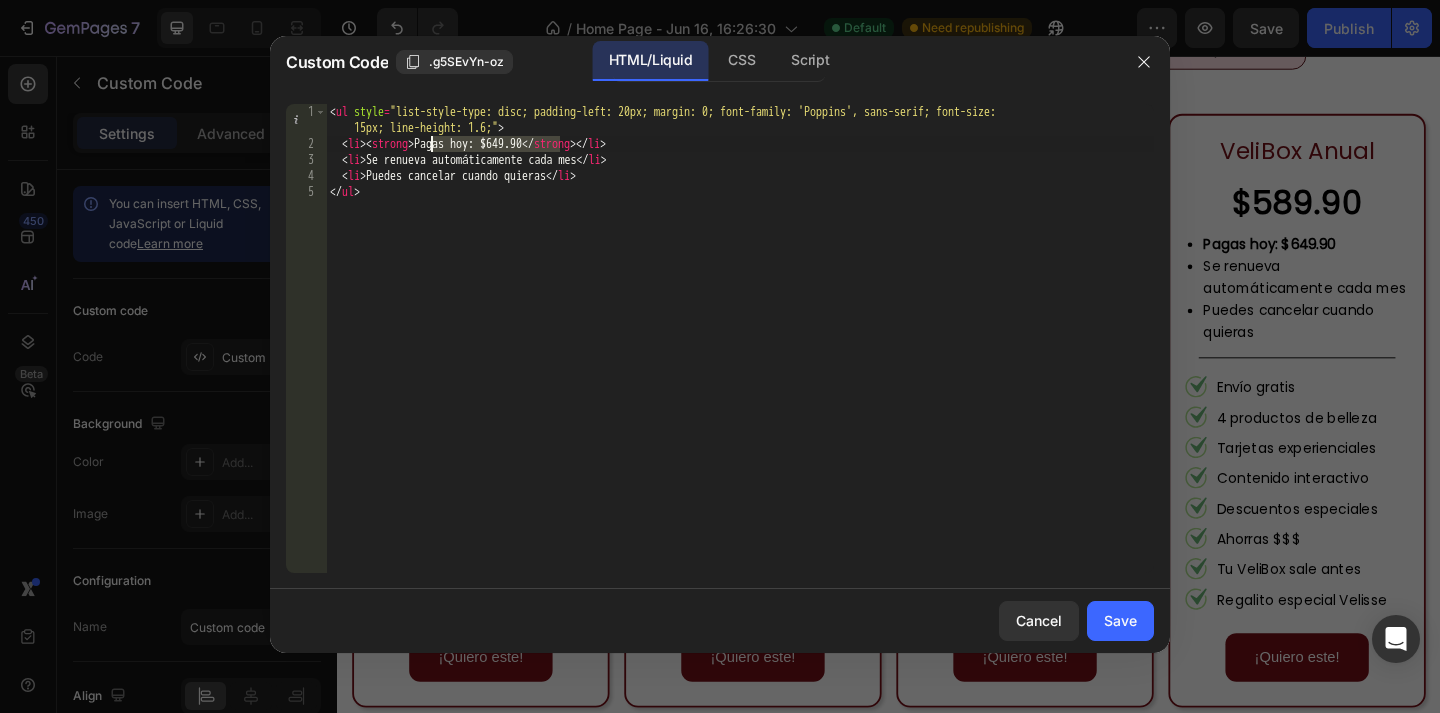 drag, startPoint x: 558, startPoint y: 143, endPoint x: 432, endPoint y: 140, distance: 126.035706 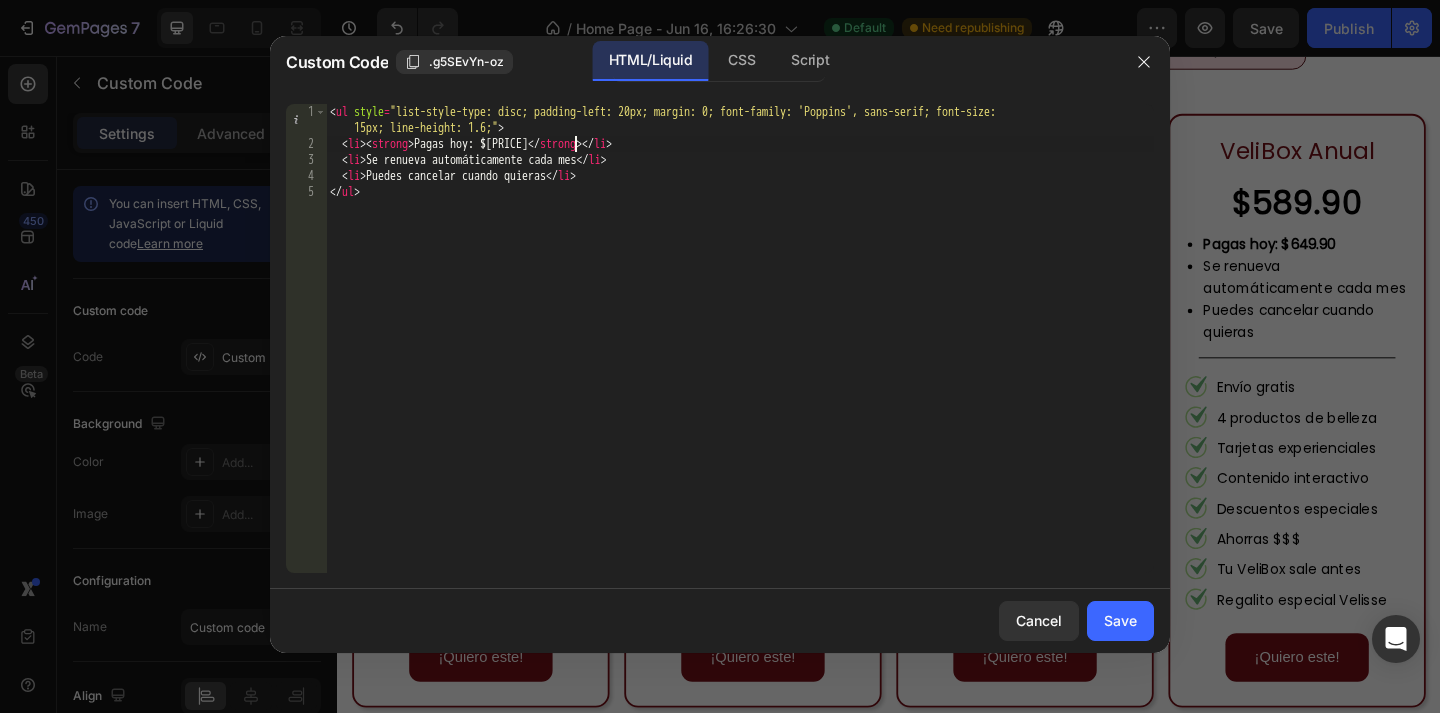 click on "Save" at bounding box center (1120, 620) 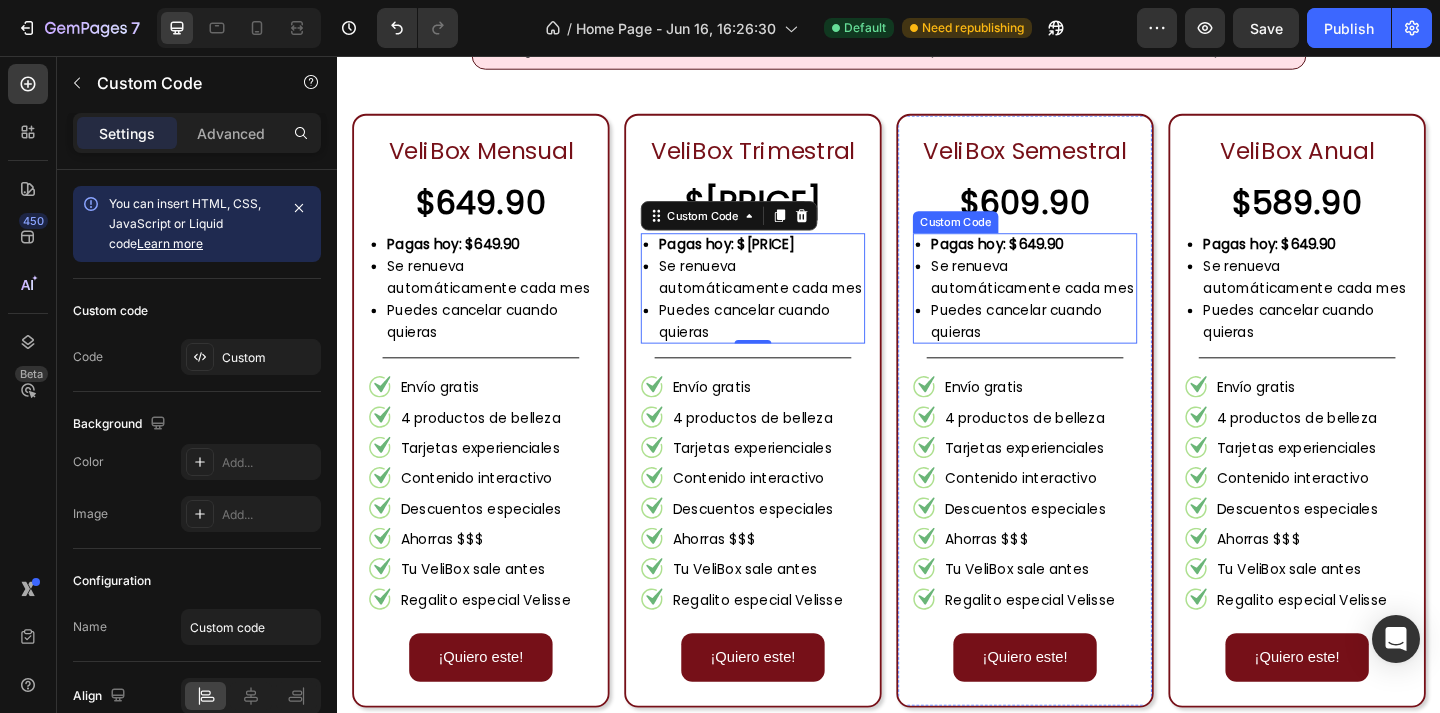 click on "Pagas hoy: $649.90" at bounding box center [1055, 260] 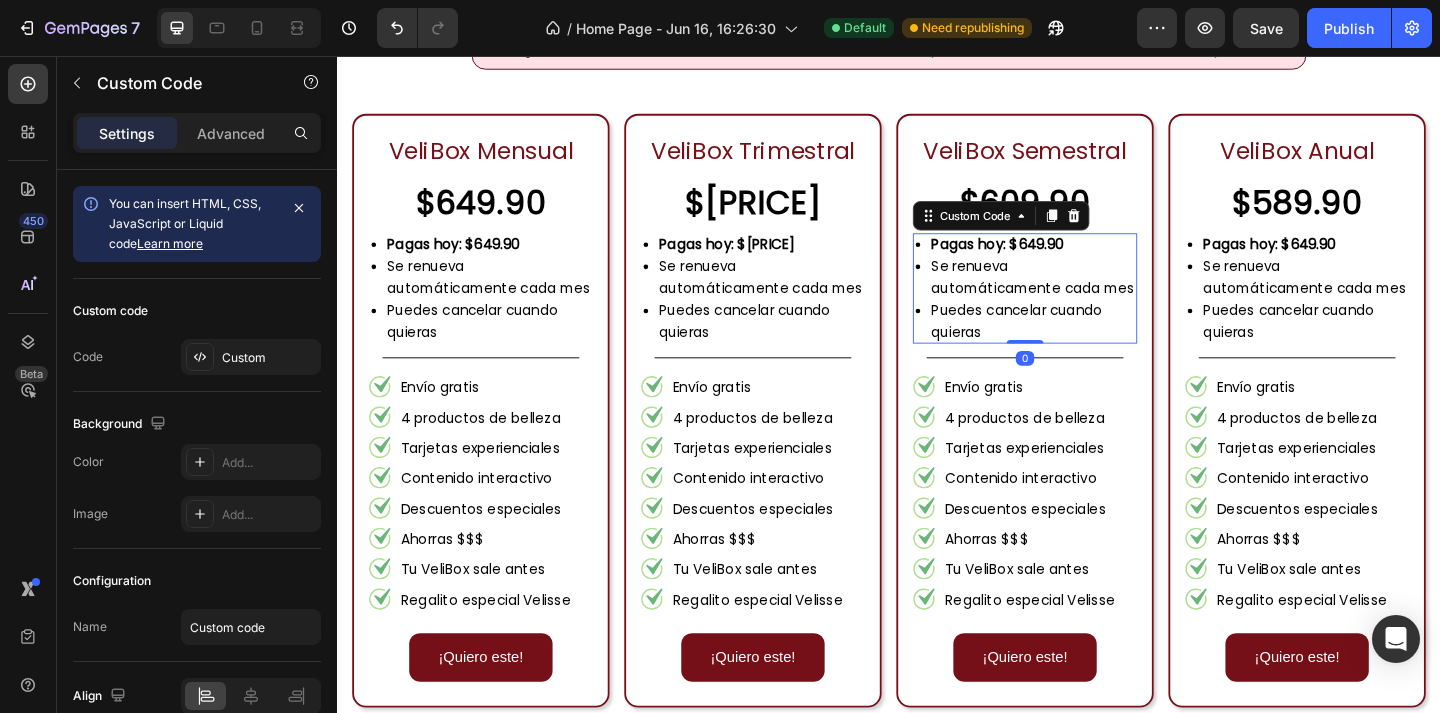 click on "Pagas hoy: $649.90" at bounding box center (1055, 260) 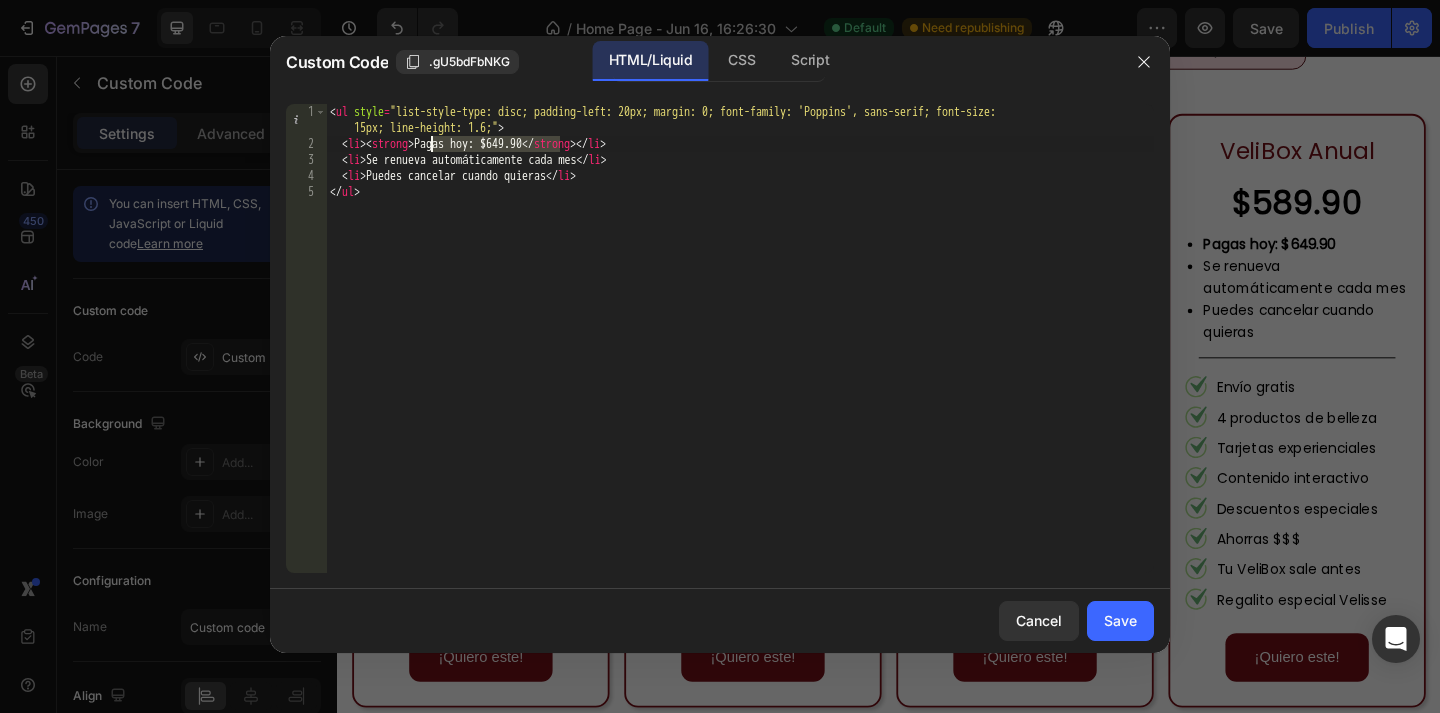 drag, startPoint x: 563, startPoint y: 144, endPoint x: 432, endPoint y: 143, distance: 131.00381 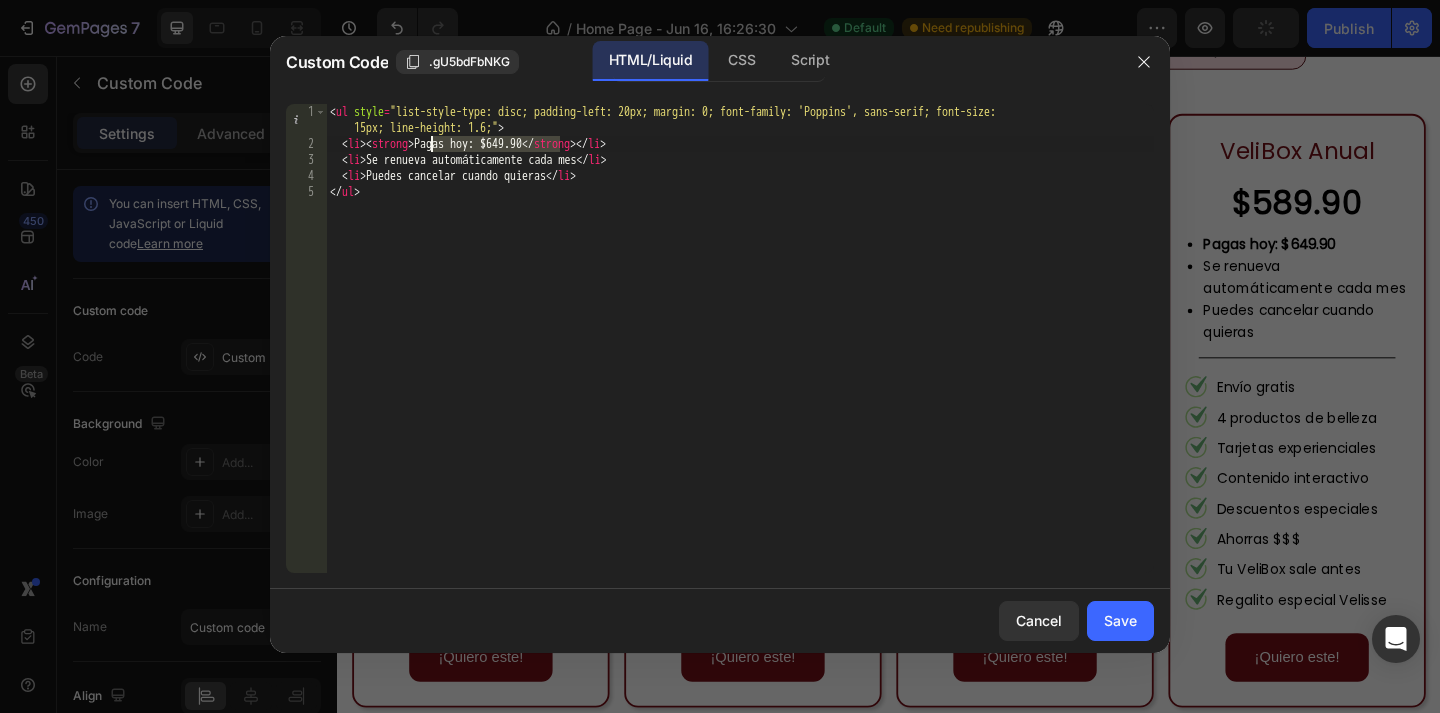 paste on "$[PRICE]" 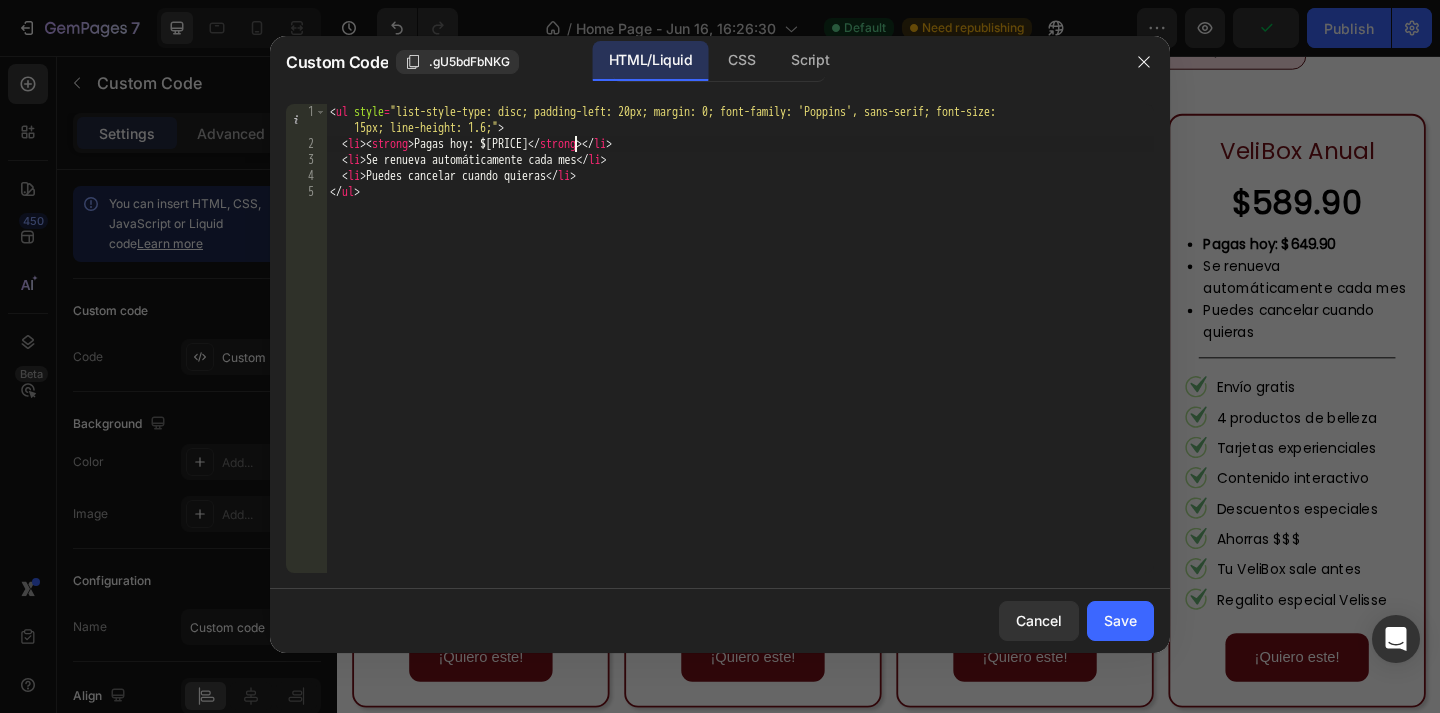 click on "Pagas hoy: $[PRICE] Se renueva automáticamente cada mes Puedes cancelar cuando quieras" at bounding box center [740, 362] 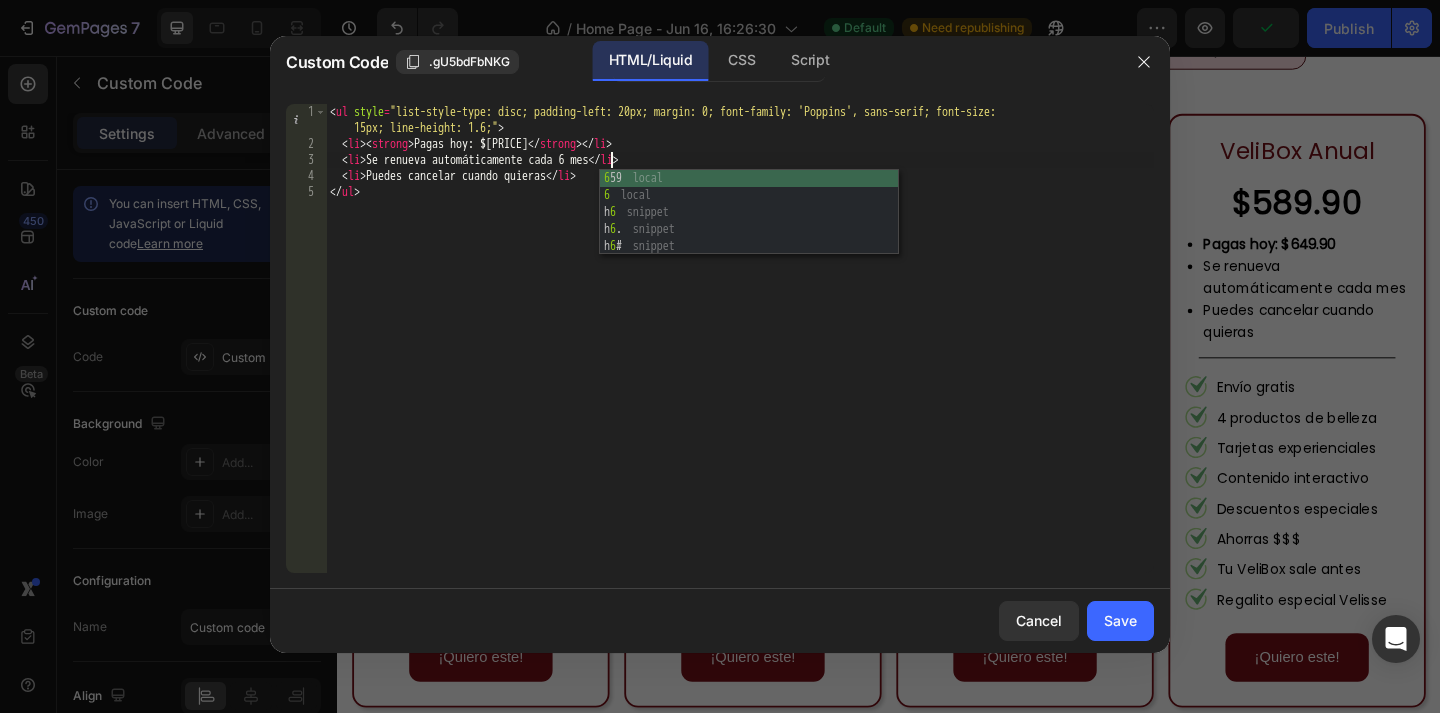 scroll, scrollTop: 0, scrollLeft: 23, axis: horizontal 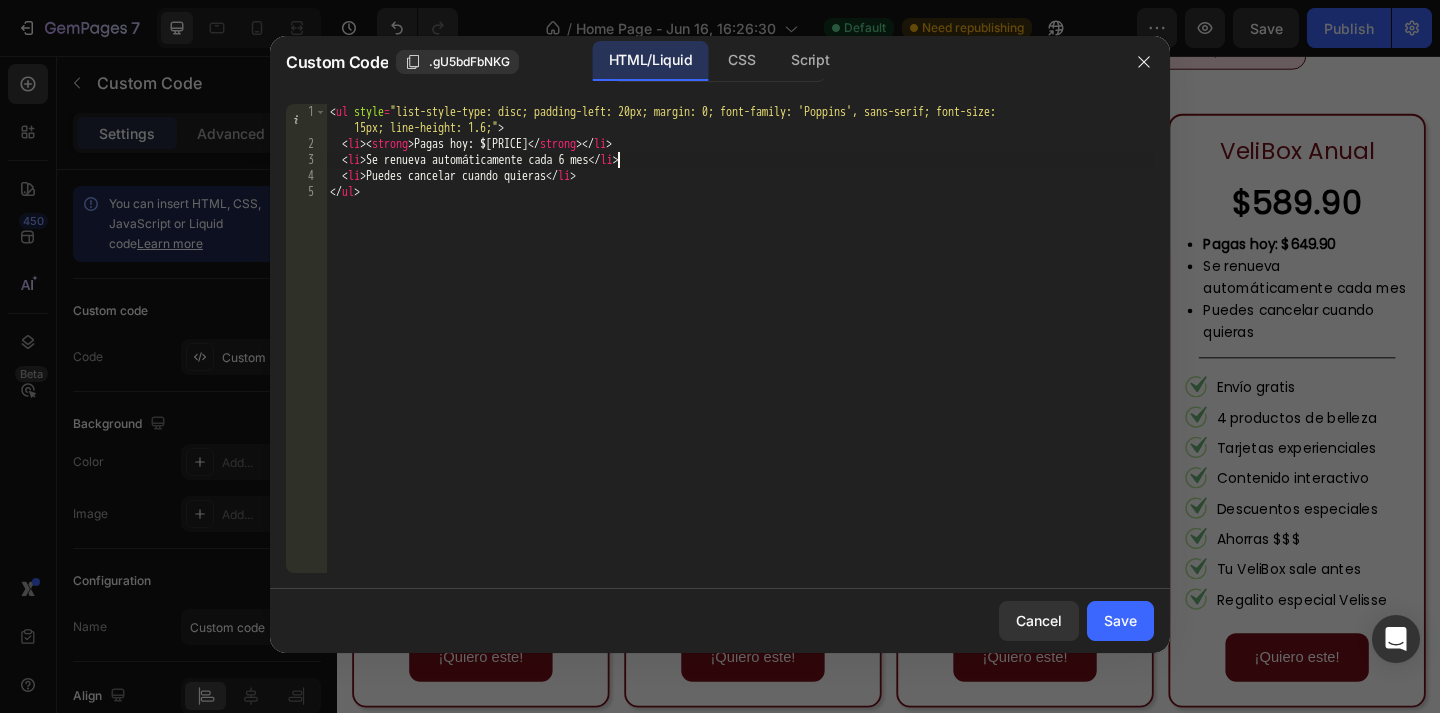 click on "< ul   style = "list-style-type: disc; padding-left: 20px; margin: 0; font-family: 'Poppins', sans-serif; font-size:       15px; line-height: 1.6;" >    < li > < strong > Pagas hoy: $[PRICE] </ strong > </ li >    < li > Se renueva automáticamente cada 6 mes </ li >    < li > Puedes cancelar cuando quieras </ li > </ ul >" at bounding box center [740, 362] 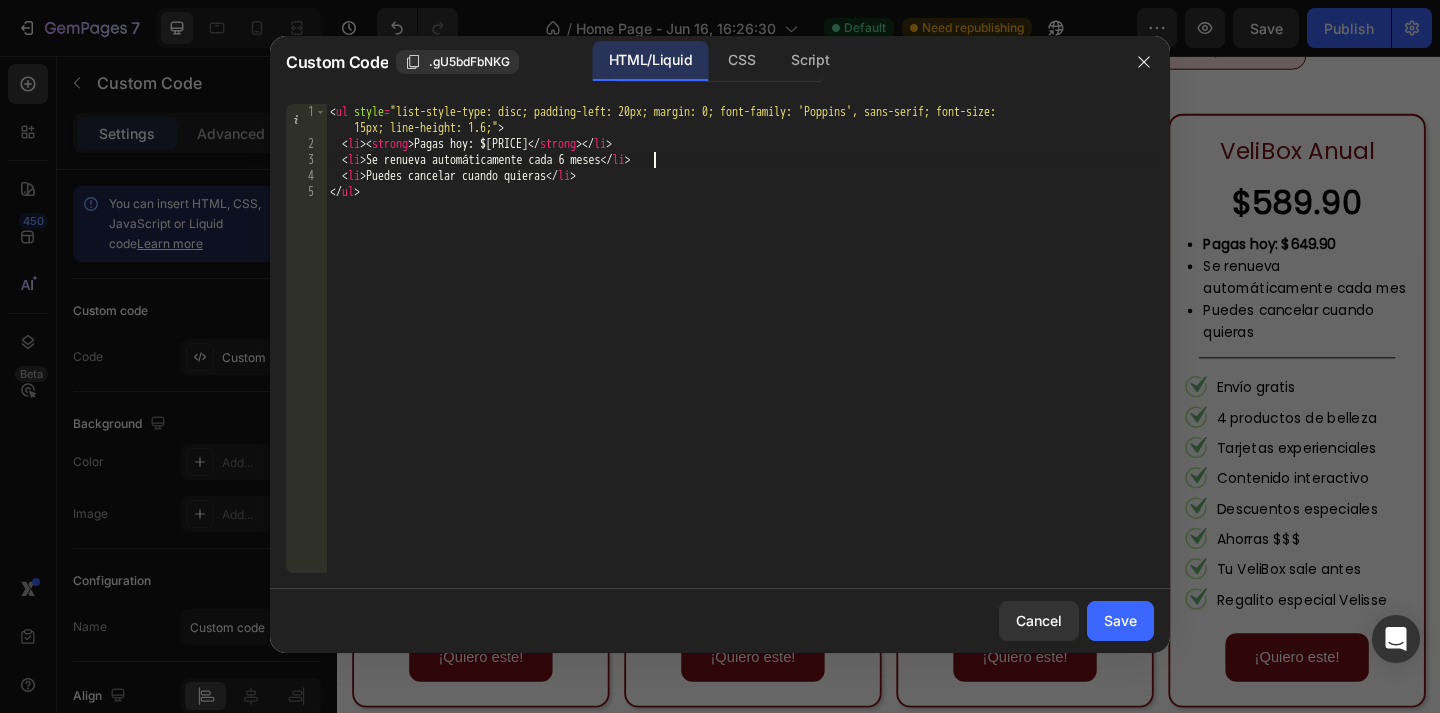 scroll, scrollTop: 0, scrollLeft: 26, axis: horizontal 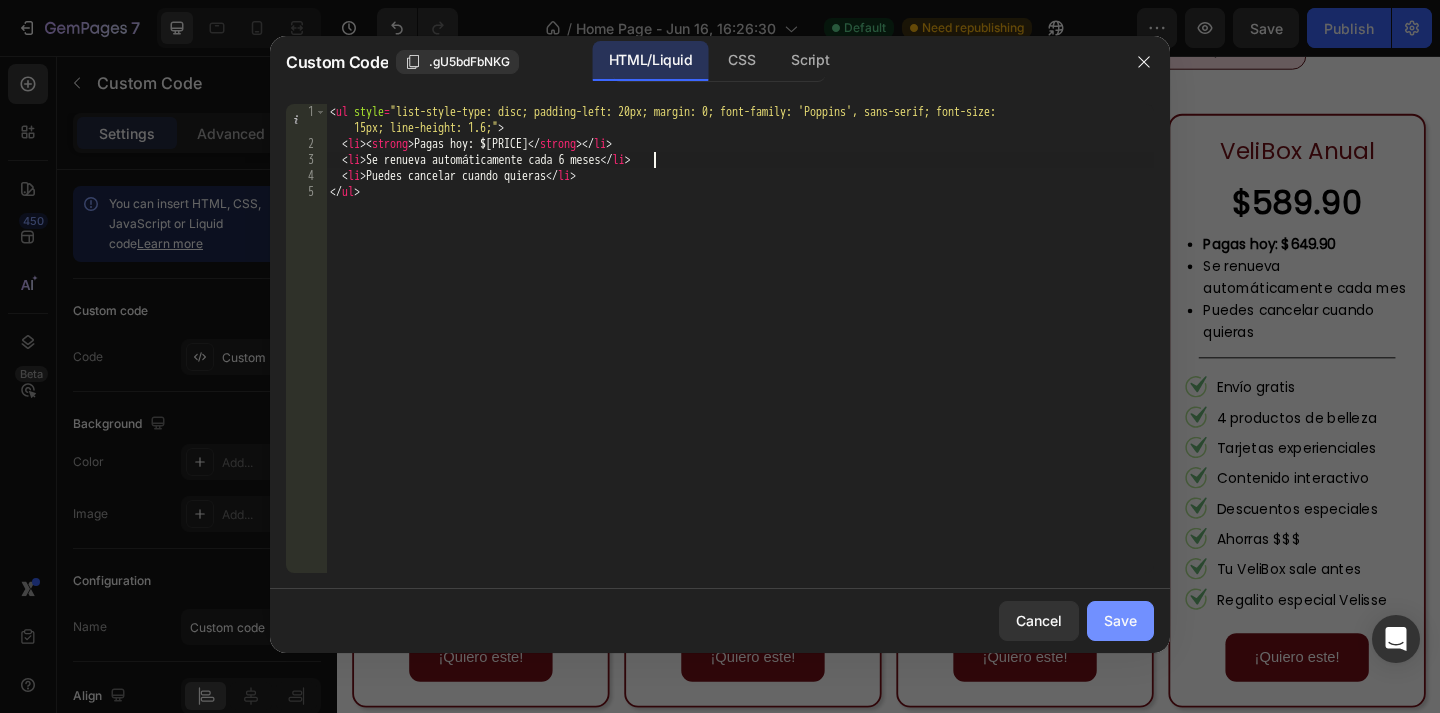 type on "<li>Se renueva automáticamente cada 6 meses</li>" 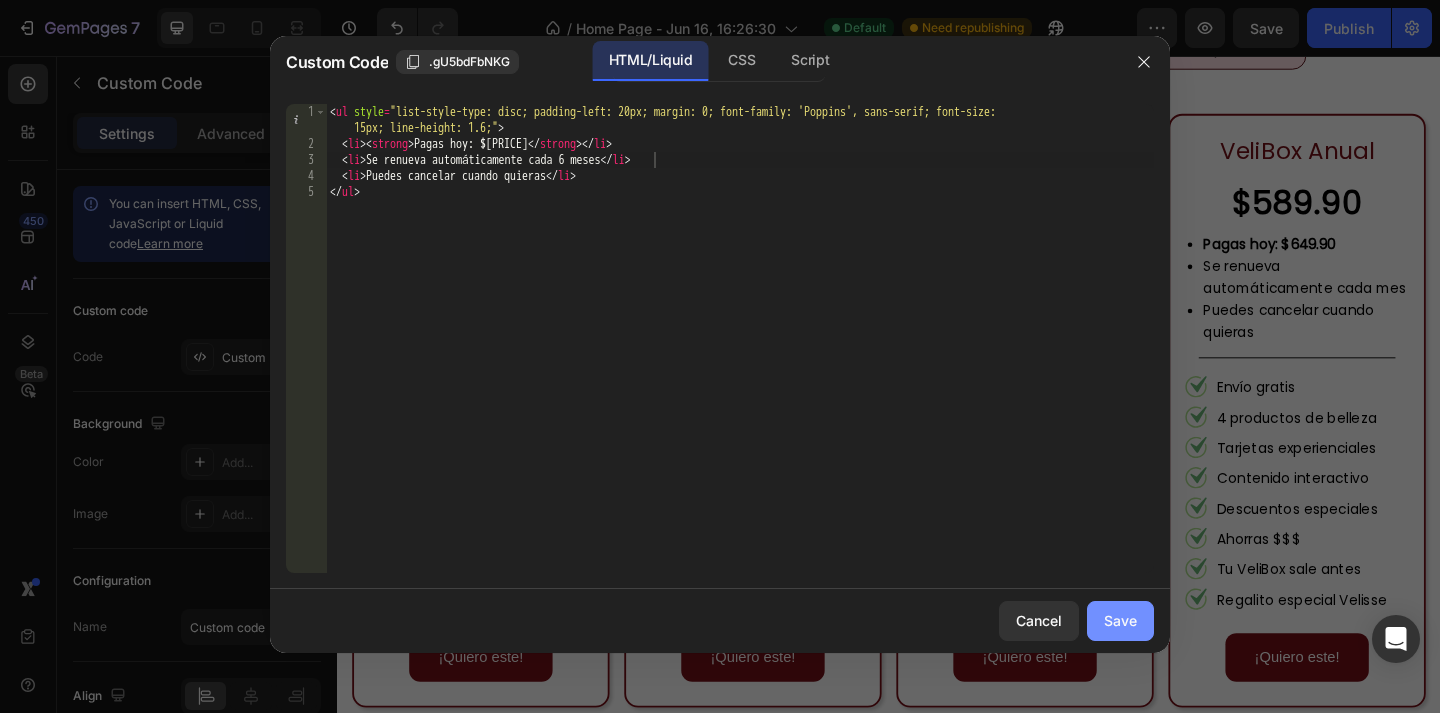 click on "Save" at bounding box center [1120, 620] 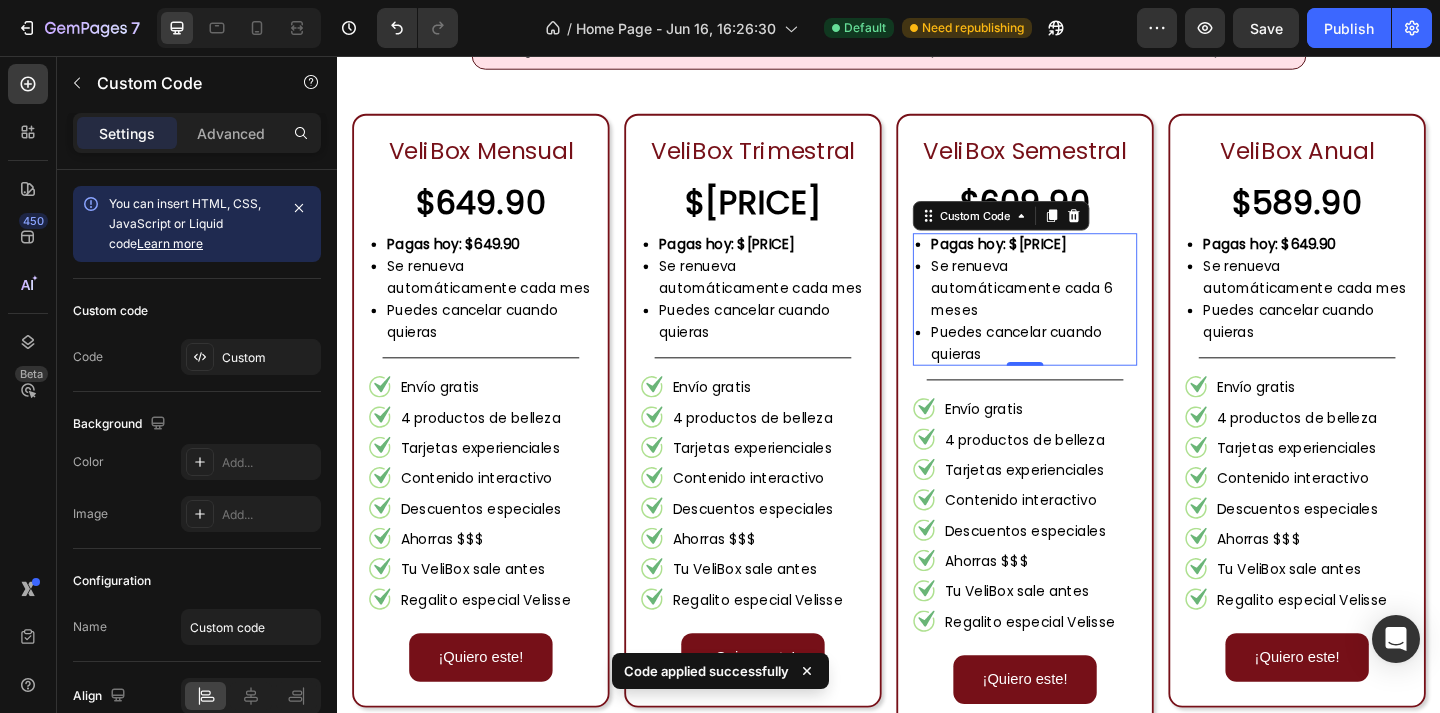 click on "Se renueva automáticamente cada 6 meses" at bounding box center [1095, 309] 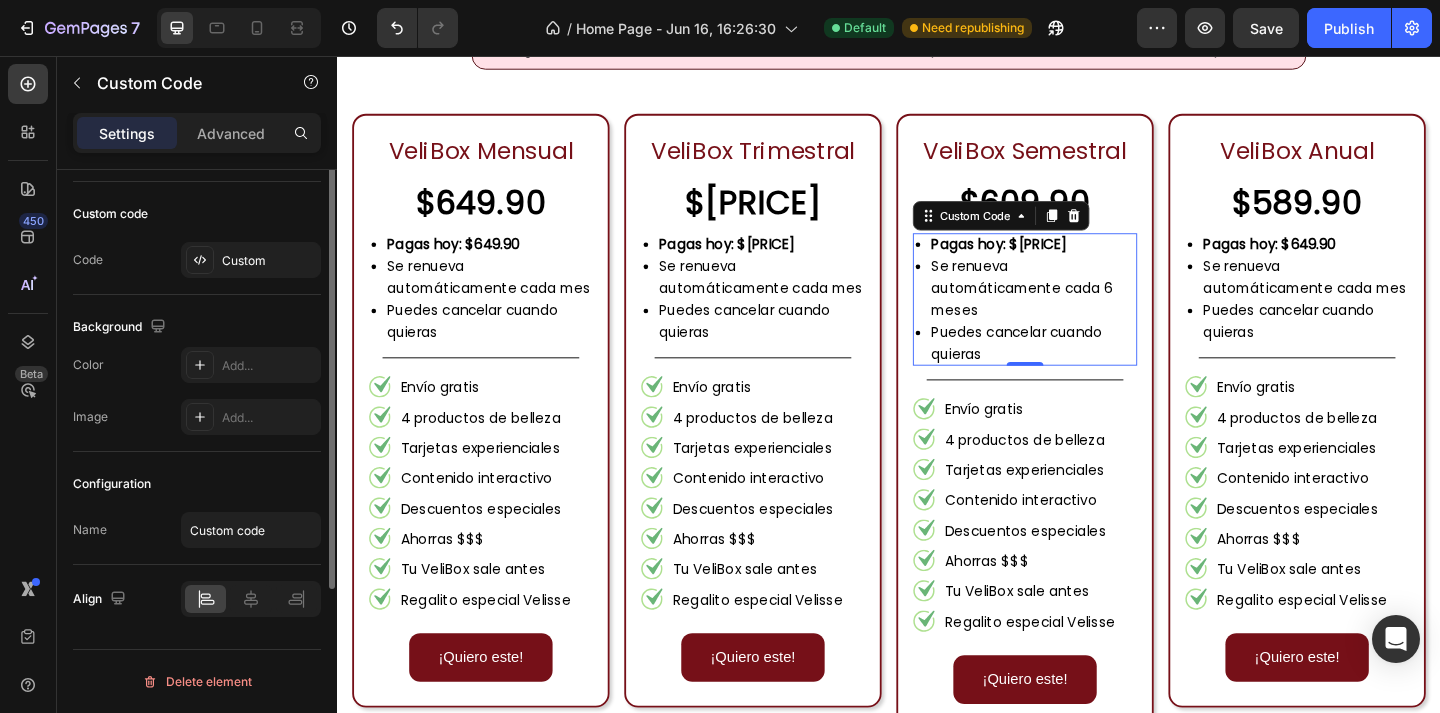 scroll, scrollTop: 0, scrollLeft: 0, axis: both 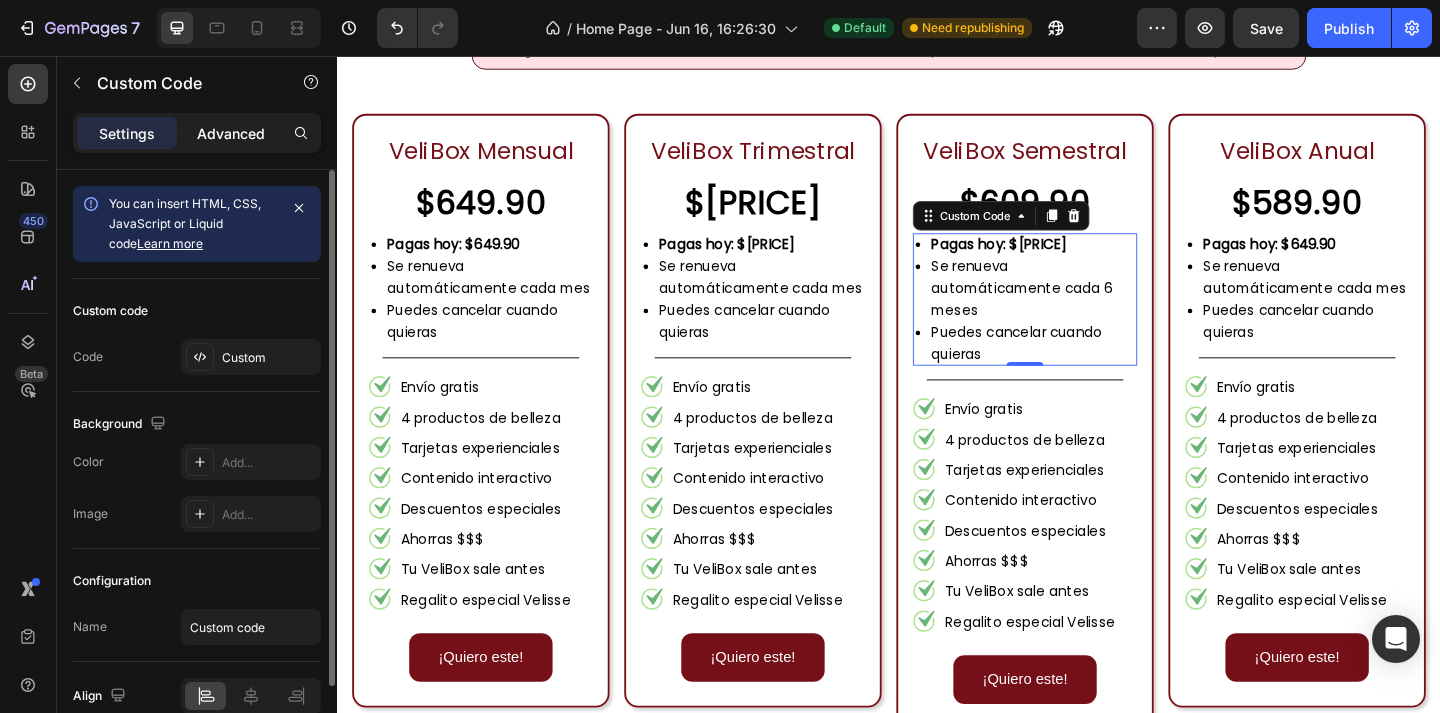 click on "Advanced" at bounding box center (231, 133) 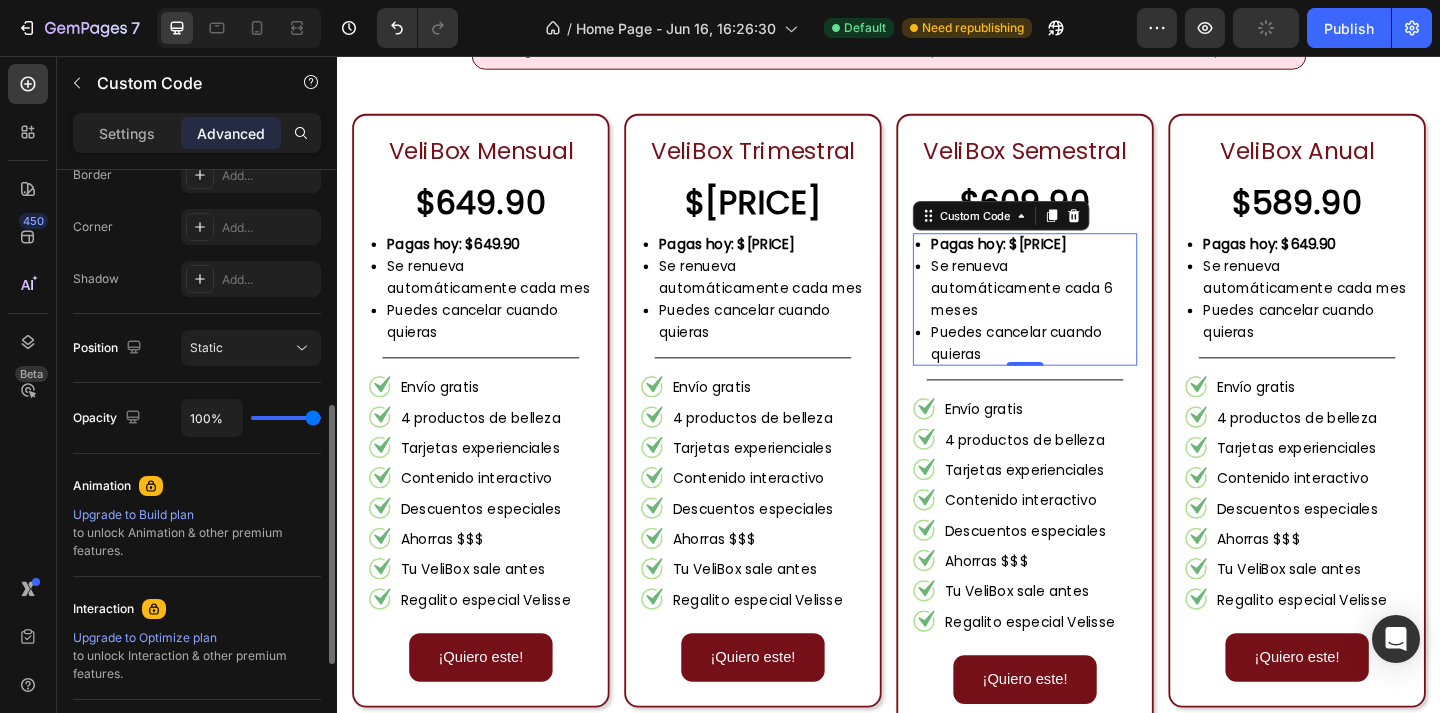 scroll, scrollTop: 590, scrollLeft: 0, axis: vertical 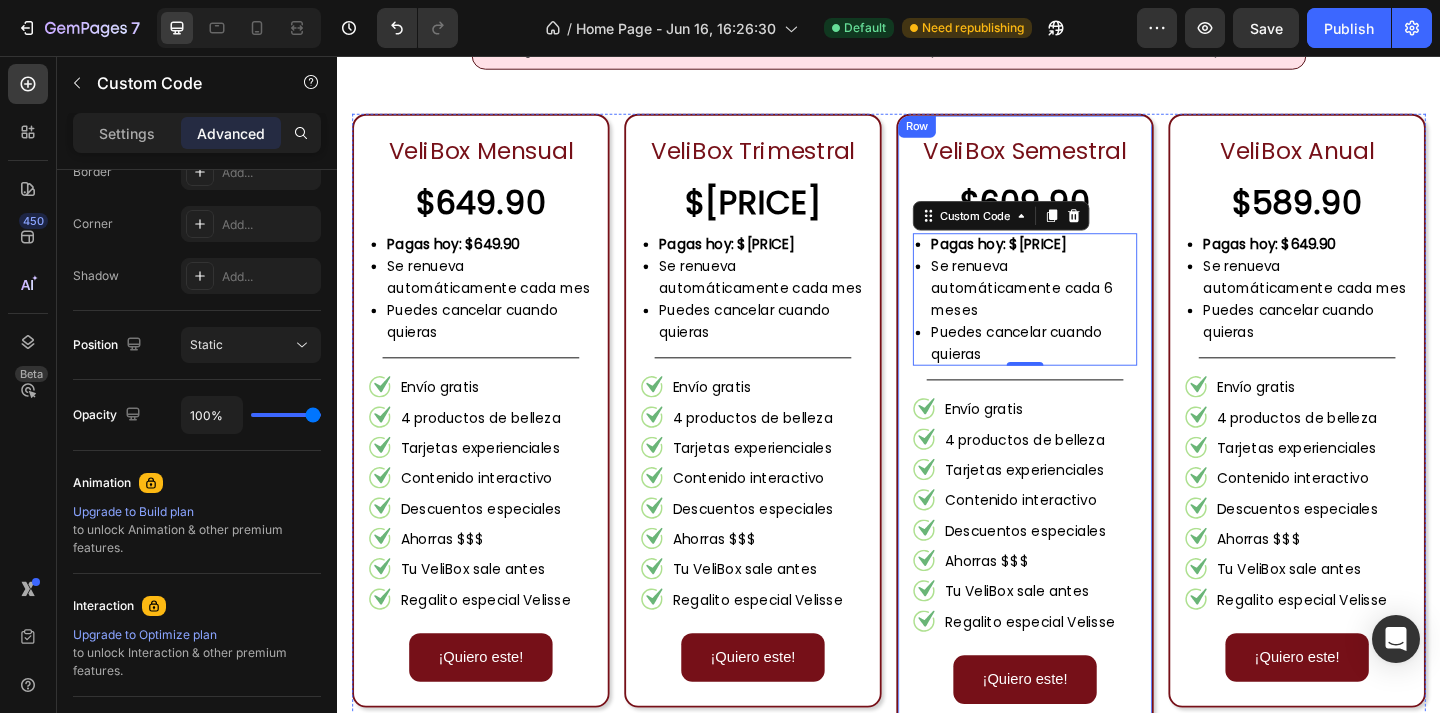 click on "VeliBox Semestral Text Block $[PRICE] Text Block
Pagas hoy: $[PRICE]
Se renueva automáticamente cada 6 meses
Puedes cancelar cuando quieras
Custom Code   0                Title Line Envío gratis 4 productos de belleza Tarjetas experienciales Contenido interactivo Descuentos especiales Ahorras $$$ Tu VeliBox sale antes Regalito especial Velisse Item List ¡Quiero este! Button Row" at bounding box center [1085, 454] 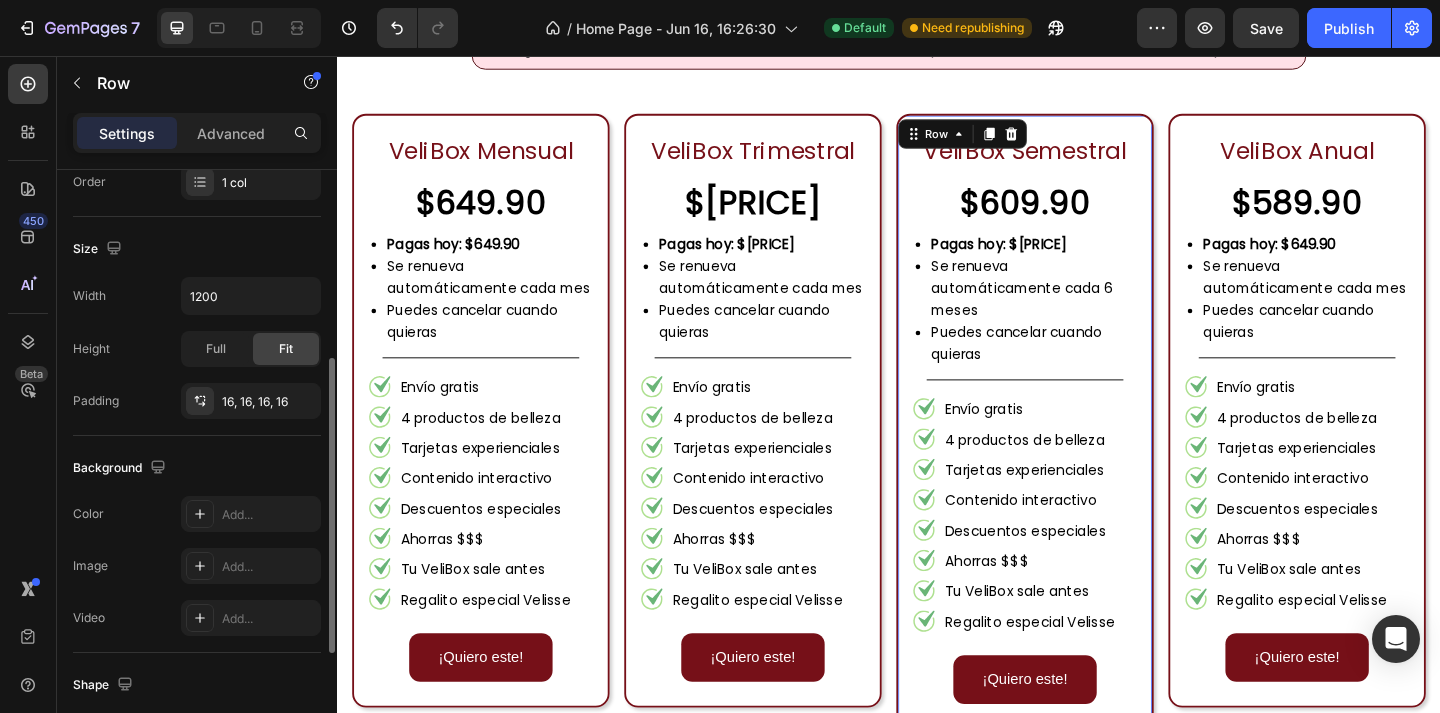scroll, scrollTop: 394, scrollLeft: 0, axis: vertical 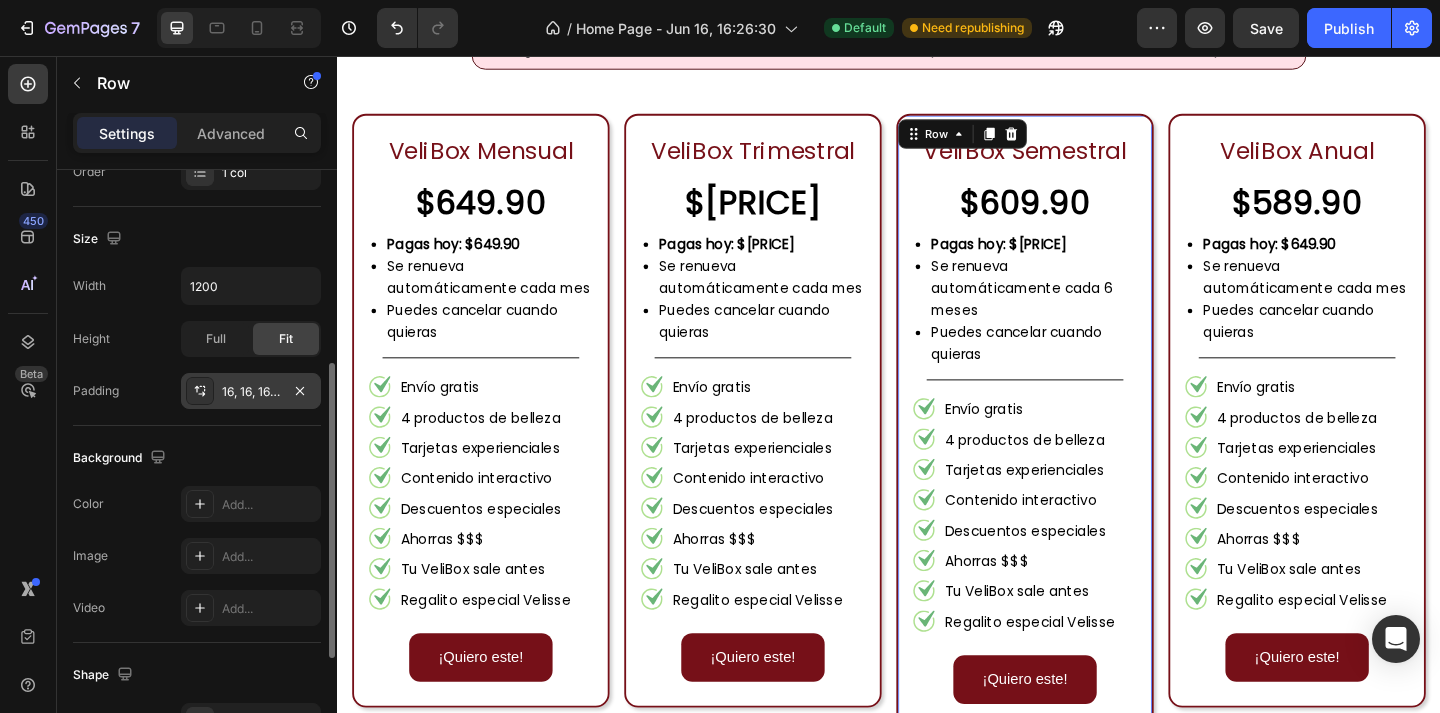 click on "16, 16, 16, 16" at bounding box center [251, 392] 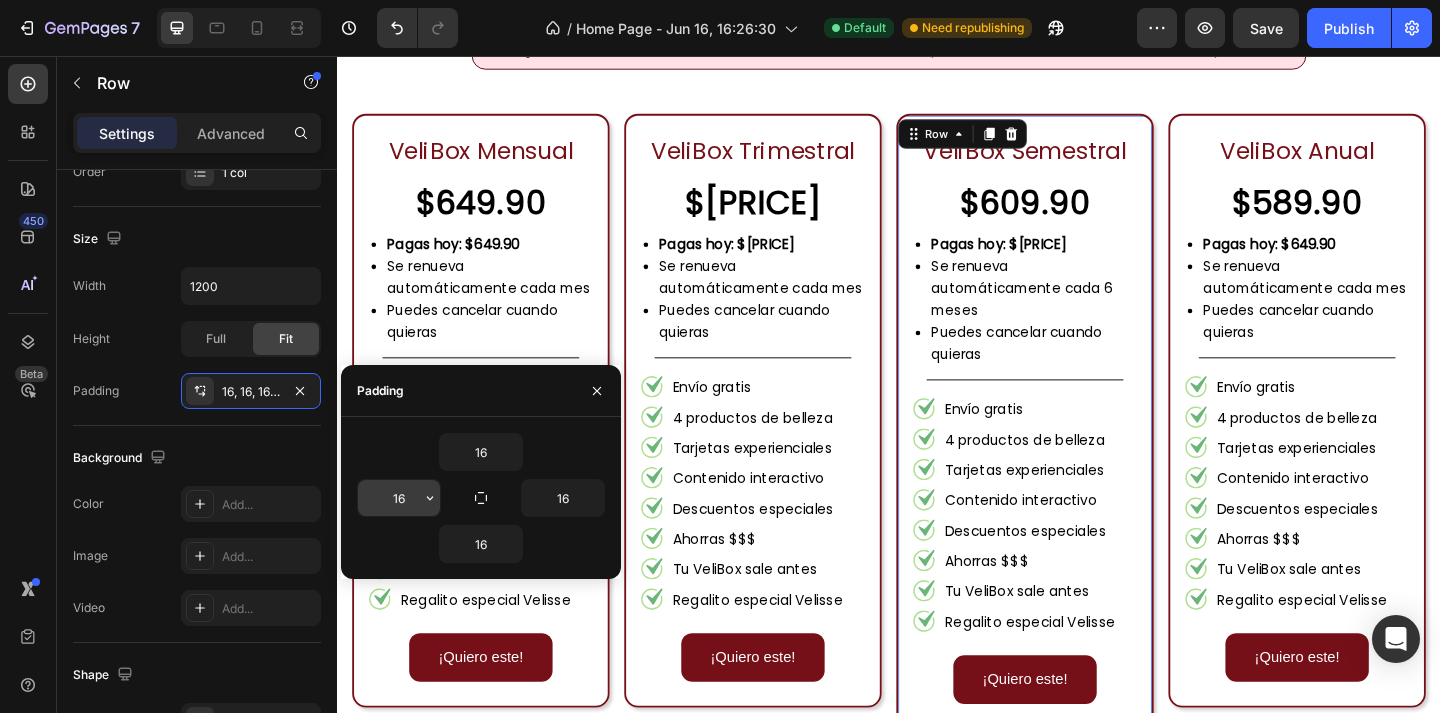 click on "16" at bounding box center [399, 498] 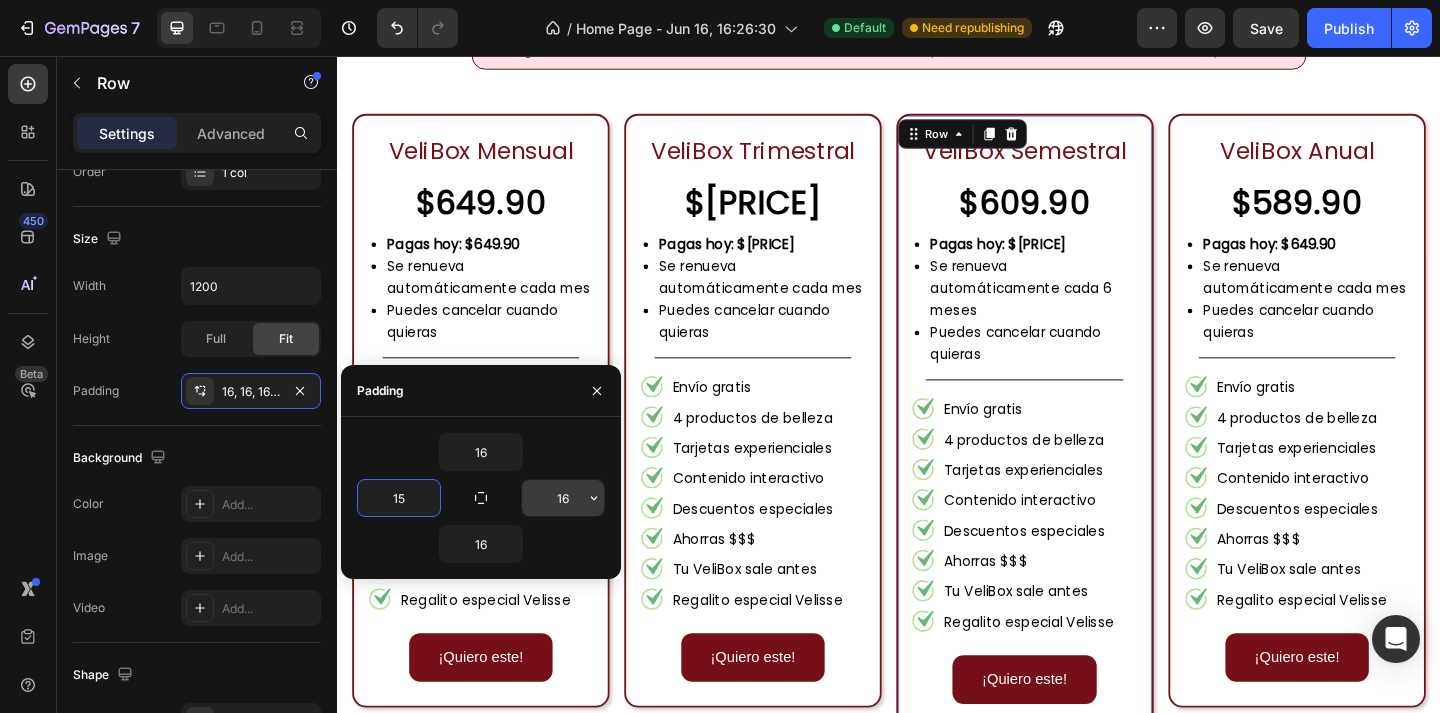 type on "15" 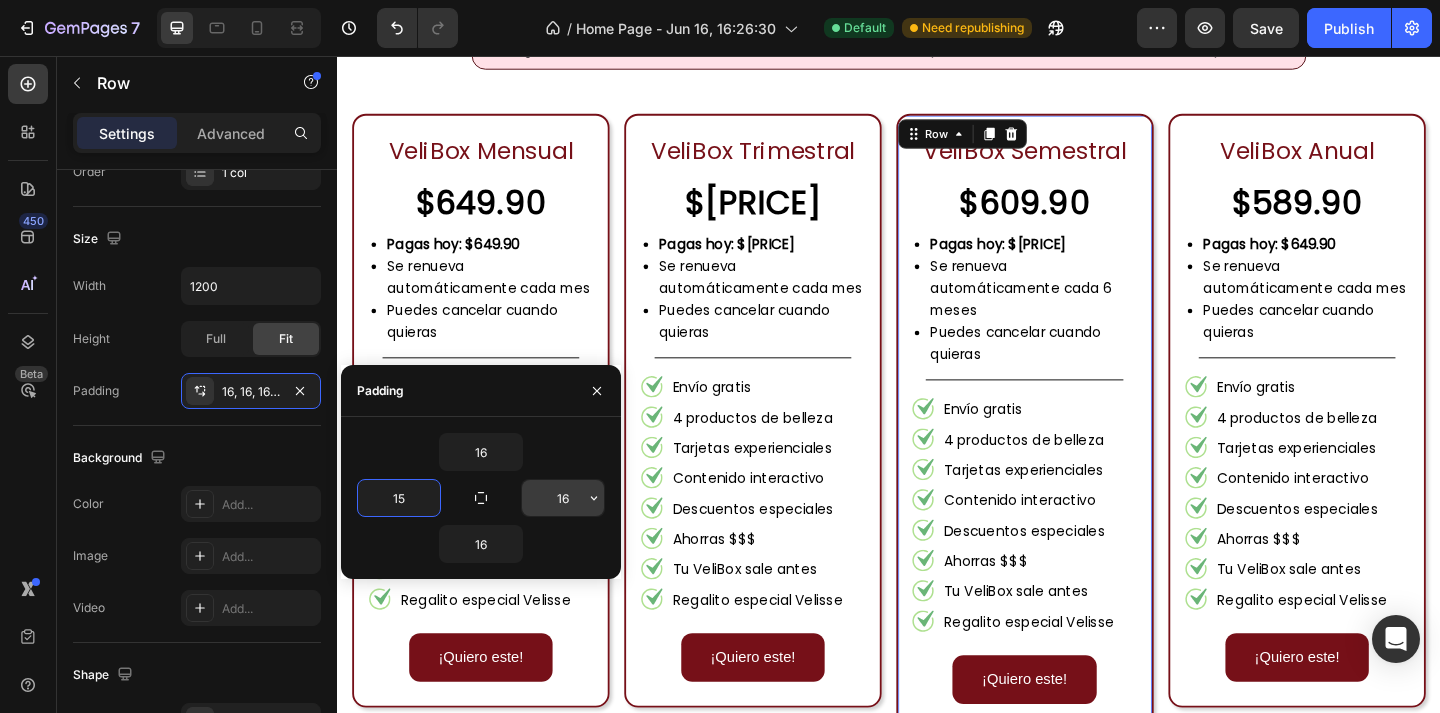 click on "16" at bounding box center (563, 498) 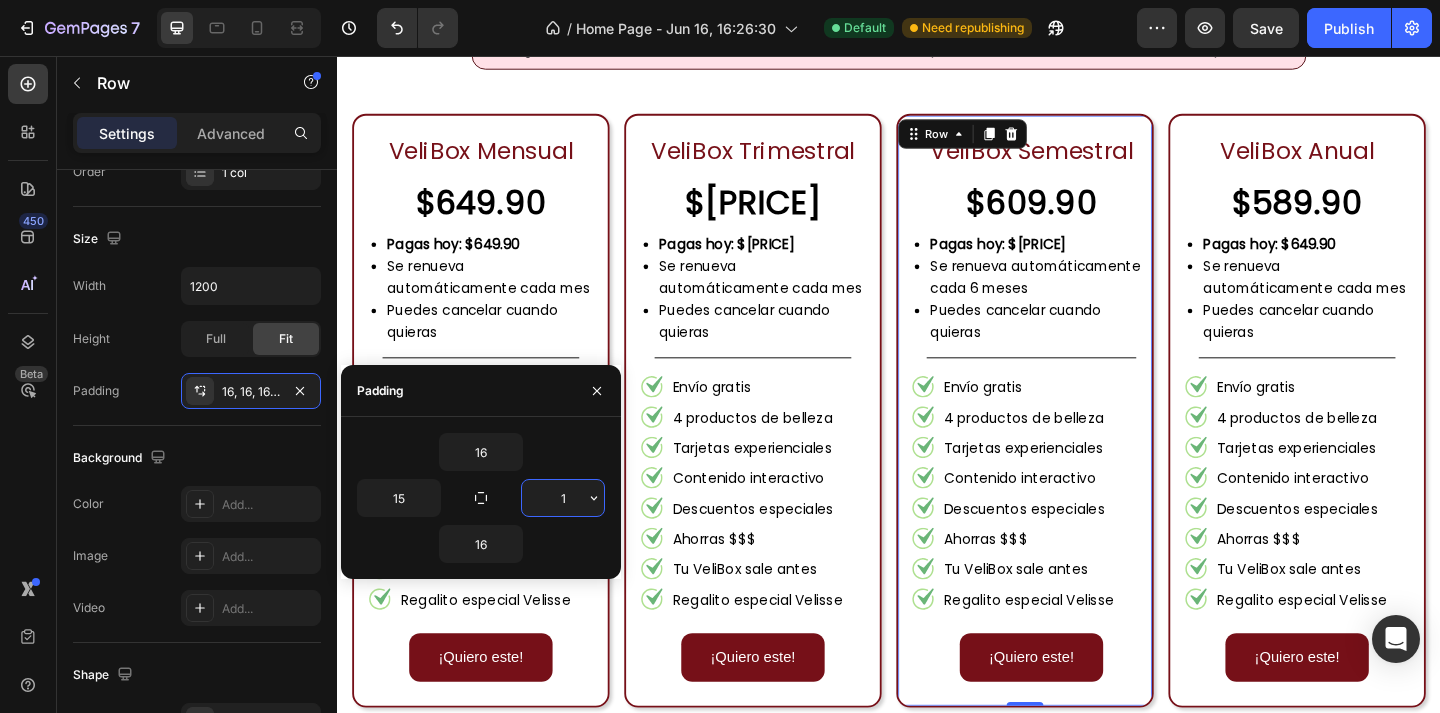 type on "15" 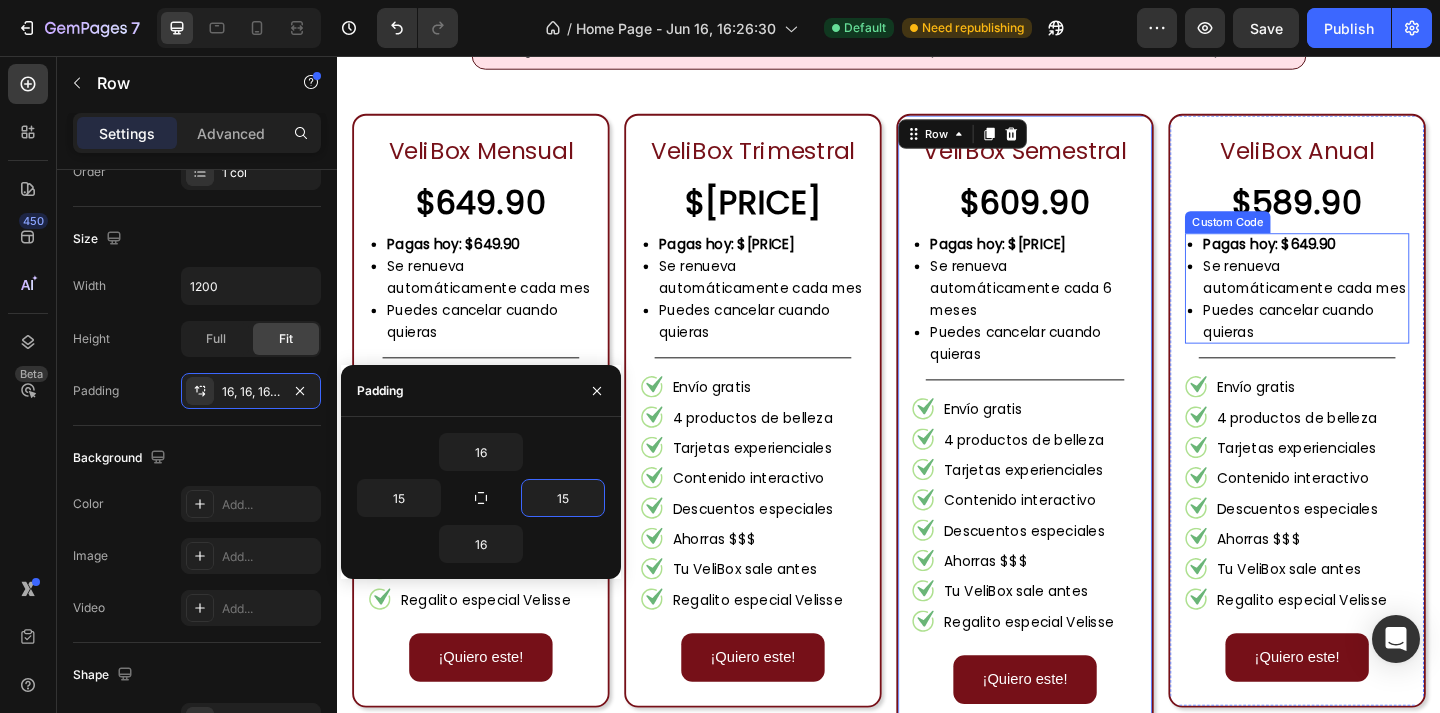 click on "Se renueva automáticamente cada mes" at bounding box center (1391, 297) 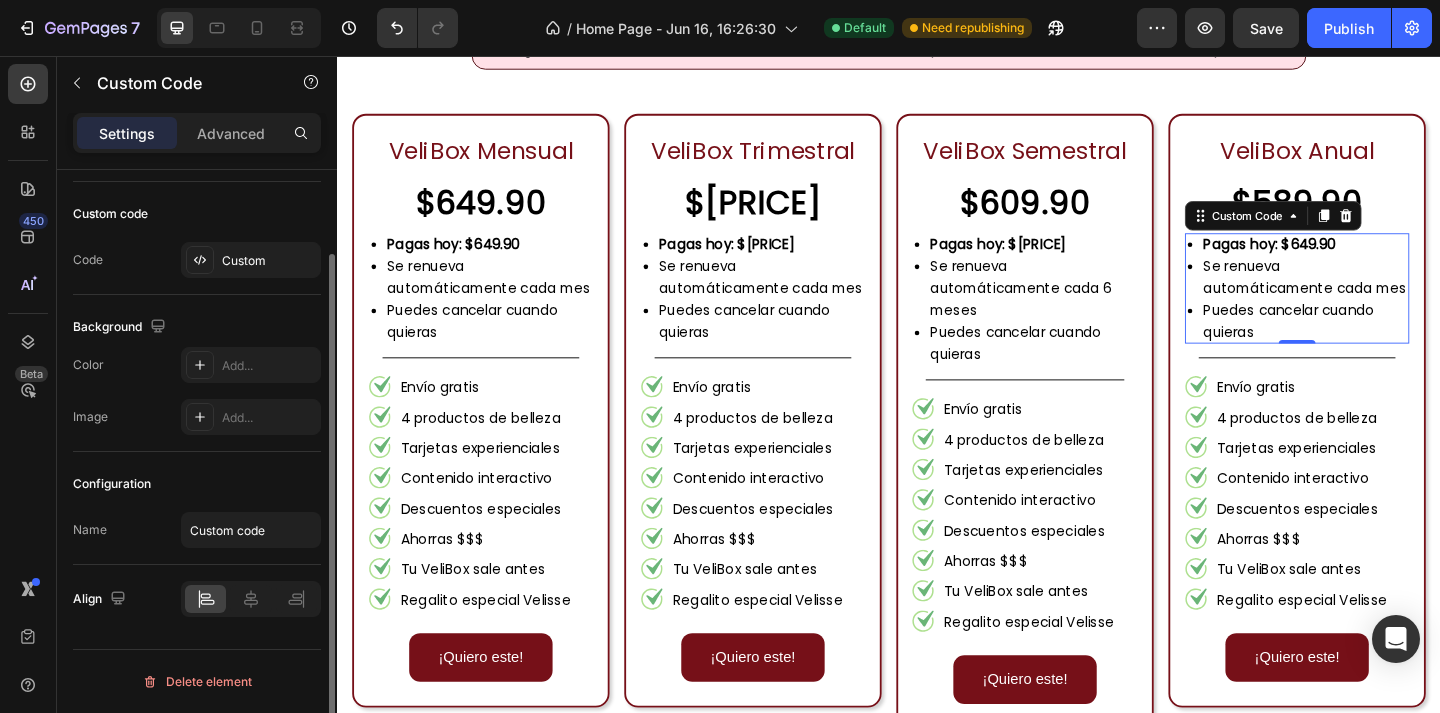 scroll, scrollTop: 0, scrollLeft: 0, axis: both 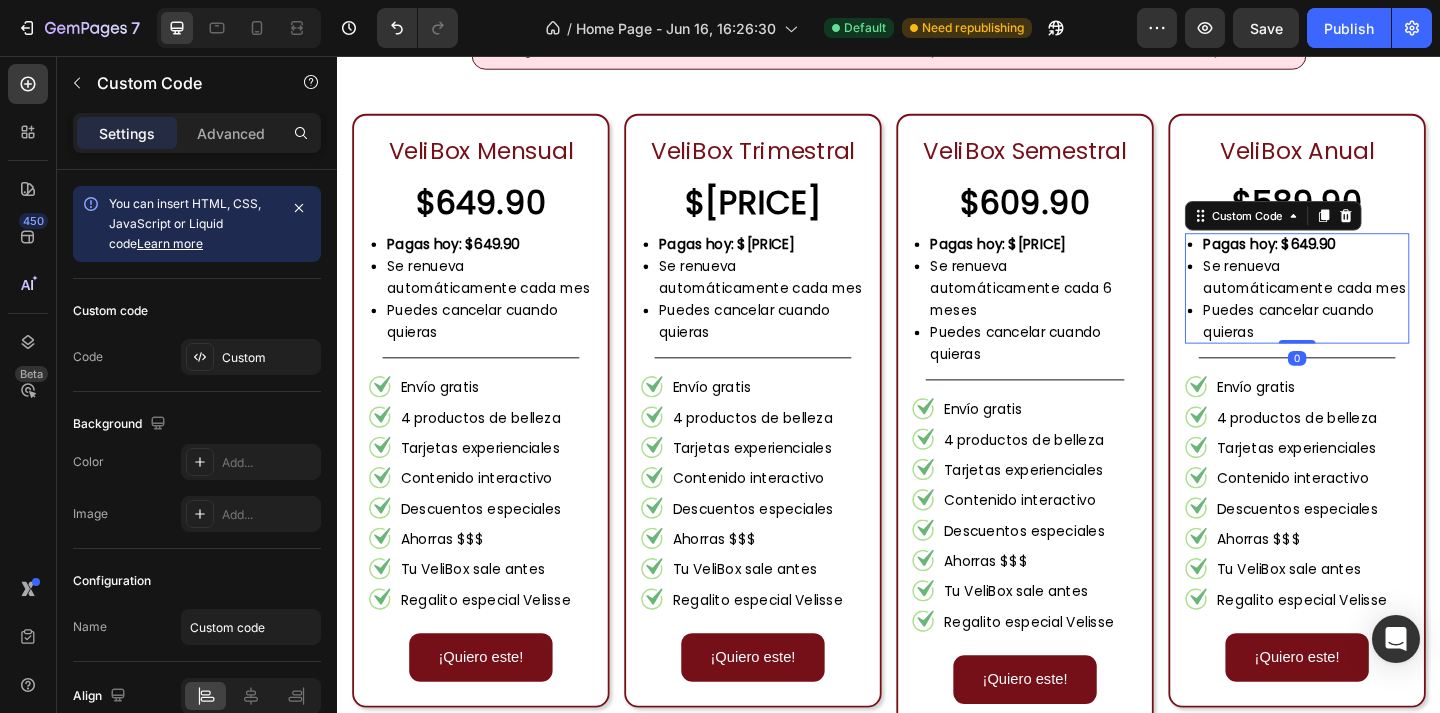 click on "Se renueva automáticamente cada mes" at bounding box center (1391, 297) 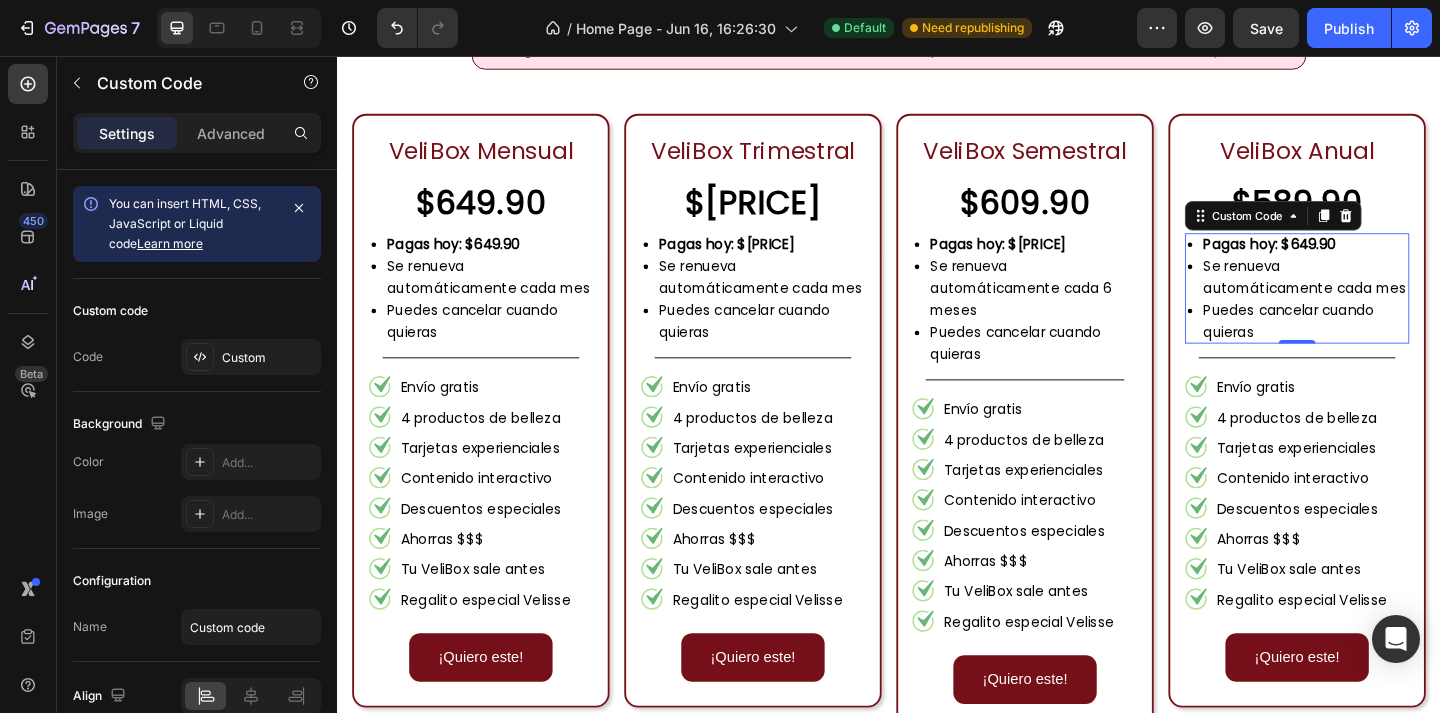 click on "Se renueva automáticamente cada mes" at bounding box center (1391, 297) 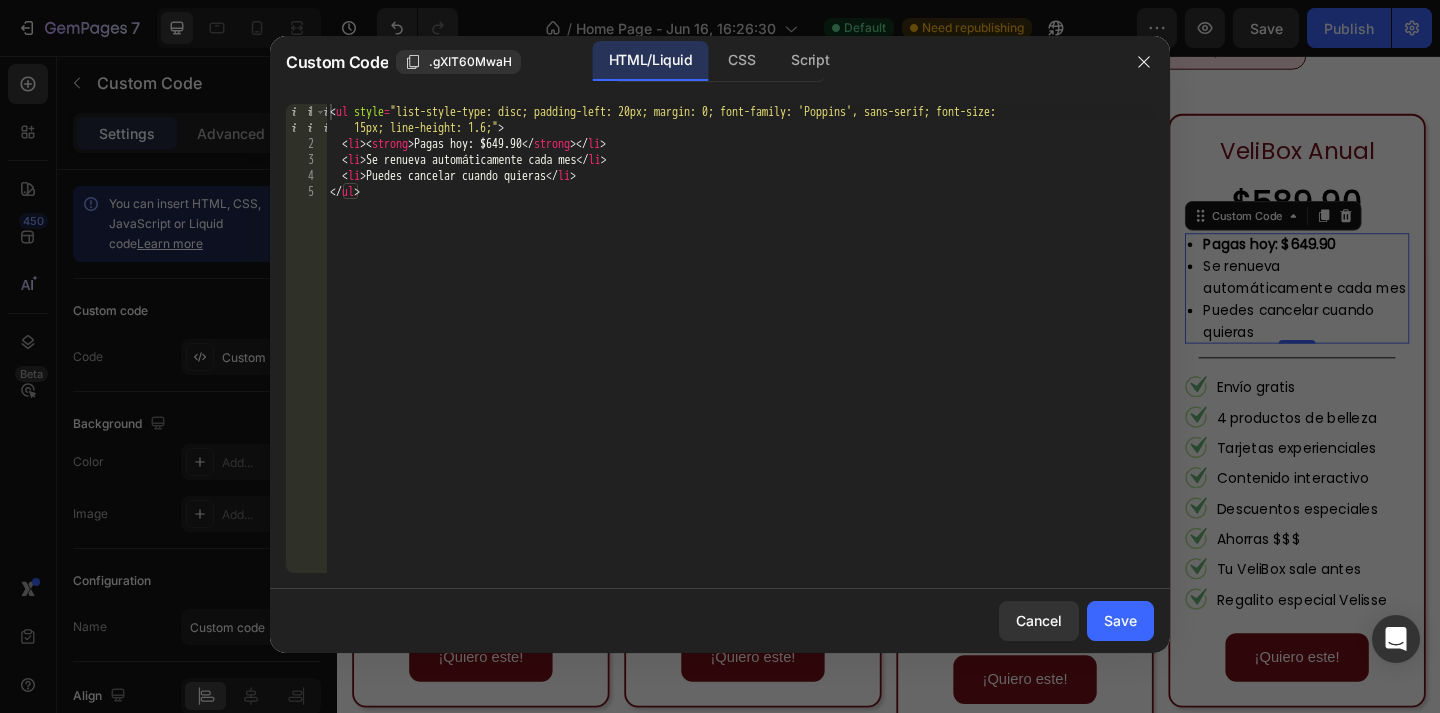 click on "Pagas hoy: $[PRICE] Se renueva automáticamente cada mes Puedes cancelar cuando quieras" at bounding box center [740, 362] 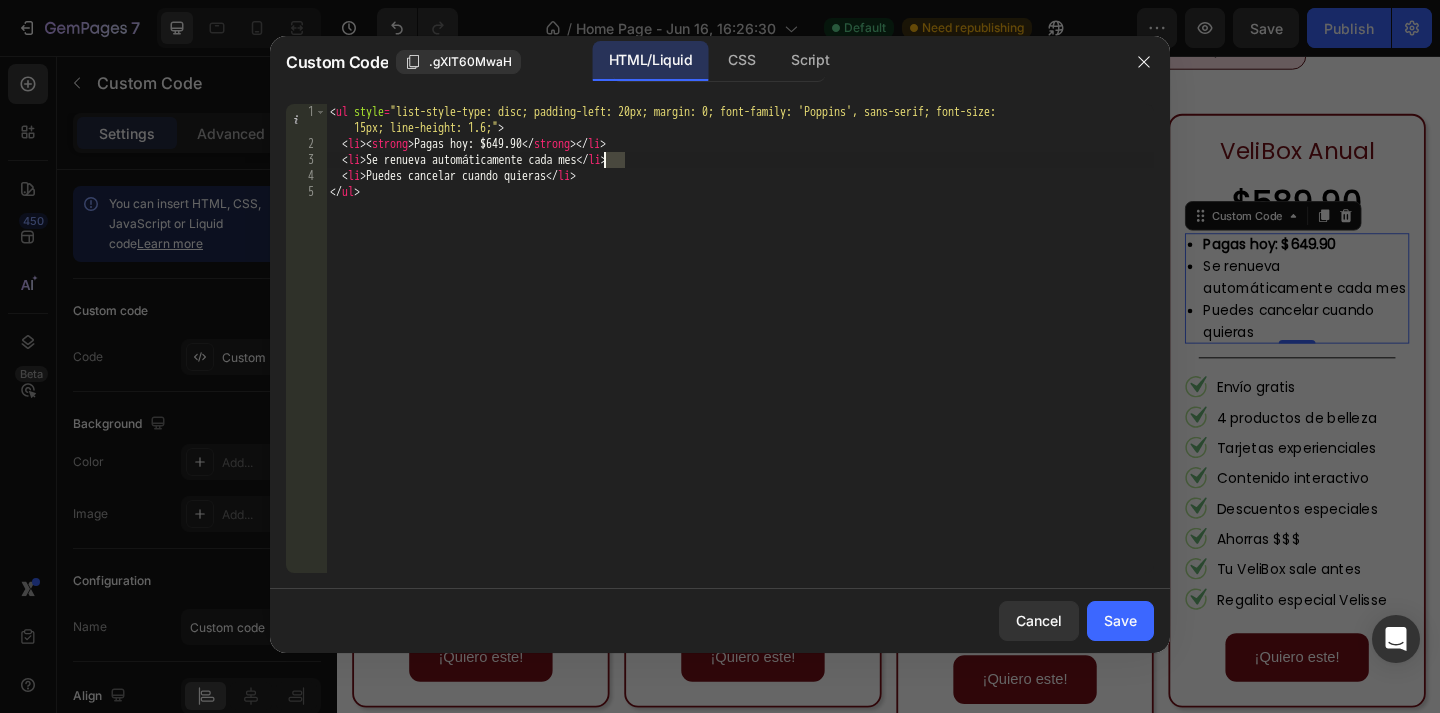 click on "Pagas hoy: $[PRICE] Se renueva automáticamente cada mes Puedes cancelar cuando quieras" at bounding box center (740, 362) 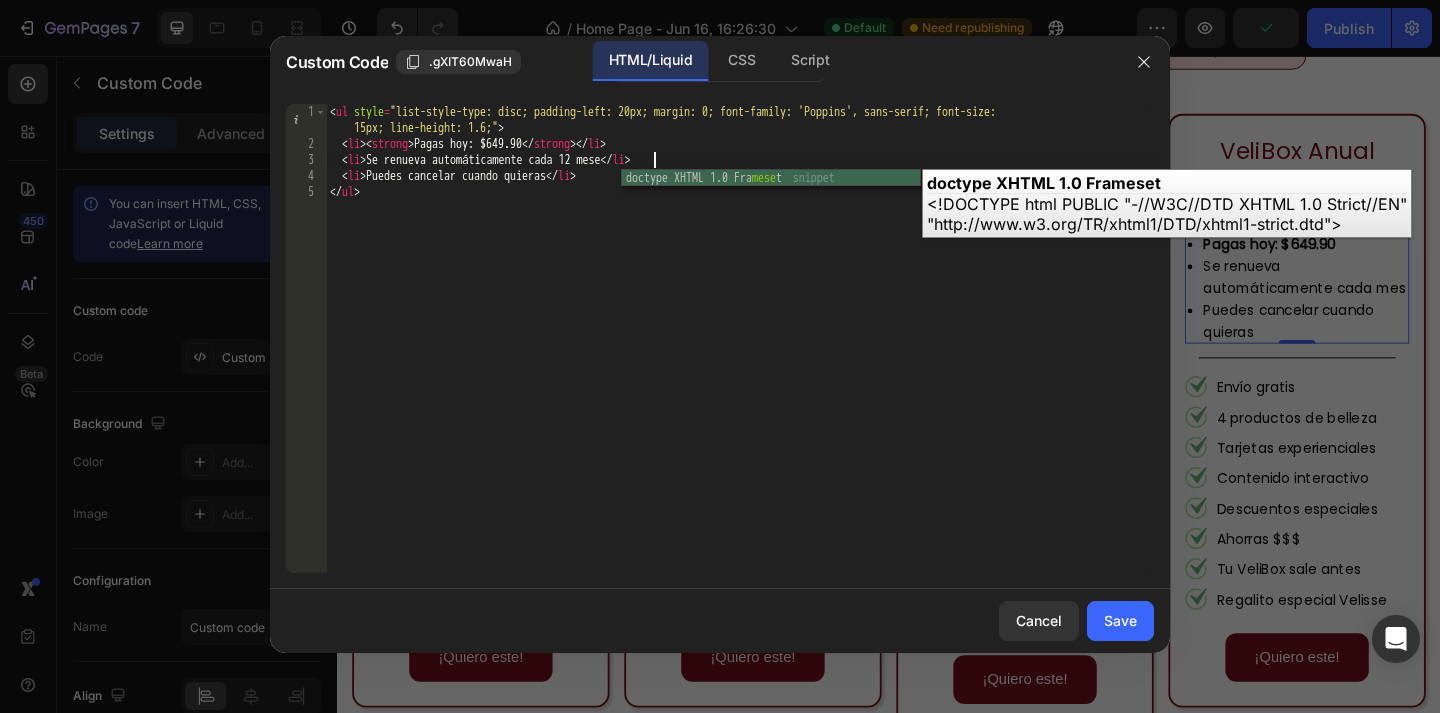 scroll, scrollTop: 0, scrollLeft: 27, axis: horizontal 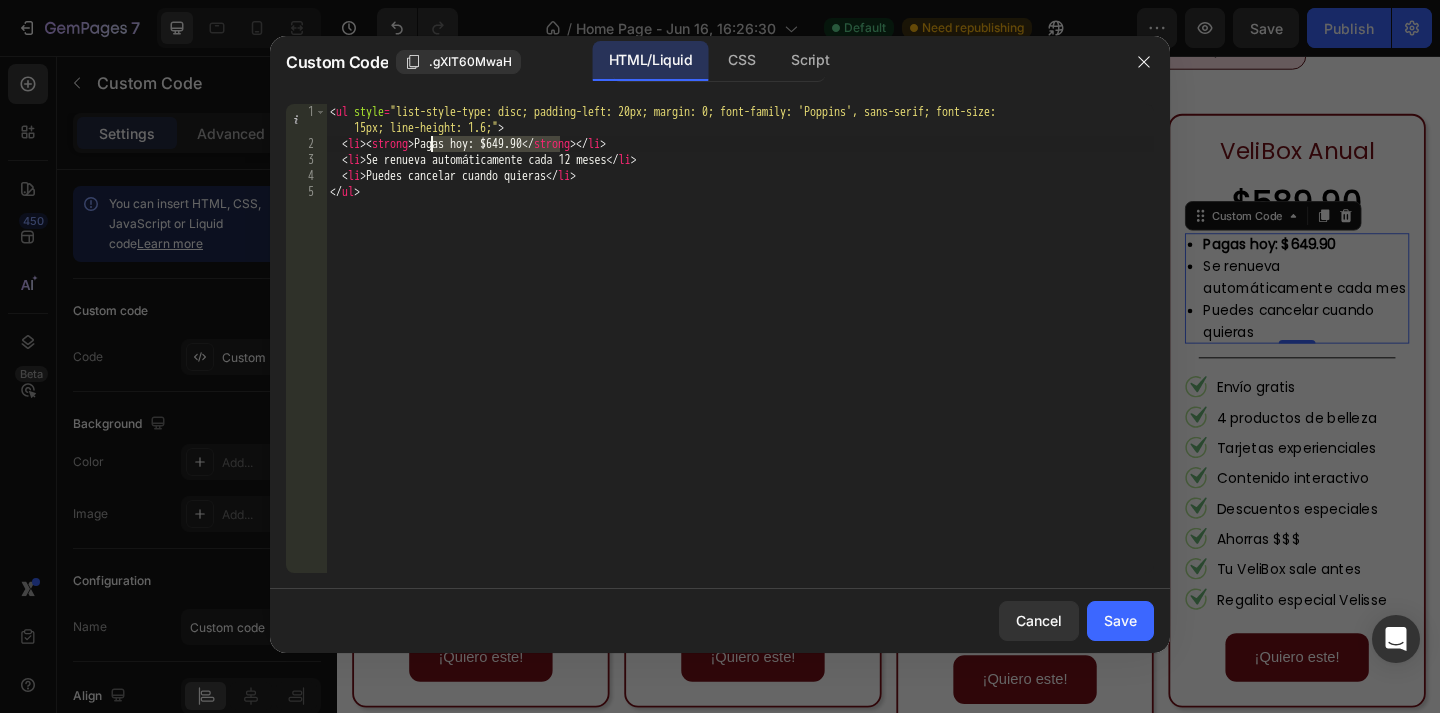 drag, startPoint x: 558, startPoint y: 142, endPoint x: 433, endPoint y: 138, distance: 125.06398 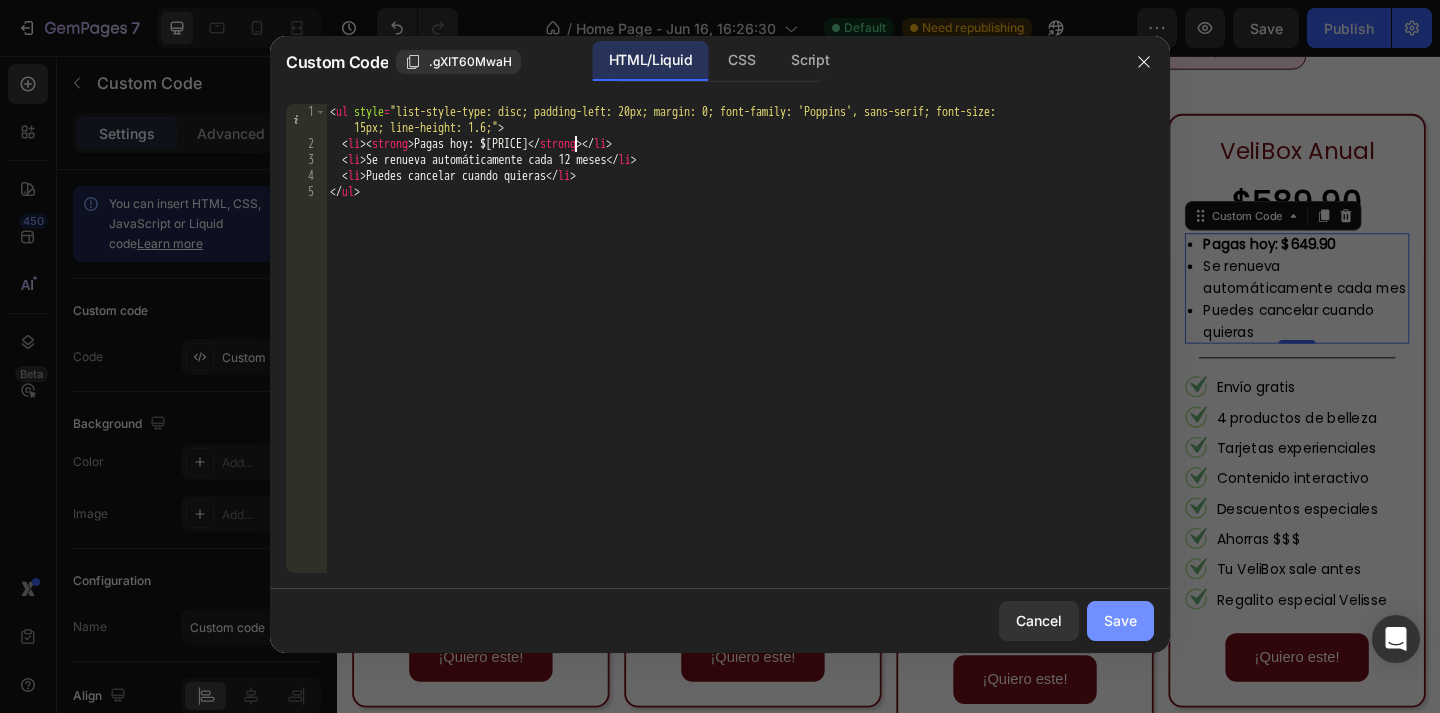 click on "Save" at bounding box center [1120, 620] 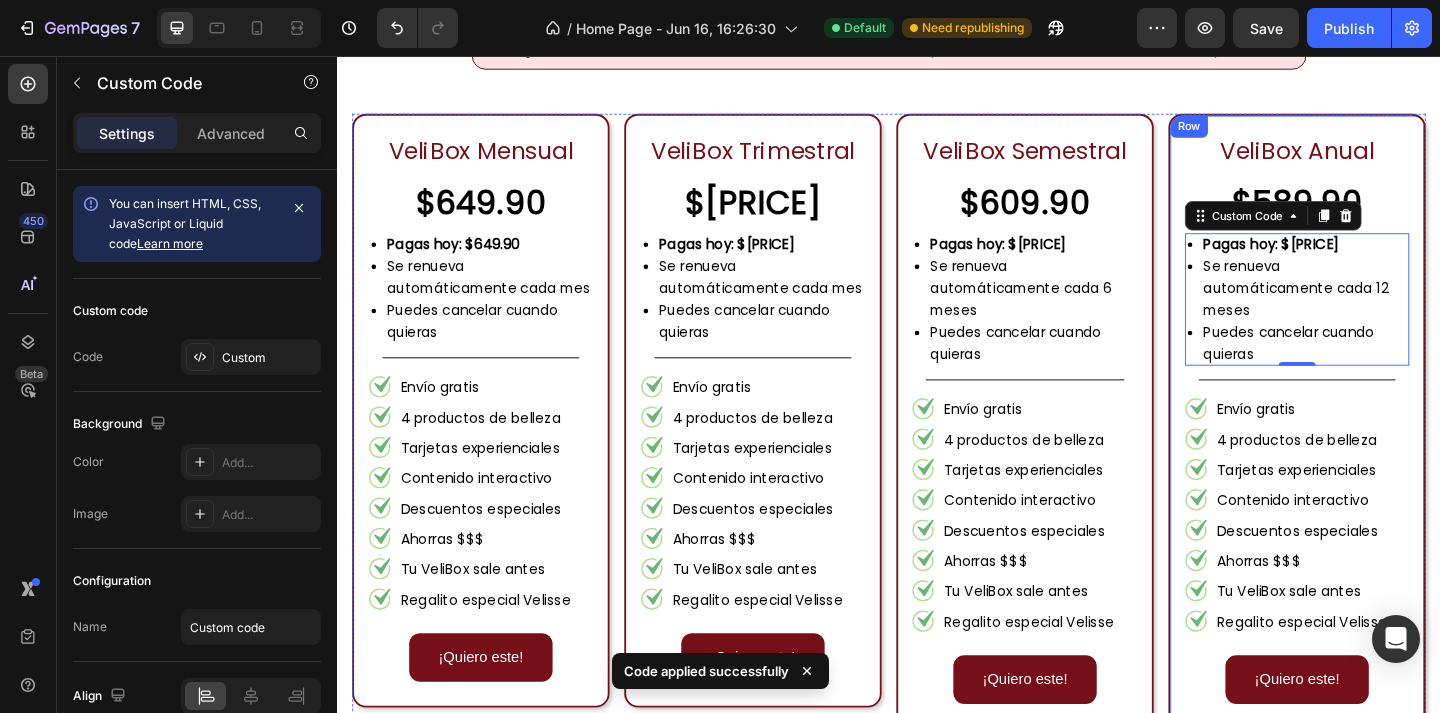 click on "VeliBox Anual Text Block $[PRICE] Text Block
Pagas hoy: $[PRICE]
Se renueva automáticamente cada 12 meses
Puedes cancelar cuando quieras
Custom Code   0                Title Line Envío gratis 4 productos de belleza Tarjetas experienciales Contenido interactivo Descuentos especiales Ahorras $$$ Tu VeliBox sale antes Regalito especial Velisse Item List ¡Quiero este! Button Row" at bounding box center (1381, 454) 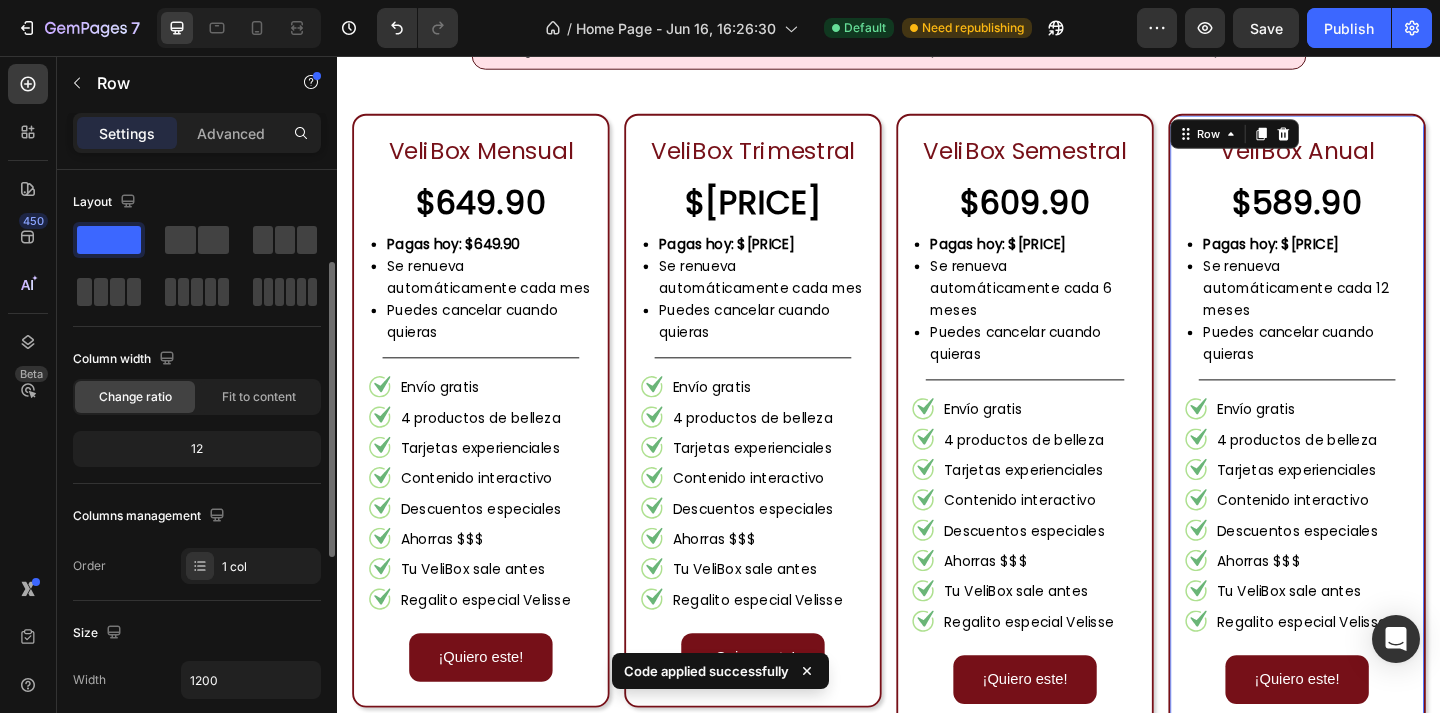 scroll, scrollTop: 251, scrollLeft: 0, axis: vertical 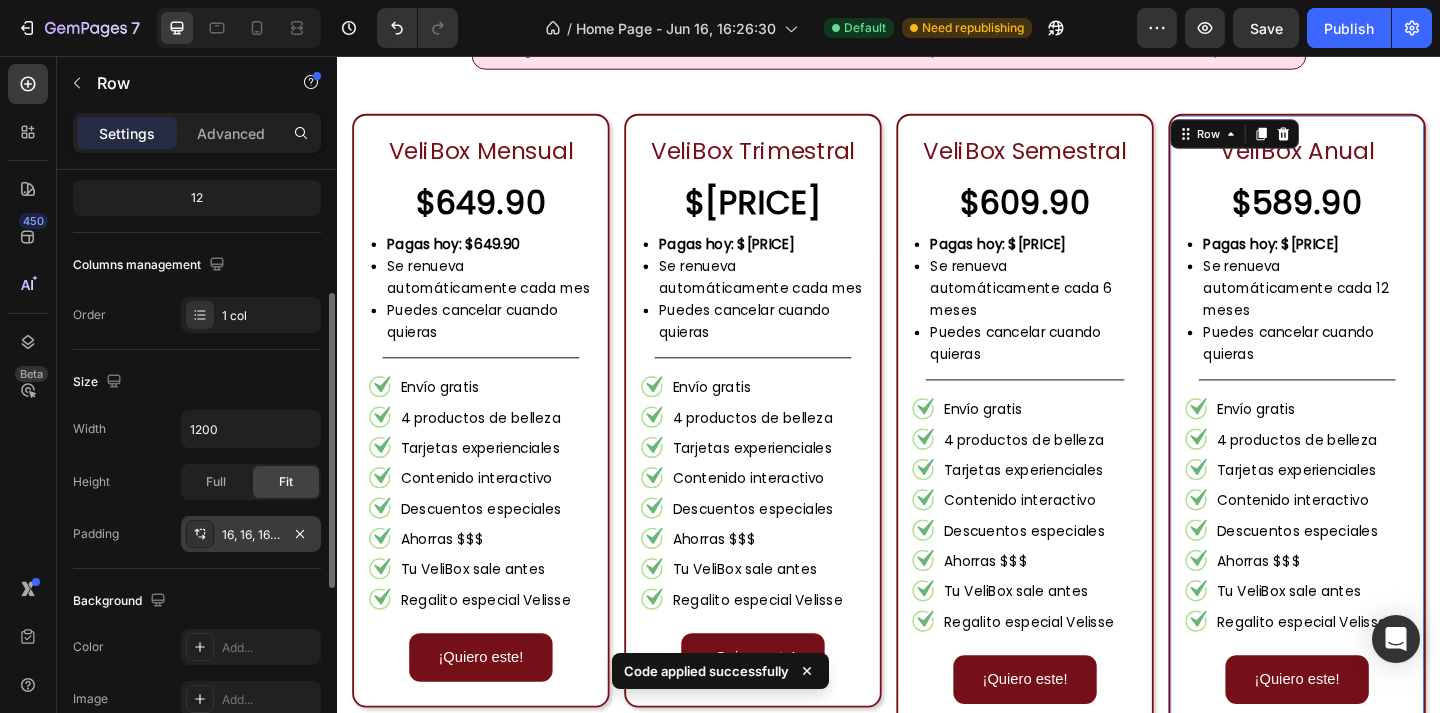 click on "16, 16, 16, 16" at bounding box center (251, 534) 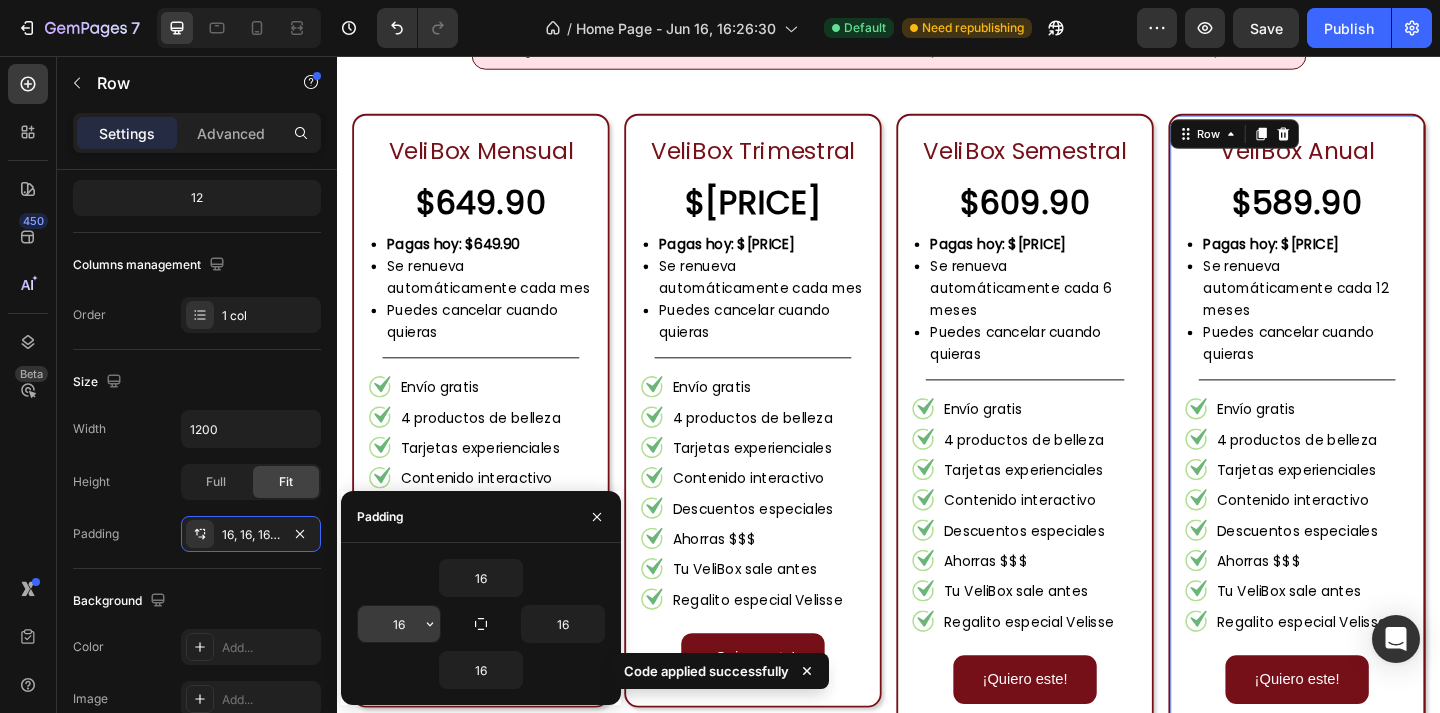 click on "16" at bounding box center [399, 624] 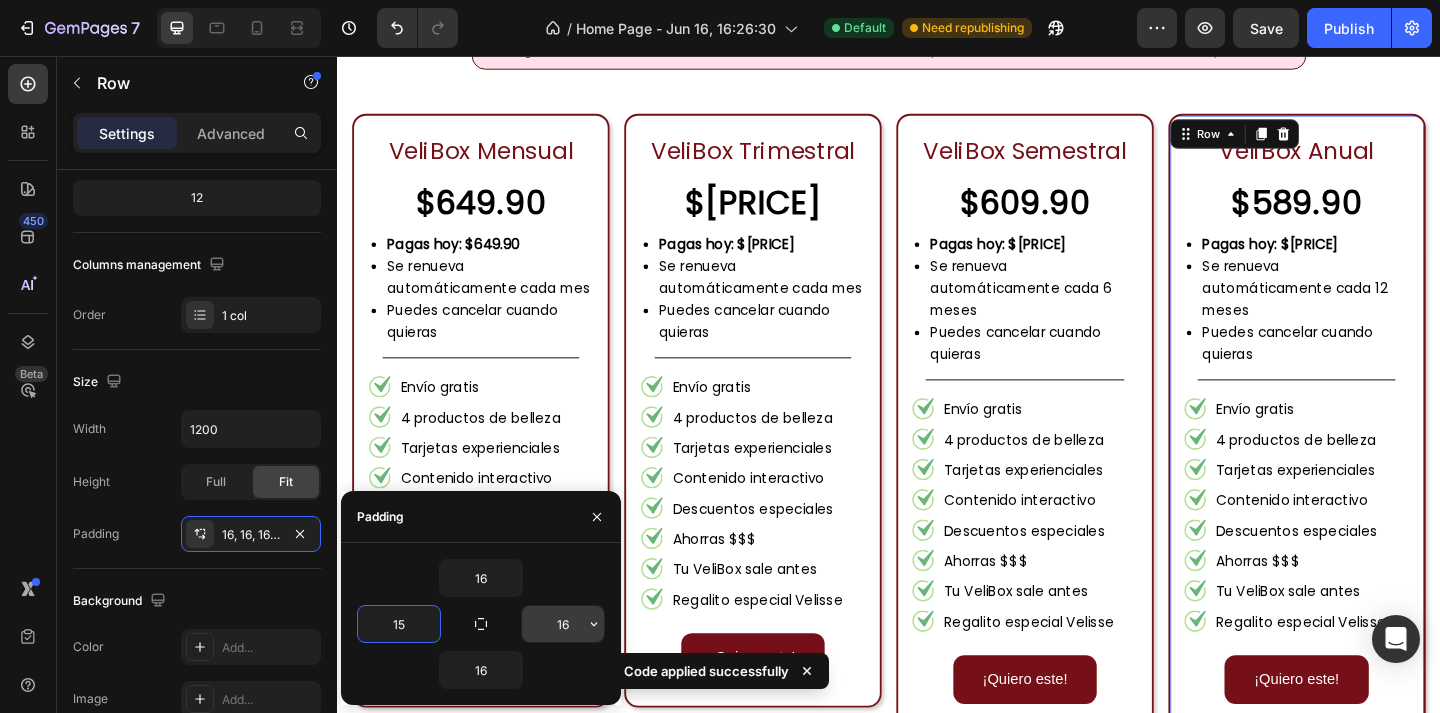 type on "15" 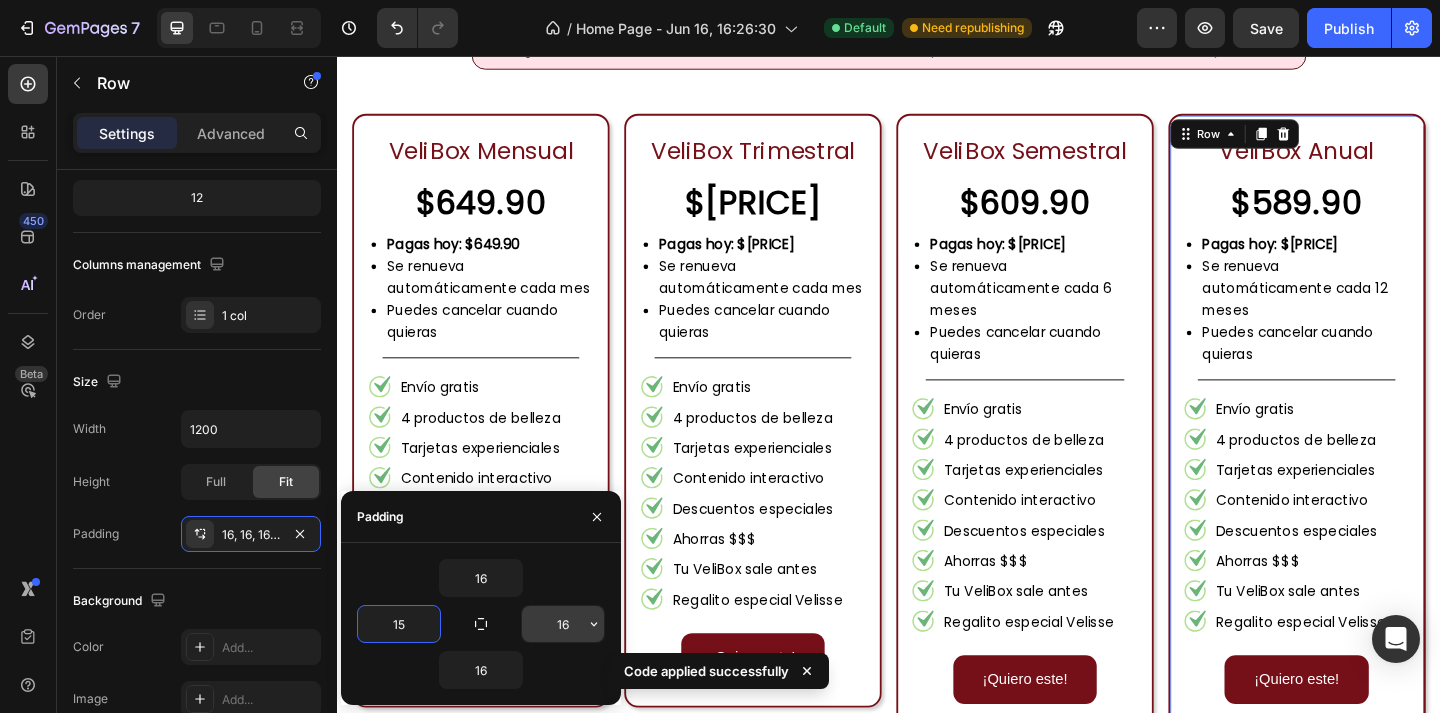 click on "16" at bounding box center [563, 624] 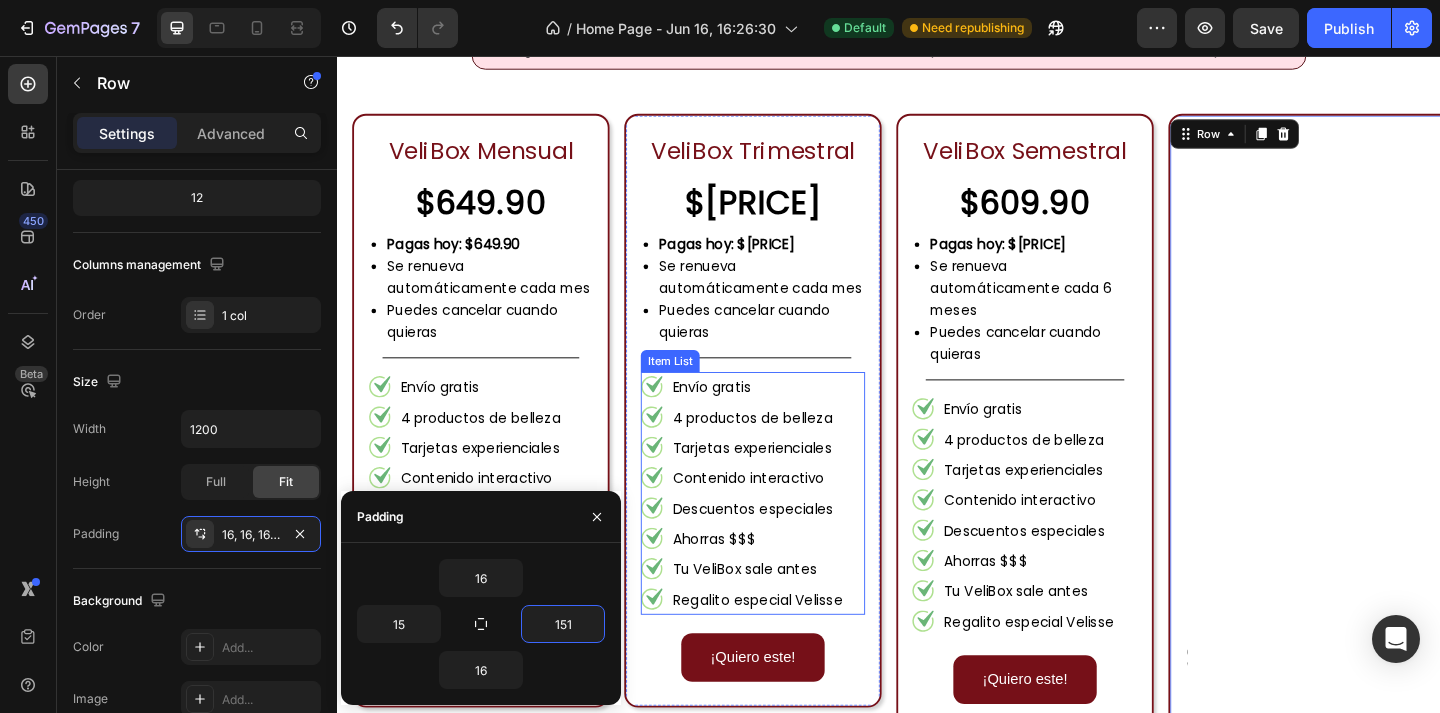 type on "15" 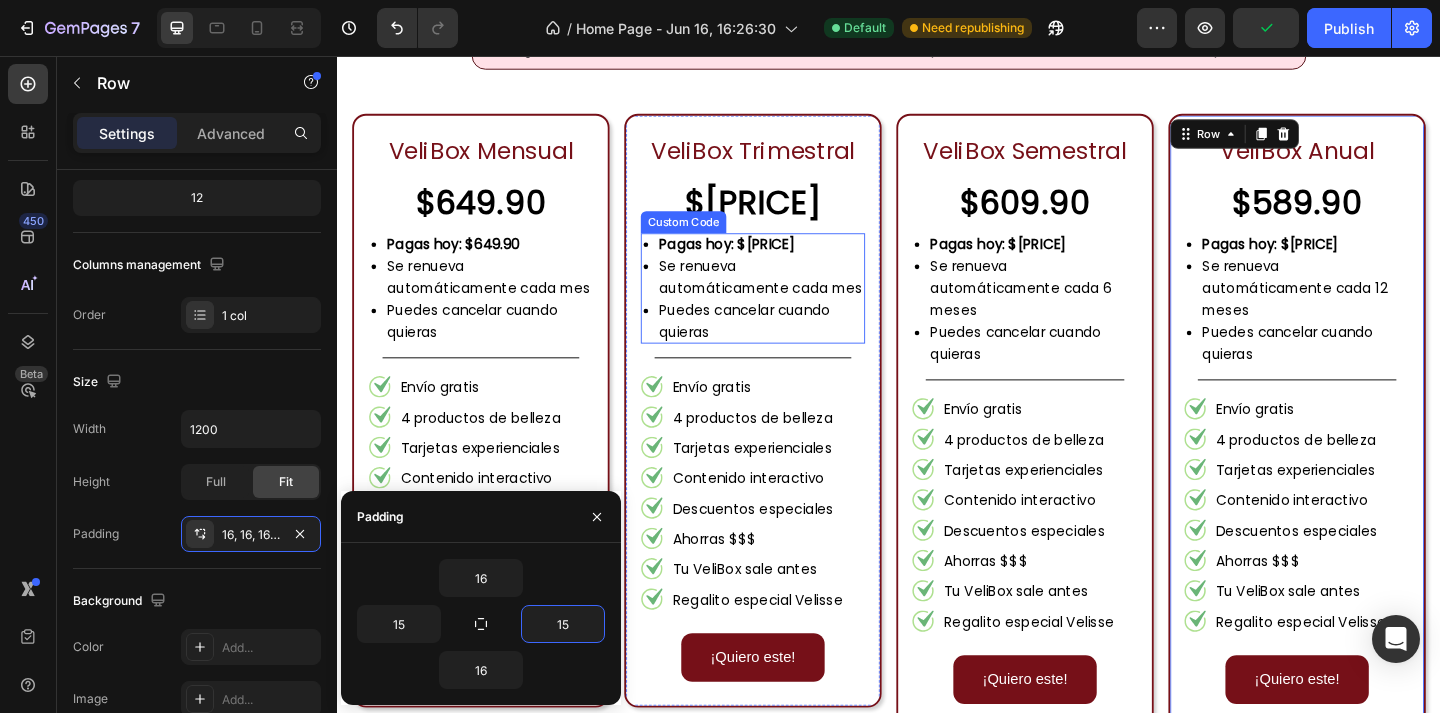 click on "Se renueva automáticamente cada mes" at bounding box center [799, 297] 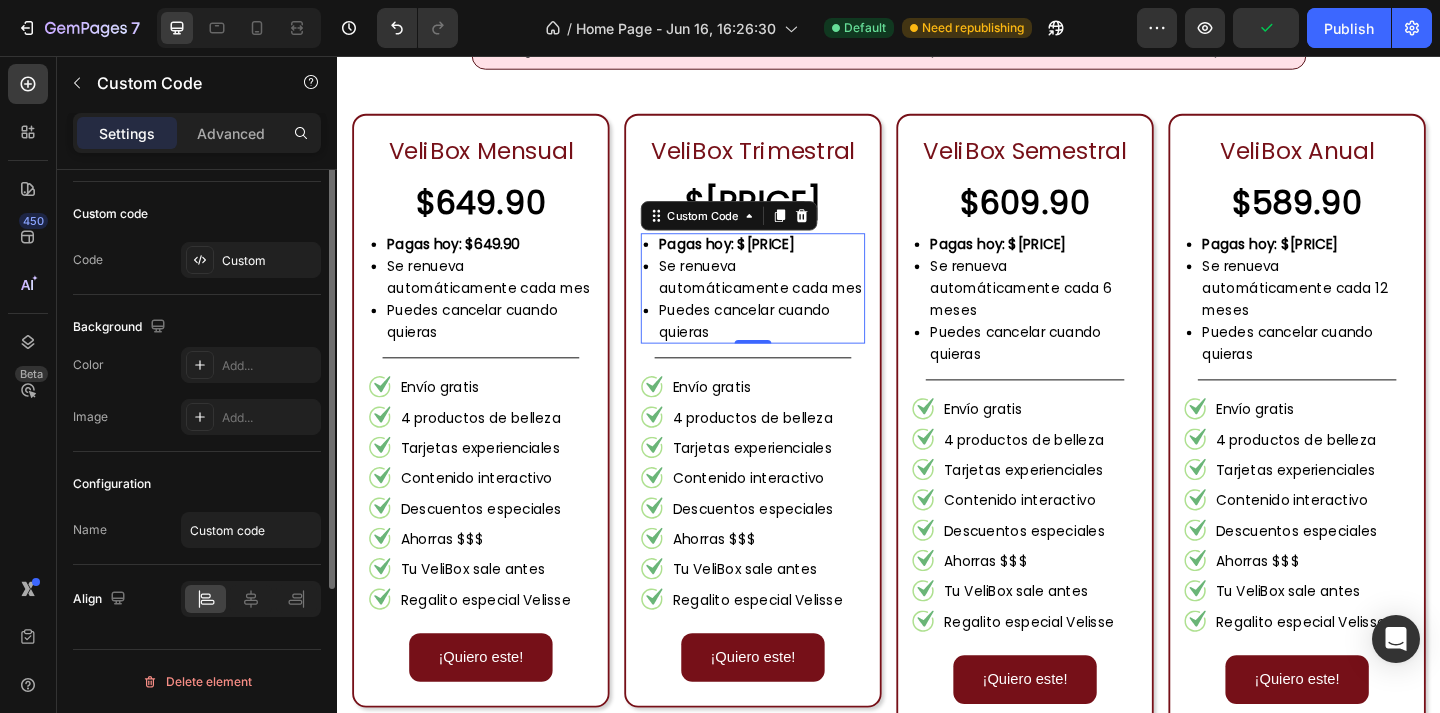 scroll, scrollTop: 0, scrollLeft: 0, axis: both 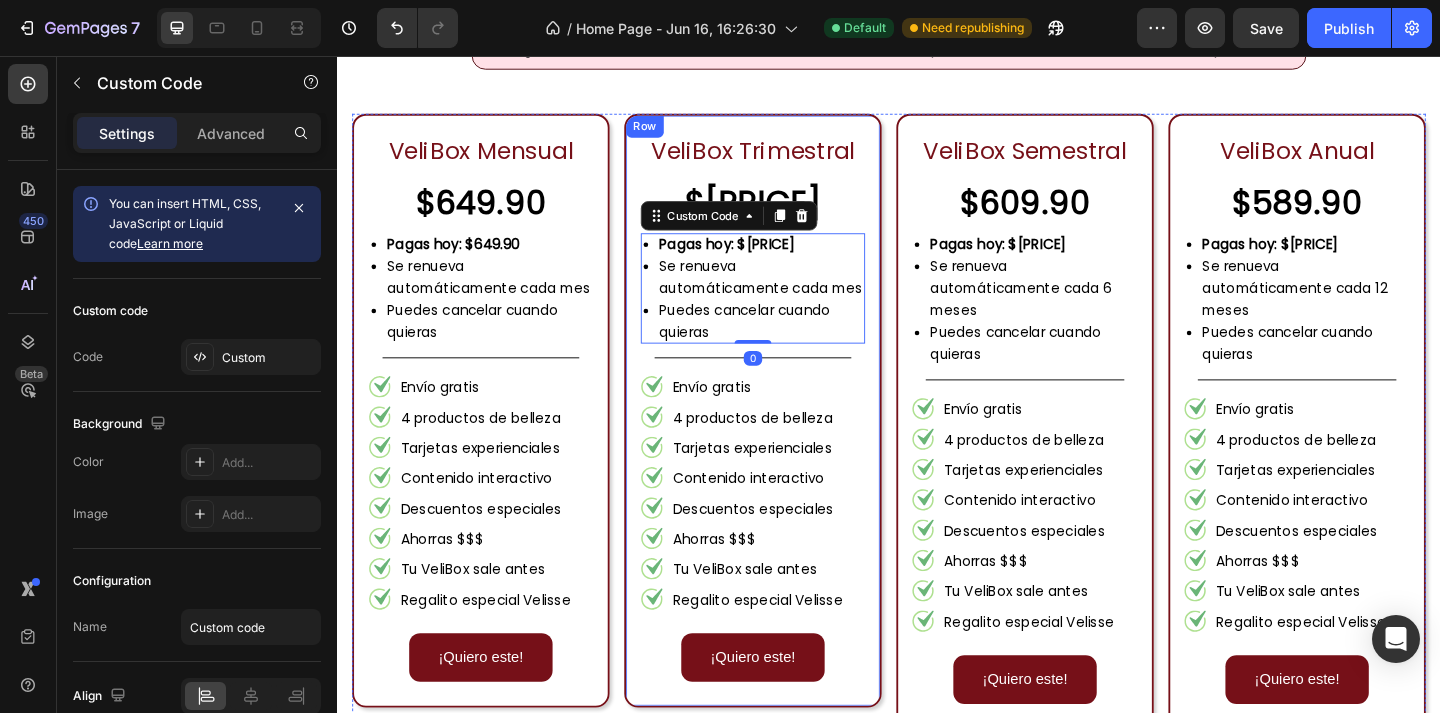 click on "VeliBox Trimestral Text Block $629.90 Text Block
Pagas hoy: $1,889.70
Se renueva automáticamente cada mes
Puedes cancelar cuando quieras
Custom Code   0                Title Line Envío gratis 4 productos de belleza Tarjetas experienciales Contenido interactivo Descuentos especiales Ahorras $$$ Tu VeliBox sale antes Regalito especial Velisse Item List ¡Quiero este! Button Row" at bounding box center [789, 442] 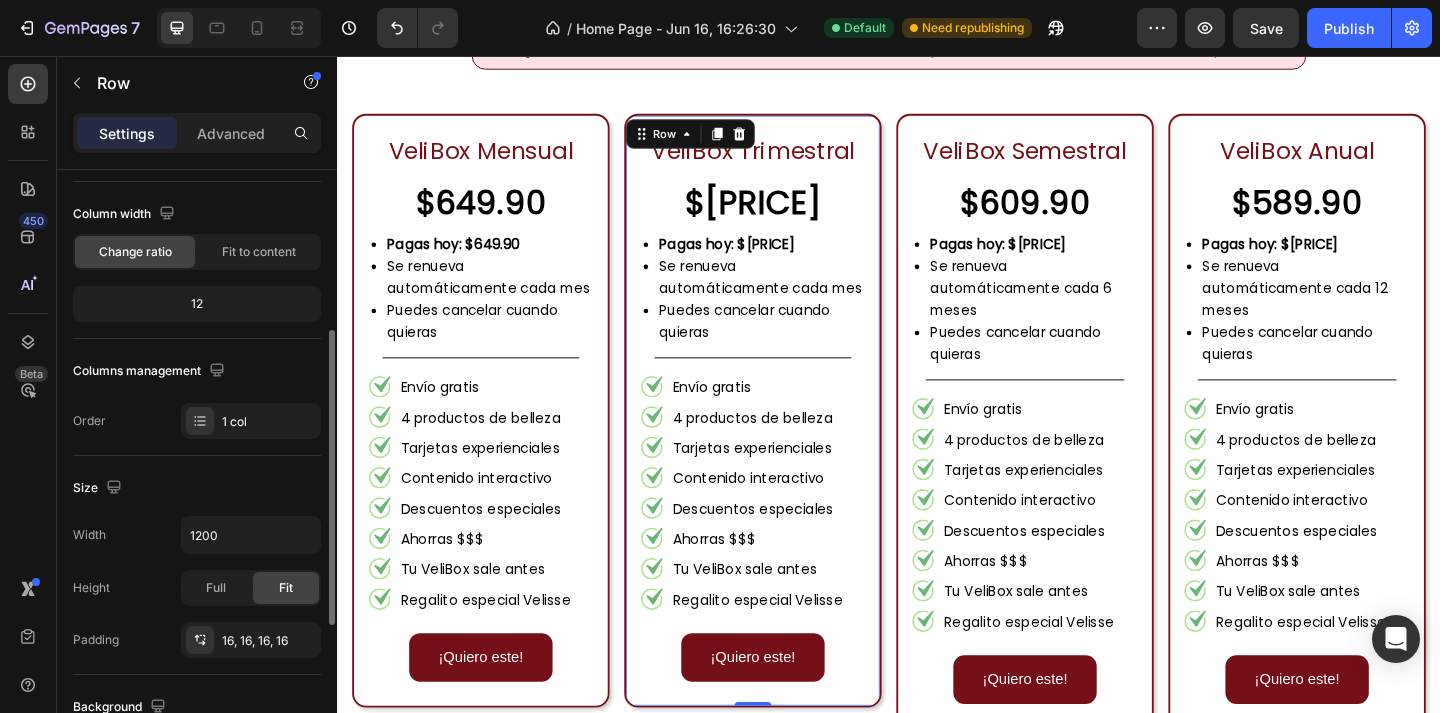 scroll, scrollTop: 249, scrollLeft: 0, axis: vertical 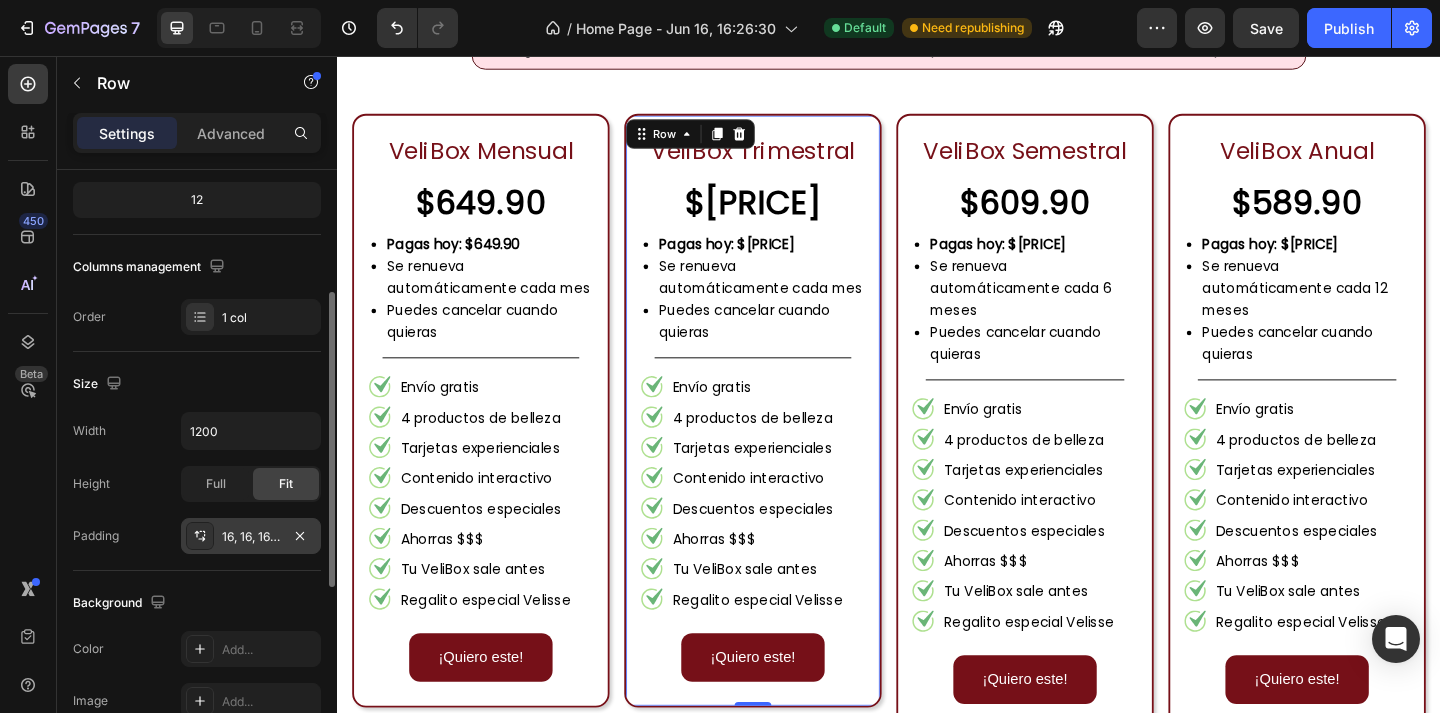 click on "16, 16, 16, 16" at bounding box center [251, 537] 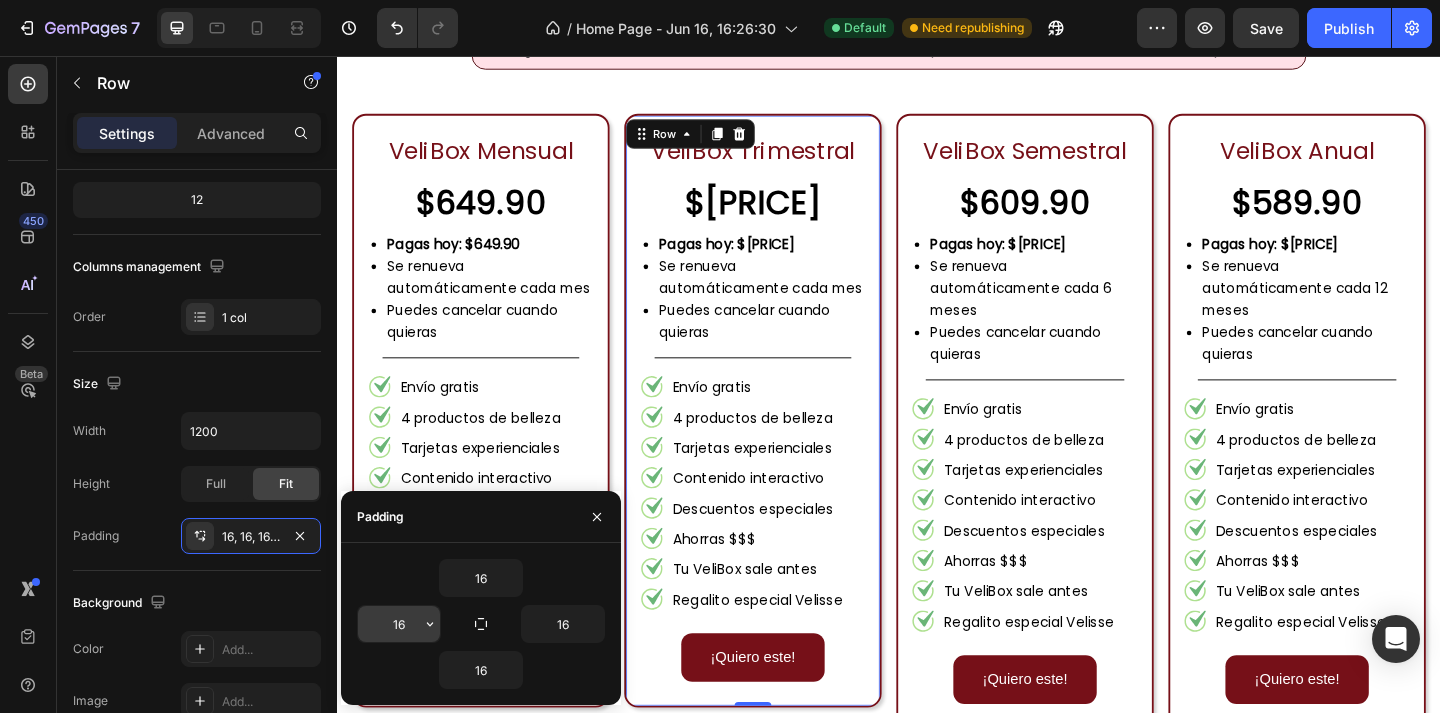 click on "16" at bounding box center [399, 624] 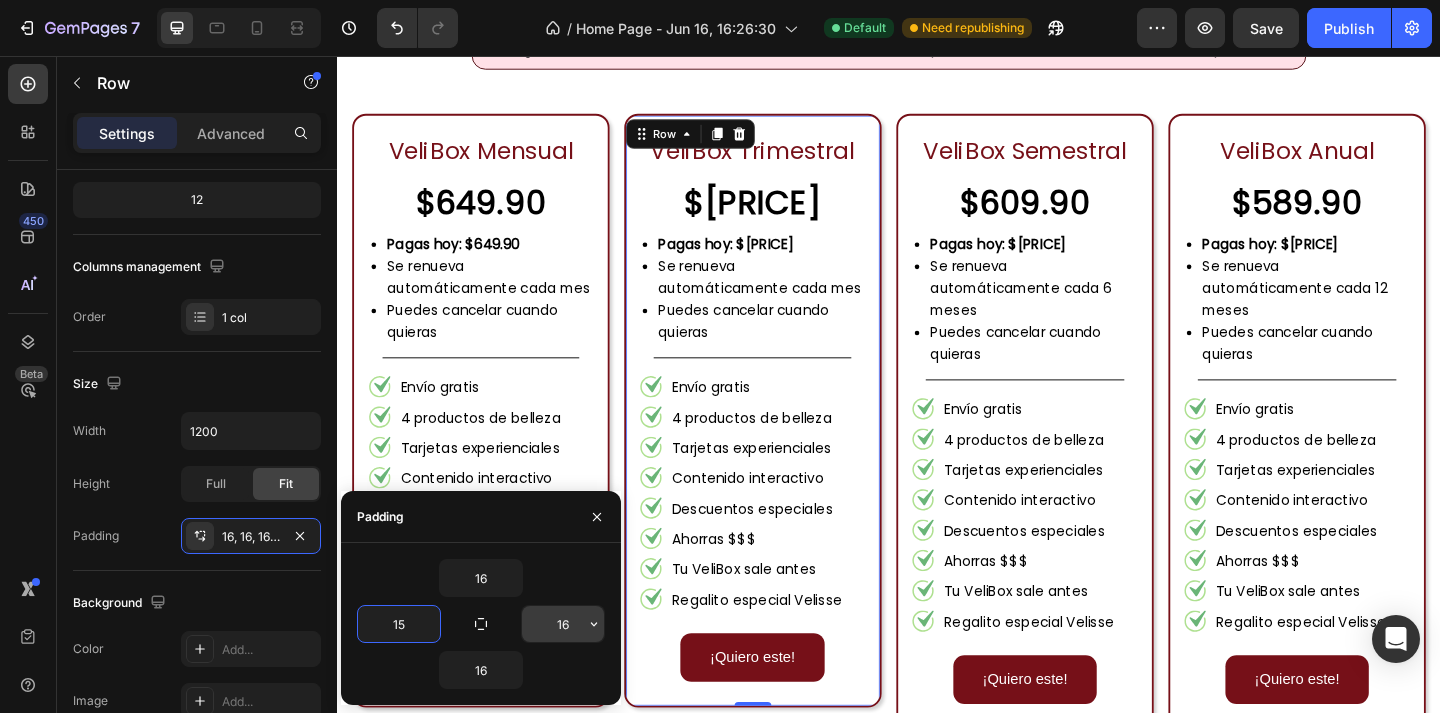 type on "15" 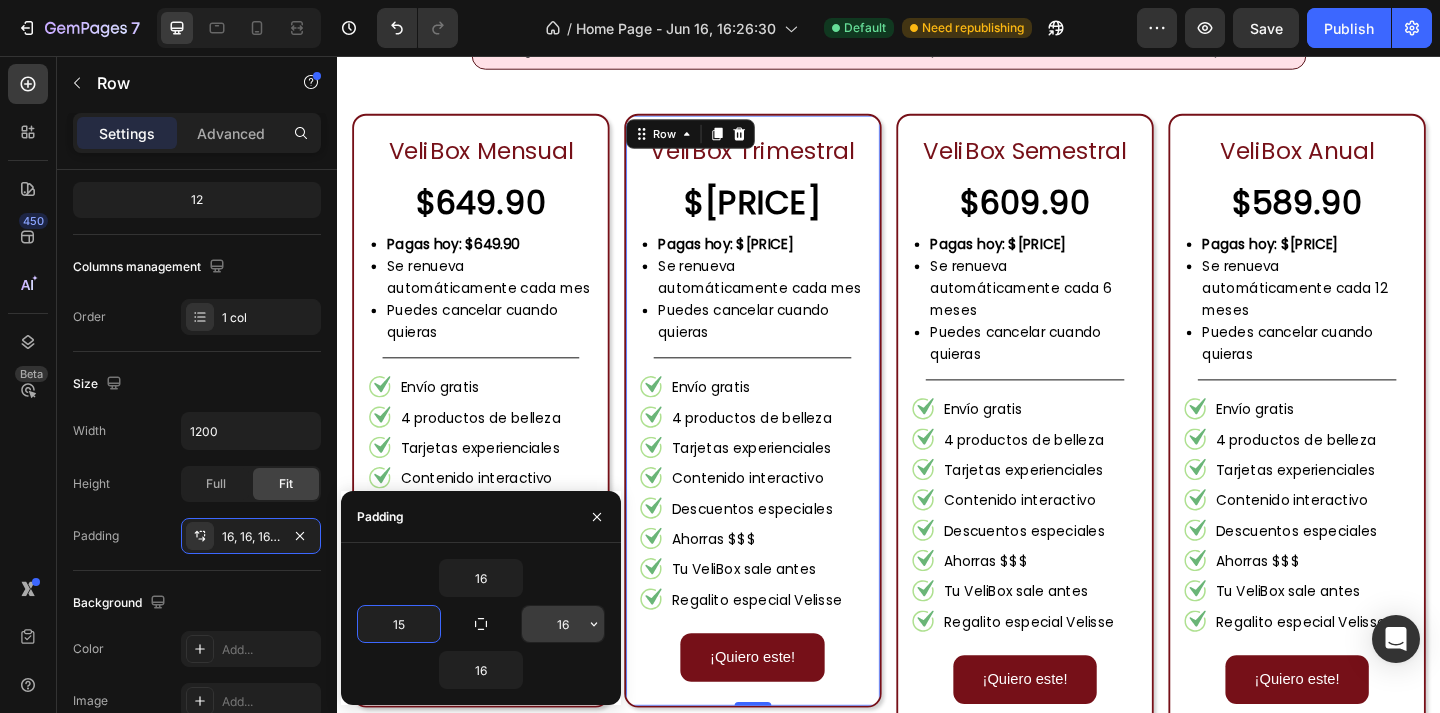 click on "16" at bounding box center (563, 624) 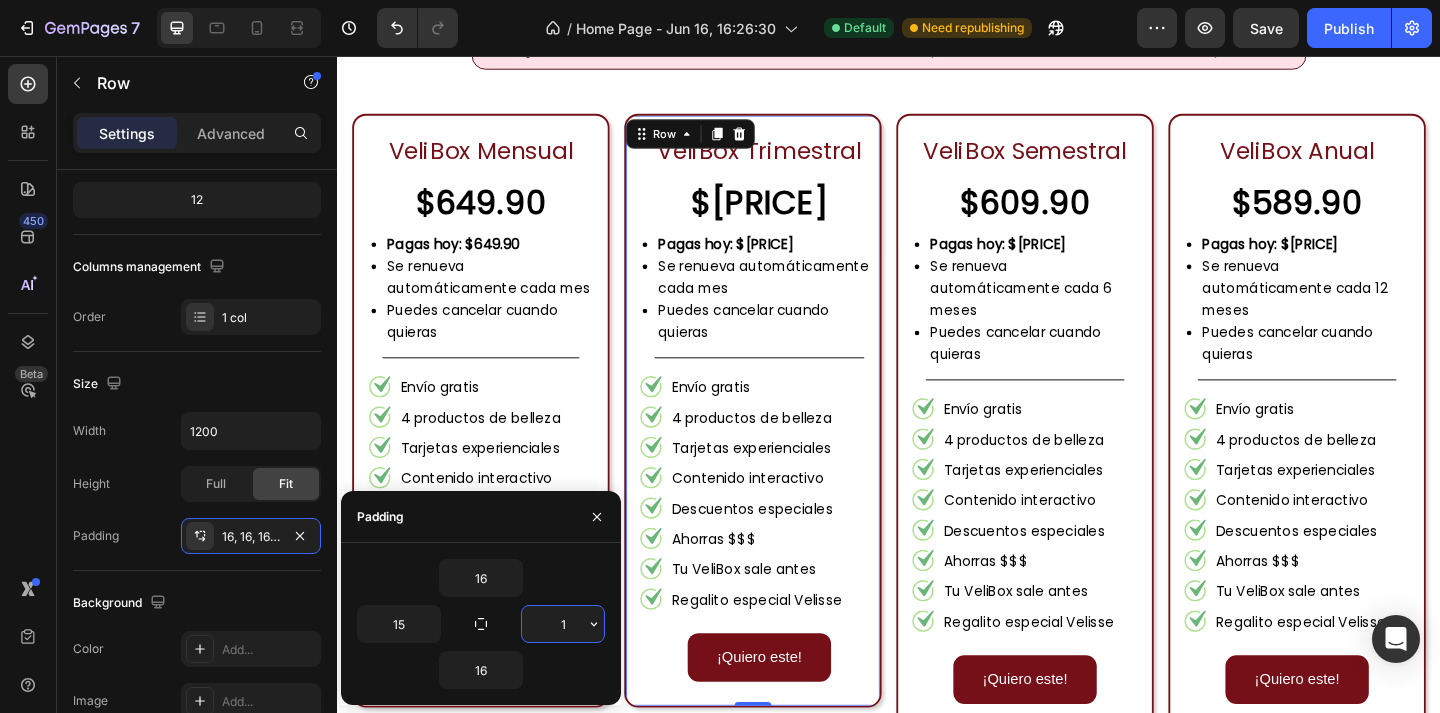 type on "15" 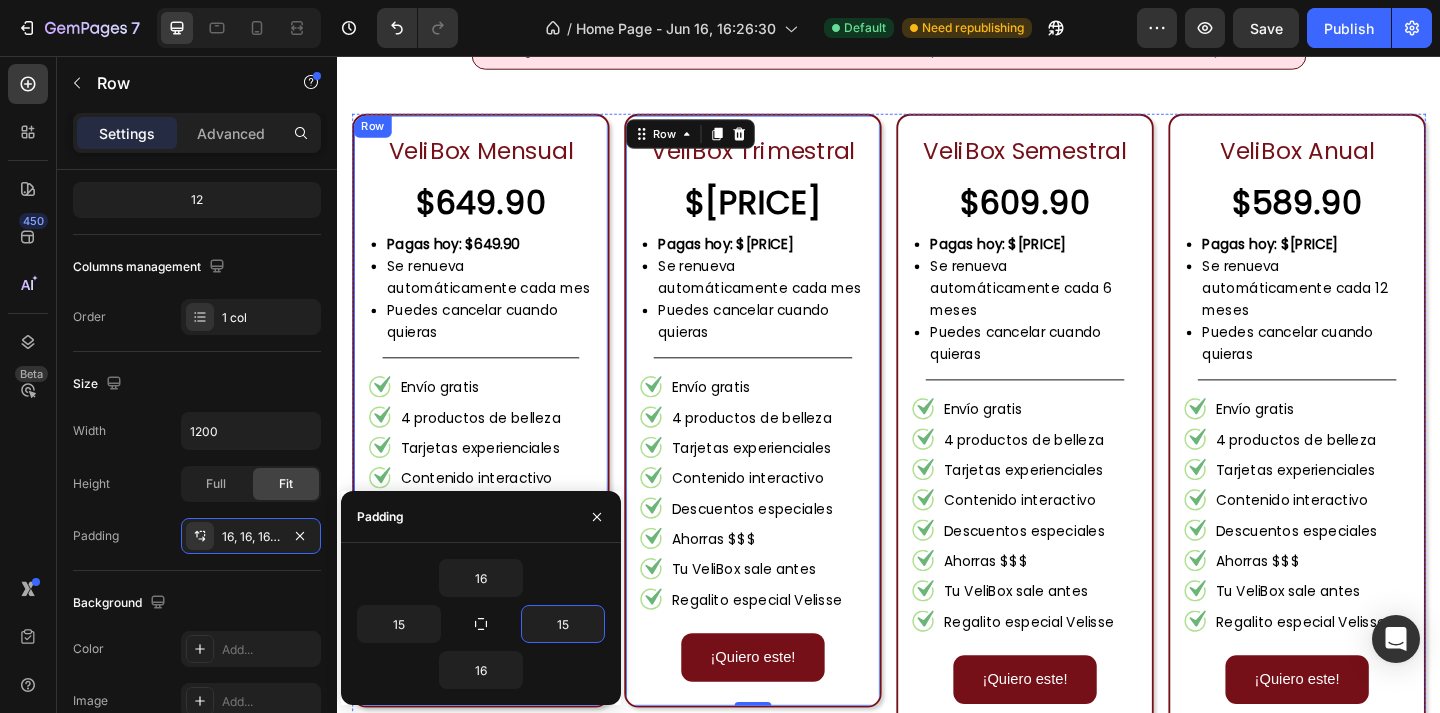 click on "VeliBox Mensual Text Block $649.90 Text Block
Pagas hoy: $649.90
Se renueva automáticamente cada mes
Puedes cancelar cuando quieras
Custom Code                Title Line Envío gratis 4 productos de belleza Tarjetas experienciales Contenido interactivo Descuentos especiales Ahorras $$$ Tu VeliBox sale antes Regalito especial Velisse Item List ¡Quiero este! Button Row" at bounding box center (493, 442) 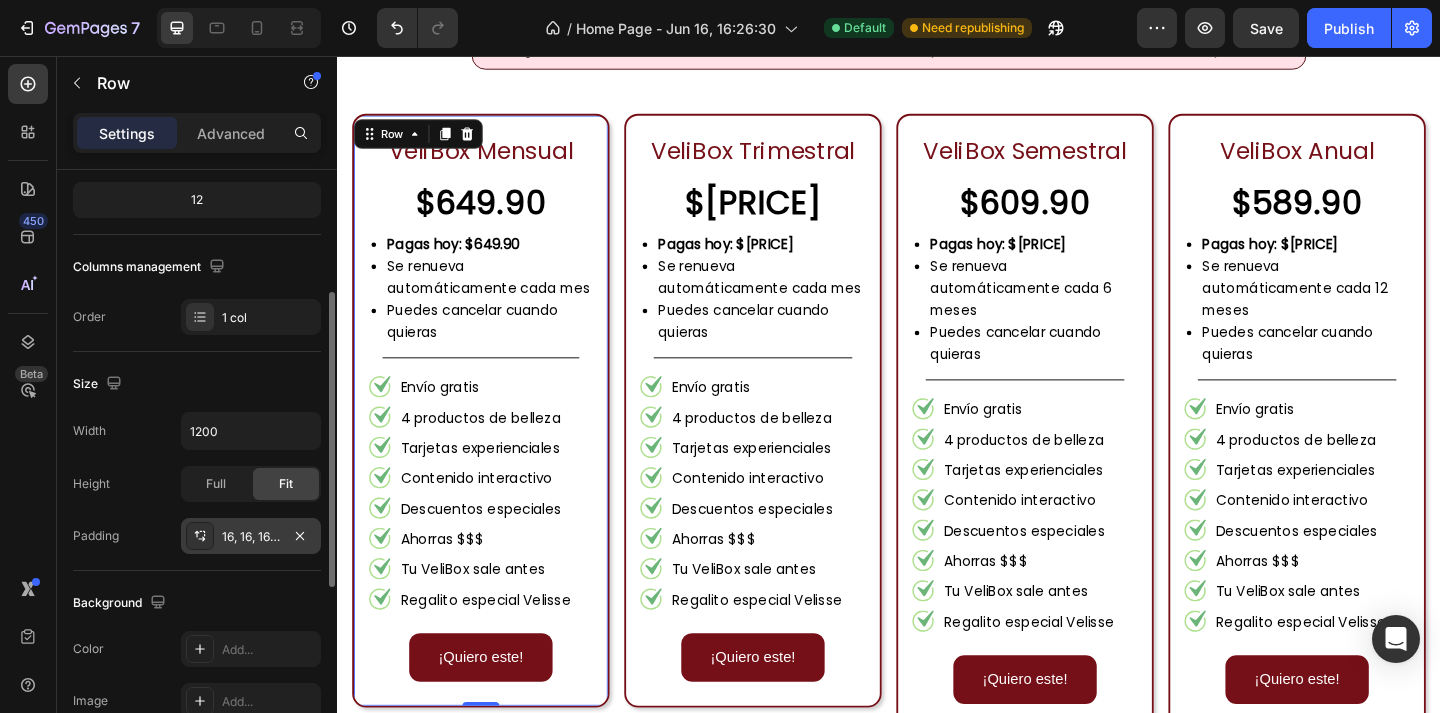 click on "16, 16, 16, 16" at bounding box center (251, 537) 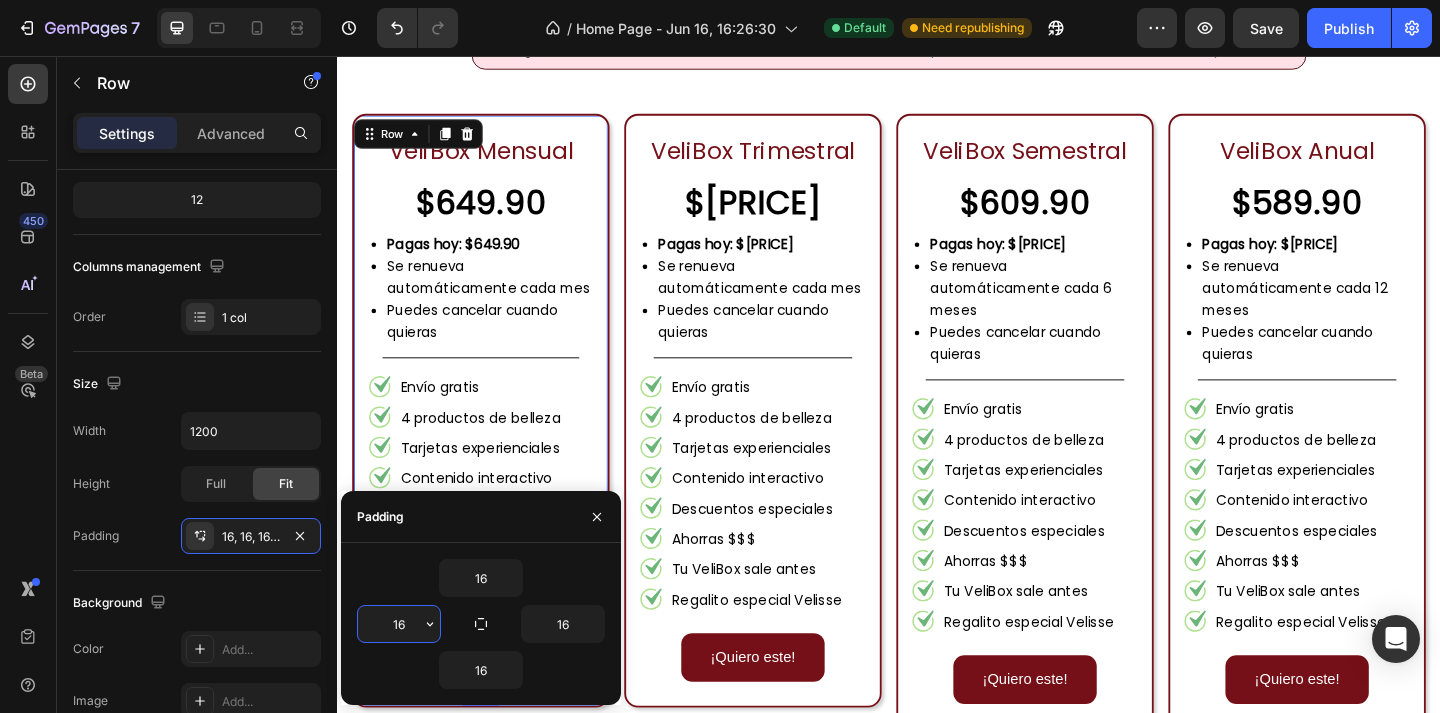 click on "16" at bounding box center [399, 624] 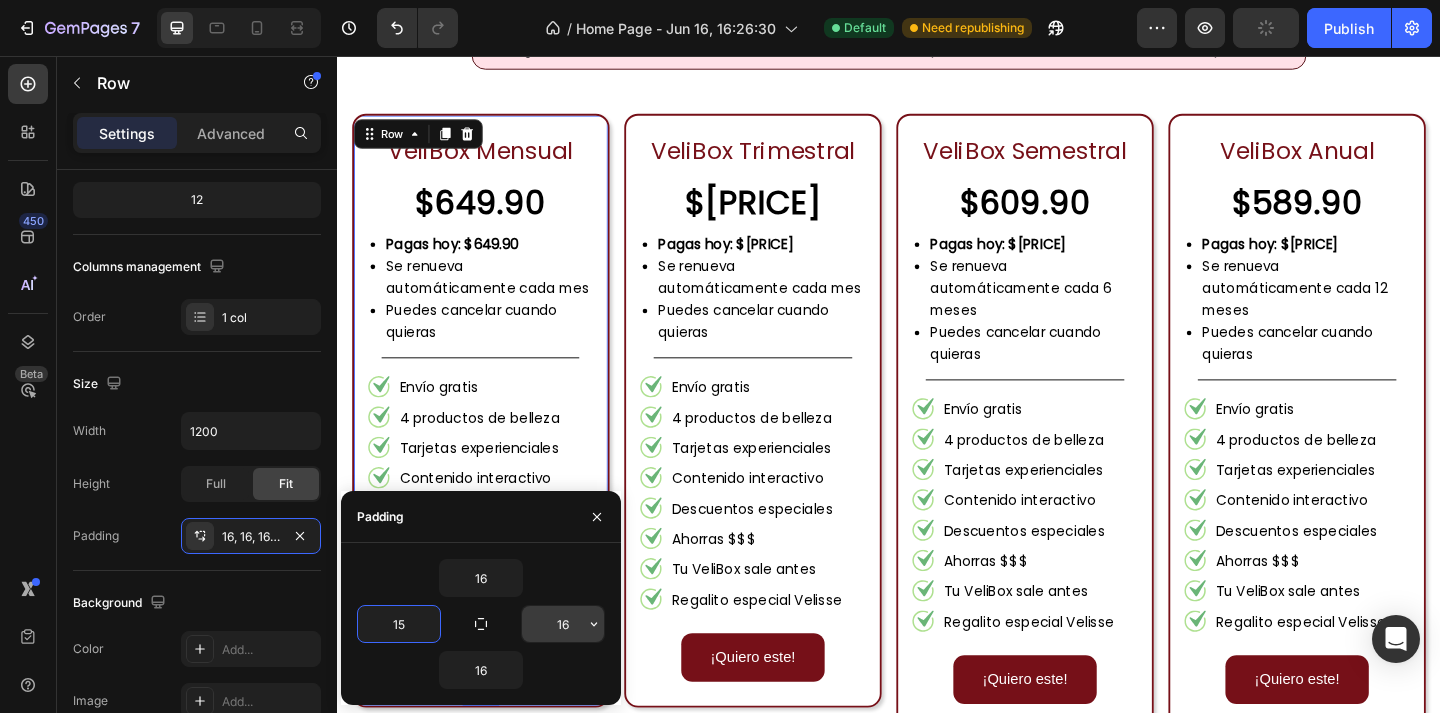 type on "15" 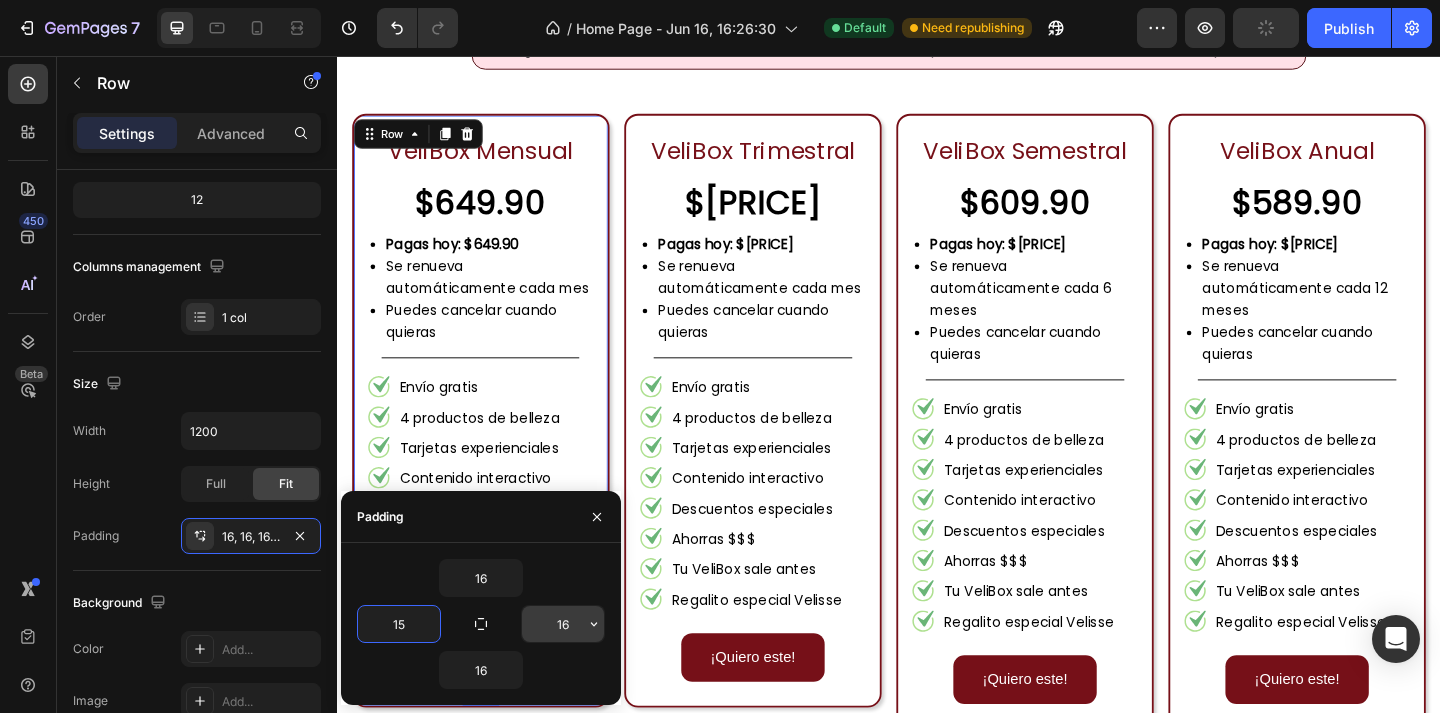 click on "16" at bounding box center [563, 624] 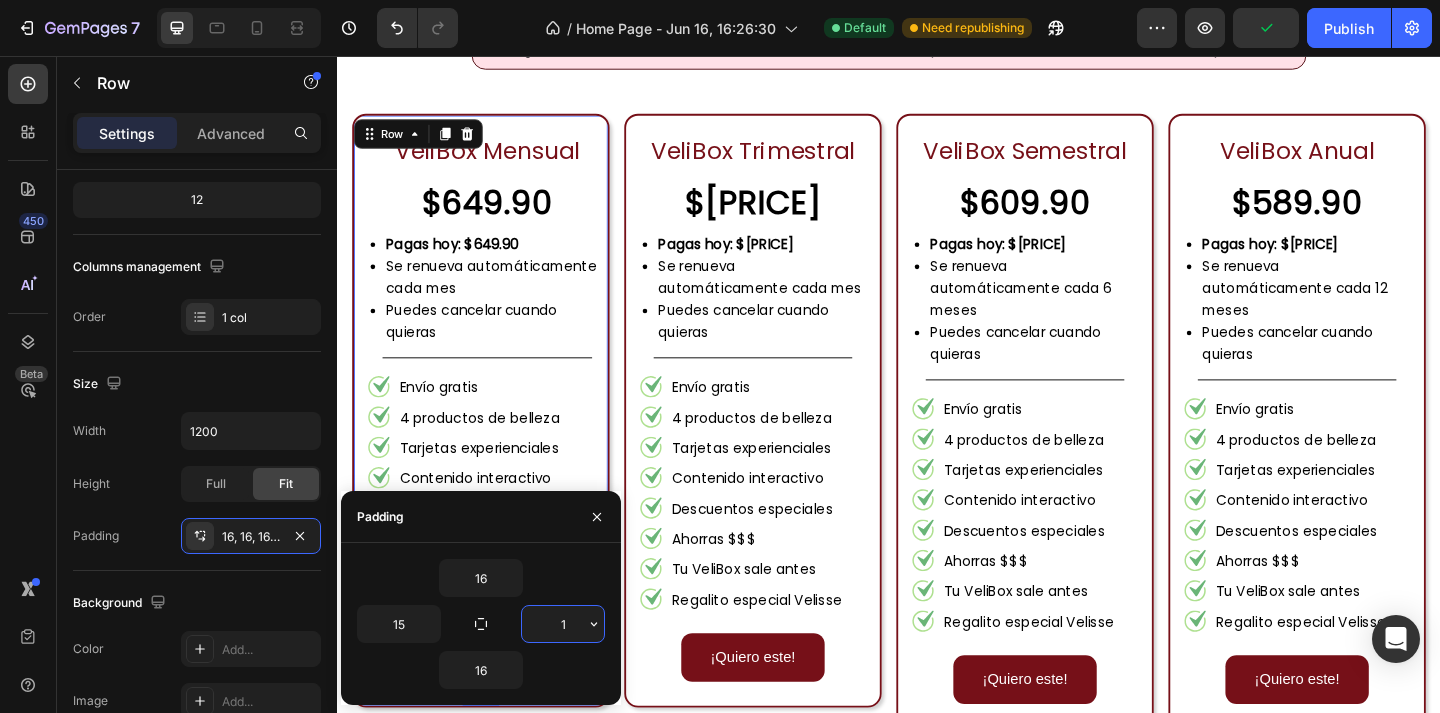 type on "15" 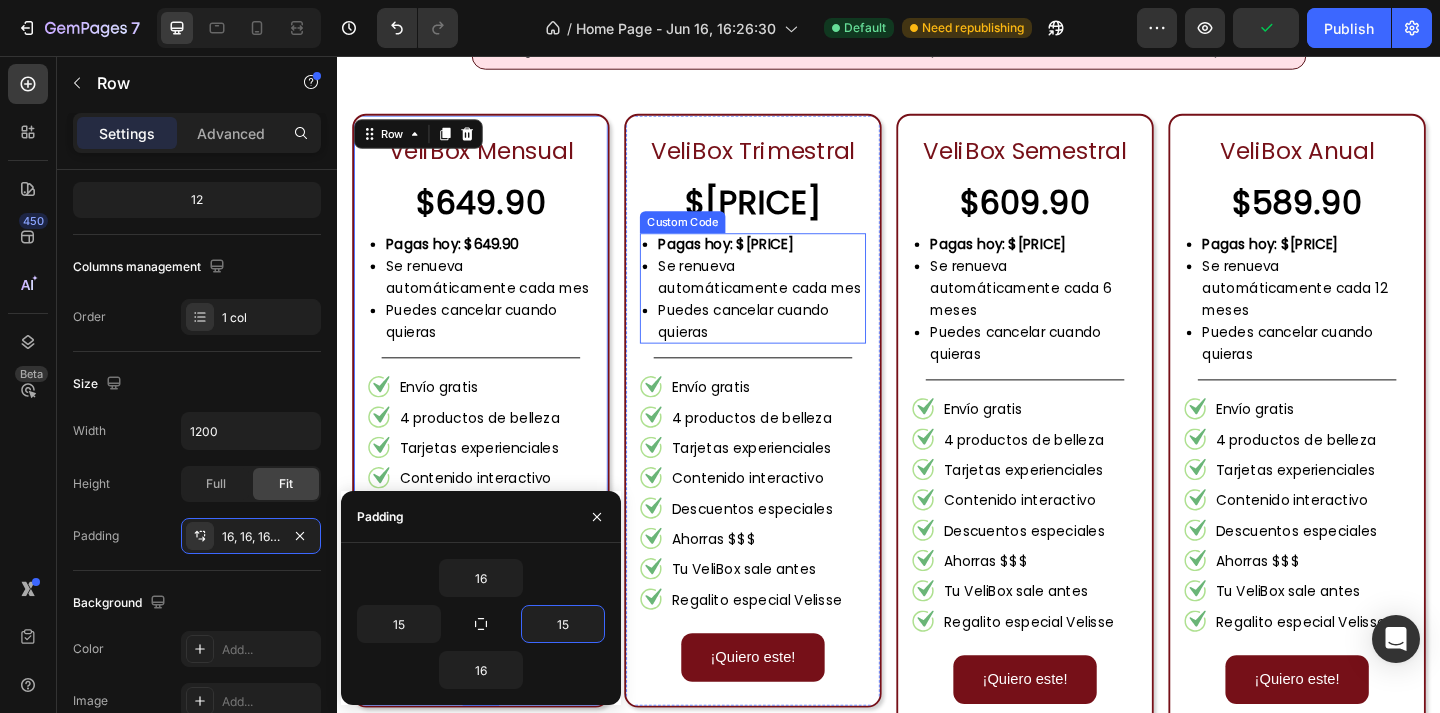 click on "Se renueva automáticamente cada mes" at bounding box center (799, 297) 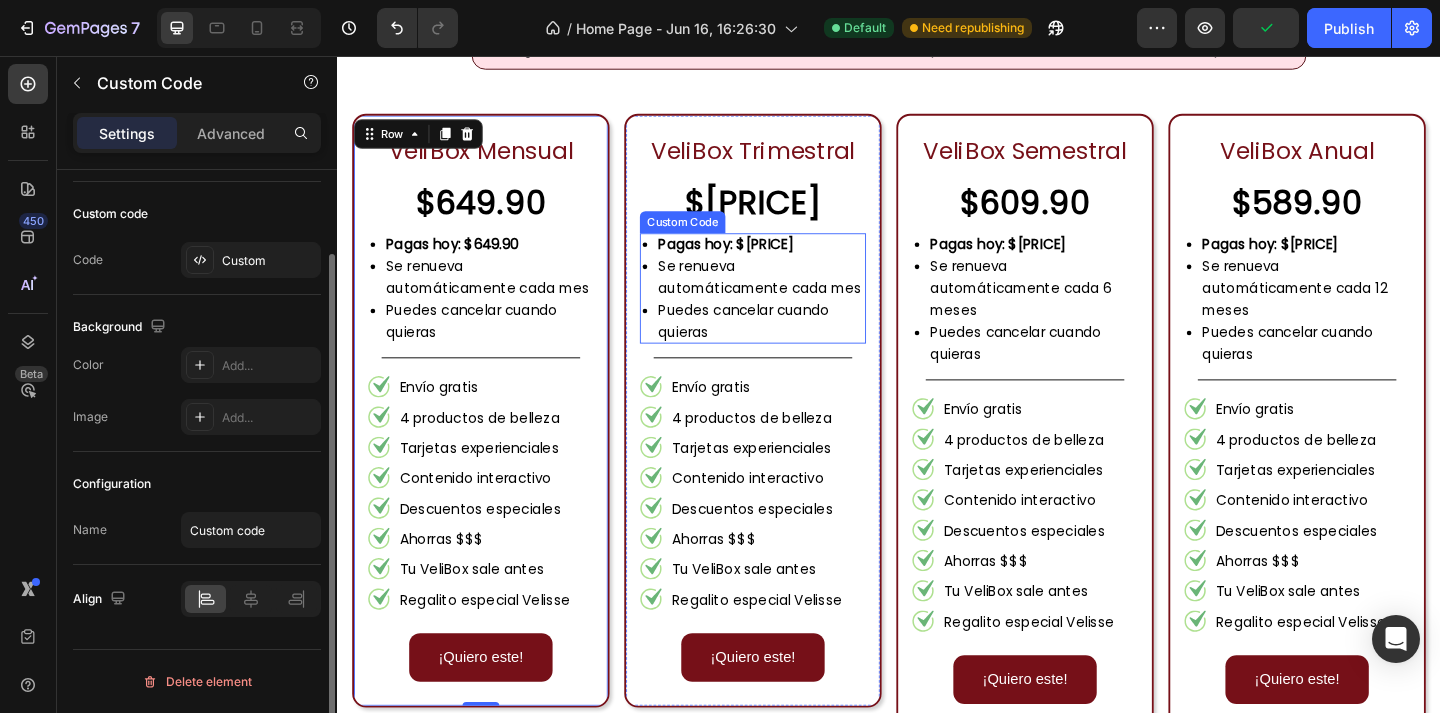 scroll, scrollTop: 97, scrollLeft: 0, axis: vertical 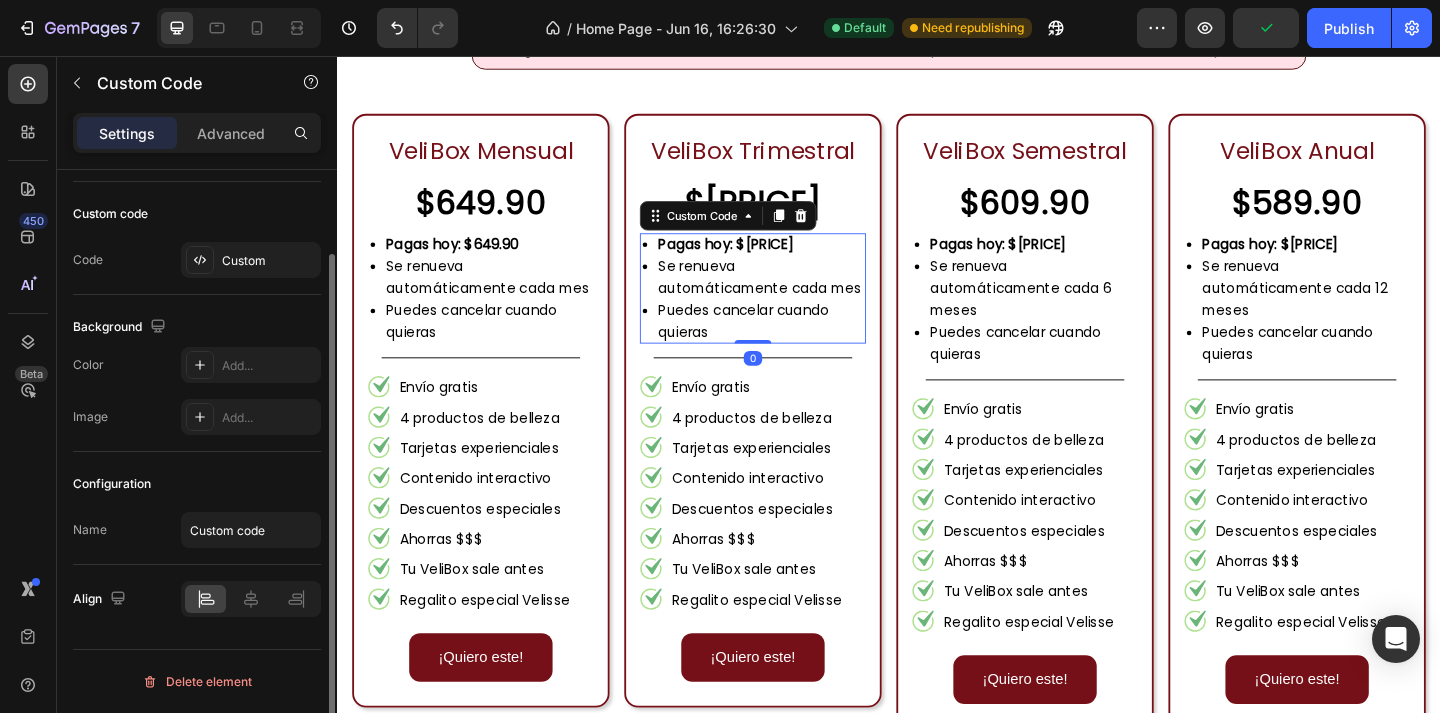 click on "Se renueva automáticamente cada mes" at bounding box center (799, 297) 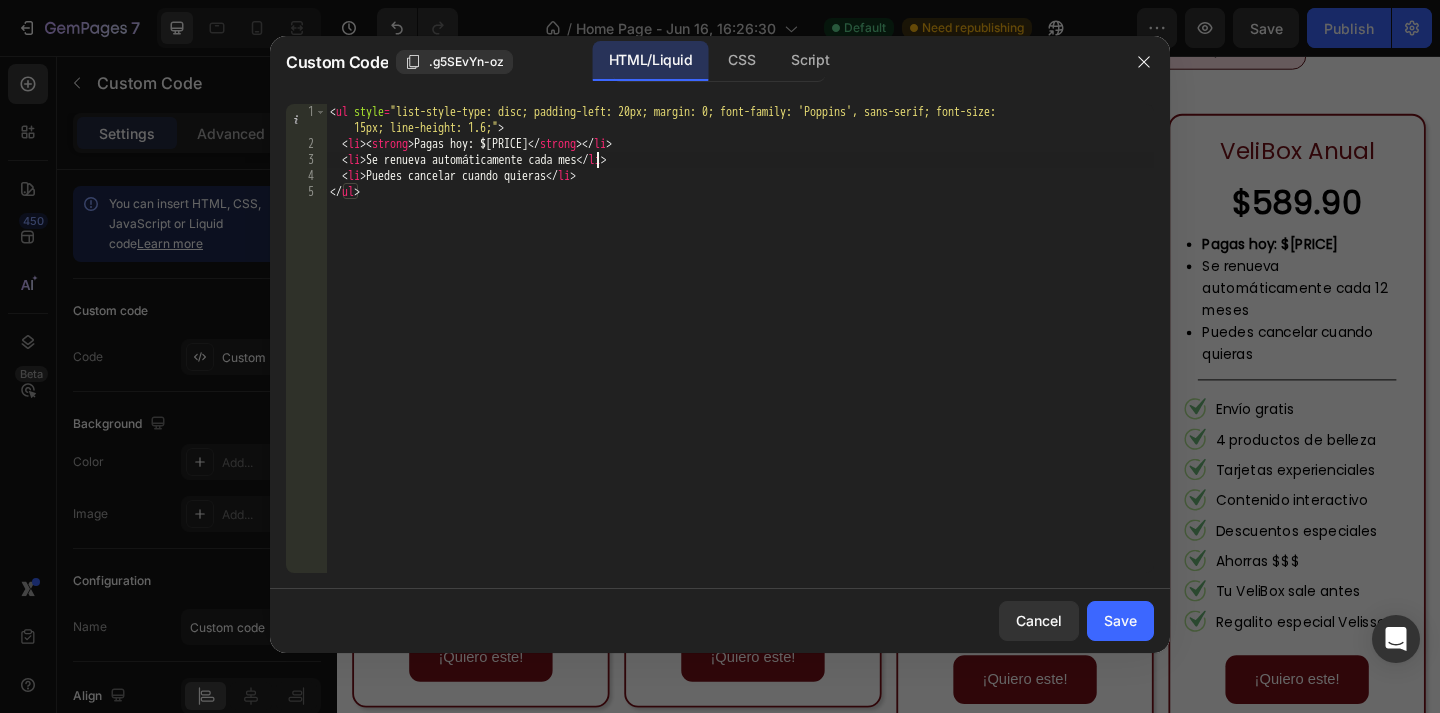 click on "< ul   style = "list-style-type: disc; padding-left: 20px; margin: 0; font-family: 'Poppins', sans-serif; font-size:       15px; line-height: 1.6;" >    < li > < strong > Pagas hoy: $[PRICE] </ strong > </ li >    < li > Se renueva automáticamente cada mes </ li >    < li > Puedes cancelar cuando quieras </ li > </ ul >" at bounding box center (740, 362) 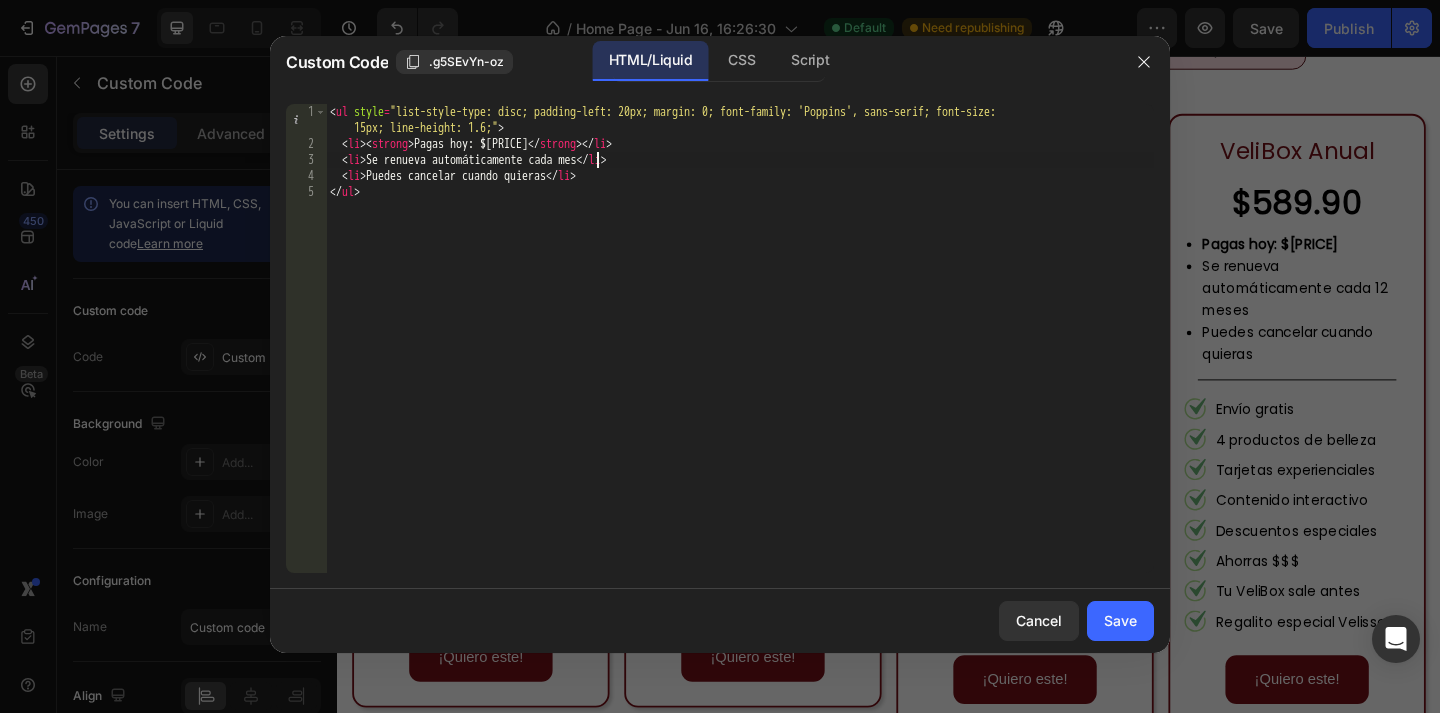 scroll, scrollTop: 0, scrollLeft: 23, axis: horizontal 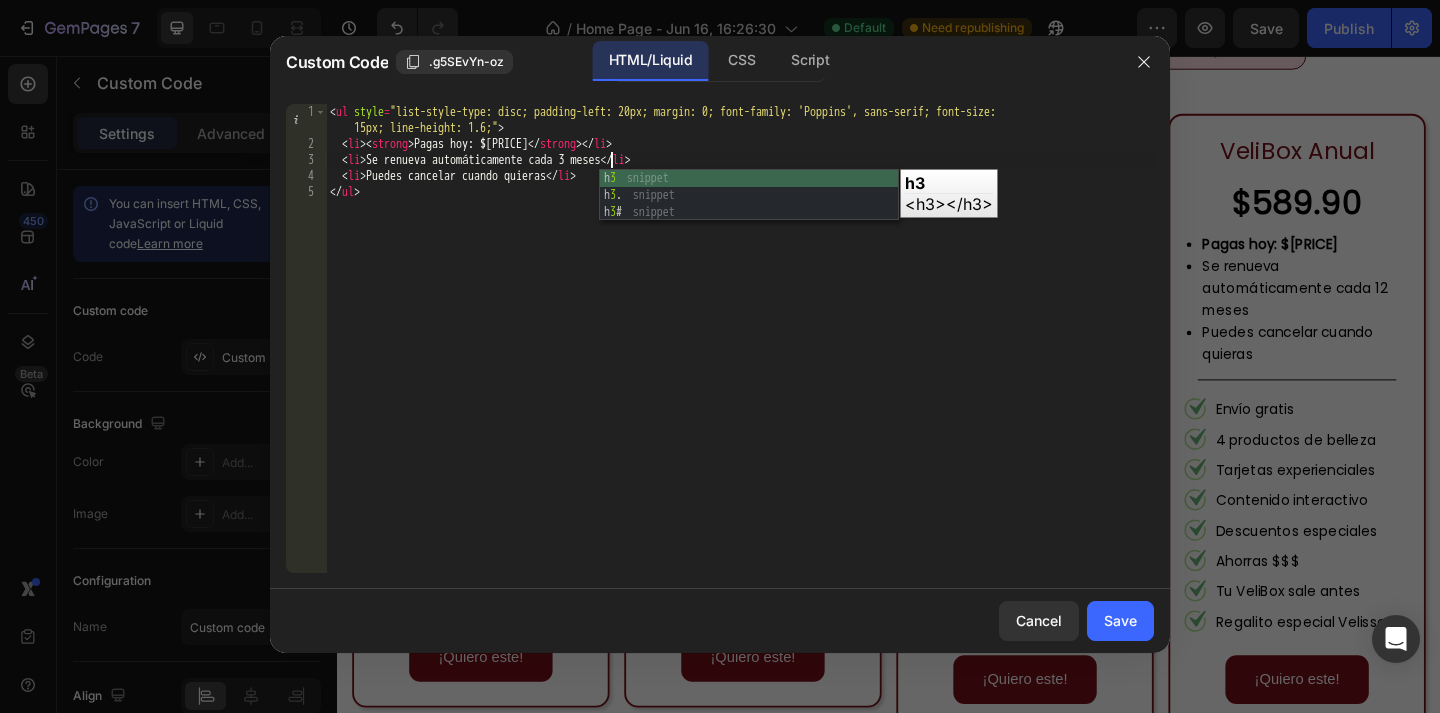 click on "Pagas hoy: $[PRICE] Se renueva automáticamente cada 3 meses Puedes cancelar cuando quieras" at bounding box center (740, 362) 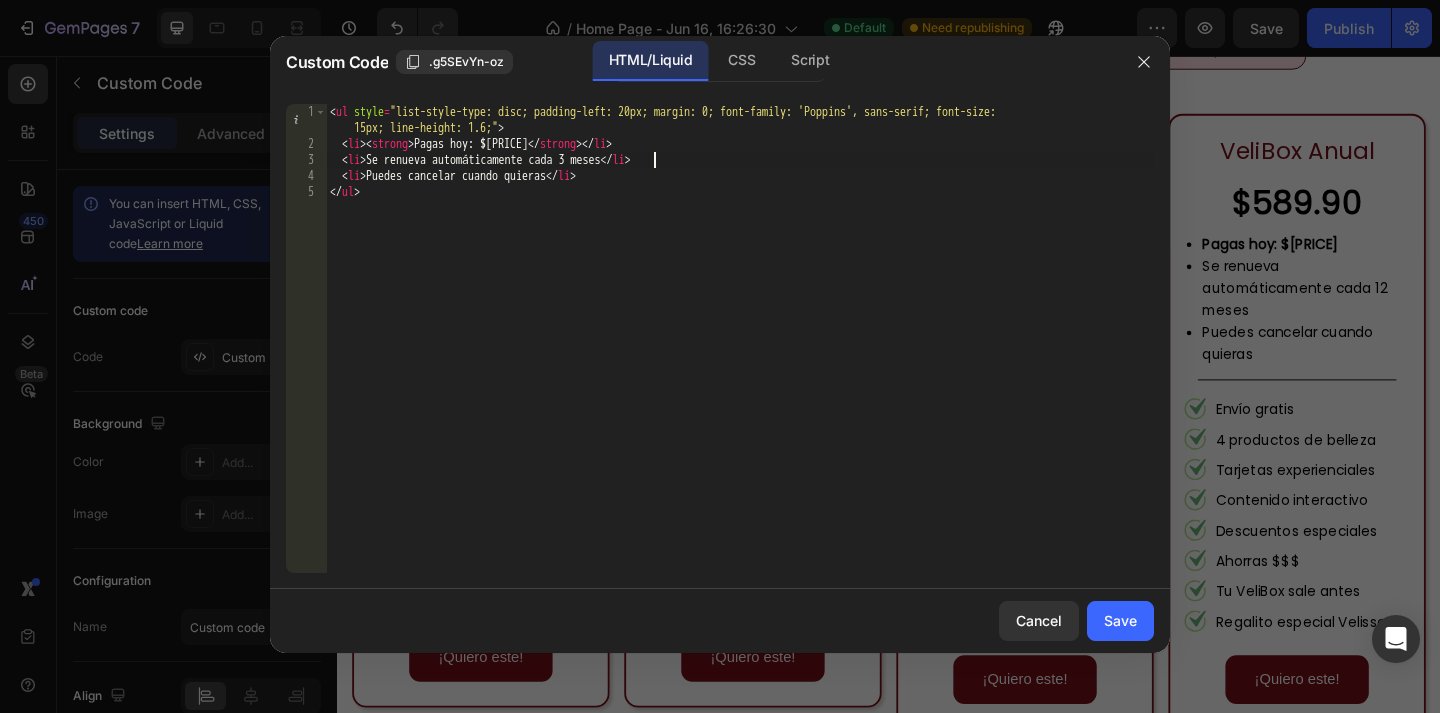 scroll, scrollTop: 0, scrollLeft: 26, axis: horizontal 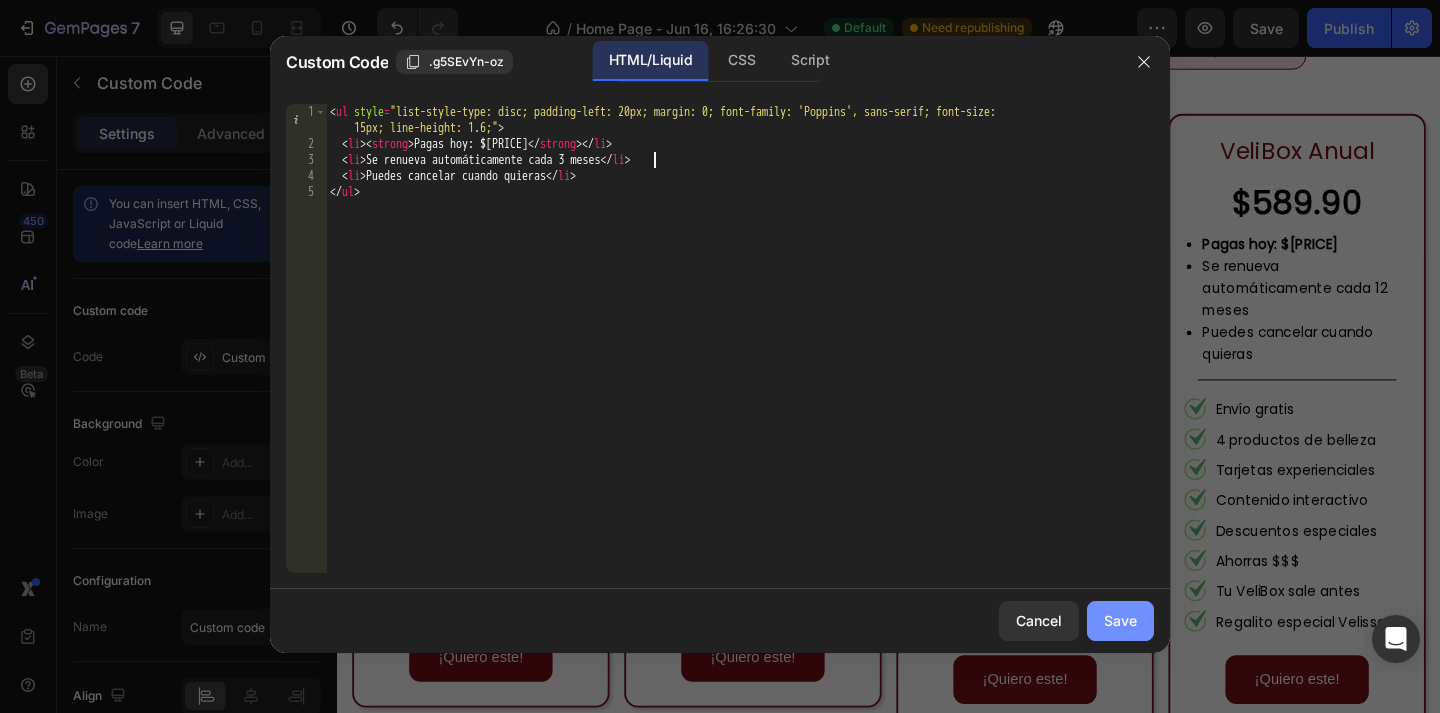 type on "Se renueva automáticamente cada 3 meses" 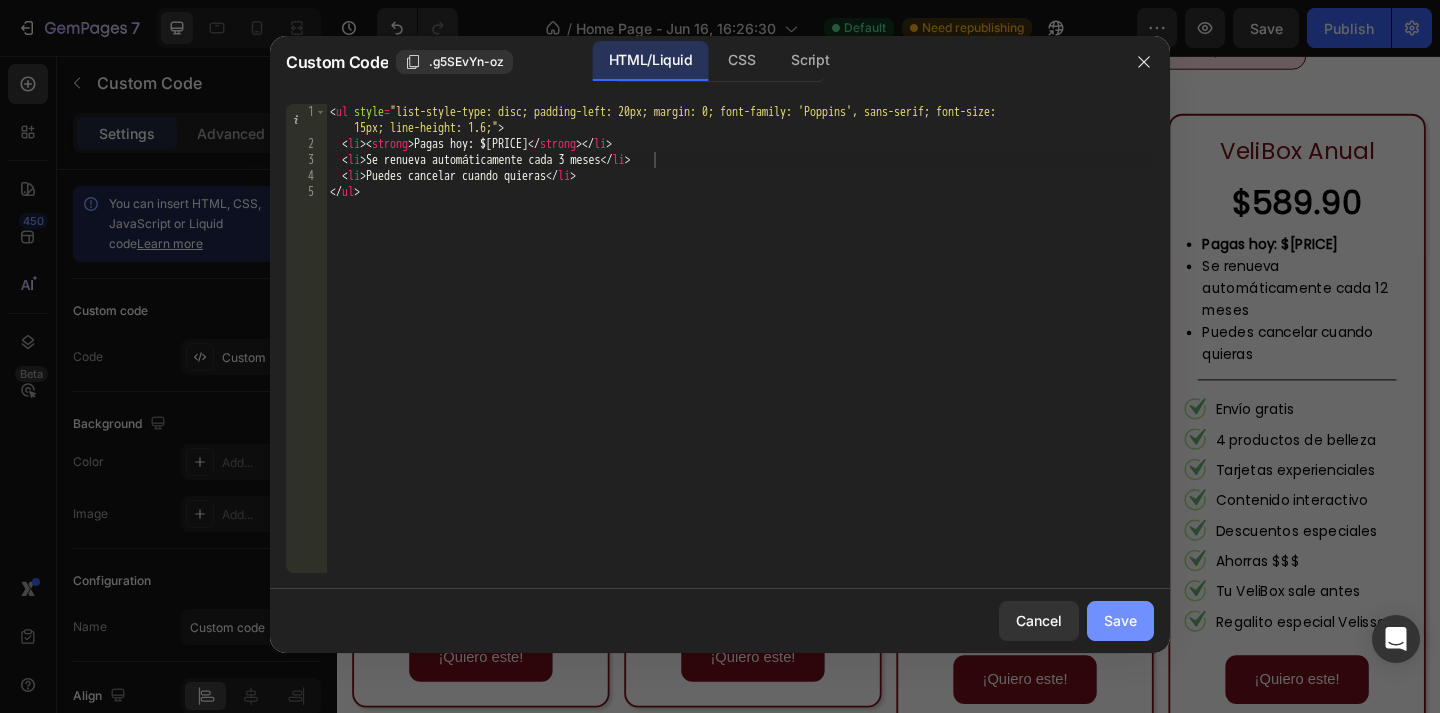 click on "Save" at bounding box center [1120, 620] 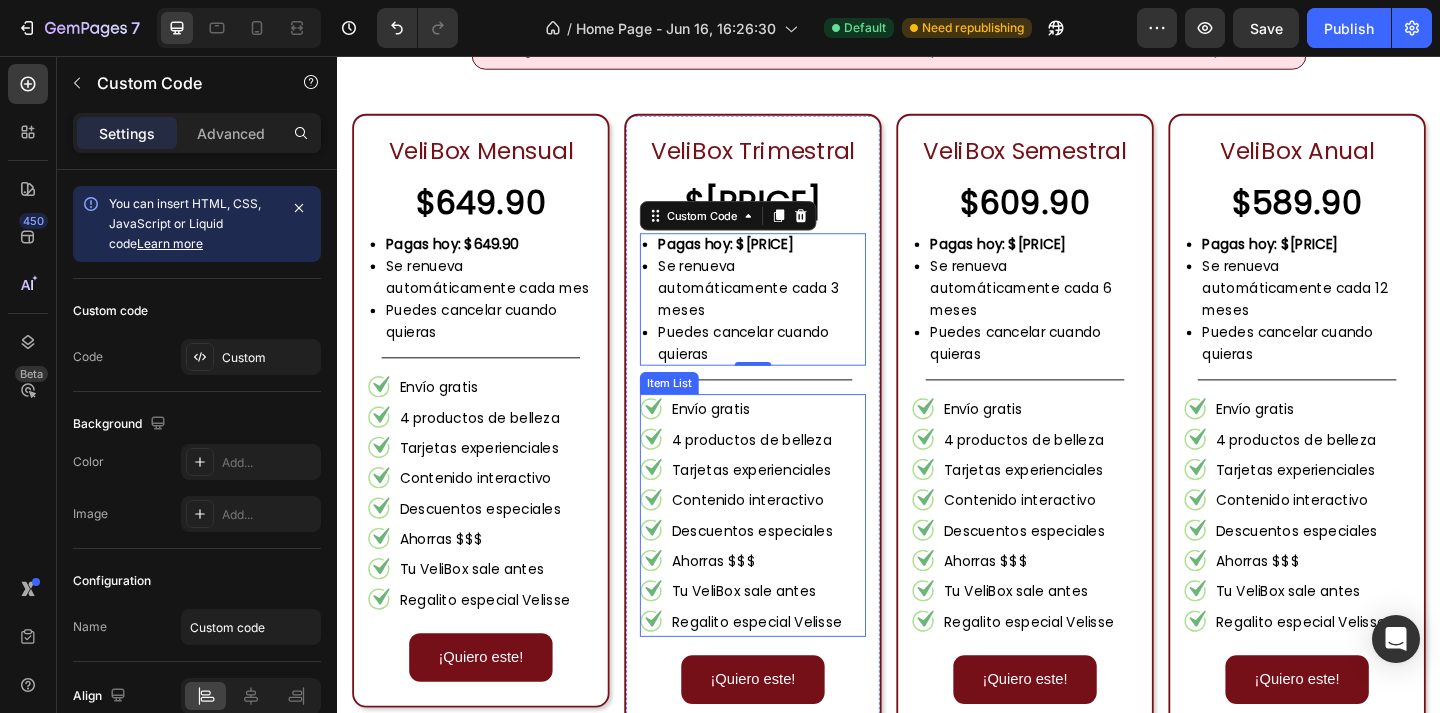 click on "Regalito especial Velisse" at bounding box center [793, 671] 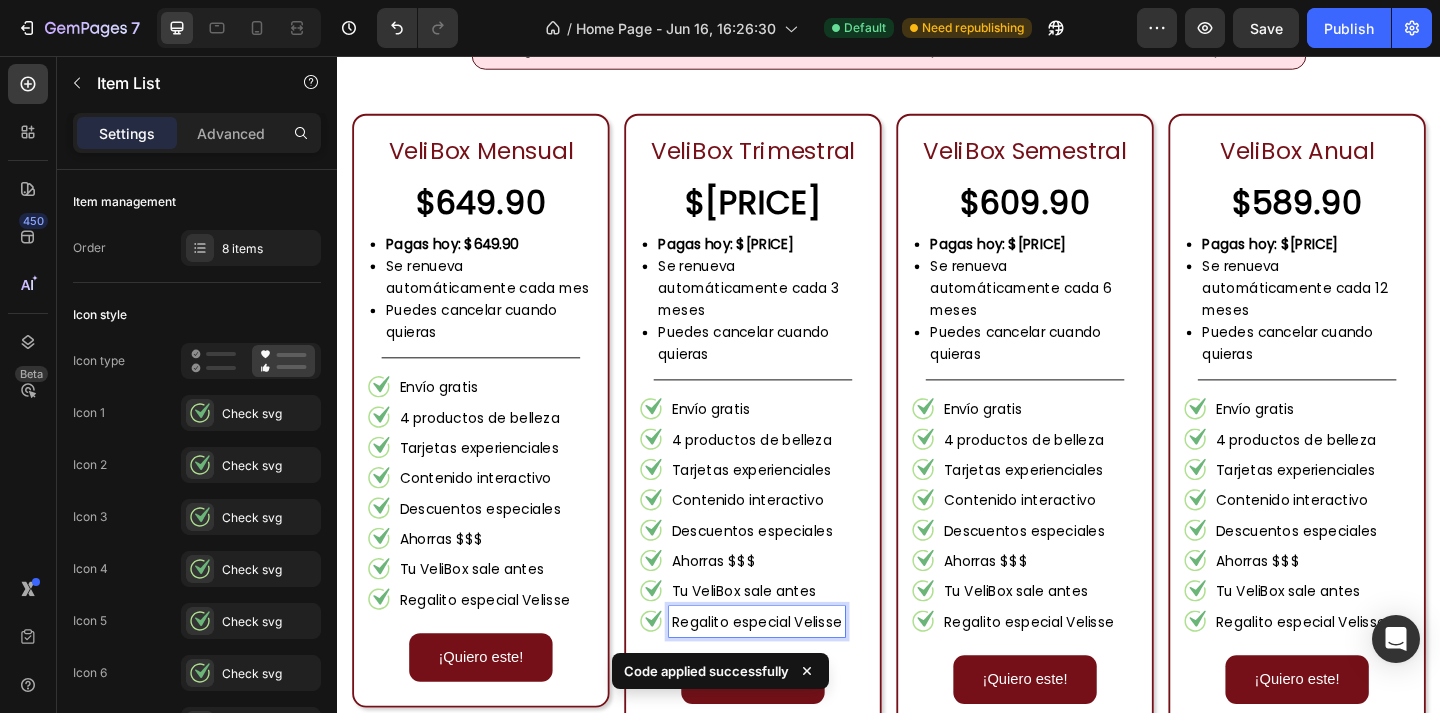 click on "Regalito especial Velisse" at bounding box center (793, 671) 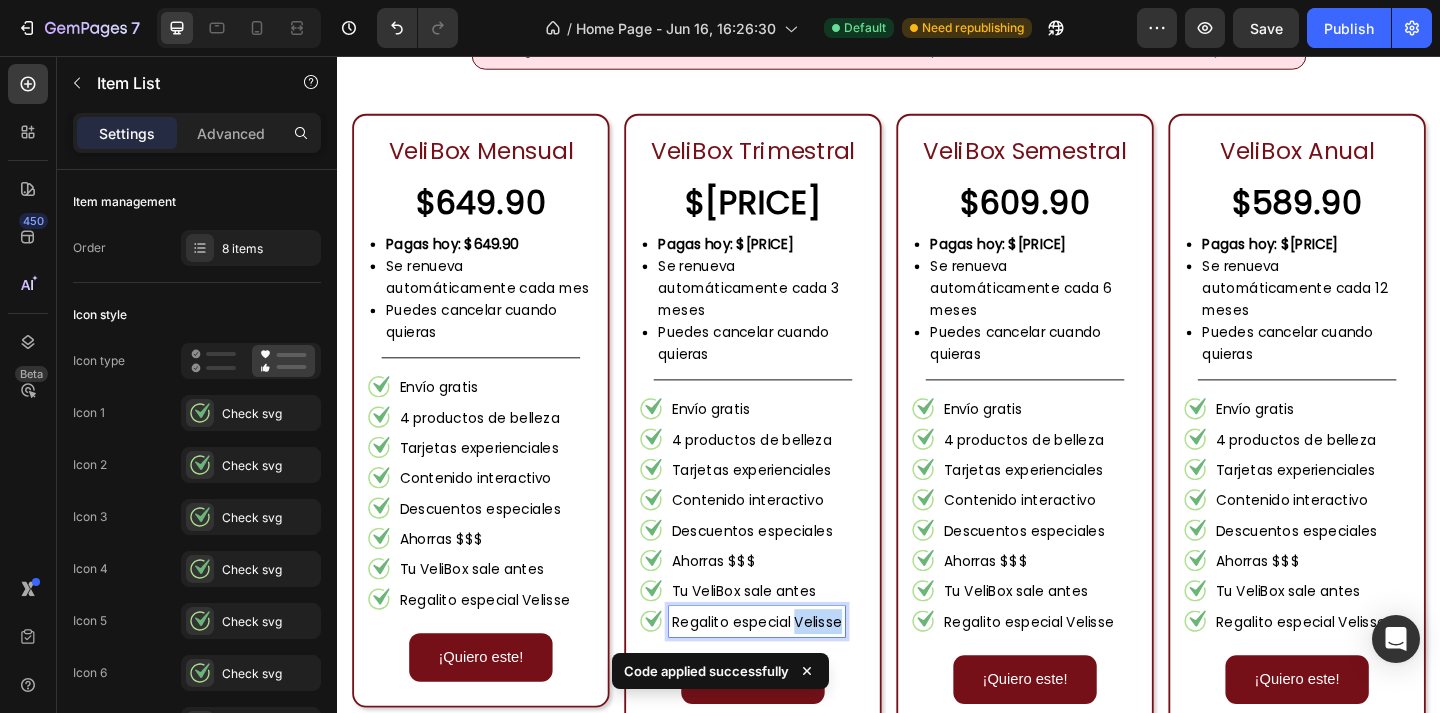 click on "Regalito especial Velisse" at bounding box center (793, 671) 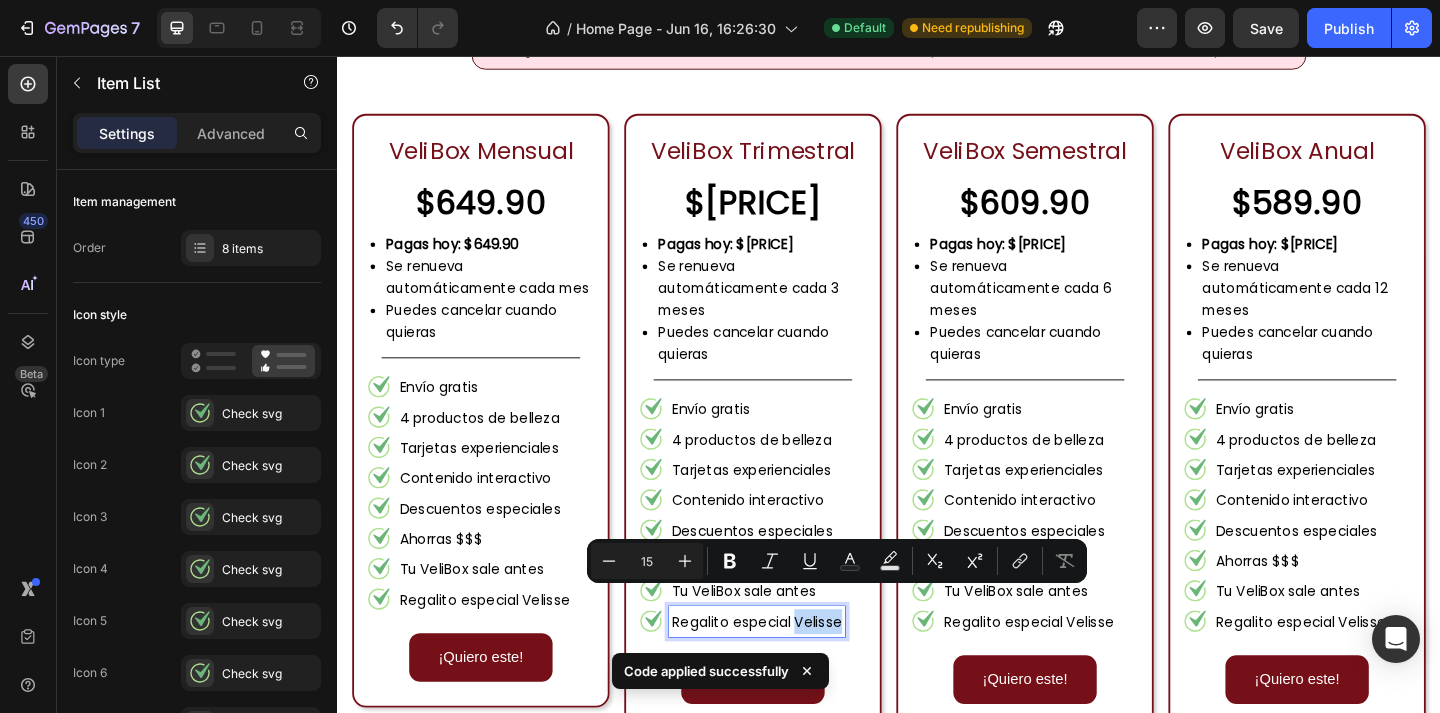 click on "Regalito especial Velisse" at bounding box center (793, 671) 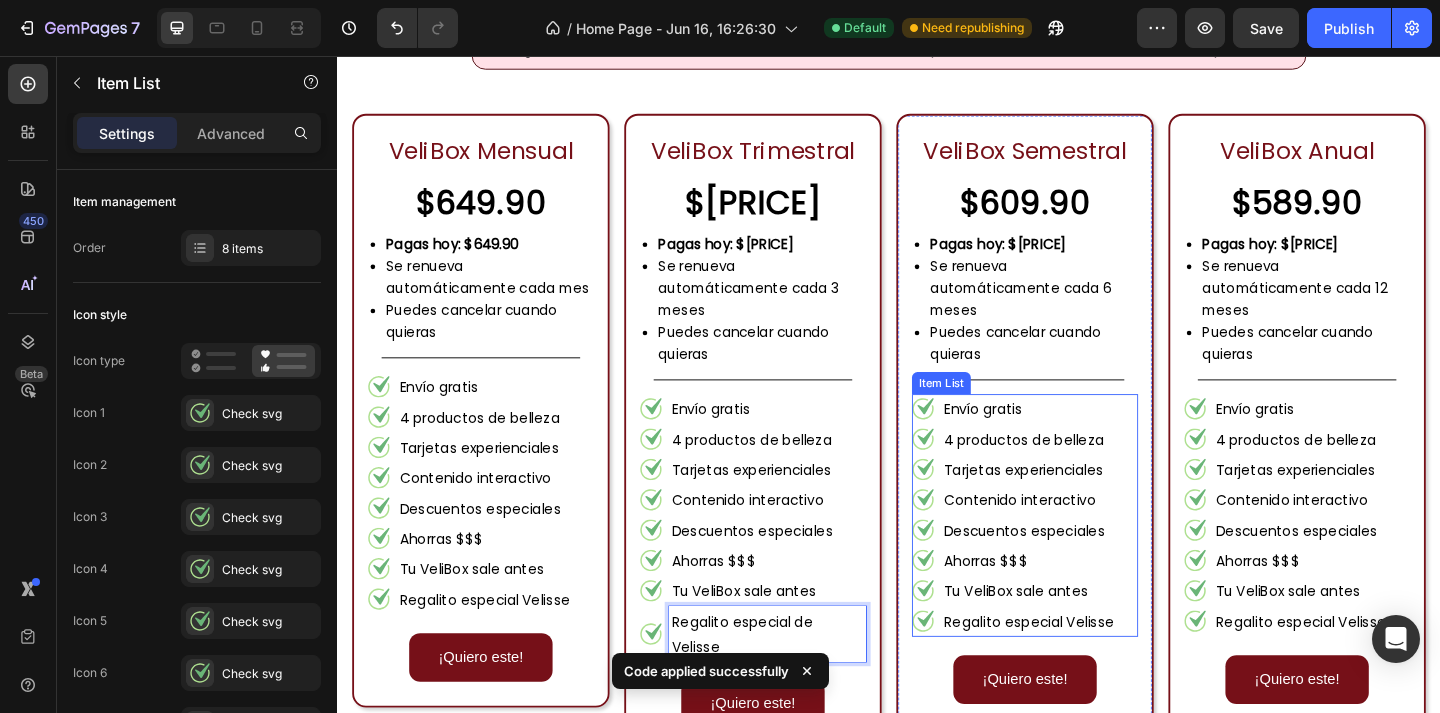 click on "Regalito especial Velisse" at bounding box center [1089, 671] 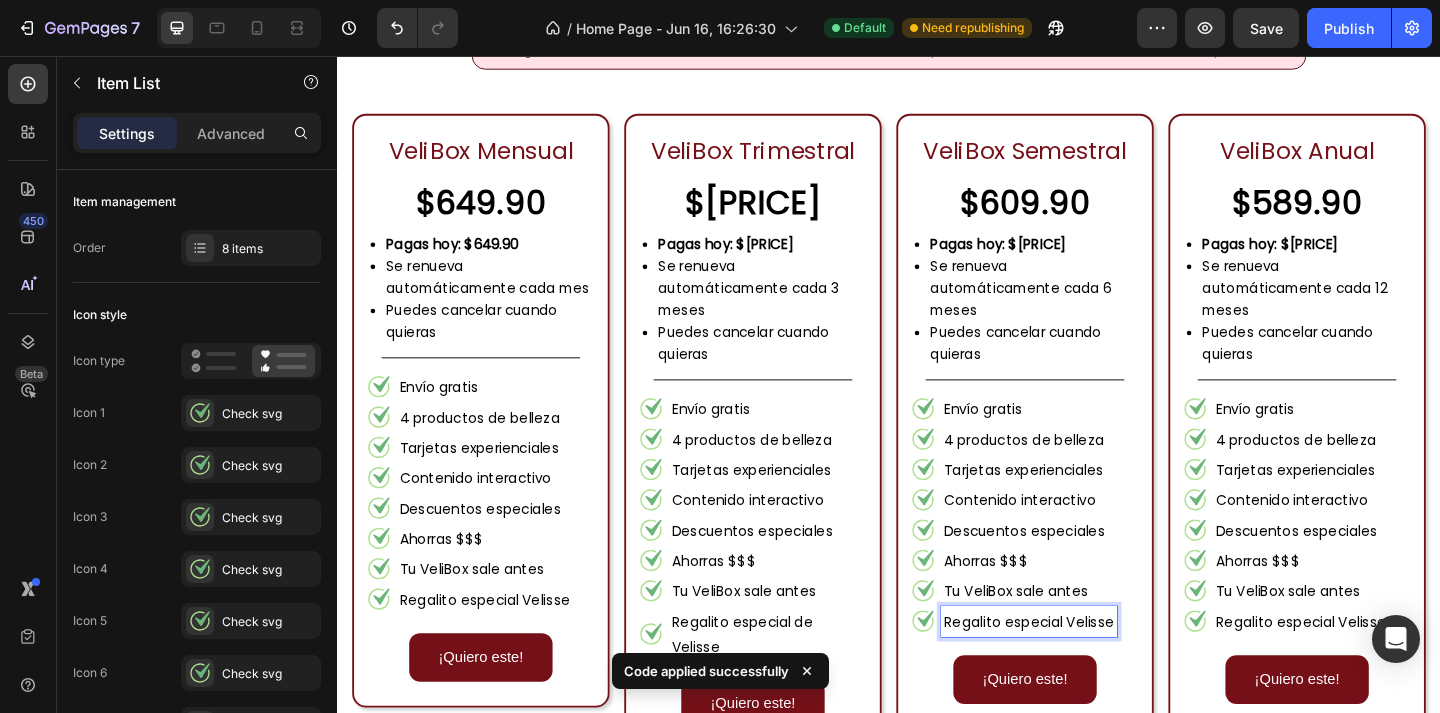 click on "Regalito especial Velisse" at bounding box center (1089, 671) 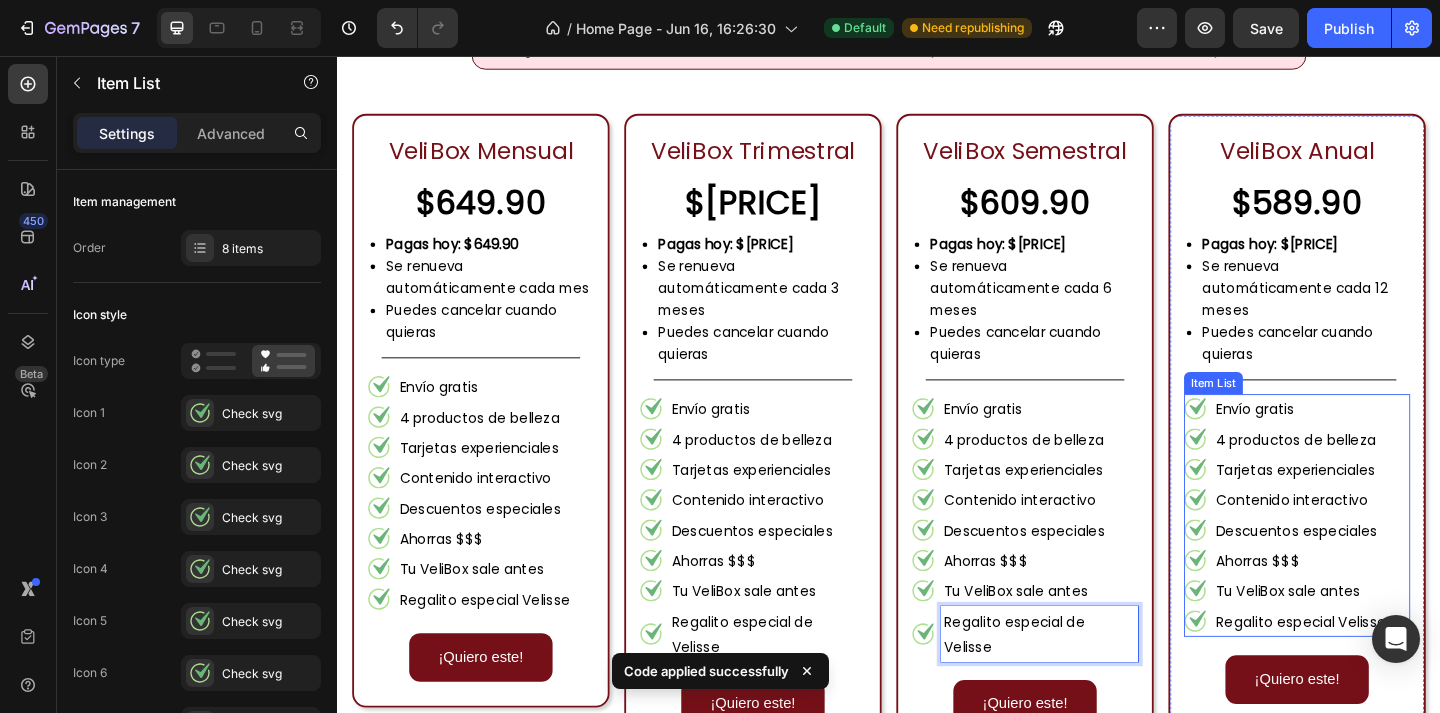 click on "Regalito especial Velisse" at bounding box center (1385, 671) 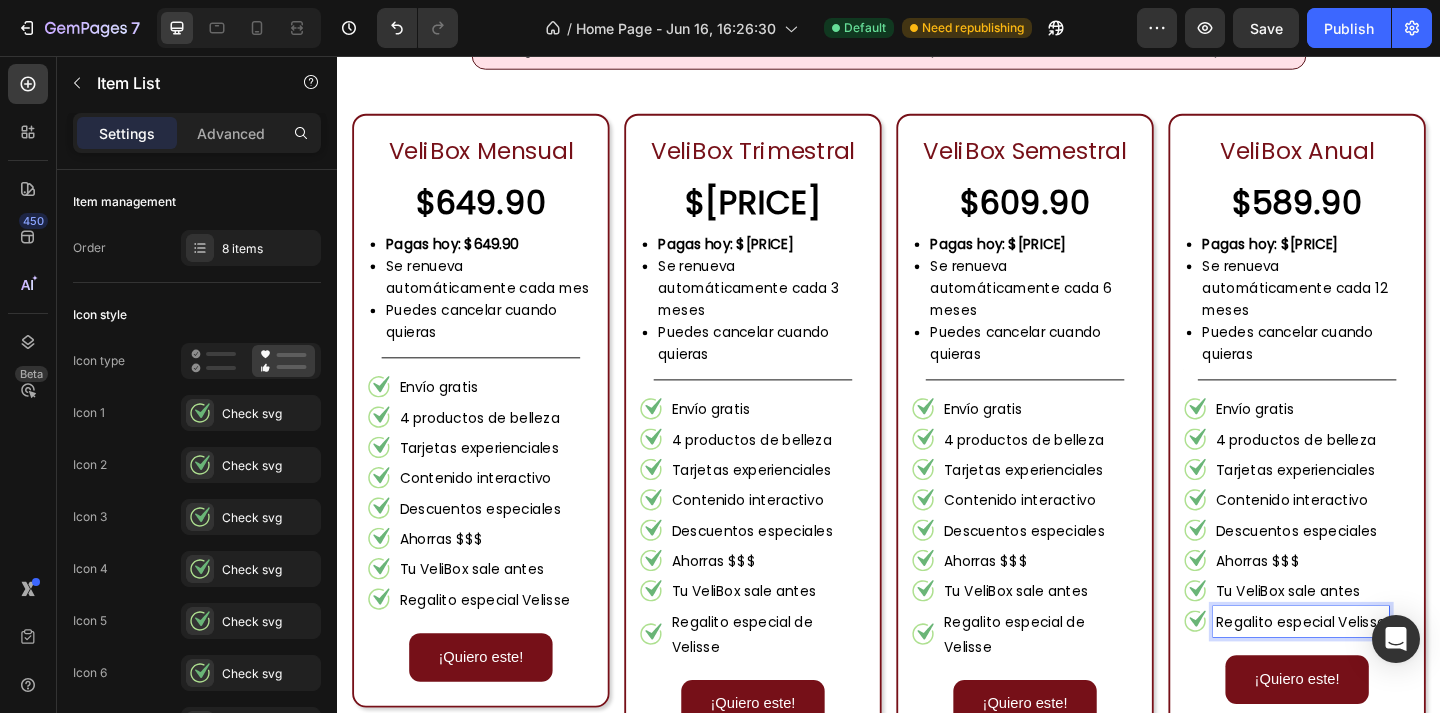 click on "Regalito especial Velisse" at bounding box center [1385, 671] 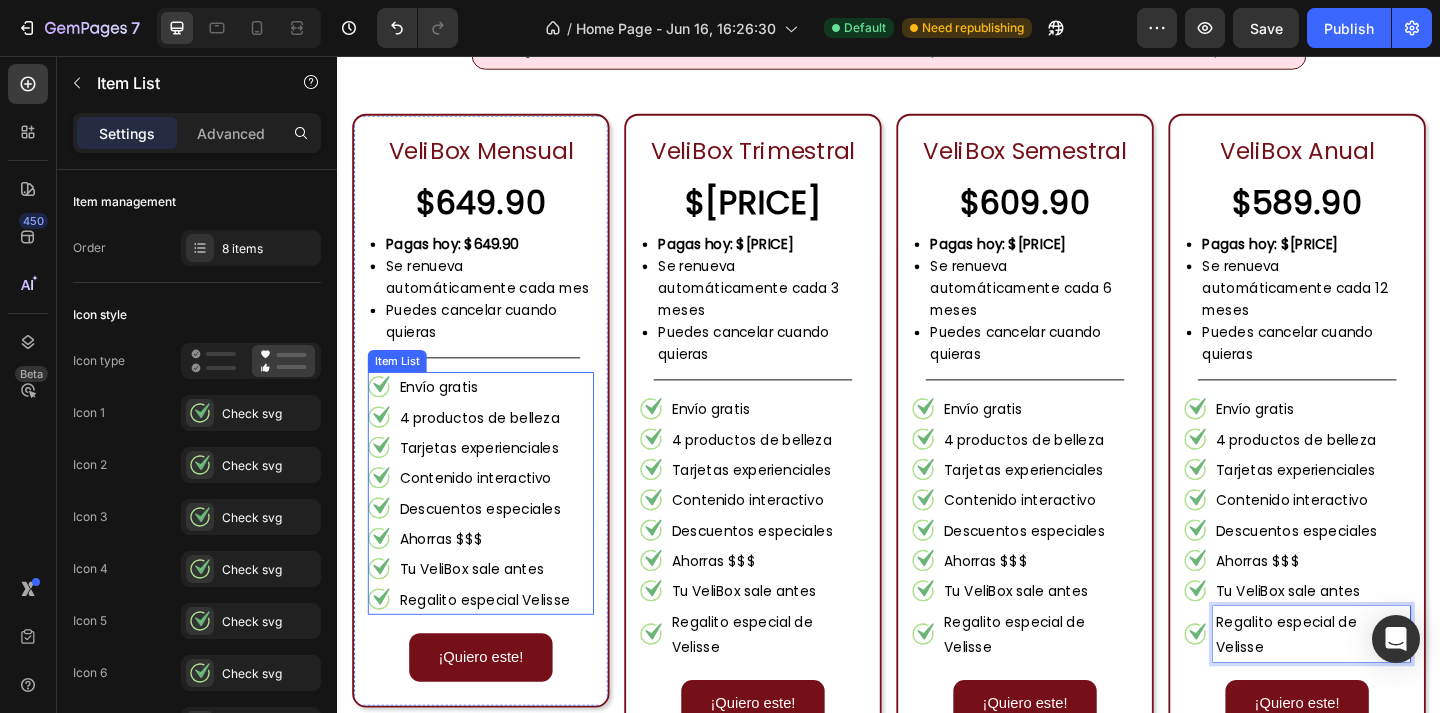 click on "Regalito especial Velisse" at bounding box center (497, 647) 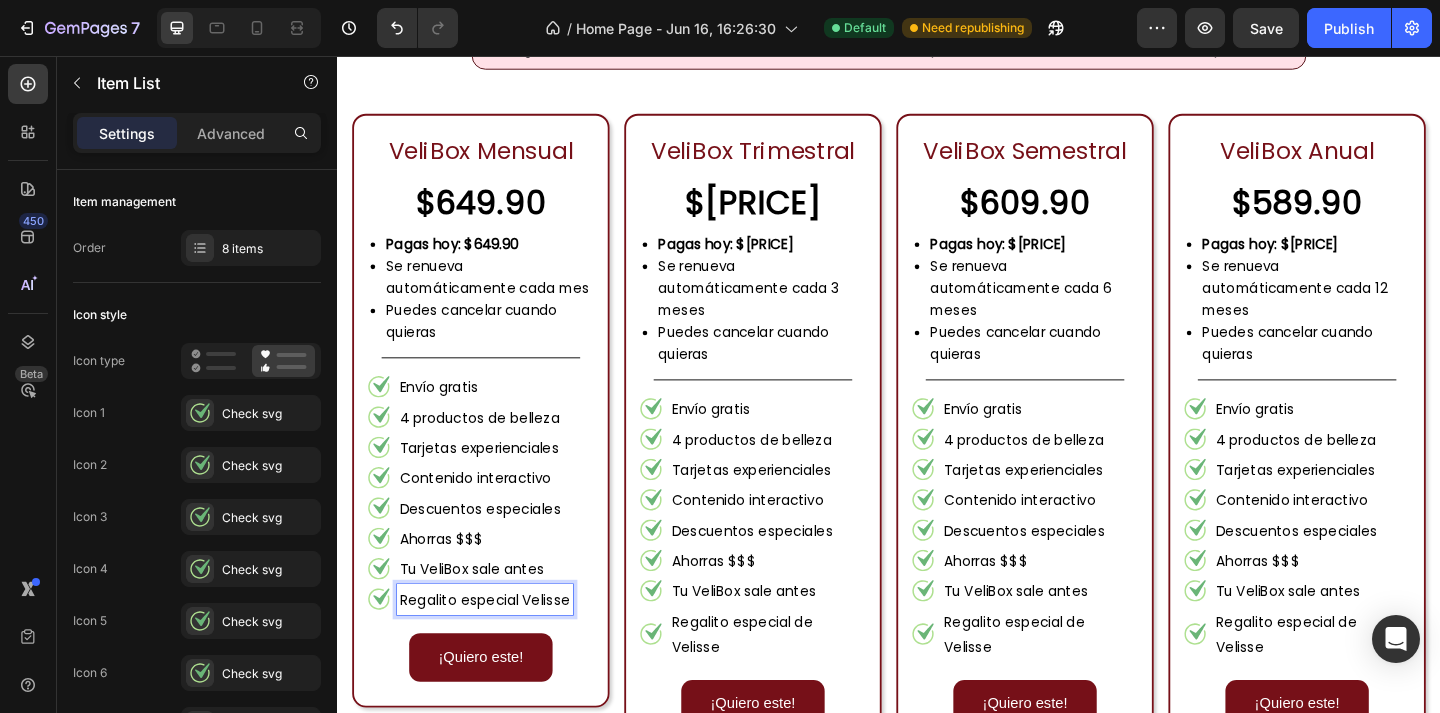 click on "Regalito especial Velisse" at bounding box center [497, 647] 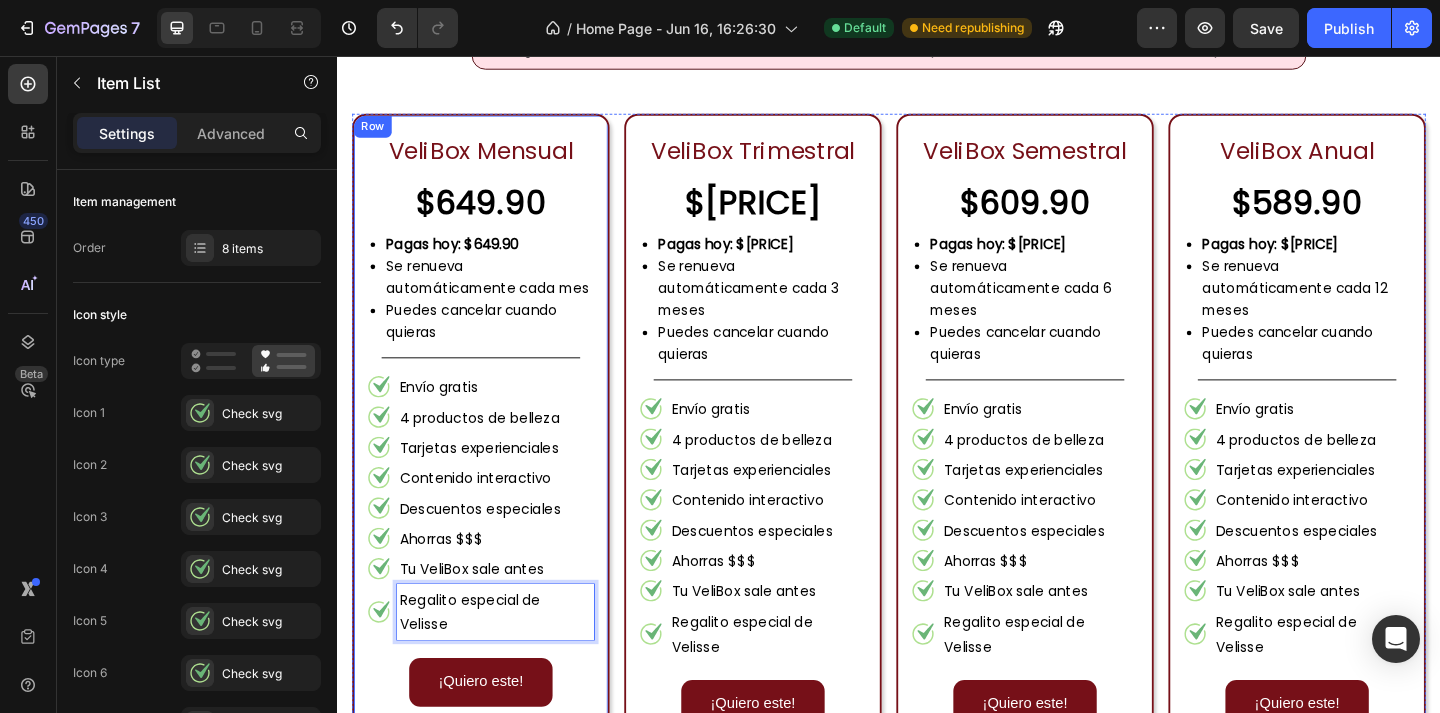 click on "Pagas hoy: $[PRICE] Se renueva automáticamente cada mes Puedes cancelar cuando quieras Custom Code Title Line Envío gratis 4 productos de belleza Tarjetas experienciales Contenido interactivo Descuentos especiales Ahorras $$$ Tu VeliBox sale antes Regalito especial de Velisse Item List 0 ¡Quiero este! Button Row" at bounding box center [493, 455] 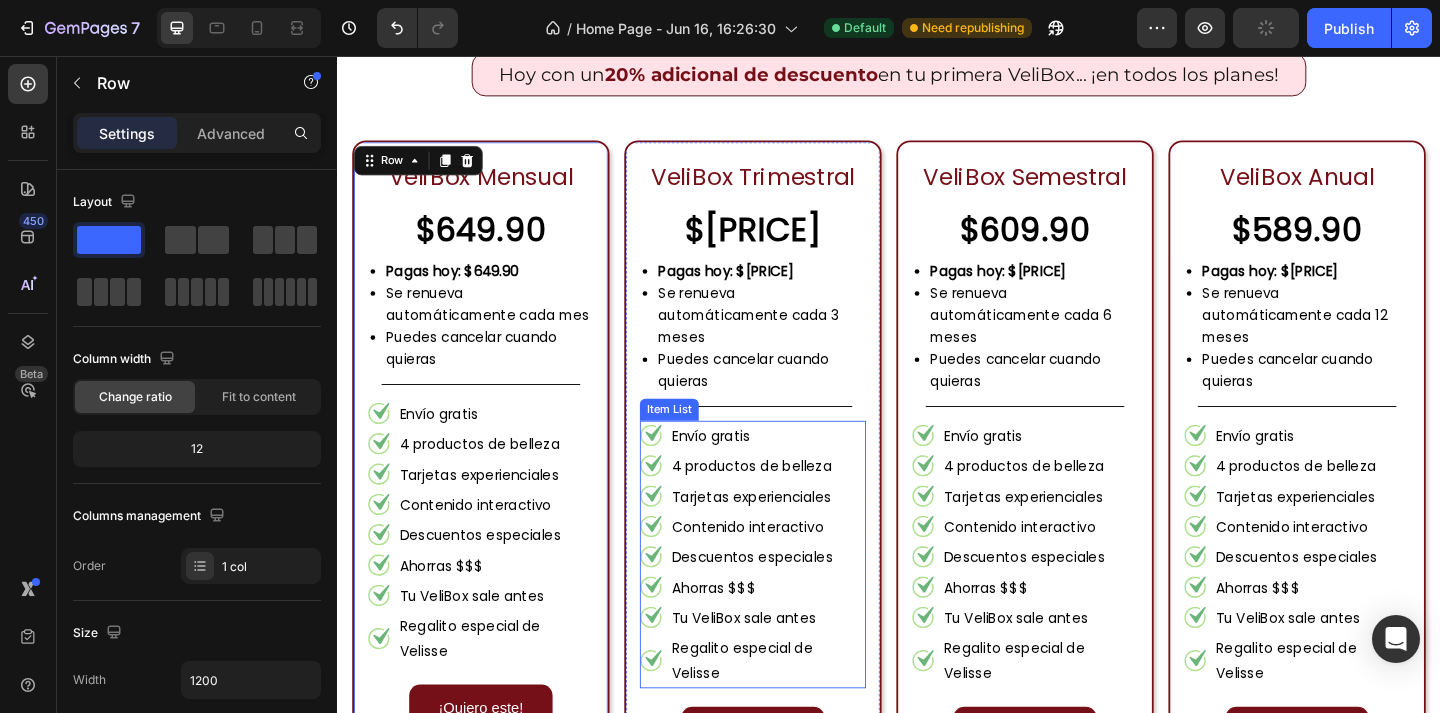 scroll, scrollTop: 1993, scrollLeft: 0, axis: vertical 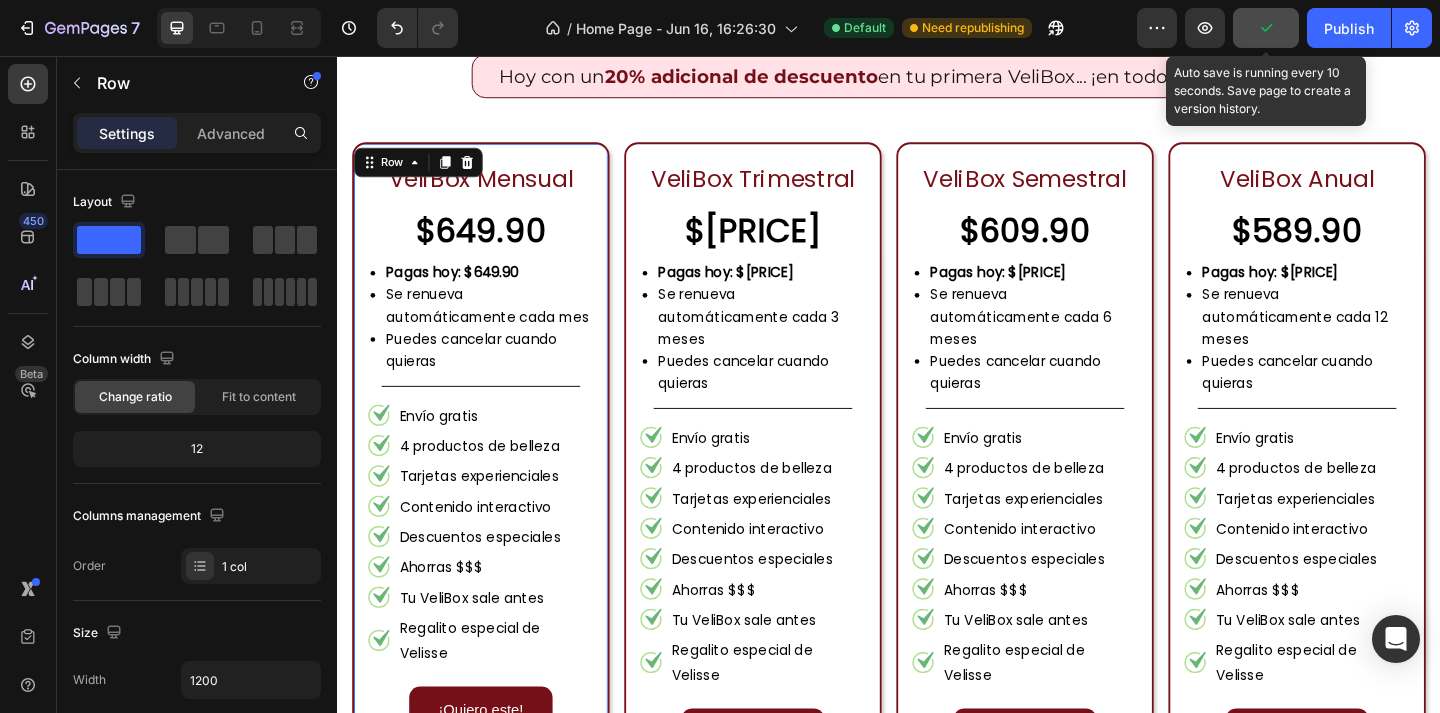 click 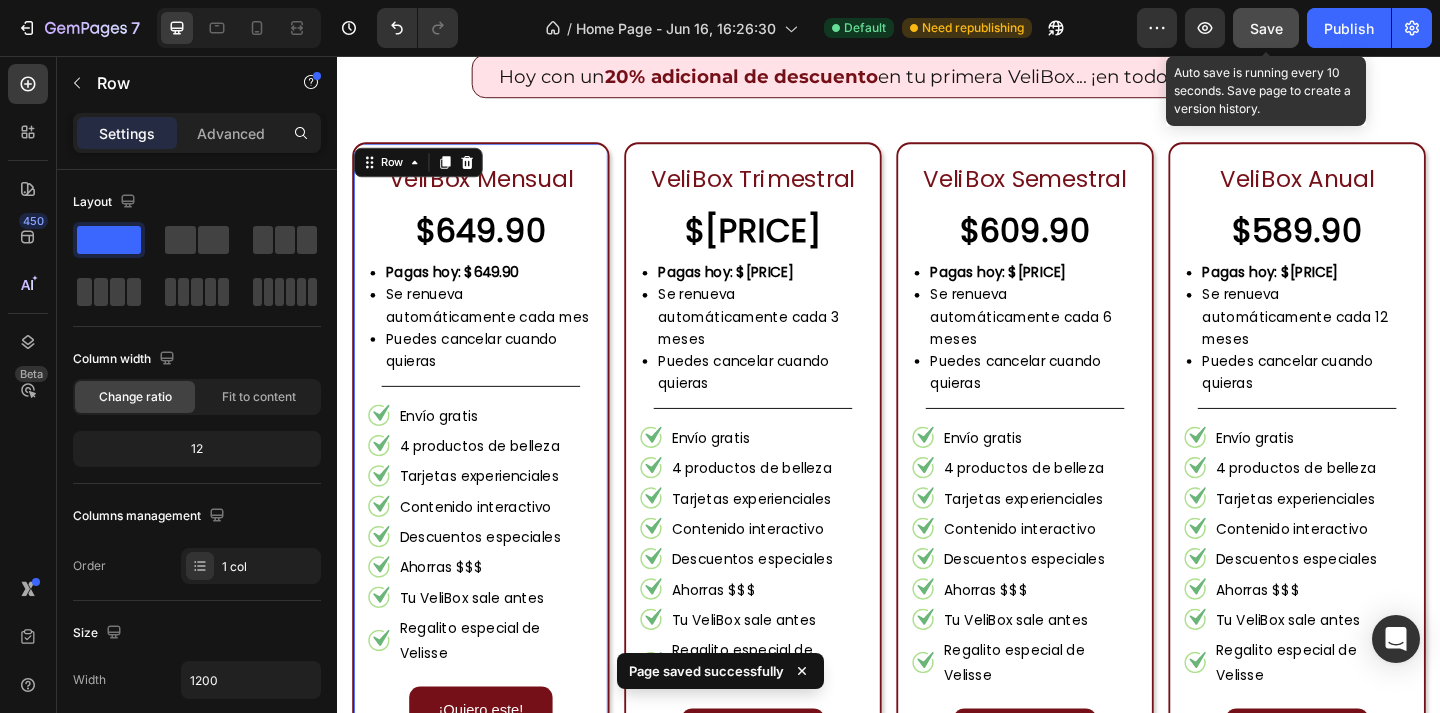 click on "Save" 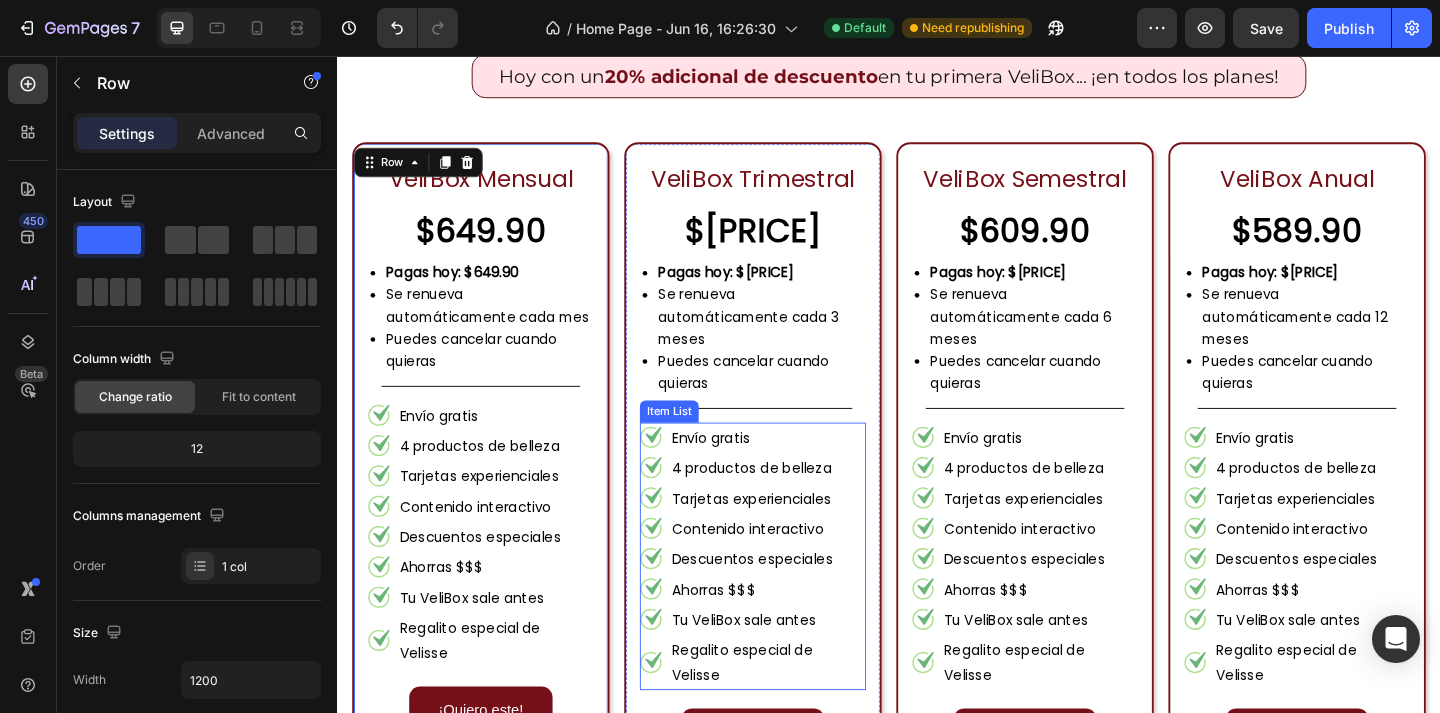 click on "Ahorras $$$" at bounding box center [805, 636] 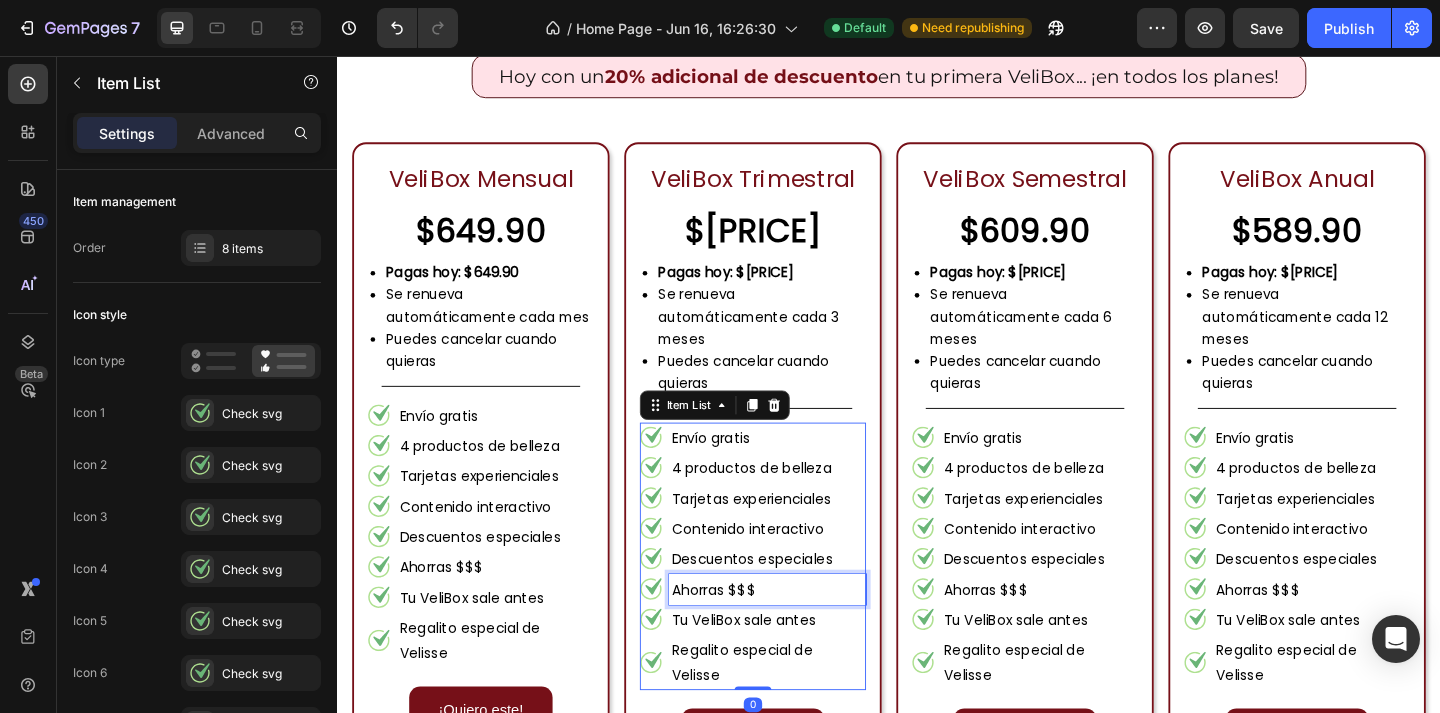 click on "Ahorras $$$" at bounding box center [805, 636] 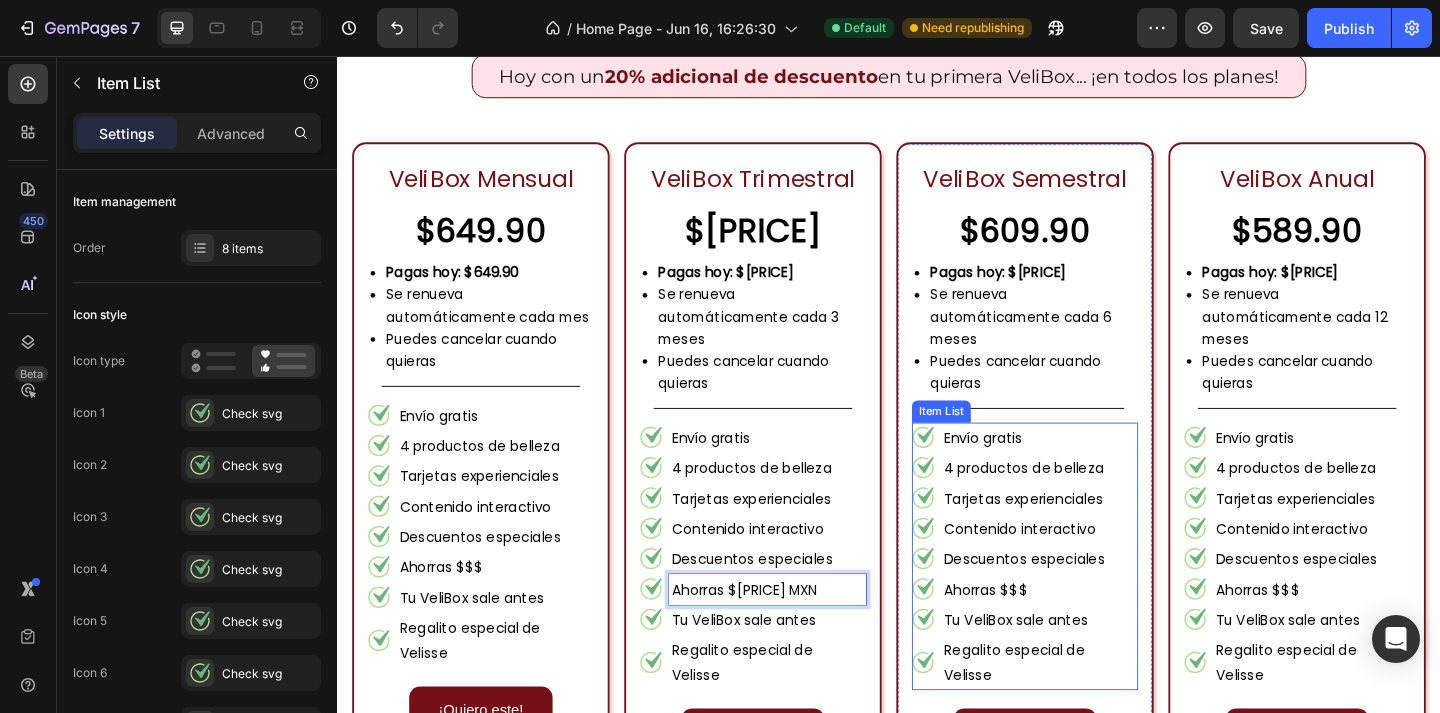 click on "Ahorras $$$" at bounding box center [1101, 636] 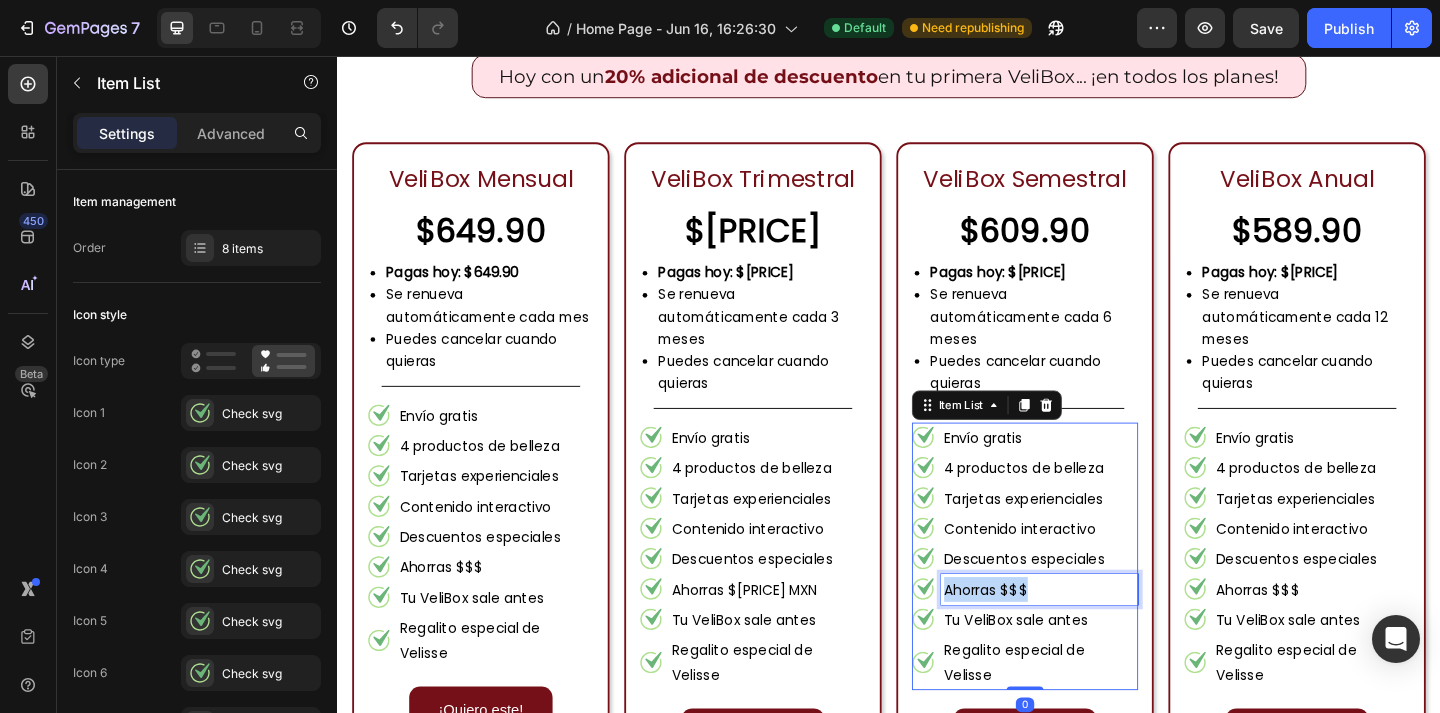 click on "Ahorras $$$" at bounding box center [1101, 636] 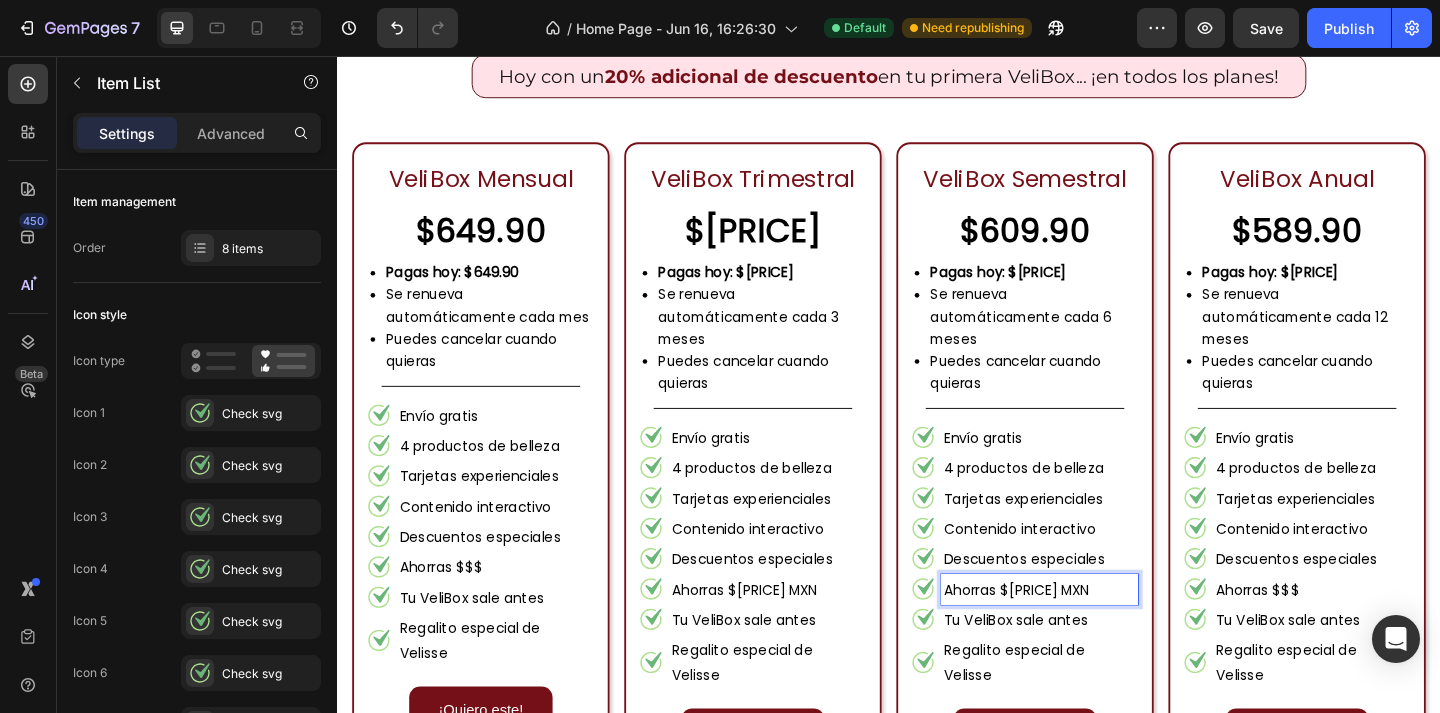 click on "Ahorras $[PRICE] MXN" at bounding box center (1101, 636) 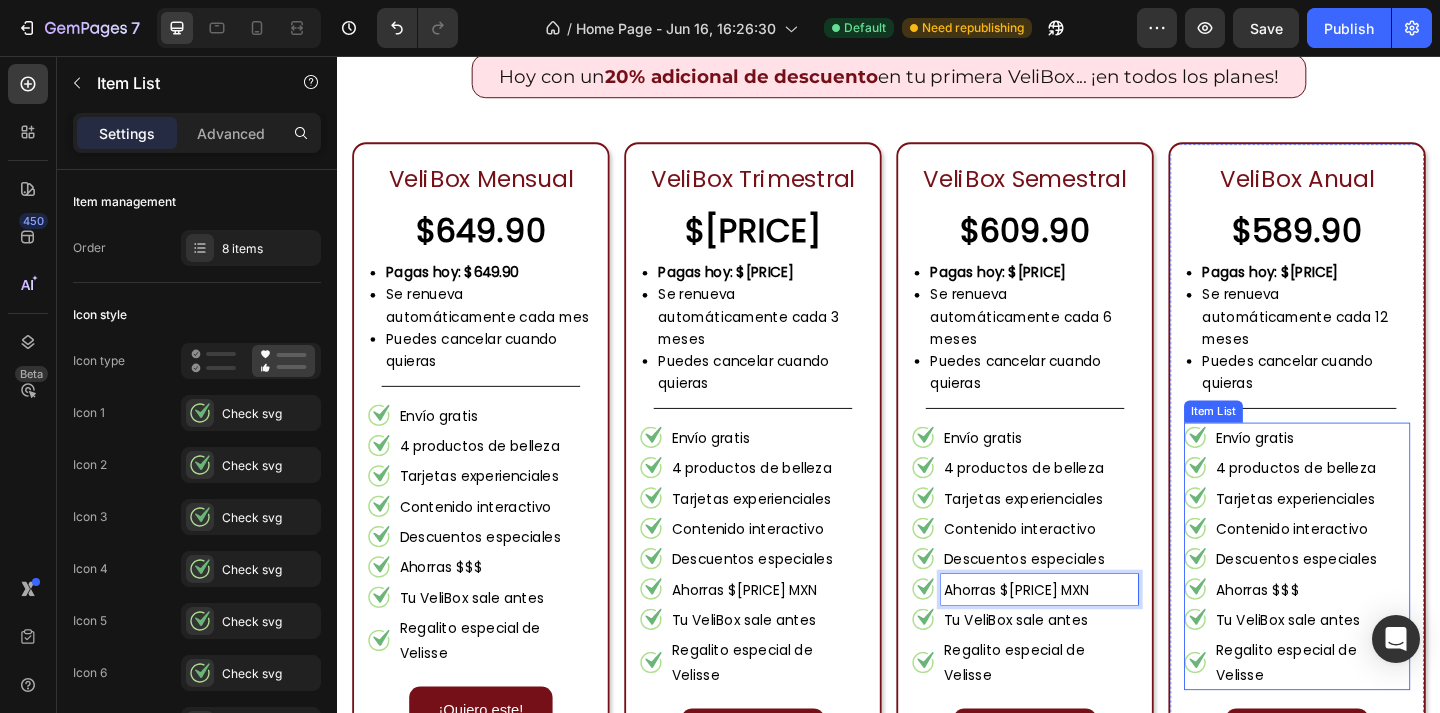click on "Ahorras $$$" at bounding box center [1397, 636] 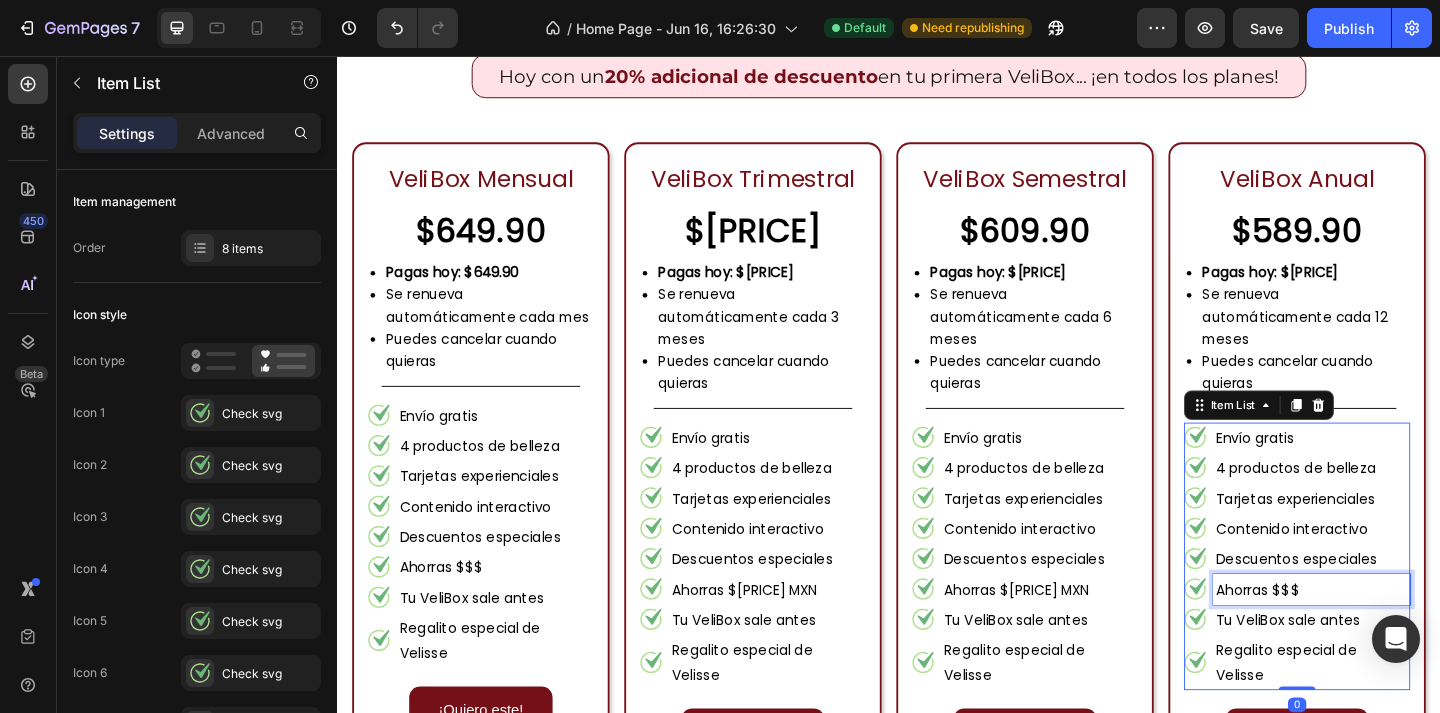 click on "Ahorras $$$" at bounding box center (1397, 636) 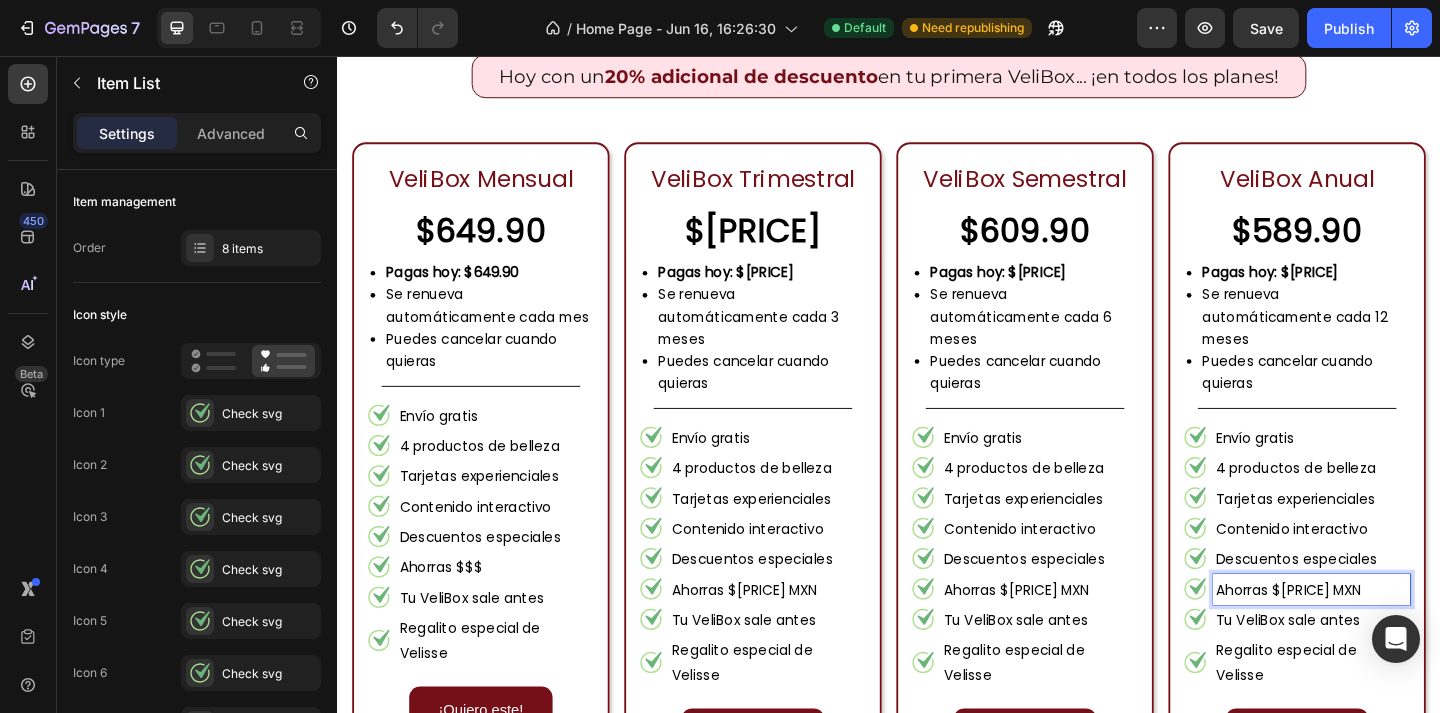 click on "Ahorras $[PRICE] MXN" at bounding box center (1397, 636) 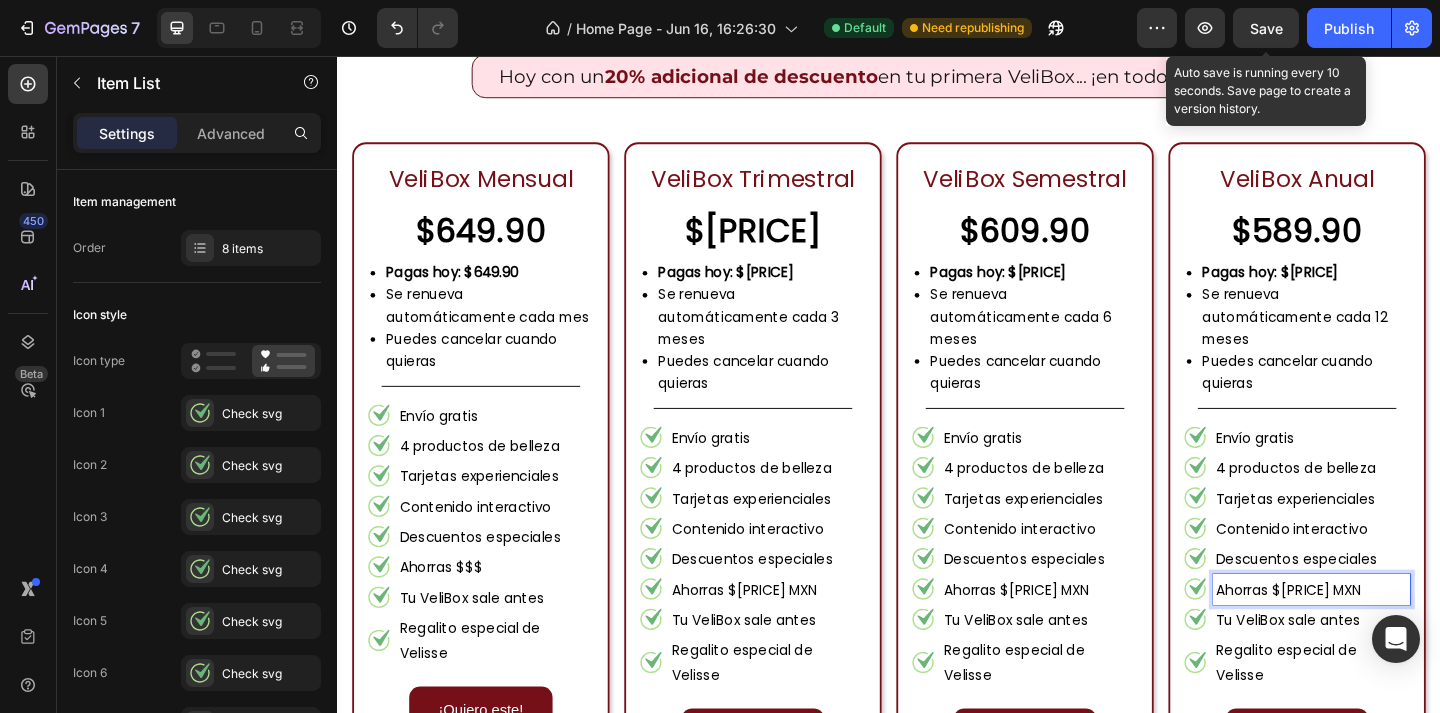 click on "Save" at bounding box center [1266, 28] 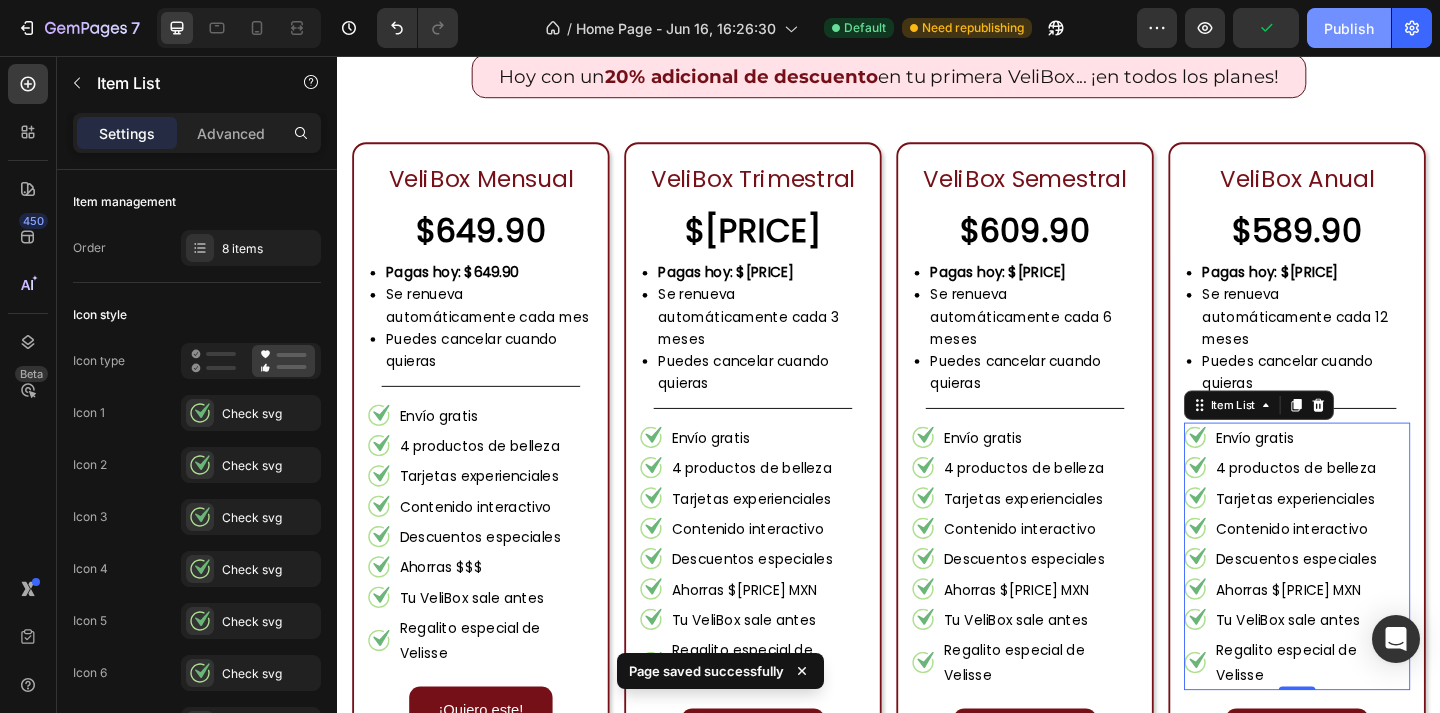click on "Publish" at bounding box center (1349, 28) 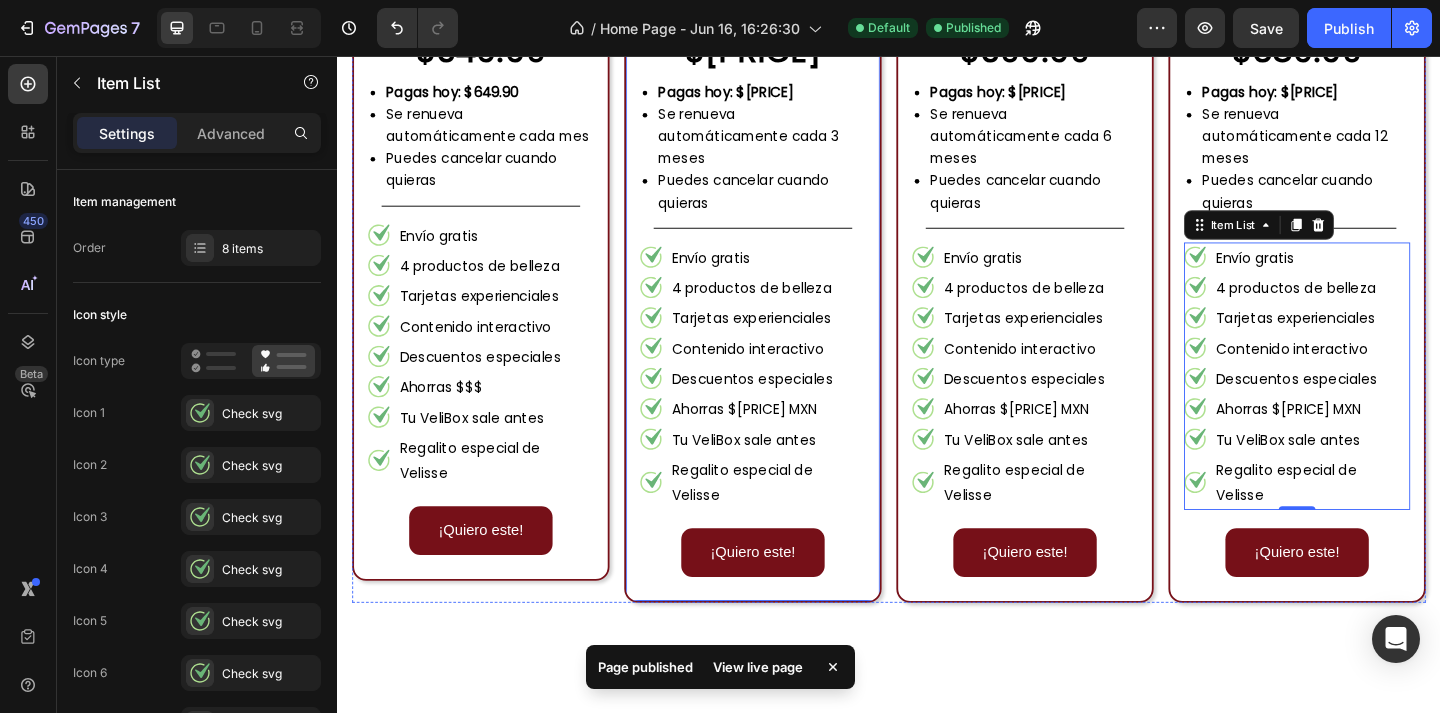 scroll, scrollTop: 1486, scrollLeft: 0, axis: vertical 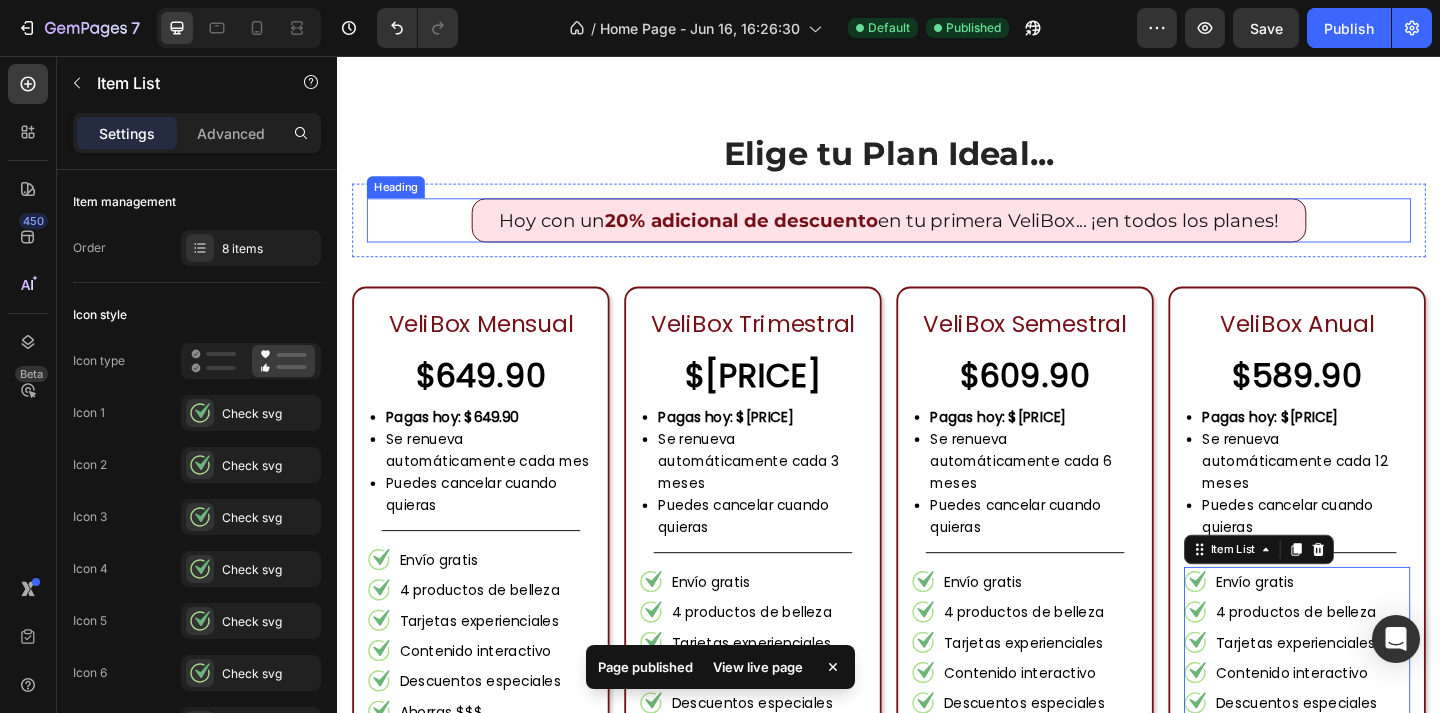 click on "Hoy con un  20% adicional de descuento  en tu primera VeliBox... ¡en todos los planes!" at bounding box center [937, 235] 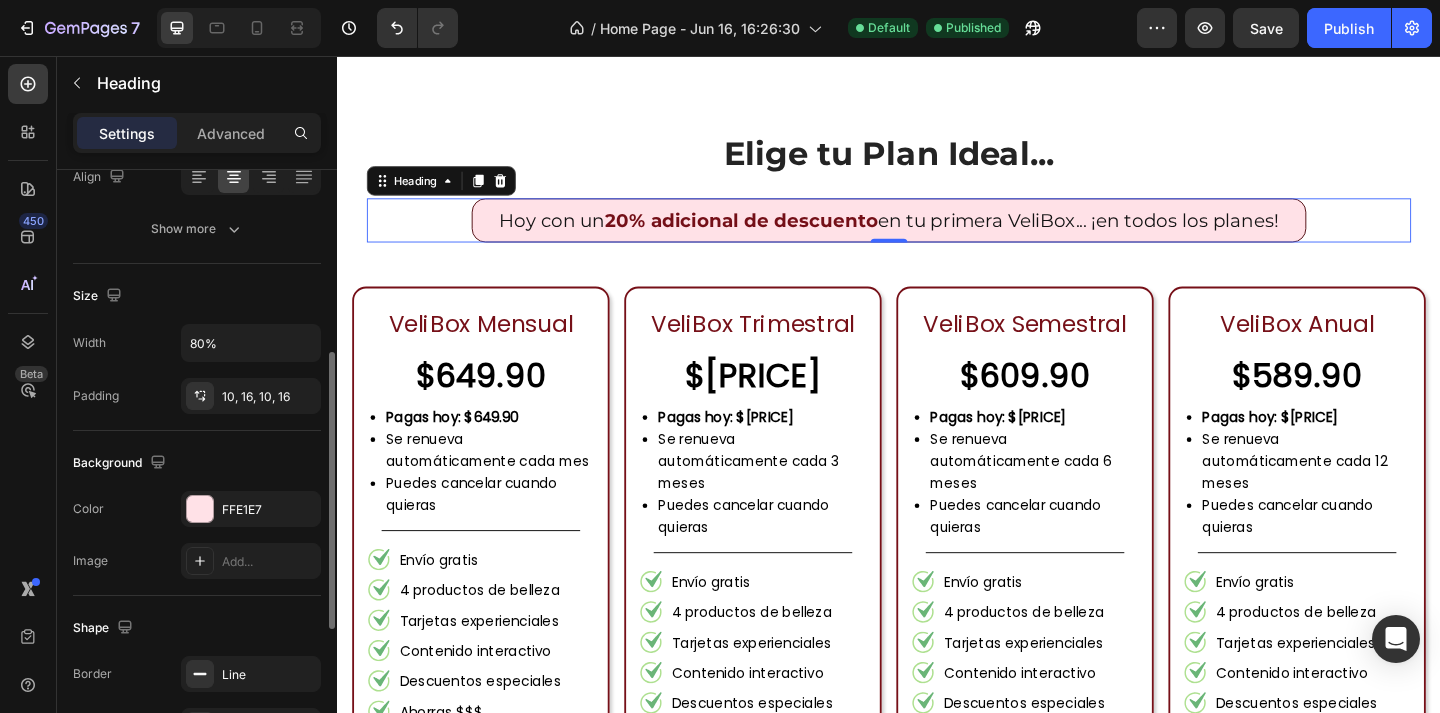 scroll, scrollTop: 396, scrollLeft: 0, axis: vertical 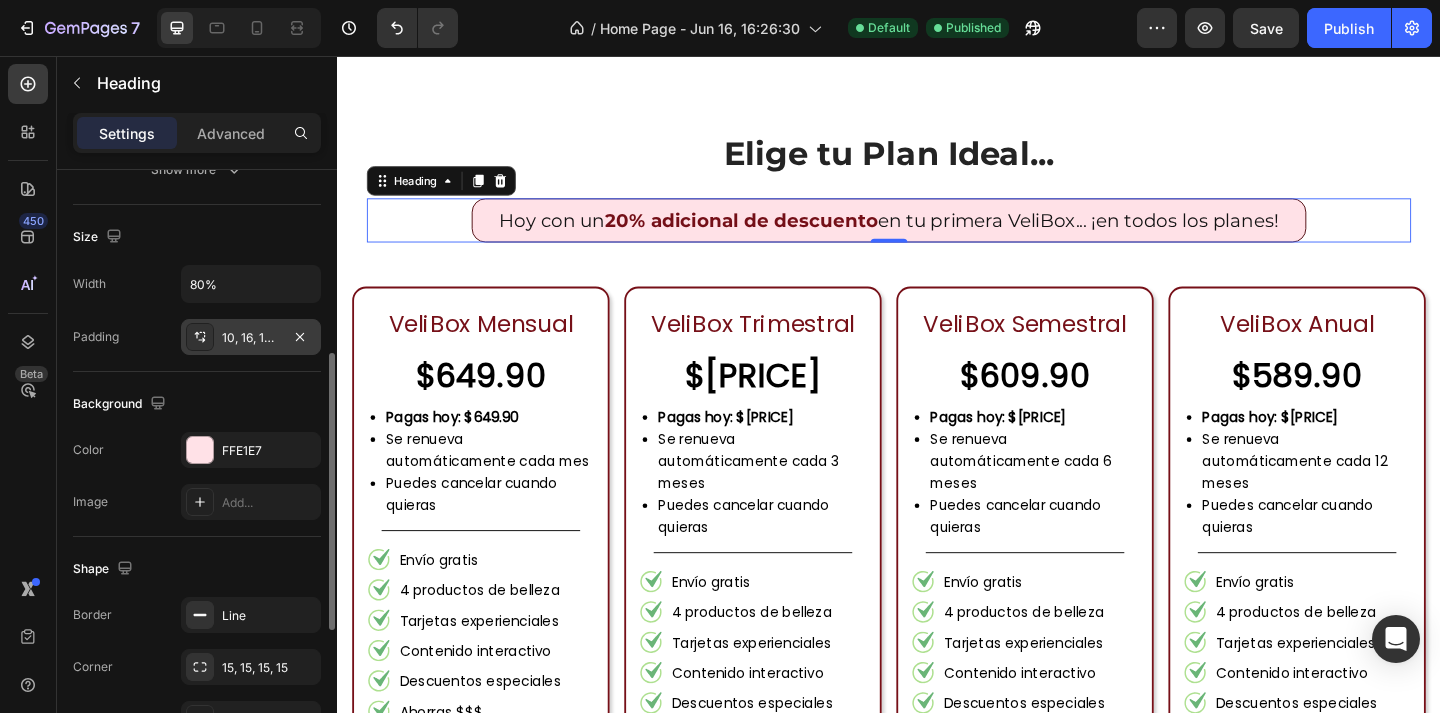 click on "10, 16, 10, 16" at bounding box center [251, 338] 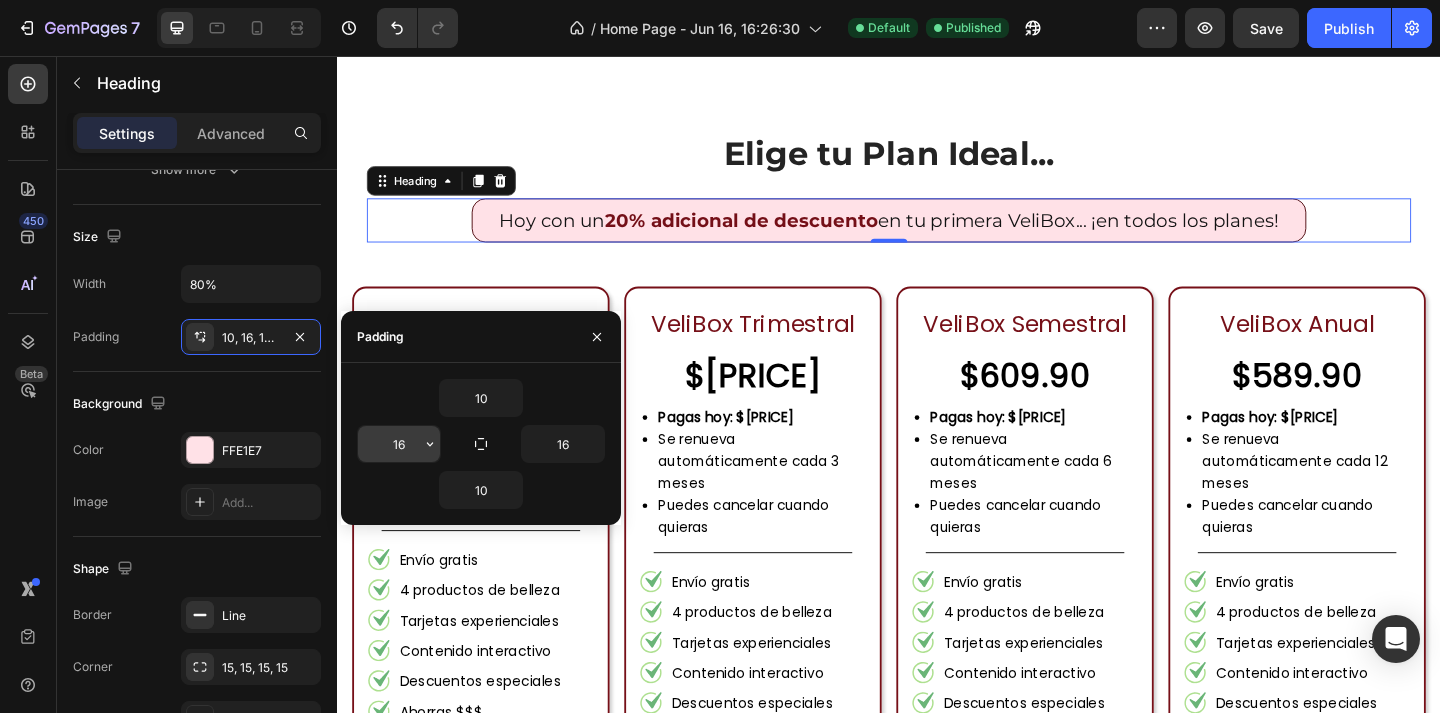 click on "16" at bounding box center (399, 444) 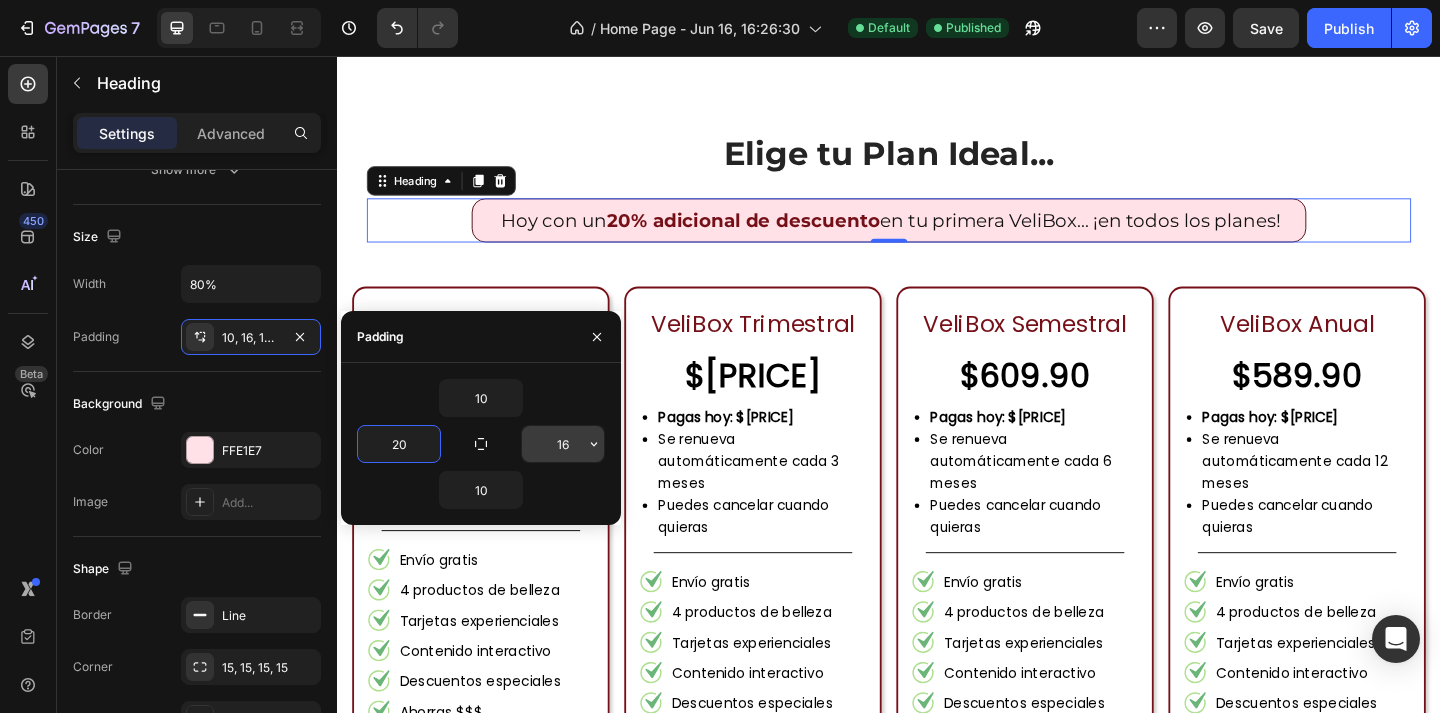 type on "20" 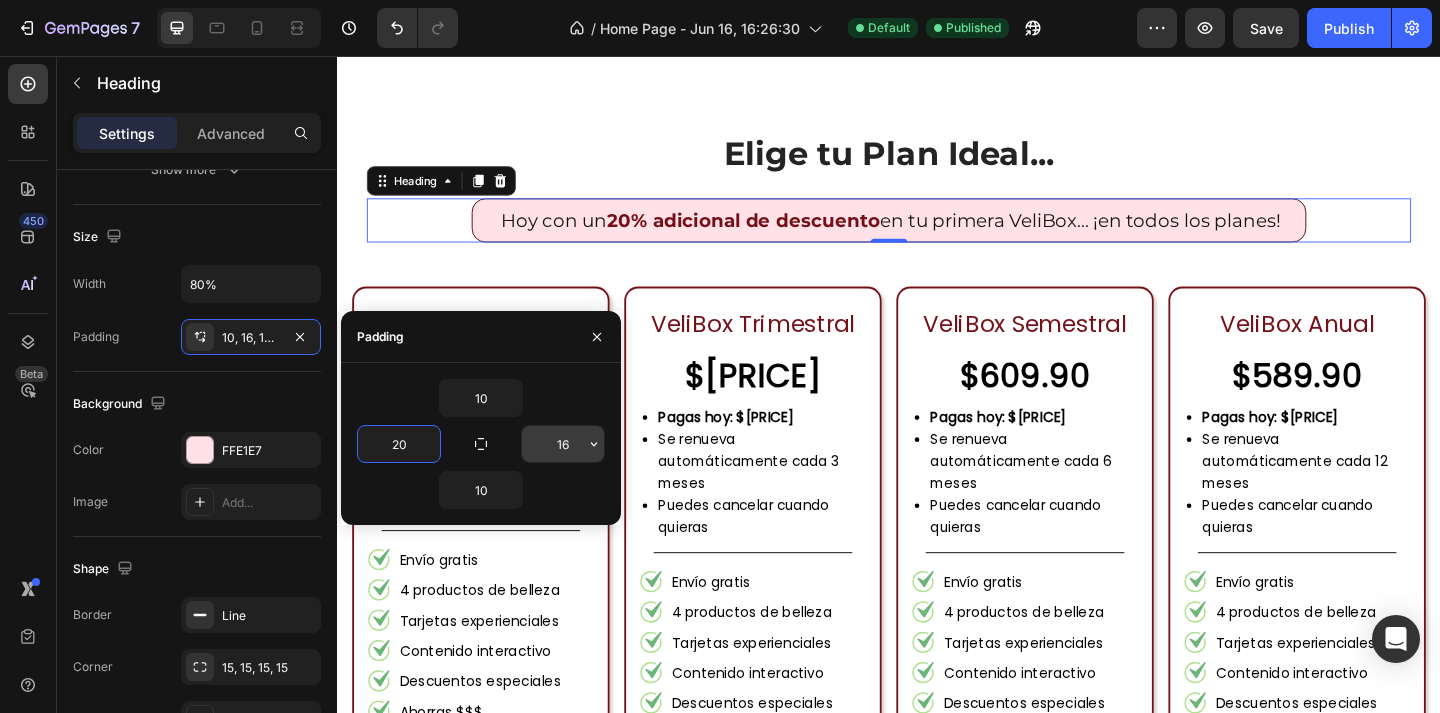 click on "16" at bounding box center [563, 444] 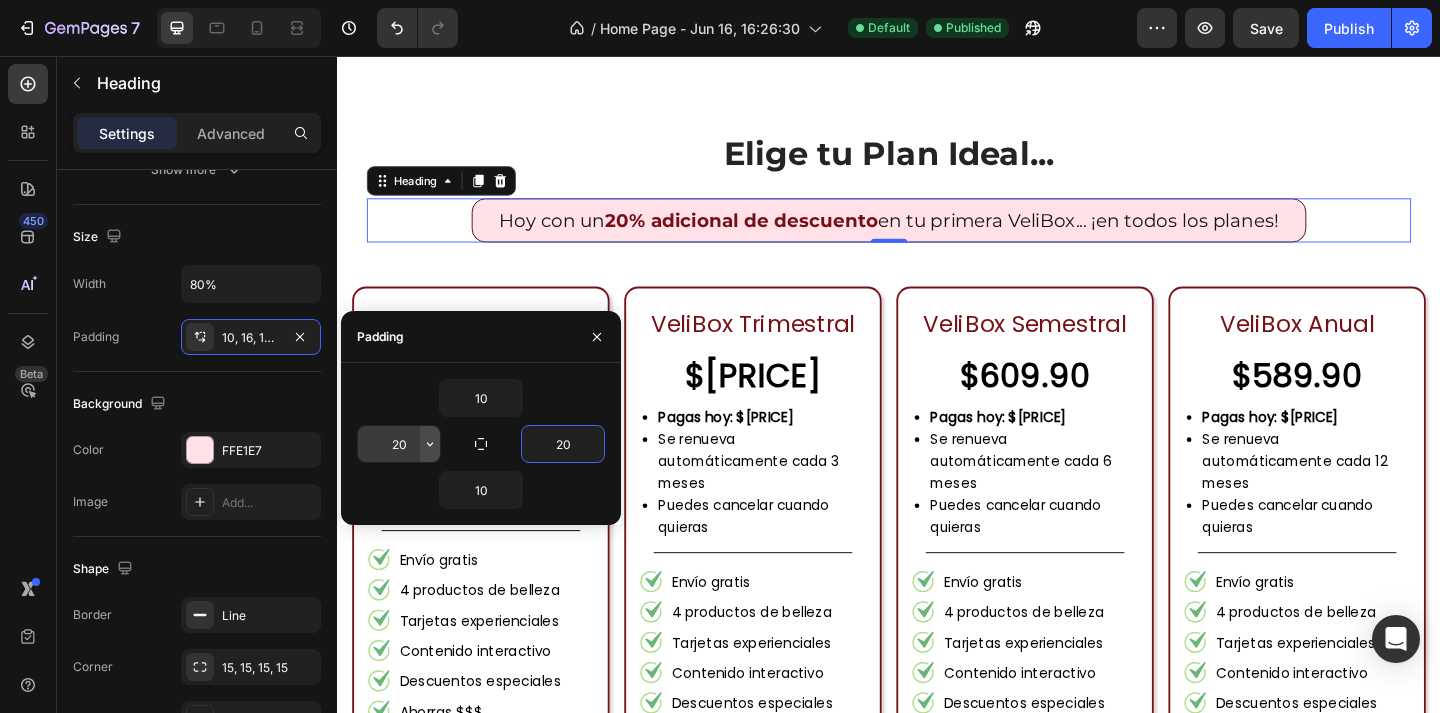type on "20" 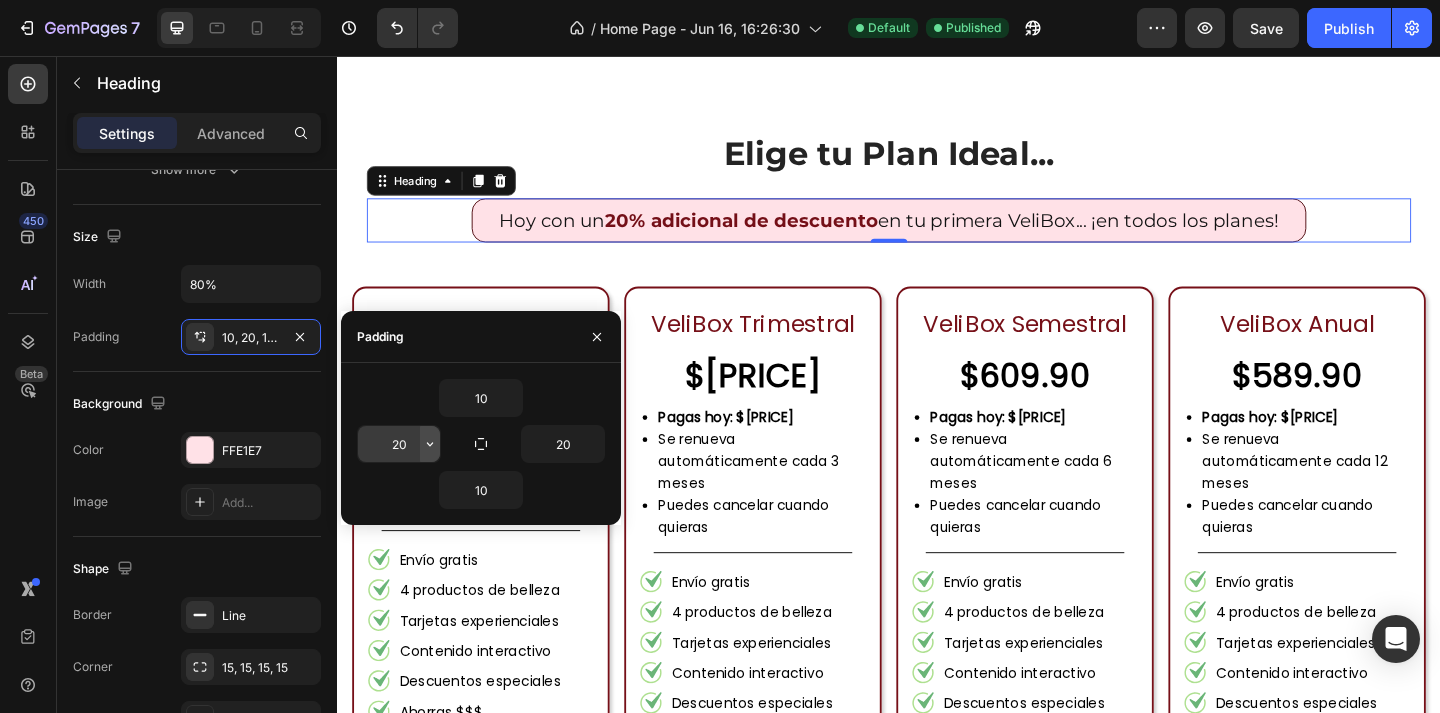 click 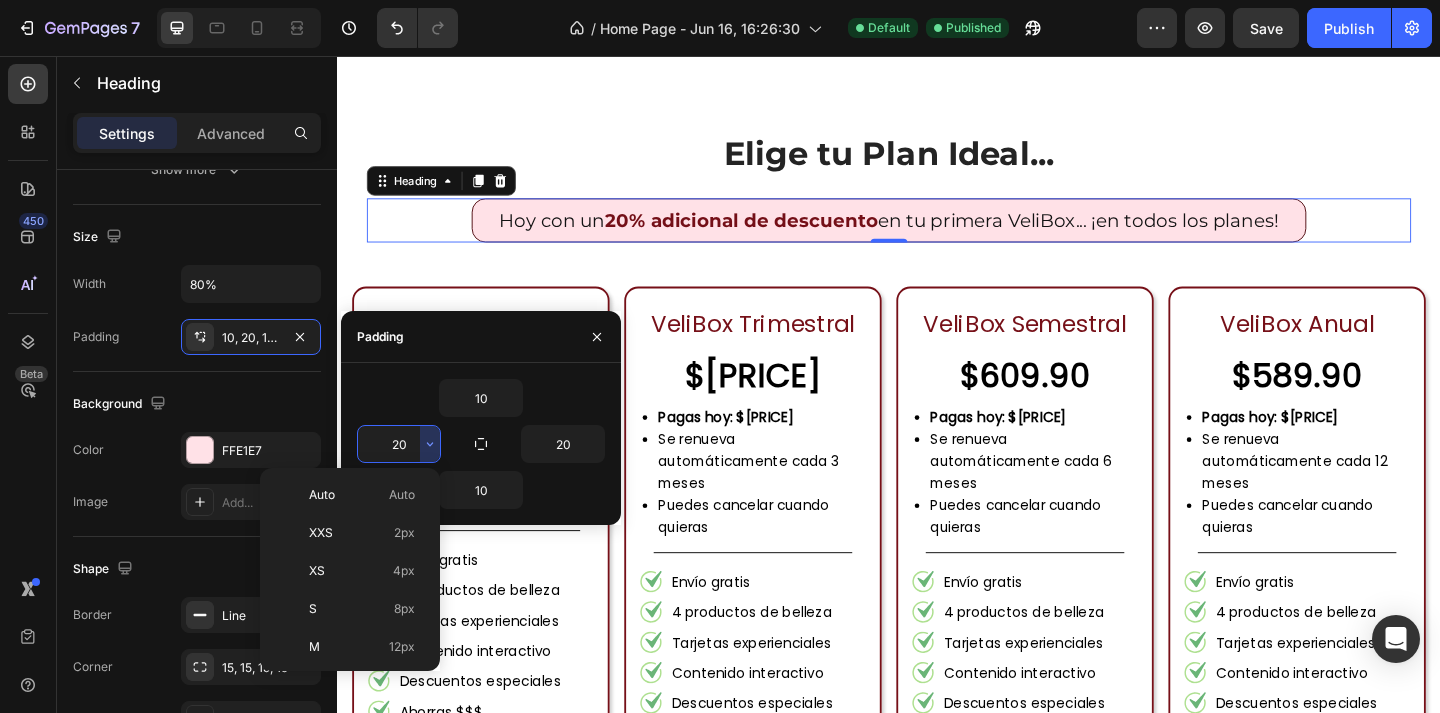 click on "20" at bounding box center (399, 444) 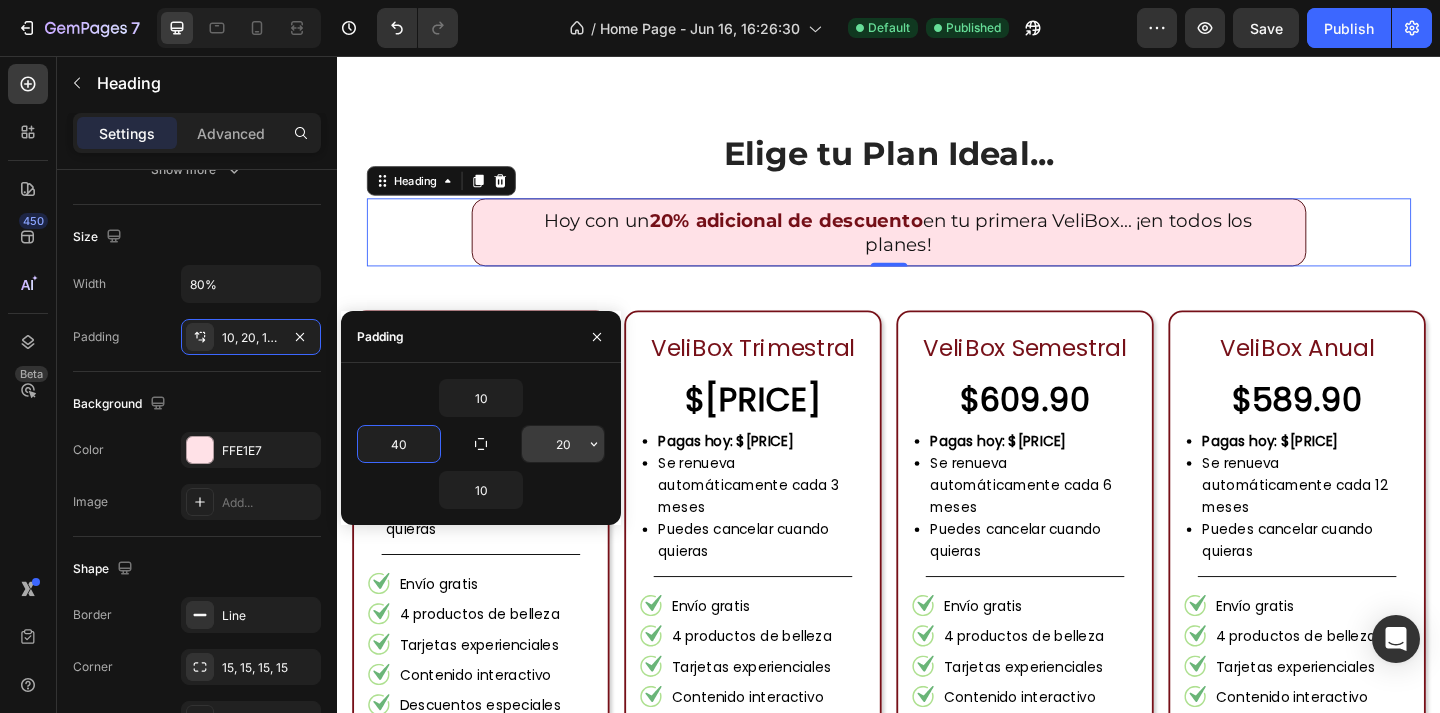 type on "40" 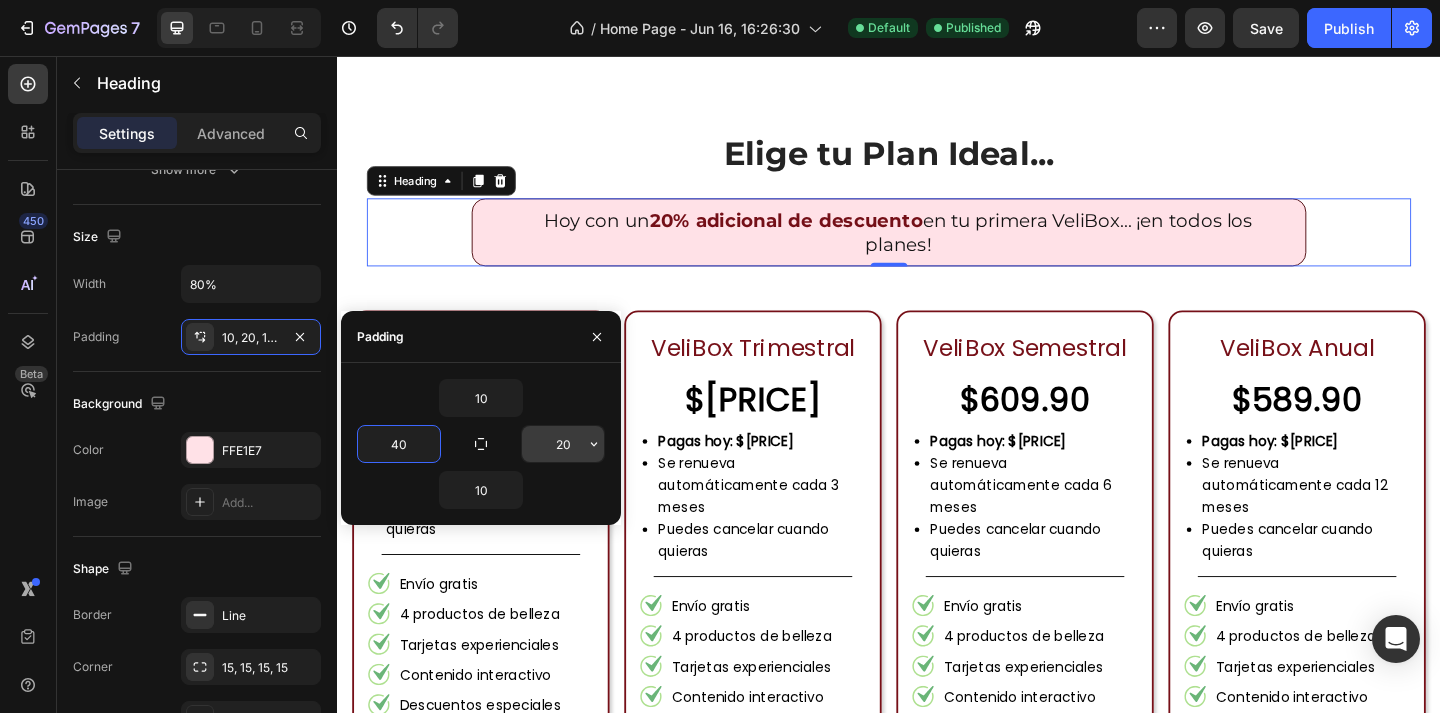 click on "20" at bounding box center [563, 444] 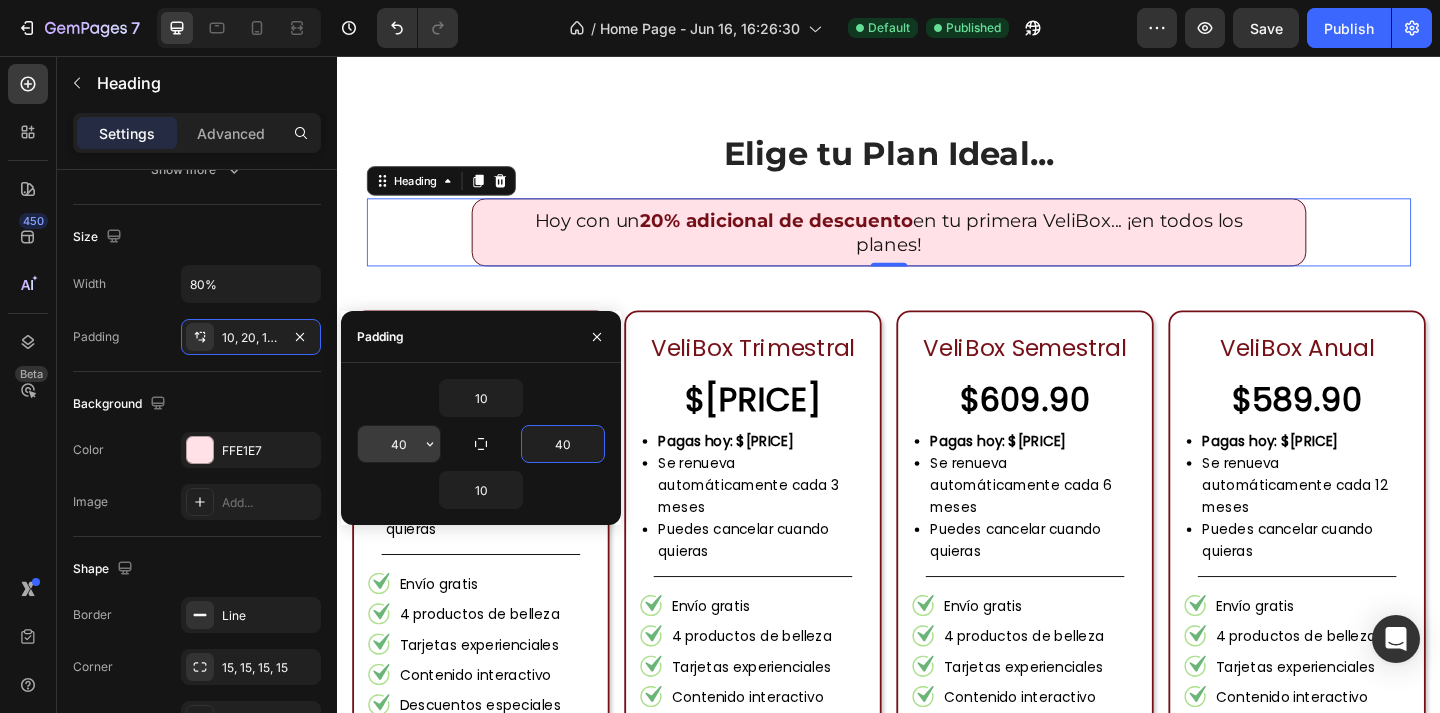 type on "40" 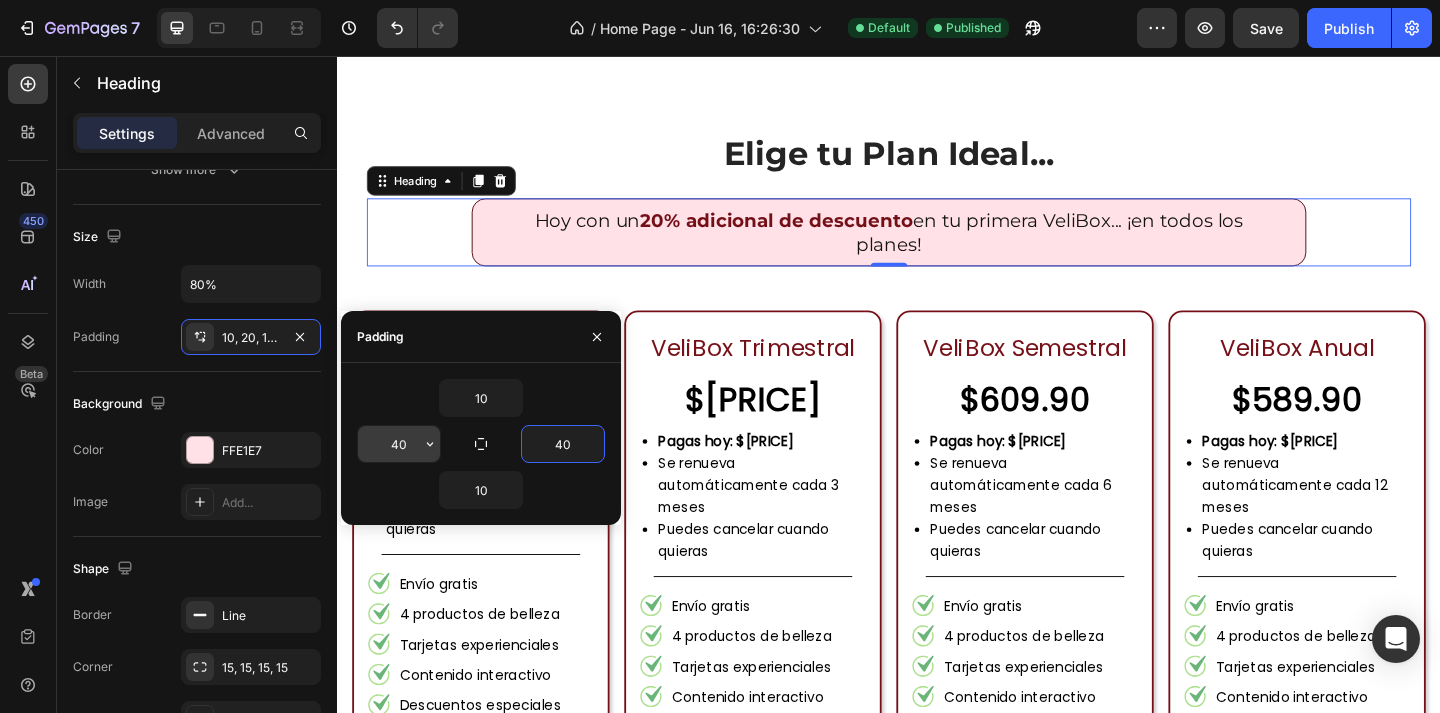 click on "40" at bounding box center (399, 444) 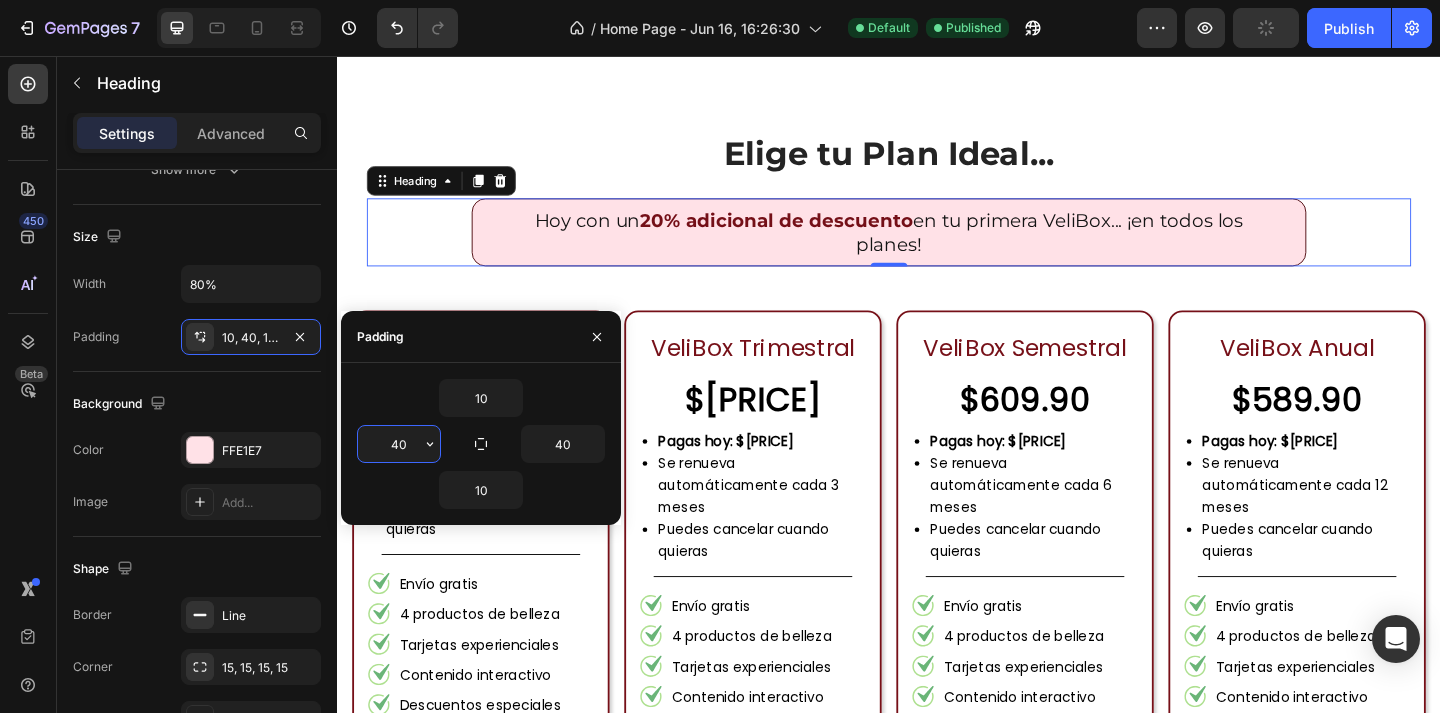 click on "40" at bounding box center [399, 444] 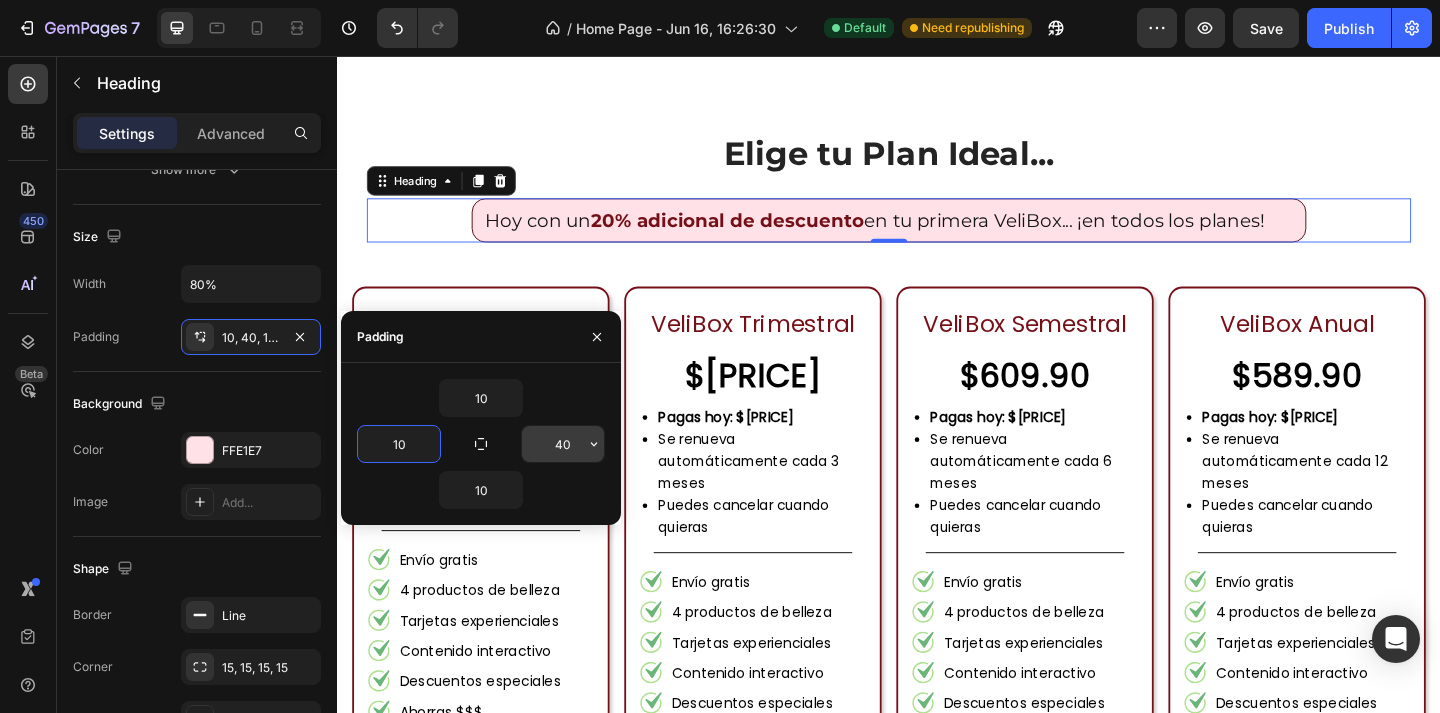 type on "10" 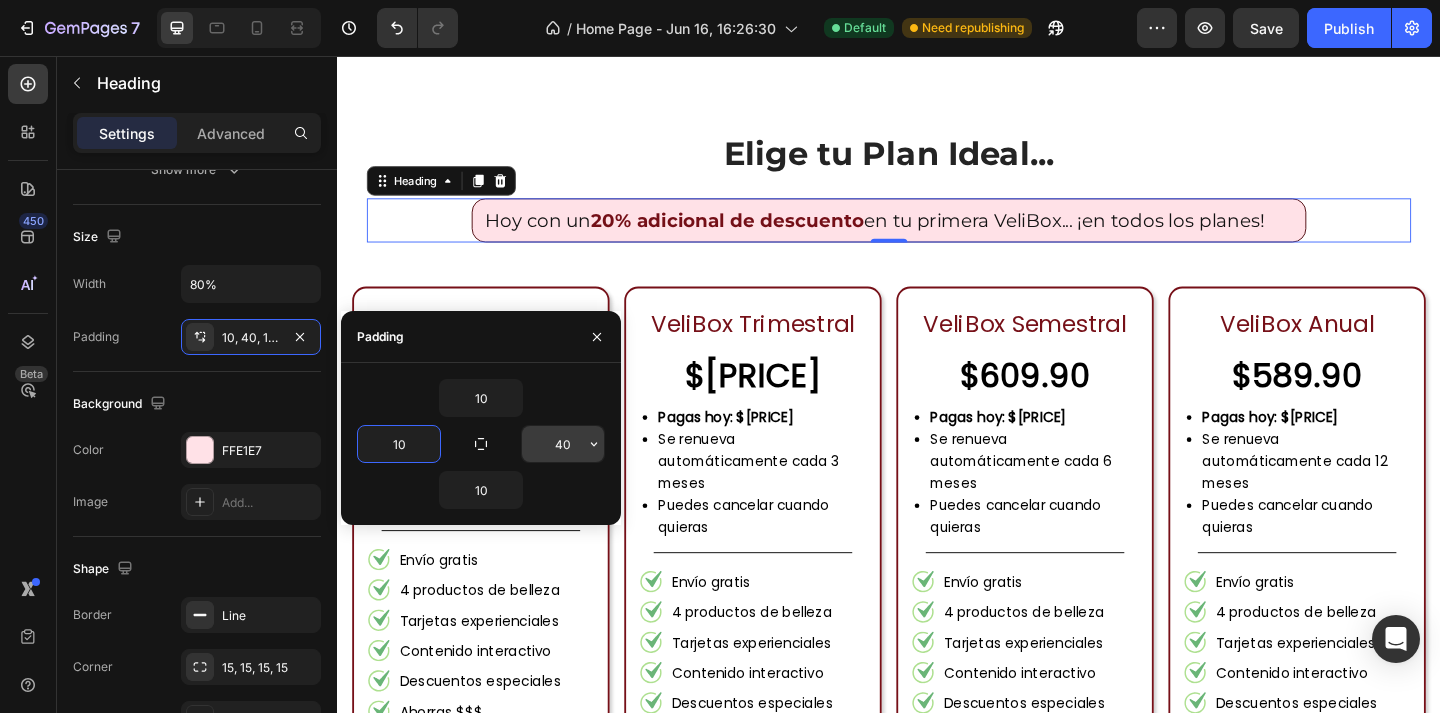 click on "40" at bounding box center [563, 444] 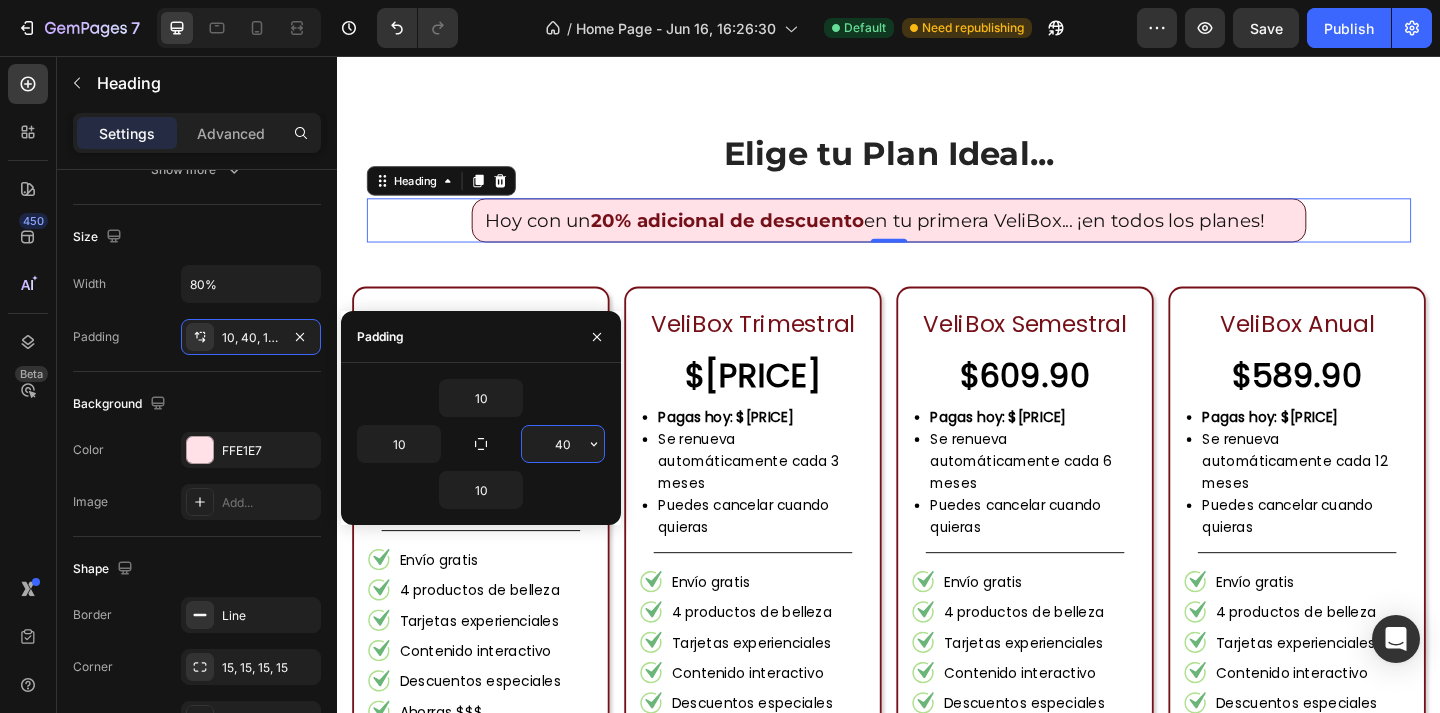 click on "40" at bounding box center [563, 444] 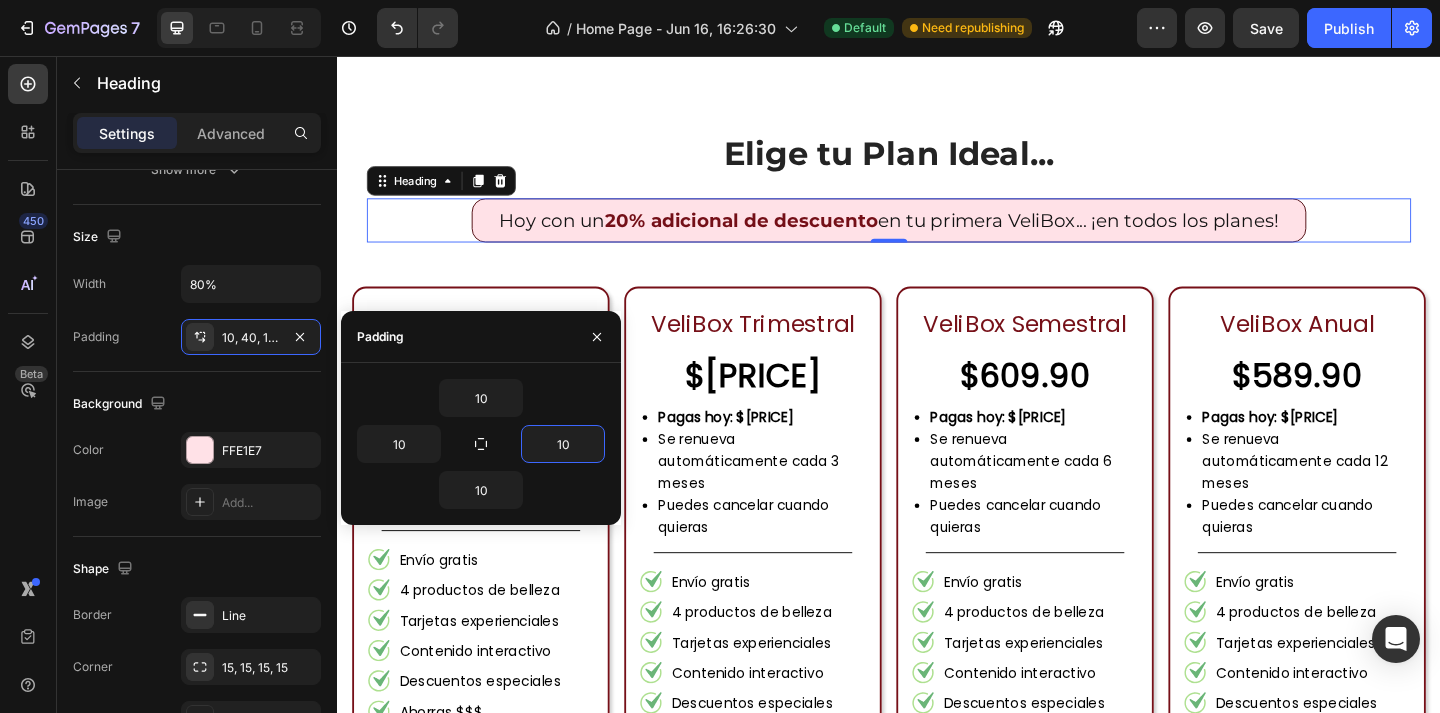 type on "10" 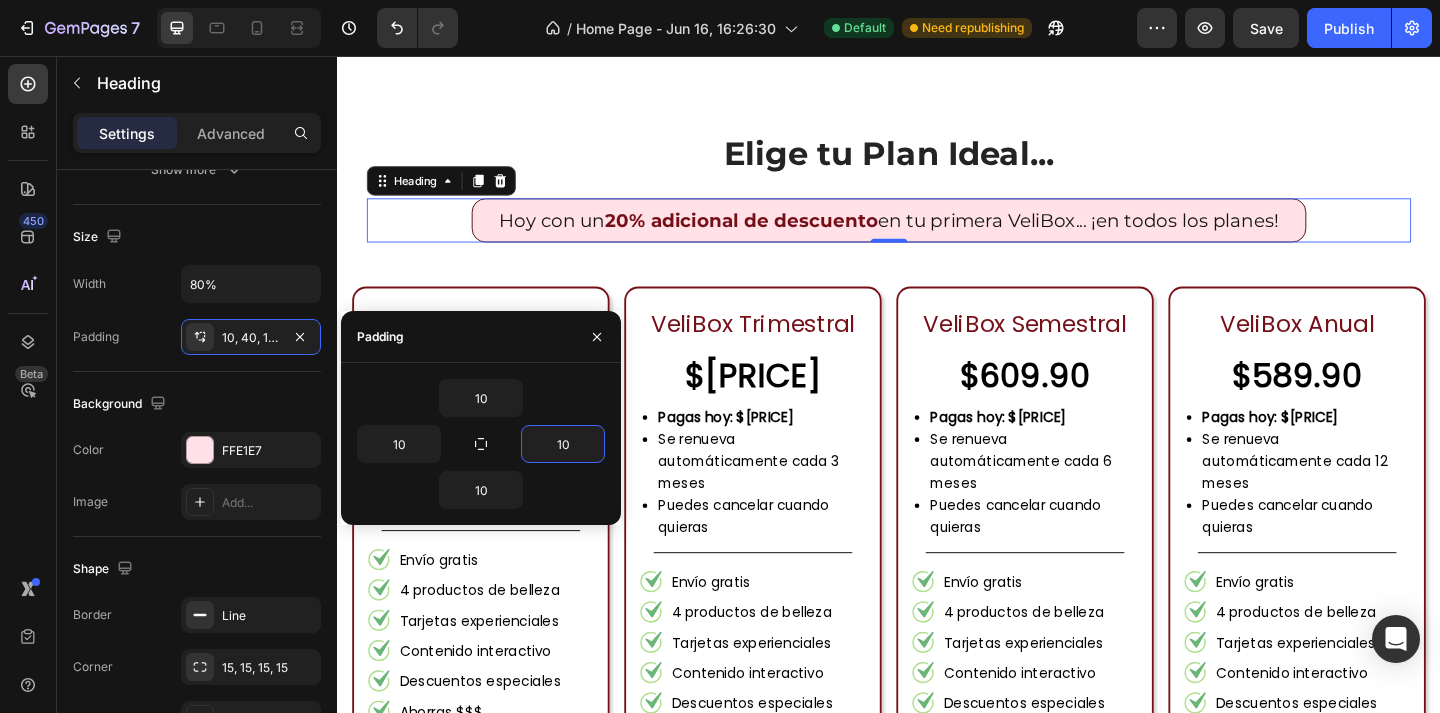click on "10" at bounding box center (481, 398) 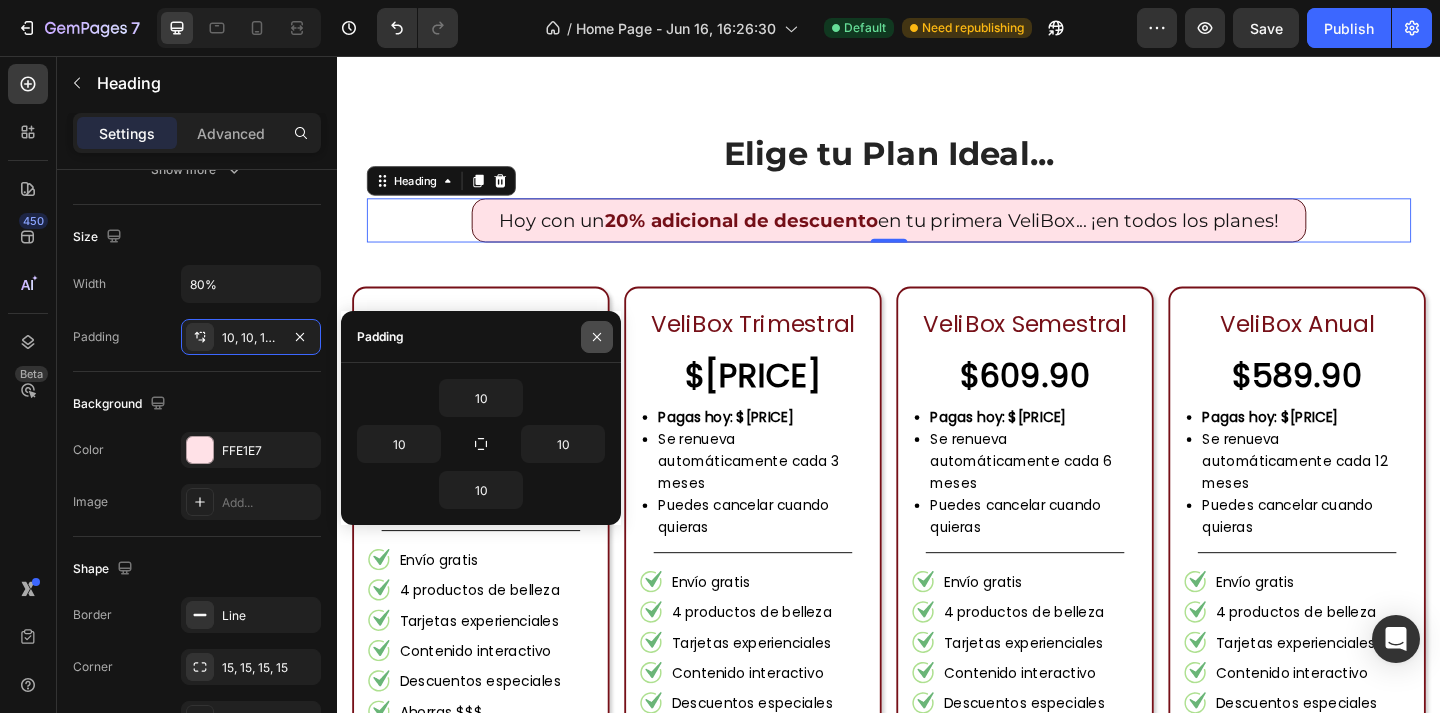 click 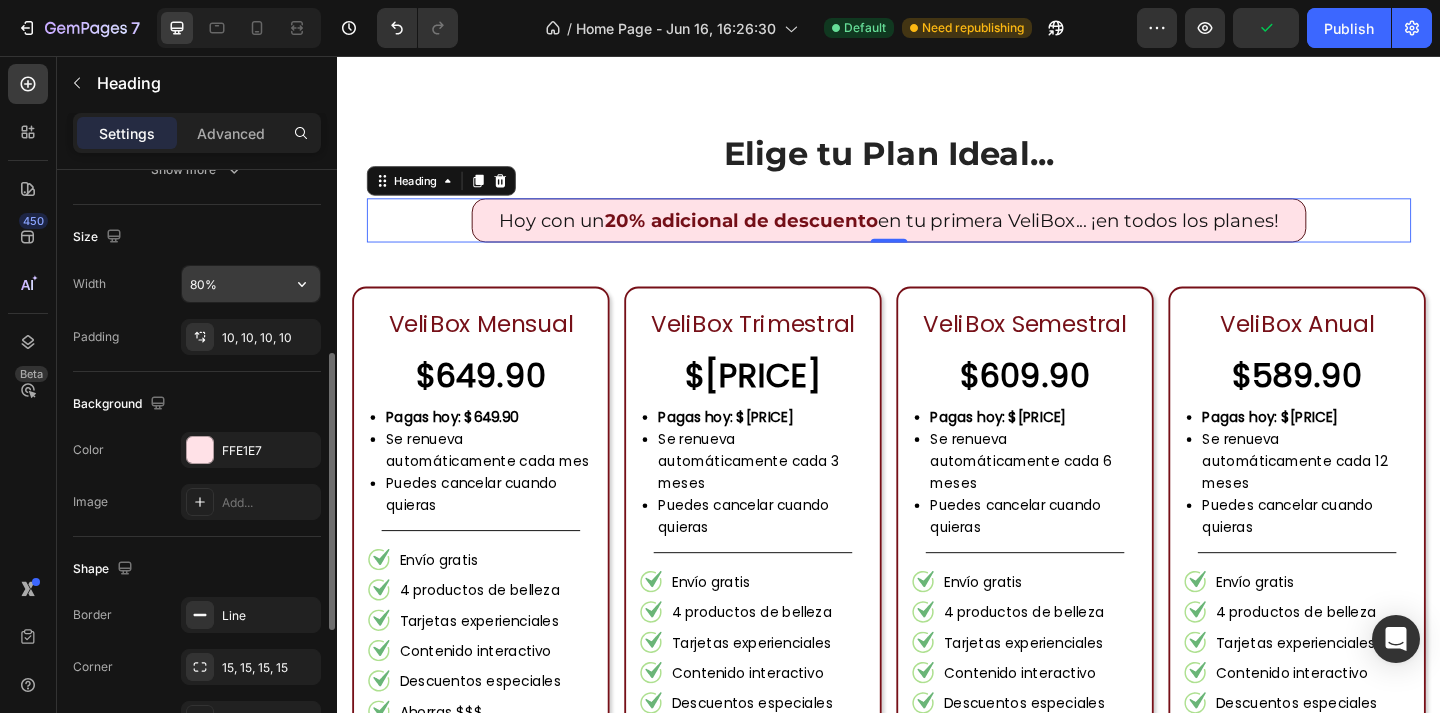 click on "80%" at bounding box center (251, 284) 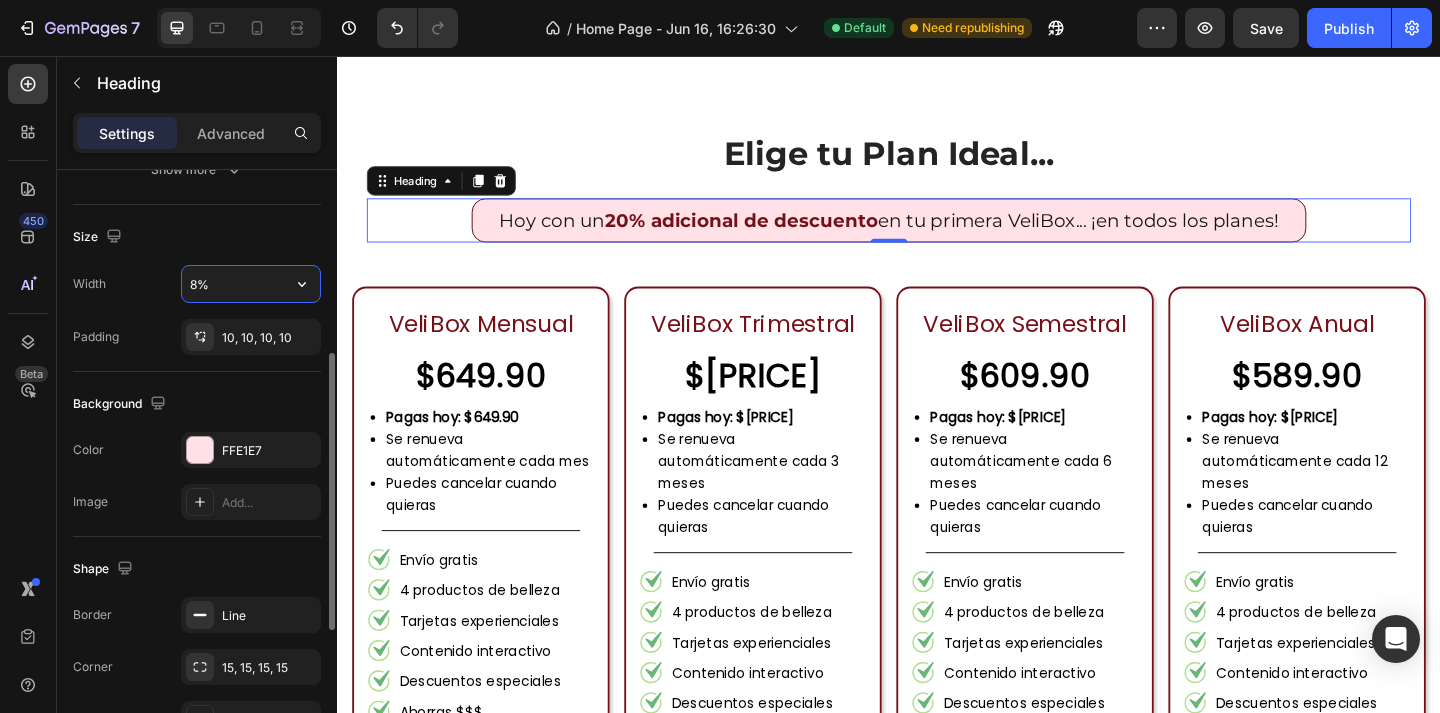 type on "85%" 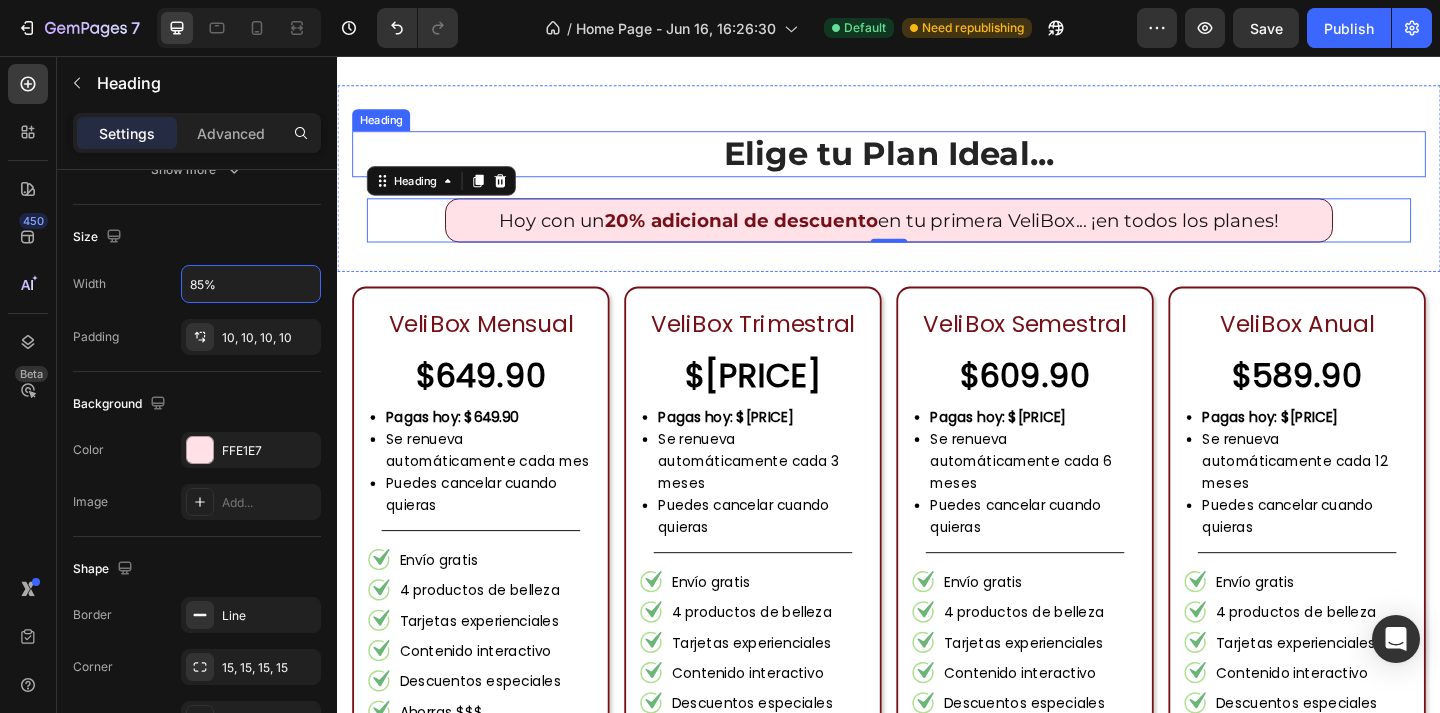 click on "Elige tu Plan Ideal..." at bounding box center [937, 163] 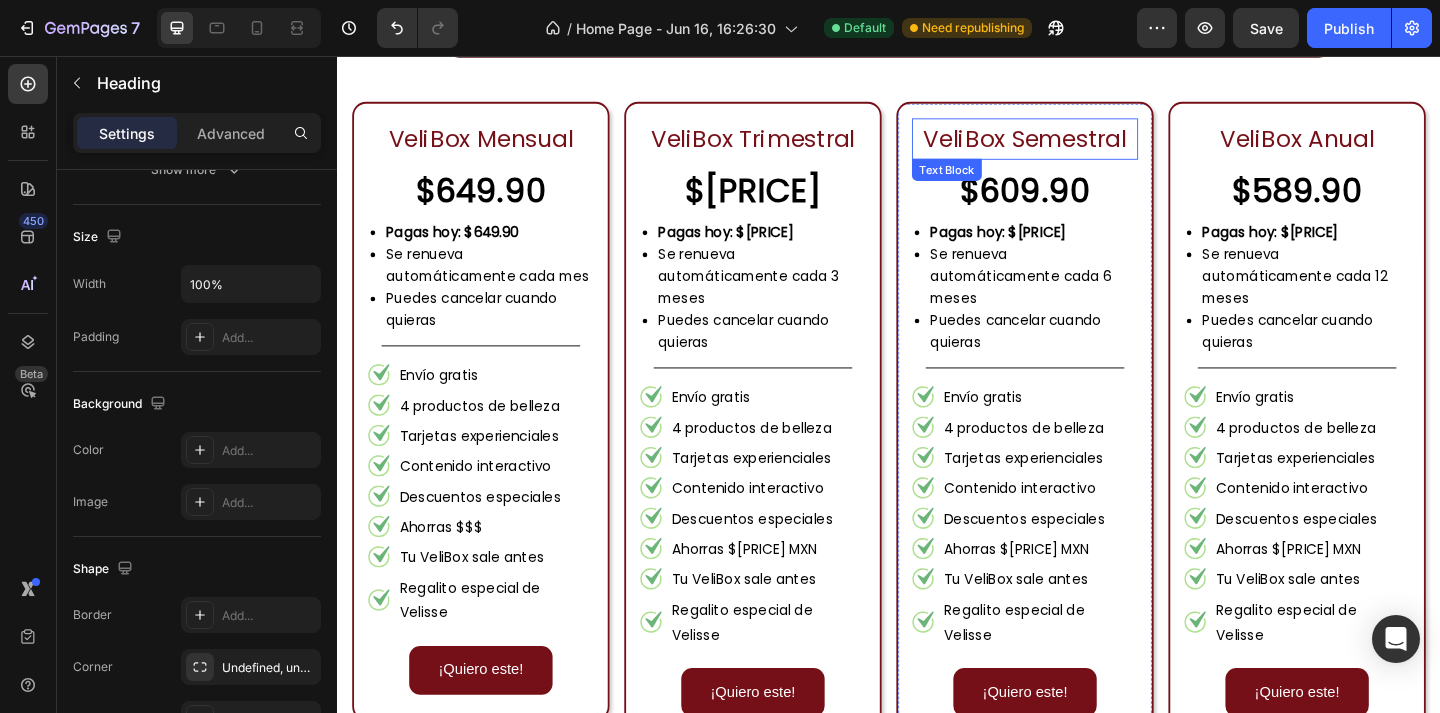 scroll, scrollTop: 1730, scrollLeft: 0, axis: vertical 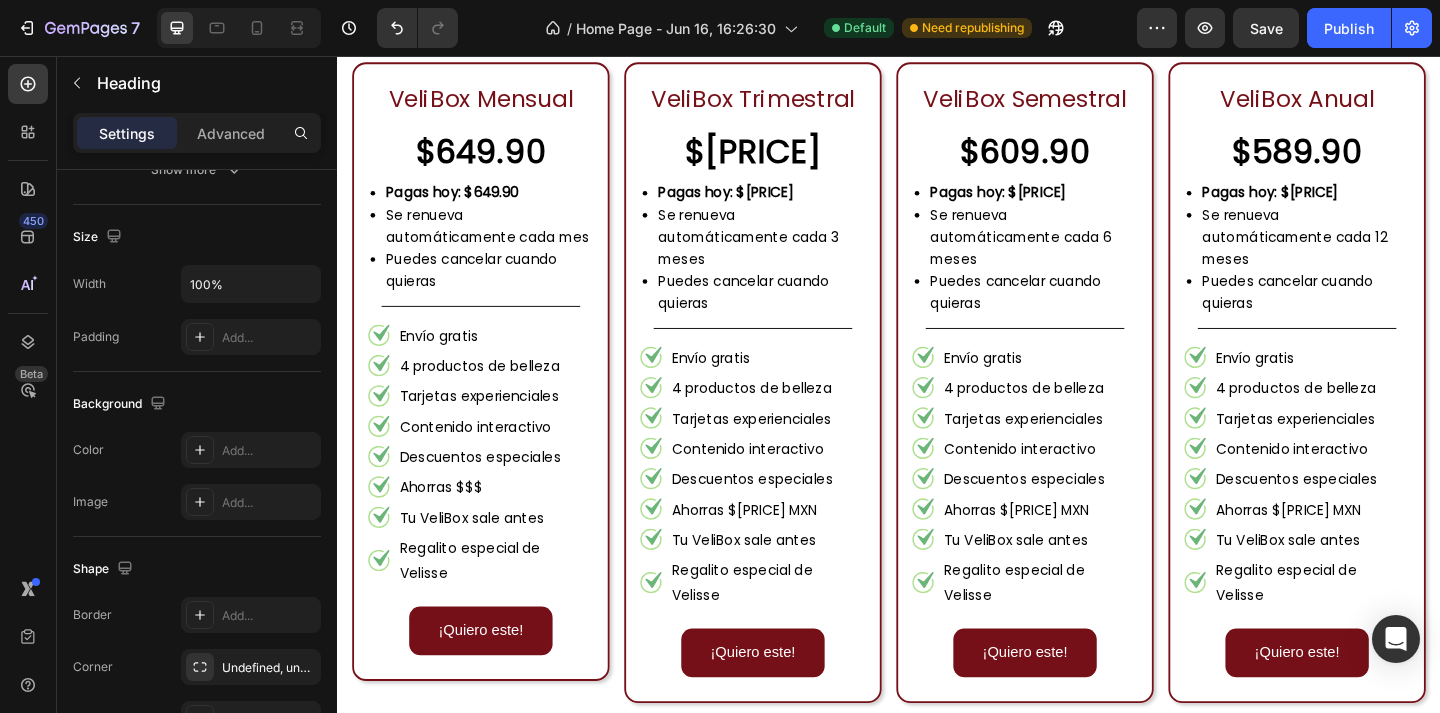 click on "Elige tu Plan Ideal..." at bounding box center (937, -81) 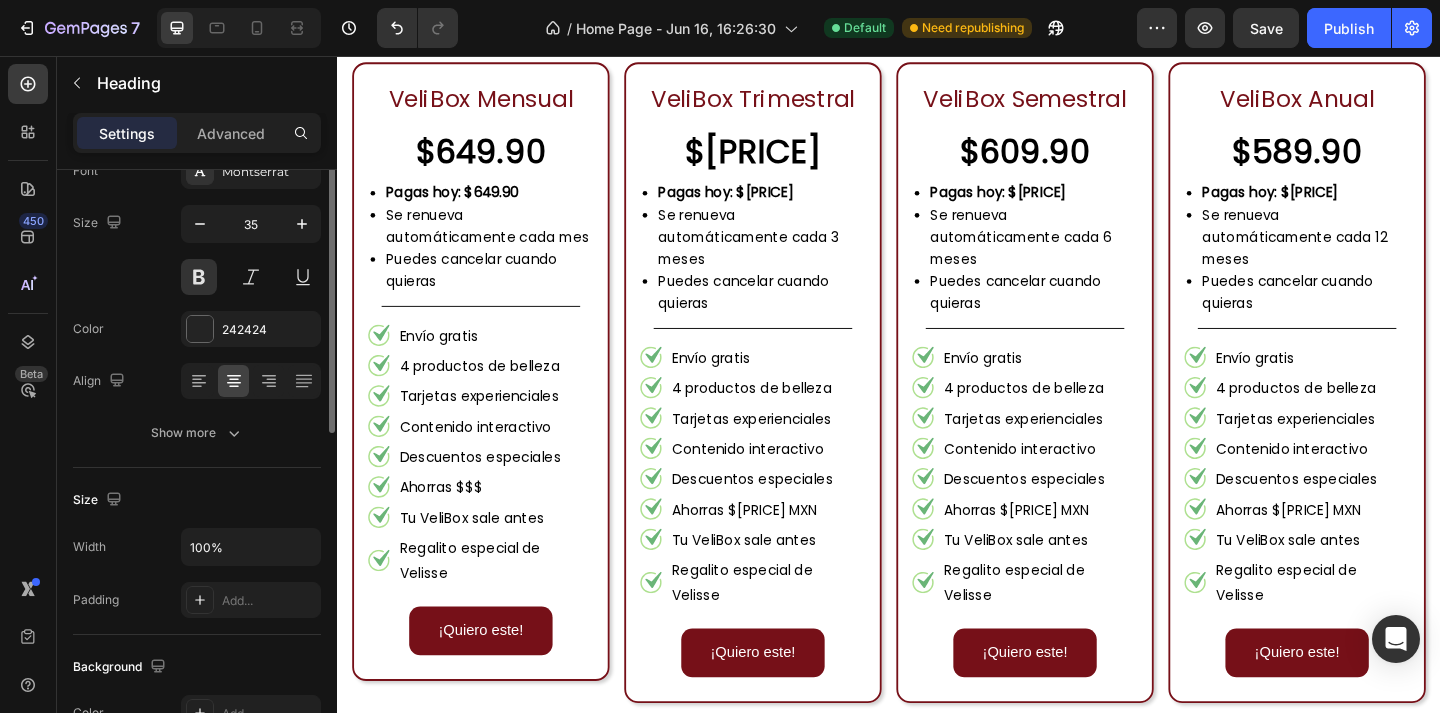 scroll, scrollTop: 0, scrollLeft: 0, axis: both 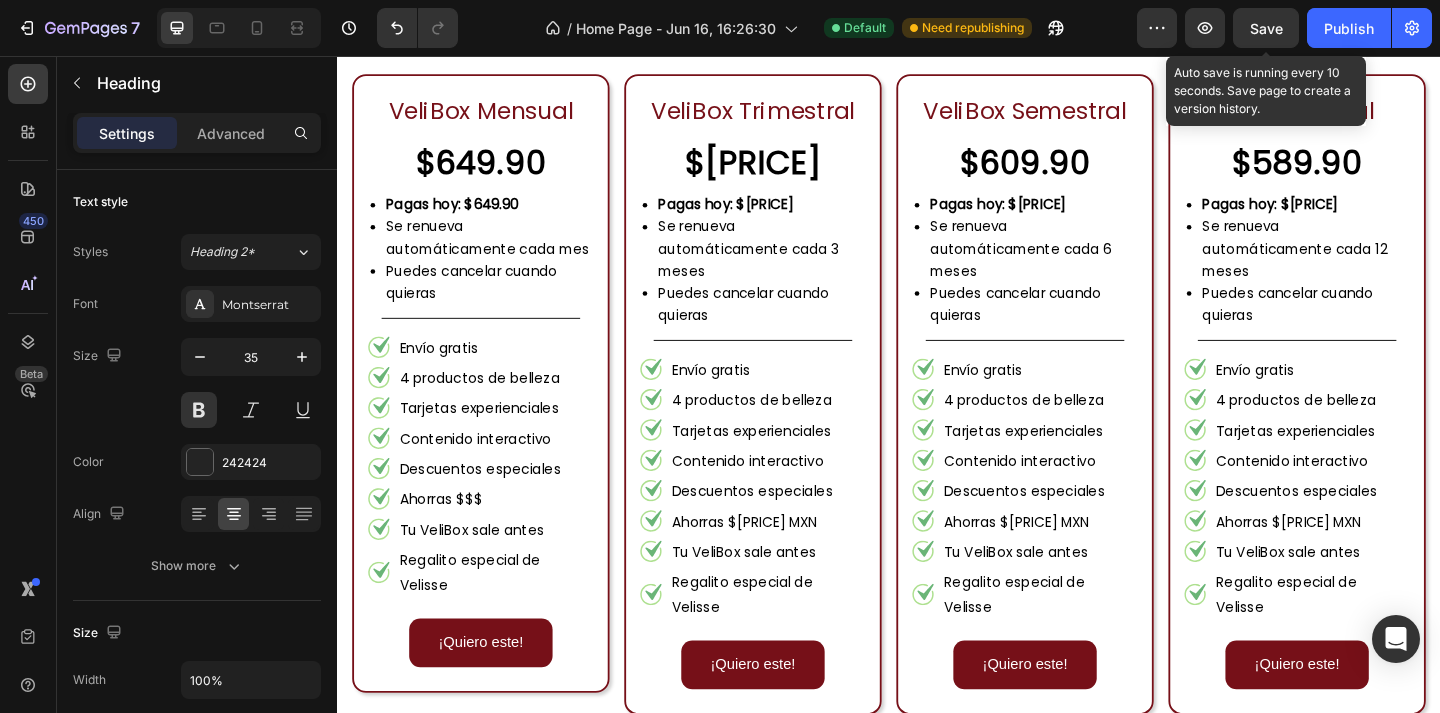click on "Save" at bounding box center (1266, 28) 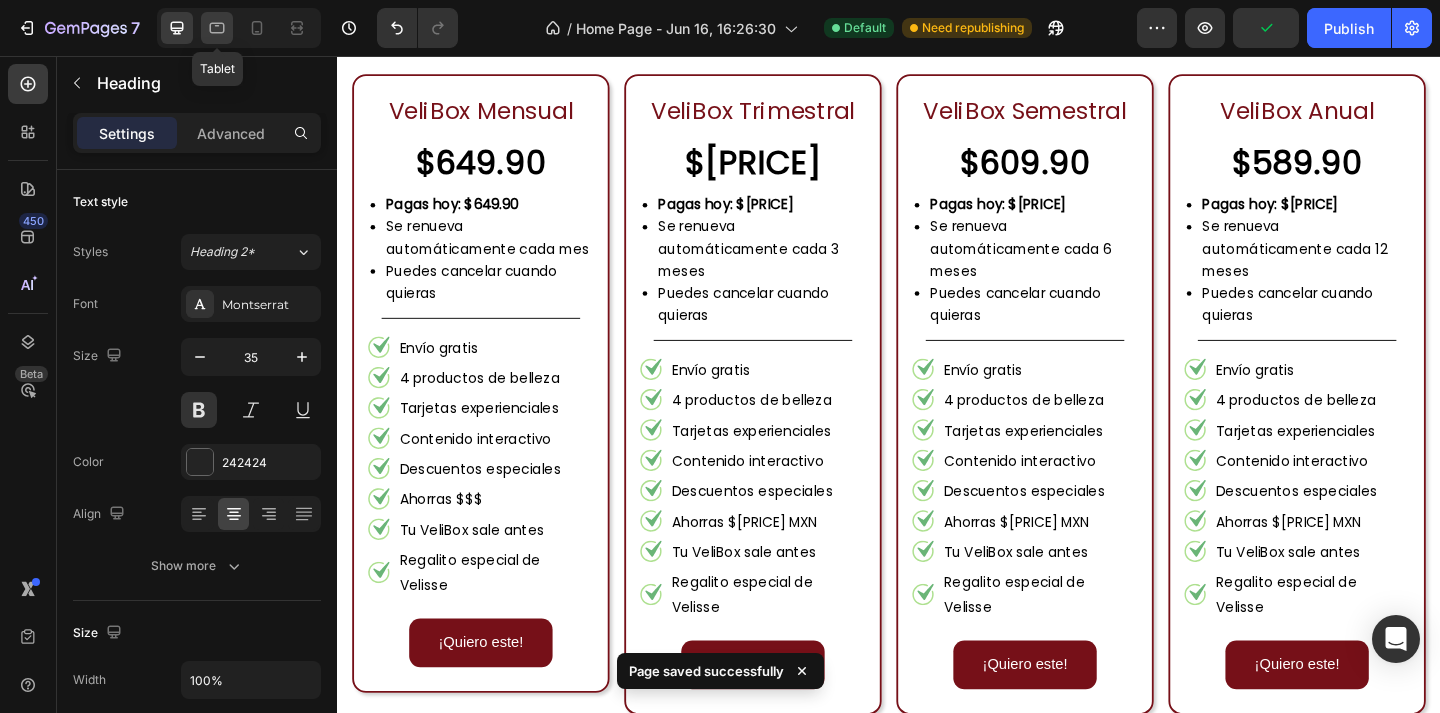 click 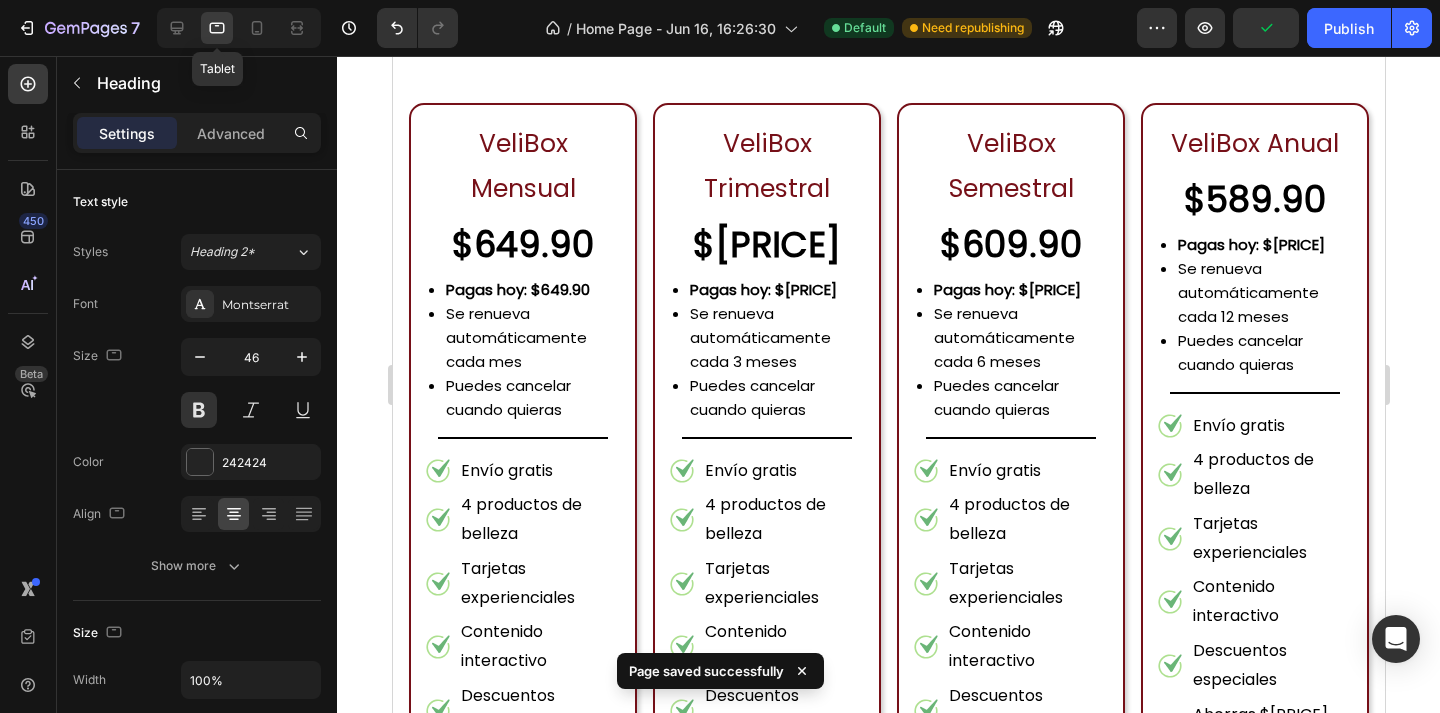 scroll, scrollTop: 1881, scrollLeft: 0, axis: vertical 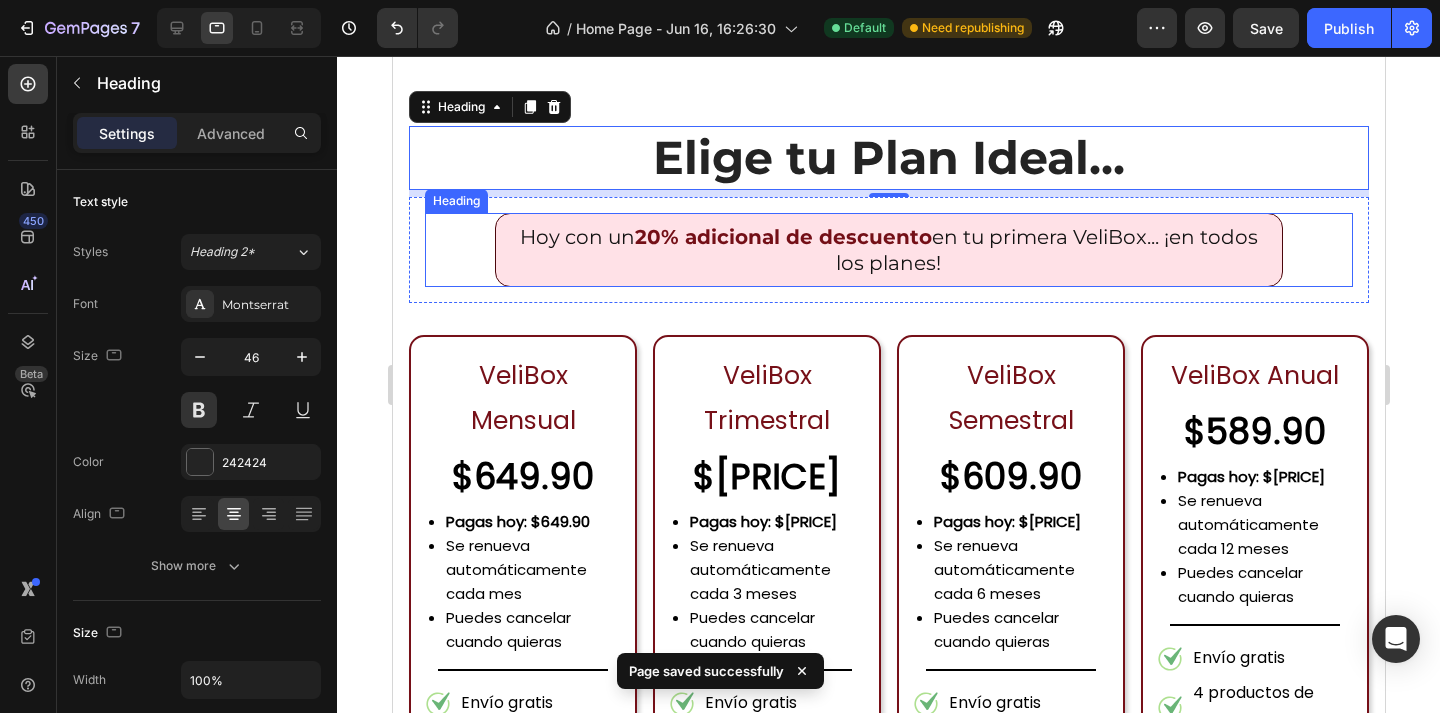 click on "Hoy con un  20% adicional de descuento  en tu primera VeliBox... ¡en todos los planes!" at bounding box center [888, 250] 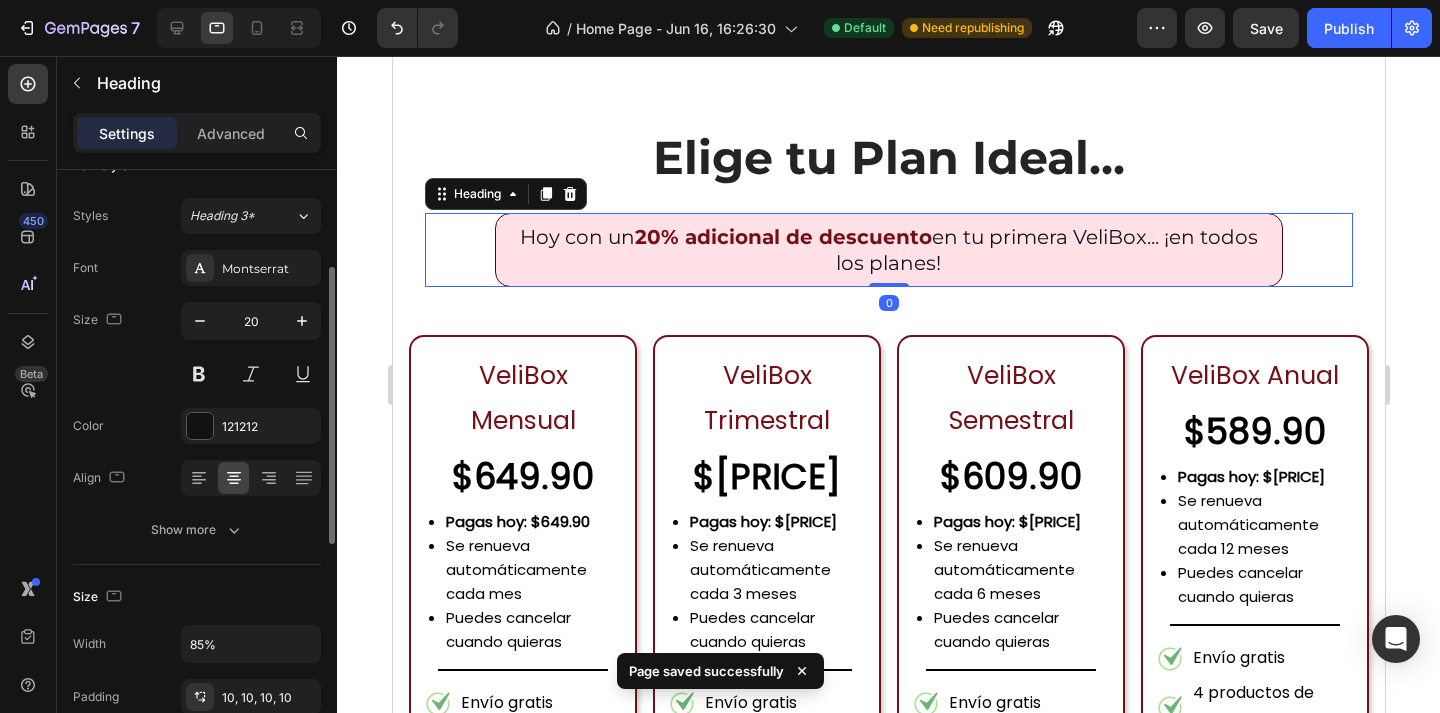 scroll, scrollTop: 194, scrollLeft: 0, axis: vertical 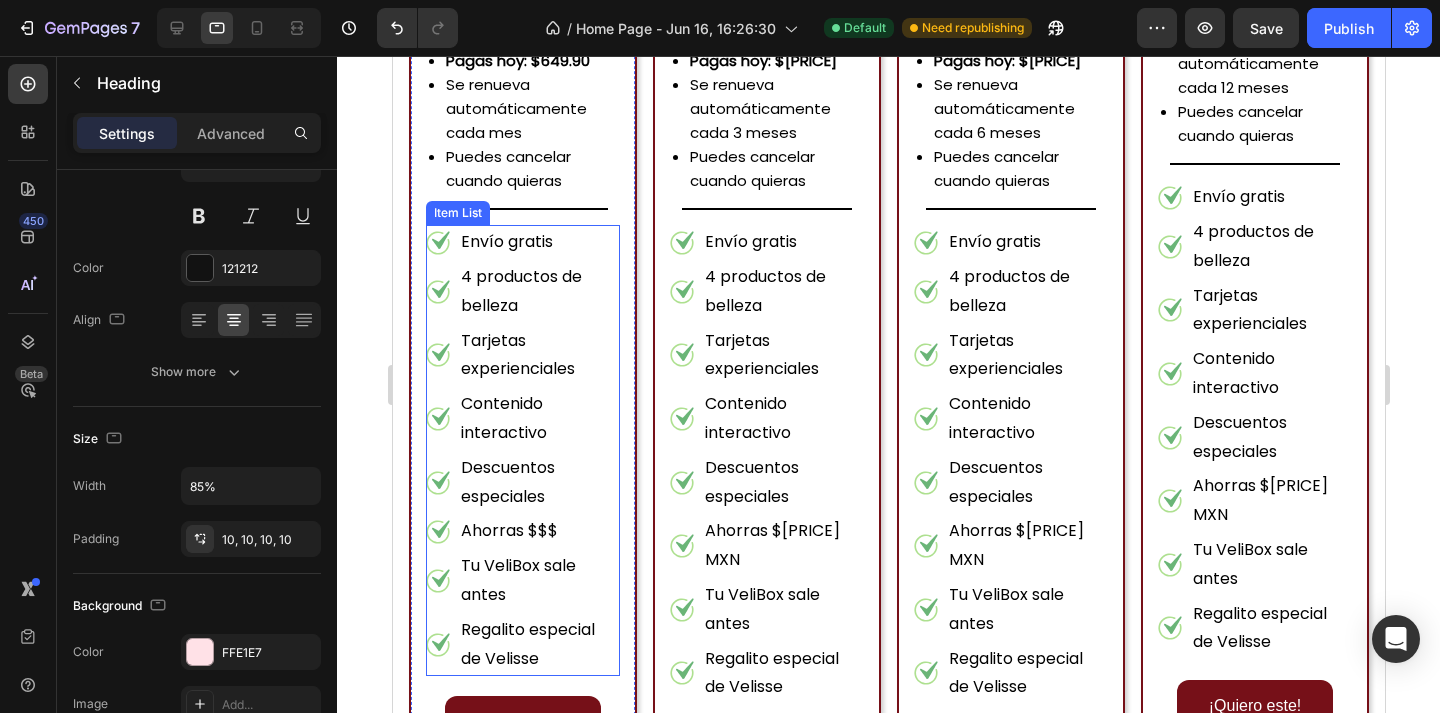 click on "4 productos de belleza" at bounding box center [538, 292] 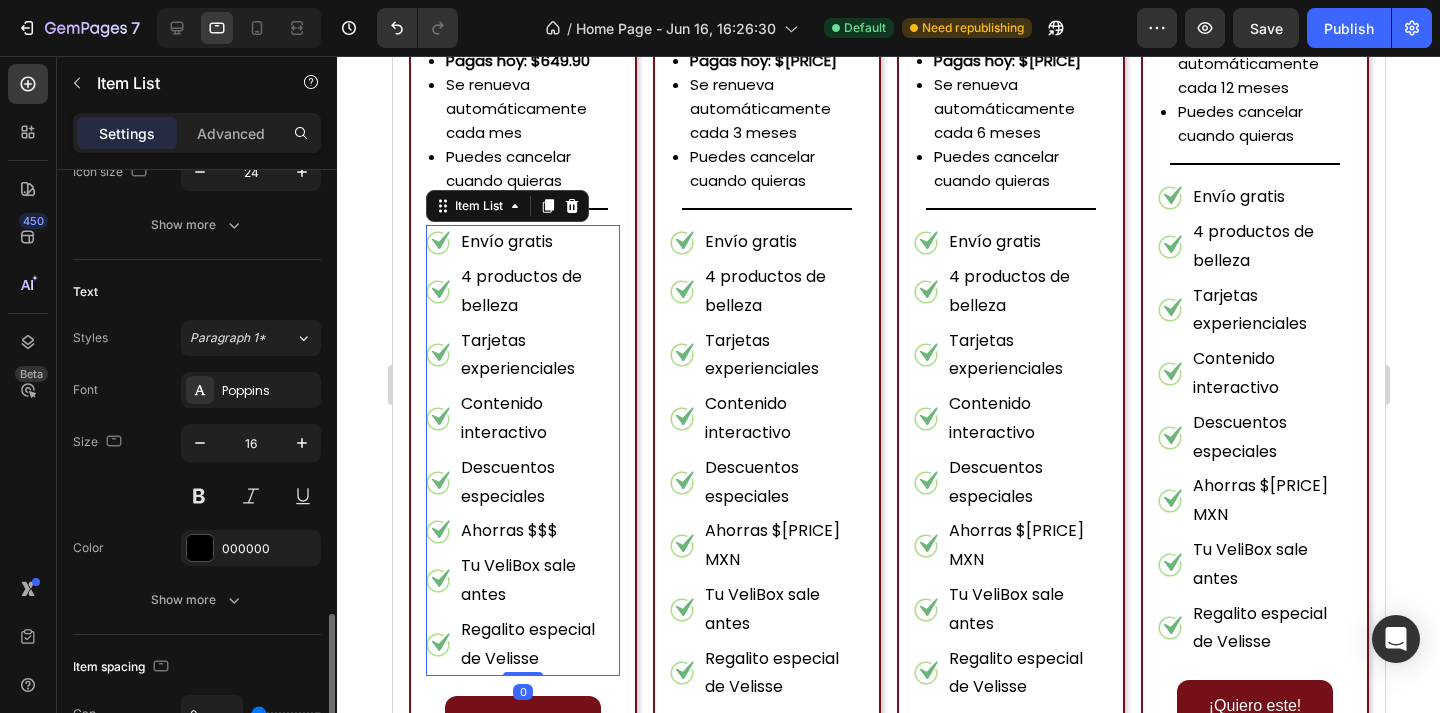 scroll, scrollTop: 908, scrollLeft: 0, axis: vertical 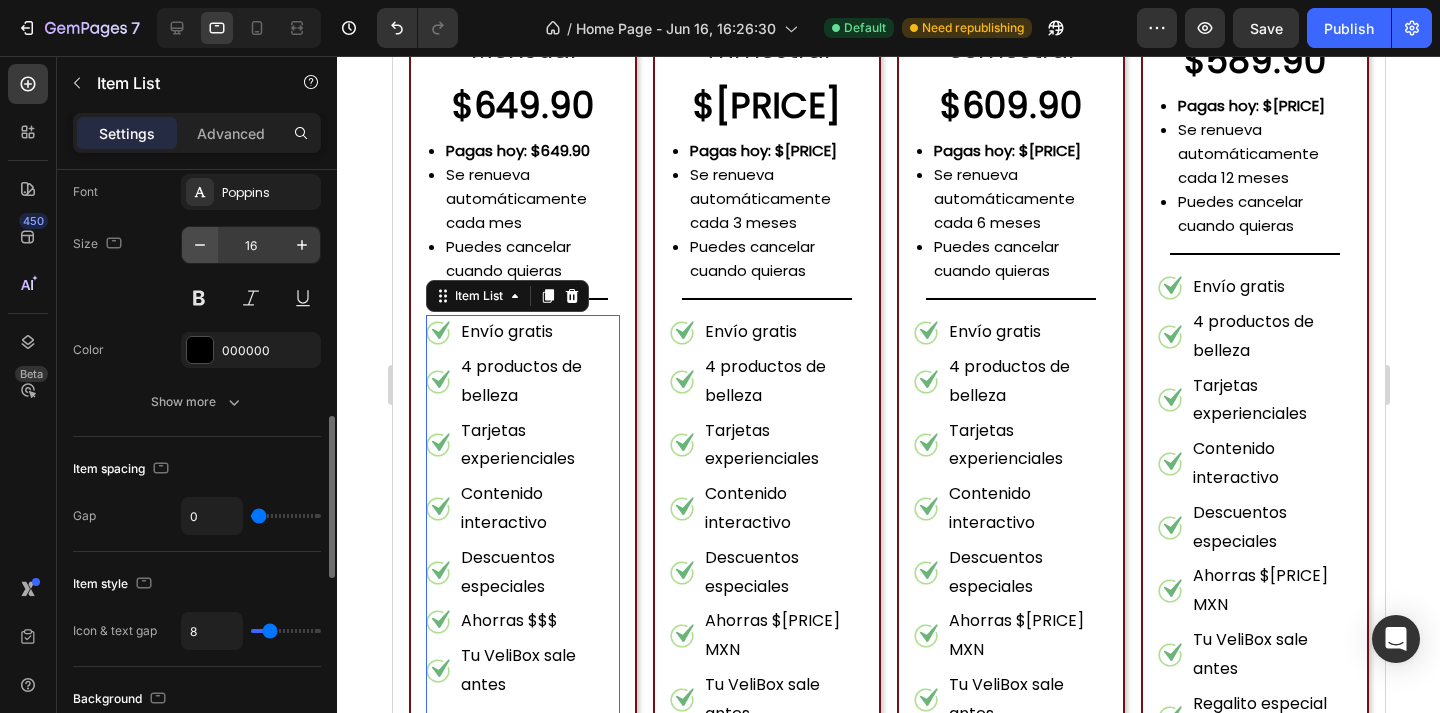 click 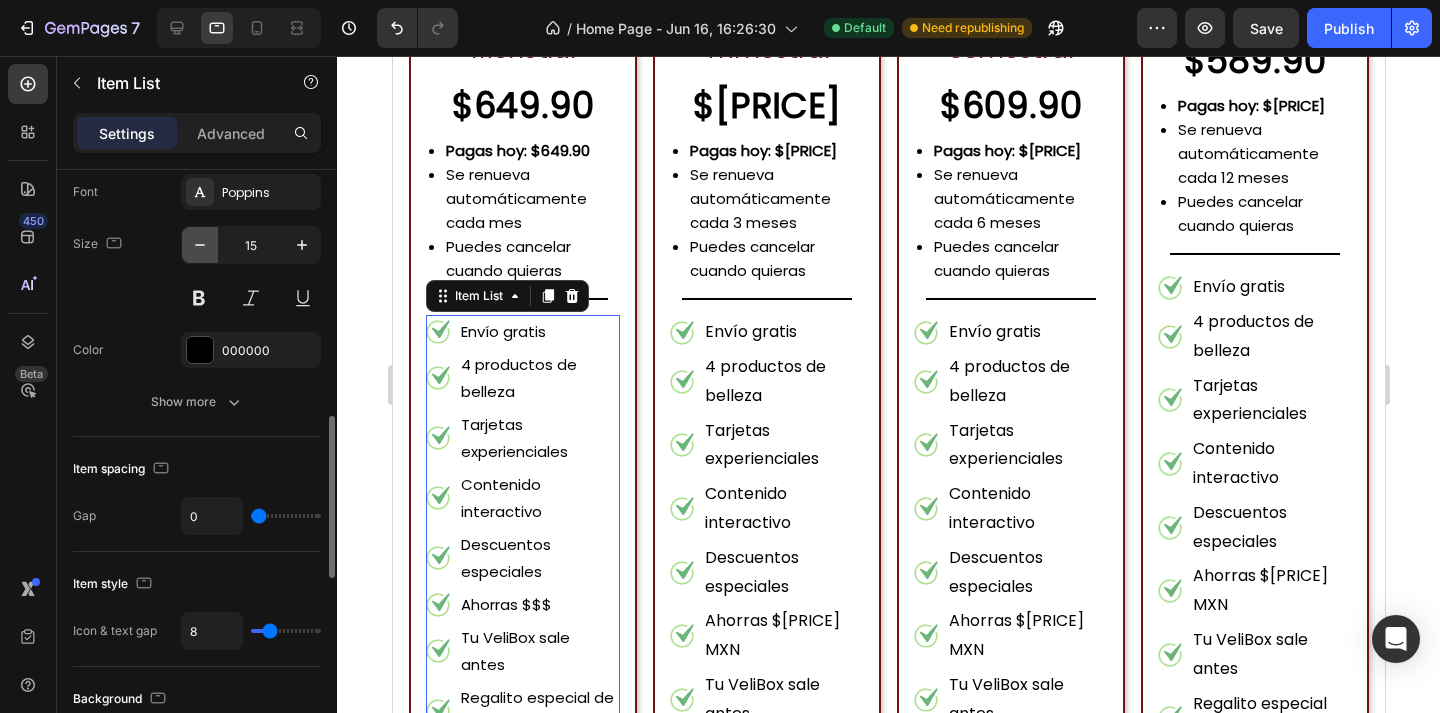 click 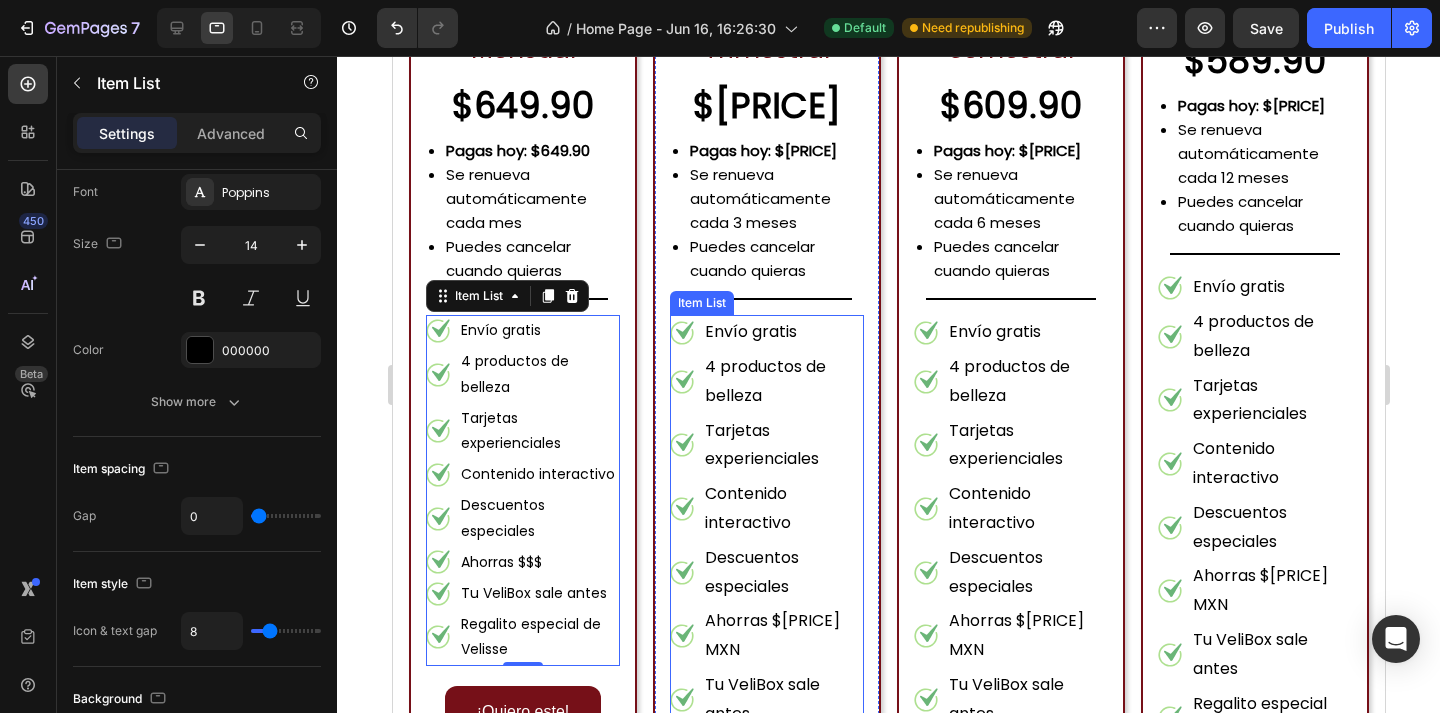 click on "Tarjetas experienciales" at bounding box center (782, 446) 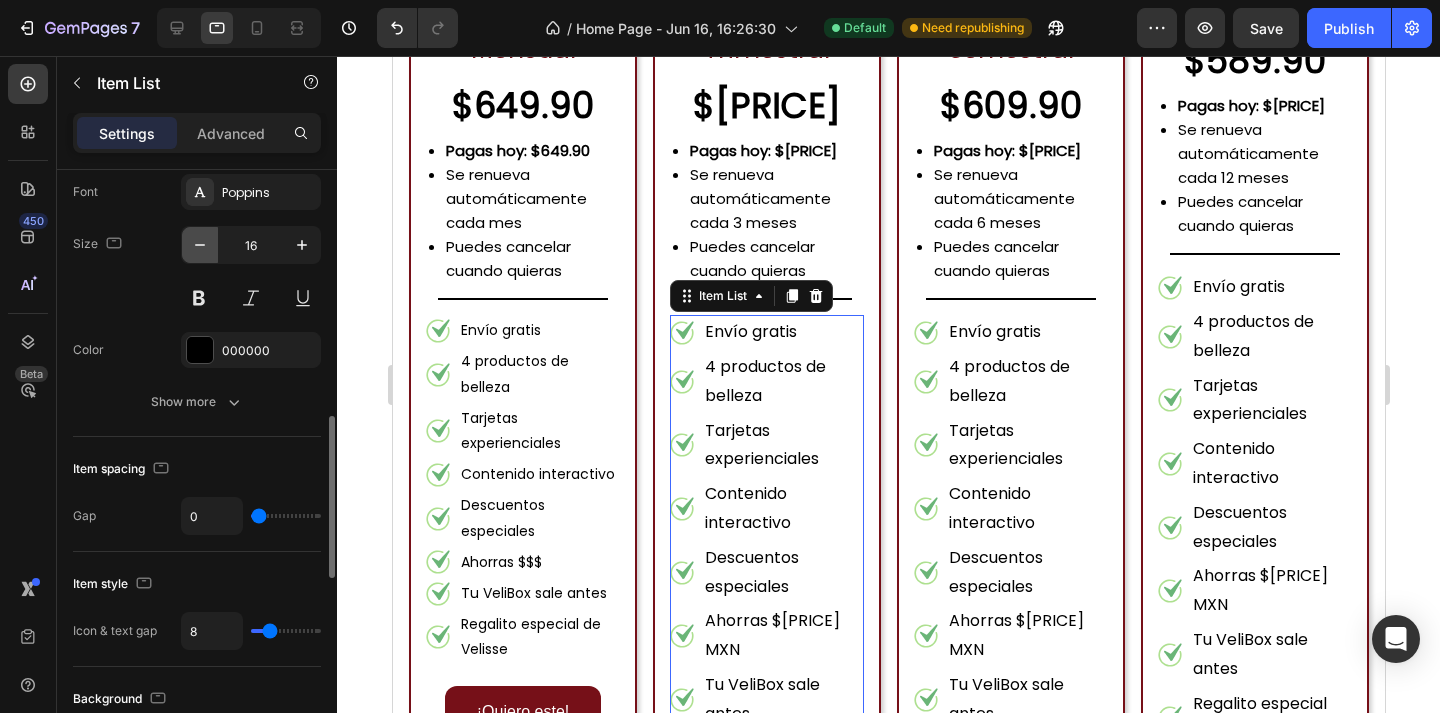 click 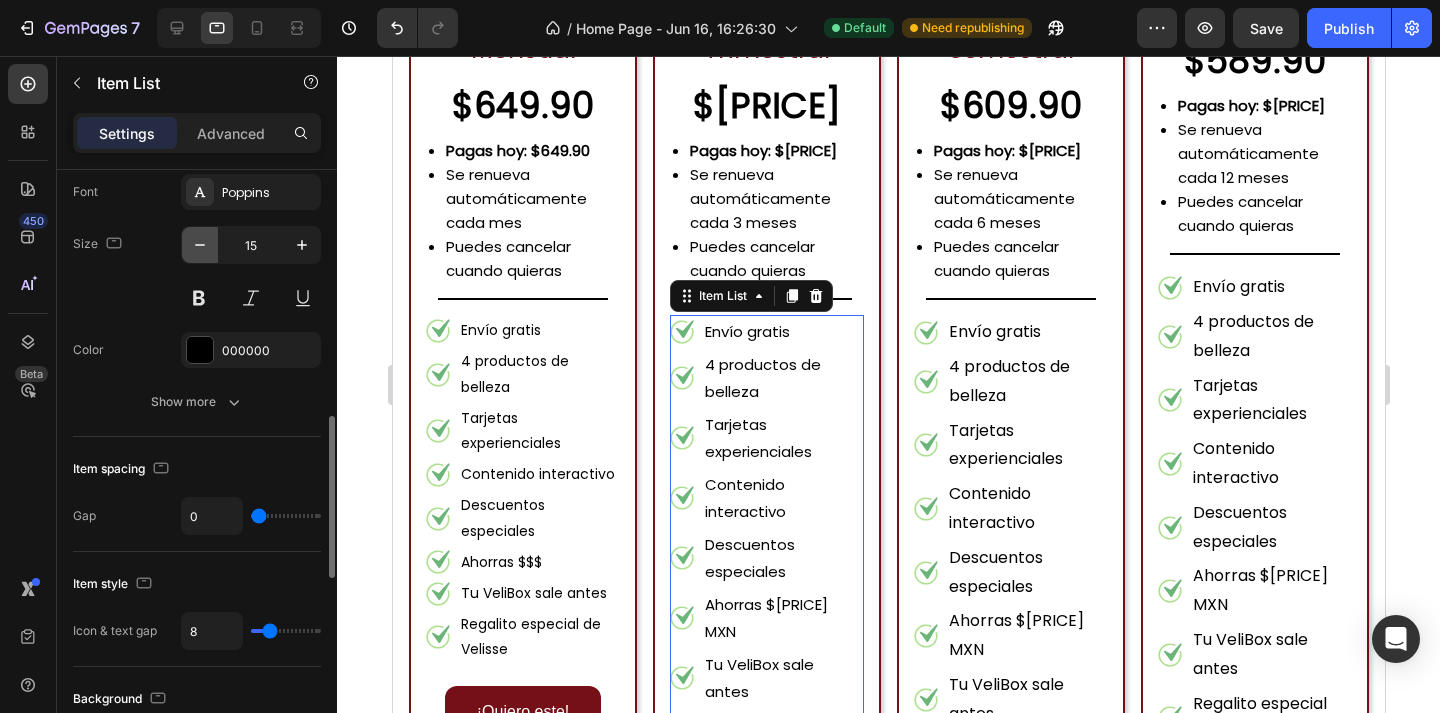 click 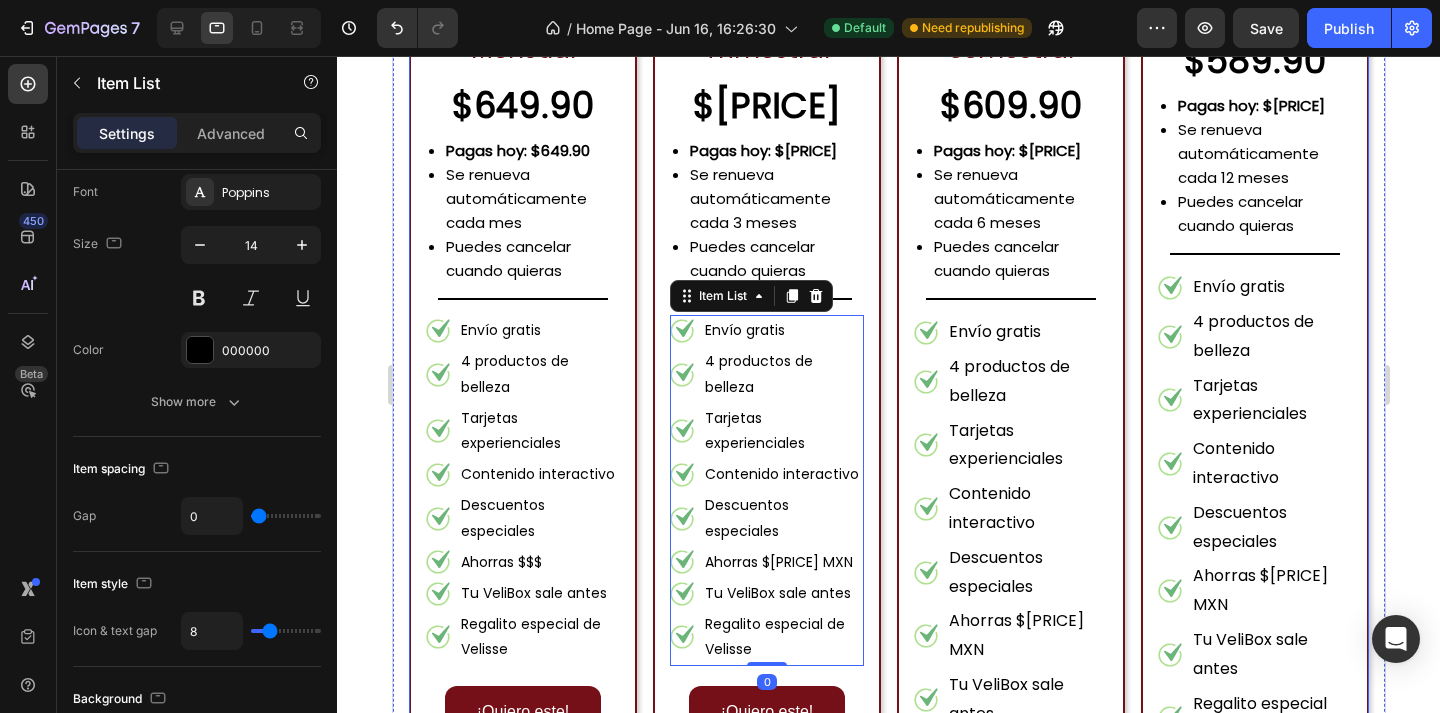 click on "Tarjetas experienciales" at bounding box center [1010, 446] 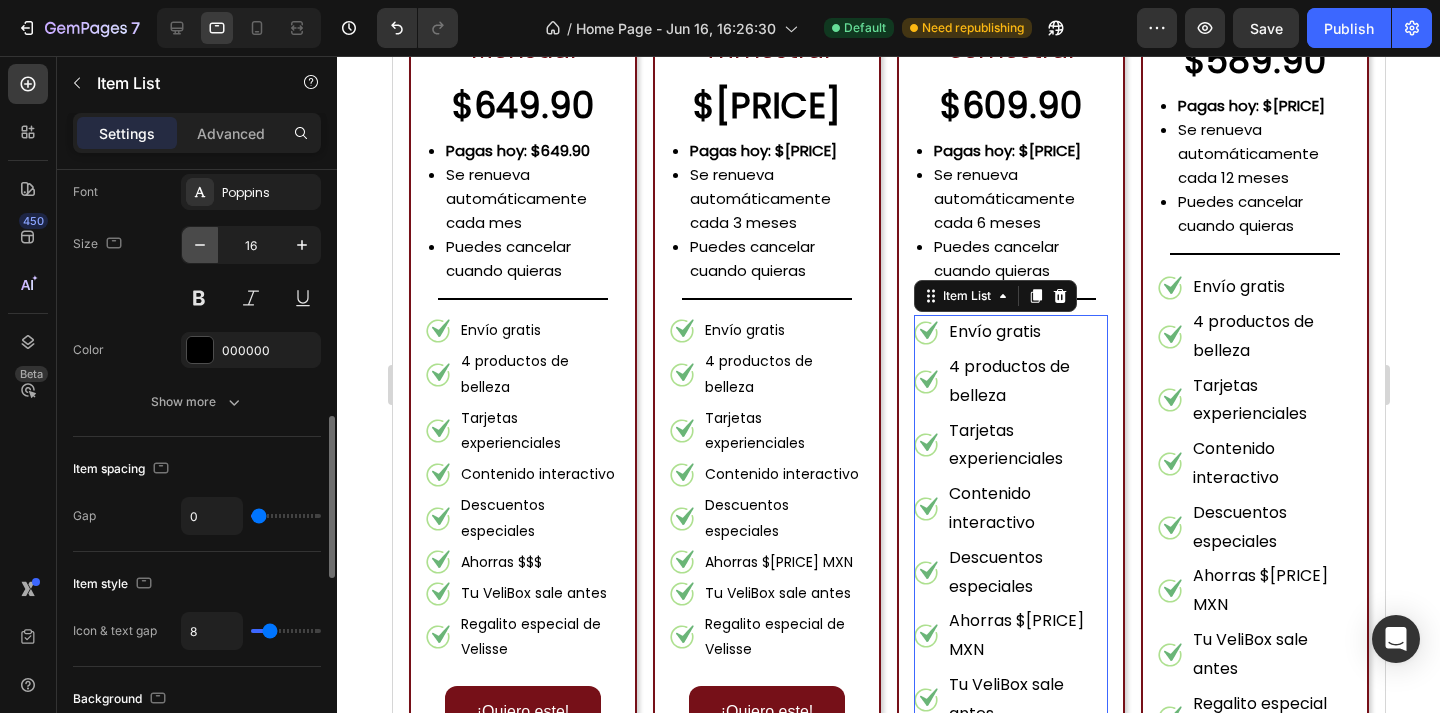 click 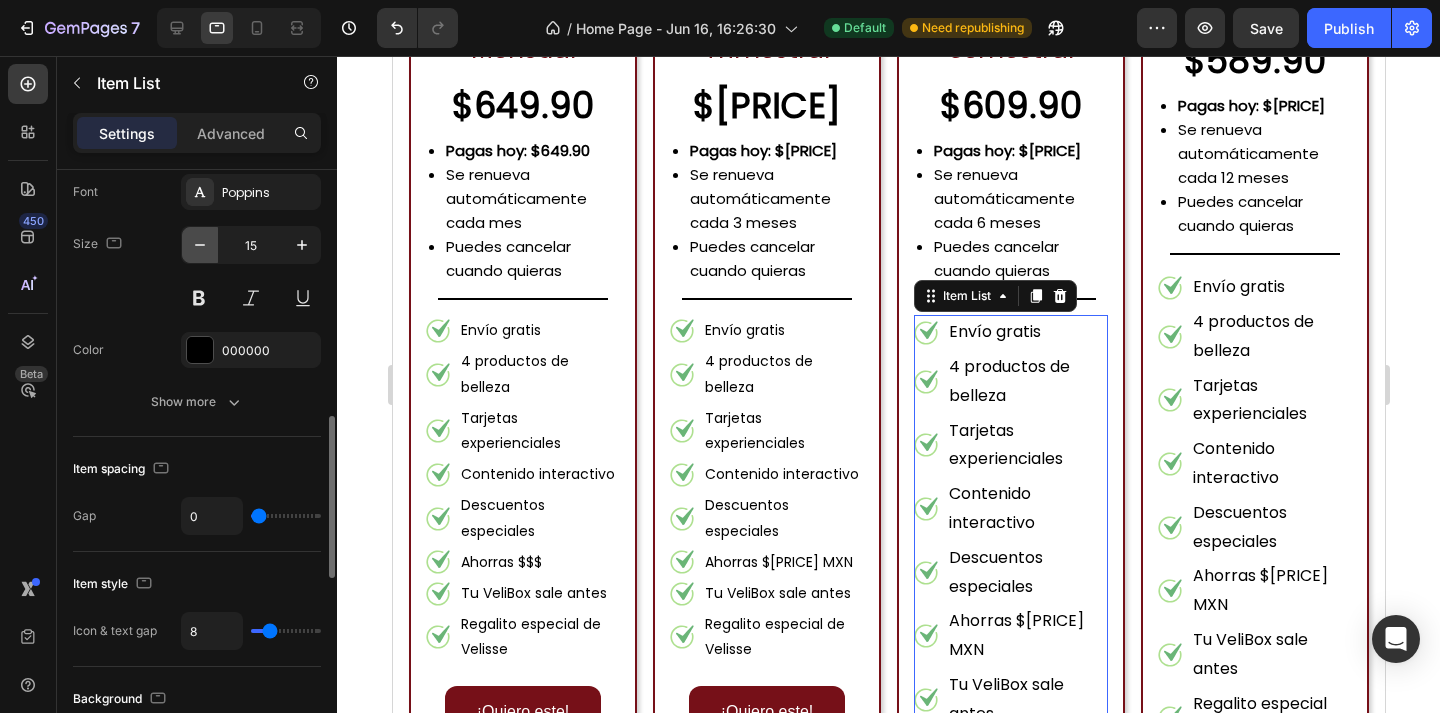 click 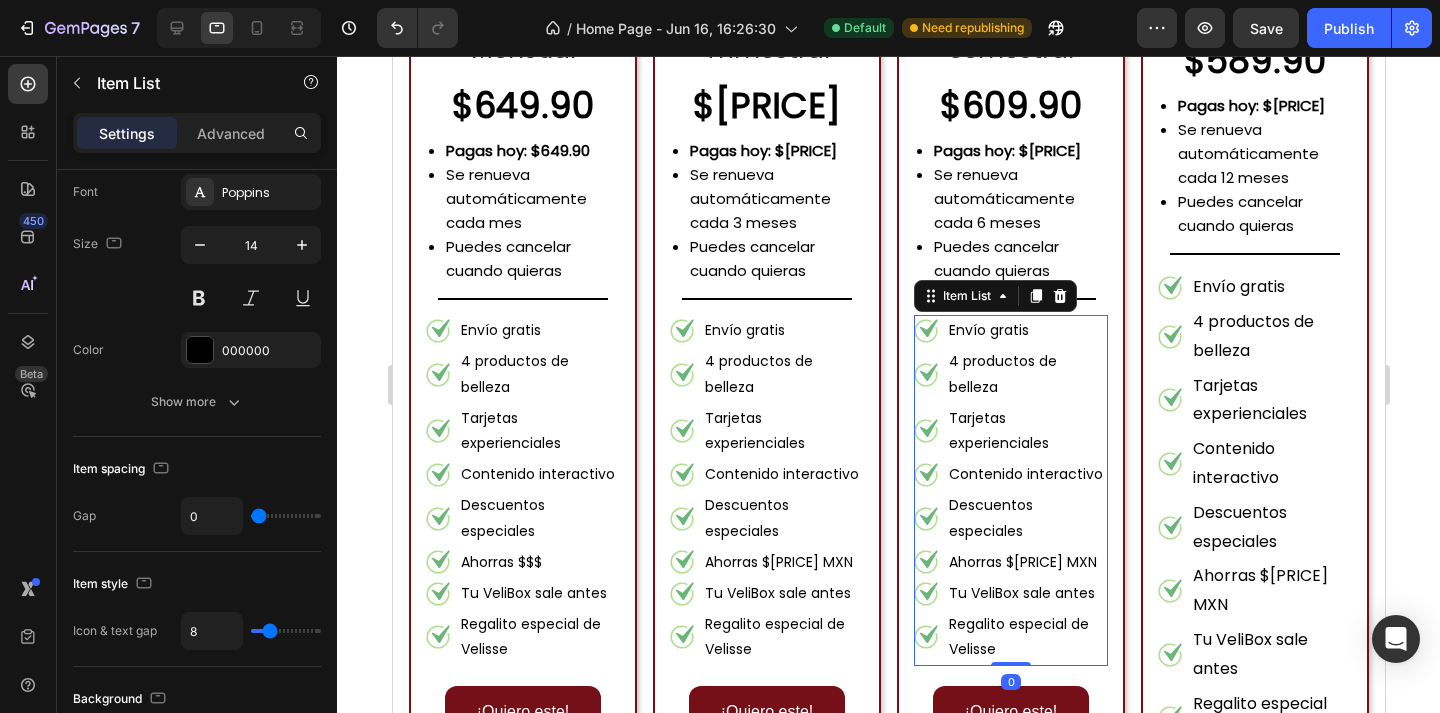 click on "4 productos de belleza" at bounding box center (1270, 337) 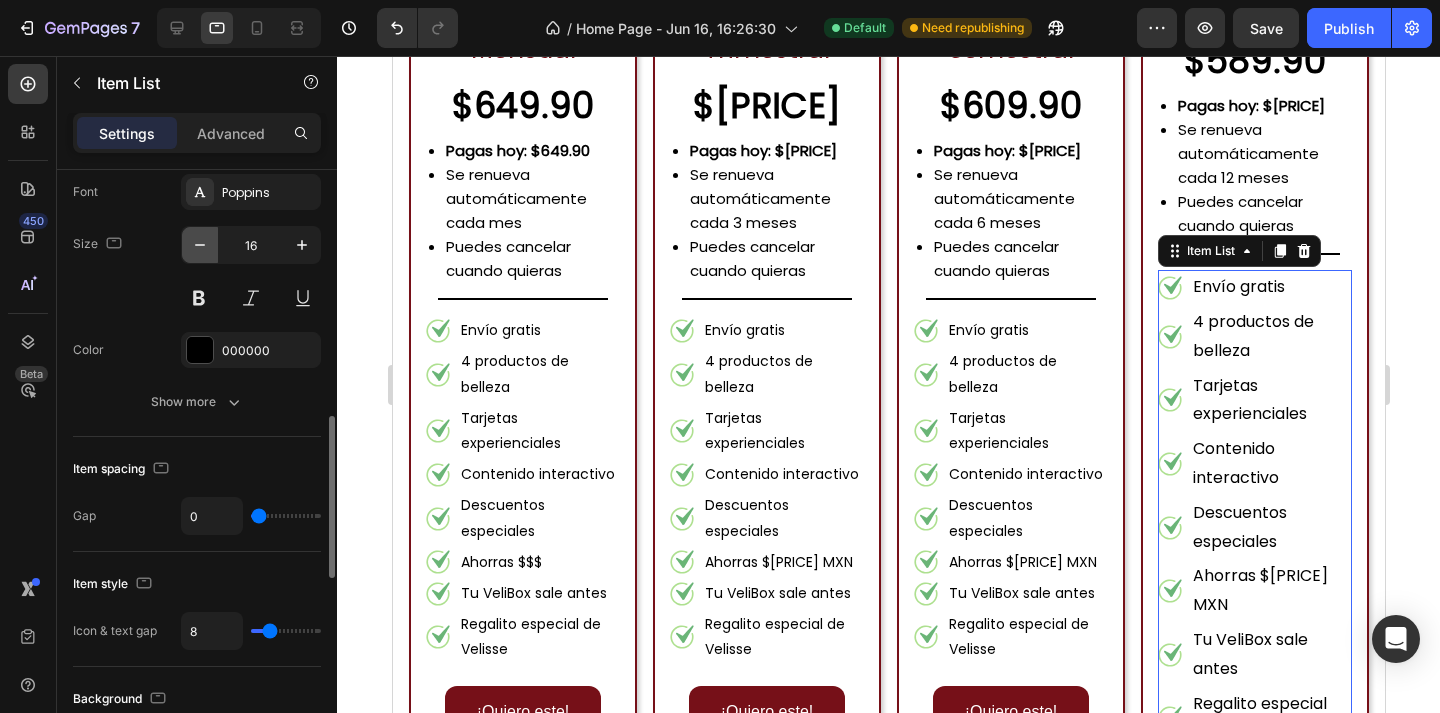 click 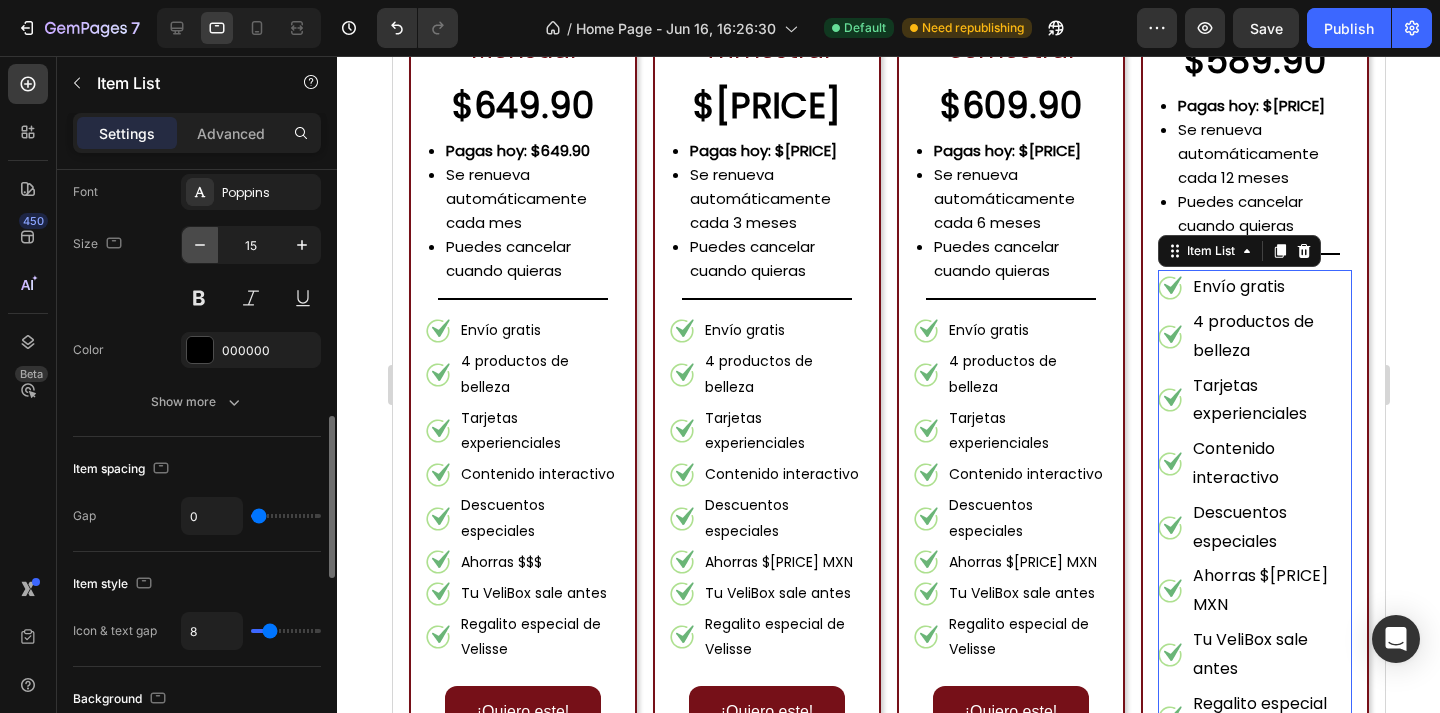 click 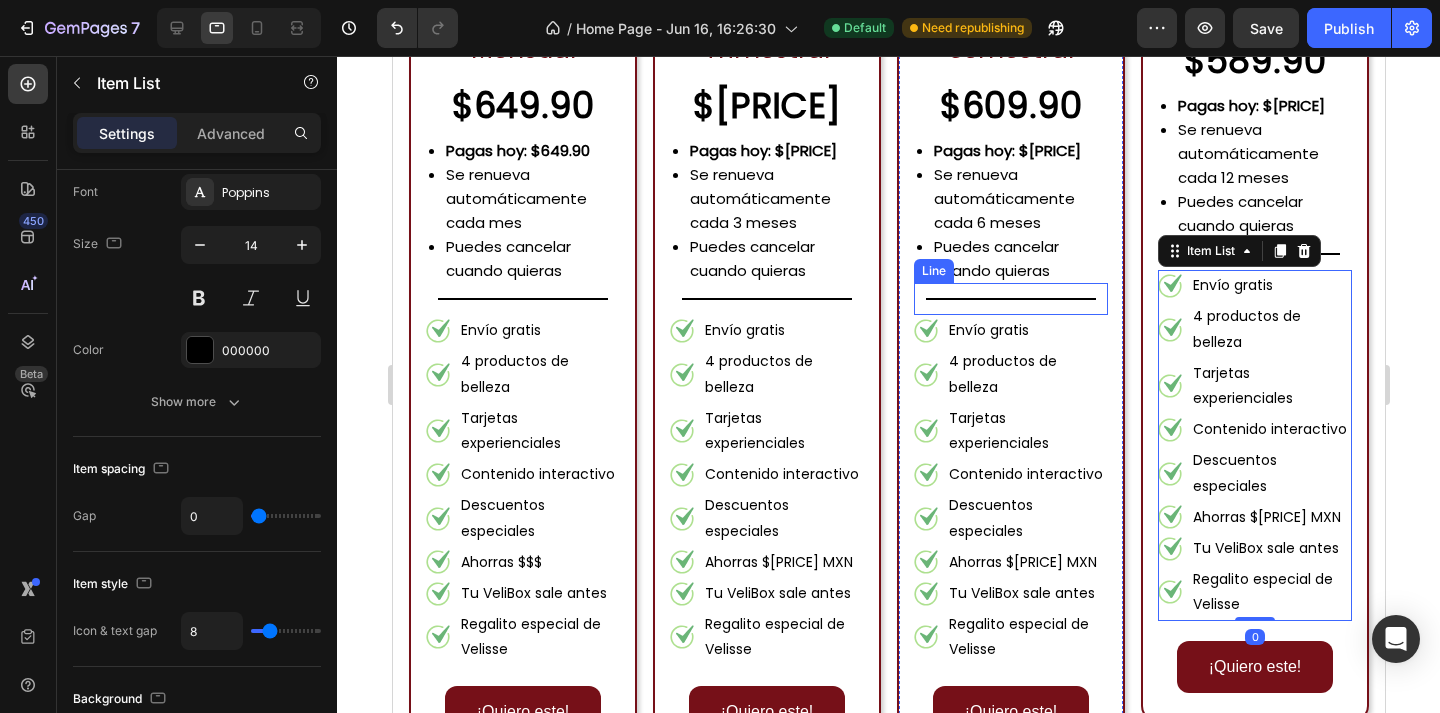 click on "Se renueva automáticamente cada 3 meses" at bounding box center (776, 199) 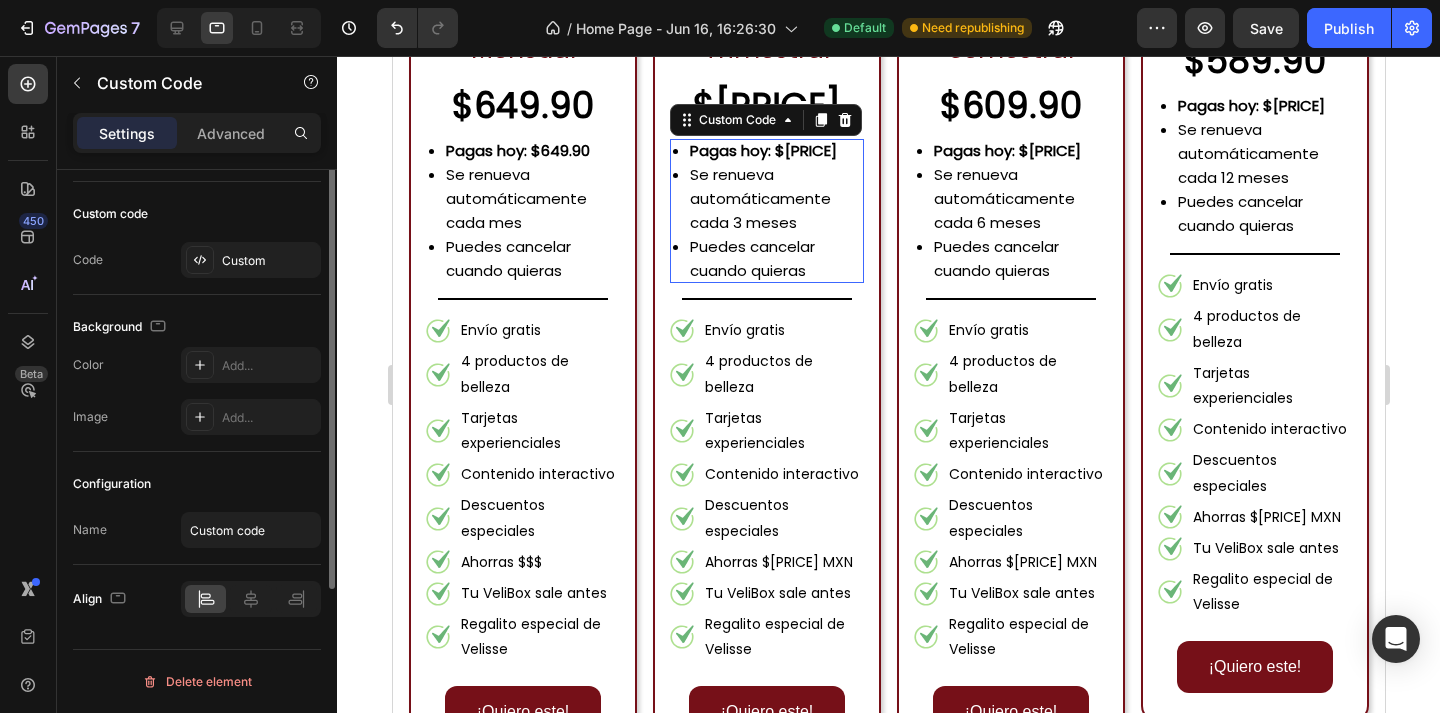 scroll, scrollTop: 0, scrollLeft: 0, axis: both 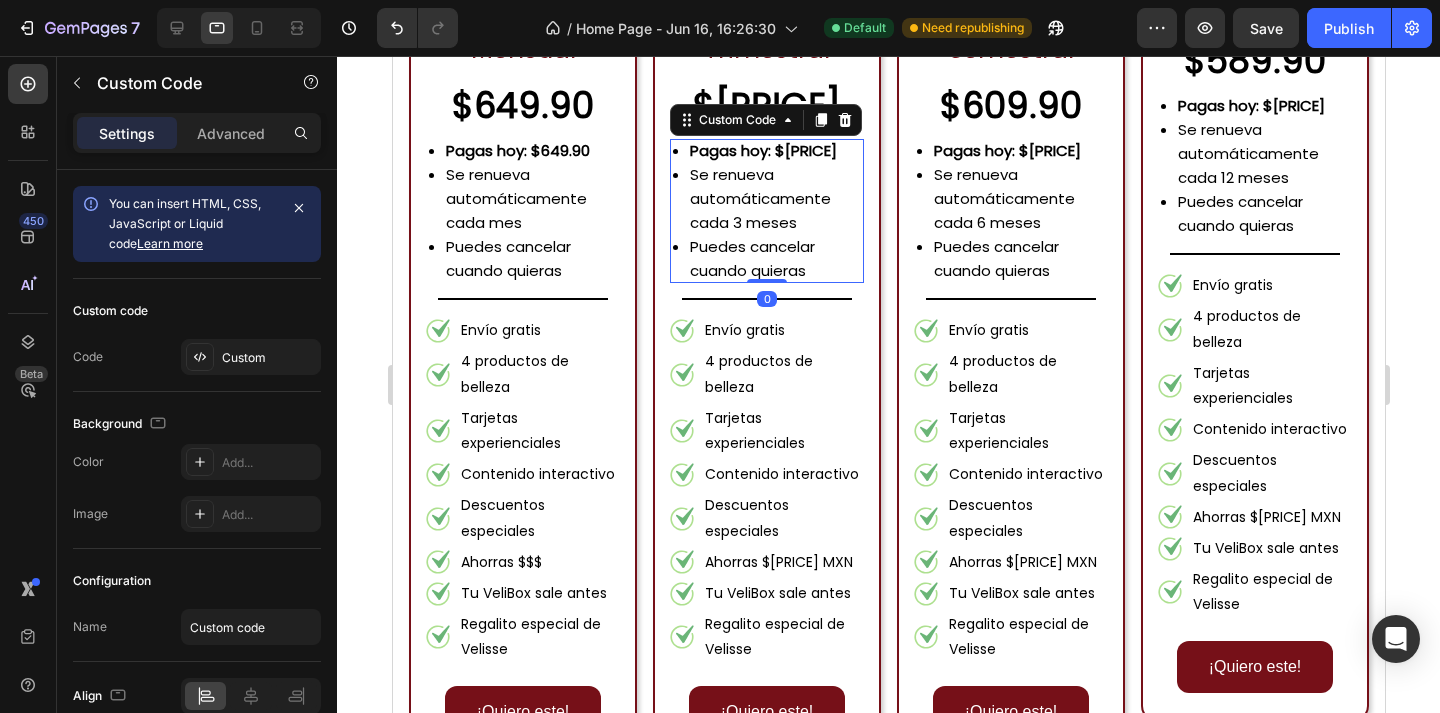 click on "Se renueva automáticamente cada 3 meses" at bounding box center (776, 199) 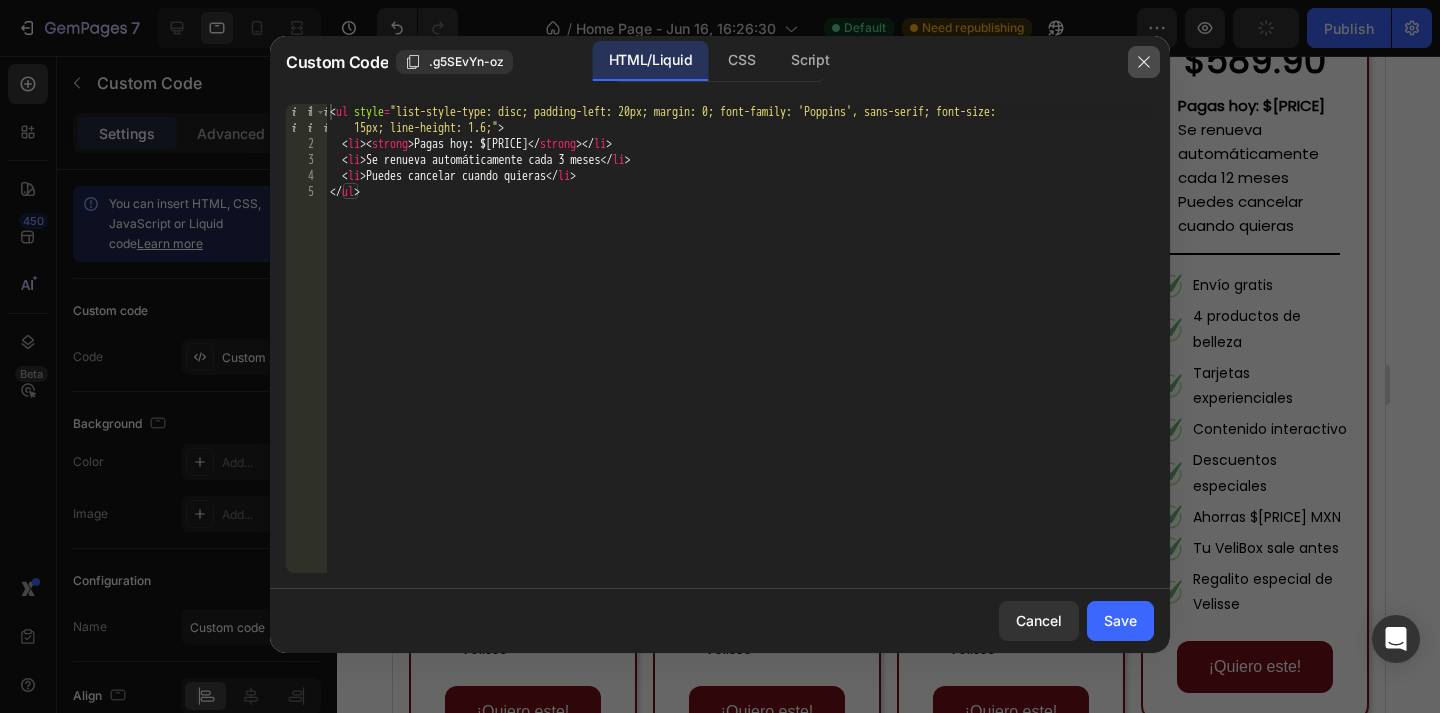 click at bounding box center (1144, 62) 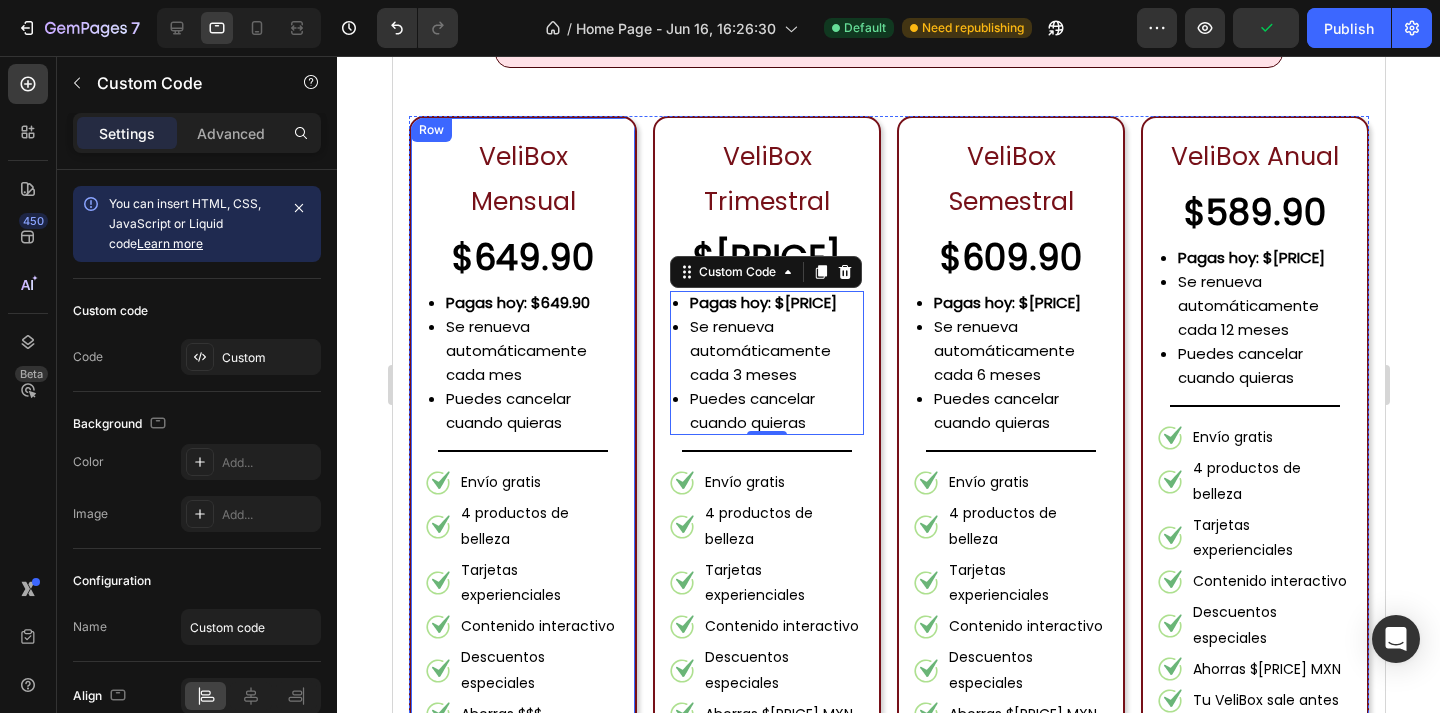 scroll, scrollTop: 2025, scrollLeft: 0, axis: vertical 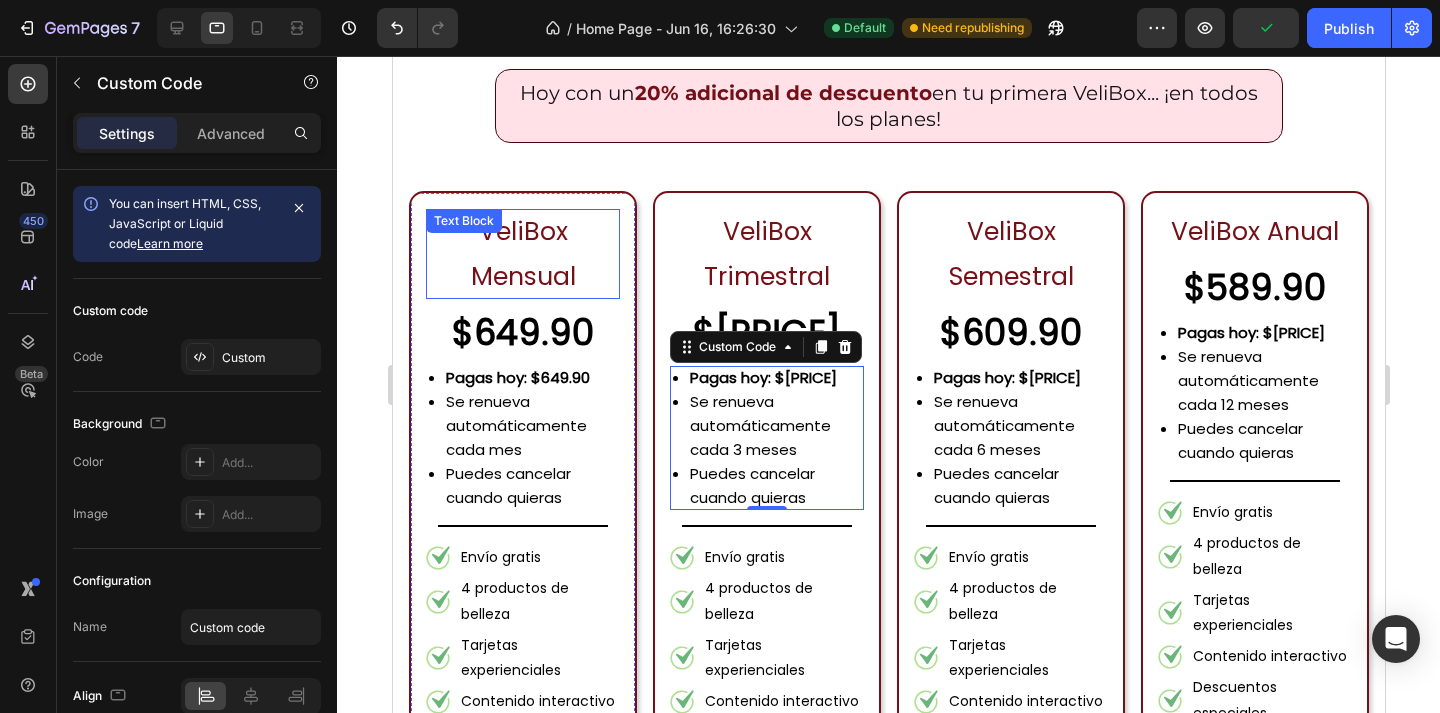 click on "VeliBox Mensual" at bounding box center [522, 254] 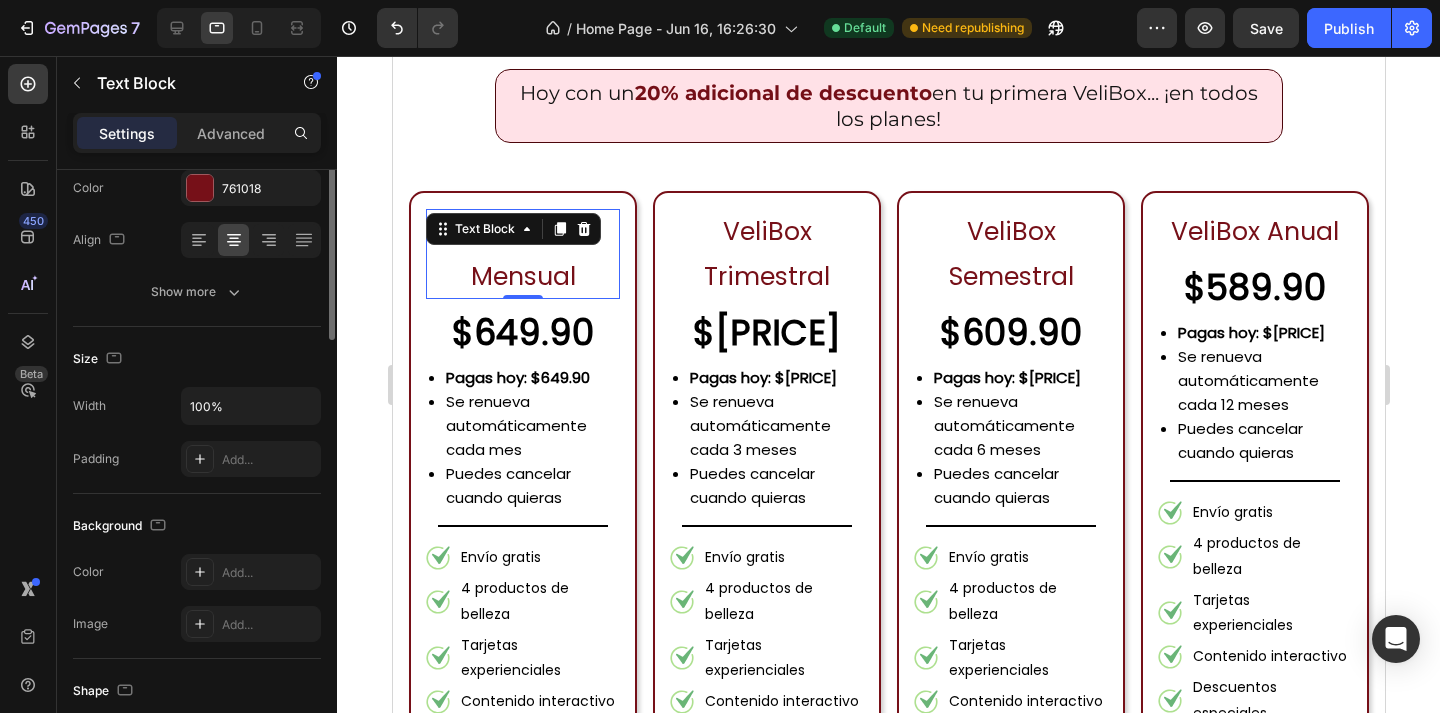 scroll, scrollTop: 0, scrollLeft: 0, axis: both 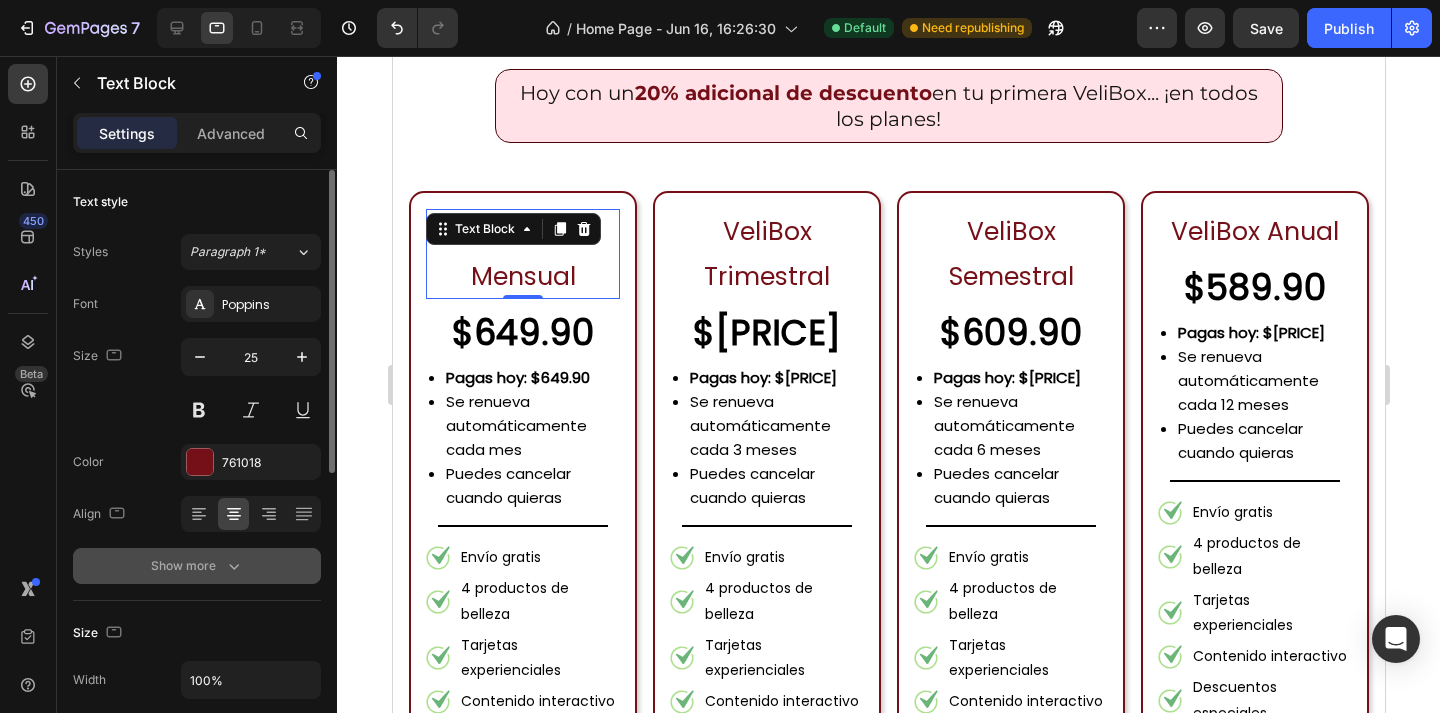 click 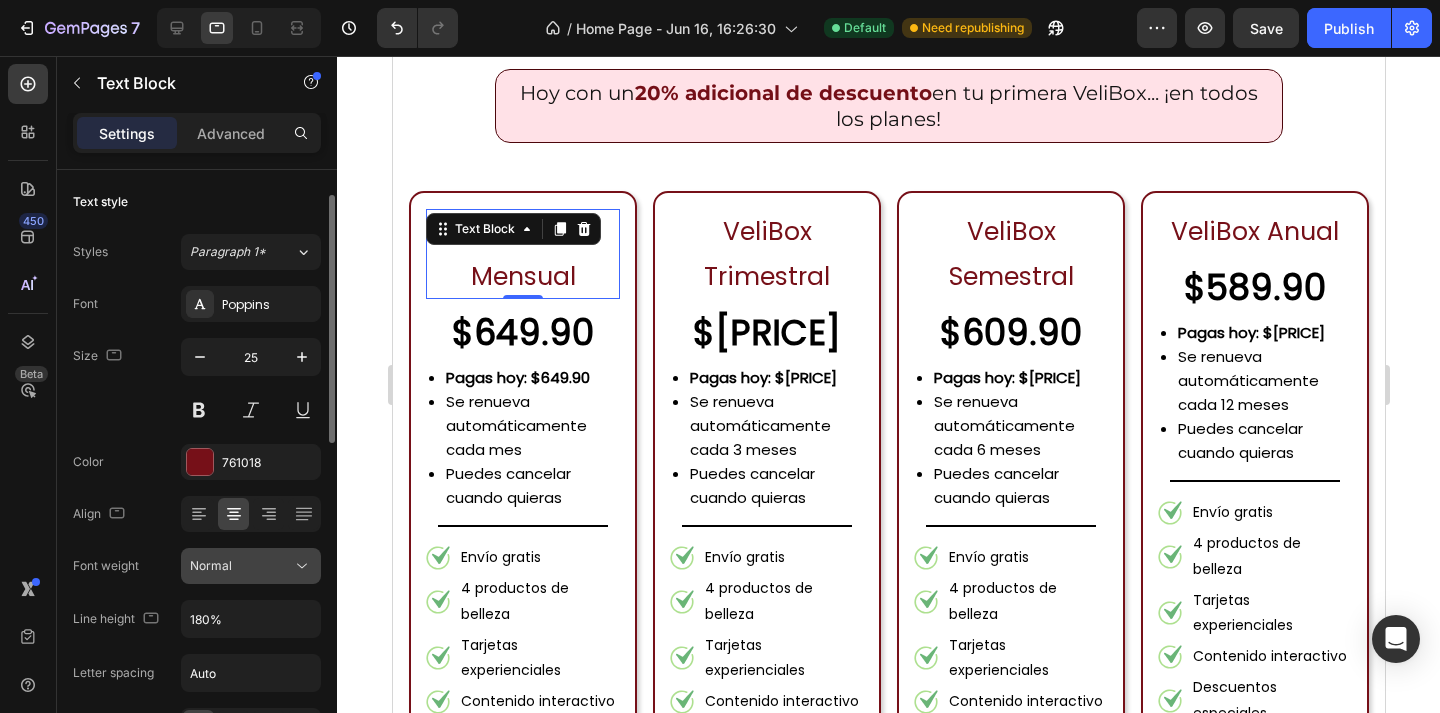 scroll, scrollTop: 117, scrollLeft: 0, axis: vertical 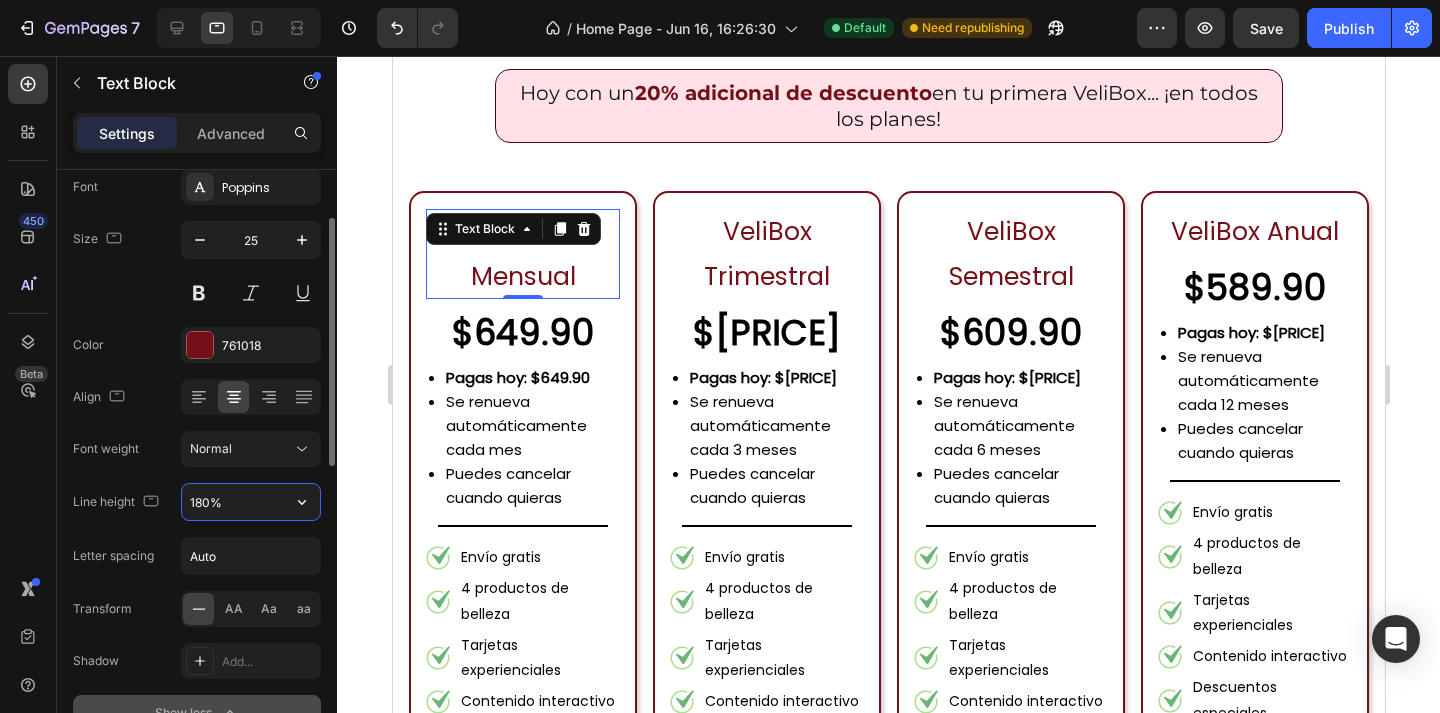 click on "180%" at bounding box center (251, 502) 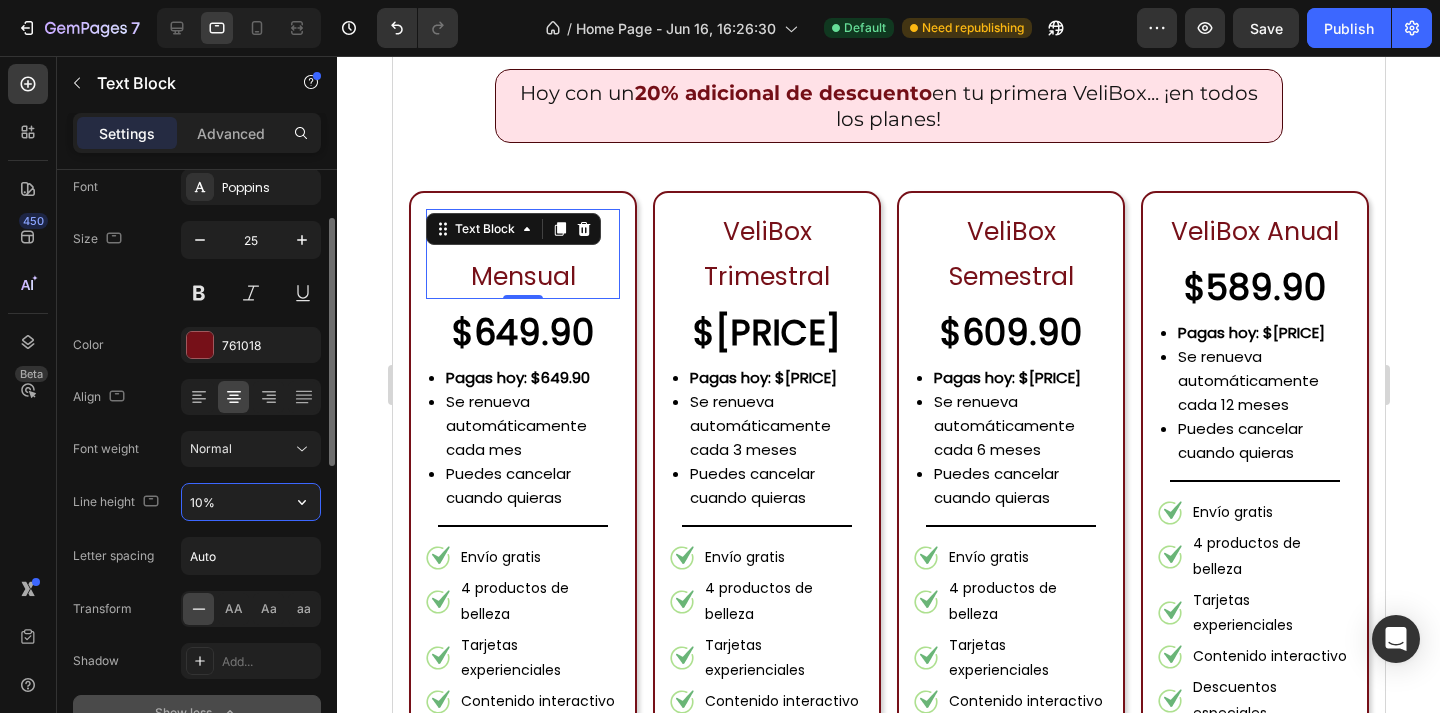 type on "100%" 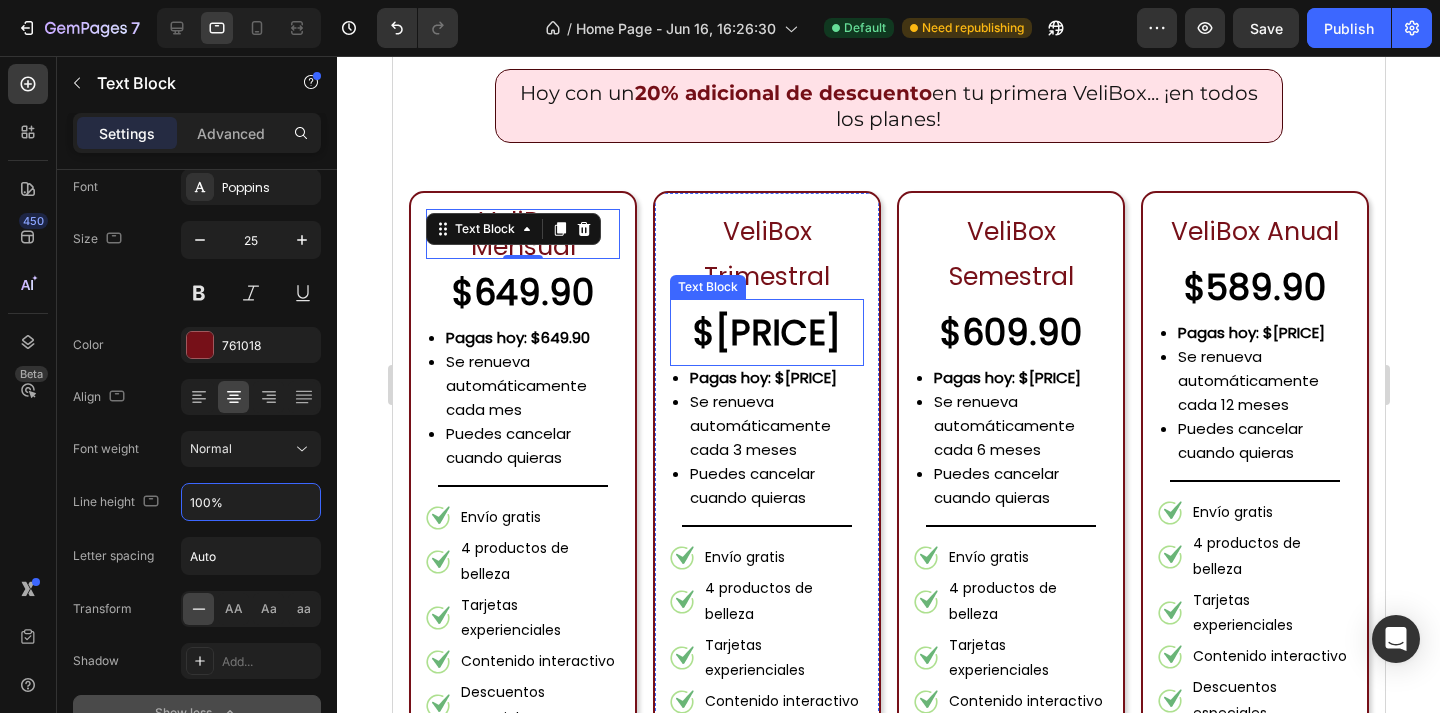 click on "VeliBox Trimestral" at bounding box center (766, 254) 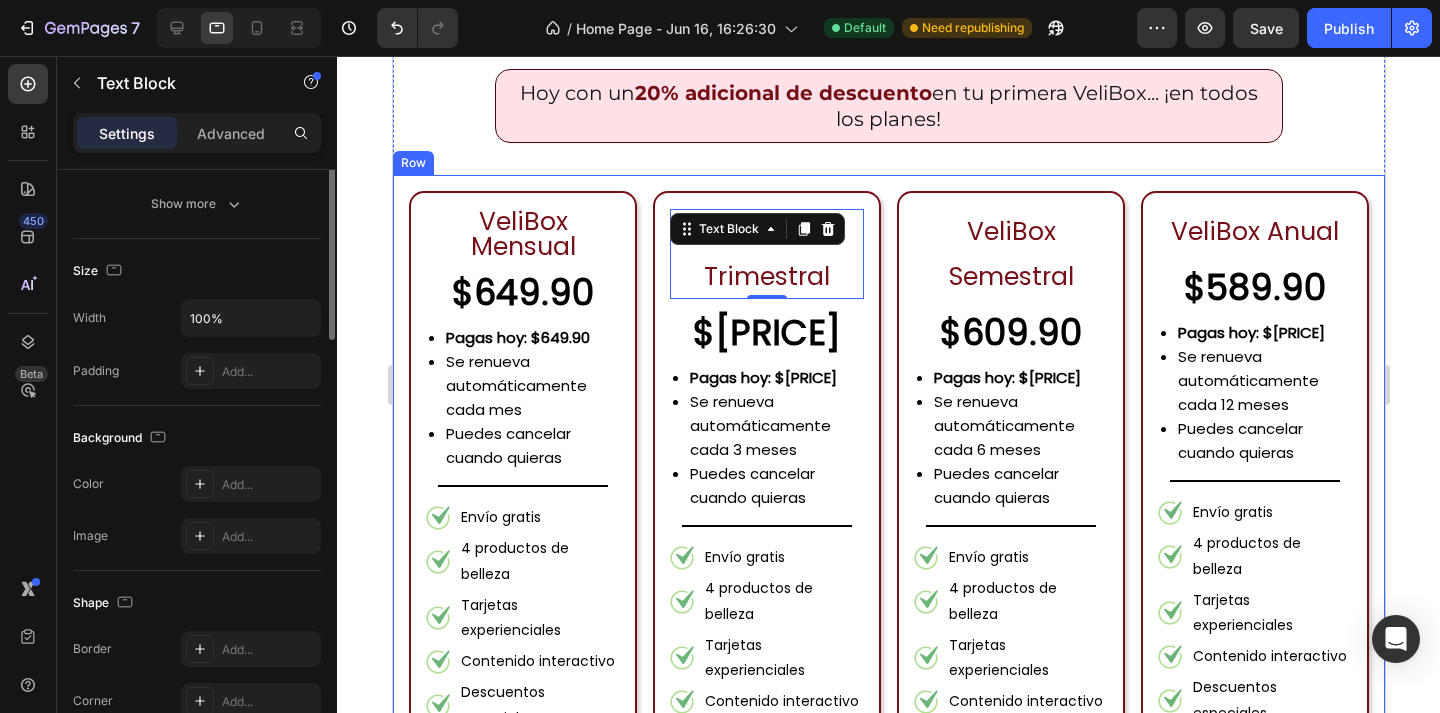 scroll, scrollTop: 54, scrollLeft: 0, axis: vertical 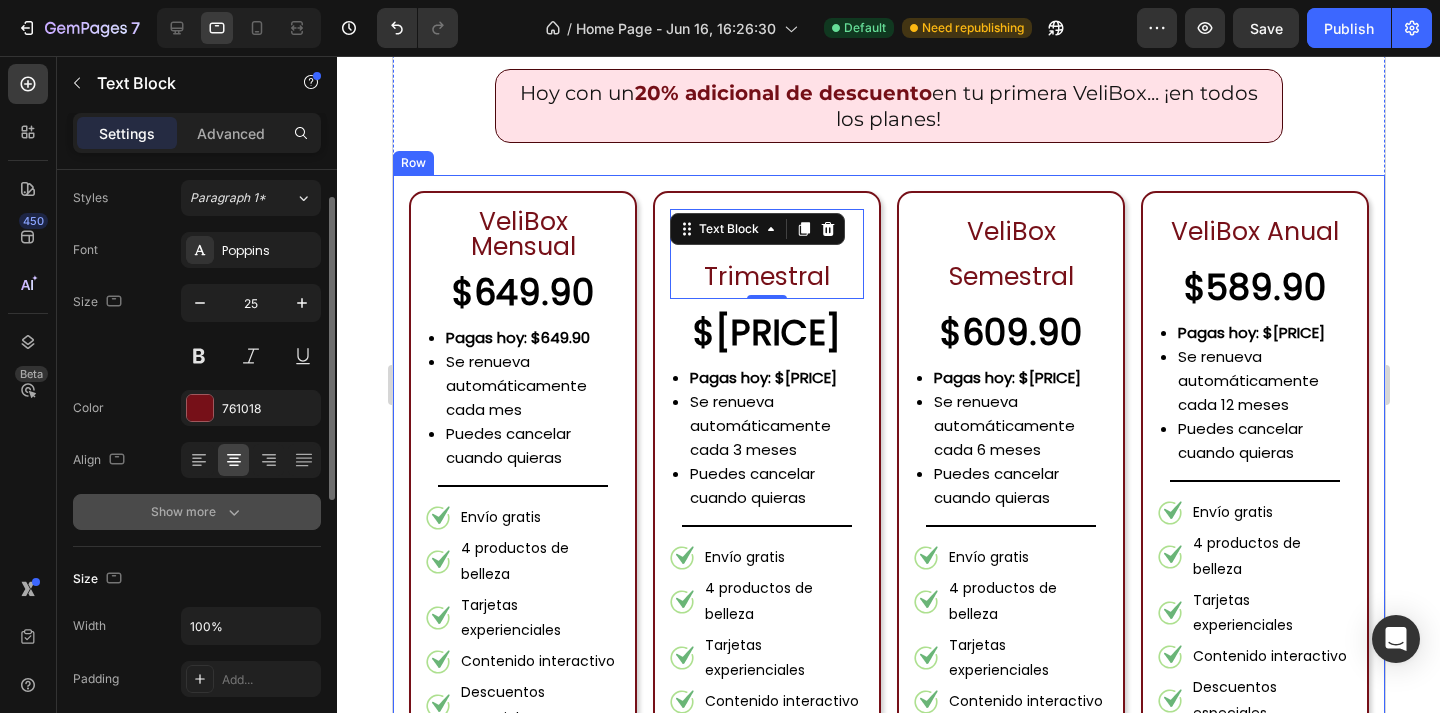 click 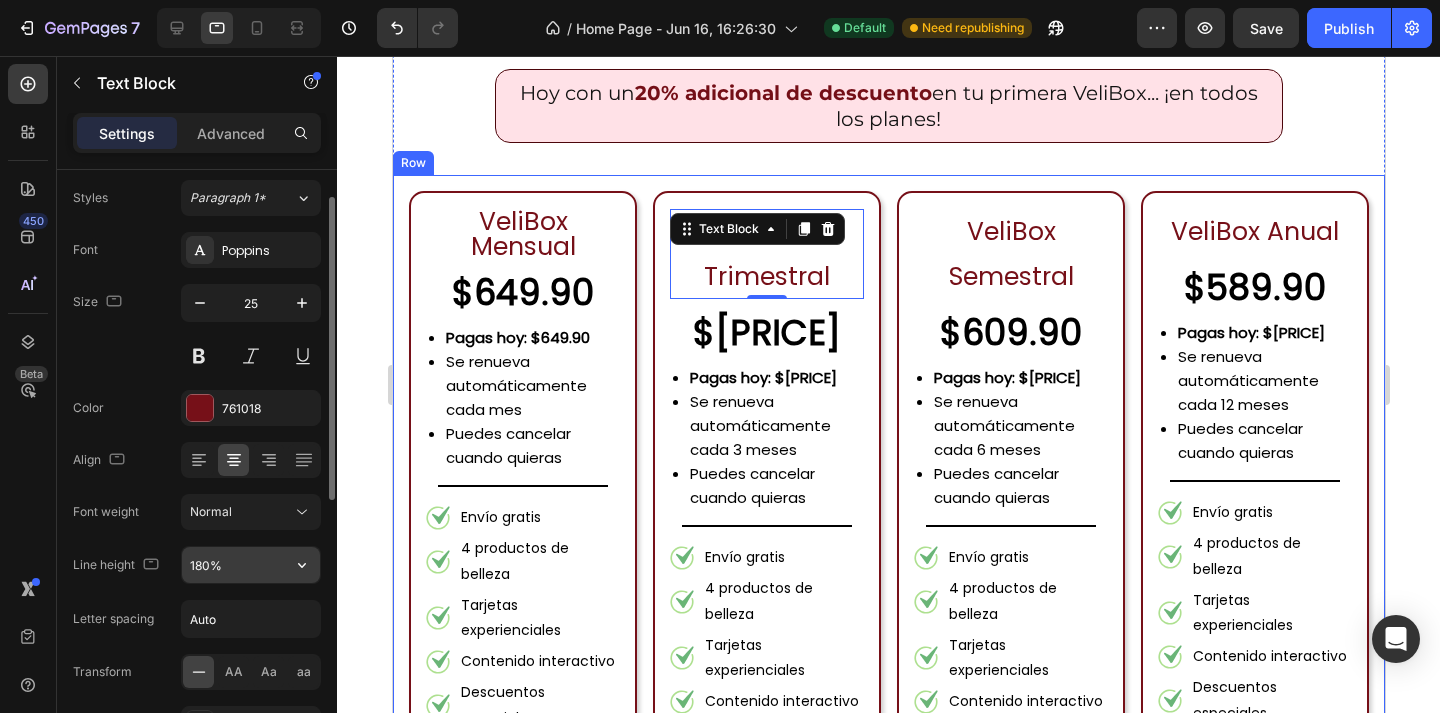 click on "180%" at bounding box center (251, 565) 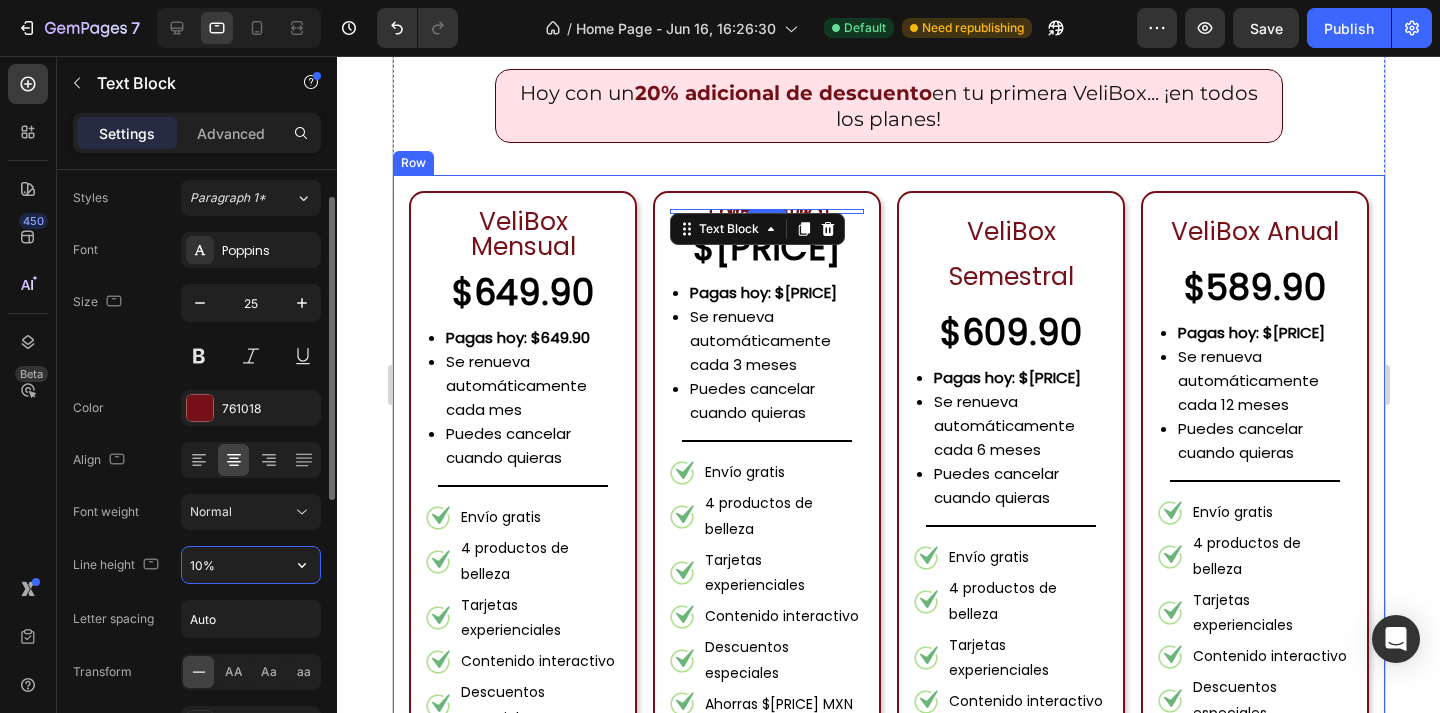 type on "100%" 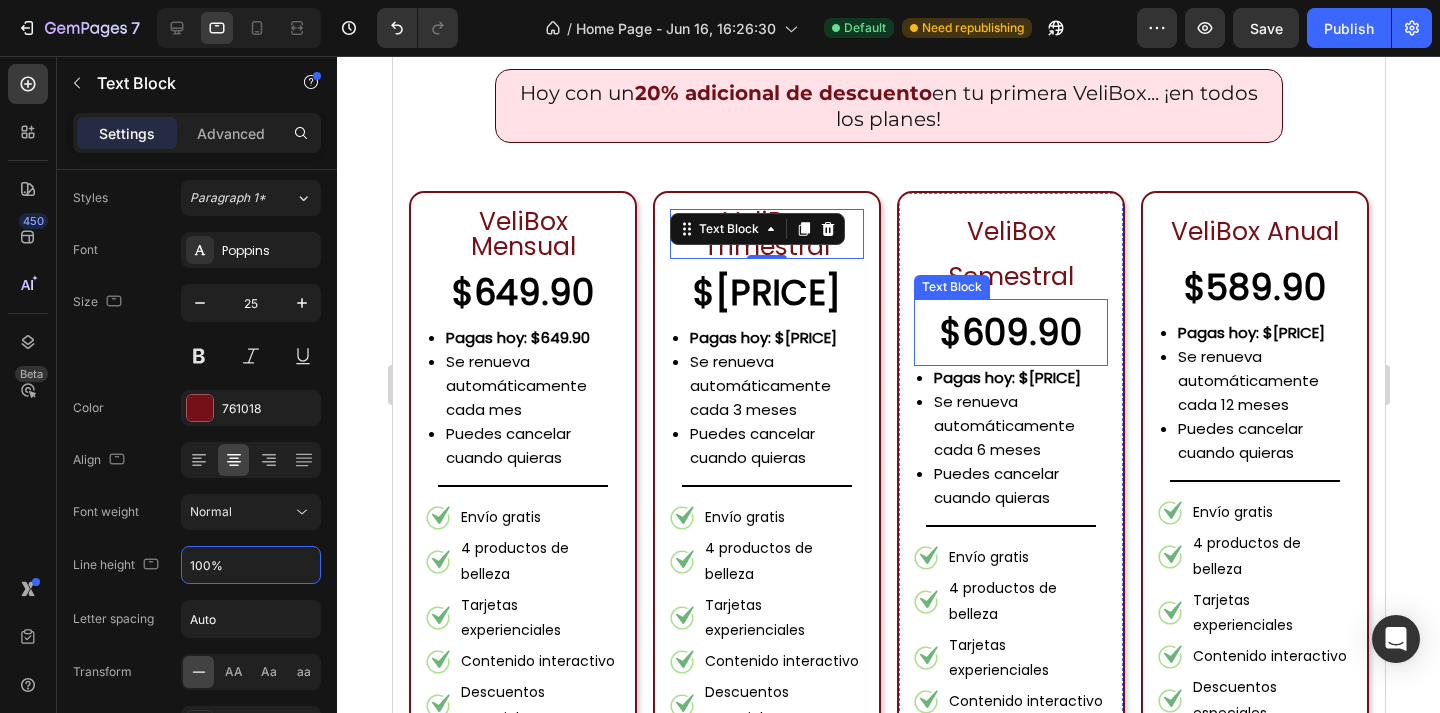 click on "VeliBox Semestral" at bounding box center [1010, 254] 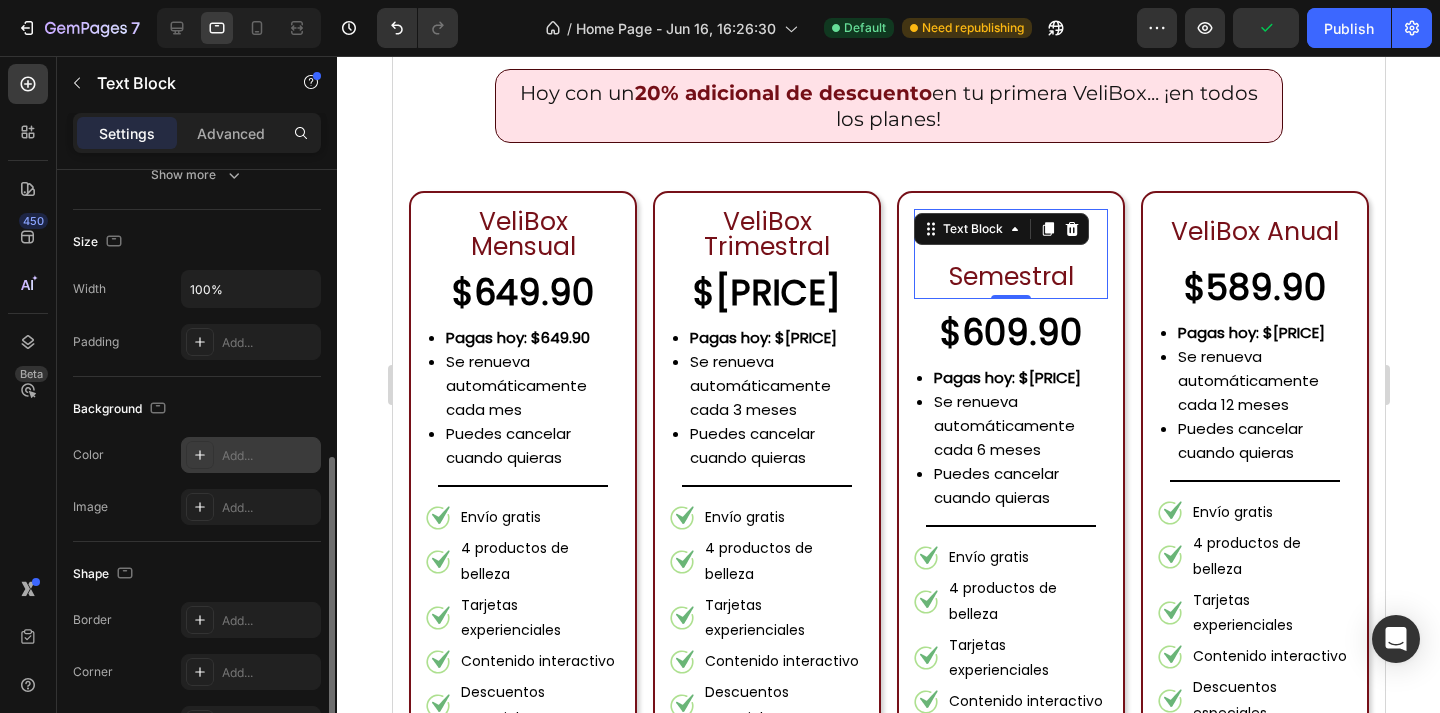 scroll, scrollTop: 450, scrollLeft: 0, axis: vertical 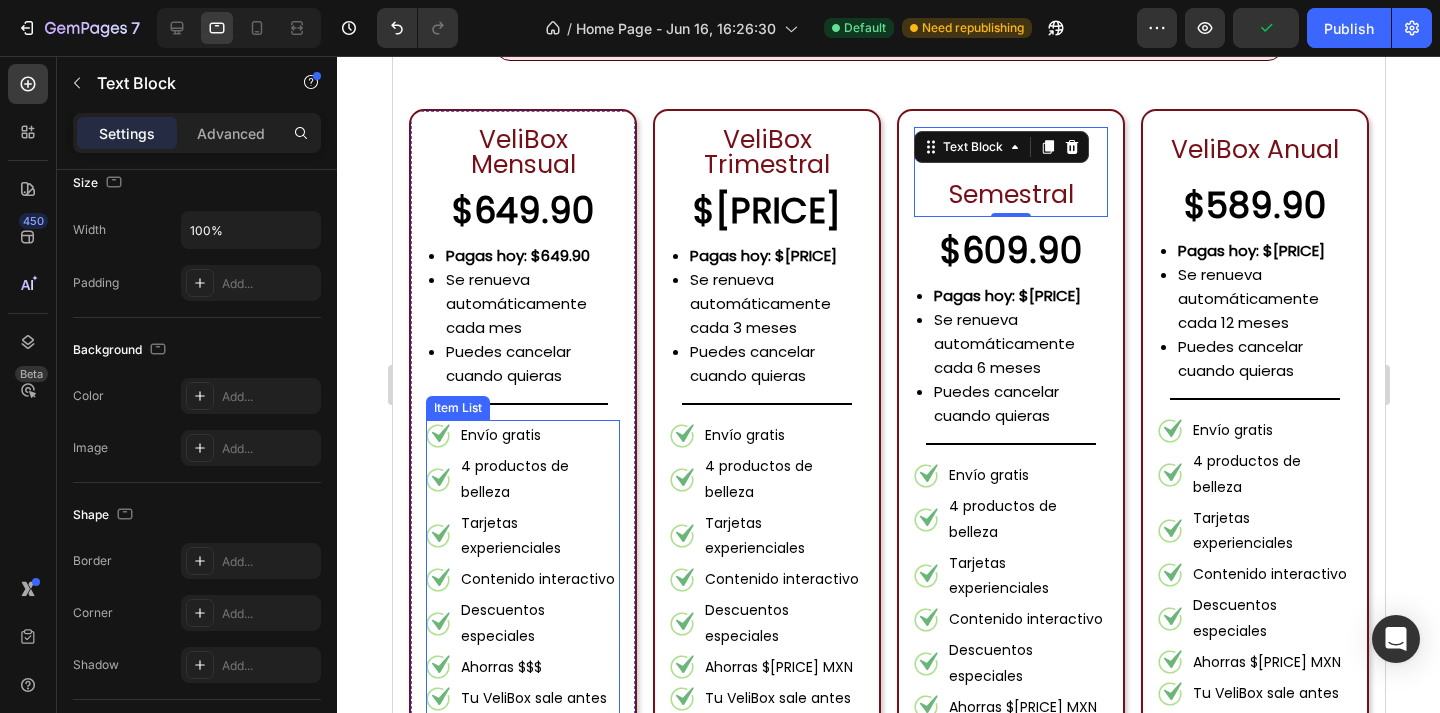 click on "Envío gratis" at bounding box center (538, 435) 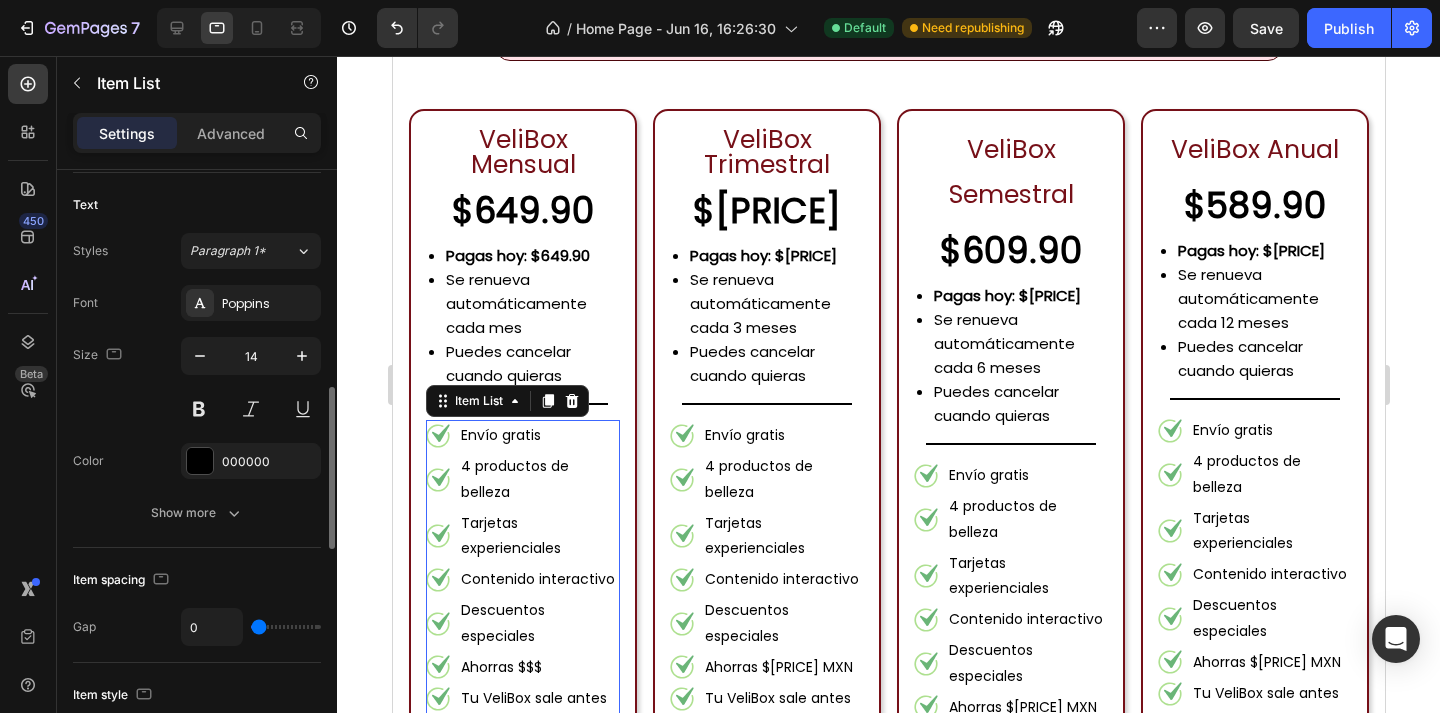 scroll, scrollTop: 799, scrollLeft: 0, axis: vertical 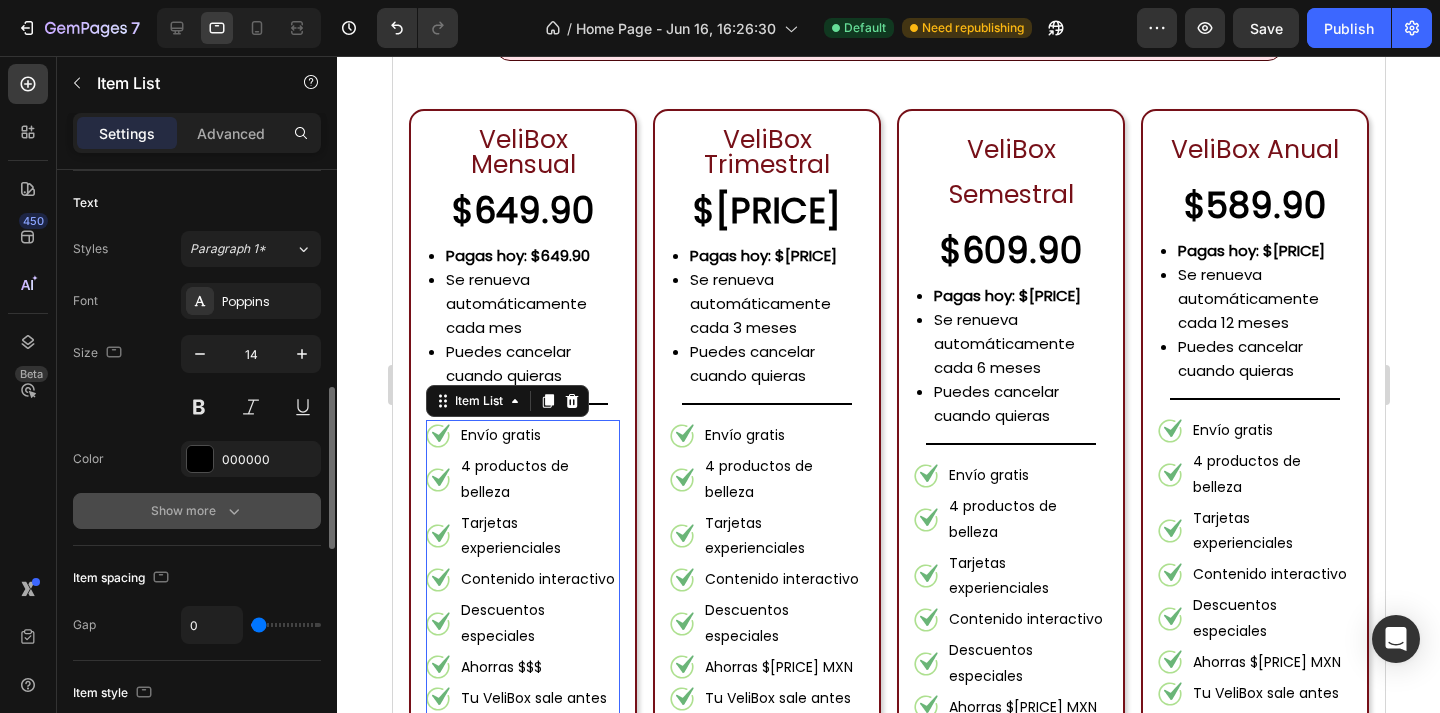 click on "Show more" at bounding box center [197, 511] 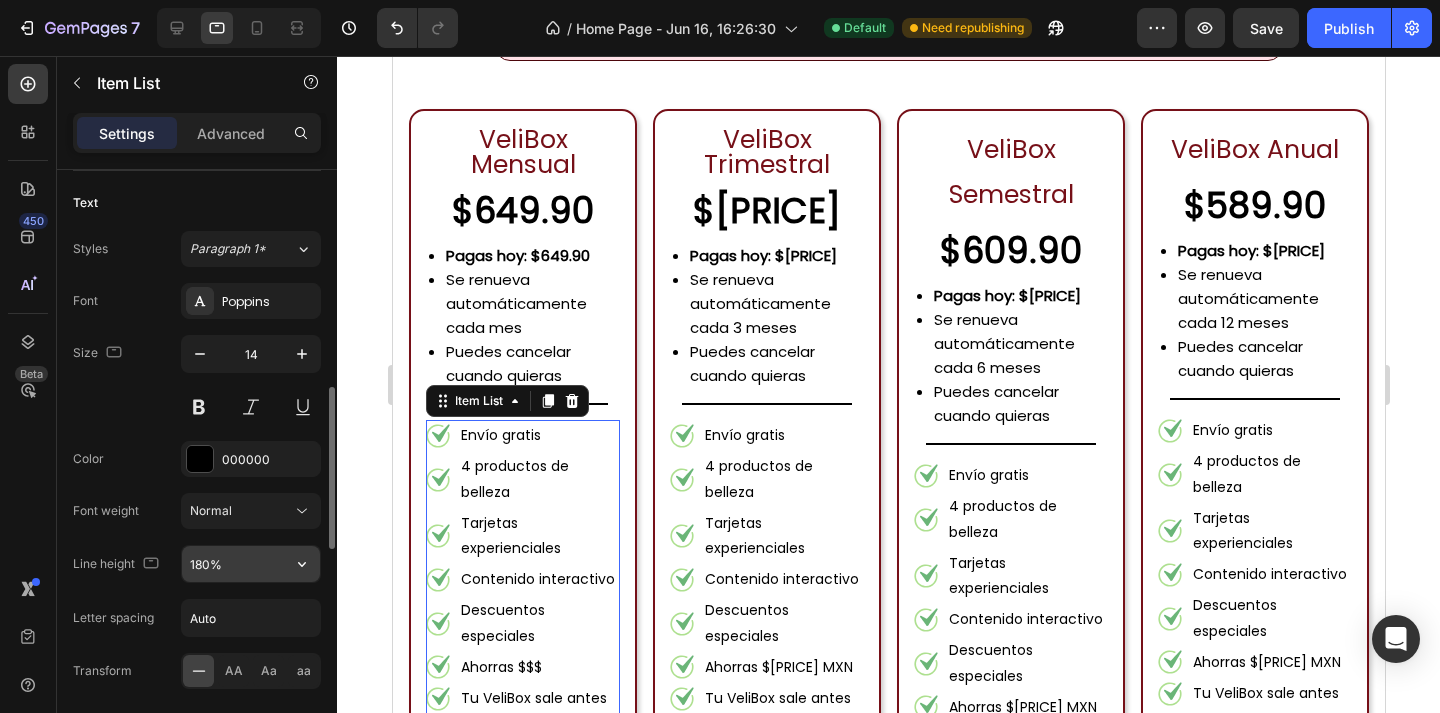 click on "180%" at bounding box center [251, 564] 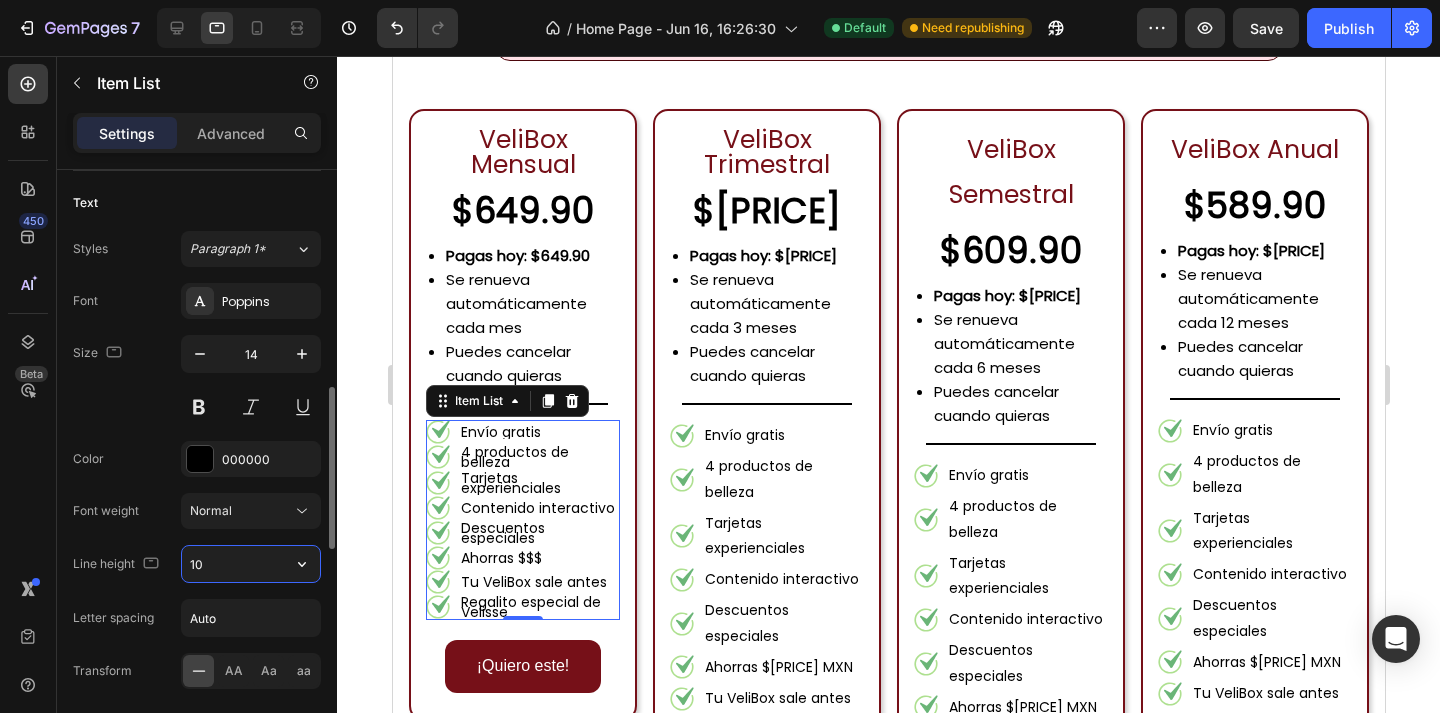 type on "1" 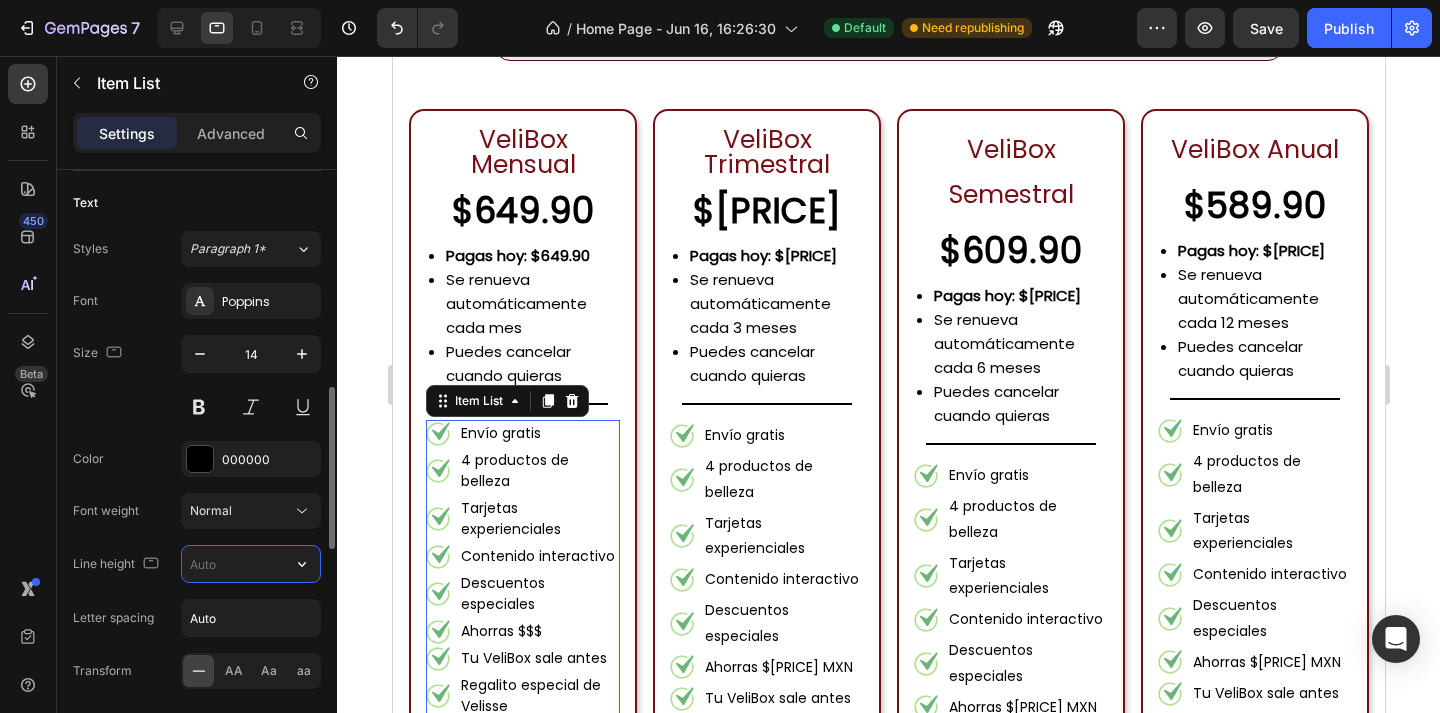 click at bounding box center (251, 564) 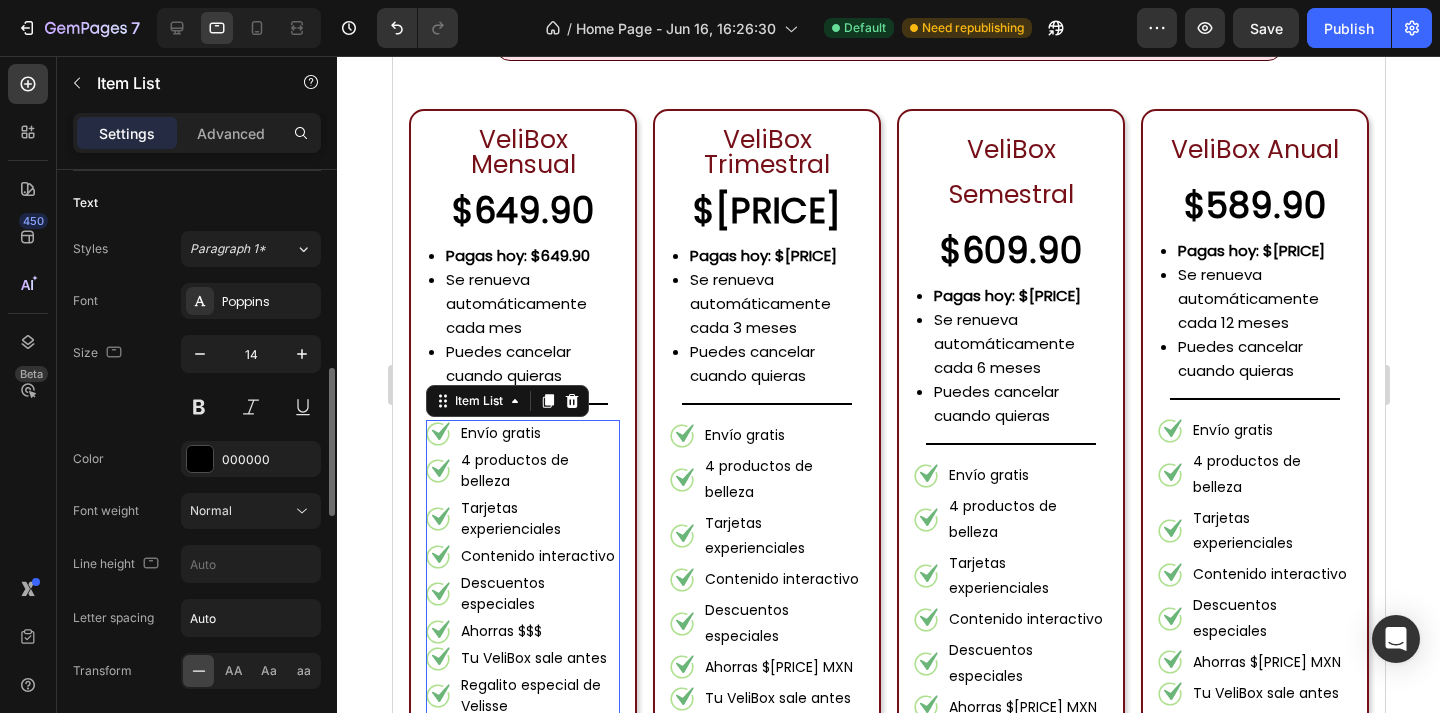 click on "Letter spacing" at bounding box center [113, 618] 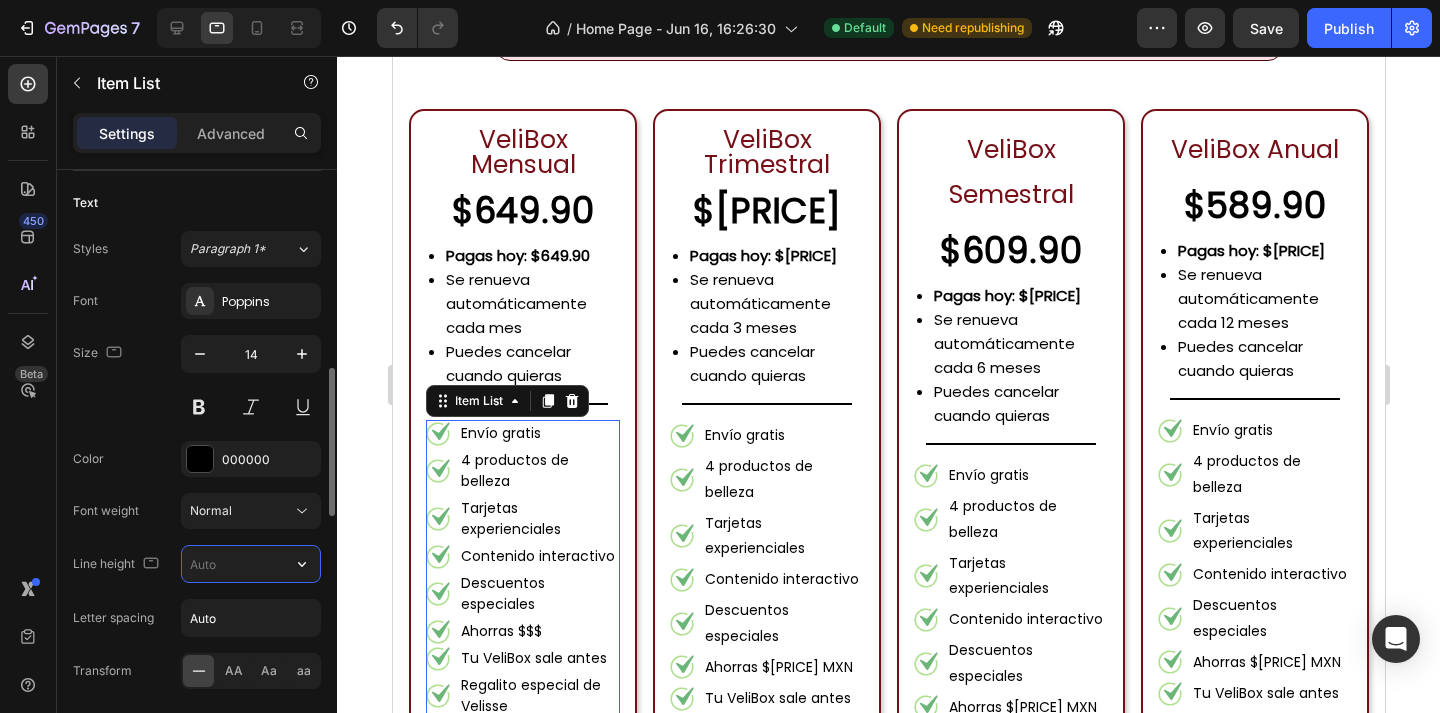 click at bounding box center [251, 564] 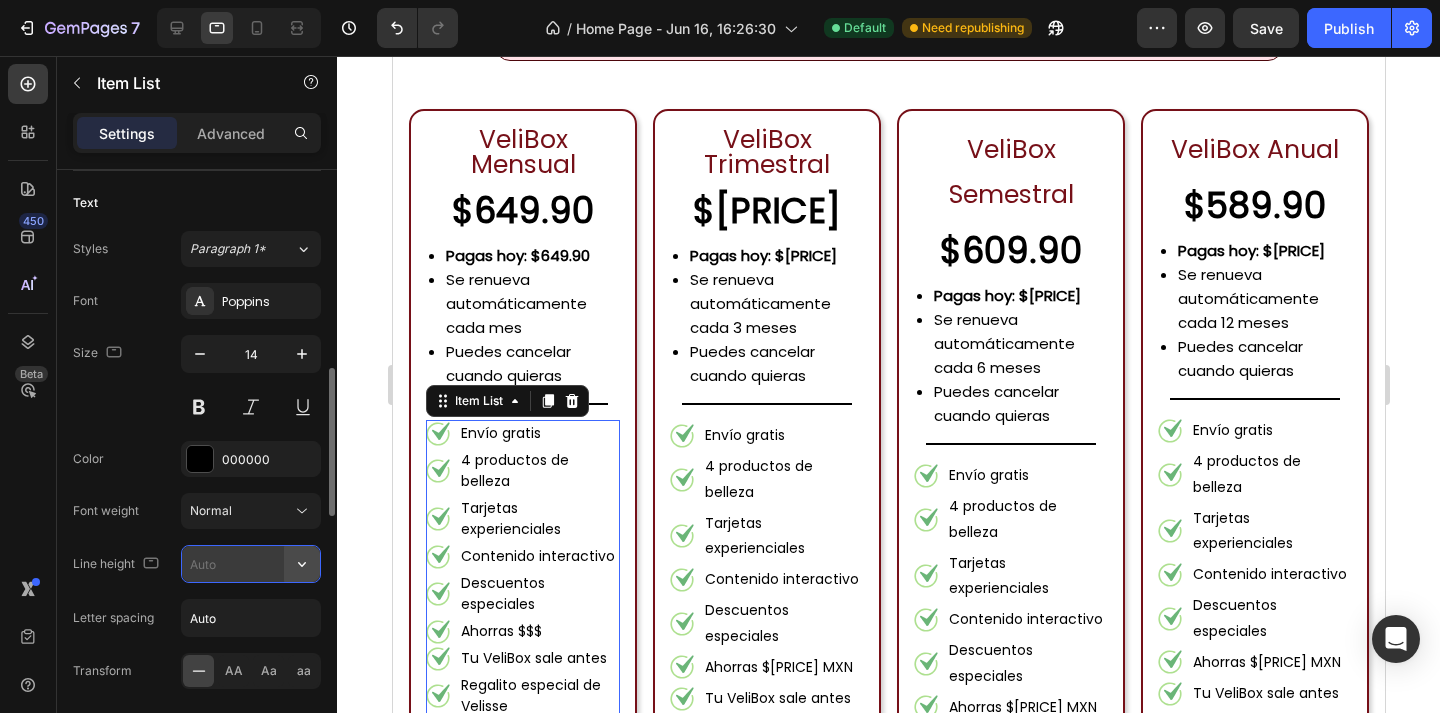 click 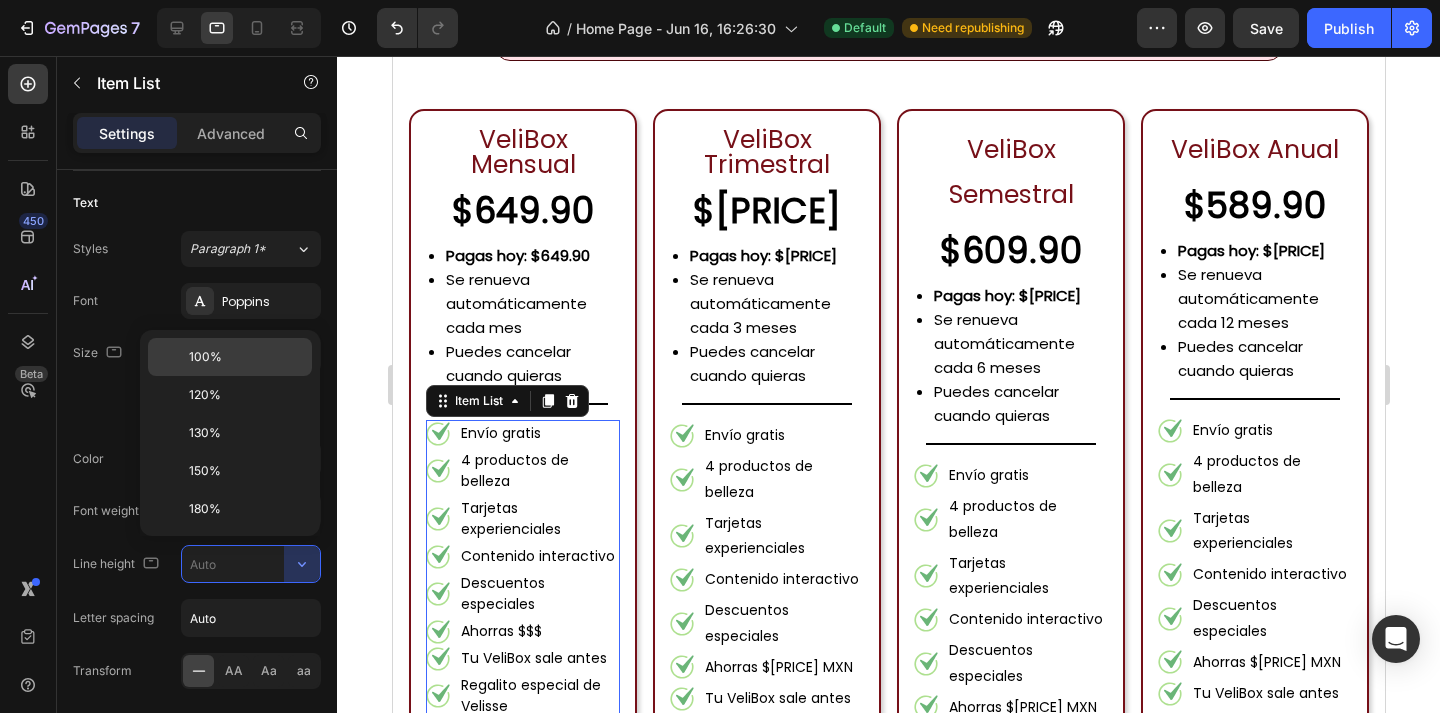 click on "100%" at bounding box center (246, 357) 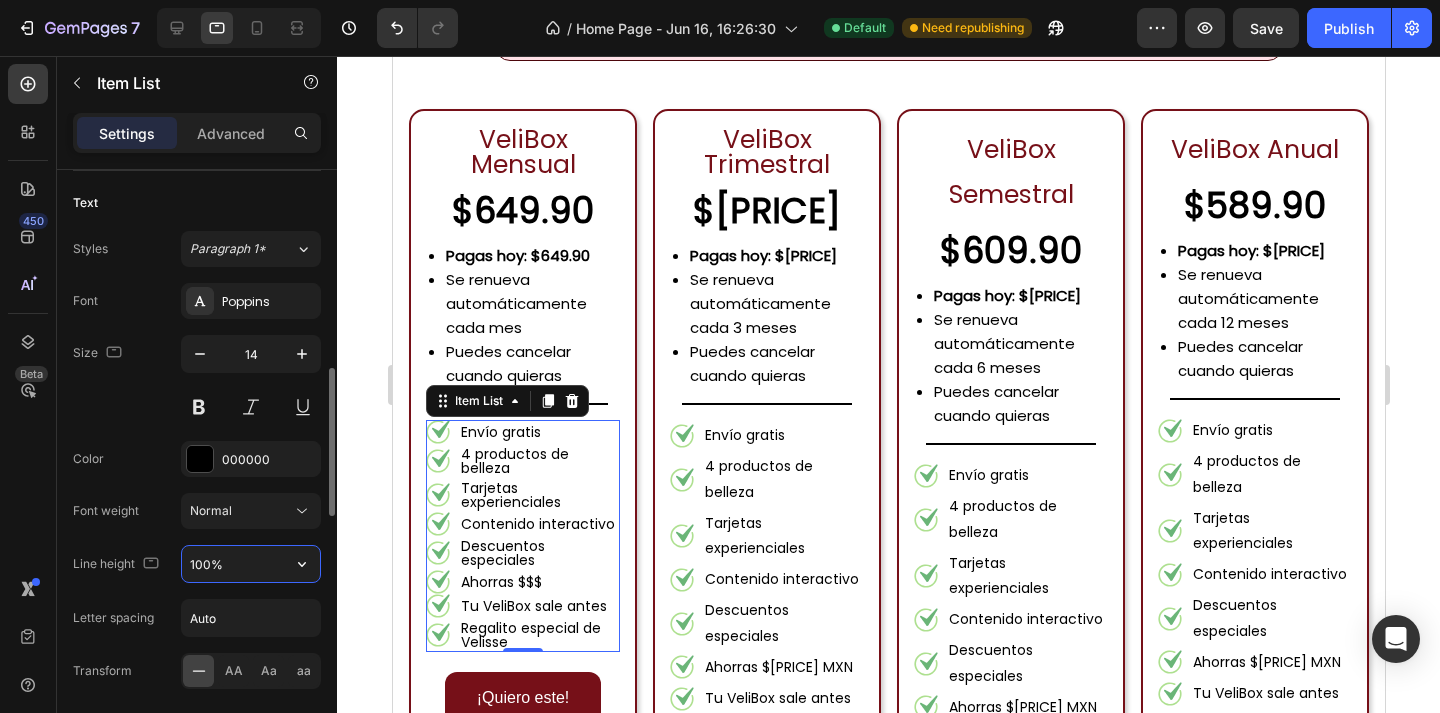 click on "100%" at bounding box center [251, 564] 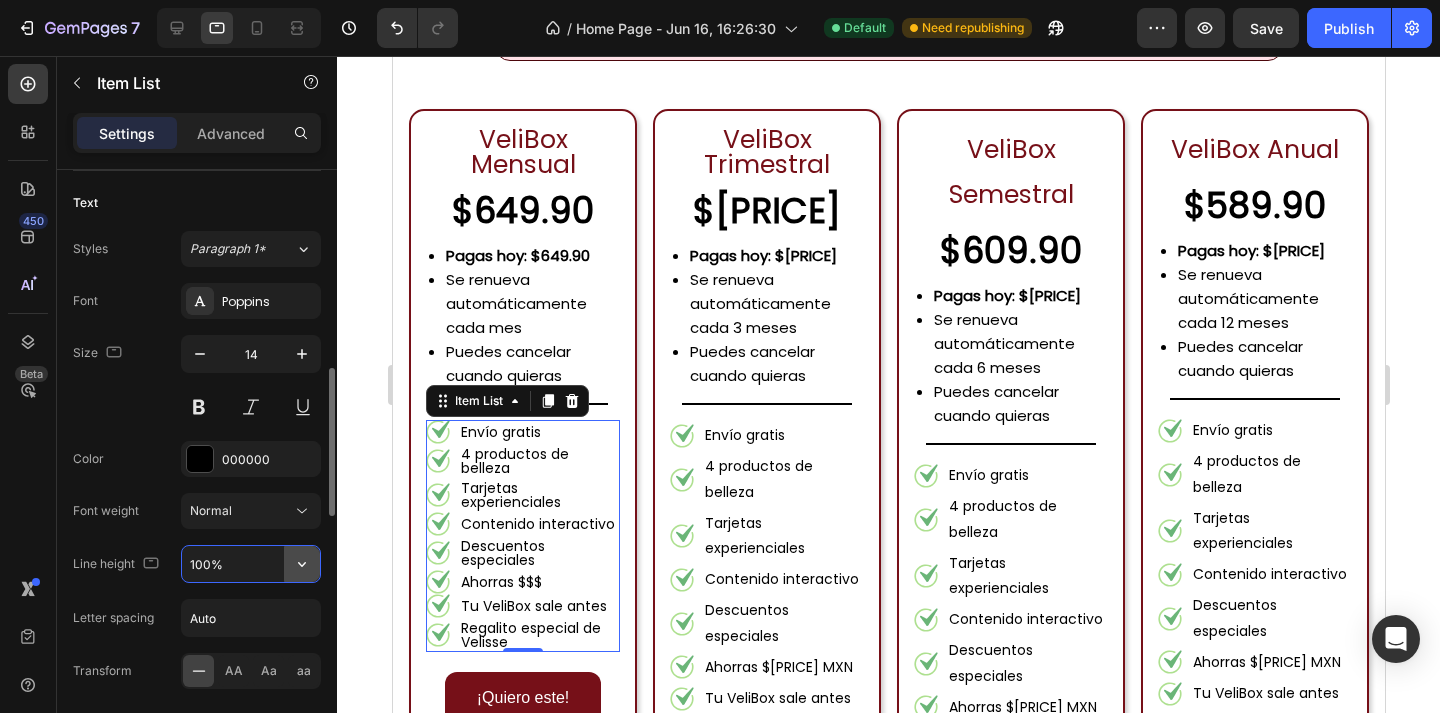 click 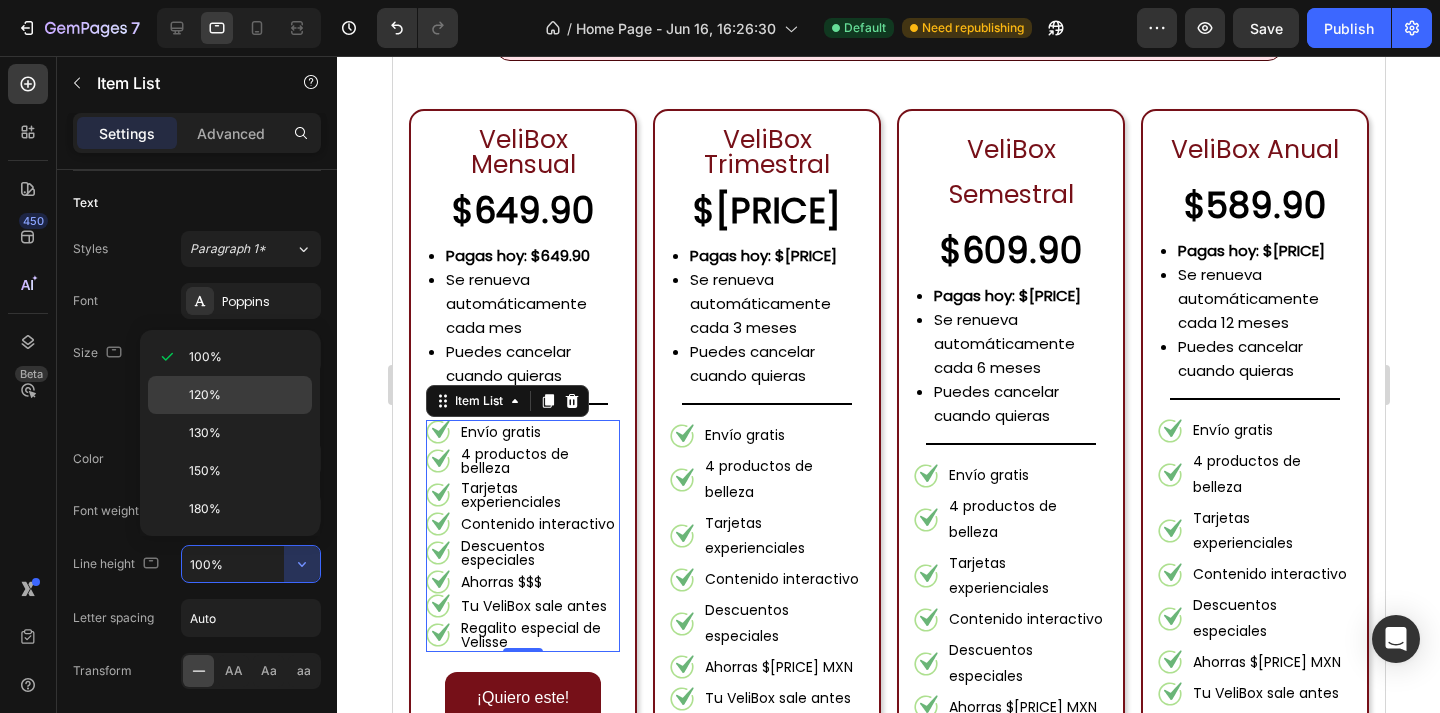 click on "120%" at bounding box center [246, 395] 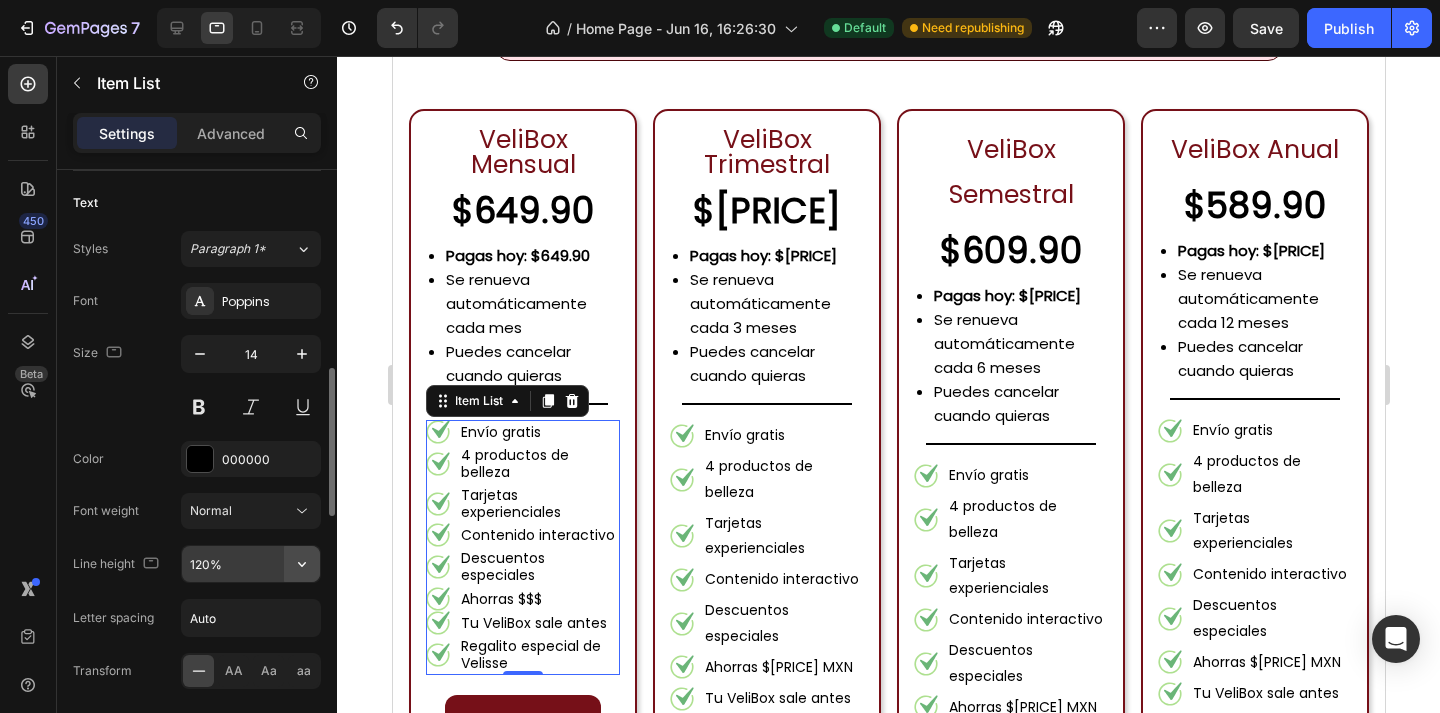 click 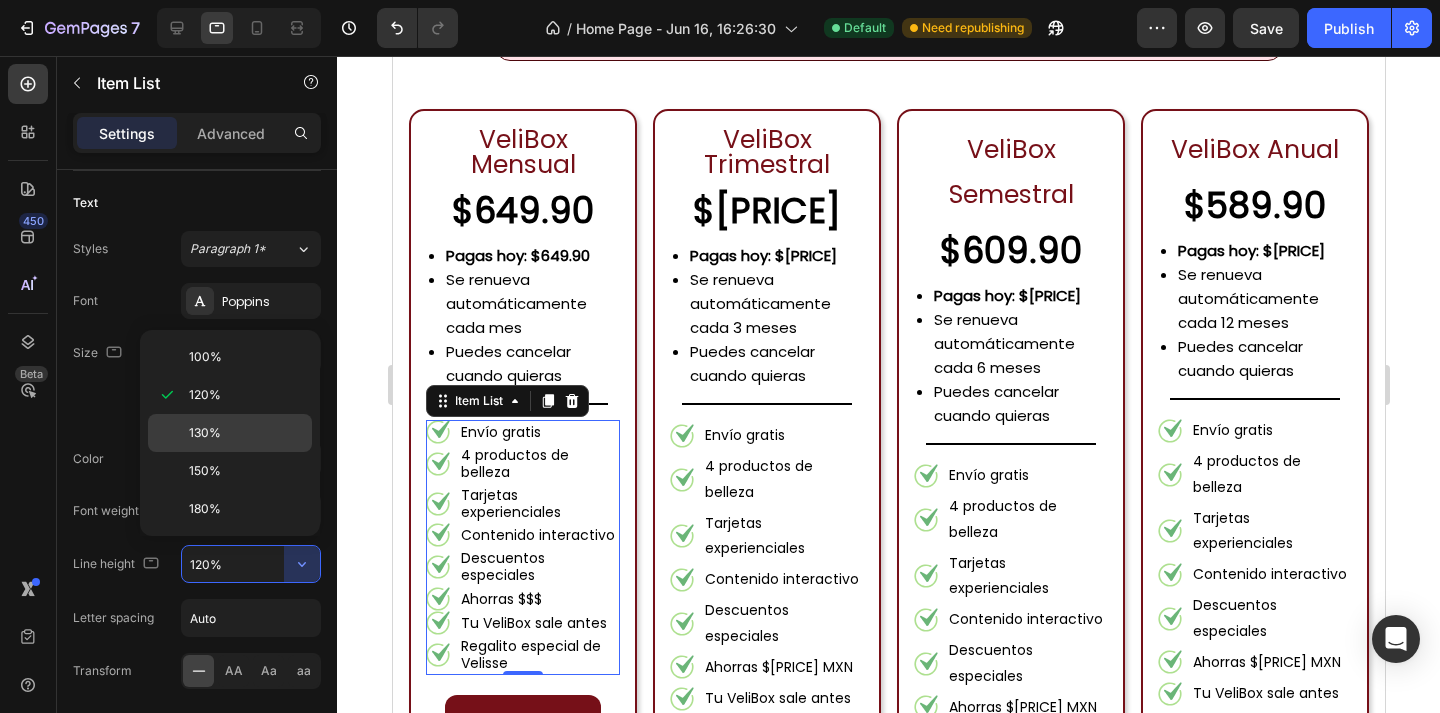 click on "130%" 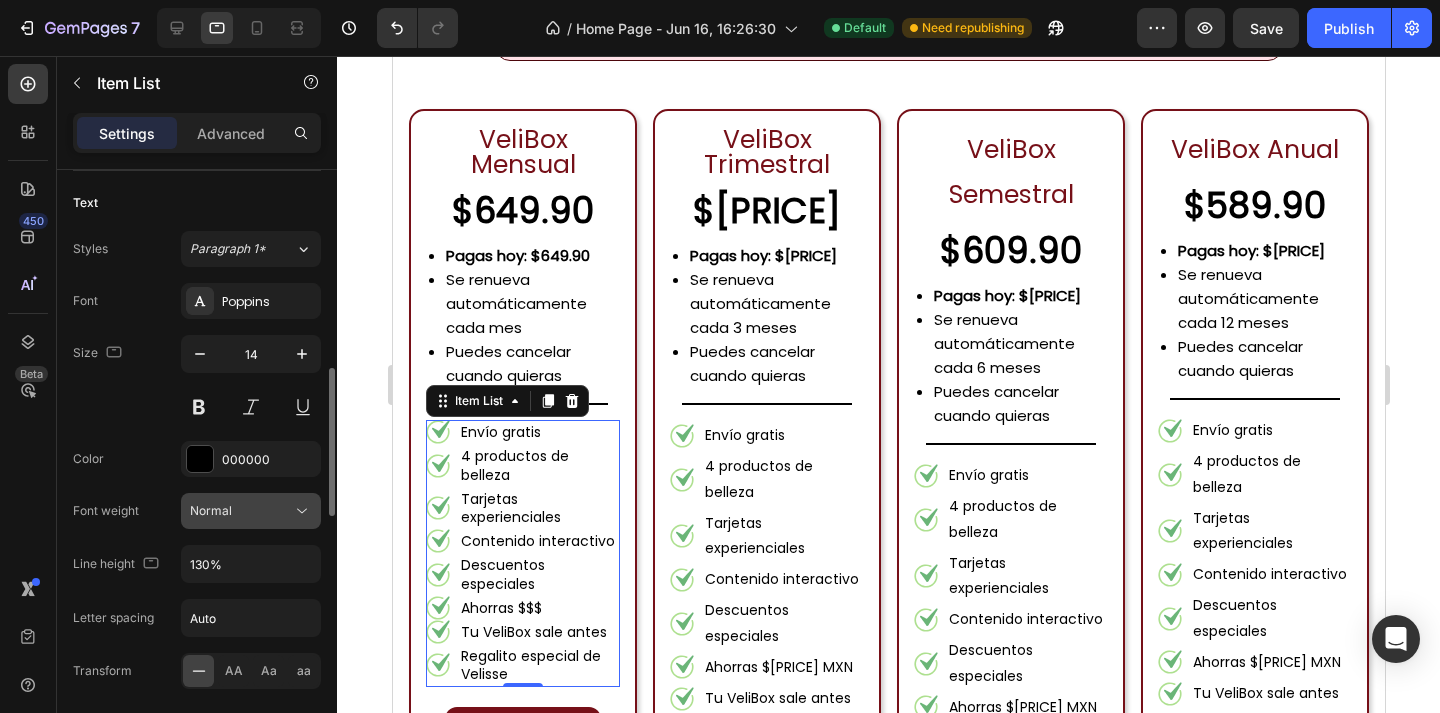 click 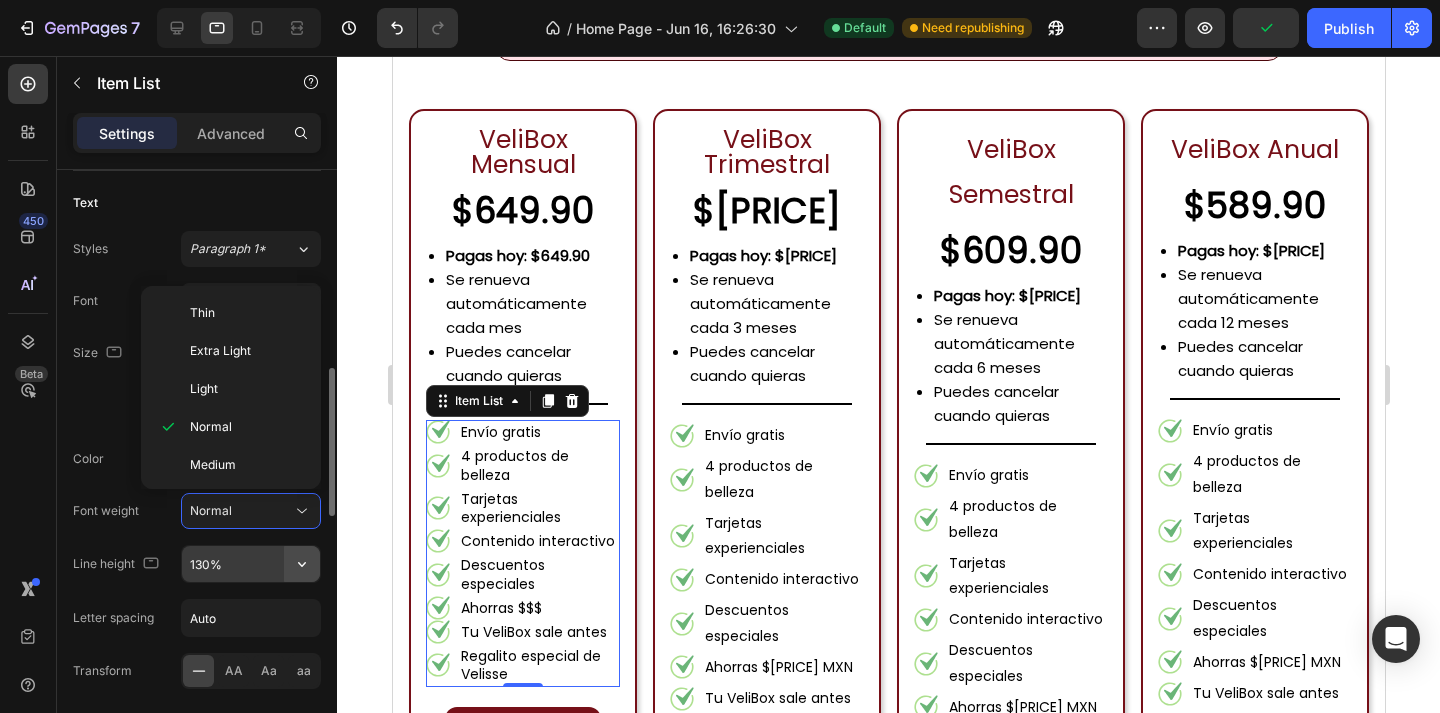 click 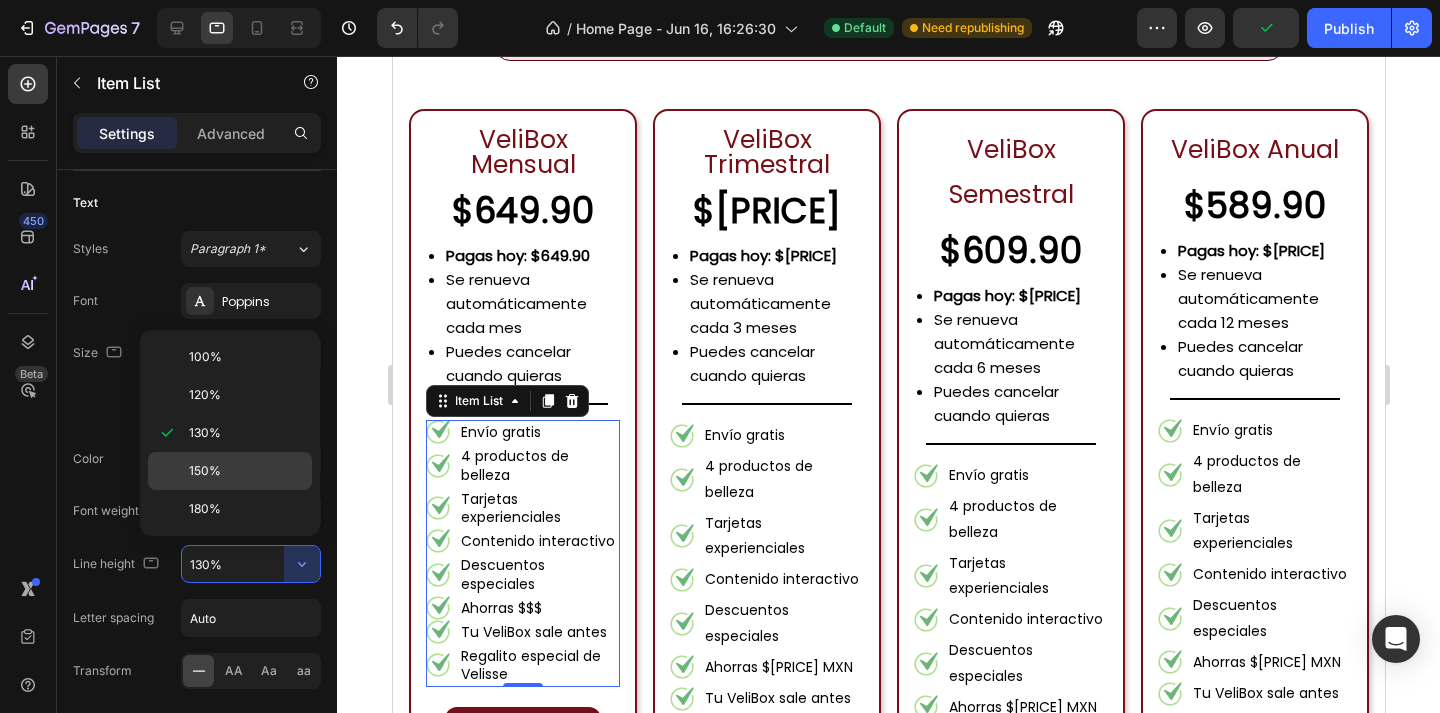 click on "150%" at bounding box center [246, 471] 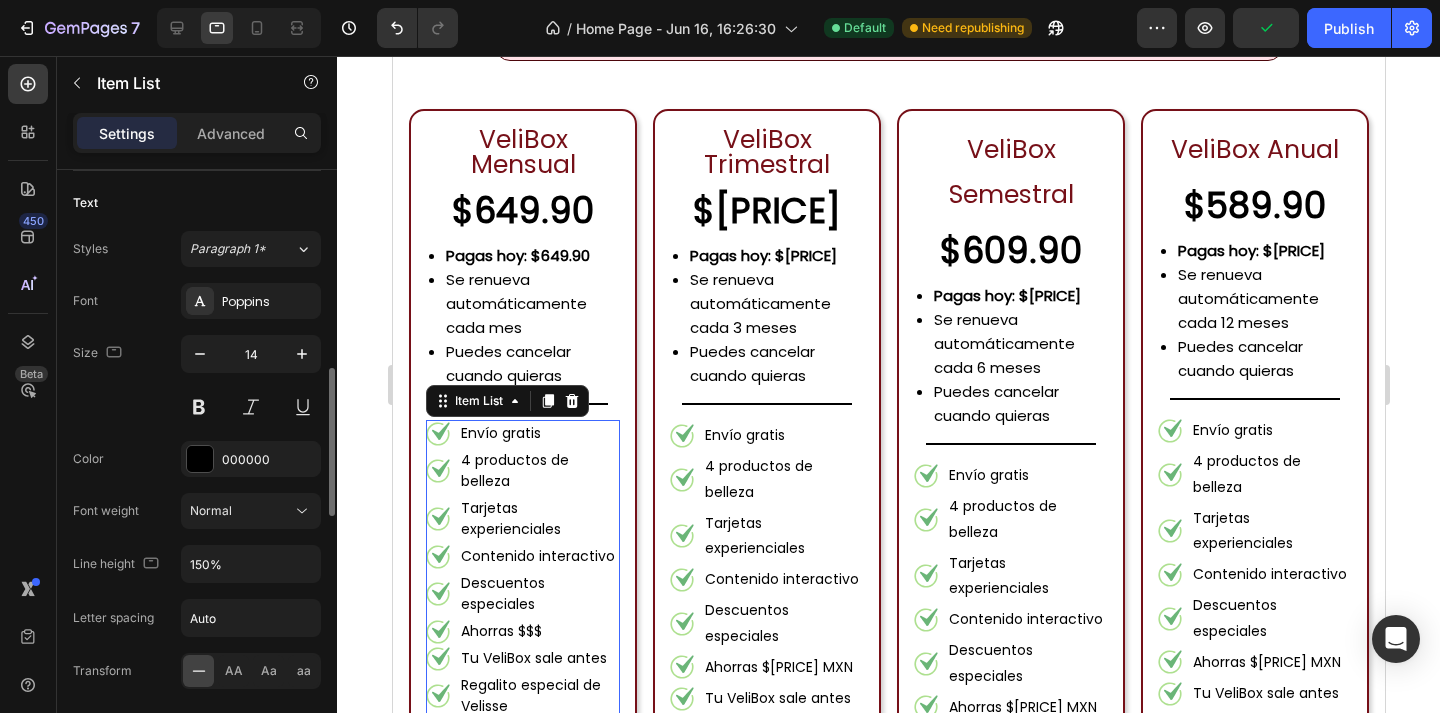 click on "Font weight" at bounding box center [106, 511] 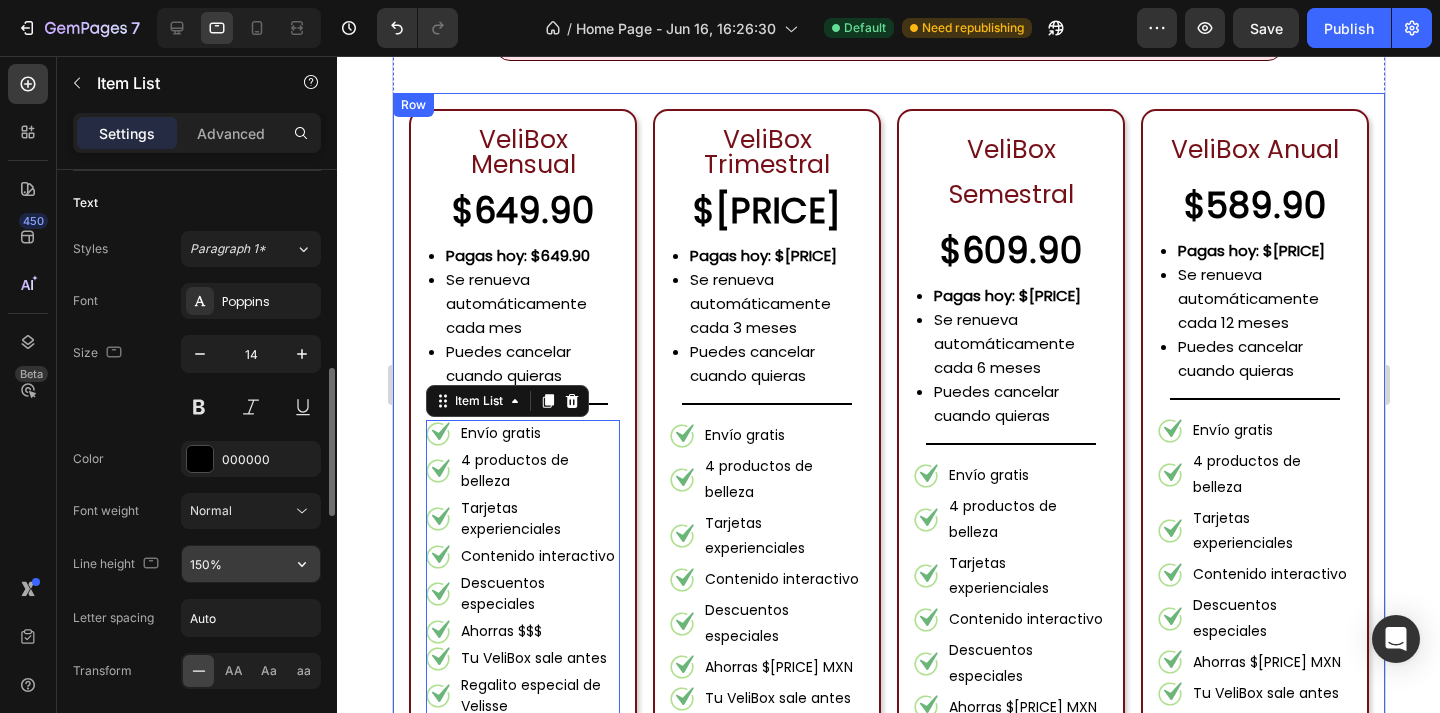 click on "150%" at bounding box center (251, 564) 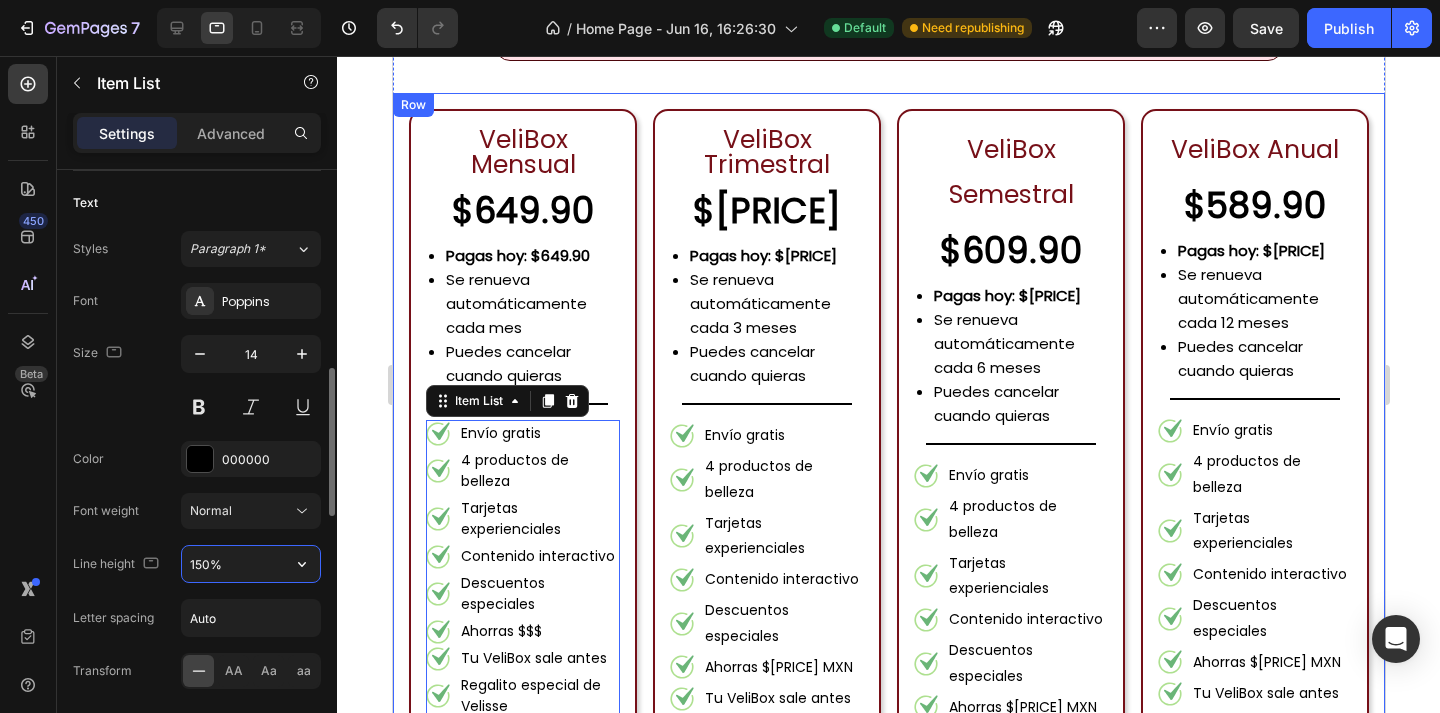 click on "150%" at bounding box center [251, 564] 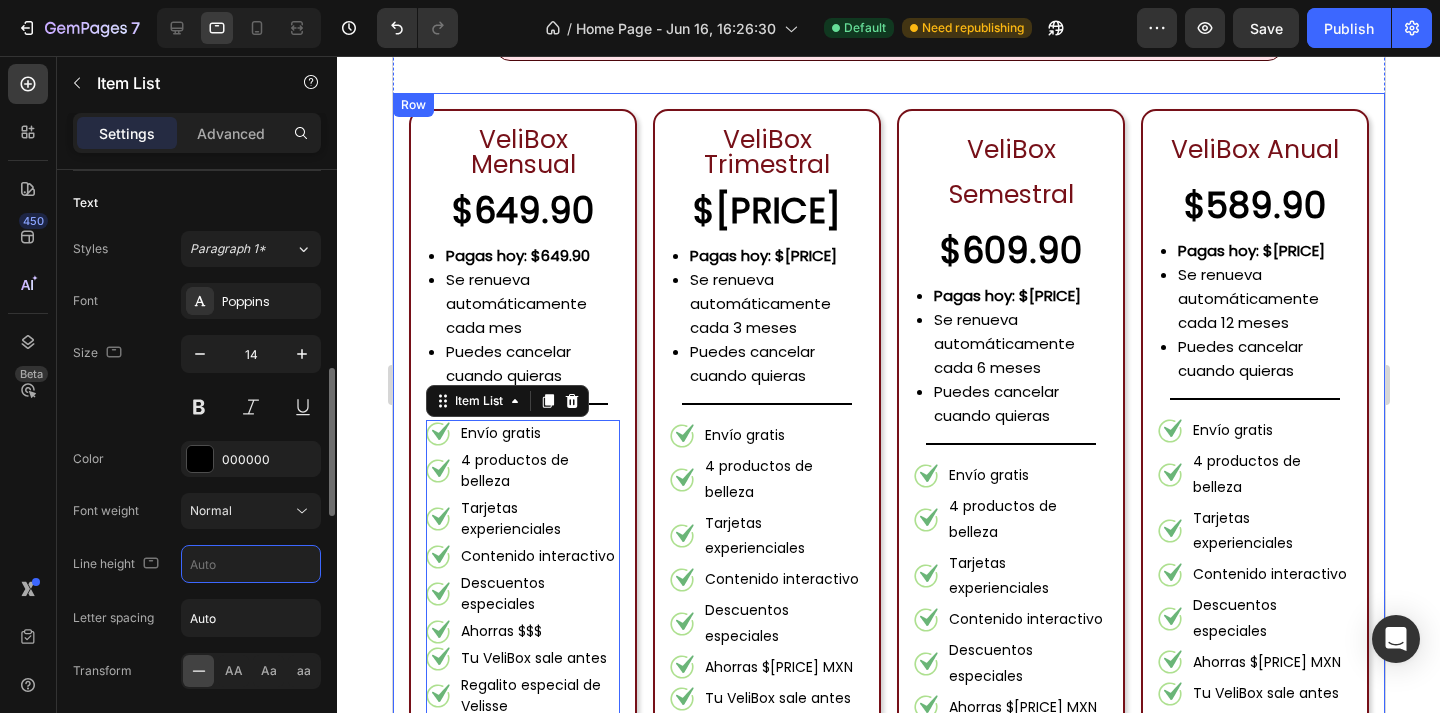 type 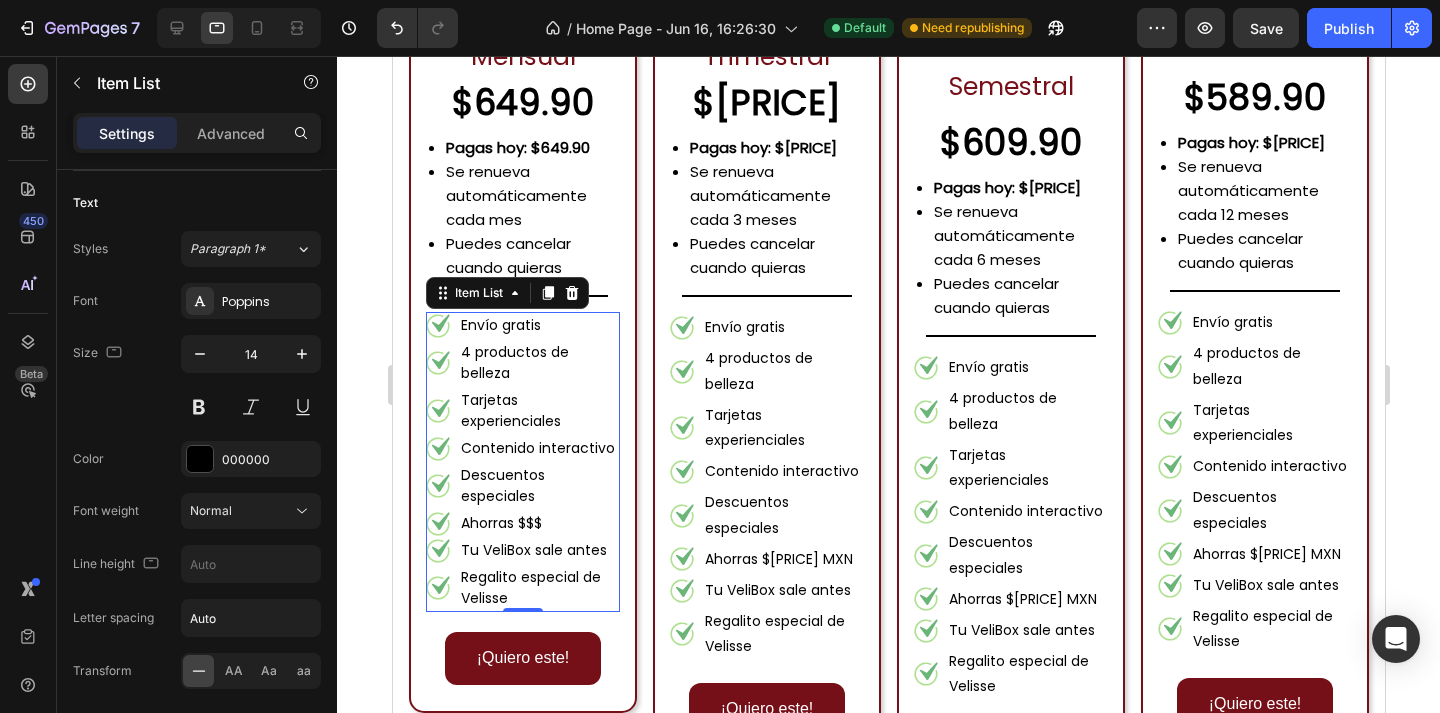 scroll, scrollTop: 2320, scrollLeft: 0, axis: vertical 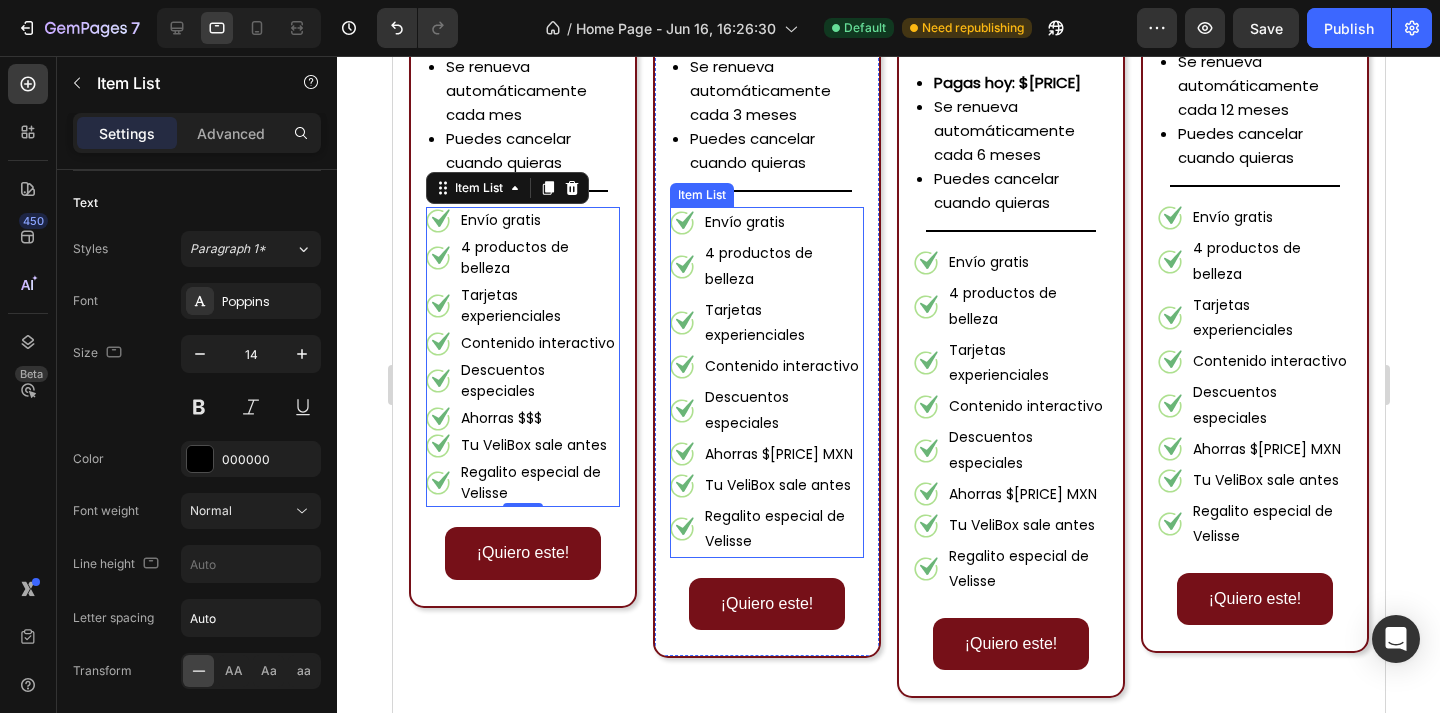 click on "Envío gratis" at bounding box center (782, 222) 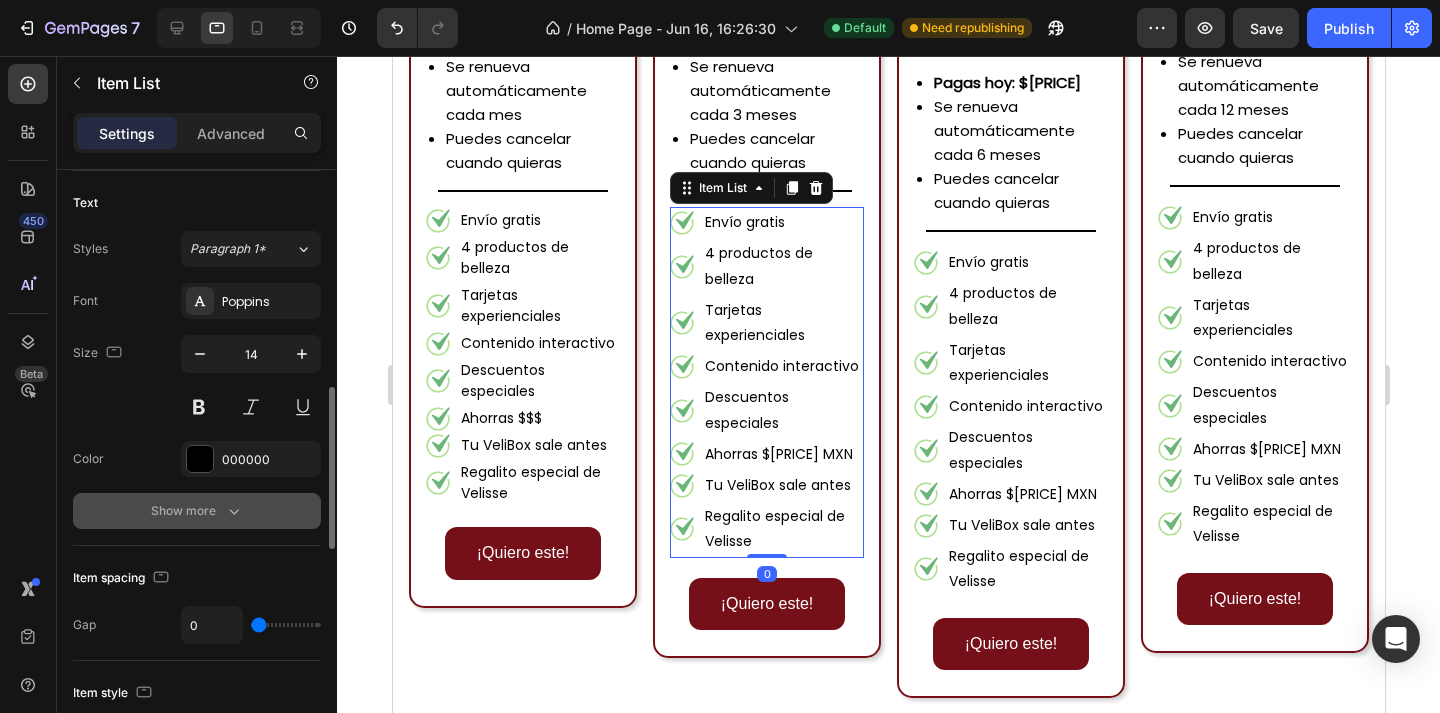 click on "Show more" at bounding box center [197, 511] 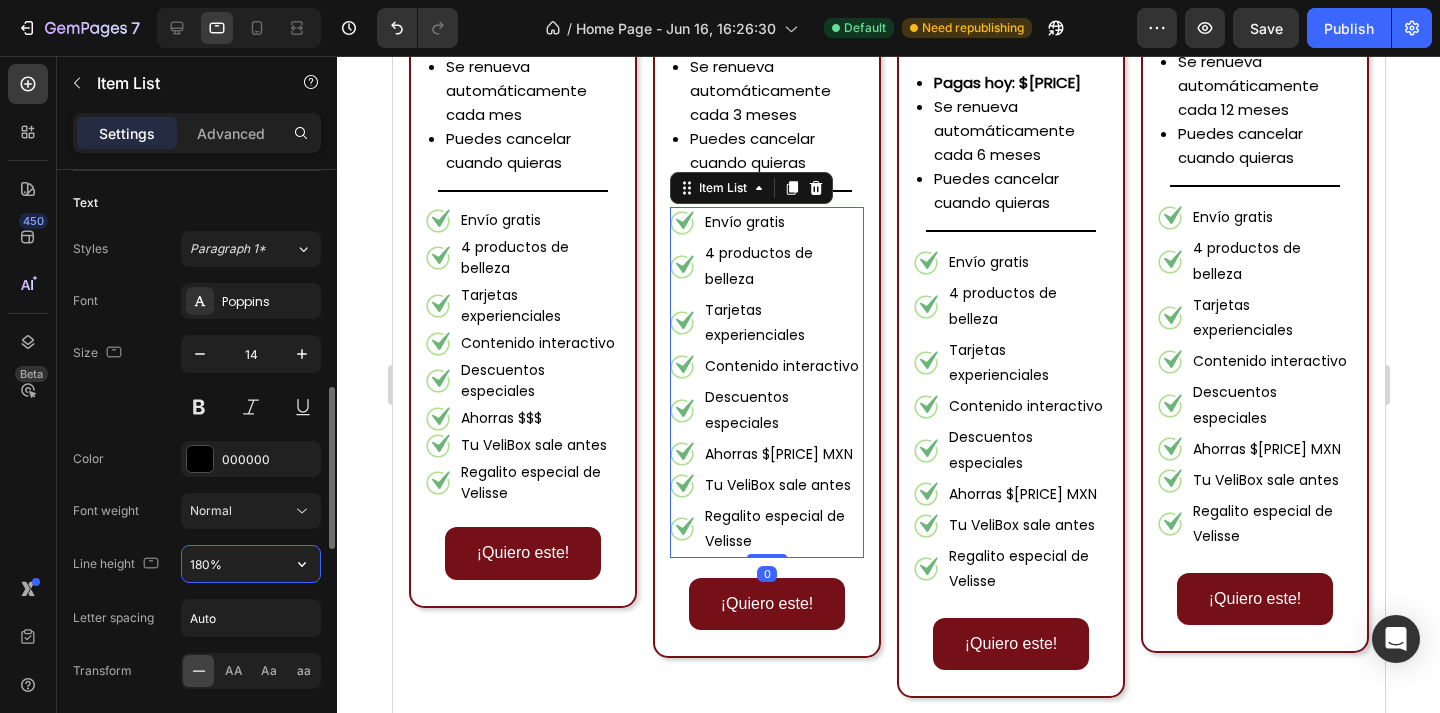 click on "180%" at bounding box center [251, 564] 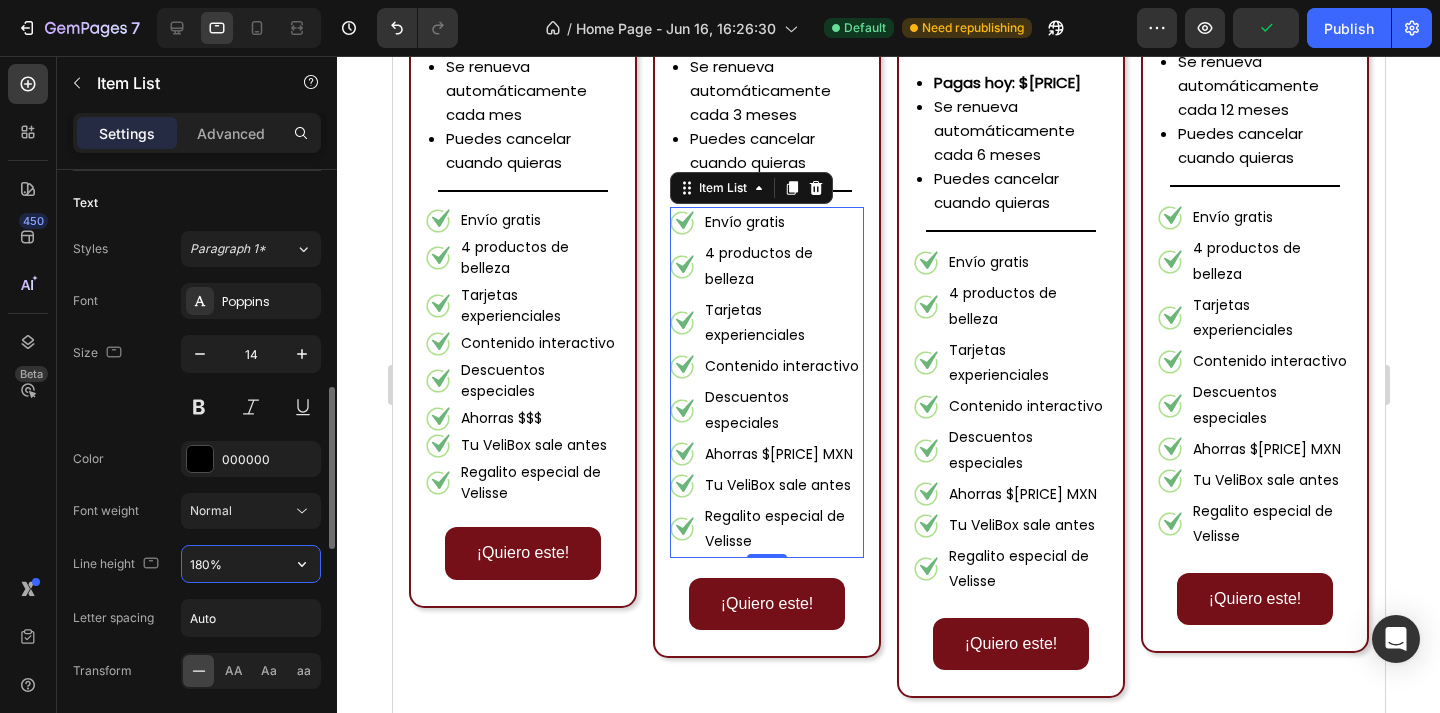click on "180%" at bounding box center (251, 564) 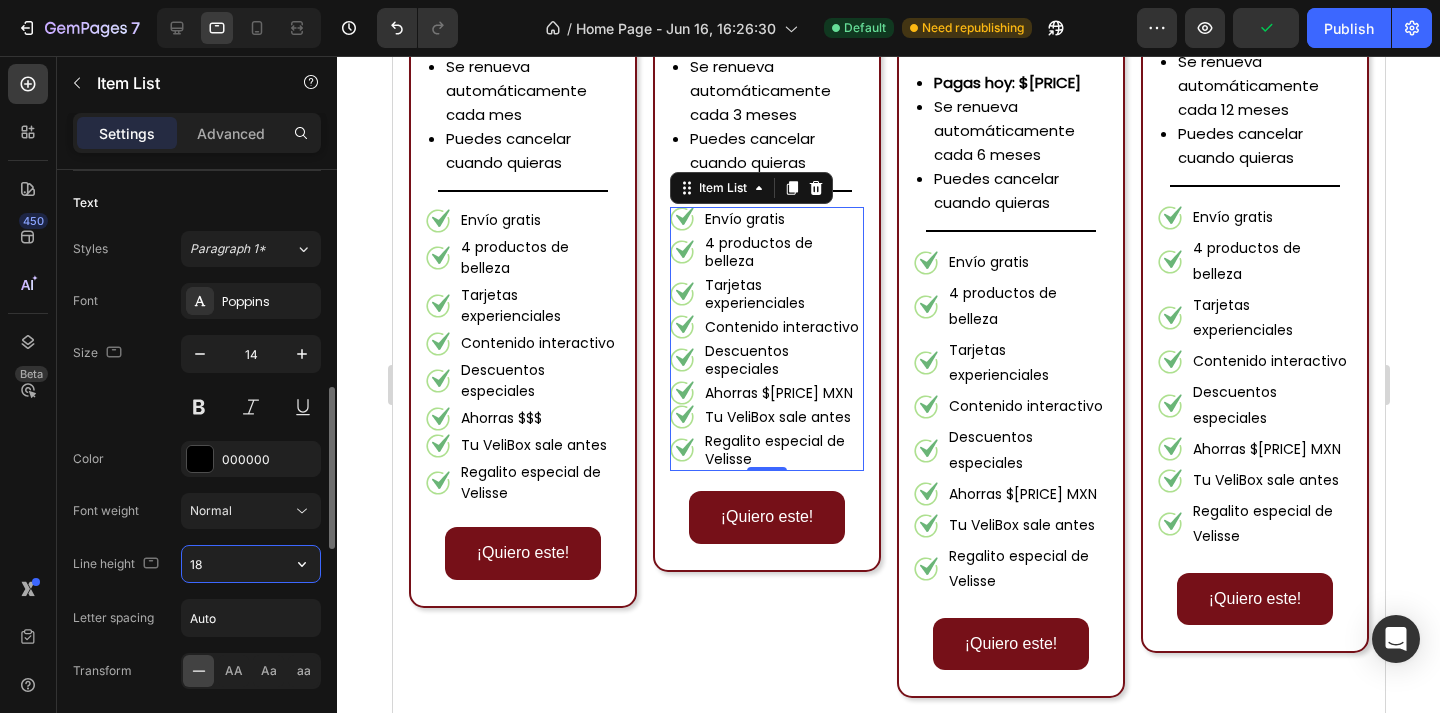 type on "1" 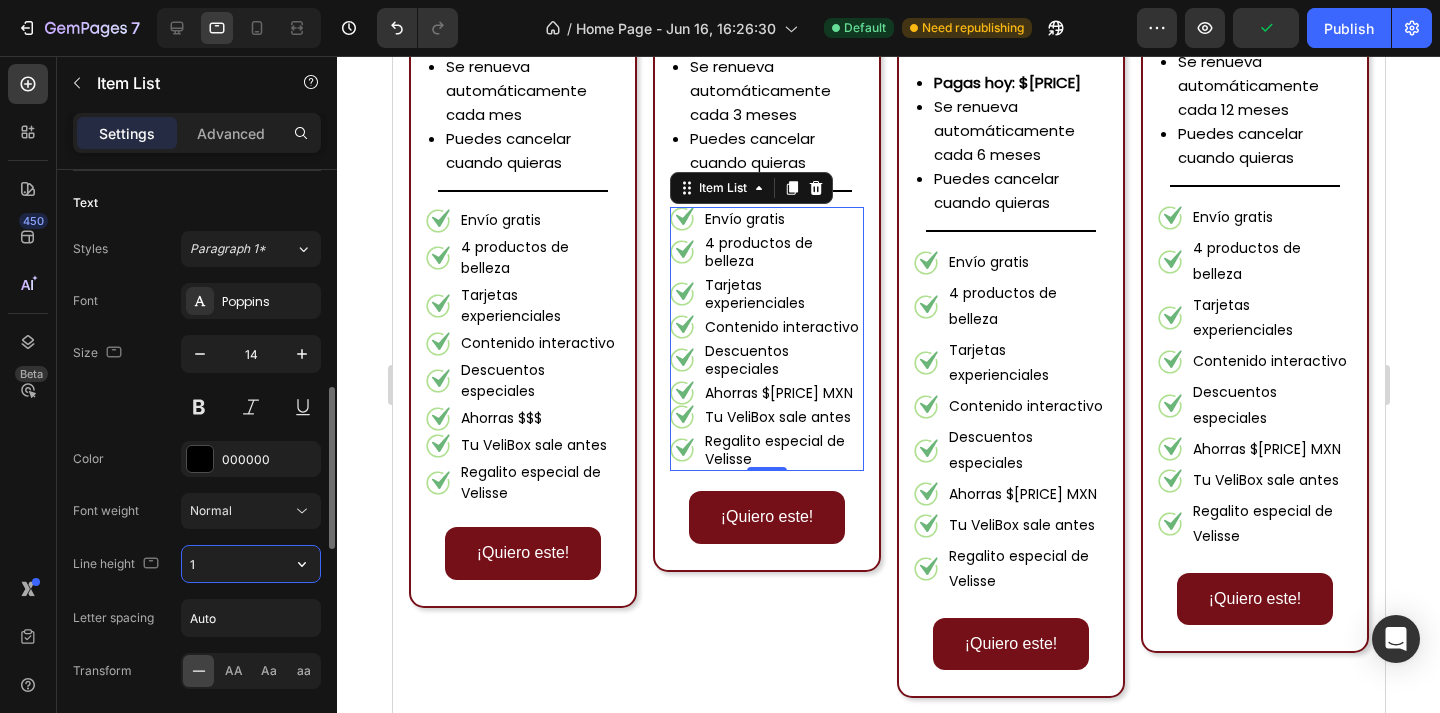 type 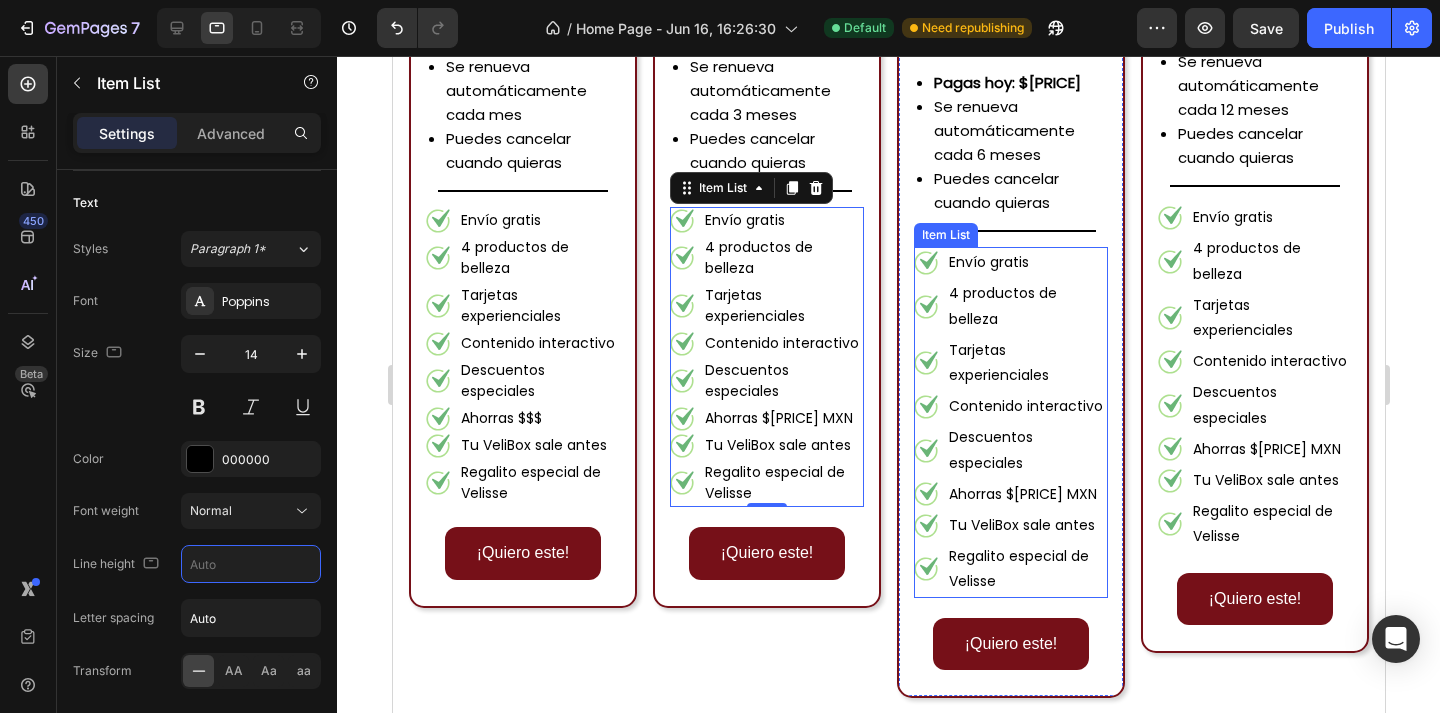 click on "4 productos de belleza" at bounding box center (1026, 306) 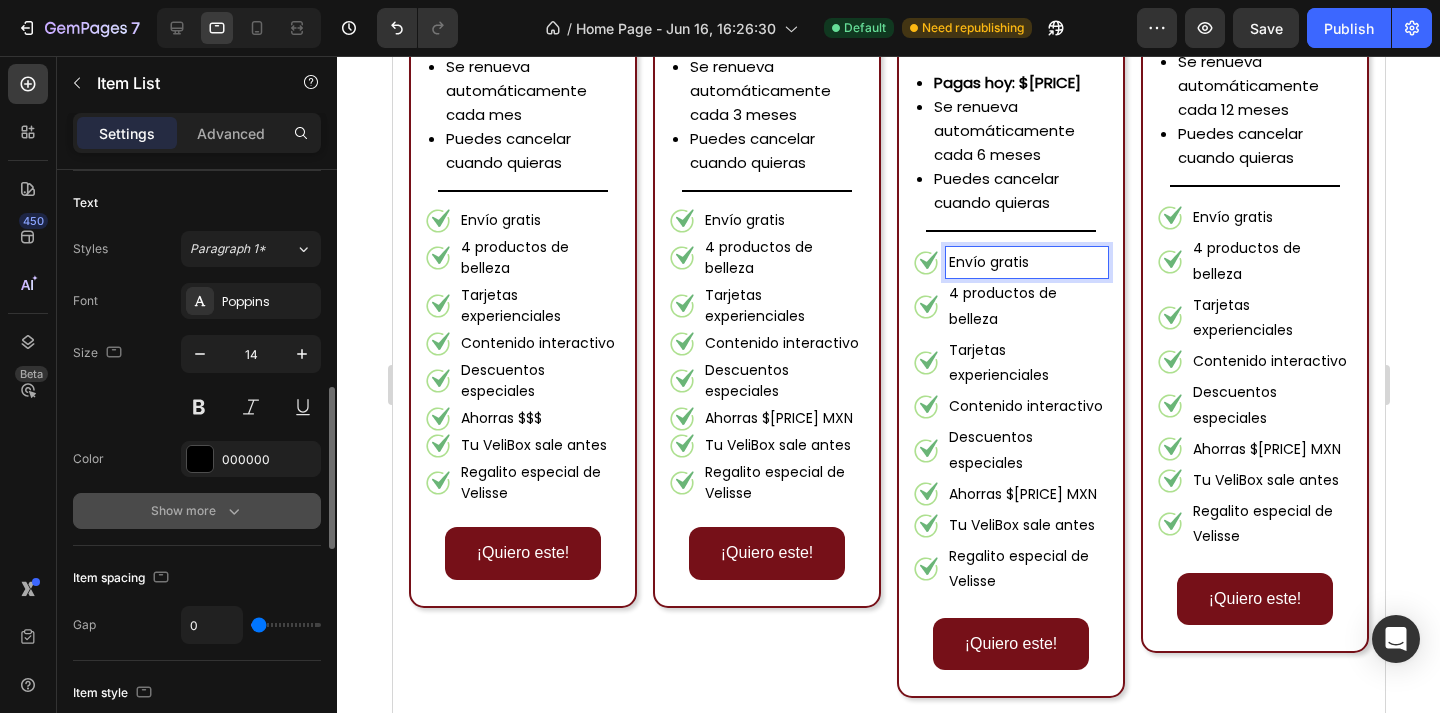 click 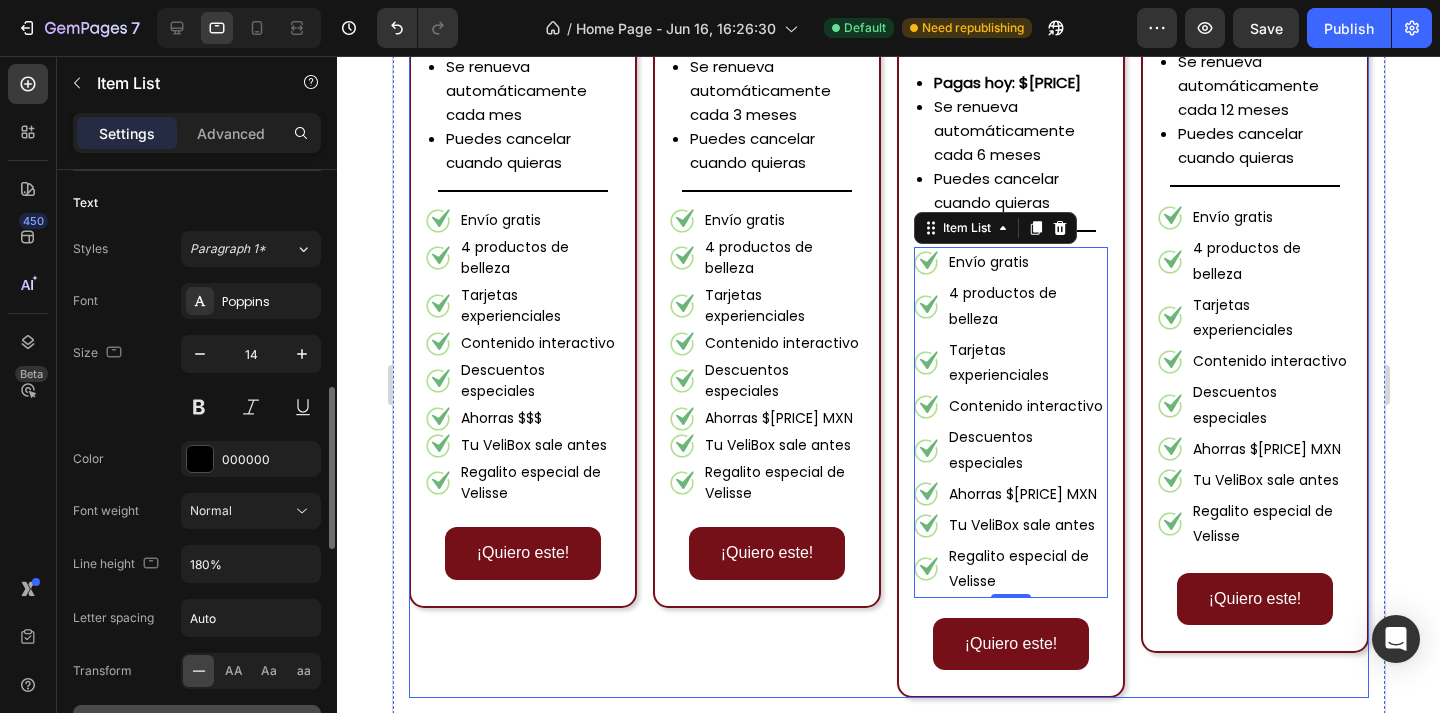 click on "Regalito especial de Velisse" at bounding box center [538, 483] 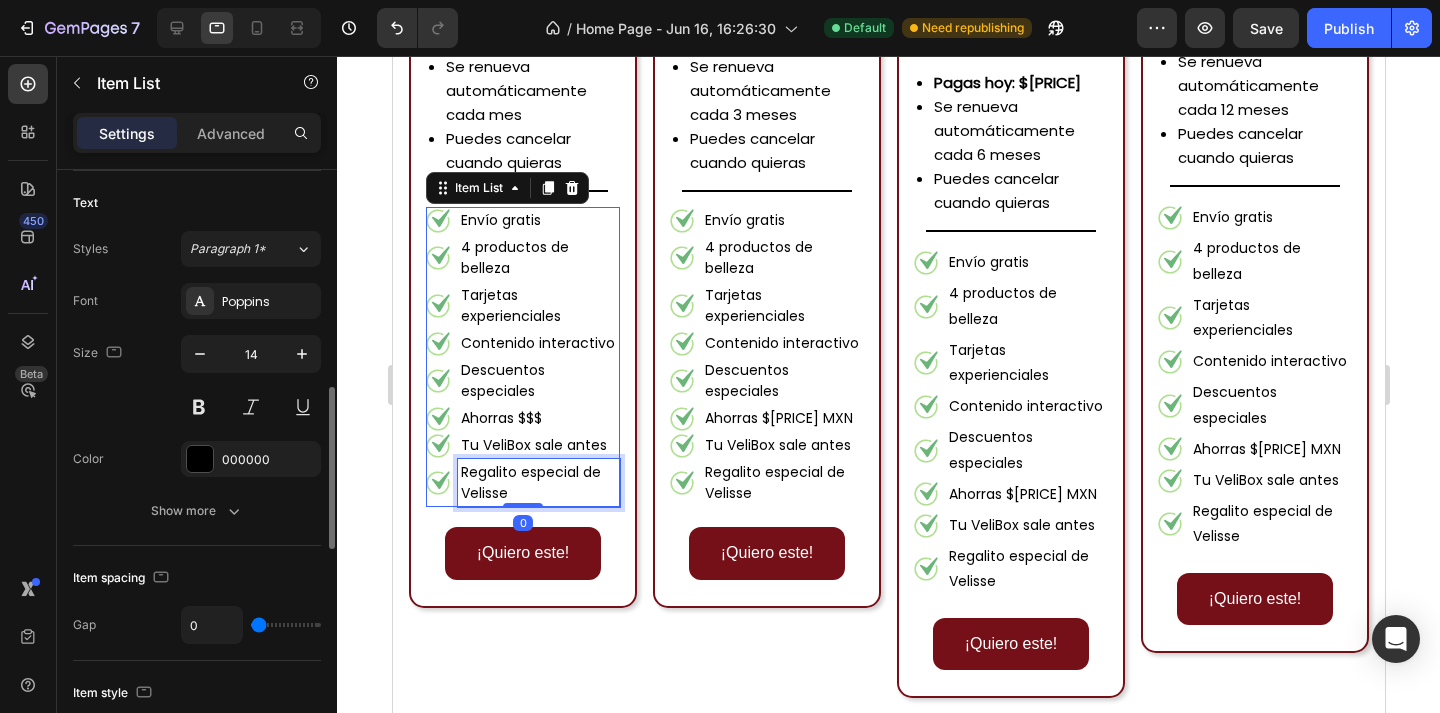 click on "Regalito especial de Velisse" at bounding box center [538, 483] 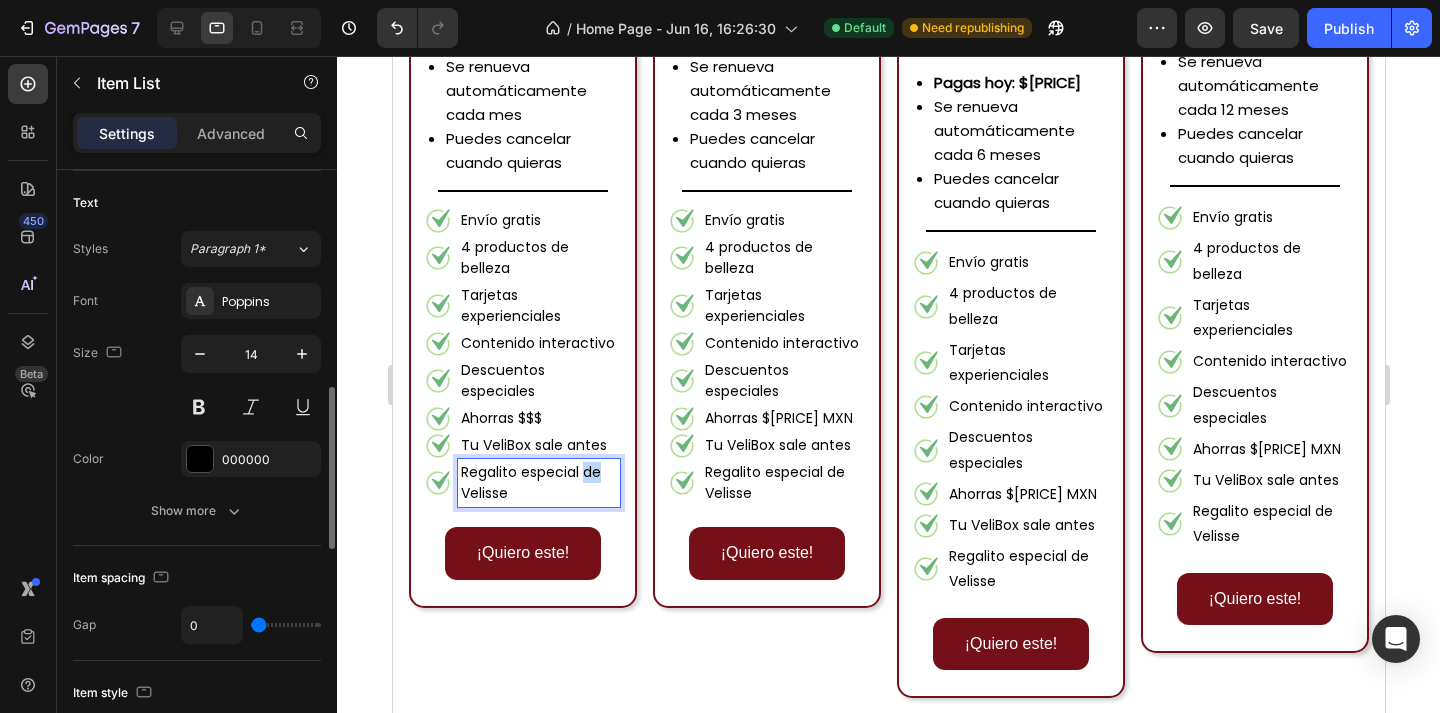 click on "Regalito especial de Velisse" at bounding box center [538, 483] 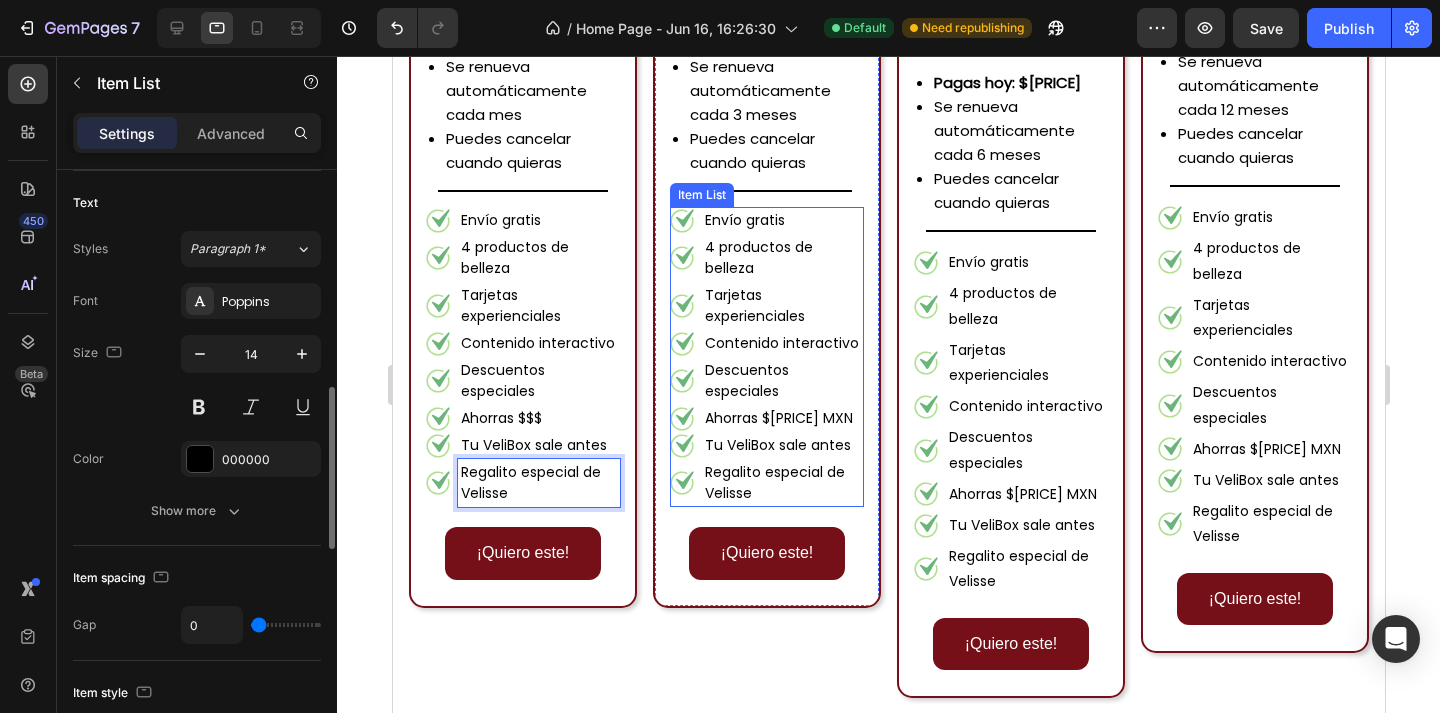 click on "4 productos de belleza" at bounding box center (782, 258) 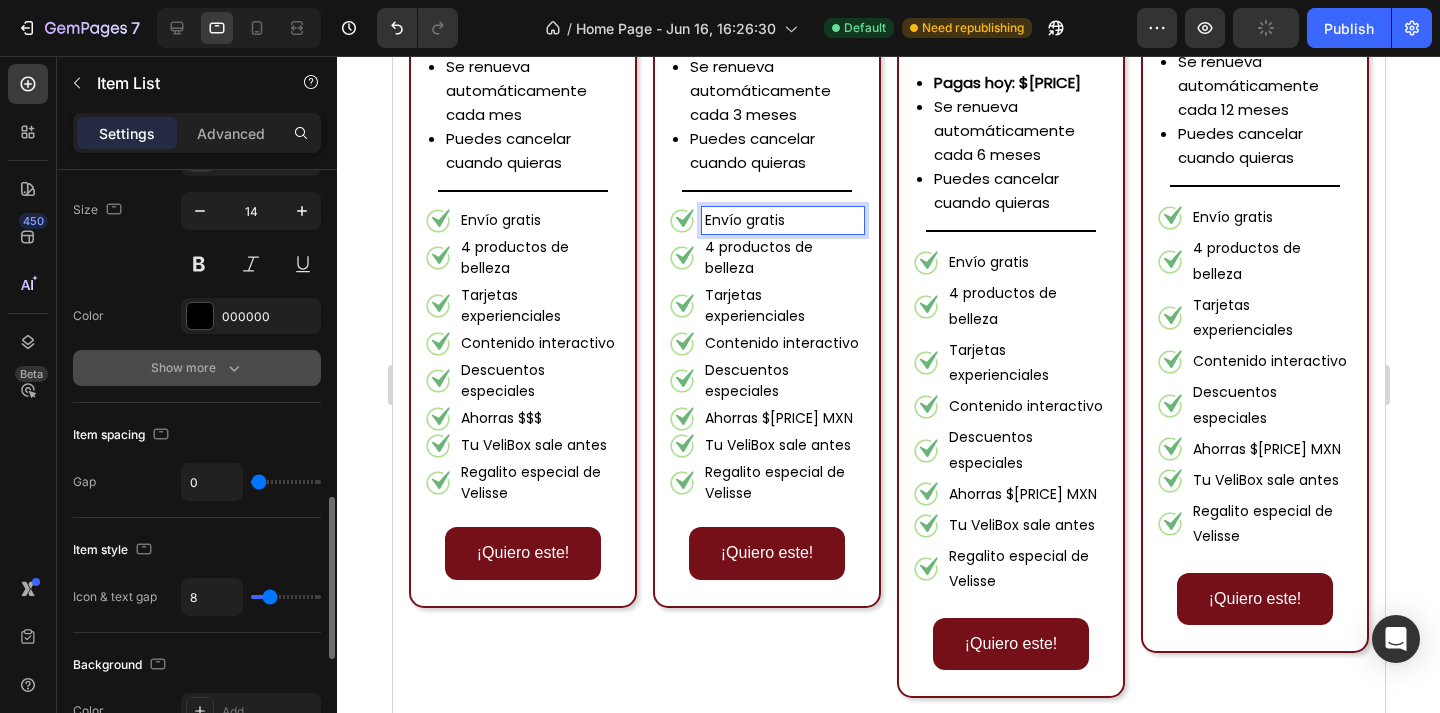 scroll, scrollTop: 998, scrollLeft: 0, axis: vertical 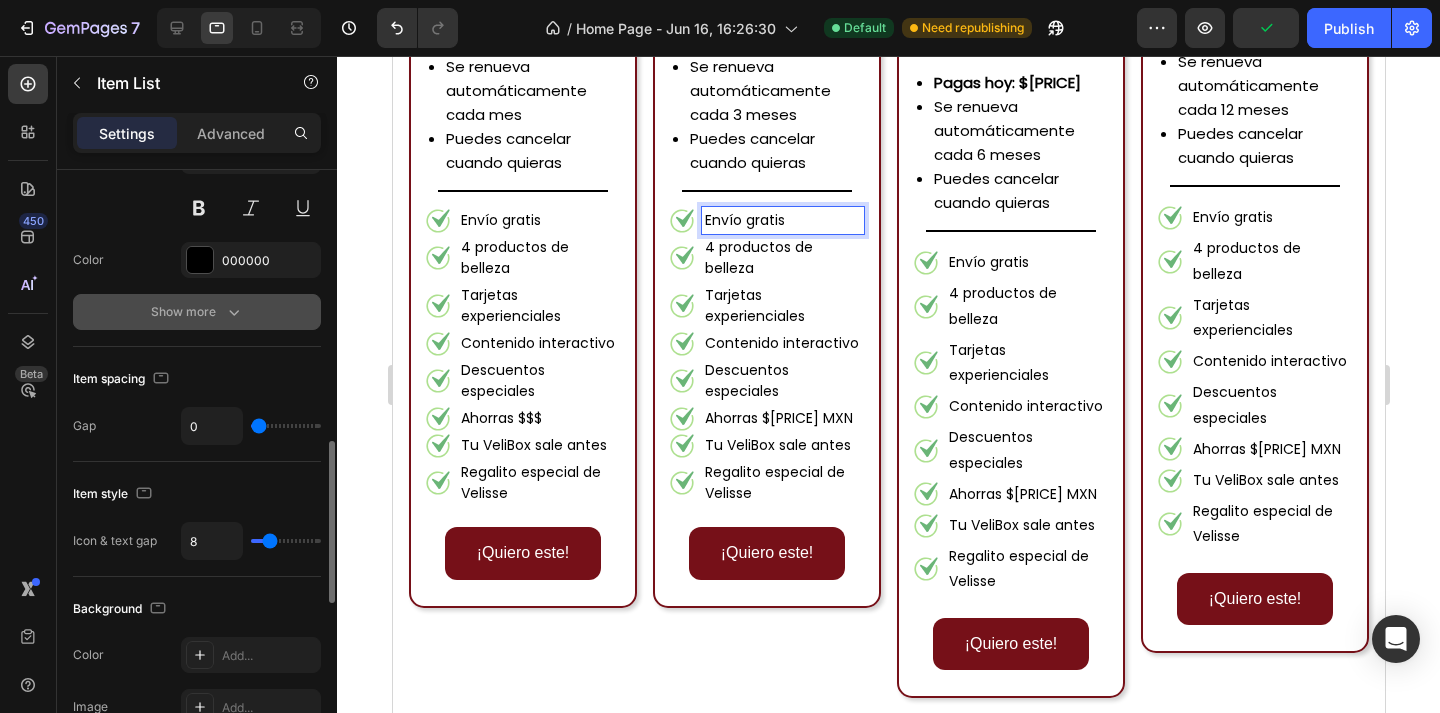 click 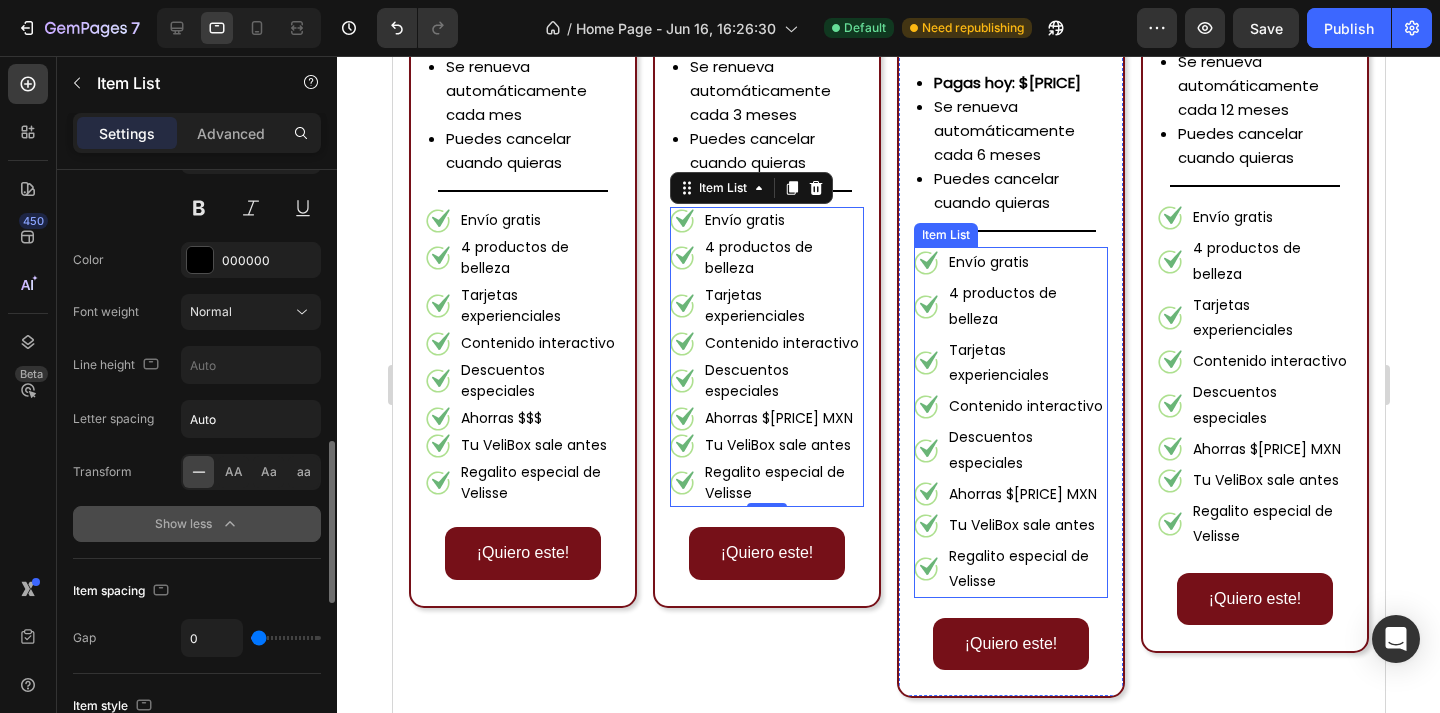 click on "4 productos de belleza" at bounding box center (1026, 306) 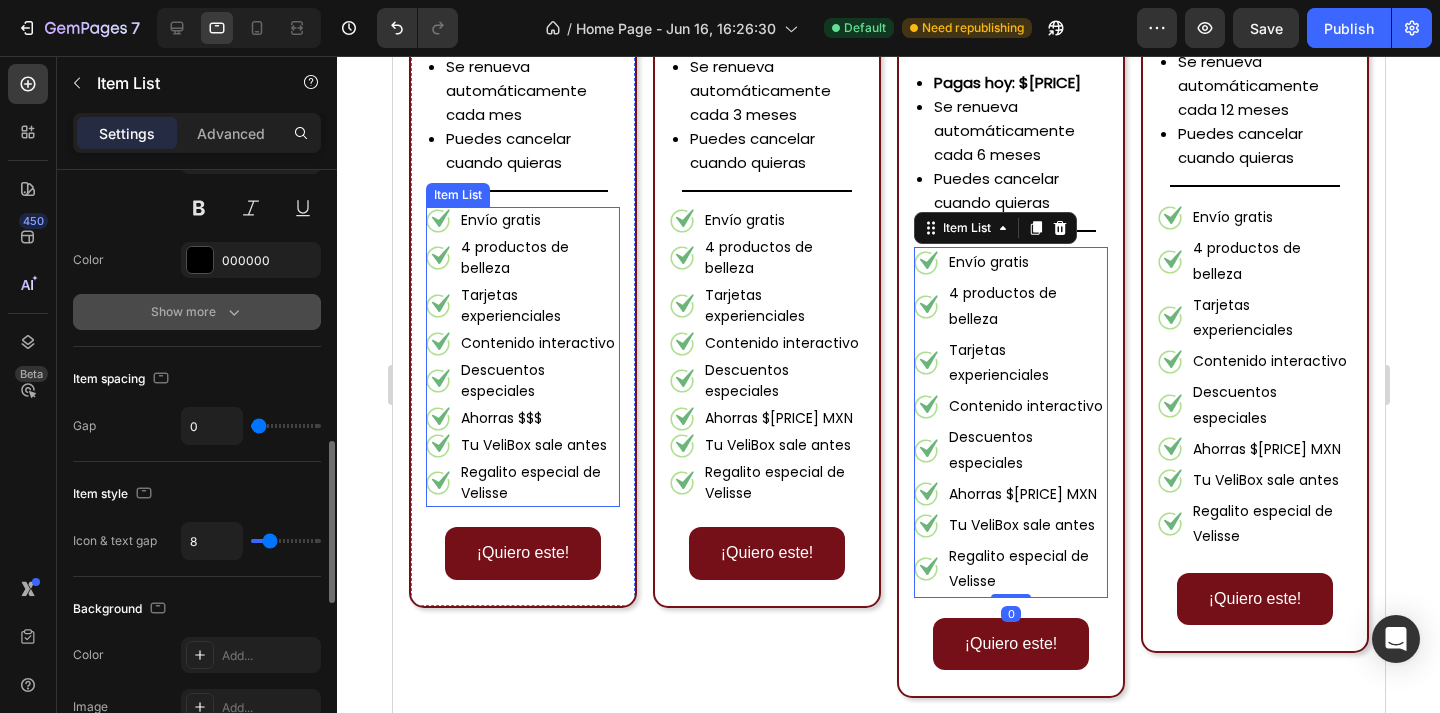 click on "Show more" at bounding box center [197, 312] 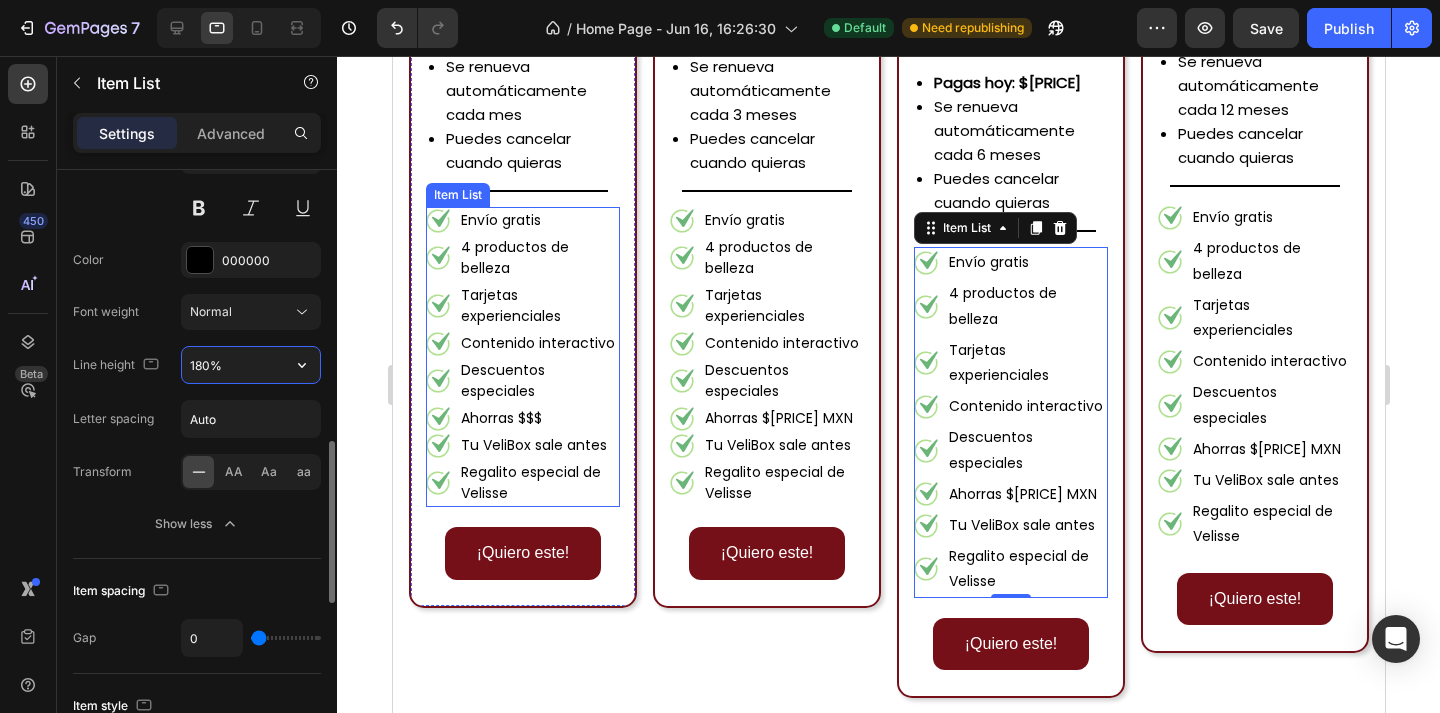 click on "180%" at bounding box center [251, 365] 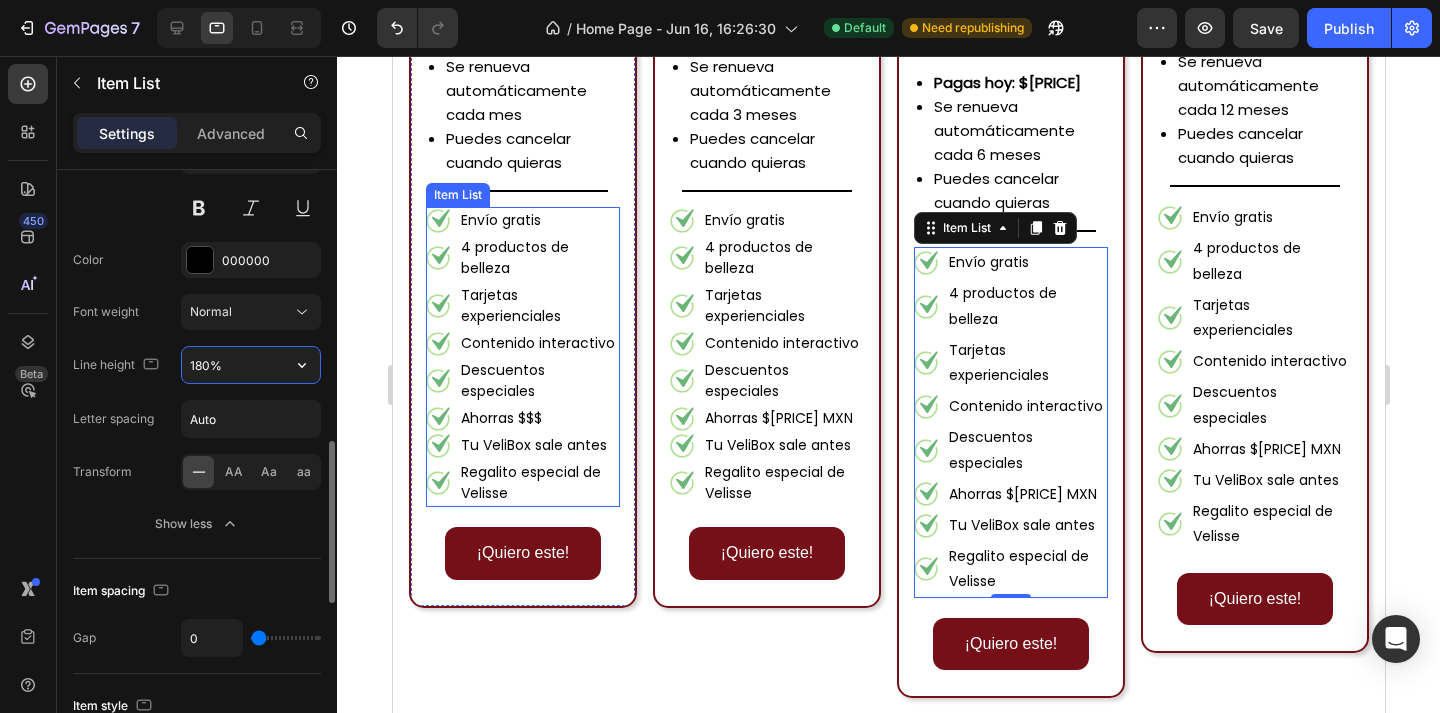 click on "180%" at bounding box center [251, 365] 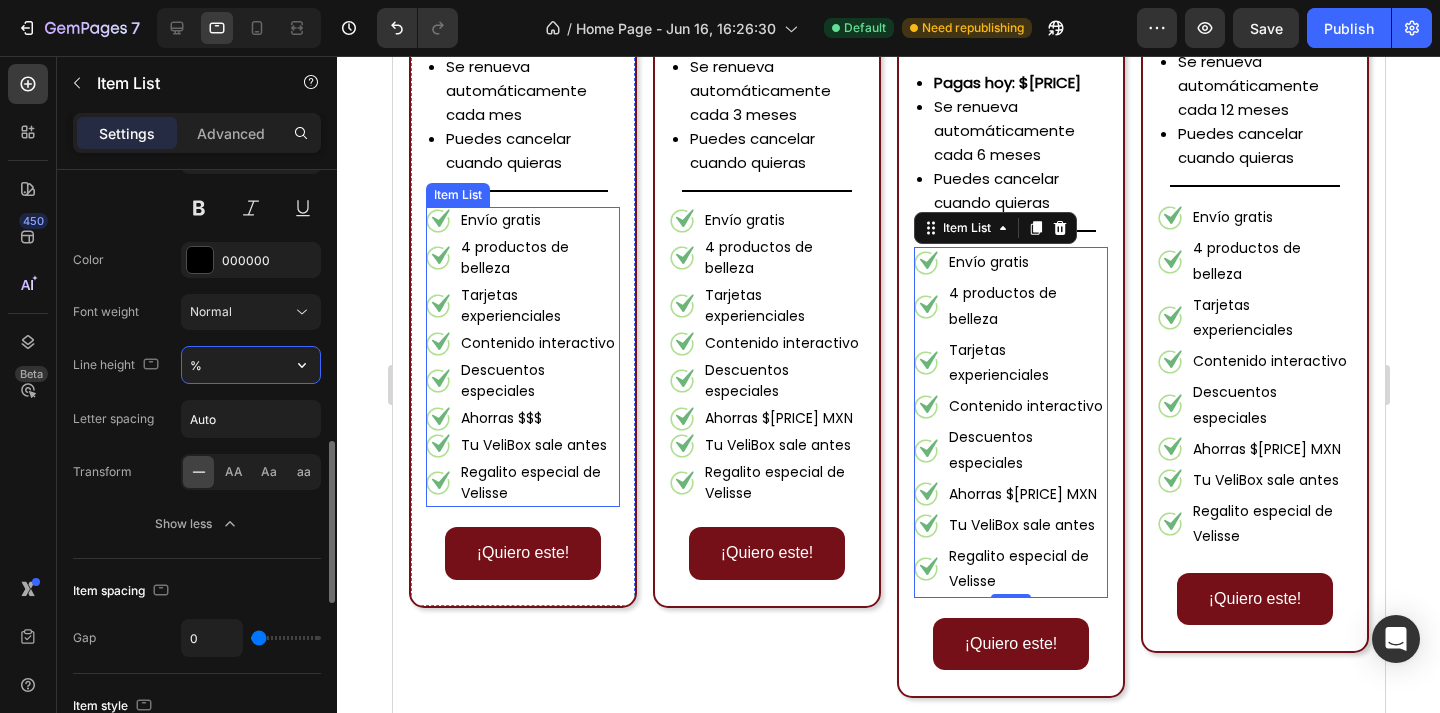 click 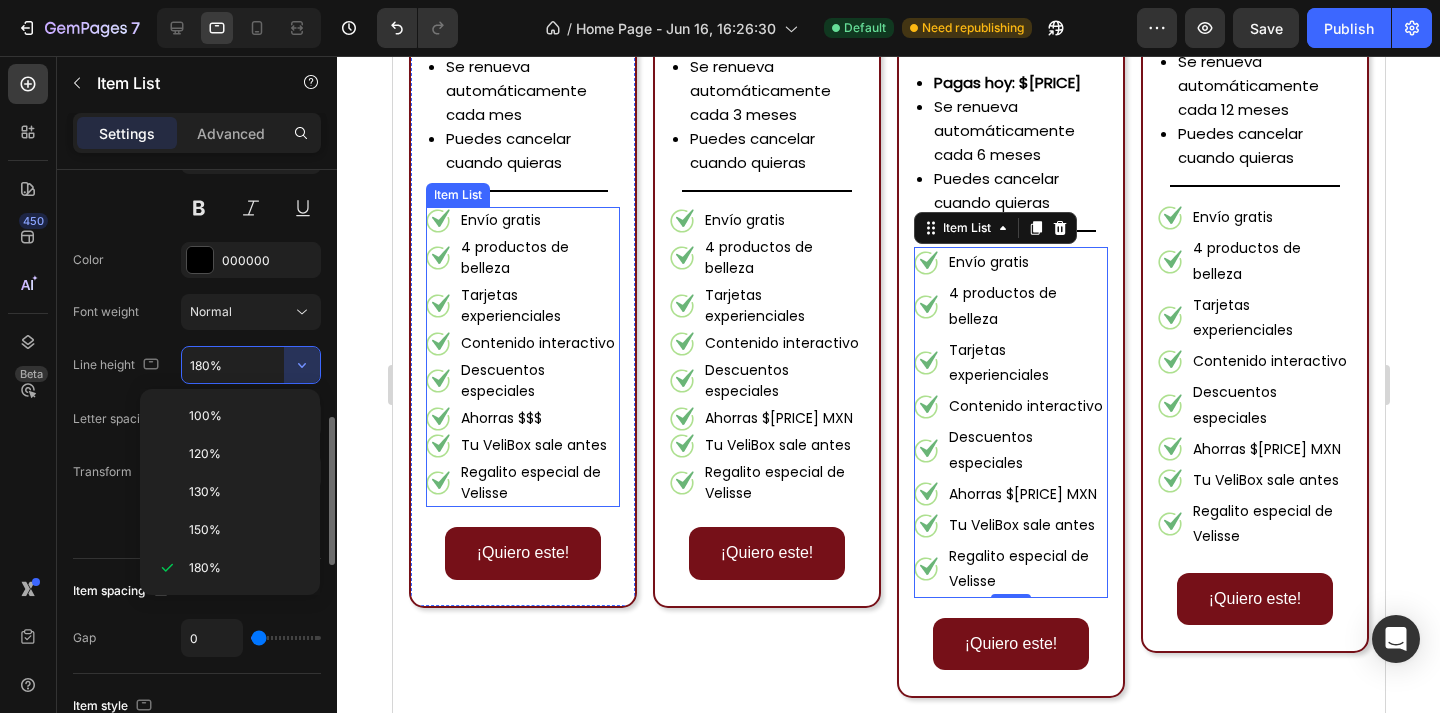 click on "180%" at bounding box center [251, 365] 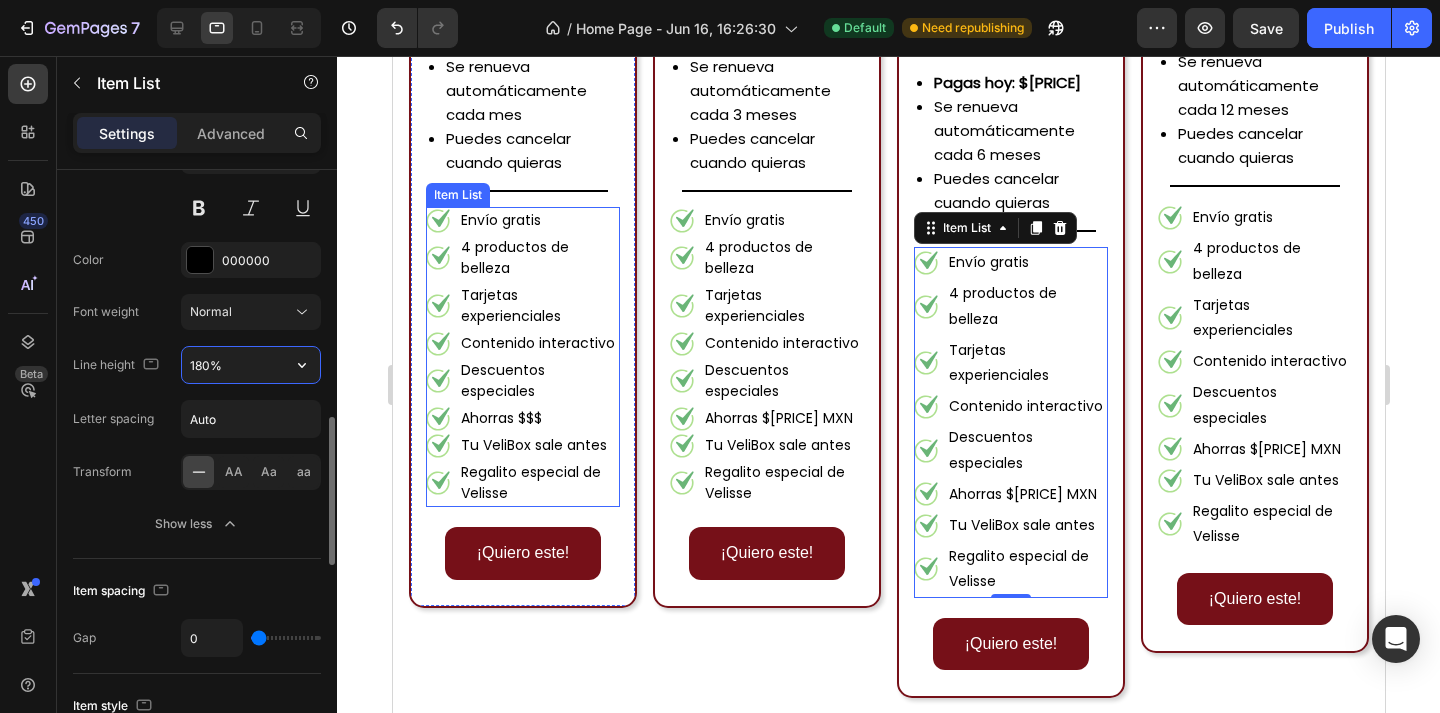 click on "180%" at bounding box center (251, 365) 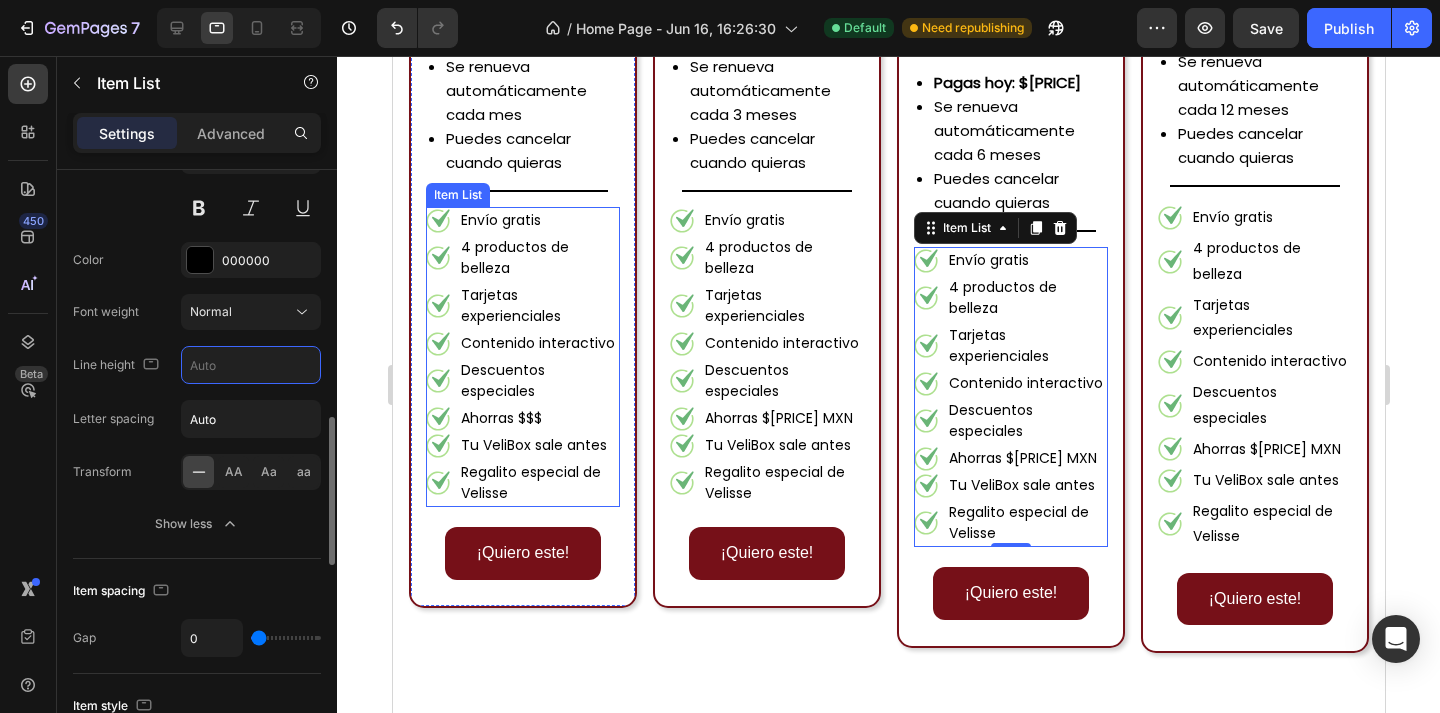 type 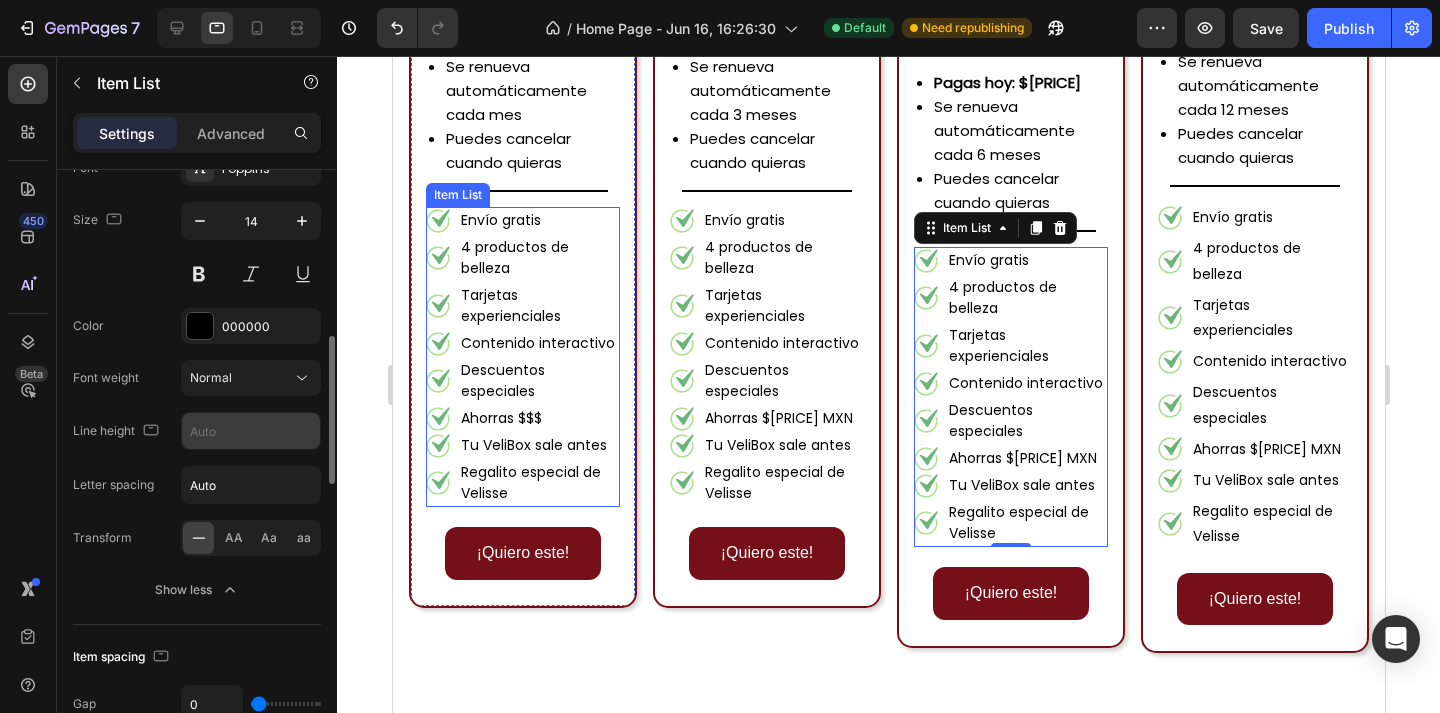 scroll, scrollTop: 854, scrollLeft: 0, axis: vertical 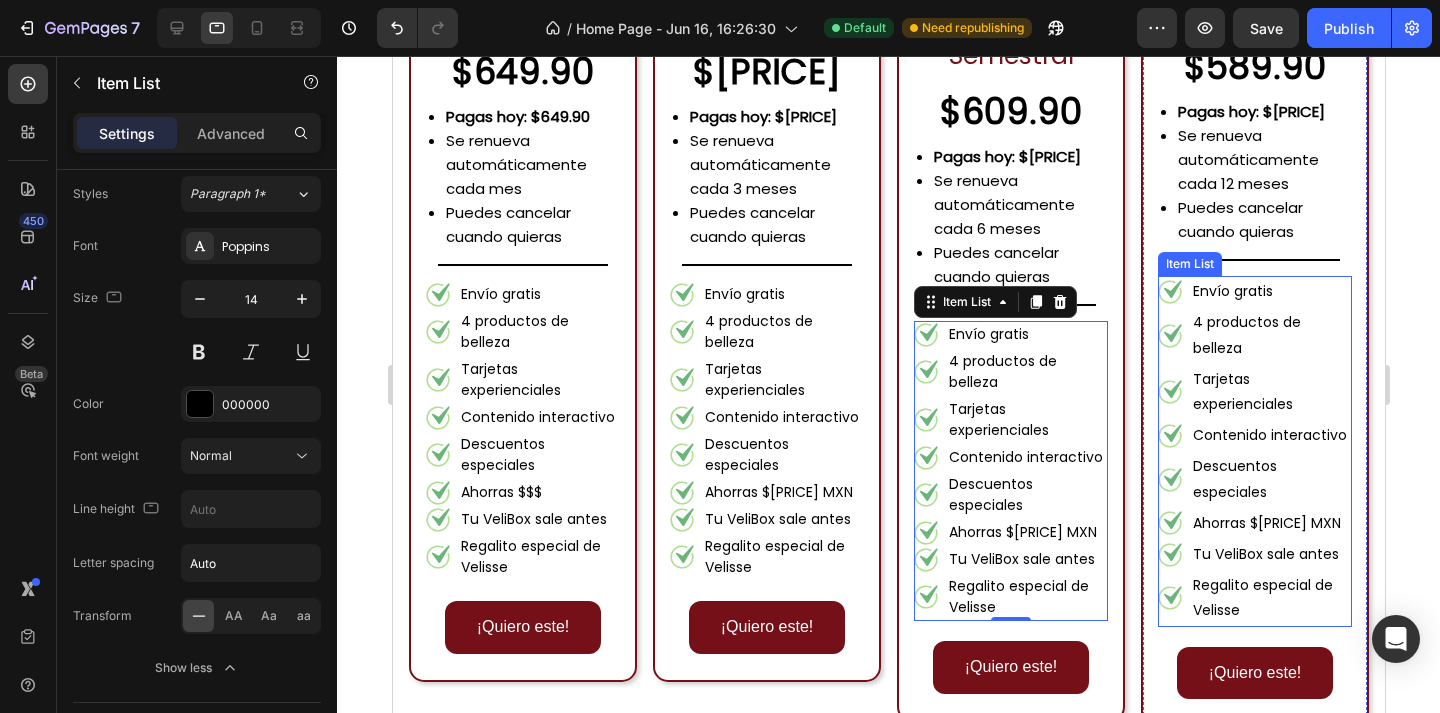click on "Tarjetas experienciales" at bounding box center (1270, 392) 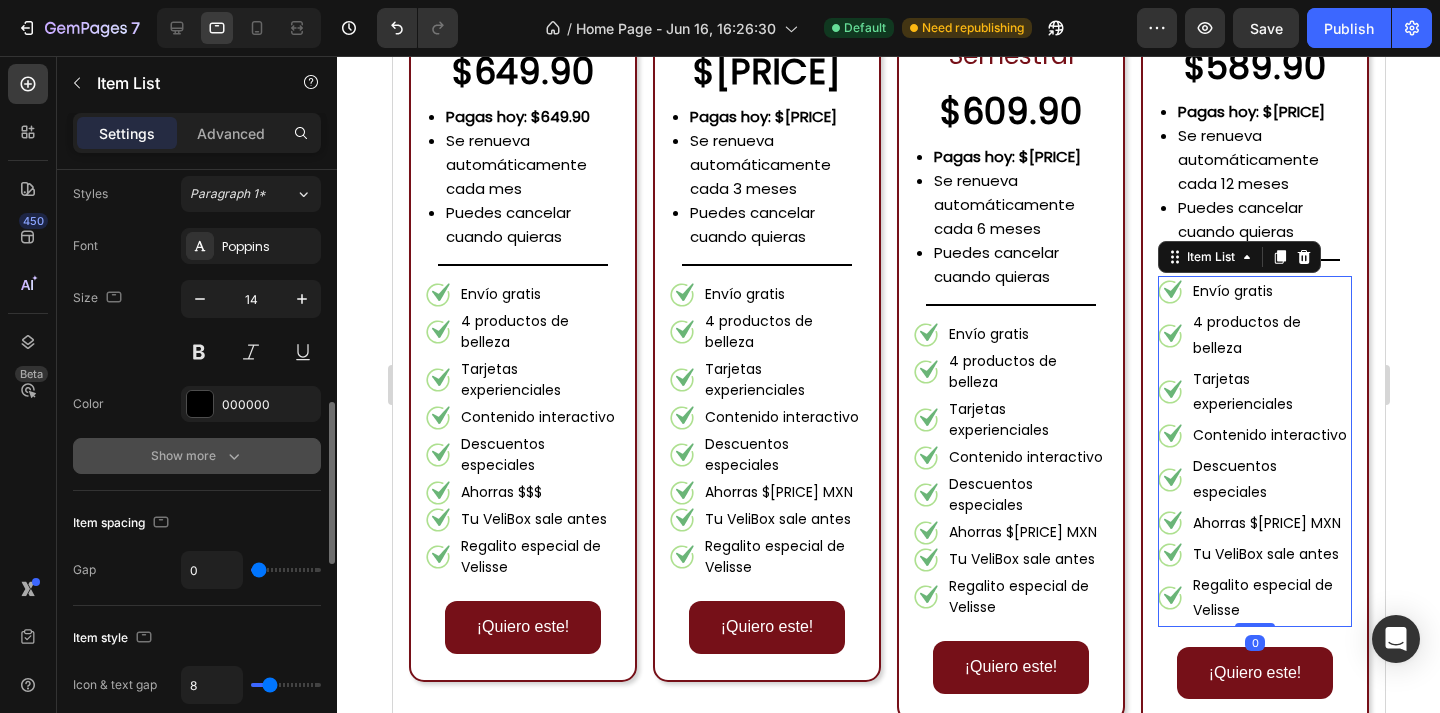 click 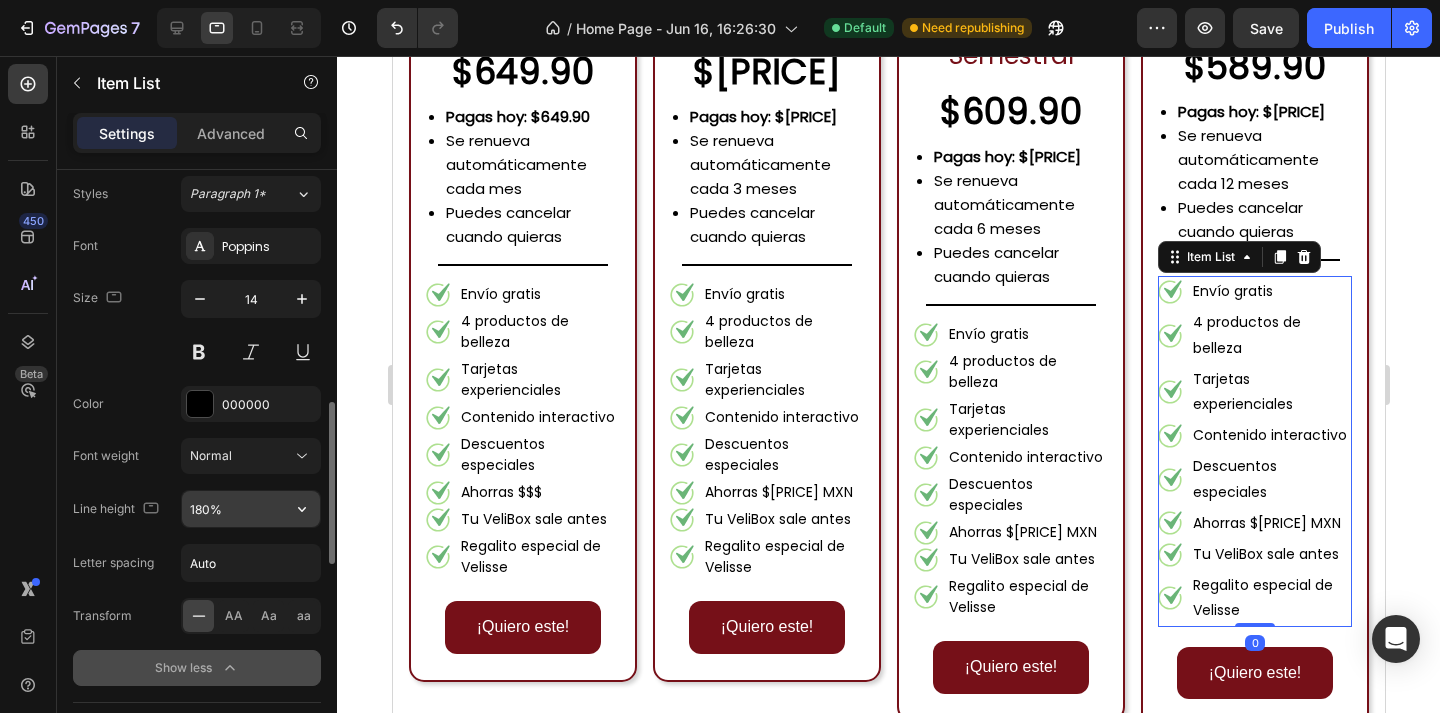 click on "180%" at bounding box center (251, 509) 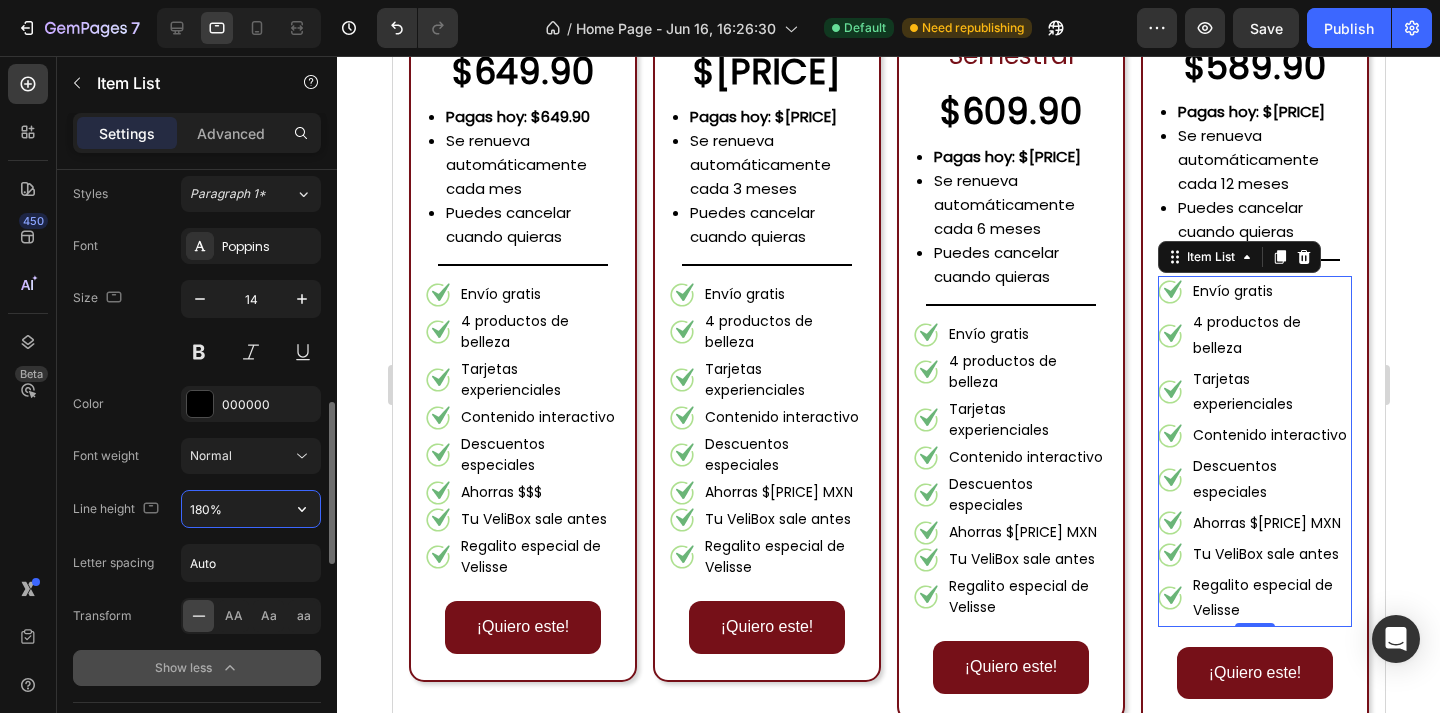 click on "180%" at bounding box center [251, 509] 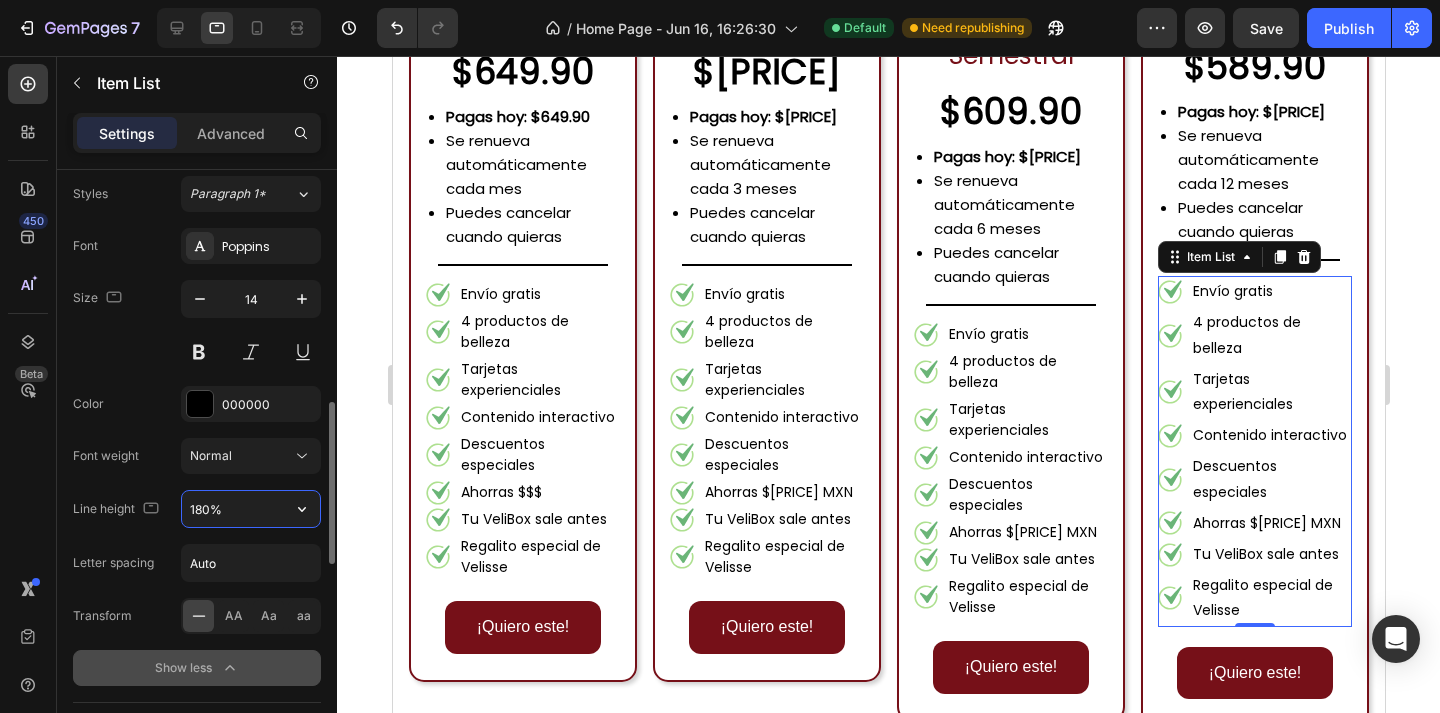 click on "180%" at bounding box center (251, 509) 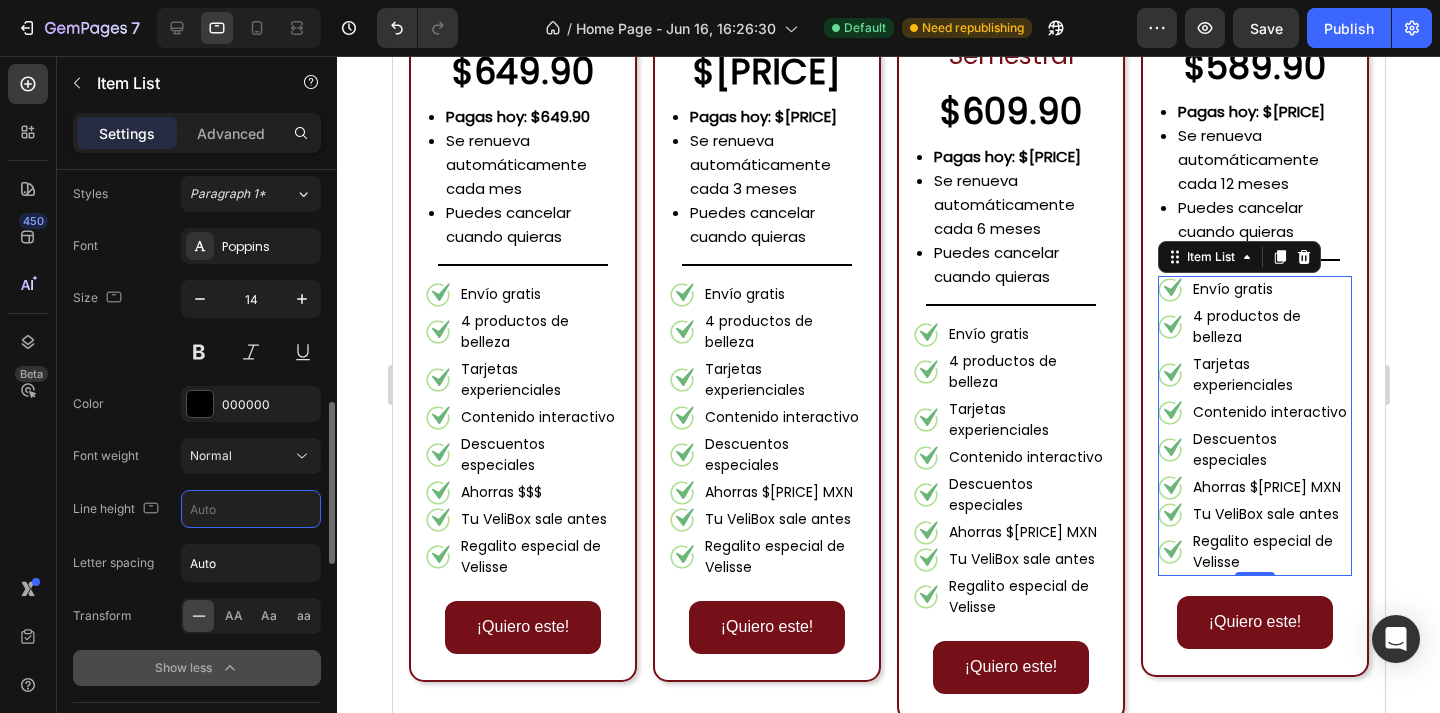 type 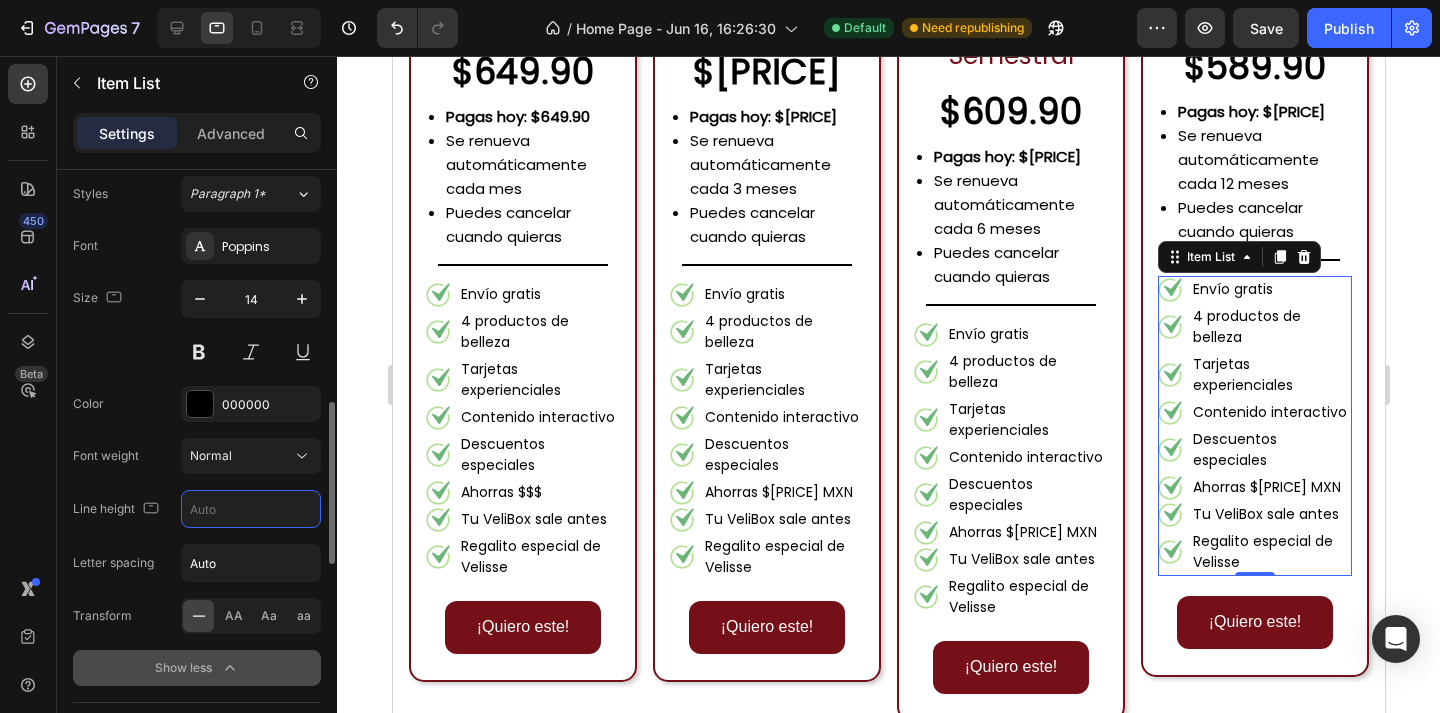 click on "Font Poppins Size 14 Color 000000 Font weight Normal Line height Letter spacing Auto Transform AA Aa aa Show less" at bounding box center (197, 457) 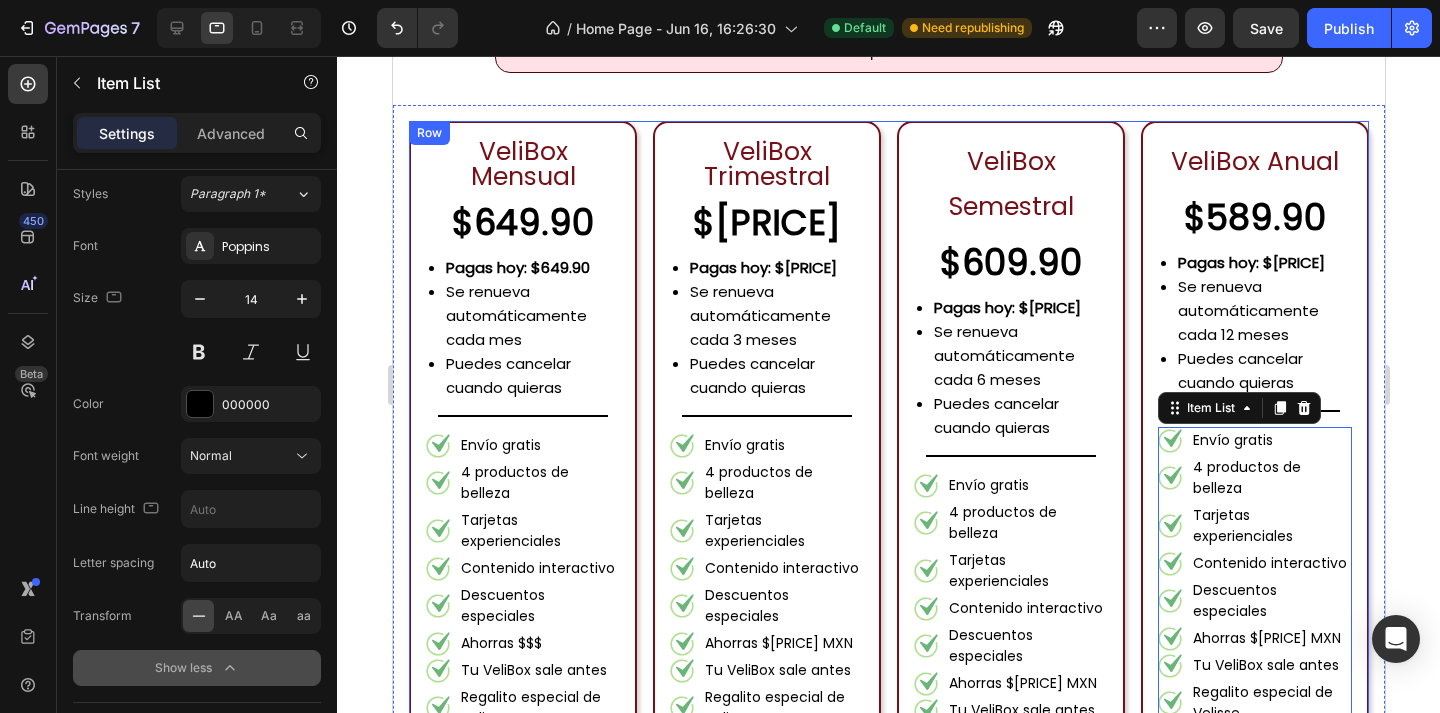 scroll, scrollTop: 1938, scrollLeft: 0, axis: vertical 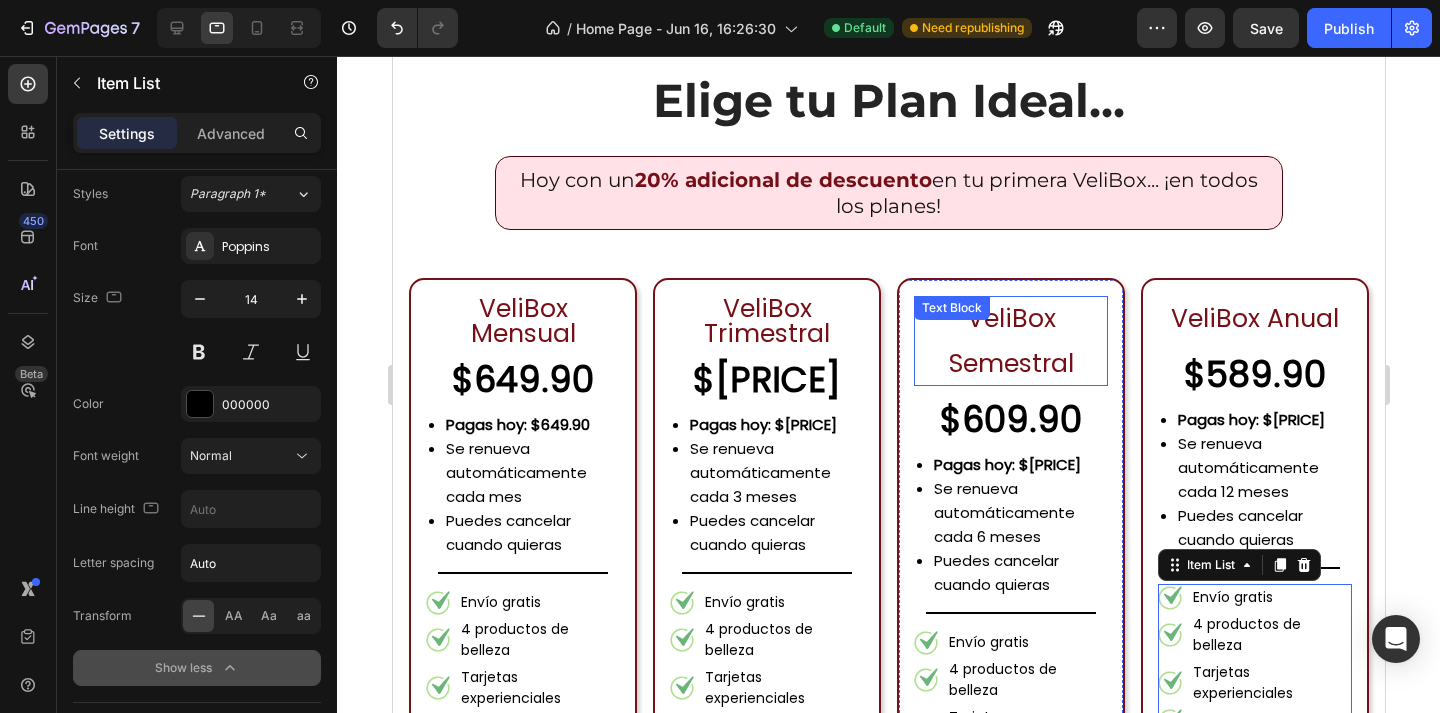 click on "VeliBox Semestral" at bounding box center [1010, 341] 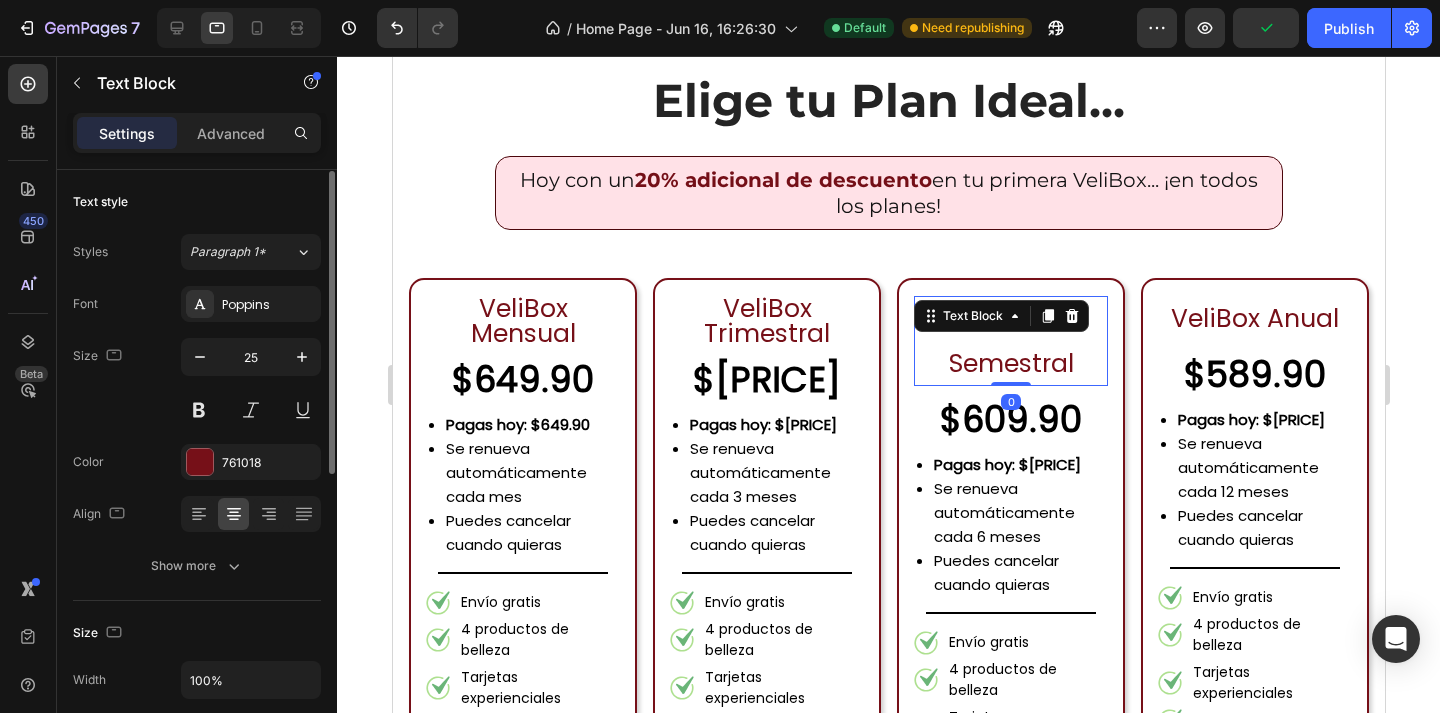 scroll, scrollTop: 283, scrollLeft: 0, axis: vertical 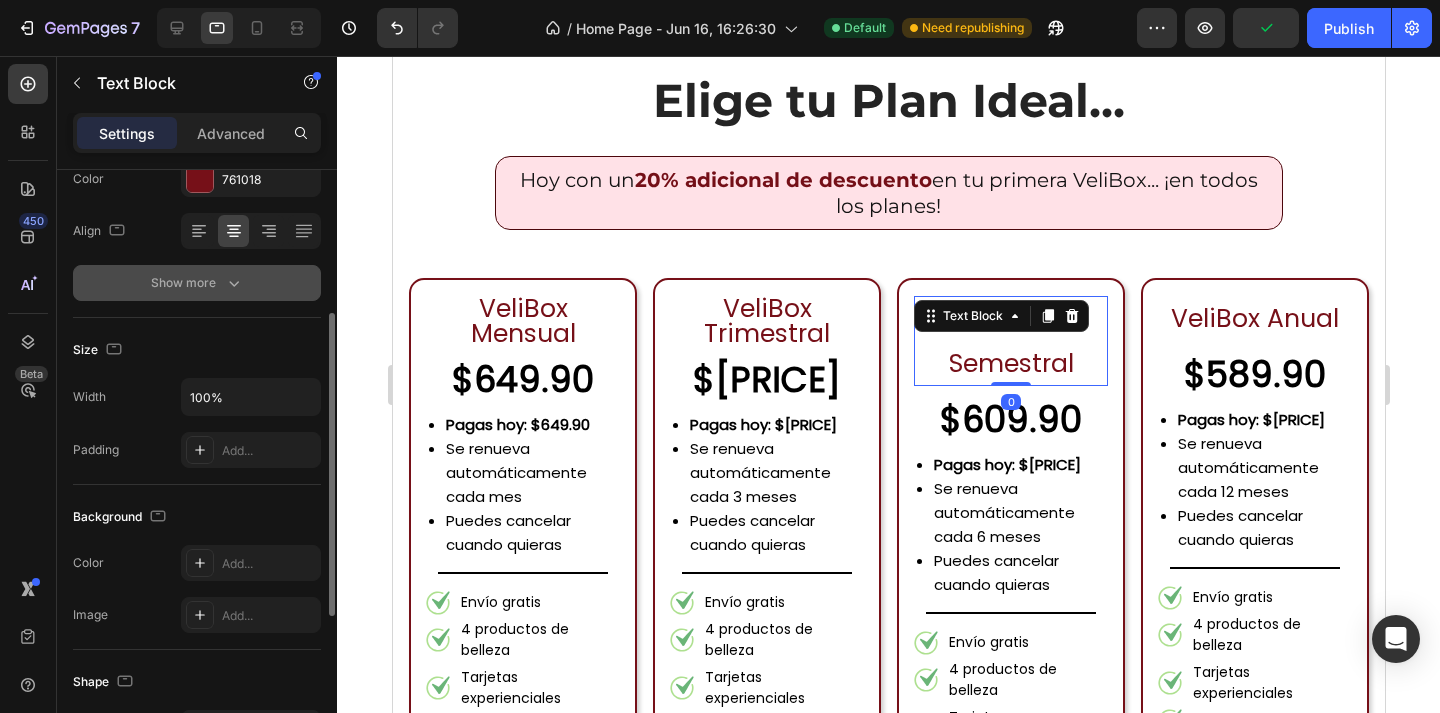 click on "Show more" at bounding box center [197, 283] 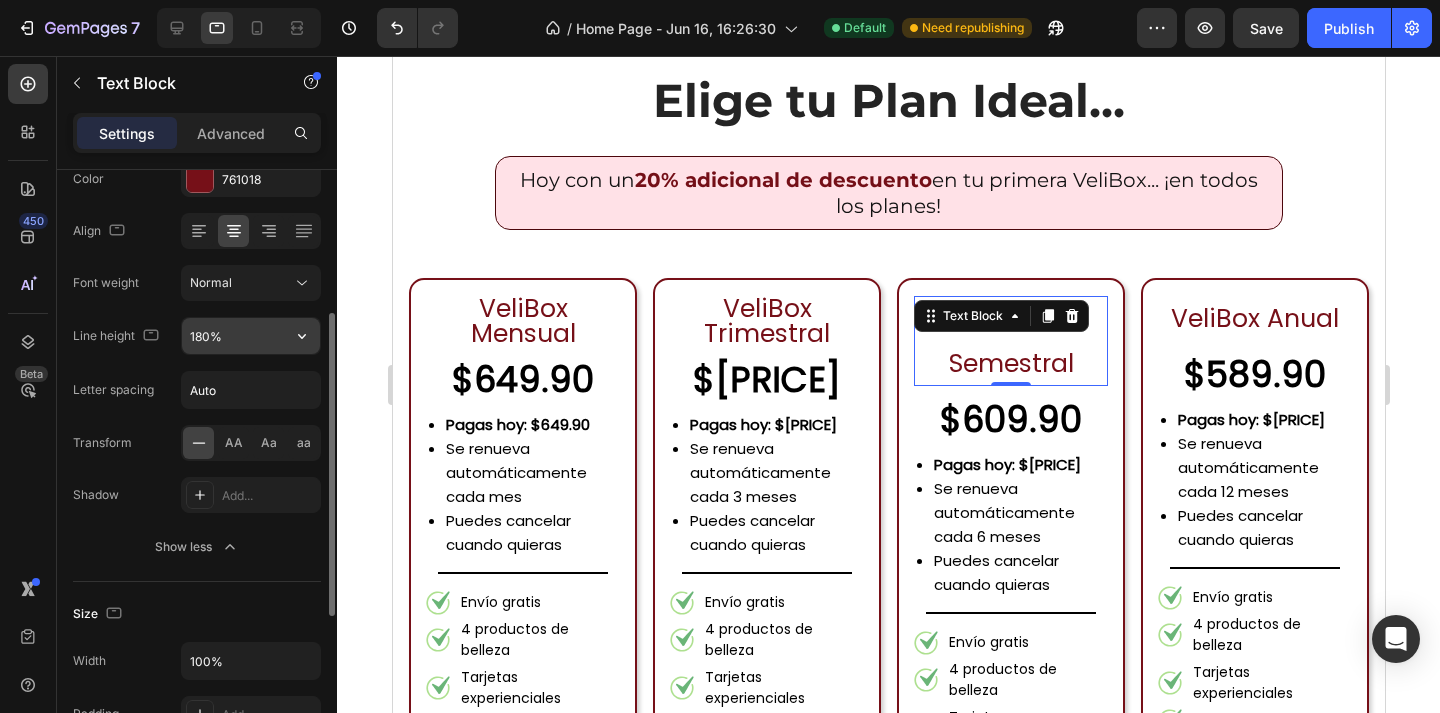 click on "180%" at bounding box center [251, 336] 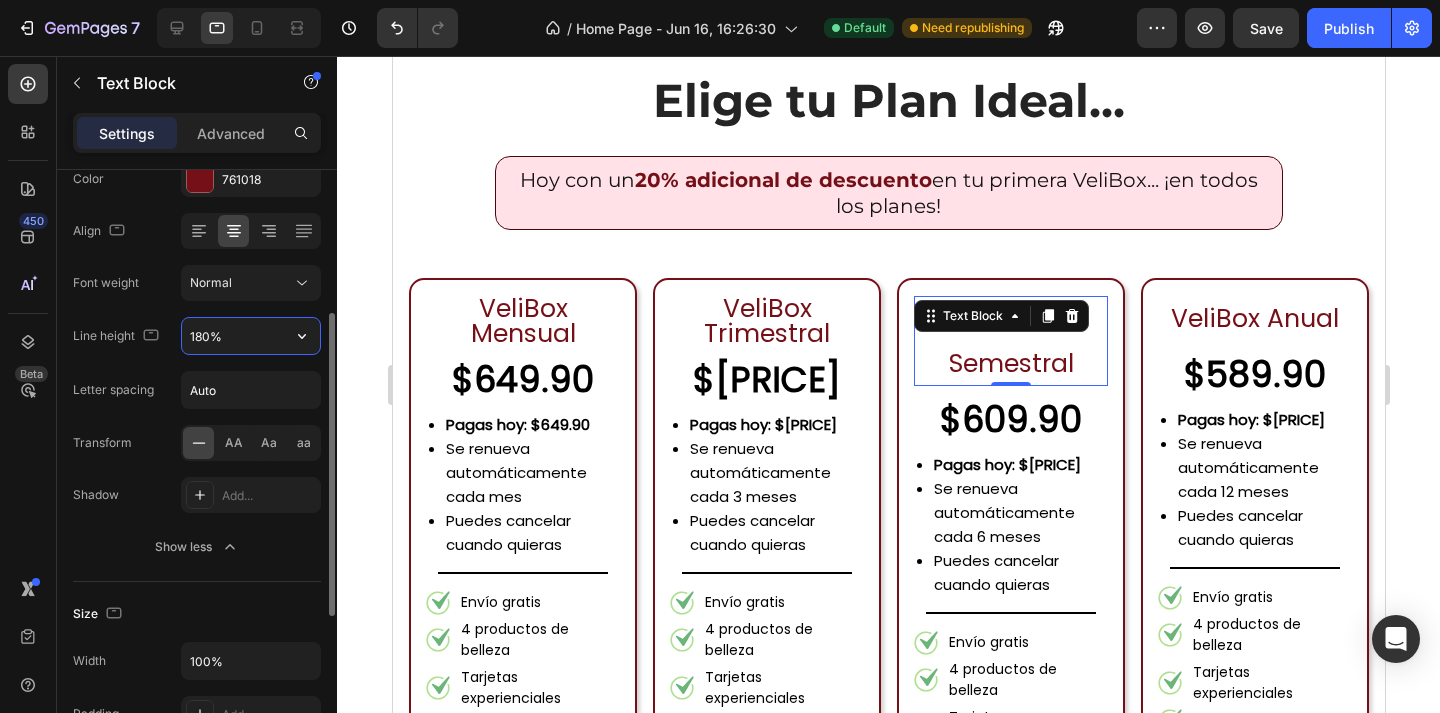 click on "180%" at bounding box center (251, 336) 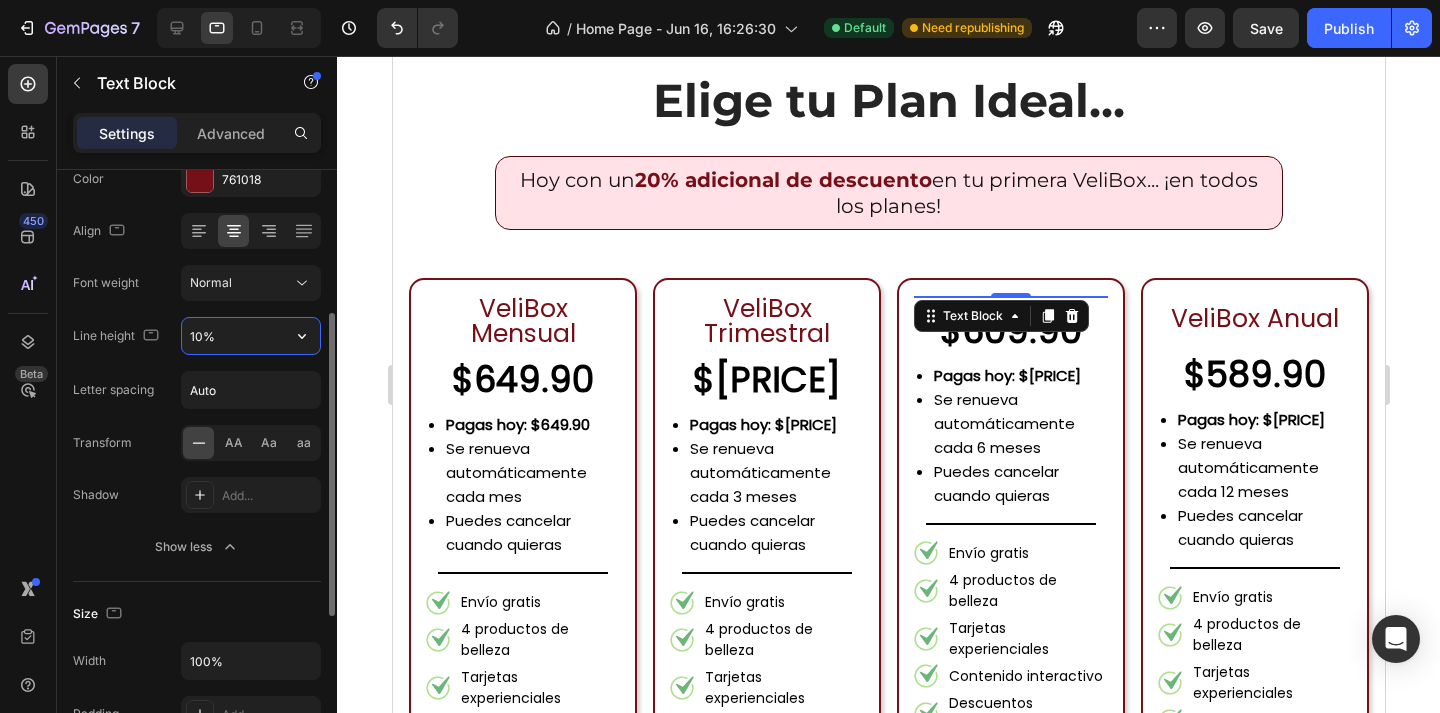 type on "100%" 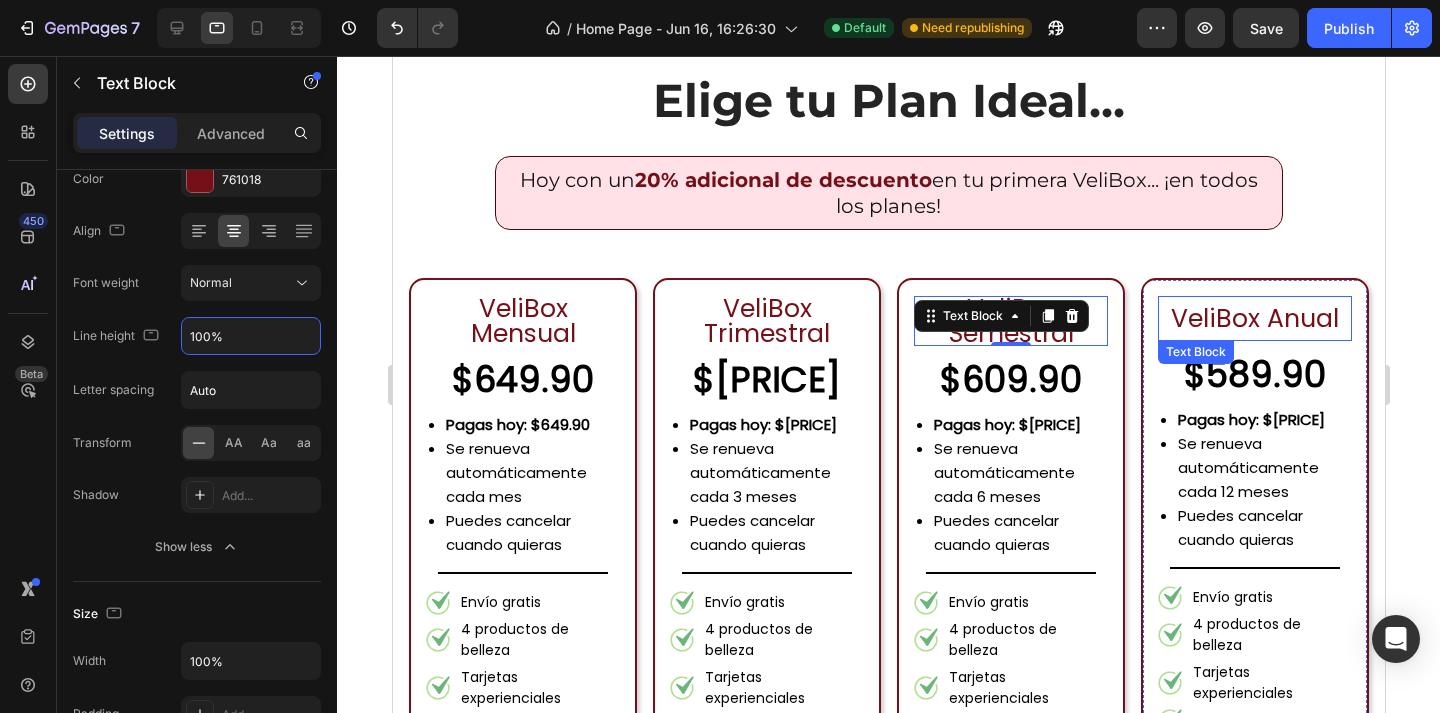 click on "VeliBox Anual" at bounding box center [1254, 318] 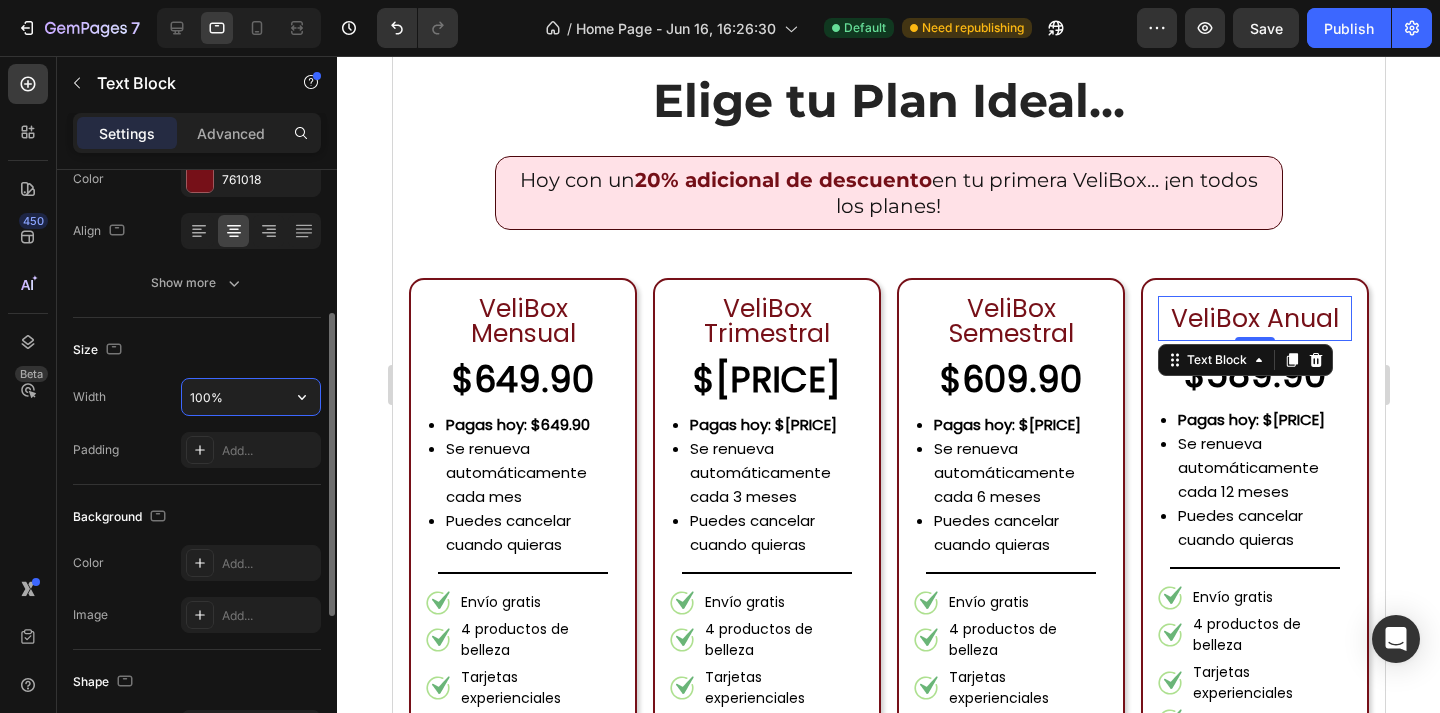 click on "100%" at bounding box center (251, 397) 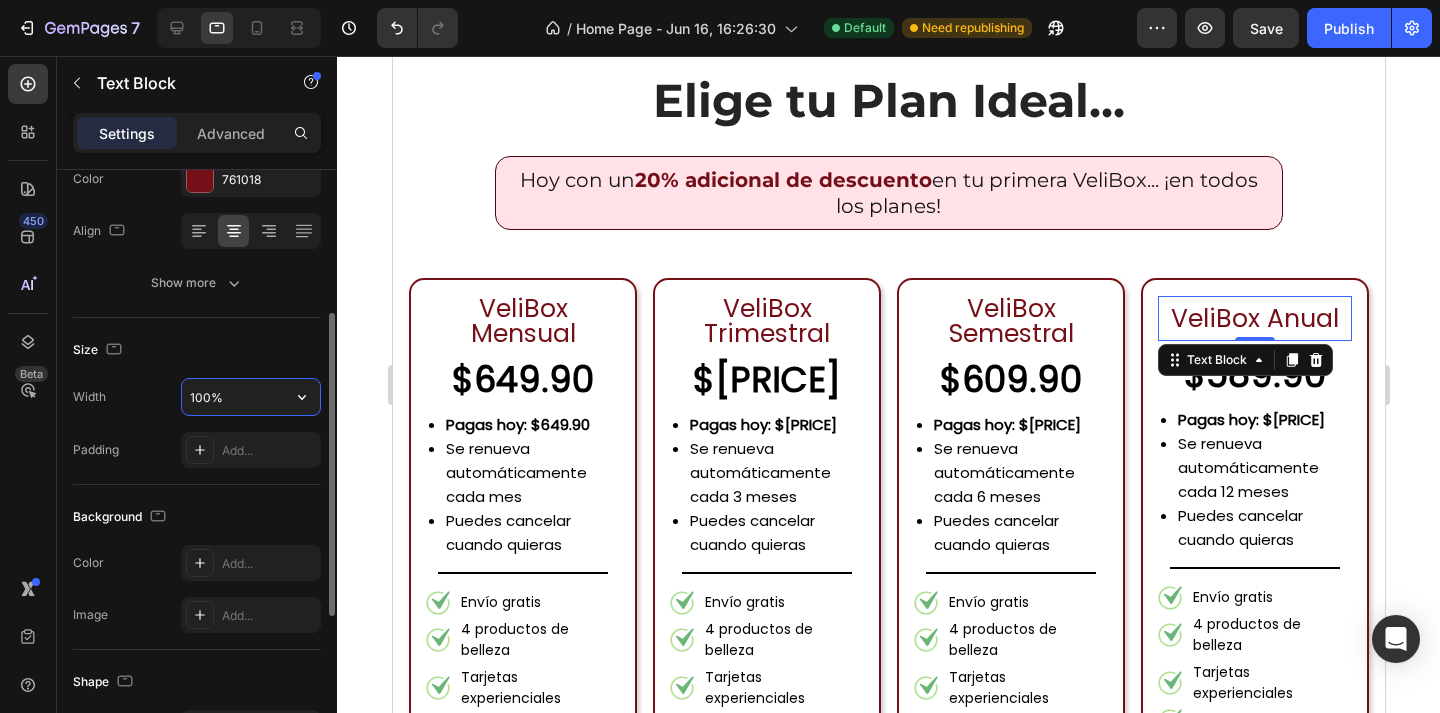 click on "100%" at bounding box center (251, 397) 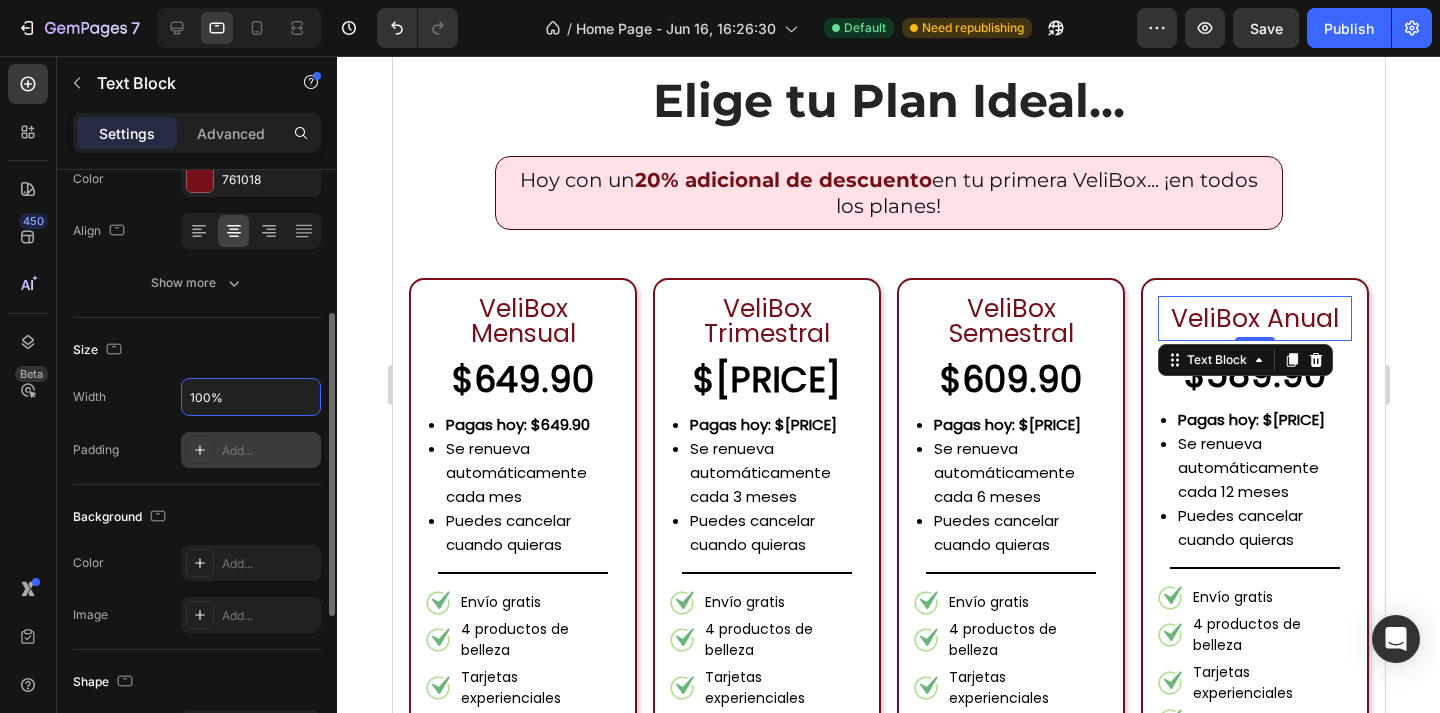 scroll, scrollTop: 285, scrollLeft: 0, axis: vertical 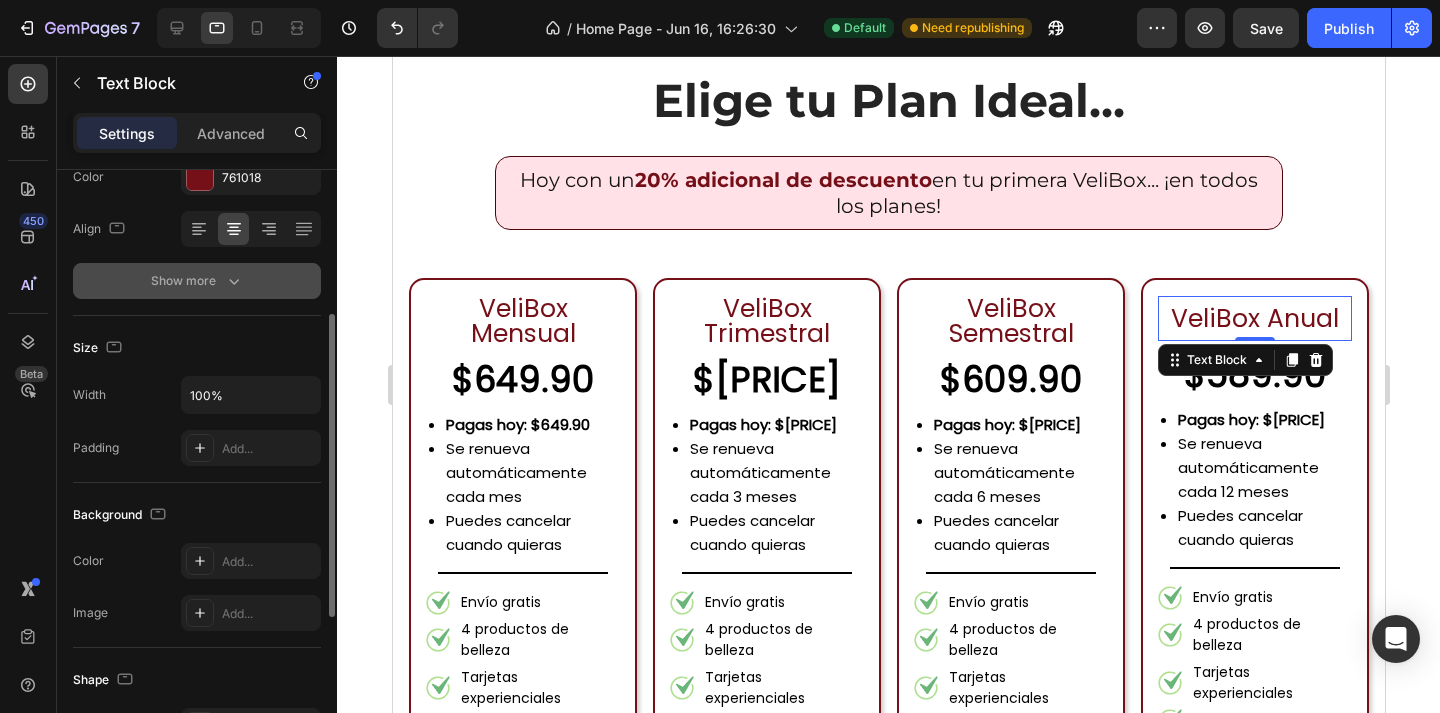 click on "Show more" at bounding box center [197, 281] 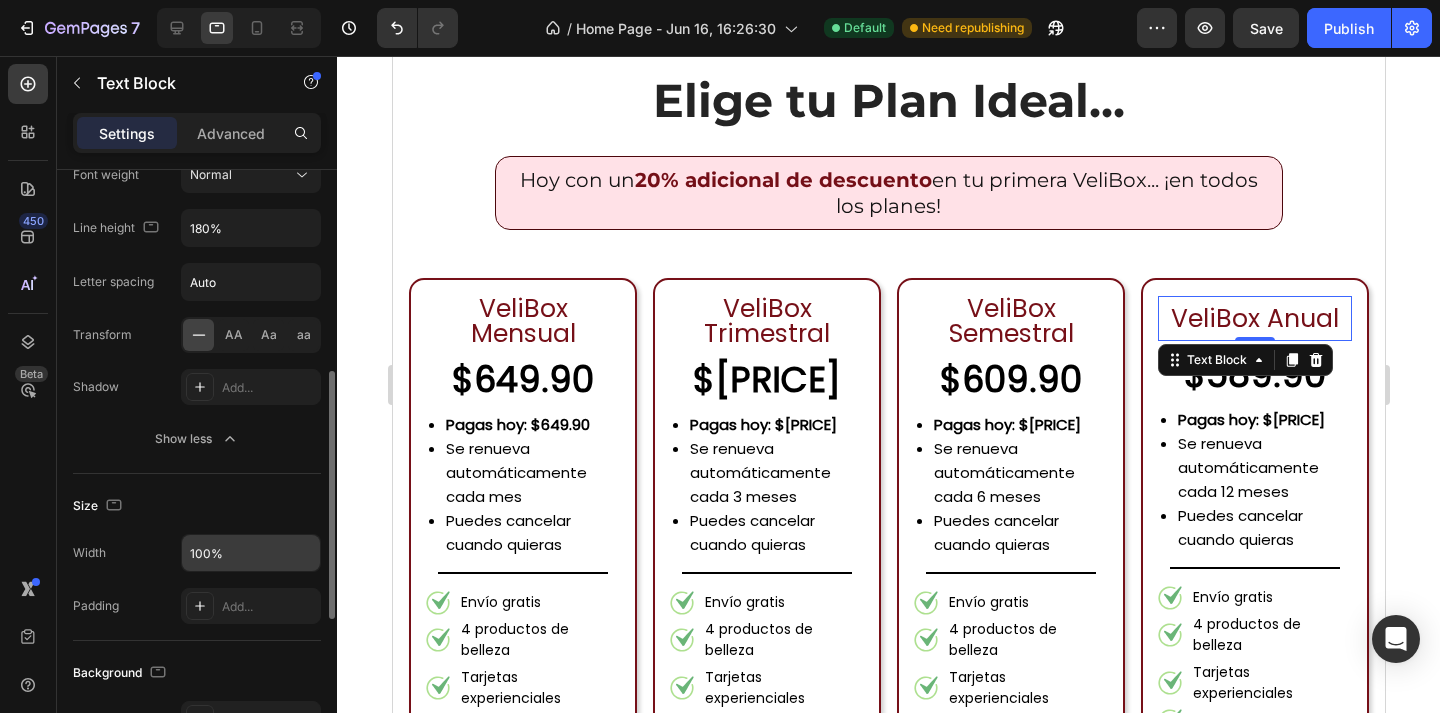scroll, scrollTop: 501, scrollLeft: 0, axis: vertical 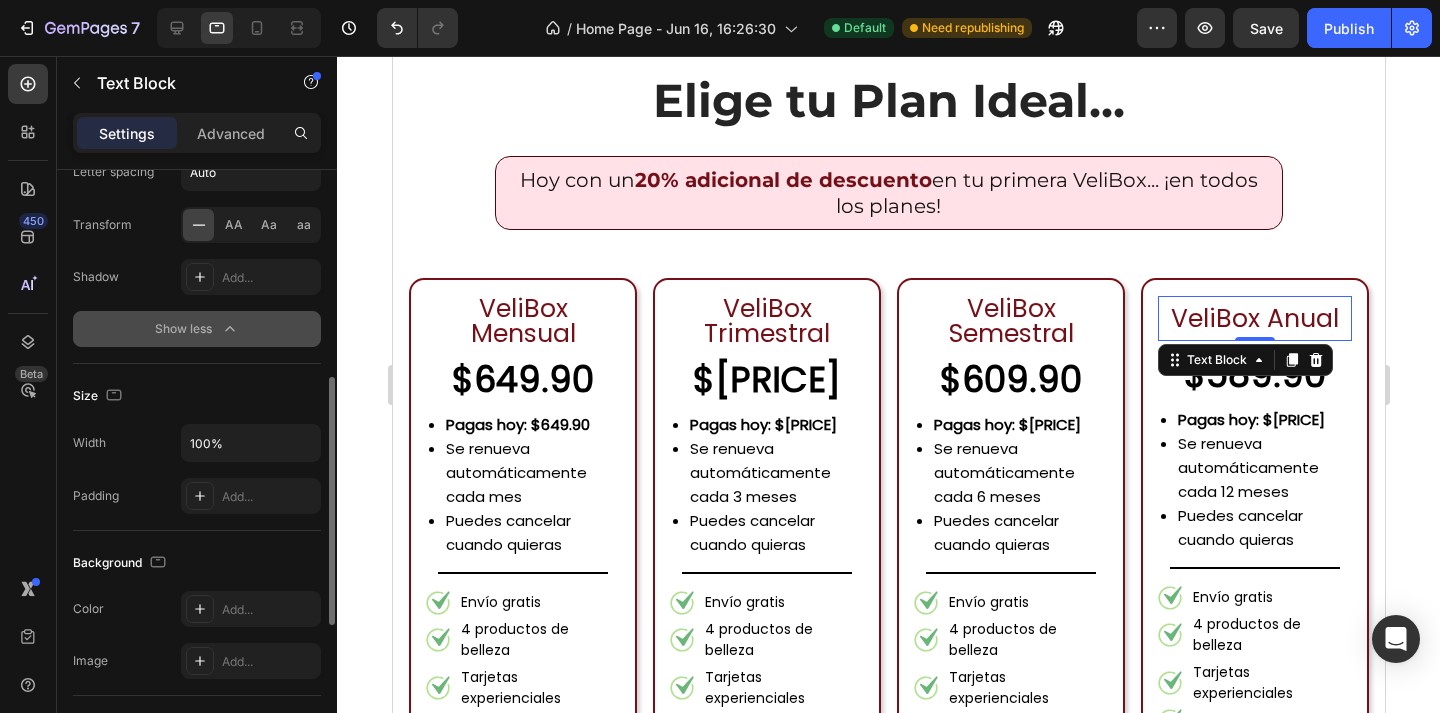 click on "Show less" at bounding box center (197, 329) 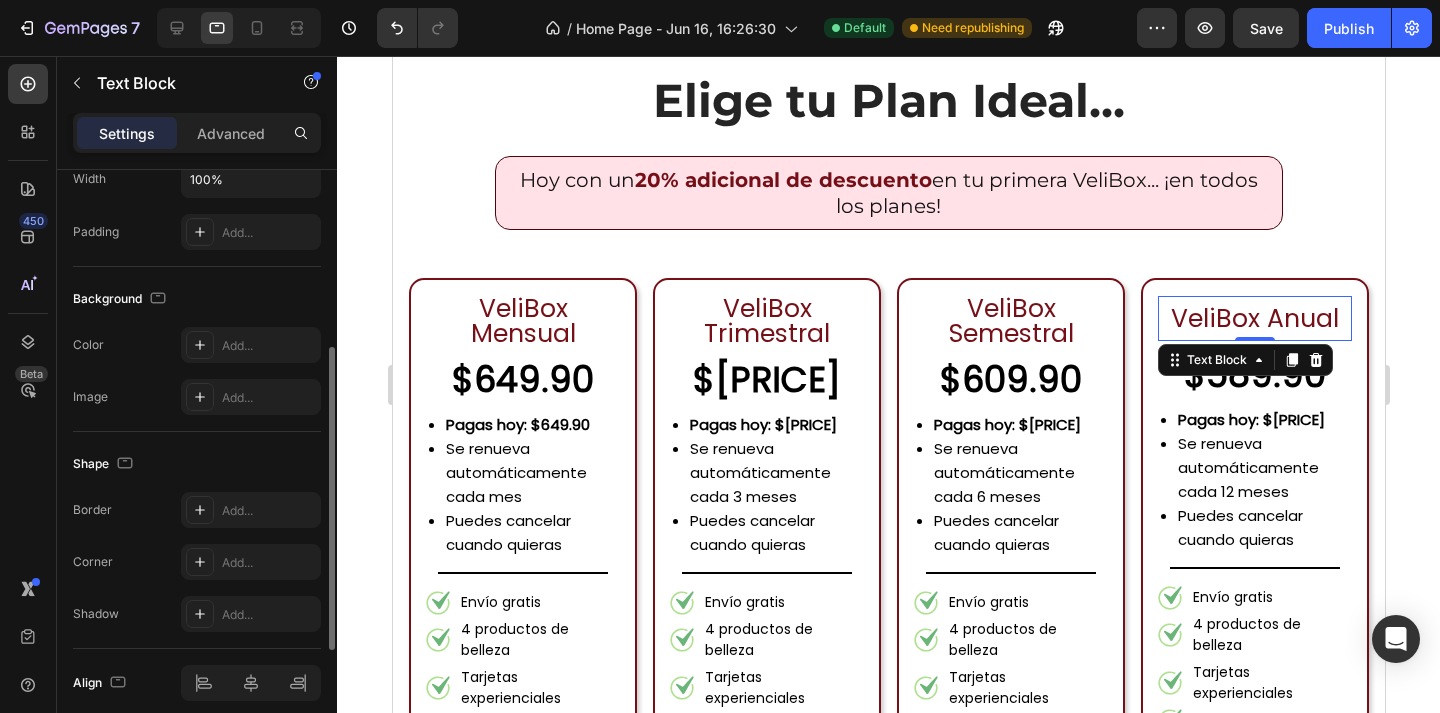 scroll, scrollTop: 0, scrollLeft: 0, axis: both 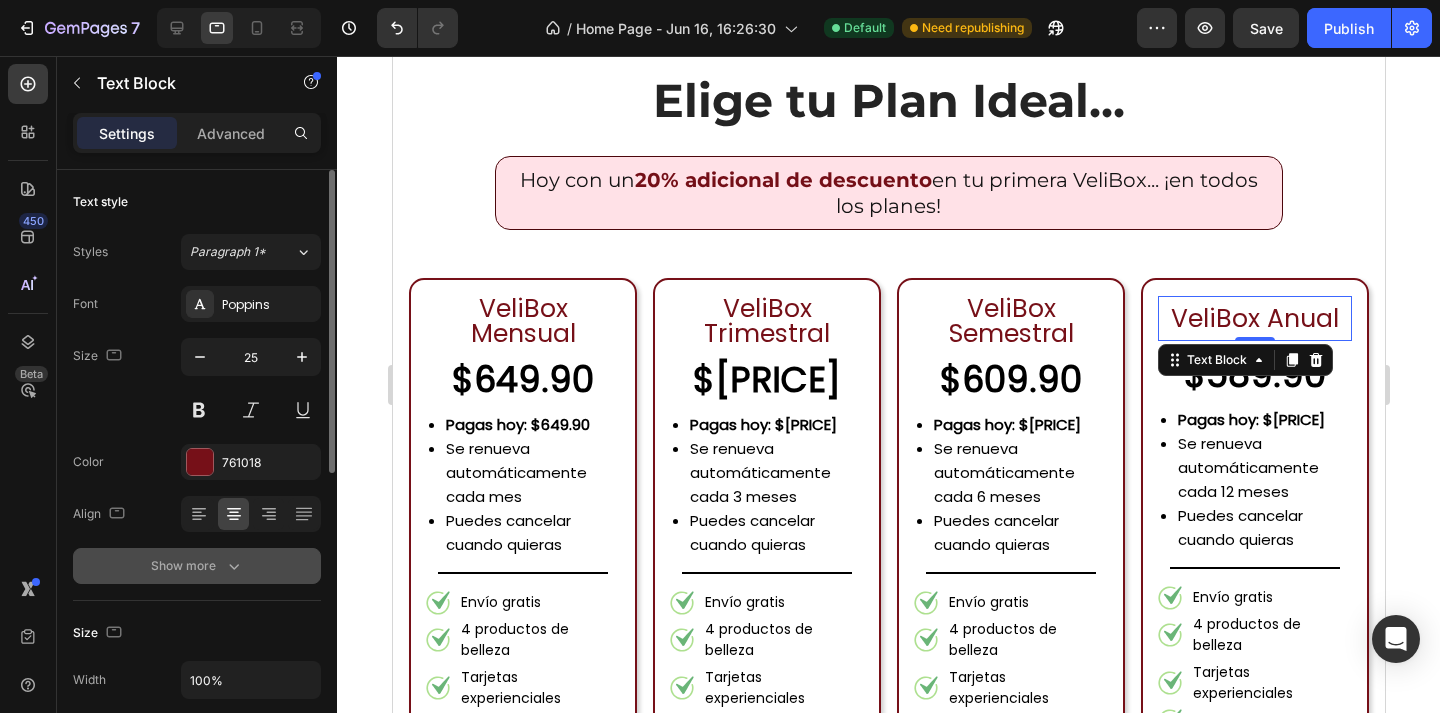 click on "Show more" at bounding box center (197, 566) 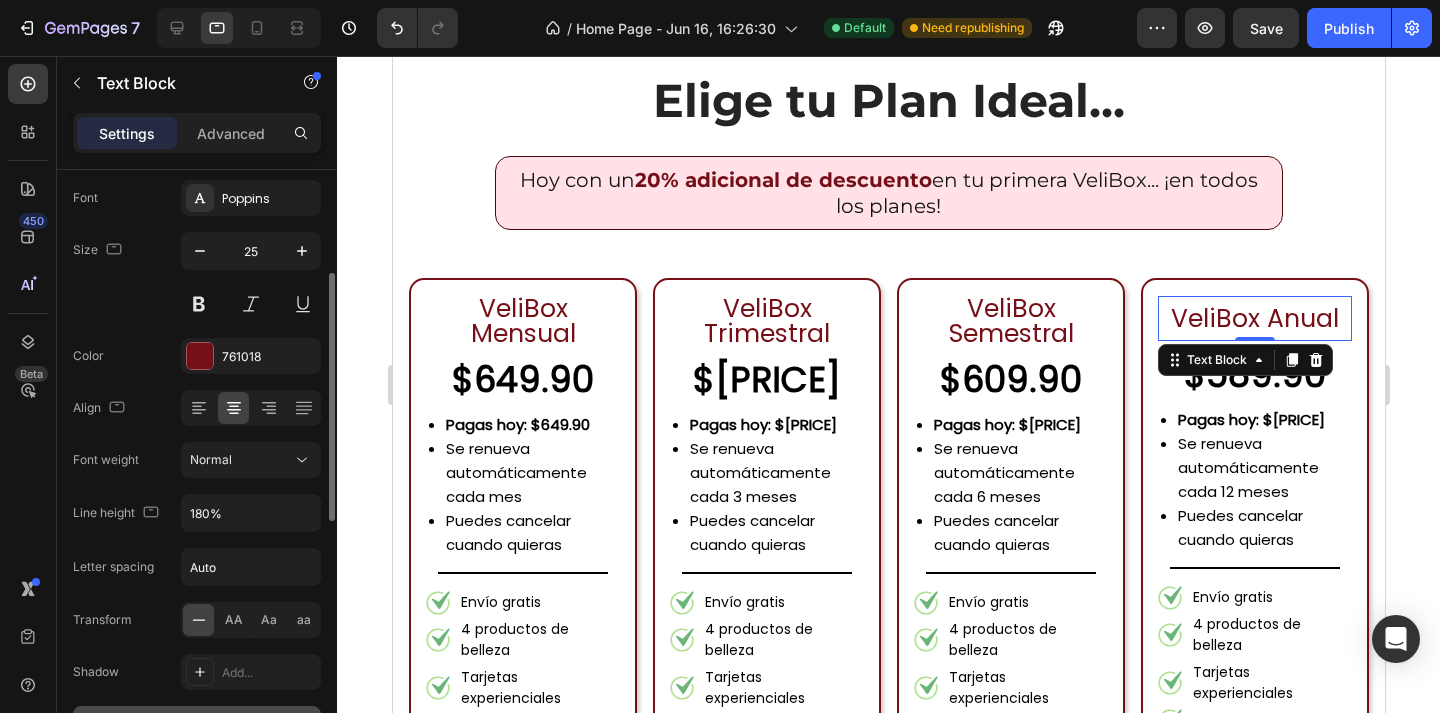 scroll, scrollTop: 148, scrollLeft: 0, axis: vertical 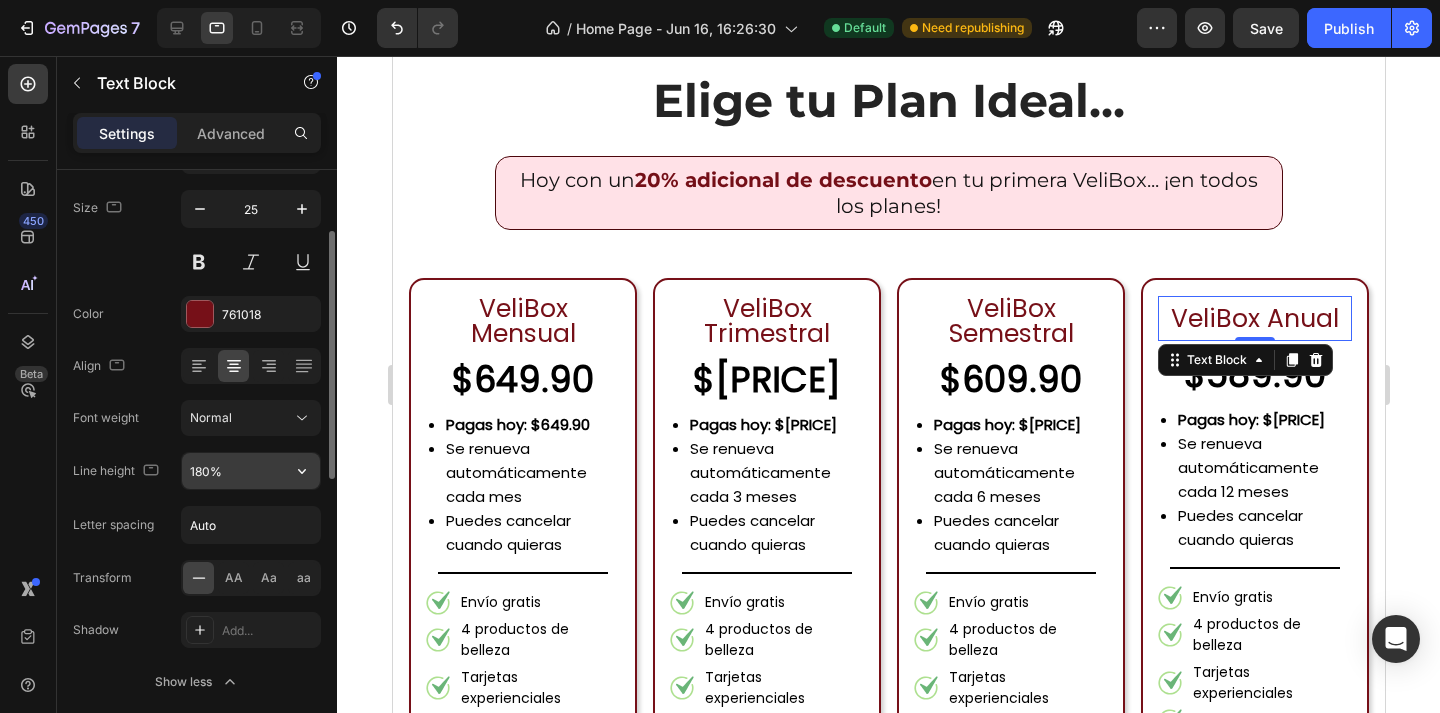 click on "180%" at bounding box center [251, 471] 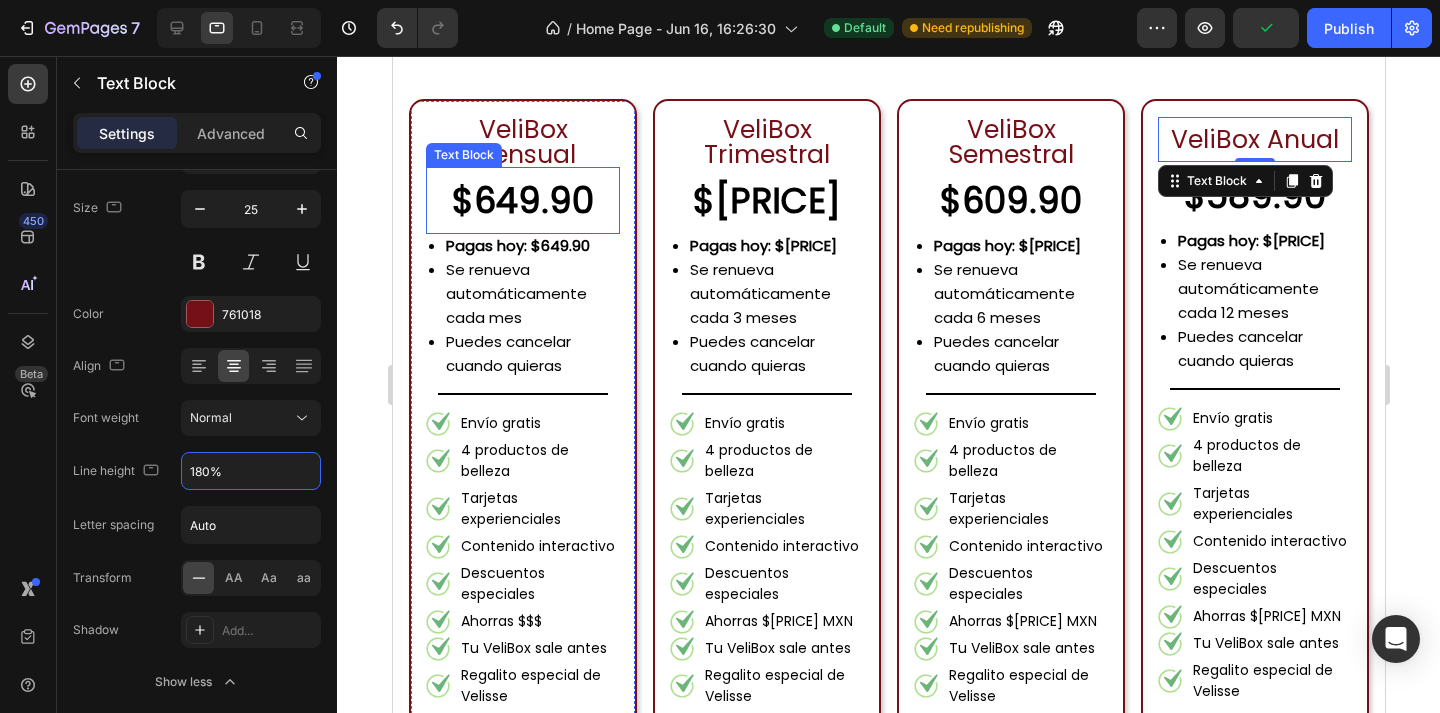 scroll, scrollTop: 2287, scrollLeft: 0, axis: vertical 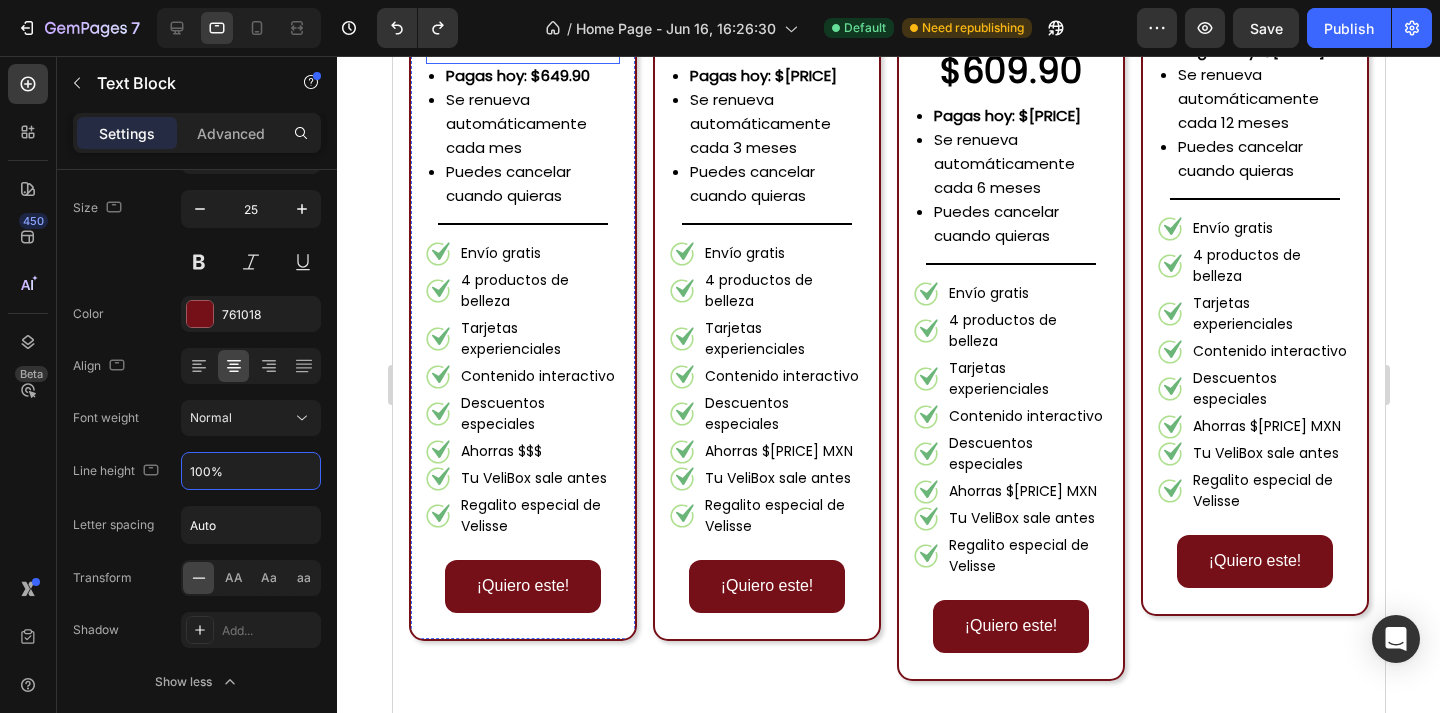 type on "180%" 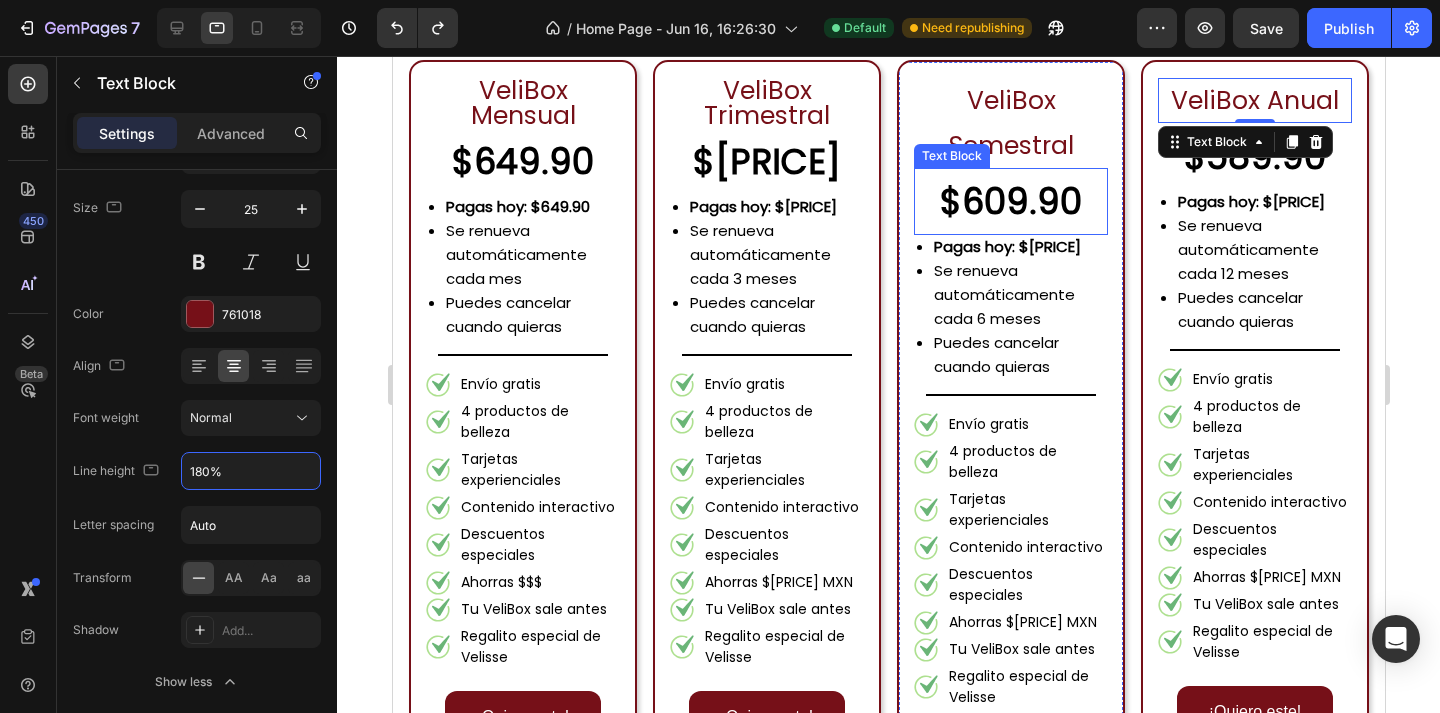 scroll, scrollTop: 2046, scrollLeft: 0, axis: vertical 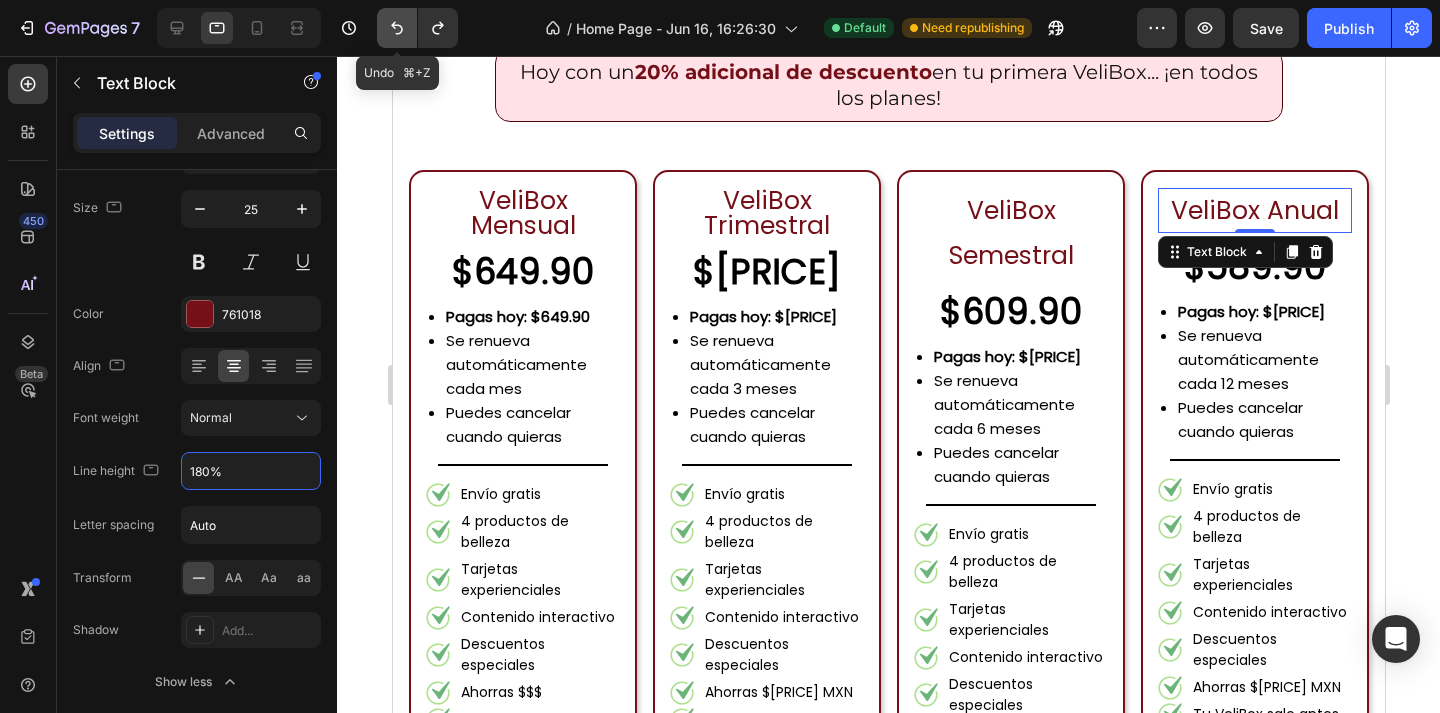 click 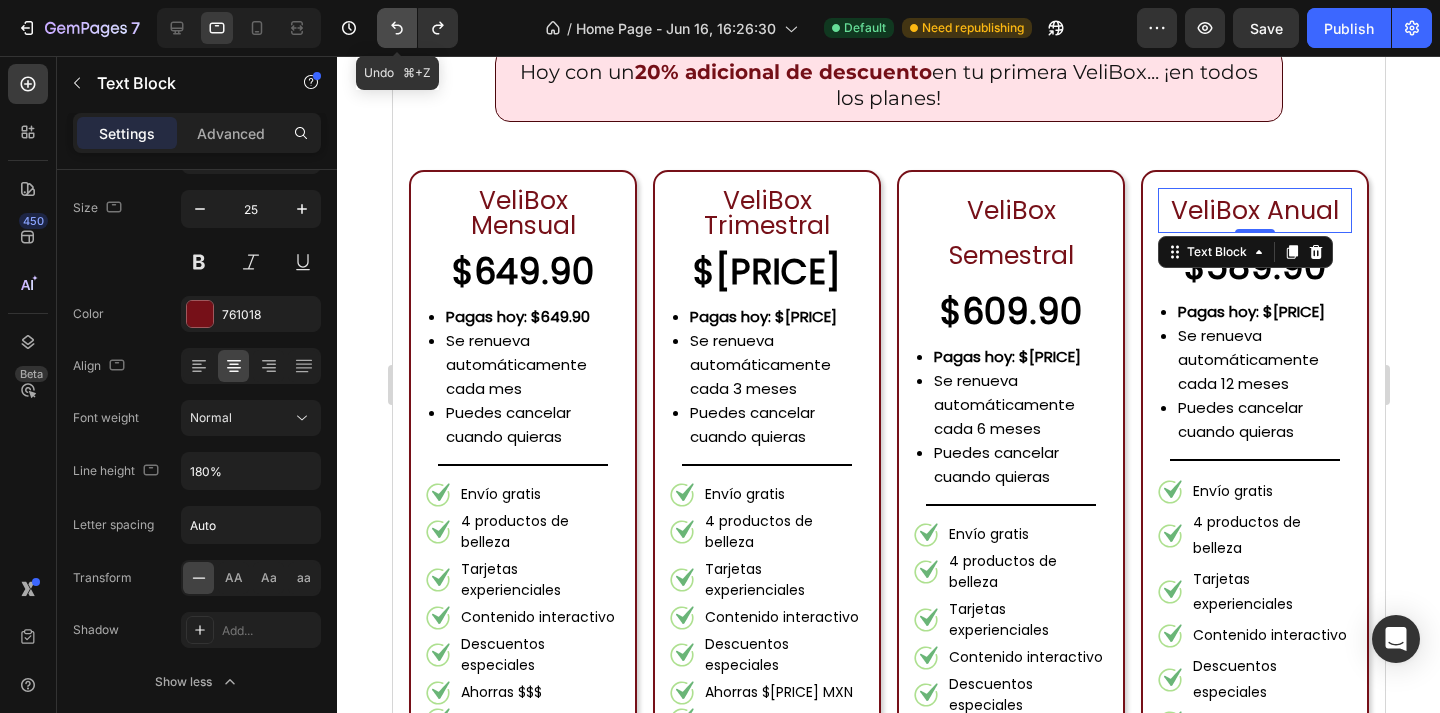 click 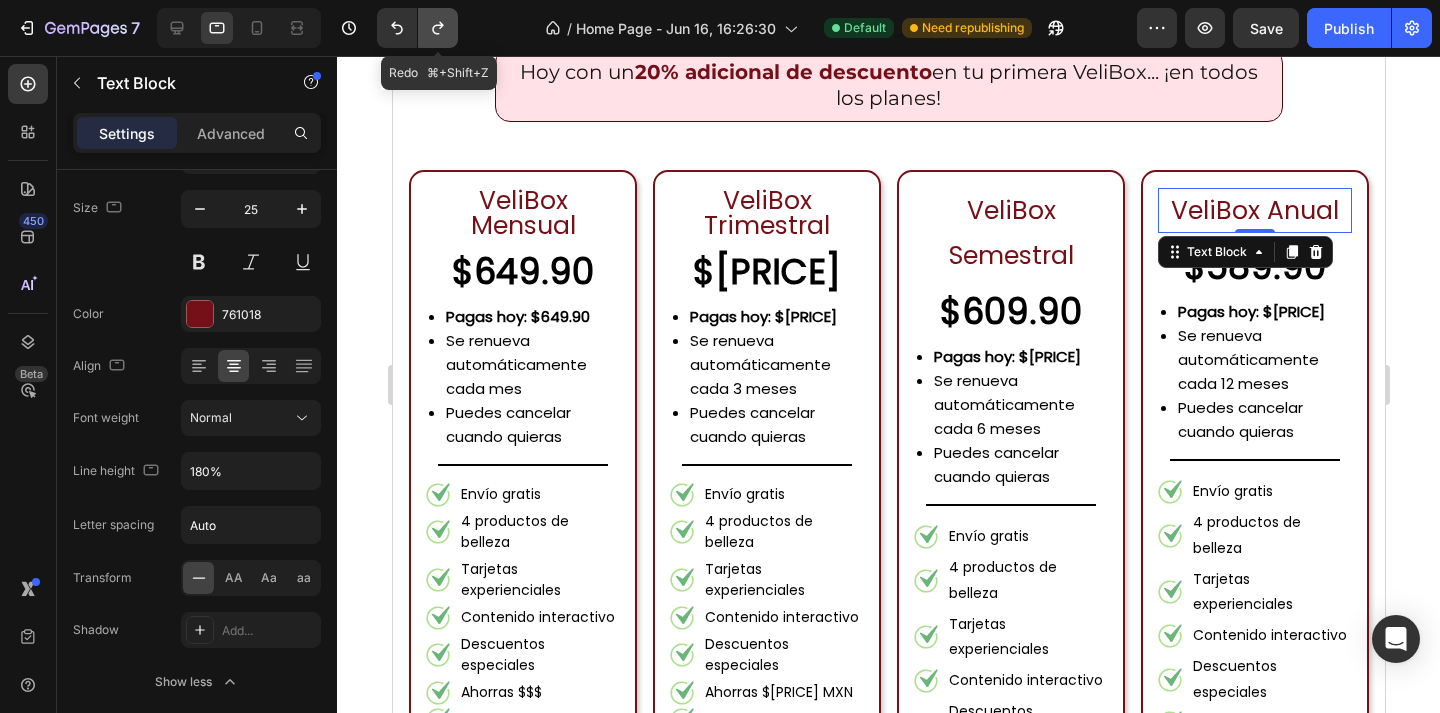 click 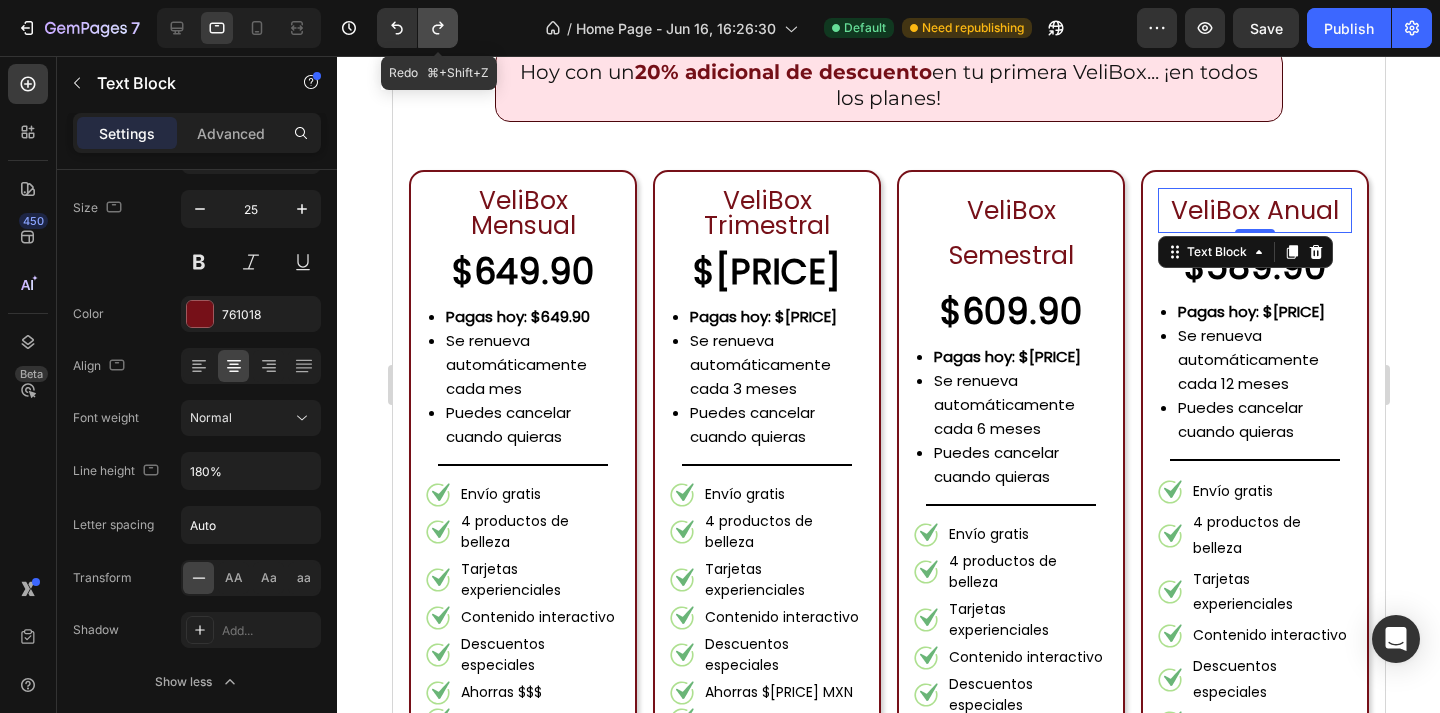 click 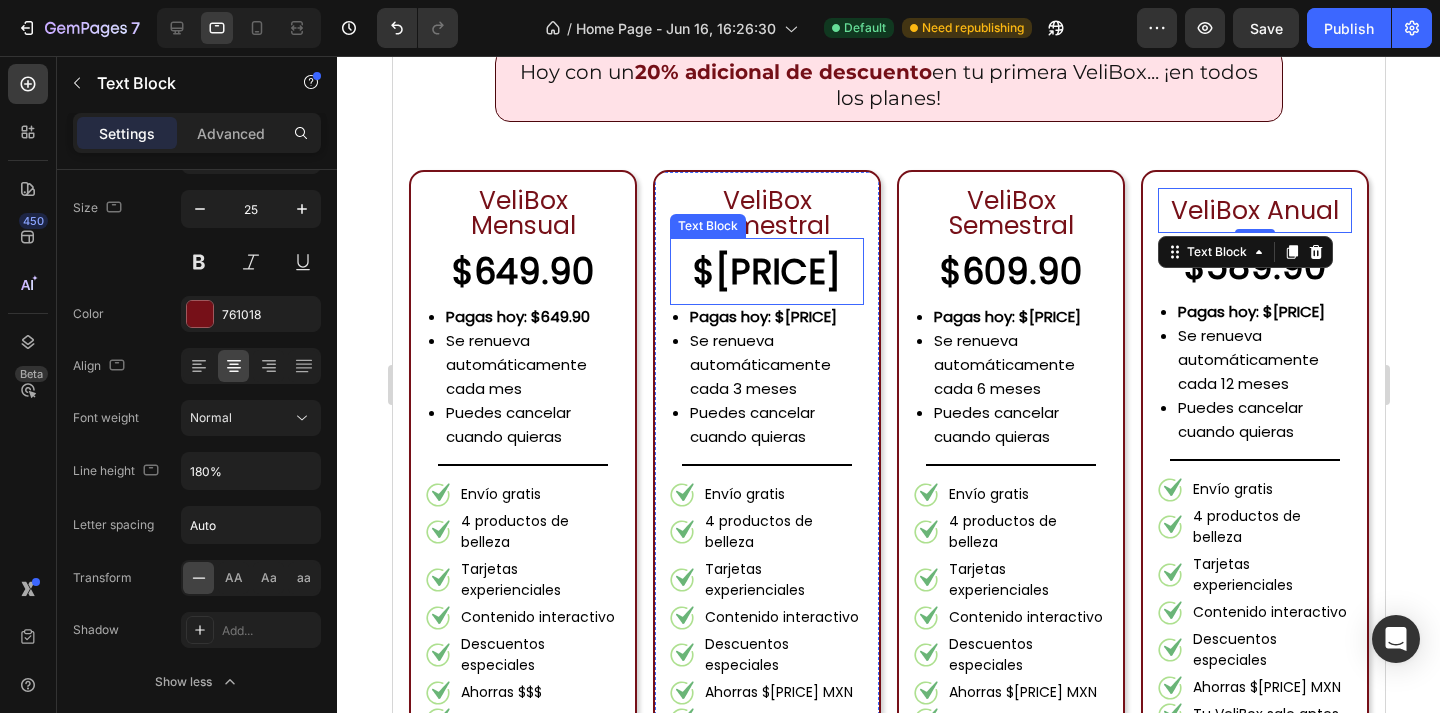scroll, scrollTop: 2627, scrollLeft: 0, axis: vertical 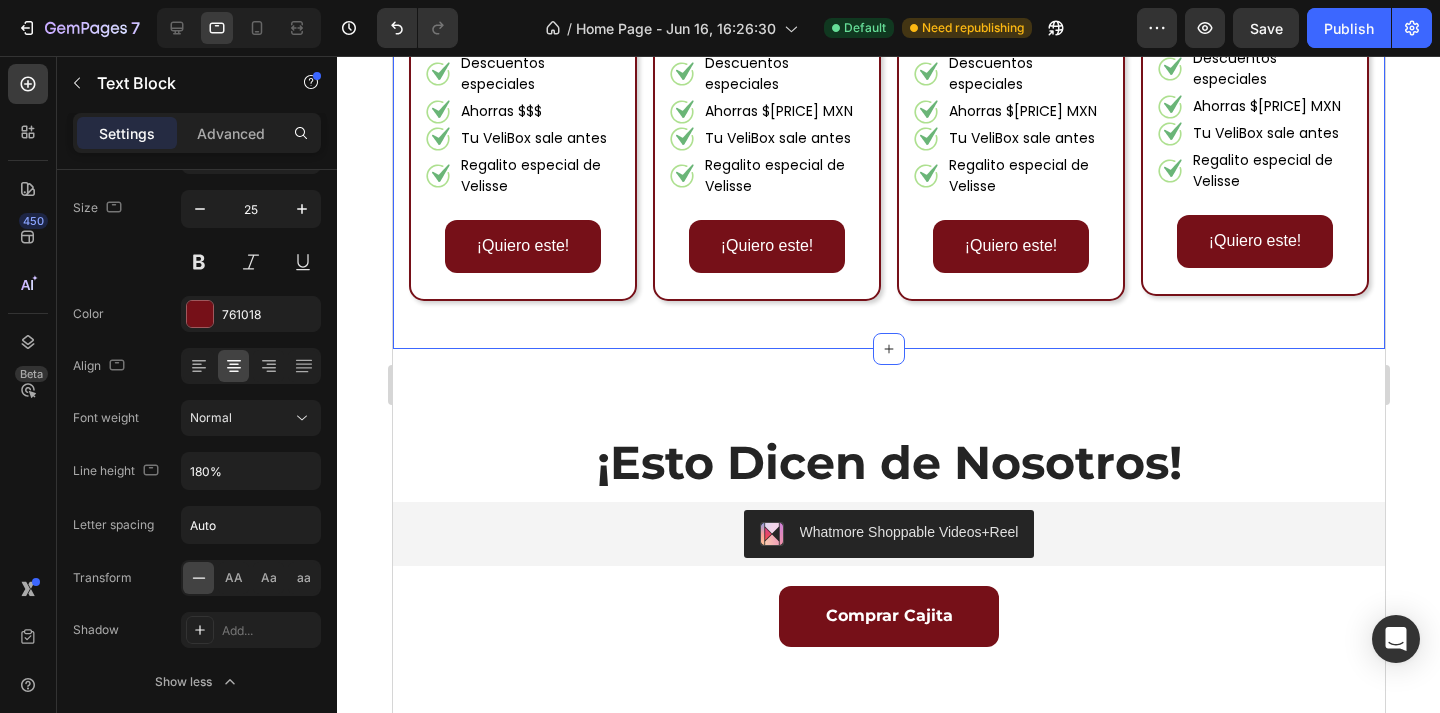 click on "Elige tu Plan Ideal... Heading Hoy con un  20% adicional de descuento  en tu primera VeliBox... ¡en todos los planes! Heading Row Row VeliBox Mensual Text Block $649.90 Text Block
Pagas hoy: $649.90
Se renueva automáticamente cada mes
Puedes cancelar cuando quieras
Custom Code                Title Line Envío gratis 4 productos de belleza Tarjetas experienciales Contenido interactivo Descuentos especiales Ahorras $$$ Tu VeliBox sale antes Regalito especial de Velisse Item List ¡Quiero este! Button Row VeliBox Trimestral Text Block $629.90 Text Block
Pagas hoy: $1,889.70
Se renueva automáticamente cada 3 meses
Puedes cancelar cuando quieras
Custom Code                Title Line Envío gratis 4 productos de belleza Tarjetas experienciales Contenido interactivo Descuentos especiales Ahorras $60 MXN Tu VeliBox sale antes Regalito especial de Velisse Item List ¡Quiero este! Button Row VeliBox Semestral Text Block $609.90 Text Block
Pagas hoy: $3,659.40
Custom Code Row" at bounding box center (888, -177) 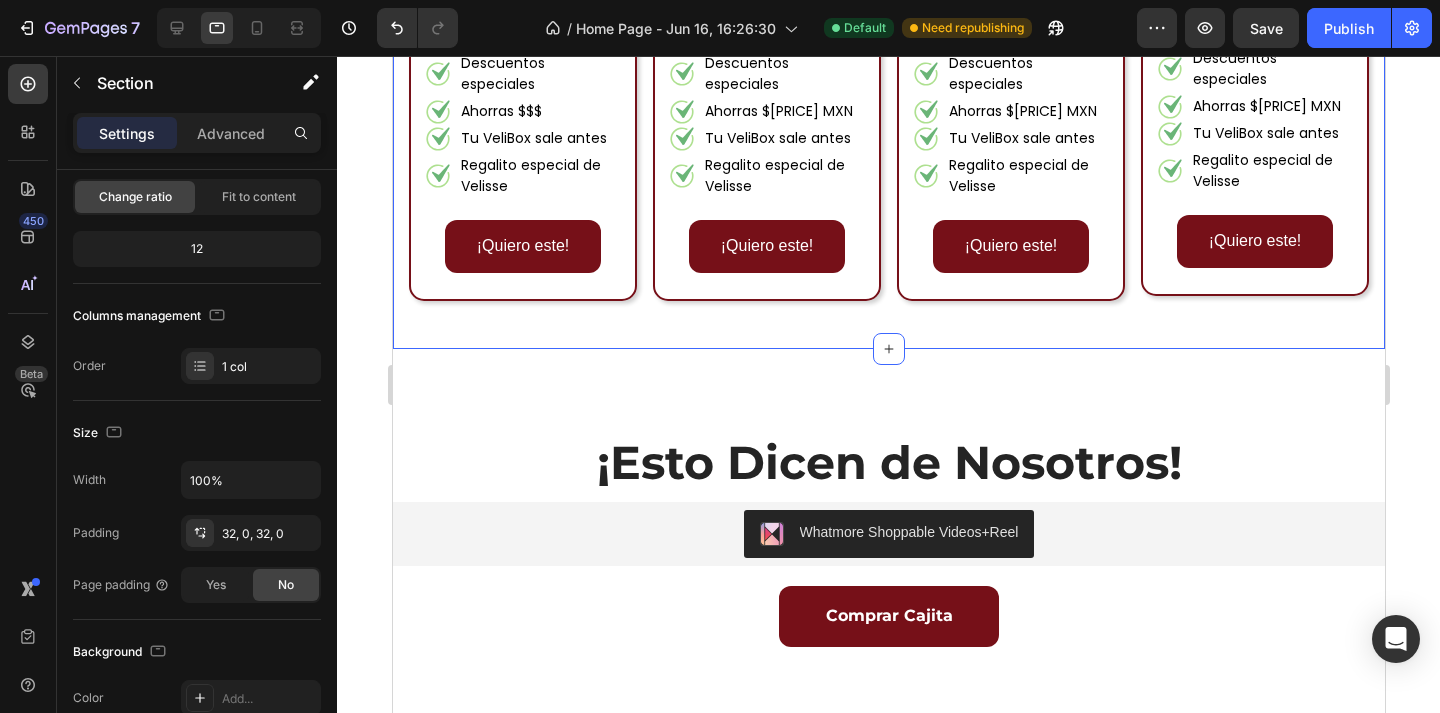 scroll, scrollTop: 0, scrollLeft: 0, axis: both 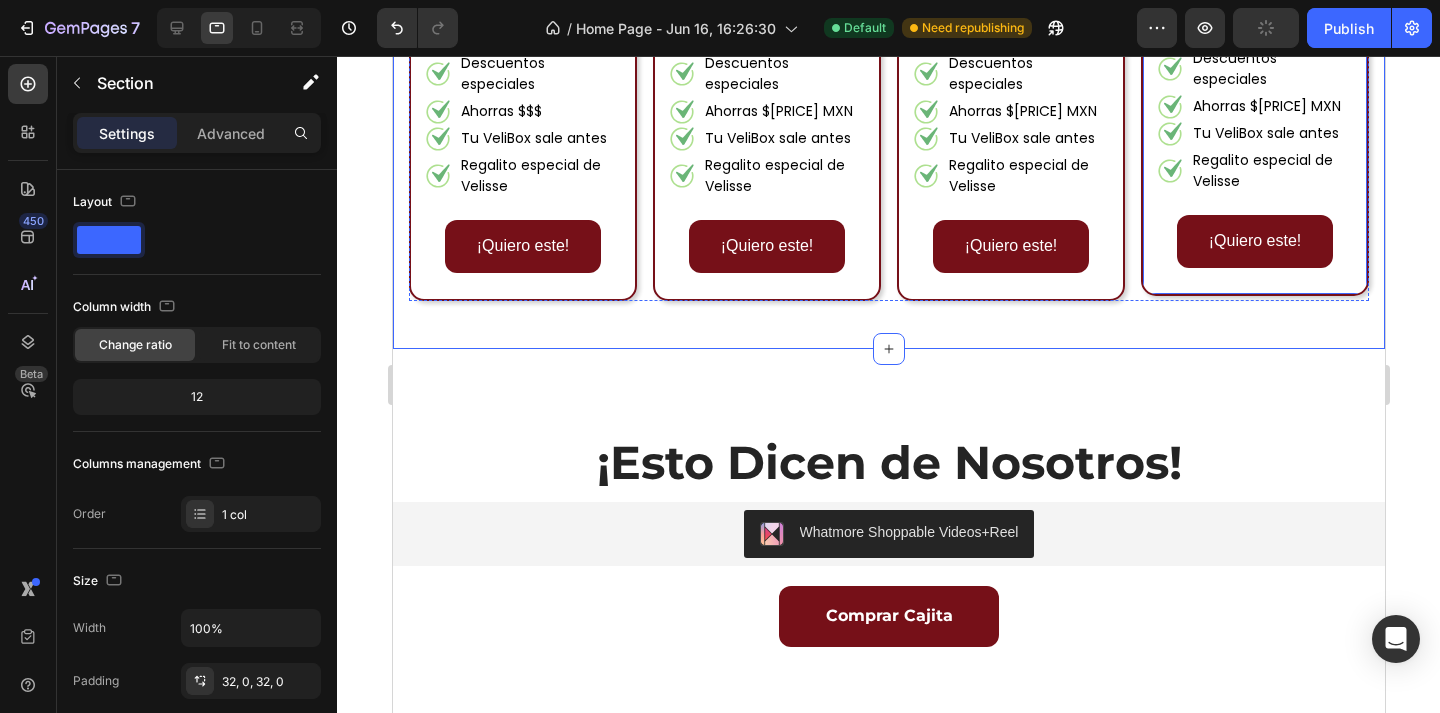click on "VeliBox Anual Text Block $[PRICE] Text Block
Pagas hoy: $[PRICE]
Se renueva automáticamente cada 12 meses
Puedes cancelar cuando quieras
Custom Code                Title Line Envío gratis 4 productos de belleza Tarjetas experienciales Contenido interactivo Descuentos especiales Ahorras $[PRICE] MXN Tu VeliBox sale antes Regalito especial de Velisse Item List ¡Quiero este! Button Row" at bounding box center [1254, -58] 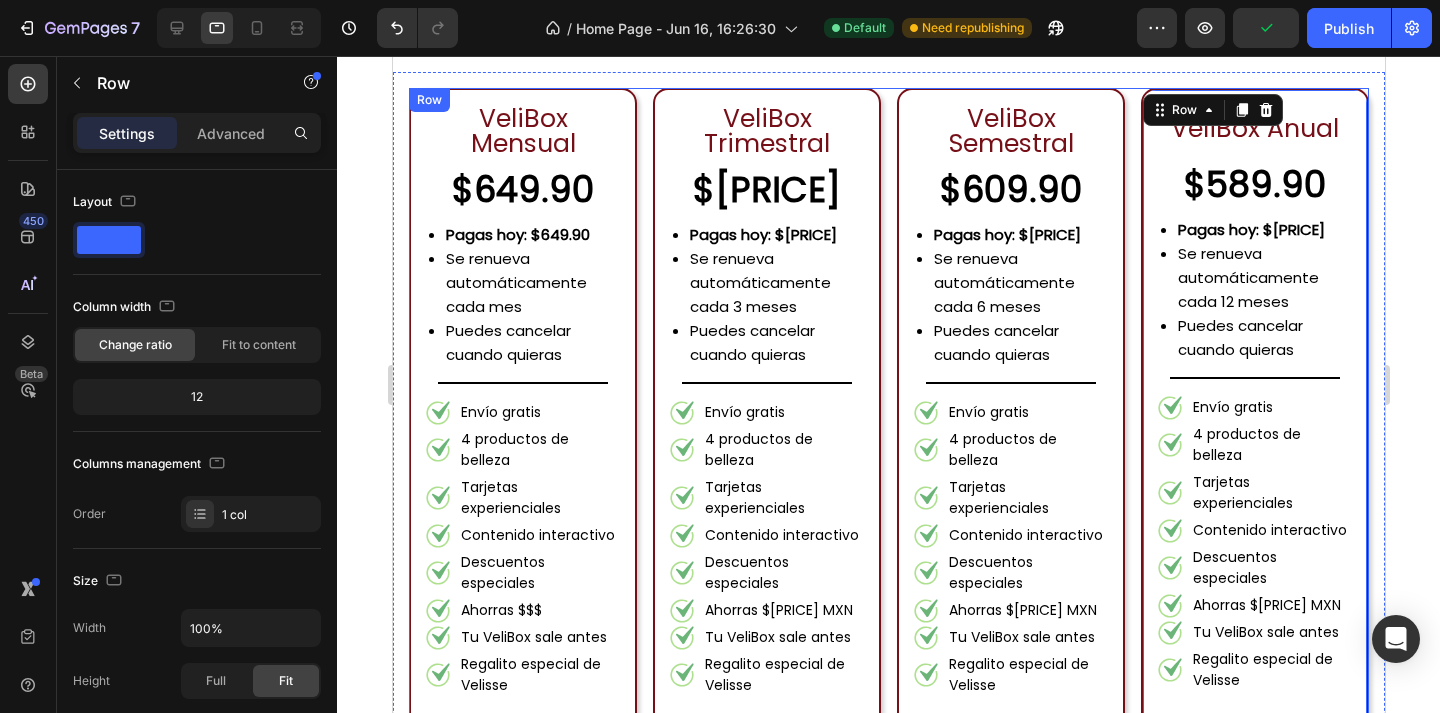 scroll, scrollTop: 1940, scrollLeft: 0, axis: vertical 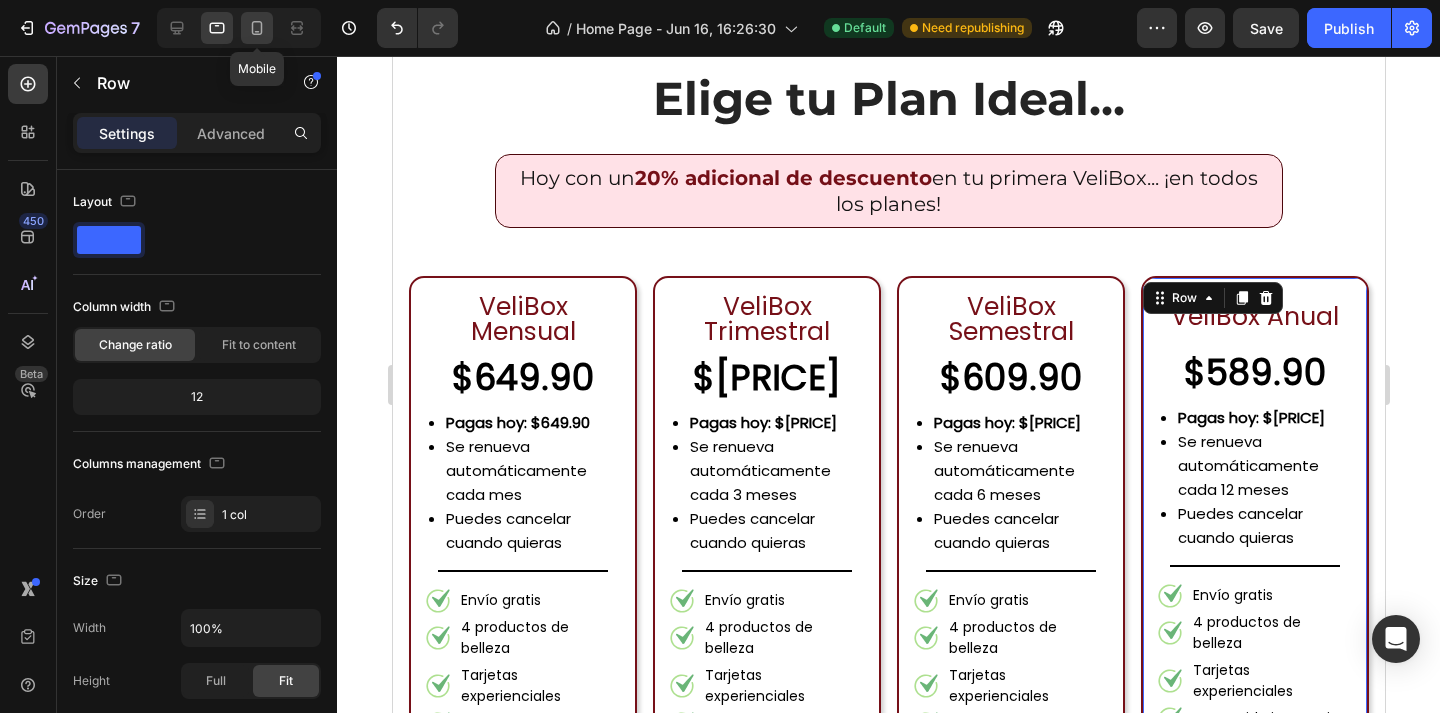 click 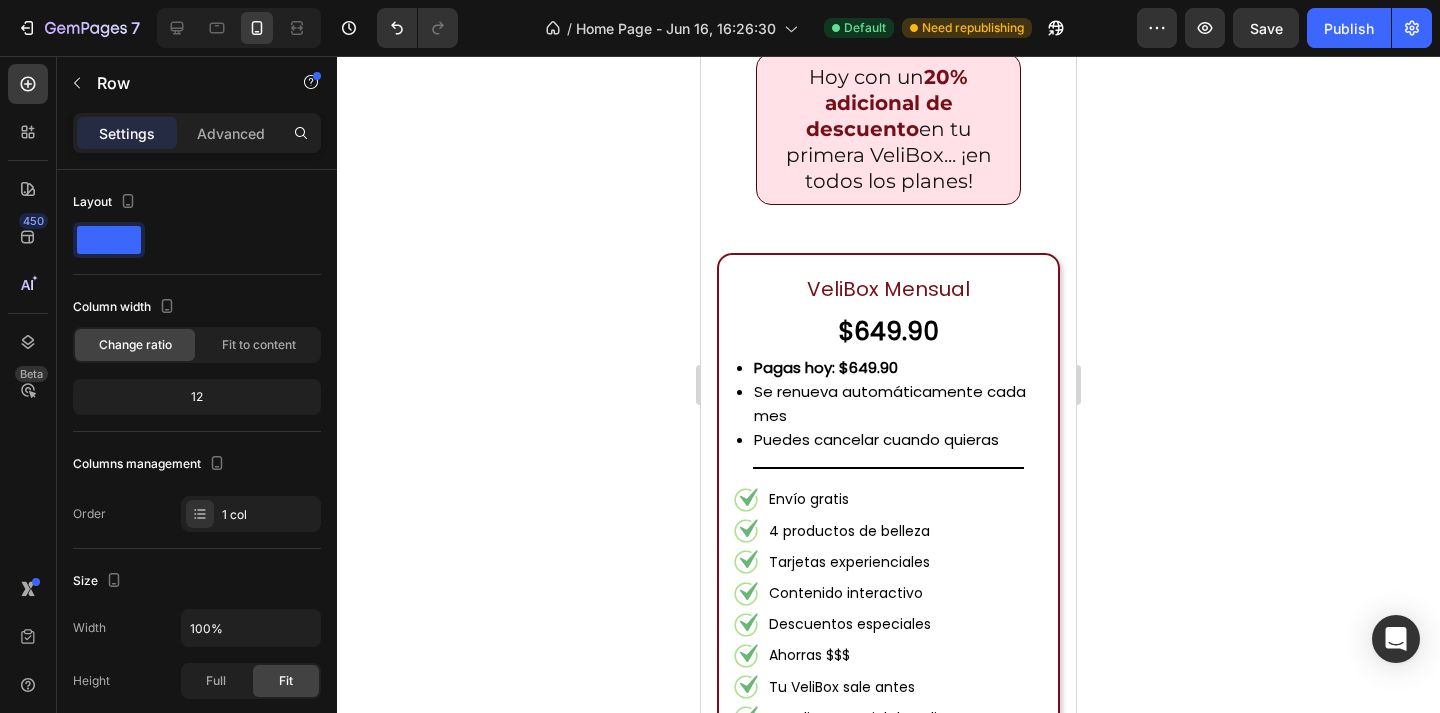 scroll, scrollTop: 1808, scrollLeft: 0, axis: vertical 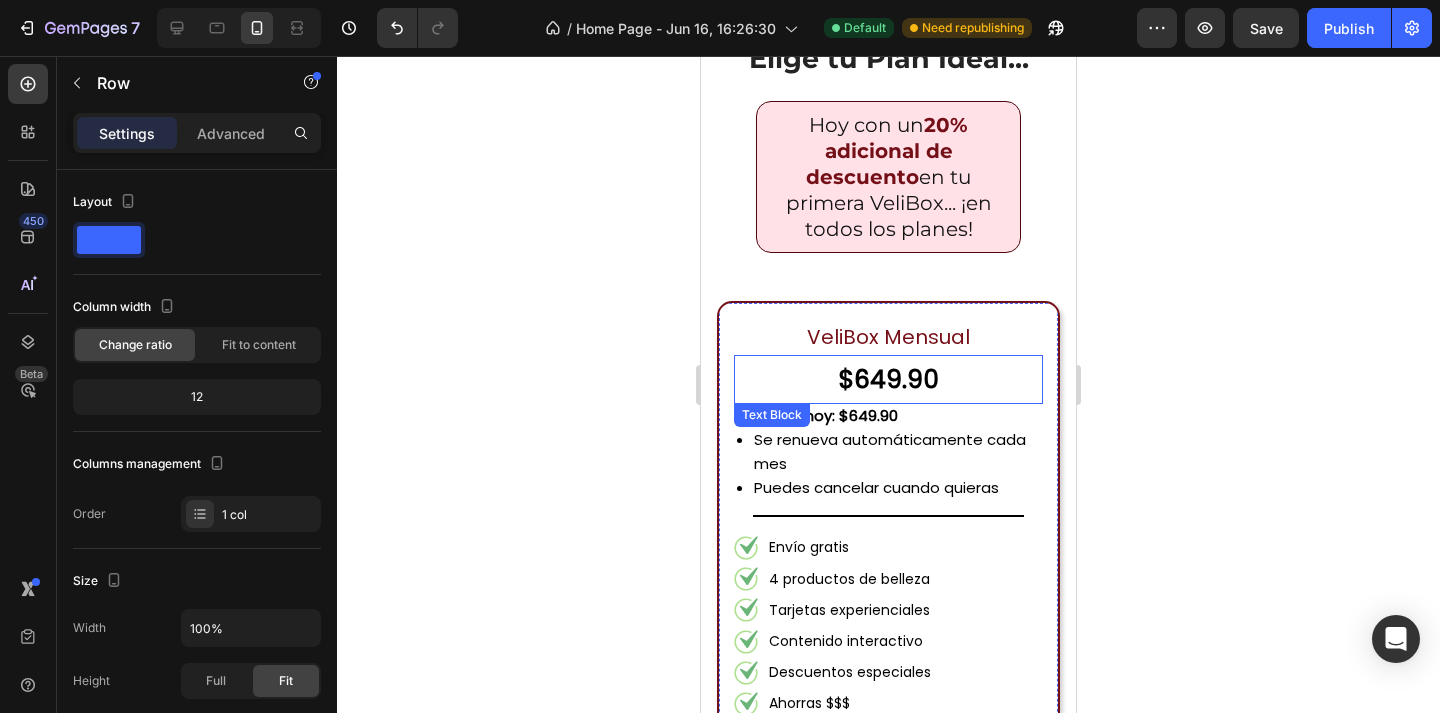 click on "$649.90" at bounding box center (888, 379) 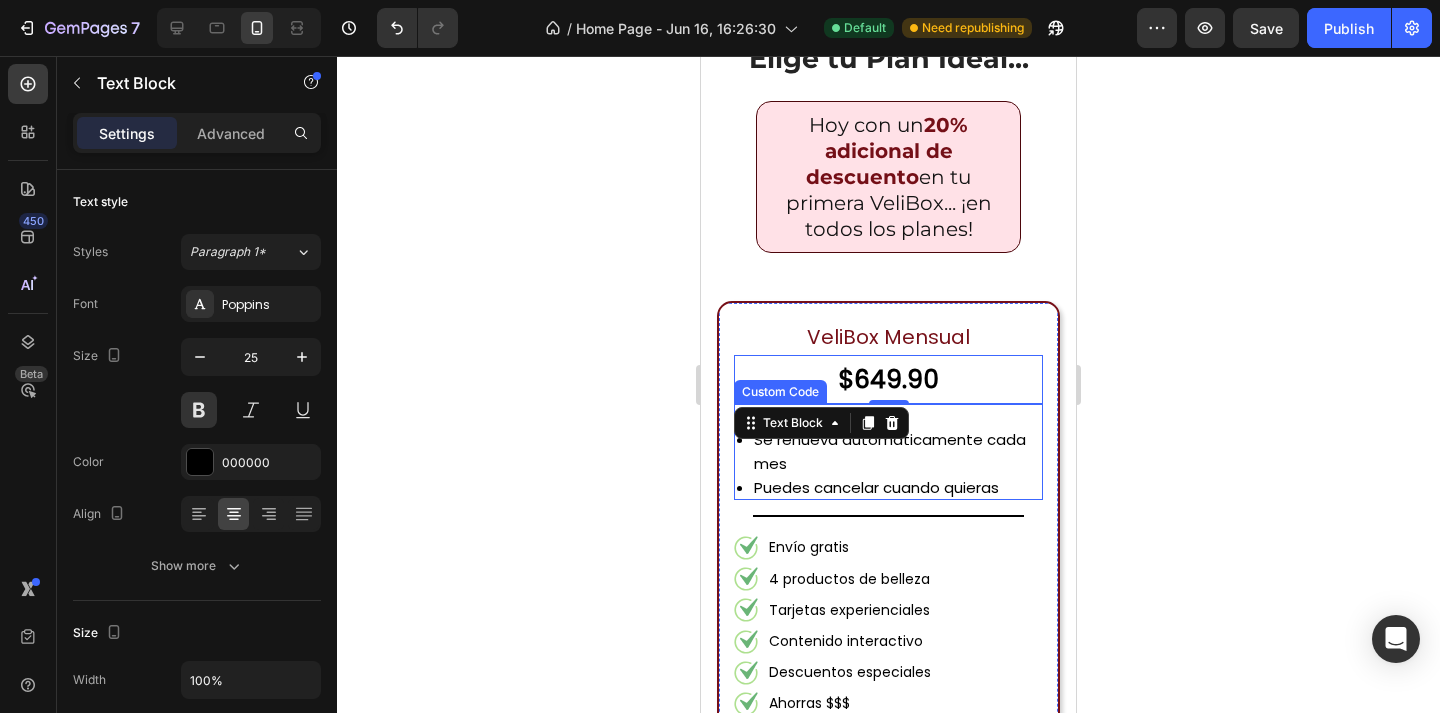 click on "Se renueva automáticamente cada mes" at bounding box center (898, 452) 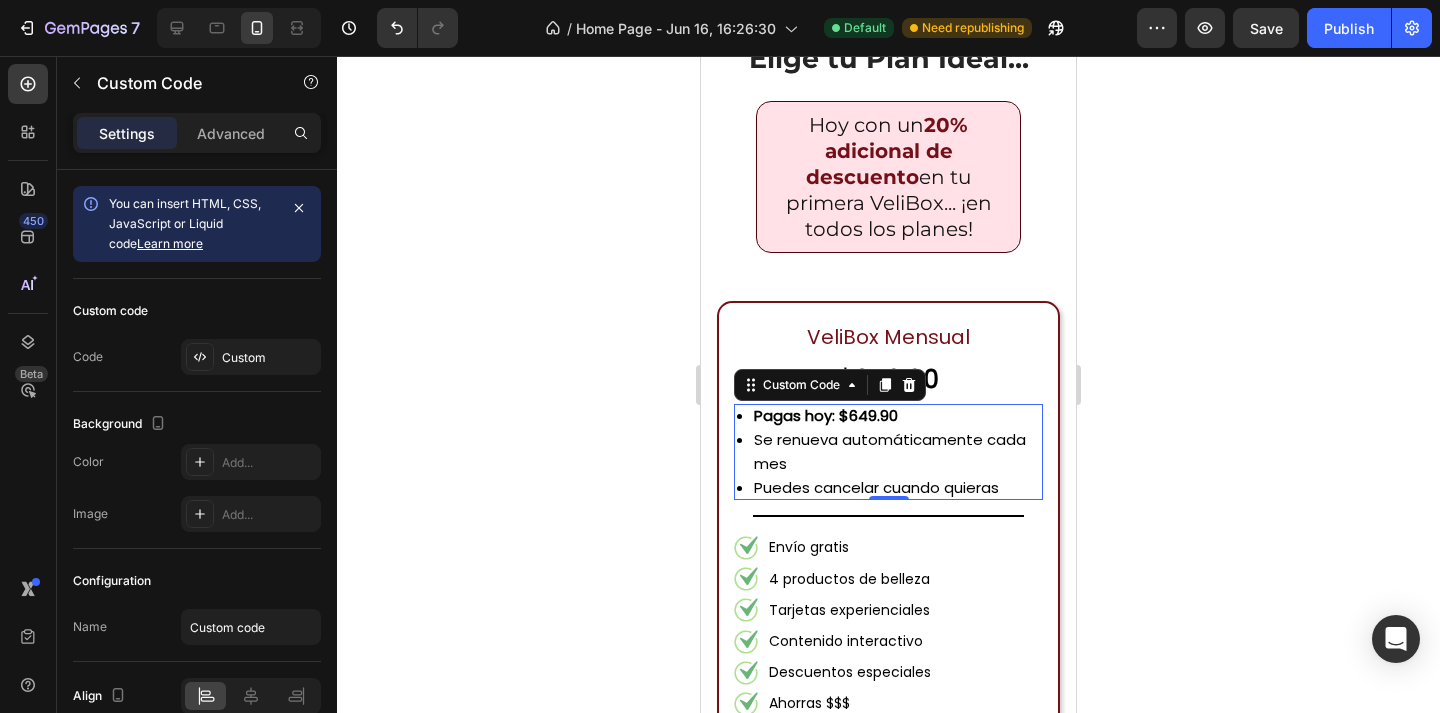 click 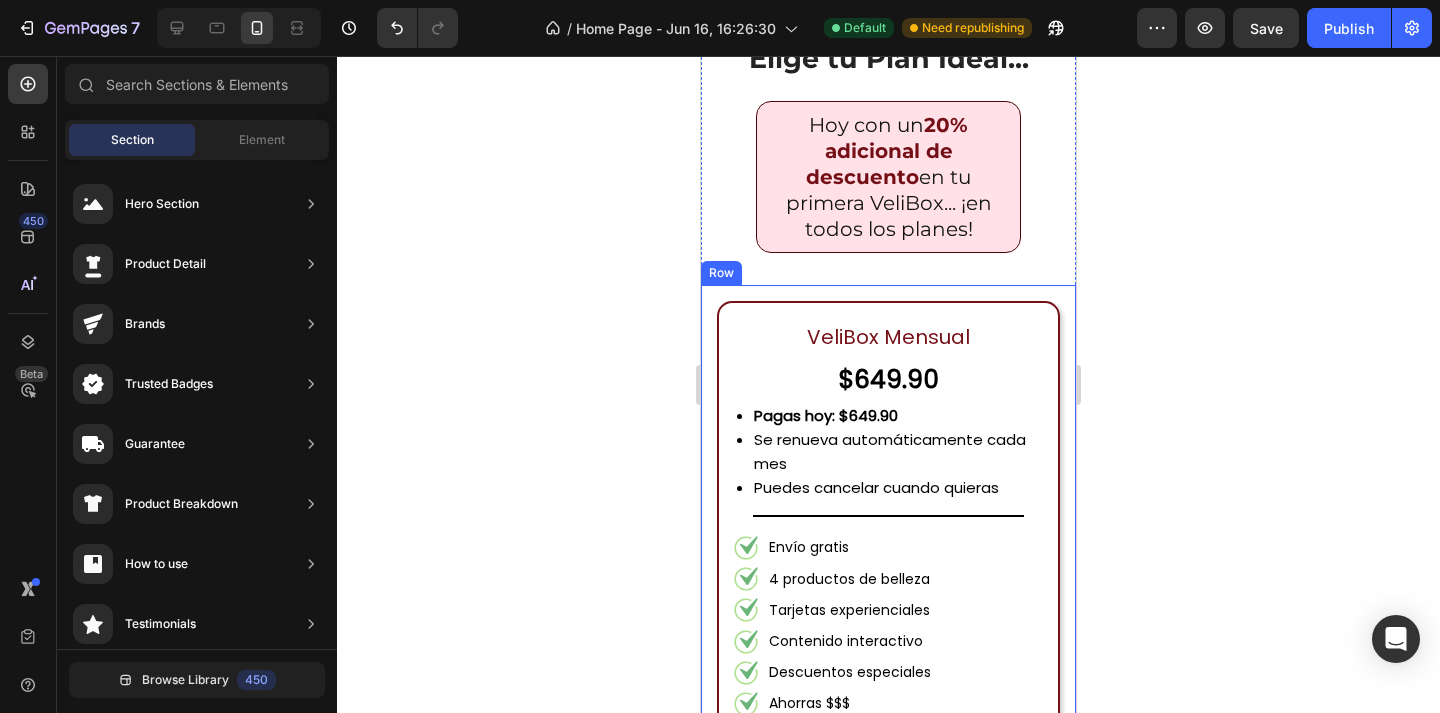 click on "20% adicional de descuento" at bounding box center [887, 151] 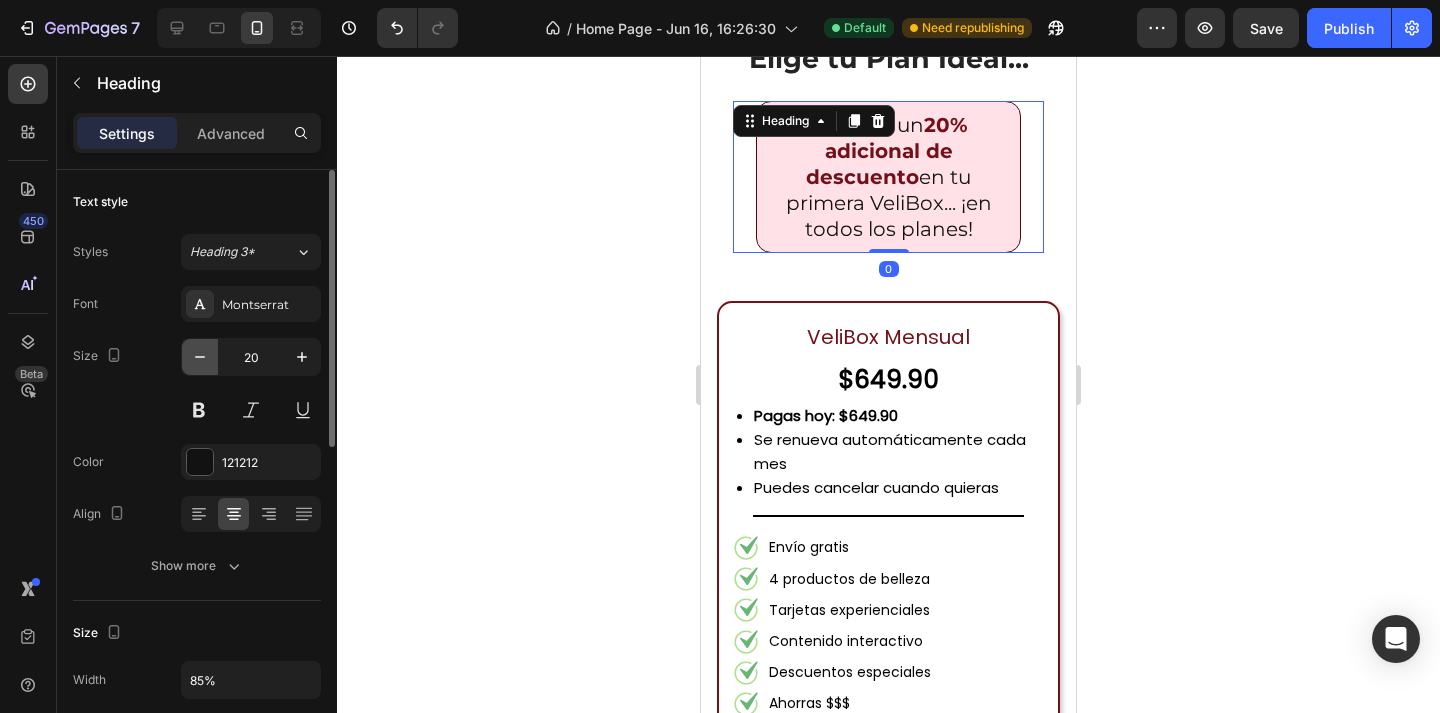 click 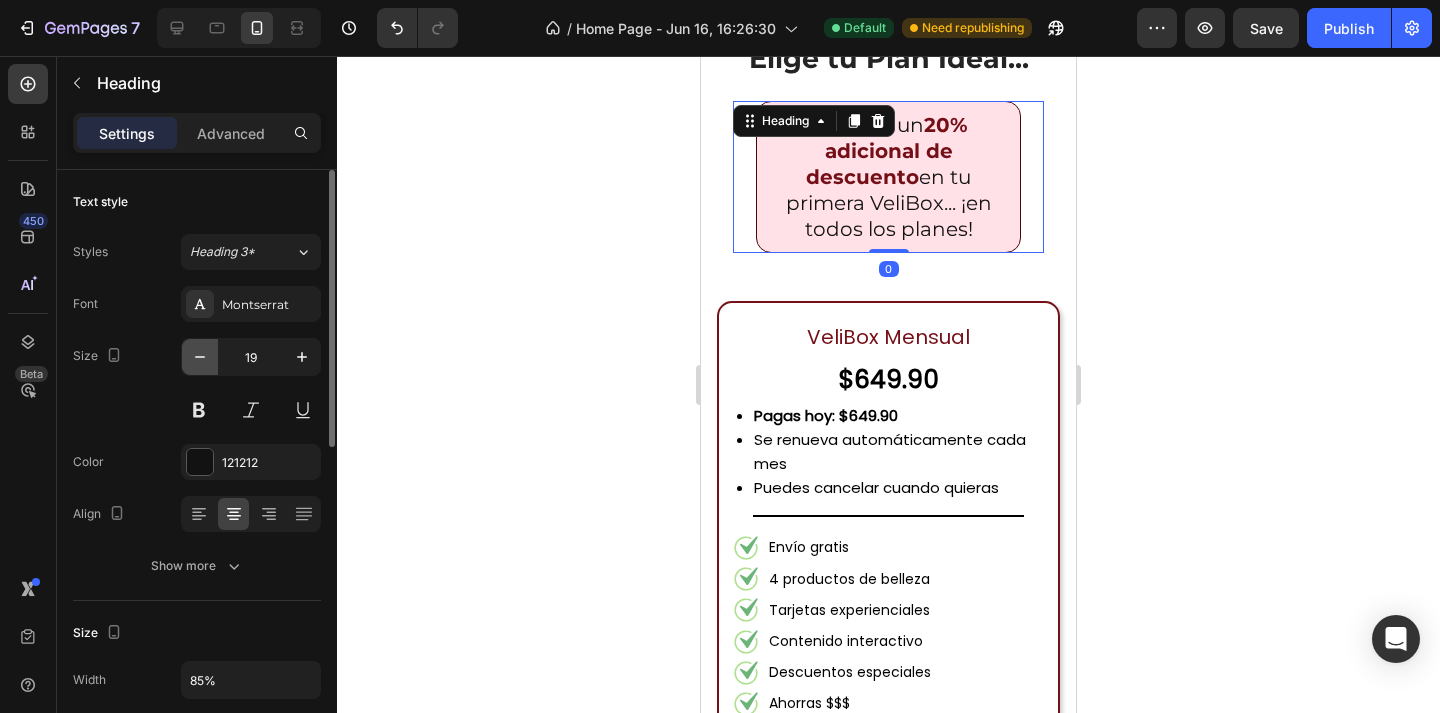 click 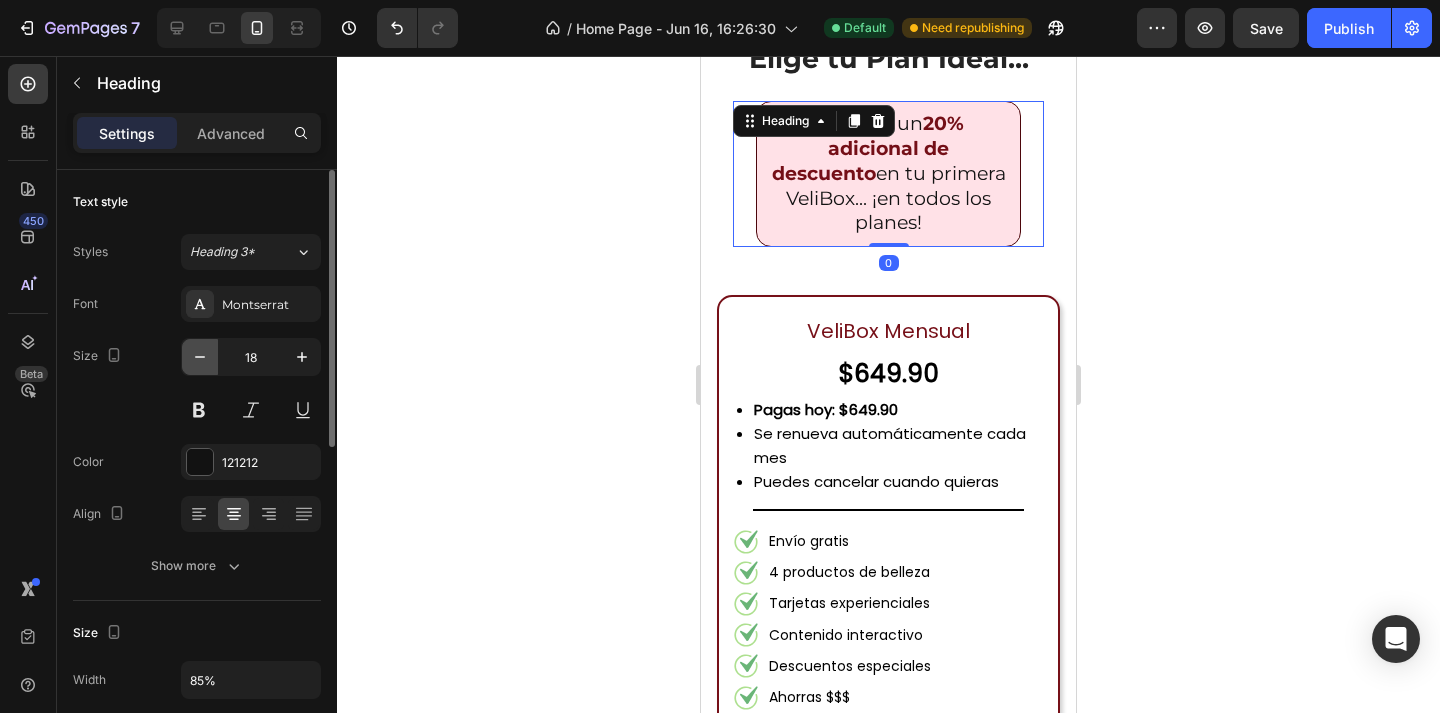click 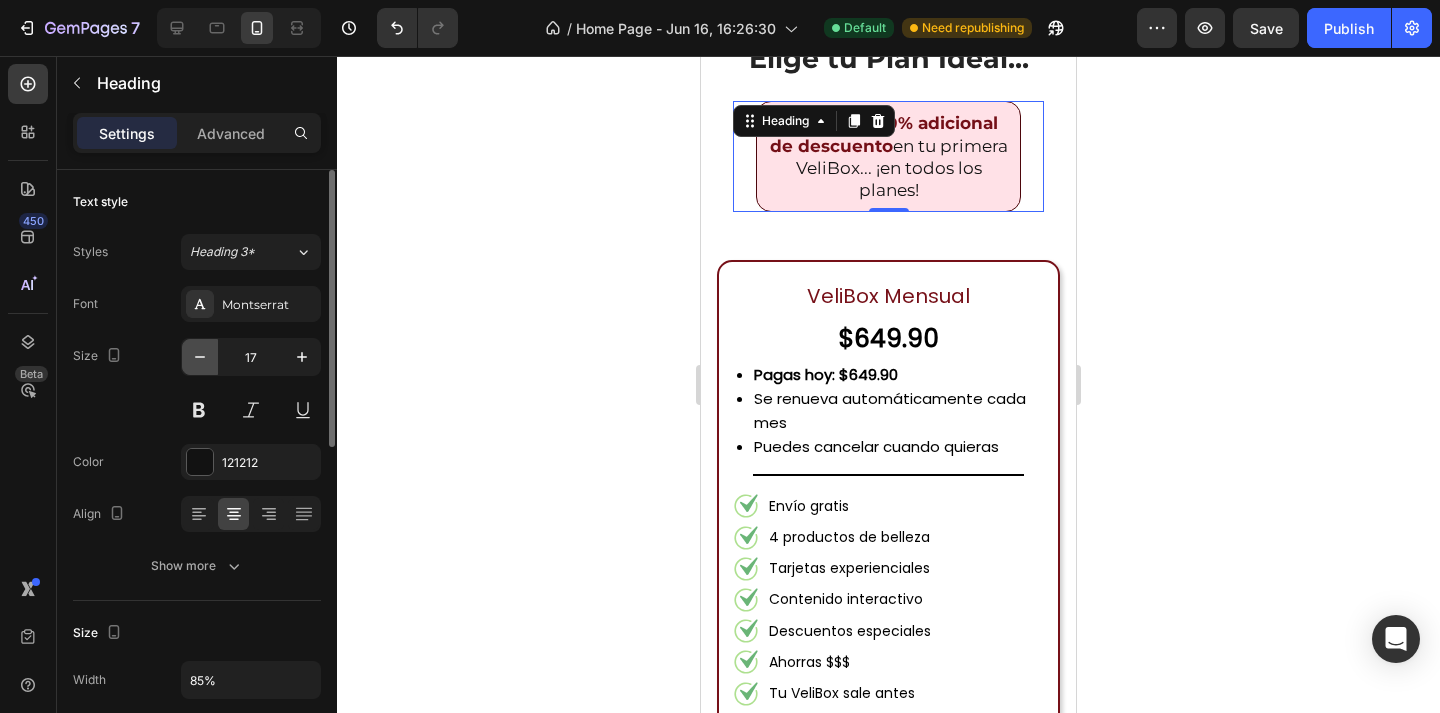 click 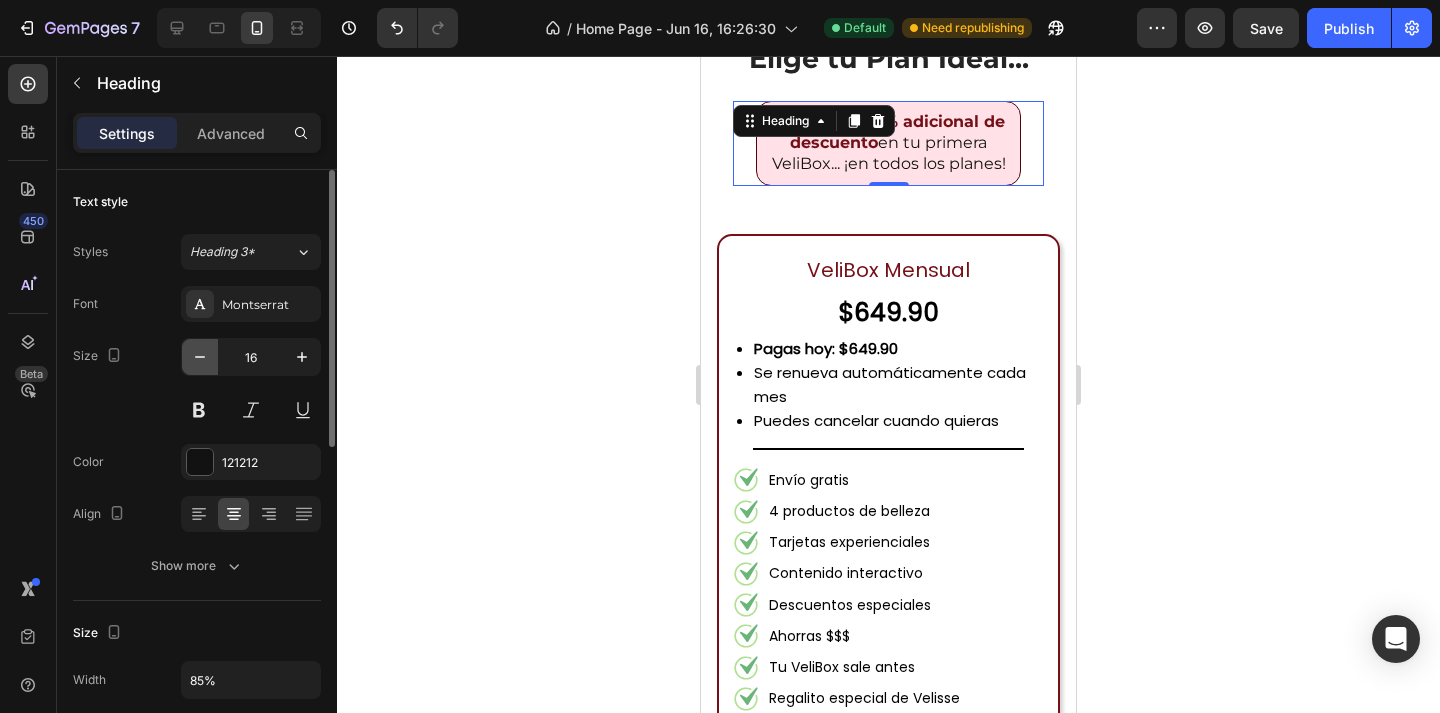 click 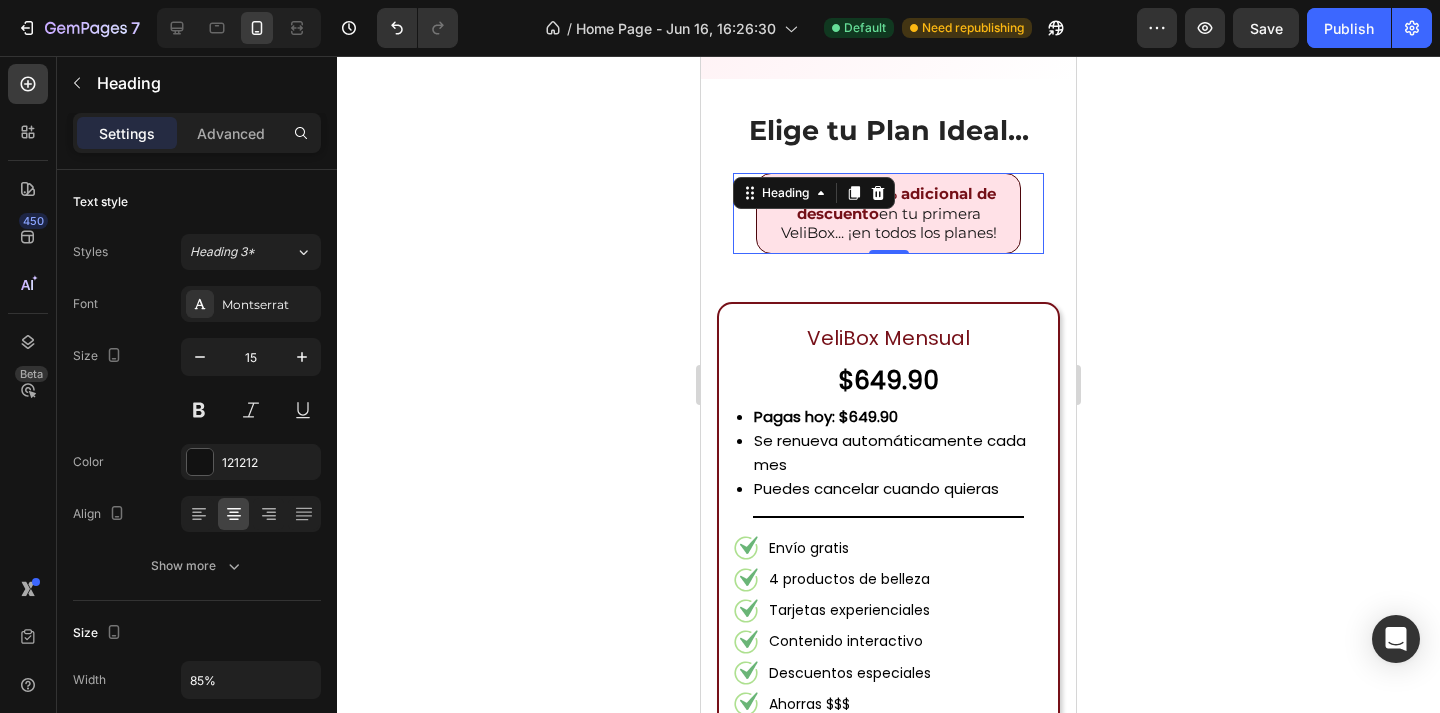 scroll, scrollTop: 1546, scrollLeft: 0, axis: vertical 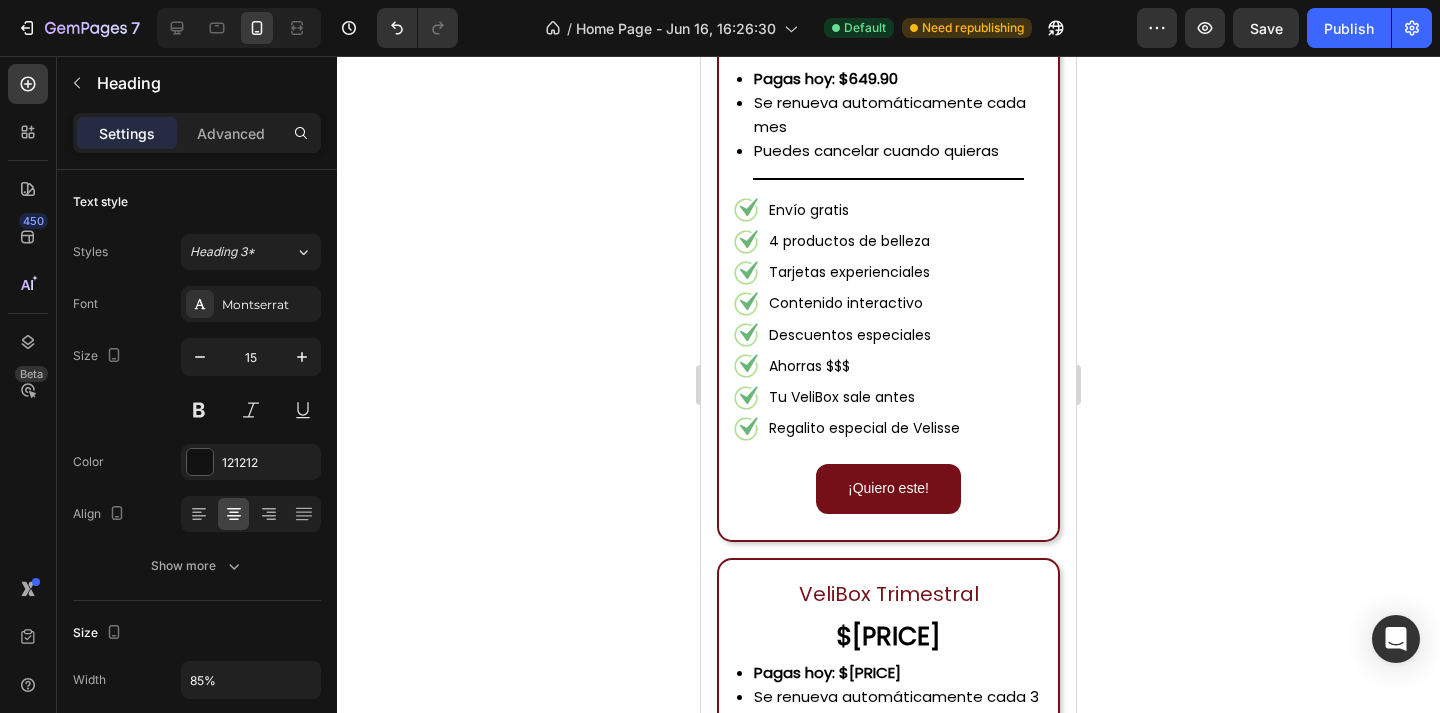 click 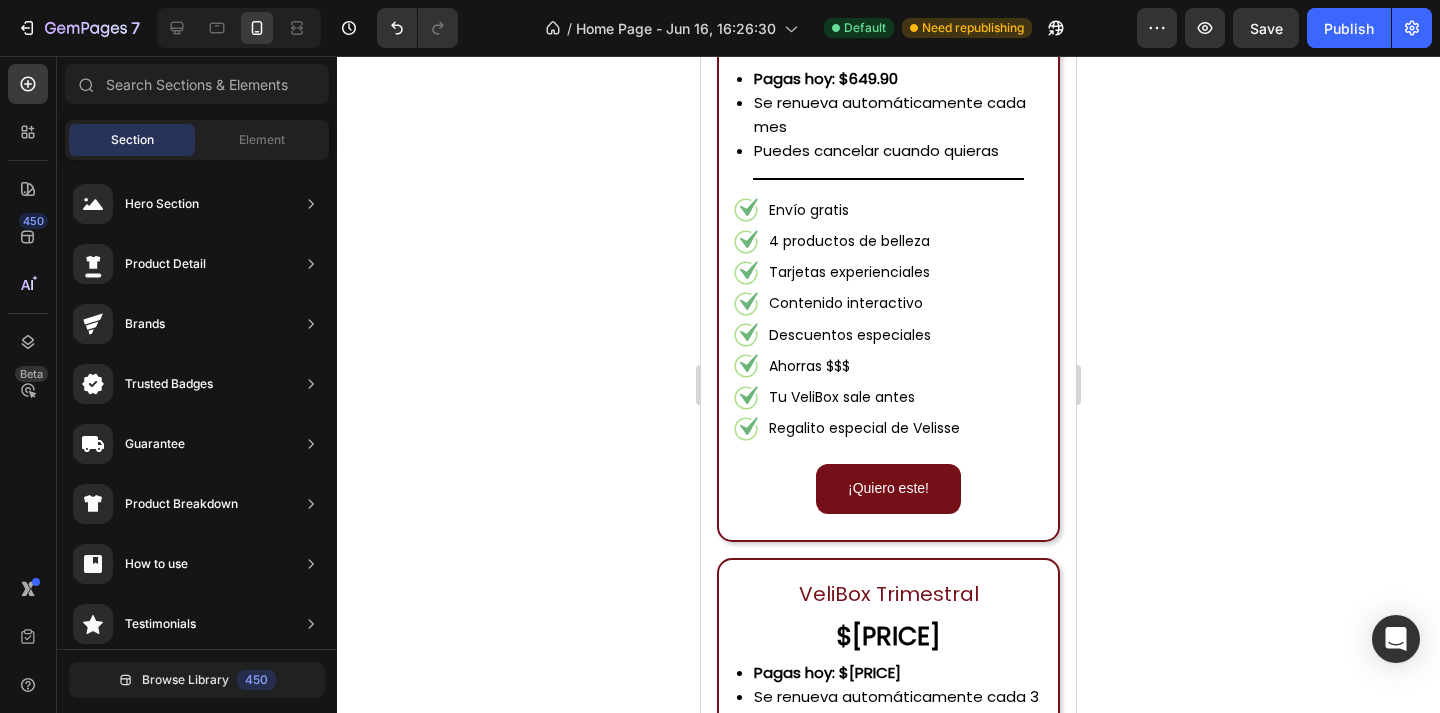click on "Hoy con un  20% adicional de descuento  en tu primera VeliBox... ¡en todos los planes!" at bounding box center (888, -125) 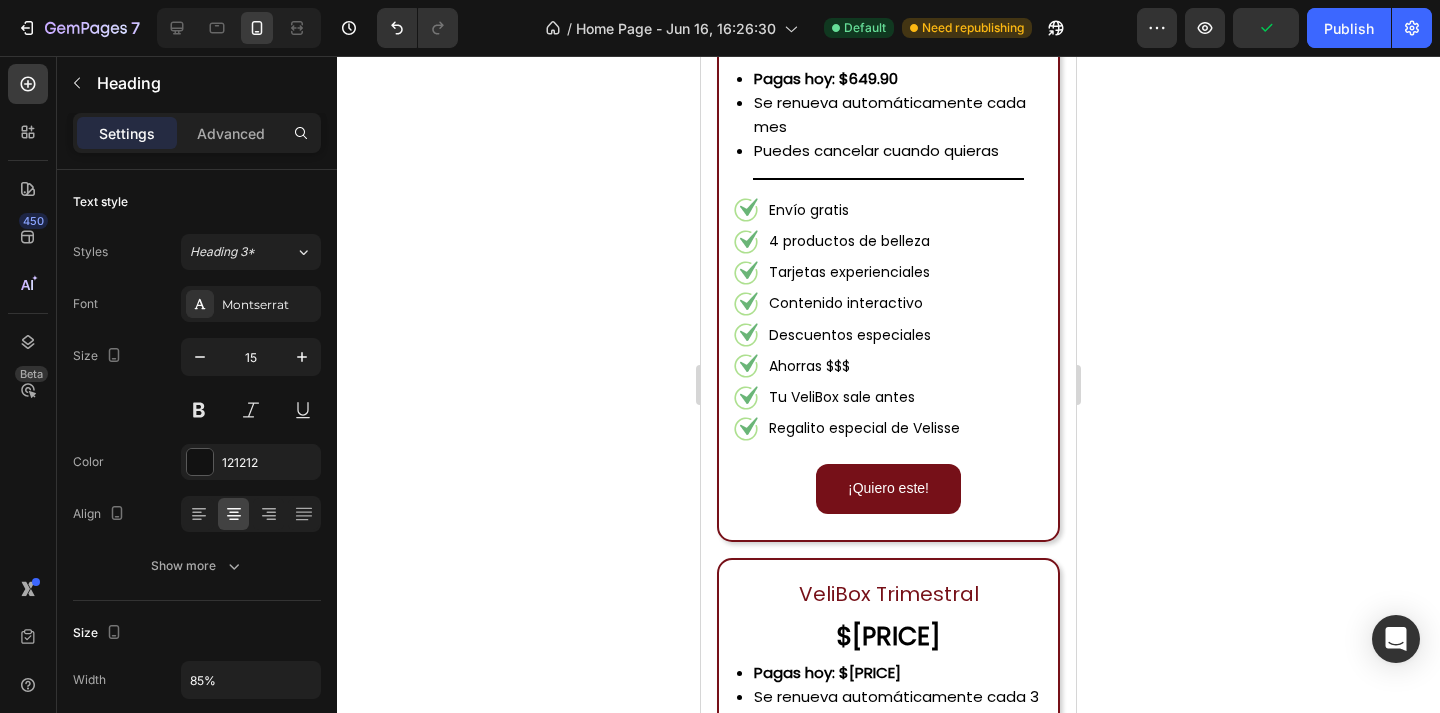 click on "Hoy con un  20% adicional de descuento  en tu primera VeliBox... ¡en todos los planes! Heading   0 Row Row" at bounding box center [888, -125] 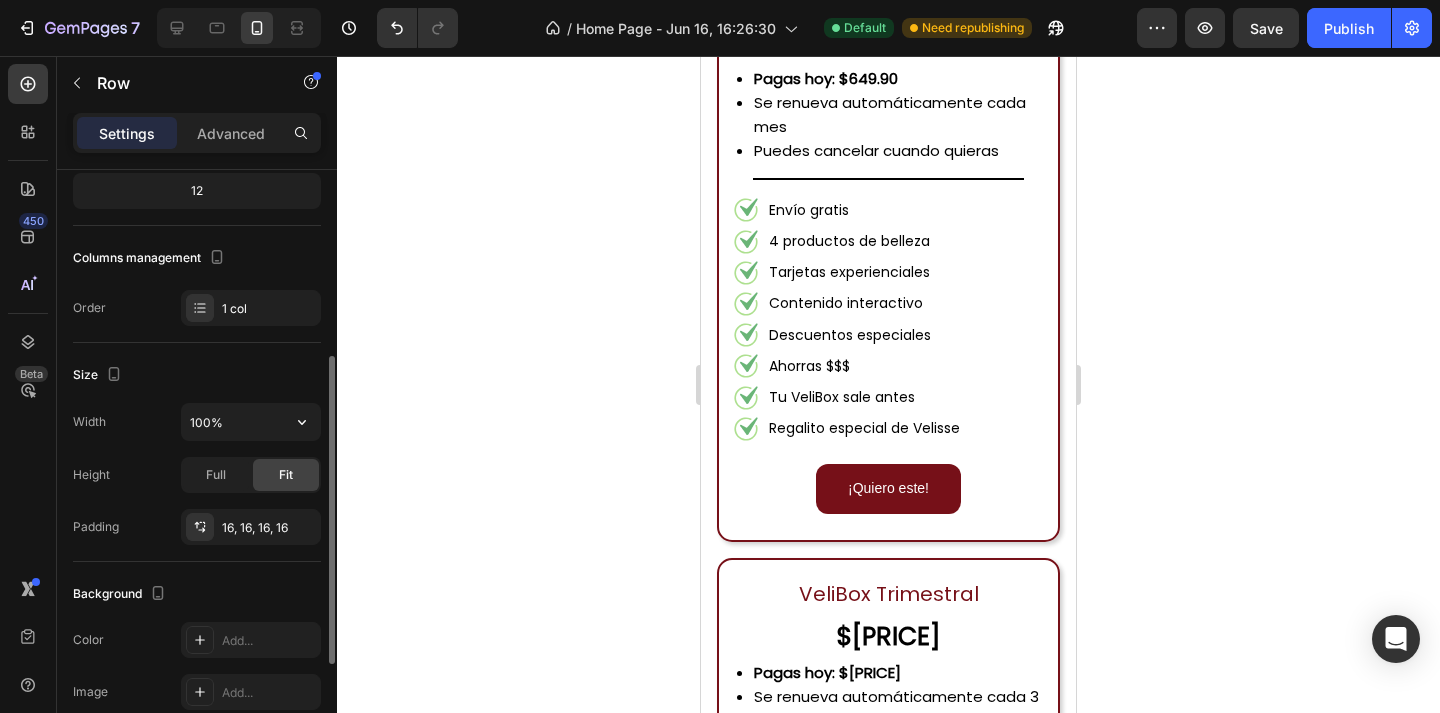 scroll, scrollTop: 259, scrollLeft: 0, axis: vertical 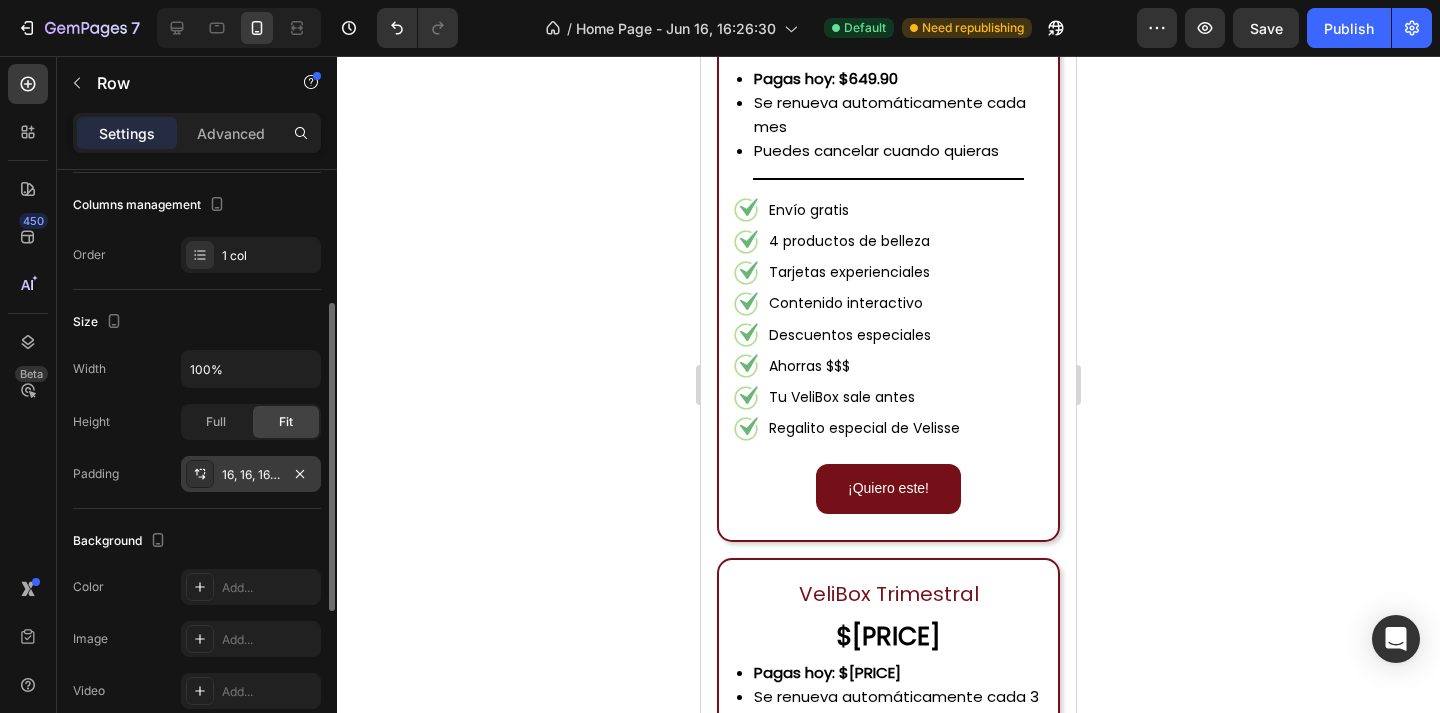 click on "16, 16, 16, 16" at bounding box center [251, 475] 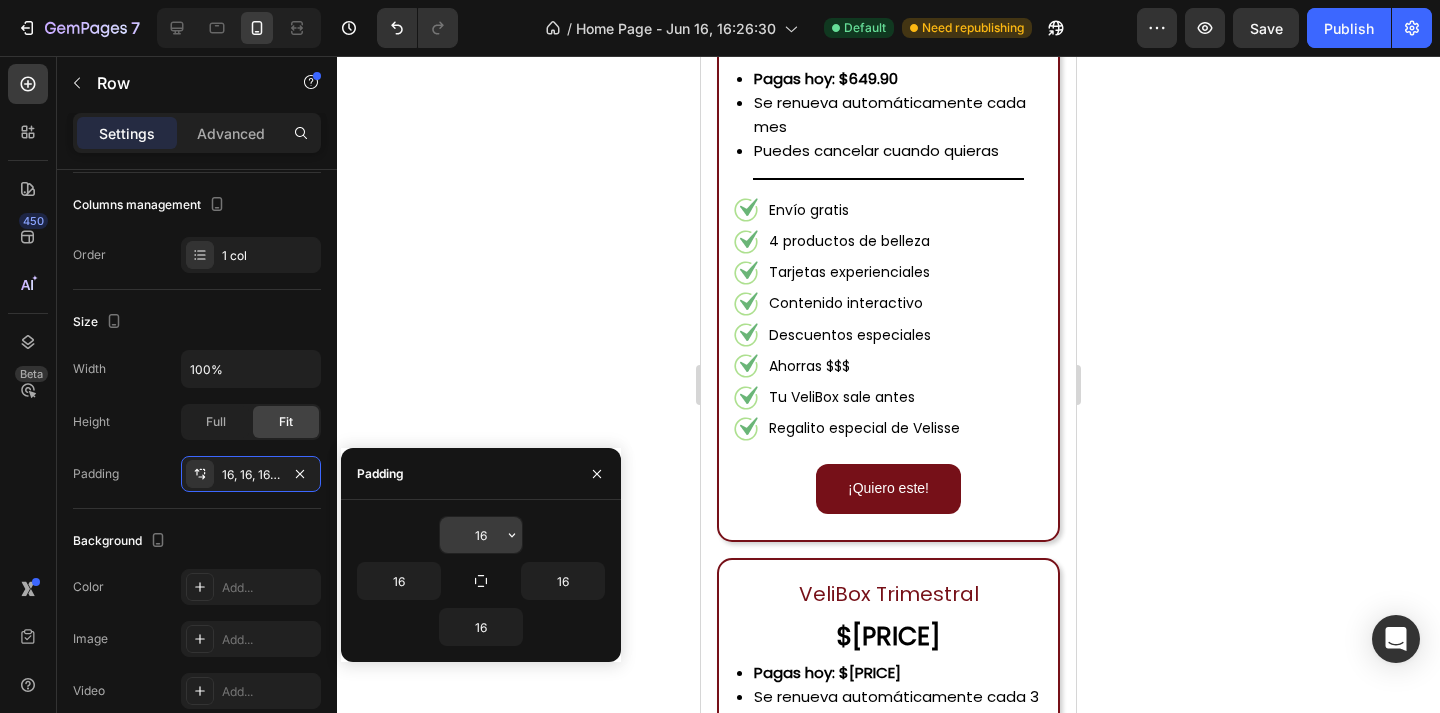 click on "16" at bounding box center (481, 535) 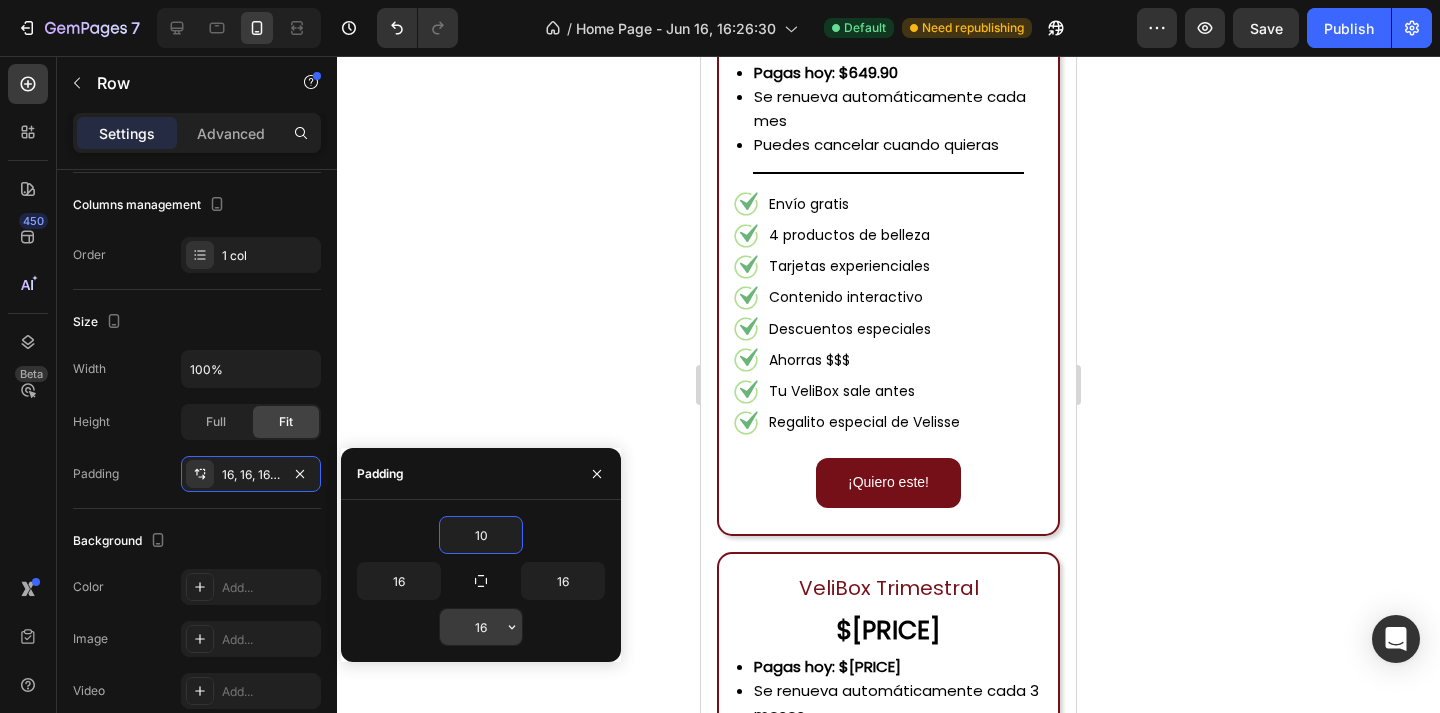 type on "10" 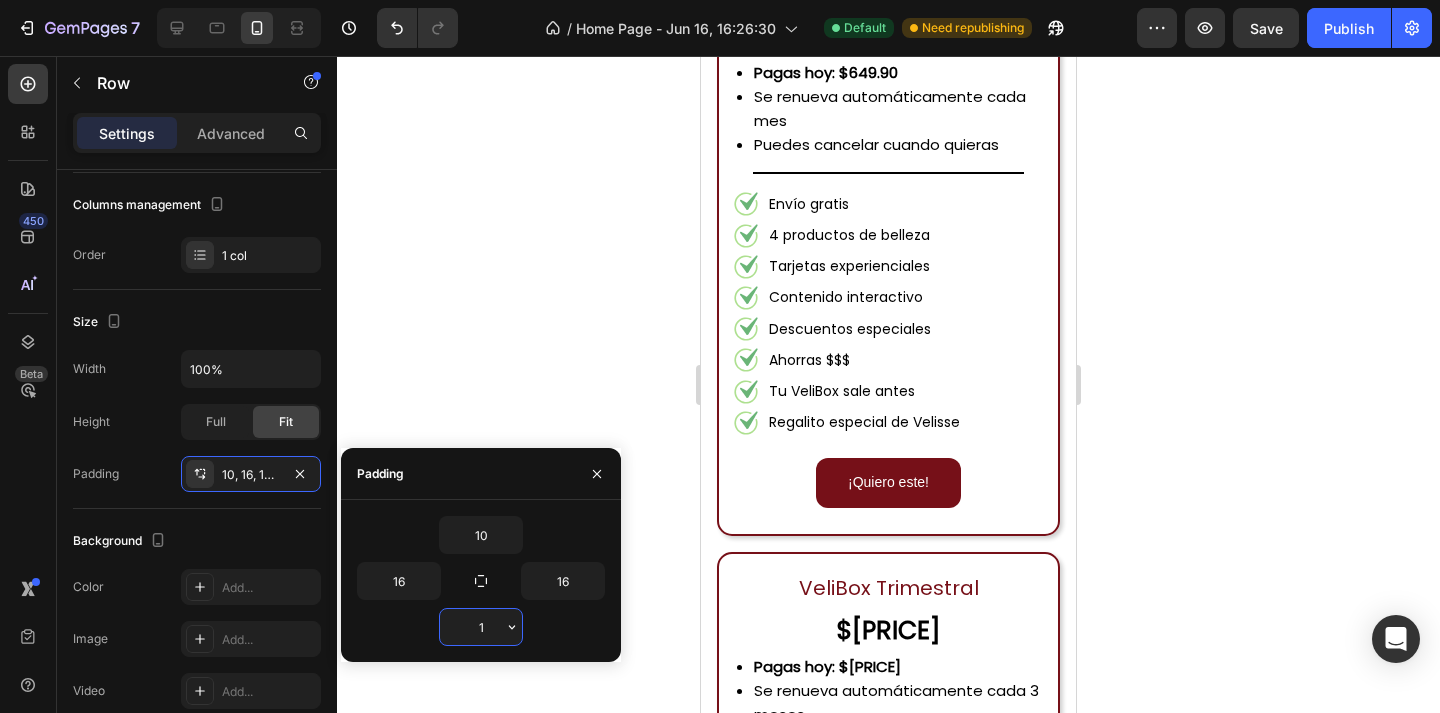 type on "10" 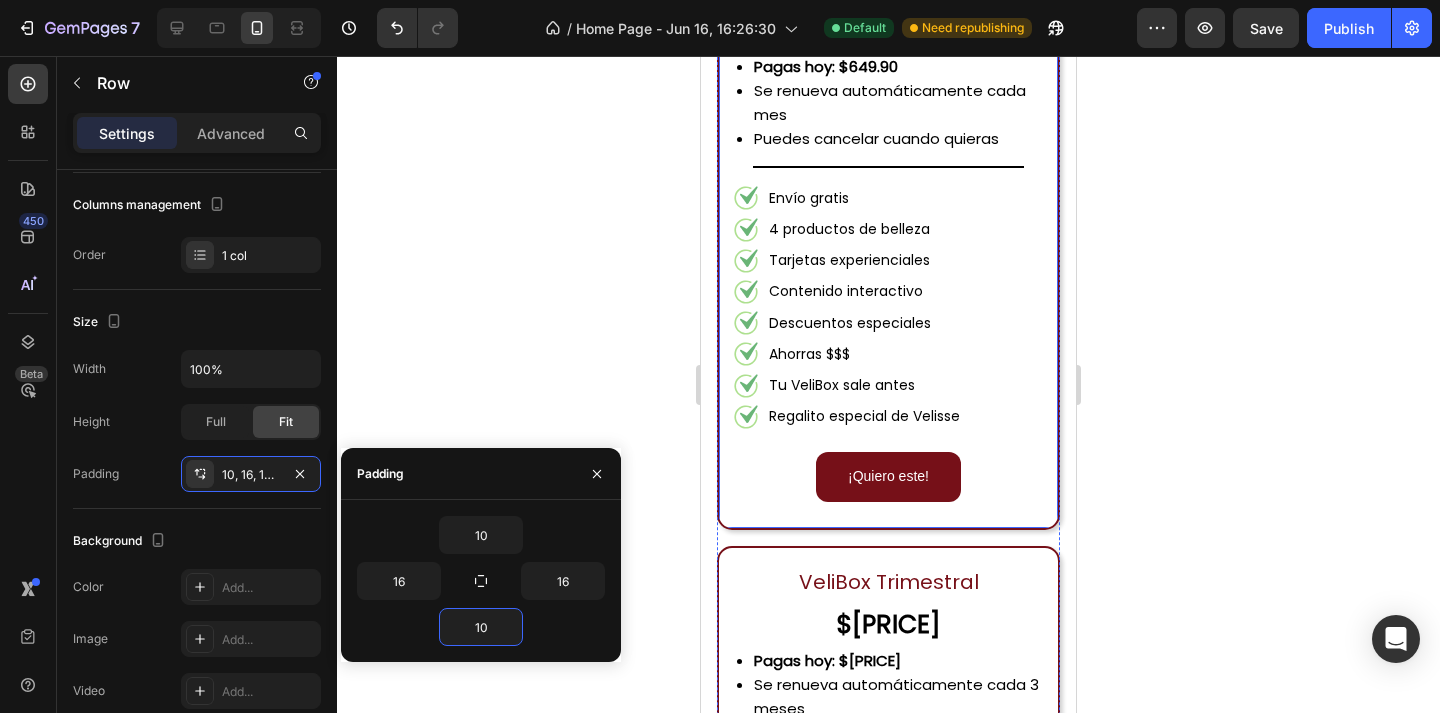click 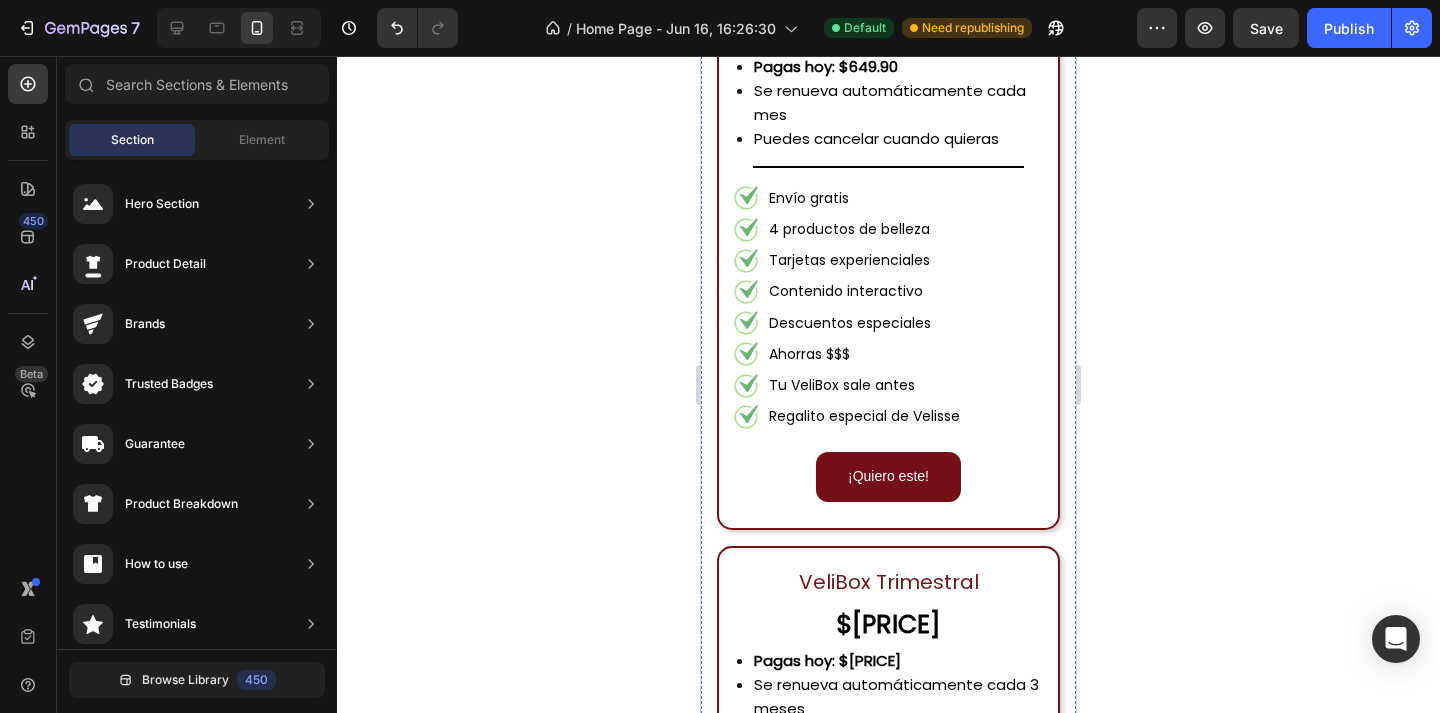 click 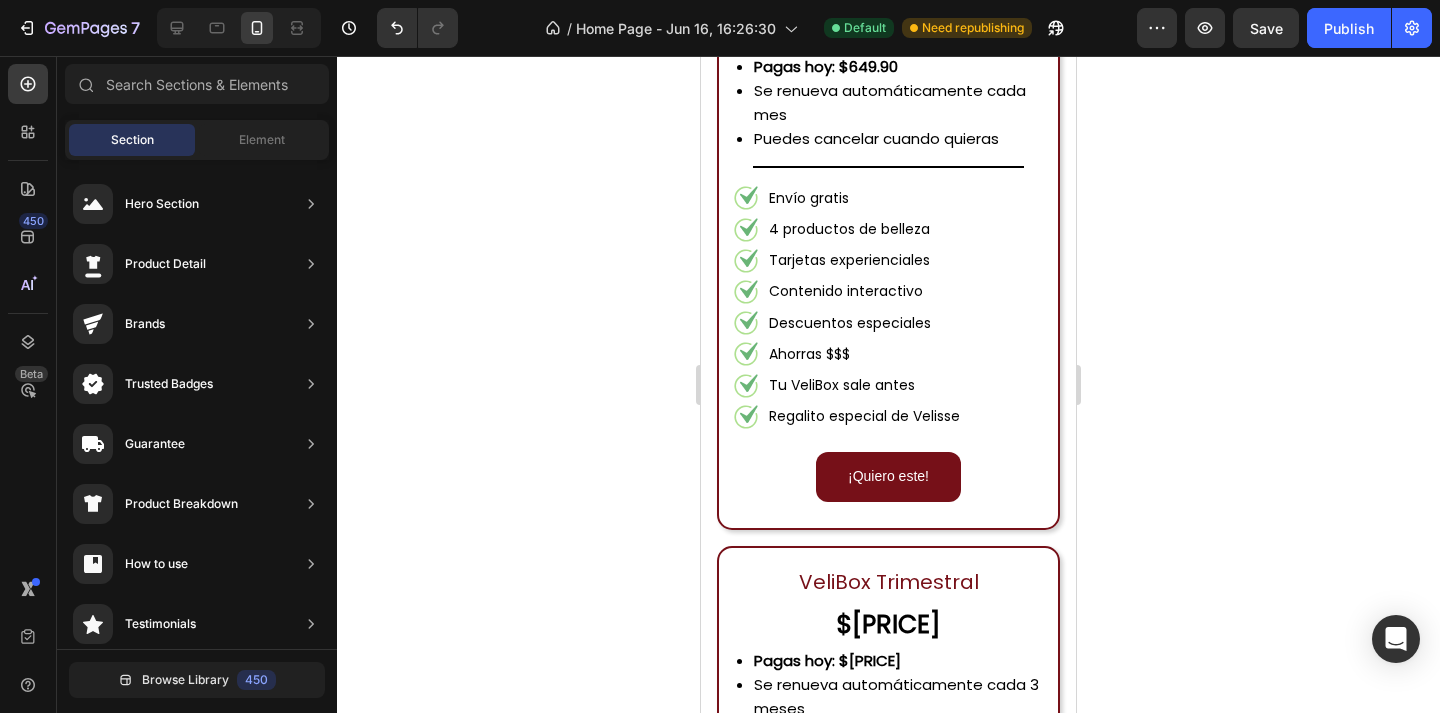 click on "Hoy con un  20% adicional de descuento  en tu primera VeliBox... ¡en todos los planes!" at bounding box center [888, -131] 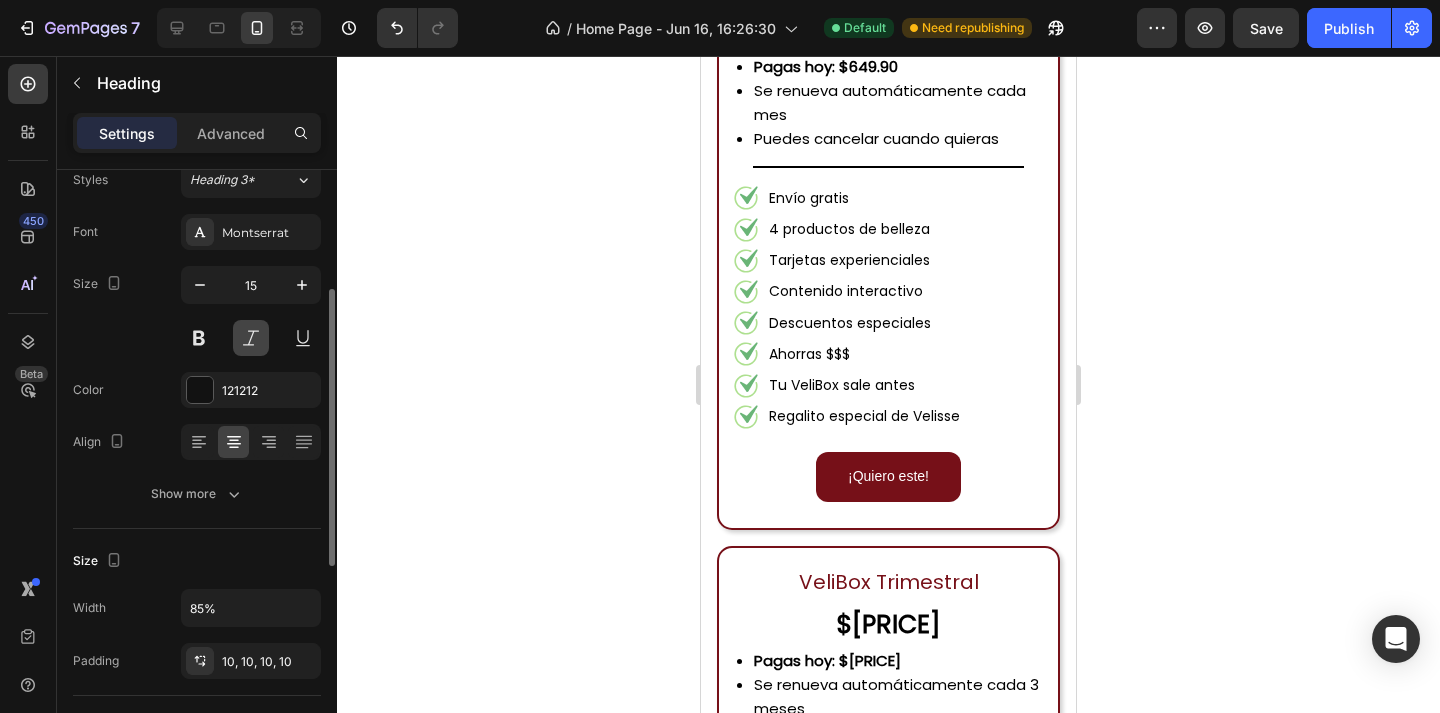 scroll, scrollTop: 246, scrollLeft: 0, axis: vertical 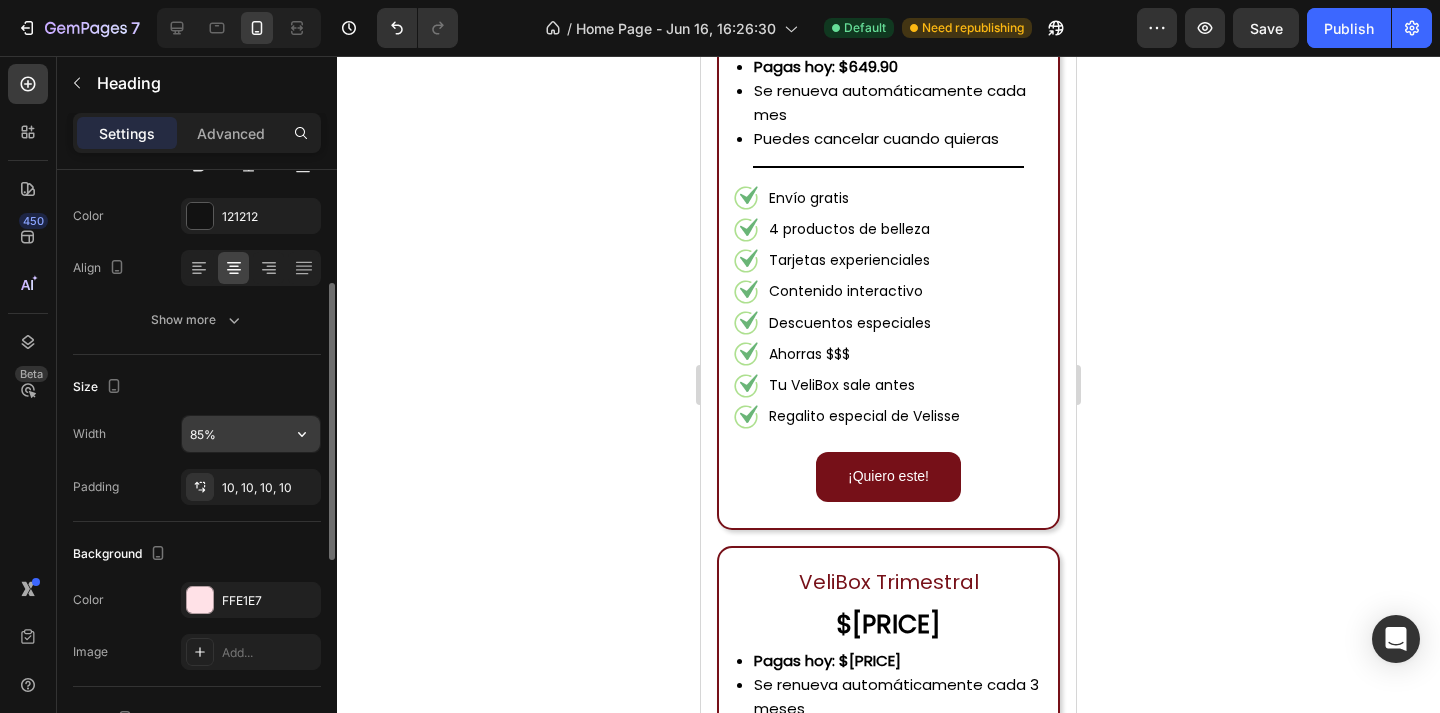click on "85%" at bounding box center [251, 434] 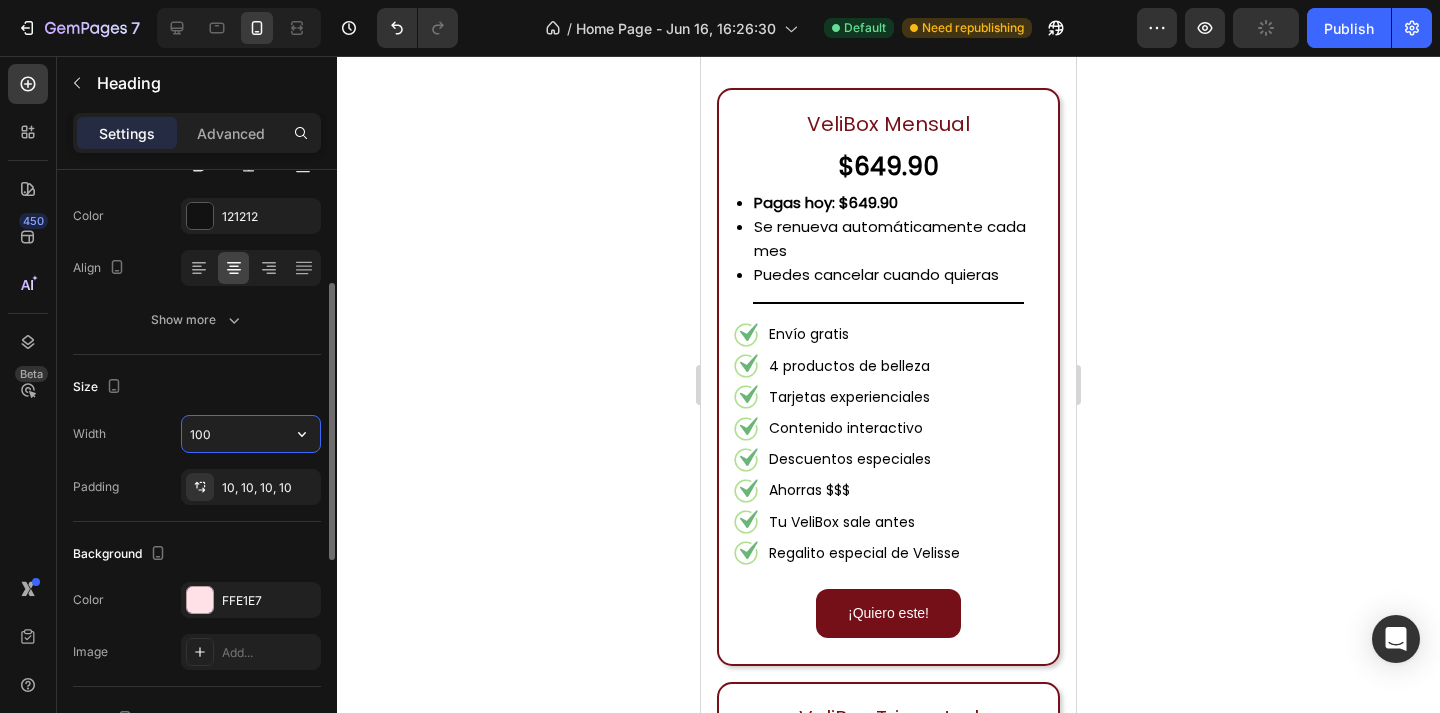 type on "100%" 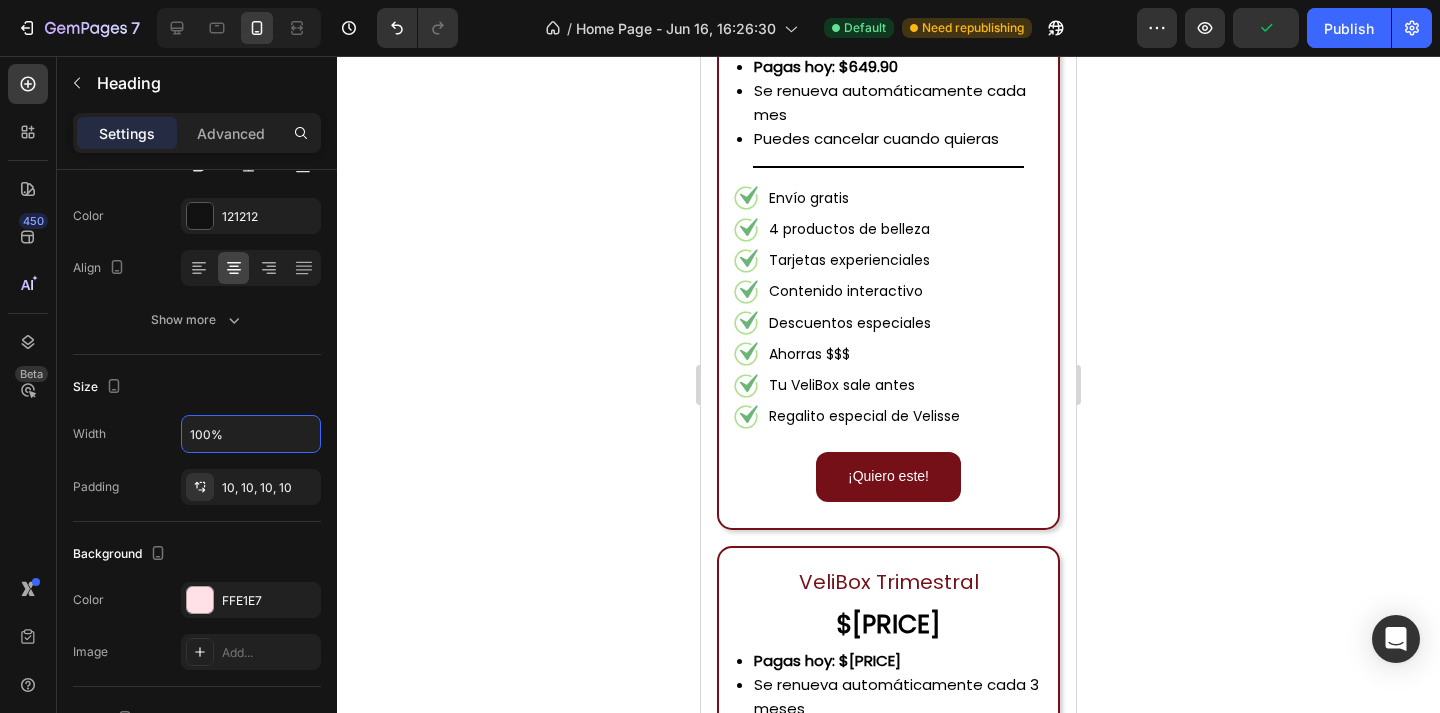 click 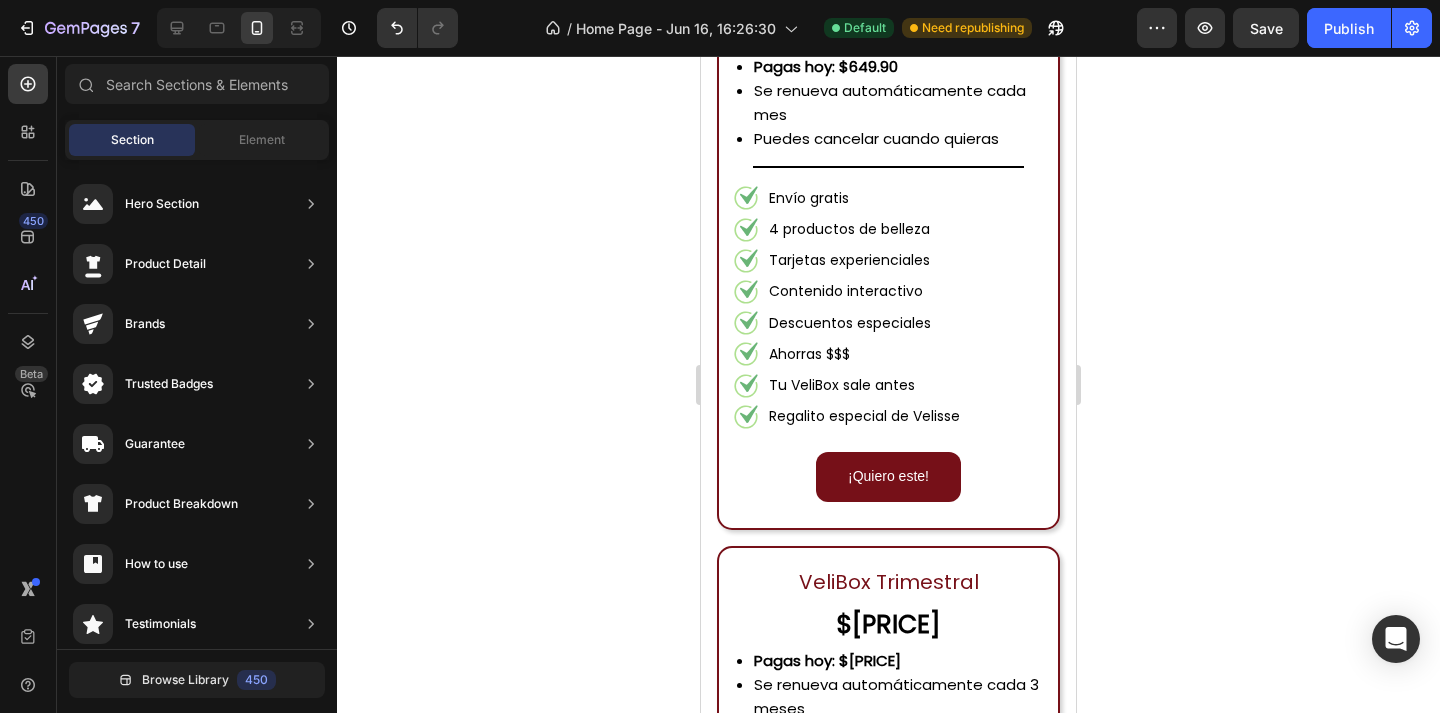 click on "Hoy con un  20% adicional de descuento  en tu primera VeliBox... ¡en todos los planes!" at bounding box center [888, -131] 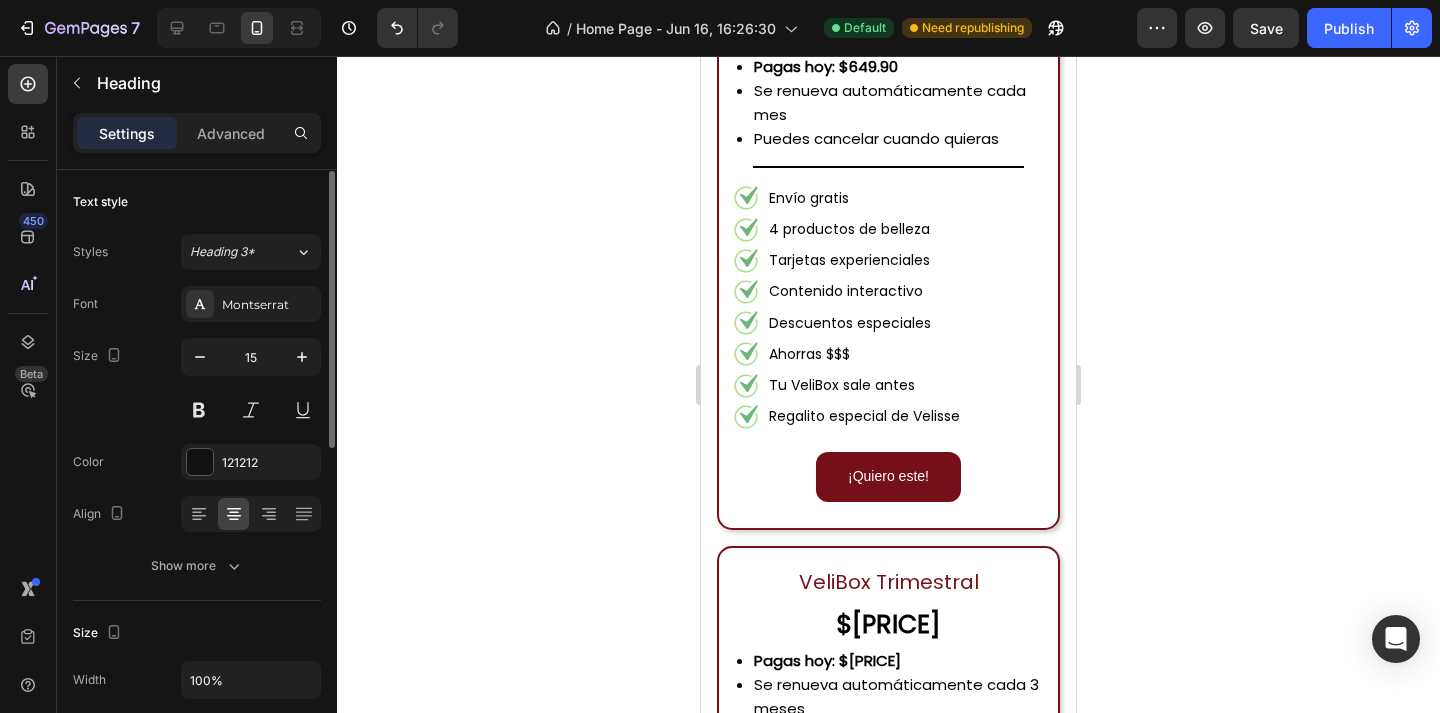 scroll, scrollTop: 198, scrollLeft: 0, axis: vertical 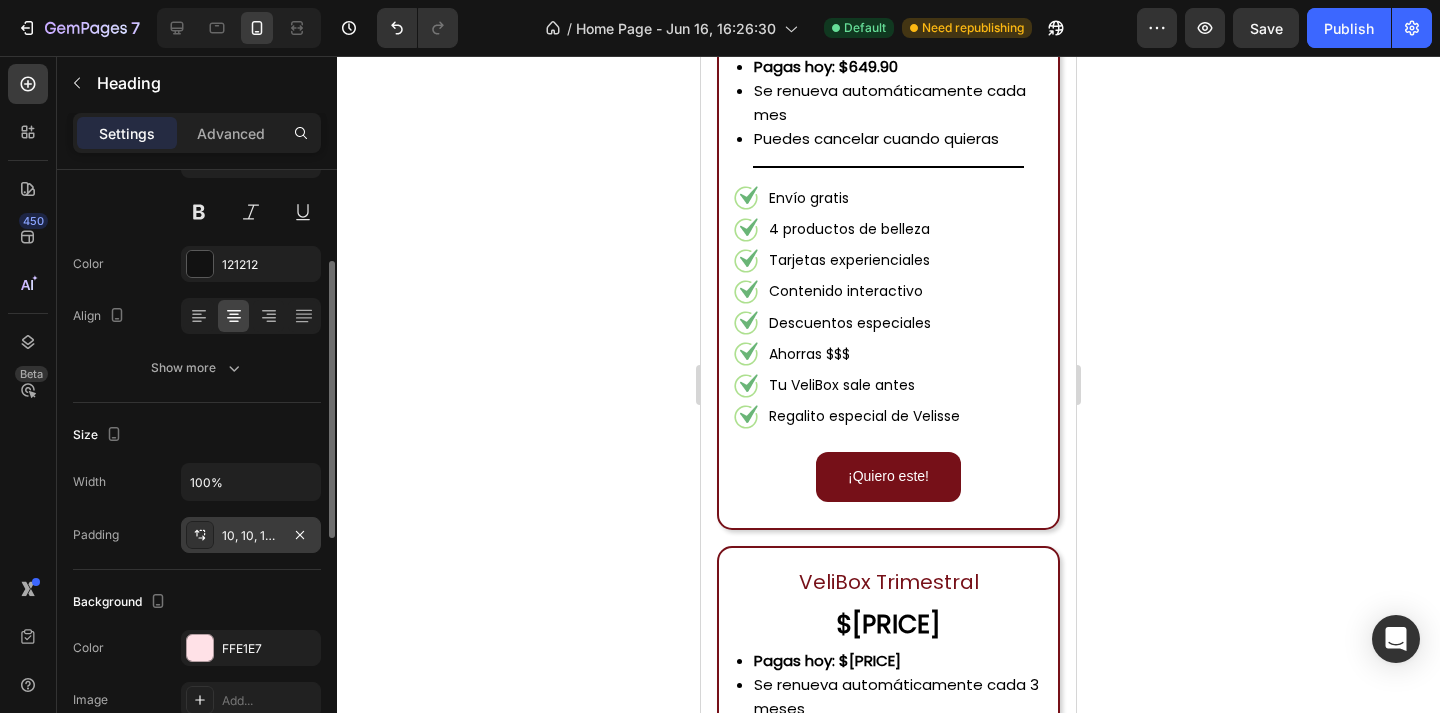 click on "10, 10, 10, 10" at bounding box center [251, 535] 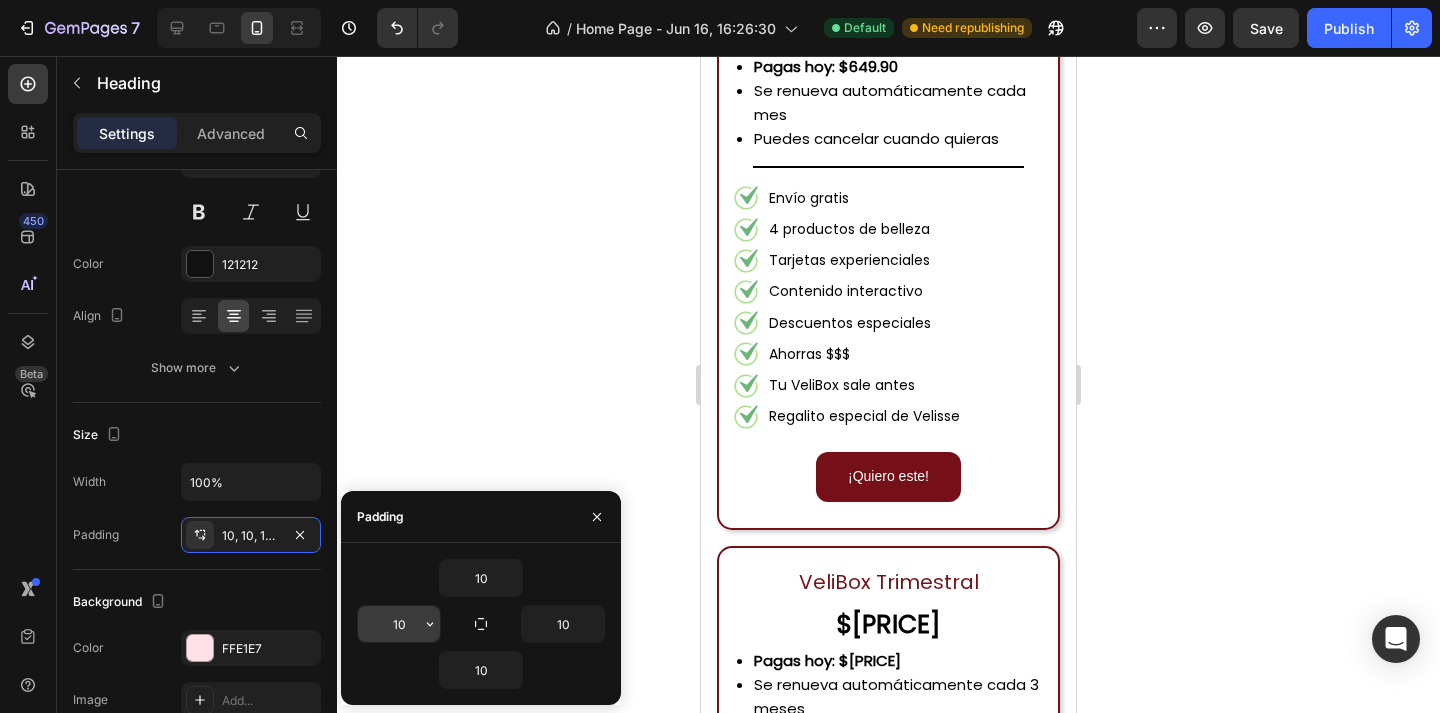 click on "10" at bounding box center (399, 624) 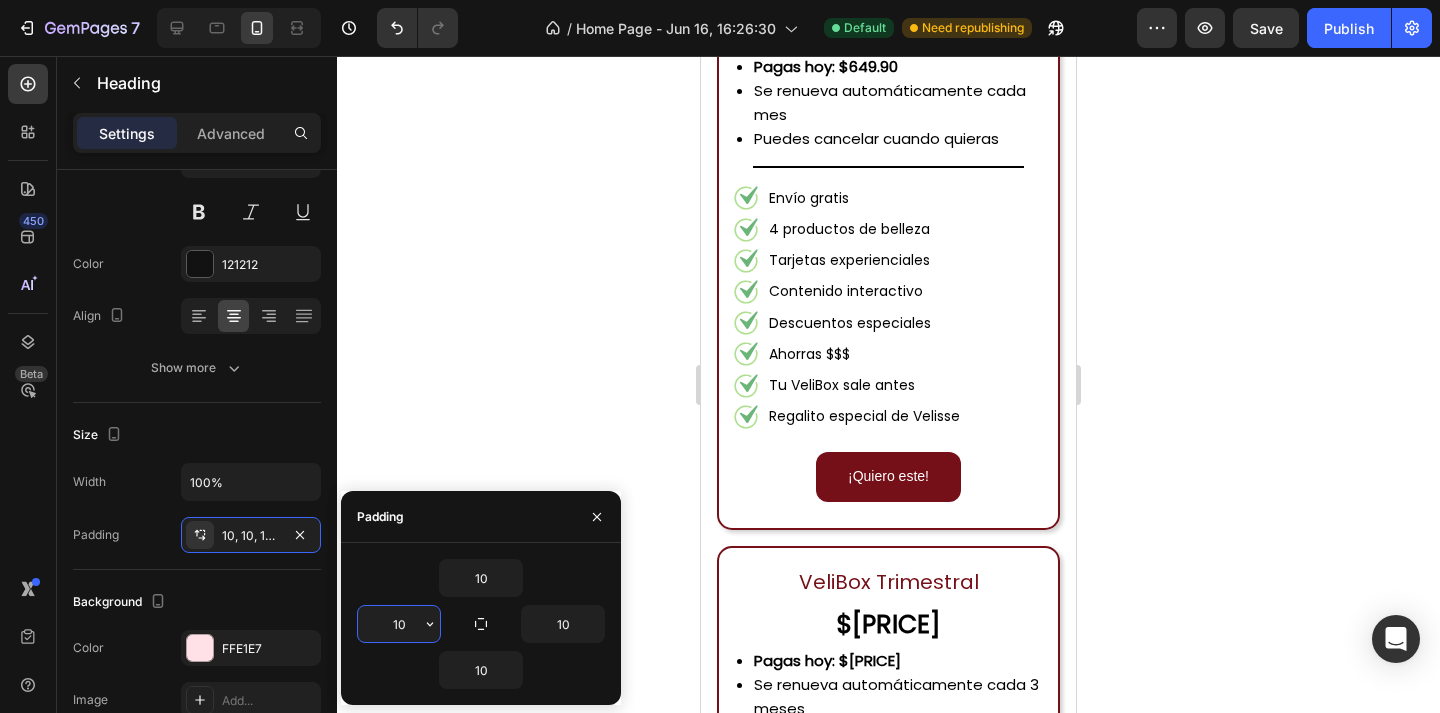 click on "10" at bounding box center [399, 624] 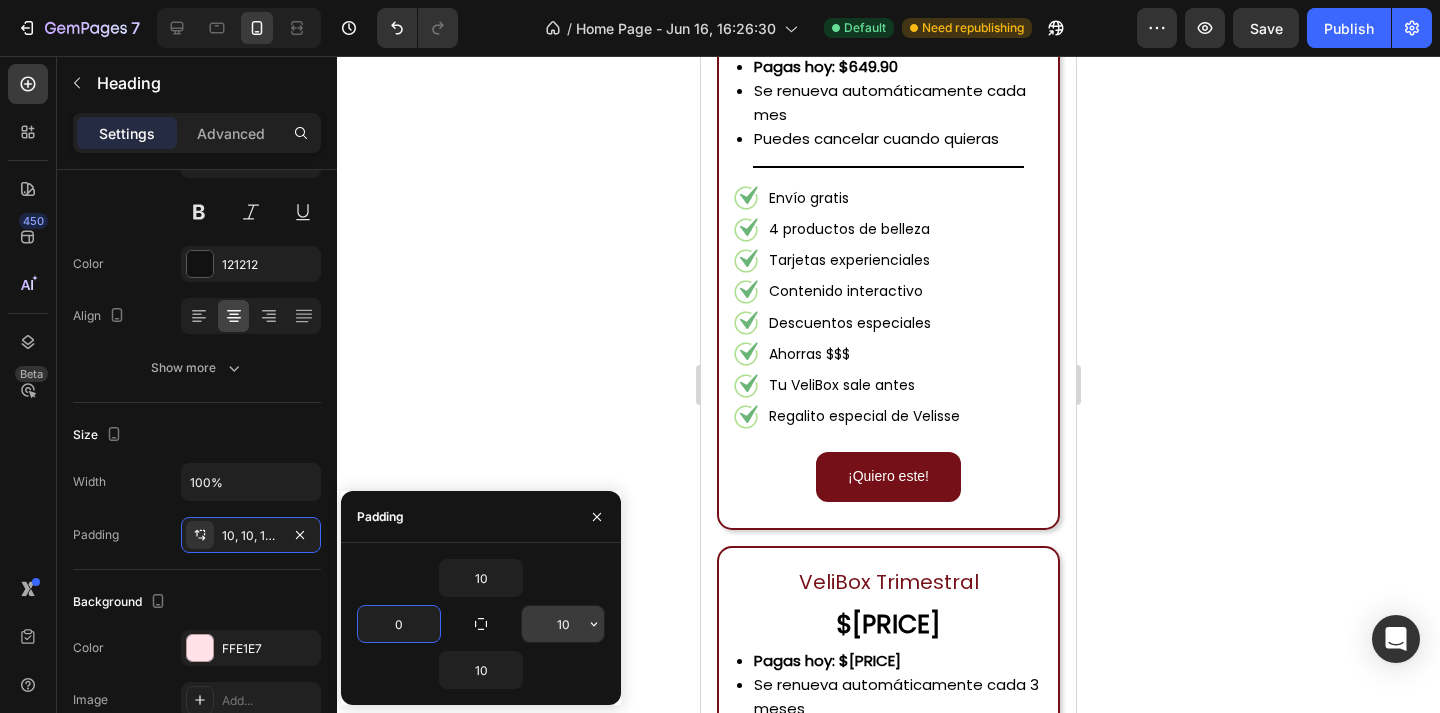 type on "0" 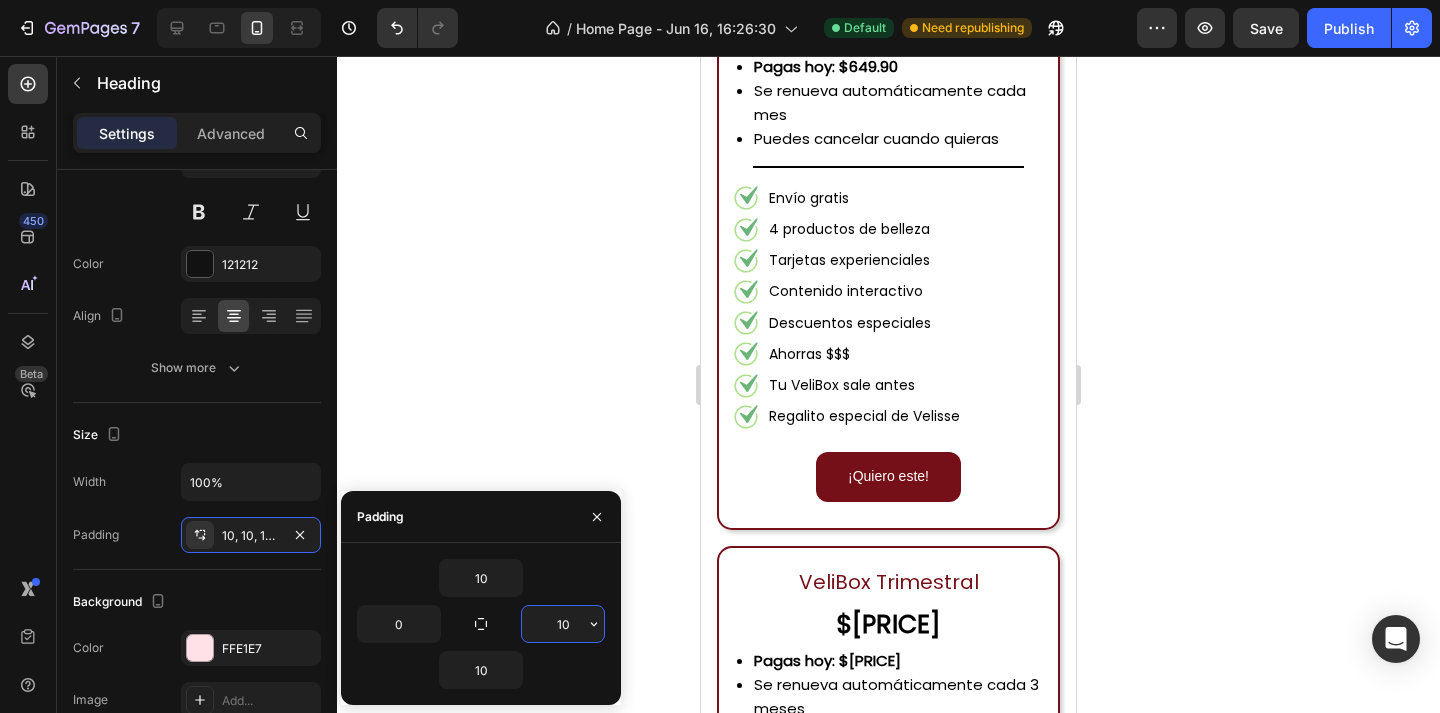 click on "10" at bounding box center (563, 624) 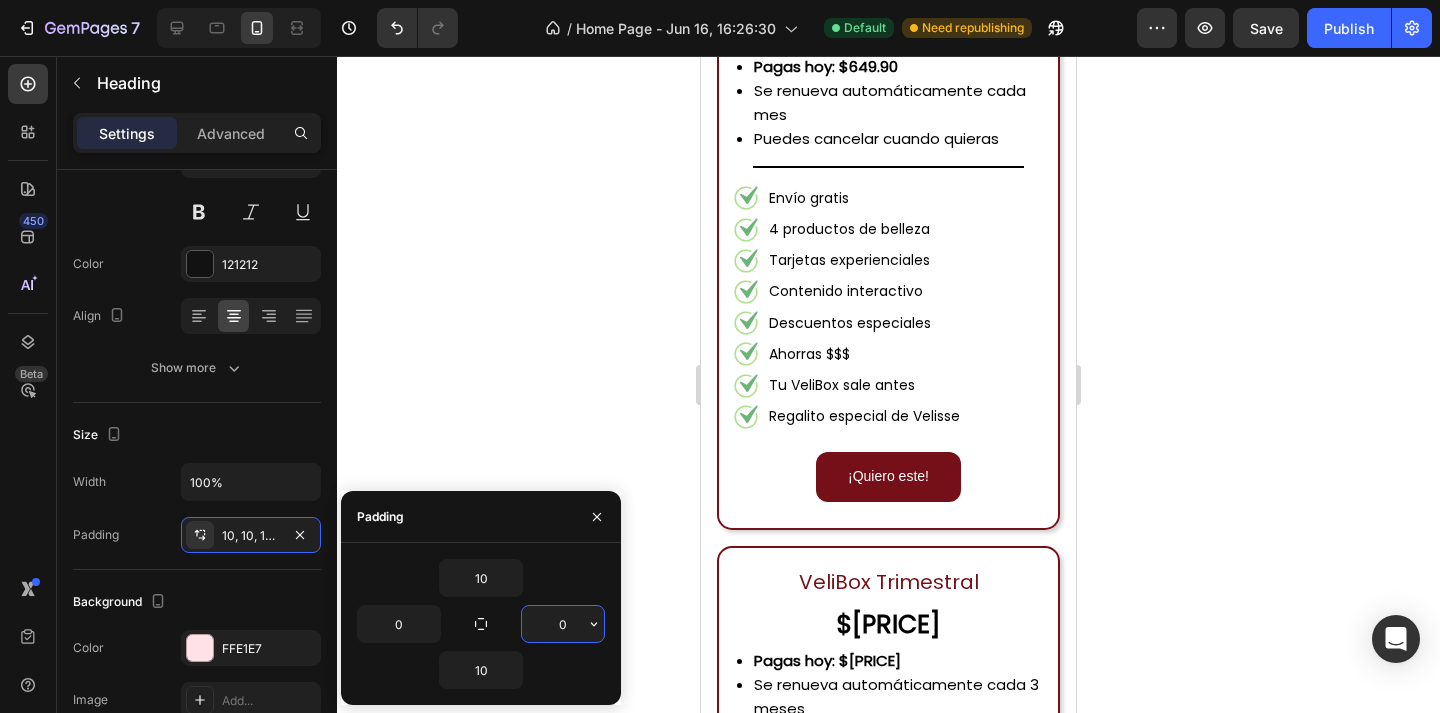 click on "0" at bounding box center [563, 624] 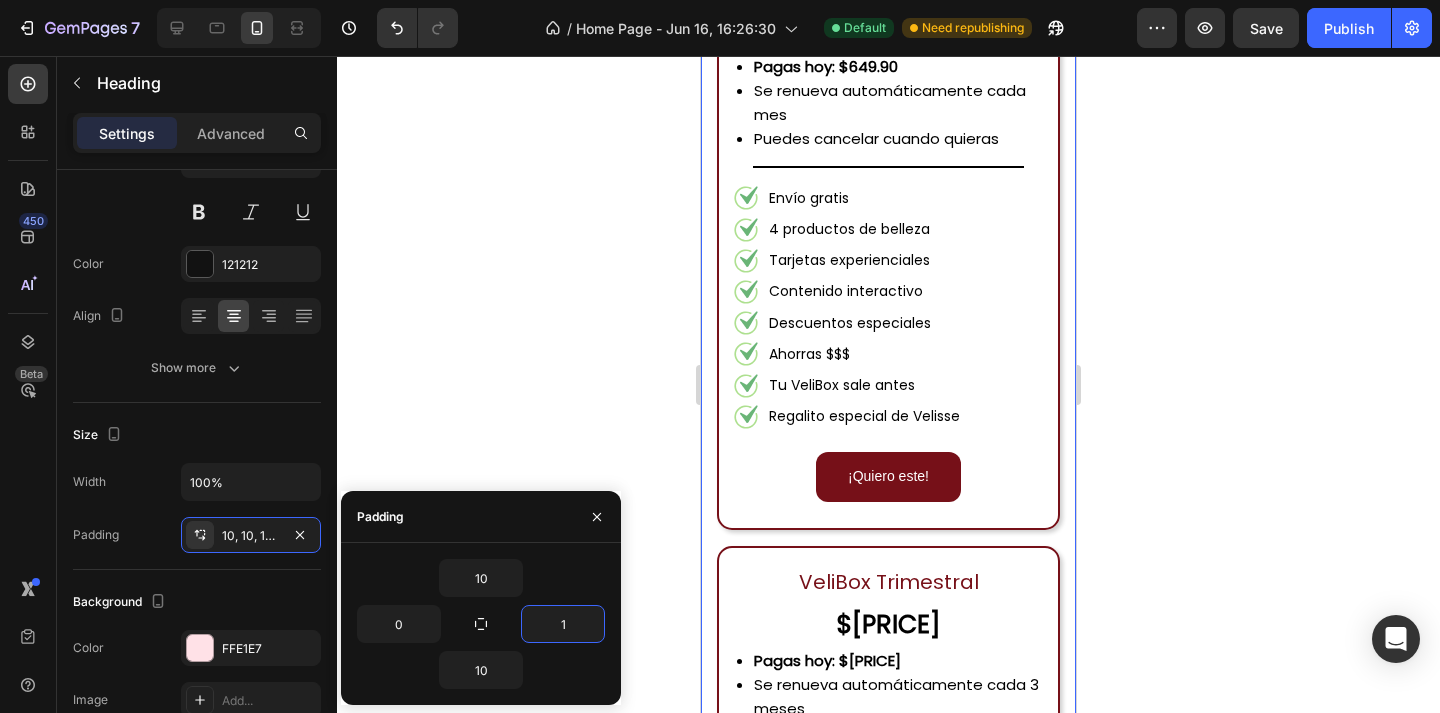 type on "10" 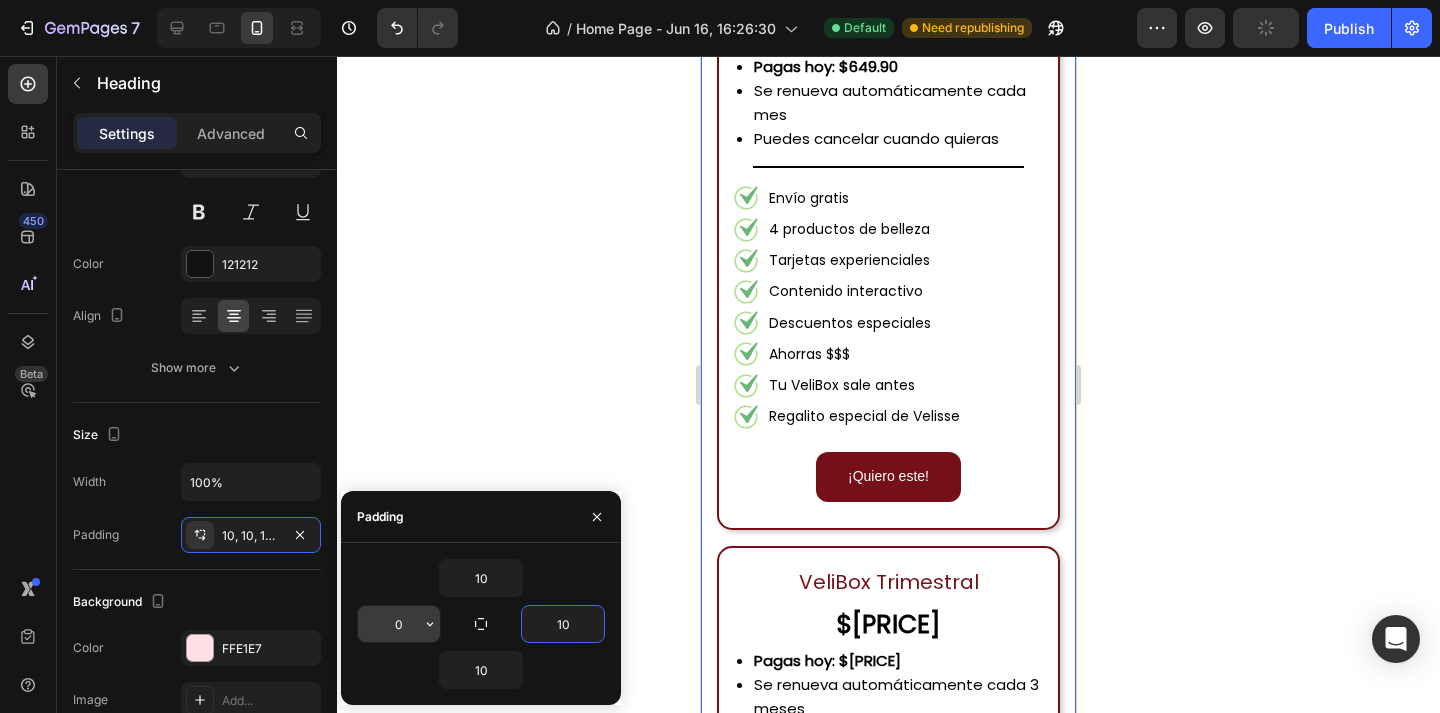 click on "0" at bounding box center (399, 624) 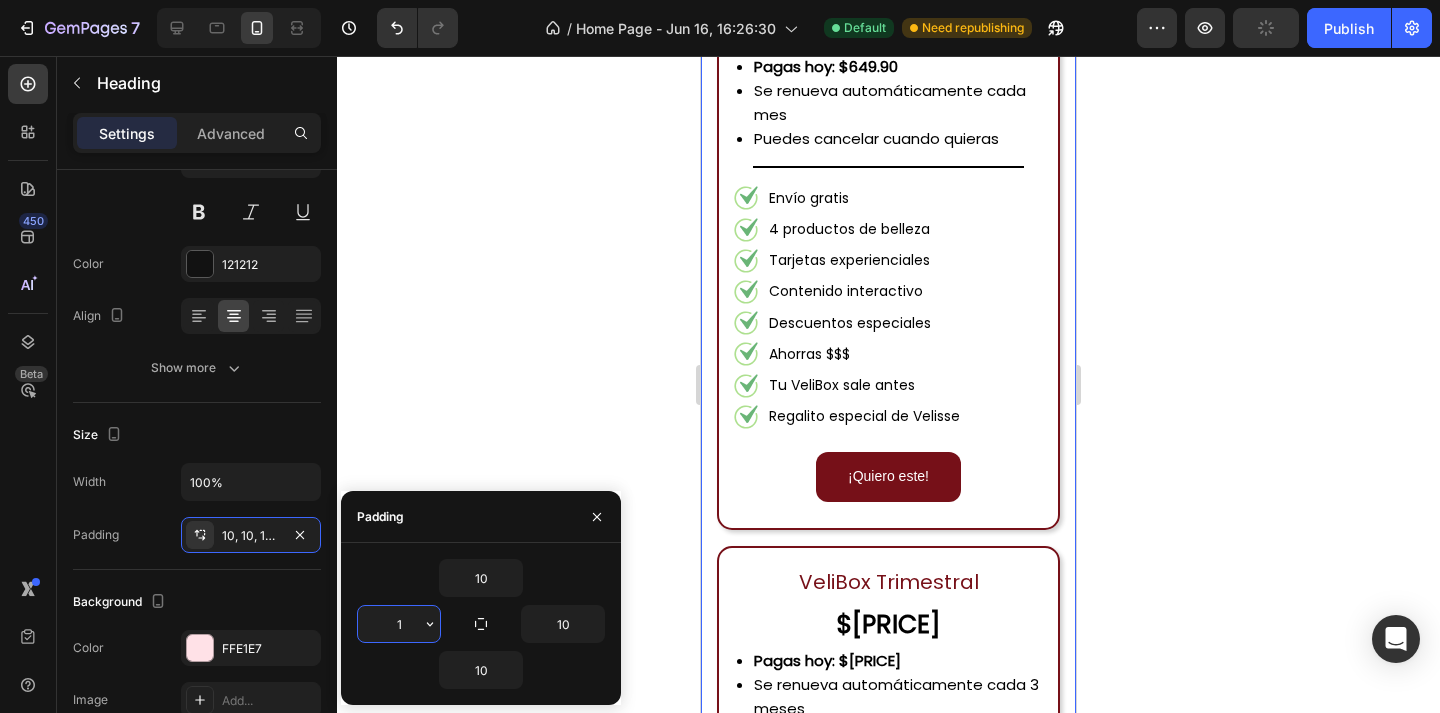 type on "10" 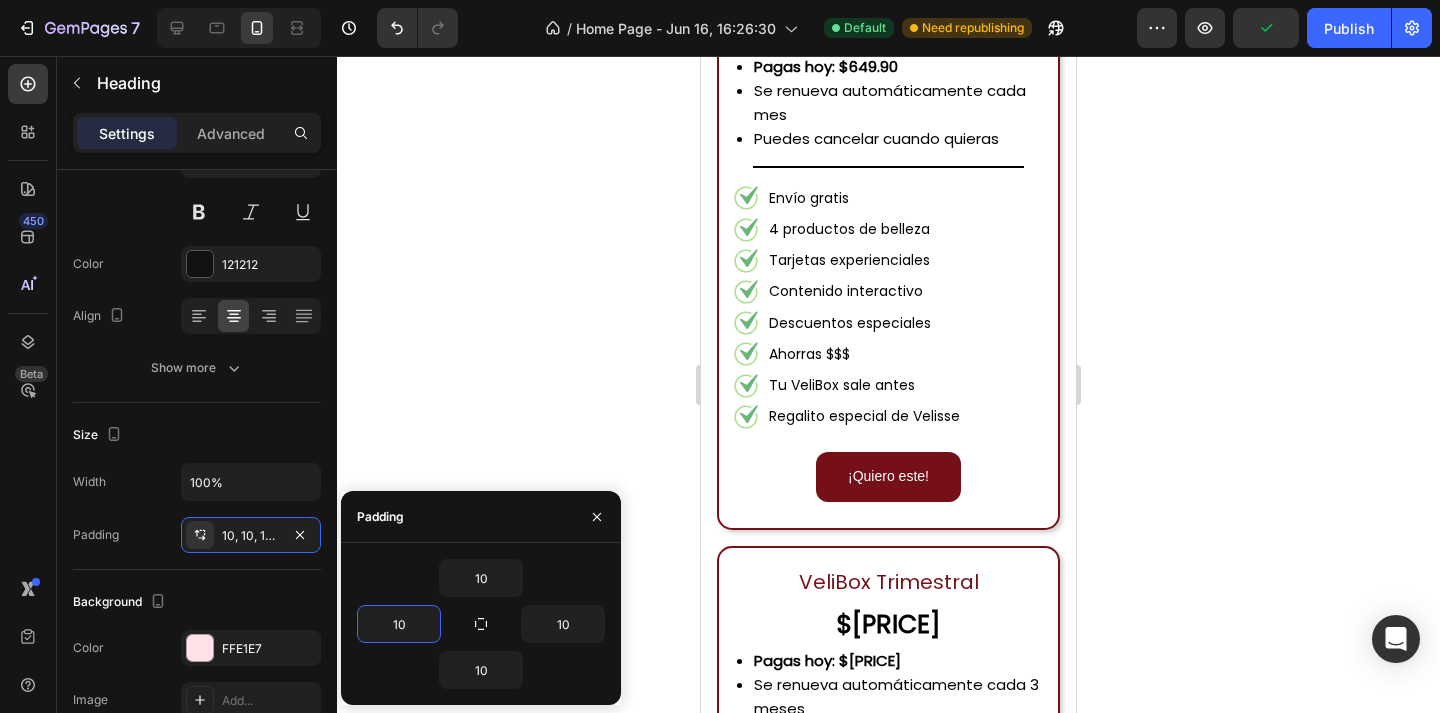 click on "Hoy con un  20% adicional de descuento  en tu primera VeliBox... ¡en todos los planes! Heading   0 Row Row" at bounding box center [888, -131] 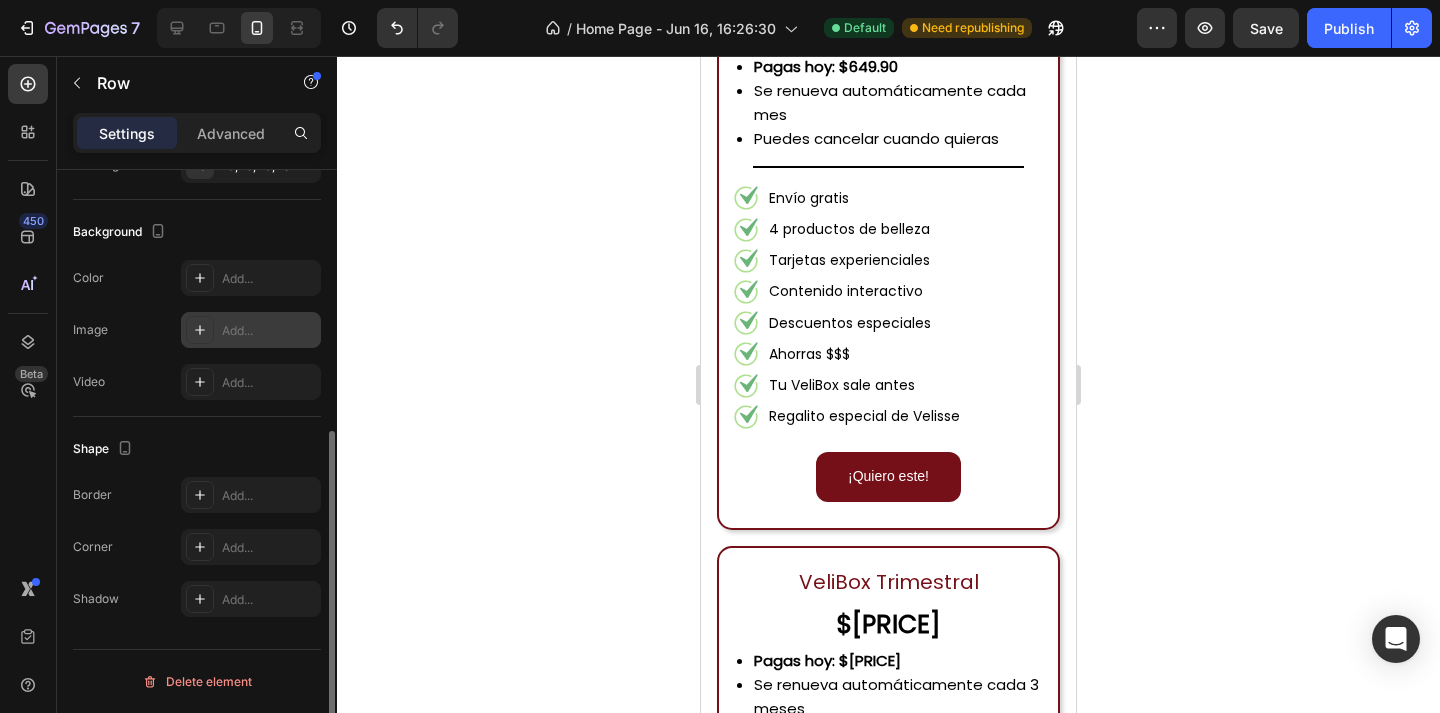 scroll, scrollTop: 291, scrollLeft: 0, axis: vertical 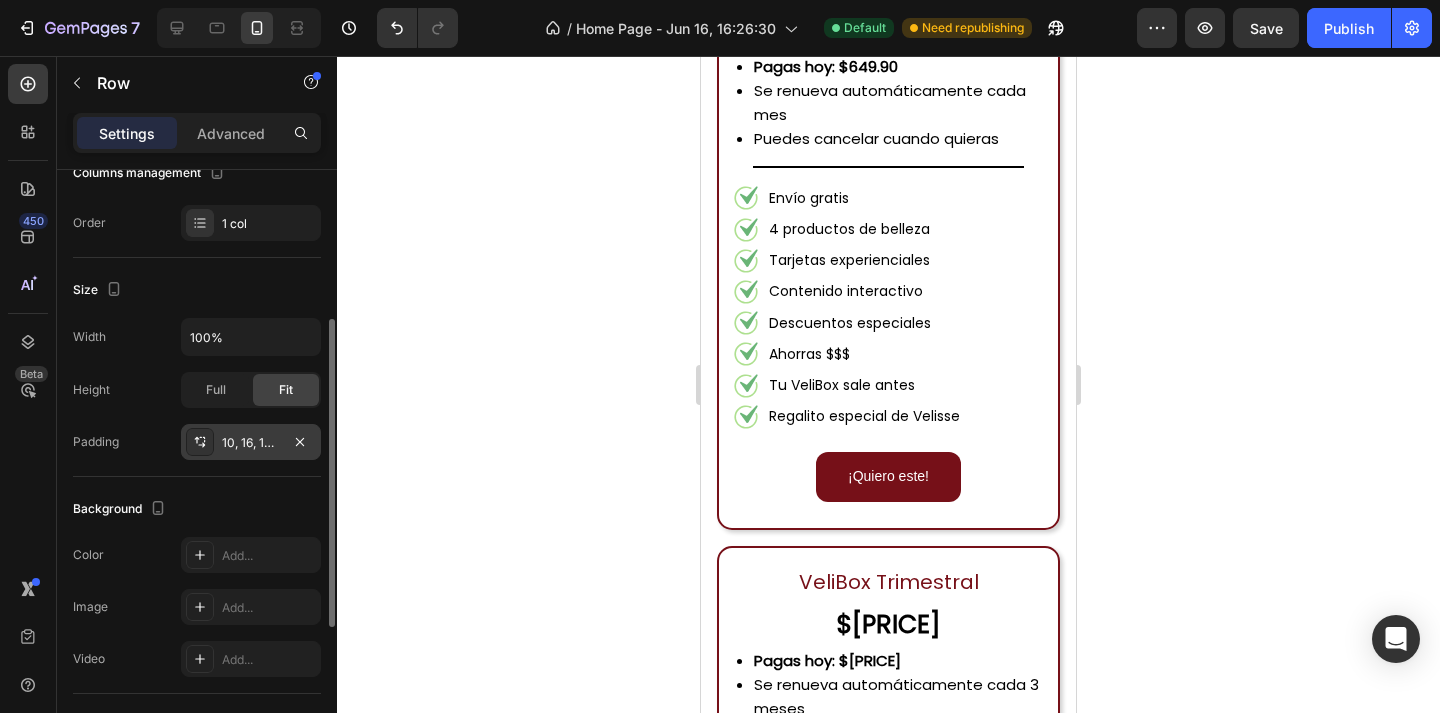 click on "10, 16, 10, 16" at bounding box center [251, 443] 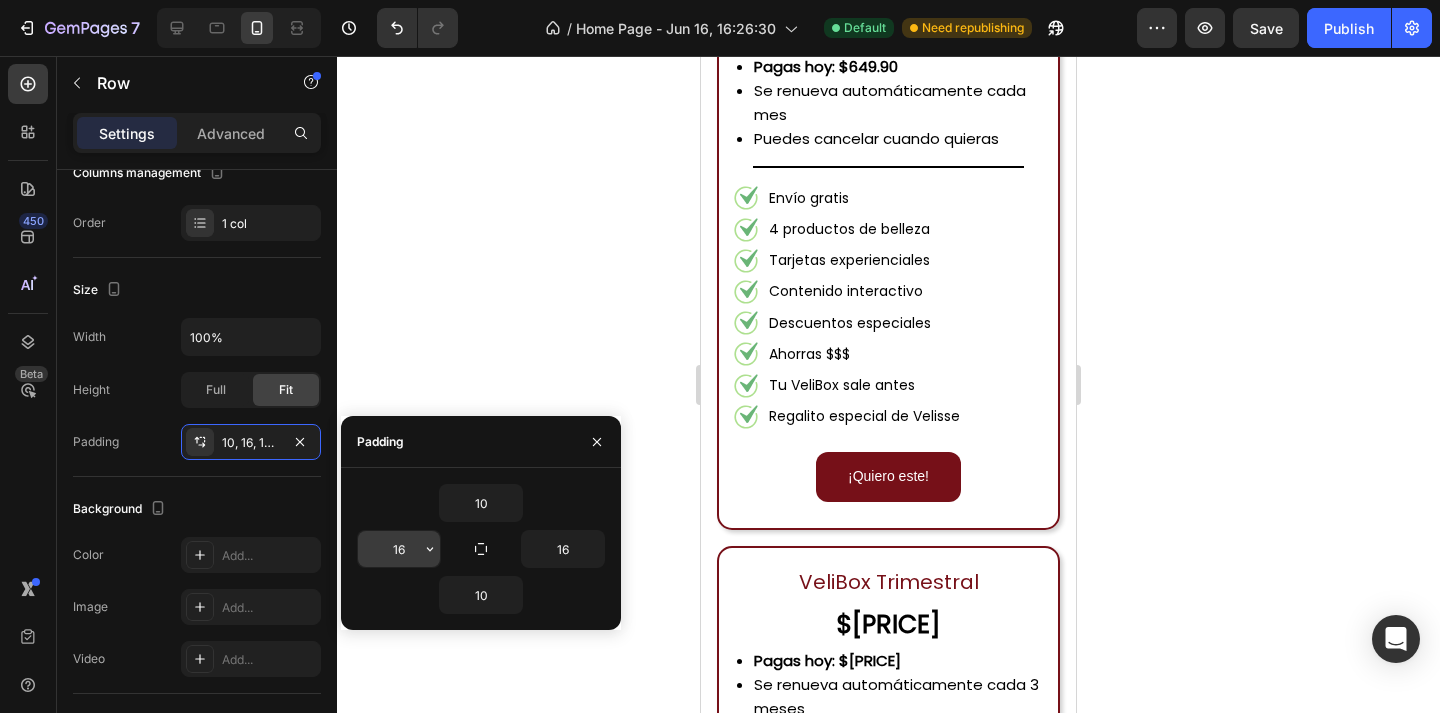 click on "16" at bounding box center [399, 549] 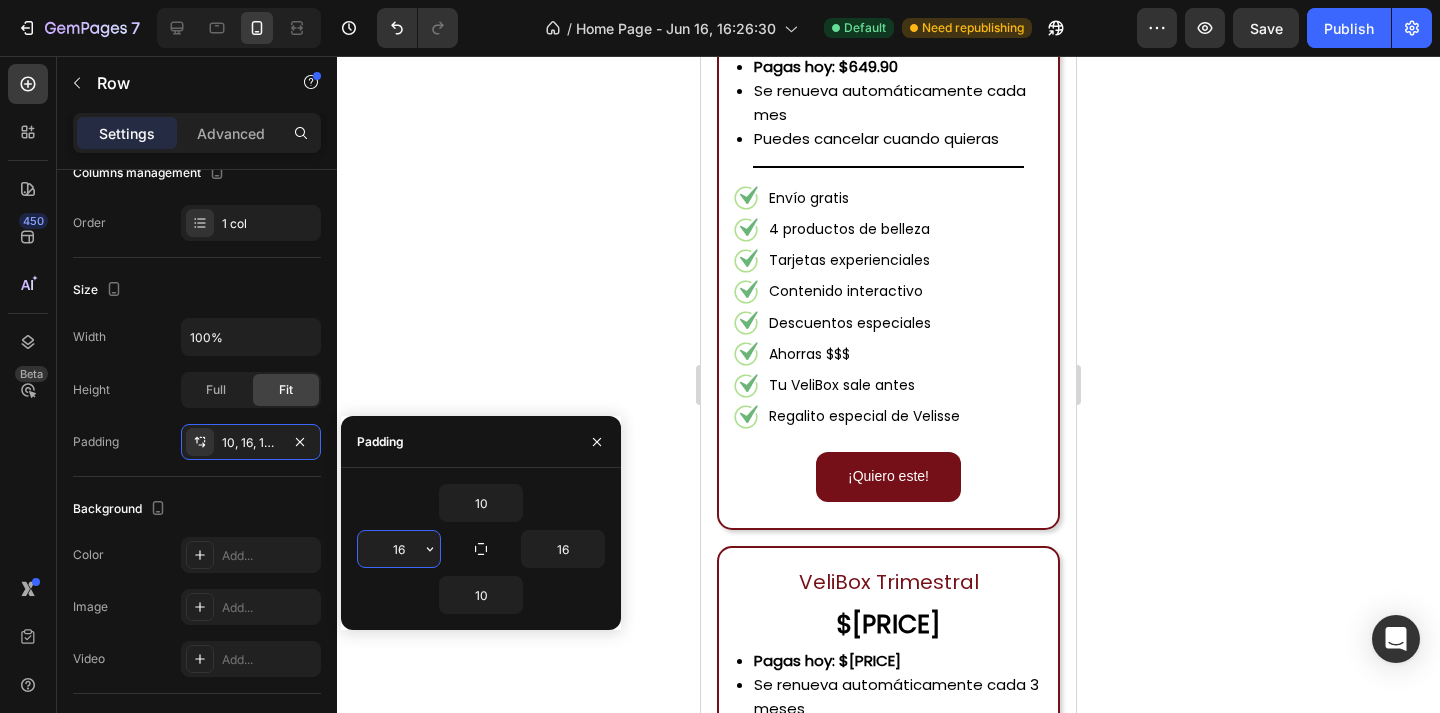 click on "16" at bounding box center (399, 549) 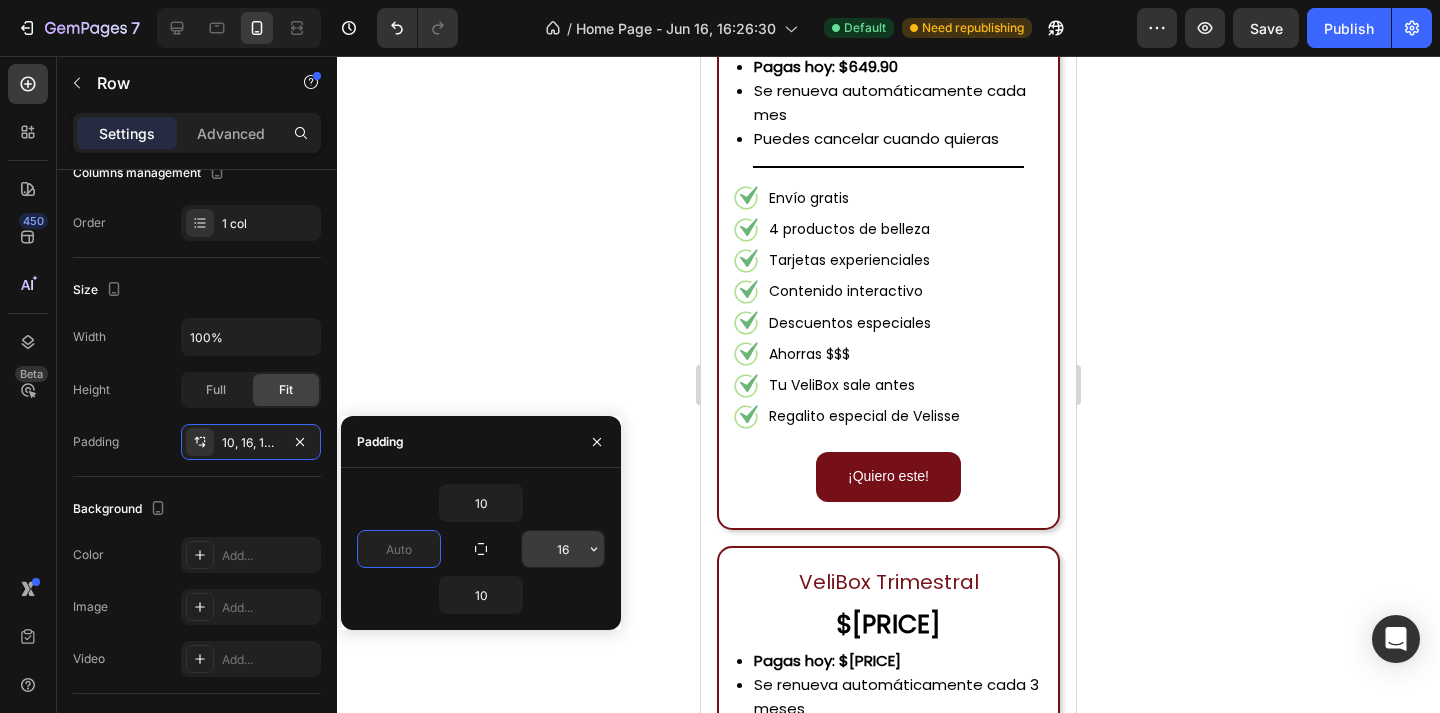 click on "16" at bounding box center (563, 549) 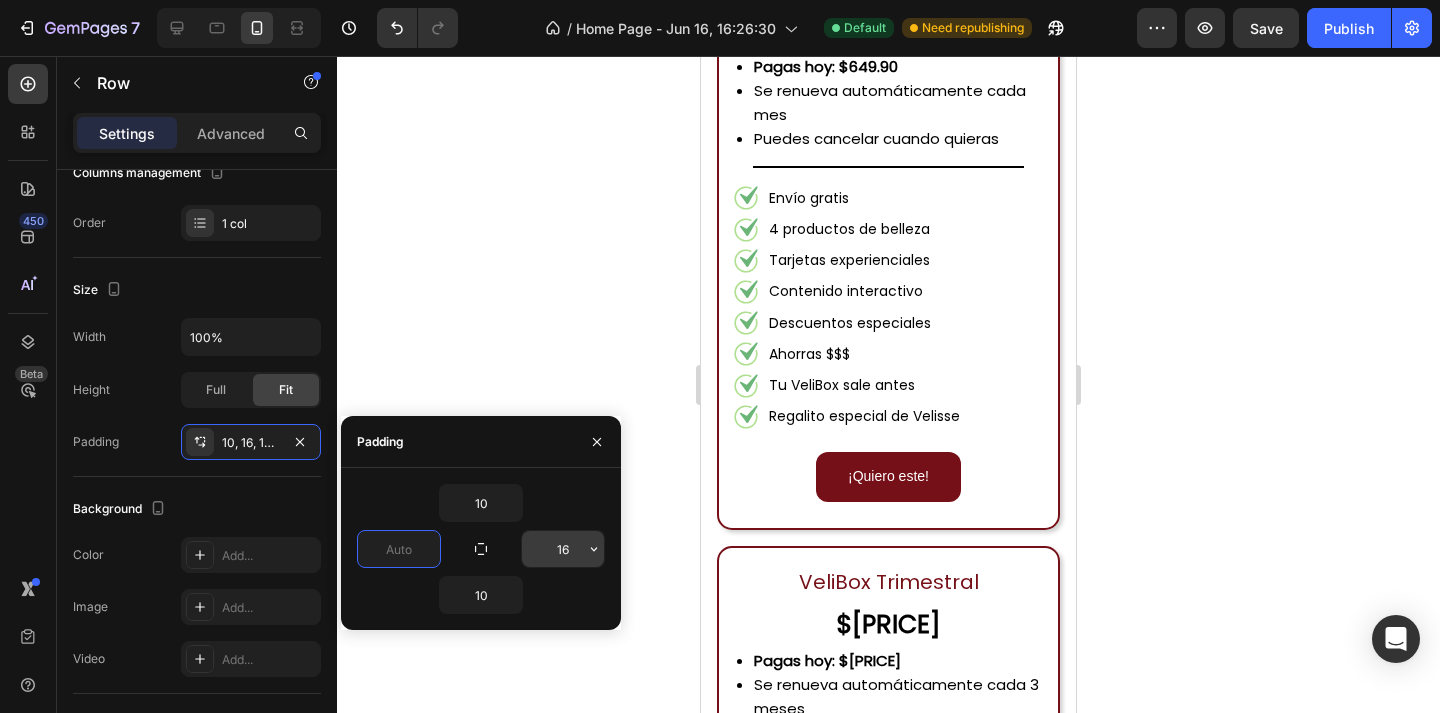 type on "0" 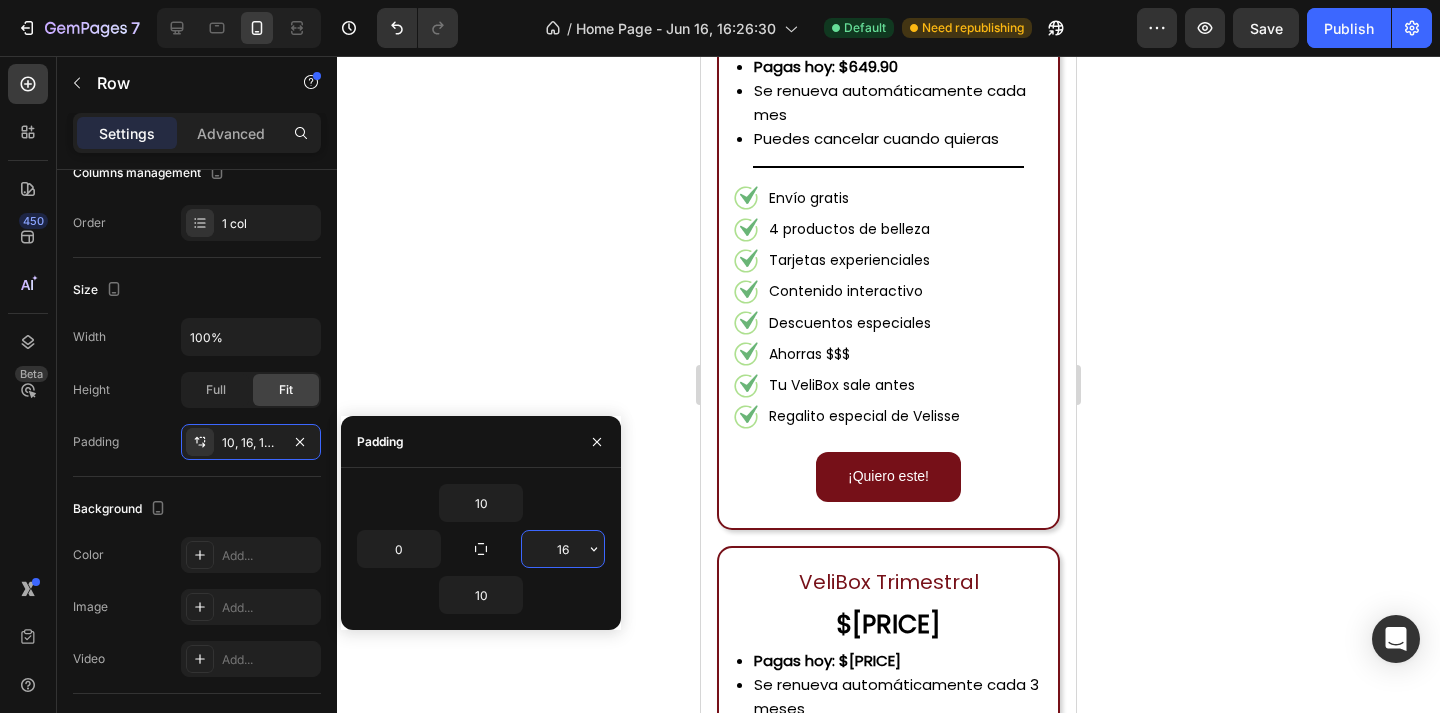 click on "16" at bounding box center [563, 549] 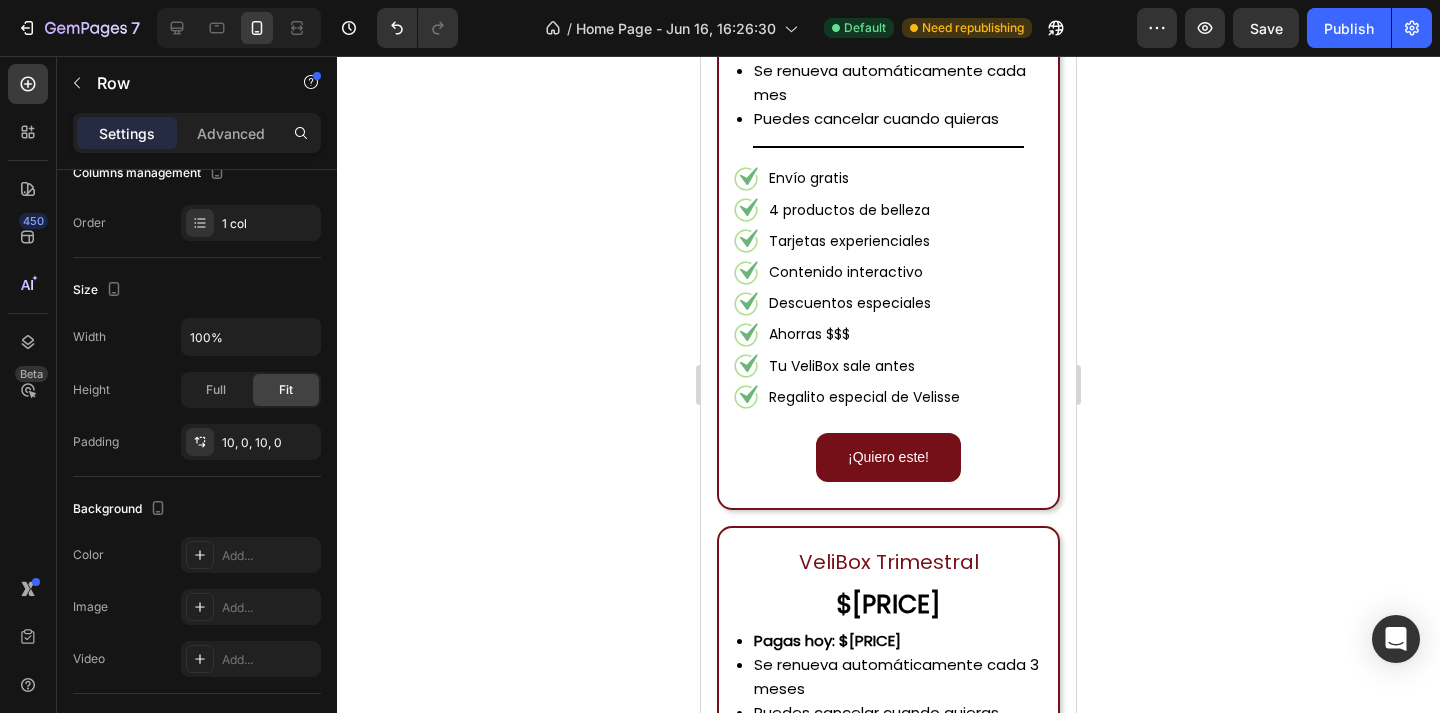 click 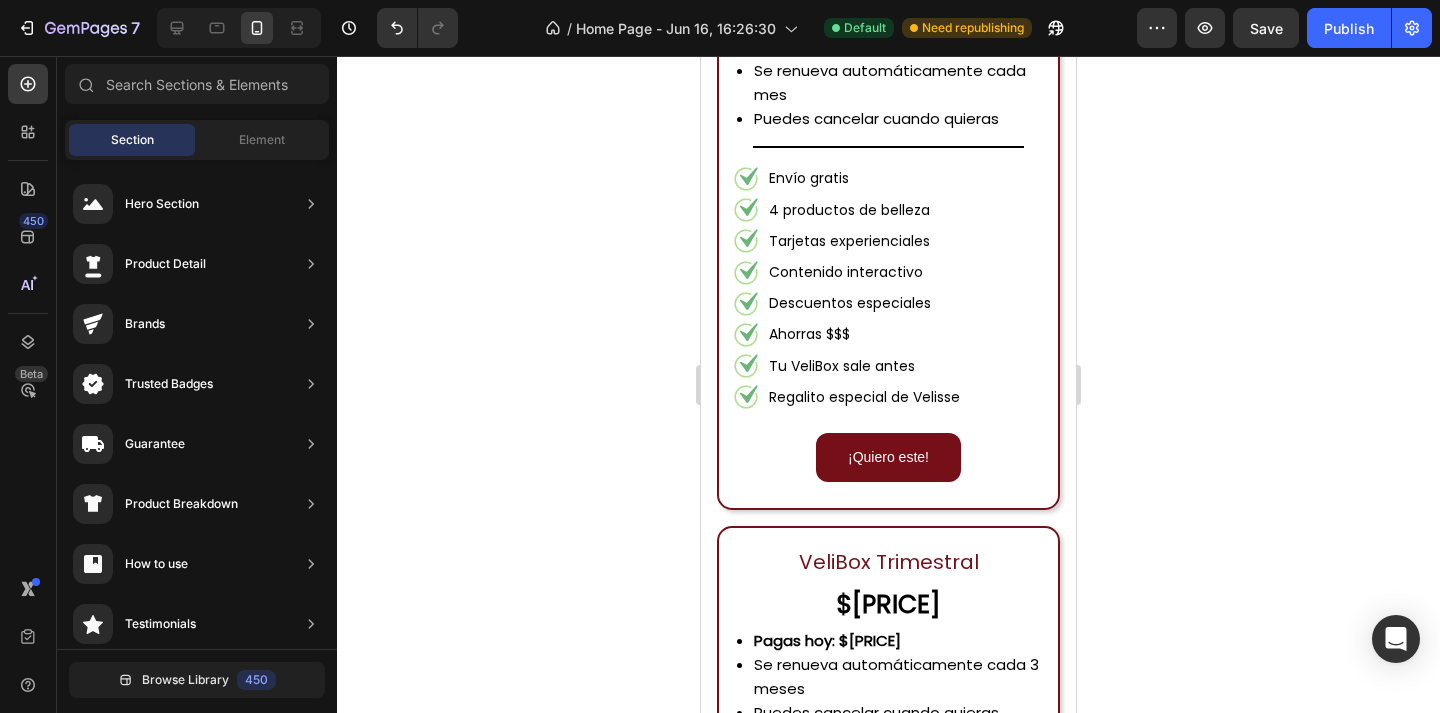click on "Hoy con un  20% adicional de descuento  en tu primera VeliBox... ¡en todos los planes!" at bounding box center (888, -141) 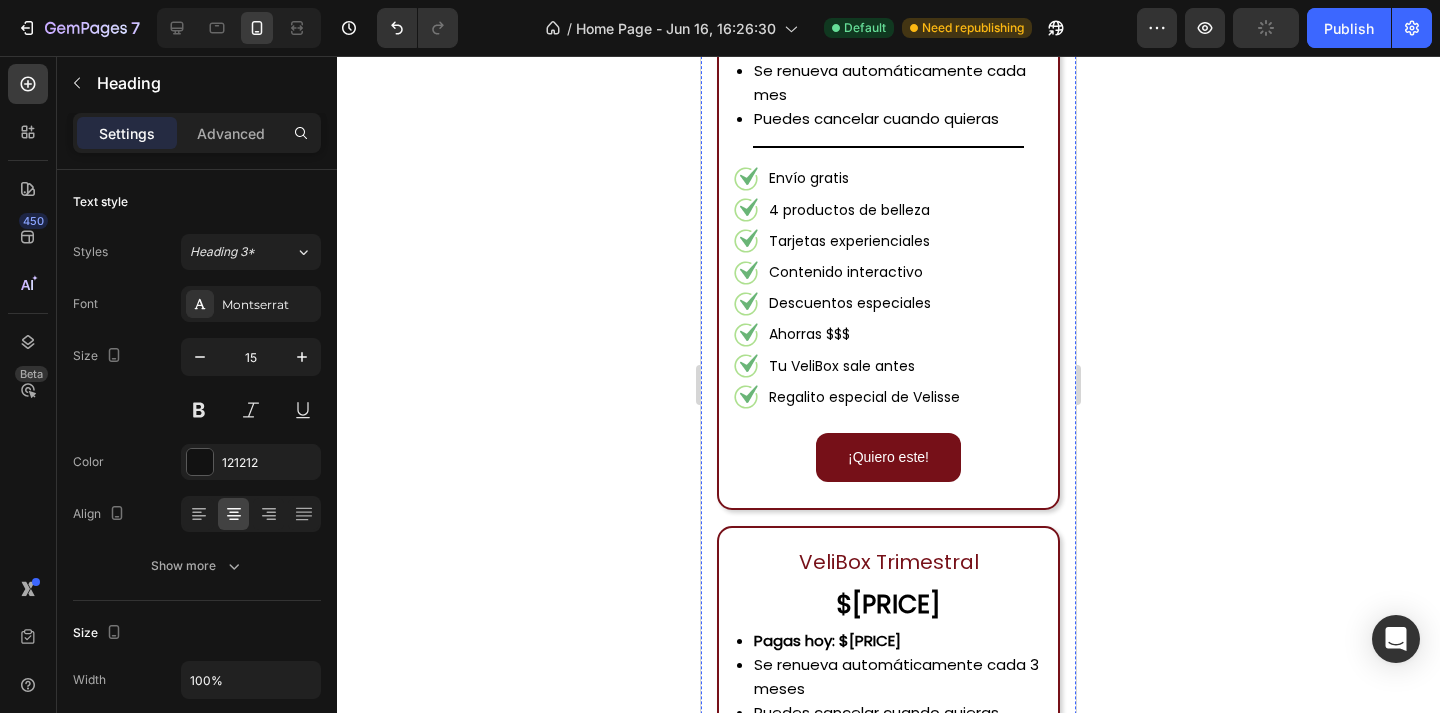 click 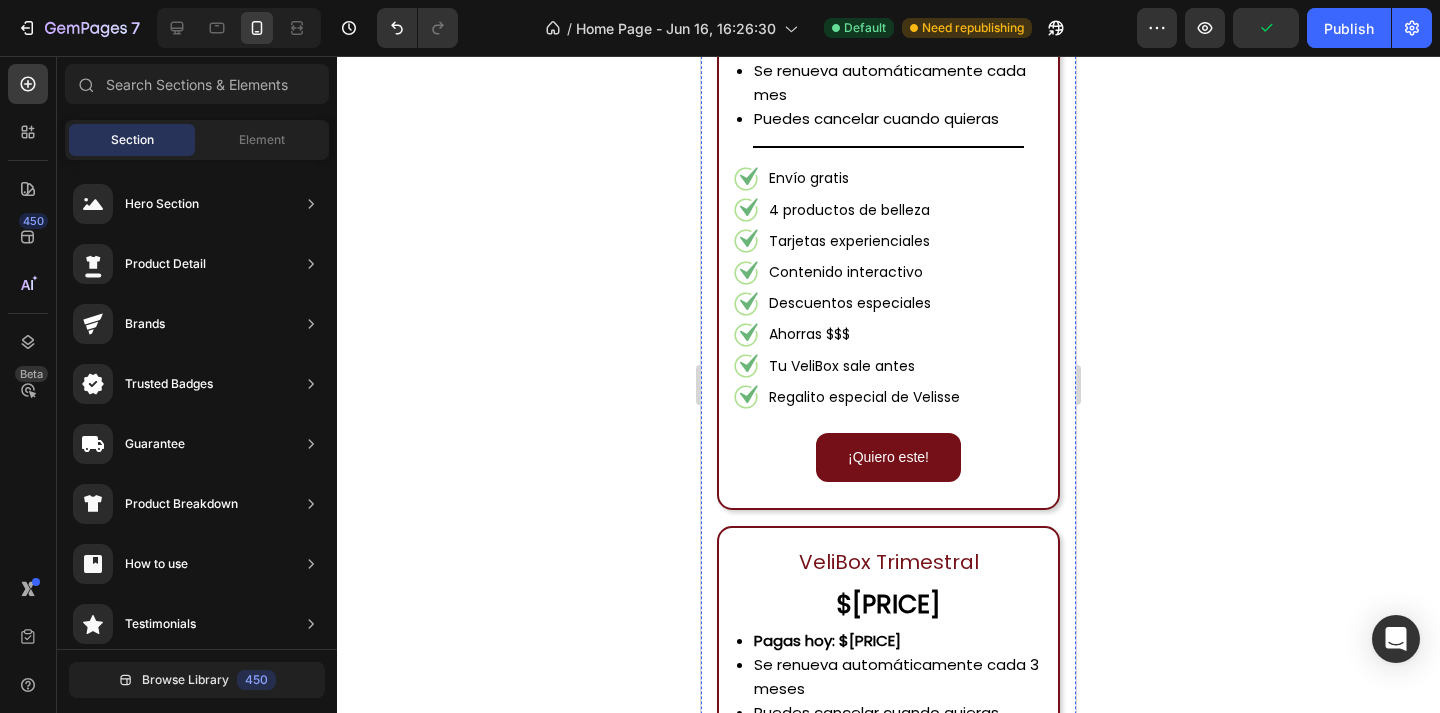 click 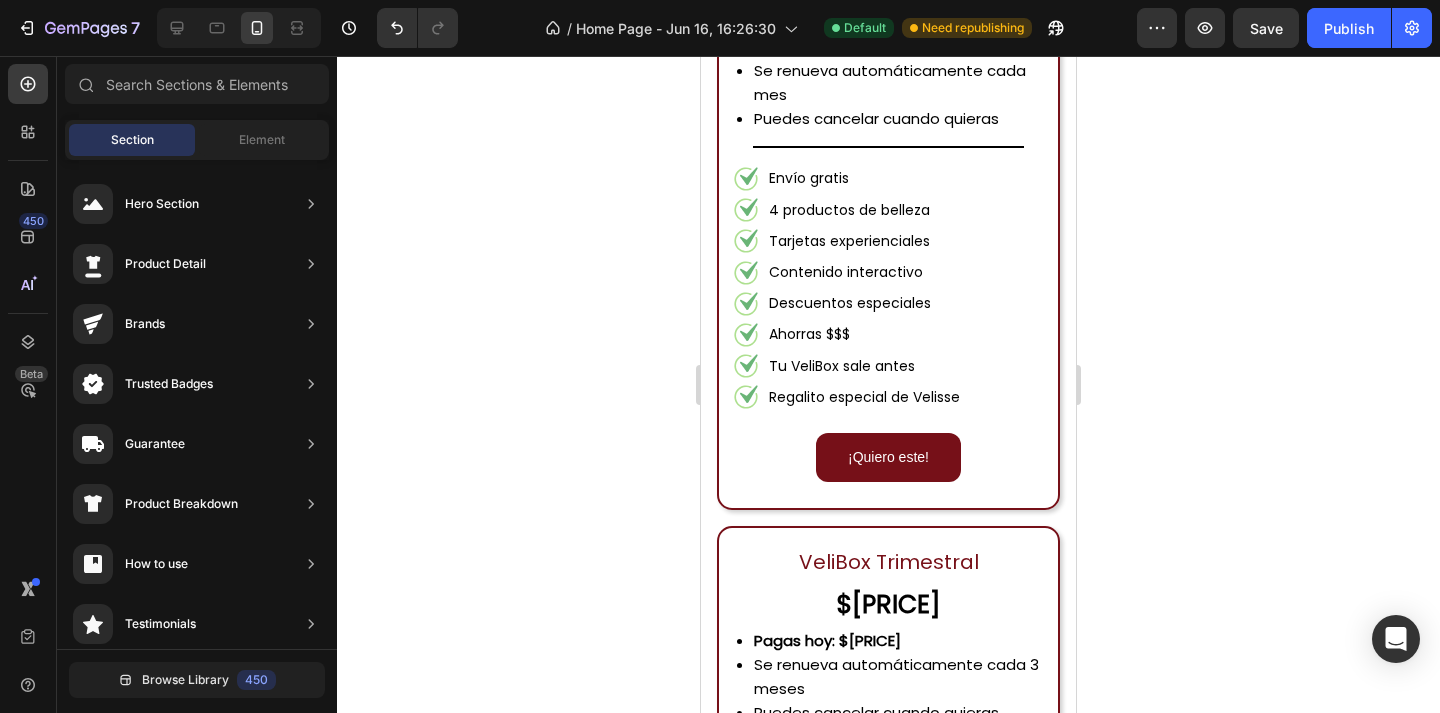 click on "Hoy con un  20% adicional de descuento  en tu primera VeliBox... ¡en todos los planes!" at bounding box center (888, -141) 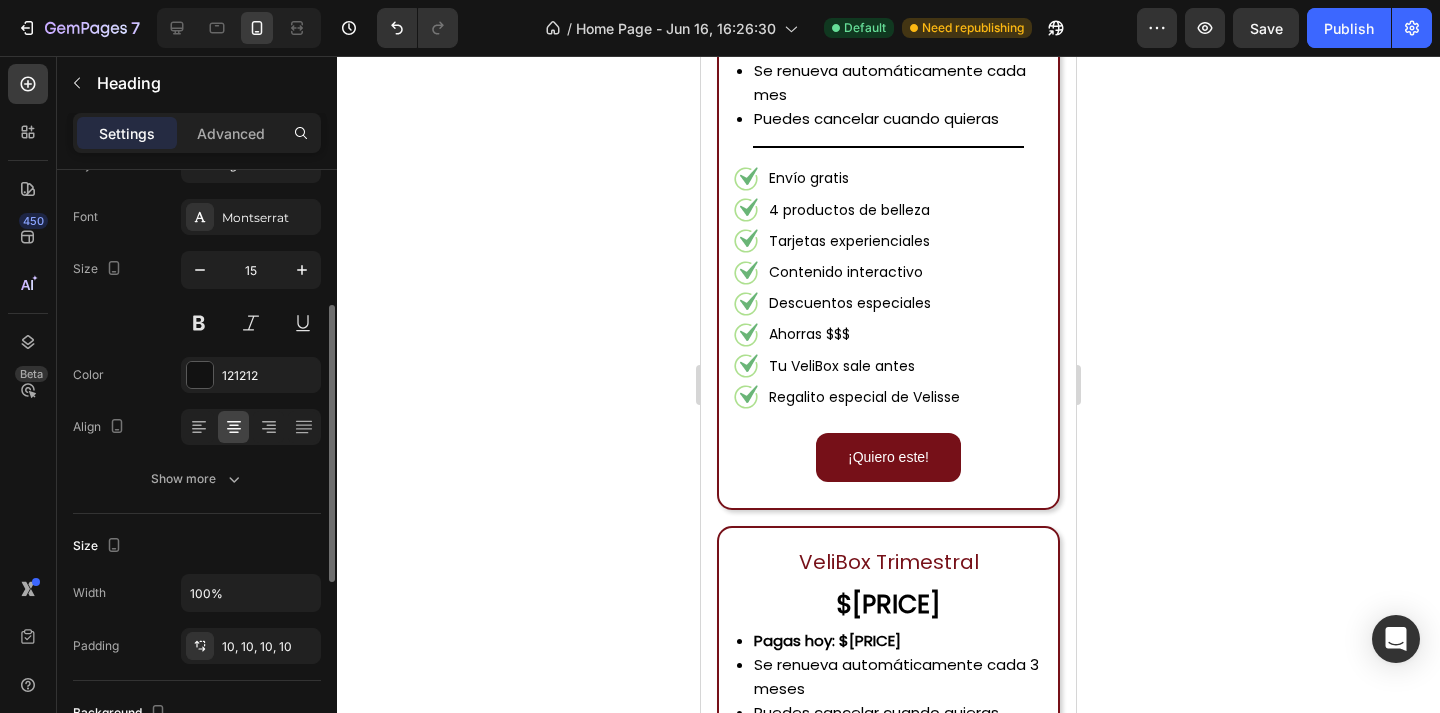 scroll, scrollTop: 172, scrollLeft: 0, axis: vertical 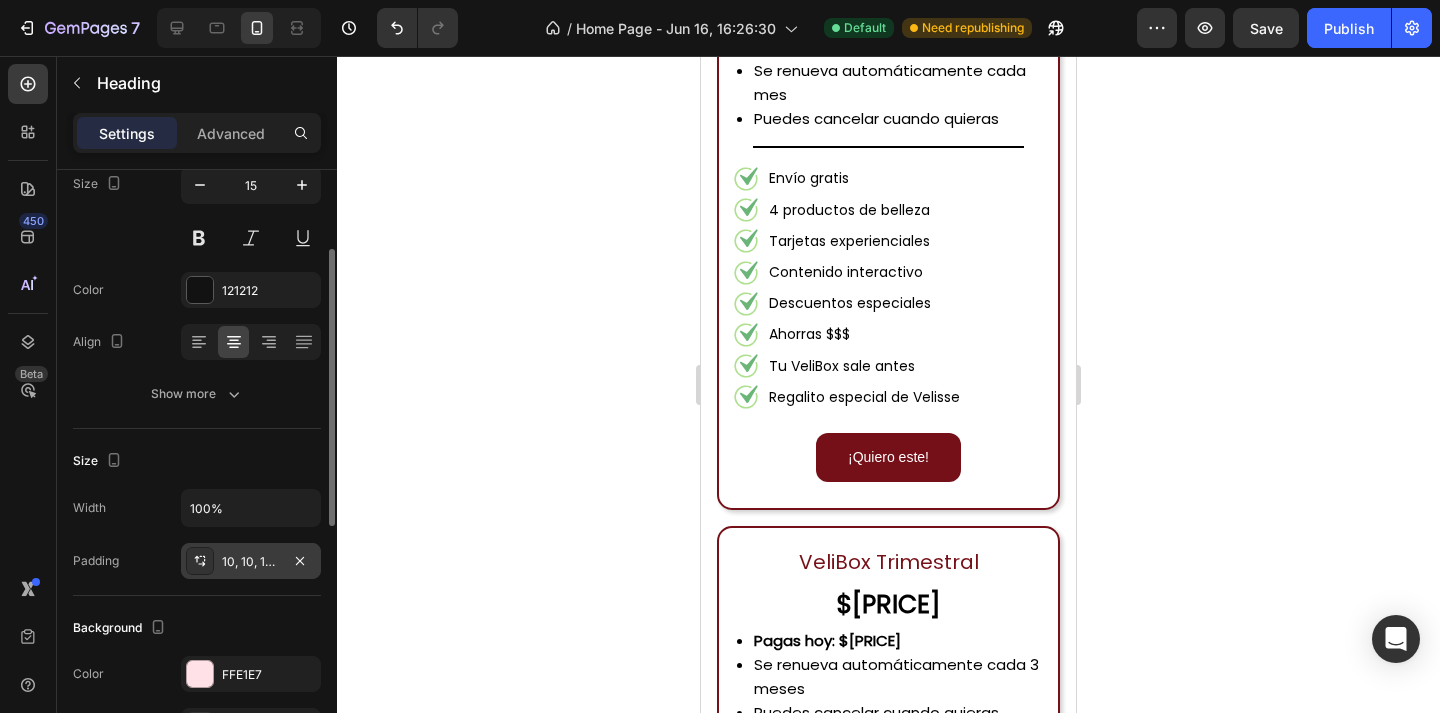 click on "10, 10, 10, 10" at bounding box center [251, 562] 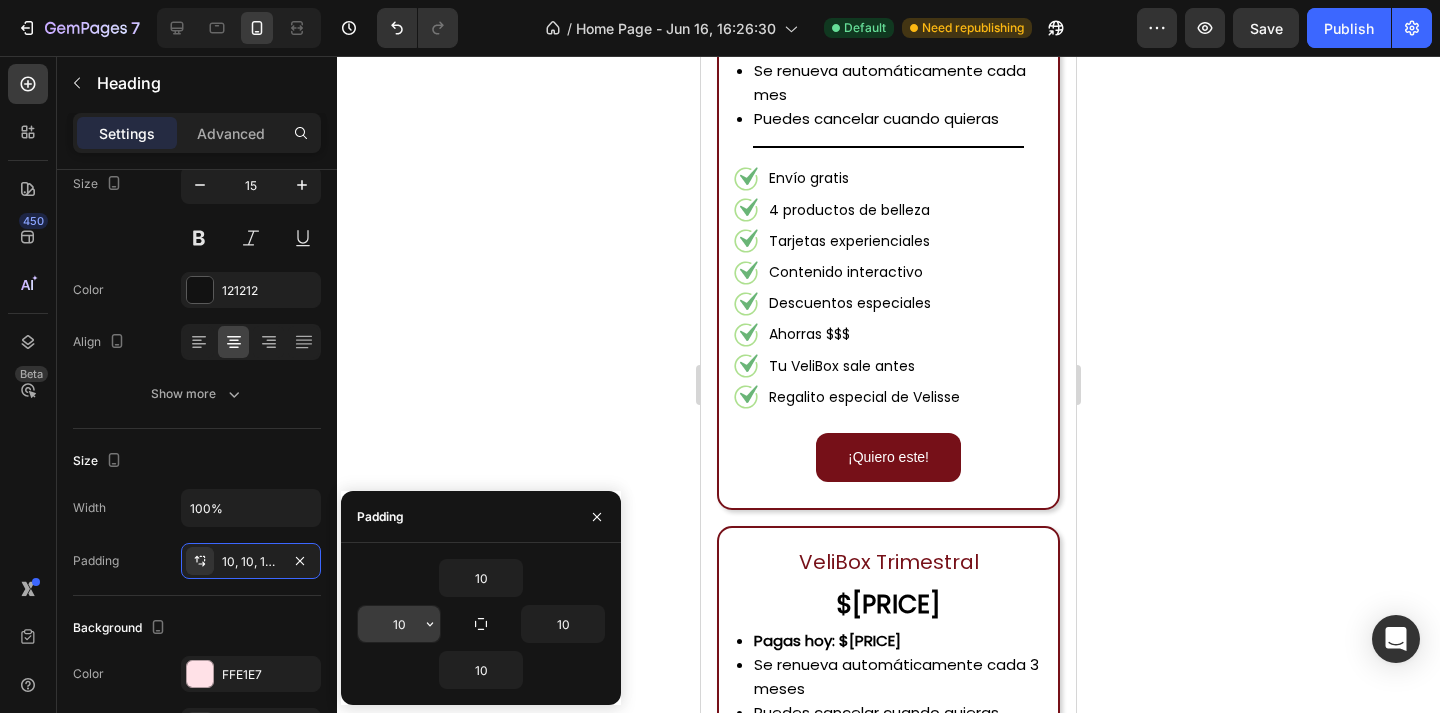 click on "10" at bounding box center [399, 624] 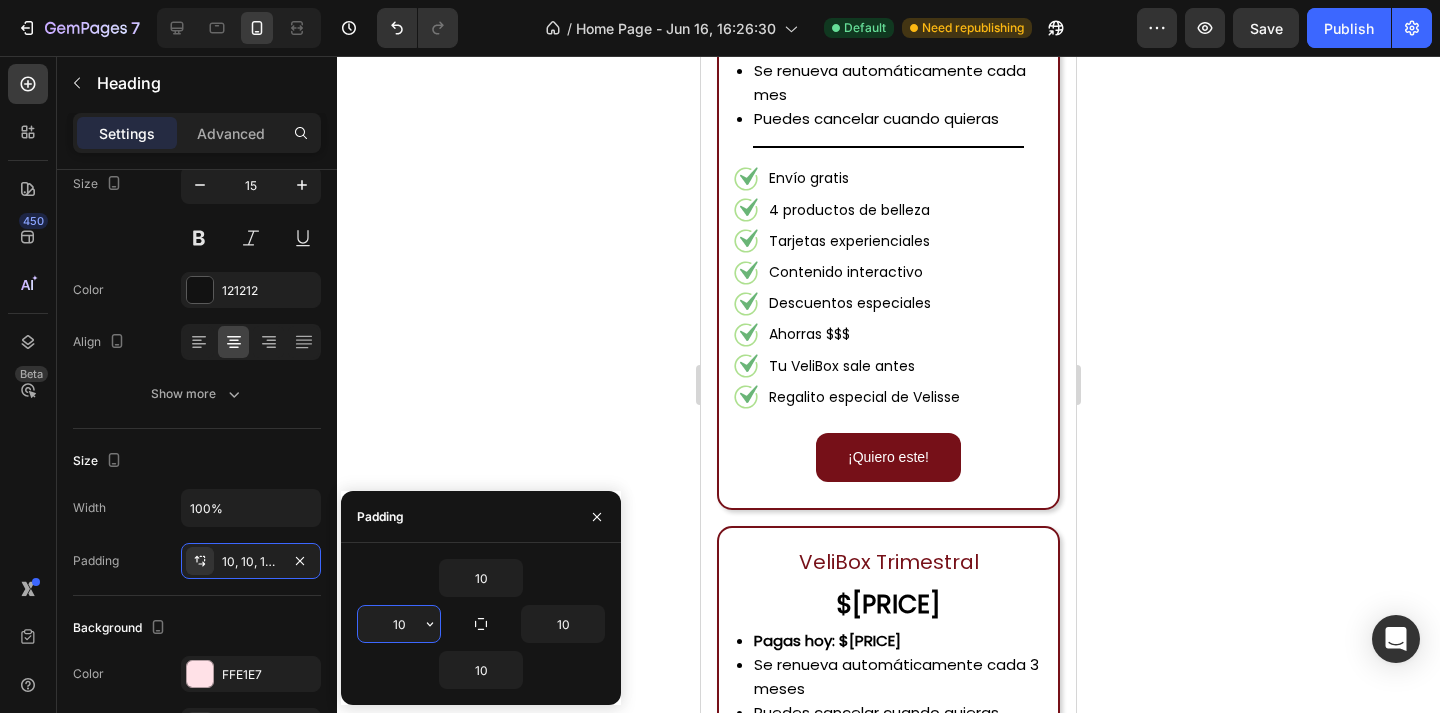 click on "10" at bounding box center [399, 624] 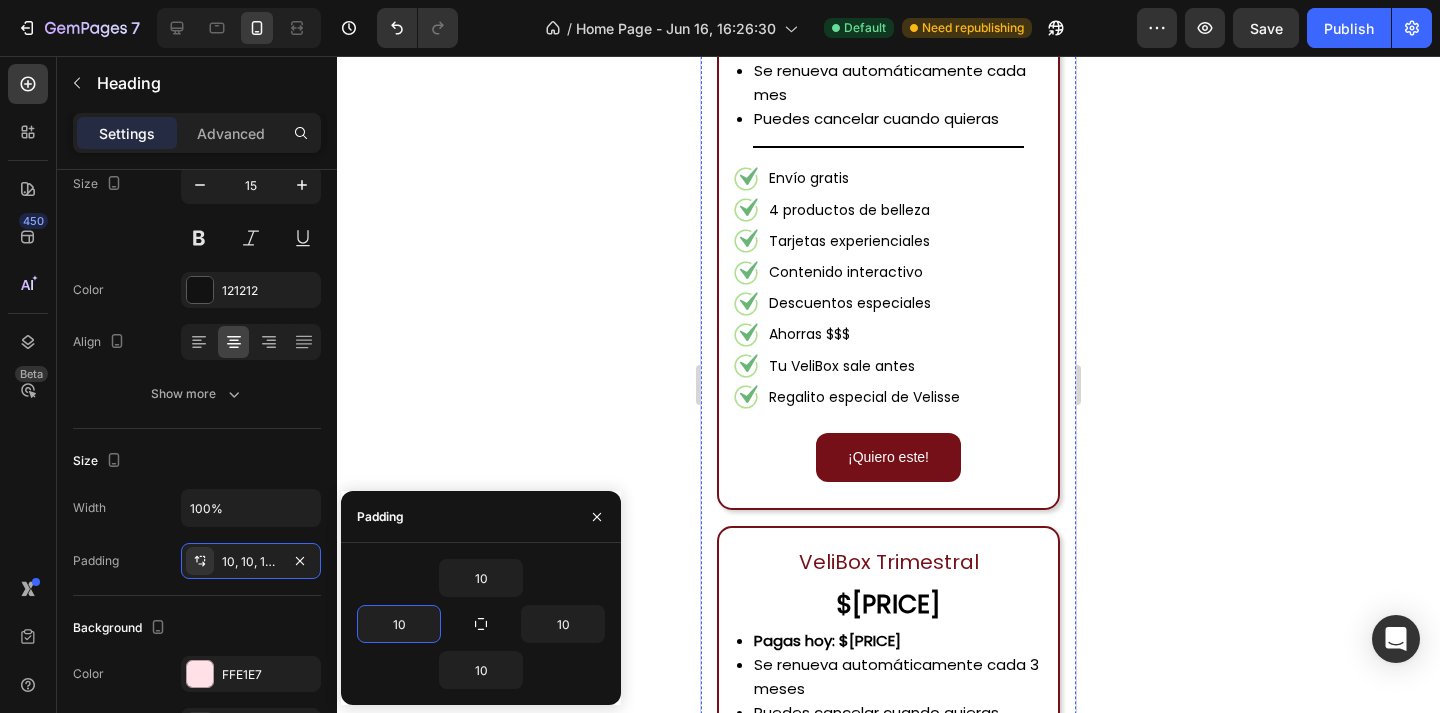 click on "Elige tu Plan Ideal... Heading Hoy con un 20% adicional de descuento en tu primera VeliBox... ¡en todos los planes! Heading 0 Row Row" at bounding box center (888, -156) 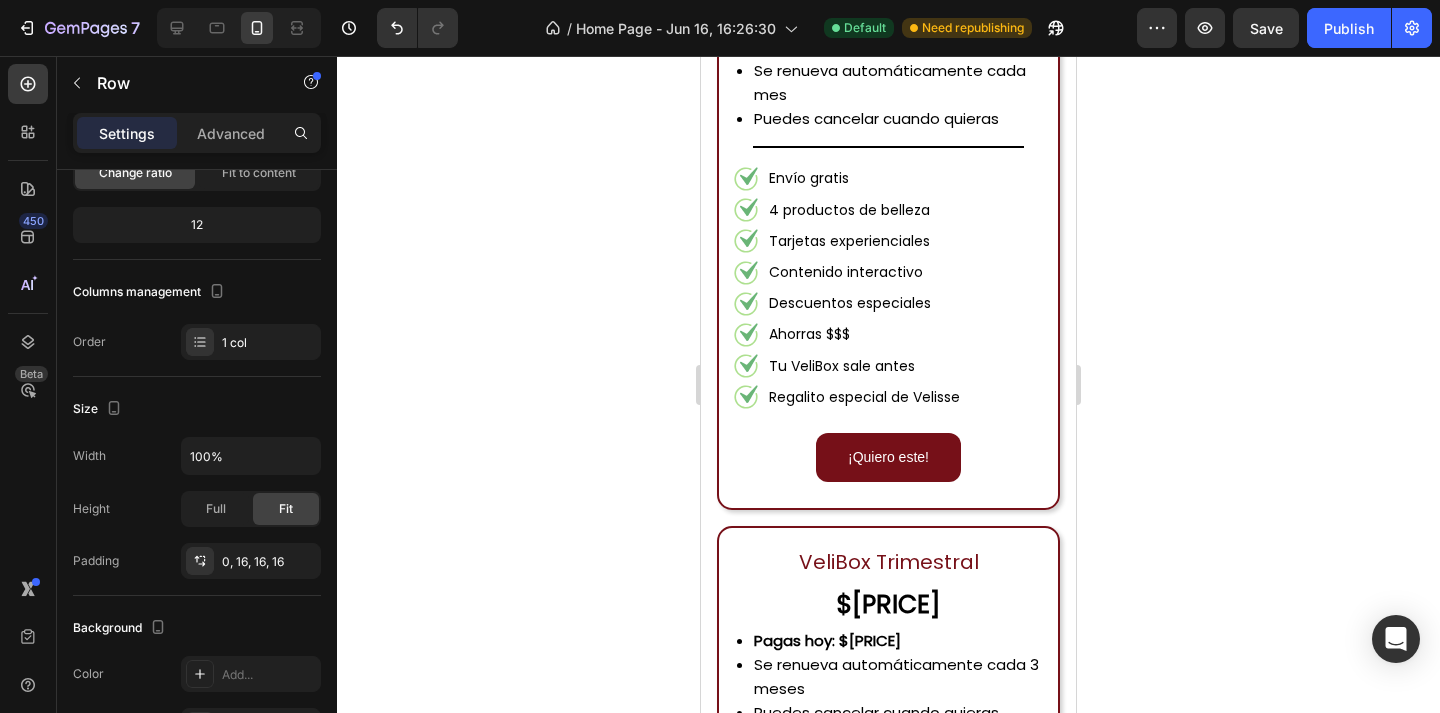 scroll, scrollTop: 0, scrollLeft: 0, axis: both 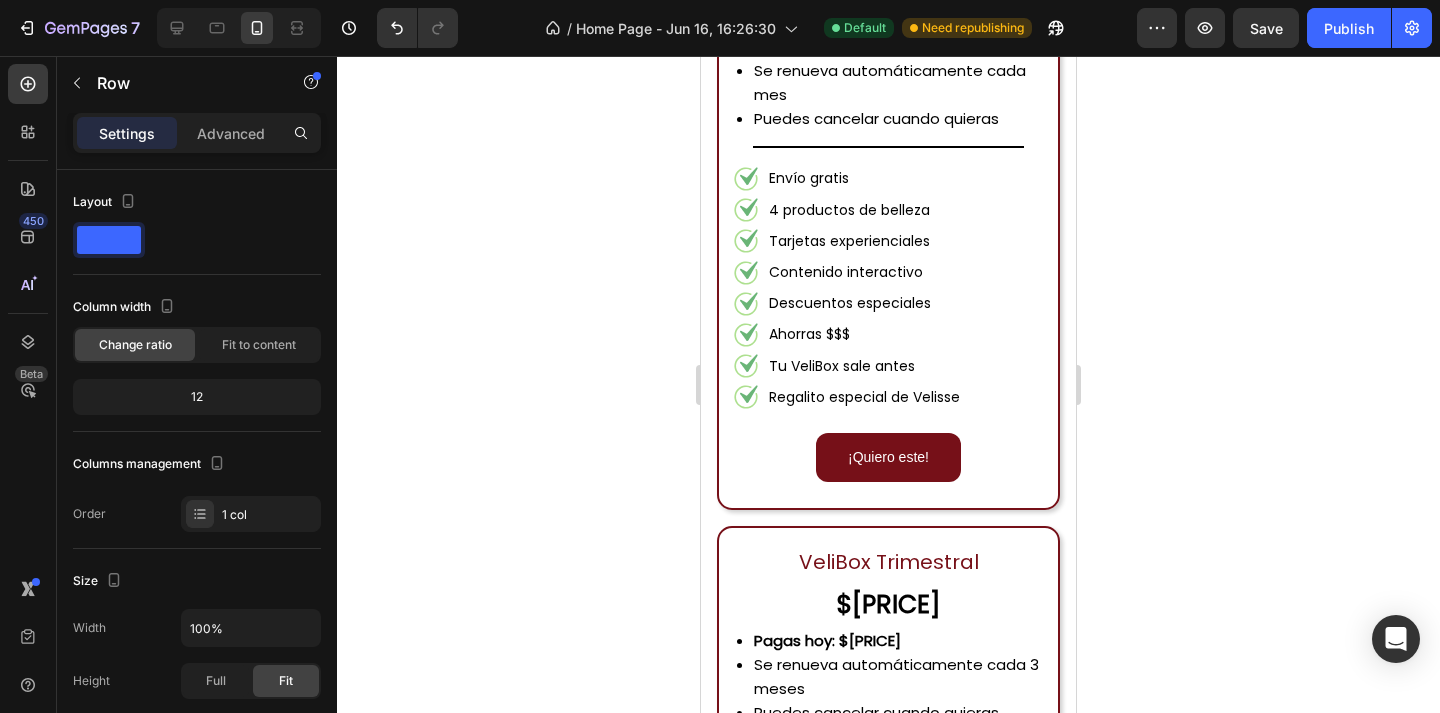 click on "Hoy con un 20% adicional de descuento en tu primera VeliBox... ¡en todos los planes! Heading Row" at bounding box center [888, -141] 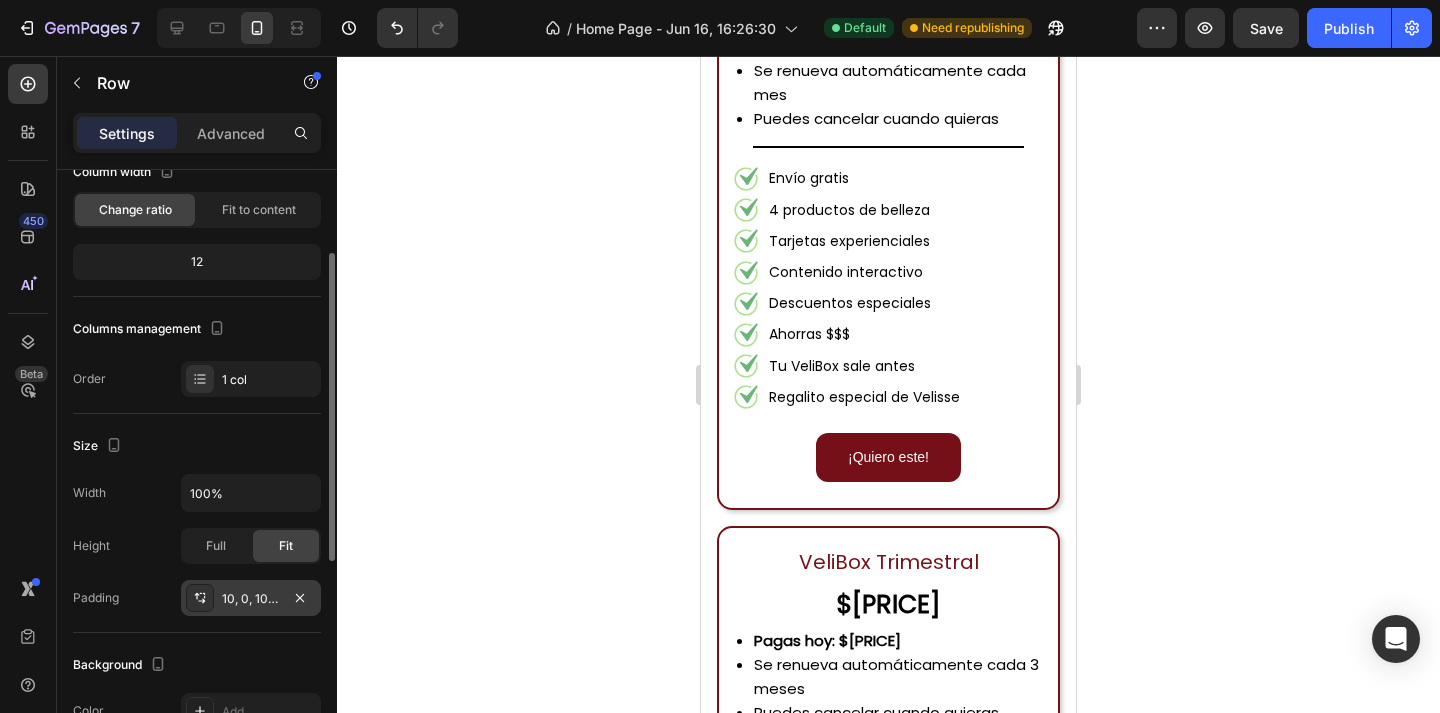 scroll, scrollTop: 192, scrollLeft: 0, axis: vertical 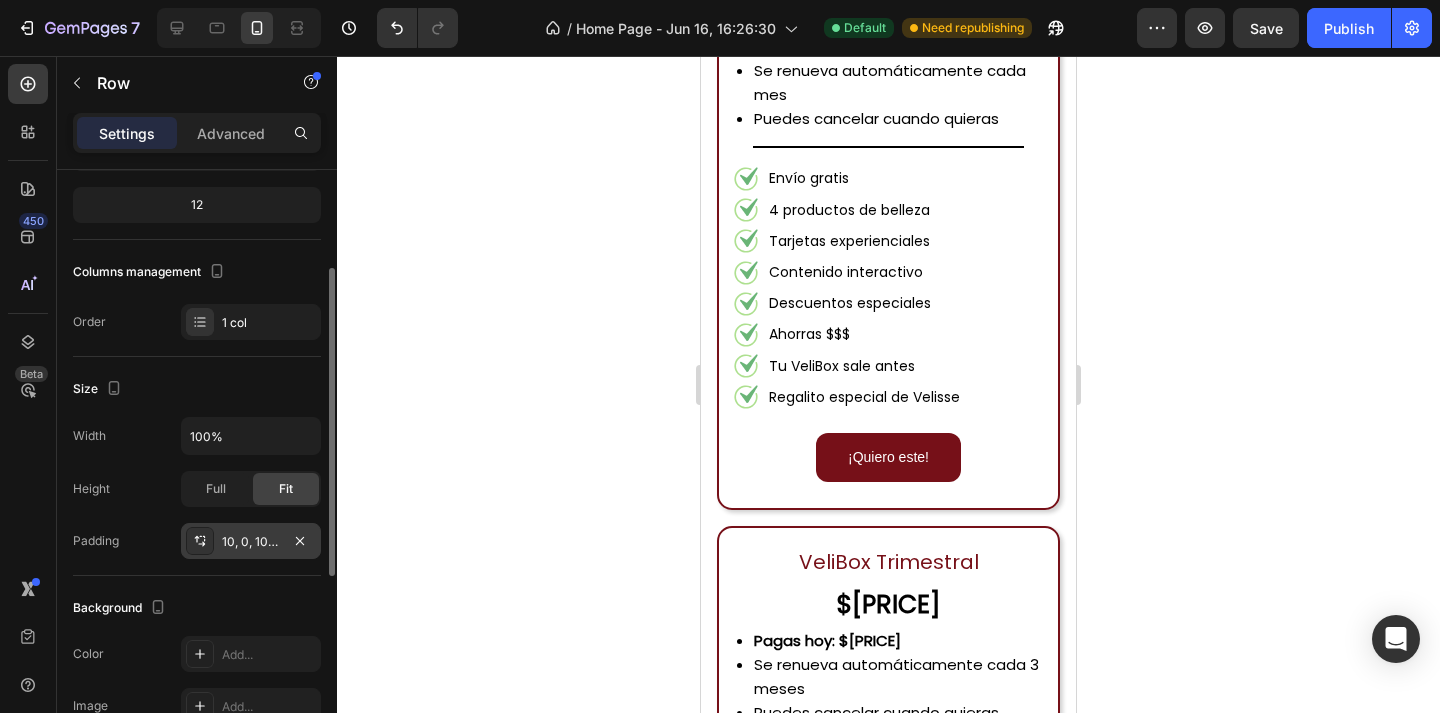 click on "10, 0, 10, 0" at bounding box center (251, 542) 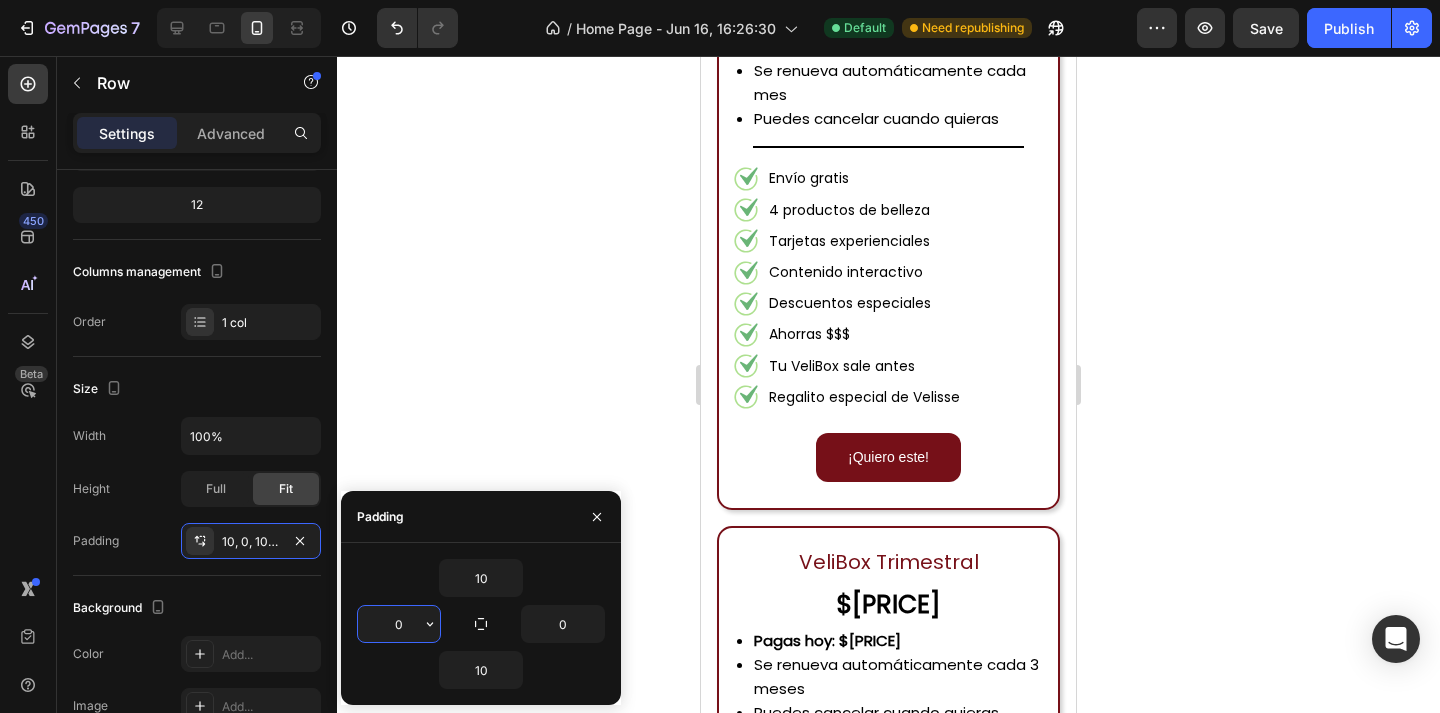 click on "0" at bounding box center (399, 624) 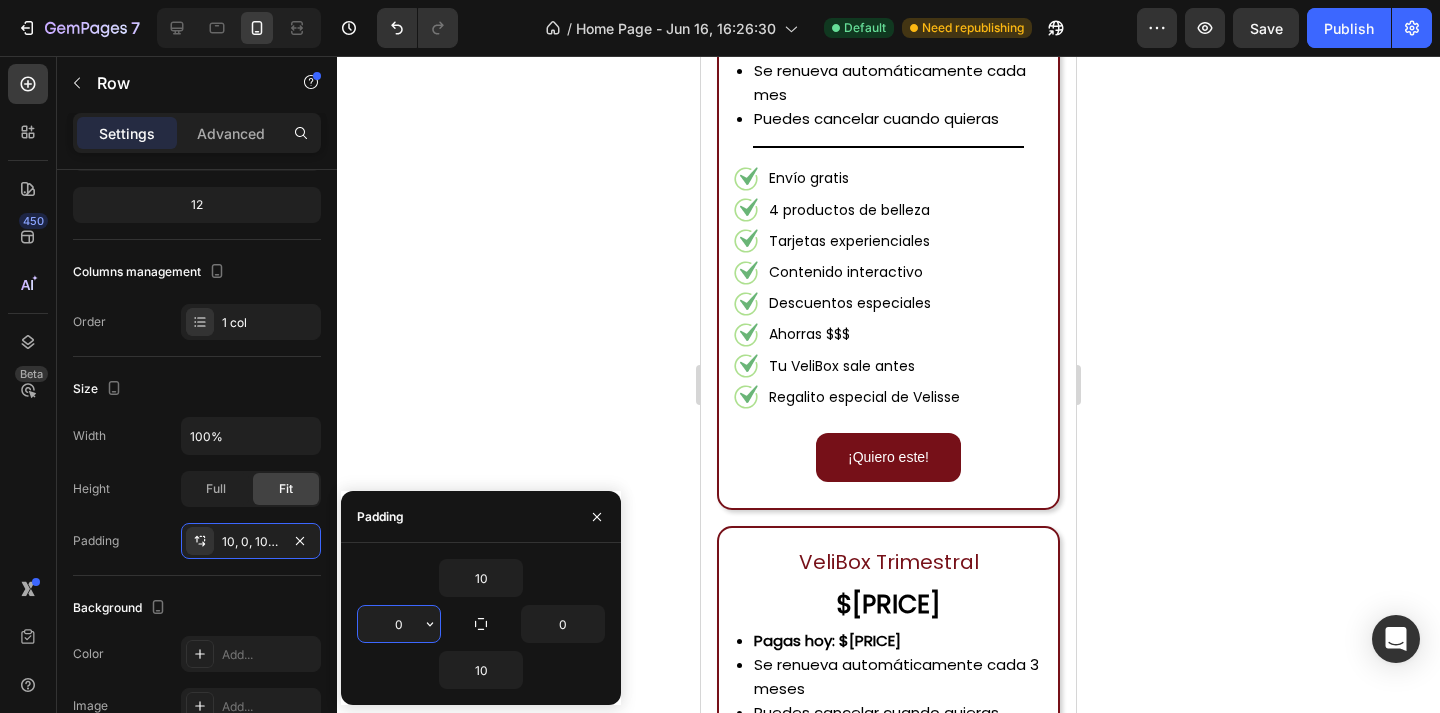 click on "0" at bounding box center (399, 624) 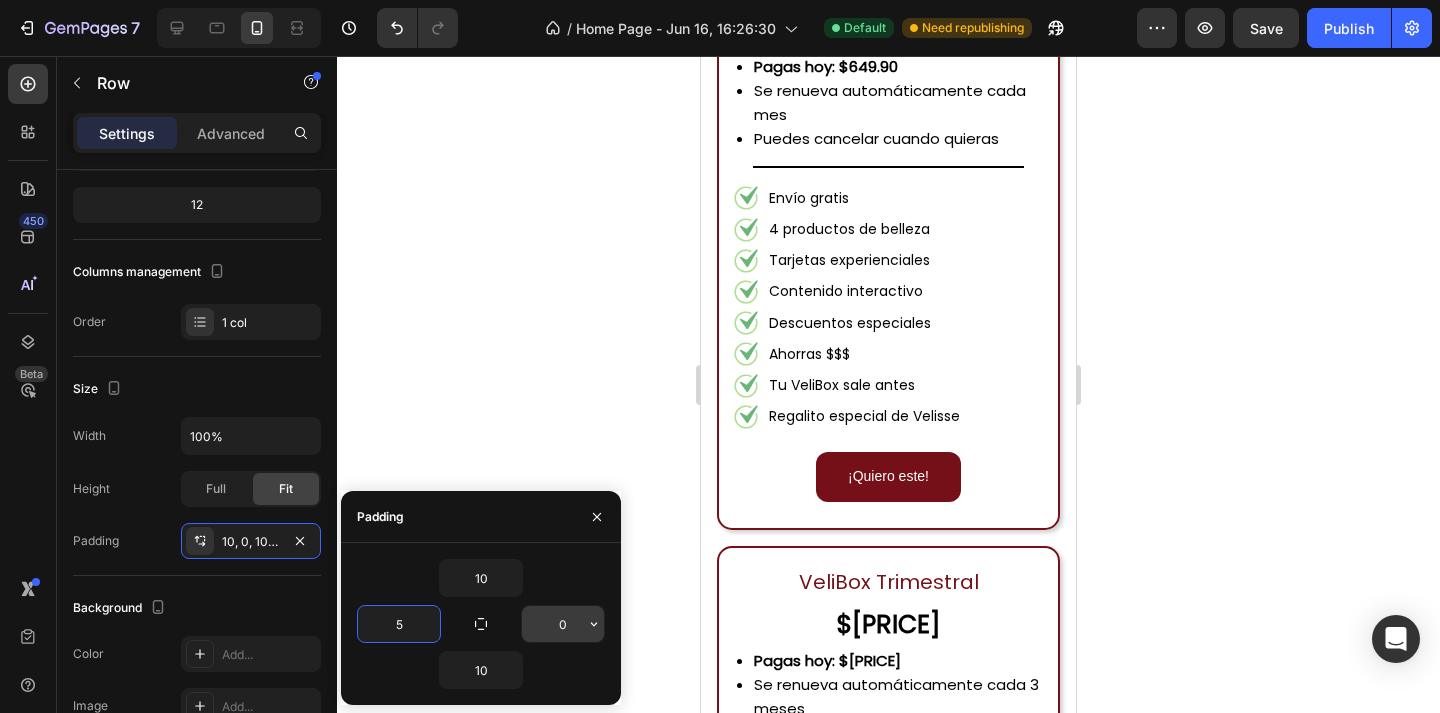 type on "5" 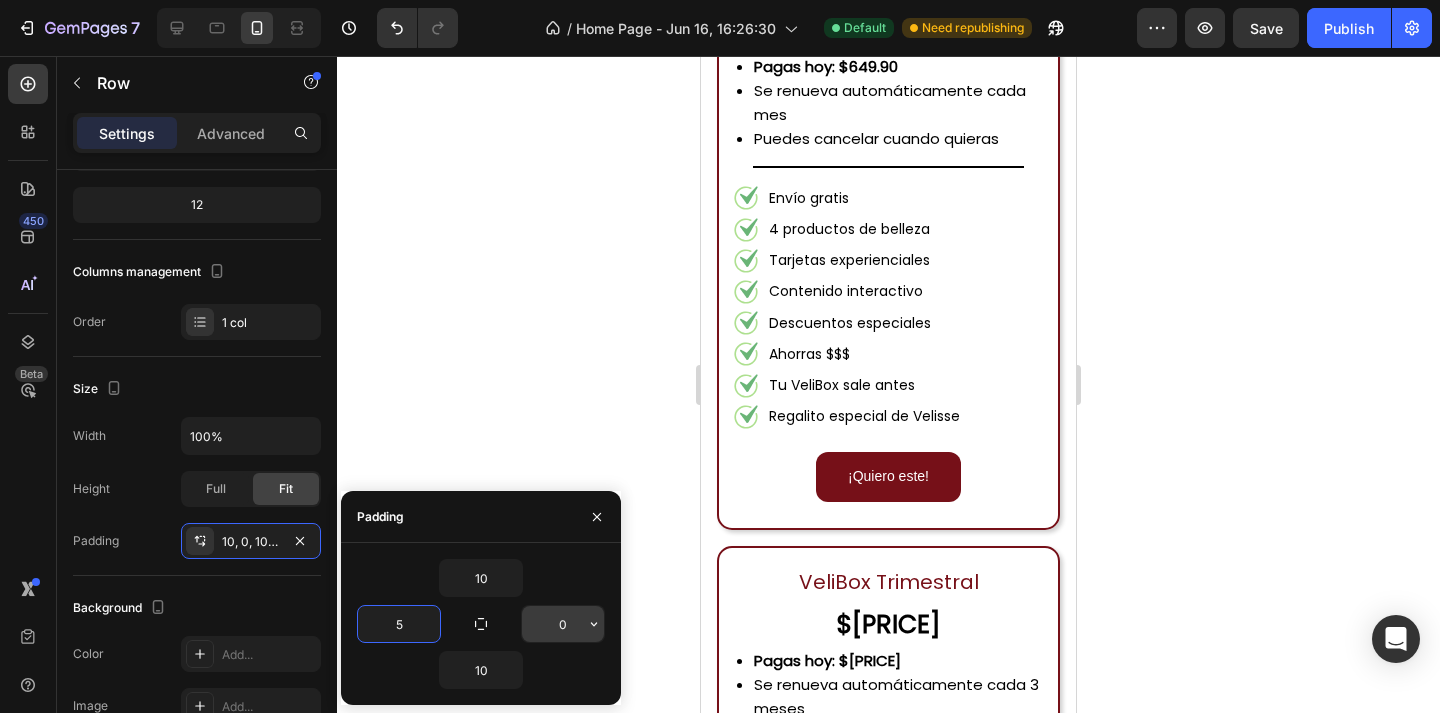 click on "0" at bounding box center (563, 624) 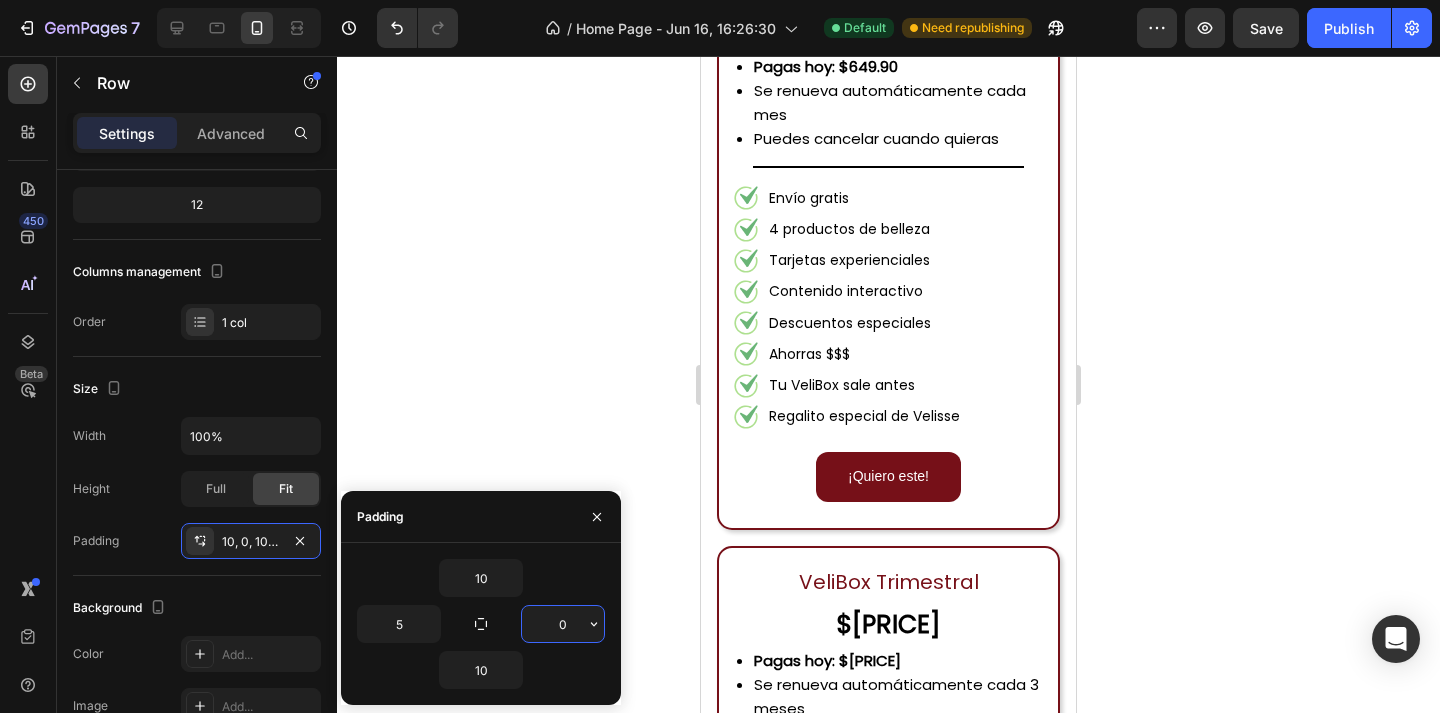 click on "0" at bounding box center [563, 624] 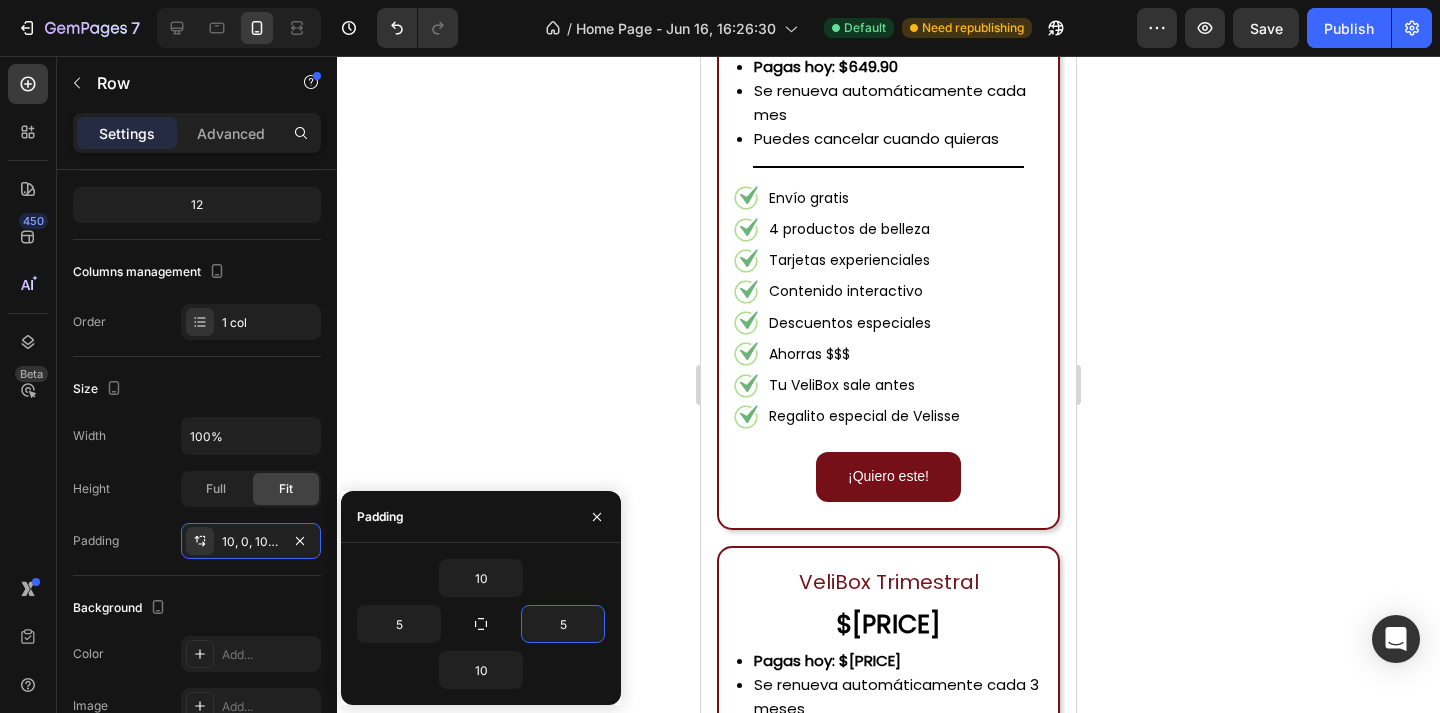click 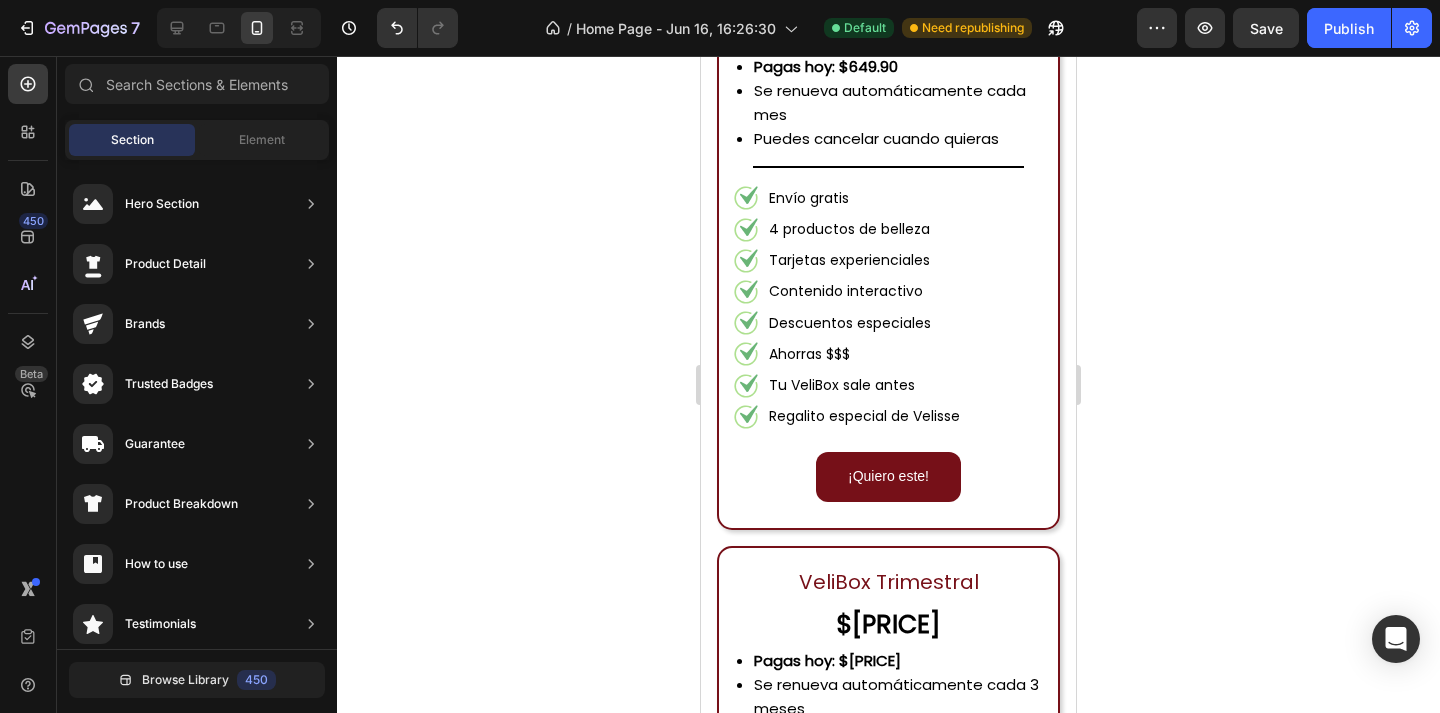 click on "Hoy con un  20% adicional de descuento  en tu primera VeliBox... ¡en todos los planes!" at bounding box center [888, -131] 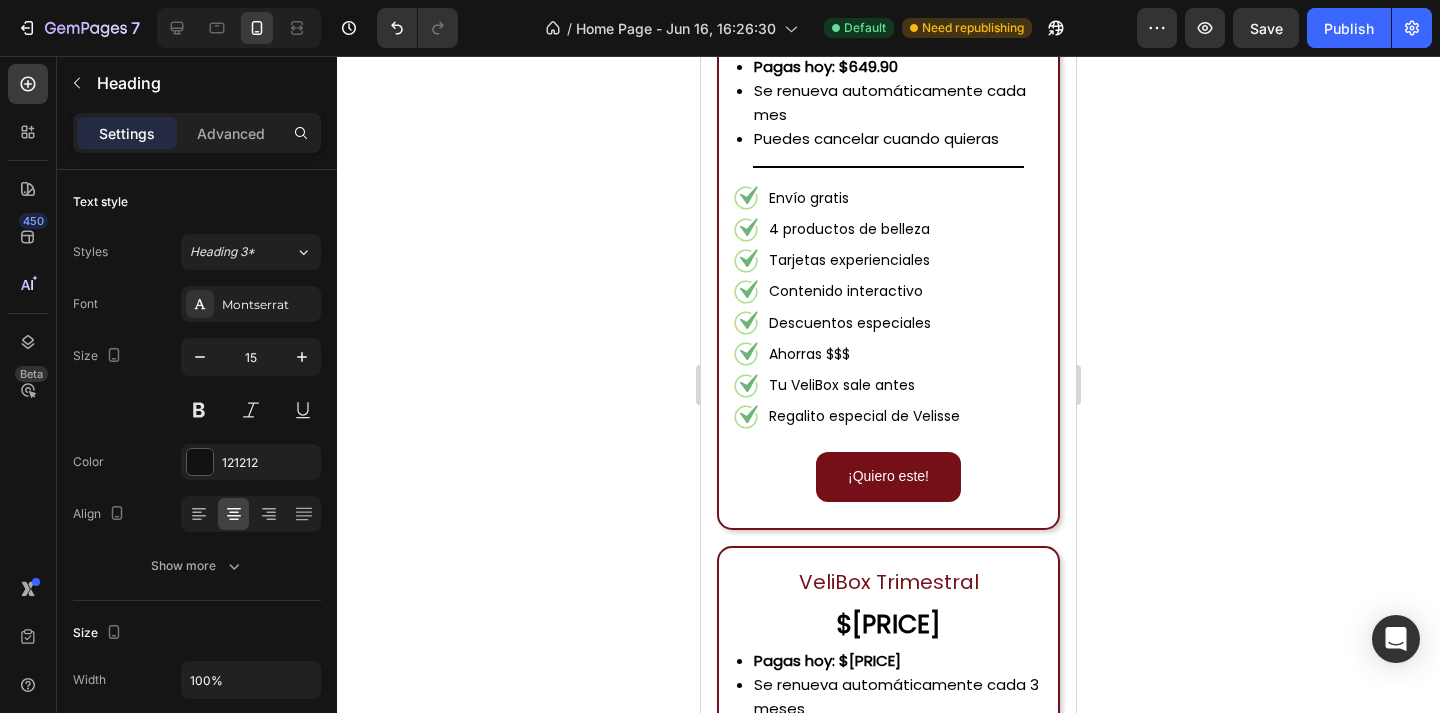 click on "Hoy con un  20% adicional de descuento  en tu primera VeliBox... ¡en todos los planes! Heading   0 Row Row" at bounding box center (888, -131) 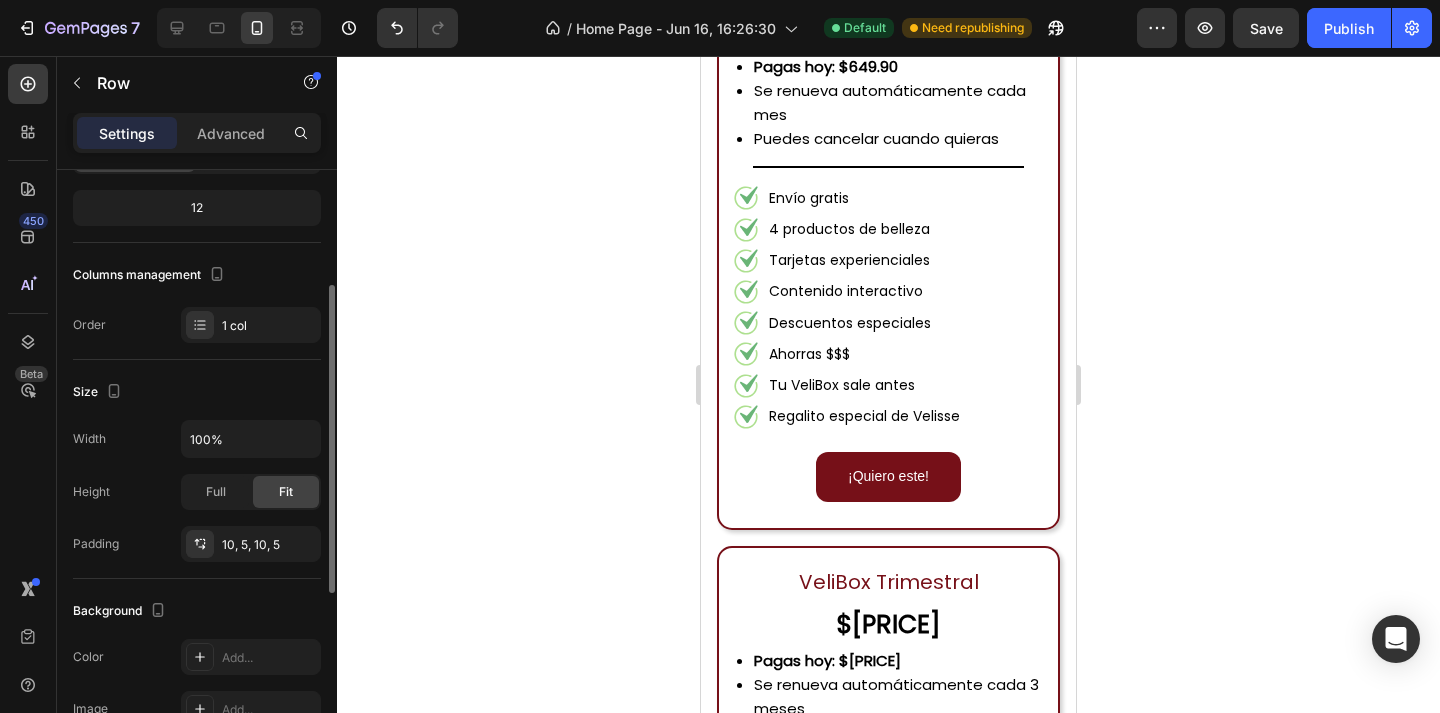 scroll, scrollTop: 224, scrollLeft: 0, axis: vertical 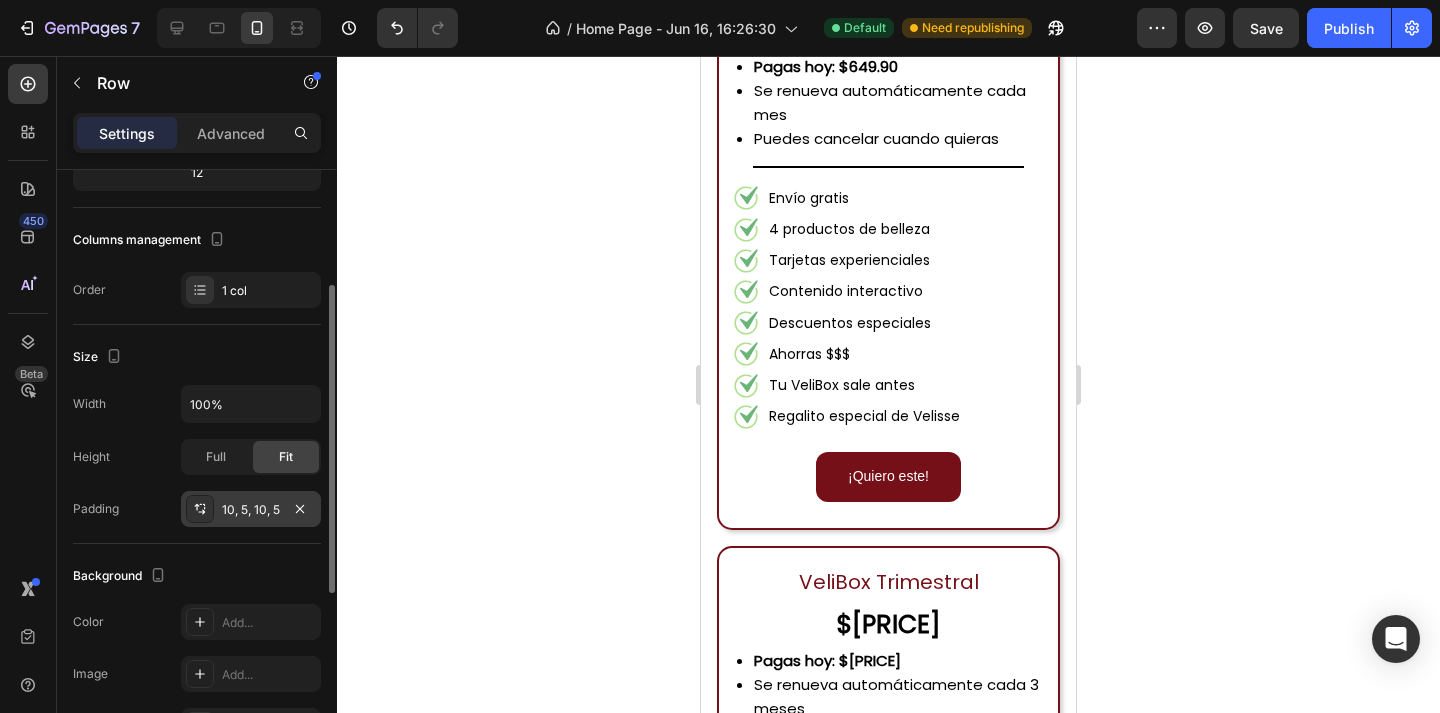 click on "10, 5, 10, 5" at bounding box center [251, 509] 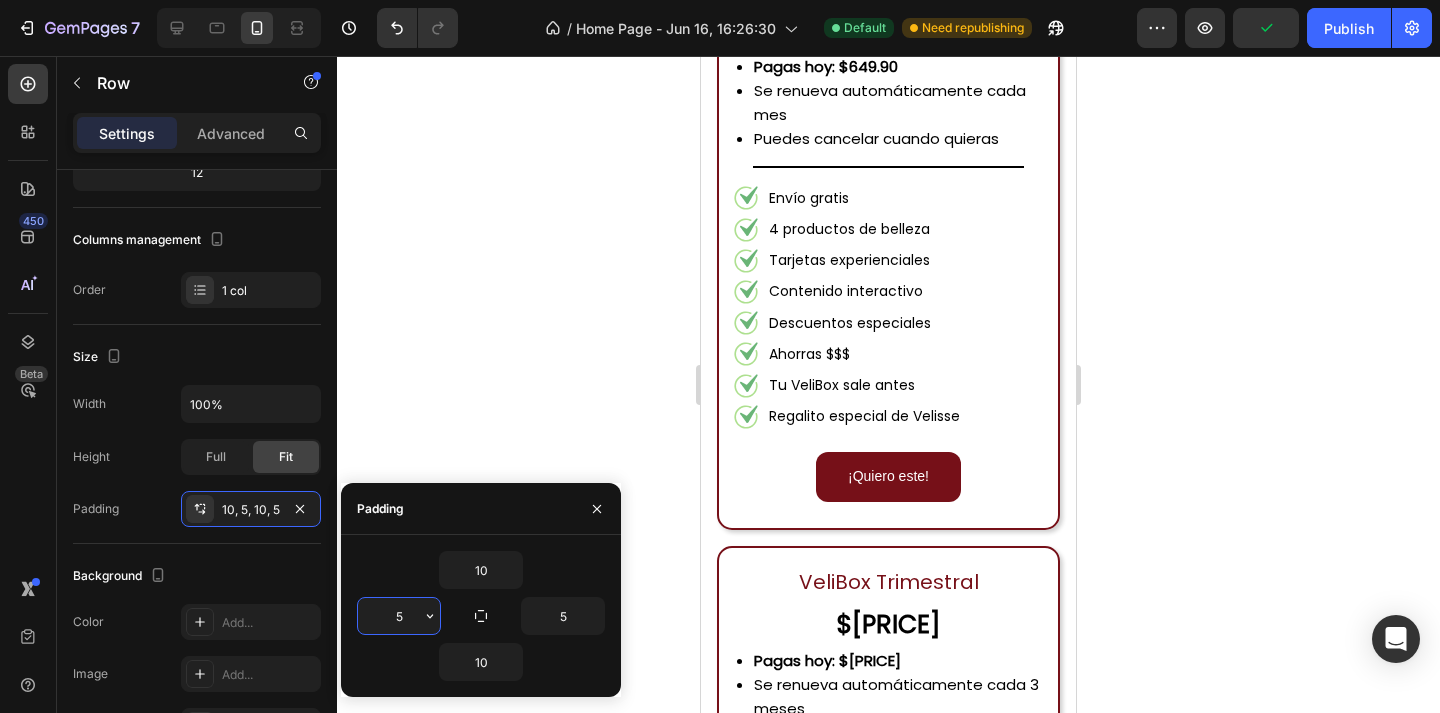 click on "5" at bounding box center (399, 616) 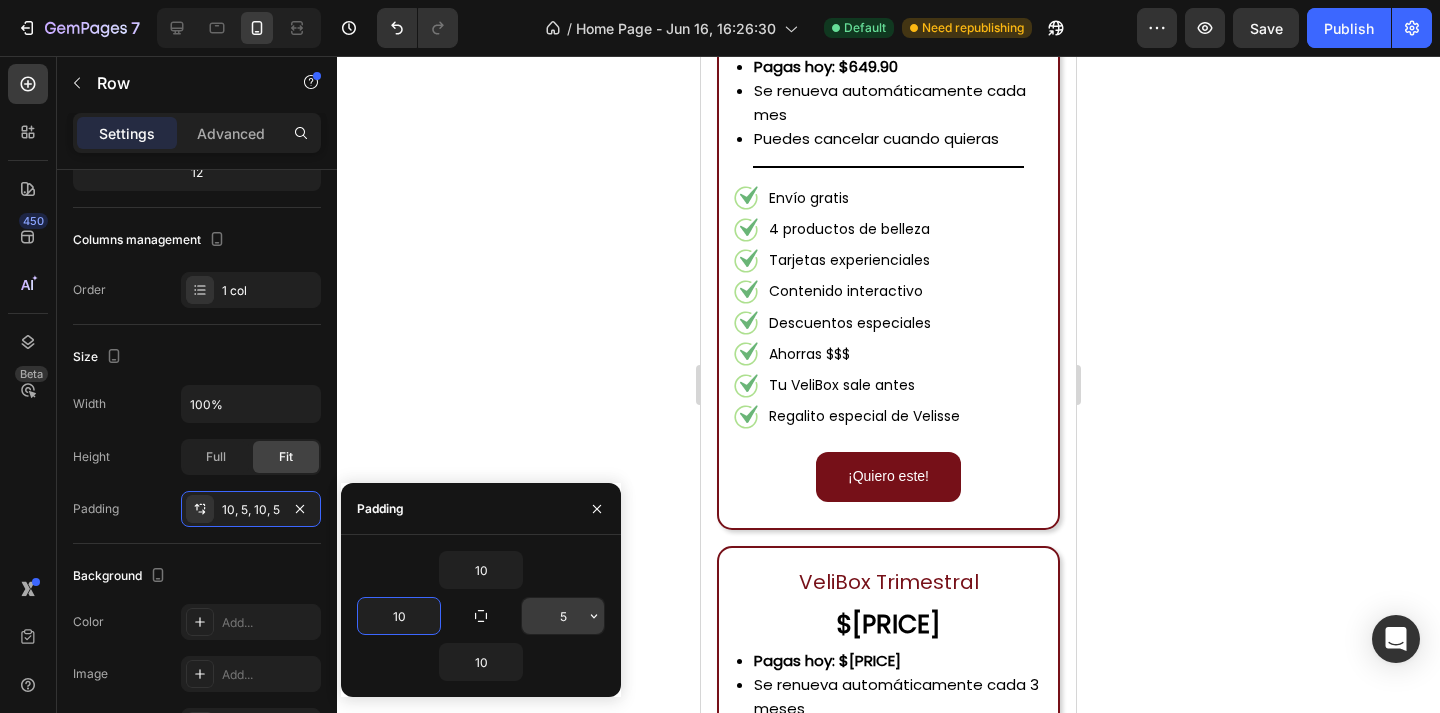 type on "10" 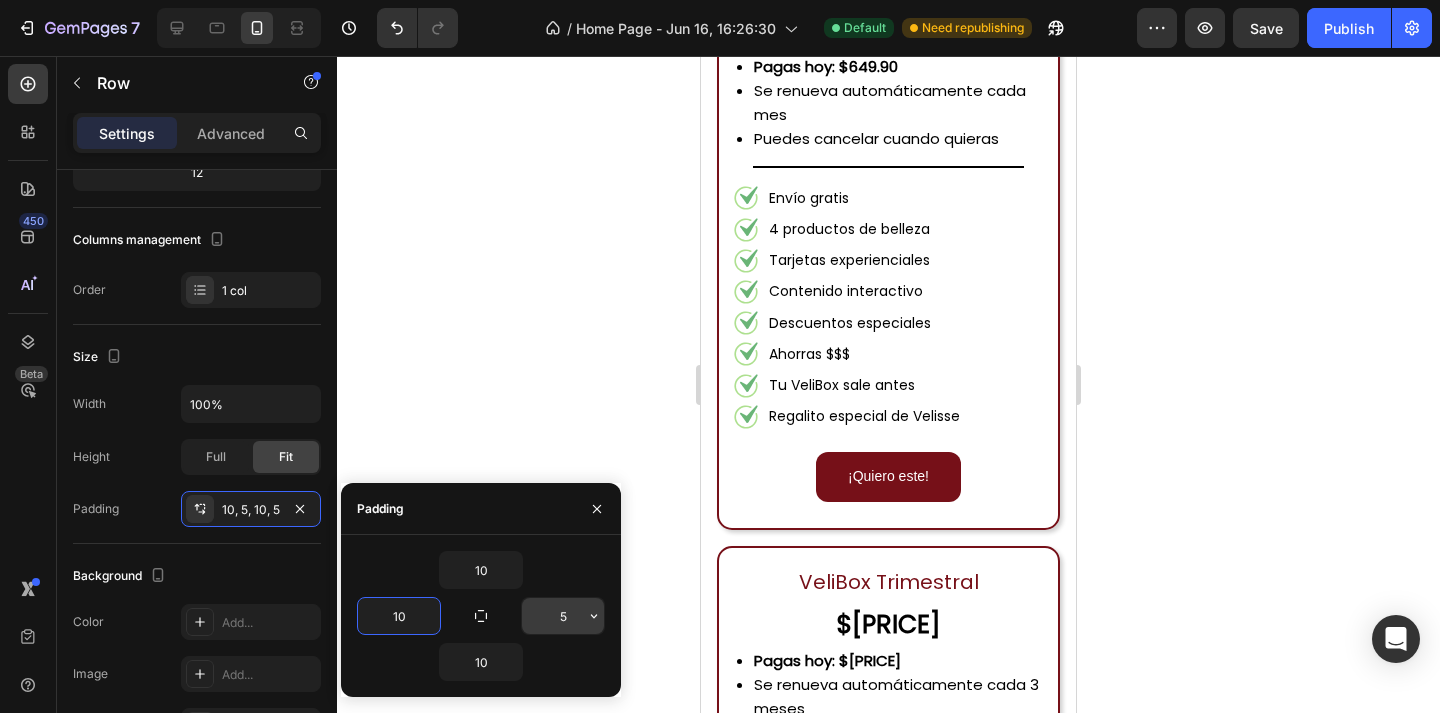 click on "5" at bounding box center (563, 616) 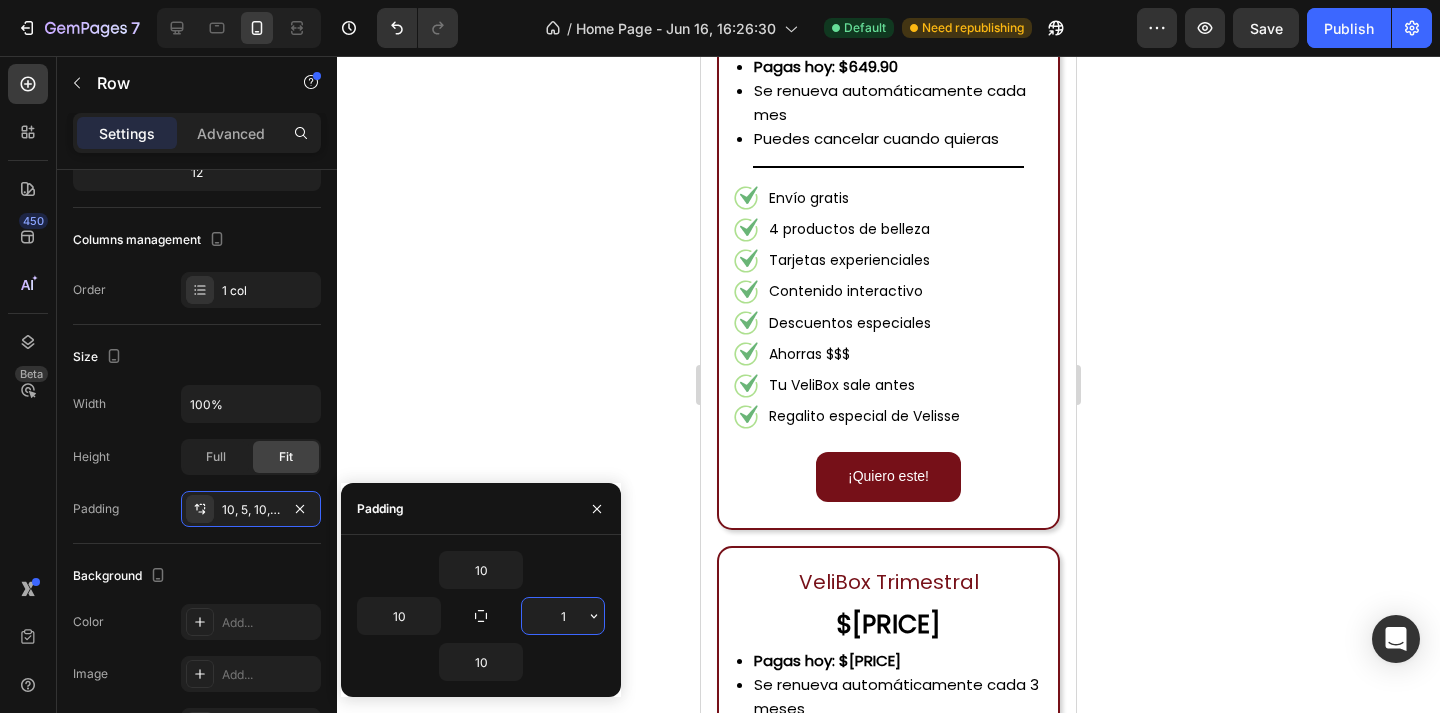 type on "10" 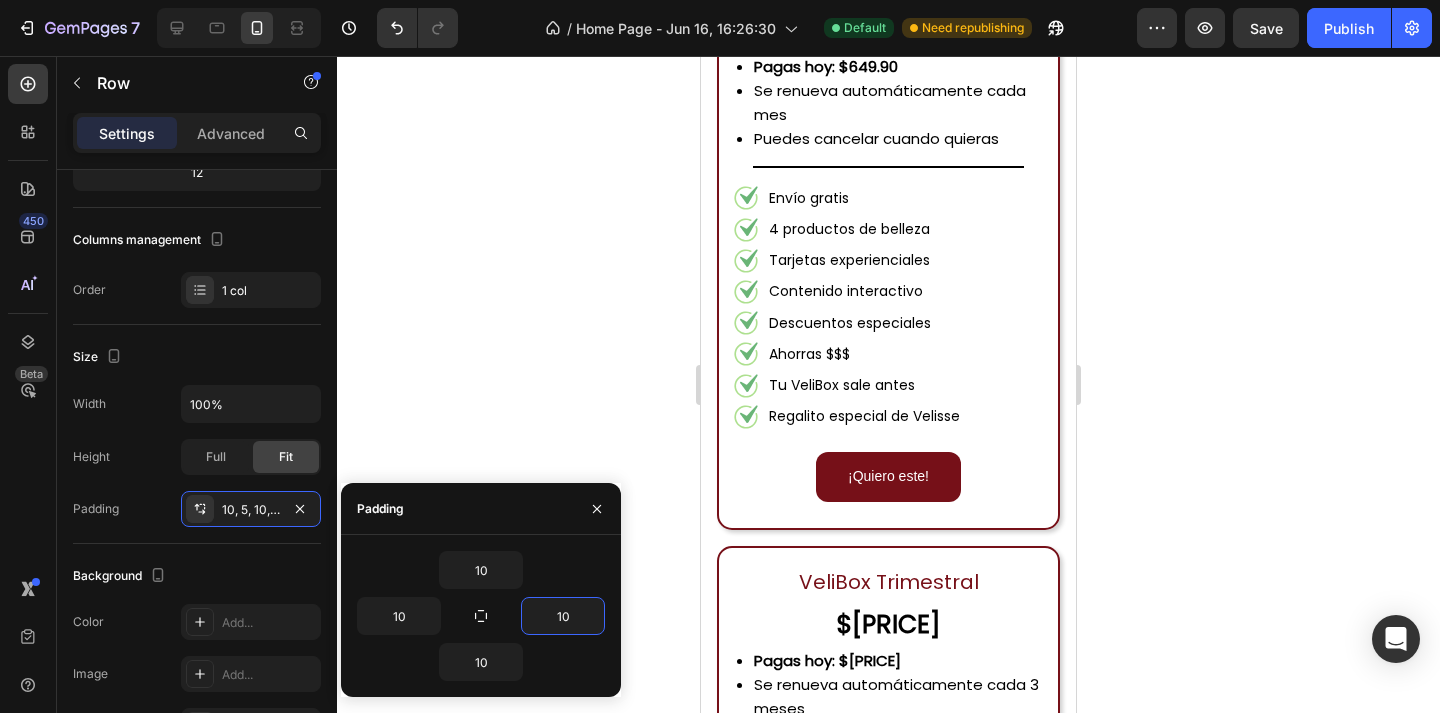 click 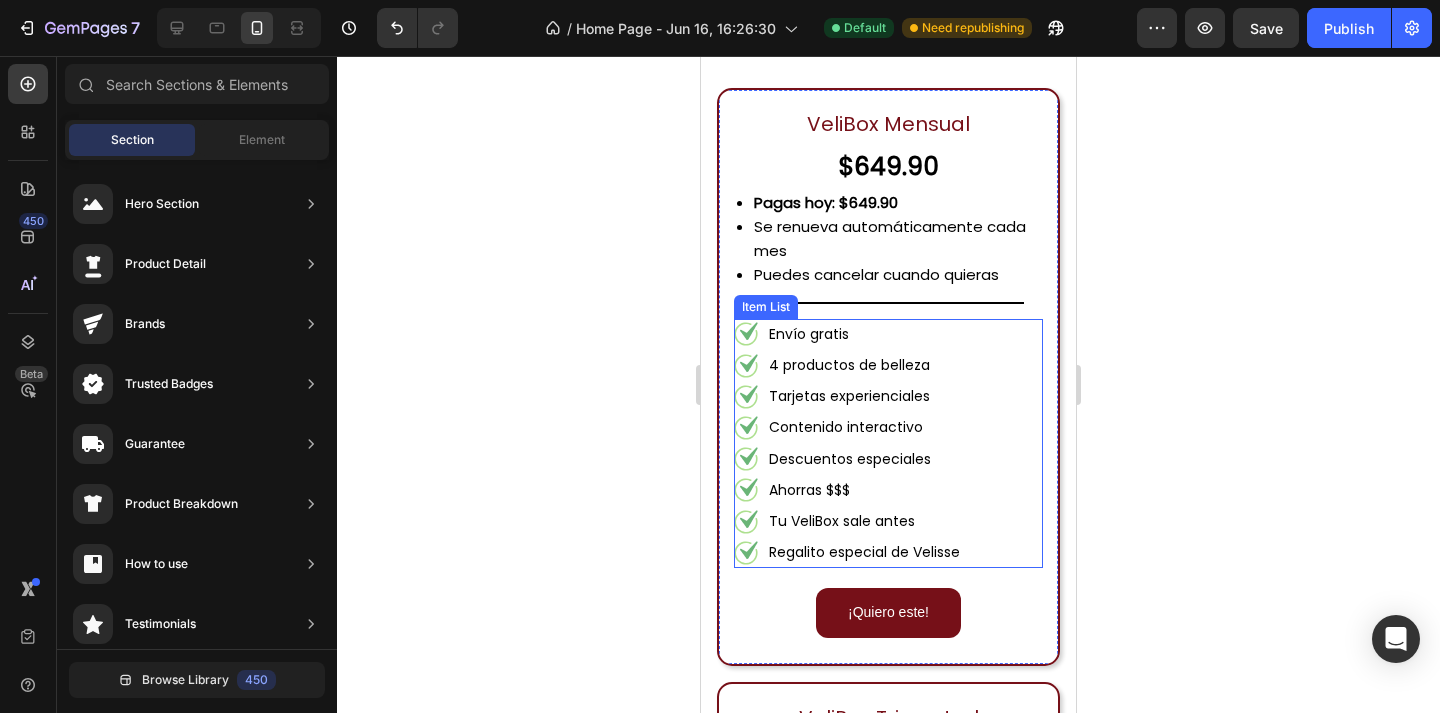 scroll, scrollTop: 2365, scrollLeft: 0, axis: vertical 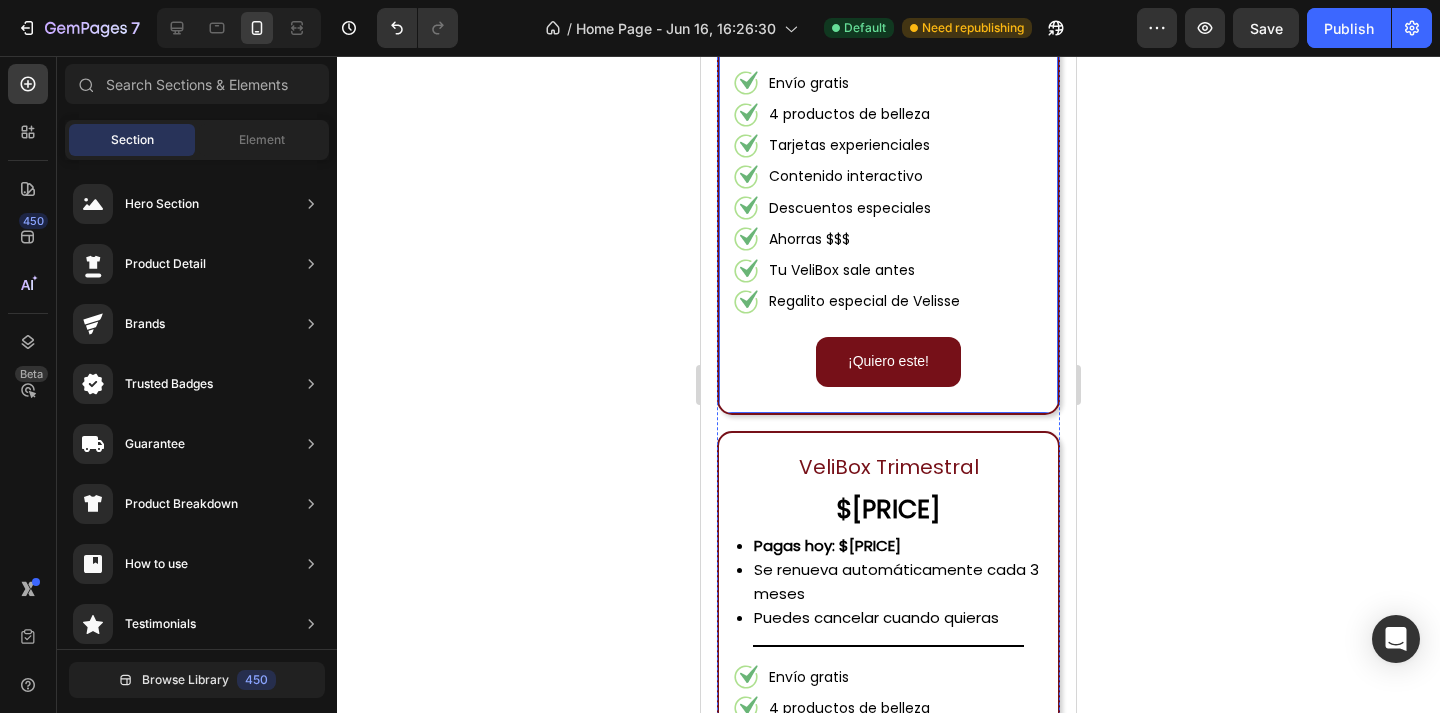 click on "Pagas hoy: $[PRICE] Se renueva automáticamente cada mes Puedes cancelar cuando quieras Custom Code Title Line Envío gratis 4 productos de belleza Tarjetas experienciales Contenido interactivo Descuentos especiales Ahorras $$$ Tu VeliBox sale antes Regalito especial de Velisse Item List ¡Quiero este! Button Row" at bounding box center (888, 126) 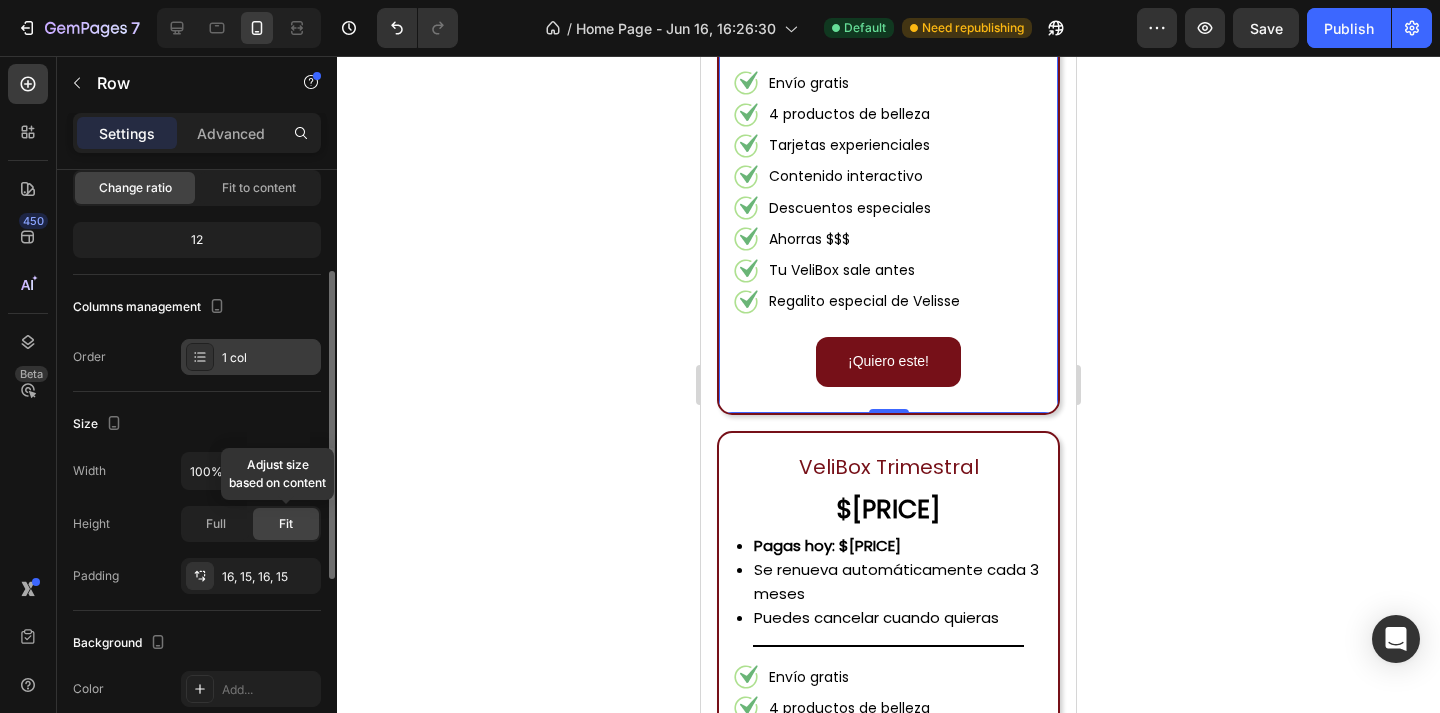 scroll, scrollTop: 342, scrollLeft: 0, axis: vertical 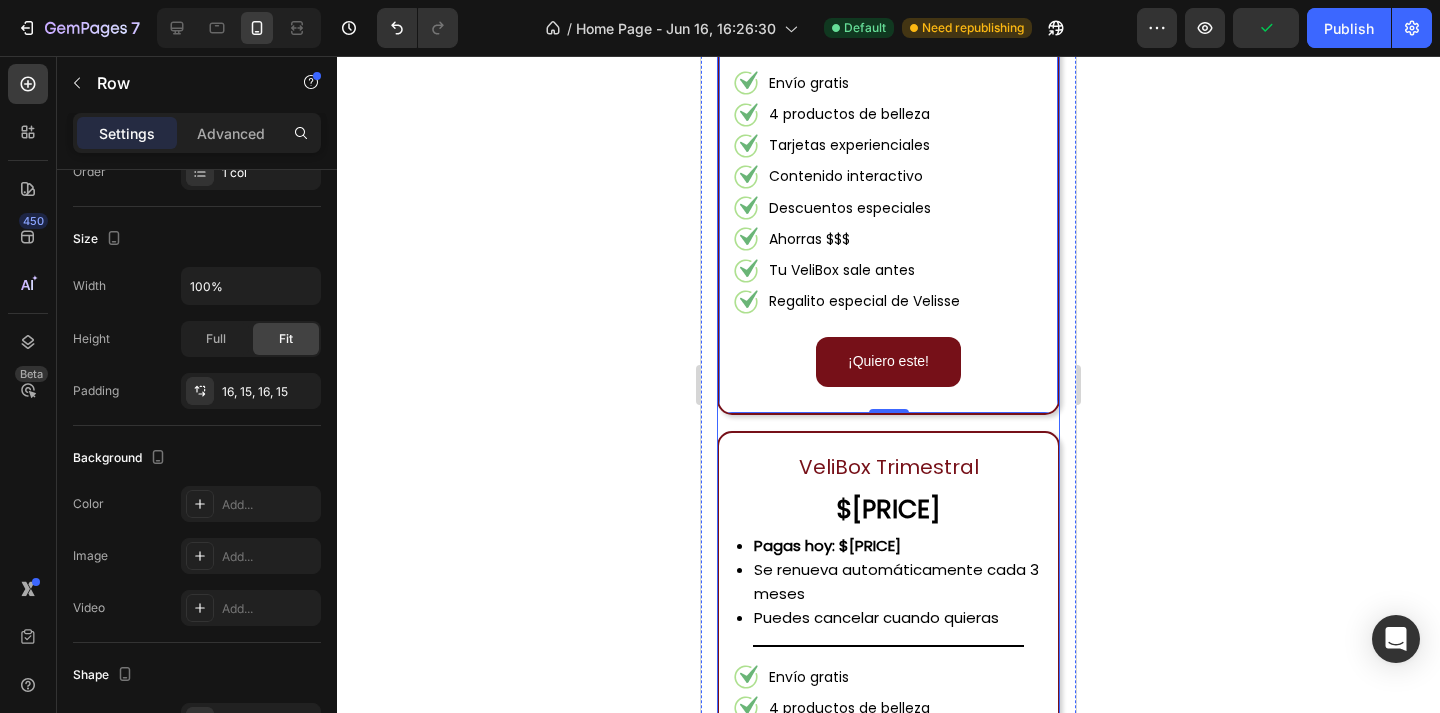click on "VeliBox Mensual Text Block $[PRICE] Text Block
Pagas hoy: $[PRICE]
Se renueva automáticamente cada mes
Puedes cancelar cuando quieras
Custom Code                Title Line Envío gratis 4 productos de belleza Tarjetas experienciales Contenido interactivo Descuentos especiales Ahorras $$$ Tu VeliBox sale antes Regalito especial de Velisse Item List ¡Quiero este! Button Row   0 VeliBox Trimestral Text Block $[PRICE] Text Block
Pagas hoy: $[PRICE]
Se renueva automáticamente cada 3 meses
Puedes cancelar cuando quieras
Custom Code                Title Line Envío gratis 4 productos de belleza Tarjetas experienciales Contenido interactivo Descuentos especiales Ahorras $60 MXN Tu VeliBox sale antes Regalito especial de Velisse Item List ¡Quiero este! Button Row VeliBox Semestral Text Block $[PRICE] Text Block
Pagas hoy: $[PRICE]
Se renueva automáticamente cada 6 meses
Puedes cancelar cuando quieras
Custom Code                Title Line Envío gratis 4 productos de belleza" at bounding box center [888, 1016] 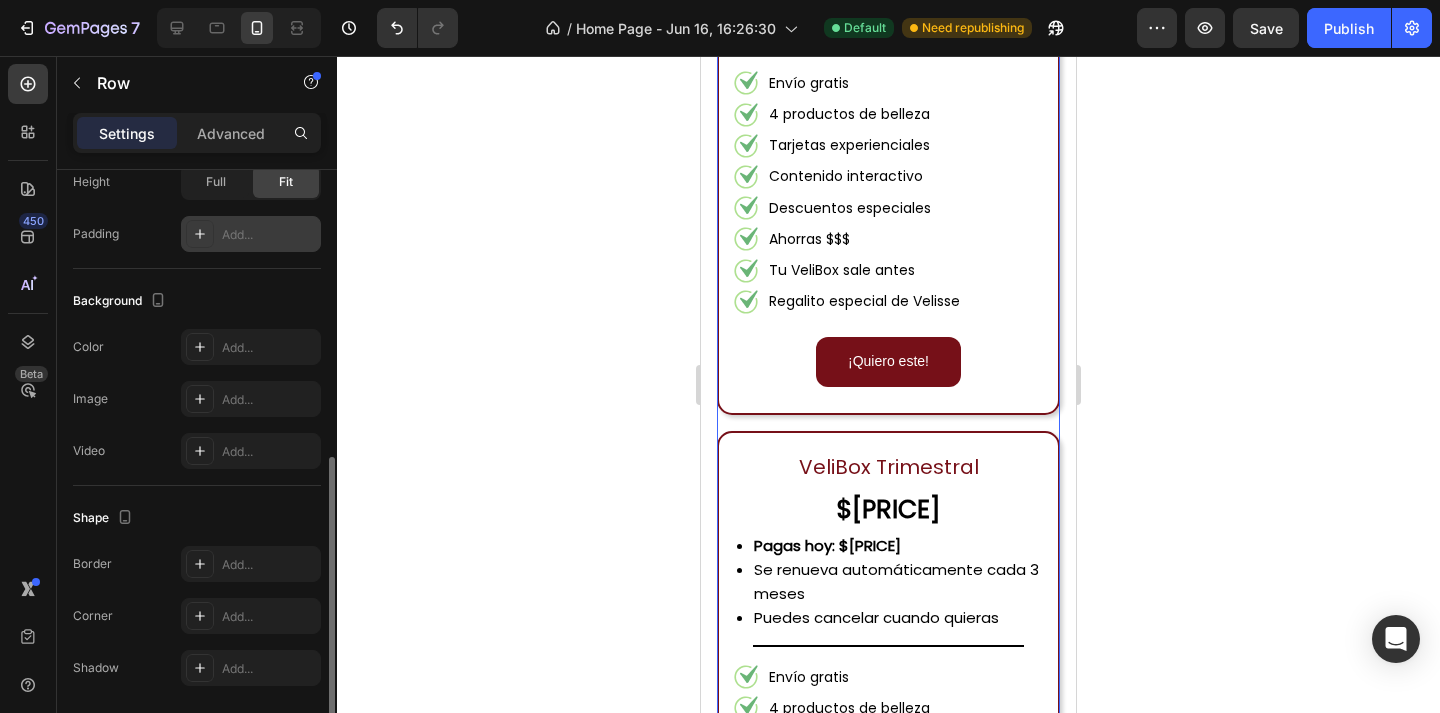 scroll, scrollTop: 683, scrollLeft: 0, axis: vertical 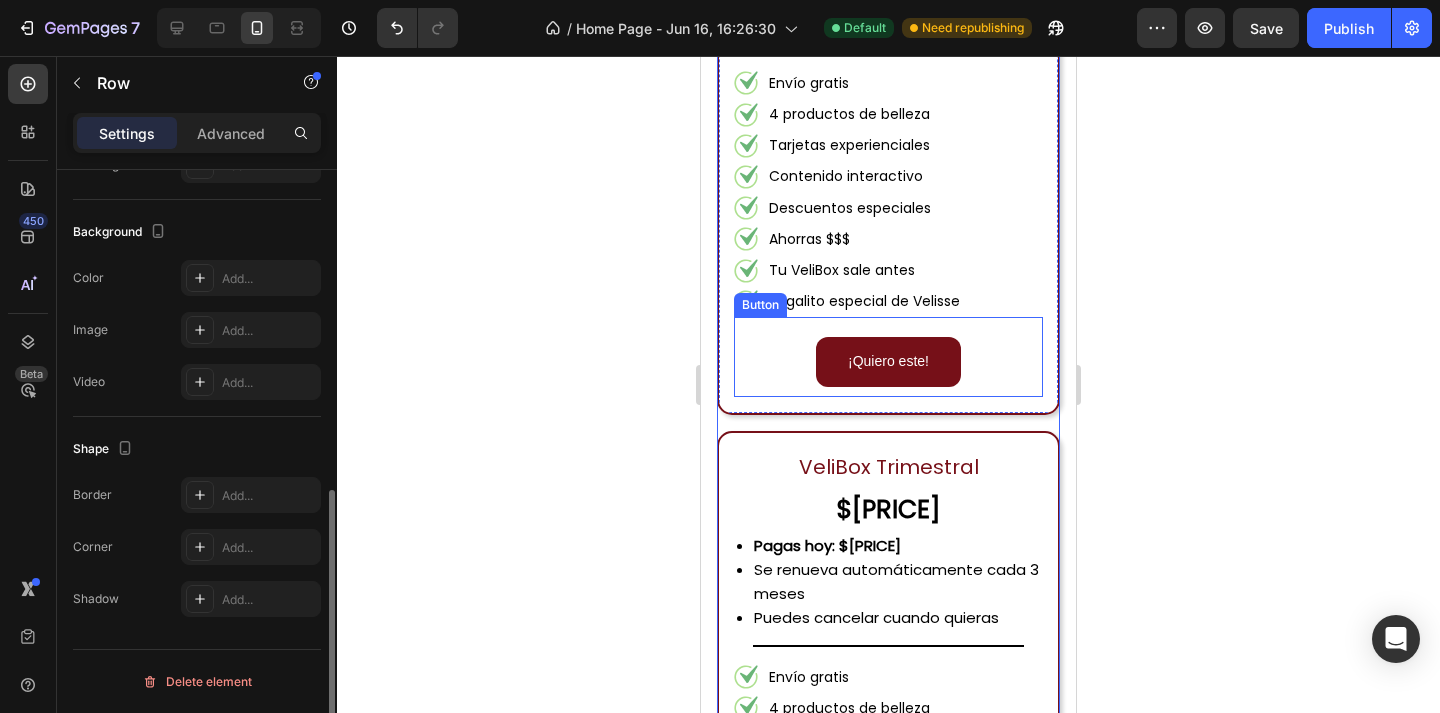click on "¡Quiero este! Button" at bounding box center (888, 356) 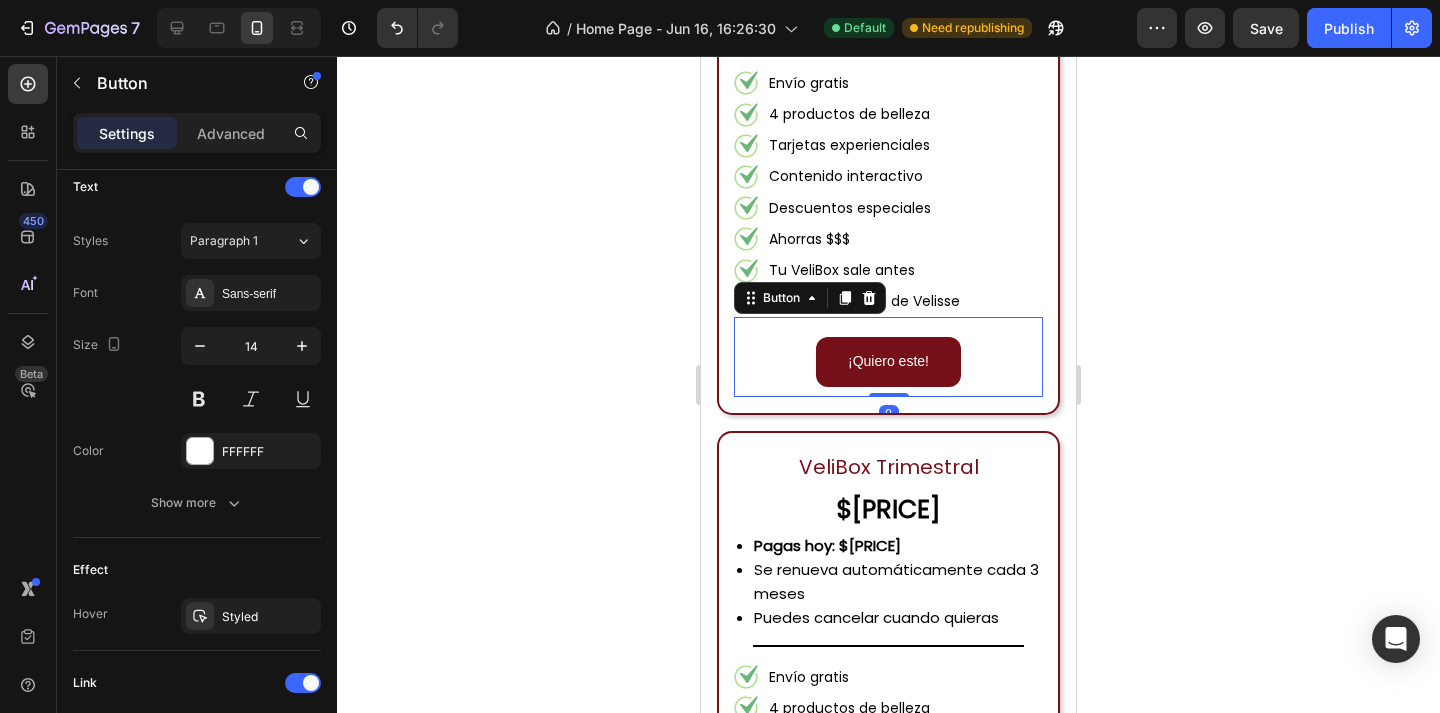 scroll, scrollTop: 0, scrollLeft: 0, axis: both 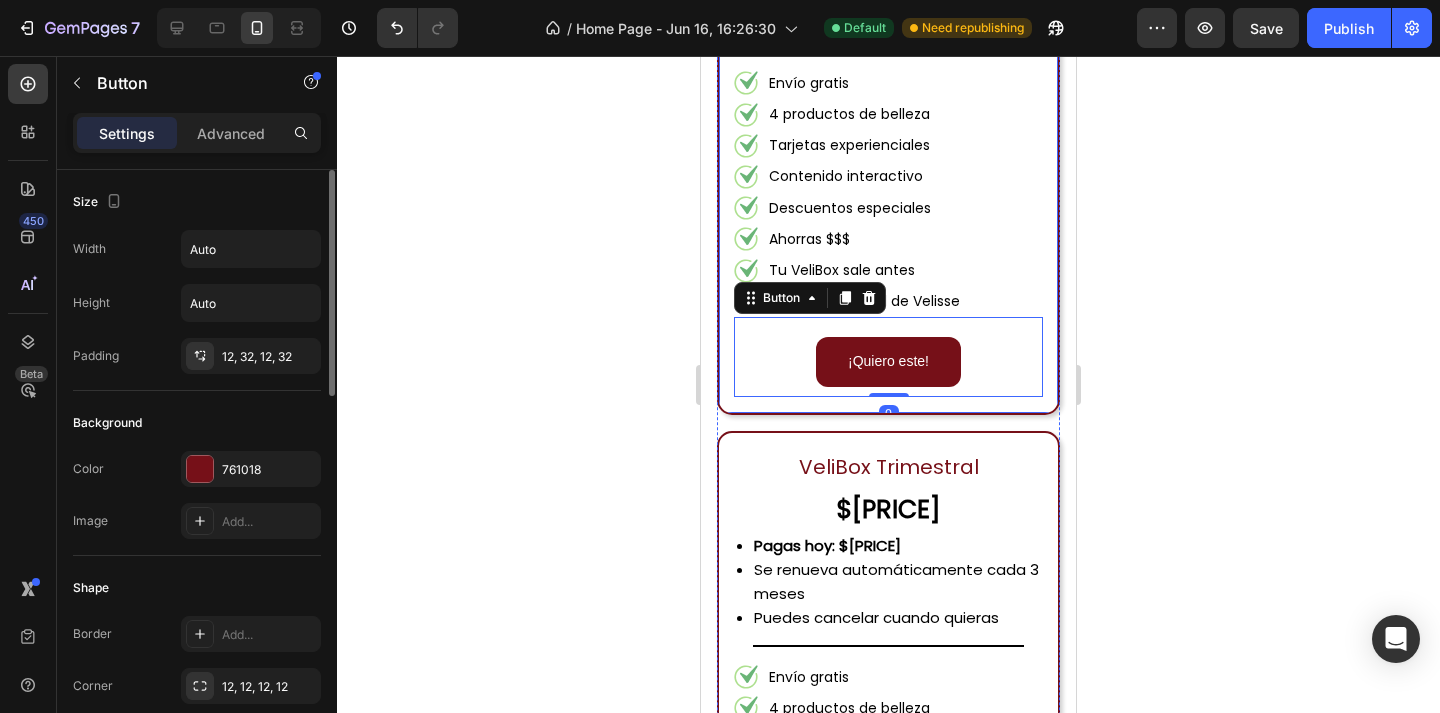 click on "Pagas hoy: $[PRICE] Se renueva automáticamente cada mes Puedes cancelar cuando quieras Custom Code Title Line Envío gratis 4 productos de belleza Tarjetas experienciales Contenido interactivo Descuentos especiales Ahorras $$$ Tu VeliBox sale antes Regalito especial de Velisse Item List ¡Quiero este! Button 0 Row" at bounding box center (888, 126) 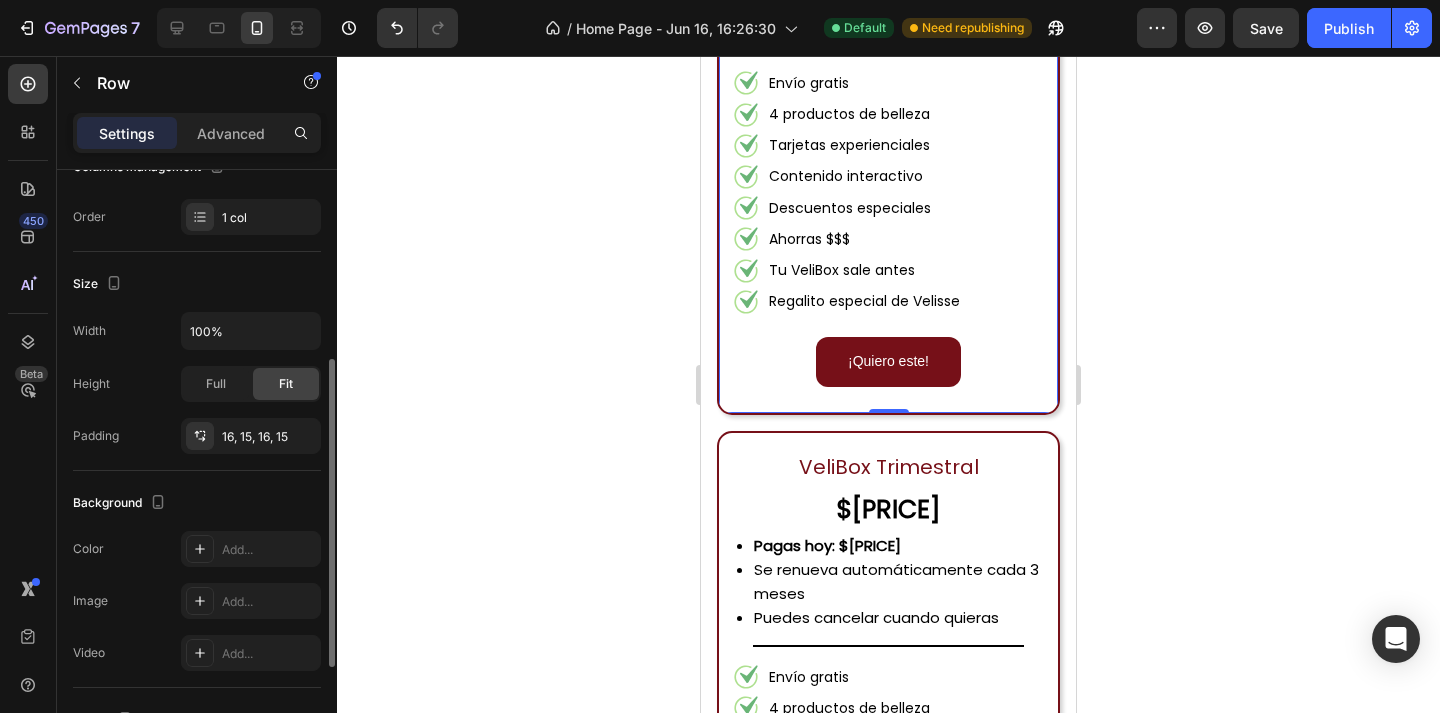 scroll, scrollTop: 391, scrollLeft: 0, axis: vertical 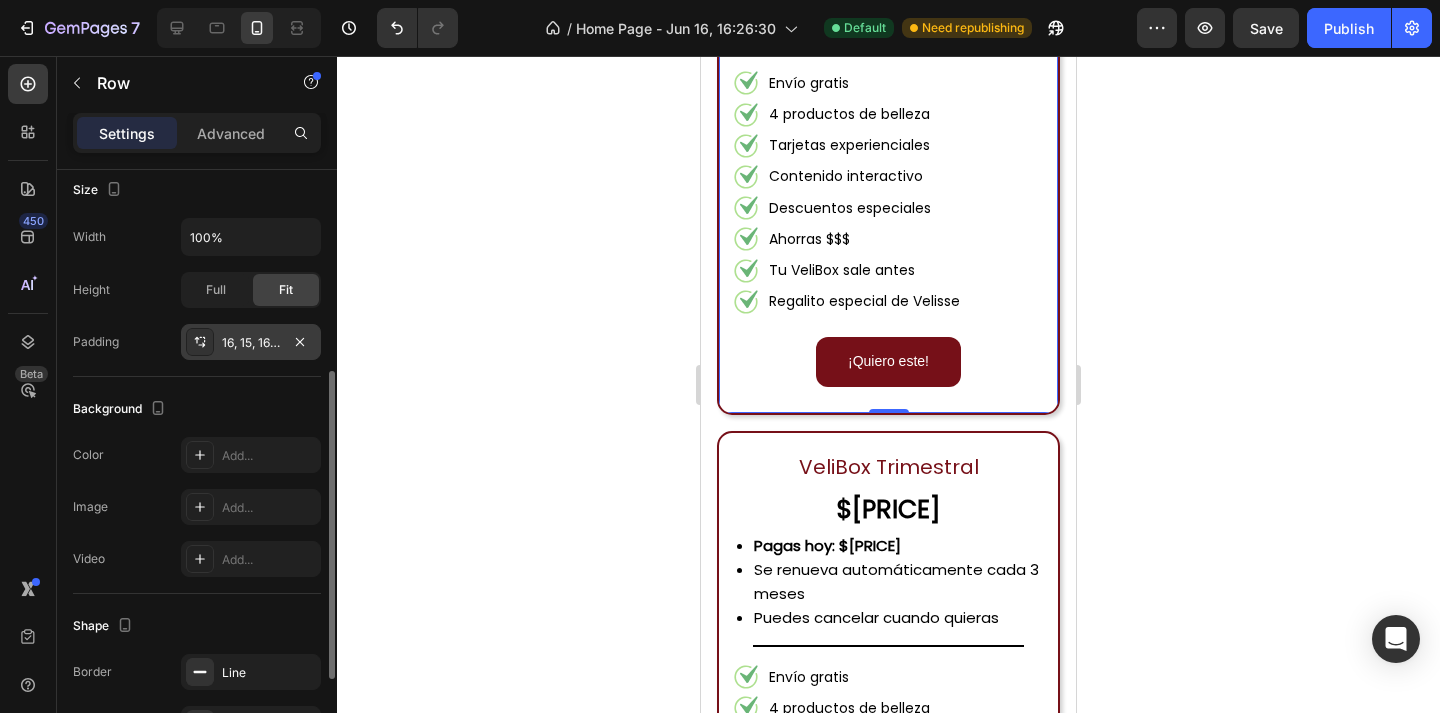click on "16, 15, 16, 15" at bounding box center (251, 343) 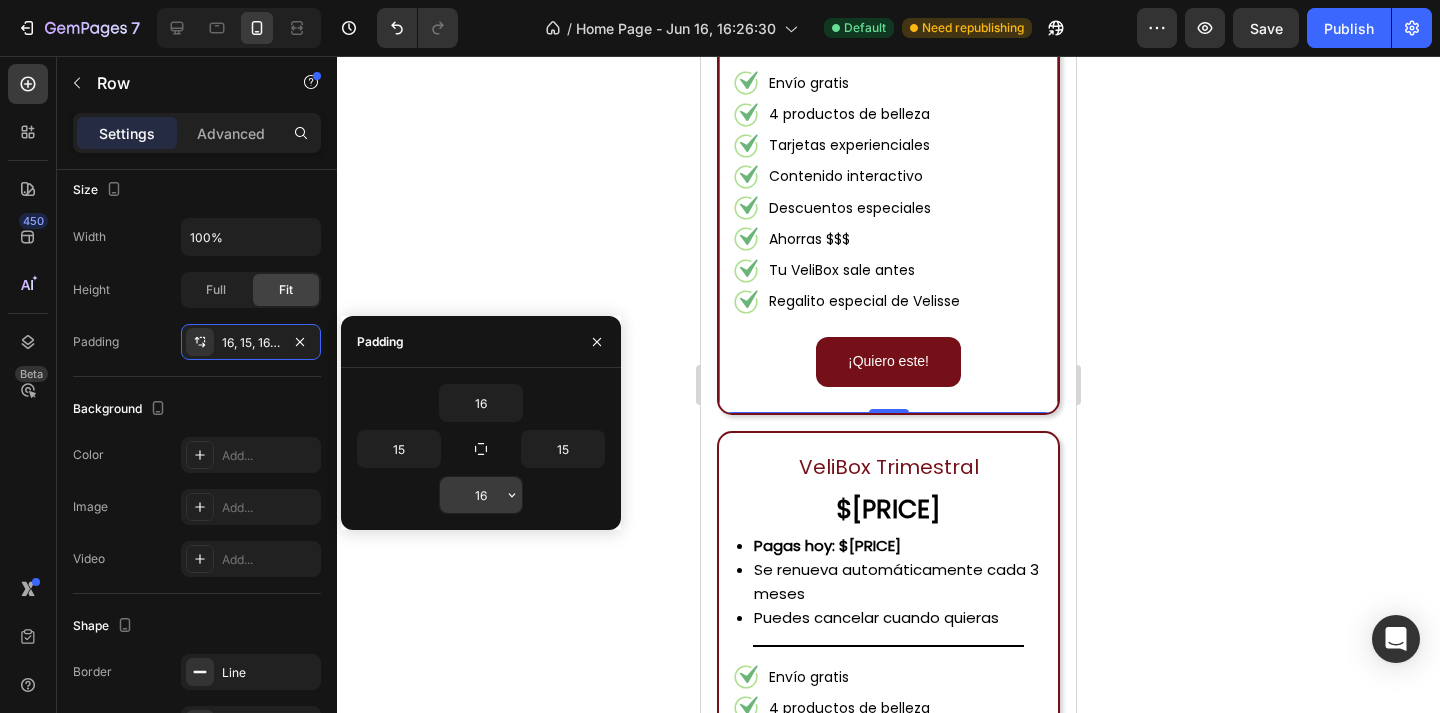 click on "16" at bounding box center (481, 495) 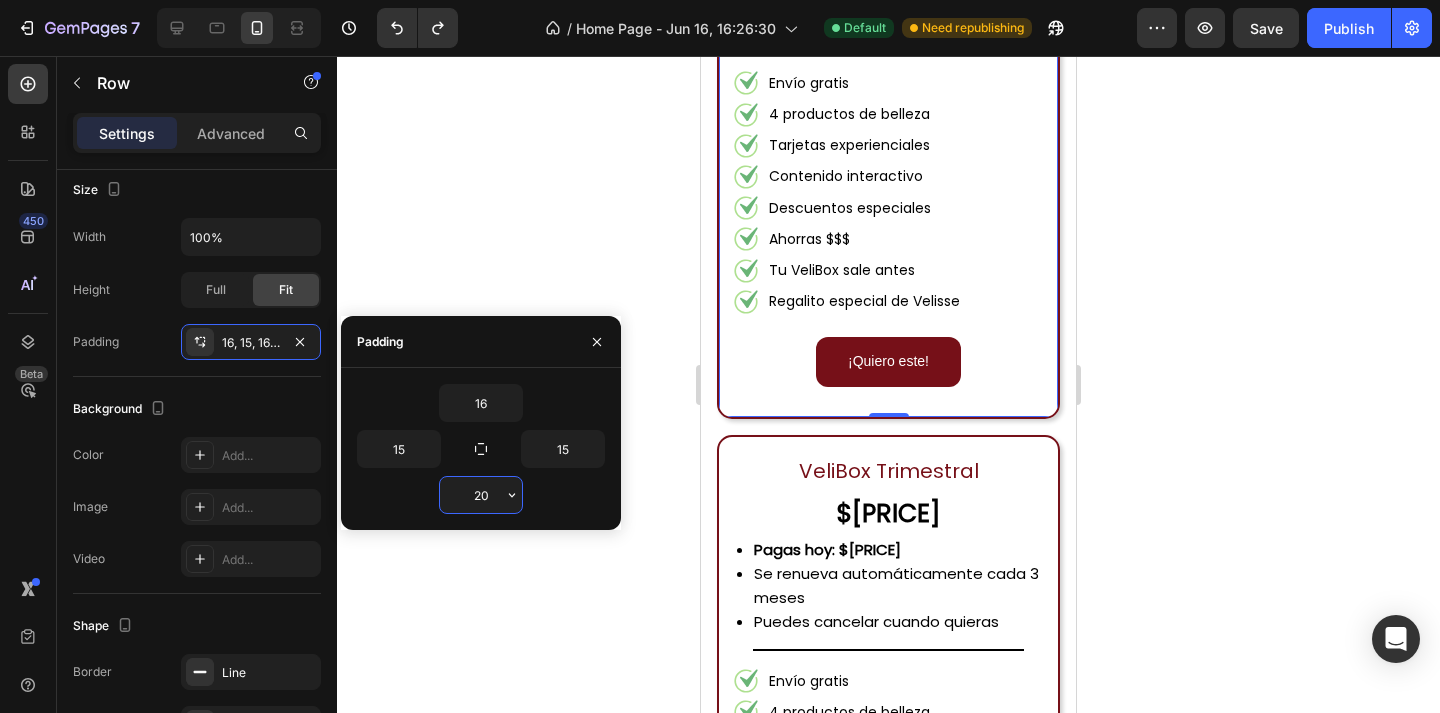 type on "16" 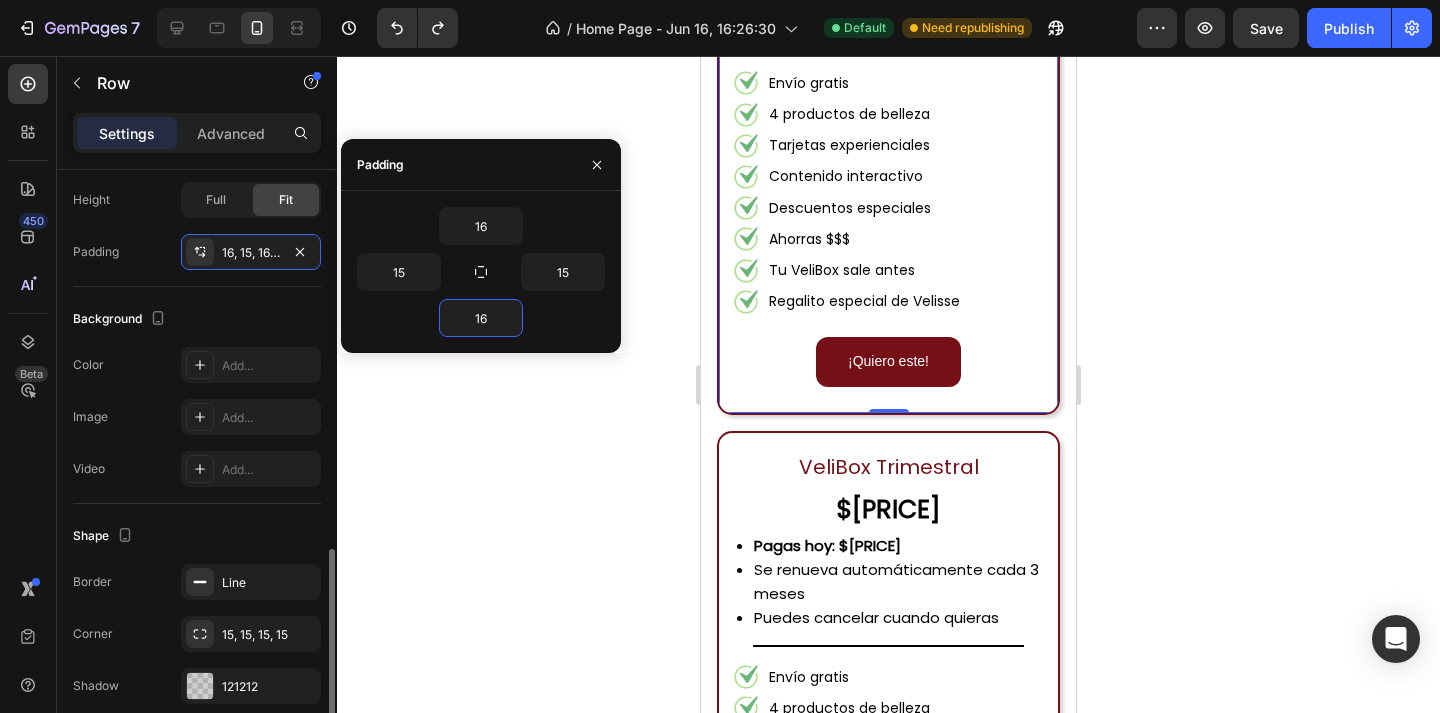 scroll, scrollTop: 568, scrollLeft: 0, axis: vertical 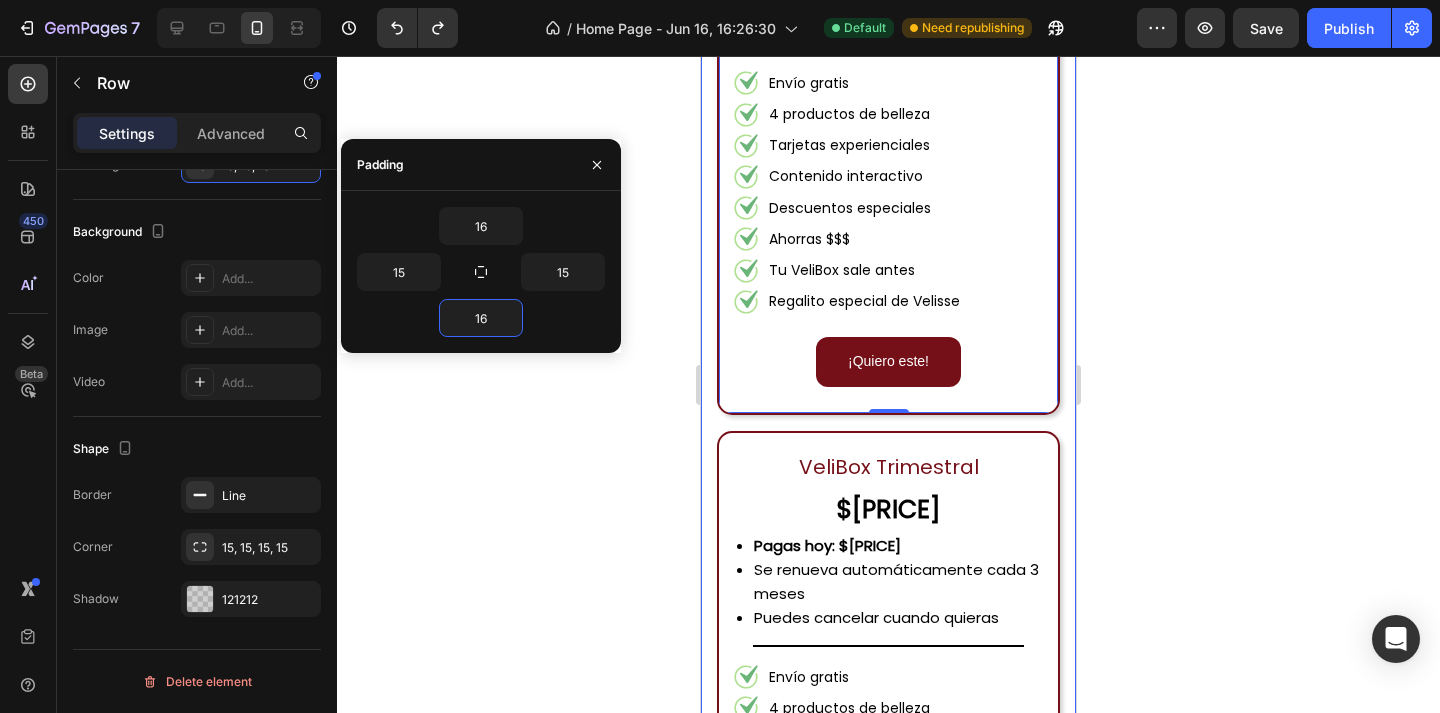 click on "VeliBox Mensual Text Block $[PRICE] Text Block
Pagas hoy: $[PRICE]
Se renueva automáticamente cada mes
Puedes cancelar cuando quieras
Custom Code                Title Line Envío gratis 4 productos de belleza Tarjetas experienciales Contenido interactivo Descuentos especiales Ahorras $$$ Tu VeliBox sale antes Regalito especial de Velisse Item List ¡Quiero este! Button Row   0 VeliBox Trimestral Text Block $[PRICE] Text Block
Pagas hoy: $[PRICE]
Se renueva automáticamente cada 3 meses
Puedes cancelar cuando quieras
Custom Code                Title Line Envío gratis 4 productos de belleza Tarjetas experienciales Contenido interactivo Descuentos especiales Ahorras $60 MXN Tu VeliBox sale antes Regalito especial de Velisse Item List ¡Quiero este! Button Row VeliBox Semestral Text Block $[PRICE] Text Block
Pagas hoy: $[PRICE]
Se renueva automáticamente cada 6 meses
Puedes cancelar cuando quieras
Custom Code                Title Line Envío gratis 4 productos de belleza" at bounding box center [888, 1016] 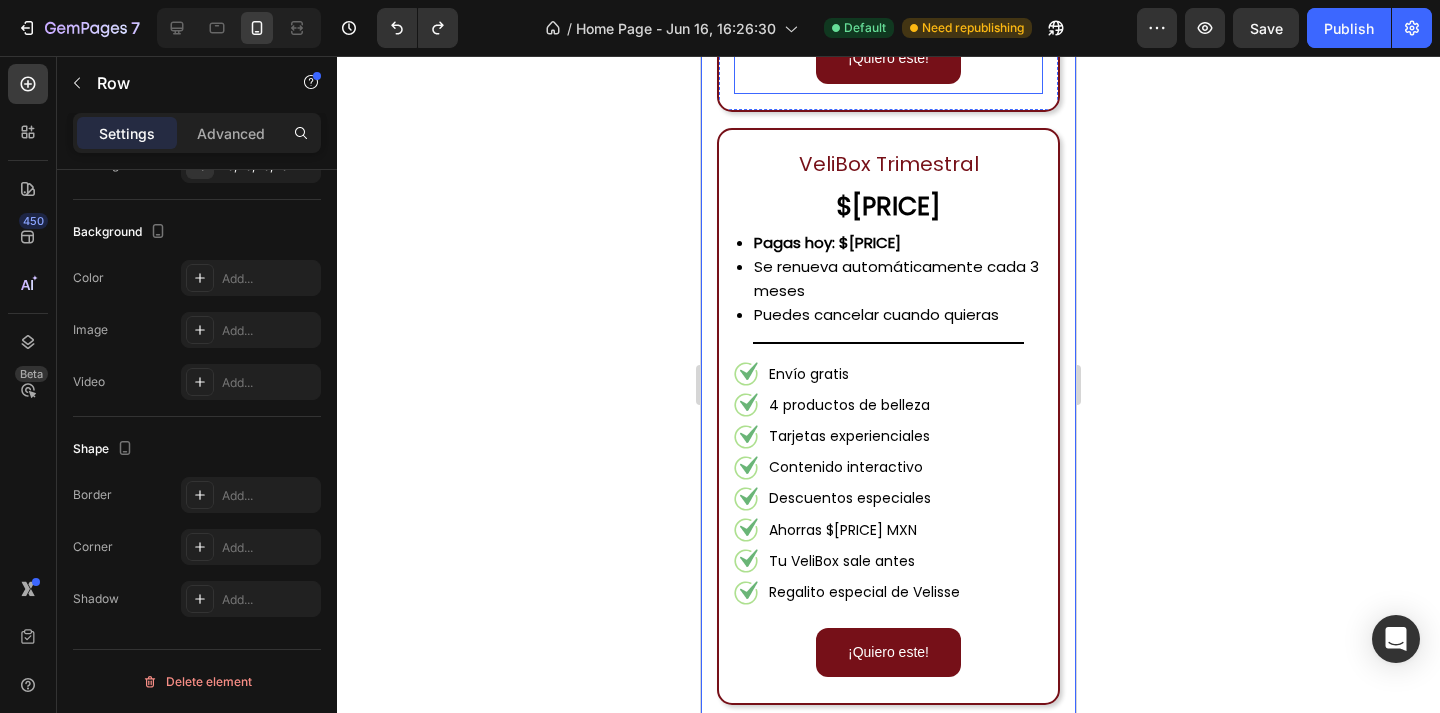 scroll, scrollTop: 2218, scrollLeft: 0, axis: vertical 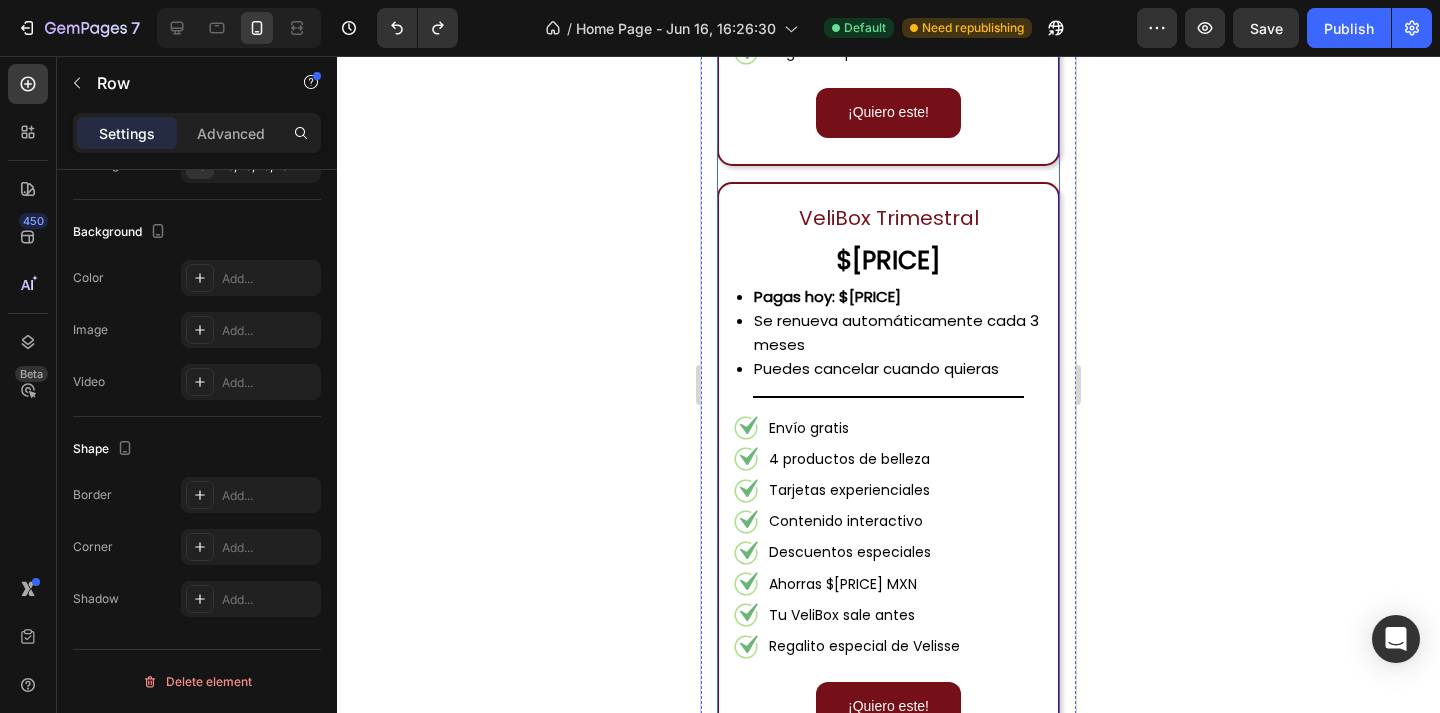 click on "VeliBox Mensual Text Block $[PRICE] Text Block
Pagas hoy: $[PRICE]
Se renueva automáticamente cada mes
Puedes cancelar cuando quieras
Custom Code                Title Line Envío gratis 4 productos de belleza Tarjetas experienciales Contenido interactivo Descuentos especiales Ahorras $$$ Tu VeliBox sale antes Regalito especial de Velisse Item List ¡Quiero este! Button Row VeliBox Trimestral Text Block $[PRICE] Text Block
Pagas hoy: $[PRICE]
Se renueva automáticamente cada 3 meses
Puedes cancelar cuando quieras
Custom Code                Title Line Envío gratis 4 productos de belleza Tarjetas experienciales Contenido interactivo Descuentos especiales Ahorras $60 MXN Tu VeliBox sale antes Regalito especial de Velisse Item List ¡Quiero este! Button Row VeliBox Semestral Text Block $[PRICE] Text Block
Pagas hoy: $[PRICE]
Se renueva automáticamente cada 6 meses
Puedes cancelar cuando quieras
Custom Code                Title Line Envío gratis 4 productos de belleza Row" at bounding box center (888, 767) 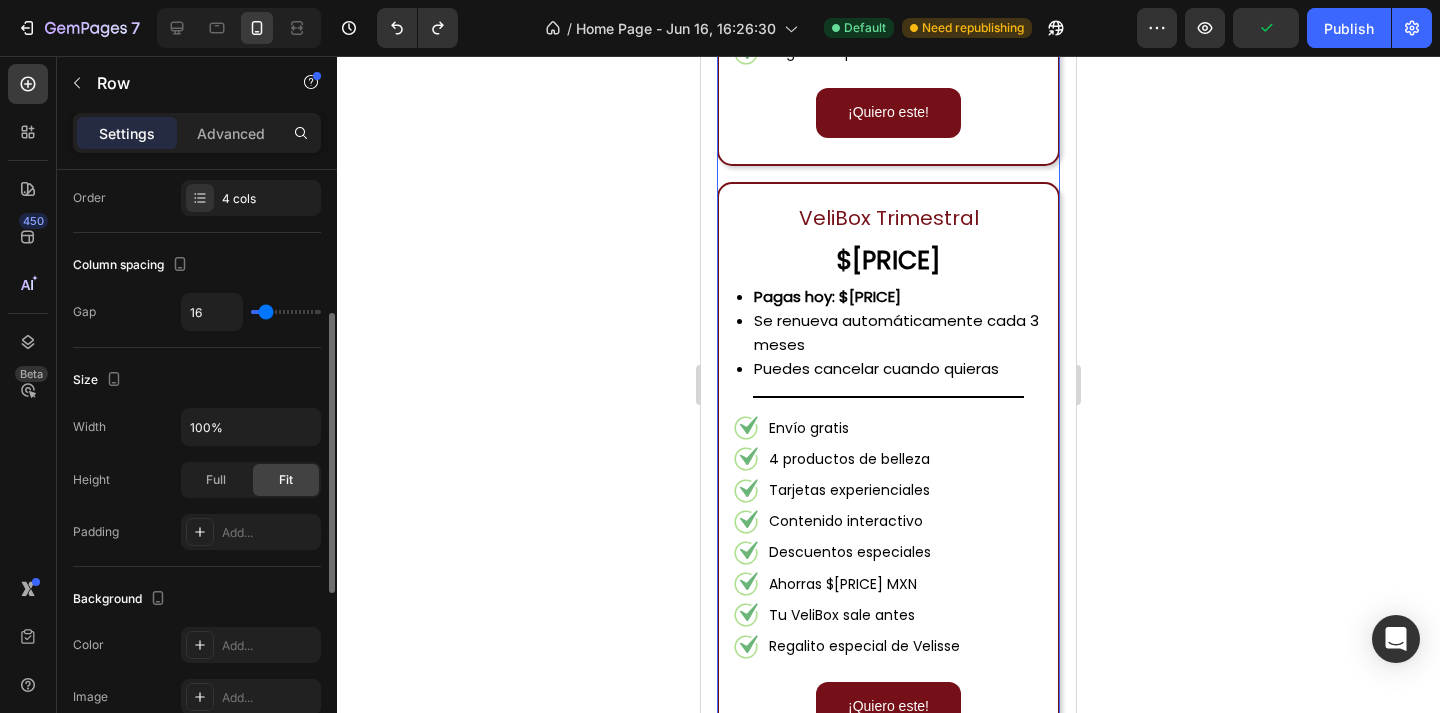 scroll, scrollTop: 313, scrollLeft: 0, axis: vertical 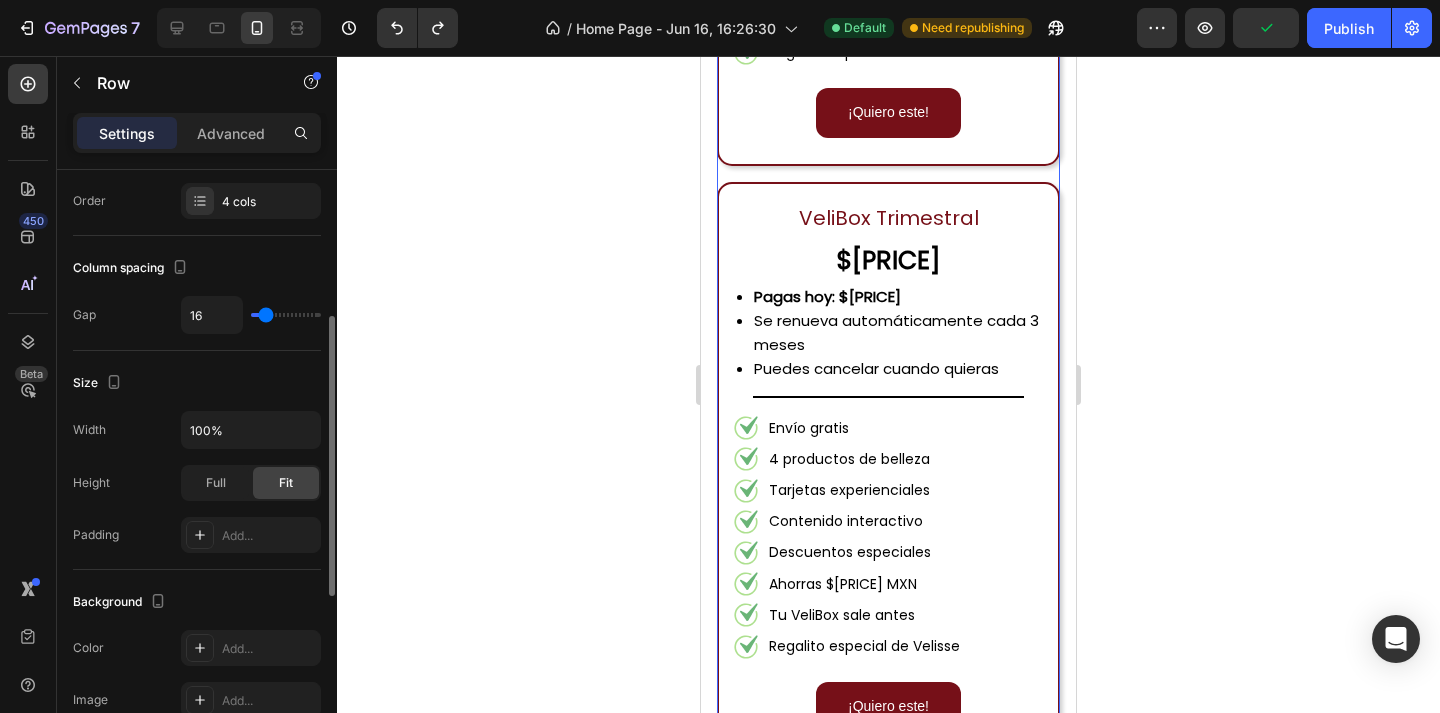 type on "41" 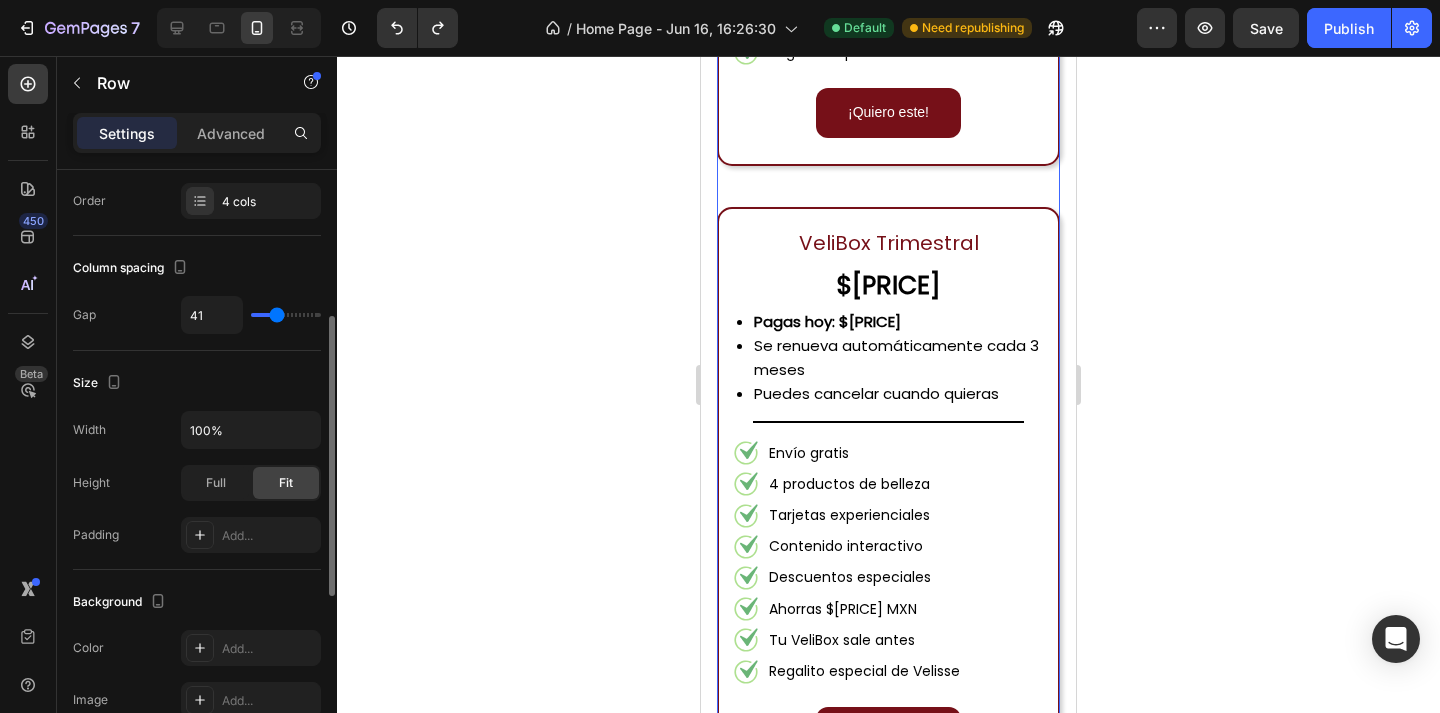 type on "44" 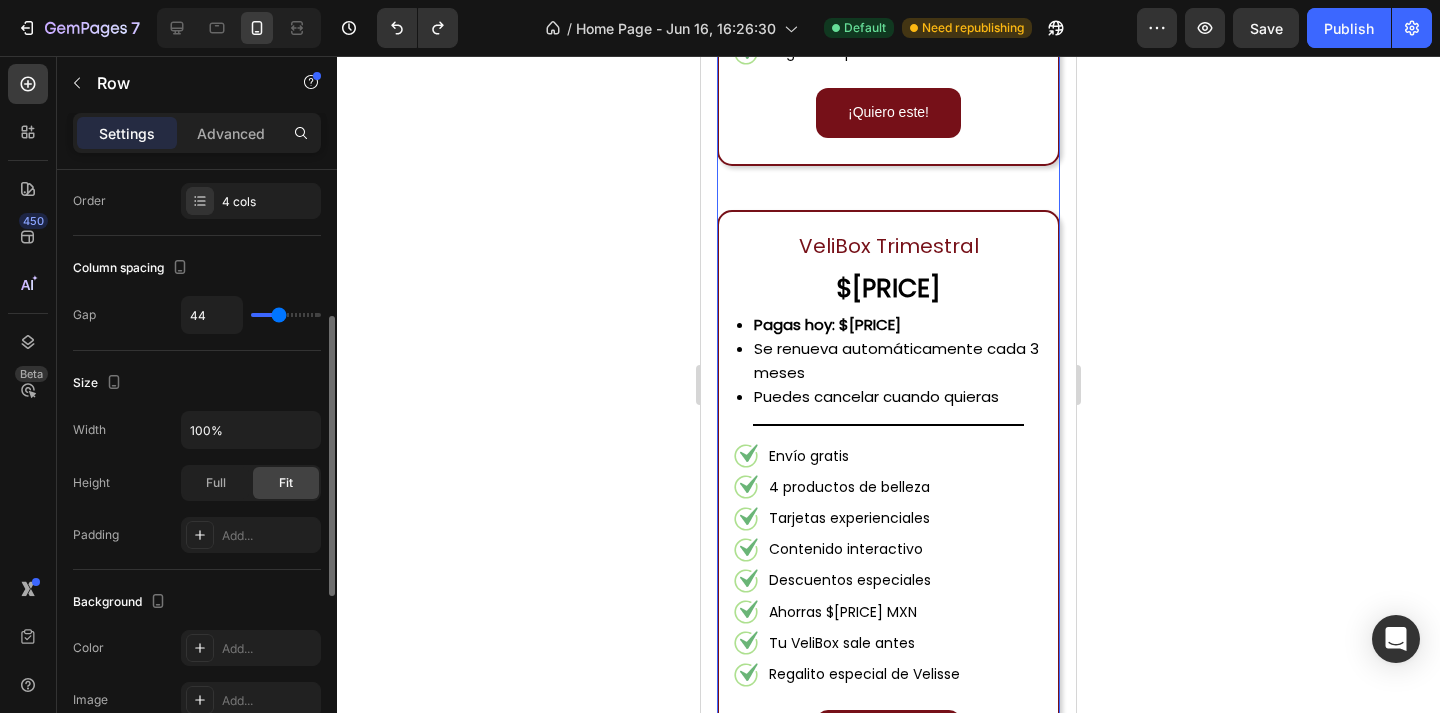 type on "42" 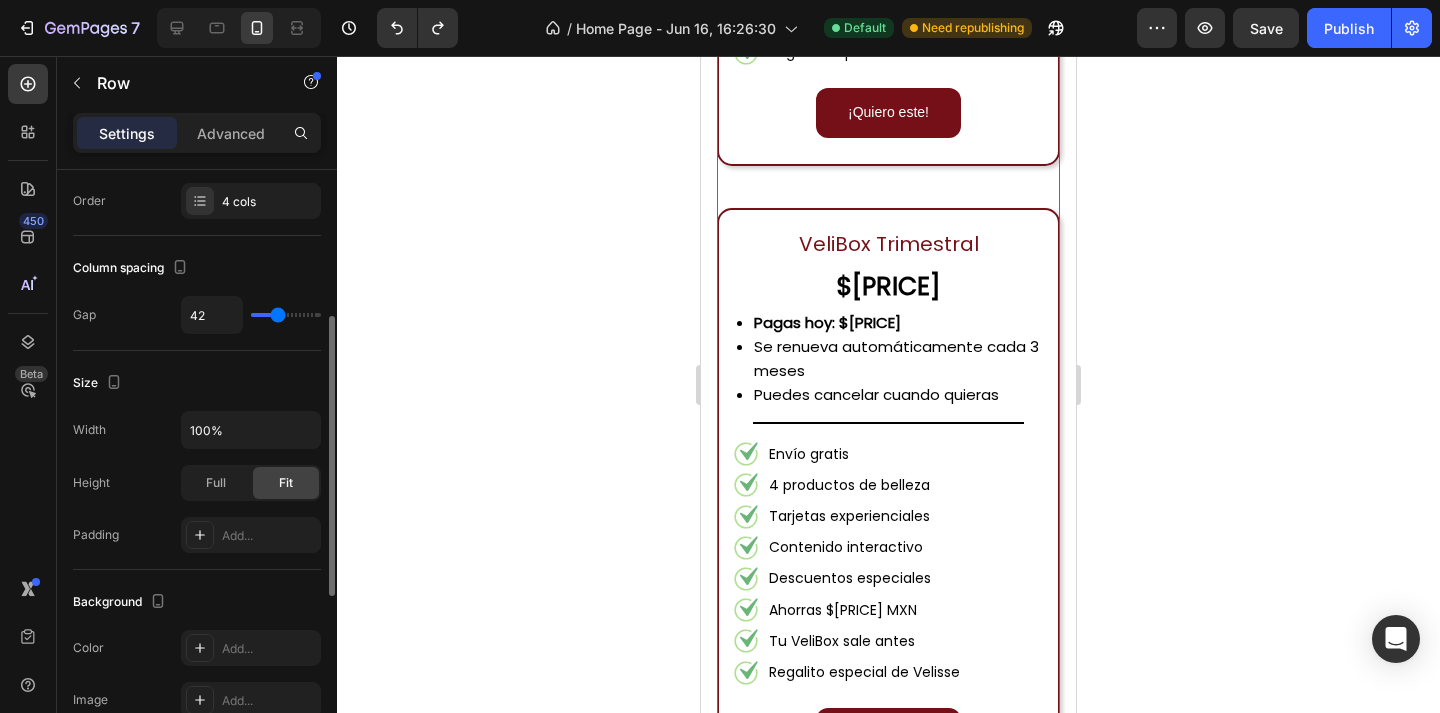 type on "35" 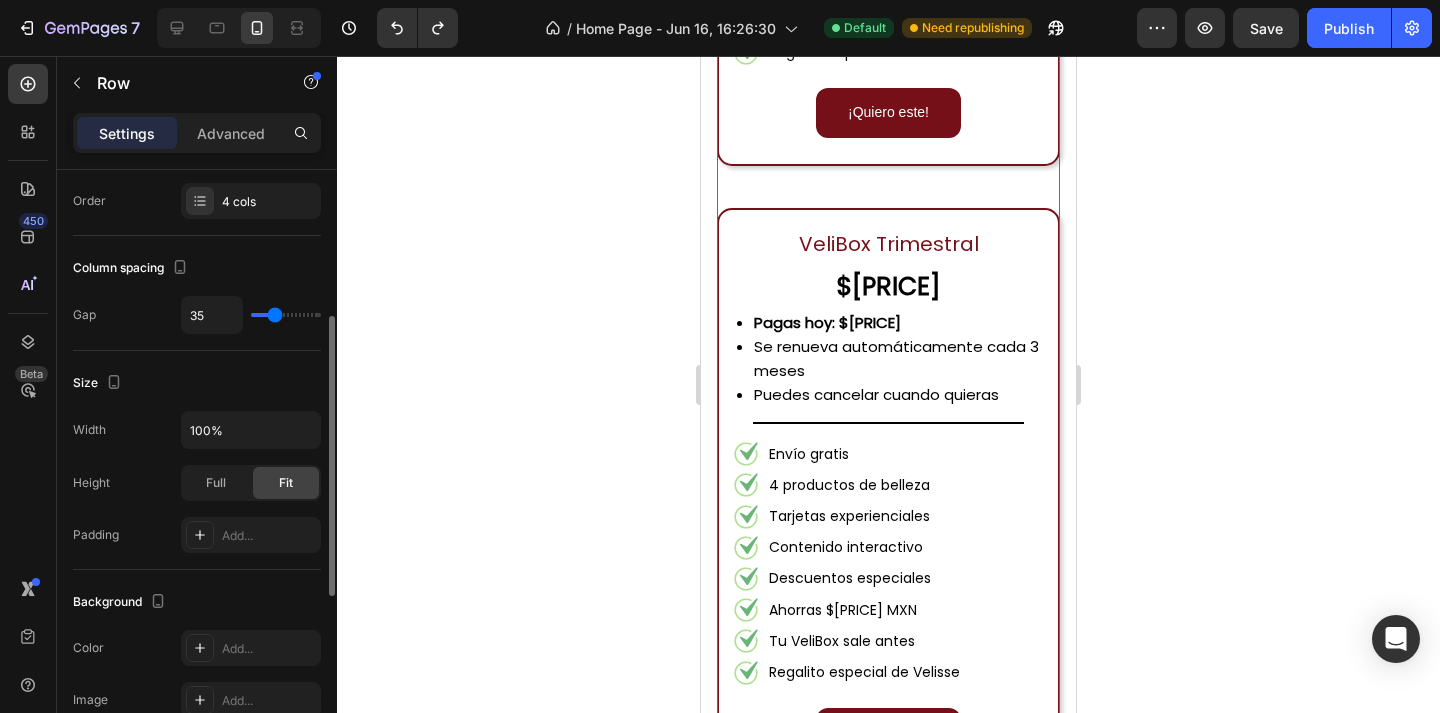 type on "34" 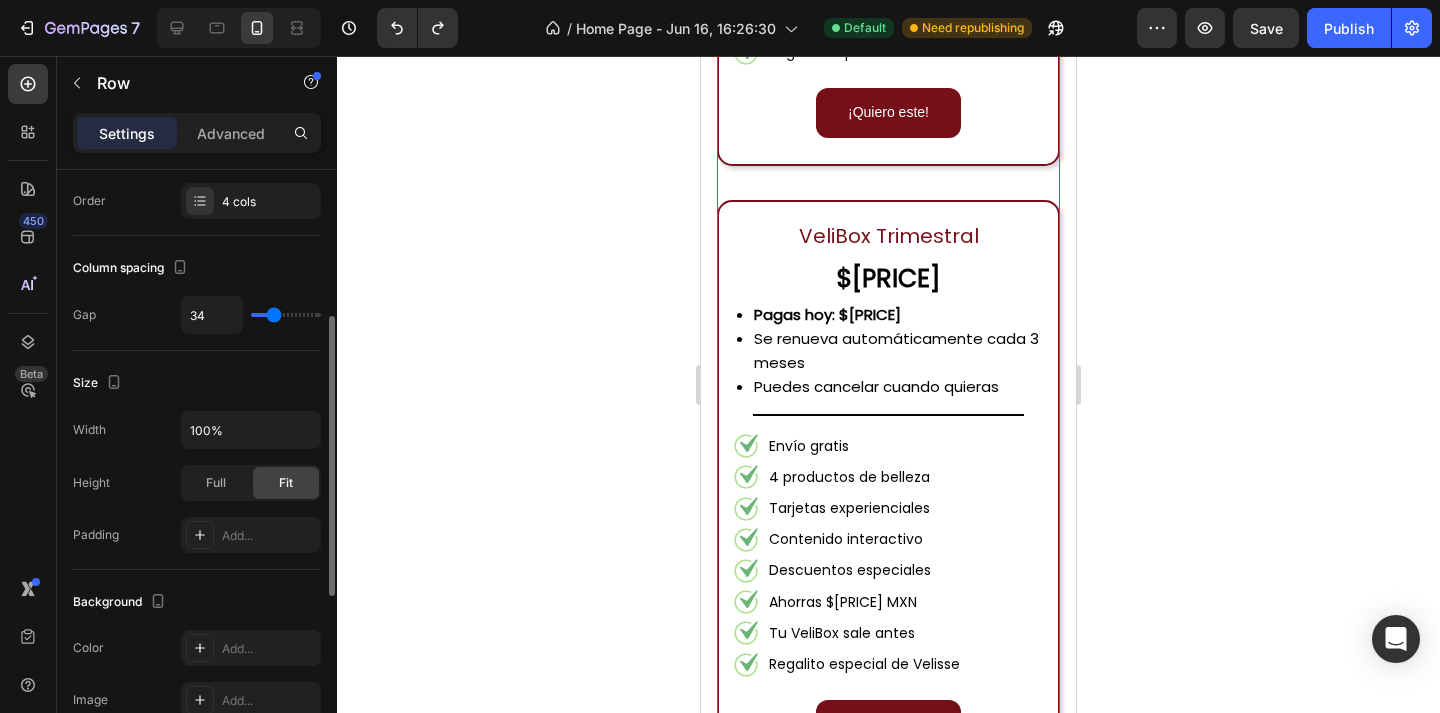 type on "33" 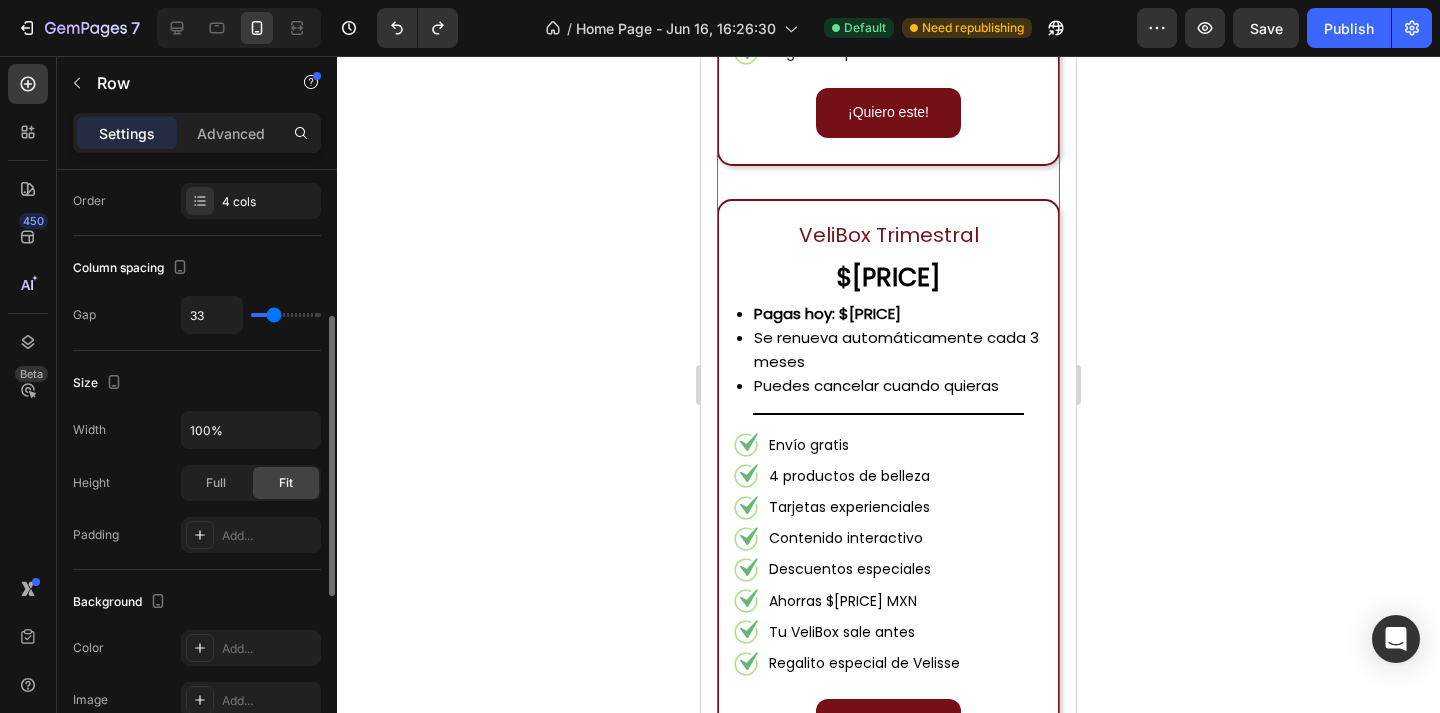 type on "38" 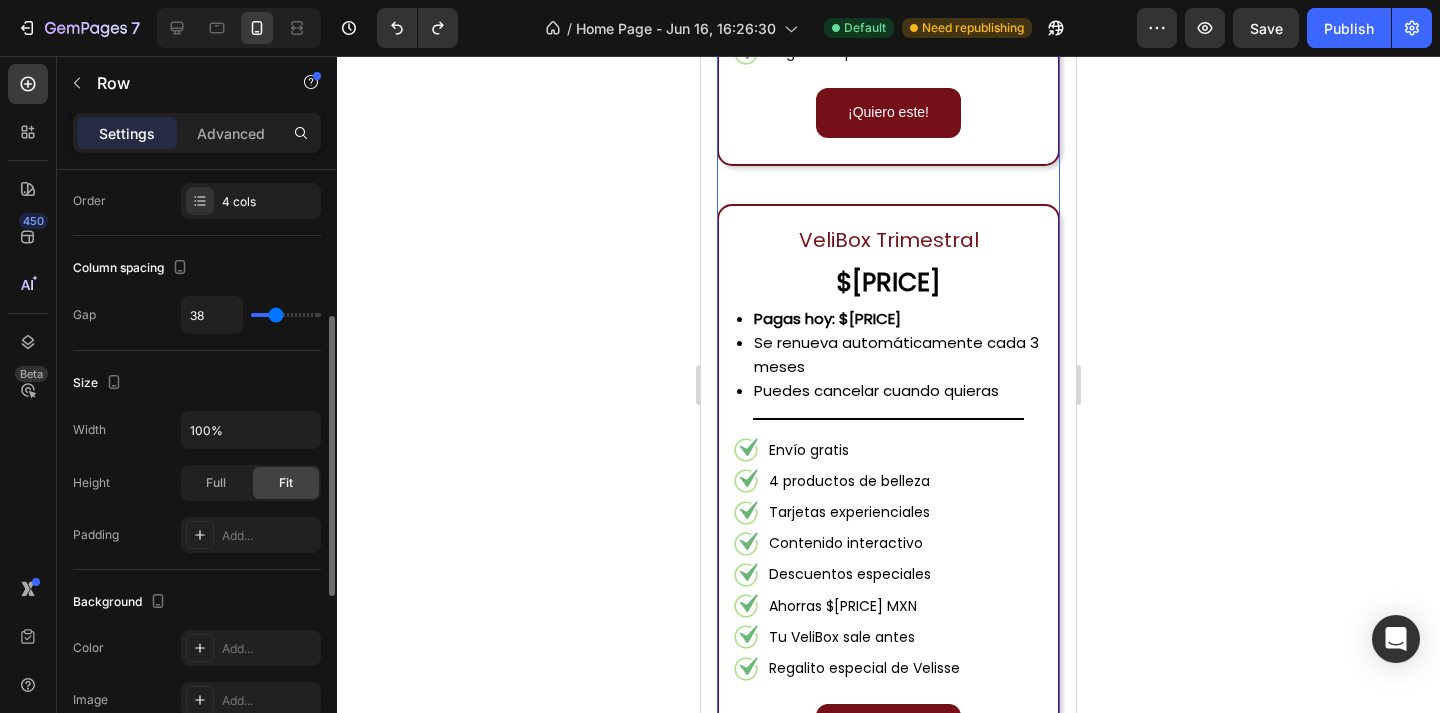 type on "42" 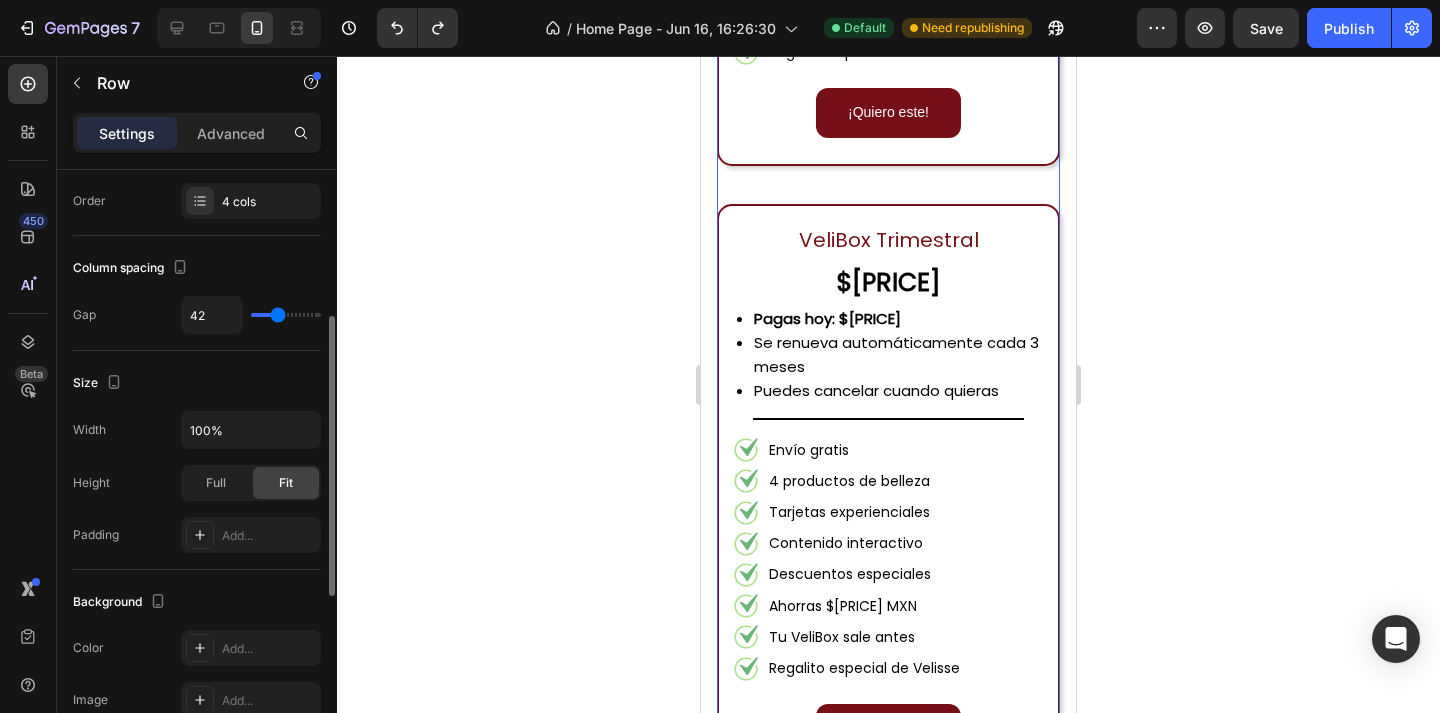 type on "43" 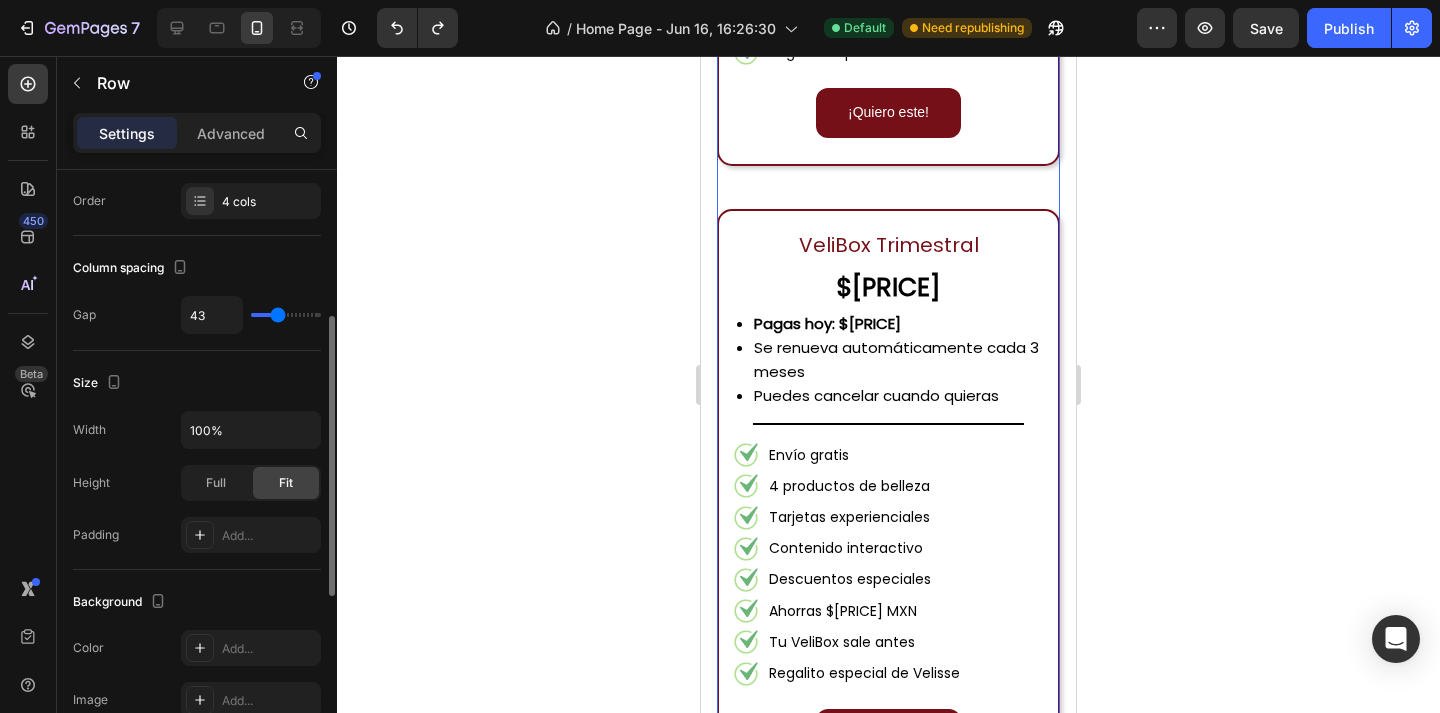 type on "44" 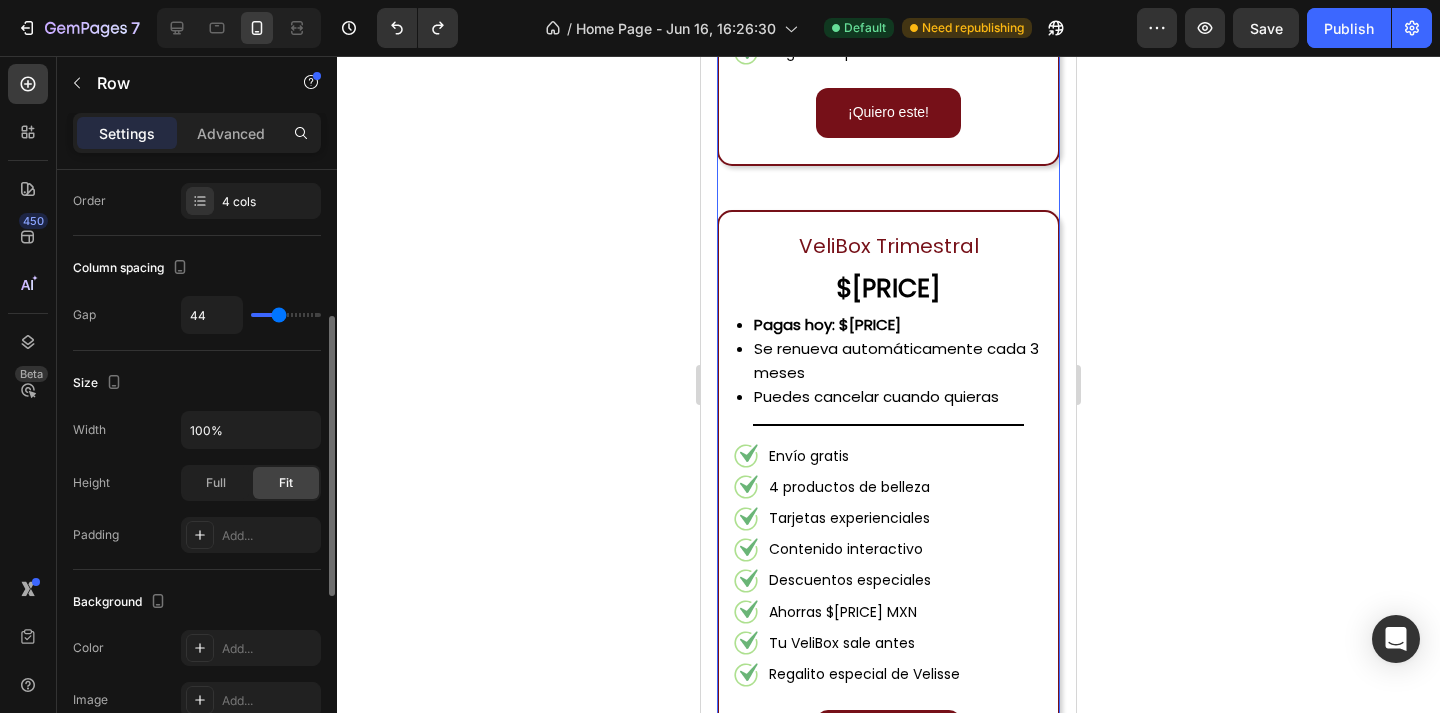 type on "40" 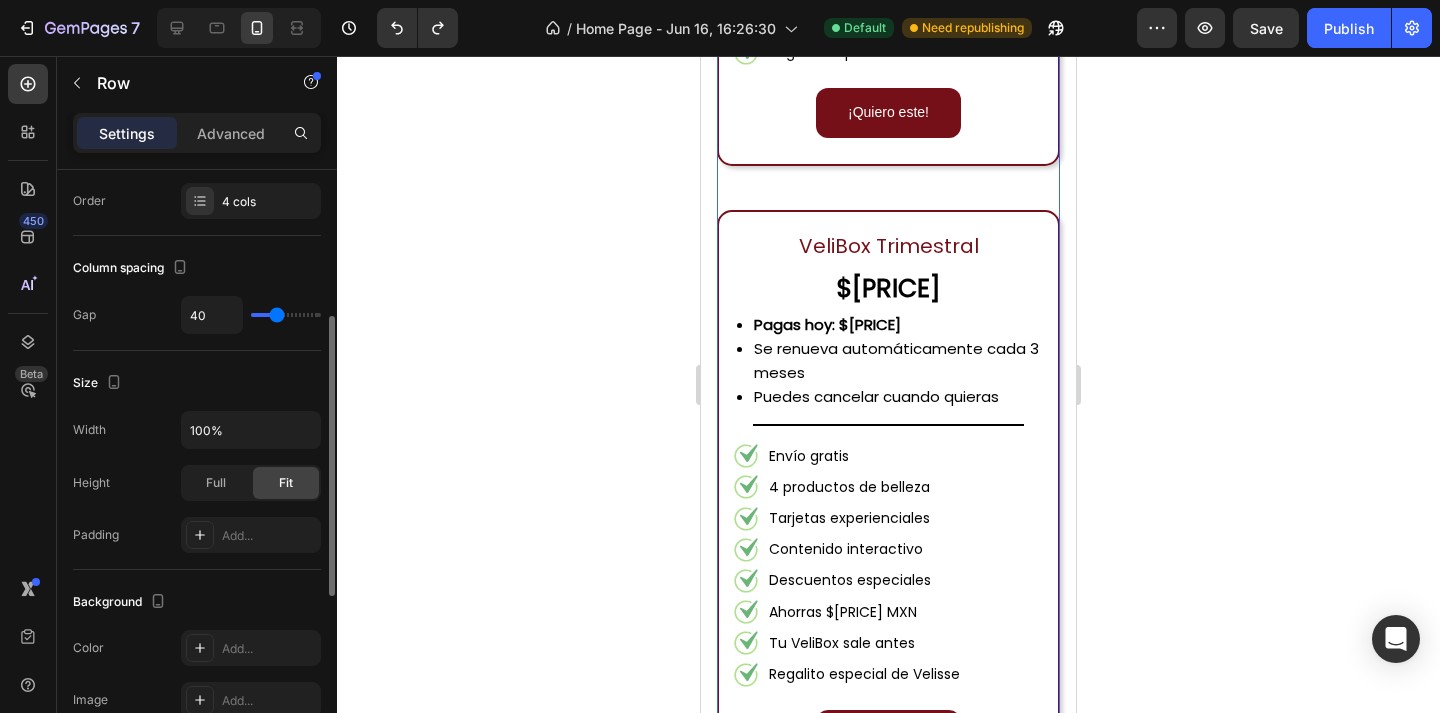 type on "35" 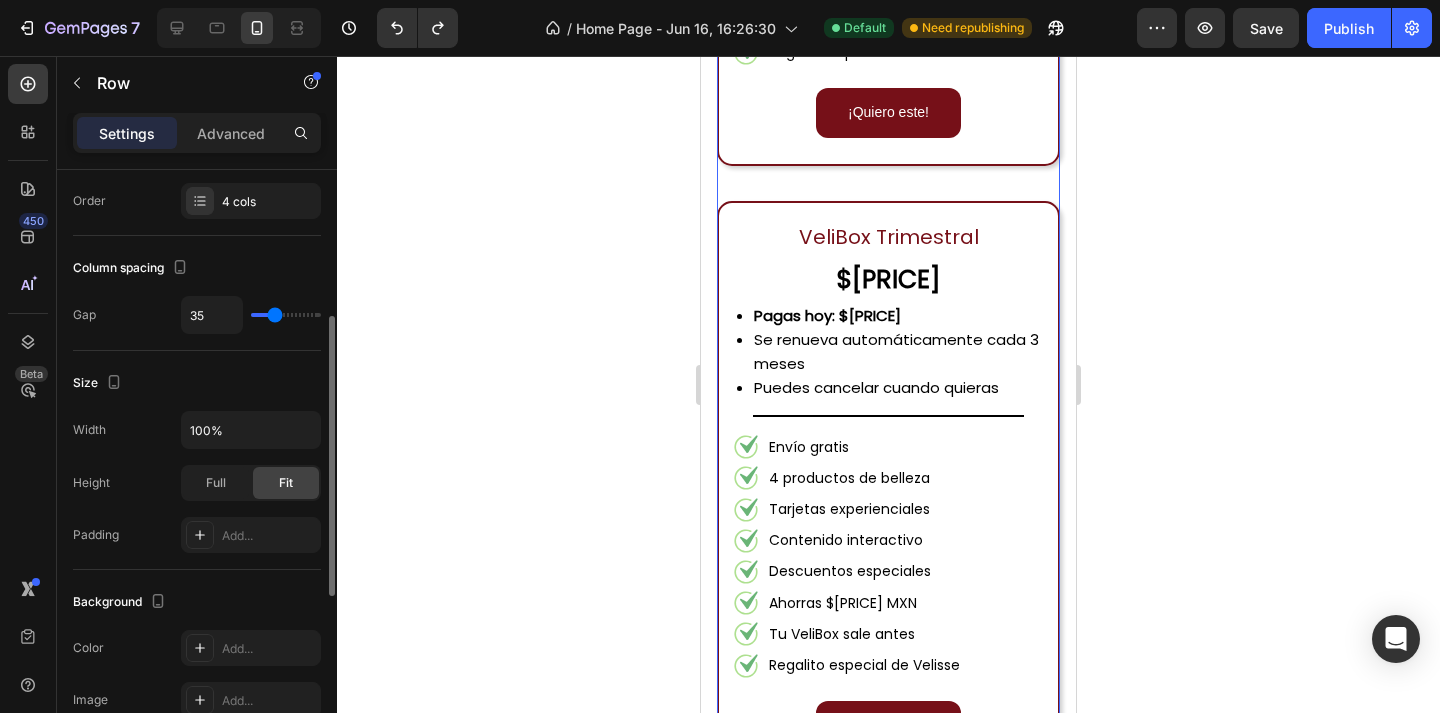 type on "35" 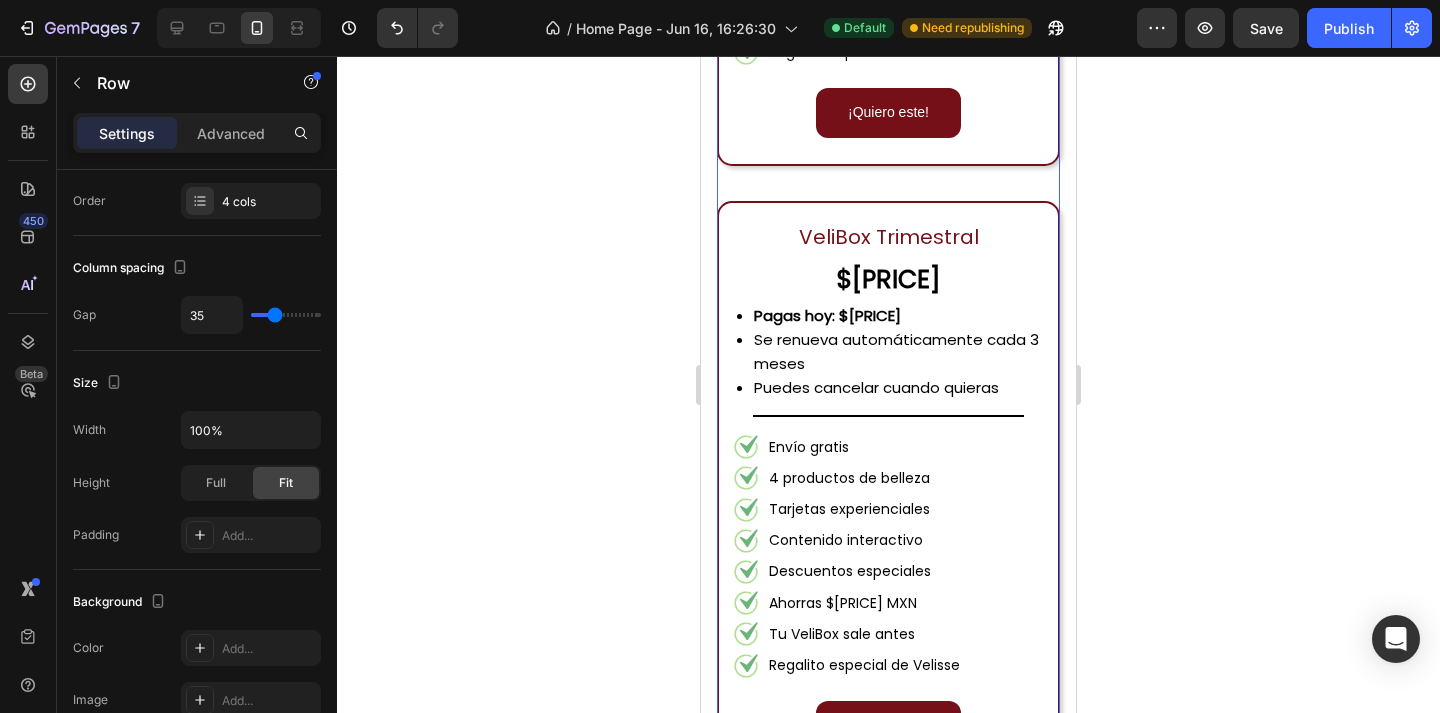 click 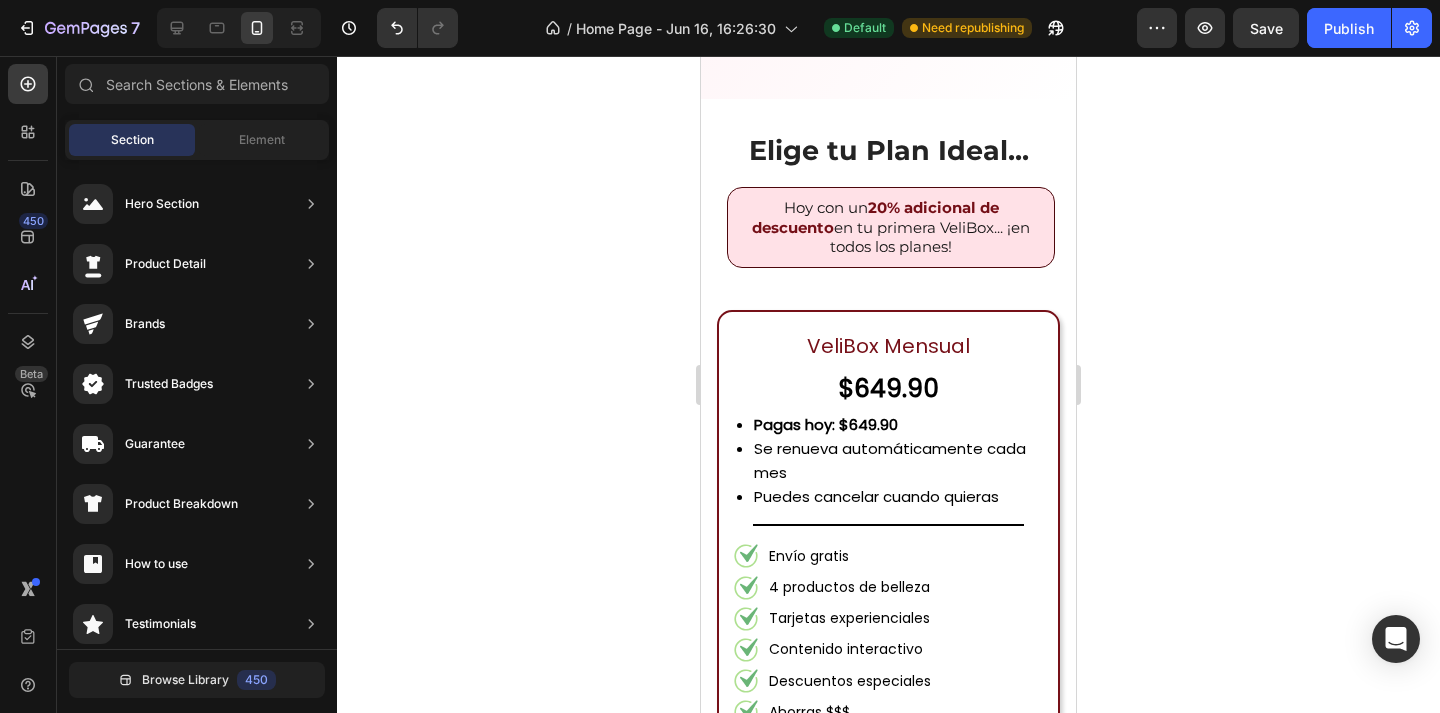 scroll, scrollTop: 2075, scrollLeft: 0, axis: vertical 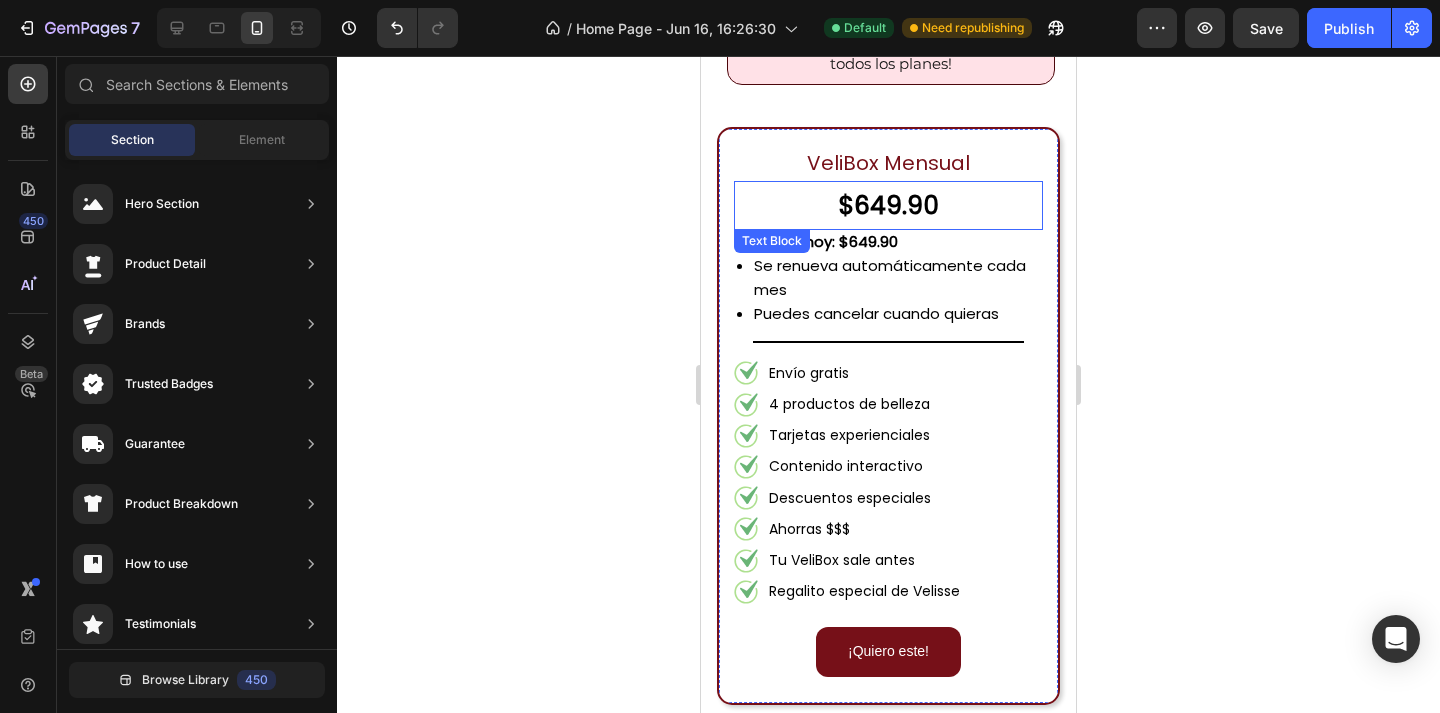 click on "$649.90" at bounding box center [888, 205] 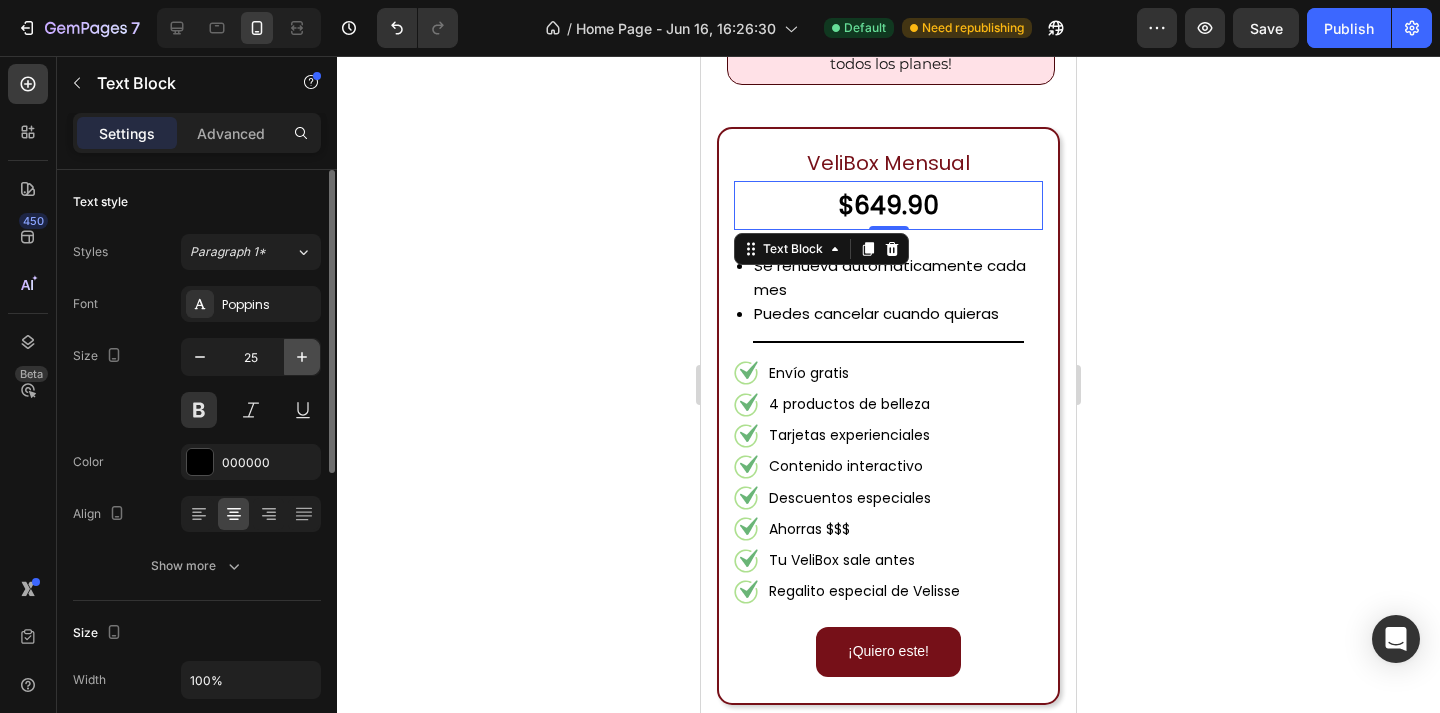 click 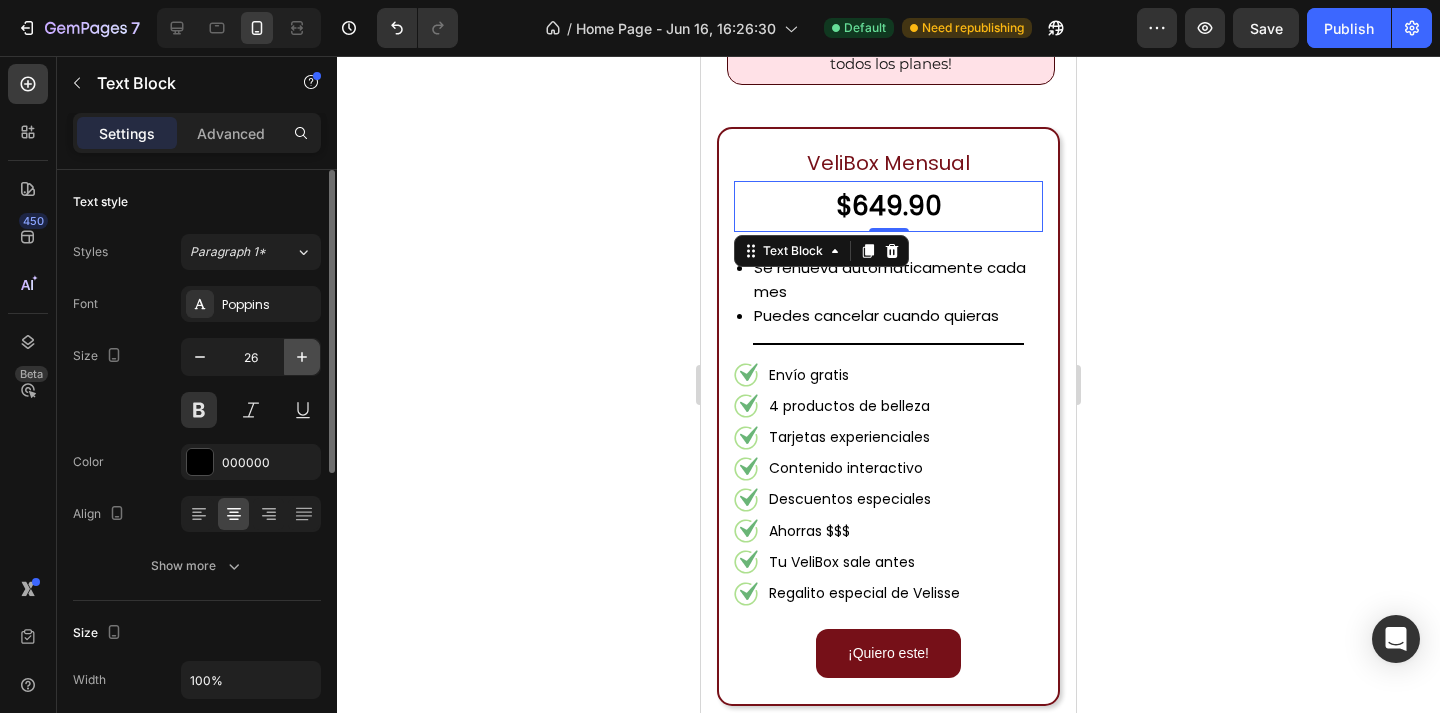 click 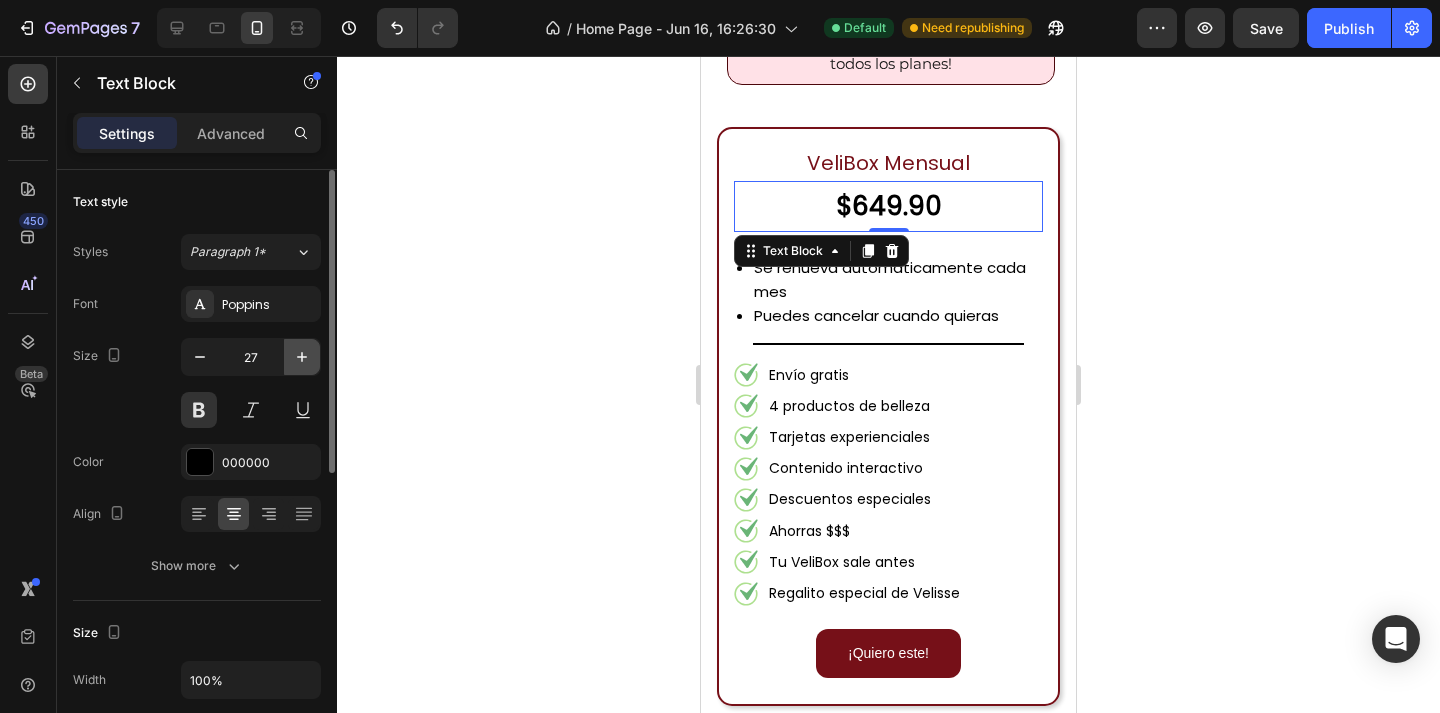 click 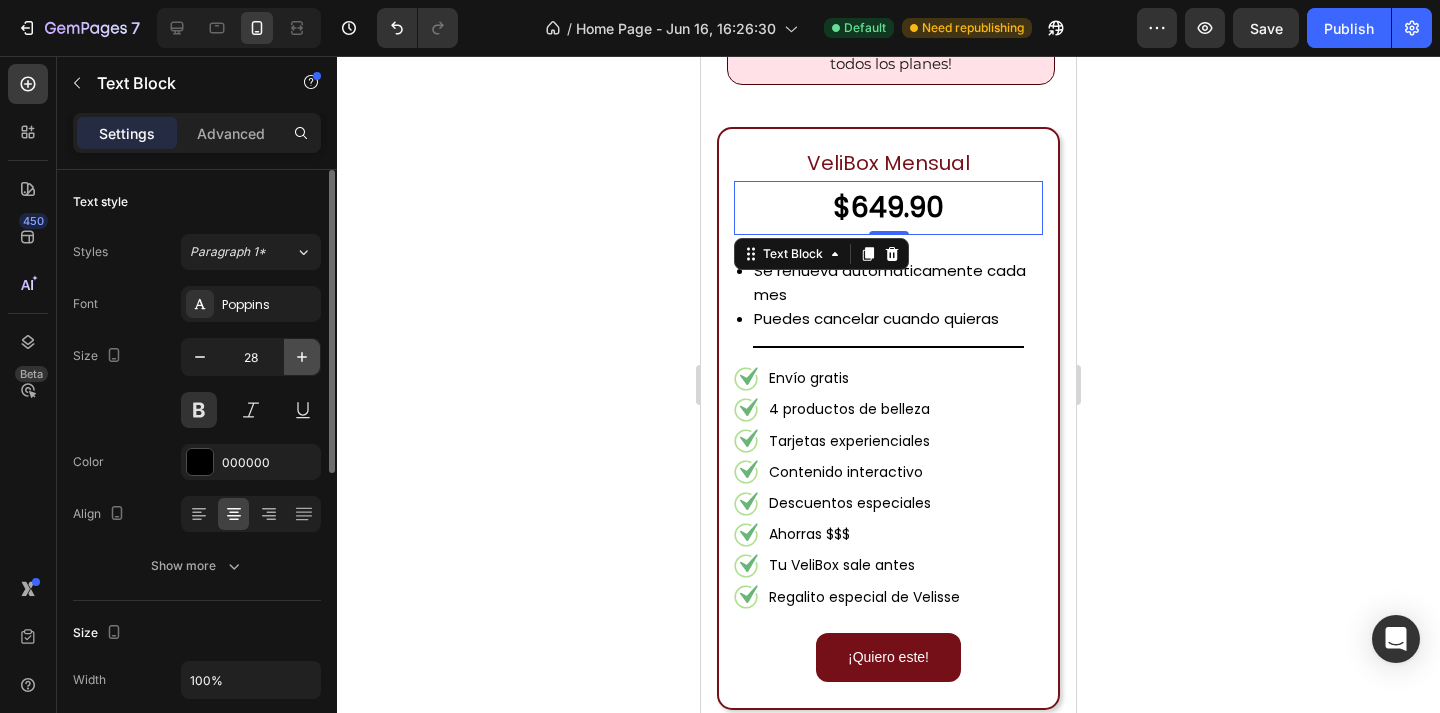 click 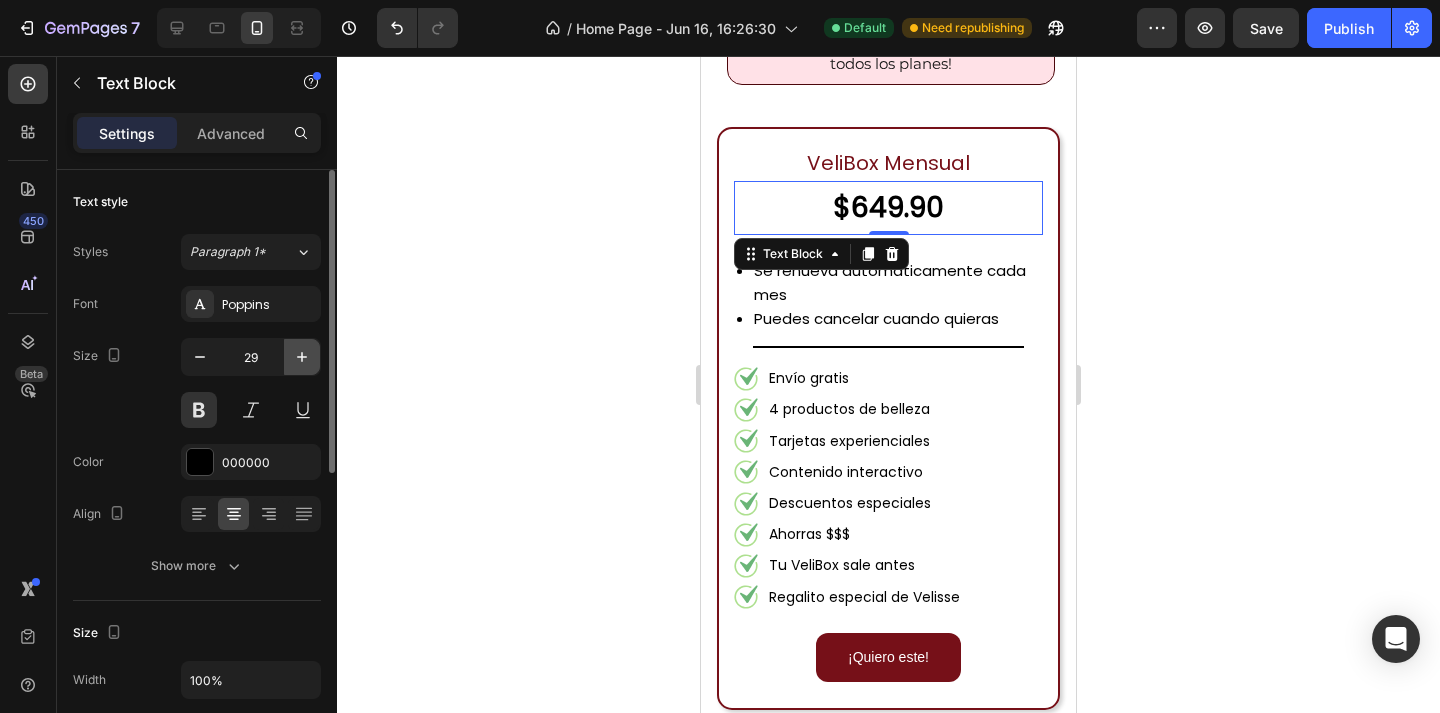 click 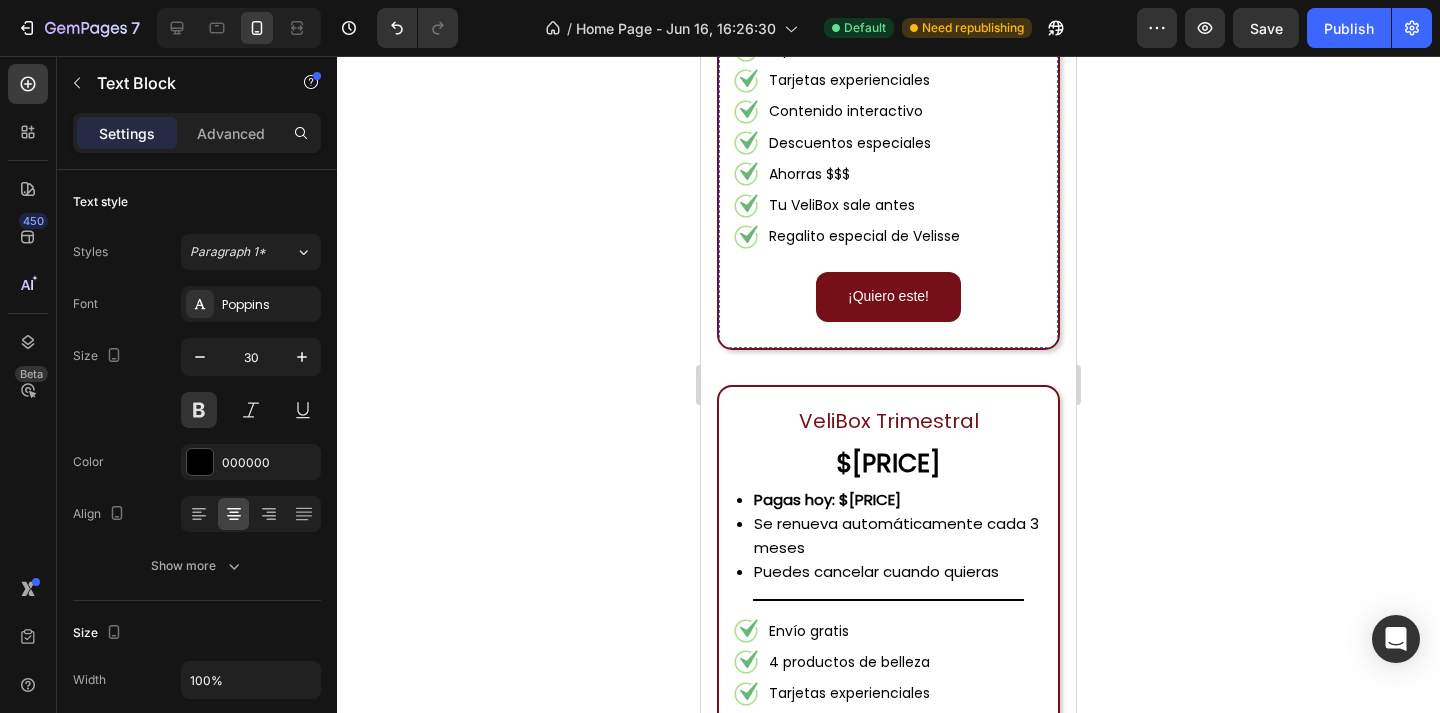 scroll, scrollTop: 2532, scrollLeft: 0, axis: vertical 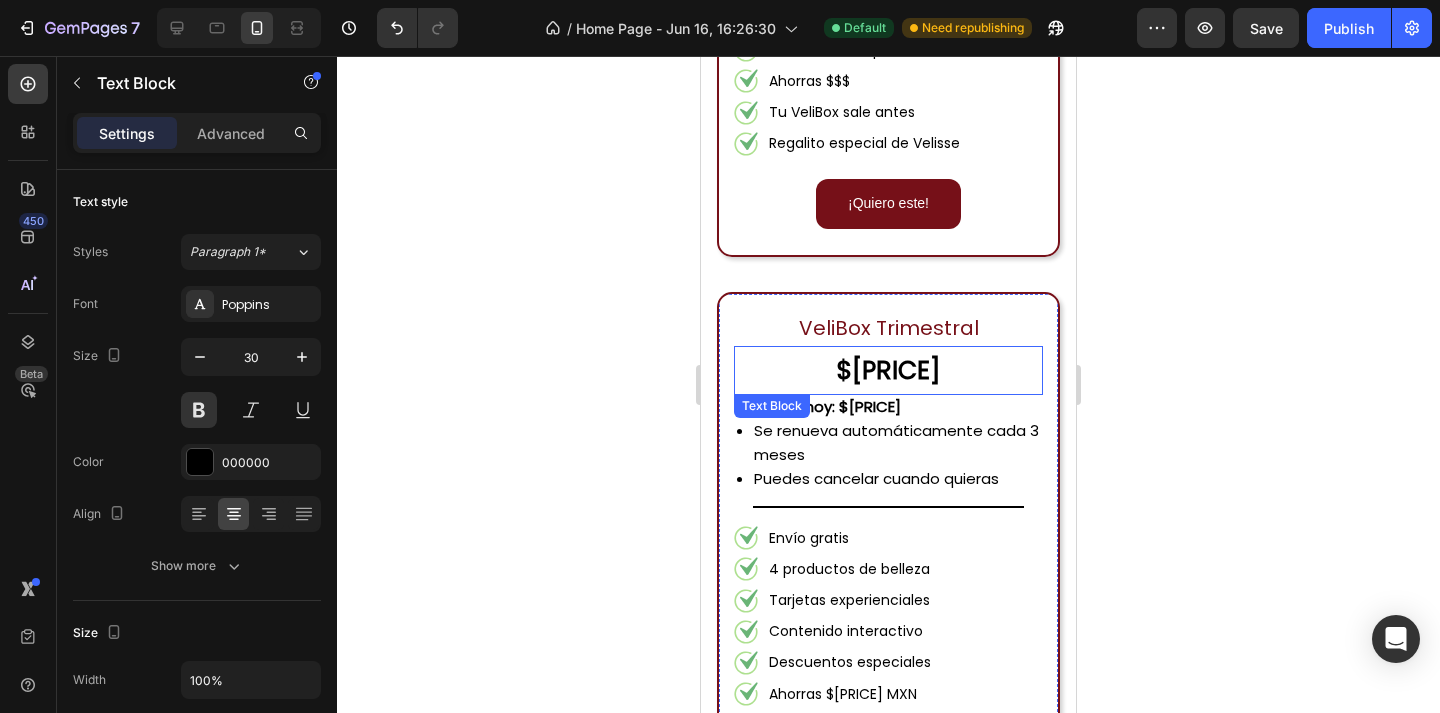 click on "$[PRICE]" at bounding box center [888, 370] 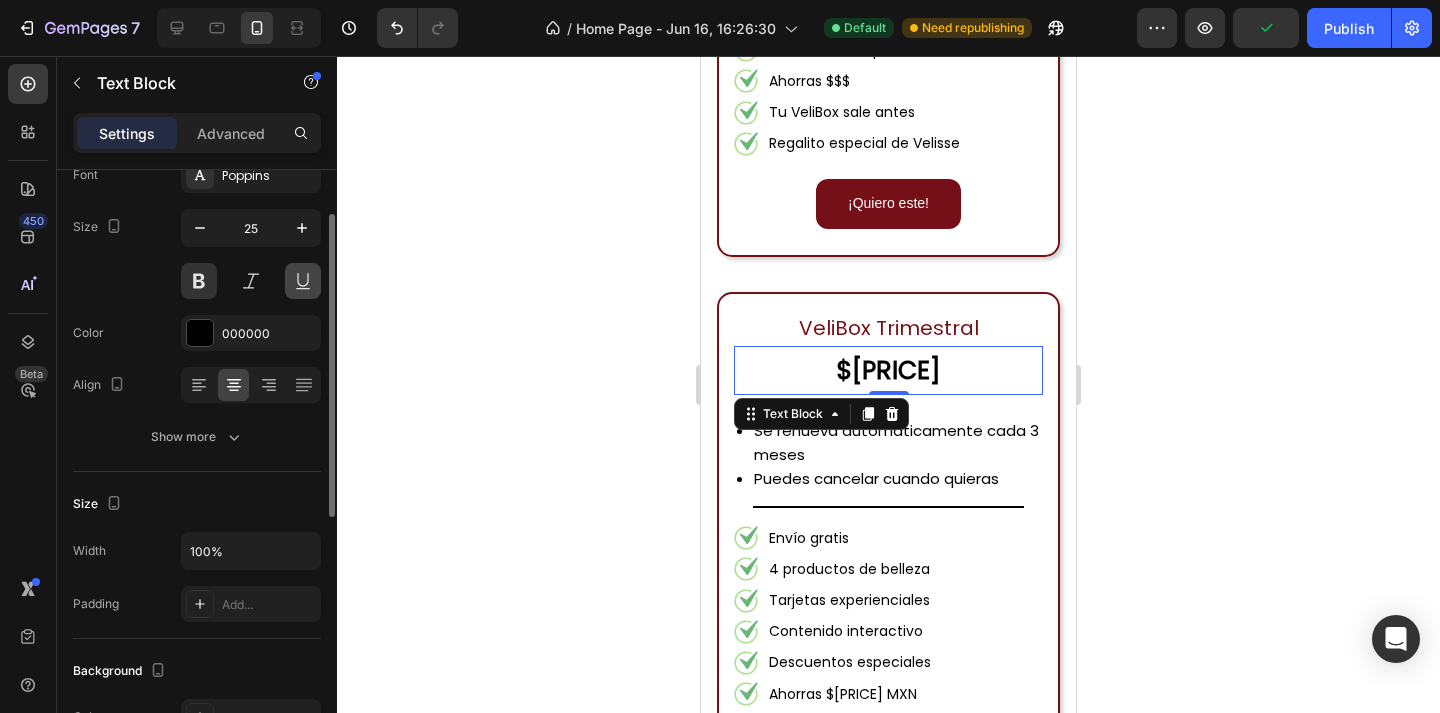 scroll, scrollTop: 115, scrollLeft: 0, axis: vertical 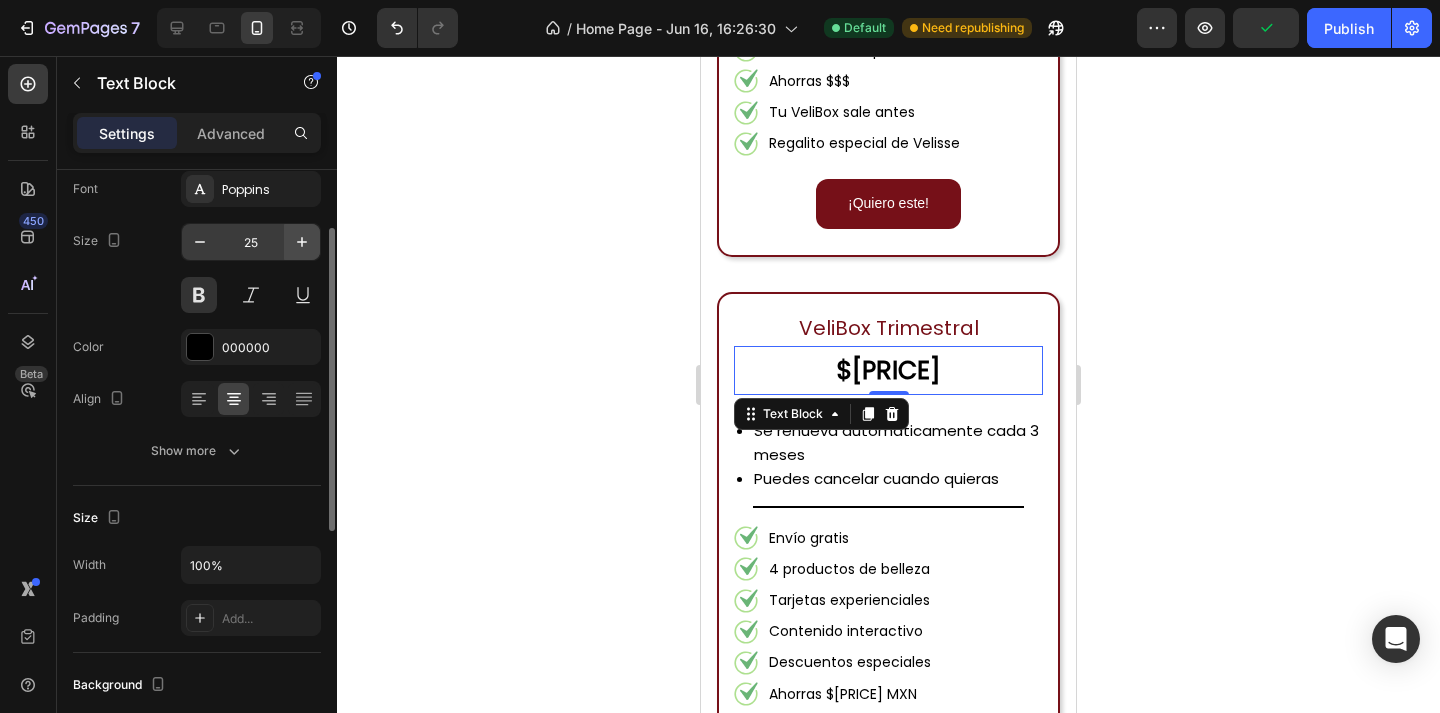 click 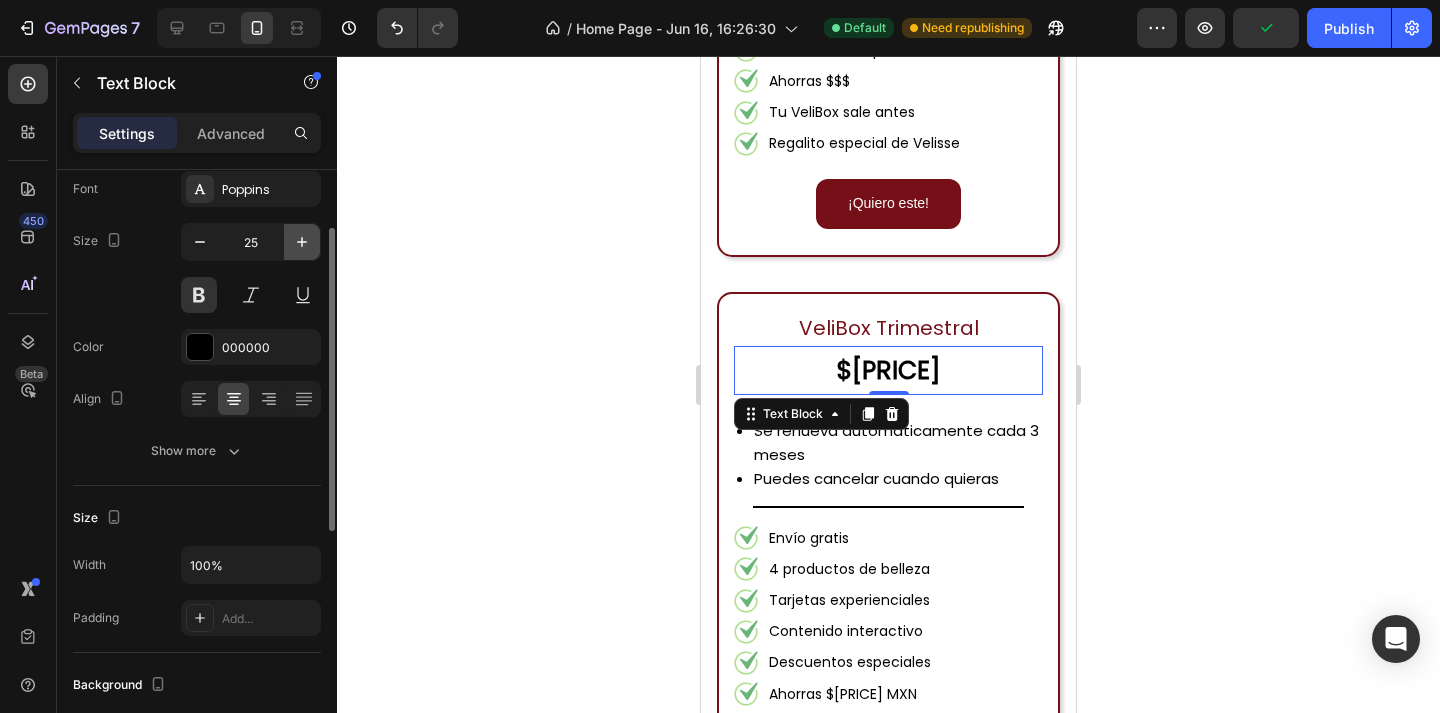 click 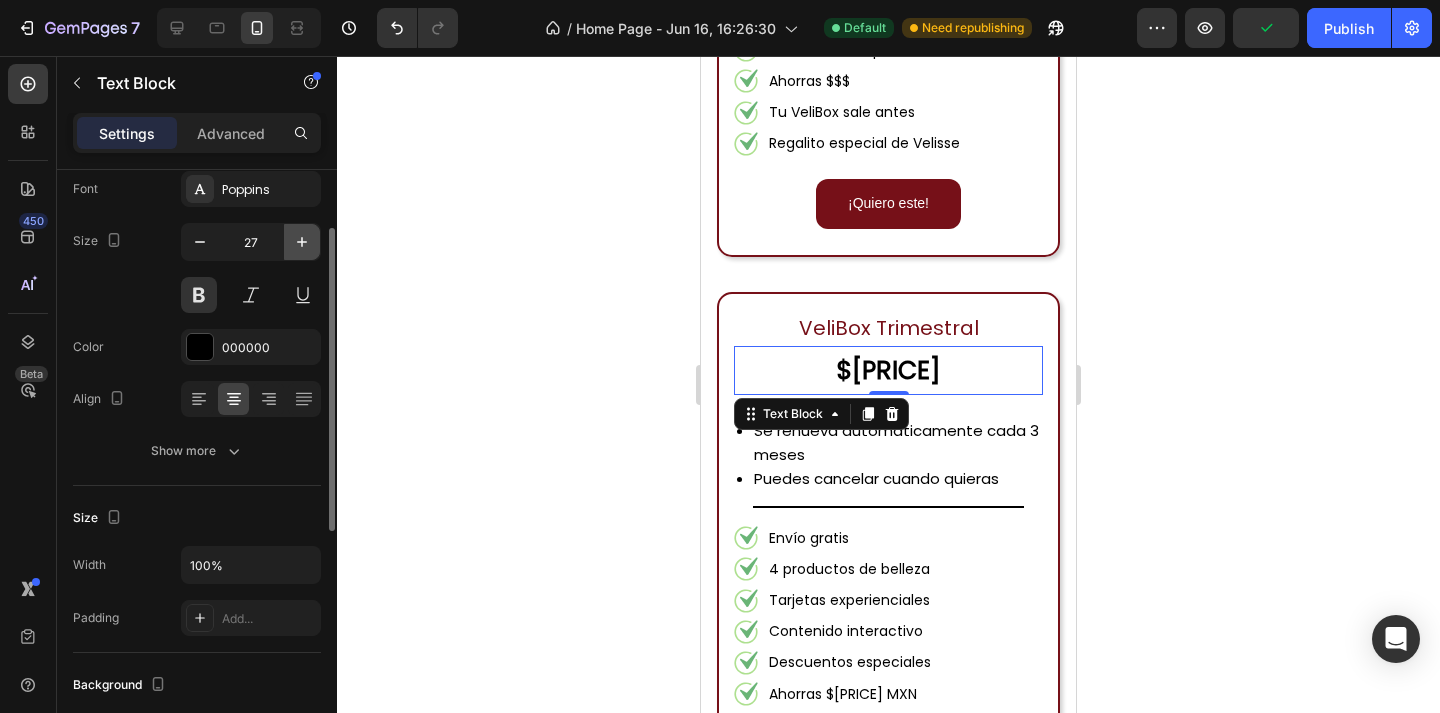 click 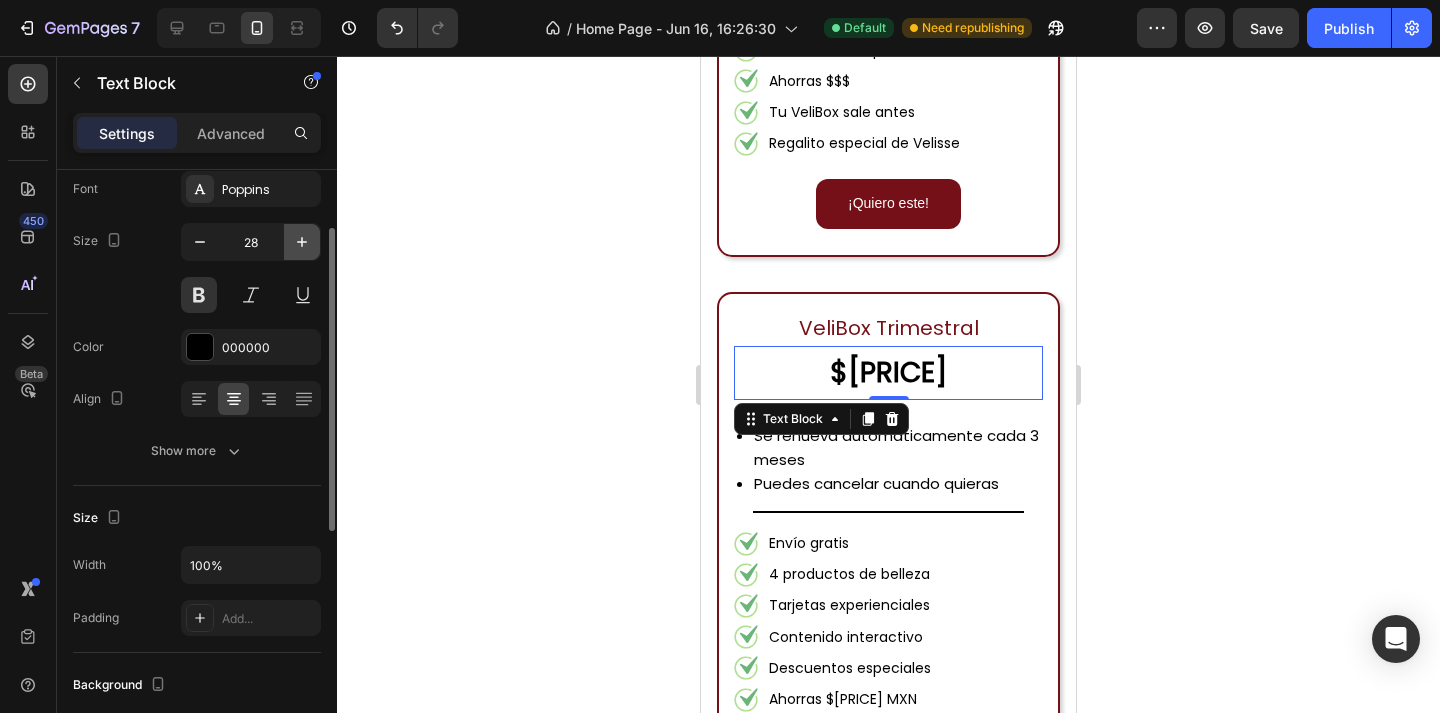 click 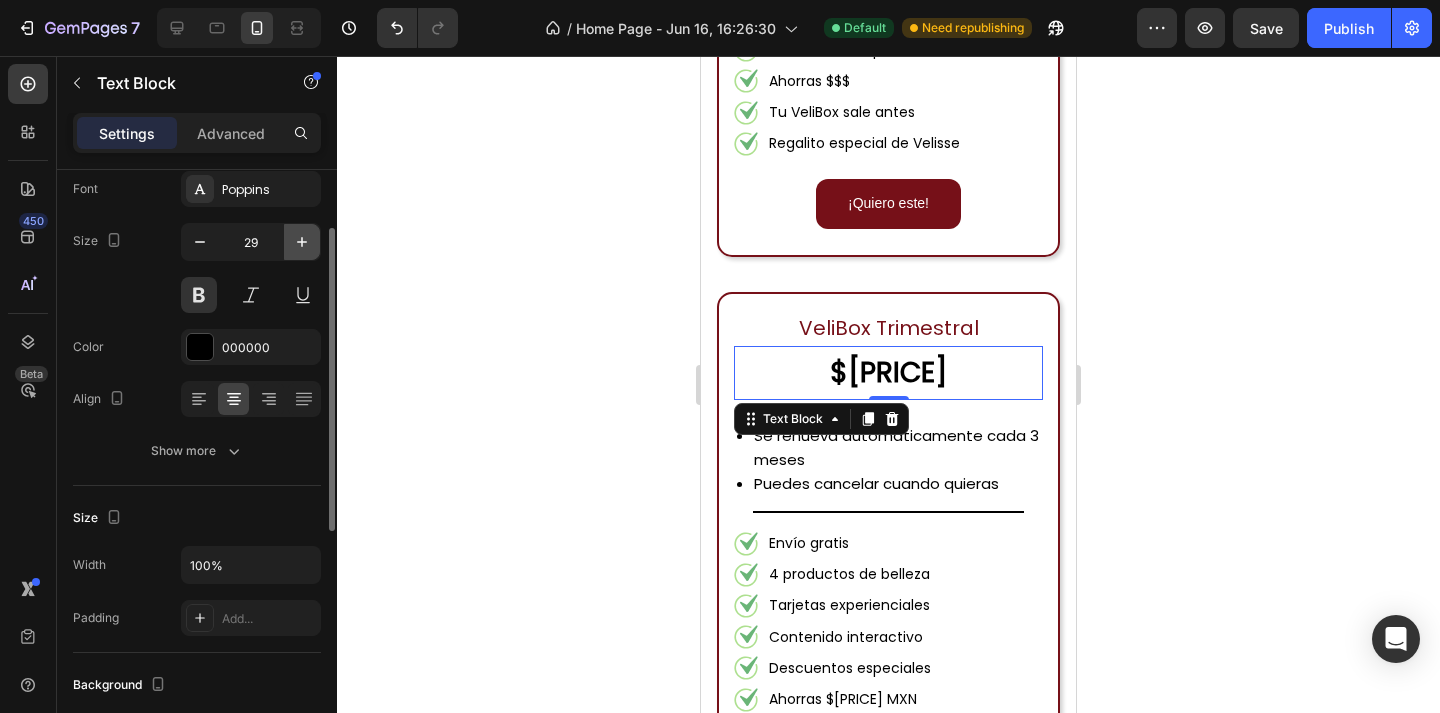 type on "30" 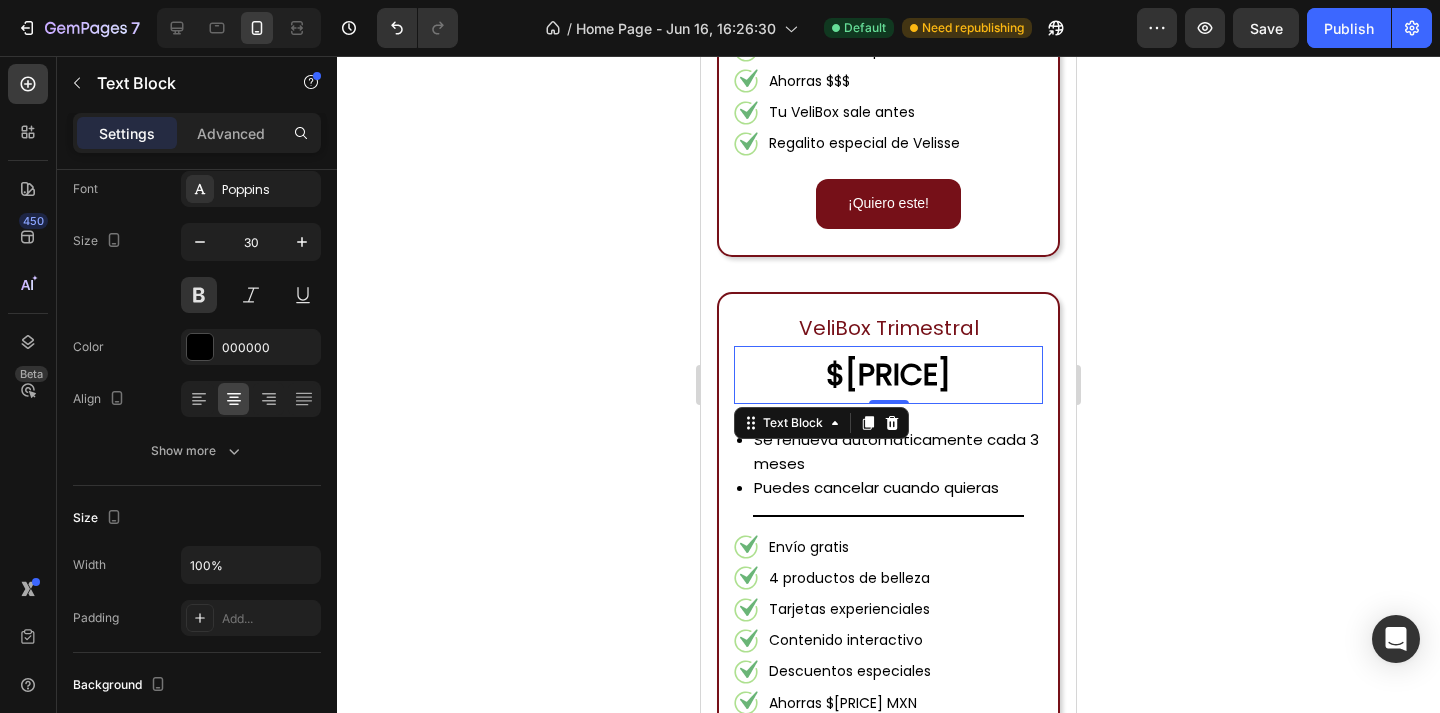 click 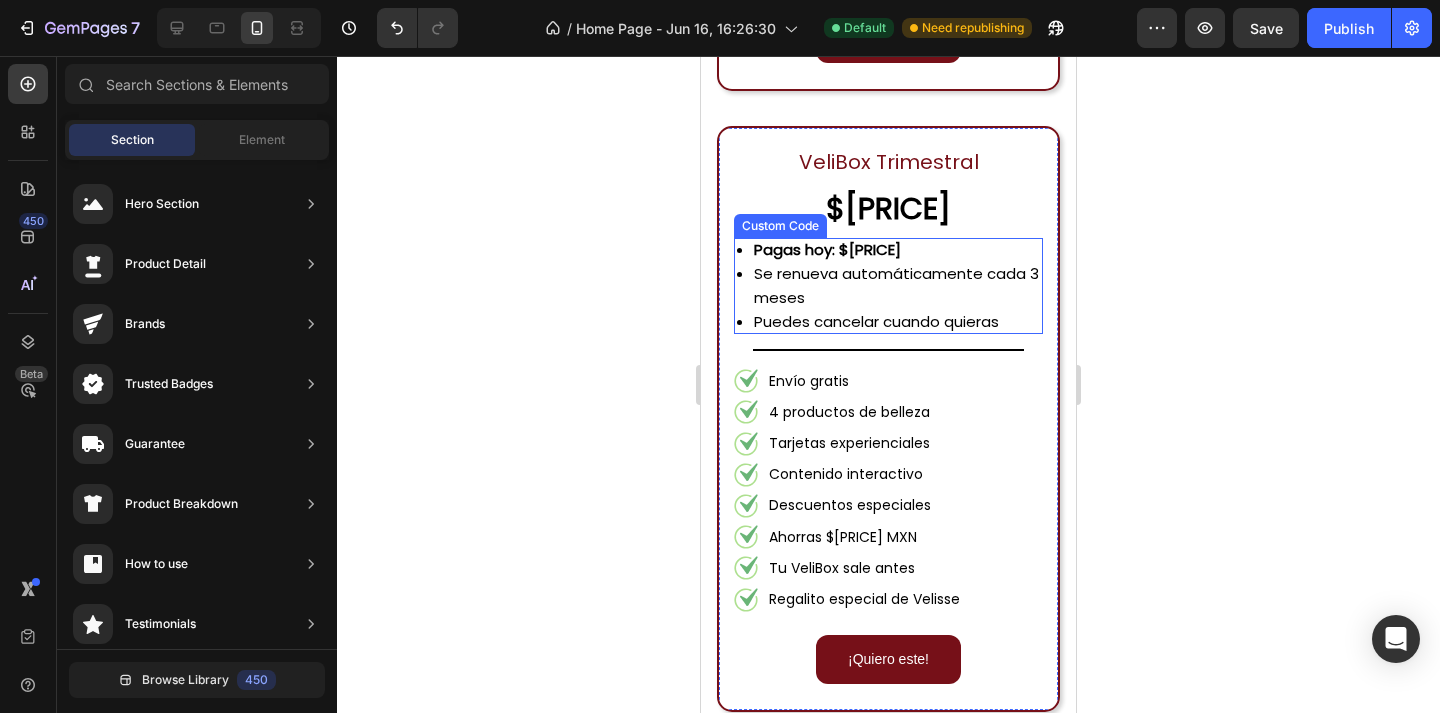scroll, scrollTop: 3059, scrollLeft: 0, axis: vertical 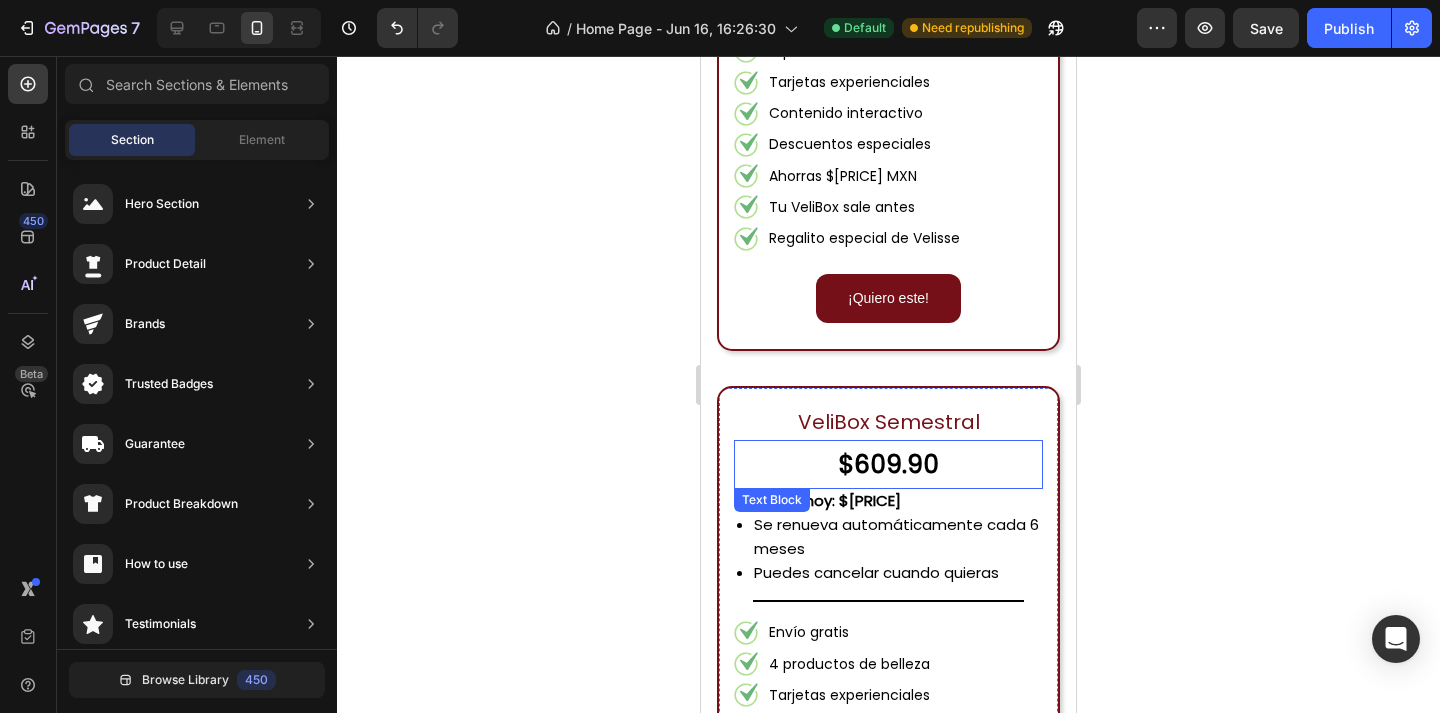 click on "$609.90" at bounding box center (888, 464) 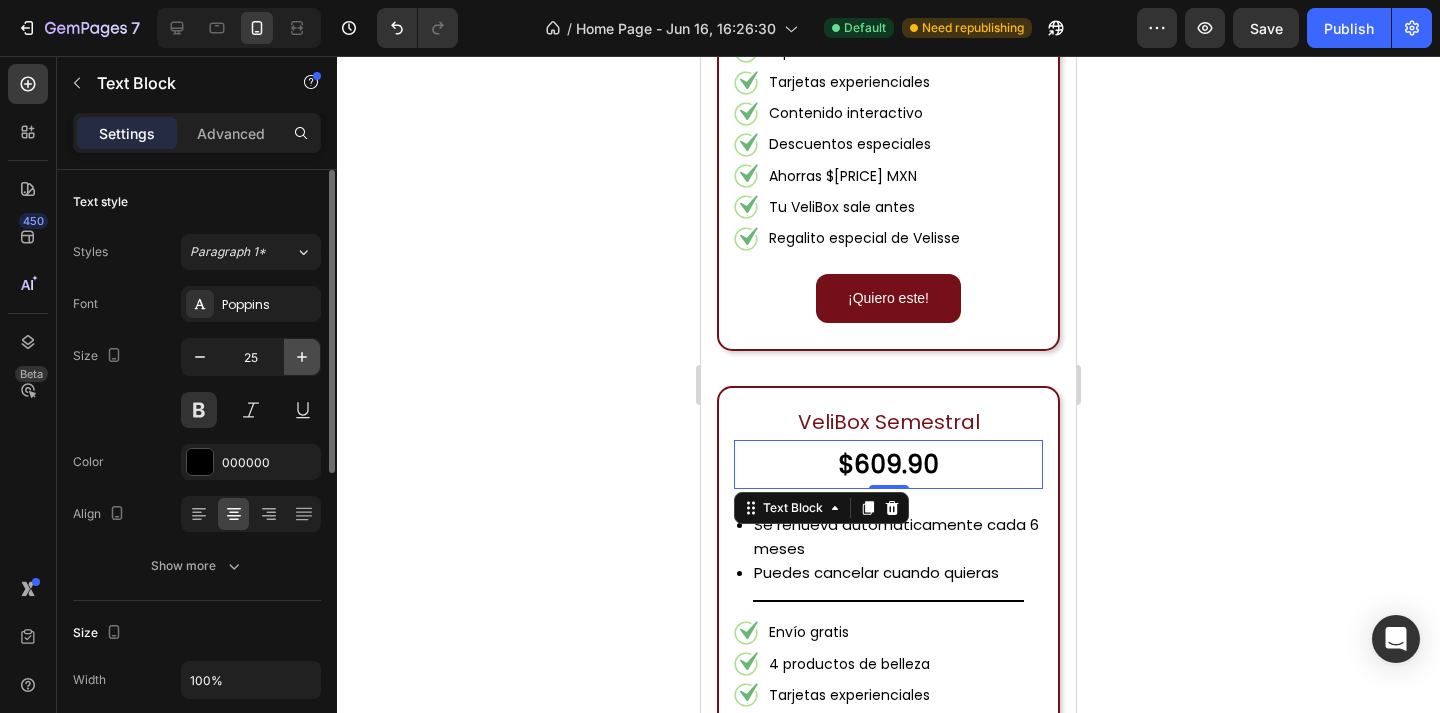 click 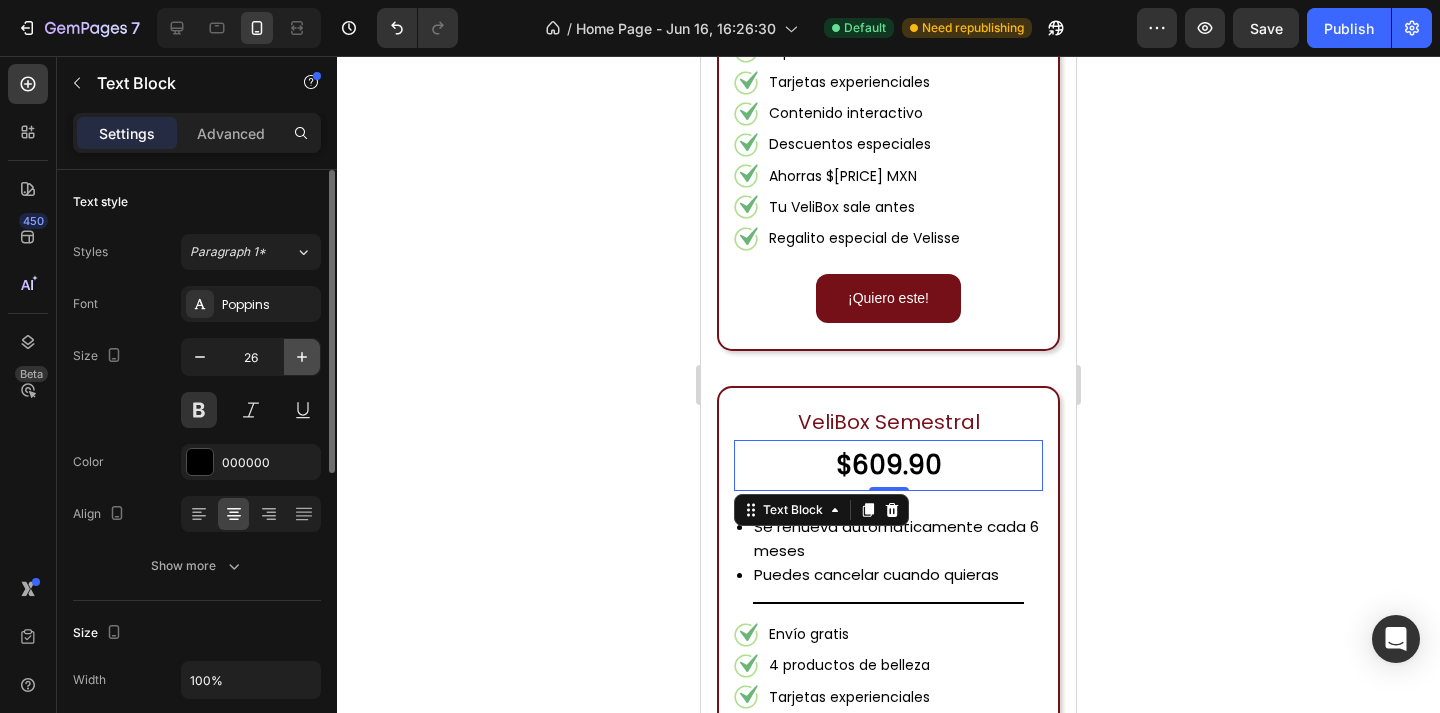 click 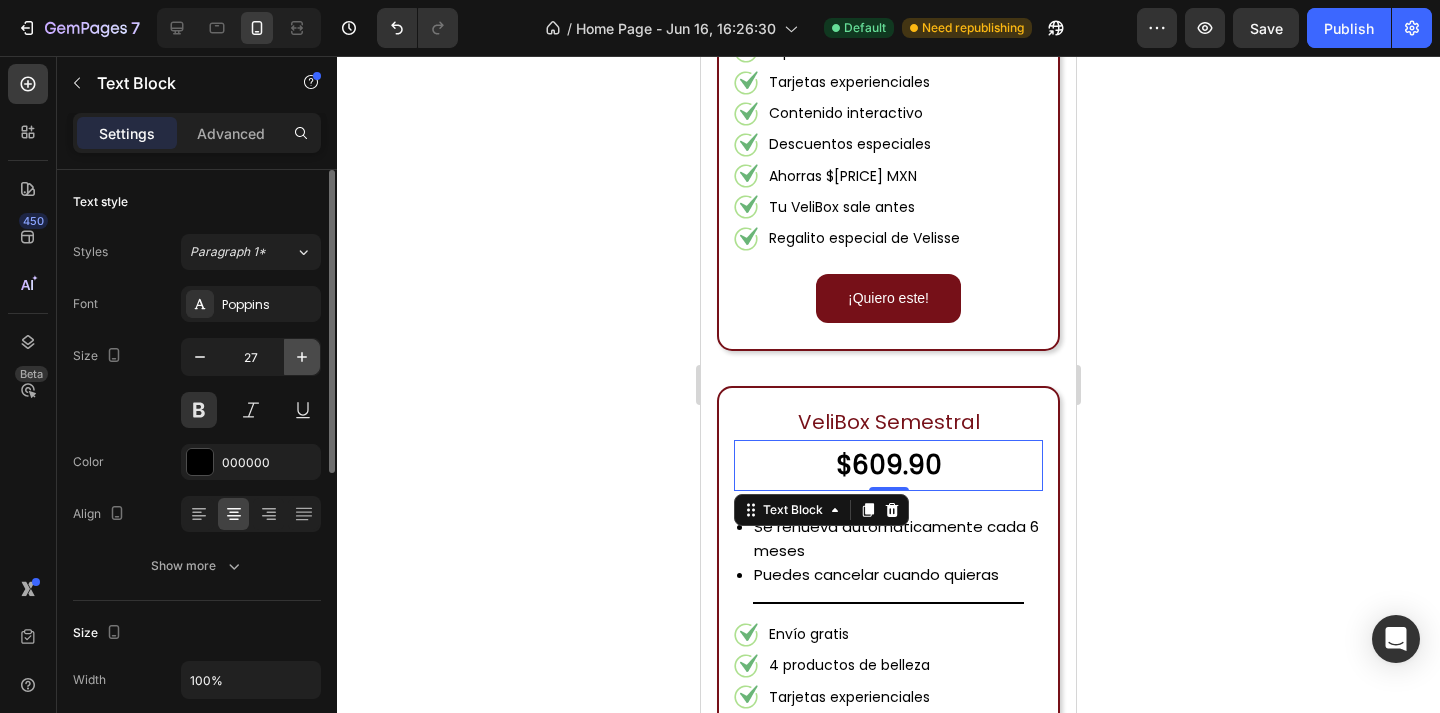 click 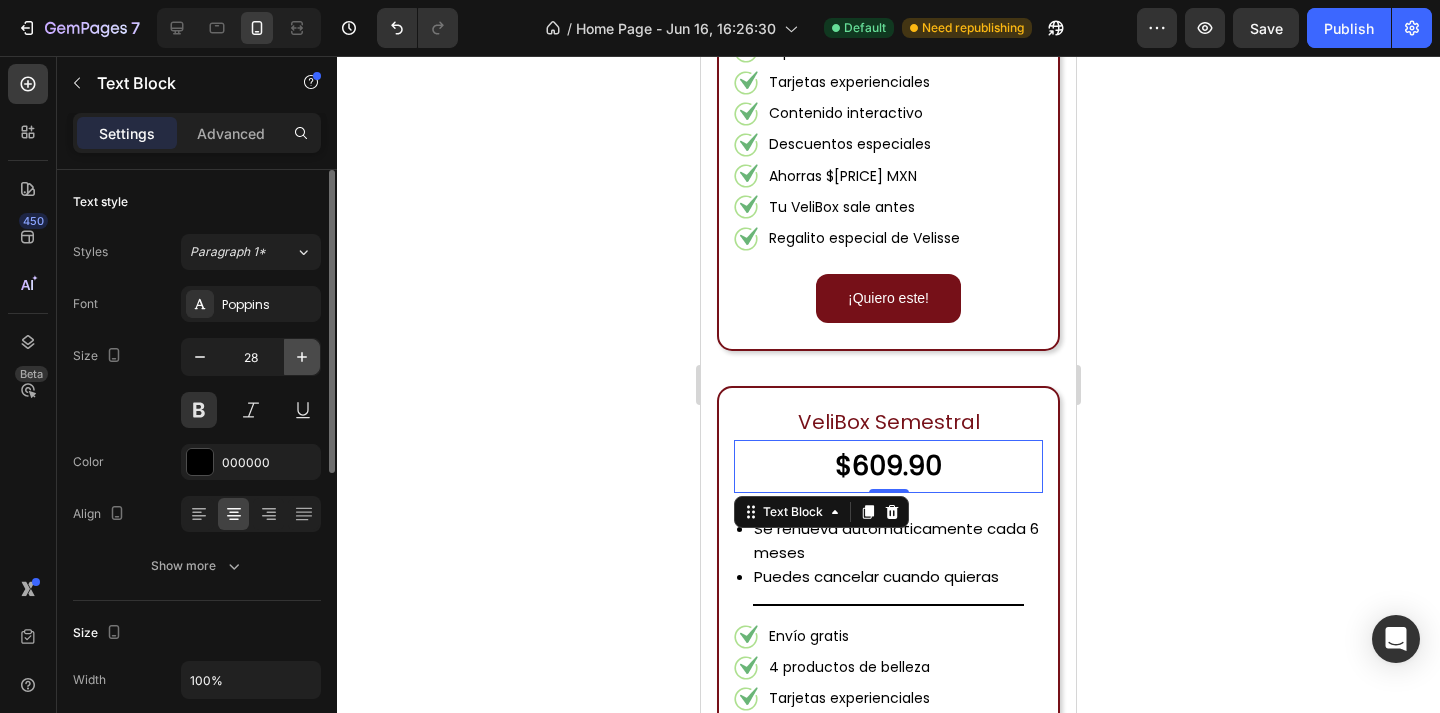 click 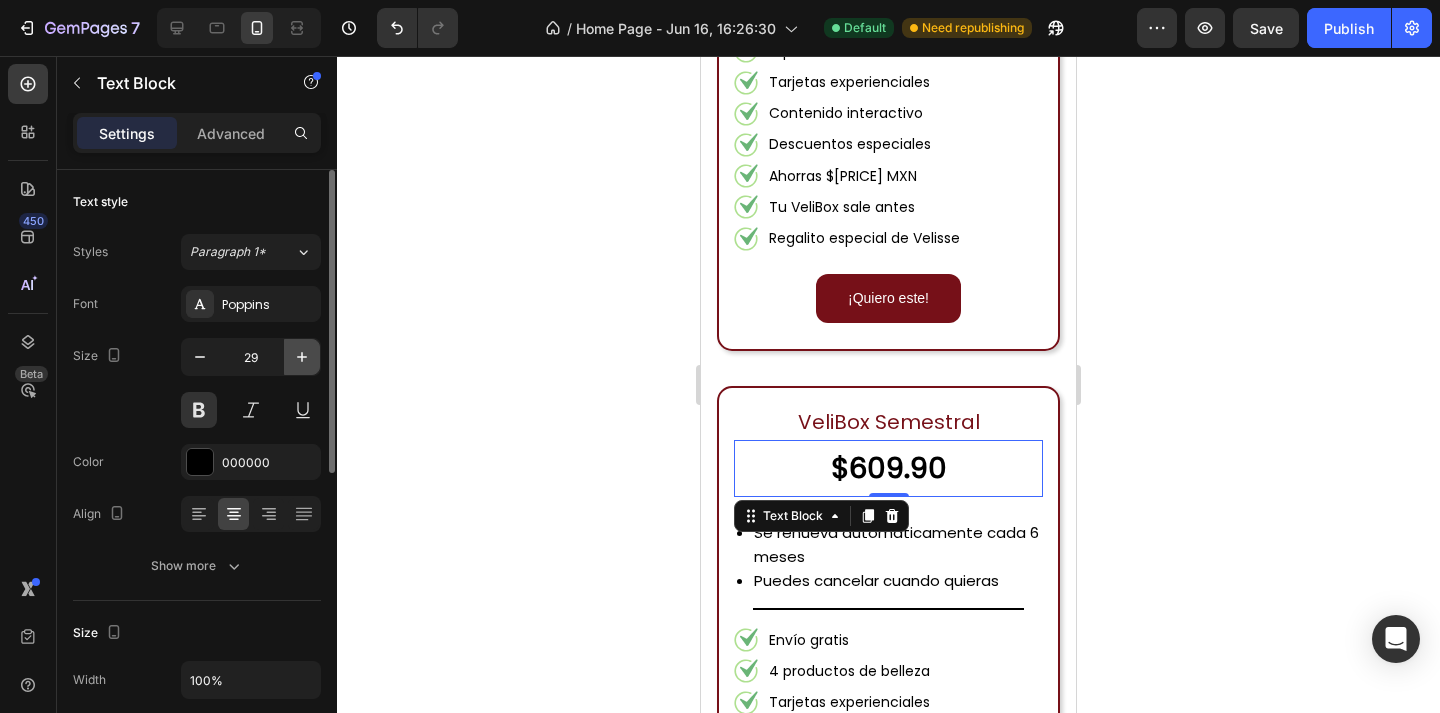 click 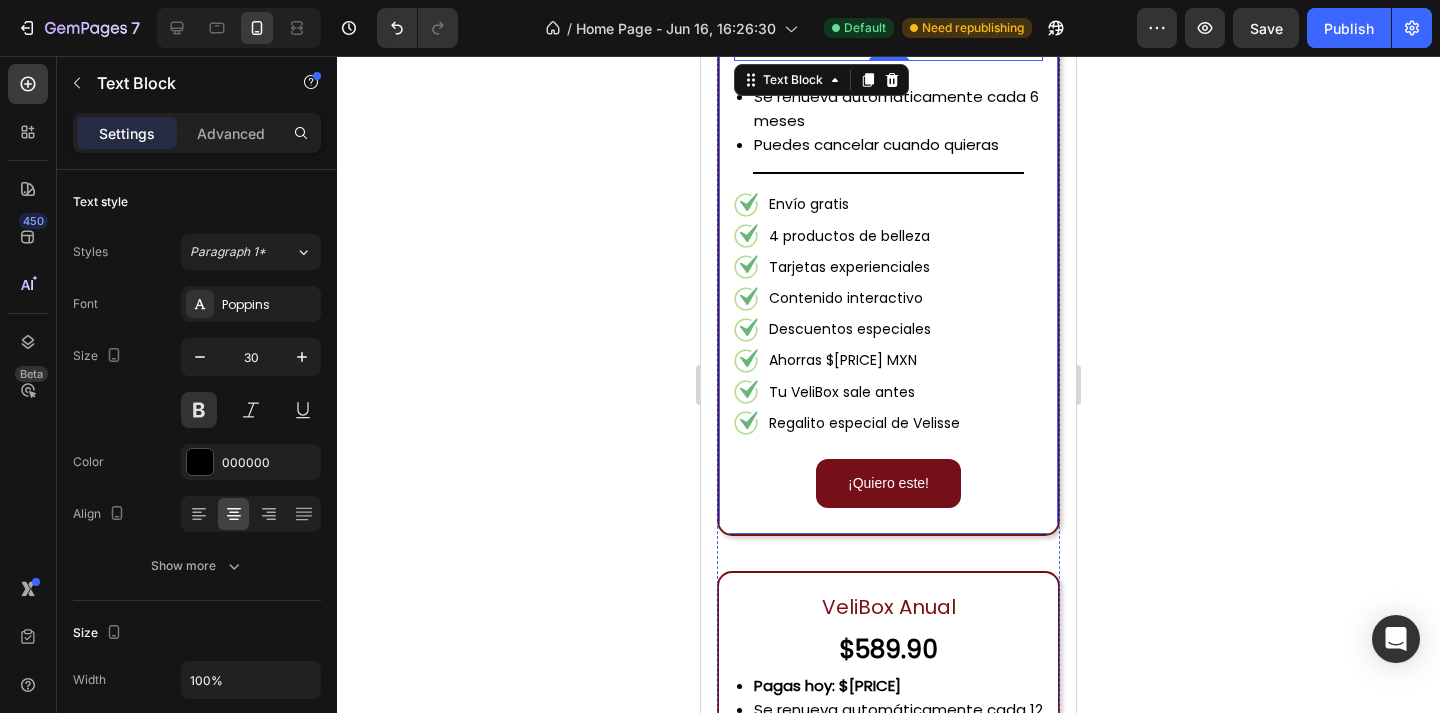 scroll, scrollTop: 3759, scrollLeft: 0, axis: vertical 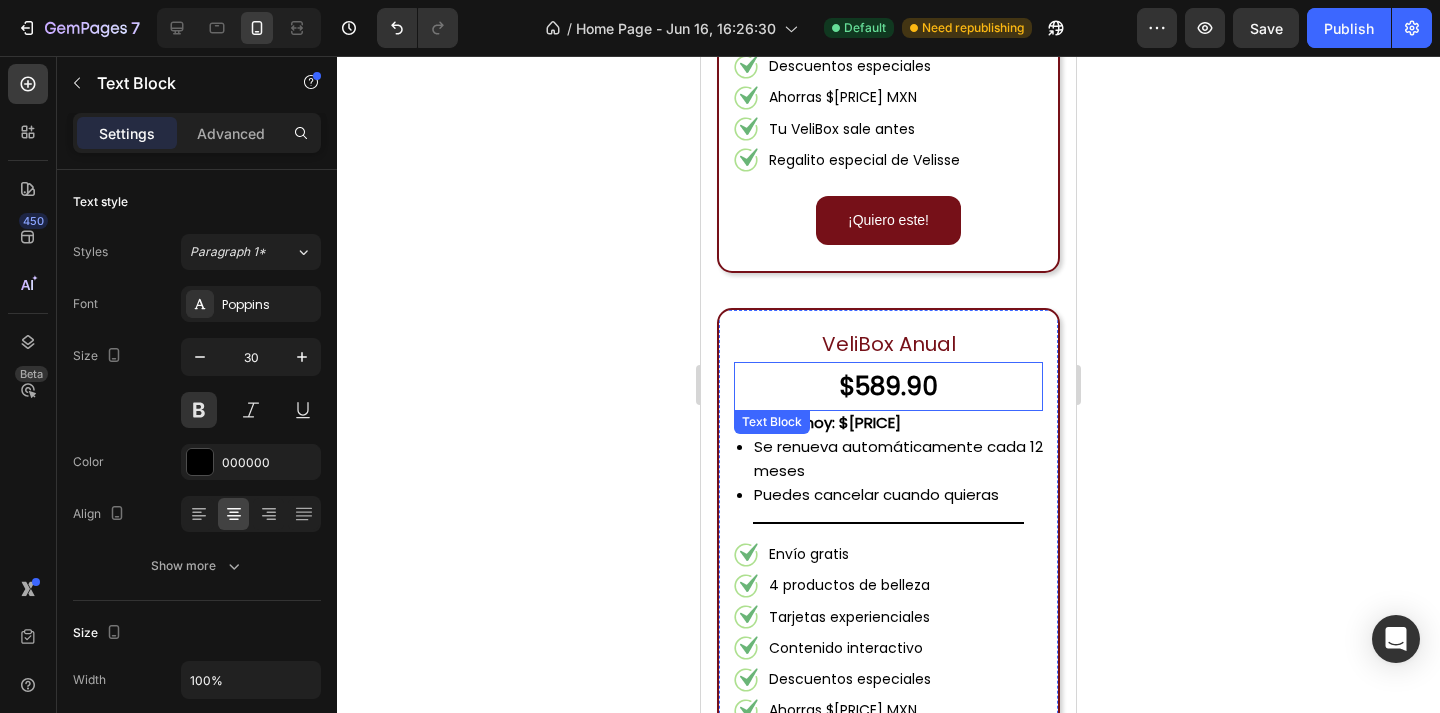 click on "$589.90" at bounding box center (888, 386) 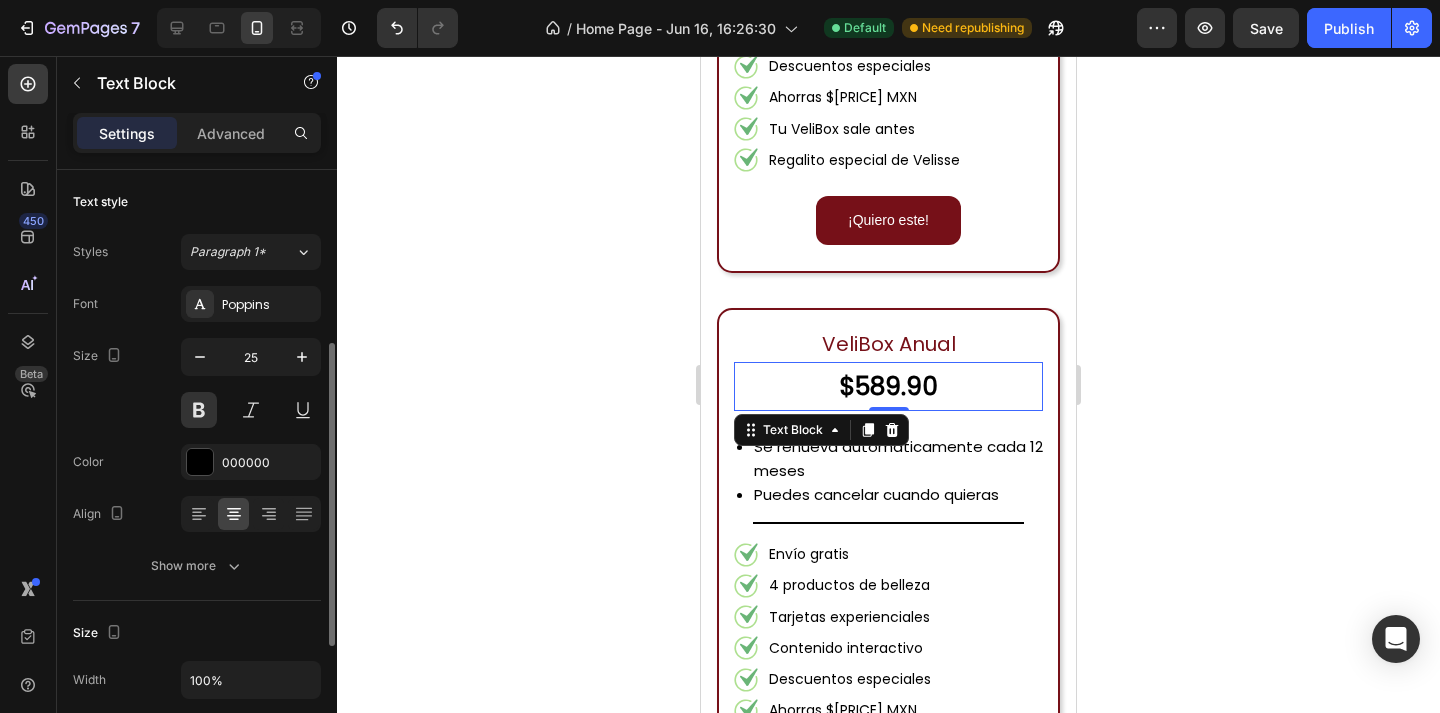 scroll, scrollTop: 115, scrollLeft: 0, axis: vertical 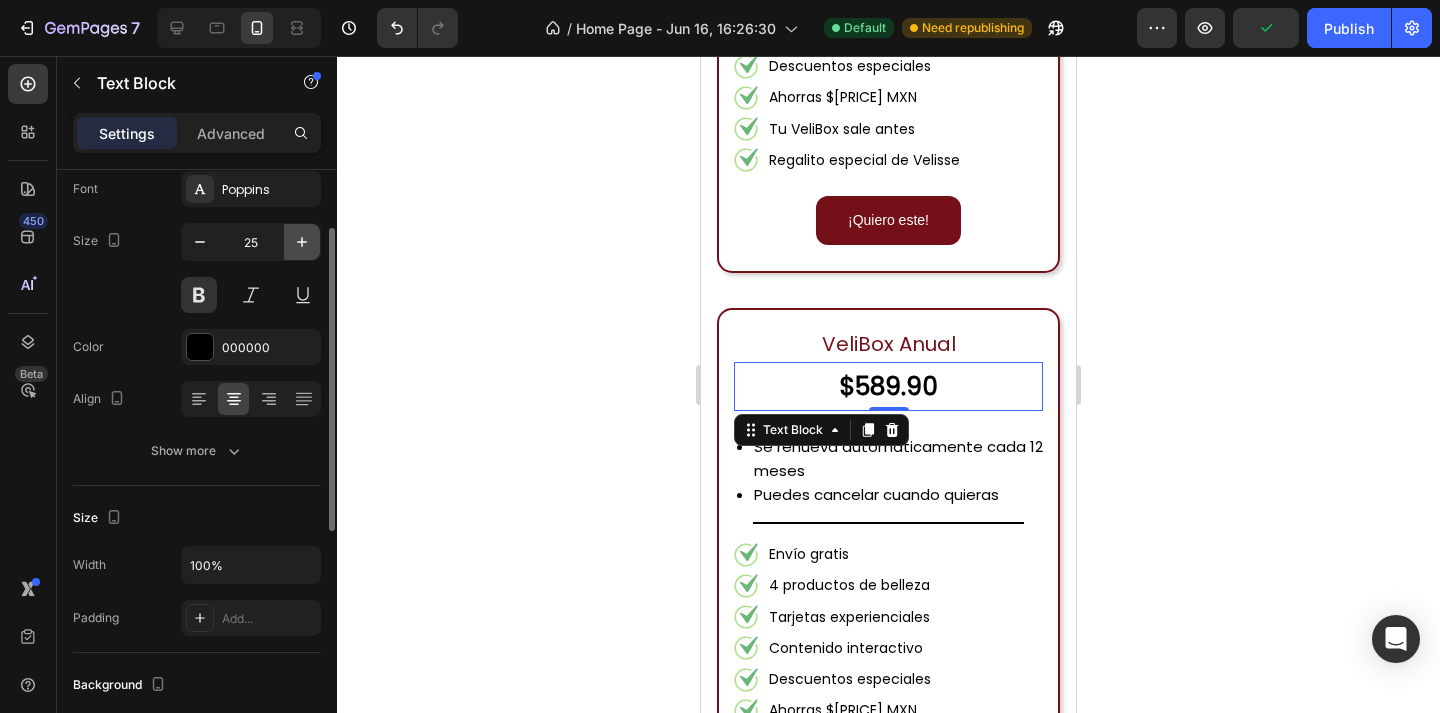 click 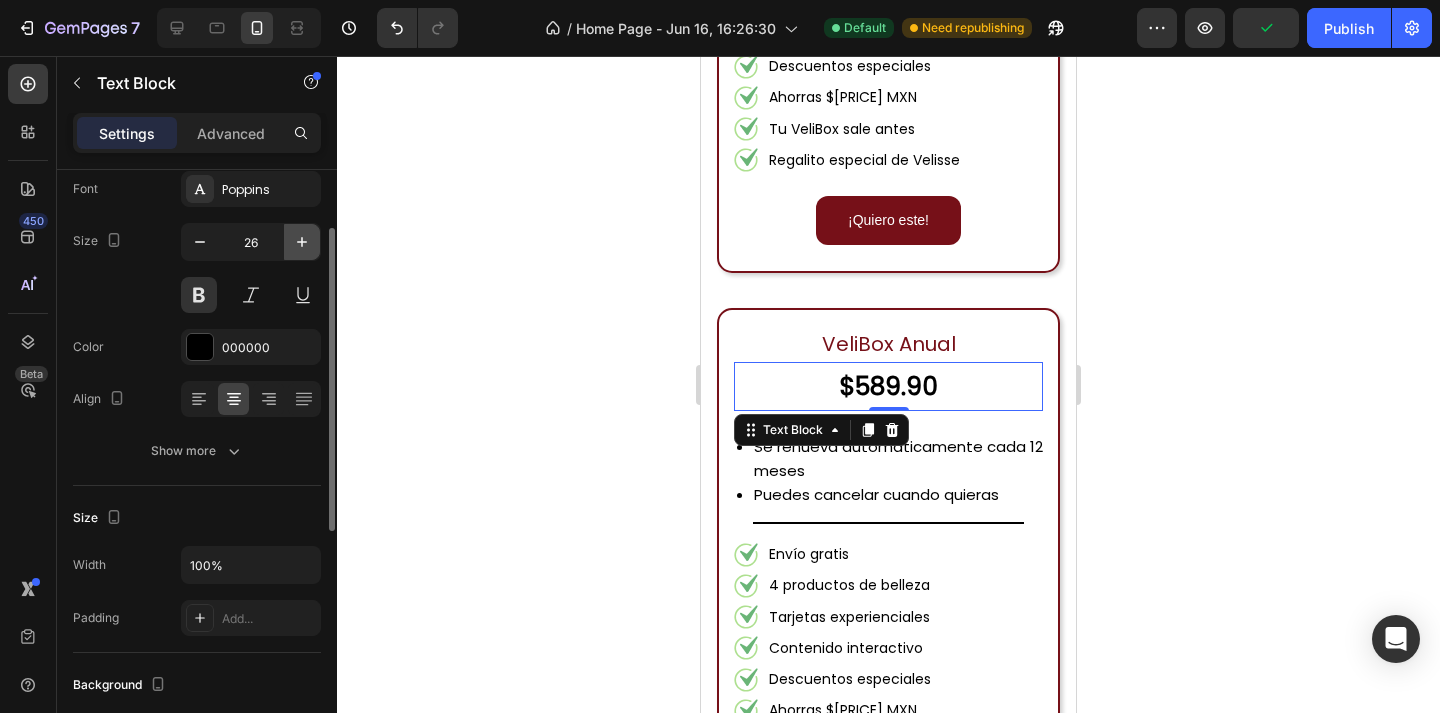 click 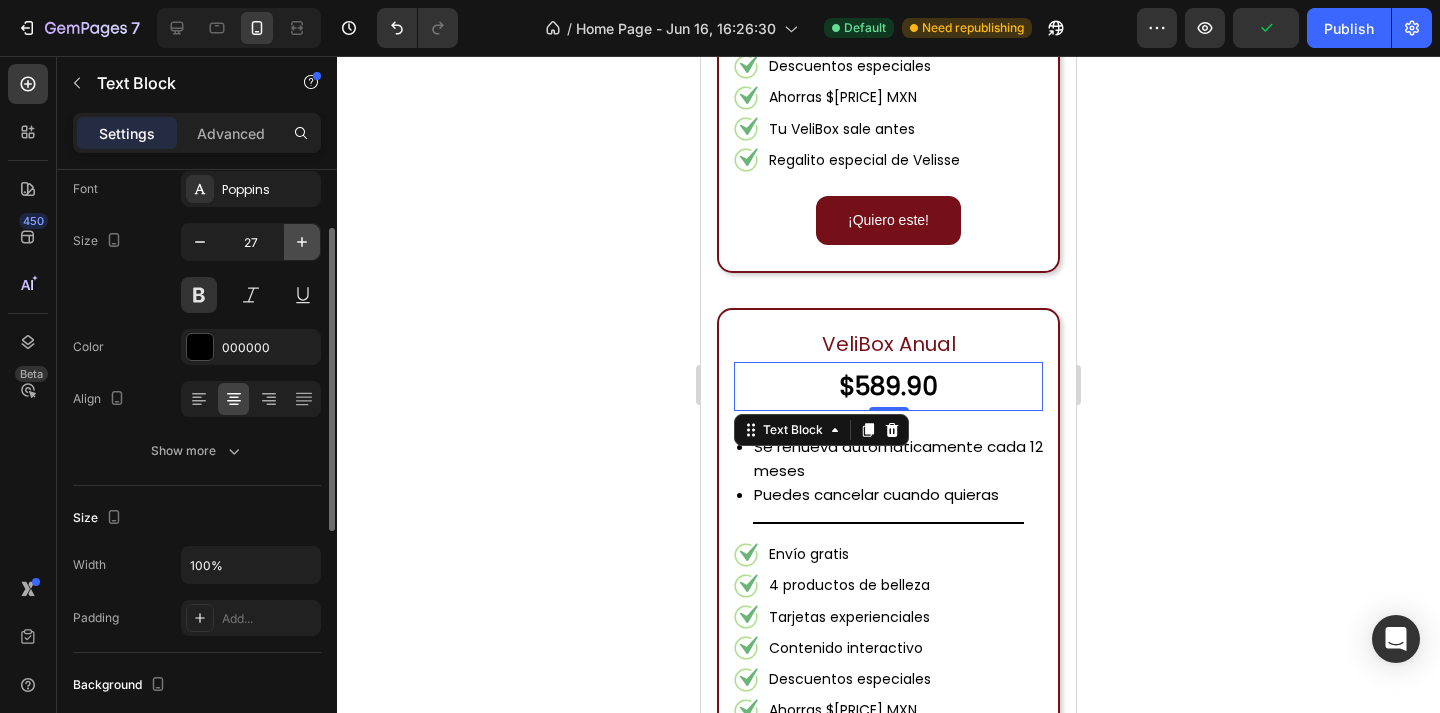 click 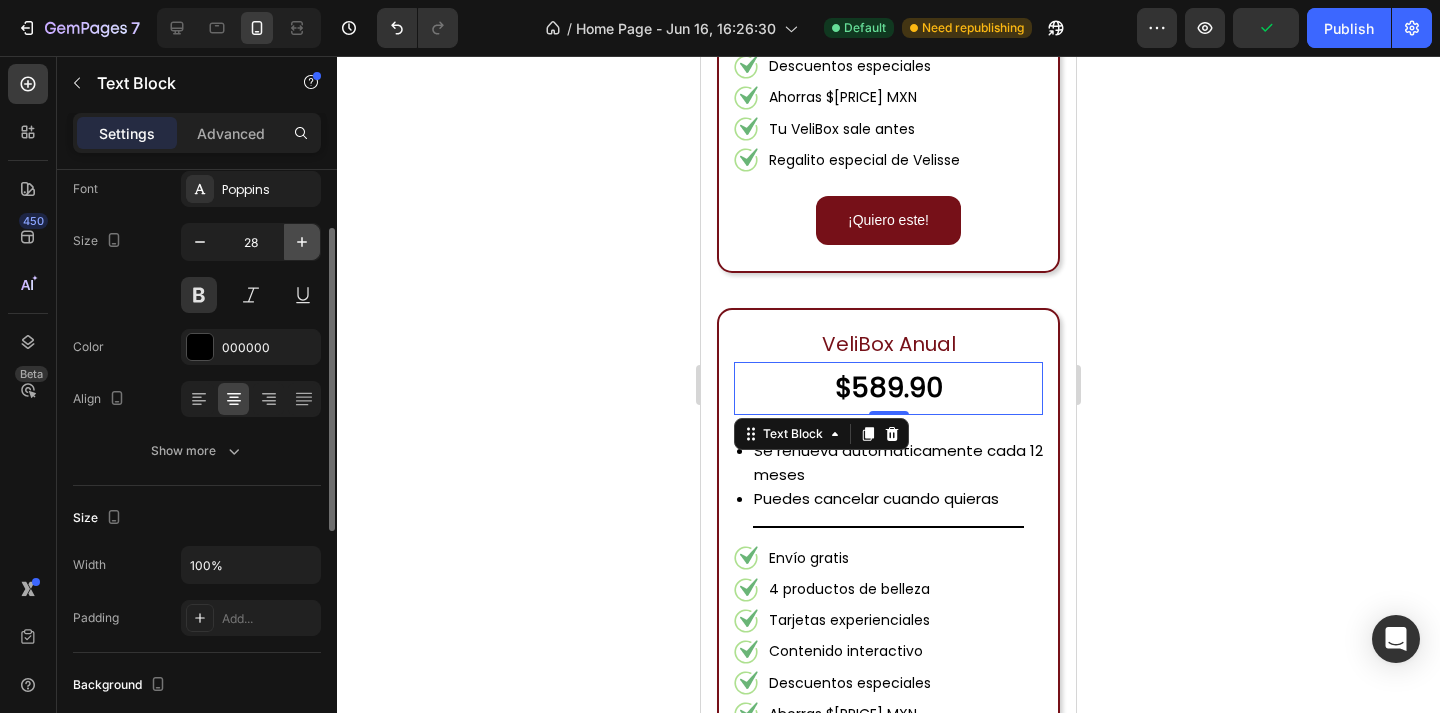 click 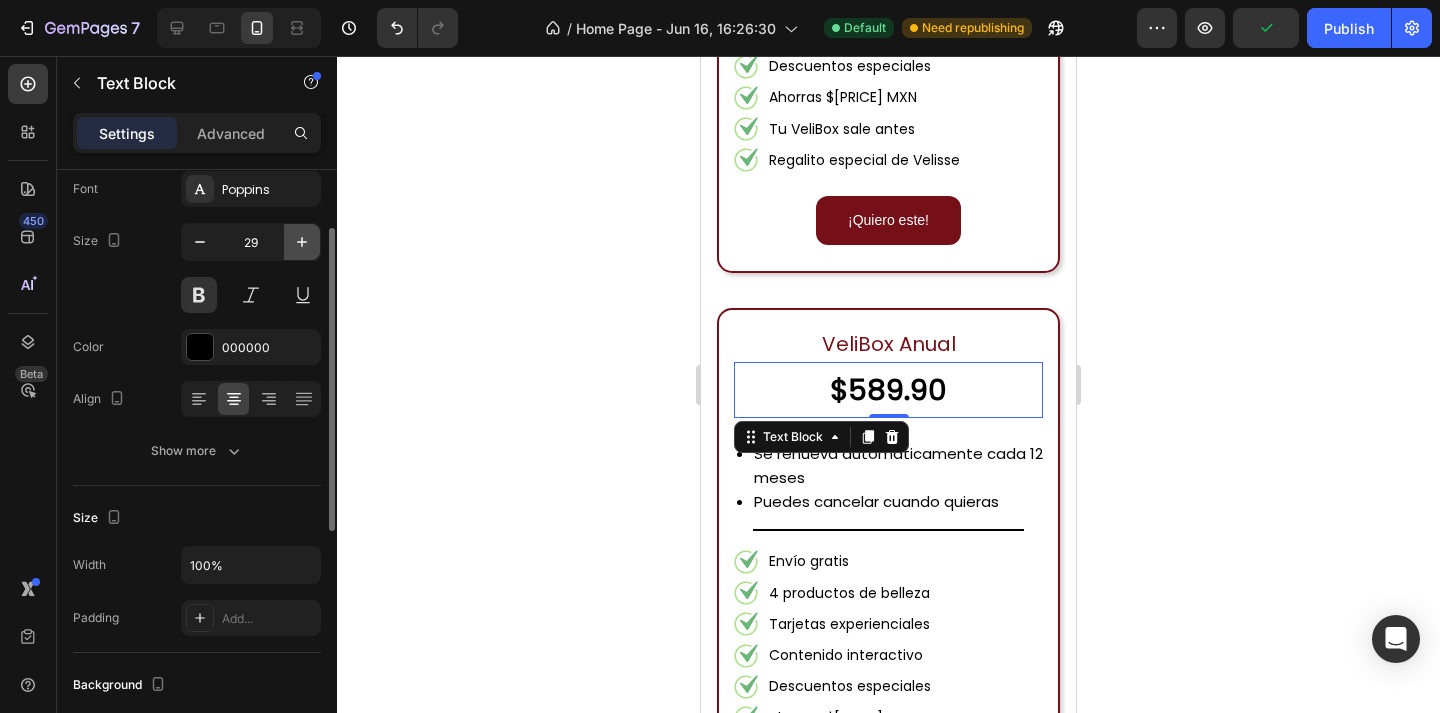 click 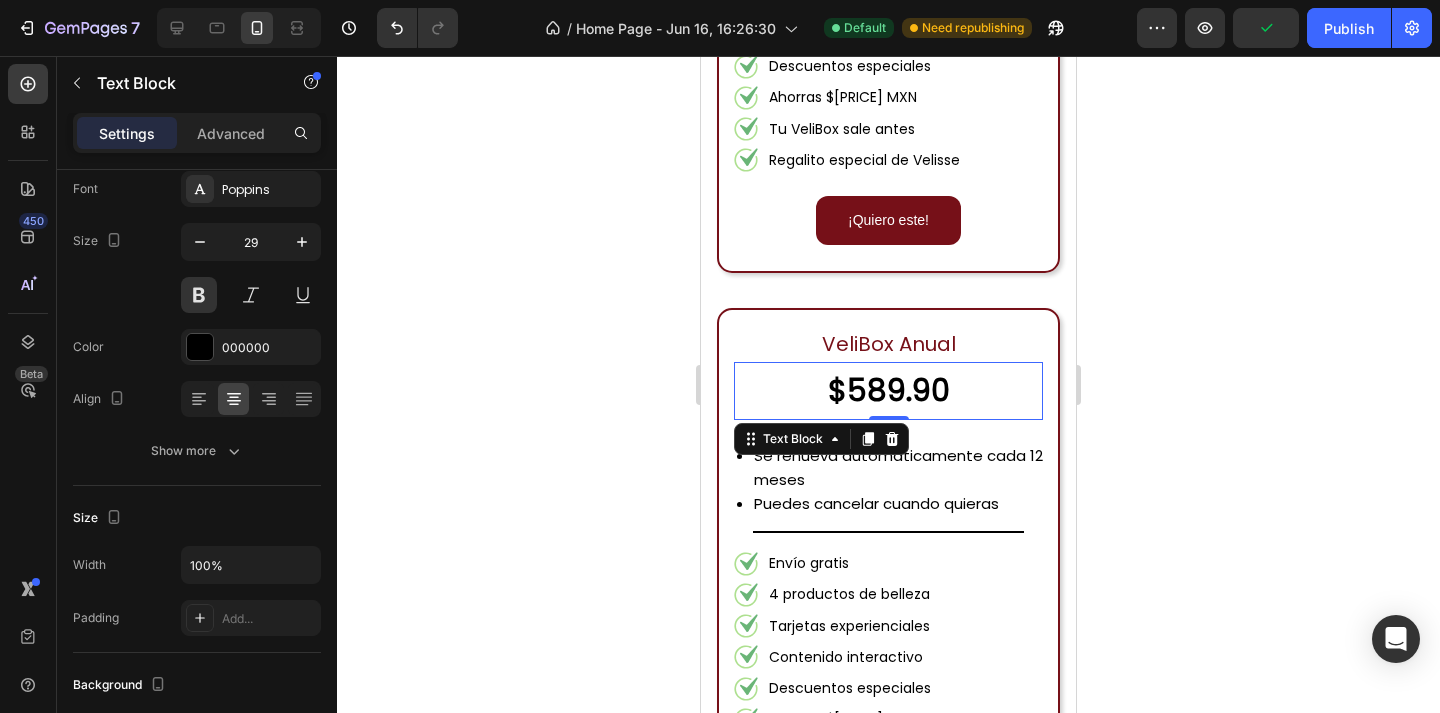 type on "30" 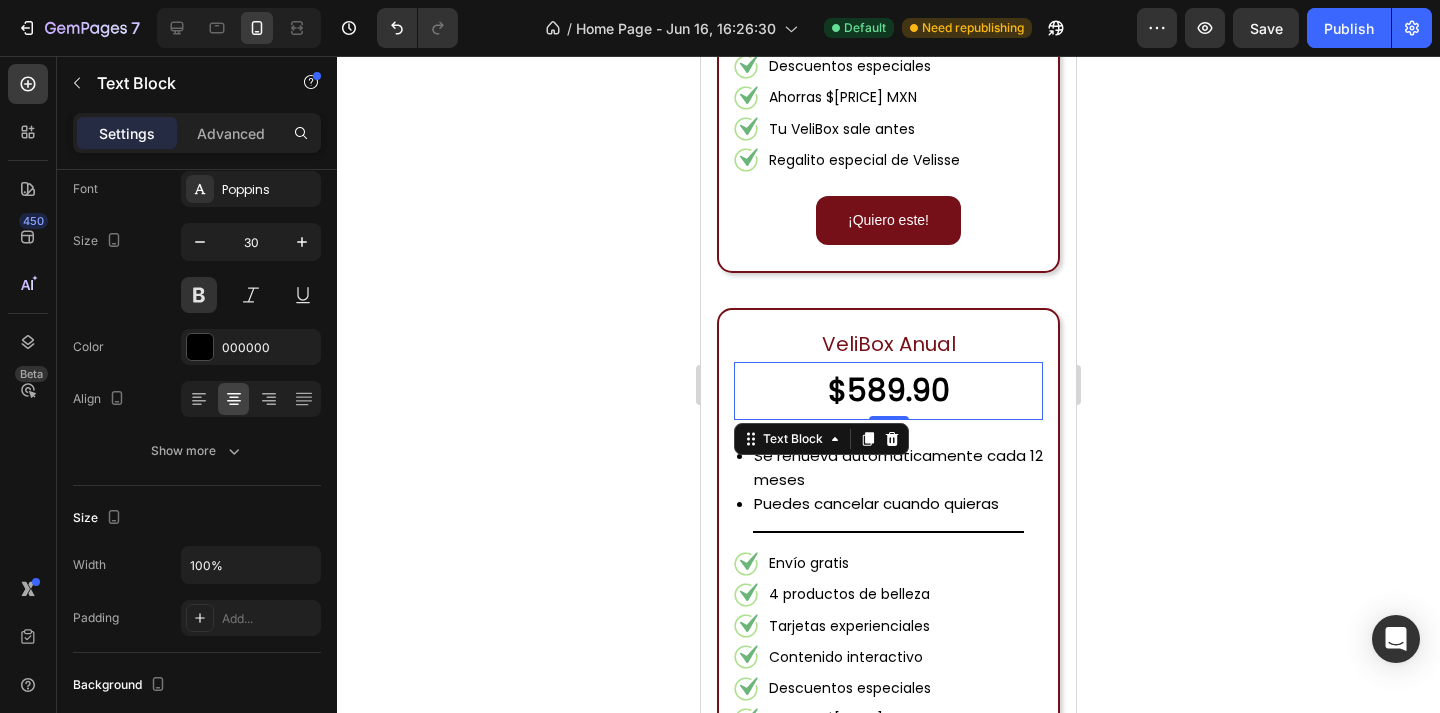 click 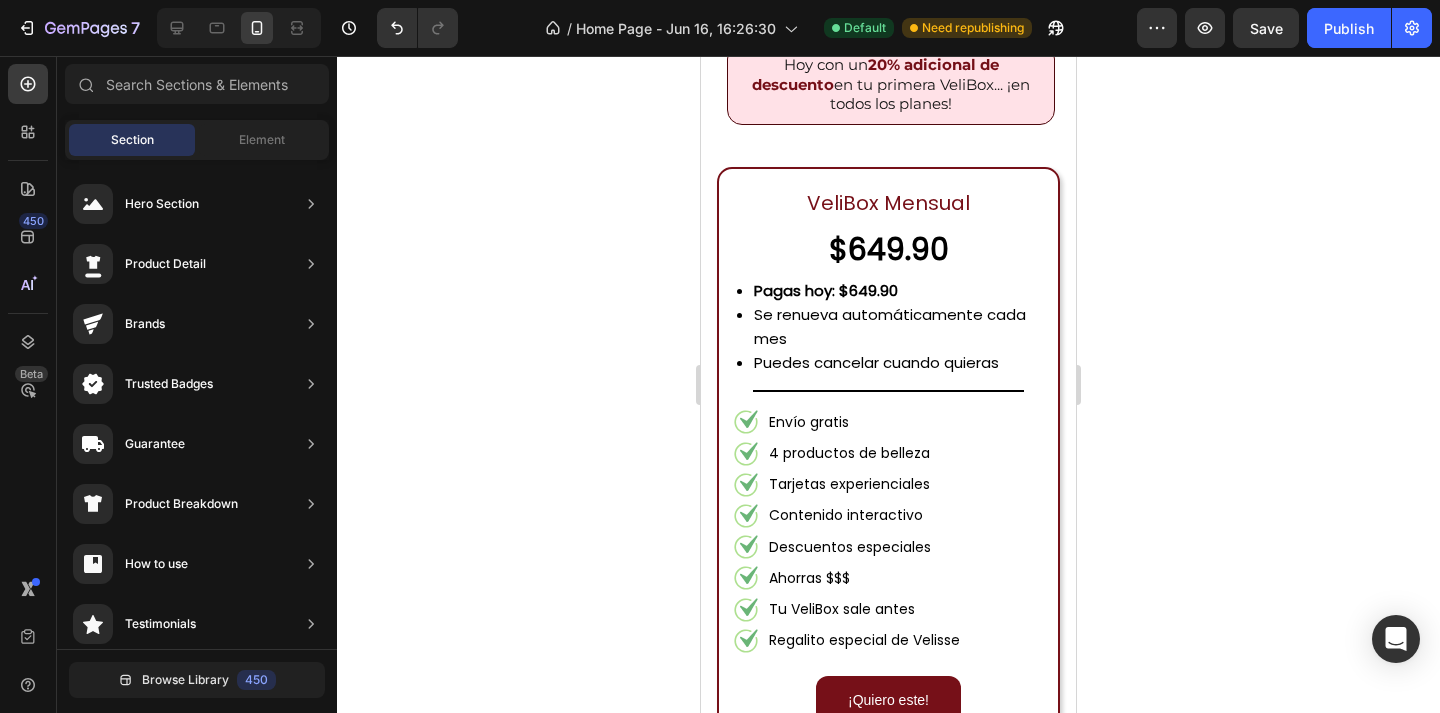 scroll, scrollTop: 2141, scrollLeft: 0, axis: vertical 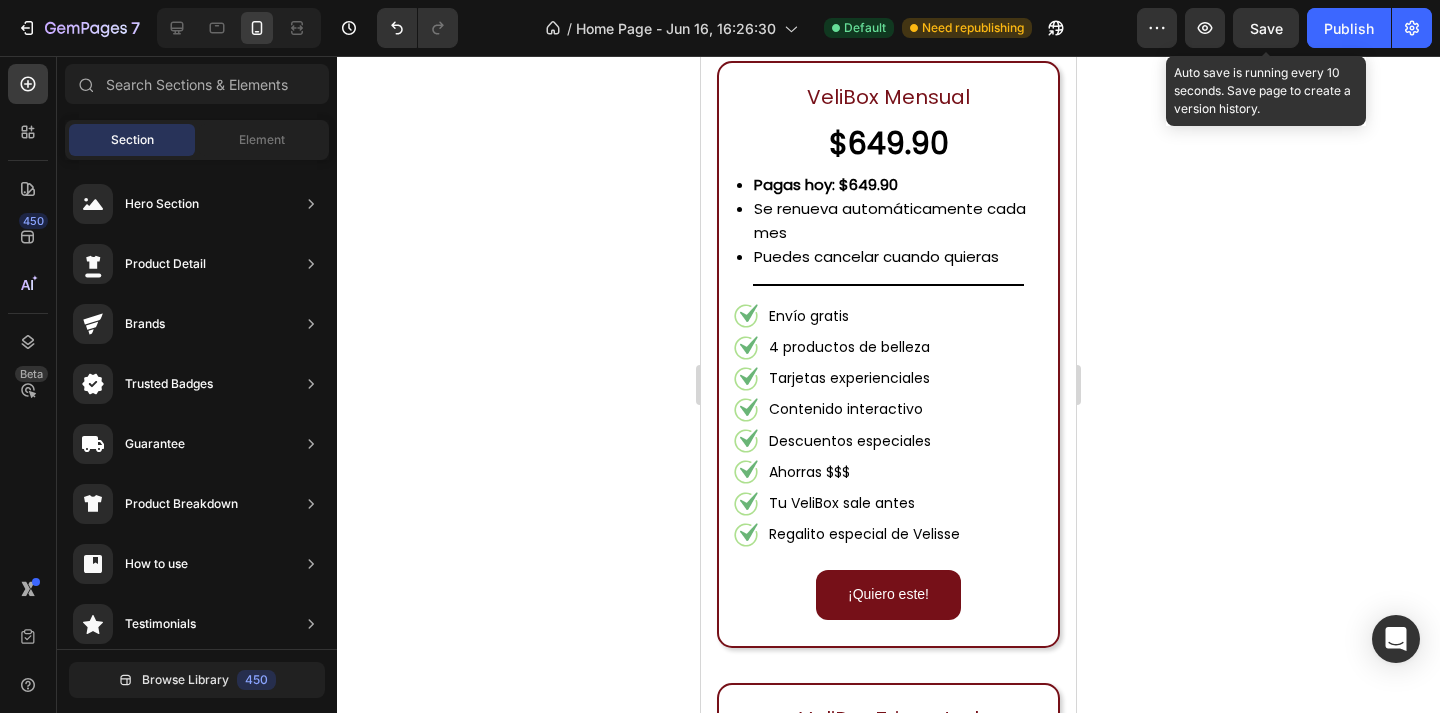 click on "Save" at bounding box center [1266, 28] 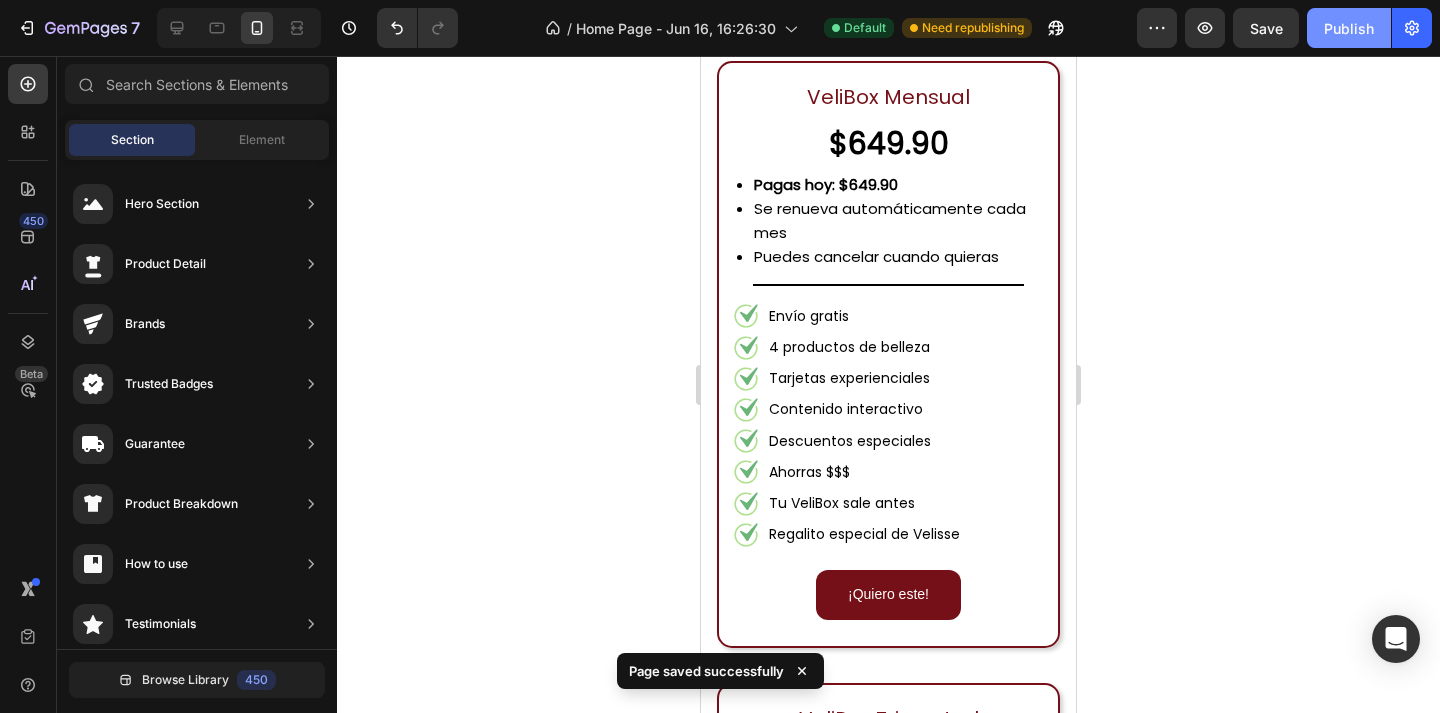 click on "Publish" at bounding box center (1349, 28) 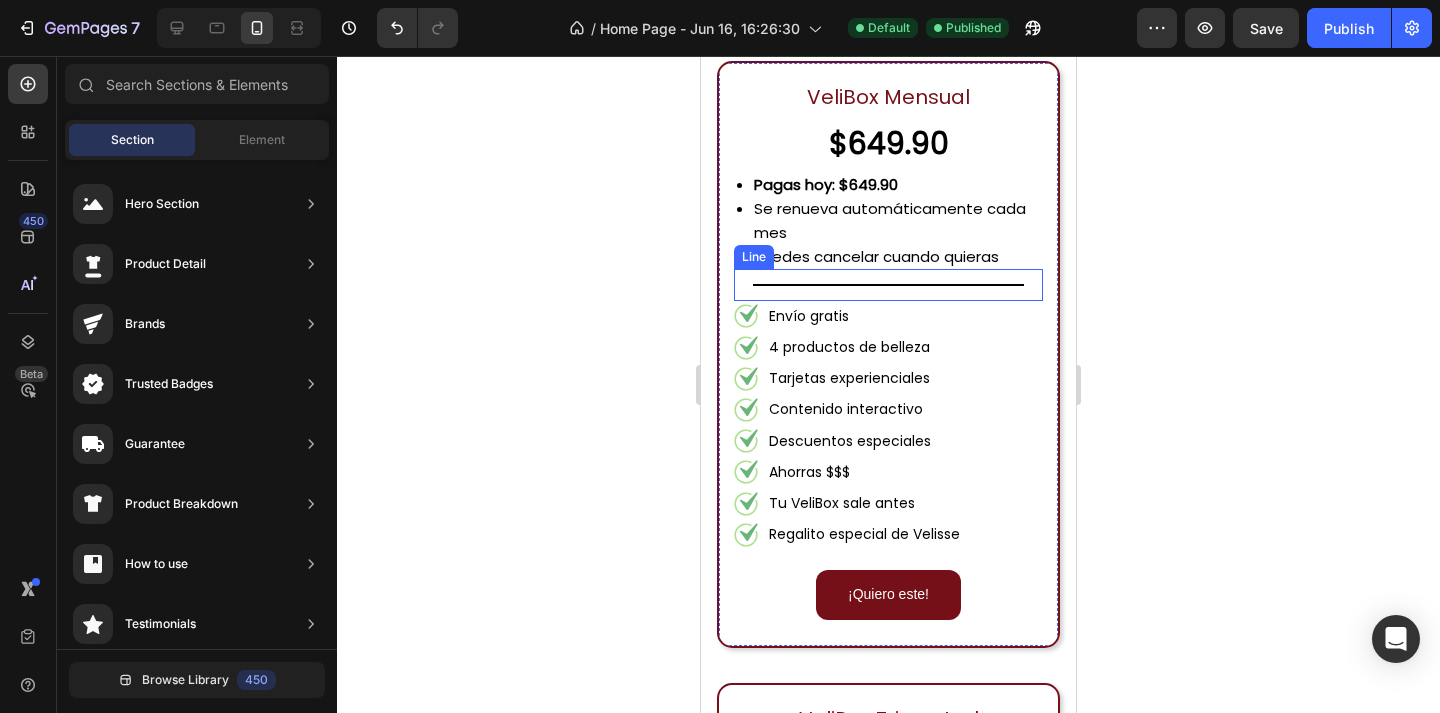 click on "Title Line" at bounding box center [888, 285] 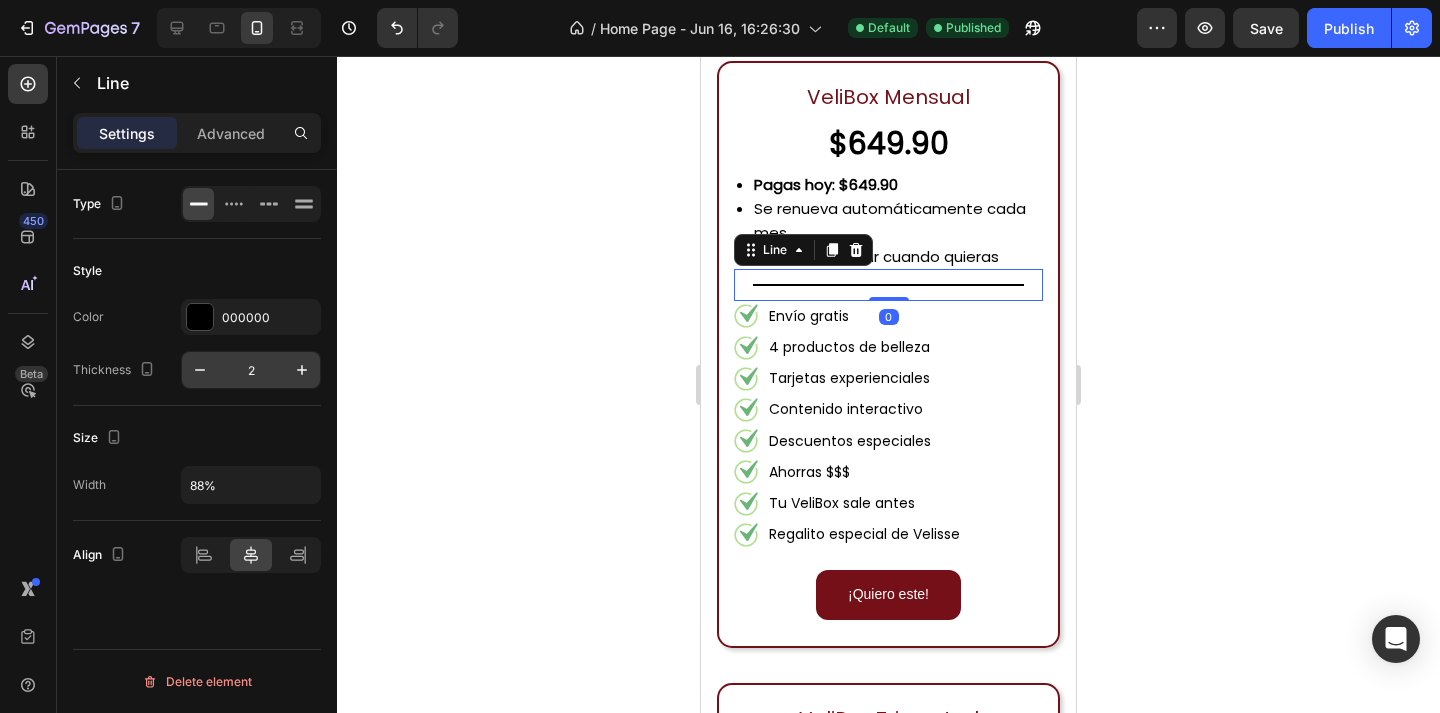 click on "2" at bounding box center [251, 370] 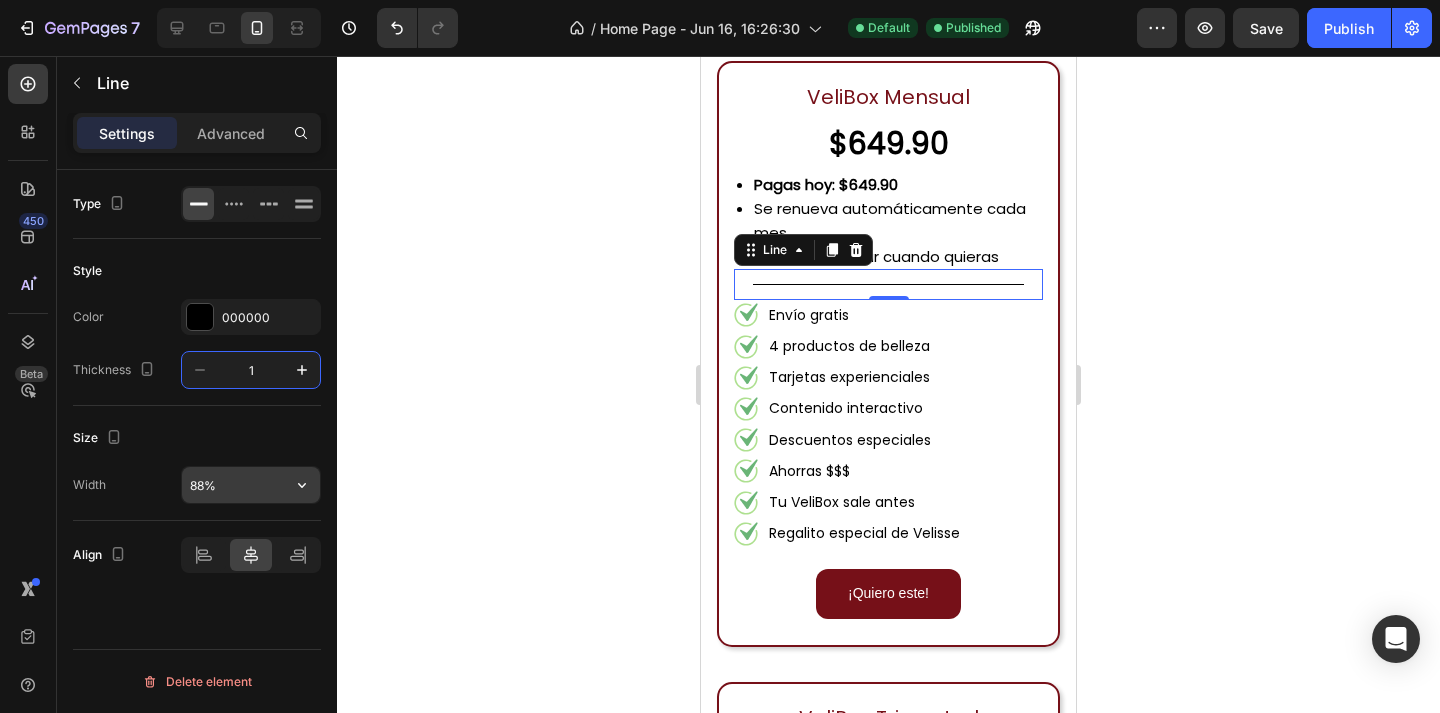 type on "1" 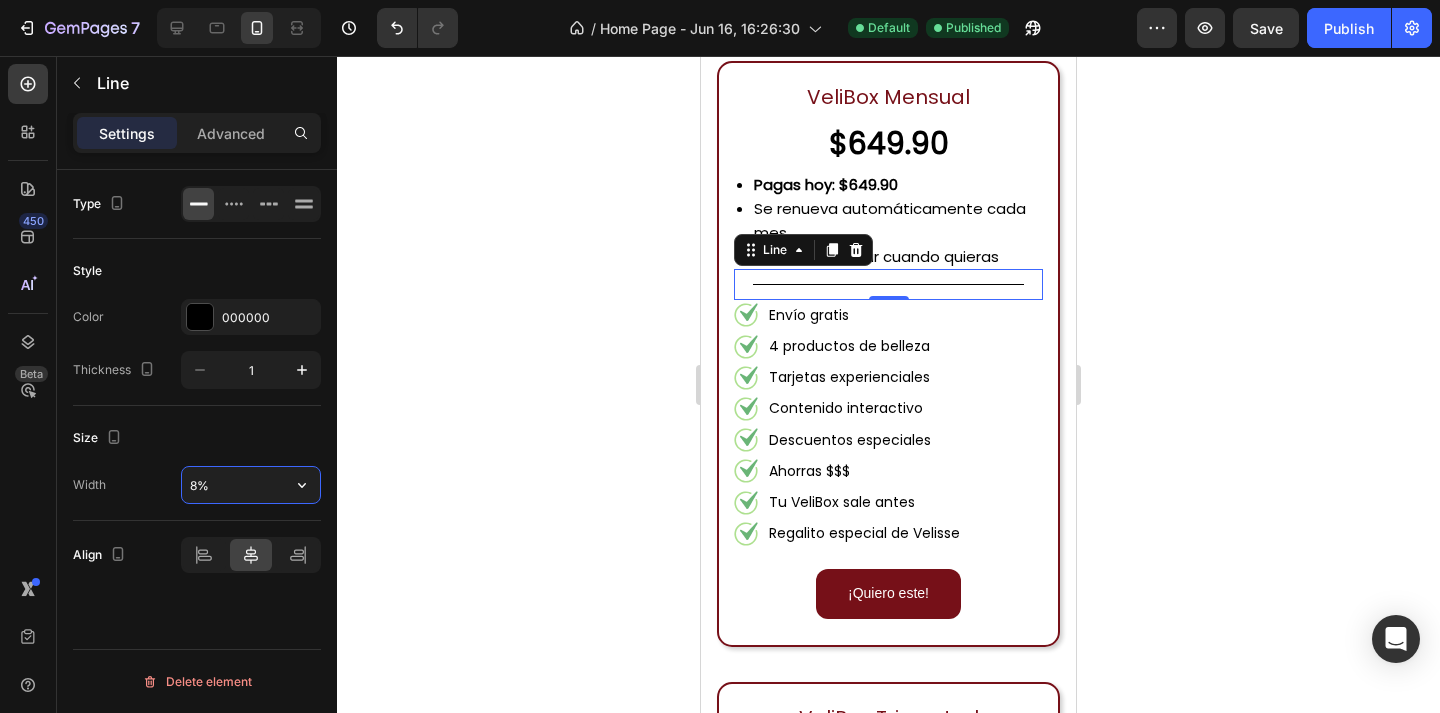 type on "80%" 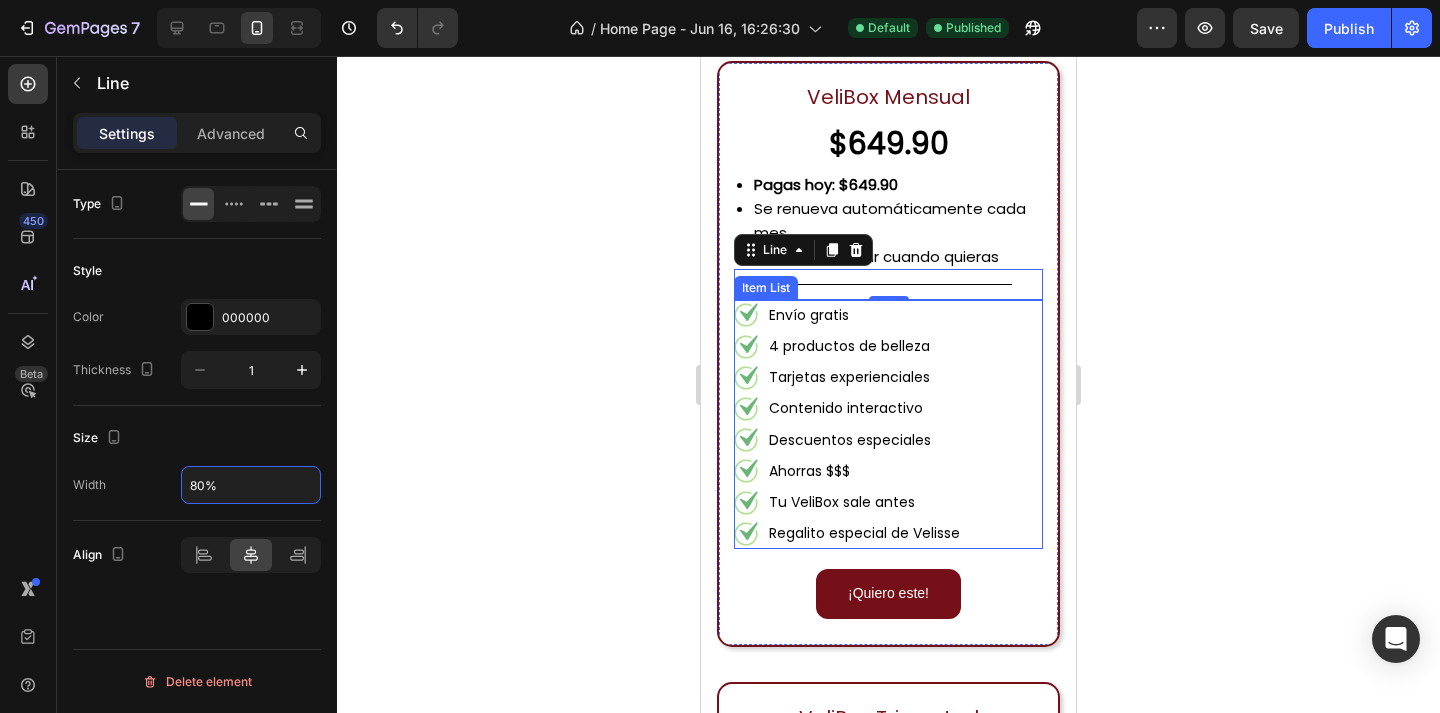 scroll, scrollTop: 2470, scrollLeft: 0, axis: vertical 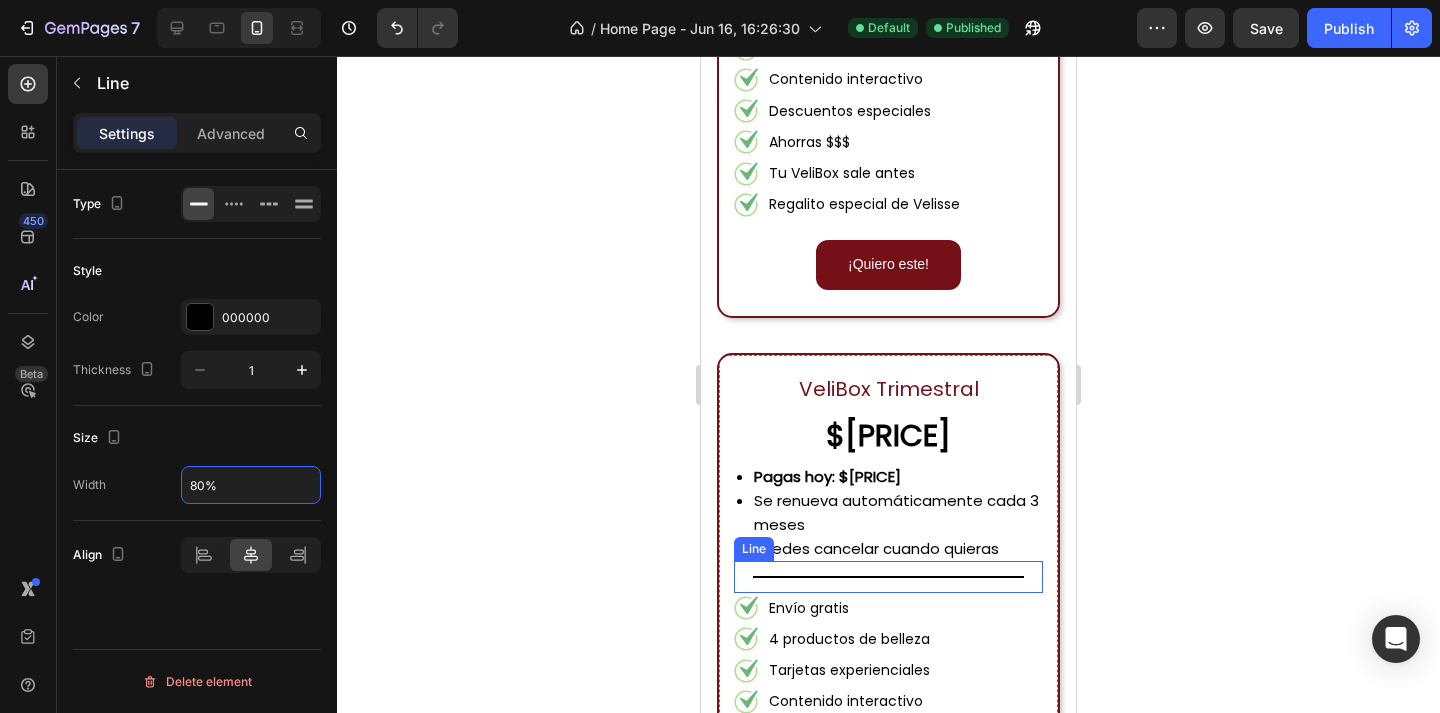 click on "Title Line" at bounding box center (888, 577) 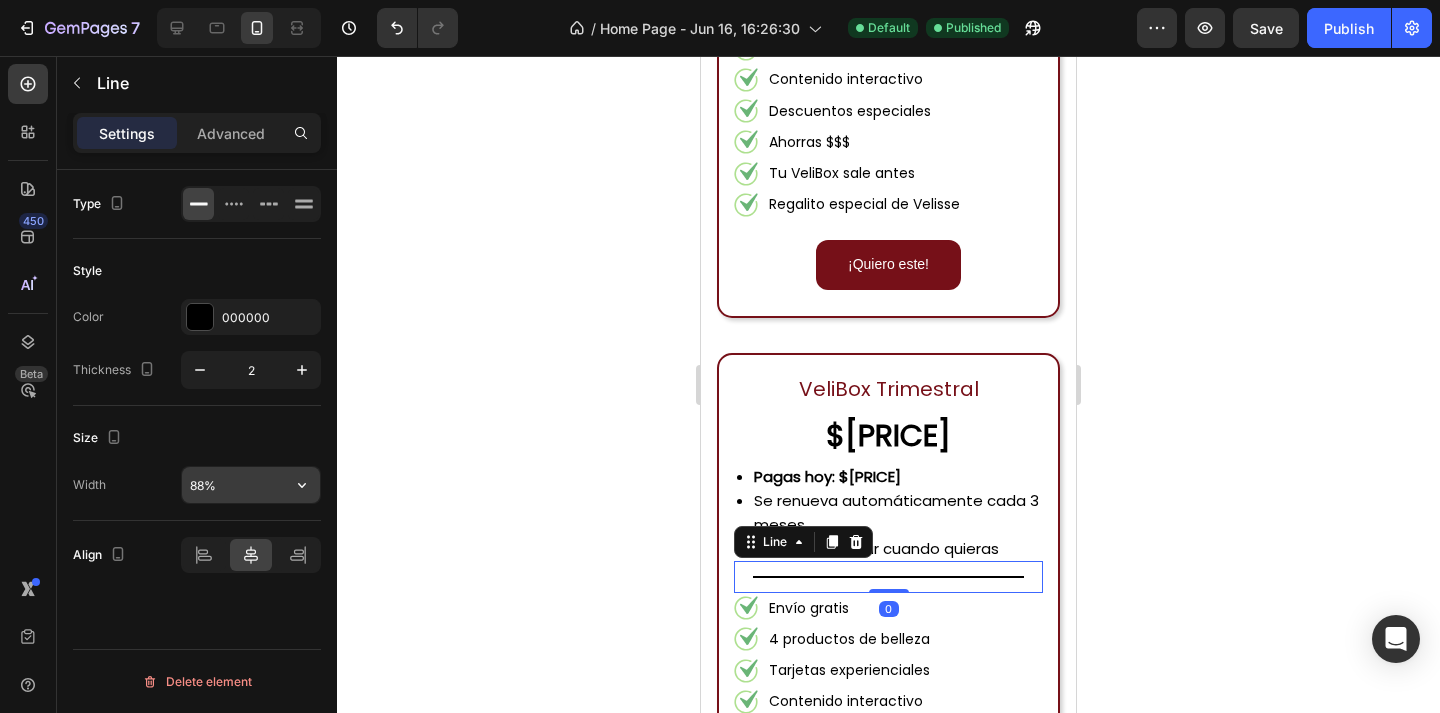 click on "88%" at bounding box center (251, 485) 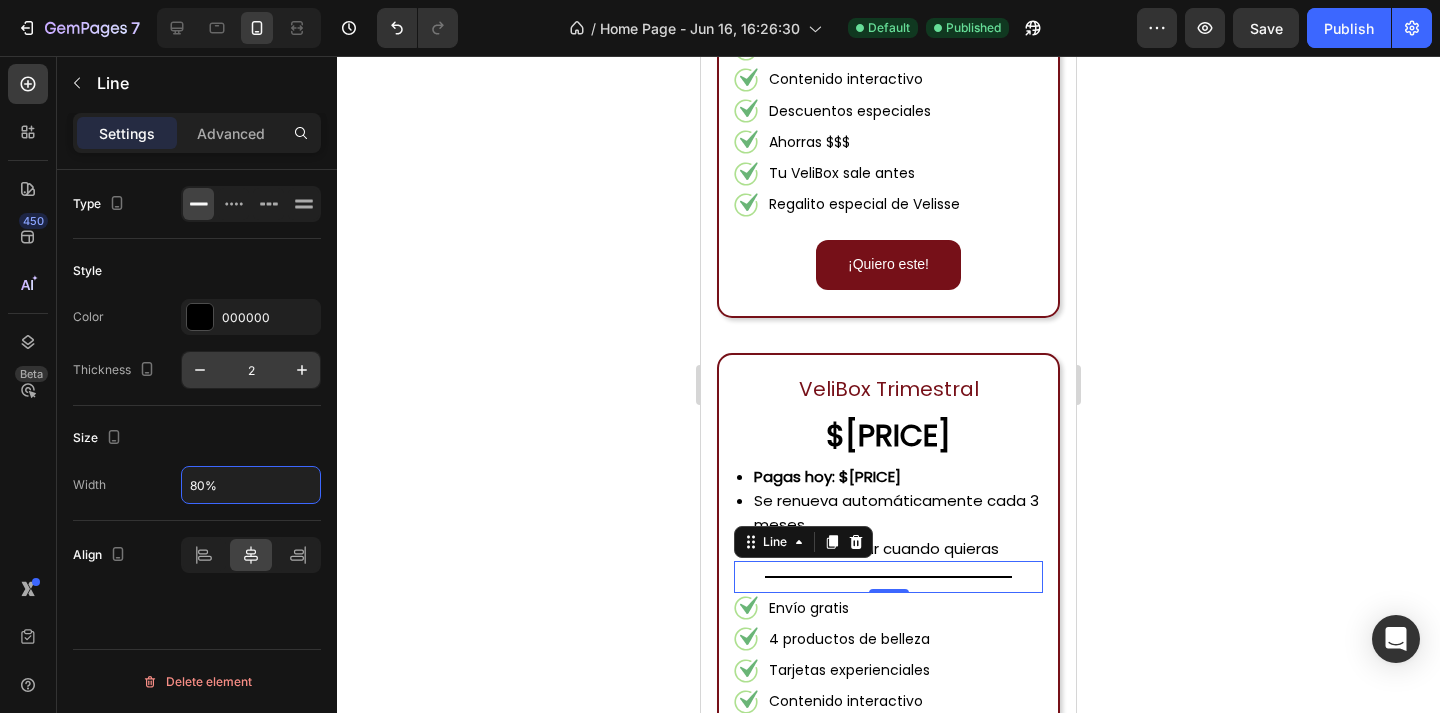 type on "80%" 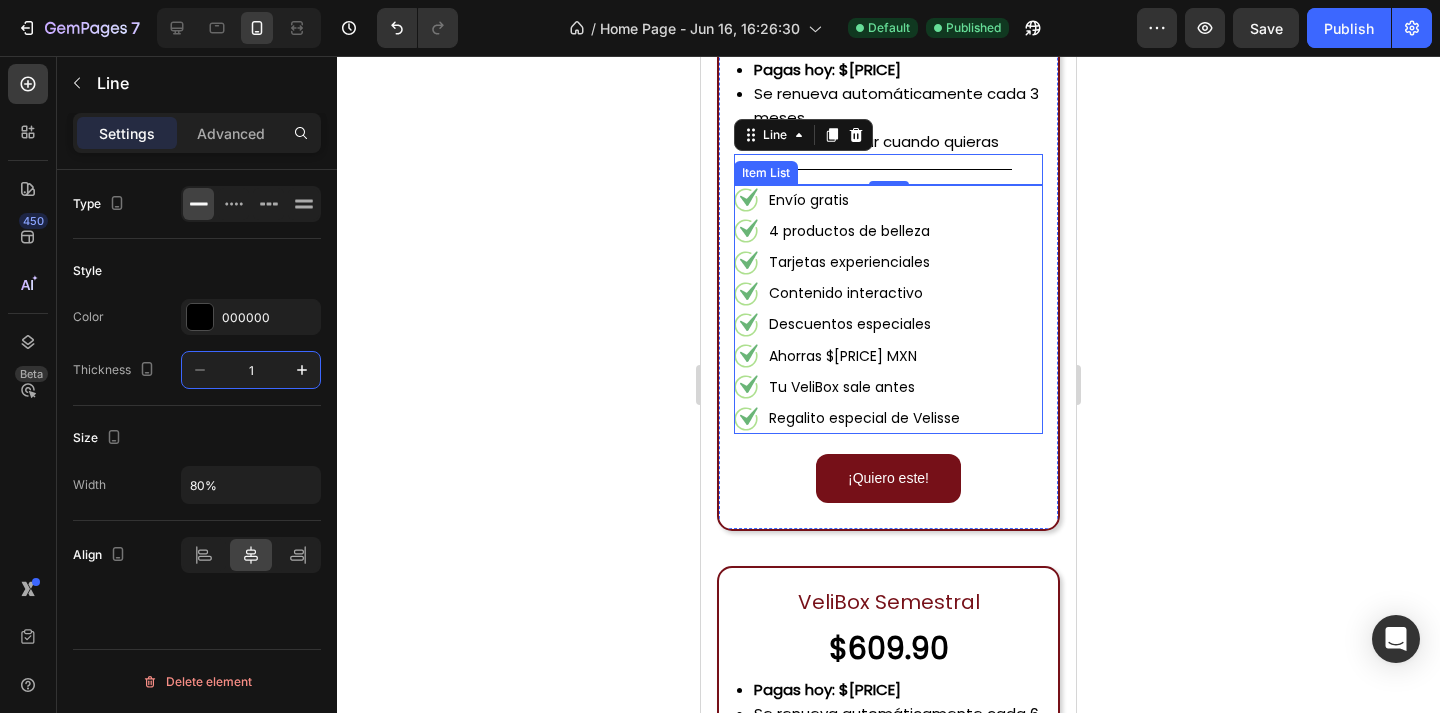 scroll, scrollTop: 2983, scrollLeft: 0, axis: vertical 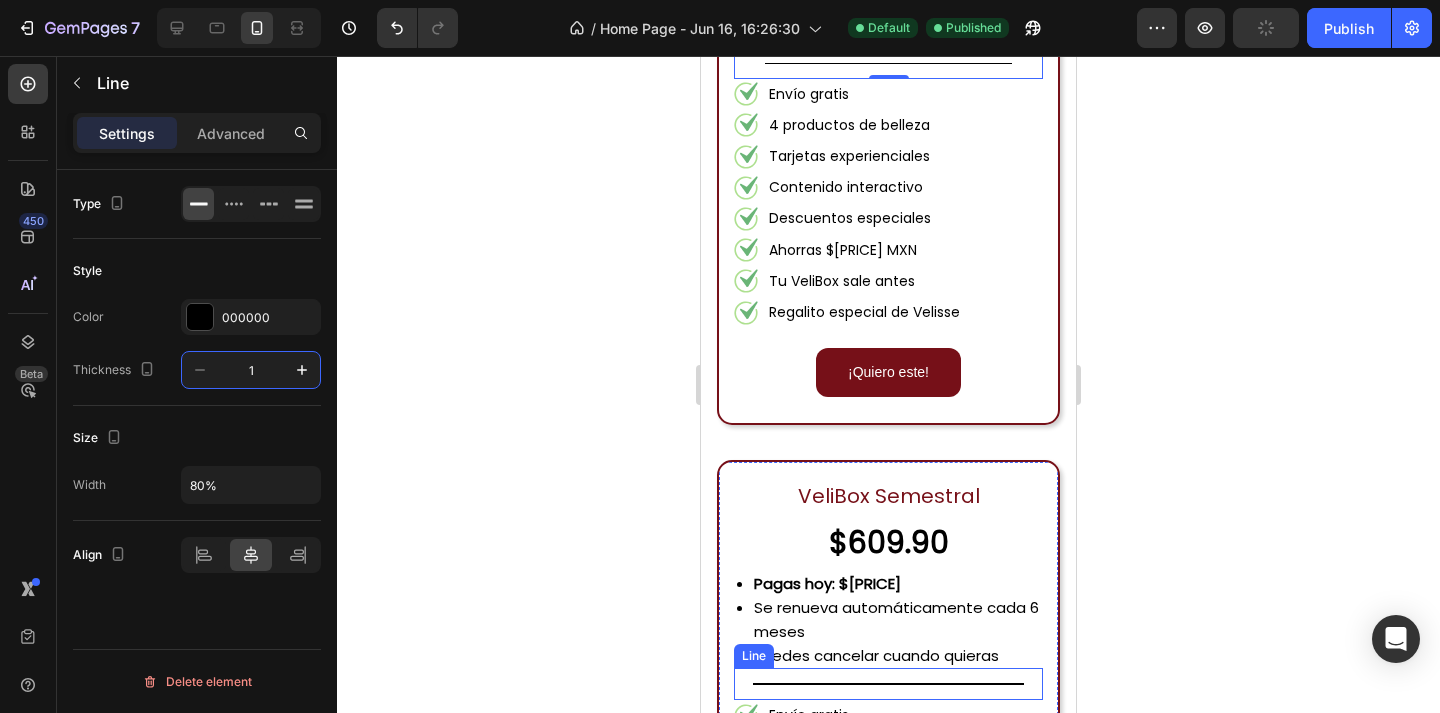 click on "Title Line" at bounding box center [888, 684] 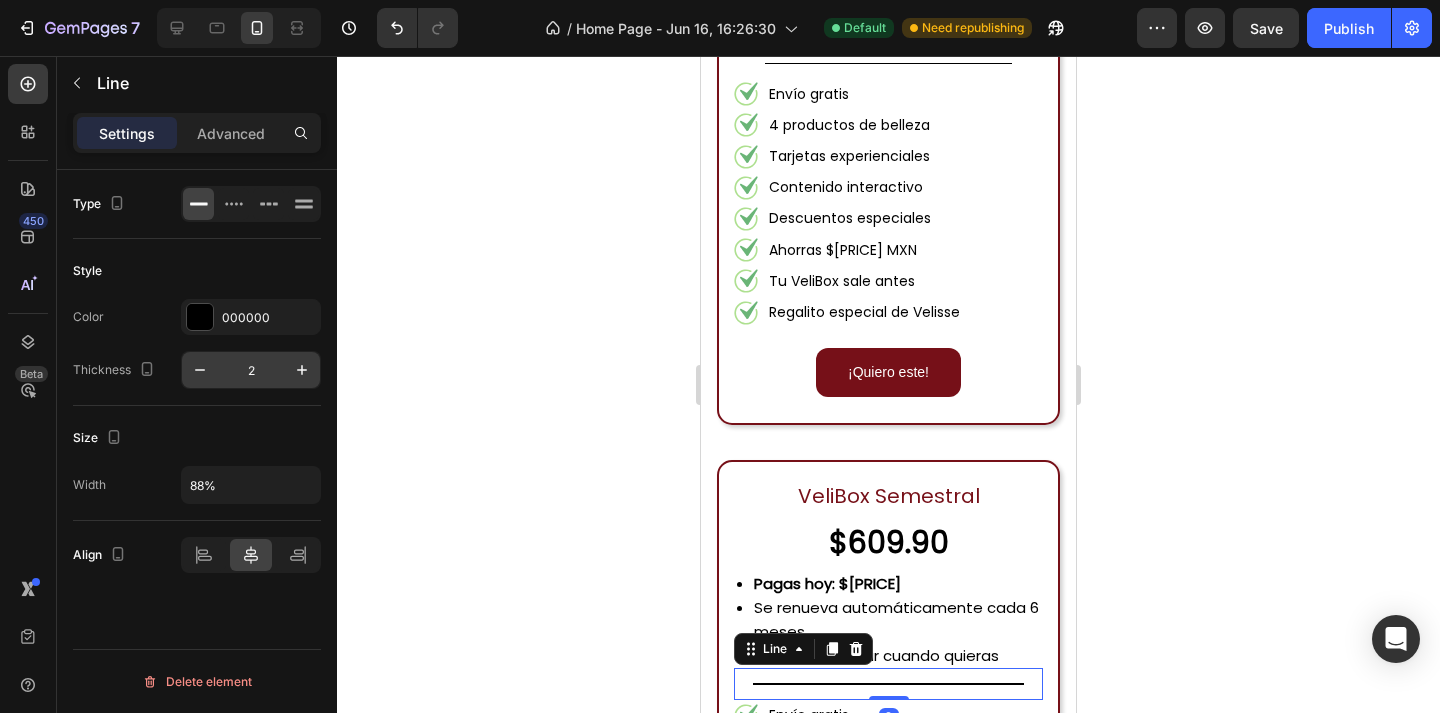 click on "2" at bounding box center [251, 370] 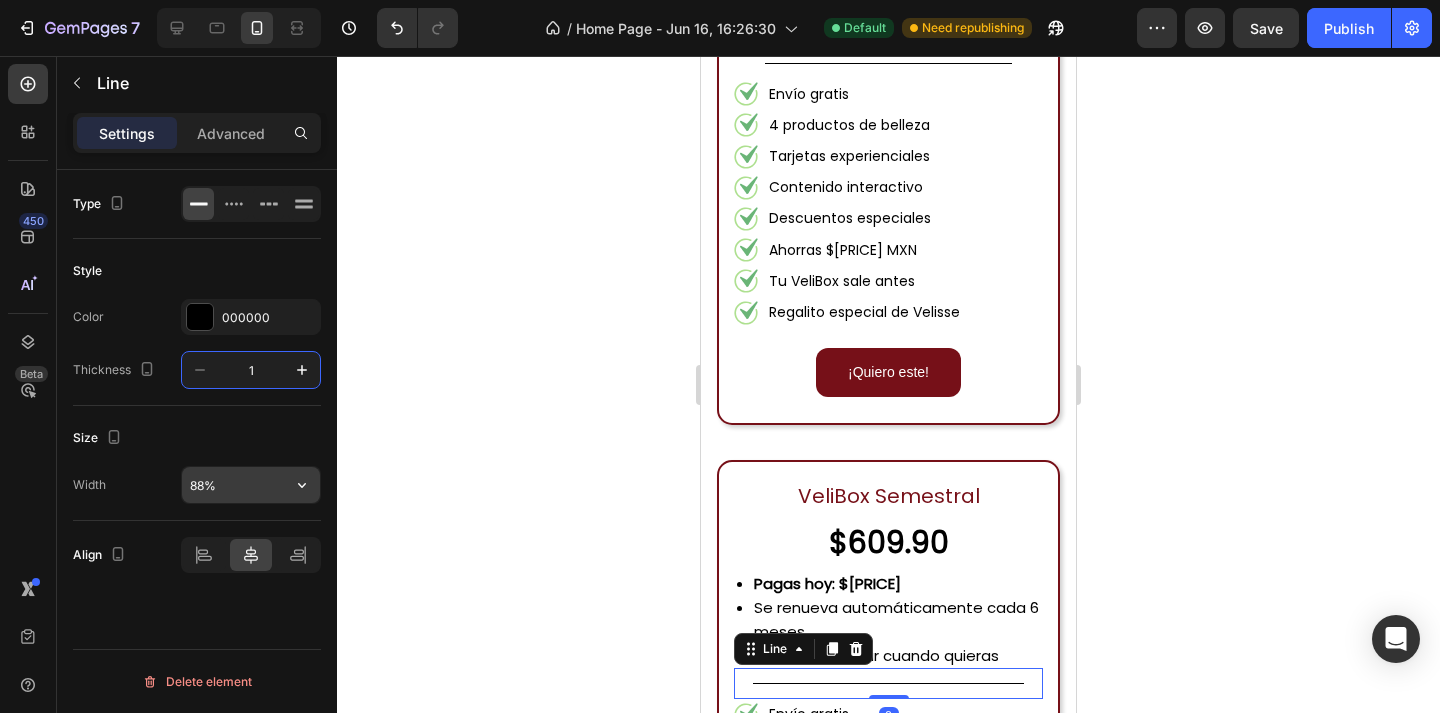 type on "1" 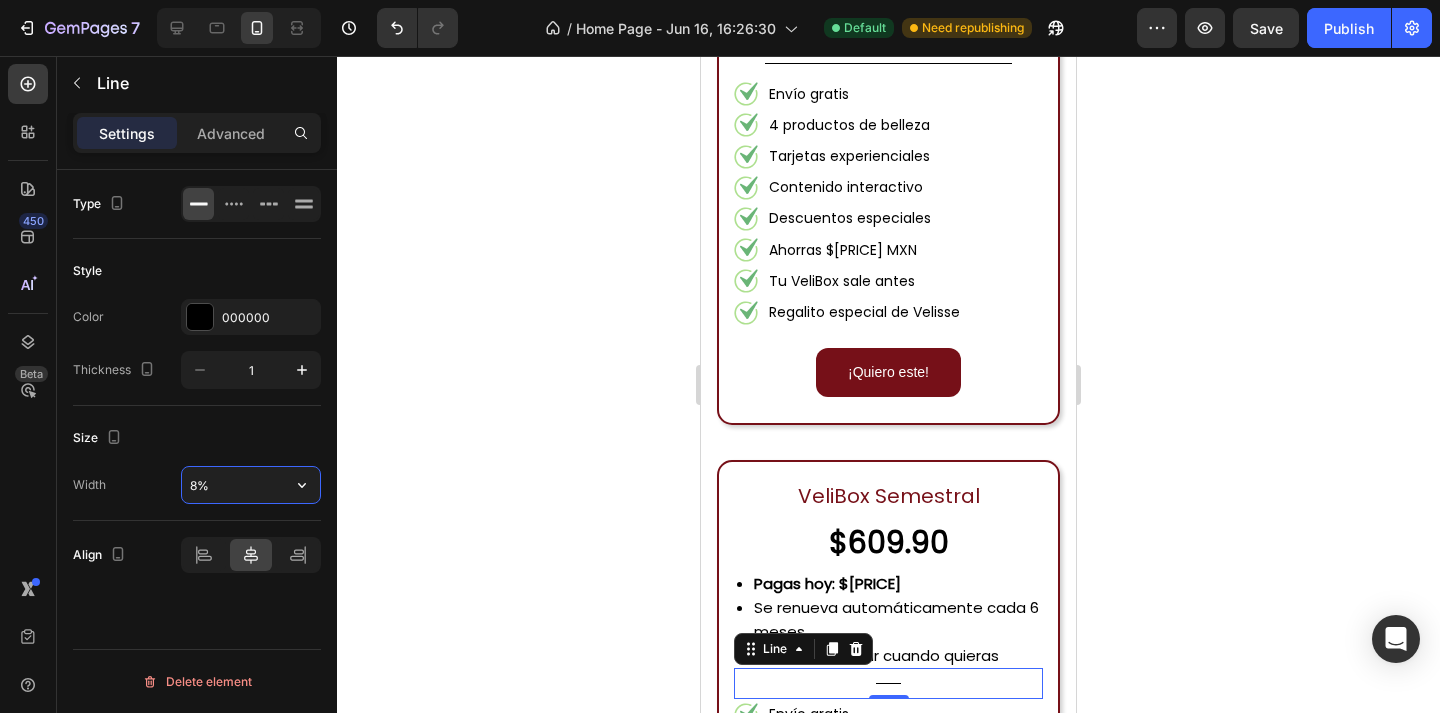 type on "80%" 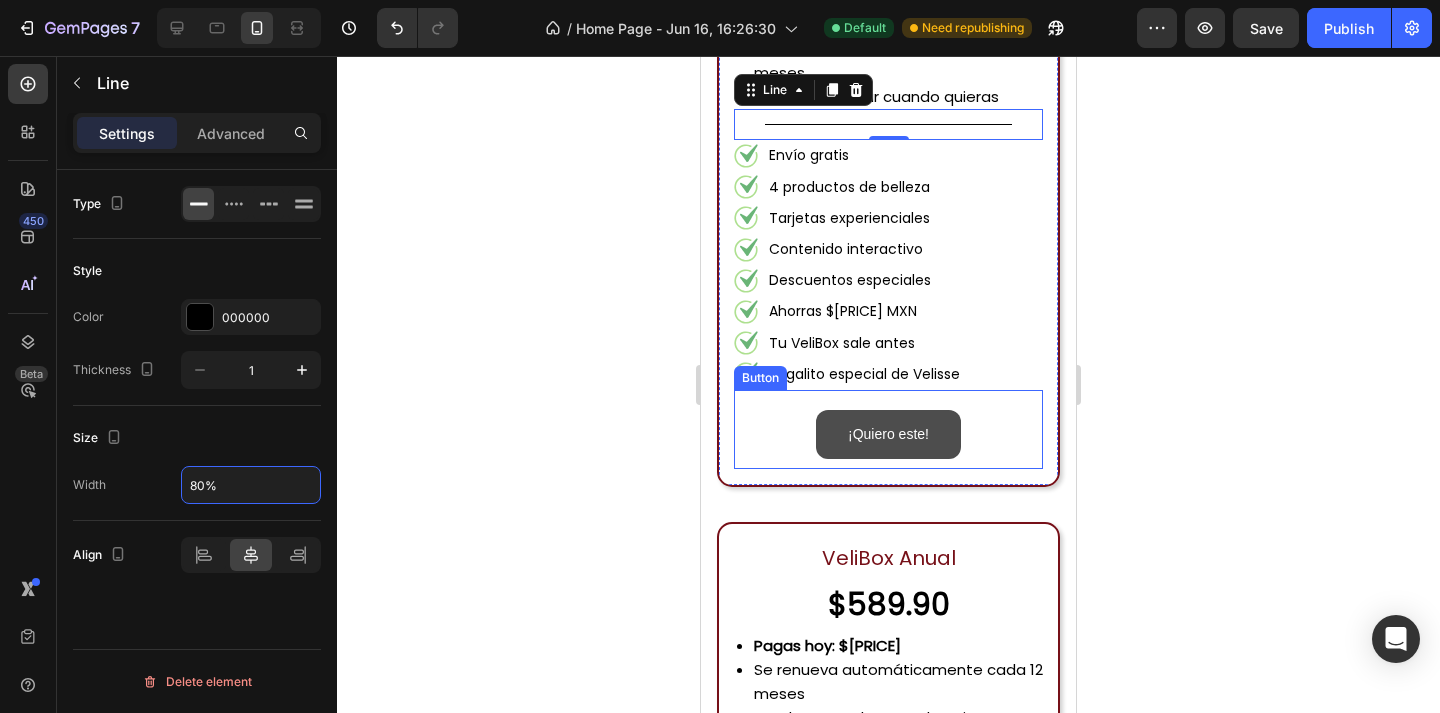 scroll, scrollTop: 3704, scrollLeft: 0, axis: vertical 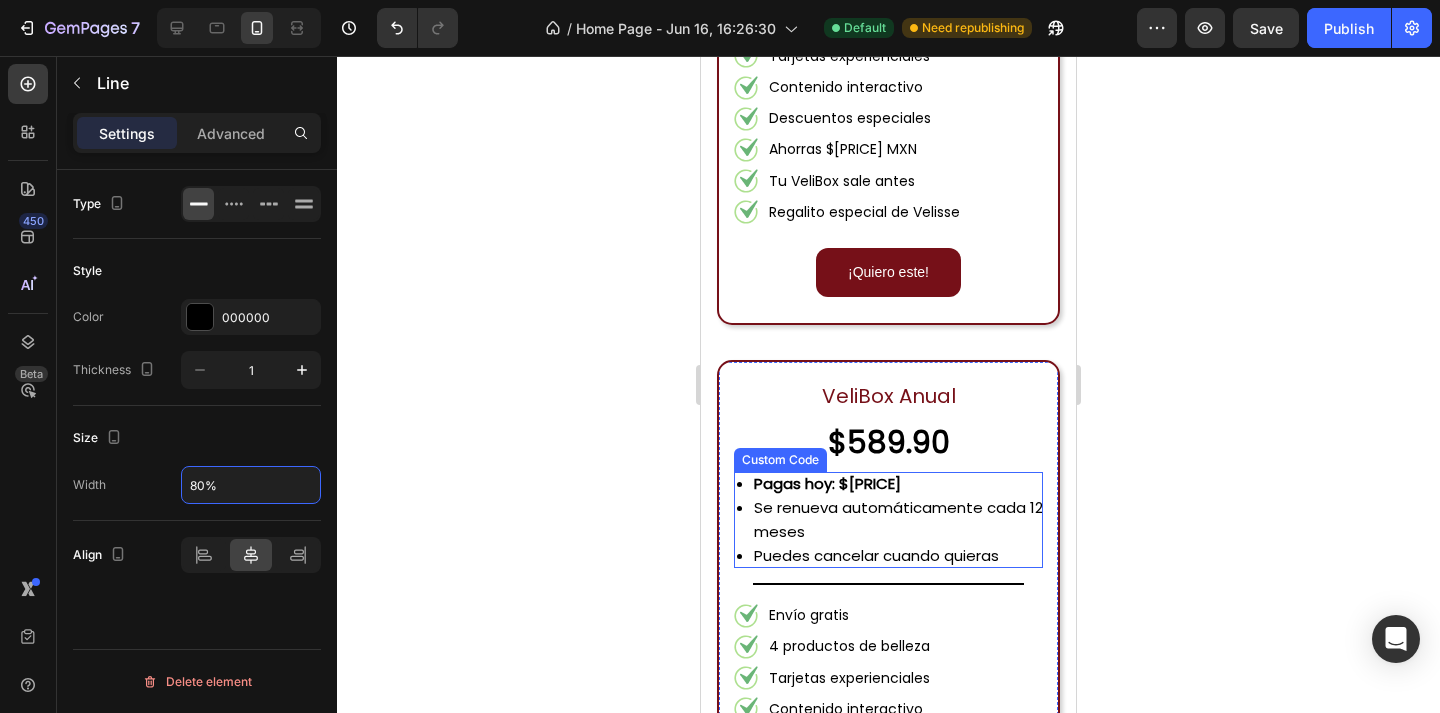 click on "Title Line" at bounding box center (888, 584) 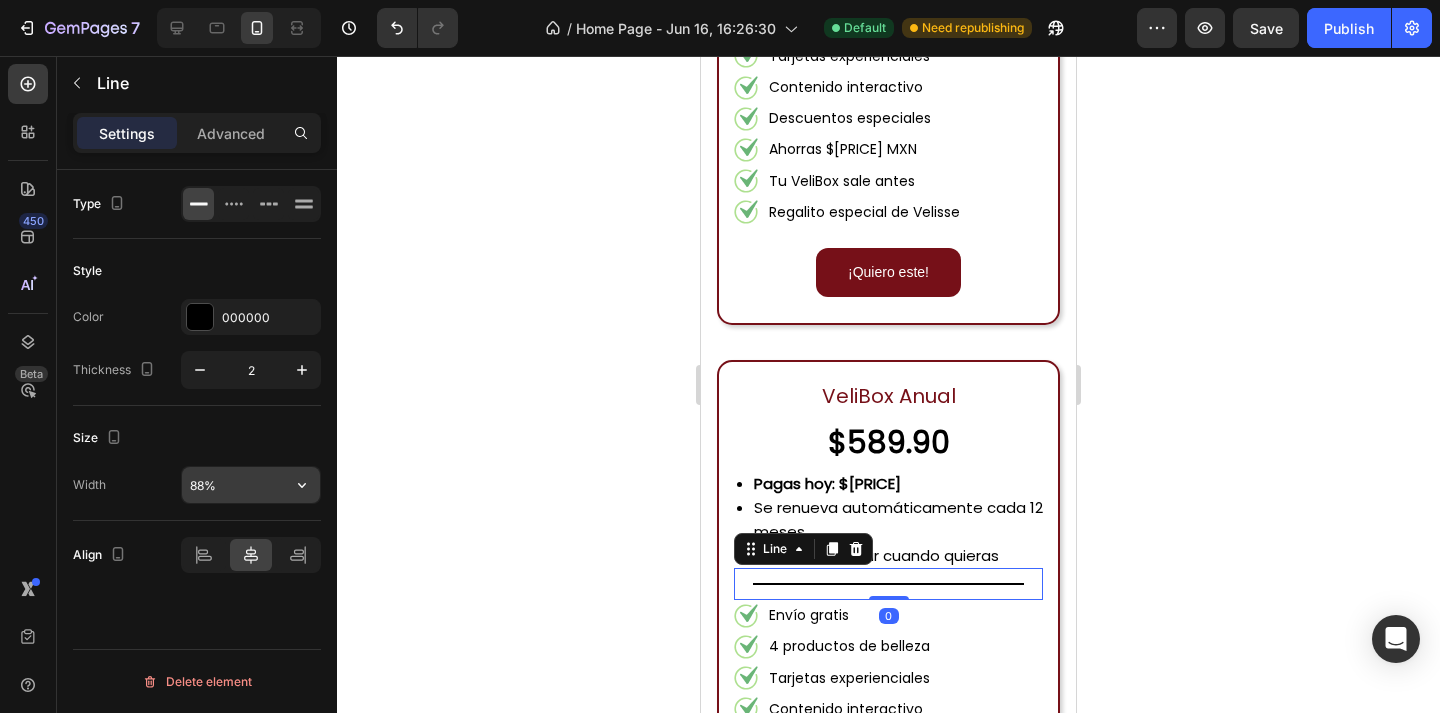 click on "88%" at bounding box center (251, 485) 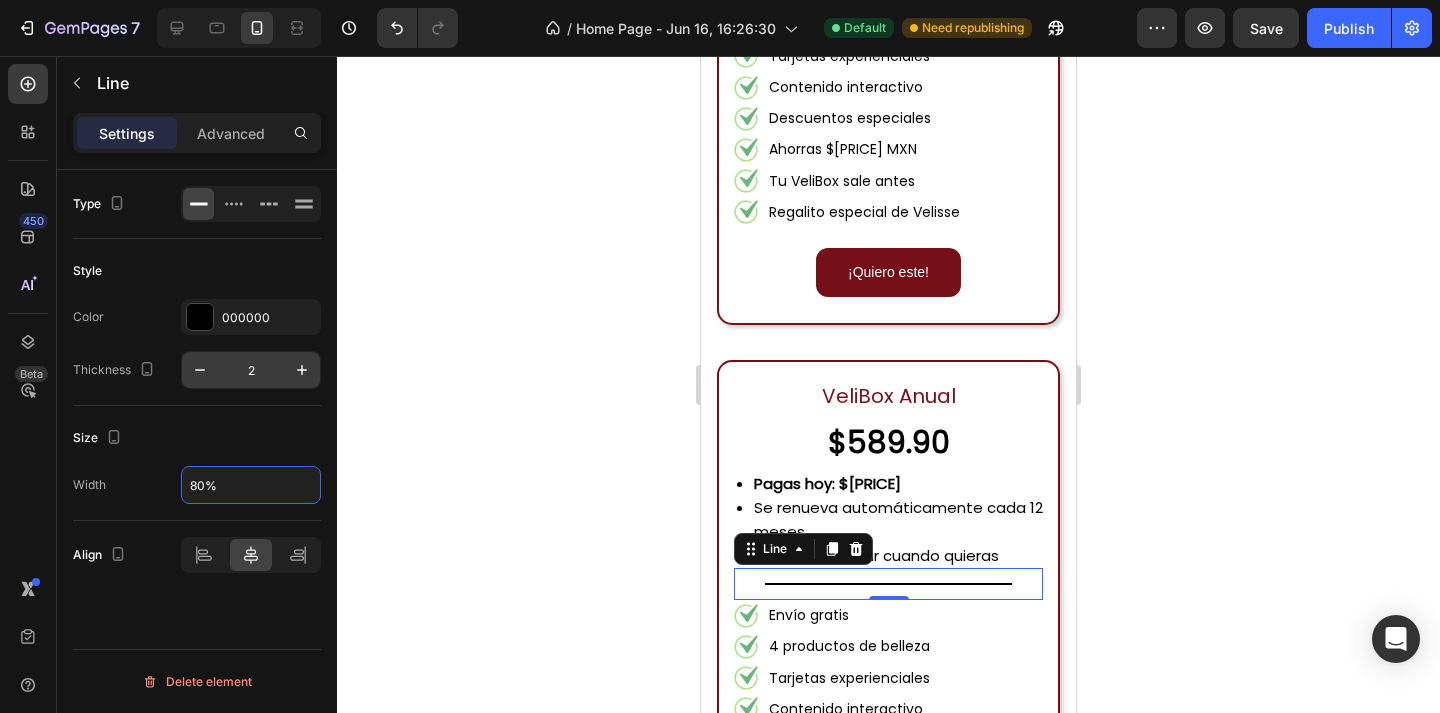 type on "80%" 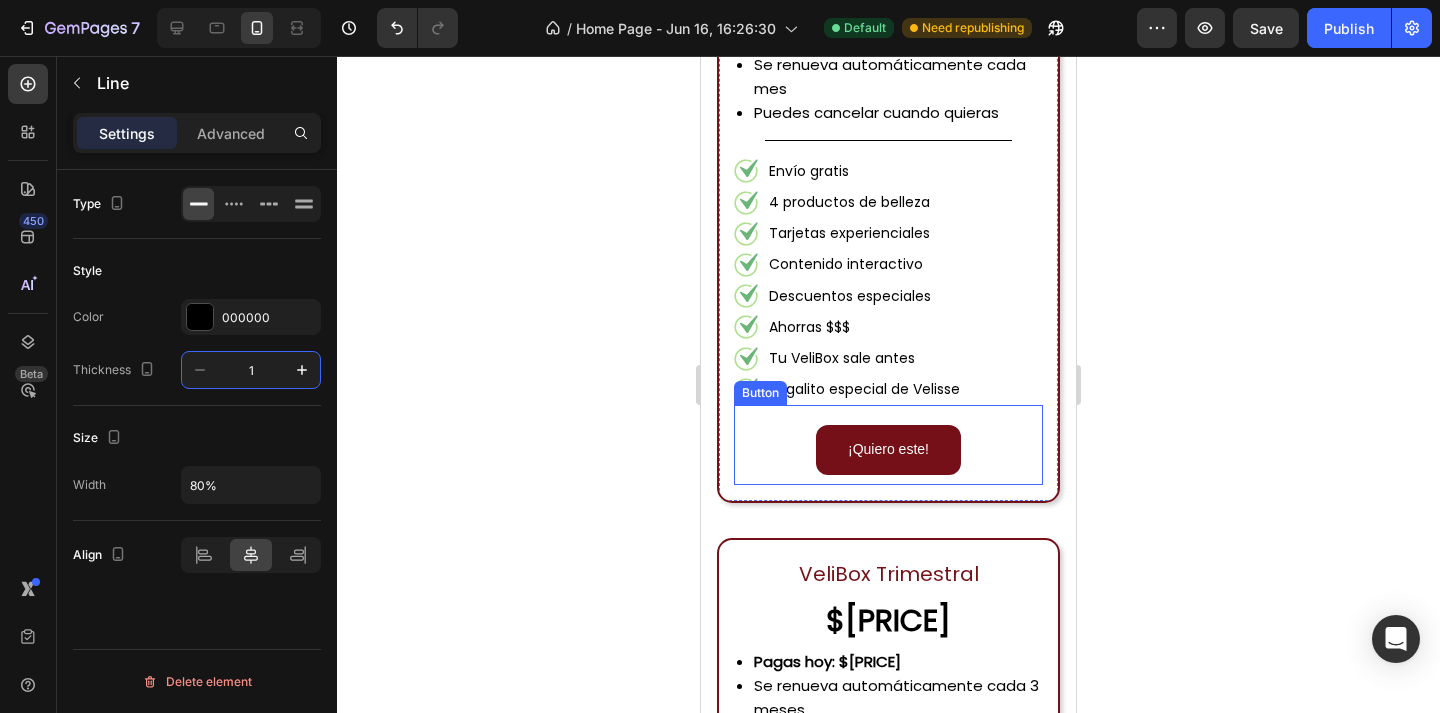 scroll, scrollTop: 2147, scrollLeft: 0, axis: vertical 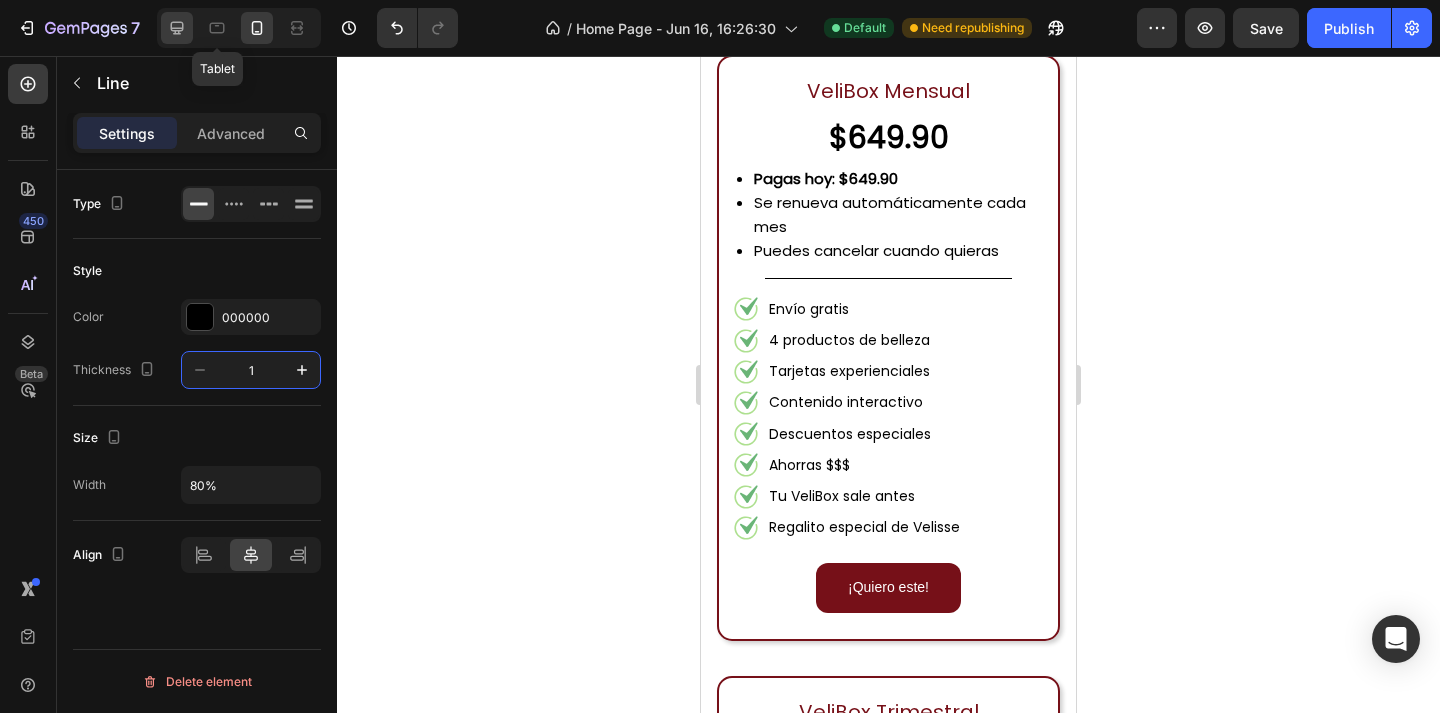click 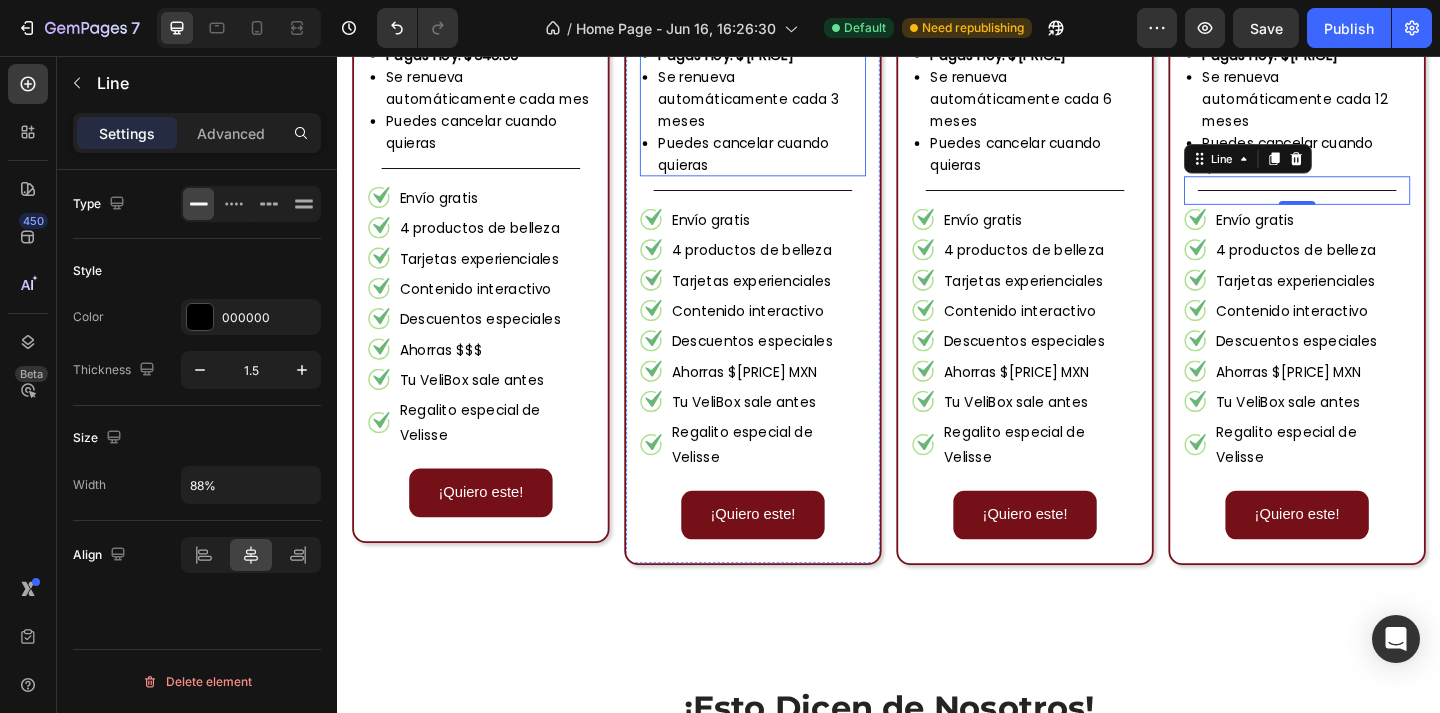 scroll, scrollTop: 2520, scrollLeft: 0, axis: vertical 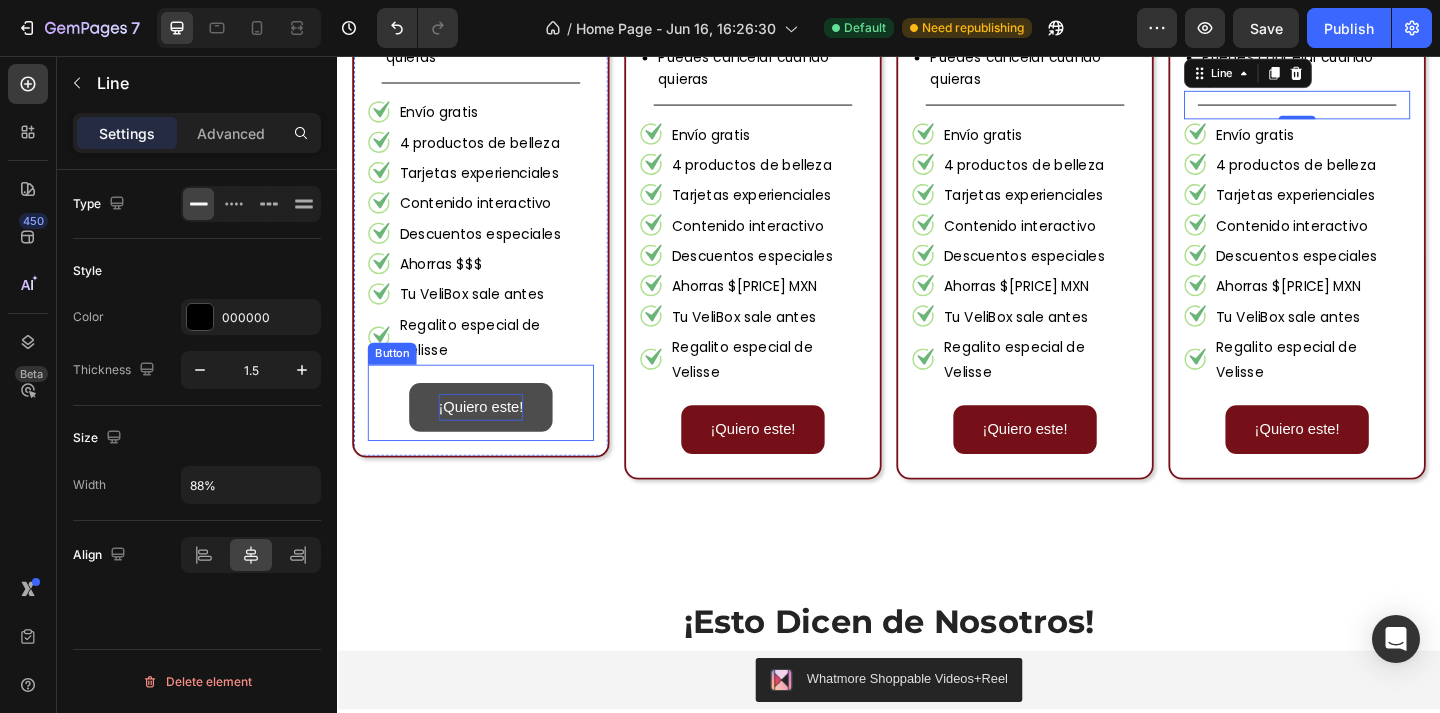 click on "¡Quiero este!" at bounding box center [493, 438] 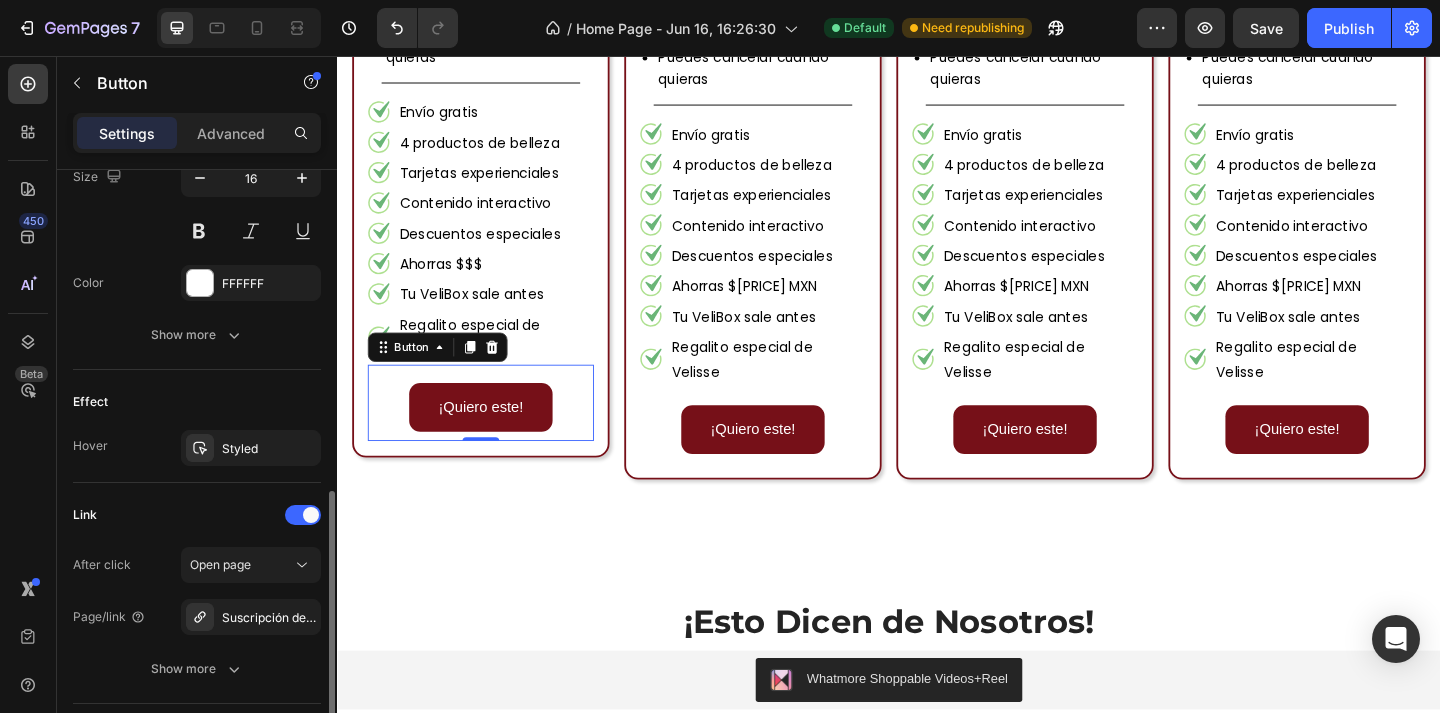 scroll, scrollTop: 811, scrollLeft: 0, axis: vertical 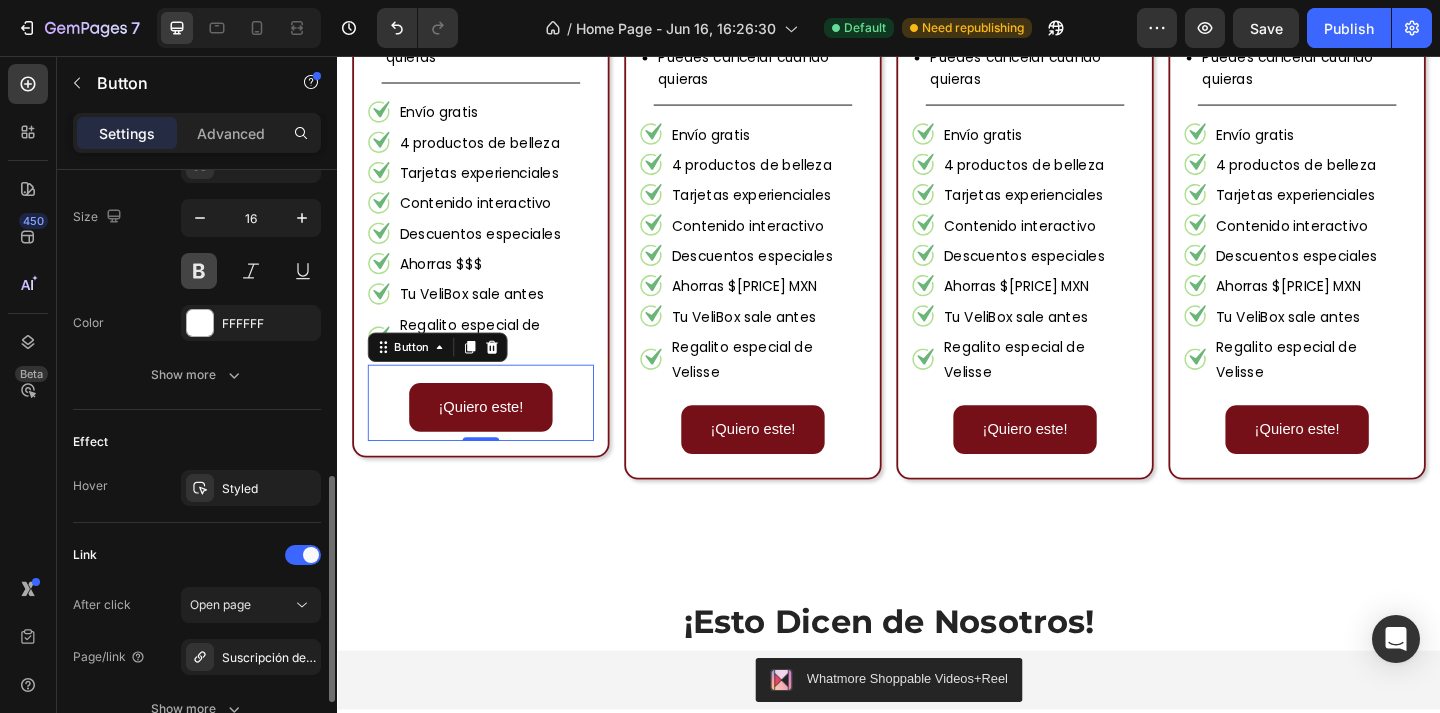 click at bounding box center (199, 271) 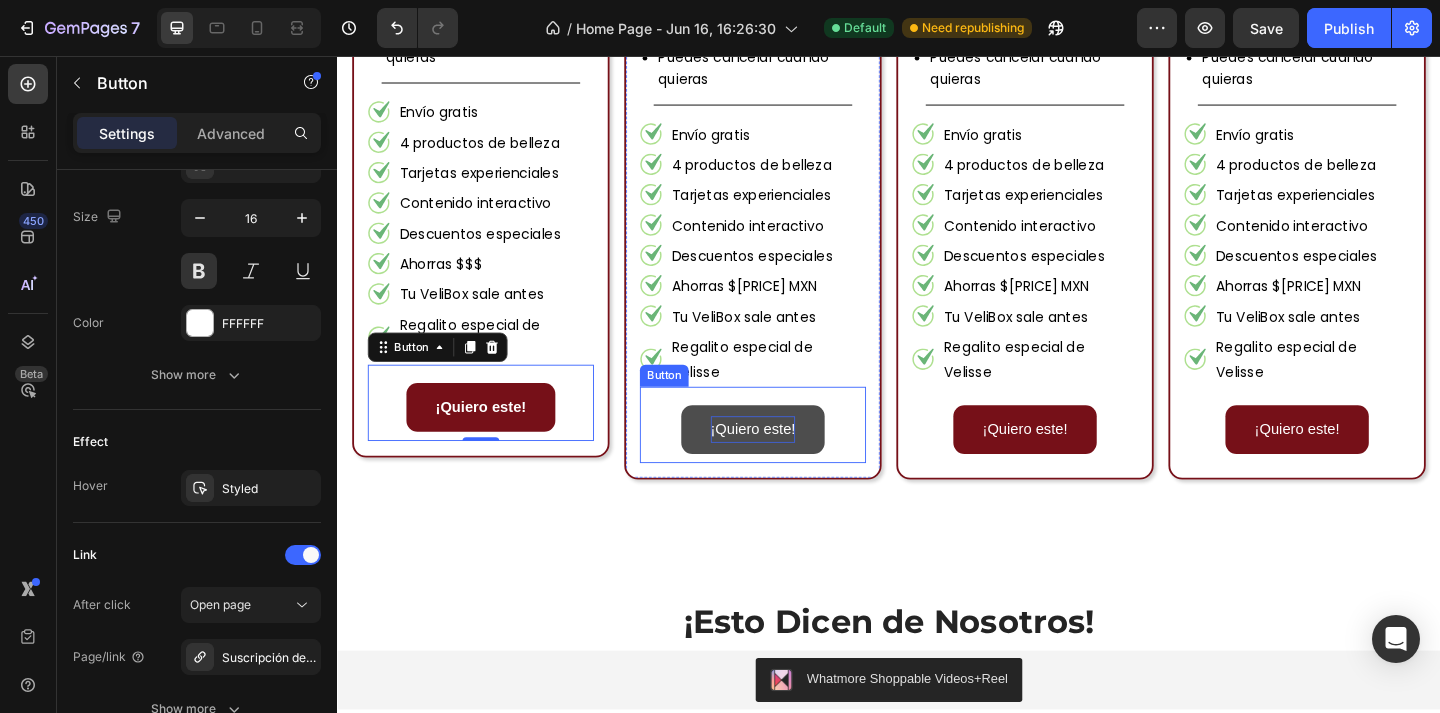 click on "¡Quiero este!" at bounding box center [789, 462] 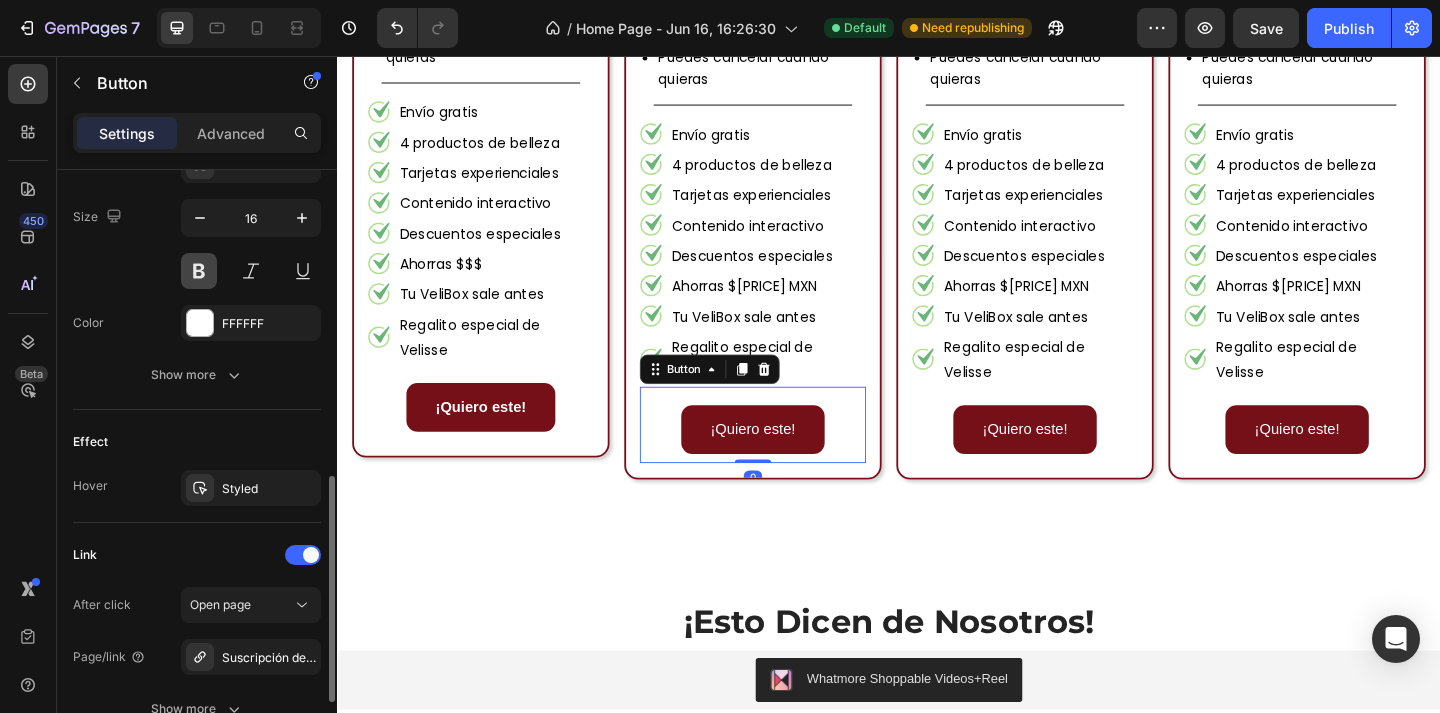 click at bounding box center [199, 271] 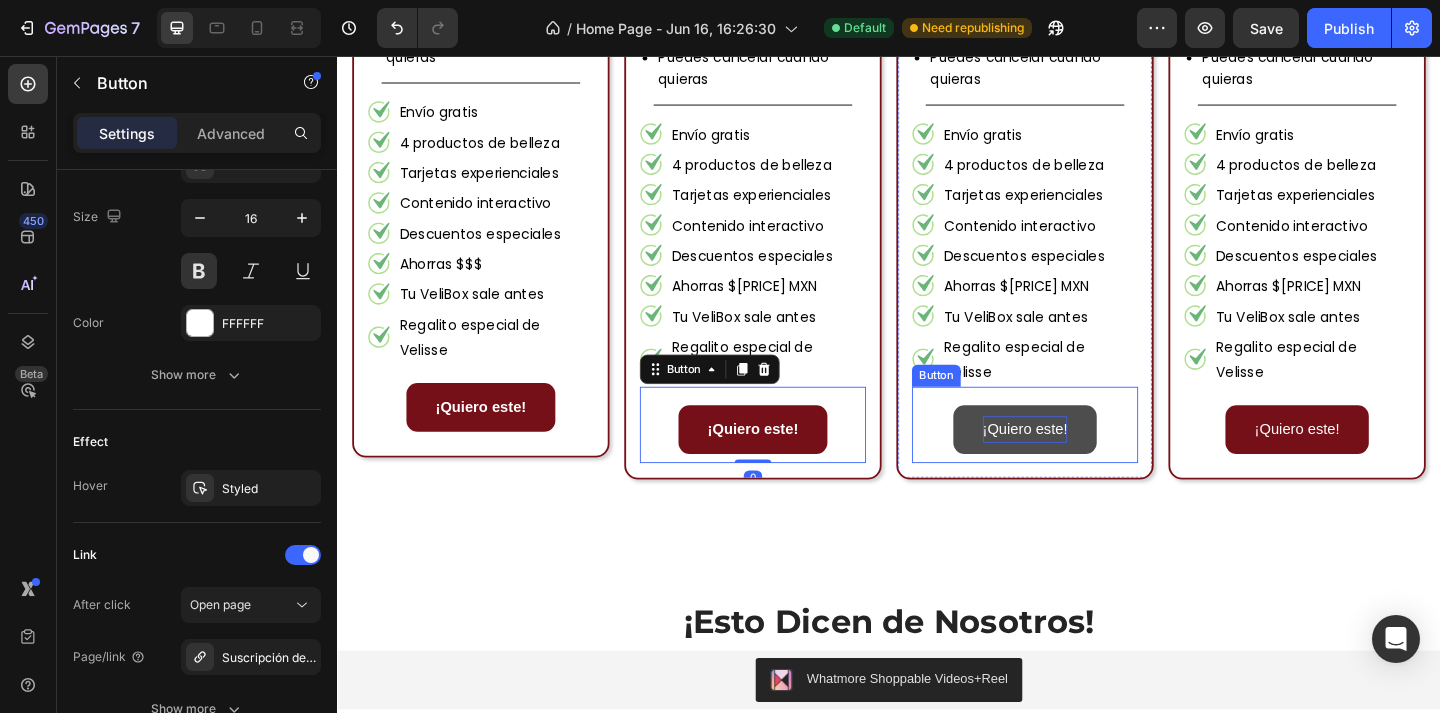 click on "¡Quiero este!" at bounding box center [1085, 462] 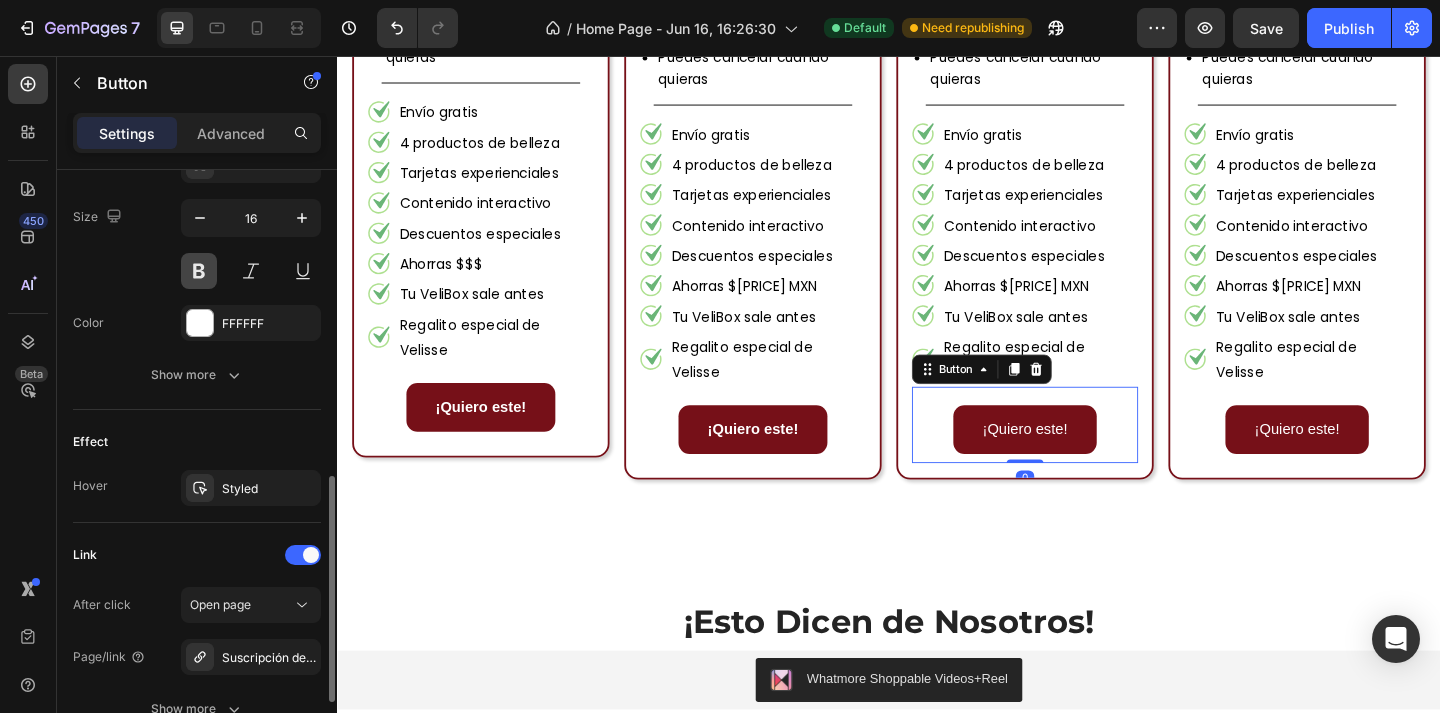 click at bounding box center [199, 271] 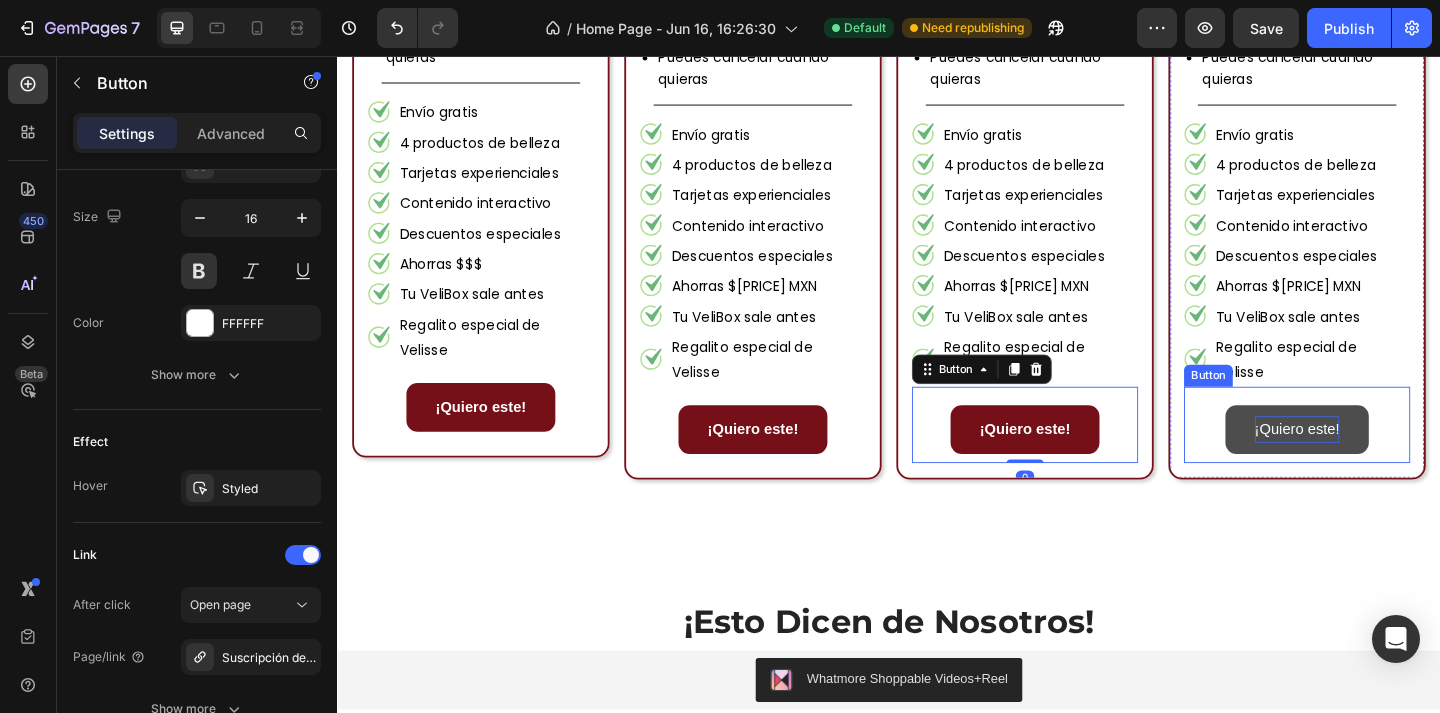click on "¡Quiero este!" at bounding box center [1381, 462] 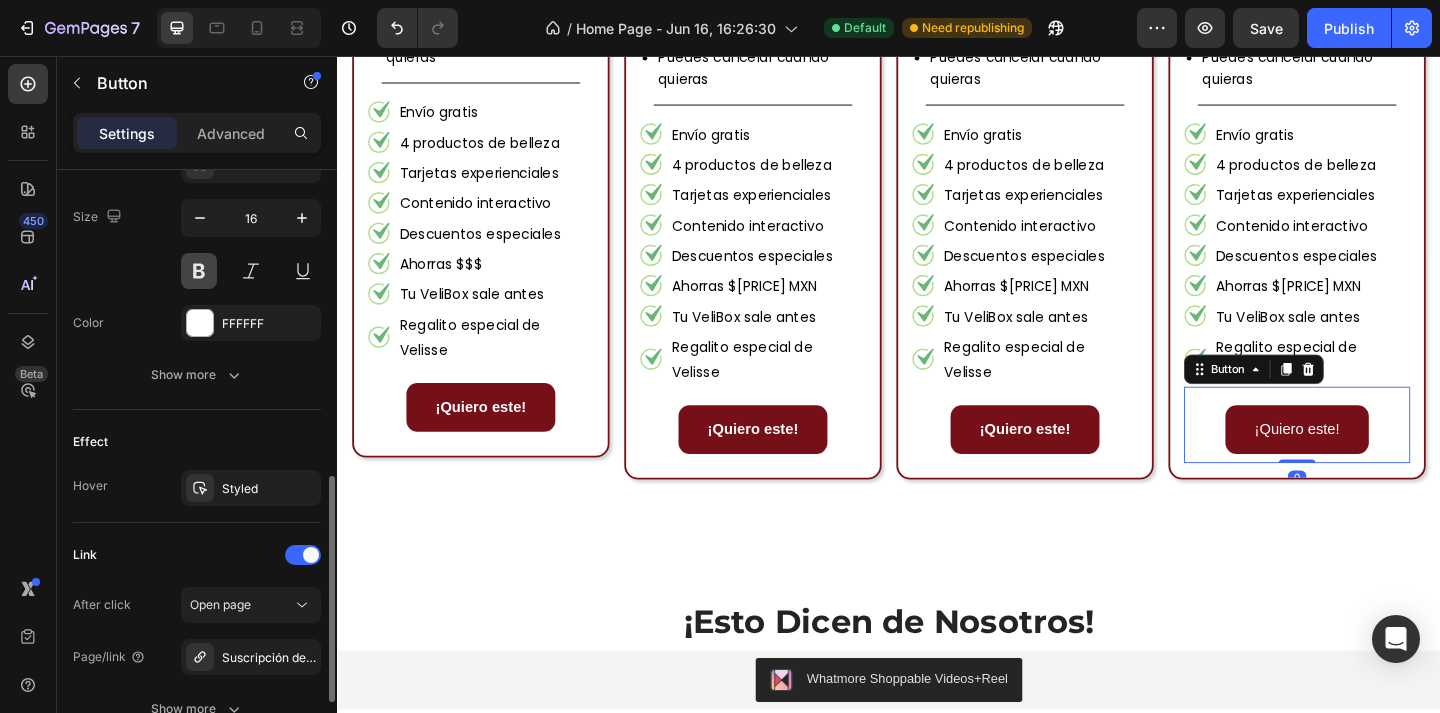 click at bounding box center (199, 271) 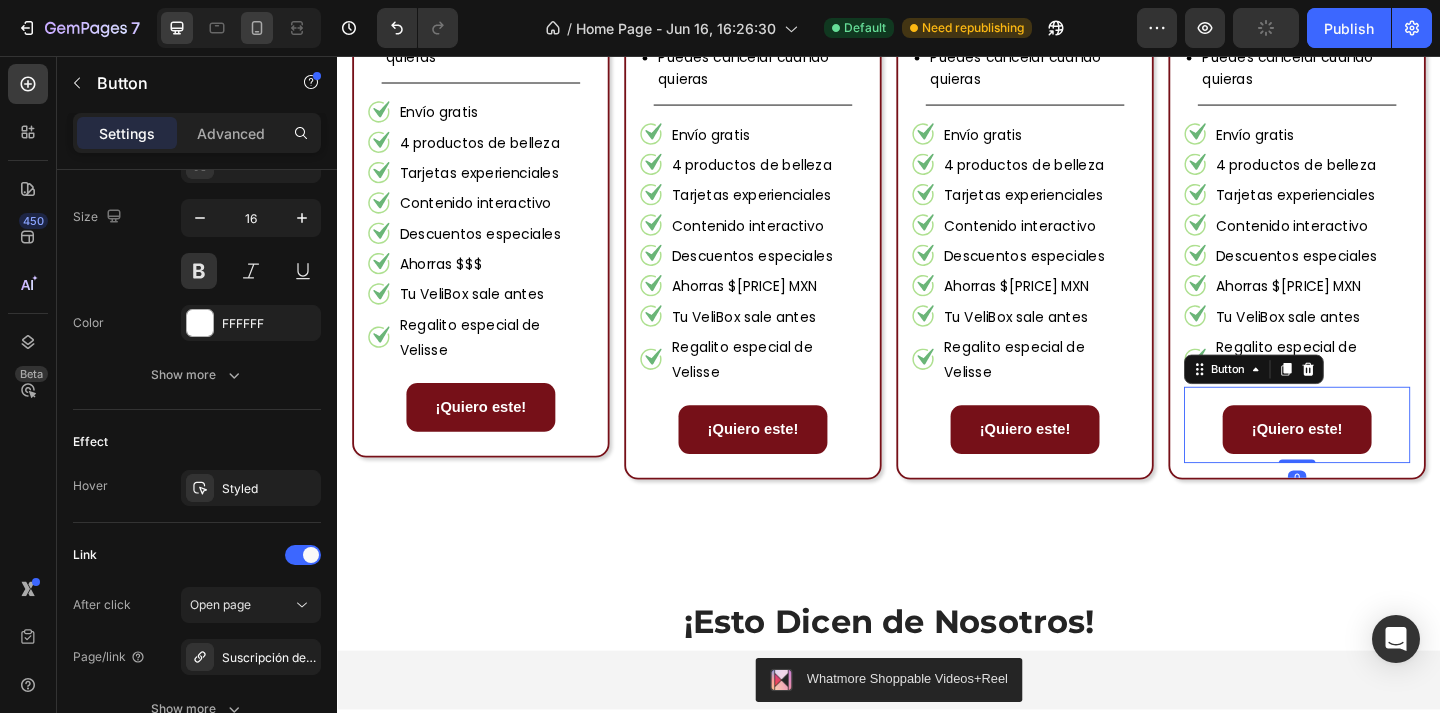 click 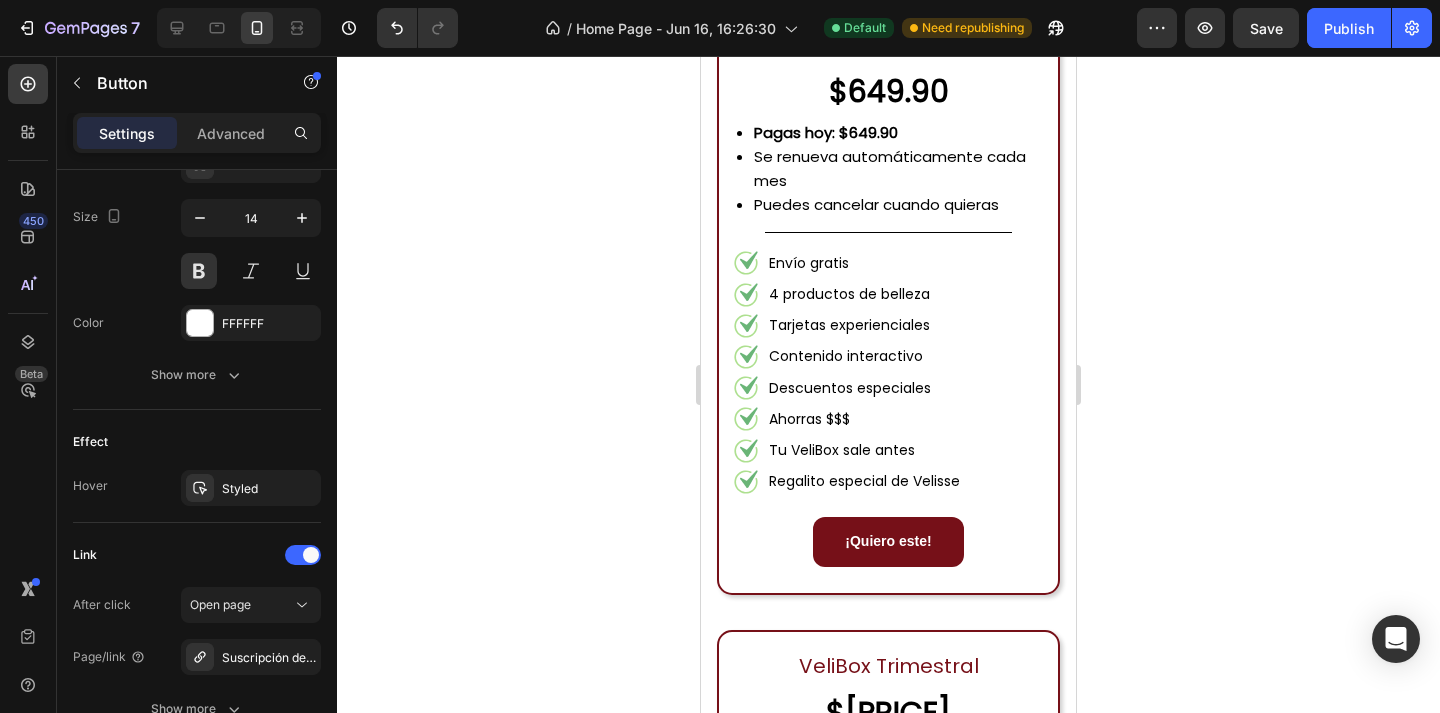 scroll, scrollTop: 2083, scrollLeft: 0, axis: vertical 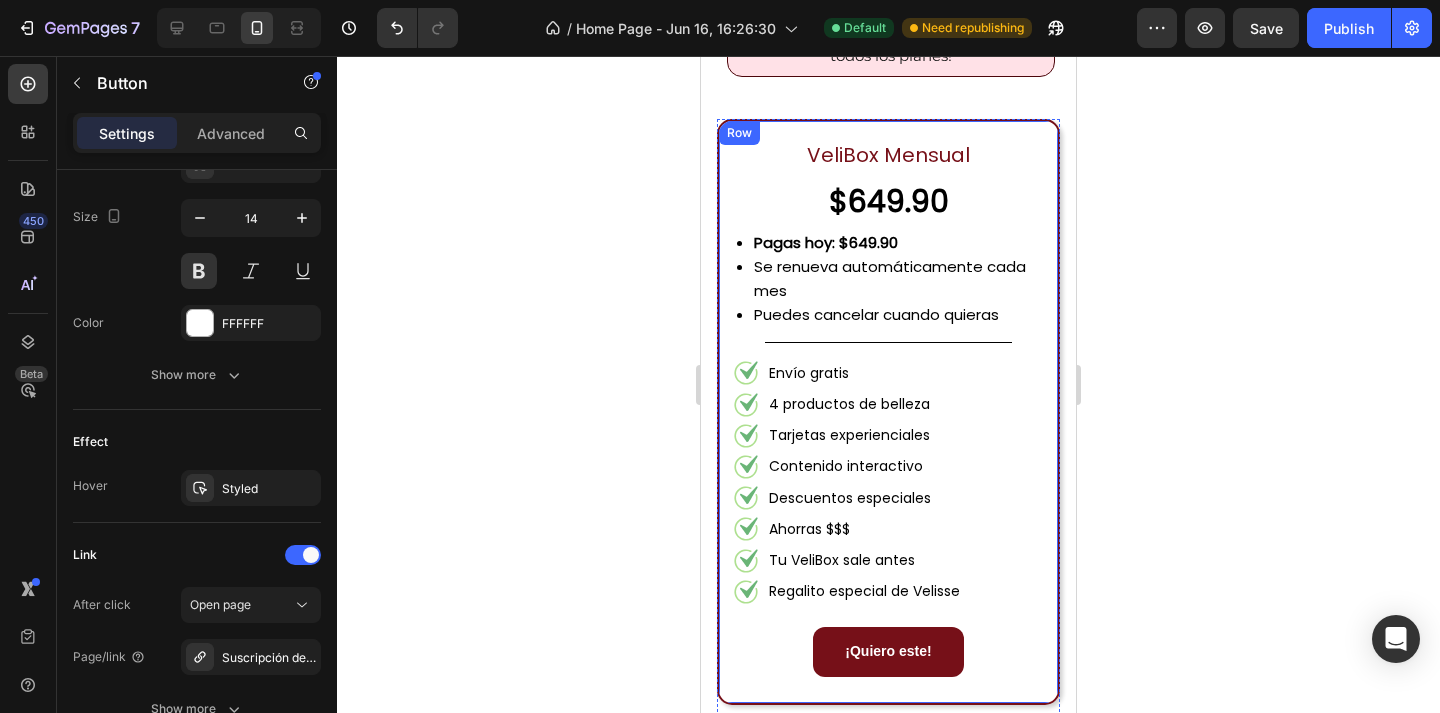 click on "Pagas hoy: $[PRICE] Se renueva automáticamente cada mes Puedes cancelar cuando quieras Custom Code Title Line Envío gratis 4 productos de belleza Tarjetas experienciales Contenido interactivo Descuentos especiales Ahorras $$$ Tu VeliBox sale antes Regalito especial de Velisse Item List ¡Quiero este! Button Row" at bounding box center (888, 412) 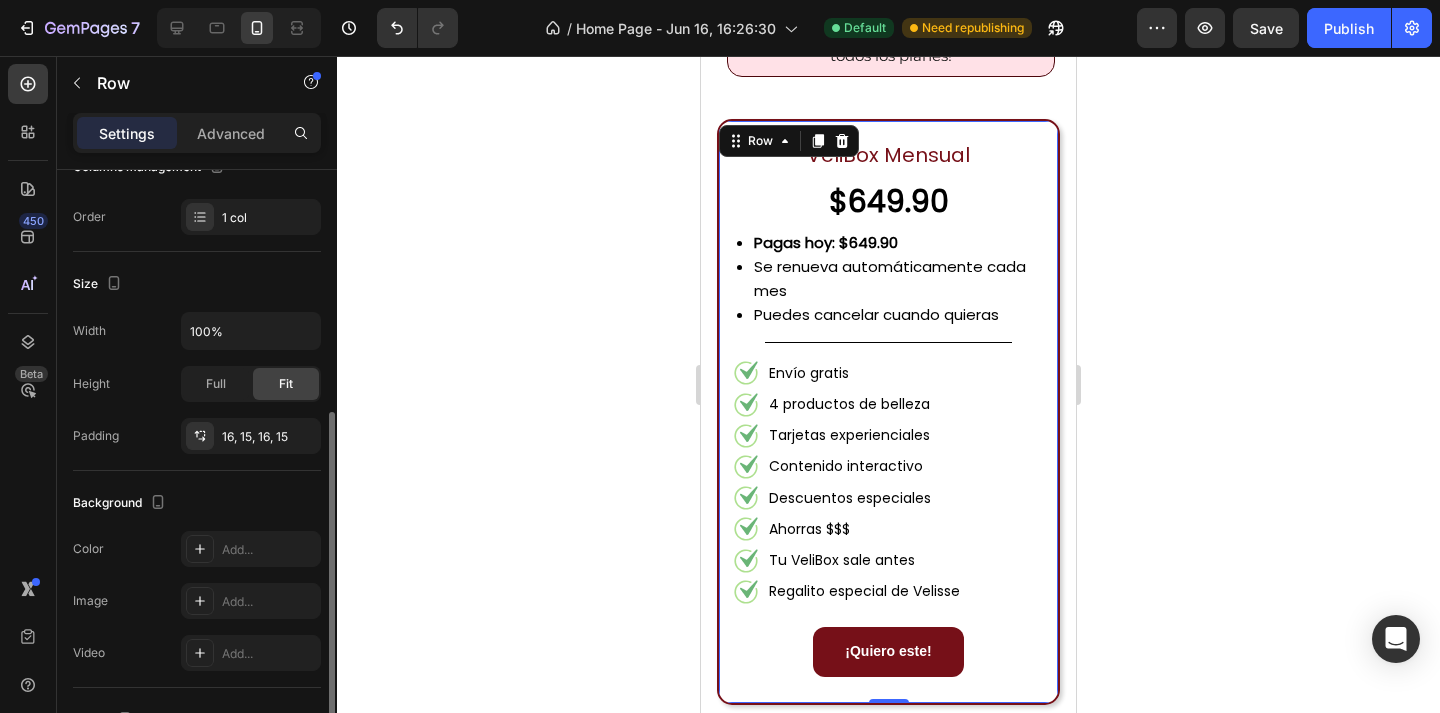 scroll, scrollTop: 356, scrollLeft: 0, axis: vertical 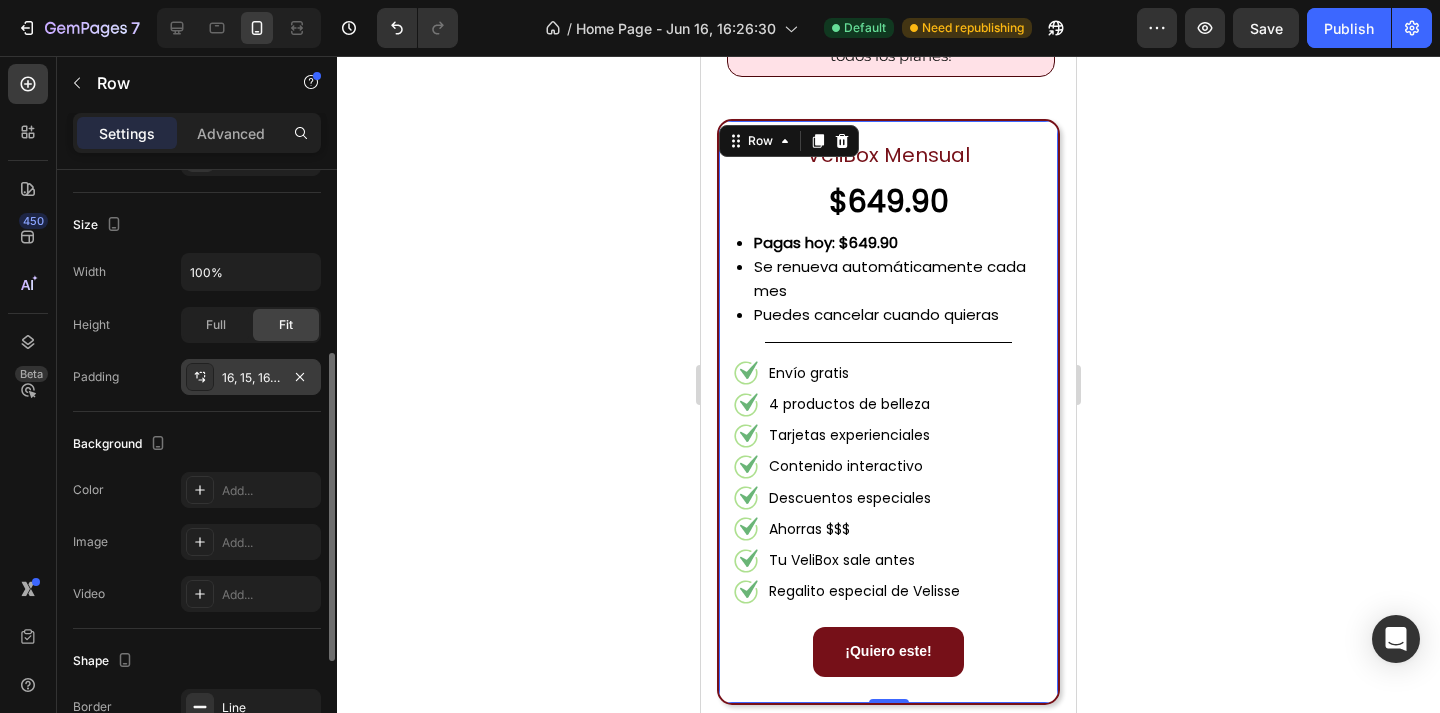 click on "16, 15, 16, 15" at bounding box center [251, 378] 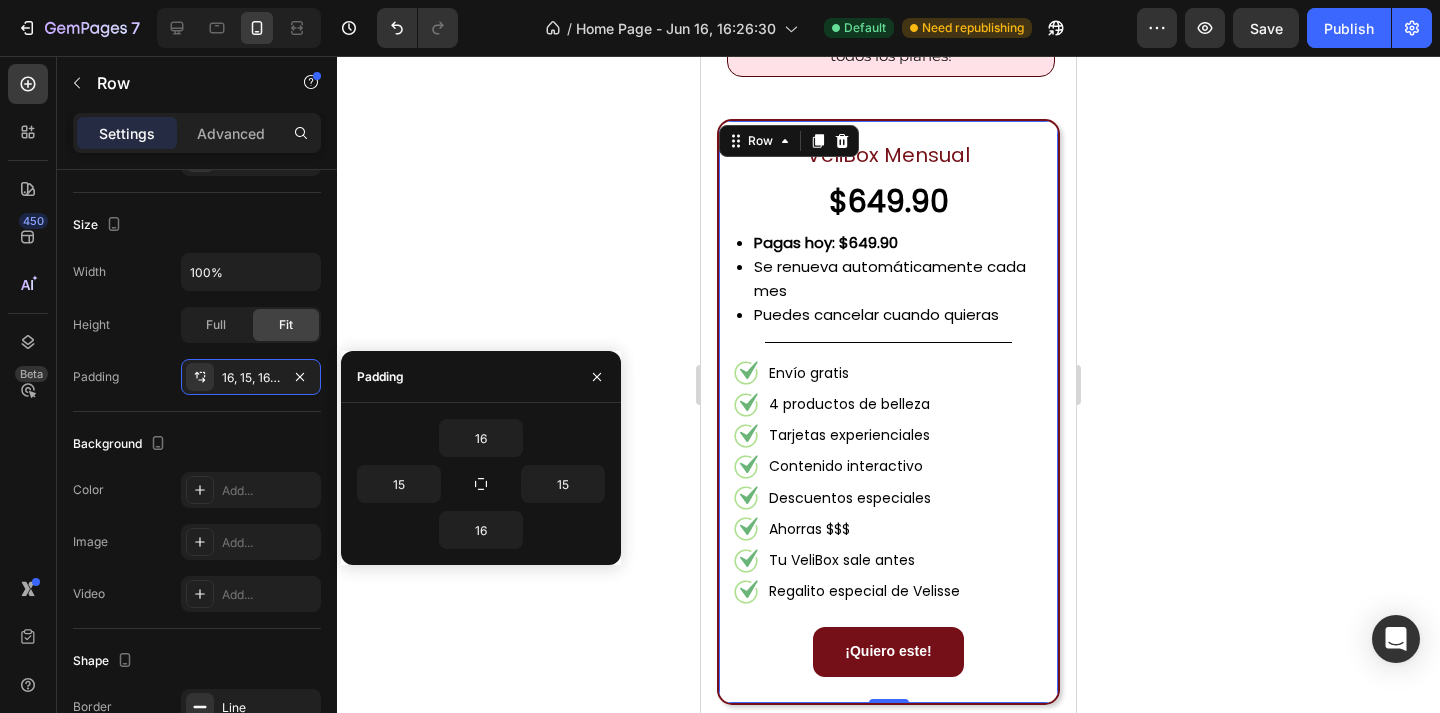 click on "VeliBox Mensual Text Block $649.90 Text Block
Pagas hoy: $649.90
Se renueva automáticamente cada mes
Puedes cancelar cuando quieras
Custom Code                Title Line Envío gratis 4 productos de belleza Tarjetas experienciales Contenido interactivo Descuentos especiales Ahorras $$$ Tu VeliBox sale antes Regalito especial de Velisse Item List ¡Quiero este! Button Row   0" at bounding box center [888, 412] 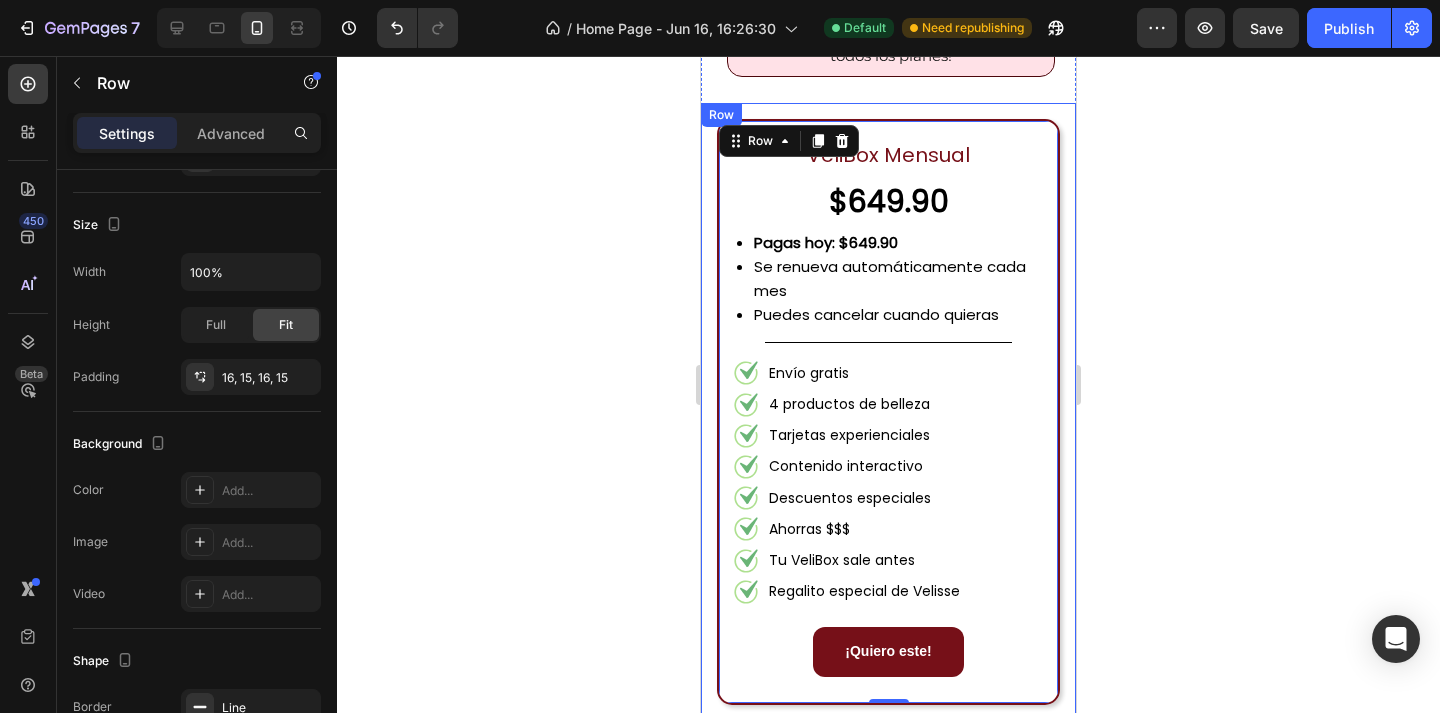 click on "VeliBox Mensual Text Block $[PRICE] Text Block
Pagas hoy: $[PRICE]
Se renueva automáticamente cada mes
Puedes cancelar cuando quieras
Custom Code                Title Line Envío gratis 4 productos de belleza Tarjetas experienciales Contenido interactivo Descuentos especiales Ahorras $$$ Tu VeliBox sale antes Regalito especial de Velisse Item List ¡Quiero este! Button Row   0 VeliBox Trimestral Text Block $[PRICE] Text Block
Pagas hoy: $[PRICE]
Se renueva automáticamente cada 3 meses
Puedes cancelar cuando quieras
Custom Code                Title Line Envío gratis 4 productos de belleza Tarjetas experienciales Contenido interactivo Descuentos especiales Ahorras $60 MXN Tu VeliBox sale antes Regalito especial de Velisse Item List ¡Quiero este! Button Row VeliBox Semestral Text Block $[PRICE] Text Block
Pagas hoy: $[PRICE]
Se renueva automáticamente cada 6 meses
Puedes cancelar cuando quieras
Custom Code                Title Line Envío gratis 4 productos de belleza" at bounding box center (888, 1343) 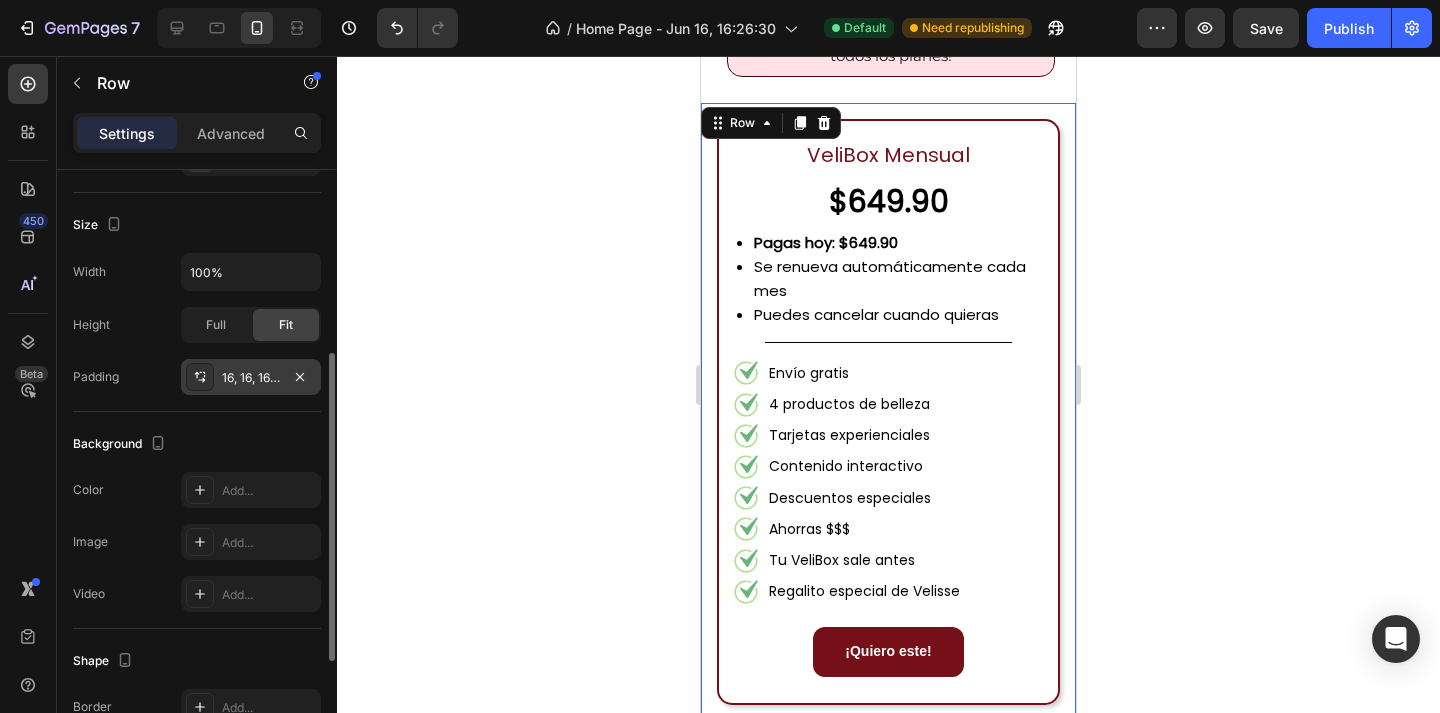 scroll, scrollTop: 443, scrollLeft: 0, axis: vertical 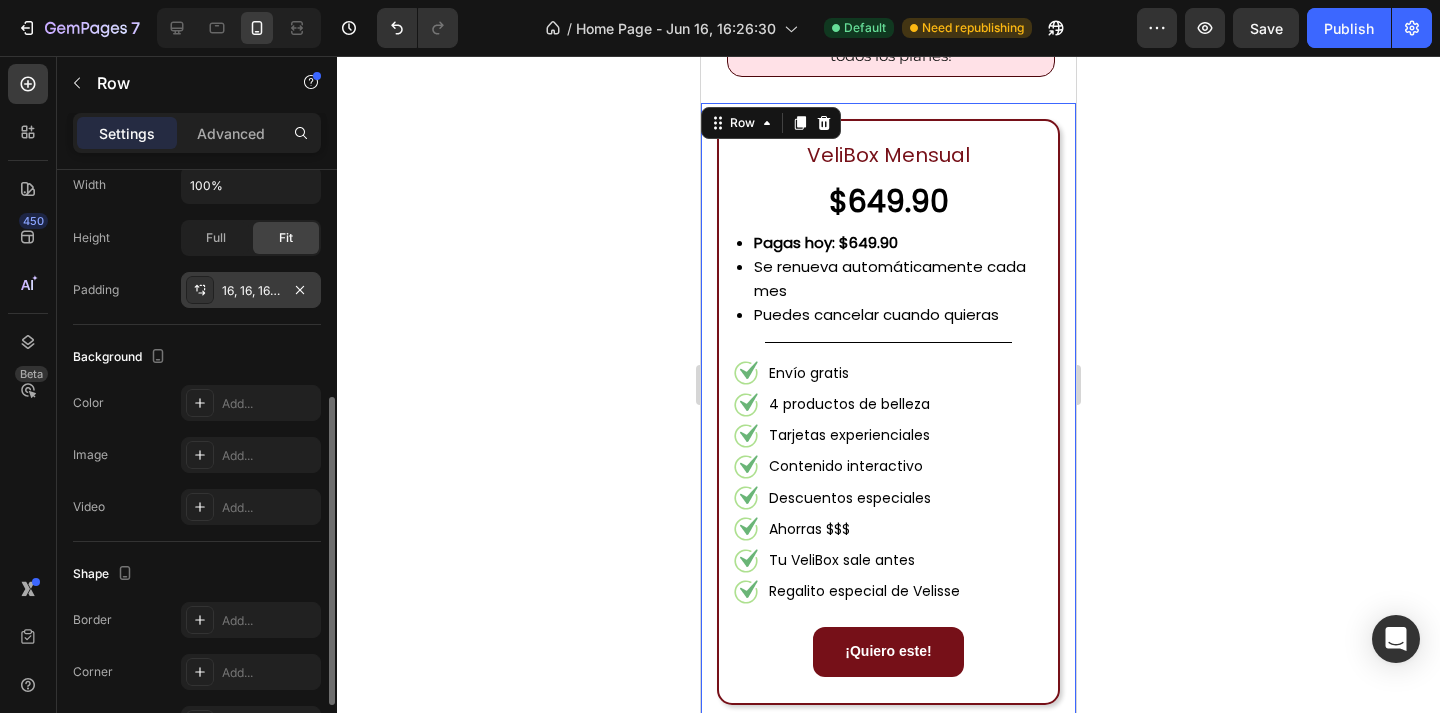 click on "16, 16, 16, 16" at bounding box center (251, 291) 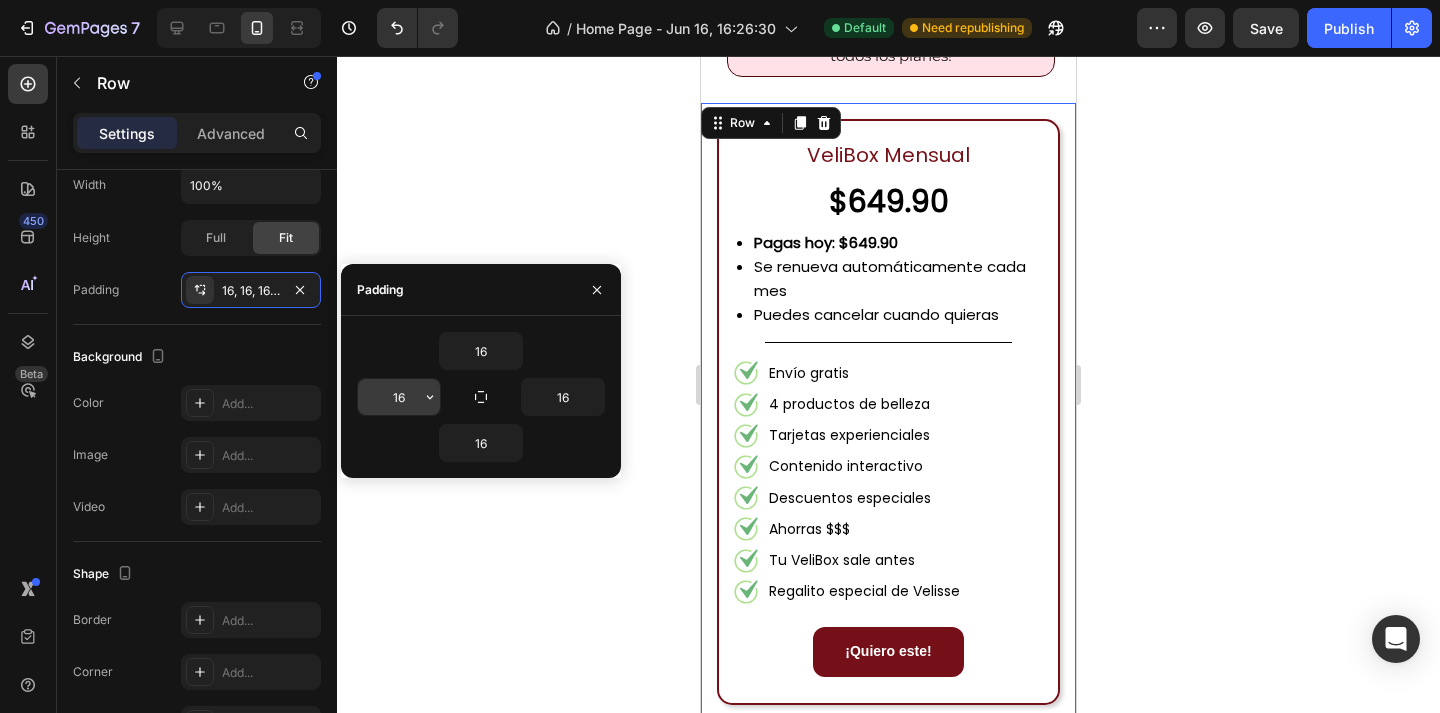 click on "16" at bounding box center [399, 397] 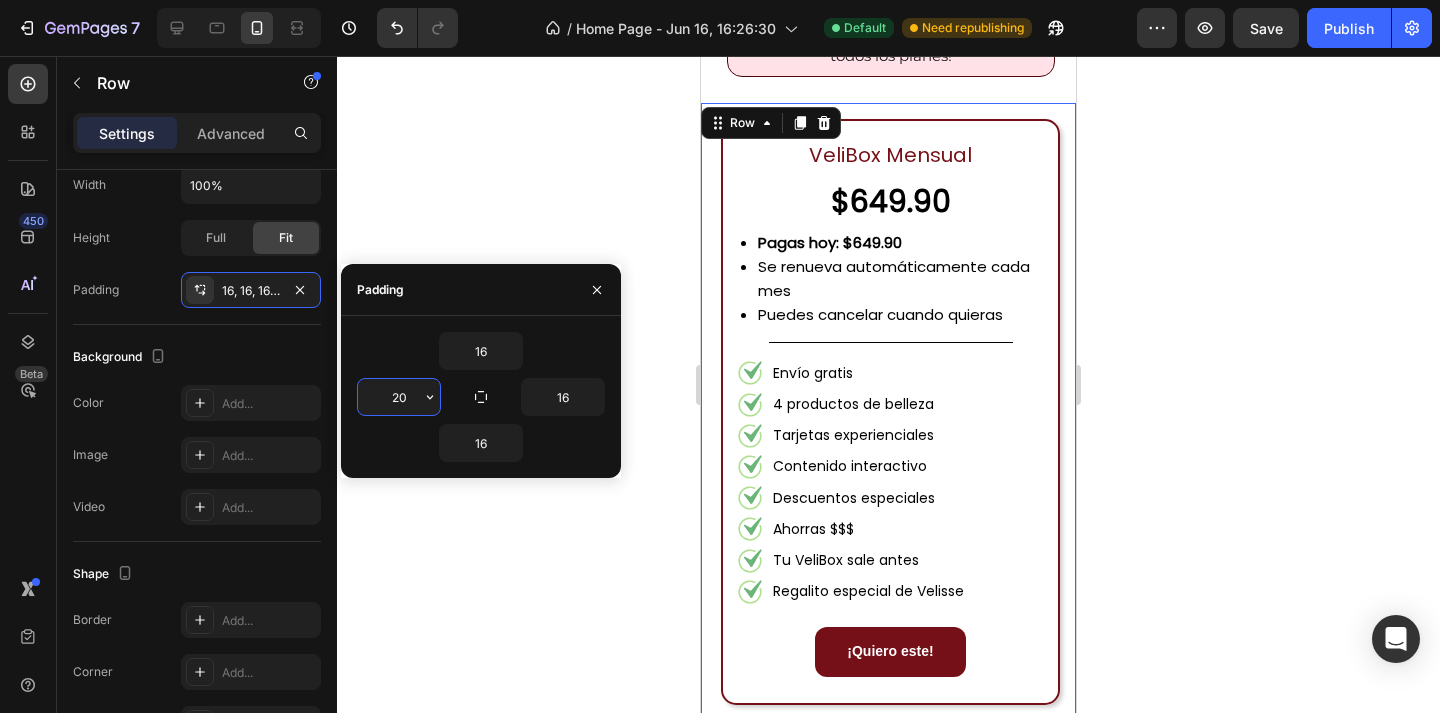 type on "2" 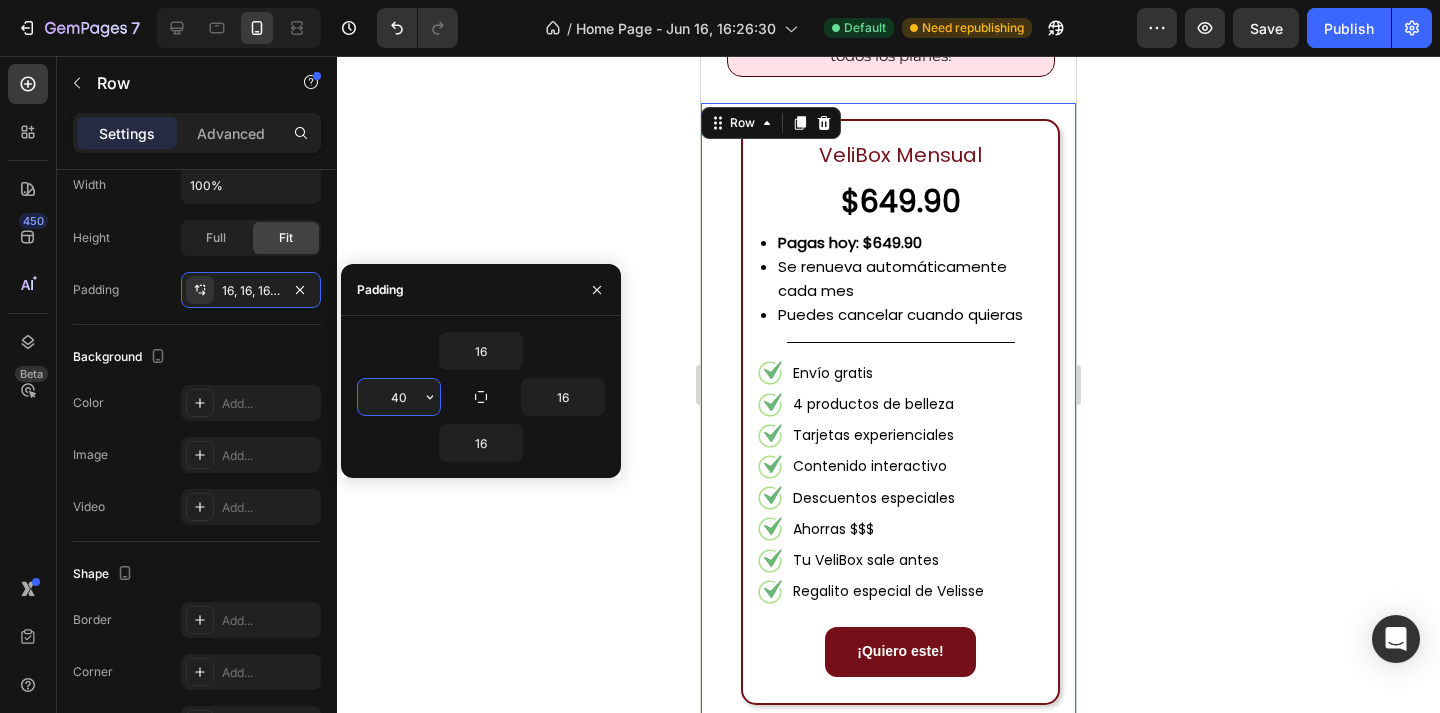 type on "4" 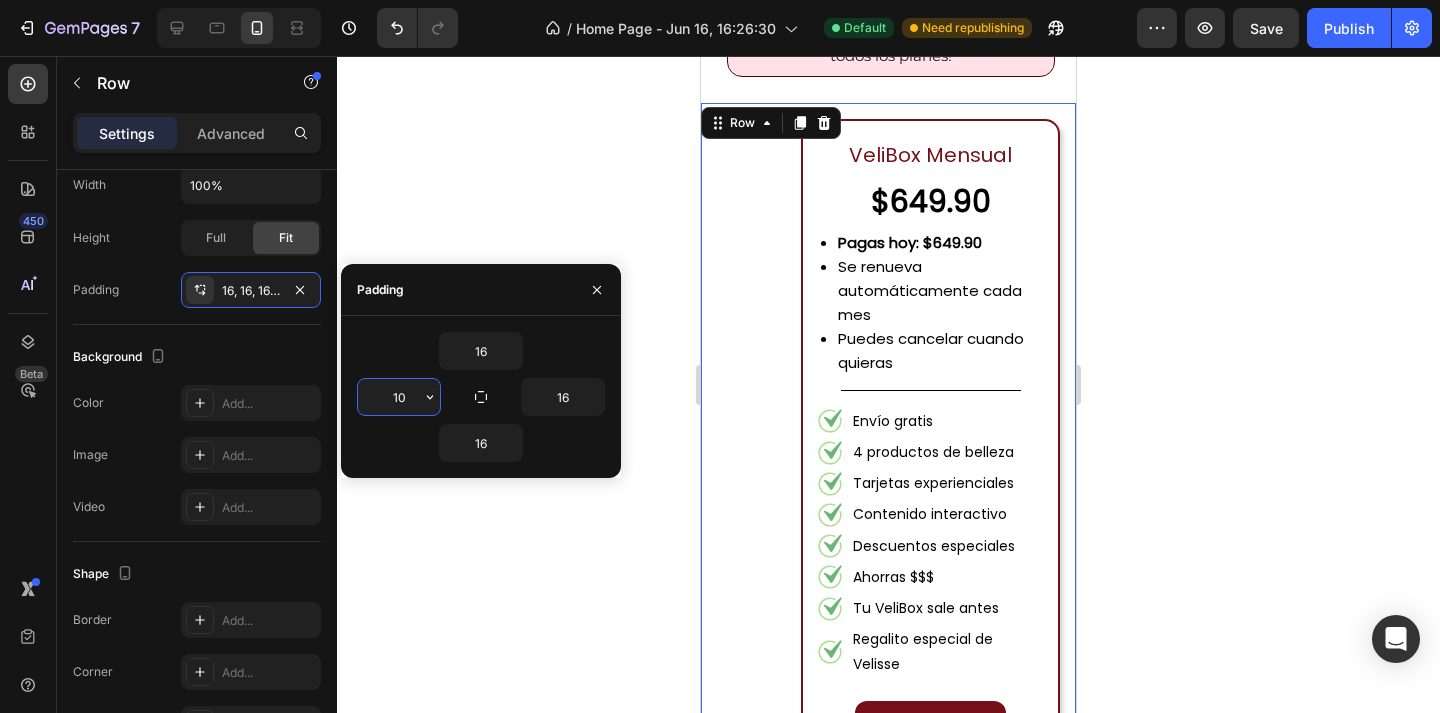 type on "1" 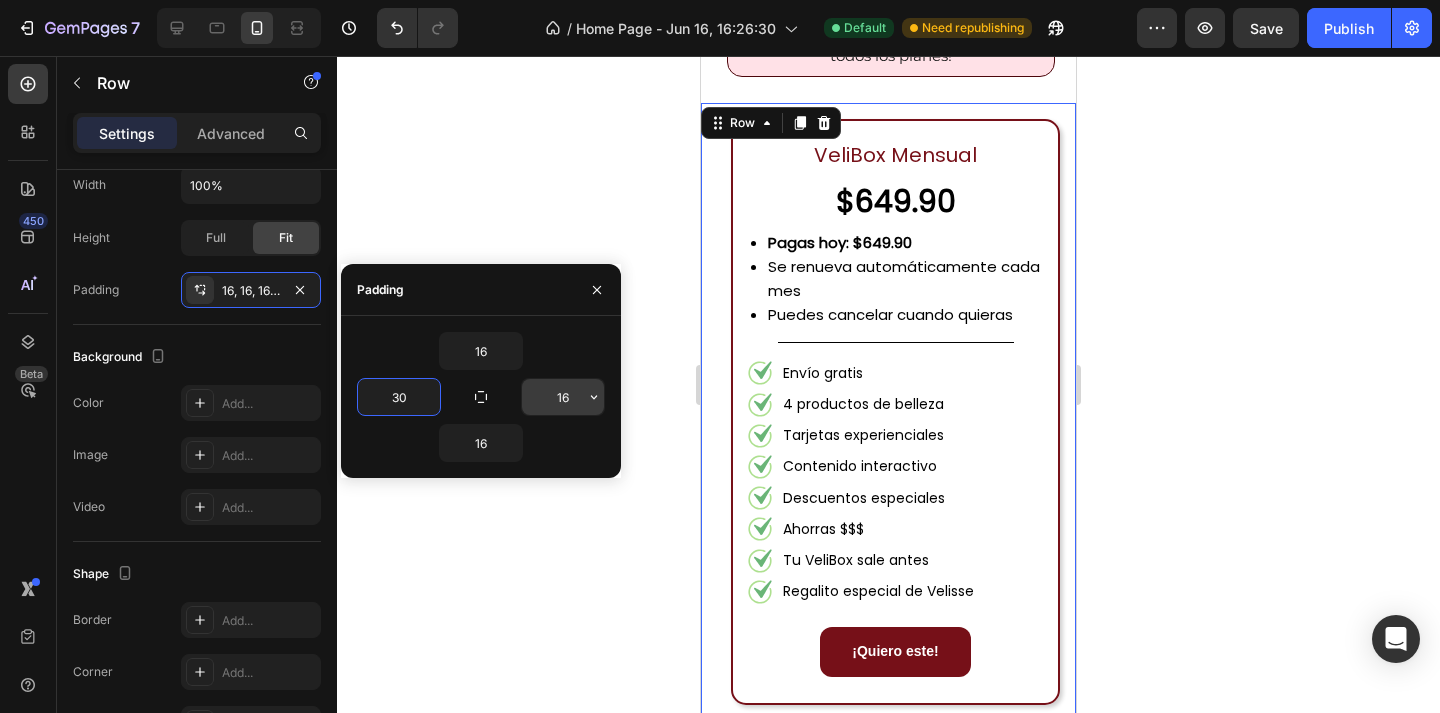 type on "30" 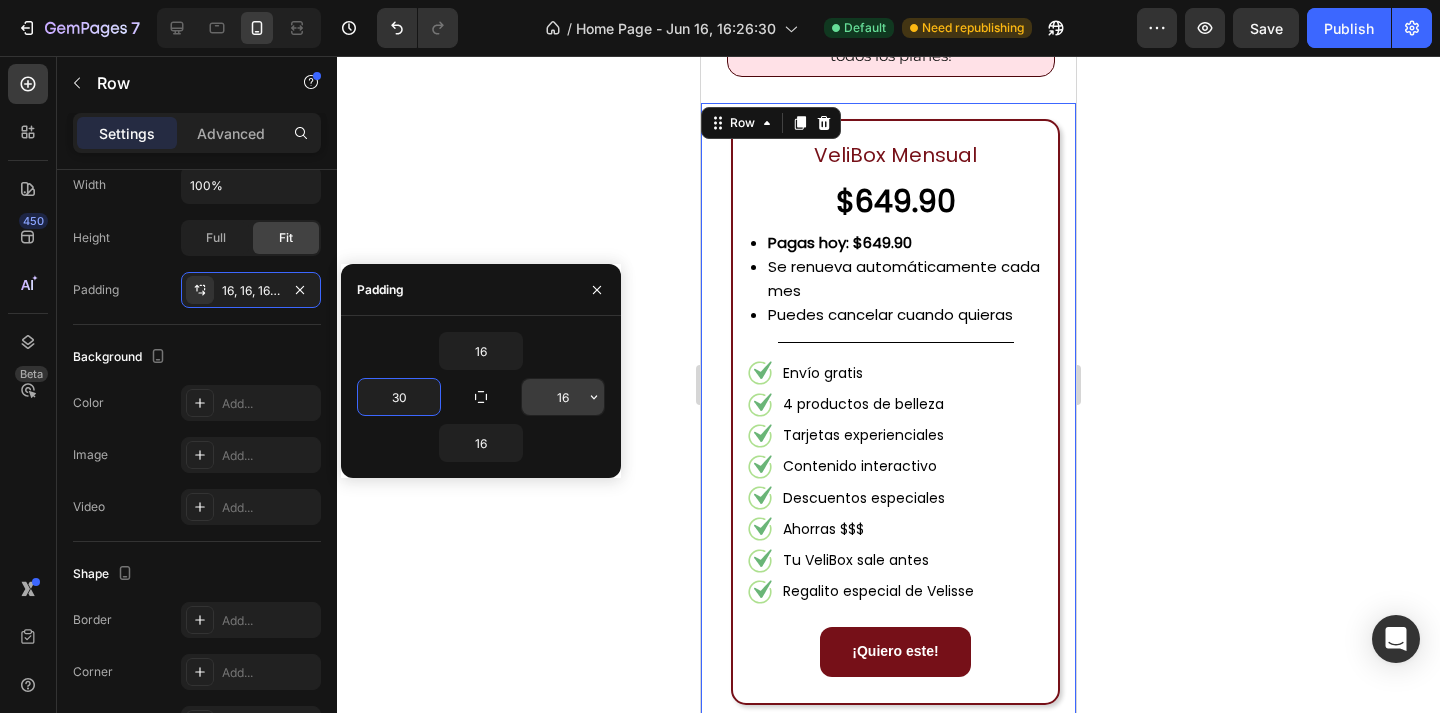 click on "16" at bounding box center [563, 397] 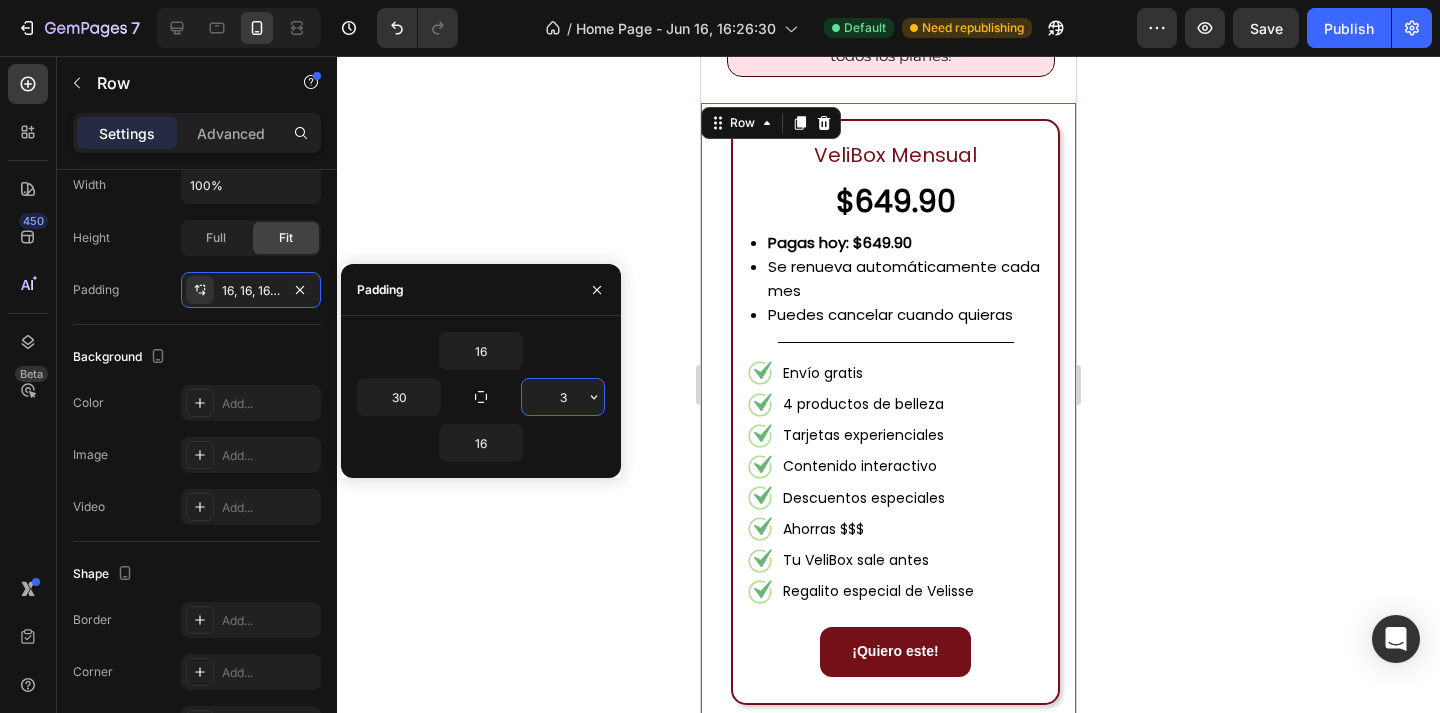 type on "30" 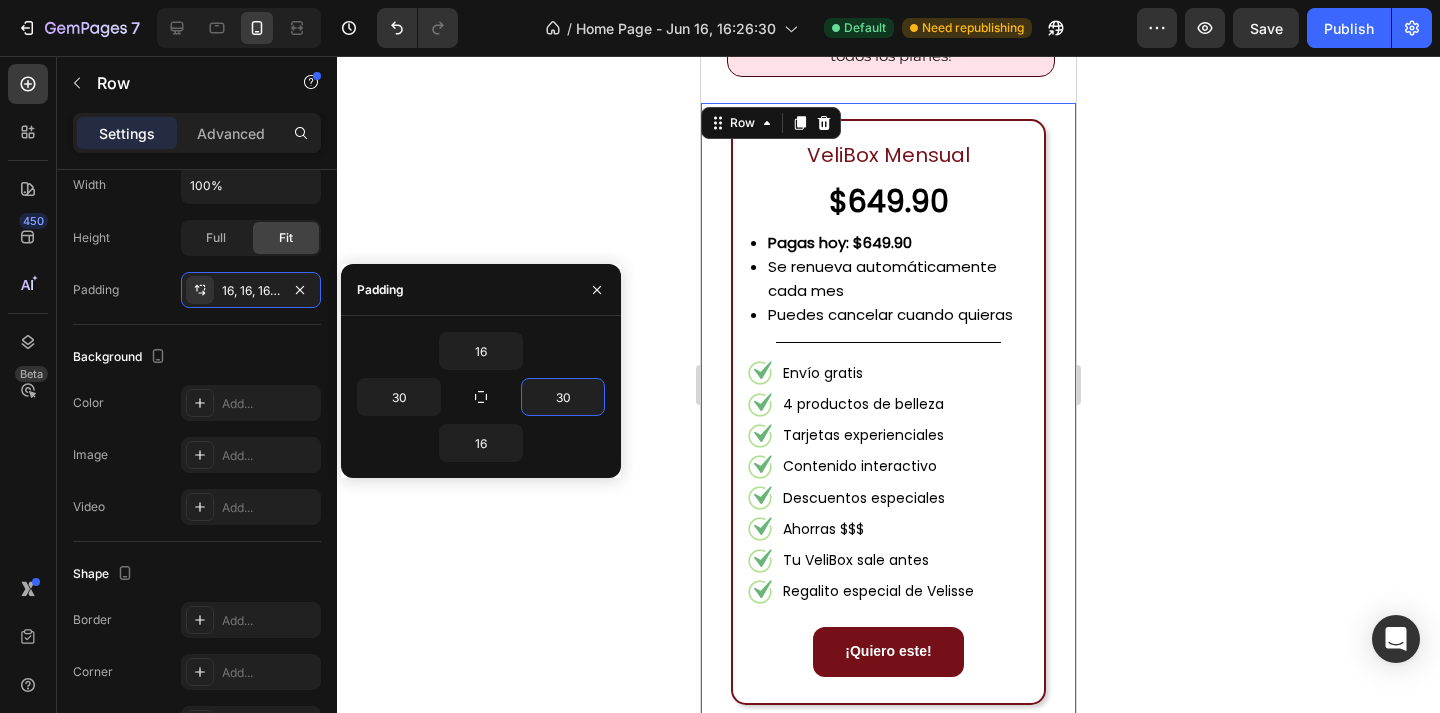 click 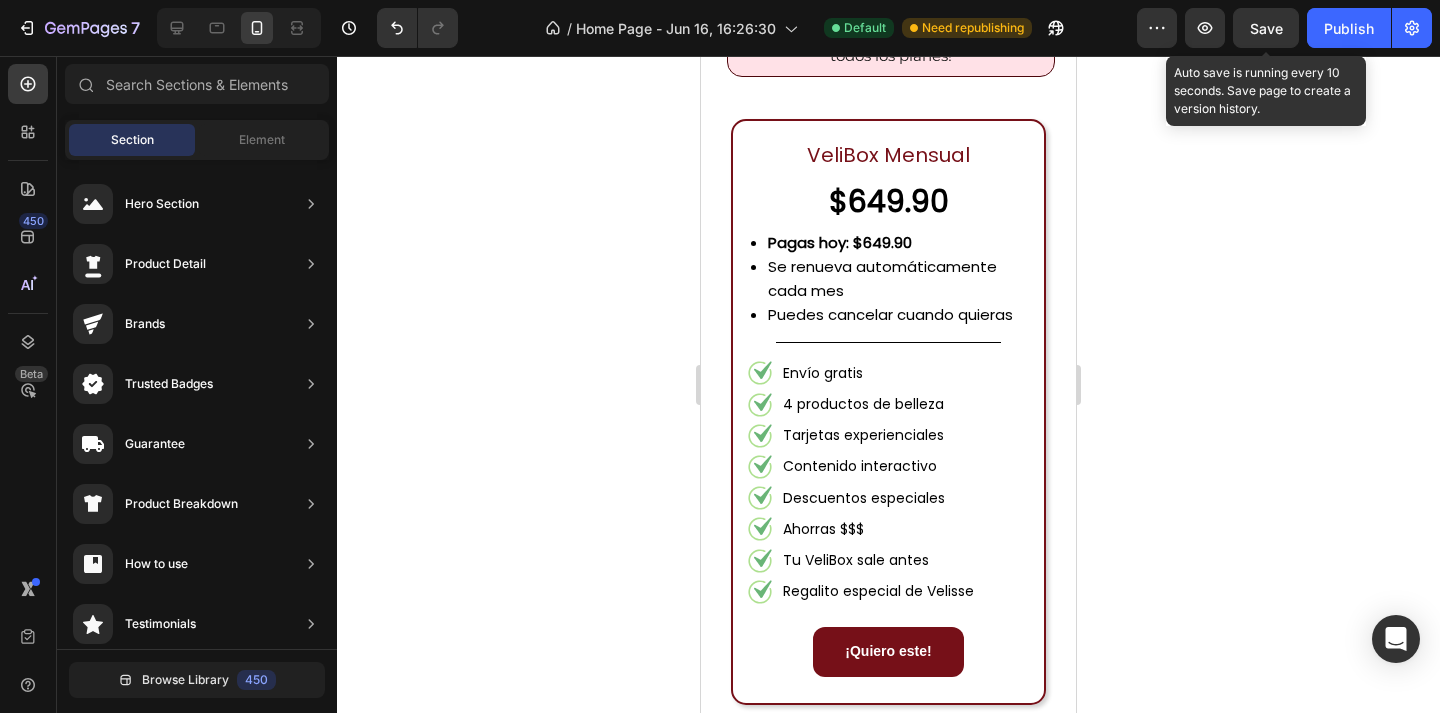 click on "Save" at bounding box center (1266, 28) 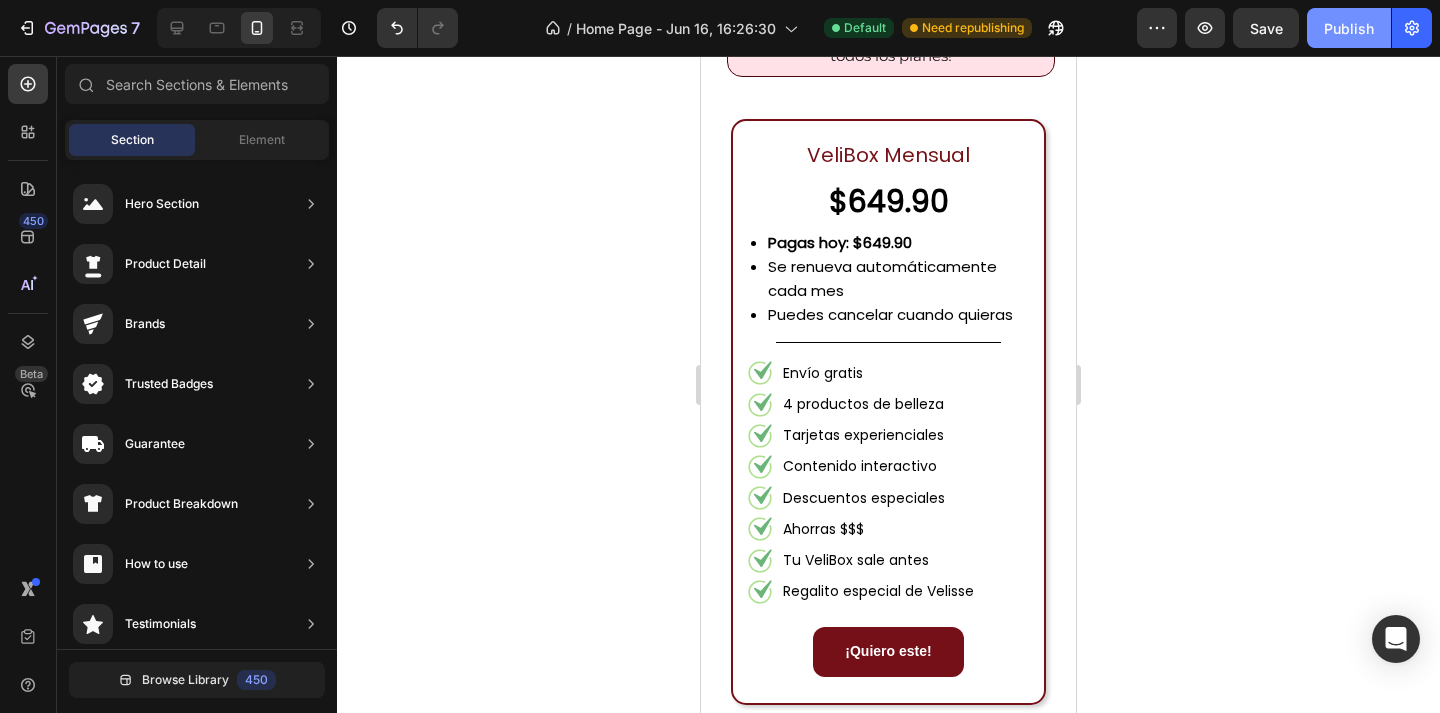 click on "Publish" at bounding box center [1349, 28] 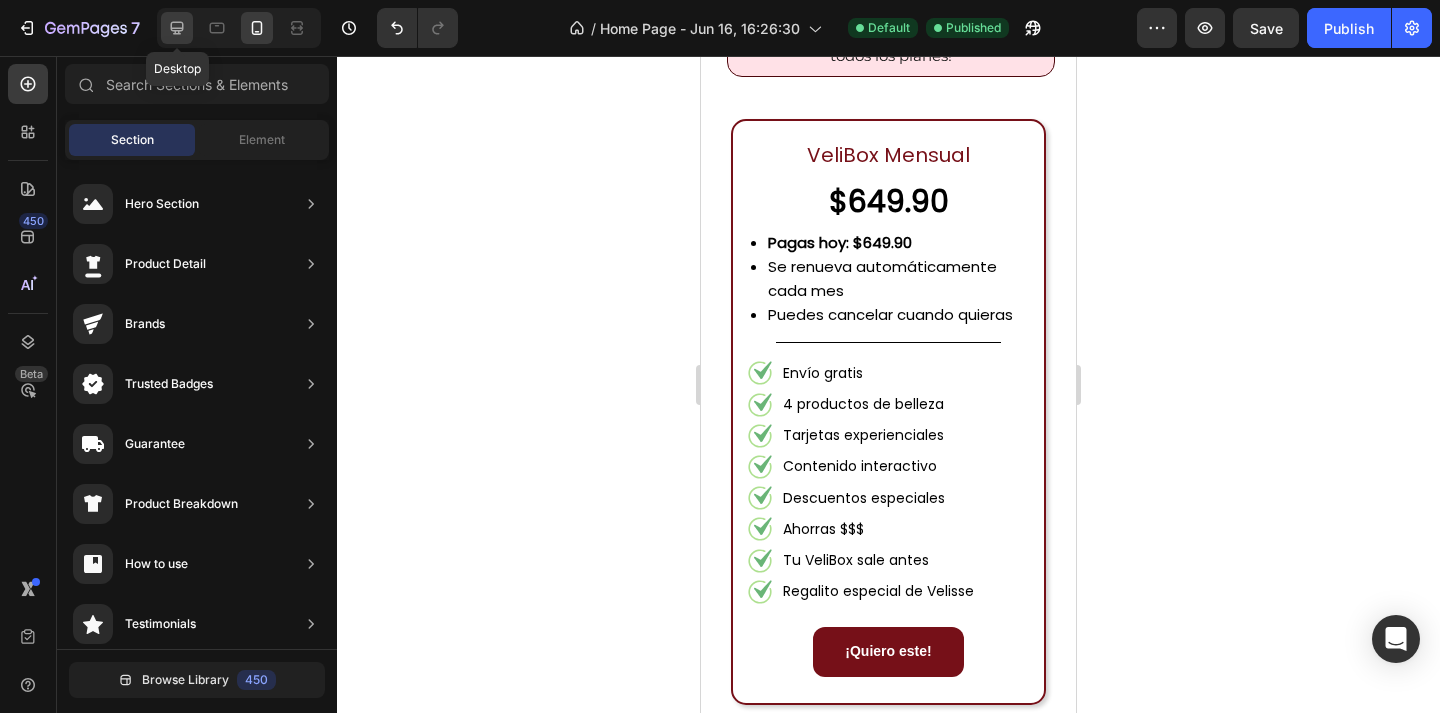click 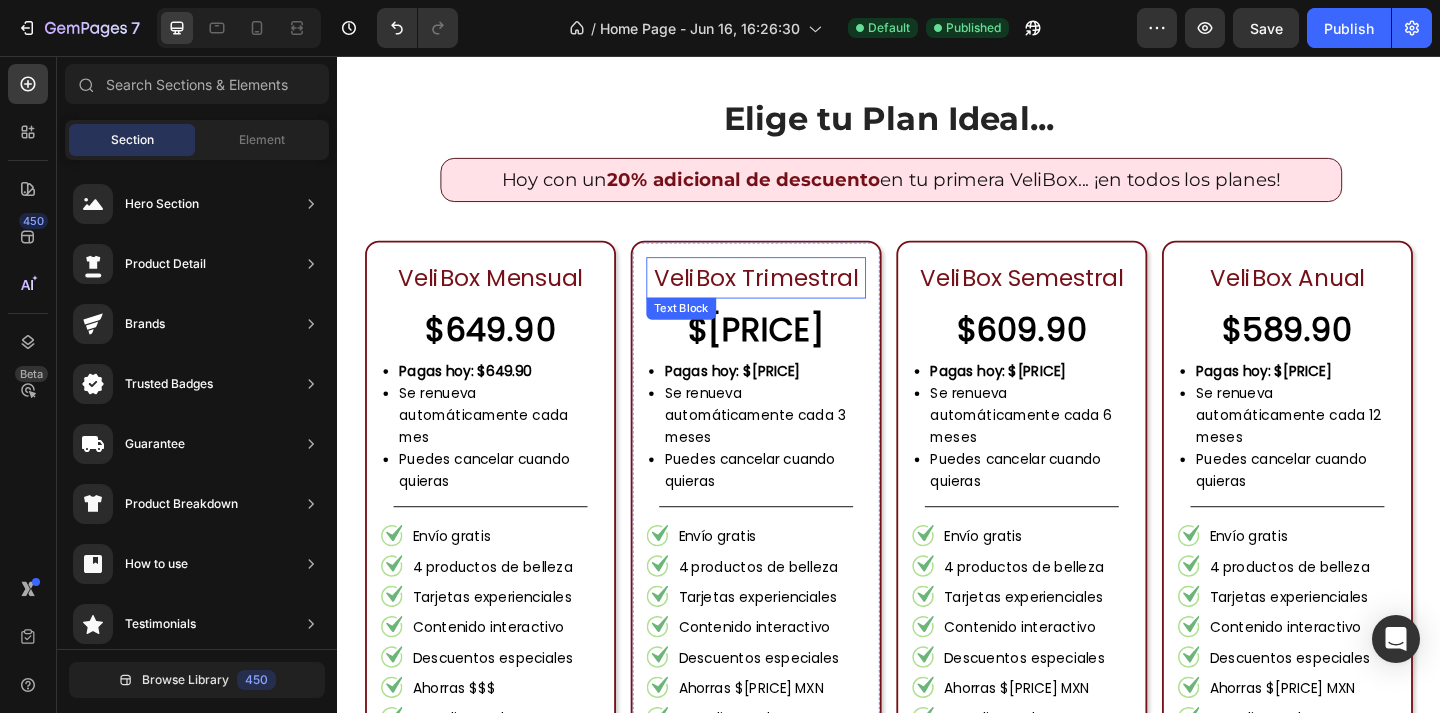 scroll, scrollTop: 2063, scrollLeft: 0, axis: vertical 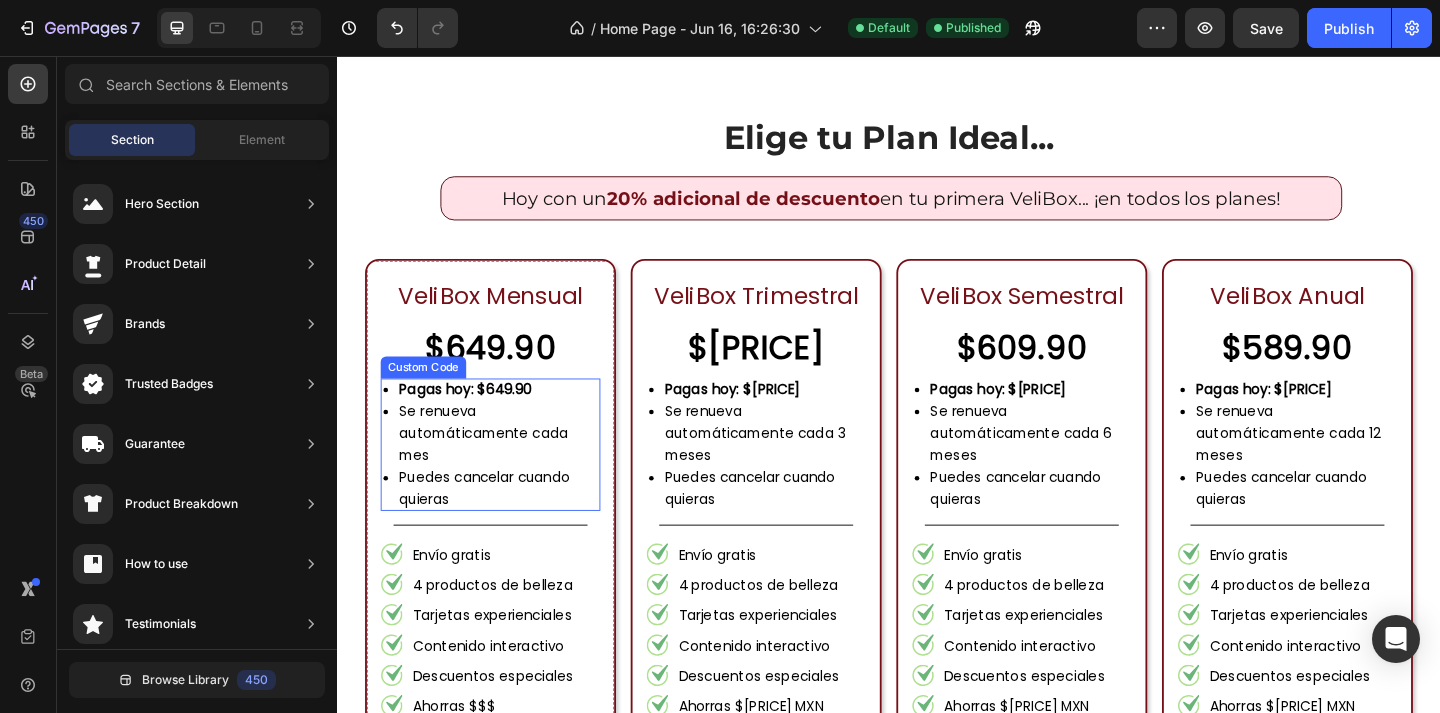 click on "Se renueva automáticamente cada mes" at bounding box center [513, 467] 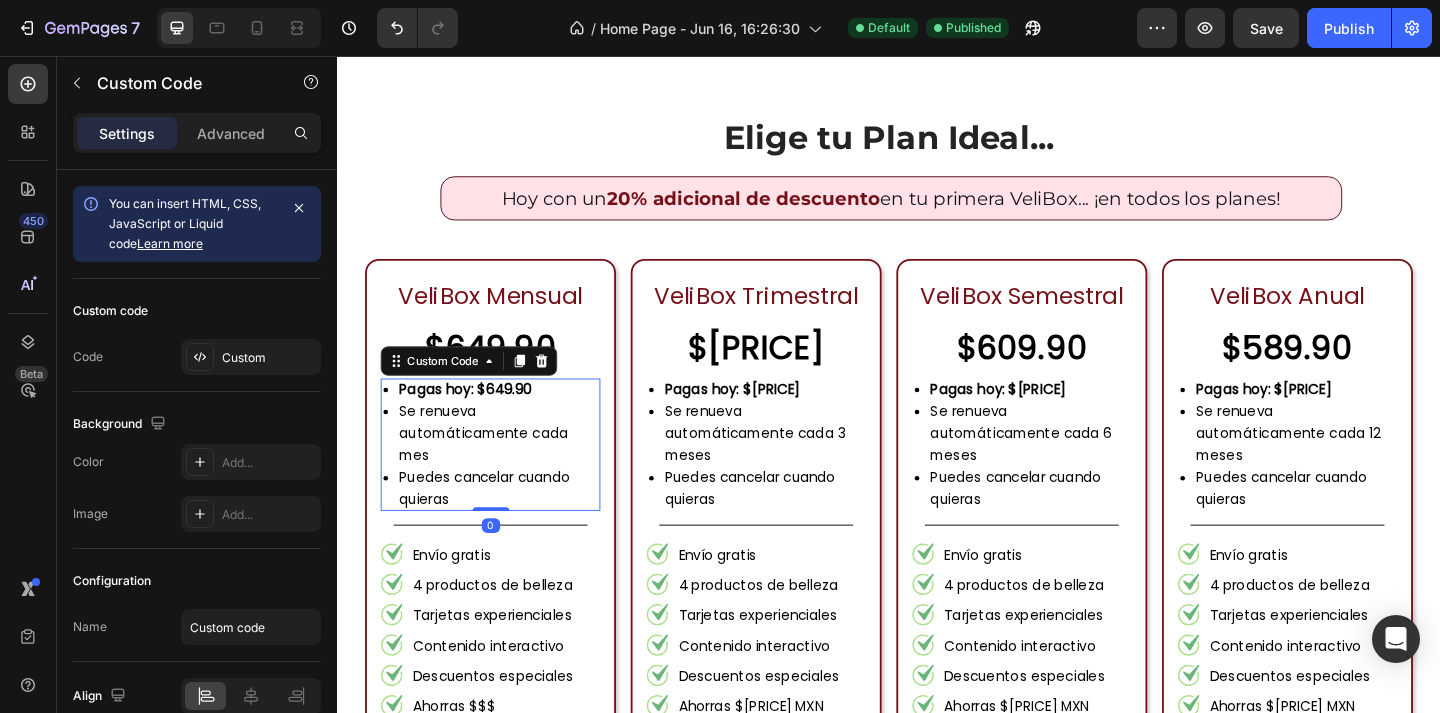 click on "Pagas hoy: $649.90" at bounding box center [476, 418] 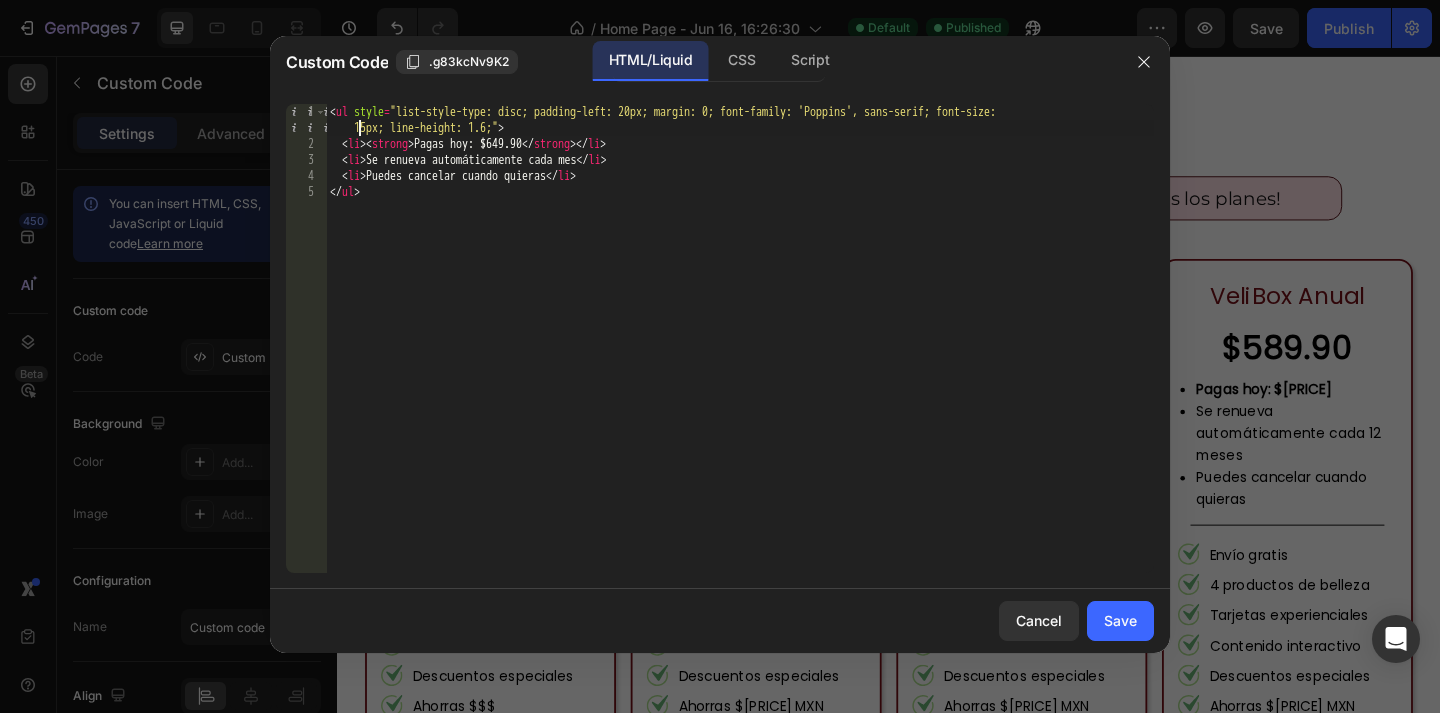 click on "Pagas hoy: $[PRICE] Se renueva automáticamente cada mes Puedes cancelar cuando quieras" at bounding box center [740, 362] 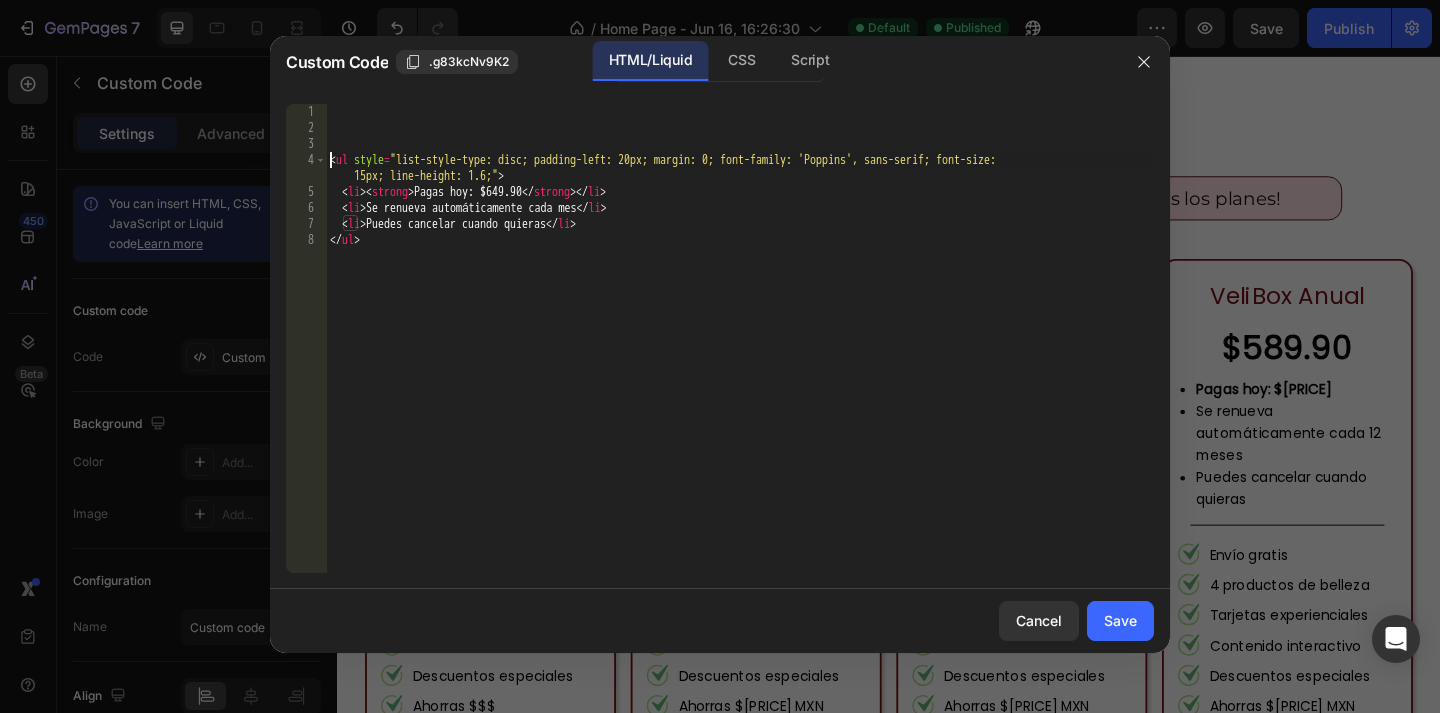 type on "Pagas hoy: $[PRICE]" 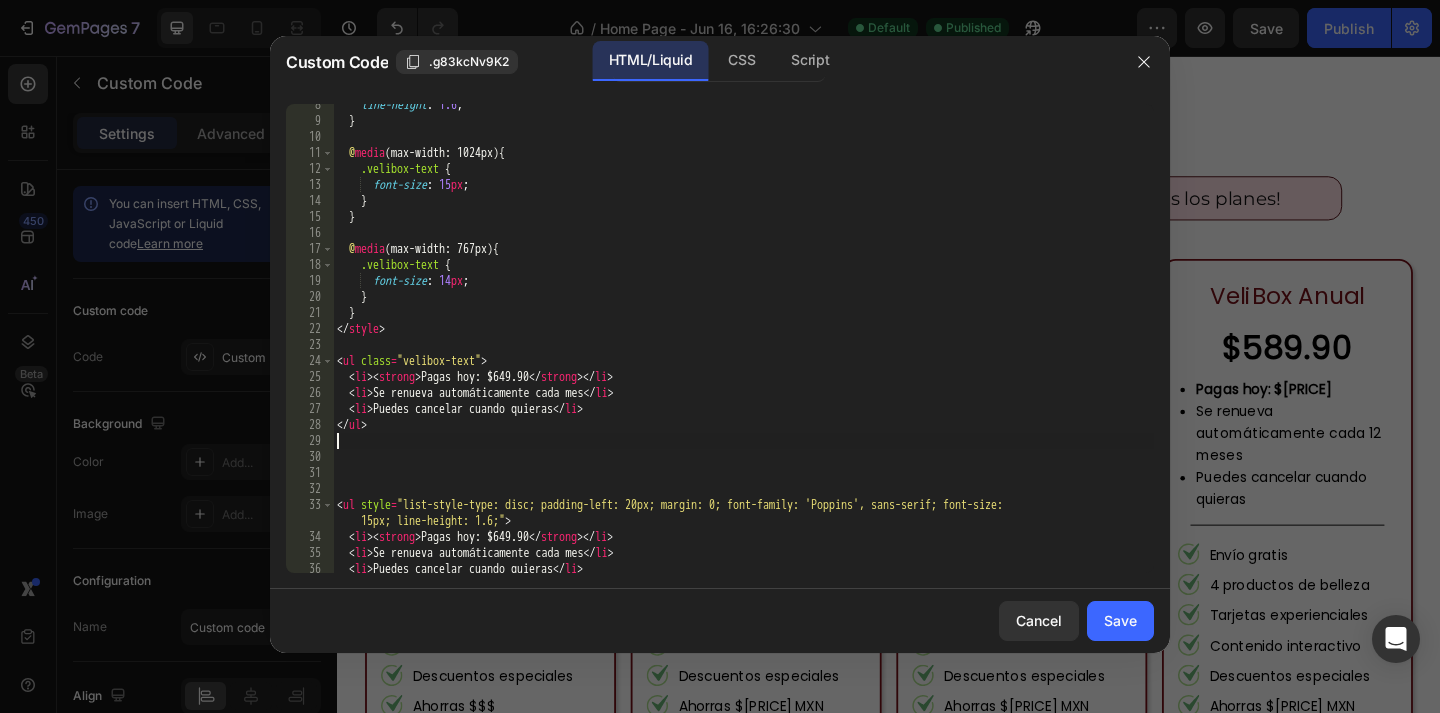 scroll, scrollTop: 114, scrollLeft: 0, axis: vertical 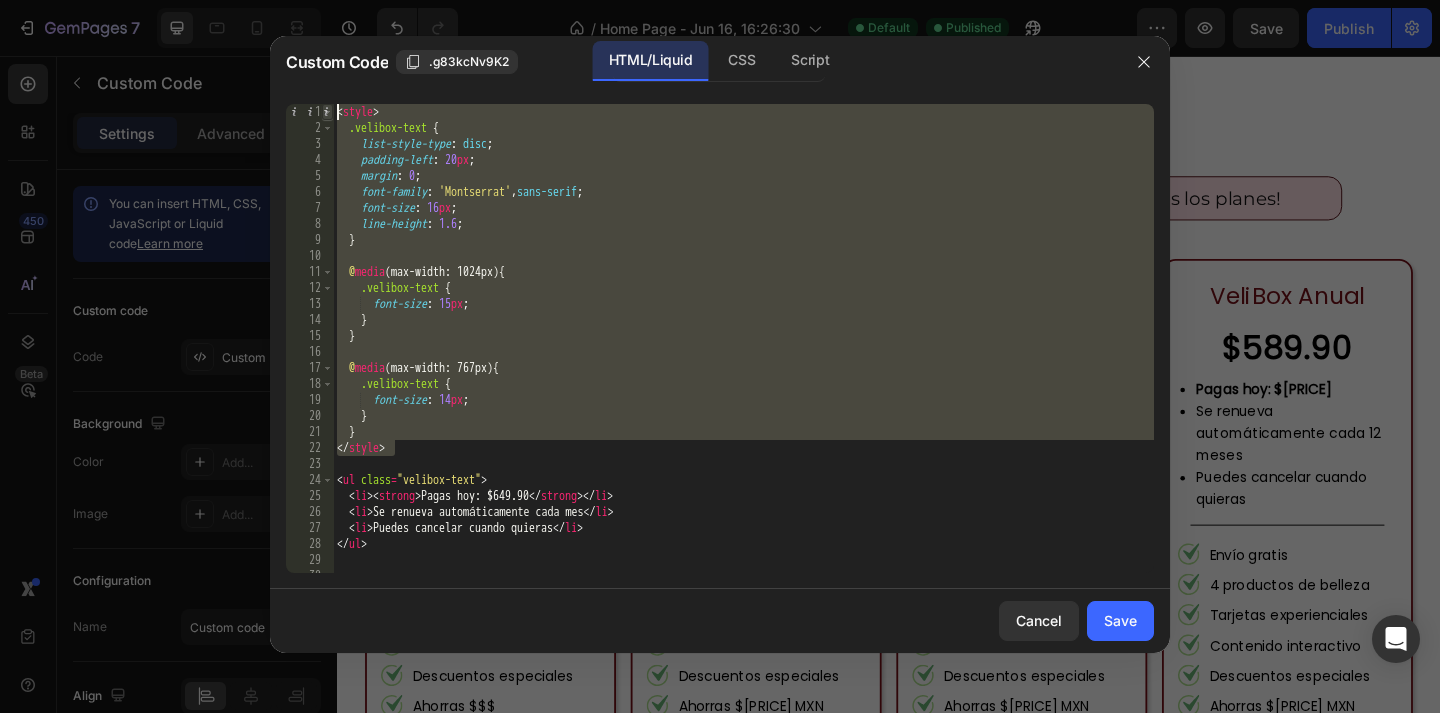 drag, startPoint x: 423, startPoint y: 336, endPoint x: 330, endPoint y: 109, distance: 245.31204 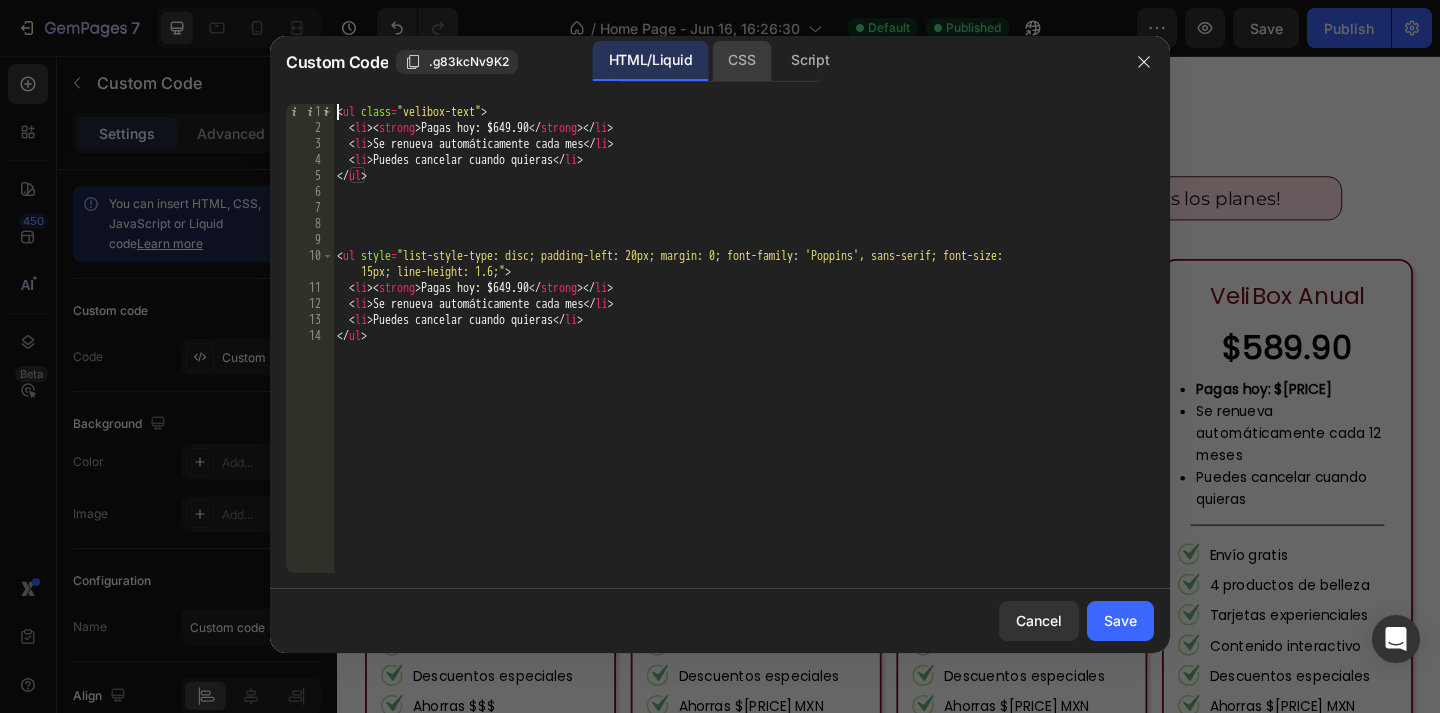type on "<ul class="velibox-text">" 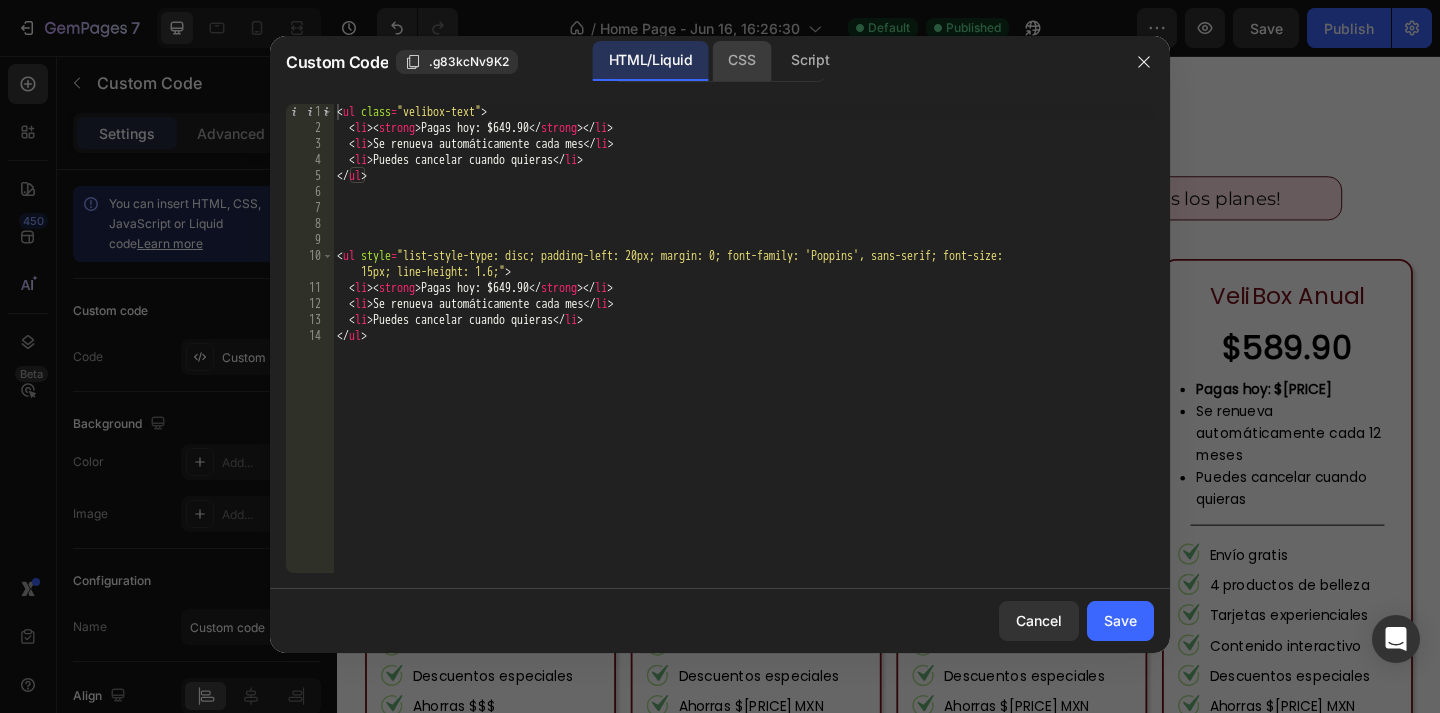 click on "CSS" 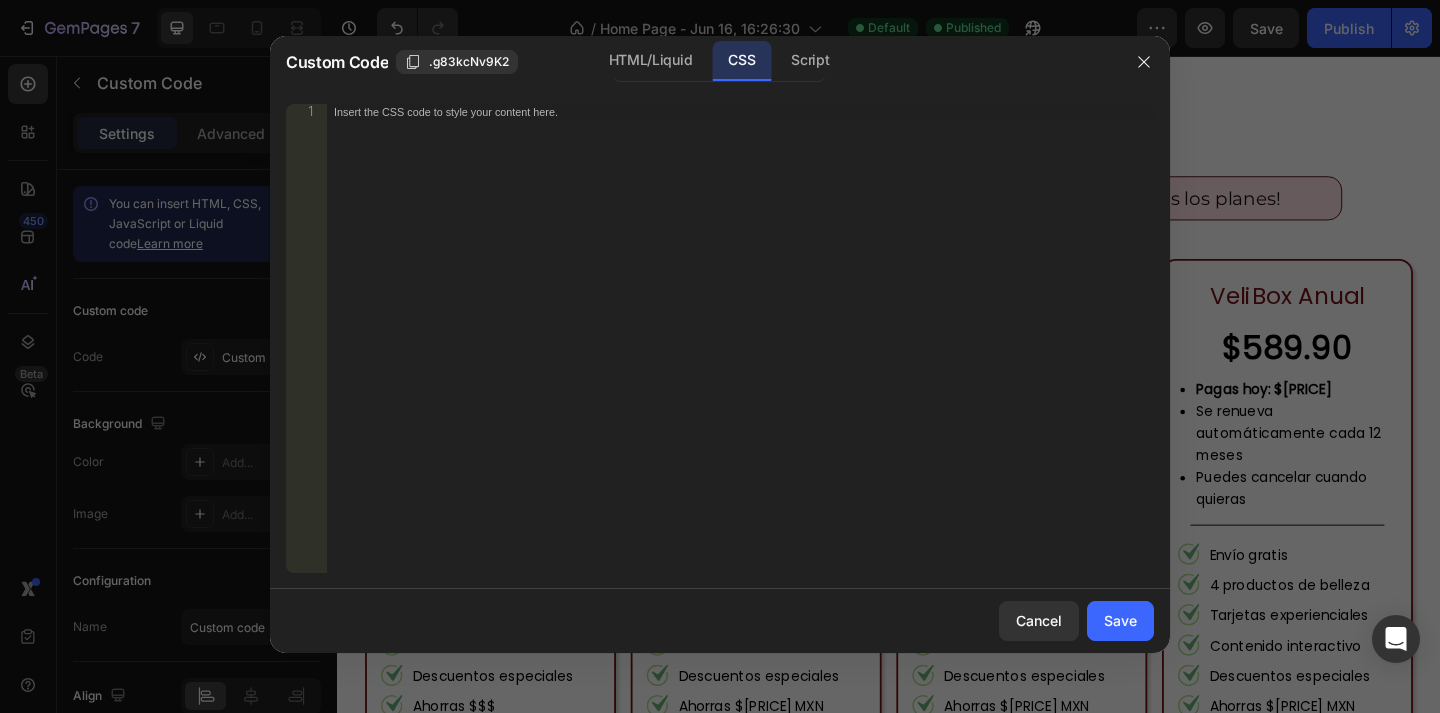 click on "Insert the CSS code to style your content here." at bounding box center (740, 354) 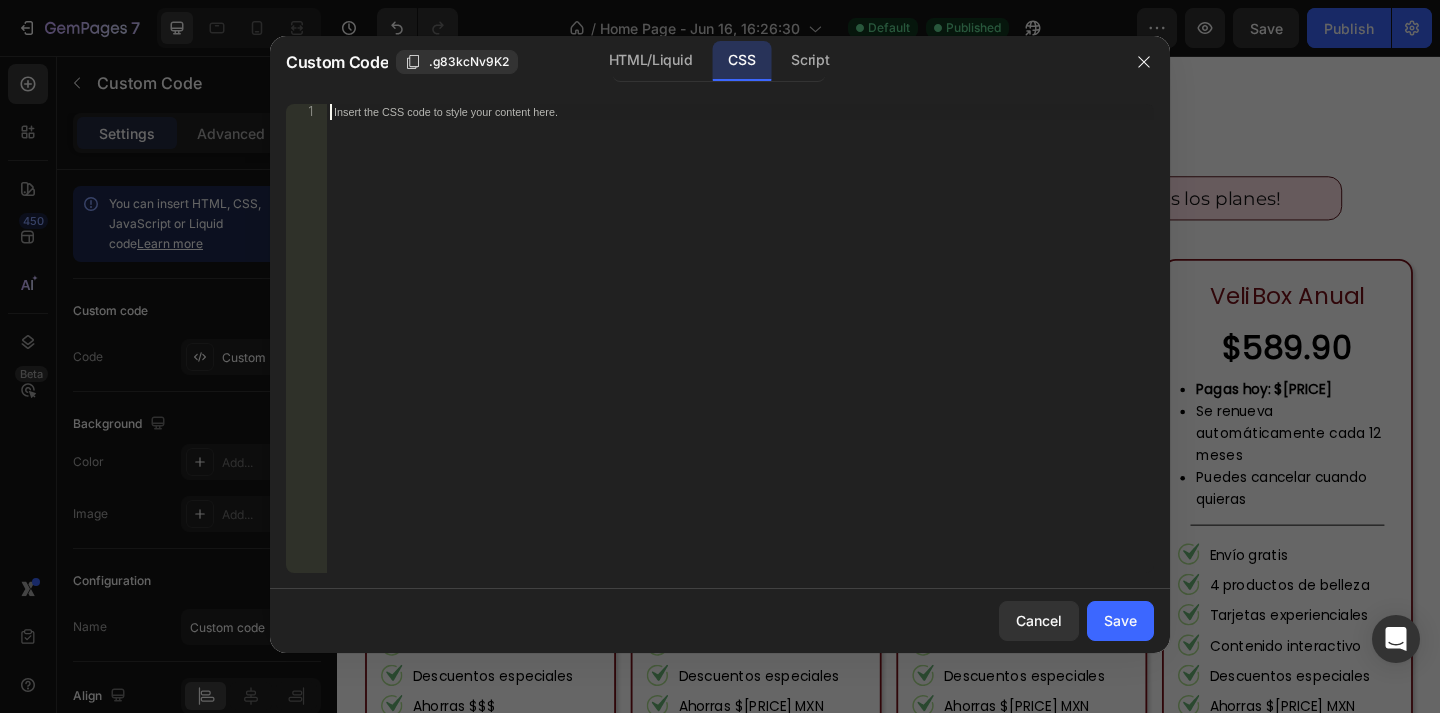 paste on "</style>" 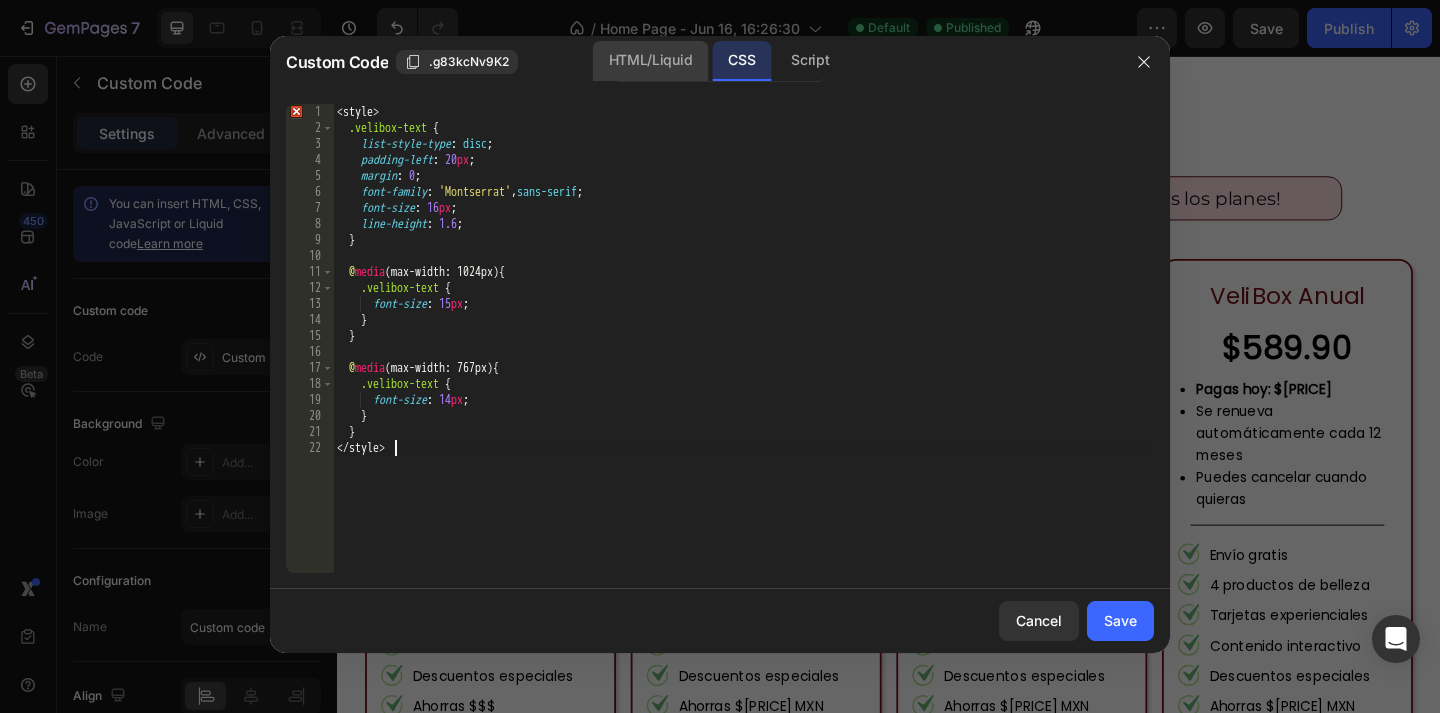 click on "HTML/Liquid" 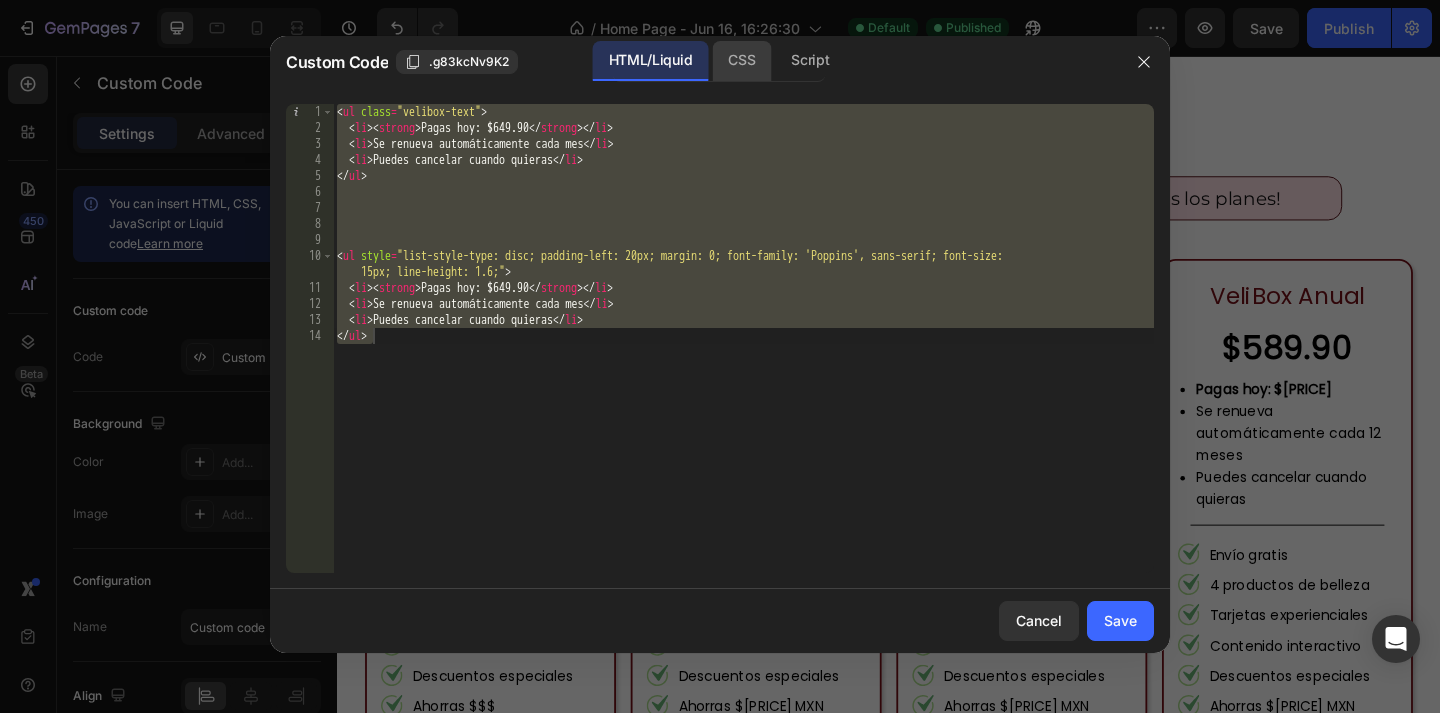 click on "CSS" 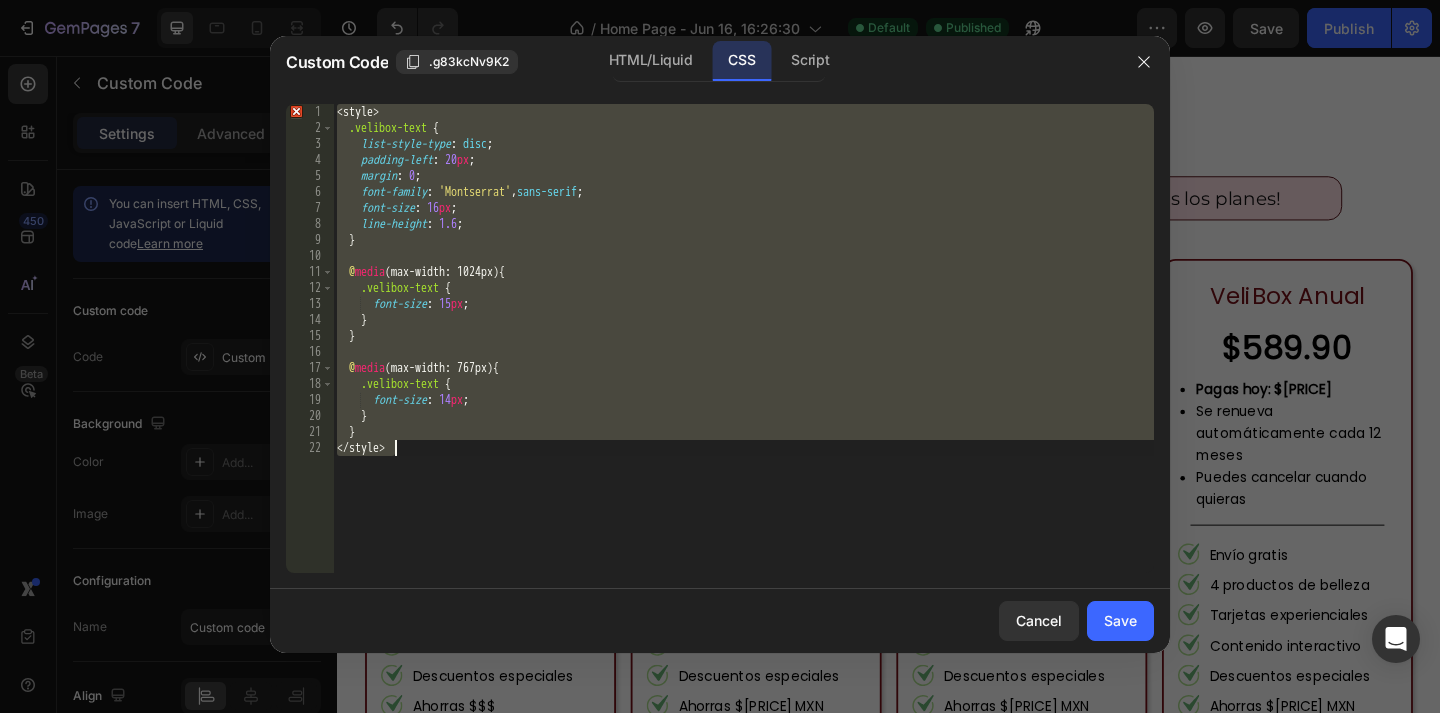 click on "< style >    .velibox-text   {      list-style-type :   disc ;      padding-left :   20 px ;      margin :   0 ;      font-family :   ' Montserrat ' ,  sans-serif ;      font-size :   16 px ;      line-height :   1.6 ;    }    @ media  (max-width: 1024px)  {      .velibox-text   {         font-size :   15 px ;      }    }    @ media  (max-width: 767px)  {      .velibox-text   {         font-size :   14 px ;      }    } </ style >" at bounding box center [743, 354] 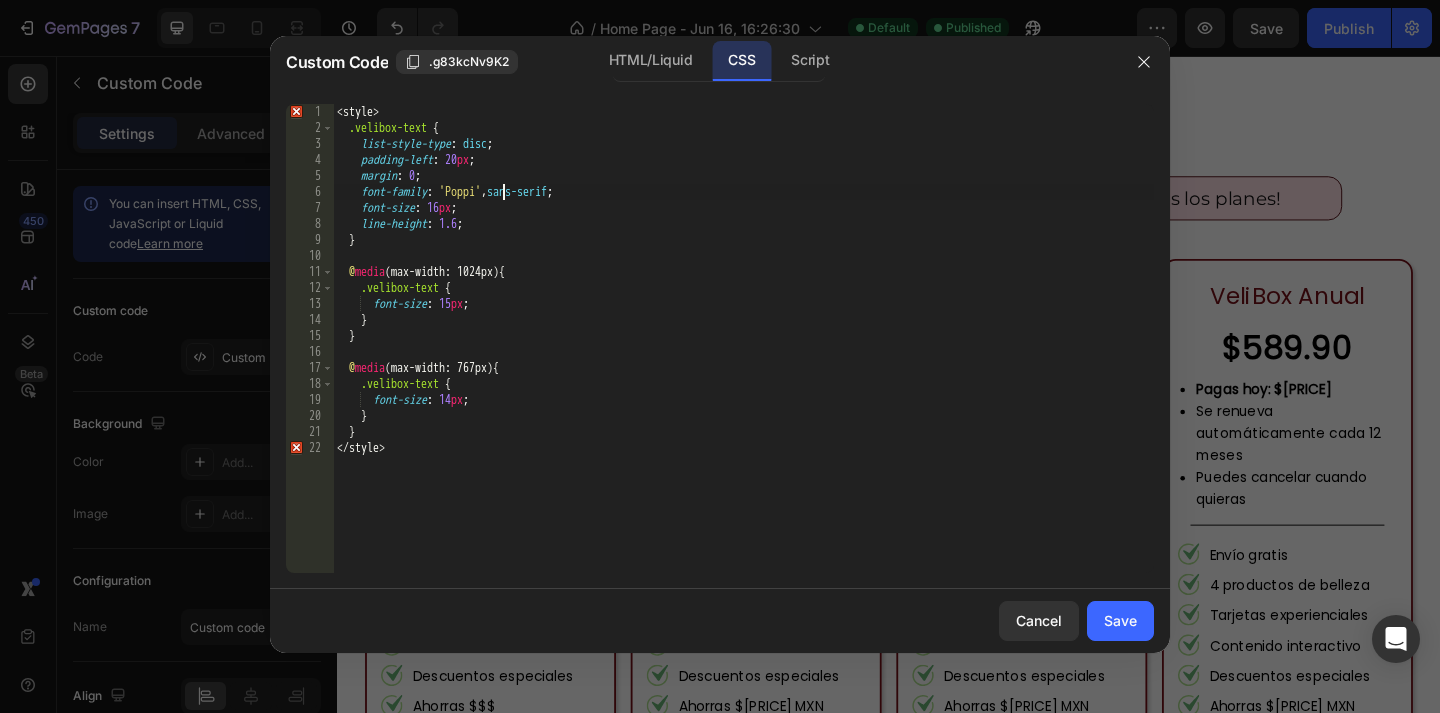 type on "font-family: 'Poppins', sans-serif;" 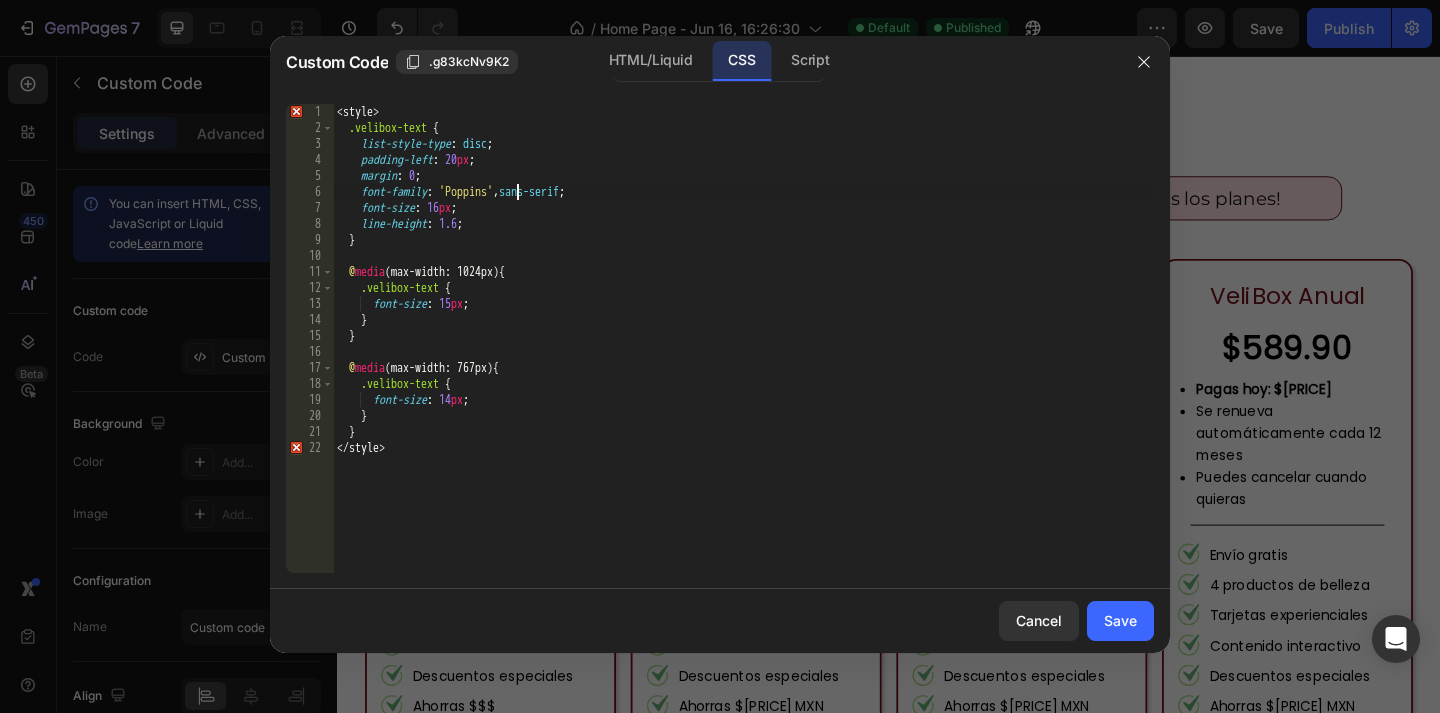 click on "< style >    .velibox-text   {      list-style-type :   disc ;      padding-left :   20 px ;      margin :   0 ;      font-family :   ' Poppins ' ,  sans-serif ;      font-size :   16 px ;      line-height :   1.6 ;    }    @ media  (max-width: 1024px)  {      .velibox-text   {         font-size :   15 px ;      }    }    @ media  (max-width: 767px)  {      .velibox-text   {         font-size :   14 px ;      }    } </ style >" at bounding box center [743, 354] 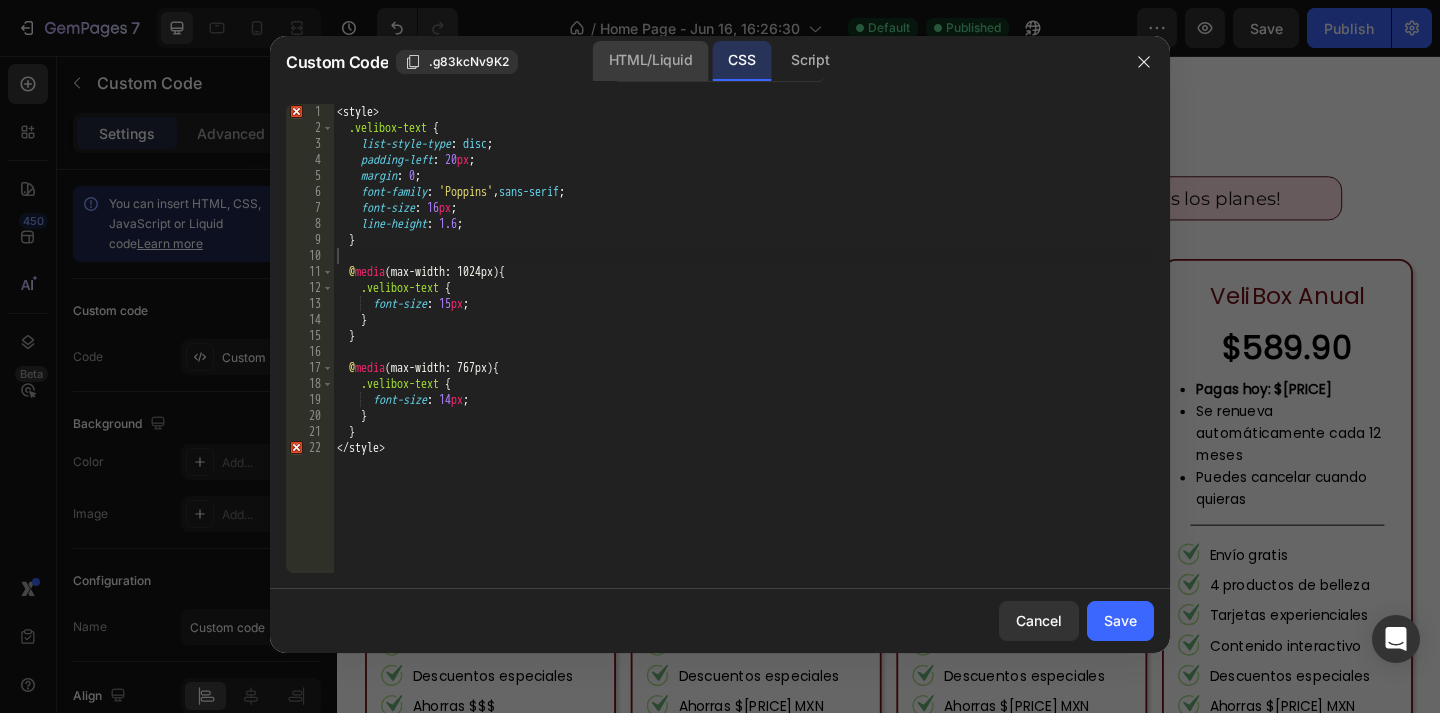 click on "HTML/Liquid" 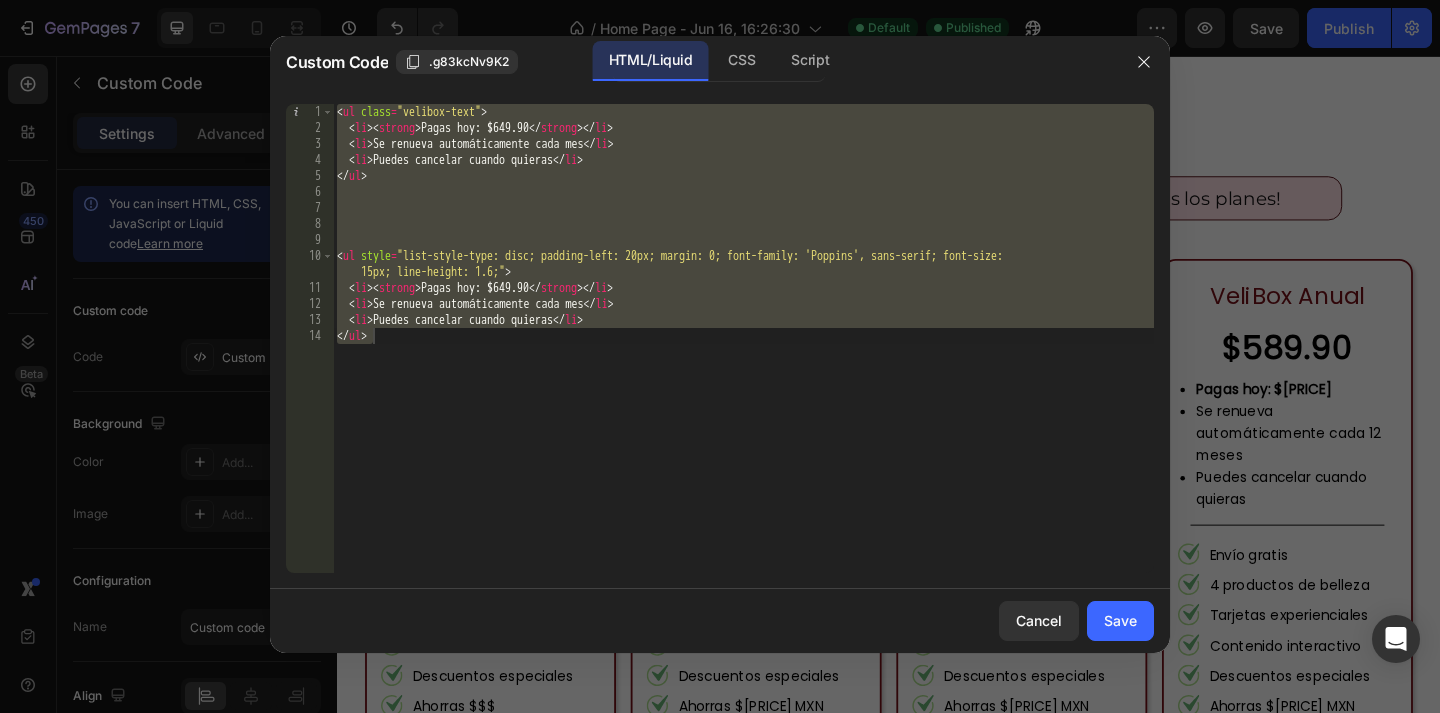 click on "< ul   class = "velibox-text" >    < li > < strong > Pagas hoy: $[PRICE] </ strong > </ li >    < li > Se renueva automáticamente cada mes </ li >    < li > Puedes cancelar cuando quieras </ li > </ ul > < ul   style = "list-style-type: disc; padding-left: 20px; margin: 0; font-family: 'Poppins', sans-serif; font-size:       15px; line-height: 1.6;" >    < li > < strong > Pagas hoy: $[PRICE] </ strong > </ li >    < li > Se renueva automáticamente cada mes </ li >    < li > Puedes cancelar cuando quieras </ li > </ ul >" at bounding box center [743, 354] 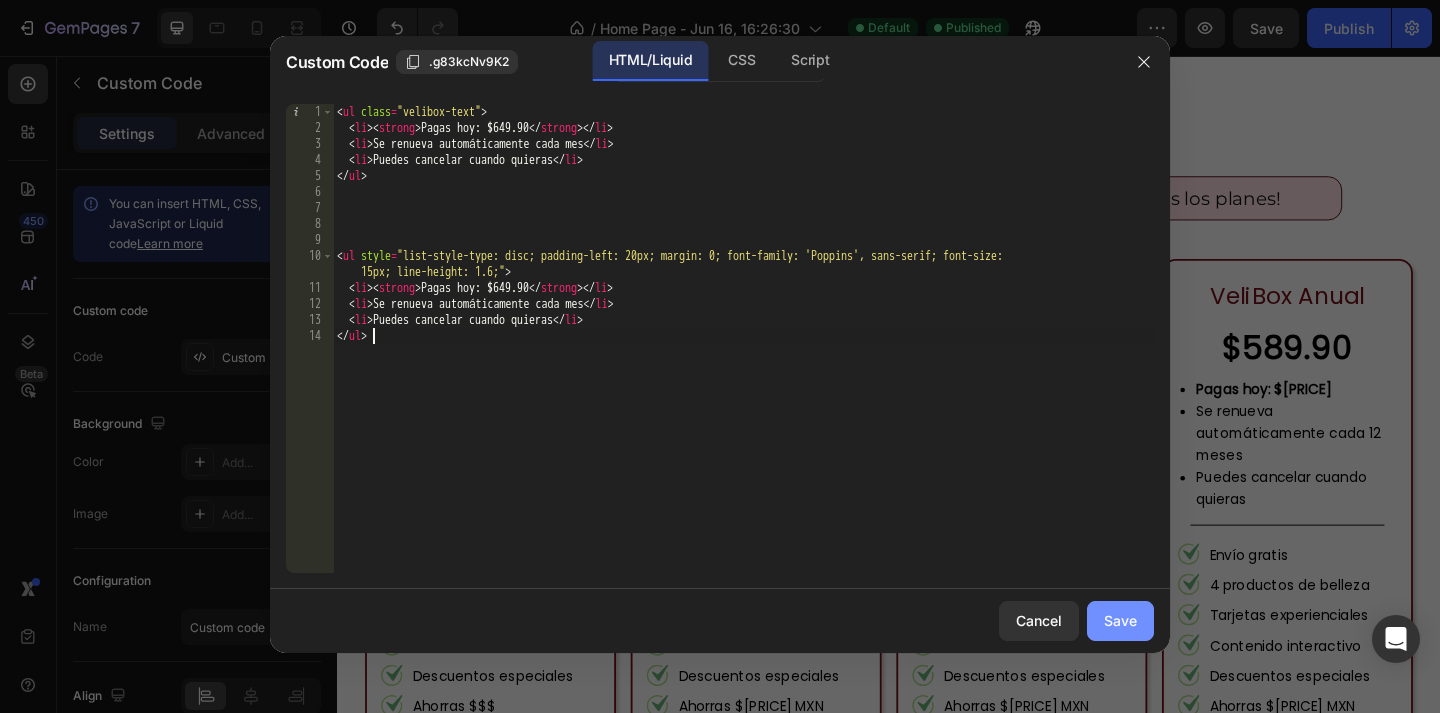 click on "Save" 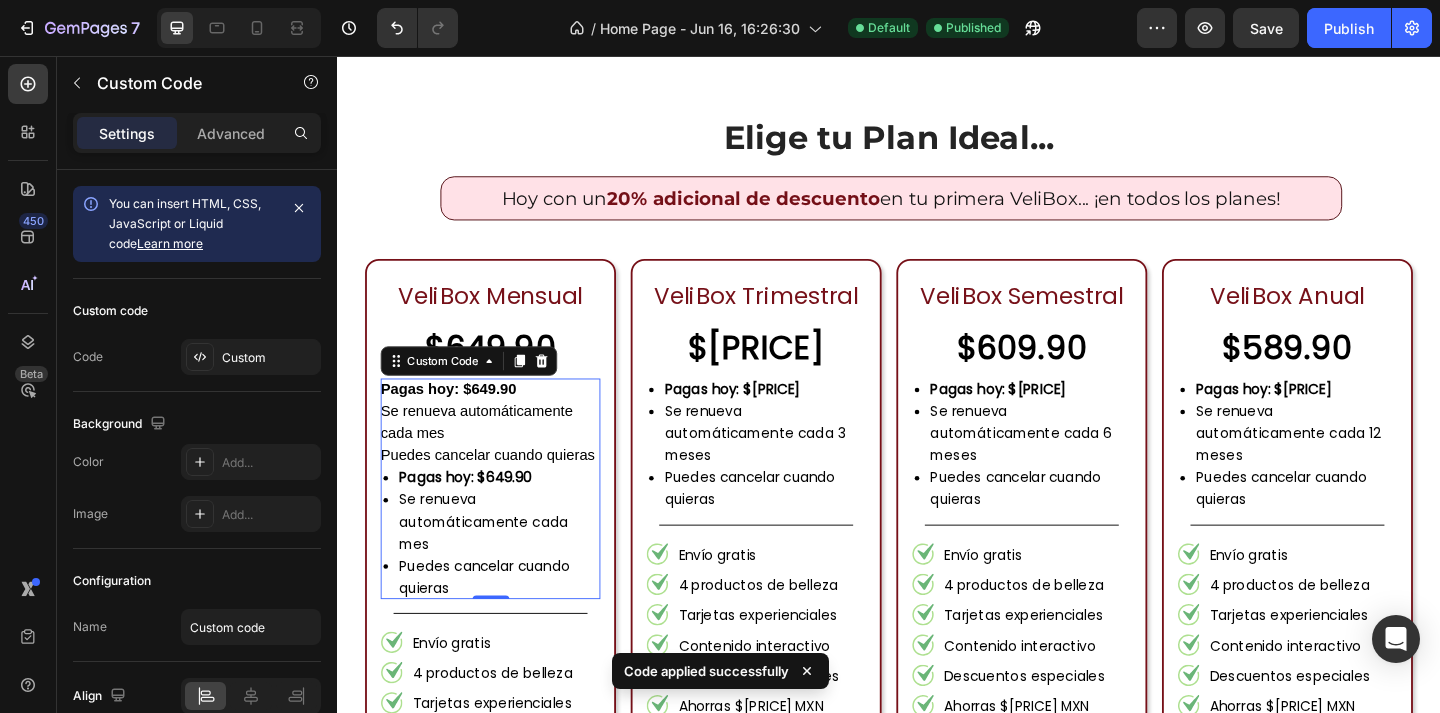 click on "Se renueva automáticamente cada mes" at bounding box center [503, 455] 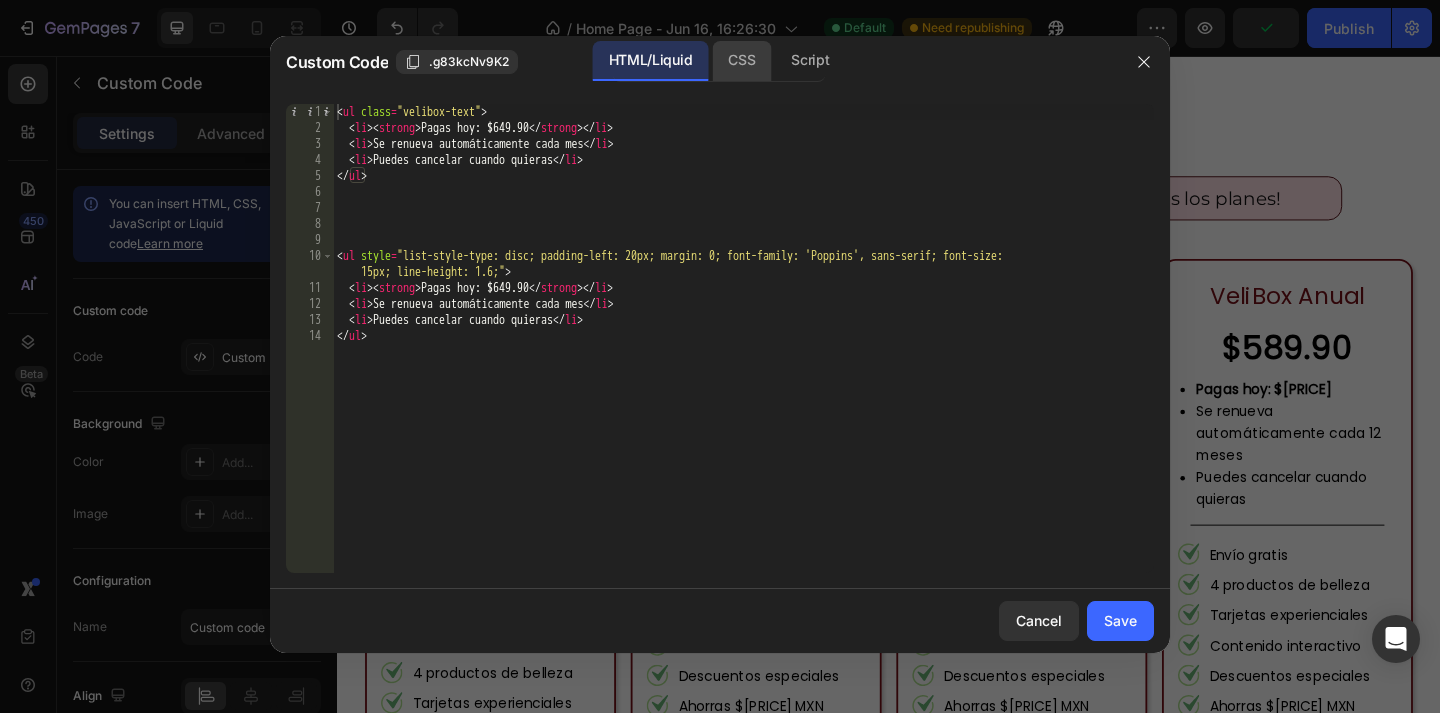 click on "CSS" 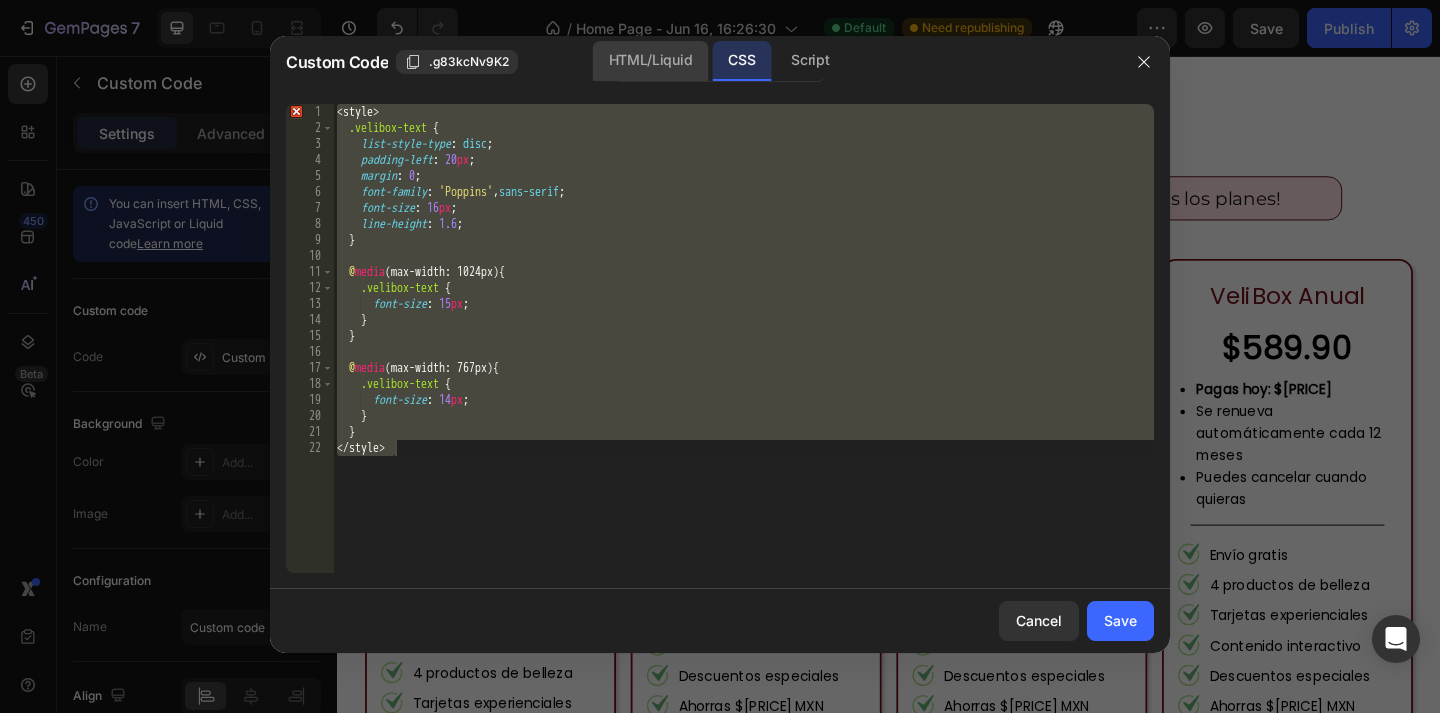 click on "HTML/Liquid" 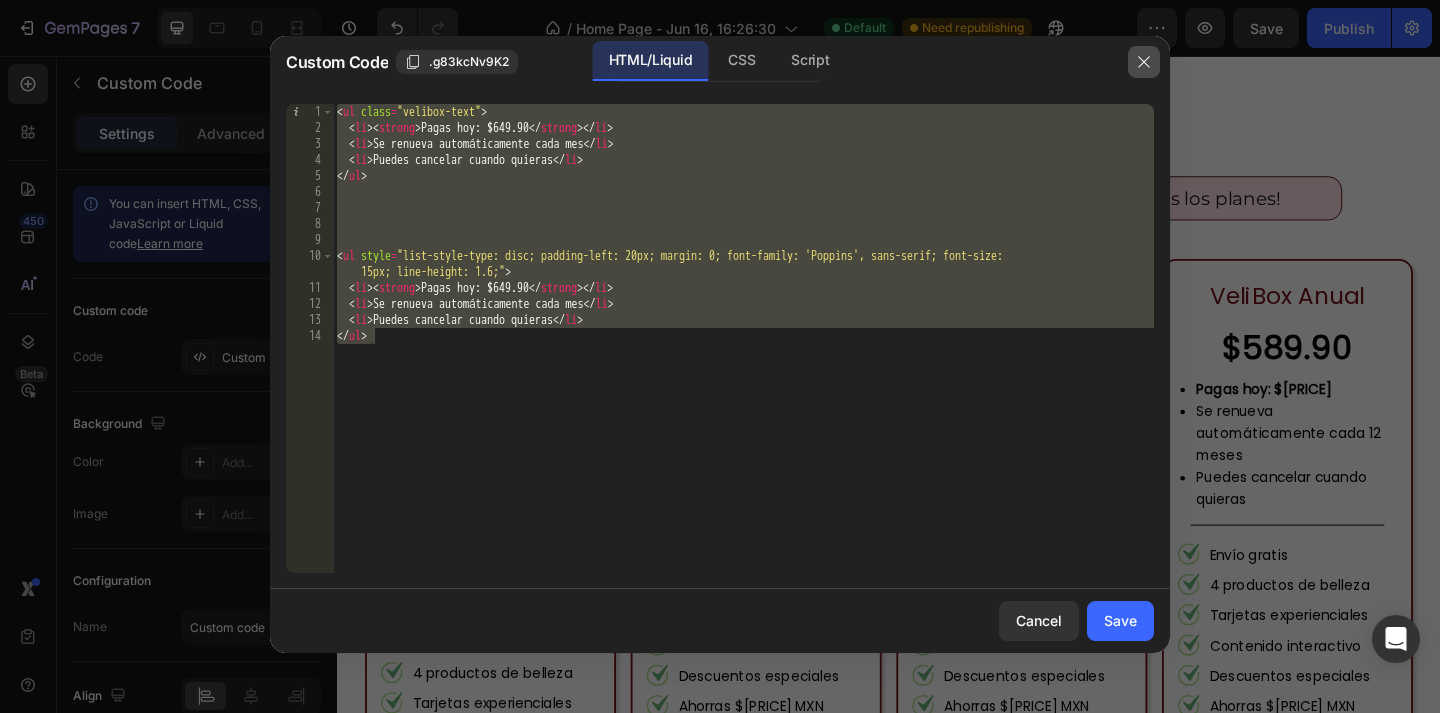 click 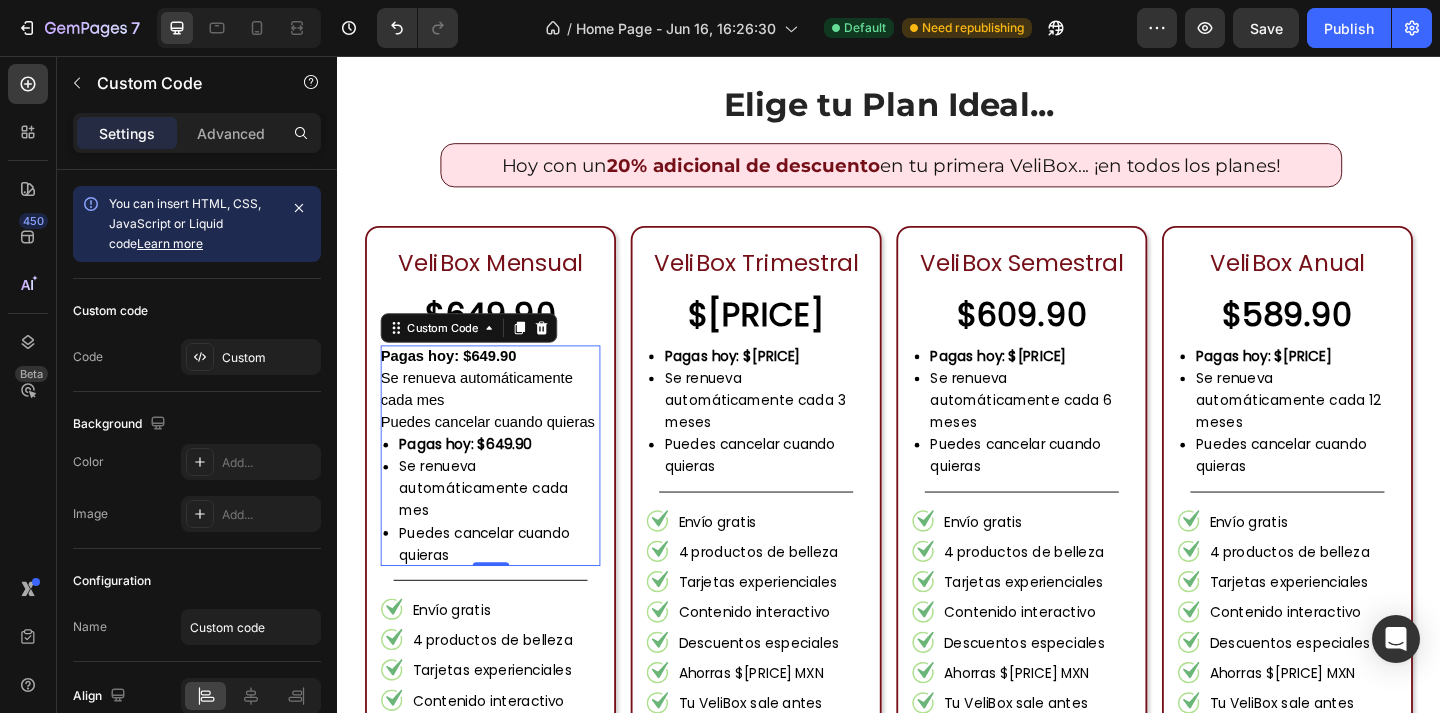 scroll, scrollTop: 2103, scrollLeft: 0, axis: vertical 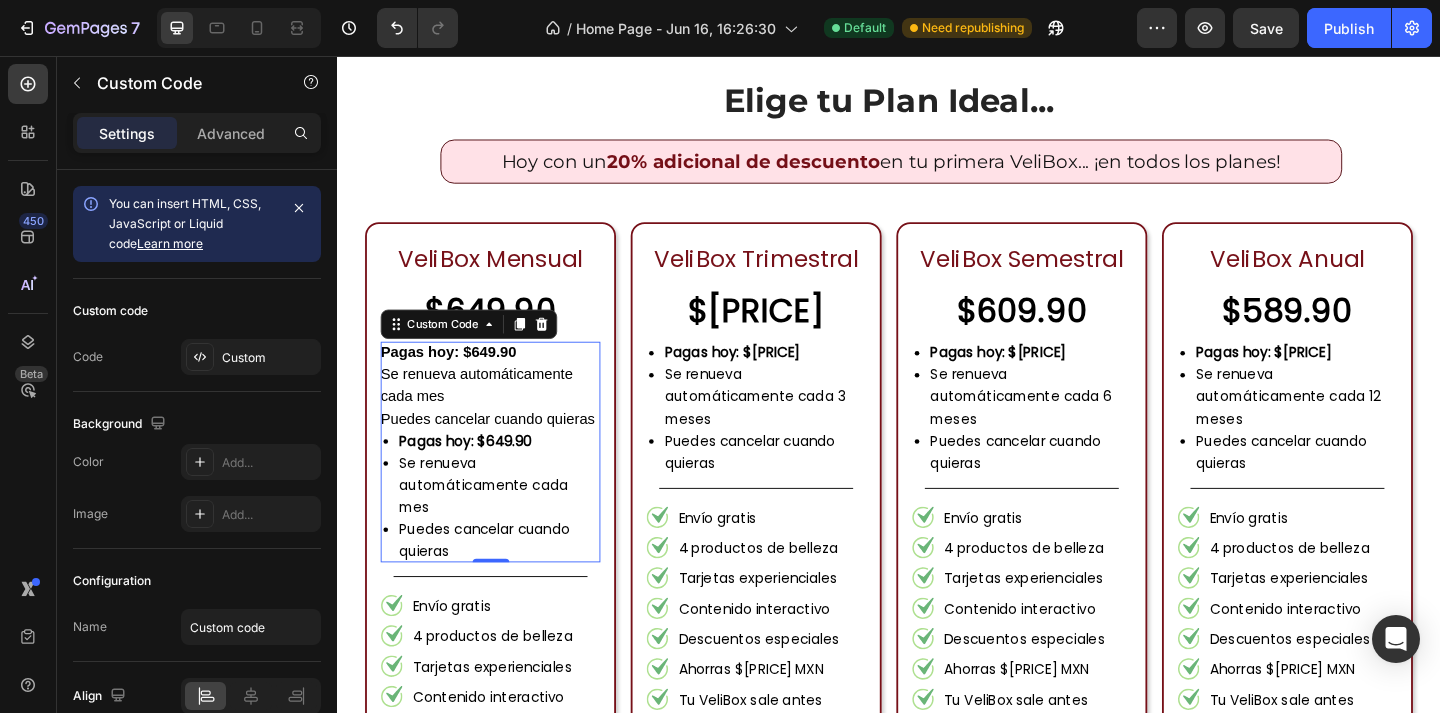 click on "Se renueva automáticamente cada mes" at bounding box center [513, 523] 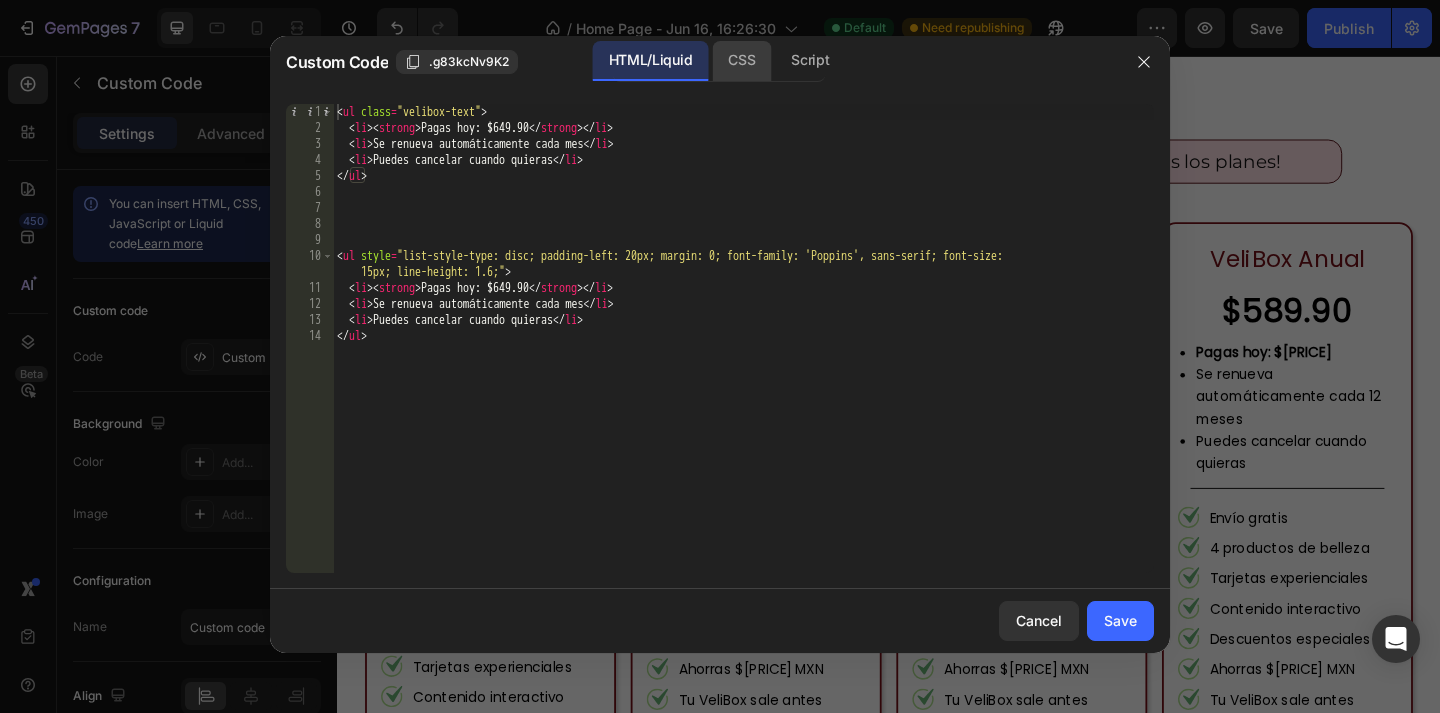 click on "CSS" 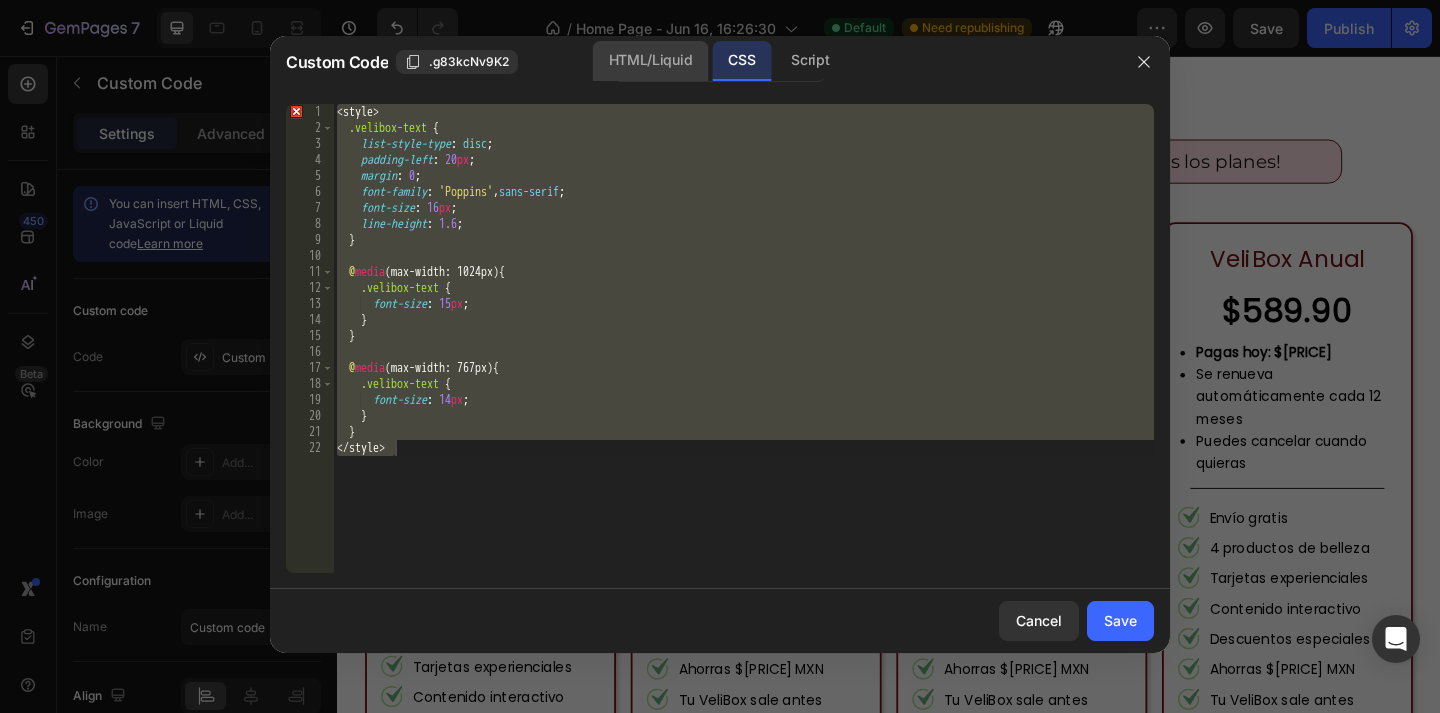click on "HTML/Liquid" 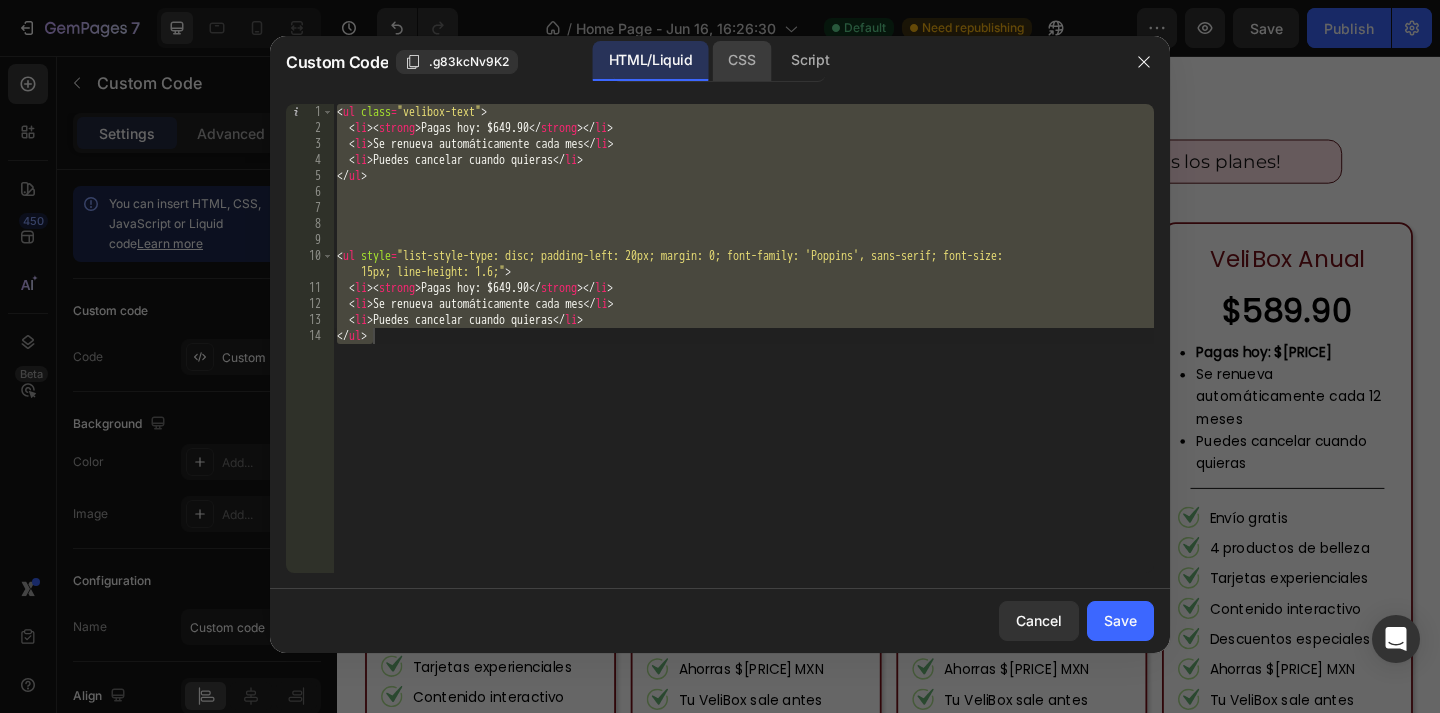 click on "CSS" 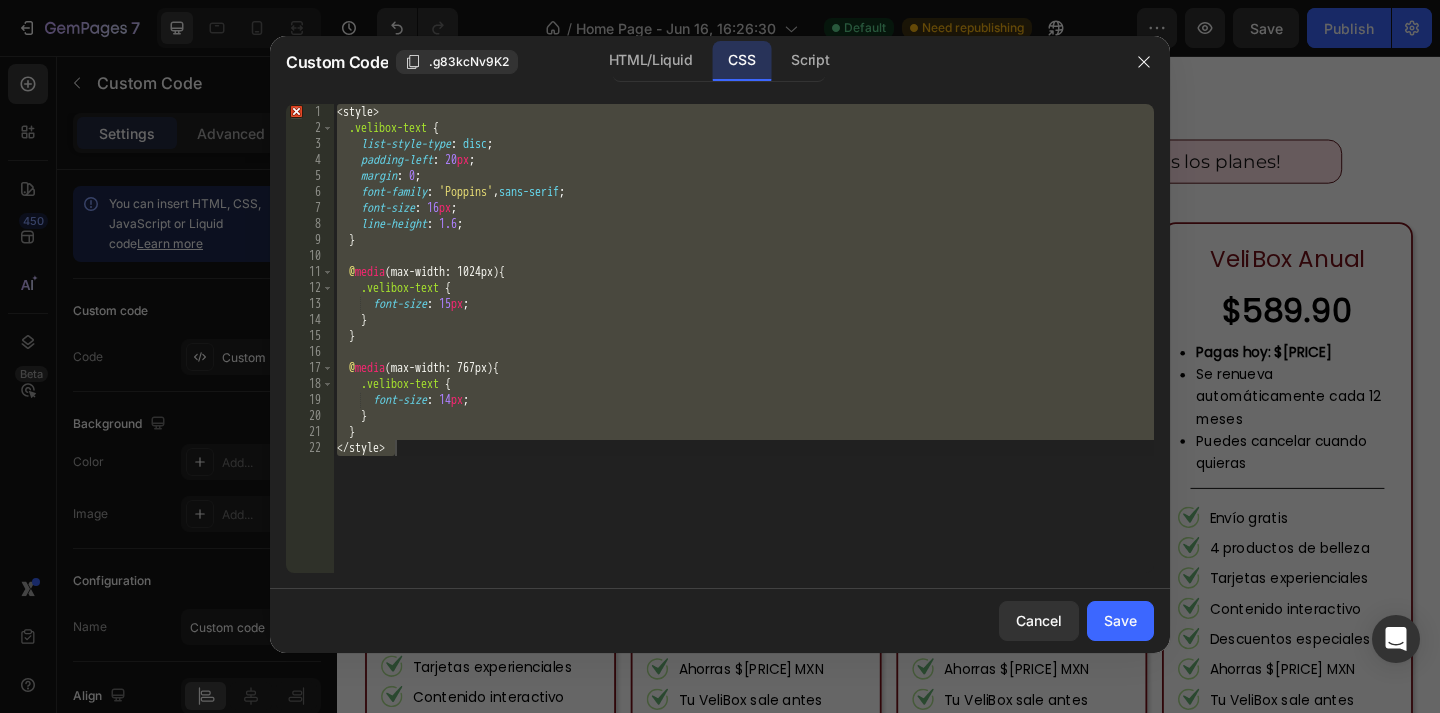 click on "< style >    .velibox-text   {      list-style-type :   disc ;      padding-left :   20 px ;      margin :   0 ;      font-family :   ' Poppins ' ,  sans-serif ;      font-size :   16 px ;      line-height :   1.6 ;    }    @ media  (max-width: 1024px)  {      .velibox-text   {         font-size :   15 px ;      }    }    @ media  (max-width: 767px)  {      .velibox-text   {         font-size :   14 px ;      }    } </ style >" at bounding box center [743, 354] 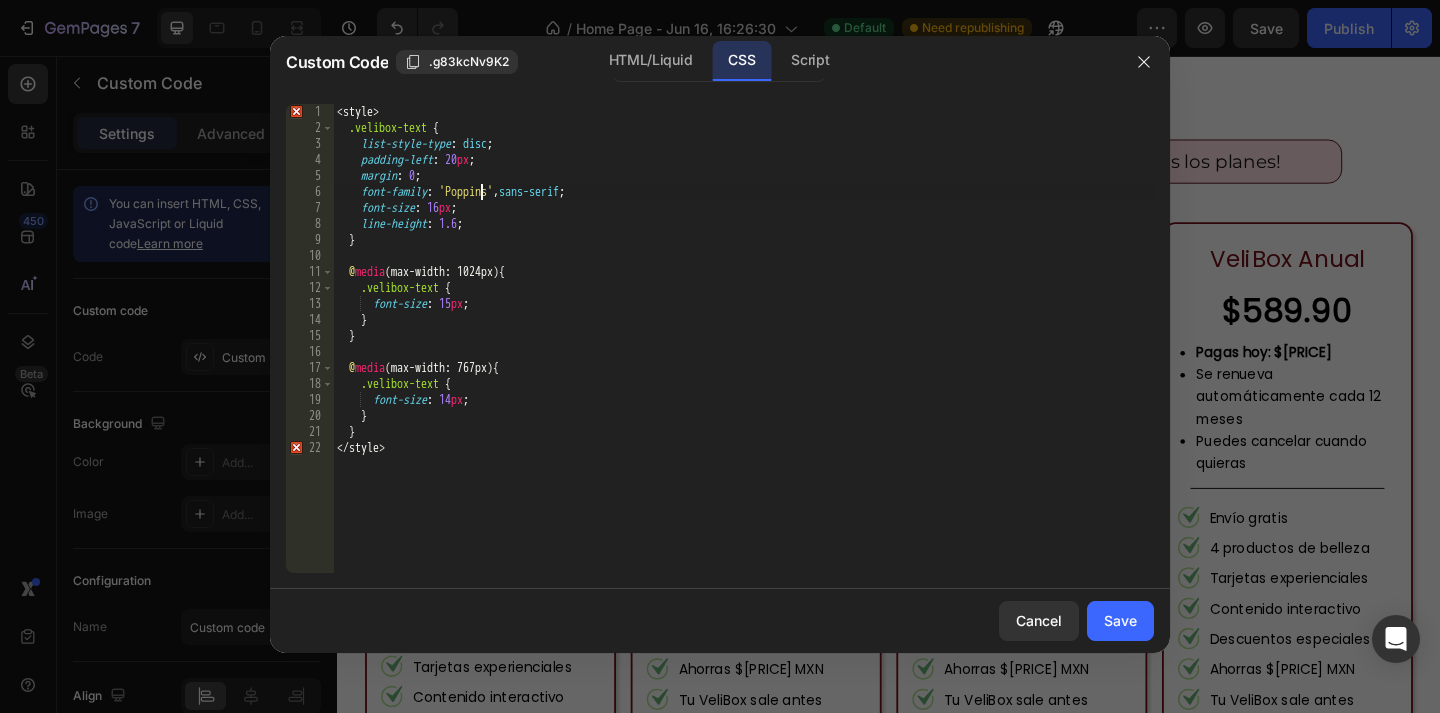 click on "< style >    .velibox-text   {      list-style-type :   disc ;      padding-left :   20 px ;      margin :   0 ;      font-family :   ' Poppins ' ,  sans-serif ;      font-size :   16 px ;      line-height :   1.6 ;    }    @ media  (max-width: 1024px)  {      .velibox-text   {         font-size :   15 px ;      }    }    @ media  (max-width: 767px)  {      .velibox-text   {         font-size :   14 px ;      }    } </ style >" at bounding box center (743, 354) 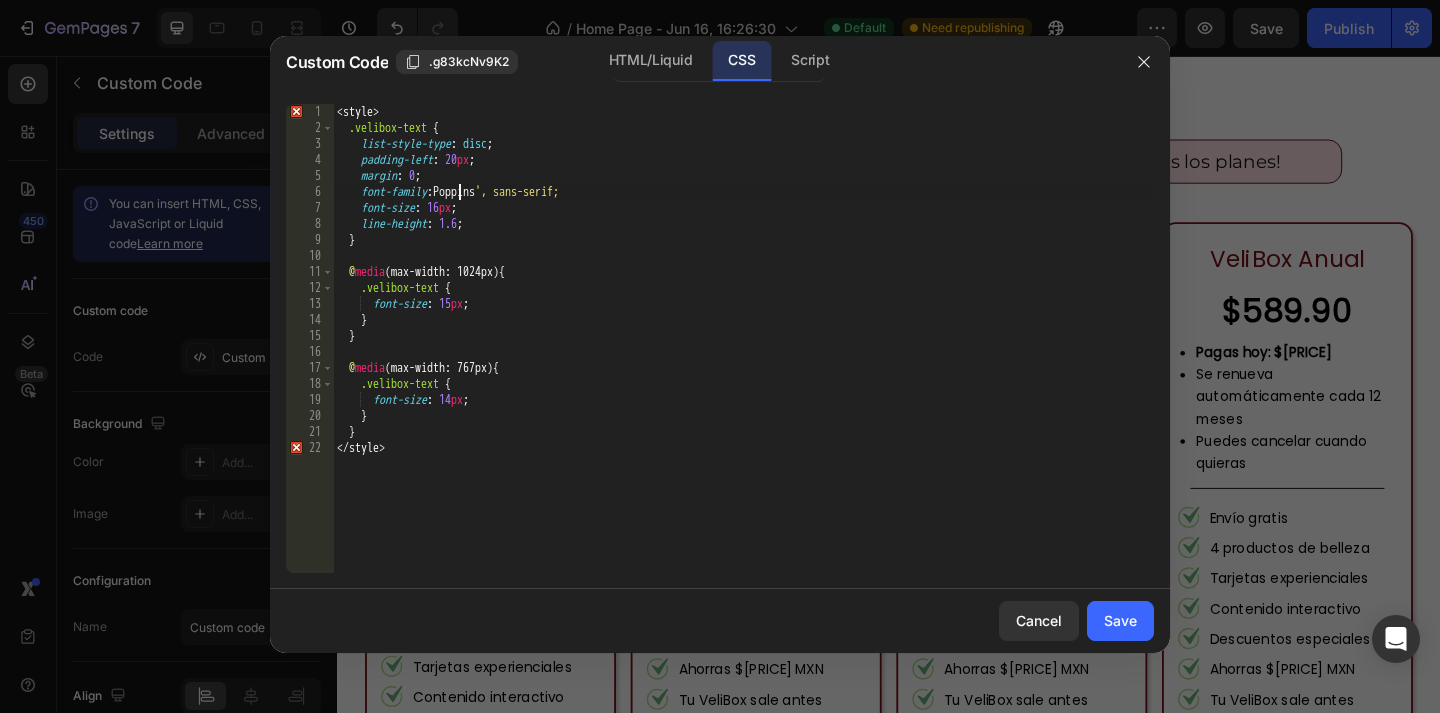 click on "< style >    .velibox-text   {      list-style-type :   disc ;      padding-left :   20 px ;      margin :   0 ;      font-family :  Poppins ' , sans-serif;      font-size :   16 px ;      line-height :   1.6 ;    }    @ media  (max-width: 1024px)  {      .velibox-text   {         font-size :   15 px ;      }    }    @ media  (max-width: 767px)  {      .velibox-text   {         font-size :   14 px ;      }    } </ style >" at bounding box center (743, 354) 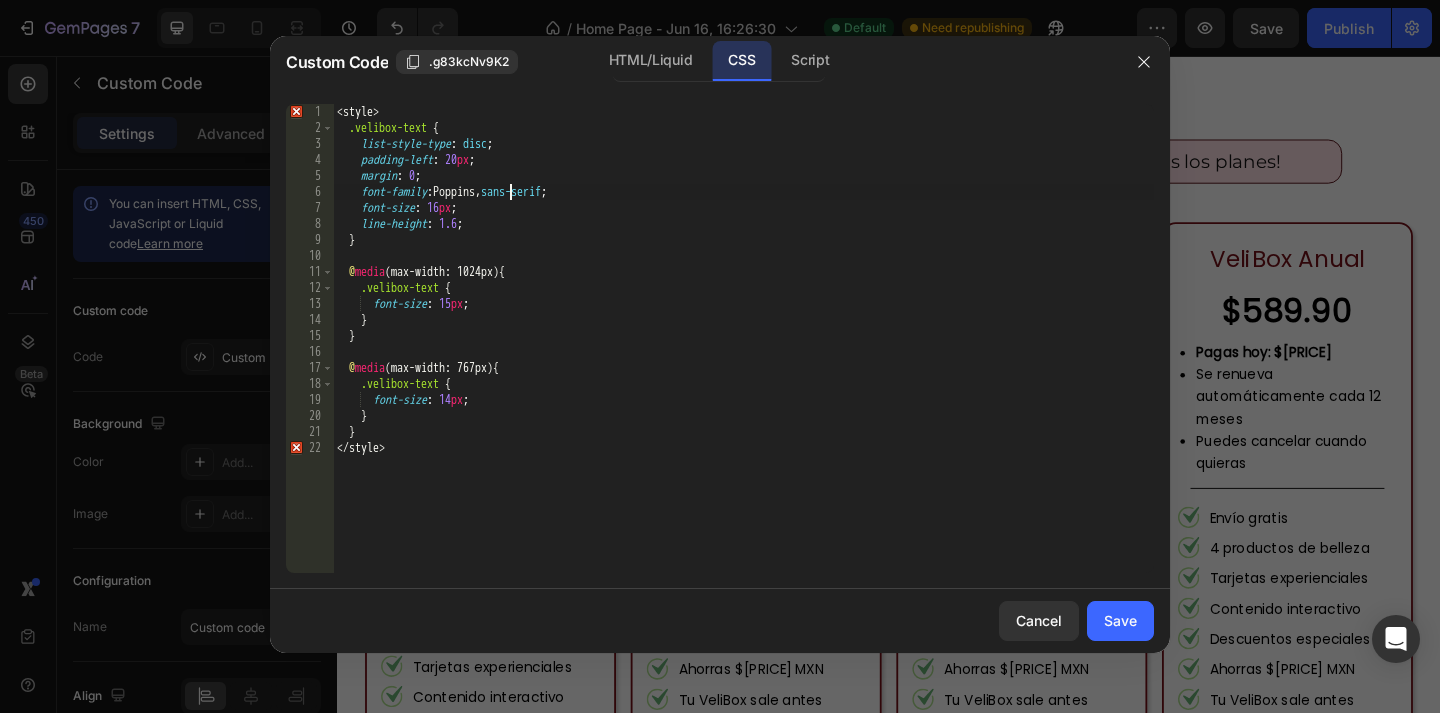 click on "< style >    .velibox-text   {      list-style-type :   disc ;      padding-left :   20 px ;      margin :   0 ;      font-family :  Poppins,  sans-serif ;      font-size :   16 px ;      line-height :   1.6 ;    }    @ media  (max-width: 1024px)  {      .velibox-text   {         font-size :   15 px ;      }    }    @ media  (max-width: 767px)  {      .velibox-text   {         font-size :   14 px ;      }    } </ style >" at bounding box center (743, 354) 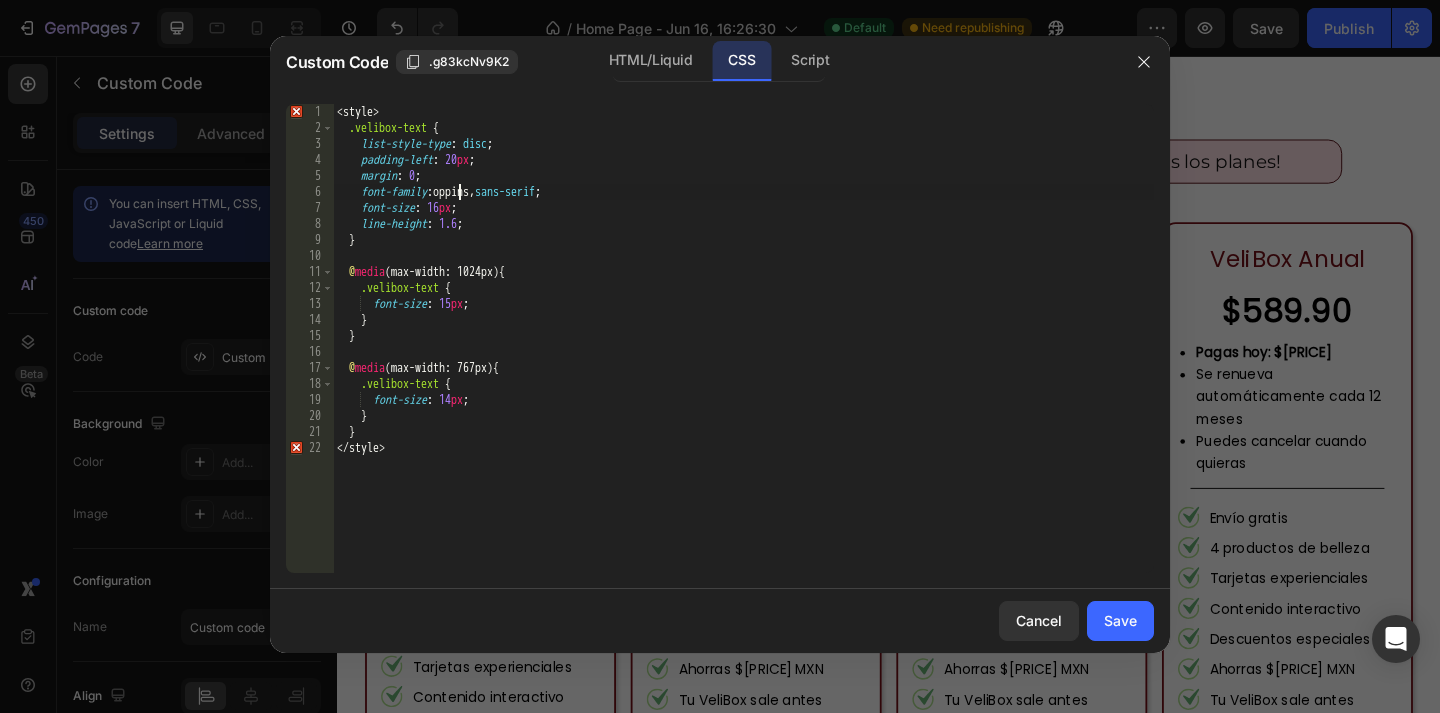 scroll, scrollTop: 0, scrollLeft: 10, axis: horizontal 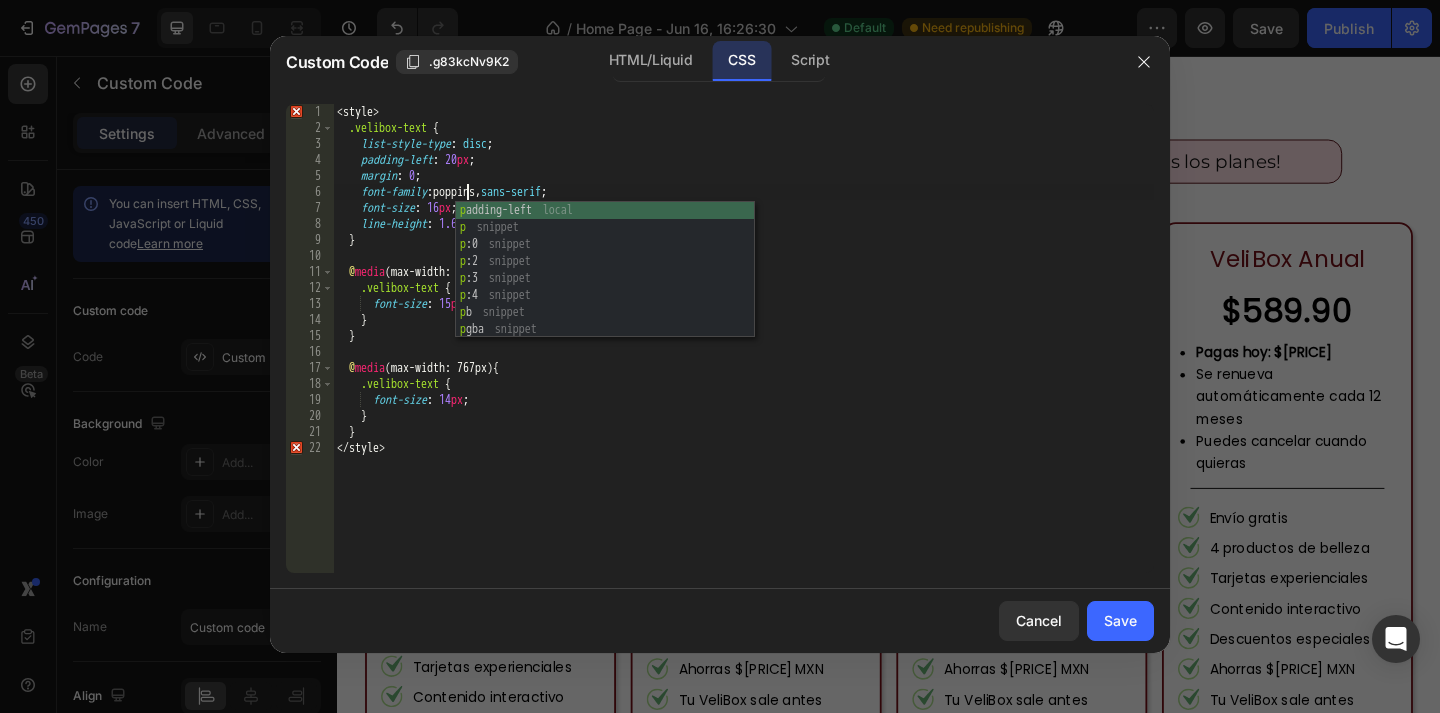 click on "< style >    .velibox-text   {      list-style-type :   disc ;      padding-left :   20 px ;      margin :   0 ;      font-family :  poppins,  sans-serif ;      font-size :   16 px ;      line-height :   1.6 ;    }    @ media  (max-width: 1024px)  {      .velibox-text   {         font-size :   15 px ;      }    }    @ media  (max-width: 767px)  {      .velibox-text   {         font-size :   14 px ;      }    } </ style >" at bounding box center (743, 354) 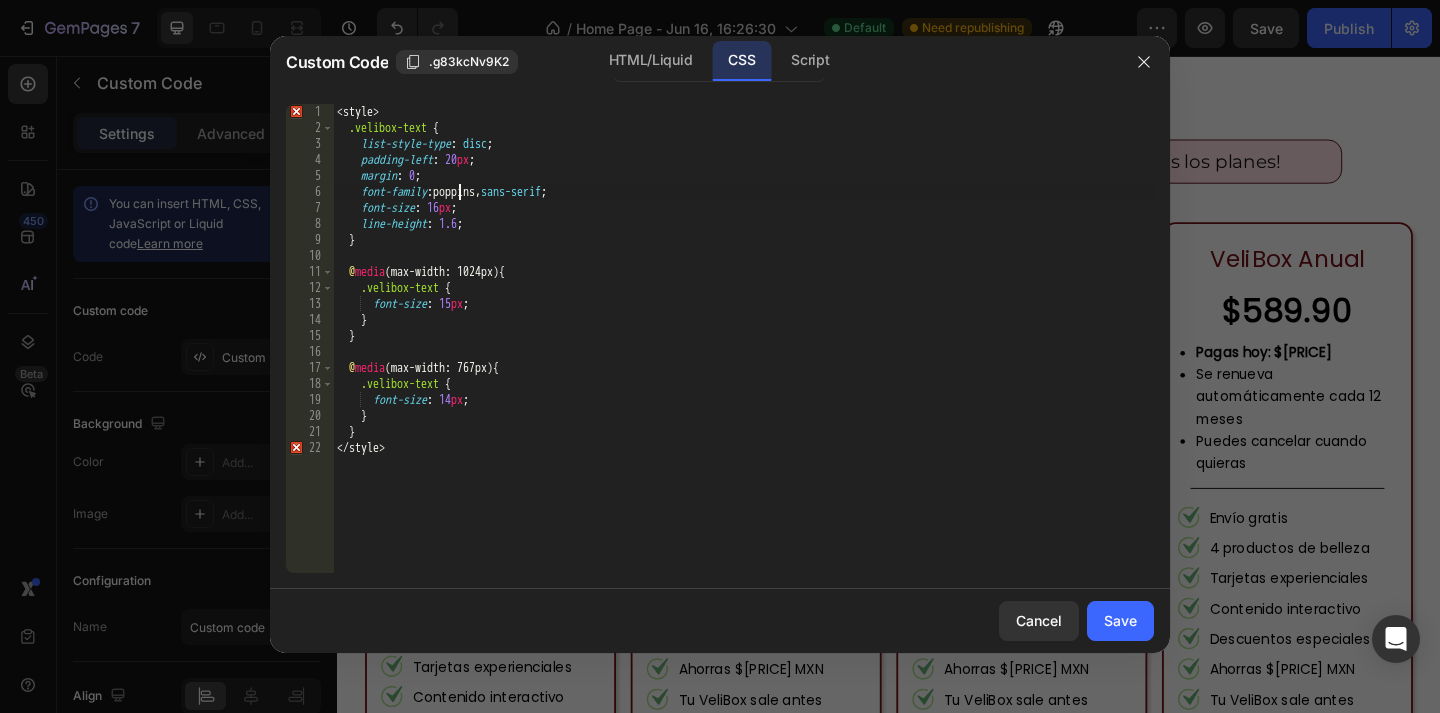 click on "< style >    .velibox-text   {      list-style-type :   disc ;      padding-left :   20 px ;      margin :   0 ;      font-family :  poppins,  sans-serif ;      font-size :   16 px ;      line-height :   1.6 ;    }    @ media  (max-width: 1024px)  {      .velibox-text   {         font-size :   15 px ;      }    }    @ media  (max-width: 767px)  {      .velibox-text   {         font-size :   14 px ;      }    } </ style >" at bounding box center (743, 354) 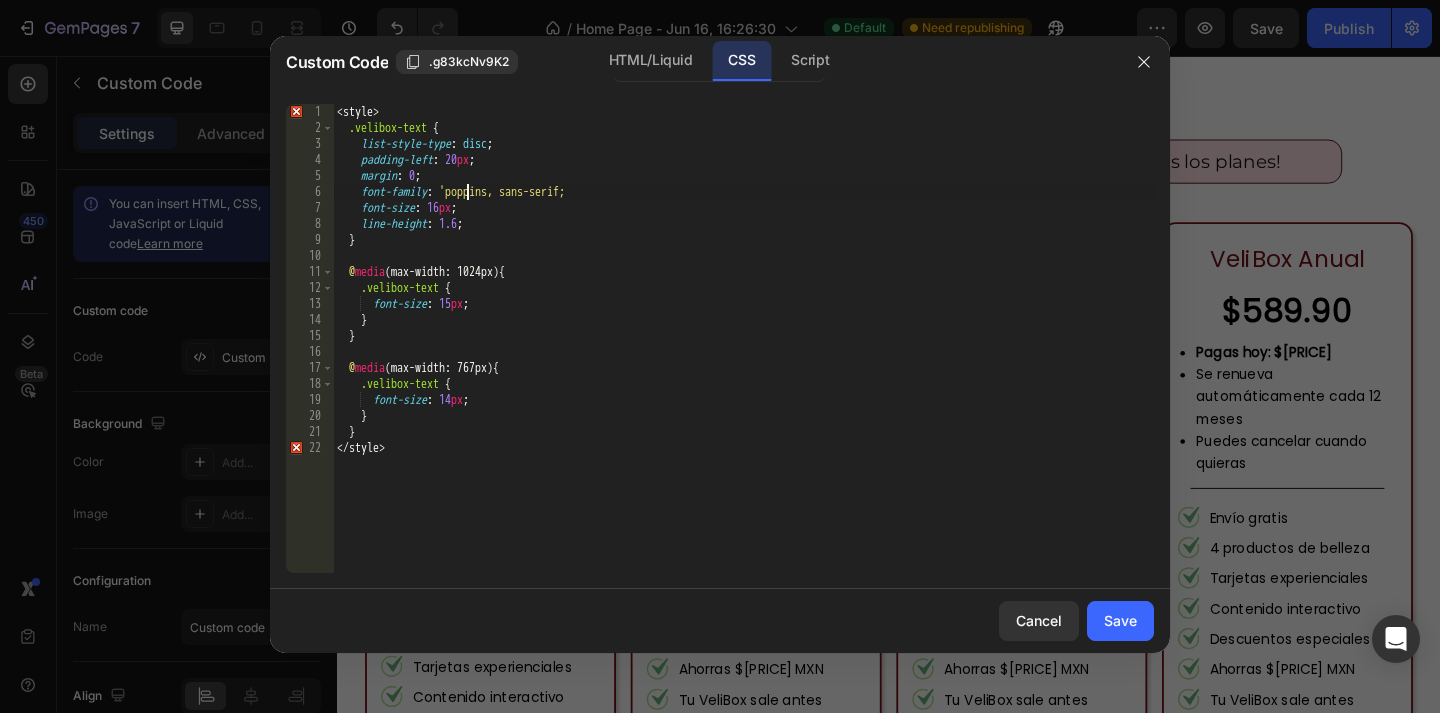 click on "< style >    .velibox-text   {      list-style-type :   disc ;      padding-left :   20 px ;      margin :   0 ;      font-family :   ' poppins, sans-serif;      font-size :   16 px ;      line-height :   1.6 ;    }    @ media  (max-width: 1024px)  {      .velibox-text   {         font-size :   15 px ;      }    }    @ media  (max-width: 767px)  {      .velibox-text   {         font-size :   14 px ;      }    } </ style >" at bounding box center [743, 354] 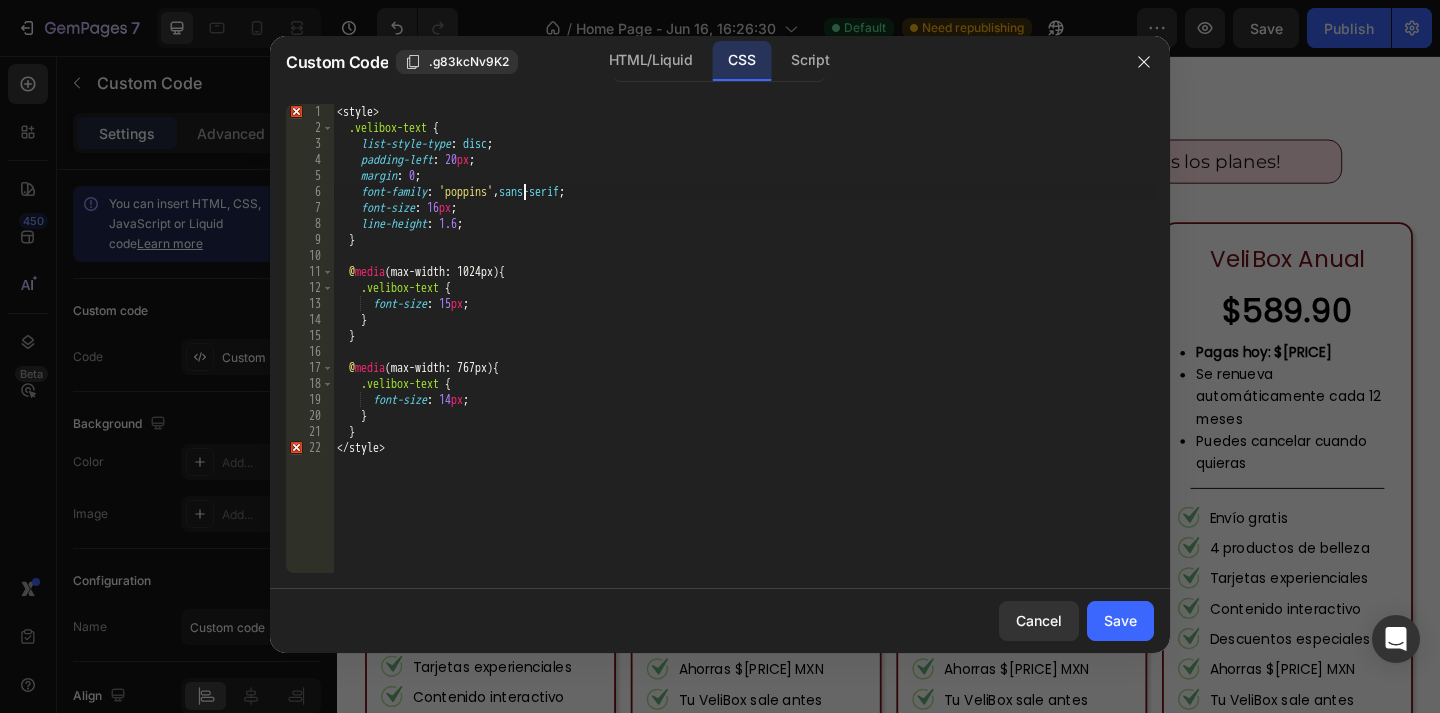 click on "< style >    .velibox-text   {      list-style-type :   disc ;      padding-left :   20 px ;      margin :   0 ;      font-family :   ' poppins ' ,  sans-serif ;      font-size :   16 px ;      line-height :   1.6 ;    }    @ media  (max-width: 1024px)  {      .velibox-text   {         font-size :   15 px ;      }    }    @ media  (max-width: 767px)  {      .velibox-text   {         font-size :   14 px ;      }    } </ style >" at bounding box center (743, 354) 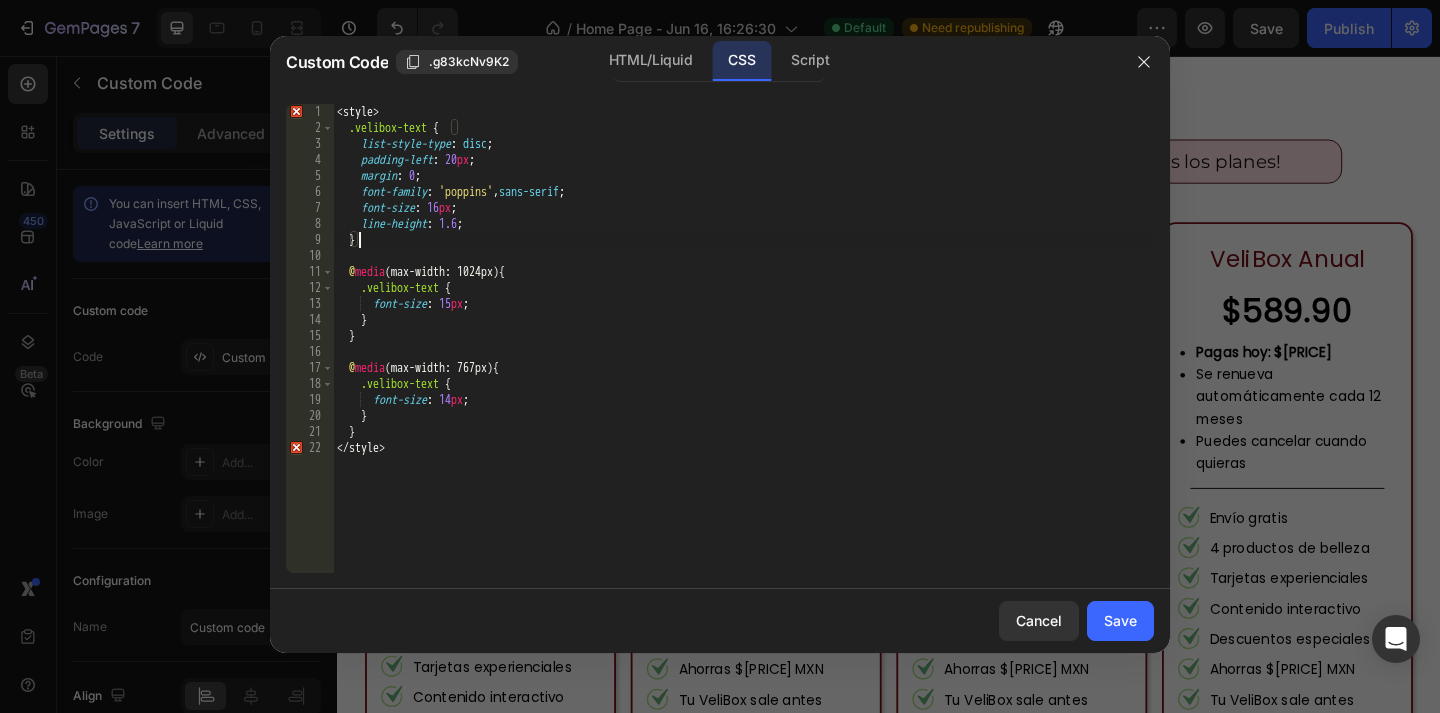 scroll, scrollTop: 0, scrollLeft: 1, axis: horizontal 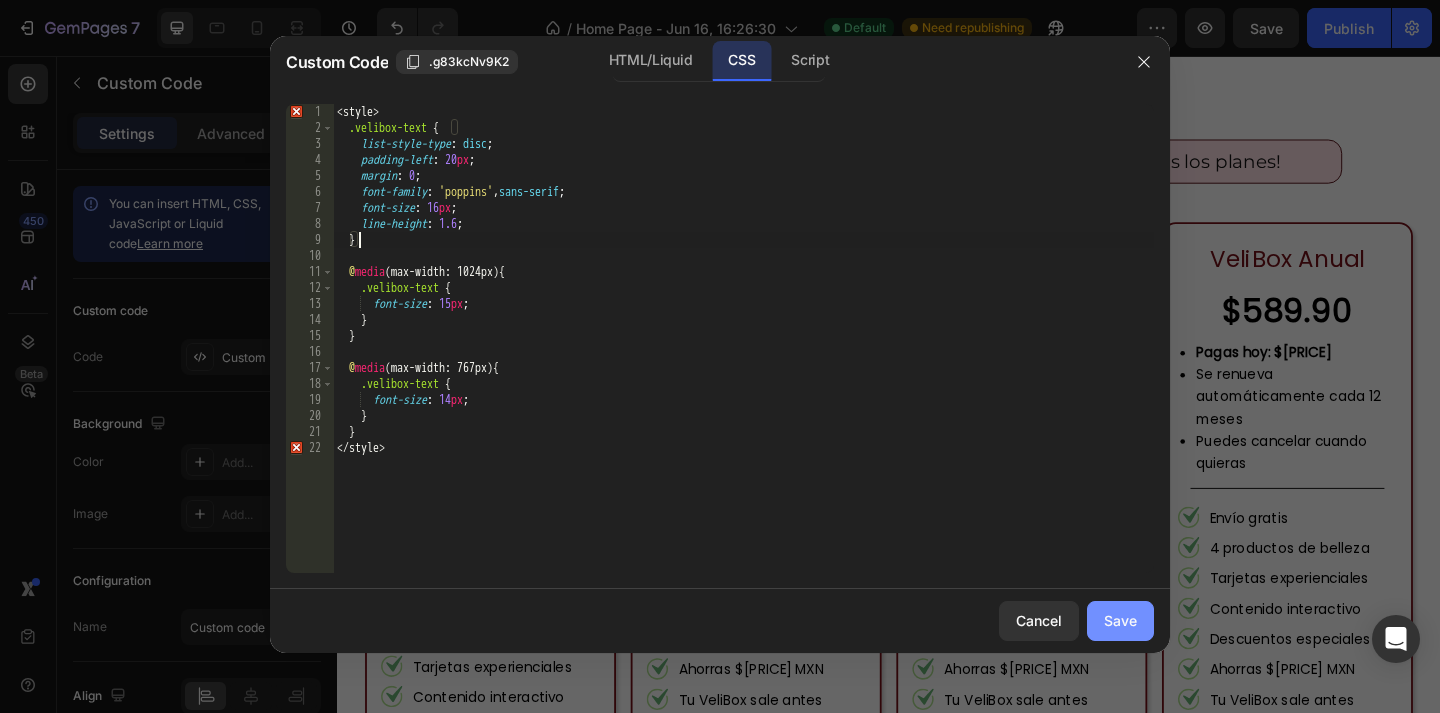 type on "}" 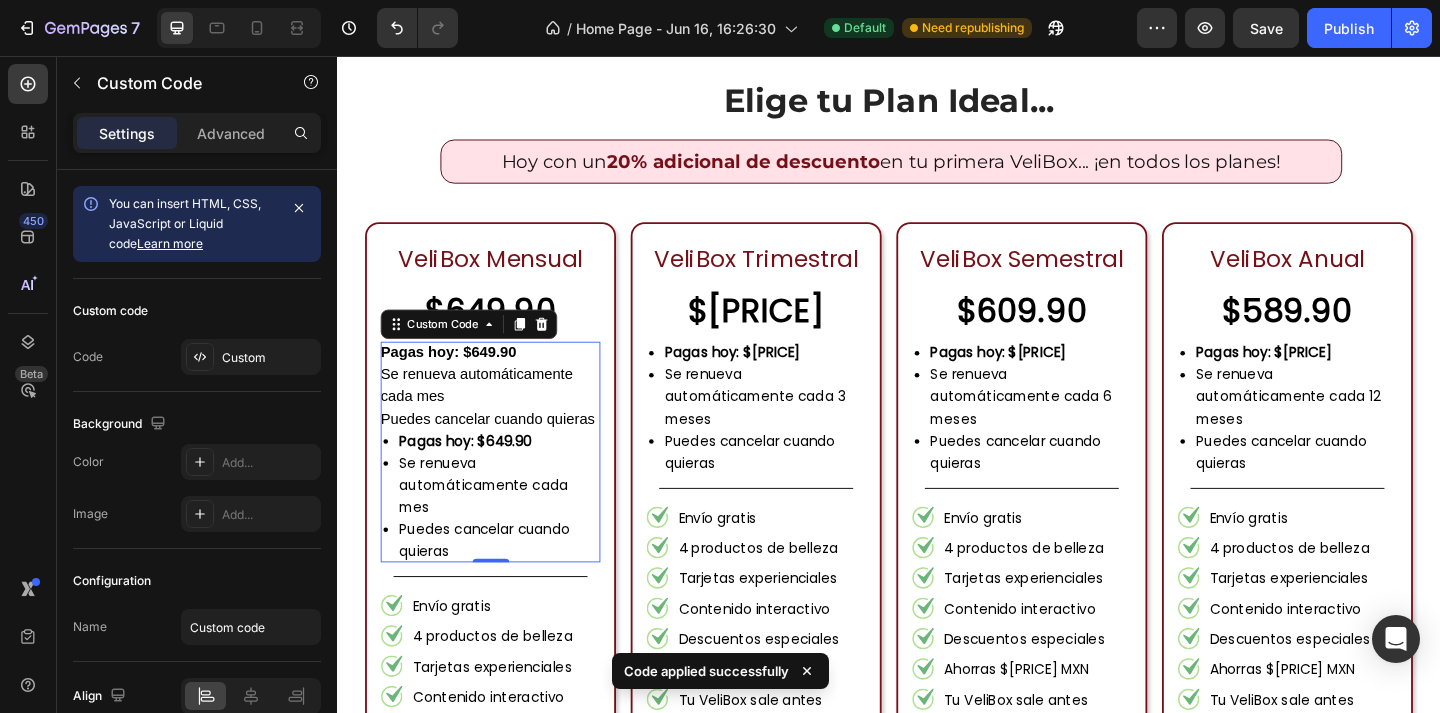 click on "Se renueva automáticamente cada mes" at bounding box center (503, 415) 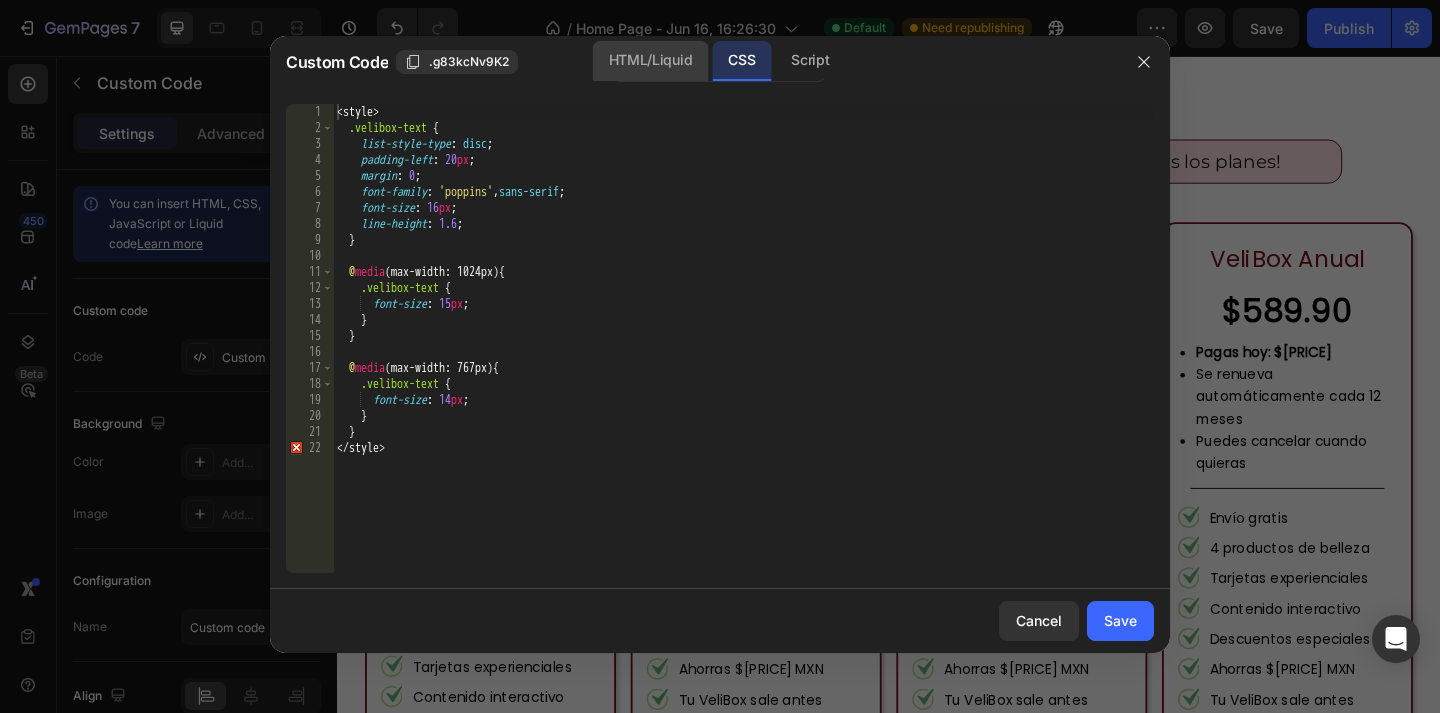 click on "HTML/Liquid" 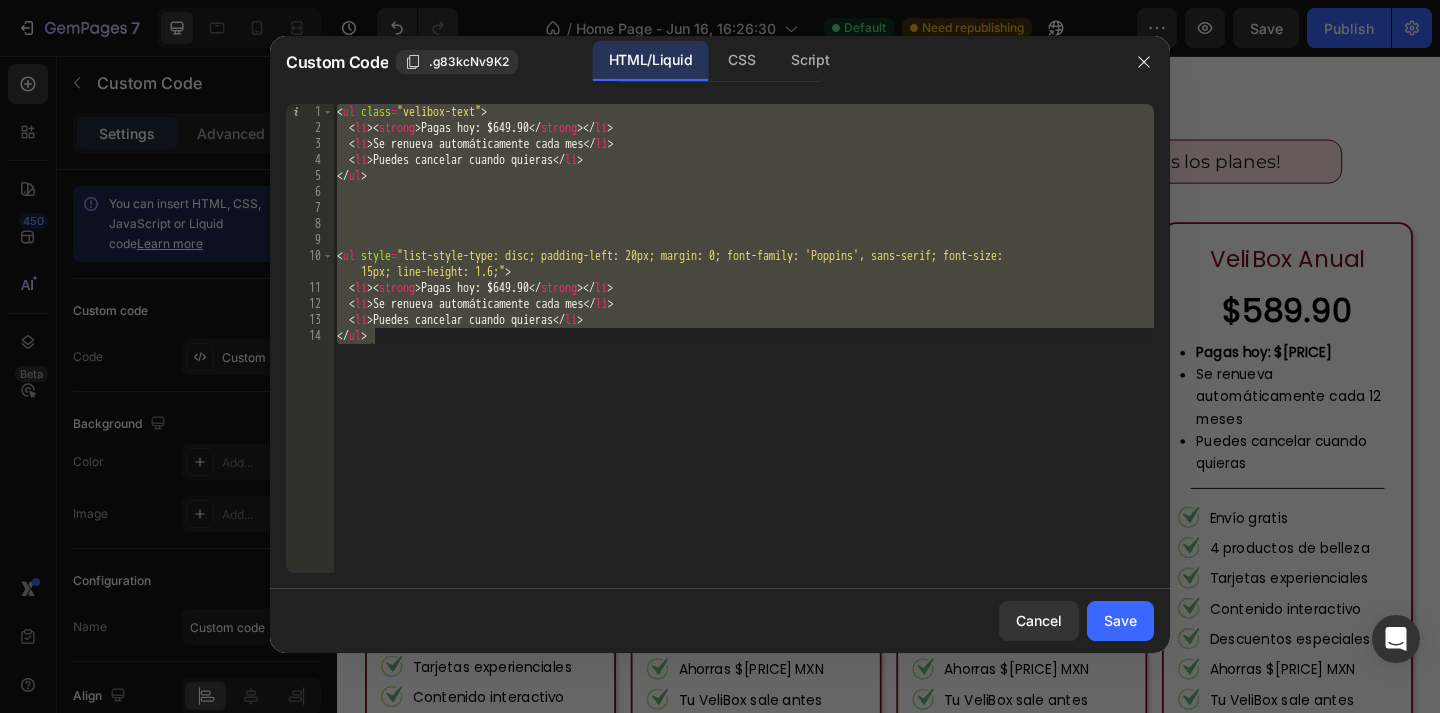 type on "<li>Puedes cancelar cuando quieras</li>
</ul>" 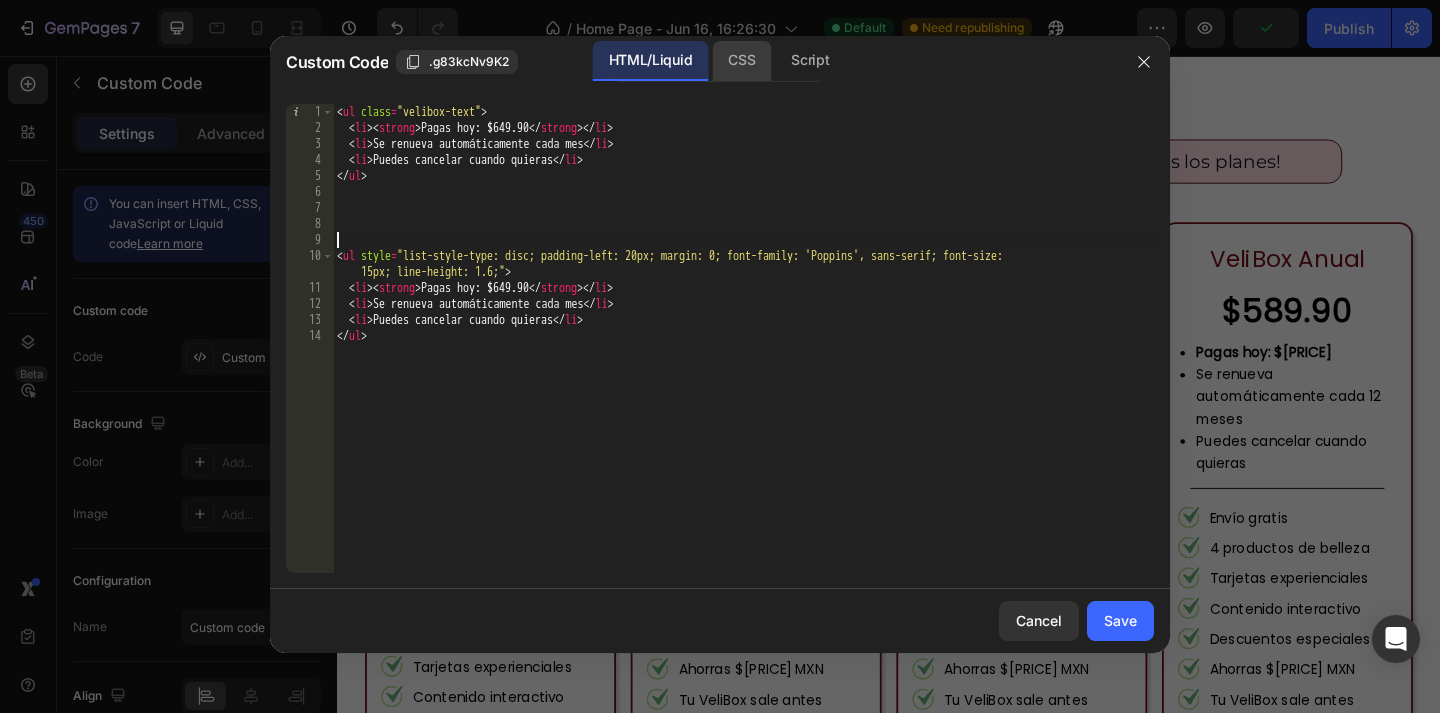 click on "CSS" 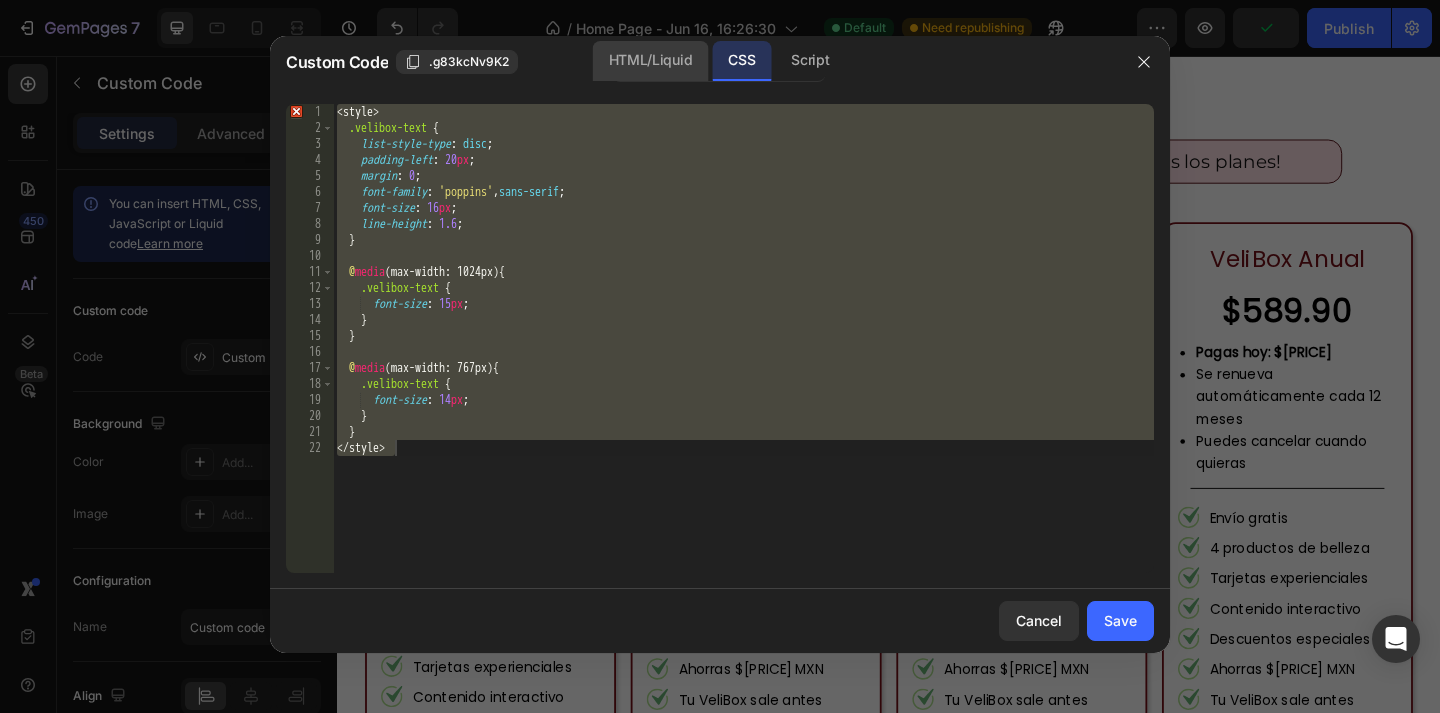 click on "HTML/Liquid" 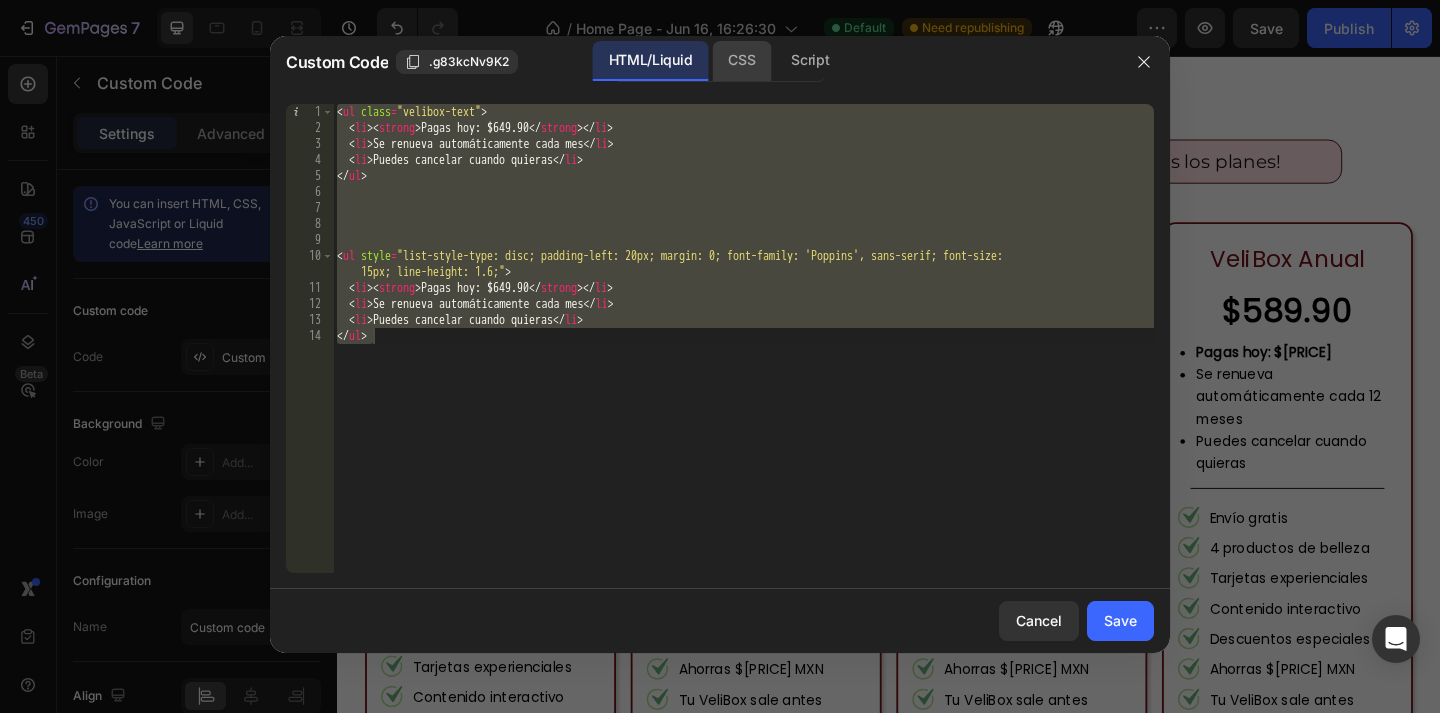 click on "CSS" 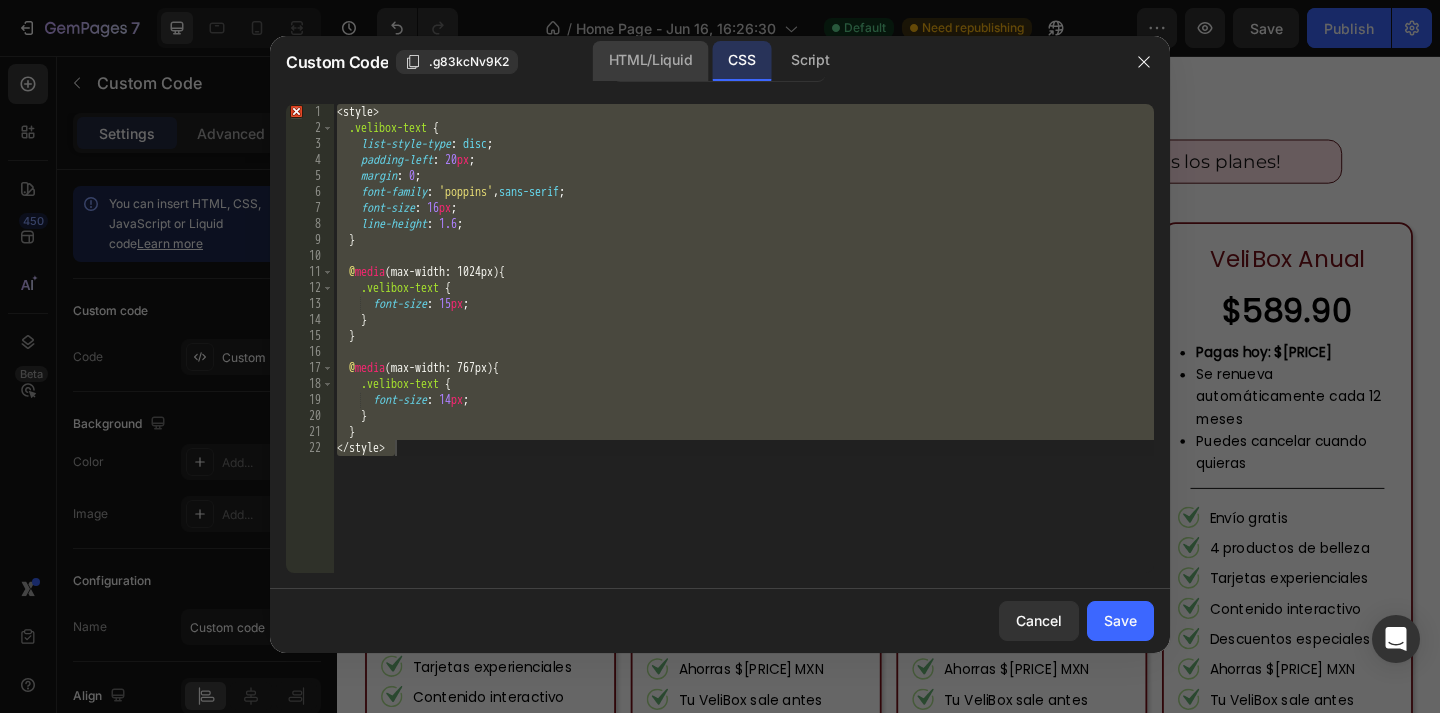 click on "HTML/Liquid" 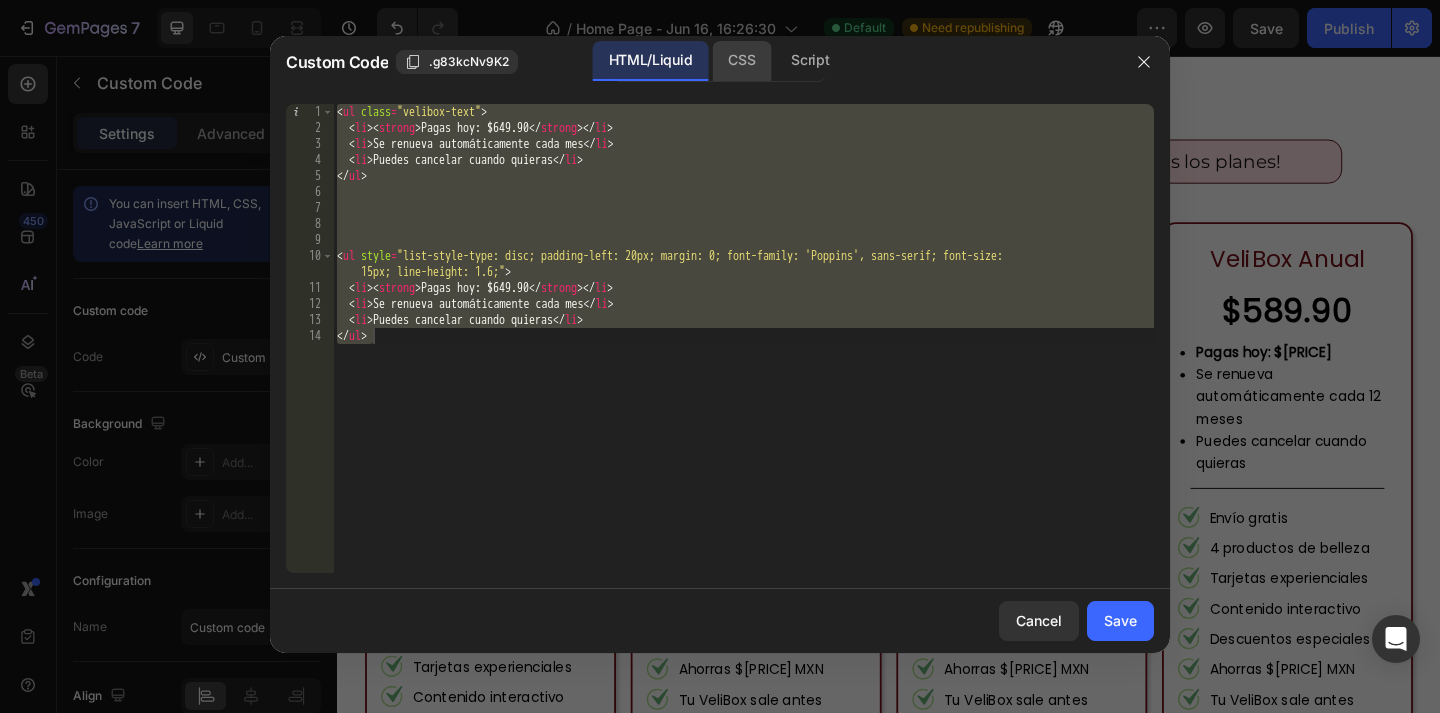click on "CSS" 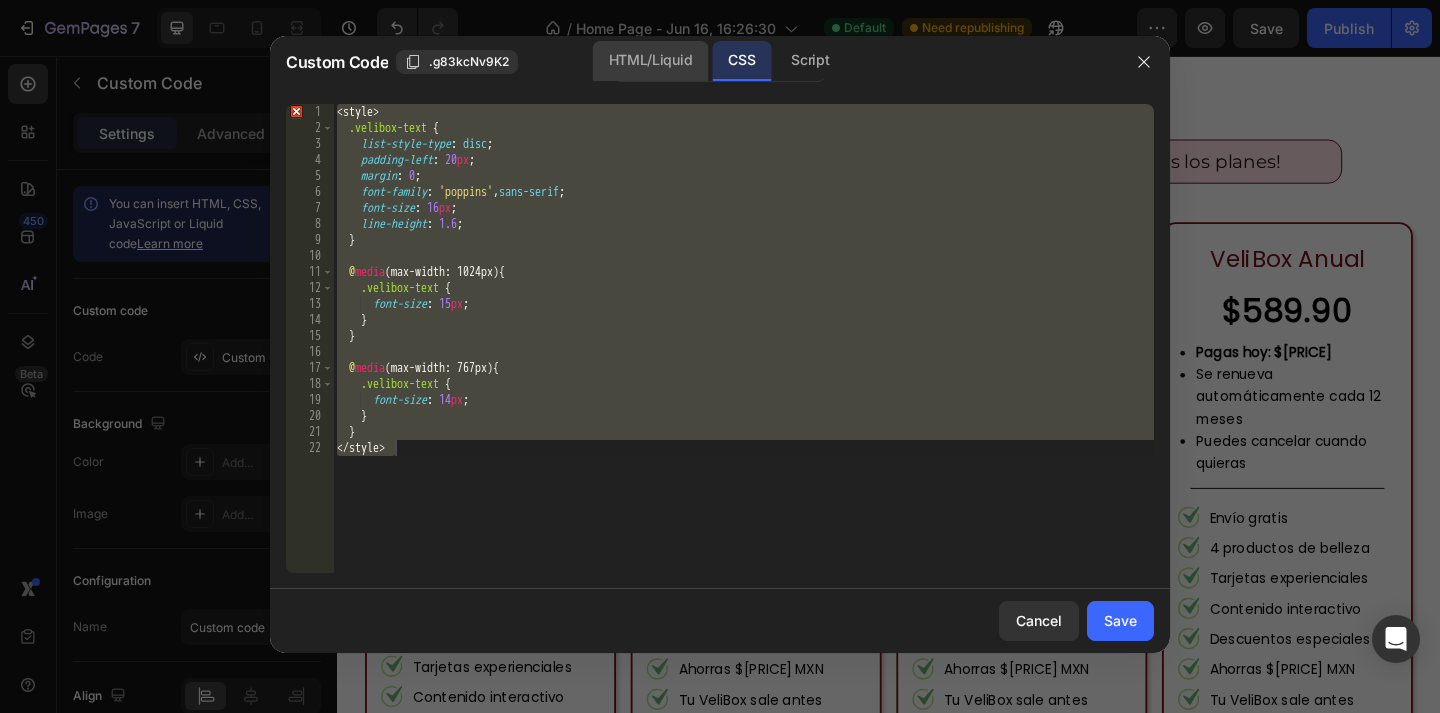 click on "HTML/Liquid" 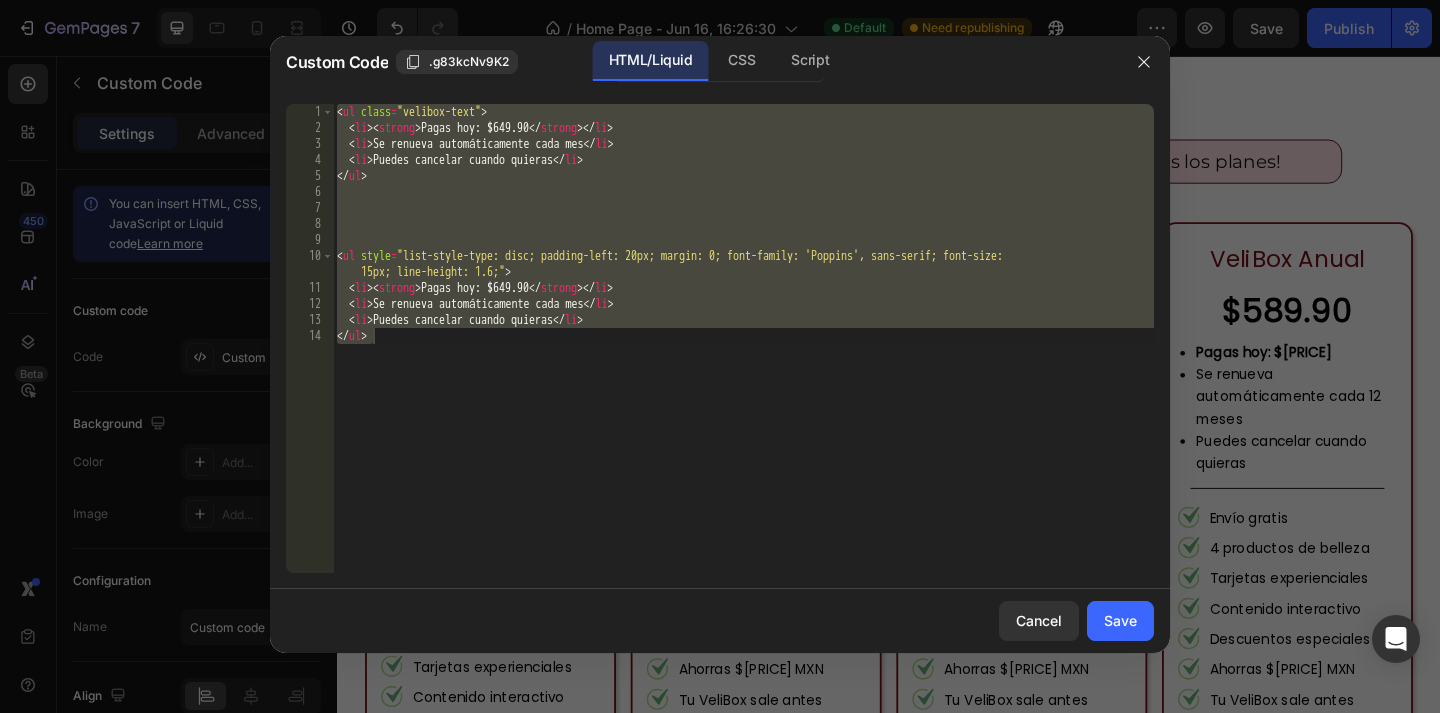 type on "<li>Puedes cancelar cuando quieras</li>
</ul>" 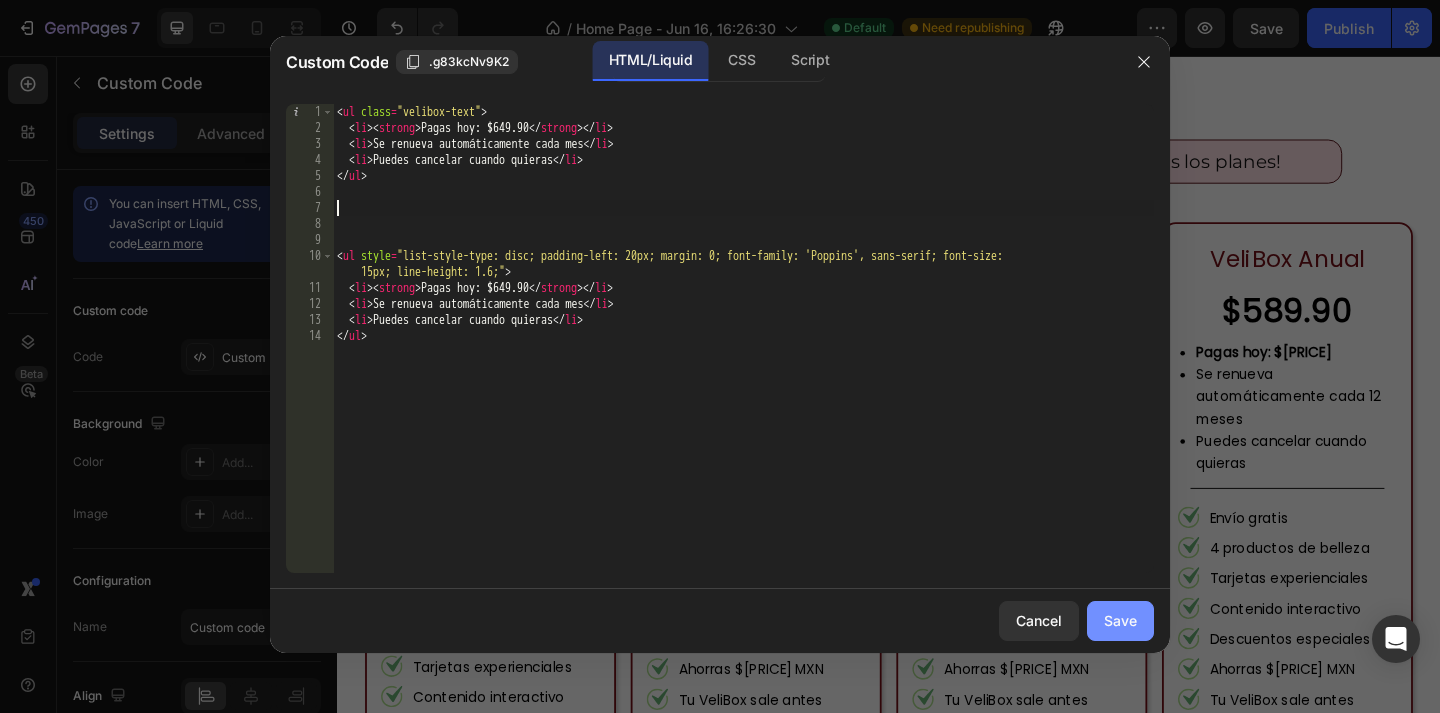 click on "Save" at bounding box center [1120, 620] 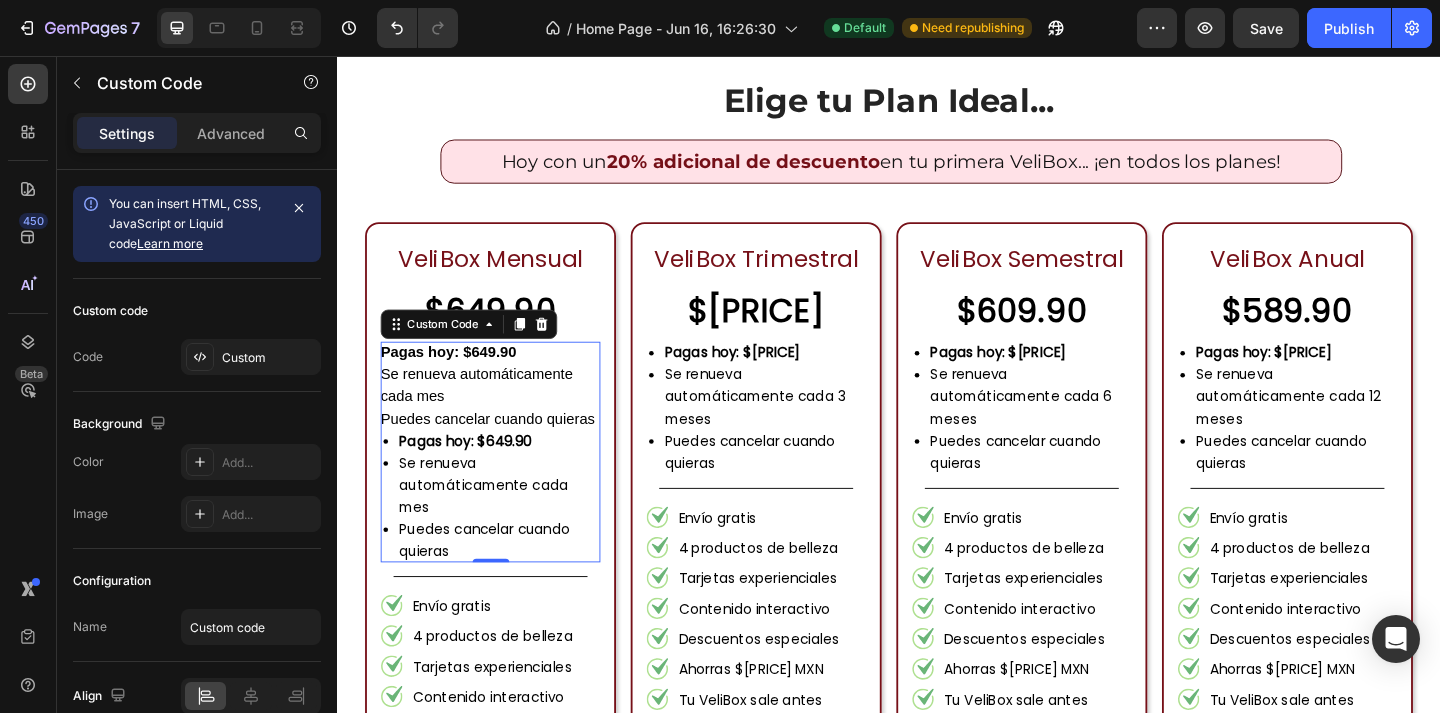 click on "Se renueva automáticamente cada mes" at bounding box center [503, 415] 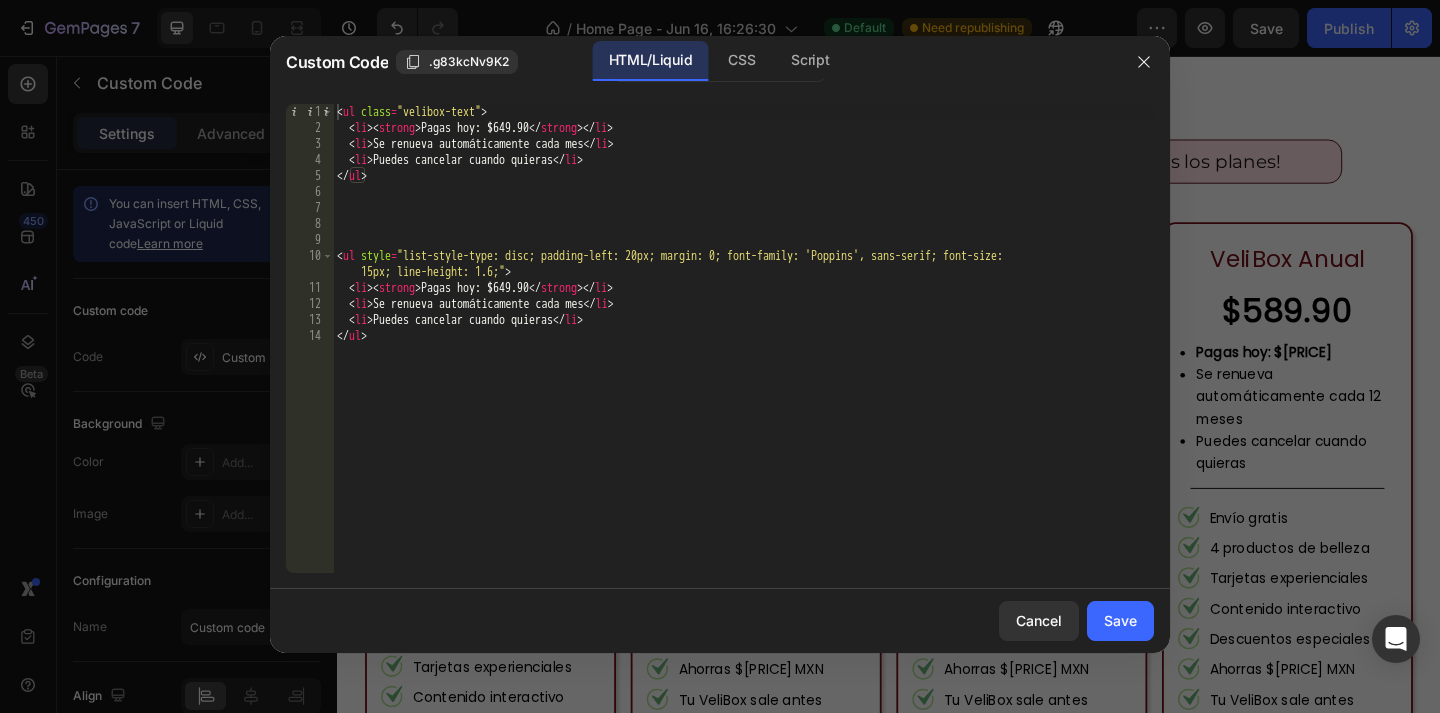 type on "<ul class="velibox-text">" 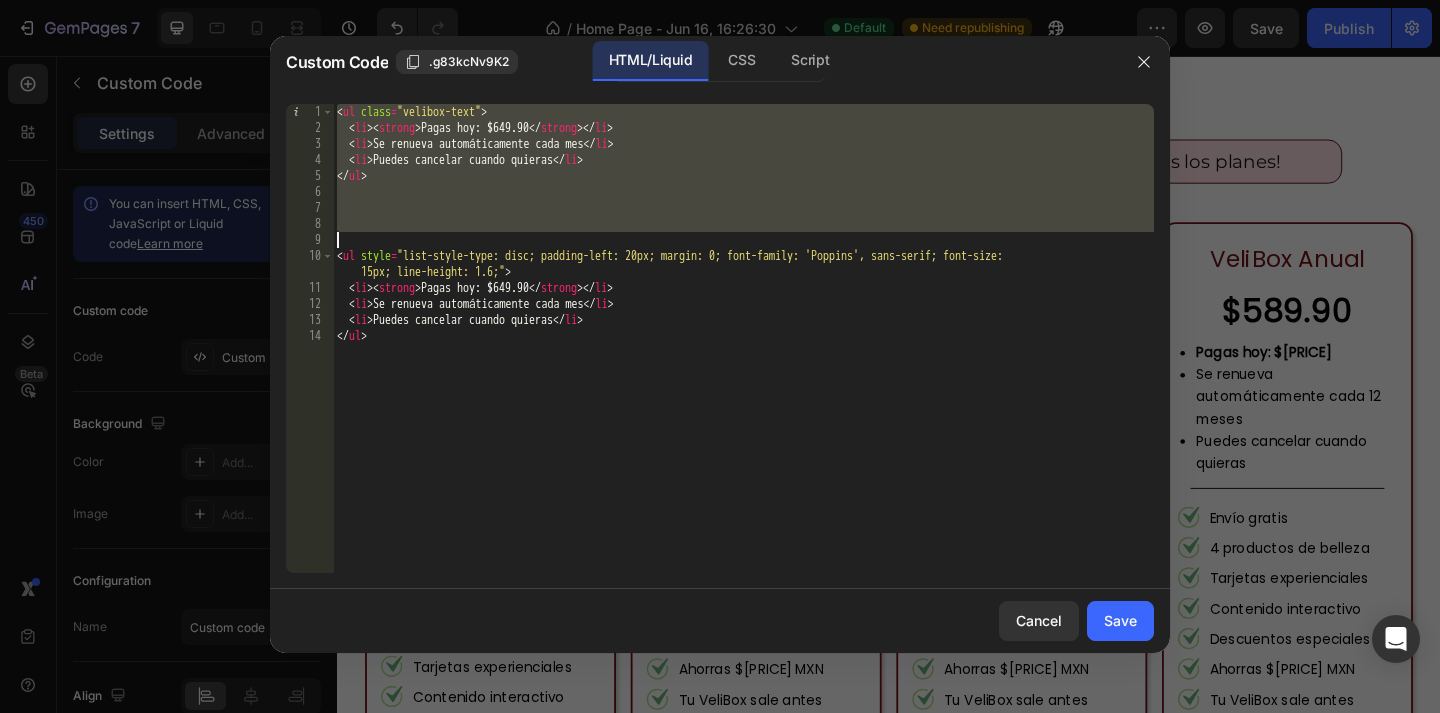 drag, startPoint x: 339, startPoint y: 108, endPoint x: 418, endPoint y: 238, distance: 152.12166 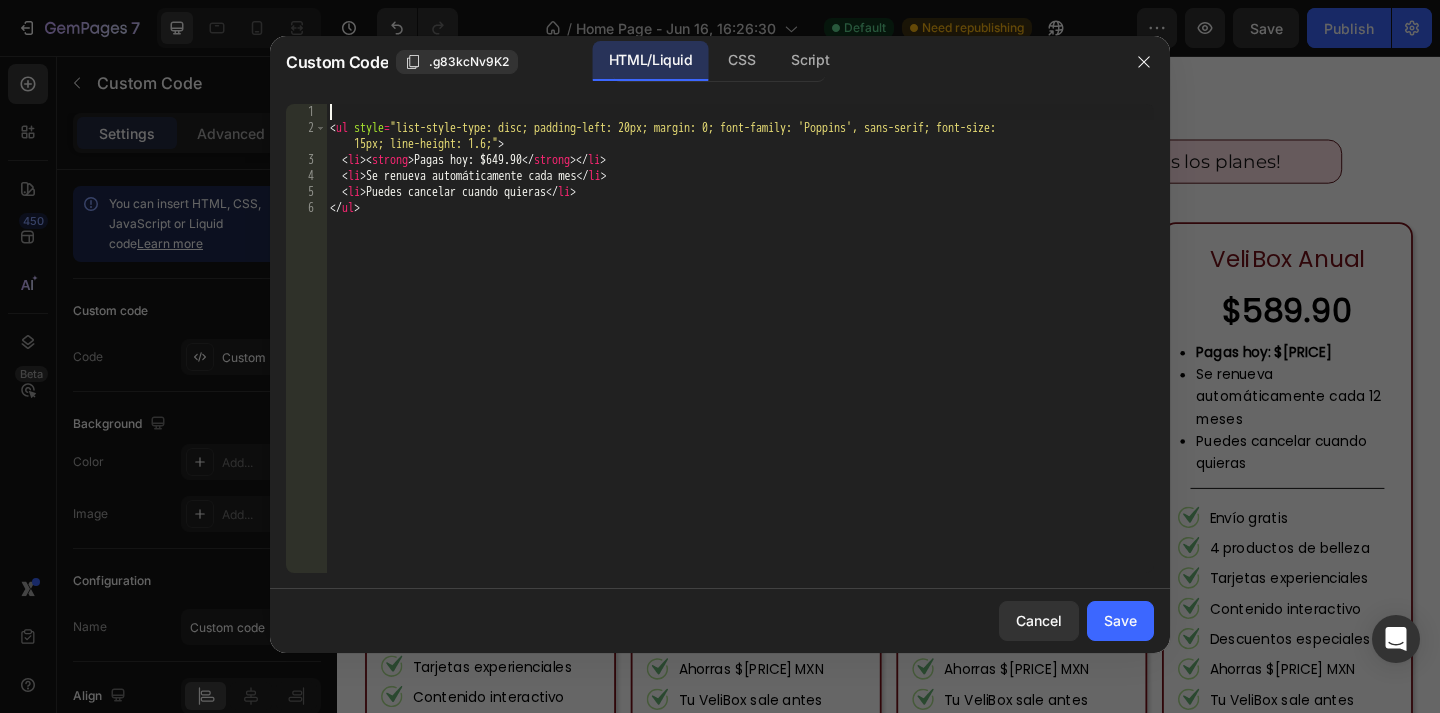 paste on "<style>
.velibox-text {" 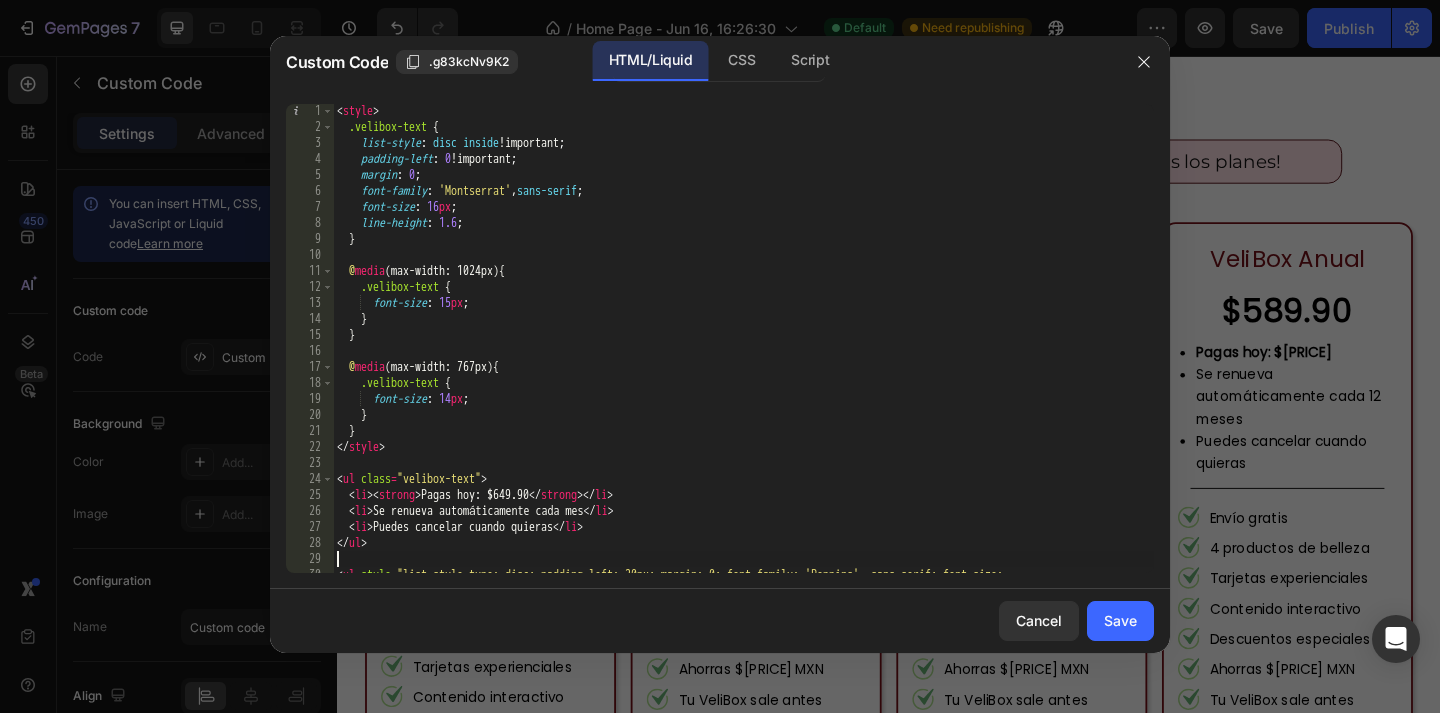 scroll, scrollTop: 35, scrollLeft: 0, axis: vertical 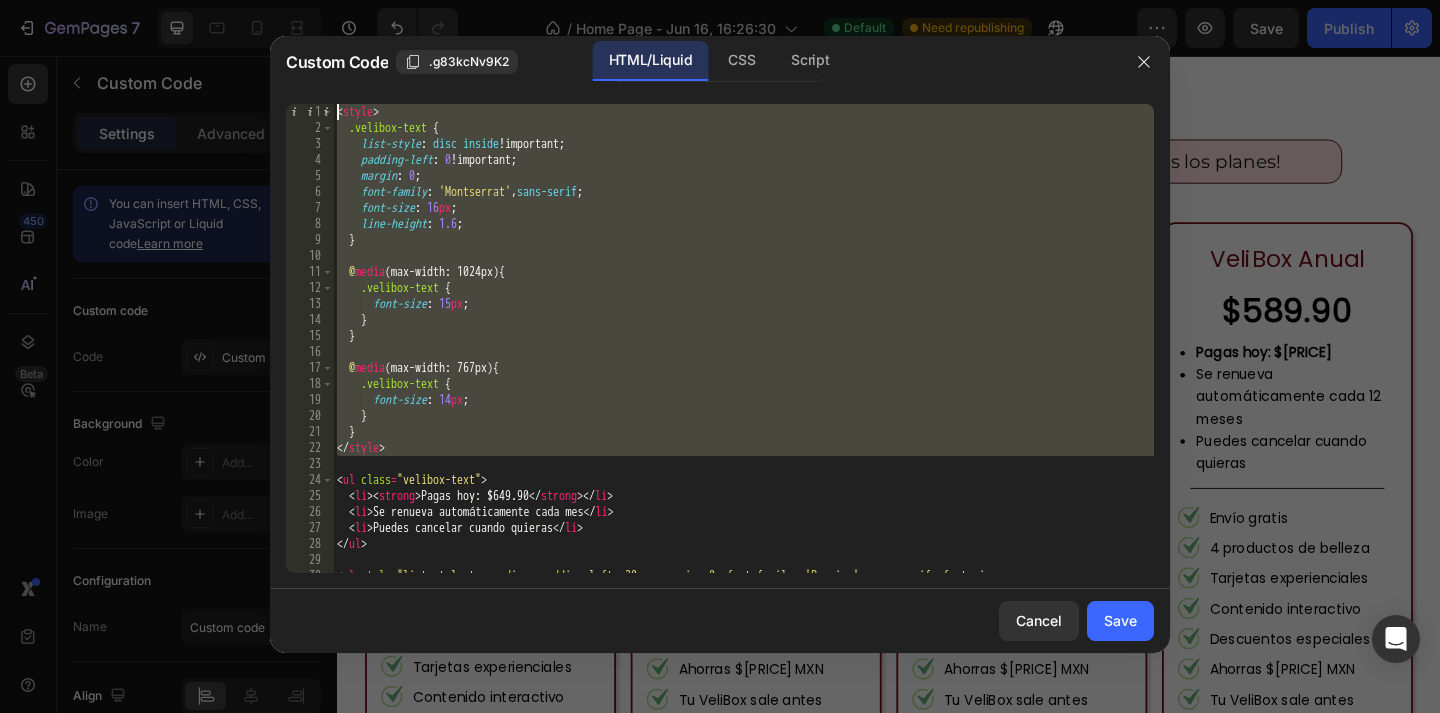 drag, startPoint x: 382, startPoint y: 434, endPoint x: 318, endPoint y: -12, distance: 450.56854 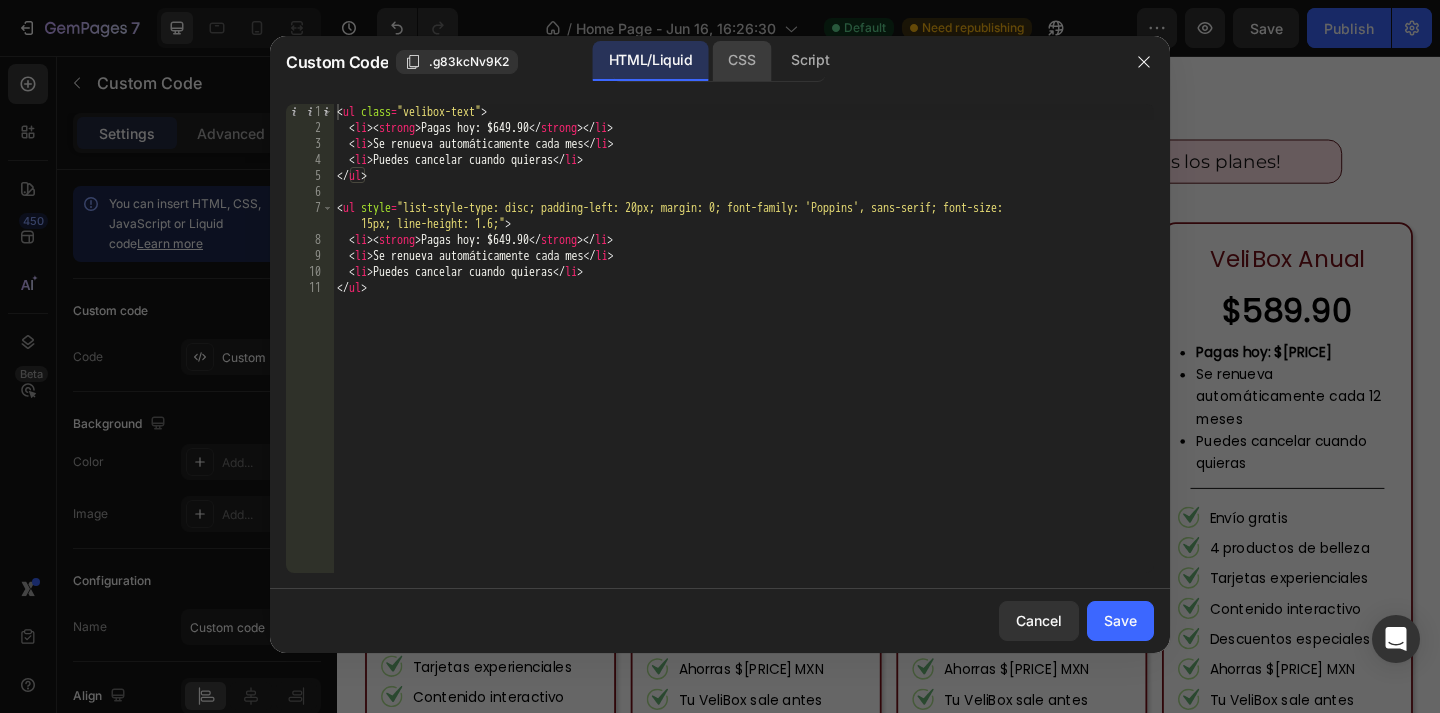 click on "CSS" 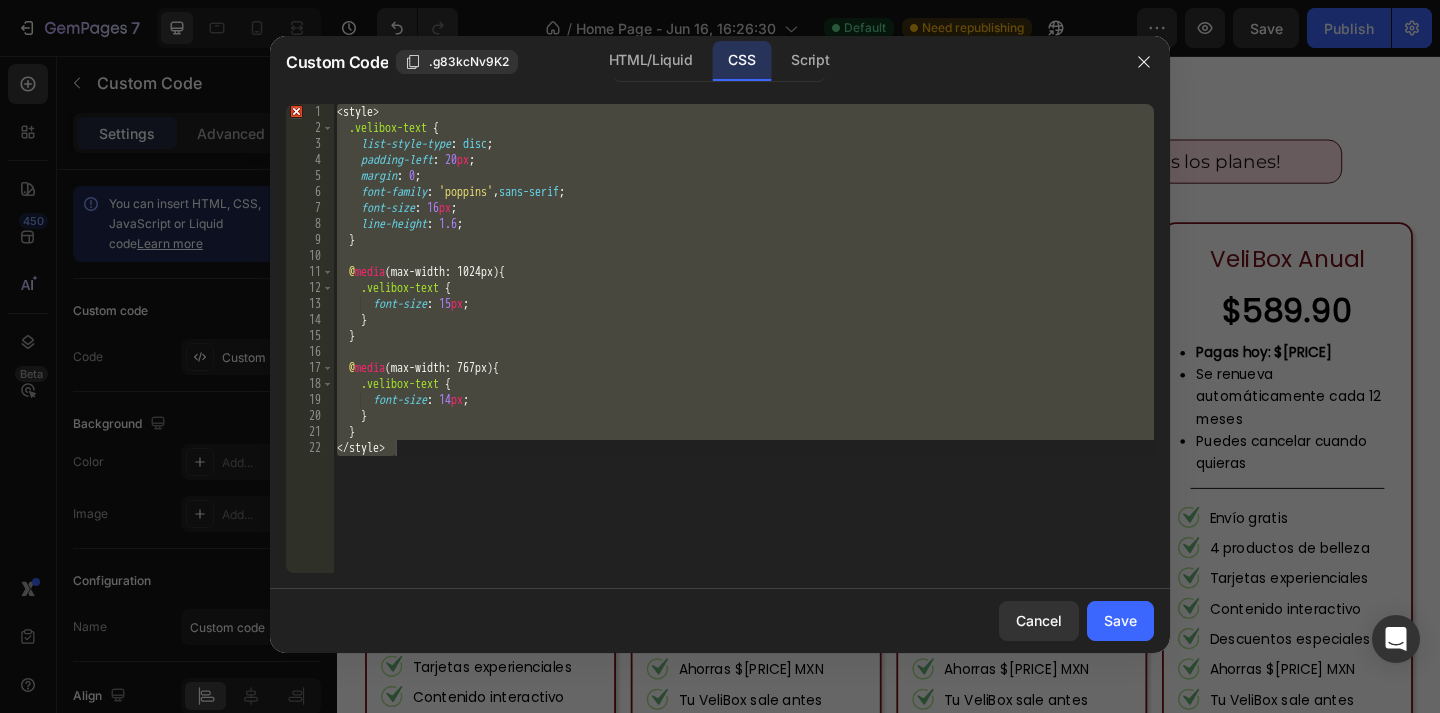 click on "< style >    .velibox-text   {      list-style-type :   disc ;      padding-left :   20 px ;      margin :   0 ;      font-family :   ' poppins ' ,  sans-serif ;      font-size :   16 px ;      line-height :   1.6 ;    }    @ media  (max-width: 1024px)  {      .velibox-text   {         font-size :   15 px ;      }    }    @ media  (max-width: 767px)  {      .velibox-text   {         font-size :   14 px ;      }    } </ style >" at bounding box center (743, 354) 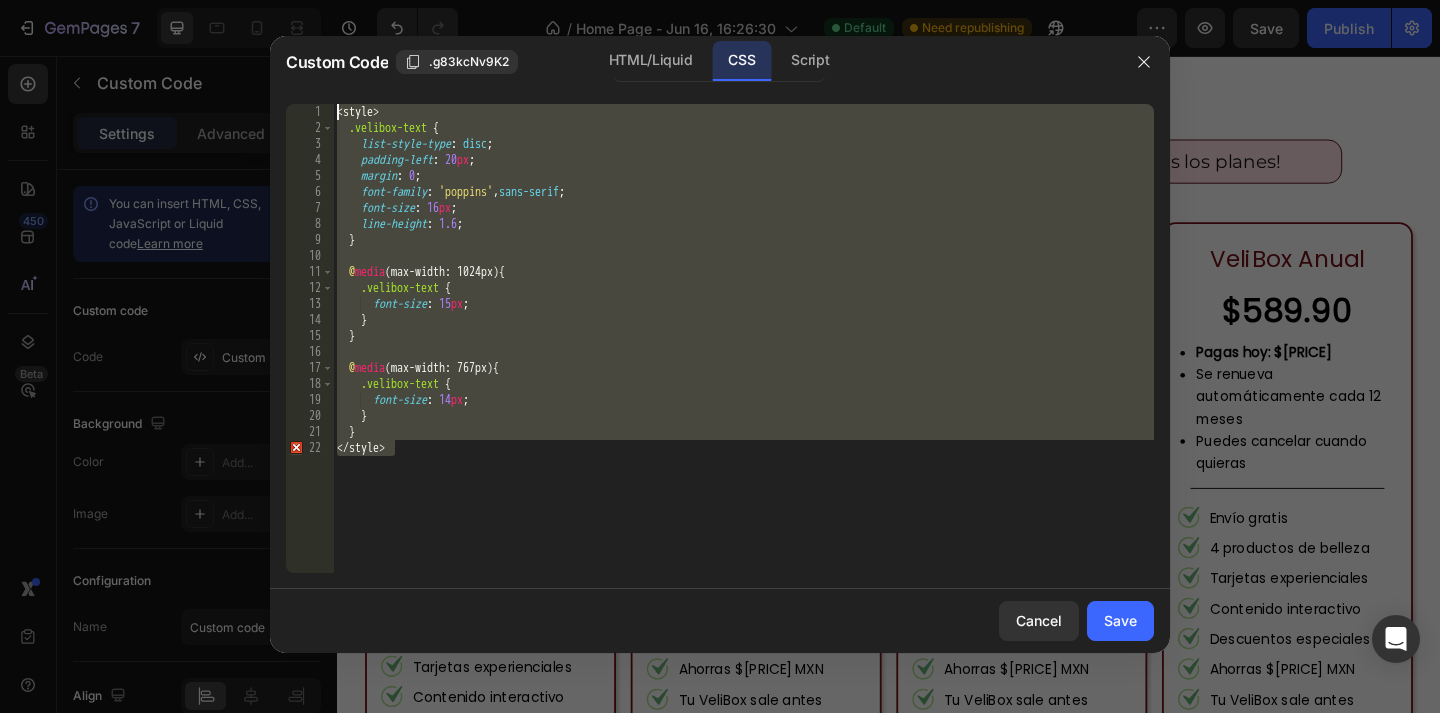 drag, startPoint x: 430, startPoint y: 465, endPoint x: 334, endPoint y: 102, distance: 375.4797 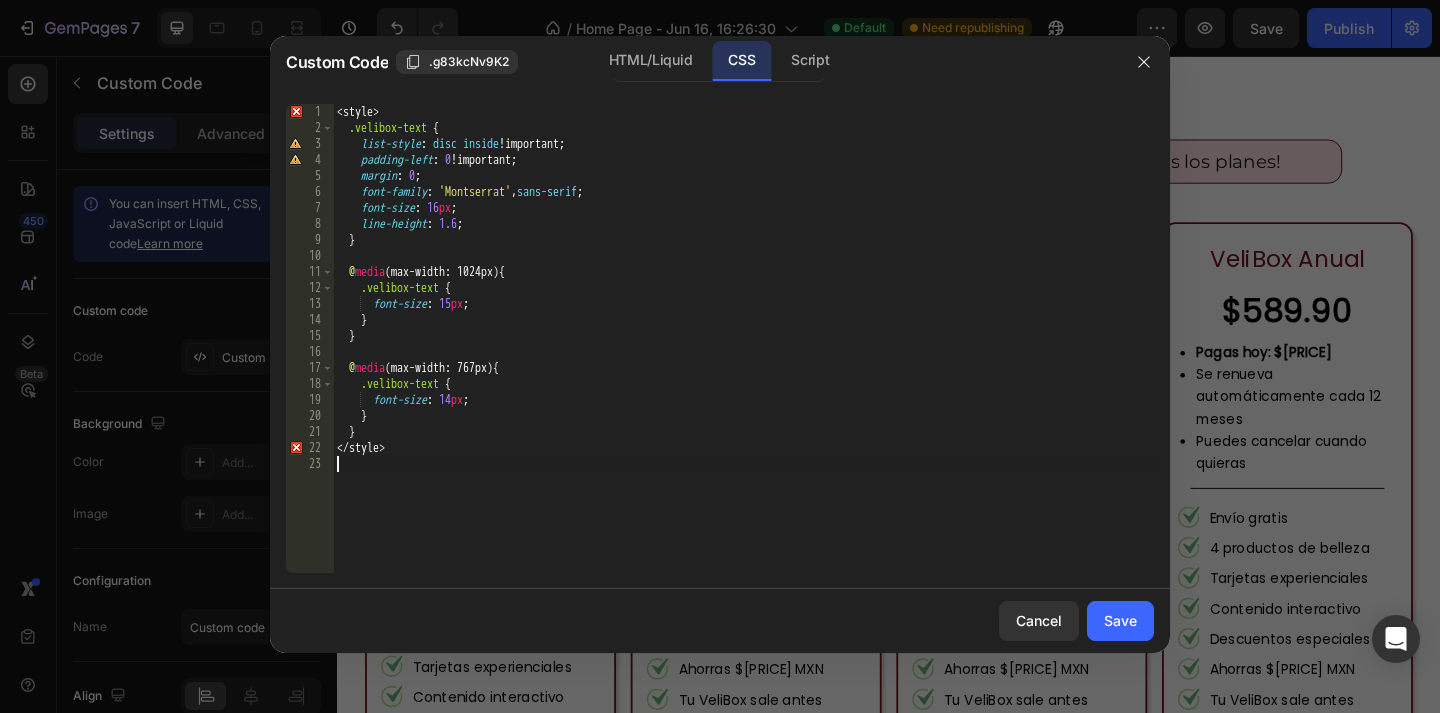 type on "</style>" 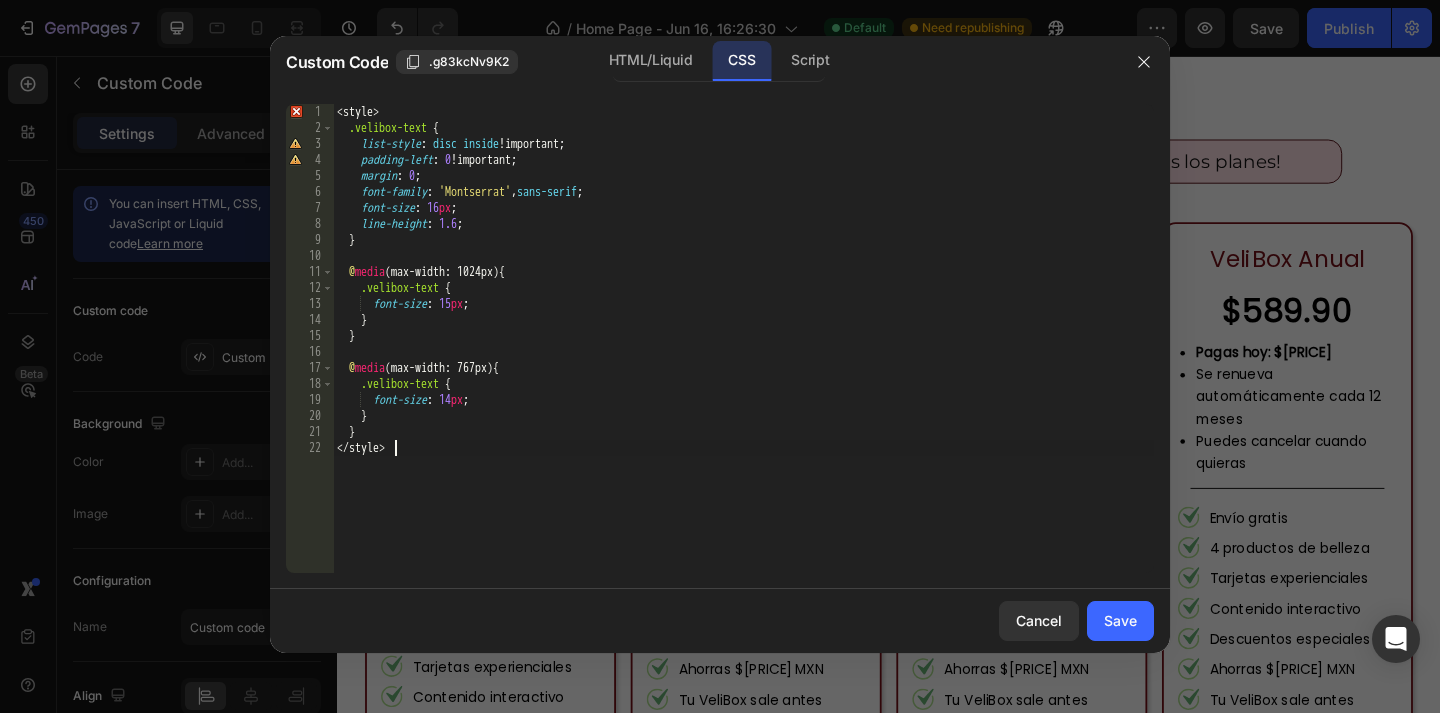 drag, startPoint x: 1127, startPoint y: 620, endPoint x: 677, endPoint y: 110, distance: 680.14703 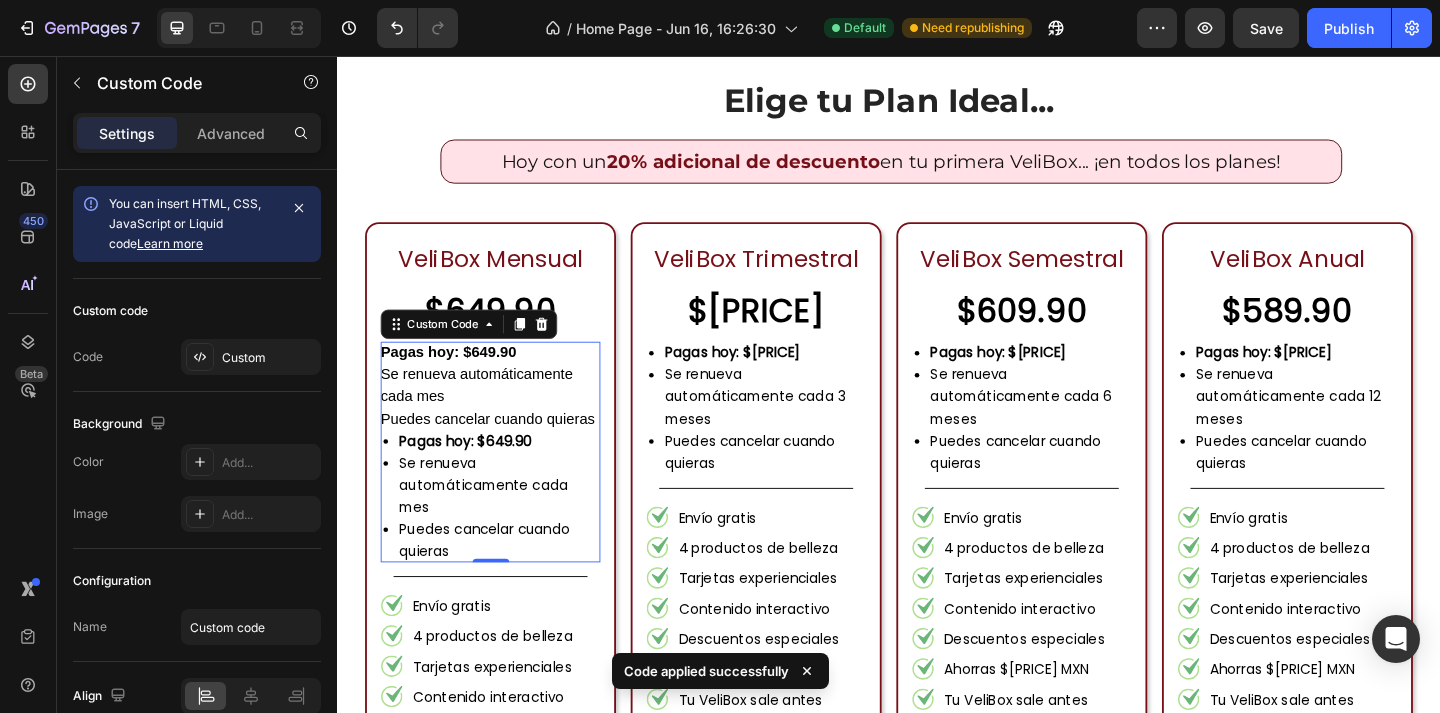 click on "Se renueva automáticamente cada mes" at bounding box center (503, 415) 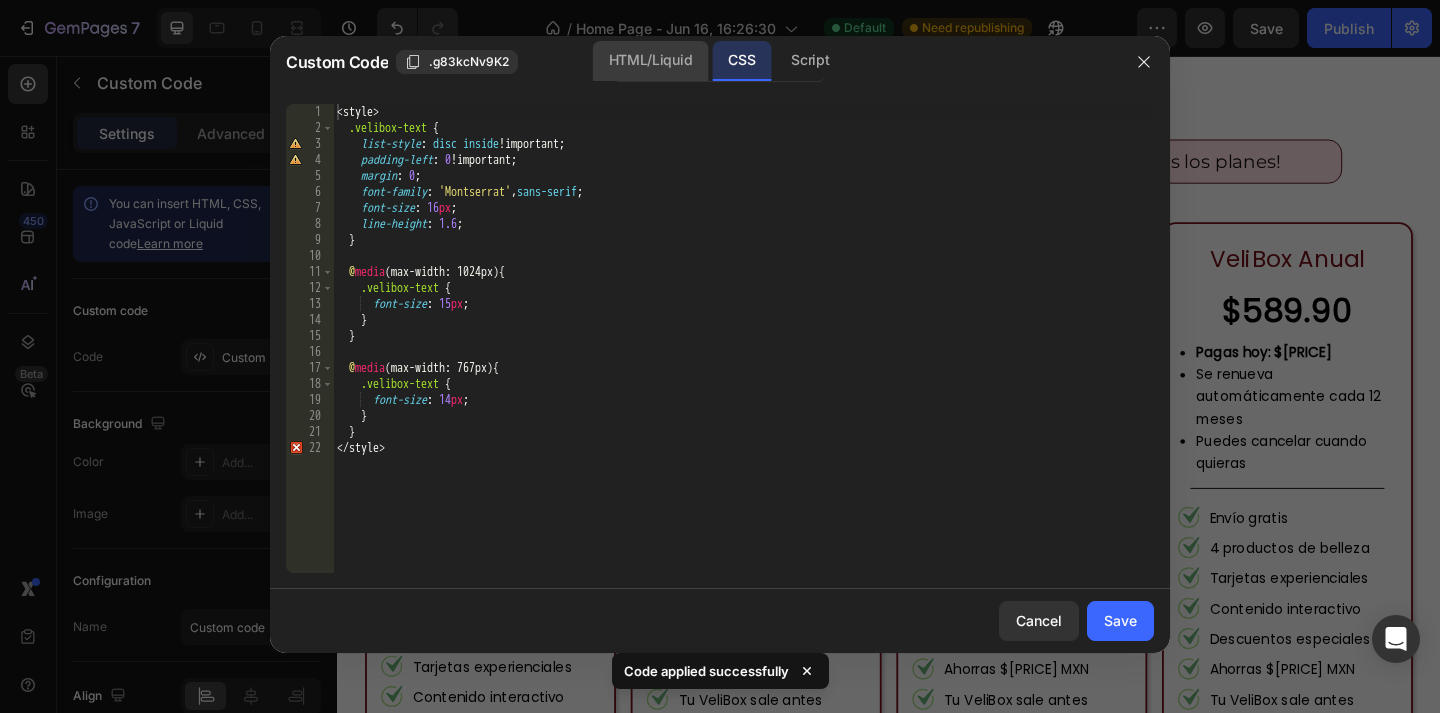 click on "HTML/Liquid" 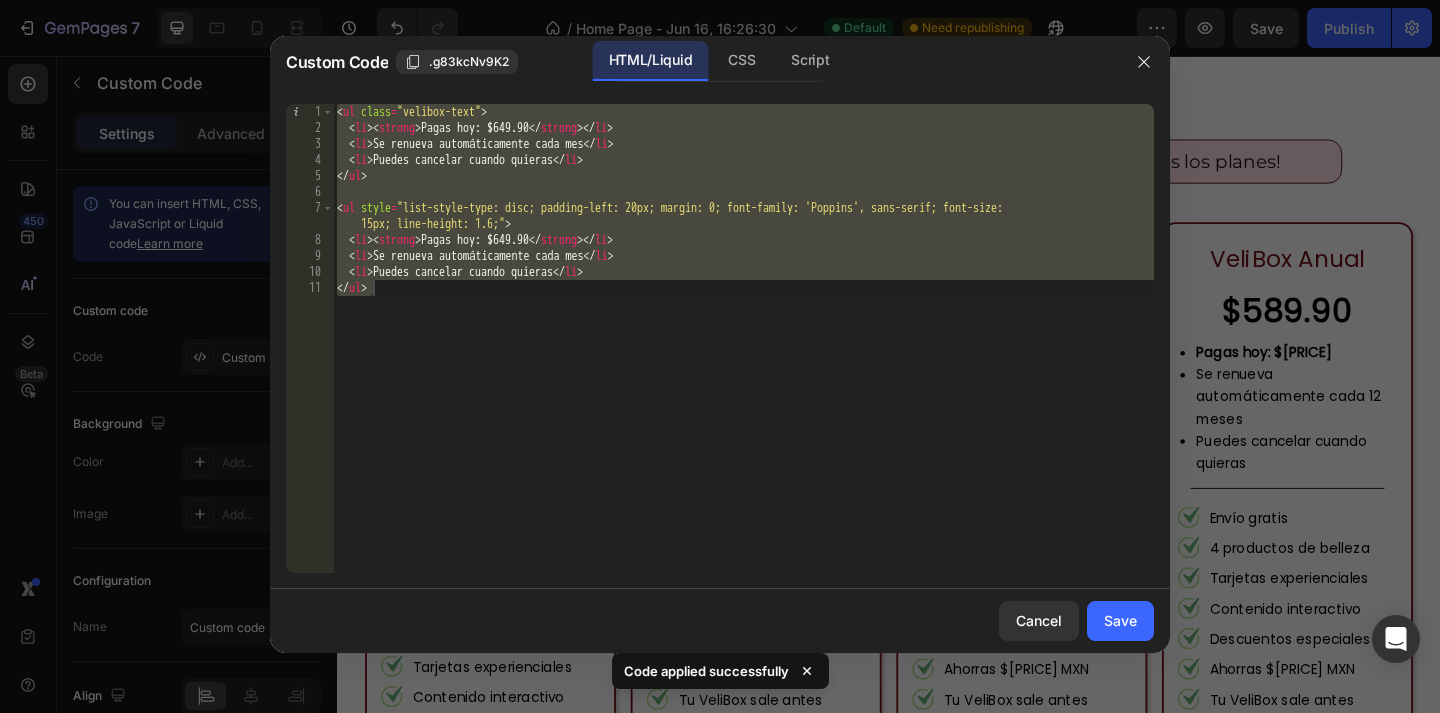 click on "< ul   class = "velibox-text" >    < li > < strong > Pagas hoy: $[PRICE] </ strong > </ li >    < li > Se renueva automáticamente cada mes </ li >    < li > Puedes cancelar cuando quieras </ li > </ ul > < ul   style = "list-style-type: disc; padding-left: 20px; margin: 0; font-family: 'Poppins', sans-serif; font-size:       15px; line-height: 1.6;" >    < li > < strong > Pagas hoy: $[PRICE] </ strong > </ li >    < li > Se renueva automáticamente cada mes </ li >    < li > Puedes cancelar cuando quieras </ li > </ ul >" at bounding box center [743, 354] 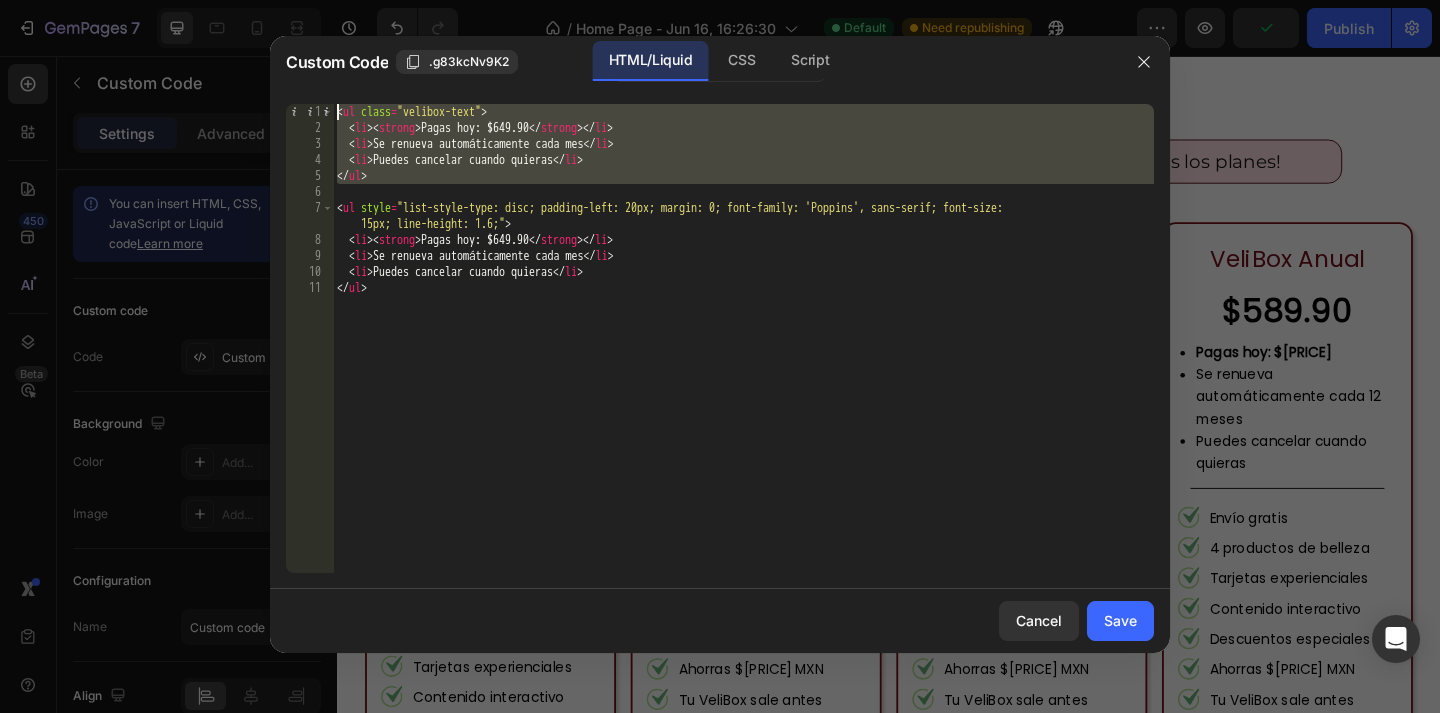 drag, startPoint x: 391, startPoint y: 189, endPoint x: 336, endPoint y: 108, distance: 97.90812 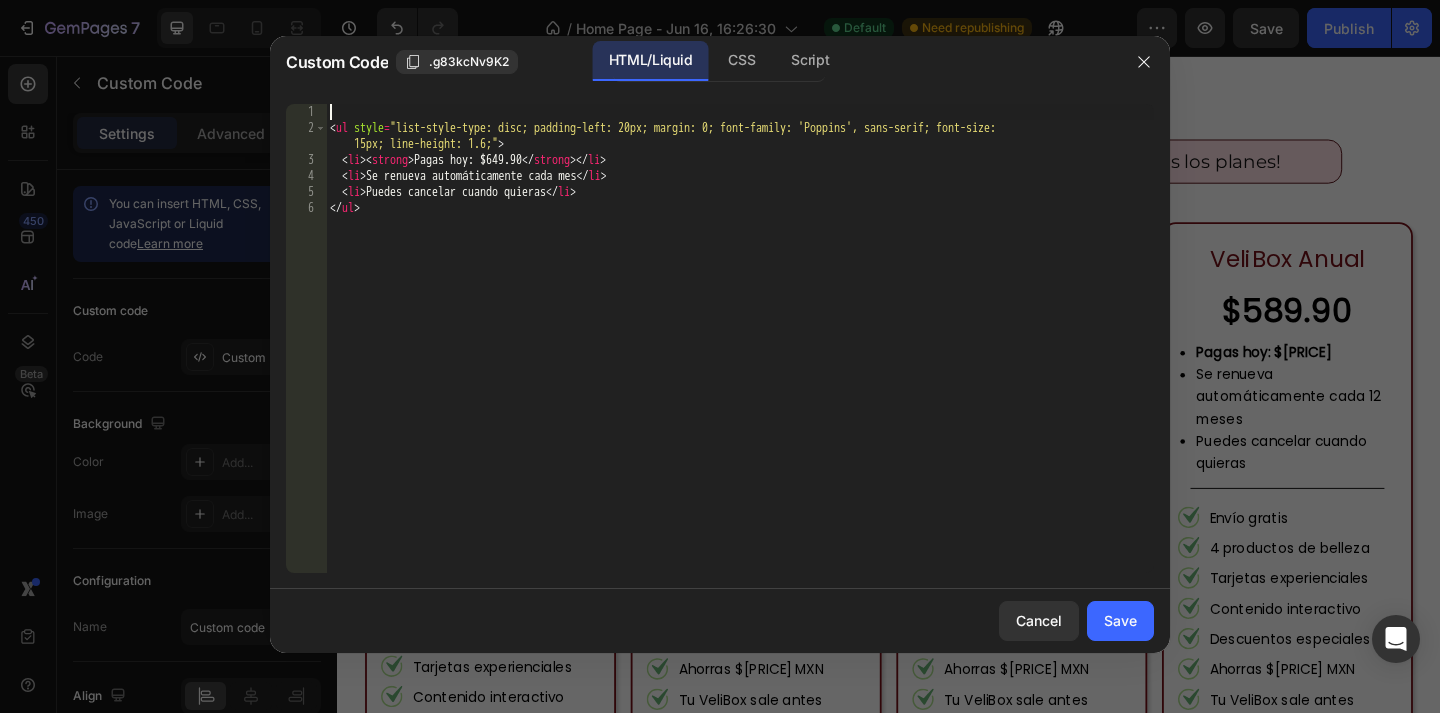 paste 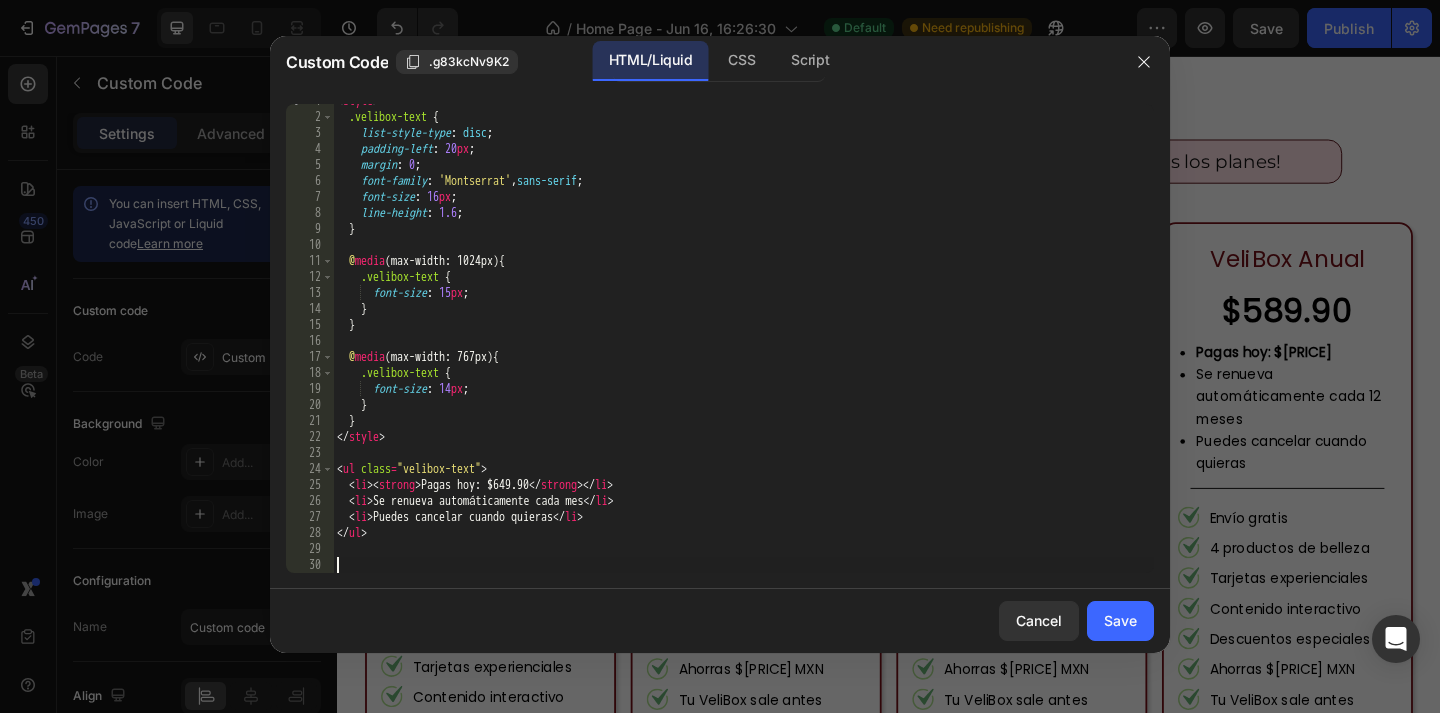 type 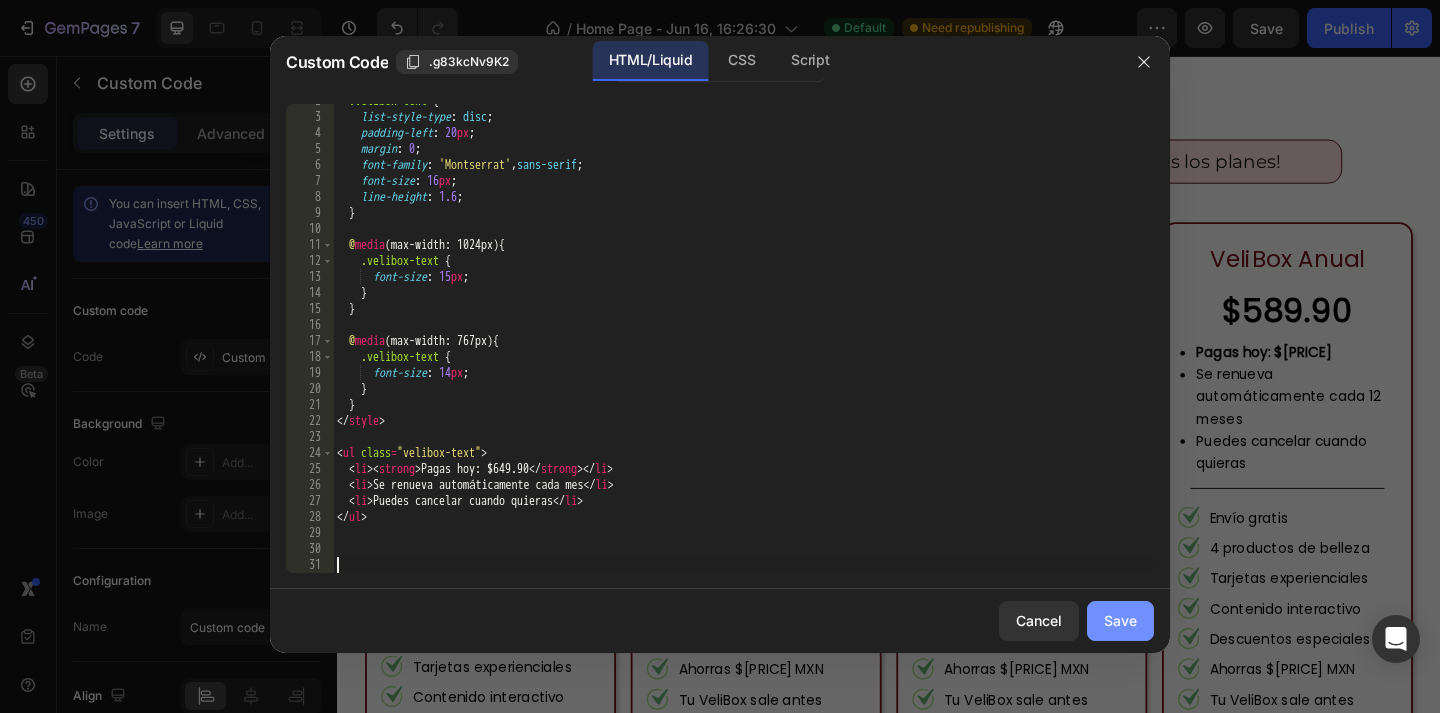 click on "Save" at bounding box center (1120, 620) 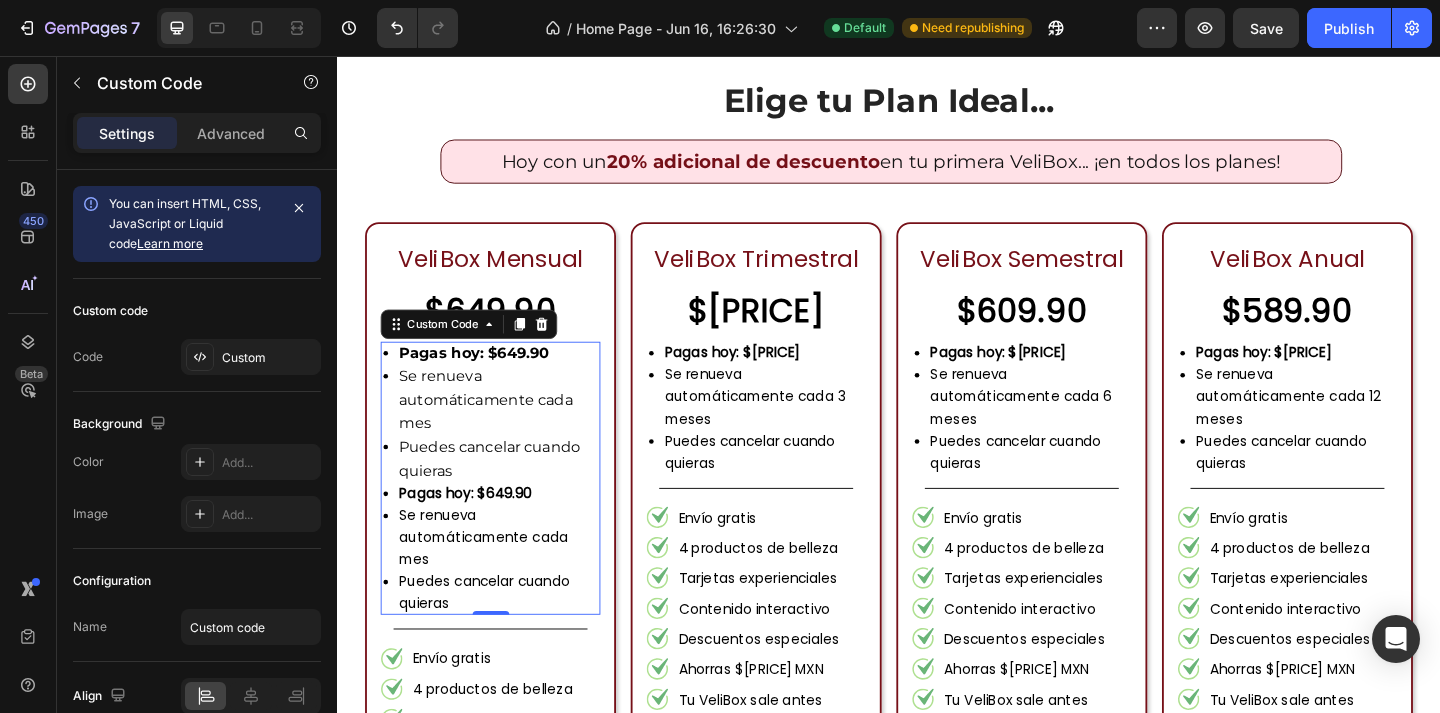 scroll, scrollTop: 2163, scrollLeft: 0, axis: vertical 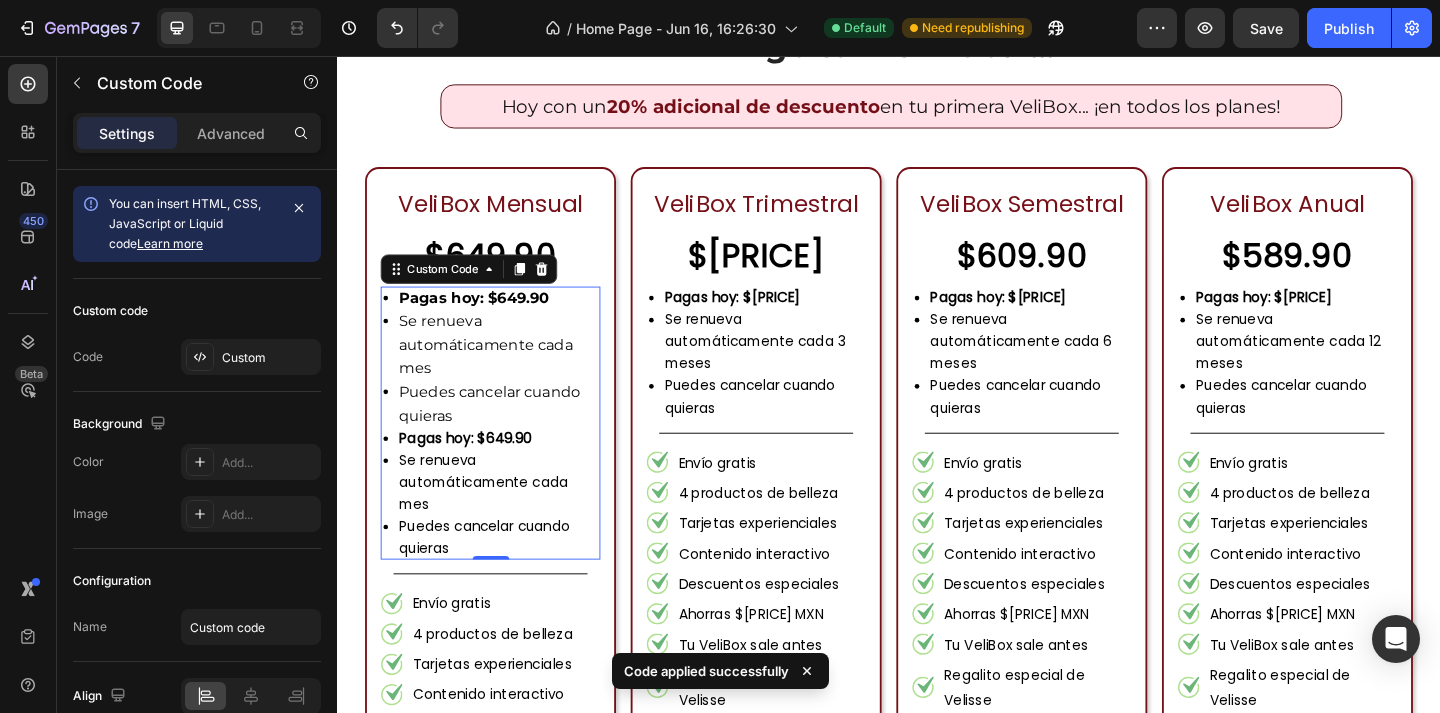 click on "Se renueva automáticamente cada mes" at bounding box center (513, 370) 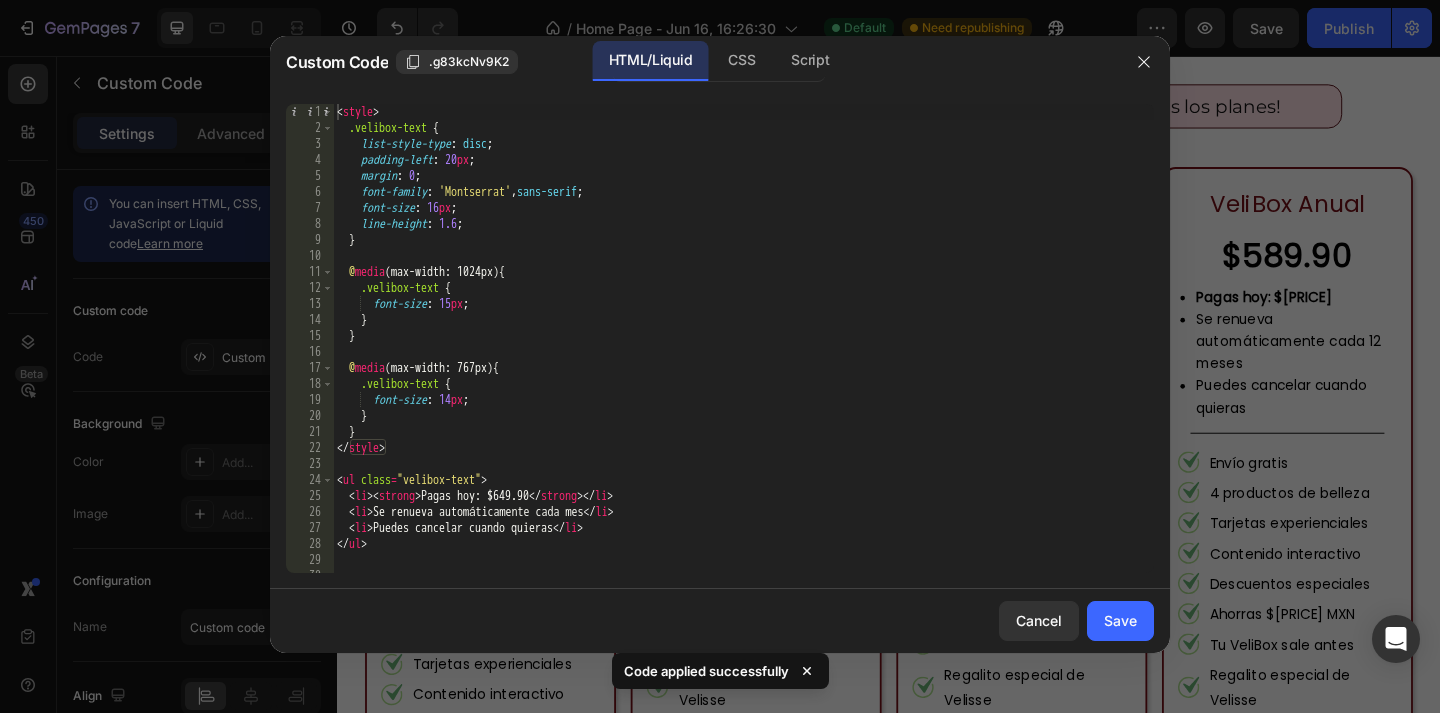 click on "Pagas hoy: $[PRICE] Se renueva automáticamente cada mes Puedes cancelar cuando quieras" at bounding box center (743, 354) 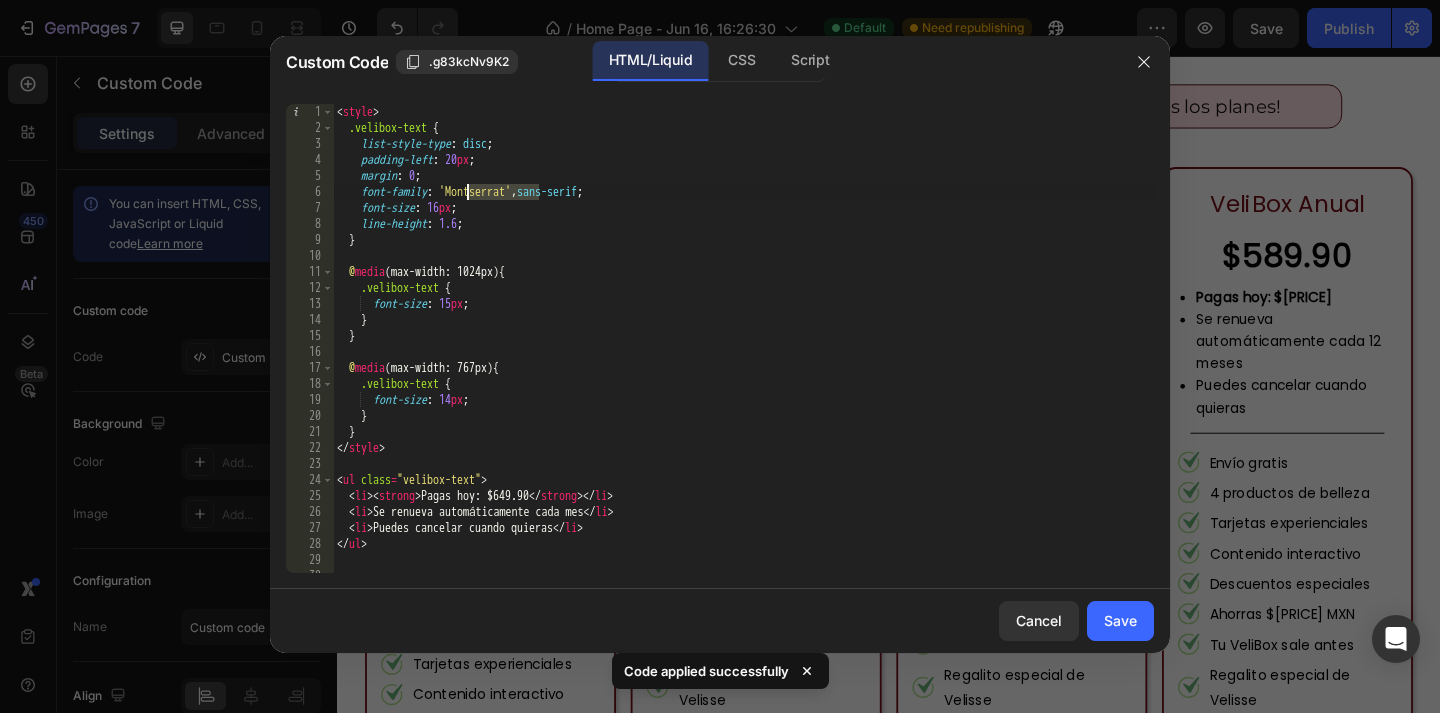 click on "Pagas hoy: $[PRICE] Se renueva automáticamente cada mes Puedes cancelar cuando quieras" at bounding box center [743, 354] 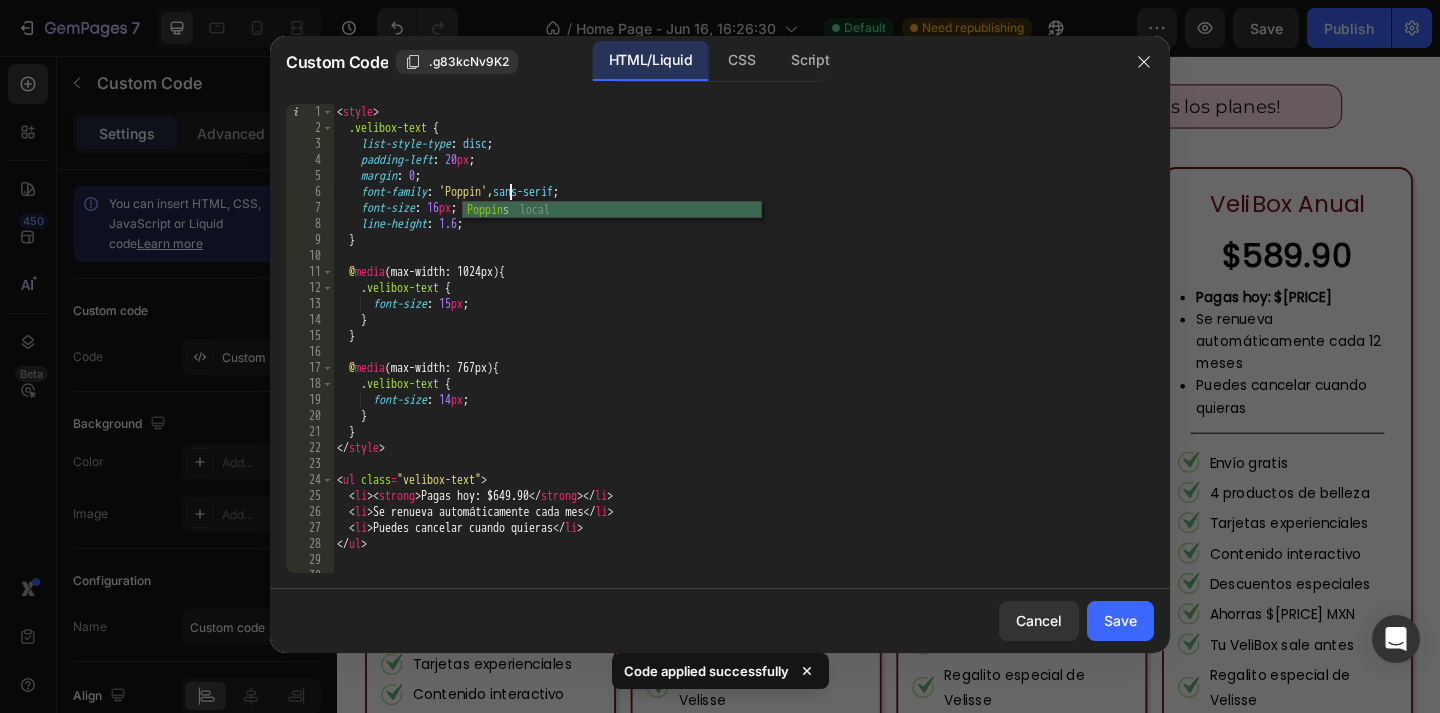 scroll, scrollTop: 0, scrollLeft: 14, axis: horizontal 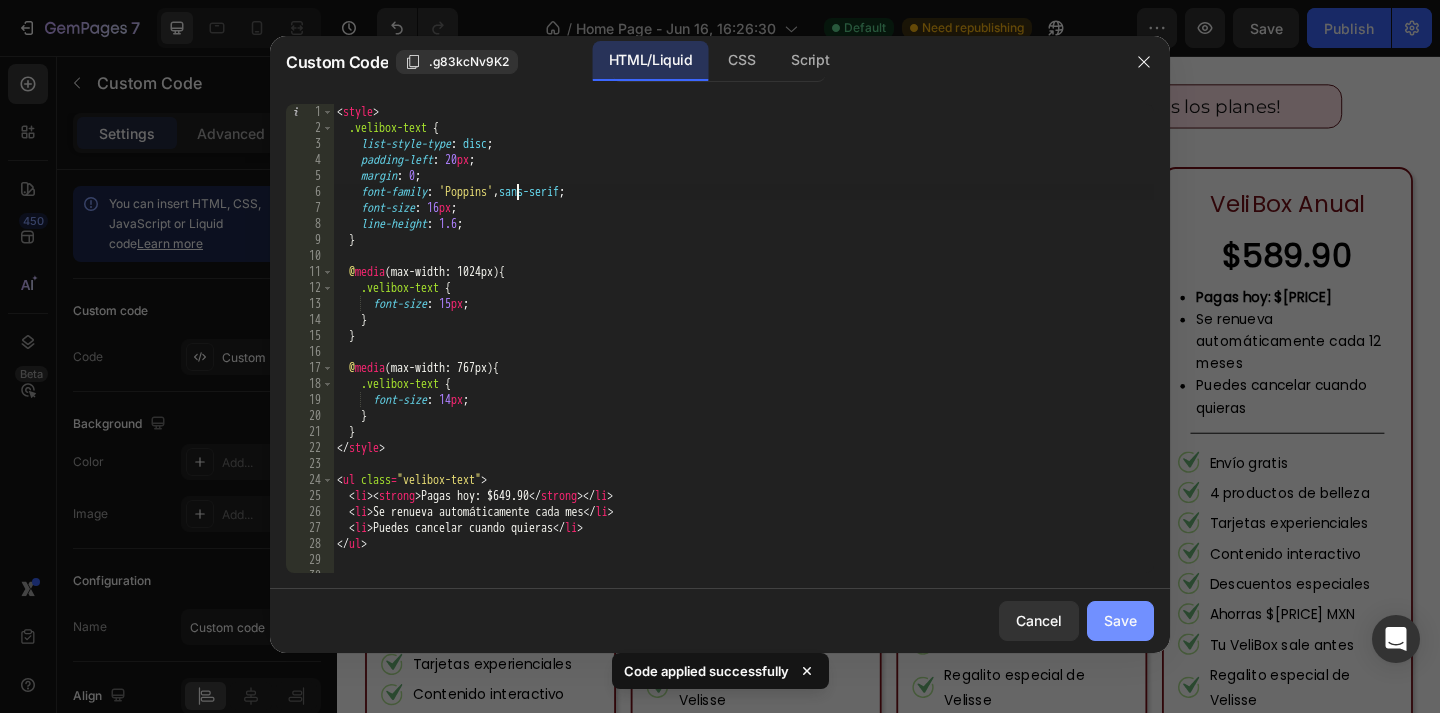type on "font-family: 'Poppins', sans-serif;" 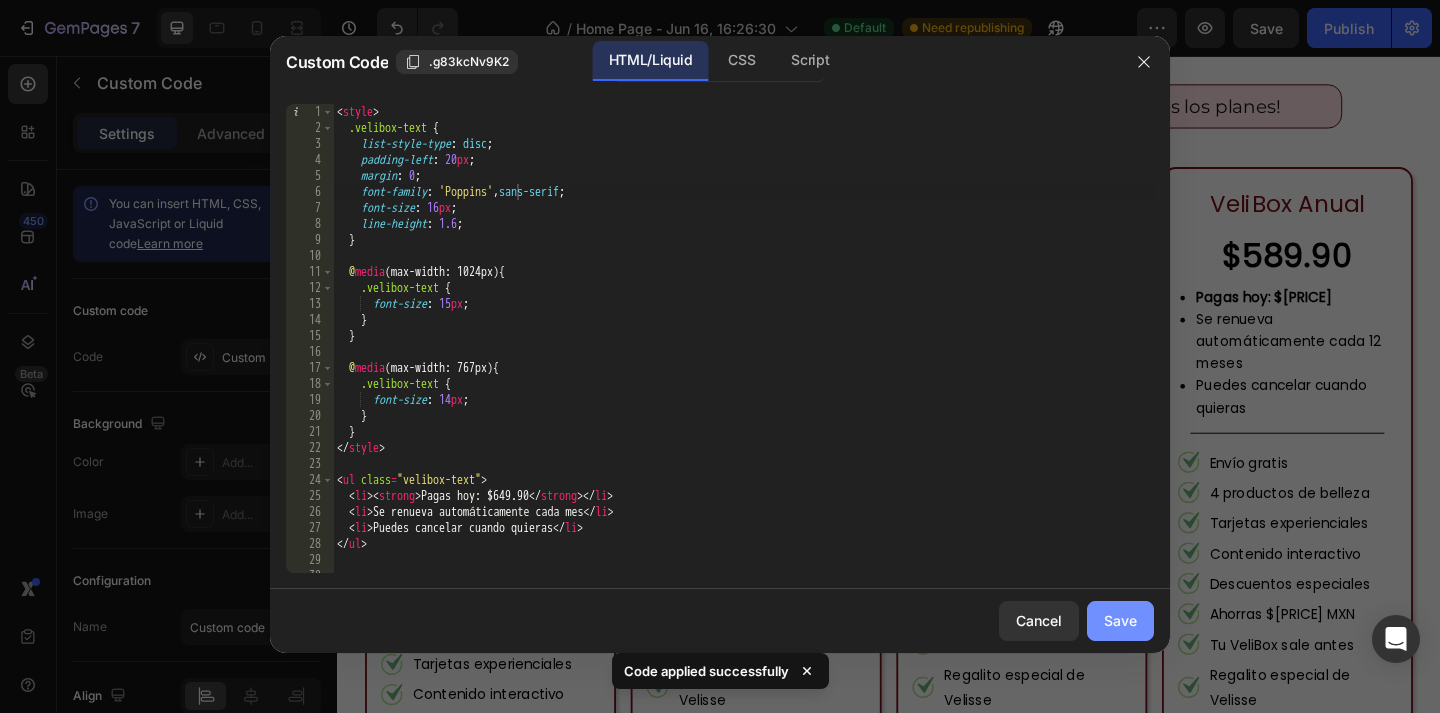 click on "Save" at bounding box center (1120, 620) 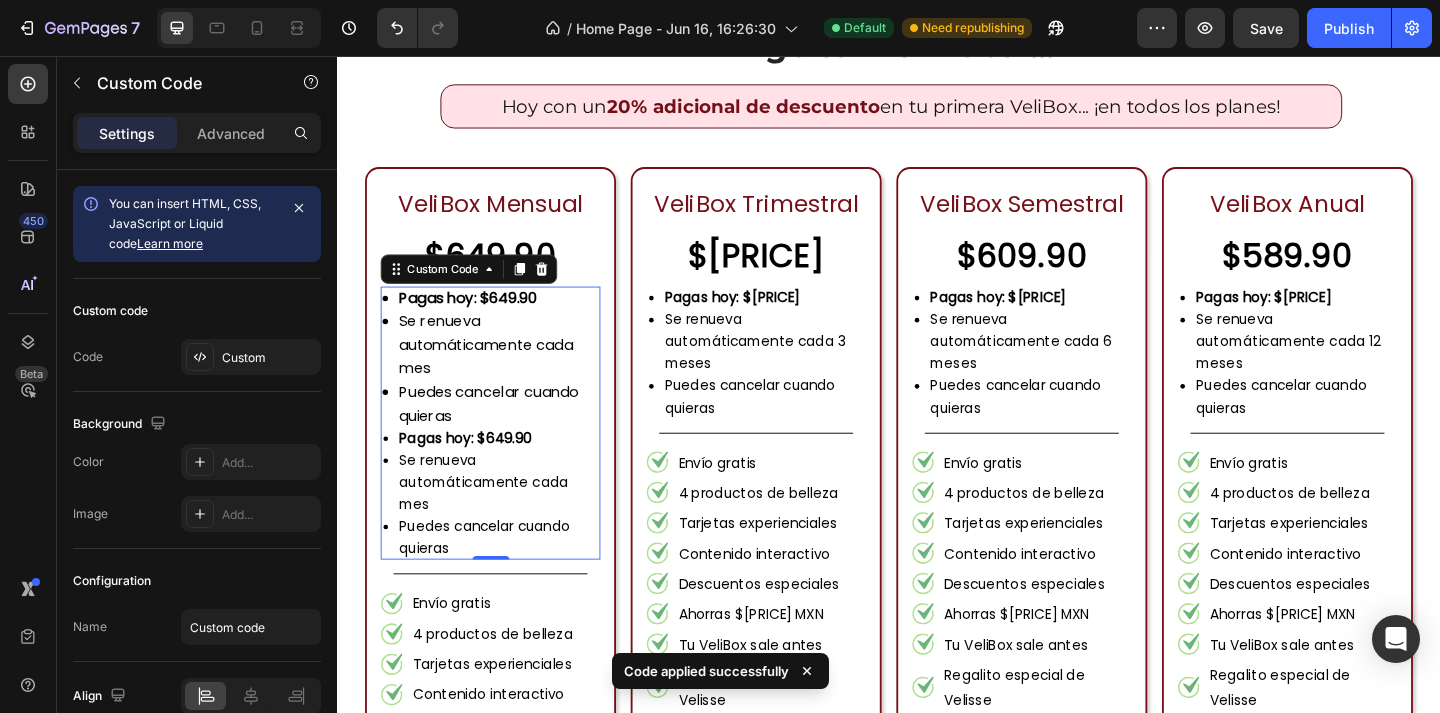 click on "Se renueva automáticamente cada mes" at bounding box center [513, 370] 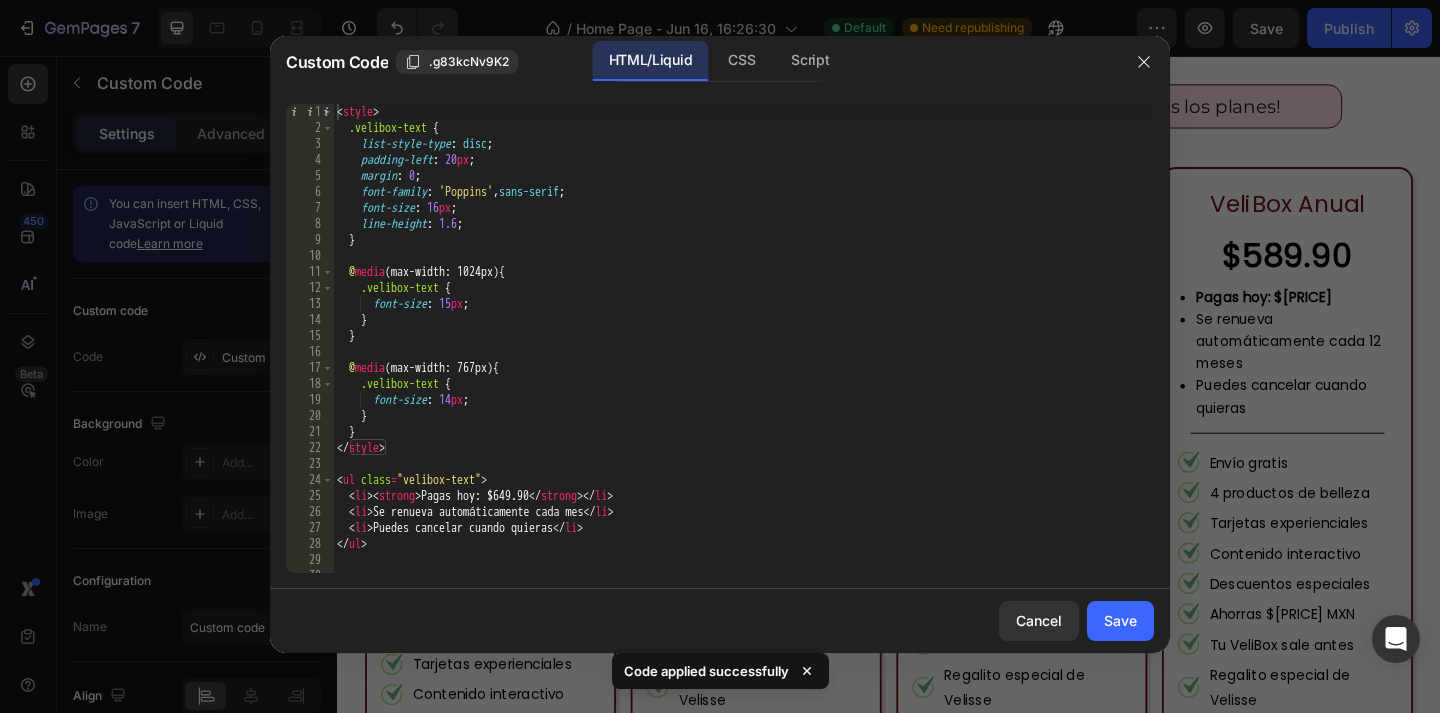 click on "Pagas hoy: $[PRICE] Se renueva automáticamente cada mes Puedes cancelar cuando quieras" at bounding box center (743, 354) 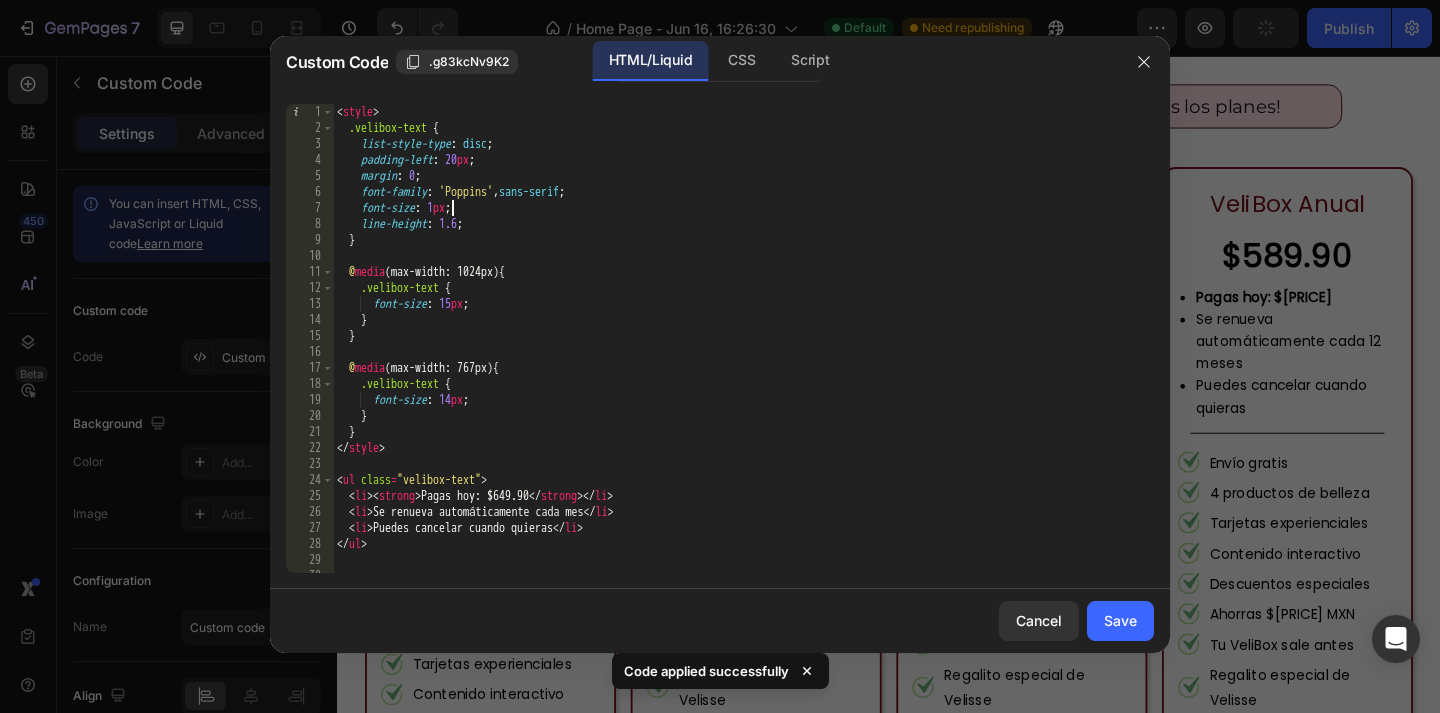 scroll, scrollTop: 0, scrollLeft: 9, axis: horizontal 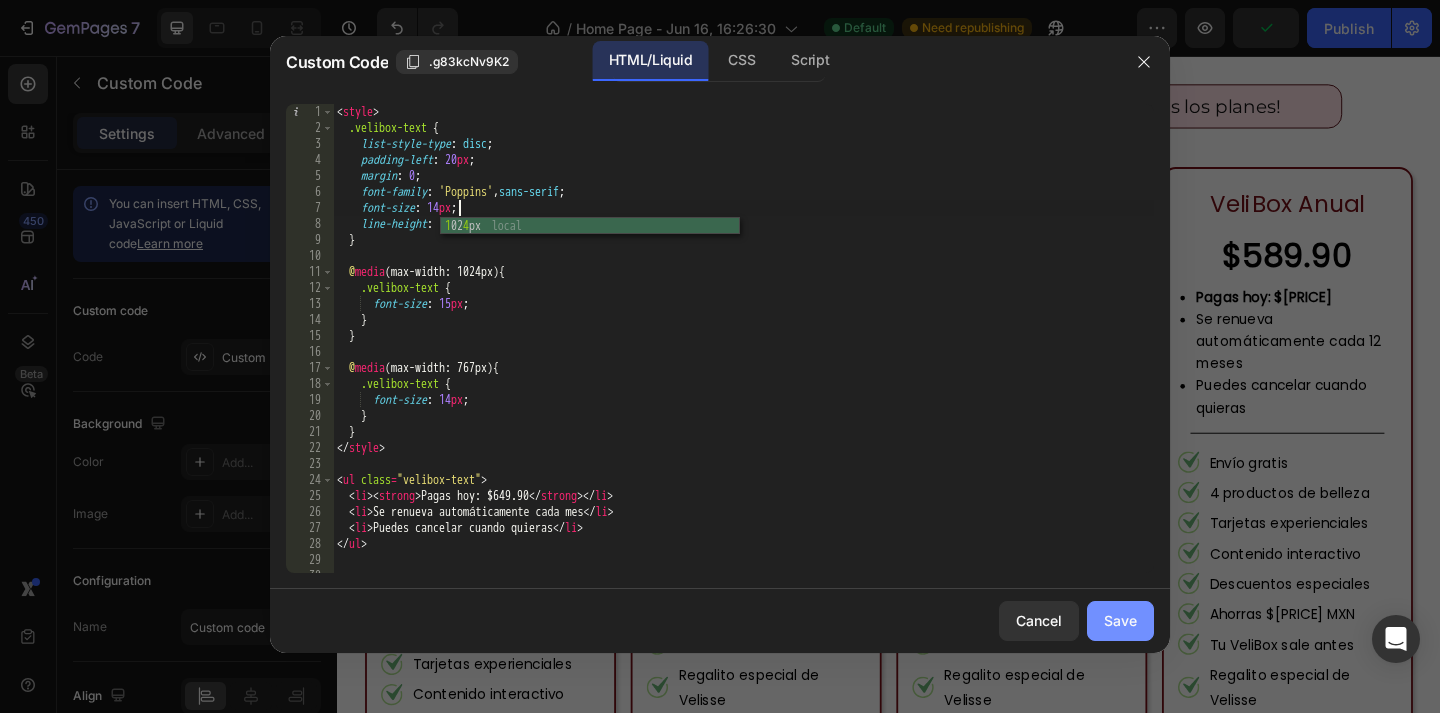 type on "font-size: 14px;" 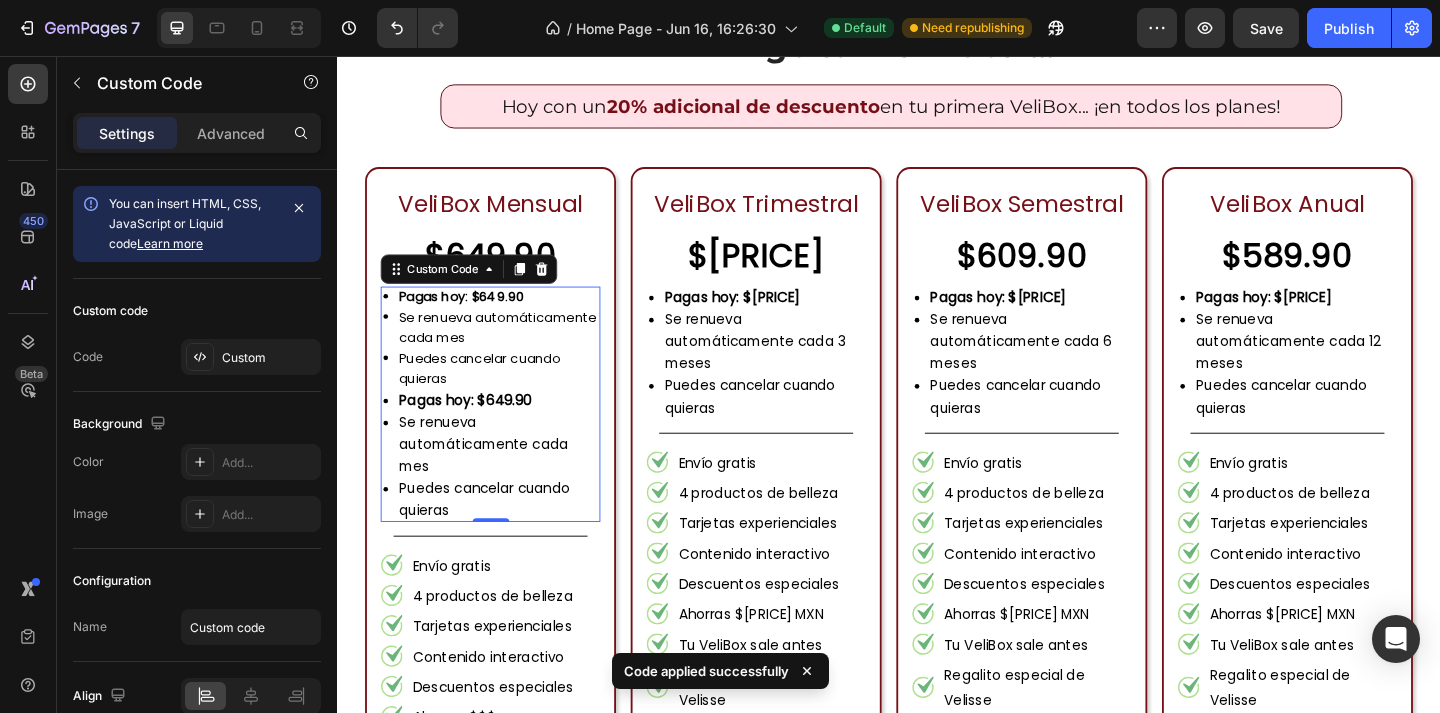 click on "Se renueva automáticamente cada mes" at bounding box center [513, 351] 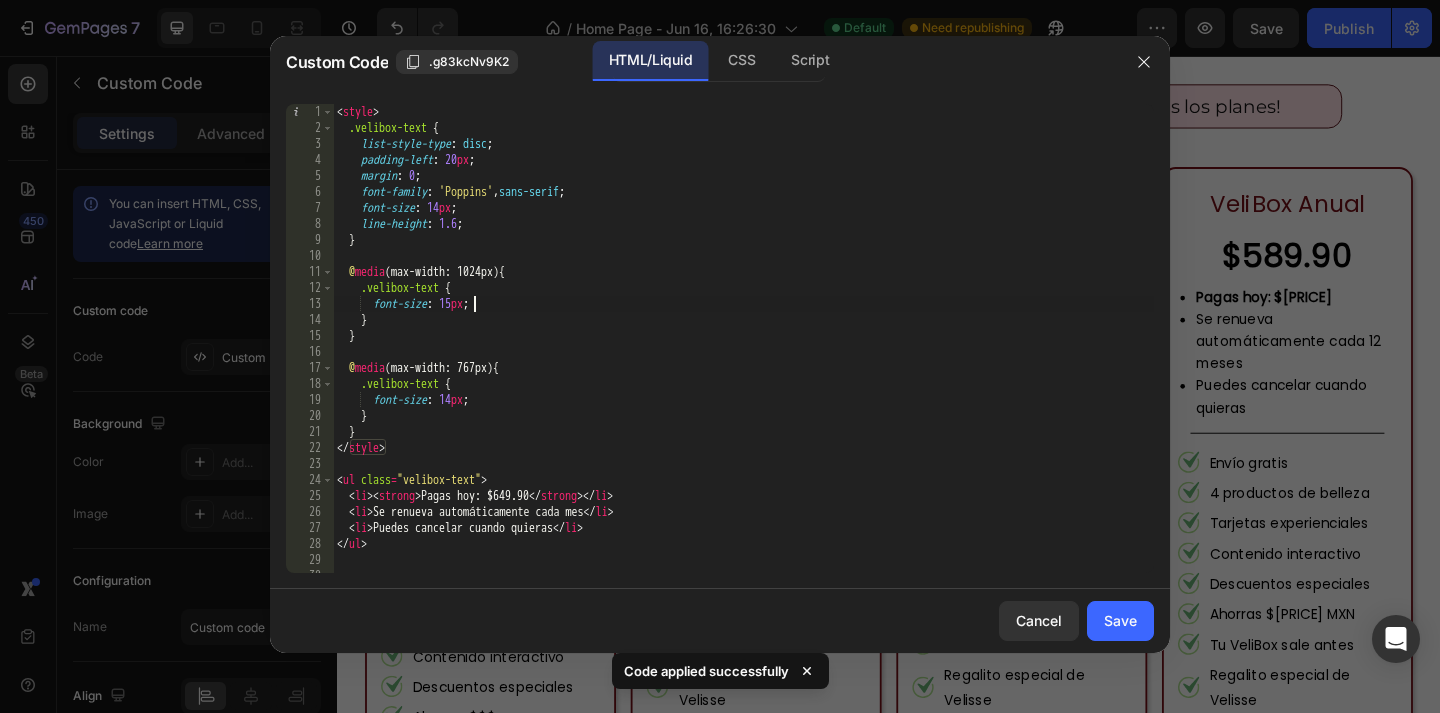click on "< style >    .velibox-text   {      list-style-type :   disc ;      padding-left :   20 px ;      margin :   0 ;      font-family :   ' Poppins ' ,  sans-serif ;      font-size :   14 px ;      line-height :   1.6 ;    }    @ media  (max-width: 1024px)  {      .velibox-text   {         font-size :   15 px ;      }    }    @ media  (max-width: 767px)  {      .velibox-text   {         font-size :   14 px ;      }    } </ style > < ul   class = "velibox-text" >    < li > < strong > Pagas hoy: $[PRICE] </ strong > </ li >    < li > Se renueva automáticamente cada mes </ li >    < li > Puedes cancelar cuando quieras </ li > </ ul >" at bounding box center (743, 354) 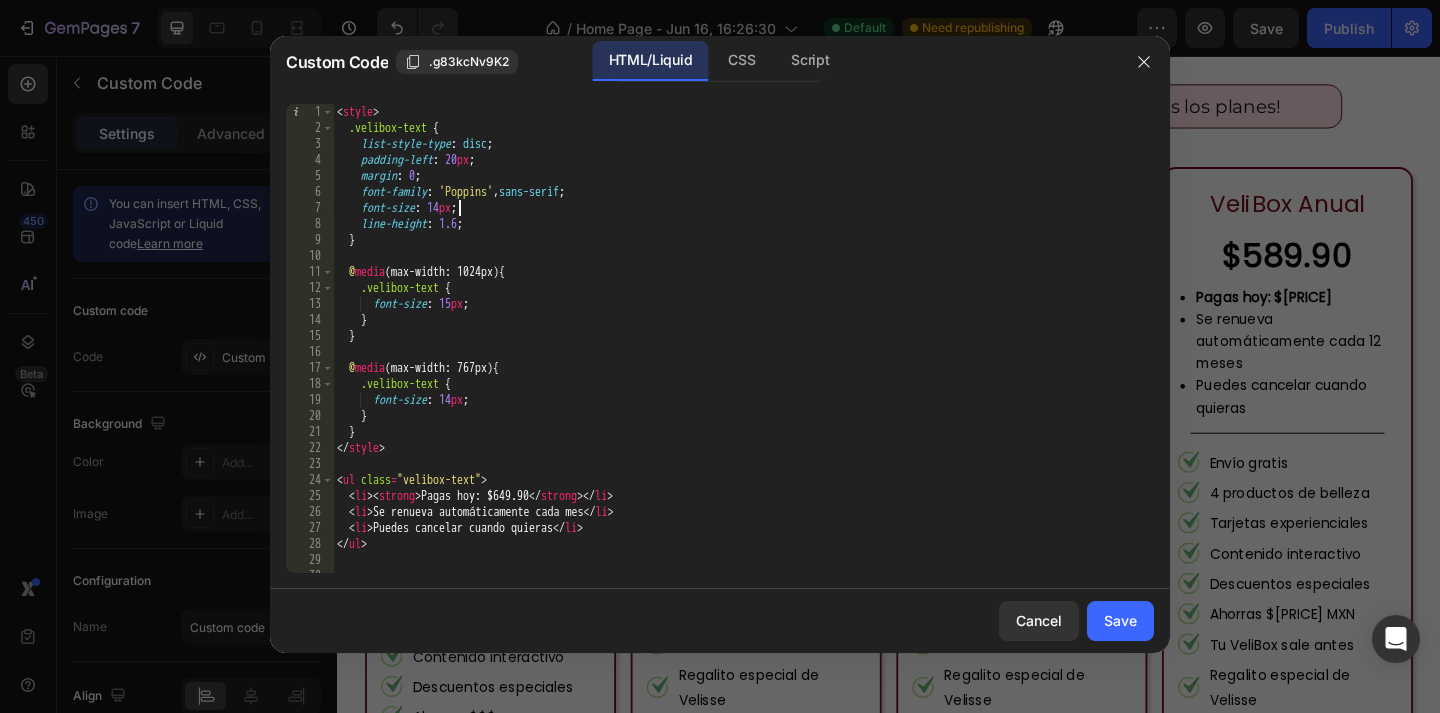 click on "< style >    .velibox-text   {      list-style-type :   disc ;      padding-left :   20 px ;      margin :   0 ;      font-family :   ' Poppins ' ,  sans-serif ;      font-size :   14 px ;      line-height :   1.6 ;    }    @ media  (max-width: 1024px)  {      .velibox-text   {         font-size :   15 px ;      }    }    @ media  (max-width: 767px)  {      .velibox-text   {         font-size :   14 px ;      }    } </ style > < ul   class = "velibox-text" >    < li > < strong > Pagas hoy: $[PRICE] </ strong > </ li >    < li > Se renueva automáticamente cada mes </ li >    < li > Puedes cancelar cuando quieras </ li > </ ul >" at bounding box center [743, 354] 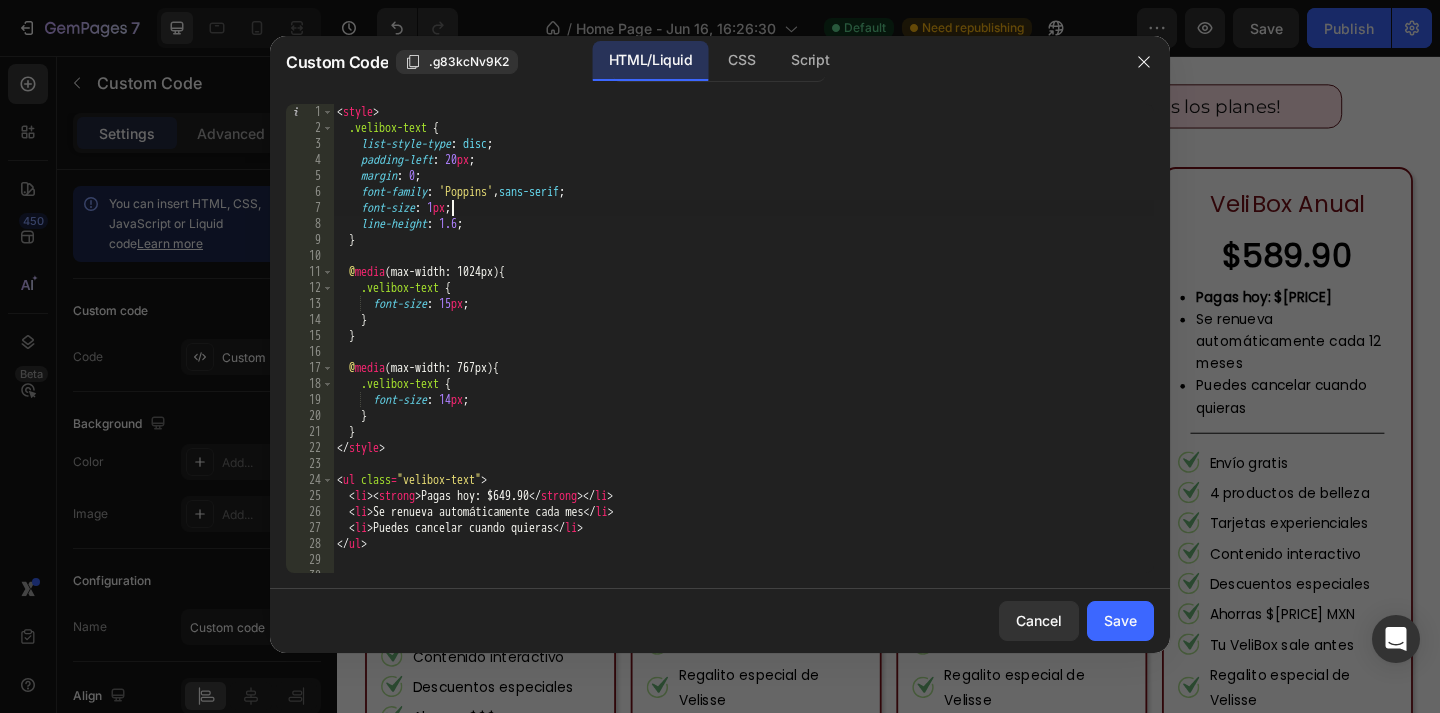scroll, scrollTop: 0, scrollLeft: 9, axis: horizontal 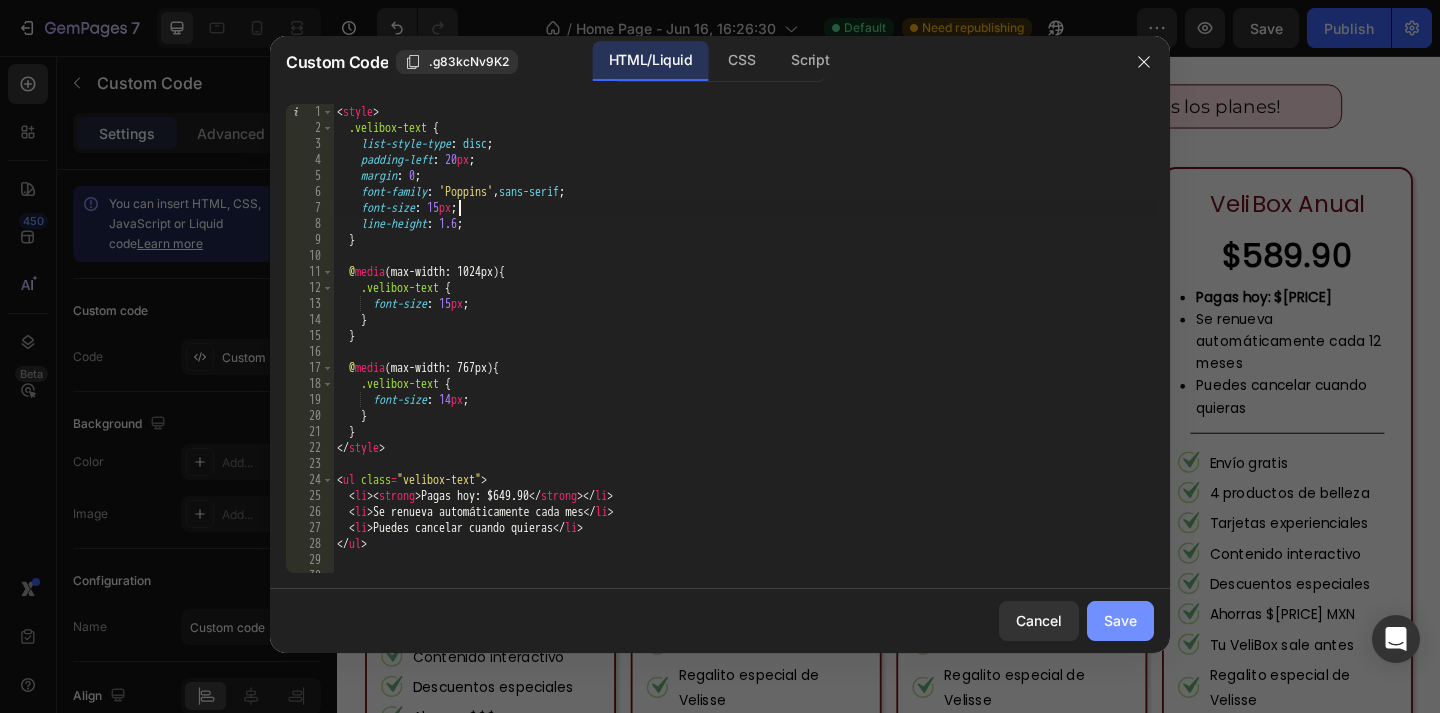 type on "font-size: 15px;" 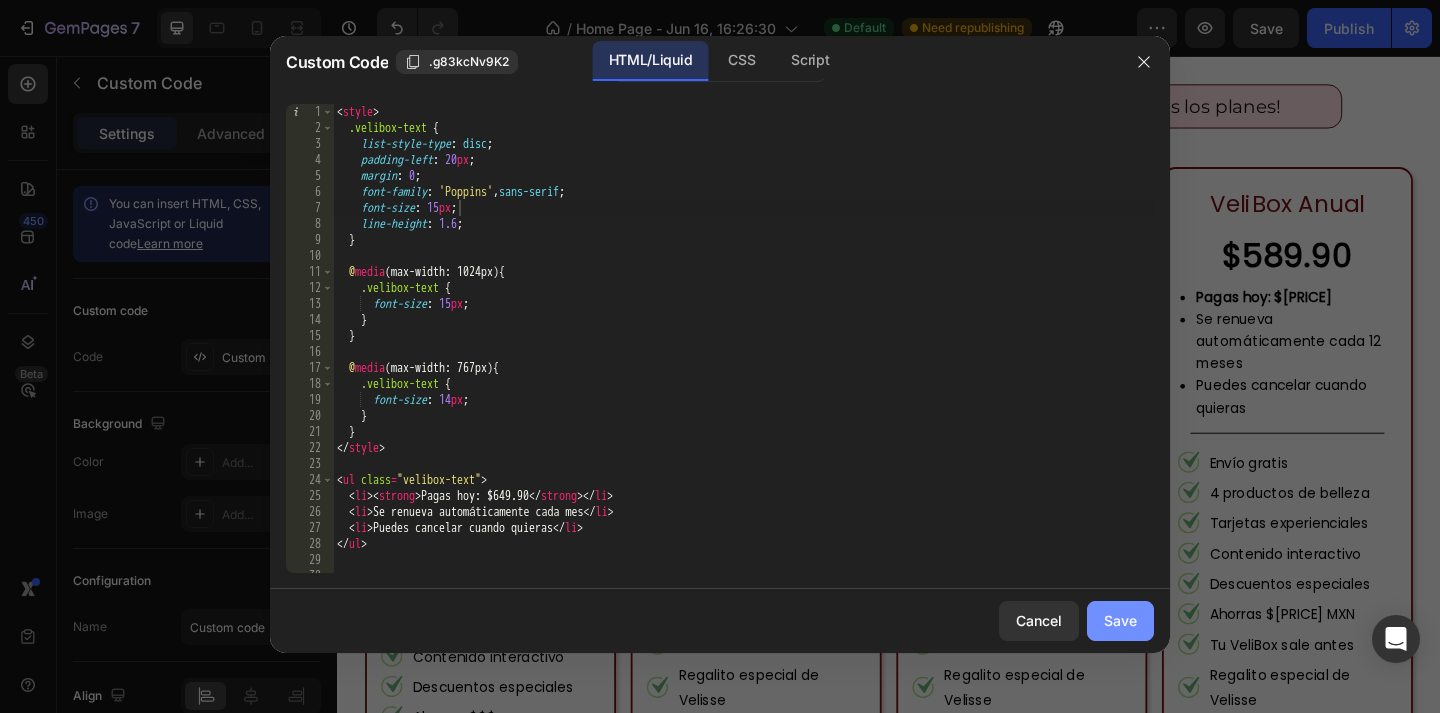 click on "Save" at bounding box center (1120, 620) 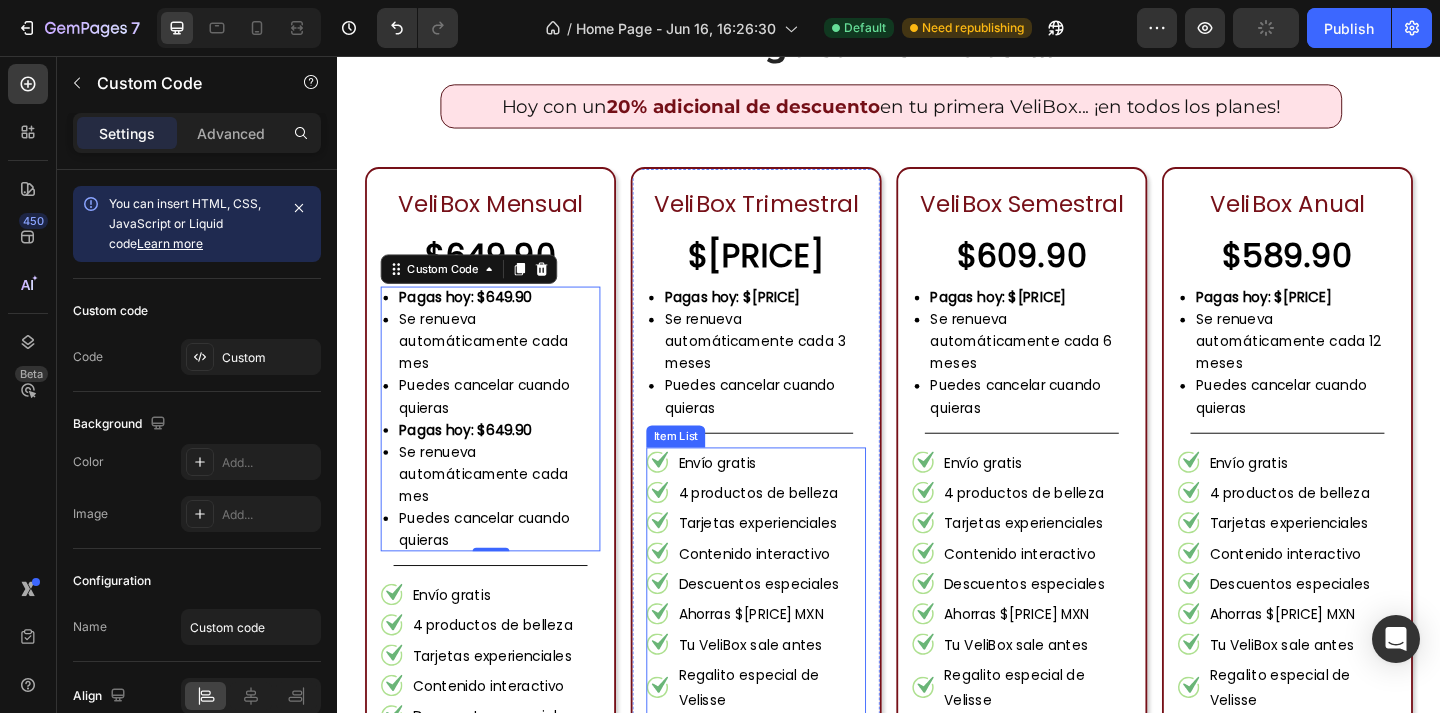 scroll, scrollTop: 2201, scrollLeft: 0, axis: vertical 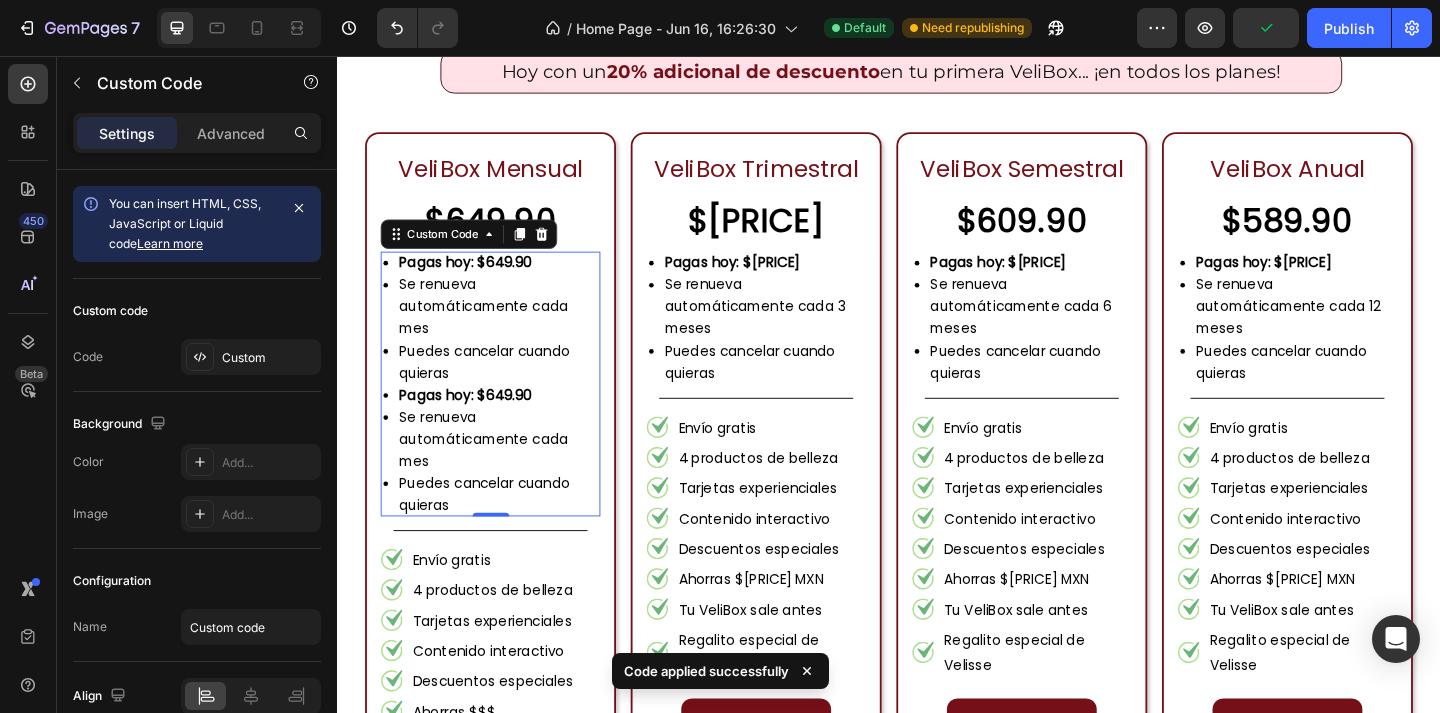 click on "Se renueva automáticamente cada mes" at bounding box center [513, 473] 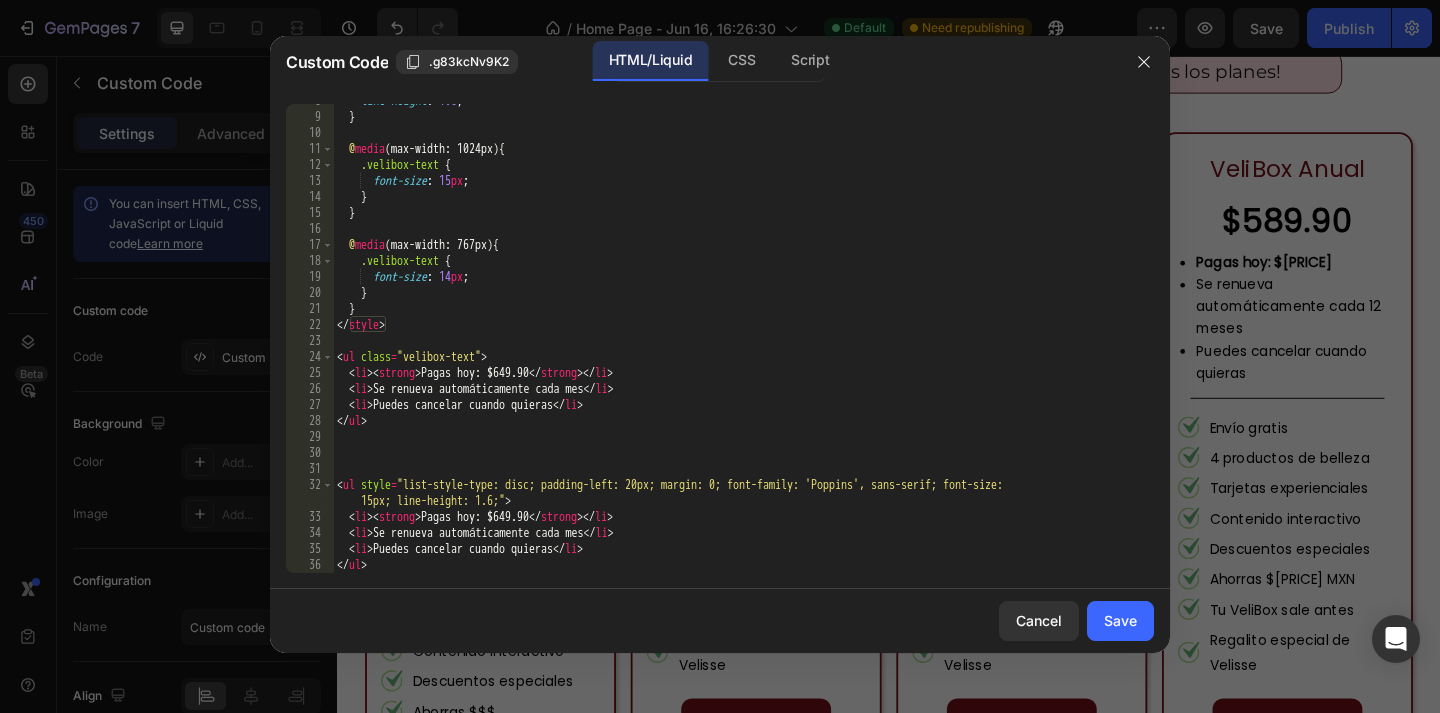 scroll, scrollTop: 123, scrollLeft: 0, axis: vertical 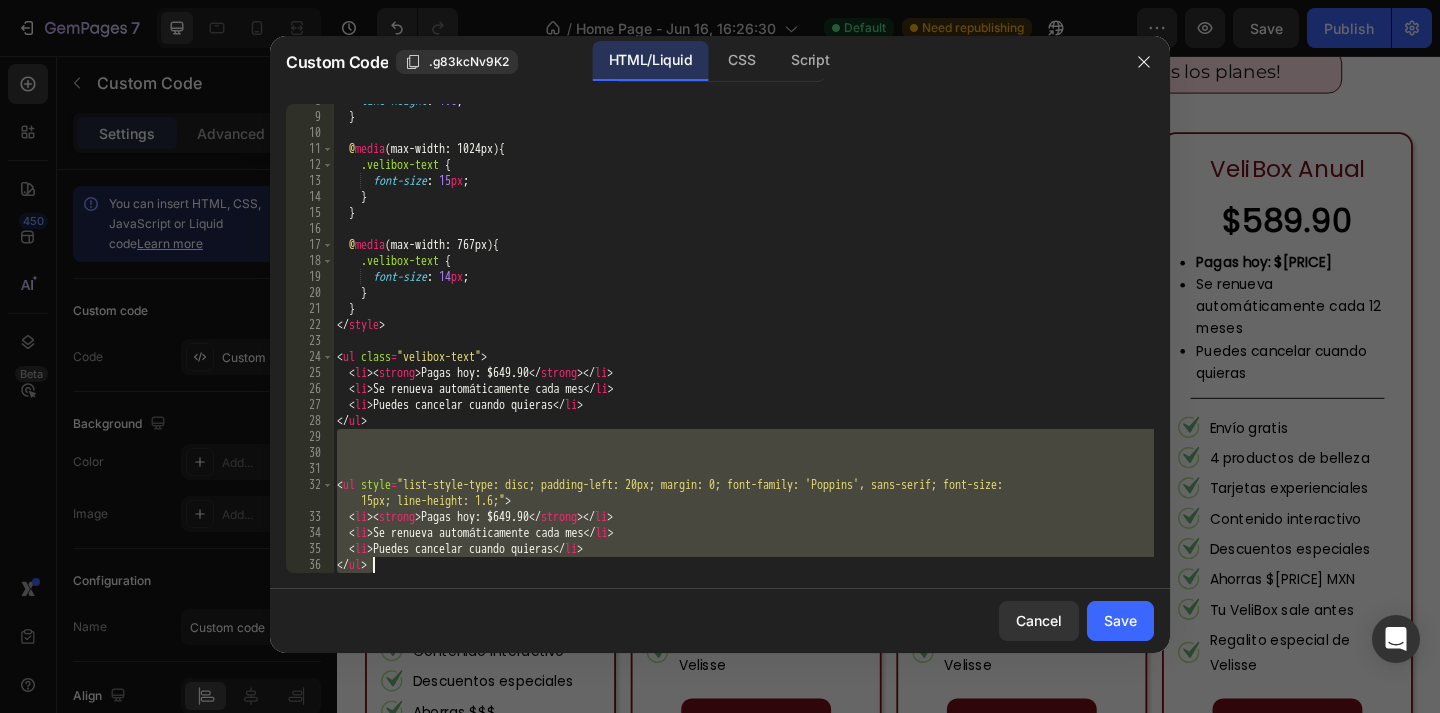 drag, startPoint x: 353, startPoint y: 440, endPoint x: 459, endPoint y: 594, distance: 186.95454 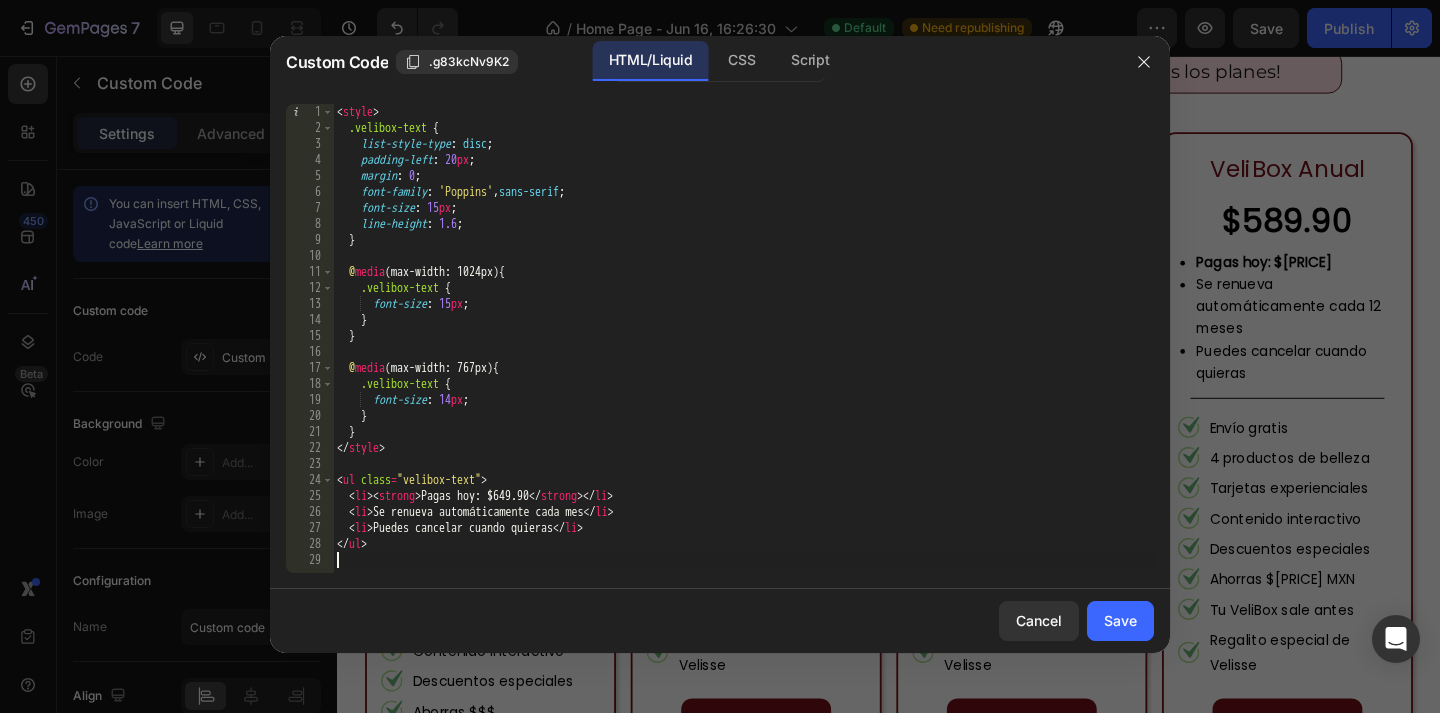 type on "</ul>" 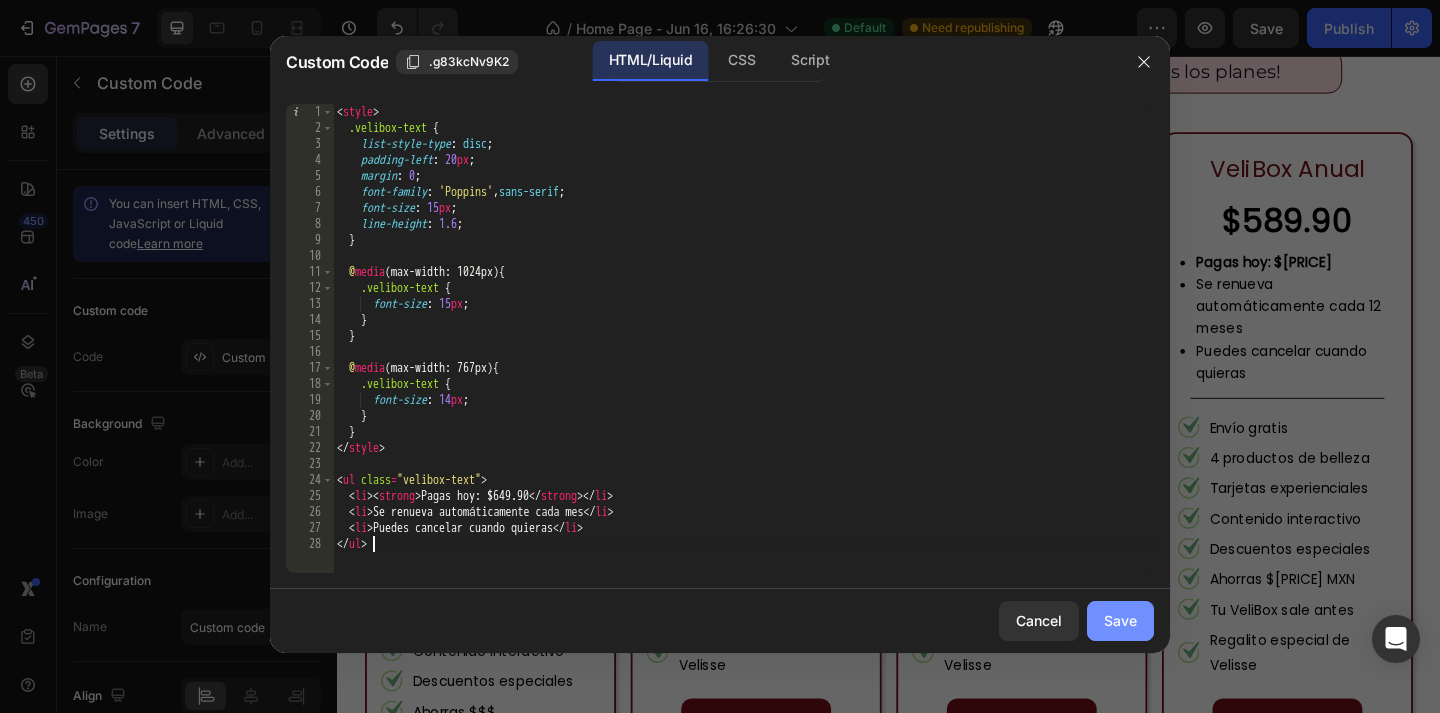 click on "Save" at bounding box center (1120, 620) 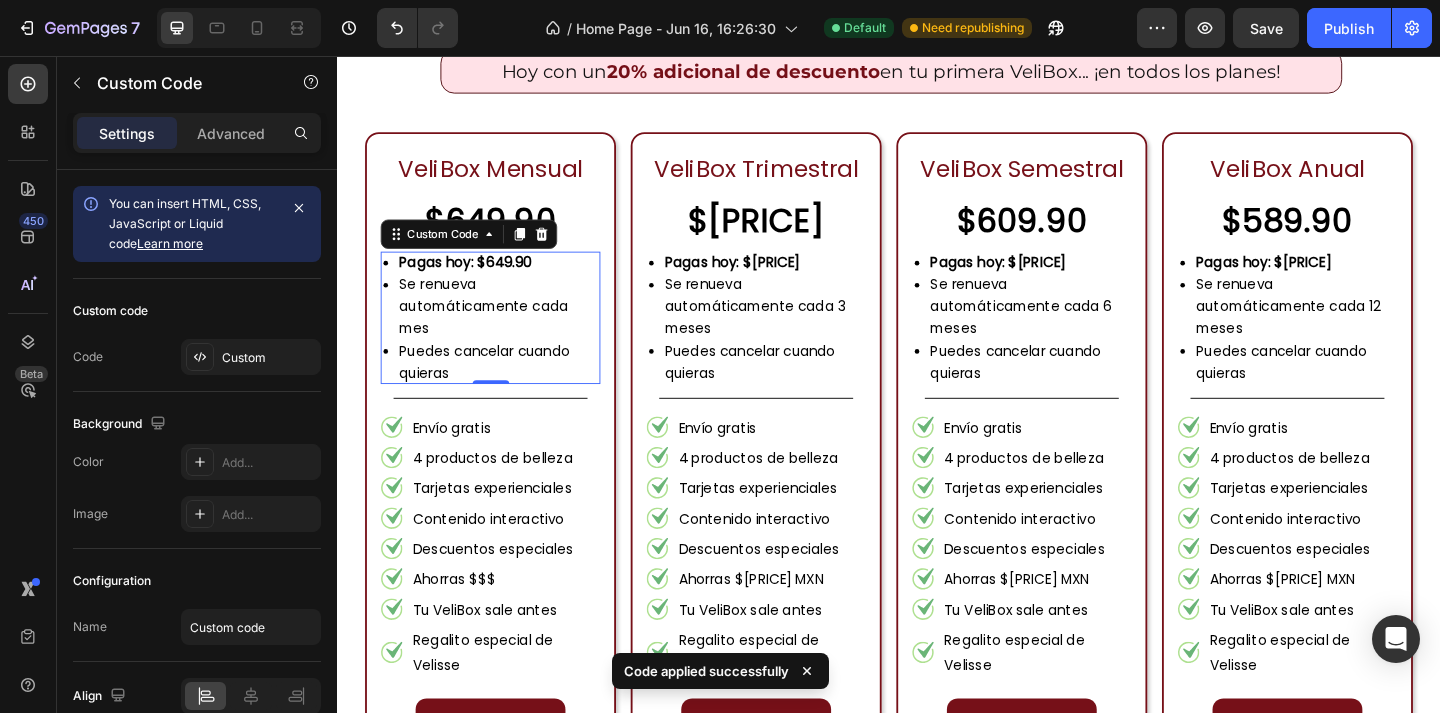 click on "Se renueva automáticamente cada mes" at bounding box center (513, 329) 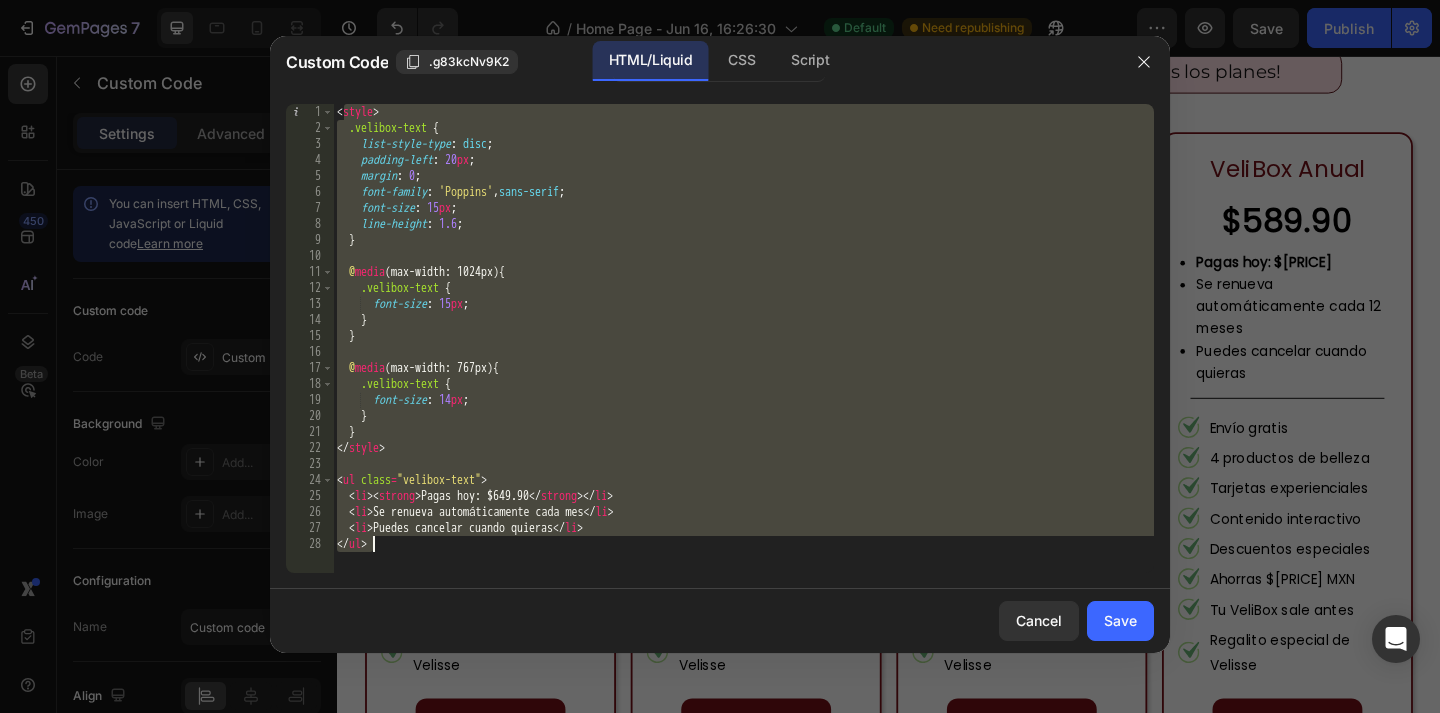 drag, startPoint x: 343, startPoint y: 113, endPoint x: 497, endPoint y: 561, distance: 473.7299 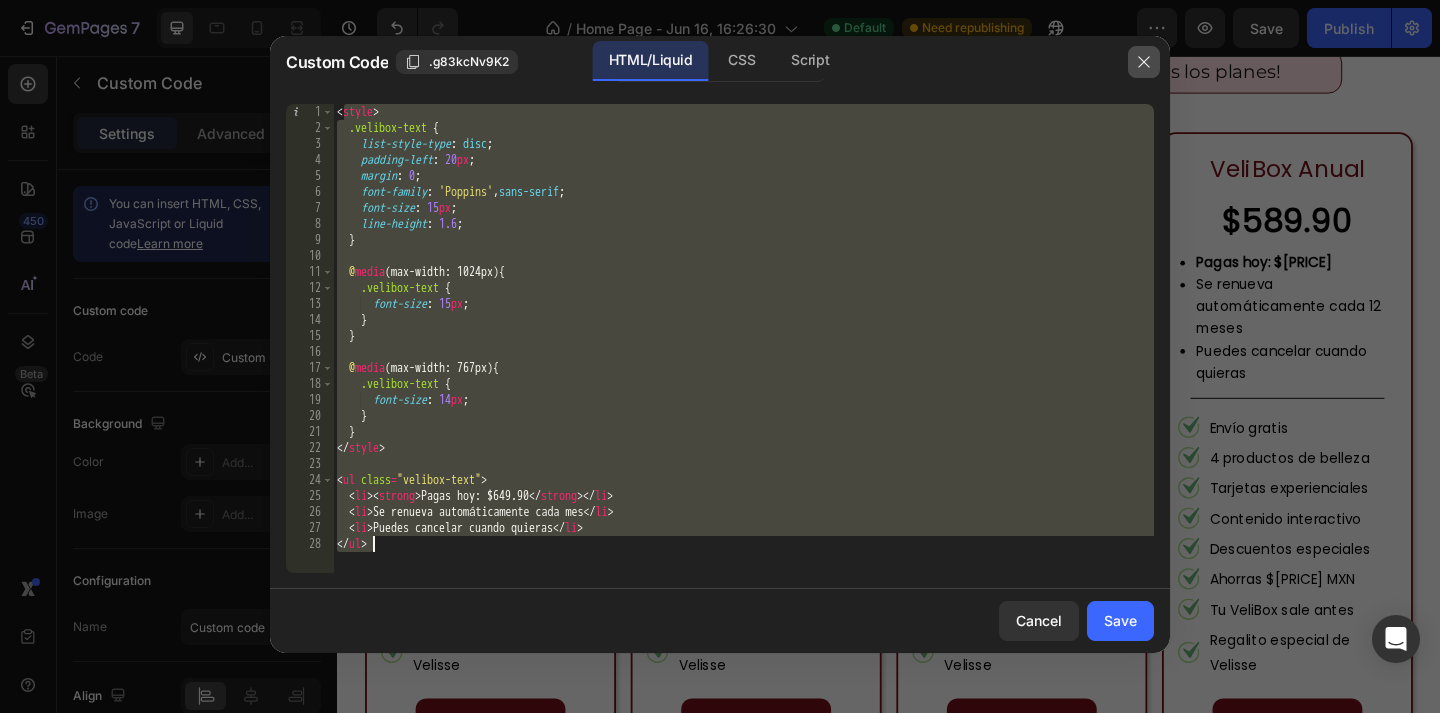 click 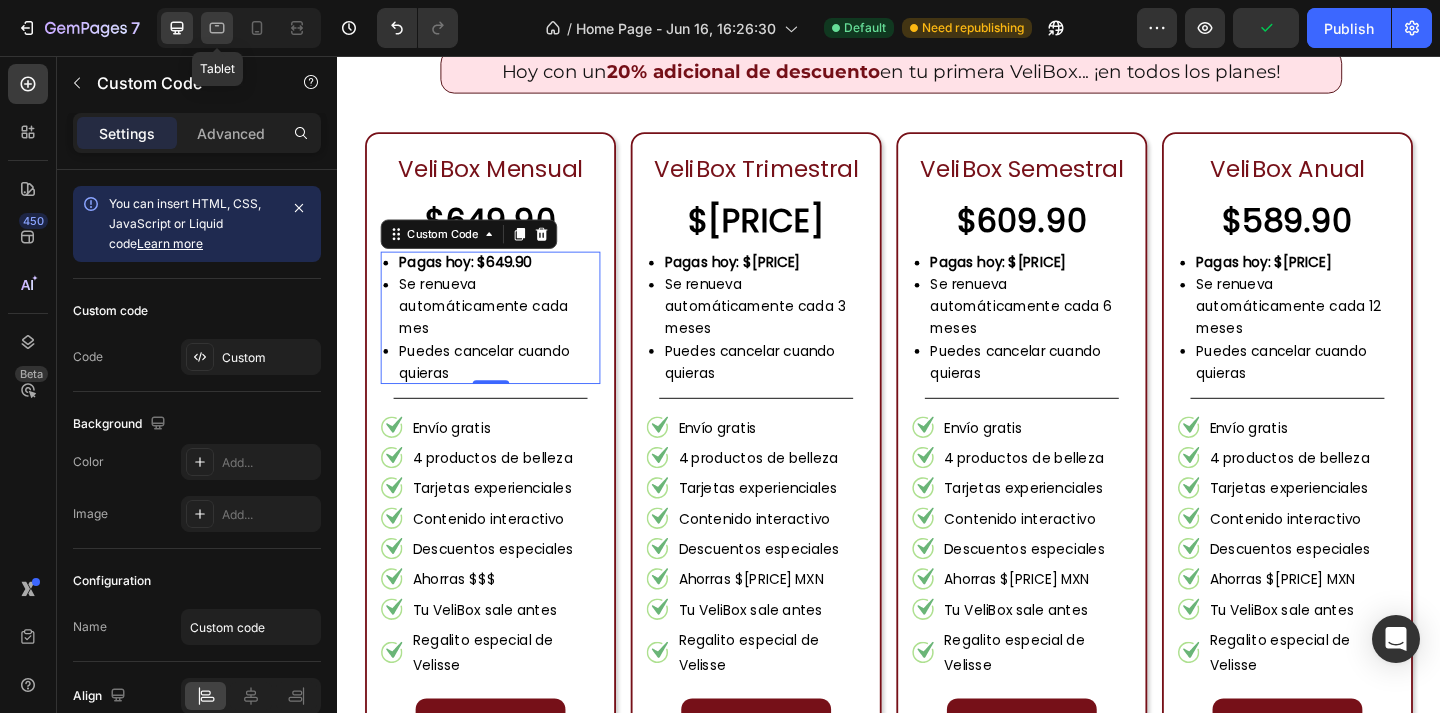click 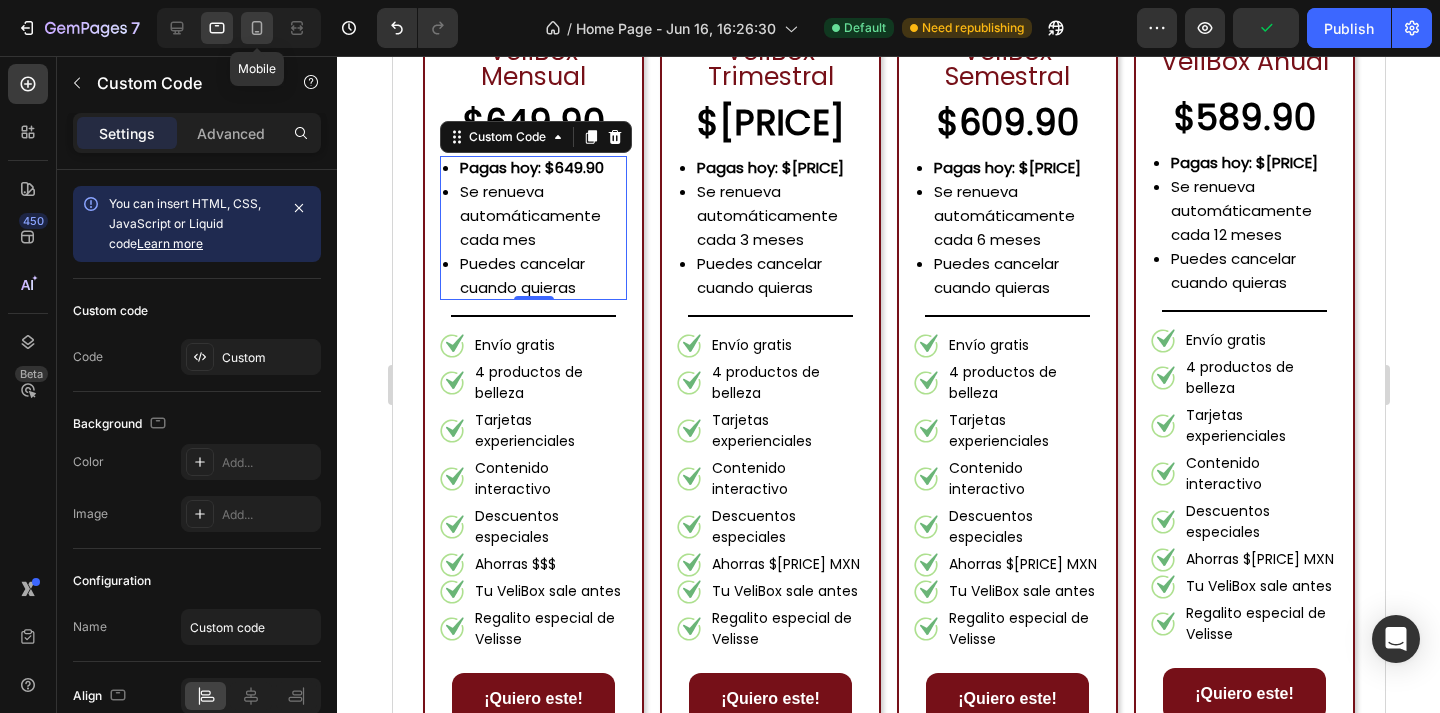 click 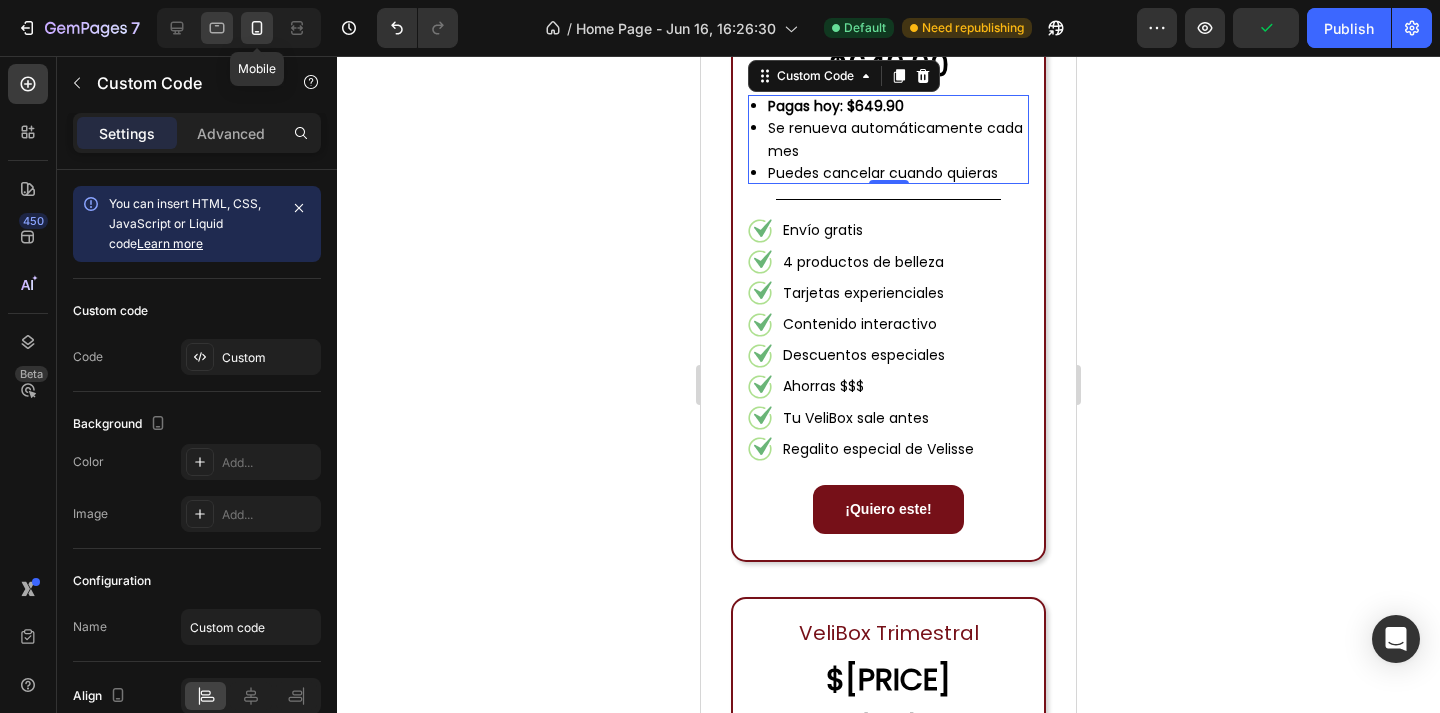 scroll, scrollTop: 2188, scrollLeft: 0, axis: vertical 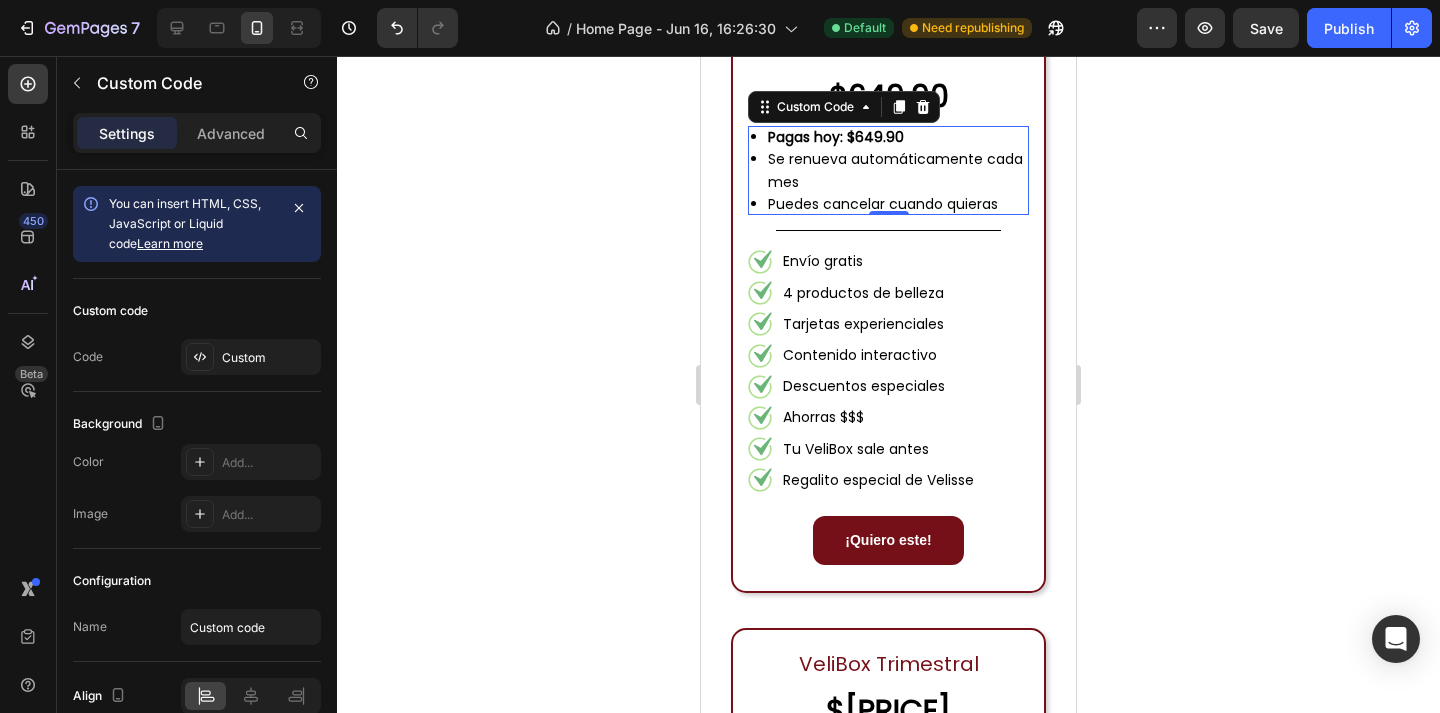 click on "Se renueva automáticamente cada mes" at bounding box center [898, 170] 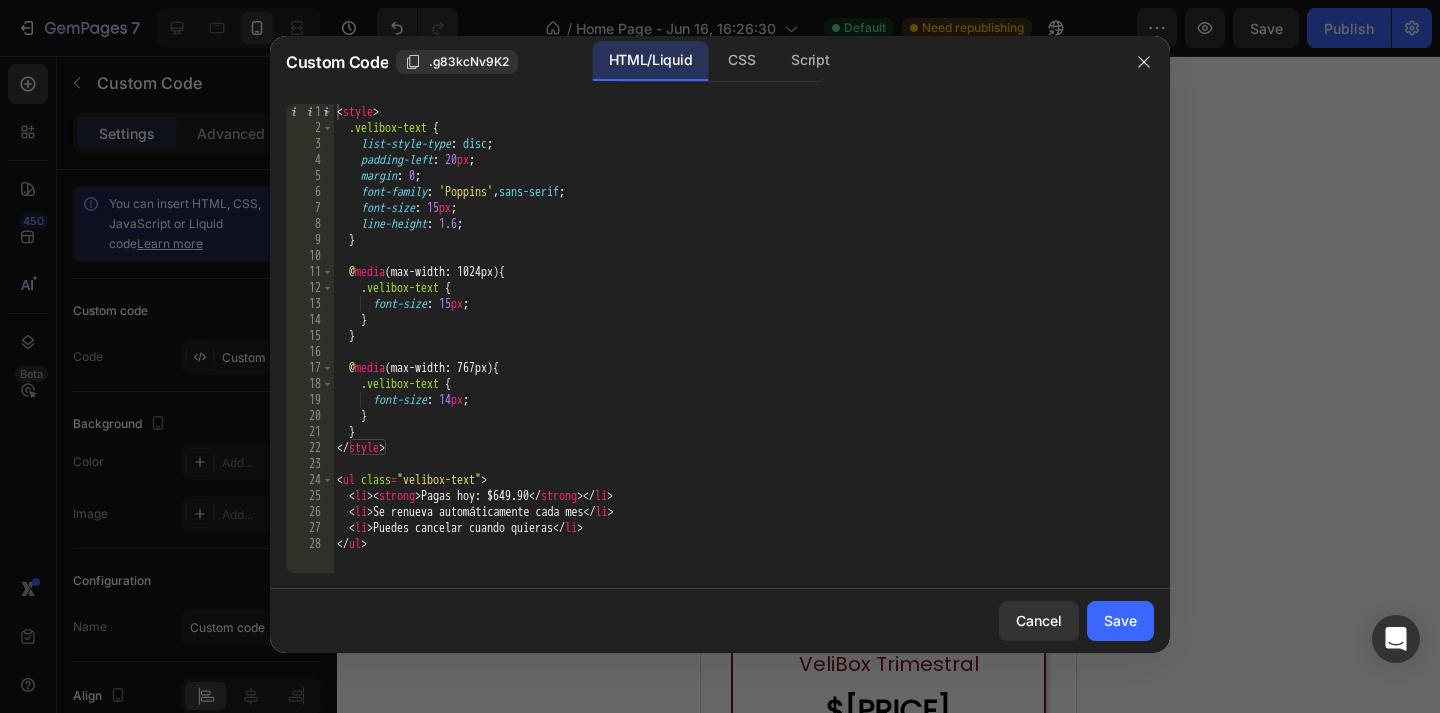 click on "Pagas hoy: $[PRICE] Se renueva automáticamente cada mes Puedes cancelar cuando quieras" at bounding box center (743, 354) 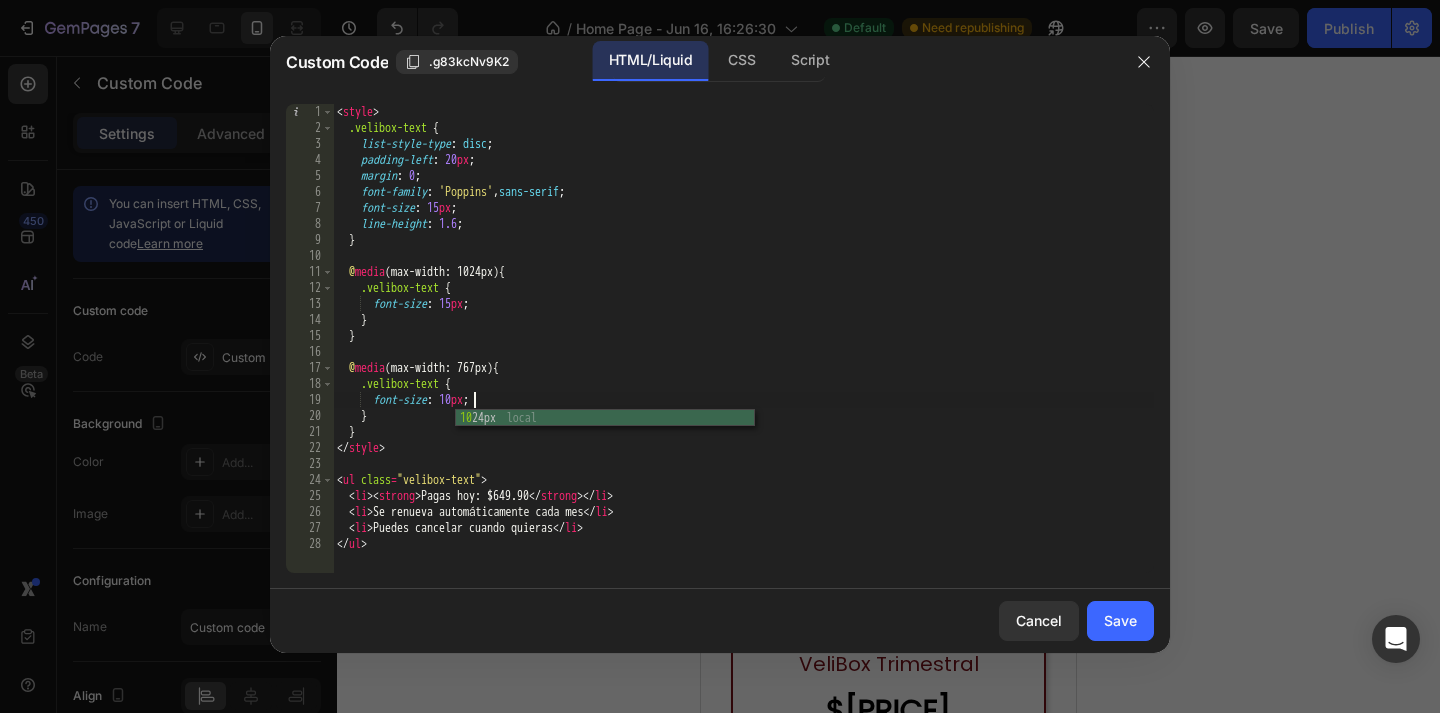 scroll, scrollTop: 0, scrollLeft: 11, axis: horizontal 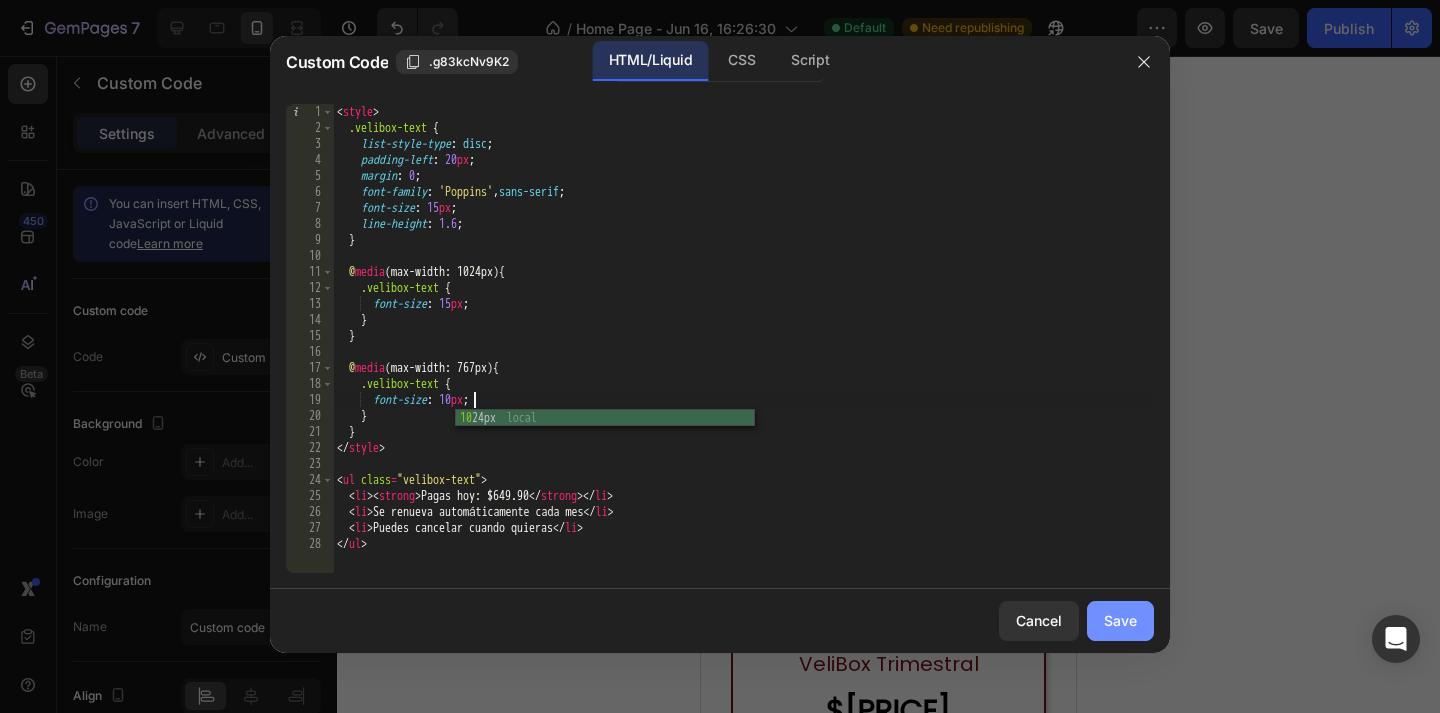 type on "font-size: 10px;" 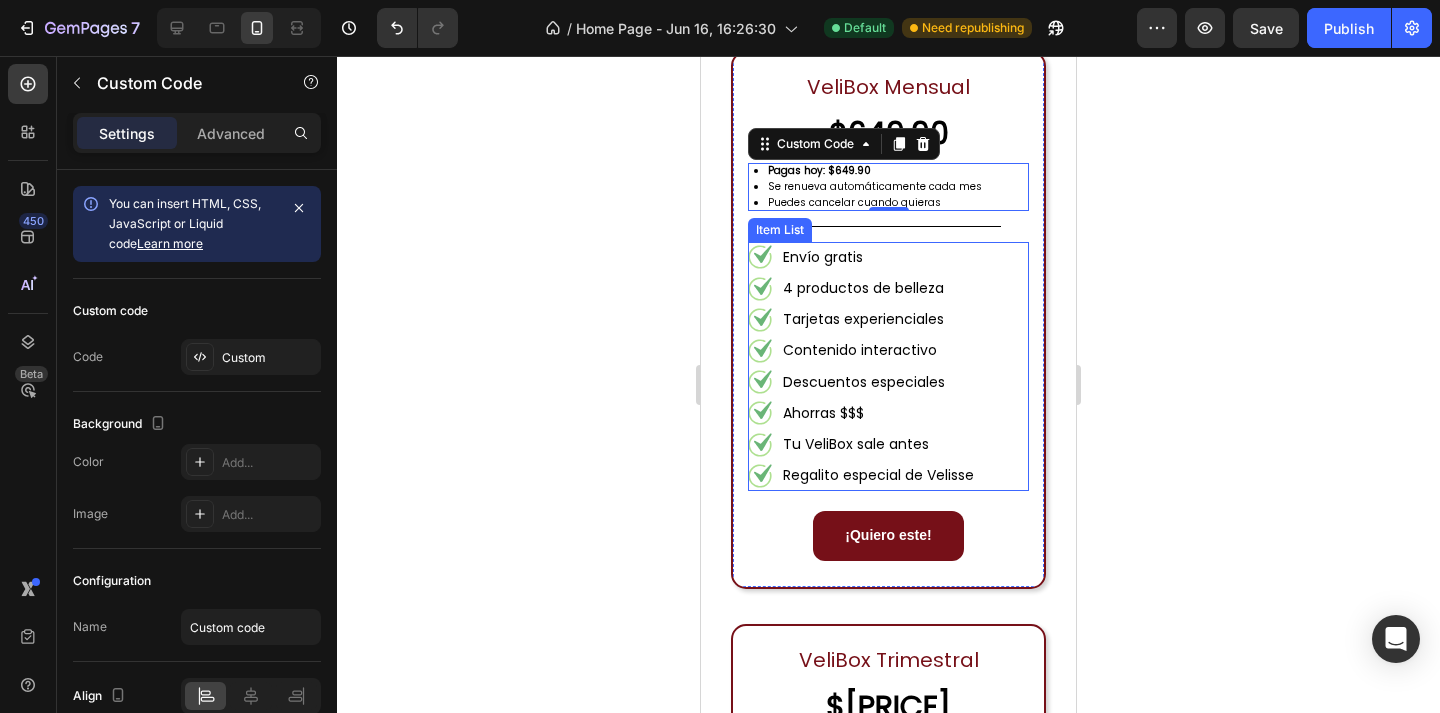 scroll, scrollTop: 2136, scrollLeft: 0, axis: vertical 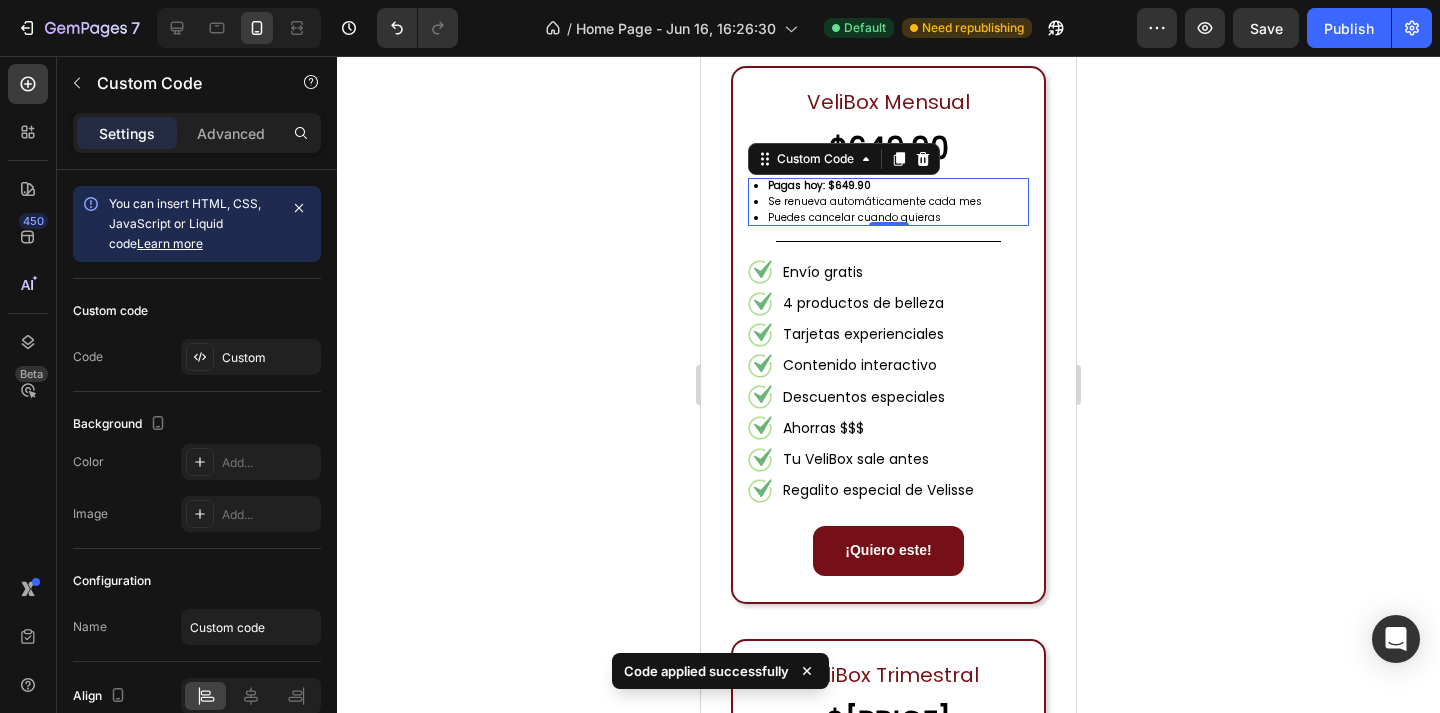 click on "Se renueva automáticamente cada mes" at bounding box center (898, 202) 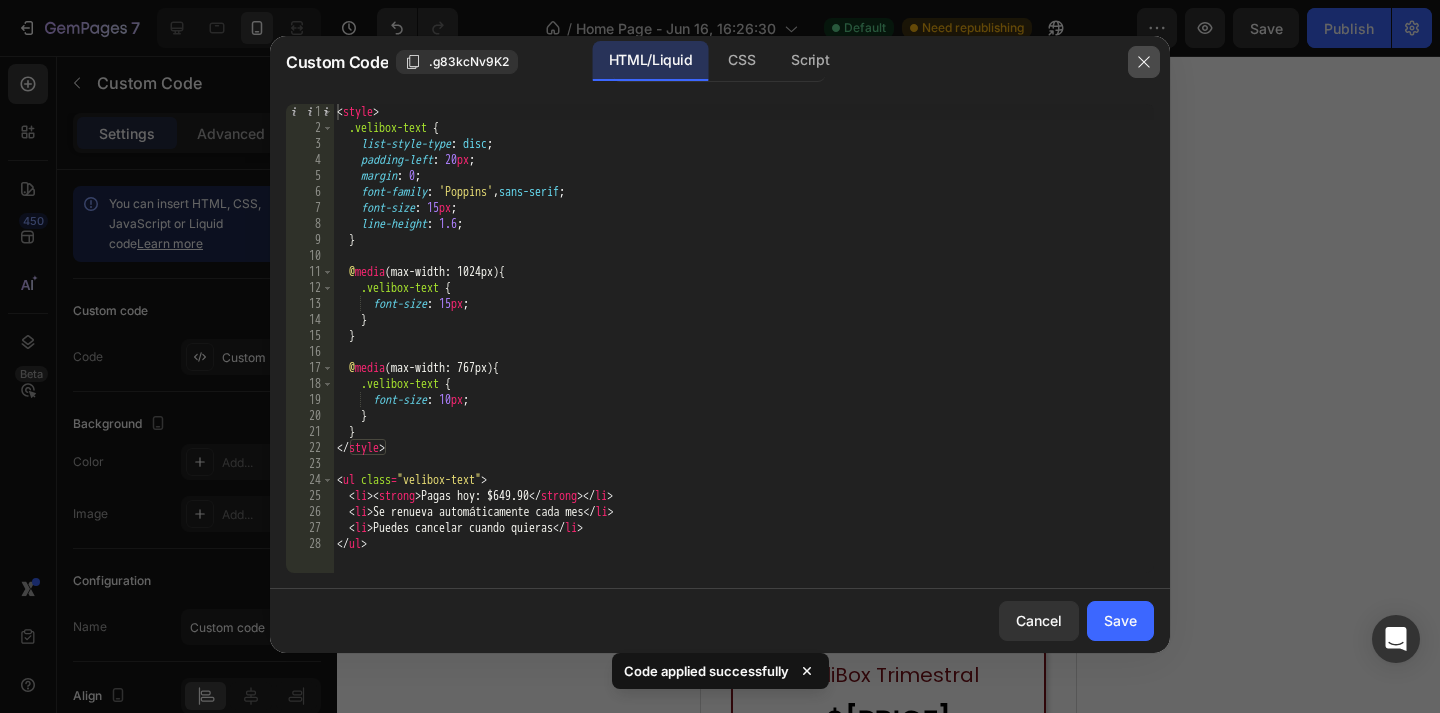 click 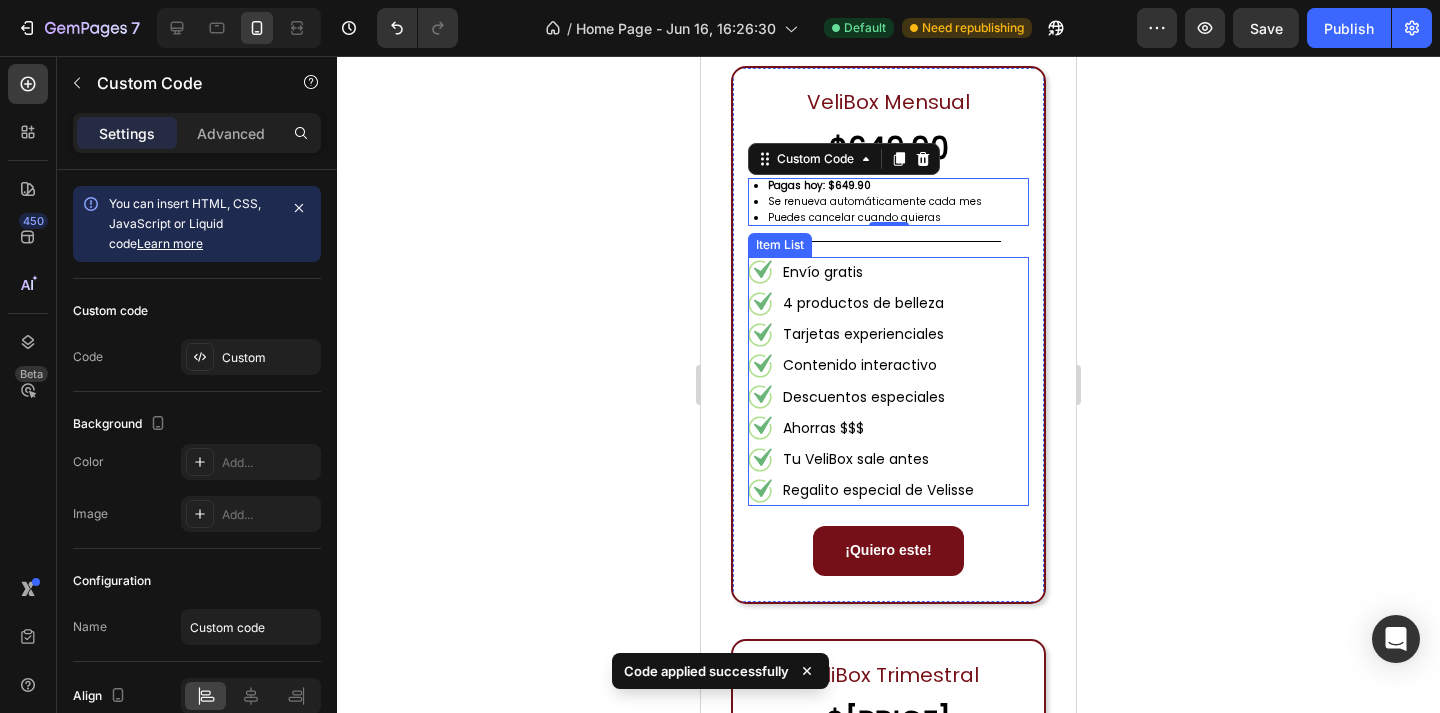 click on "Tarjetas experienciales" at bounding box center (878, 334) 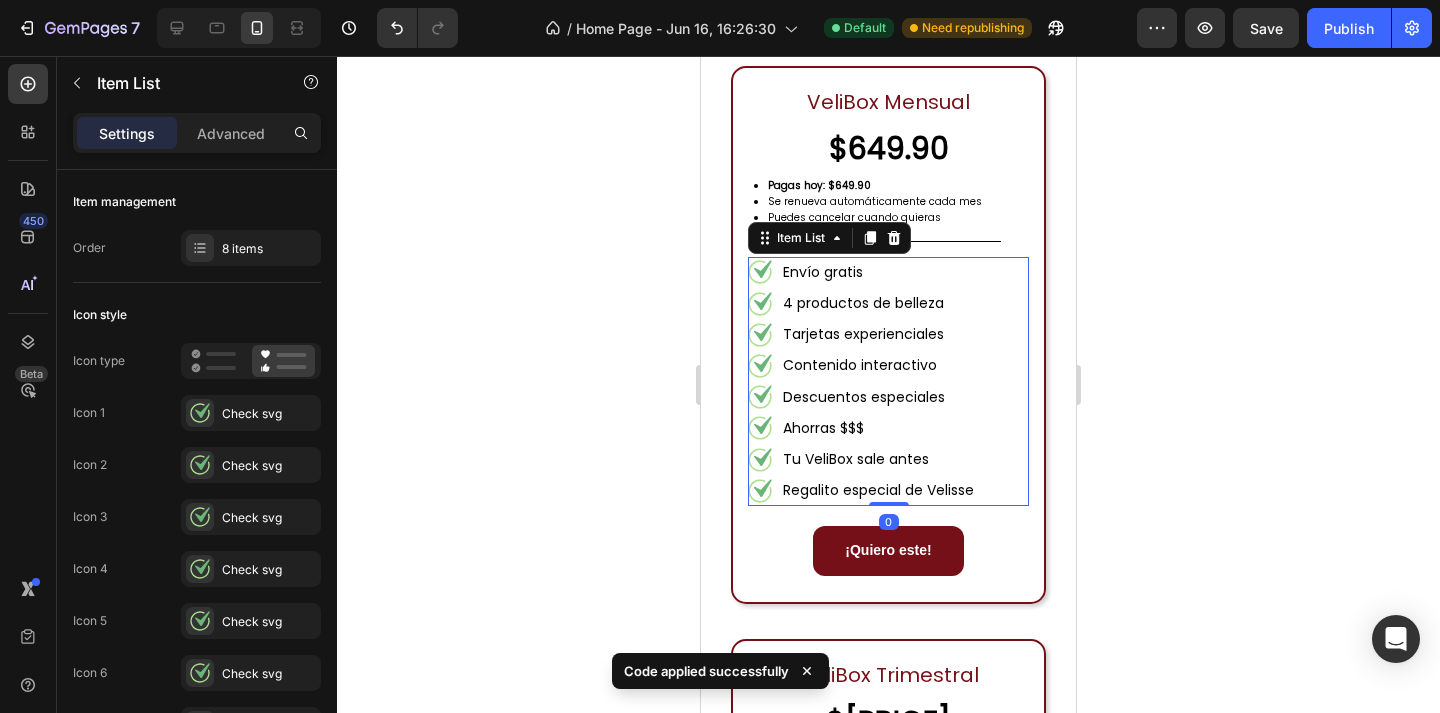 click on "Envío gratis 4 productos de belleza Tarjetas experienciales Contenido interactivo Descuentos especiales Ahorras $$$ Tu VeliBox sale antes Regalito especial de Velisse" at bounding box center [888, 382] 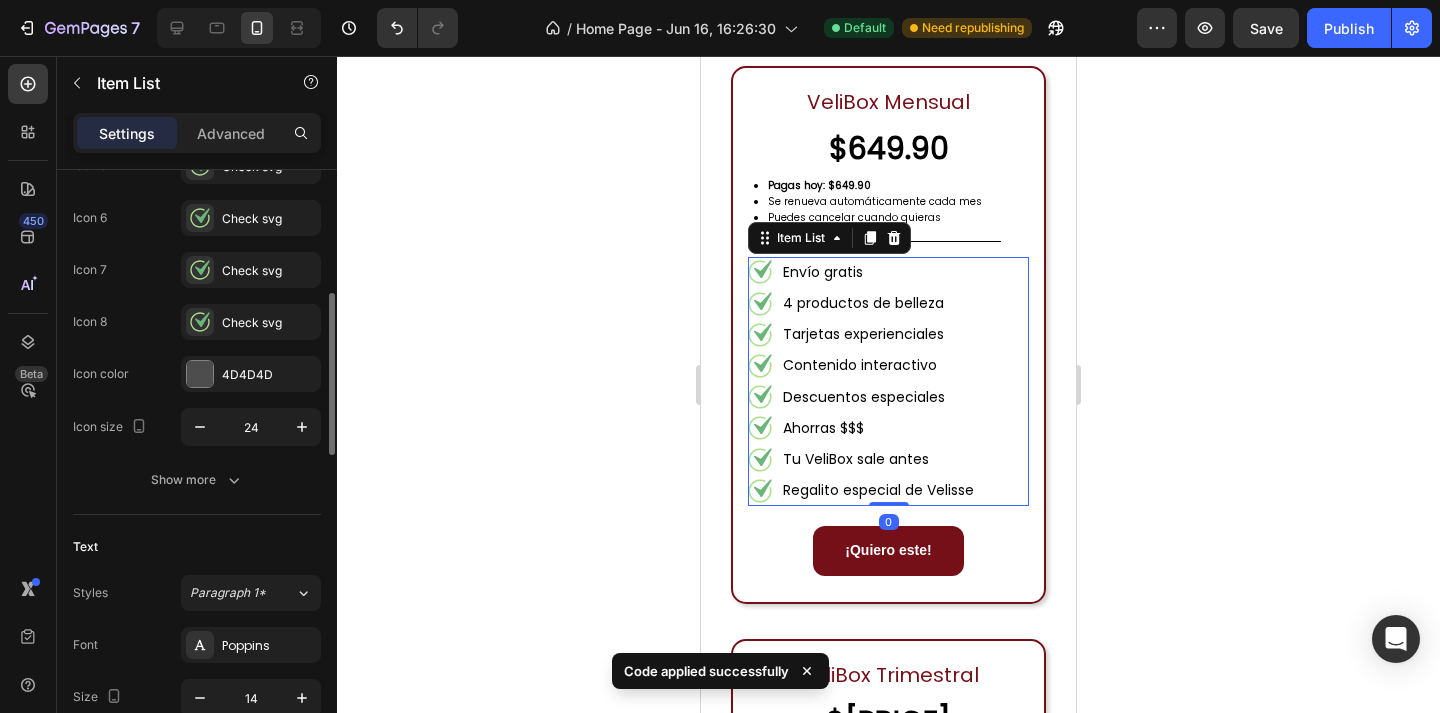 scroll, scrollTop: 578, scrollLeft: 0, axis: vertical 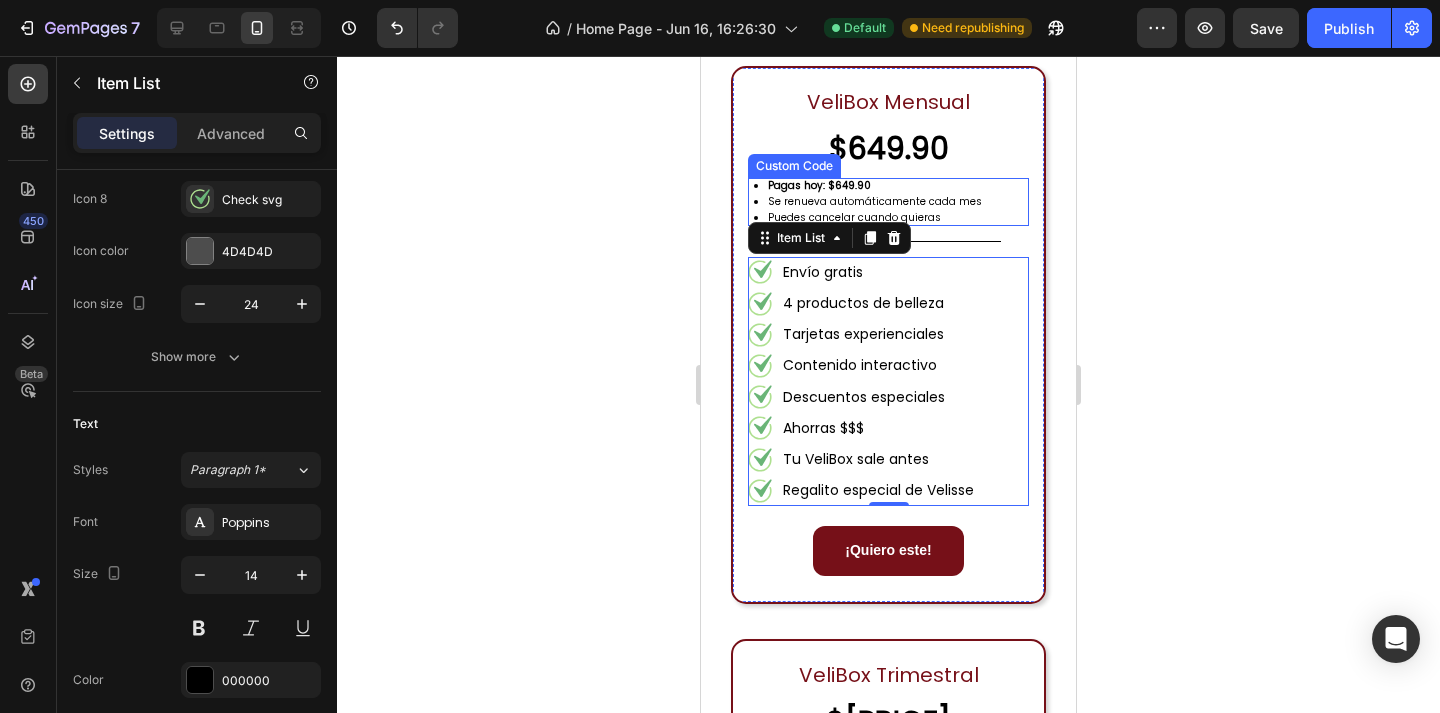 click on "Se renueva automáticamente cada mes" at bounding box center (898, 202) 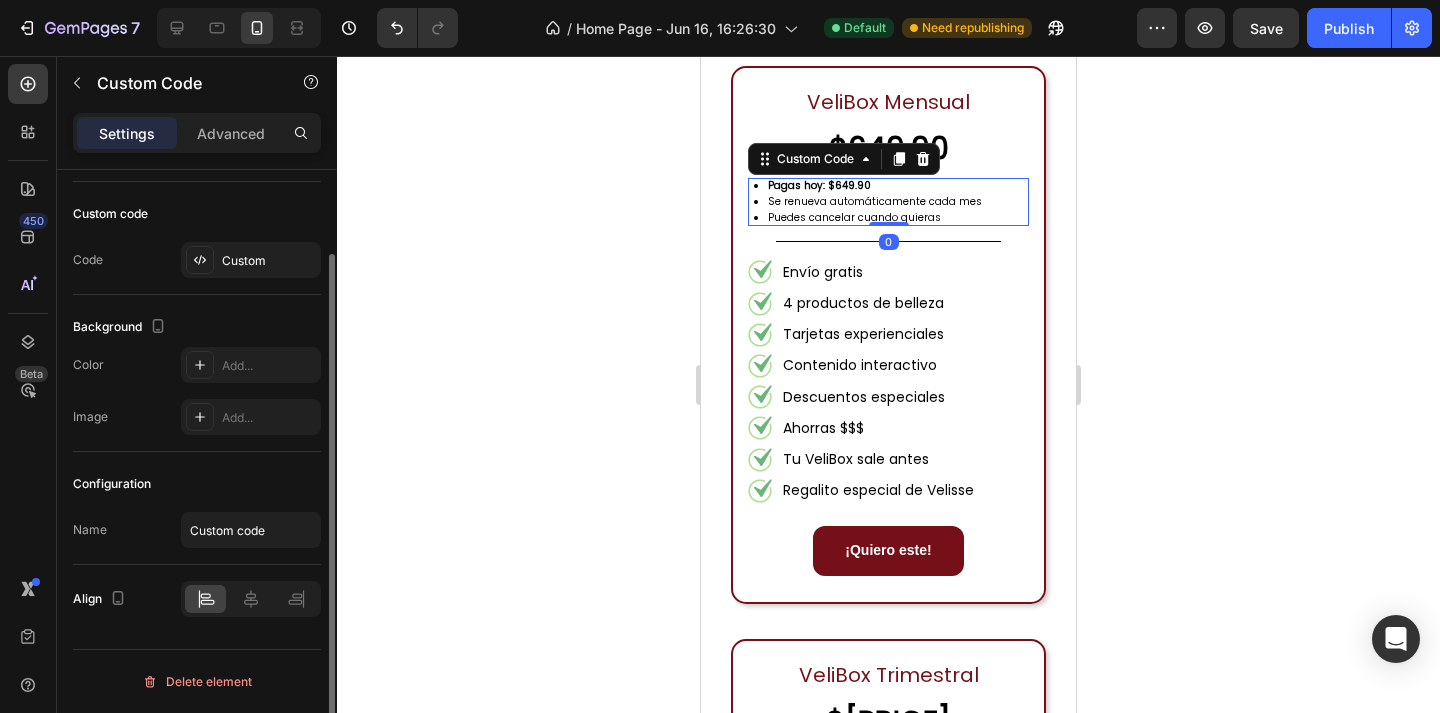 scroll, scrollTop: 0, scrollLeft: 0, axis: both 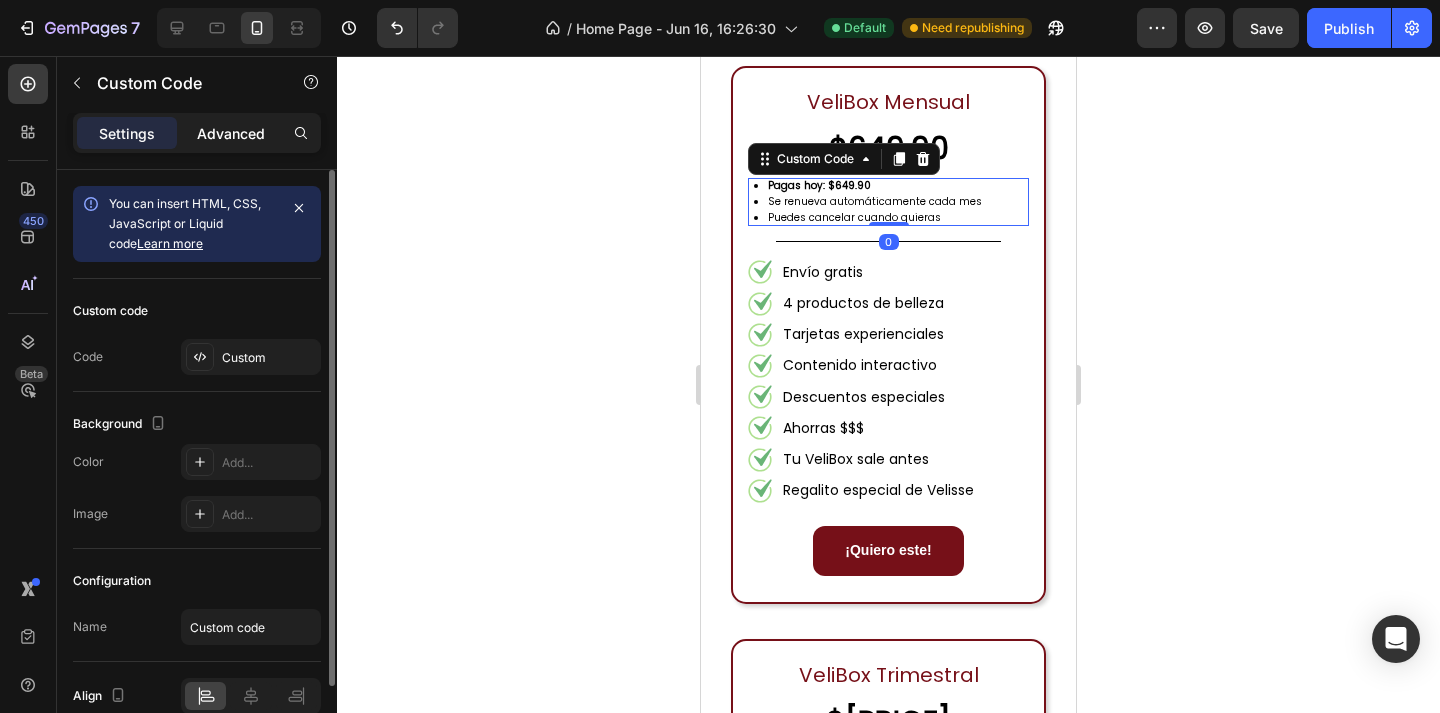 click on "Advanced" at bounding box center (231, 133) 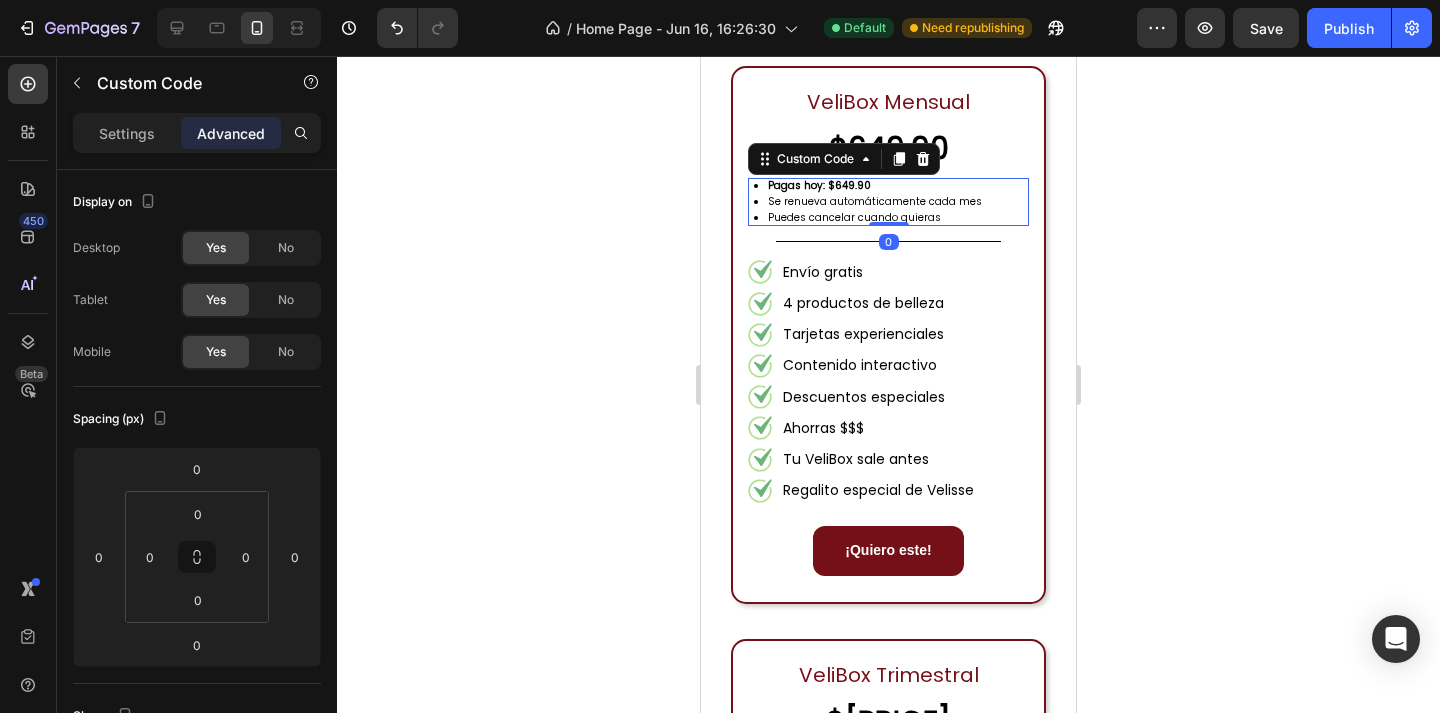 click on "Se renueva automáticamente cada mes" at bounding box center [898, 202] 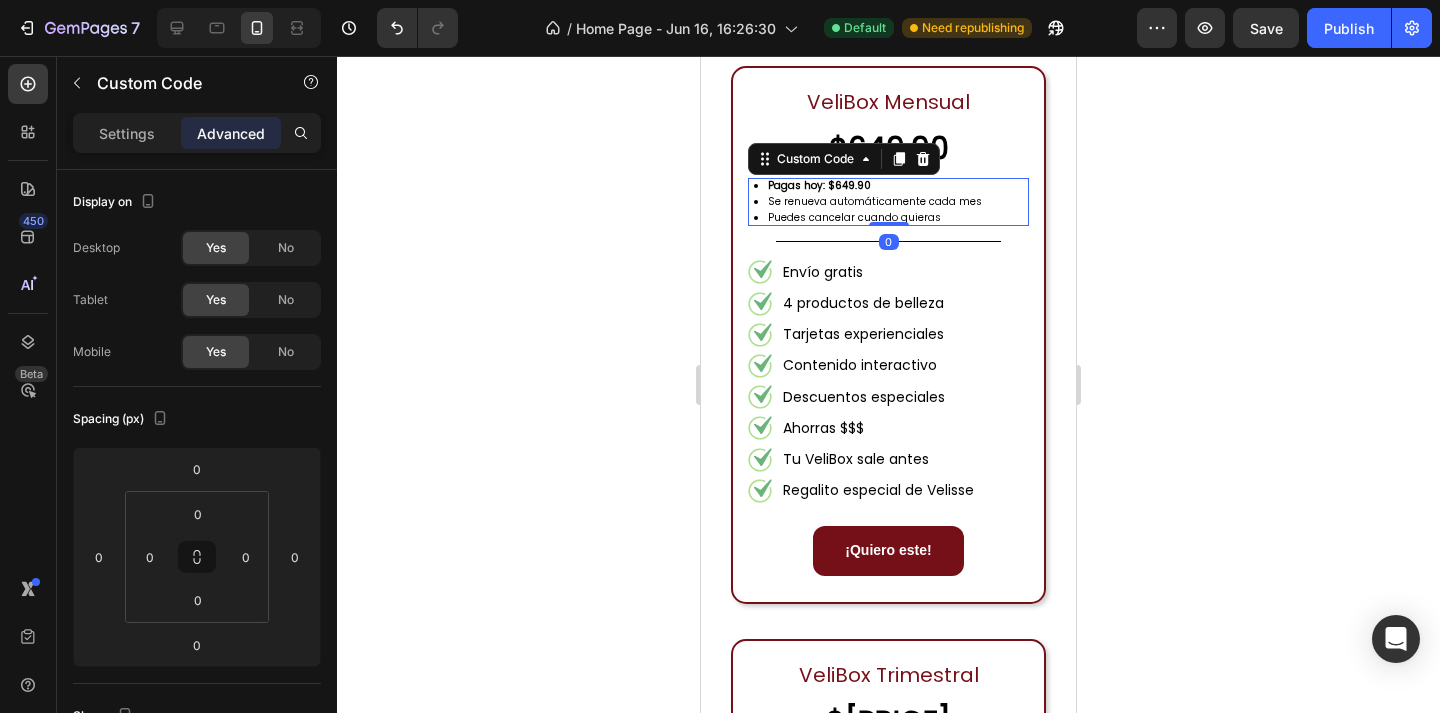 click on "Se renueva automáticamente cada mes" at bounding box center [898, 202] 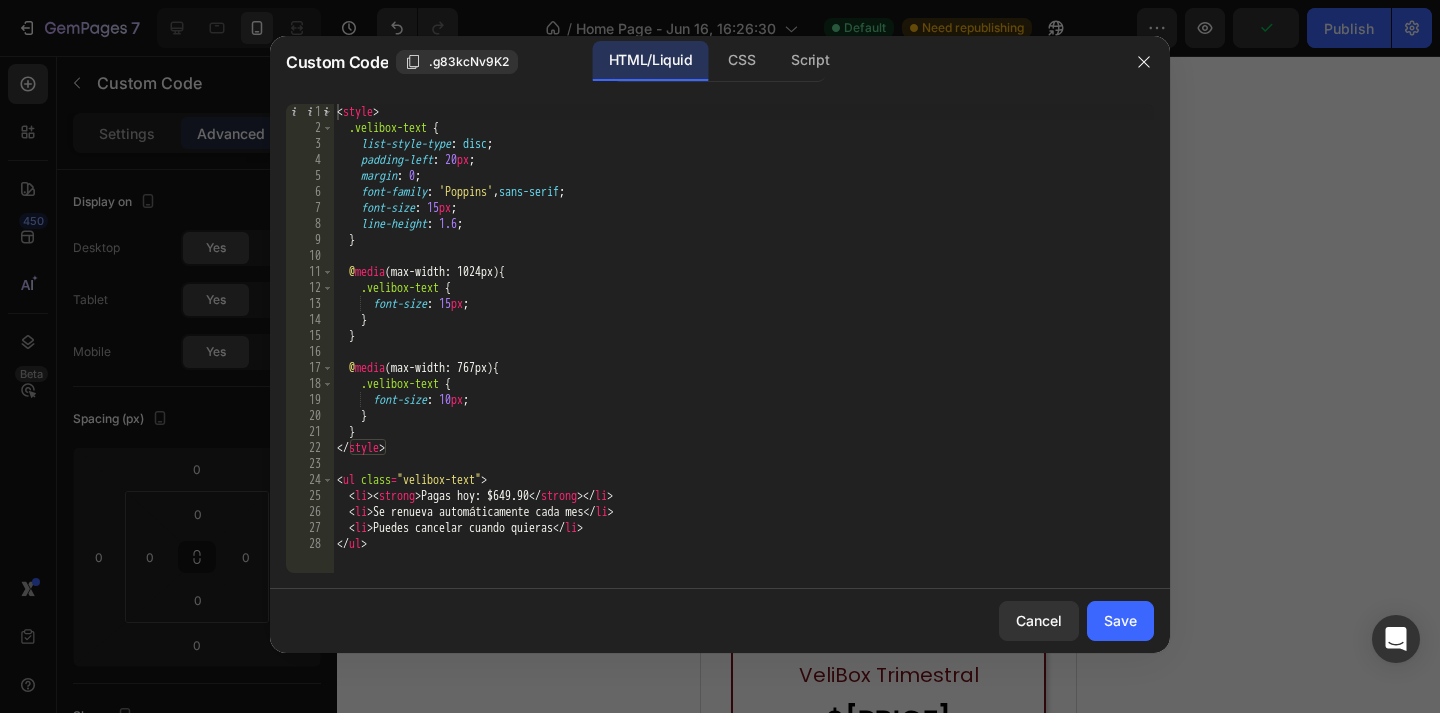 click on "< style >    .velibox-text   {      list-style-type :   disc ;      padding-left :   20 px ;      margin :   0 ;      font-family :   ' Poppins ' ,  sans-serif ;      font-size :   15 px ;      line-height :   1.6 ;    }    @ media  (max-width: 1024px)  {      .velibox-text   {         font-size :   15 px ;      }    }    @ media  (max-width: 767px)  {      .velibox-text   {         font-size :   10 px ;      }    } </ style > < ul   class = "velibox-text" >    < li > < strong > Pagas hoy: $[PRICE] </ strong > </ li >    < li > Se renueva automáticamente cada mes </ li >    < li > Puedes cancelar cuando quieras </ li > </ ul >" at bounding box center (743, 354) 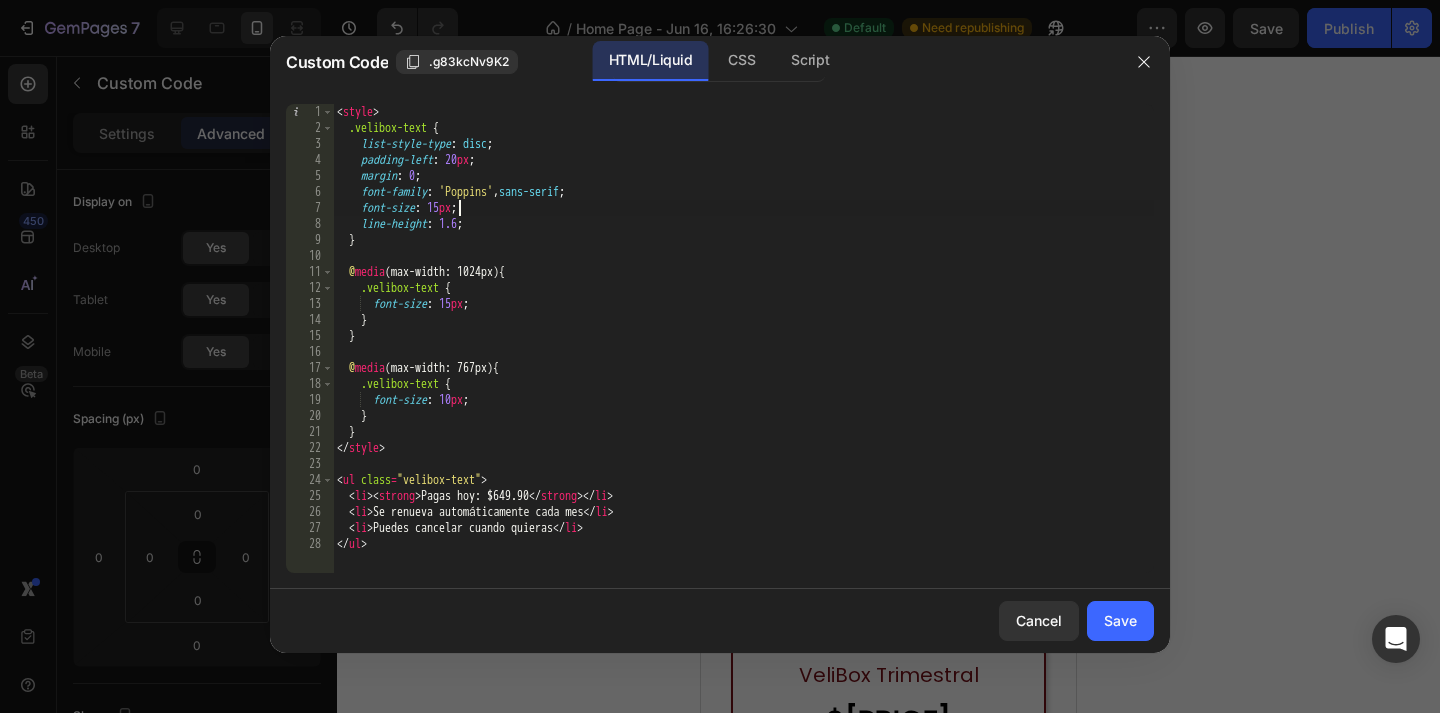 click on "< style >    .velibox-text   {      list-style-type :   disc ;      padding-left :   20 px ;      margin :   0 ;      font-family :   ' Poppins ' ,  sans-serif ;      font-size :   15 px ;      line-height :   1.6 ;    }    @ media  (max-width: 1024px)  {      .velibox-text   {         font-size :   15 px ;      }    }    @ media  (max-width: 767px)  {      .velibox-text   {         font-size :   10 px ;      }    } </ style > < ul   class = "velibox-text" >    < li > < strong > Pagas hoy: $[PRICE] </ strong > </ li >    < li > Se renueva automáticamente cada mes </ li >    < li > Puedes cancelar cuando quieras </ li > </ ul >" at bounding box center (743, 354) 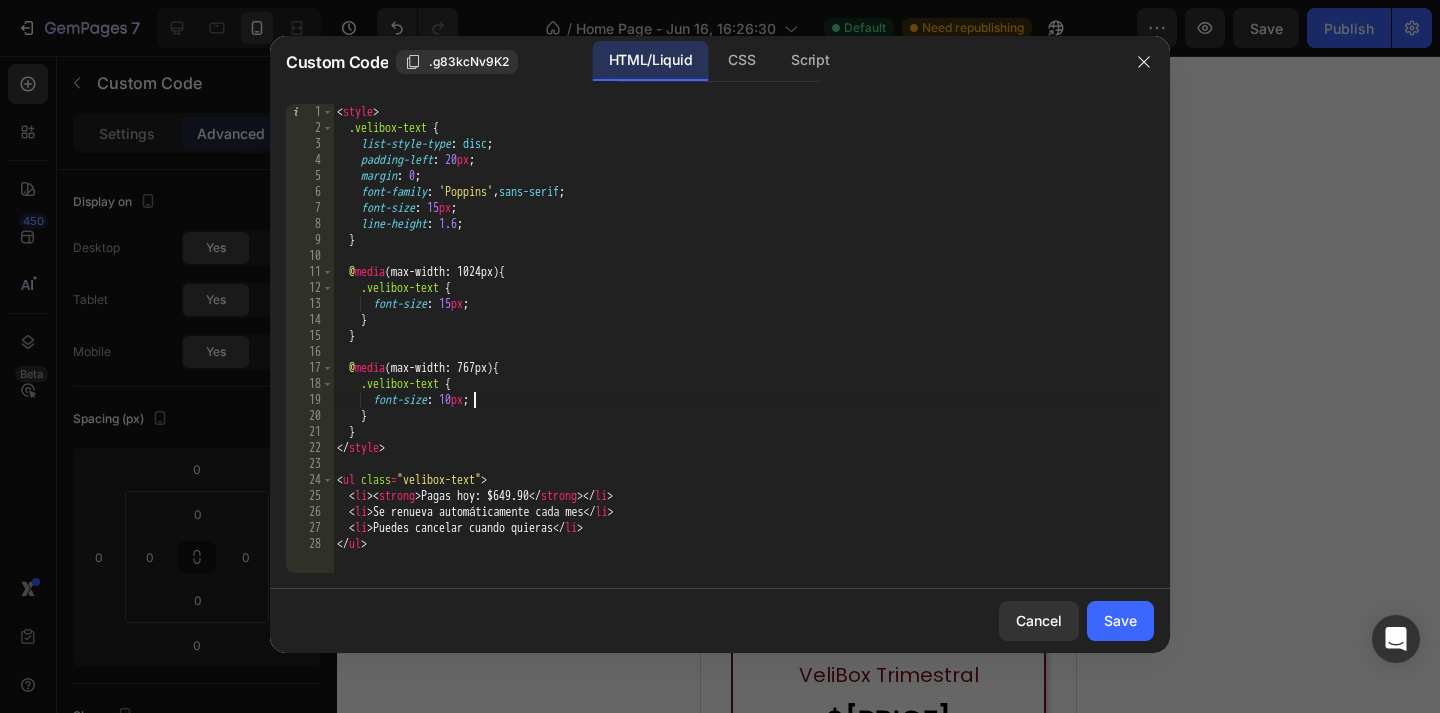 scroll, scrollTop: 0, scrollLeft: 11, axis: horizontal 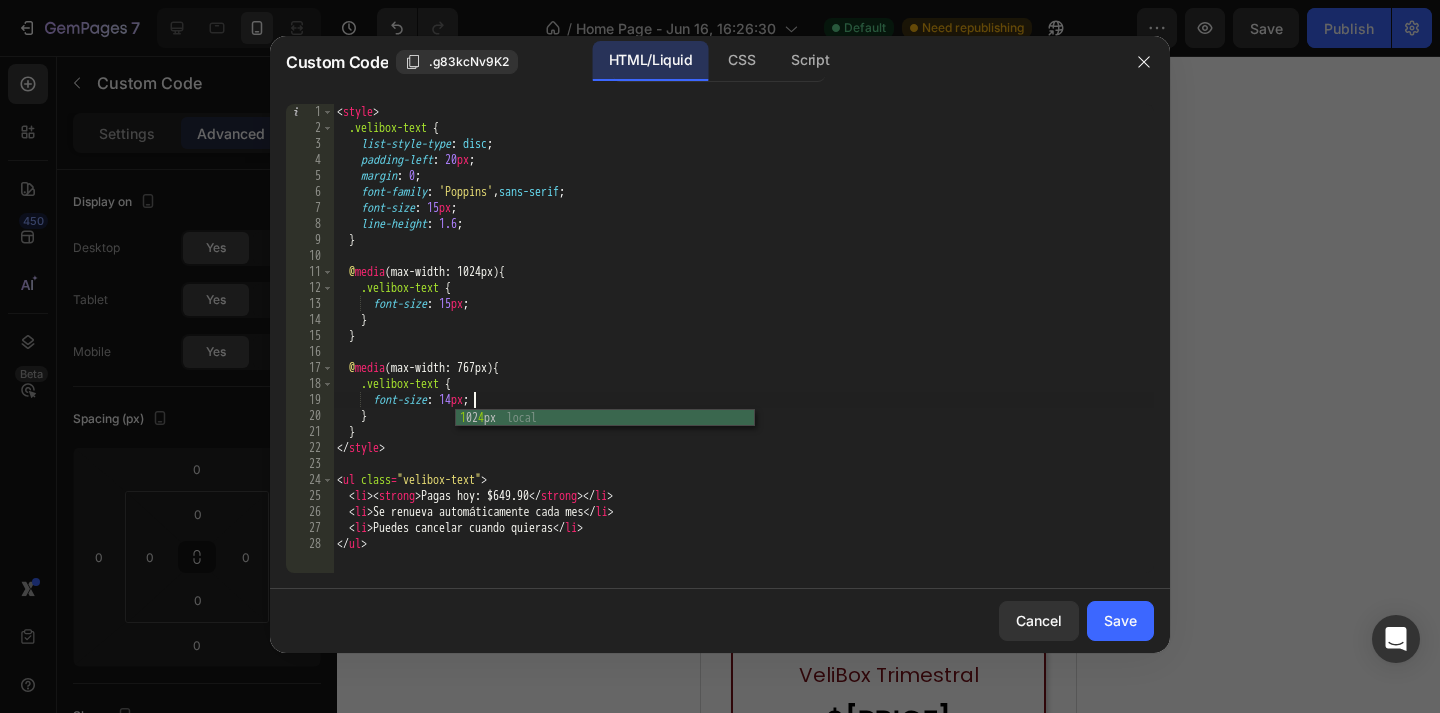 type on "font-size: 14px;" 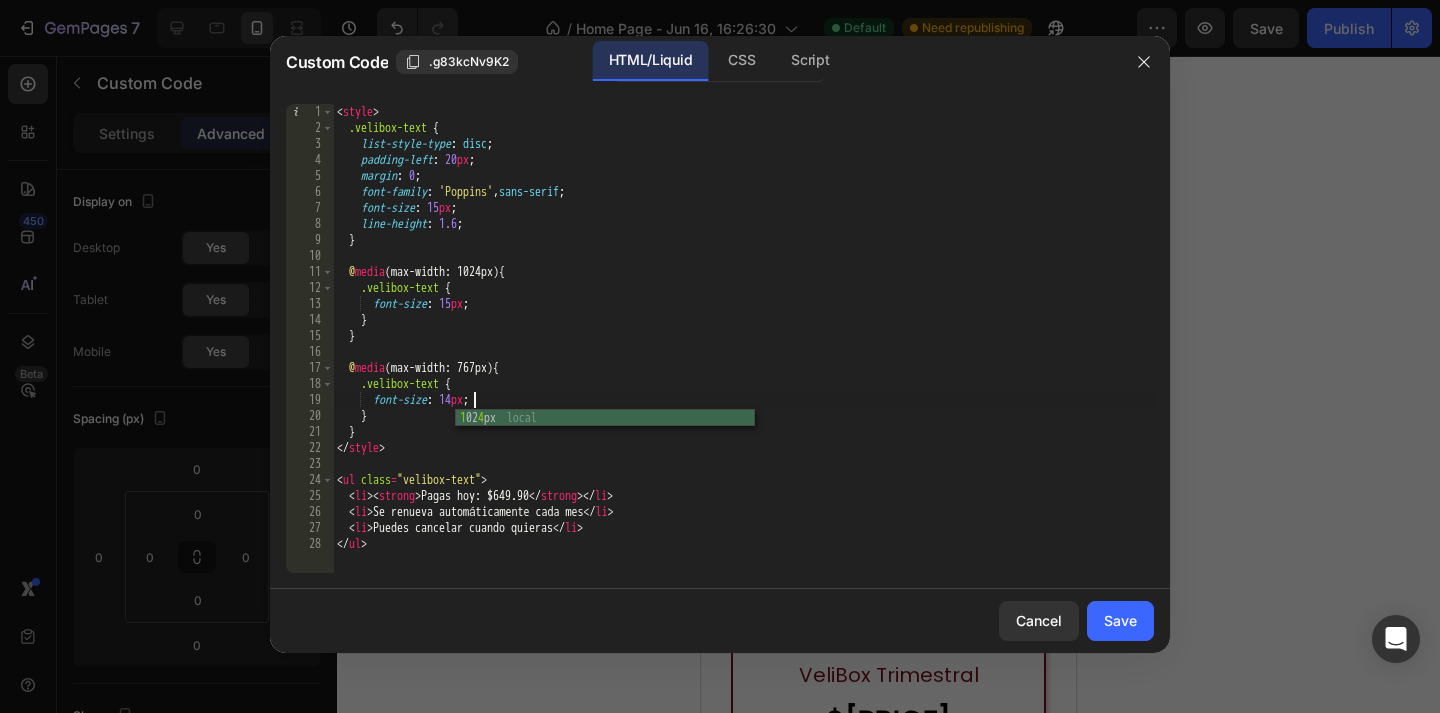 click on "Save" at bounding box center [1120, 620] 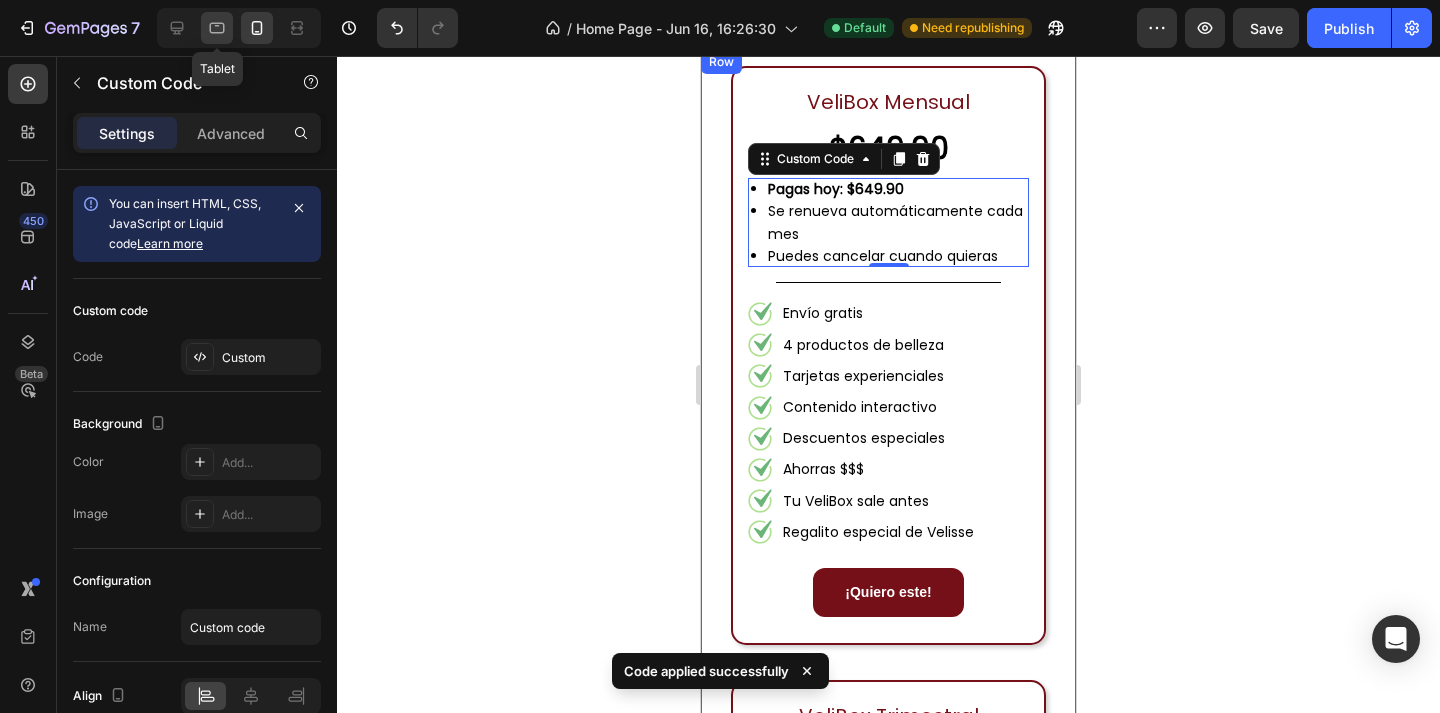 click 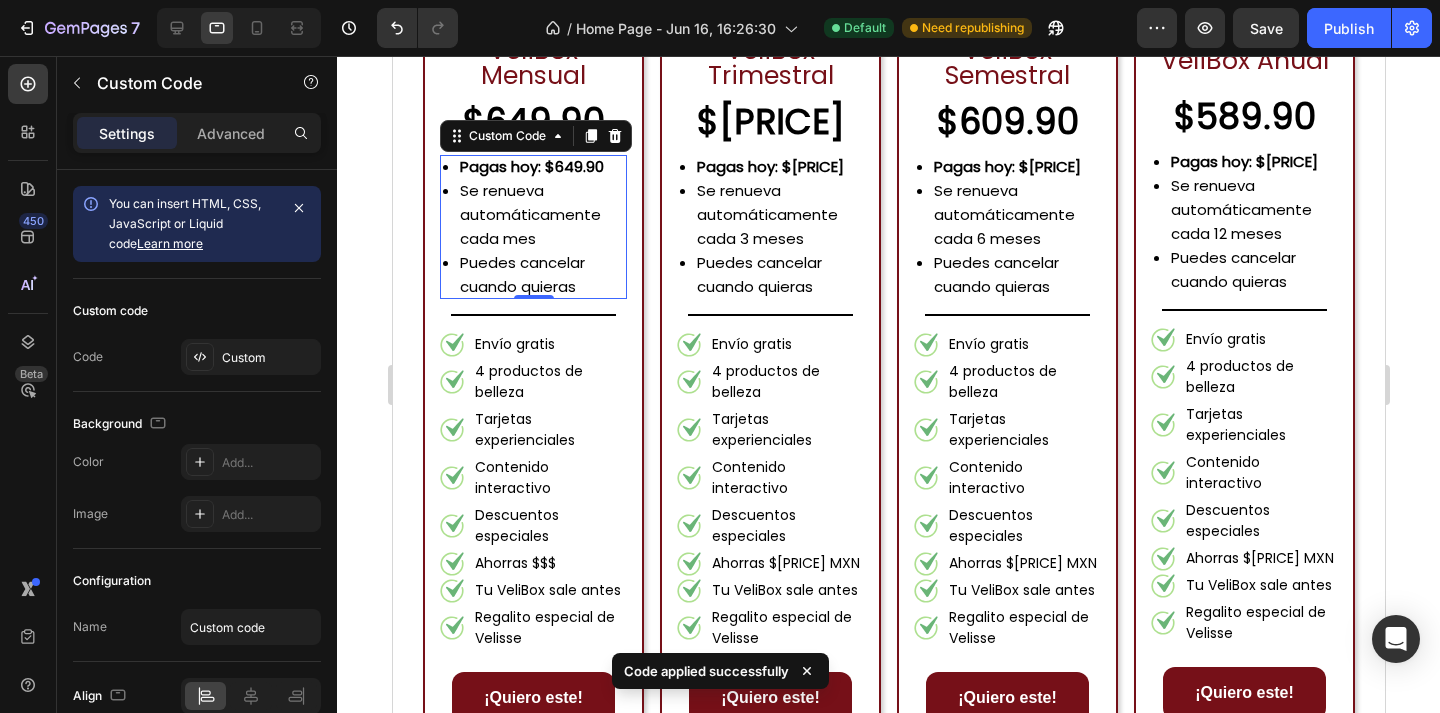 scroll, scrollTop: 2389, scrollLeft: 0, axis: vertical 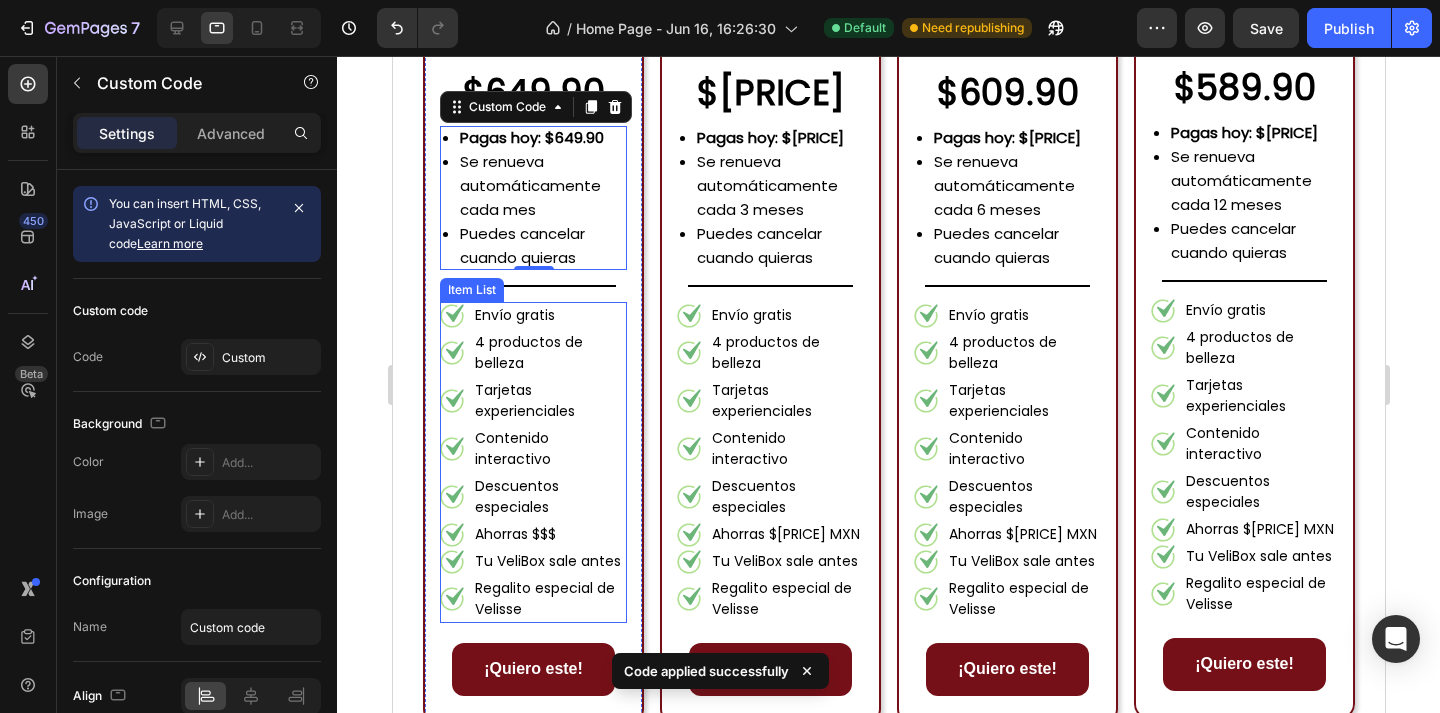 click on "Envío gratis" at bounding box center [548, 315] 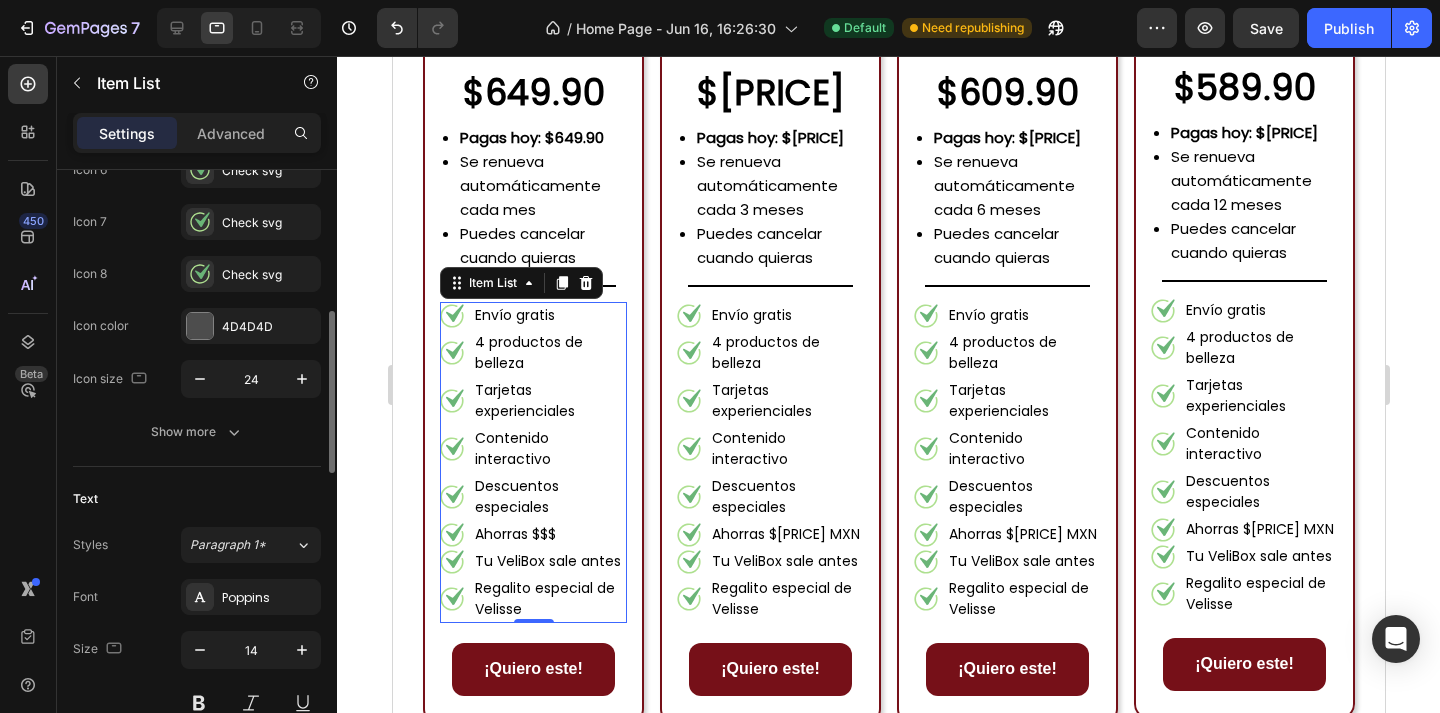 scroll, scrollTop: 566, scrollLeft: 0, axis: vertical 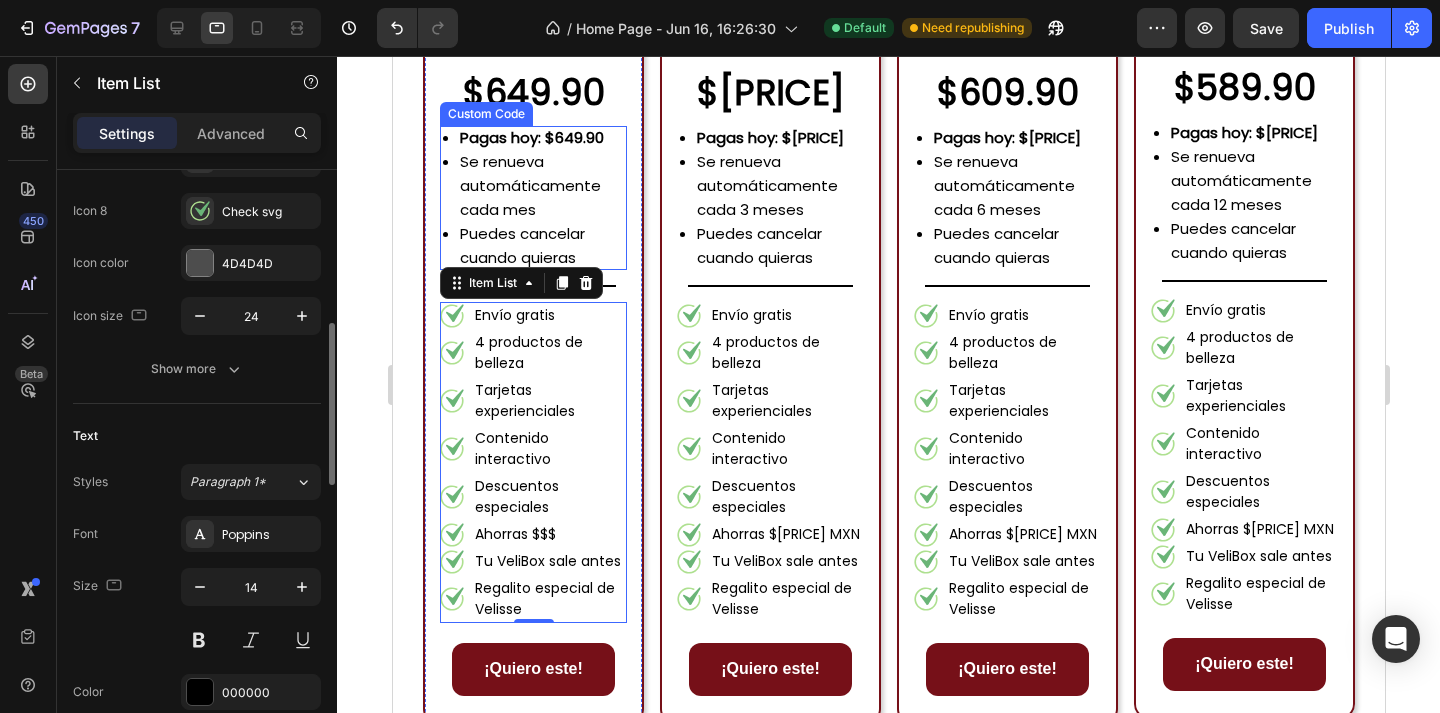click on "Pagas hoy: $649.90" at bounding box center [531, 137] 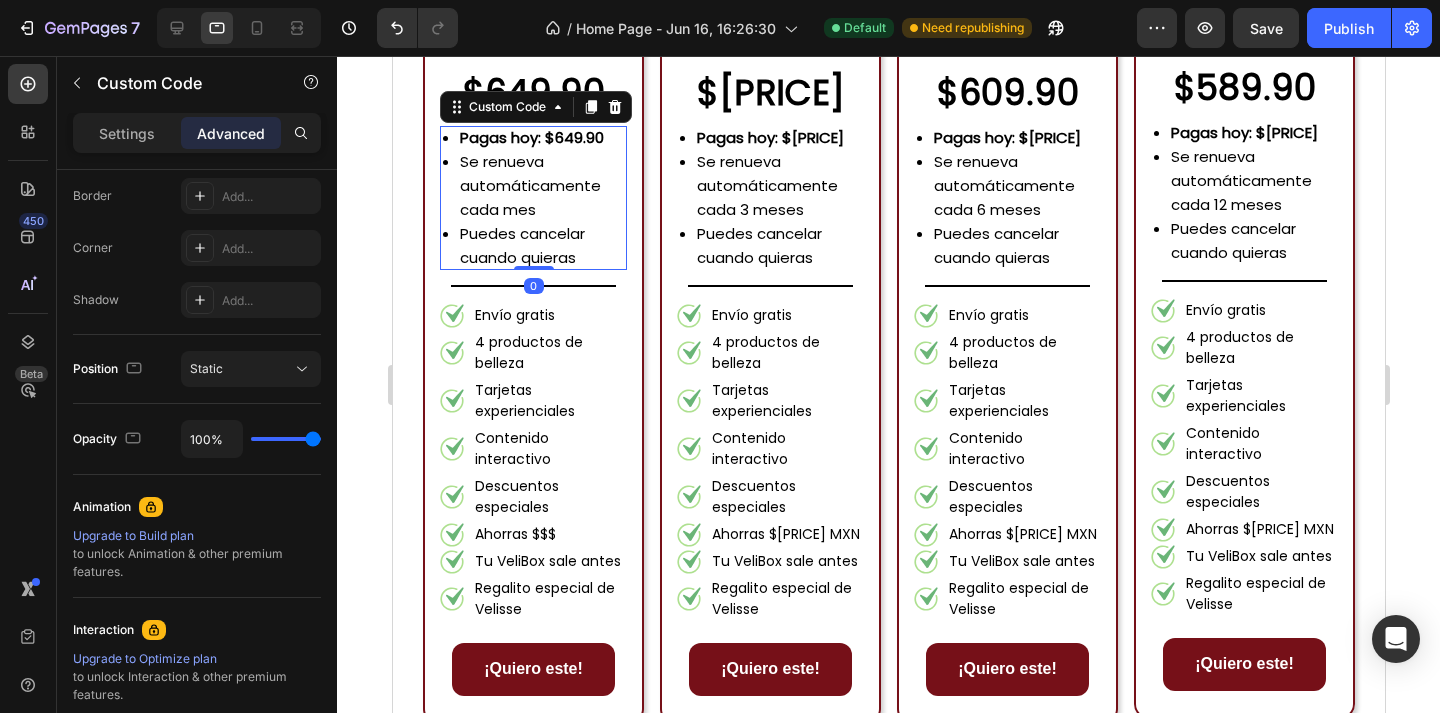 scroll, scrollTop: 0, scrollLeft: 0, axis: both 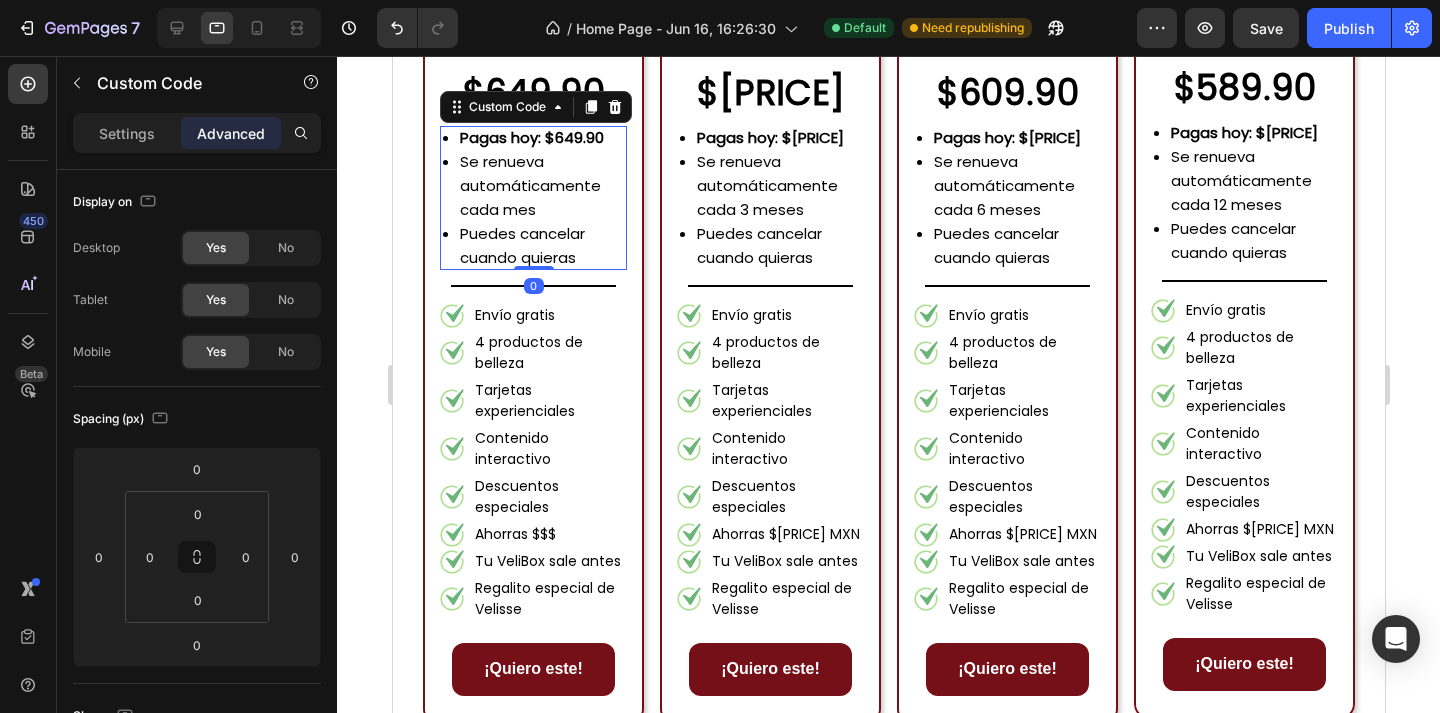 click on "Se renueva automáticamente cada mes" at bounding box center (542, 186) 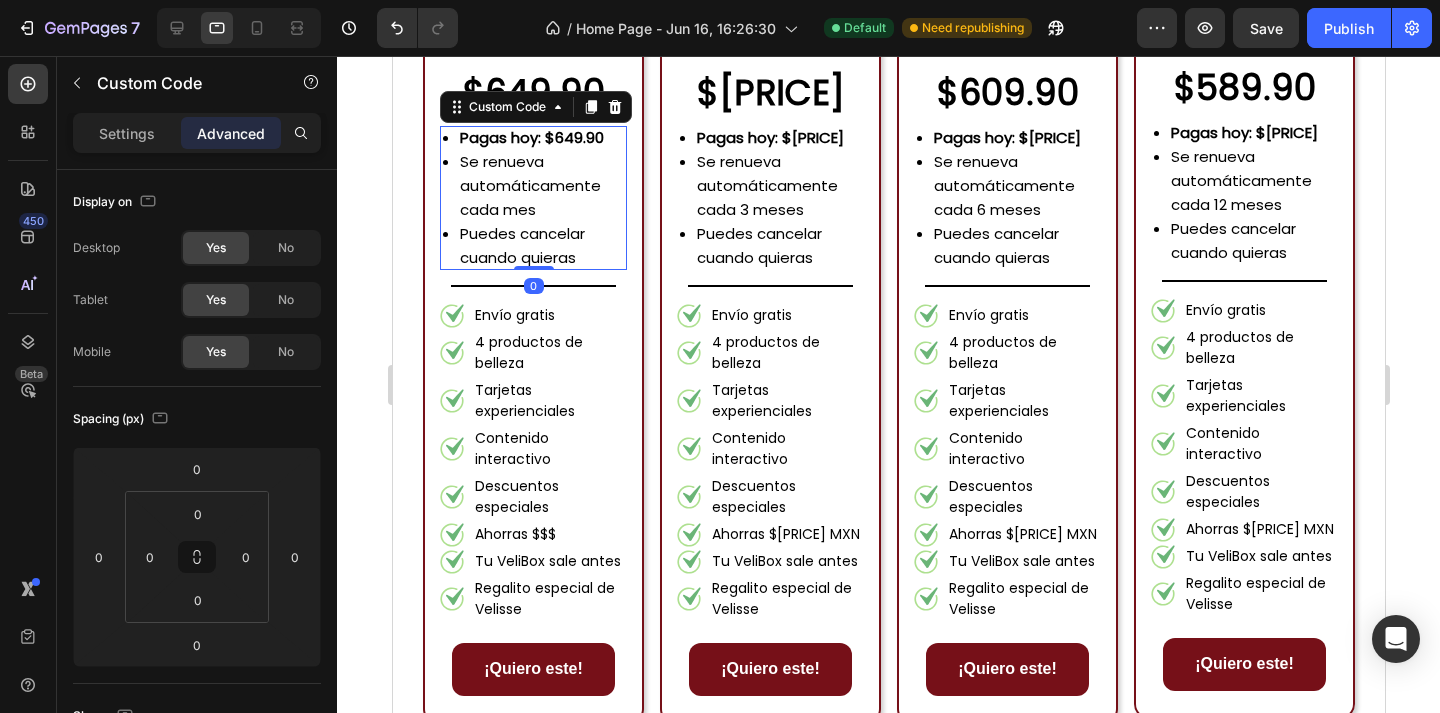 click on "Se renueva automáticamente cada mes" at bounding box center [542, 186] 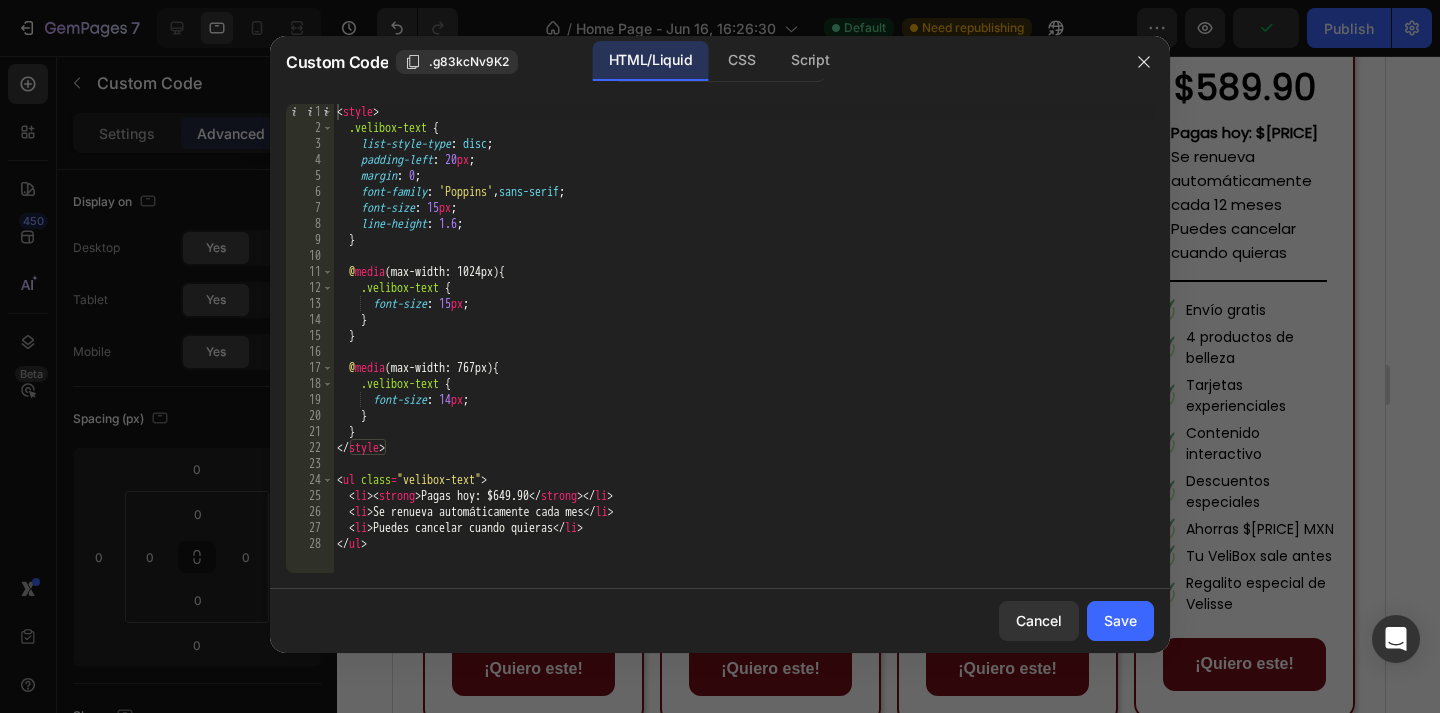 click on "Pagas hoy: $[PRICE] Se renueva automáticamente cada mes Puedes cancelar cuando quieras" at bounding box center (743, 354) 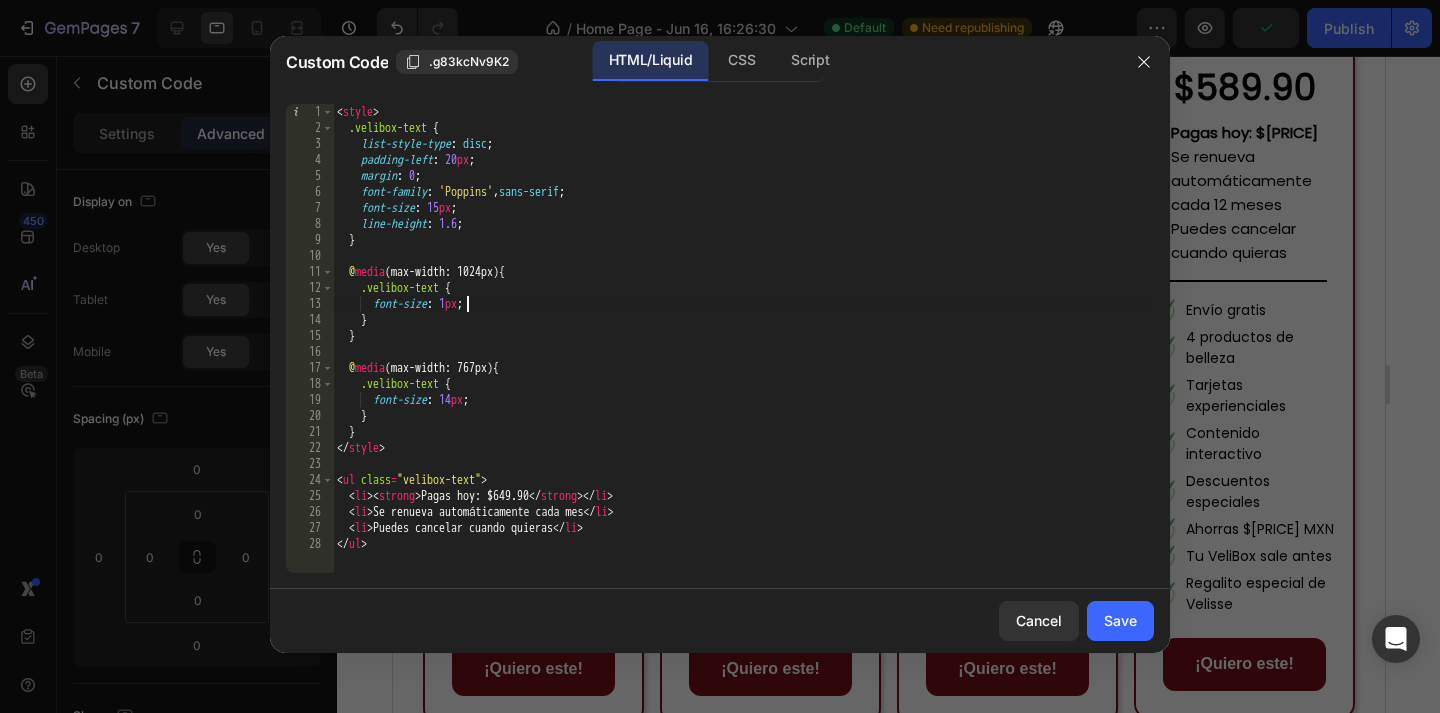 scroll, scrollTop: 0, scrollLeft: 11, axis: horizontal 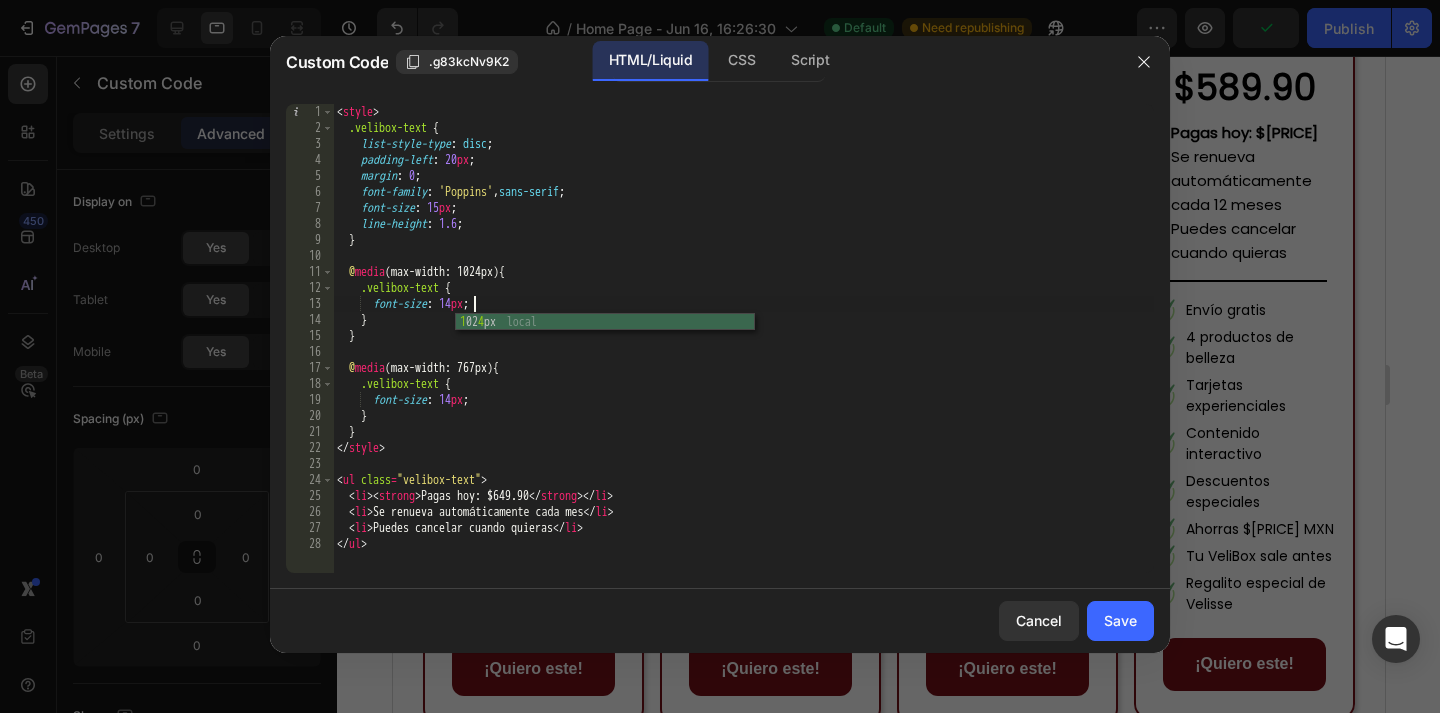 click on "< style >    .velibox-text   {      list-style-type :   disc ;      padding-left :   20 px ;      margin :   0 ;      font-family :   ' Poppins ' ,  sans-serif ;      font-size :   15 px ;      line-height :   1.6 ;    }    @ media  (max-width: 1024px)  {      .velibox-text   {         font-size :   14 px ;      }    }    @ media  (max-width: 767px)  {      .velibox-text   {         font-size :   14 px ;      }    } </ style > < ul   class = "velibox-text" >    < li > < strong > Pagas hoy: $[PRICE] </ strong > </ li >    < li > Se renueva automáticamente cada mes </ li >    < li > Puedes cancelar cuando quieras </ li > </ ul >" at bounding box center (743, 354) 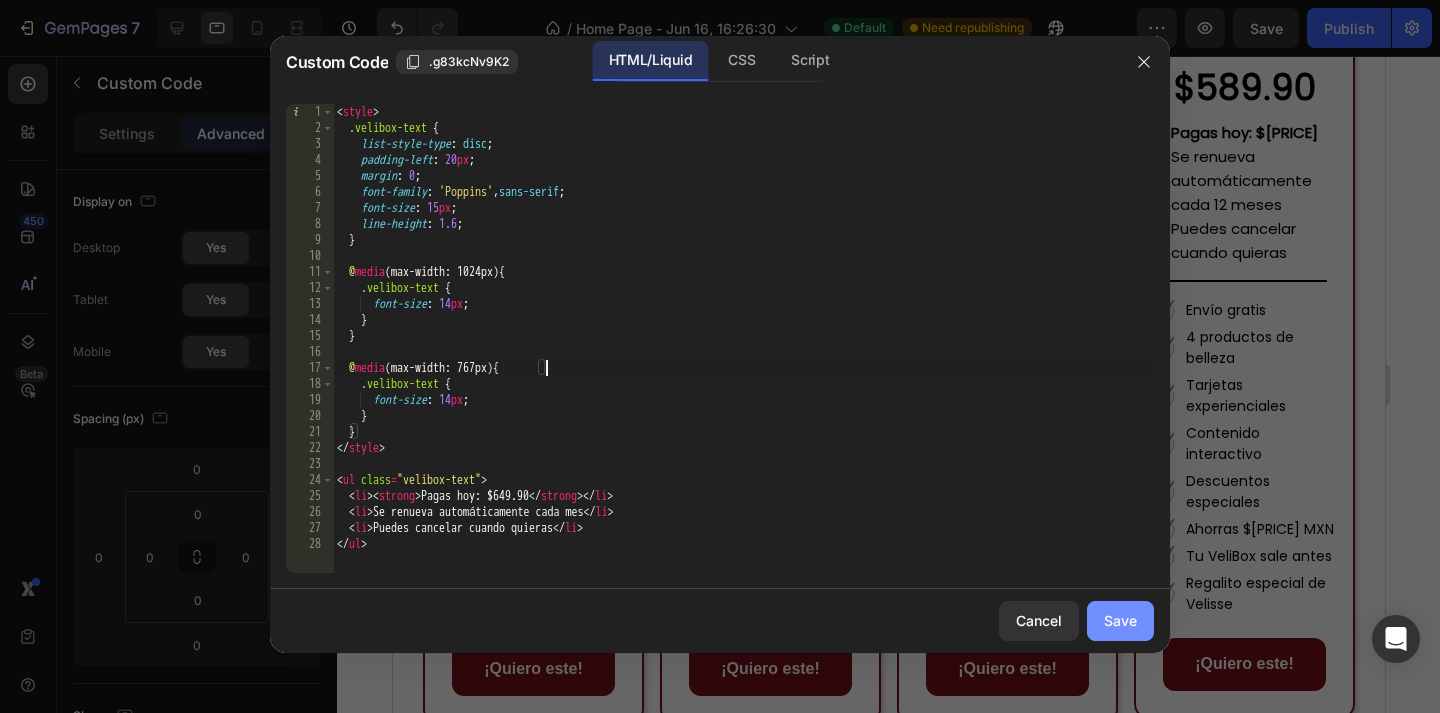 type on "@media (max-width: 767px) {" 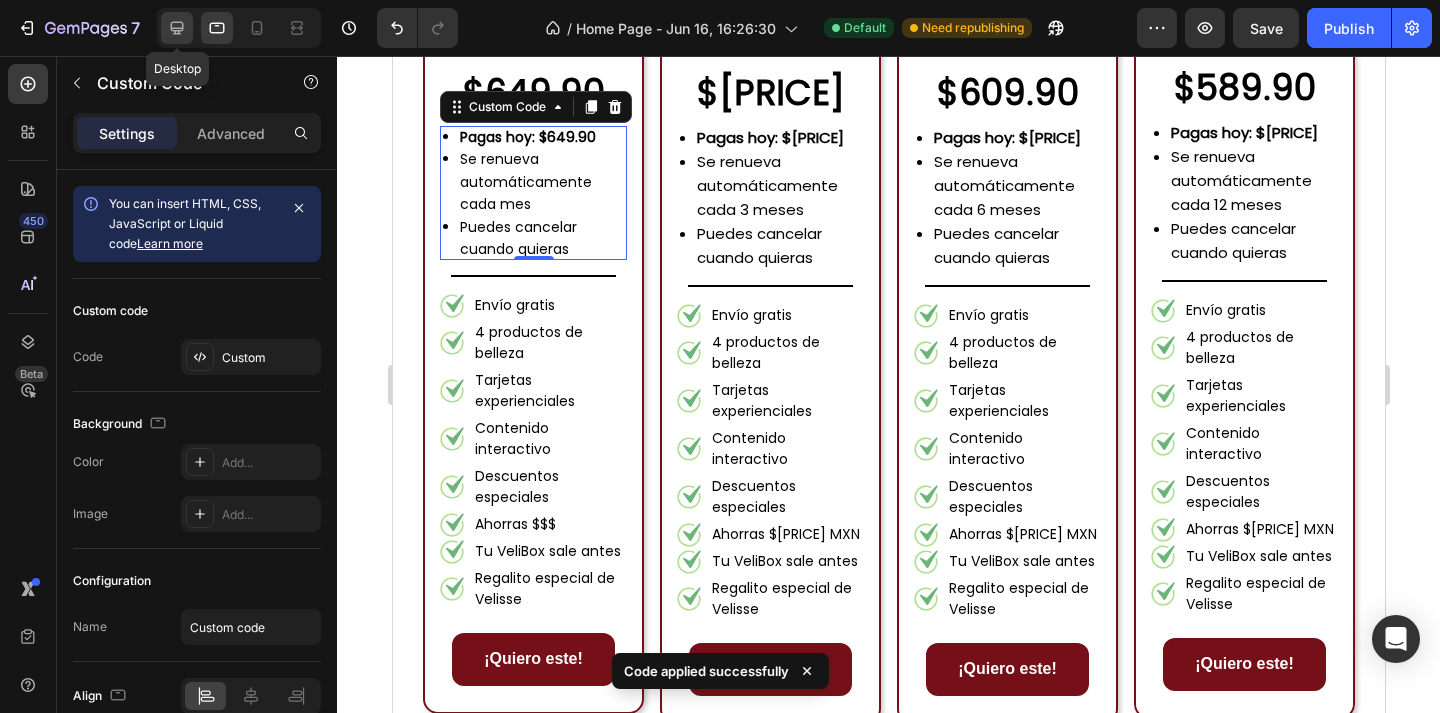 click 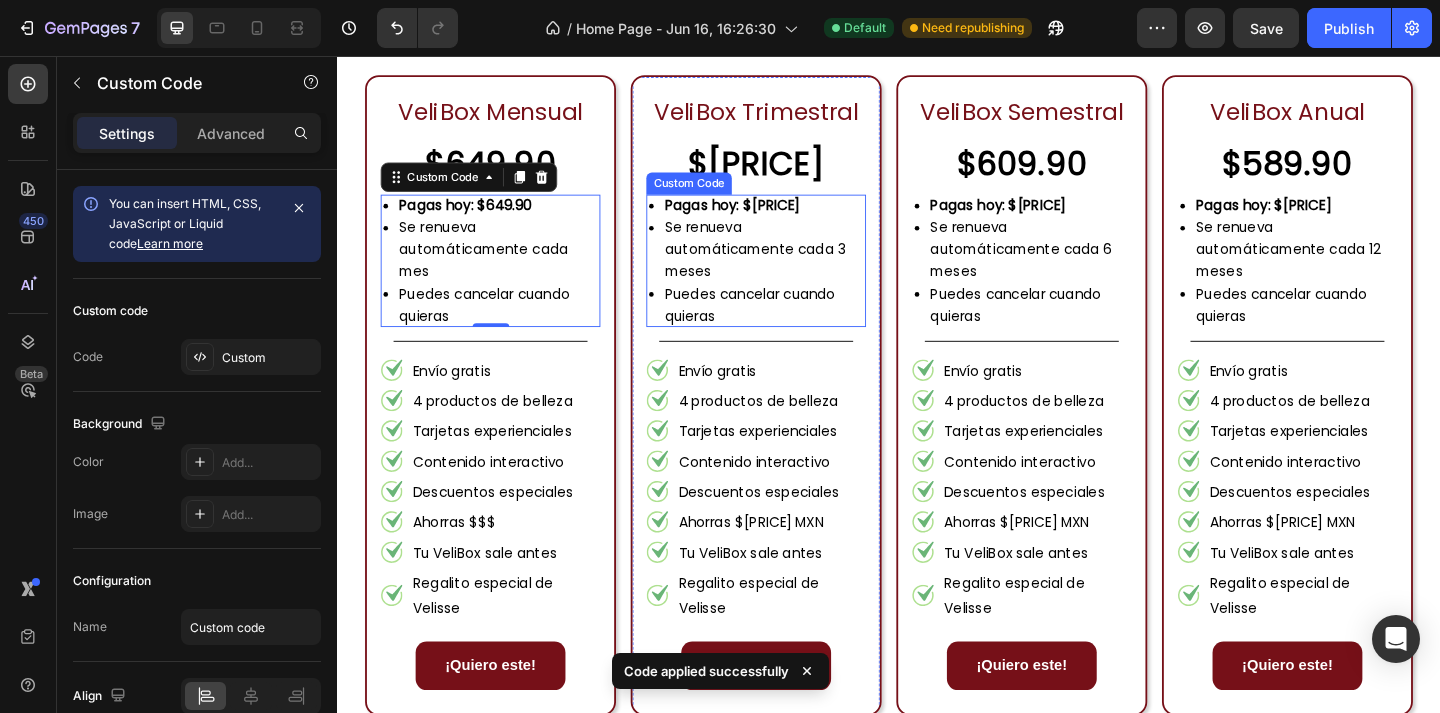 scroll, scrollTop: 2228, scrollLeft: 0, axis: vertical 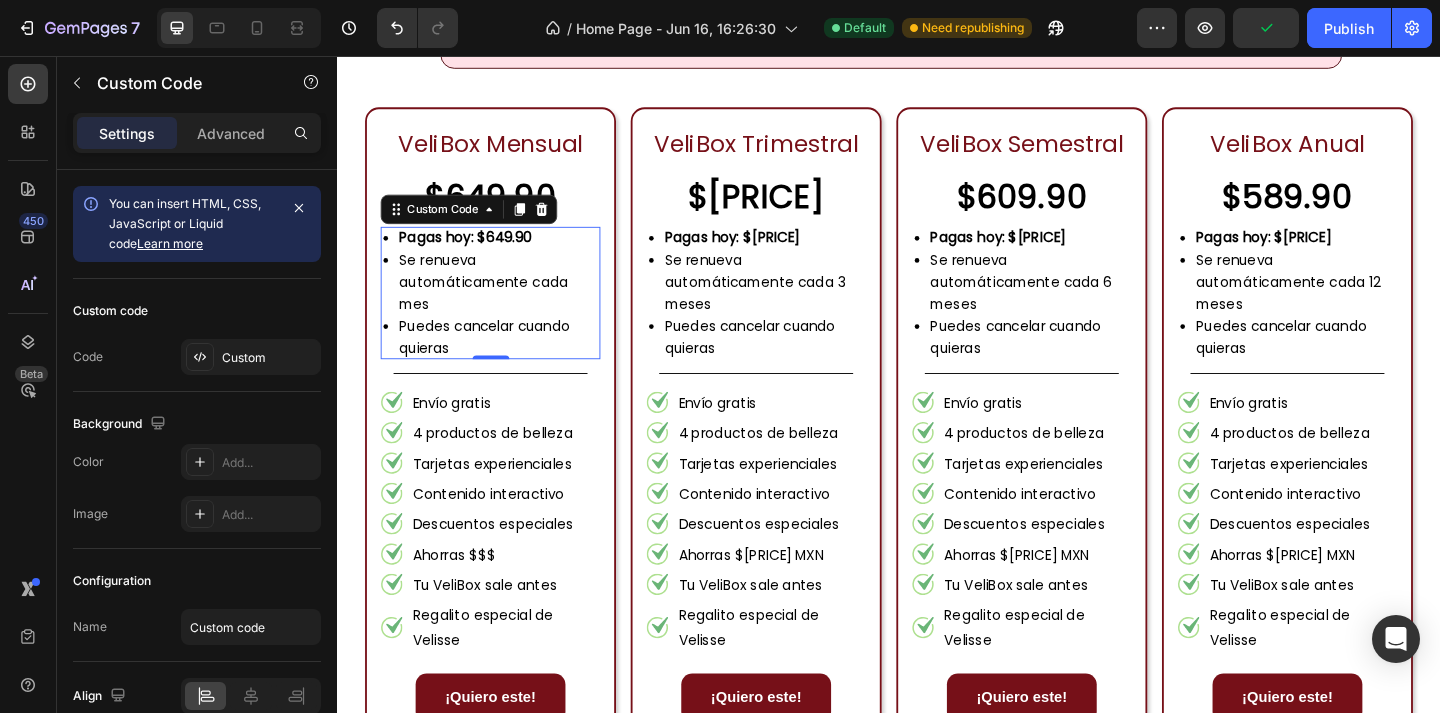 click on "Se renueva automáticamente cada mes" at bounding box center (513, 302) 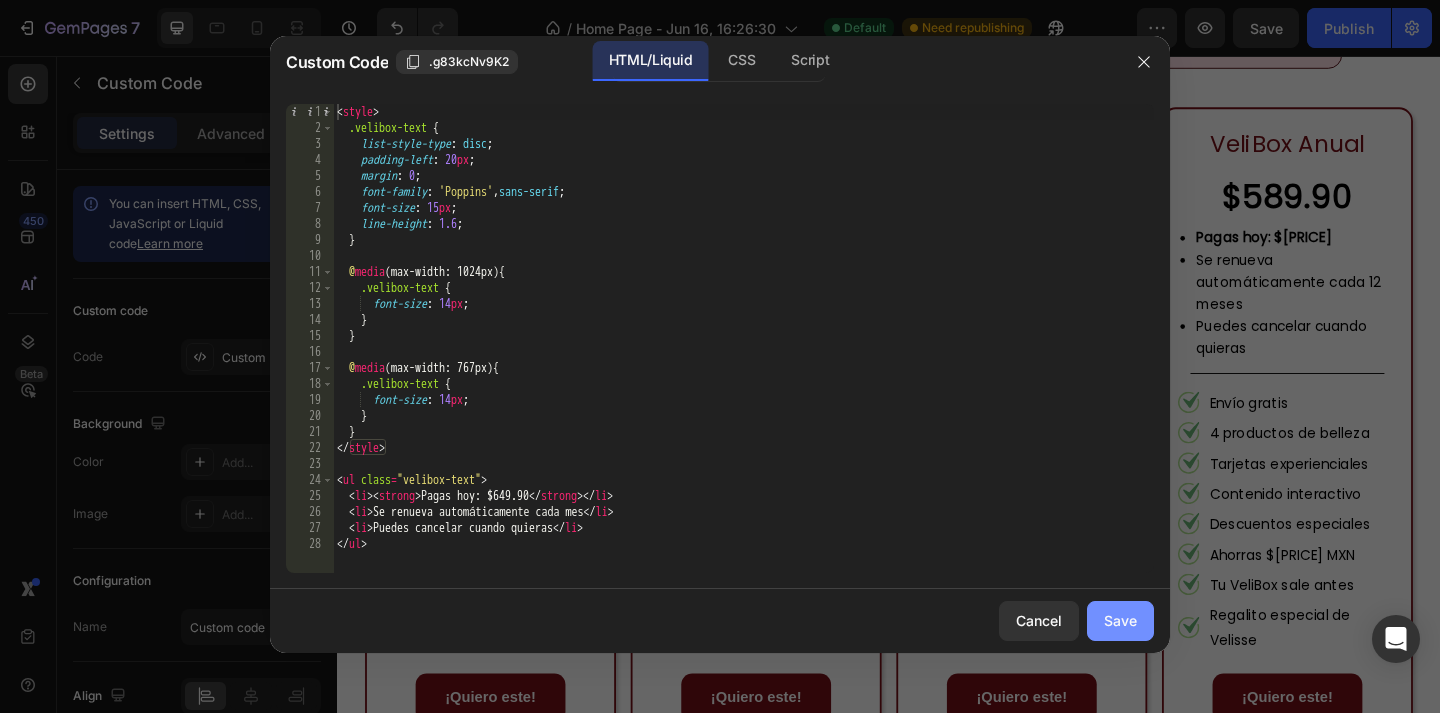 click on "Save" at bounding box center (1120, 620) 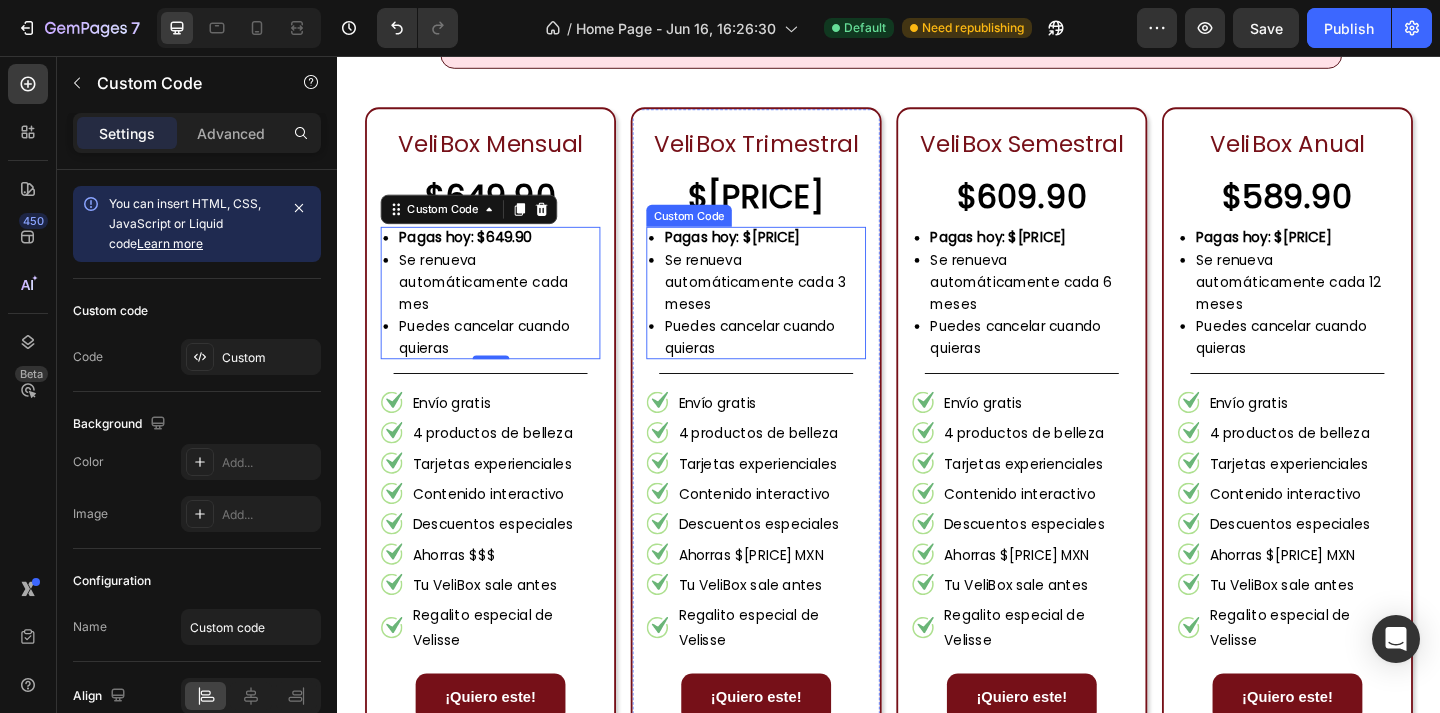 click on "Se renueva automáticamente cada 3 meses" at bounding box center [802, 302] 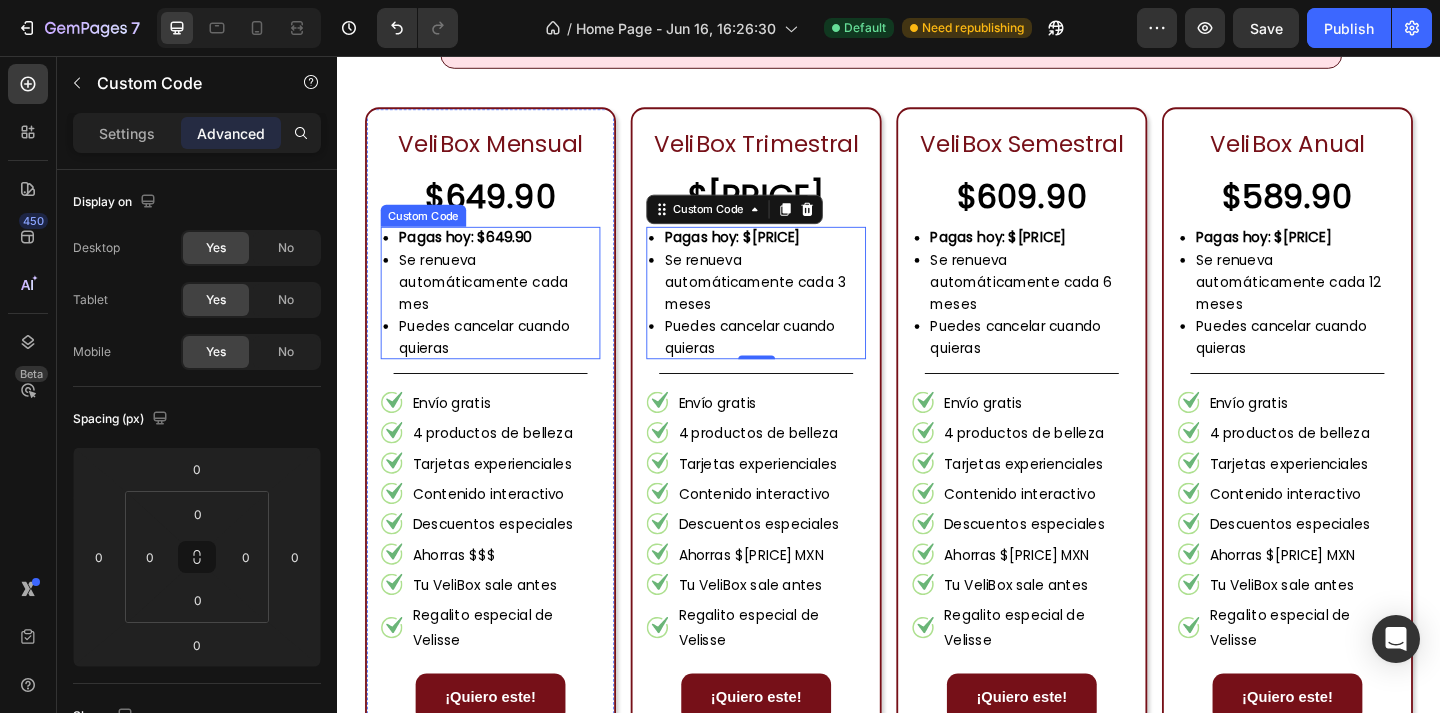 click on "Pagas hoy: $649.90" at bounding box center [513, 254] 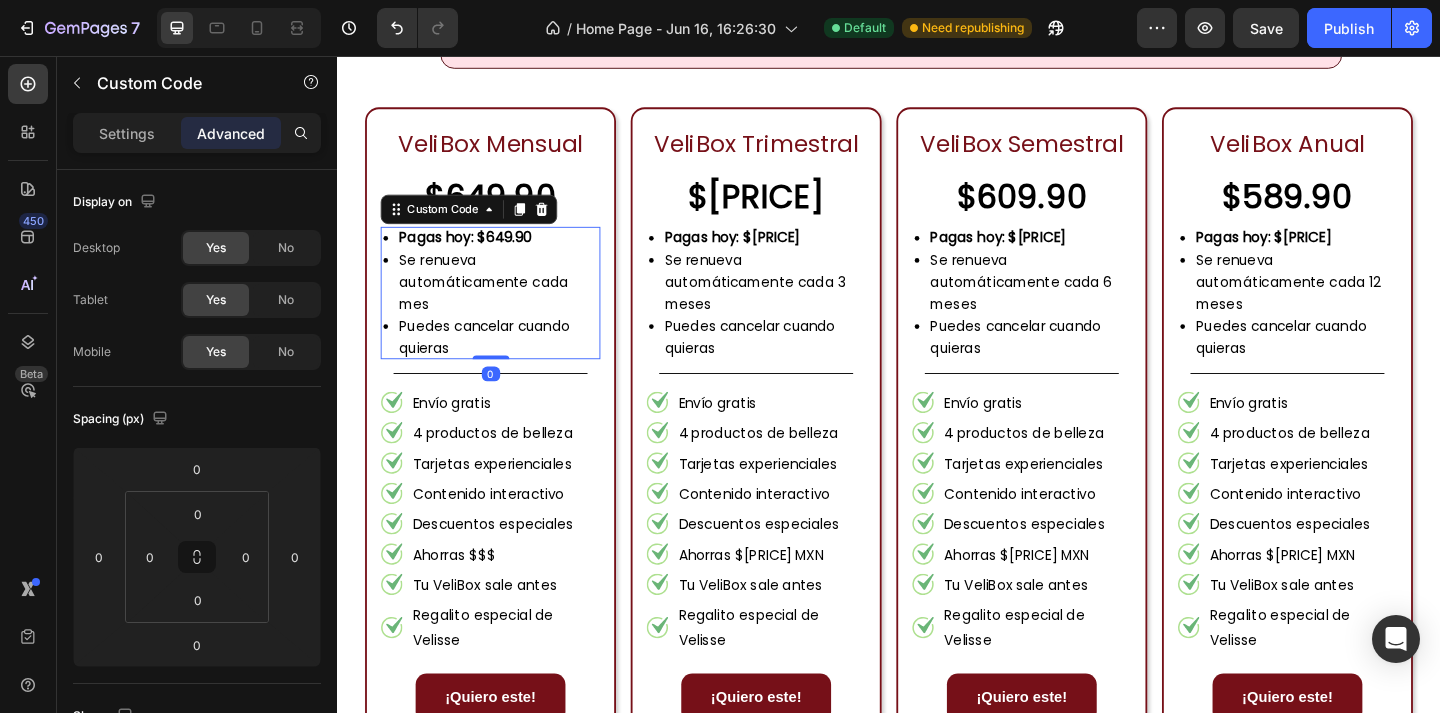 click on "Pagas hoy: $649.90" at bounding box center (513, 254) 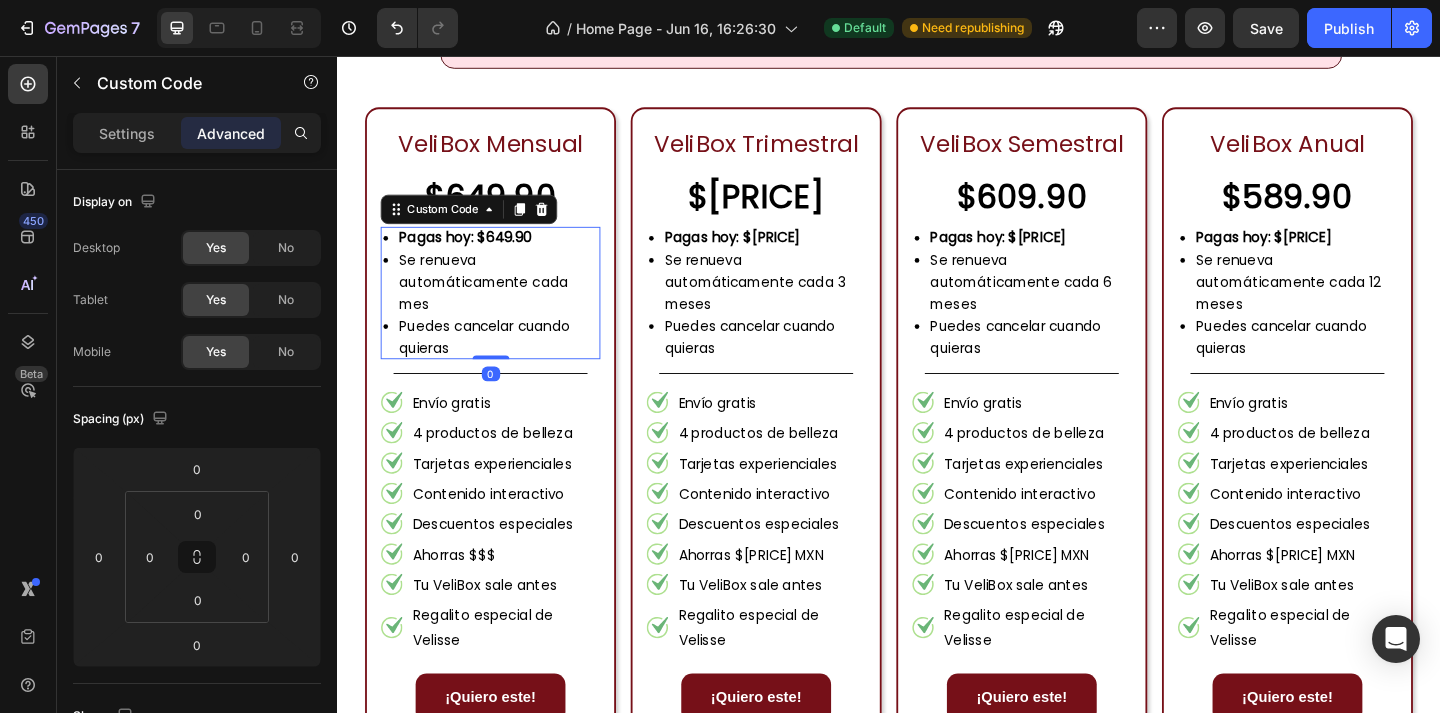 click on "Pagas hoy: $649.90" at bounding box center [513, 254] 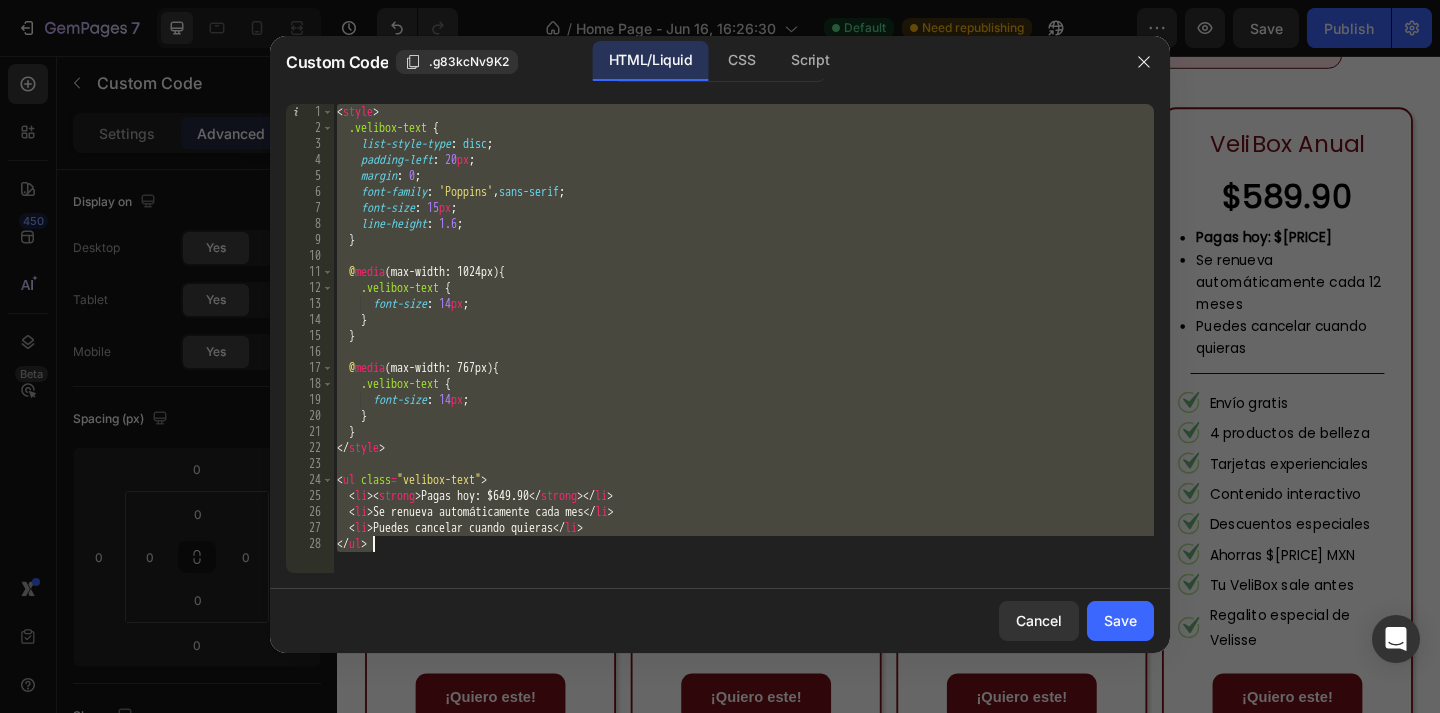 drag, startPoint x: 341, startPoint y: 113, endPoint x: 510, endPoint y: 663, distance: 575.379 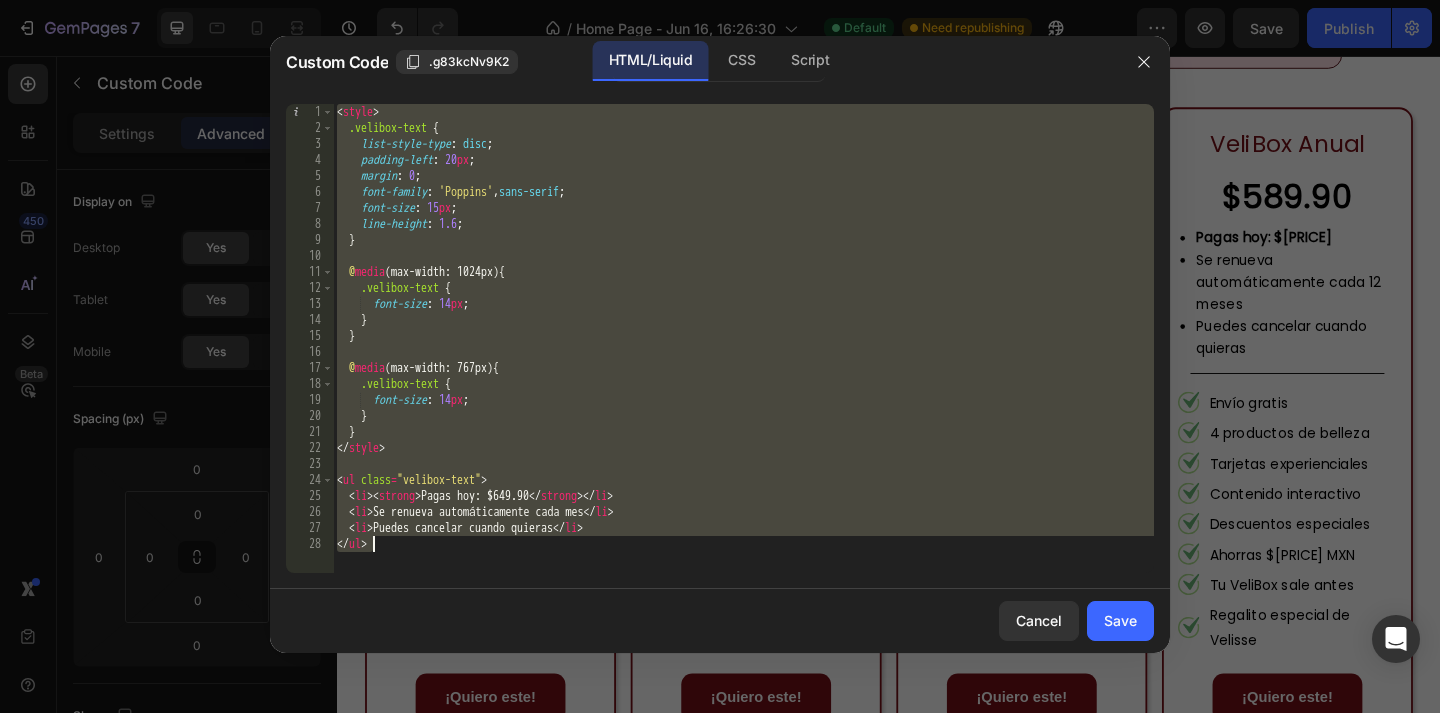 click on "Custom Code .g83kcNv9K2 HTML/Liquid CSS Script <style> 1 2 3 4 5 6 7 8 9 10 11 12 13 14 15 16 17 18 19 20 21 22 23 24 25 26 27 28 < style >    .velibox-text   {      list-style-type :   disc ;      padding-left :   20 px ;      margin :   0 ;      font-family :   ' Poppins ' ,  sans-serif ;      font-size :   15 px ;      line-height :   1.6 ;    }    @ media  (max-width: 1024px)  {      .velibox-text   {         font-size :   14 px ;      }    }    @ media  (max-width: 767px)  {      .velibox-text   {         font-size :   14 px ;      }    } </ style > < ul   class = "velibox-text" >    < li > < strong > Pagas hoy: $[PRICE] </ strong > </ li >    < li > Se renueva automáticamente cada mes </ li >    < li > Puedes cancelar cuando quieras </ li > </ ul >     Cancel Save" at bounding box center (720, 357) 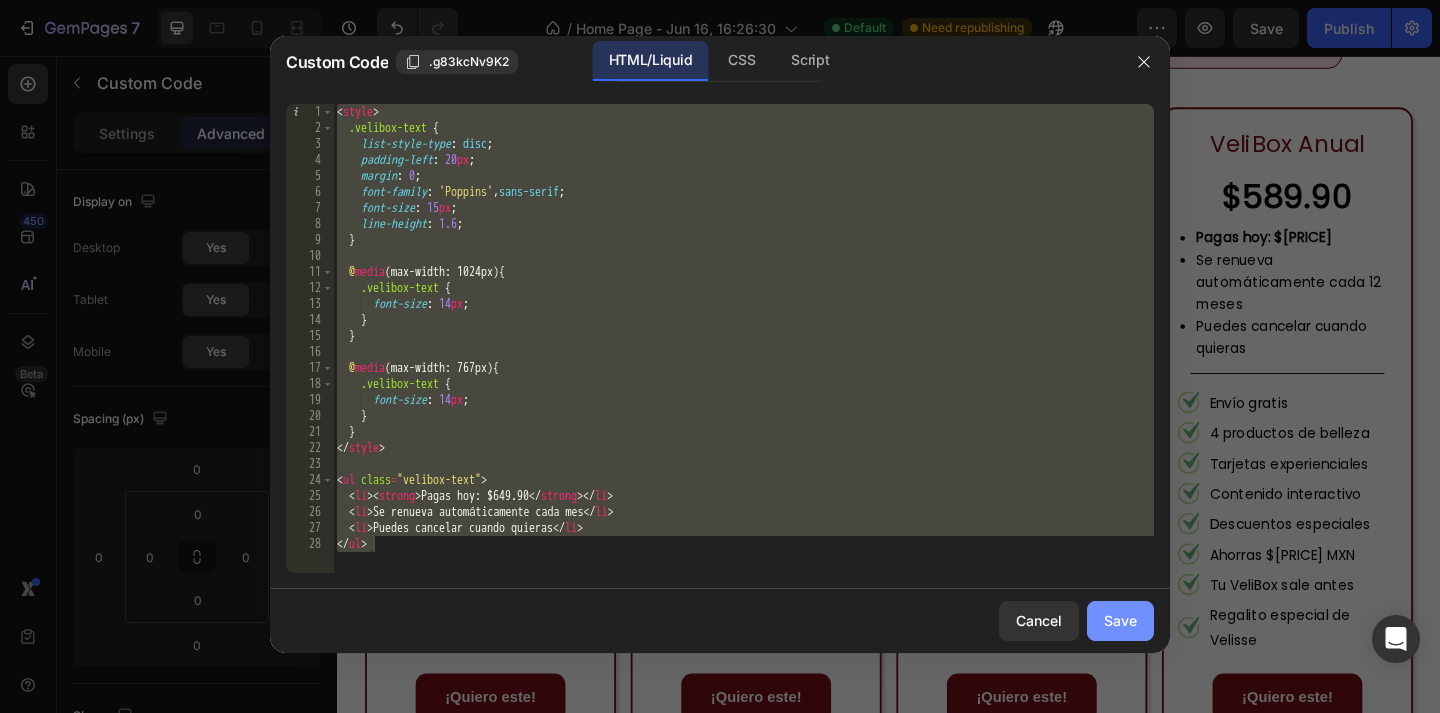 click on "Save" 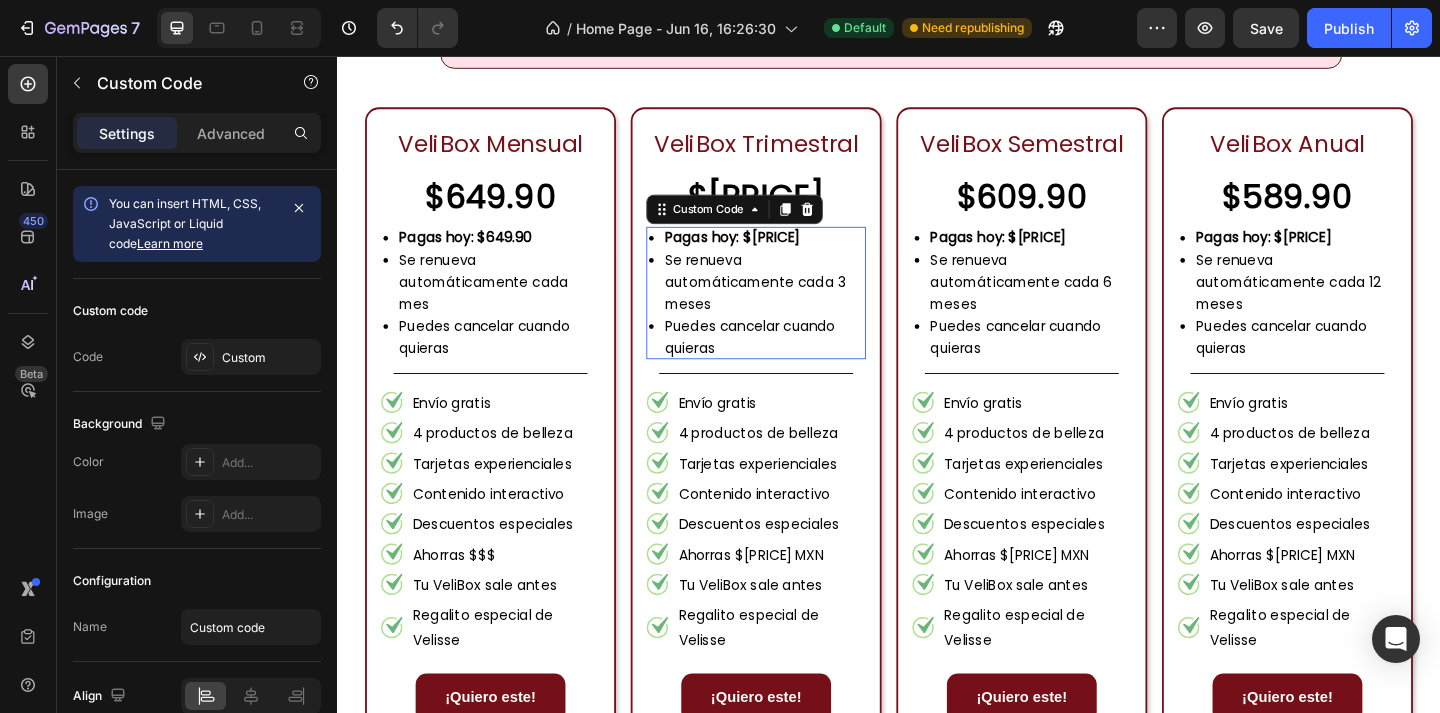 click on "Se renueva automáticamente cada 3 meses" at bounding box center (802, 302) 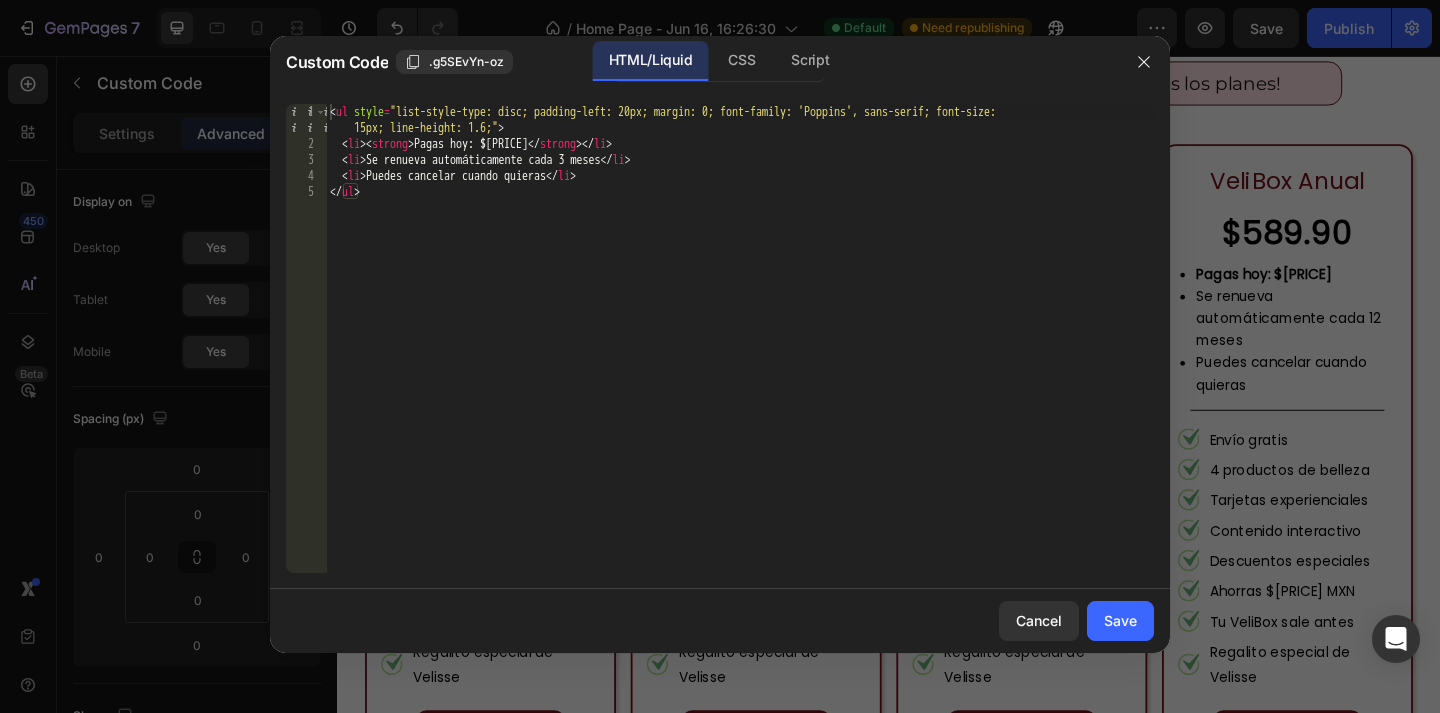 scroll, scrollTop: 2148, scrollLeft: 0, axis: vertical 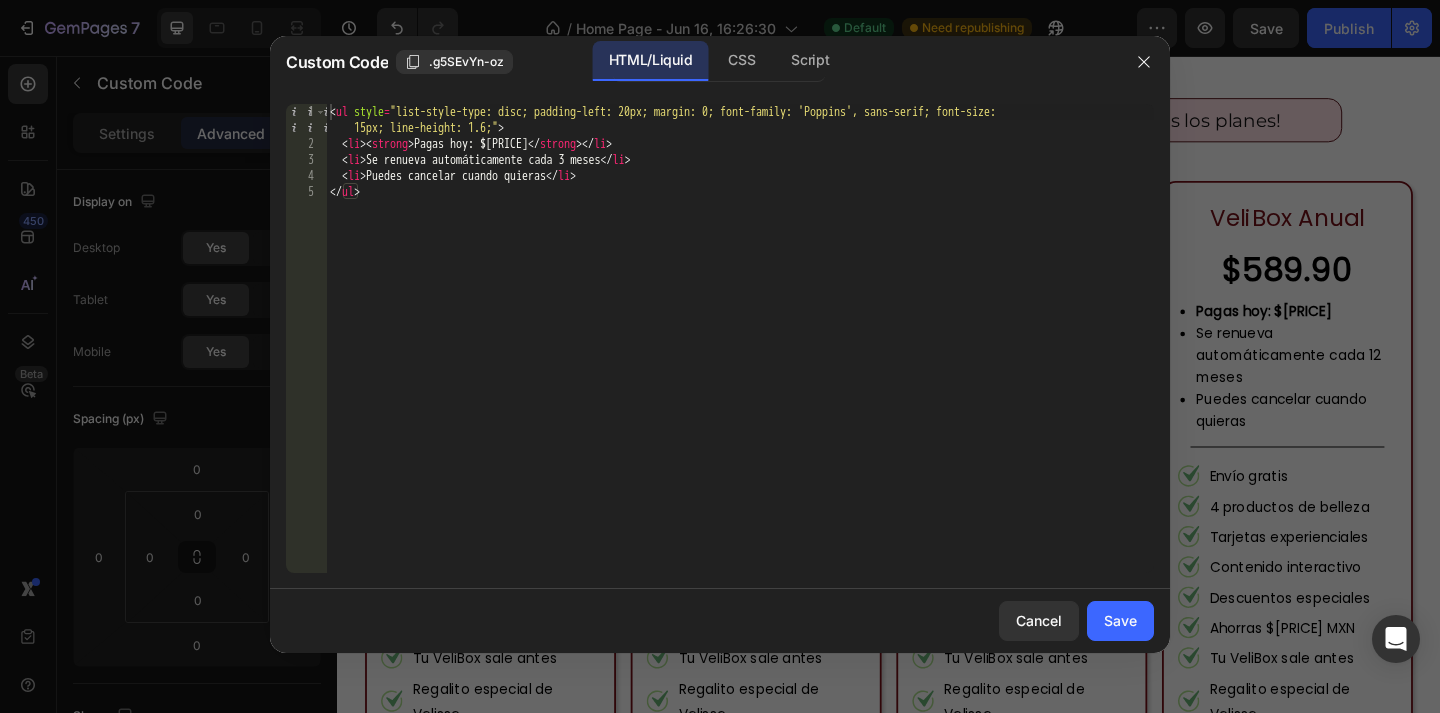 click on "Pagas hoy: $[PRICE] Se renueva automáticamente cada 3 meses Puedes cancelar cuando quieras" at bounding box center [740, 362] 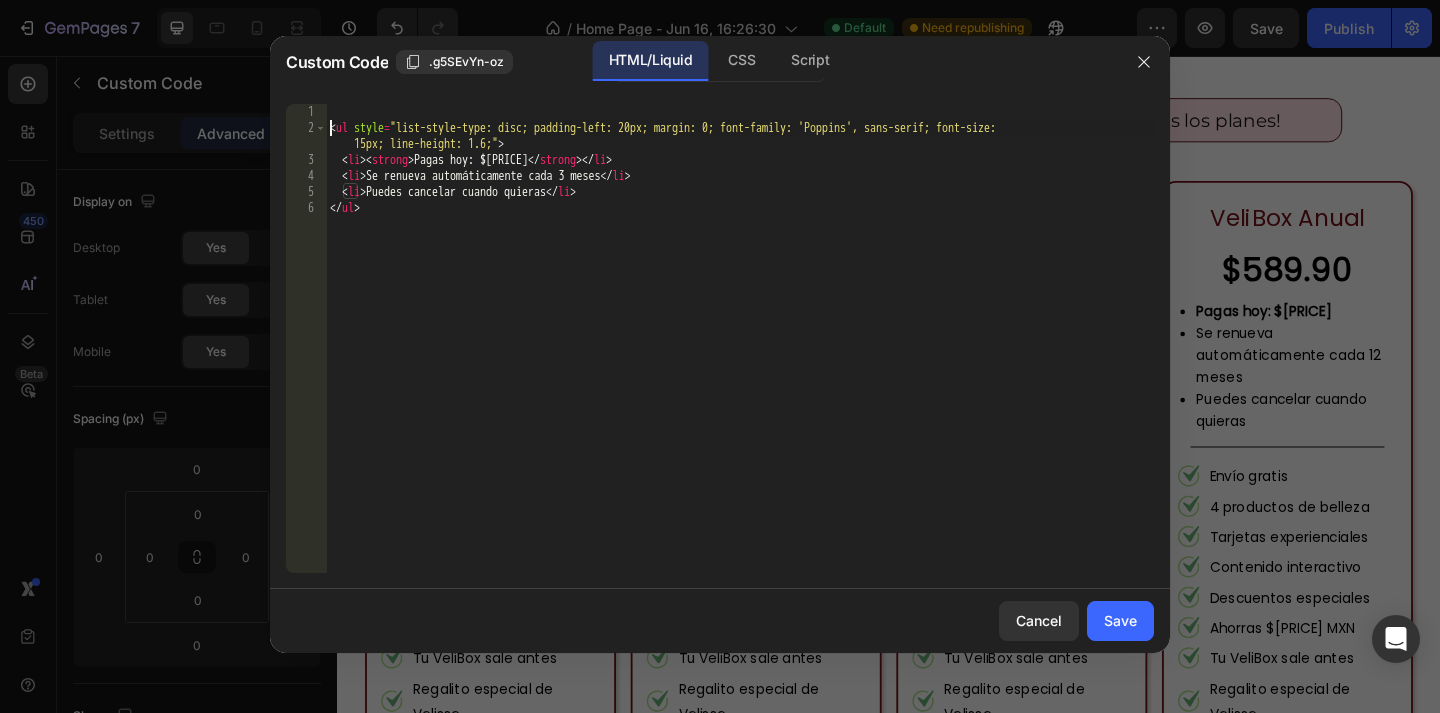 type on "Pagas hoy: $[PRICE]" 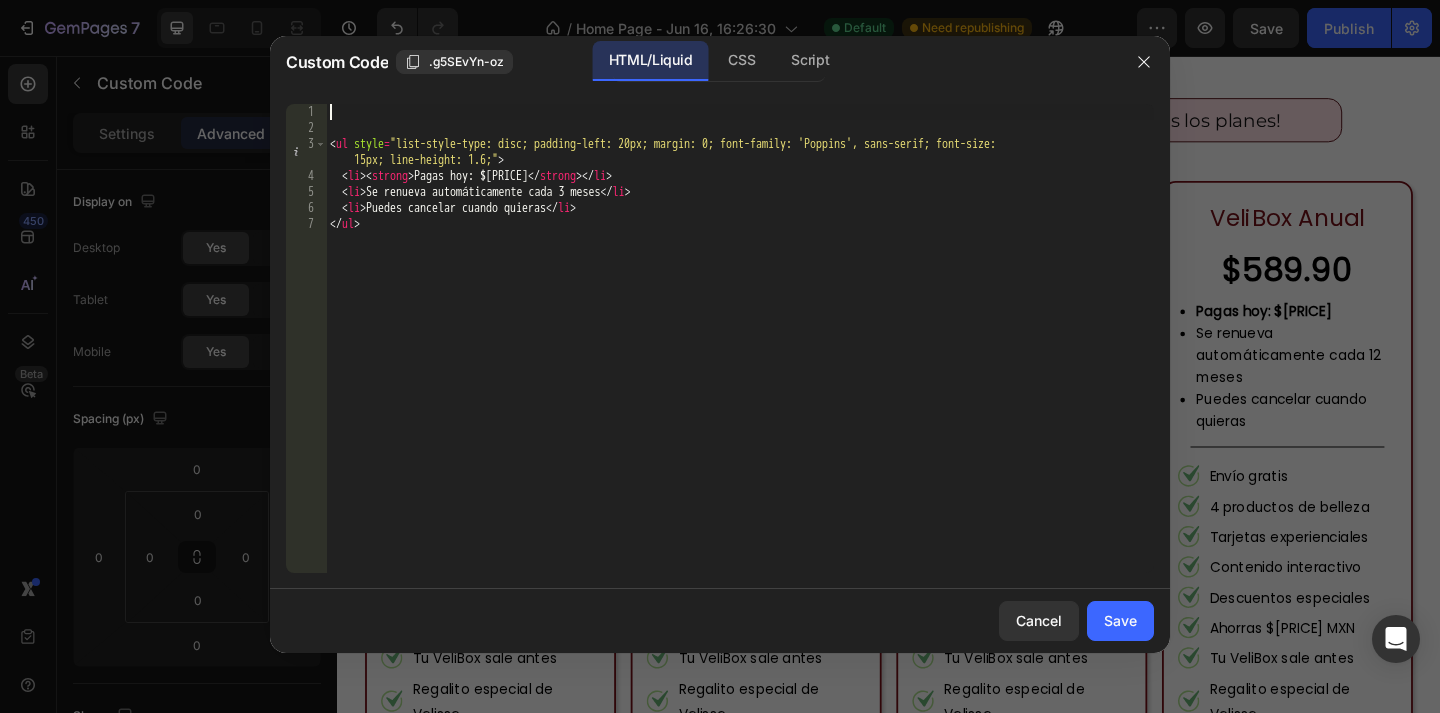 paste on "</ul>" 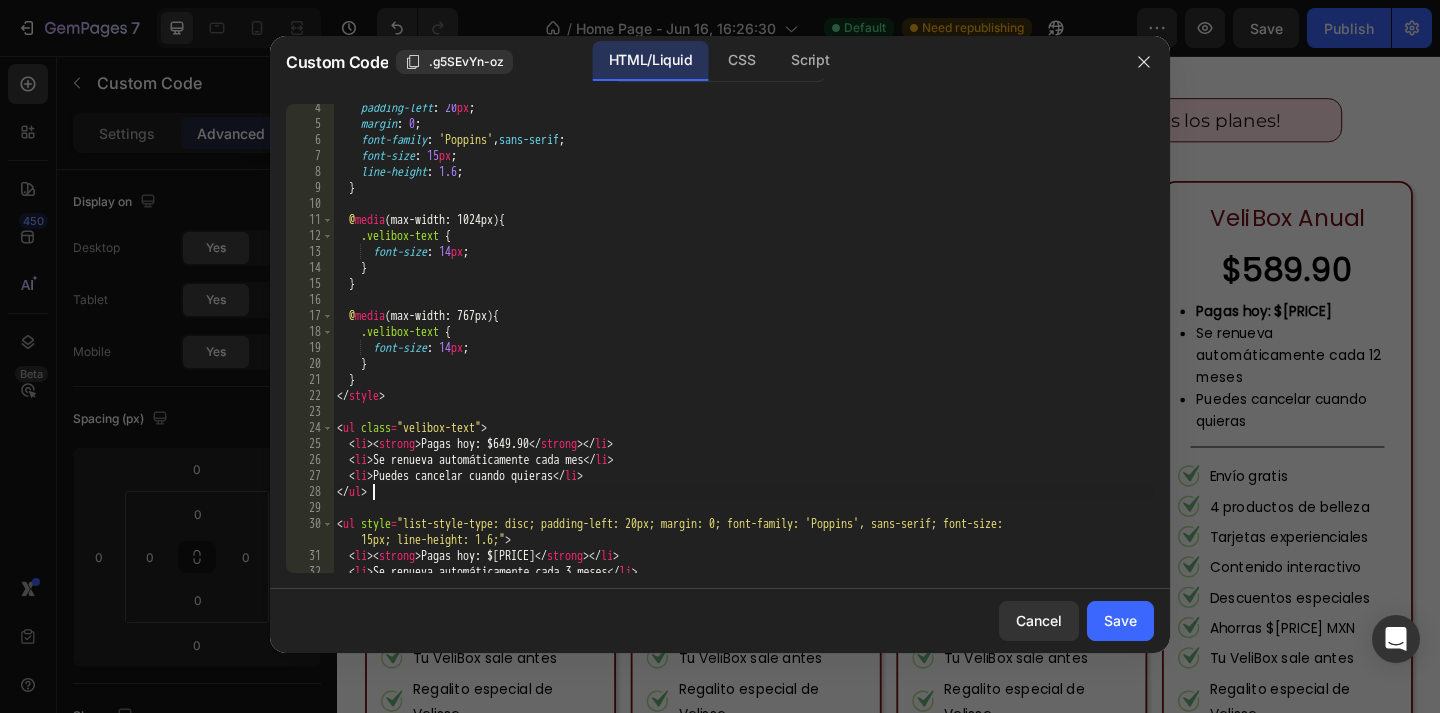scroll, scrollTop: 91, scrollLeft: 0, axis: vertical 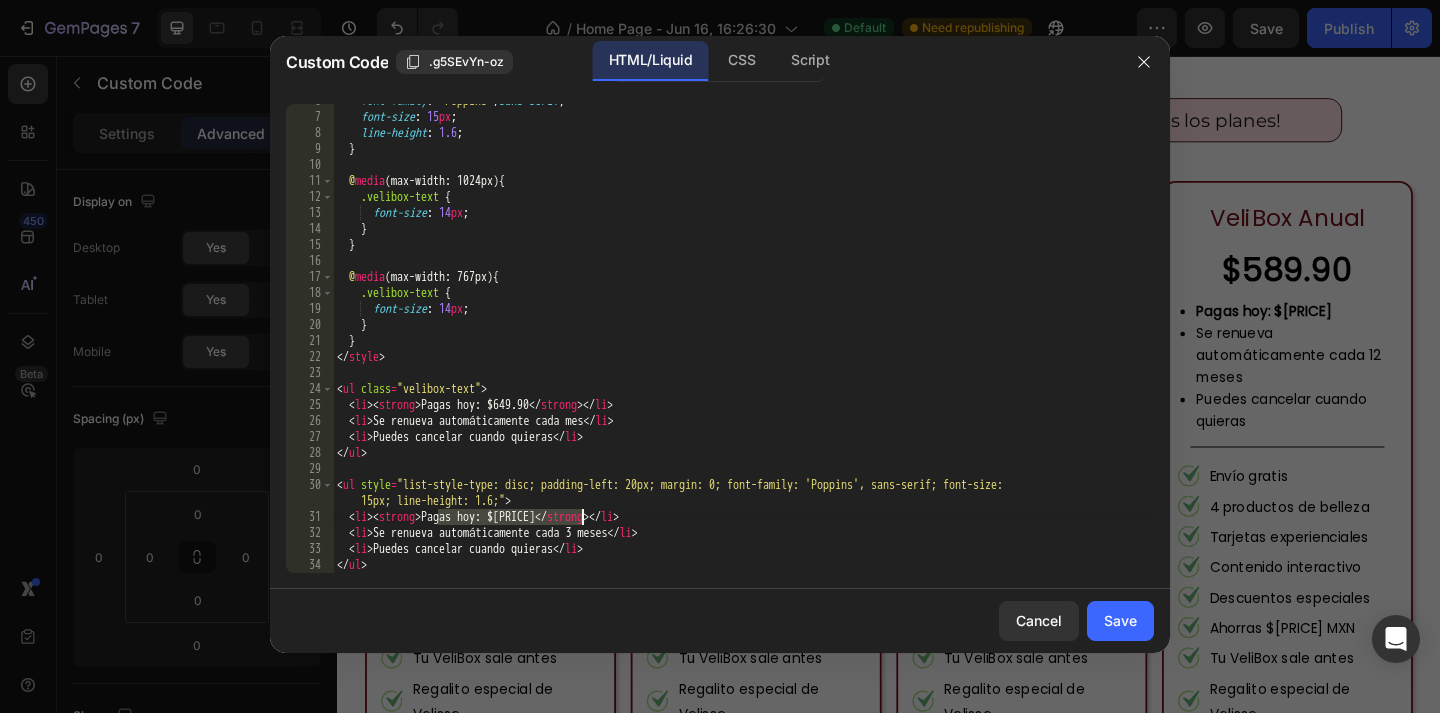 drag, startPoint x: 441, startPoint y: 515, endPoint x: 581, endPoint y: 513, distance: 140.01428 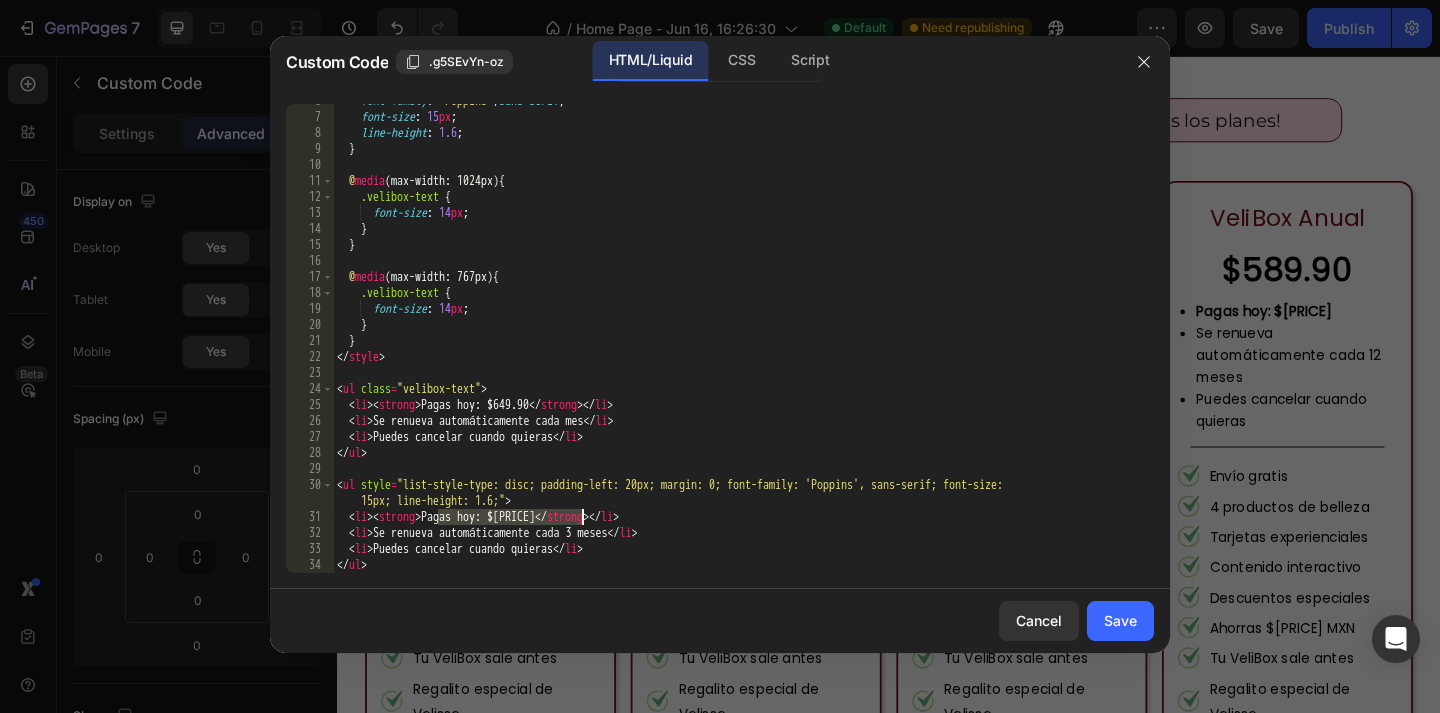 click on "Pagas hoy: $[PRICE] Se renueva automáticamente cada mes Puedes cancelar cuando quieras  Pagas hoy: $[PRICE] Se renueva automáticamente cada 3 meses Puedes cancelar cuando quieras" at bounding box center [743, 343] 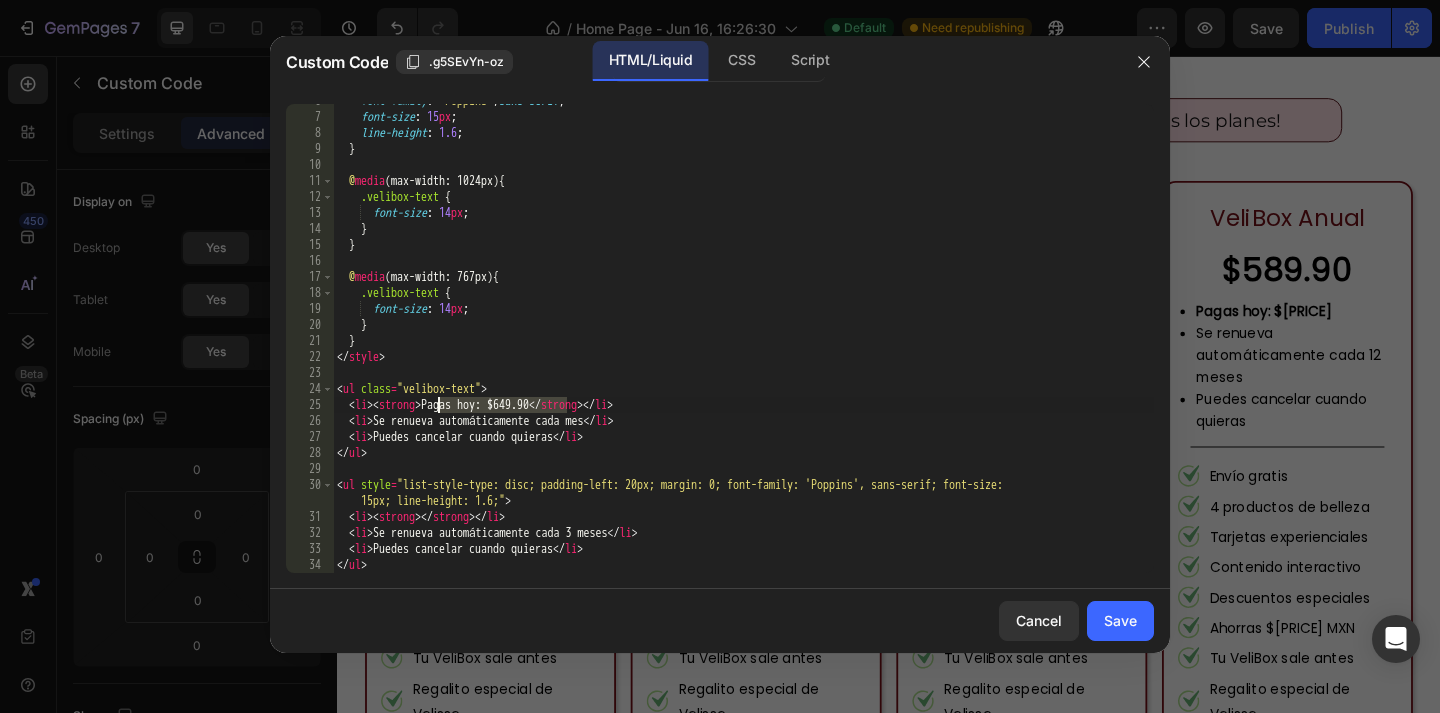 drag, startPoint x: 568, startPoint y: 406, endPoint x: 440, endPoint y: 401, distance: 128.09763 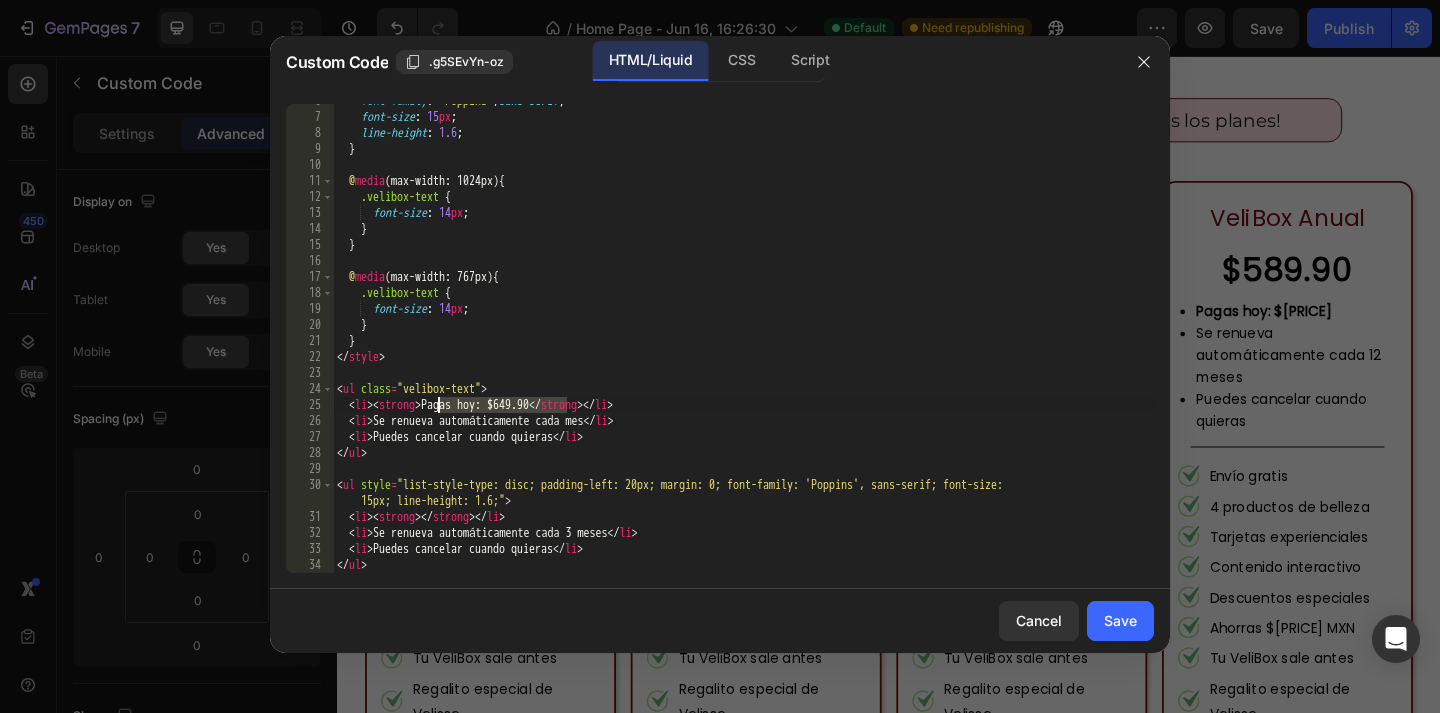 click on "font-family :   ' Poppins ' ,  sans-serif ;      font-size :   15 px ;      line-height :   1.6 ;    }    @ media  (max-width: 1024px)  {      .velibox-text   {         font-size :   14 px ;      }    }    @ media  (max-width: 767px)  {      .velibox-text   {         font-size :   14 px ;      }    } </ style > < ul   class = "velibox-text" >    < li > < strong > Pagas hoy: $[PRICE] </ strong > </ li >    < li > Se renueva automáticamente cada 3 meses </ li >    < li > Puedes cancelar cuando quieras </ li > </ ul > < ul   style = "list-style-type: disc; padding-left: 20px; margin: 0; font-family: 'Poppins', sans-serif; font-size:       15px; line-height: 1.6;" >    < li > < strong > </ strong > </ li >    < li > Se renueva automáticamente cada 3 meses </ li >    < li > Puedes cancelar cuando quieras </ li > </ ul >" at bounding box center (743, 343) 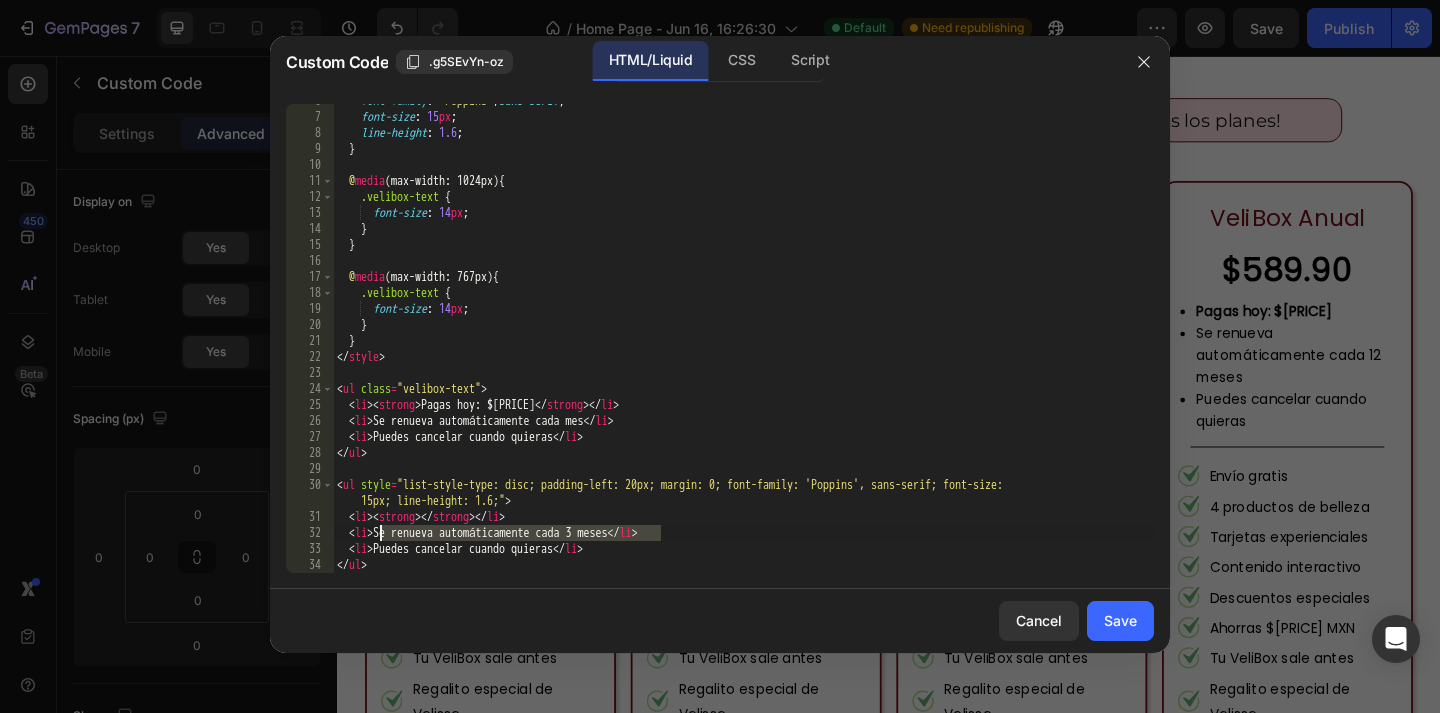 drag, startPoint x: 661, startPoint y: 532, endPoint x: 380, endPoint y: 525, distance: 281.0872 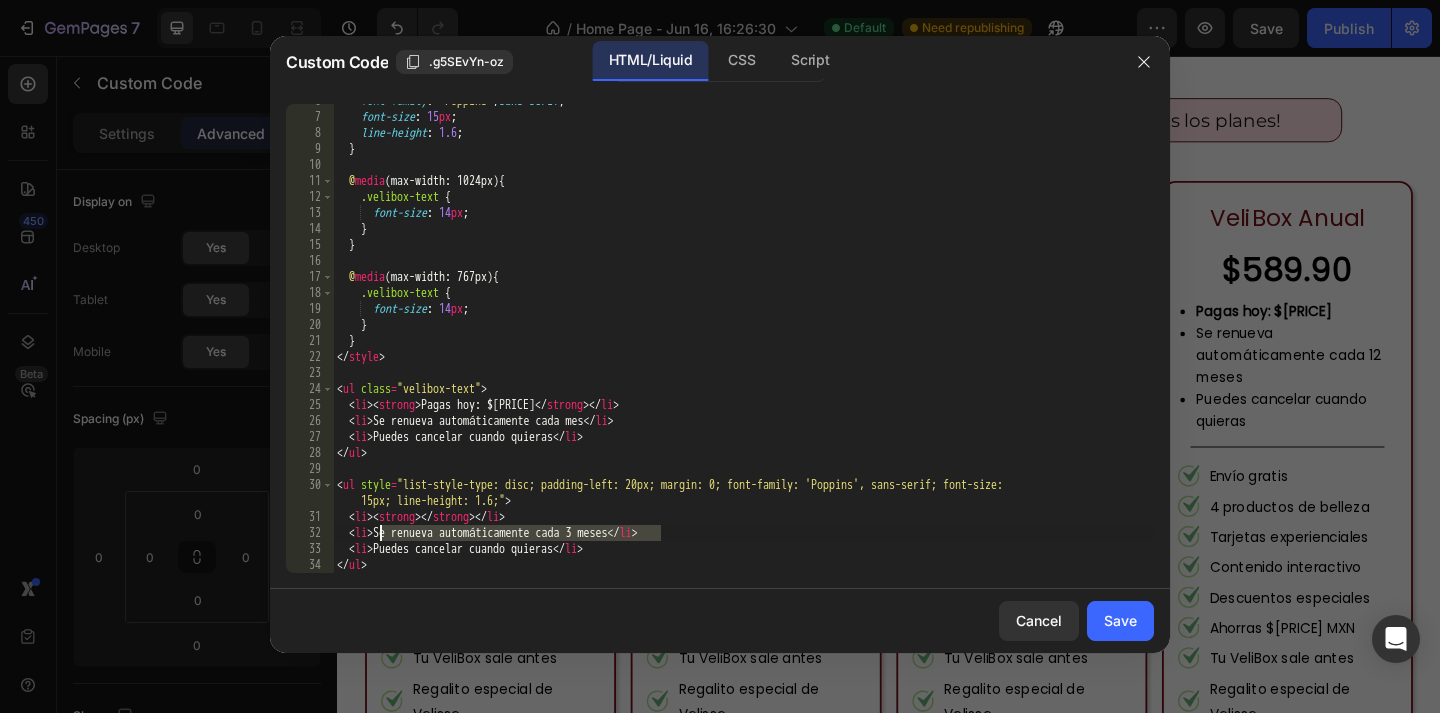click on "font-family :   ' Poppins ' ,  sans-serif ;      font-size :   15 px ;      line-height :   1.6 ;    }    @ media  (max-width: 1024px)  {      .velibox-text   {         font-size :   14 px ;      }    }    @ media  (max-width: 767px)  {      .velibox-text   {         font-size :   14 px ;      }    } </ style > < ul   class = "velibox-text" >    < li > < strong > Pagas hoy: $[PRICE] </ strong > </ li >    < li > Se renueva automáticamente cada mes </ li >    < li > Puedes cancelar cuando quieras </ li > </ ul > < ul   style = "list-style-type: disc; padding-left: 20px; margin: 0; font-family: 'Poppins', sans-serif; font-size:       15px; line-height: 1.6;" >    < li > < strong > </ strong > </ li >    < li > Se renueva automáticamente cada 3 meses </ li >    < li > Puedes cancelar cuando quieras </ li > </ ul >" at bounding box center [743, 343] 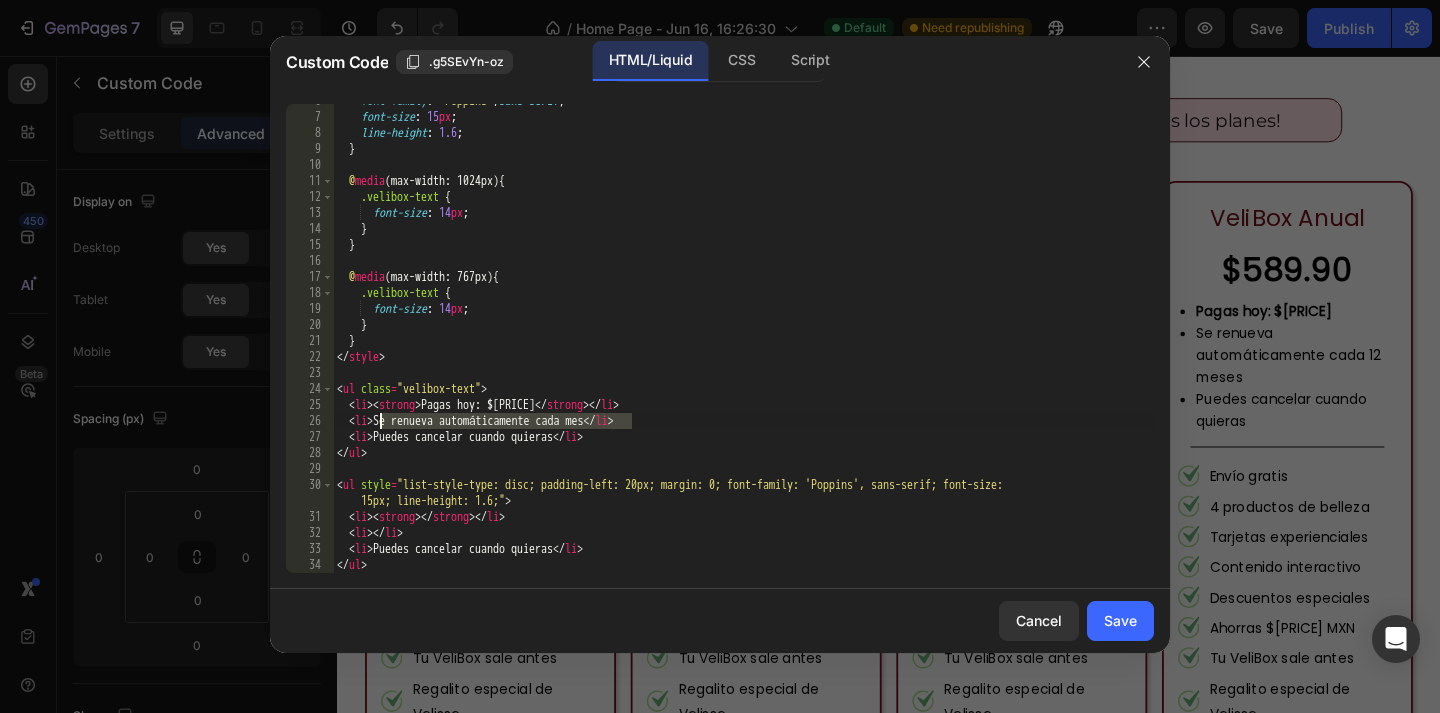 drag, startPoint x: 634, startPoint y: 418, endPoint x: 381, endPoint y: 417, distance: 253.00198 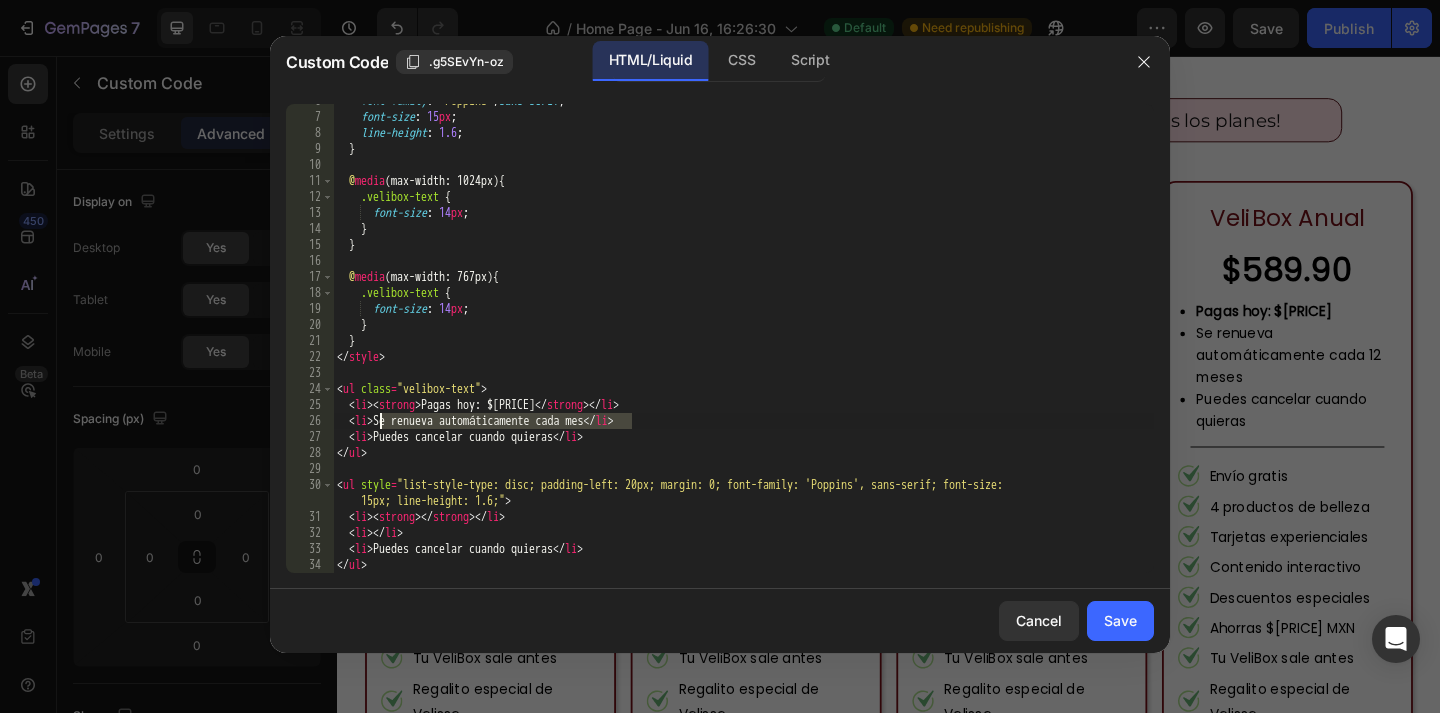 click on "Pagas hoy: $[PRICE] Se renueva automáticamente cada mes Puedes cancelar cuando quieras  Pagas hoy:  Puedes cancelar cuando quieras" at bounding box center (743, 343) 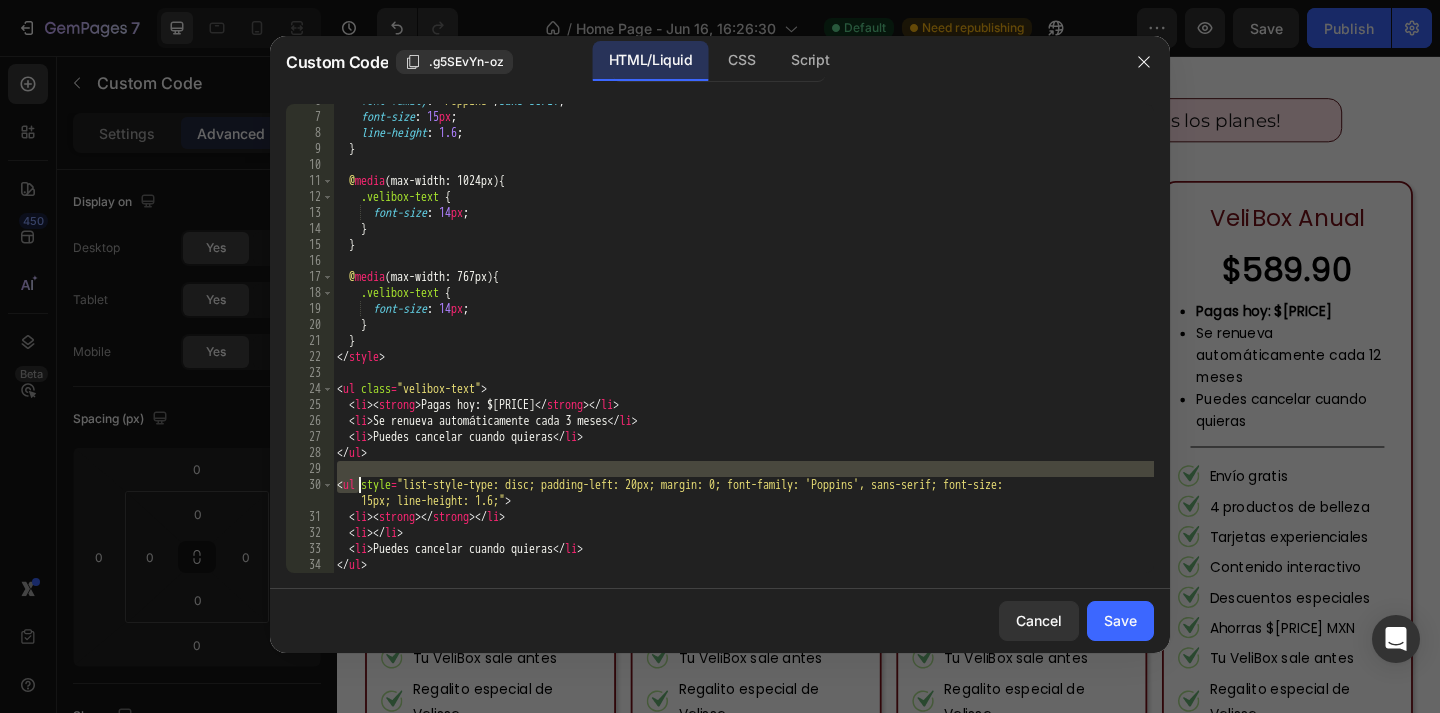 drag, startPoint x: 348, startPoint y: 472, endPoint x: 469, endPoint y: 578, distance: 160.8633 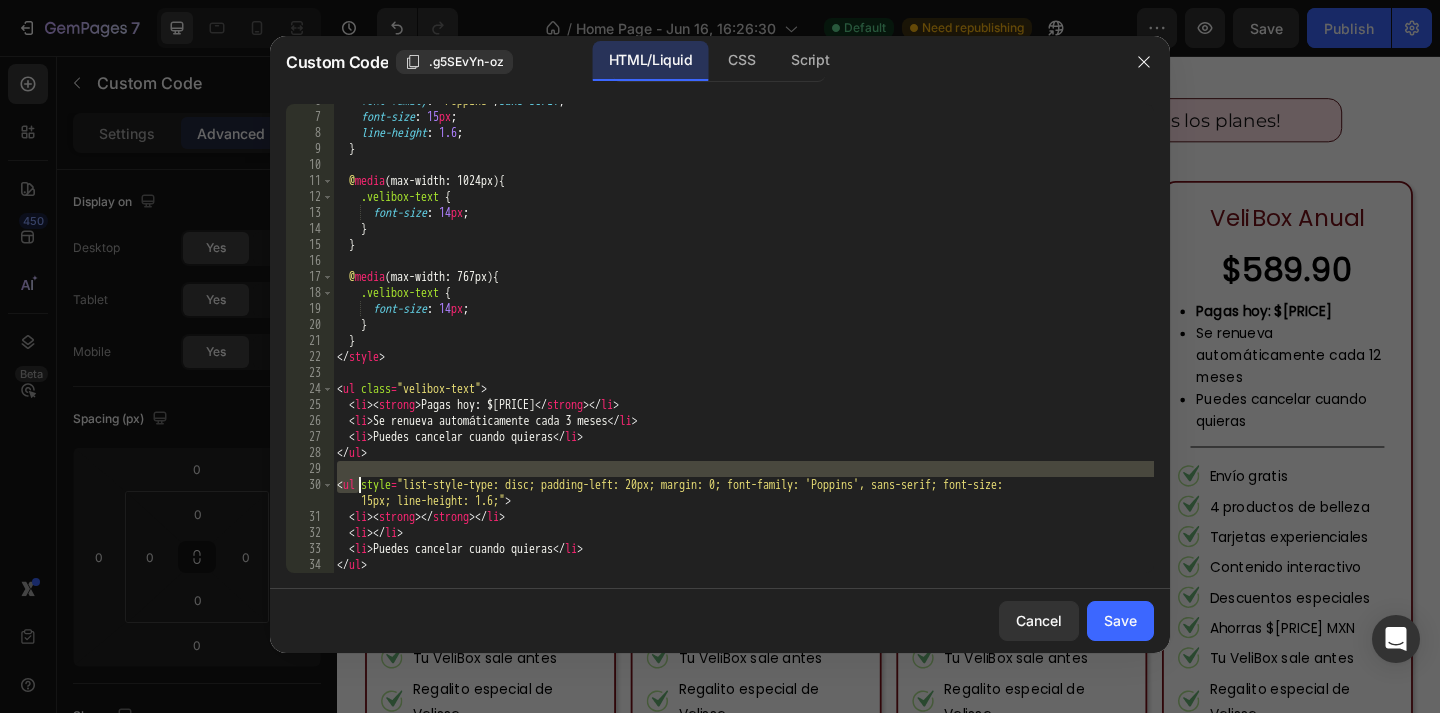 type on "<li>Puedes cancelar cuando quieras</li>
</ul>" 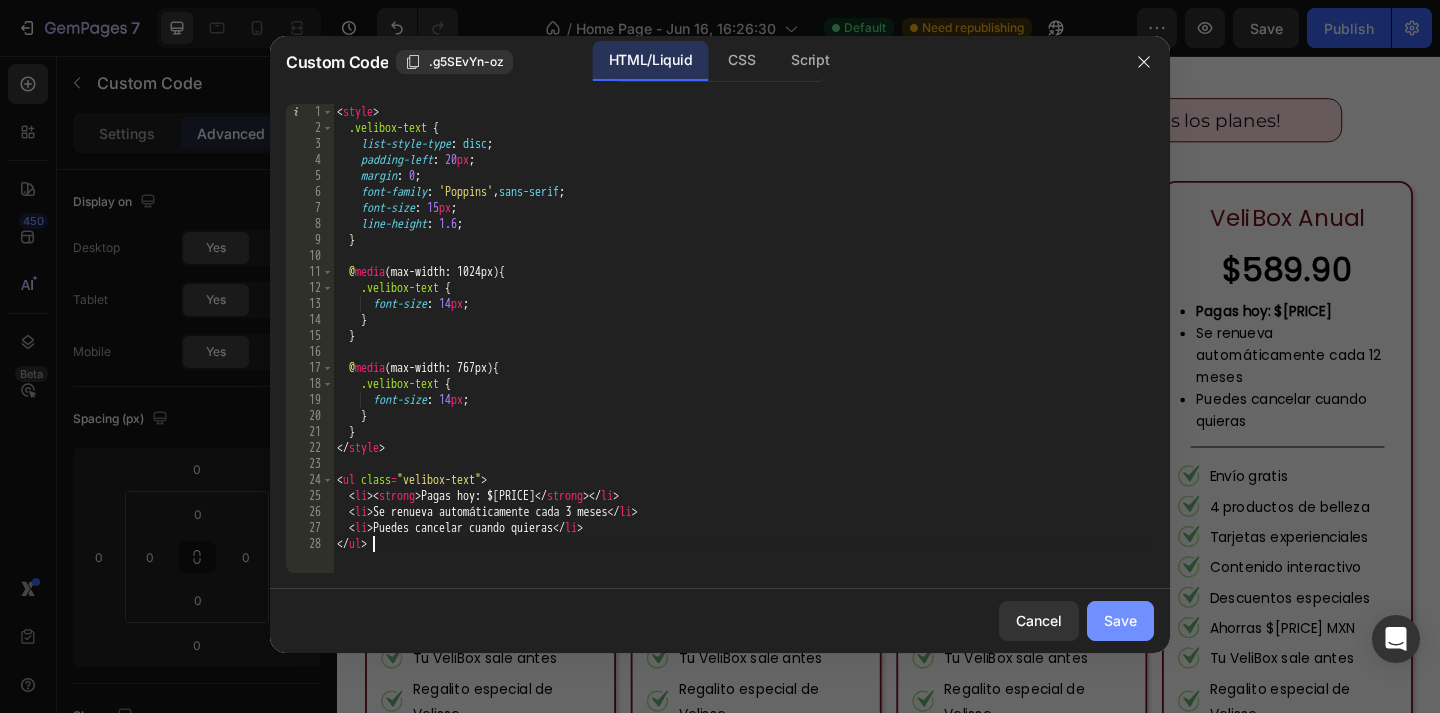 type on "</ul>" 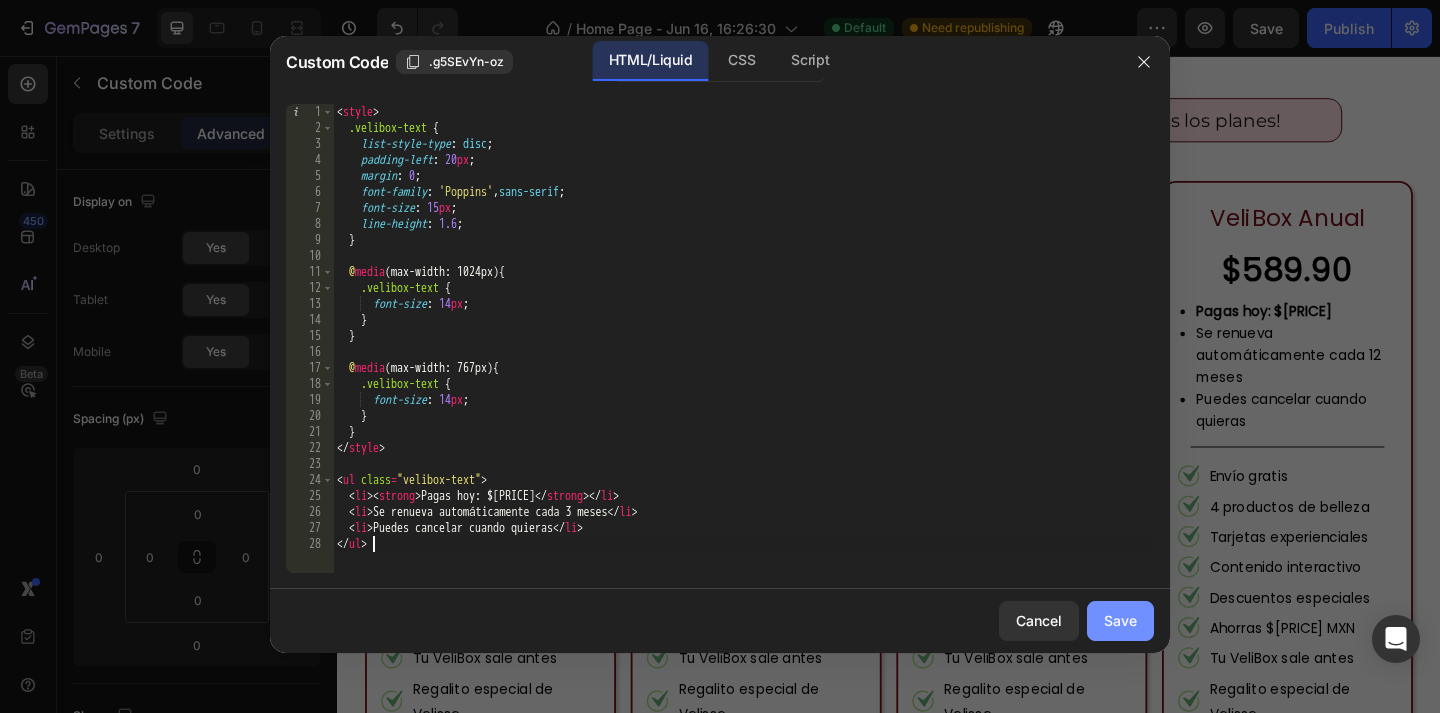 click on "Save" 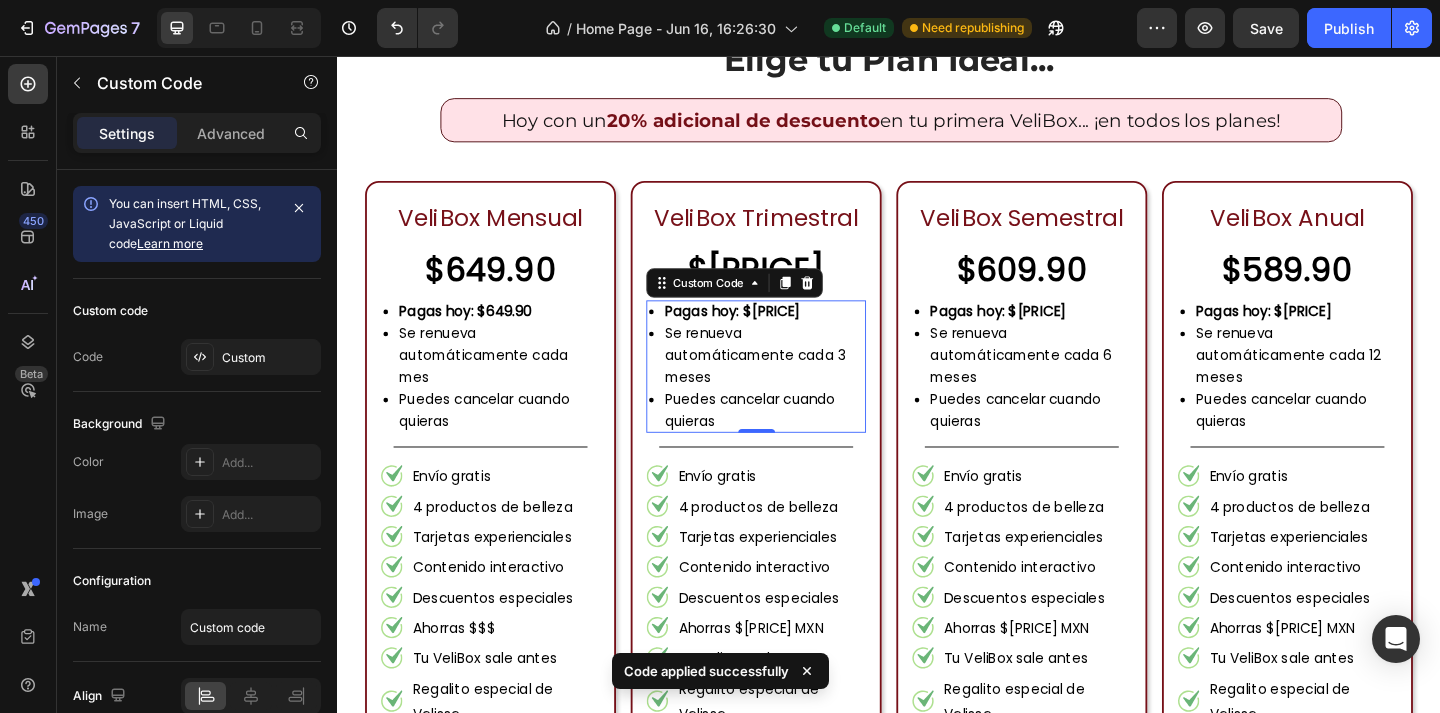 click on "Se renueva automáticamente cada 3 meses" at bounding box center [802, 382] 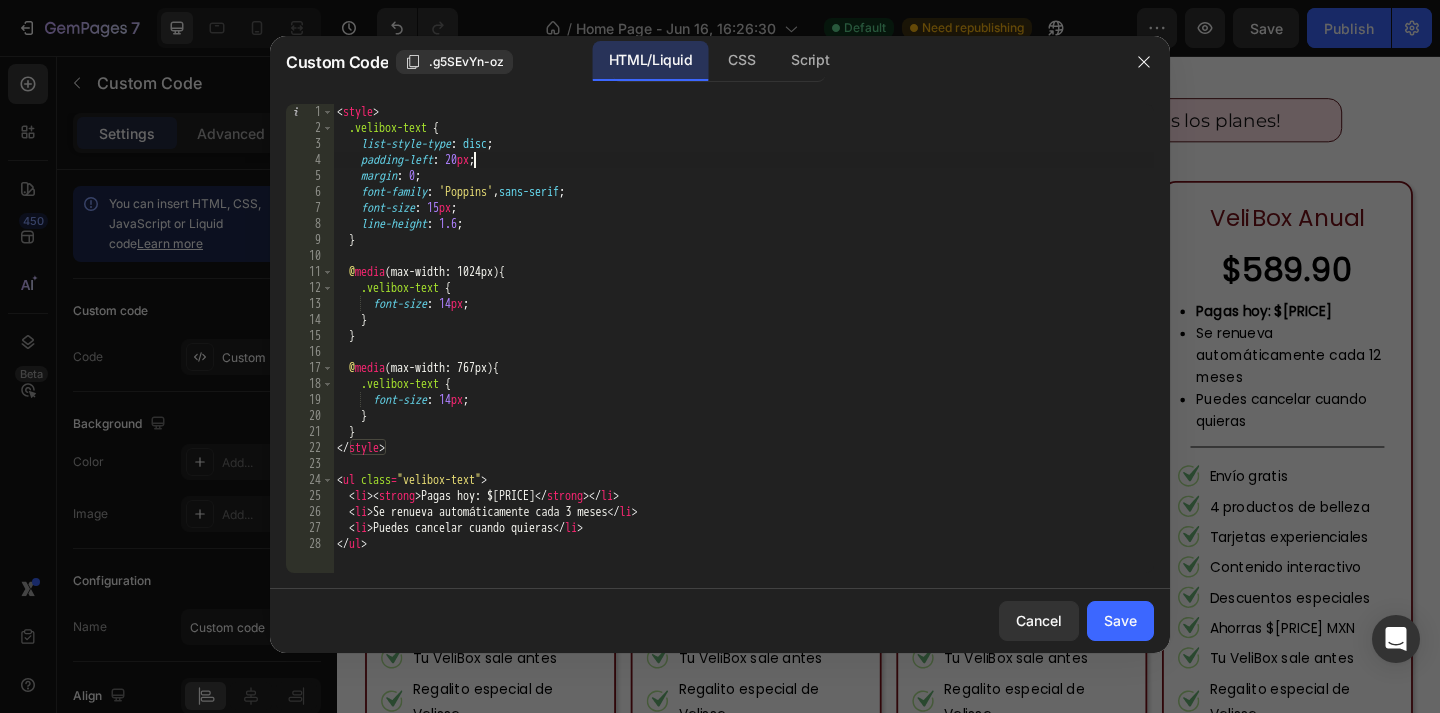 click on "Pagas hoy: $[PRICE] Se renueva automáticamente cada 3 meses Puedes cancelar cuando quieras" at bounding box center [743, 354] 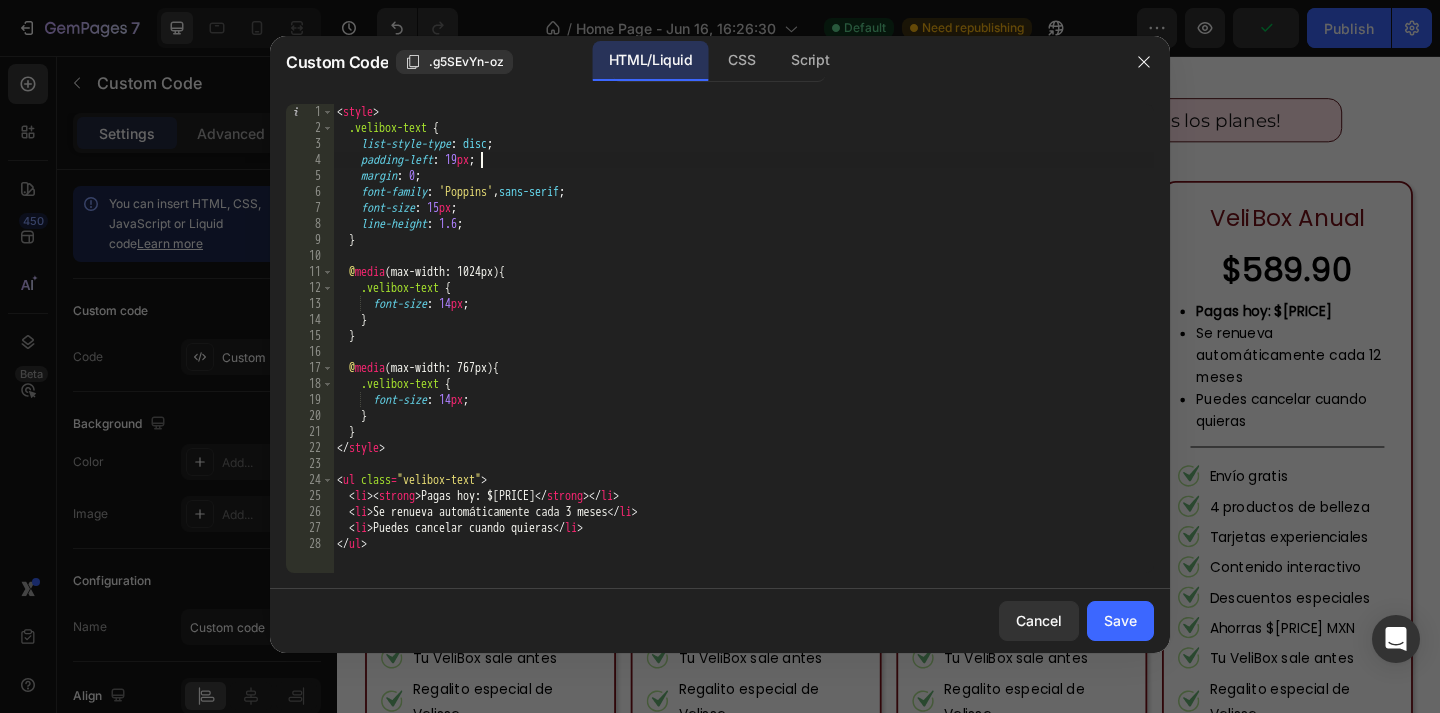 scroll, scrollTop: 0, scrollLeft: 11, axis: horizontal 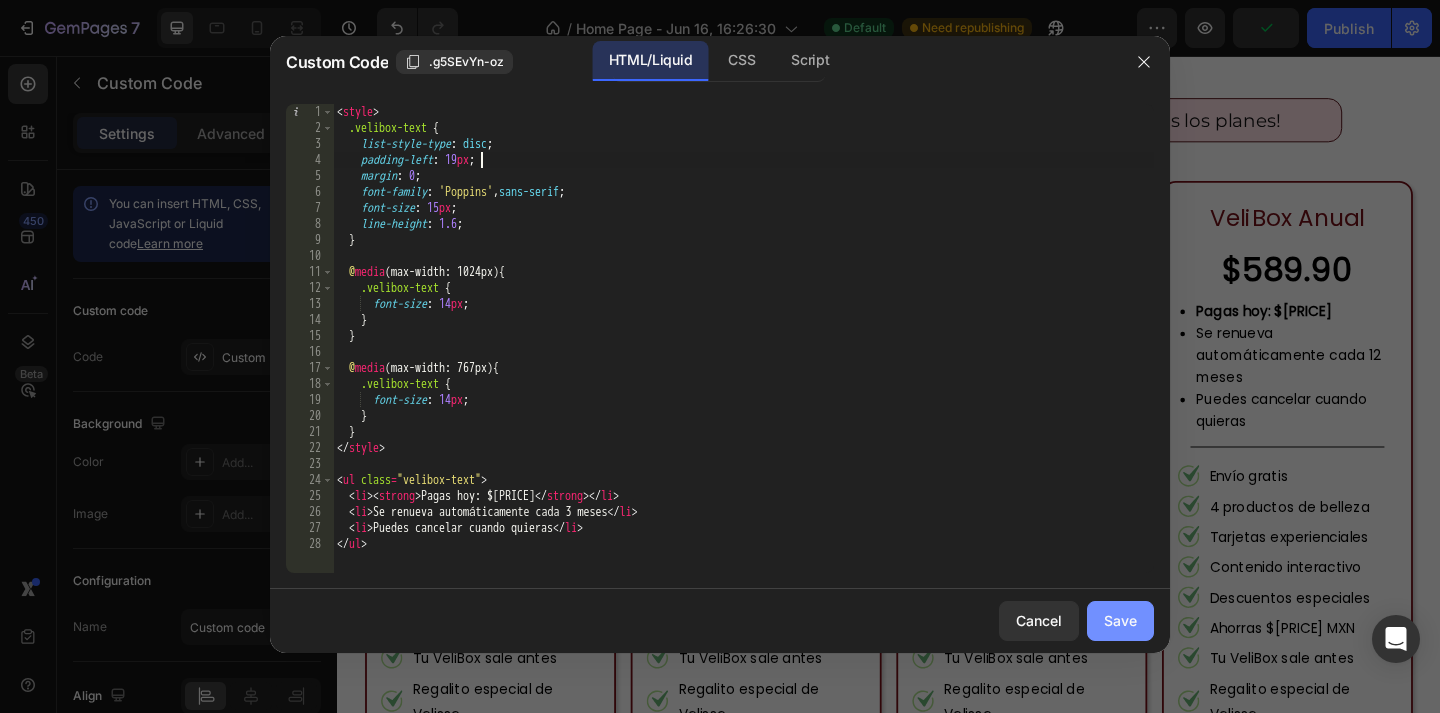 type on "padding-left: 19px;" 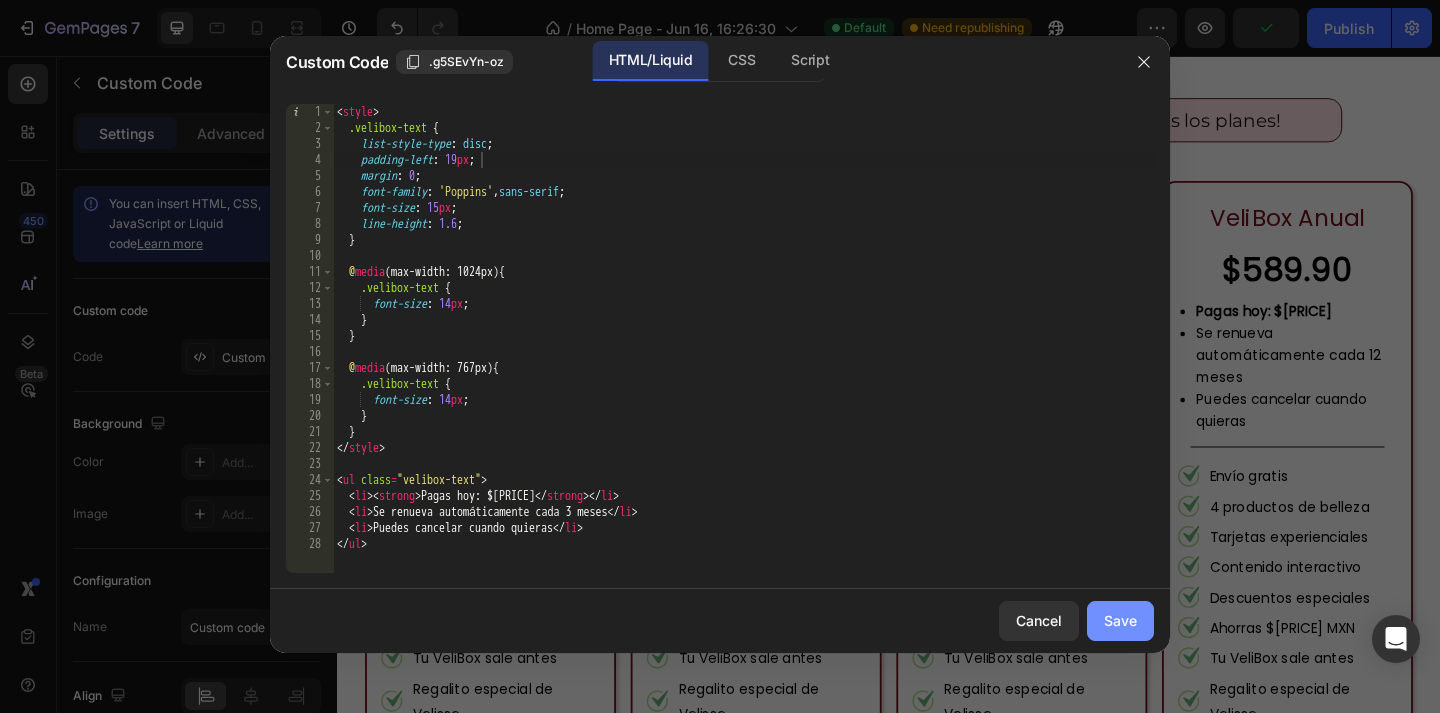 click on "Save" at bounding box center [1120, 620] 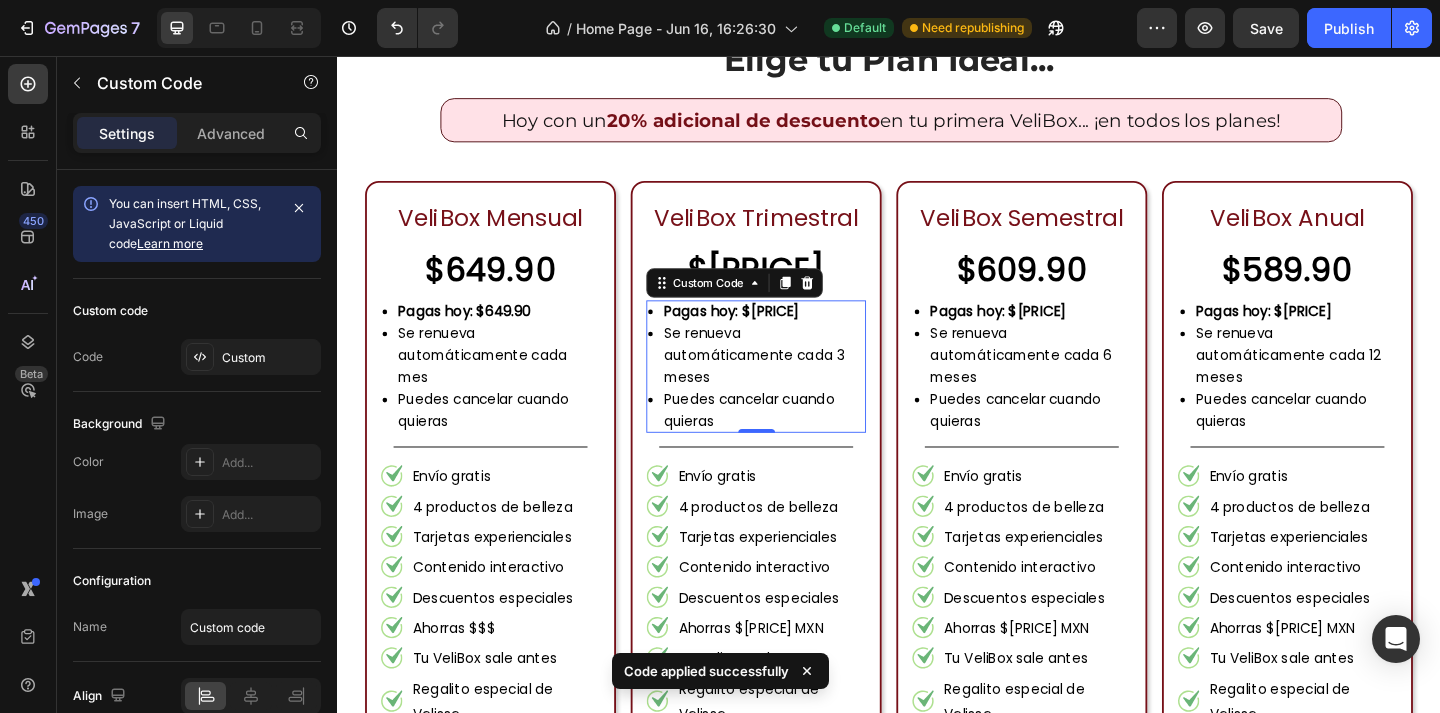 click on "Se renueva automáticamente cada 3 meses" at bounding box center [802, 382] 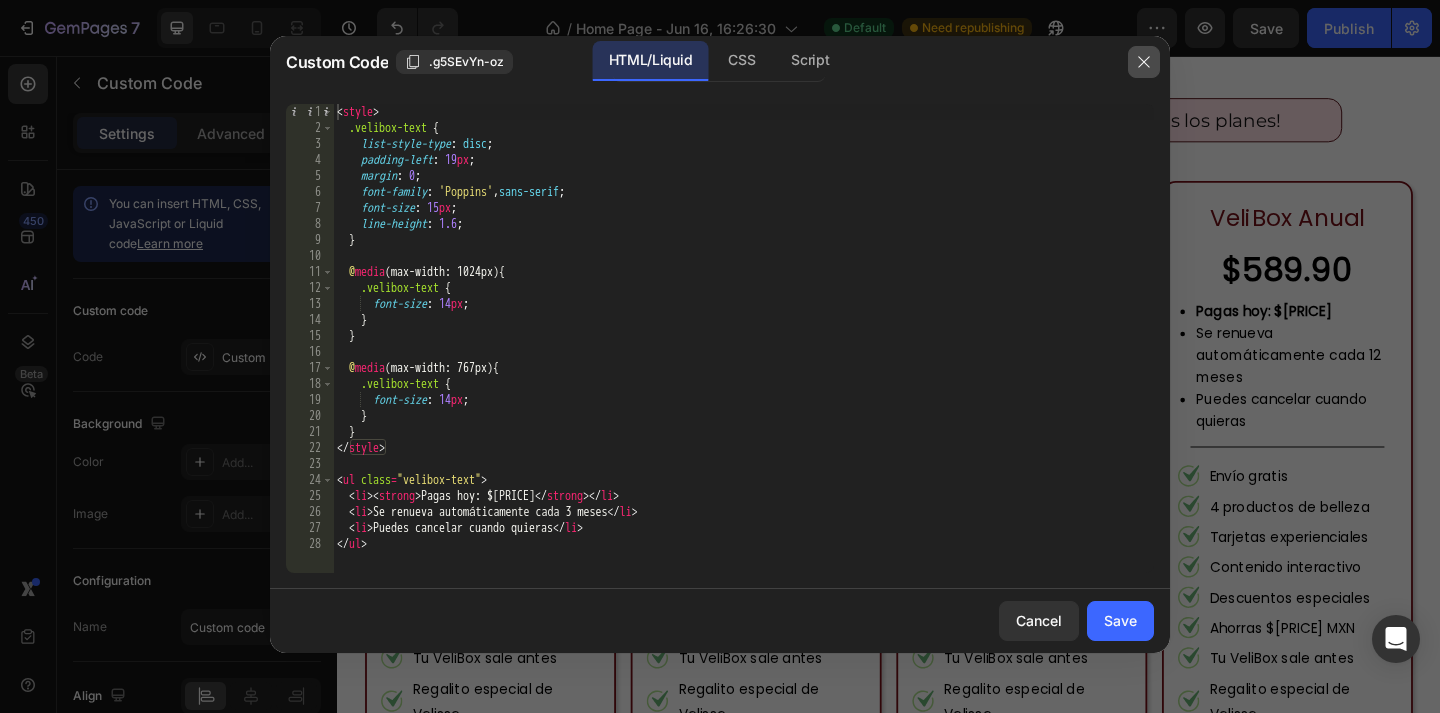 click 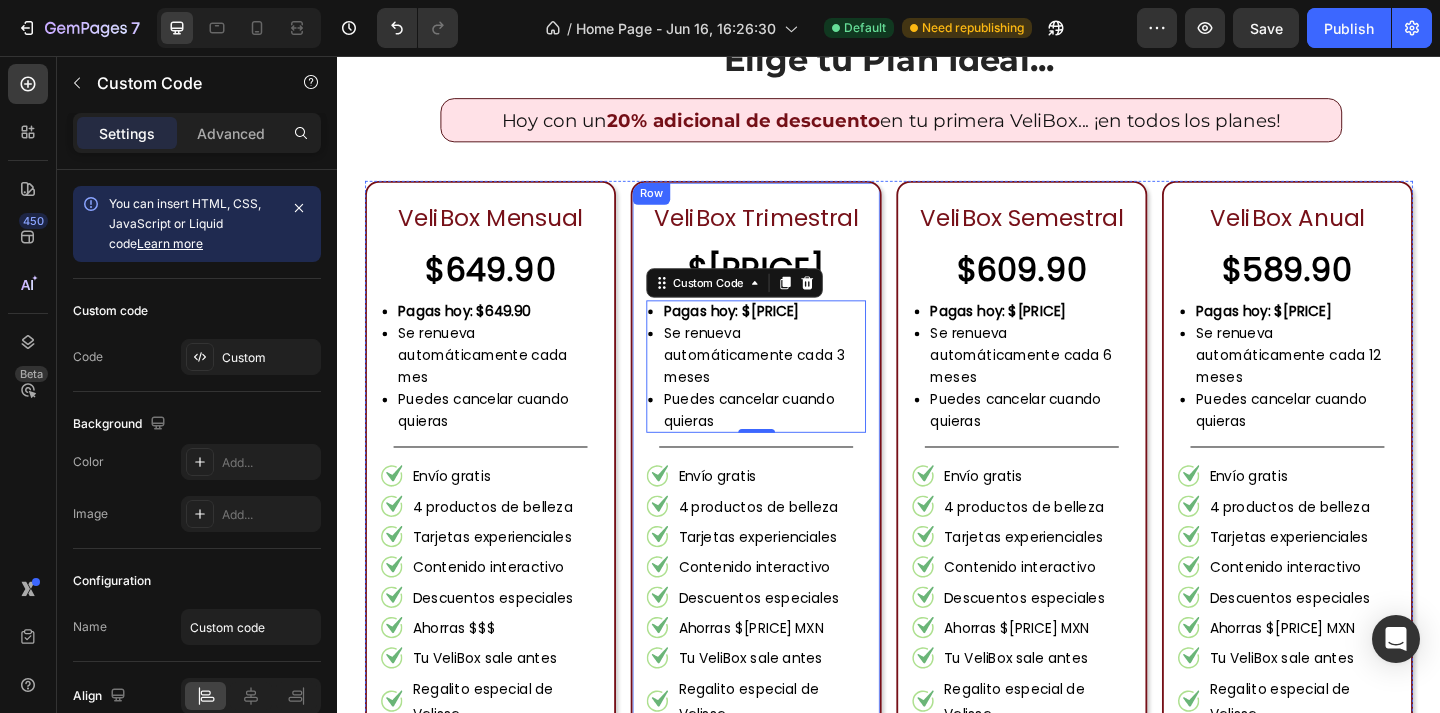 click on "Pagas hoy: $[PRICE] Se renueva automáticamente cada 3 meses Puedes cancelar cuando quieras Custom Code 0 Title Line Envío gratis 4 productos de belleza Tarjetas experienciales Contenido interactivo Descuentos especiales Ahorras $[PRICE] MXN Tu VeliBox sale antes Regalito especial de Velisse Item List ¡Quiero este! Button Row" at bounding box center [792, 540] 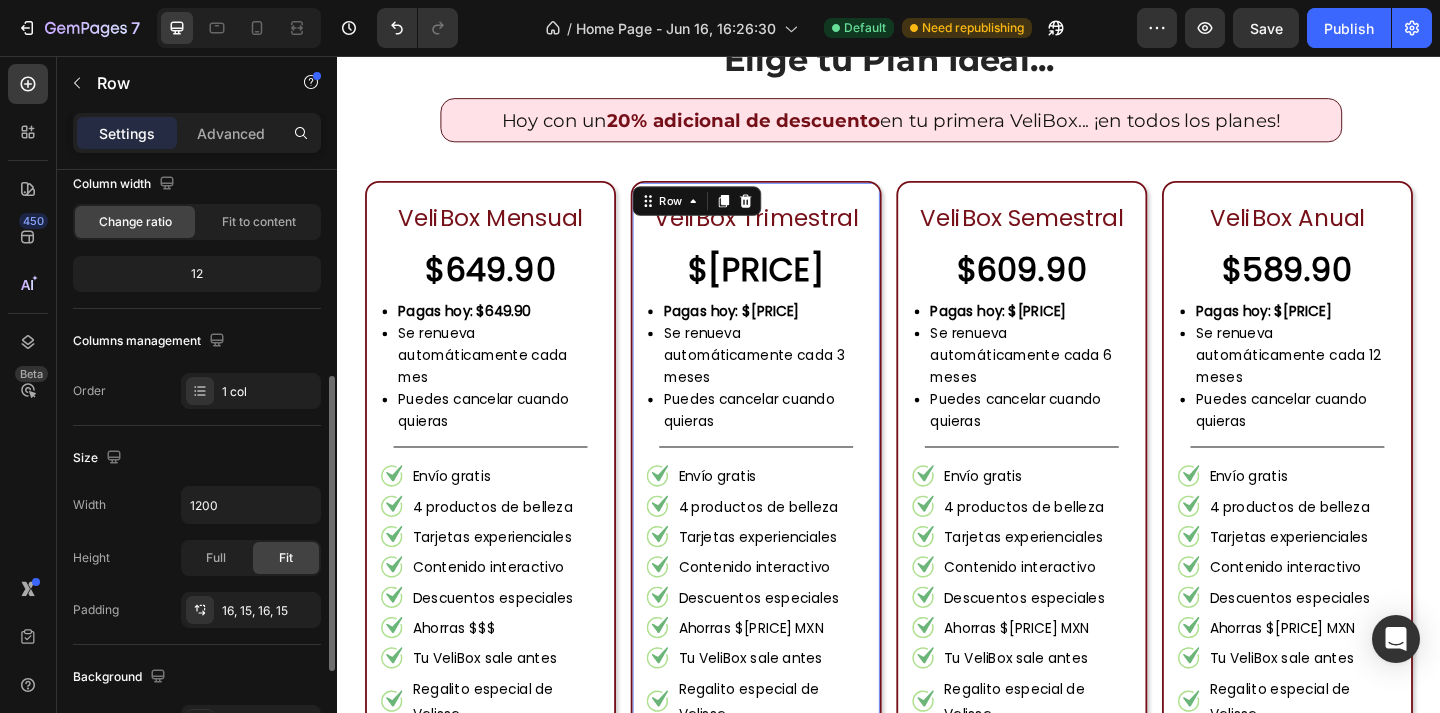 scroll, scrollTop: 336, scrollLeft: 0, axis: vertical 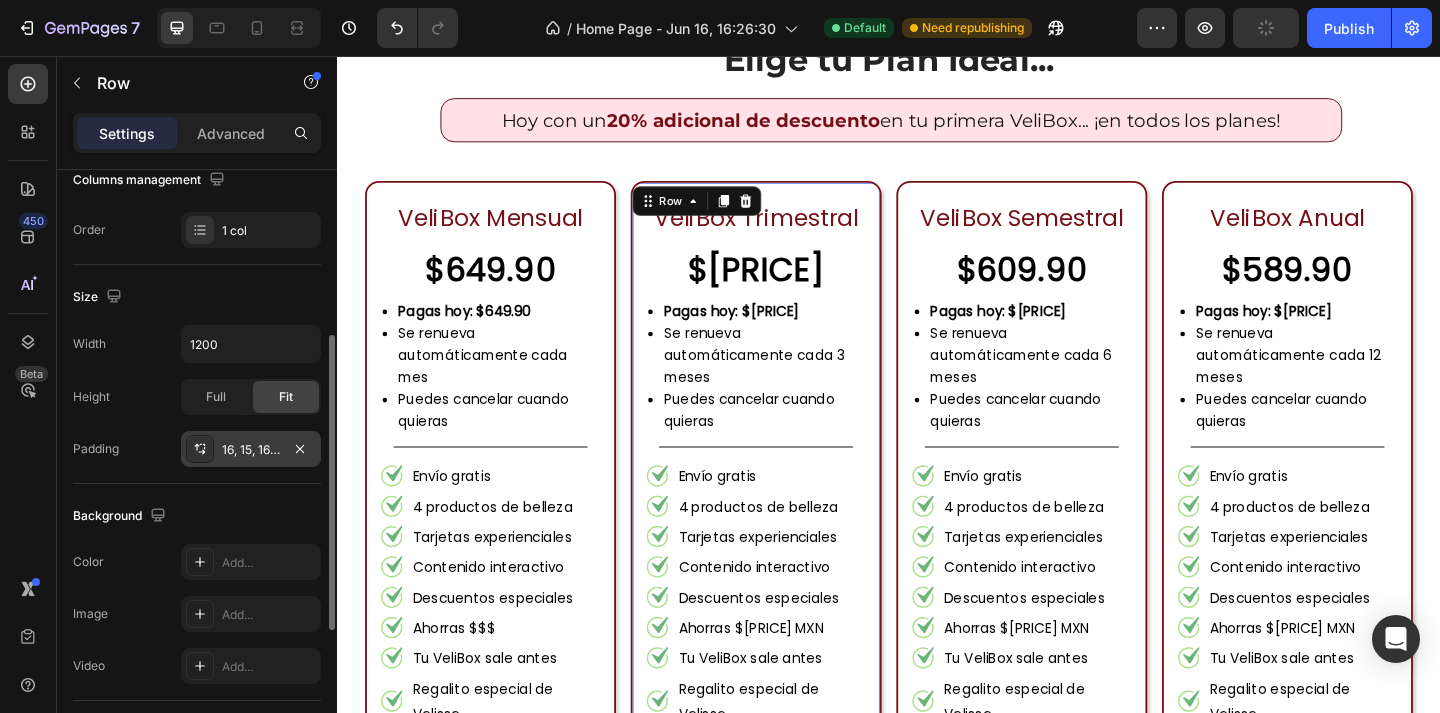 click on "16, 15, 16, 15" at bounding box center [251, 450] 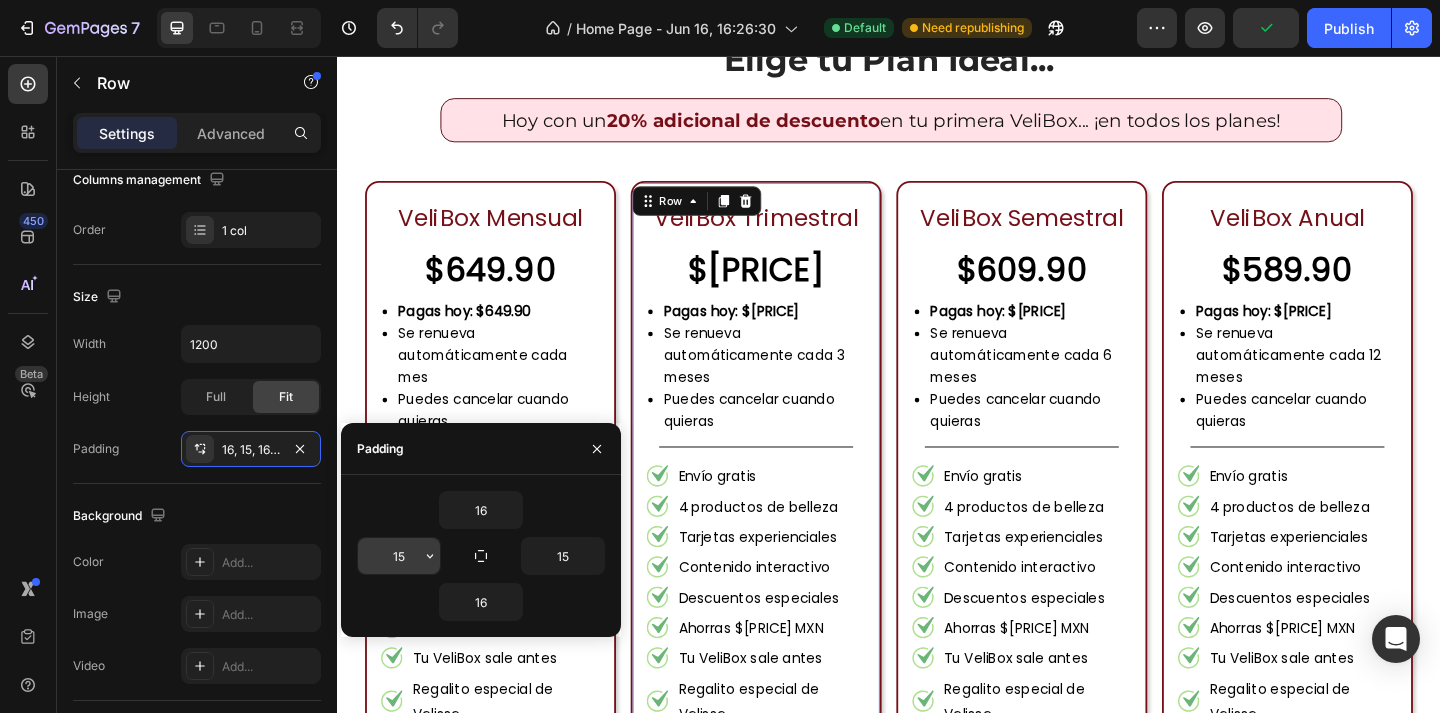 click on "15" at bounding box center [399, 556] 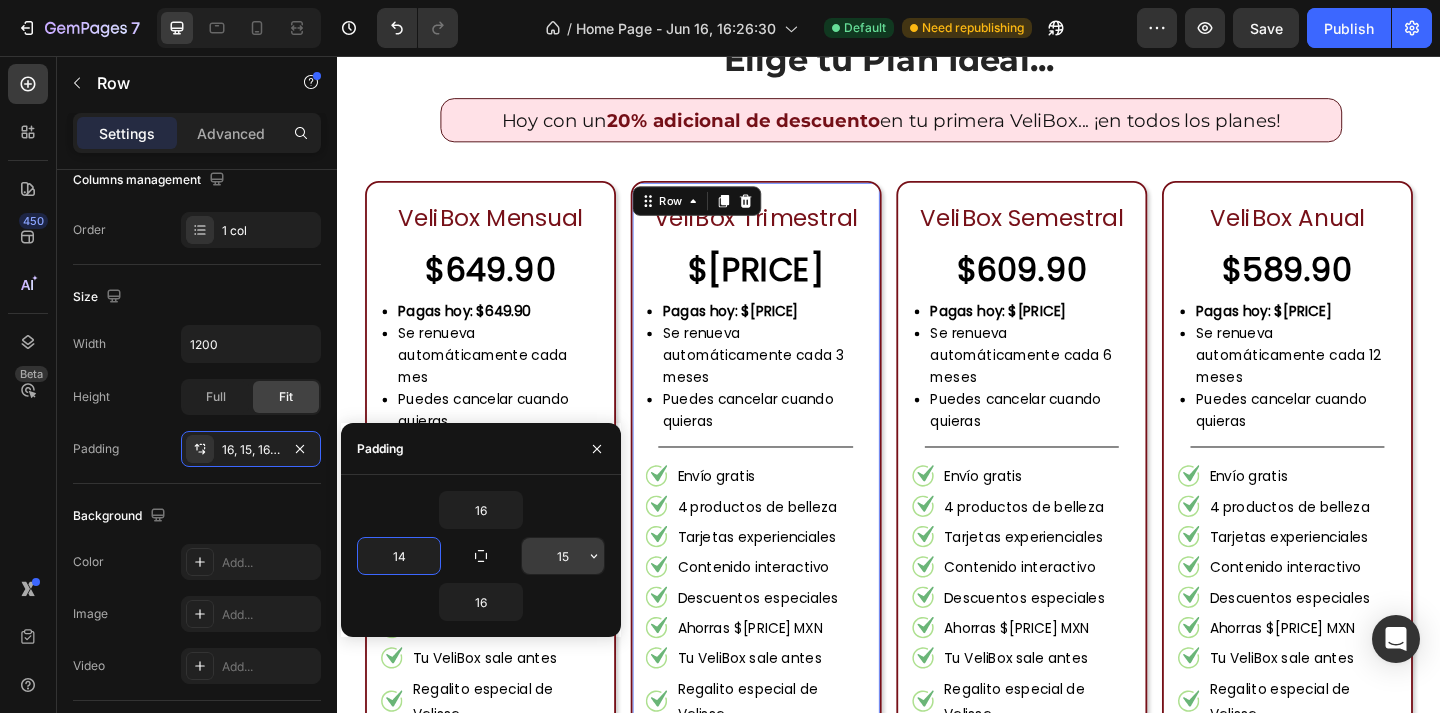 type on "14" 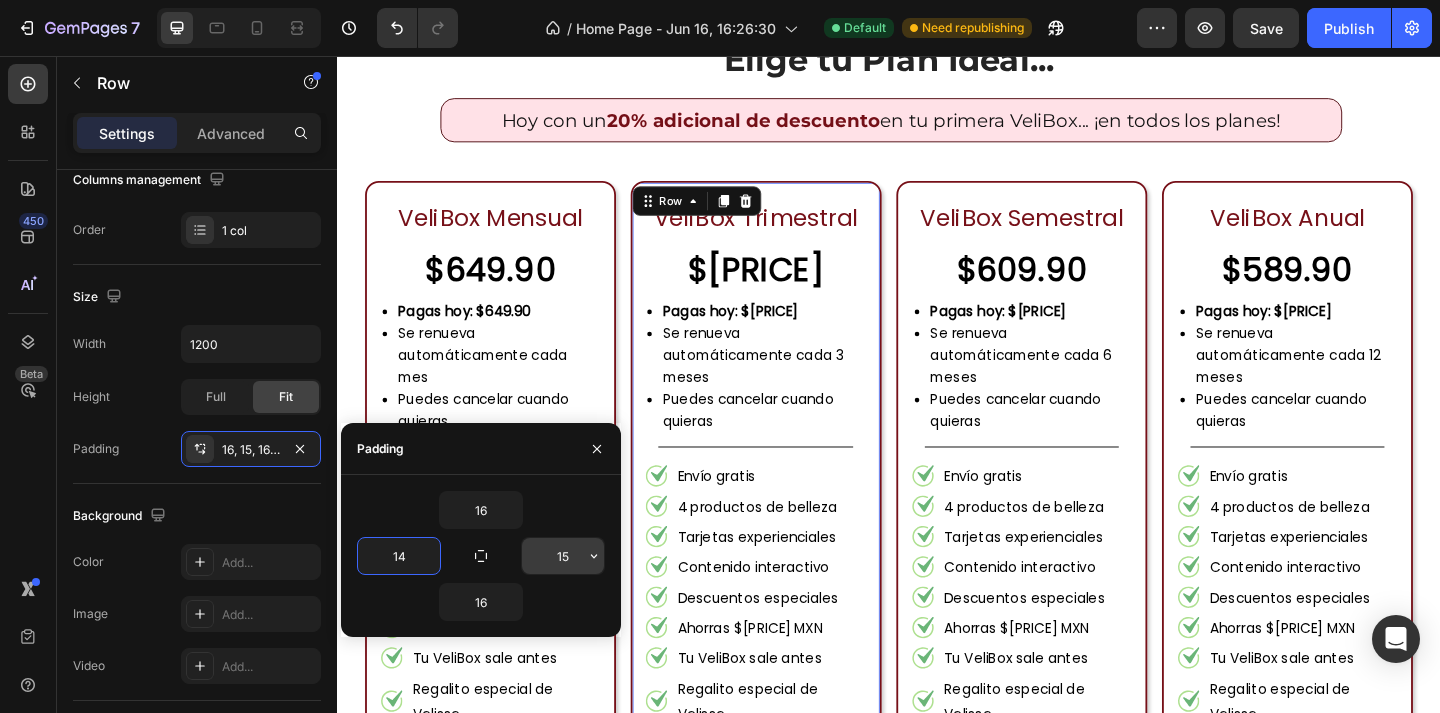 click on "15" at bounding box center [563, 556] 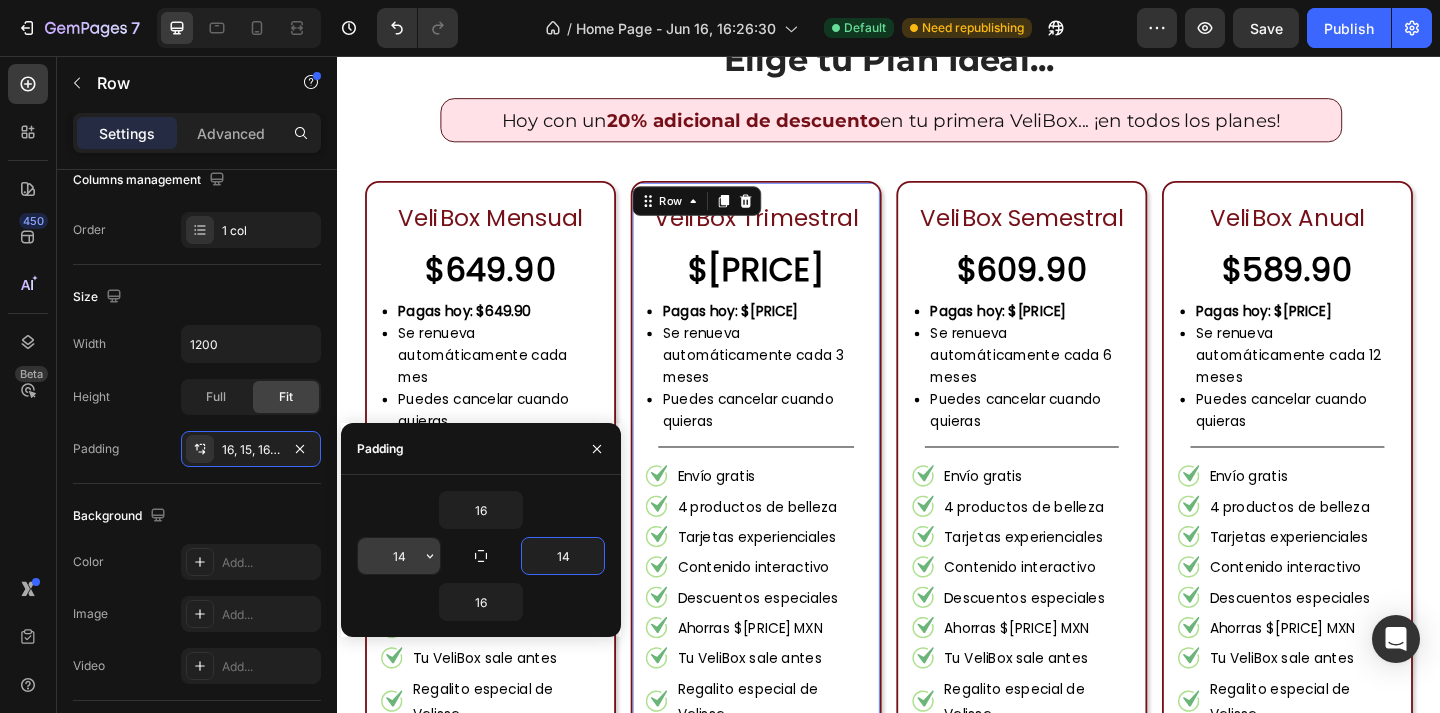 type on "14" 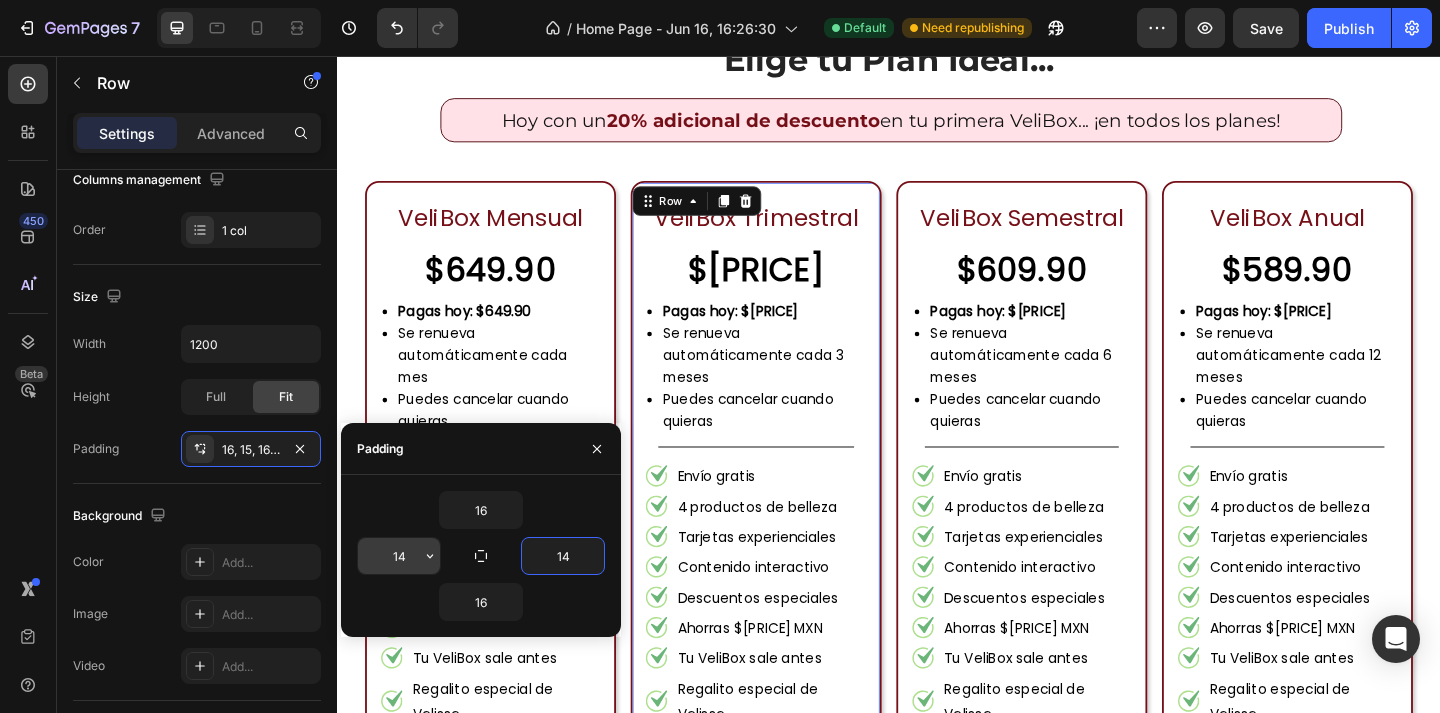 click on "14" at bounding box center (399, 556) 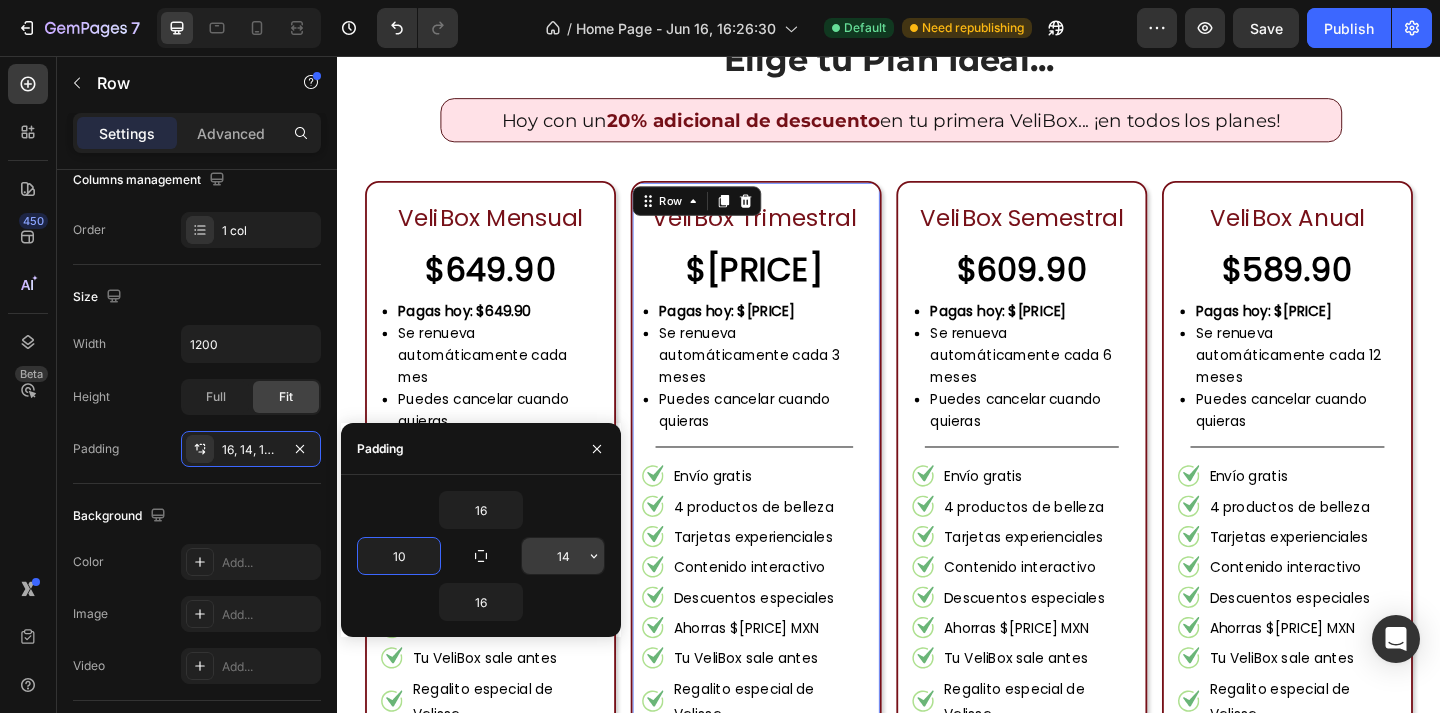 type on "10" 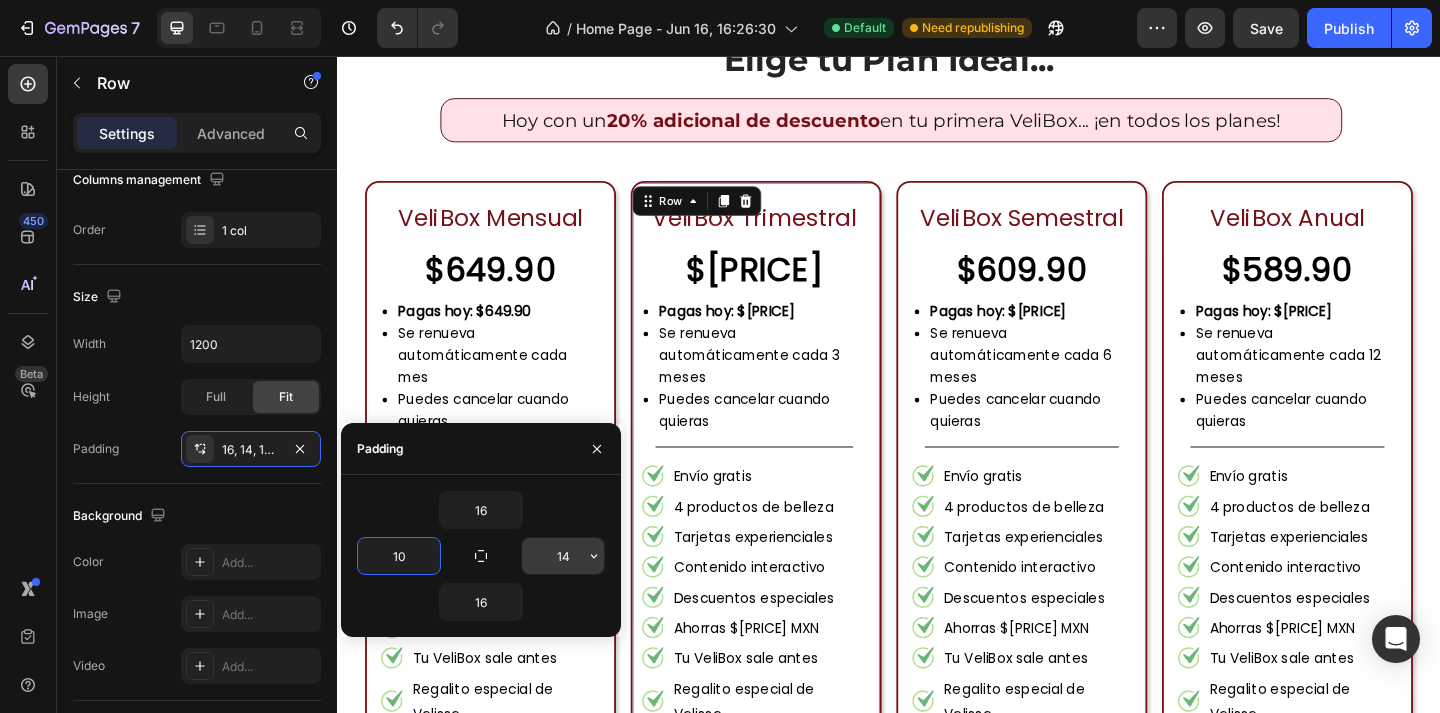 click on "14" at bounding box center [563, 556] 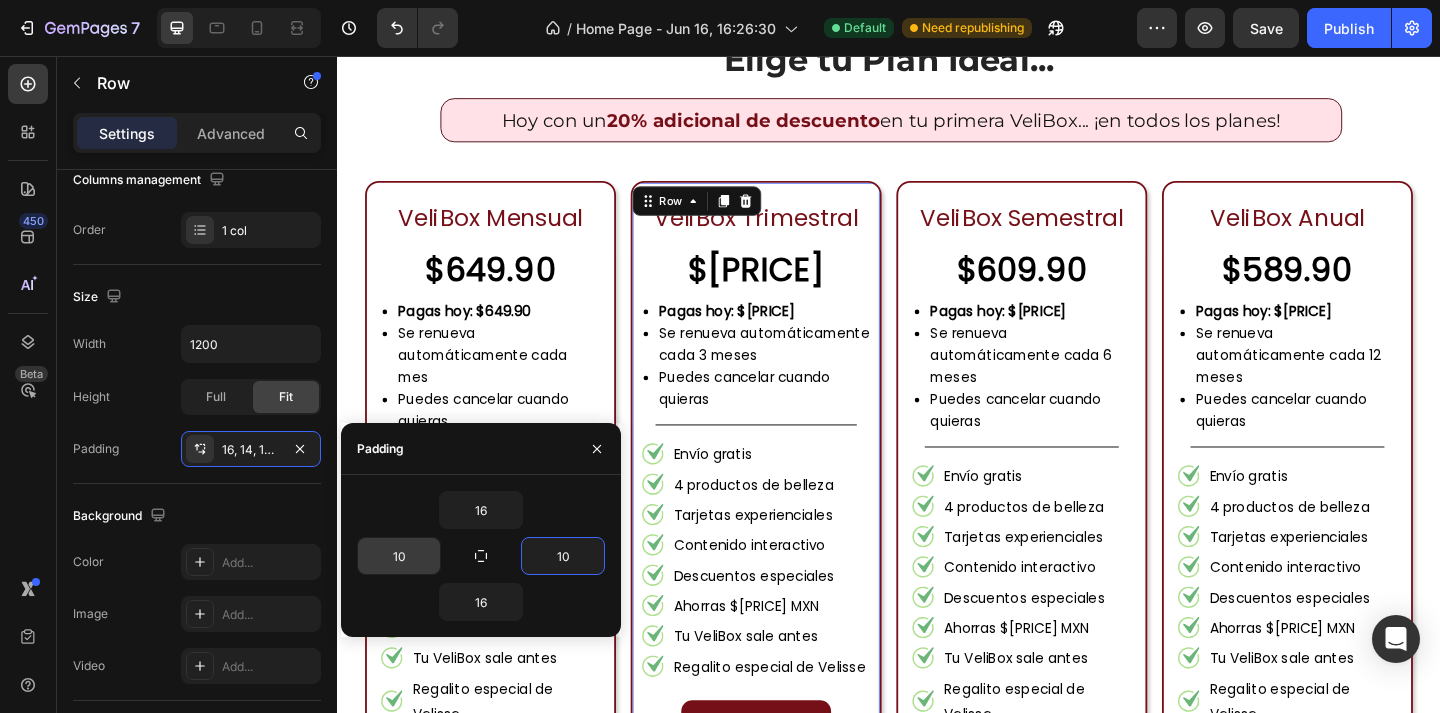 type on "10" 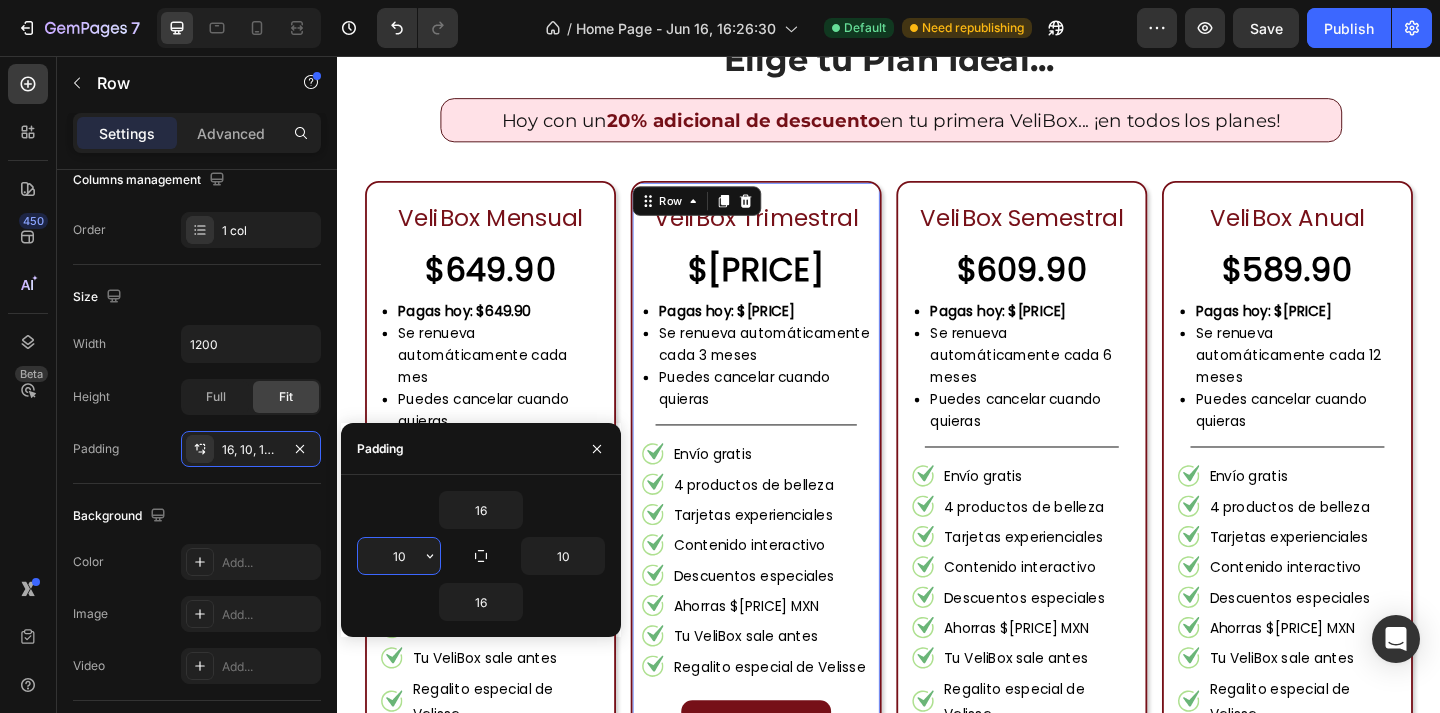 click on "10" at bounding box center [399, 556] 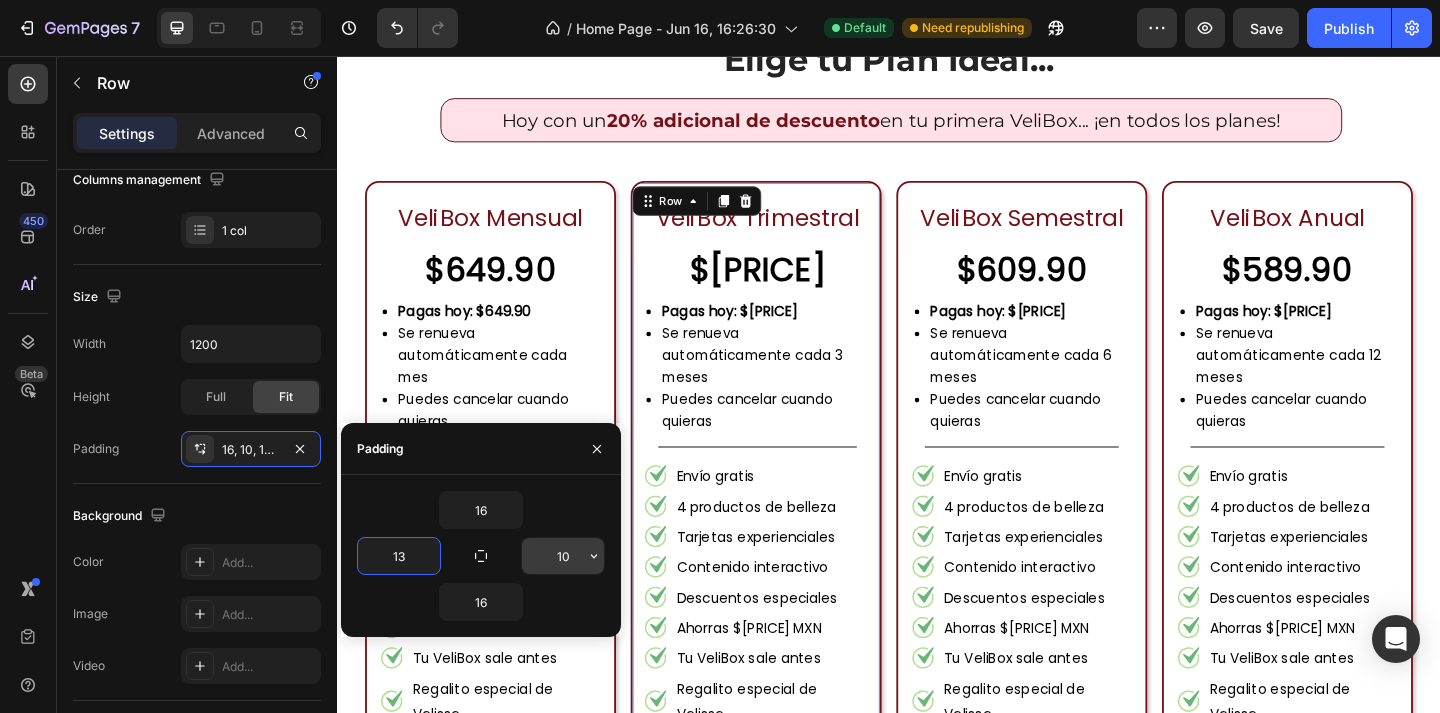 type on "13" 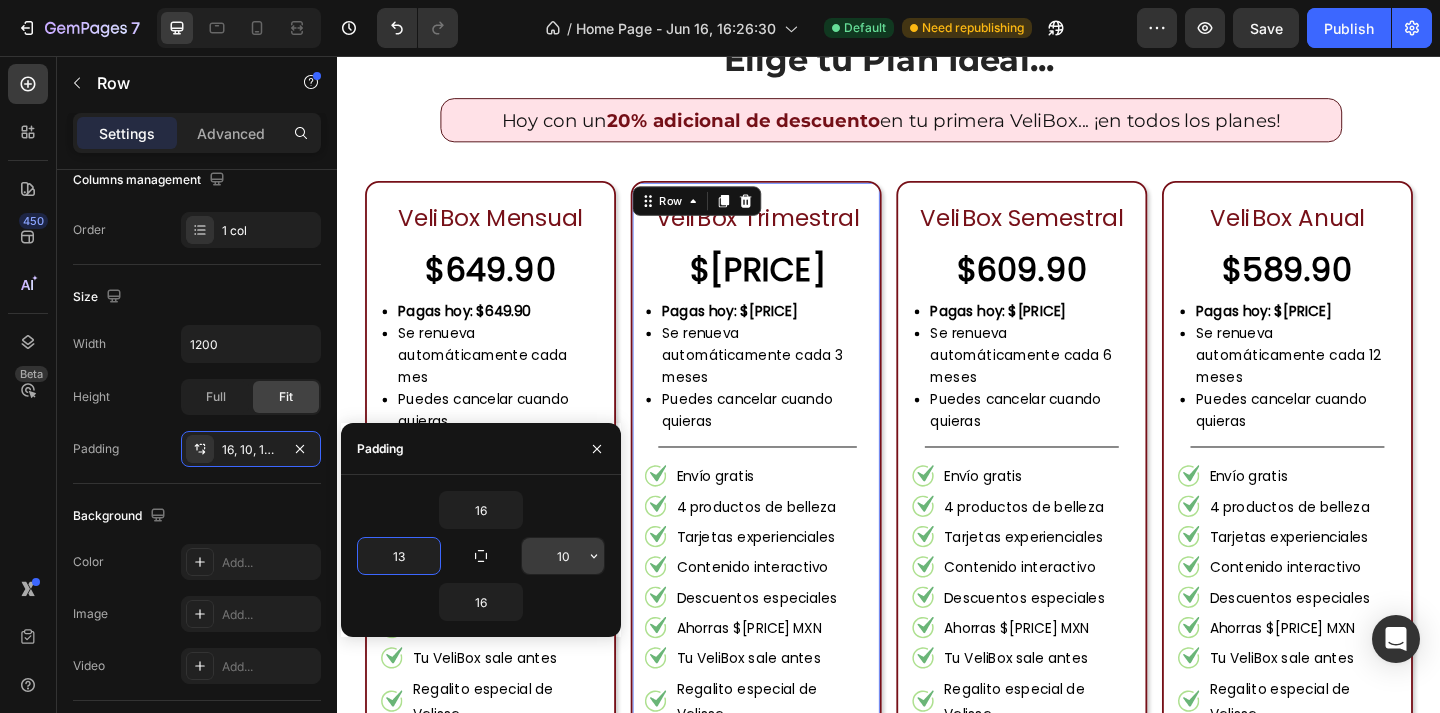 click on "10" at bounding box center (563, 556) 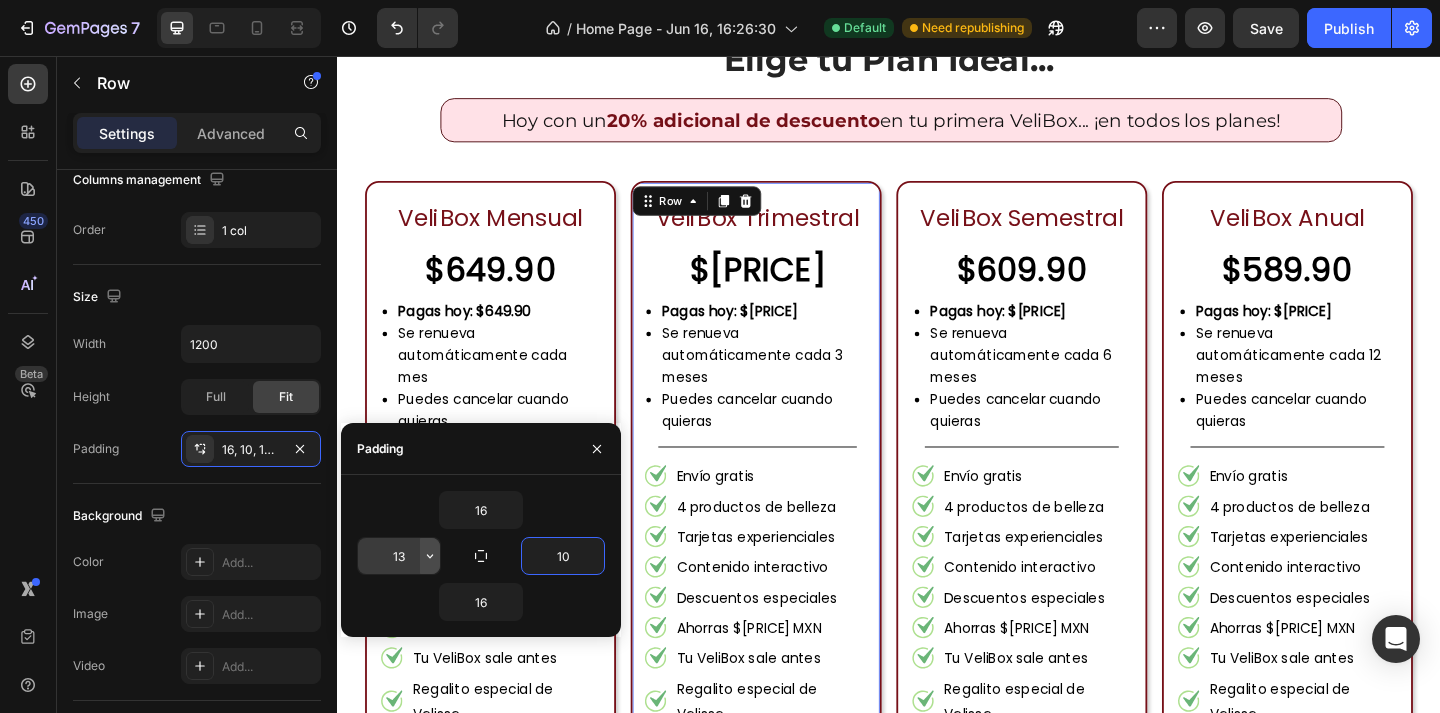 type on "1" 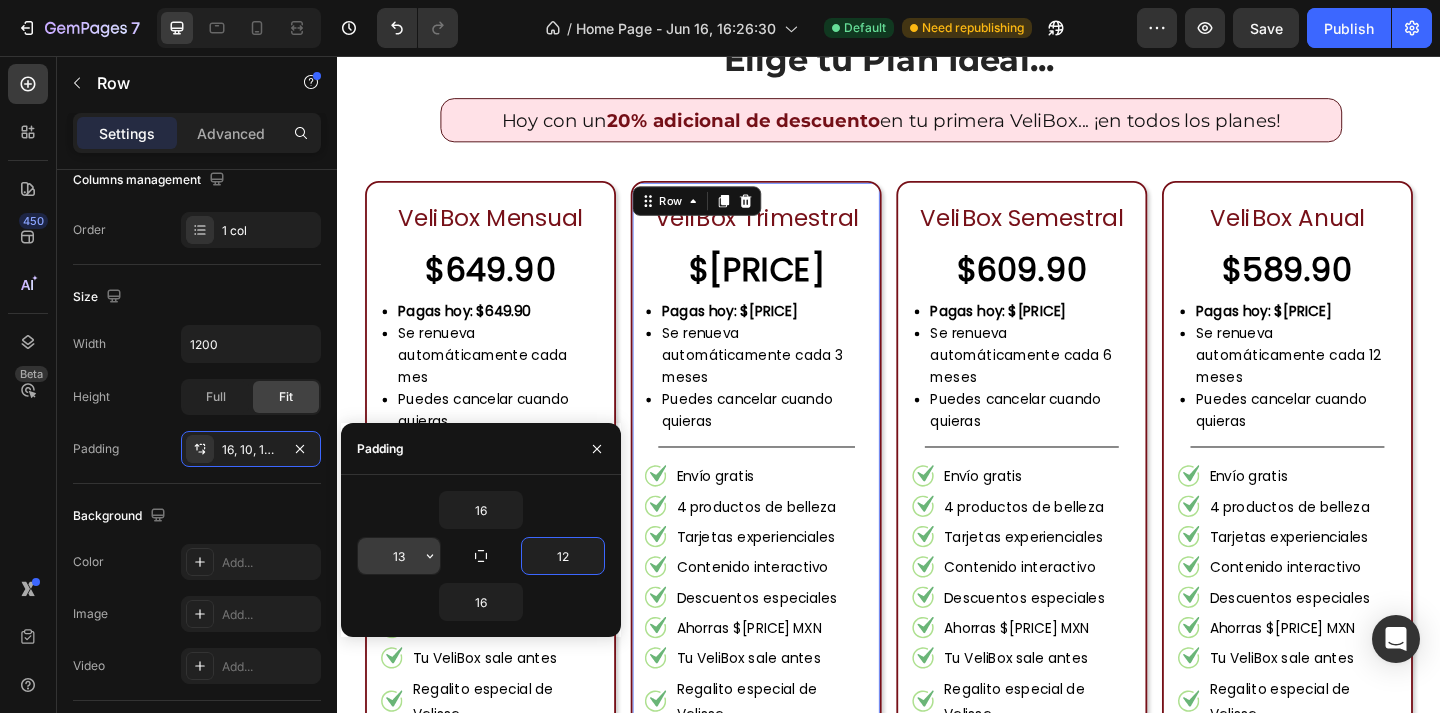 type on "12" 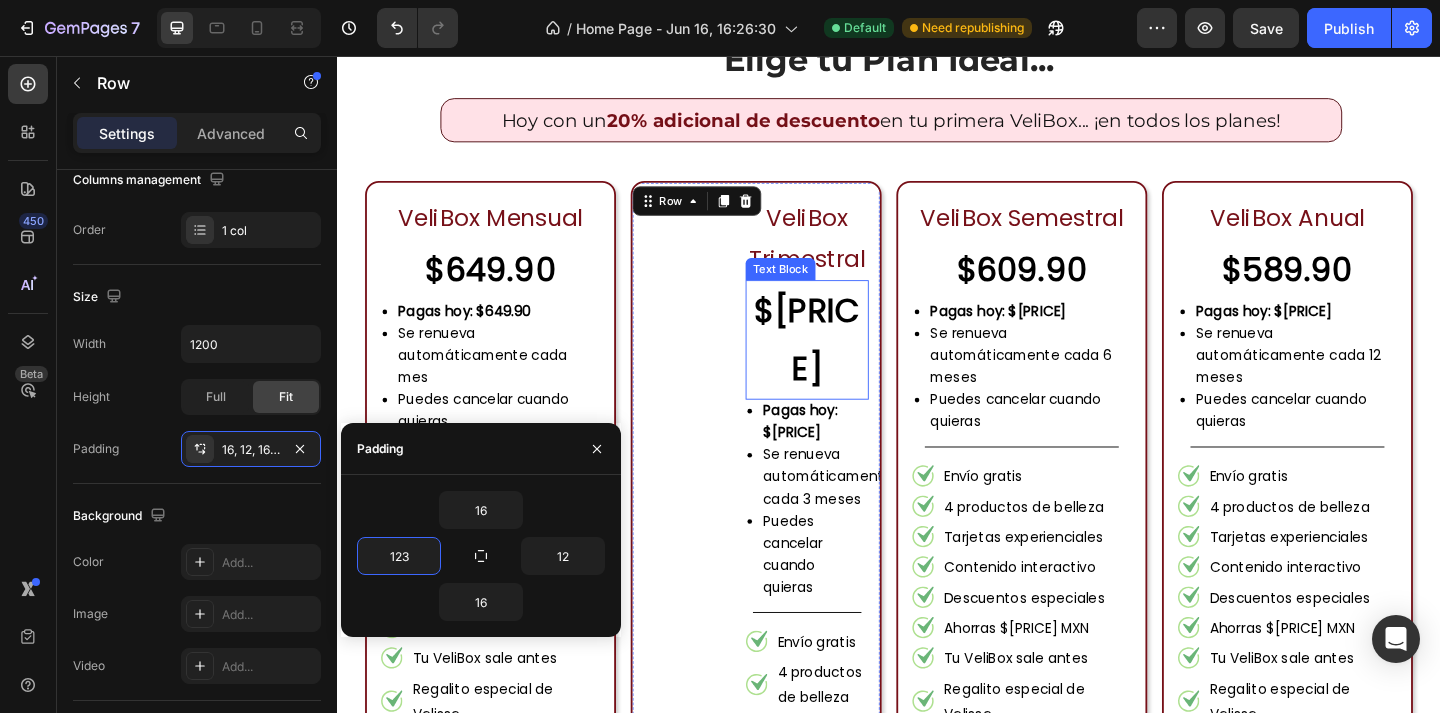 type on "12" 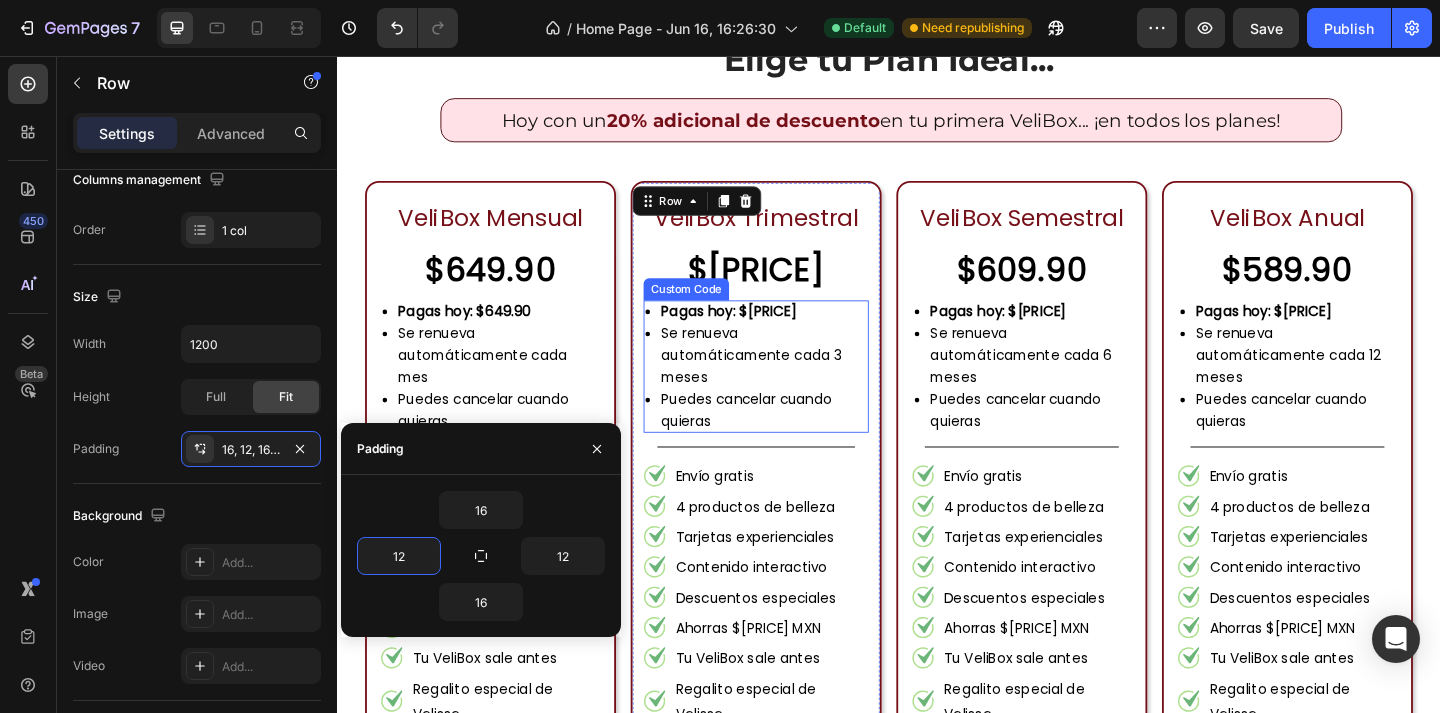 scroll, scrollTop: 2253, scrollLeft: 0, axis: vertical 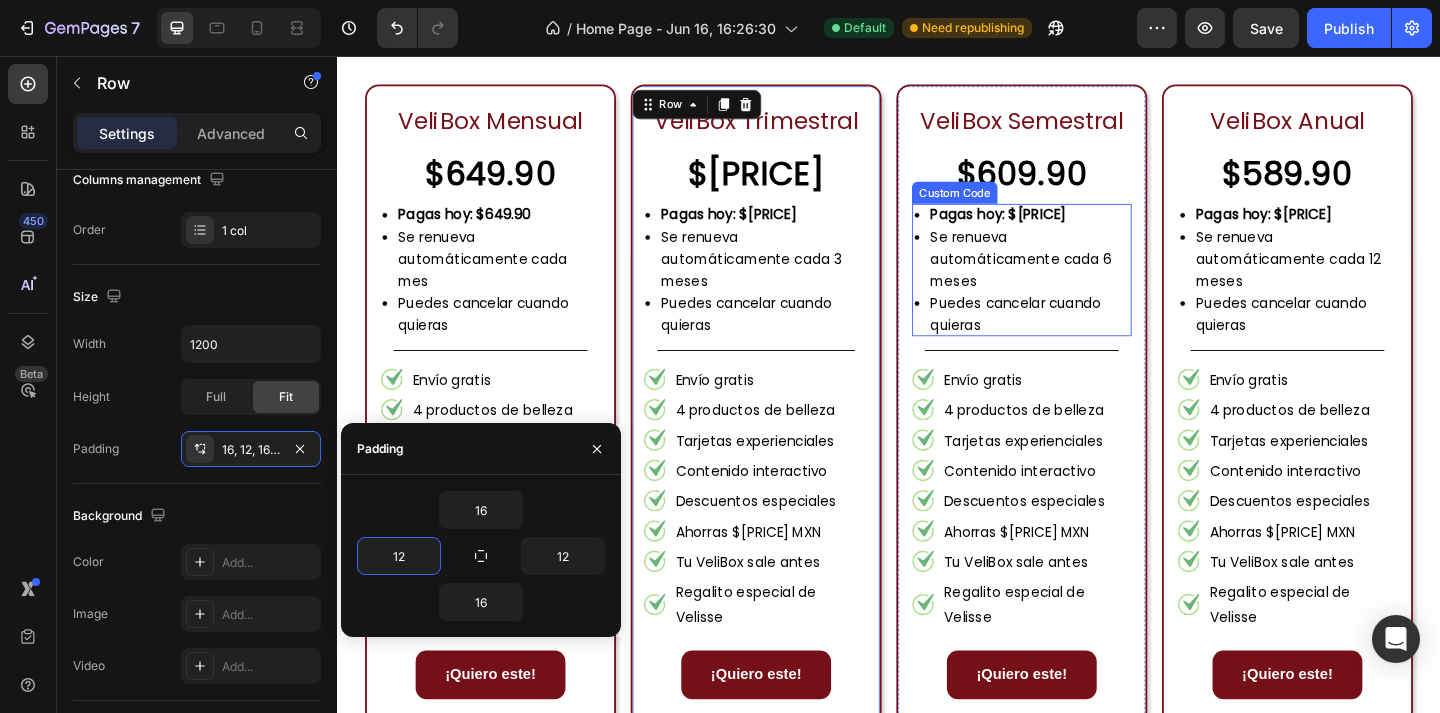 click on "Se renueva automáticamente cada 6 meses" at bounding box center [1091, 277] 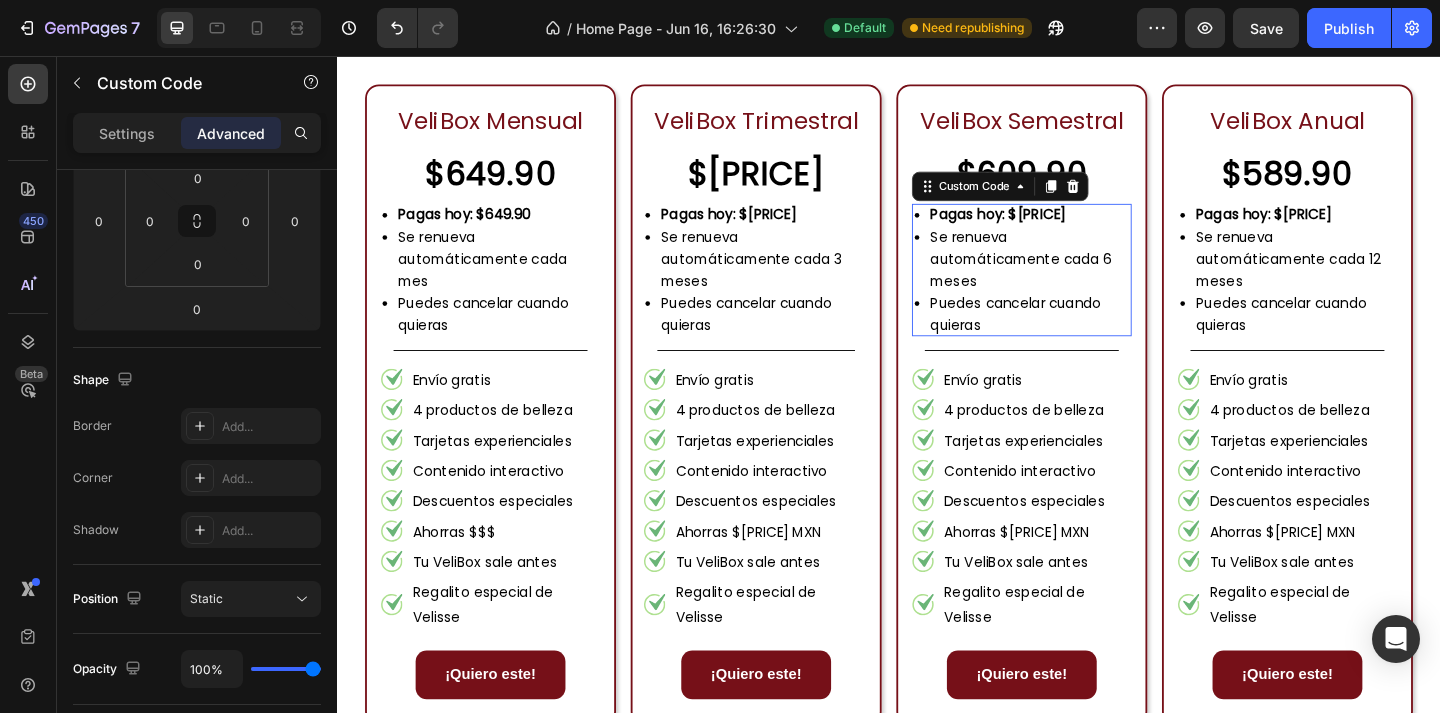 scroll, scrollTop: 0, scrollLeft: 0, axis: both 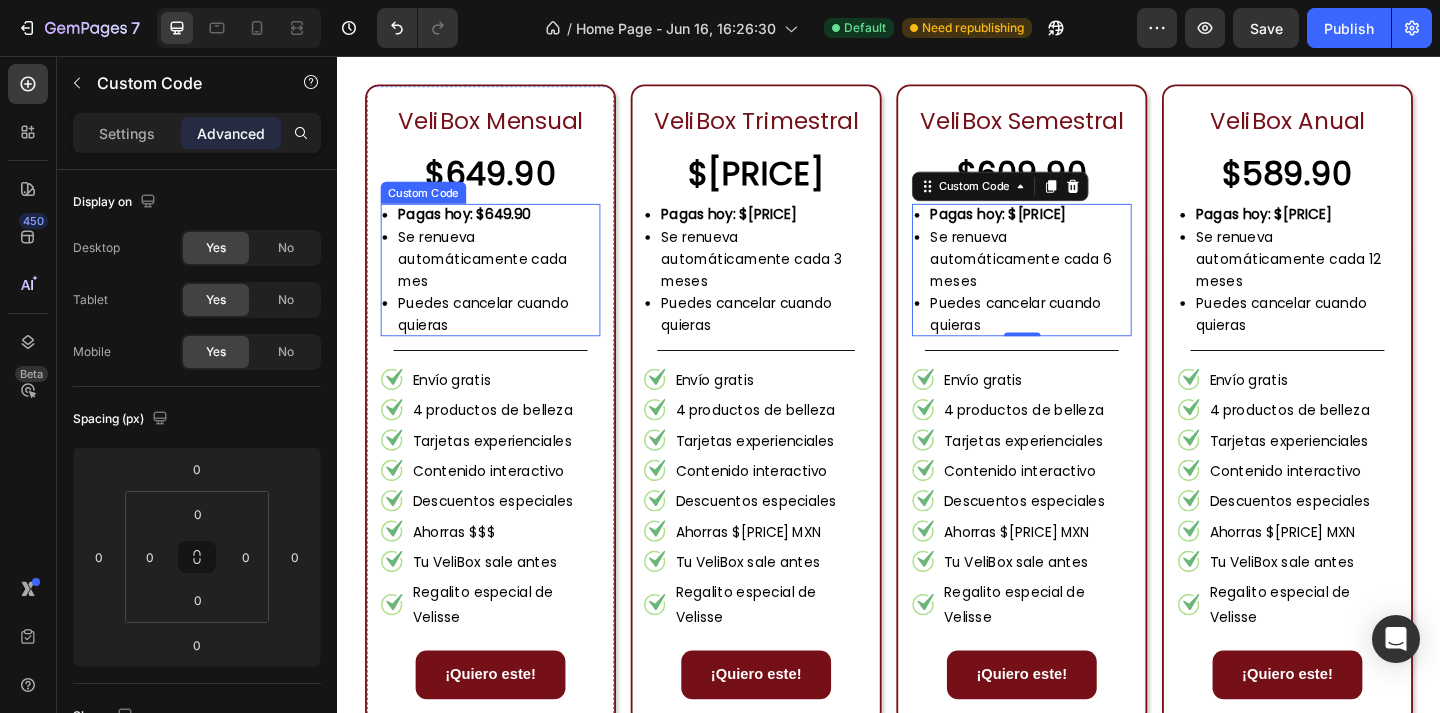 click on "Se renueva automáticamente cada mes" at bounding box center [513, 277] 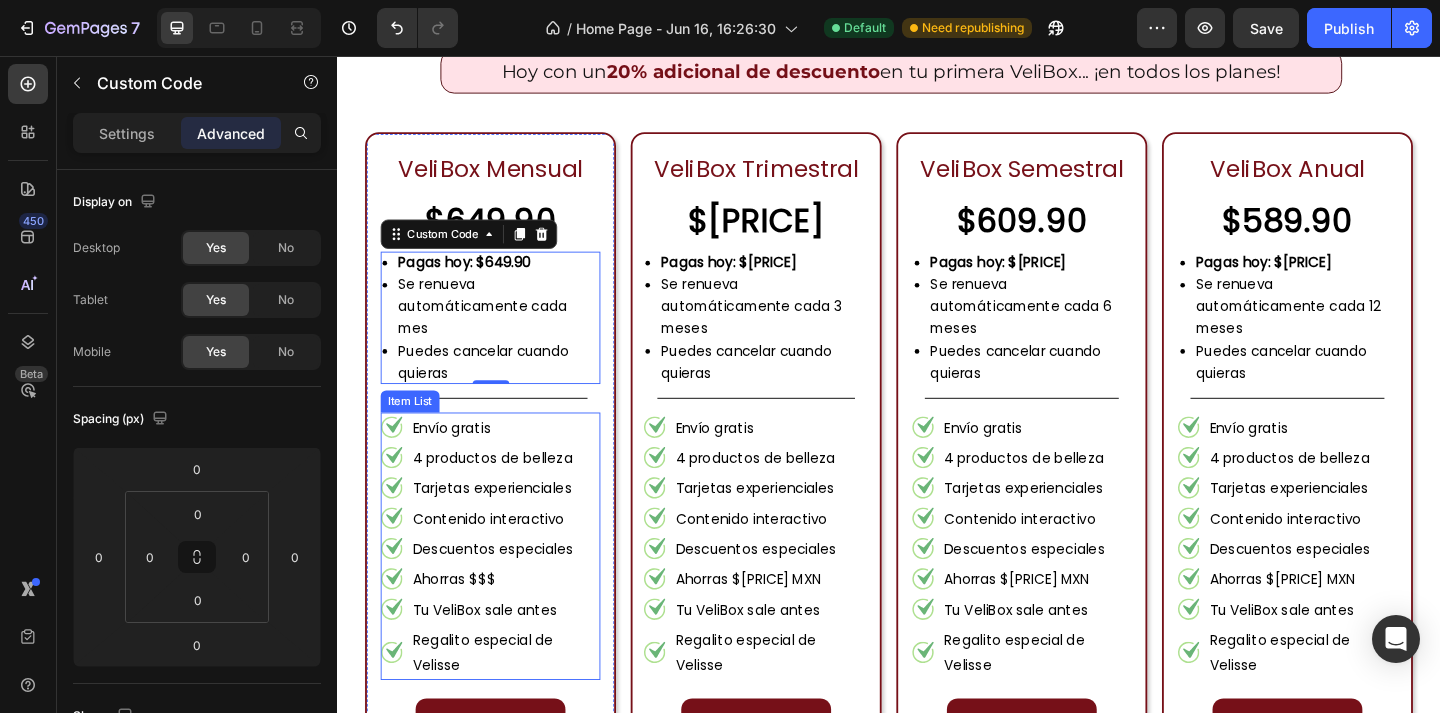 scroll, scrollTop: 2195, scrollLeft: 0, axis: vertical 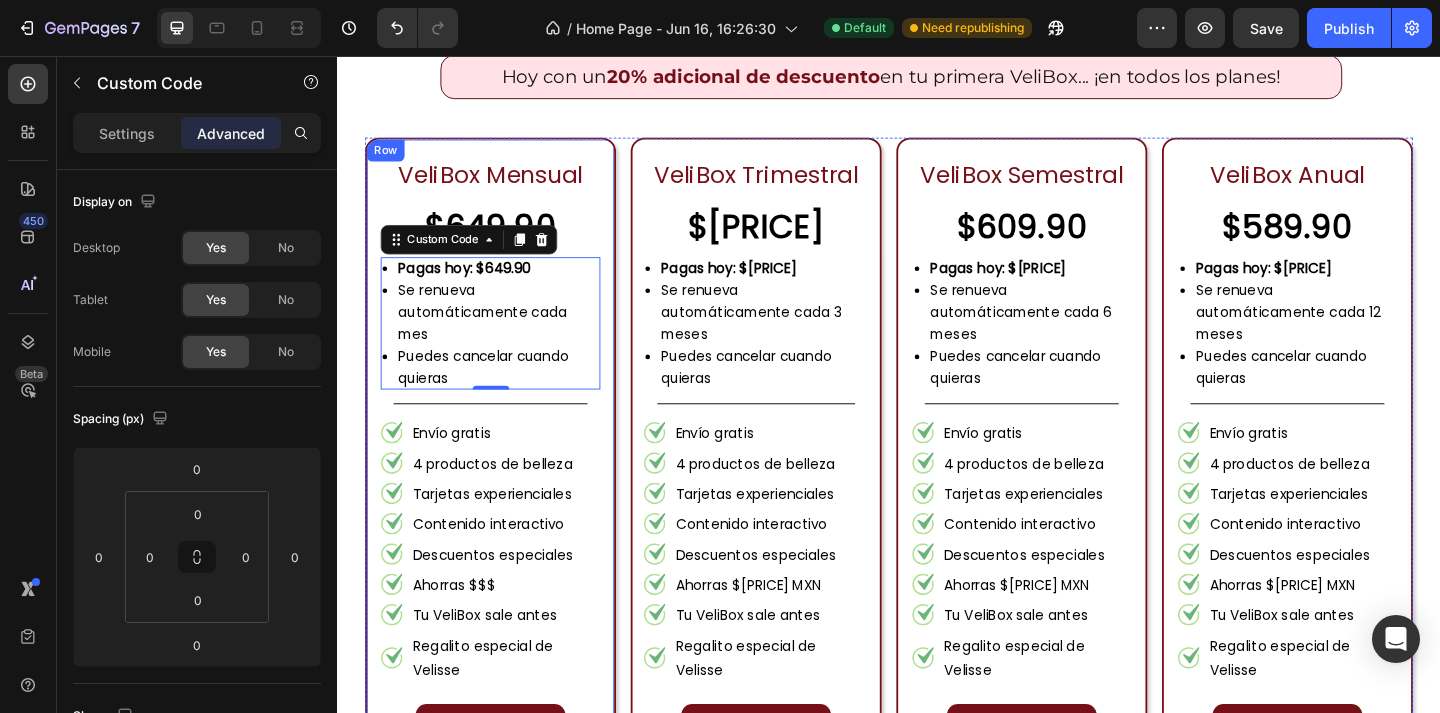 click on "Pagas hoy: $[PRICE] Se renueva automáticamente cada mes Puedes cancelar cuando quieras Custom Code 0 Title Line Envío gratis 4 productos de belleza Tarjetas experienciales Contenido interactivo Descuentos especiales Ahorras $$$ Tu VeliBox sale antes Regalito especial de Velisse Item List ¡Quiero este! Button Row" at bounding box center [503, 493] 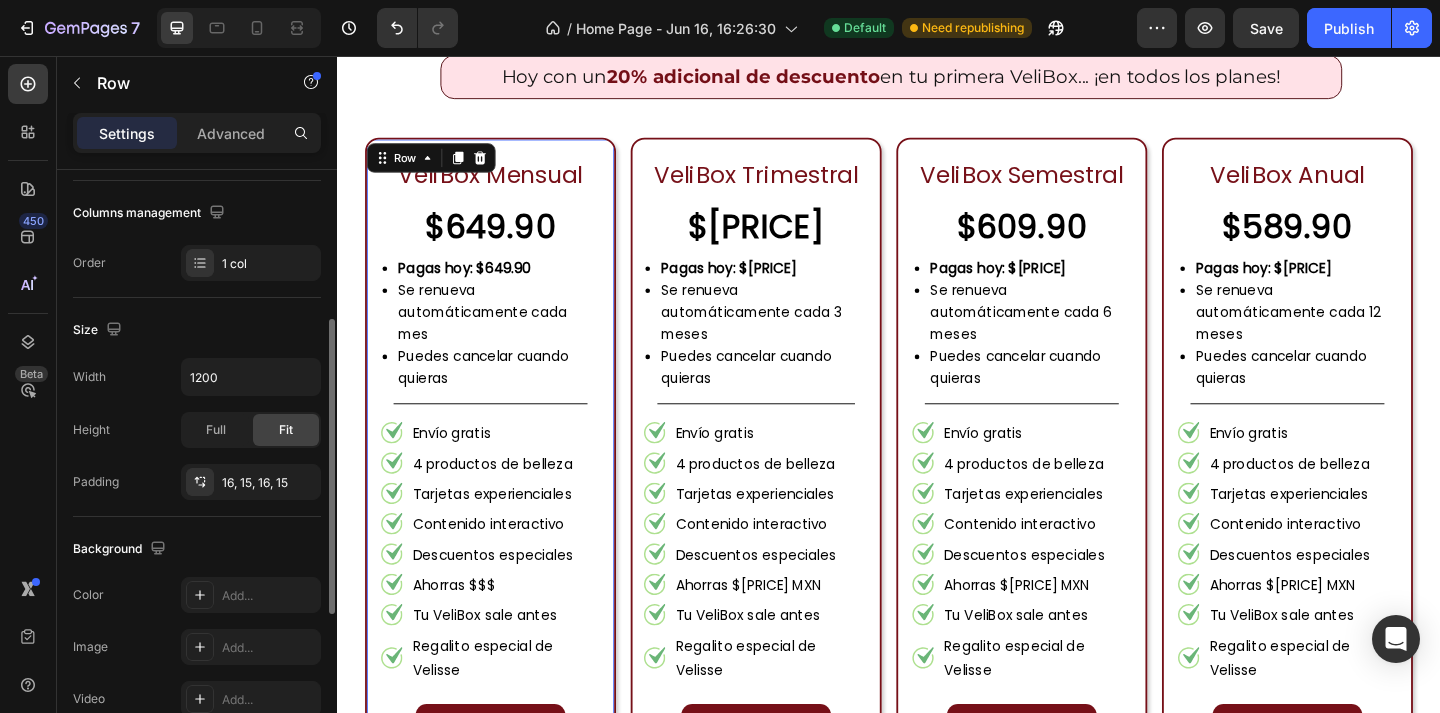 scroll, scrollTop: 0, scrollLeft: 0, axis: both 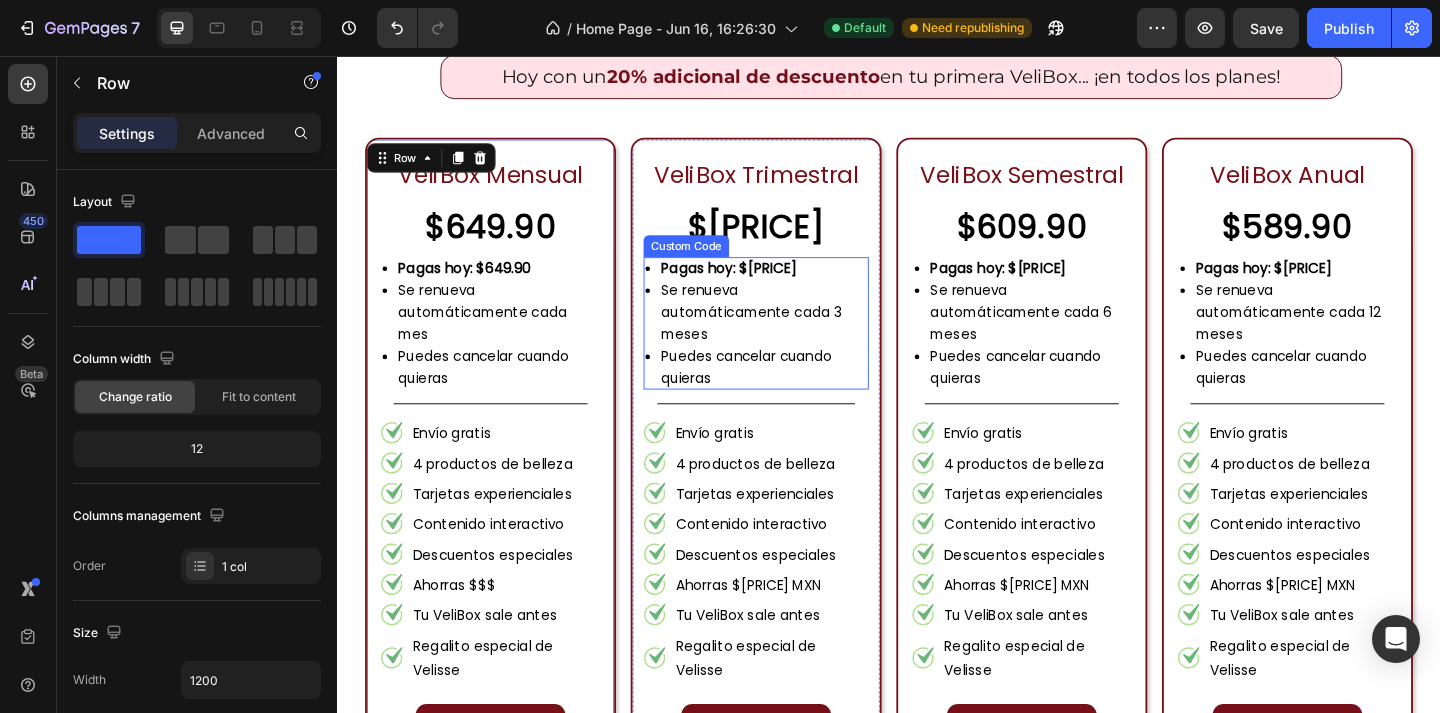 click on "Se renueva automáticamente cada 3 meses" at bounding box center (802, 335) 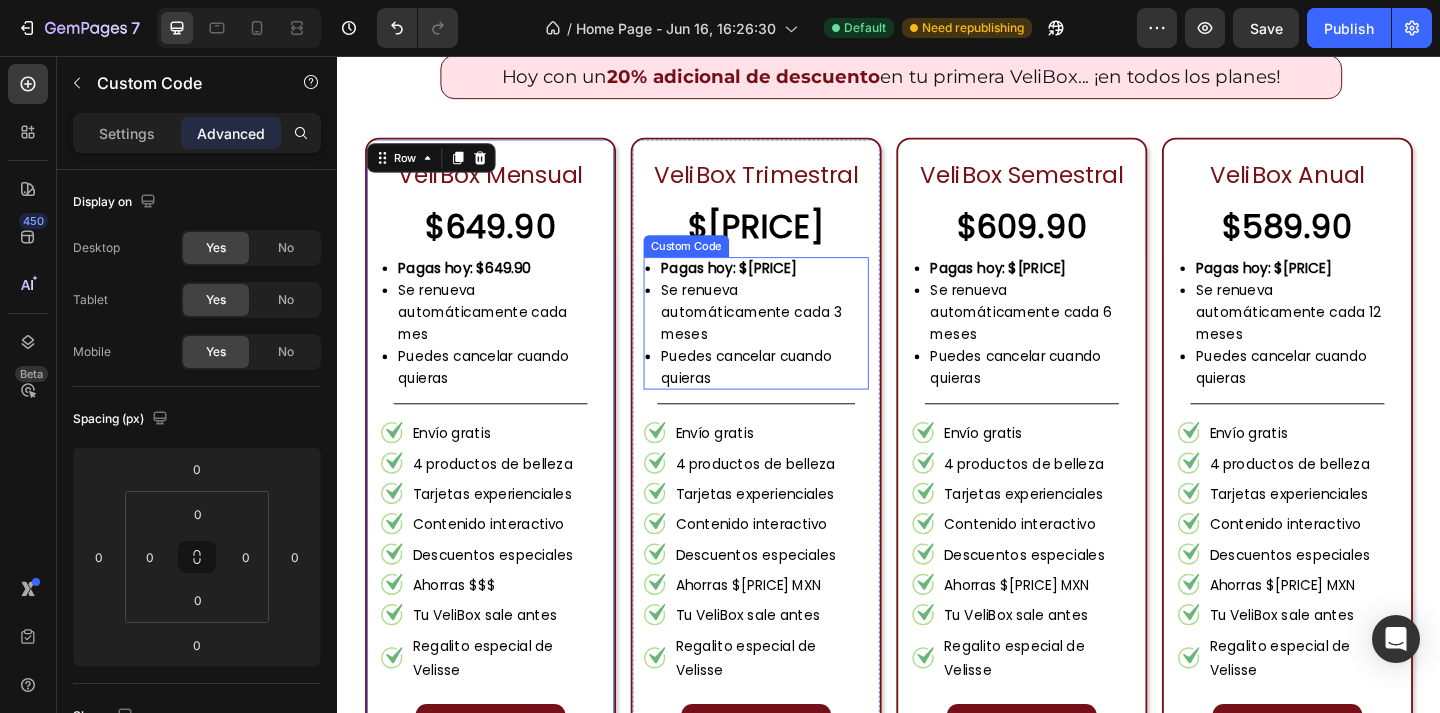 click on "Se renueva automáticamente cada 3 meses" at bounding box center (802, 335) 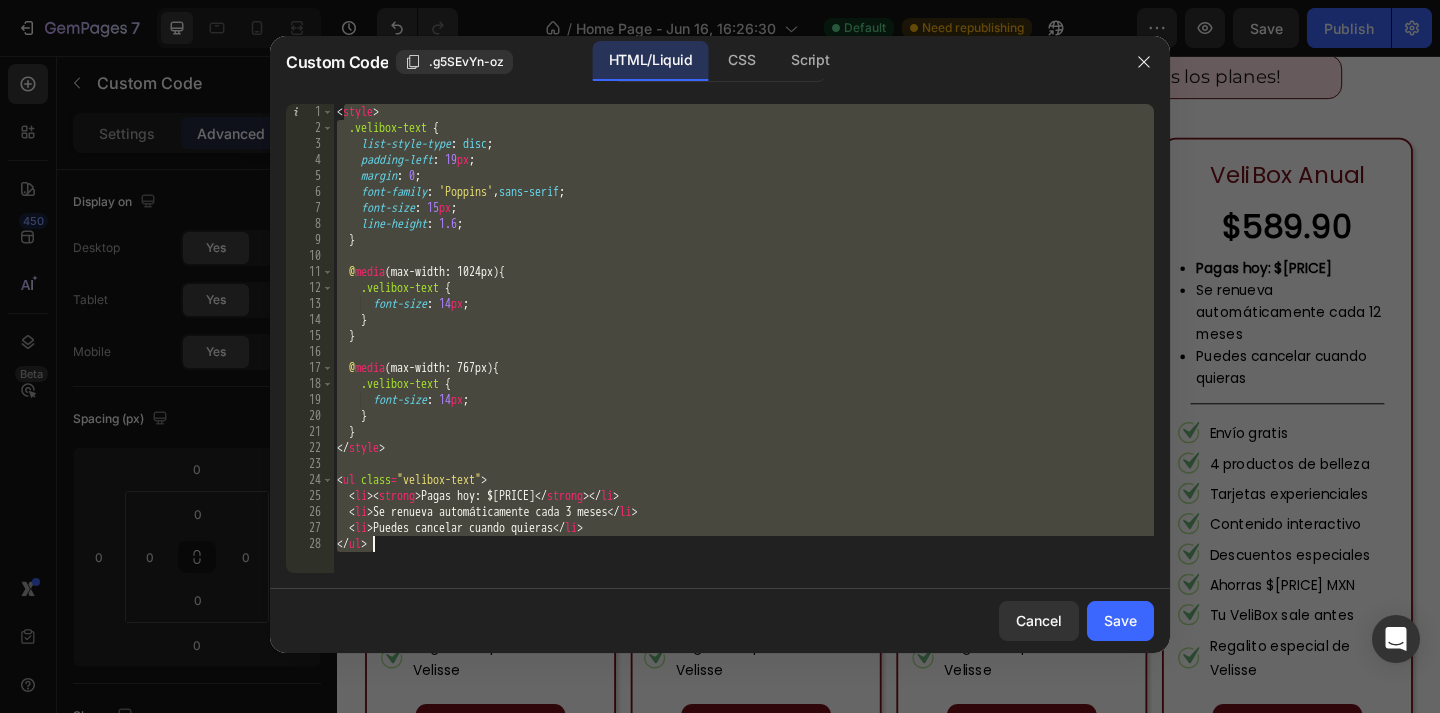 drag, startPoint x: 343, startPoint y: 114, endPoint x: 531, endPoint y: 568, distance: 491.3858 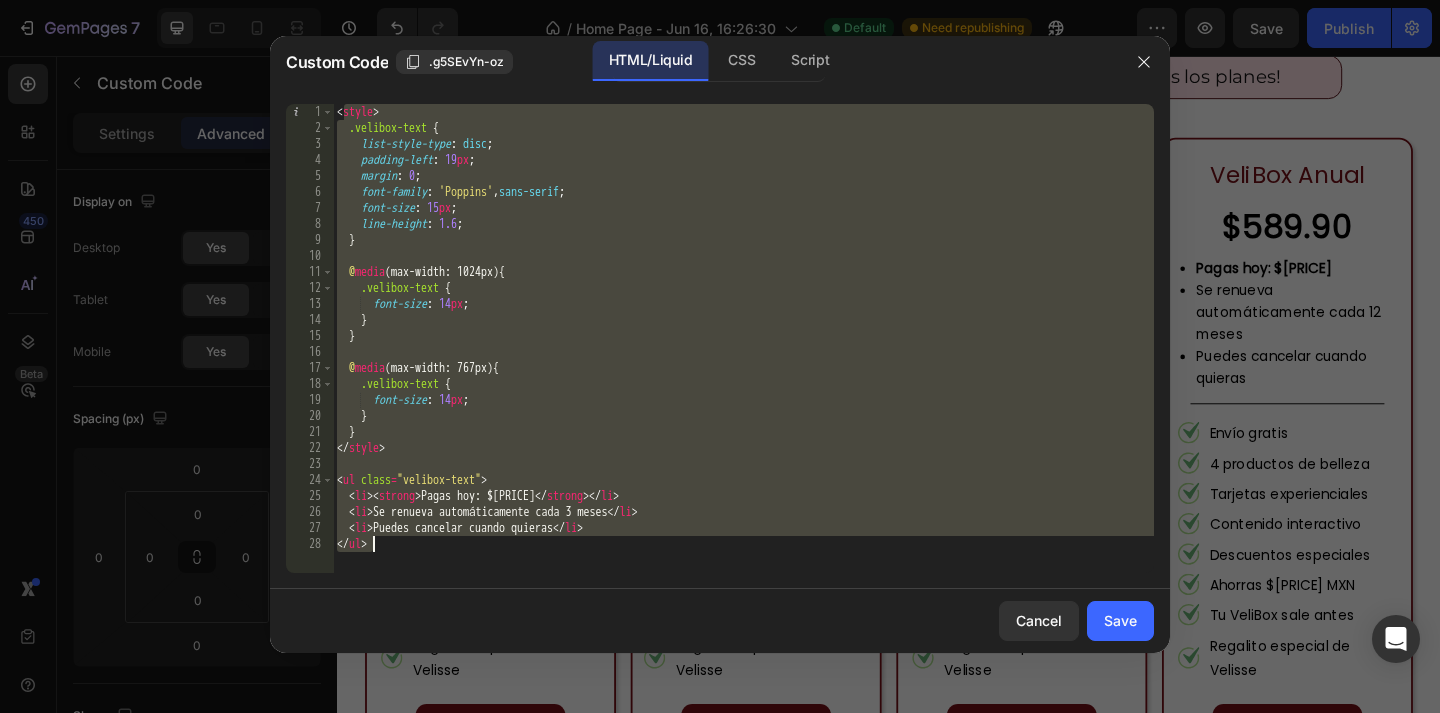 click on "Pagas hoy: $[PRICE] Se renueva automáticamente cada 3 meses Puedes cancelar cuando quieras" at bounding box center [743, 354] 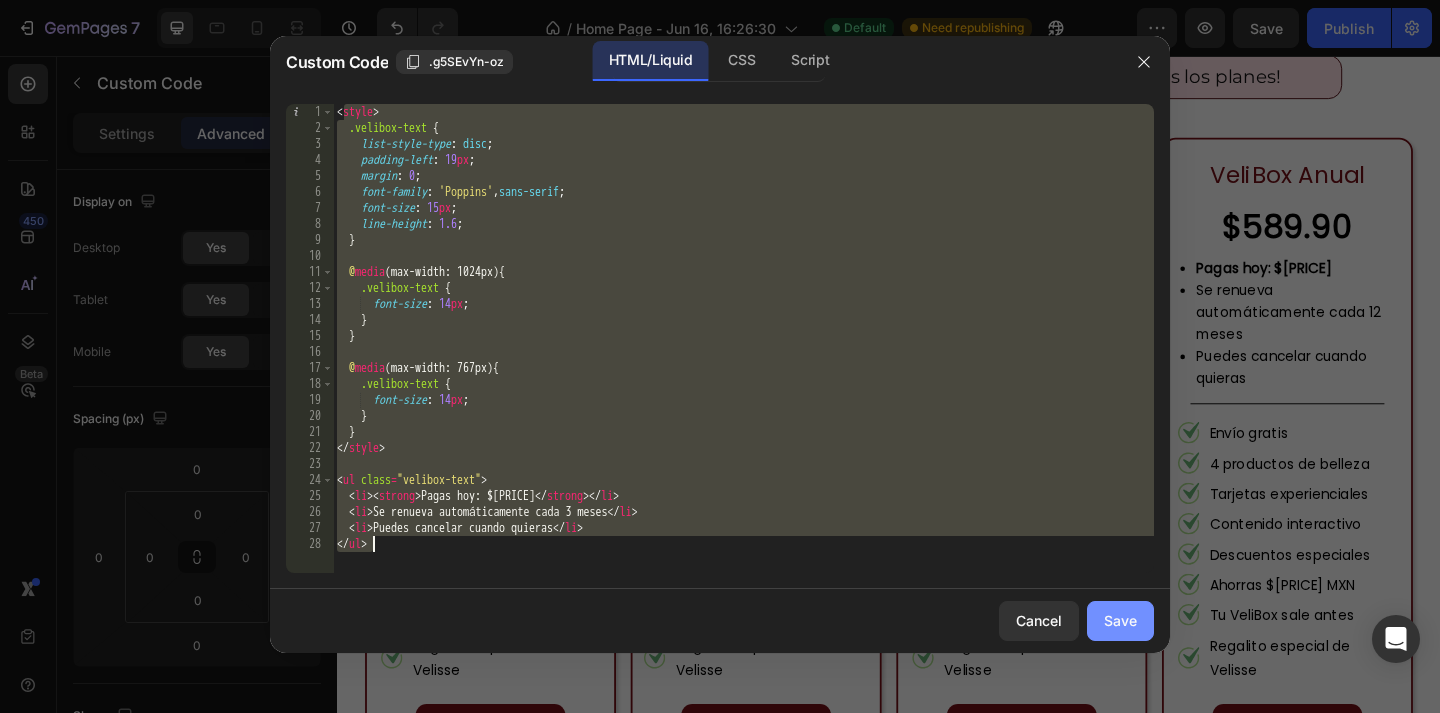 click on "Save" at bounding box center [1120, 620] 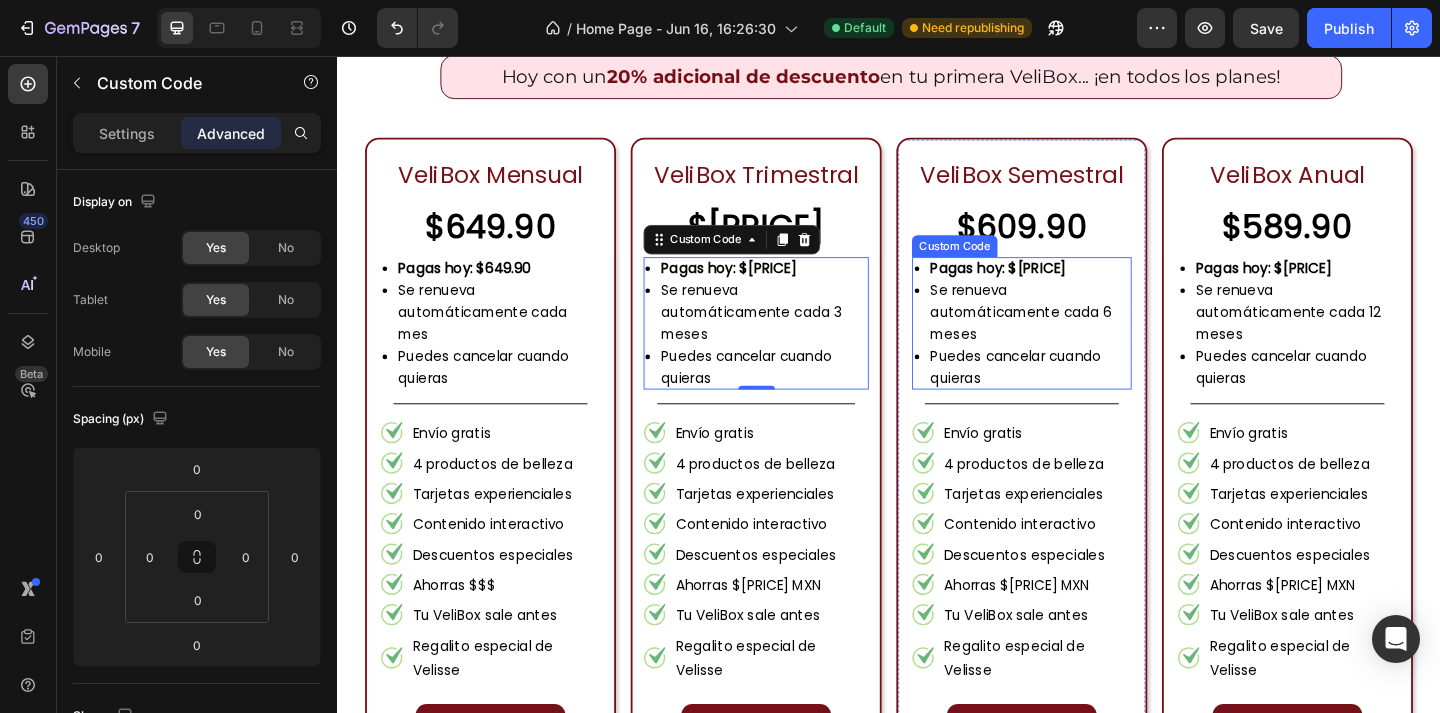 click on "Se renueva automáticamente cada 6 meses" at bounding box center (1091, 335) 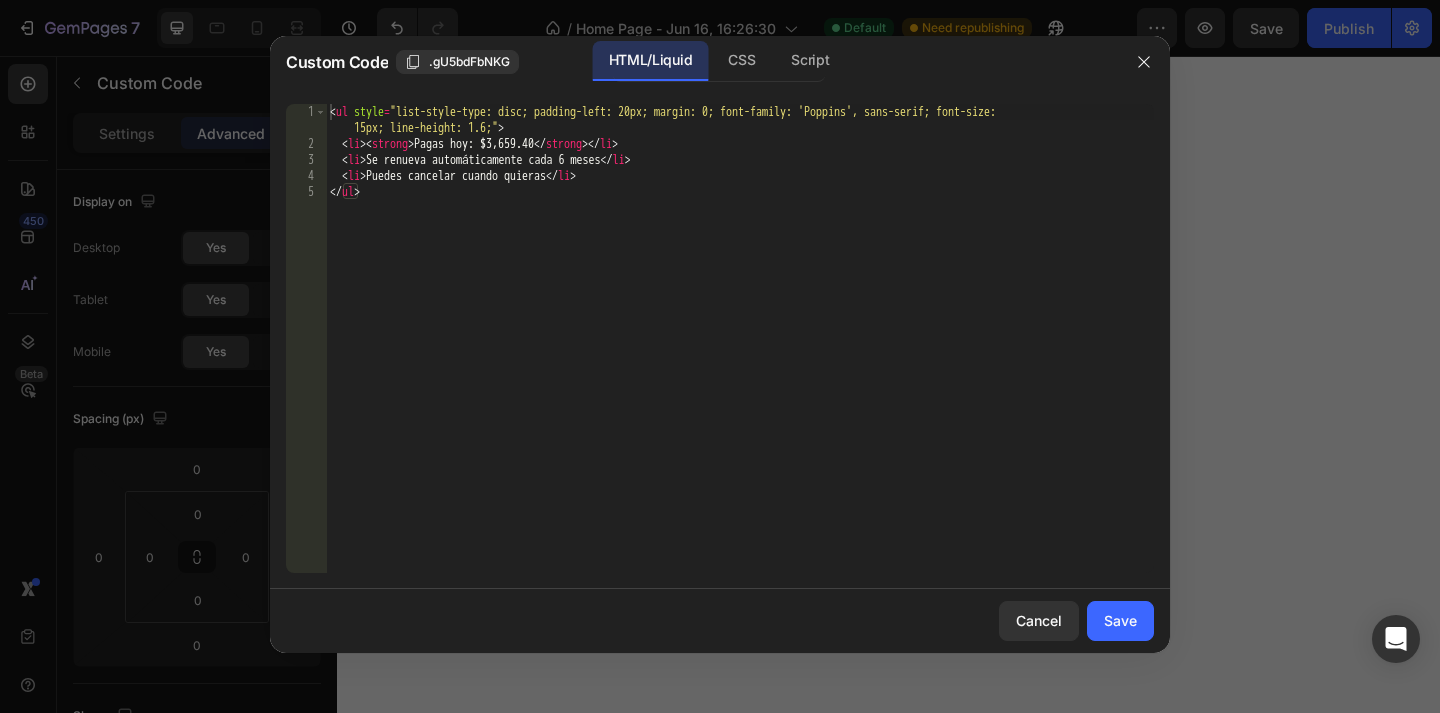 scroll, scrollTop: 0, scrollLeft: 0, axis: both 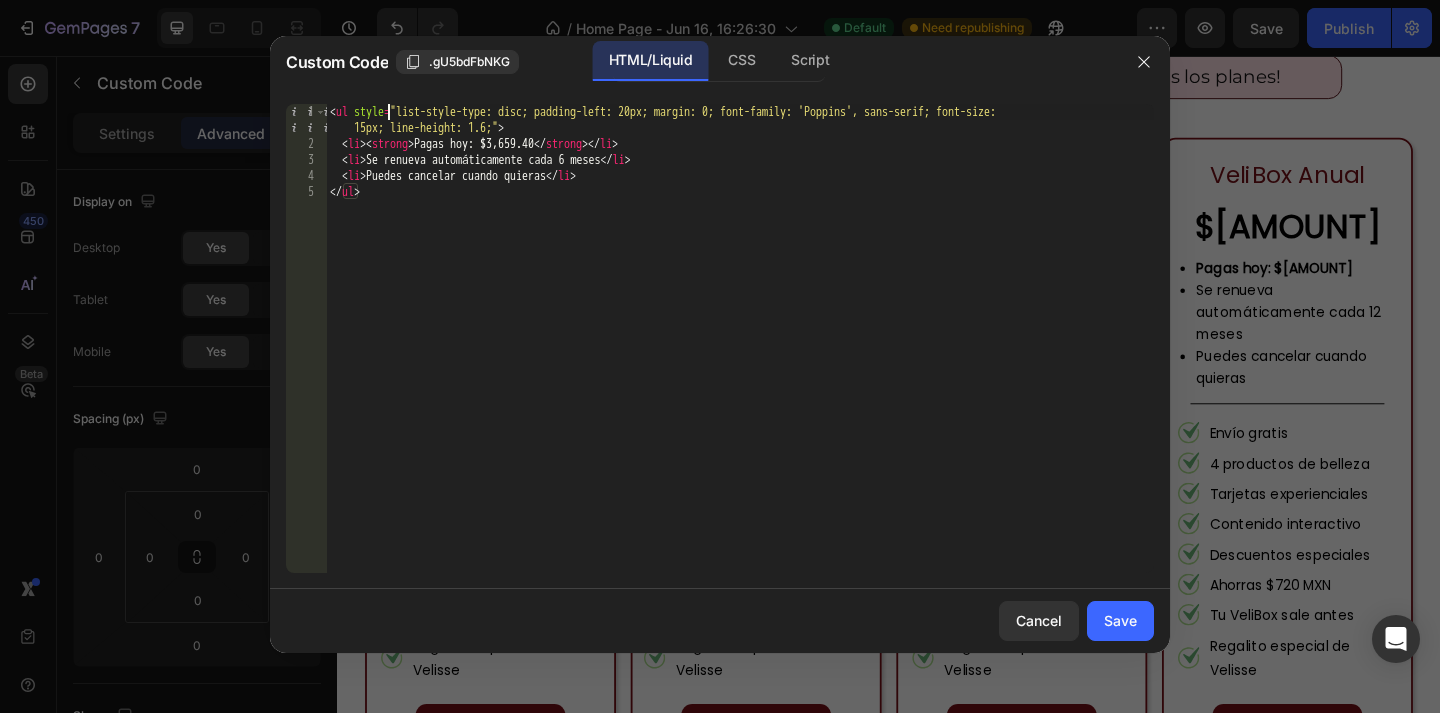 click on "< ul   style = "list-style-type: disc; padding-left: 20px; margin: 0; font-family: 'Poppins', sans-serif; font-size:       15px; line-height: 1.6;" >    < li > < strong > Pagas hoy: $3,659.40 </ strong > </ li >    < li > Se renueva automáticamente cada 6 meses </ li >    < li > Puedes cancelar cuando quieras </ li > </ ul >" at bounding box center (740, 362) 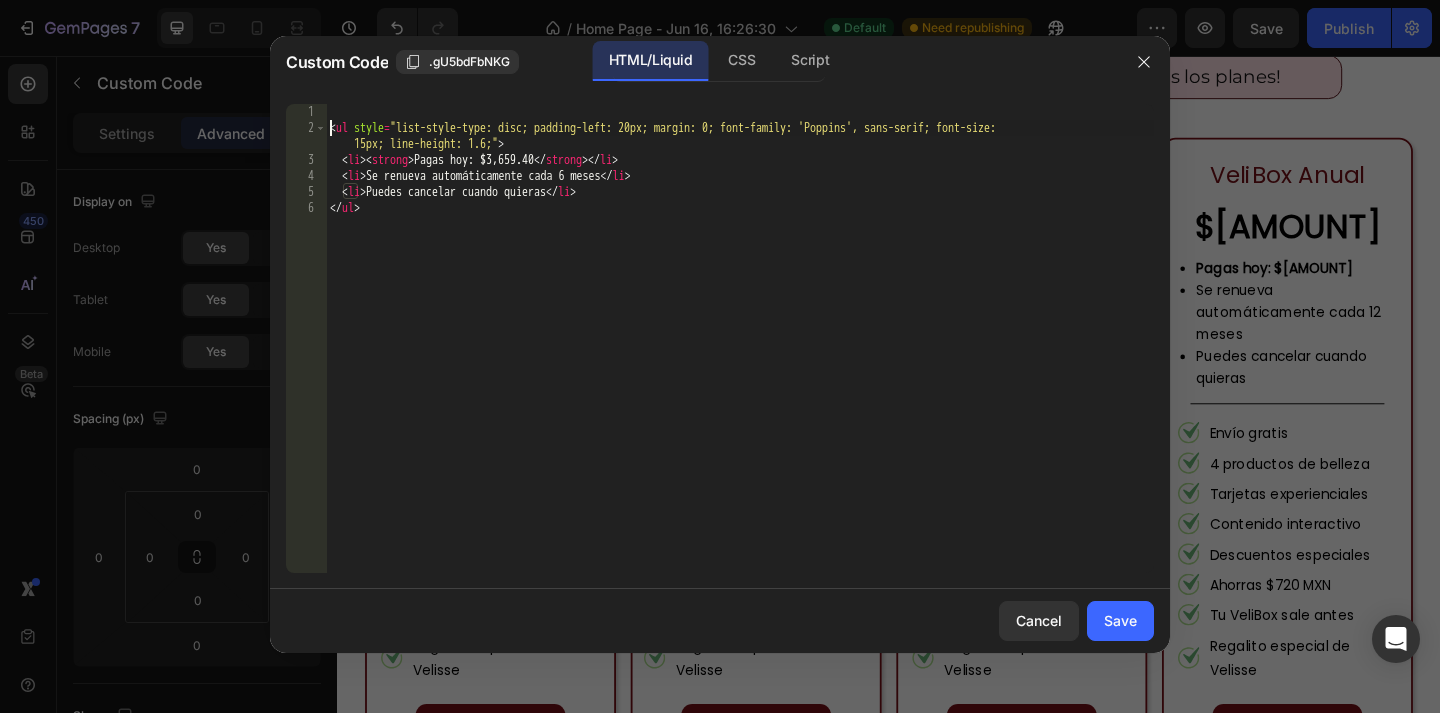 type on "Pagas hoy: $[PRICE]" 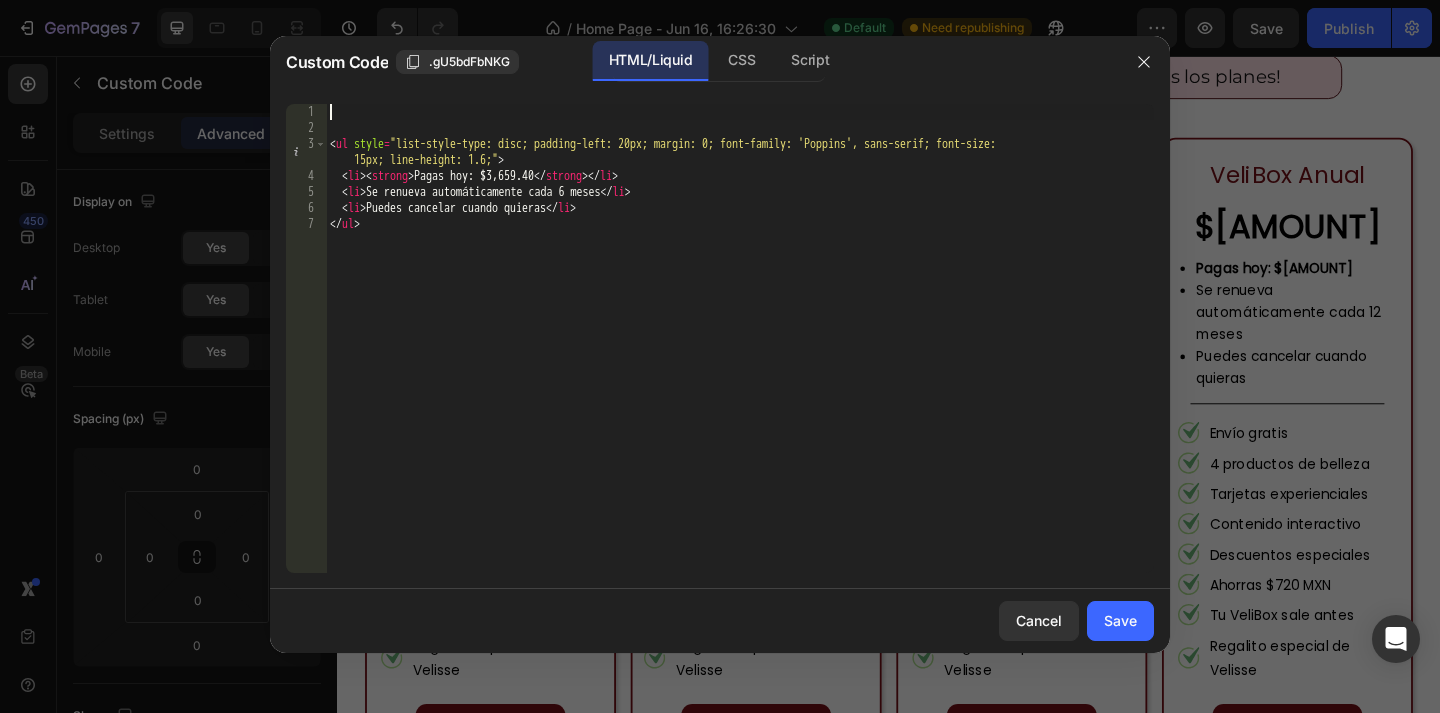 paste on "</ul>" 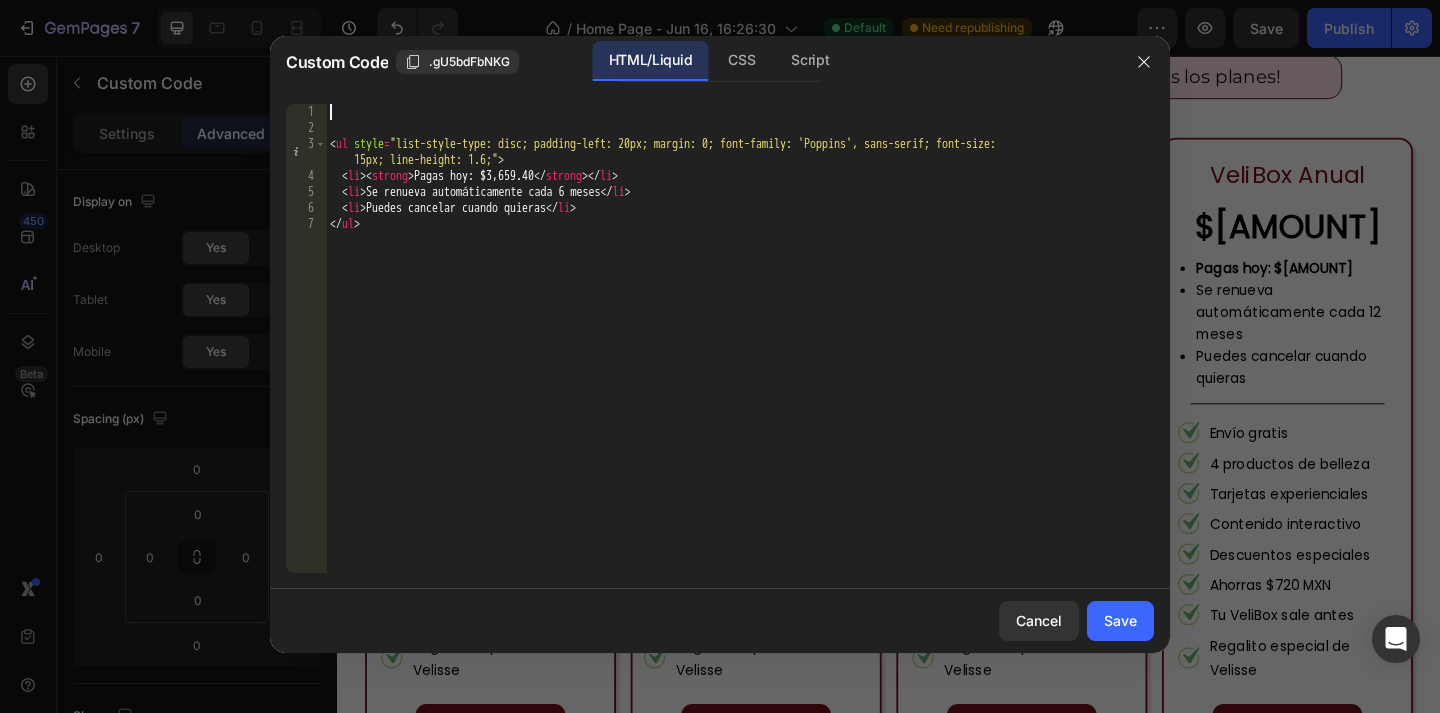 type on "</ul>" 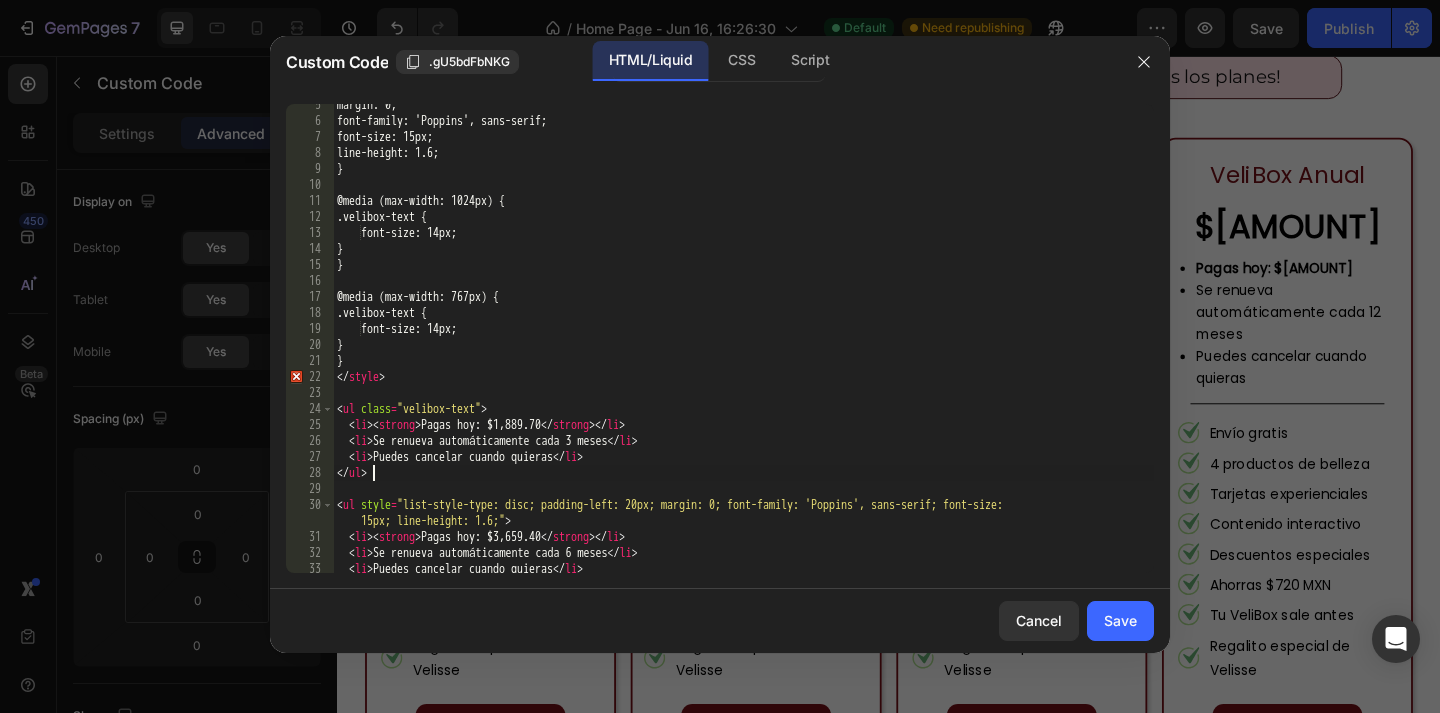 scroll, scrollTop: 0, scrollLeft: 0, axis: both 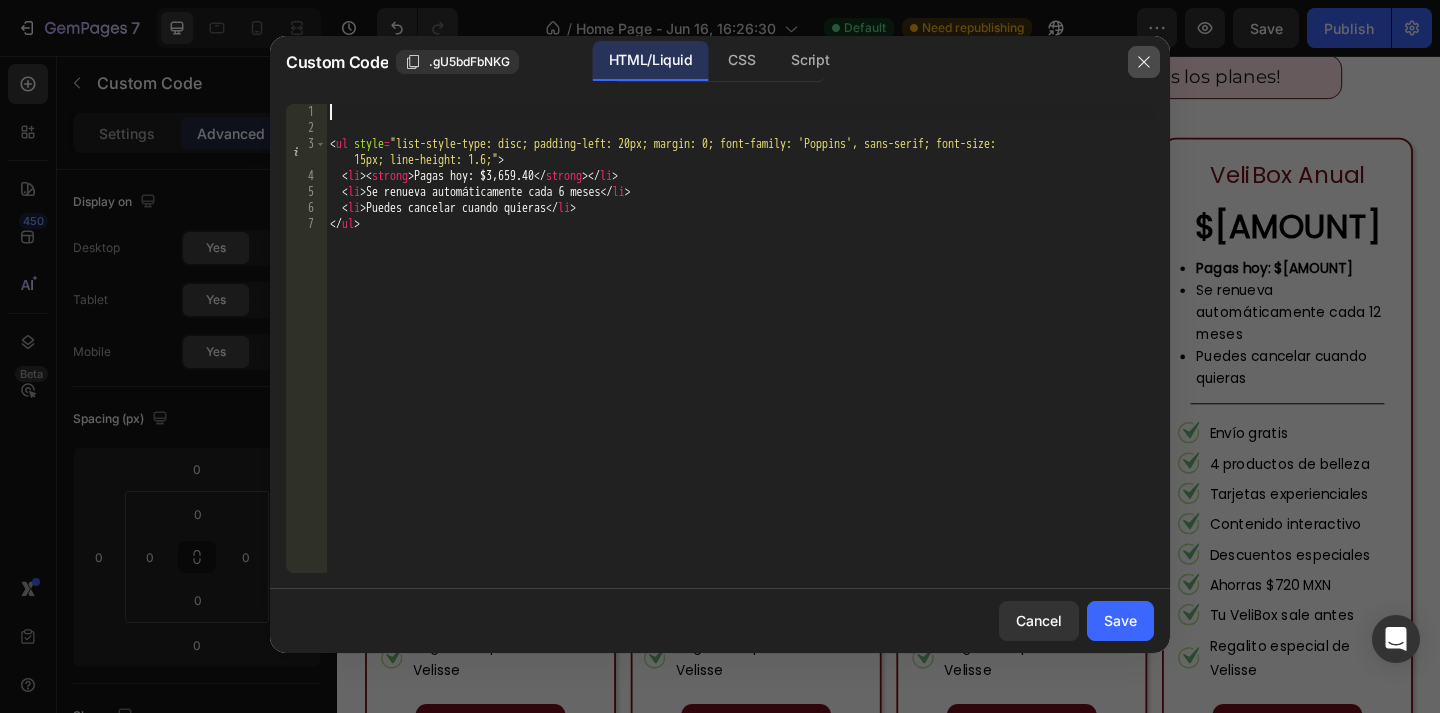 type 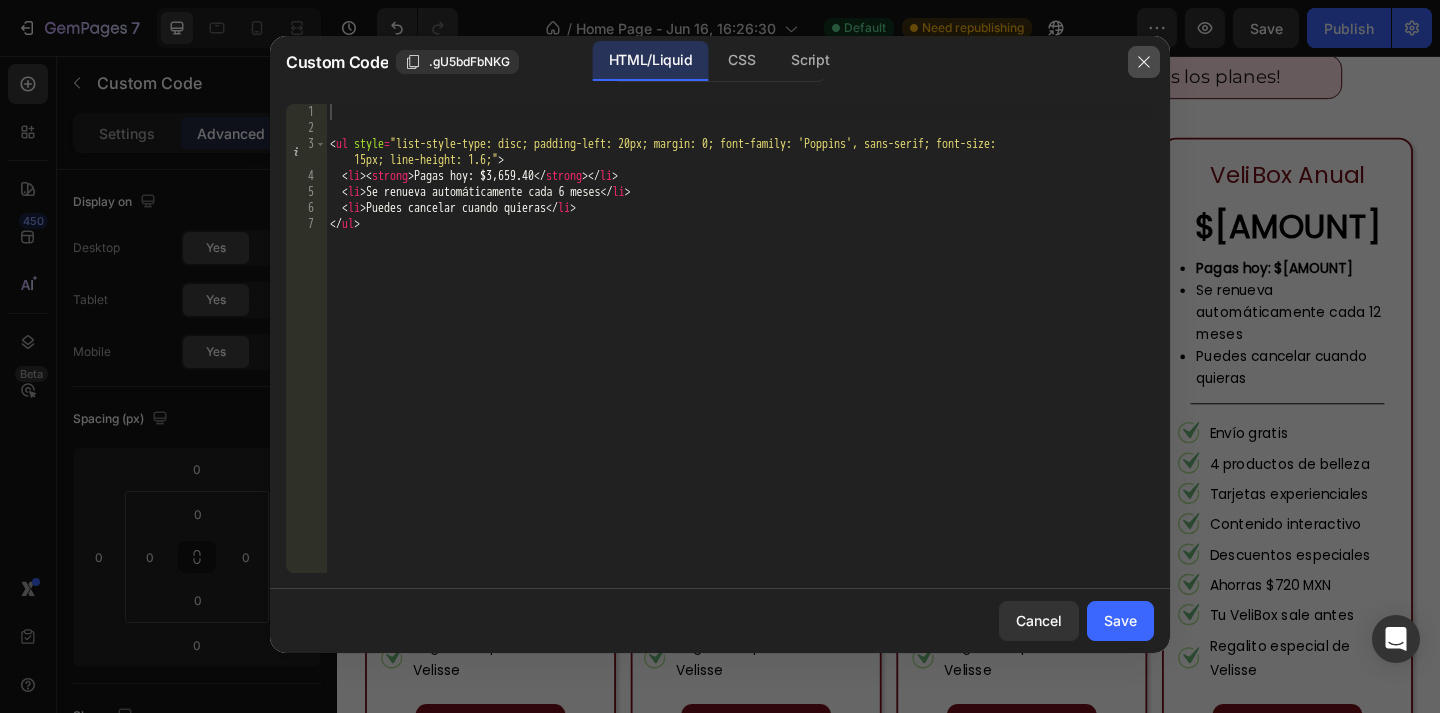 click 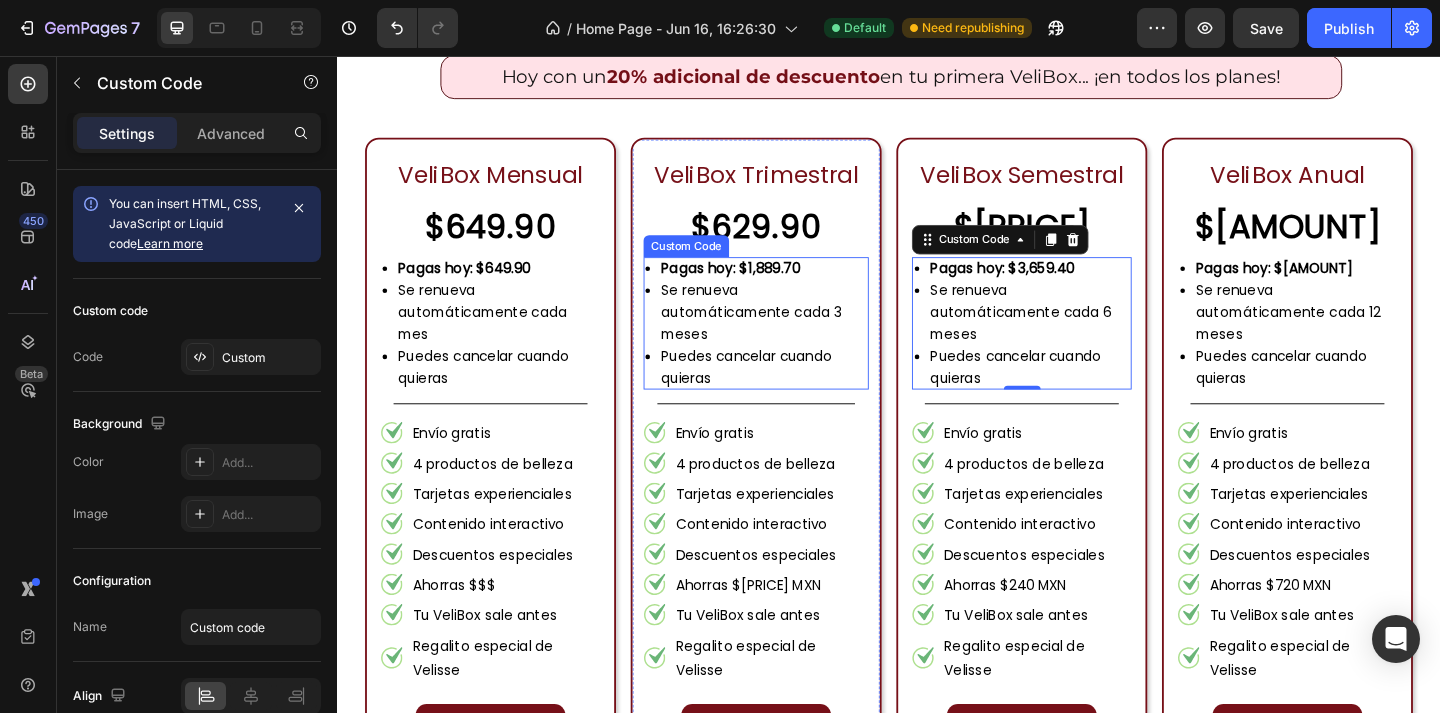 click on "Se renueva automáticamente cada 3 meses" at bounding box center (802, 335) 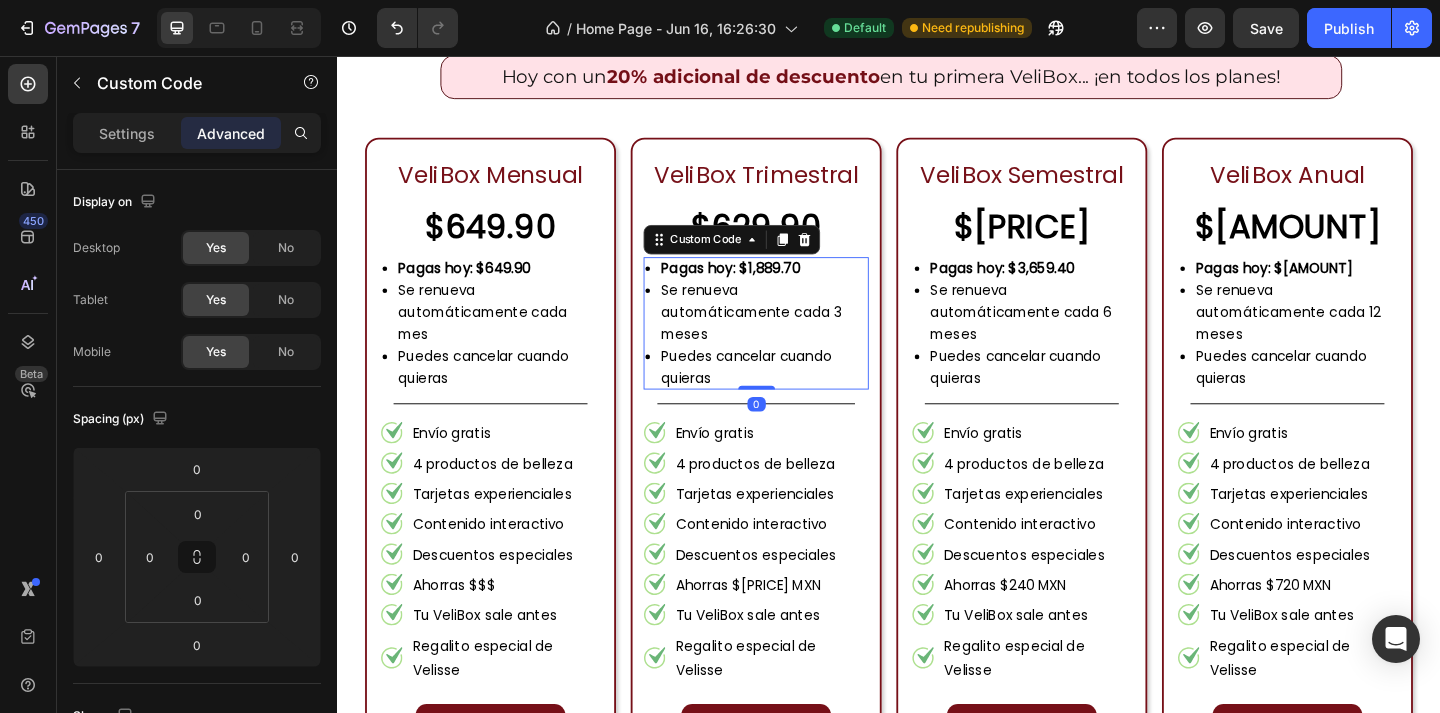 click on "Se renueva automáticamente cada 3 meses" at bounding box center [802, 335] 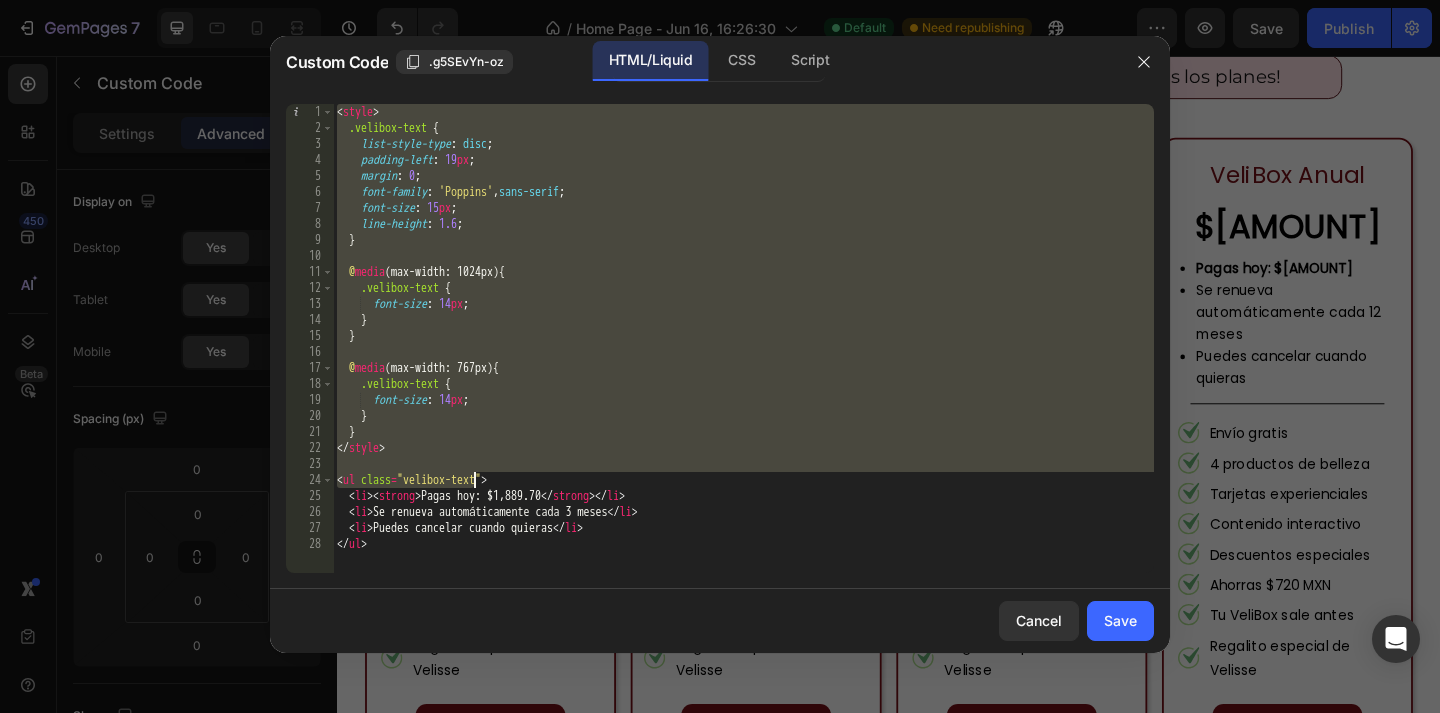 drag, startPoint x: 339, startPoint y: 114, endPoint x: 528, endPoint y: 673, distance: 590.0864 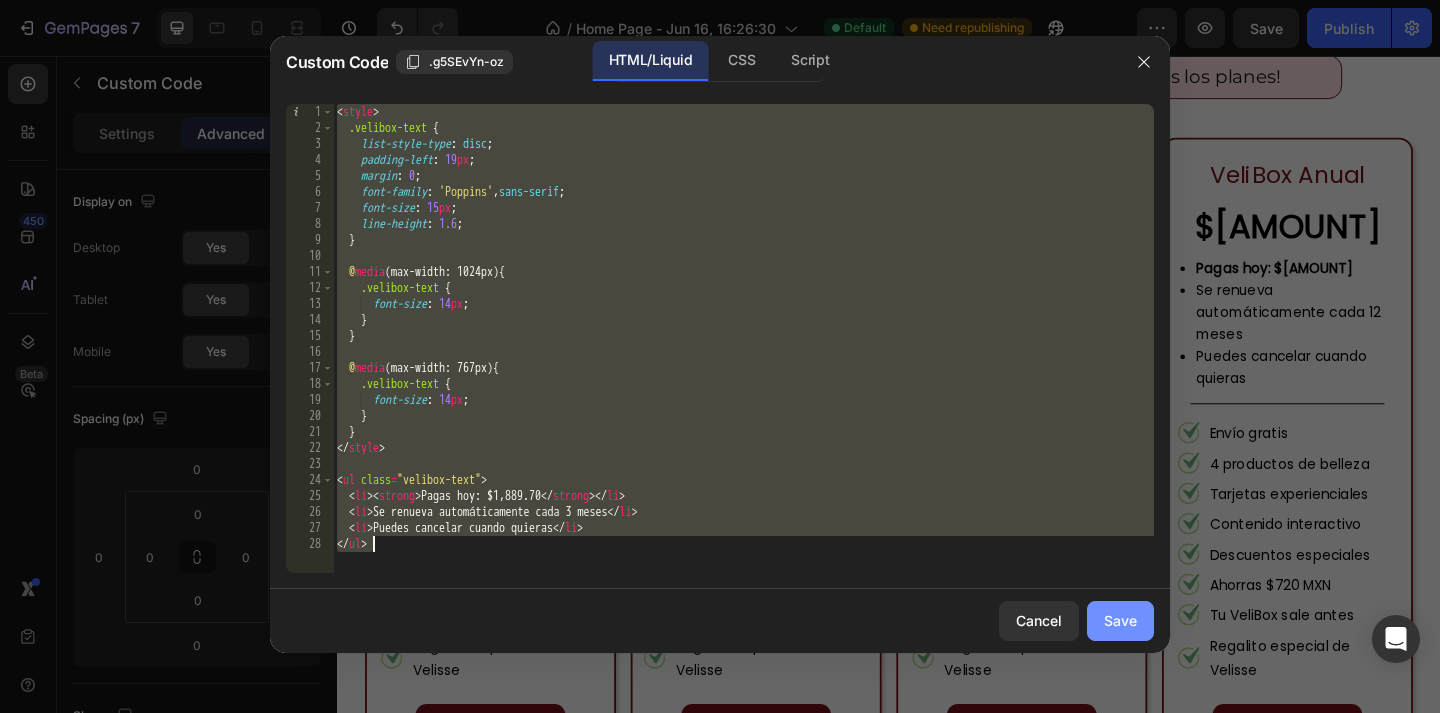 click on "Save" 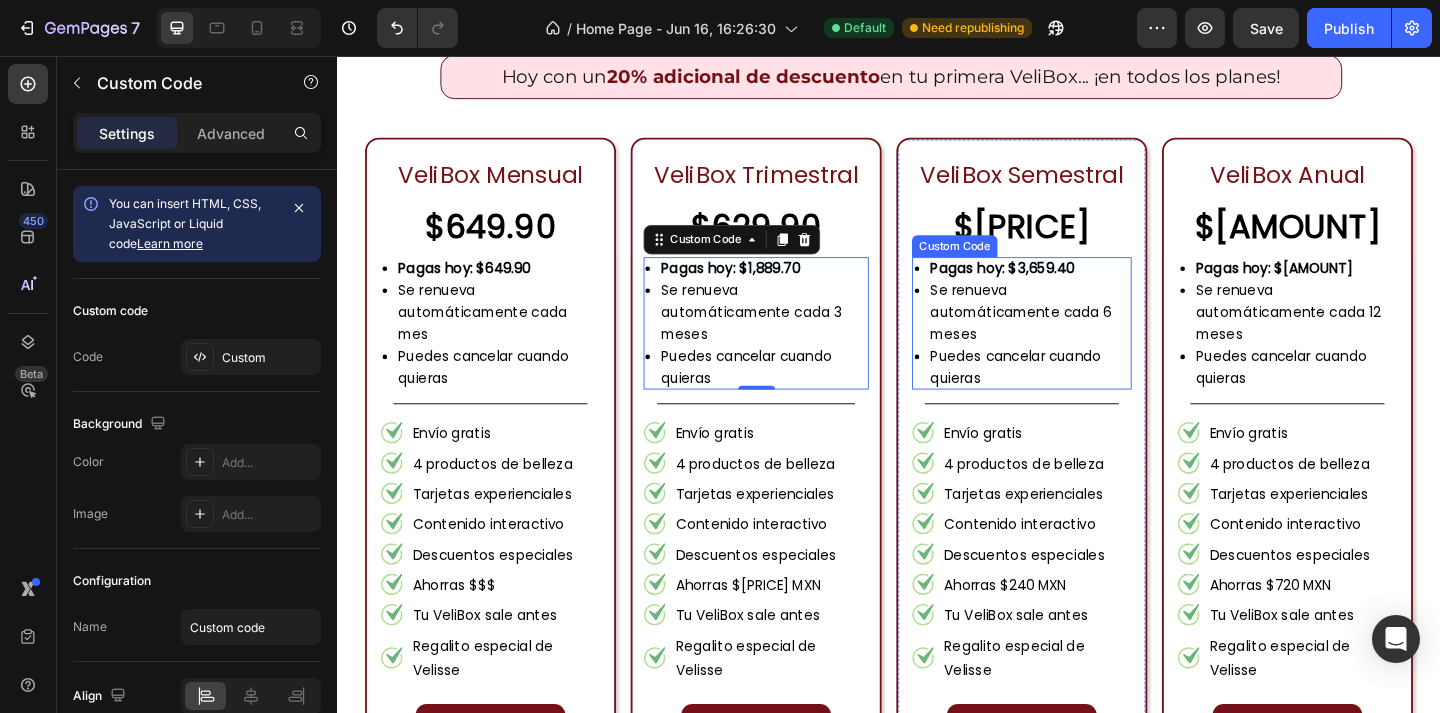 click on "Se renueva automáticamente cada 6 meses" at bounding box center (1091, 335) 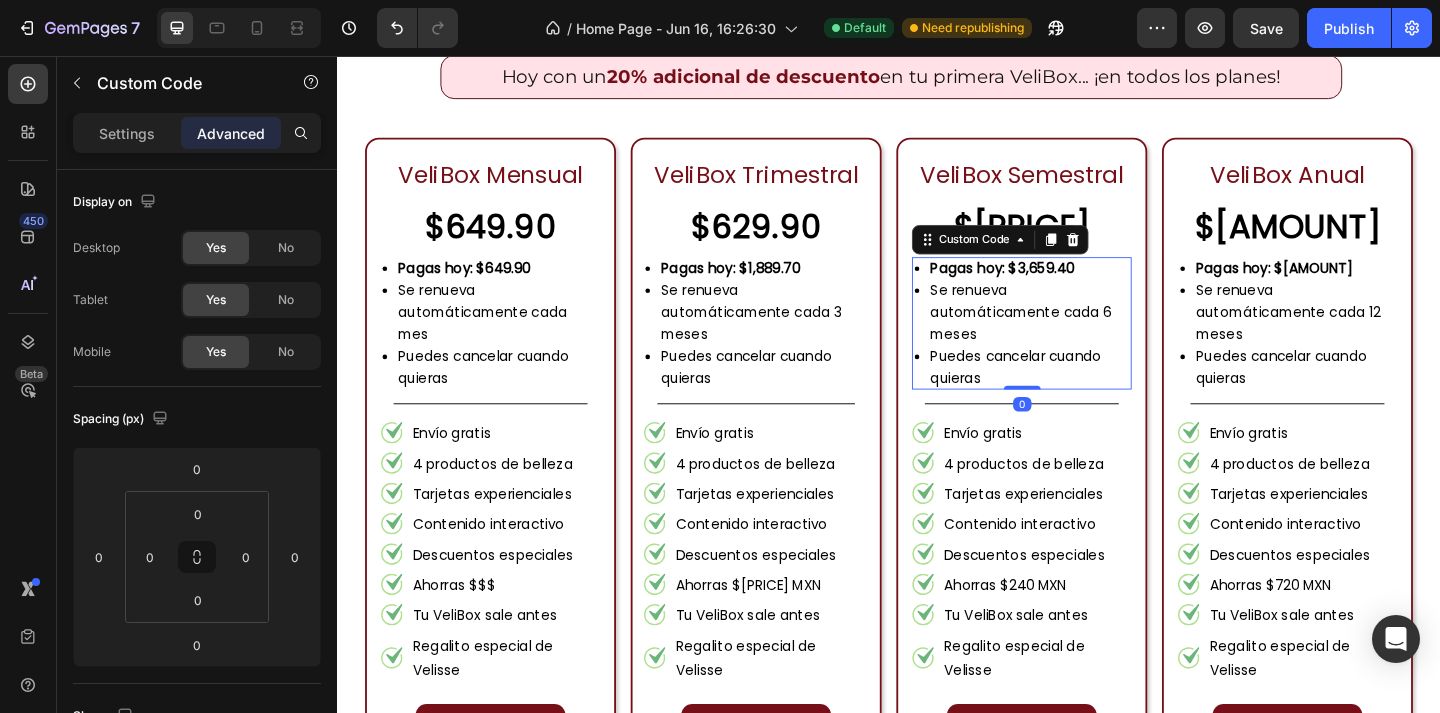 click on "Se renueva automáticamente cada 6 meses" at bounding box center [1091, 335] 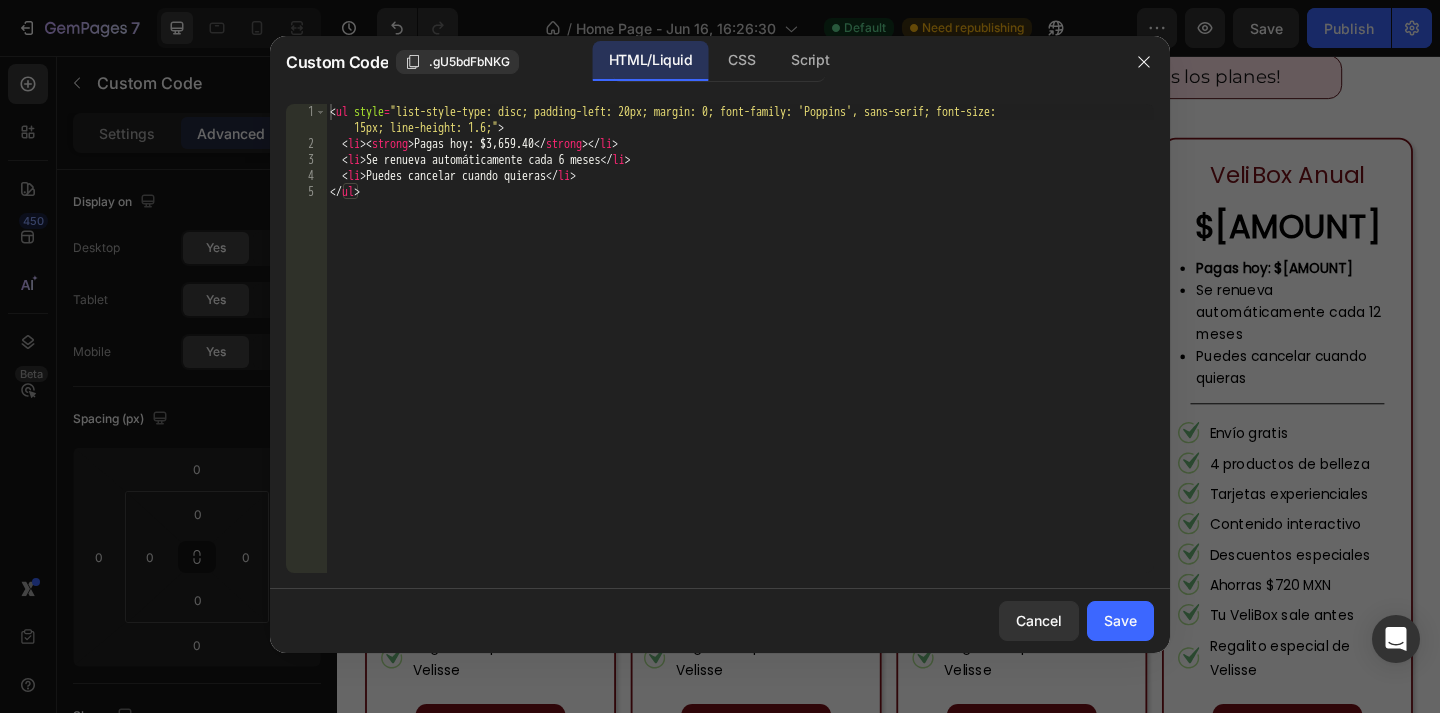 click on "< ul   style = "list-style-type: disc; padding-left: 20px; margin: 0; font-family: 'Poppins', sans-serif; font-size:       15px; line-height: 1.6;" >    < li > < strong > Pagas hoy: $3,659.40 </ strong > </ li >    < li > Se renueva automáticamente cada 6 meses </ li >    < li > Puedes cancelar cuando quieras </ li > </ ul >" at bounding box center (740, 362) 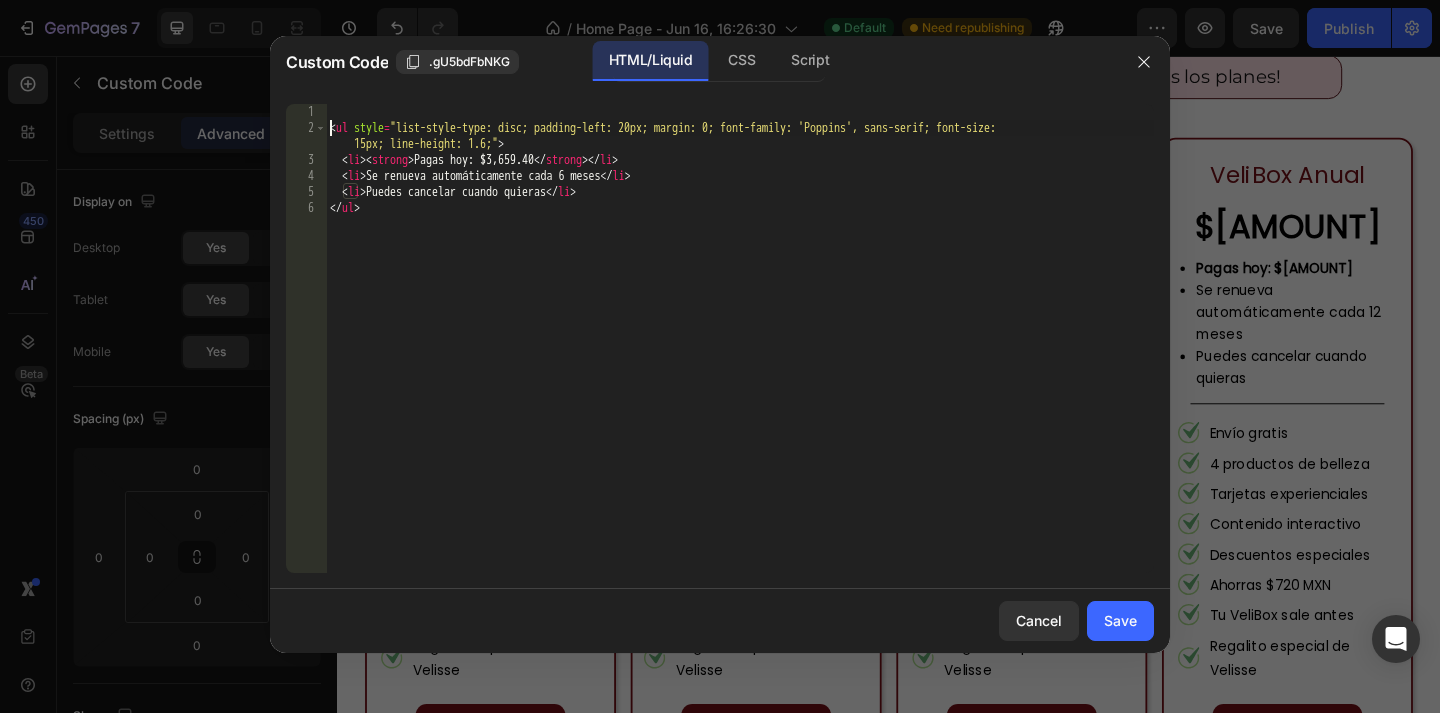 type on "Pagas hoy: $[PRICE]" 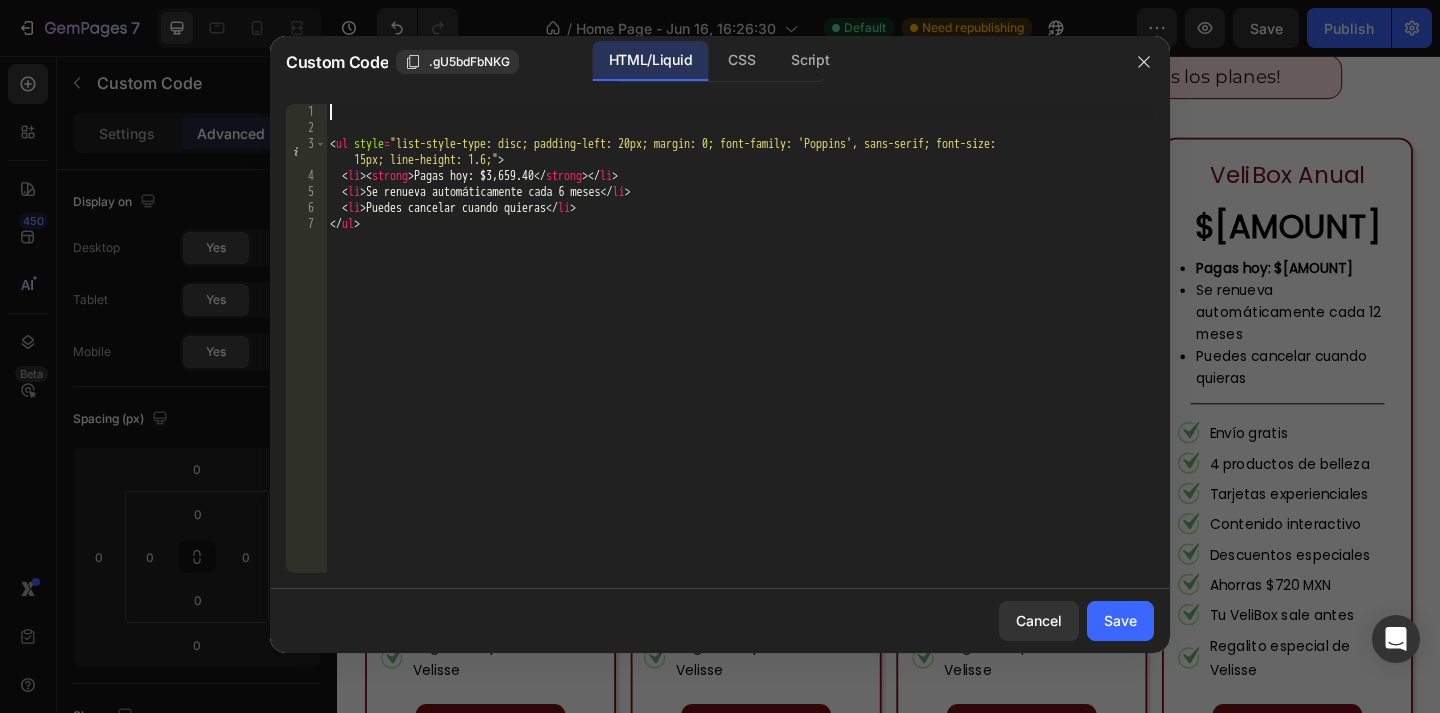 paste on "</ul>" 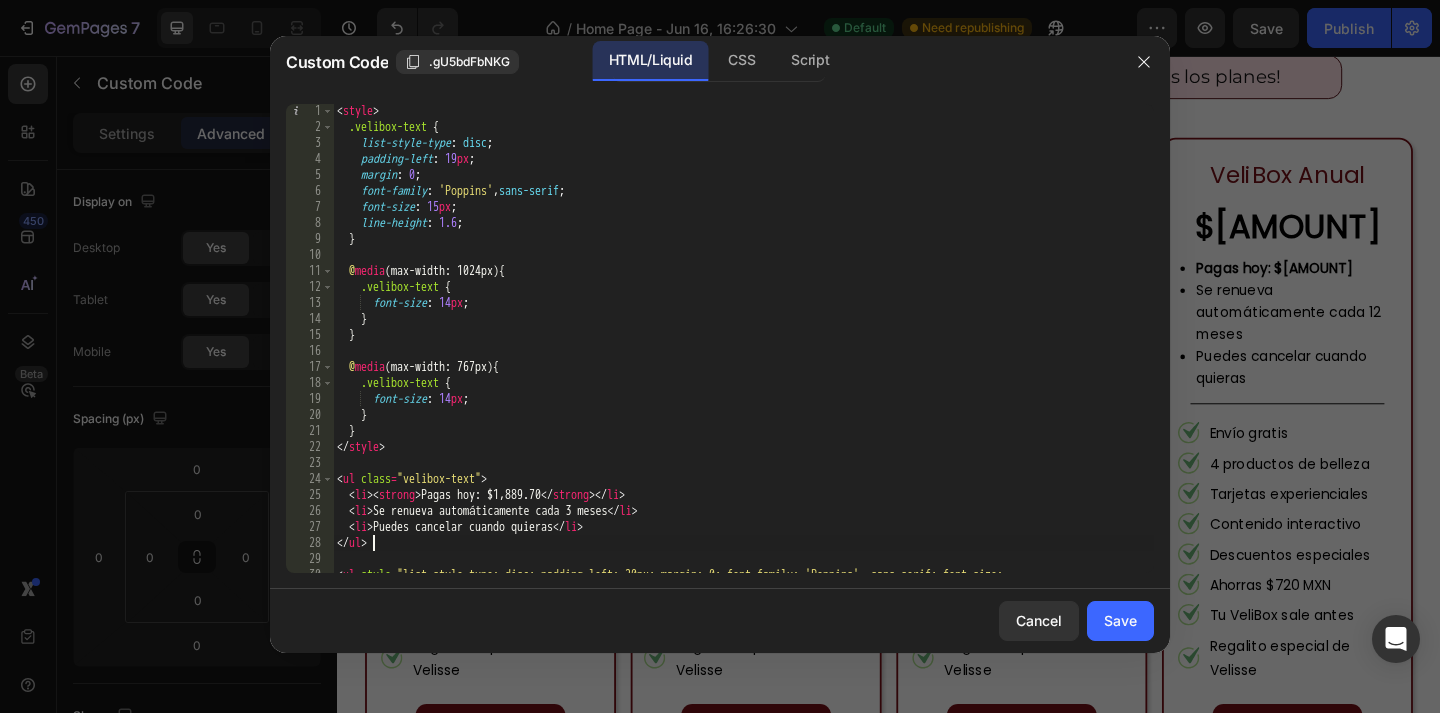 scroll, scrollTop: 91, scrollLeft: 0, axis: vertical 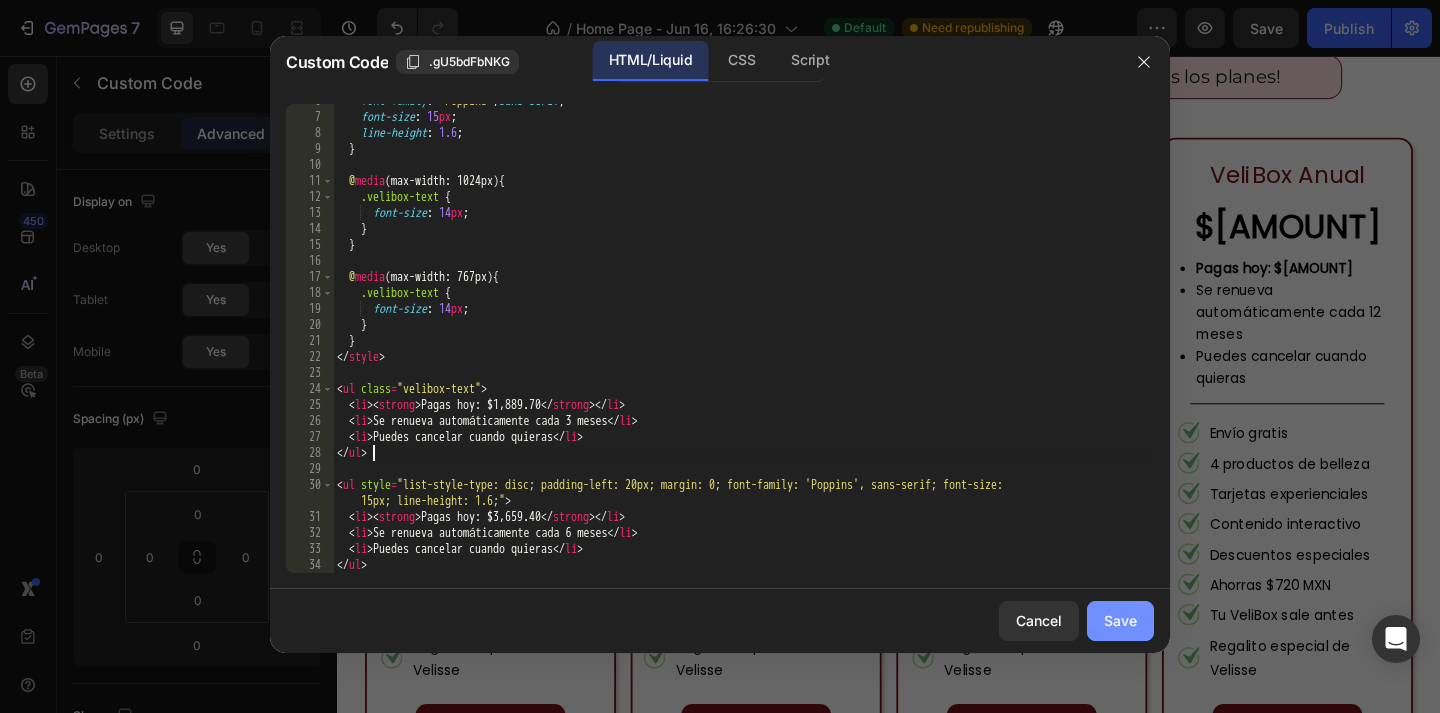 type on "</ul>" 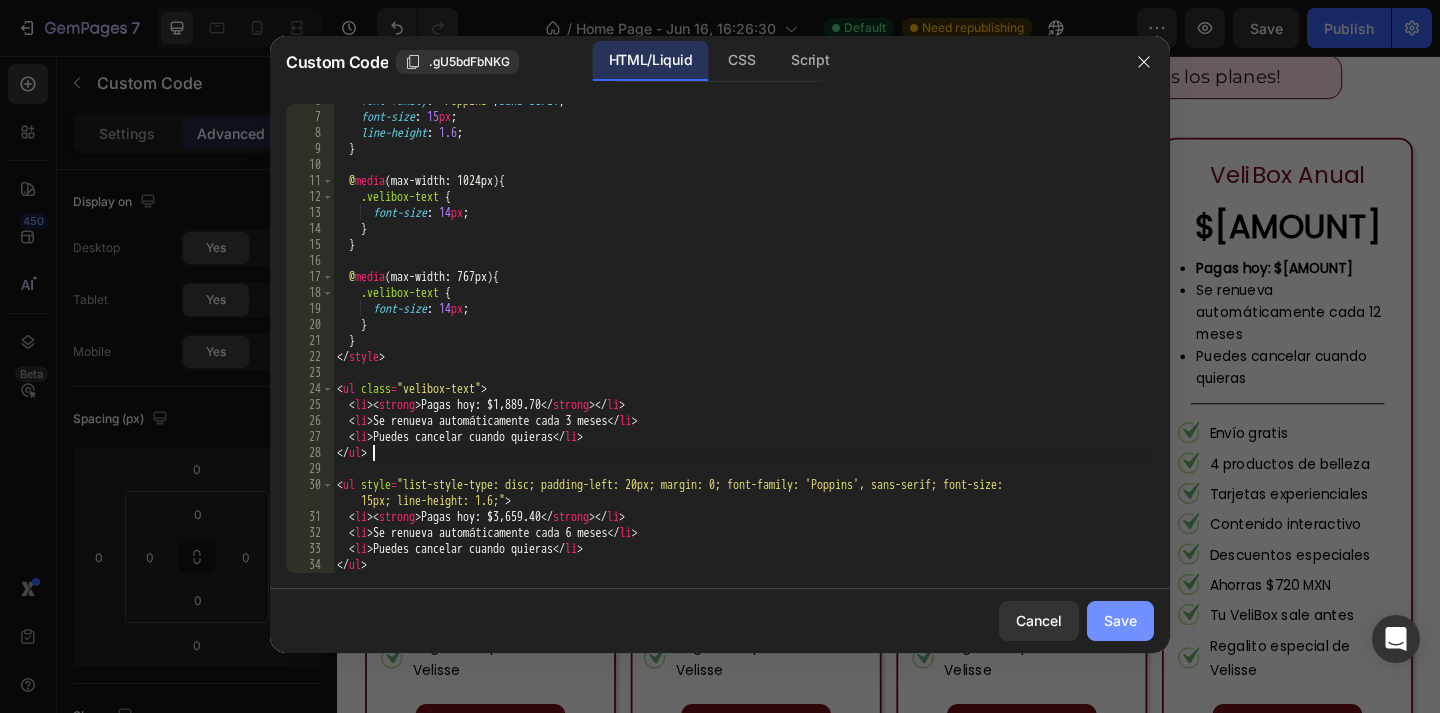 click on "Save" 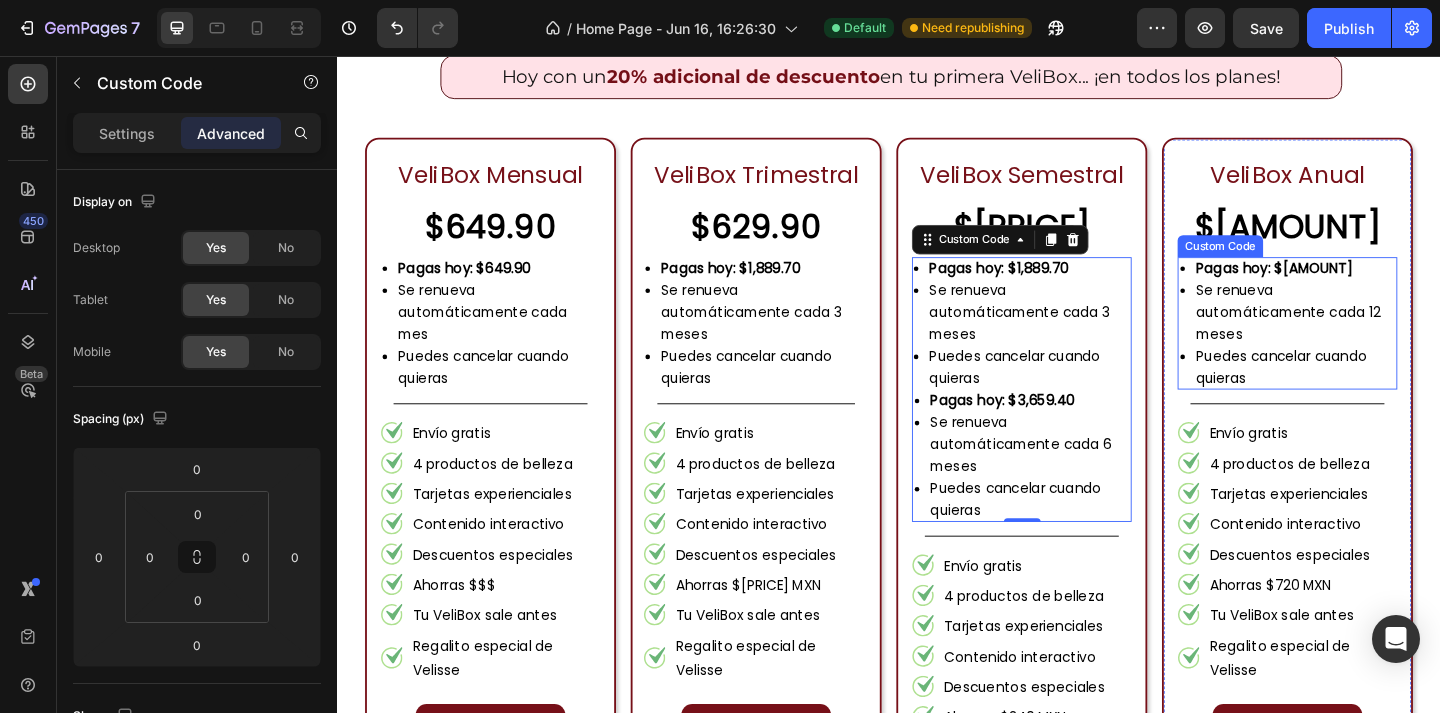 click on "Se renueva automáticamente cada 12 meses" at bounding box center (1380, 335) 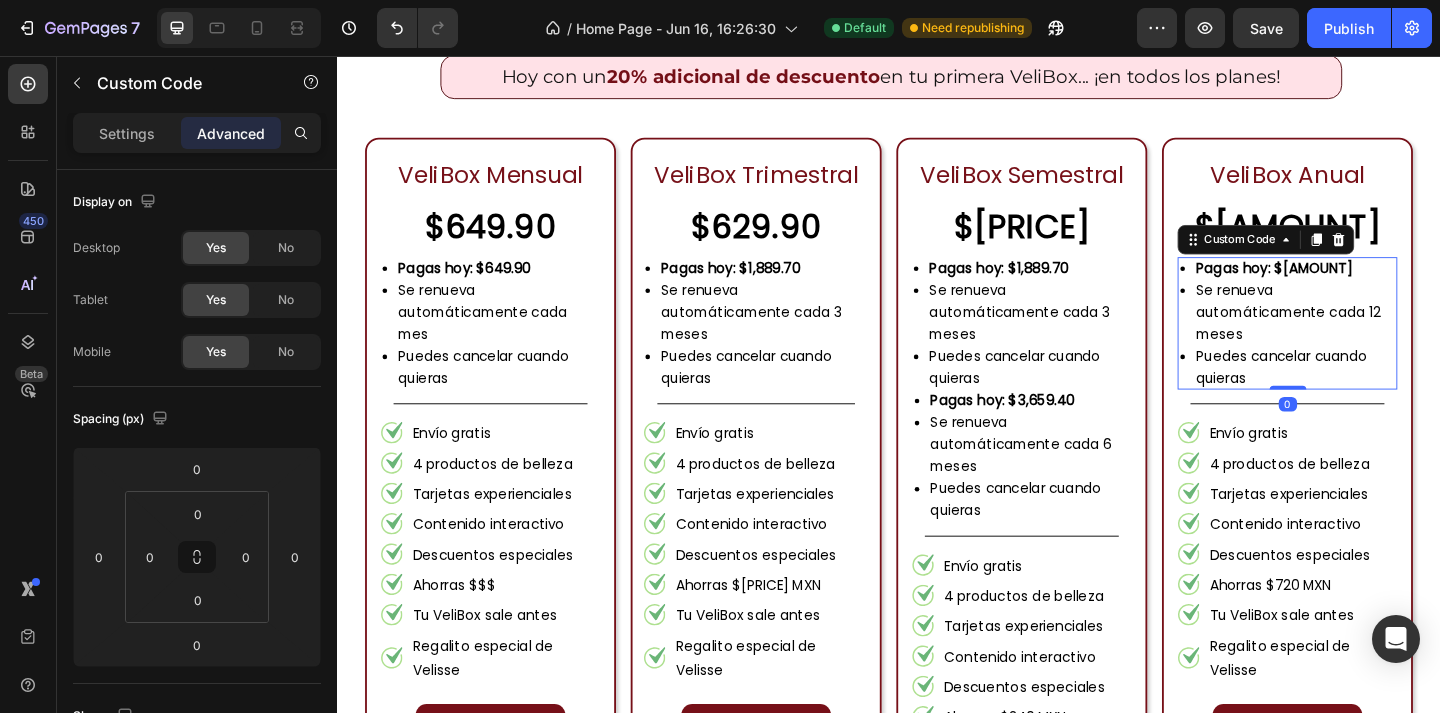 click on "Se renueva automáticamente cada 12 meses" at bounding box center [1380, 335] 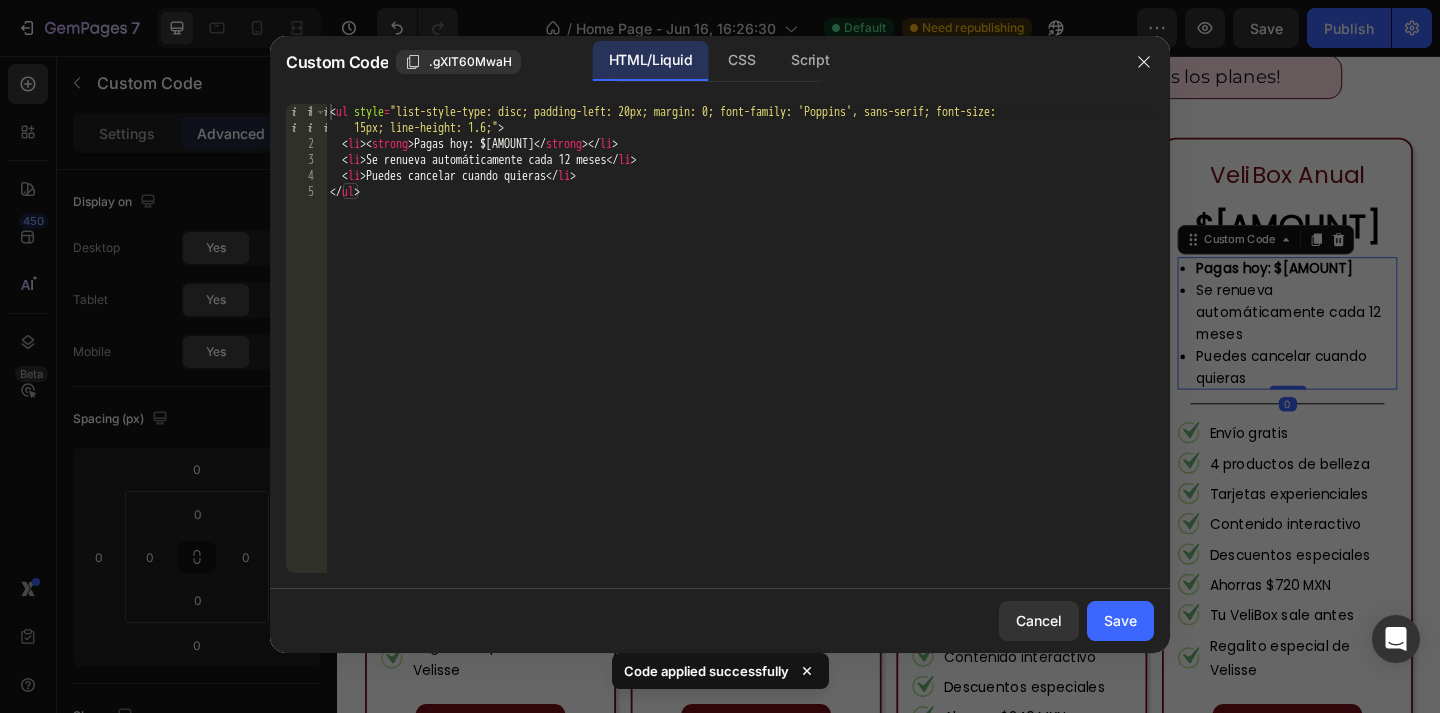 click on "< ul   style = "list-style-type: disc; padding-left: 20px; margin: 0; font-family: 'Poppins', sans-serif; font-size:       15px; line-height: 1.6;" >    < li > < strong > Pagas hoy: $7,078.80 </ strong > </ li >    < li > Se renueva automáticamente cada 12 meses </ li >    < li > Puedes cancelar cuando quieras </ li > </ ul >" at bounding box center (740, 362) 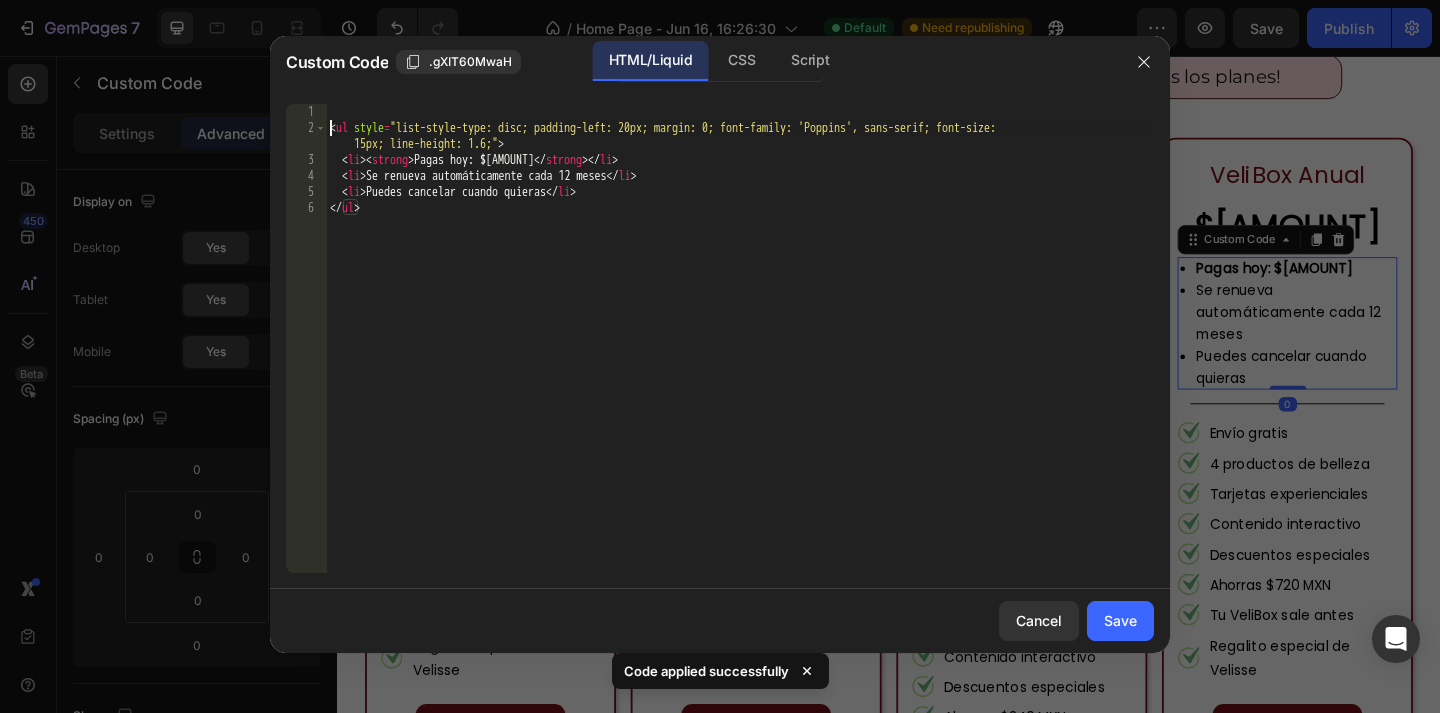 type on "Pagas hoy: $[PRICE]" 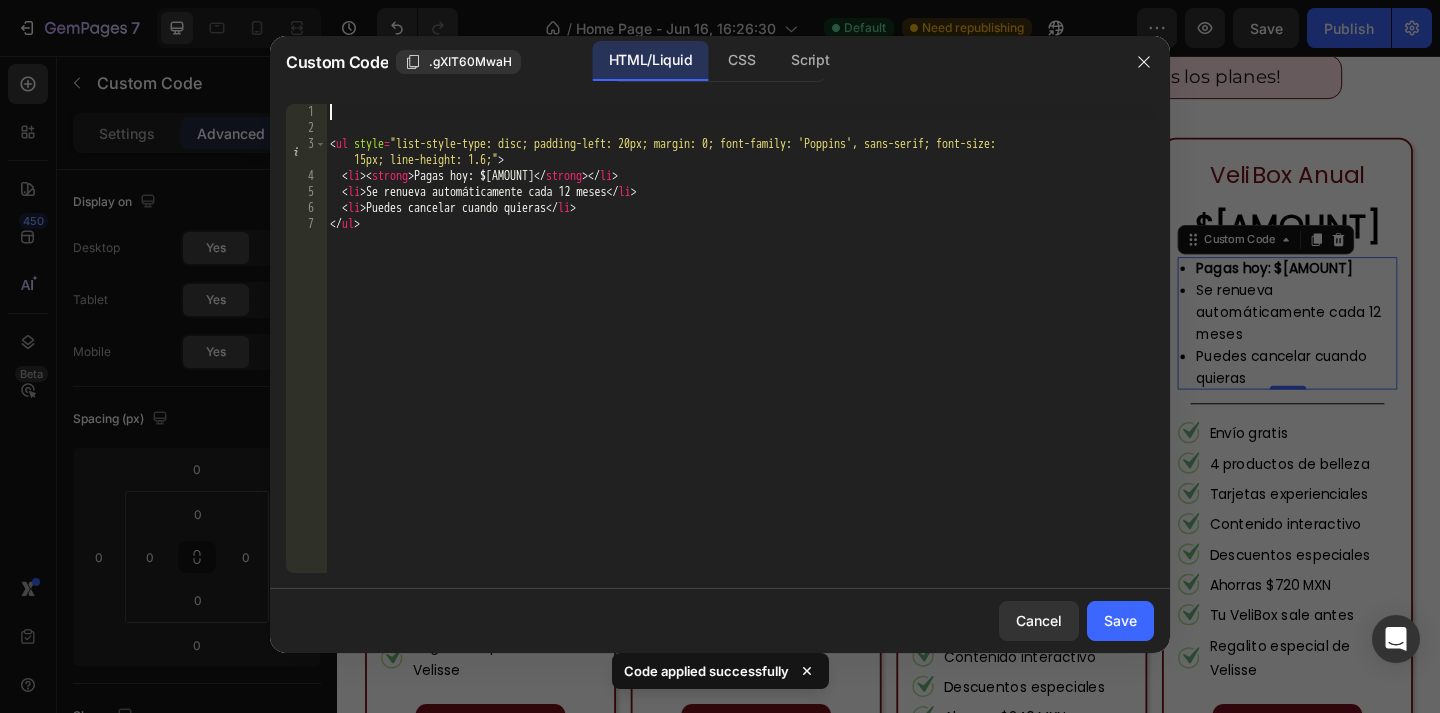 paste on "</ul>" 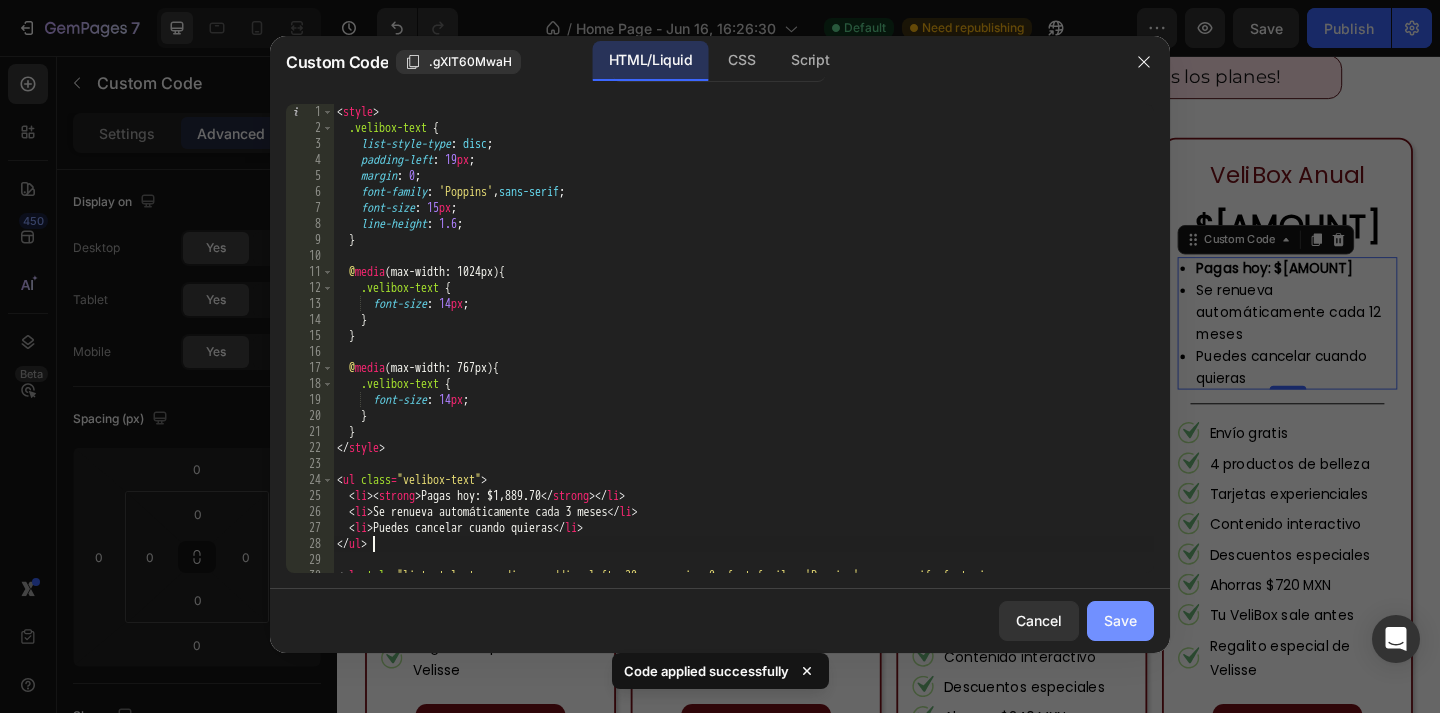 type on "</ul>" 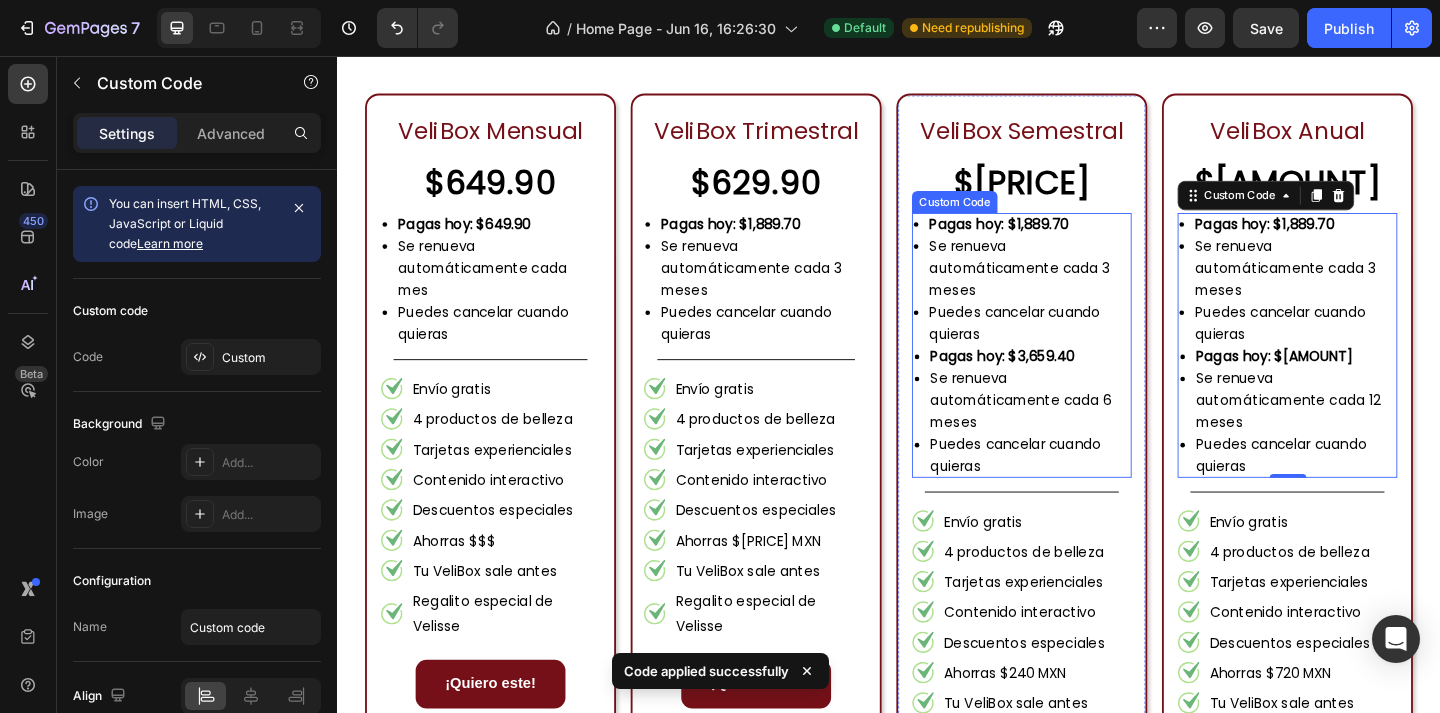 scroll, scrollTop: 2263, scrollLeft: 0, axis: vertical 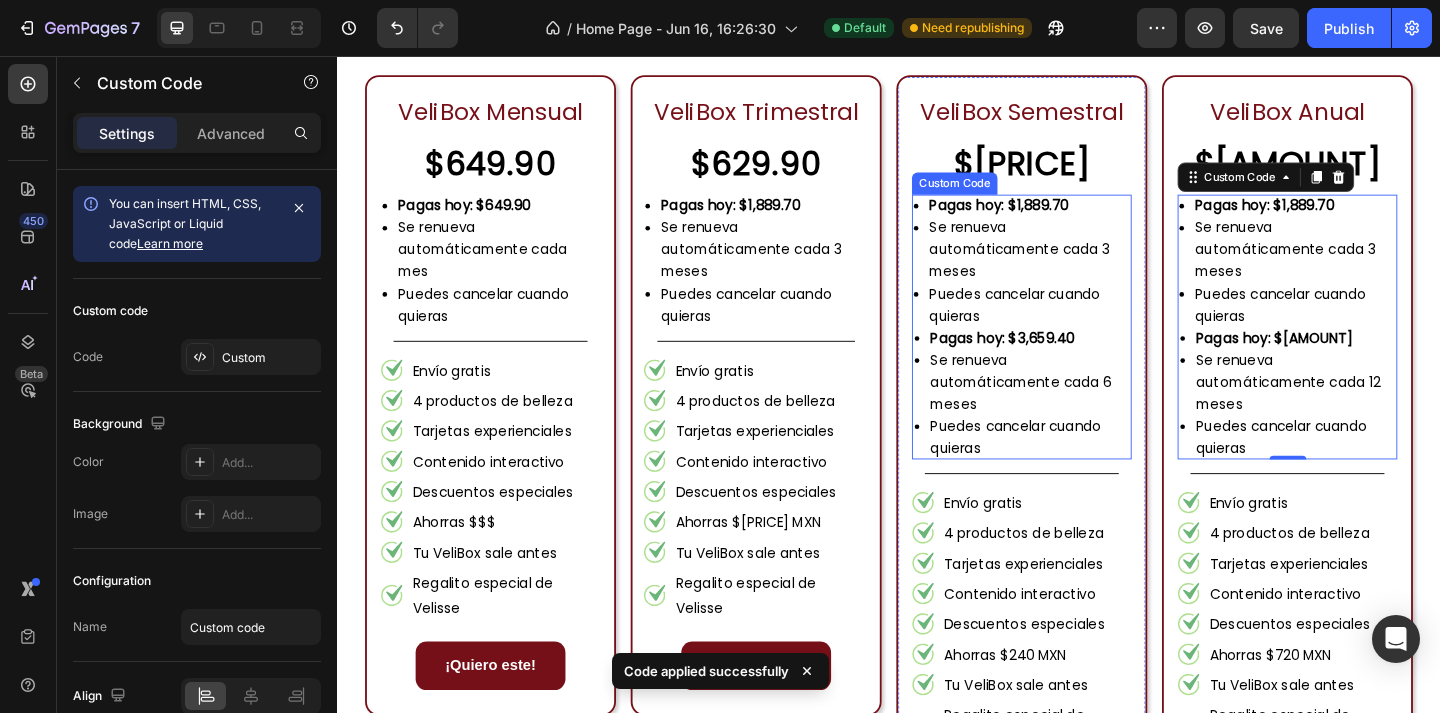 click on "Pagas hoy: $[PRICE]" at bounding box center [1060, 362] 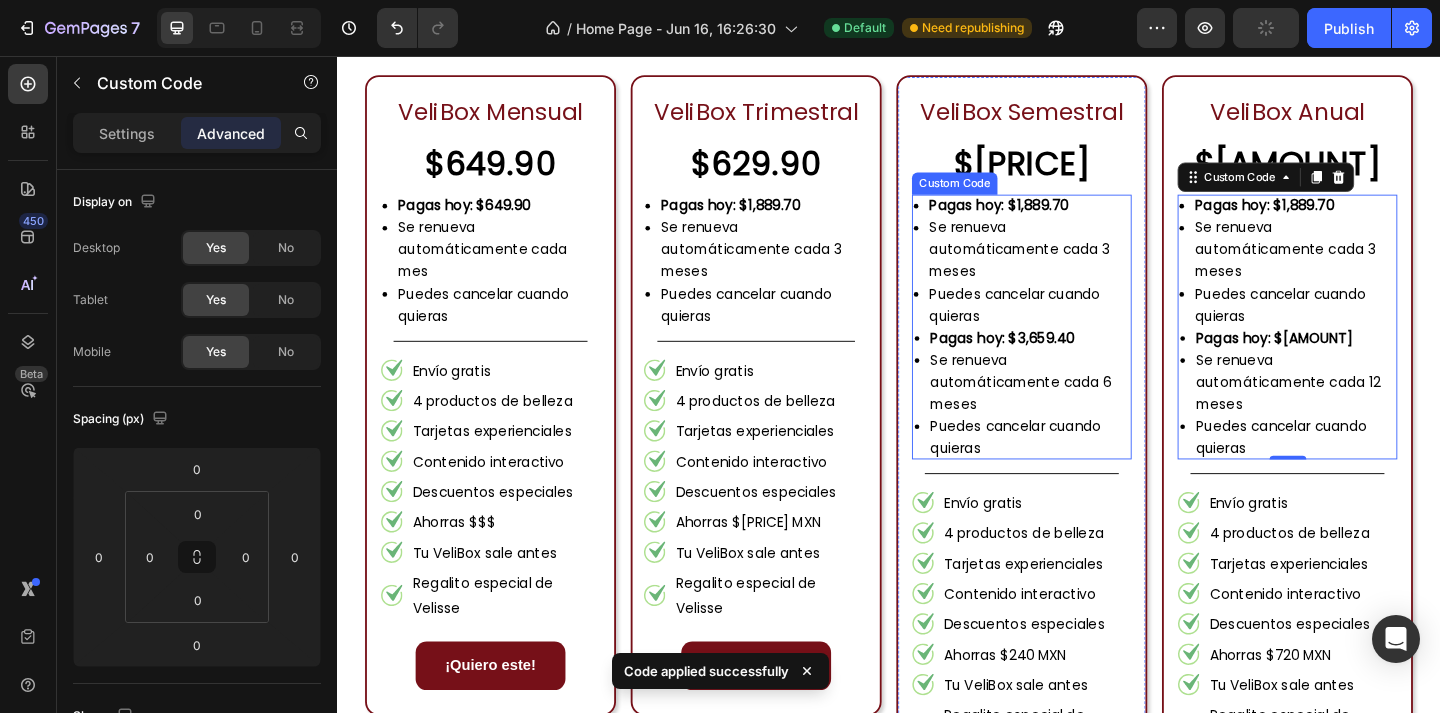 click on "Pagas hoy: $[PRICE]" at bounding box center [1060, 362] 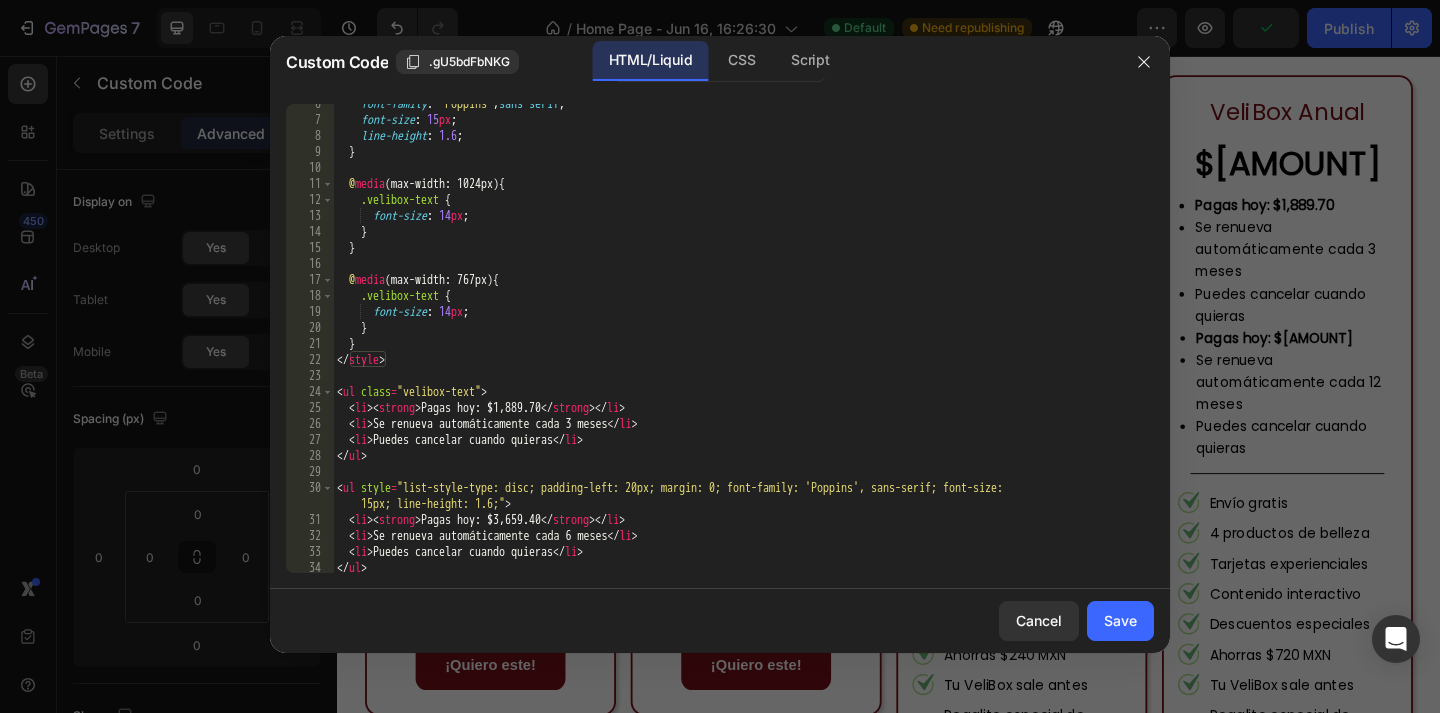 scroll, scrollTop: 91, scrollLeft: 0, axis: vertical 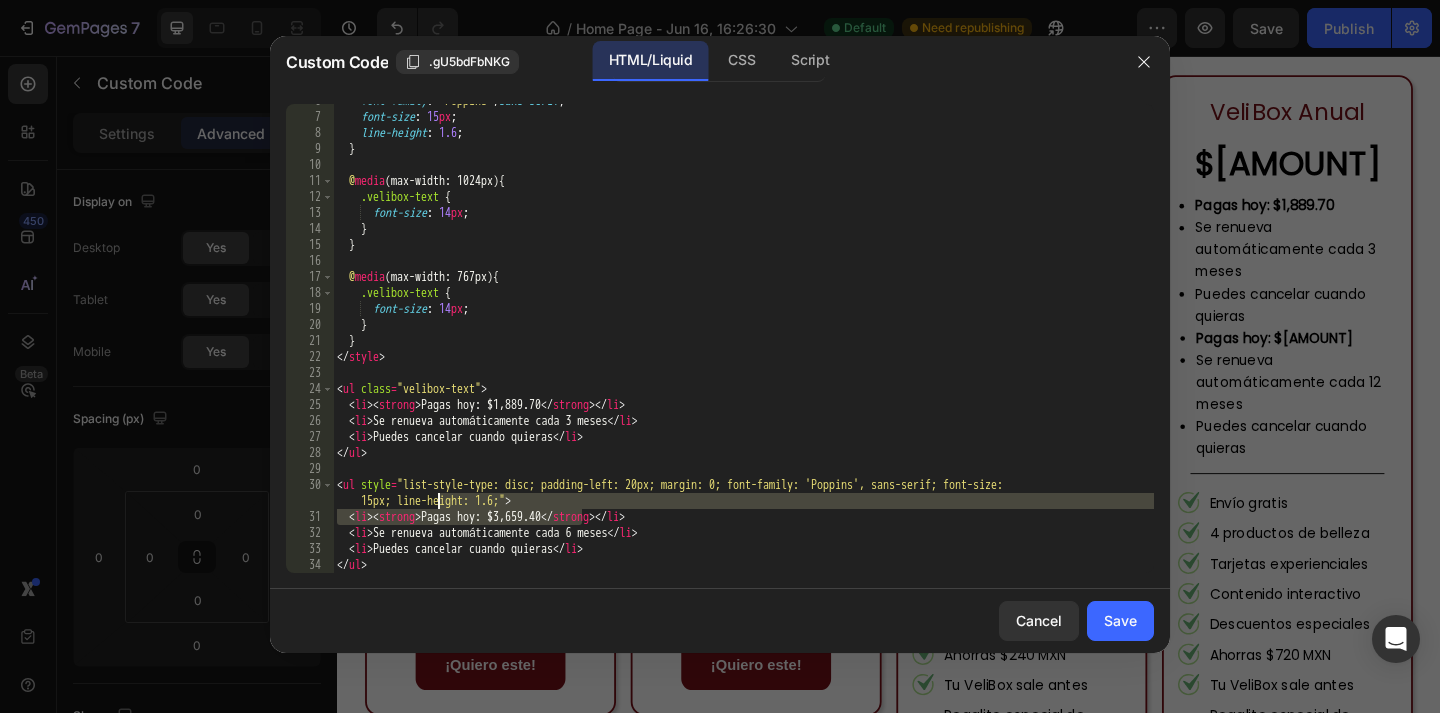 drag, startPoint x: 579, startPoint y: 516, endPoint x: 438, endPoint y: 508, distance: 141.22676 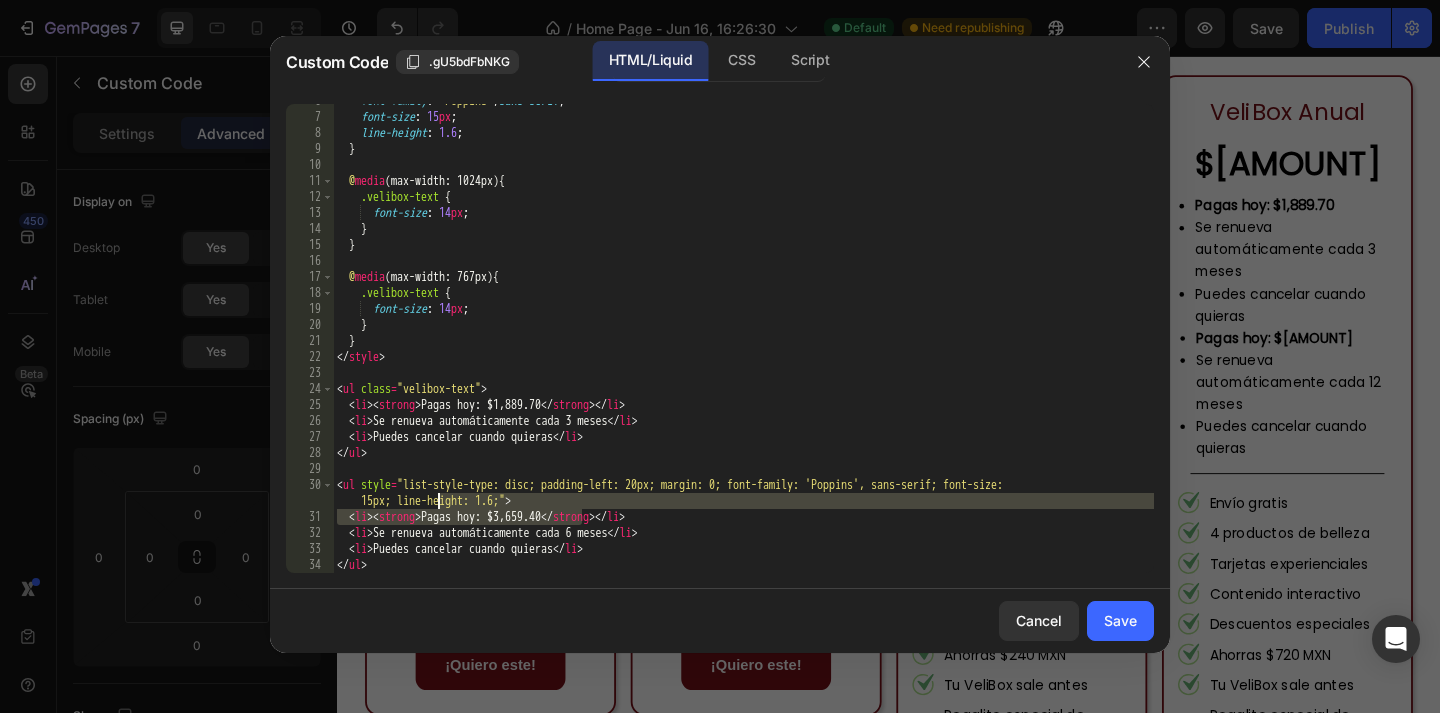 click on "font-family :   ' Poppins ' ,  sans-serif ;      font-size :   15 px ;      line-height :   1.6 ;    }    @ media  (max-width: 1024px)  {      .velibox-text   {         font-size :   14 px ;      }    }    @ media  (max-width: 767px)  {      .velibox-text   {         font-size :   14 px ;      }    } </ style > < ul   class = "velibox-text" >    < li > < strong > Pagas hoy: $1,889.70 </ strong > </ li >    < li > Se renueva automáticamente cada 3 meses </ li >    < li > Puedes cancelar cuando quieras </ li > </ ul > < ul   style = "list-style-type: disc; padding-left: 20px; margin: 0; font-family: 'Poppins', sans-serif; font-size:       15px; line-height: 1.6;" >    < li > < strong > Pagas hoy: $3,659.40 </ strong > </ li >    < li > Se renueva automáticamente cada 6 meses </ li >    < li > Puedes cancelar cuando quieras </ li > </ ul >" at bounding box center [743, 343] 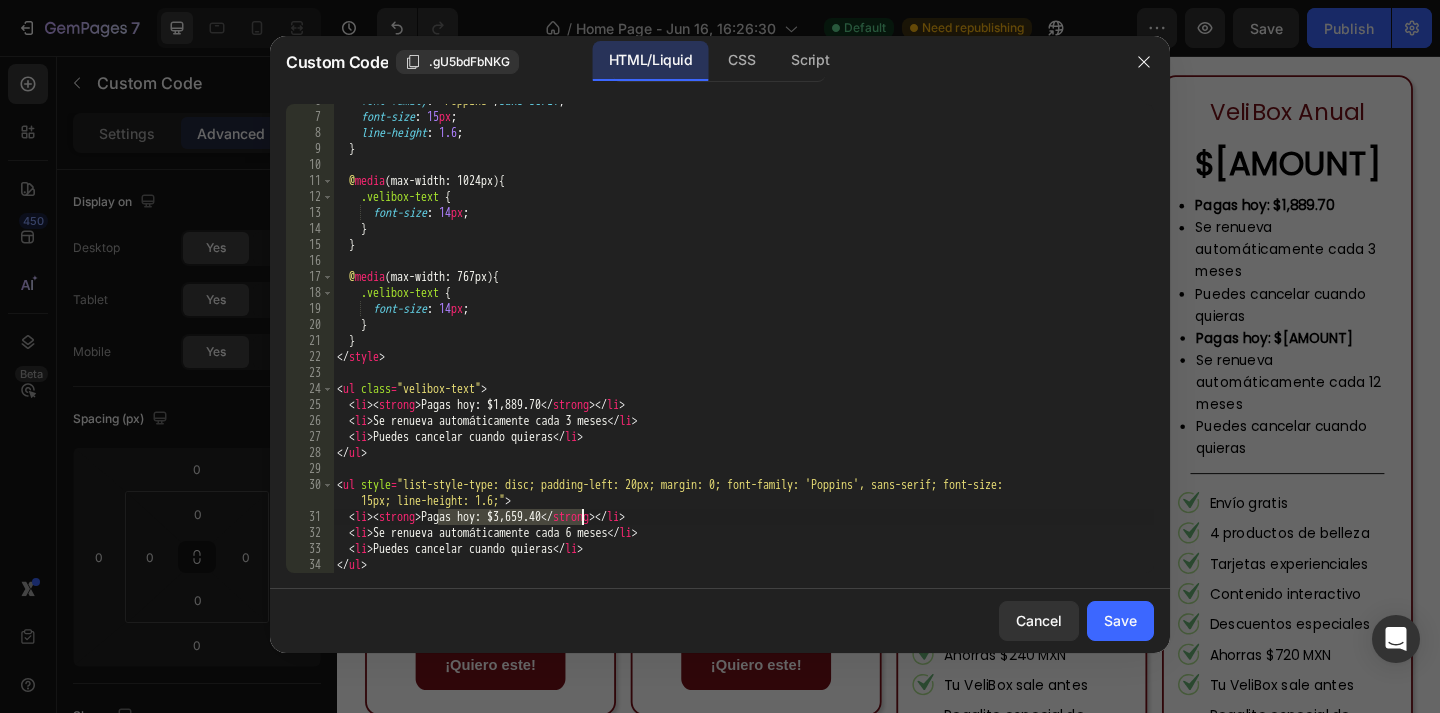 drag, startPoint x: 440, startPoint y: 518, endPoint x: 581, endPoint y: 509, distance: 141.28694 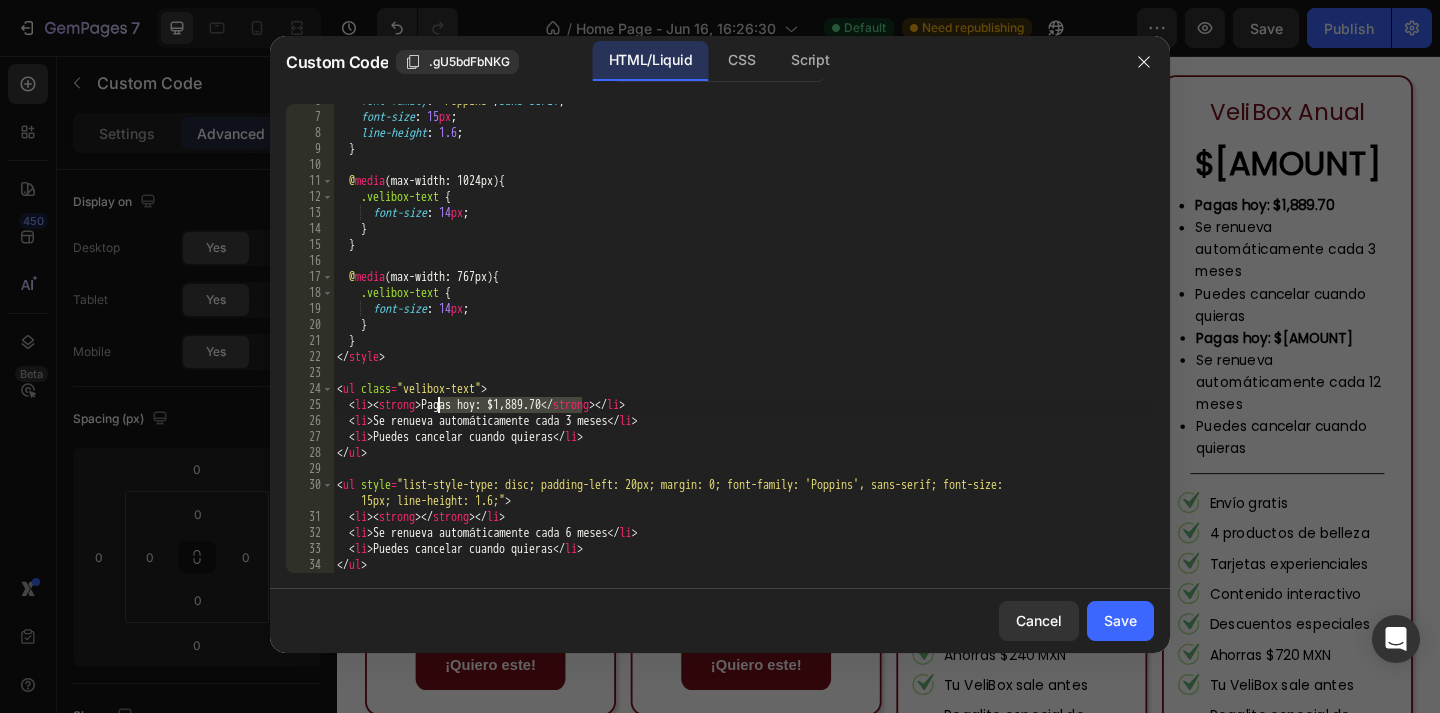 drag, startPoint x: 579, startPoint y: 401, endPoint x: 440, endPoint y: 397, distance: 139.05754 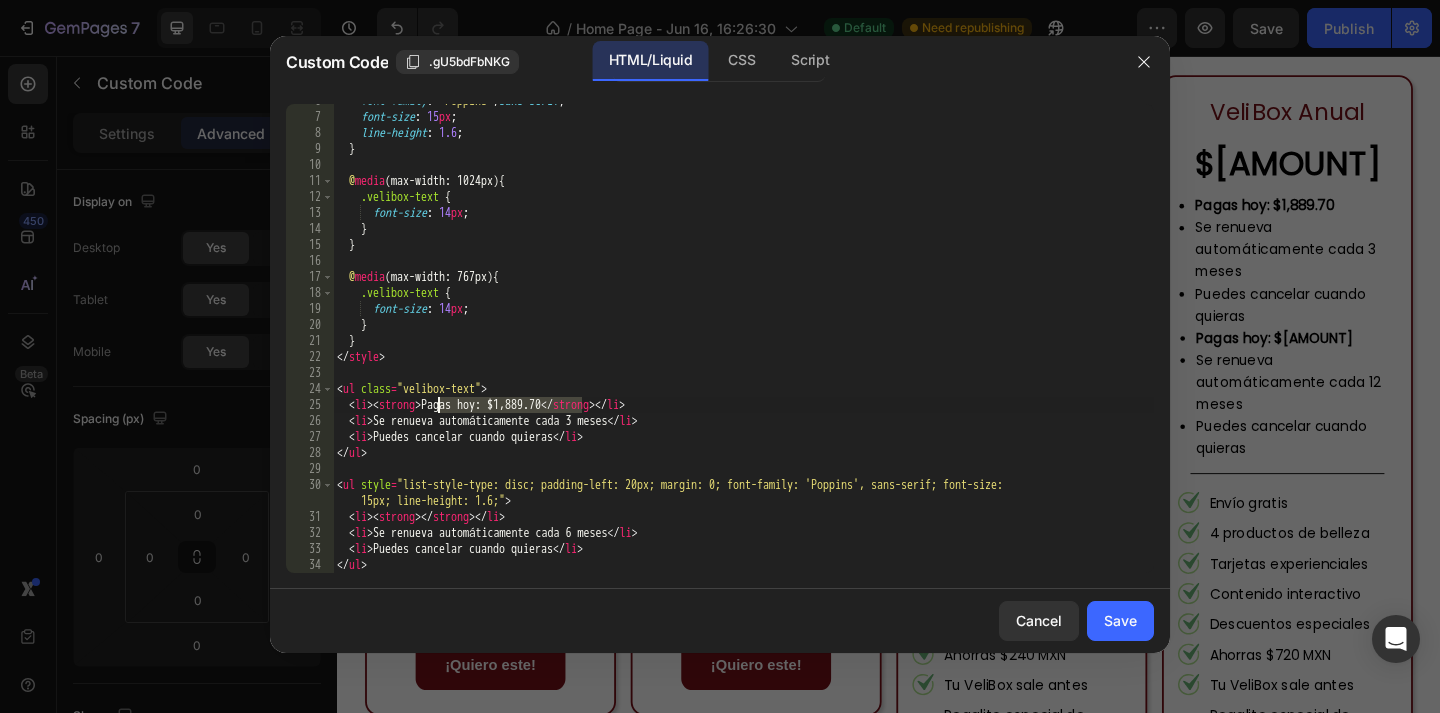 click on "font-family :   ' Poppins ' ,  sans-serif ;      font-size :   15 px ;      line-height :   1.6 ;    }    @ media  (max-width: 1024px)  {      .velibox-text   {         font-size :   14 px ;      }    }    @ media  (max-width: 767px)  {      .velibox-text   {         font-size :   14 px ;      }    } </ style > < ul   class = "velibox-text" >    < li > < strong > Pagas hoy: $1,889.70 </ strong > </ li >    < li > Se renueva automáticamente cada 3 meses </ li >    < li > Puedes cancelar cuando quieras </ li > </ ul > < ul   style = "list-style-type: disc; padding-left: 20px; margin: 0; font-family: 'Poppins', sans-serif; font-size:       15px; line-height: 1.6;" >    < li > < strong > </ strong > </ li >    < li > Se renueva automáticamente cada 6 meses </ li >    < li > Puedes cancelar cuando quieras </ li > </ ul >" at bounding box center [743, 343] 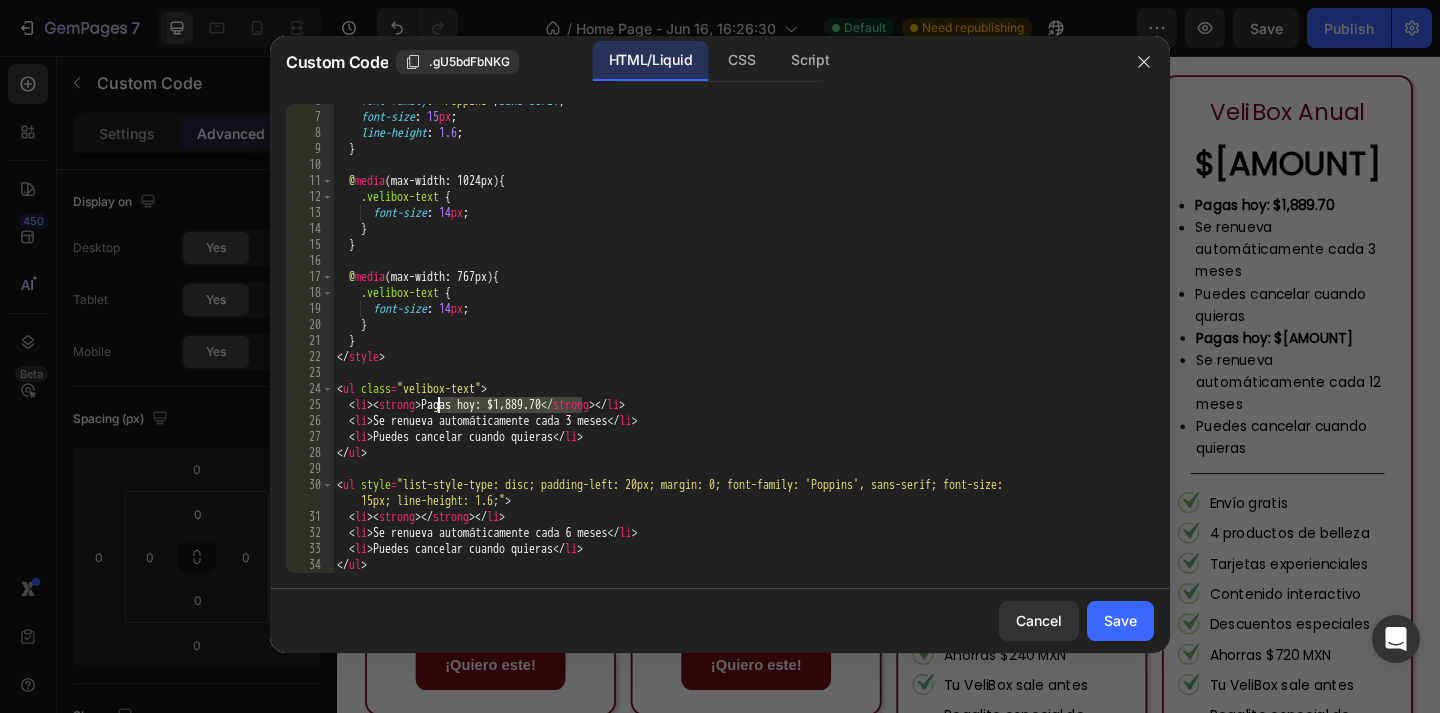 paste on "$[PRICE]" 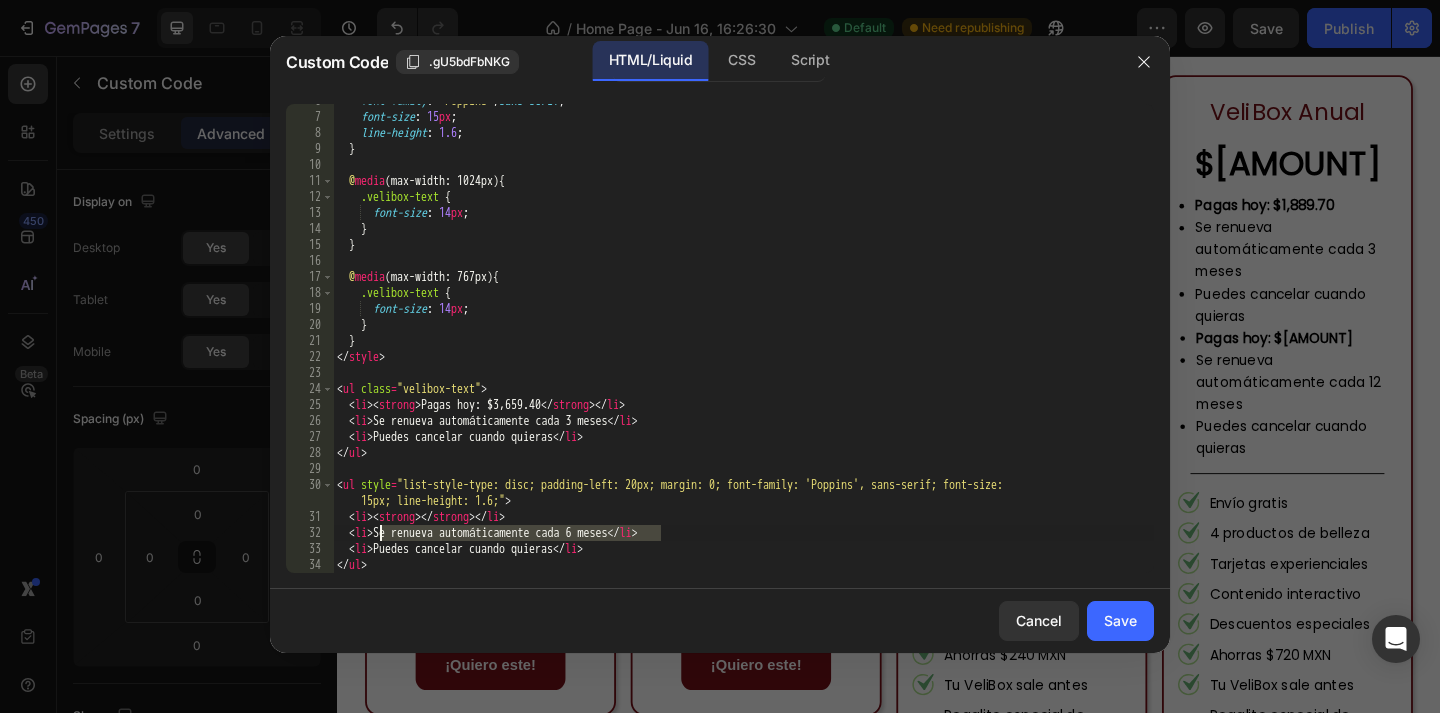 drag, startPoint x: 662, startPoint y: 537, endPoint x: 384, endPoint y: 532, distance: 278.04495 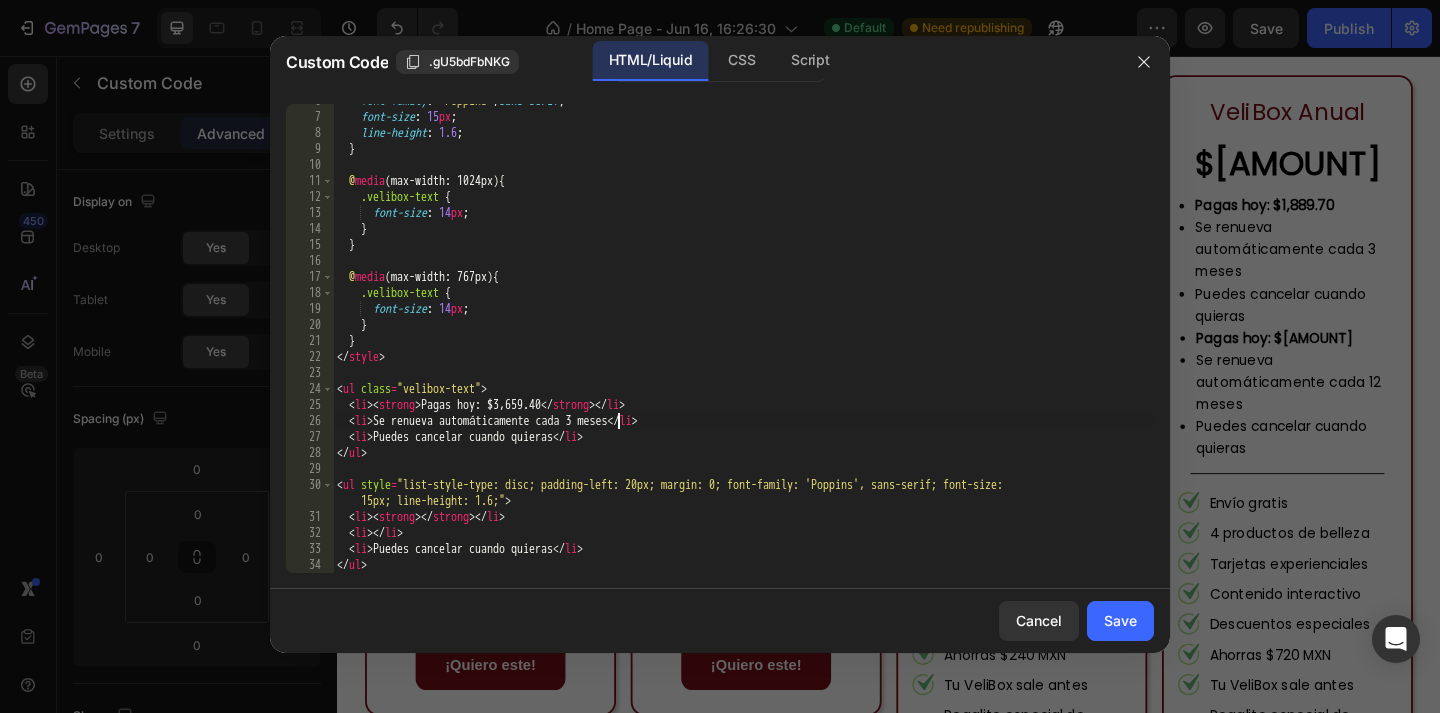 click on "font-family :   ' Poppins ' ,  sans-serif ;      font-size :   15 px ;      line-height :   1.6 ;    }    @ media  (max-width: 1024px)  {      .velibox-text   {         font-size :   14 px ;      }    }    @ media  (max-width: 767px)  {      .velibox-text   {         font-size :   14 px ;      }    } </ style > < ul   class = "velibox-text" >    < li > < strong > Pagas hoy: $3,659.40 </ strong > </ li >    < li > Se renueva automáticamente cada 3 meses </ li >    < li > Puedes cancelar cuando quieras </ li > </ ul > < ul   style = "list-style-type: disc; padding-left: 20px; margin: 0; font-family: 'Poppins', sans-serif; font-size:       15px; line-height: 1.6;" >    < li > < strong > </ strong > </ li >    < li > </ li >    < li > Puedes cancelar cuando quieras </ li > </ ul >" at bounding box center (743, 343) 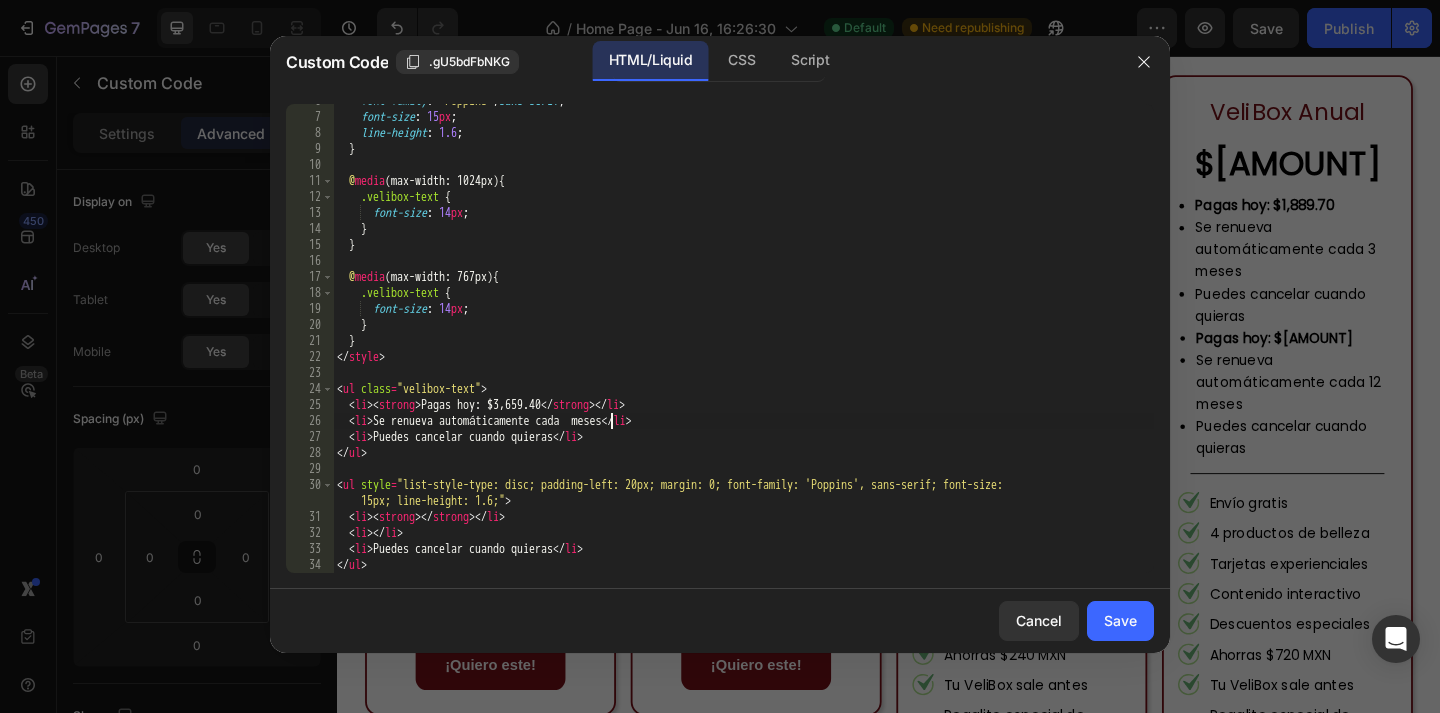 type on "<li>Se renueva automáticamente cada 6 meses</li>" 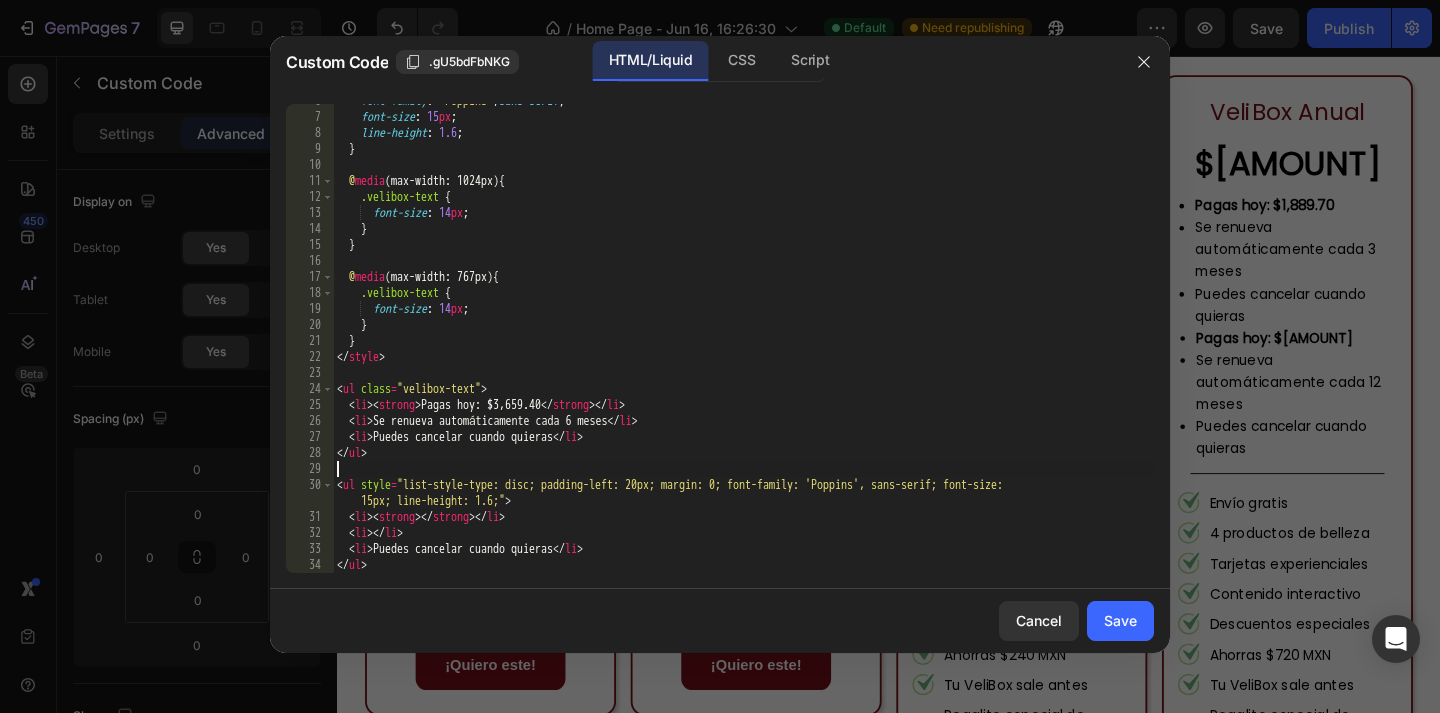 click on "font-family :   ' Poppins ' ,  sans-serif ;      font-size :   15 px ;      line-height :   1.6 ;    }    @ media  (max-width: 1024px)  {      .velibox-text   {         font-size :   14 px ;      }    }    @ media  (max-width: 767px)  {      .velibox-text   {         font-size :   14 px ;      }    } </ style > < ul   class = "velibox-text" >    < li > < strong > Pagas hoy: $3,659.40 </ strong > </ li >    < li > Se renueva automáticamente cada 6 meses </ li >    < li > Puedes cancelar cuando quieras </ li > </ ul > < ul   style = "list-style-type: disc; padding-left: 20px; margin: 0; font-family: 'Poppins', sans-serif; font-size:       15px; line-height: 1.6;" >    < li > < strong > </ strong > </ li >    < li > </ li >    < li > Puedes cancelar cuando quieras </ li > </ ul >" at bounding box center (743, 343) 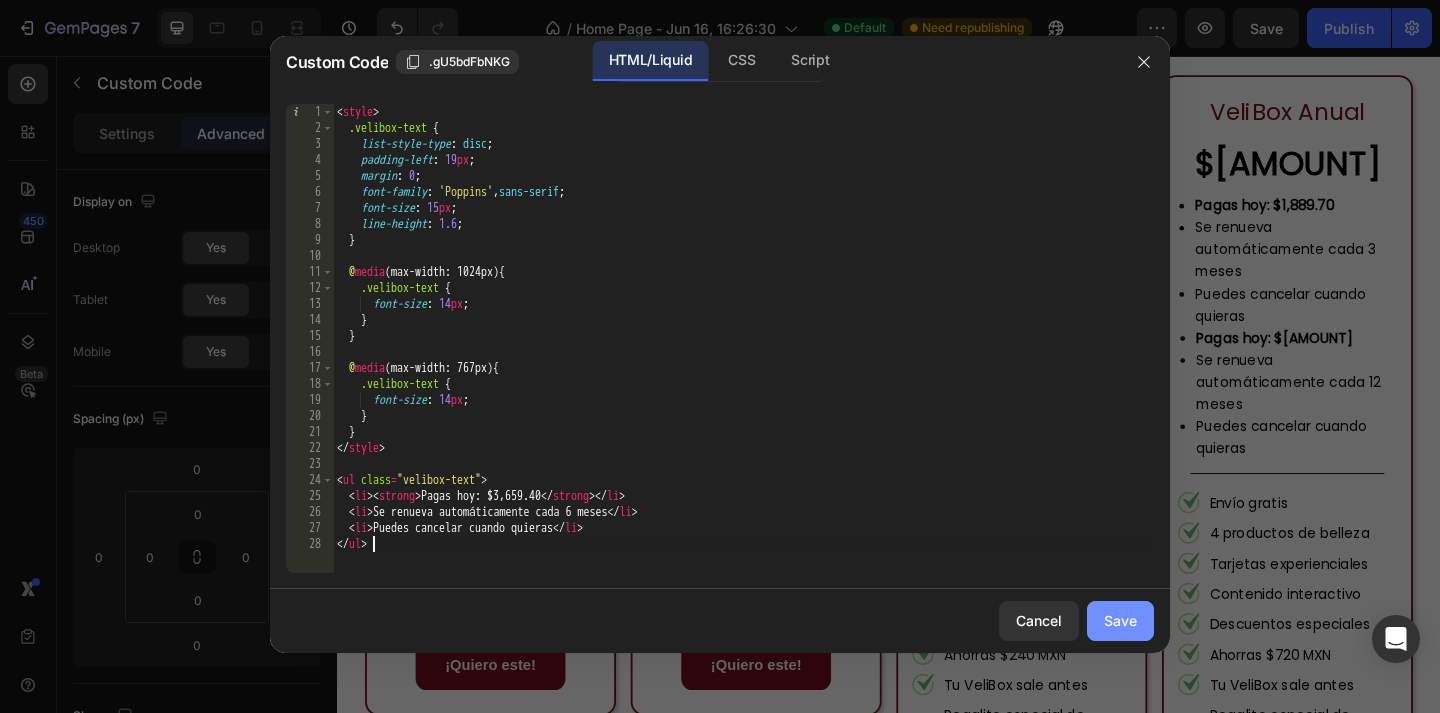type on "</ul>" 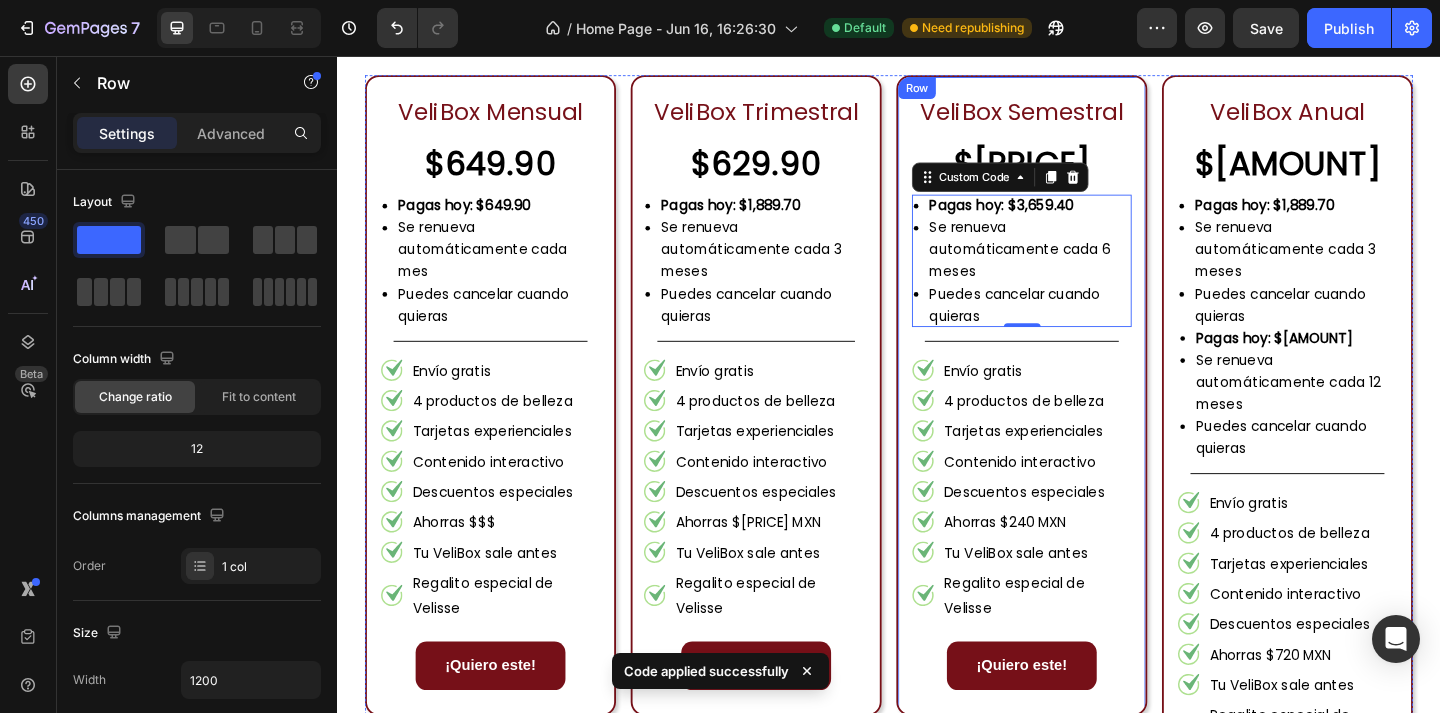 click on "VeliBox Semestral Text Block $609.90 Text Block
Pagas hoy: $3,659.40
Se renueva automáticamente cada 6 meses
Puedes cancelar cuando quieras
Custom Code   0                Title Line Envío gratis 4 productos de belleza Tarjetas experienciales Contenido interactivo Descuentos especiales Ahorras $240 MXN Tu VeliBox sale antes Regalito especial de Velisse Item List ¡Quiero este! Button Row" at bounding box center [1081, 425] 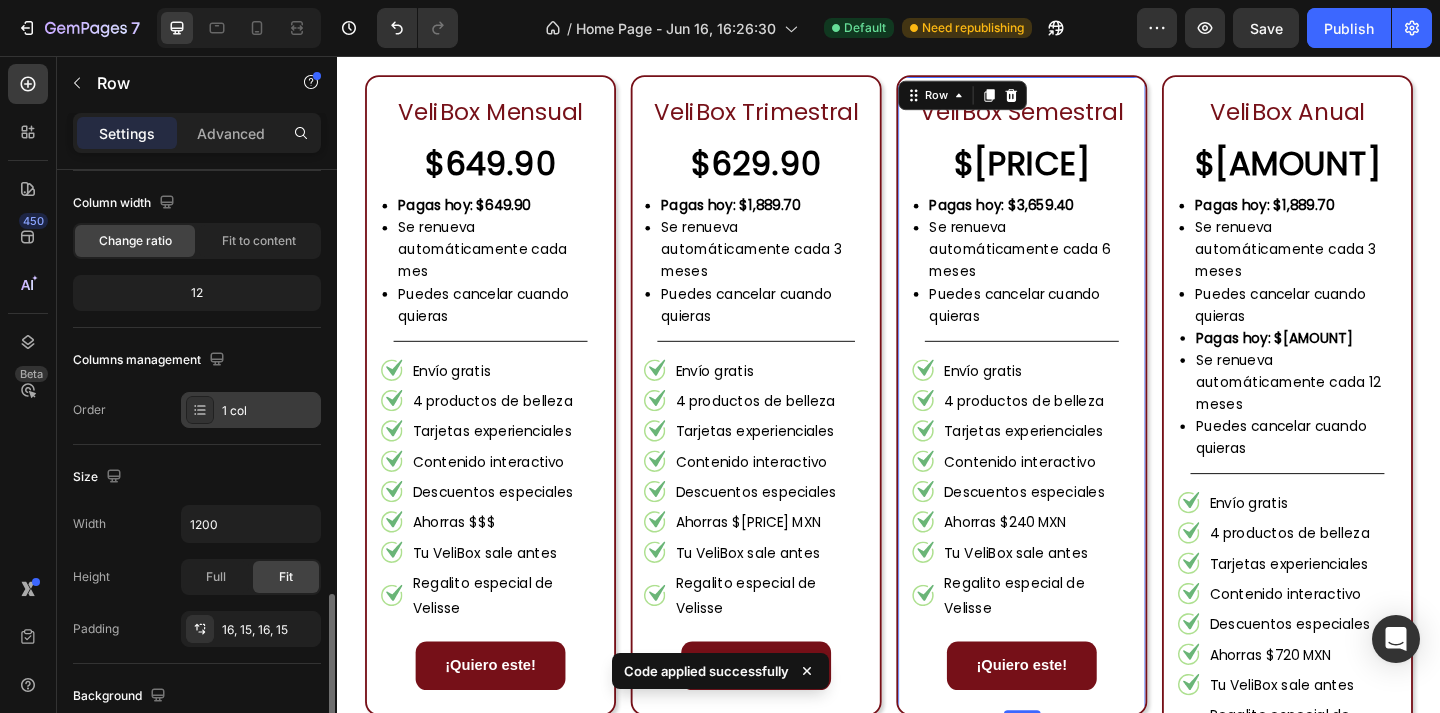 scroll, scrollTop: 389, scrollLeft: 0, axis: vertical 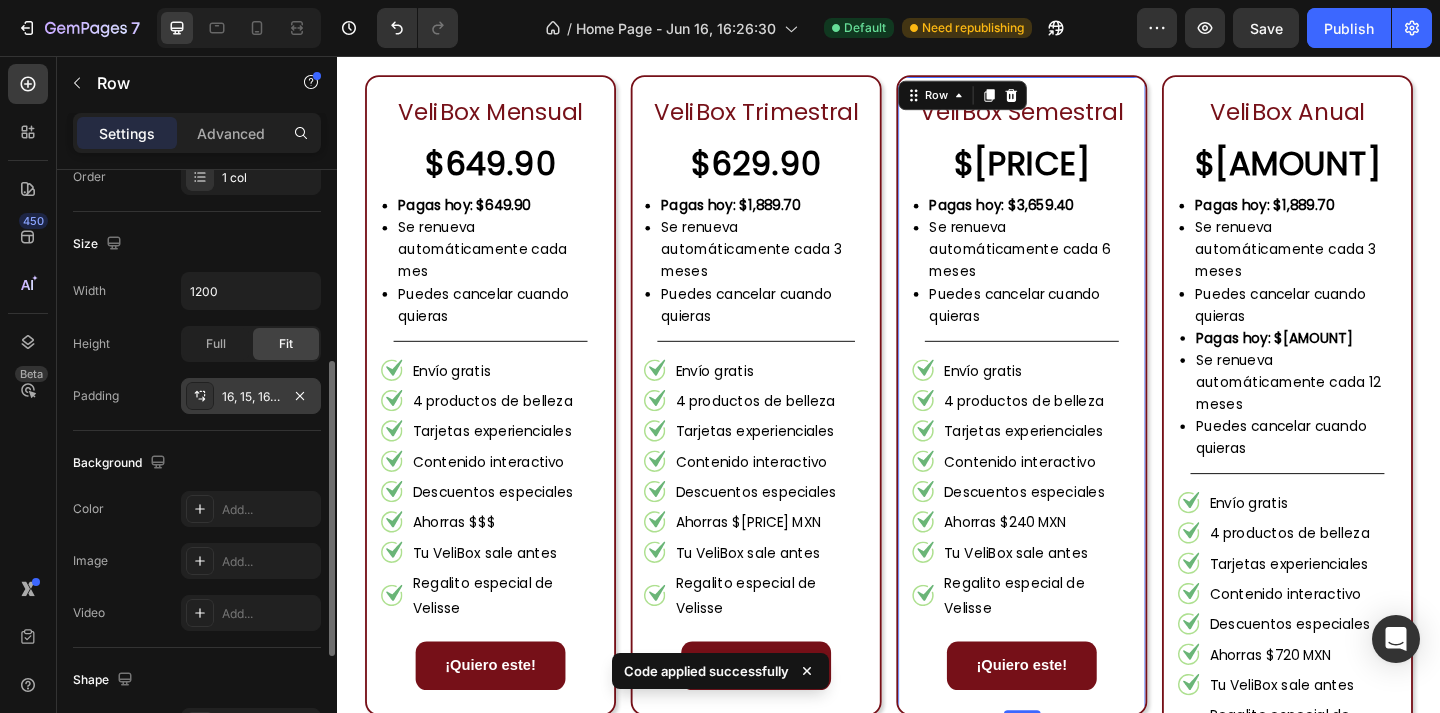 click on "16, 15, 16, 15" at bounding box center (251, 397) 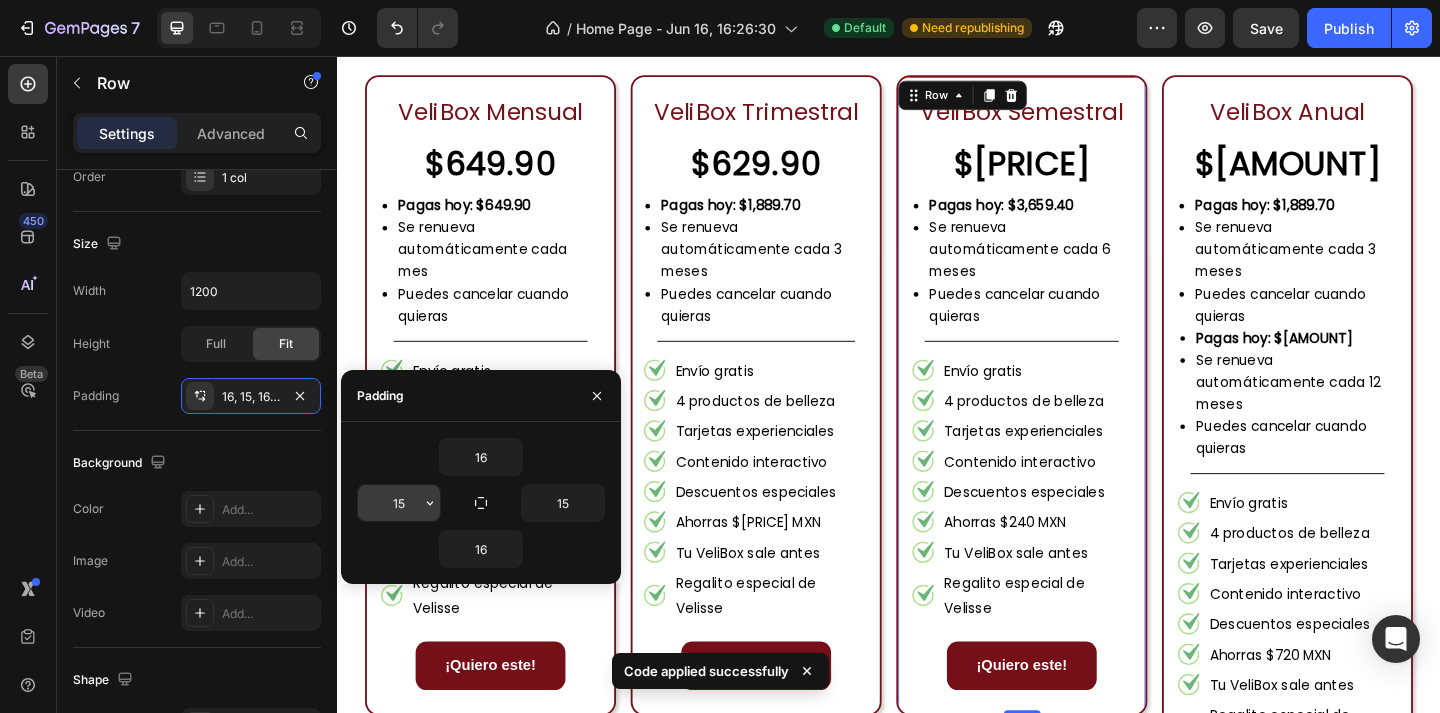 click on "15" at bounding box center [399, 503] 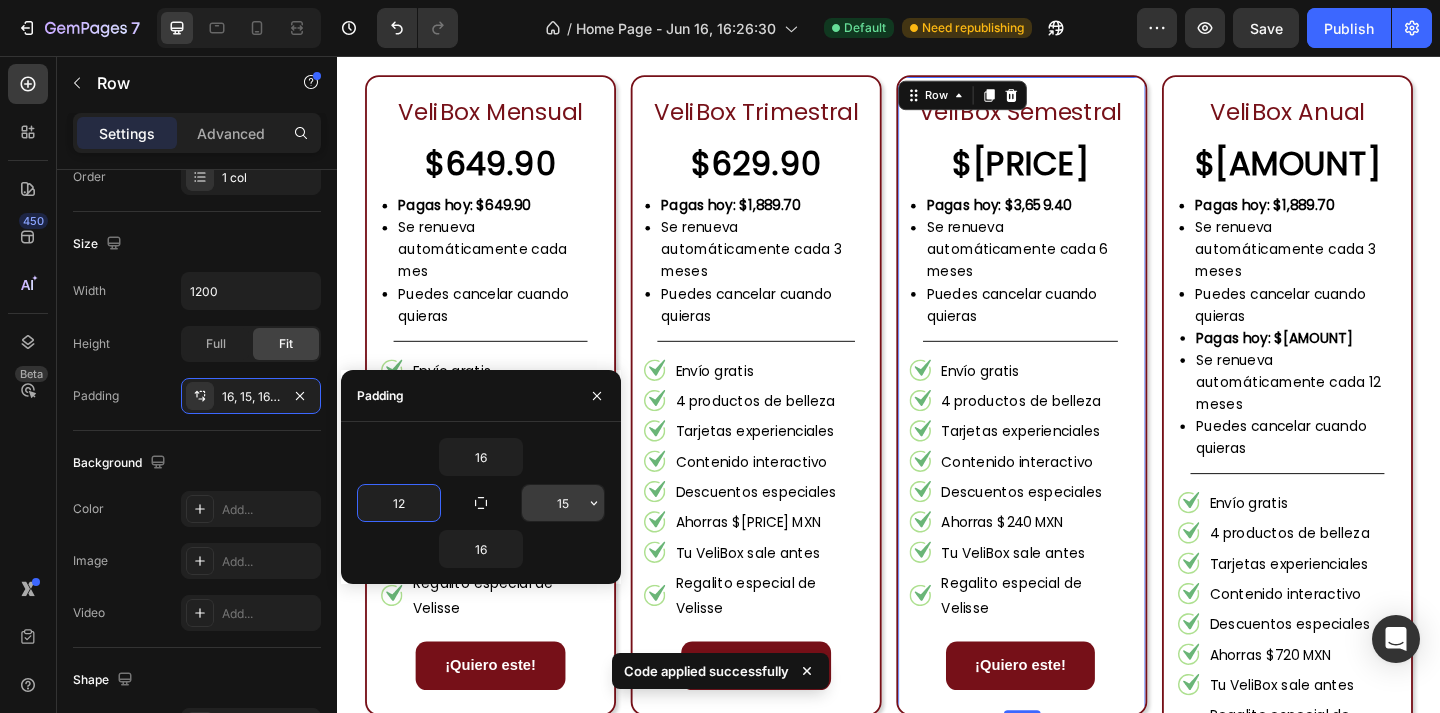 type on "12" 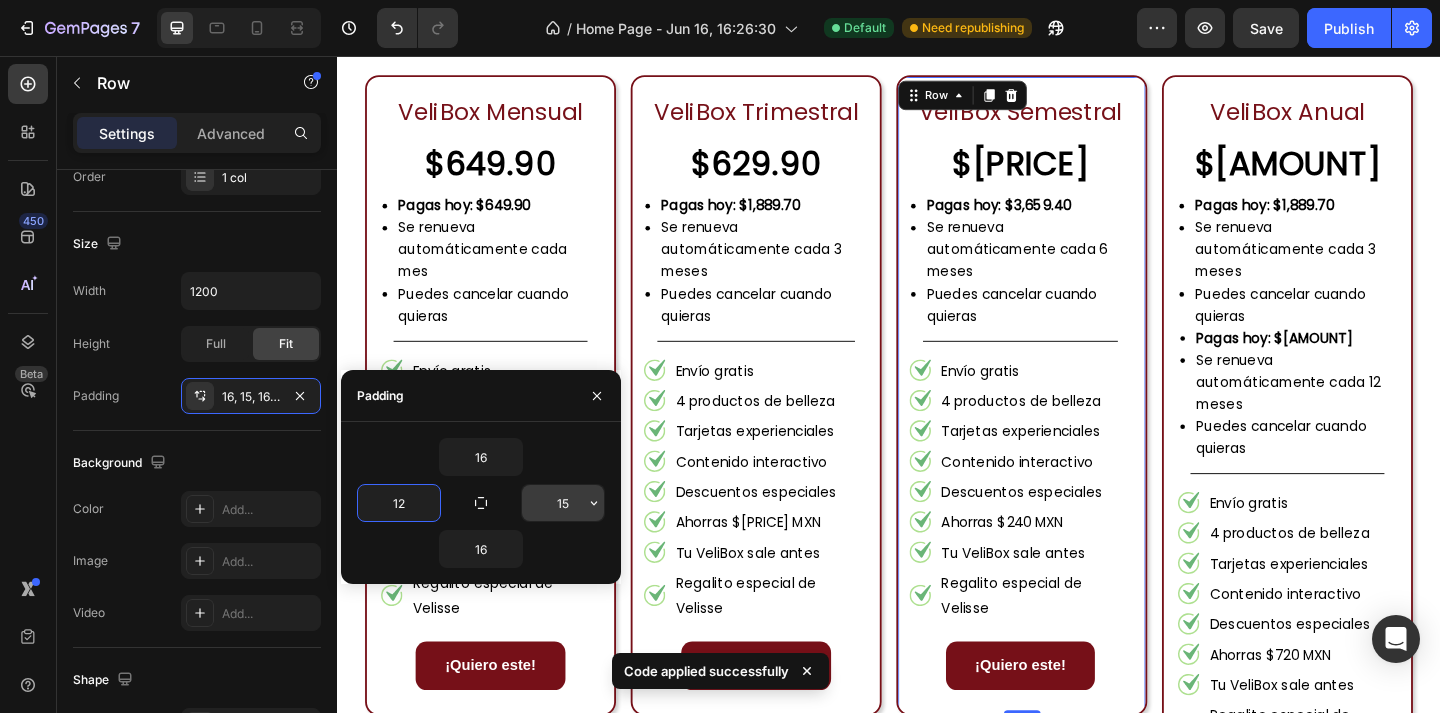 click on "15" at bounding box center (563, 503) 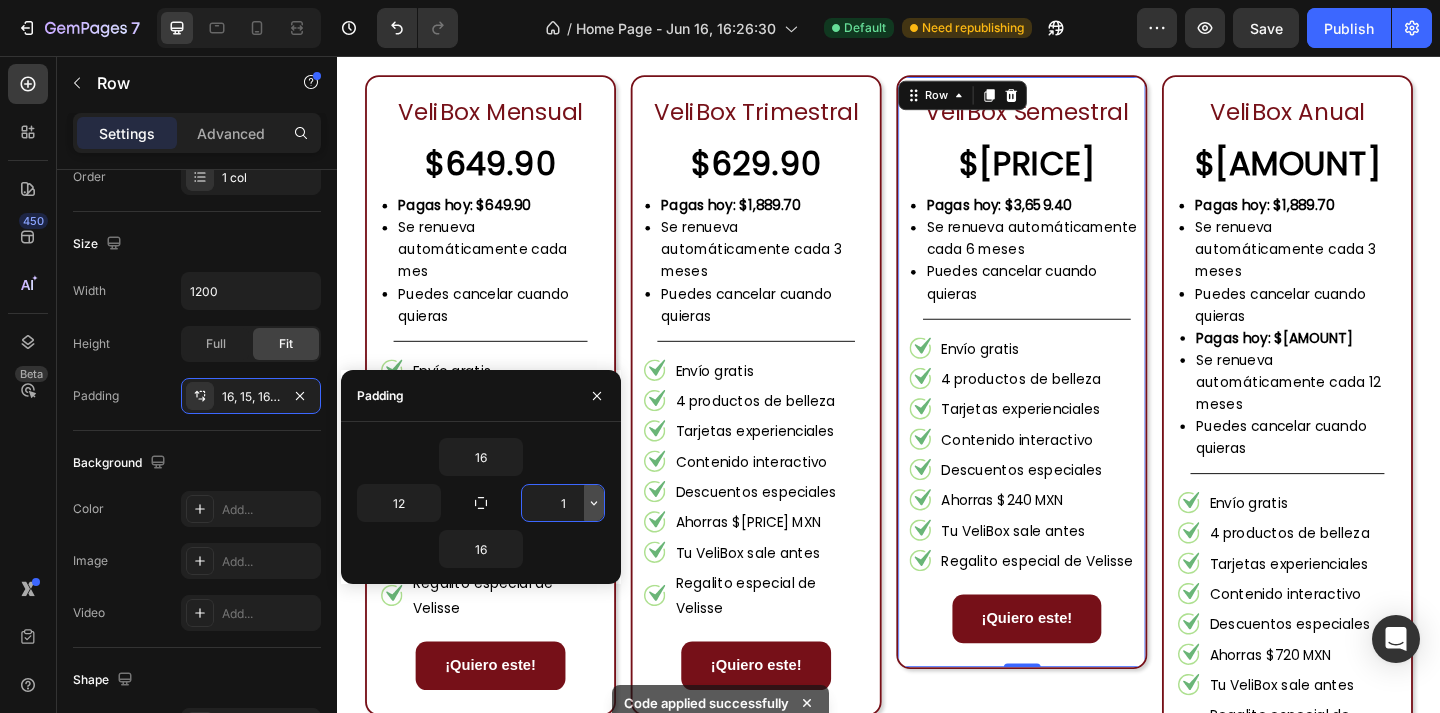 type on "12" 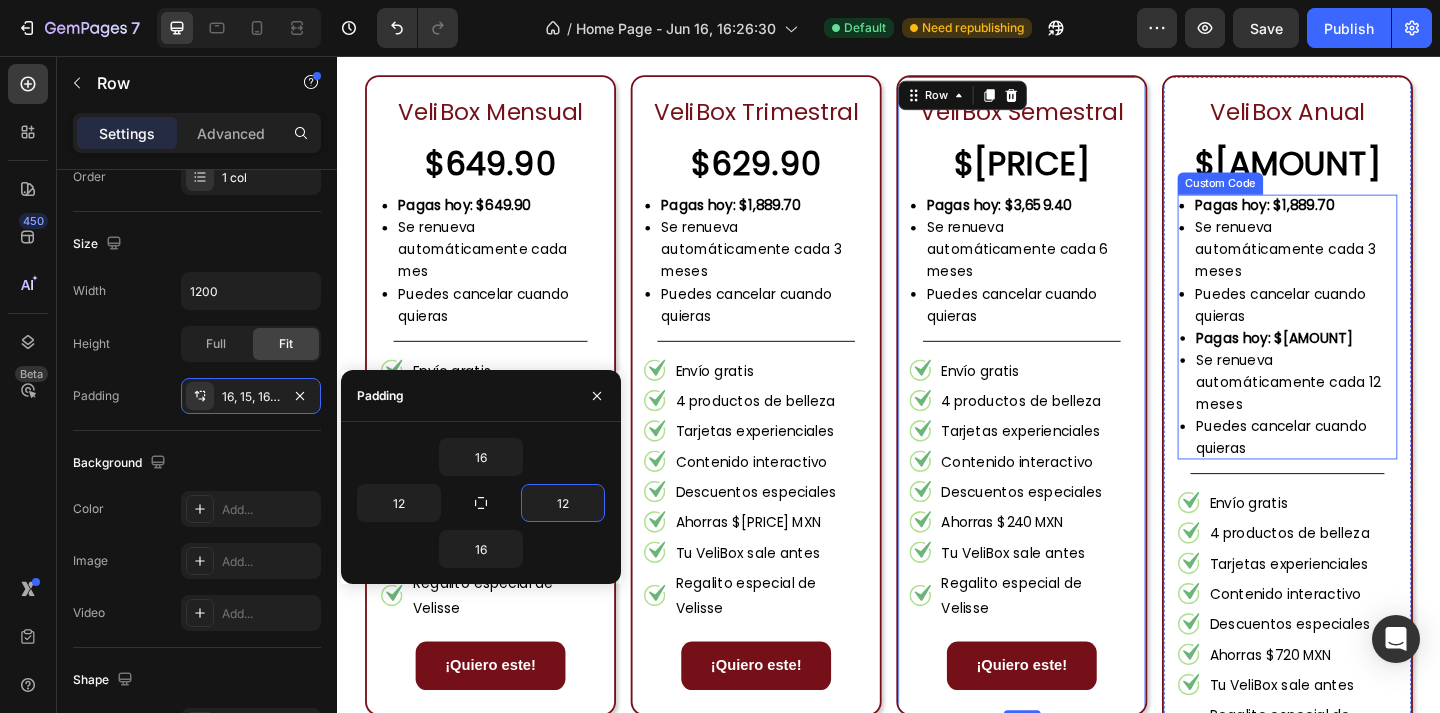 click on "Se renueva automáticamente cada 3 meses" at bounding box center (1380, 267) 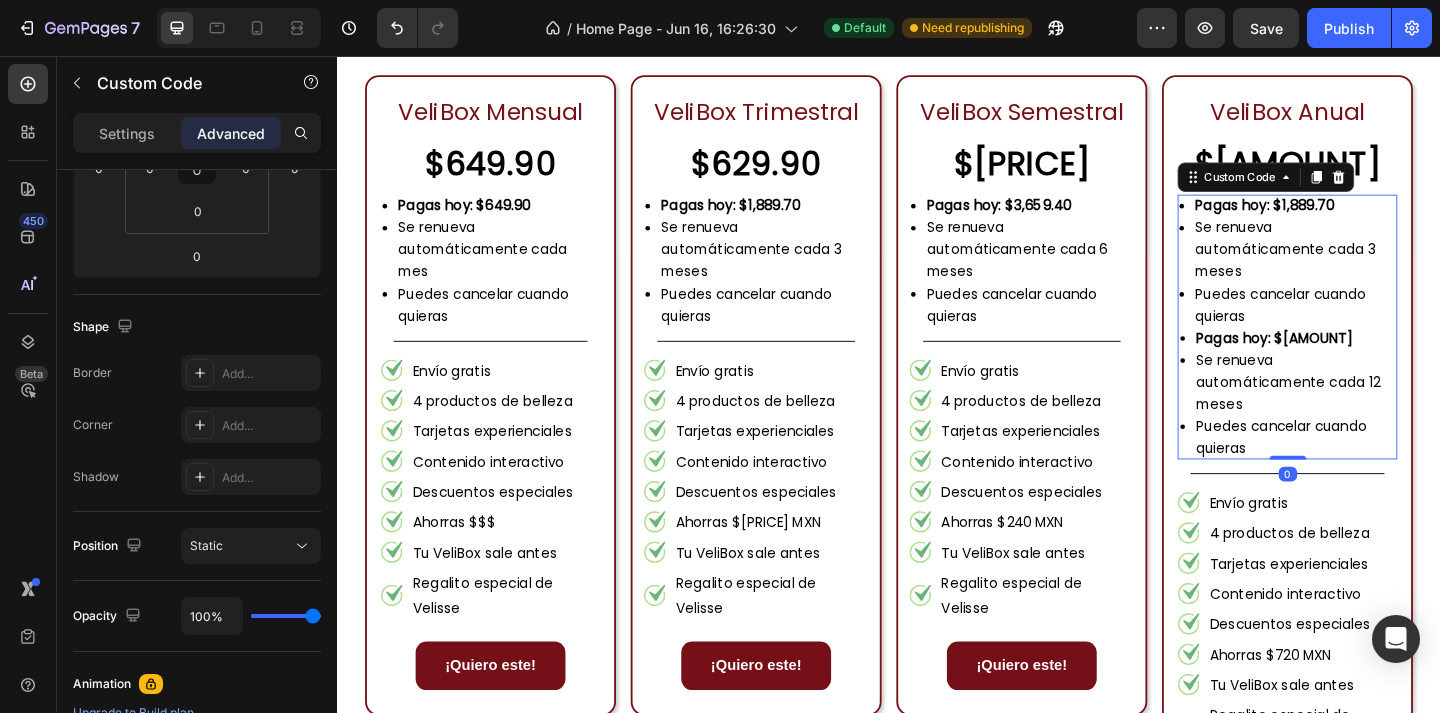 click on "Se renueva automáticamente cada 3 meses" at bounding box center (1380, 267) 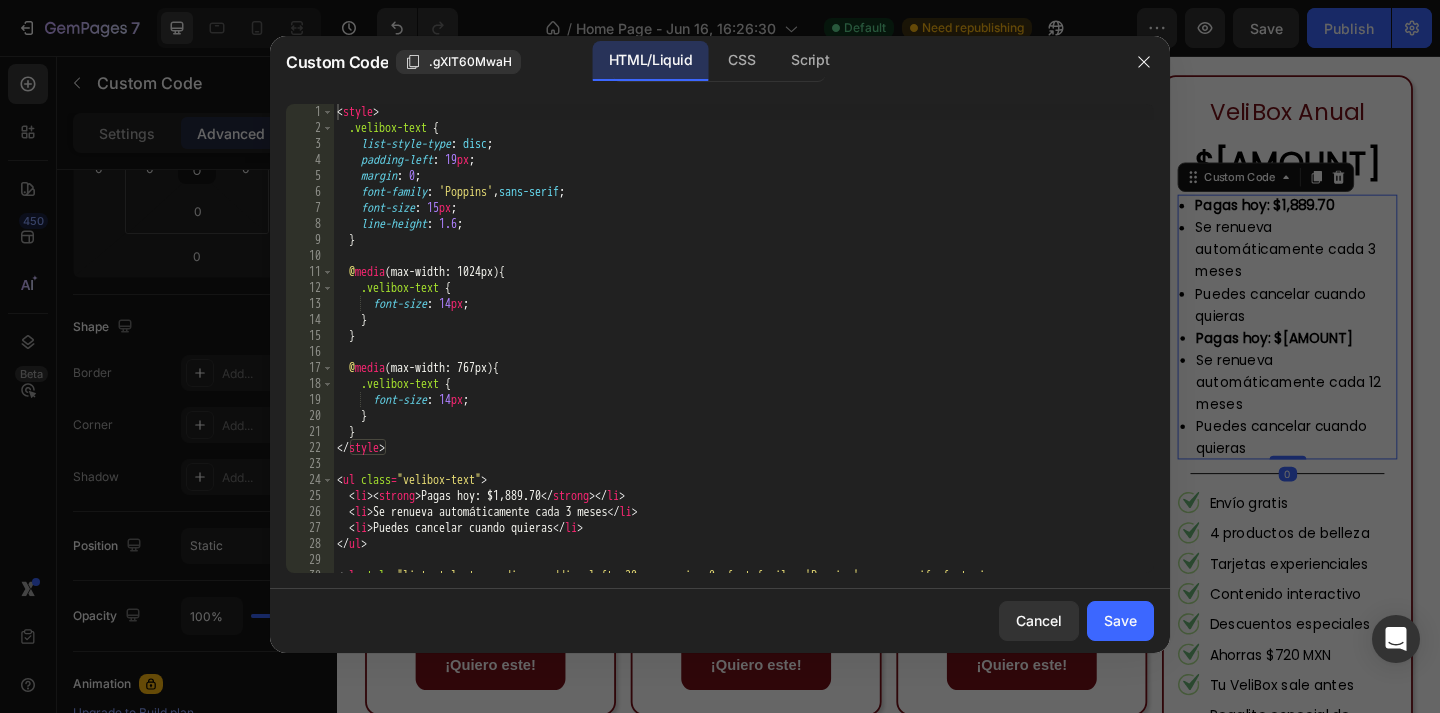 scroll, scrollTop: 0, scrollLeft: 0, axis: both 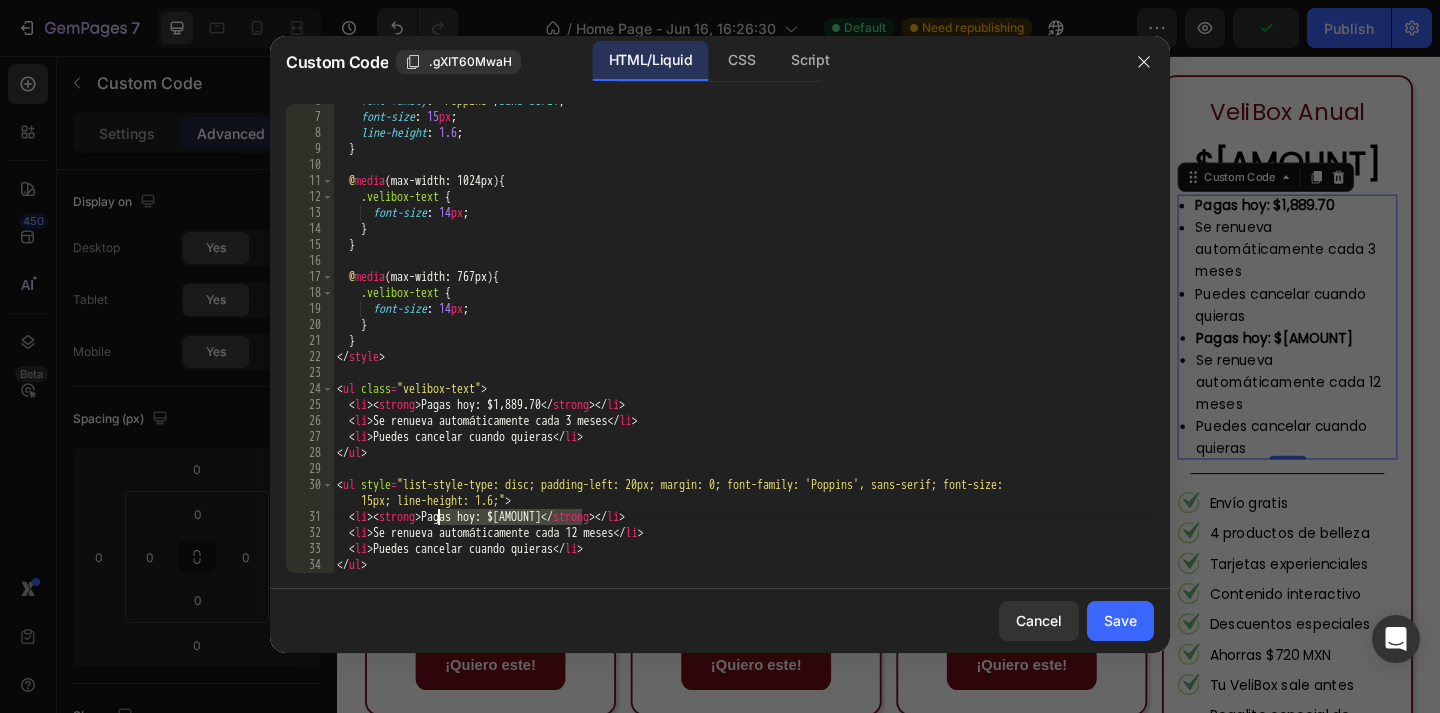 drag, startPoint x: 581, startPoint y: 515, endPoint x: 440, endPoint y: 511, distance: 141.05673 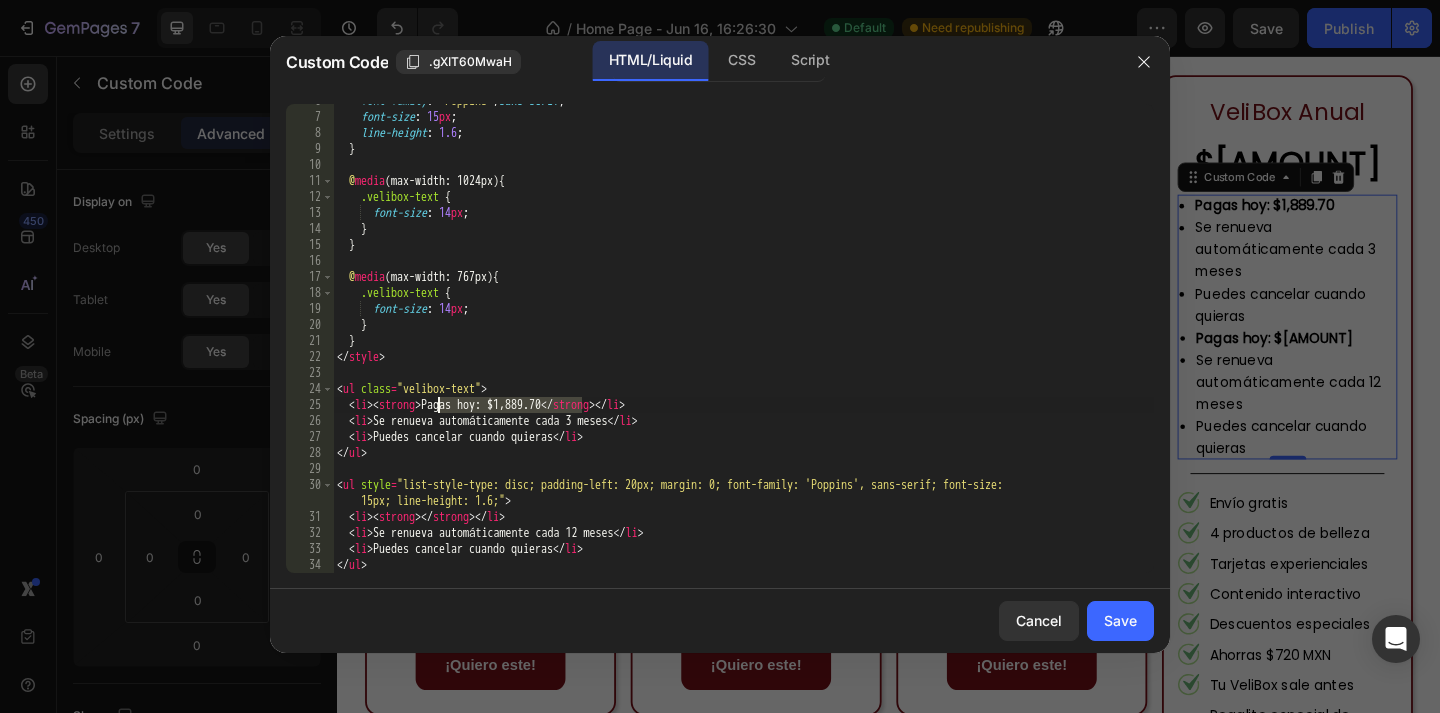 drag, startPoint x: 583, startPoint y: 403, endPoint x: 438, endPoint y: 403, distance: 145 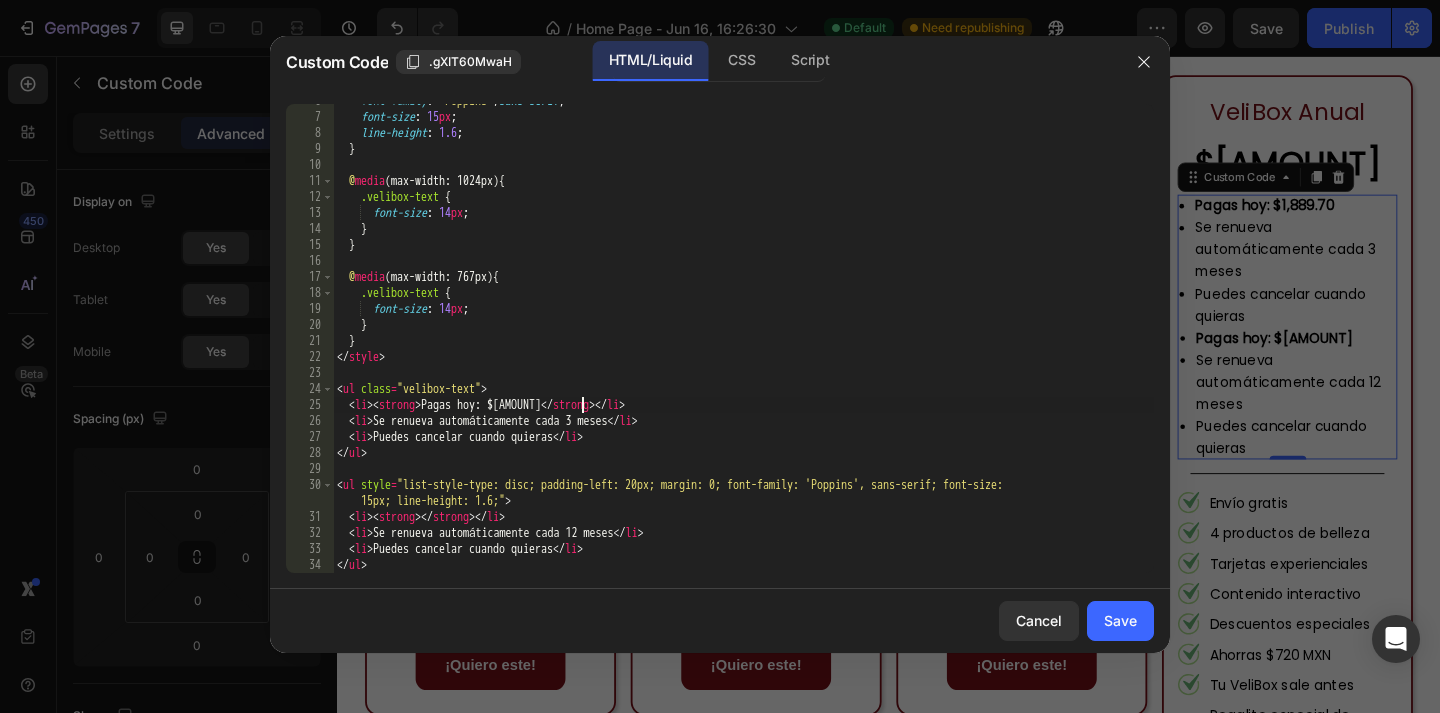 click on "font-family :   ' Poppins ' ,  sans-serif ;      font-size :   15 px ;      line-height :   1.6 ;    }    @ media  (max-width: 1024px)  {      .velibox-text   {         font-size :   14 px ;      }    }    @ media  (max-width: 767px)  {      .velibox-text   {         font-size :   14 px ;      }    } </ style > < ul   class = "velibox-text" >    < li > < strong > Pagas hoy: $7,078.80 </ strong > </ li >    < li > Se renueva automáticamente cada 3 meses </ li >    < li > Puedes cancelar cuando quieras </ li > </ ul > < ul   style = "list-style-type: disc; padding-left: 20px; margin: 0; font-family: 'Poppins', sans-serif; font-size:       15px; line-height: 1.6;" >    < li > < strong > </ strong > </ li >    < li > Se renueva automáticamente cada 12 meses </ li >    < li > Puedes cancelar cuando quieras </ li > </ ul >" at bounding box center (743, 343) 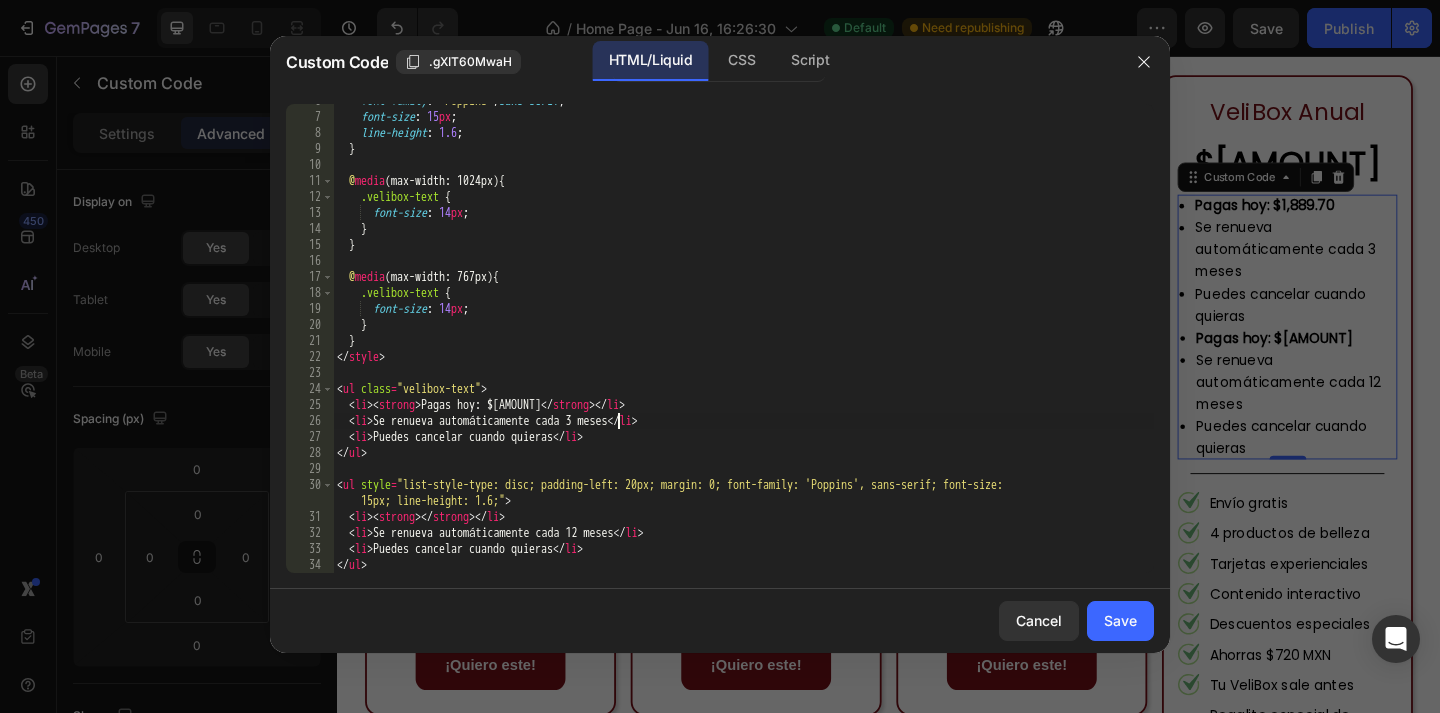 click on "font-family :   ' Poppins ' ,  sans-serif ;      font-size :   15 px ;      line-height :   1.6 ;    }    @ media  (max-width: 1024px)  {      .velibox-text   {         font-size :   14 px ;      }    }    @ media  (max-width: 767px)  {      .velibox-text   {         font-size :   14 px ;      }    } </ style > < ul   class = "velibox-text" >    < li > < strong > Pagas hoy: $7,078.80 </ strong > </ li >    < li > Se renueva automáticamente cada 3 meses </ li >    < li > Puedes cancelar cuando quieras </ li > </ ul > < ul   style = "list-style-type: disc; padding-left: 20px; margin: 0; font-family: 'Poppins', sans-serif; font-size:       15px; line-height: 1.6;" >    < li > < strong > </ strong > </ li >    < li > Se renueva automáticamente cada 12 meses </ li >    < li > Puedes cancelar cuando quieras </ li > </ ul >" at bounding box center (743, 343) 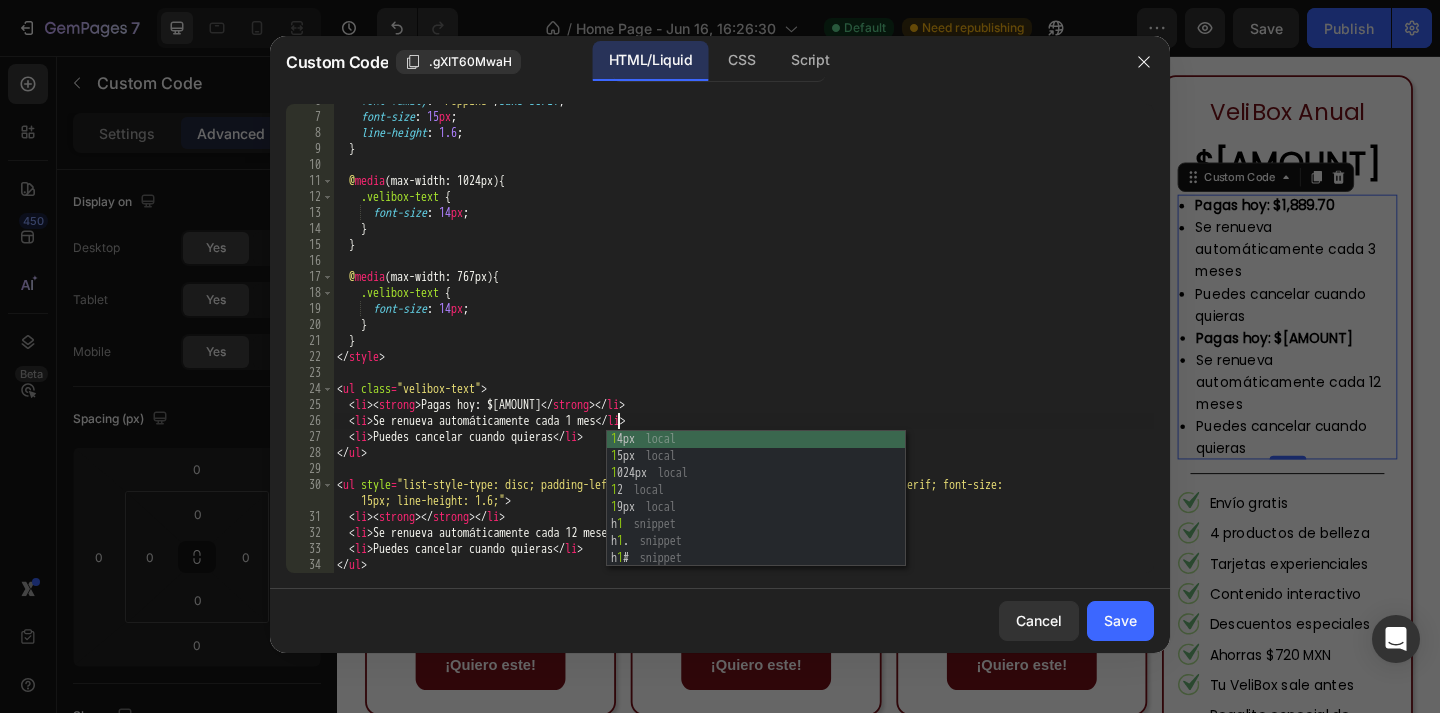 type on "Se renueva automáticamente cada 12 meses" 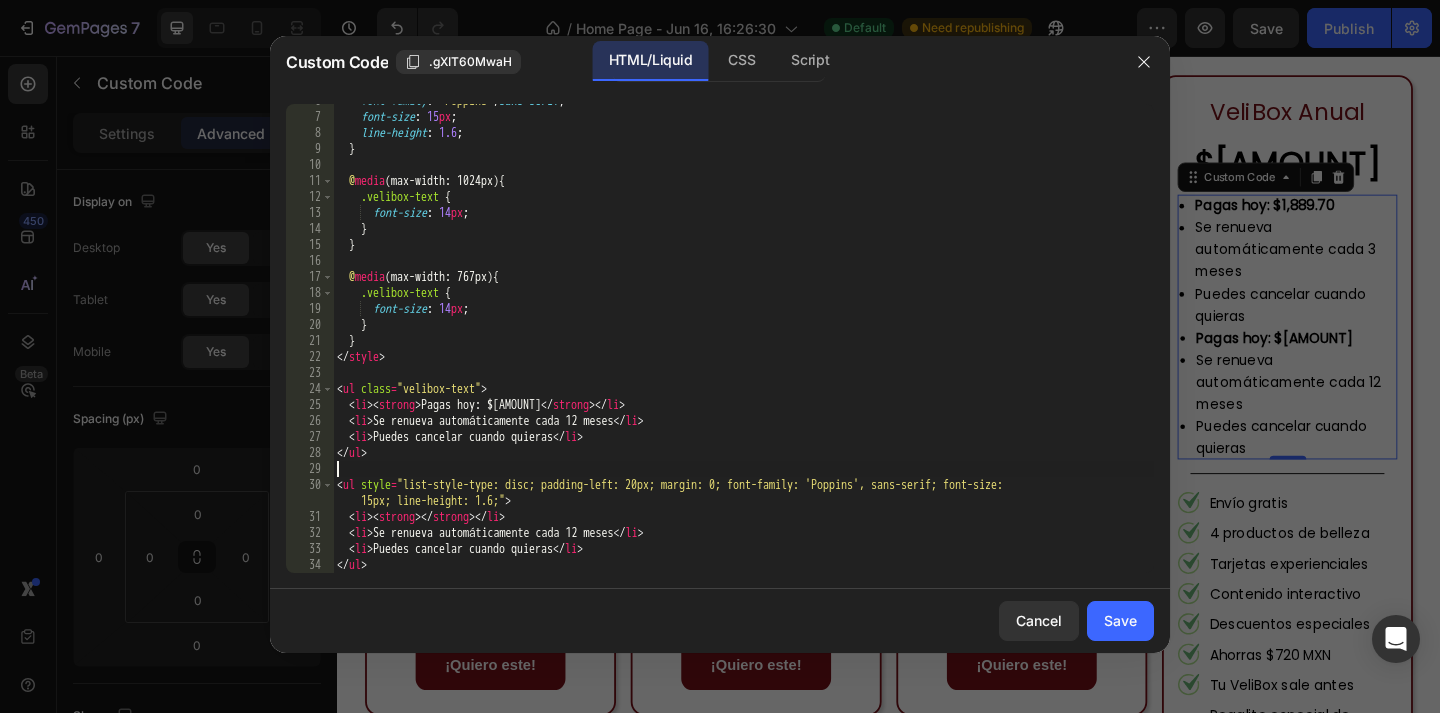 click on "font-family :   ' Poppins ' ,  sans-serif ;      font-size :   15 px ;      line-height :   1.6 ;    }    @ media  (max-width: 1024px)  {      .velibox-text   {         font-size :   14 px ;      }    }    @ media  (max-width: 767px)  {      .velibox-text   {         font-size :   14 px ;      }    } </ style > < ul   class = "velibox-text" >    < li > < strong > Pagas hoy: $7,078.80 </ strong > </ li >    < li > Se renueva automáticamente cada 12 meses </ li >    < li > Puedes cancelar cuando quieras </ li > </ ul > < ul   style = "list-style-type: disc; padding-left: 20px; margin: 0; font-family: 'Poppins', sans-serif; font-size:       15px; line-height: 1.6;" >    < li > < strong > </ strong > </ li >    < li > Se renueva automáticamente cada 12 meses </ li >    < li > Puedes cancelar cuando quieras </ li > </ ul >" at bounding box center [743, 343] 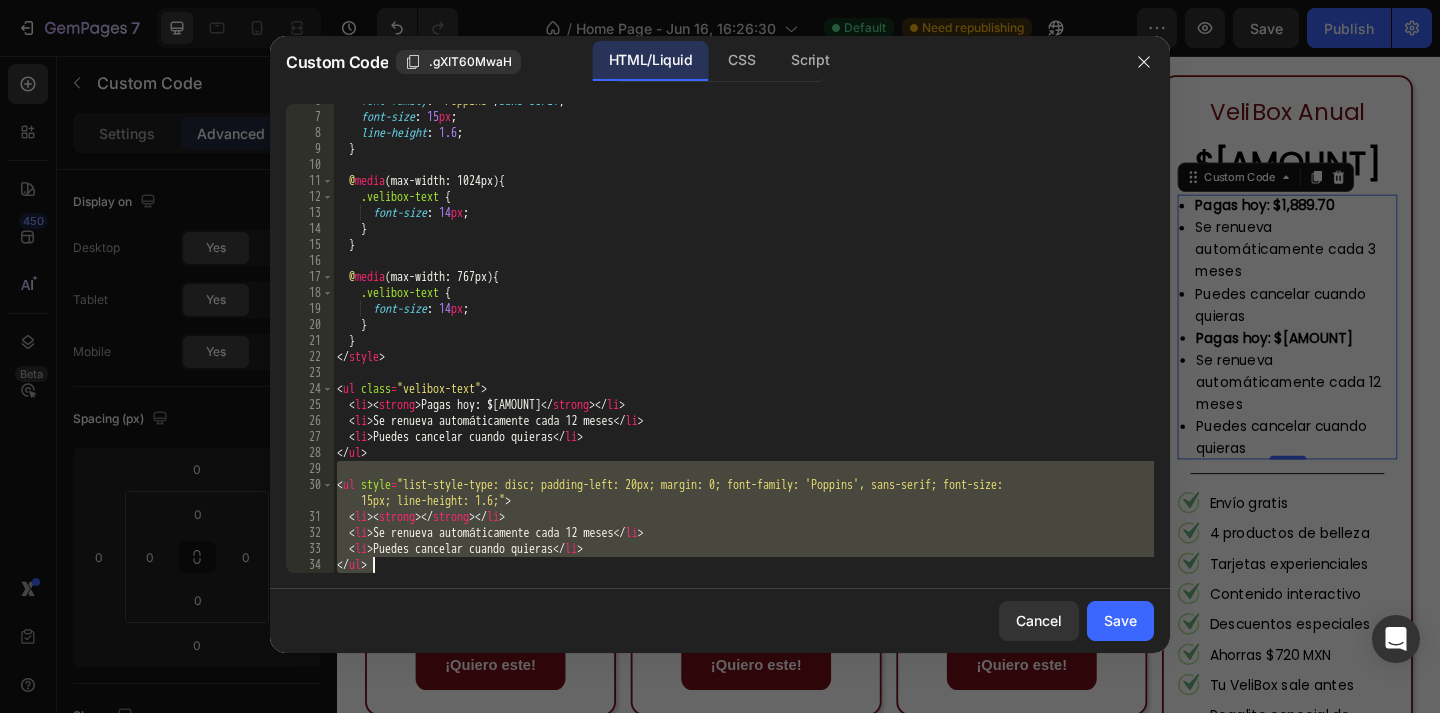 type on "<li>Puedes cancelar cuando quieras</li>
</ul>" 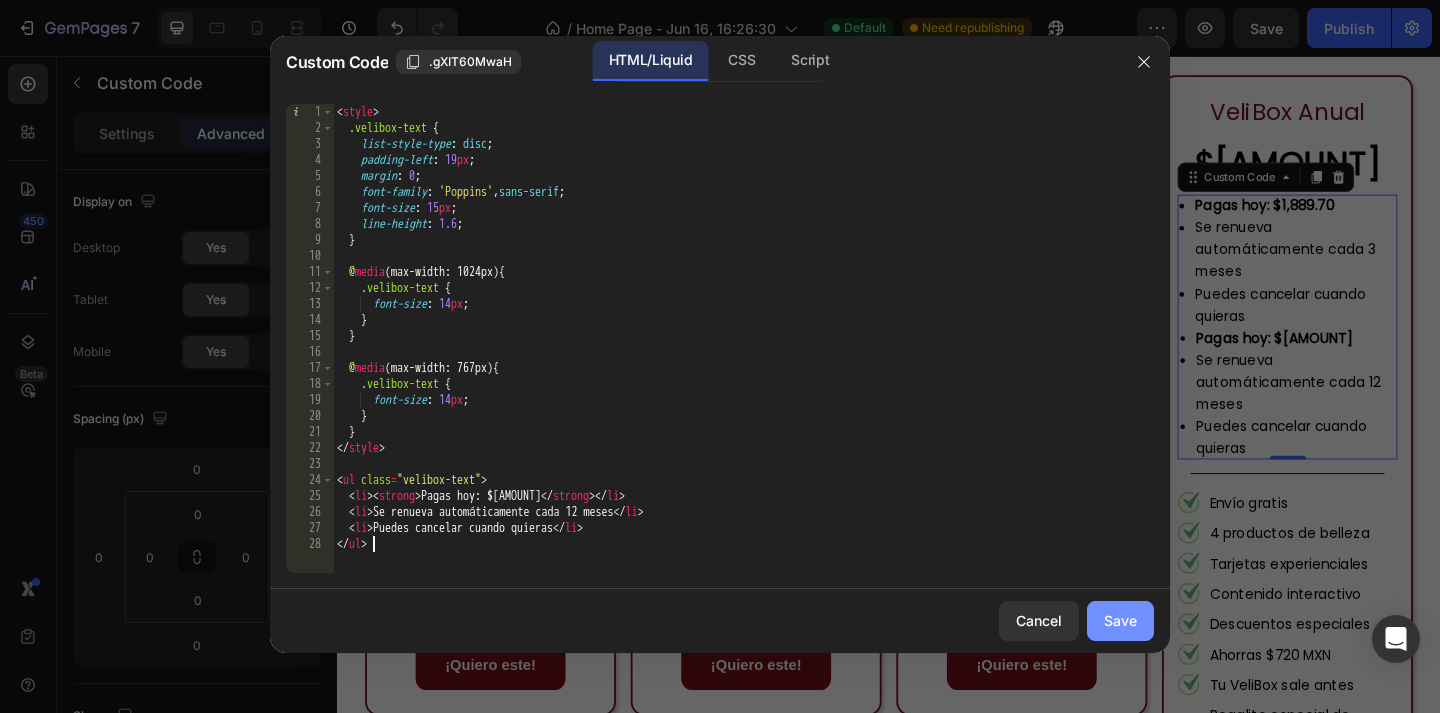 type on "</ul>" 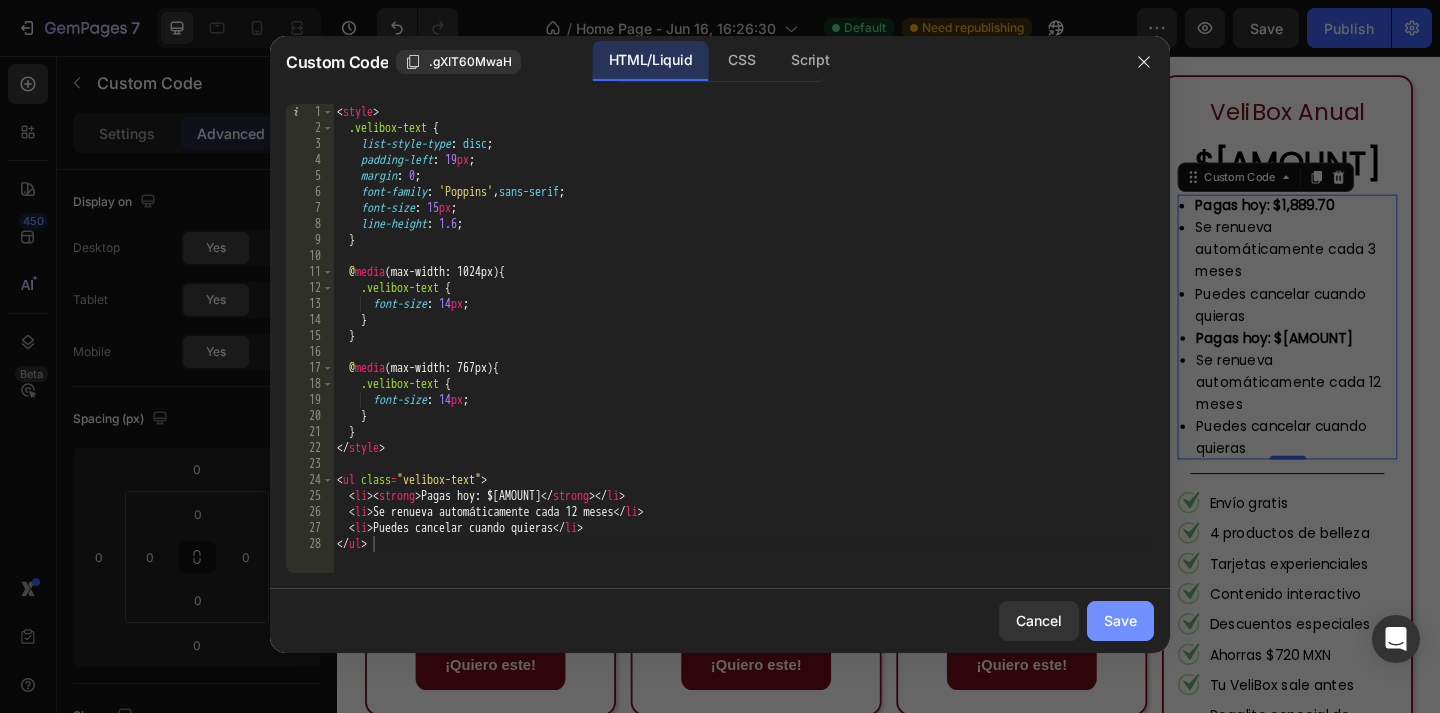 click on "Save" at bounding box center [1120, 620] 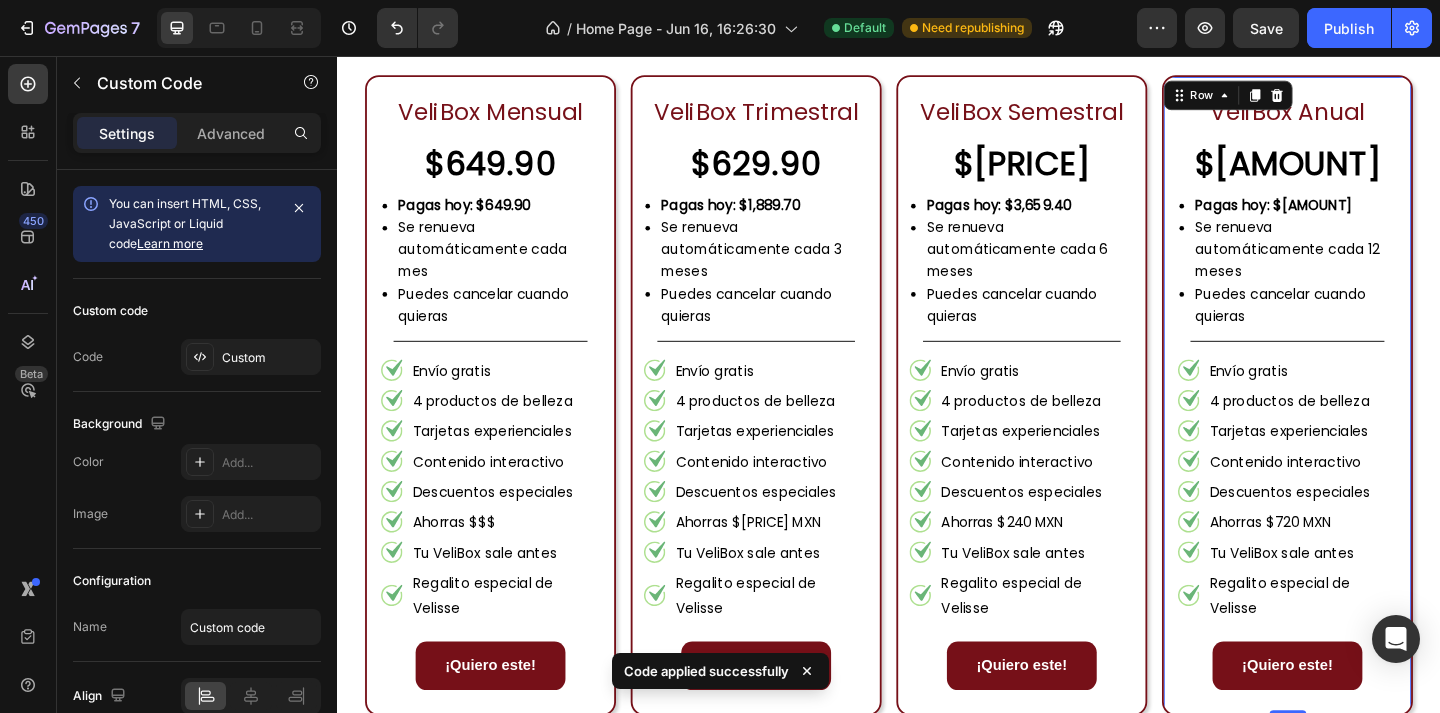 click on "VeliBox Anual Text Block $589.90 Text Block
Pagas hoy: $7,078.80
Se renueva automáticamente cada 12 meses
Puedes cancelar cuando quieras
Custom Code                Title Line Envío gratis 4 productos de belleza Tarjetas experienciales Contenido interactivo Descuentos especiales Ahorras $720 MXN Tu VeliBox sale antes Regalito especial de Velisse Item List ¡Quiero este! Button Row   0" at bounding box center [1370, 425] 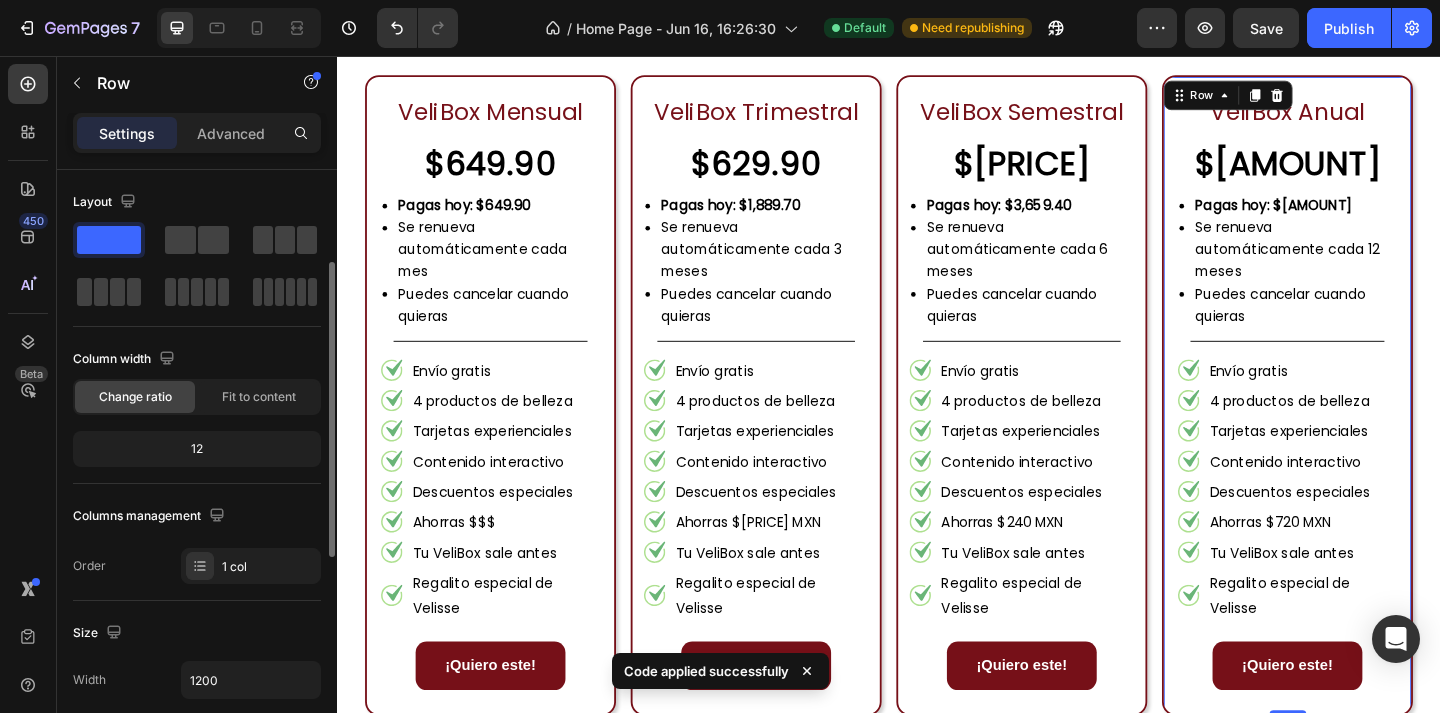 scroll, scrollTop: 247, scrollLeft: 0, axis: vertical 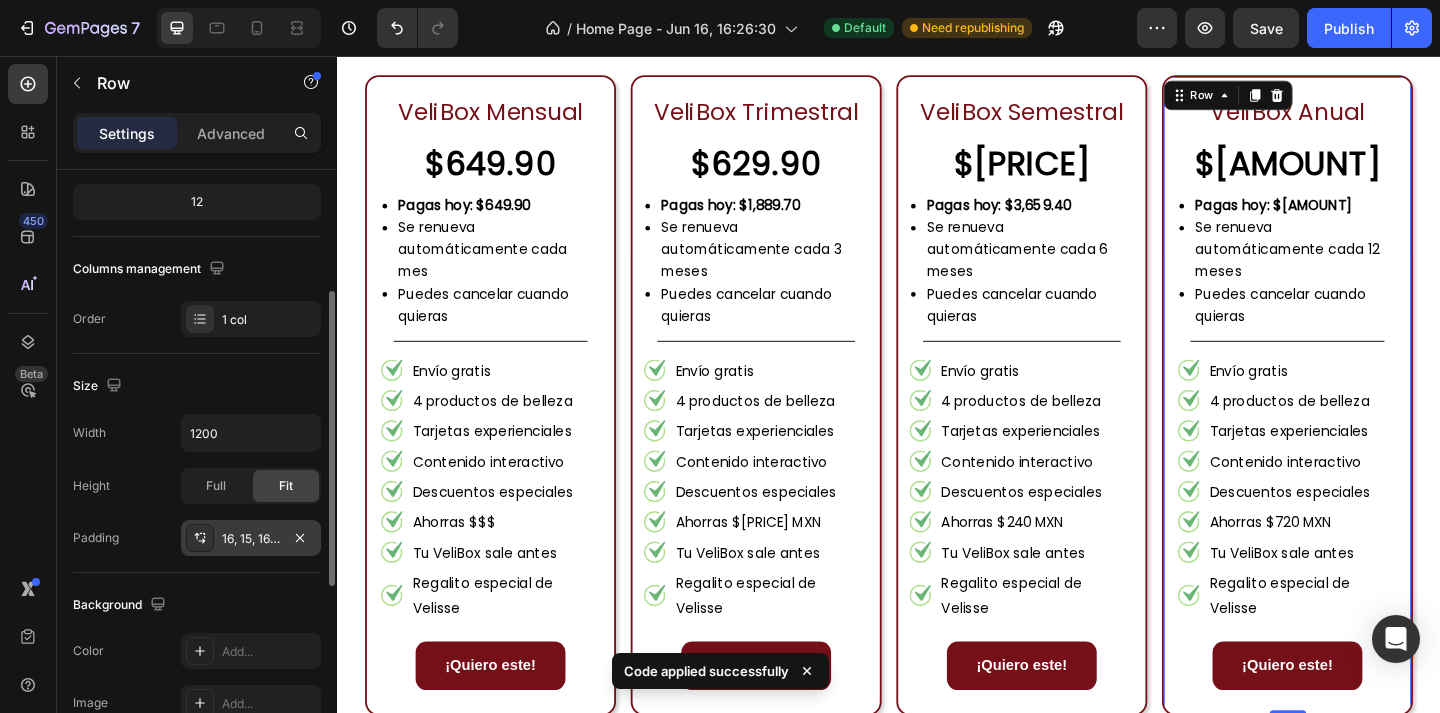 click on "16, 15, 16, 15" at bounding box center (251, 538) 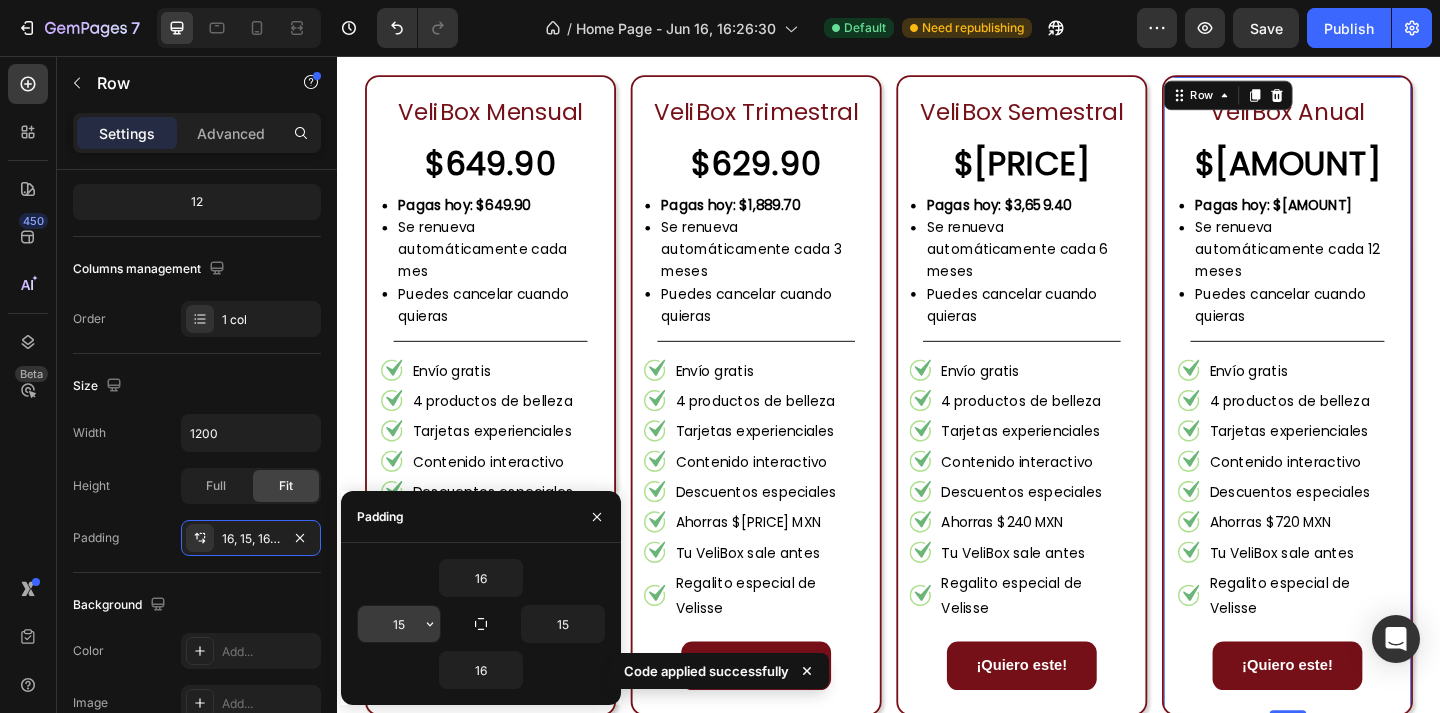 click on "15" at bounding box center (399, 624) 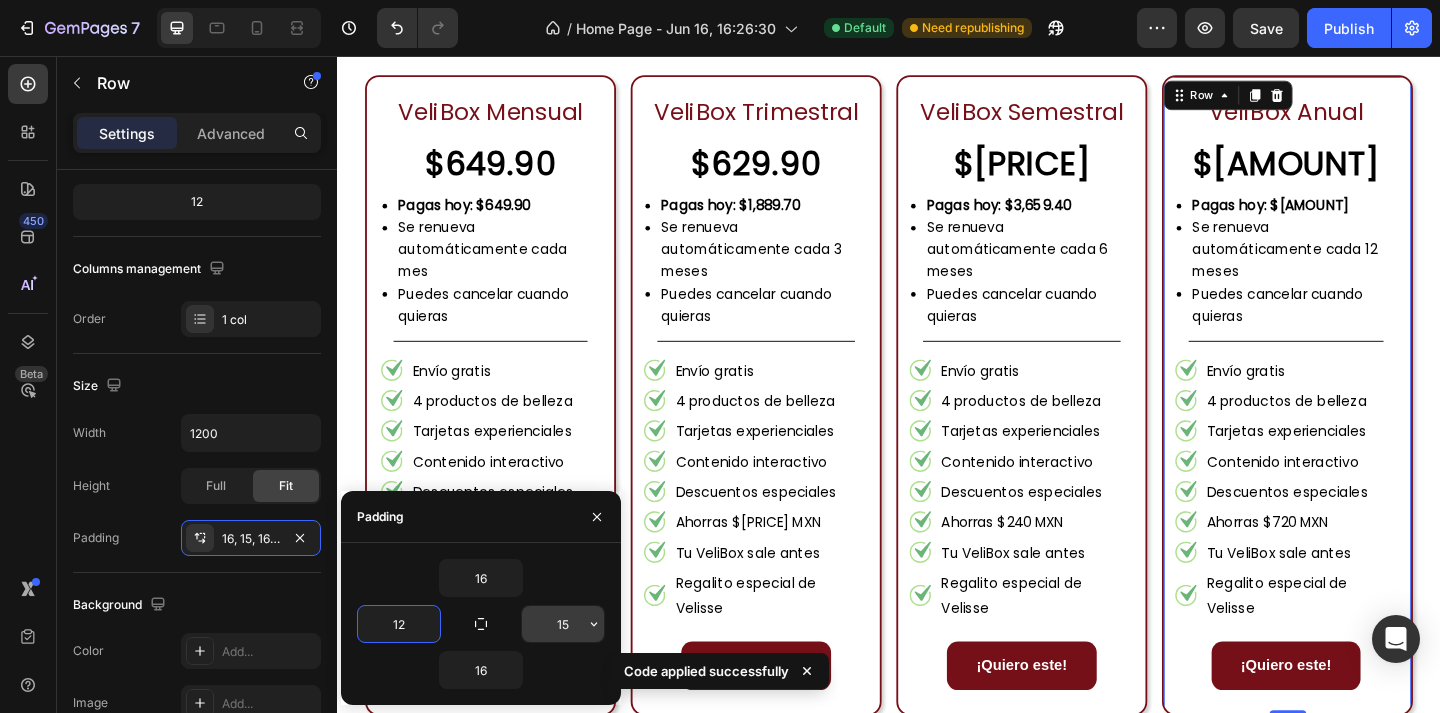 type on "12" 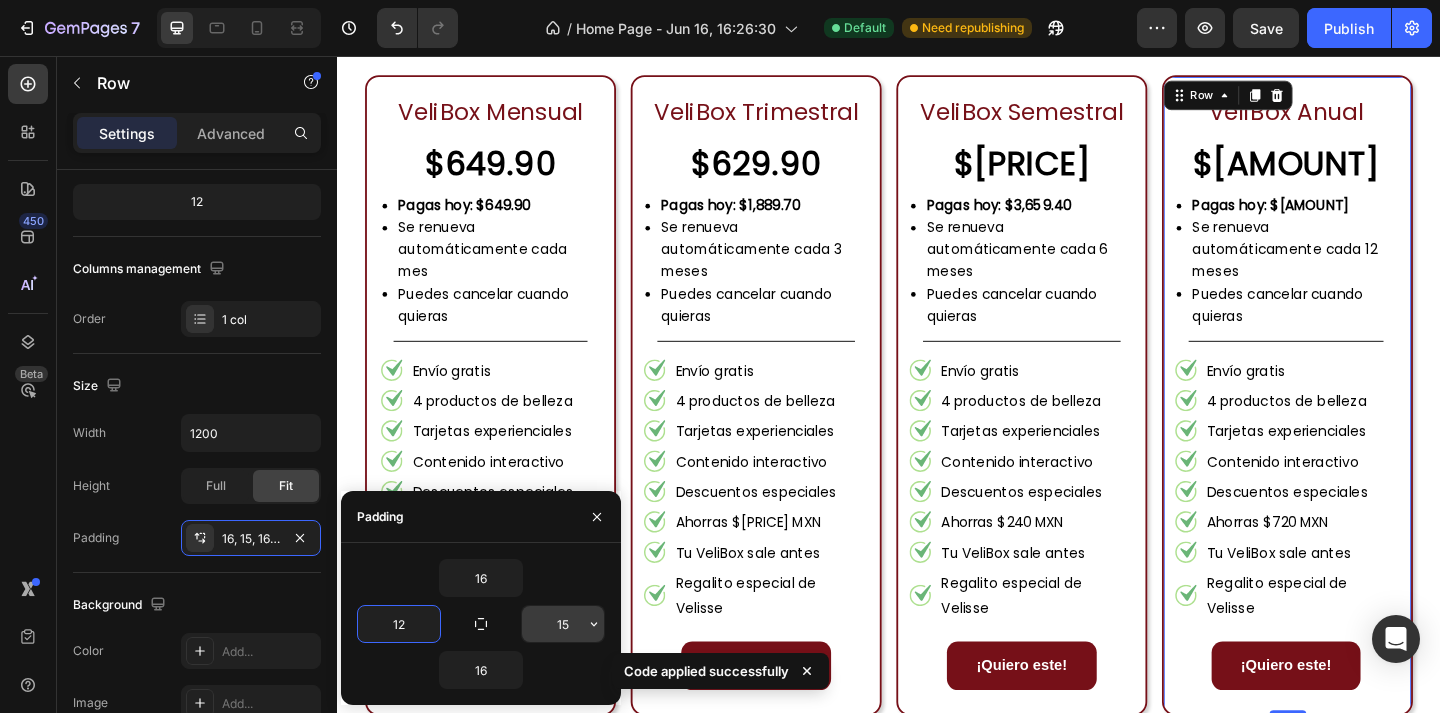 click on "15" at bounding box center [563, 624] 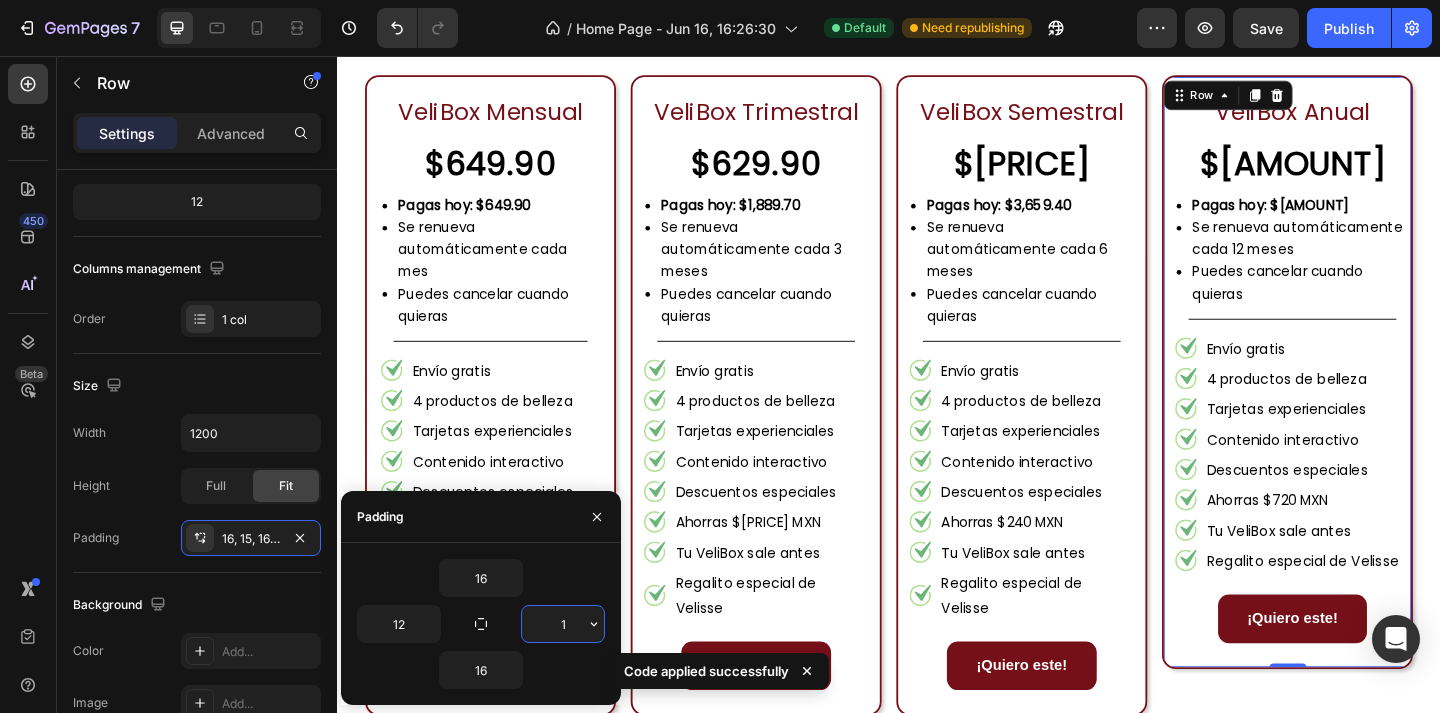 type on "12" 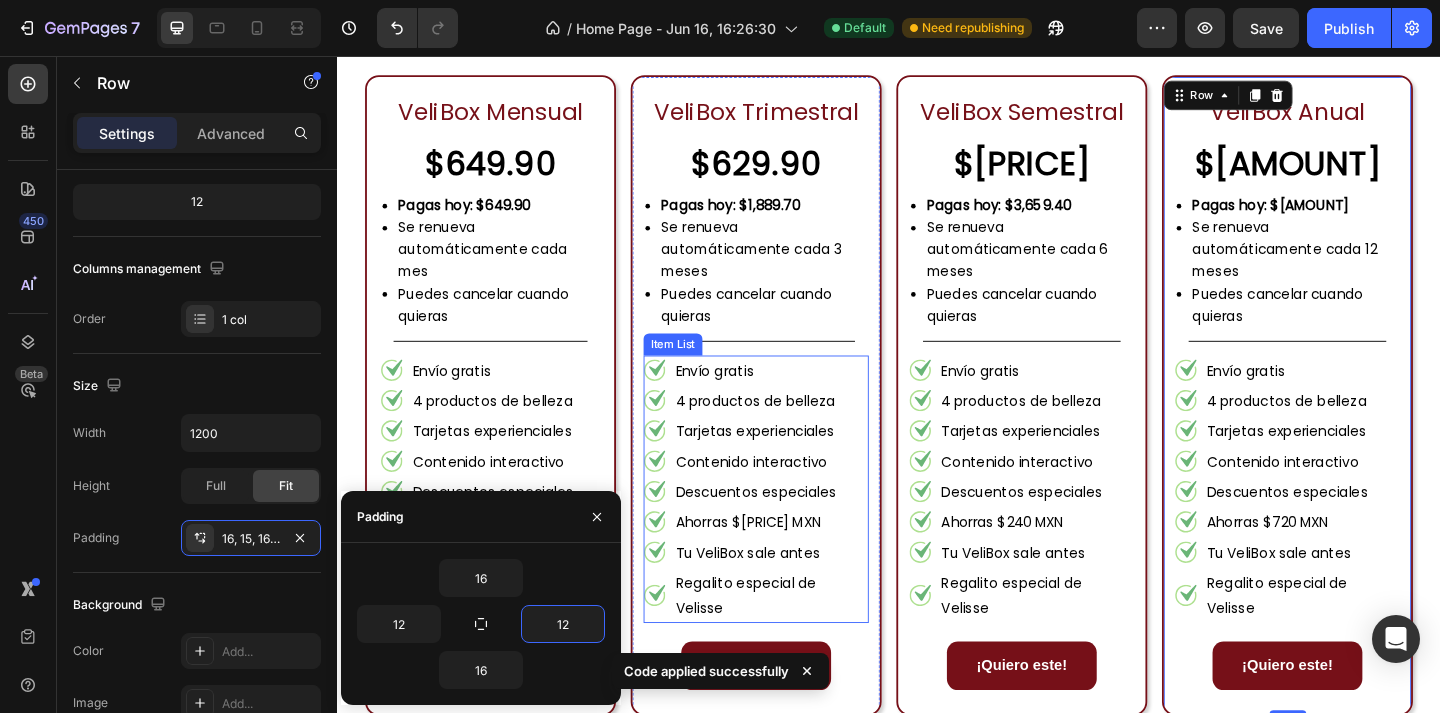 click on "VeliBox Mensual Text Block $649.90 Text Block
Pagas hoy: $649.90
Se renueva automáticamente cada mes
Puedes cancelar cuando quieras
Custom Code                Title Line Envío gratis 4 productos de belleza Tarjetas experienciales Contenido interactivo Descuentos especiales Ahorras $$$ Tu VeliBox sale antes Regalito especial de Velisse Item List ¡Quiero este! Button Row VeliBox Trimestral Text Block $629.90 Text Block
Pagas hoy: $1,889.70
Se renueva automáticamente cada 3 meses
Puedes cancelar cuando quieras
Custom Code                Title Line Envío gratis 4 productos de belleza Tarjetas experienciales Contenido interactivo Descuentos especiales Ahorras $60 MXN Tu VeliBox sale antes Regalito especial de Velisse Item List ¡Quiero este! Button Row VeliBox Semestral Text Block $609.90 Text Block
Pagas hoy: $3,659.40
Se renueva automáticamente cada 6 meses
Puedes cancelar cuando quieras
Custom Code                Title Line Envío gratis Ahorras $240 MXN" at bounding box center (937, 425) 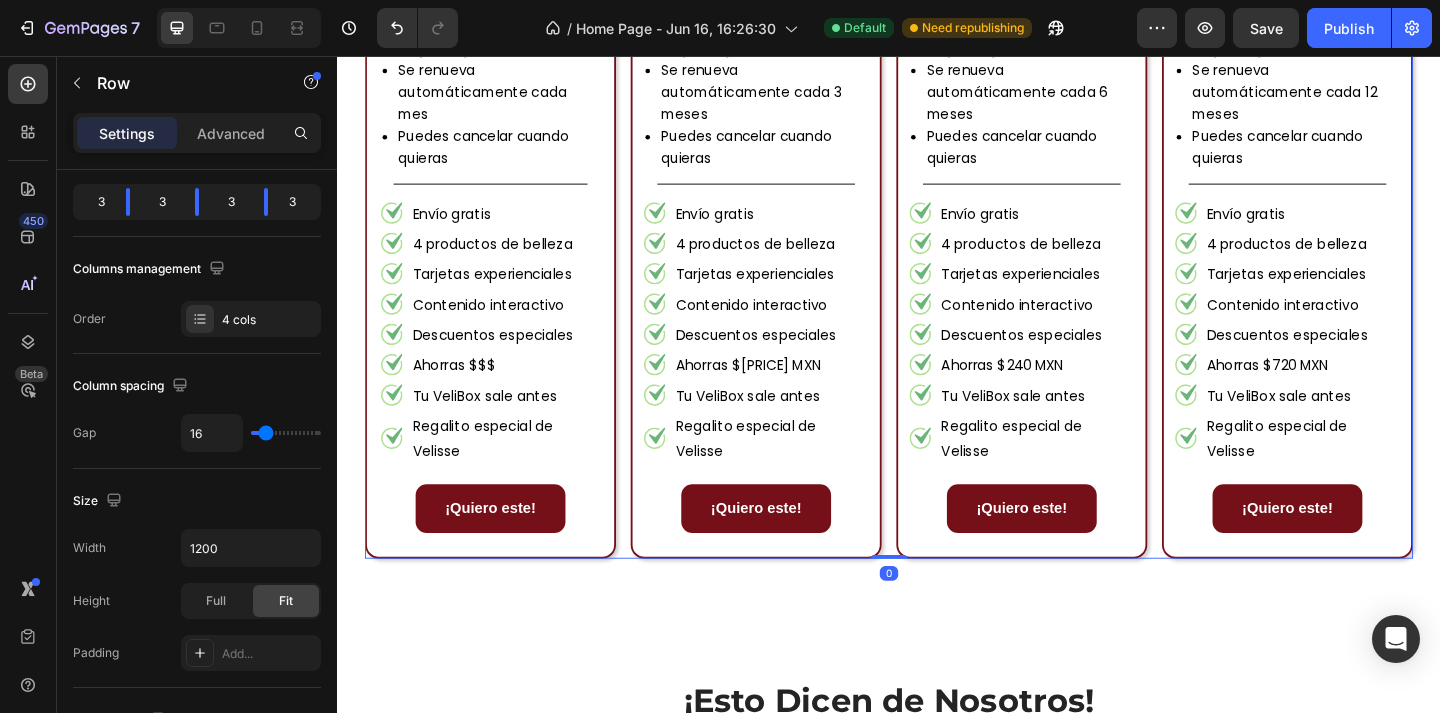 scroll, scrollTop: 2573, scrollLeft: 0, axis: vertical 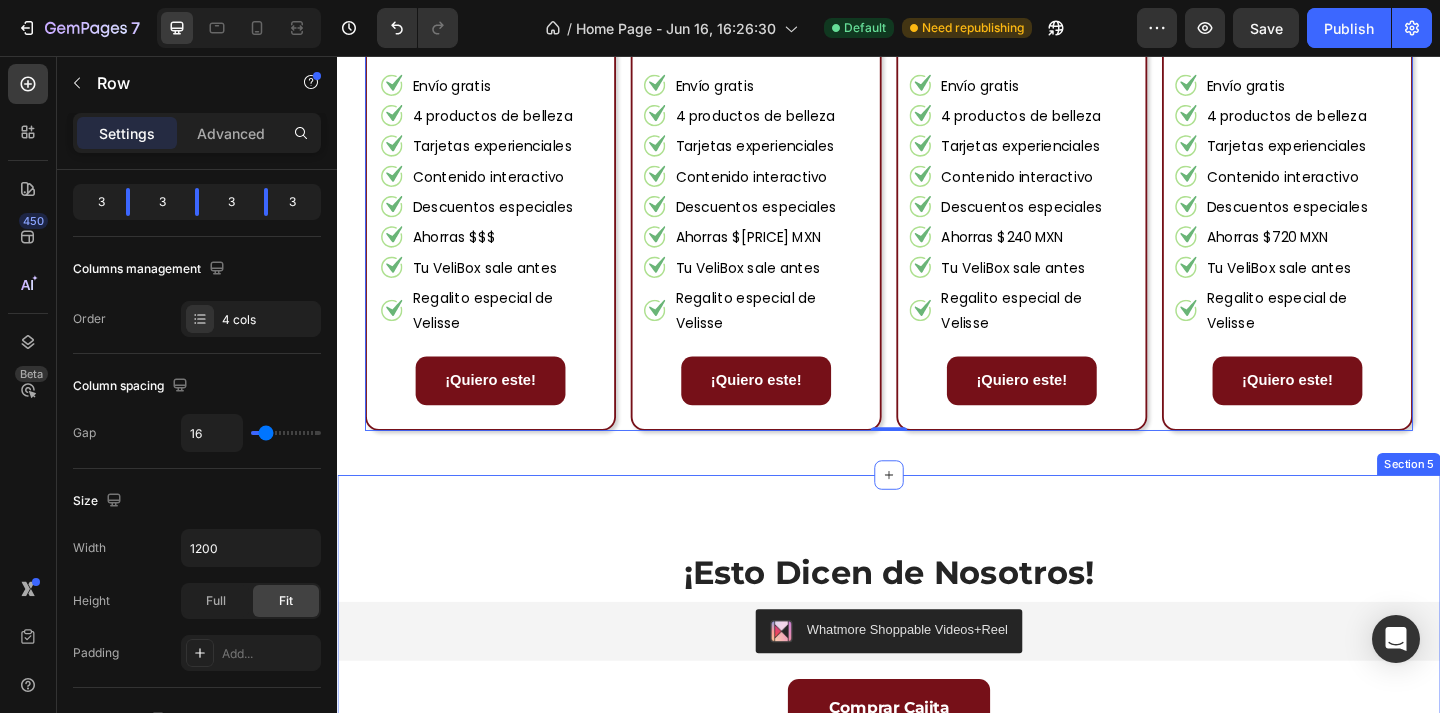 click on "¡Esto Dicen de Nosotros! Heading Whatmore Shoppable Videos+Reel Whatmore Shoppable Videos+Reel Comprar Cajita Button Section 5" at bounding box center (937, 695) 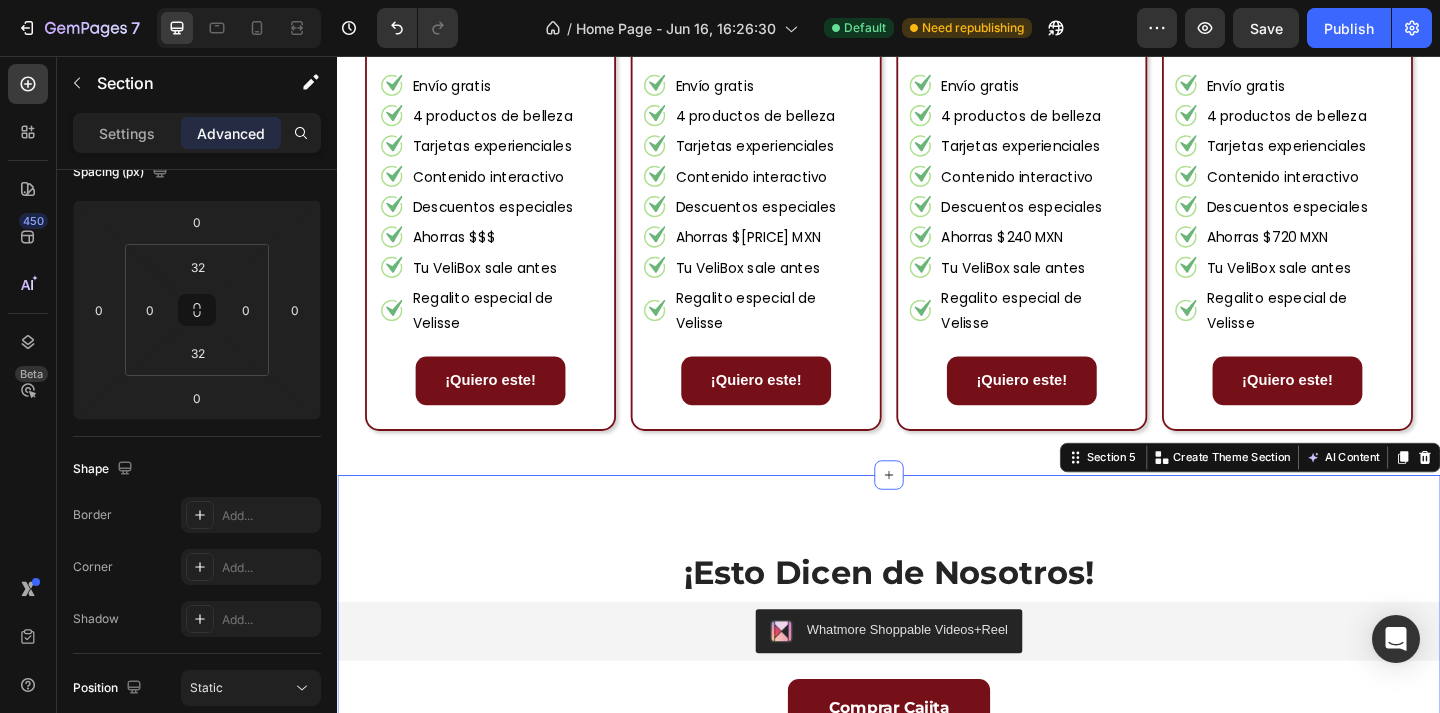 scroll, scrollTop: 0, scrollLeft: 0, axis: both 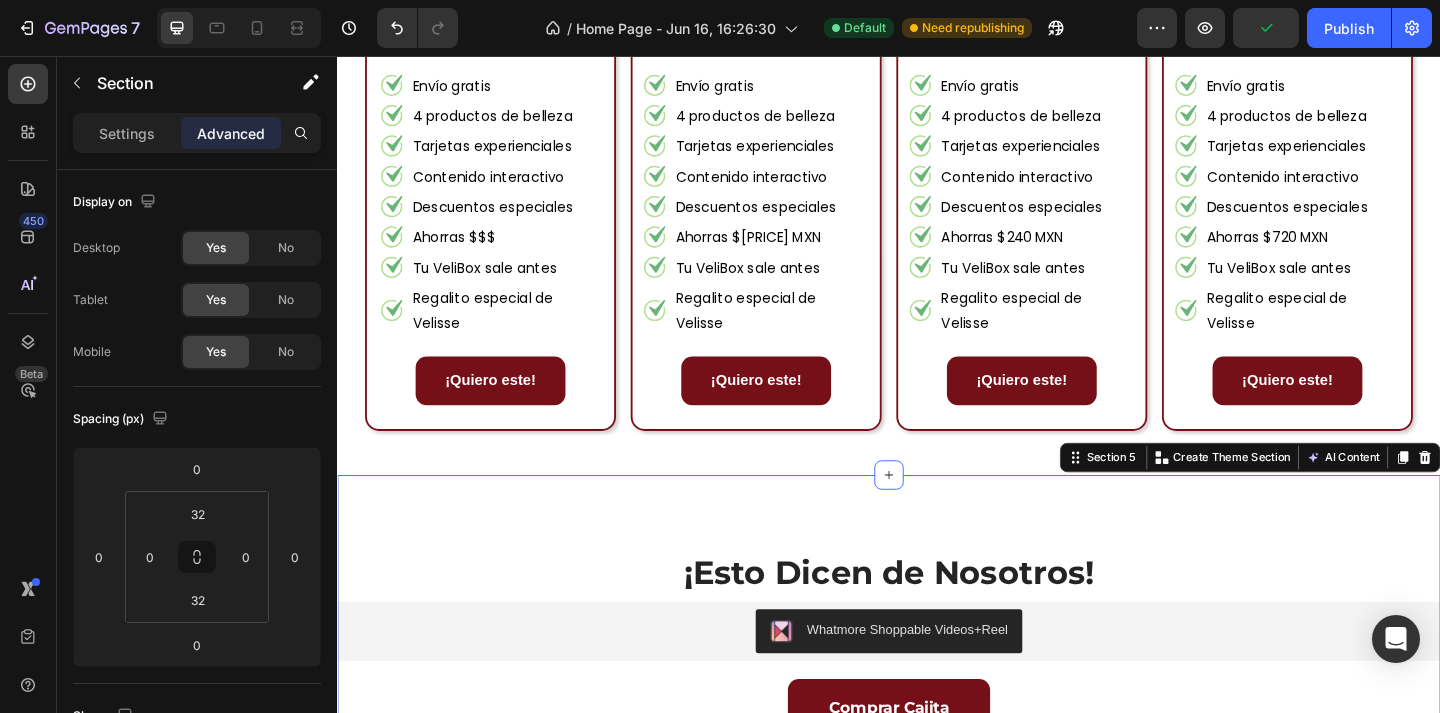 click on "¡Esto Dicen de Nosotros! Heading Whatmore Shoppable Videos+Reel Whatmore Shoppable Videos+Reel Comprar Cajita Button" at bounding box center (937, 695) 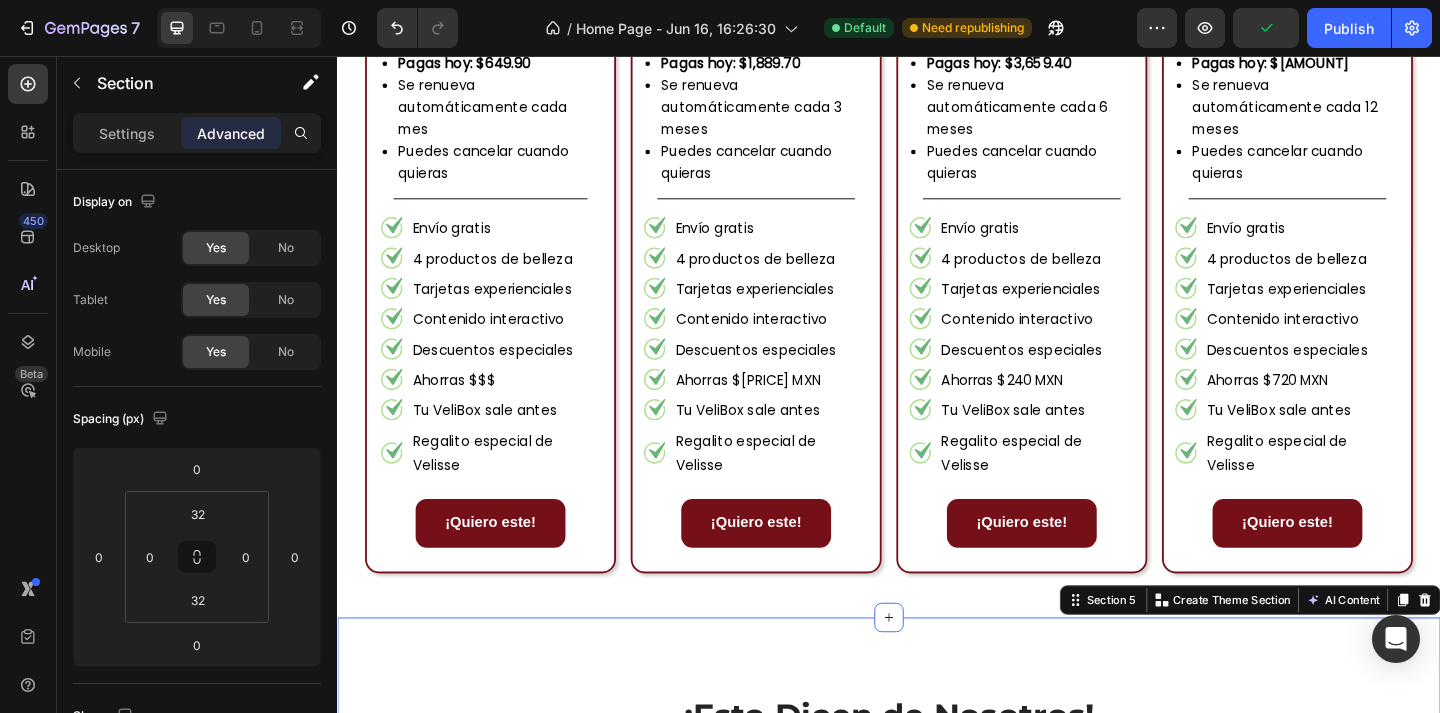 scroll, scrollTop: 2135, scrollLeft: 0, axis: vertical 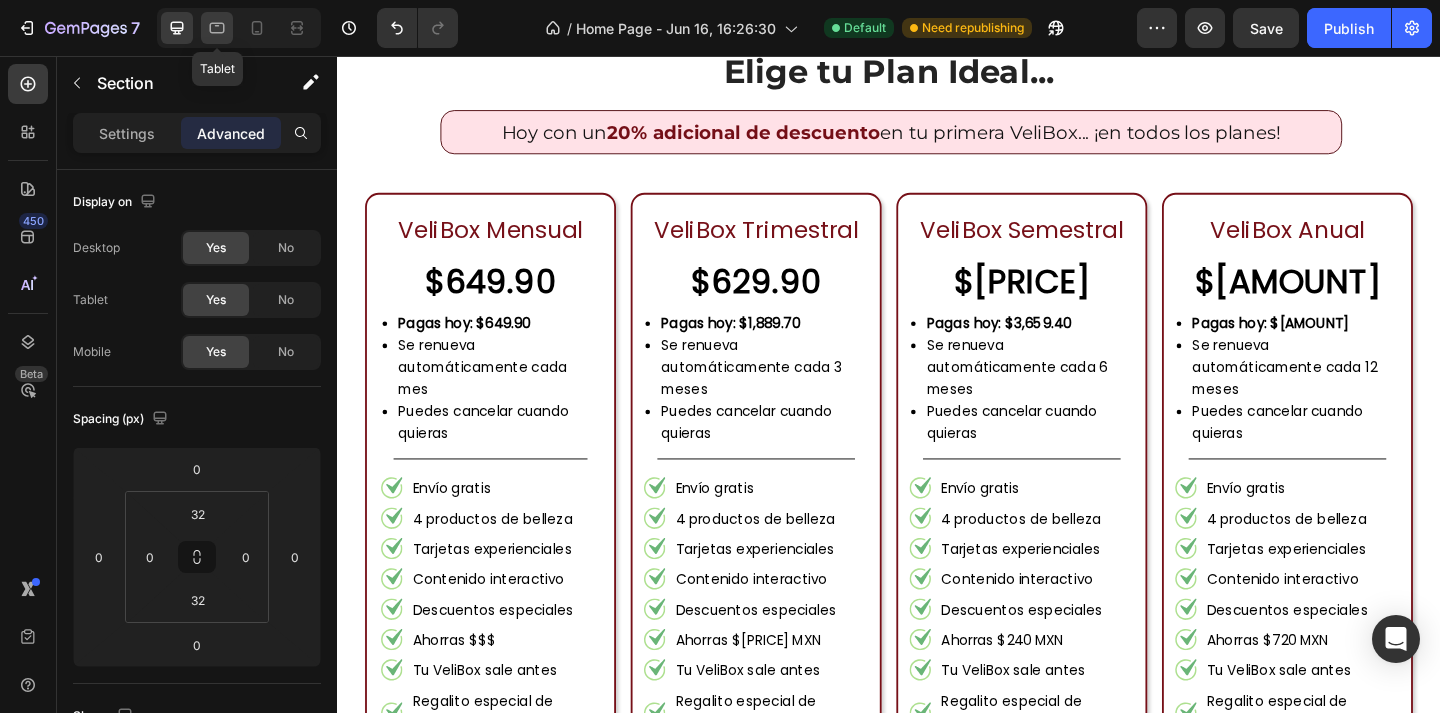 click 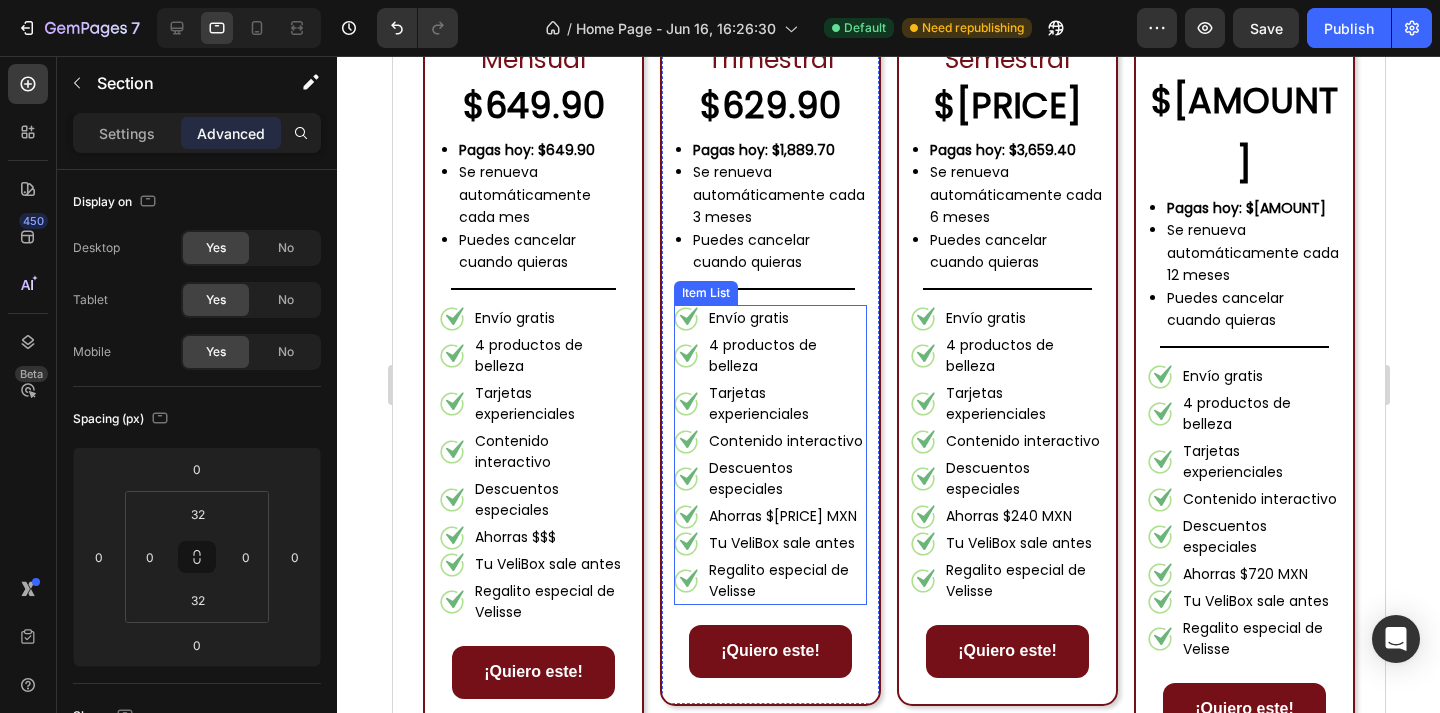 scroll, scrollTop: 2383, scrollLeft: 0, axis: vertical 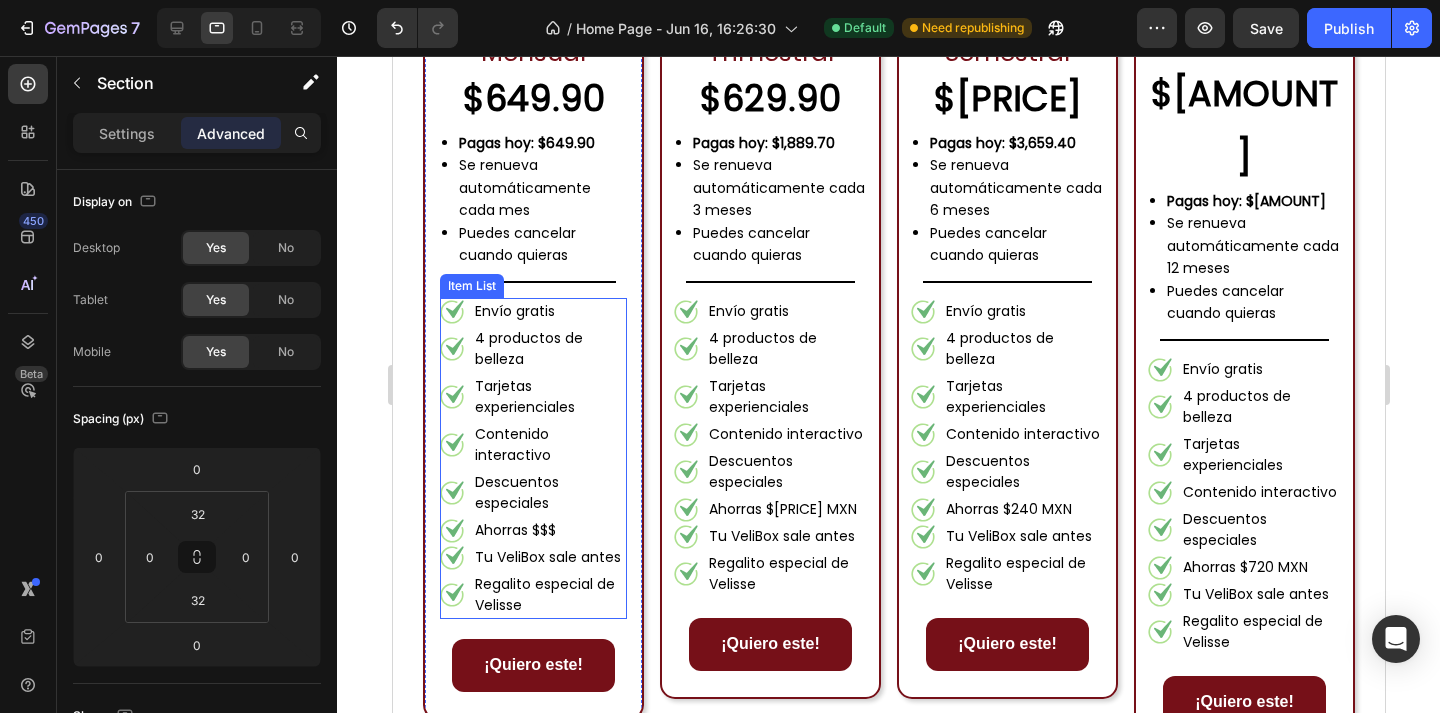 click on "Envío gratis" at bounding box center [548, 311] 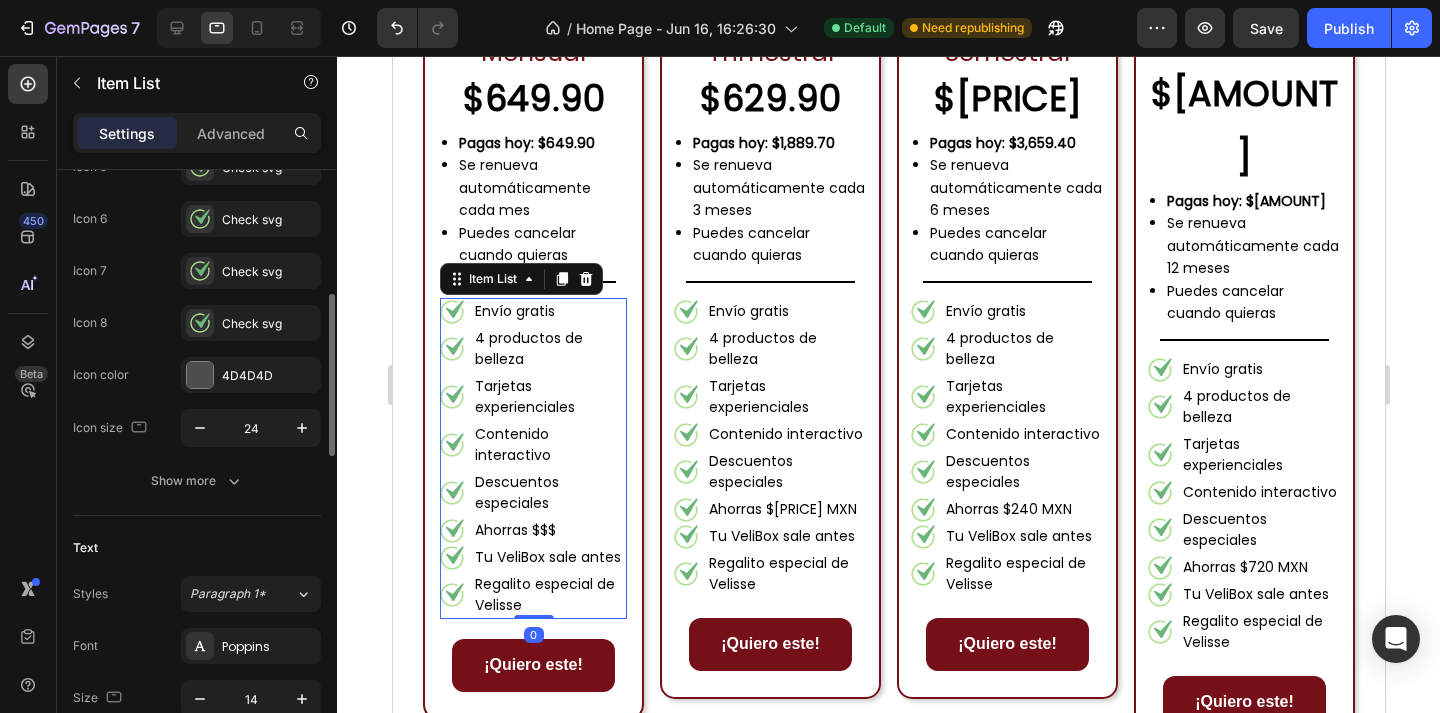 scroll, scrollTop: 718, scrollLeft: 0, axis: vertical 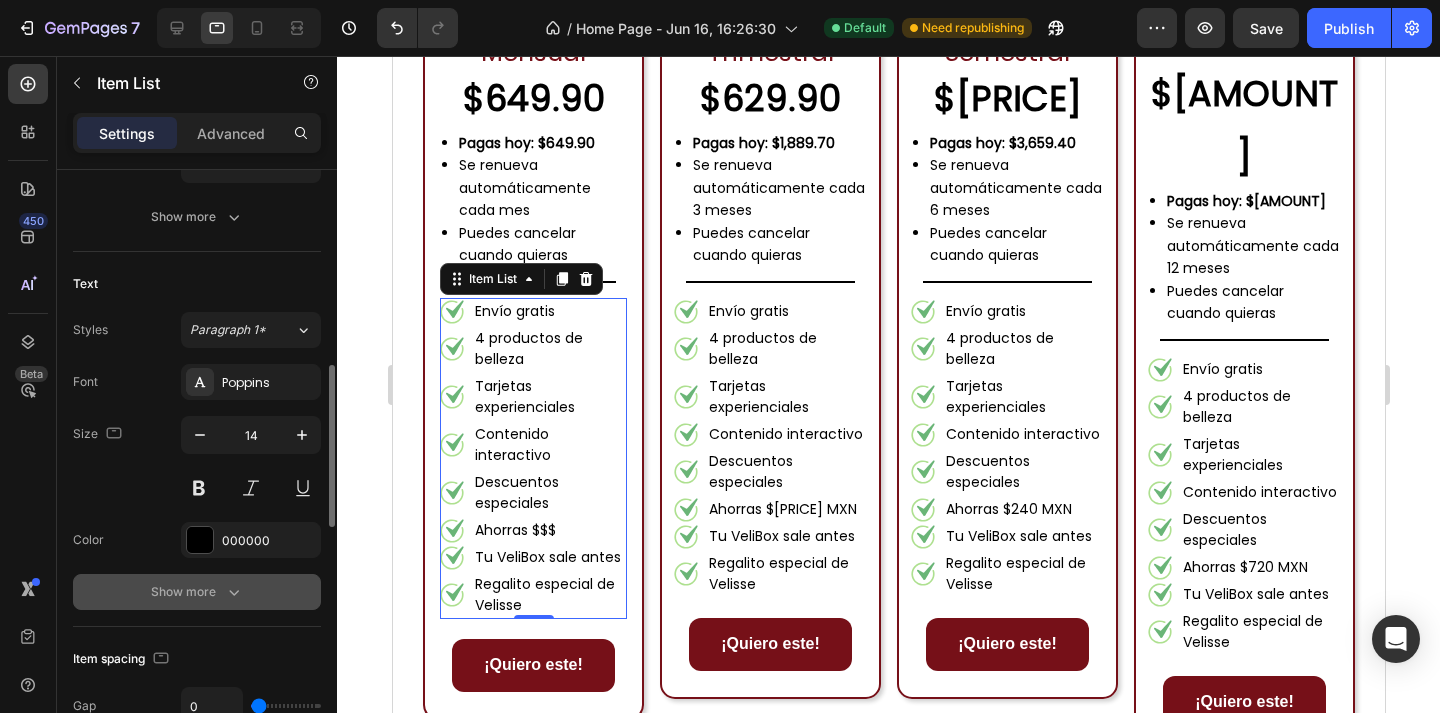 click on "Show more" at bounding box center (197, 592) 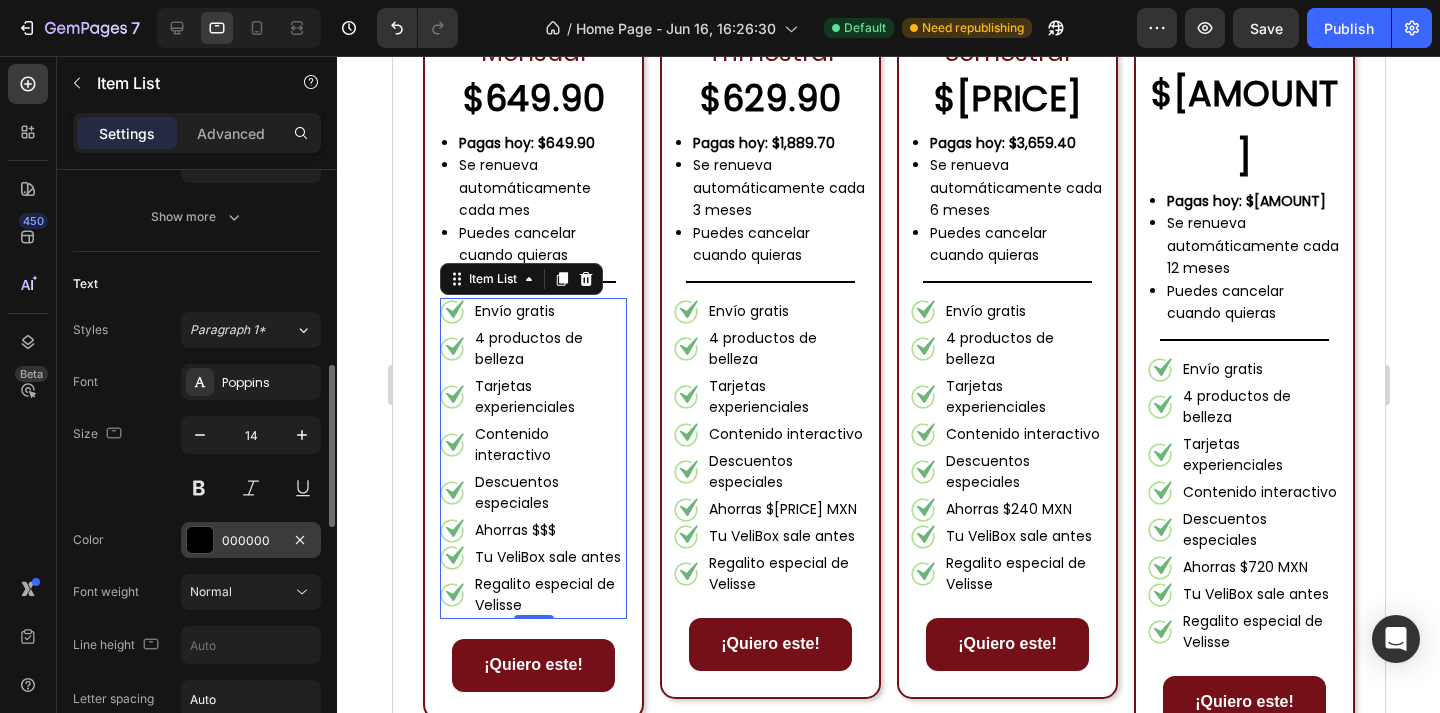 scroll, scrollTop: 888, scrollLeft: 0, axis: vertical 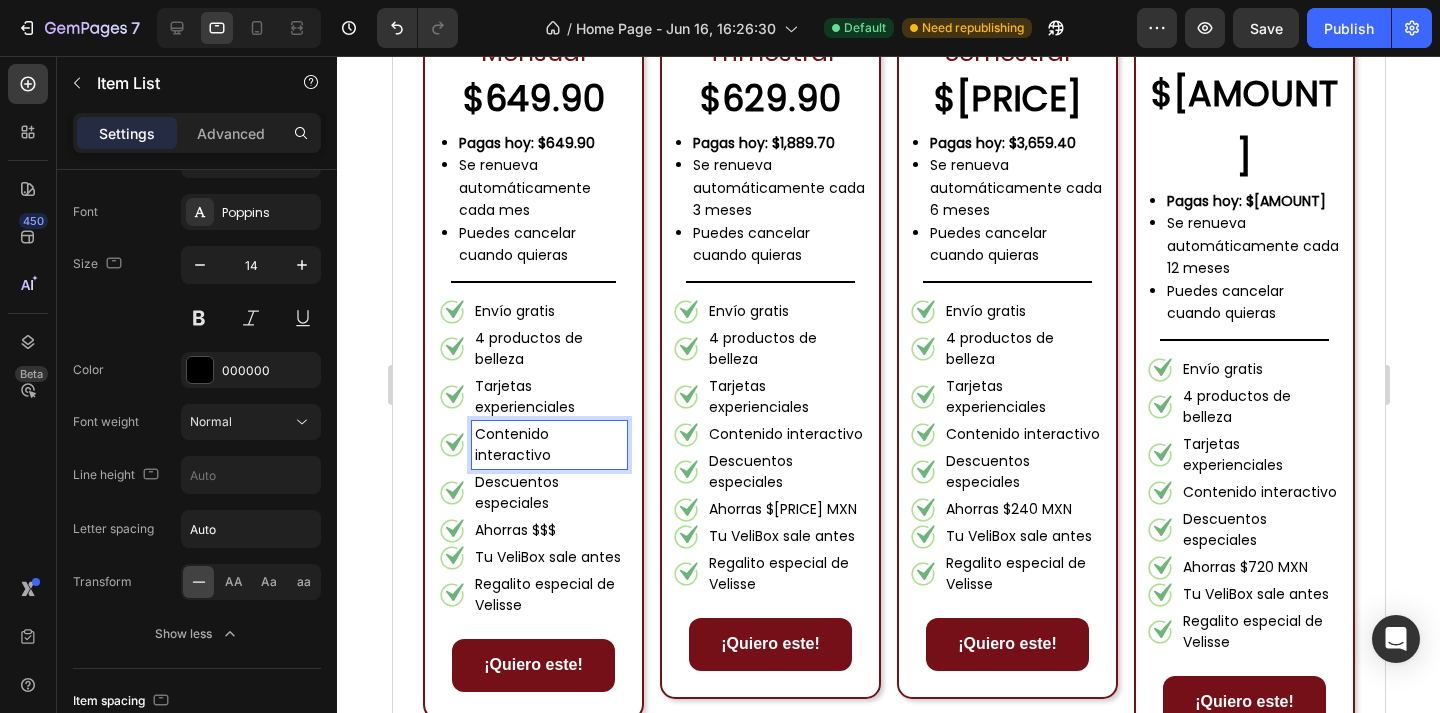 click on "Contenido interactivo" at bounding box center (548, 445) 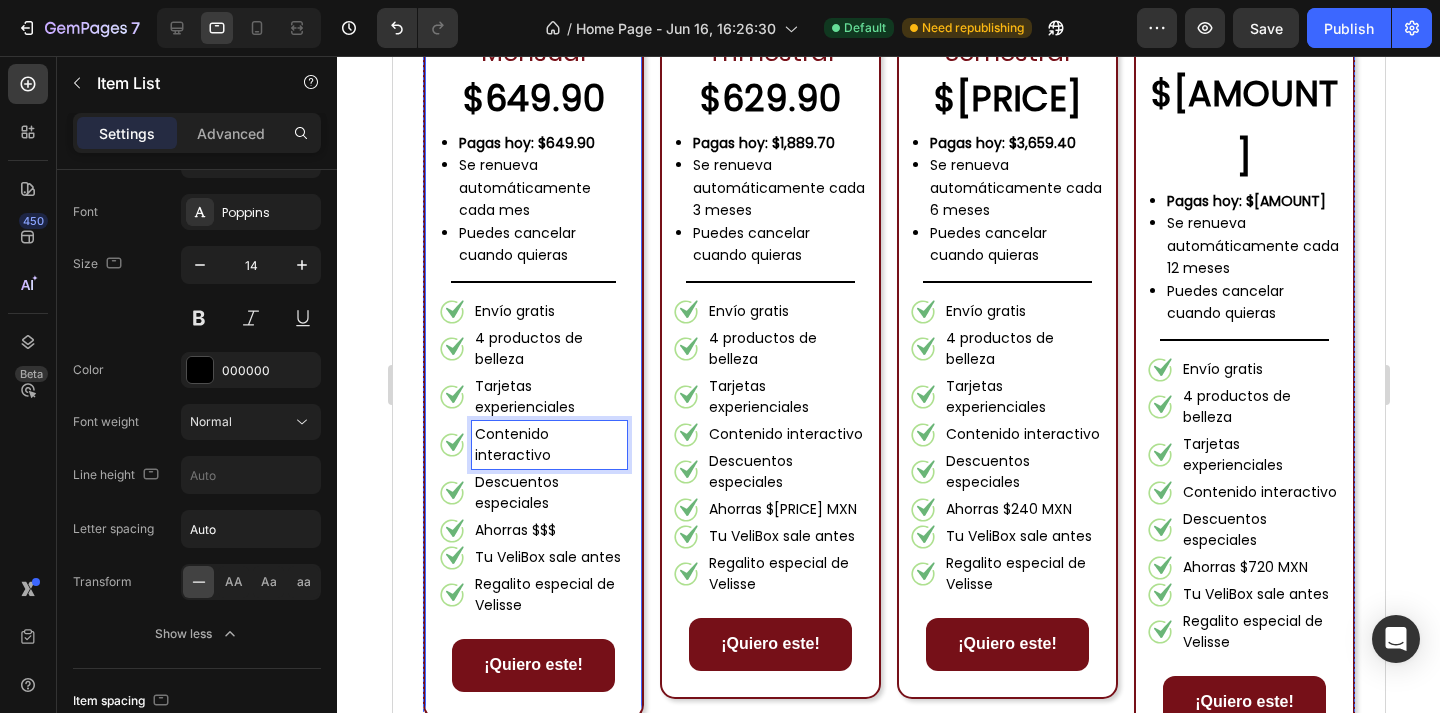 click on "VeliBox Mensual Text Block $649.90 Text Block
Pagas hoy: $649.90
Se renueva automáticamente cada mes
Puedes cancelar cuando quieras
Custom Code                Title Line Envío gratis 4 productos de belleza Tarjetas experienciales Contenido interactivo Descuentos especiales Ahorras $$$ Tu VeliBox sale antes Regalito especial de Velisse Item List   0 ¡Quiero este! Button Row" at bounding box center [532, 358] 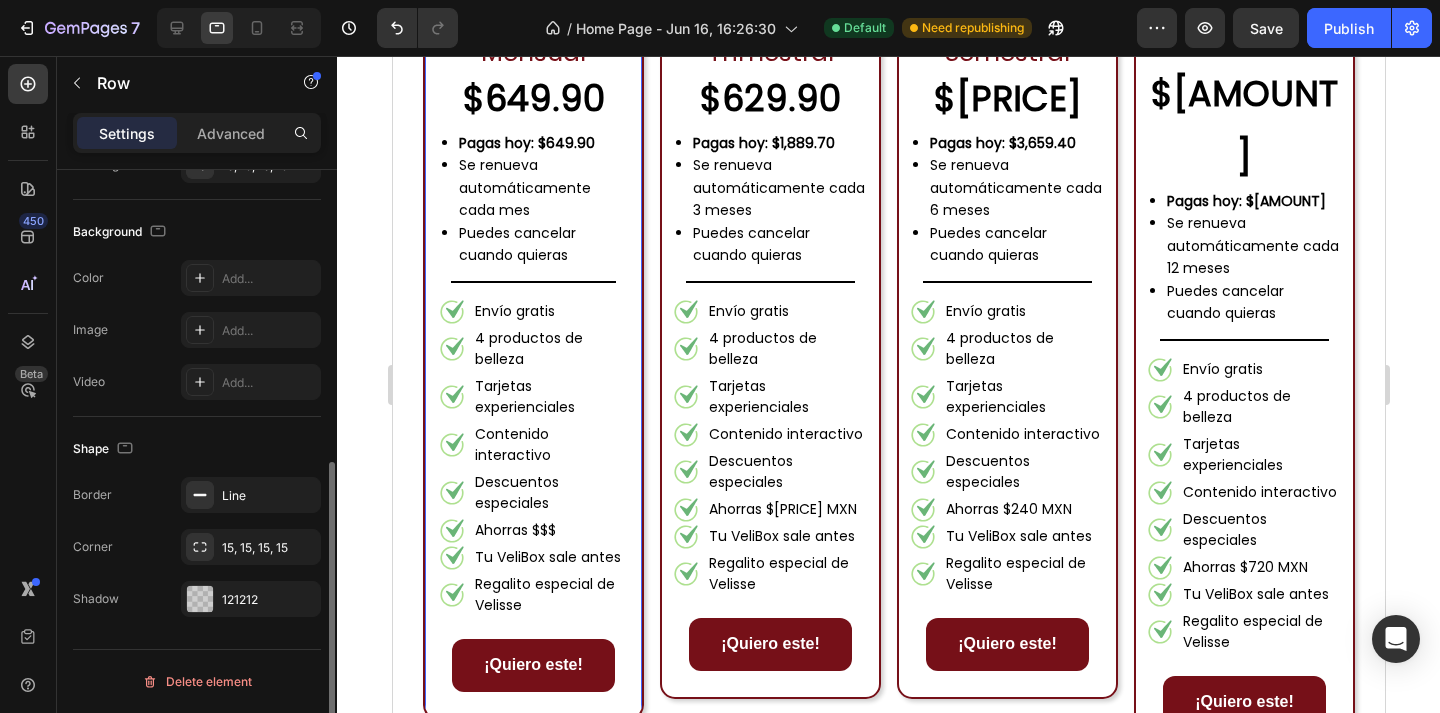 scroll, scrollTop: 0, scrollLeft: 0, axis: both 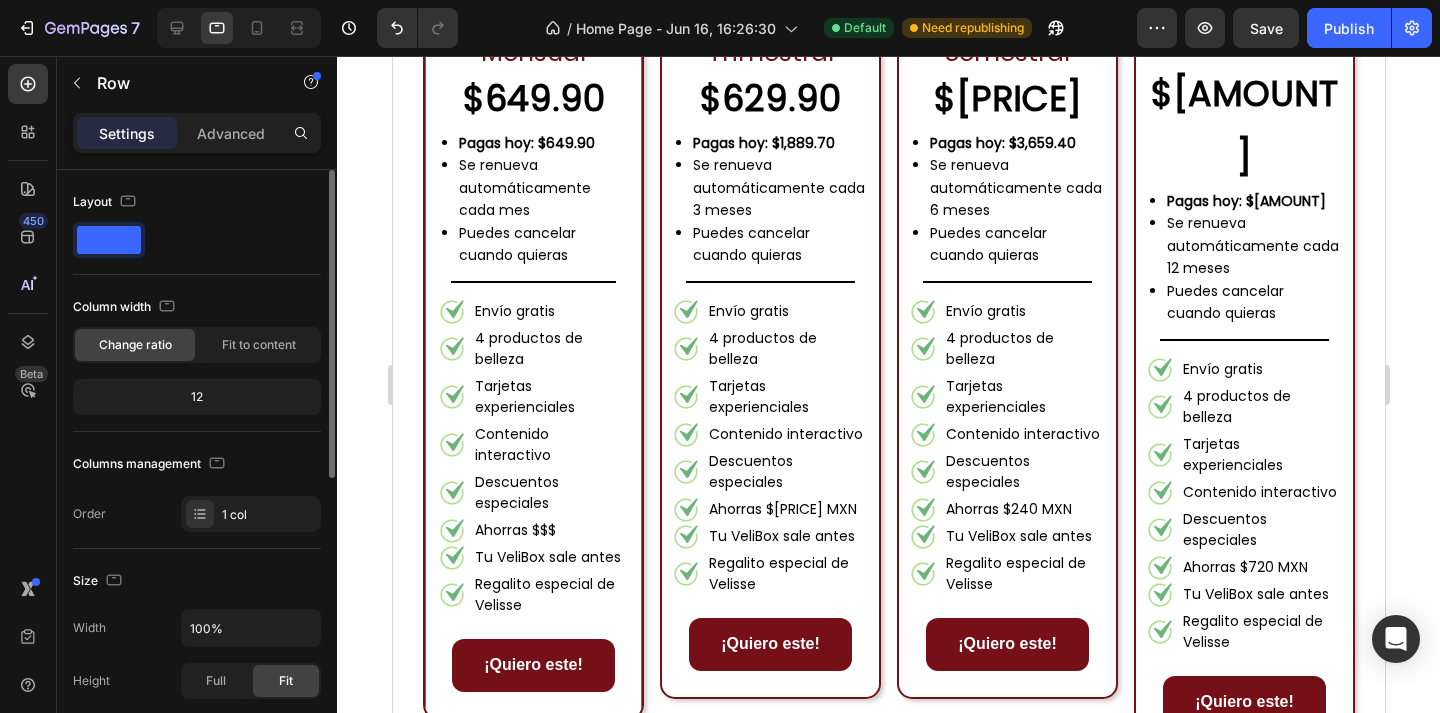 click on "Tarjetas experienciales" at bounding box center [548, 397] 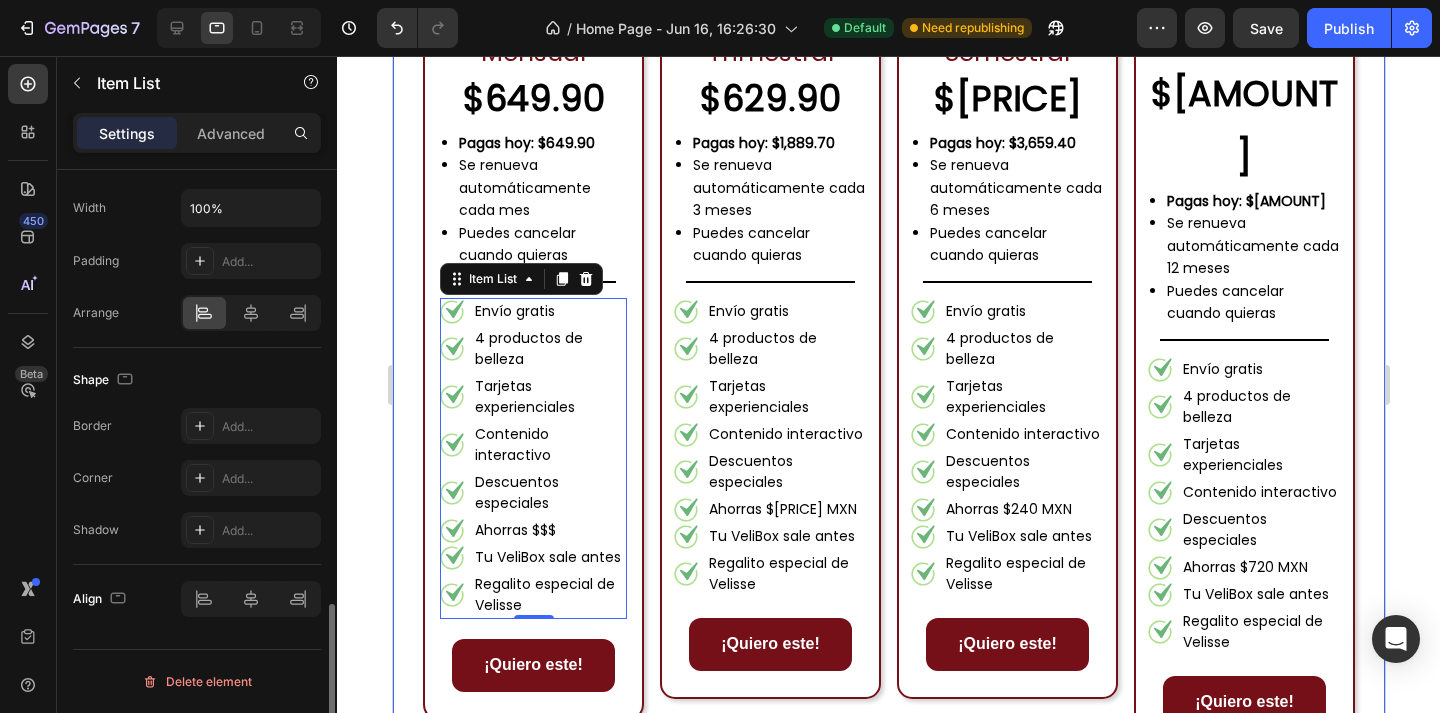 scroll, scrollTop: 780, scrollLeft: 0, axis: vertical 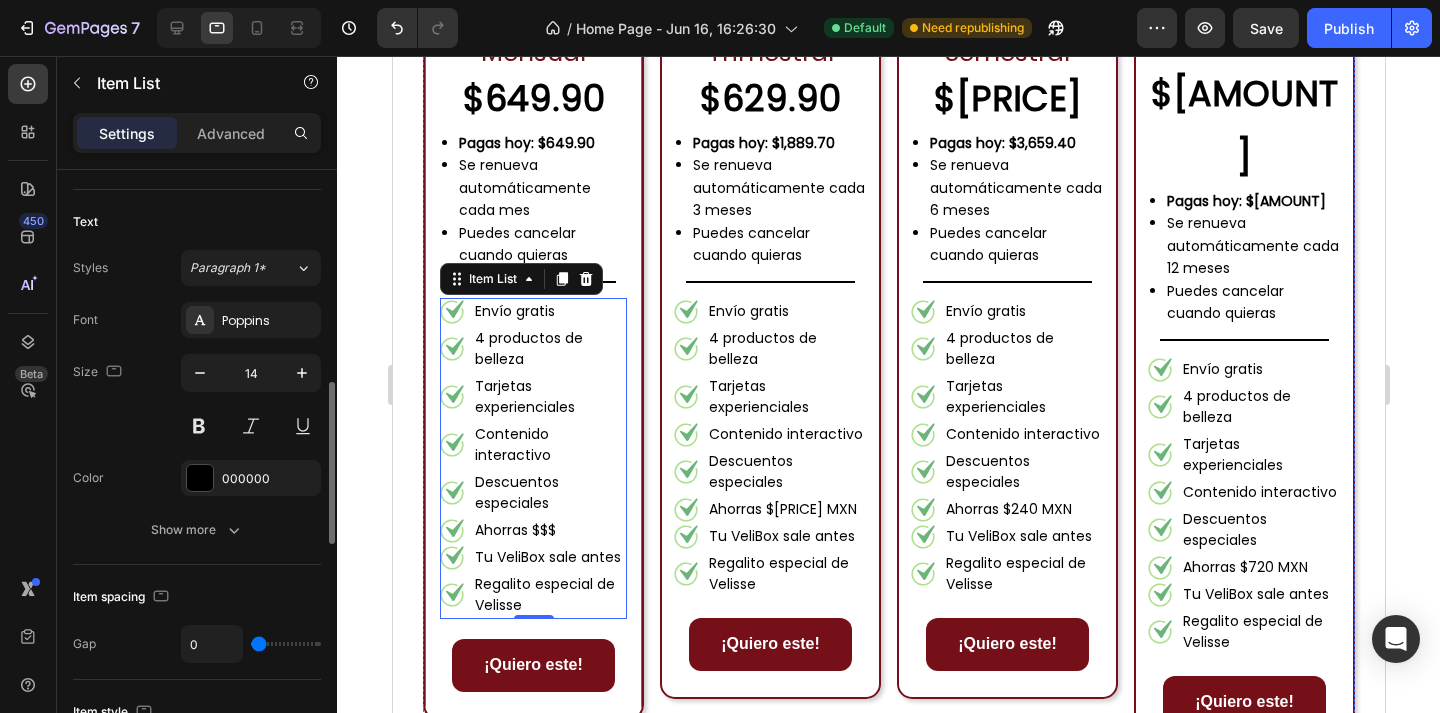 click on "VeliBox Mensual Text Block $649.90 Text Block
Pagas hoy: $649.90
Se renueva automáticamente cada mes
Puedes cancelar cuando quieras
Custom Code                Title Line Envío gratis 4 productos de belleza Tarjetas experienciales Contenido interactivo Descuentos especiales Ahorras $$$ Tu VeliBox sale antes Regalito especial de Velisse Item List   0 ¡Quiero este! Button Row" at bounding box center (532, 358) 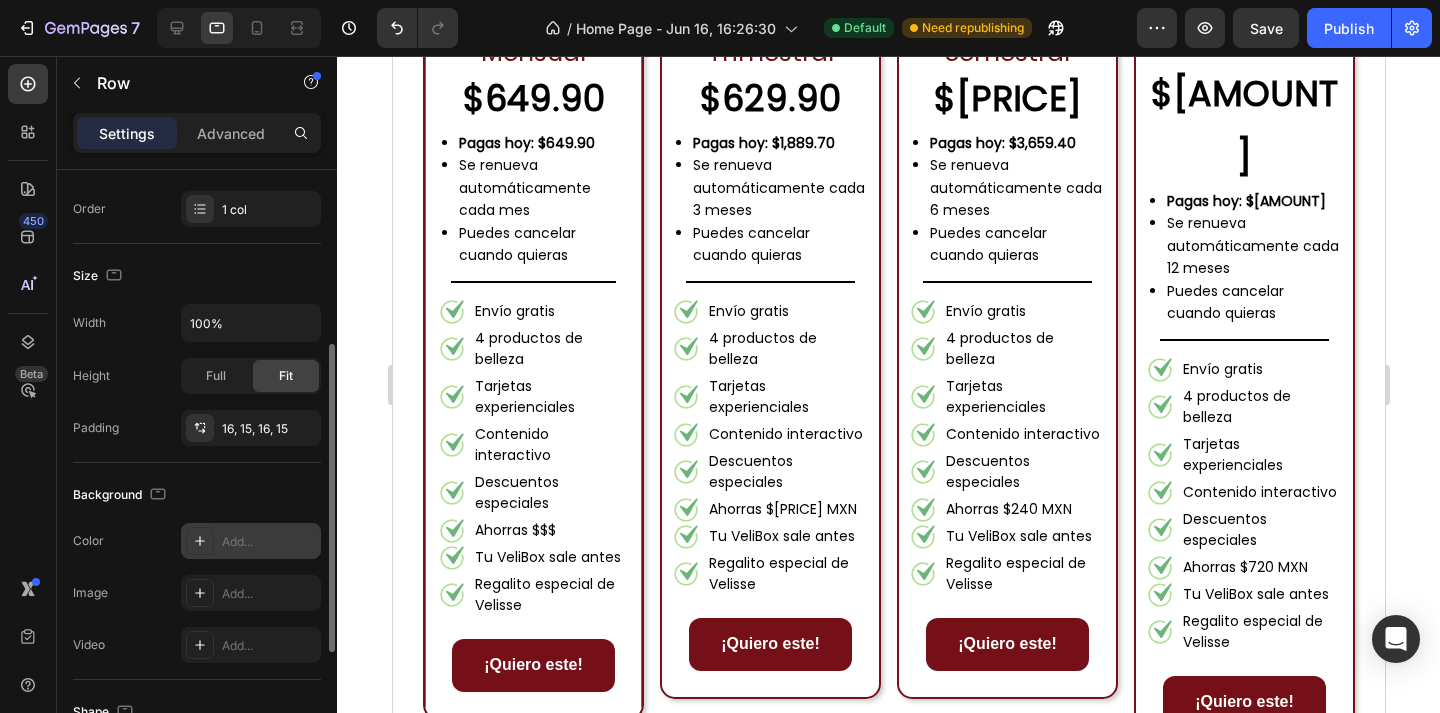 scroll, scrollTop: 353, scrollLeft: 0, axis: vertical 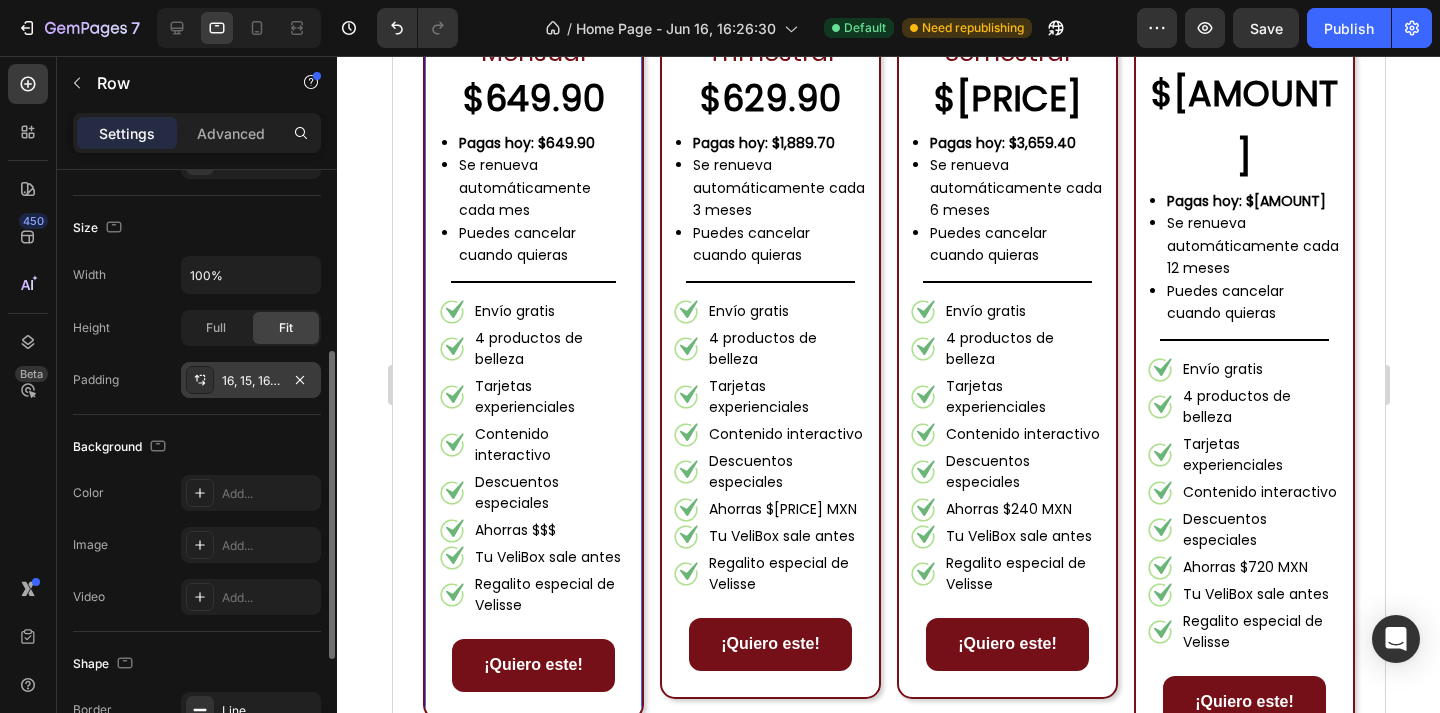 click on "16, 15, 16, 15" at bounding box center (251, 381) 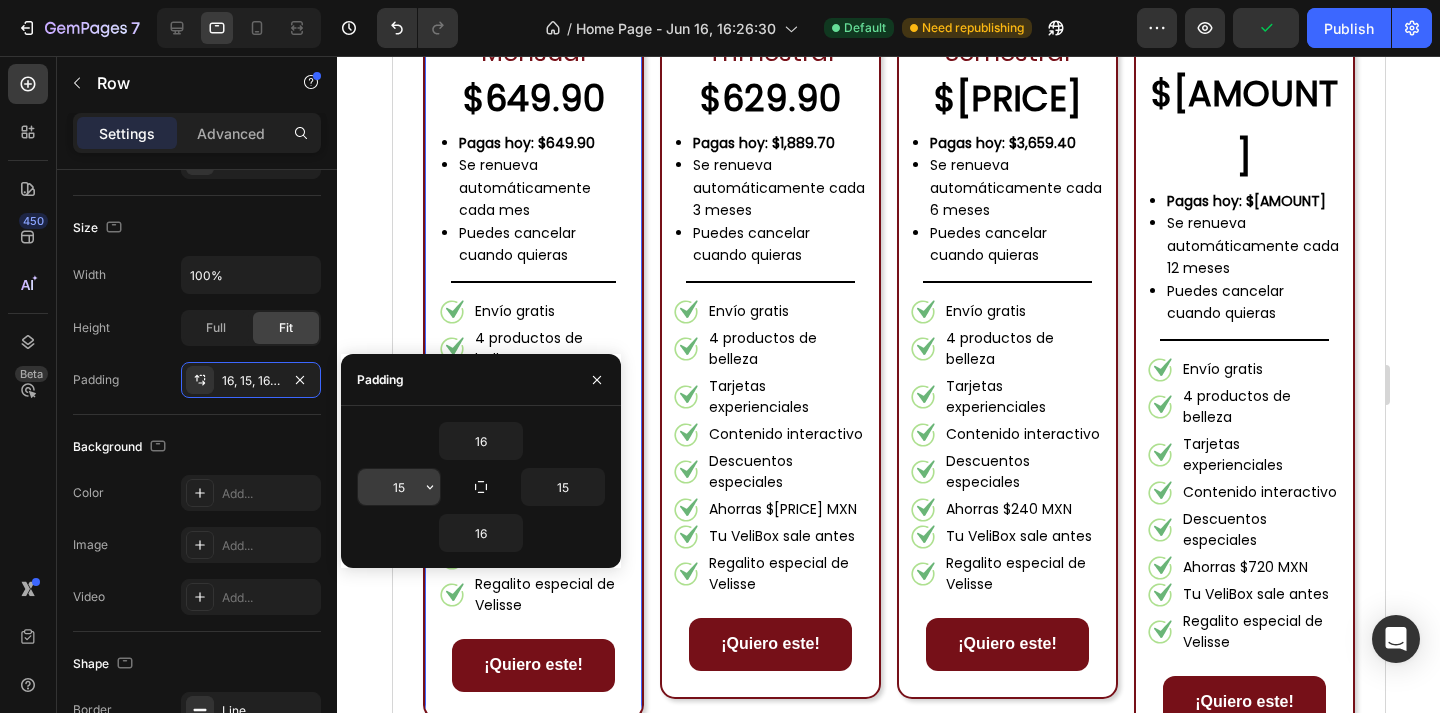 click on "15" at bounding box center [399, 487] 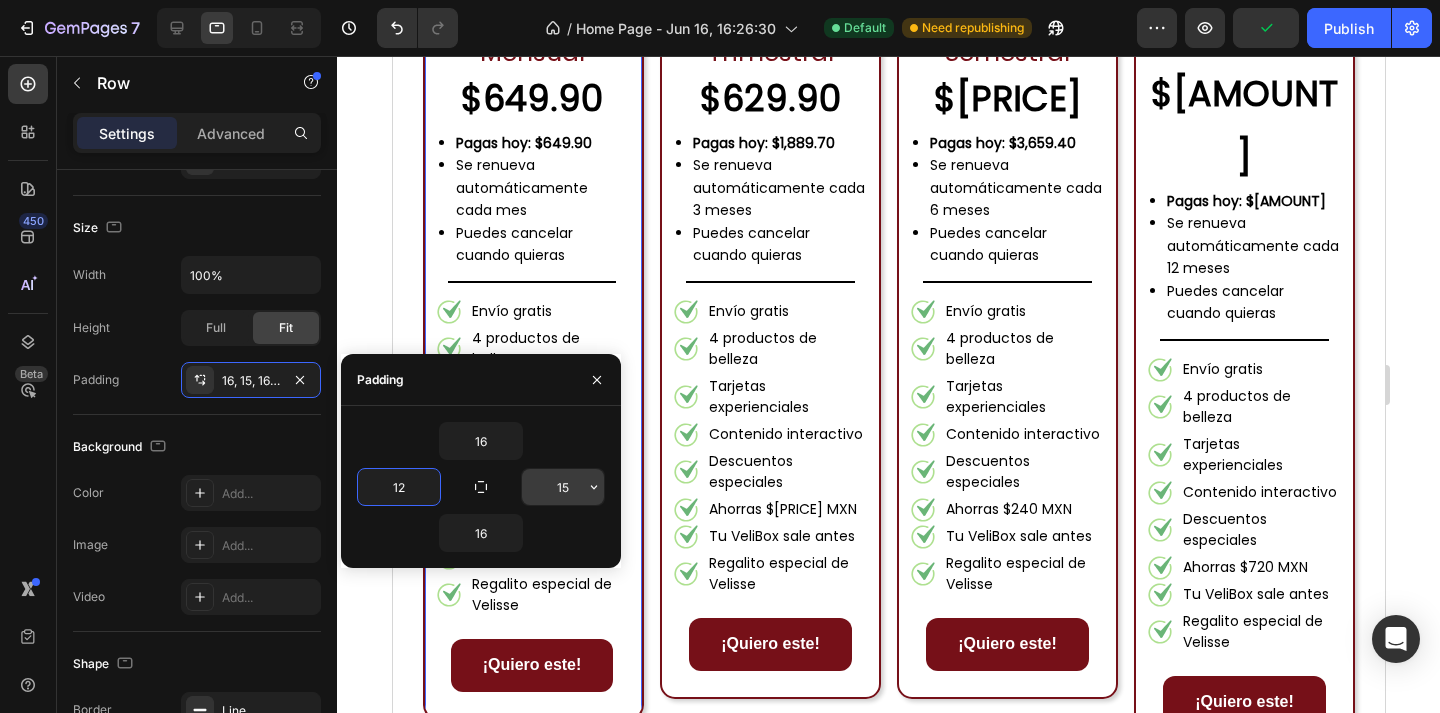type on "12" 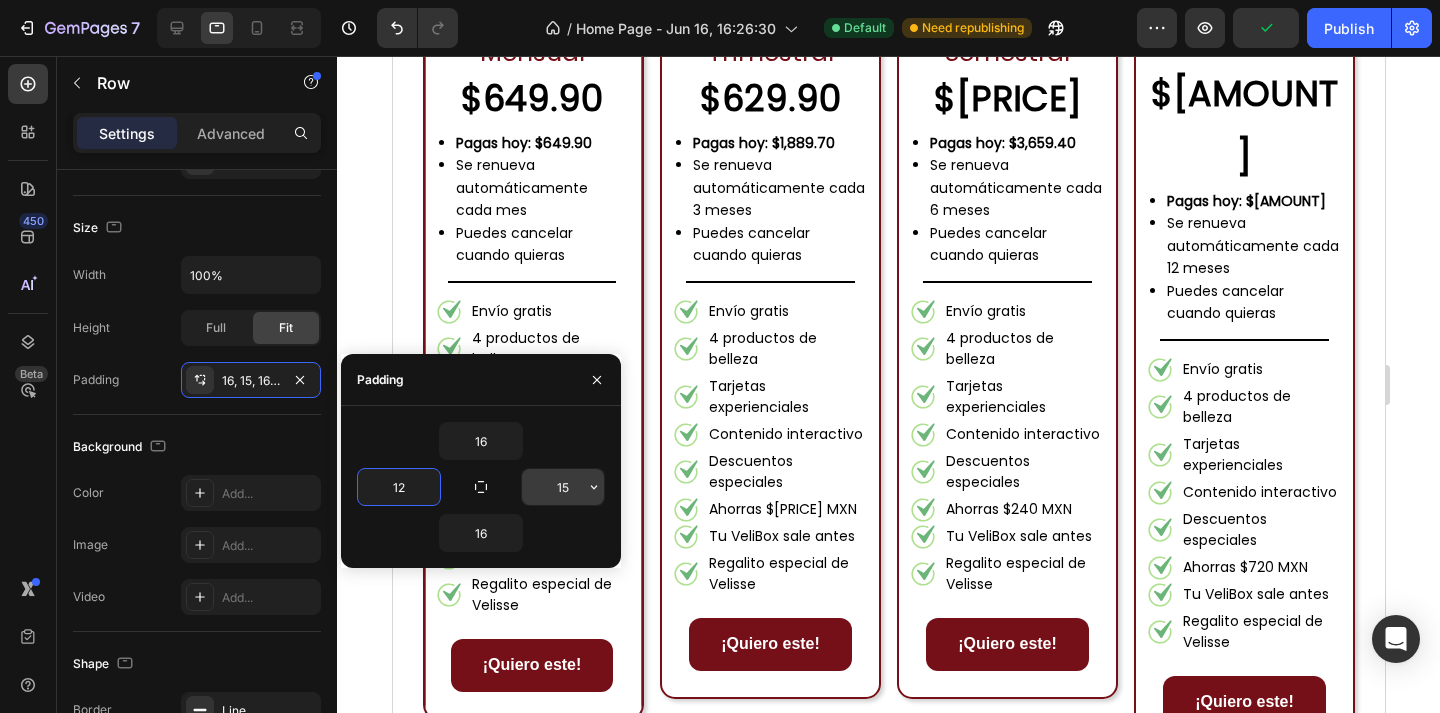 click on "15" at bounding box center [563, 487] 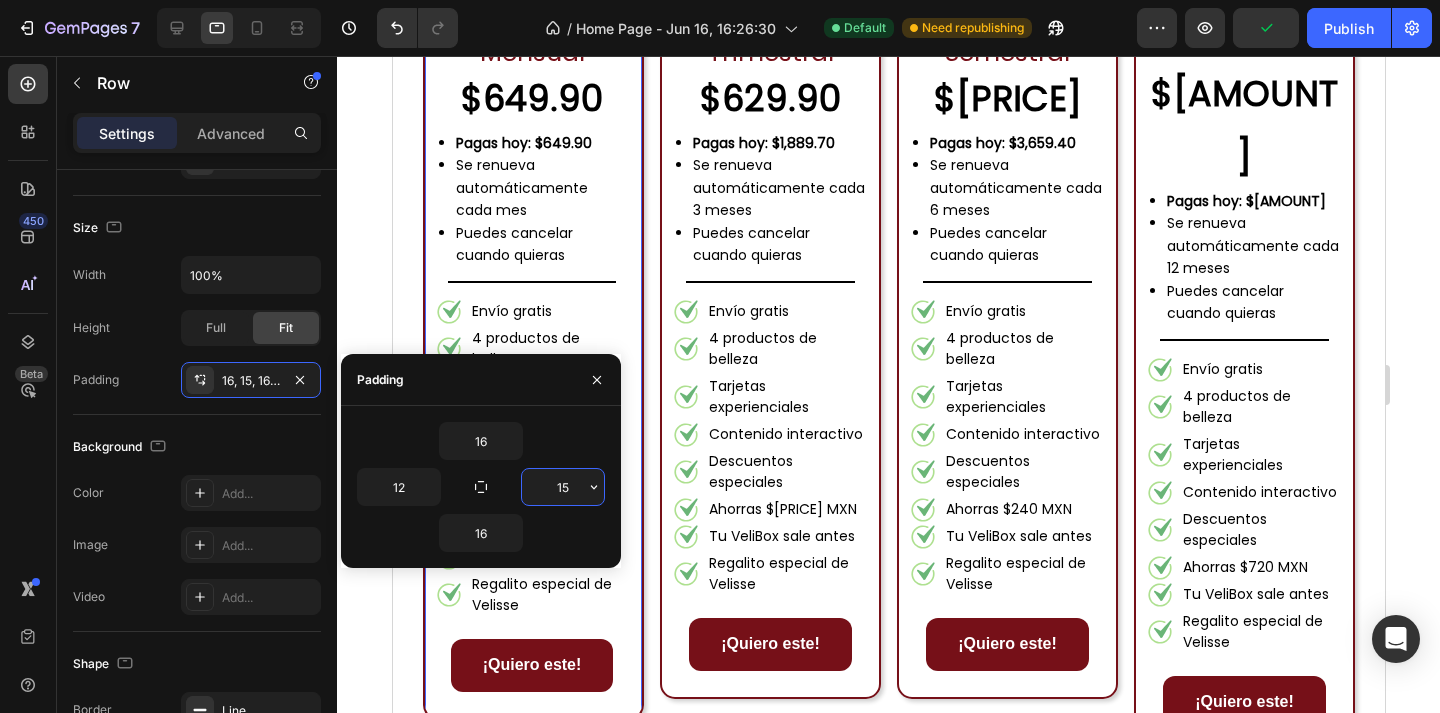click on "15" at bounding box center (563, 487) 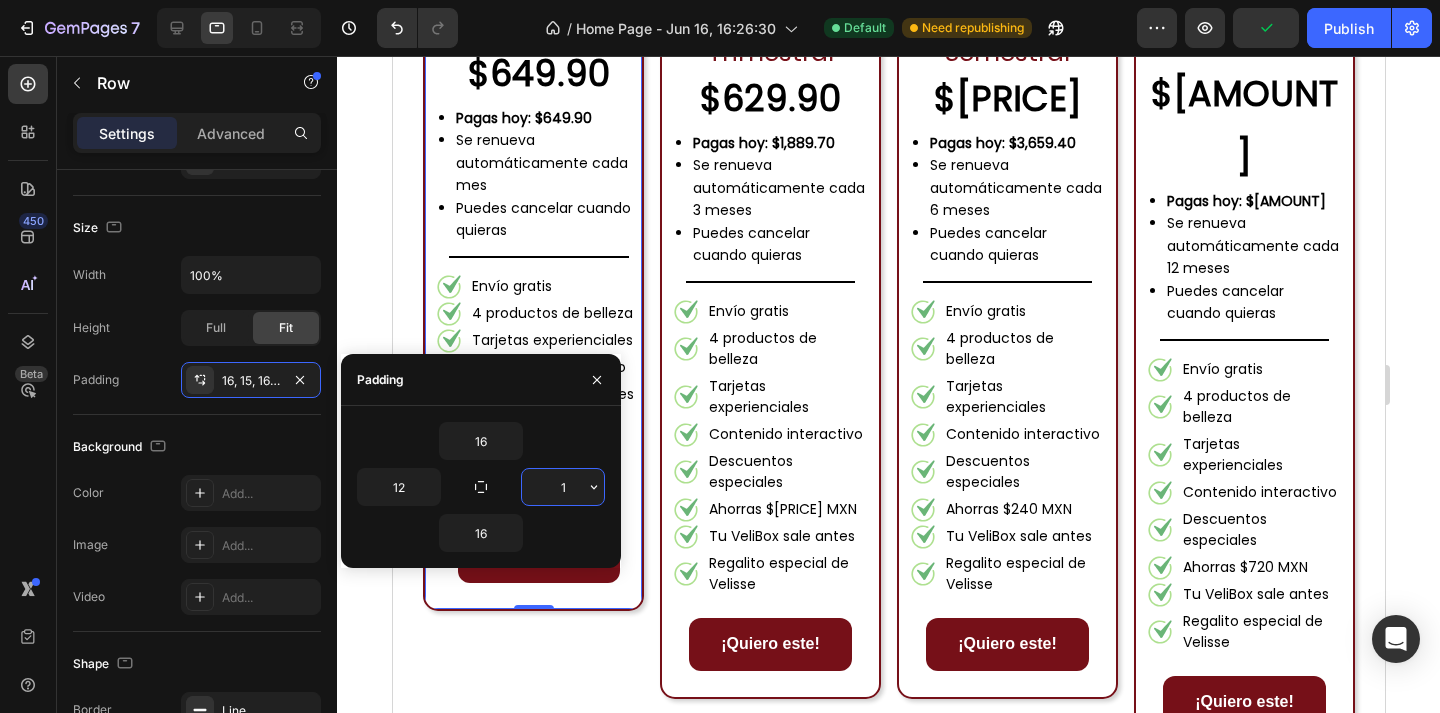 type on "12" 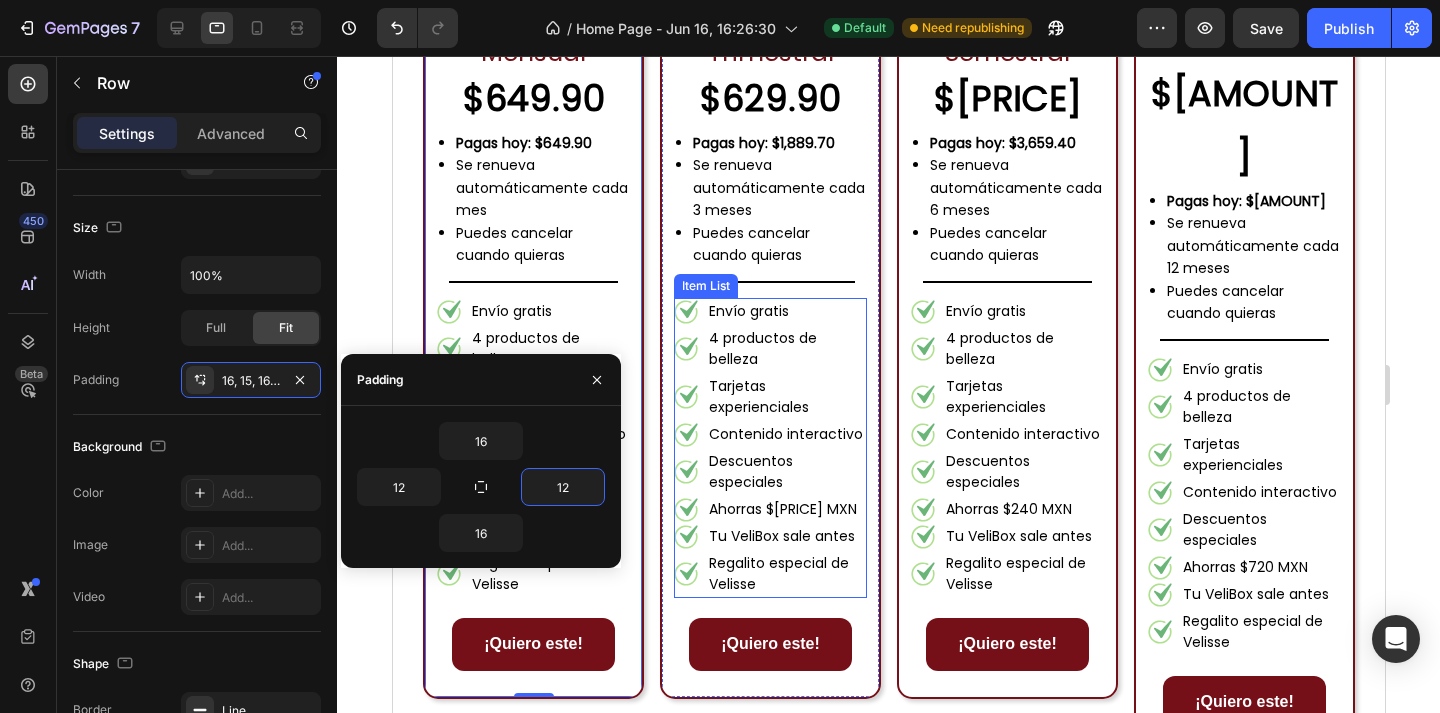 click on "Descuentos especiales" at bounding box center [785, 472] 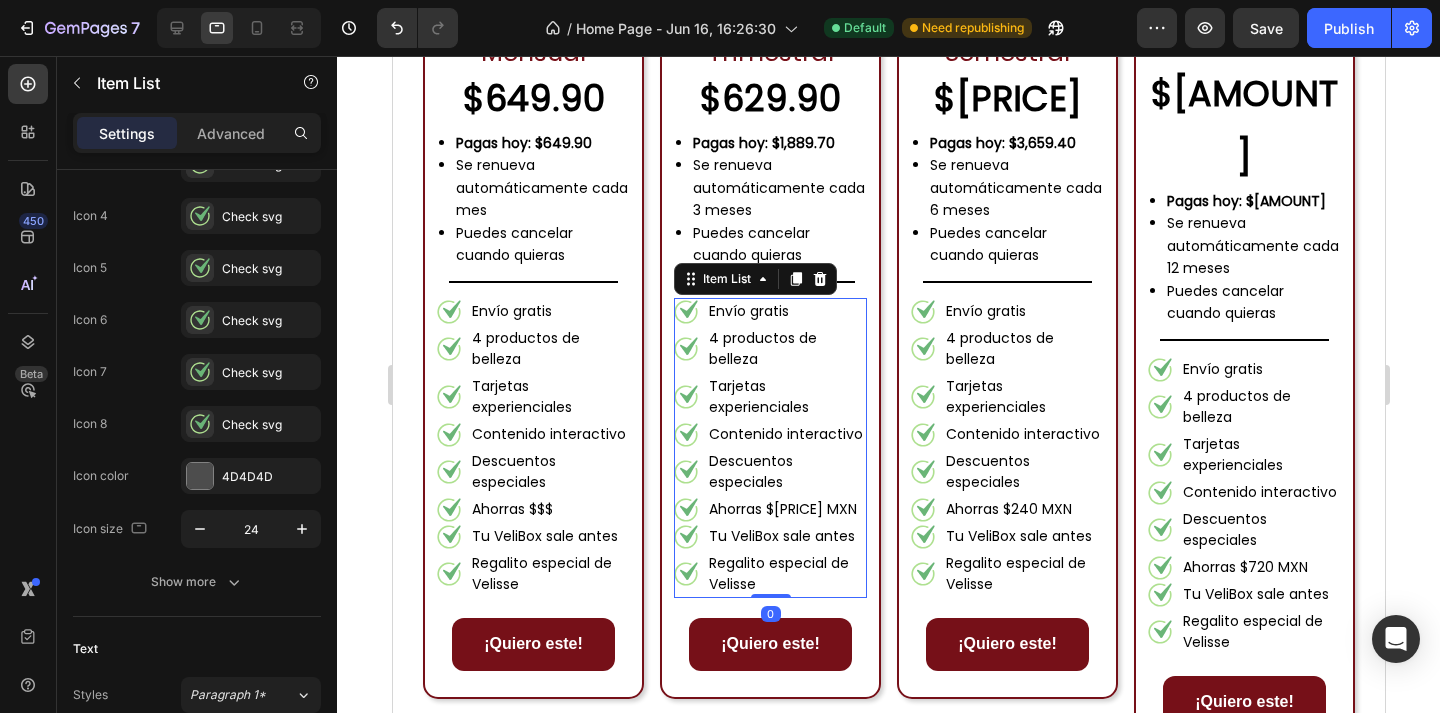 scroll, scrollTop: 0, scrollLeft: 0, axis: both 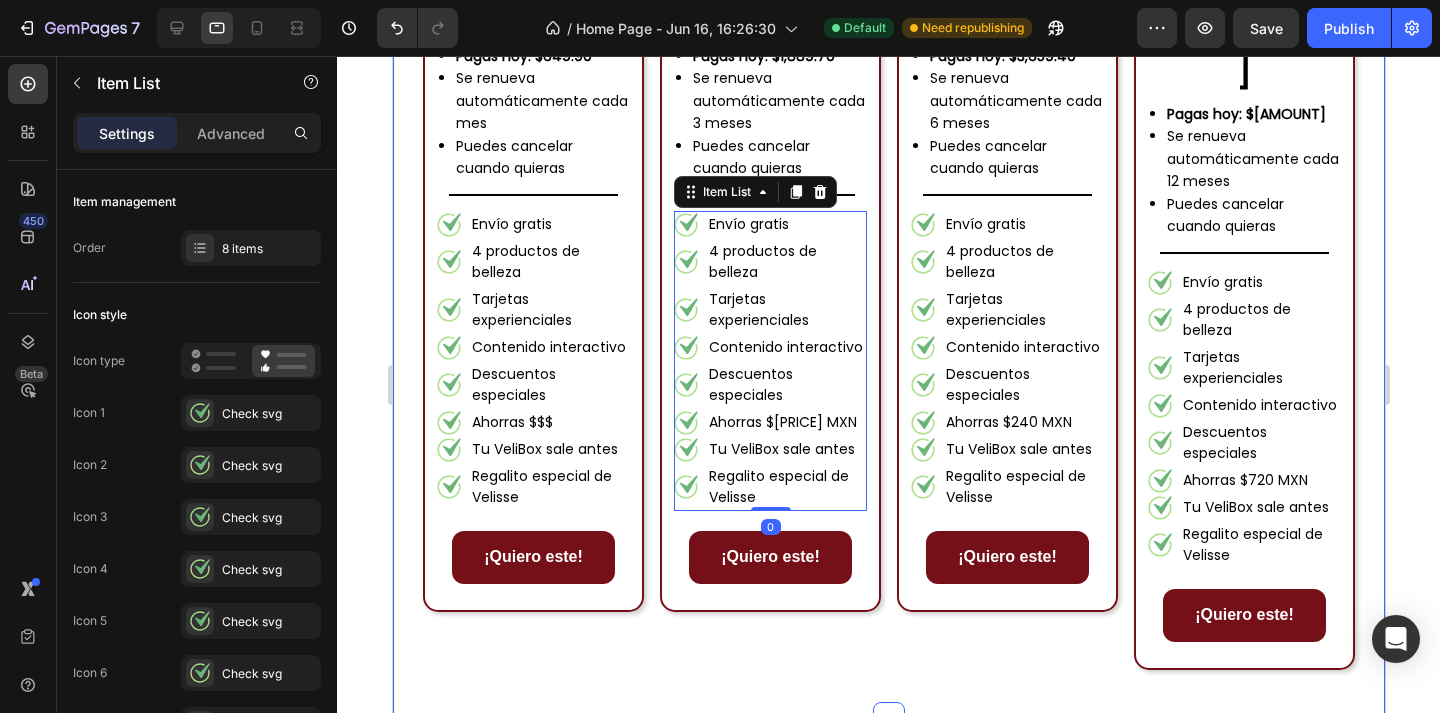 click on "Elige tu Plan Ideal... Heading Hoy con un  20% adicional de descuento  en tu primera VeliBox... ¡en todos los planes! Heading Row Row VeliBox Mensual Text Block $649.90 Text Block
Pagas hoy: $649.90
Se renueva automáticamente cada mes
Puedes cancelar cuando quieras
Custom Code                Title Line Envío gratis 4 productos de belleza Tarjetas experienciales Contenido interactivo Descuentos especiales Ahorras $$$ Tu VeliBox sale antes Regalito especial de Velisse Item List ¡Quiero este! Button Row VeliBox Trimestral Text Block $629.90 Text Block
Pagas hoy: $1,889.70
Se renueva automáticamente cada 3 meses
Puedes cancelar cuando quieras
Custom Code                Title Line Envío gratis 4 productos de belleza Tarjetas experienciales Contenido interactivo Descuentos especiales Ahorras $60 MXN Tu VeliBox sale antes Regalito especial de Velisse Item List   0 ¡Quiero este! Button Row VeliBox Semestral Text Block $609.90 Text Block
Pagas hoy: $3,659.40" at bounding box center (888, 174) 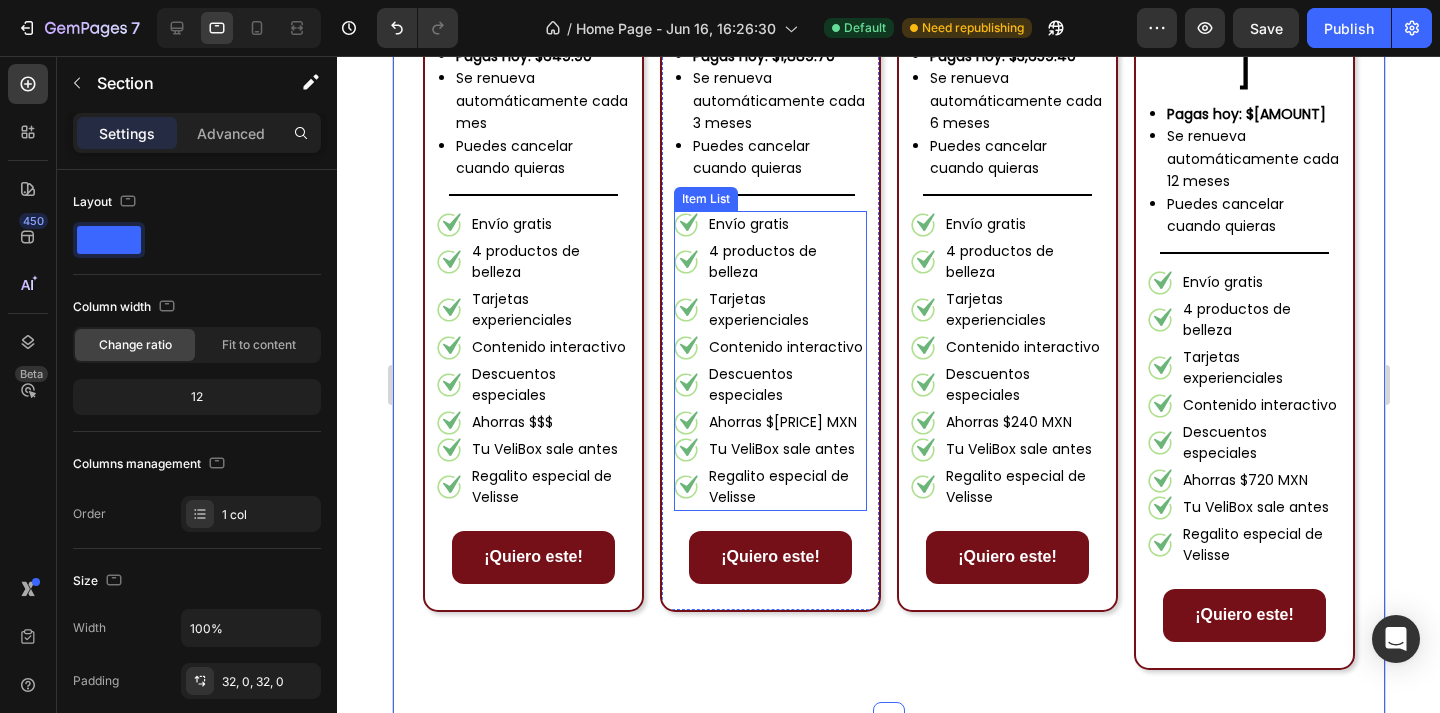 scroll, scrollTop: 2203, scrollLeft: 0, axis: vertical 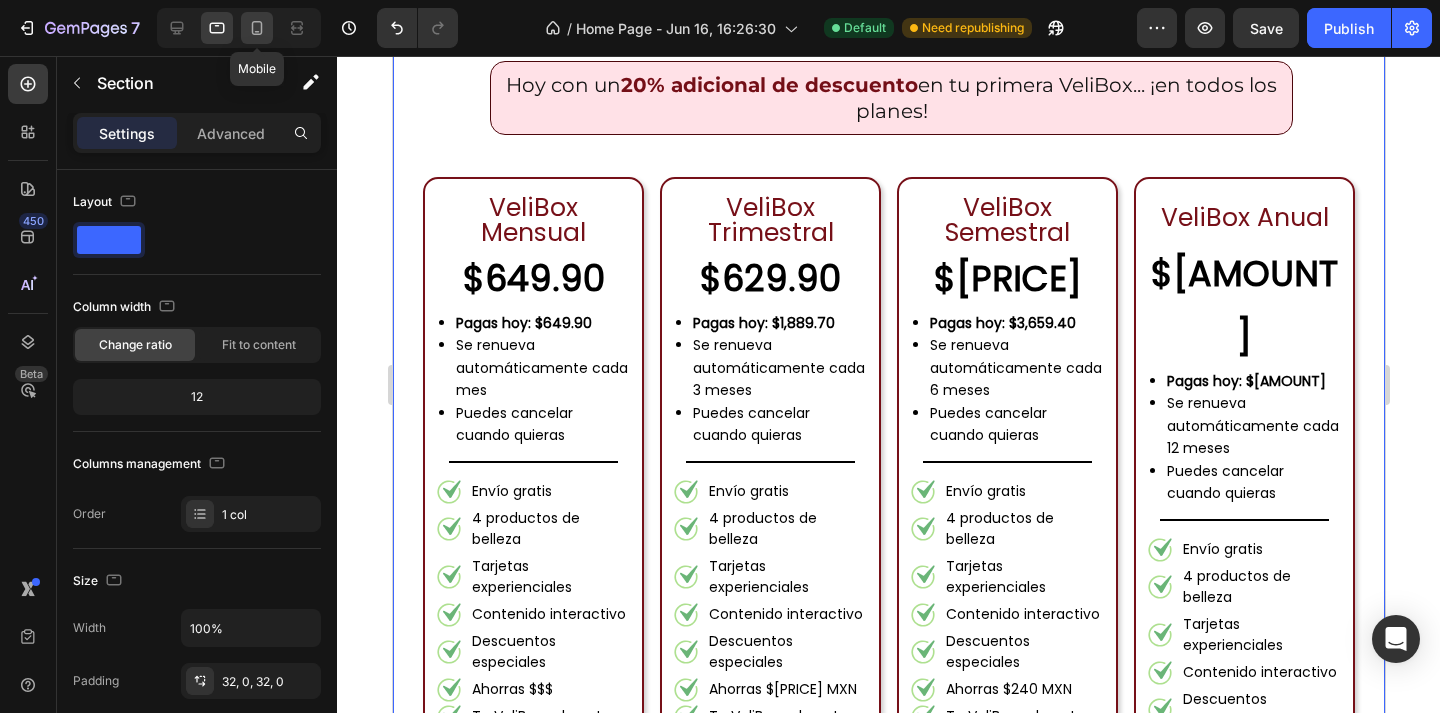 click 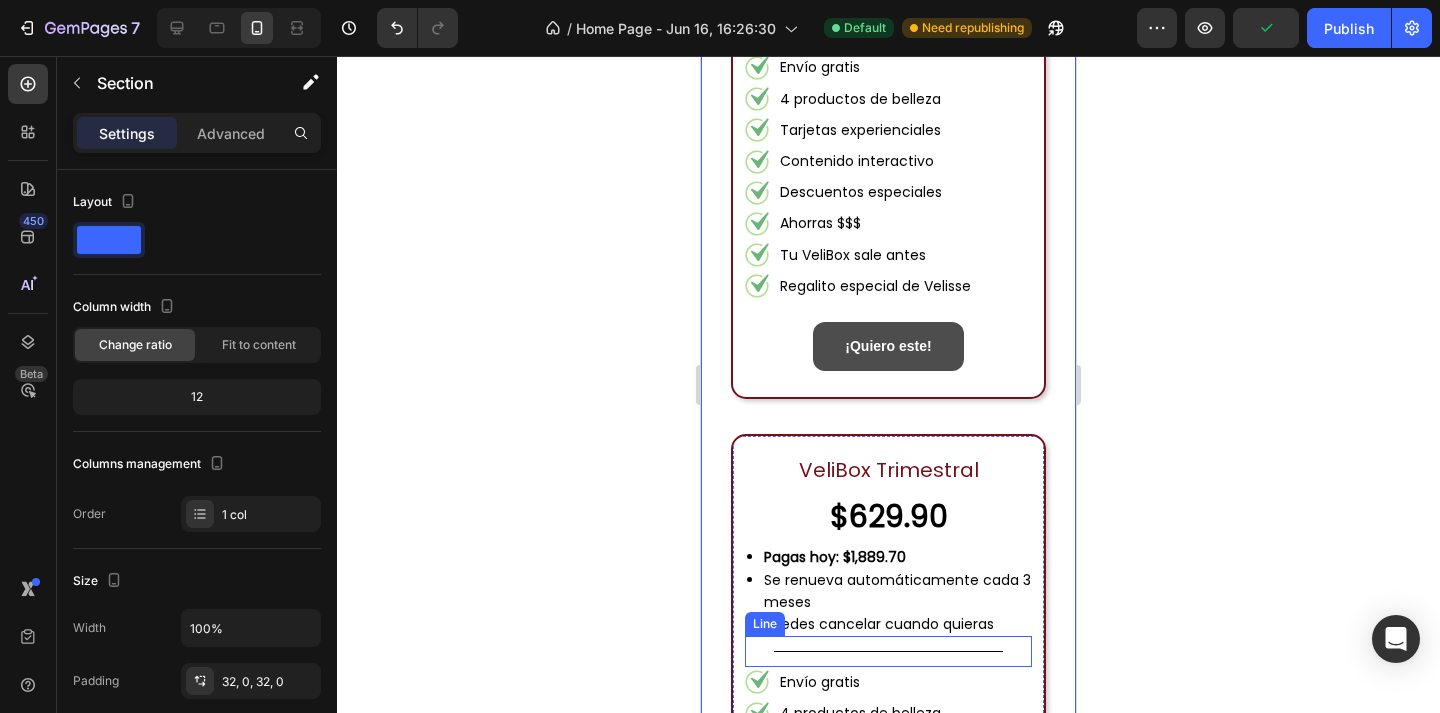 scroll, scrollTop: 1978, scrollLeft: 0, axis: vertical 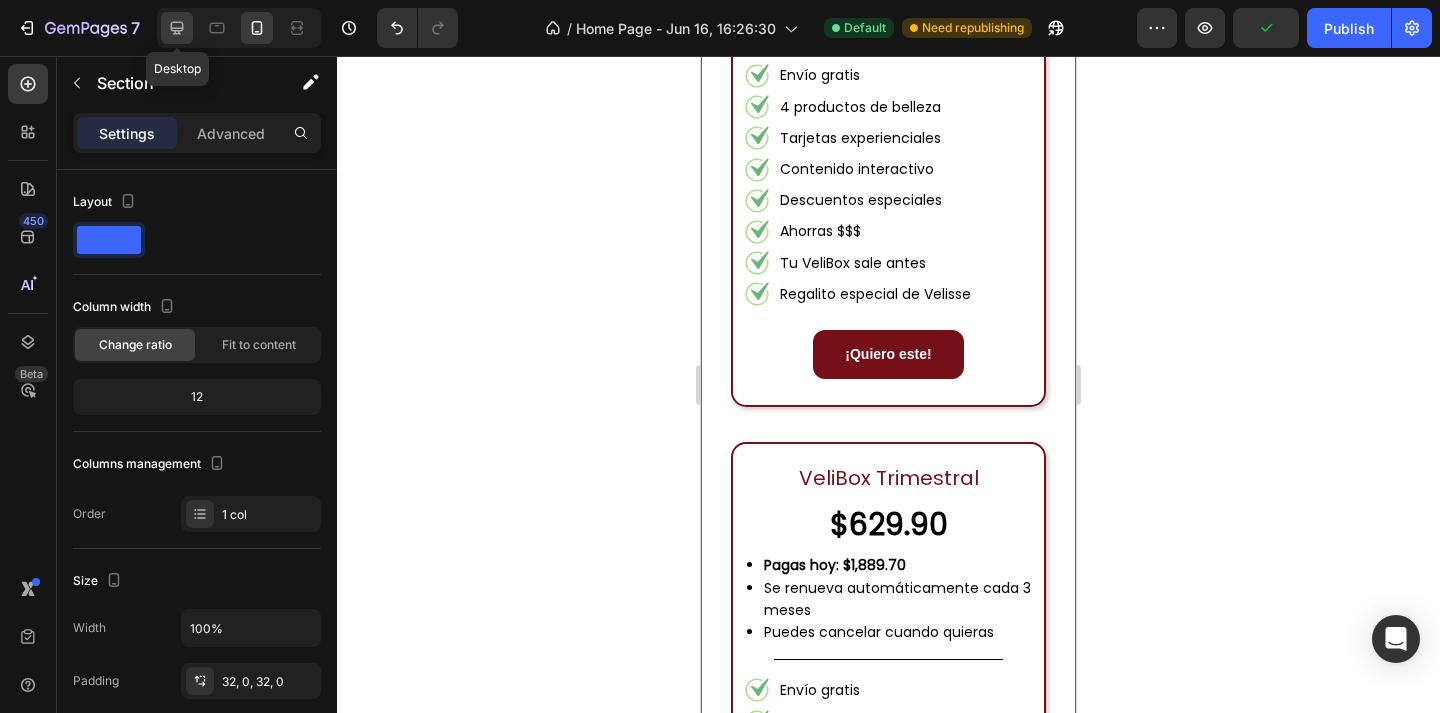 click 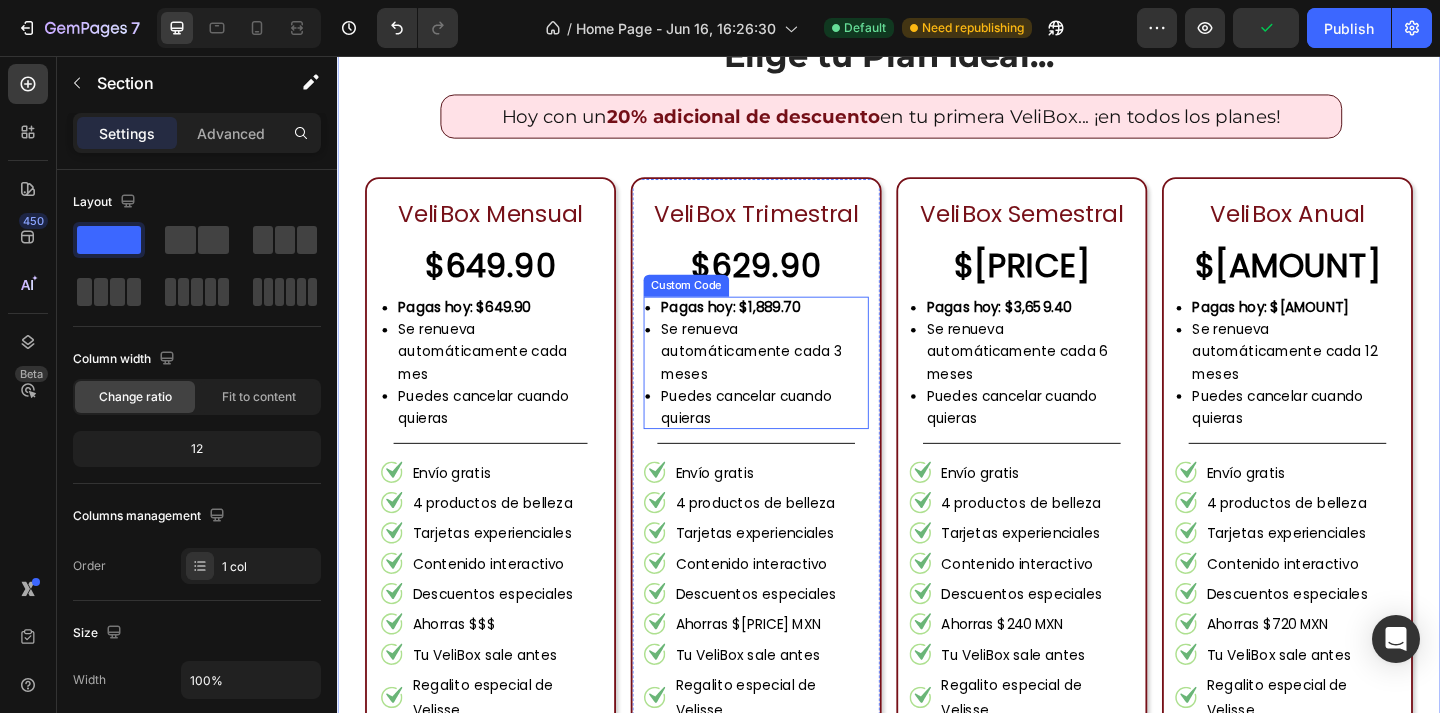 scroll, scrollTop: 1579, scrollLeft: 0, axis: vertical 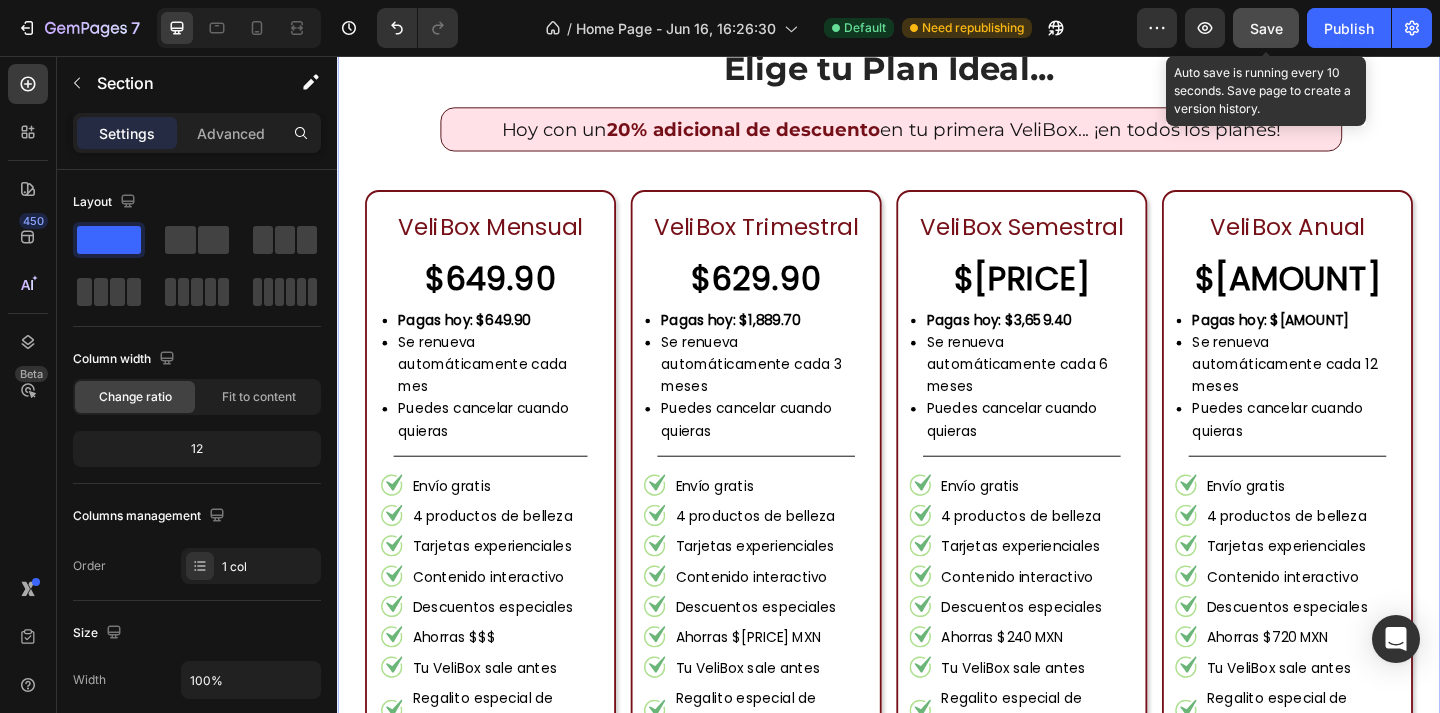 click on "Save" at bounding box center (1266, 28) 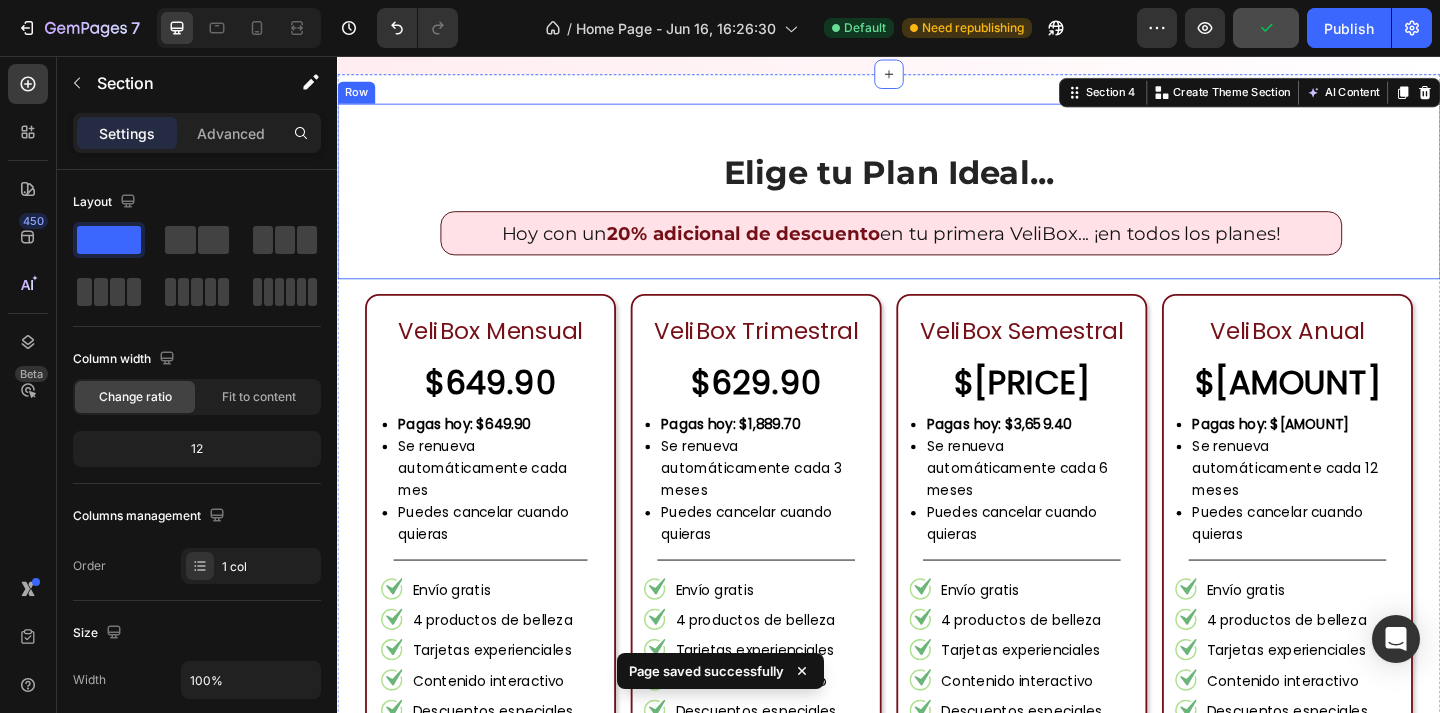 scroll, scrollTop: 1666, scrollLeft: 0, axis: vertical 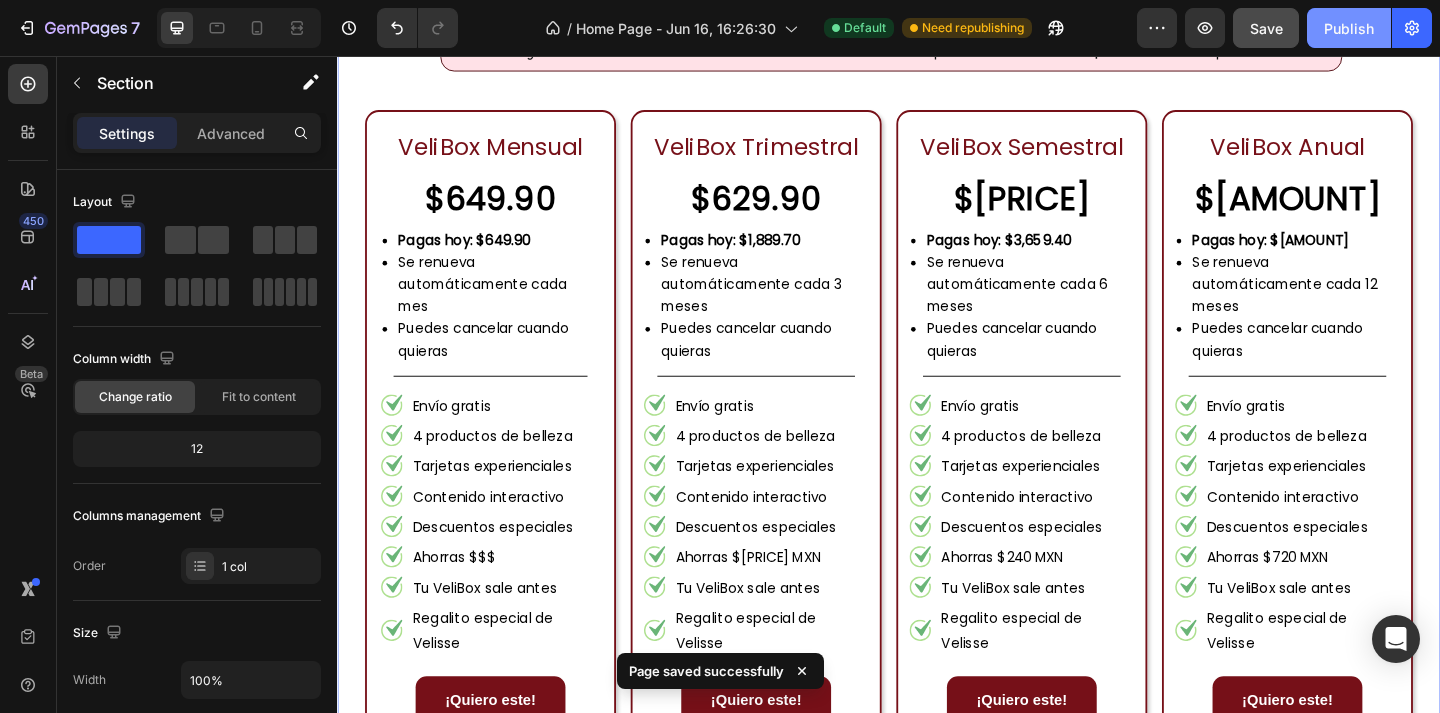 click on "Publish" at bounding box center (1349, 28) 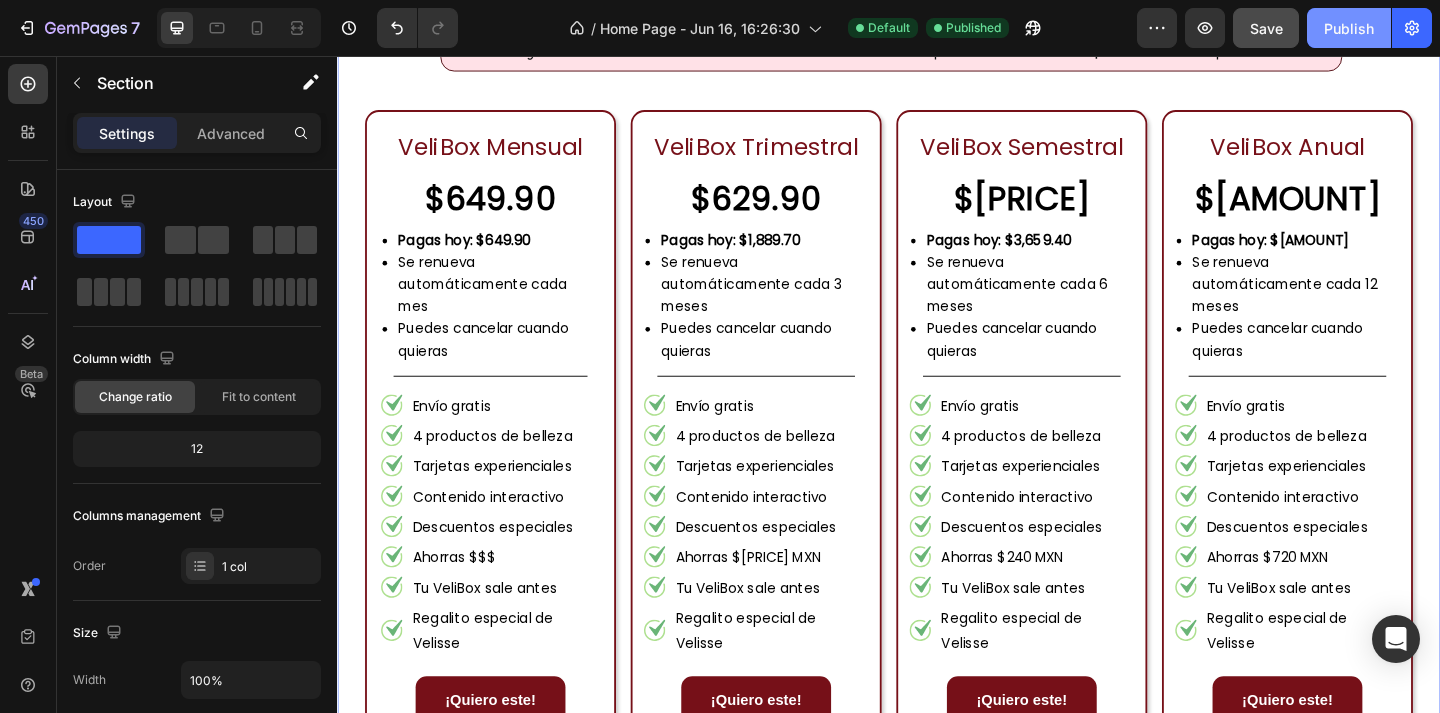 click on "Publish" at bounding box center [1349, 28] 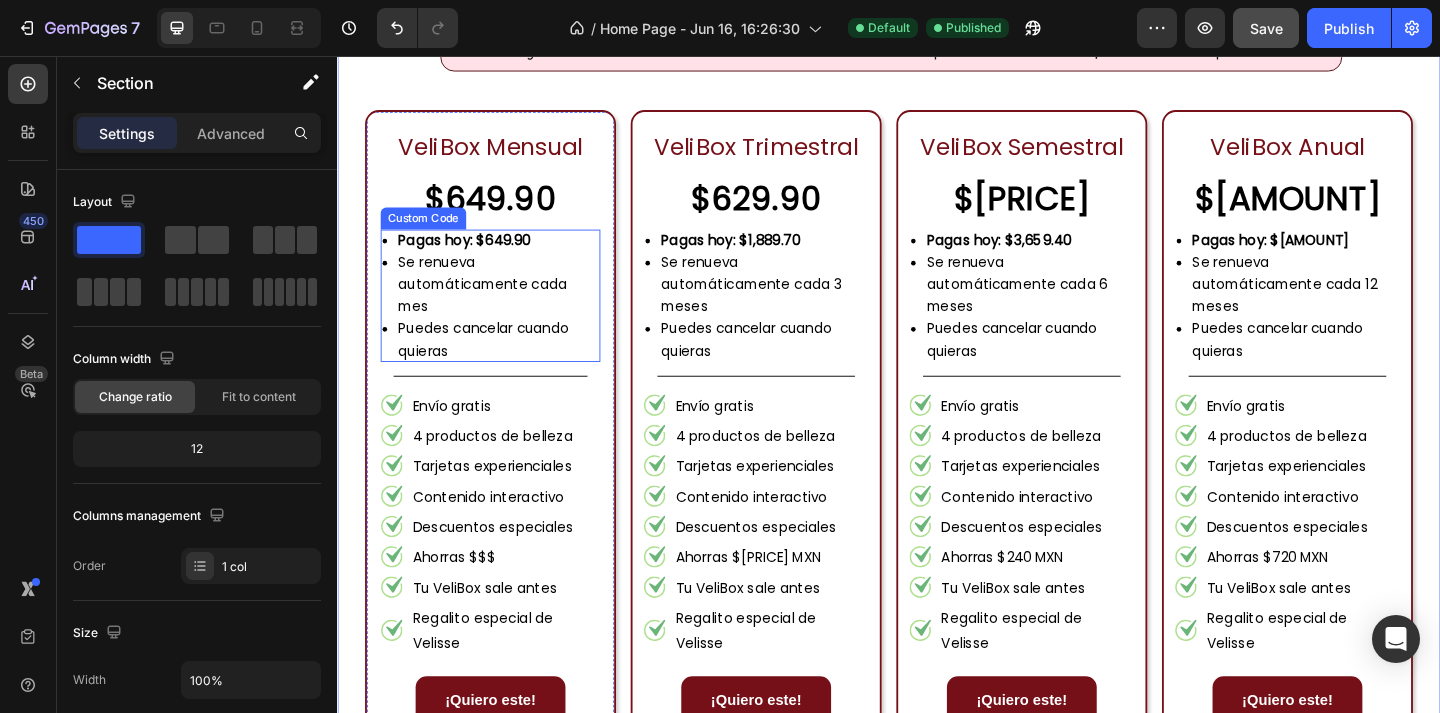 click on "Pagas hoy: $649.90" at bounding box center (475, 256) 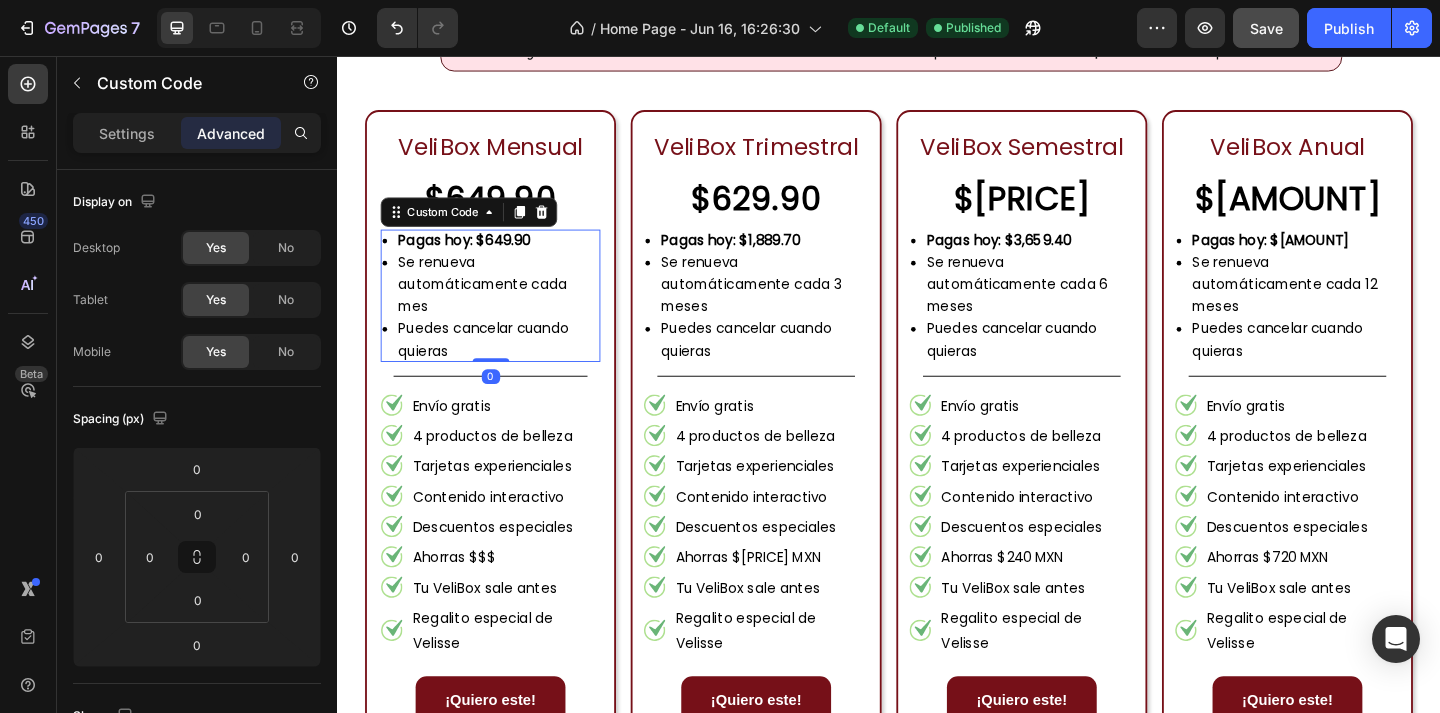 click on "Pagas hoy: $649.90" at bounding box center [475, 256] 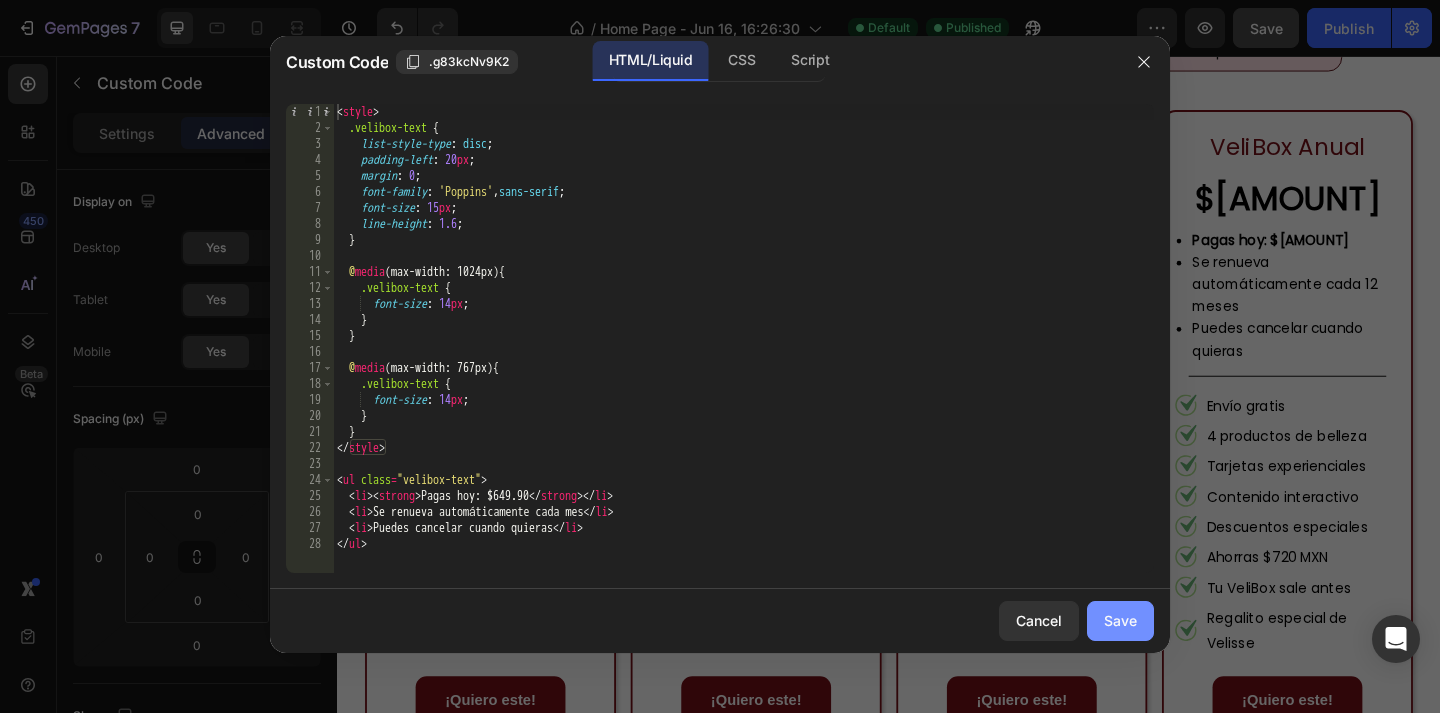 click on "Save" 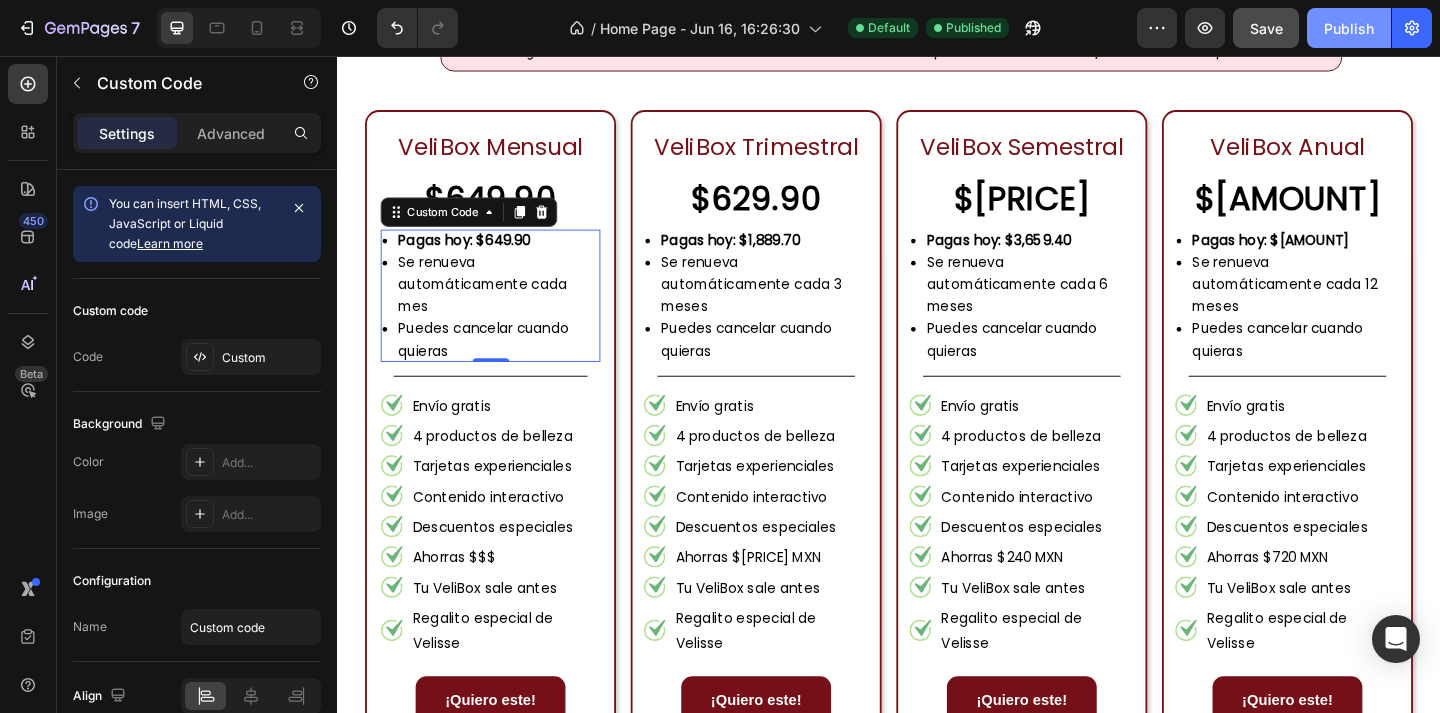 click on "Publish" at bounding box center [1349, 28] 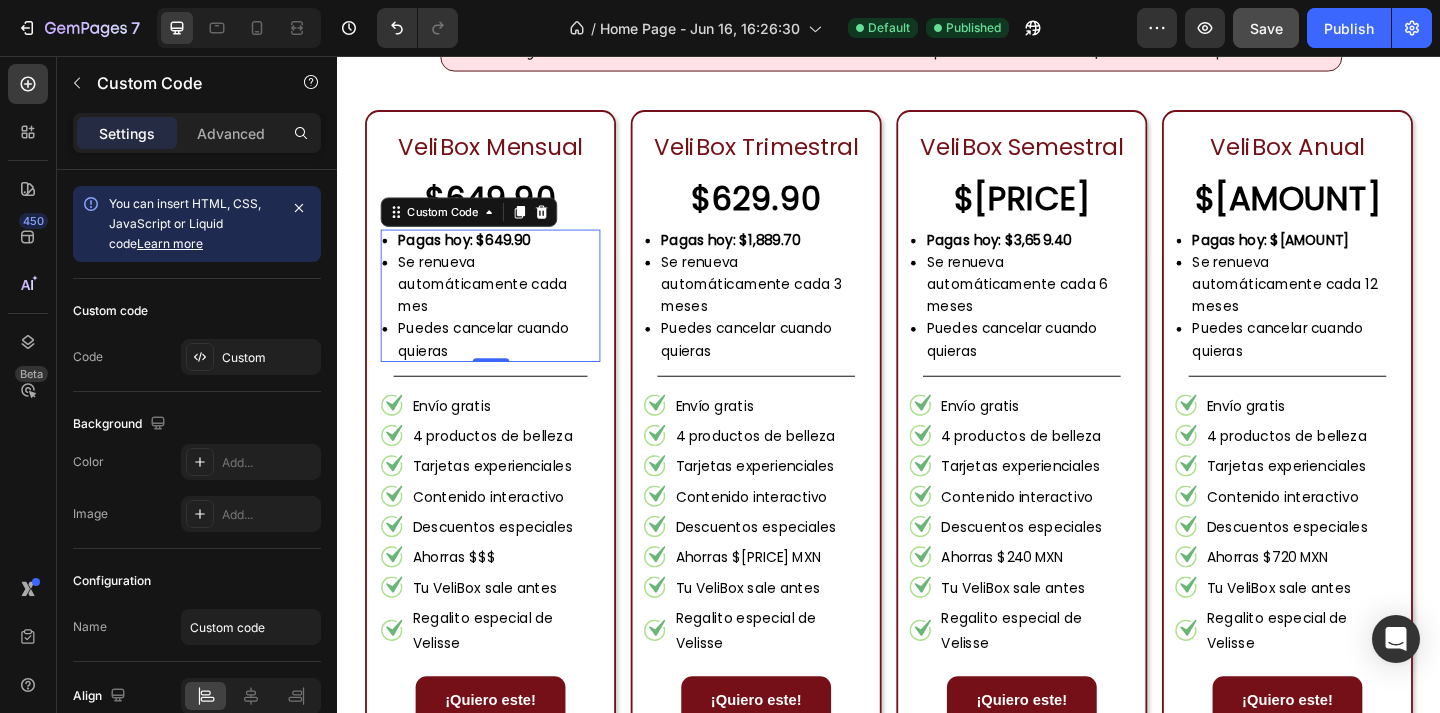 click on "Se renueva automáticamente cada mes" at bounding box center (513, 305) 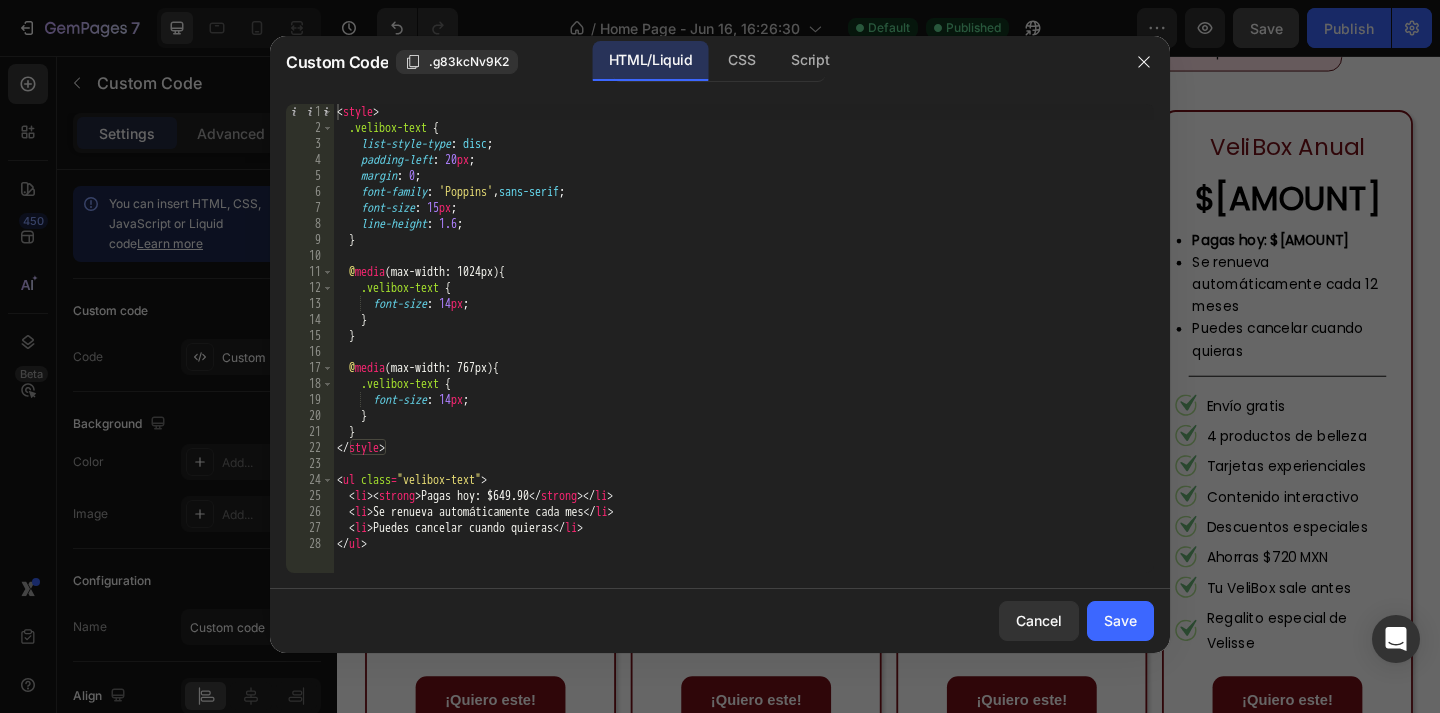click on "< style >    .velibox-text   {      list-style-type :   disc ;      padding-left :   20 px ;      margin :   0 ;      font-family :   ' Poppins ' ,  sans-serif ;      font-size :   15 px ;      line-height :   1.6 ;    }    @ media  (max-width: 1024px)  {      .velibox-text   {         font-size :   14 px ;      }    }    @ media  (max-width: 767px)  {      .velibox-text   {         font-size :   14 px ;      }    } </ style > < ul   class = "velibox-text" >    < li > < strong > Pagas hoy: $[PRICE] </ strong > </ li >    < li > Se renueva automáticamente cada mes </ li >    < li > Puedes cancelar cuando quieras </ li > </ ul >" at bounding box center (743, 354) 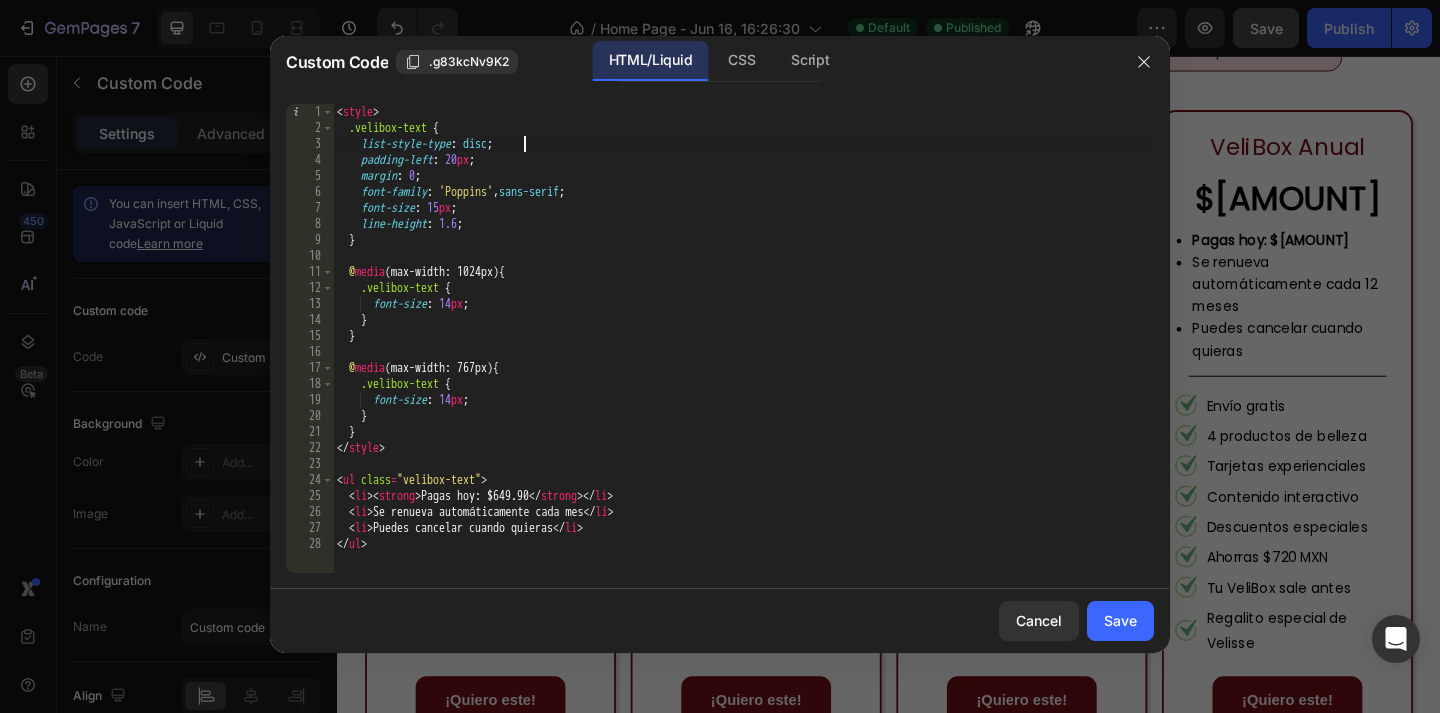 click on "< style >    .velibox-text   {      list-style-type :   disc ;      padding-left :   20 px ;      margin :   0 ;      font-family :   ' Poppins ' ,  sans-serif ;      font-size :   15 px ;      line-height :   1.6 ;    }    @ media  (max-width: 1024px)  {      .velibox-text   {         font-size :   14 px ;      }    }    @ media  (max-width: 767px)  {      .velibox-text   {         font-size :   14 px ;      }    } </ style > < ul   class = "velibox-text" >    < li > < strong > Pagas hoy: $[PRICE] </ strong > </ li >    < li > Se renueva automáticamente cada mes </ li >    < li > Puedes cancelar cuando quieras </ li > </ ul >" at bounding box center (743, 354) 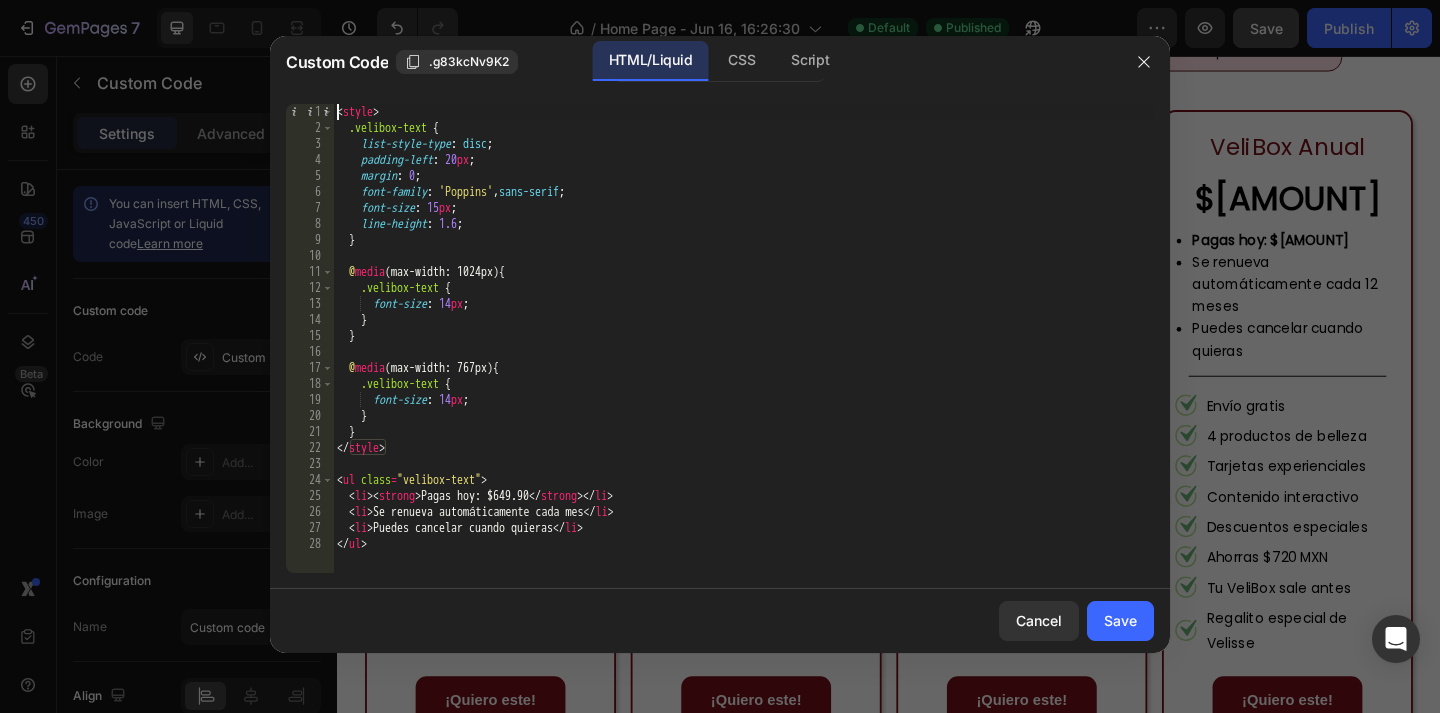 type on "<style>" 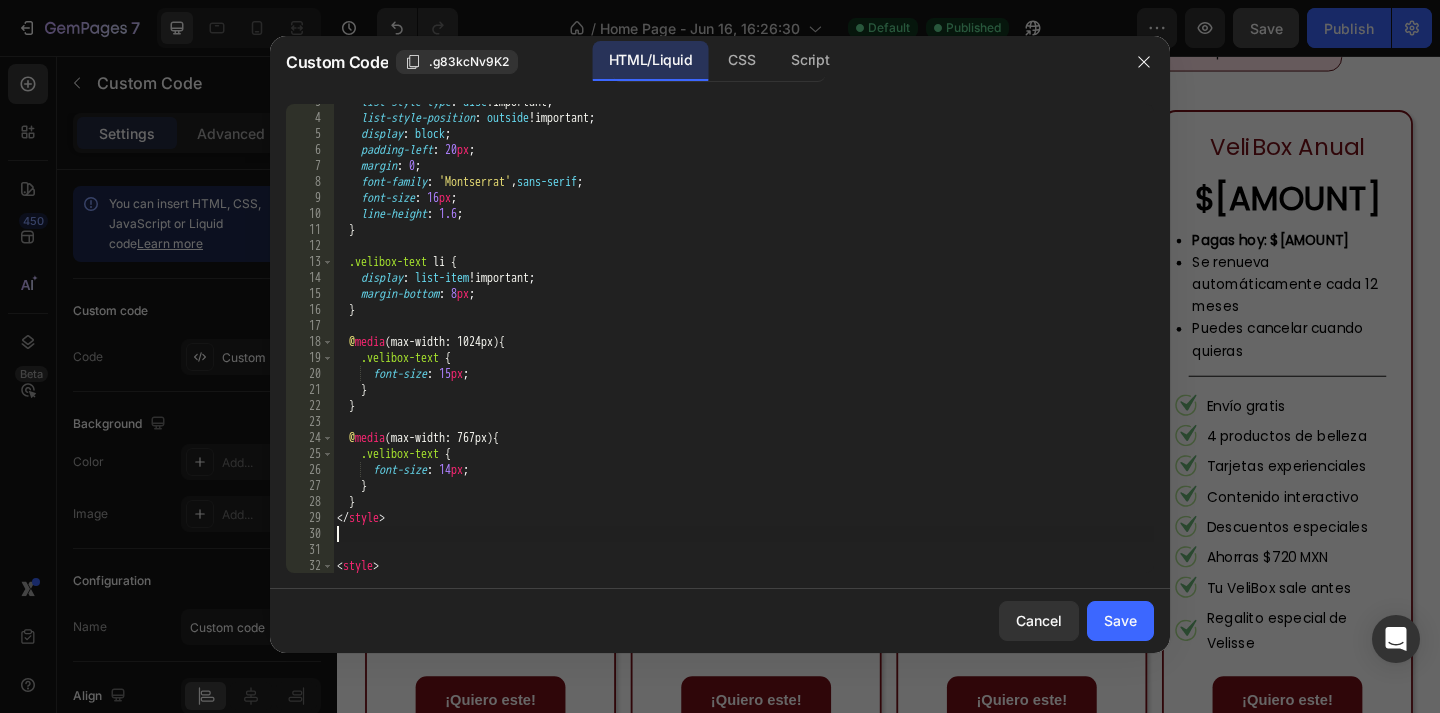 scroll, scrollTop: 38, scrollLeft: 0, axis: vertical 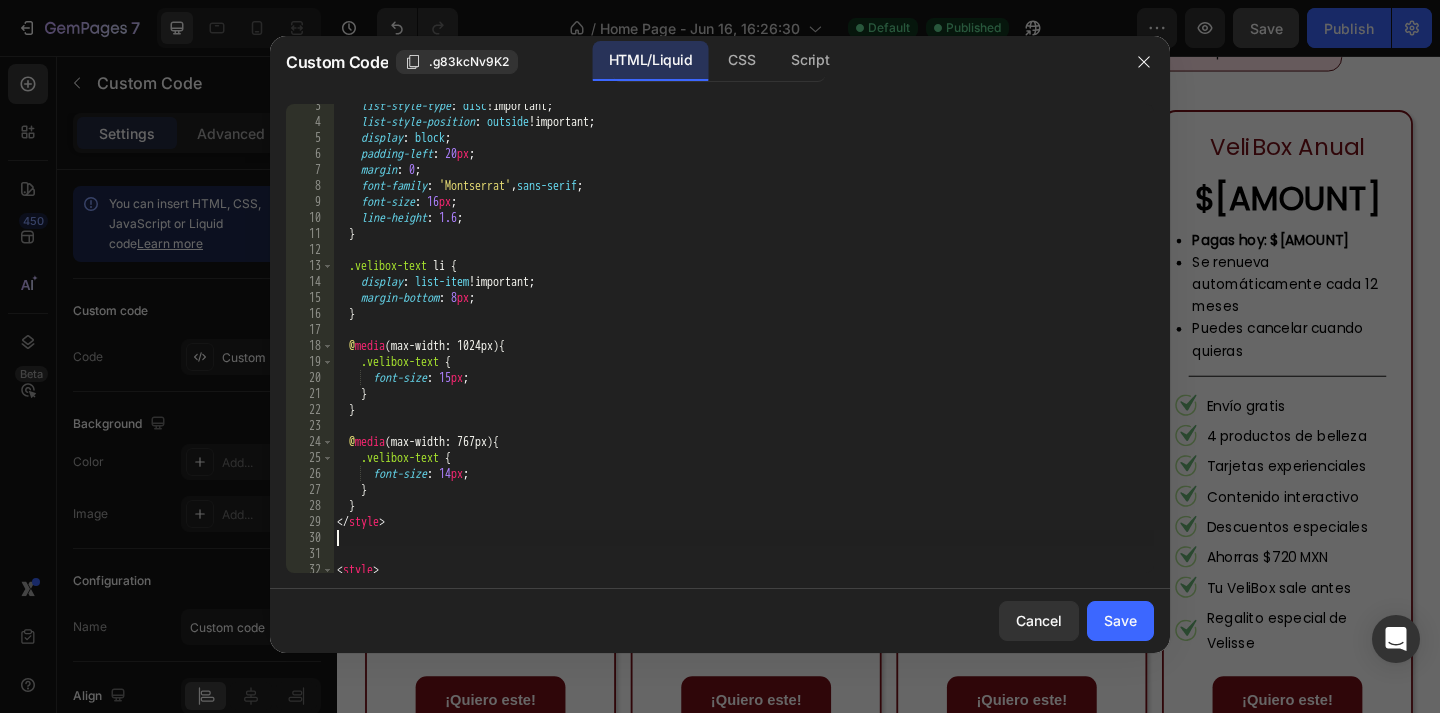 click on "list-style-type :   disc  !important ;      list-style-position :   outside  !important ;      display :   block ;      padding-left :   20 px ;      margin :   0 ;      font-family :   ' Montserrat ' ,  sans-serif ;      font-size :   16 px ;      line-height :   1.6 ;    }    .velibox-text   li   {      display :   list-item  !important ;      margin-bottom :   8 px ;    }    @ media  (max-width: 1024px)  {      .velibox-text   {         font-size :   15 px ;      }    }    @ media  (max-width: 767px)  {      .velibox-text   {         font-size :   14 px ;      }    } </ style > < style >    .velibox-text   {" at bounding box center (743, 348) 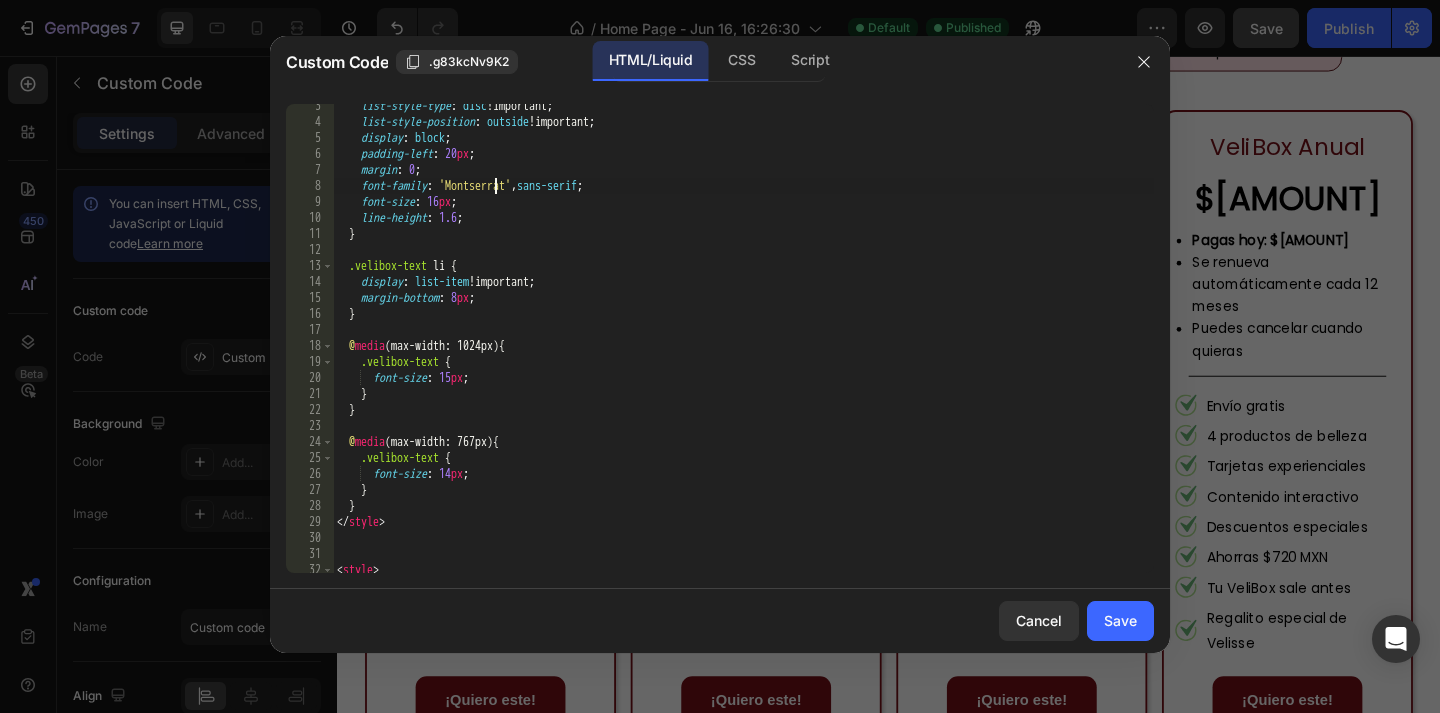 click on "list-style-type :   disc  !important ;      list-style-position :   outside  !important ;      display :   block ;      padding-left :   20 px ;      margin :   0 ;      font-family :   ' Montserrat ' ,  sans-serif ;      font-size :   16 px ;      line-height :   1.6 ;    }    .velibox-text   li   {      display :   list-item  !important ;      margin-bottom :   8 px ;    }    @ media  (max-width: 1024px)  {      .velibox-text   {         font-size :   15 px ;      }    }    @ media  (max-width: 767px)  {      .velibox-text   {         font-size :   14 px ;      }    } </ style > < style >    .velibox-text   {" at bounding box center [743, 348] 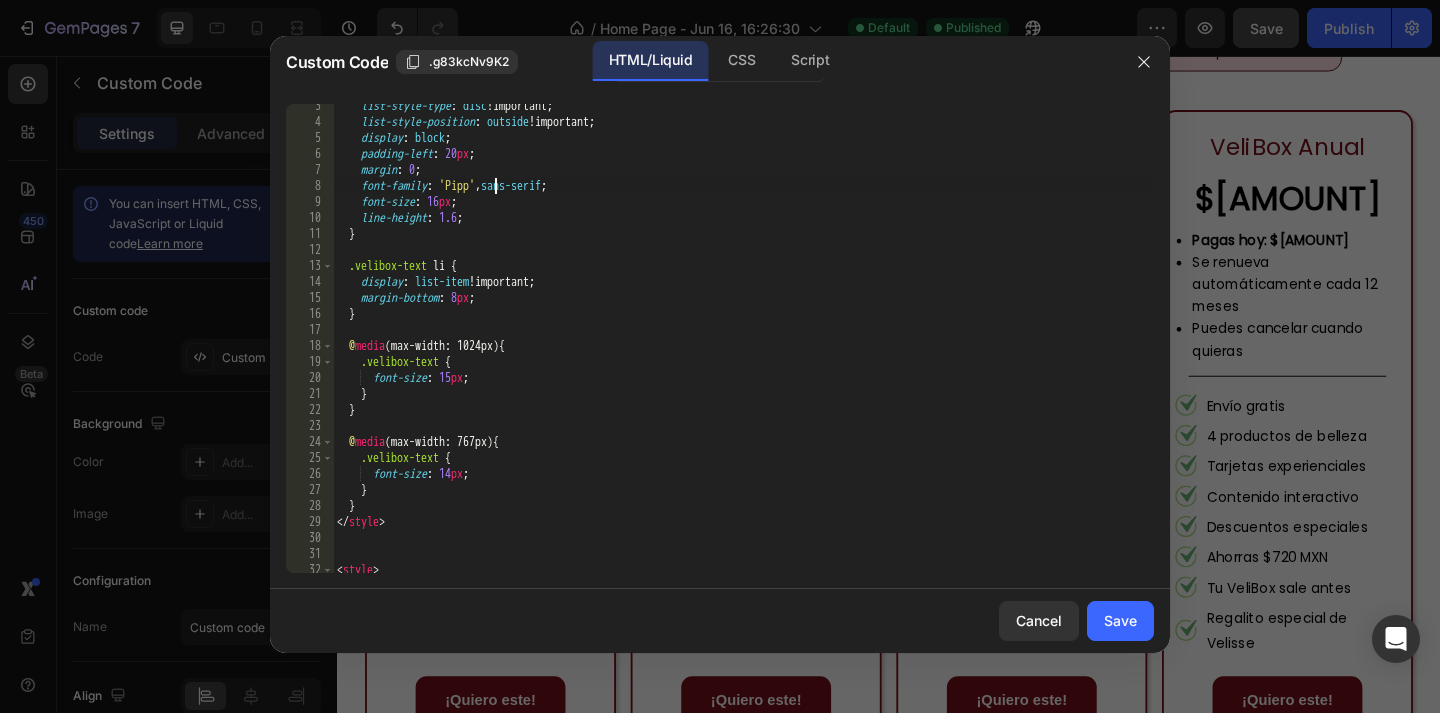 scroll, scrollTop: 0, scrollLeft: 12, axis: horizontal 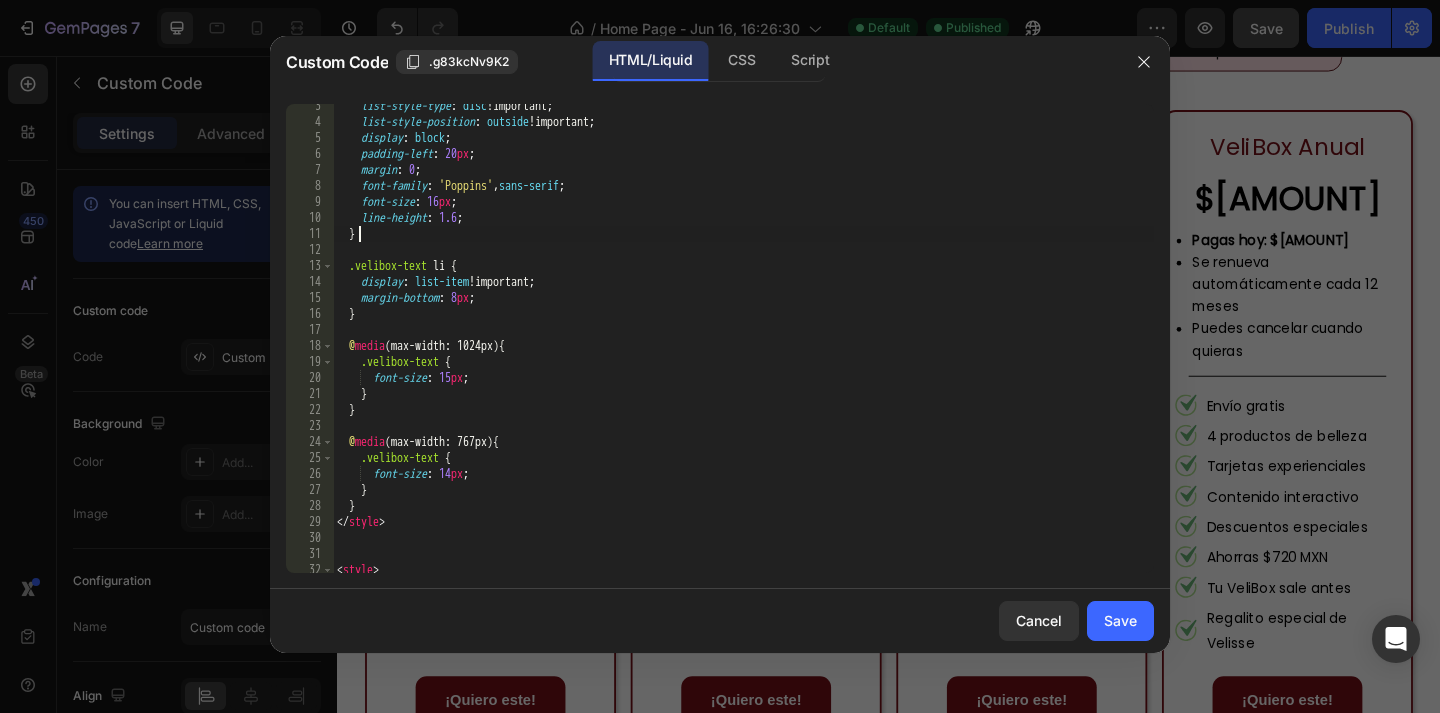 click on "list-style-type :   disc  !important ;      list-style-position :   outside  !important ;      display :   block ;      padding-left :   20 px ;      margin :   0 ;      font-family :   ' Poppins ' ,  sans-serif ;      font-size :   16 px ;      line-height :   1.6 ;    }    .velibox-text   li   {      display :   list-item  !important ;      margin-bottom :   8 px ;    }    @ media  (max-width: 1024px)  {      .velibox-text   {         font-size :   15 px ;      }    }    @ media  (max-width: 767px)  {      .velibox-text   {         font-size :   14 px ;      }    } </ style > < style >    .velibox-text   {" at bounding box center (743, 348) 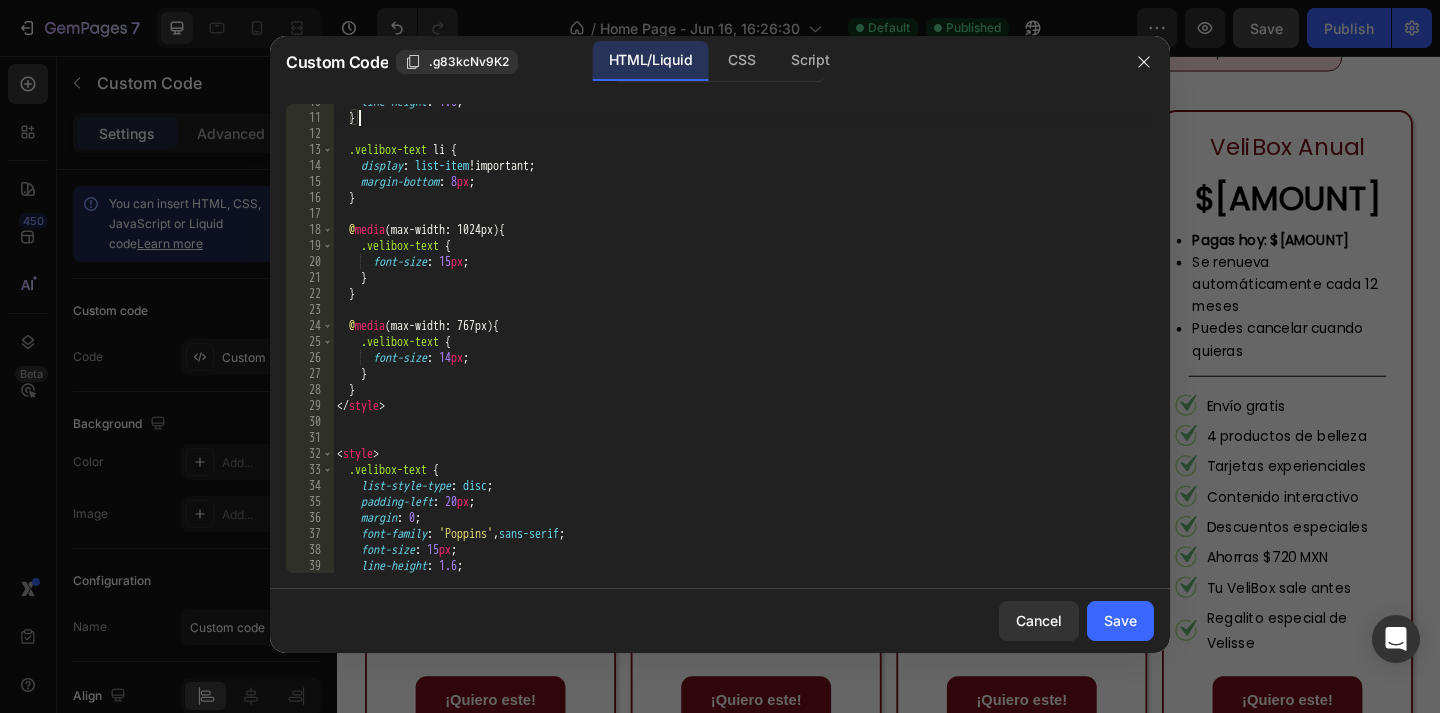 scroll, scrollTop: 205, scrollLeft: 0, axis: vertical 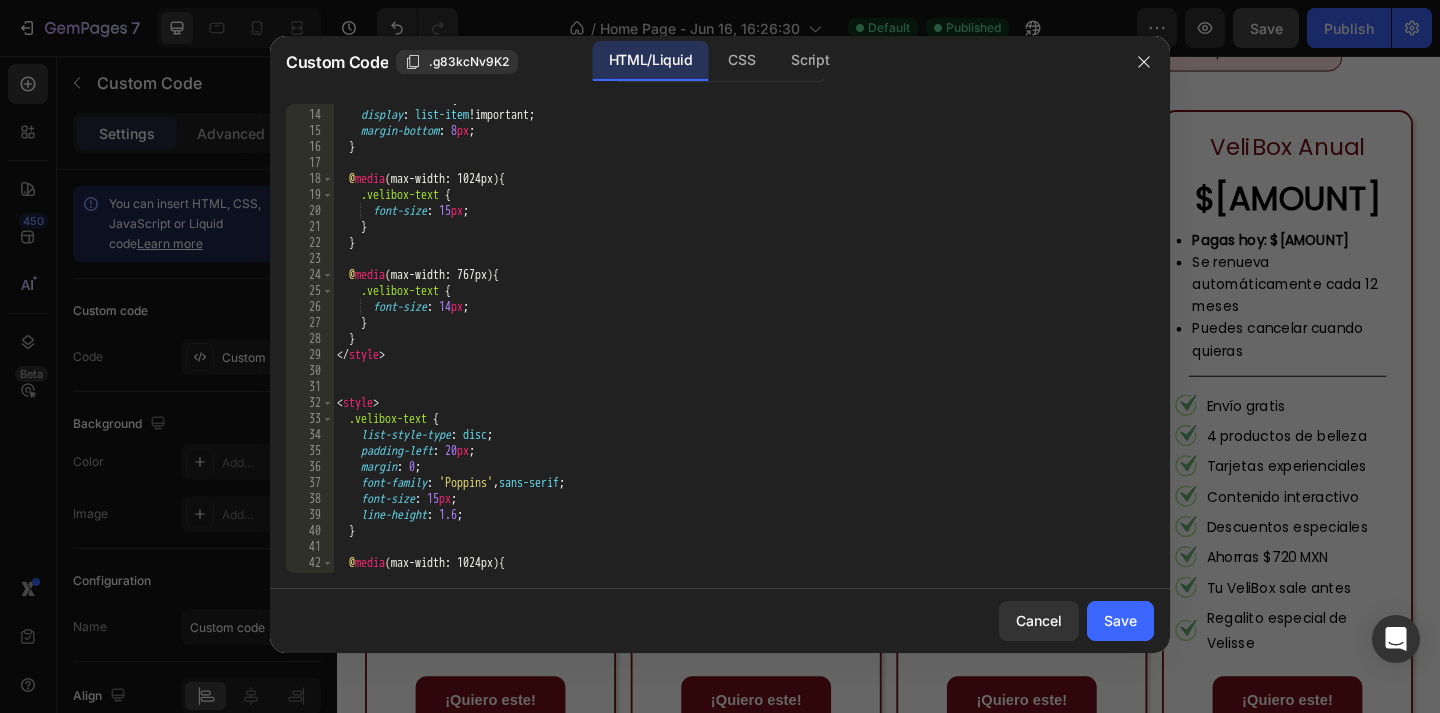 click on ".velibox-text   li   {      display :   list-item  !important ;      margin-bottom :   8 px ;    }    @ media  (max-width: 1024px)  {      .velibox-text   {         font-size :   15 px ;      }    }    @ media  (max-width: 767px)  {      .velibox-text   {         font-size :   14 px ;      }    } </ style > < style >    .velibox-text   {      list-style-type :   disc ;      padding-left :   20 px ;      margin :   0 ;      font-family :   ' Poppins ' ,  sans-serif ;      font-size :   15 px ;      line-height :   1.6 ;    }    @ media  (max-width: 1024px)  {      .velibox-text   {" at bounding box center [743, 341] 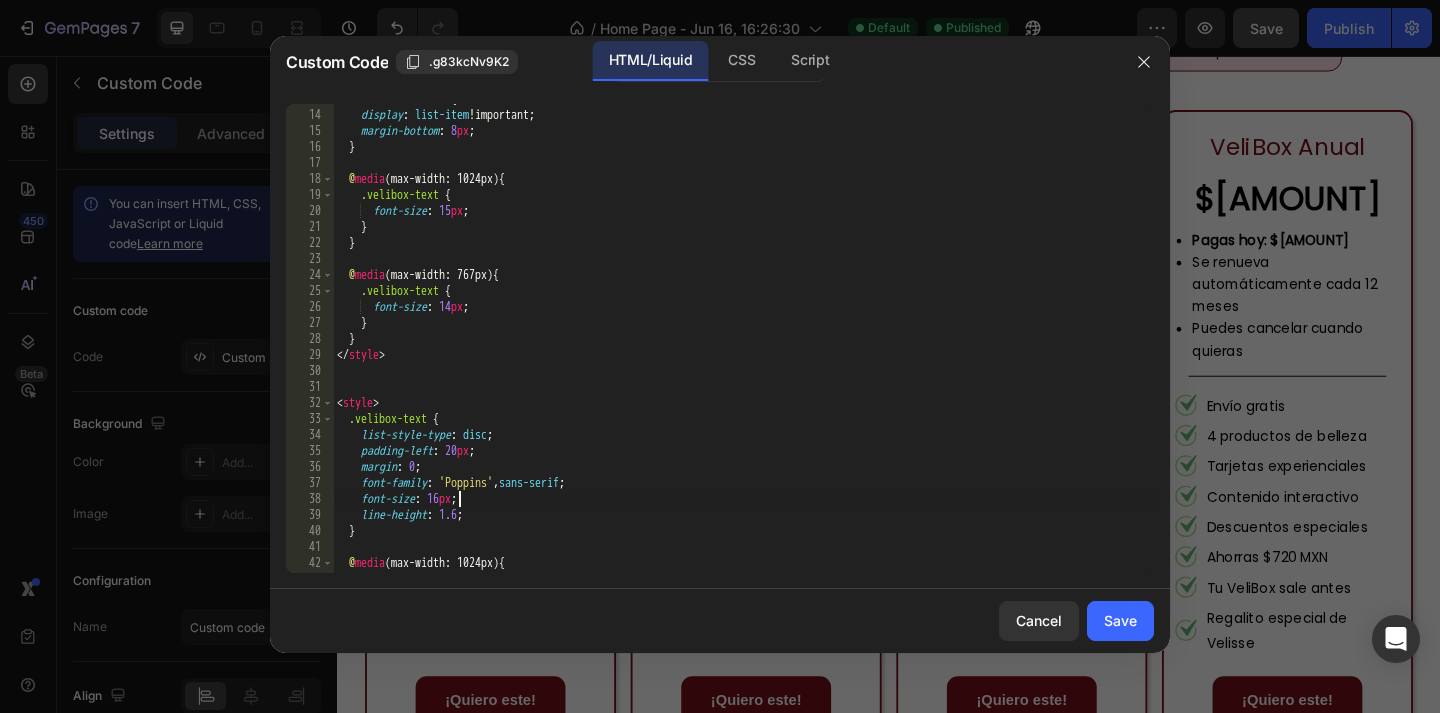 scroll, scrollTop: 0, scrollLeft: 9, axis: horizontal 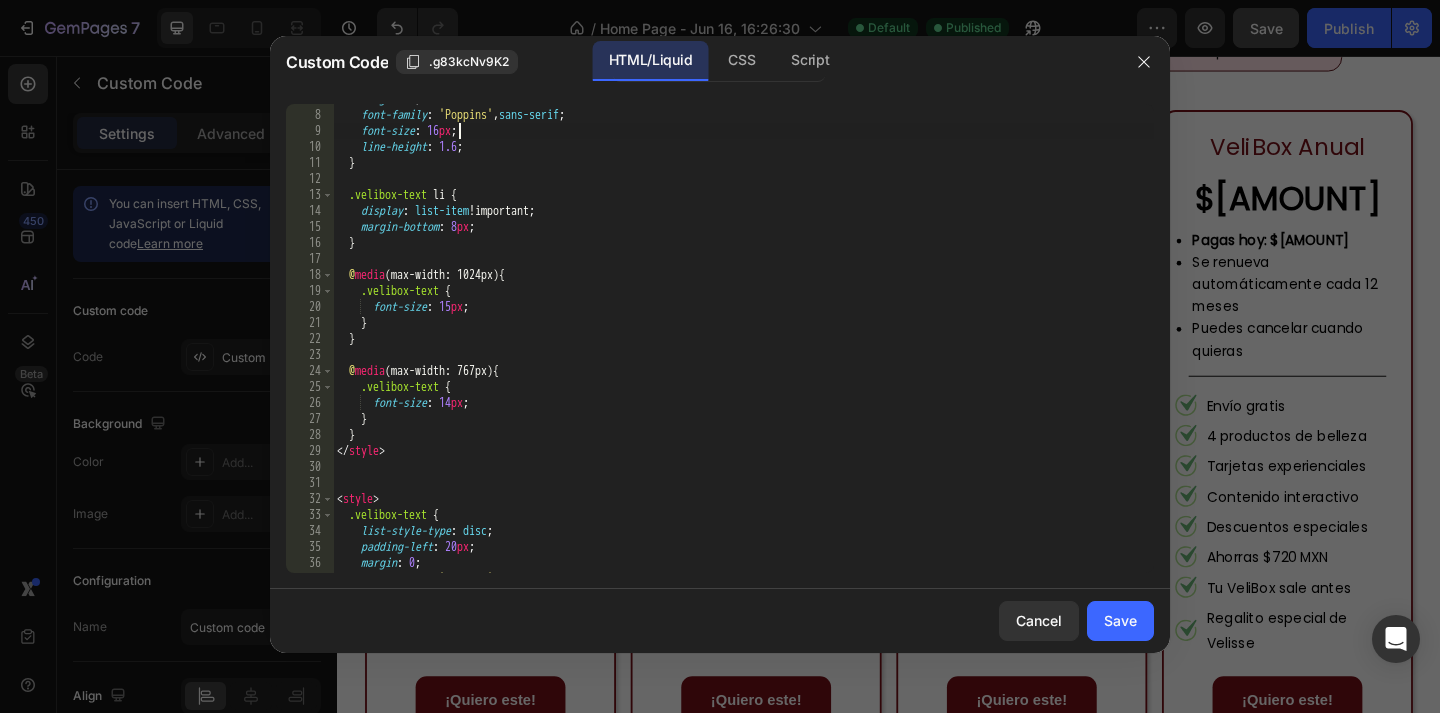 click on "margin :   0 ;      font-family :   ' Poppins ' ,  sans-serif ;      font-size :   16 px ;      line-height :   1.6 ;    }    .velibox-text   li   {      display :   list-item  !important ;      margin-bottom :   8 px ;    }    @ media  (max-width: 1024px)  {      .velibox-text   {         font-size :   15 px ;      }    }    @ media  (max-width: 767px)  {      .velibox-text   {         font-size :   14 px ;      }    } </ style > < style >    .velibox-text   {      list-style-type :   disc ;      padding-left :   20 px ;      margin :   0 ;      font-family :   ' Poppins ' ,  sans-serif ;" at bounding box center [743, 341] 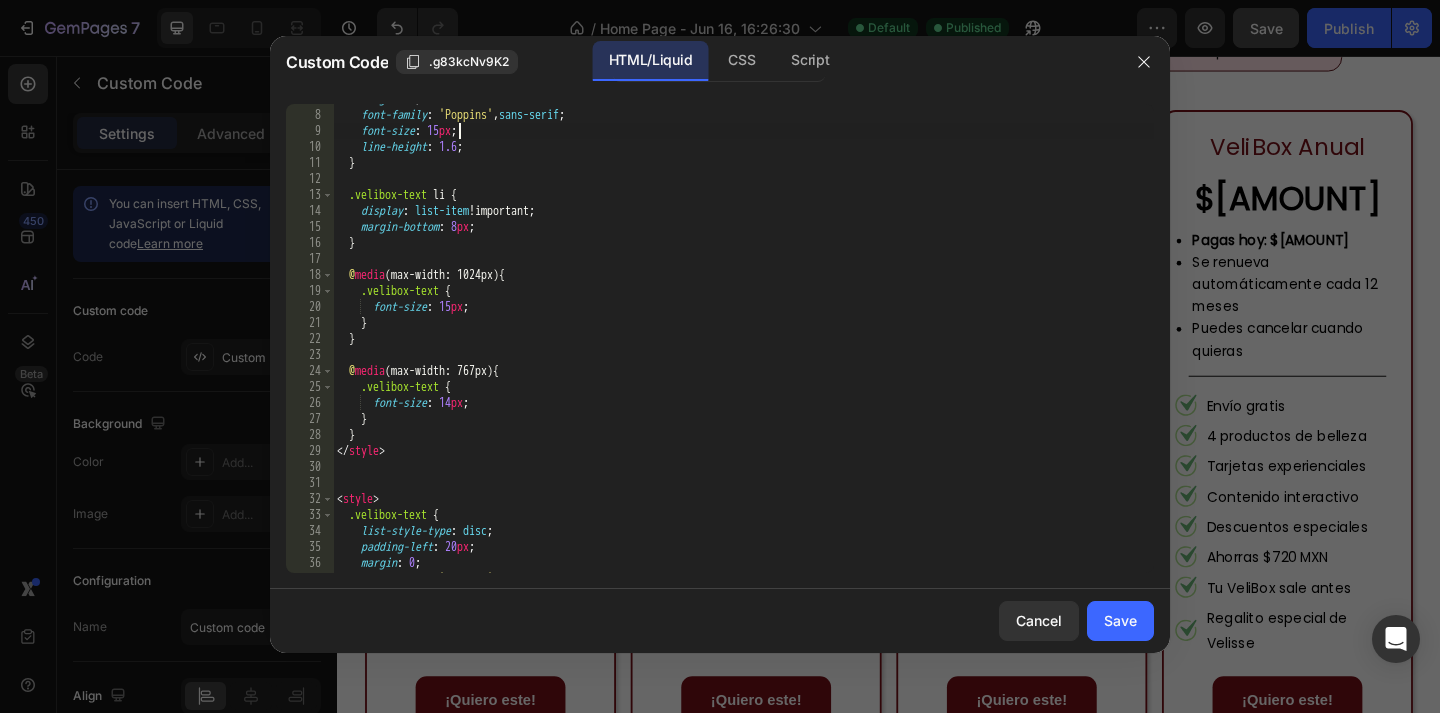click on "margin :   0 ;      font-family :   ' Poppins ' ,  sans-serif ;      font-size :   15 px ;      line-height :   1.6 ;    }    .velibox-text   li   {      display :   list-item  !important ;      margin-bottom :   8 px ;    }    @ media  (max-width: 1024px)  {      .velibox-text   {         font-size :   15 px ;      }    }    @ media  (max-width: 767px)  {      .velibox-text   {         font-size :   14 px ;      }    } </ style > < style >    .velibox-text   {      list-style-type :   disc ;      padding-left :   20 px ;      margin :   0 ;      font-family :   ' Poppins ' ,  sans-serif ;" at bounding box center (743, 341) 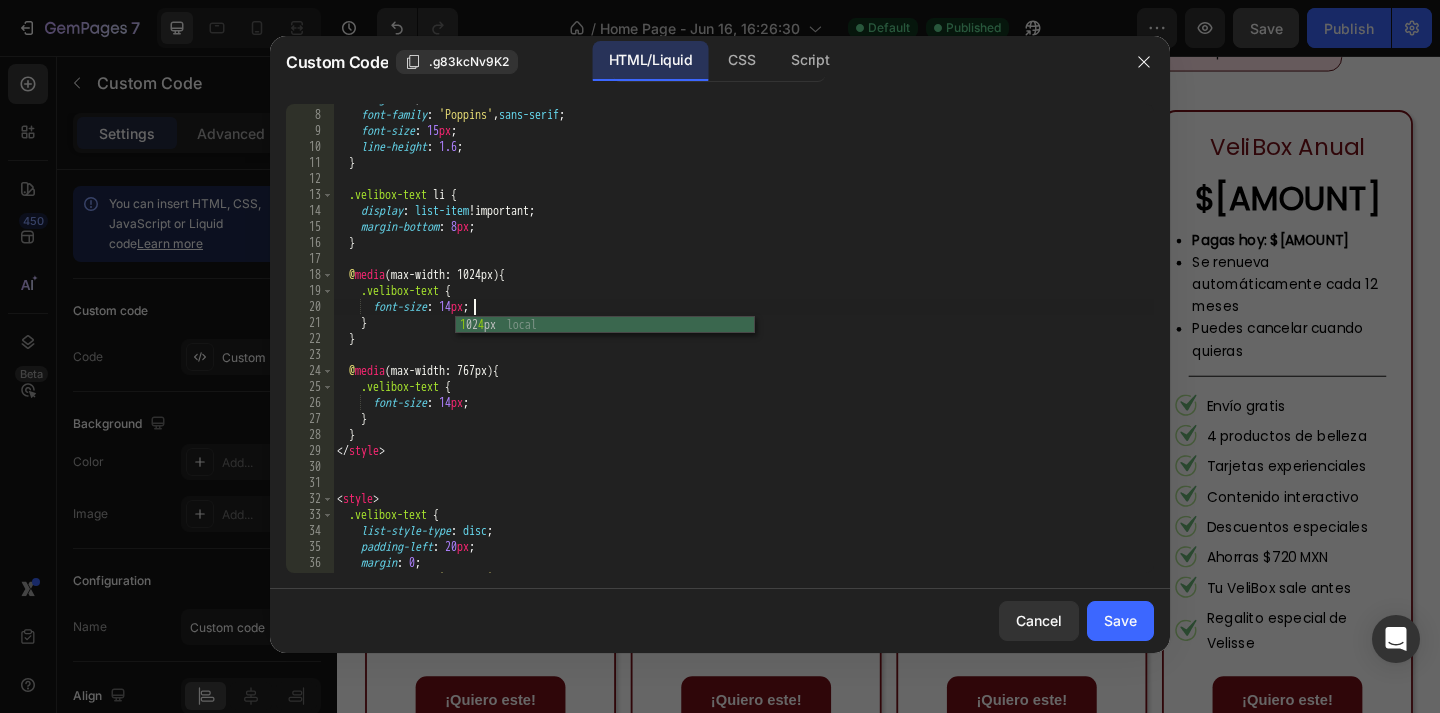 scroll, scrollTop: 0, scrollLeft: 11, axis: horizontal 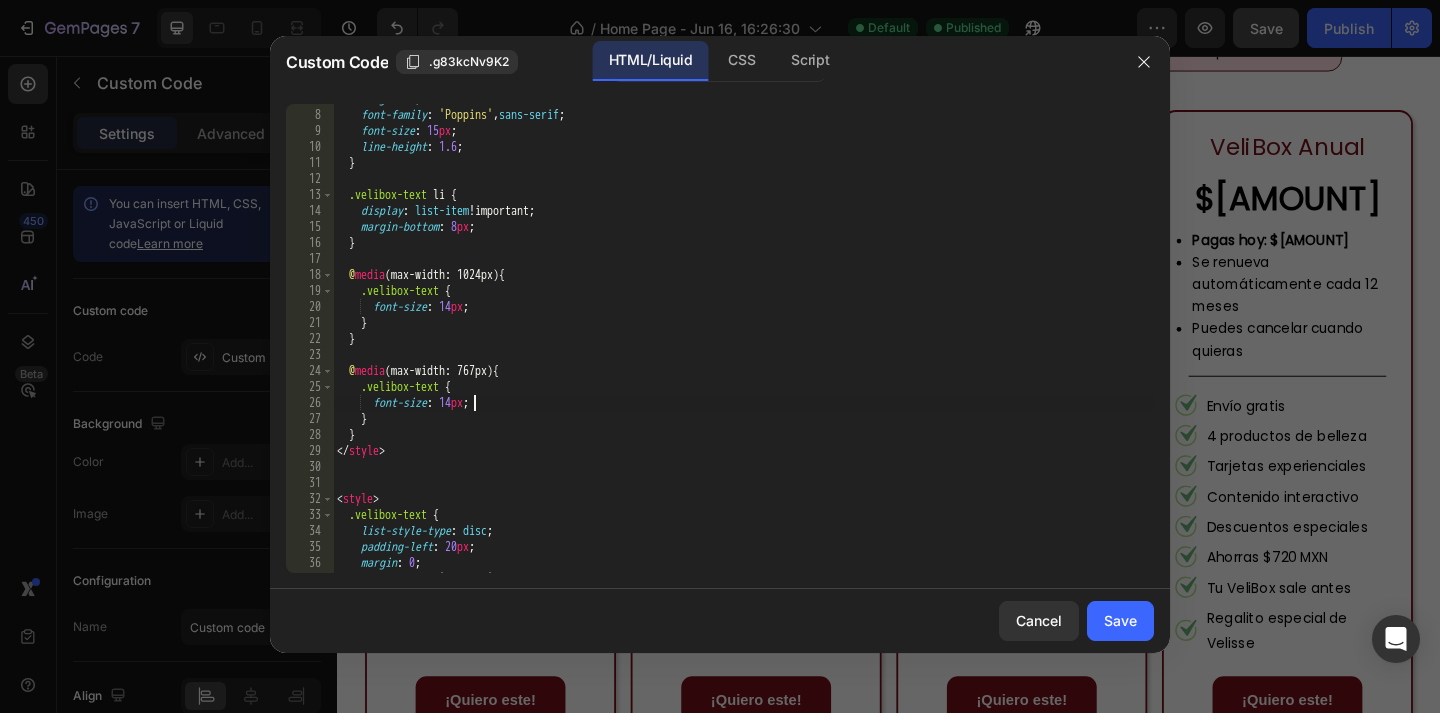 click on "margin :   0 ;      font-family :   ' Poppins ' ,  sans-serif ;      font-size :   15 px ;      line-height :   1.6 ;    }    .velibox-text   li   {      display :   list-item  !important ;      margin-bottom :   8 px ;    }    @ media  (max-width: 1024px)  {      .velibox-text   {         font-size :   14 px ;      }    }    @ media  (max-width: 767px)  {      .velibox-text   {         font-size :   14 px ;      }    } </ style > < style >    .velibox-text   {      list-style-type :   disc ;      padding-left :   20 px ;      margin :   0 ;      font-family :   ' Poppins ' ,  sans-serif ;" at bounding box center [743, 341] 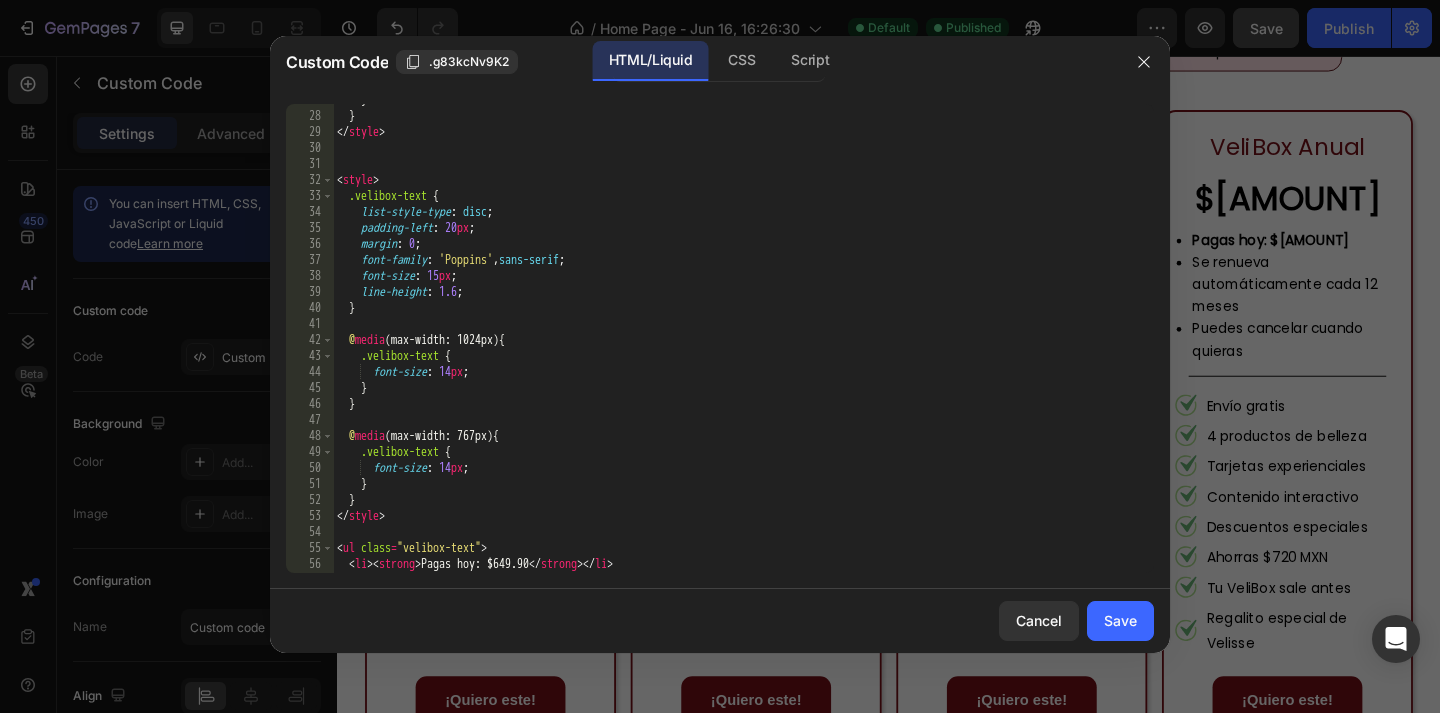 scroll, scrollTop: 428, scrollLeft: 0, axis: vertical 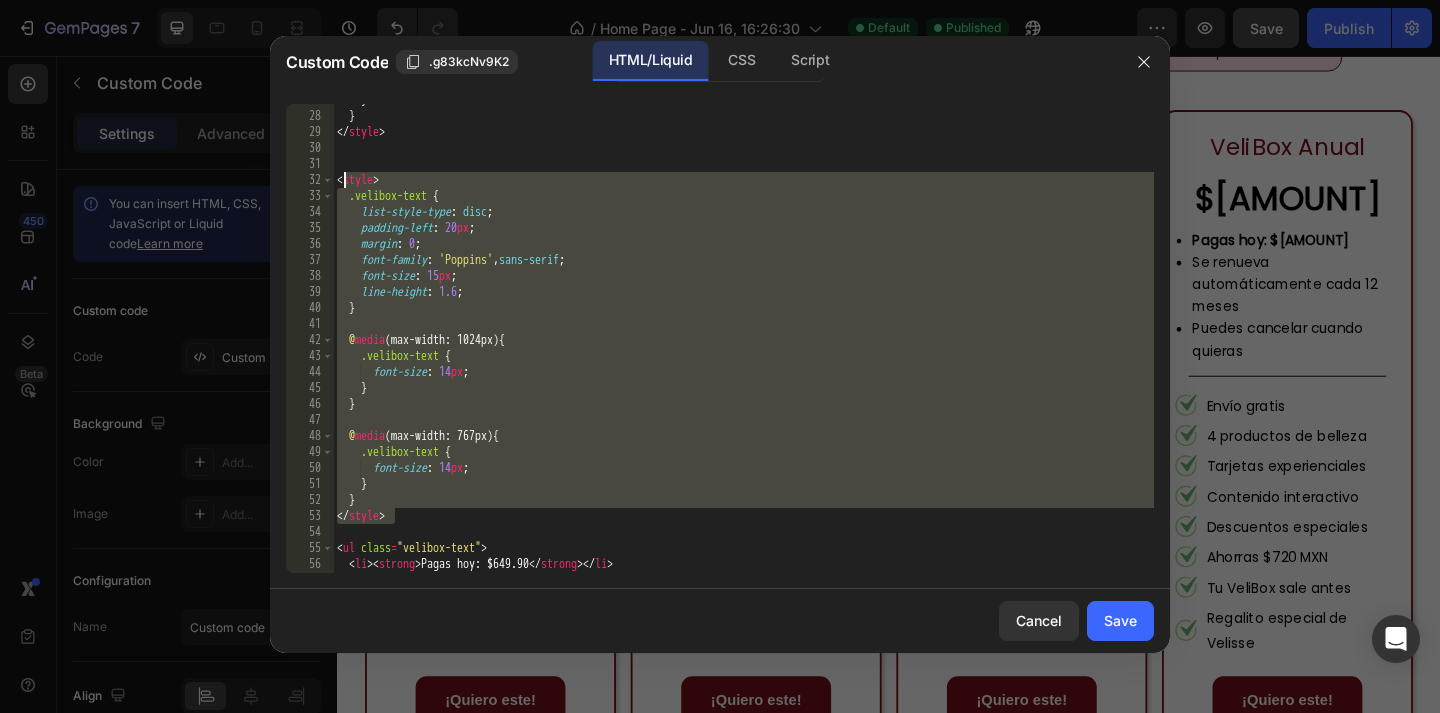 drag, startPoint x: 408, startPoint y: 516, endPoint x: 338, endPoint y: 173, distance: 350.07 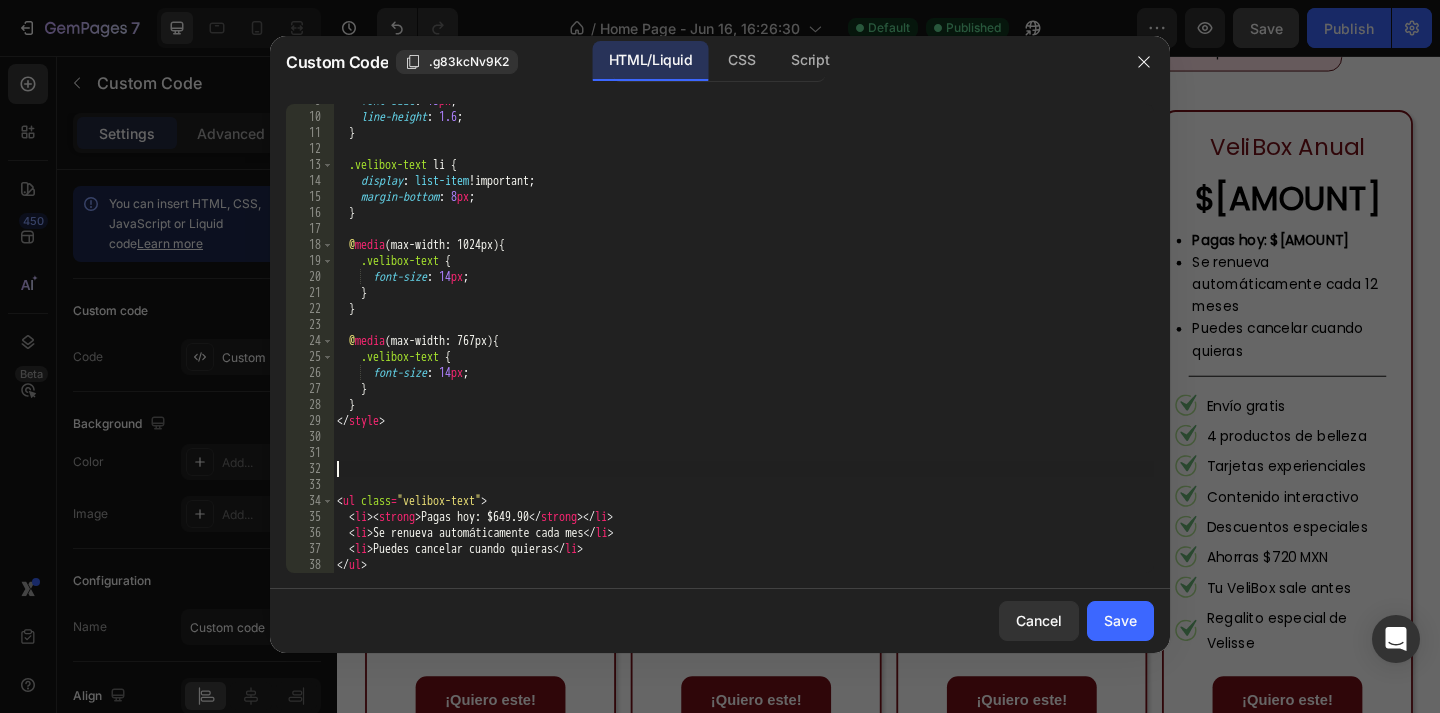 scroll, scrollTop: 0, scrollLeft: 0, axis: both 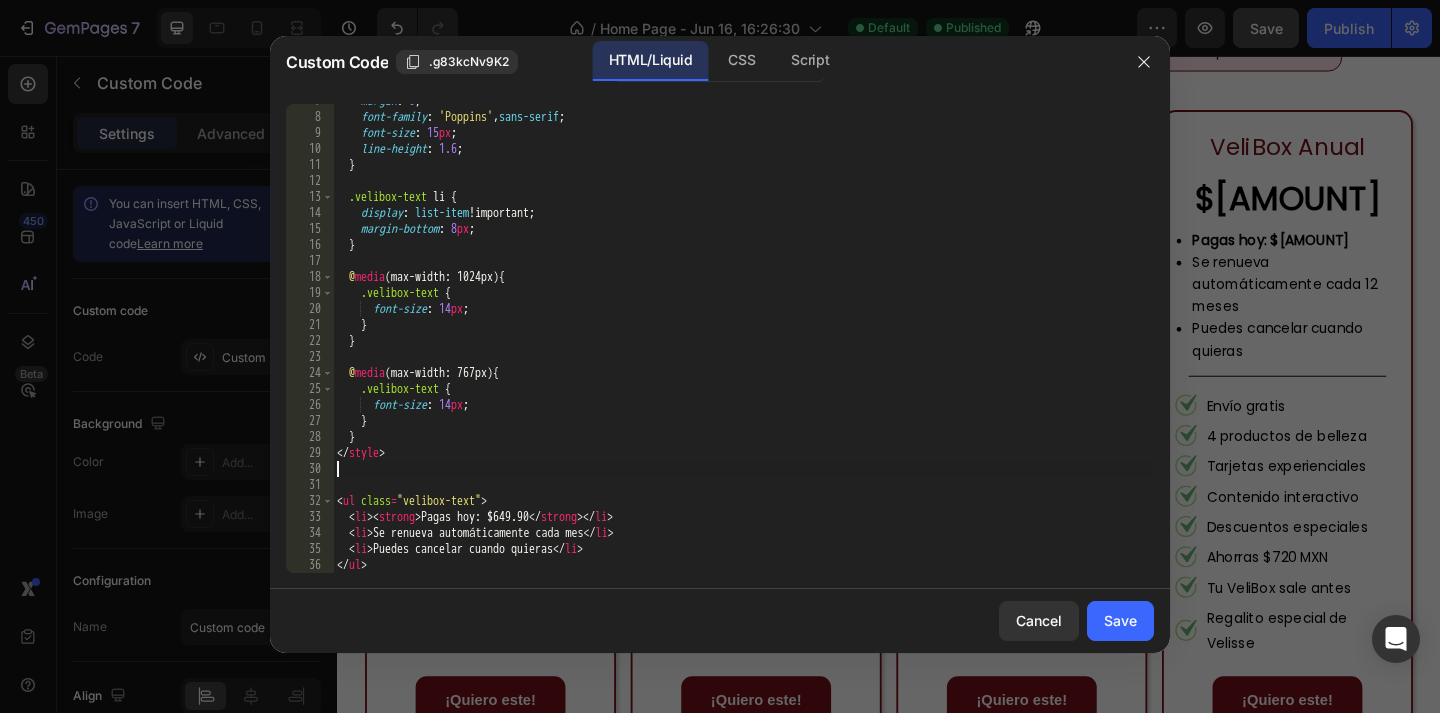 type on "</style>" 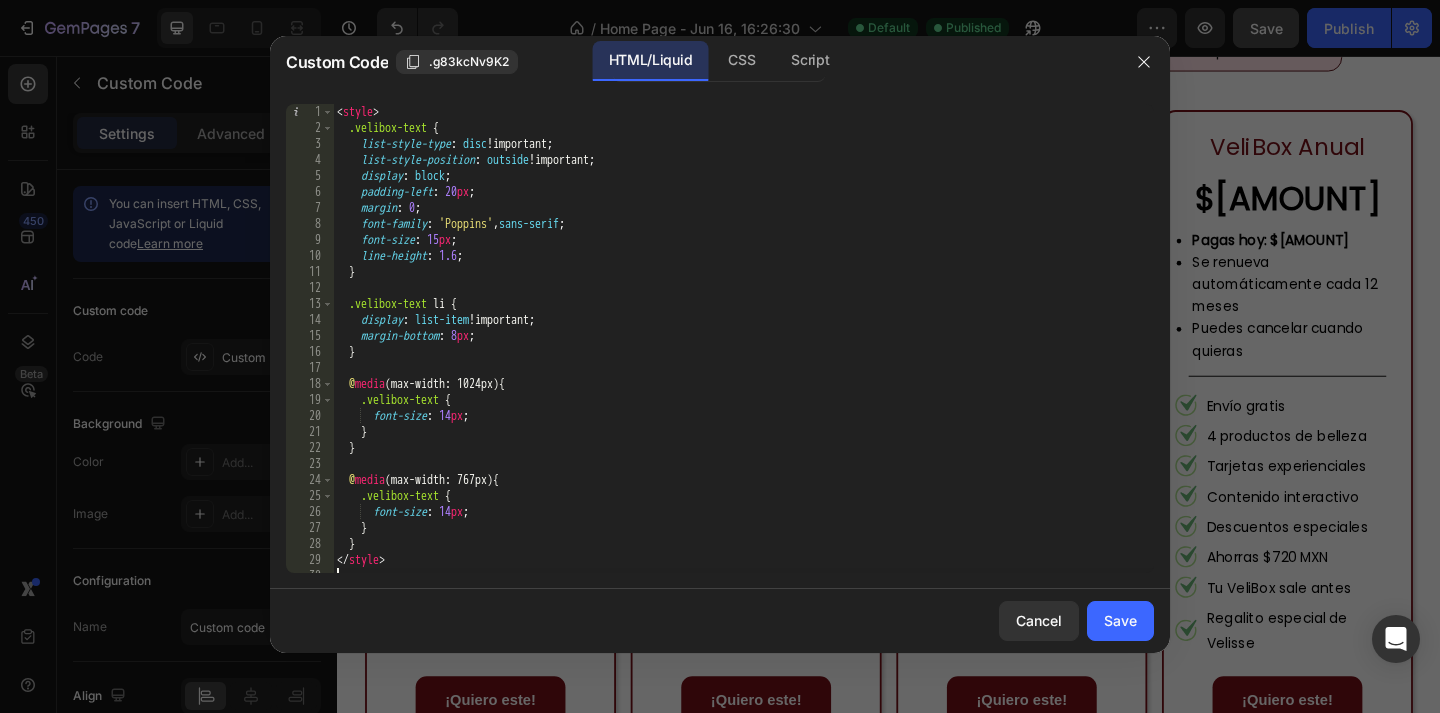 scroll, scrollTop: 0, scrollLeft: 0, axis: both 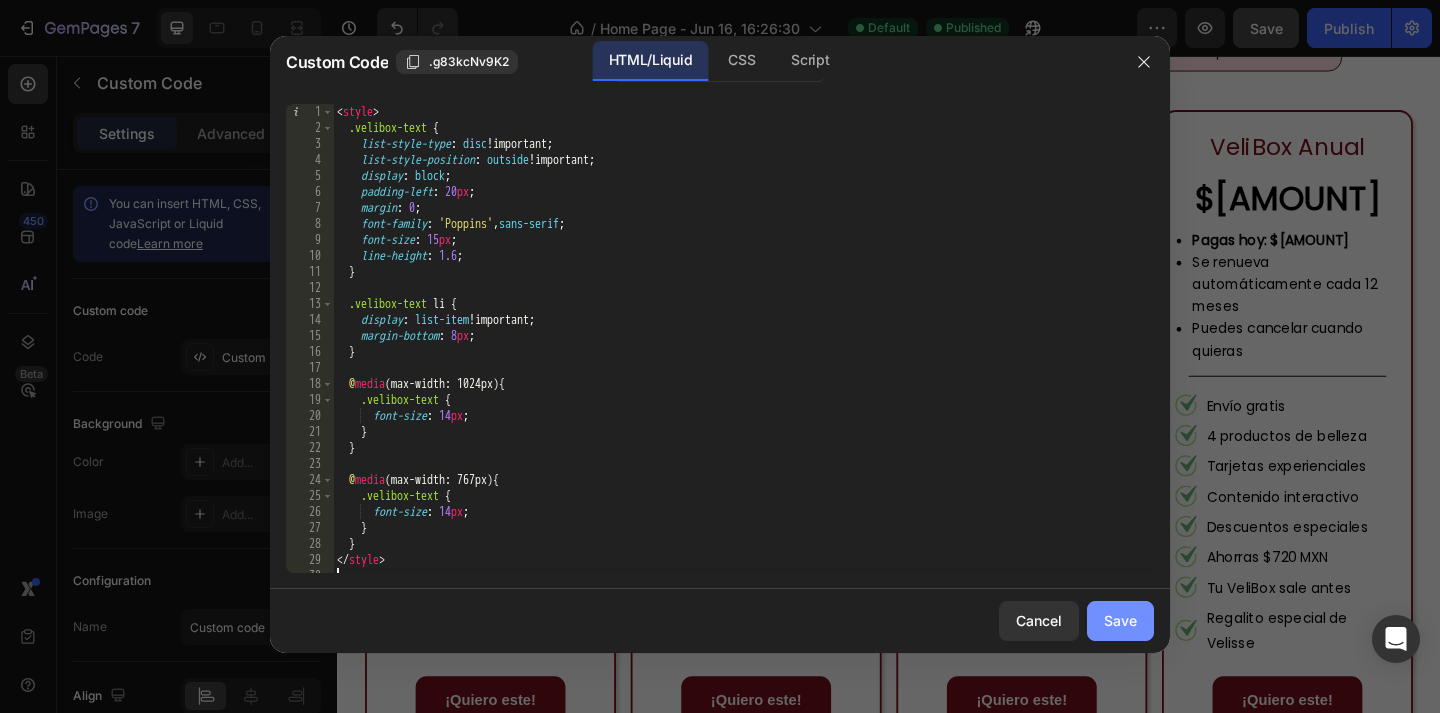 type 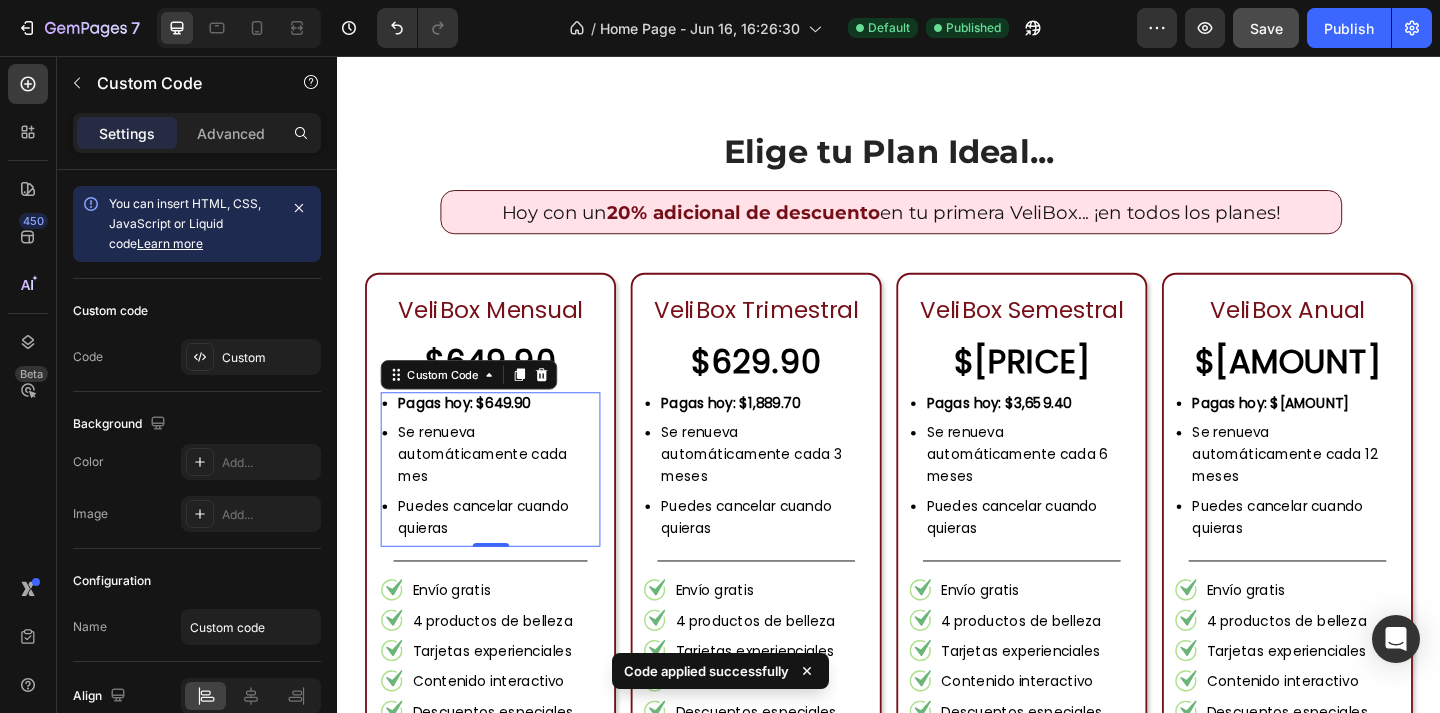 scroll, scrollTop: 1868, scrollLeft: 0, axis: vertical 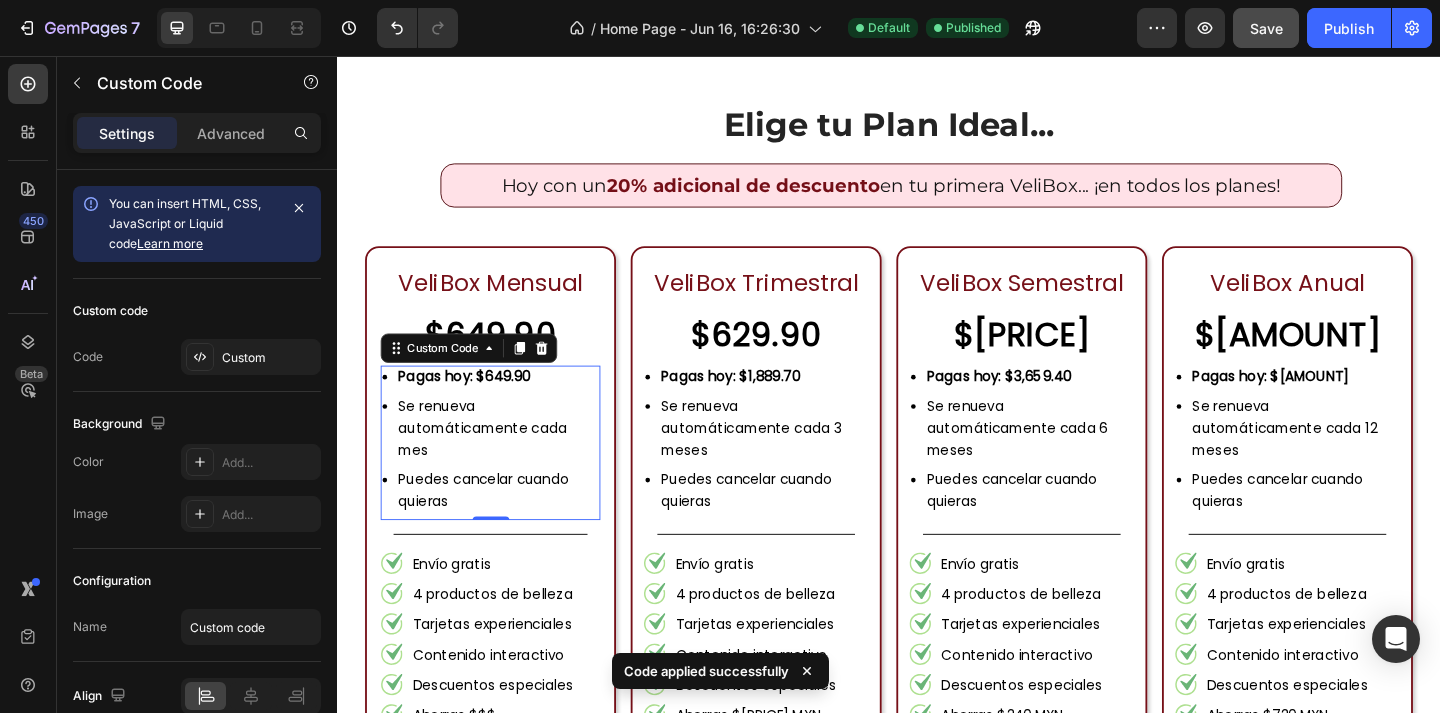 click on "Se renueva automáticamente cada mes" at bounding box center (513, 461) 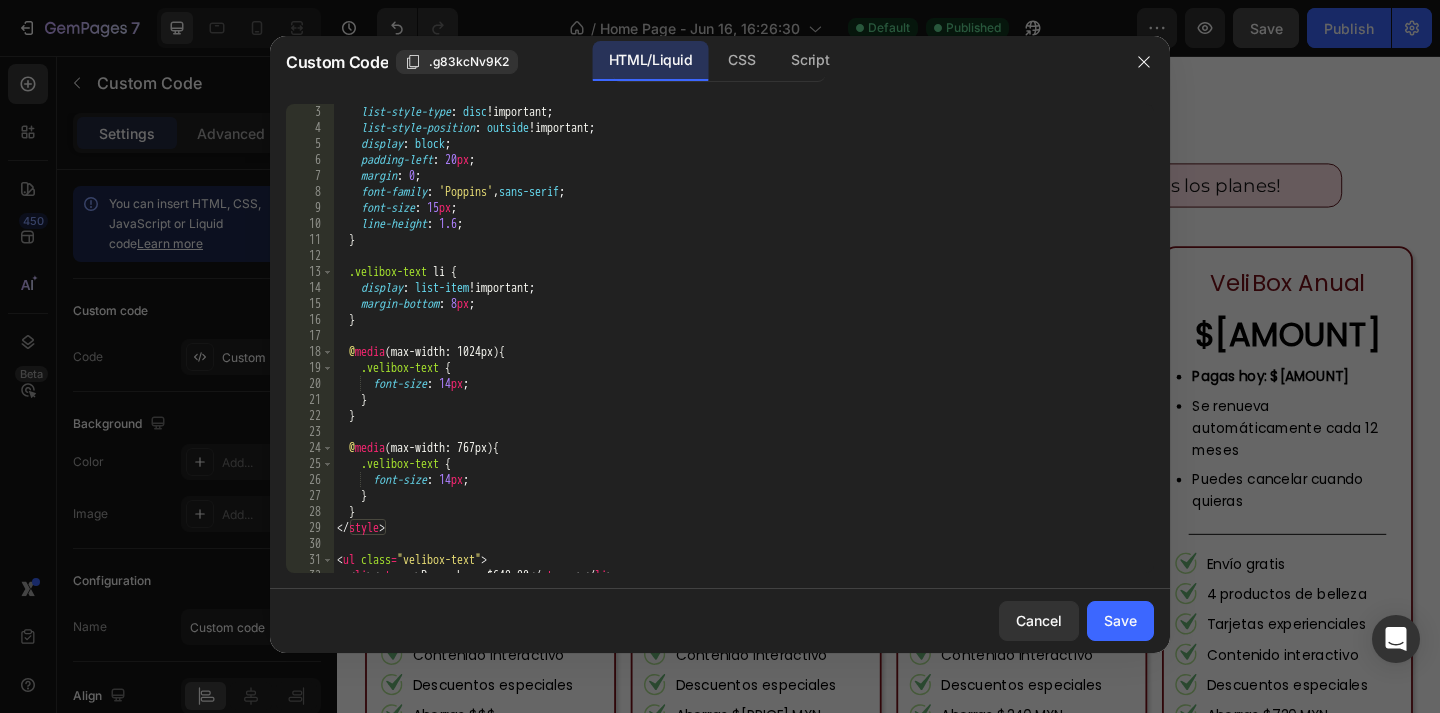 scroll, scrollTop: 0, scrollLeft: 0, axis: both 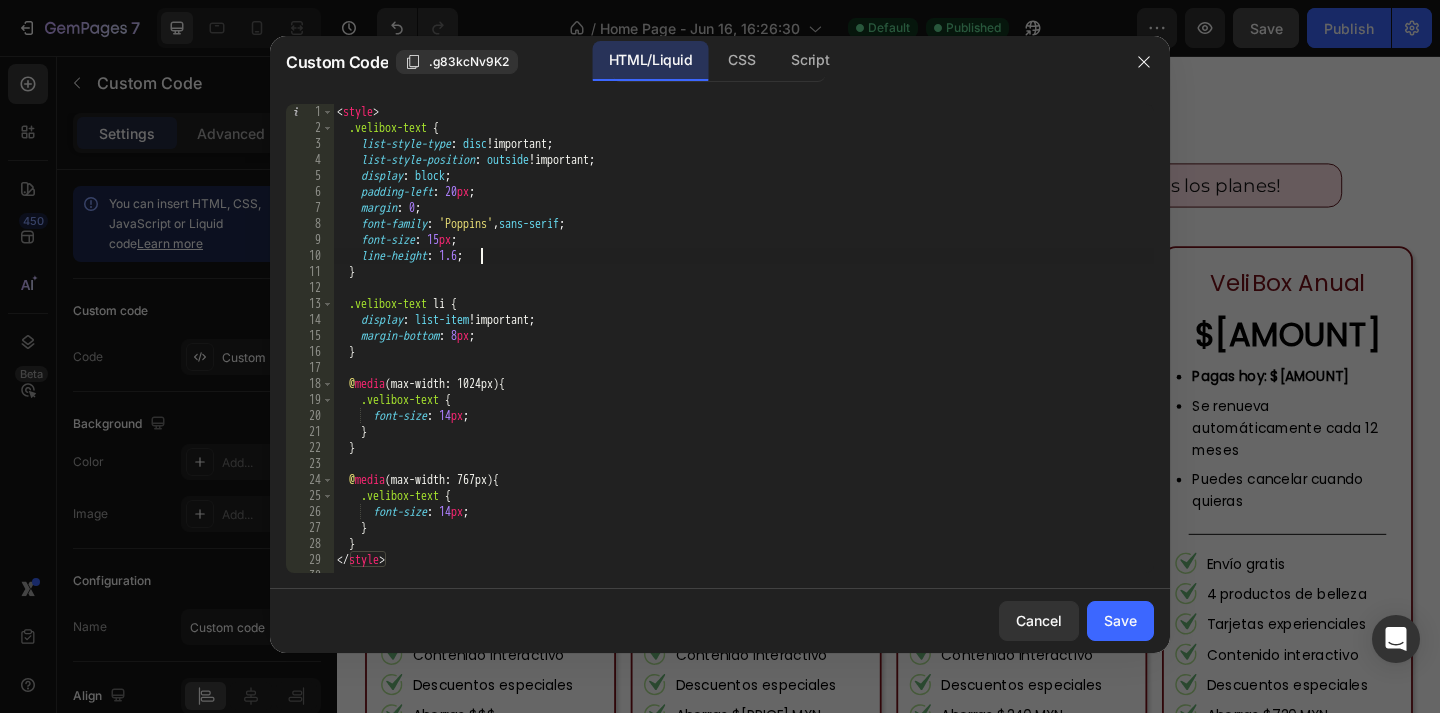 click on "< style >    .velibox-text   {      list-style-type :   disc  !important ;      list-style-position :   outside  !important ;      display :   block ;      padding-left :   20 px ;      margin :   0 ;      font-family :   ' Poppins ' ,  sans-serif ;      font-size :   15 px ;      line-height :   1.6 ;    }    .velibox-text   li   {      display :   list-item  !important ;      margin-bottom :   8 px ;    }    @ media  (max-width: 1024px)  {      .velibox-text   {         font-size :   14 px ;      }    }    @ media  (max-width: 767px)  {      .velibox-text   {         font-size :   14 px ;      }    } </ style > < ul   class = "velibox-text" >" at bounding box center (743, 354) 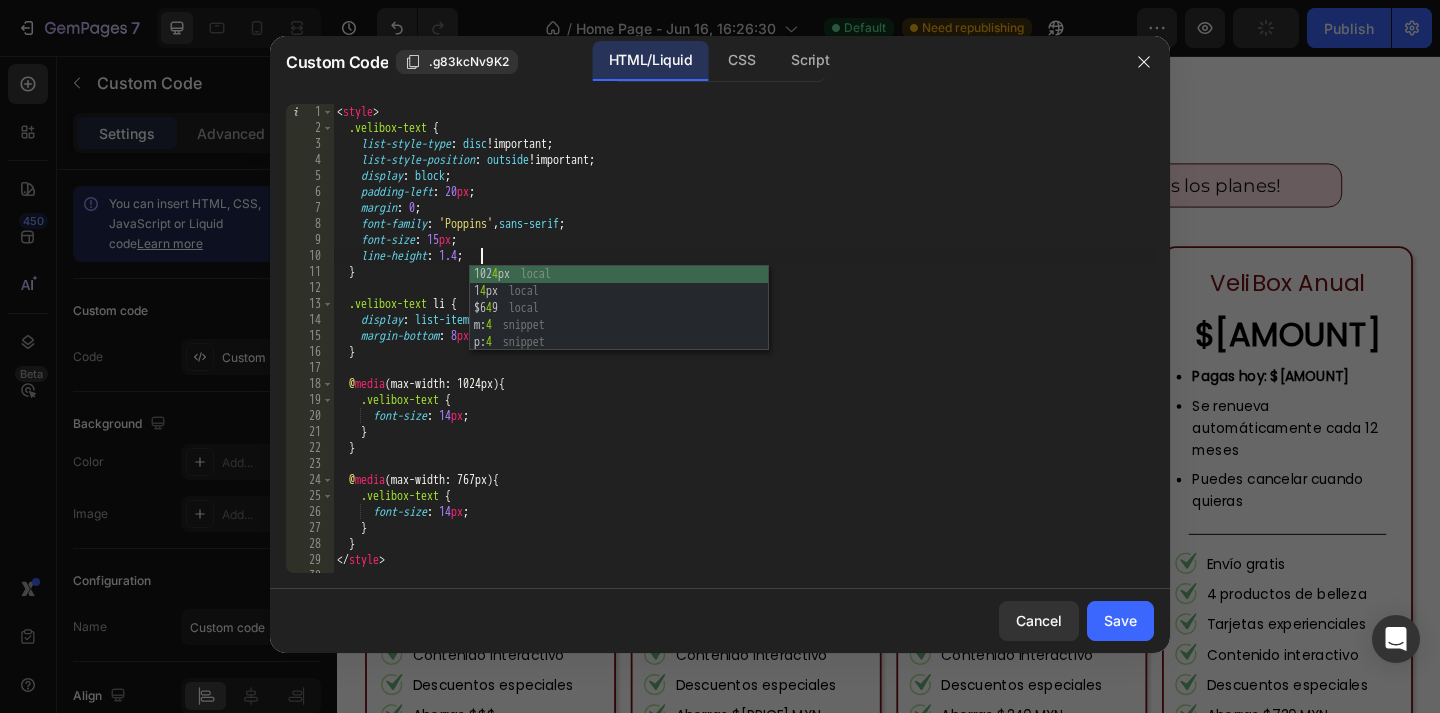 scroll, scrollTop: 0, scrollLeft: 11, axis: horizontal 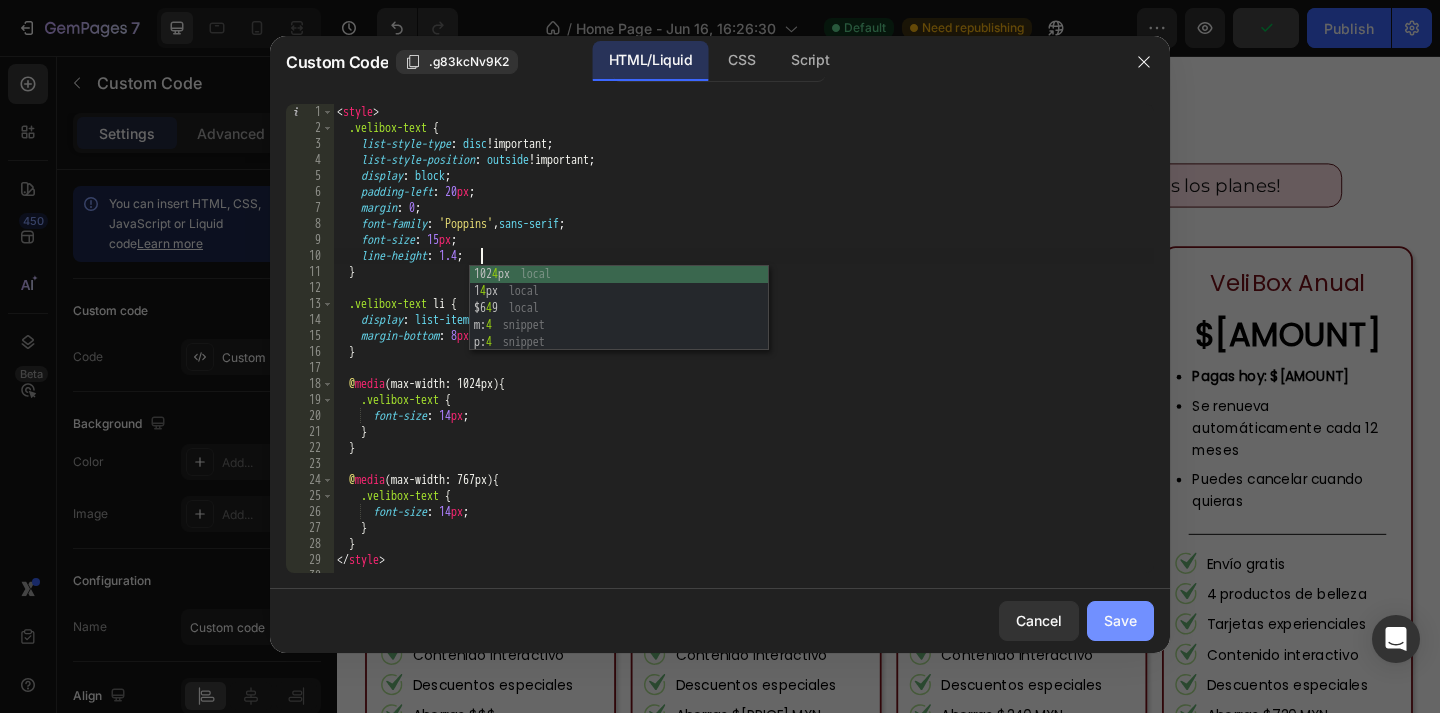 type on "line-height: 1.4;" 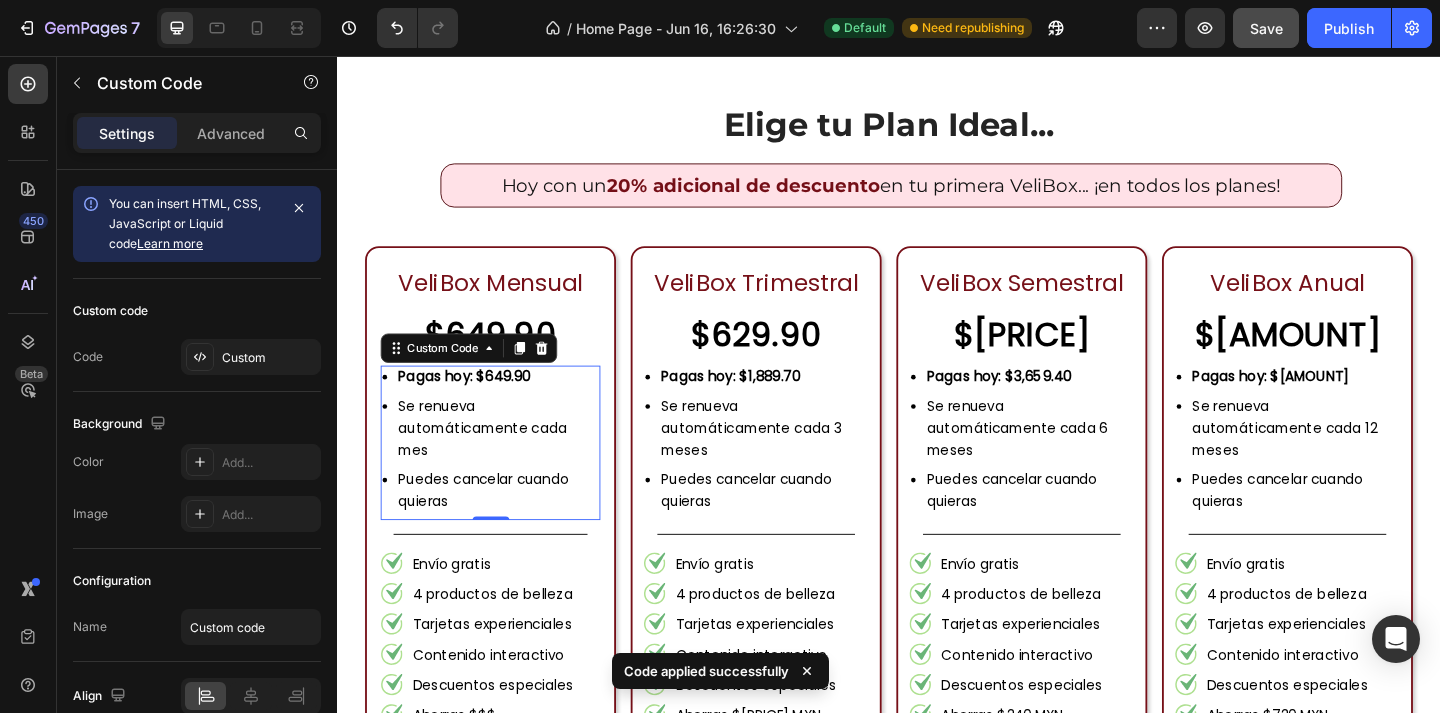click on "Se renueva automáticamente cada mes" at bounding box center [513, 461] 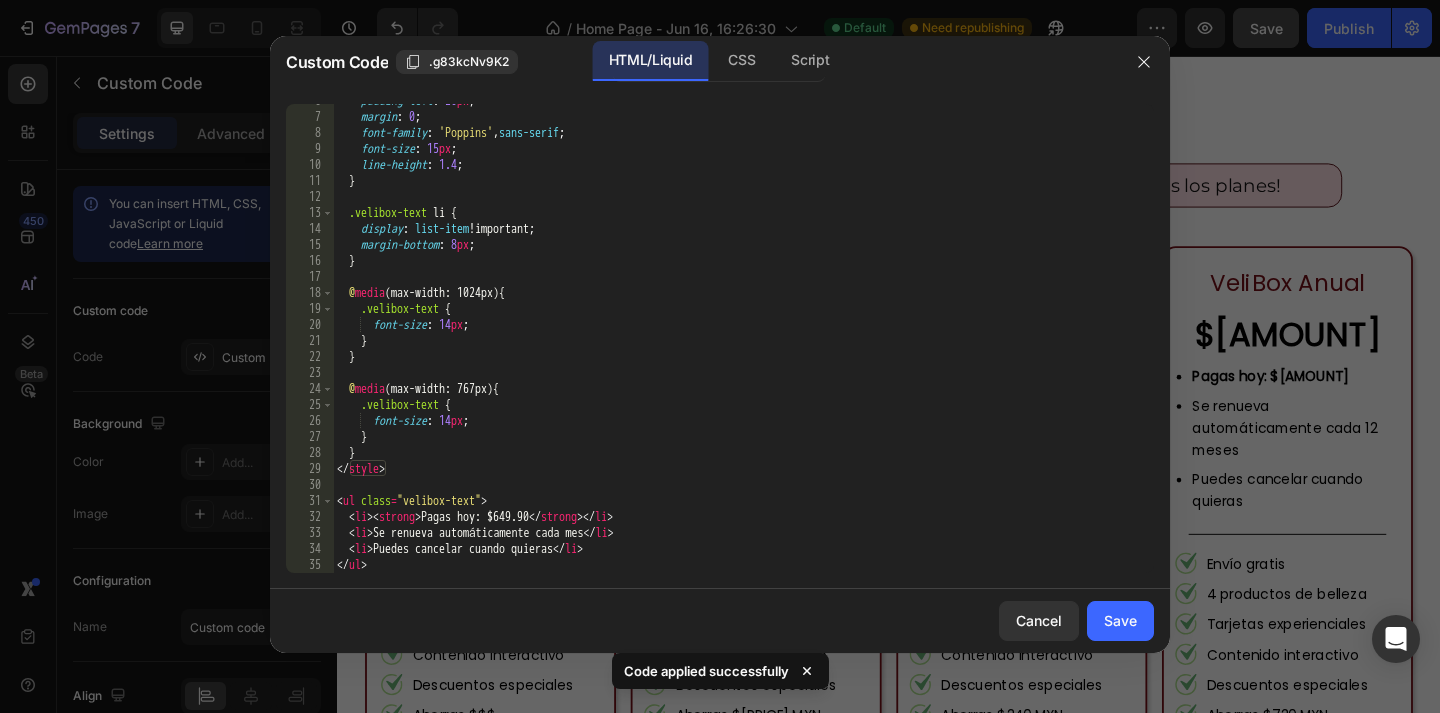 scroll, scrollTop: 91, scrollLeft: 0, axis: vertical 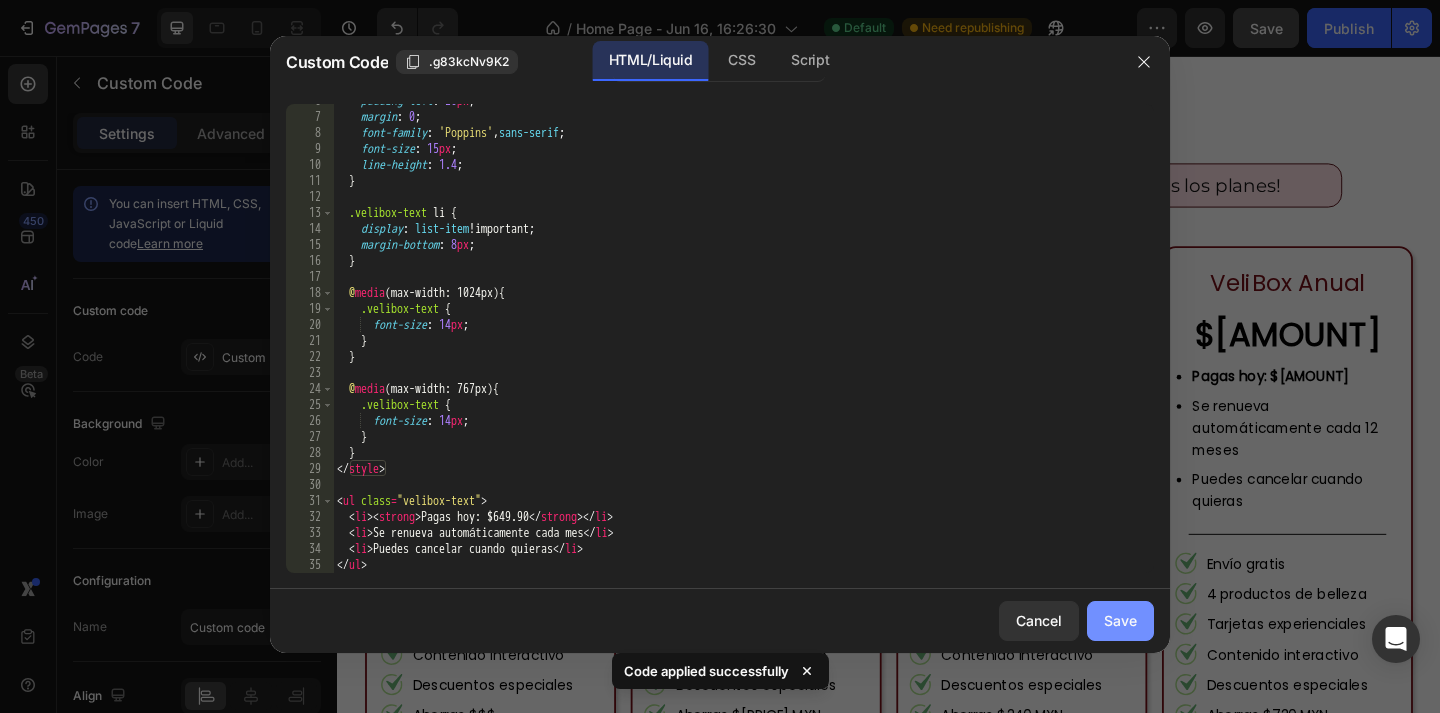 click on "Save" at bounding box center (1120, 620) 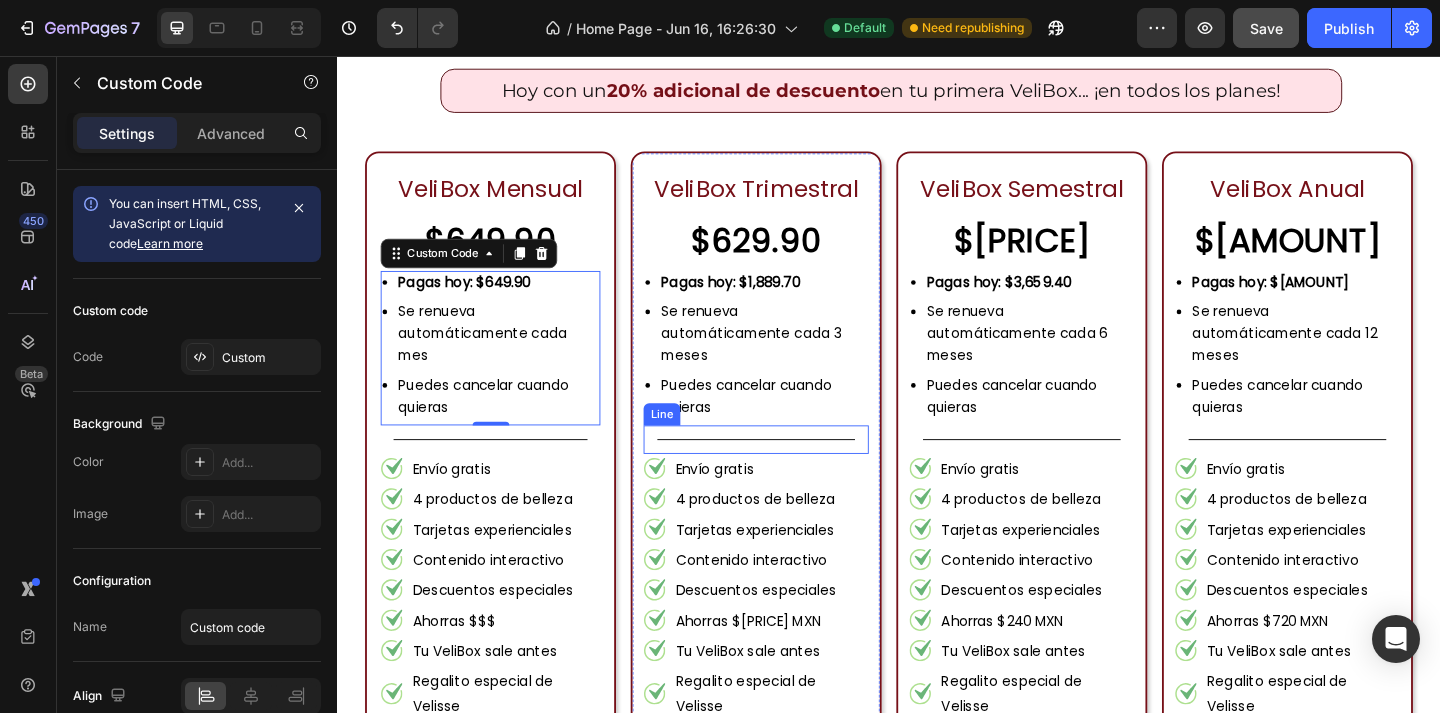 scroll, scrollTop: 1916, scrollLeft: 0, axis: vertical 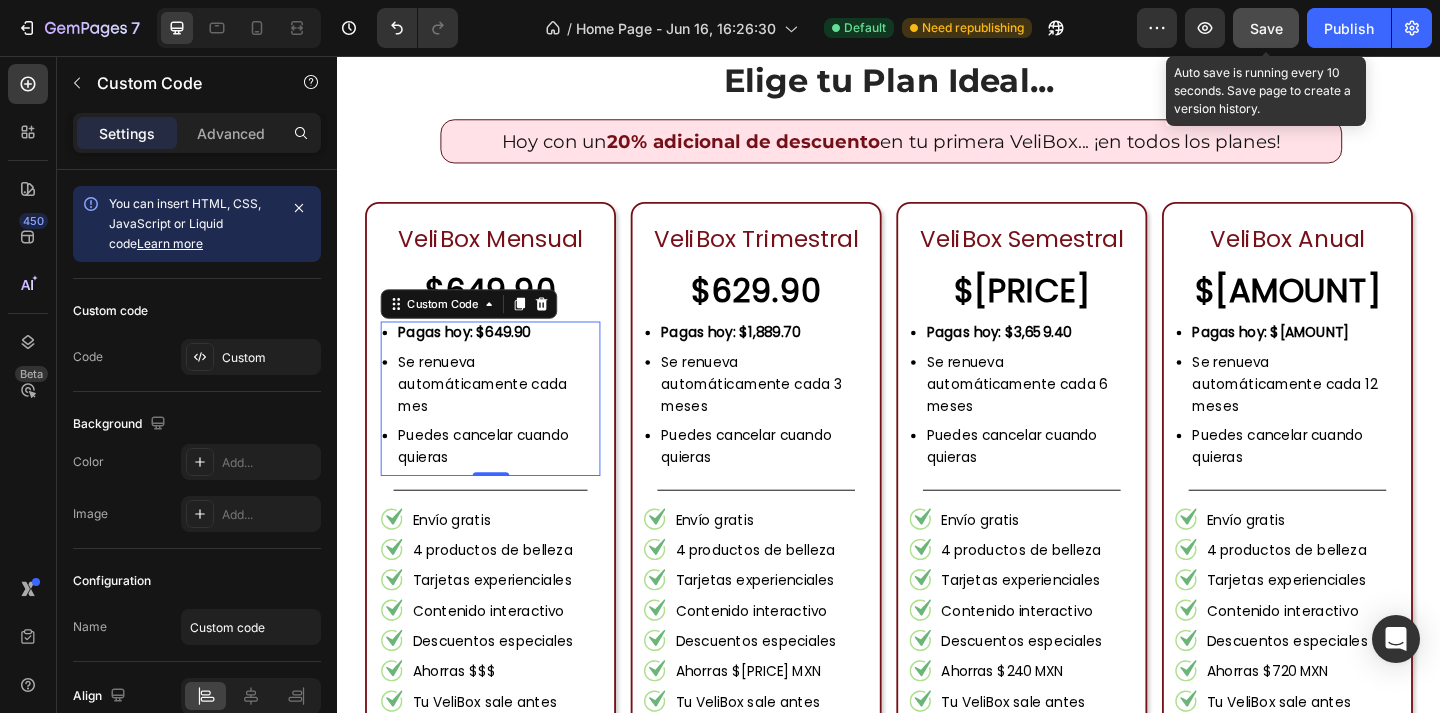 click on "Save" at bounding box center [1266, 28] 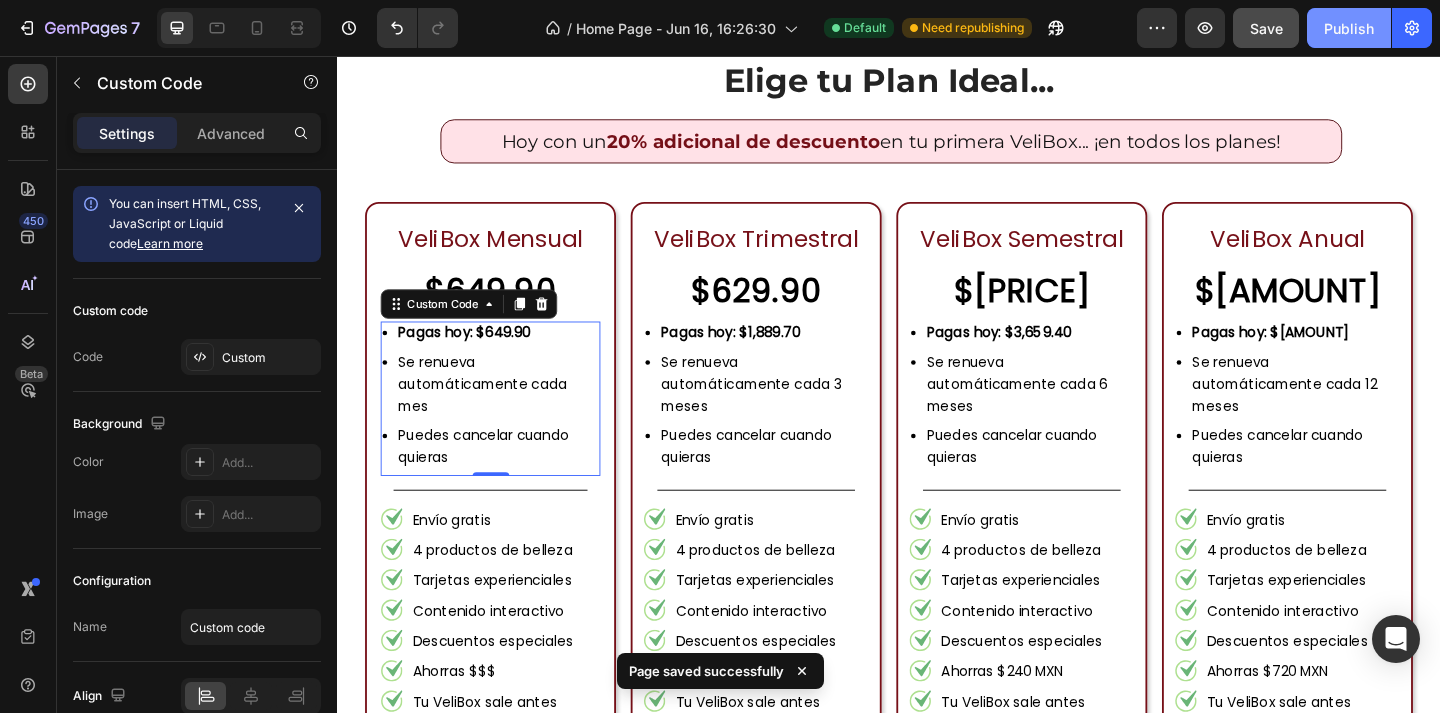 click on "Publish" at bounding box center [1349, 28] 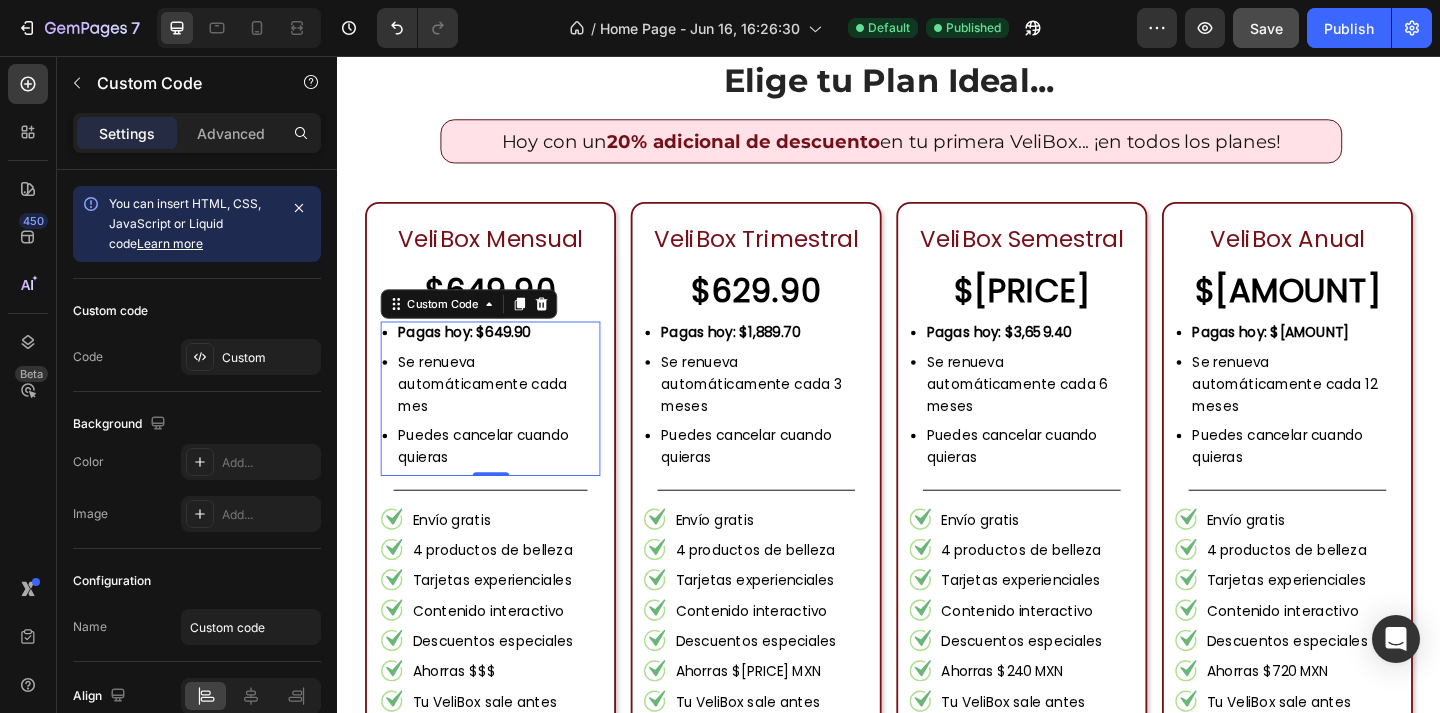 click on "Puedes cancelar cuando quieras" at bounding box center (513, 481) 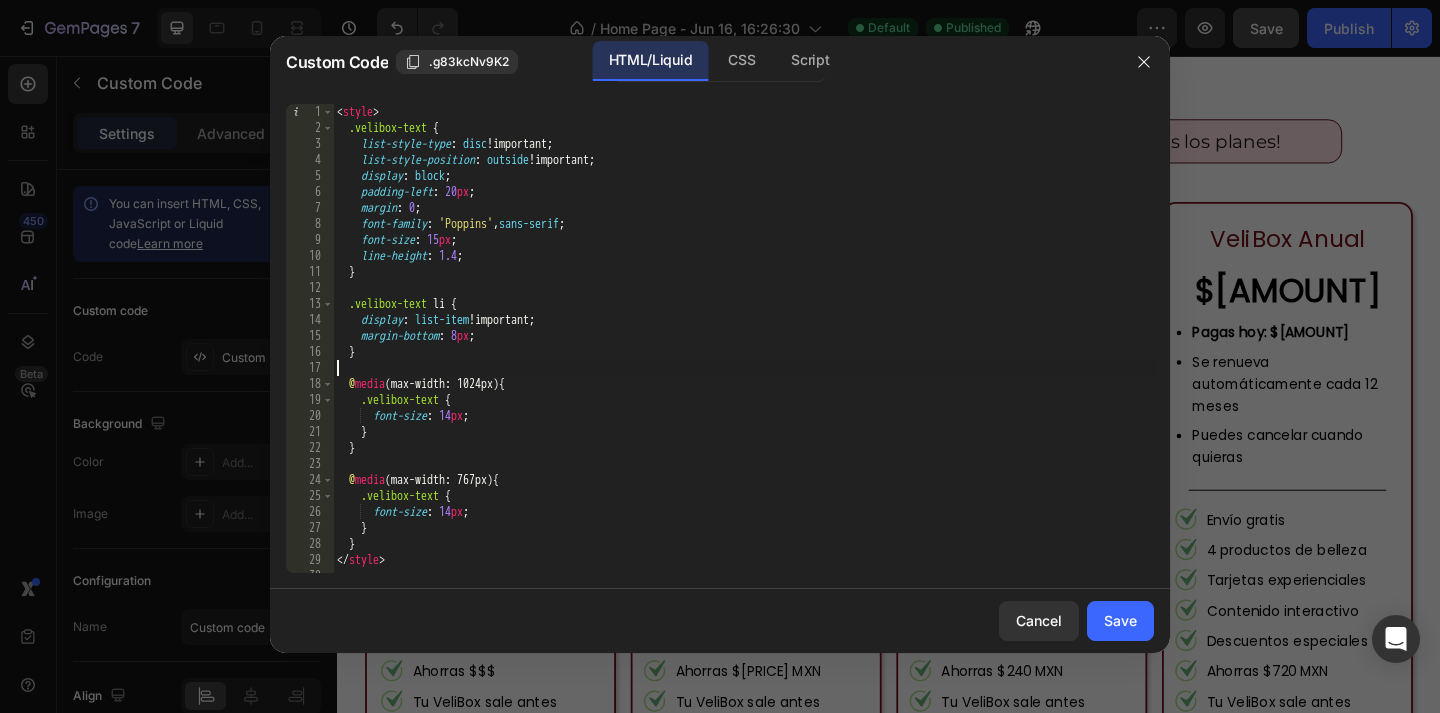 click on "< style >    .velibox-text   {      list-style-type :   disc  !important ;      list-style-position :   outside  !important ;      display :   block ;      padding-left :   20 px ;      margin :   0 ;      font-family :   ' Poppins ' ,  sans-serif ;      font-size :   15 px ;      line-height :   1.4 ;    }    .velibox-text   li   {      display :   list-item  !important ;      margin-bottom :   8 px ;    }    @ media  (max-width: 1024px)  {      .velibox-text   {         font-size :   14 px ;      }    }    @ media  (max-width: 767px)  {      .velibox-text   {         font-size :   14 px ;      }    } </ style > < ul   class = "velibox-text" >" at bounding box center [743, 354] 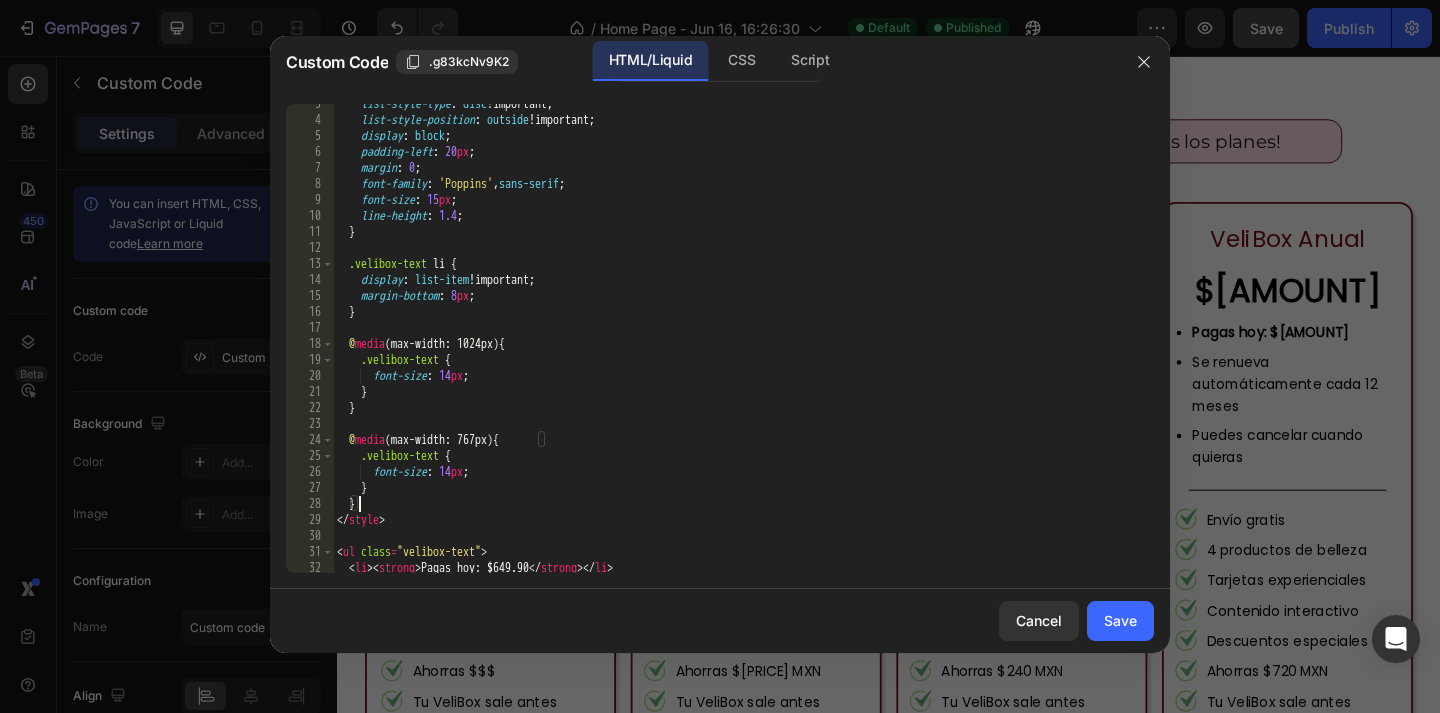 click on "list-style-type :   disc  !important ;      list-style-position :   outside  !important ;      display :   block ;      padding-left :   20 px ;      margin :   0 ;      font-family :   ' Poppins ' ,  sans-serif ;      font-size :   15 px ;      line-height :   1.4 ;    }    .velibox-text   li   {      display :   list-item  !important ;      margin-bottom :   8 px ;    }    @ media  (max-width: 1024px)  {      .velibox-text   {         font-size :   14 px ;      }    }    @ media  (max-width: 767px)  {      .velibox-text   {         font-size :   14 px ;      }    } </ style > < ul   class = "velibox-text" >    < li > < strong > Pagas hoy: $649.90 </ strong > </ li >    < li > Se renueva automáticamente cada mes </ li >" at bounding box center [743, 346] 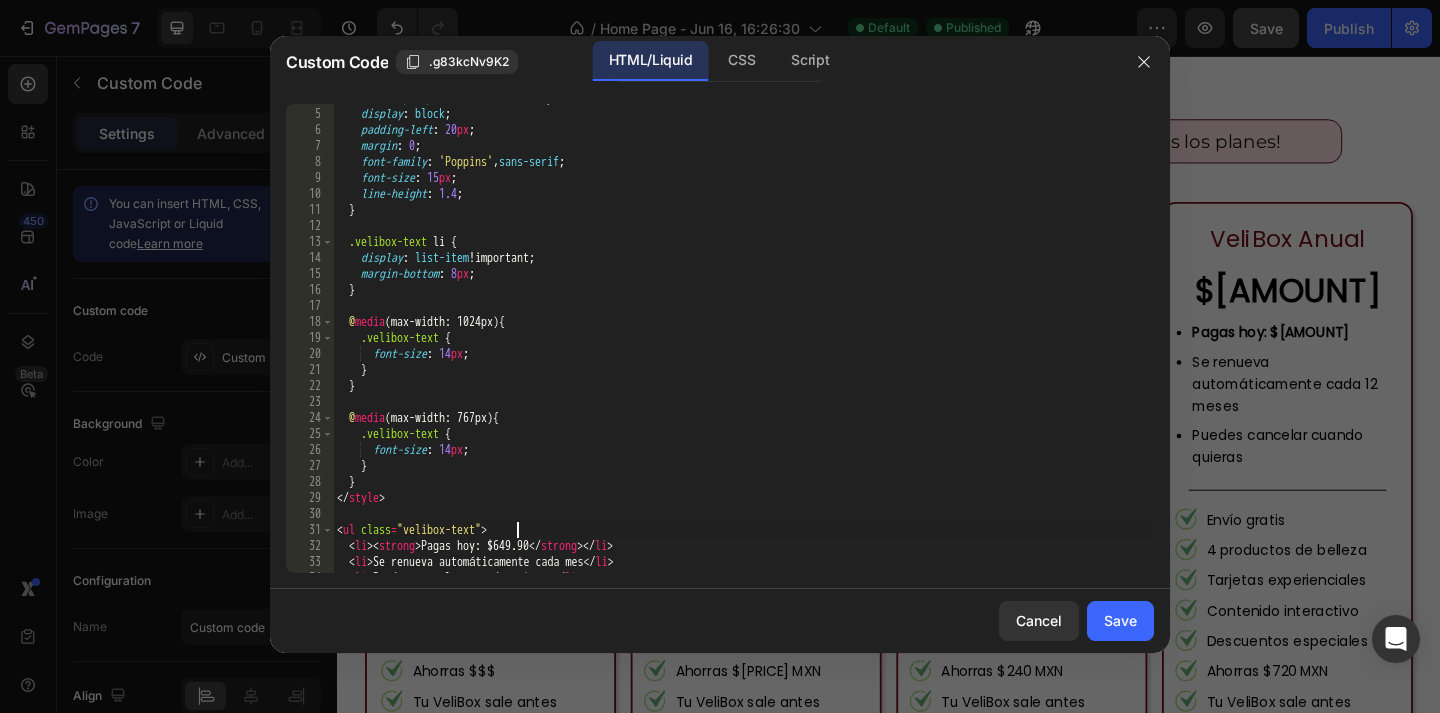 scroll, scrollTop: 91, scrollLeft: 0, axis: vertical 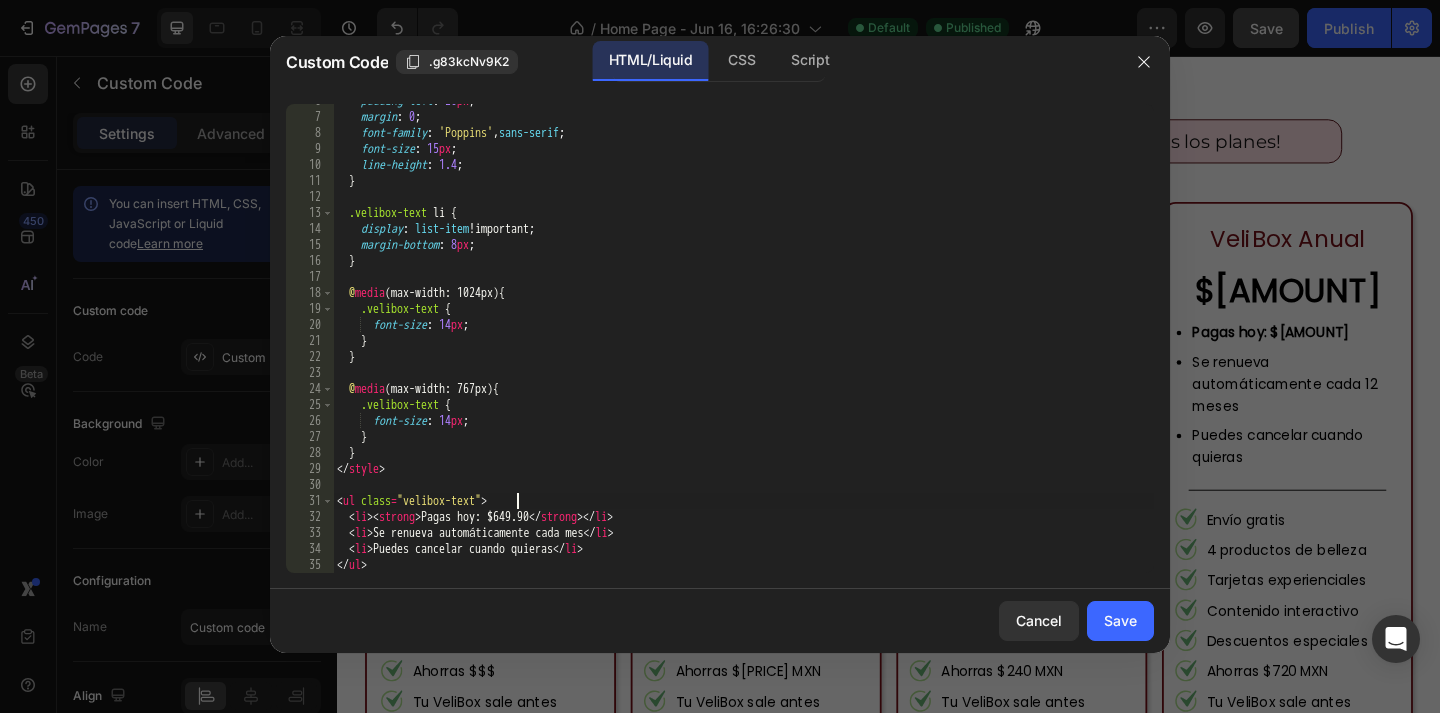 click on "padding-left :   20 px ;      margin :   0 ;      font-family :   ' Poppins ' ,  sans-serif ;      font-size :   15 px ;      line-height :   1.4 ;    }    .velibox-text   li   {      display :   list-item  !important ;      margin-bottom :   8 px ;    }    @ media  (max-width: 1024px)  {      .velibox-text   {         font-size :   14 px ;      }    }    @ media  (max-width: 767px)  {      .velibox-text   {         font-size :   14 px ;      }    } </ style > < ul   class = "velibox-text" >    < li > < strong > Pagas hoy: $649.90 </ strong > </ li >    < li > Se renueva automáticamente cada mes </ li >    < li > Puedes cancelar cuando quieras </ li > </ ul >" at bounding box center [743, 343] 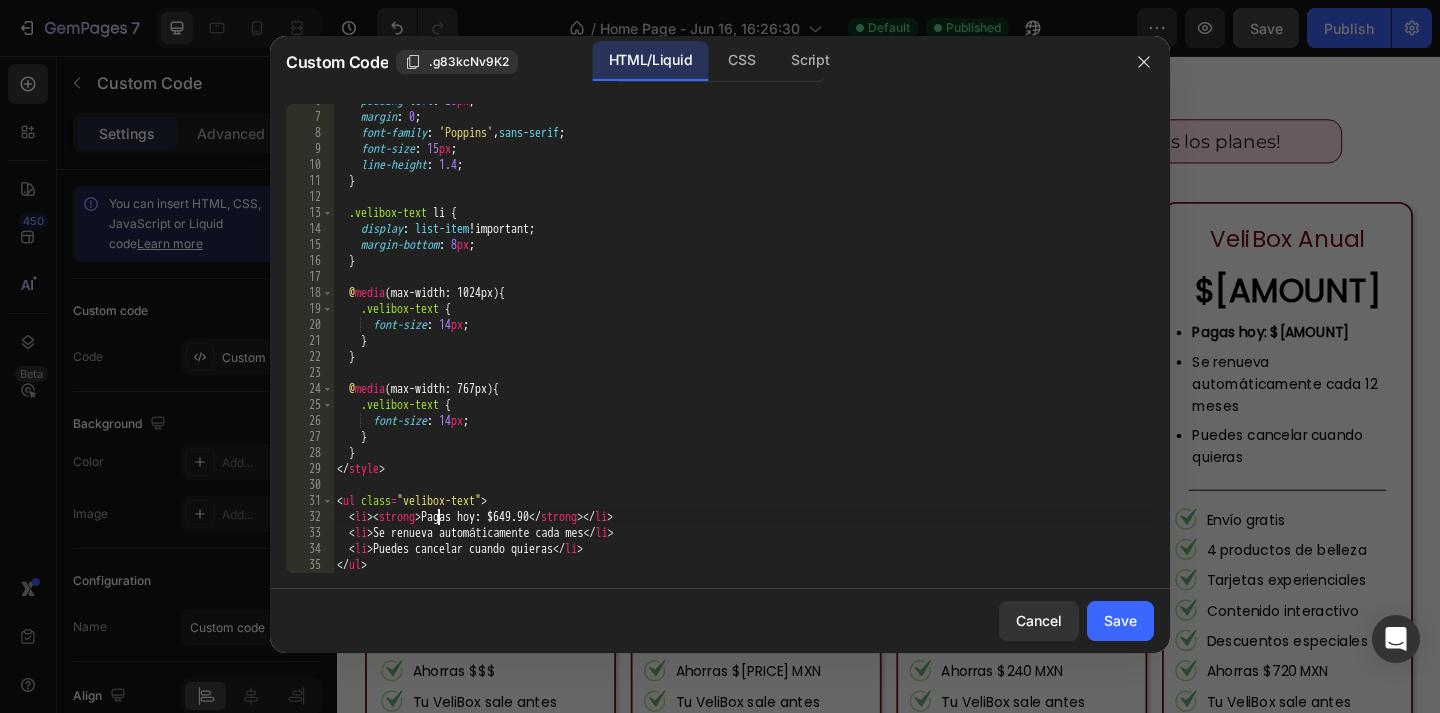 paste on "•" 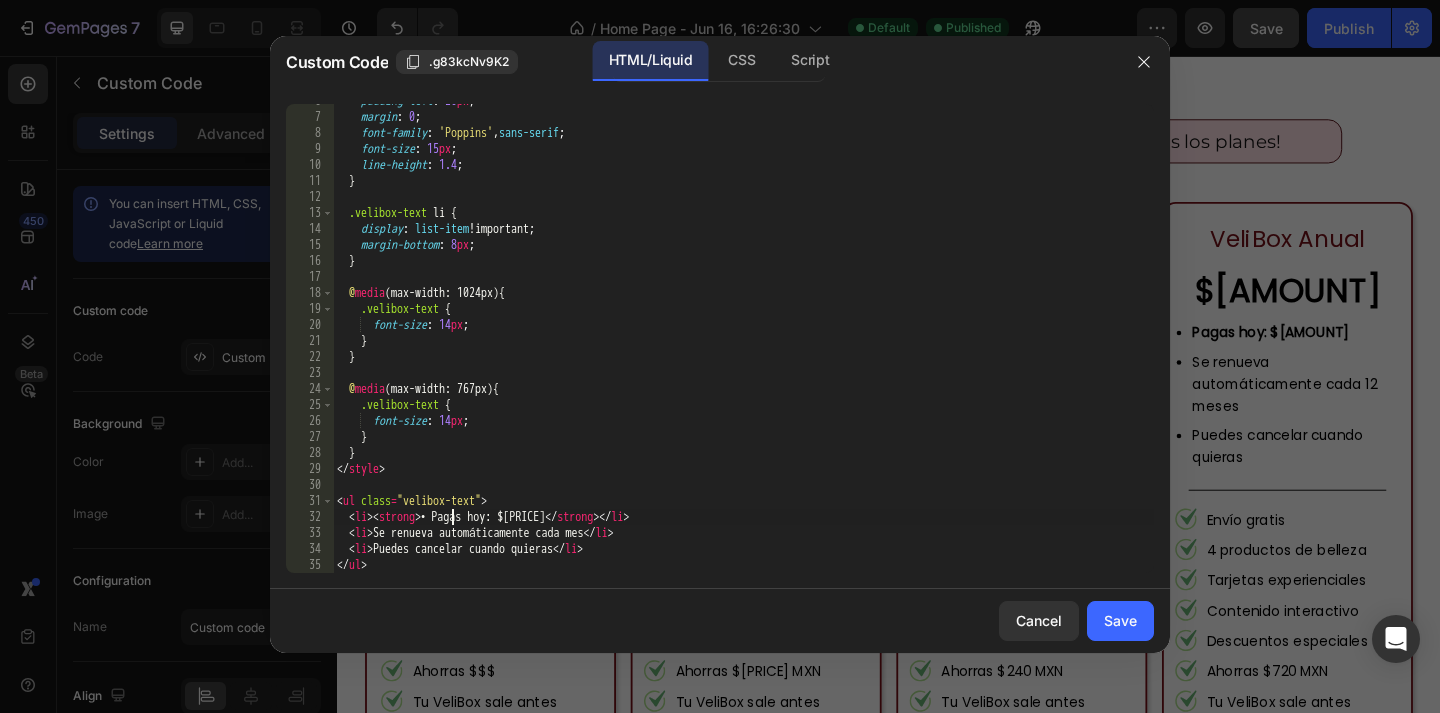 scroll, scrollTop: 0, scrollLeft: 9, axis: horizontal 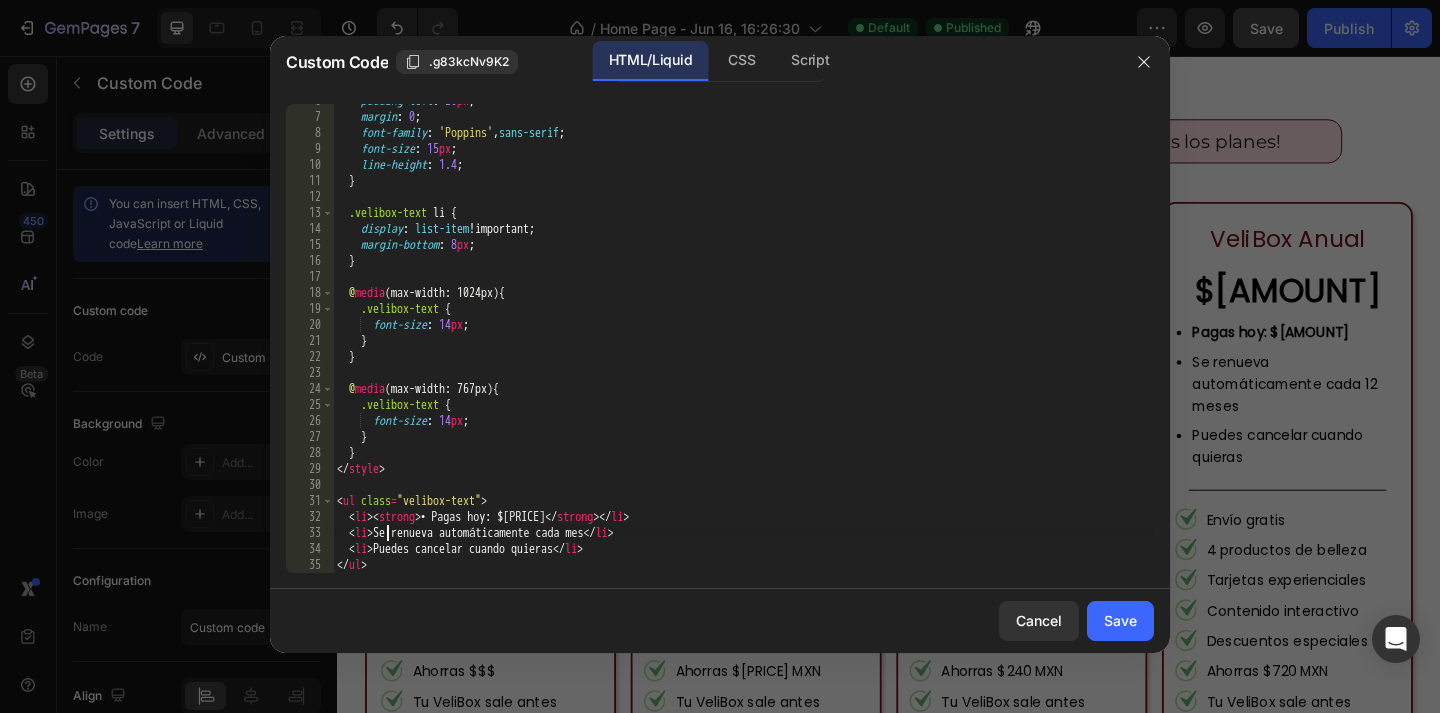 click on "padding-left :   20 px ;      margin :   0 ;      font-family :   ' Poppins ' ,  sans-serif ;      font-size :   15 px ;      line-height :   1.4 ;    }    .velibox-text   li   {      display :   list-item  !important ;      margin-bottom :   8 px ;    }    @ media  (max-width: 1024px)  {      .velibox-text   {         font-size :   14 px ;      }    }    @ media  (max-width: 767px)  {      .velibox-text   {         font-size :   14 px ;      }    } </ style > < ul   class = "velibox-text" >    < li > < strong > • Pagas hoy: $649.90 </ strong > </ li >    < li > Se renueva automáticamente cada mes </ li >    < li > Puedes cancelar cuando quieras </ li > </ ul >" at bounding box center [743, 343] 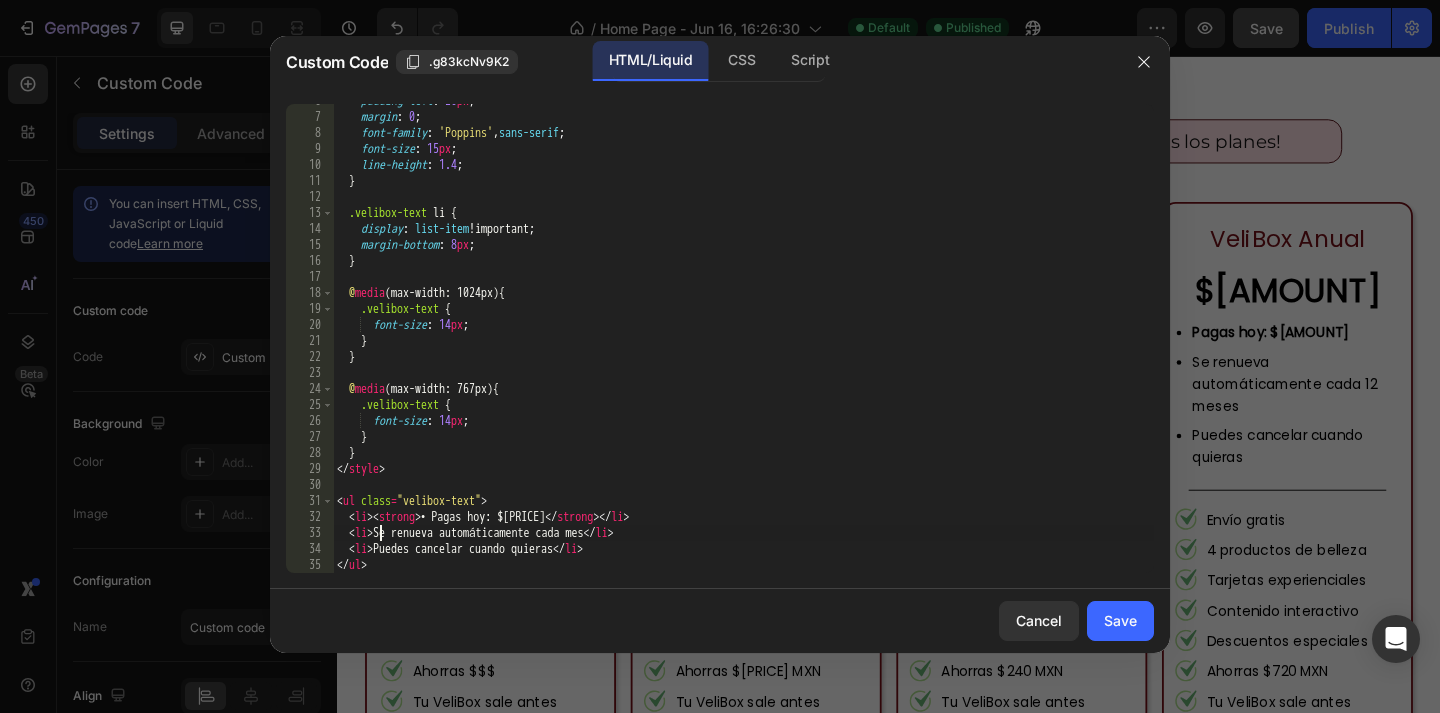 paste on "•" 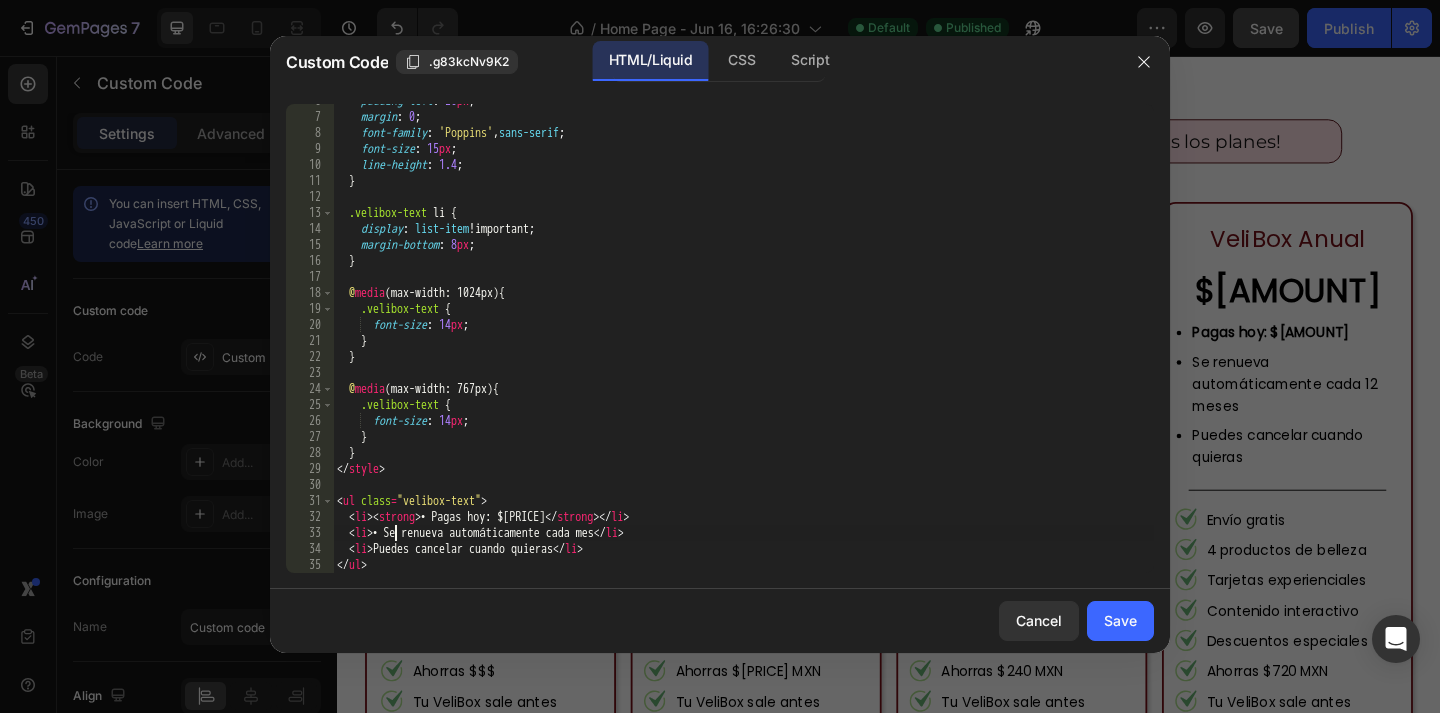 scroll, scrollTop: 0, scrollLeft: 5, axis: horizontal 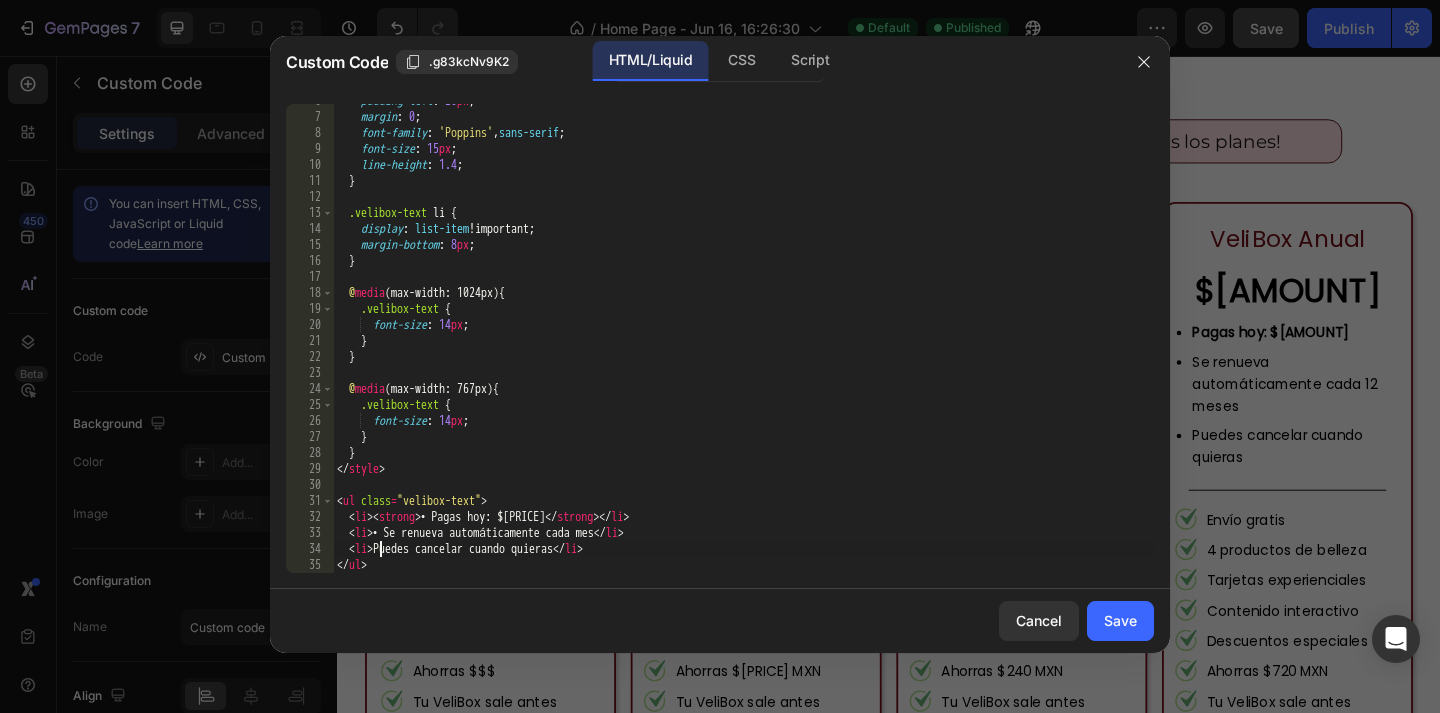 paste on "•" 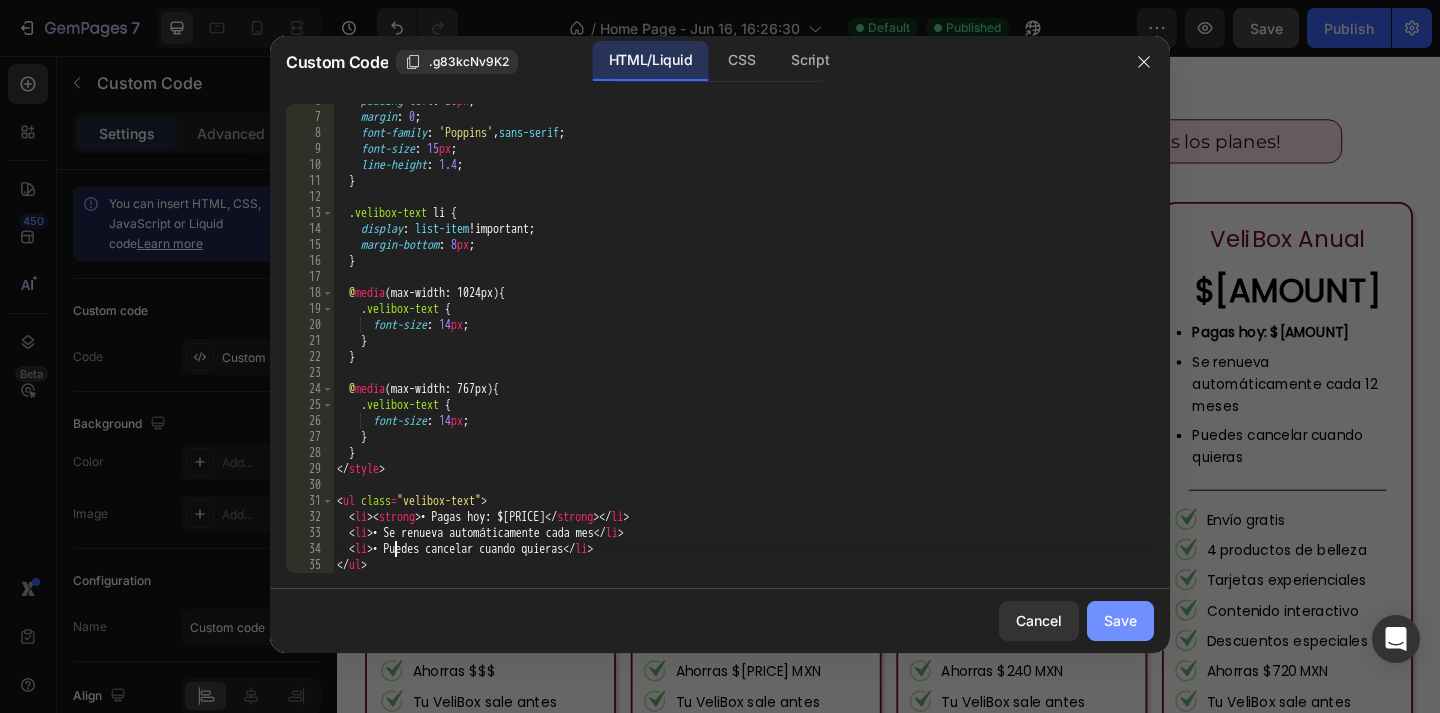 type on "<li>• Puedes cancelar cuando quieras</li>" 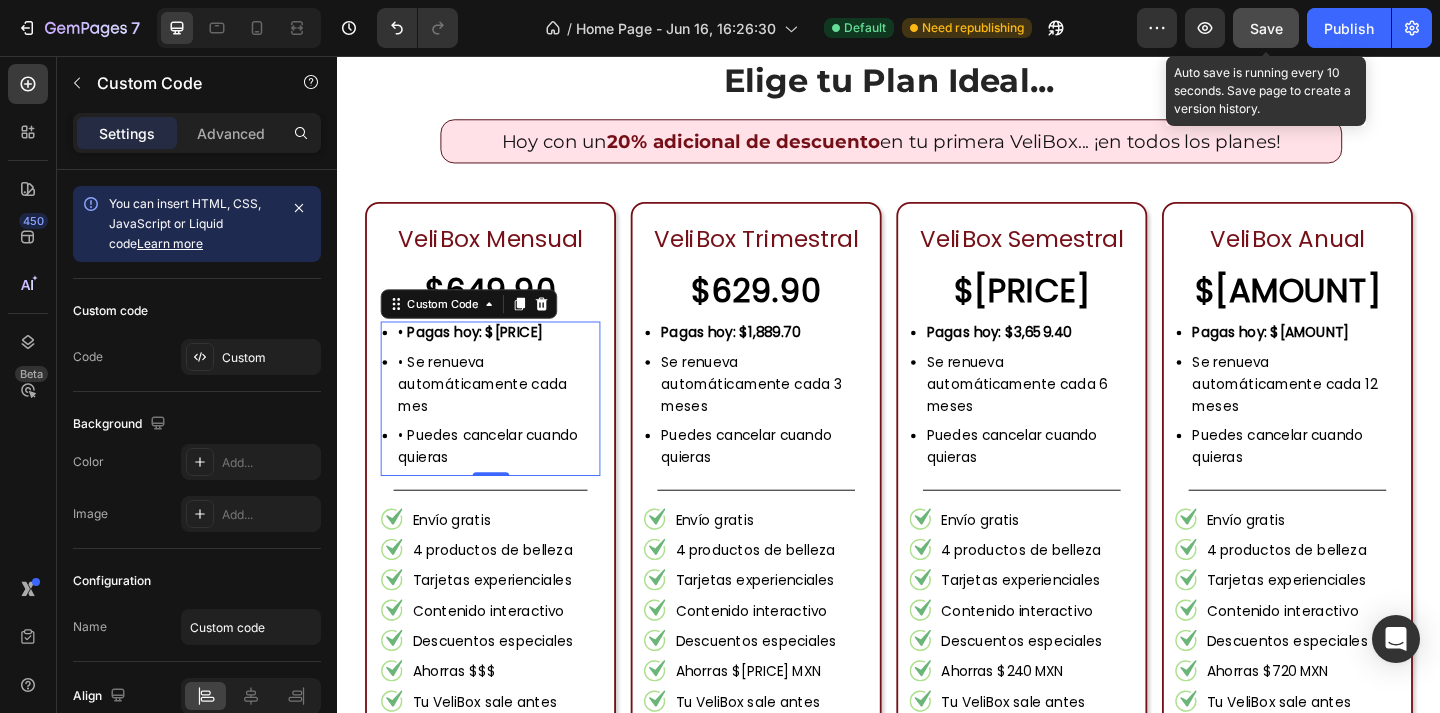 click on "Save" at bounding box center (1266, 28) 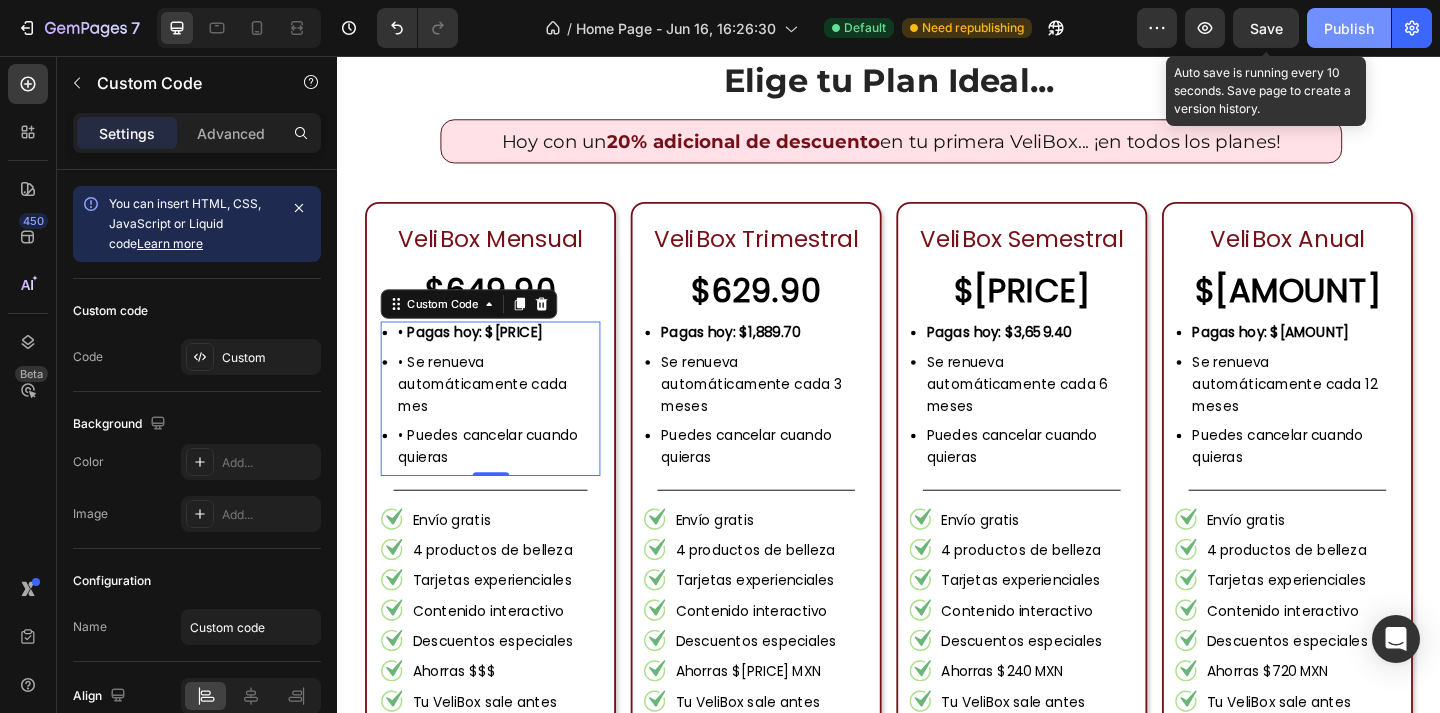 click on "Publish" at bounding box center (1349, 28) 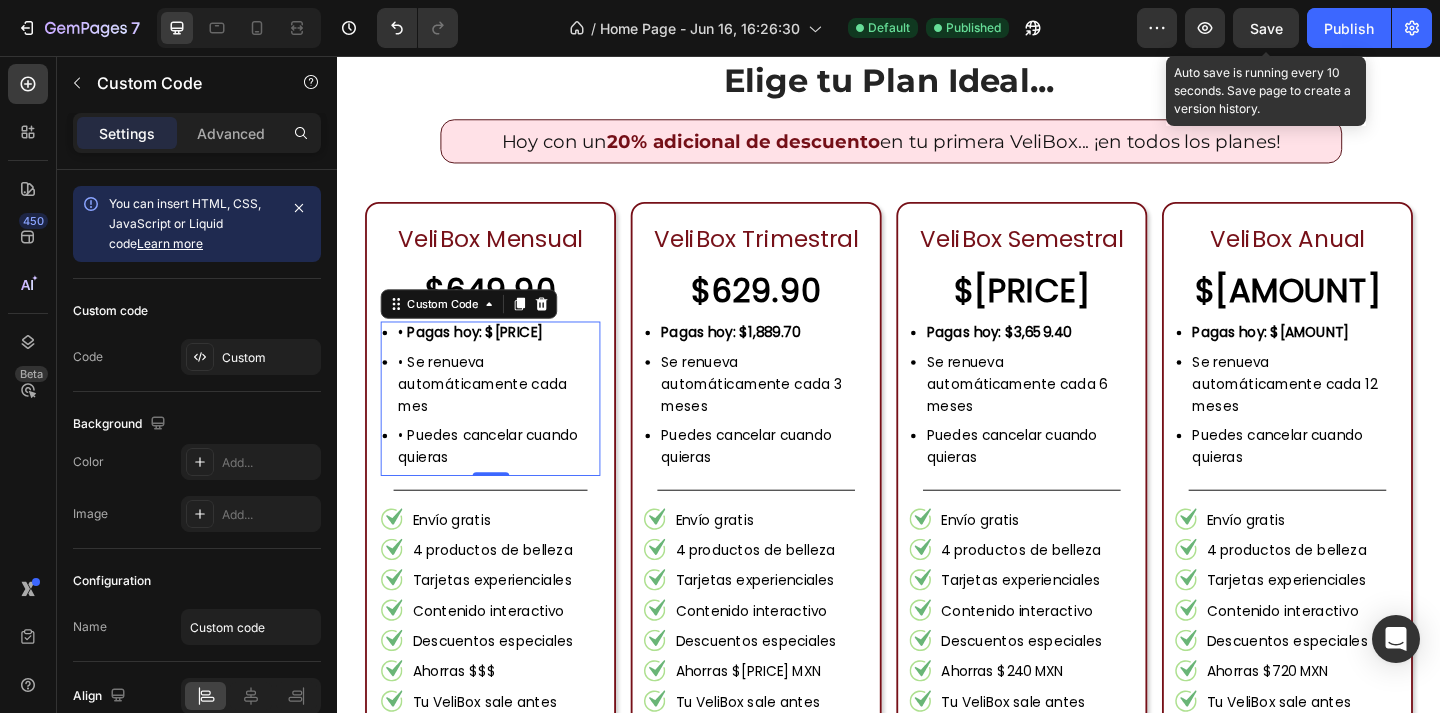 click on "• Pagas hoy: $649.90" at bounding box center [481, 356] 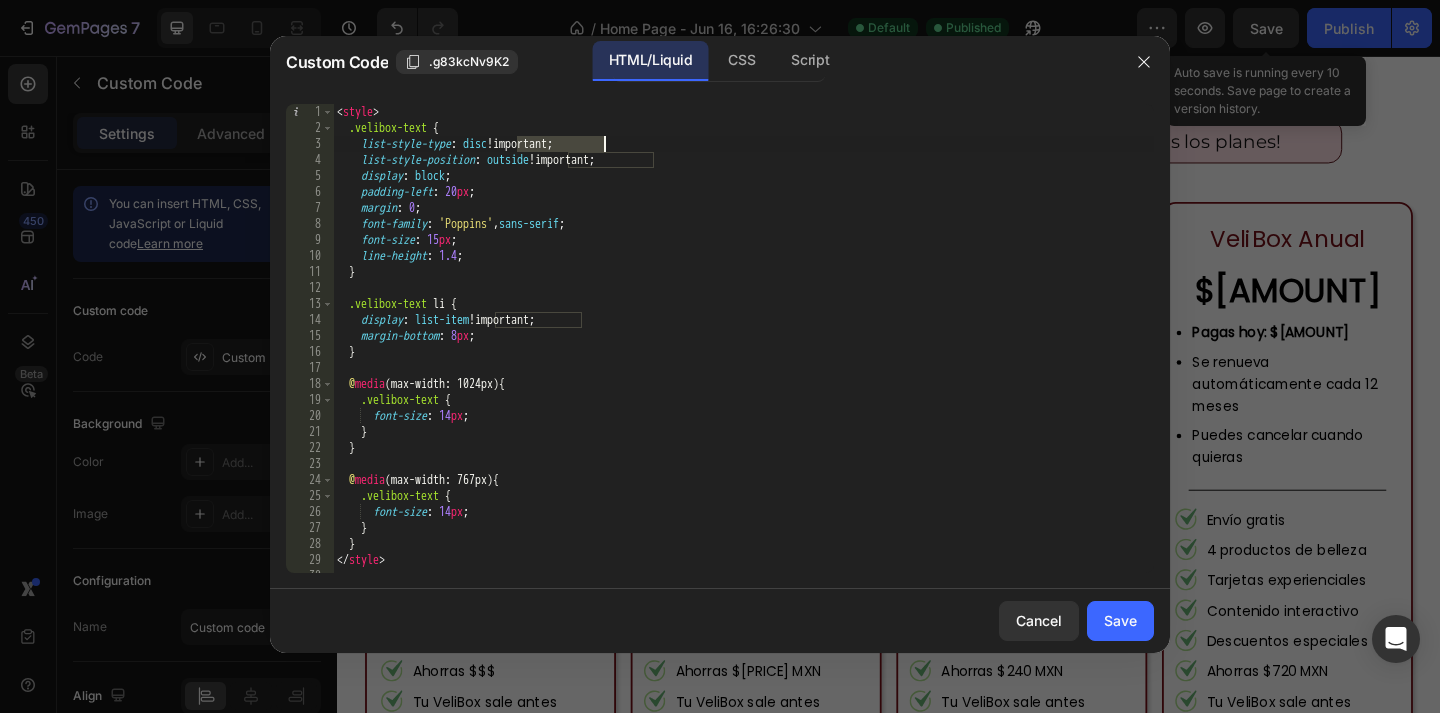 drag, startPoint x: 518, startPoint y: 141, endPoint x: 697, endPoint y: 141, distance: 179 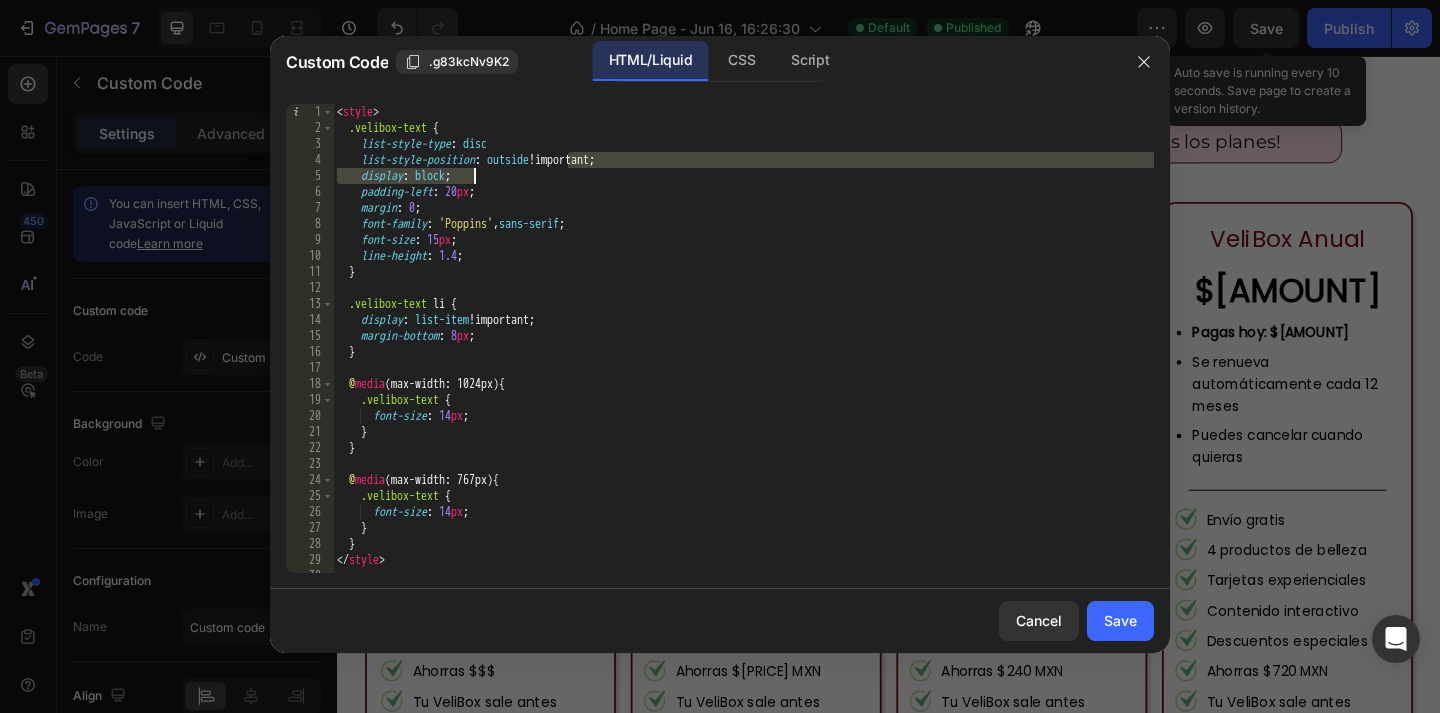 drag, startPoint x: 569, startPoint y: 155, endPoint x: 753, endPoint y: 170, distance: 184.6104 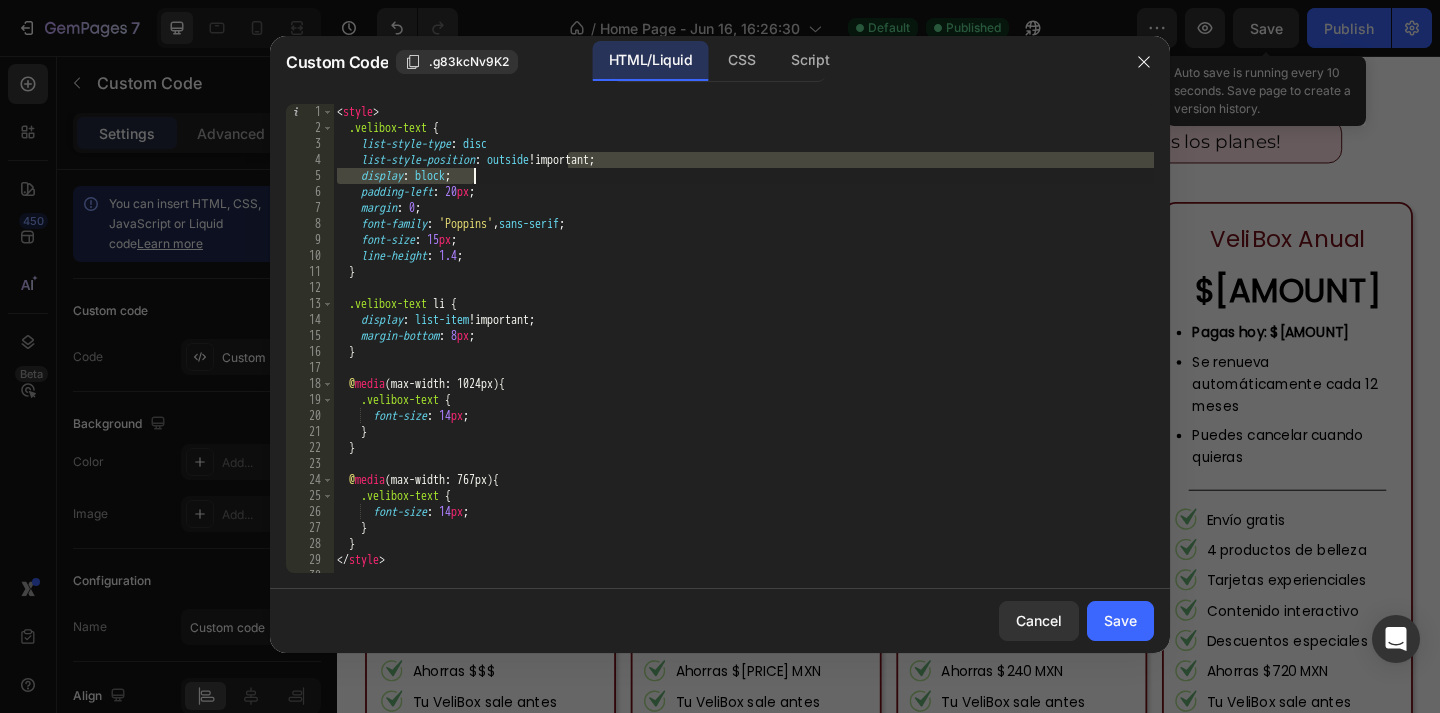 click on "< style >    .velibox-text   {      list-style-type :   disc      list-style-position :   outside  !important ;      display :   block ;      padding-left :   20 px ;      margin :   0 ;      font-family :   ' Poppins ' ,  sans-serif ;      font-size :   15 px ;      line-height :   1.4 ;    }    .velibox-text   li   {      display :   list-item  !important ;      margin-bottom :   8 px ;    }    @ media  (max-width: 1024px)  {      .velibox-text   {         font-size :   14 px ;      }    }    @ media  (max-width: 767px)  {      .velibox-text   {         font-size :   14 px ;      }    } </ style > < ul   class = "velibox-text" >" at bounding box center [743, 354] 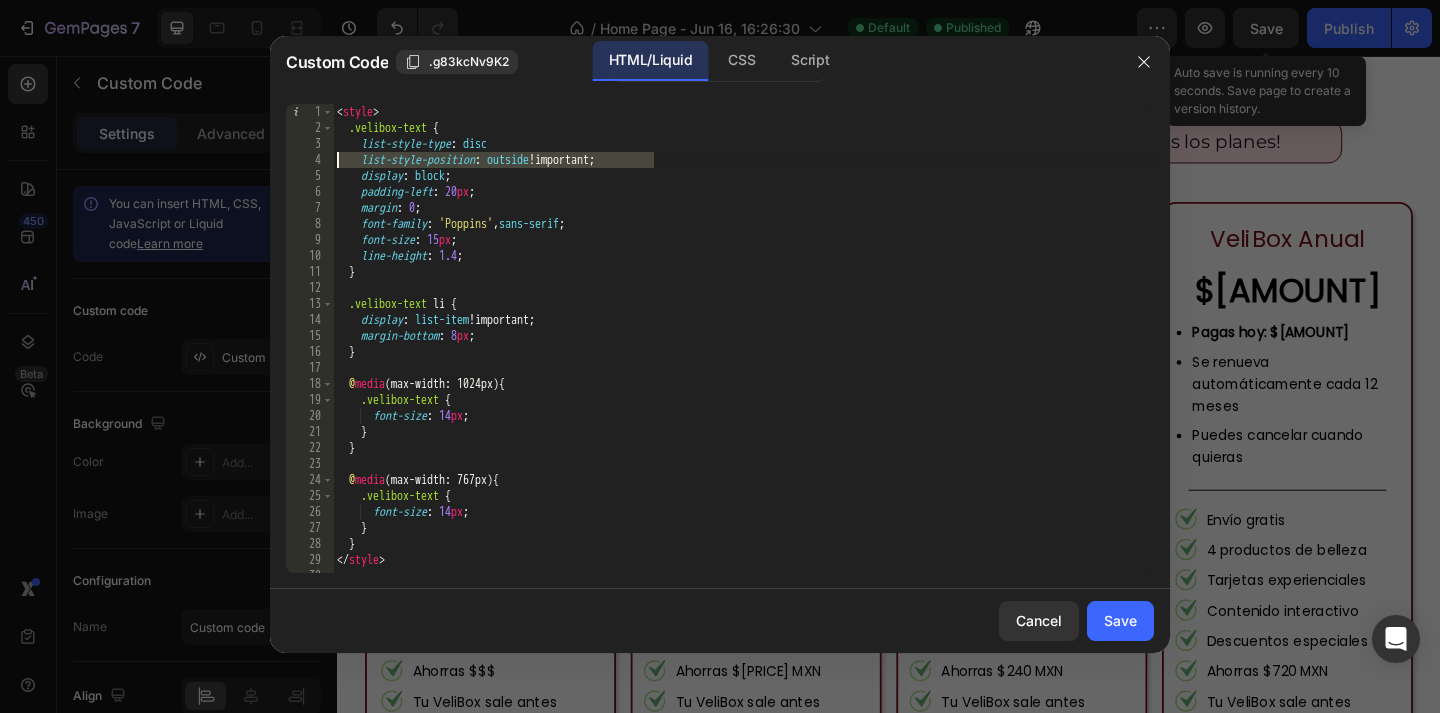 drag, startPoint x: 718, startPoint y: 160, endPoint x: 279, endPoint y: 158, distance: 439.00455 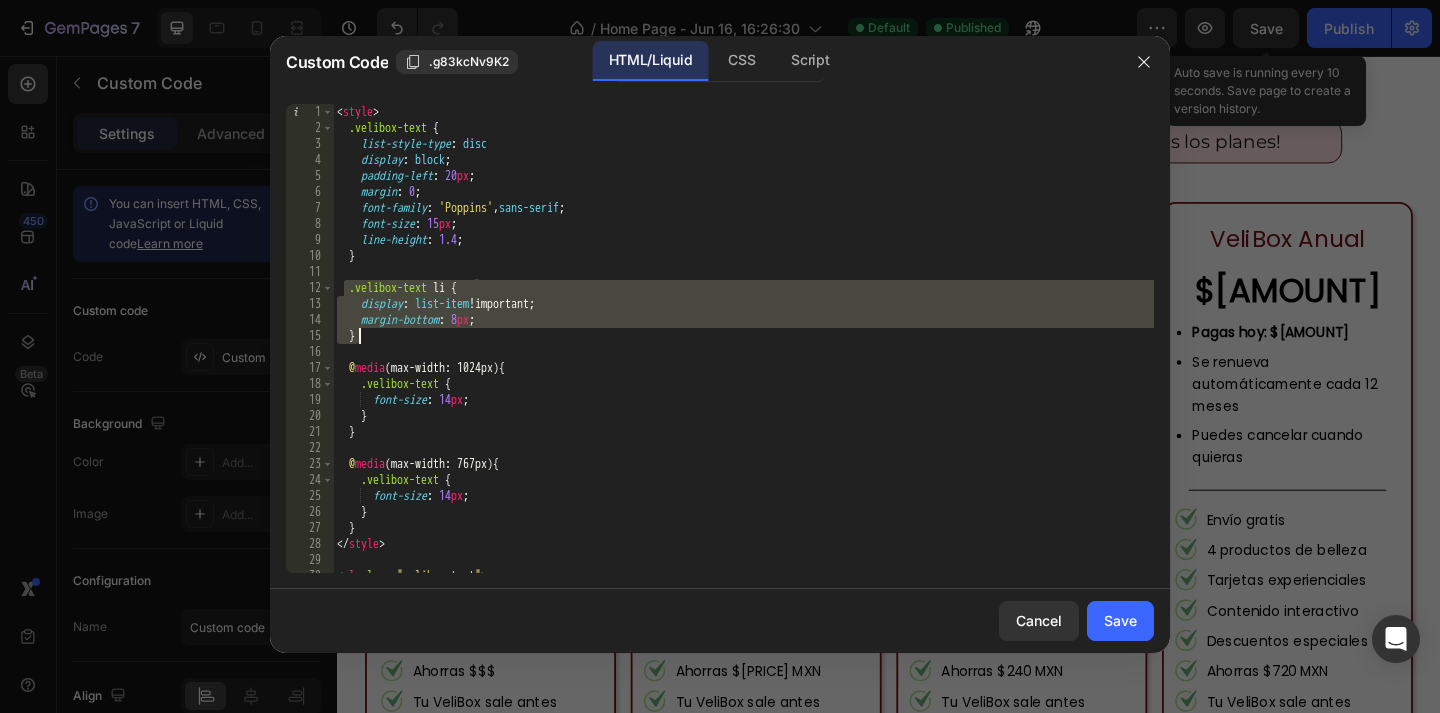 drag, startPoint x: 345, startPoint y: 285, endPoint x: 395, endPoint y: 339, distance: 73.593475 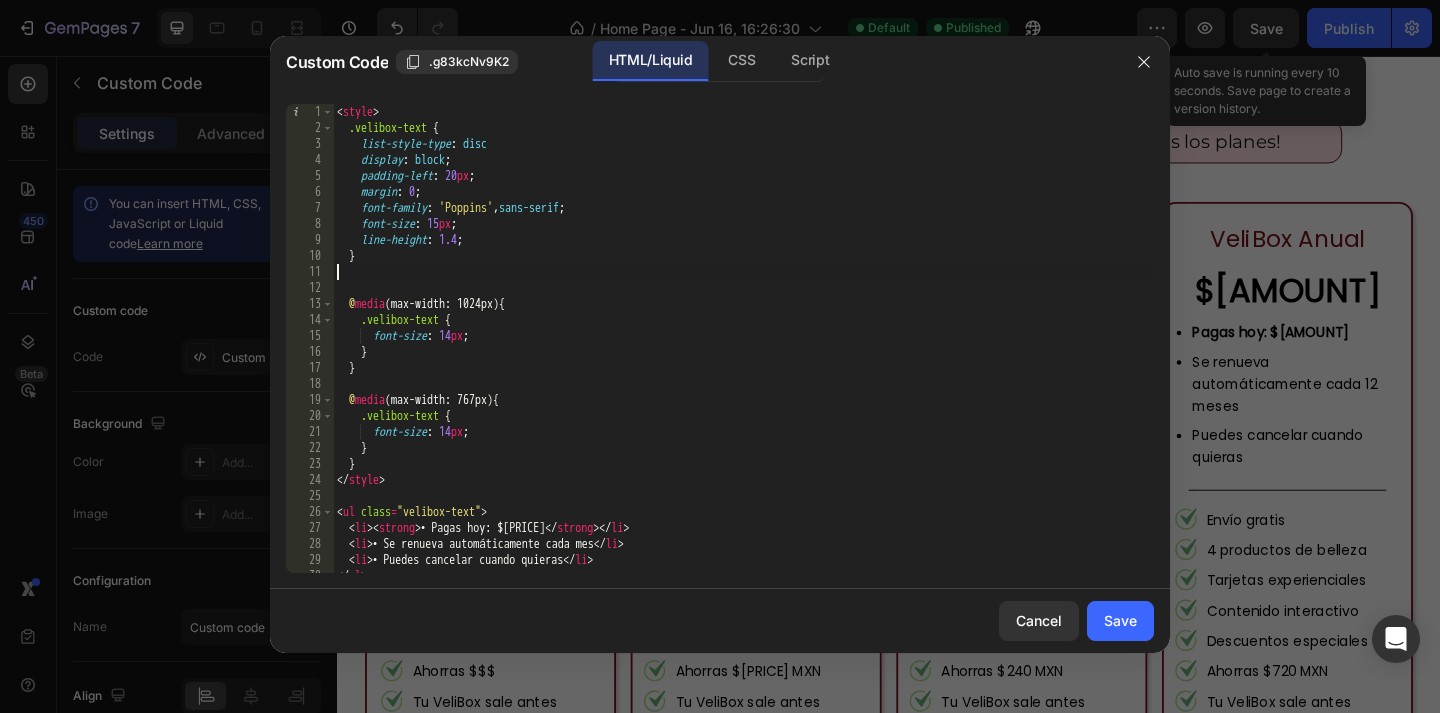 type on "}" 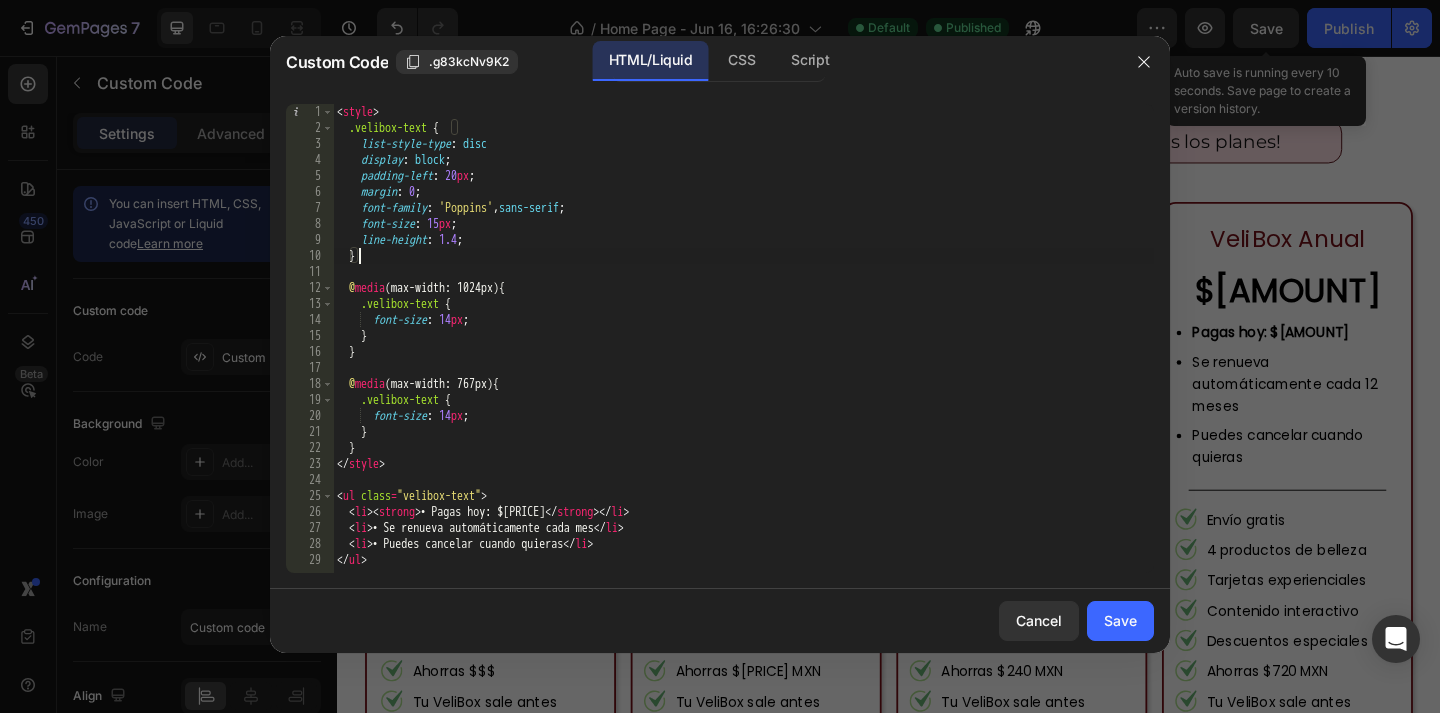 click on "Save" at bounding box center [1120, 620] 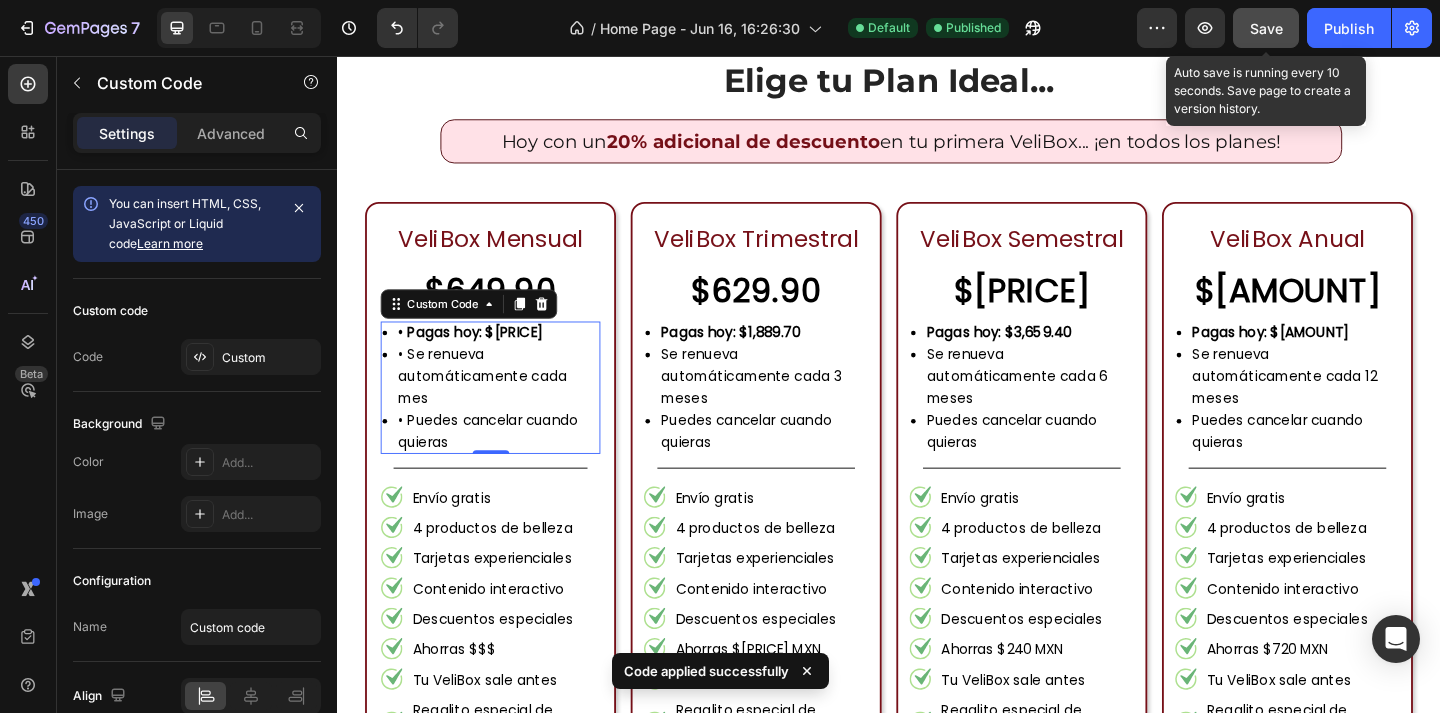 click on "Save" 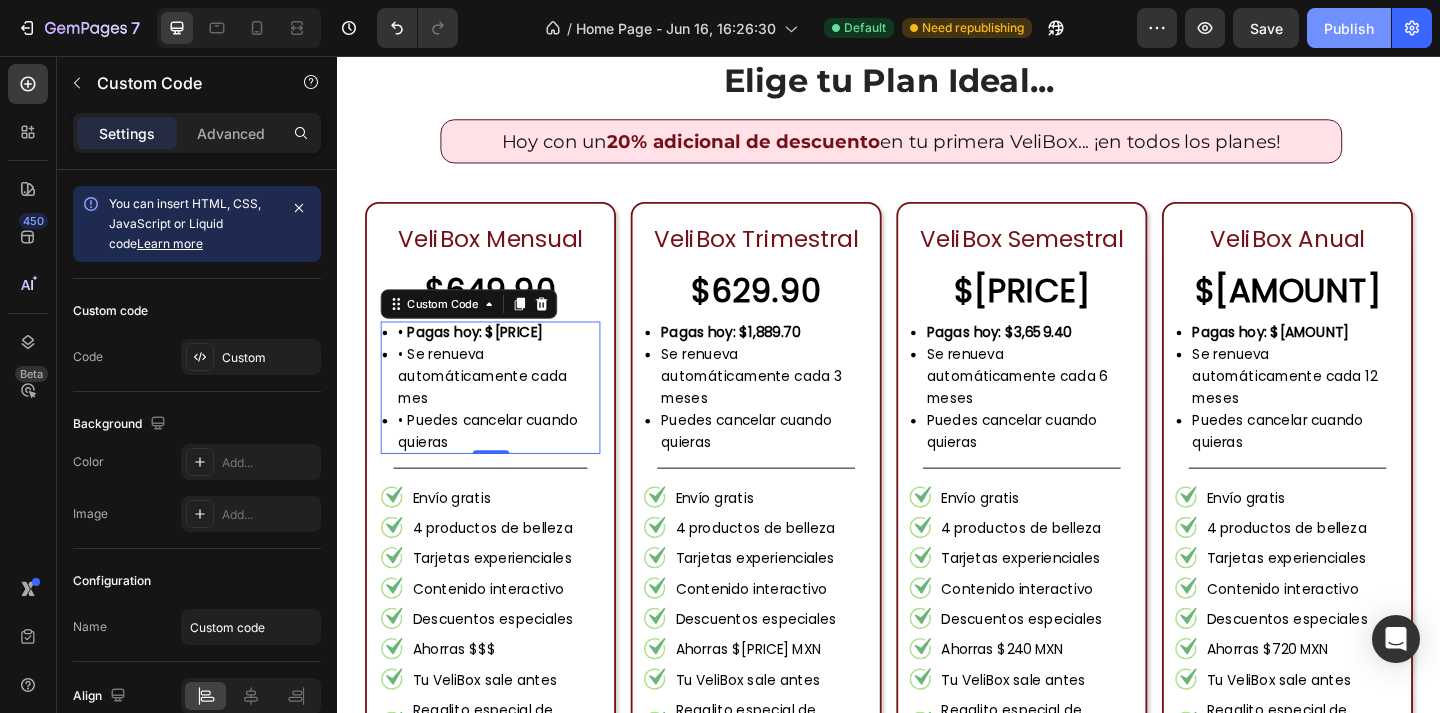 click on "Publish" at bounding box center (1349, 28) 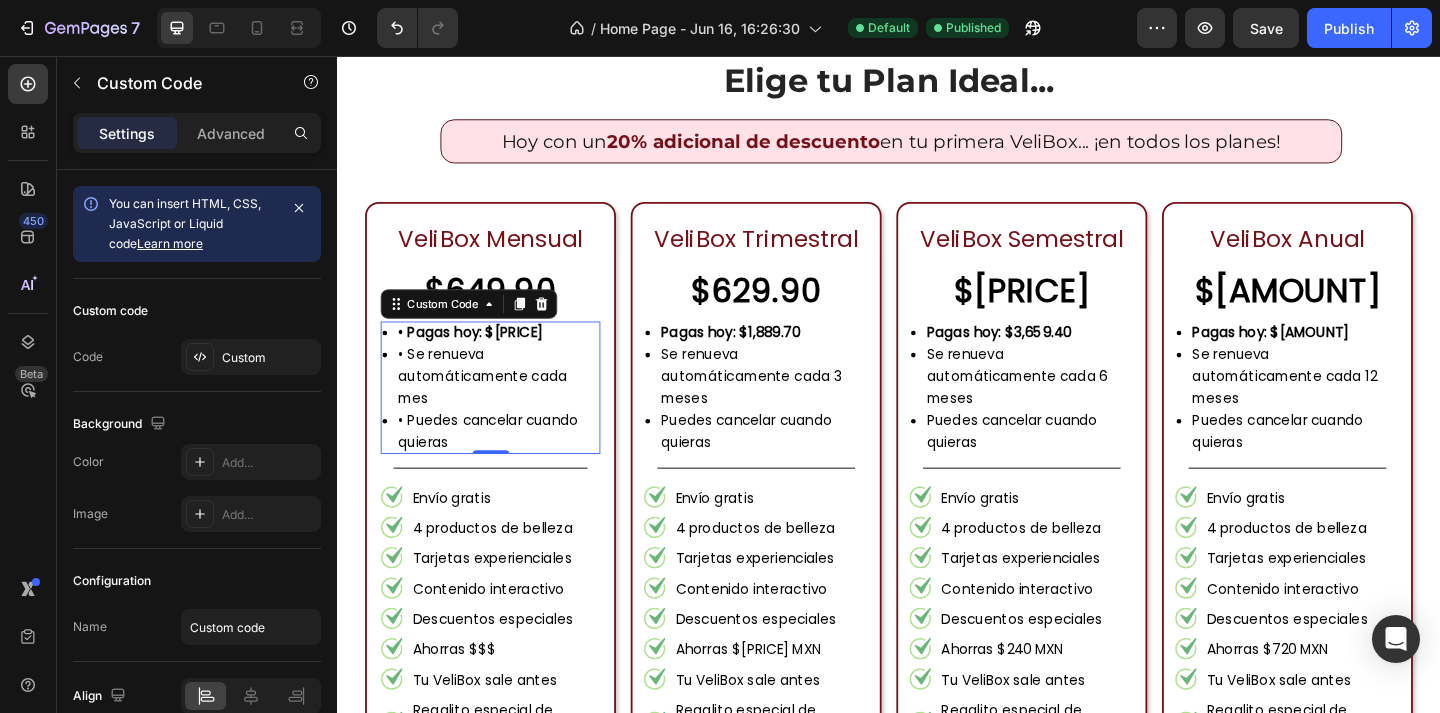 click on "• Se renueva automáticamente cada mes" at bounding box center (513, 405) 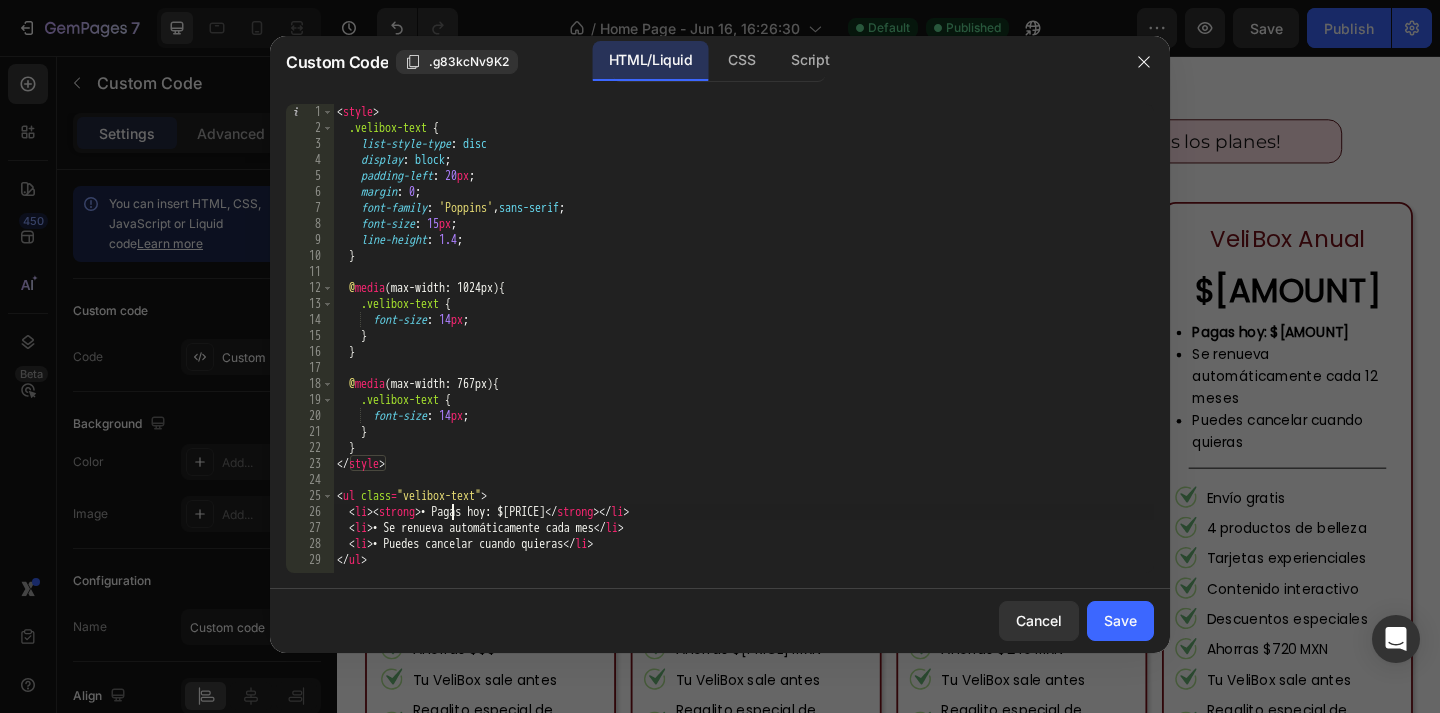 click on "< style >    .velibox-text   {      list-style-type :   disc      display :   block ;      padding-left :   20 px ;      margin :   0 ;      font-family :   ' Poppins ' ,  sans-serif ;      font-size :   15 px ;      line-height :   1.4 ;    }    @ media  (max-width: 1024px)  {      .velibox-text   {         font-size :   14 px ;      }    }    @ media  (max-width: 767px)  {      .velibox-text   {         font-size :   14 px ;      }    } </ style > < ul   class = "velibox-text" >    < li > < strong > • Pagas hoy: $649.90 </ strong > </ li >    < li > • Se renueva automáticamente cada mes </ li >    < li > • Puedes cancelar cuando quieras </ li > </ ul >" at bounding box center [743, 354] 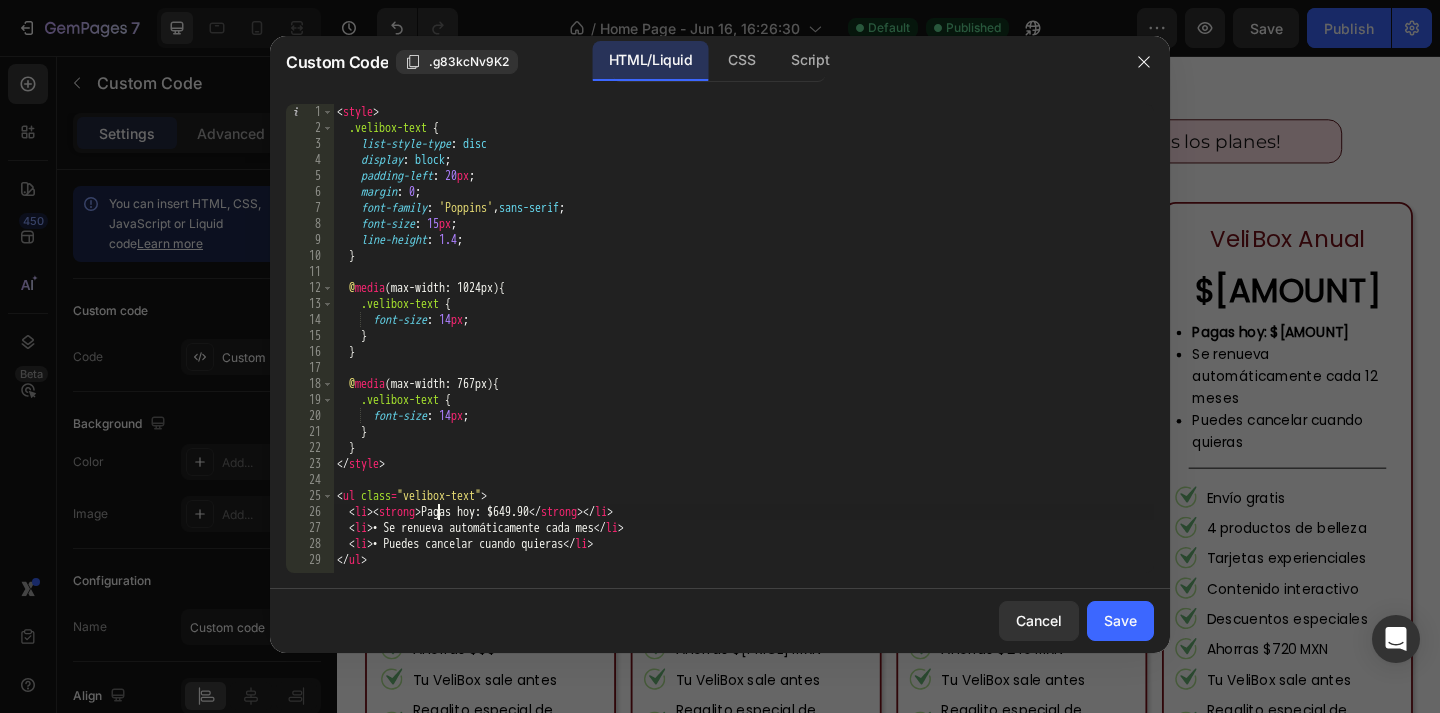 click on "< style >    .velibox-text   {      list-style-type :   disc      display :   block ;      padding-left :   20 px ;      margin :   0 ;      font-family :   ' Poppins ' ,  sans-serif ;      font-size :   15 px ;      line-height :   1.4 ;    }    @ media  (max-width: 1024px)  {      .velibox-text   {         font-size :   14 px ;      }    }    @ media  (max-width: 767px)  {      .velibox-text   {         font-size :   14 px ;      }    } </ style > < ul   class = "velibox-text" >    < li > < strong > Pagas hoy: $649.90 </ strong > </ li >    < li > • Se renueva automáticamente cada mes </ li >    < li > • Puedes cancelar cuando quieras </ li > </ ul >" at bounding box center (743, 354) 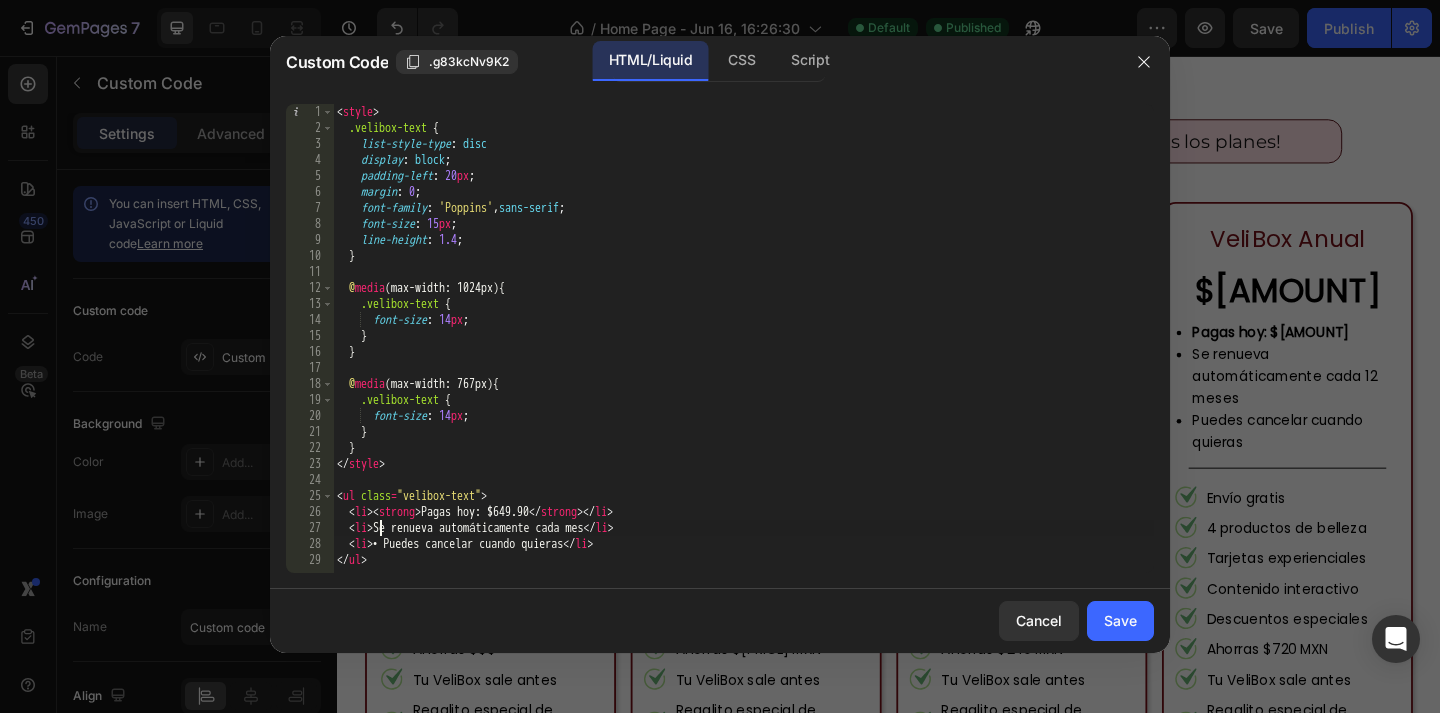click on "< style >    .velibox-text   {      list-style-type :   disc      display :   block ;      padding-left :   20 px ;      margin :   0 ;      font-family :   ' Poppins ' ,  sans-serif ;      font-size :   15 px ;      line-height :   1.4 ;    }    @ media  (max-width: 1024px)  {      .velibox-text   {         font-size :   14 px ;      }    }    @ media  (max-width: 767px)  {      .velibox-text   {         font-size :   14 px ;      }    } </ style > < ul   class = "velibox-text" >    < li > < strong > Pagas hoy: $649.90 </ strong > </ li >    < li > Se renueva automáticamente cada mes </ li >    < li > • Puedes cancelar cuando quieras </ li > </ ul >" at bounding box center [743, 354] 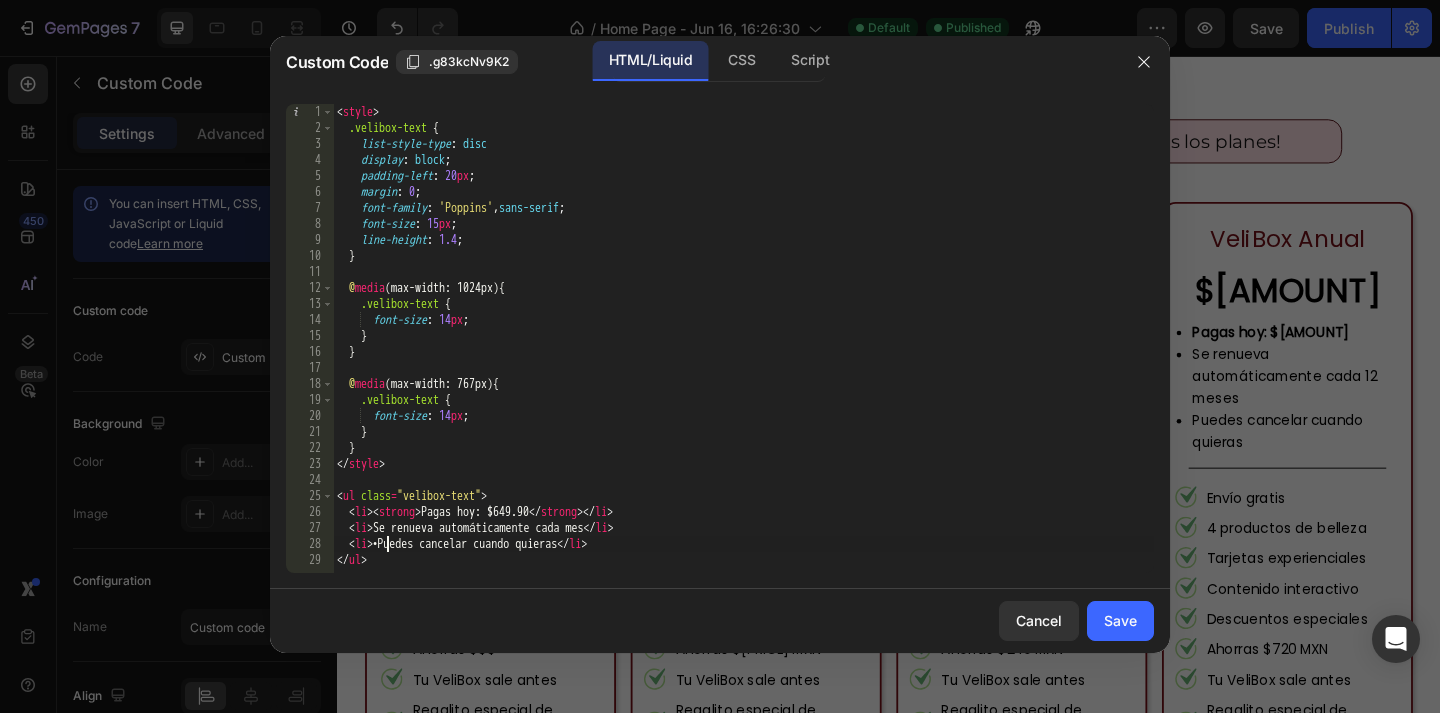 type on "<li>Puedes cancelar cuando quieras</li>" 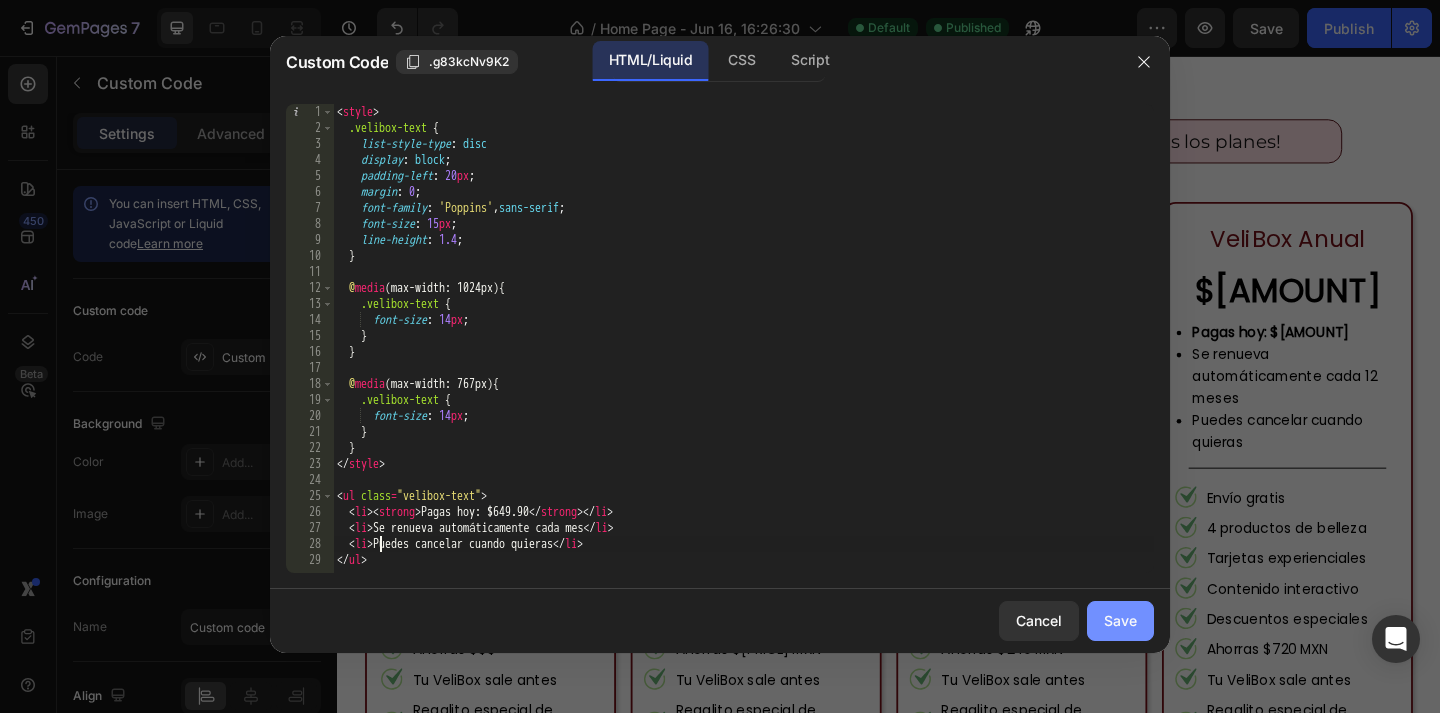 click on "Save" 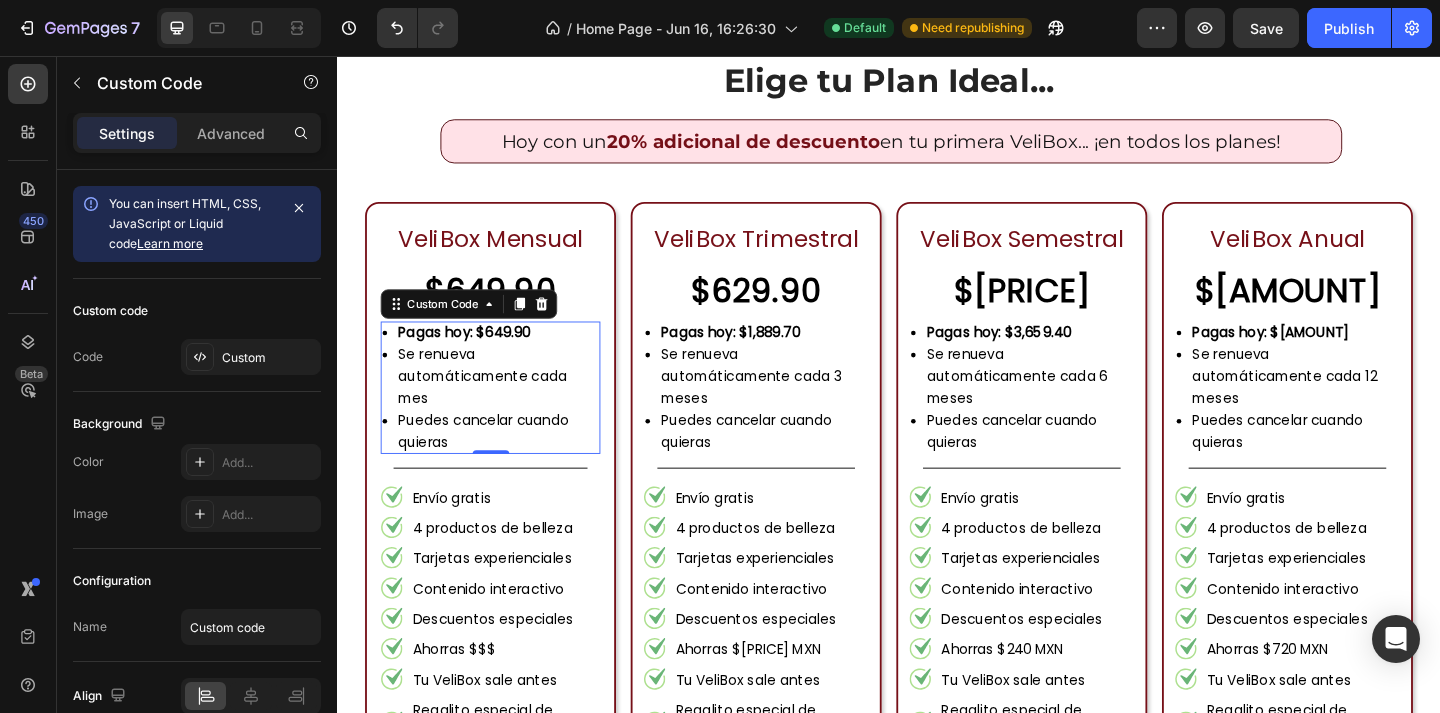 click on "Pagas hoy: $649.90" at bounding box center [475, 356] 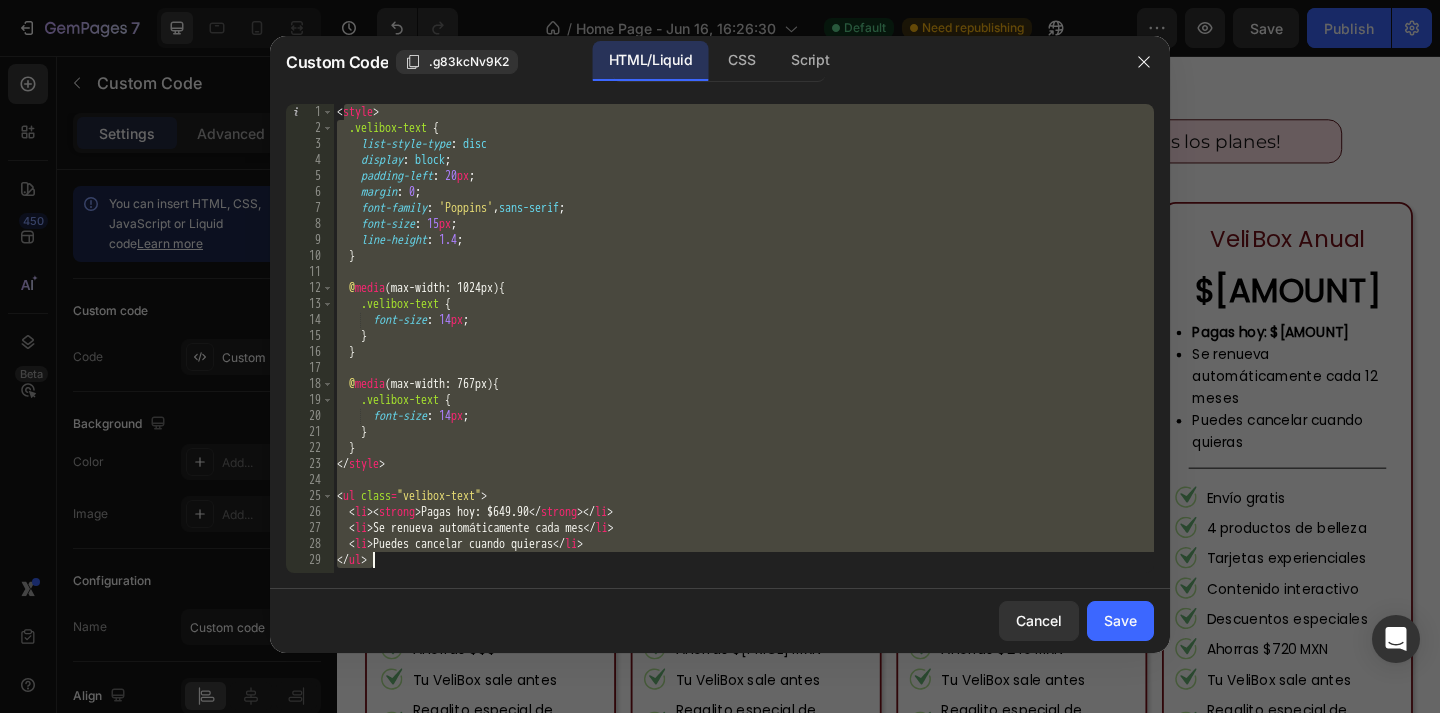 drag, startPoint x: 345, startPoint y: 114, endPoint x: 550, endPoint y: 591, distance: 519.1859 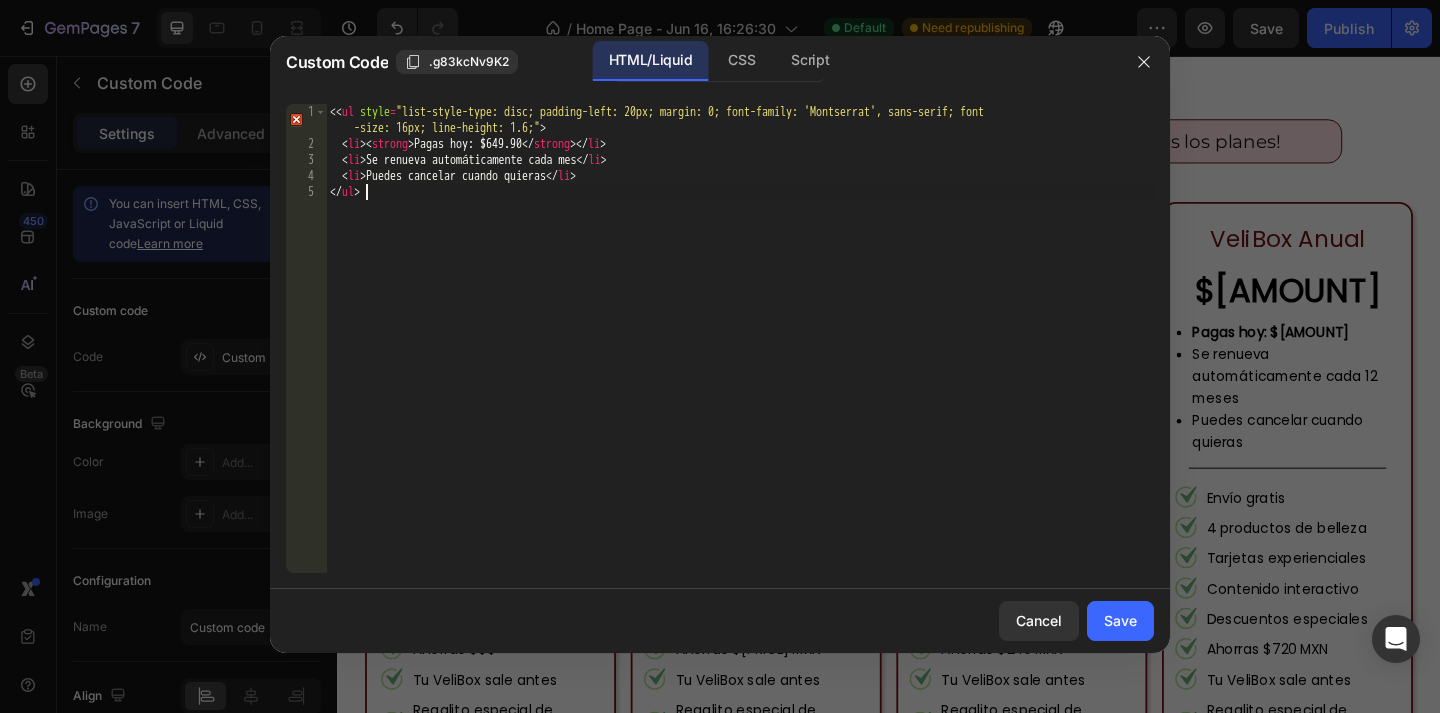 click on "< < ul   style = "list-style-type: disc; padding-left: 20px; margin: 0; font-family: 'Montserrat', sans-serif; font      -size: 16px; line-height: 1.6;" >    < li > < strong > Pagas hoy: $649.90 </ strong > </ li >    < li > Se renueva automáticamente cada mes </ li >    < li > Puedes cancelar cuando quieras </ li > </ ul >" at bounding box center [740, 362] 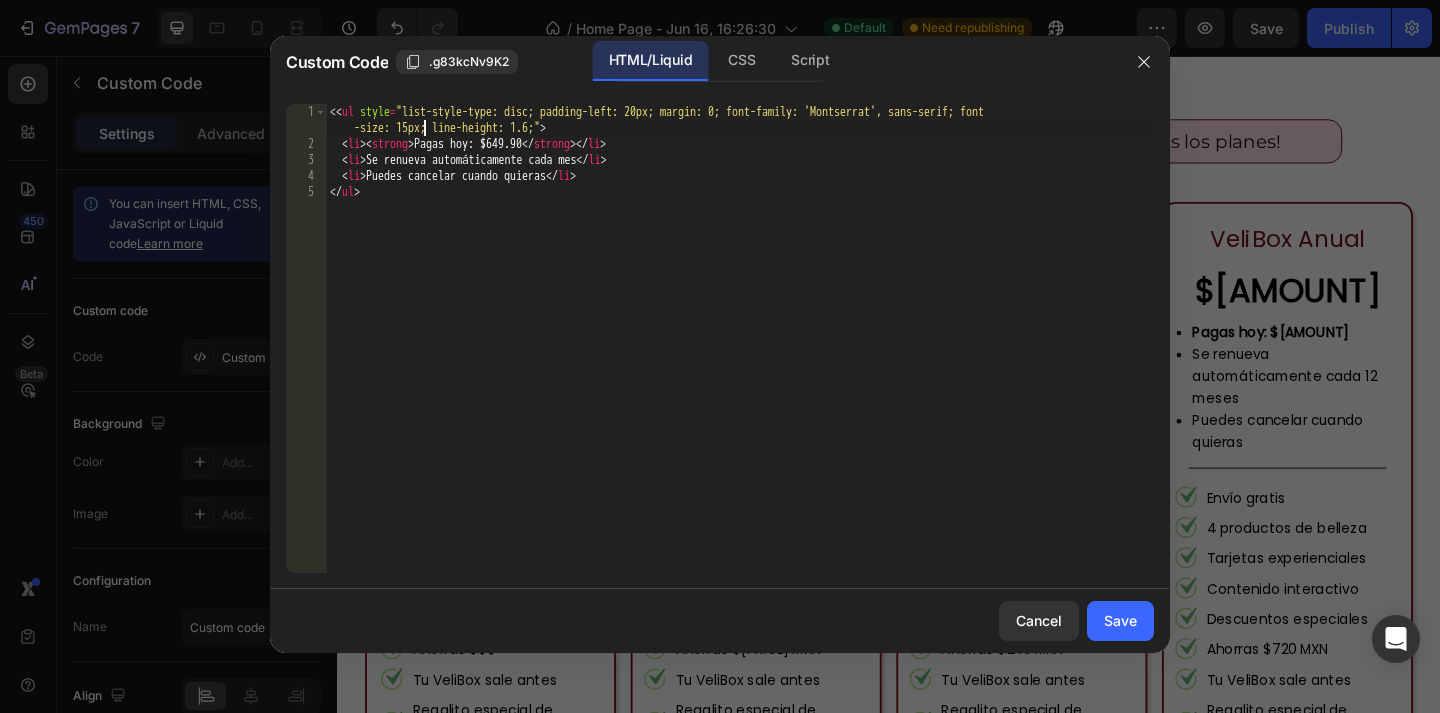 scroll, scrollTop: 0, scrollLeft: 70, axis: horizontal 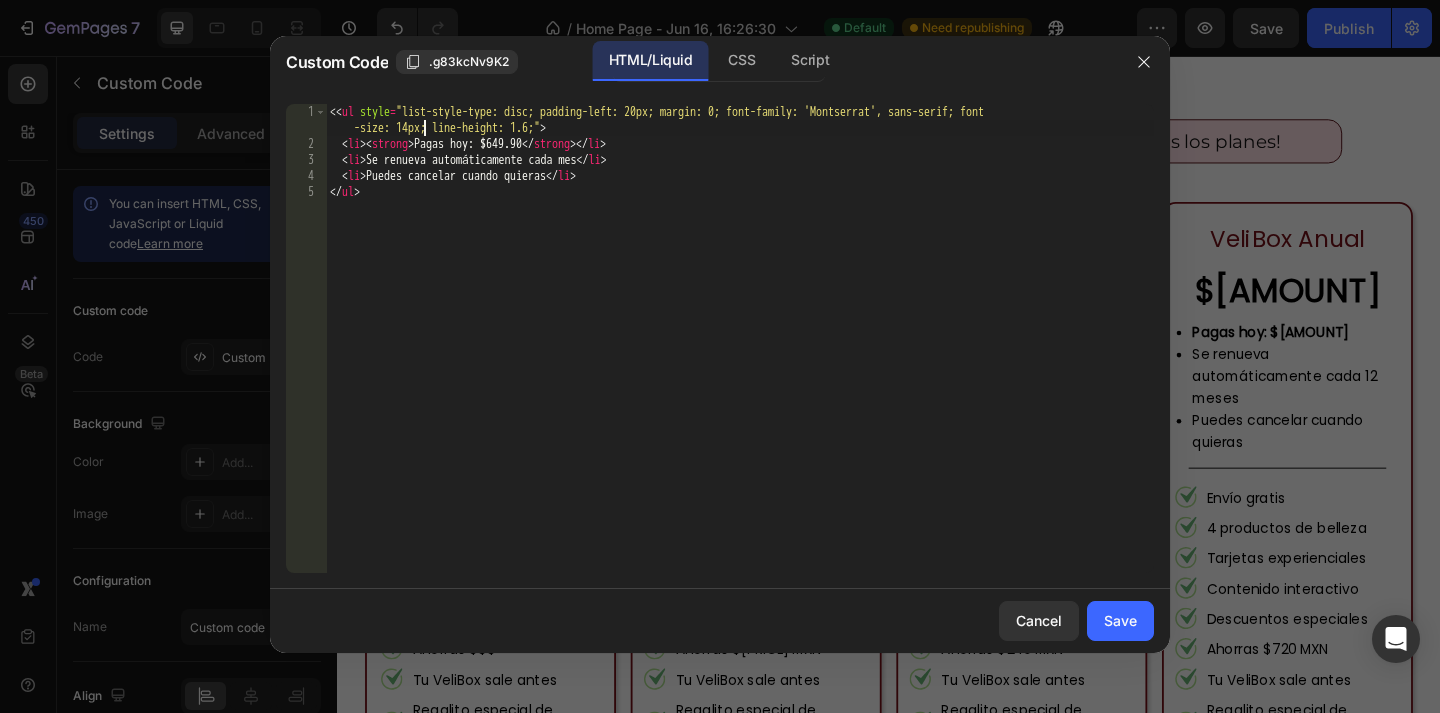 type on "<<ul style="list-style-type: disc; padding-left: 20px; margin: 0; font-family: 'Montserrat', sans-serif; font-size: 14px; line-height: 1.6;">" 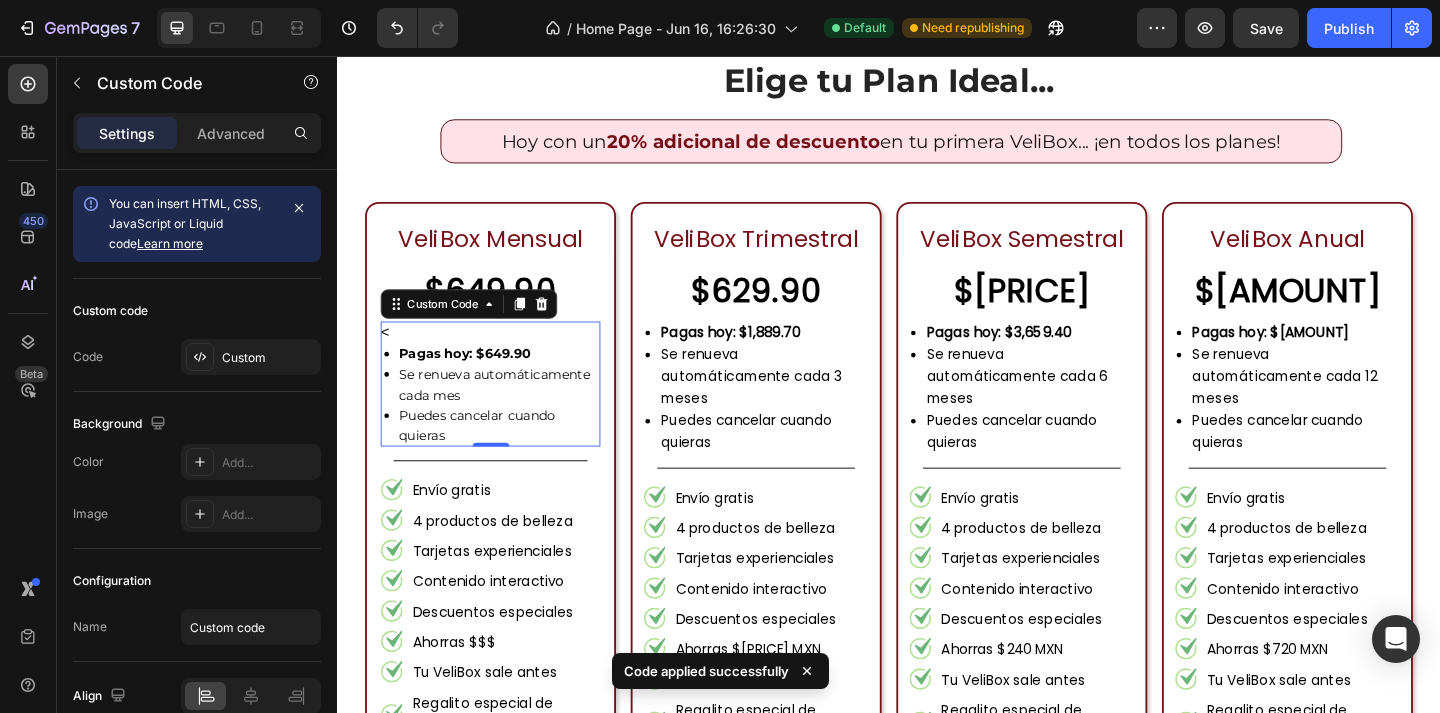 click on "<
Pagas hoy: $649.90
Se renueva automáticamente cada mes
Puedes cancelar cuando quieras" at bounding box center (503, 413) 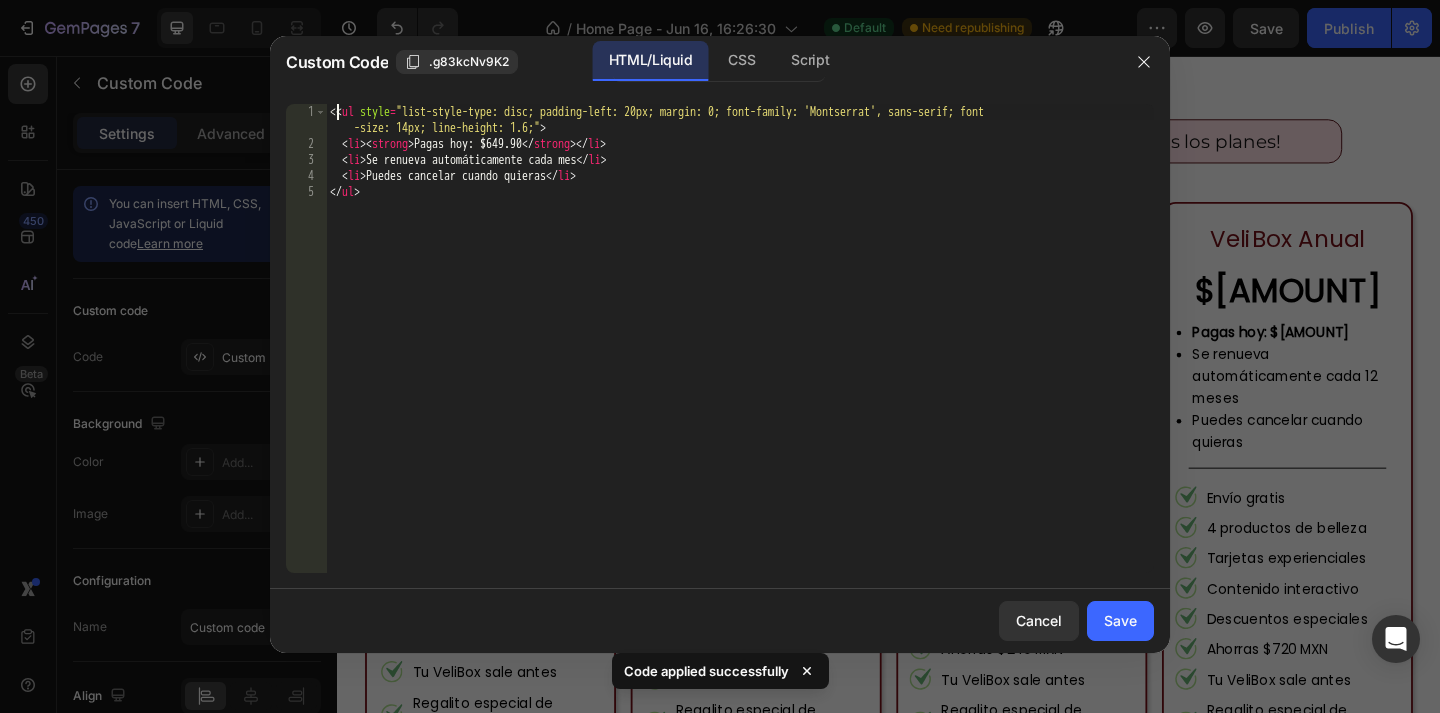 click on "< < ul   style = "list-style-type: disc; padding-left: 20px; margin: 0; font-family: 'Montserrat', sans-serif; font      -size: 14px; line-height: 1.6;" >    < li > < strong > Pagas hoy: $649.90 </ strong > </ li >    < li > Se renueva automáticamente cada mes </ li >    < li > Puedes cancelar cuando quieras </ li > </ ul >" at bounding box center [740, 362] 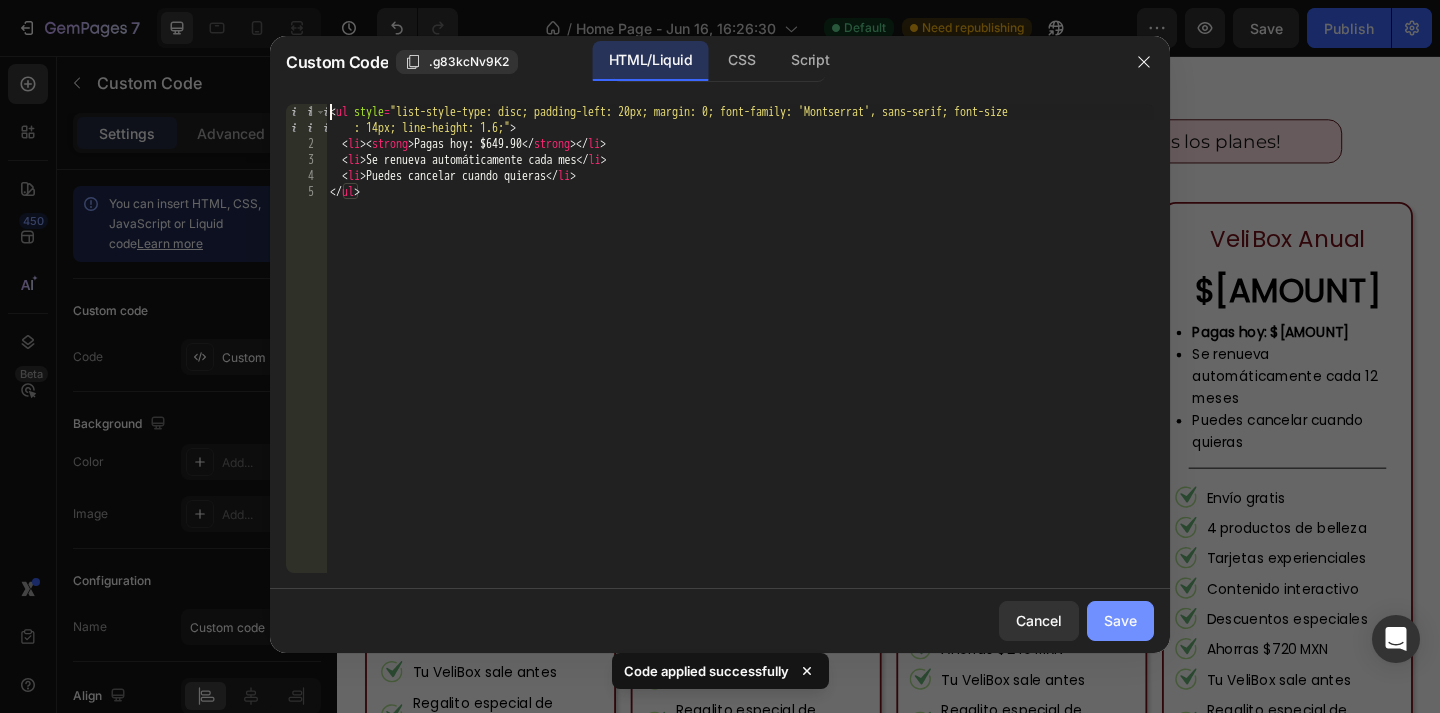 click on "Save" at bounding box center [1120, 620] 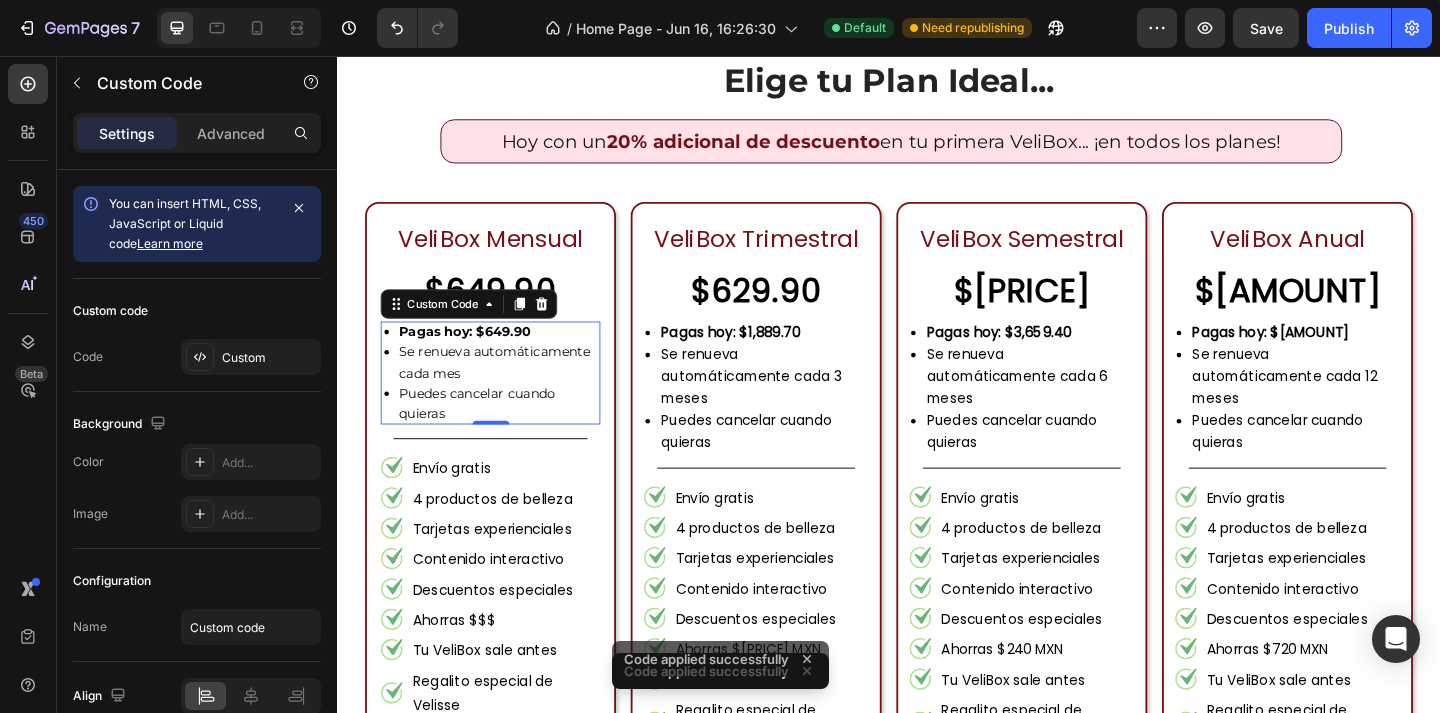 click on "Se renueva automáticamente cada mes" at bounding box center (513, 389) 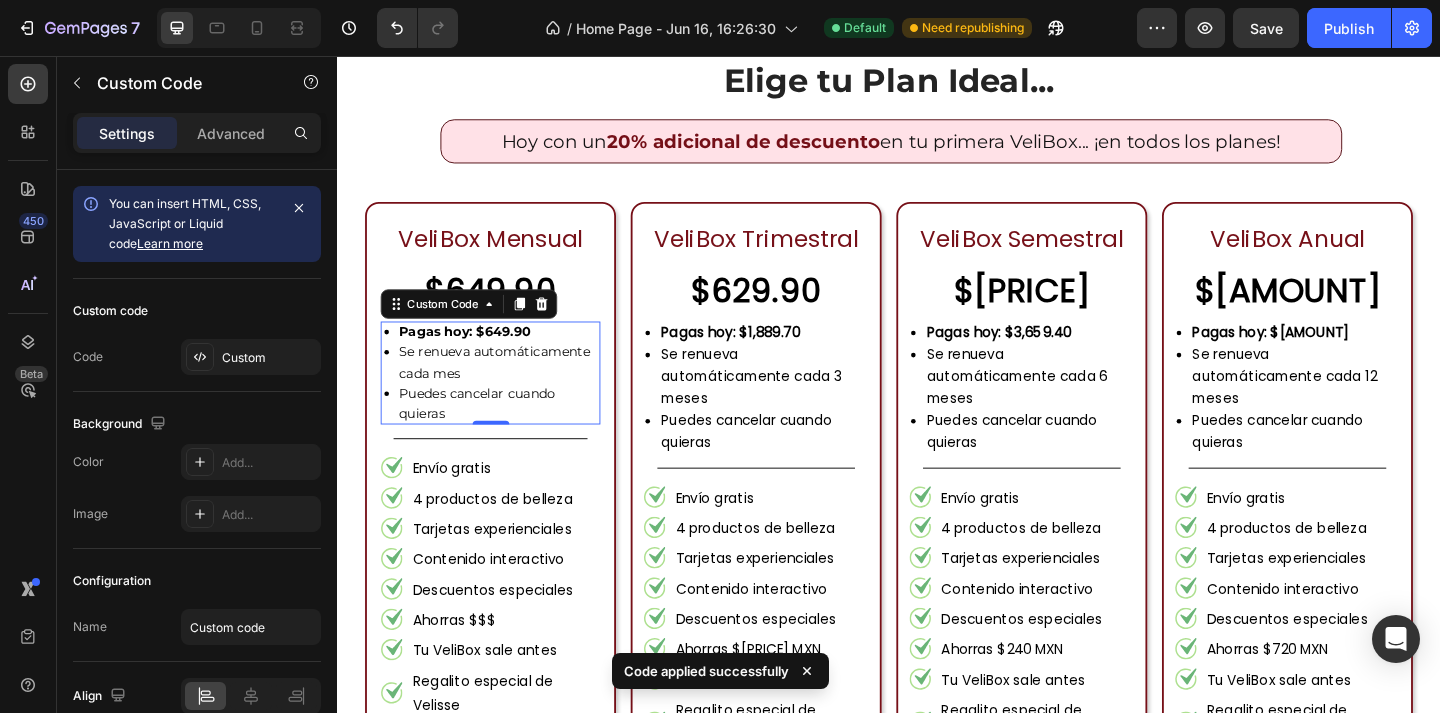 click on "Se renueva automáticamente cada mes" at bounding box center [513, 389] 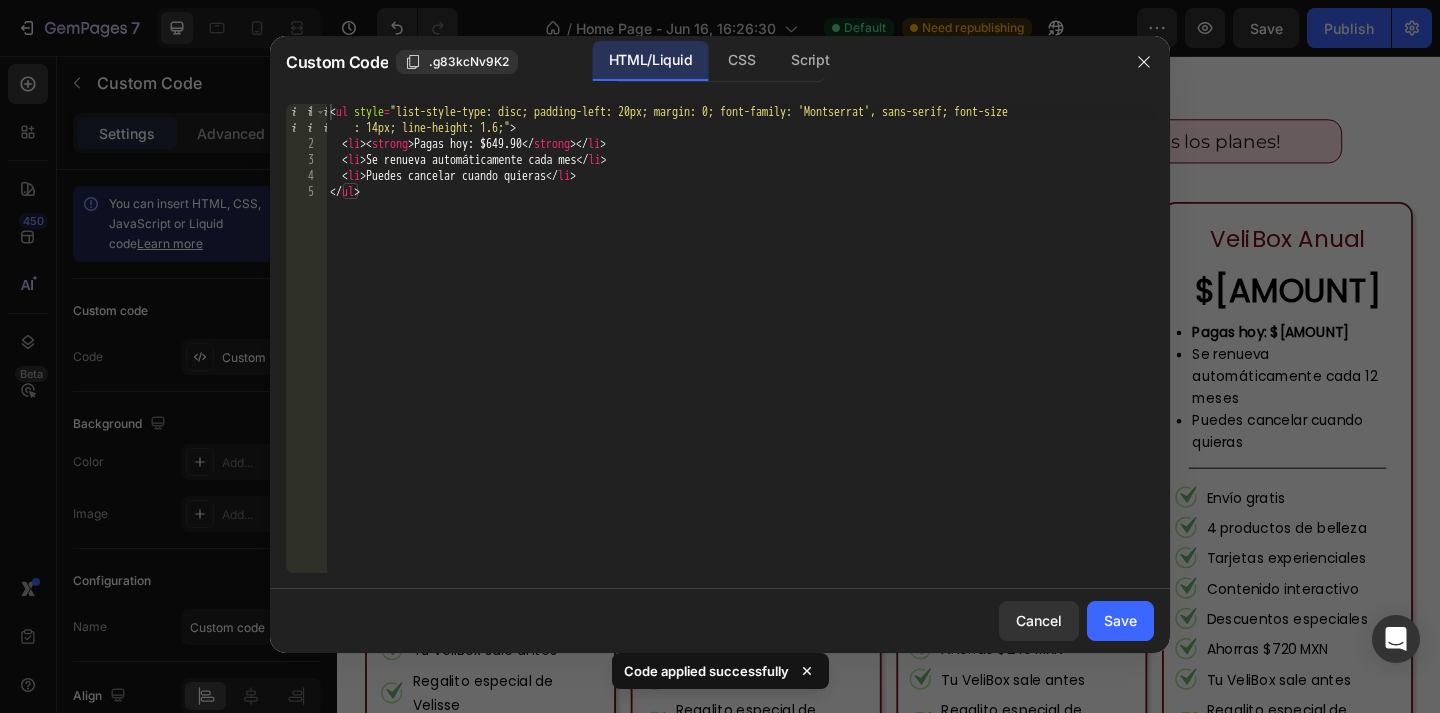 click on "< ul   style = "list-style-type: disc; padding-left: 20px; margin: 0; font-family: 'Montserrat', sans-serif; font-size      : 14px; line-height: 1.6;" >    < li > < strong > Pagas hoy: $649.90 </ strong > </ li >    < li > Se renueva automáticamente cada mes </ li >    < li > Puedes cancelar cuando quieras </ li > </ ul >" at bounding box center [740, 362] 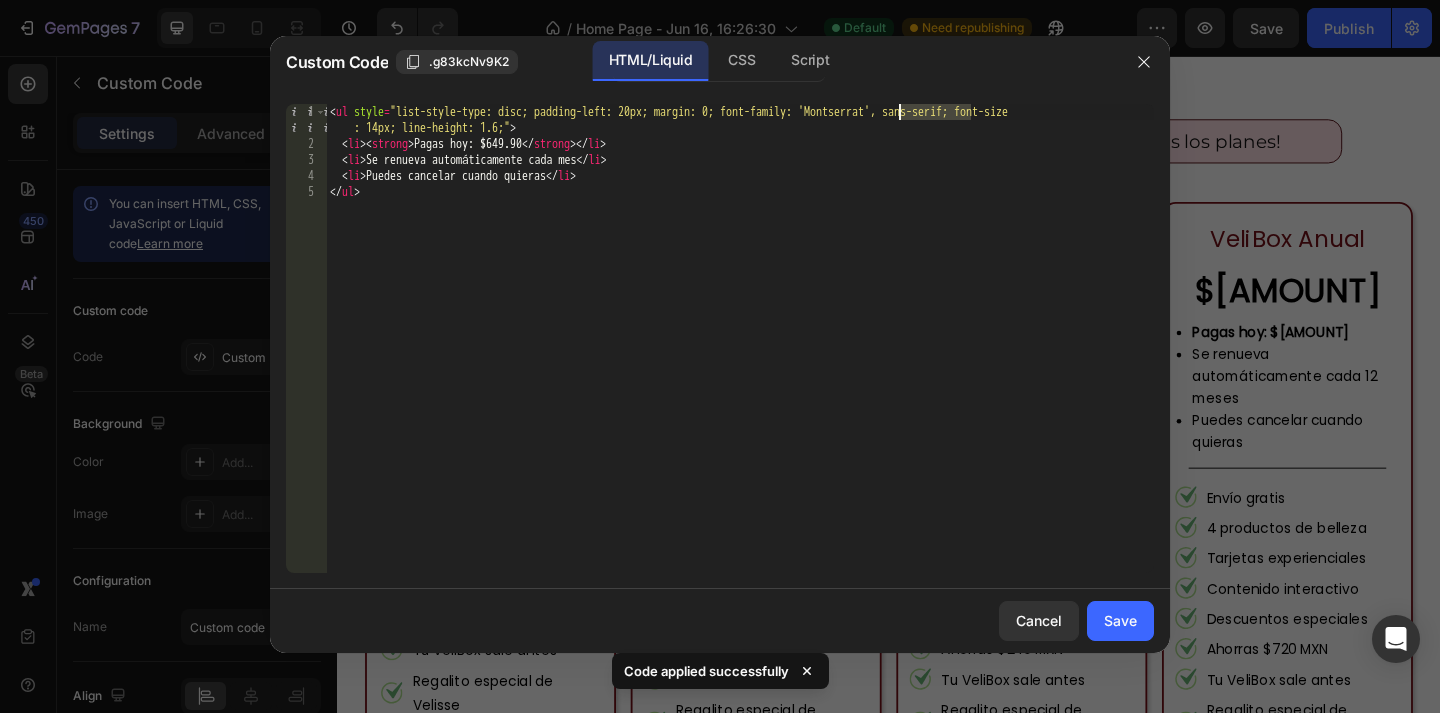 click on "< ul   style = "list-style-type: disc; padding-left: 20px; margin: 0; font-family: 'Montserrat', sans-serif; font-size      : 14px; line-height: 1.6;" >    < li > < strong > Pagas hoy: $649.90 </ strong > </ li >    < li > Se renueva automáticamente cada mes </ li >    < li > Puedes cancelar cuando quieras </ li > </ ul >" at bounding box center [740, 362] 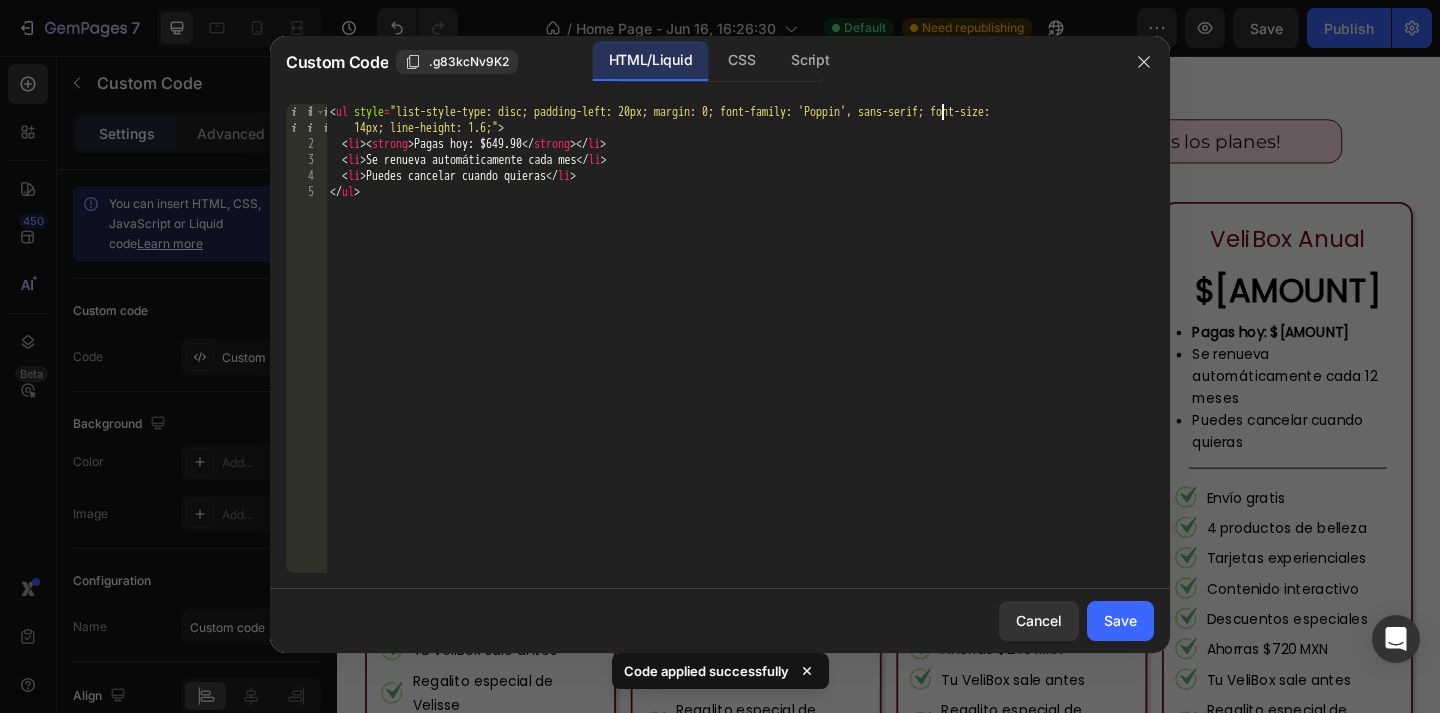 scroll, scrollTop: 0, scrollLeft: 51, axis: horizontal 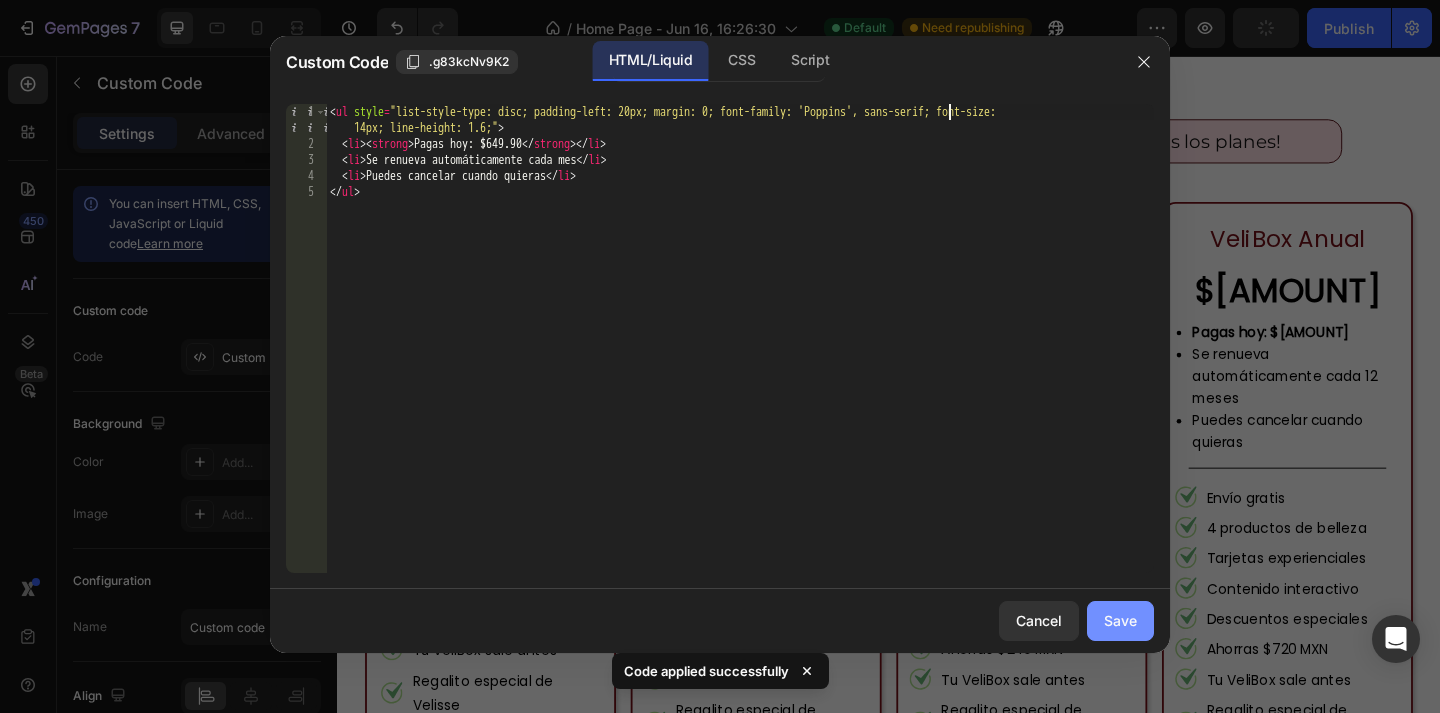 type on "<ul style="list-style-type: disc; padding-left: 20px; margin: 0; font-family: 'Poppins', sans-serif; font-size: 14px; line-height: 1.6;">" 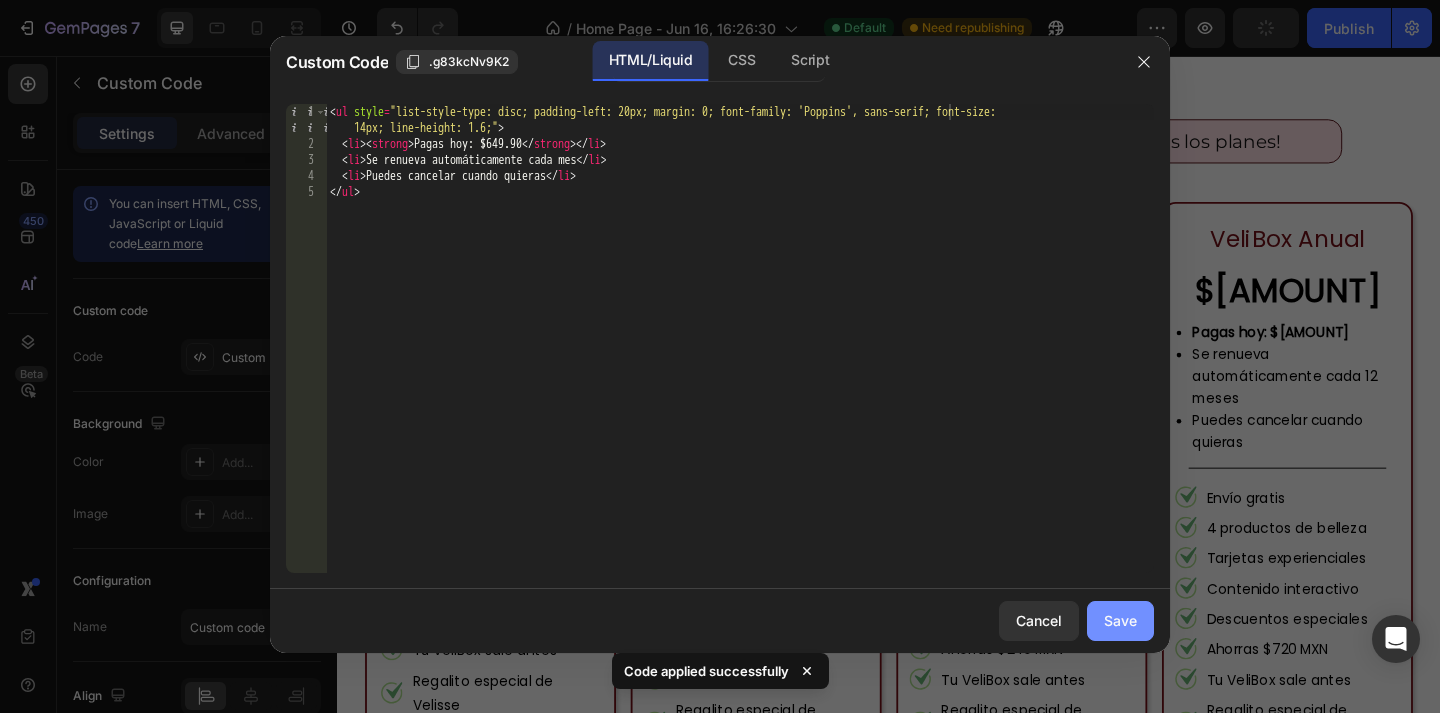 click on "Save" at bounding box center (1120, 620) 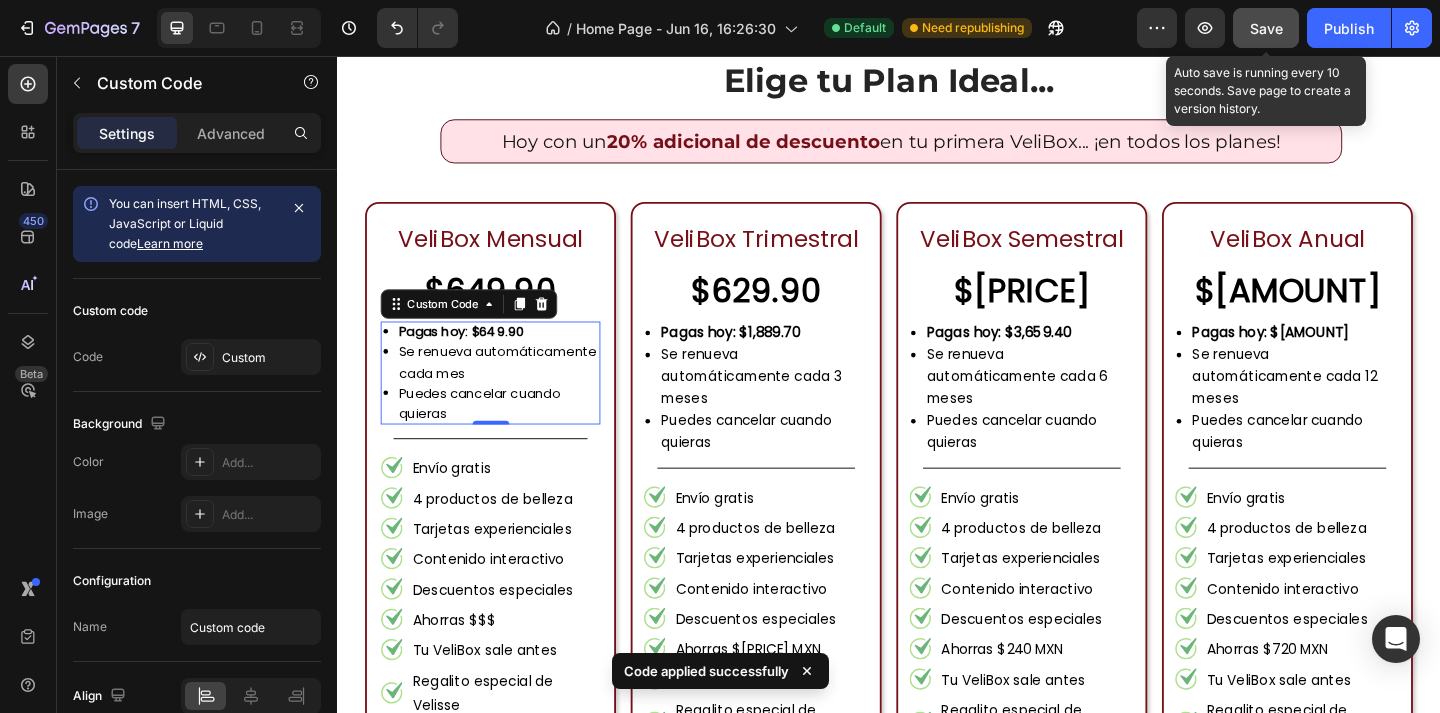 click on "Save" 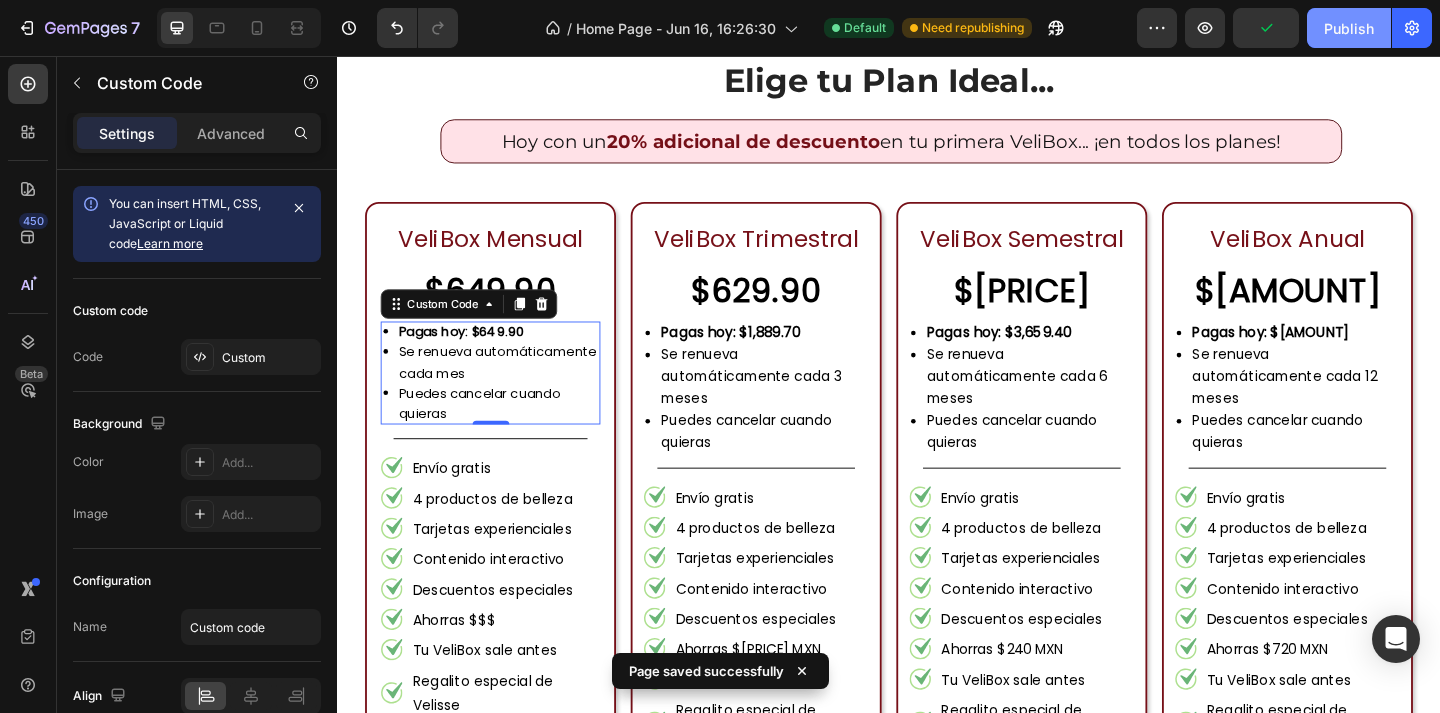 click on "Publish" at bounding box center [1349, 28] 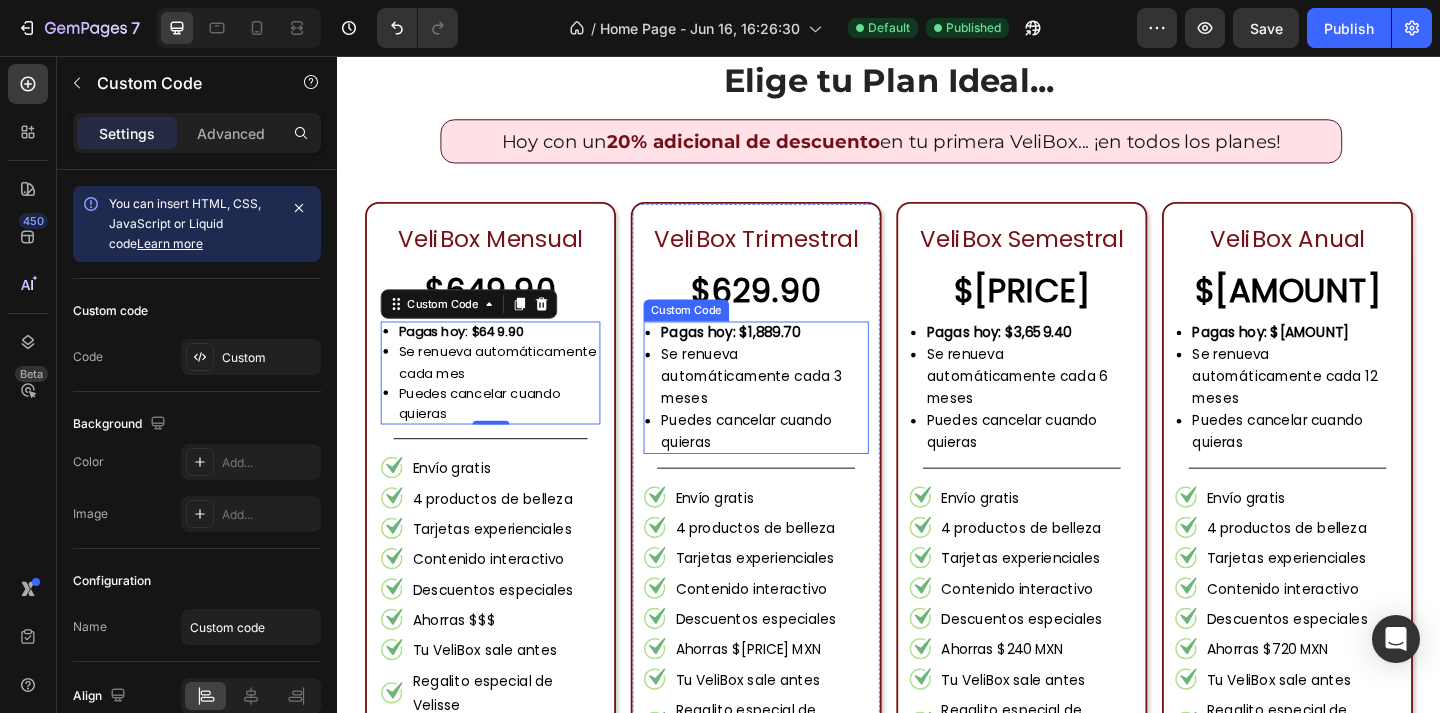 click on "Puedes cancelar cuando quieras" at bounding box center [802, 465] 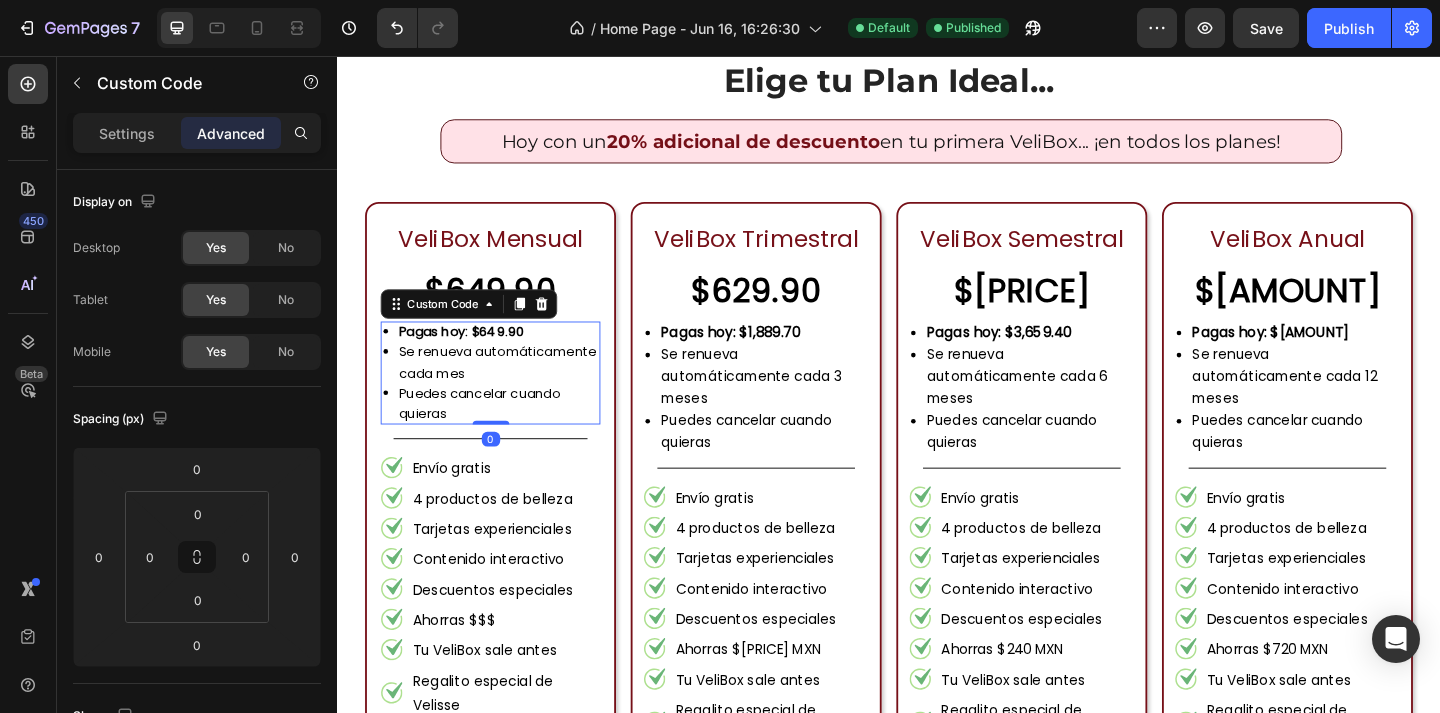 click on "Se renueva automáticamente cada mes" at bounding box center (513, 389) 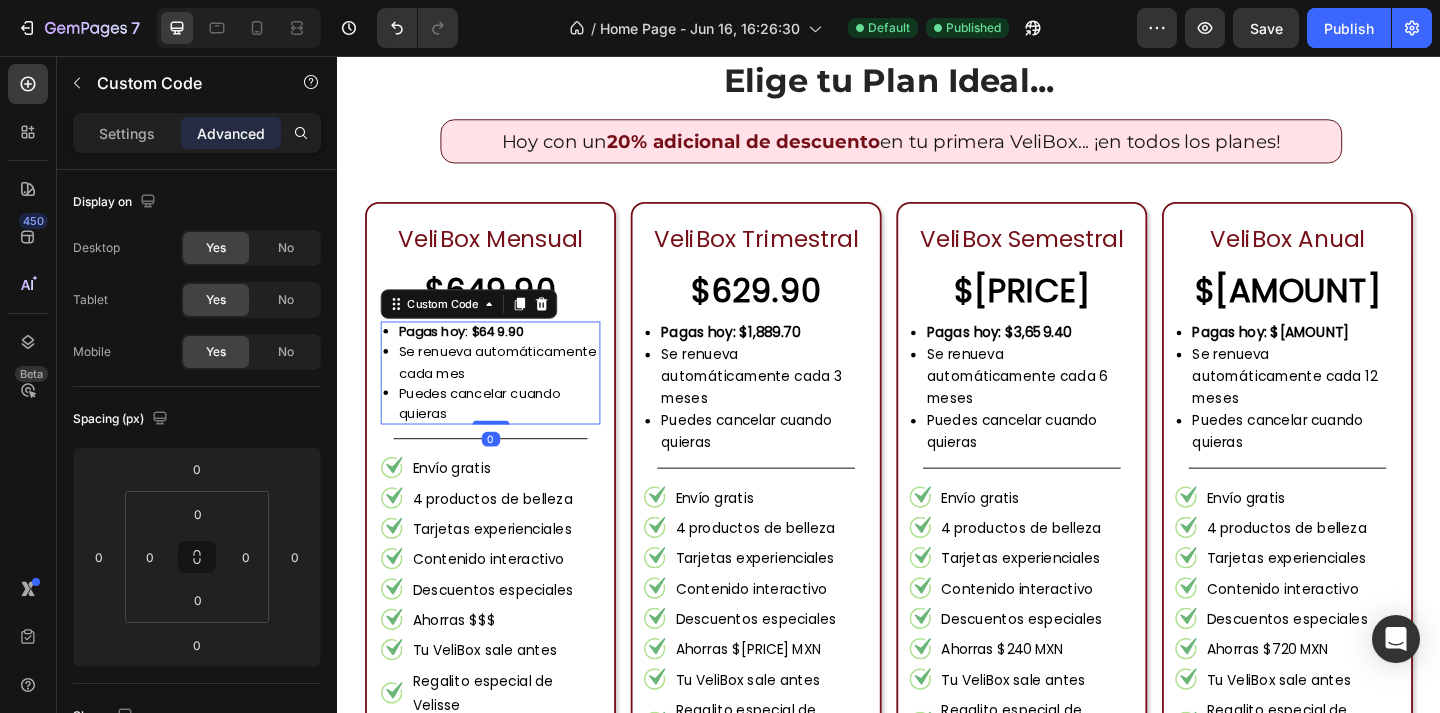 click on "Se renueva automáticamente cada mes" at bounding box center [513, 389] 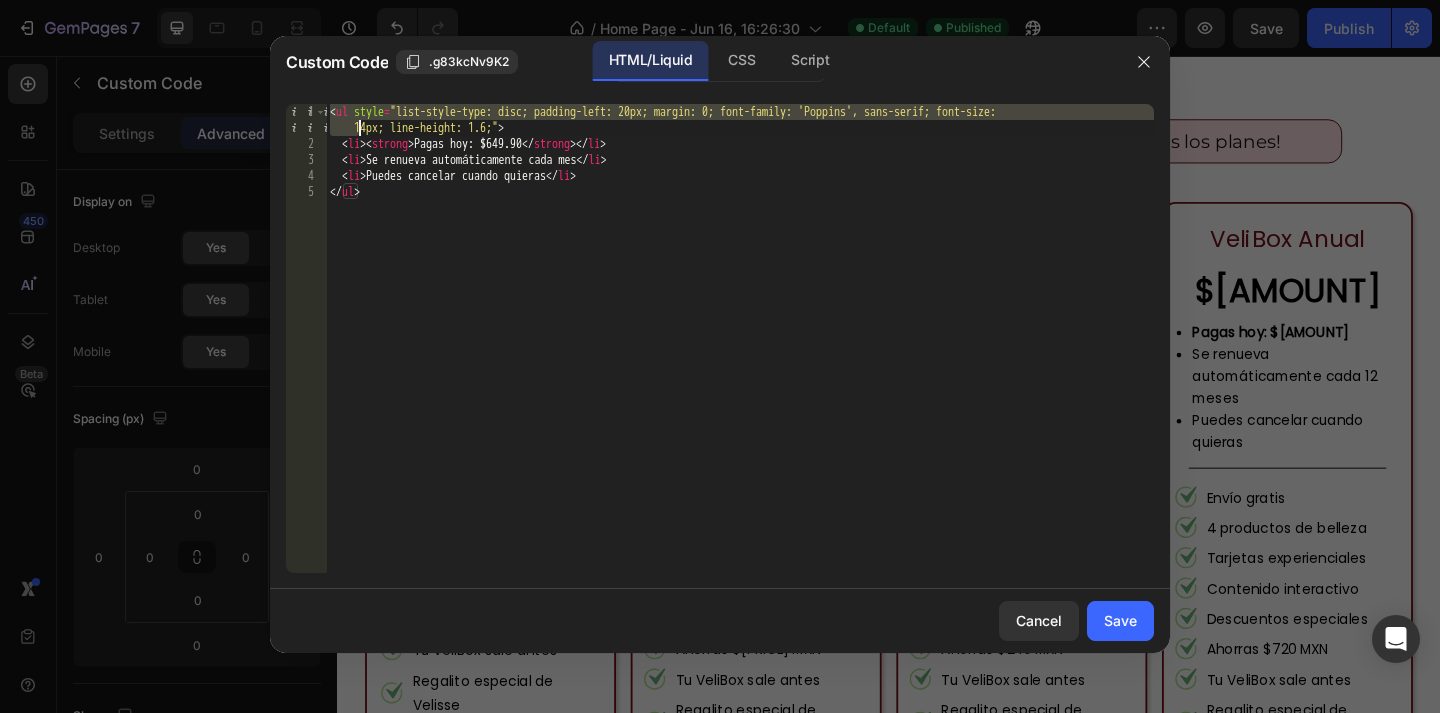 drag, startPoint x: 332, startPoint y: 112, endPoint x: 435, endPoint y: 247, distance: 169.80577 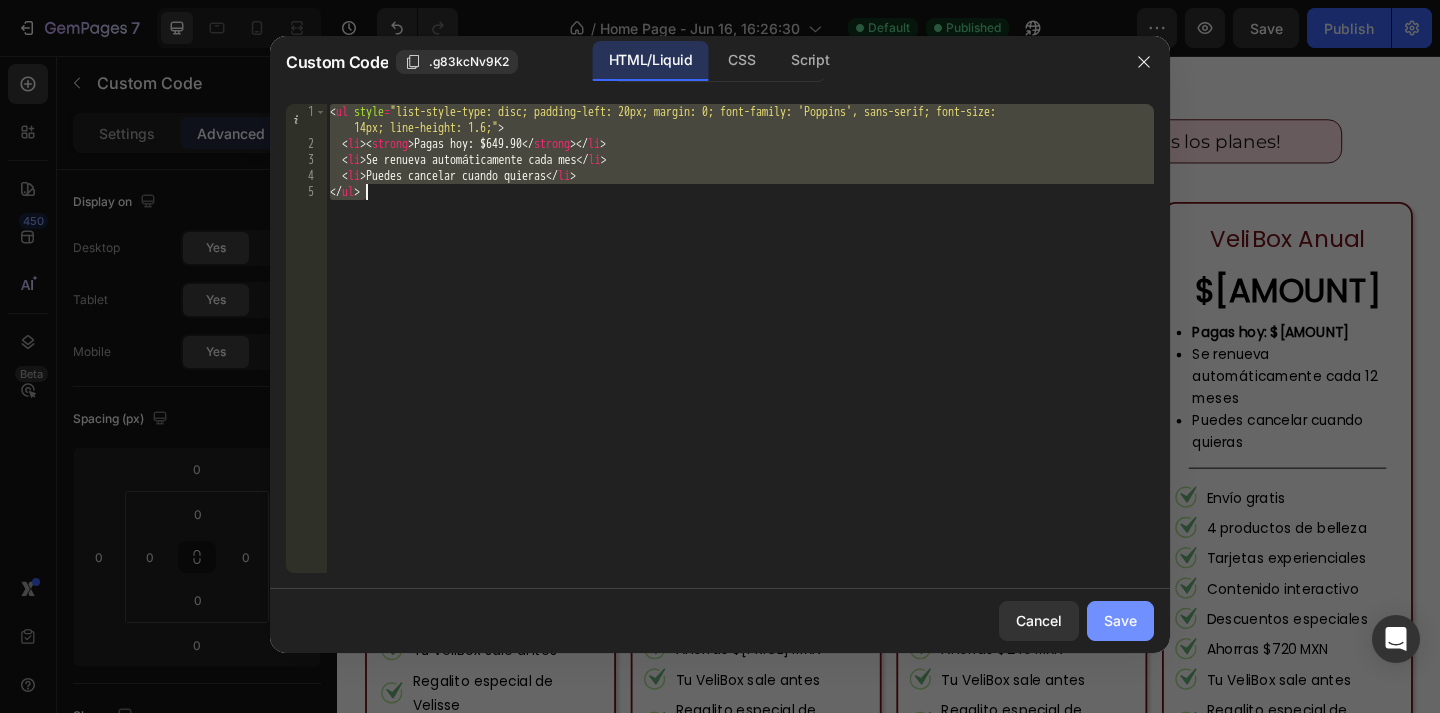 click on "Save" at bounding box center [1120, 620] 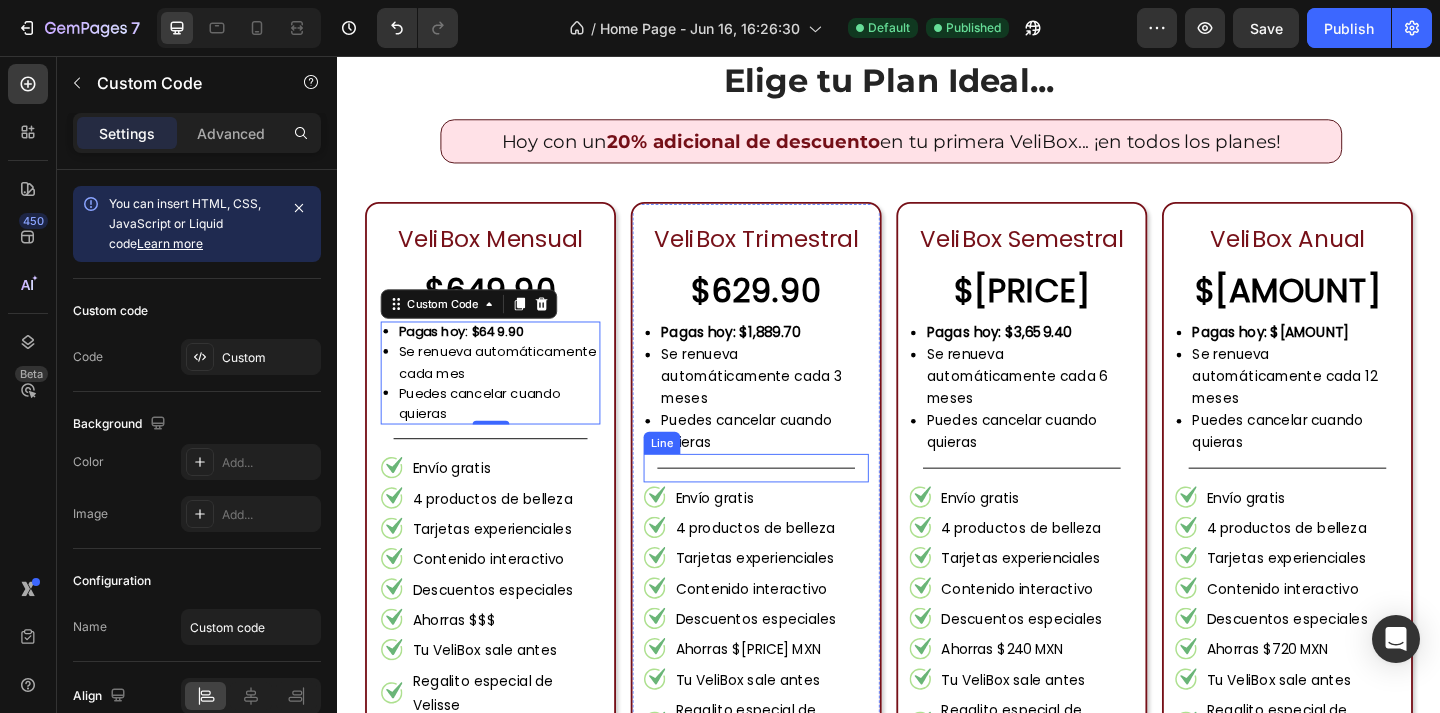 click on "Se renueva automáticamente cada 3 meses" at bounding box center (802, 405) 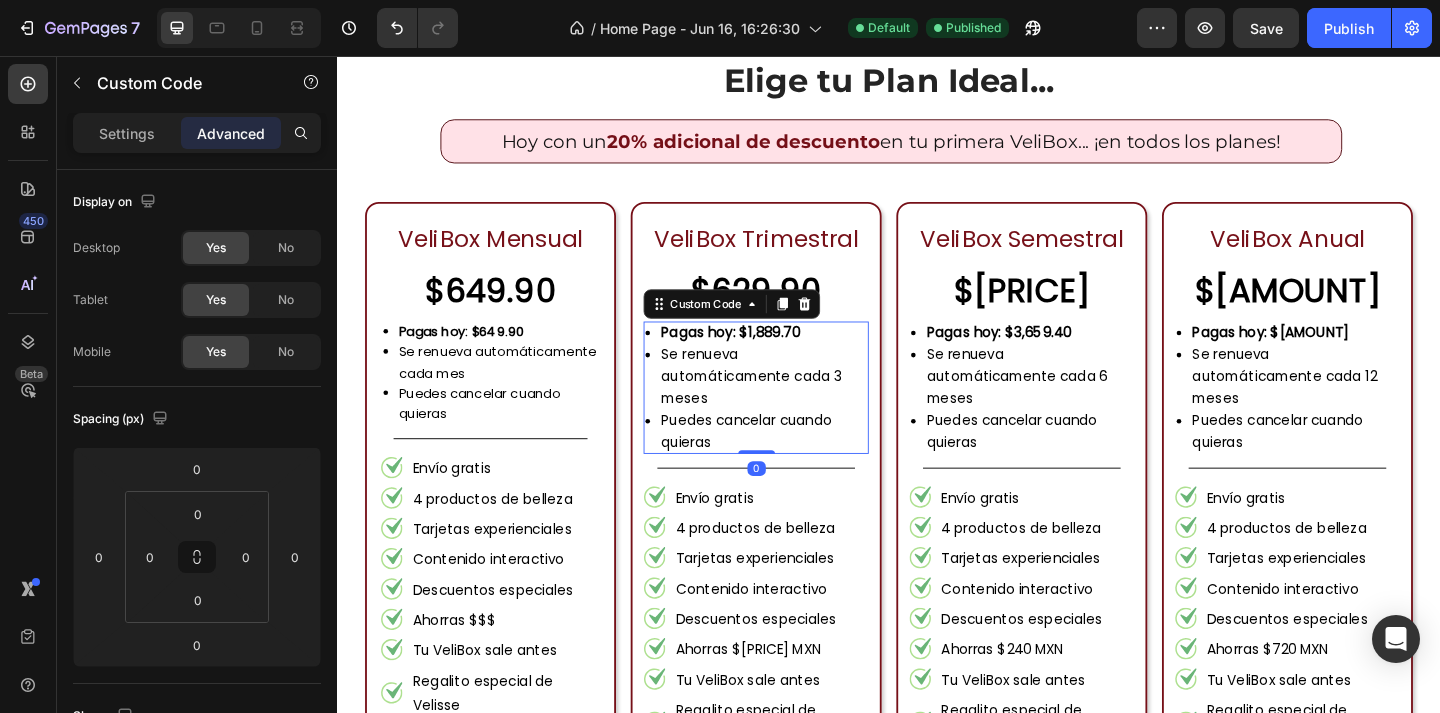 click on "Se renueva automáticamente cada 3 meses" at bounding box center [802, 405] 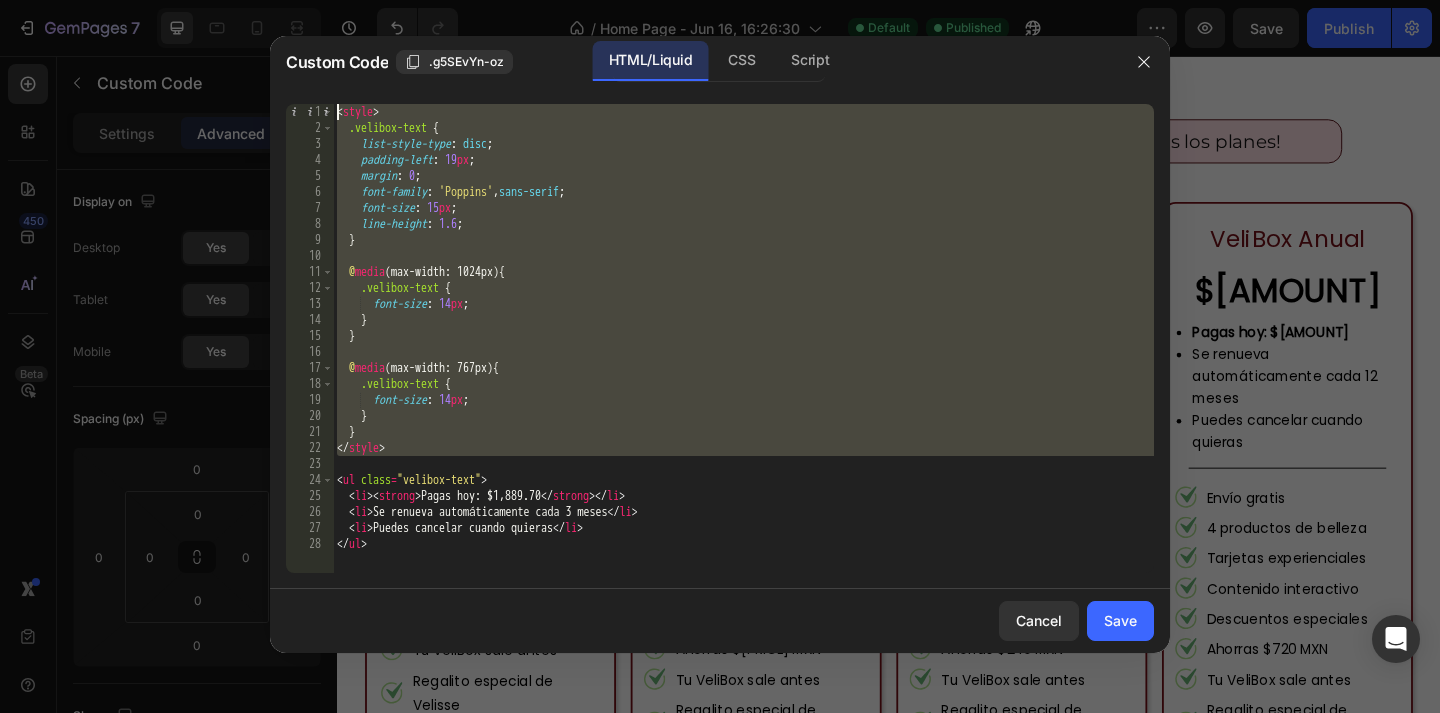 drag, startPoint x: 401, startPoint y: 470, endPoint x: 314, endPoint y: -60, distance: 537.0931 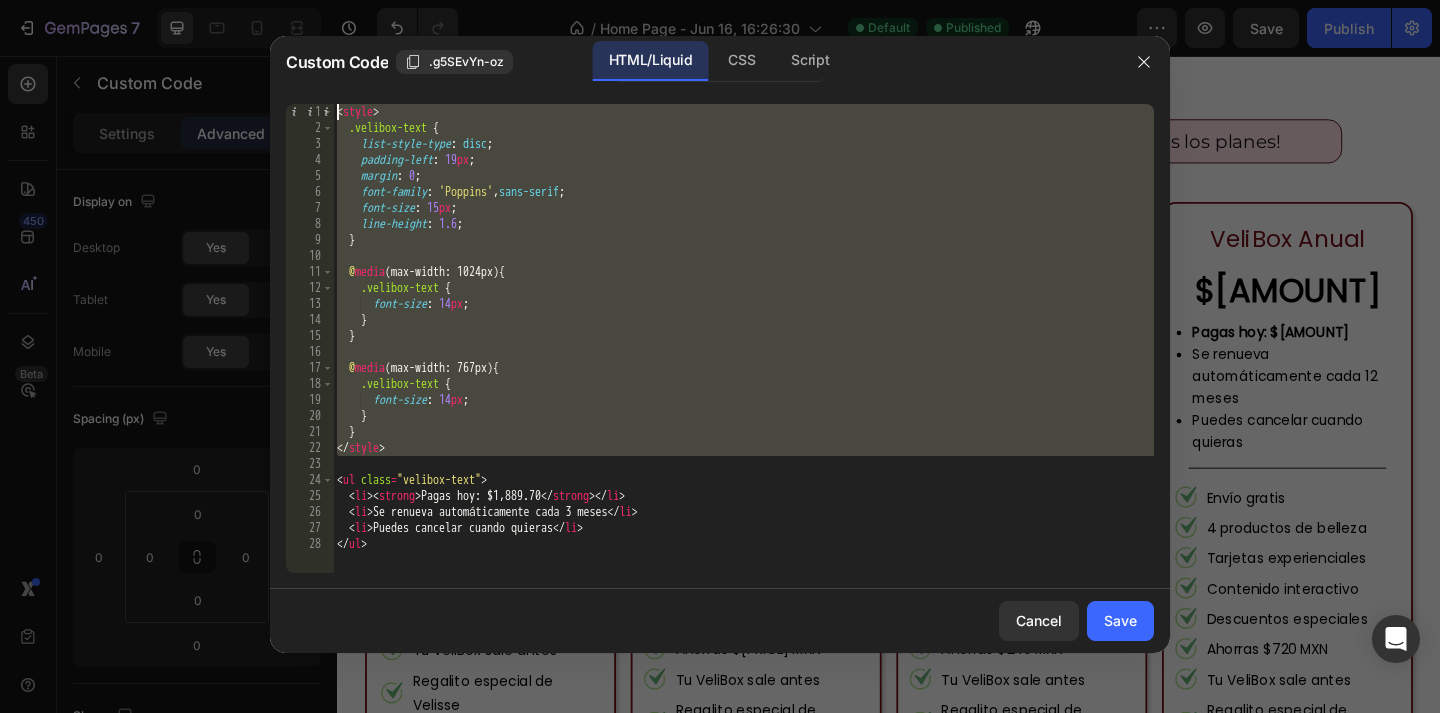 click on "7   /  Home Page - Jun 16, 16:26:30 Default Published Preview  Save   Publish  450 Beta Sections(30) Elements(83) Section Element Hero Section Product Detail Brands Trusted Badges Guarantee Product Breakdown How to use Testimonials Compare Bundle FAQs Social Proof Brand Story Product List Collection Blog List Contact Sticky Add to Cart Custom Footer Browse Library 450 Layout
Row
Row
Row
Row Text
Heading
Text Block Button
Button
Button Media
Image
Image" at bounding box center (720, 0) 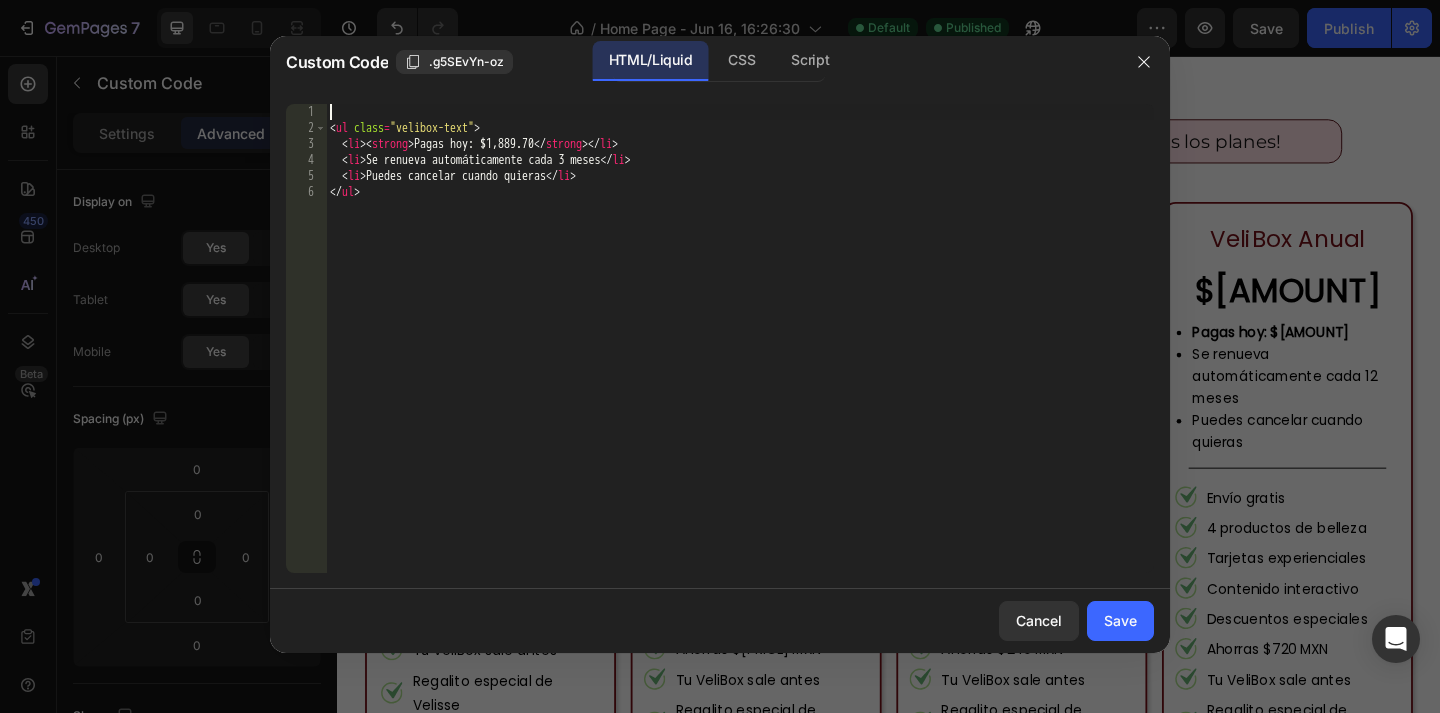 paste on "</ul>" 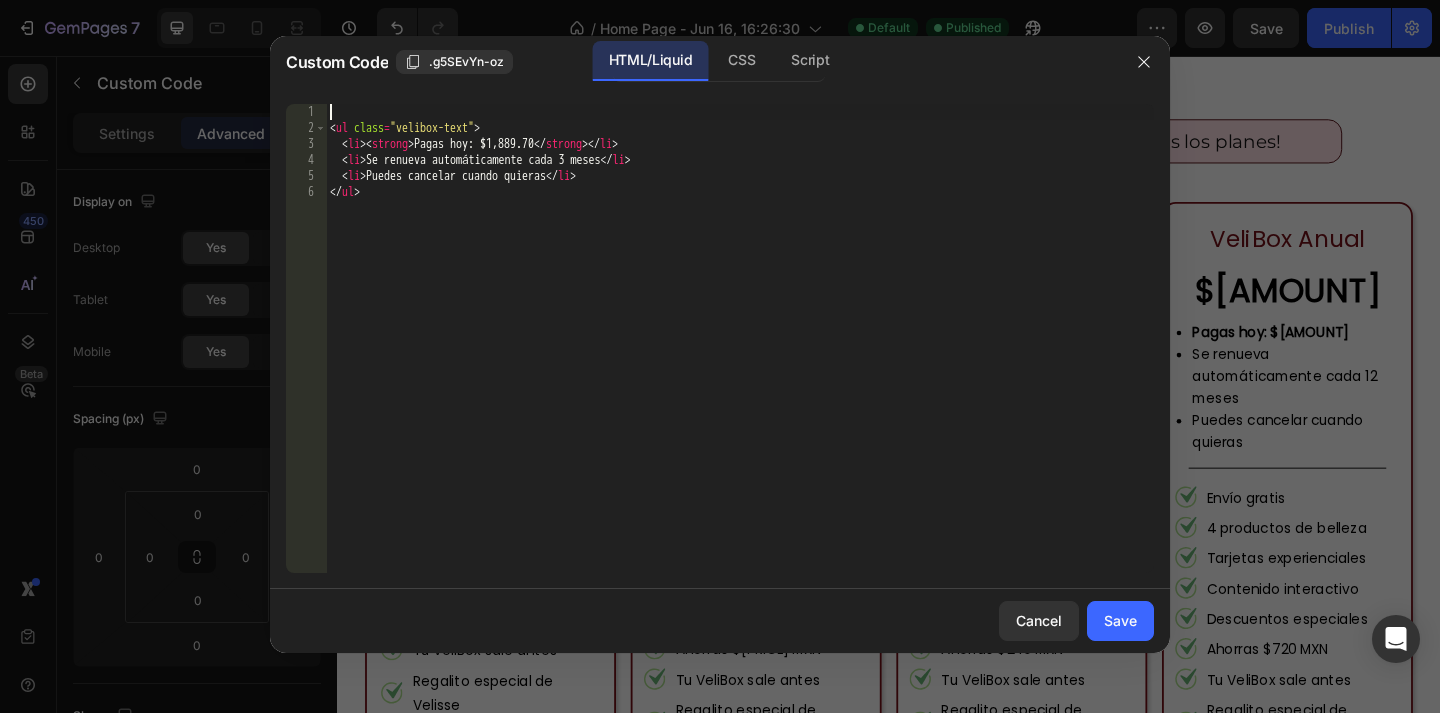 type on "</ul>" 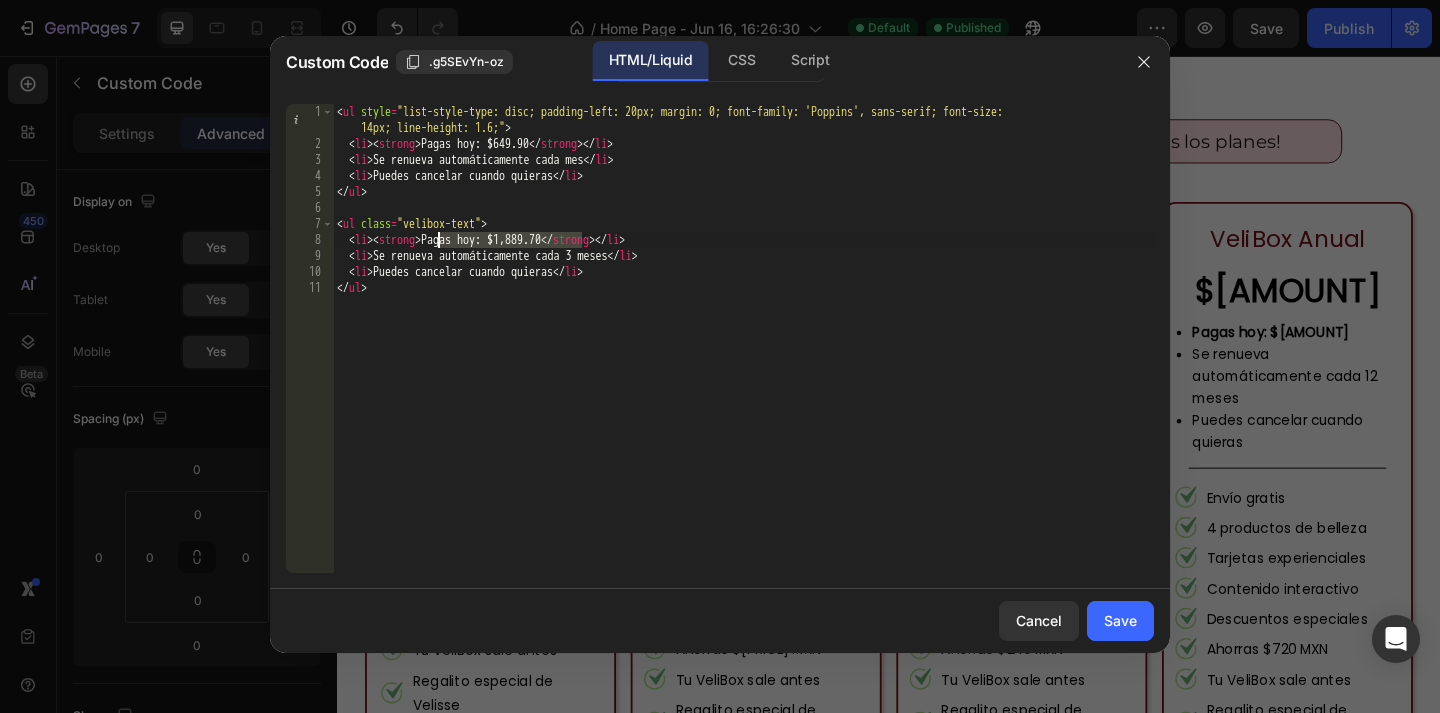 drag, startPoint x: 579, startPoint y: 235, endPoint x: 441, endPoint y: 234, distance: 138.00362 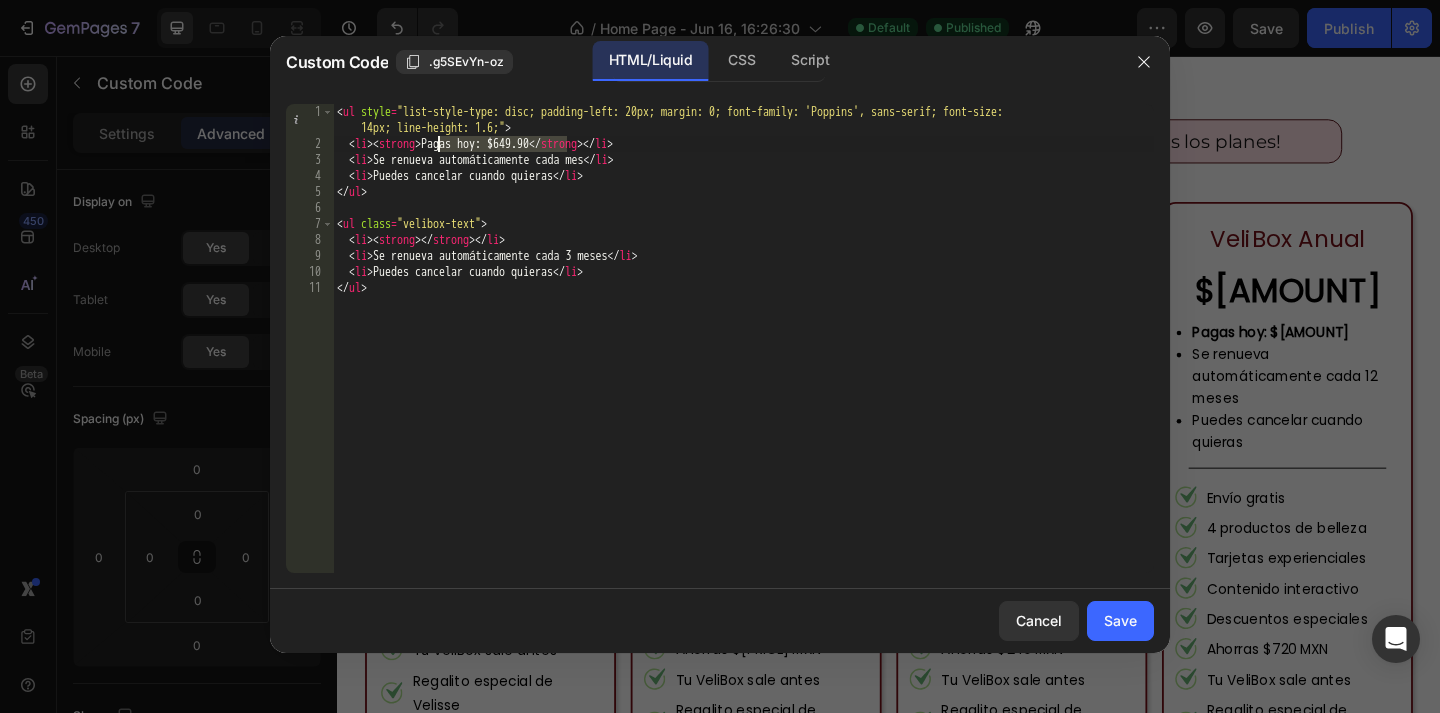 drag, startPoint x: 569, startPoint y: 142, endPoint x: 440, endPoint y: 137, distance: 129.09686 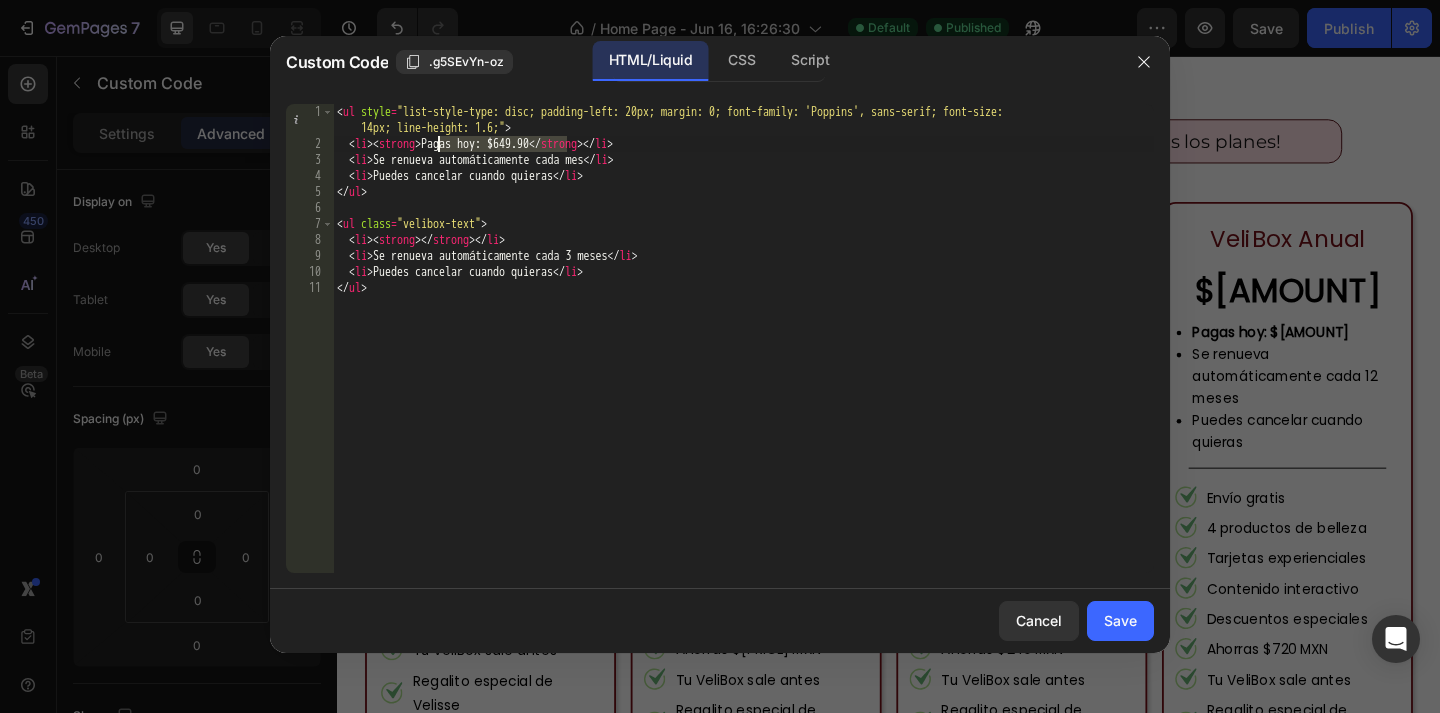 click on "< ul   style = "list-style-type: disc; padding-left: 20px; margin: 0; font-family: 'Poppins', sans-serif; font-size:       14px; line-height: 1.6;" >    < li > < strong > Pagas hoy: $649.90 </ strong > </ li >    < li > Se renueva automáticamente cada mes </ li >    < li > Puedes cancelar cuando quieras </ li > </ ul > < ul   class = "velibox-text" >    < li > < strong > </ strong > </ li >    < li > Se renueva automáticamente cada 3 meses </ li >    < li > Puedes cancelar cuando quieras </ li > </ ul >" at bounding box center [743, 362] 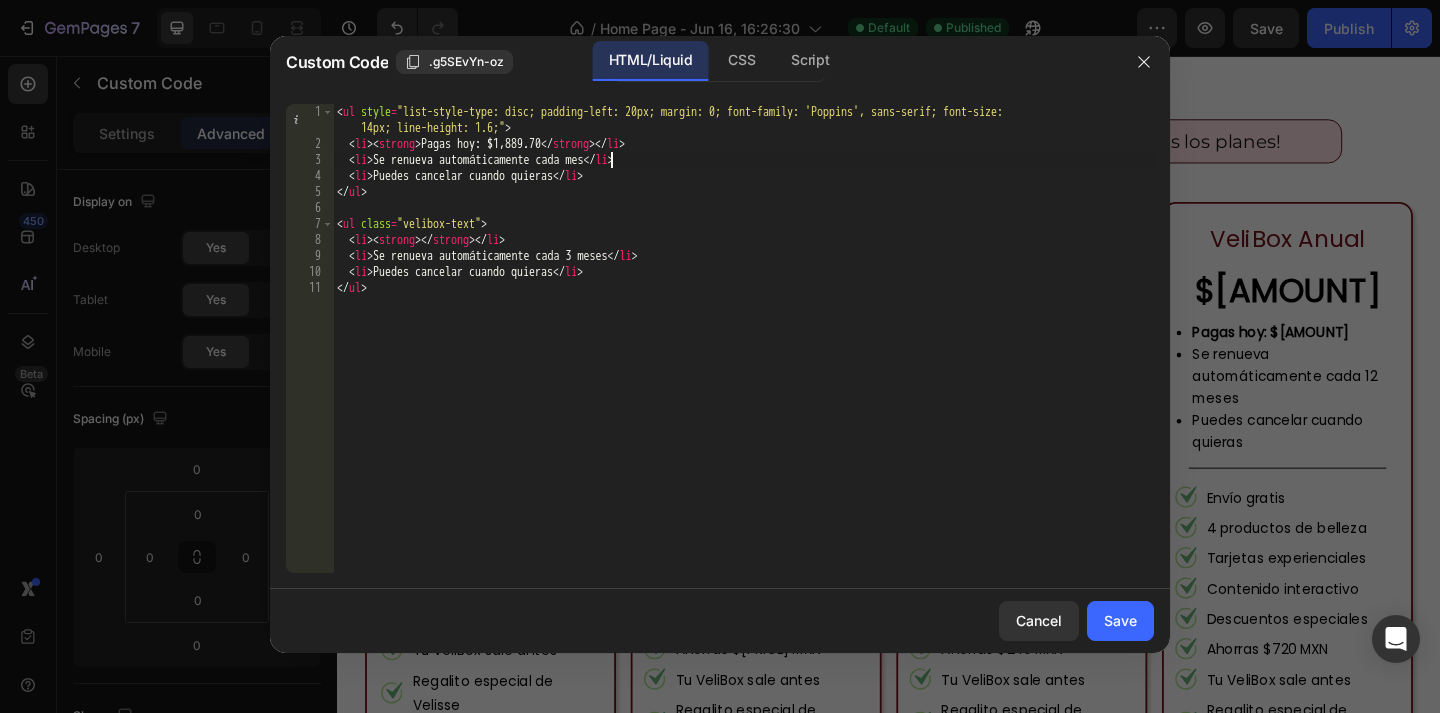 click on "< ul   style = "list-style-type: disc; padding-left: 20px; margin: 0; font-family: 'Poppins', sans-serif; font-size:       14px; line-height: 1.6;" >    < li > < strong > Pagas hoy: $1,889.70 </ strong > </ li >    < li > Se renueva automáticamente cada mes </ li >    < li > Puedes cancelar cuando quieras </ li > </ ul > < ul   class = "velibox-text" >    < li > < strong > </ strong > </ li >    < li > Se renueva automáticamente cada 3 meses </ li >    < li > Puedes cancelar cuando quieras </ li > </ ul >" at bounding box center [743, 362] 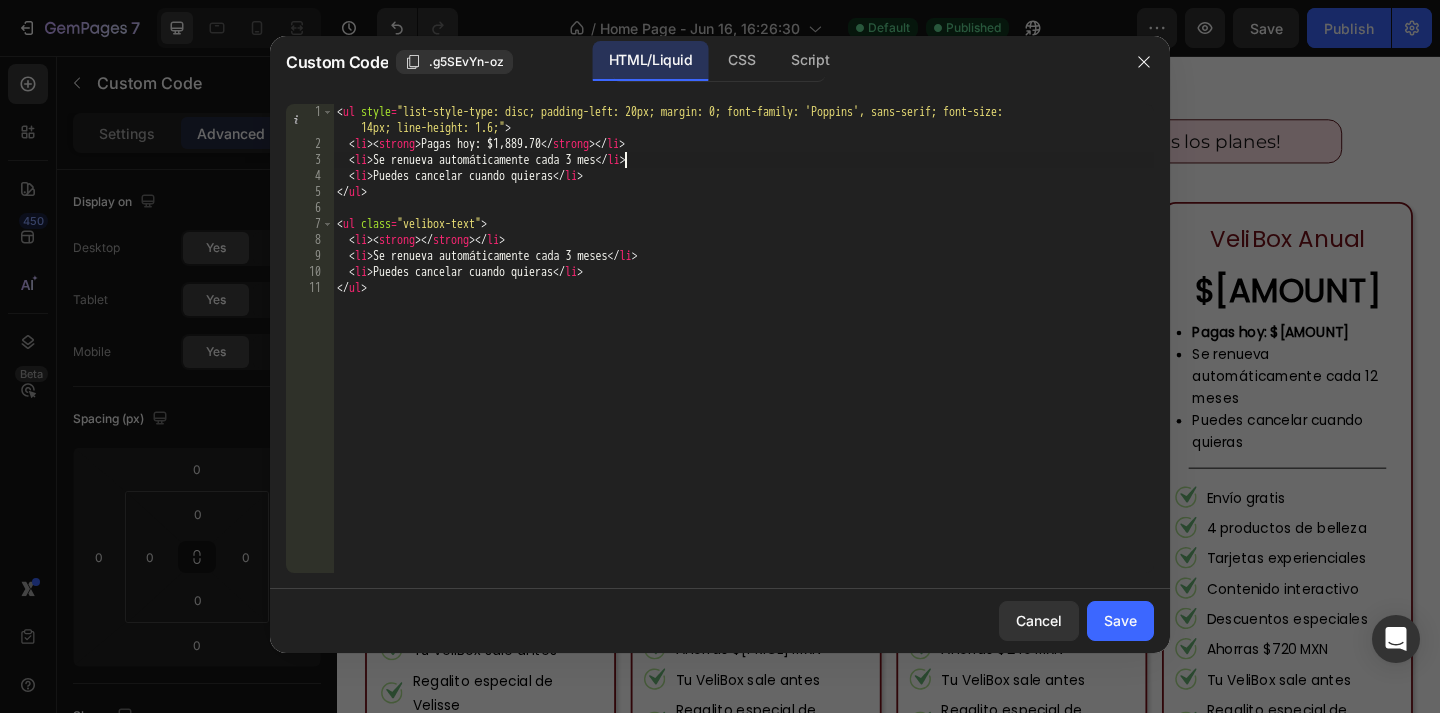 scroll, scrollTop: 0, scrollLeft: 23, axis: horizontal 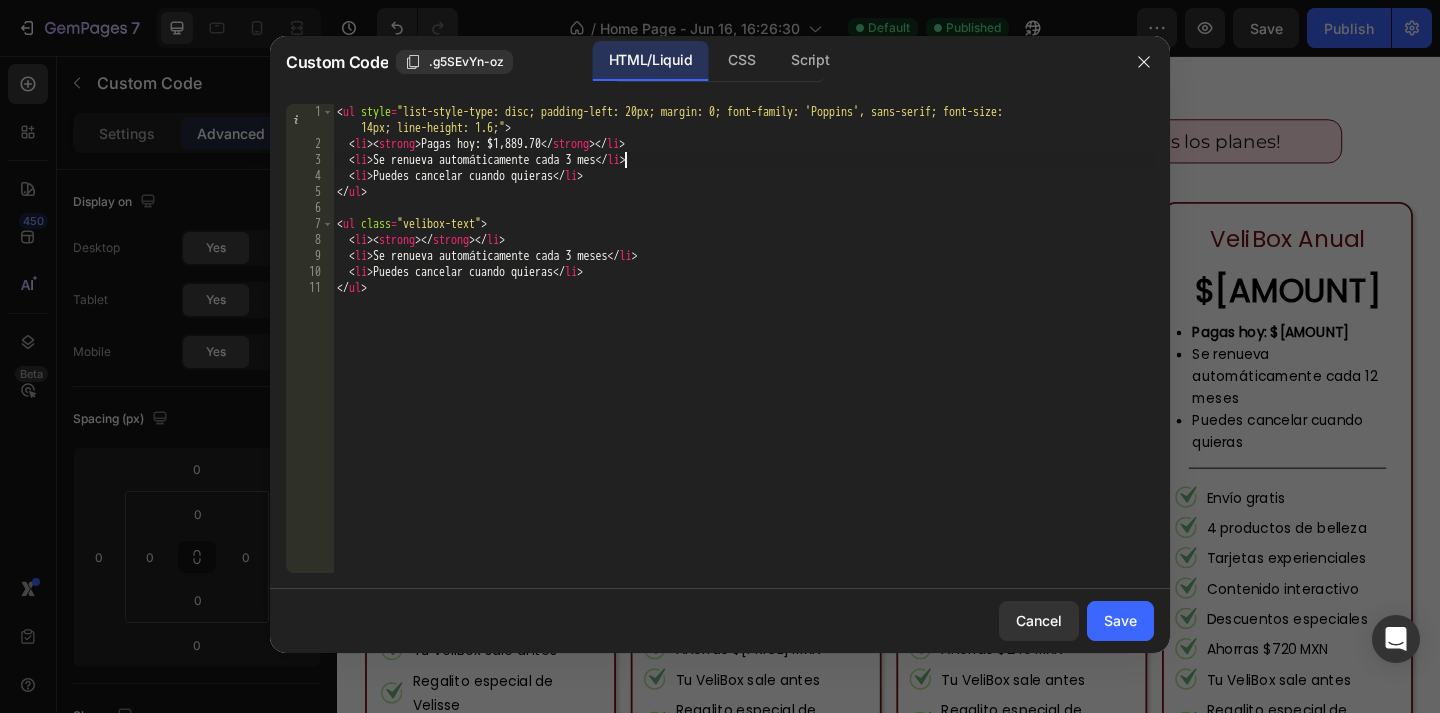 click on "< ul   style = "list-style-type: disc; padding-left: 20px; margin: 0; font-family: 'Poppins', sans-serif; font-size:       14px; line-height: 1.6;" >    < li > < strong > Pagas hoy: $1,889.70 </ strong > </ li >    < li > Se renueva automáticamente cada 3 mes </ li >    < li > Puedes cancelar cuando quieras </ li > </ ul > < ul   class = "velibox-text" >    < li > < strong > </ strong > </ li >    < li > Se renueva automáticamente cada 3 meses </ li >    < li > Puedes cancelar cuando quieras </ li > </ ul >" at bounding box center [743, 362] 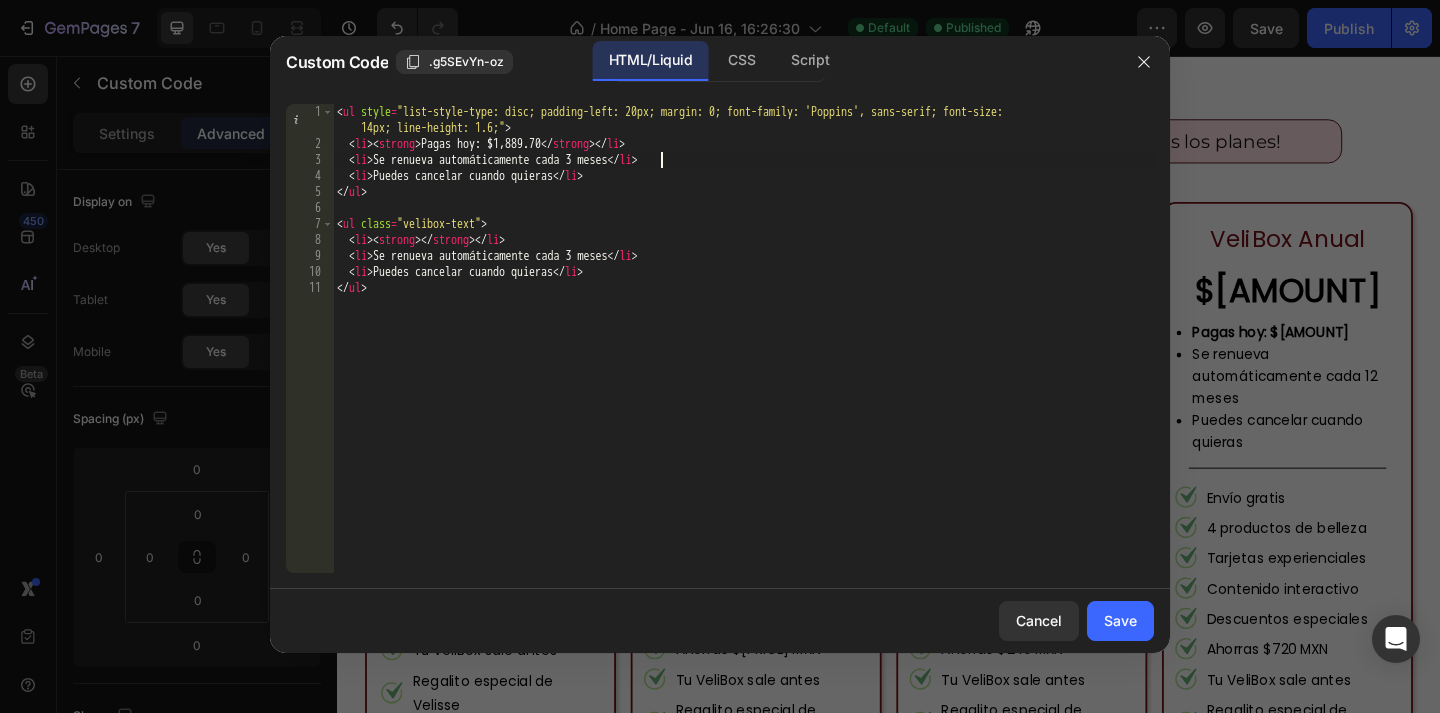 scroll, scrollTop: 0, scrollLeft: 26, axis: horizontal 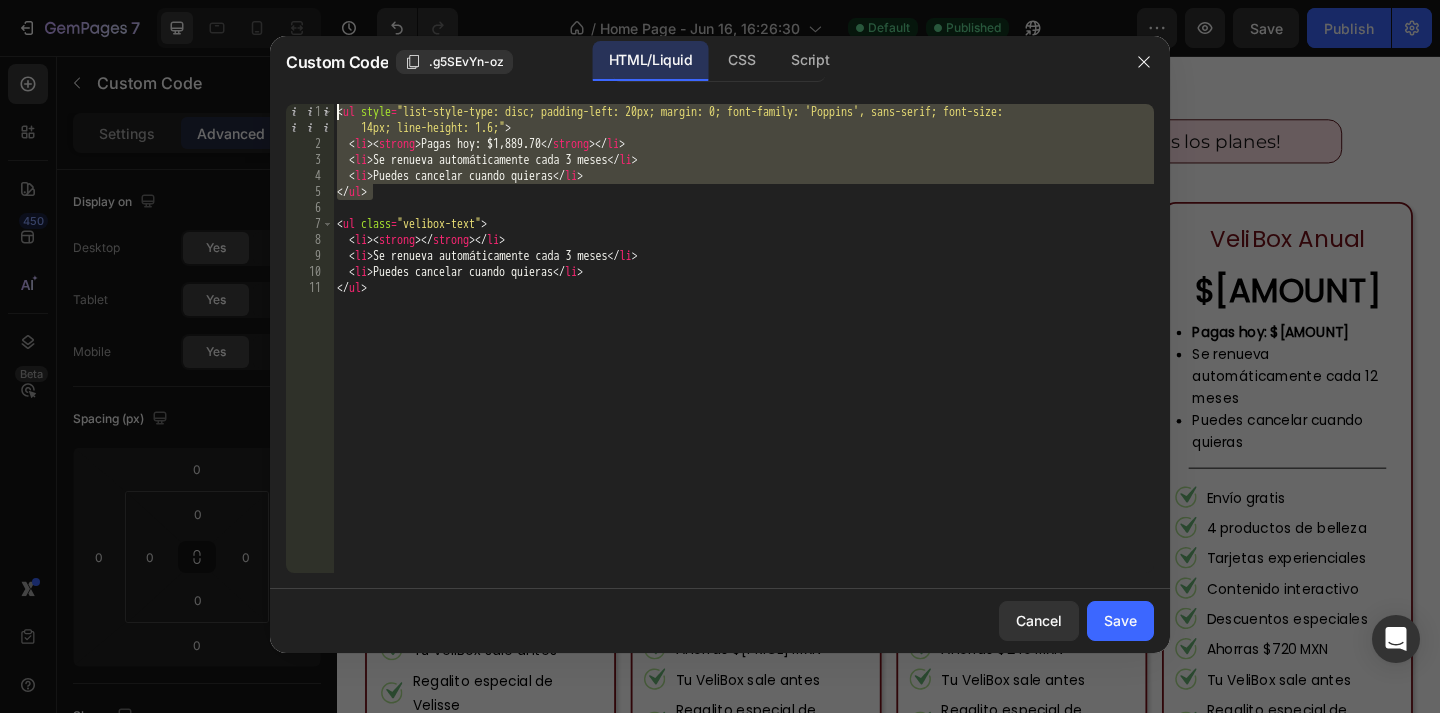 drag, startPoint x: 445, startPoint y: 196, endPoint x: 299, endPoint y: 95, distance: 177.53027 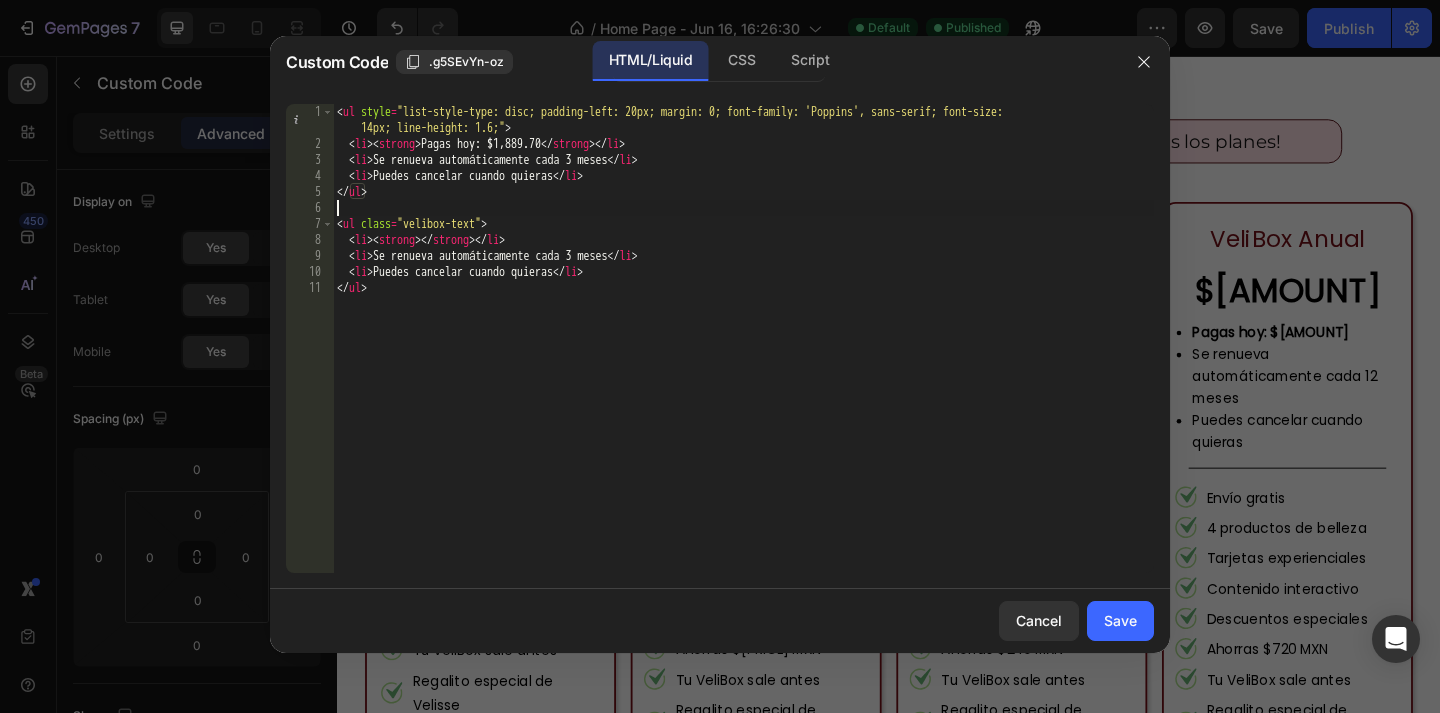 drag, startPoint x: 373, startPoint y: 213, endPoint x: 488, endPoint y: 397, distance: 216.98157 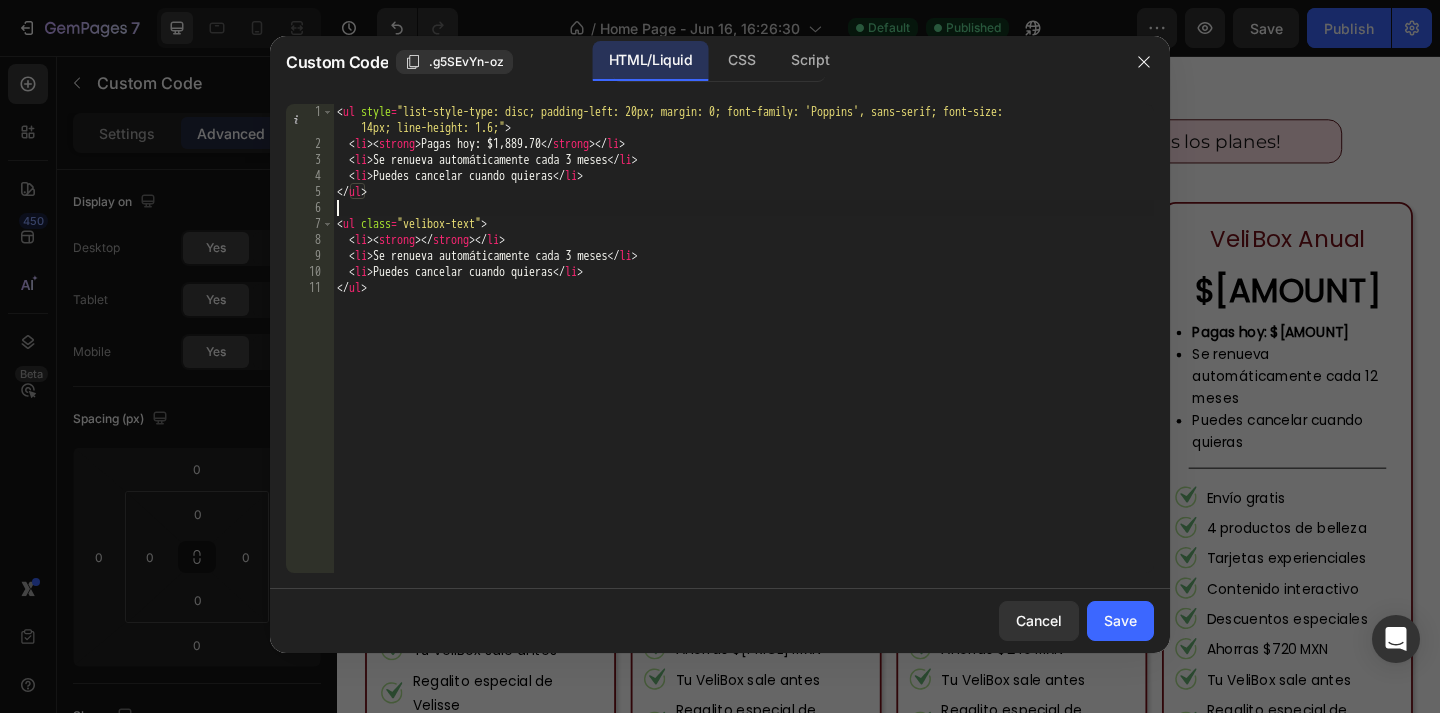 type on "<li>Puedes cancelar cuando quieras</li>
</ul>" 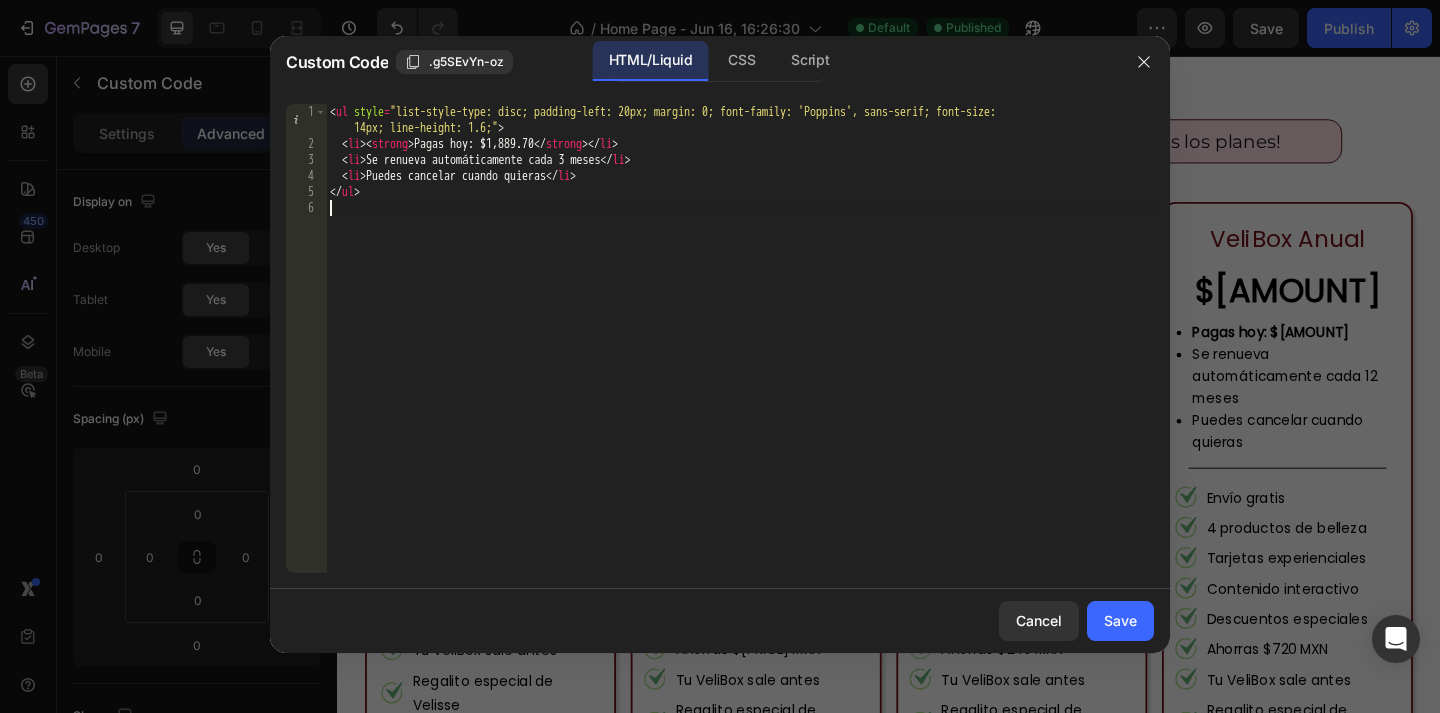 scroll, scrollTop: 0, scrollLeft: 0, axis: both 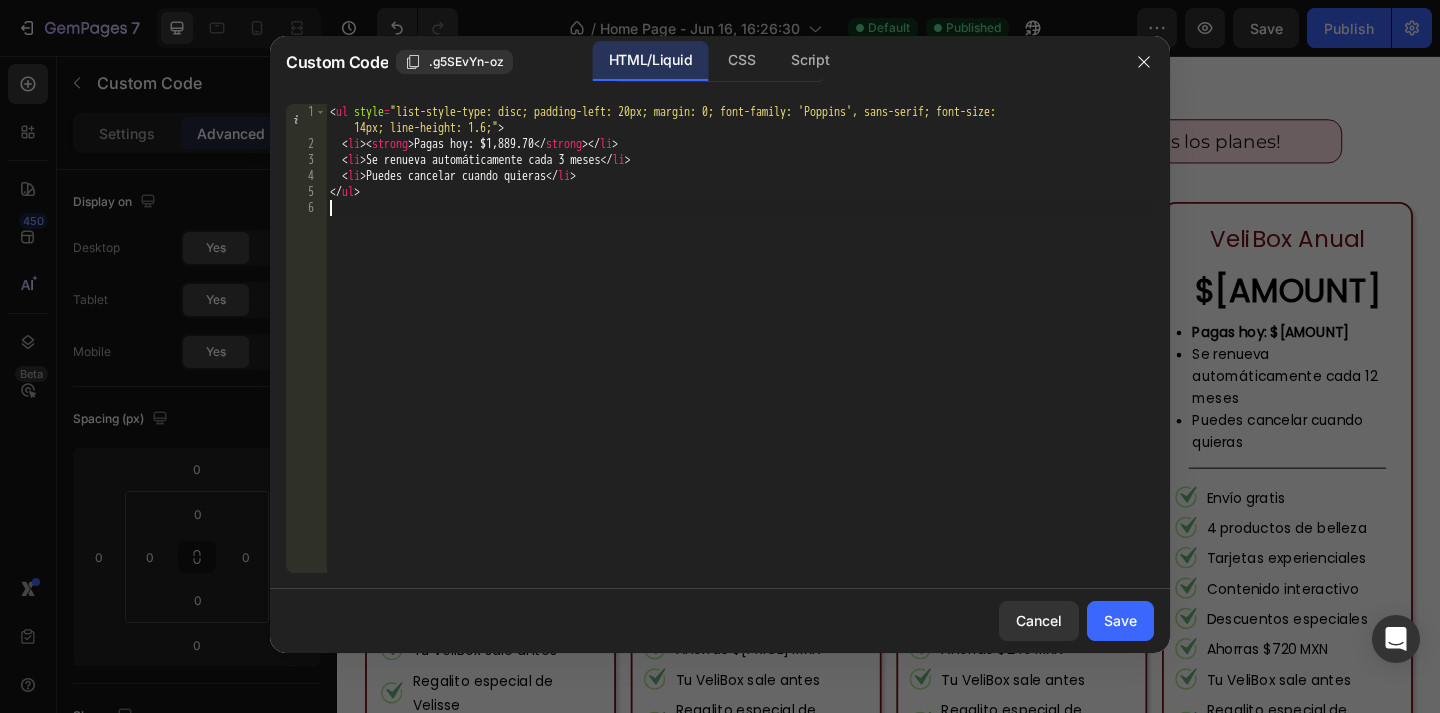 type on "</ul>" 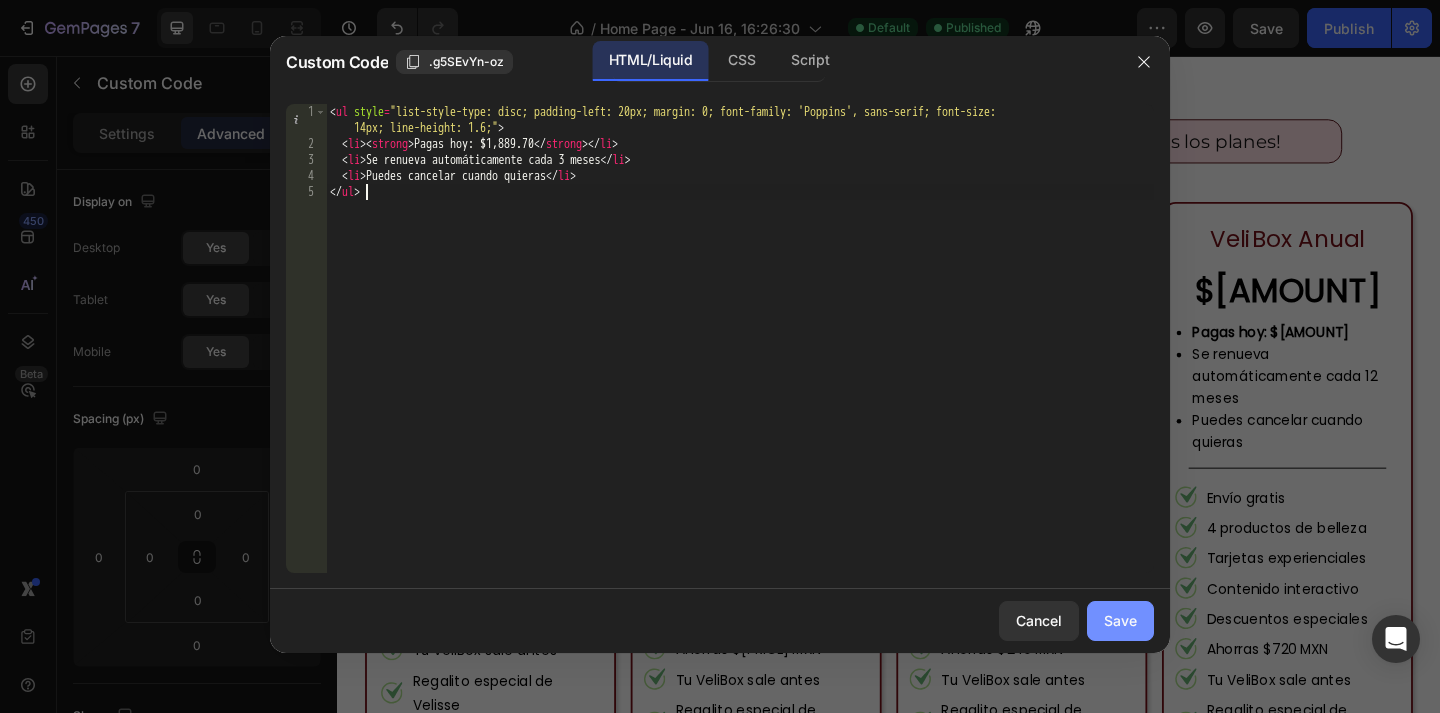 click on "Save" at bounding box center [1120, 620] 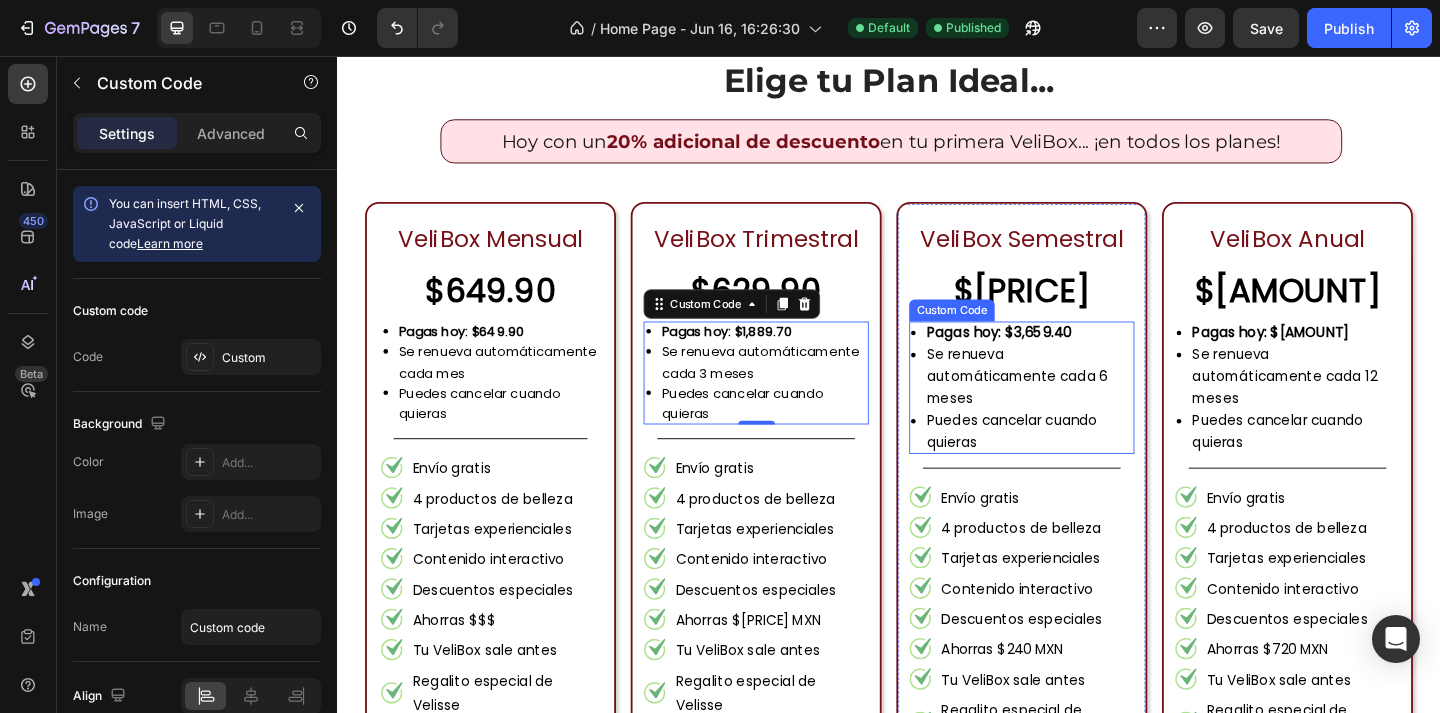 click on "Se renueva automáticamente cada 6 meses" at bounding box center (1091, 405) 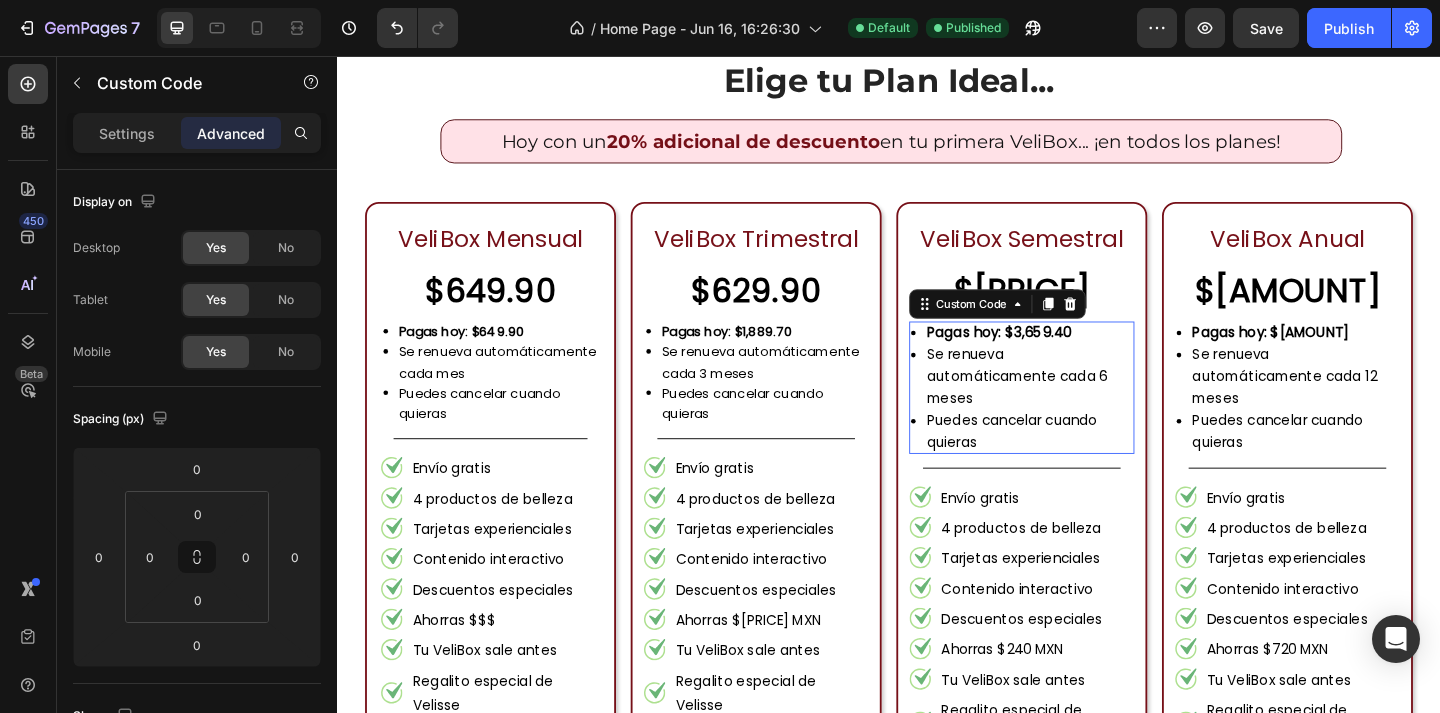 click on "Se renueva automáticamente cada 6 meses" at bounding box center [1091, 405] 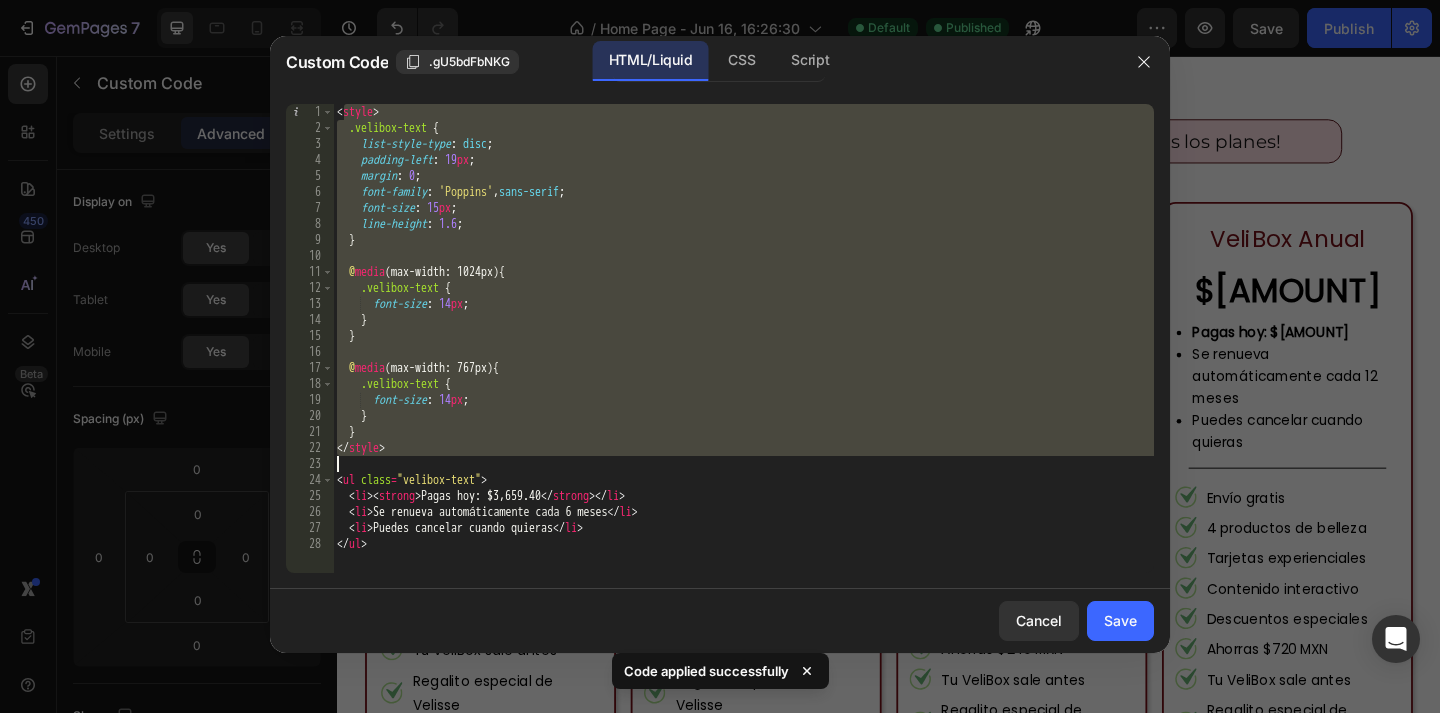 drag, startPoint x: 342, startPoint y: 109, endPoint x: 572, endPoint y: 460, distance: 419.6439 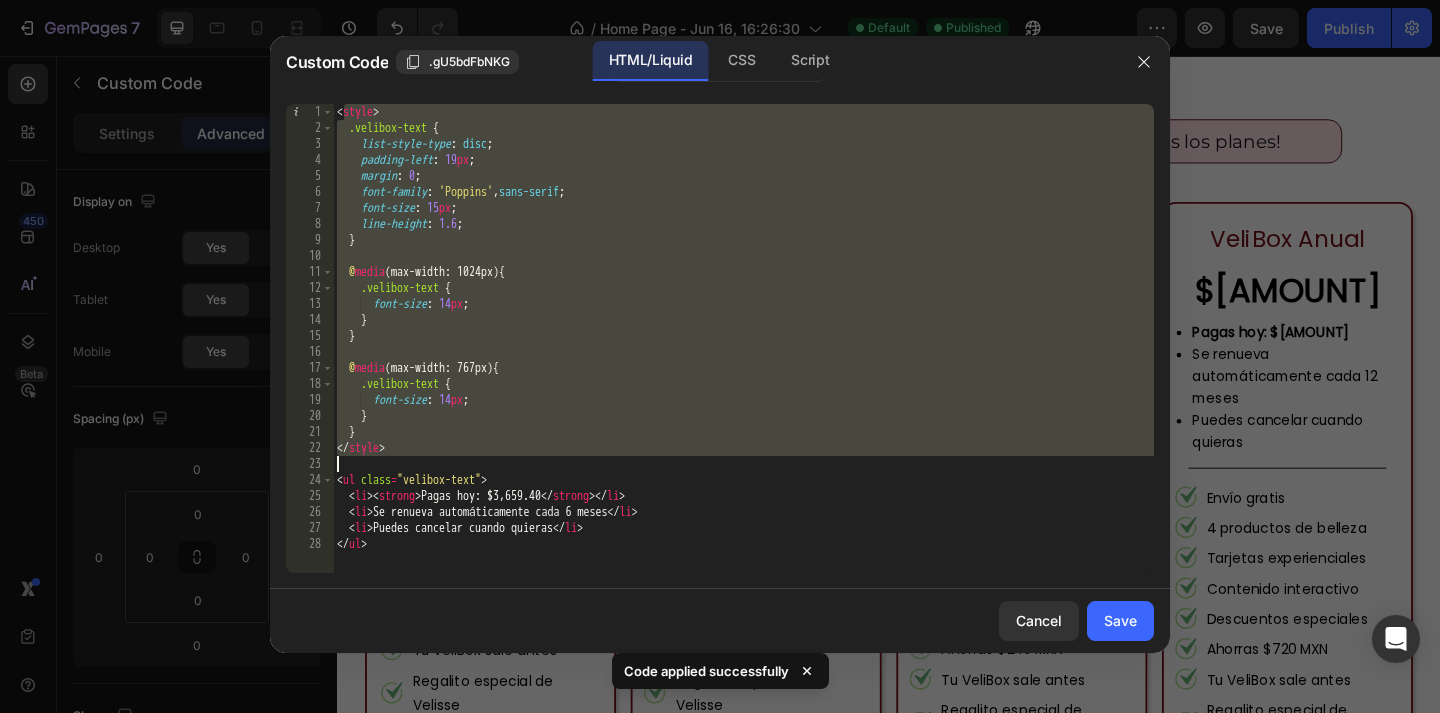 click on "< style >    .velibox-text   {      list-style-type :   disc ;      padding-left :   19 px ;      margin :   0 ;      font-family :   ' Poppins ' ,  sans-serif ;      font-size :   15 px ;      line-height :   1.6 ;    }    @ media  (max-width: 1024px)  {      .velibox-text   {         font-size :   14 px ;      }    }    @ media  (max-width: 767px)  {      .velibox-text   {         font-size :   14 px ;      }    } </ style > < ul   class = "velibox-text" >    < li > < strong > Pagas hoy: $3,659.40 </ strong > </ li >    < li > Se renueva automáticamente cada 6 meses </ li >    < li > Puedes cancelar cuando quieras </ li > </ ul >" at bounding box center (743, 354) 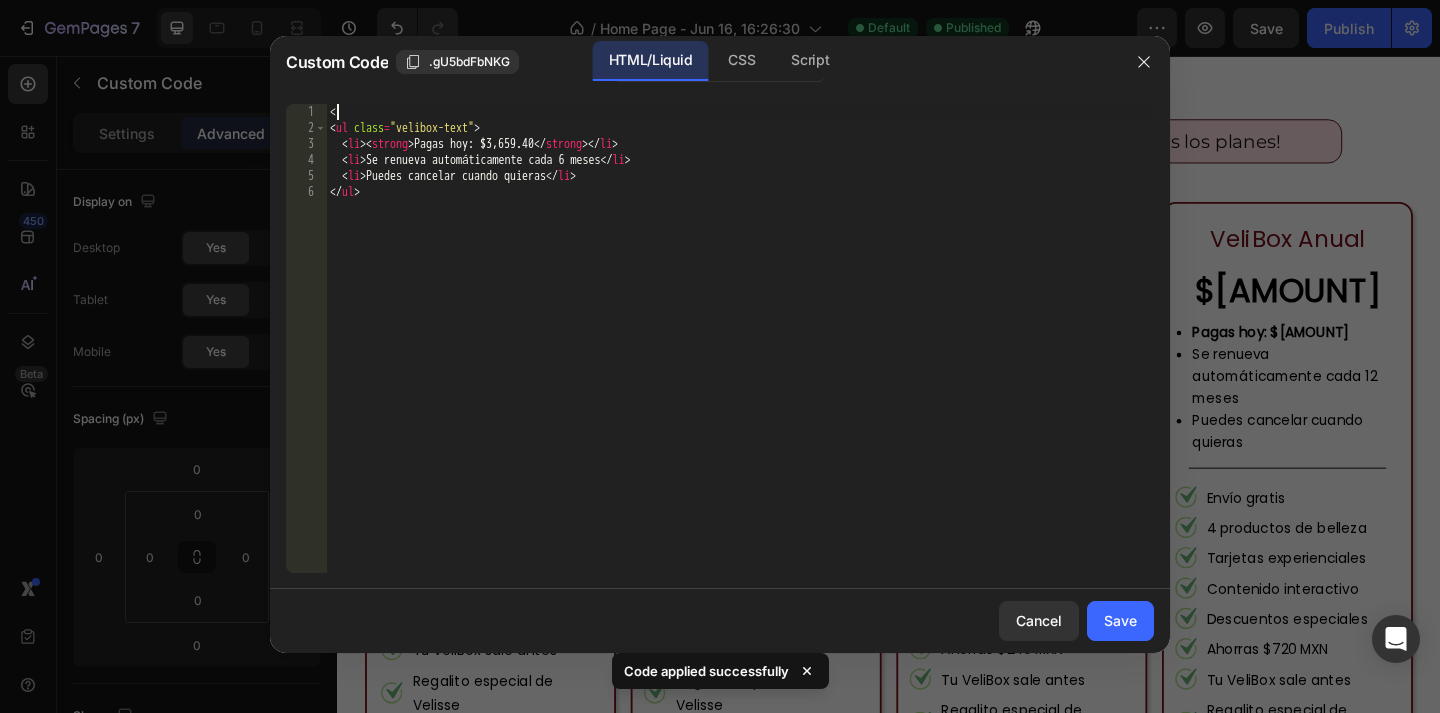 paste on "/ul>" 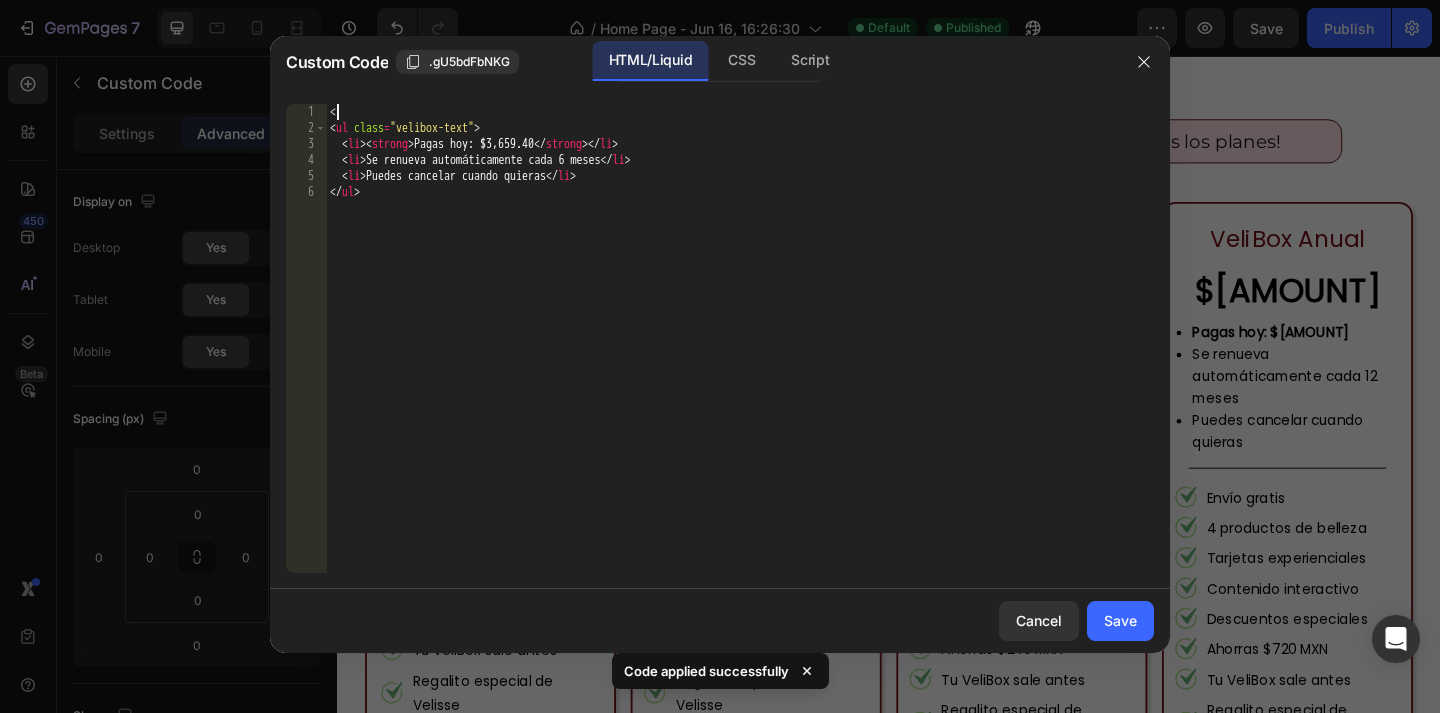 type on "</ul>" 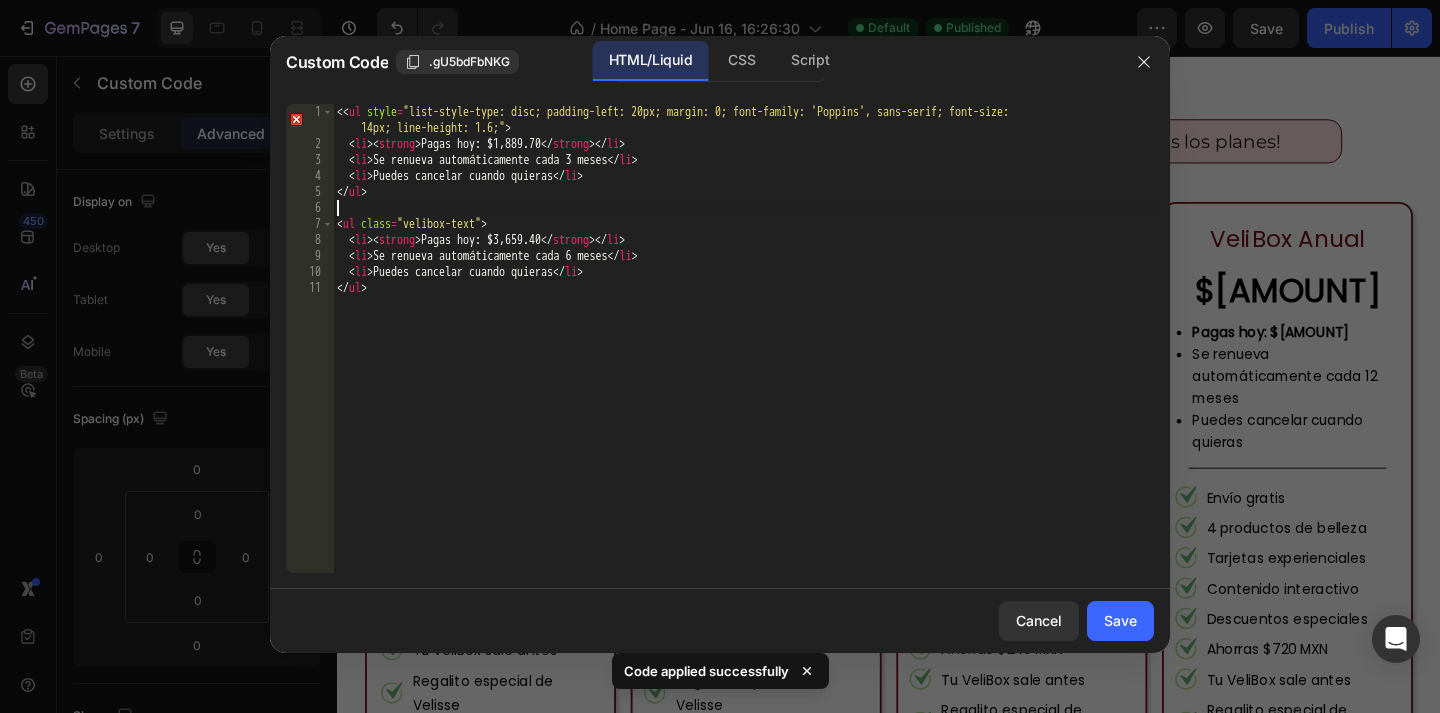 click on "< < ul   style = "list-style-type: disc; padding-left: 20px; margin: 0; font-family: 'Poppins', sans-serif; font-size:       14px; line-height: 1.6;" >    < li > < strong > Pagas hoy: $1,889.70 </ strong > </ li >    < li > Se renueva automáticamente cada 3 meses </ li >    < li > Puedes cancelar cuando quieras </ li > </ ul > < ul   class = "velibox-text" >    < li > < strong > Pagas hoy: $3,659.40 </ strong > </ li >    < li > Se renueva automáticamente cada 6 meses </ li >    < li > Puedes cancelar cuando quieras </ li > </ ul >" at bounding box center [743, 362] 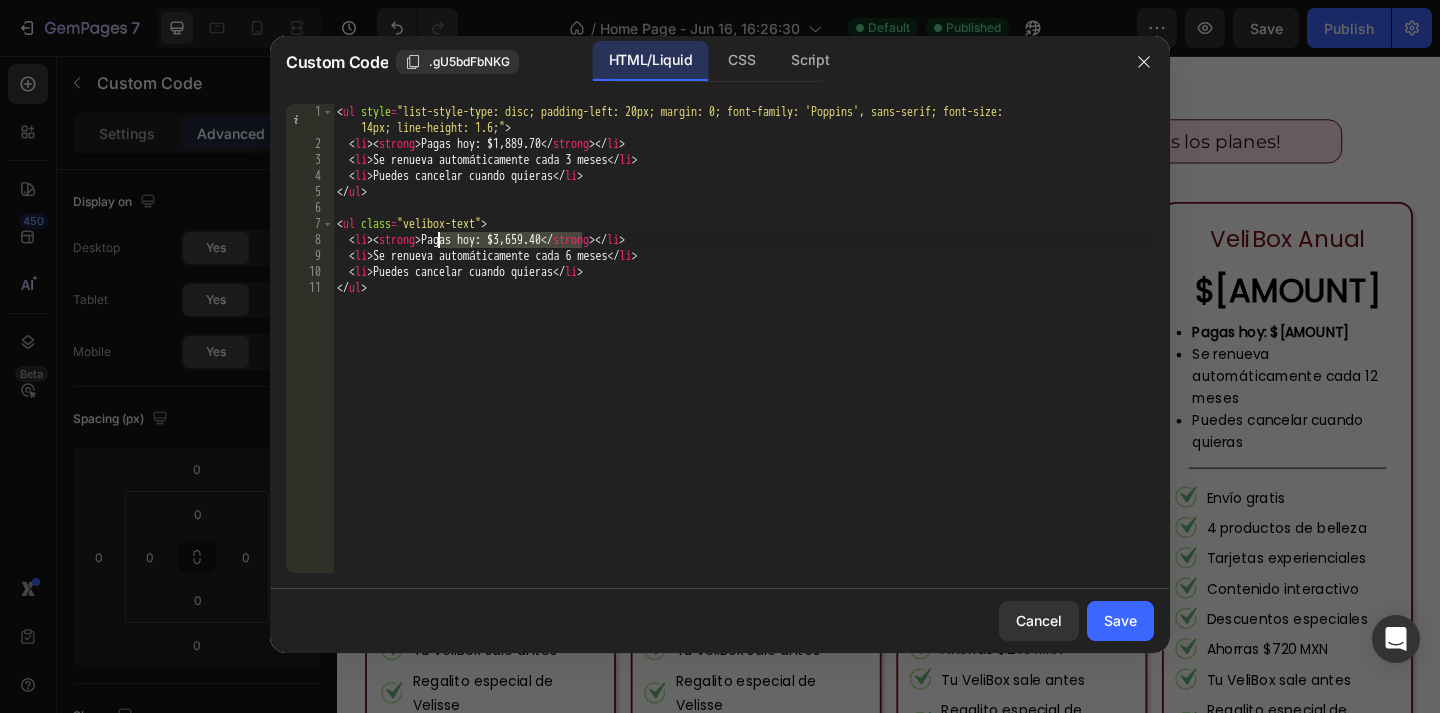 drag, startPoint x: 579, startPoint y: 241, endPoint x: 440, endPoint y: 238, distance: 139.03236 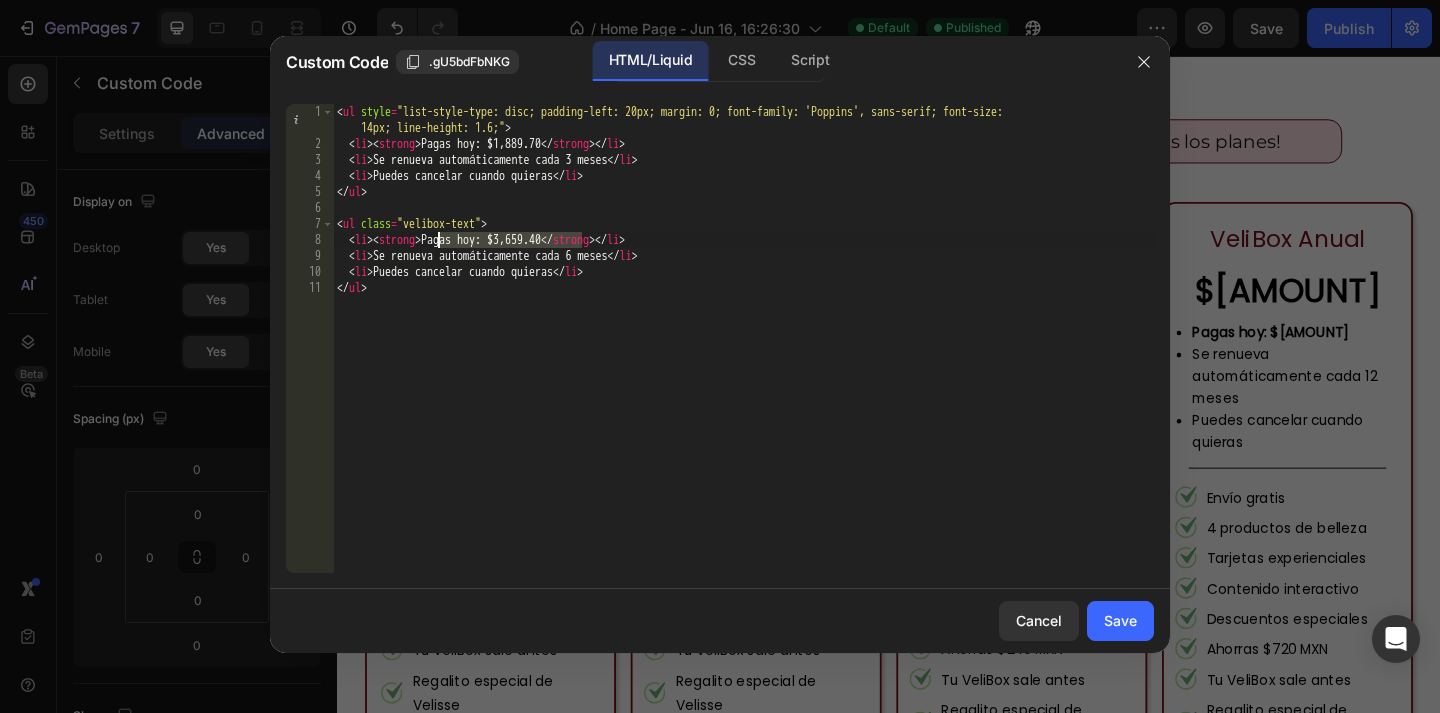 click on "< ul   style = "list-style-type: disc; padding-left: 20px; margin: 0; font-family: 'Poppins', sans-serif; font-size:       14px; line-height: 1.6;" >    < li > < strong > Pagas hoy: $1,889.70 </ strong > </ li >    < li > Se renueva automáticamente cada 3 meses </ li >    < li > Puedes cancelar cuando quieras </ li > </ ul > < ul   class = "velibox-text" >    < li > < strong > Pagas hoy: $3,659.40 </ strong > </ li >    < li > Se renueva automáticamente cada 6 meses </ li >    < li > Puedes cancelar cuando quieras </ li > </ ul >" at bounding box center (743, 362) 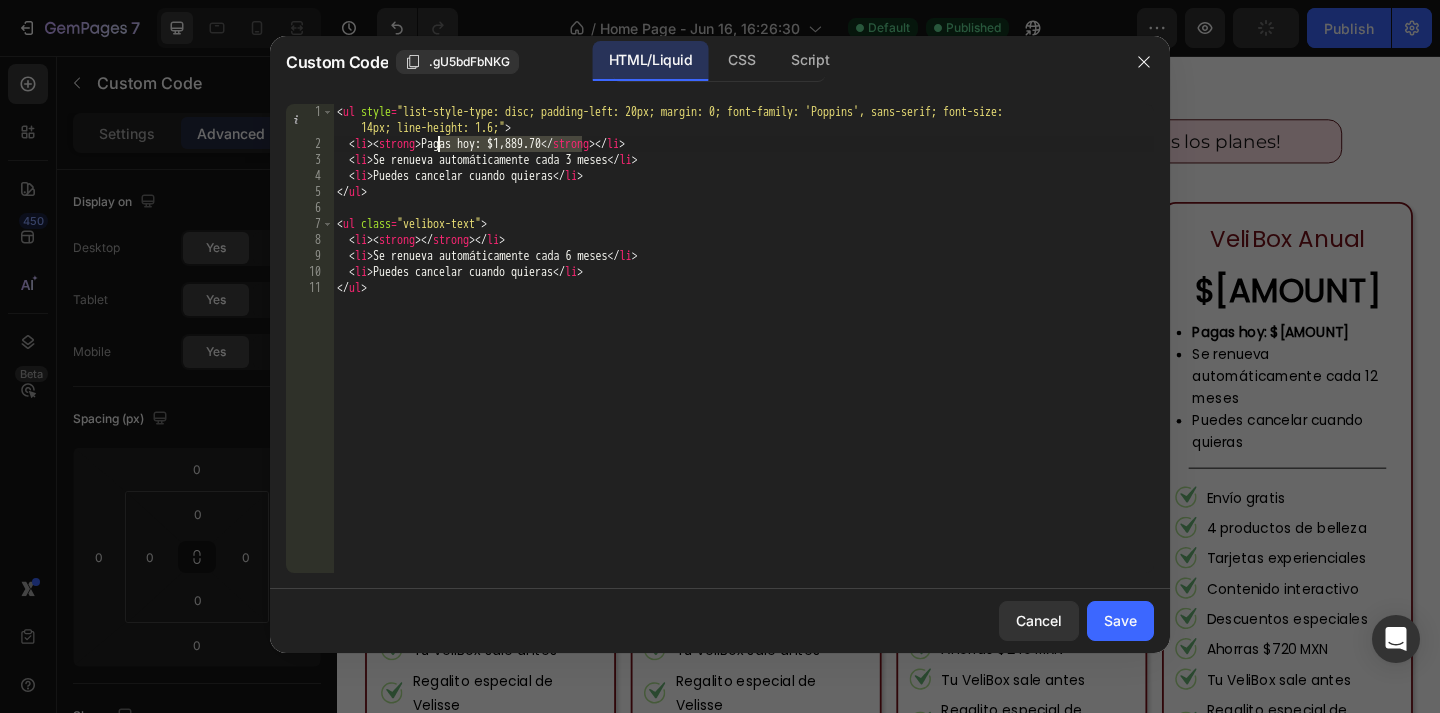 drag, startPoint x: 582, startPoint y: 141, endPoint x: 440, endPoint y: 138, distance: 142.0317 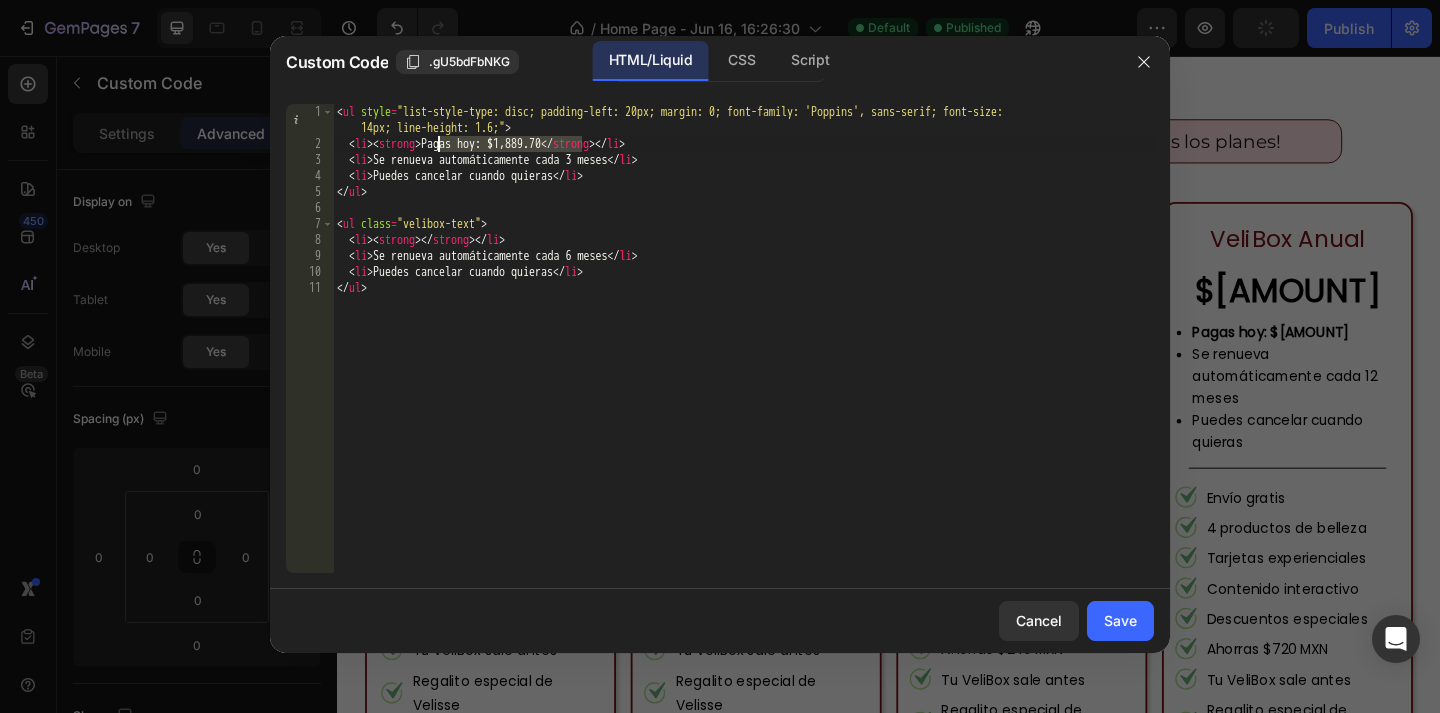 click on "< ul   style = "list-style-type: disc; padding-left: 20px; margin: 0; font-family: 'Poppins', sans-serif; font-size:       14px; line-height: 1.6;" >    < li > < strong > Pagas hoy: $1,889.70 </ strong > </ li >    < li > Se renueva automáticamente cada 3 meses </ li >    < li > Puedes cancelar cuando quieras </ li > </ ul > < ul   class = "velibox-text" >    < li > < strong > </ strong > </ li >    < li > Se renueva automáticamente cada 6 meses </ li >    < li > Puedes cancelar cuando quieras </ li > </ ul >" at bounding box center (743, 362) 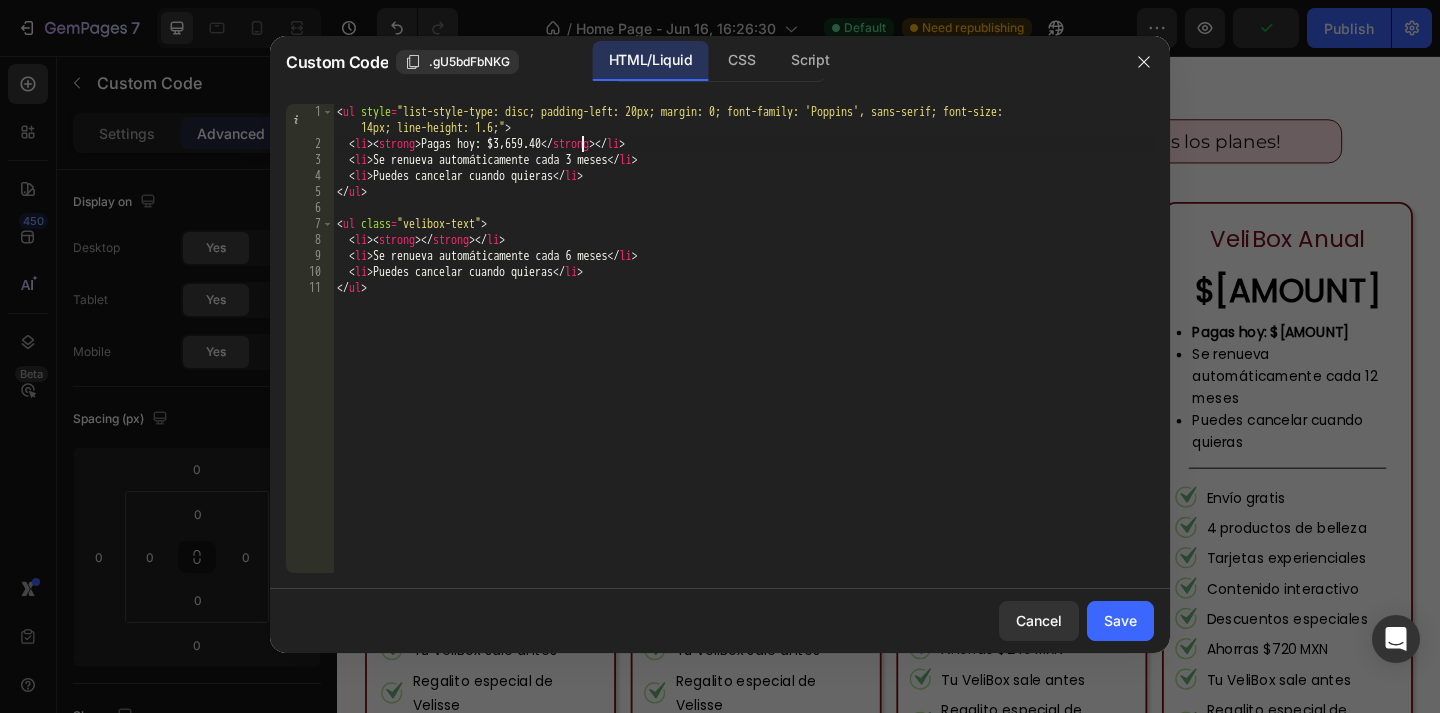 click on "< ul   style = "list-style-type: disc; padding-left: 20px; margin: 0; font-family: 'Poppins', sans-serif; font-size:       14px; line-height: 1.6;" >    < li > < strong > Pagas hoy: $3,659.40 </ strong > </ li >    < li > Se renueva automáticamente cada 3 meses </ li >    < li > Puedes cancelar cuando quieras </ li > </ ul > < ul   class = "velibox-text" >    < li > < strong > </ strong > </ li >    < li > Se renueva automáticamente cada 6 meses </ li >    < li > Puedes cancelar cuando quieras </ li > </ ul >" at bounding box center [743, 362] 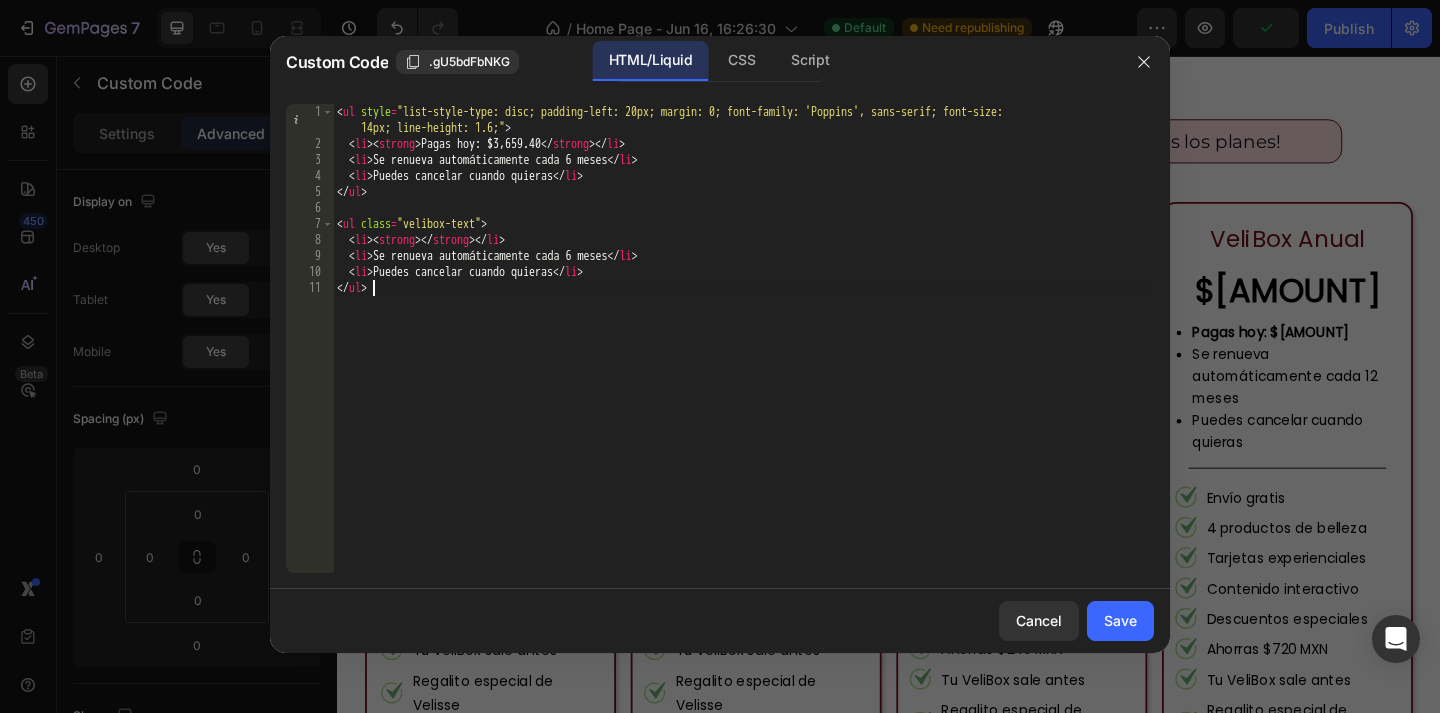 click on "< ul   style = "list-style-type: disc; padding-left: 20px; margin: 0; font-family: 'Poppins', sans-serif; font-size:       14px; line-height: 1.6;" >    < li > < strong > Pagas hoy: $3,659.40 </ strong > </ li >    < li > Se renueva automáticamente cada 6 meses </ li >    < li > Puedes cancelar cuando quieras </ li > </ ul > < ul   class = "velibox-text" >    < li > < strong > </ strong > </ li >    < li > Se renueva automáticamente cada 6 meses </ li >    < li > Puedes cancelar cuando quieras </ li > </ ul >" at bounding box center (743, 362) 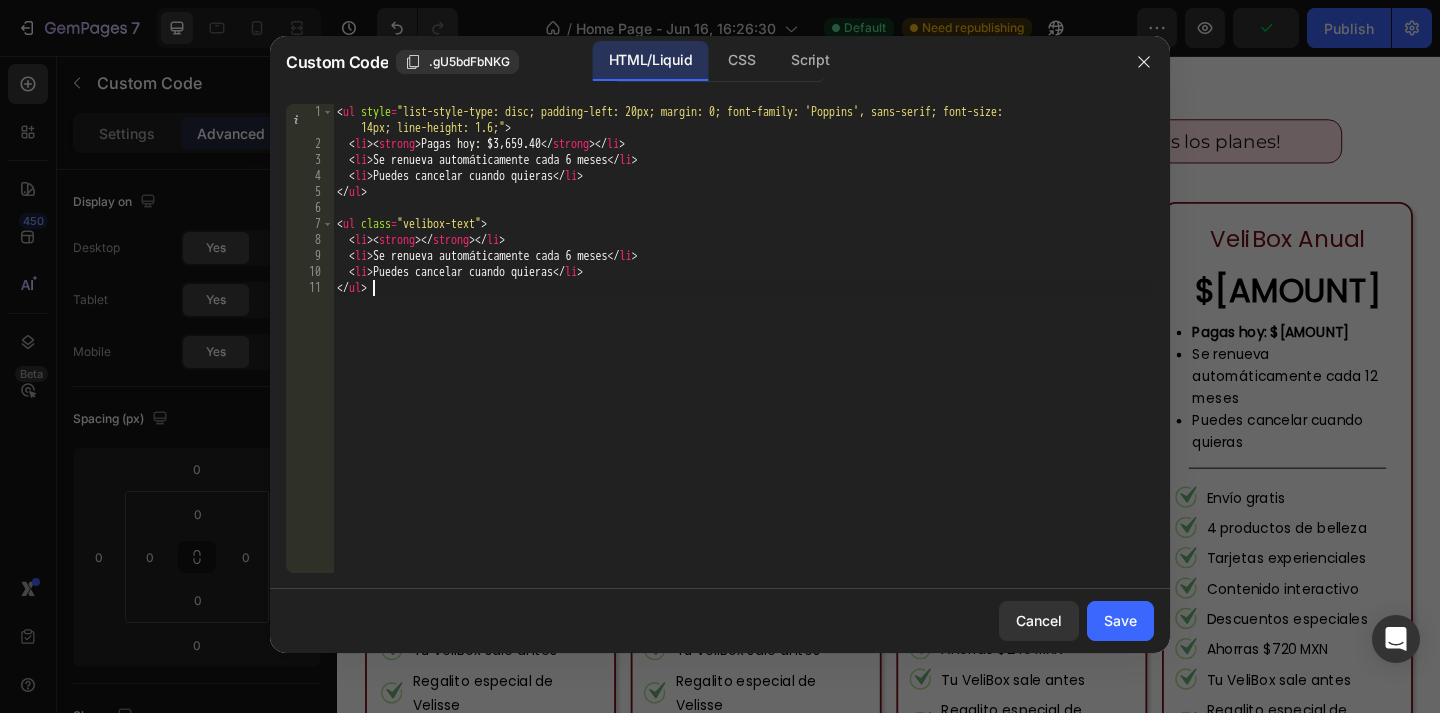 scroll, scrollTop: 0, scrollLeft: 2, axis: horizontal 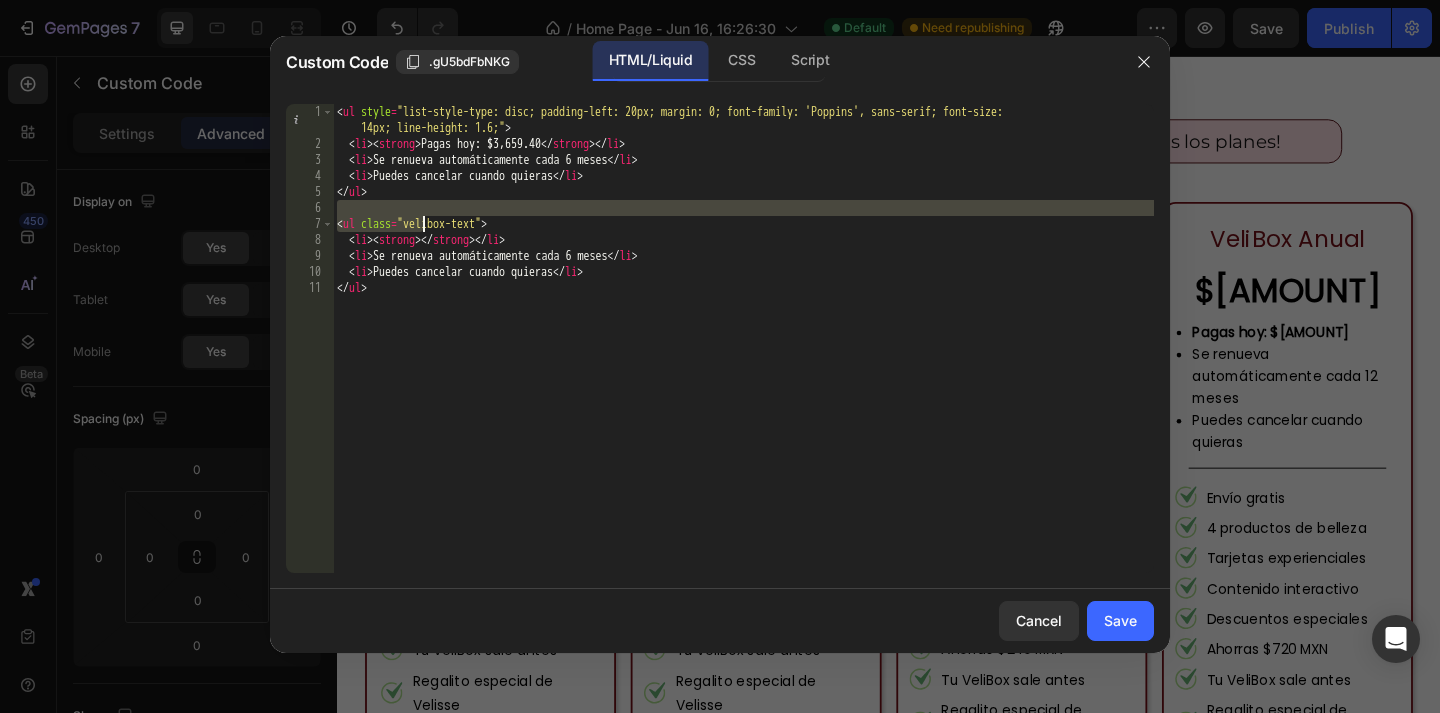 drag, startPoint x: 413, startPoint y: 206, endPoint x: 564, endPoint y: 431, distance: 270.97232 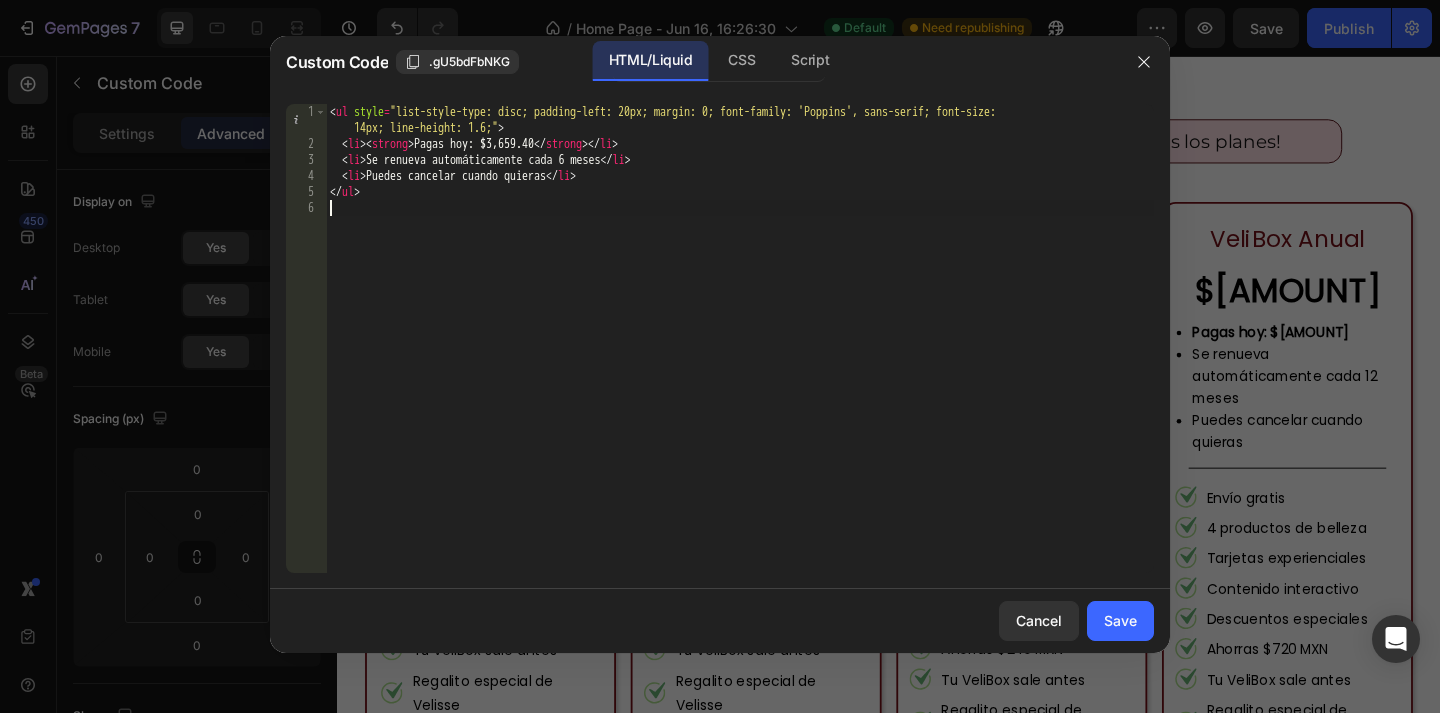 scroll, scrollTop: 0, scrollLeft: 0, axis: both 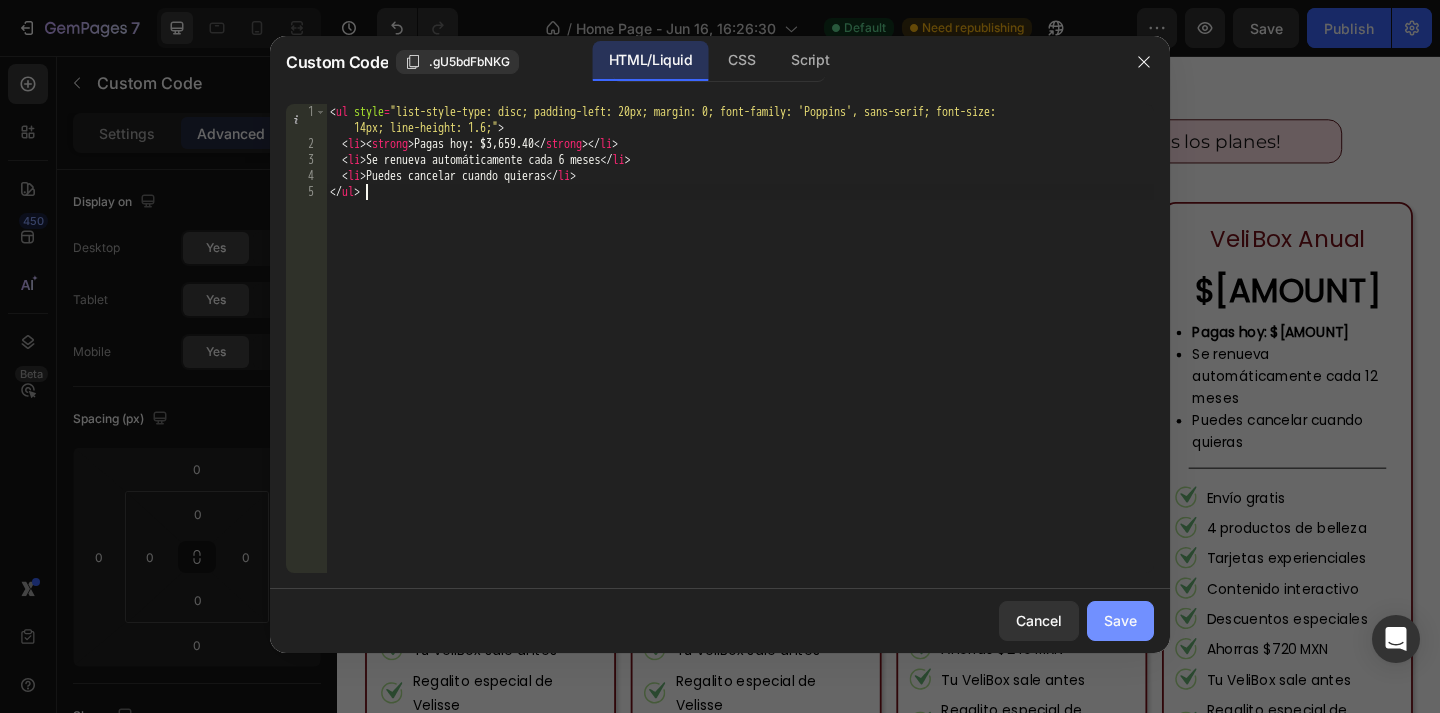 click on "Save" at bounding box center [1120, 620] 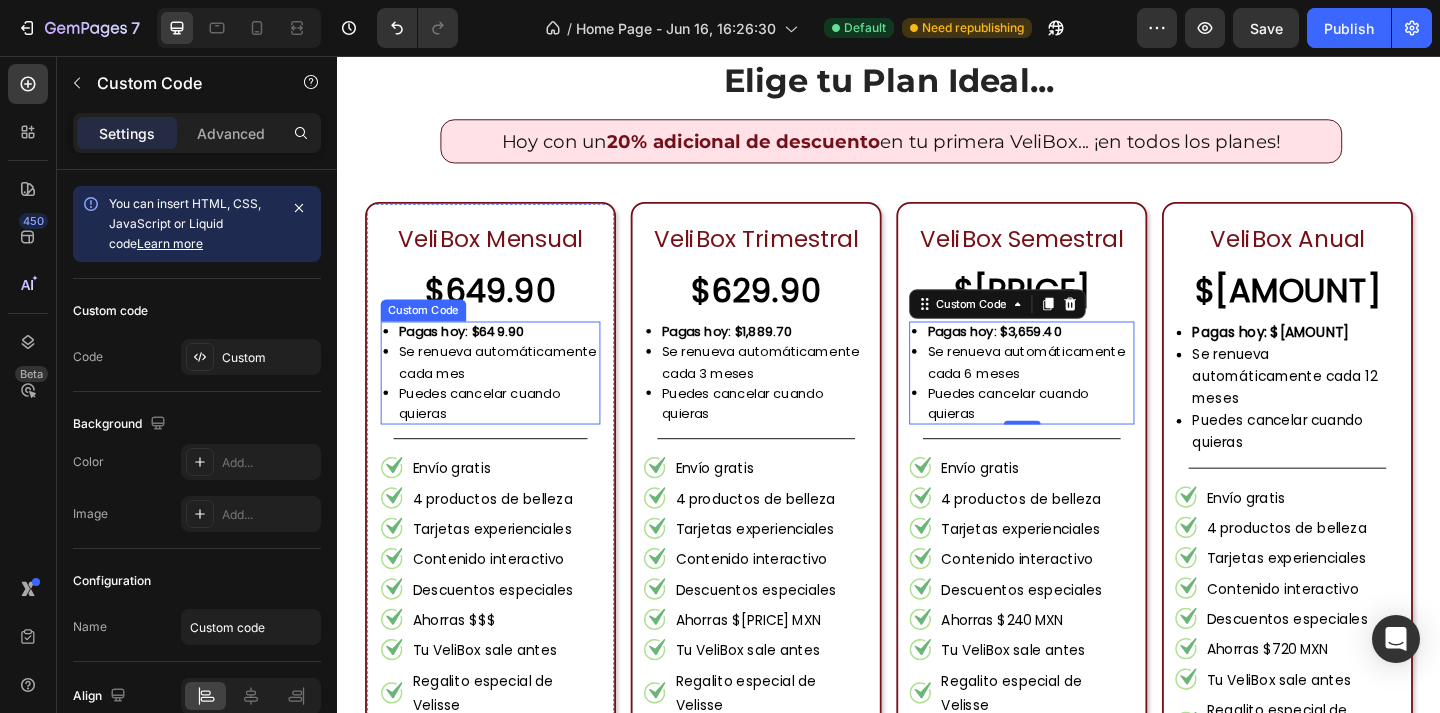 click on "Se renueva automáticamente cada mes" at bounding box center (513, 389) 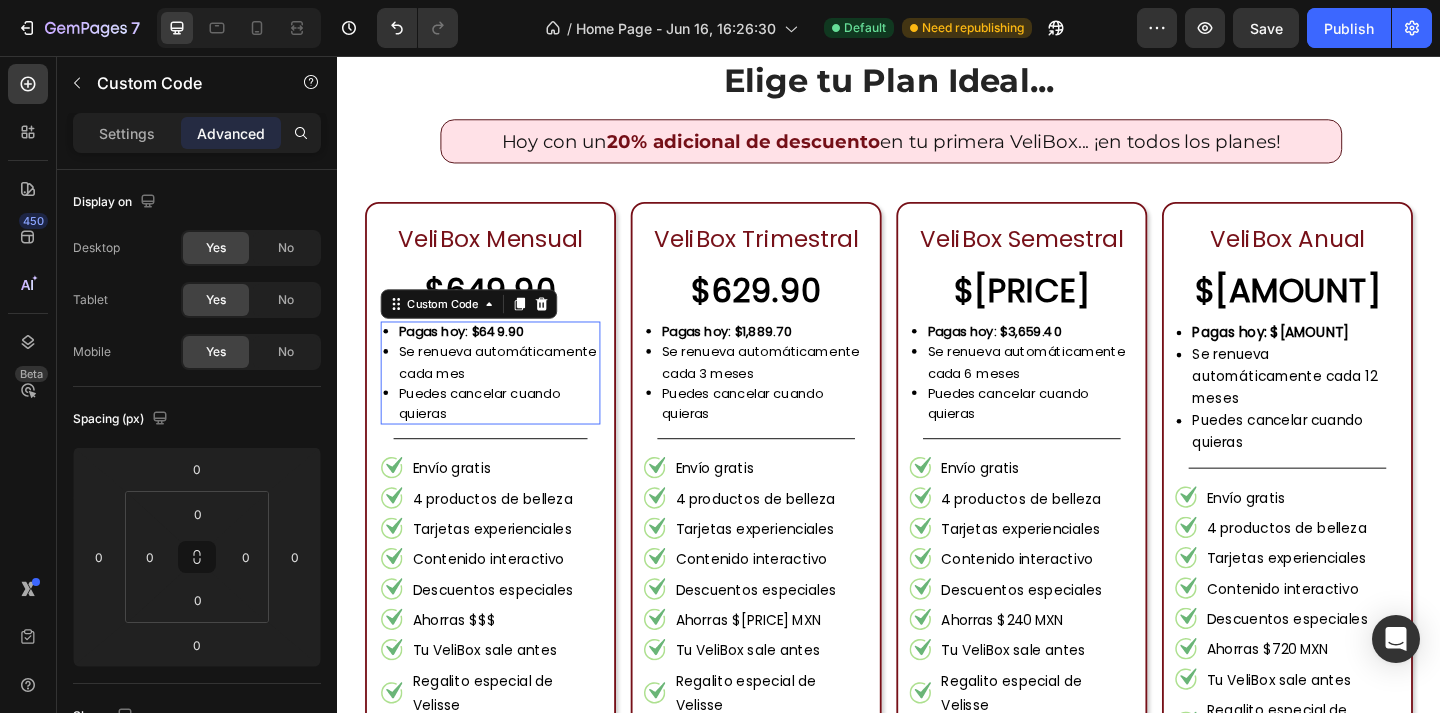 click on "Se renueva automáticamente cada mes" at bounding box center [513, 389] 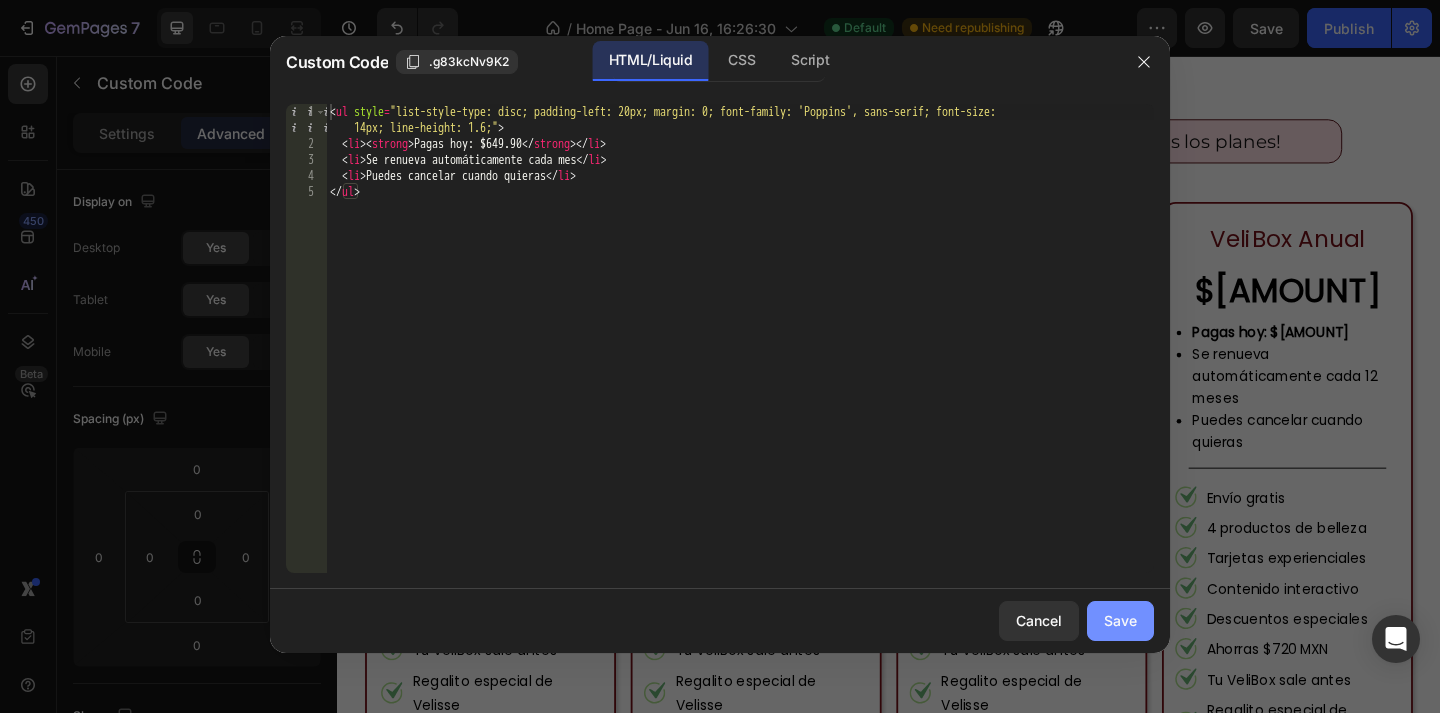 click on "Save" at bounding box center [1120, 620] 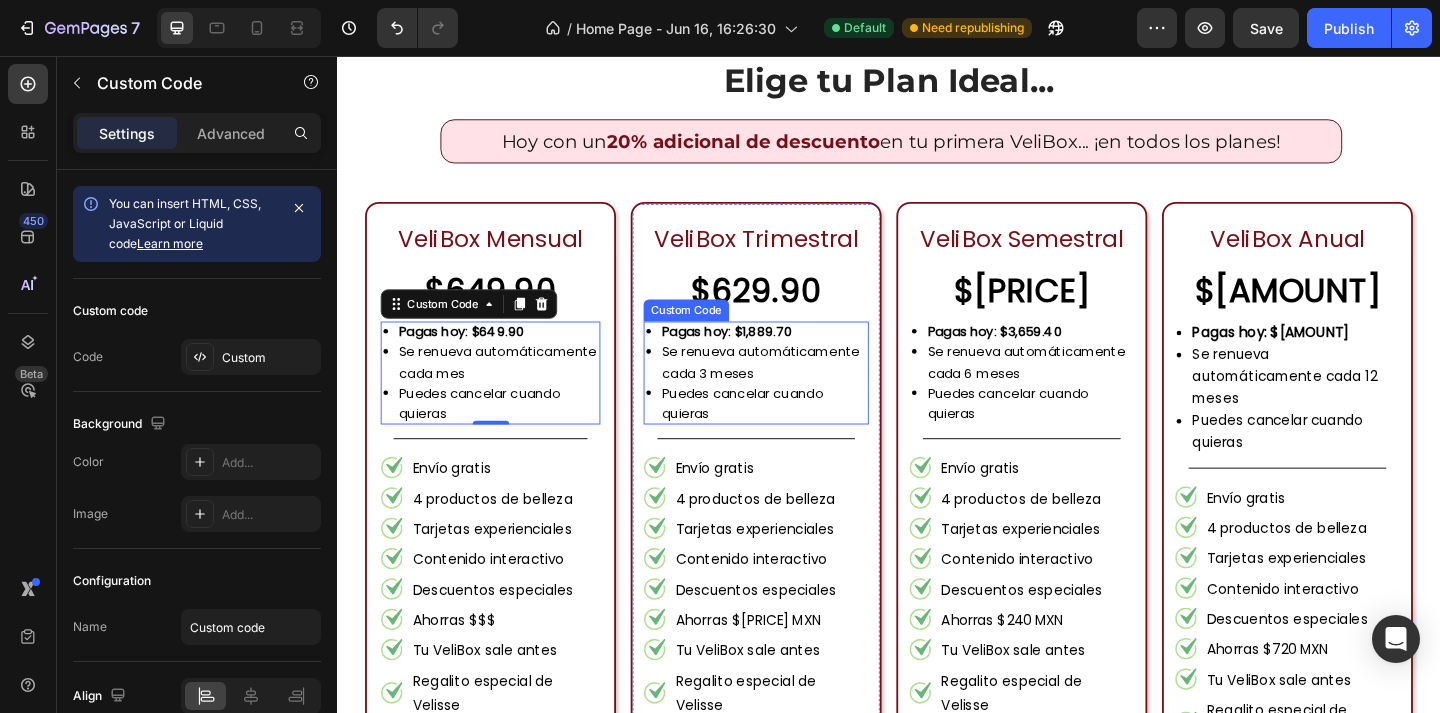 click on "Se renueva automáticamente cada 3 meses" at bounding box center [802, 389] 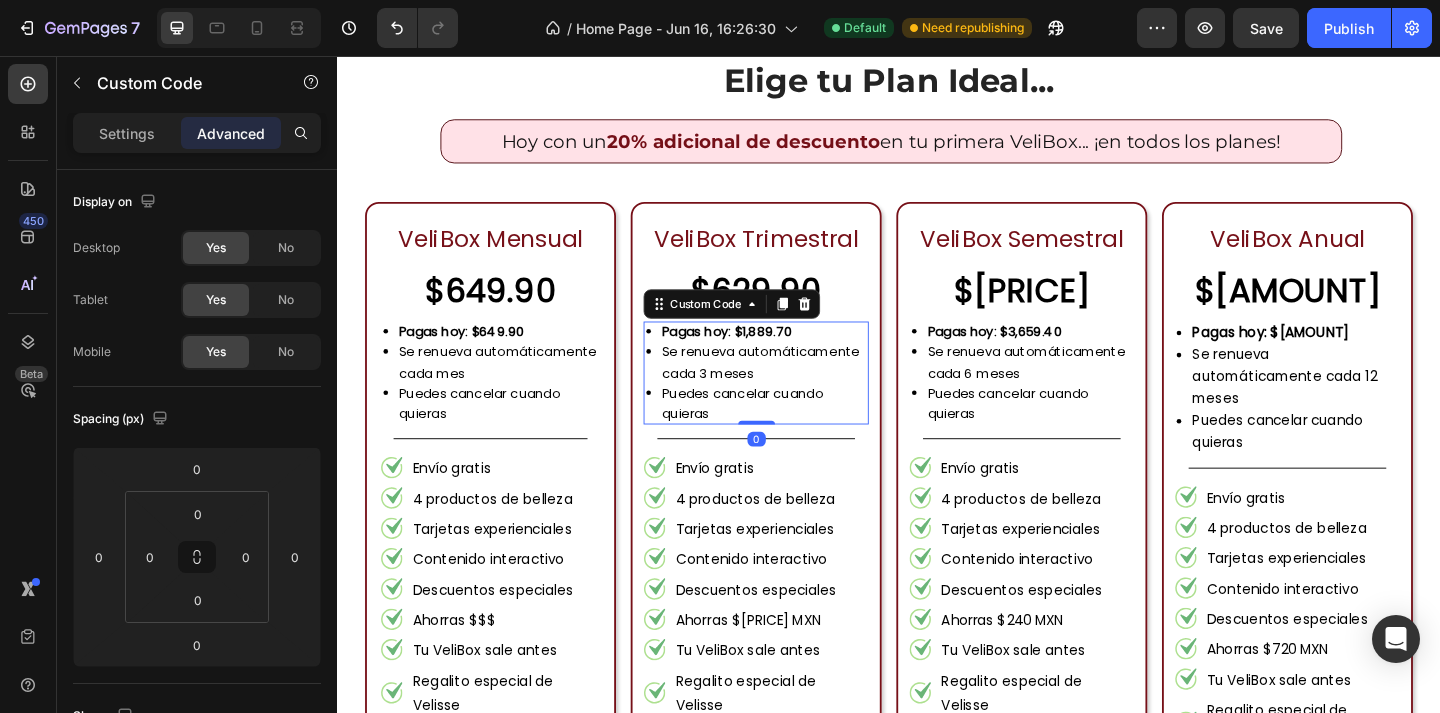 click on "Se renueva automáticamente cada 3 meses" at bounding box center (802, 389) 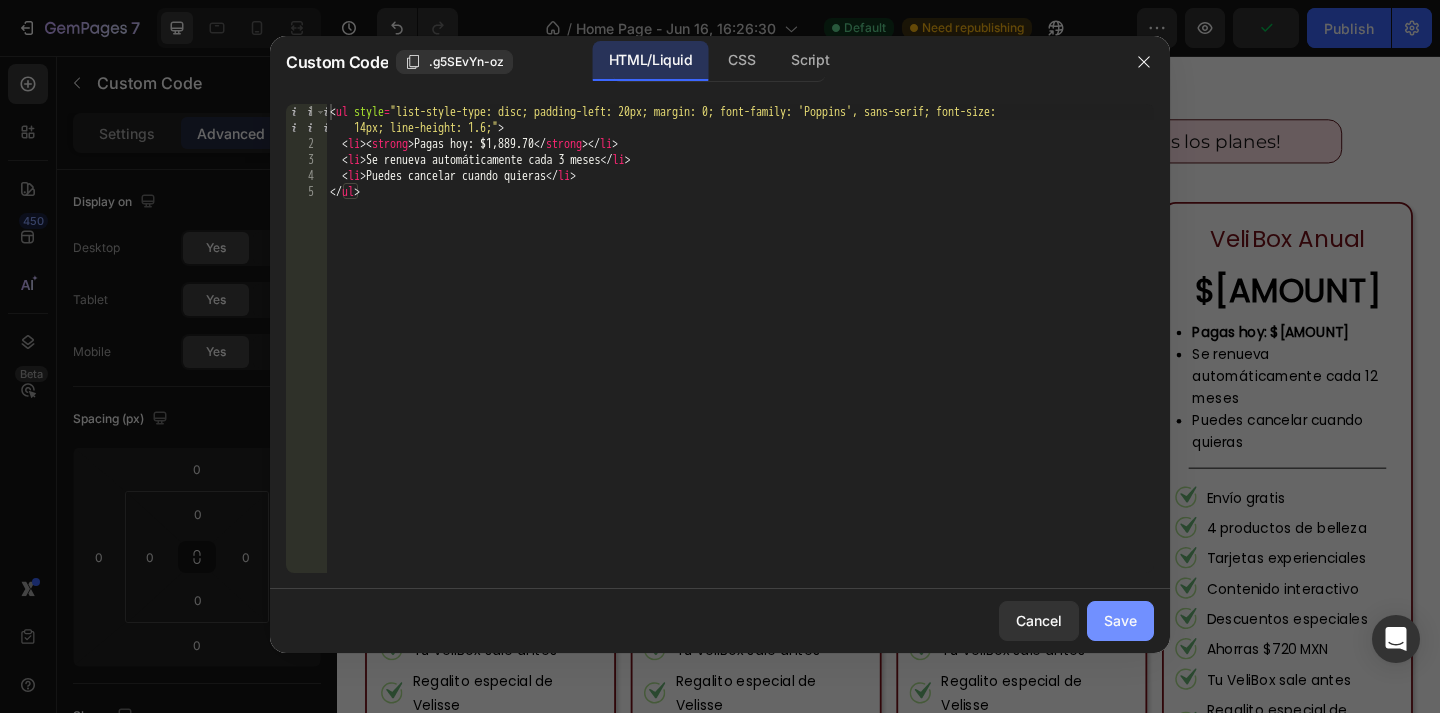 click on "Save" at bounding box center (1120, 620) 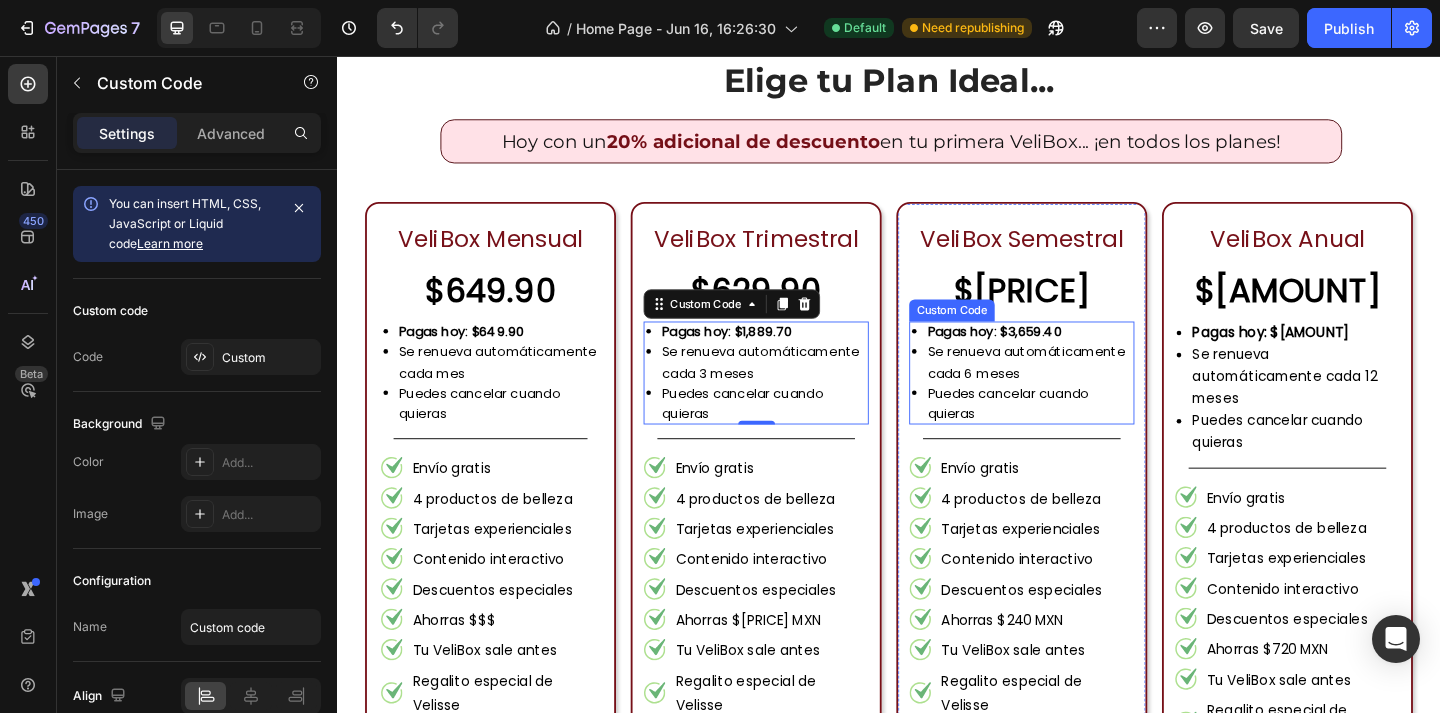 click on "Se renueva automáticamente cada 6 meses" at bounding box center [1091, 389] 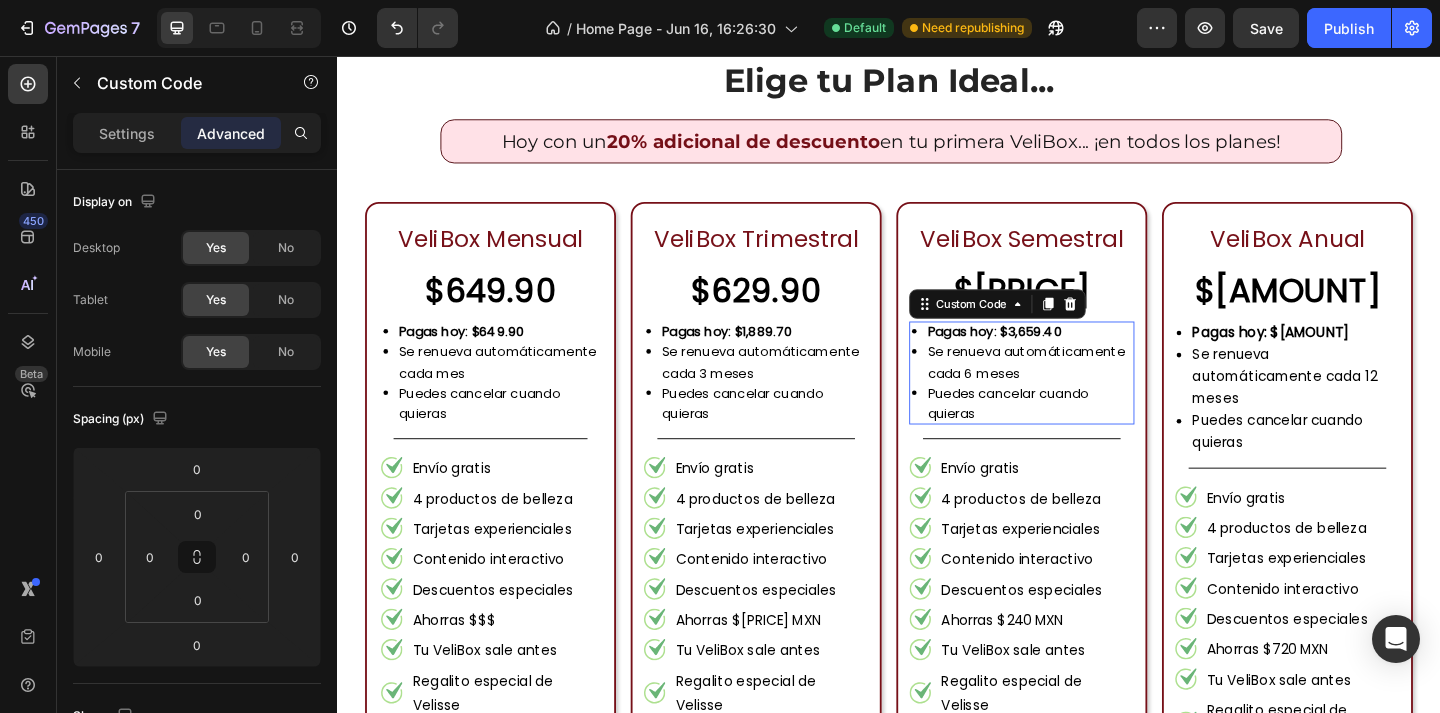 click on "Se renueva automáticamente cada 6 meses" at bounding box center [1091, 389] 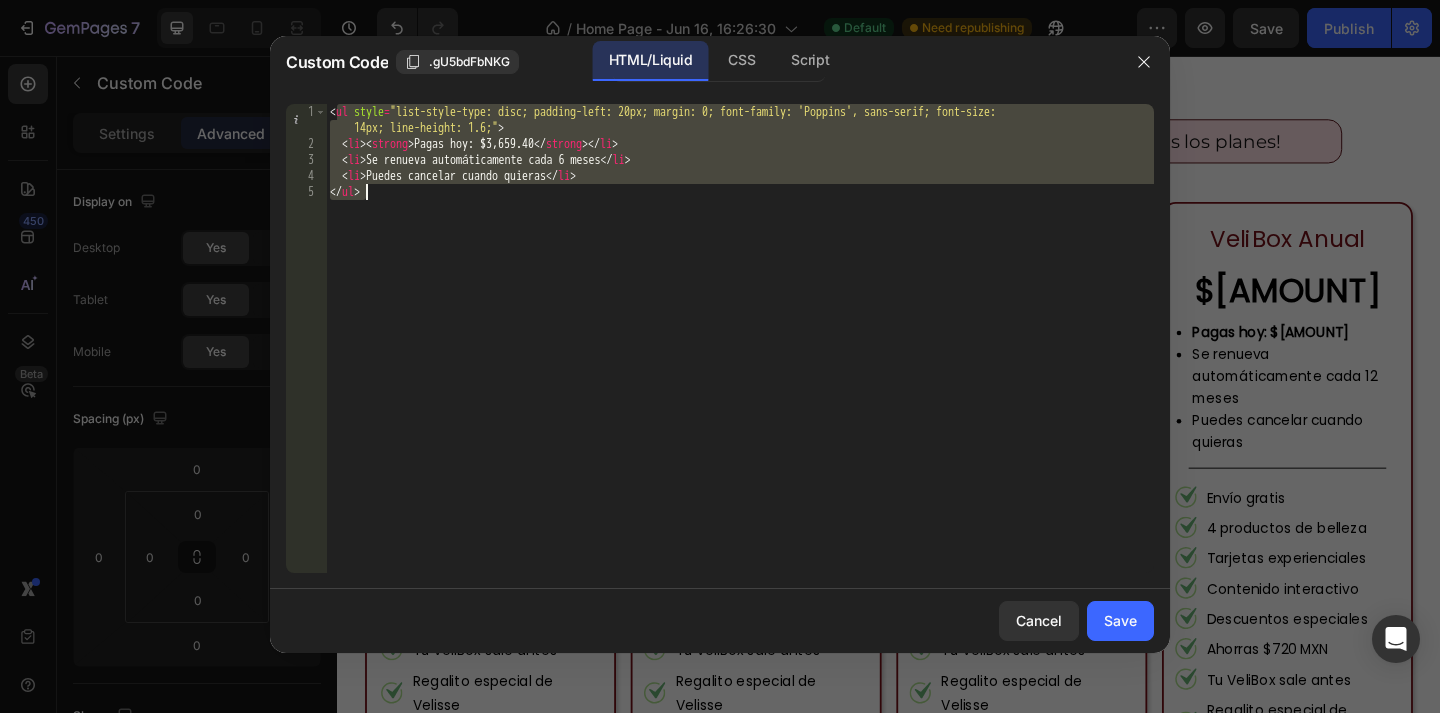drag, startPoint x: 334, startPoint y: 106, endPoint x: 447, endPoint y: 247, distance: 180.69312 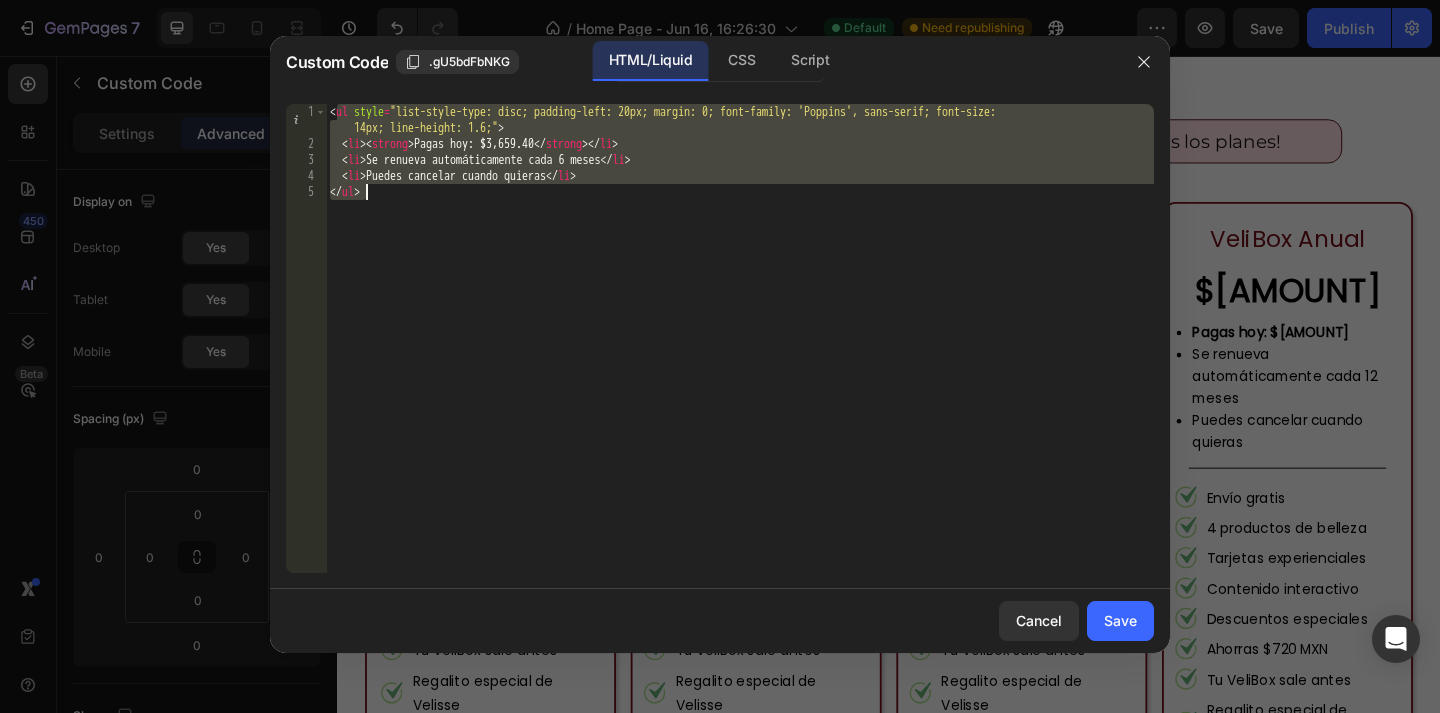 click on "< ul   style = "list-style-type: disc; padding-left: 20px; margin: 0; font-family: 'Poppins', sans-serif; font-size:       14px; line-height: 1.6;" >    < li > < strong > Pagas hoy: $3,659.40 </ strong > </ li >    < li > Se renueva automáticamente cada 6 meses </ li >    < li > Puedes cancelar cuando quieras </ li > </ ul >" at bounding box center [740, 362] 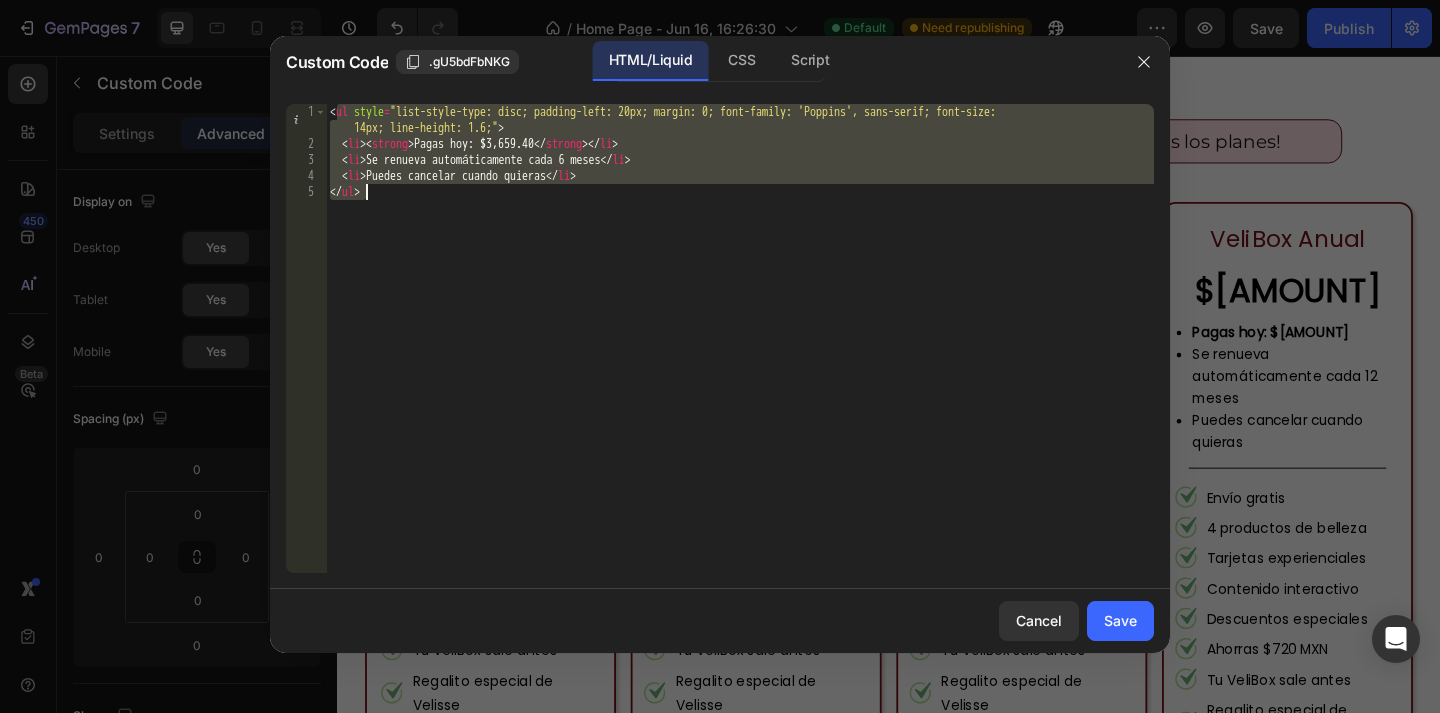 click on "< ul   style = "list-style-type: disc; padding-left: 20px; margin: 0; font-family: 'Poppins', sans-serif; font-size:       14px; line-height: 1.6;" >    < li > < strong > Pagas hoy: $3,659.40 </ strong > </ li >    < li > Se renueva automáticamente cada 6 meses </ li >    < li > Puedes cancelar cuando quieras </ li > </ ul >" at bounding box center [740, 362] 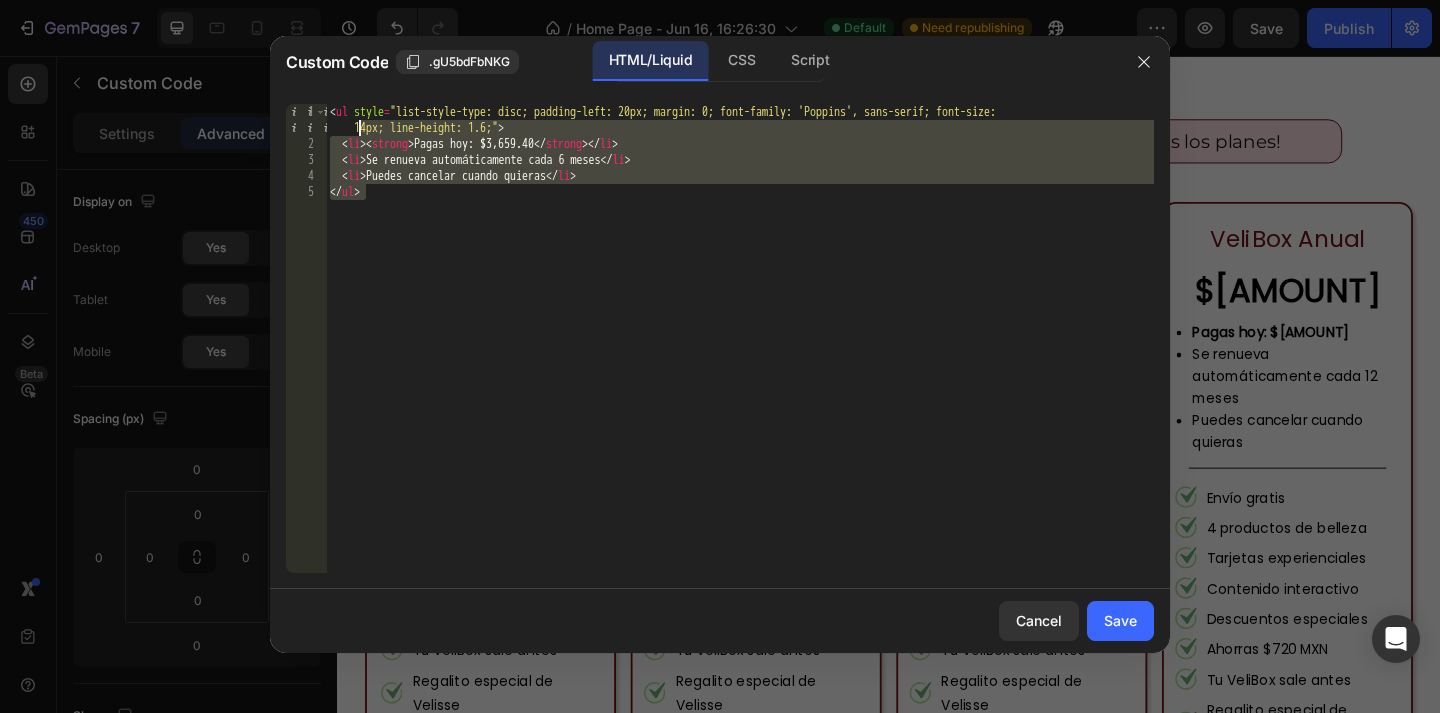 drag, startPoint x: 423, startPoint y: 221, endPoint x: 287, endPoint y: 35, distance: 230.417 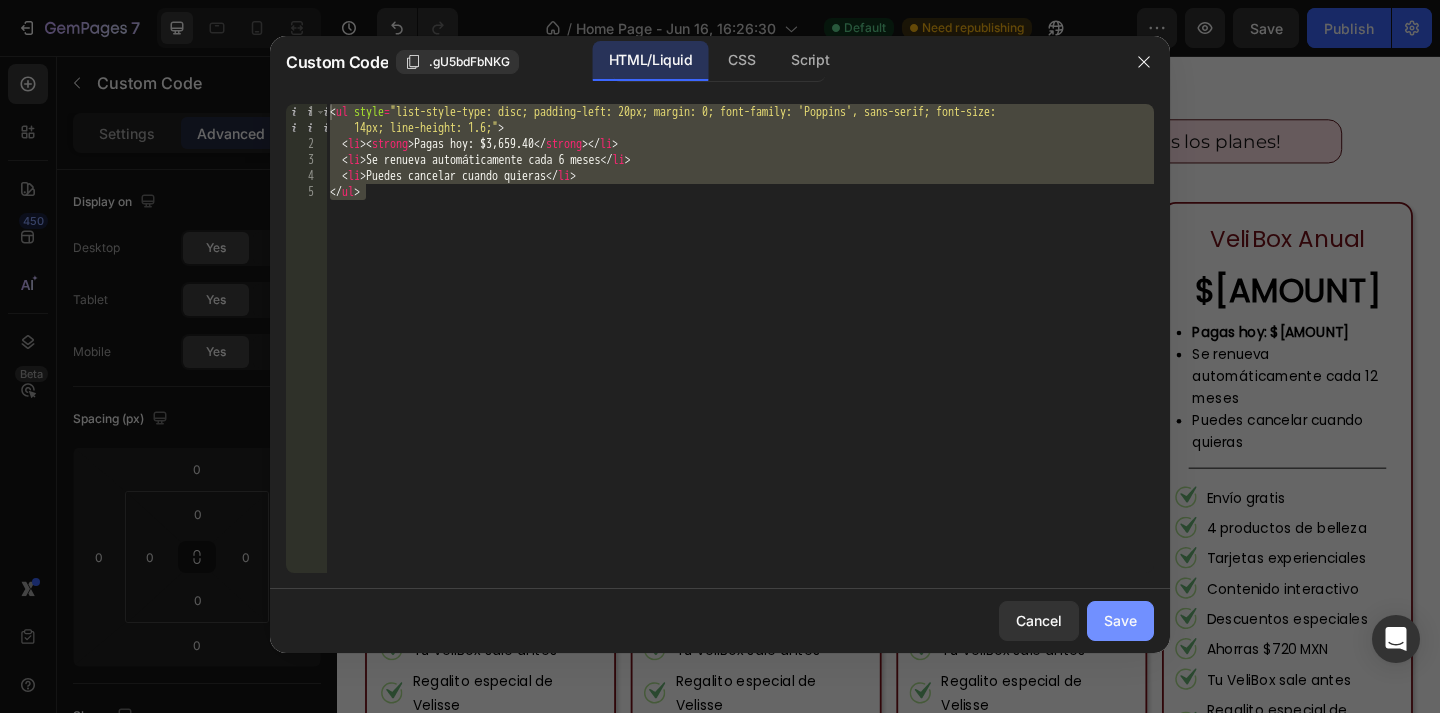 click on "Save" 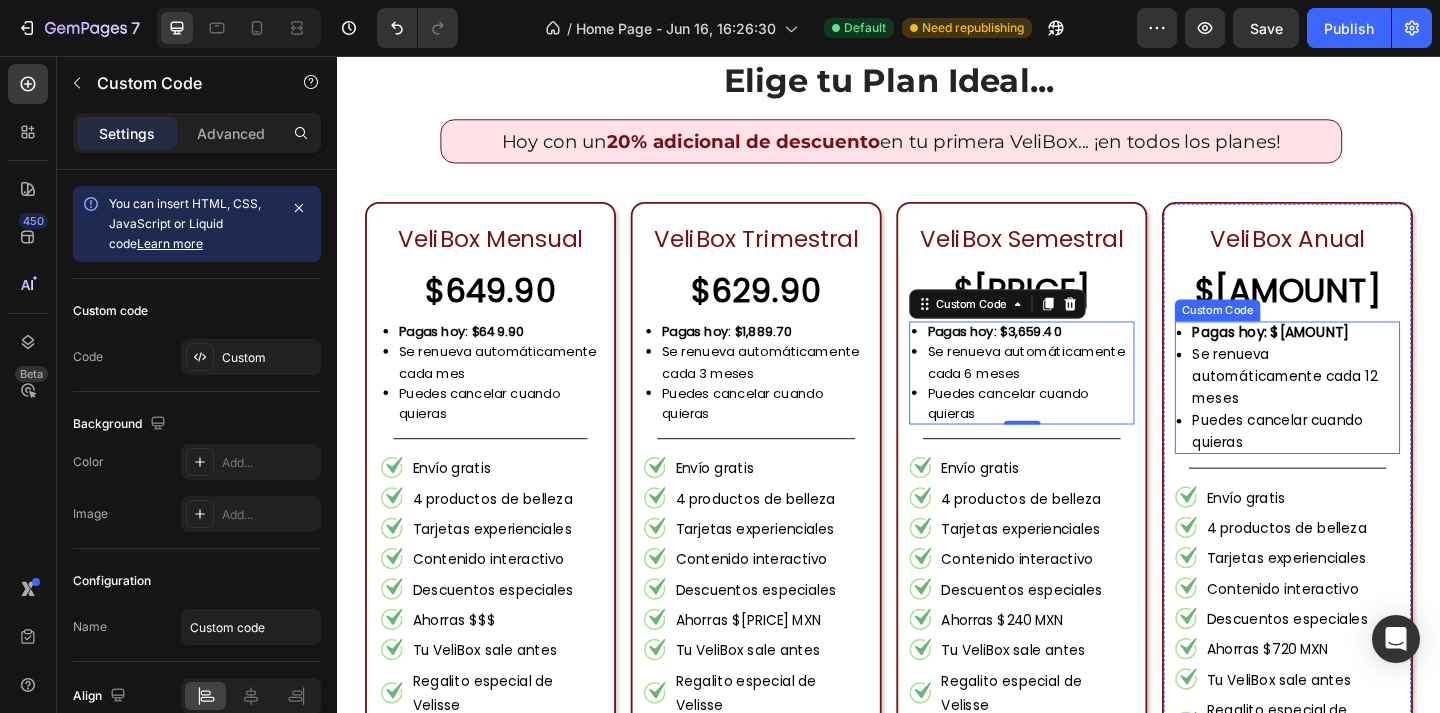 click on "Se renueva automáticamente cada 12 meses" at bounding box center (1380, 405) 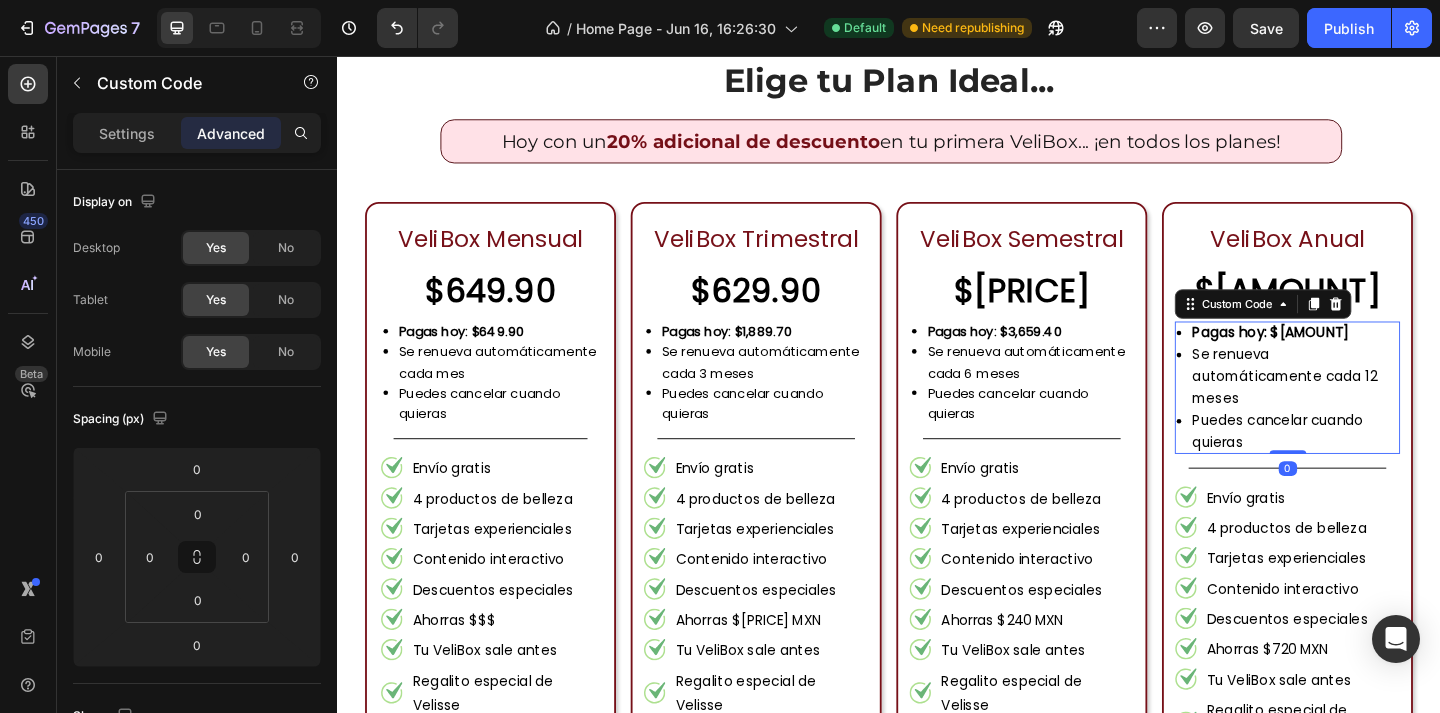 click on "Se renueva automáticamente cada 12 meses" at bounding box center (1380, 405) 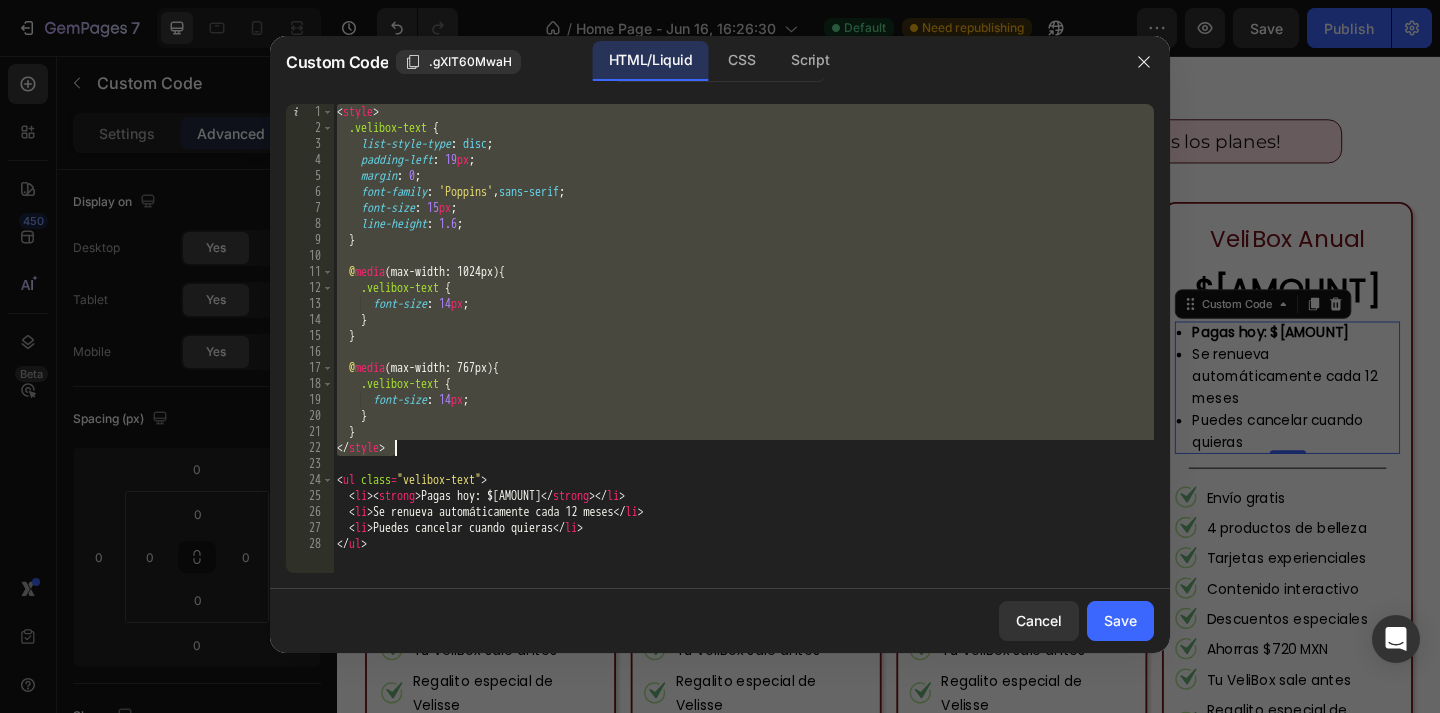 drag, startPoint x: 340, startPoint y: 107, endPoint x: 468, endPoint y: 447, distance: 363.29602 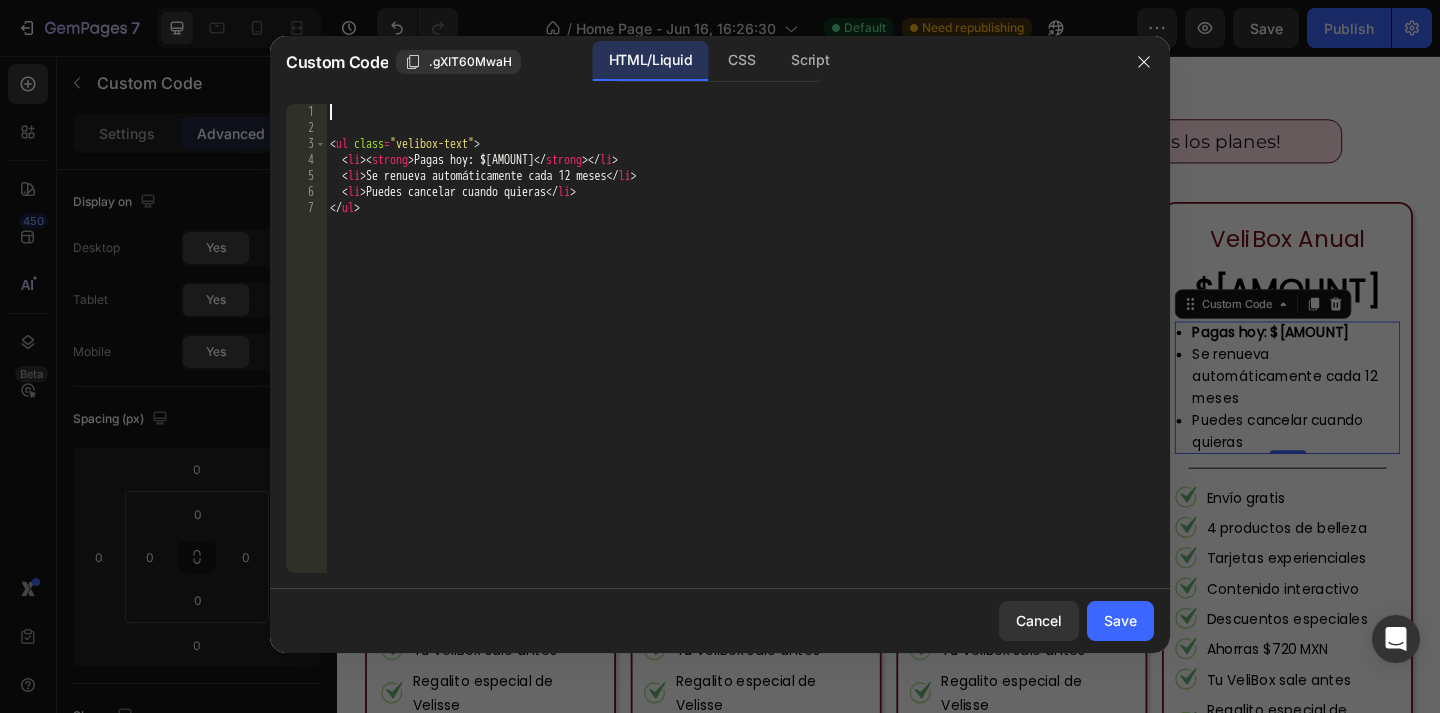 paste on "</ul>" 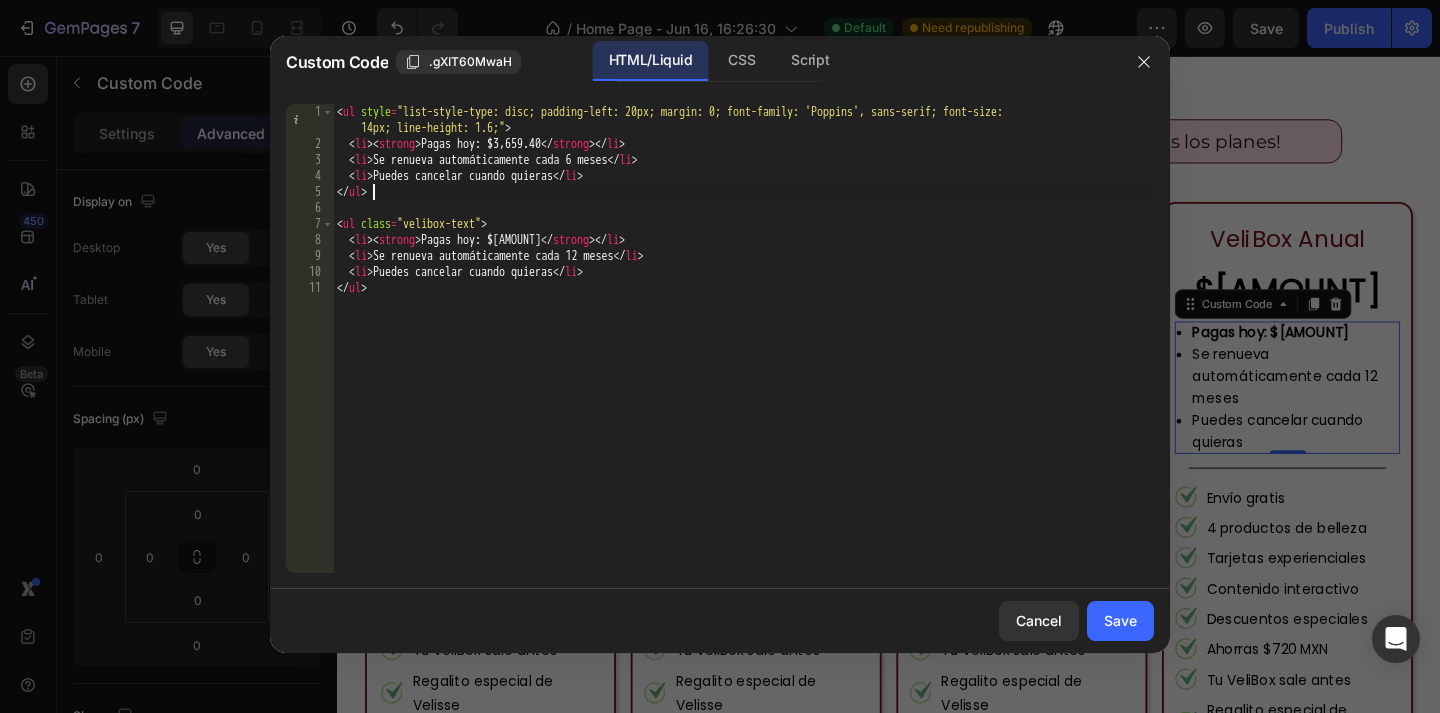 click on "< ul   style = "list-style-type: disc; padding-left: 20px; margin: 0; font-family: 'Poppins', sans-serif; font-size:       14px; line-height: 1.6;" >    < li > < strong > Pagas hoy: $3,659.40 </ strong > </ li >    < li > Se renueva automáticamente cada 6 meses </ li >    < li > Puedes cancelar cuando quieras </ li > </ ul > < ul   class = "velibox-text" >    < li > < strong > Pagas hoy: $7,078.80 </ strong > </ li >    < li > Se renueva automáticamente cada 12 meses </ li >    < li > Puedes cancelar cuando quieras </ li > </ ul >" at bounding box center [743, 362] 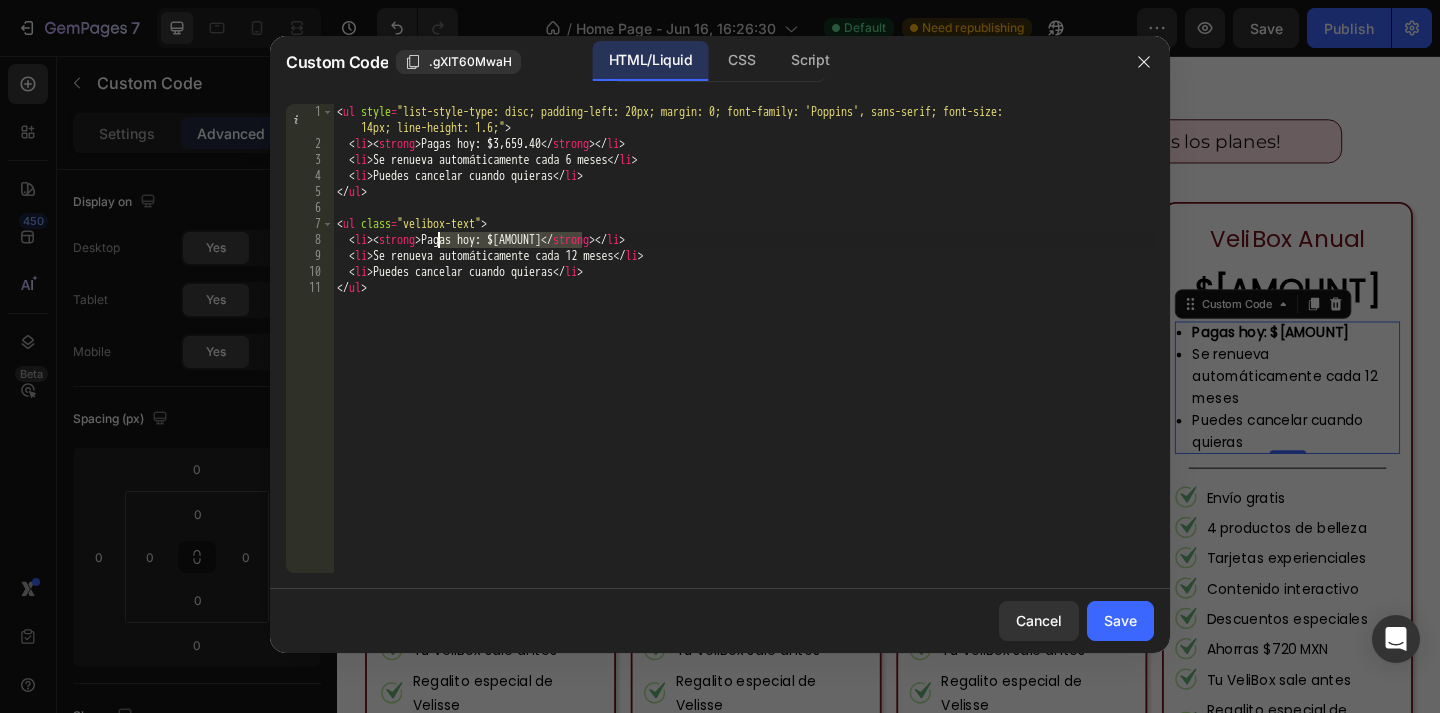click on "< ul   style = "list-style-type: disc; padding-left: 20px; margin: 0; font-family: 'Poppins', sans-serif; font-size:       14px; line-height: 1.6;" >    < li > < strong > Pagas hoy: $3,659.40 </ strong > </ li >    < li > Se renueva automáticamente cada 6 meses </ li >    < li > Puedes cancelar cuando quieras </ li > </ ul > < ul   class = "velibox-text" >    < li > < strong > Pagas hoy: $7,078.80 </ strong > </ li >    < li > Se renueva automáticamente cada 12 meses </ li >    < li > Puedes cancelar cuando quieras </ li > </ ul >" at bounding box center (743, 362) 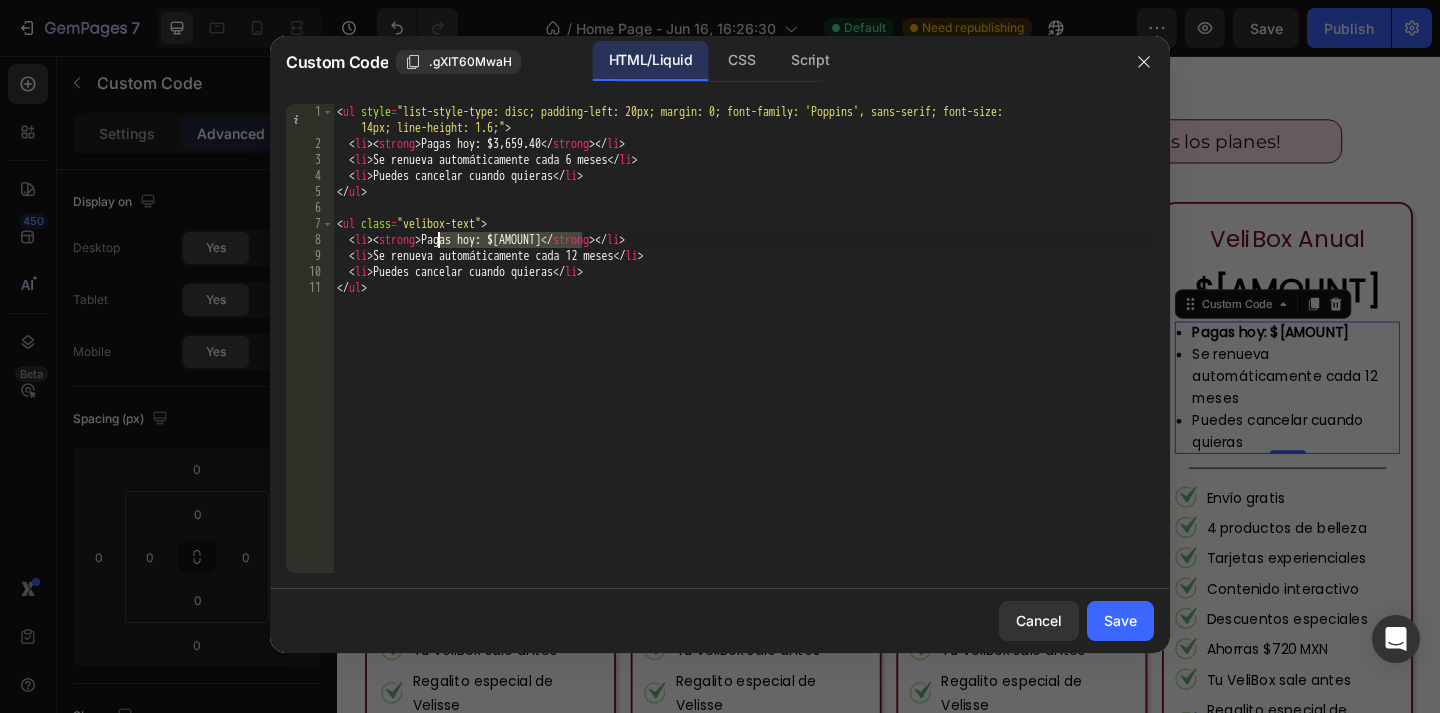 click on "< ul   style = "list-style-type: disc; padding-left: 20px; margin: 0; font-family: 'Poppins', sans-serif; font-size:       14px; line-height: 1.6;" >    < li > < strong > Pagas hoy: $3,659.40 </ strong > </ li >    < li > Se renueva automáticamente cada 6 meses </ li >    < li > Puedes cancelar cuando quieras </ li > </ ul > < ul   class = "velibox-text" >    < li > < strong > Pagas hoy: $7,078.80 </ strong > </ li >    < li > Se renueva automáticamente cada 12 meses </ li >    < li > Puedes cancelar cuando quieras </ li > </ ul >" at bounding box center (743, 362) 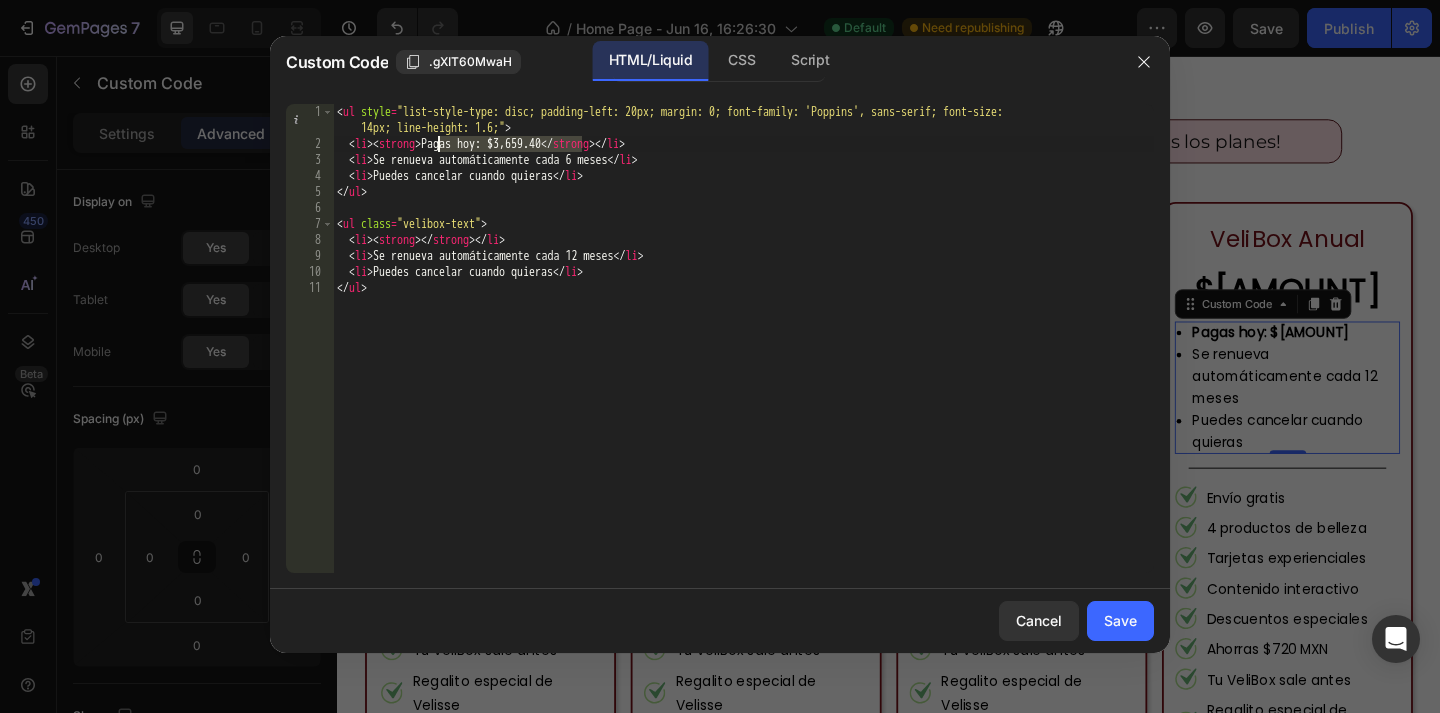 drag, startPoint x: 582, startPoint y: 144, endPoint x: 440, endPoint y: 142, distance: 142.01408 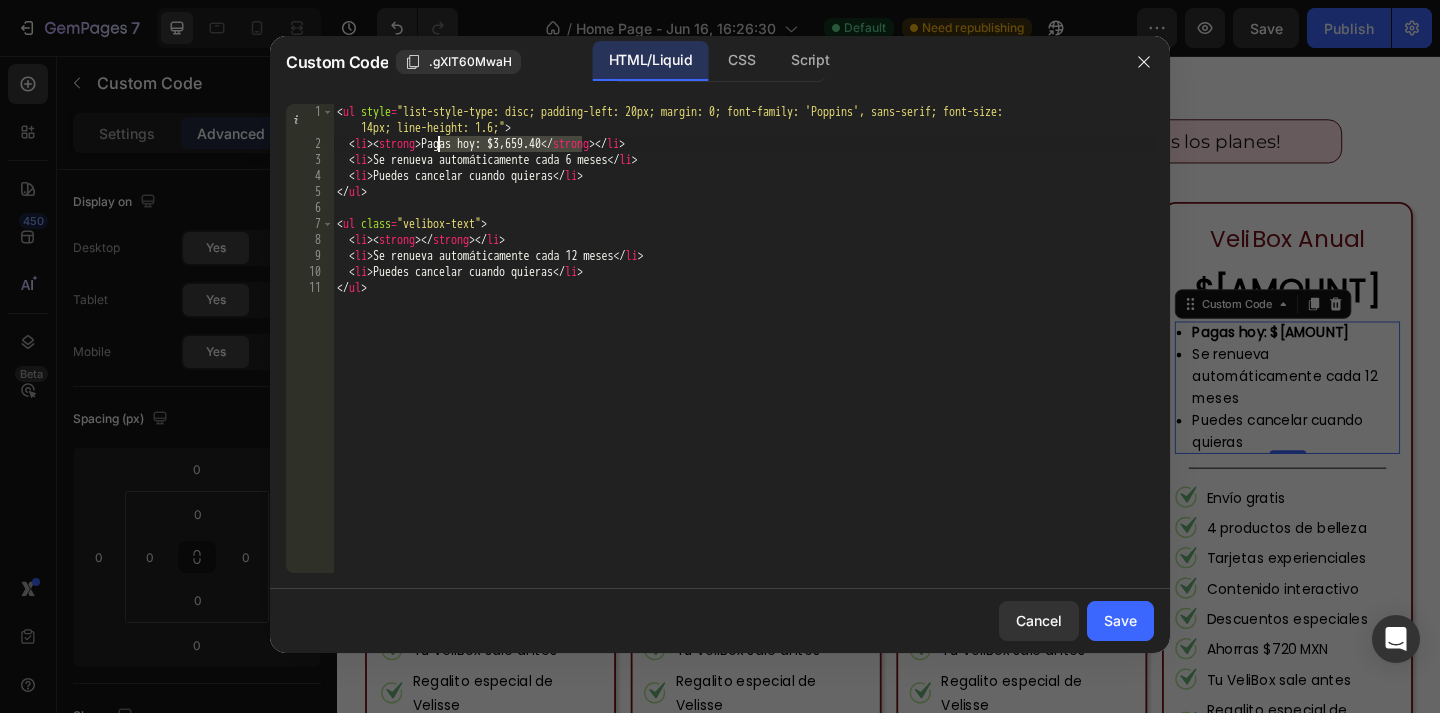 click on "< ul   style = "list-style-type: disc; padding-left: 20px; margin: 0; font-family: 'Poppins', sans-serif; font-size:       14px; line-height: 1.6;" >    < li > < strong > Pagas hoy: $3,659.40 </ strong > </ li >    < li > Se renueva automáticamente cada 6 meses </ li >    < li > Puedes cancelar cuando quieras </ li > </ ul > < ul   class = "velibox-text" >    < li > < strong > </ strong > </ li >    < li > Se renueva automáticamente cada 12 meses </ li >    < li > Puedes cancelar cuando quieras </ li > </ ul >" at bounding box center (743, 362) 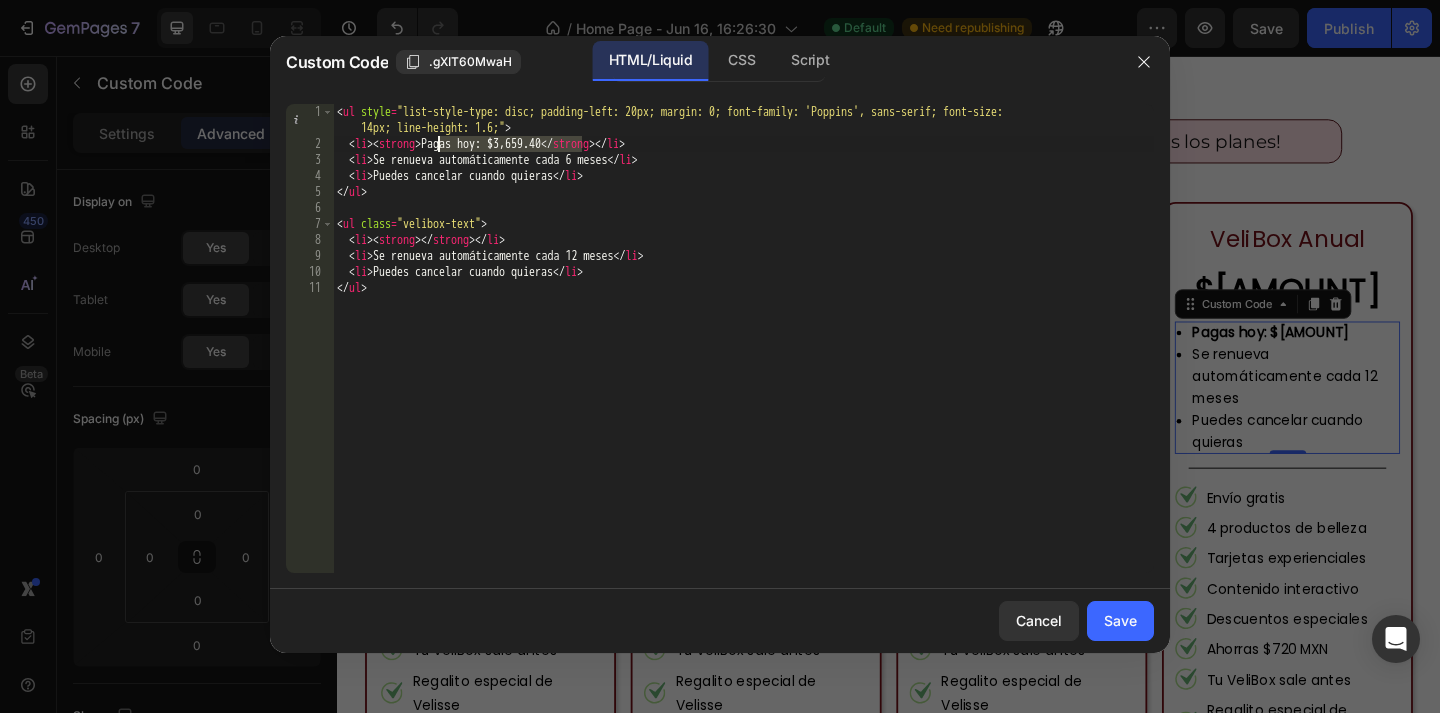paste on "7,078.8" 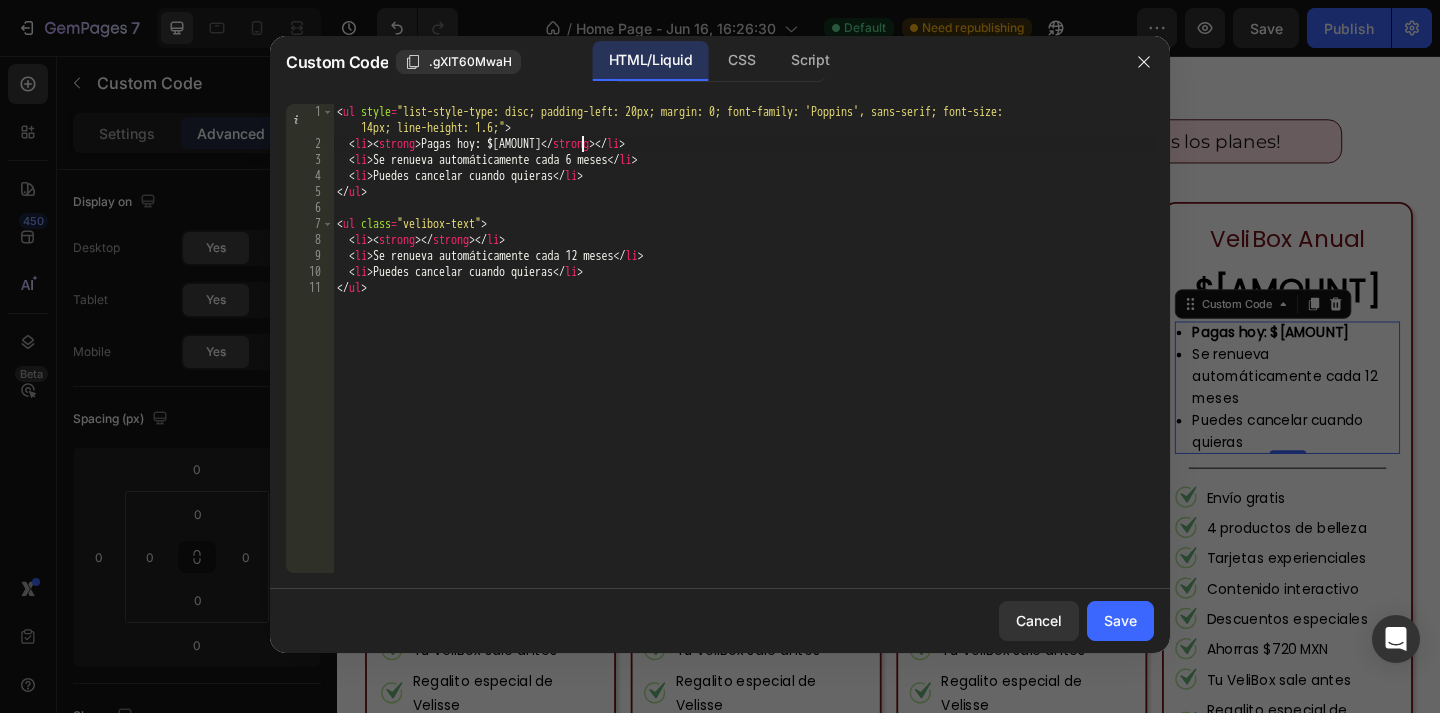 click on "< ul   style = "list-style-type: disc; padding-left: 20px; margin: 0; font-family: 'Poppins', sans-serif; font-size:       14px; line-height: 1.6;" >    < li > < strong > Pagas hoy: $7,078.80 </ strong > </ li >    < li > Se renueva automáticamente cada 6 meses </ li >    < li > Puedes cancelar cuando quieras </ li > </ ul > < ul   class = "velibox-text" >    < li > < strong > </ strong > </ li >    < li > Se renueva automáticamente cada 12 meses </ li >    < li > Puedes cancelar cuando quieras </ li > </ ul >" at bounding box center (743, 362) 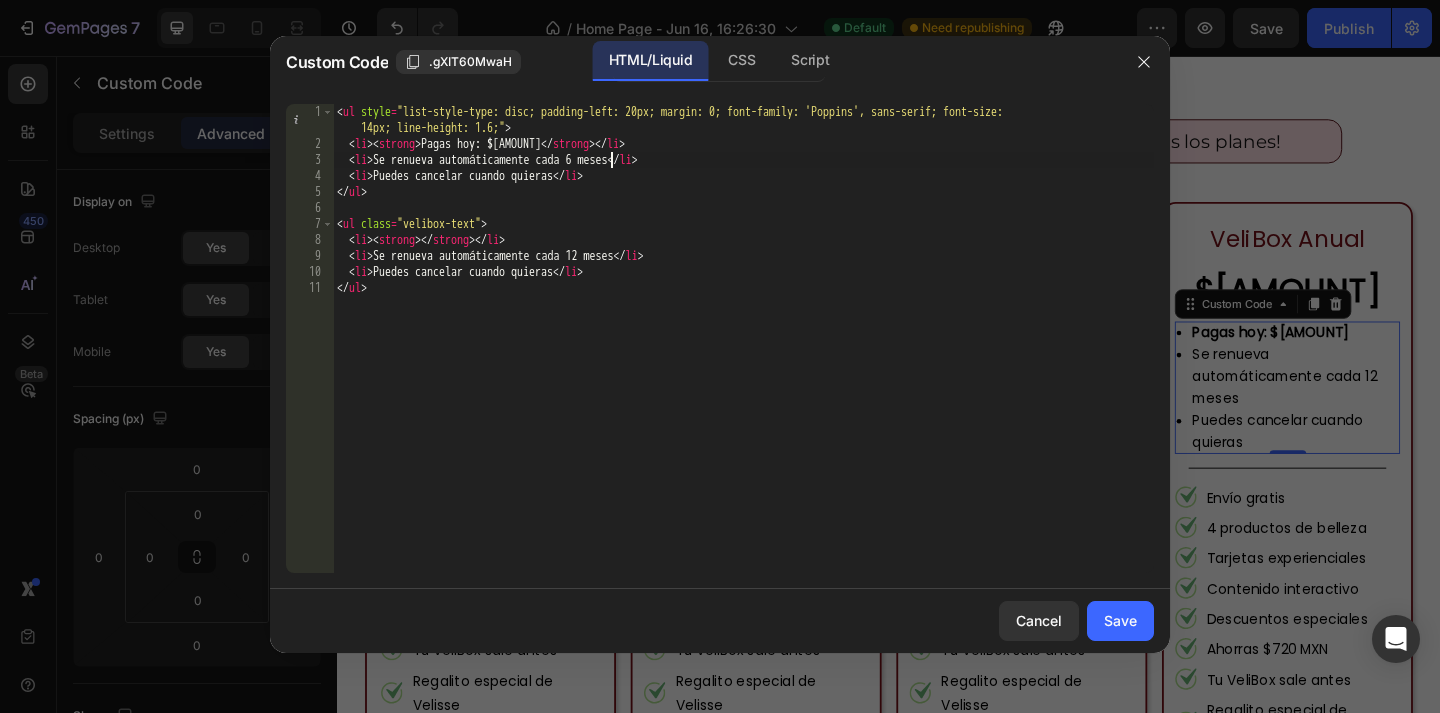 click on "< ul   style = "list-style-type: disc; padding-left: 20px; margin: 0; font-family: 'Poppins', sans-serif; font-size:       14px; line-height: 1.6;" >    < li > < strong > Pagas hoy: $7,078.80 </ strong > </ li >    < li > Se renueva automáticamente cada 6 meses </ li >    < li > Puedes cancelar cuando quieras </ li > </ ul > < ul   class = "velibox-text" >    < li > < strong > </ strong > </ li >    < li > Se renueva automáticamente cada 12 meses </ li >    < li > Puedes cancelar cuando quieras </ li > </ ul >" at bounding box center (743, 362) 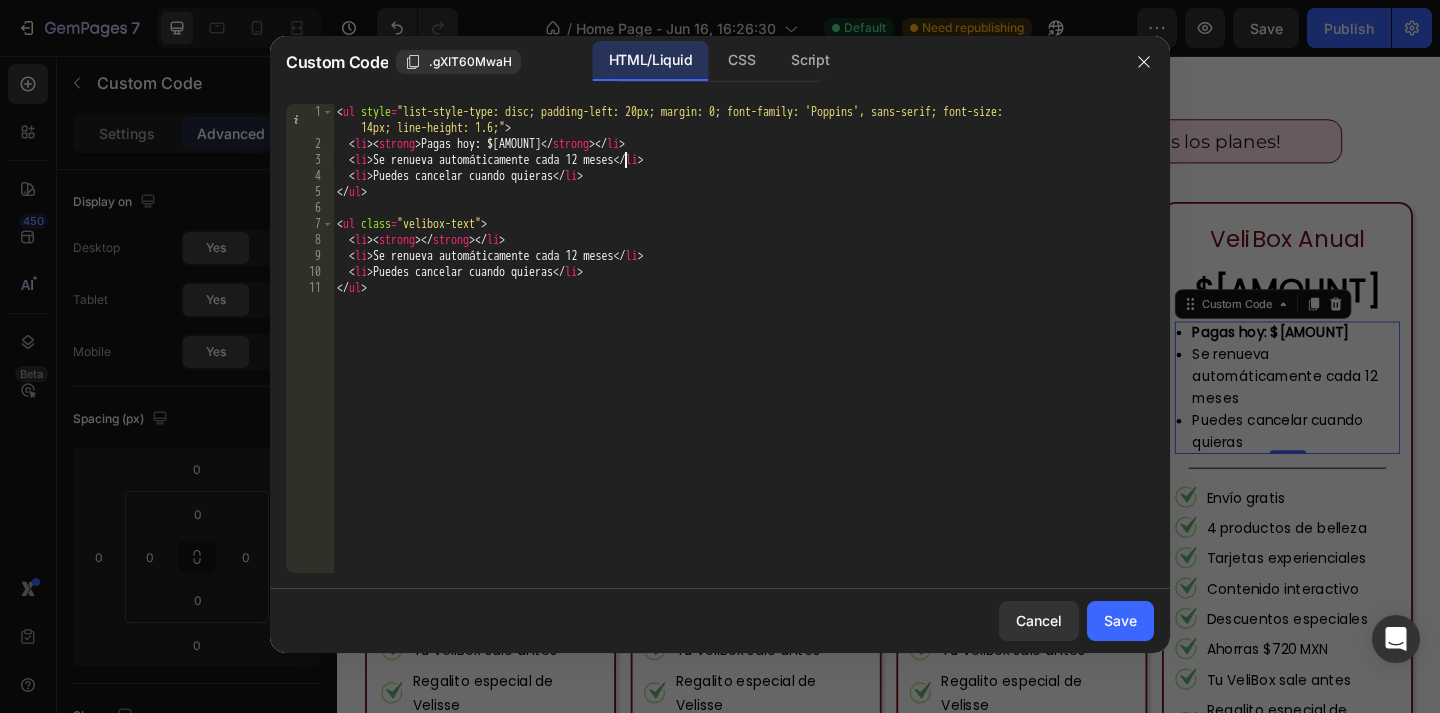 click on "< ul   style = "list-style-type: disc; padding-left: 20px; margin: 0; font-family: 'Poppins', sans-serif; font-size:       14px; line-height: 1.6;" >    < li > < strong > Pagas hoy: $7,078.80 </ strong > </ li >    < li > Se renueva automáticamente cada 12 meses </ li >    < li > Puedes cancelar cuando quieras </ li > </ ul > < ul   class = "velibox-text" >    < li > < strong > </ strong > </ li >    < li > Se renueva automáticamente cada 12 meses </ li >    < li > Puedes cancelar cuando quieras </ li > </ ul >" at bounding box center [743, 362] 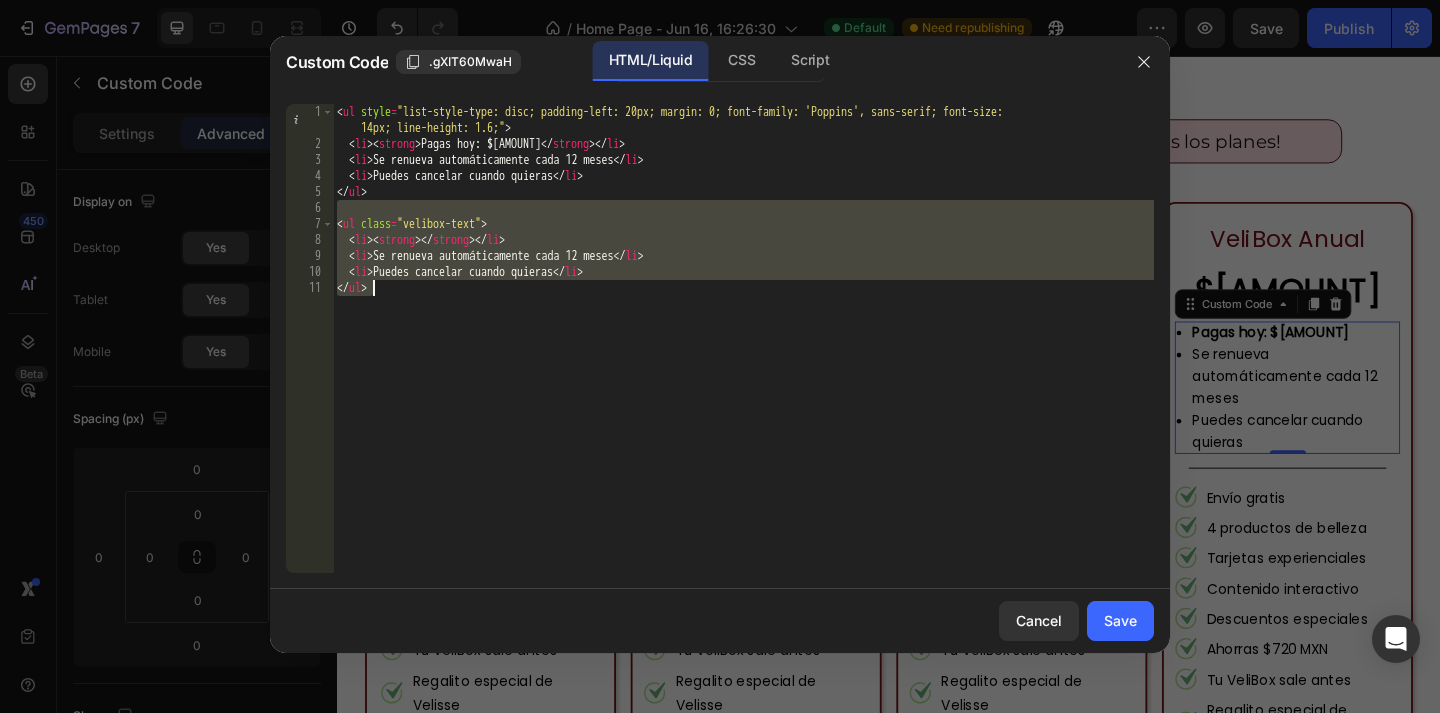 drag, startPoint x: 466, startPoint y: 206, endPoint x: 575, endPoint y: 369, distance: 196.08672 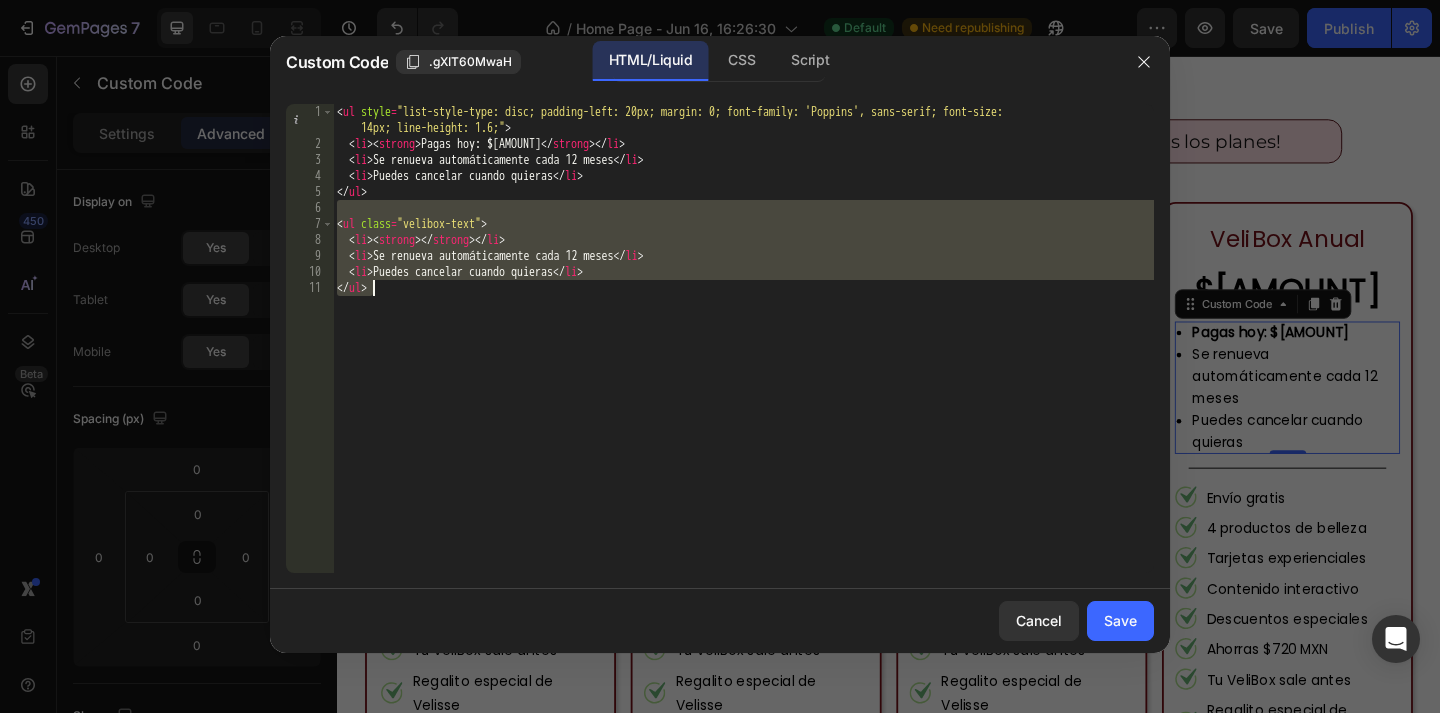 type on "<li>Puedes cancelar cuando quieras</li>
</ul>" 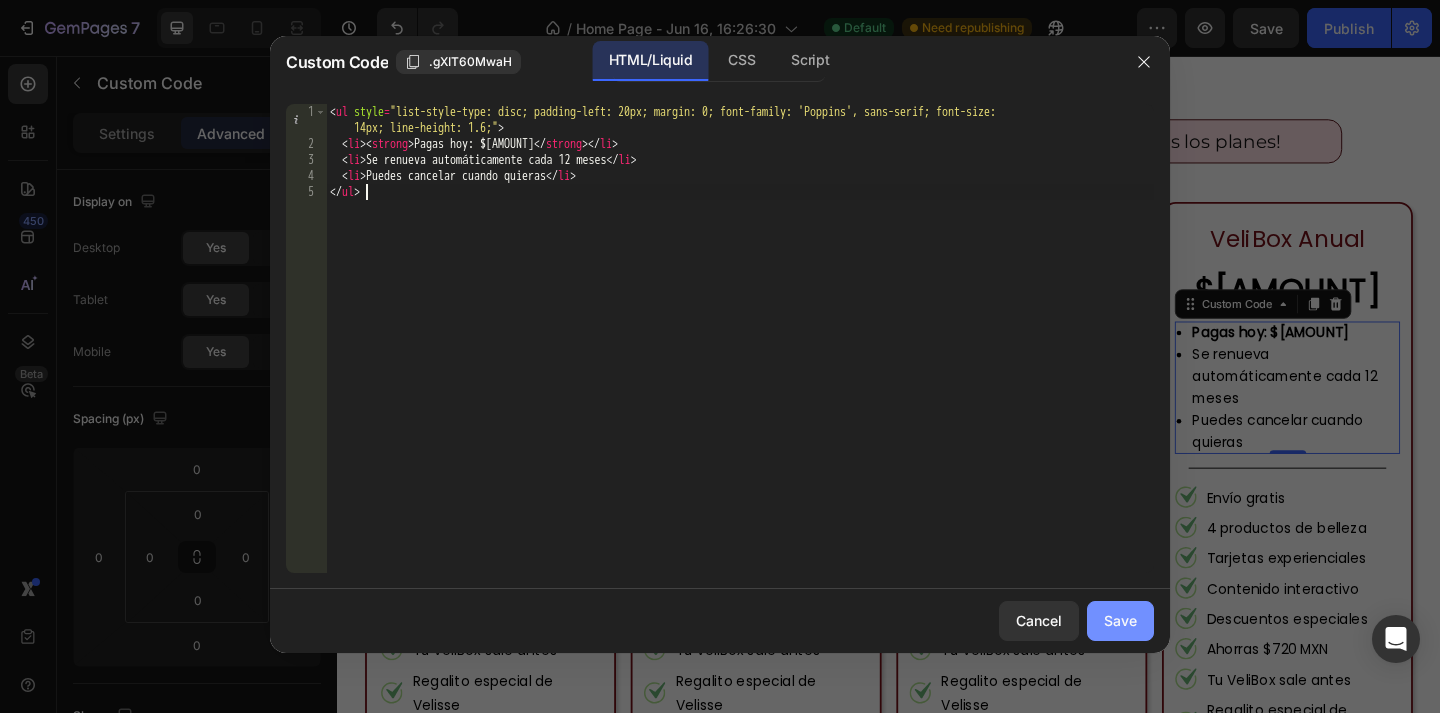 type on "</ul>" 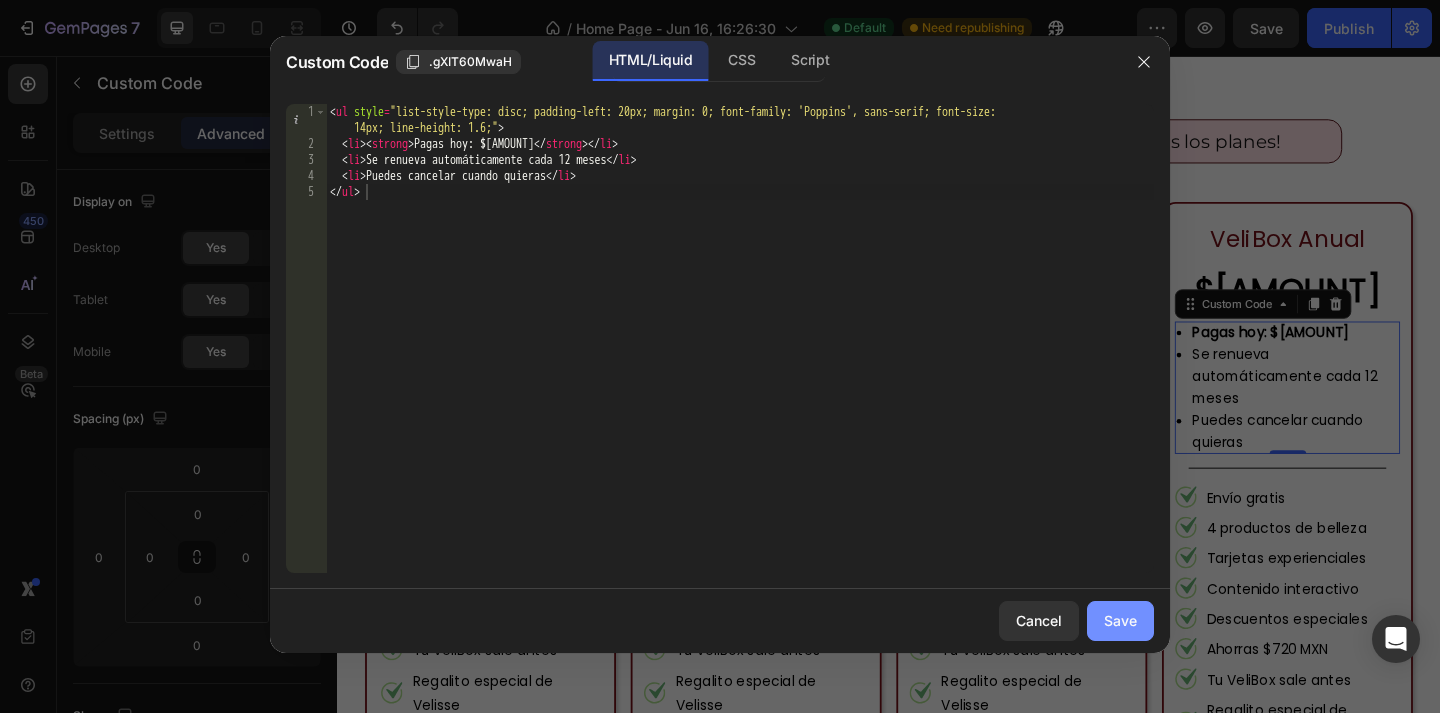 click on "Save" at bounding box center (1120, 620) 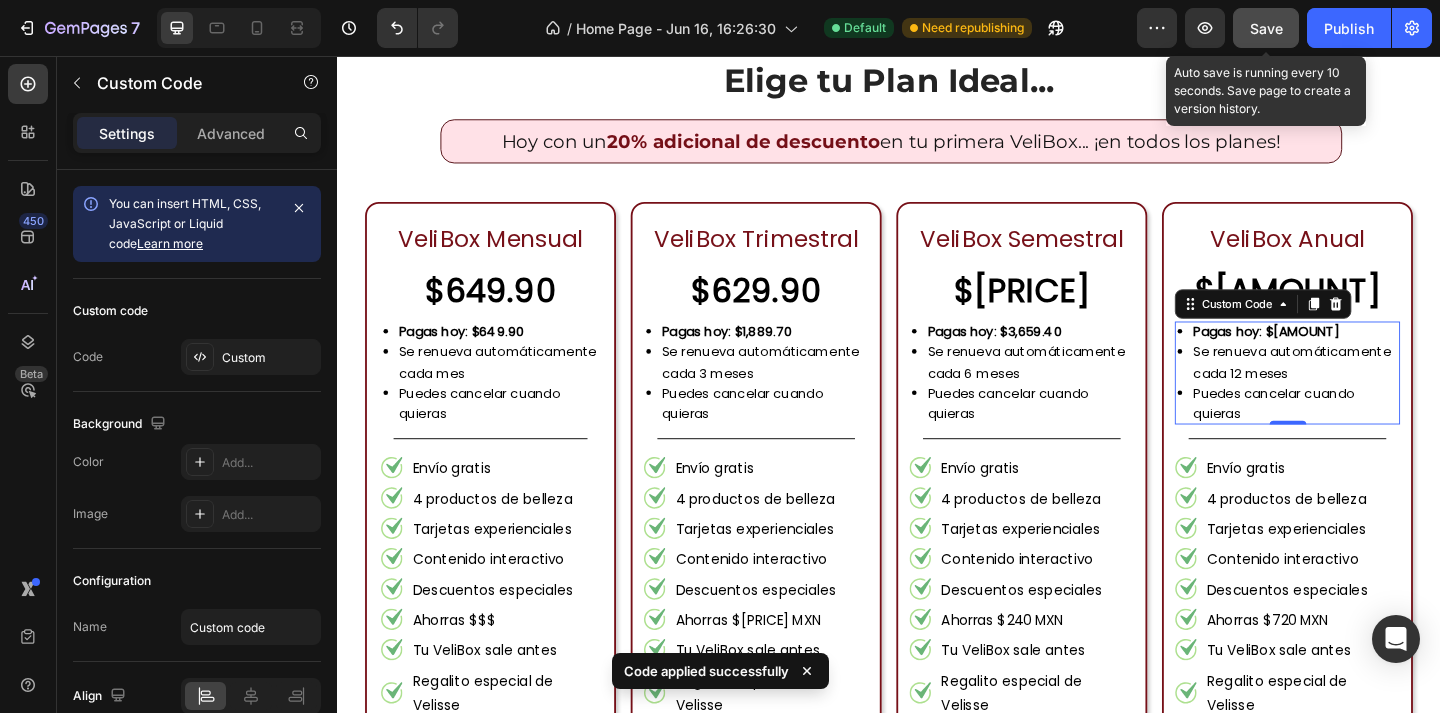 click on "Save" 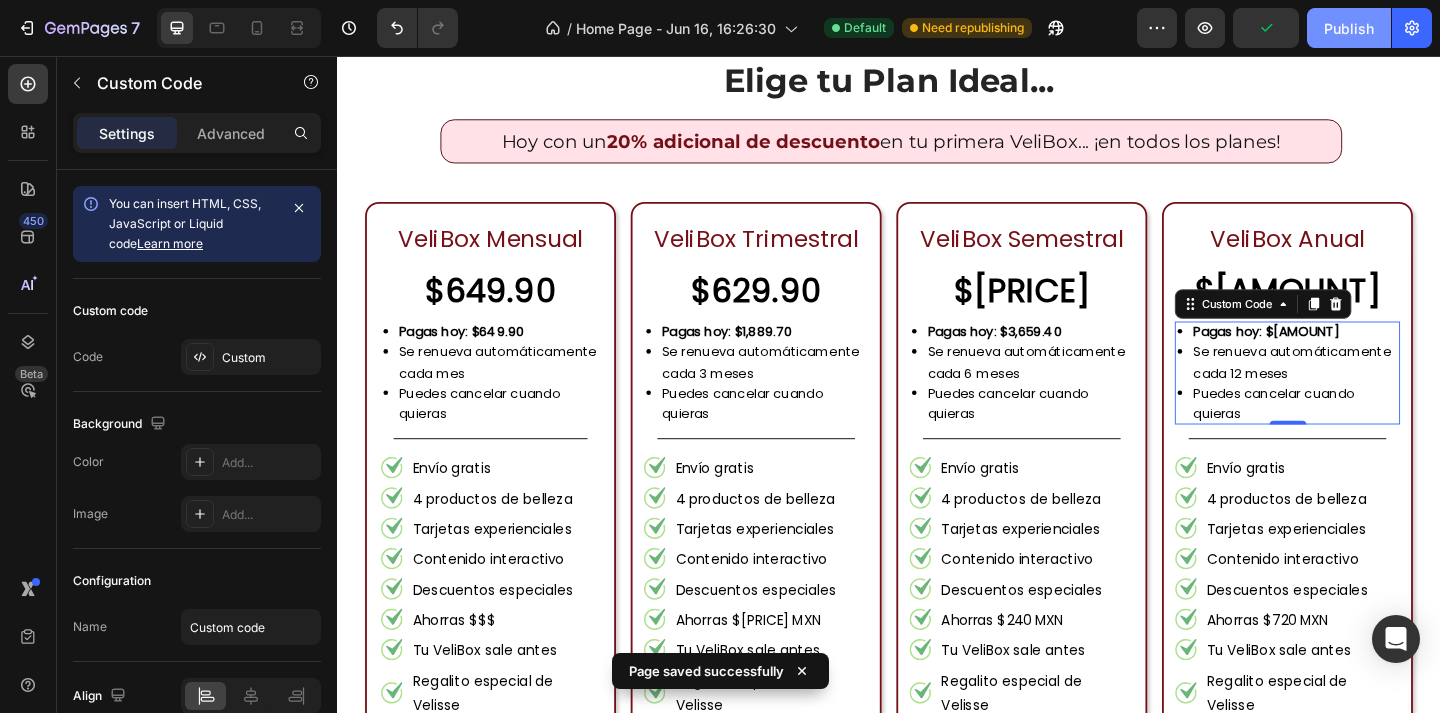 click on "Publish" at bounding box center (1349, 28) 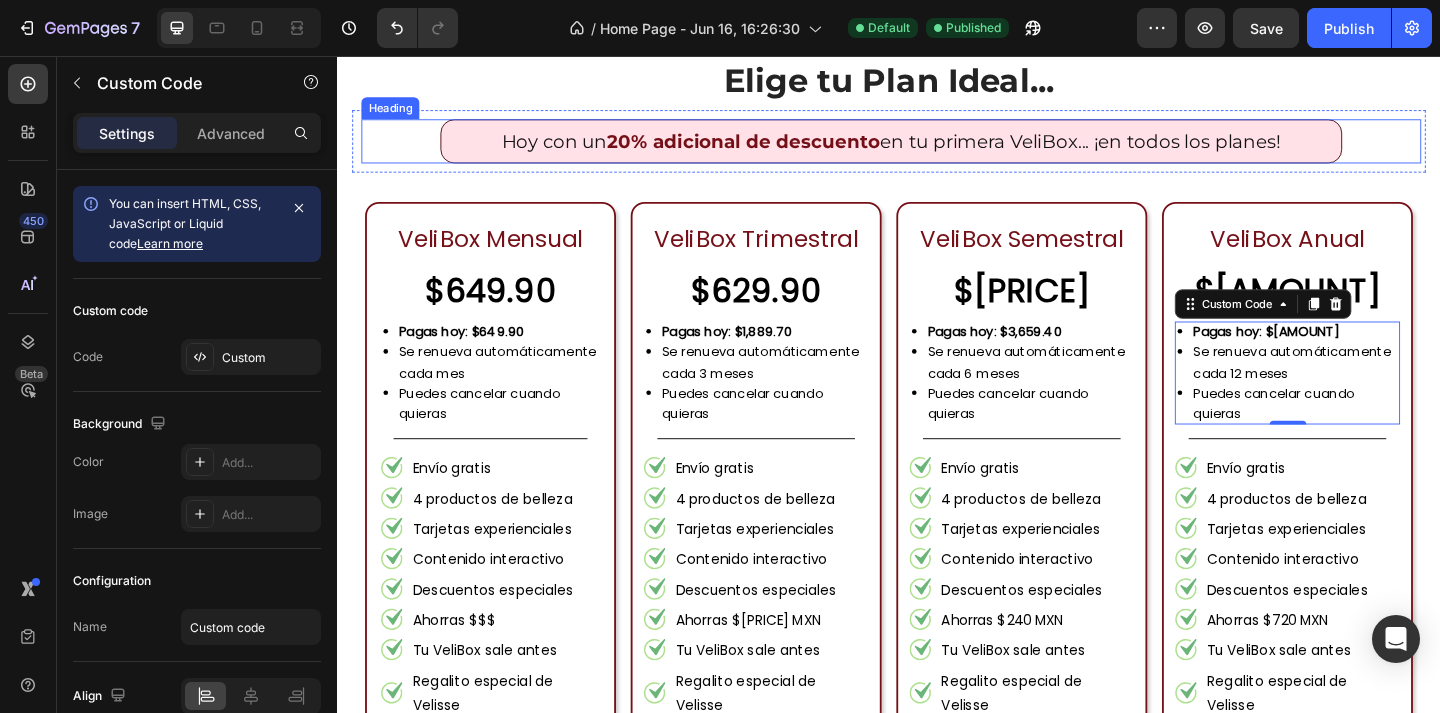 click on "20% adicional de descuento" at bounding box center (778, 149) 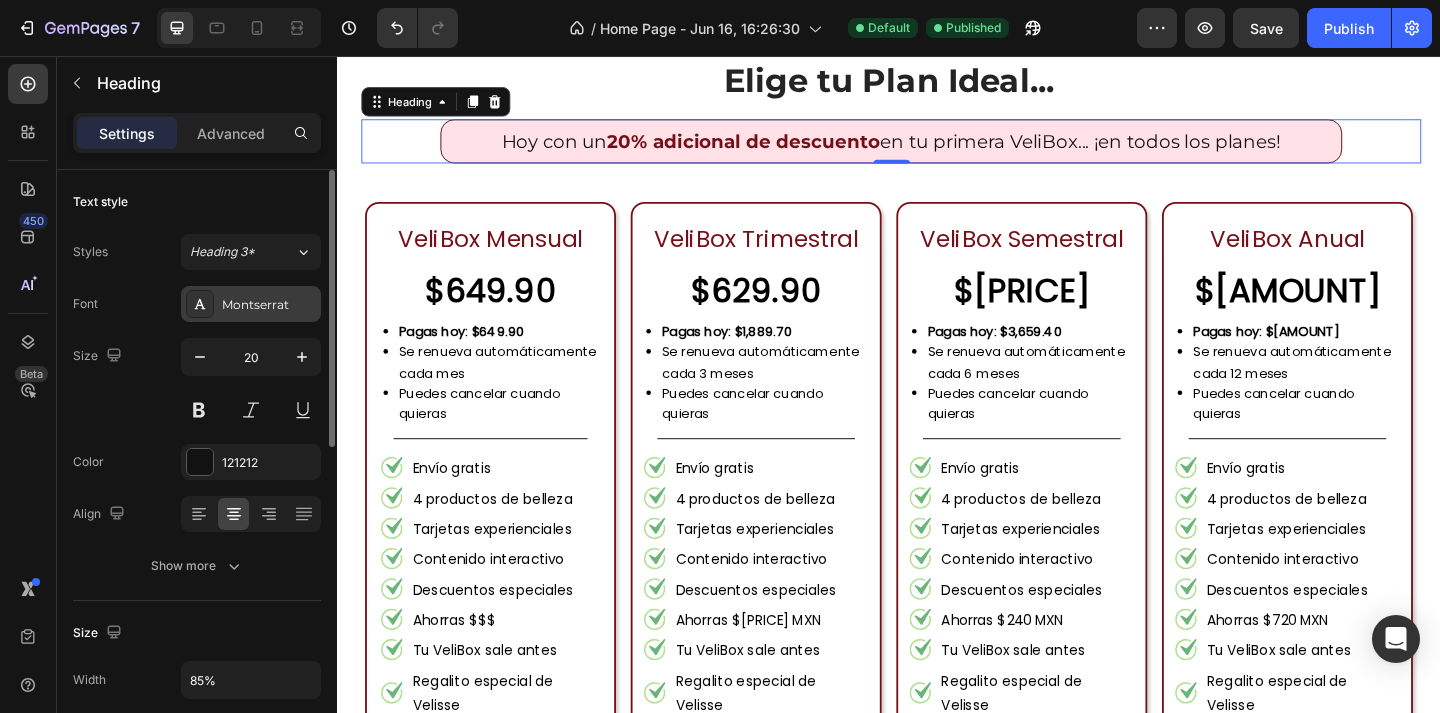 click on "Montserrat" at bounding box center (251, 304) 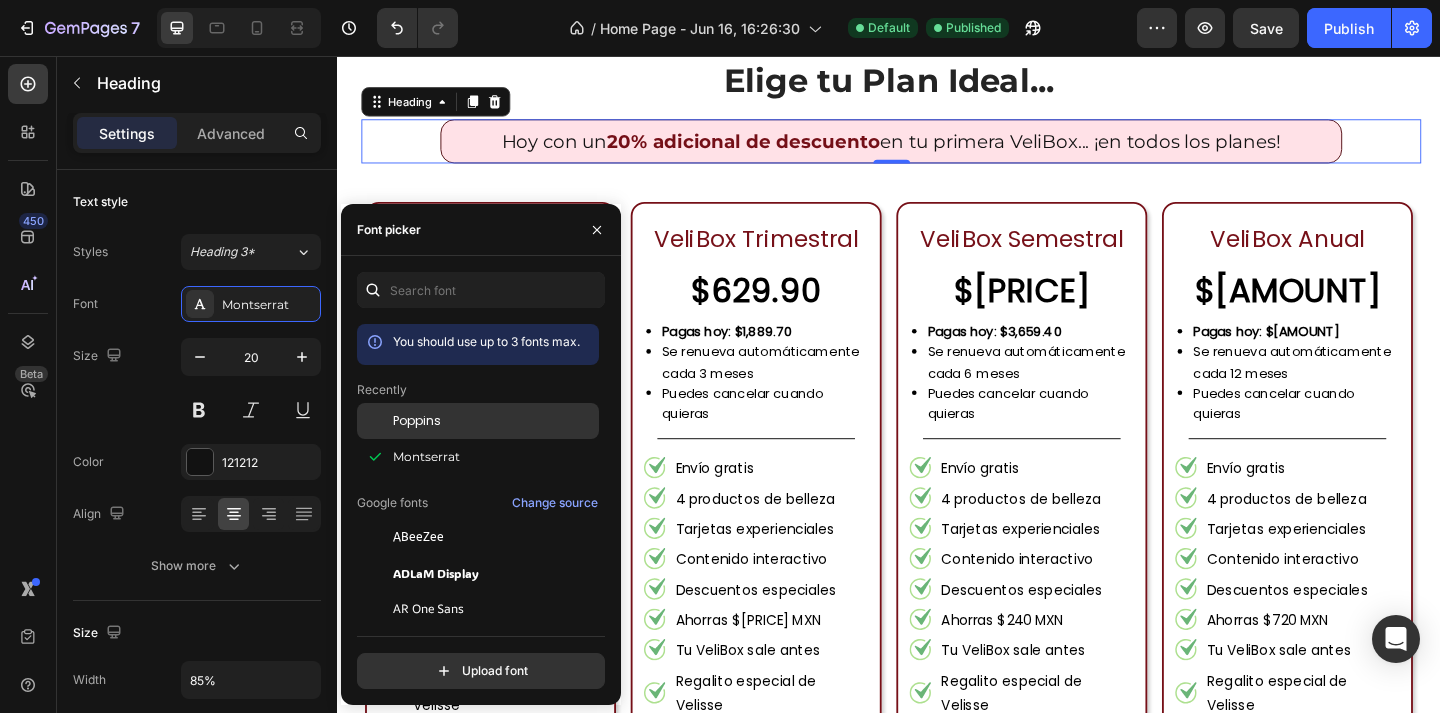 click on "Poppins" at bounding box center (417, 421) 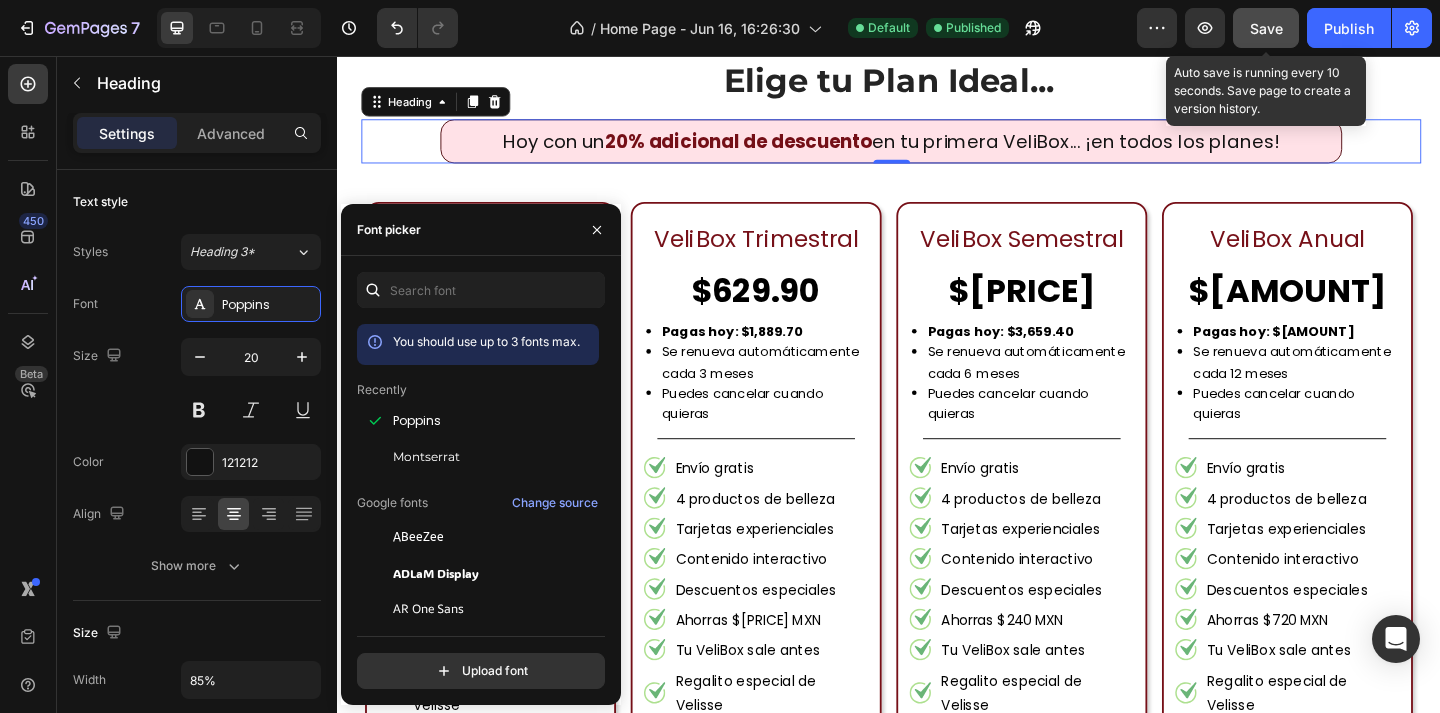 click on "Save" at bounding box center [1266, 28] 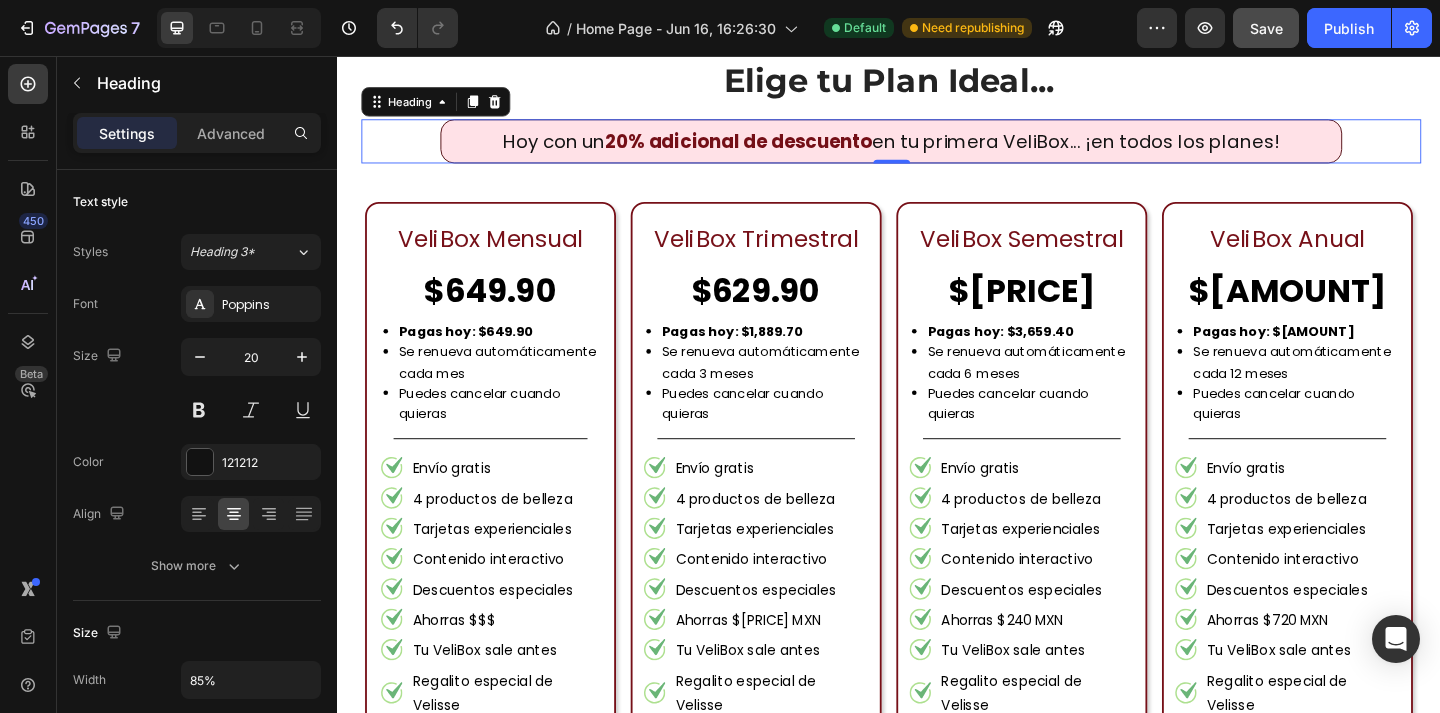 type 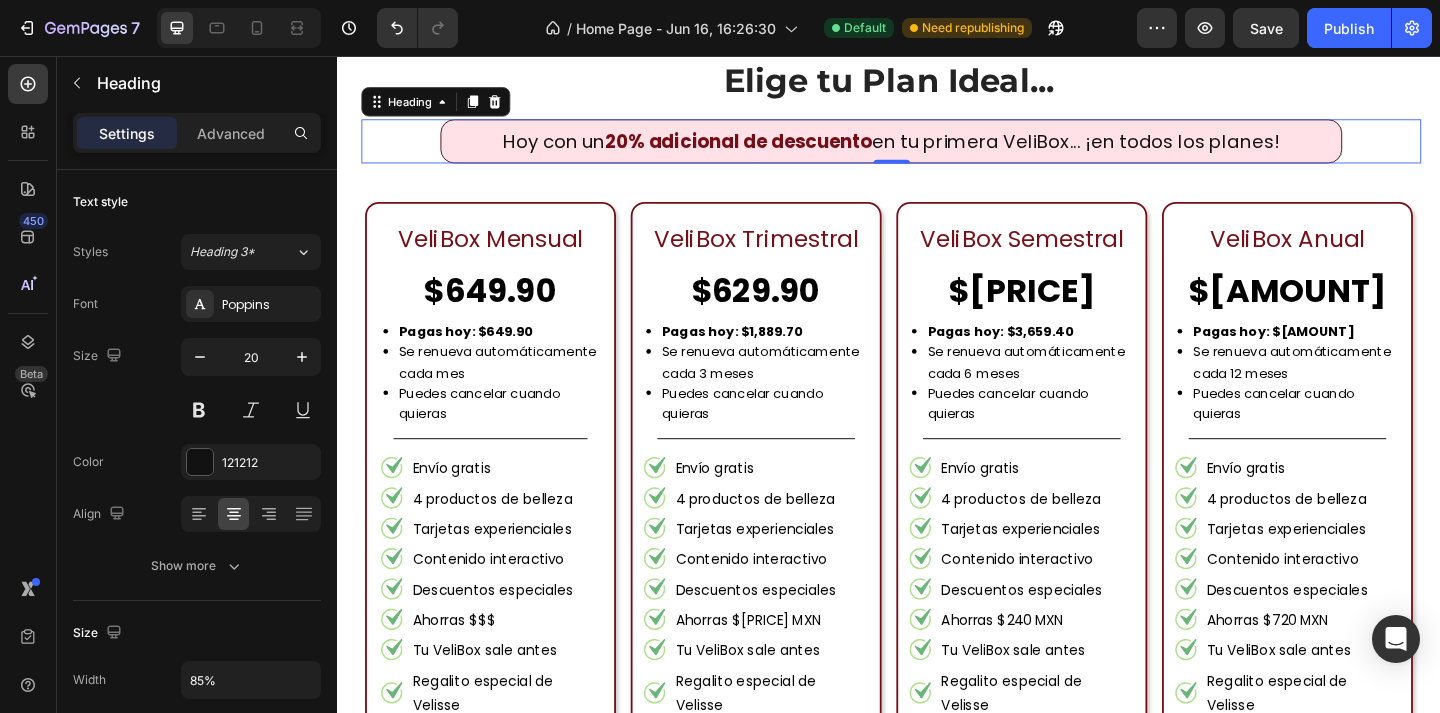 click on "Se renueva automáticamente cada 3 meses" at bounding box center [802, 389] 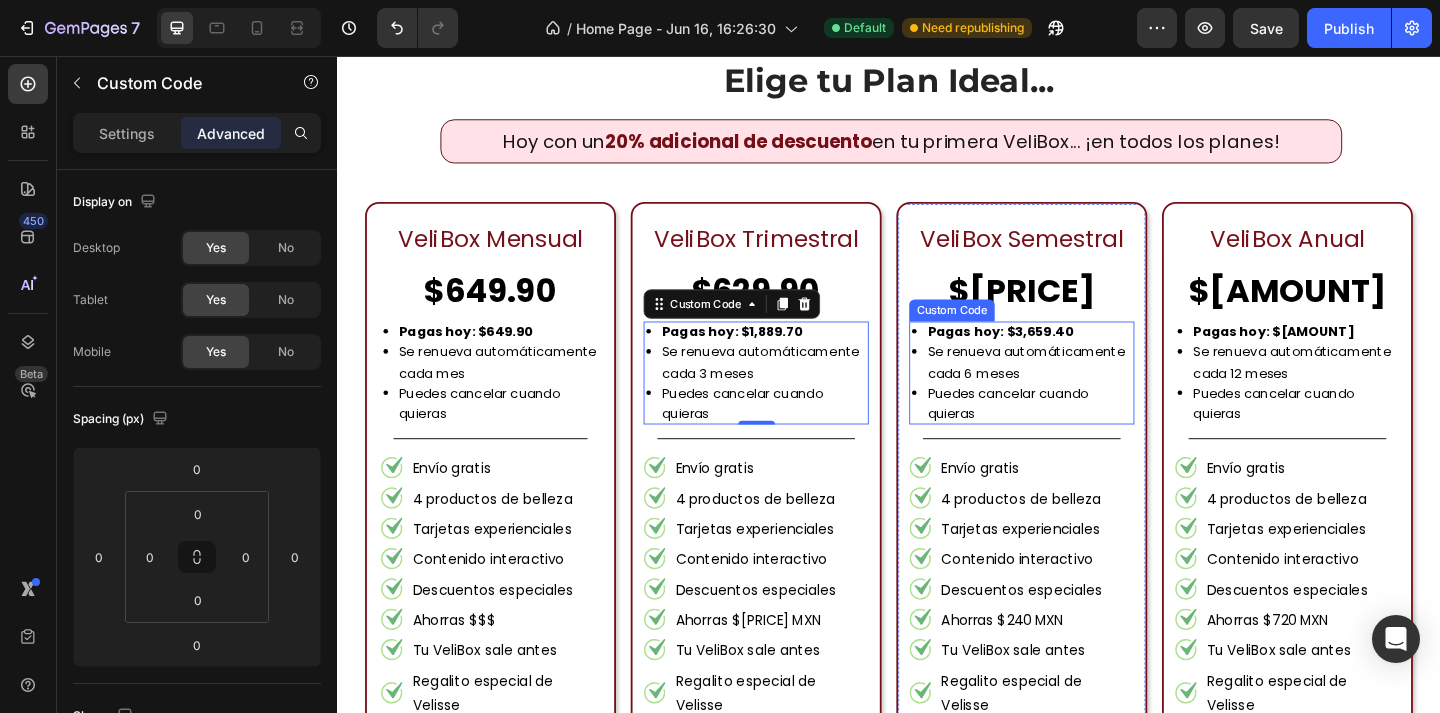 click on "Se renueva automáticamente cada 6 meses" at bounding box center [1091, 389] 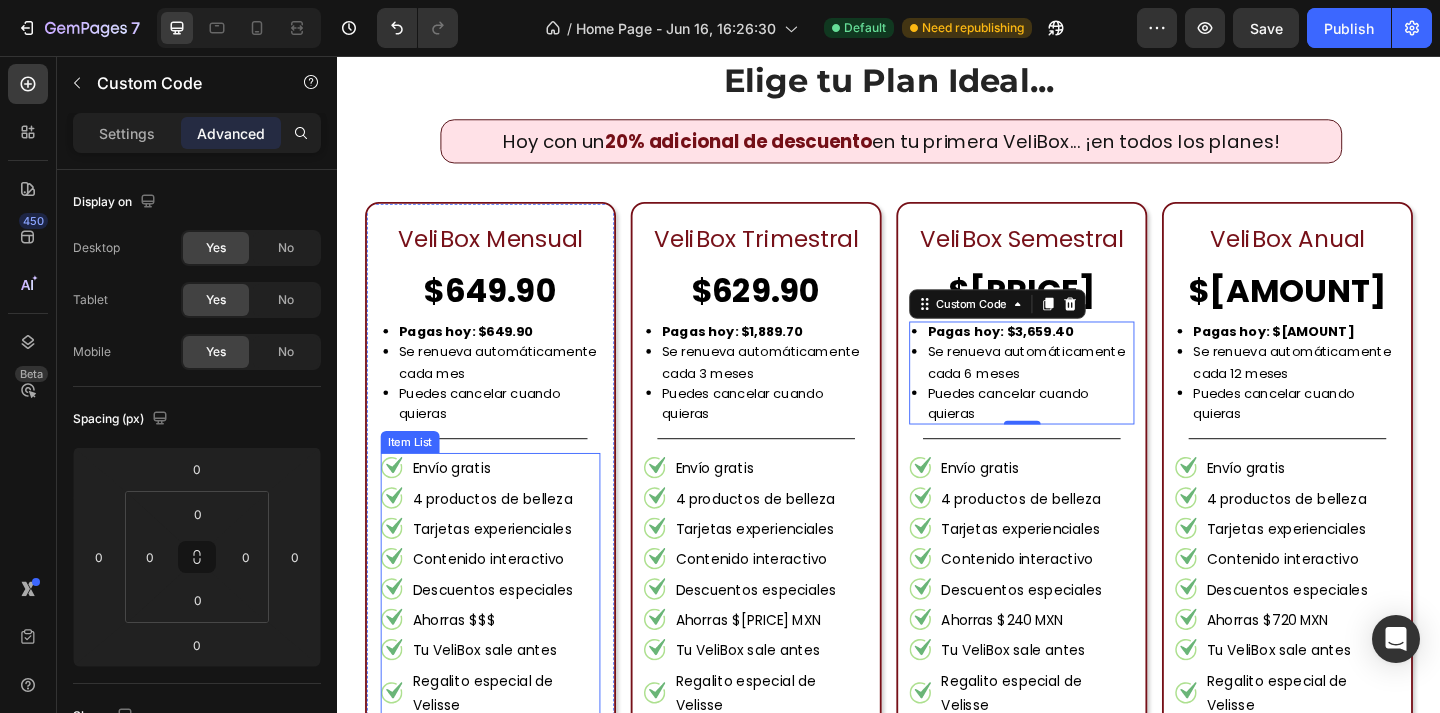 scroll, scrollTop: 2082, scrollLeft: 0, axis: vertical 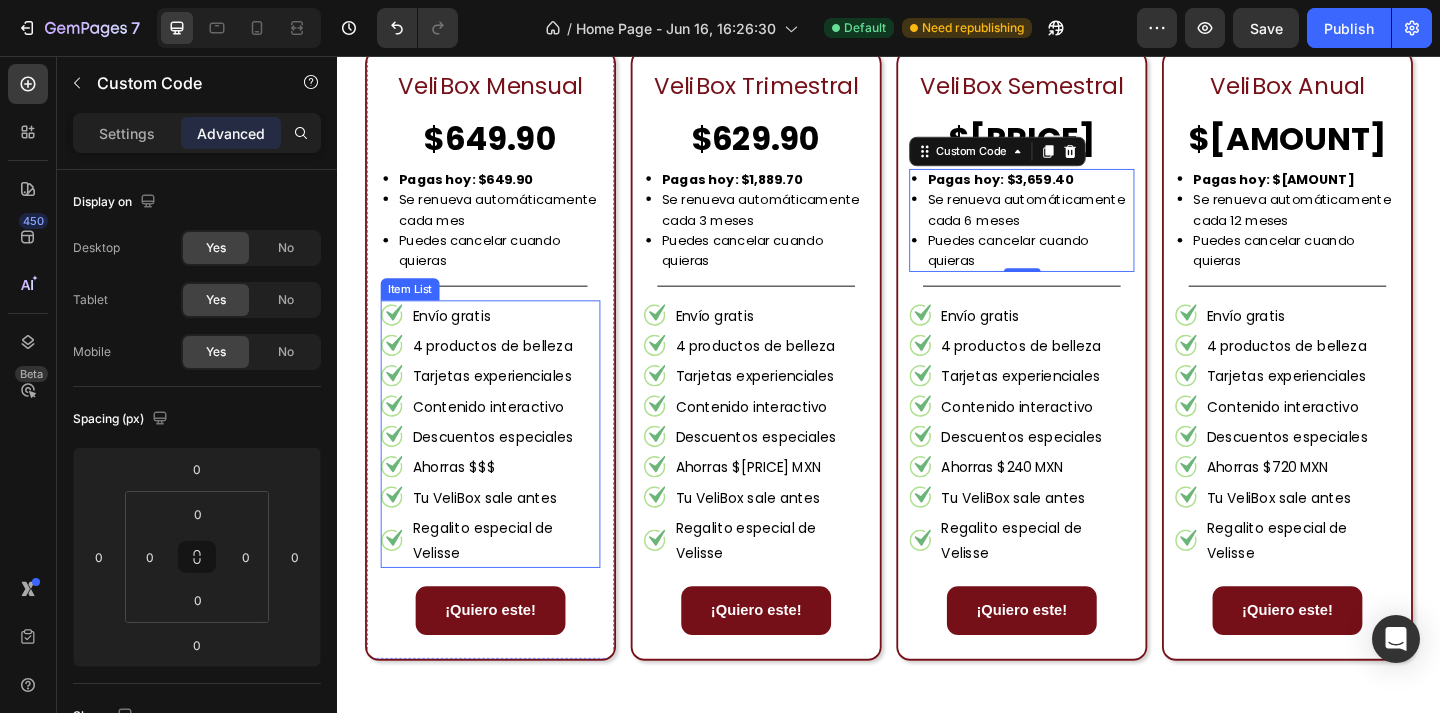click 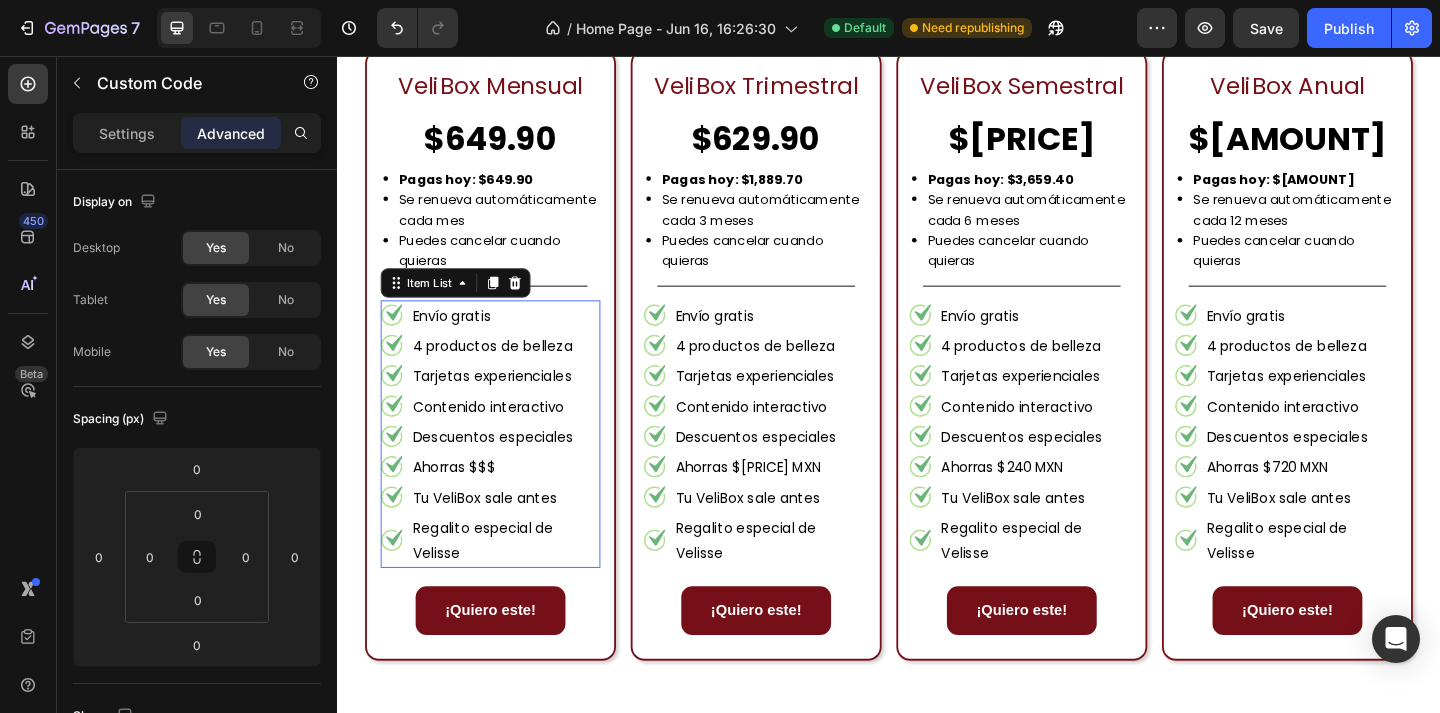 click 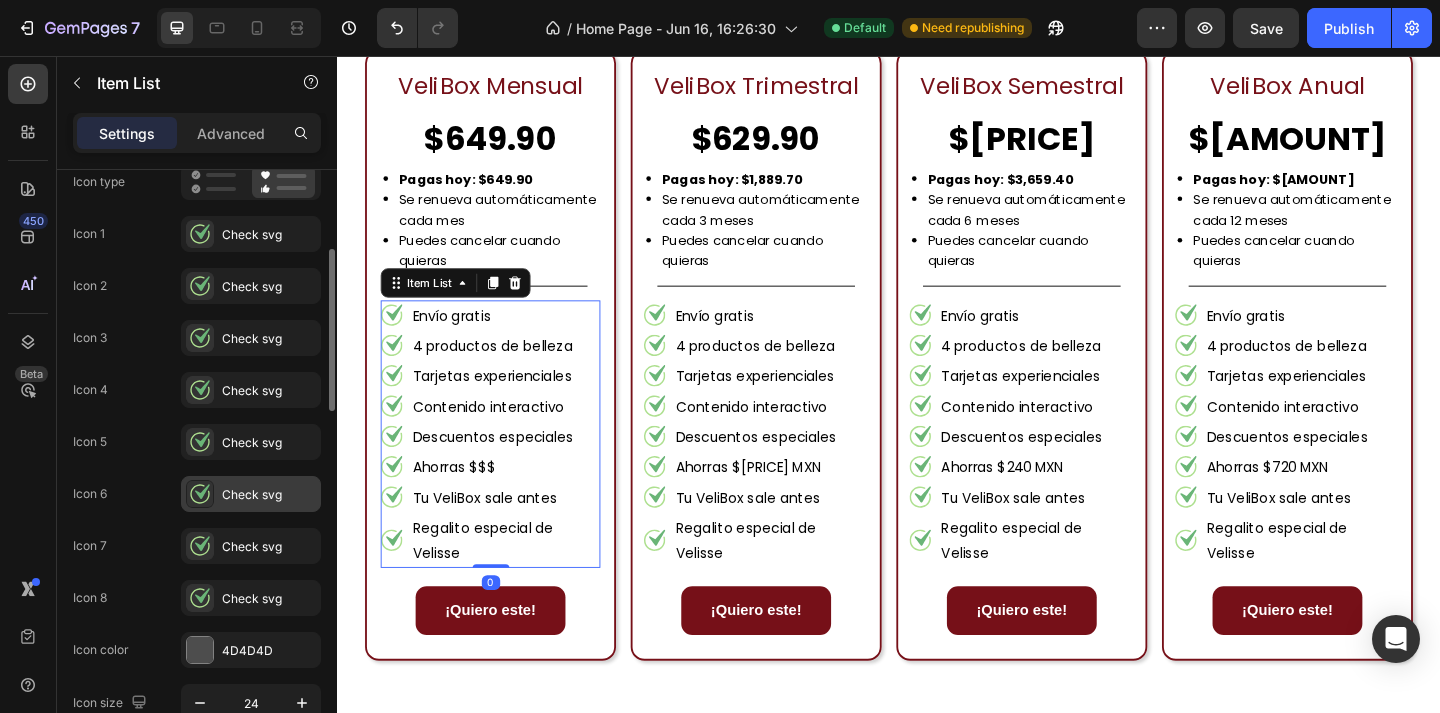scroll, scrollTop: 203, scrollLeft: 0, axis: vertical 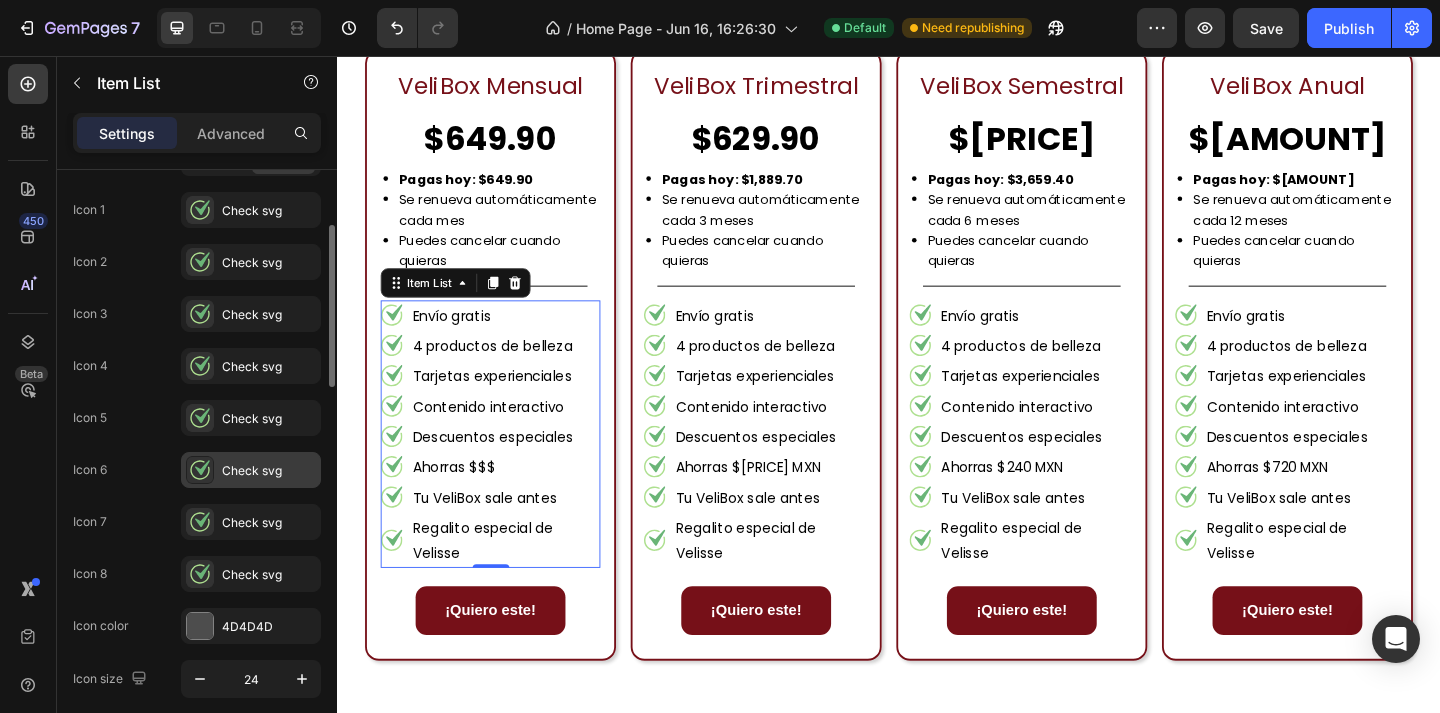 click 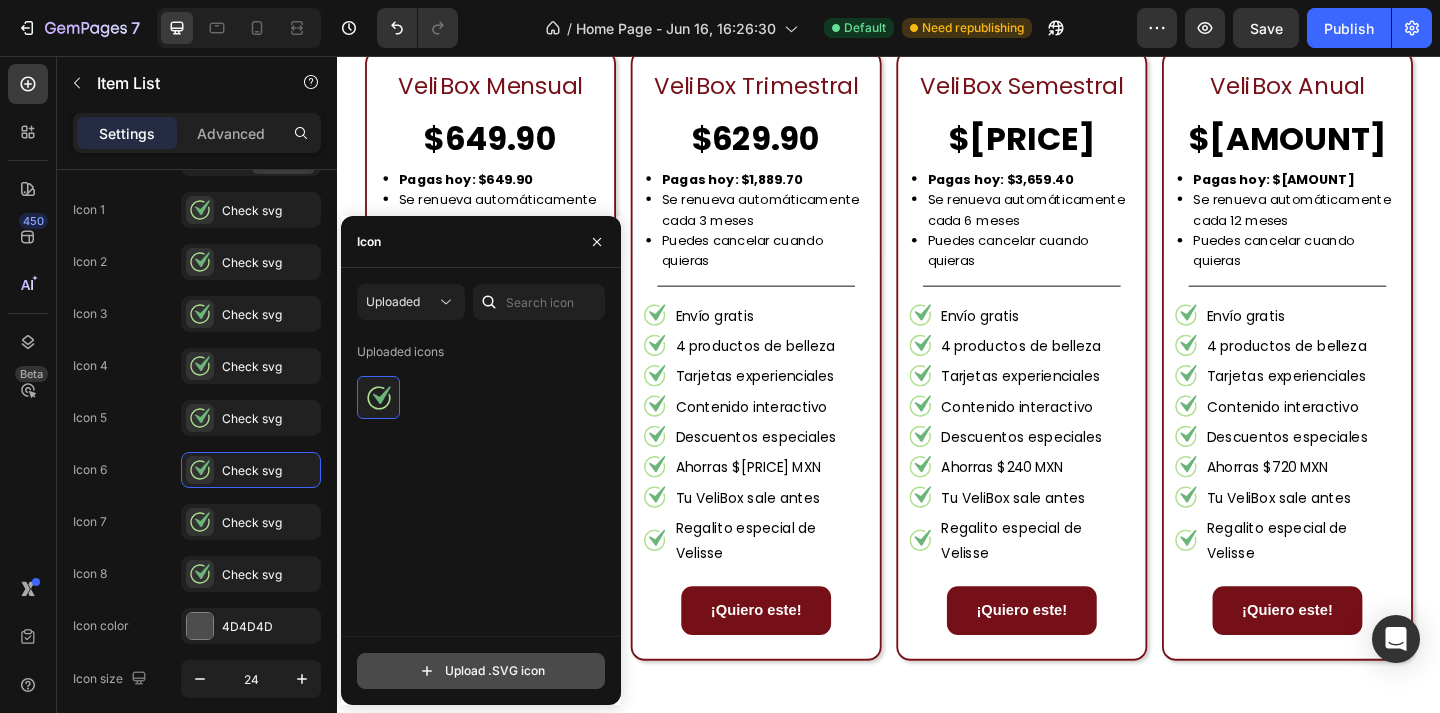 click 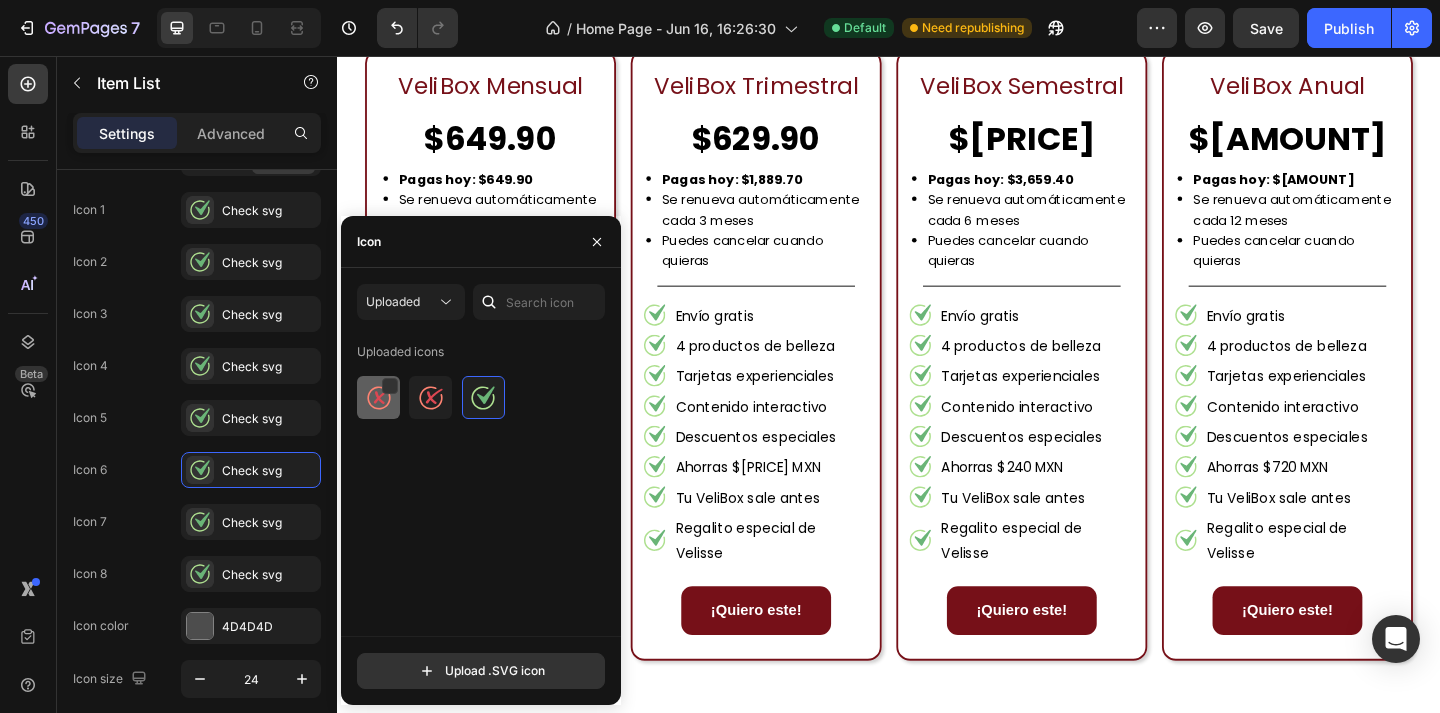 click at bounding box center [379, 398] 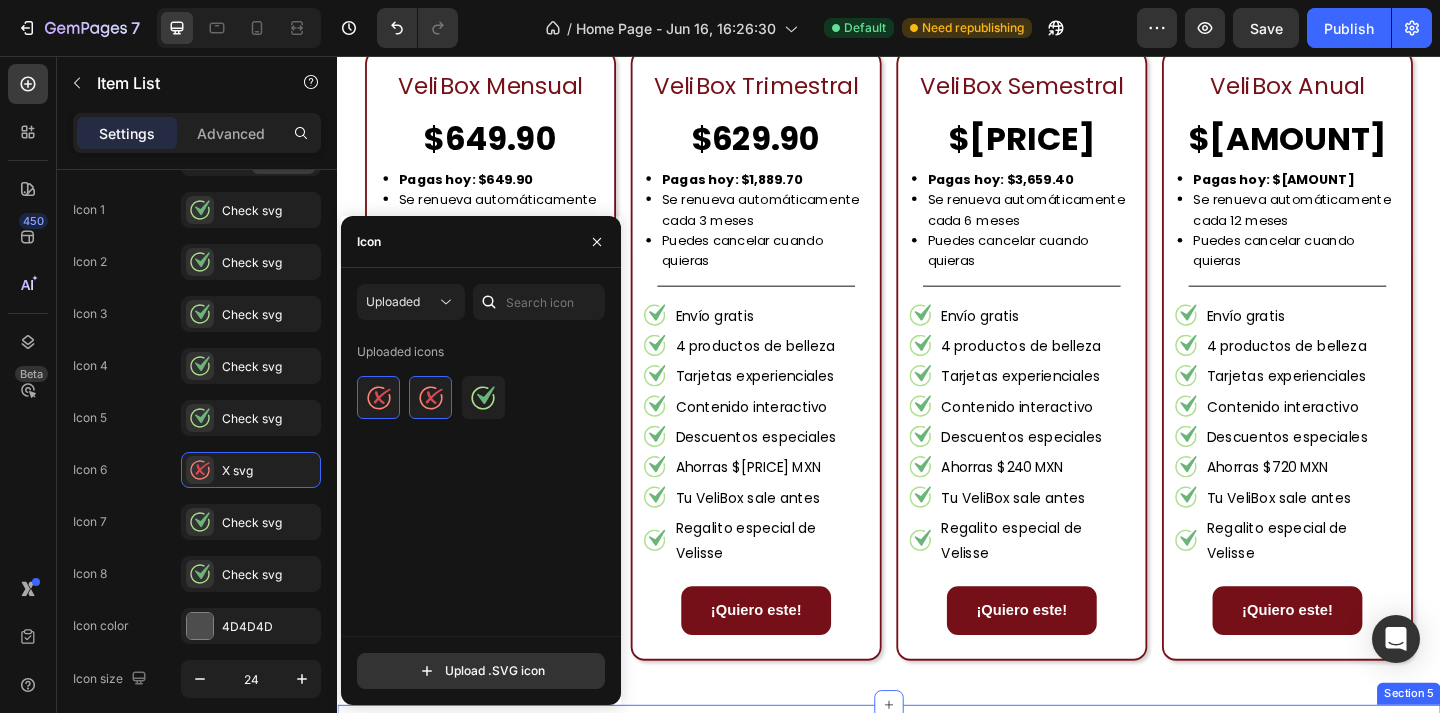click on "¡Esto Dicen de Nosotros! Heading Whatmore Shoppable Videos+Reel Whatmore Shoppable Videos+Reel Comprar Cajita Button Section 5" at bounding box center [937, 945] 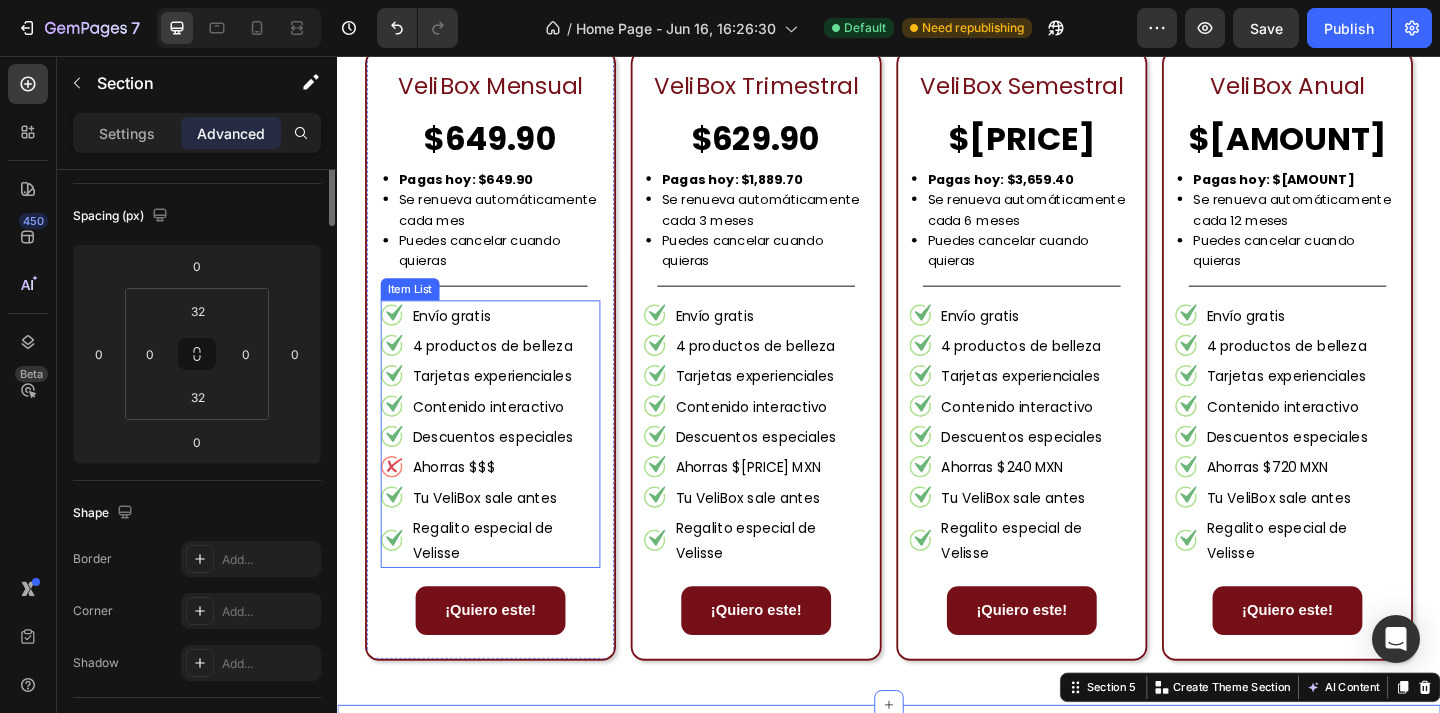 scroll, scrollTop: 0, scrollLeft: 0, axis: both 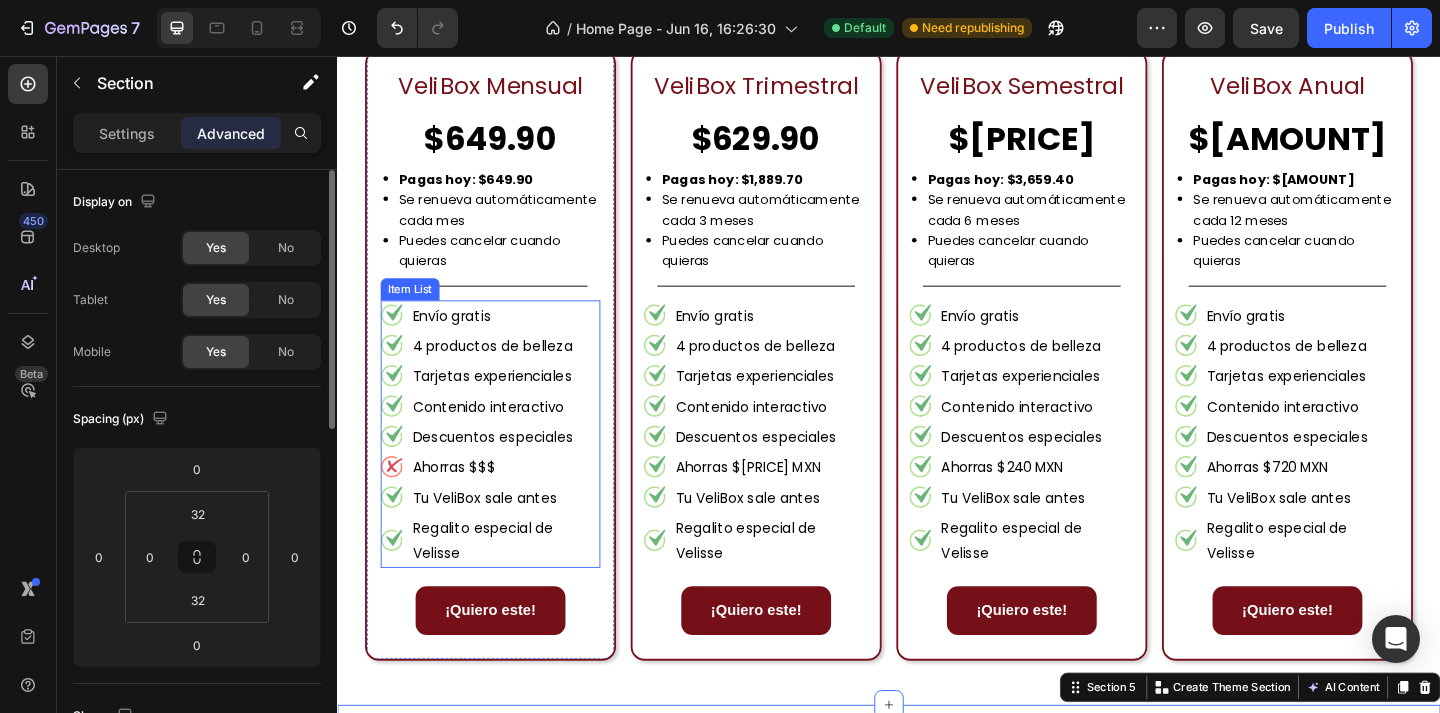 click 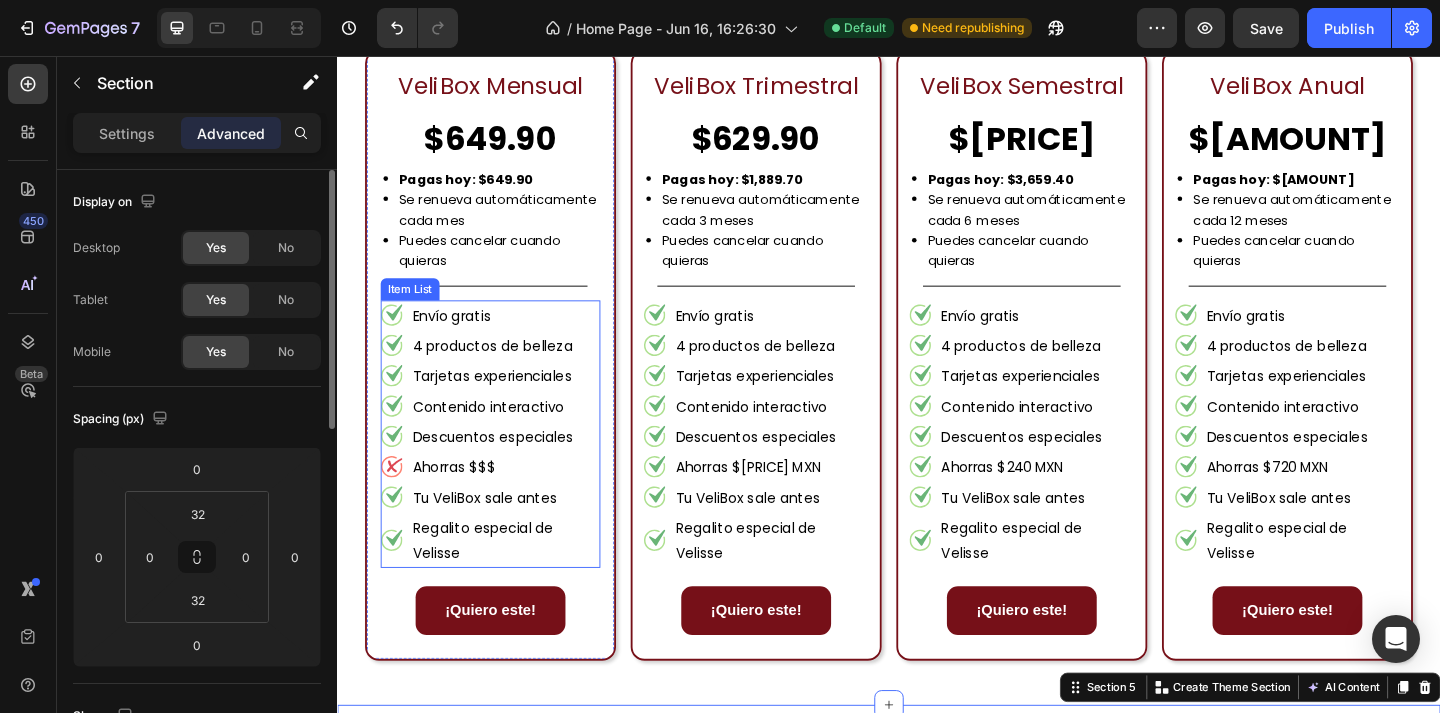 click 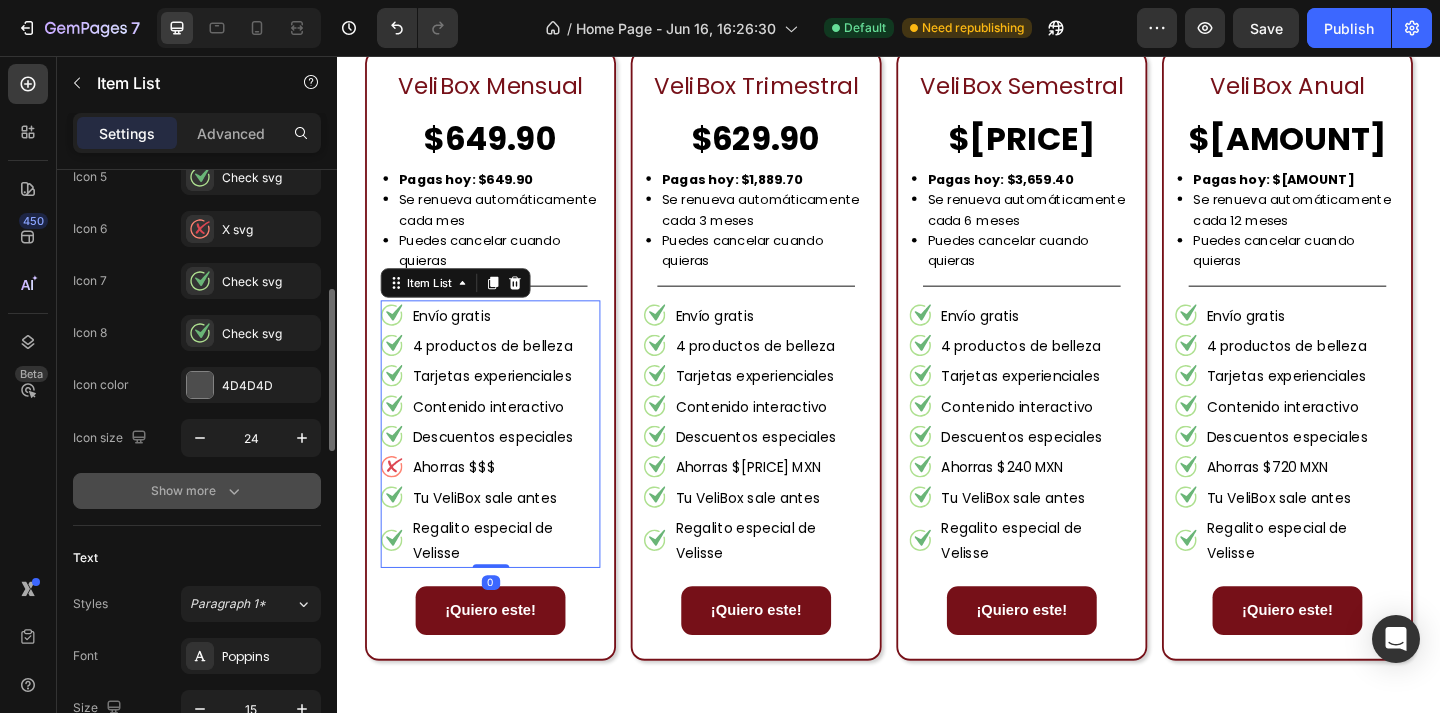 scroll, scrollTop: 492, scrollLeft: 0, axis: vertical 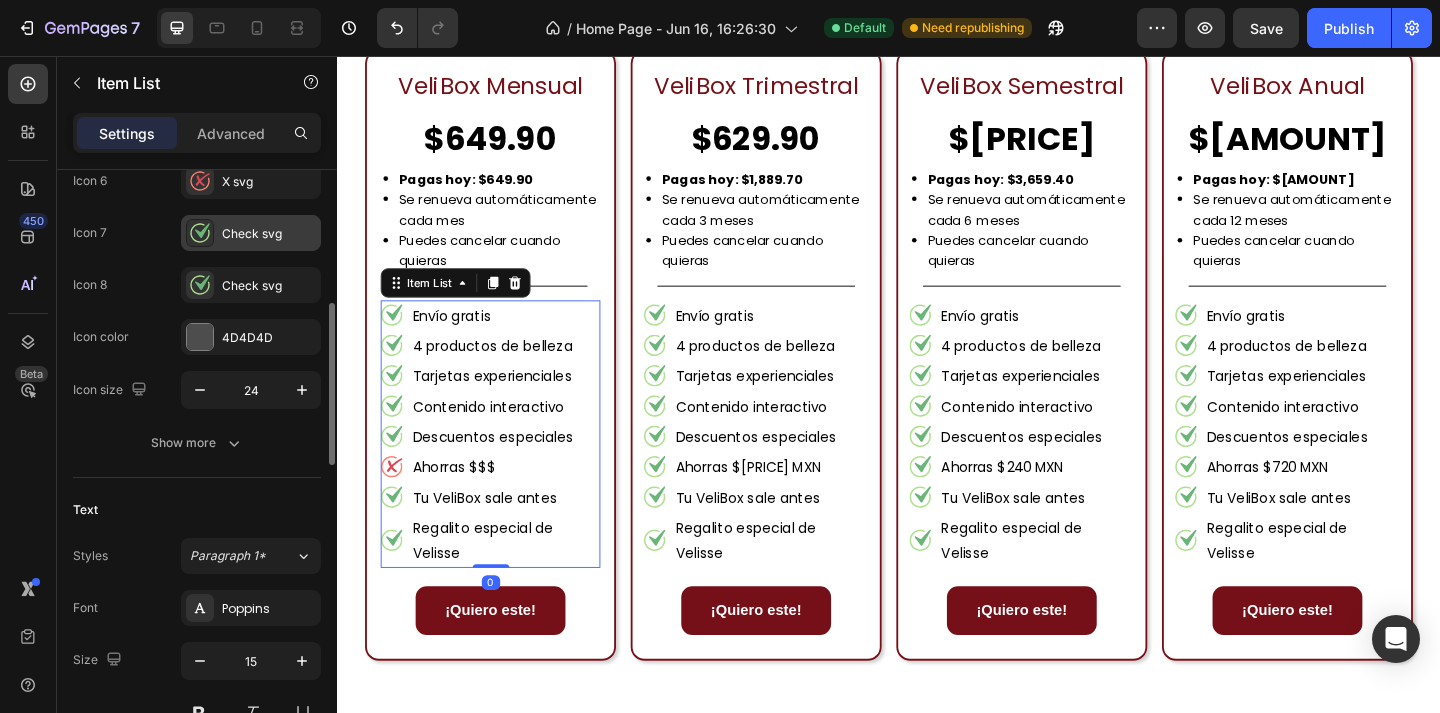 click 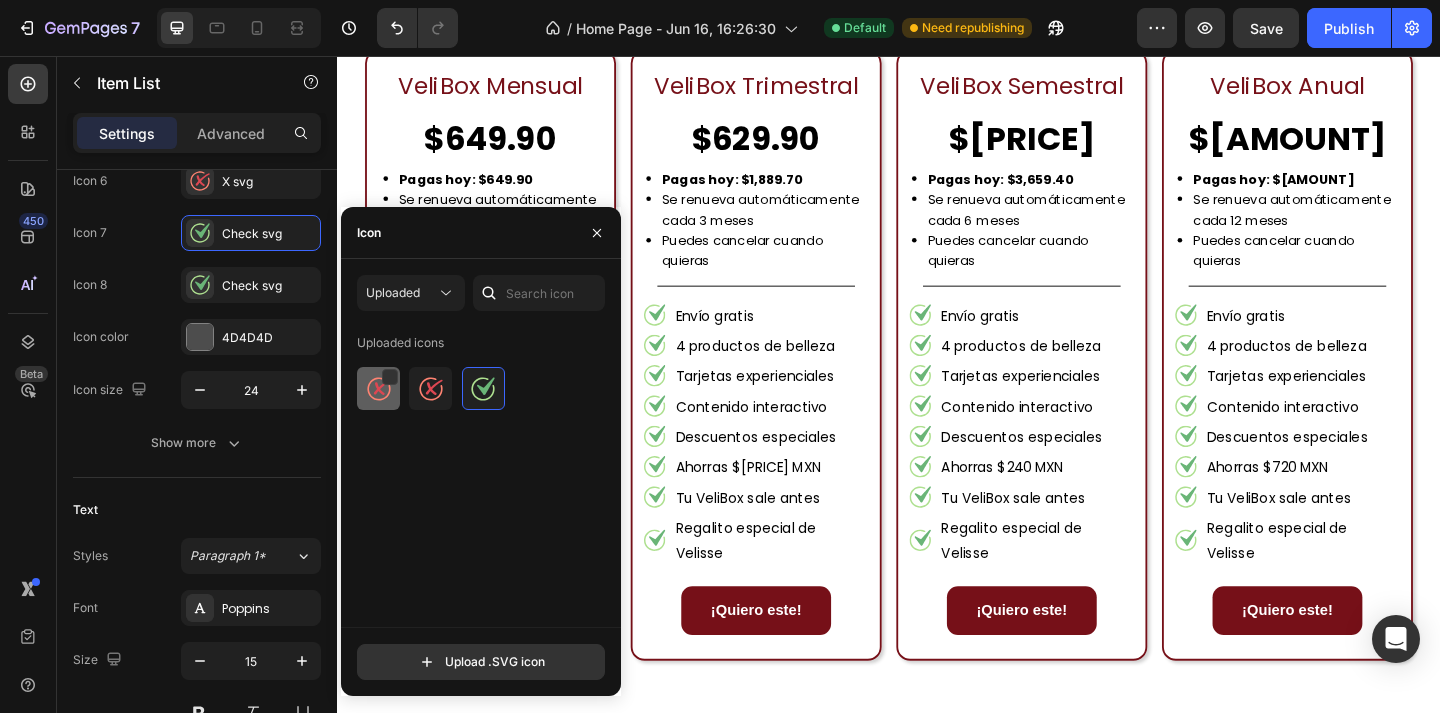 click at bounding box center (379, 389) 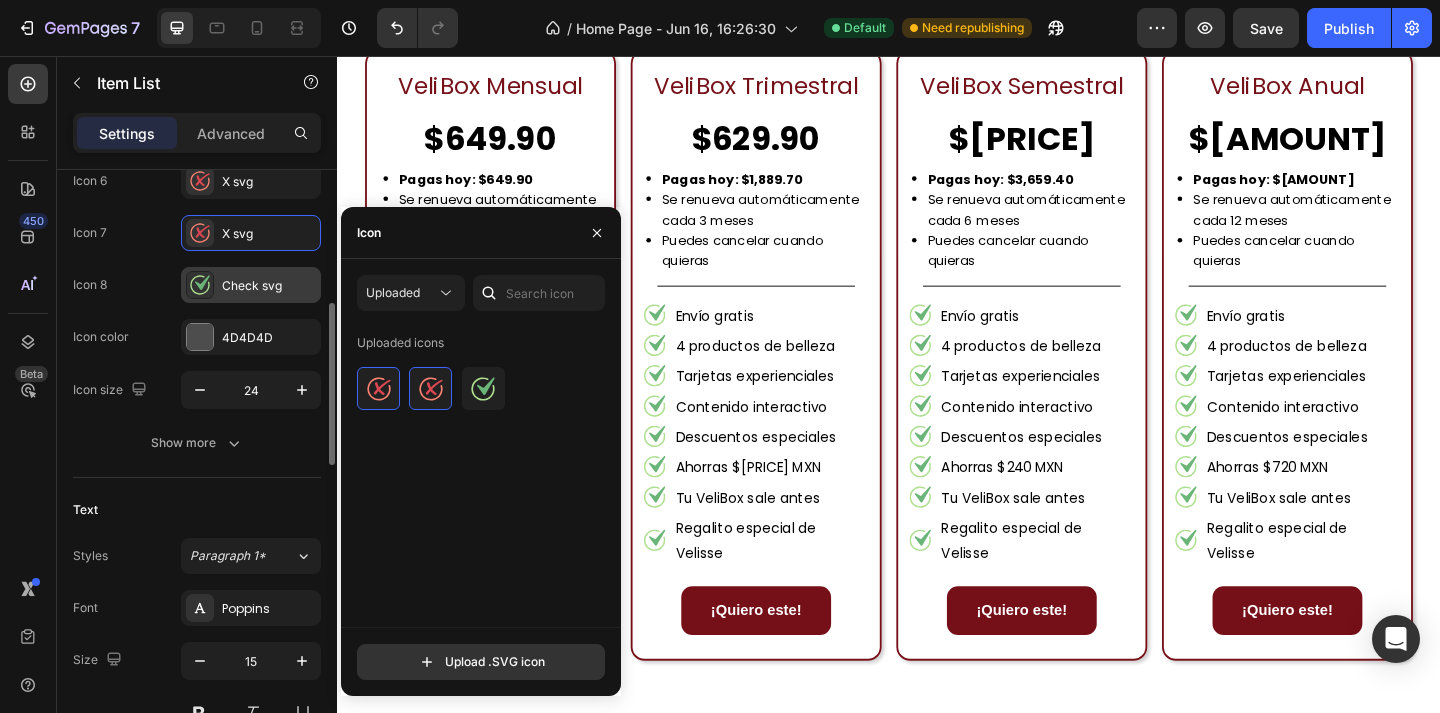 click 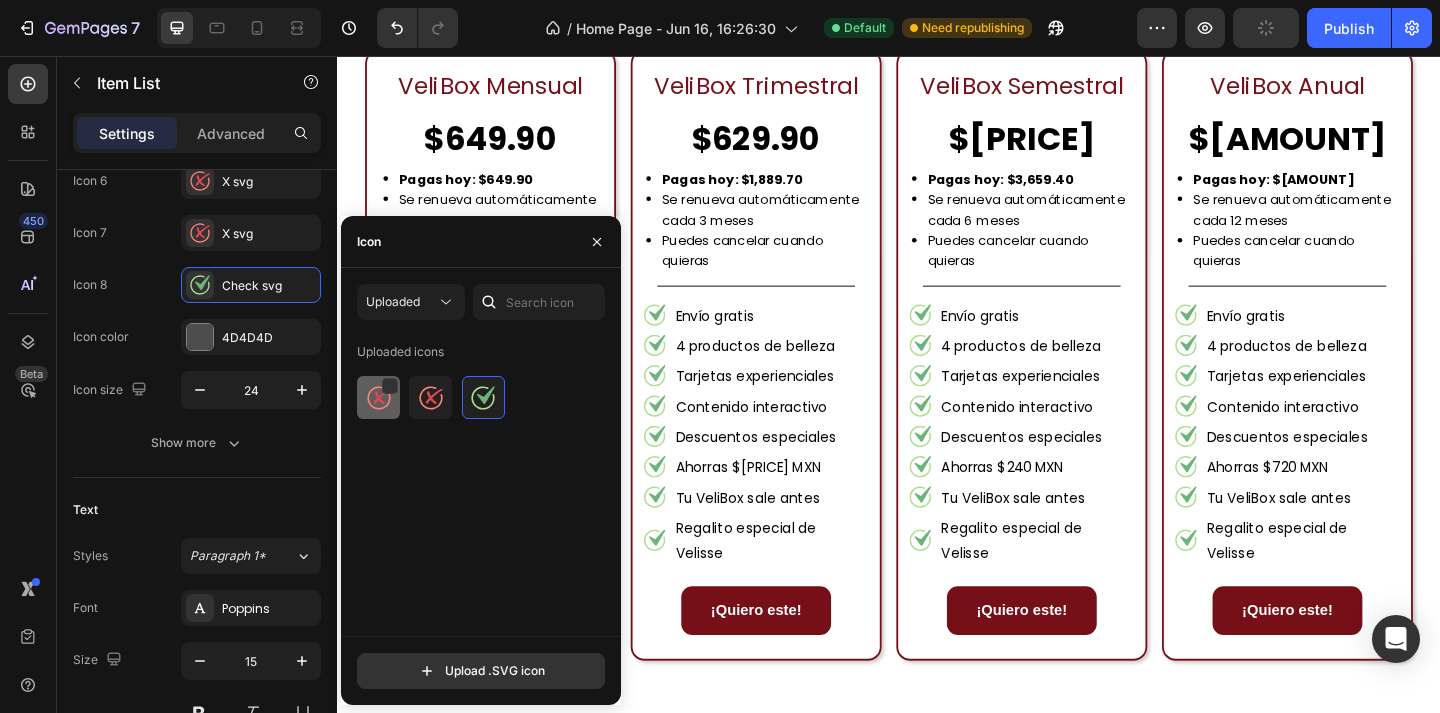 click at bounding box center [379, 398] 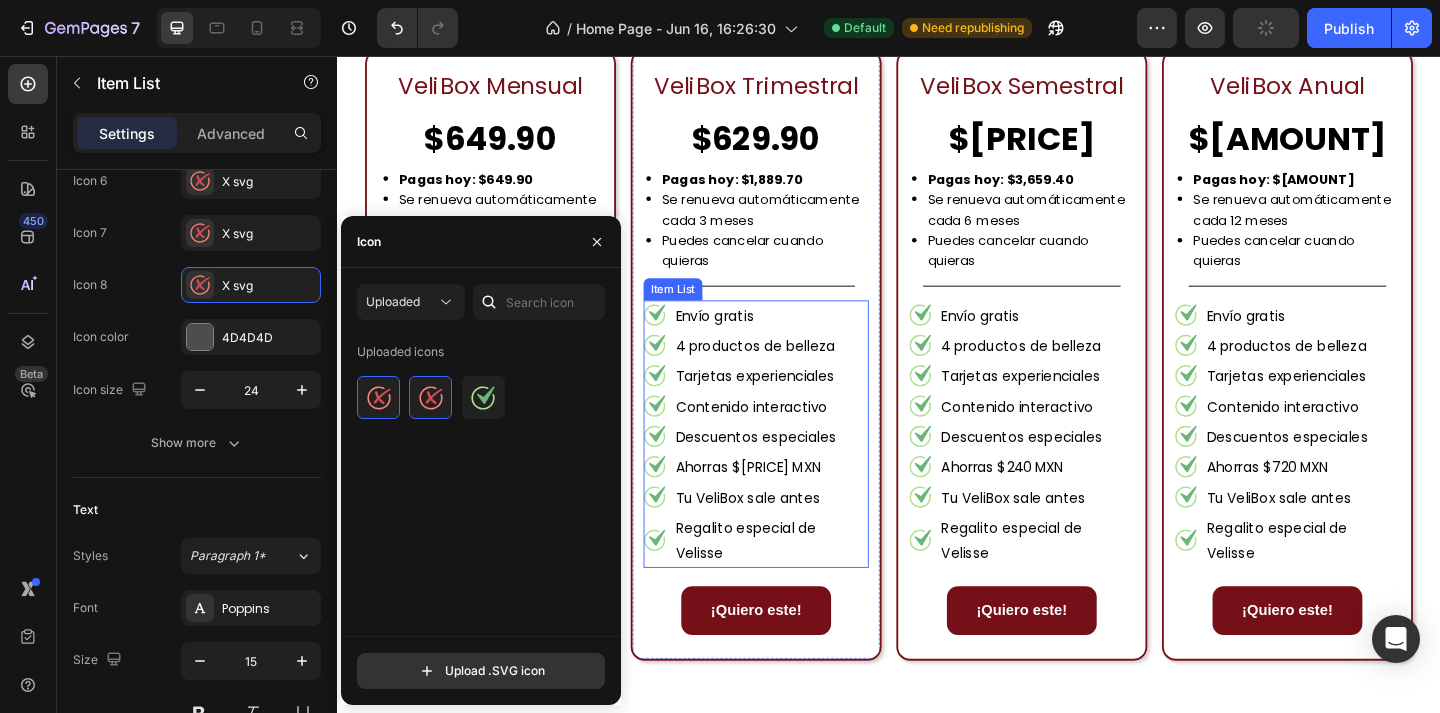 click on "Ahorras $[PRICE] MXN" at bounding box center (808, 503) 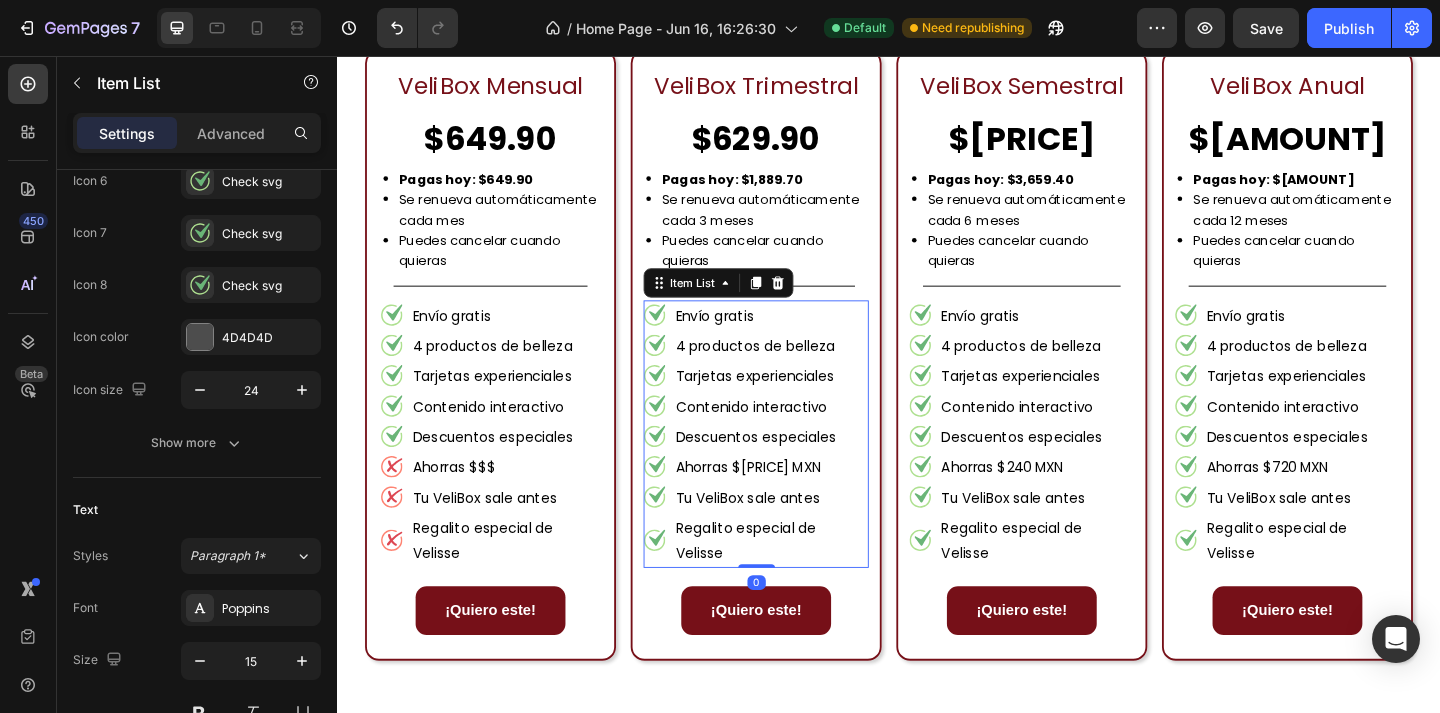 click 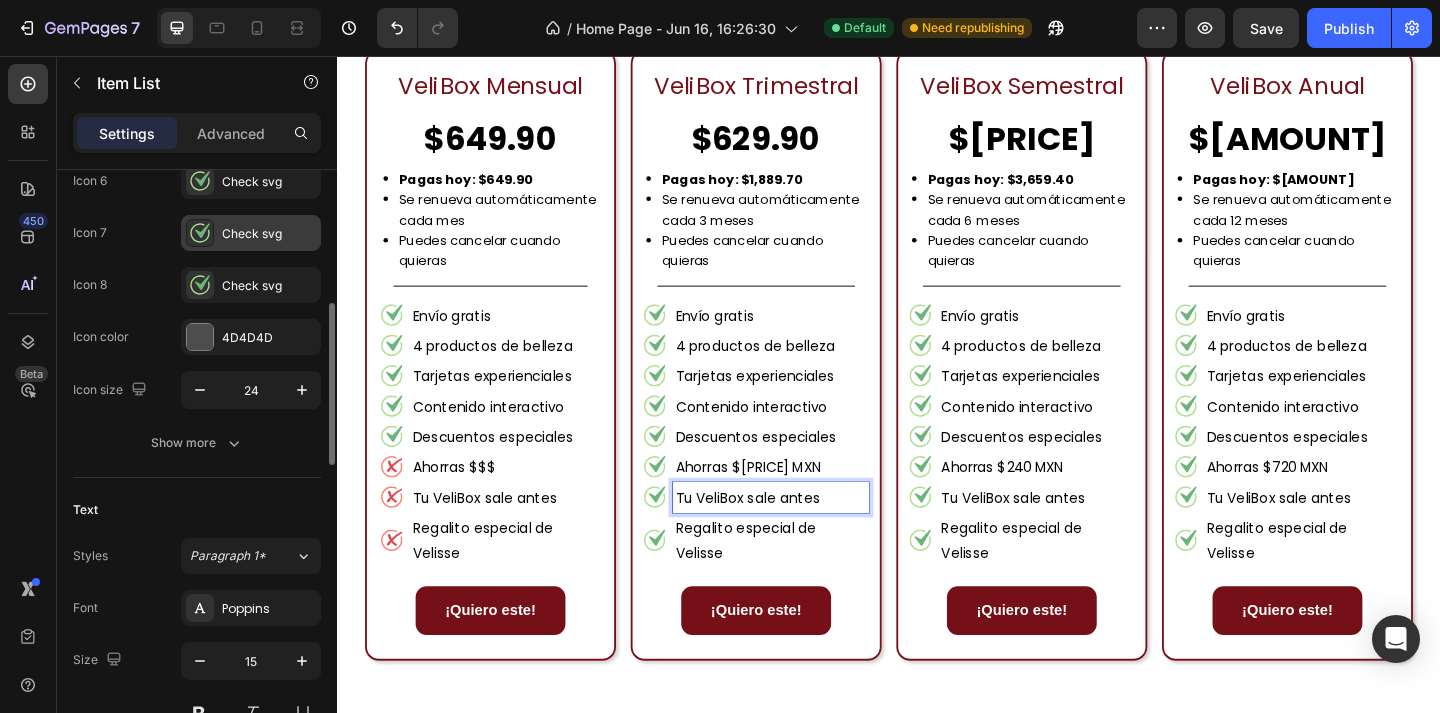 click 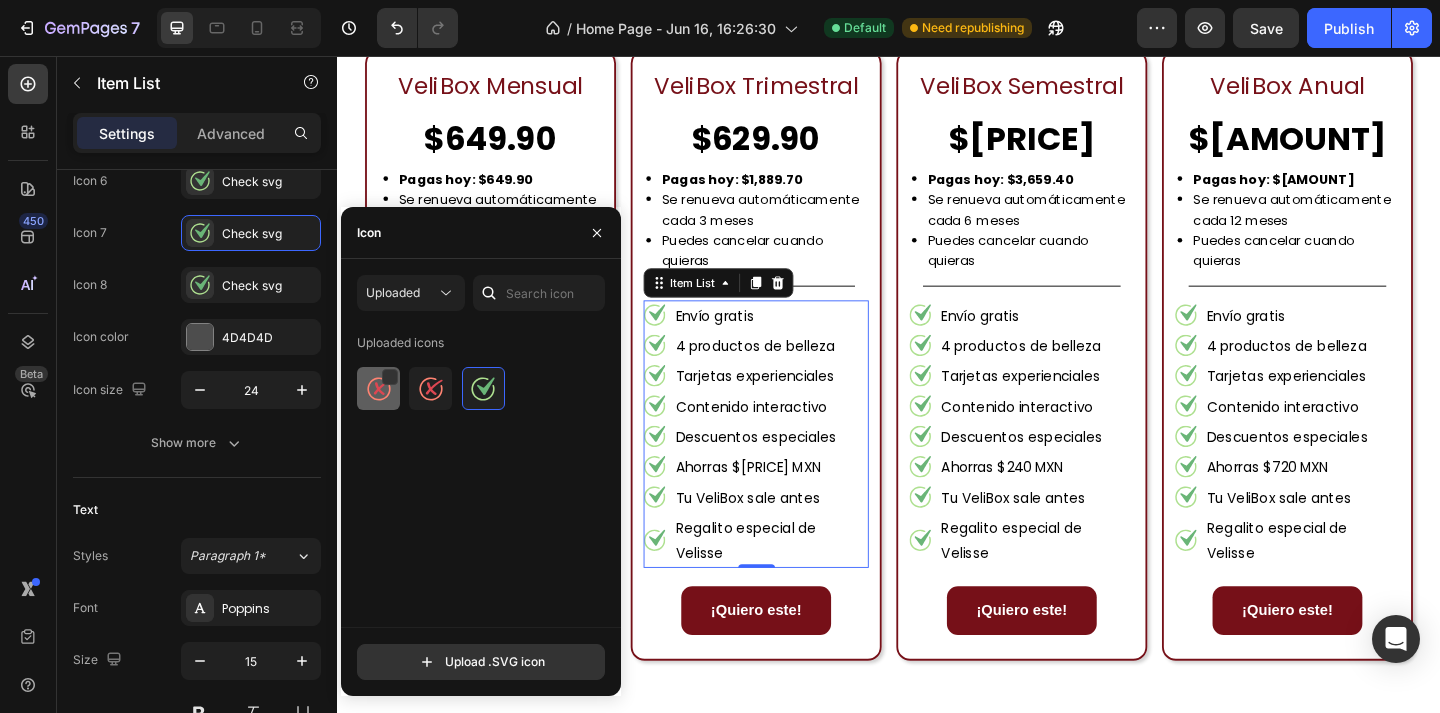 click at bounding box center [379, 389] 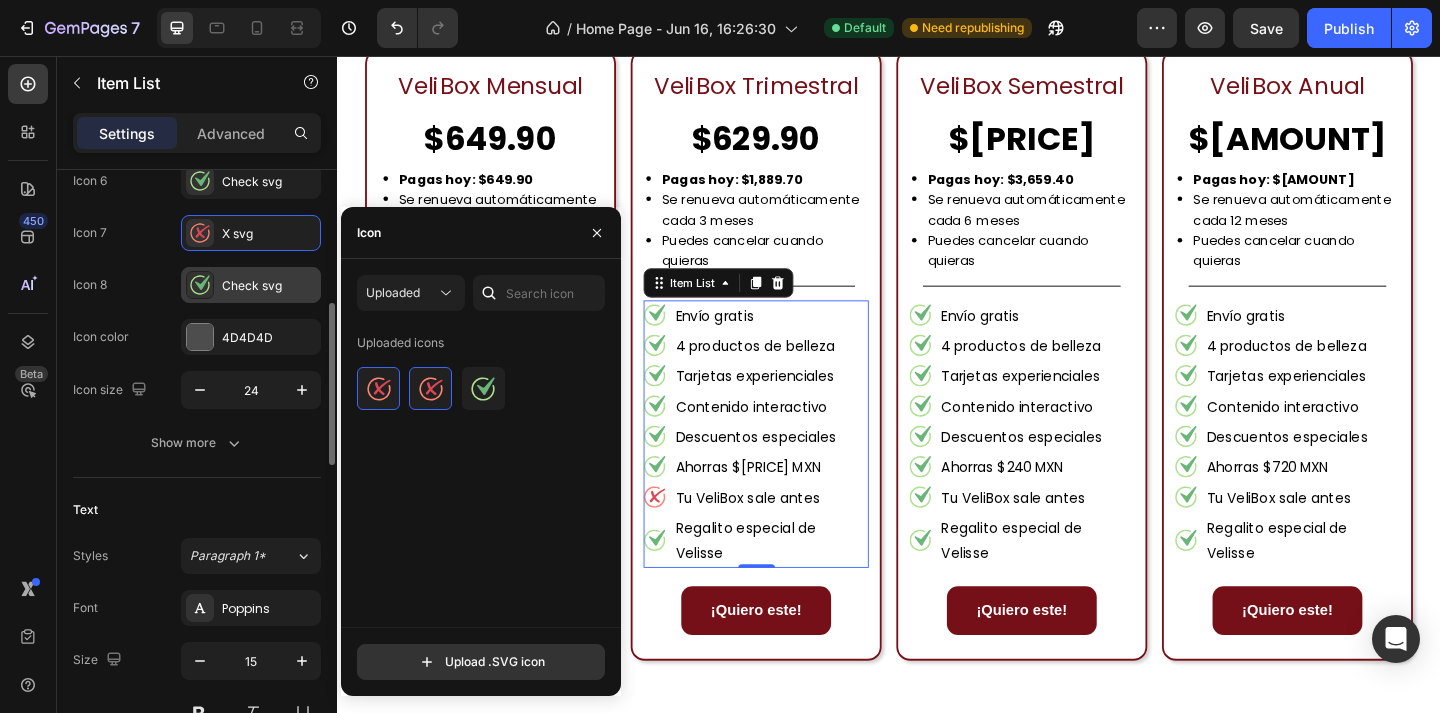 click 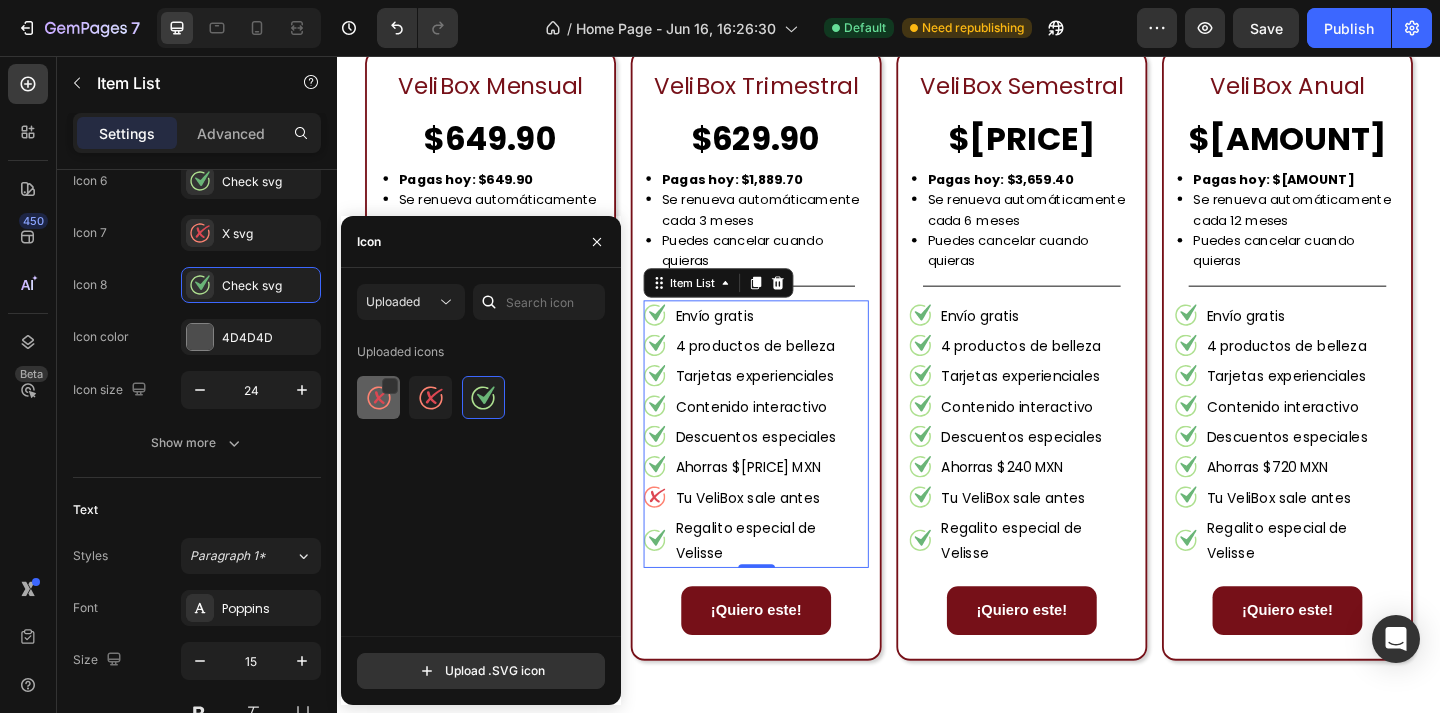 click 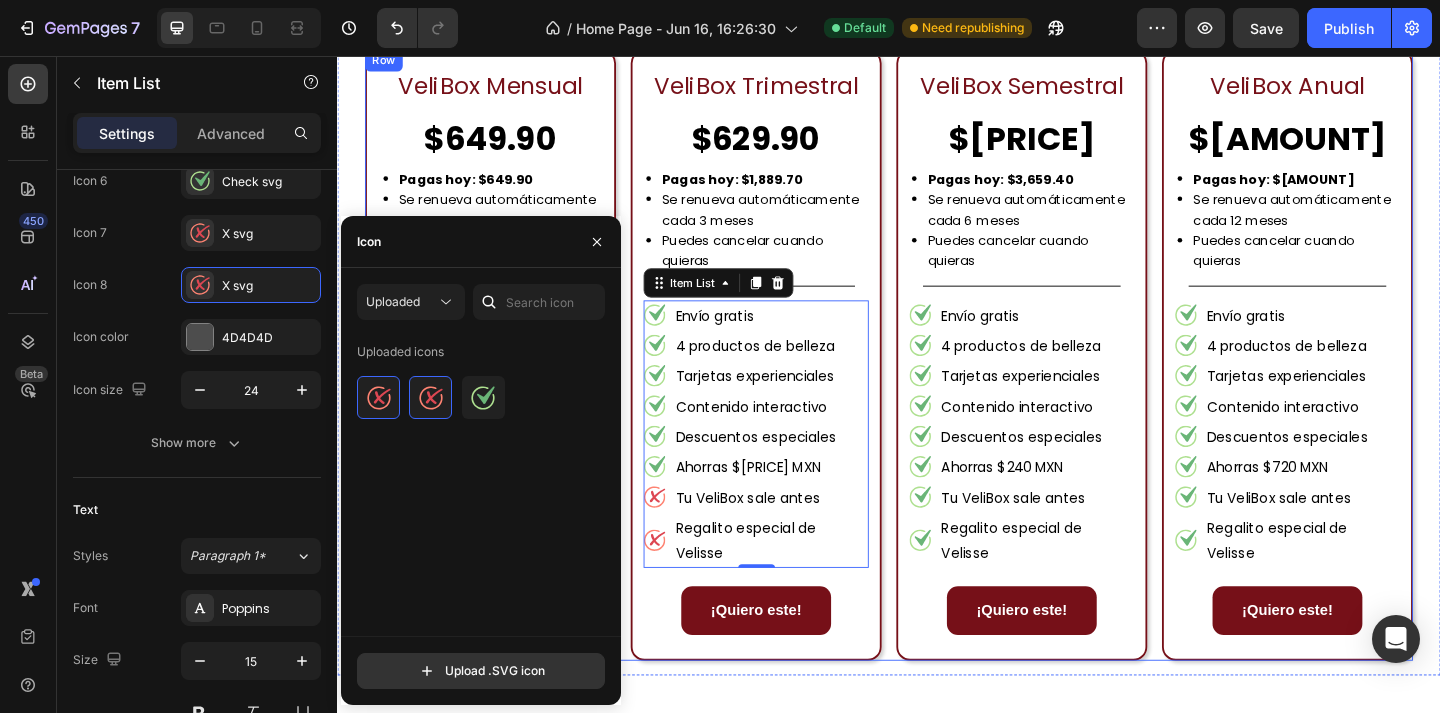 click on "Tu VeliBox sale antes" at bounding box center (1097, 536) 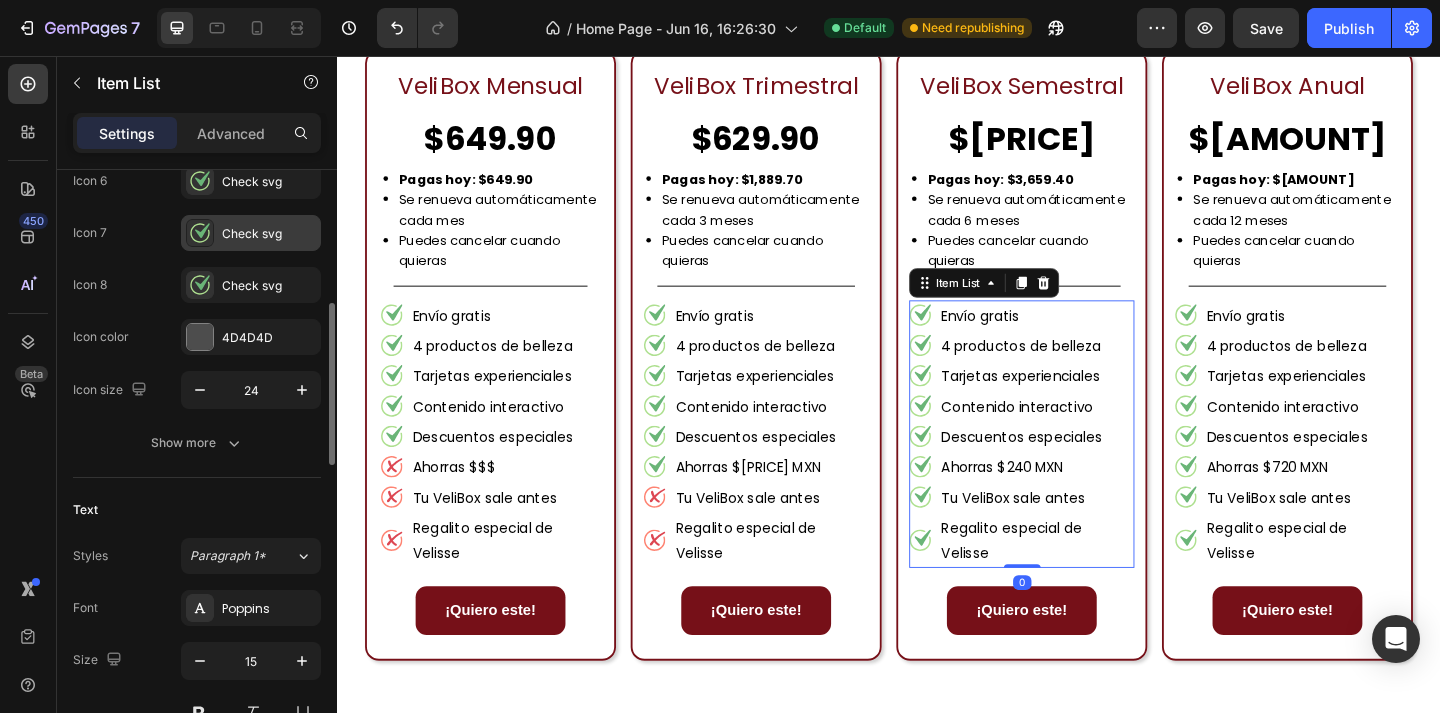 click 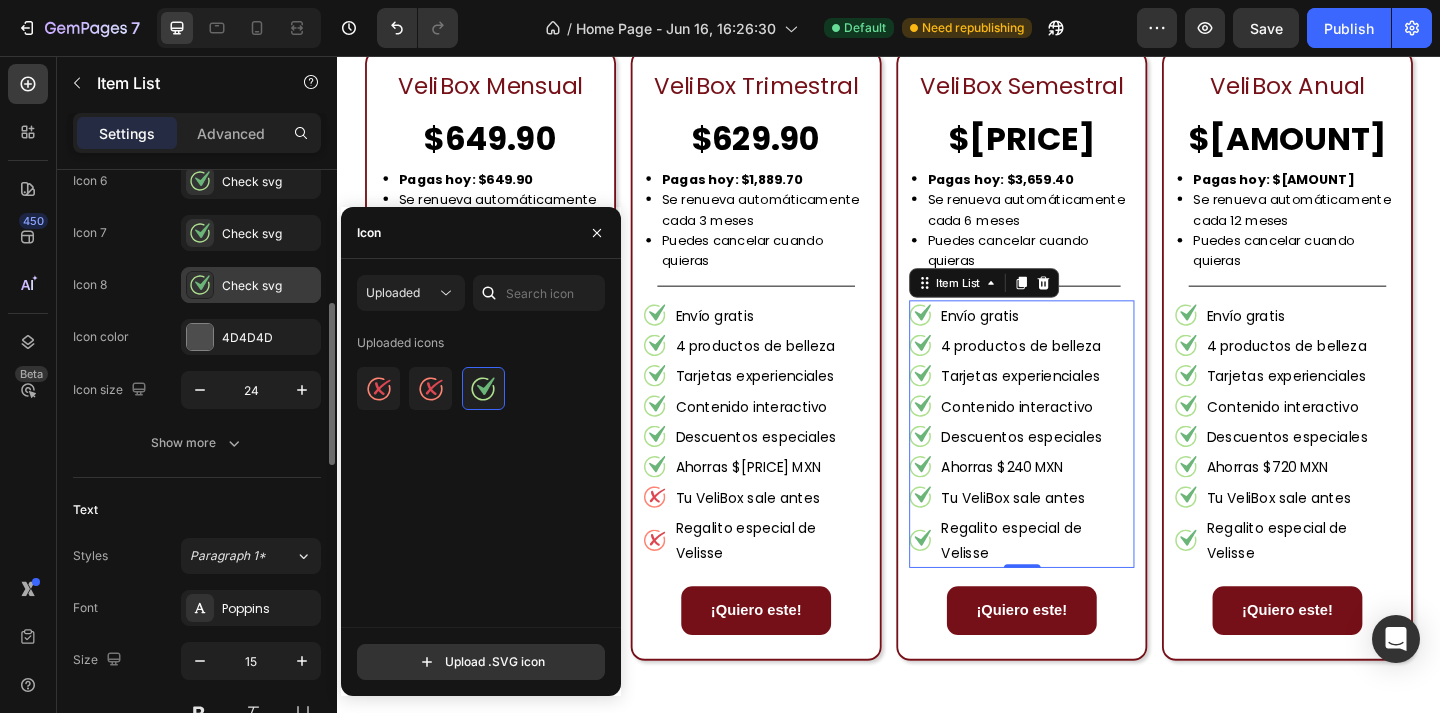 click 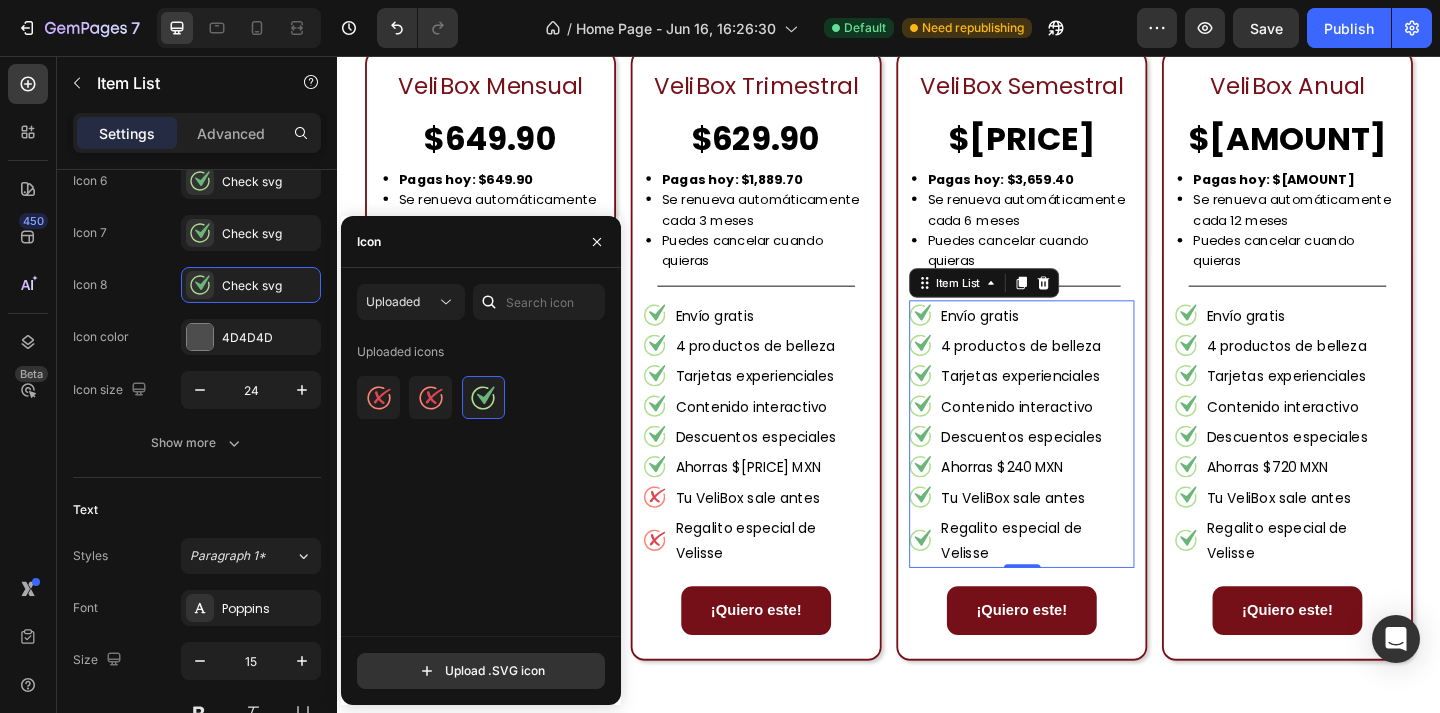 click 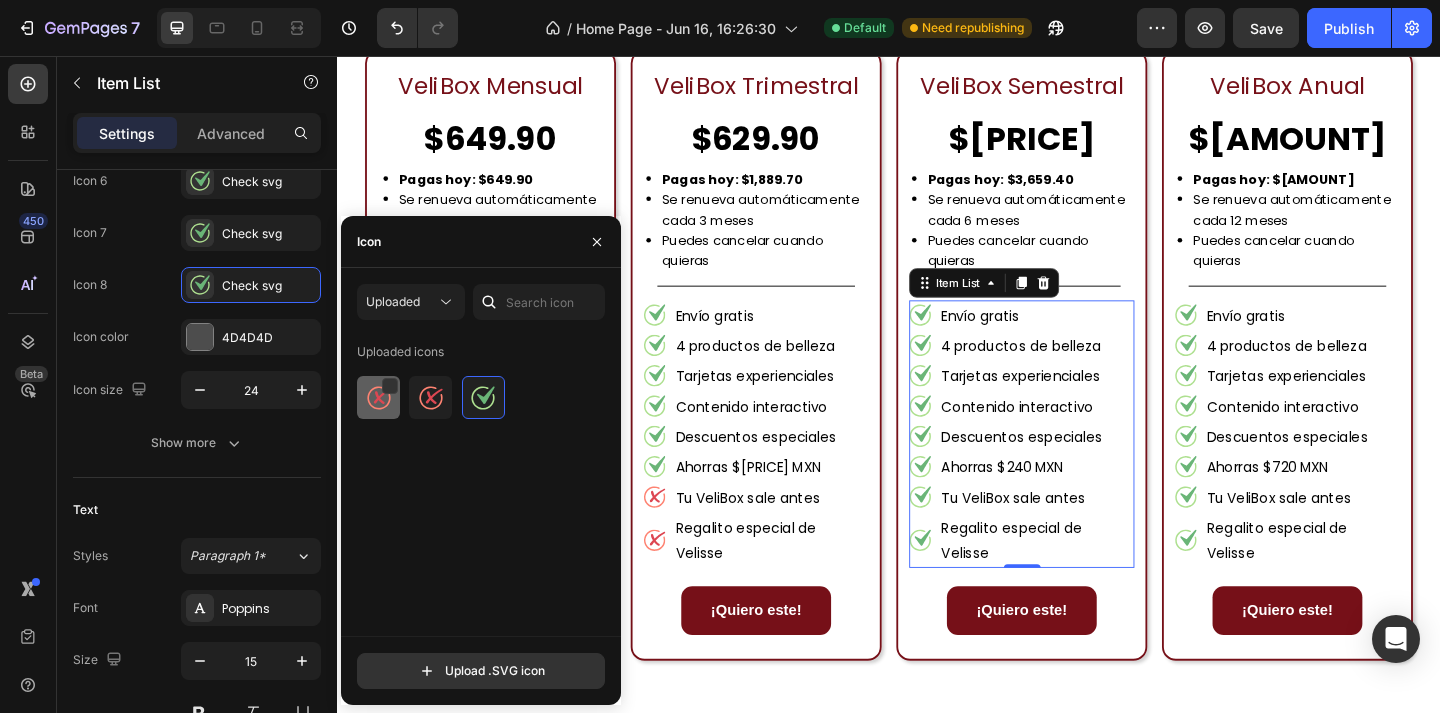 click at bounding box center (379, 398) 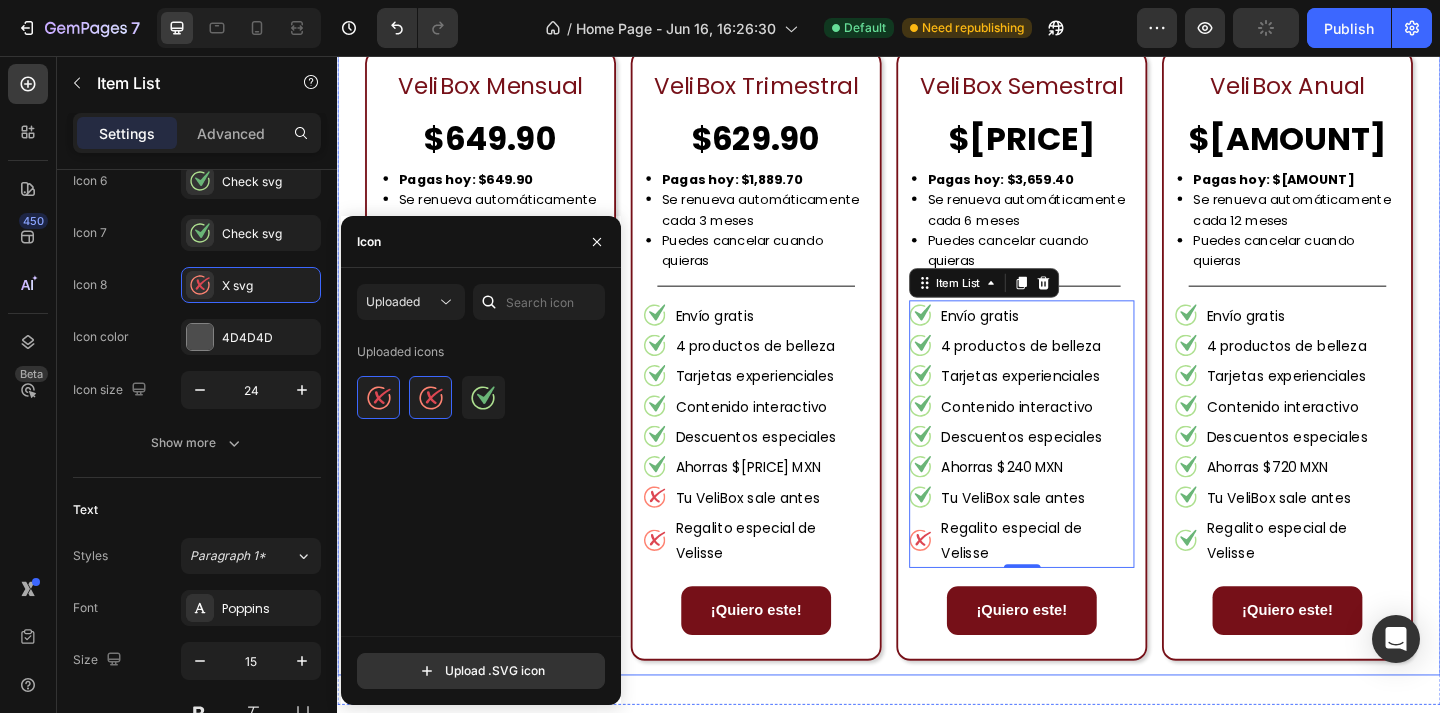 click on "VeliBox Mensual Text Block $649.90 Text Block
Pagas hoy: $649.90
Se renueva automáticamente cada mes
Puedes cancelar cuando quieras
Custom Code                Title Line Envío gratis 4 productos de belleza Tarjetas experienciales Contenido interactivo Descuentos especiales Ahorras $$$ Tu VeliBox sale antes Regalito especial de Velisse Item List ¡Quiero este! Button Row VeliBox Trimestral Text Block $629.90 Text Block
Pagas hoy: $1,889.70
Se renueva automáticamente cada 3 meses
Puedes cancelar cuando quieras
Custom Code                Title Line Envío gratis 4 productos de belleza Tarjetas experienciales Contenido interactivo Descuentos especiales Ahorras $60 MXN Tu VeliBox sale antes Regalito especial de Velisse Item List ¡Quiero este! Button Row VeliBox Semestral Text Block $609.90 Text Block
Pagas hoy: $3,659.40
Se renueva automáticamente cada 6 meses
Puedes cancelar cuando quieras
Custom Code                Title Line Envío gratis 4 productos de belleza   0" at bounding box center [937, 381] 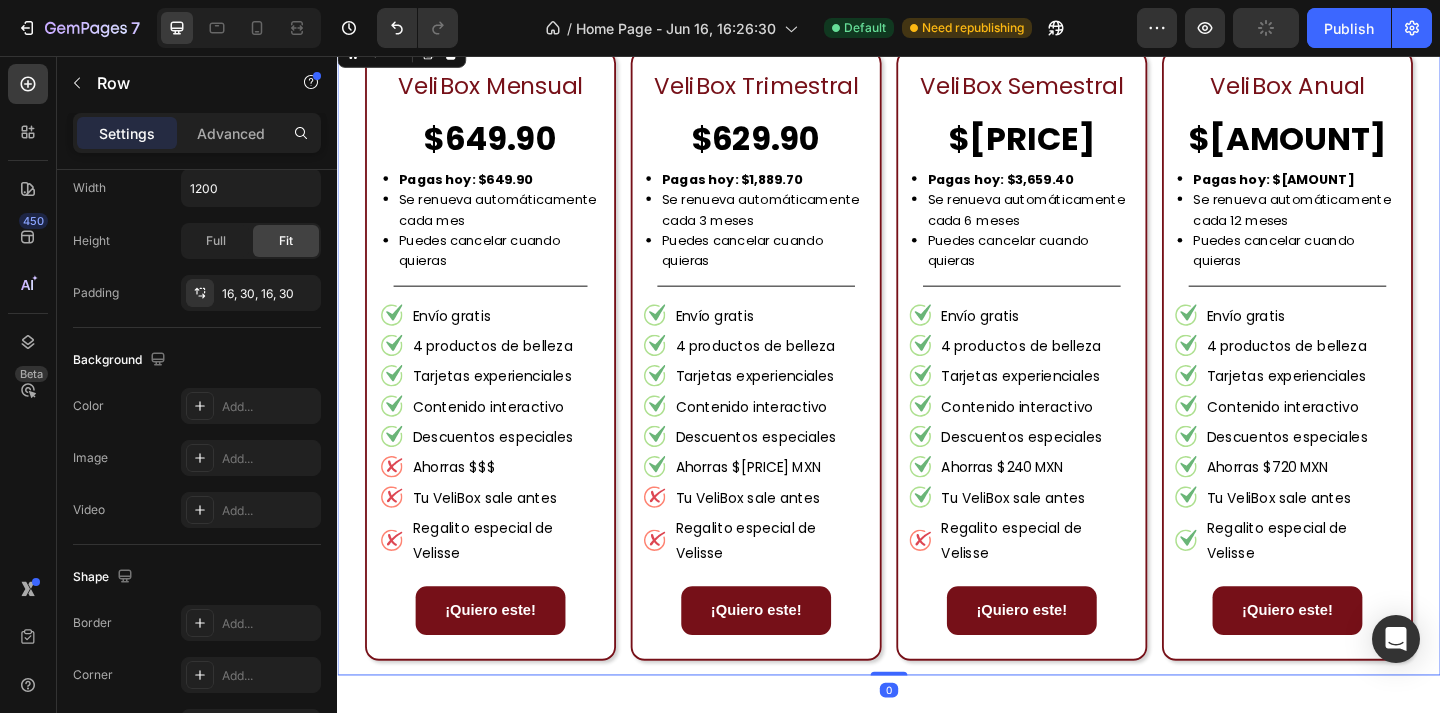 scroll, scrollTop: 0, scrollLeft: 0, axis: both 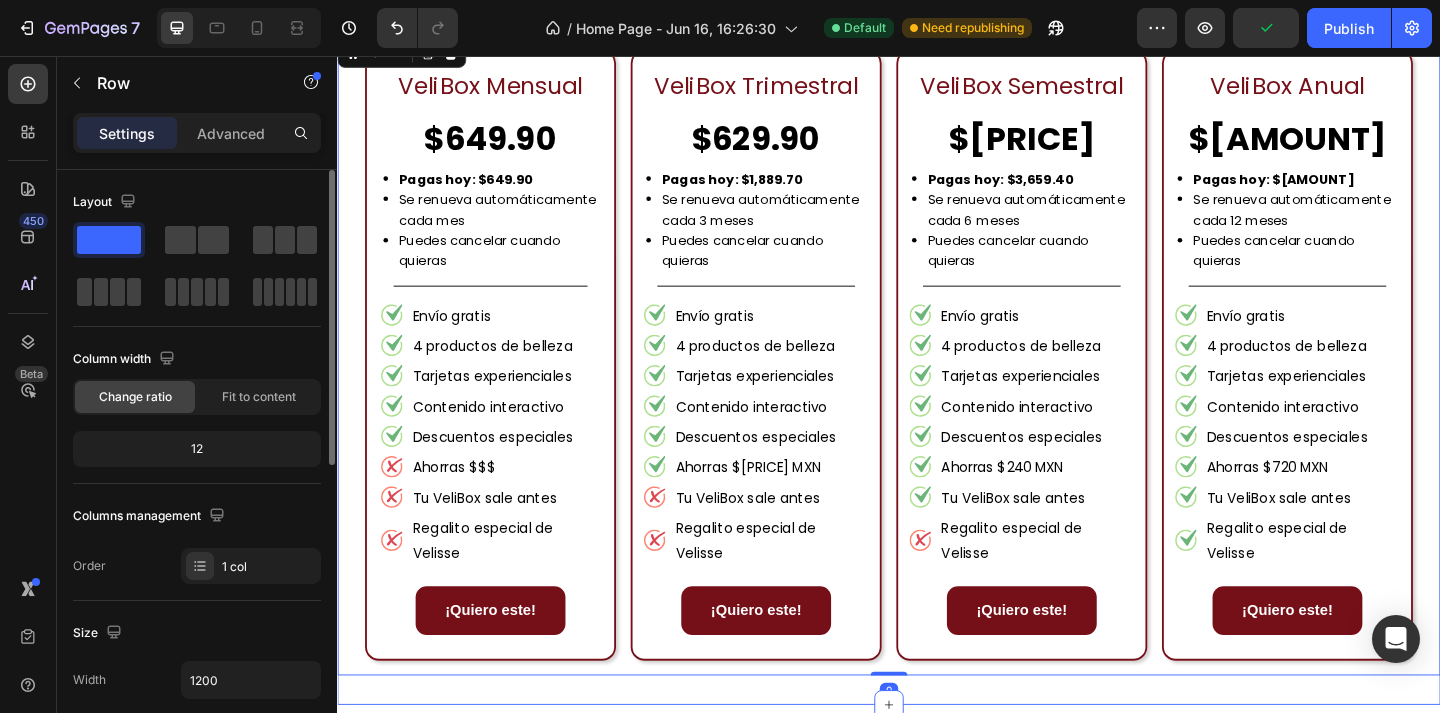 click on "Elige tu Plan Ideal... Heading Hoy con un  20% adicional de descuento  en tu primera VeliBox... ¡en todos los planes! Heading Row Row VeliBox Mensual Text Block $649.90 Text Block
Pagas hoy: $649.90
Se renueva automáticamente cada mes
Puedes cancelar cuando quieras
Custom Code                Title Line Envío gratis 4 productos de belleza Tarjetas experienciales Contenido interactivo Descuentos especiales Ahorras $$$ Tu VeliBox sale antes Regalito especial de Velisse Item List ¡Quiero este! Button Row VeliBox Trimestral Text Block $629.90 Text Block
Pagas hoy: $1,889.70
Se renueva automáticamente cada 3 meses
Puedes cancelar cuando quieras
Custom Code                Title Line Envío gratis 4 productos de belleza Tarjetas experienciales Contenido interactivo Descuentos especiales Ahorras $60 MXN Tu VeliBox sale antes Regalito especial de Velisse Item List ¡Quiero este! Button Row VeliBox Semestral Text Block $609.90 Text Block
Pagas hoy: $3,659.40
Custom Code Row" at bounding box center (937, 285) 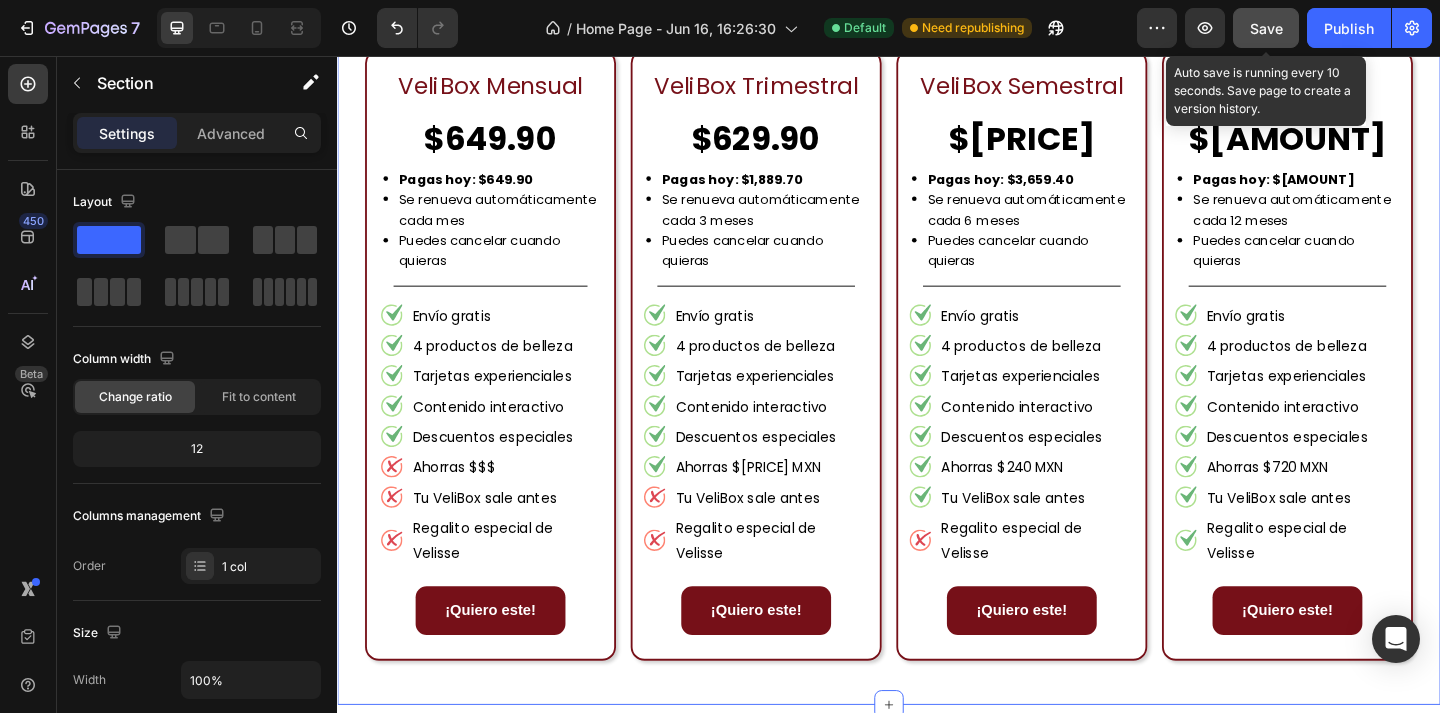 click on "Save" 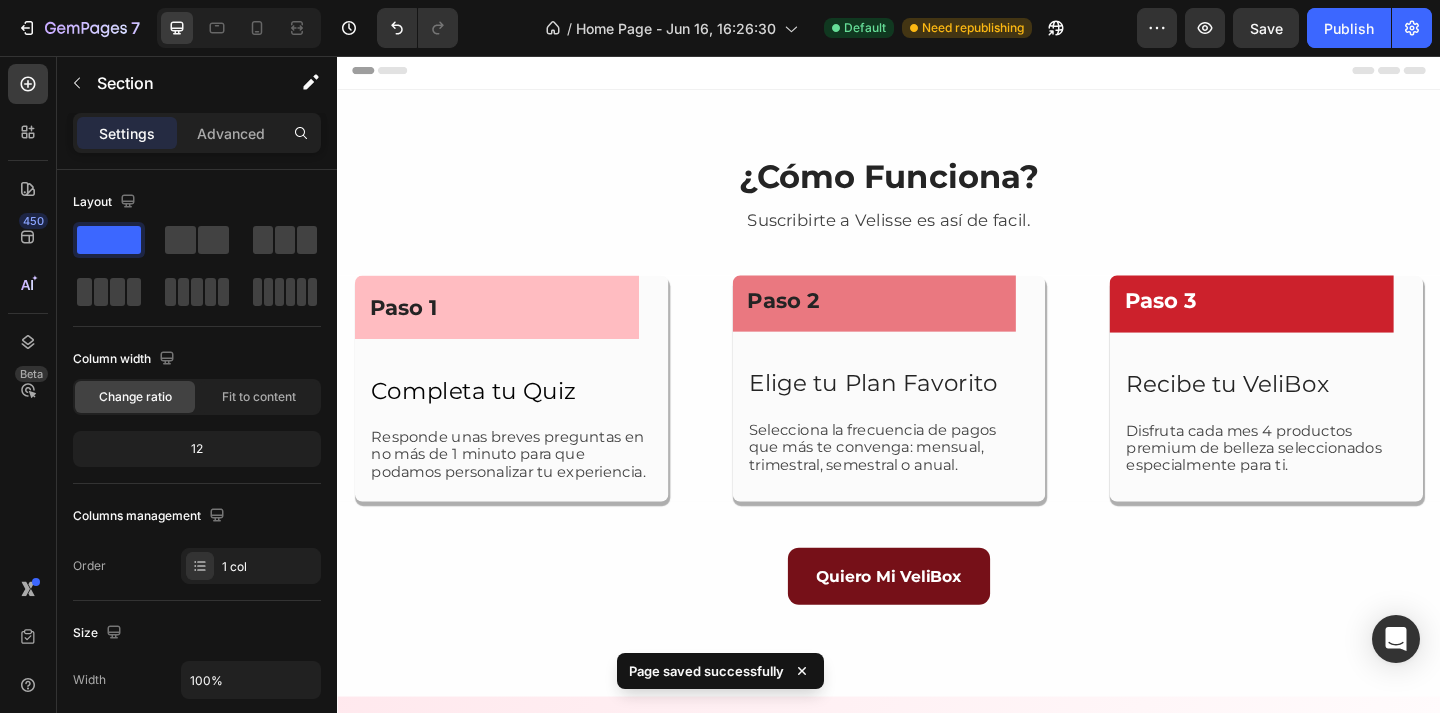scroll, scrollTop: 0, scrollLeft: 0, axis: both 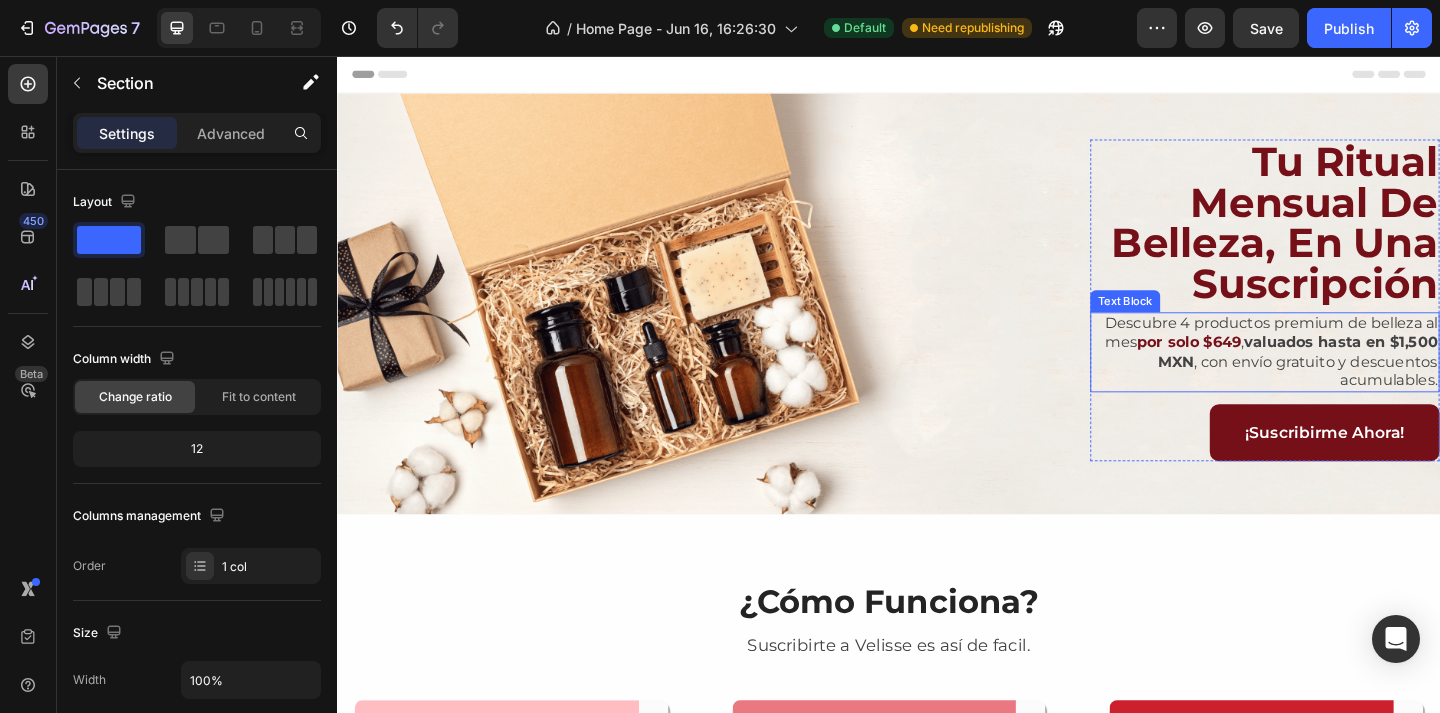 click on "Descubre 4 productos premium de belleza al mes  por solo $649 ,  valuados hasta en $1,500 MXN , con envío gratuito y descuentos acumulables." at bounding box center (1346, 378) 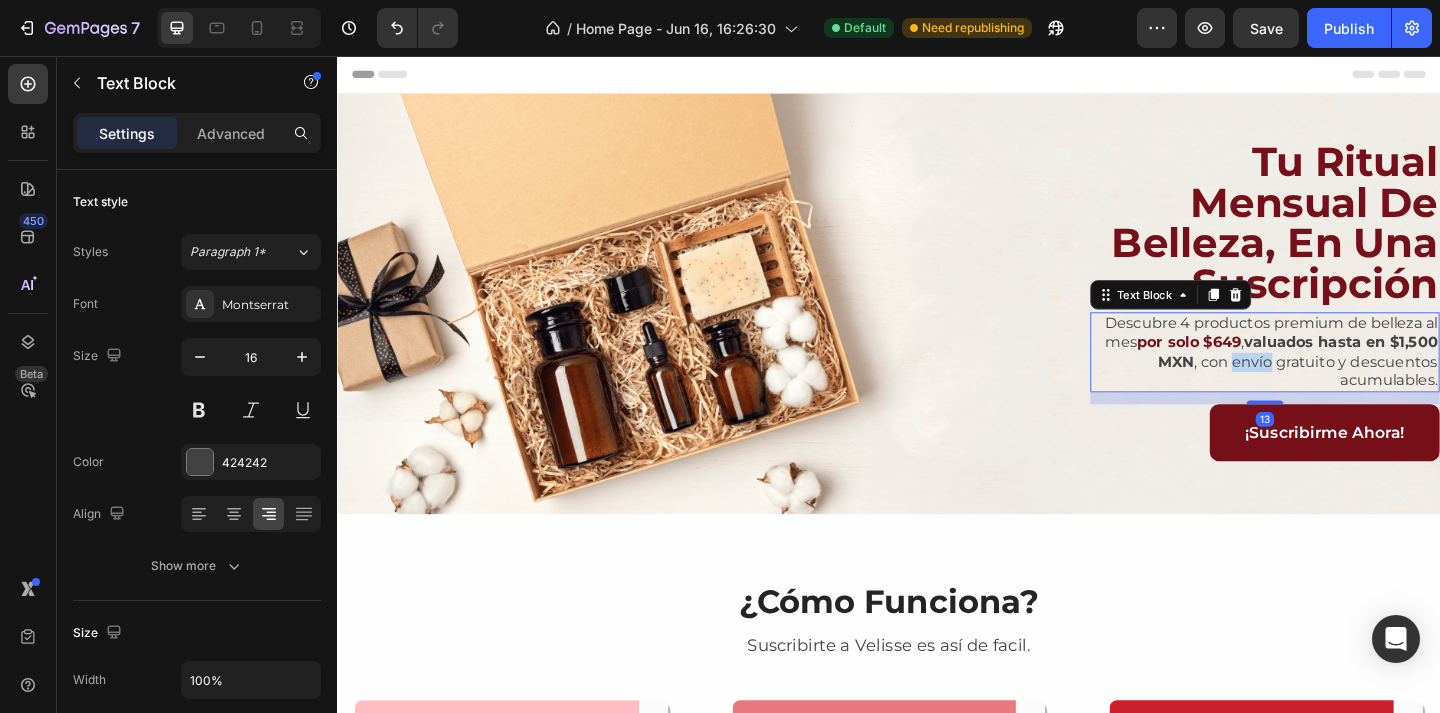 click on "Descubre 4 productos premium de belleza al mes  por solo $649 ,  valuados hasta en $1,500 MXN , con envío gratuito y descuentos acumulables." at bounding box center [1346, 378] 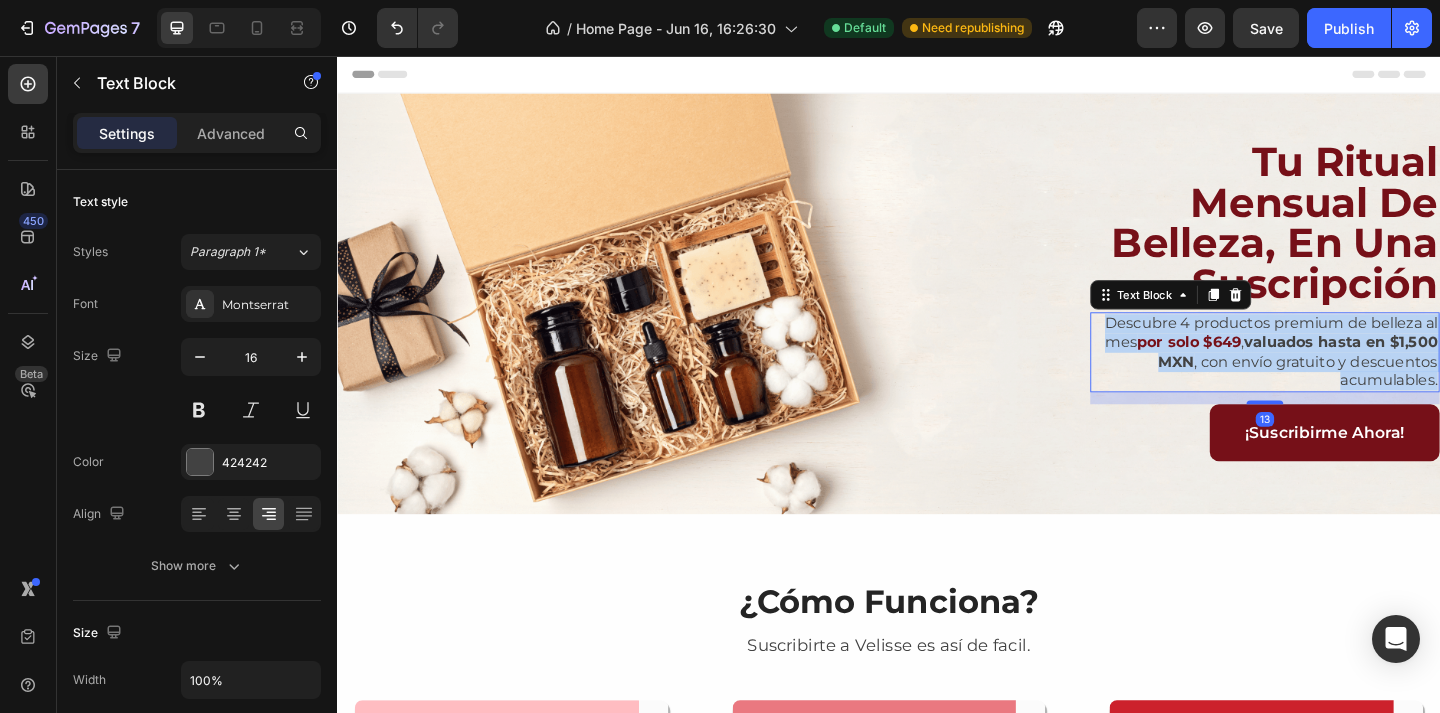 click on "Descubre 4 productos premium de belleza al mes  por solo $649 ,  valuados hasta en $1,500 MXN , con envío gratuito y descuentos acumulables." at bounding box center (1346, 378) 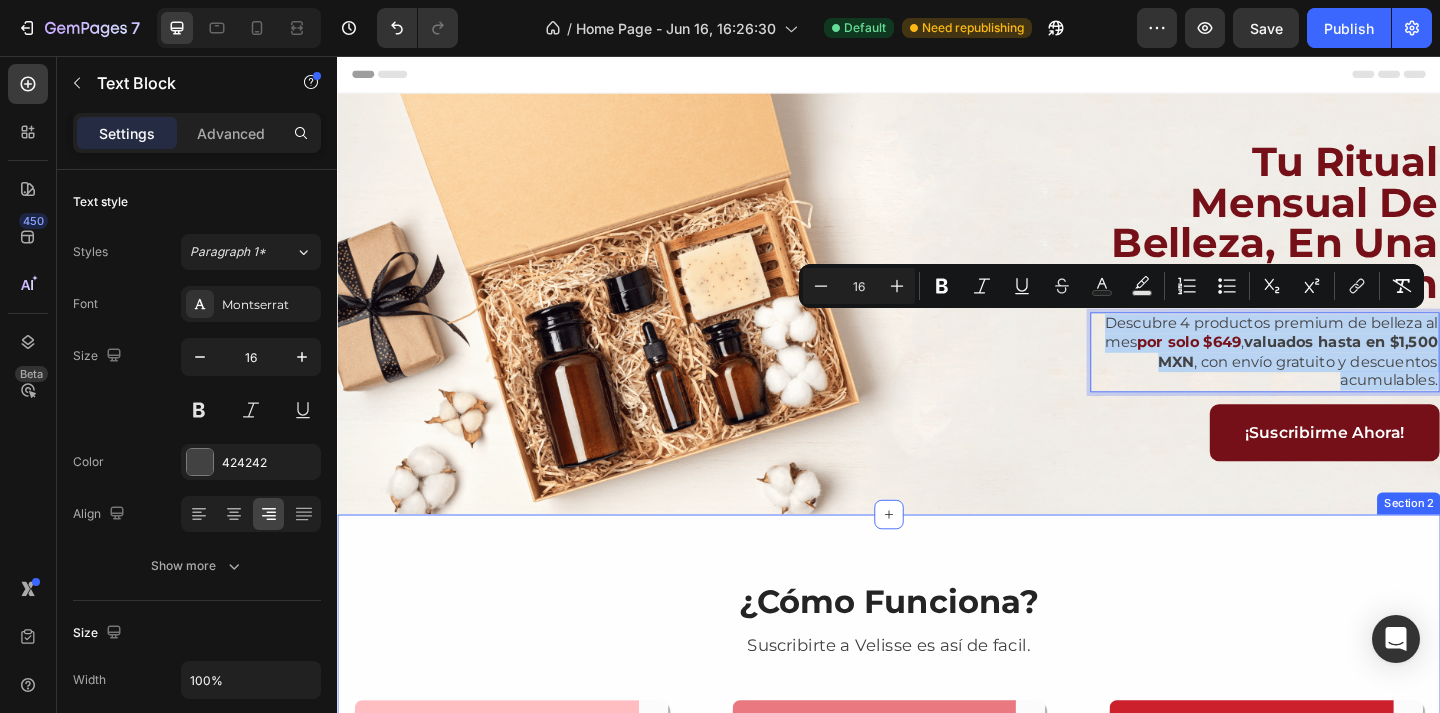 click on "¿Cómo Funciona? Heading Suscribirte a Velisse es así de facil. Heading Row Paso 1 Heading Completa tu Quiz Heading Responde unas breves preguntas en no más de 1 minuto para que podamos personalizar tu experiencia. Text Block Row Paso 2 Heading Elige tu Plan Favorito Heading Selecciona la frecuencia de pagos que más te convenga: mensual, trimestral, semestral o anual. Text Block Row Paso 3 Heading Recibe tu VeliBox Heading Disfruta cada mes 4 productos premium de belleza seleccionados especialmente para ti. Text Block Row Row Row Quiero Mi VeliBox Button Section 2" at bounding box center (937, 885) 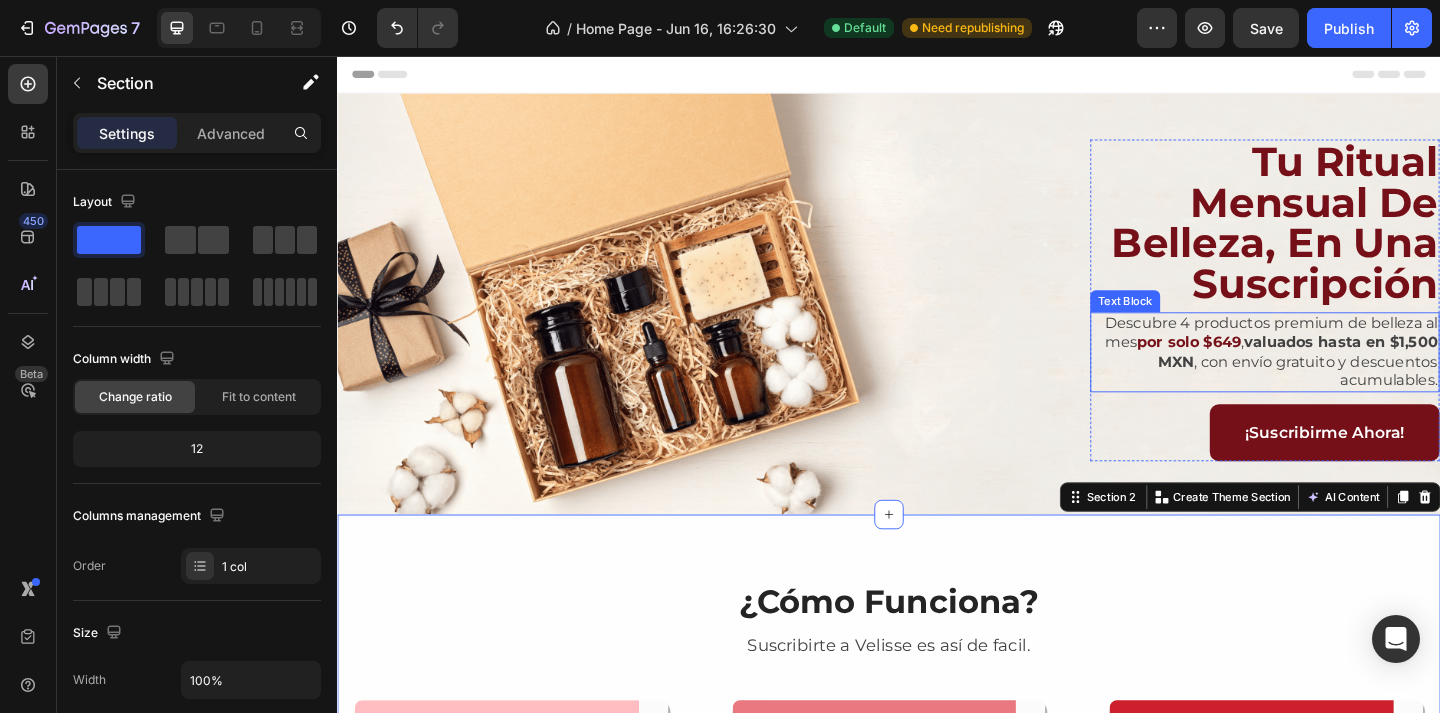 click on "por solo $649" at bounding box center [1263, 367] 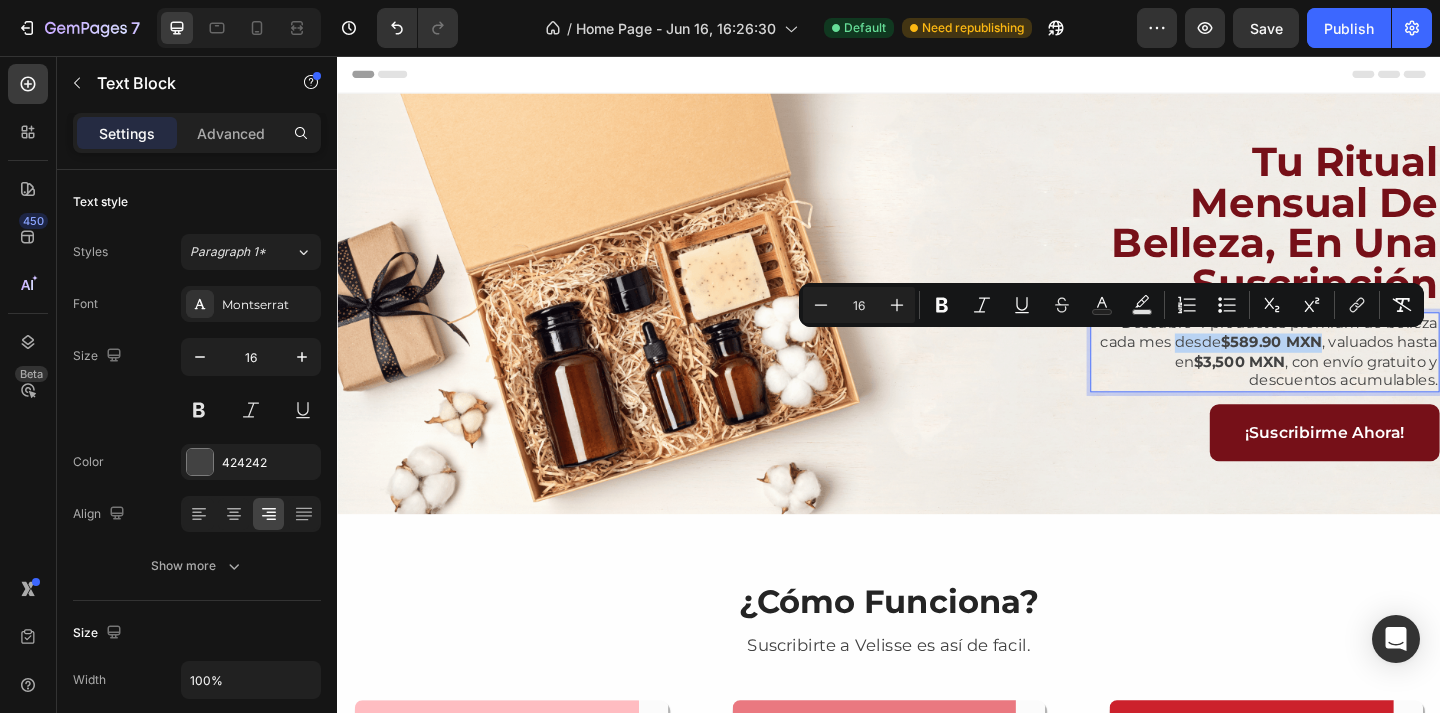 drag, startPoint x: 1407, startPoint y: 368, endPoint x: 1249, endPoint y: 369, distance: 158.00316 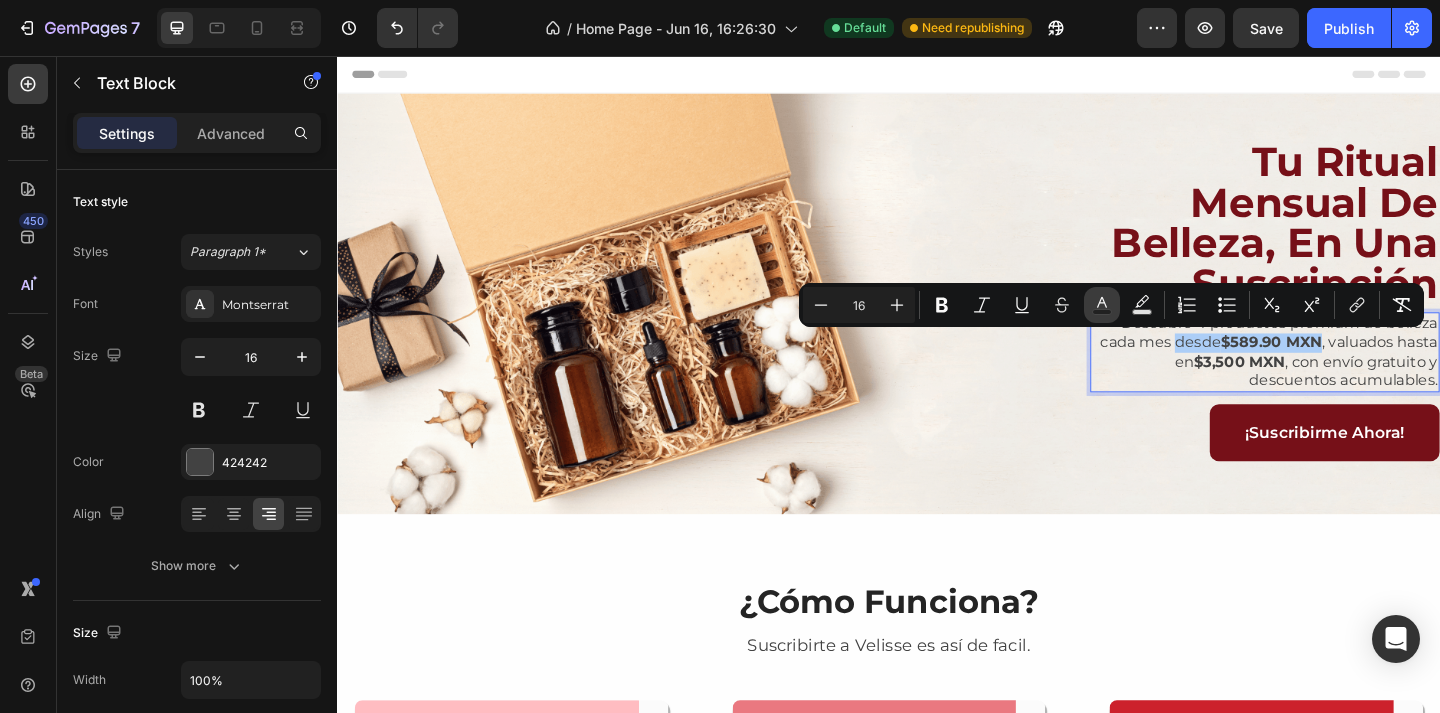 click on "Text Color" at bounding box center (1102, 305) 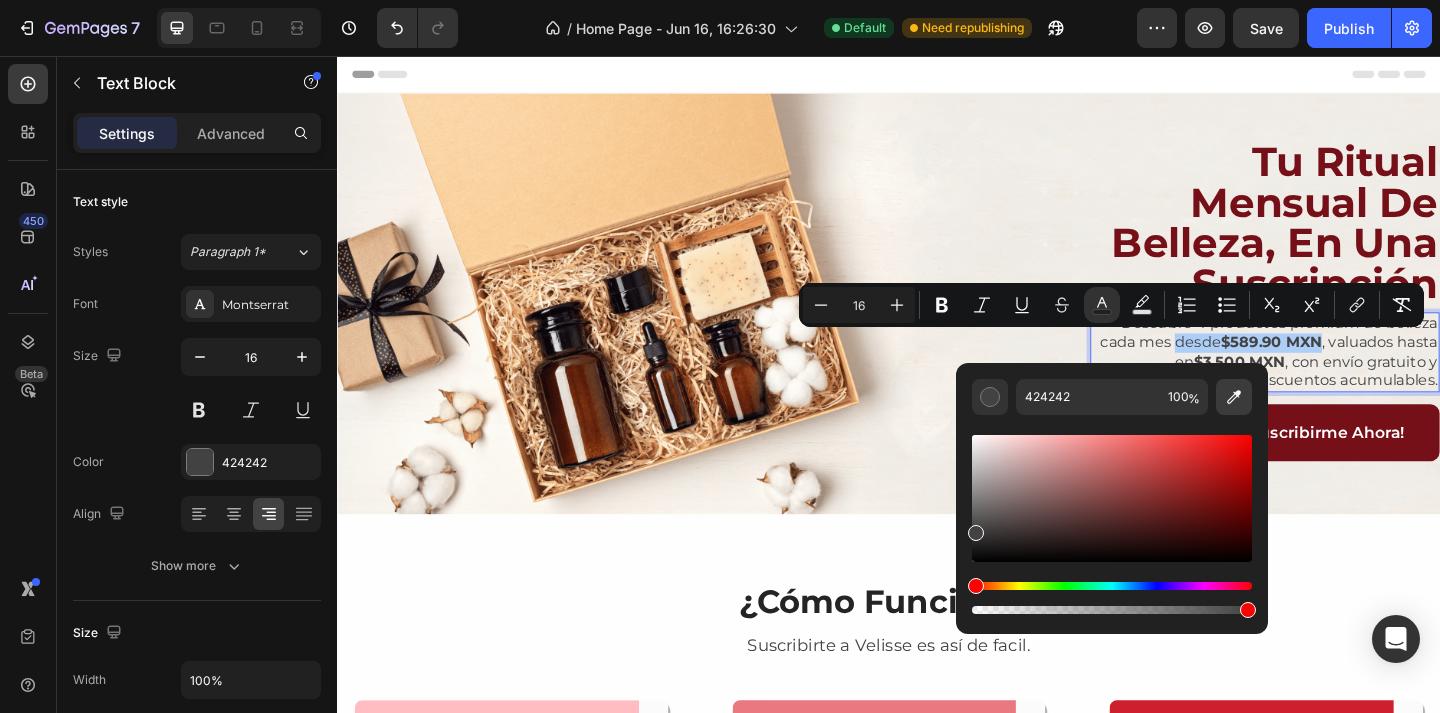 click 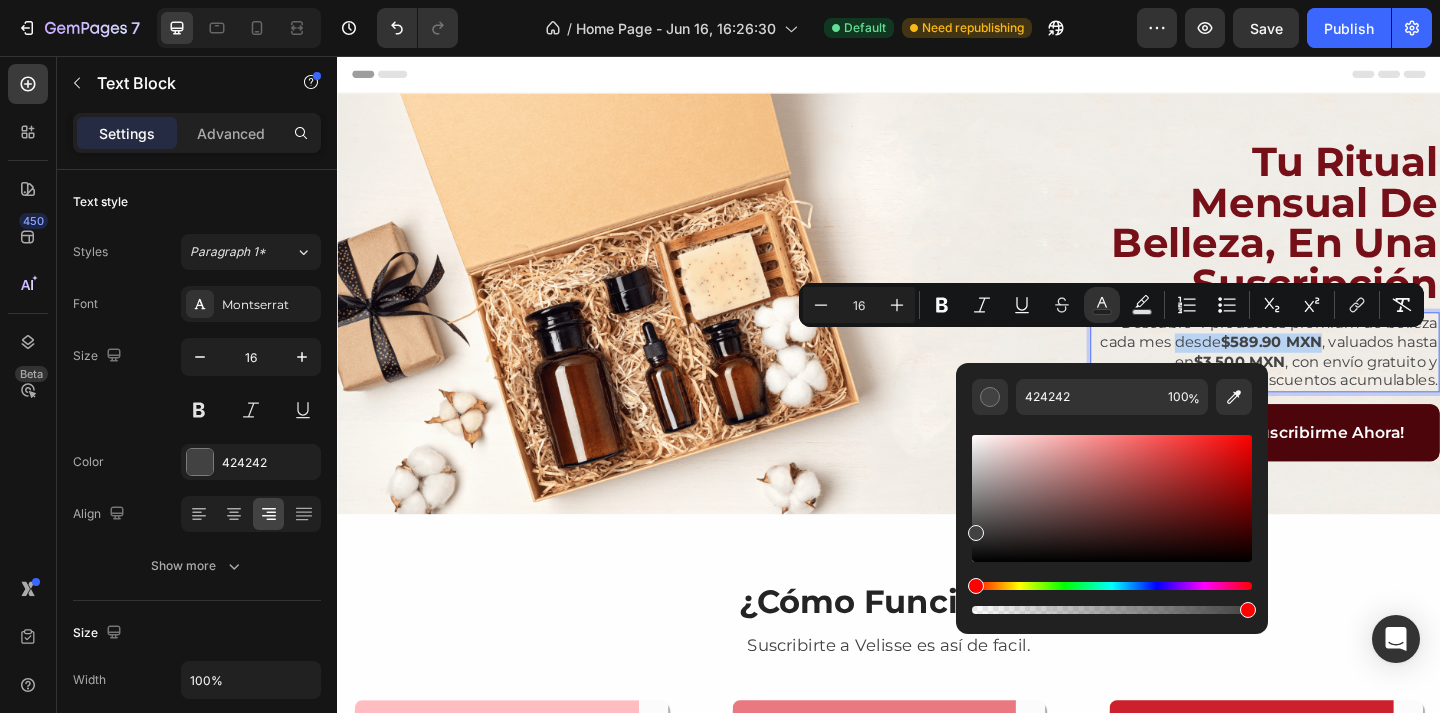 type on "761018" 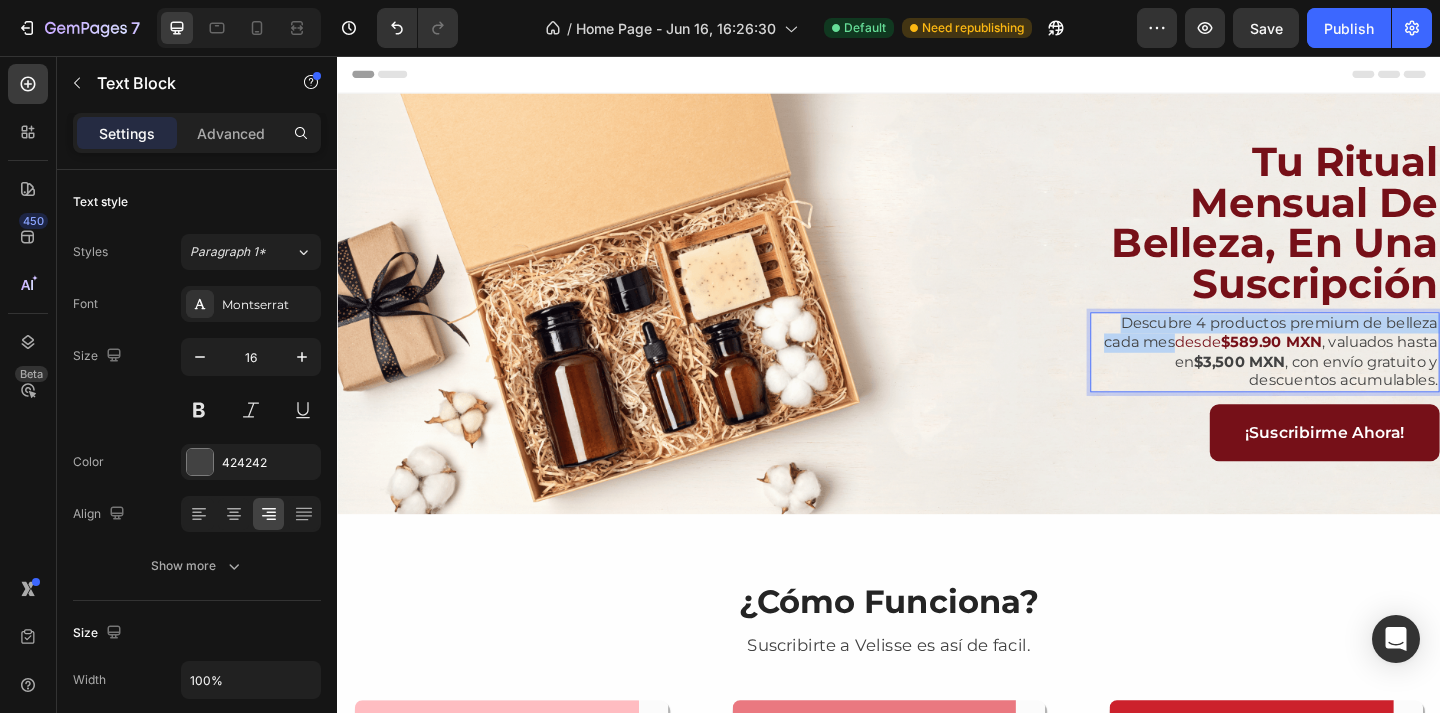 click on "Descubre 4 productos premium de belleza cada mes  desde  $589.90 MXN , valuados hasta en  $3,500 MXN , con envío gratuito y descuentos acumulables." at bounding box center (1346, 378) 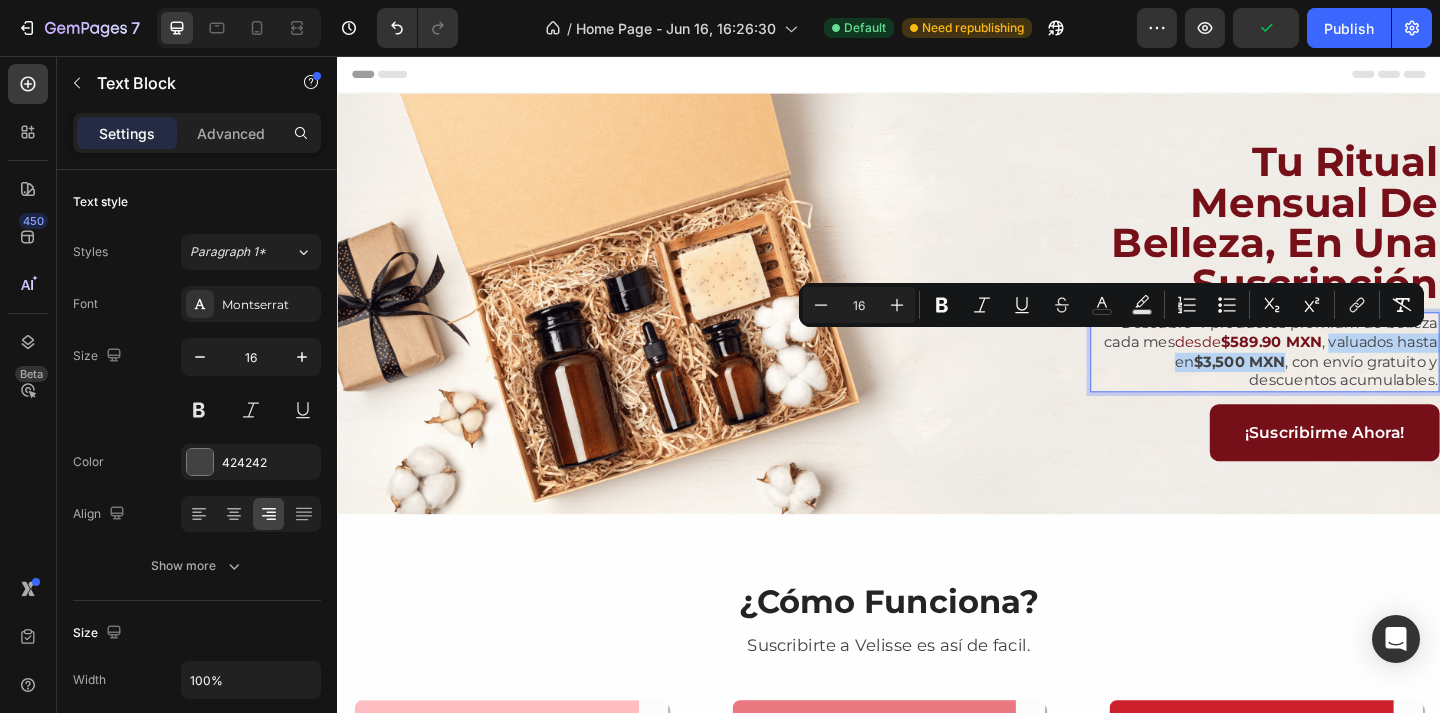 drag, startPoint x: 1416, startPoint y: 370, endPoint x: 1365, endPoint y: 386, distance: 53.450912 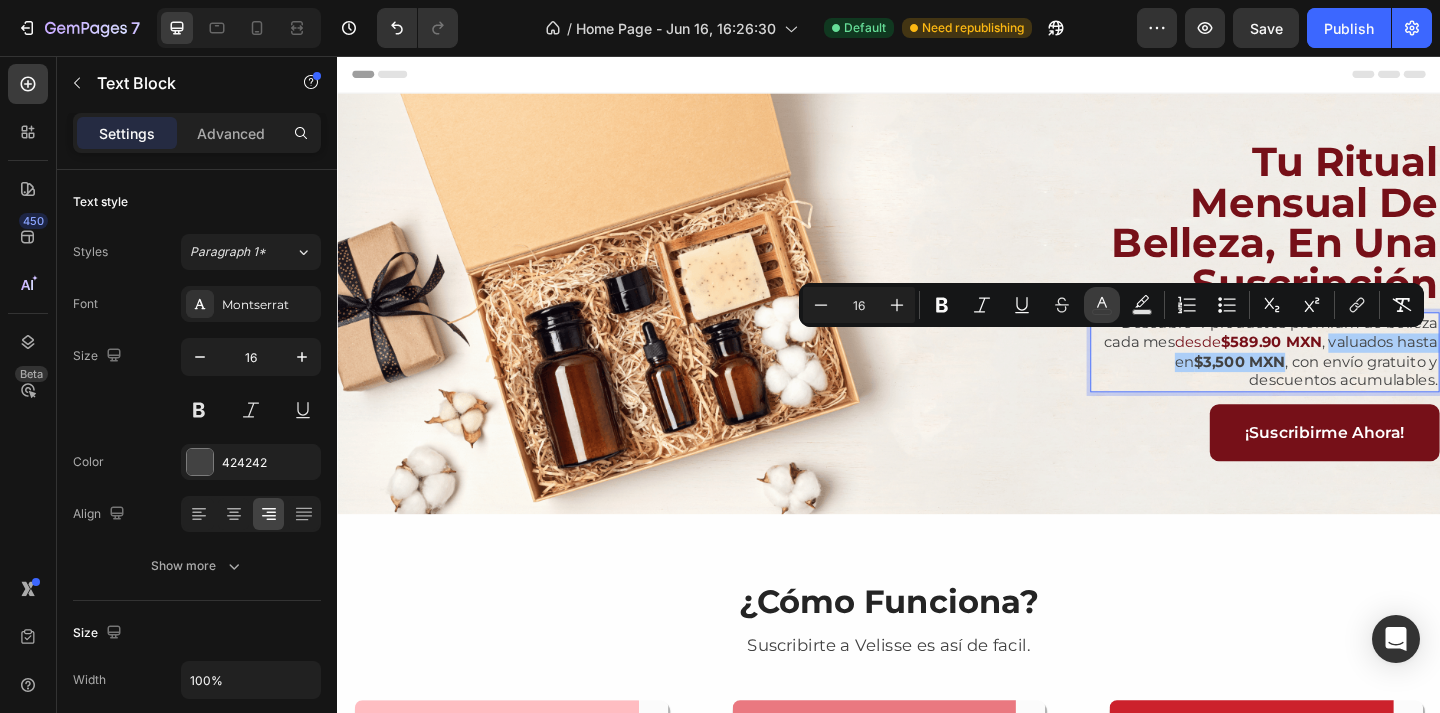 click 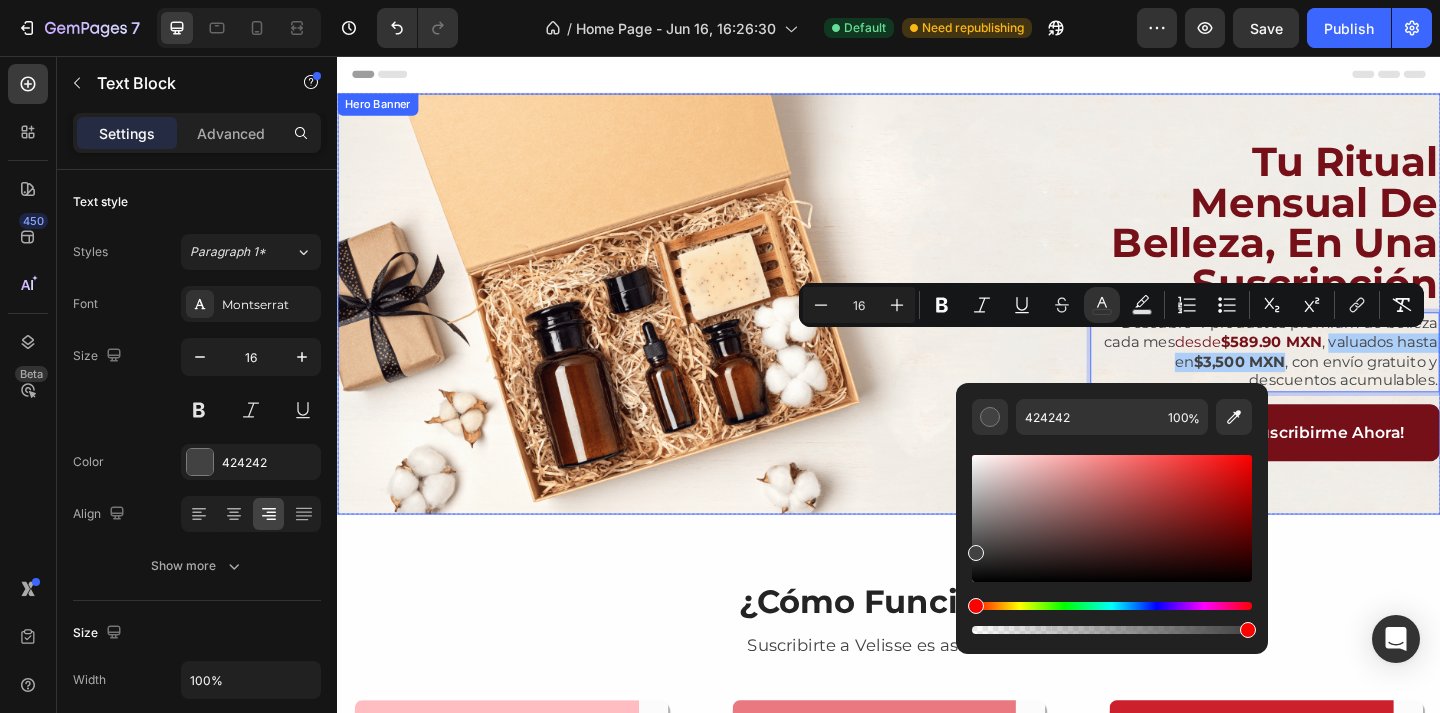 click on "tu ritual mensual de belleza, en una suscripción Heading Descubre 4 productos premium de belleza cada mes  desde  $589.90 MXN , valuados hasta en  $3,500 MXN , con envío gratuito y descuentos acumulables. Text Block   13 ¡Suscribirme Ahora! Button Row" at bounding box center [937, 326] 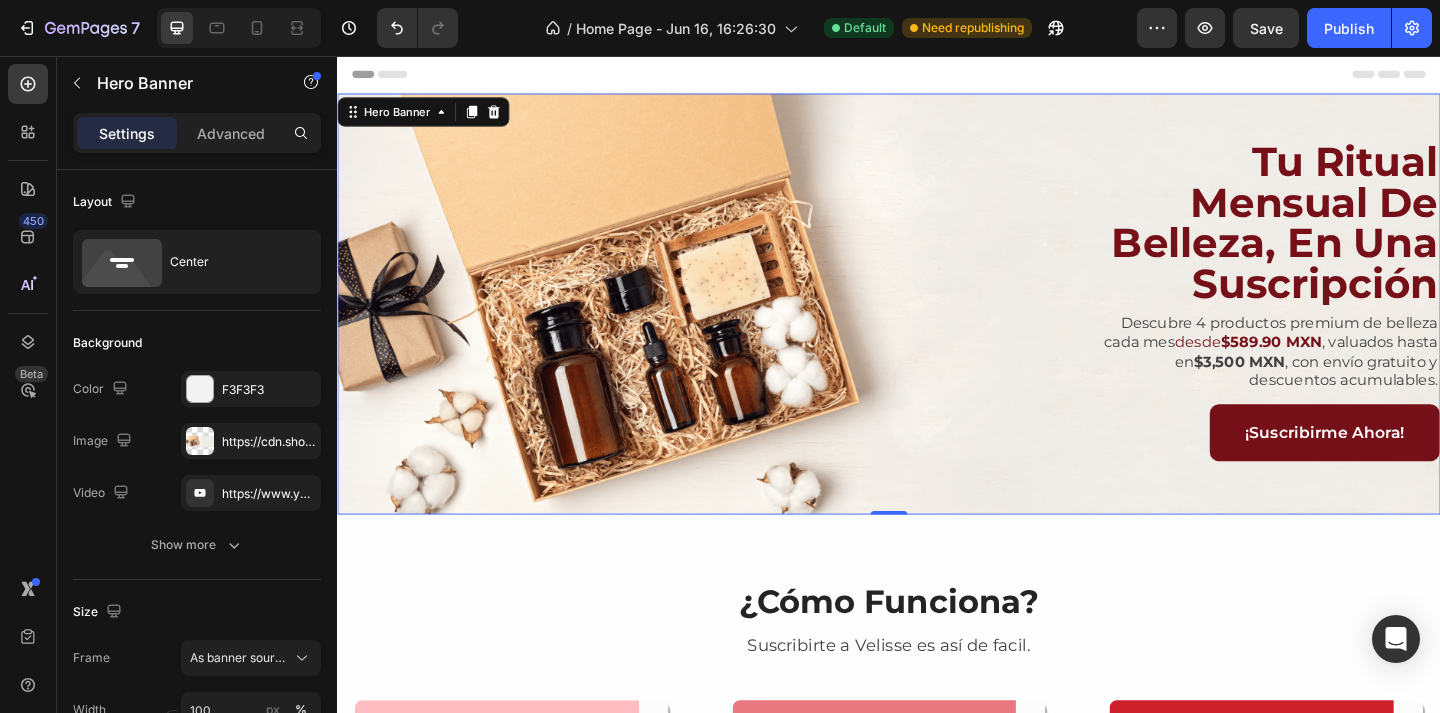 click at bounding box center (937, 326) 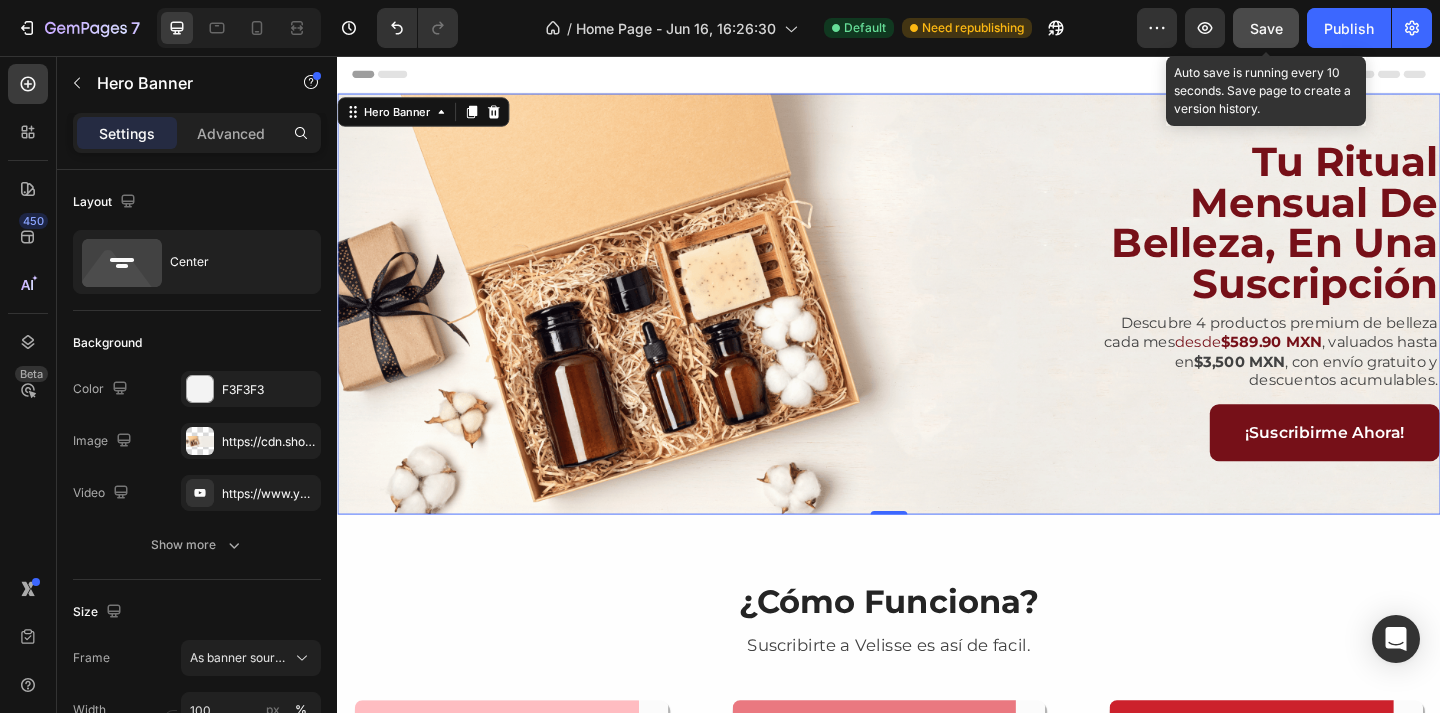 click on "Save" 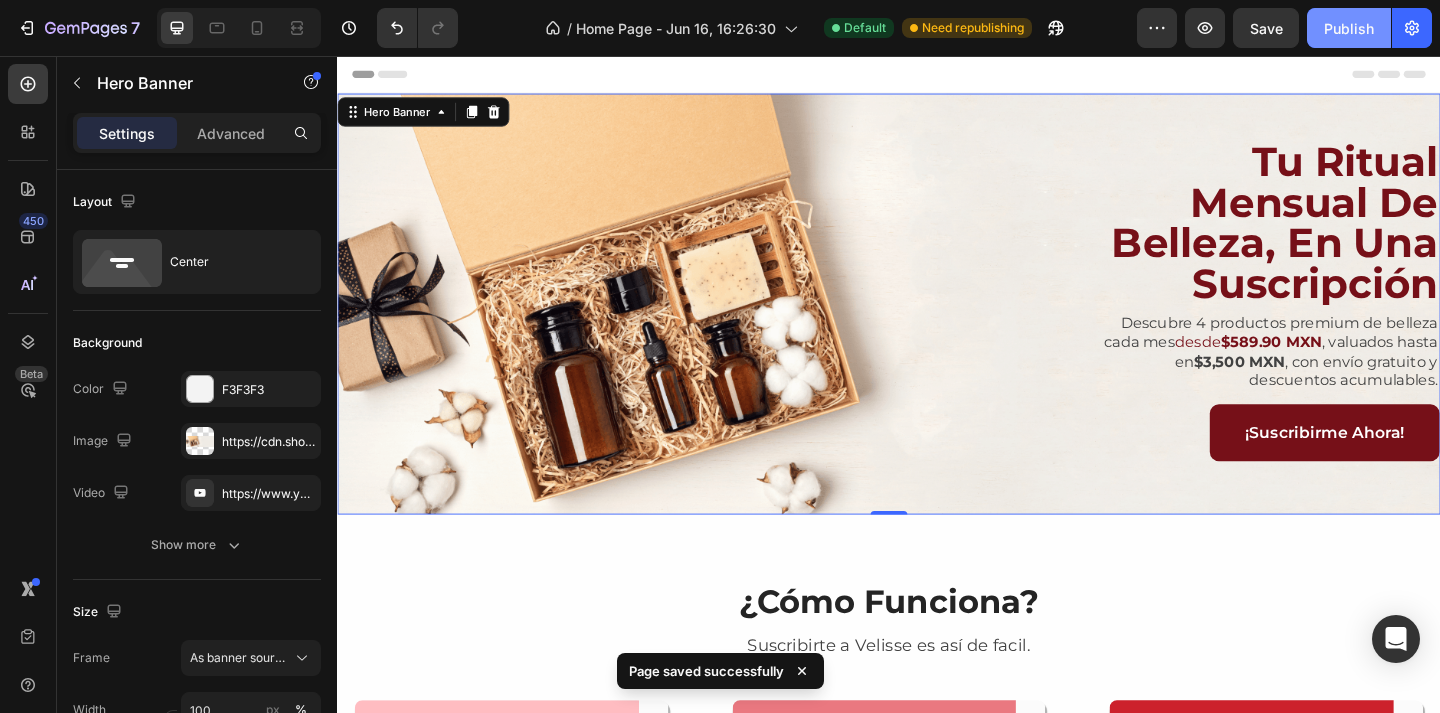 click on "Publish" at bounding box center [1349, 28] 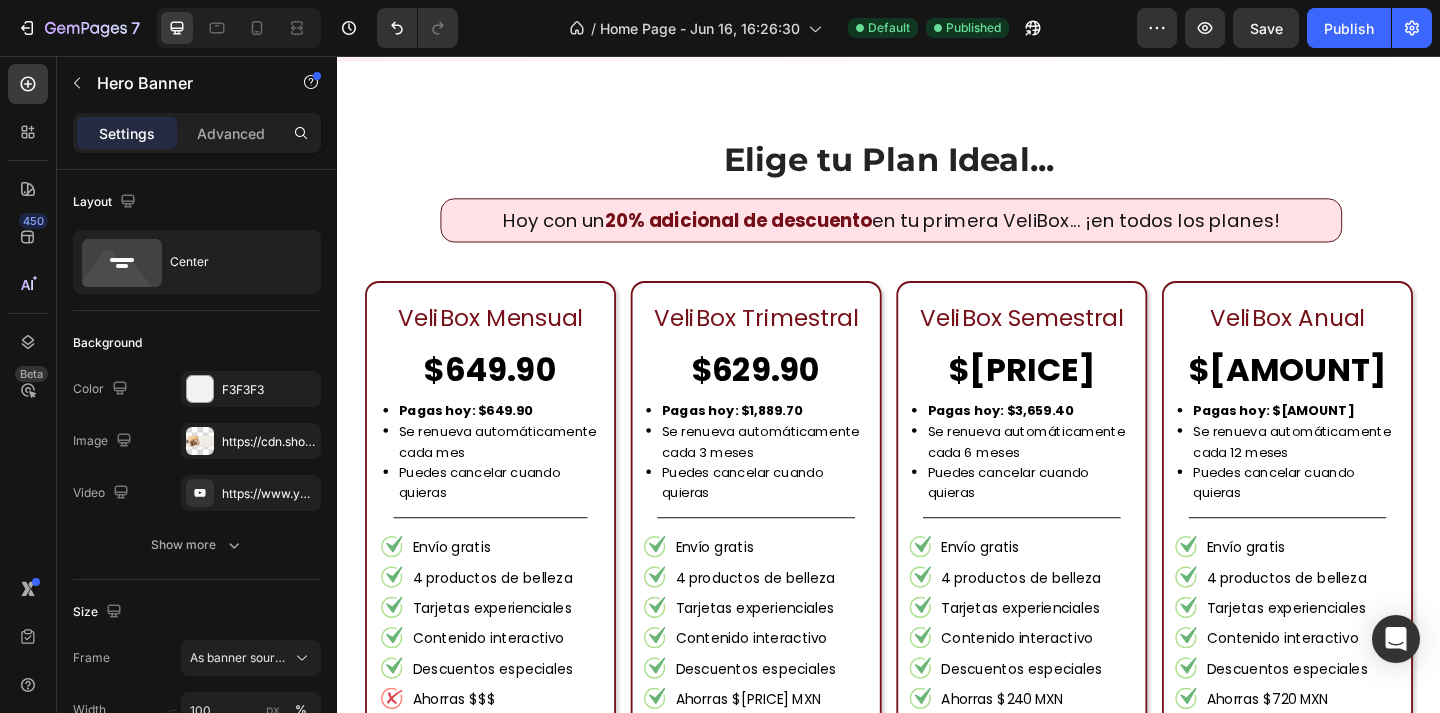 scroll, scrollTop: 1867, scrollLeft: 0, axis: vertical 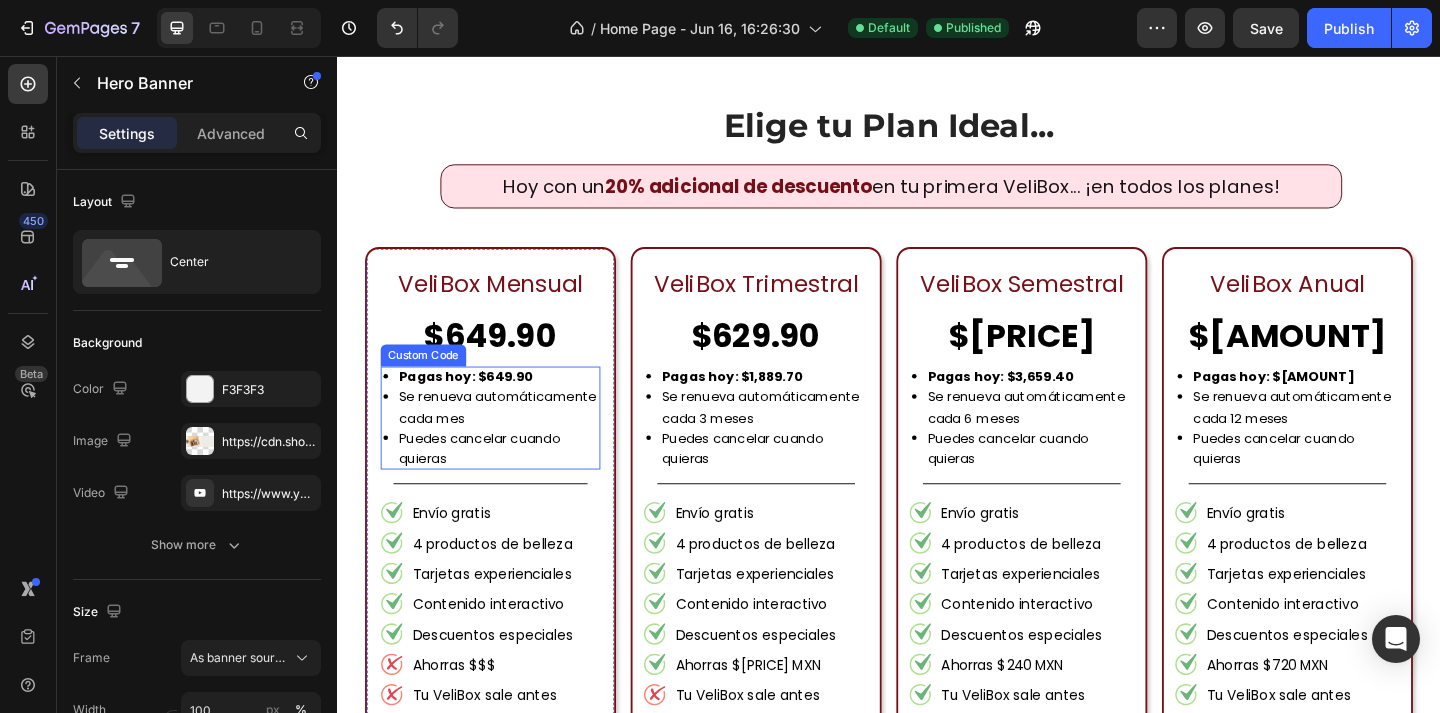 click on "Se renueva automáticamente cada mes" at bounding box center (513, 438) 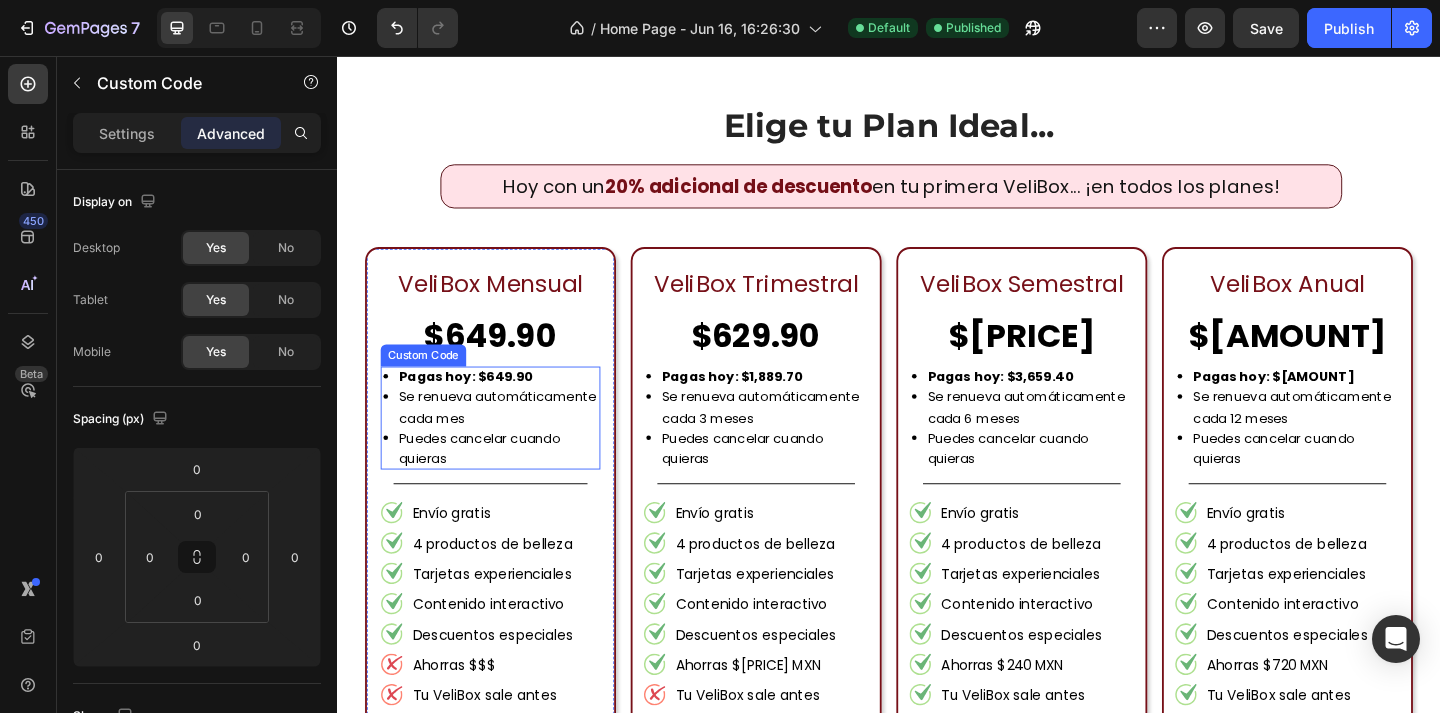 click on "Se renueva automáticamente cada mes" at bounding box center (513, 438) 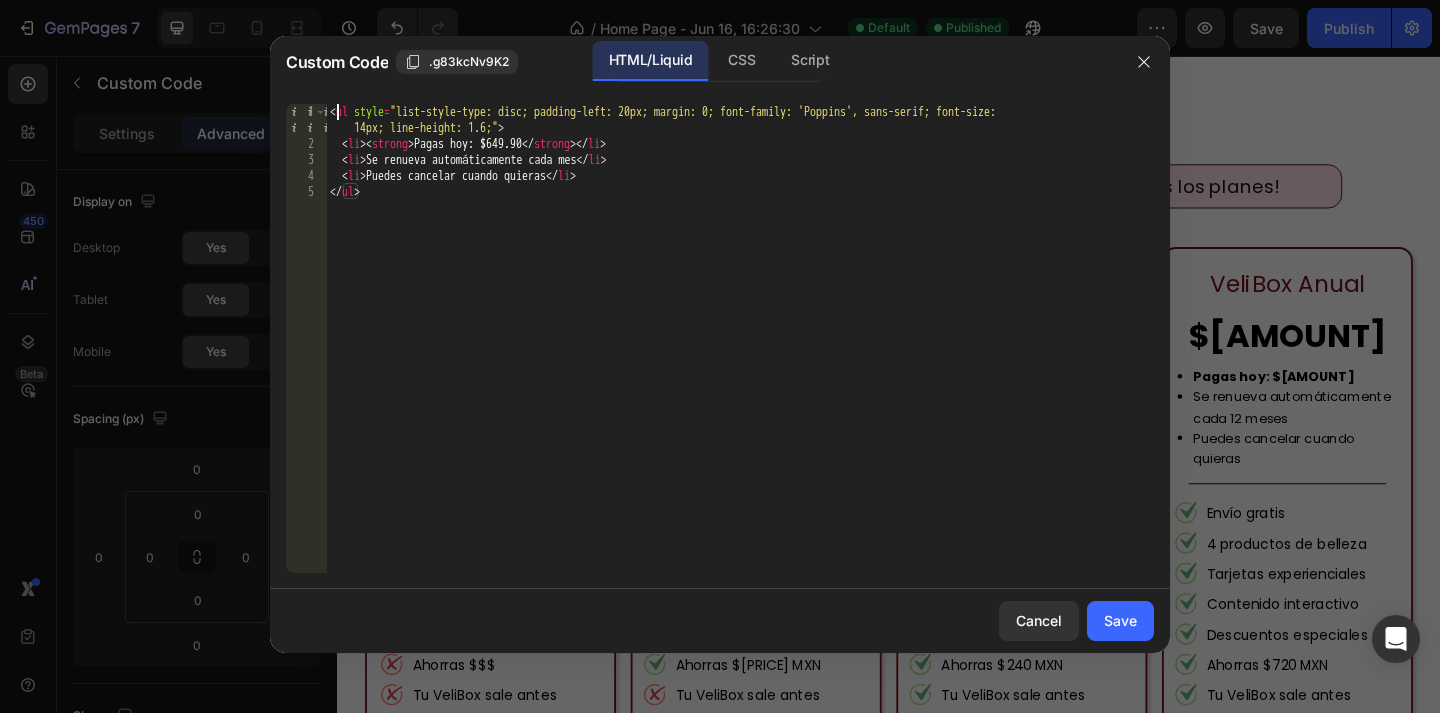 drag, startPoint x: 335, startPoint y: 112, endPoint x: 396, endPoint y: 240, distance: 141.7921 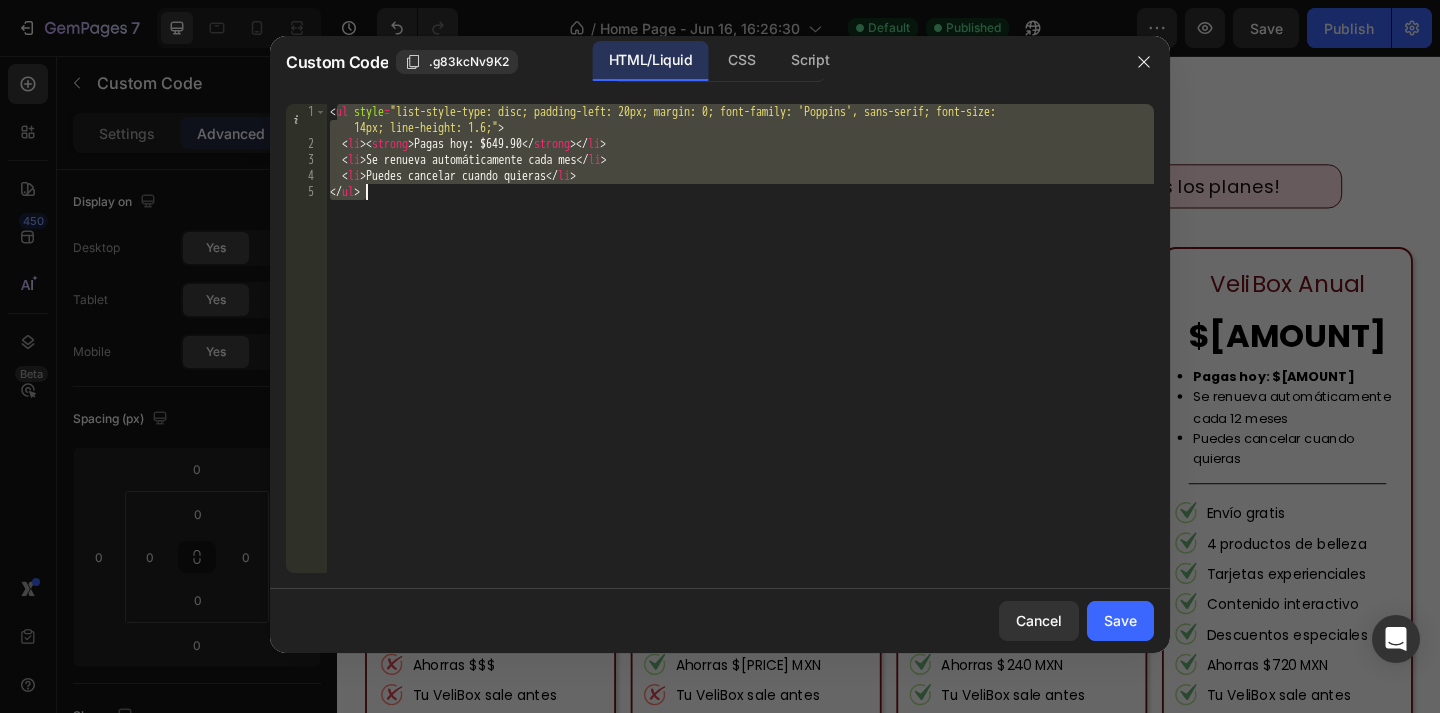 click on "< ul   style = "list-style-type: disc; padding-left: 20px; margin: 0; font-family: 'Poppins', sans-serif; font-size:       14px; line-height: 1.6;" >    < li > < strong > Pagas hoy: $649.90 </ strong > </ li >    < li > Se renueva automáticamente cada mes </ li >    < li > Puedes cancelar cuando quieras </ li > </ ul >" at bounding box center [740, 362] 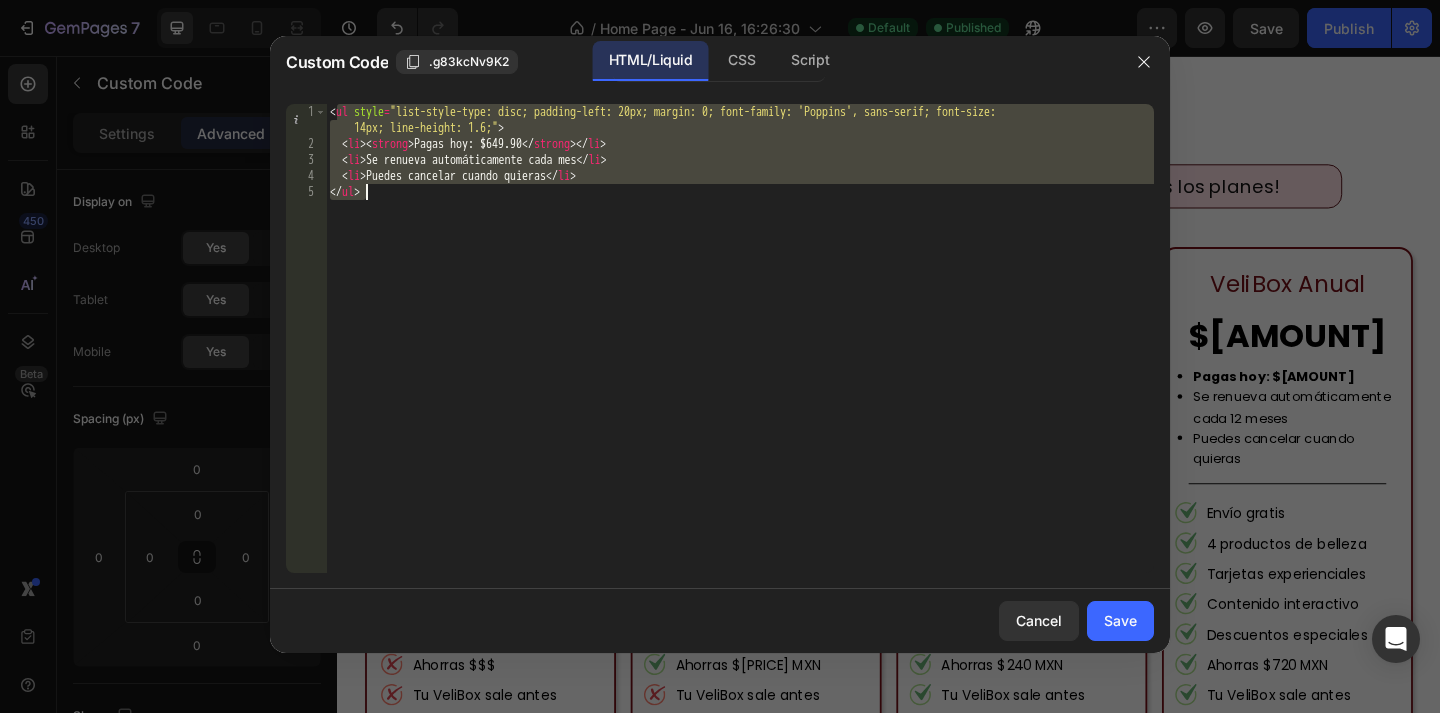 drag, startPoint x: 335, startPoint y: 112, endPoint x: 449, endPoint y: 235, distance: 167.7051 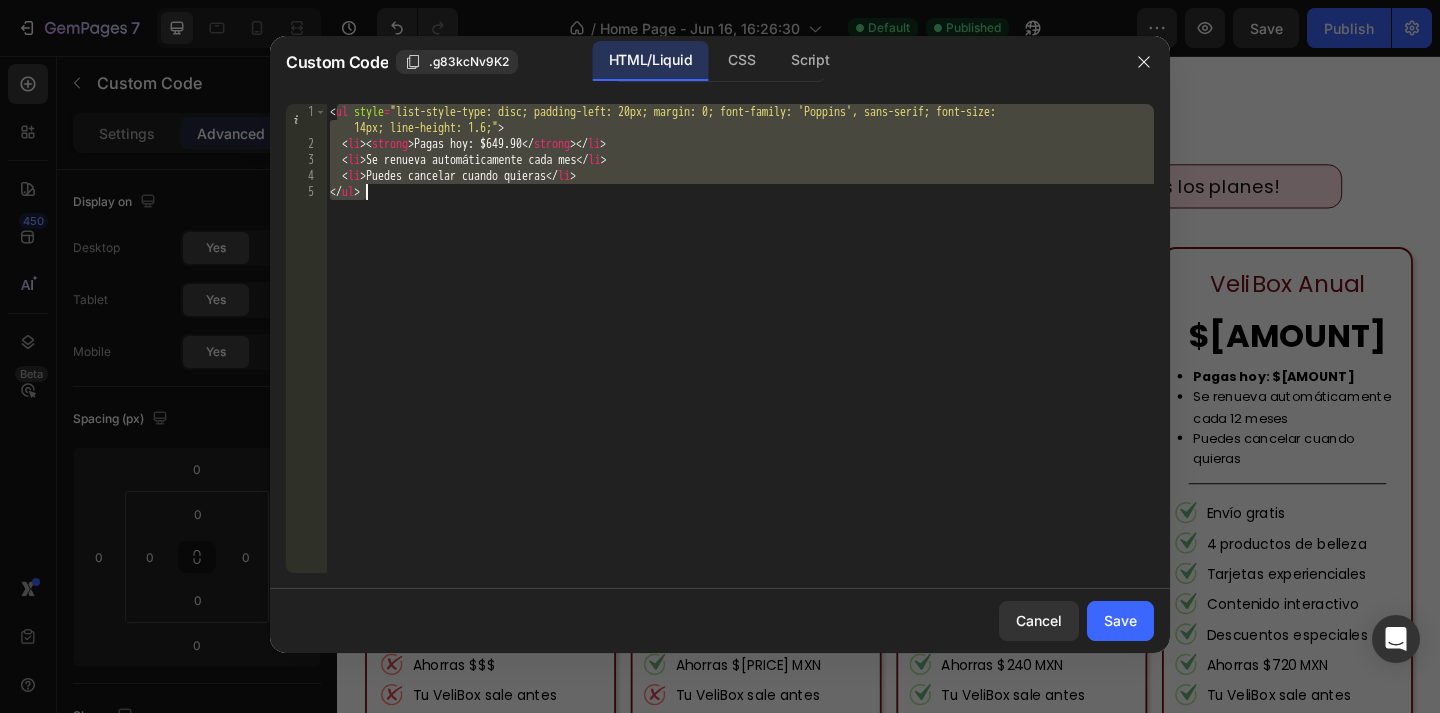 click on "< ul   style = "list-style-type: disc; padding-left: 20px; margin: 0; font-family: 'Poppins', sans-serif; font-size:       14px; line-height: 1.6;" >    < li > < strong > Pagas hoy: $649.90 </ strong > </ li >    < li > Se renueva automáticamente cada mes </ li >    < li > Puedes cancelar cuando quieras </ li > </ ul >" at bounding box center (740, 362) 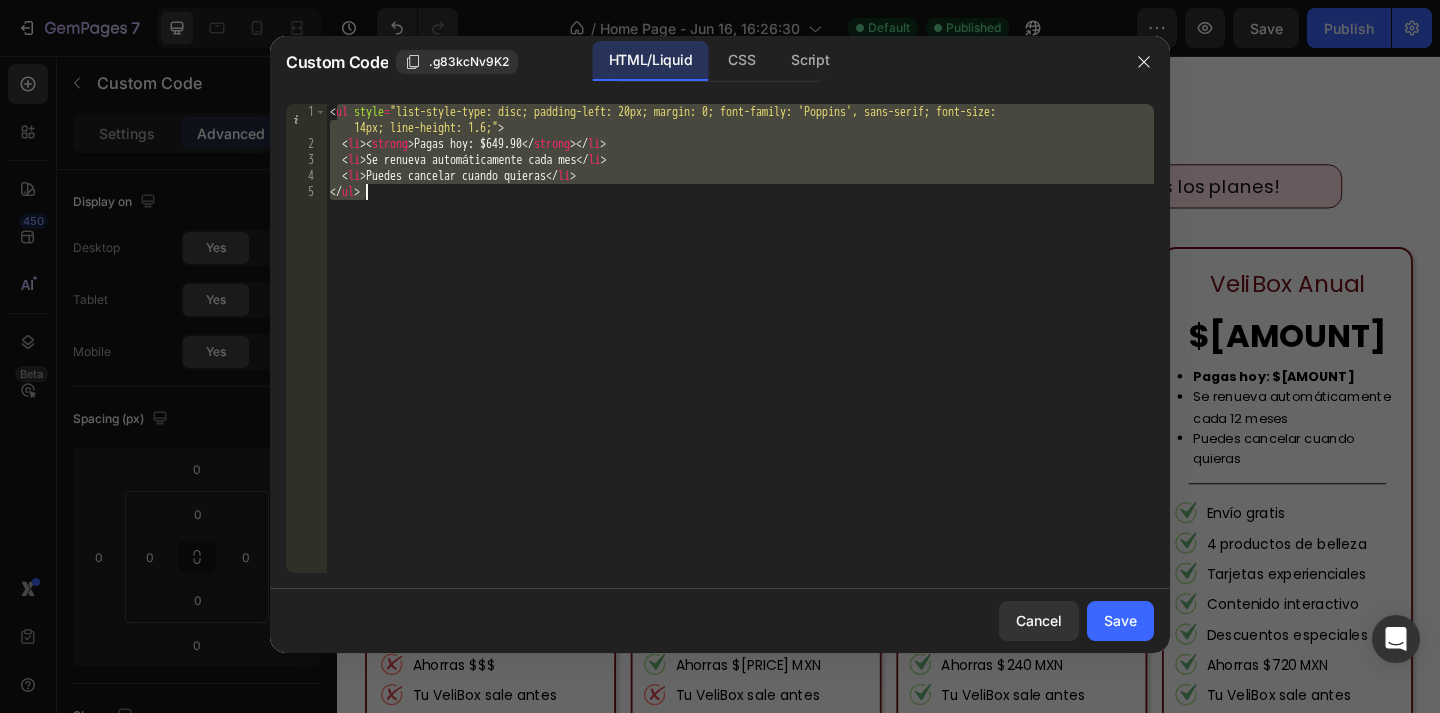 click on "< ul   style = "list-style-type: disc; padding-left: 20px; margin: 0; font-family: 'Poppins', sans-serif; font-size:       14px; line-height: 1.6;" >    < li > < strong > Pagas hoy: $649.90 </ strong > </ li >    < li > Se renueva automáticamente cada mes </ li >    < li > Puedes cancelar cuando quieras </ li > </ ul >" at bounding box center (740, 362) 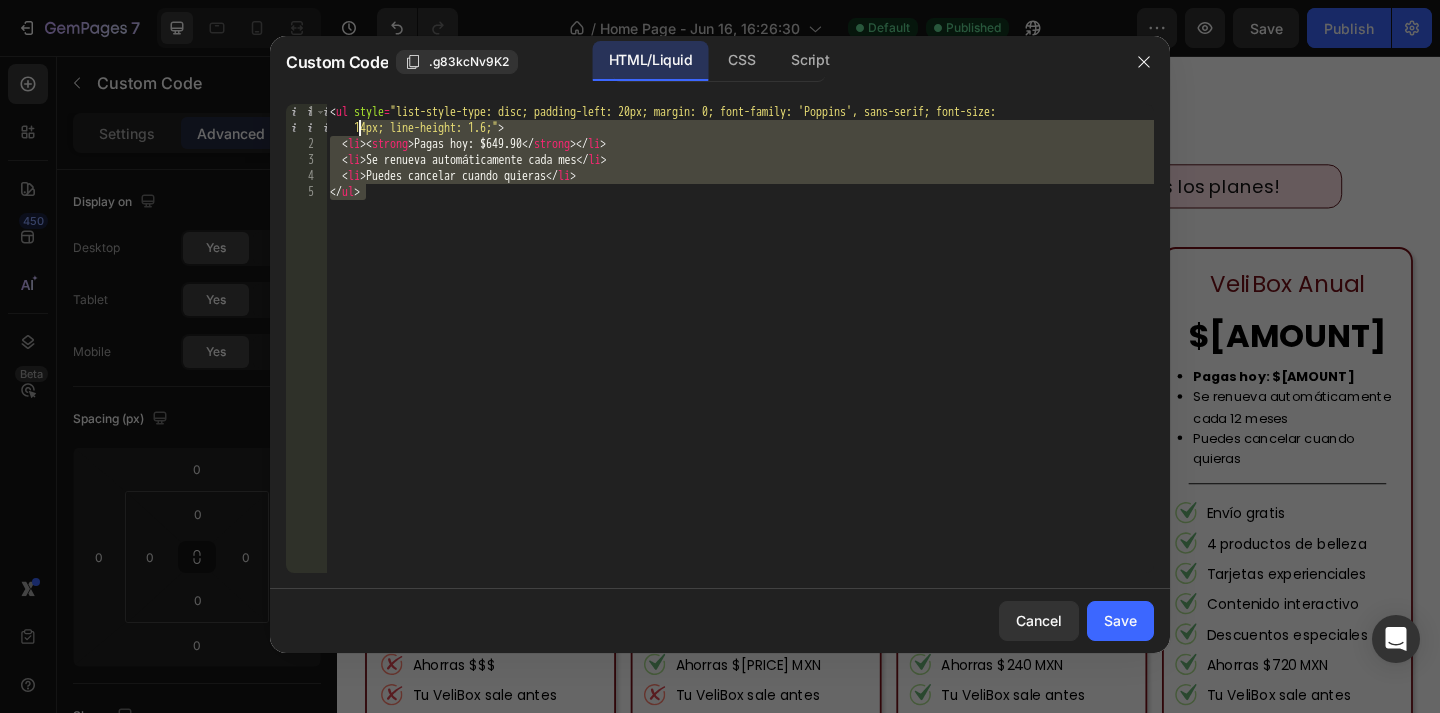 drag, startPoint x: 420, startPoint y: 223, endPoint x: 289, endPoint y: 62, distance: 207.56204 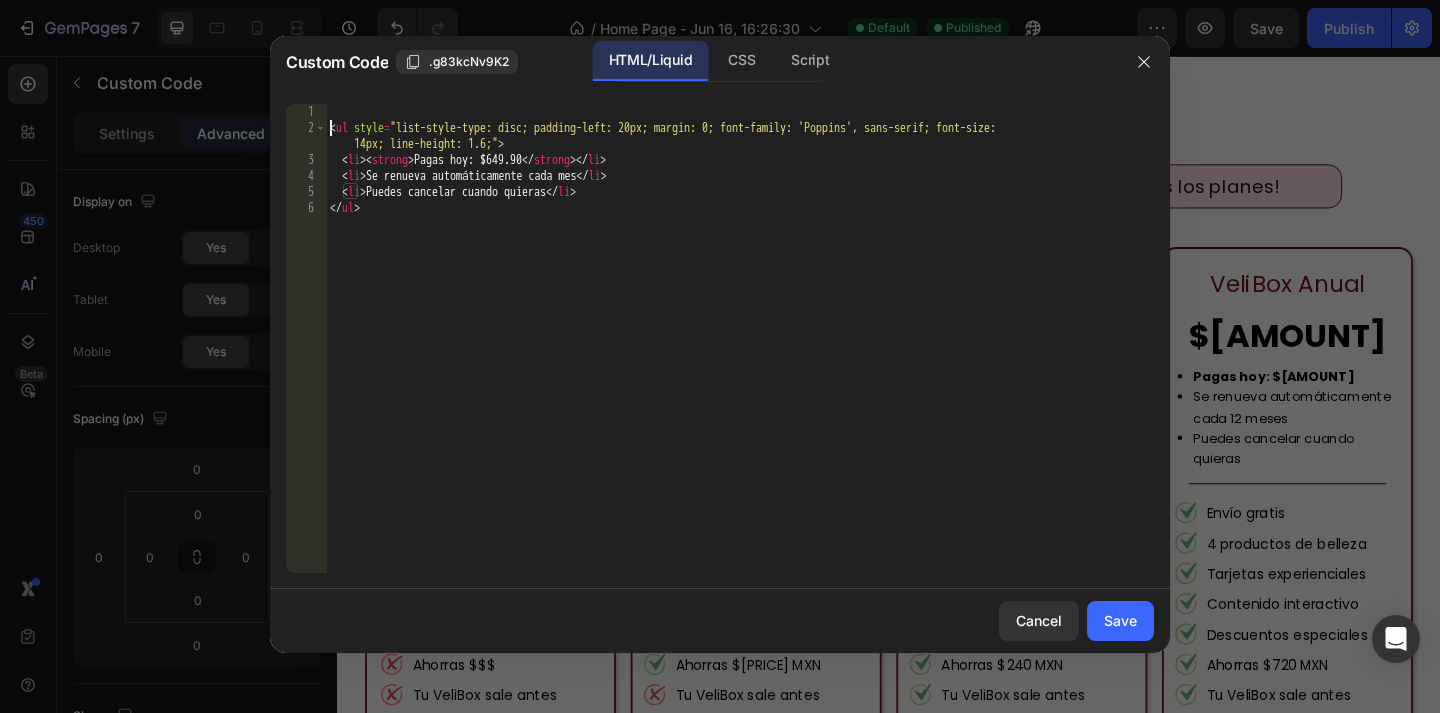 type on "<ul style="list-style-type: disc; padding-left: 20px; margin: 0; font-family: 'Poppins', sans-serif; font-size: 14px; line-height: 1.6;">" 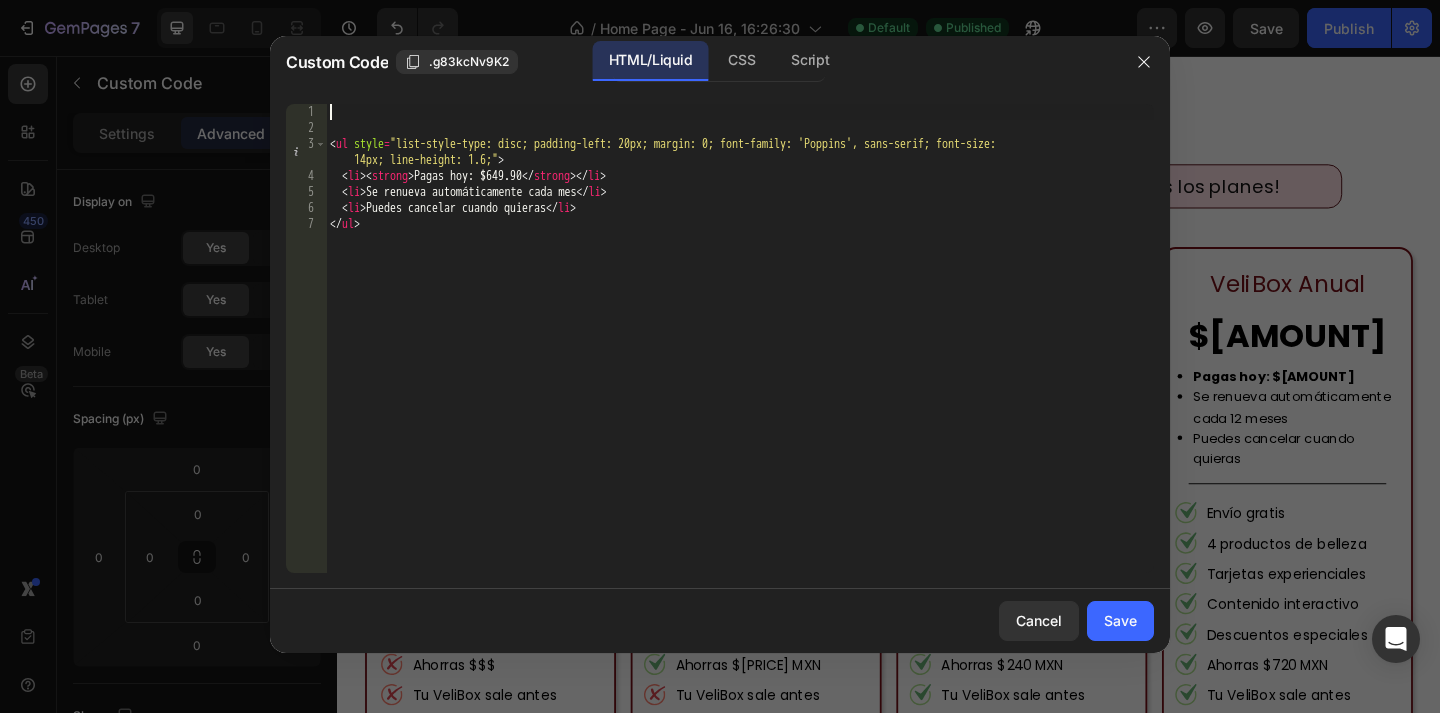 paste 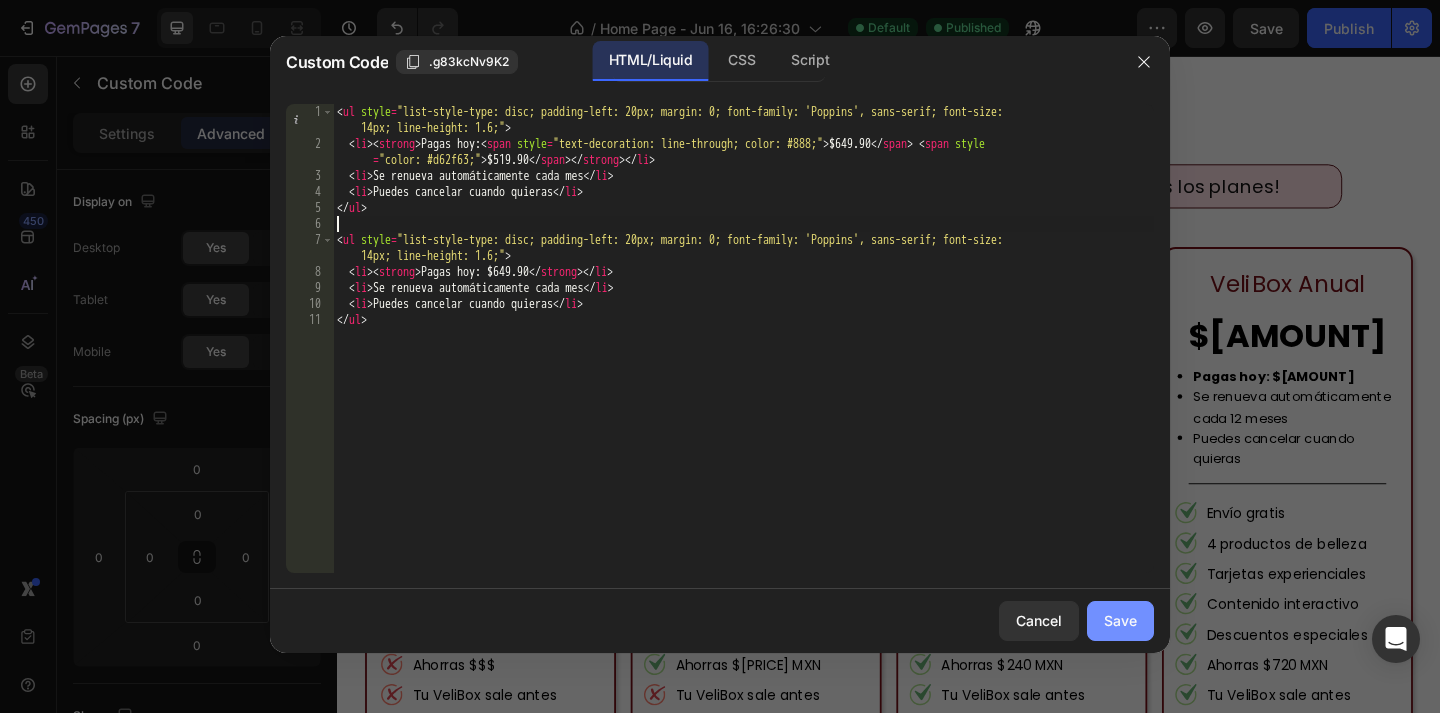type 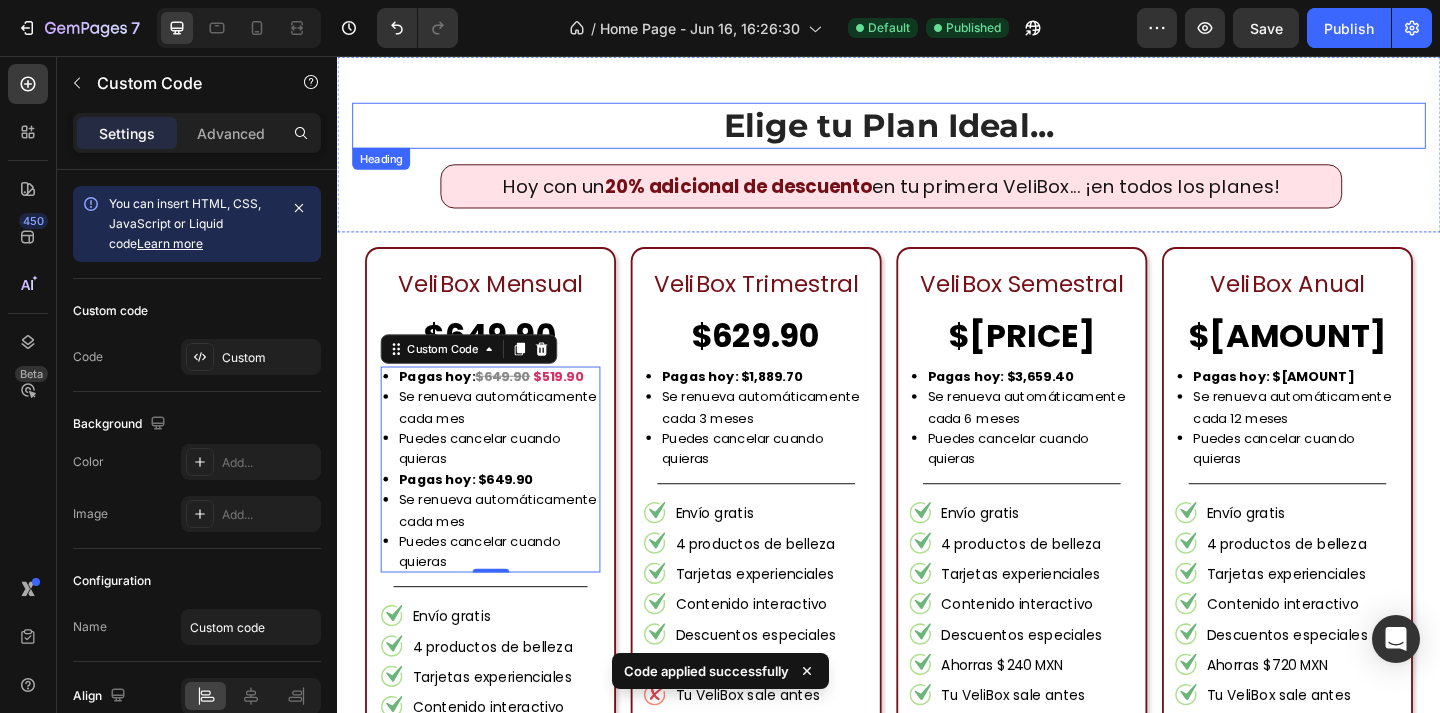 click on "Elige tu Plan Ideal..." at bounding box center (937, 132) 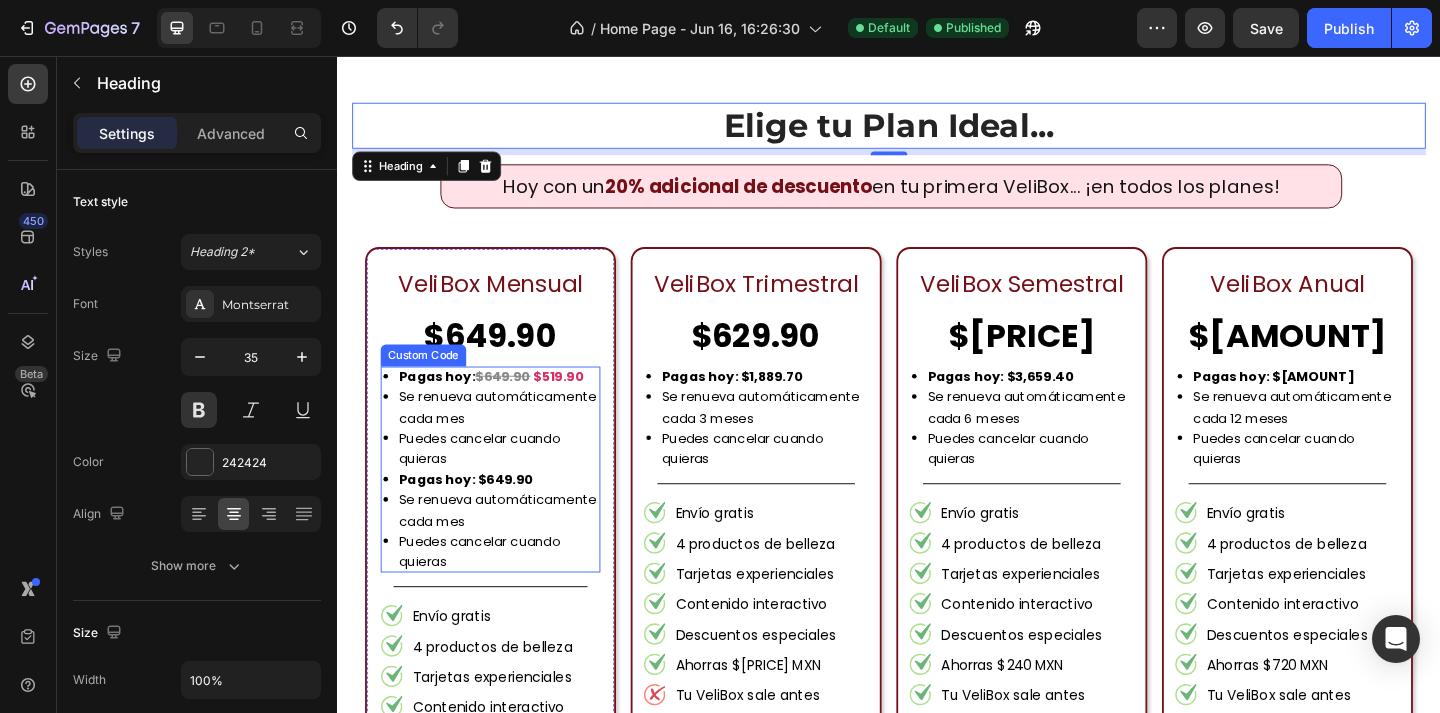 click on "Se renueva automáticamente cada mes" at bounding box center [513, 550] 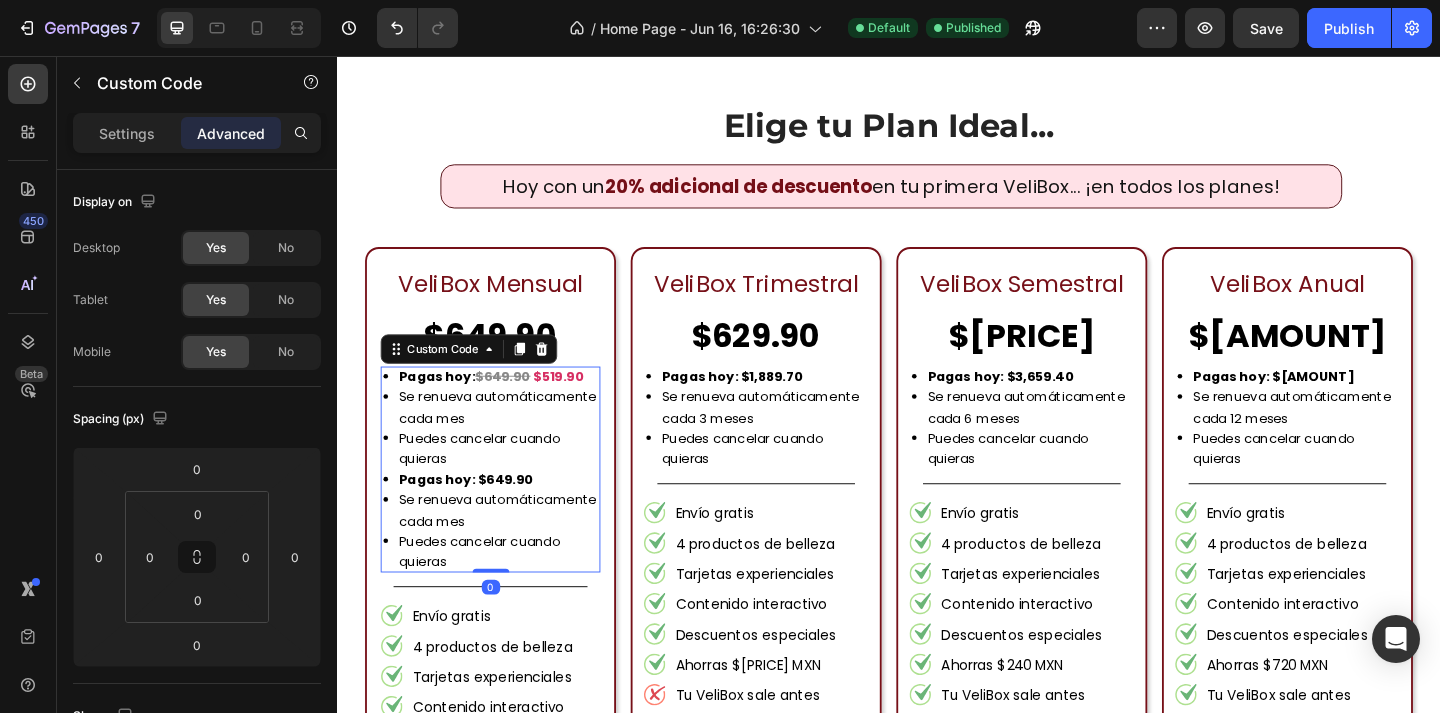 click on "Se renueva automáticamente cada mes" at bounding box center [513, 550] 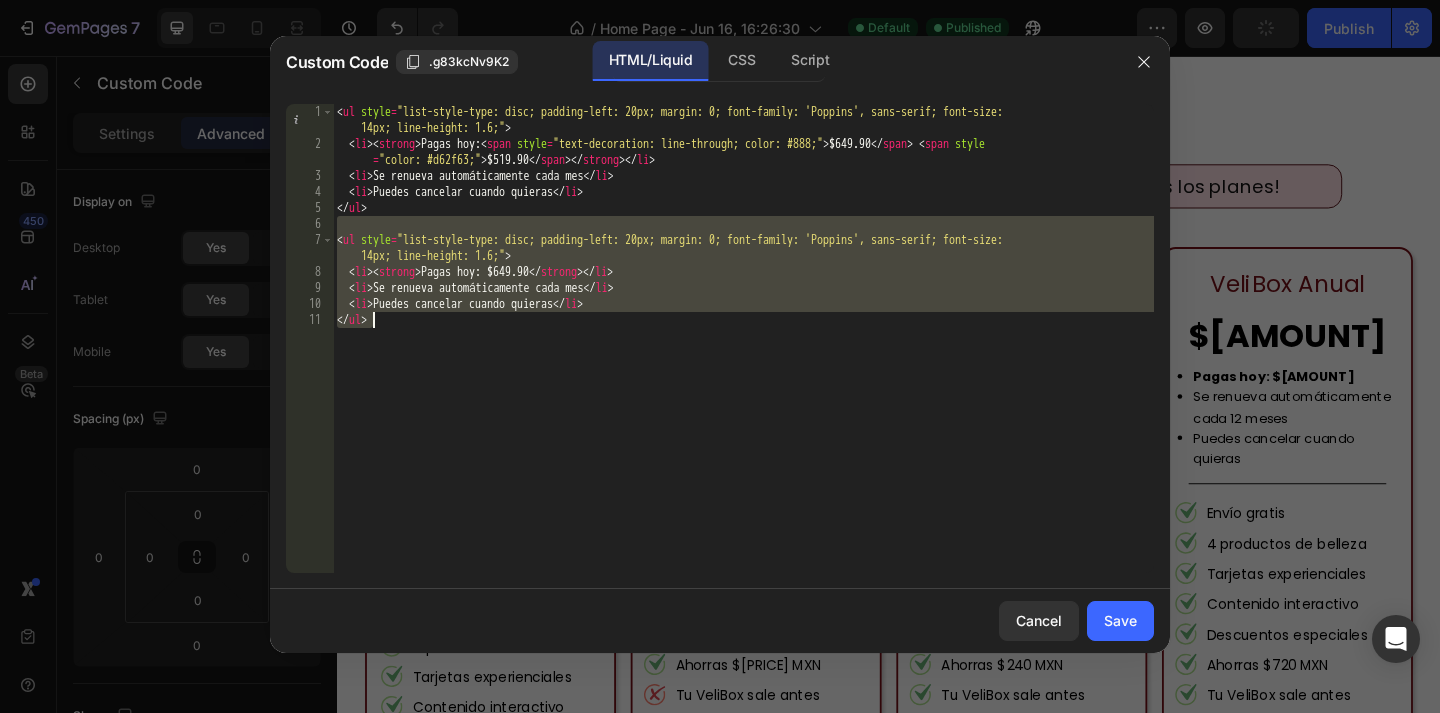 drag, startPoint x: 353, startPoint y: 227, endPoint x: 473, endPoint y: 384, distance: 197.6082 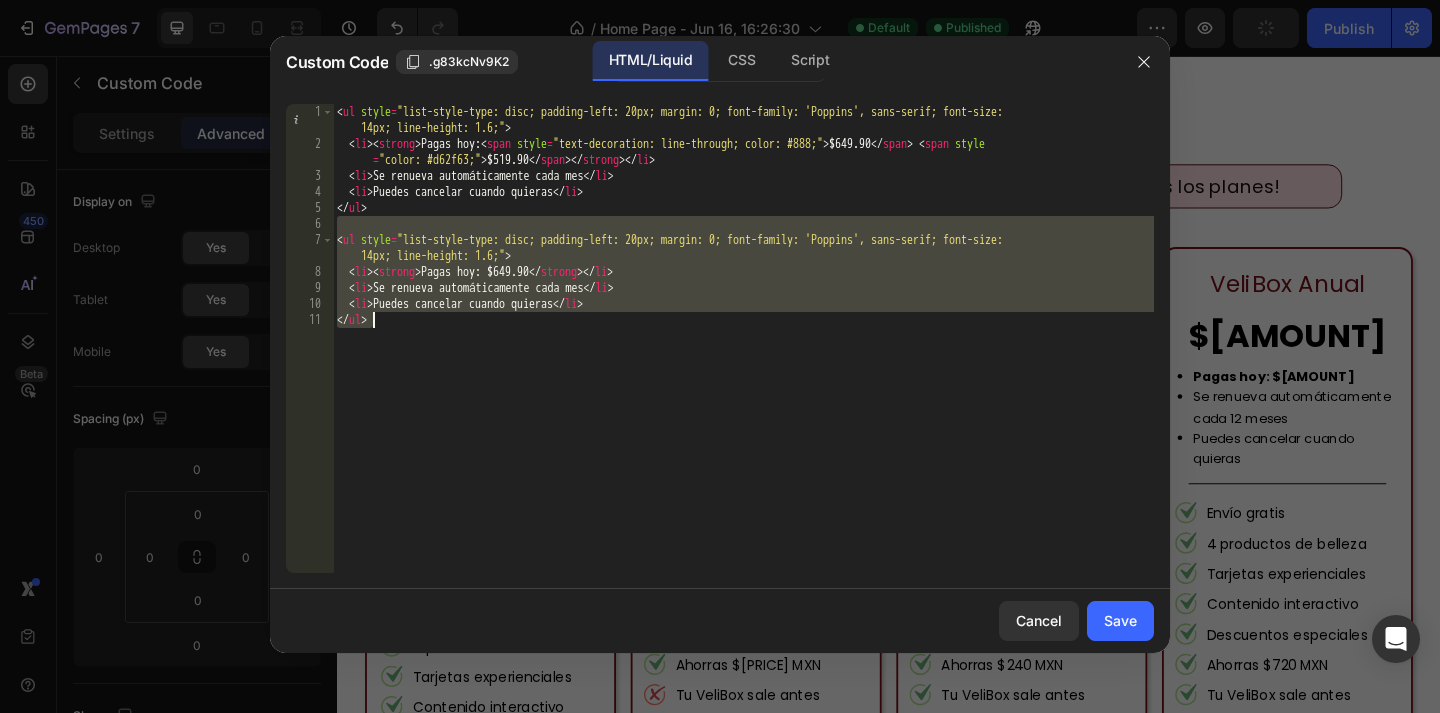 click on "< ul   style = "list-style-type: disc; padding-left: 20px; margin: 0; font-family: 'Poppins', sans-serif; font-size:       14px; line-height: 1.6;" >    < li > < strong > Pagas hoy:  < span   style = "text-decoration: line-through; color: #888;" > $649.90 </ span >   < span   style        = "color: #d62f63;" > $519.90 </ span > </ strong > </ li >    < li > Se renueva automáticamente cada mes </ li >    < li > Puedes cancelar cuando quieras </ li > </ ul > < ul   style = "list-style-type: disc; padding-left: 20px; margin: 0; font-family: 'Poppins', sans-serif; font-size:       14px; line-height: 1.6;" >    < li > < strong > Pagas hoy: $649.90 </ strong > </ li >    < li > Se renueva automáticamente cada mes </ li >    < li > Puedes cancelar cuando quieras </ li > </ ul >" at bounding box center (743, 362) 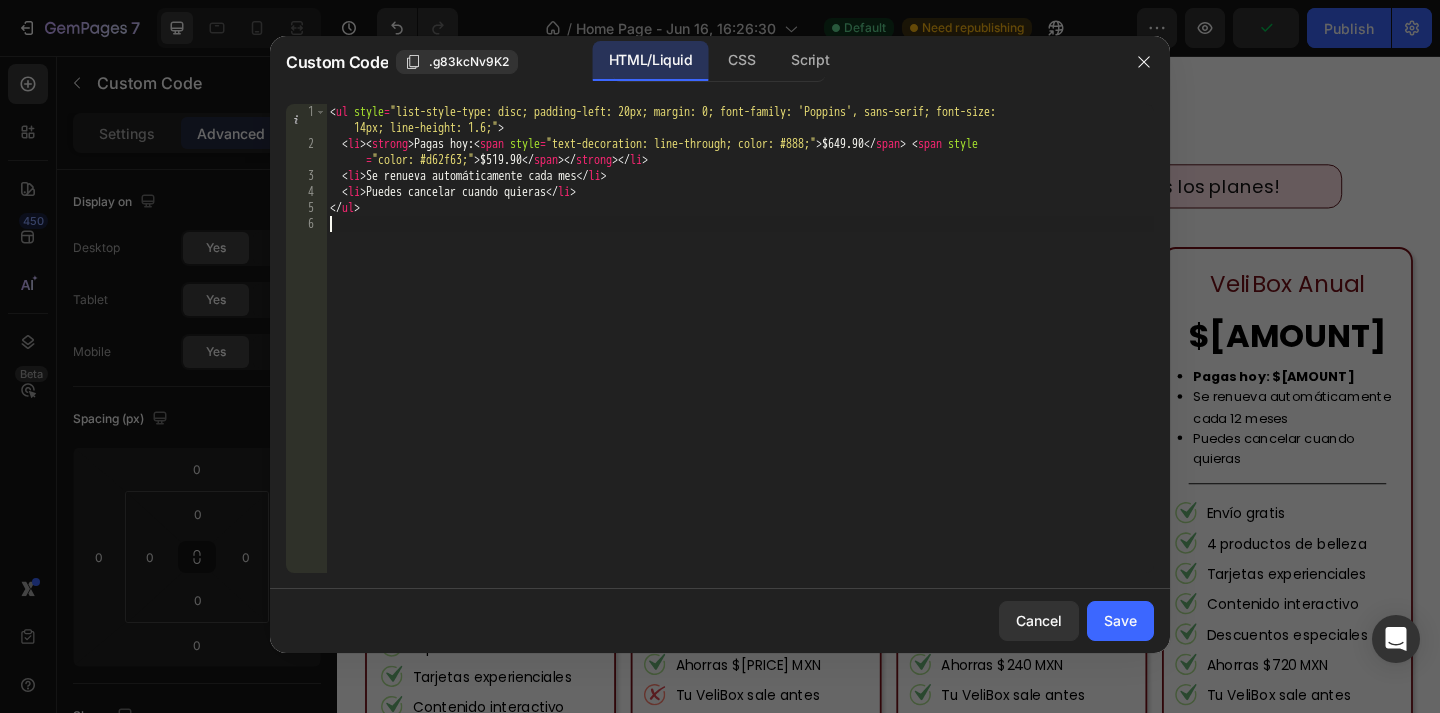 type on "</ul>" 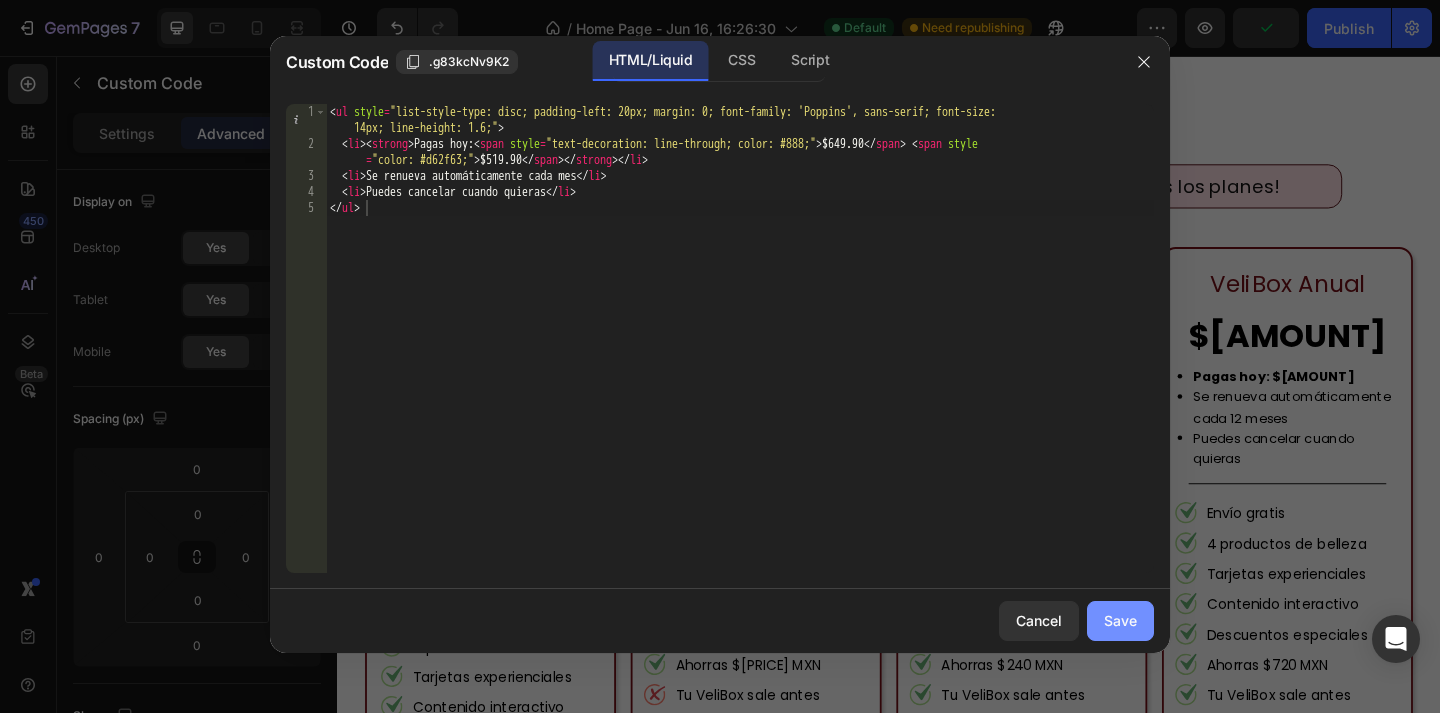click on "Save" 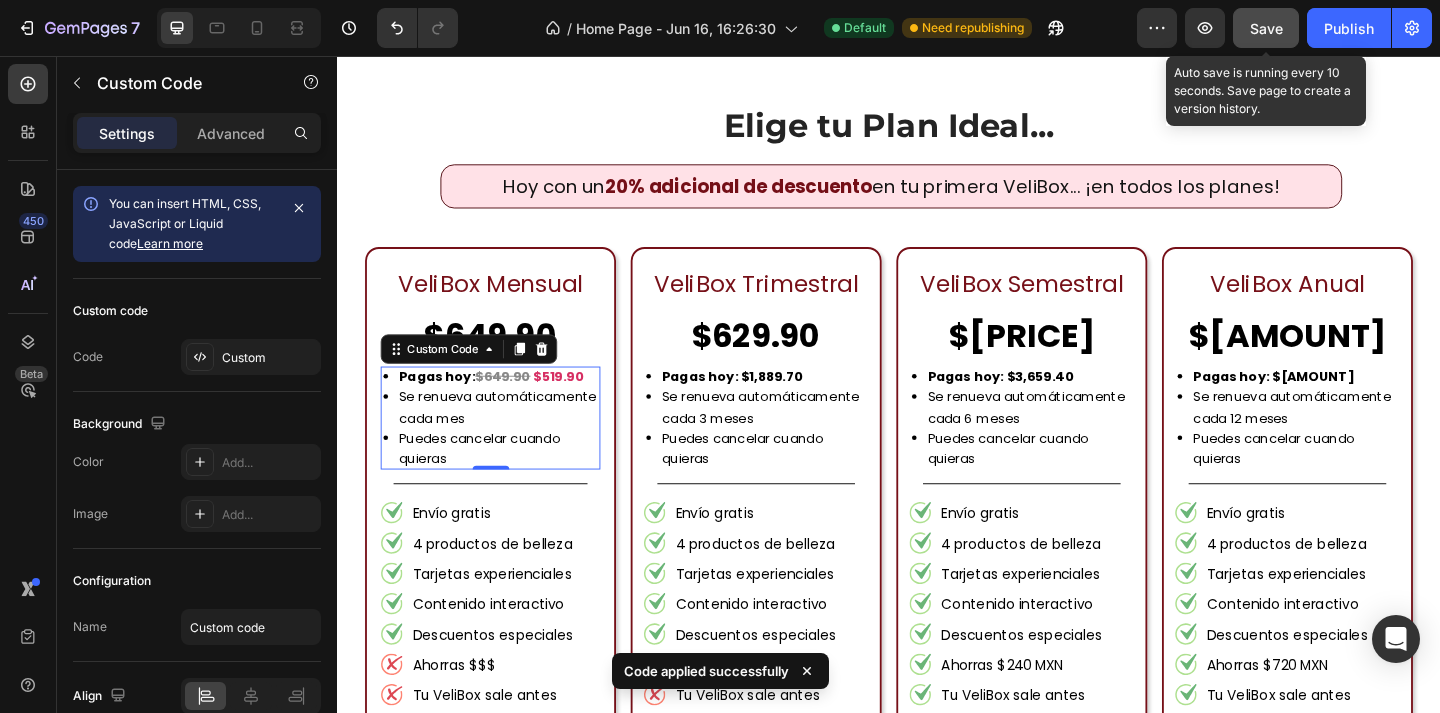 click on "Save" at bounding box center (1266, 28) 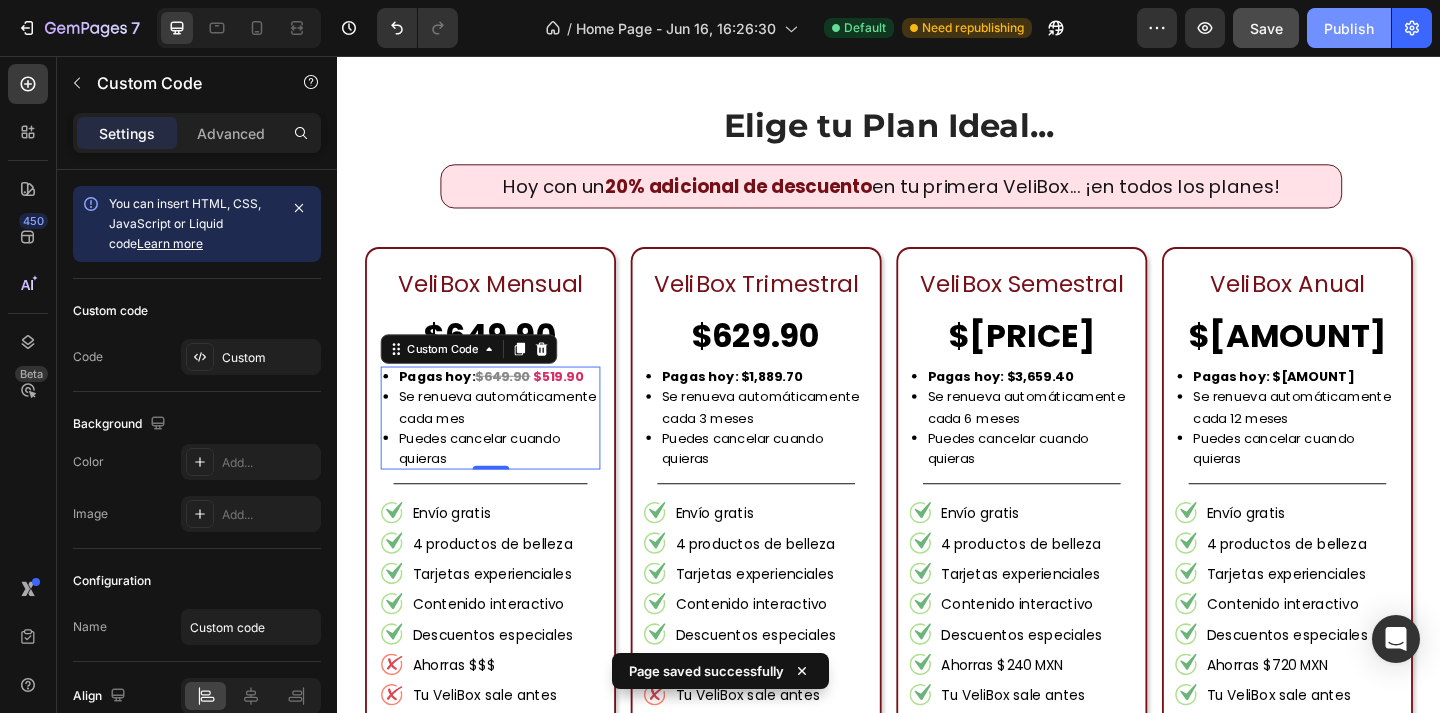 click on "Publish" at bounding box center (1349, 28) 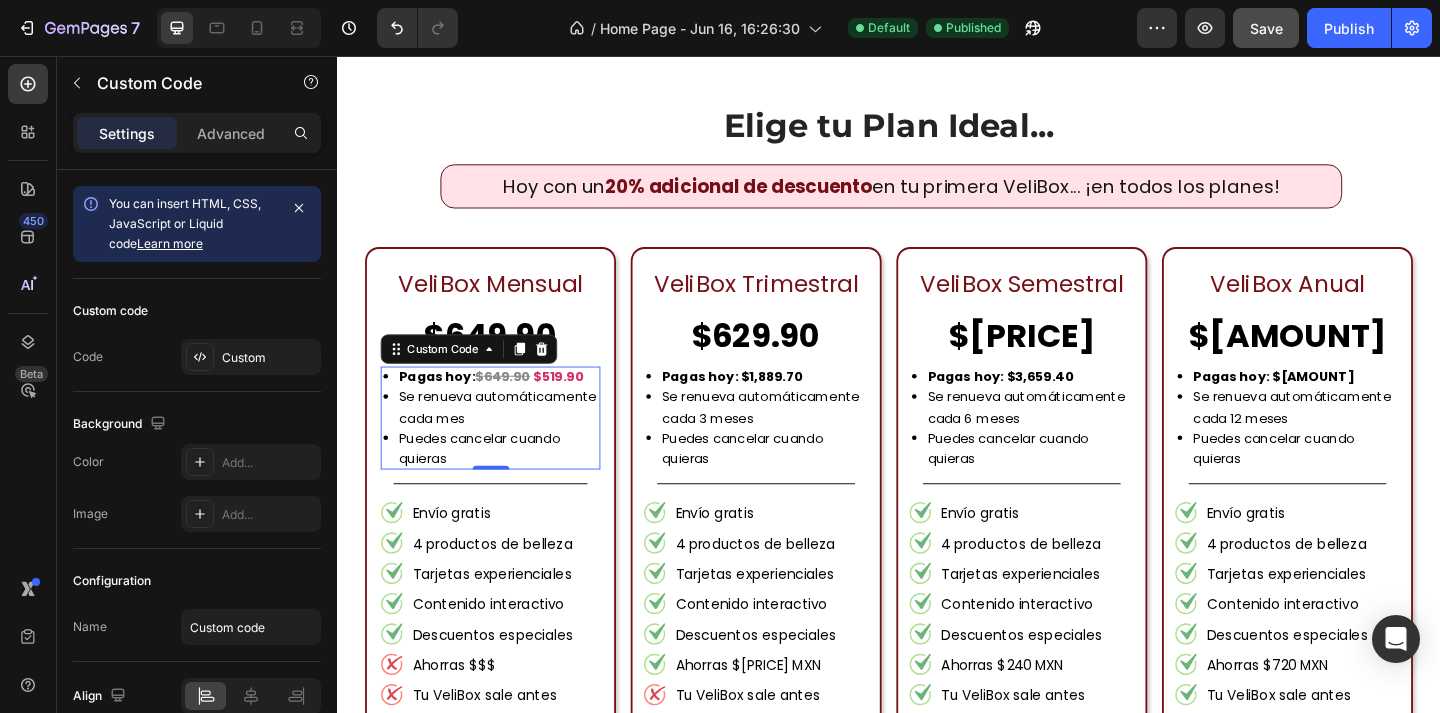 click on "Se renueva automáticamente cada mes" at bounding box center (513, 438) 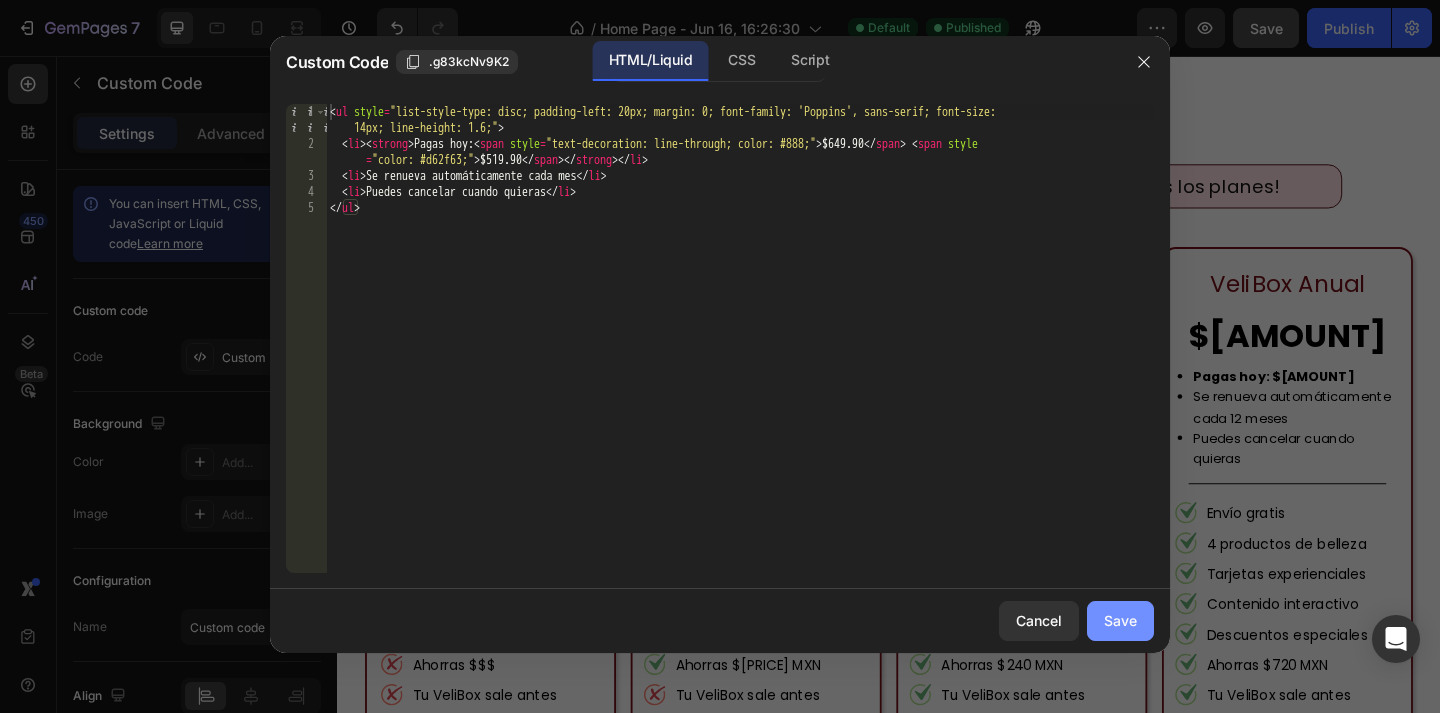 click on "Save" at bounding box center (1120, 620) 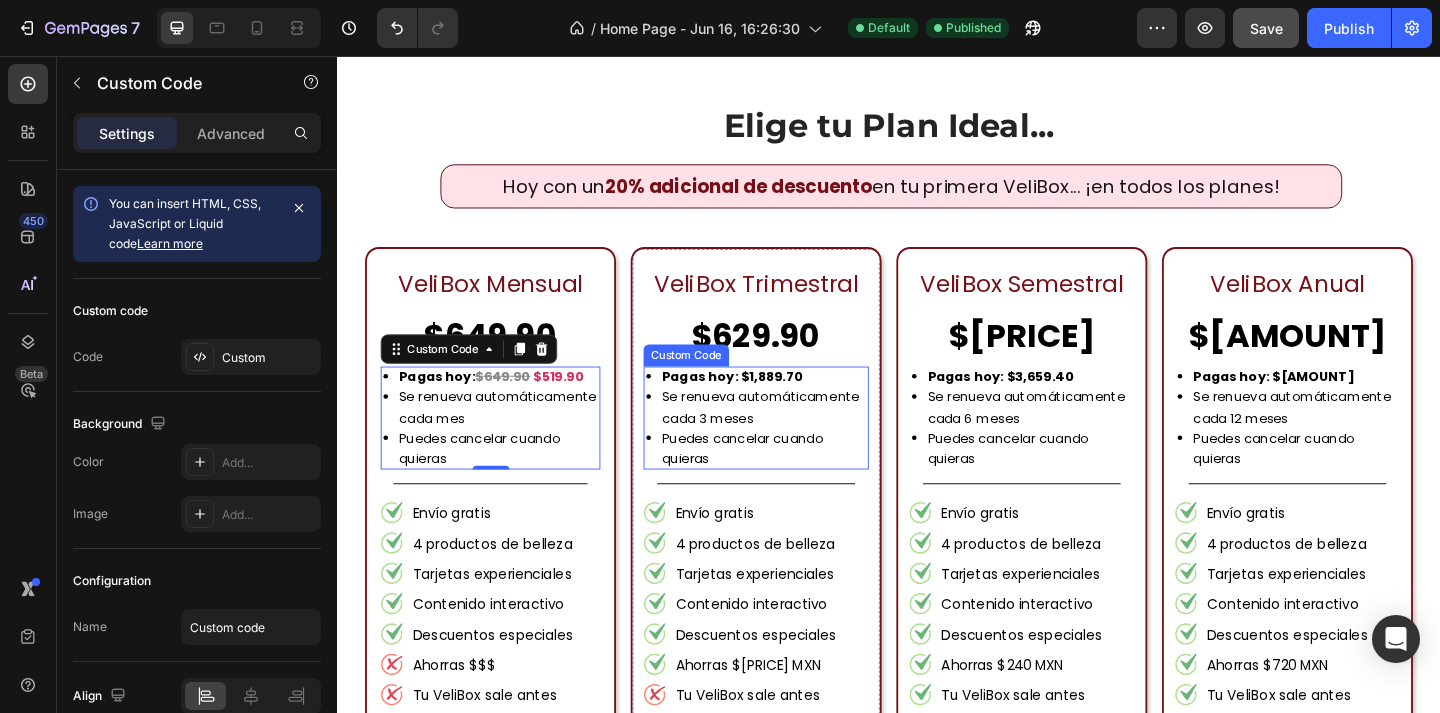 click on "Se renueva automáticamente cada 3 meses" at bounding box center [802, 438] 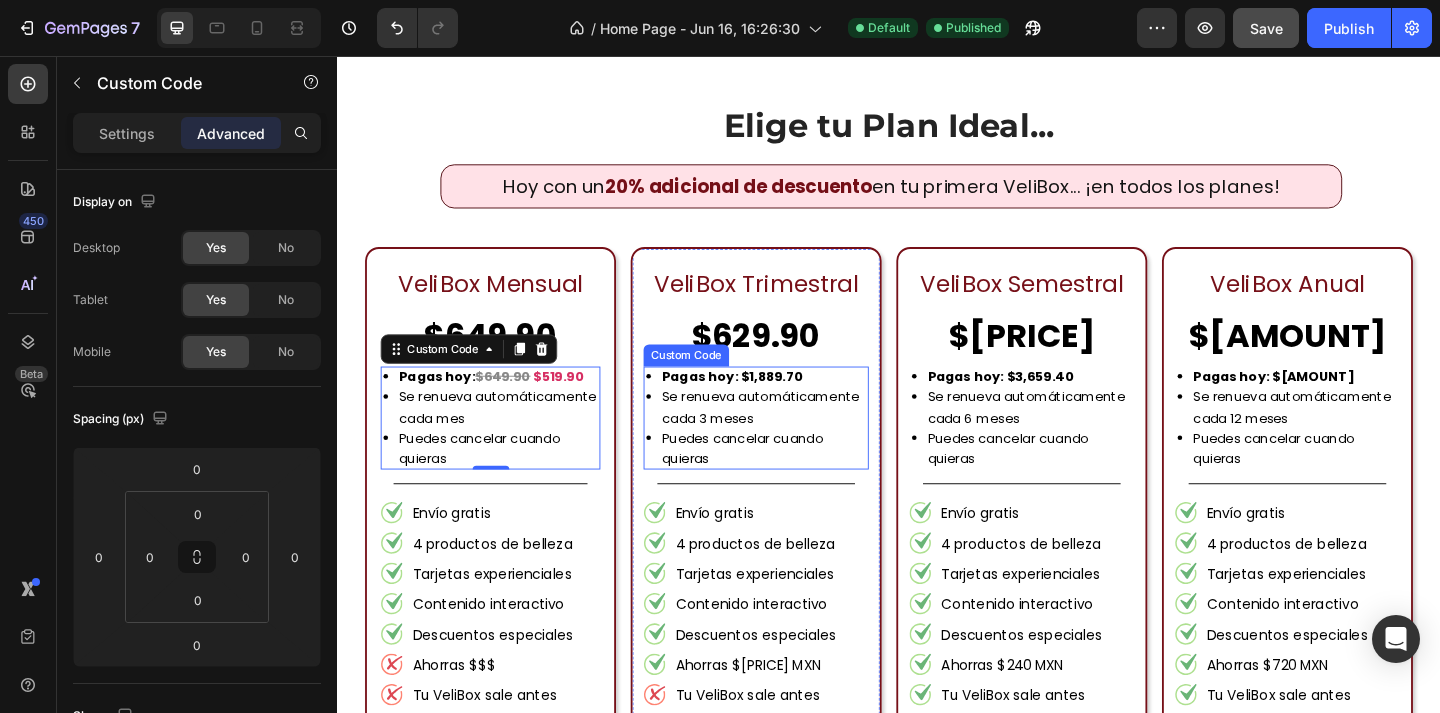 click on "Se renueva automáticamente cada 3 meses" at bounding box center (802, 438) 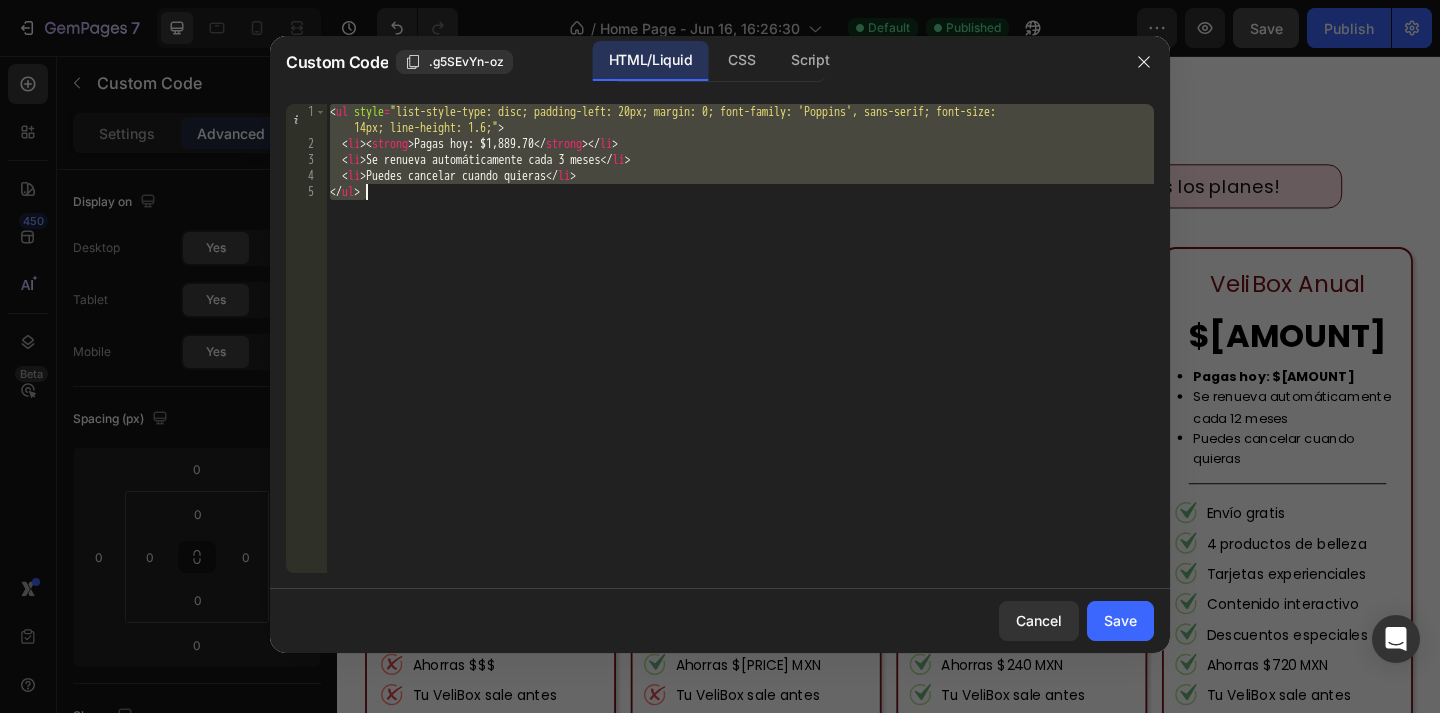 drag, startPoint x: 333, startPoint y: 108, endPoint x: 404, endPoint y: 234, distance: 144.6271 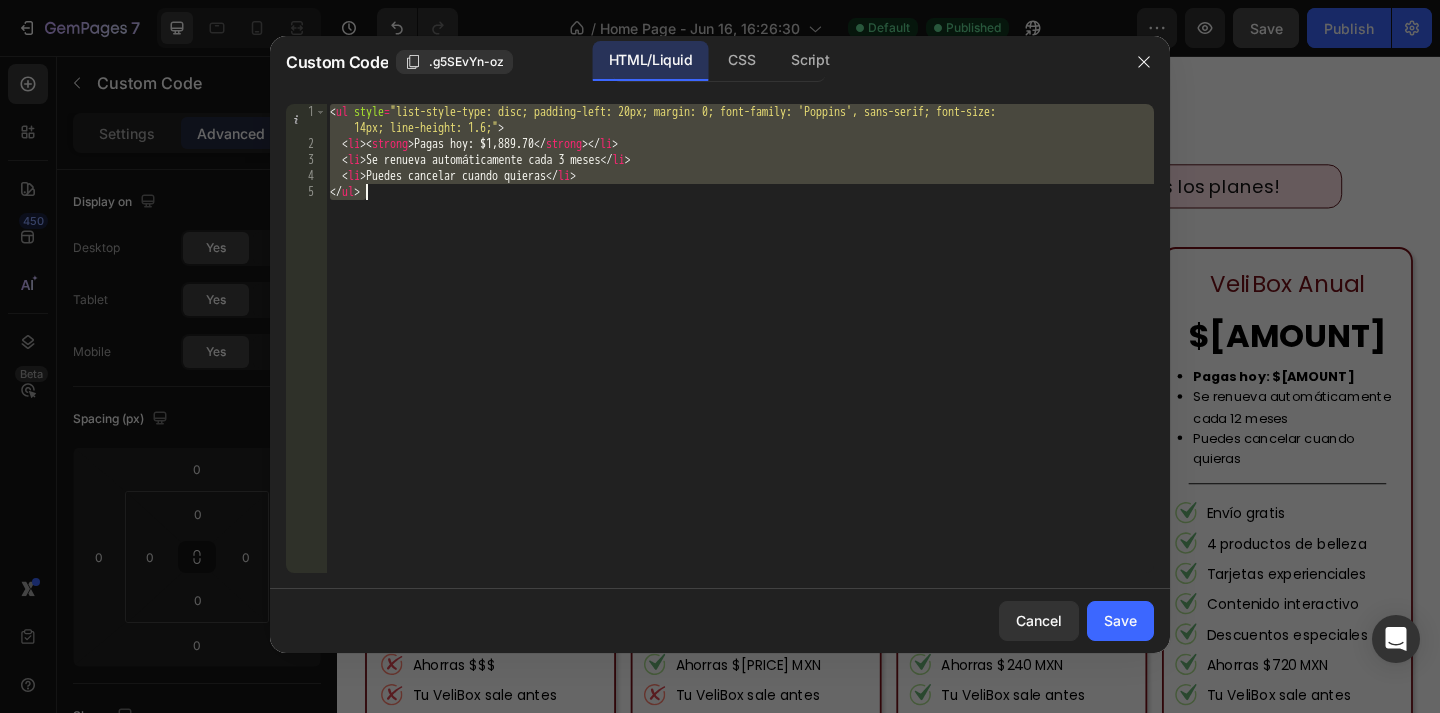 click on "< ul   style = "list-style-type: disc; padding-left: 20px; margin: 0; font-family: 'Poppins', sans-serif; font-size:       14px; line-height: 1.6;" >    < li > < strong > Pagas hoy: $1,889.70 </ strong > </ li >    < li > Se renueva automáticamente cada 3 meses </ li >    < li > Puedes cancelar cuando quieras </ li > </ ul >" at bounding box center [740, 362] 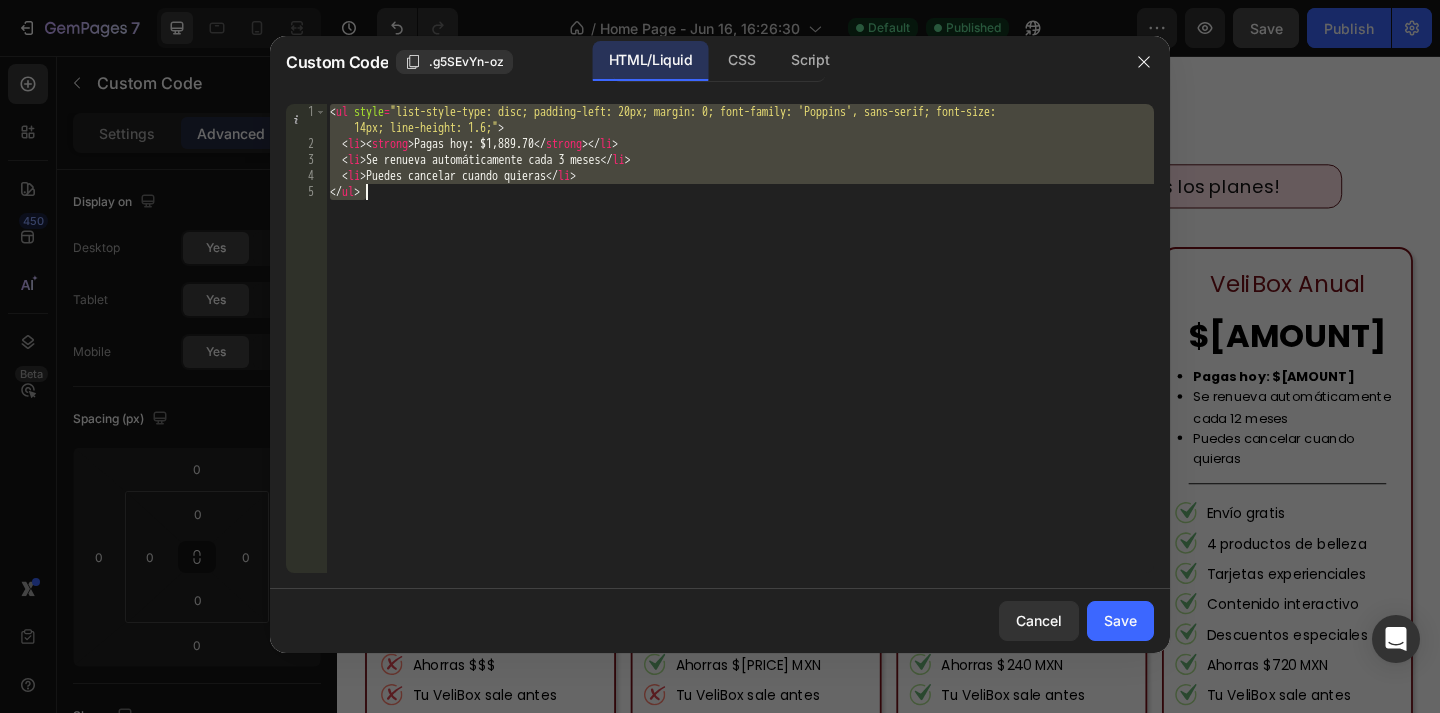 type on "<li>Puedes cancelar cuando quieras</li>
</ul>" 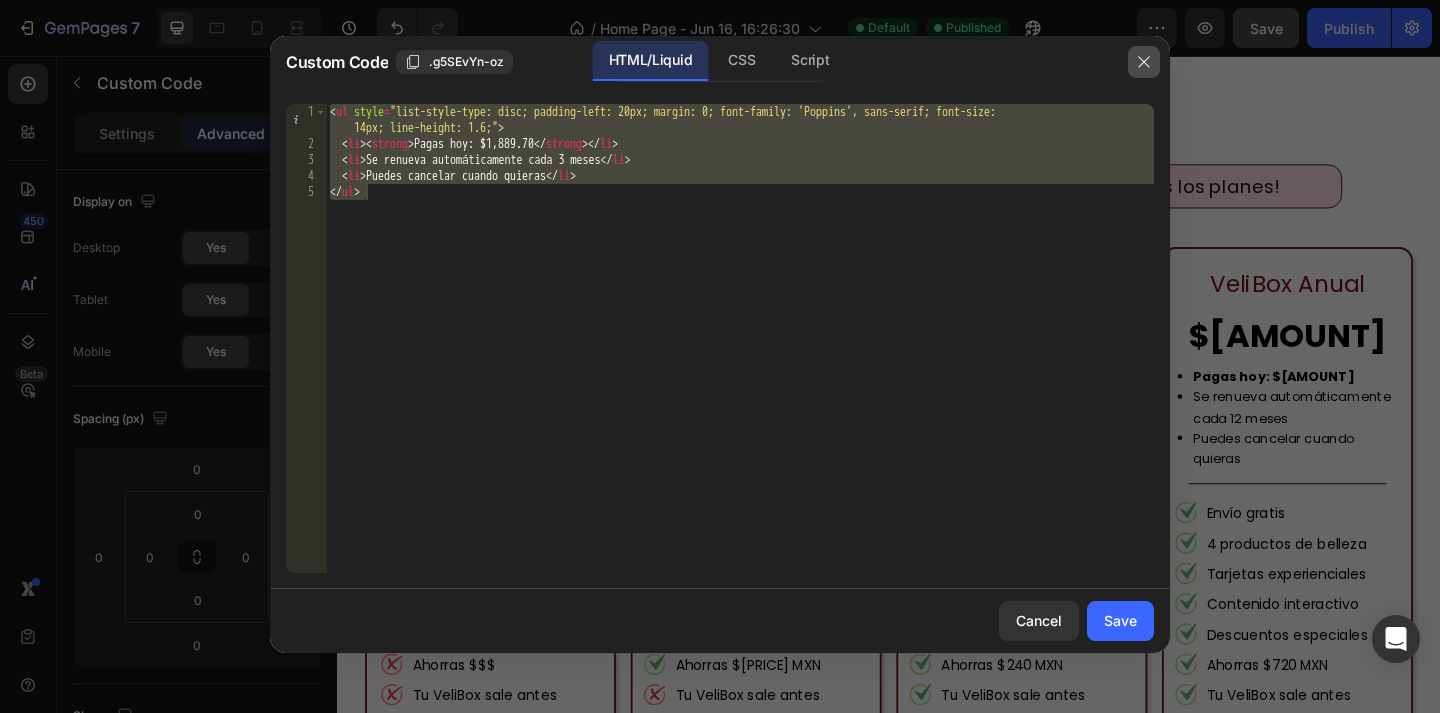 click at bounding box center [1144, 62] 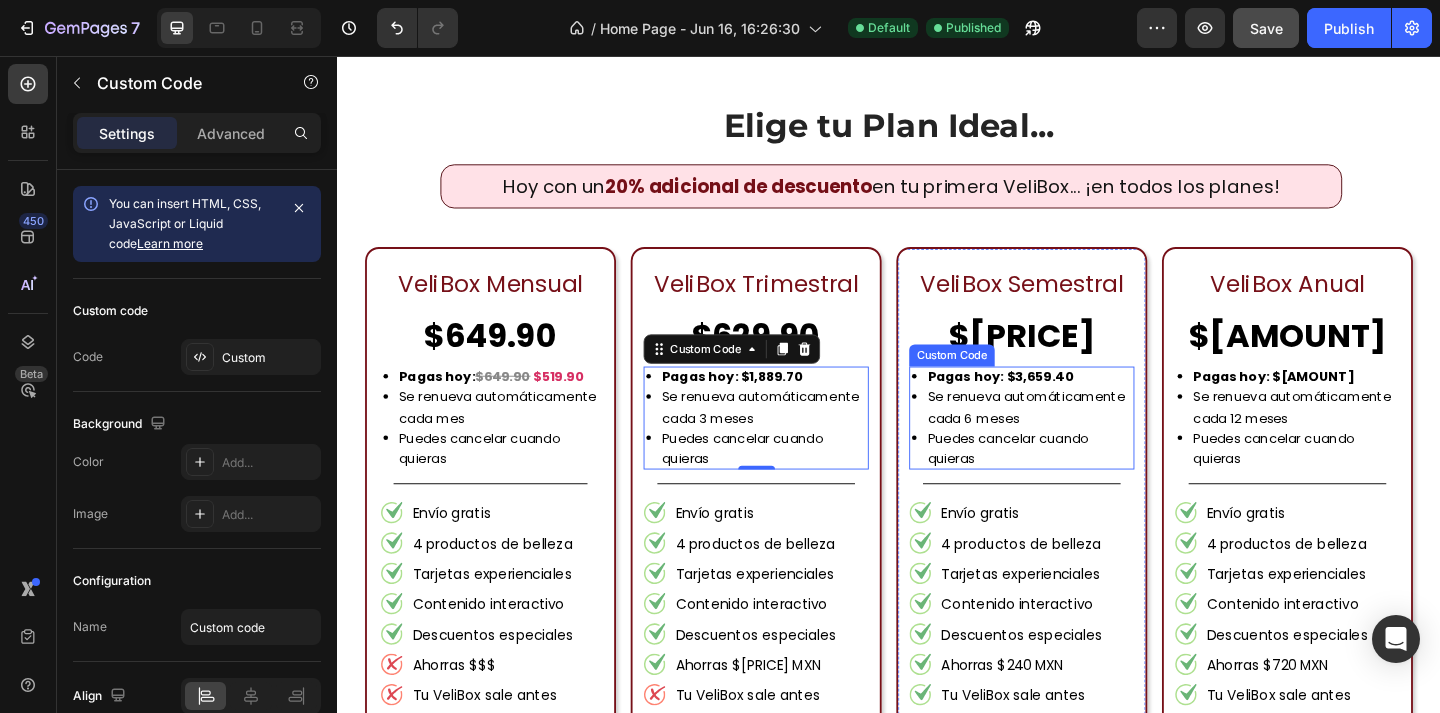 click on "Pagas hoy: $[PRICE]" at bounding box center [1058, 405] 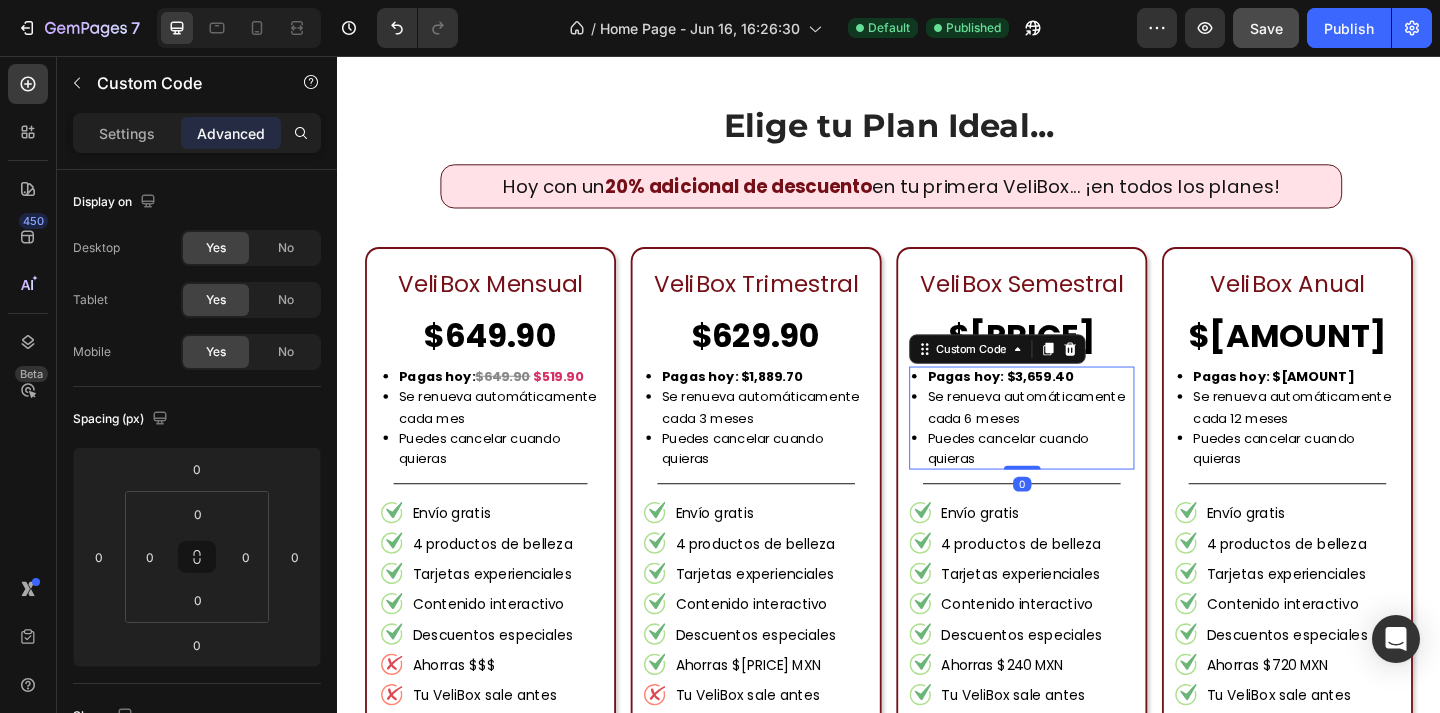 click on "Pagas hoy: $[PRICE]" at bounding box center (1058, 405) 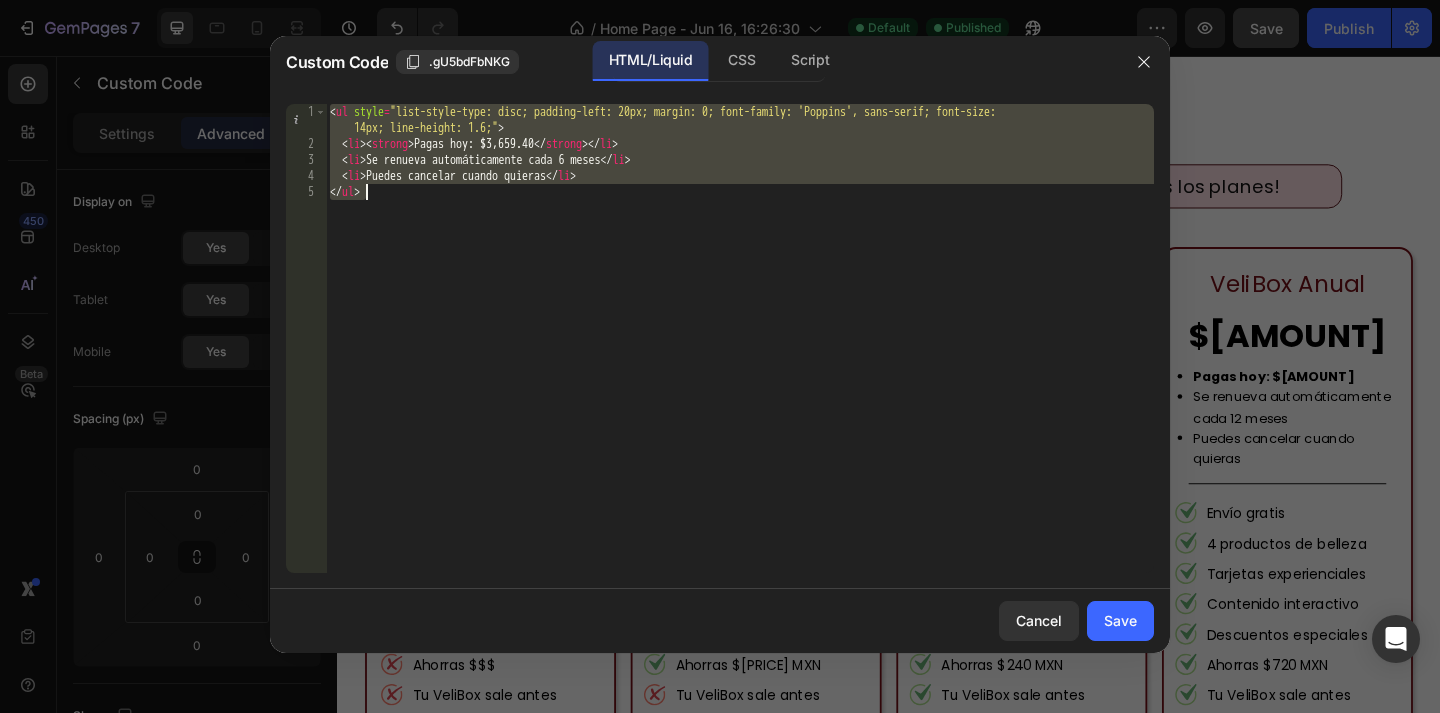 drag, startPoint x: 333, startPoint y: 113, endPoint x: 423, endPoint y: 254, distance: 167.27522 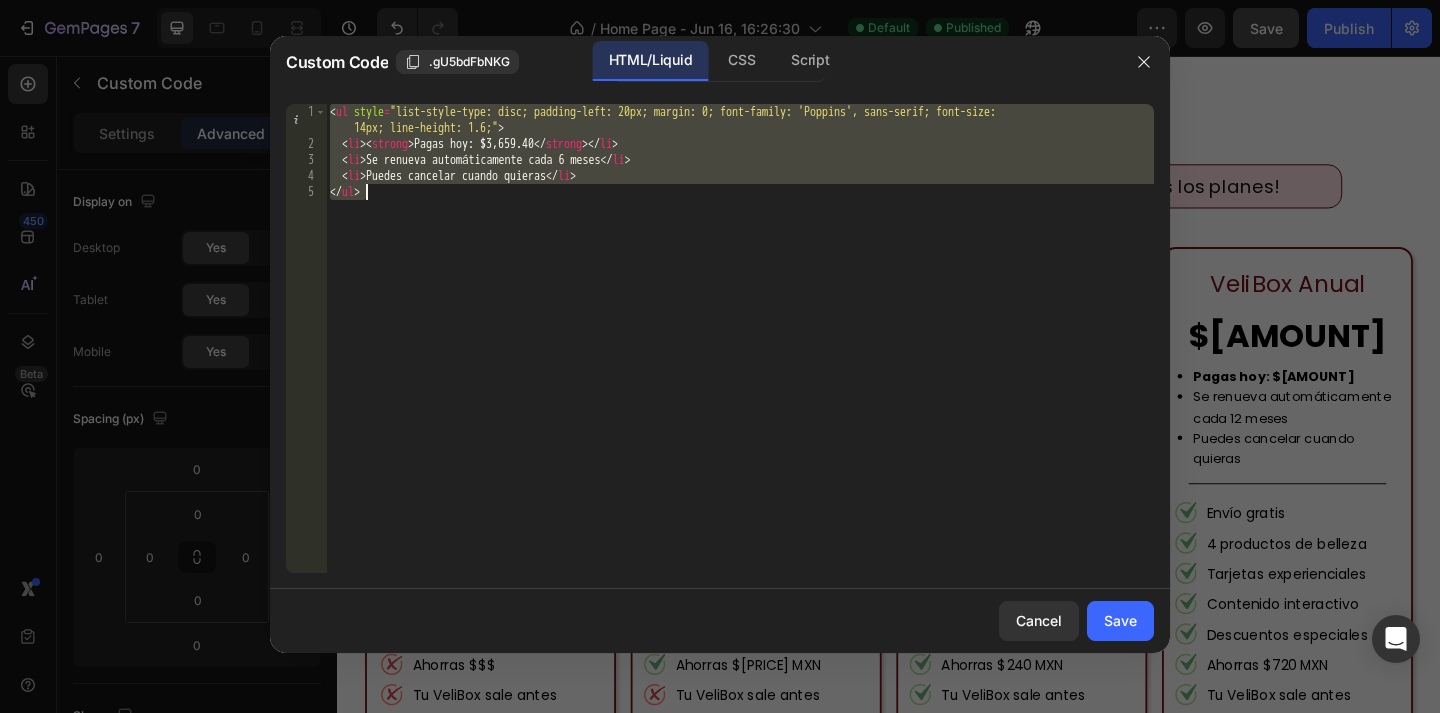 click on "< ul   style = "list-style-type: disc; padding-left: 20px; margin: 0; font-family: 'Poppins', sans-serif; font-size:       14px; line-height: 1.6;" >    < li > < strong > Pagas hoy: $3,659.40 </ strong > </ li >    < li > Se renueva automáticamente cada 6 meses </ li >    < li > Puedes cancelar cuando quieras </ li > </ ul >" at bounding box center [740, 362] 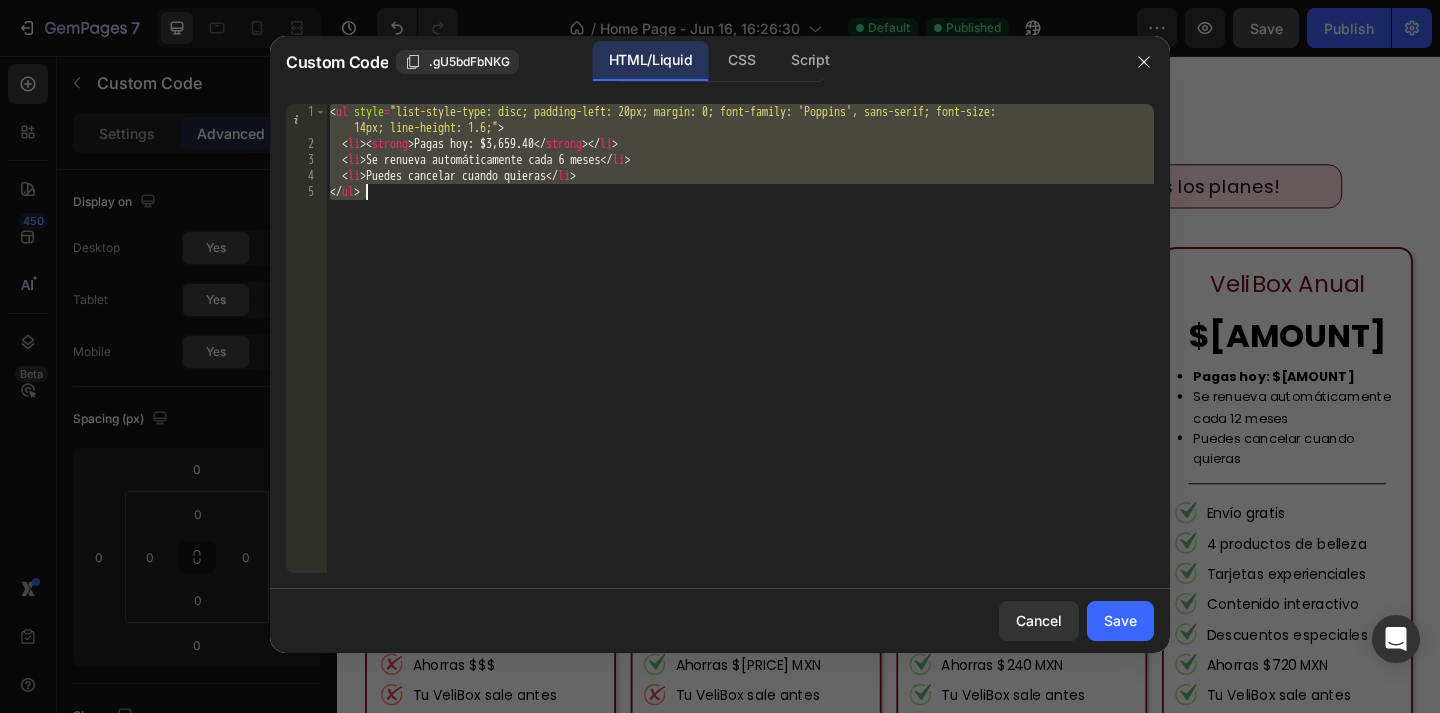 type on "<li>Puedes cancelar cuando quieras</li>
</ul>" 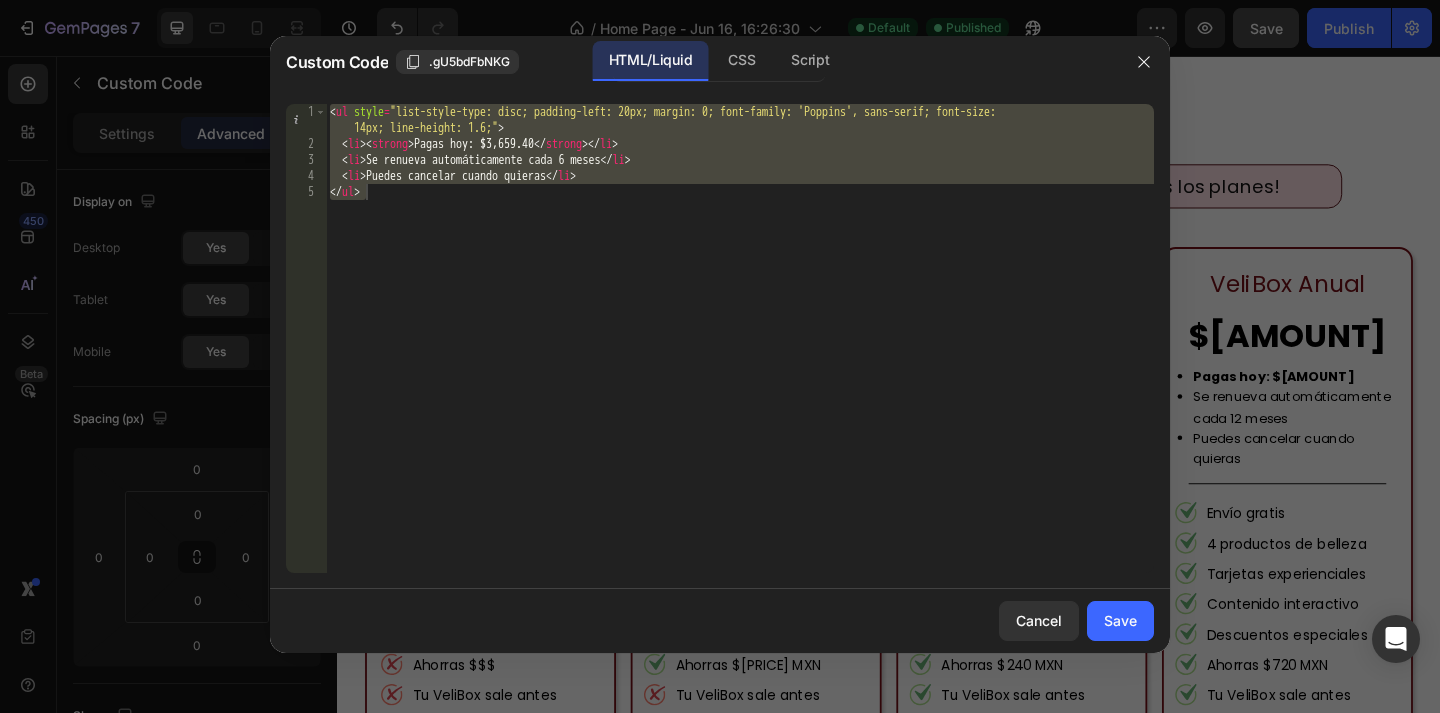 click at bounding box center (720, 356) 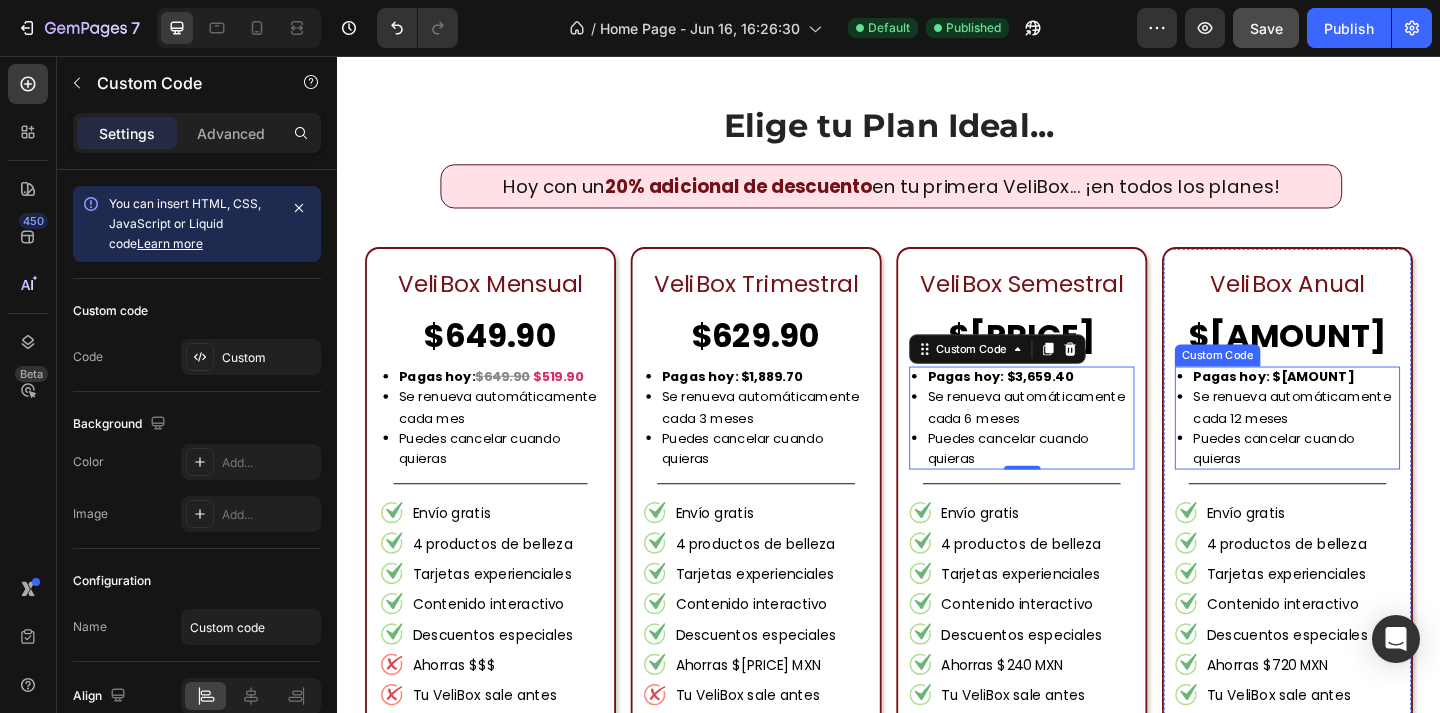 click on "Se renueva automáticamente cada 12 meses" at bounding box center (1380, 438) 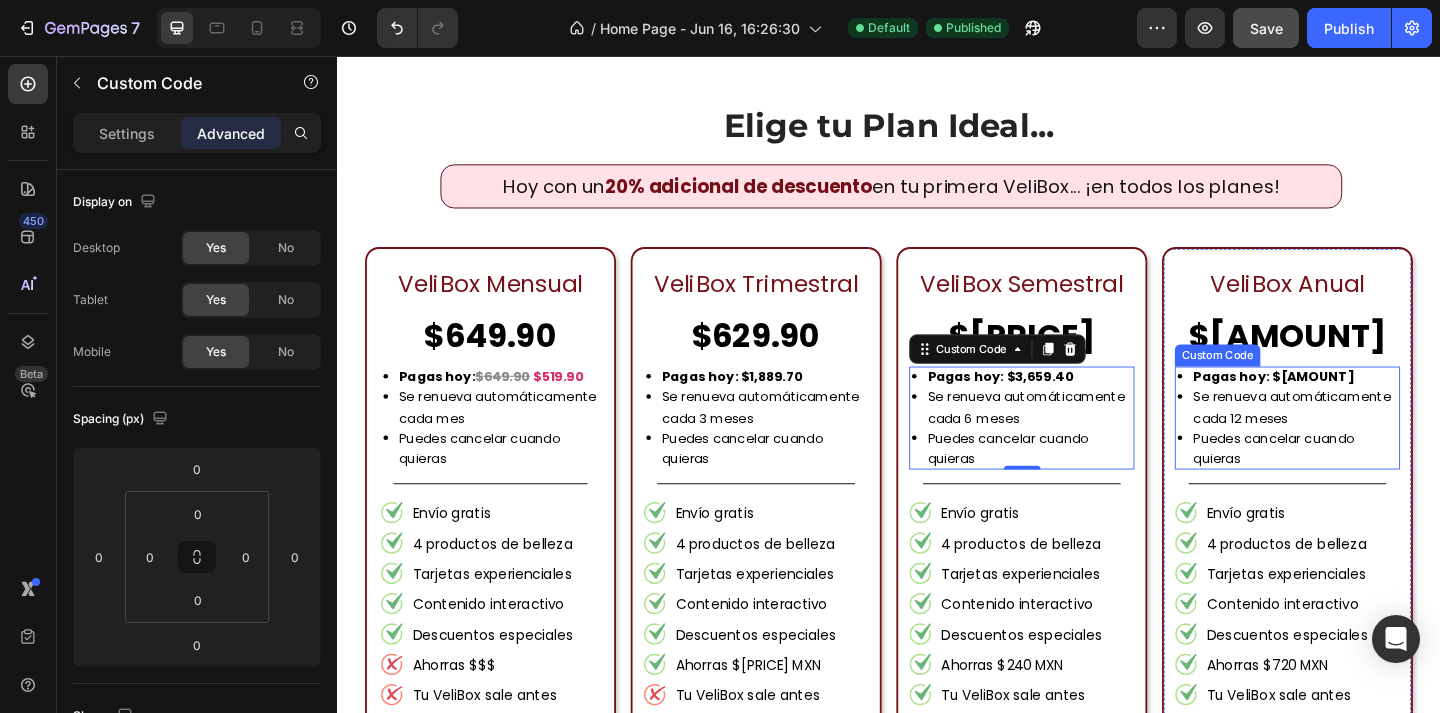 click on "Se renueva automáticamente cada 12 meses" at bounding box center [1380, 438] 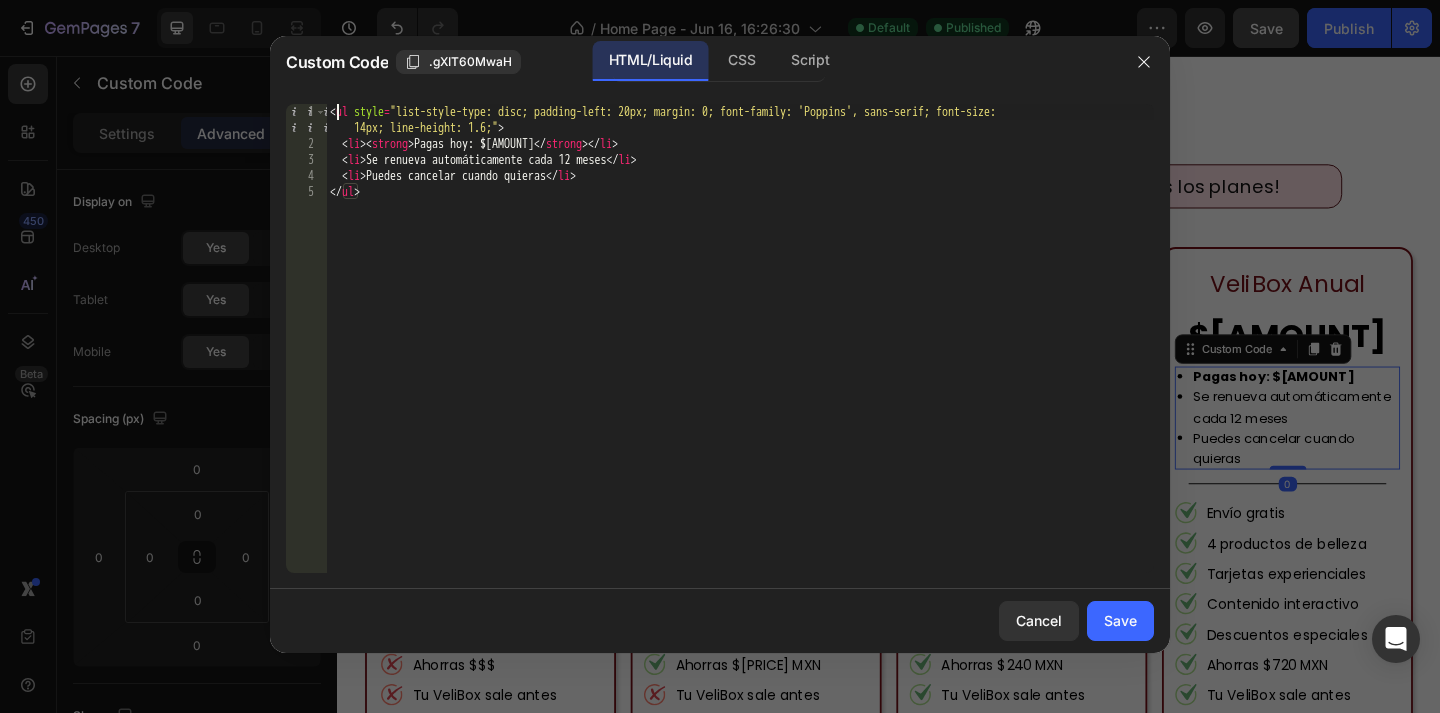 drag, startPoint x: 336, startPoint y: 111, endPoint x: 421, endPoint y: 227, distance: 143.8089 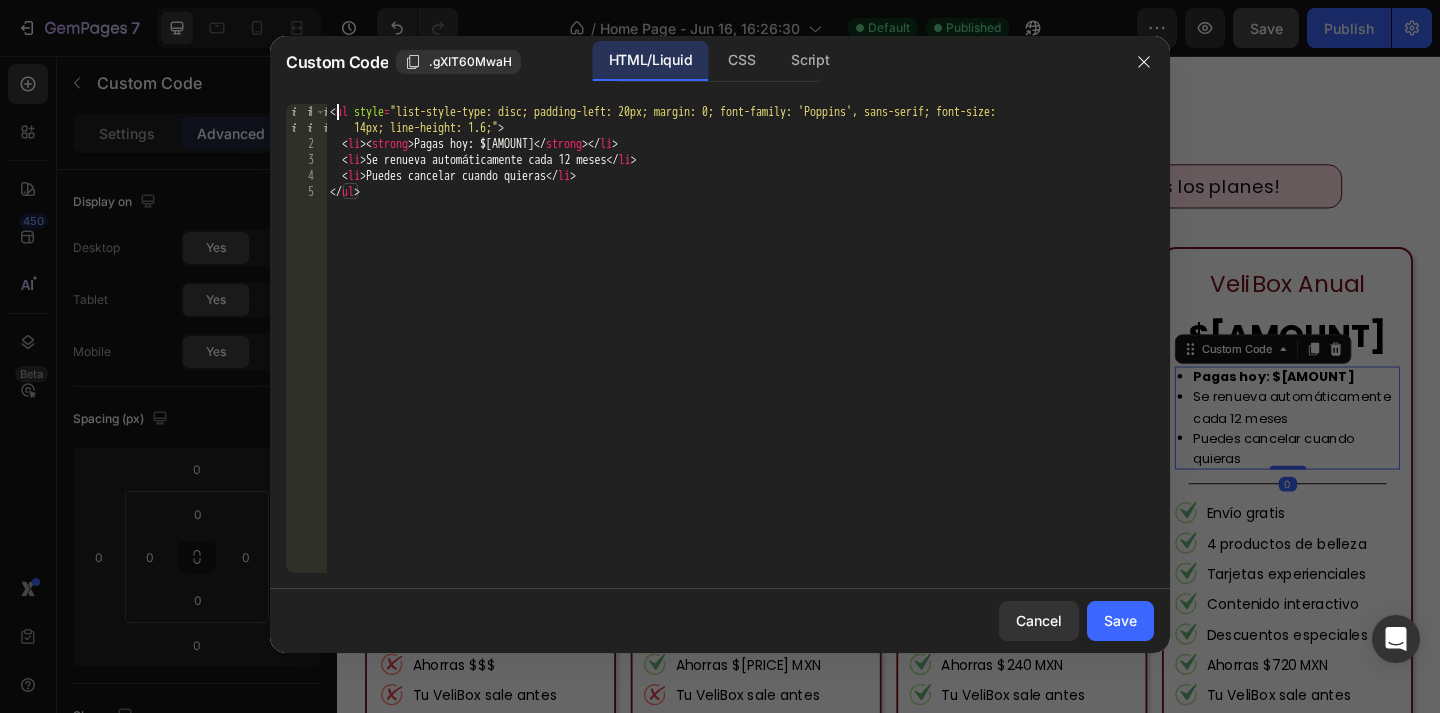 click on "< ul   style = "list-style-type: disc; padding-left: 20px; margin: 0; font-family: 'Poppins', sans-serif; font-size:       14px; line-height: 1.6;" >    < li > < strong > Pagas hoy: $7,078.80 </ strong > </ li >    < li > Se renueva automáticamente cada 12 meses </ li >    < li > Puedes cancelar cuando quieras </ li > </ ul >" at bounding box center [740, 362] 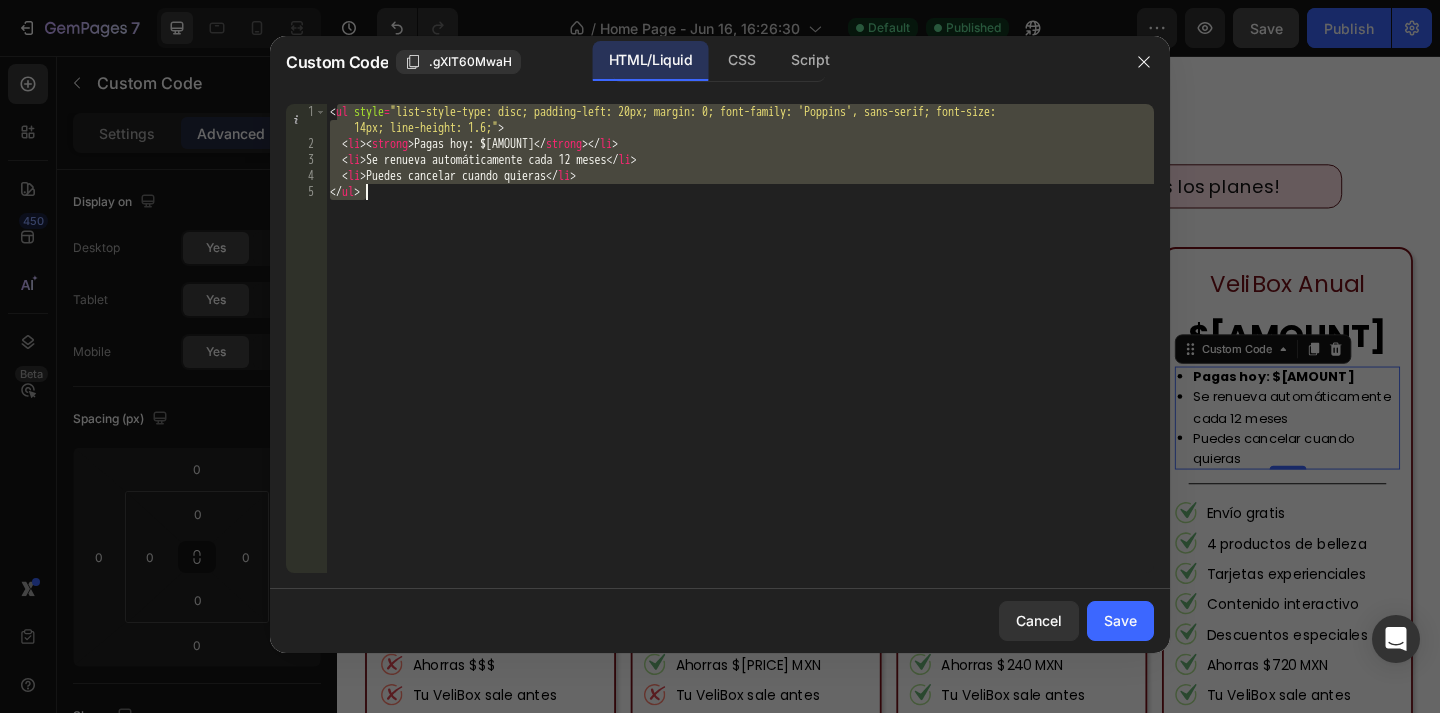 click on "< ul   style = "list-style-type: disc; padding-left: 20px; margin: 0; font-family: 'Poppins', sans-serif; font-size:       14px; line-height: 1.6;" >    < li > < strong > Pagas hoy: $7,078.80 </ strong > </ li >    < li > Se renueva automáticamente cada 12 meses </ li >    < li > Puedes cancelar cuando quieras </ li > </ ul >" at bounding box center (740, 362) 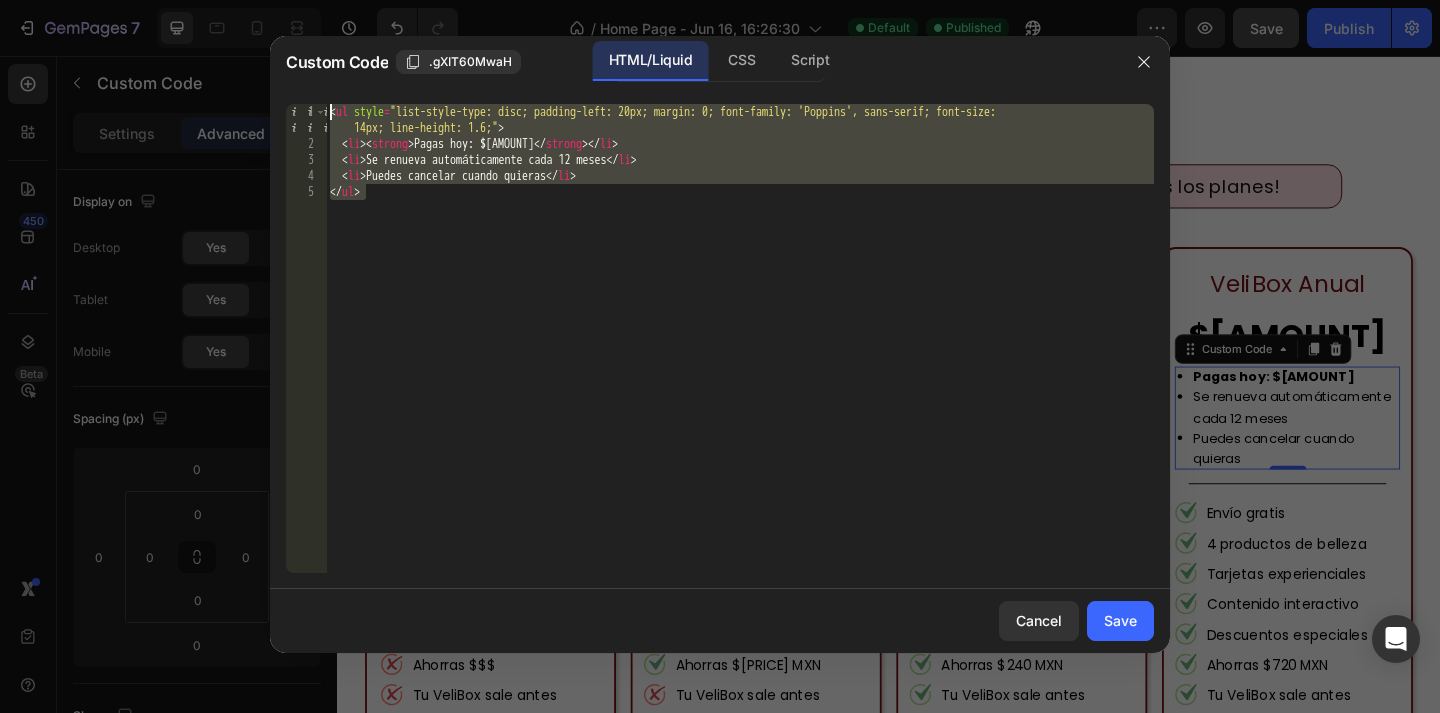 drag, startPoint x: 403, startPoint y: 200, endPoint x: 303, endPoint y: 70, distance: 164.01219 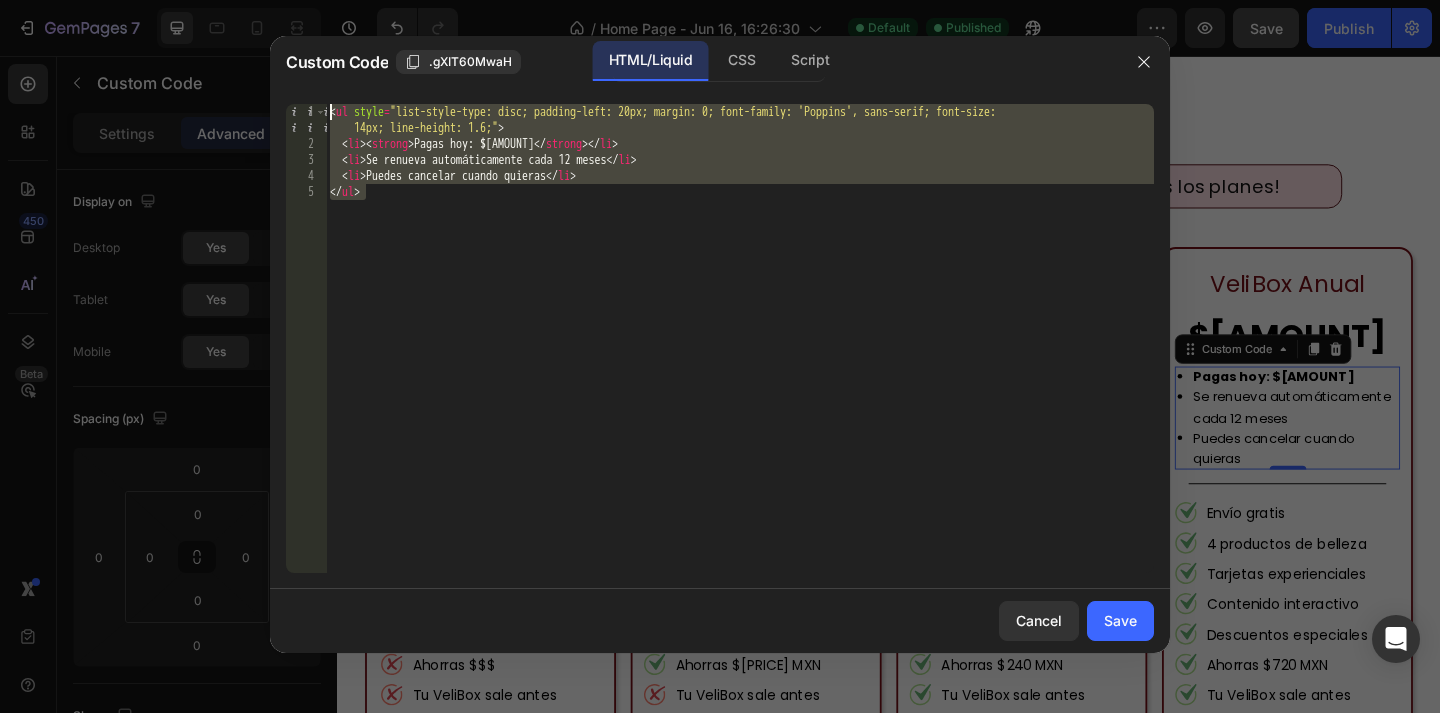 click on "Custom Code .gXIT60MwaH HTML/Liquid CSS Script <li>Se renueva automáticamente cada 12 meses</li> 1 2 3 4 5 < ul   style = "list-style-type: disc; padding-left: 20px; margin: 0; font-family: 'Poppins', sans-serif; font-size:       14px; line-height: 1.6;" >    < li > < strong > Pagas hoy: $7,078.80 </ strong > </ li >    < li > Se renueva automáticamente cada 12 meses </ li >    < li > Puedes cancelar cuando quieras </ li > </ ul >     הההההההההההההההההההההההההההההההההההההההההההההההההההההההההההההההההההההההההההההההההההההההההההההההההההההההההההההההההההההההההההההההההההההההההההההההההההההההההההההההההההההההההההההההההההההההההההההההההההההההההההההההההההההההההההההההההההההההההההההההההההההההההההההההה Cancel Save" at bounding box center [720, 344] 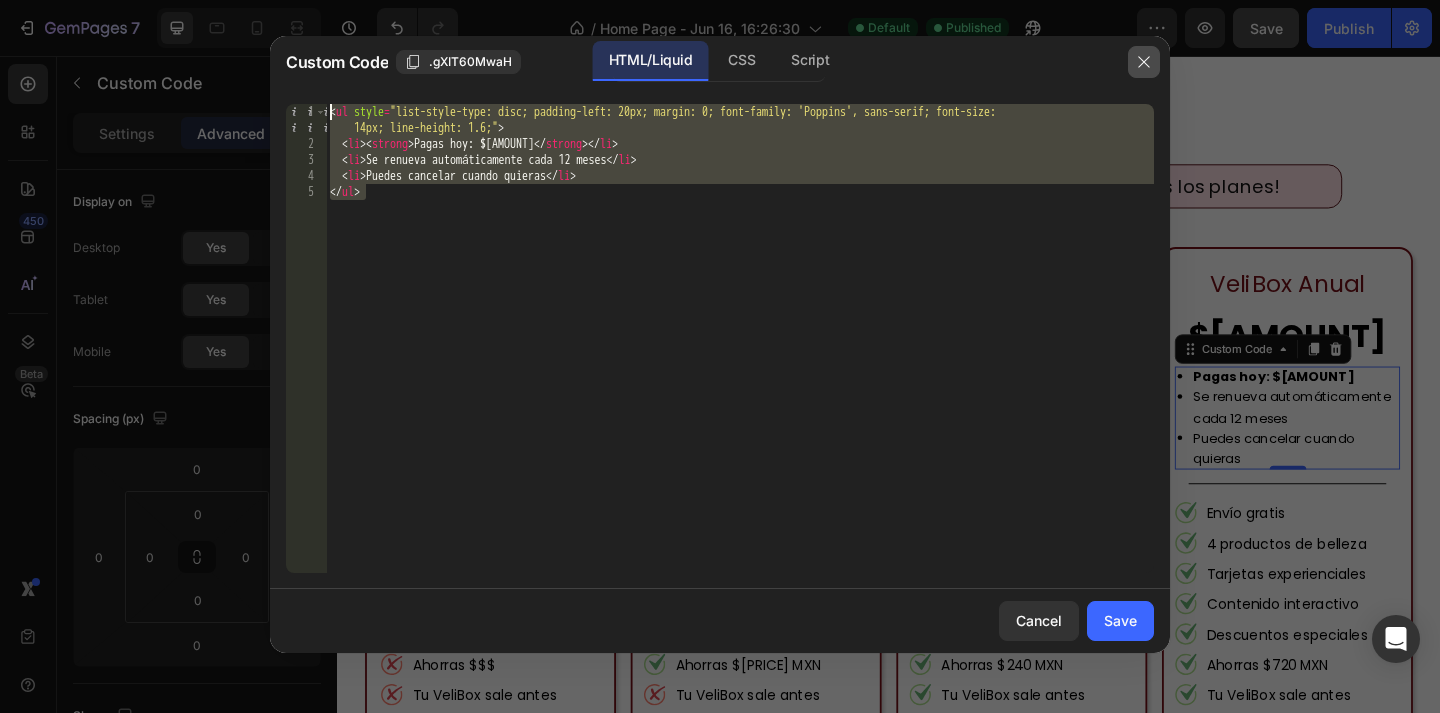 click 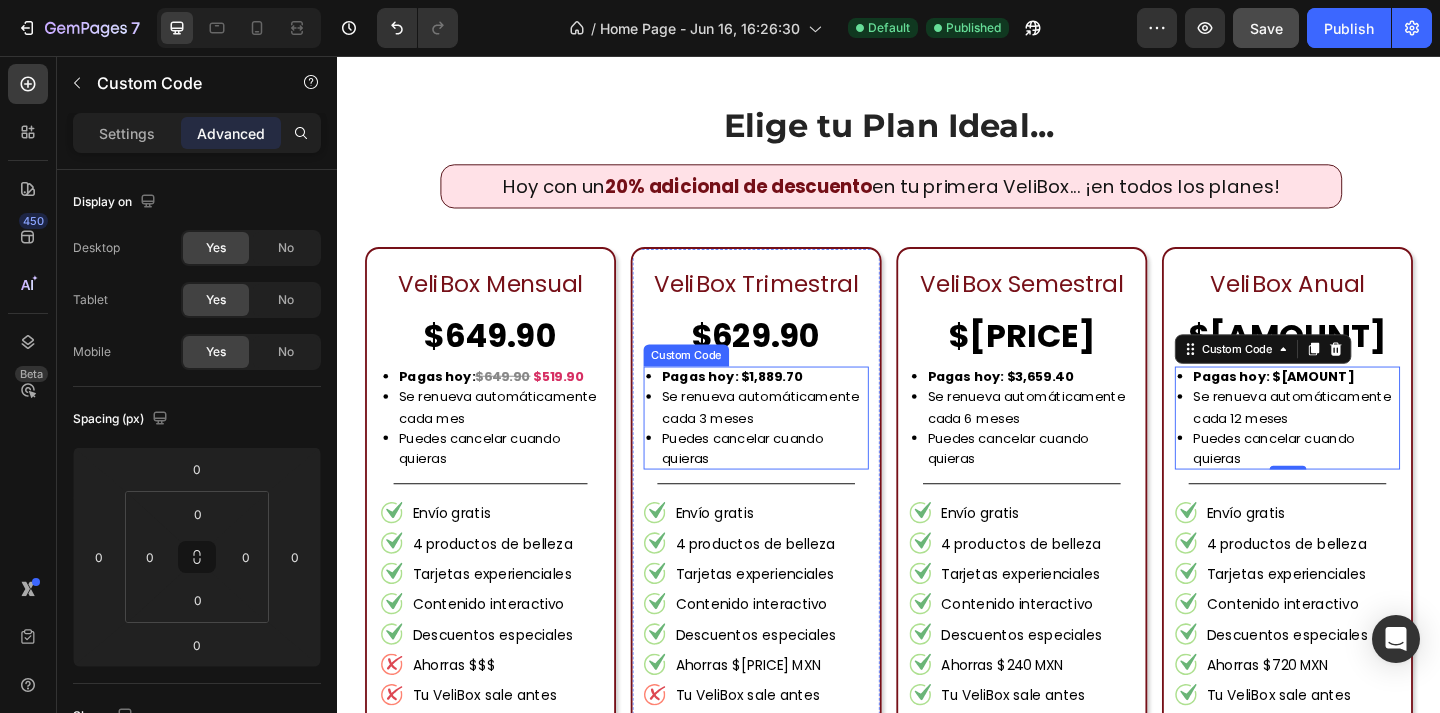 click on "Se renueva automáticamente cada 3 meses" at bounding box center [802, 438] 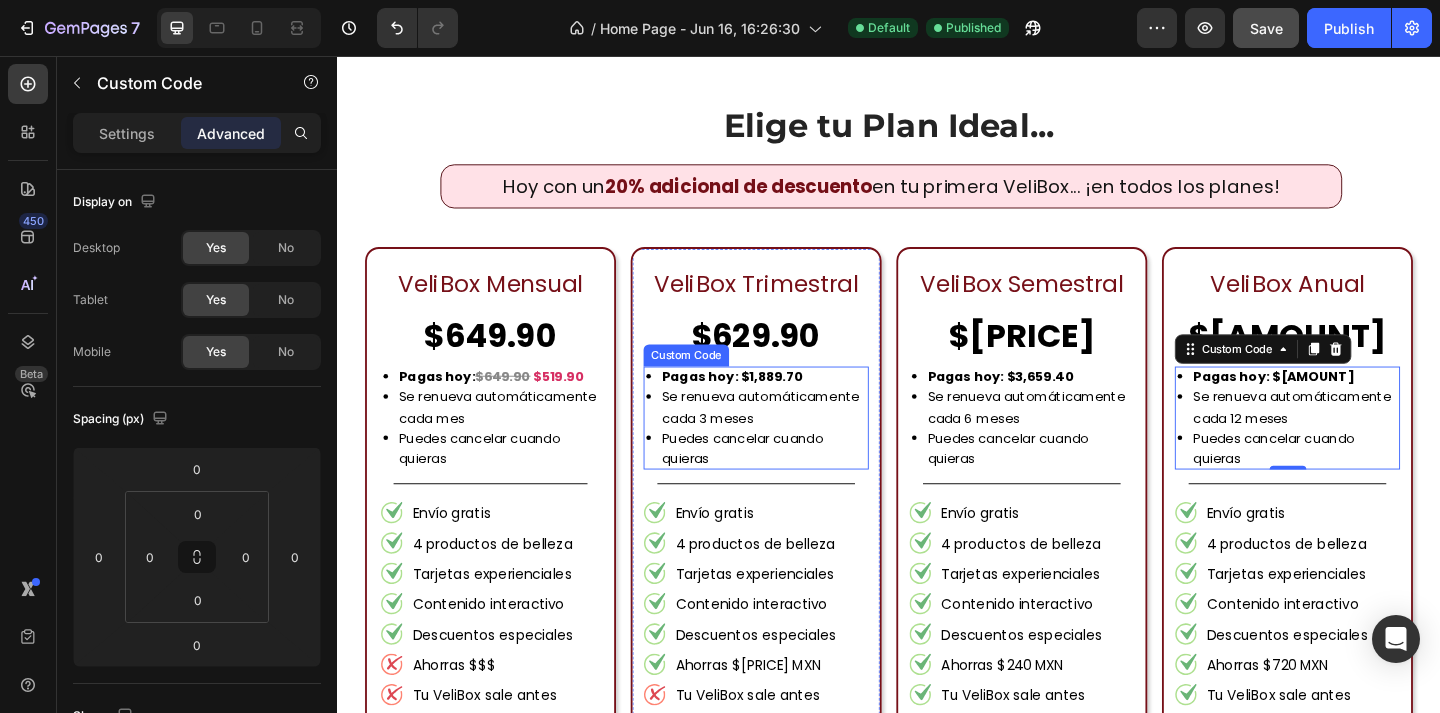 click on "Se renueva automáticamente cada 3 meses" at bounding box center (802, 438) 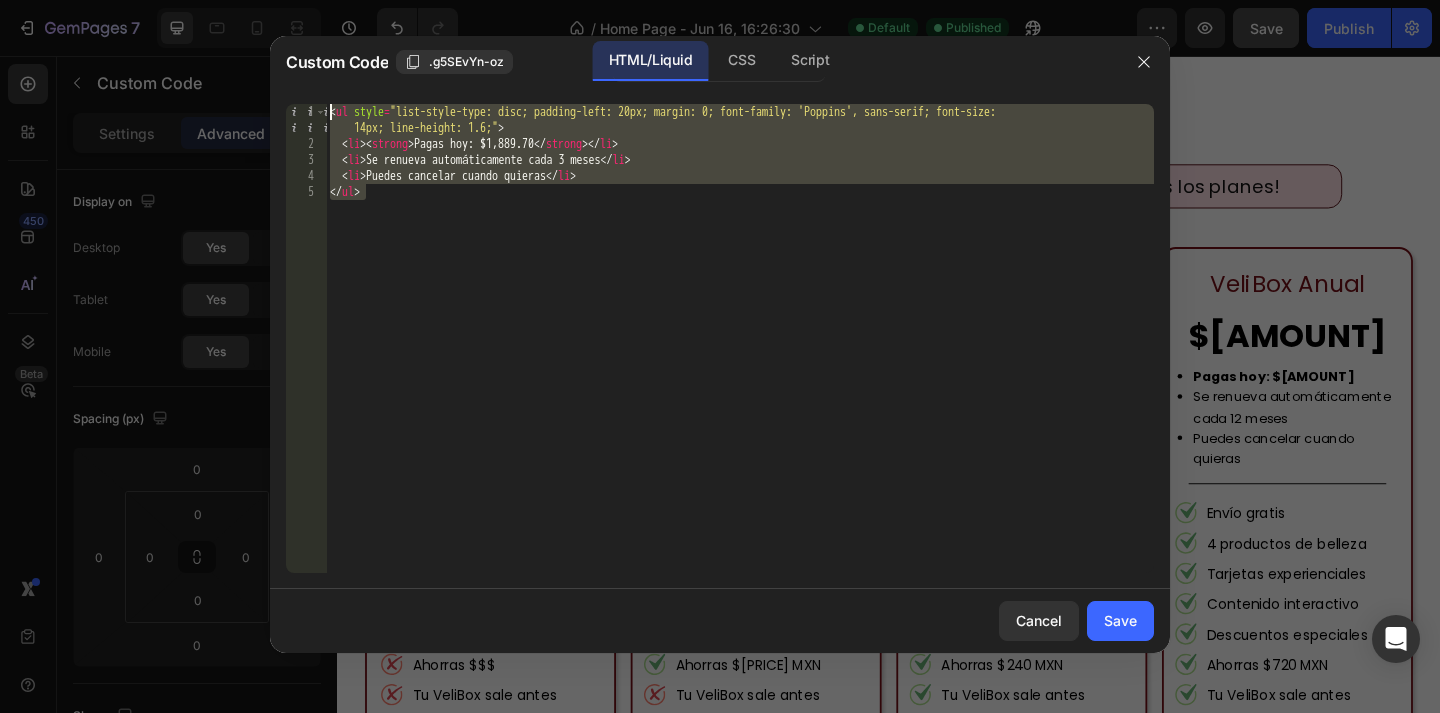 drag, startPoint x: 482, startPoint y: 212, endPoint x: 308, endPoint y: 84, distance: 216.00926 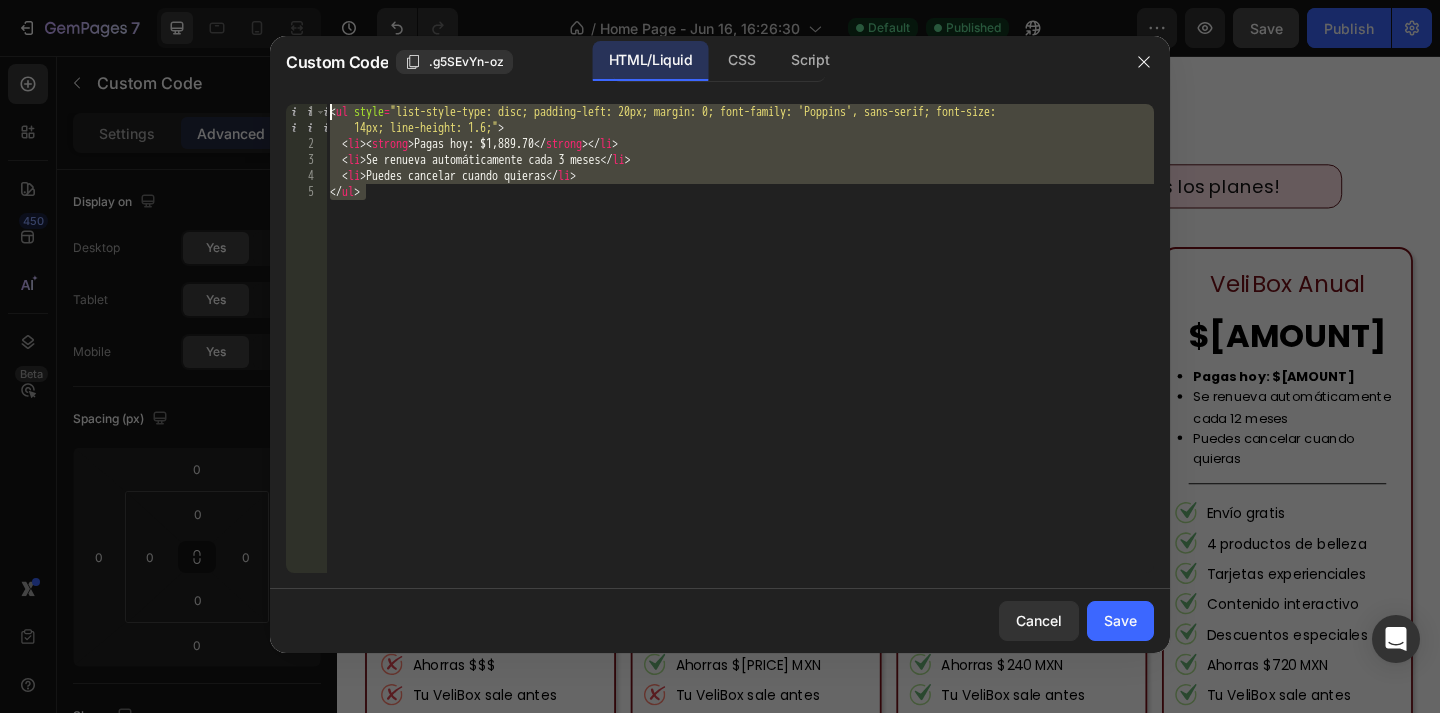 click on "Custom Code .g5SEvYn-oz HTML/Liquid CSS Script </ul> 1 2 3 4 5 < ul   style = "list-style-type: disc; padding-left: 20px; margin: 0; font-family: 'Poppins', sans-serif; font-size:       14px; line-height: 1.6;" >    < li > < strong > Pagas hoy: $1,889.70 </ strong > </ li >    < li > Se renueva automáticamente cada 3 meses </ li >    < li > Puedes cancelar cuando quieras </ li > </ ul >     הההההההההההההההההההההההההההההההההההההההההההההההההההההההההההההההההההההההההההההההההההההההההההההההההההההההההההההההההההההההההההההההההההההההההההההההההההההההההההההההההההההההההההההההההההההההההההההההההההההההההההההההההההההההההההההההההההההההההההההההההההההההההההההההה Cancel Save" at bounding box center [720, 344] 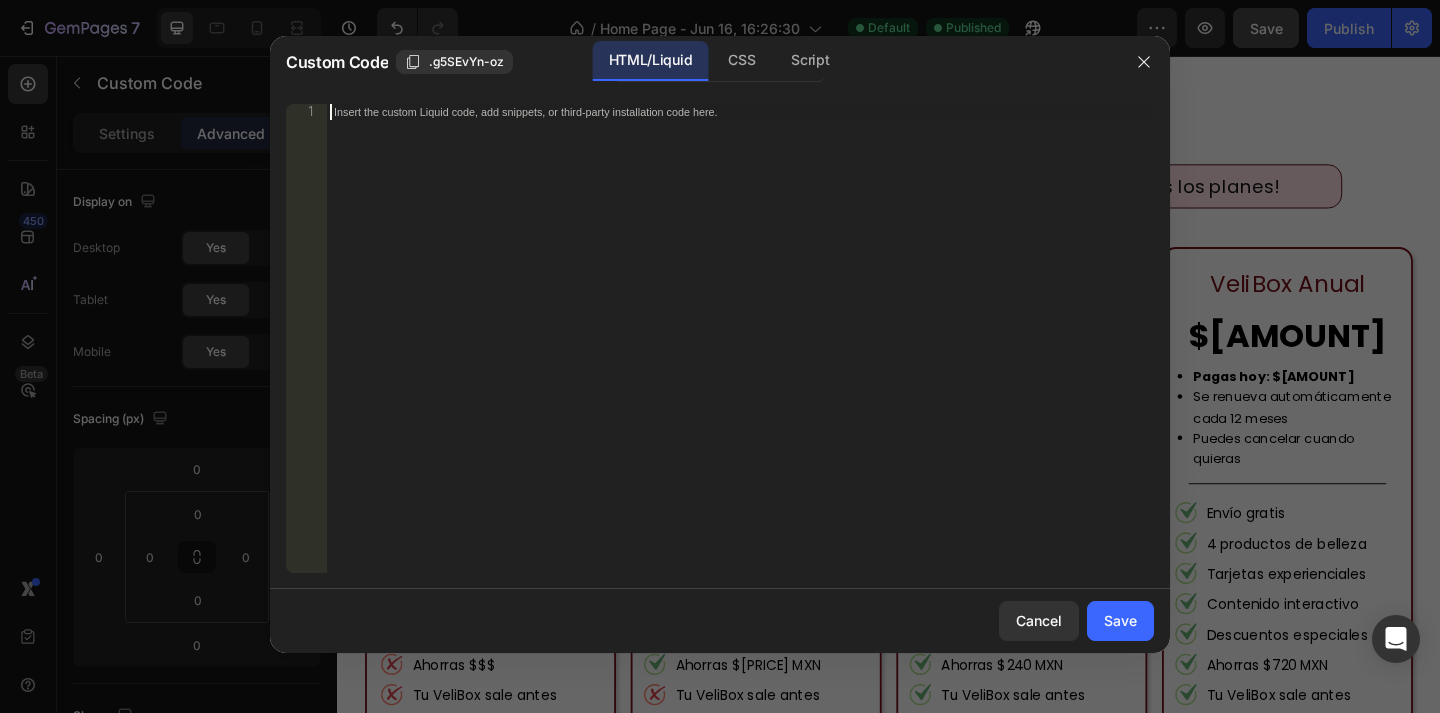 paste on "</ul>" 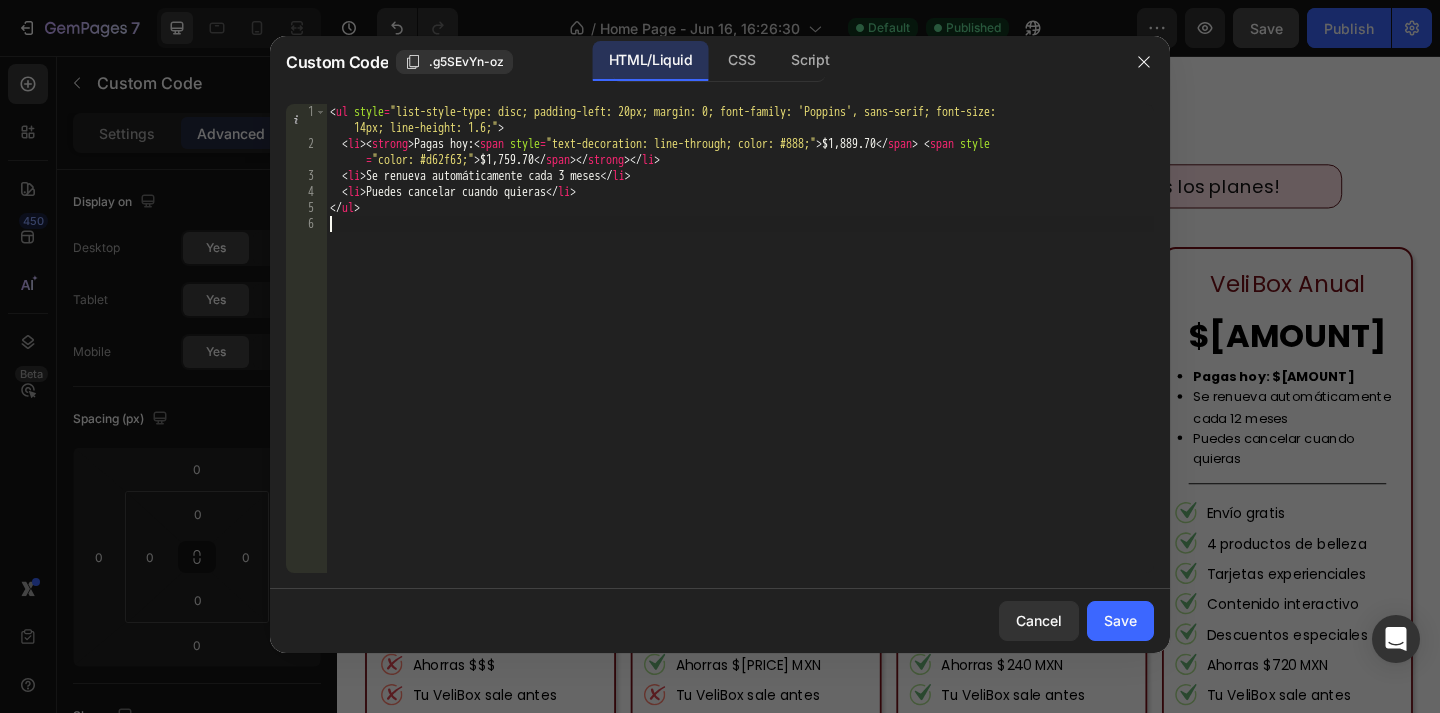type on "</ul>" 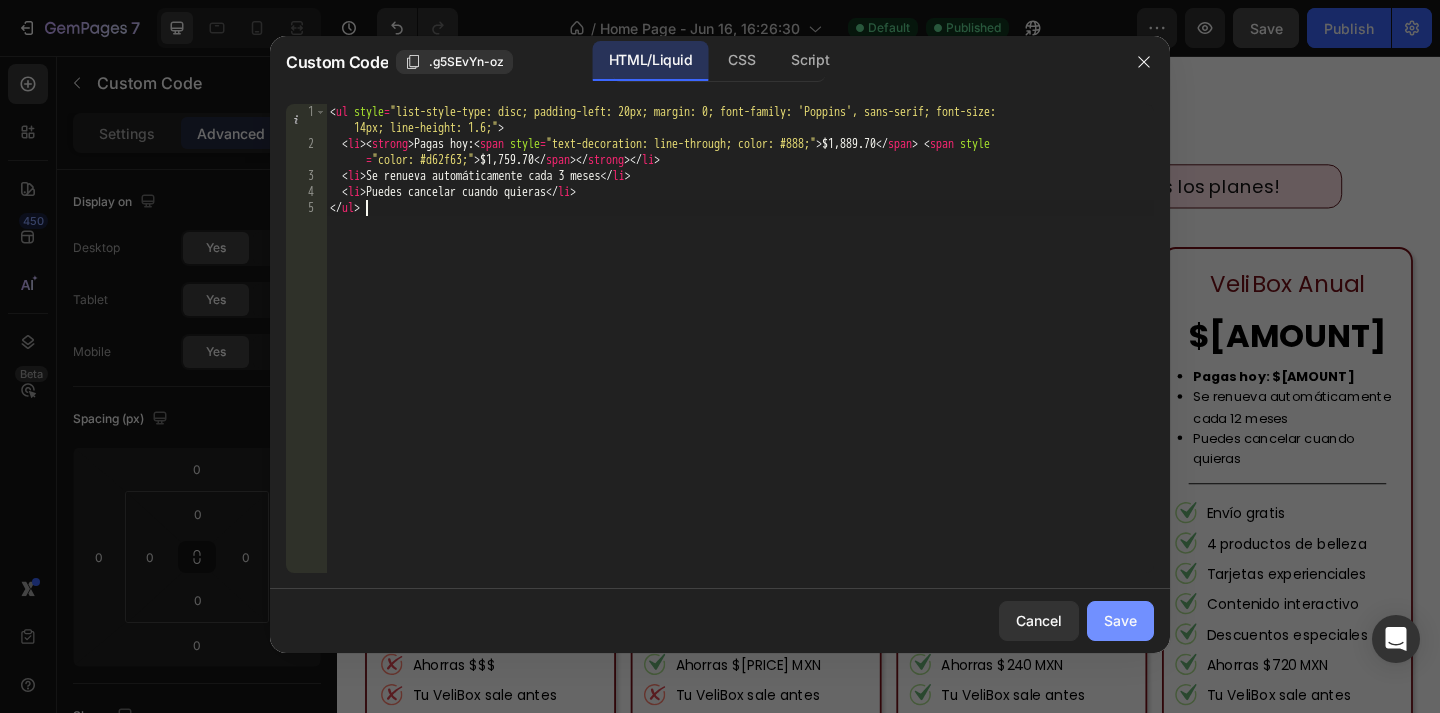 click on "Save" 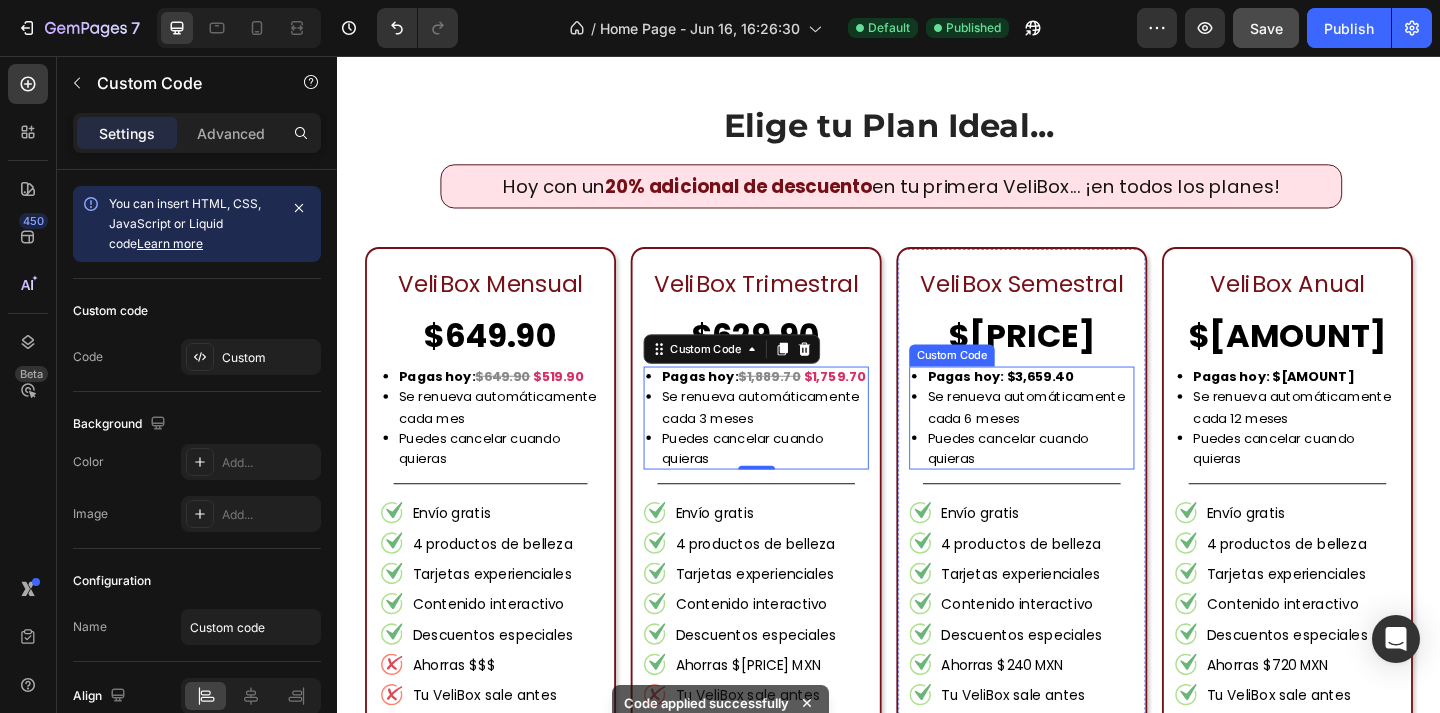 click on "Puedes cancelar cuando quieras" at bounding box center [1091, 483] 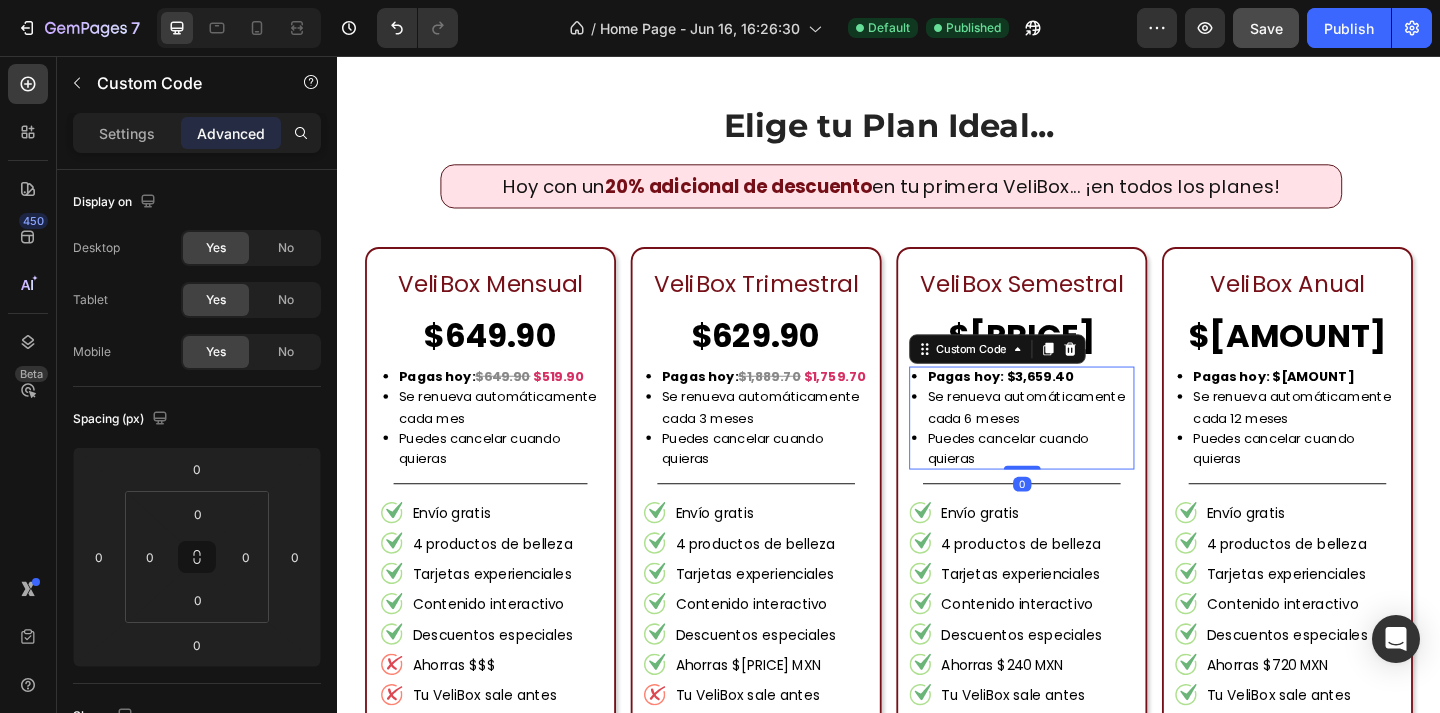 click on "Puedes cancelar cuando quieras" at bounding box center (1091, 483) 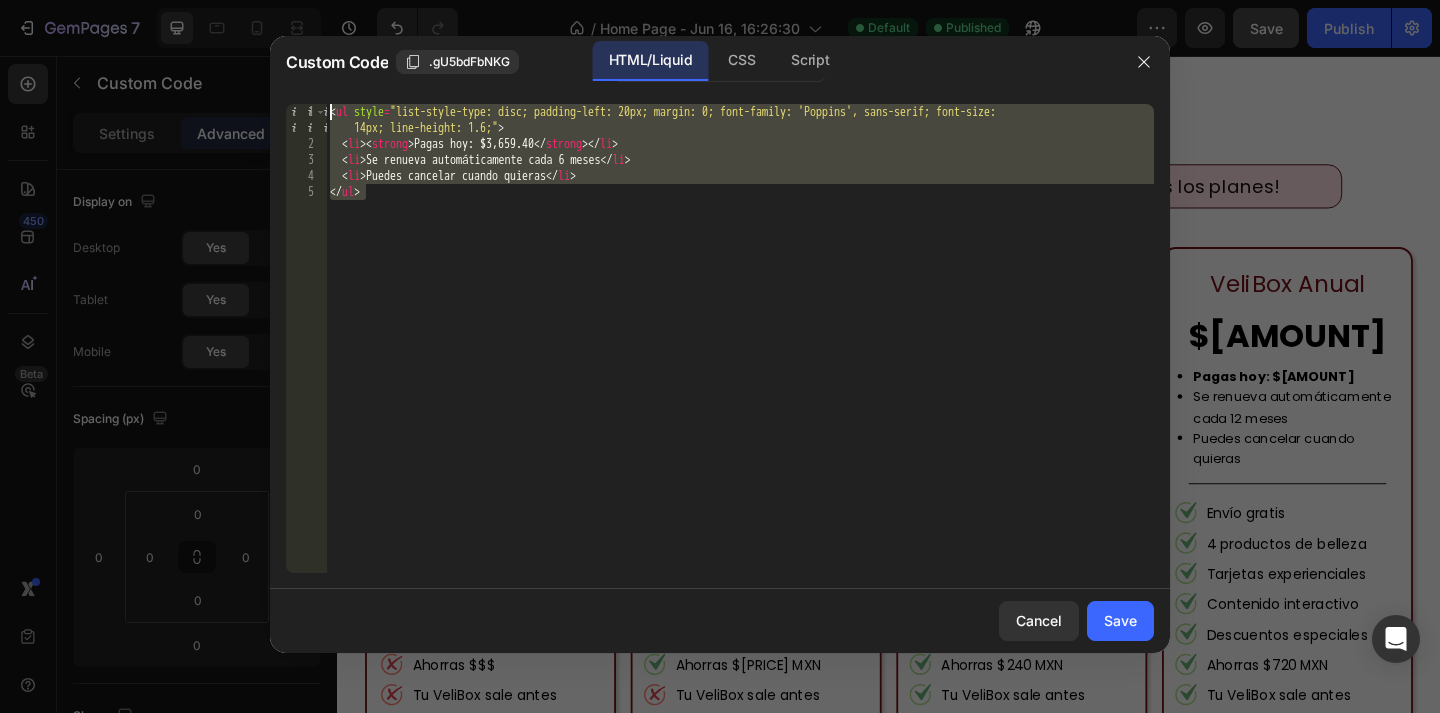drag, startPoint x: 536, startPoint y: 253, endPoint x: 298, endPoint y: 50, distance: 312.81464 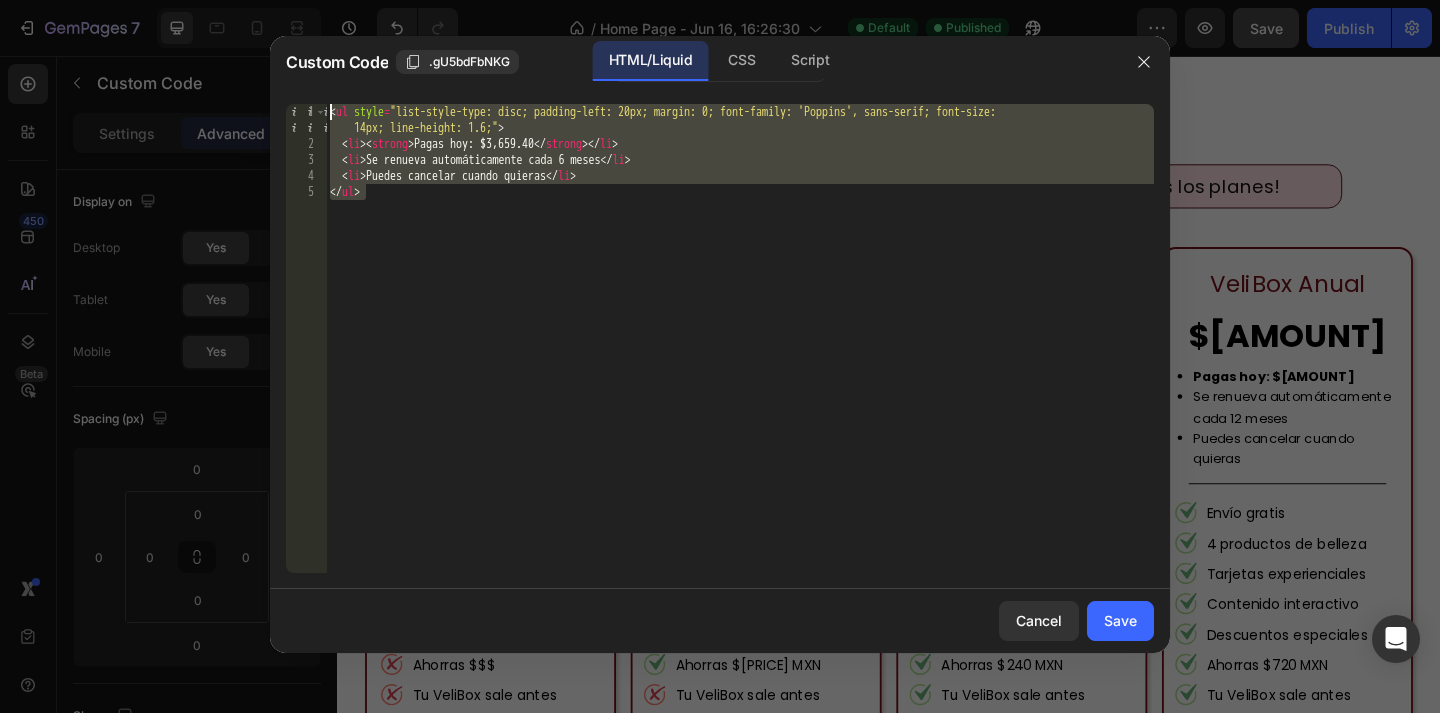click on "Custom Code .gU5bdFbNKG HTML/Liquid CSS Script </ul> 1 2 3 4 5 < ul   style = "list-style-type: disc; padding-left: 20px; margin: 0; font-family: 'Poppins', sans-serif; font-size:       14px; line-height: 1.6;" >    < li > < strong > Pagas hoy: $3,659.40 </ strong > </ li >    < li > Se renueva automáticamente cada 6 meses </ li >    < li > Puedes cancelar cuando quieras </ li > </ ul >     הההההההההההההההההההההההההההההההההההההההההההההההההההההההההההההההההההההההההההההההההההההההההההההההההההההההההההההההההההההההההההההההההההההההההההההההההההההההההההההההההההההההההההההההההההההההההההההההההההההההההההההההההההההההההההההההההההההההההההההההההההההההההההההההה Cancel Save" at bounding box center (720, 344) 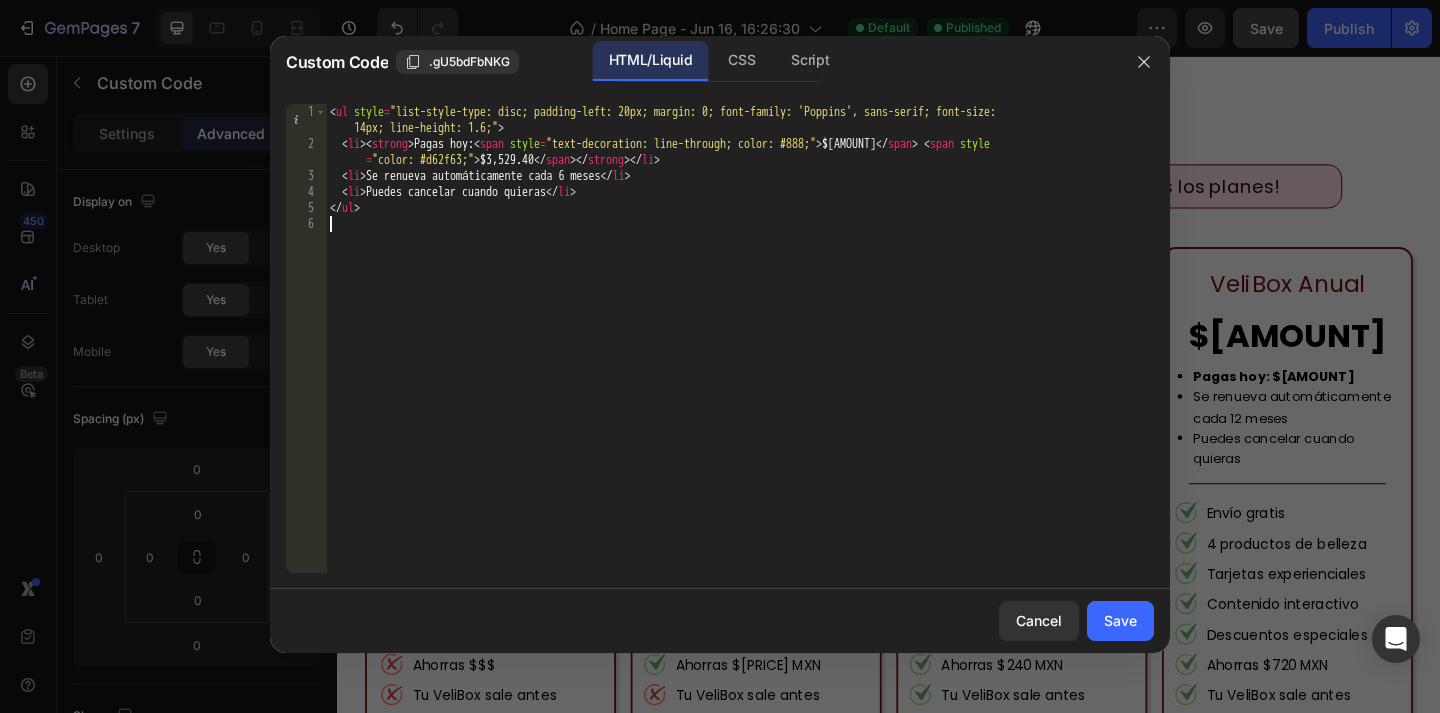 type on "</ul>" 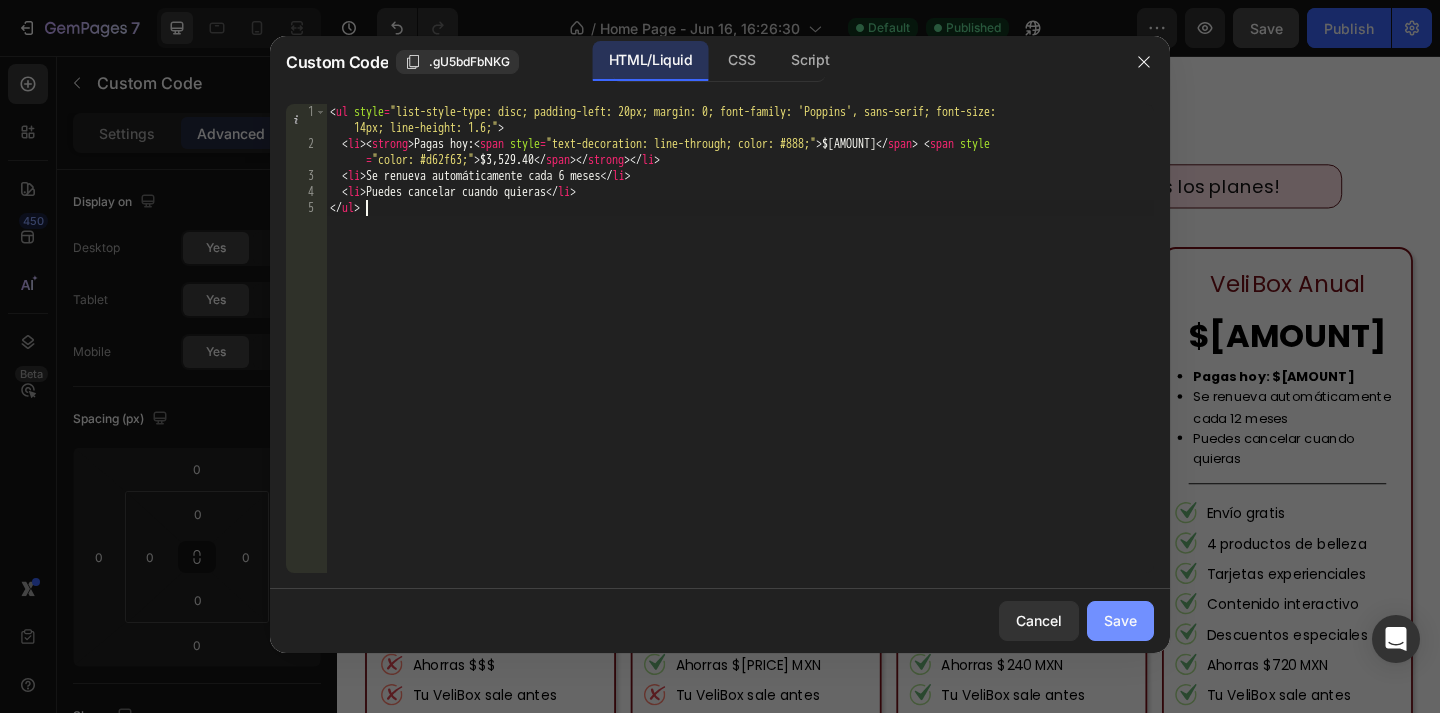 click on "Save" at bounding box center (1120, 620) 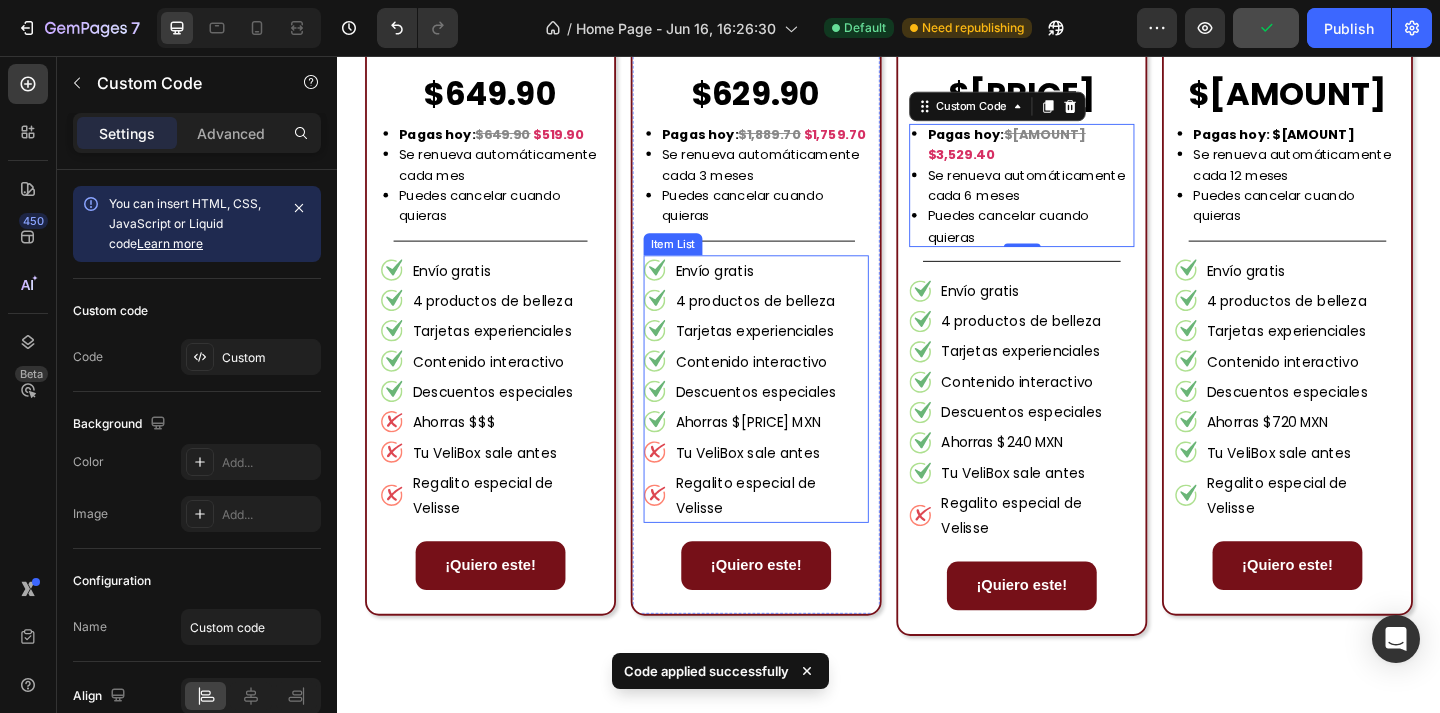 scroll, scrollTop: 1974, scrollLeft: 0, axis: vertical 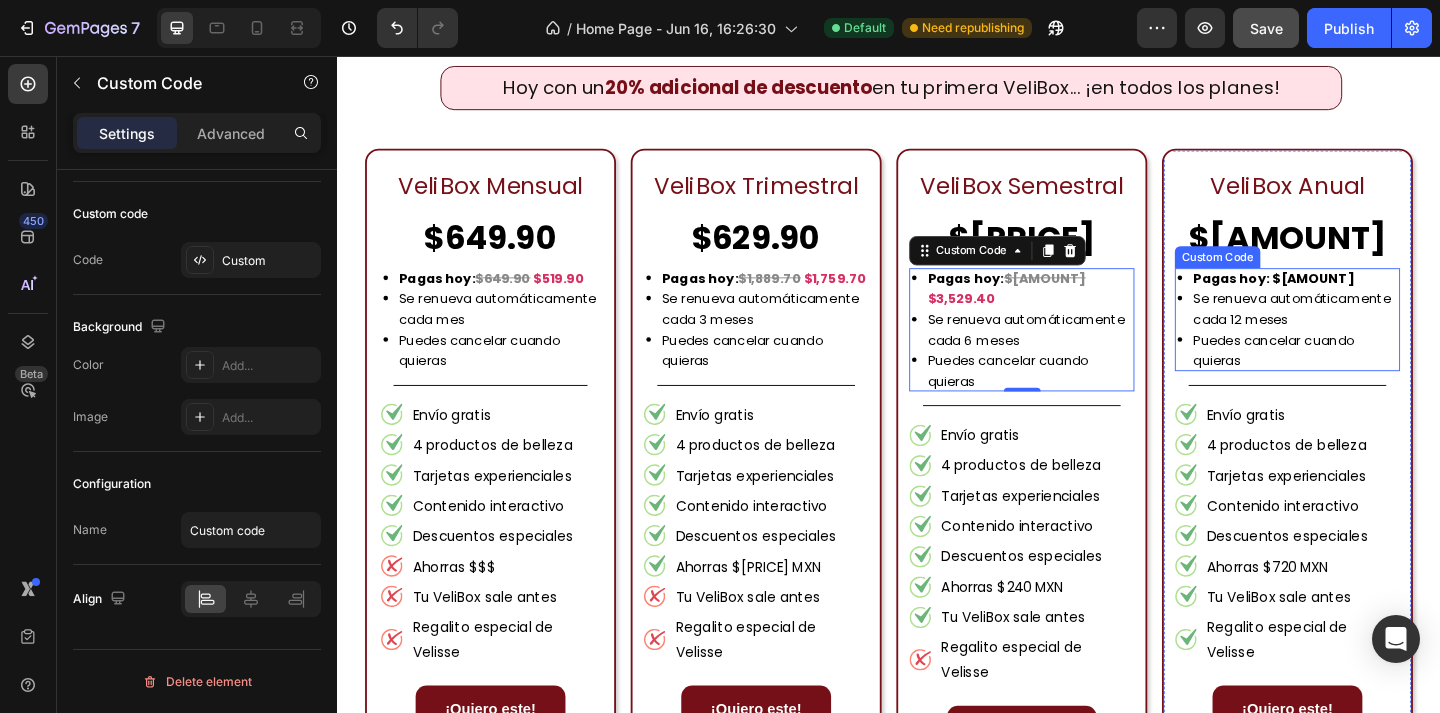 click on "Se renueva automáticamente cada 12 meses" at bounding box center (1380, 331) 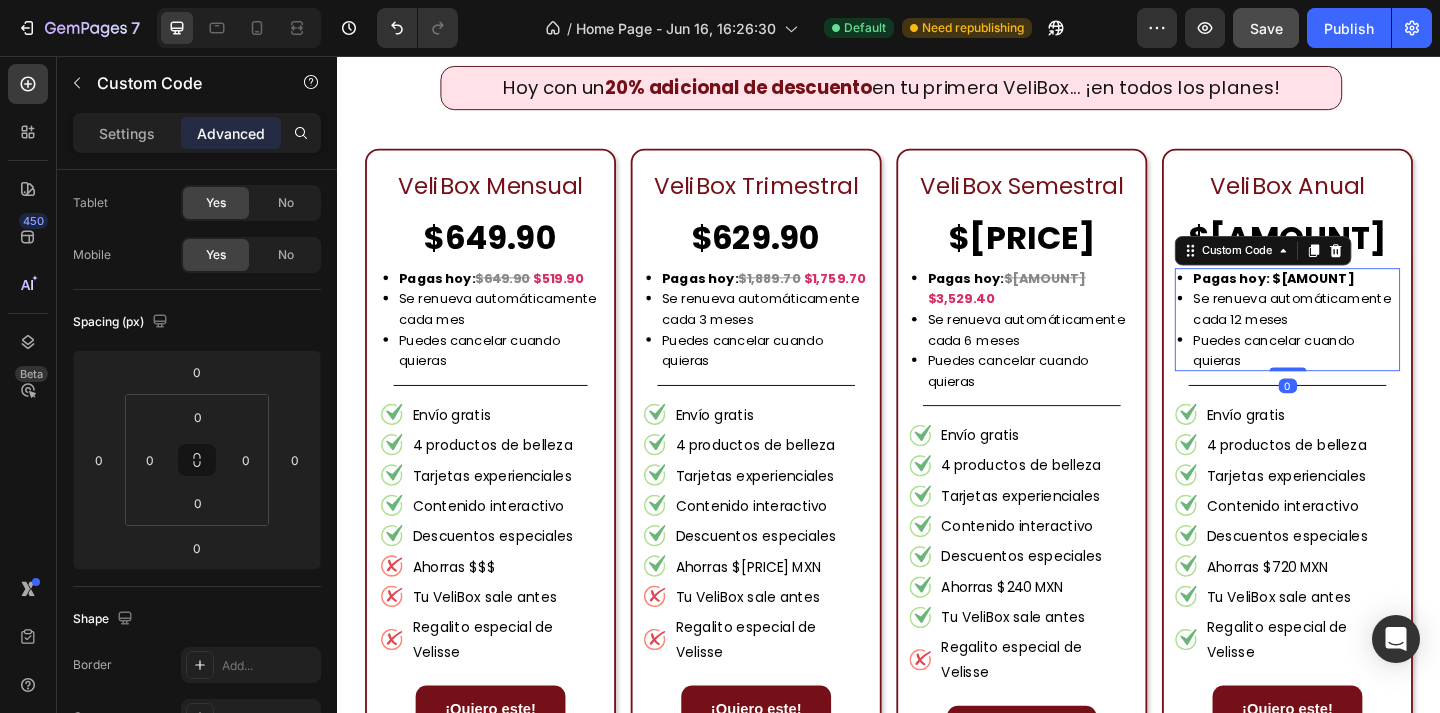 click on "Se renueva automáticamente cada 12 meses" at bounding box center [1380, 331] 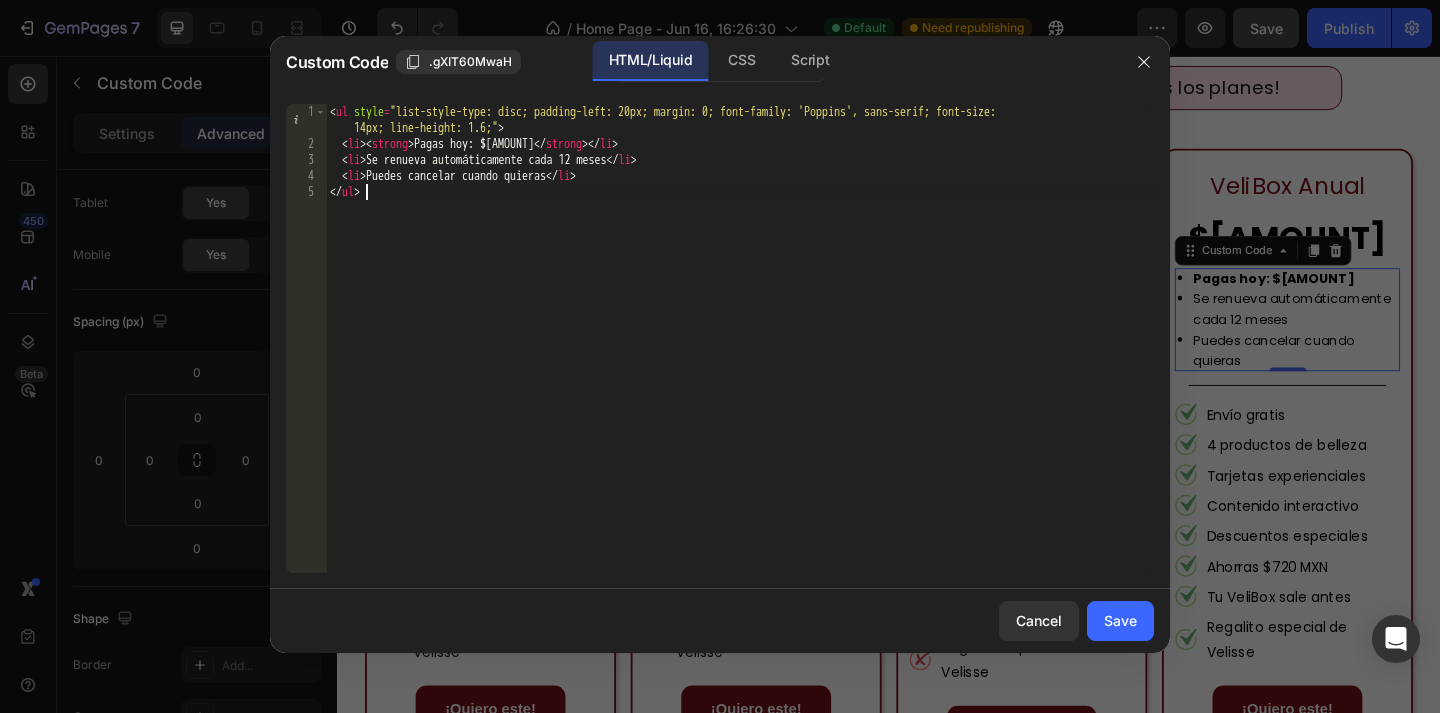 drag, startPoint x: 400, startPoint y: 215, endPoint x: 307, endPoint y: 64, distance: 177.34148 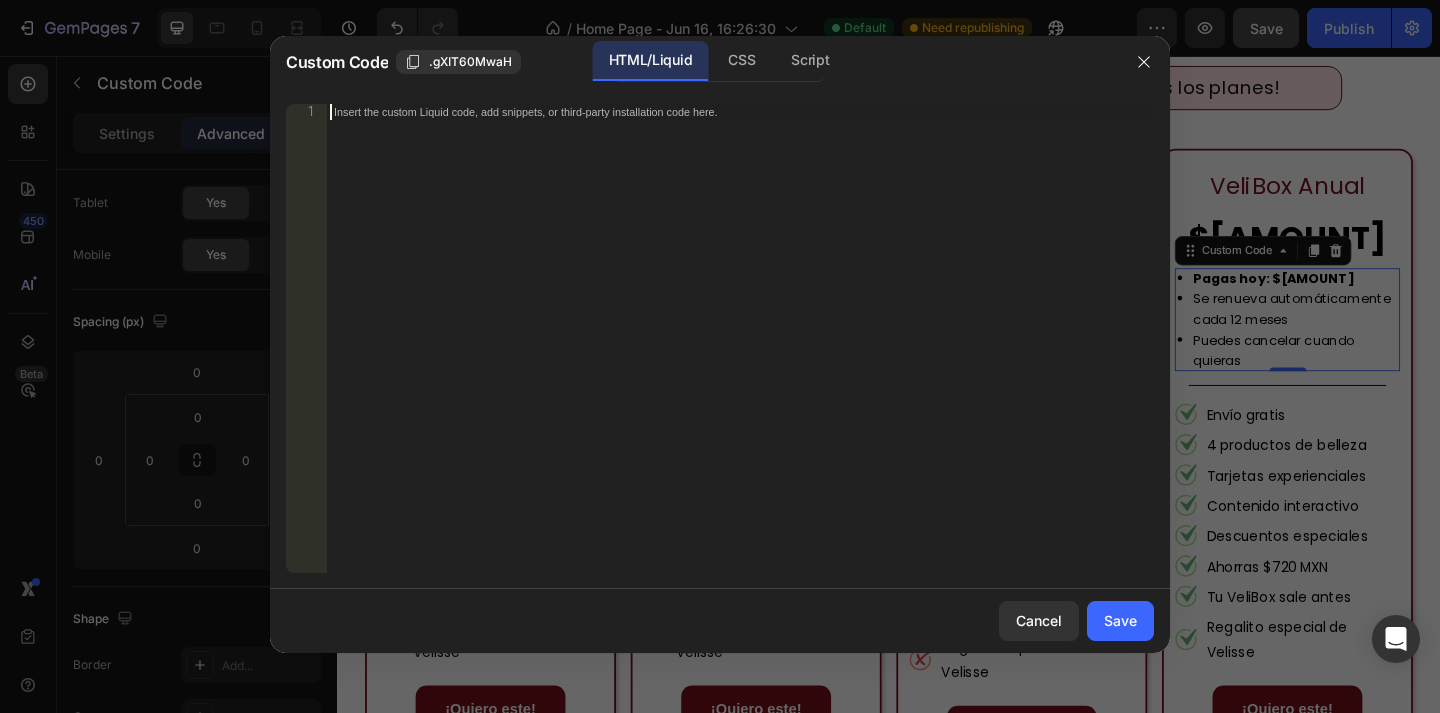 paste on "</ul>" 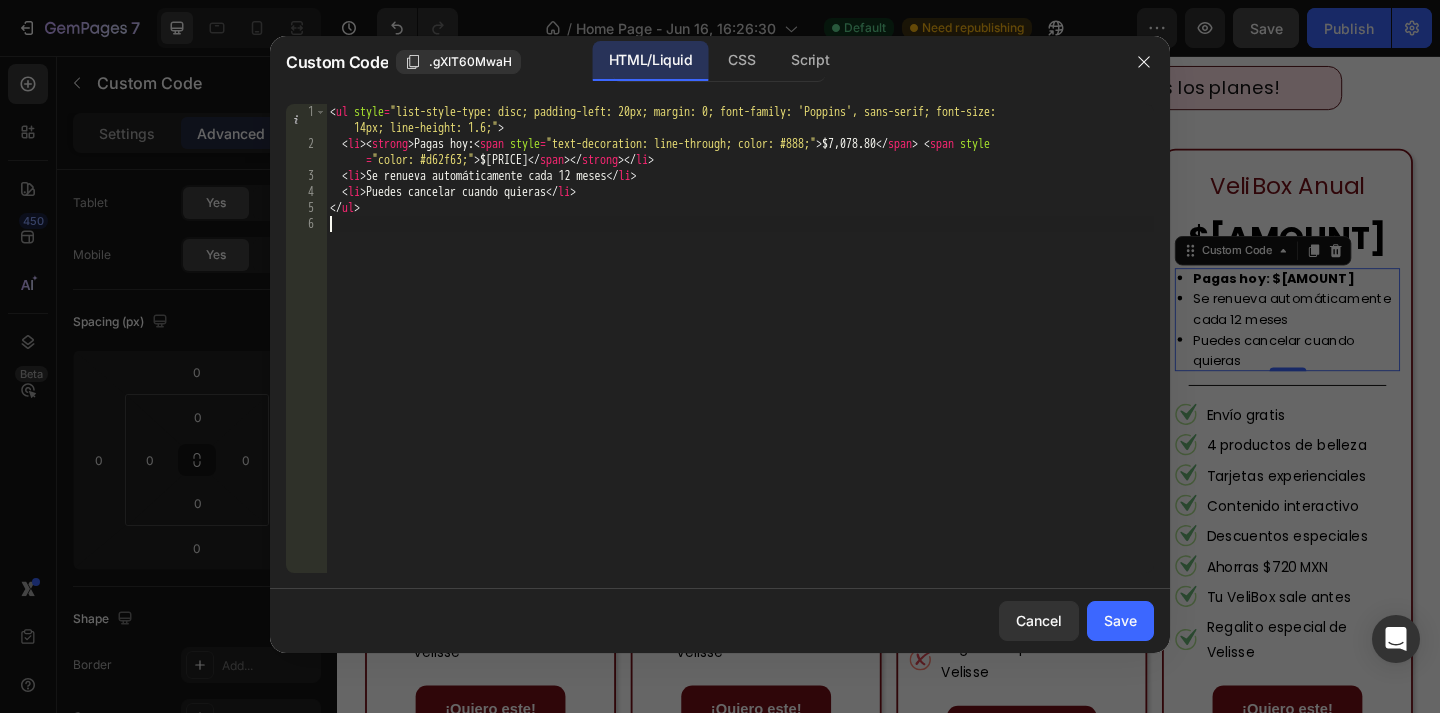 type on "</ul>" 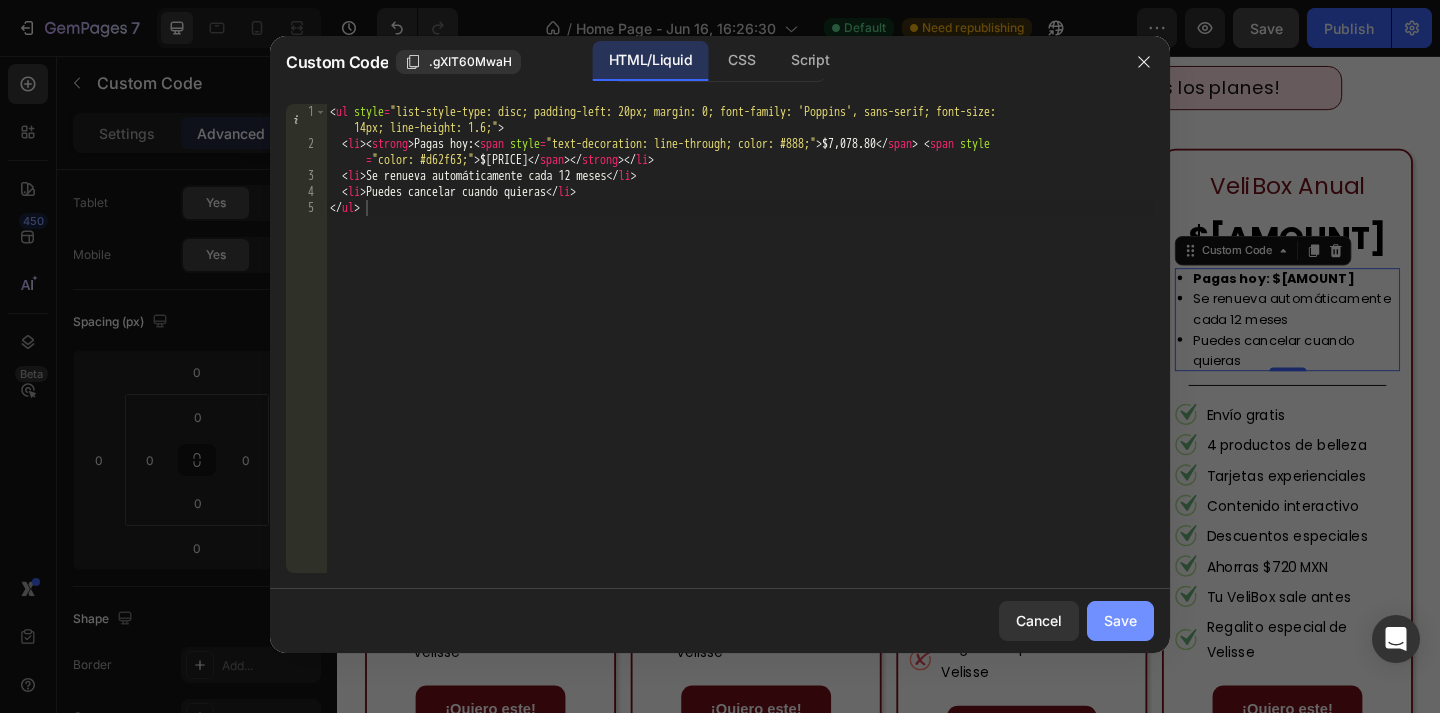 click on "Save" at bounding box center [1120, 620] 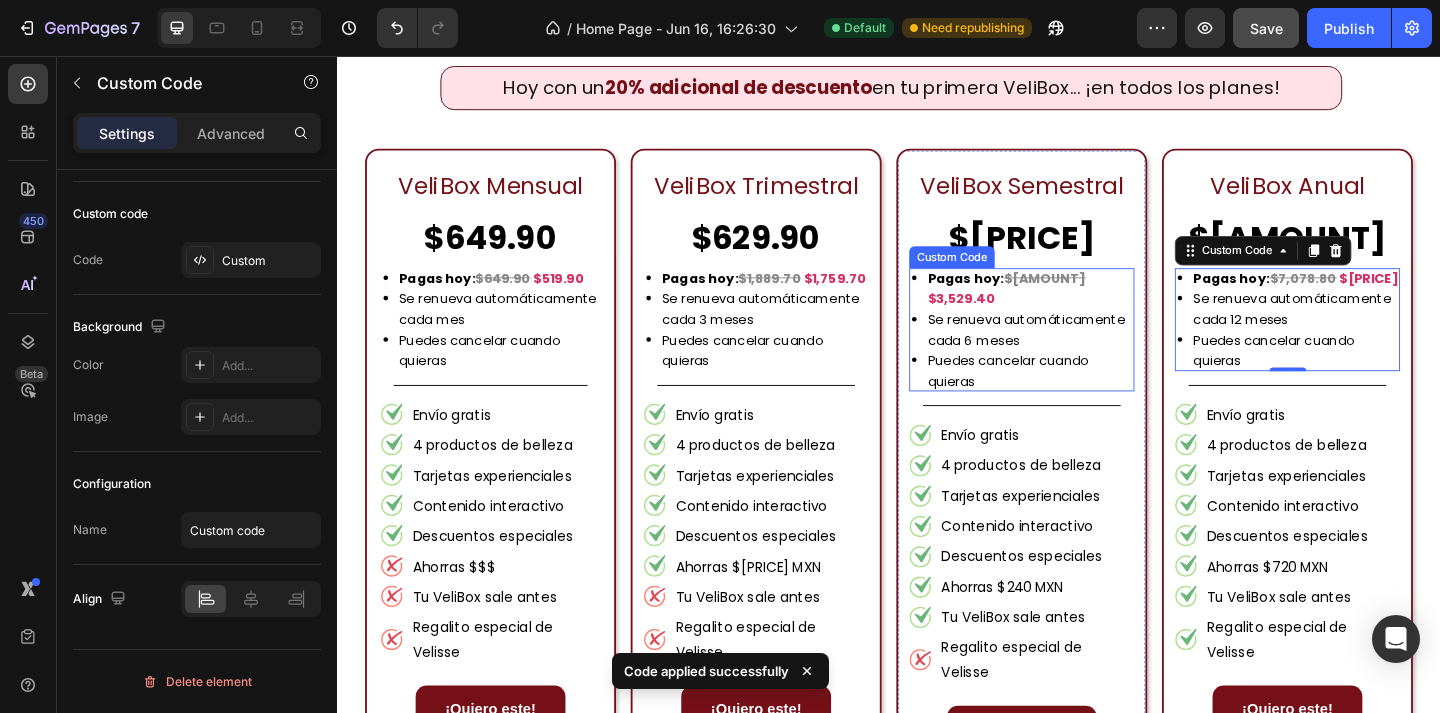 click on "Pagas hoy:  $3,659.40   $3,529.40" at bounding box center [1091, 309] 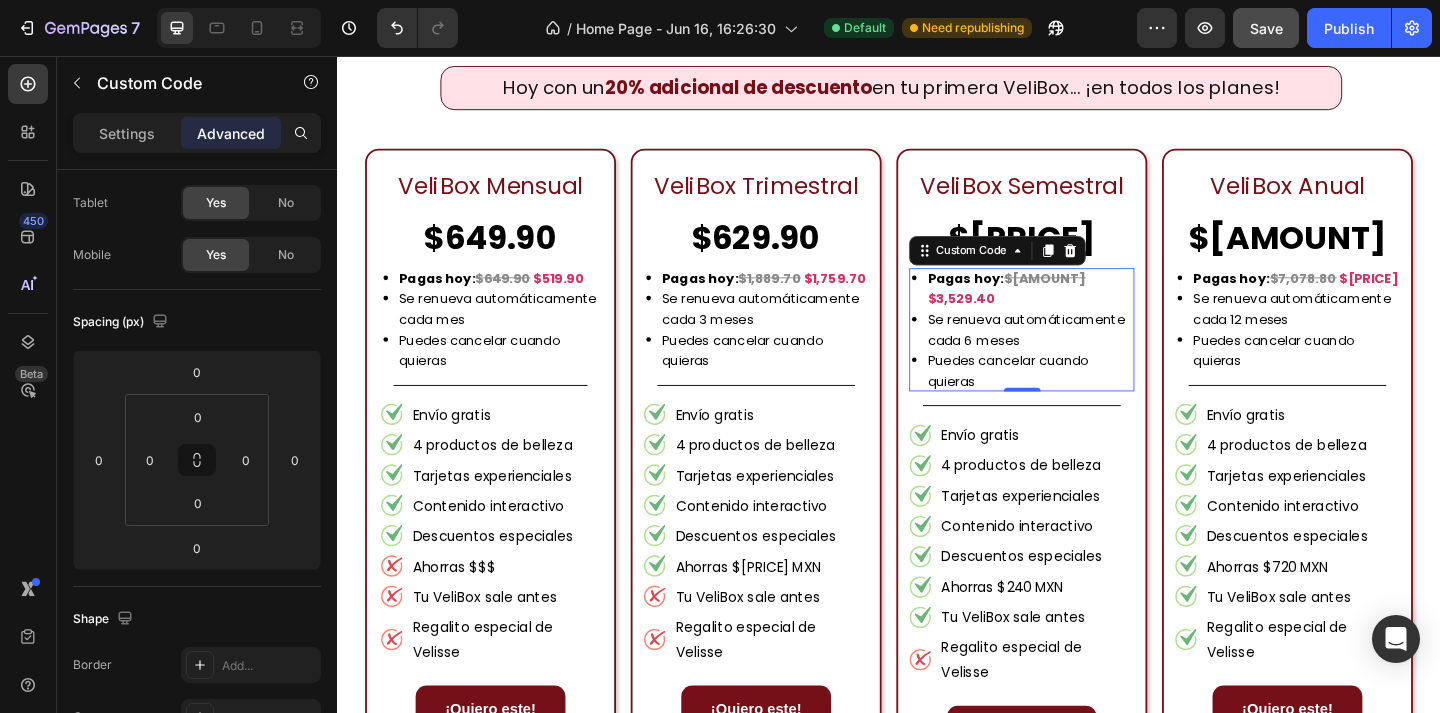 click on "Pagas hoy:  $3,659.40   $3,529.40" at bounding box center (1091, 309) 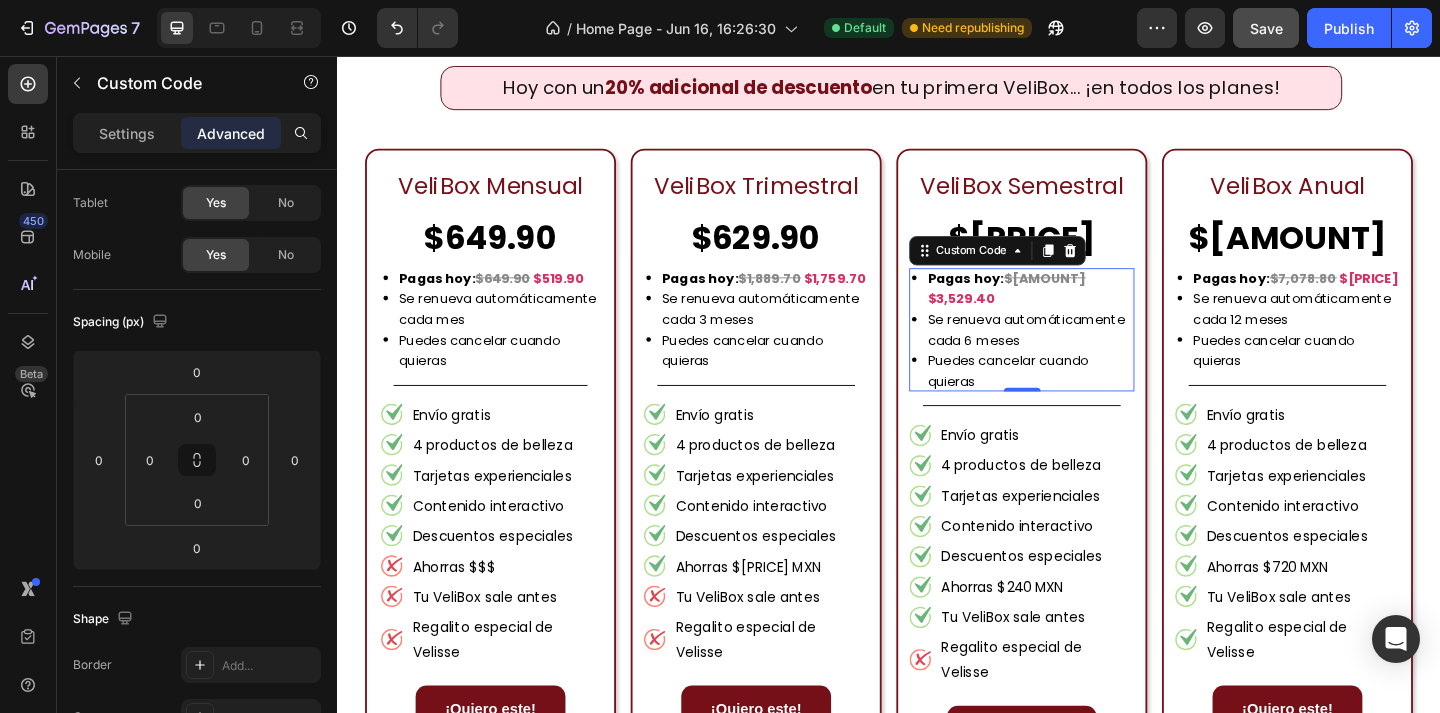 click on "Pagas hoy:  $3,659.40   $3,529.40" at bounding box center [1091, 309] 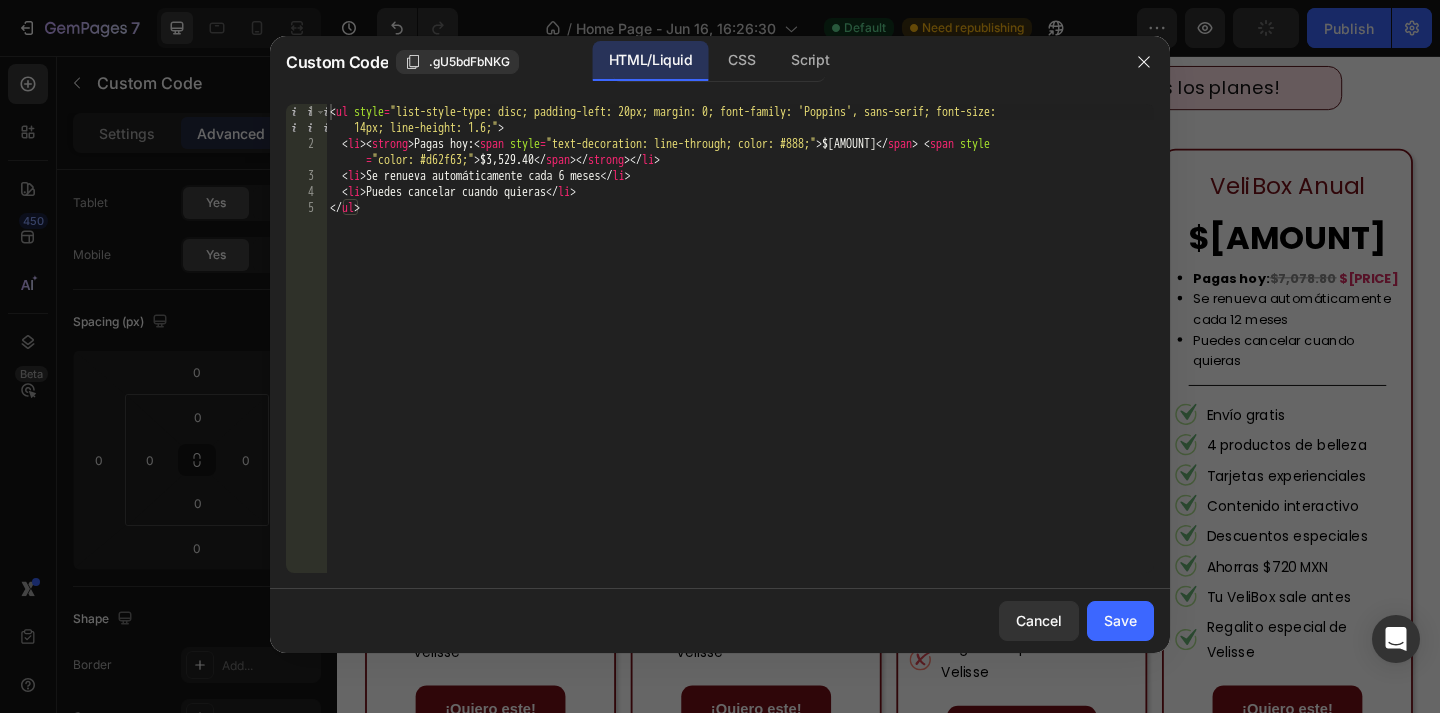 click on "< ul   style = "list-style-type: disc; padding-left: 20px; margin: 0; font-family: 'Poppins', sans-serif; font-size:       14px; line-height: 1.6;" >    < li > < strong > Pagas hoy:  < span   style = "text-decoration: line-through; color: #888;" > $3,659.40 </ span >   < span   style        = "color: #d62f63;" > $3,529.40 </ span > </ strong > </ li >    < li > Se renueva automáticamente cada 6 meses </ li >    < li > Puedes cancelar cuando quieras </ li > </ ul >" at bounding box center [740, 362] 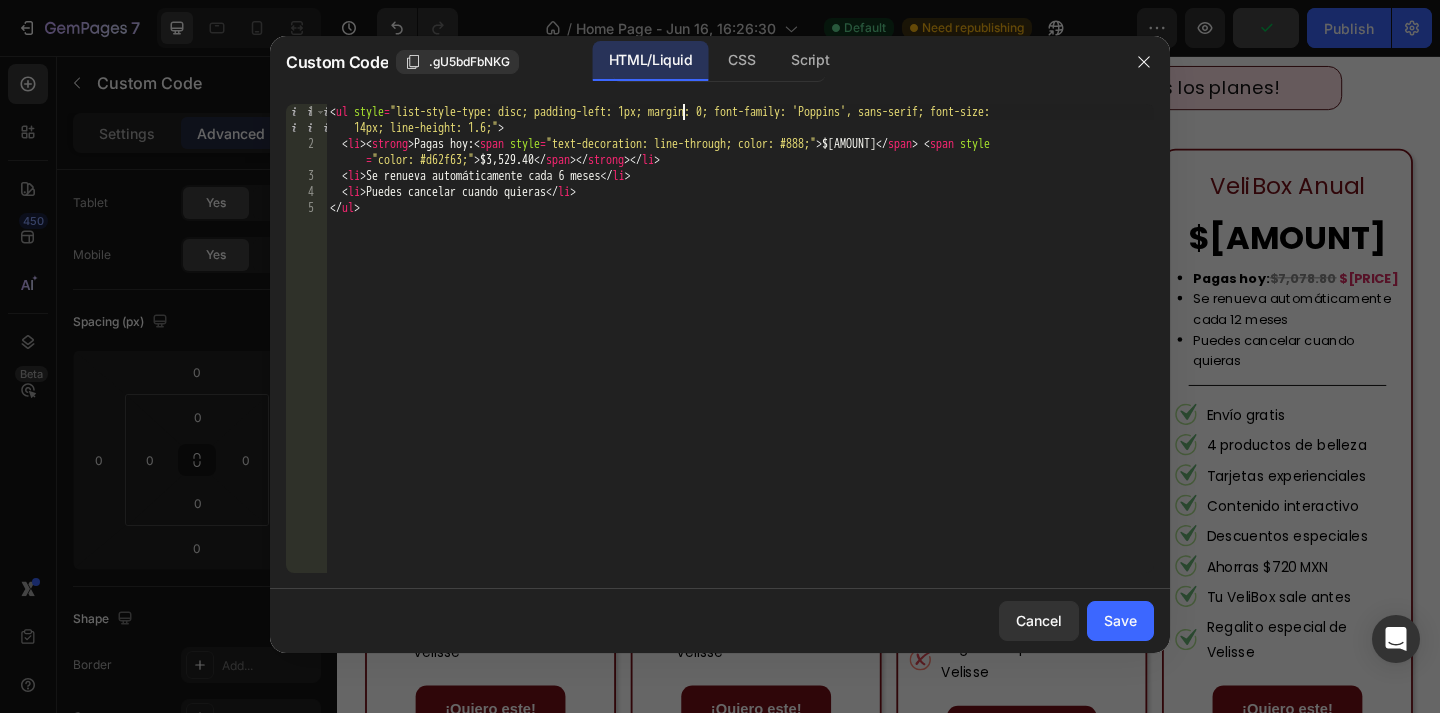 scroll, scrollTop: 0, scrollLeft: 29, axis: horizontal 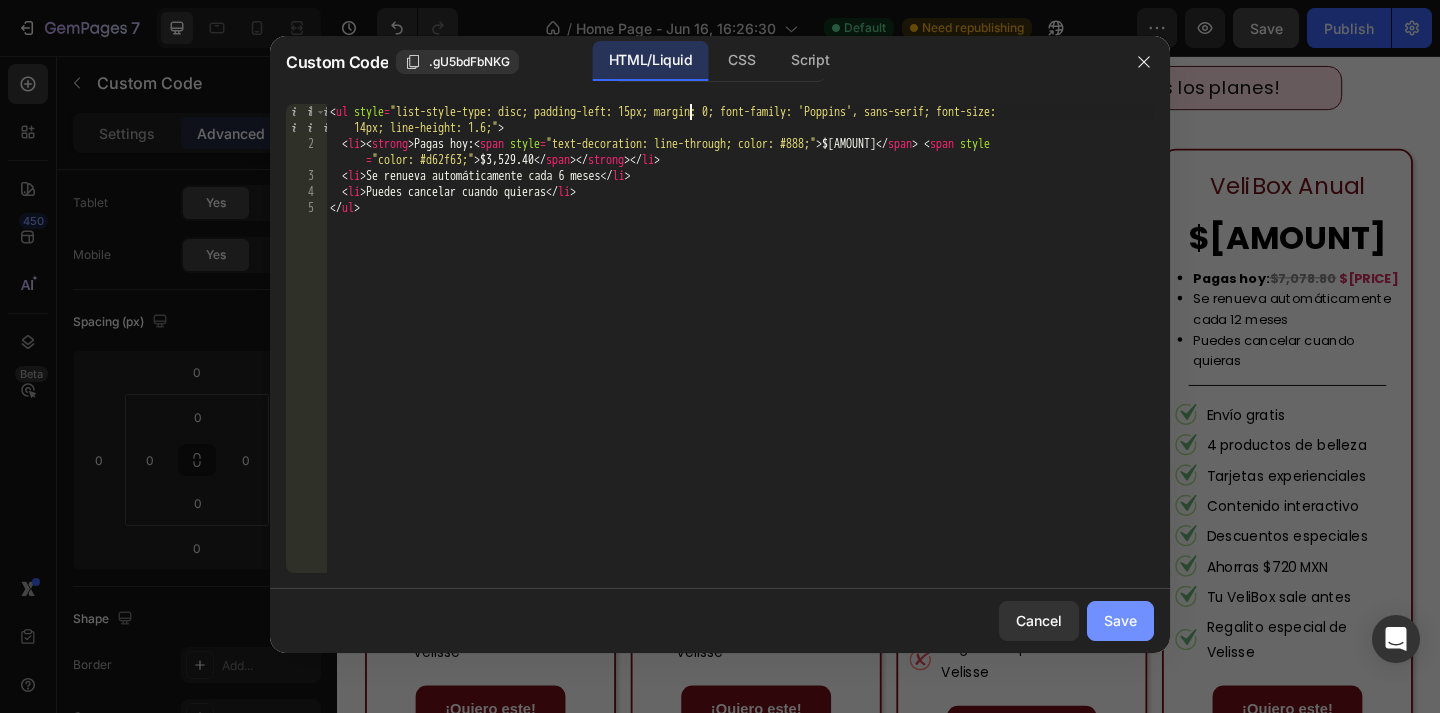 type on "<ul style="list-style-type: disc; padding-left: 15px; margin: 0; font-family: 'Poppins', sans-serif; font-size: 14px; line-height: 1.6;">" 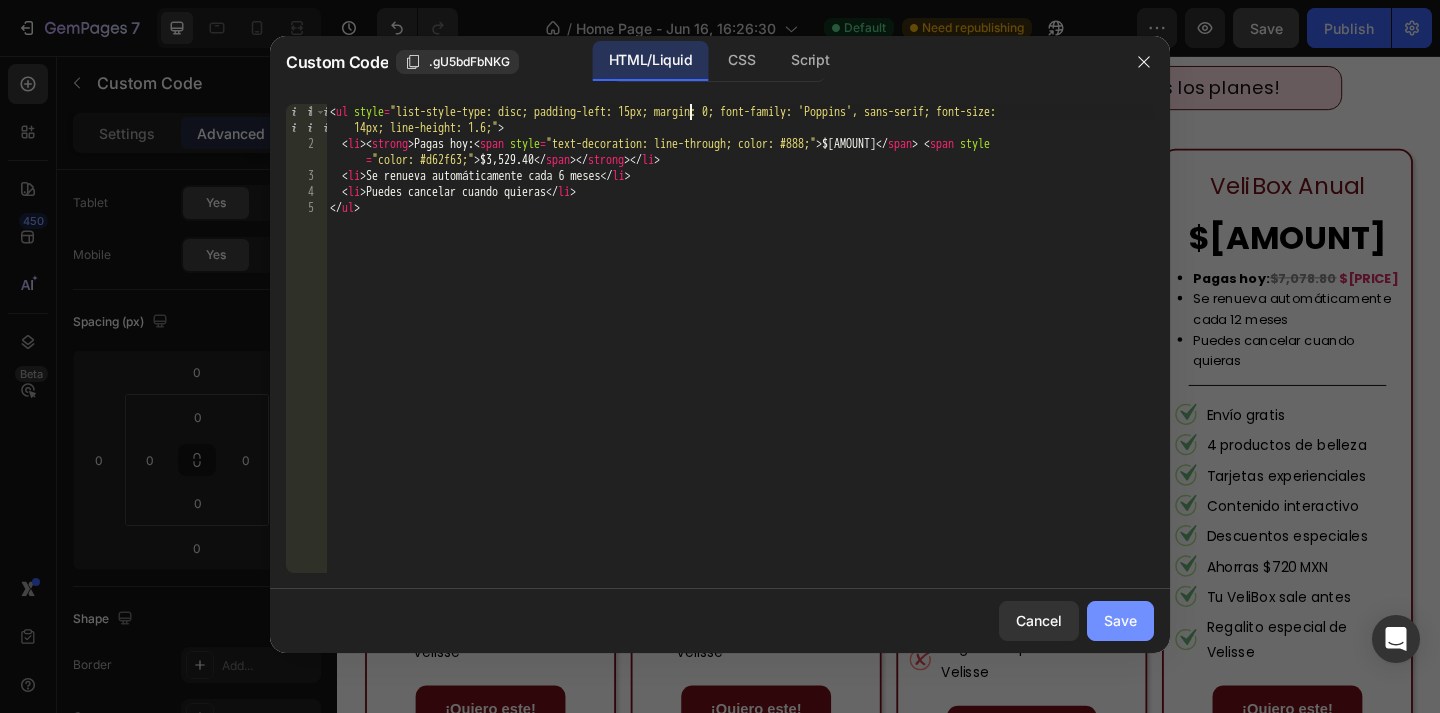 click on "Save" at bounding box center [1120, 620] 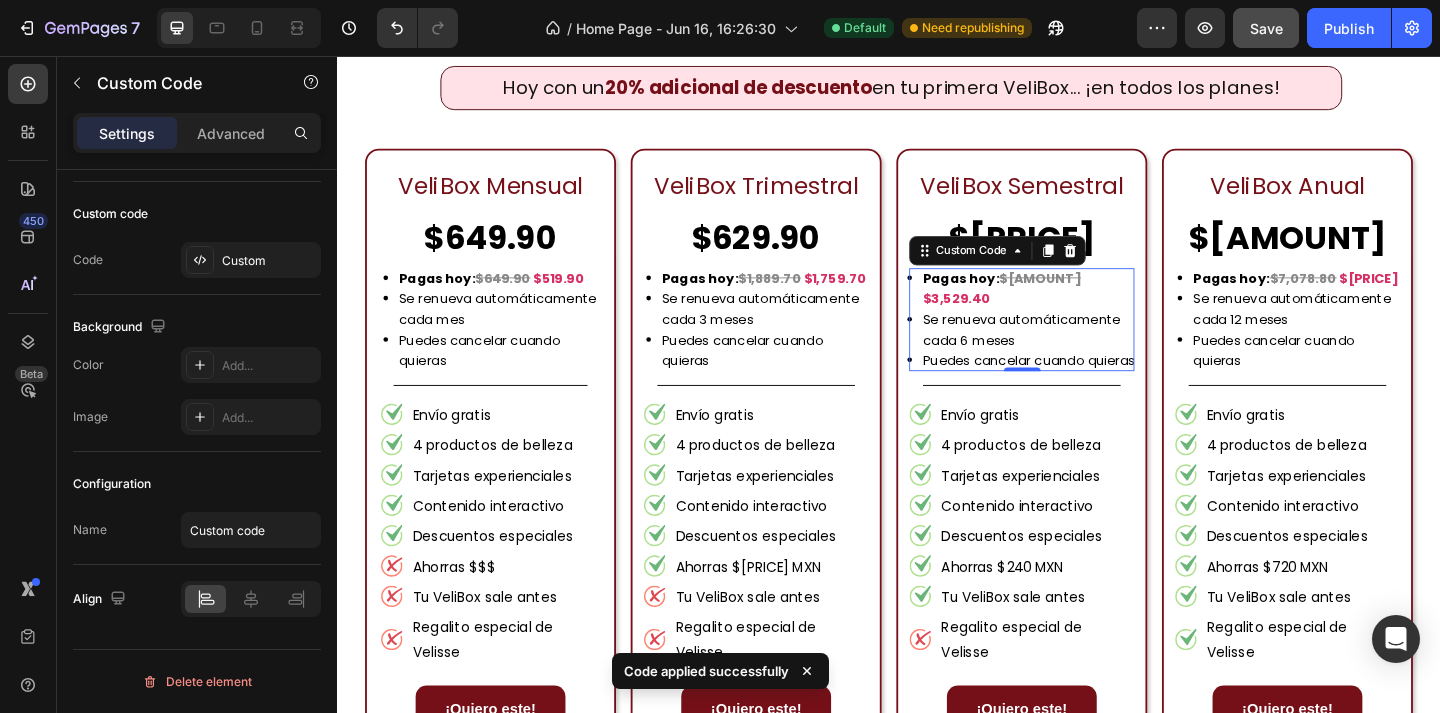 click on "Se renueva automáticamente cada 6 meses" at bounding box center (1089, 354) 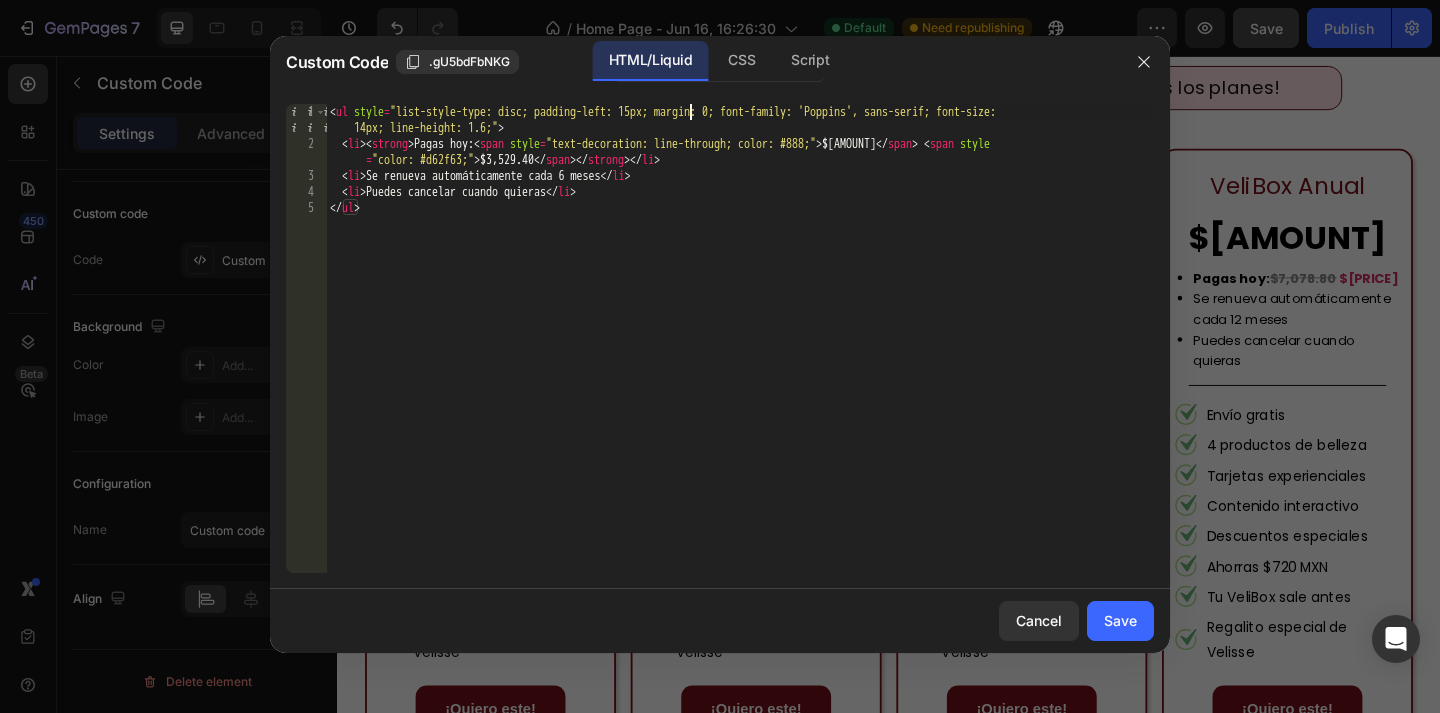 click on "< ul   style = "list-style-type: disc; padding-left: 15px; margin: 0; font-family: 'Poppins', sans-serif; font-size:       14px; line-height: 1.6;" >    < li > < strong > Pagas hoy:  < span   style = "text-decoration: line-through; color: #888;" > $3,659.40 </ span >   < span   style        = "color: #d62f63;" > $3,529.40 </ span > </ strong > </ li >    < li > Se renueva automáticamente cada 6 meses </ li >    < li > Puedes cancelar cuando quieras </ li > </ ul >" at bounding box center (740, 362) 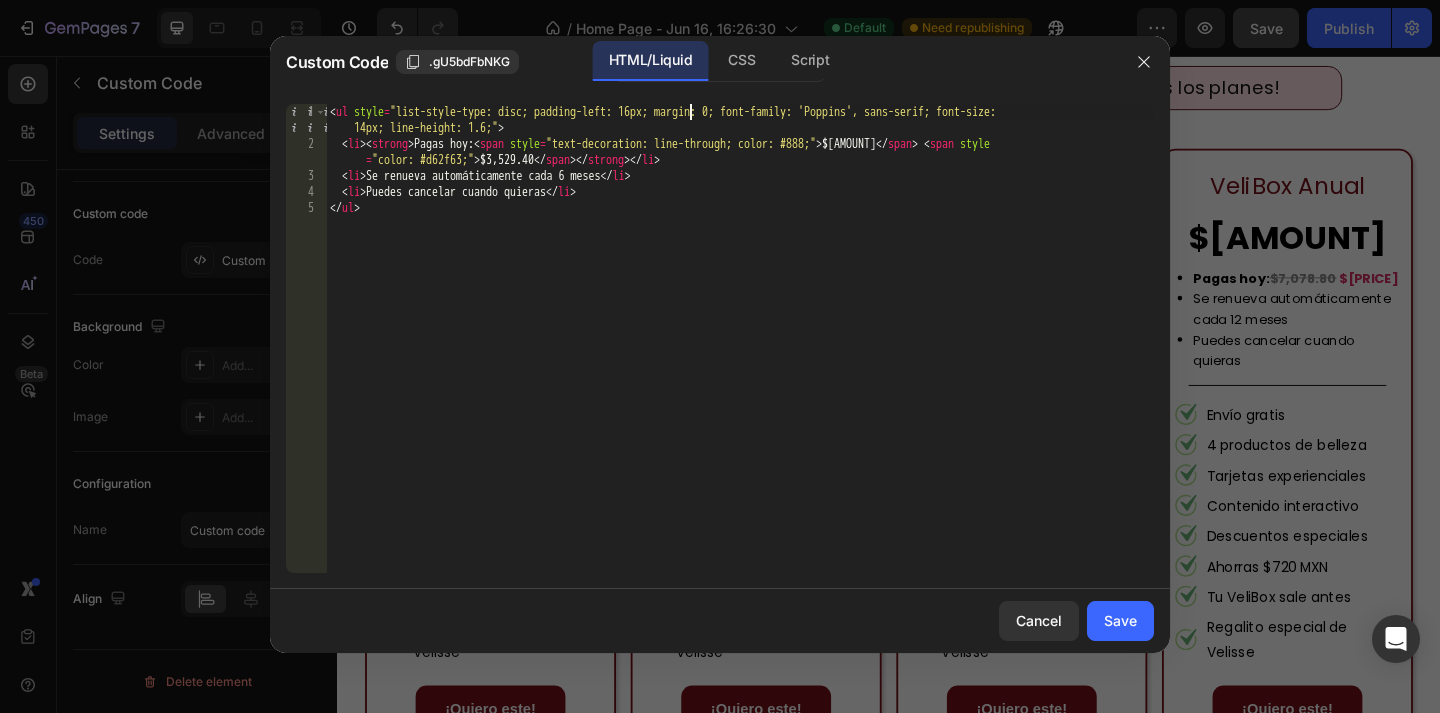 scroll, scrollTop: 0, scrollLeft: 29, axis: horizontal 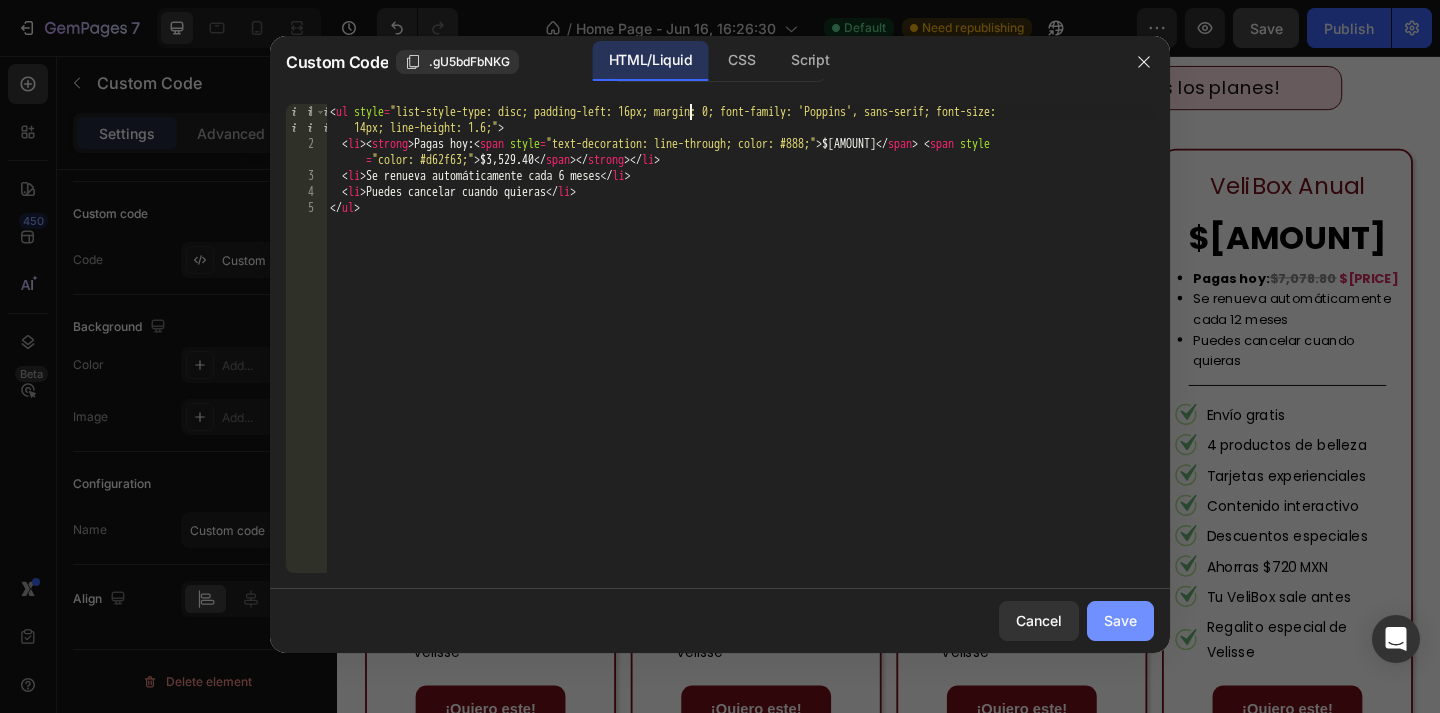 type on "<ul style="list-style-type: disc; padding-left: 16px; margin: 0; font-family: 'Poppins', sans-serif; font-size: 14px; line-height: 1.6;">" 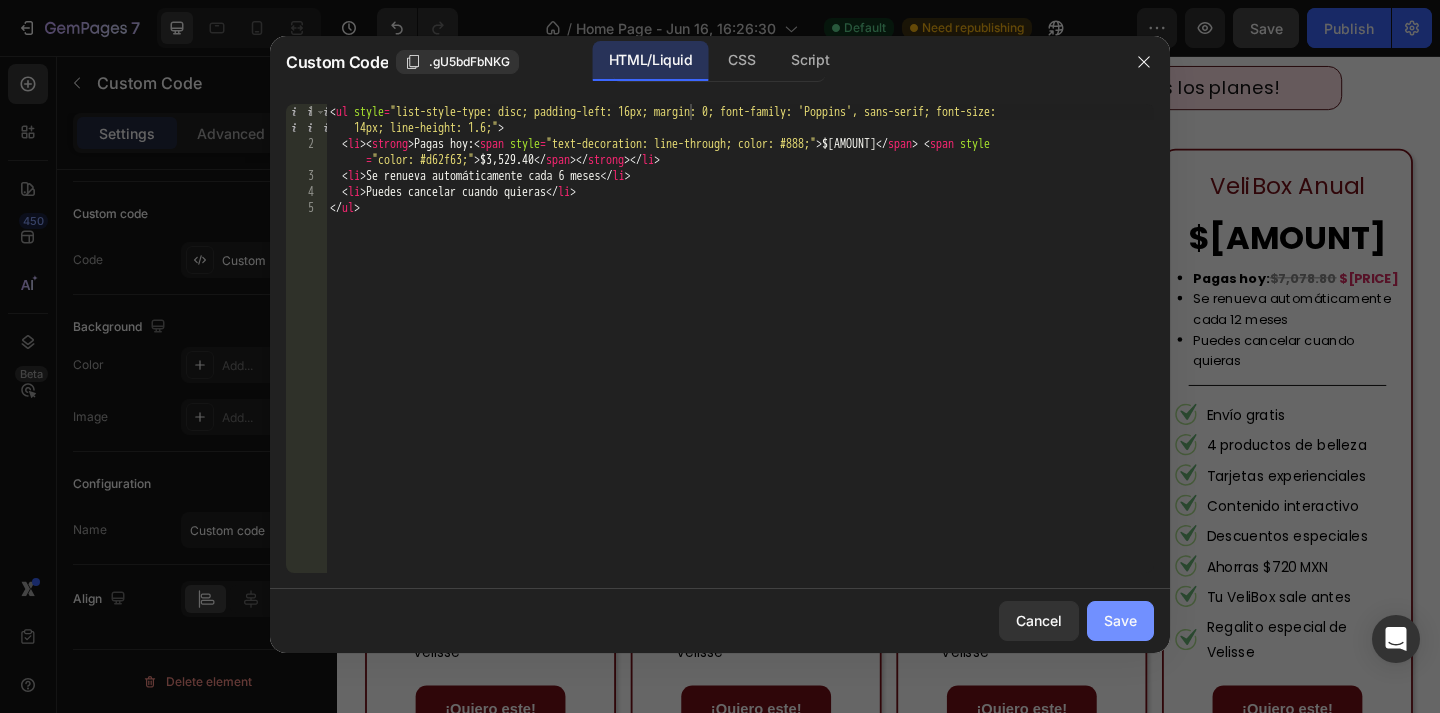 click on "Save" 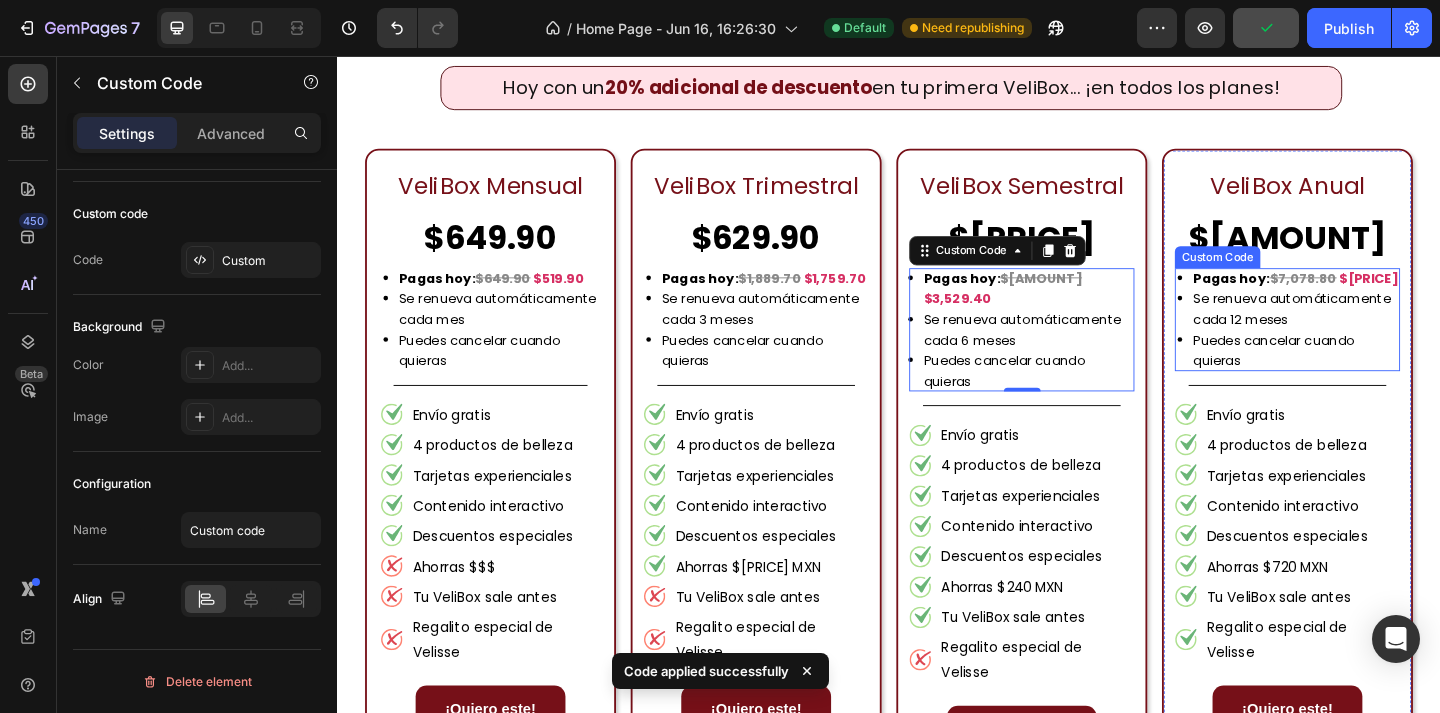 click on "Puedes cancelar cuando quieras" at bounding box center (1380, 376) 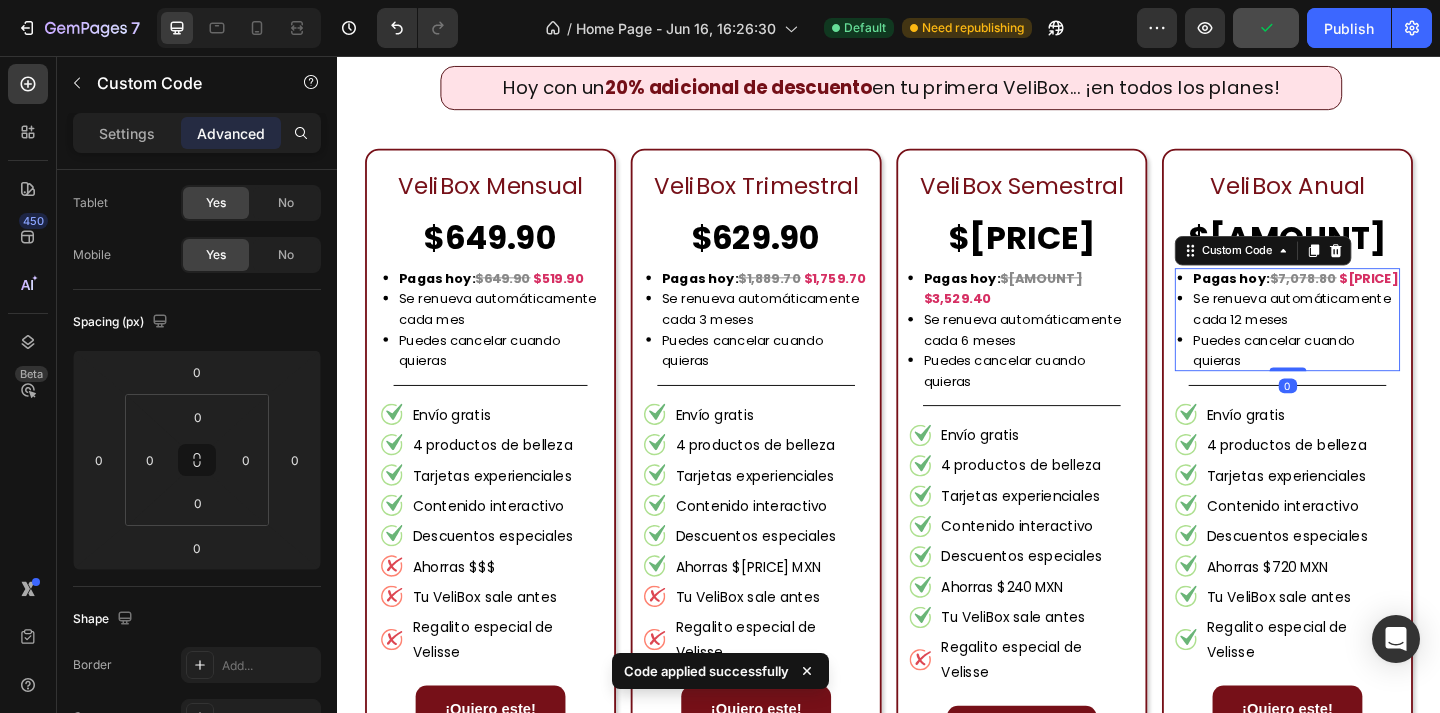 click on "Puedes cancelar cuando quieras" at bounding box center (1380, 376) 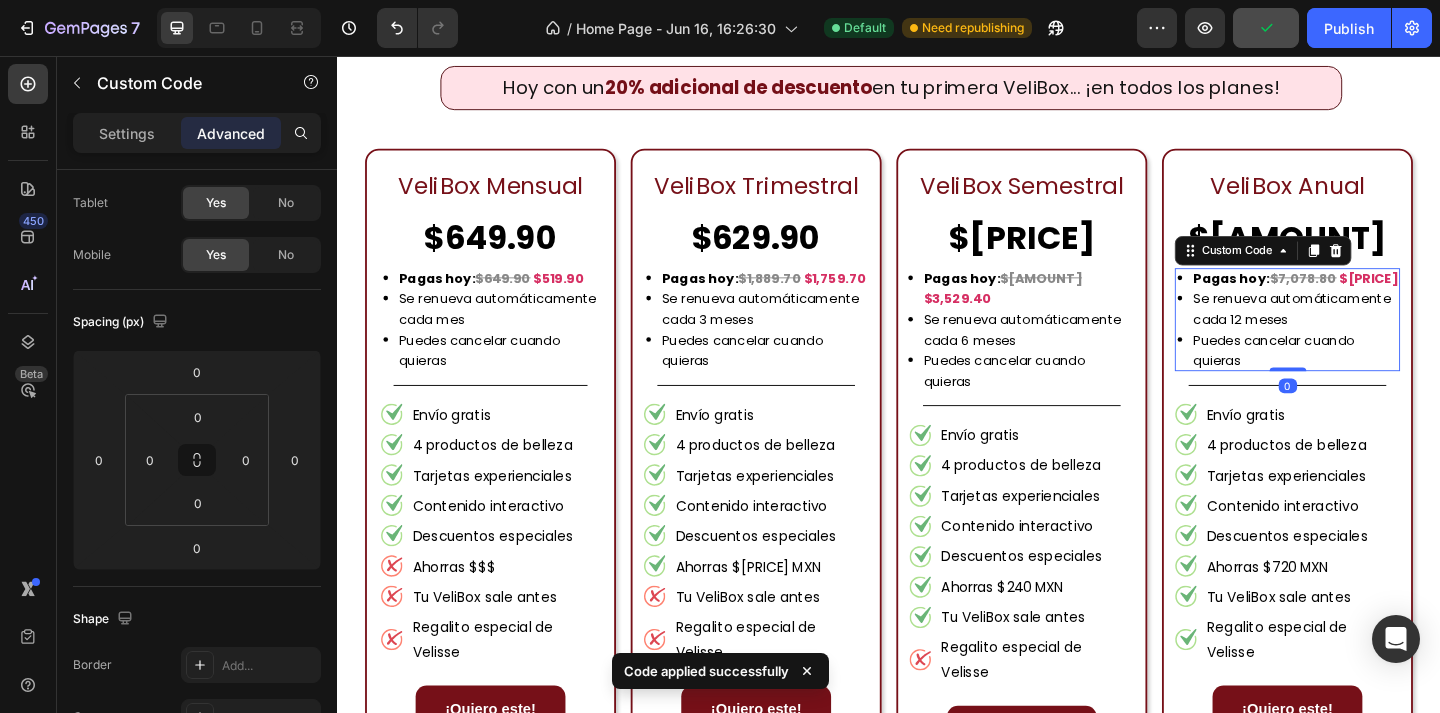 click on "Puedes cancelar cuando quieras" at bounding box center [1380, 376] 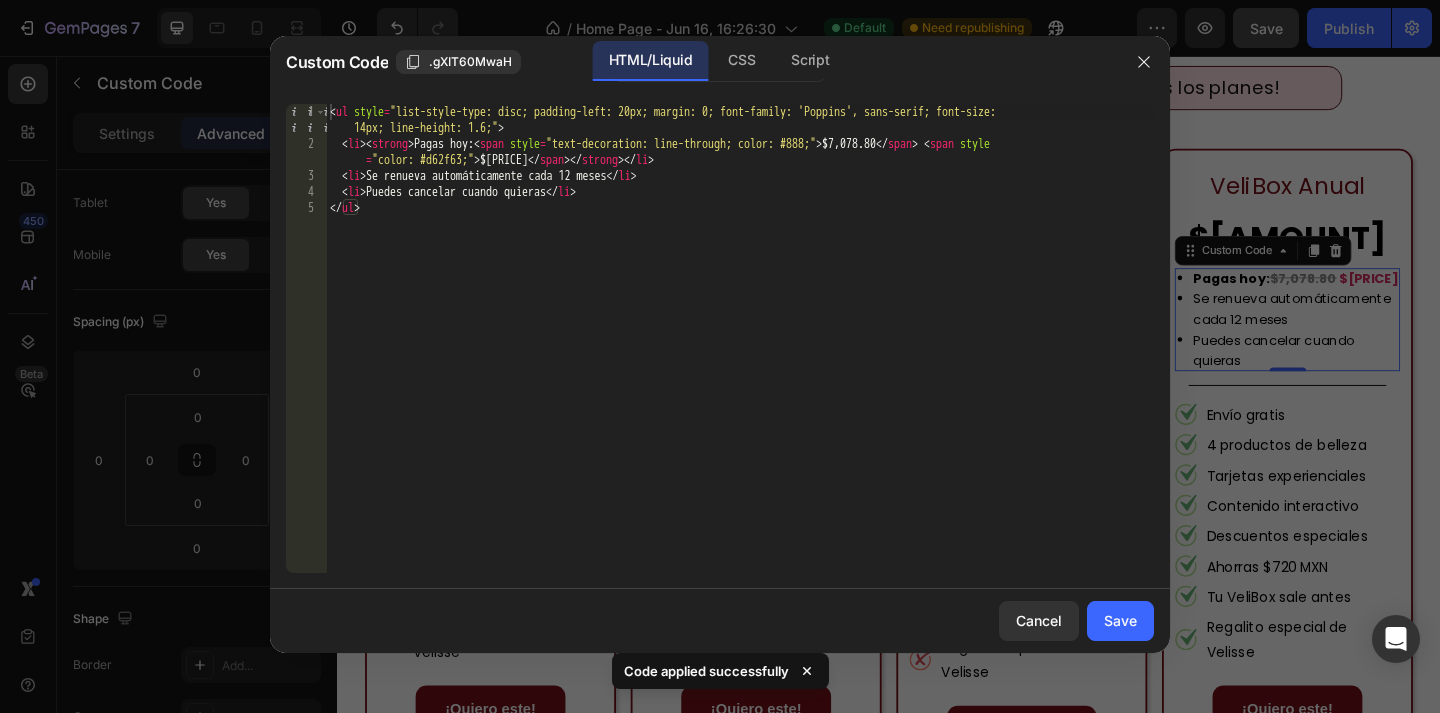 click on "< ul   style = "list-style-type: disc; padding-left: 20px; margin: 0; font-family: 'Poppins', sans-serif; font-size:       14px; line-height: 1.6;" >    < li > < strong > Pagas hoy:  < span   style = "text-decoration: line-through; color: #888;" > $7,078.80 </ span >   < span   style        = "color: #d62f63;" > $6,948.80 </ span > </ strong > </ li >    < li > Se renueva automáticamente cada 12 meses </ li >    < li > Puedes cancelar cuando quieras </ li > </ ul >" at bounding box center [740, 362] 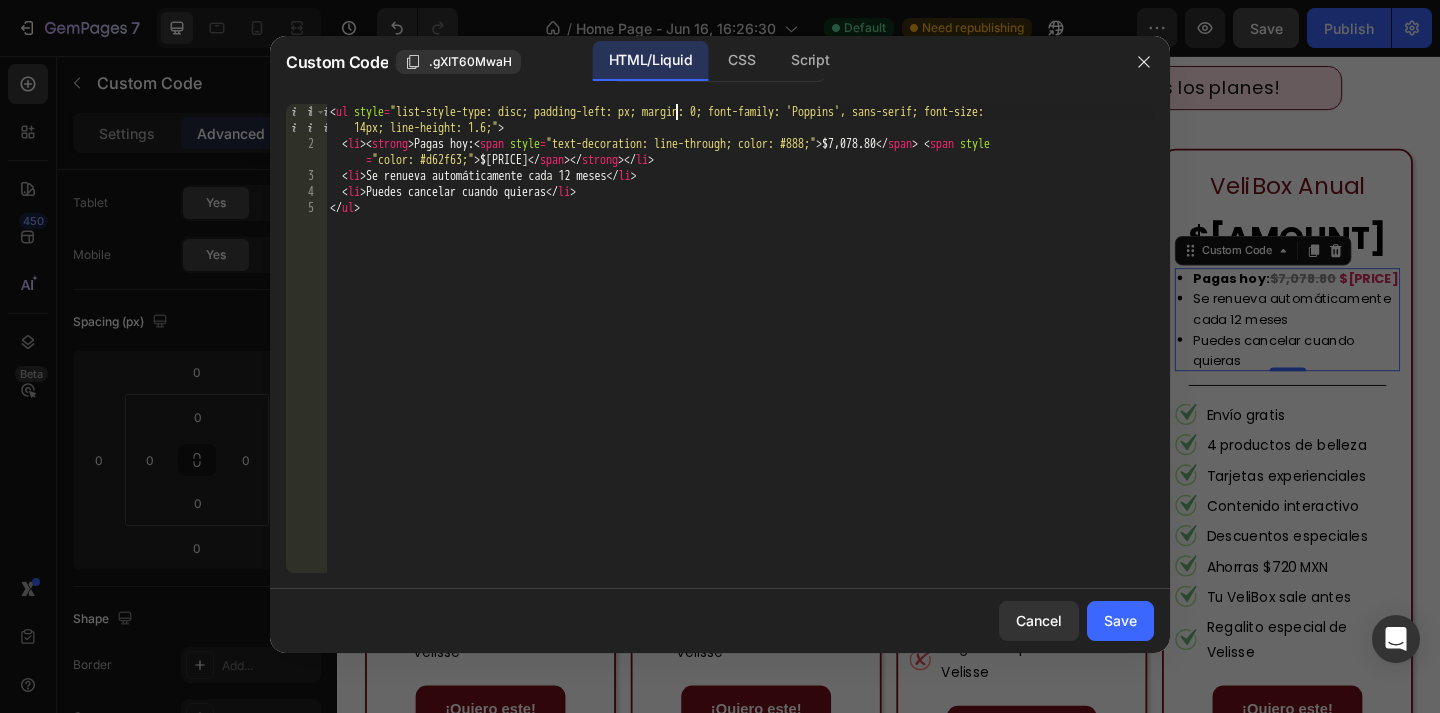scroll, scrollTop: 0, scrollLeft: 29, axis: horizontal 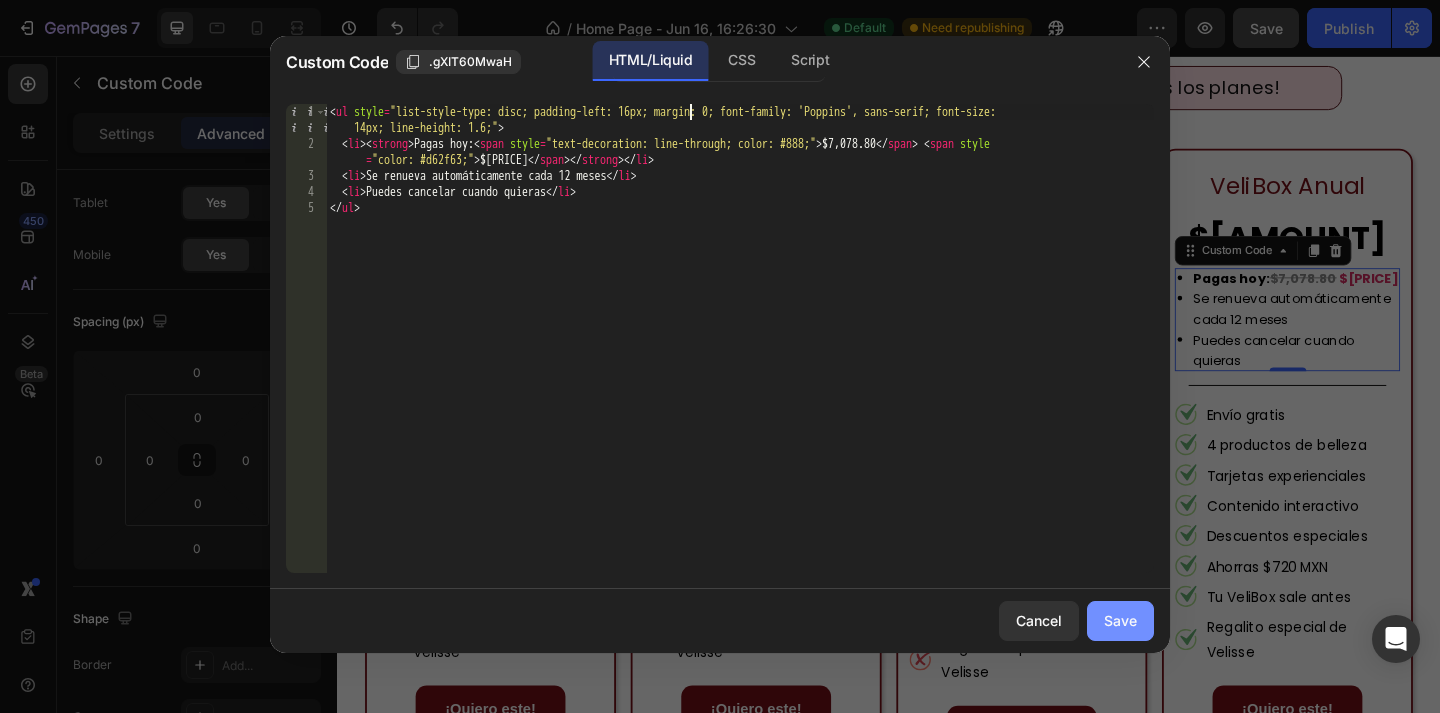 type on "<ul style="list-style-type: disc; padding-left: 16px; margin: 0; font-family: 'Poppins', sans-serif; font-size: 14px; line-height: 1.6;">" 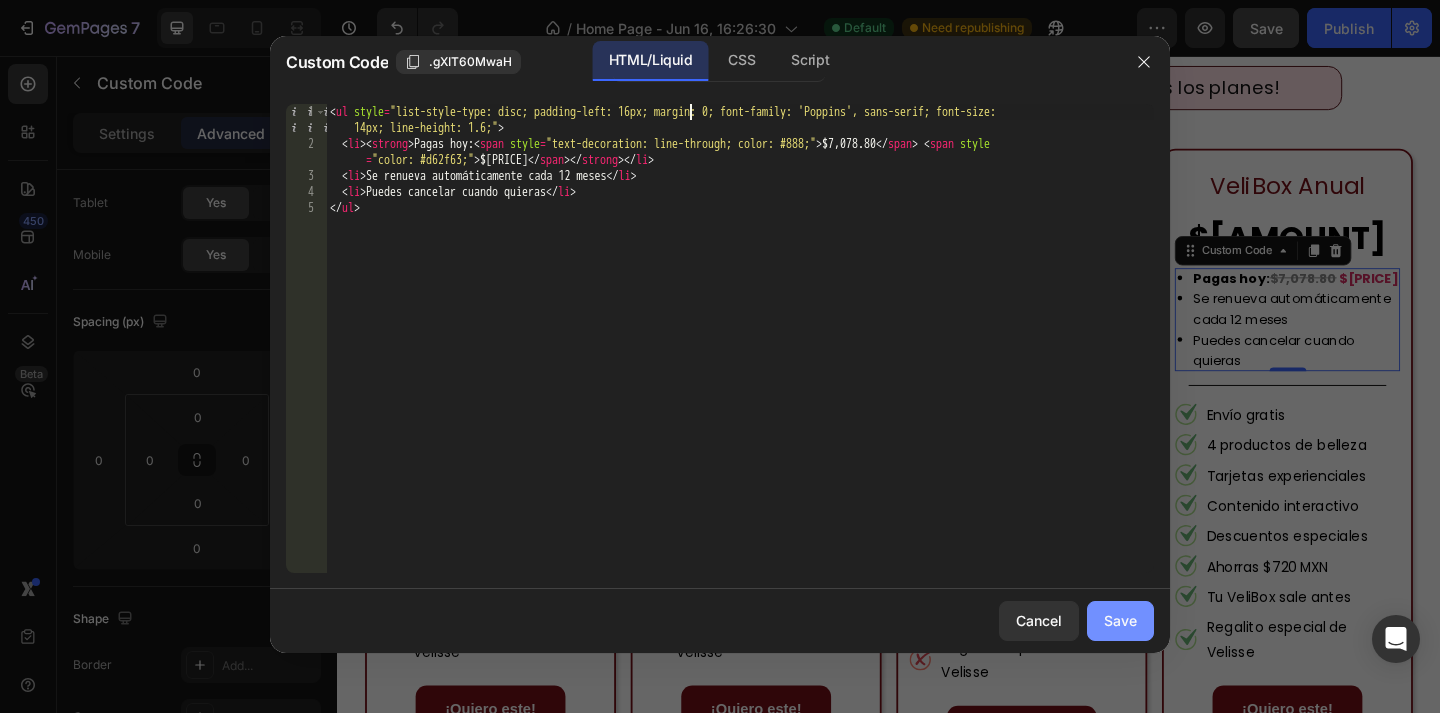 click on "Save" 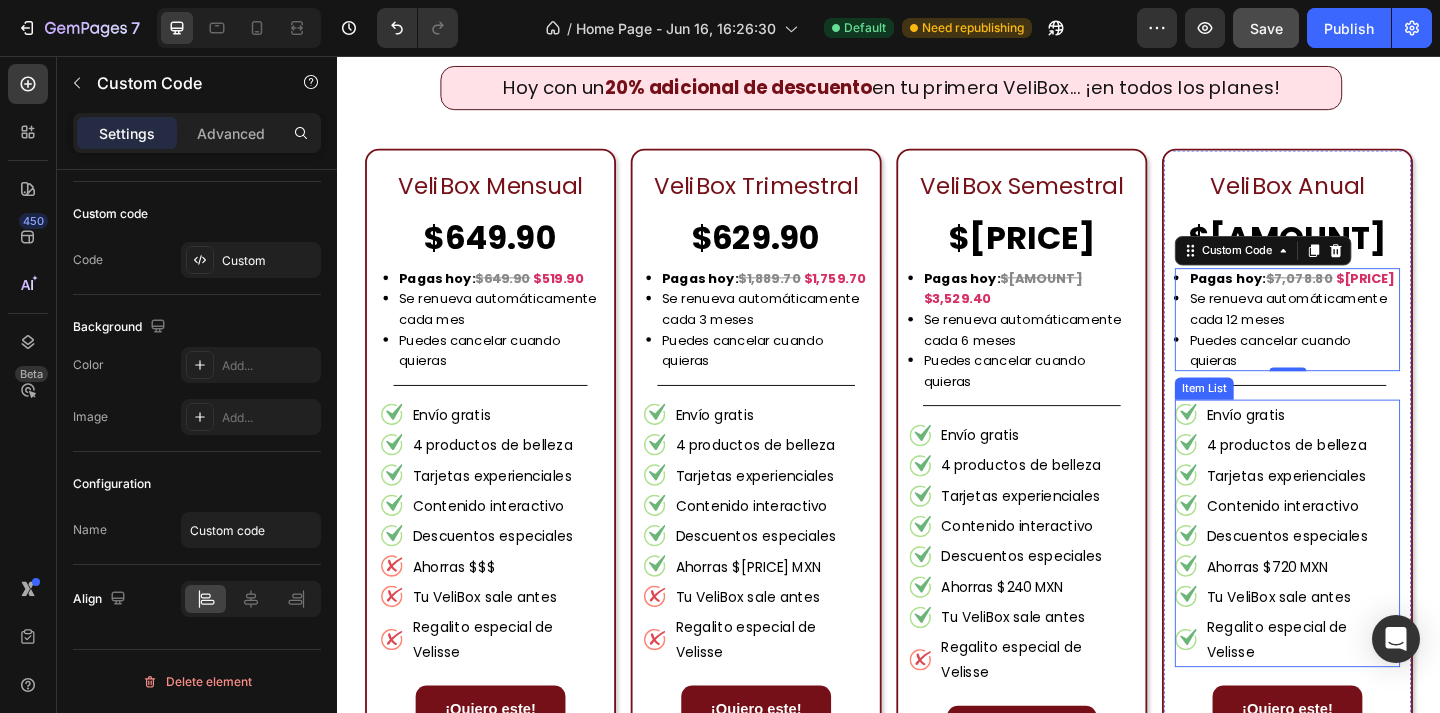 click on "Title Line" at bounding box center (1370, 414) 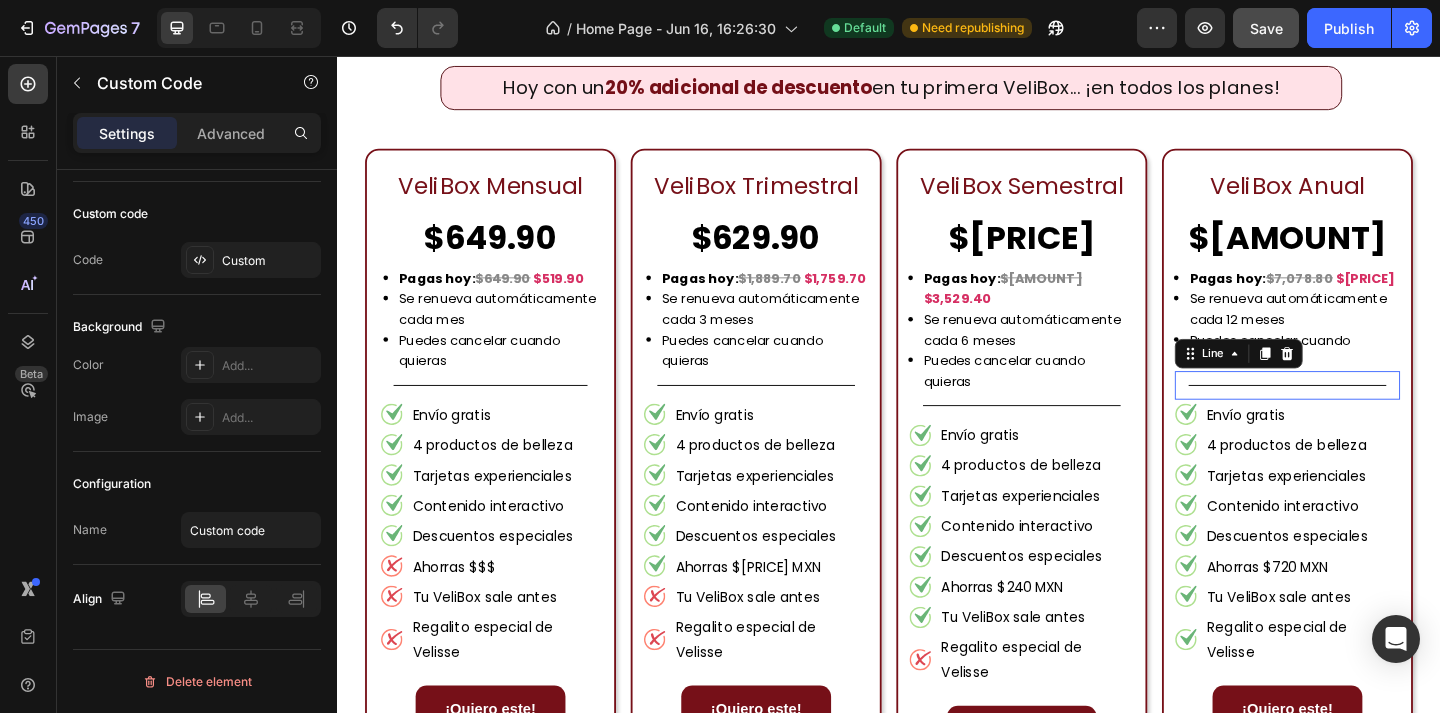 scroll, scrollTop: 0, scrollLeft: 0, axis: both 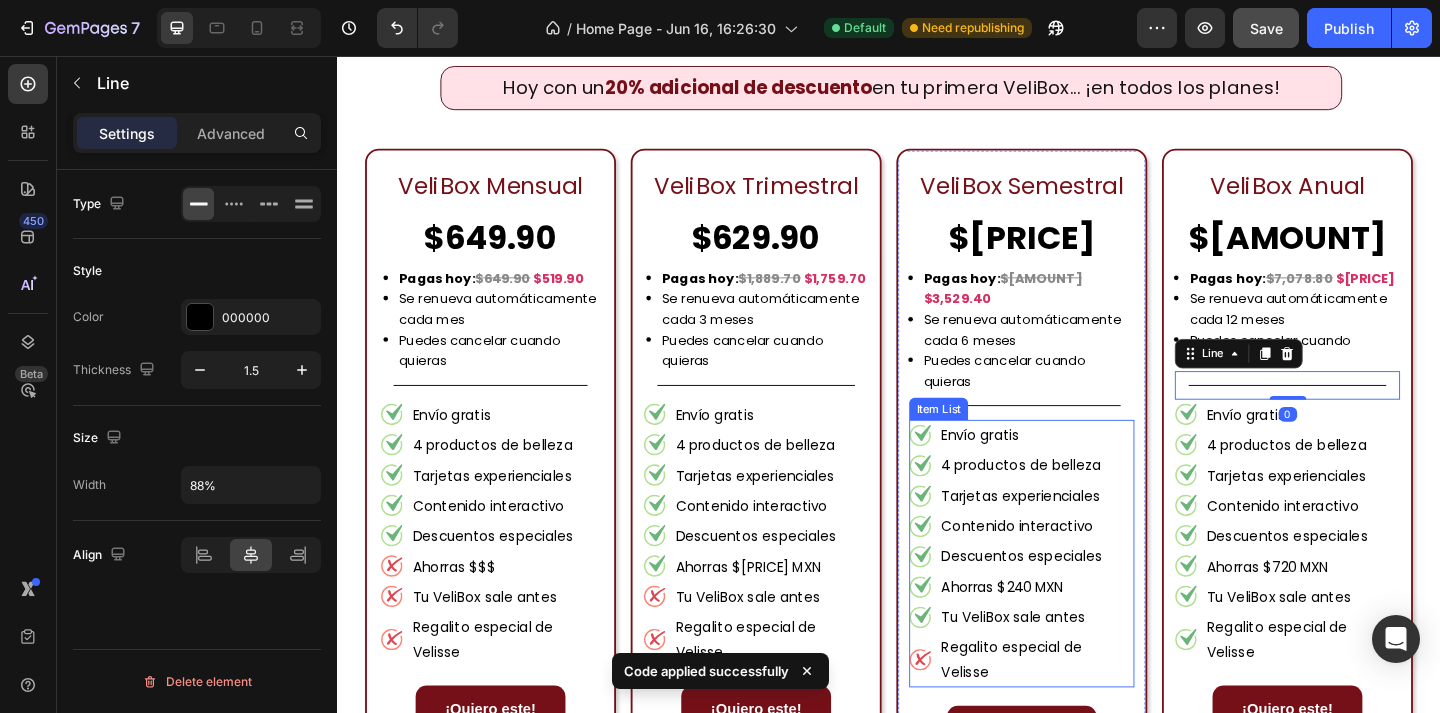 click on "Descuentos especiales" at bounding box center (1097, 600) 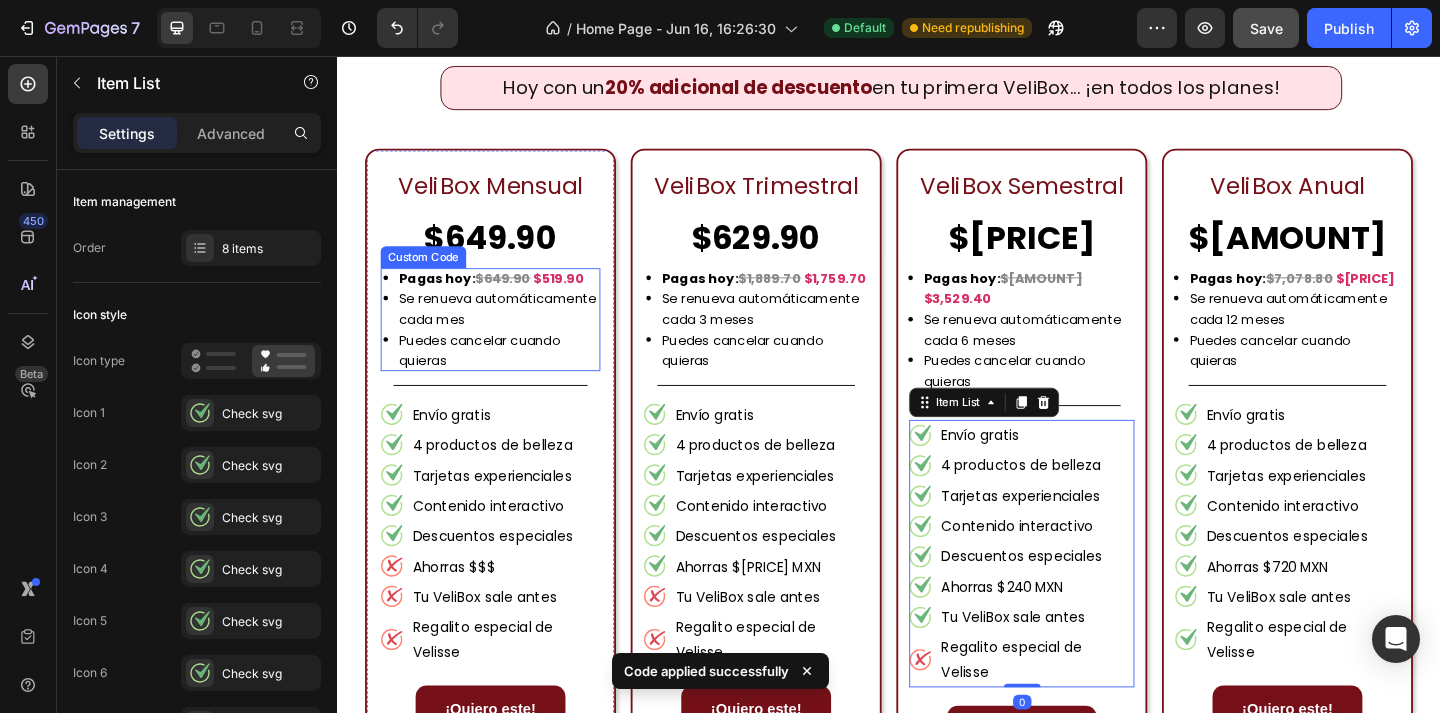click on "Se renueva automáticamente cada mes" at bounding box center (513, 331) 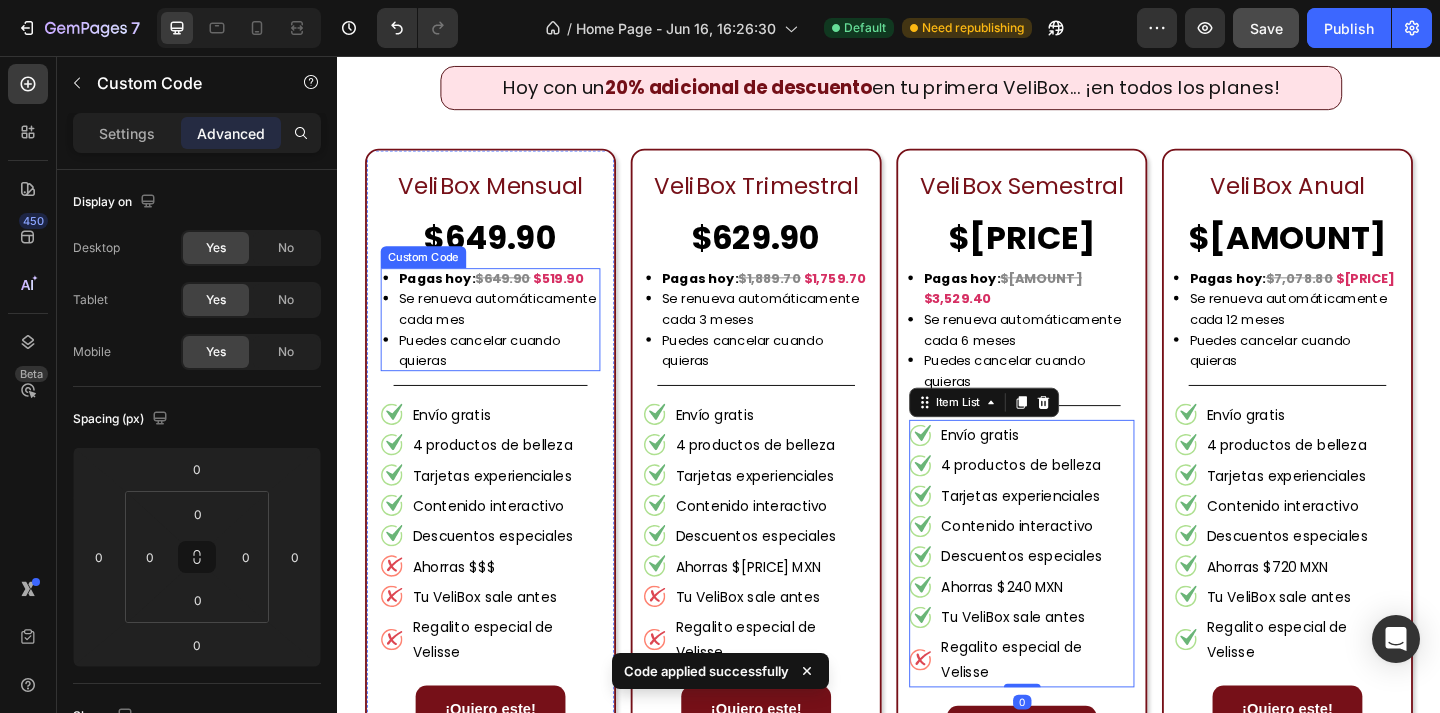 click on "Se renueva automáticamente cada mes" at bounding box center (513, 331) 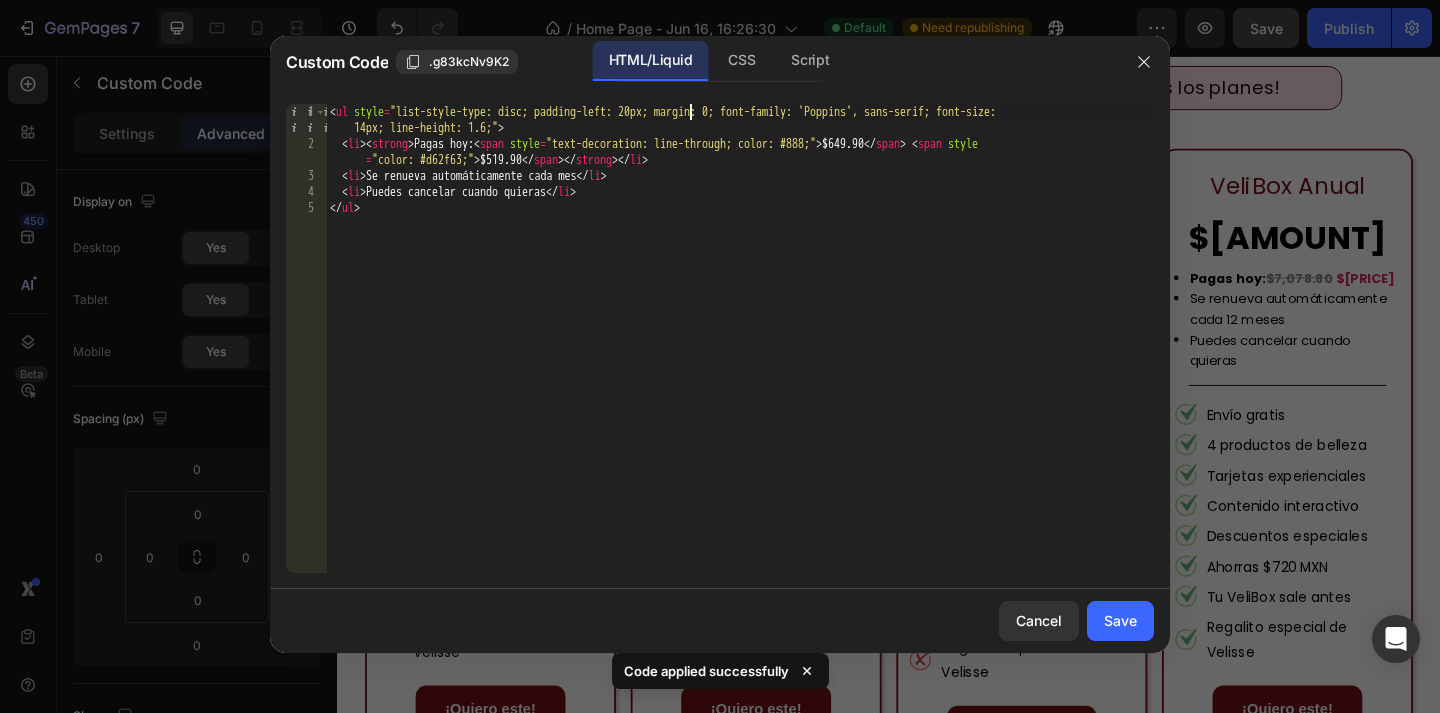 click on "< ul   style = "list-style-type: disc; padding-left: 20px; margin: 0; font-family: 'Poppins', sans-serif; font-size:       14px; line-height: 1.6;" >    < li > < strong > Pagas hoy:  < span   style = "text-decoration: line-through; color: #888;" > $649.90 </ span >   < span   style        = "color: #d62f63;" > $519.90 </ span > </ strong > </ li >    < li > Se renueva automáticamente cada mes </ li >    < li > Puedes cancelar cuando quieras </ li > </ ul >" at bounding box center (740, 362) 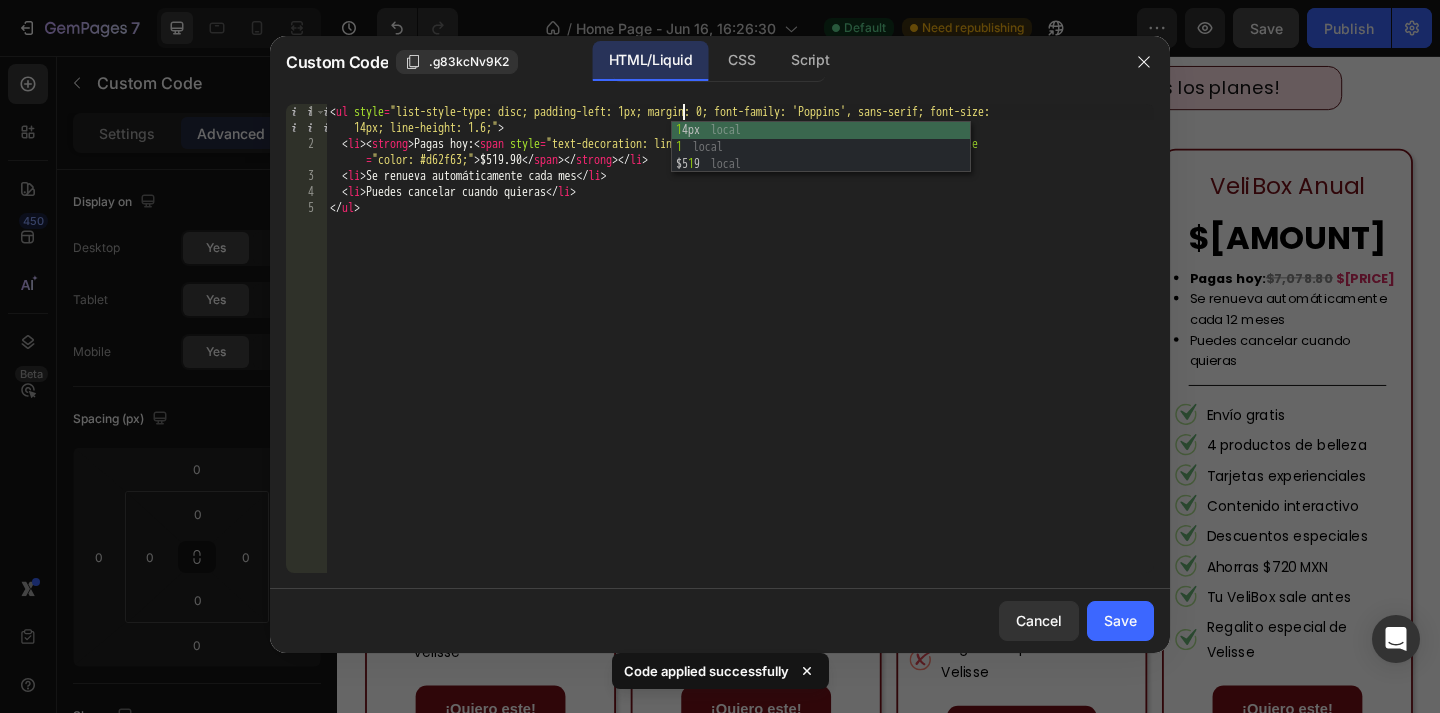 scroll, scrollTop: 0, scrollLeft: 29, axis: horizontal 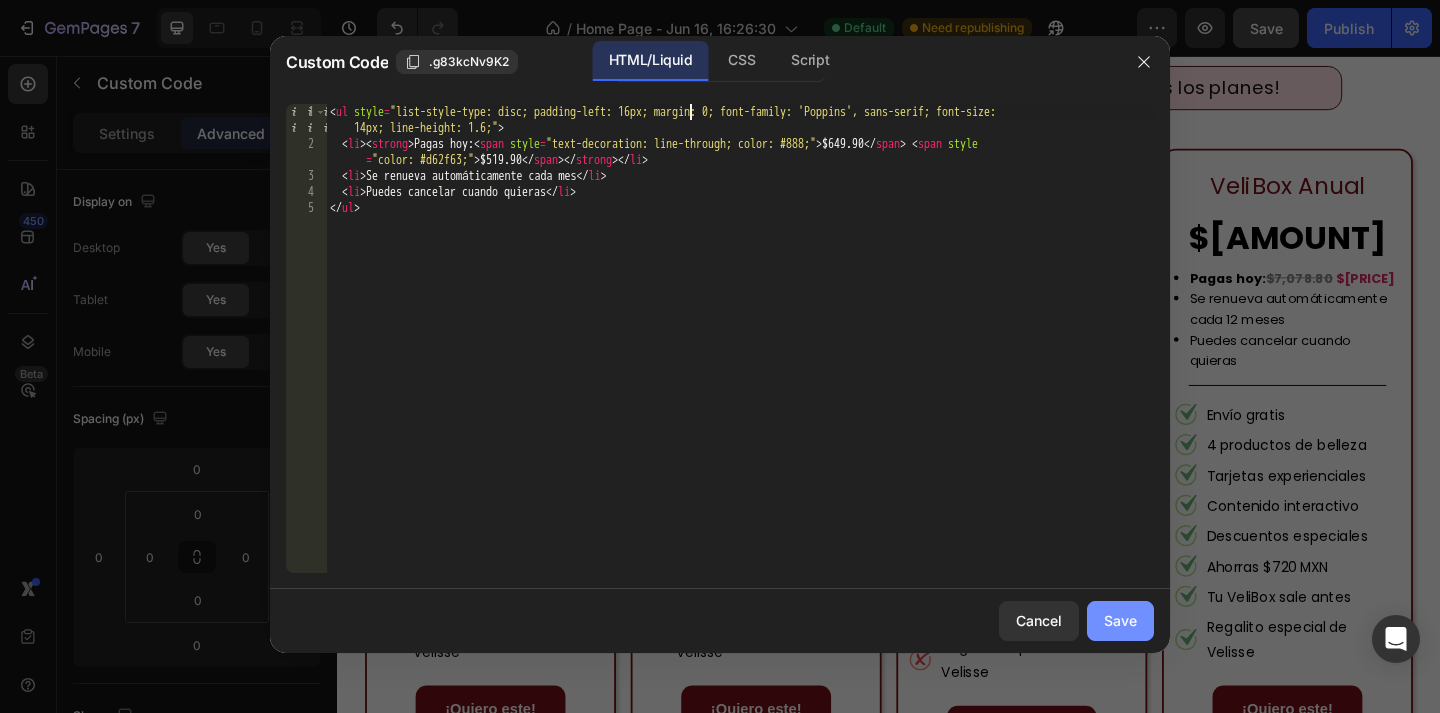 type on "<ul style="list-style-type: disc; padding-left: 16px; margin: 0; font-family: 'Poppins', sans-serif; font-size: 14px; line-height: 1.6;">" 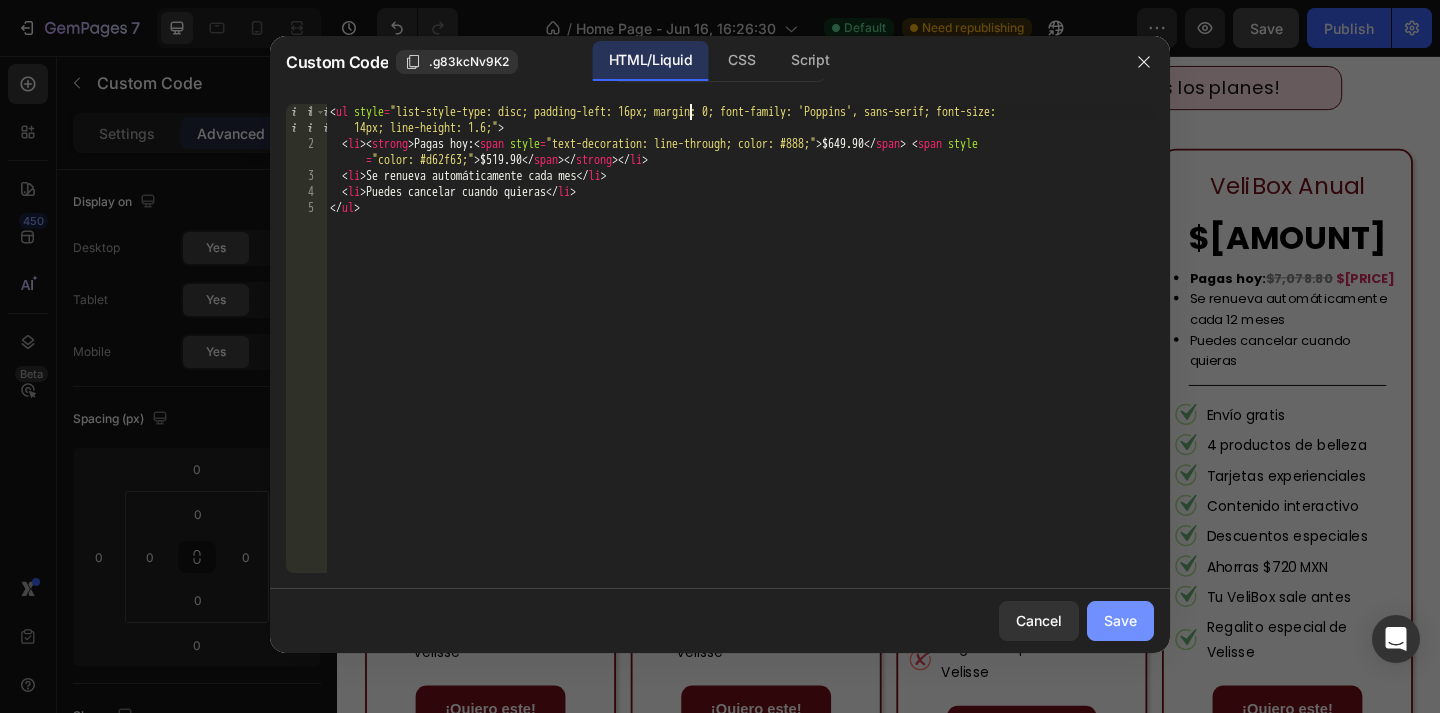 click on "Save" 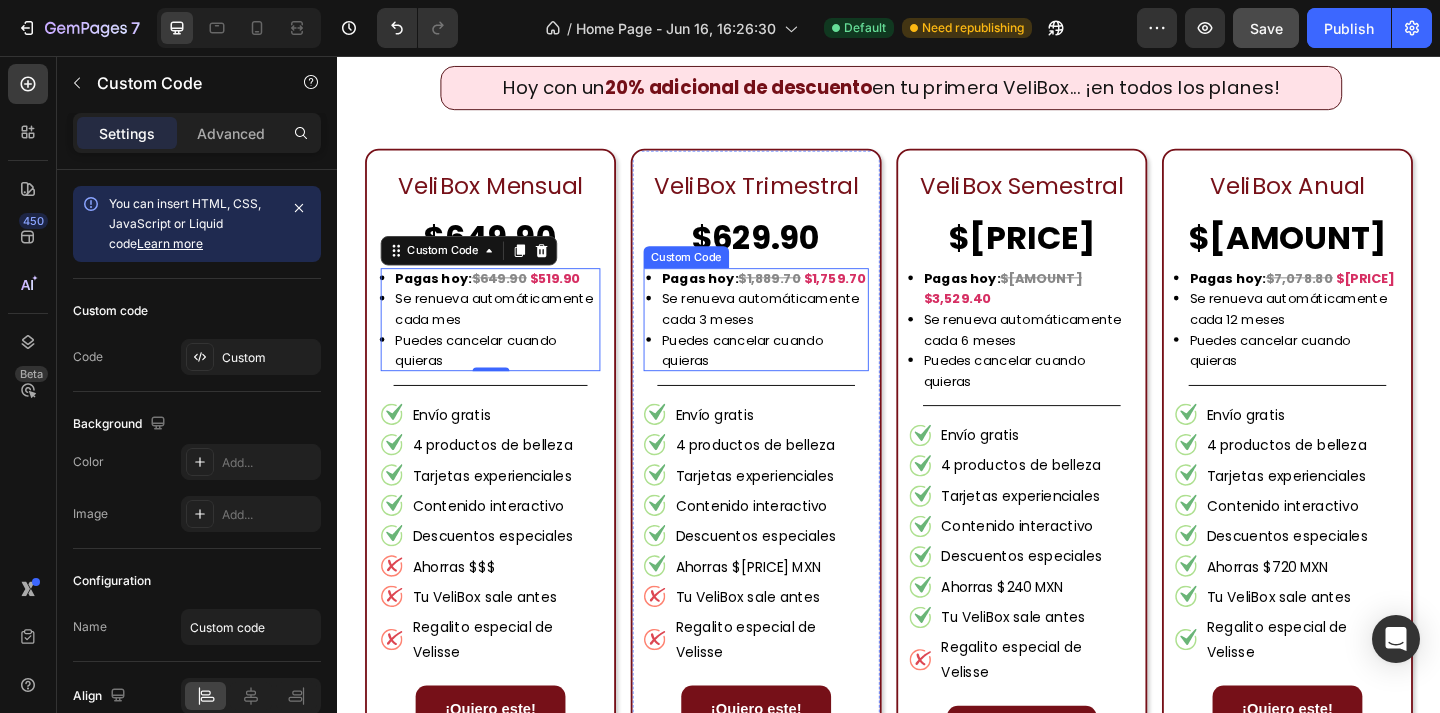 click on "Se renueva automáticamente cada 3 meses" at bounding box center [802, 331] 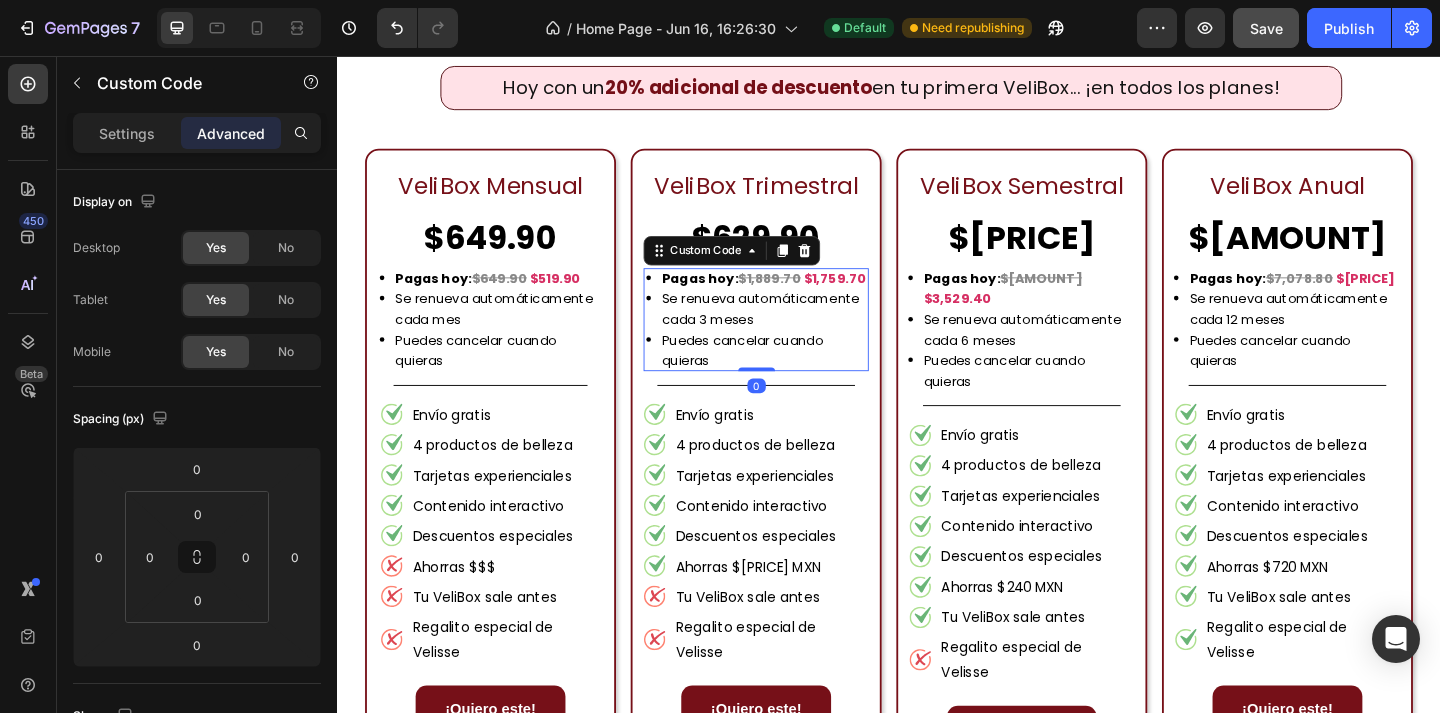 click on "Se renueva automáticamente cada 3 meses" at bounding box center [802, 331] 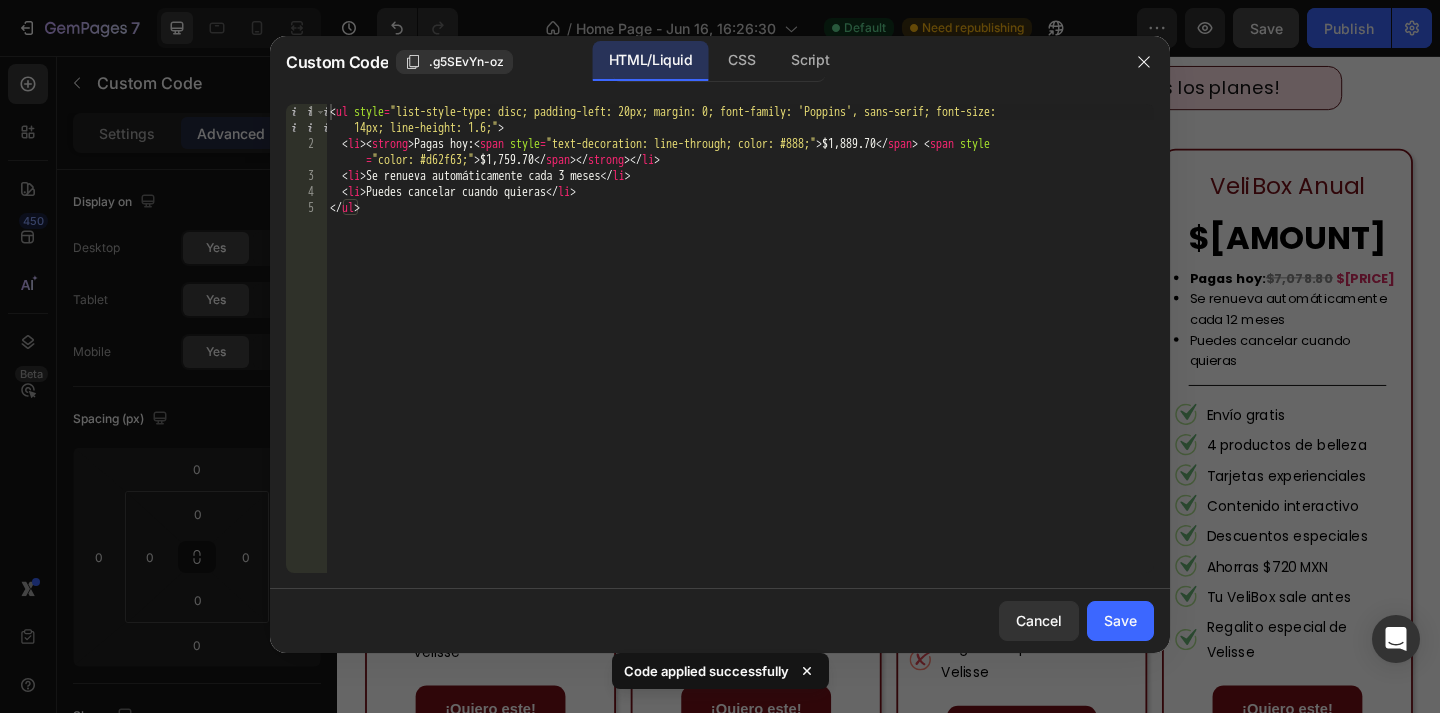 click on "< ul   style = "list-style-type: disc; padding-left: 20px; margin: 0; font-family: 'Poppins', sans-serif; font-size:       14px; line-height: 1.6;" >    < li > < strong > Pagas hoy:  < span   style = "text-decoration: line-through; color: #888;" > $1,889.70 </ span >   < span   style        = "color: #d62f63;" > $1,759.70 </ span > </ strong > </ li >    < li > Se renueva automáticamente cada 3 meses </ li >    < li > Puedes cancelar cuando quieras </ li > </ ul >" at bounding box center (740, 362) 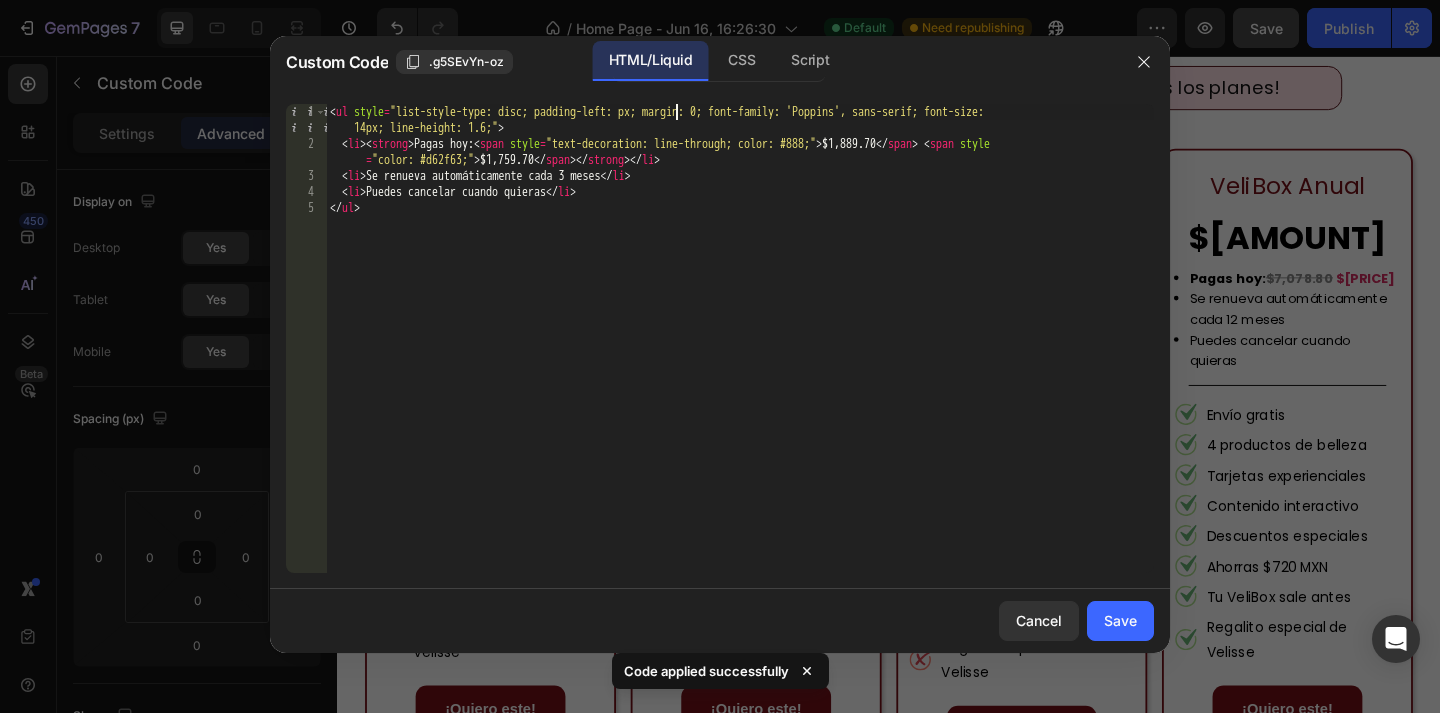 scroll, scrollTop: 0, scrollLeft: 29, axis: horizontal 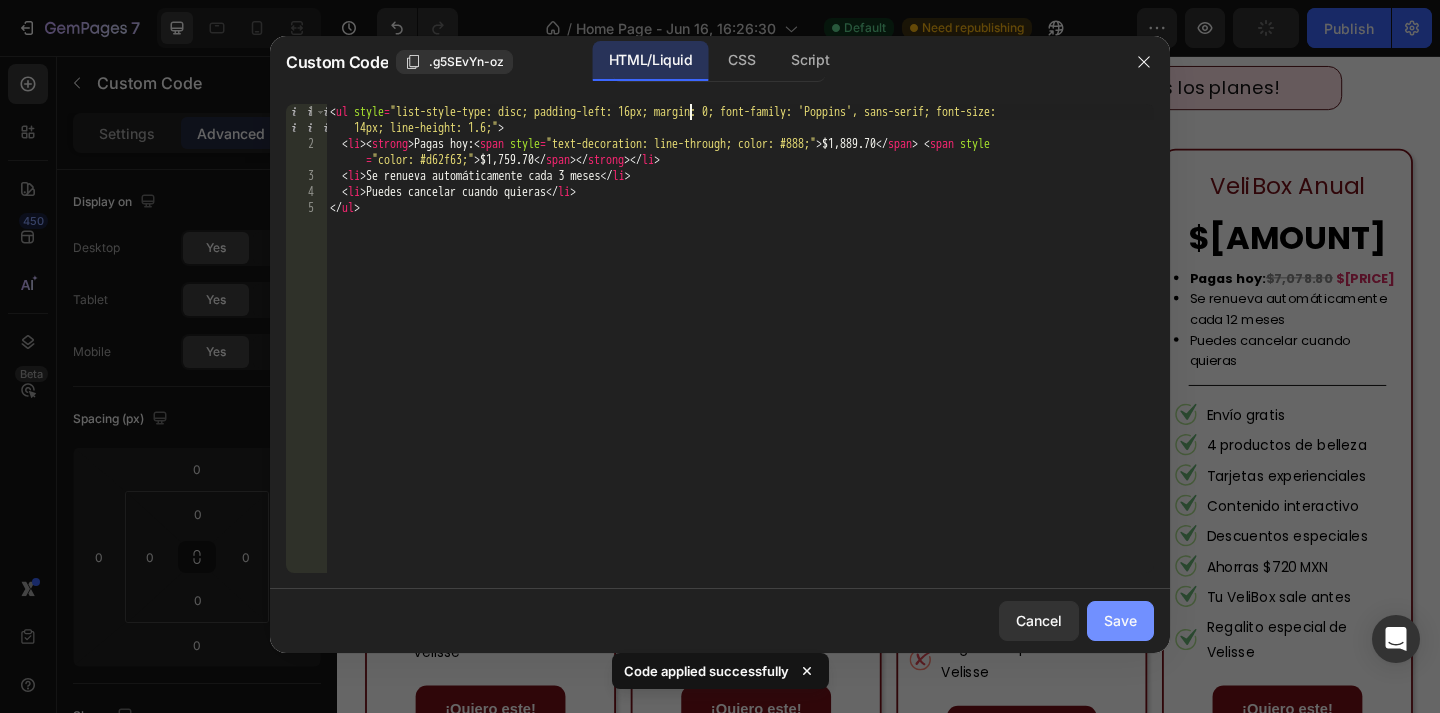 type on "<ul style="list-style-type: disc; padding-left: 16px; margin: 0; font-family: 'Poppins', sans-serif; font-size: 14px; line-height: 1.6;">" 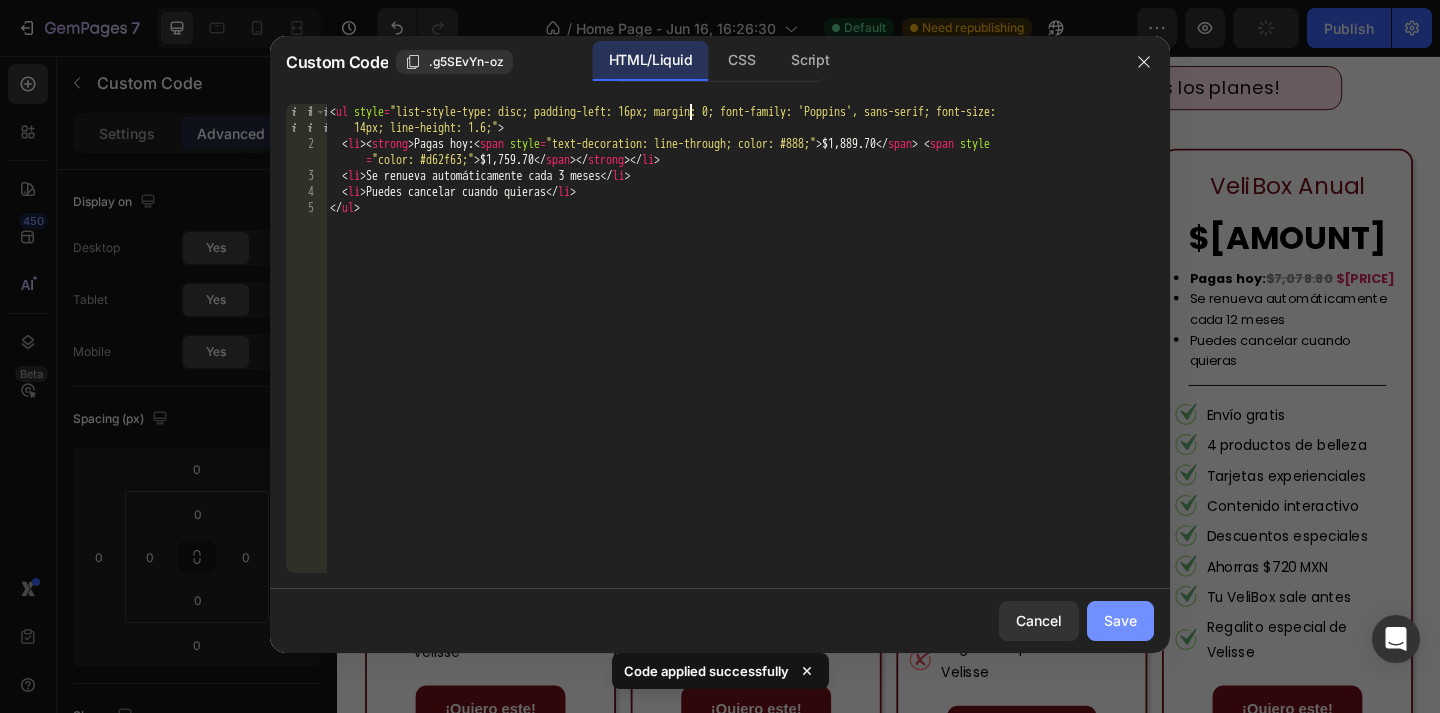 click on "Save" at bounding box center [1120, 620] 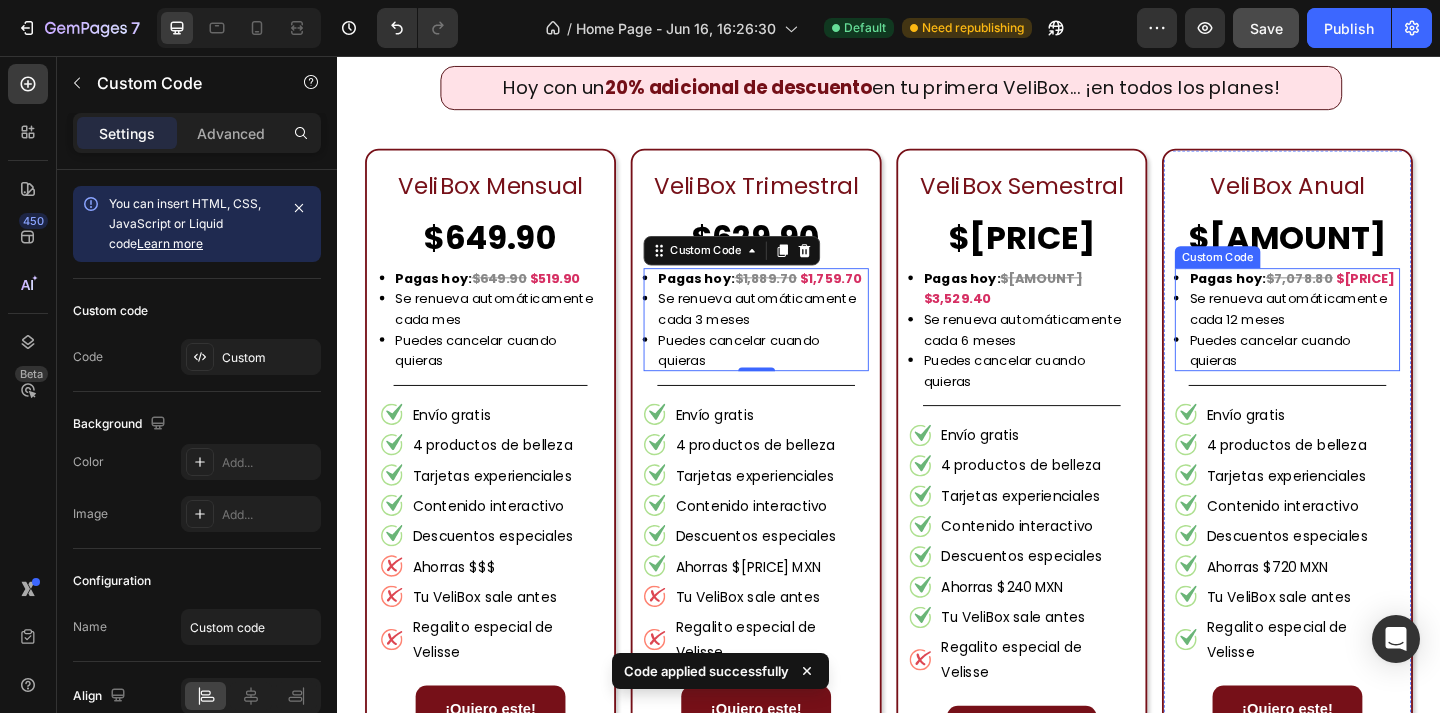 click on "Se renueva automáticamente cada 12 meses" at bounding box center (1378, 331) 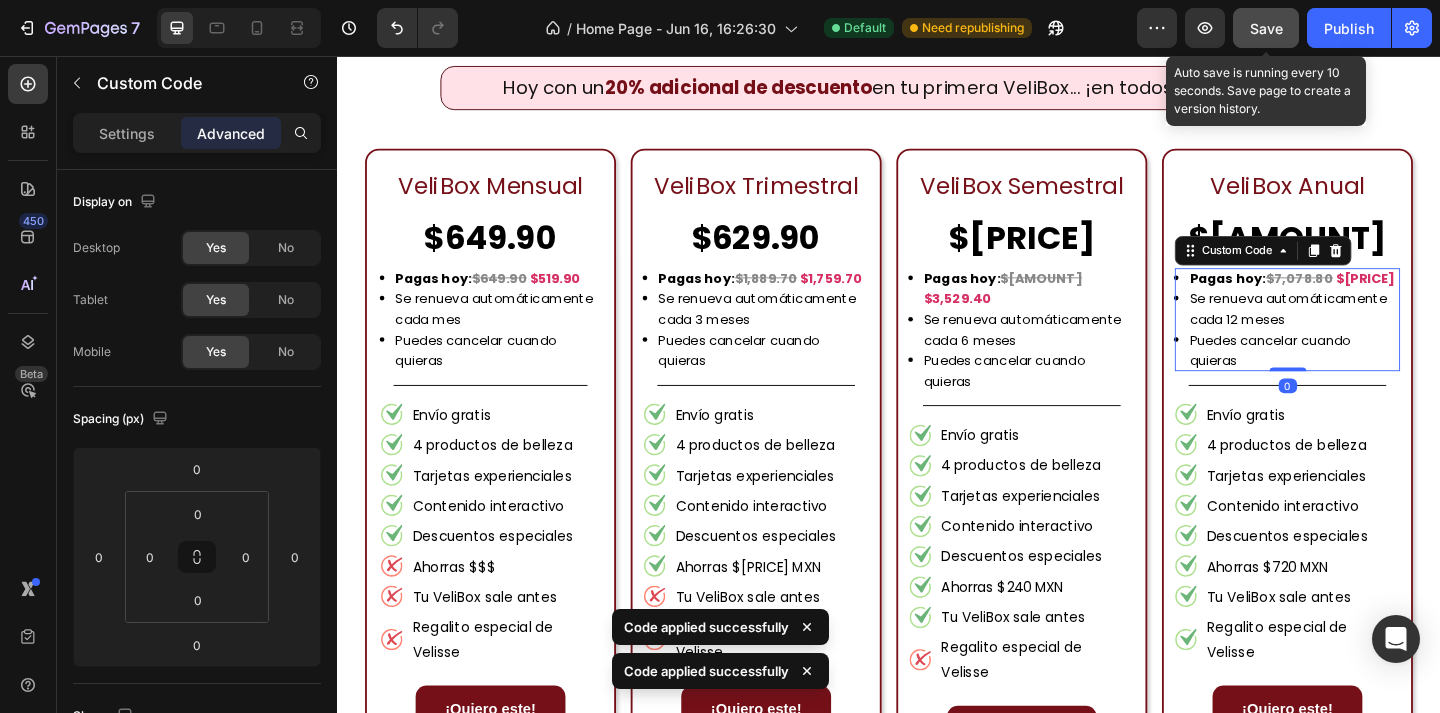 click on "Save" 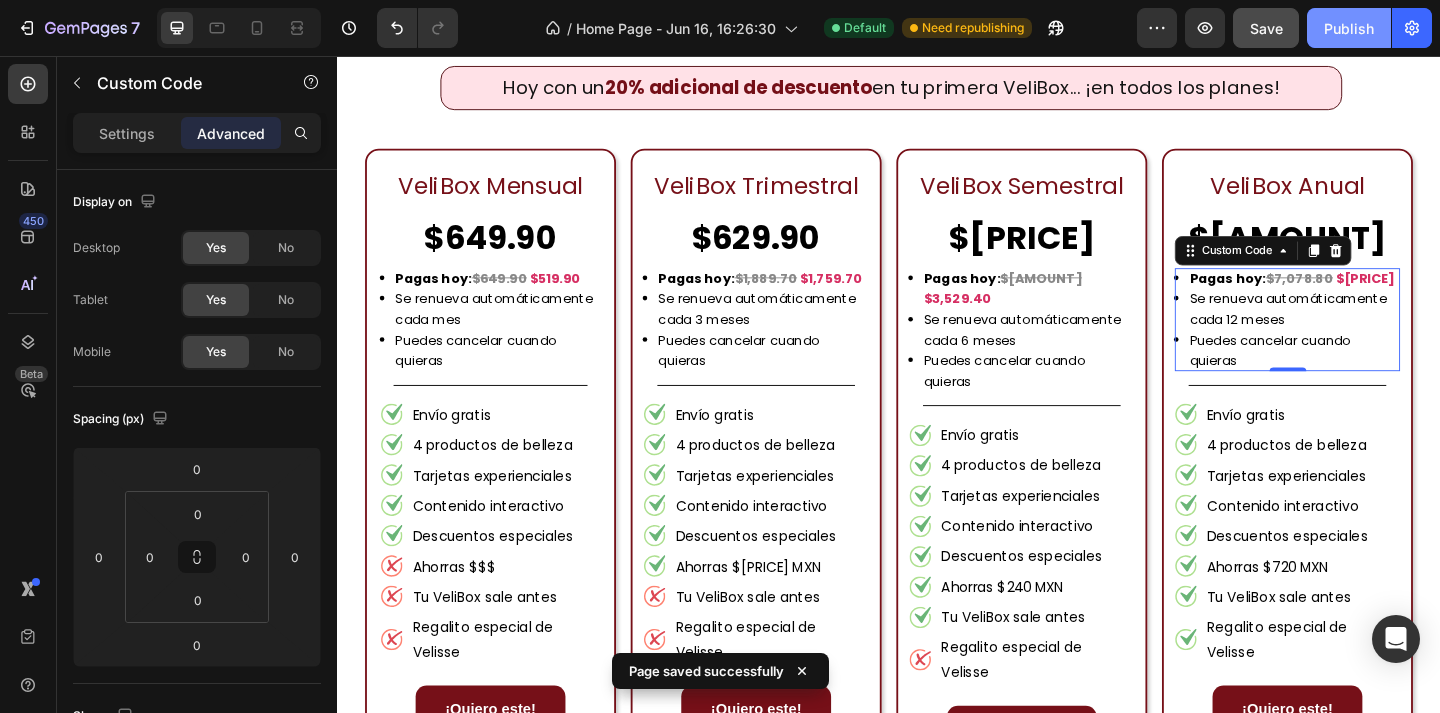 click on "Publish" at bounding box center (1349, 28) 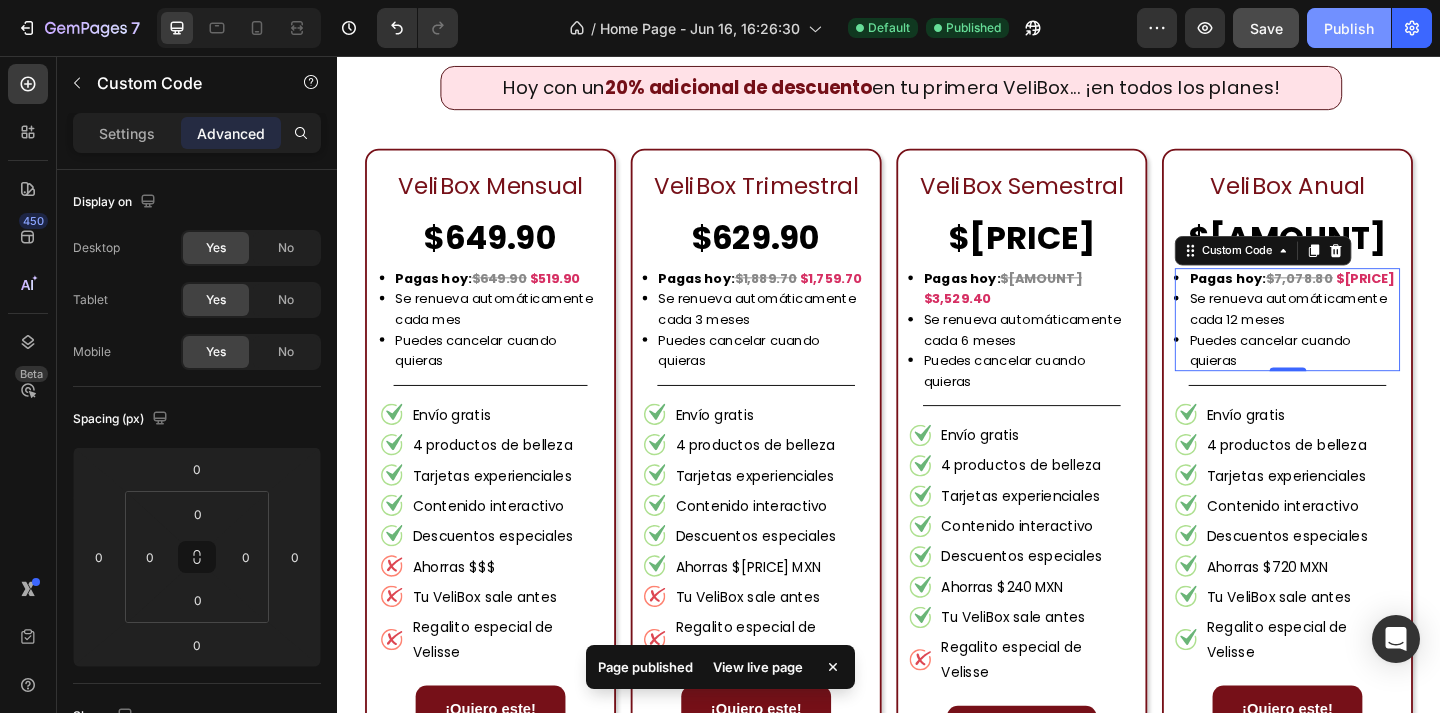click on "Publish" at bounding box center [1349, 28] 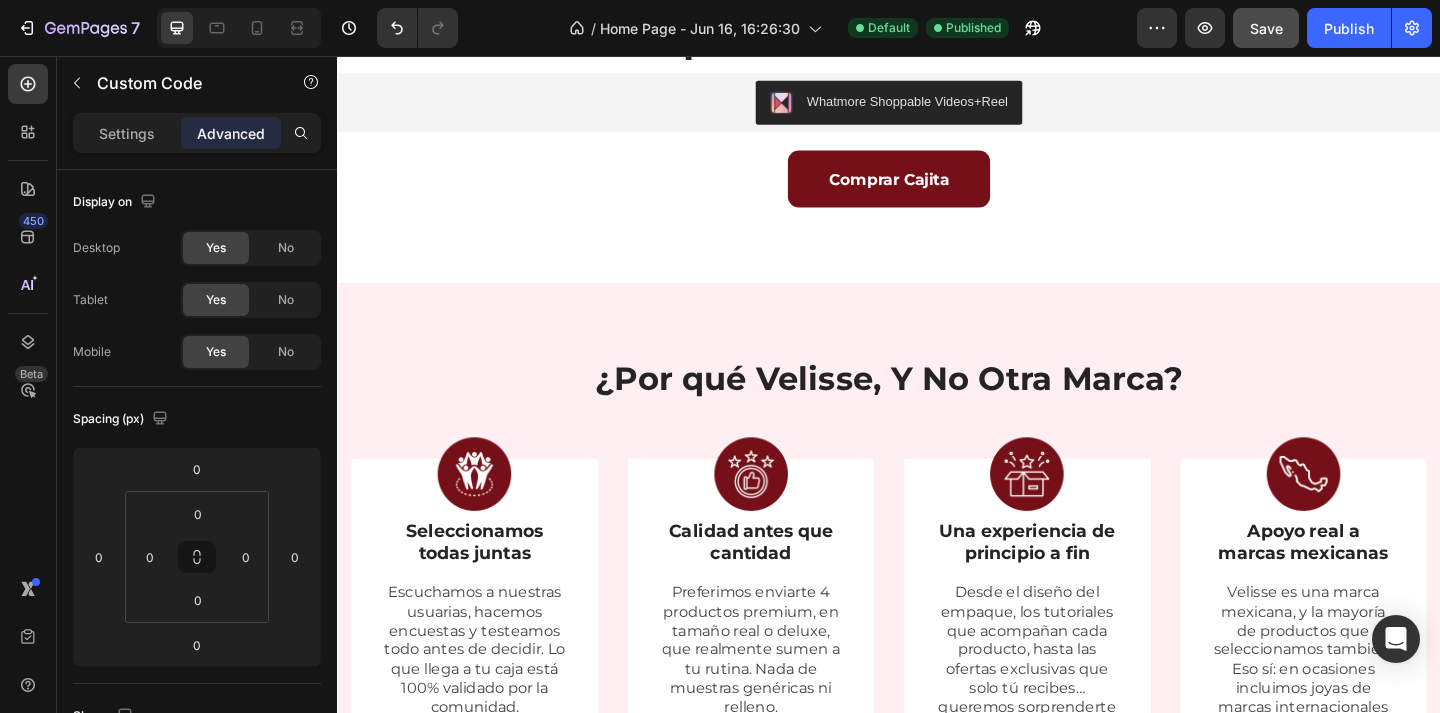 scroll, scrollTop: 2858, scrollLeft: 0, axis: vertical 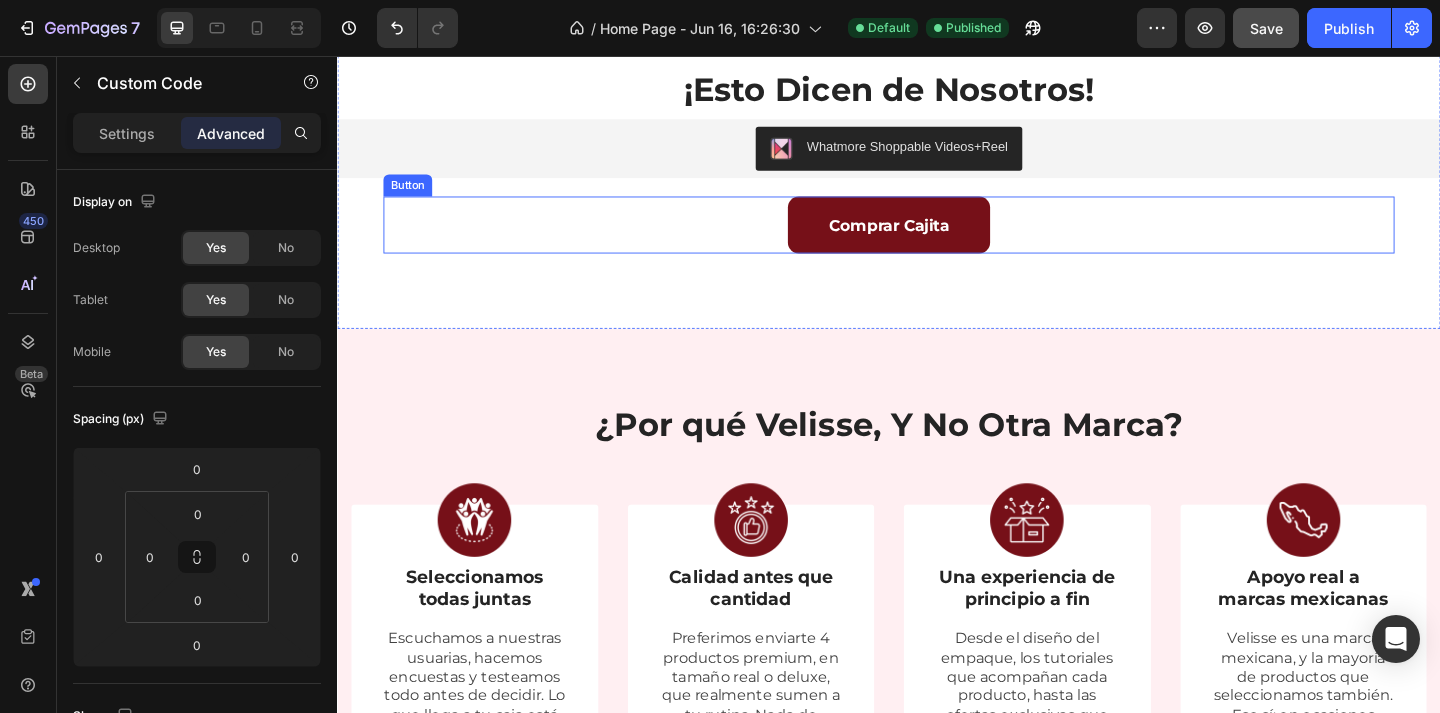 click on "Comprar Cajita Button" at bounding box center (937, 240) 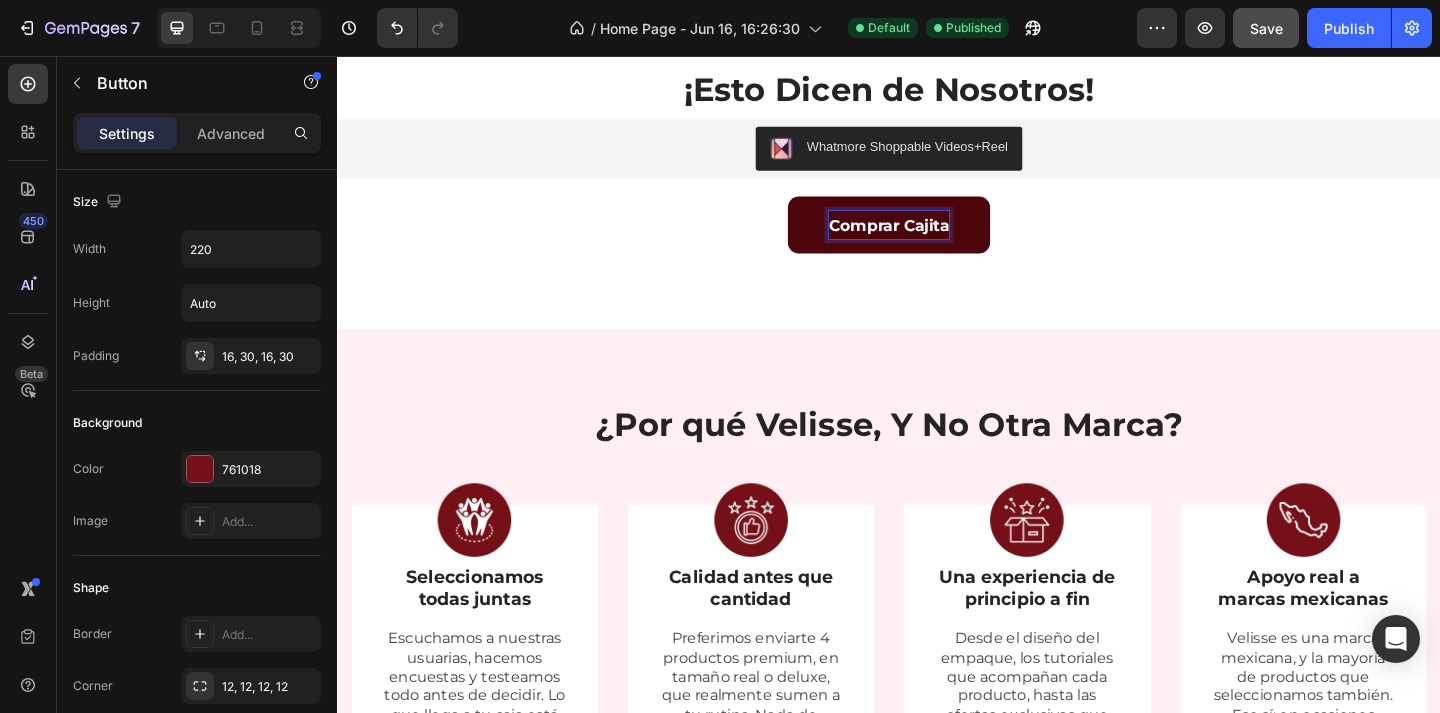 click on "Comprar Cajita" at bounding box center (937, 240) 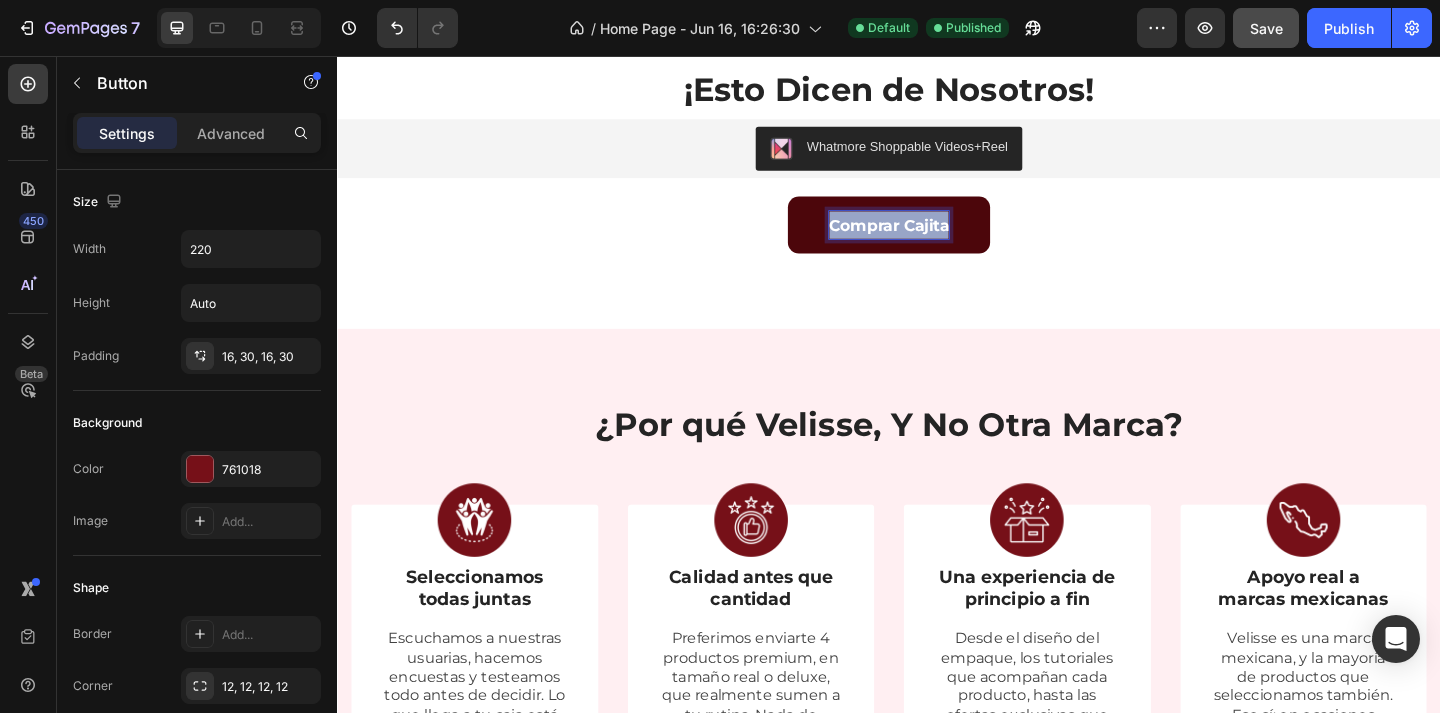 click on "Comprar Cajita" at bounding box center (937, 240) 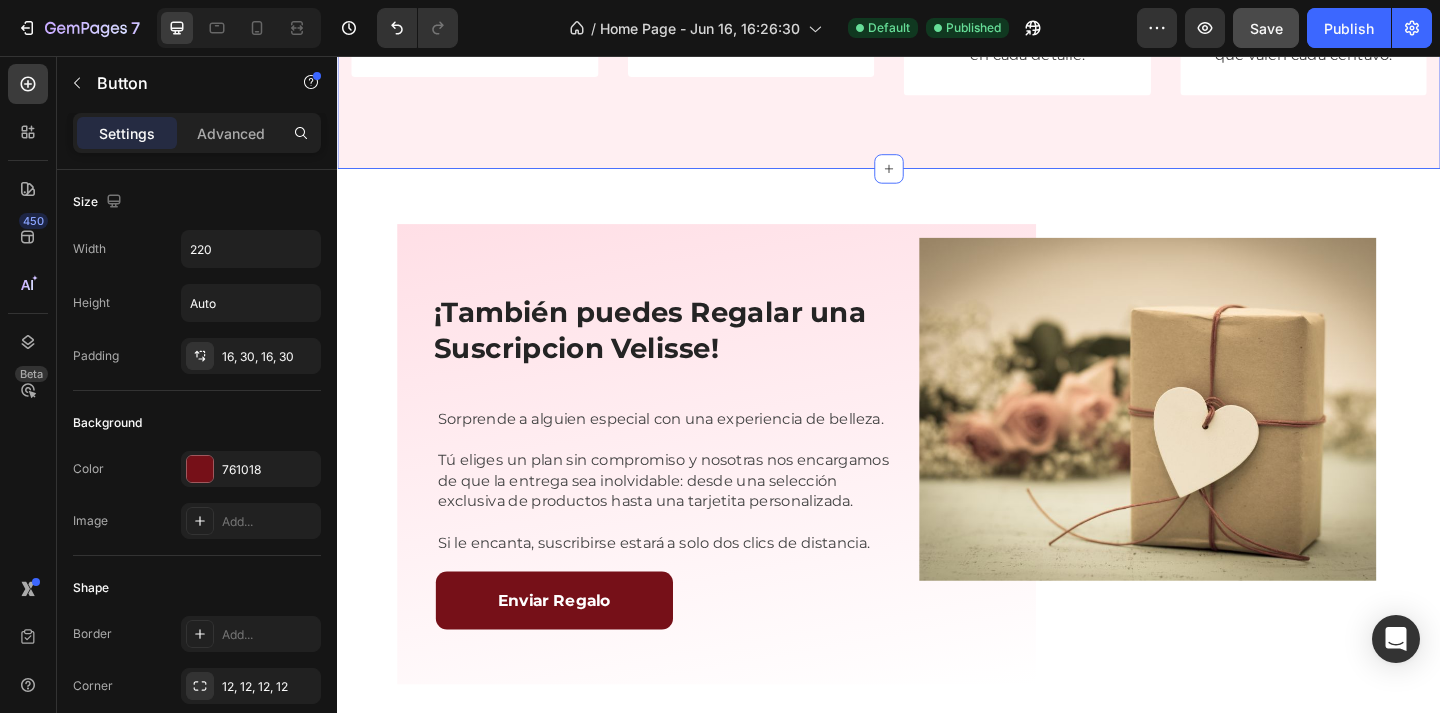 scroll, scrollTop: 3998, scrollLeft: 0, axis: vertical 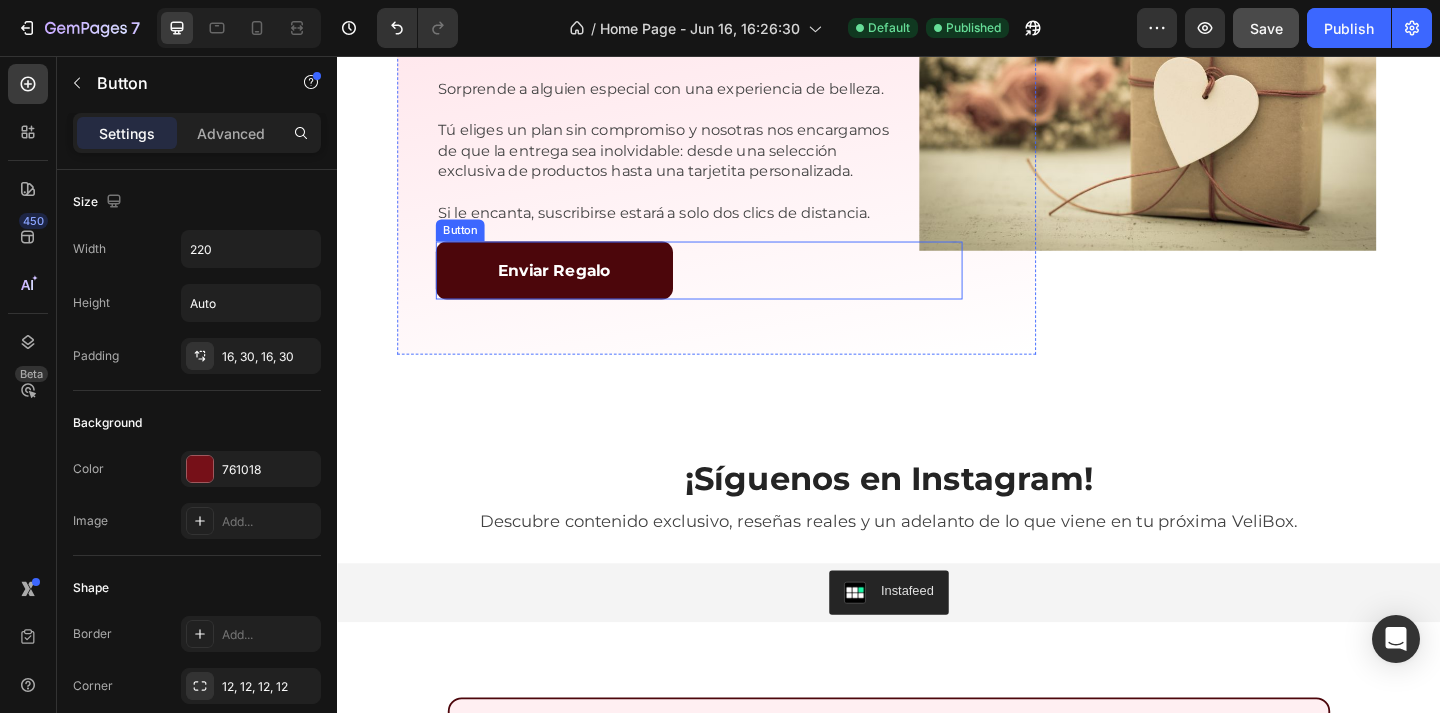 click on "Enviar Regalo" at bounding box center (573, 289) 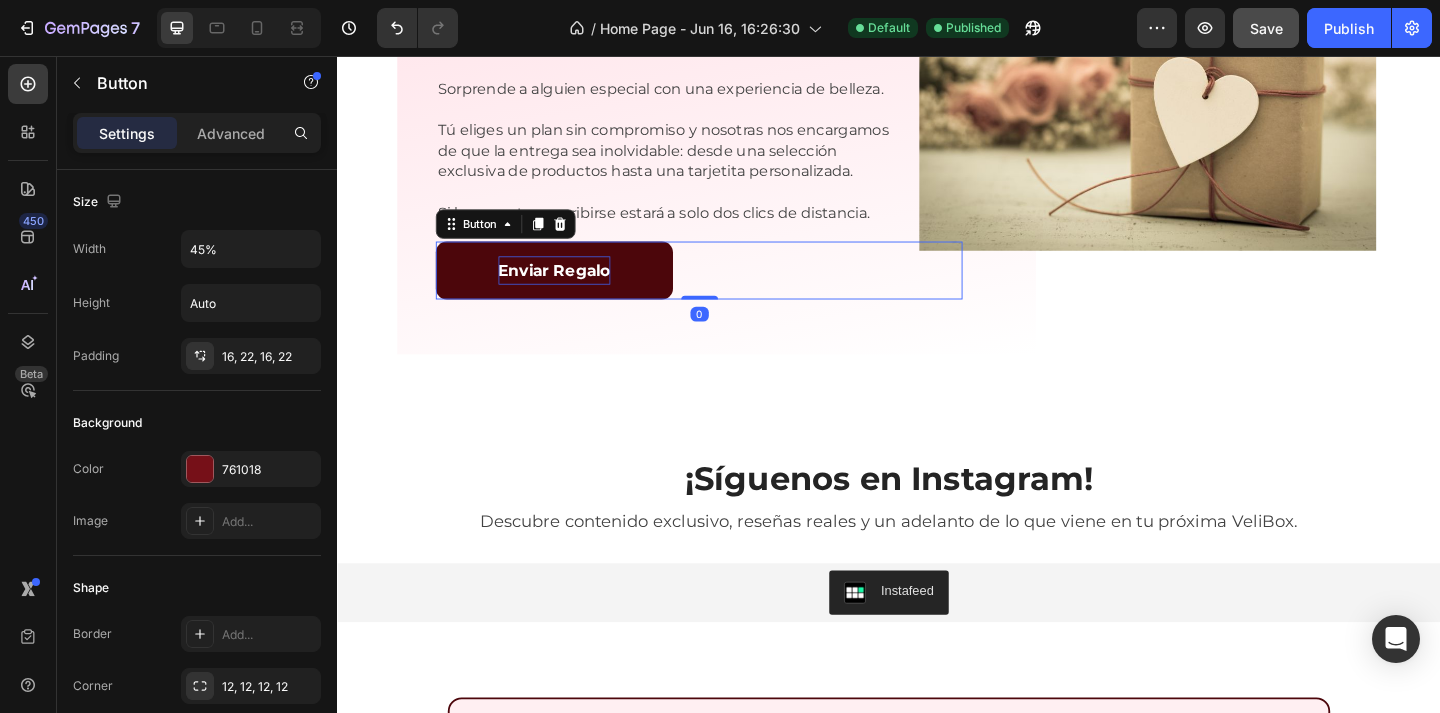 click on "Enviar Regalo" at bounding box center (573, 289) 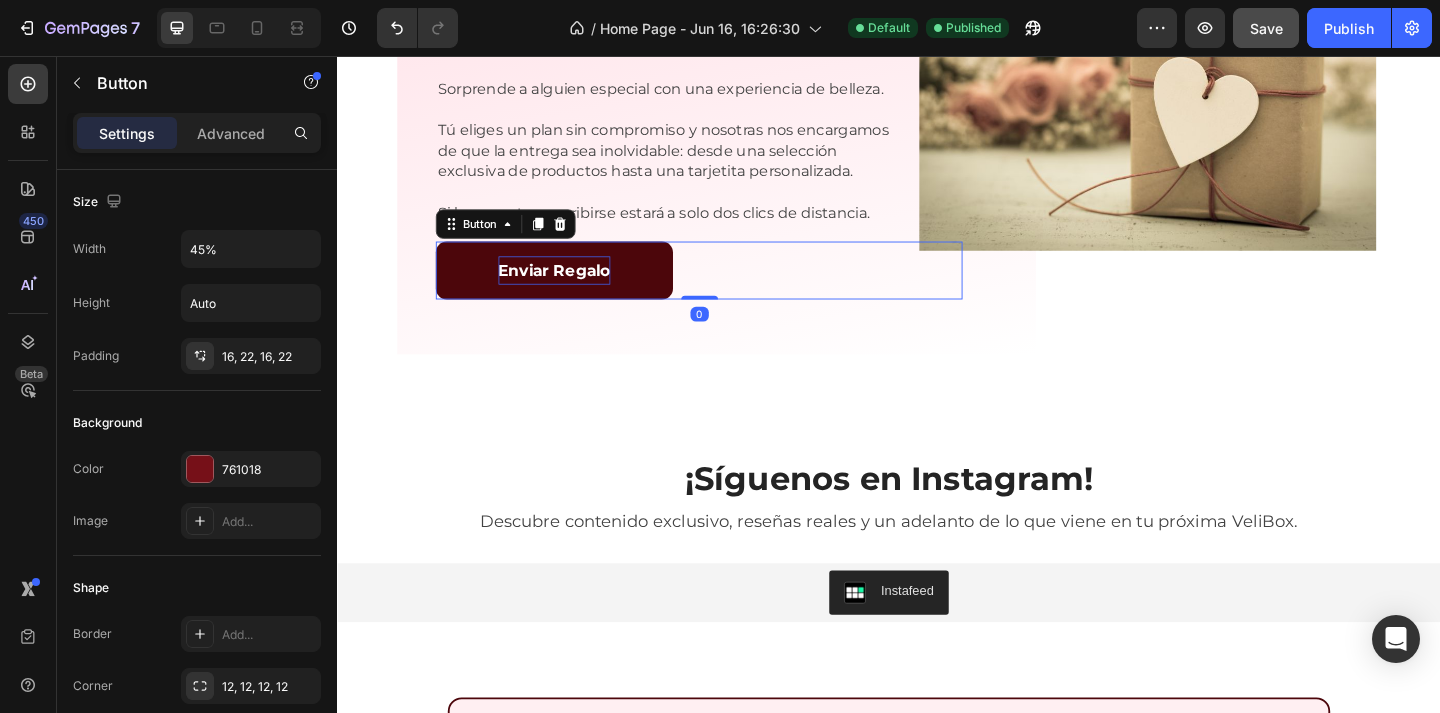 click on "Enviar Regalo" at bounding box center (573, 289) 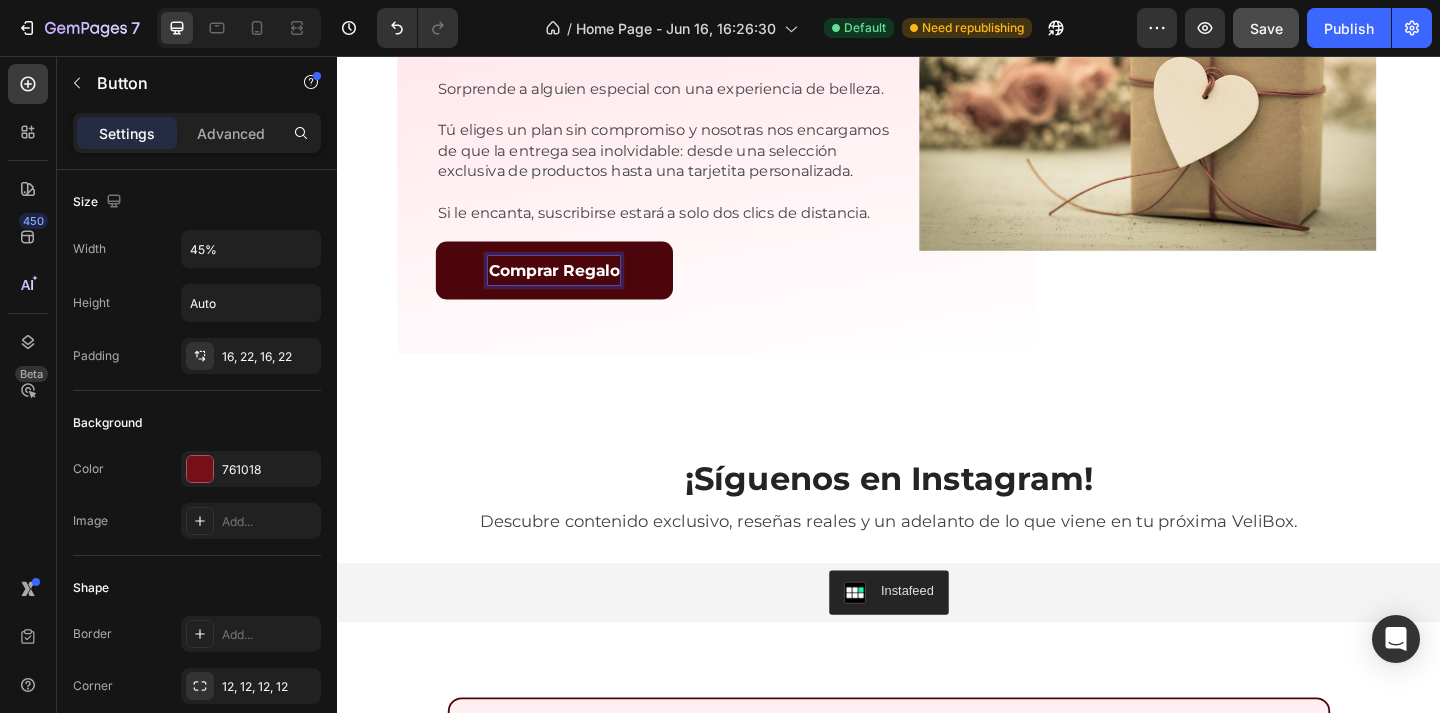 click on "Comprar Regalo" at bounding box center [572, 289] 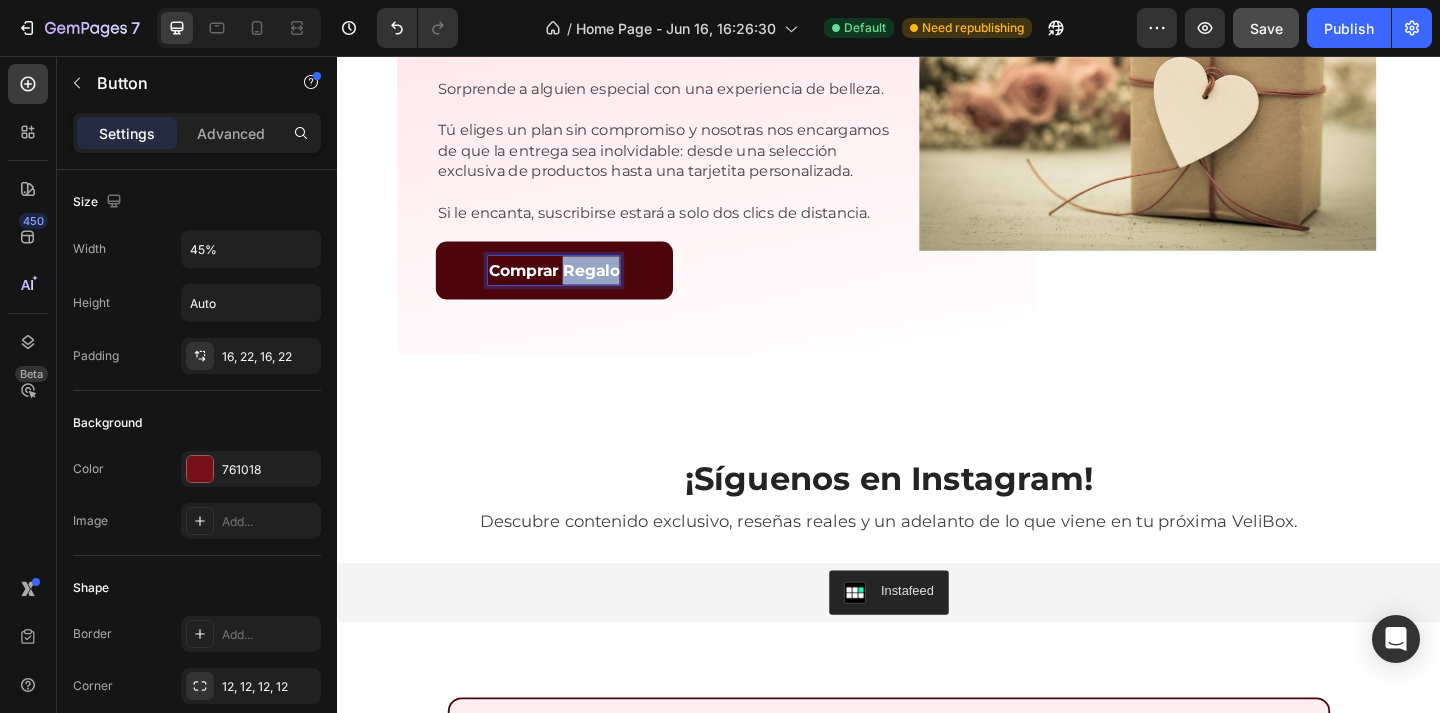 click on "Comprar Regalo" at bounding box center [572, 289] 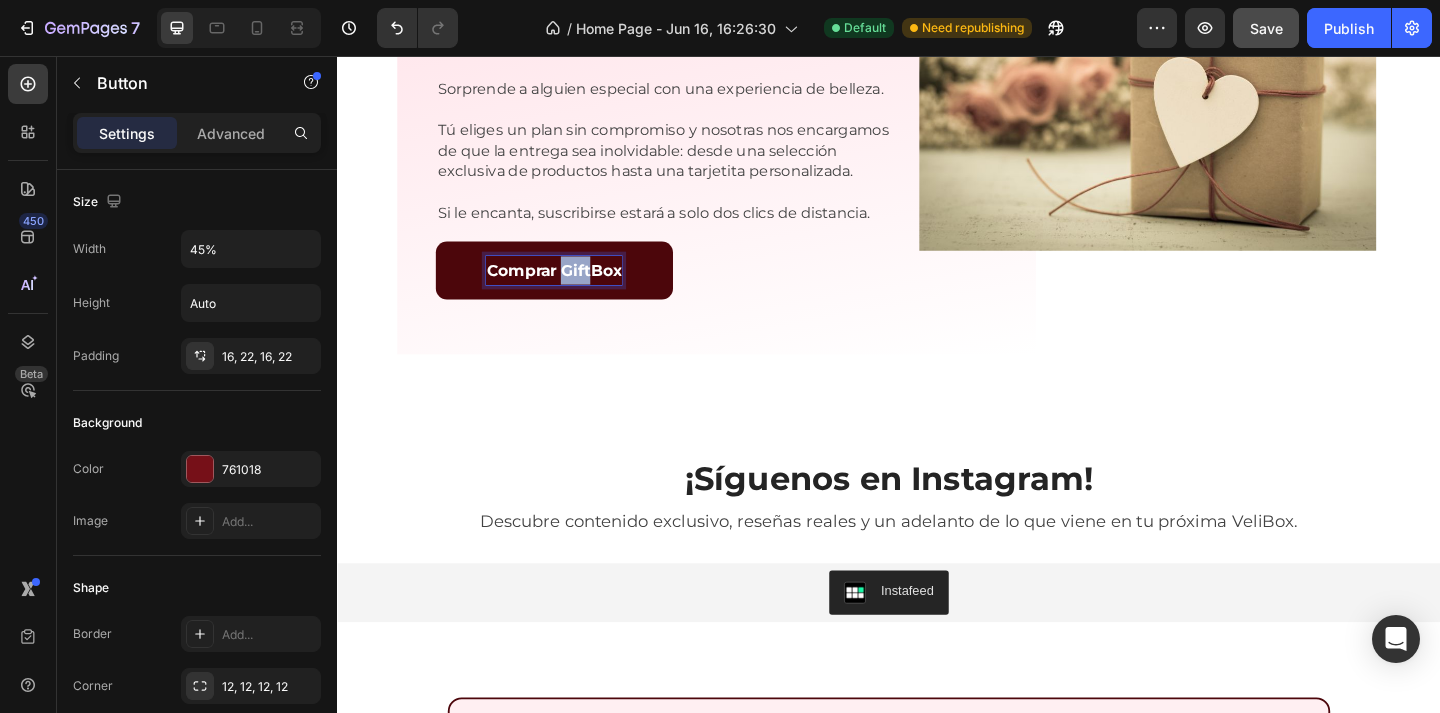 drag, startPoint x: 611, startPoint y: 290, endPoint x: 584, endPoint y: 284, distance: 27.658634 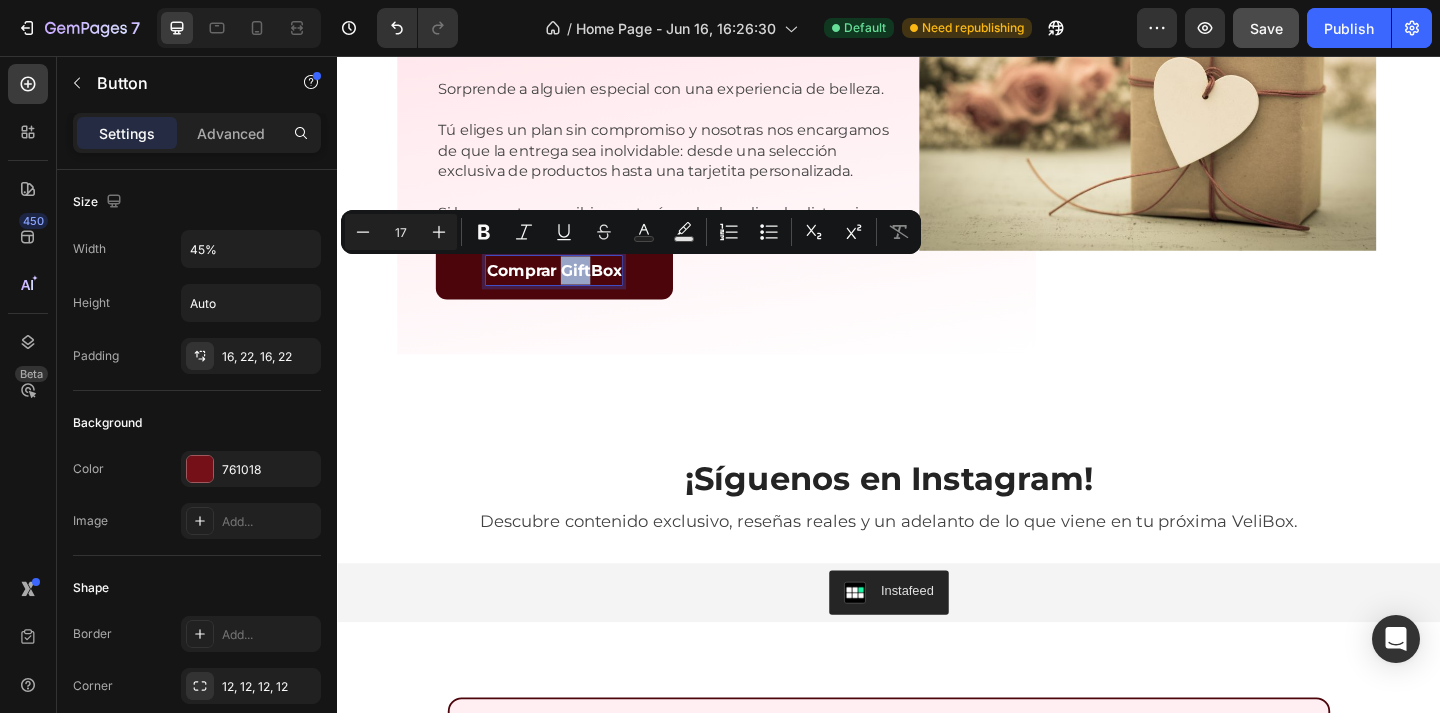 click on "Comprar GiftBox" at bounding box center (572, 289) 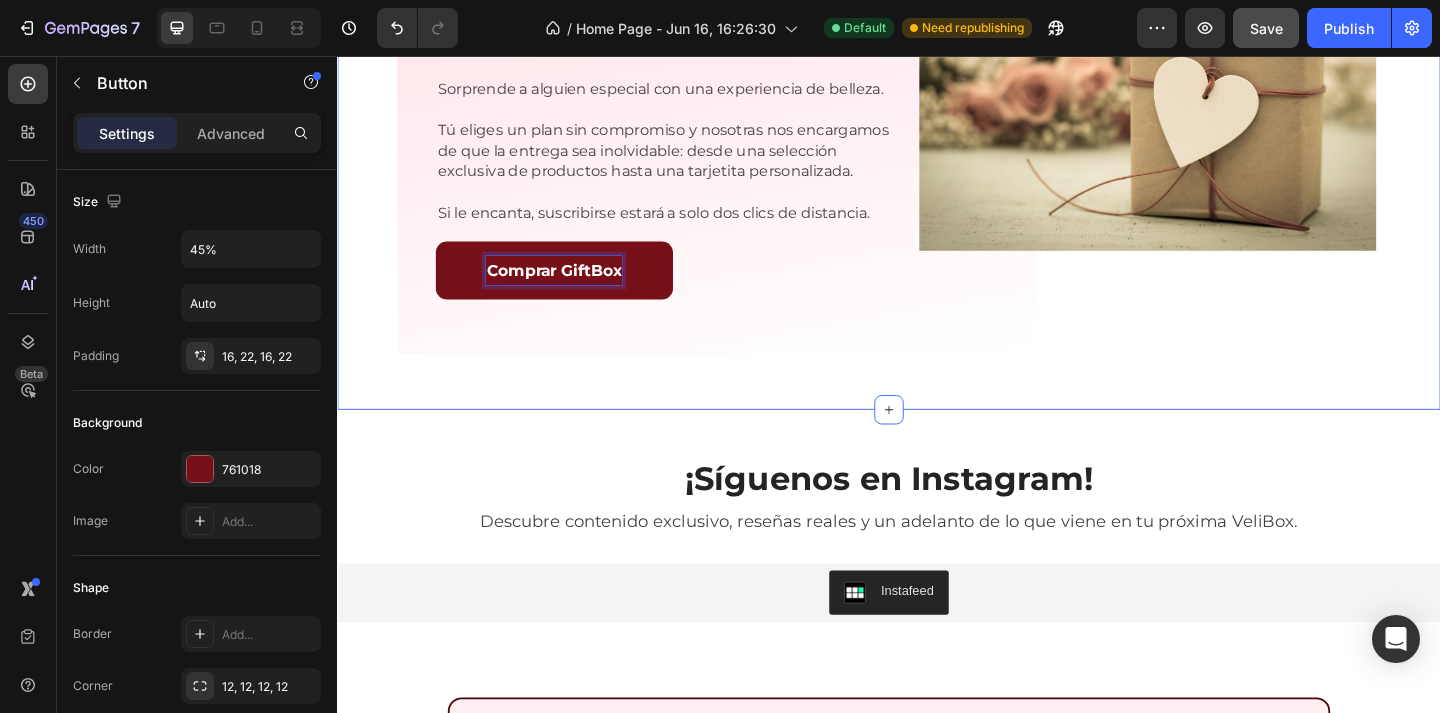 click on "¡También puedes Regalar una Suscripcion Velisse! Heading Sorprende a alguien especial con una experiencia de belleza.   Tú eliges un plan sin compromiso y nosotras nos encargamos de que la entrega sea inolvidable: desde una selección exclusiva de productos hasta una tarjetita personalizada.   Si le encanta, suscribirse estará a solo dos clics de distancia. Text Block Comprar GiftBox Button   0 Row Image Row" at bounding box center (937, 130) 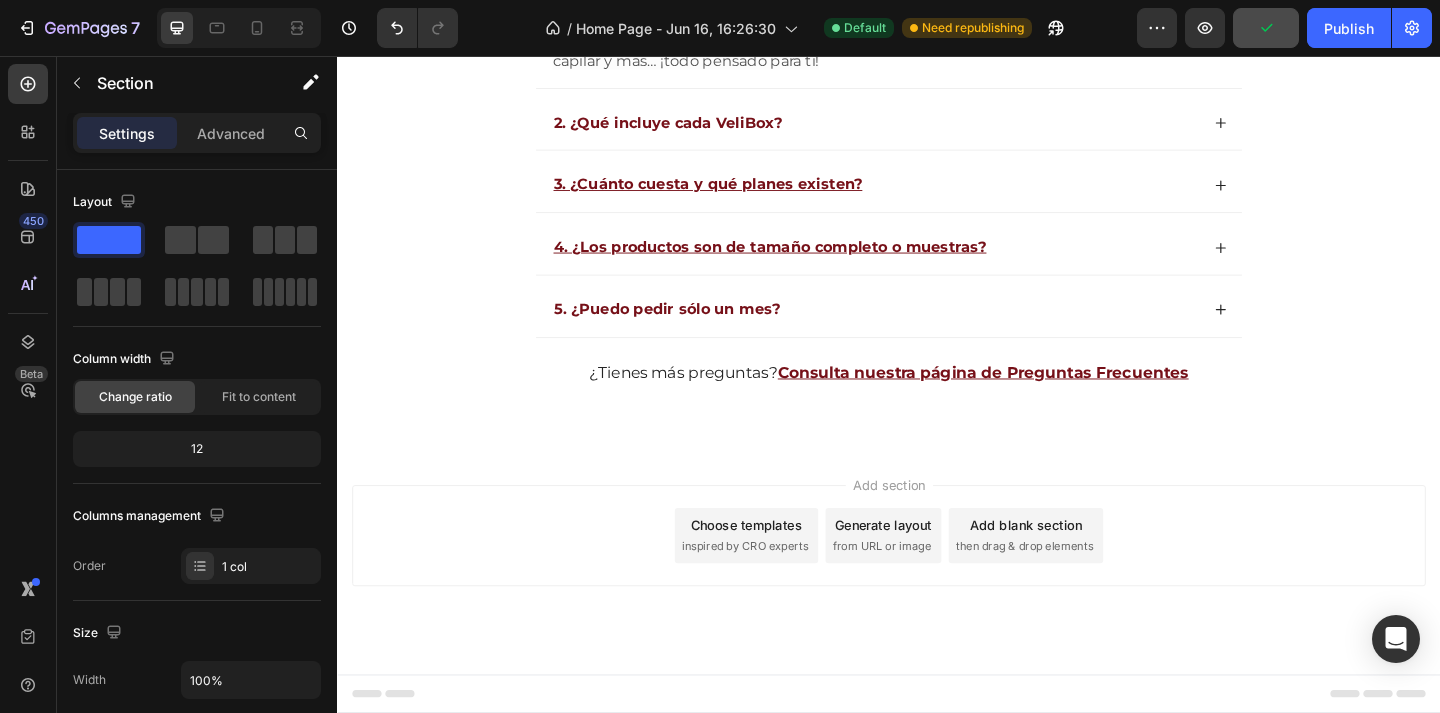 scroll, scrollTop: 4526, scrollLeft: 0, axis: vertical 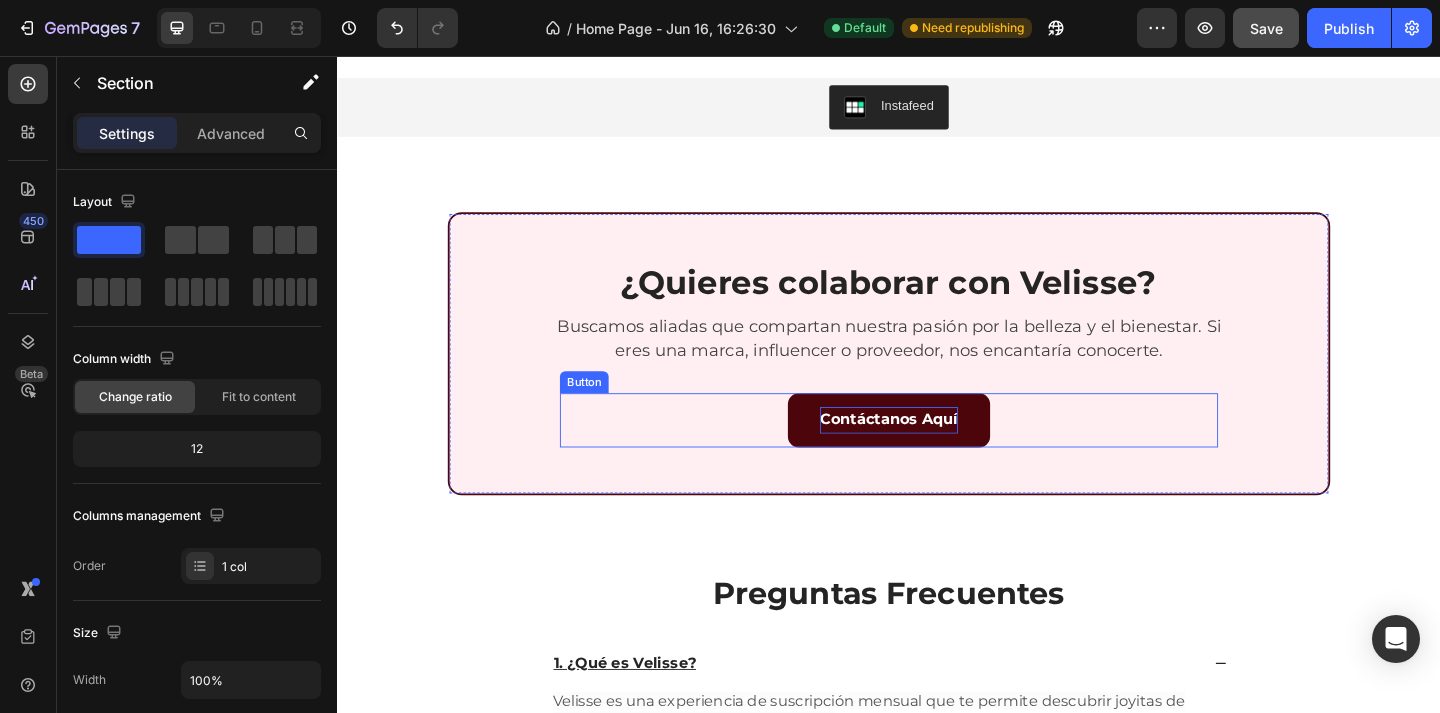 click on "Contáctanos Aquí" at bounding box center (937, 452) 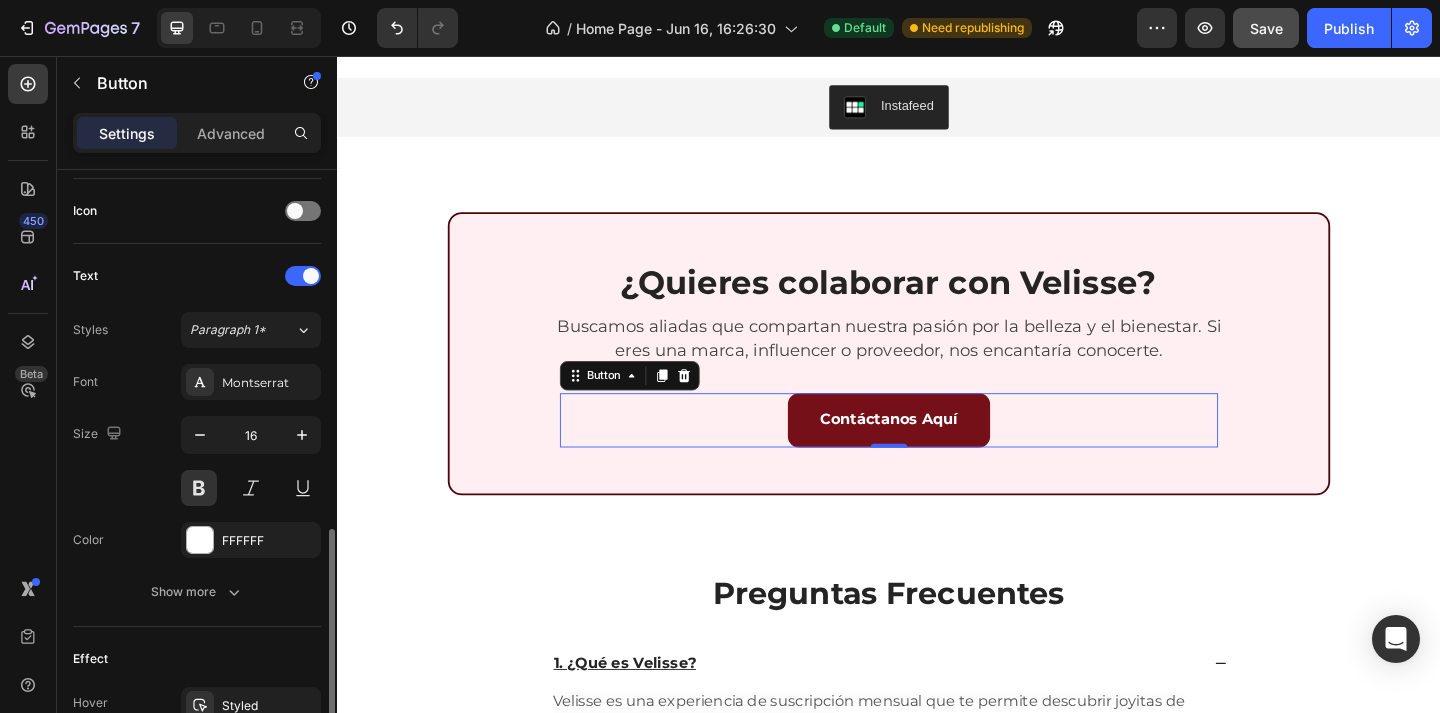 scroll, scrollTop: 692, scrollLeft: 0, axis: vertical 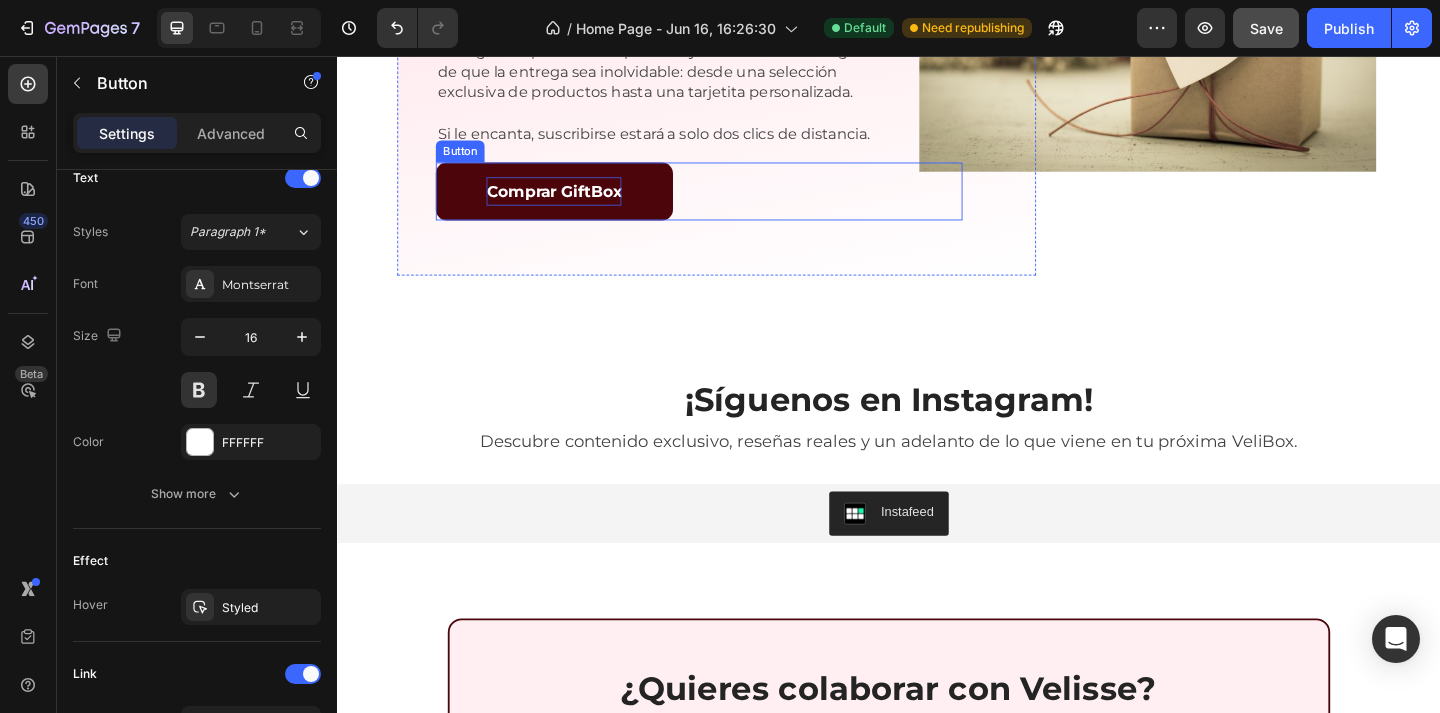 click on "Comprar GiftBox" at bounding box center [572, 203] 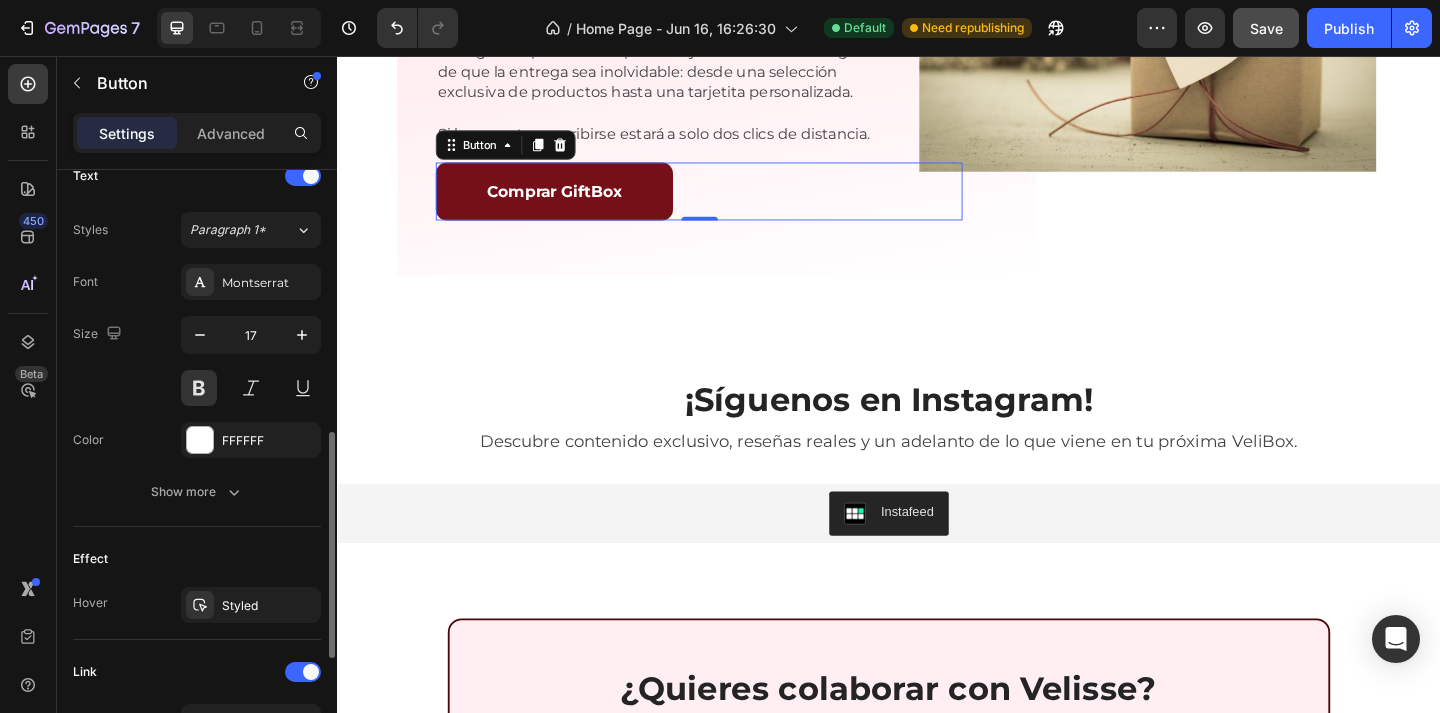 scroll, scrollTop: 537, scrollLeft: 0, axis: vertical 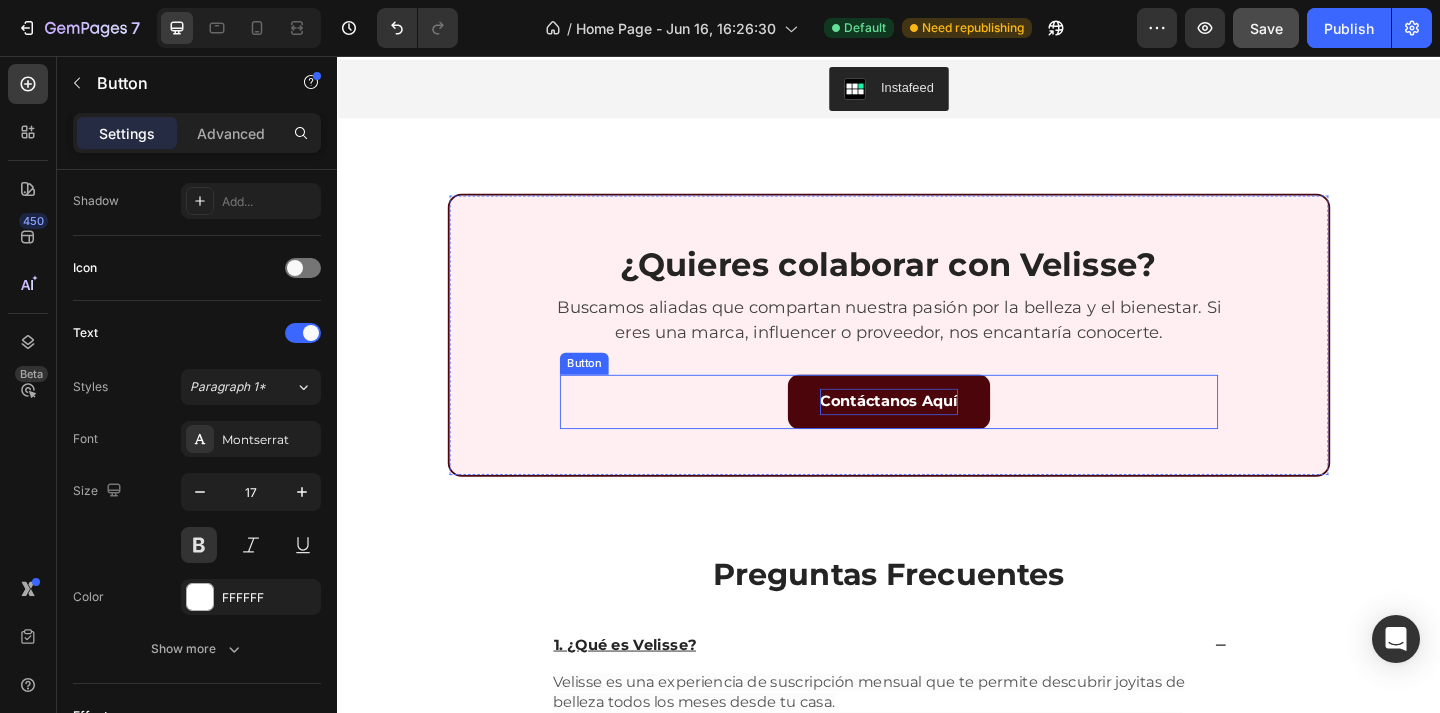 click on "Contáctanos Aquí" at bounding box center (937, 432) 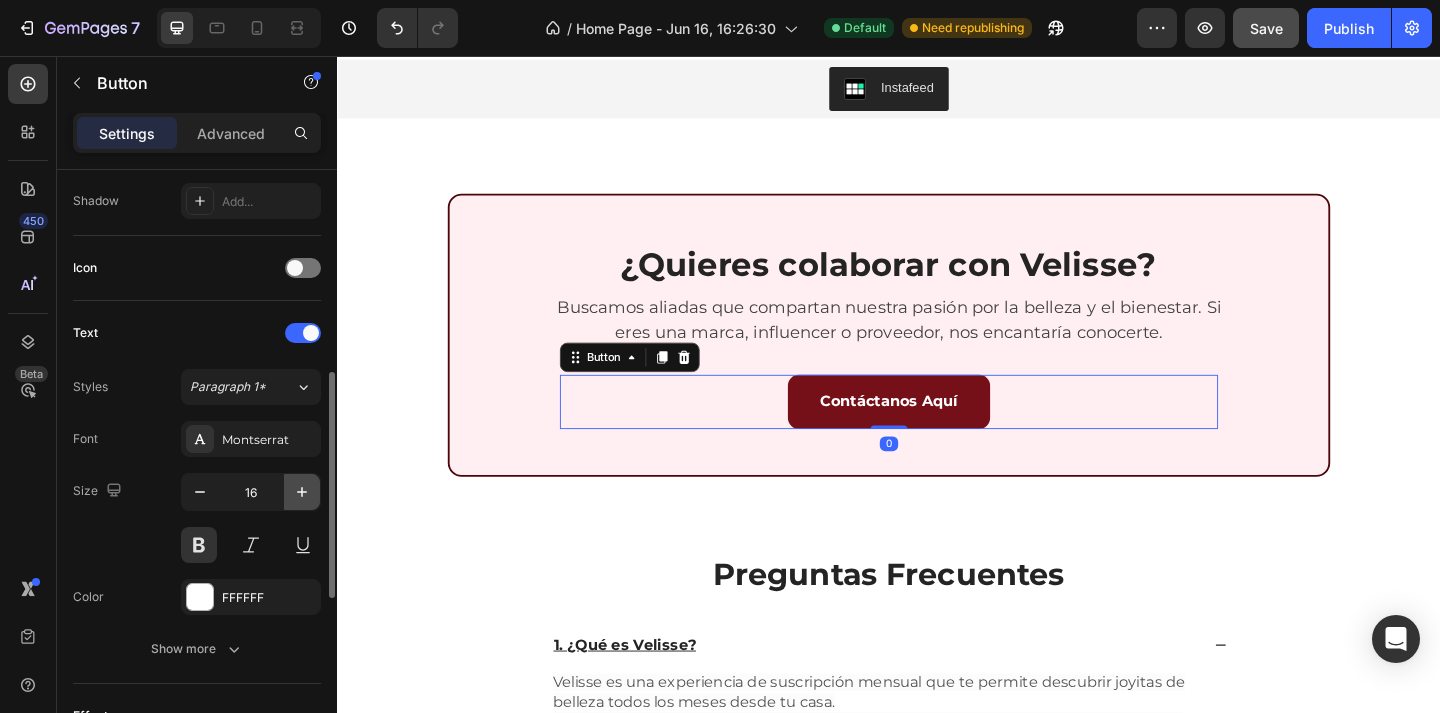 click 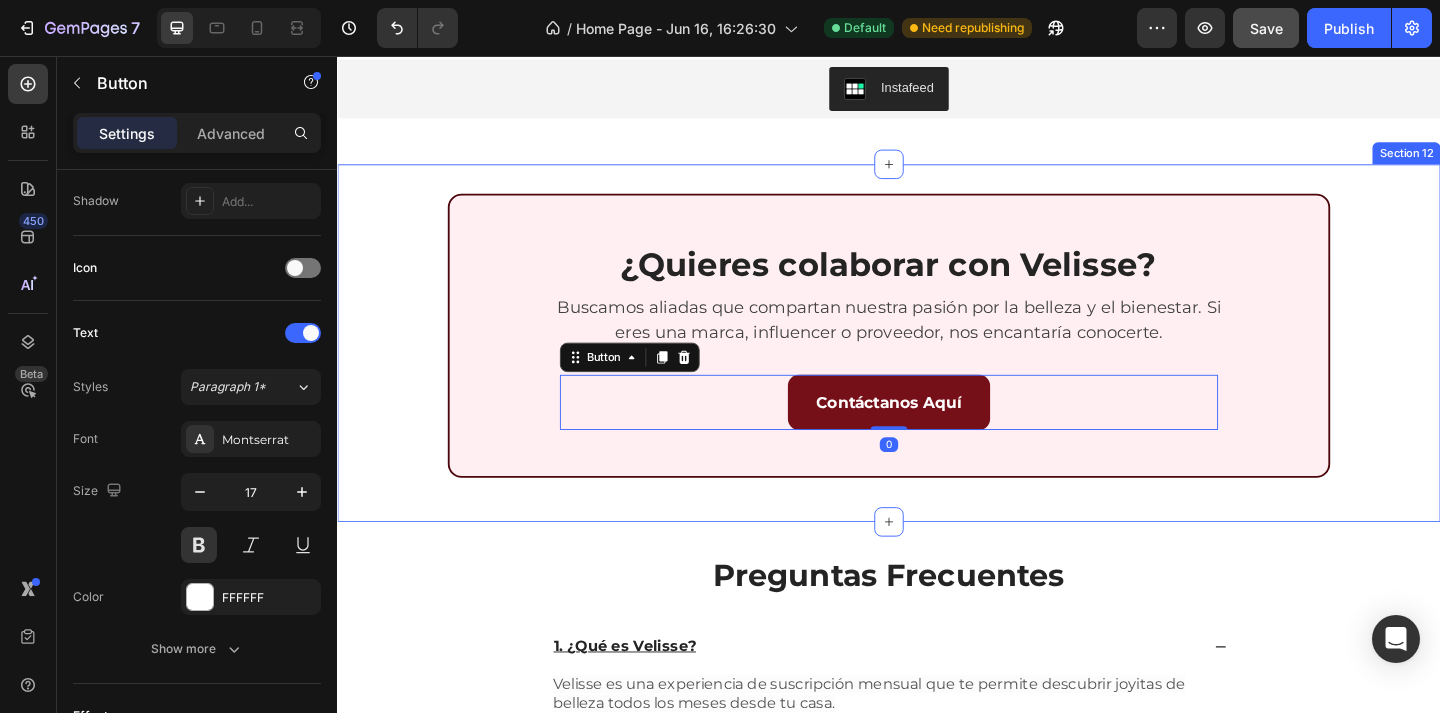 click on "¿Quieres colaborar con Velisse? Heading Buscamos aliadas que compartan nuestra pasión por la belleza y el bienestar. Si eres una marca, influencer o proveedor, nos encantaría conocerte. Heading Contáctanos Aquí Button   0 Row Row Section 12" at bounding box center (937, 368) 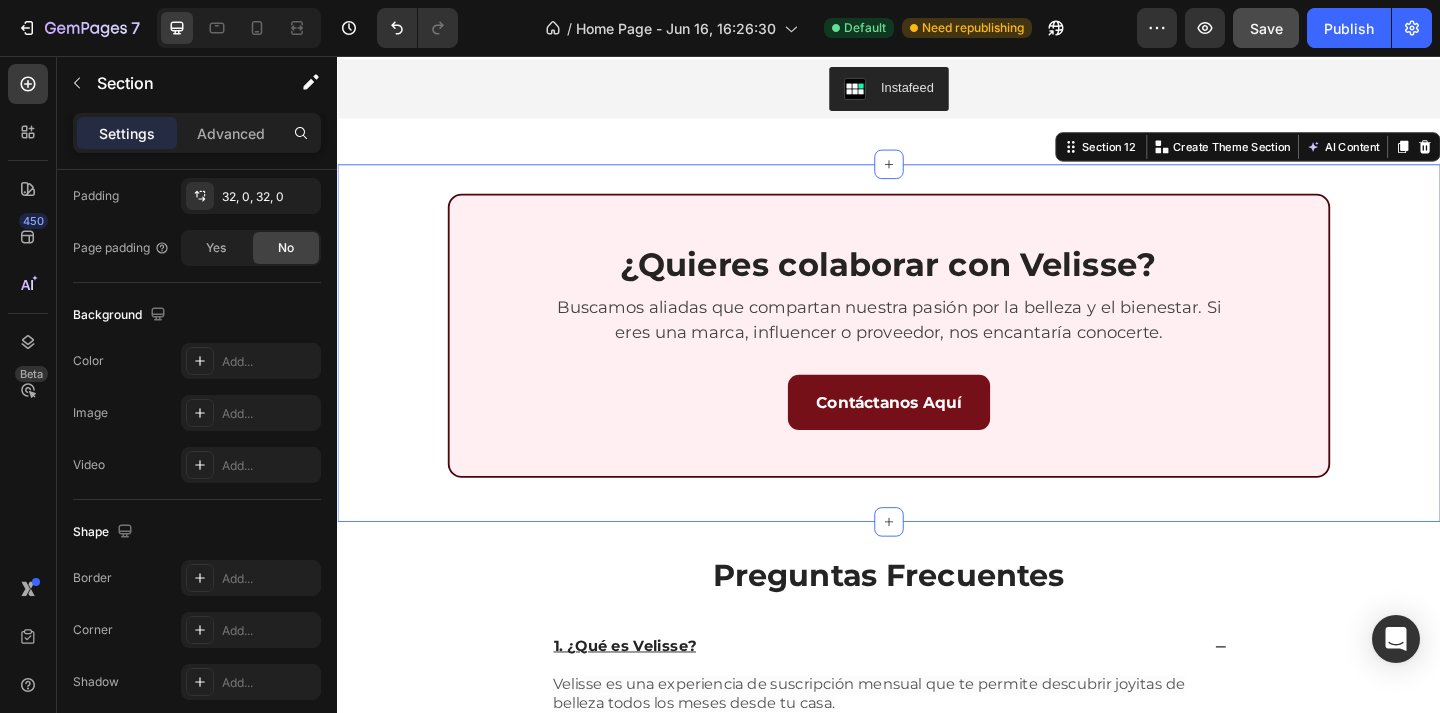scroll, scrollTop: 0, scrollLeft: 0, axis: both 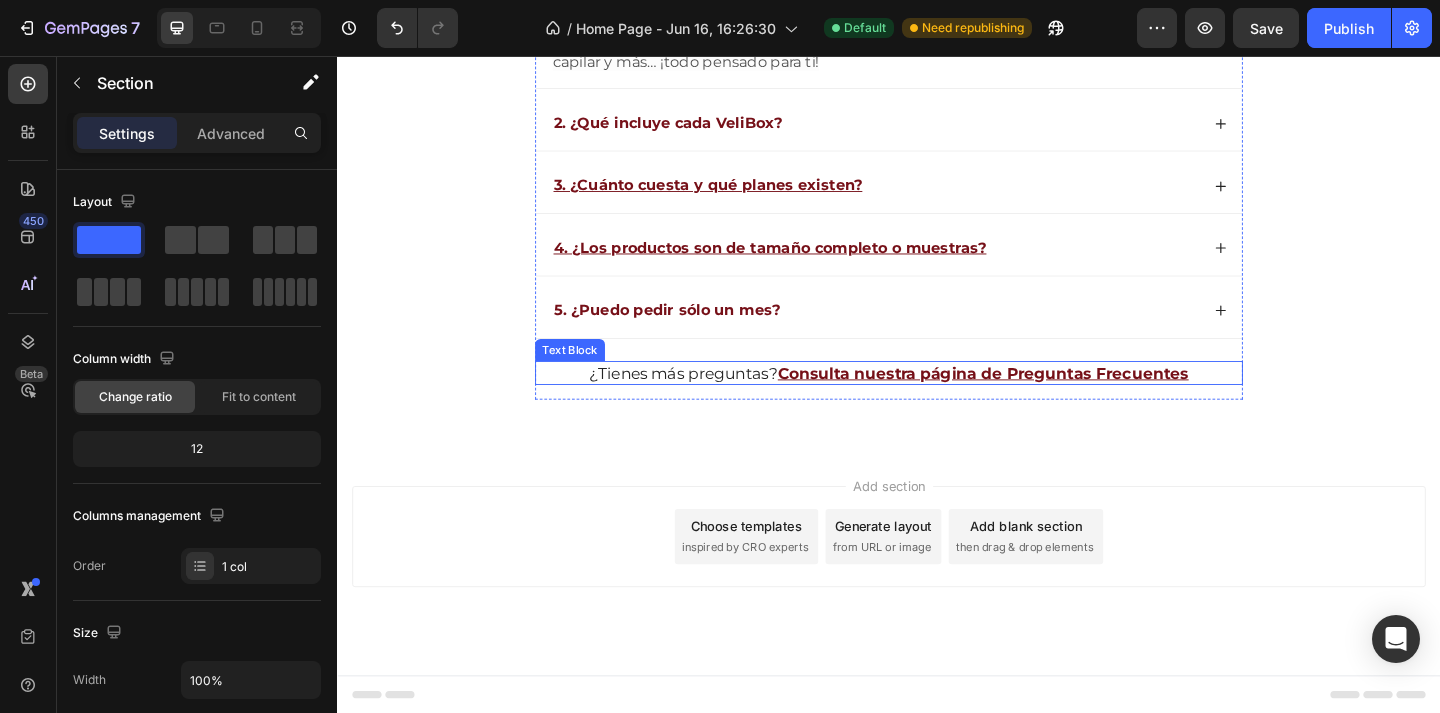 click on "Consulta nuestra página de Preguntas Frecuentes" at bounding box center [1039, 401] 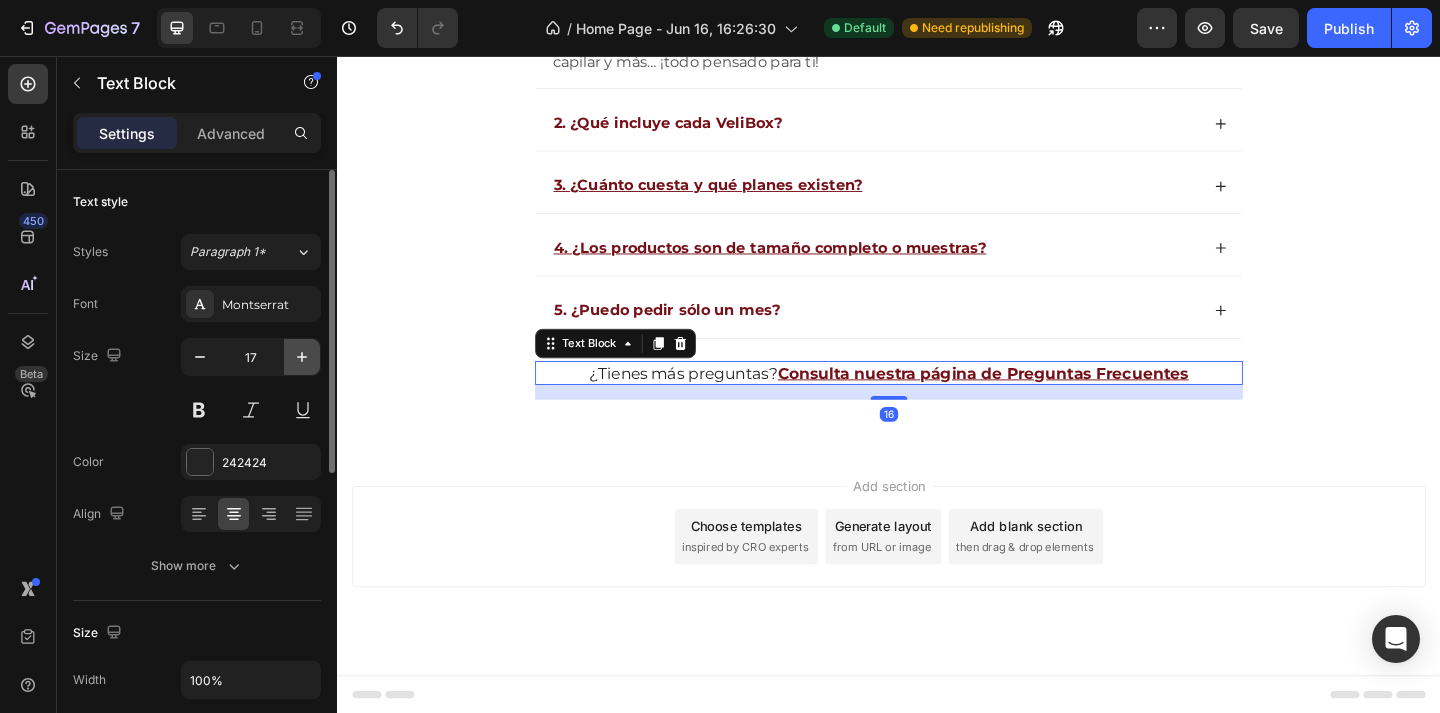 click 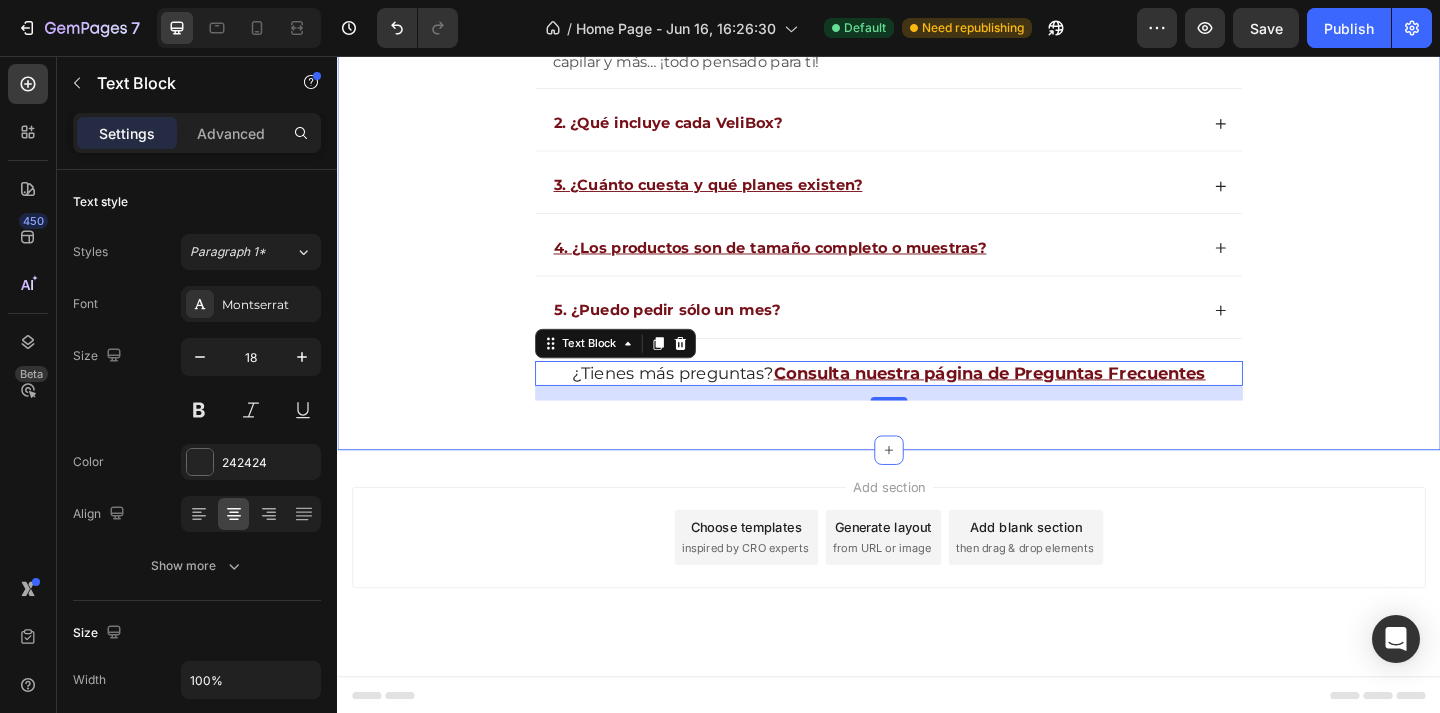 click on "Preguntas Frecuentes Heading
1. ¿Qué es Velisse? Velisse es una experiencia de suscripción mensual que te permite descubrir joyitas de belleza todos los meses desde tu casa. Cada mes recibes una  VeliBox  con productos sorpresa de skincare, maquillaje, cuidado capilar y más… ¡todo pensado para ti! Text Block
2. ¿Qué incluye cada VeliBox?
3. ¿Cuánto cuesta y qué planes existen?
4. ¿Los productos son de tamaño completo o muestras?
5. ¿Puedo pedir sólo un mes? Accordion ¿Tienes más preguntas?  Consulta nuestra página de Preguntas Frecuentes Text Block   16 Row" at bounding box center [937, 152] 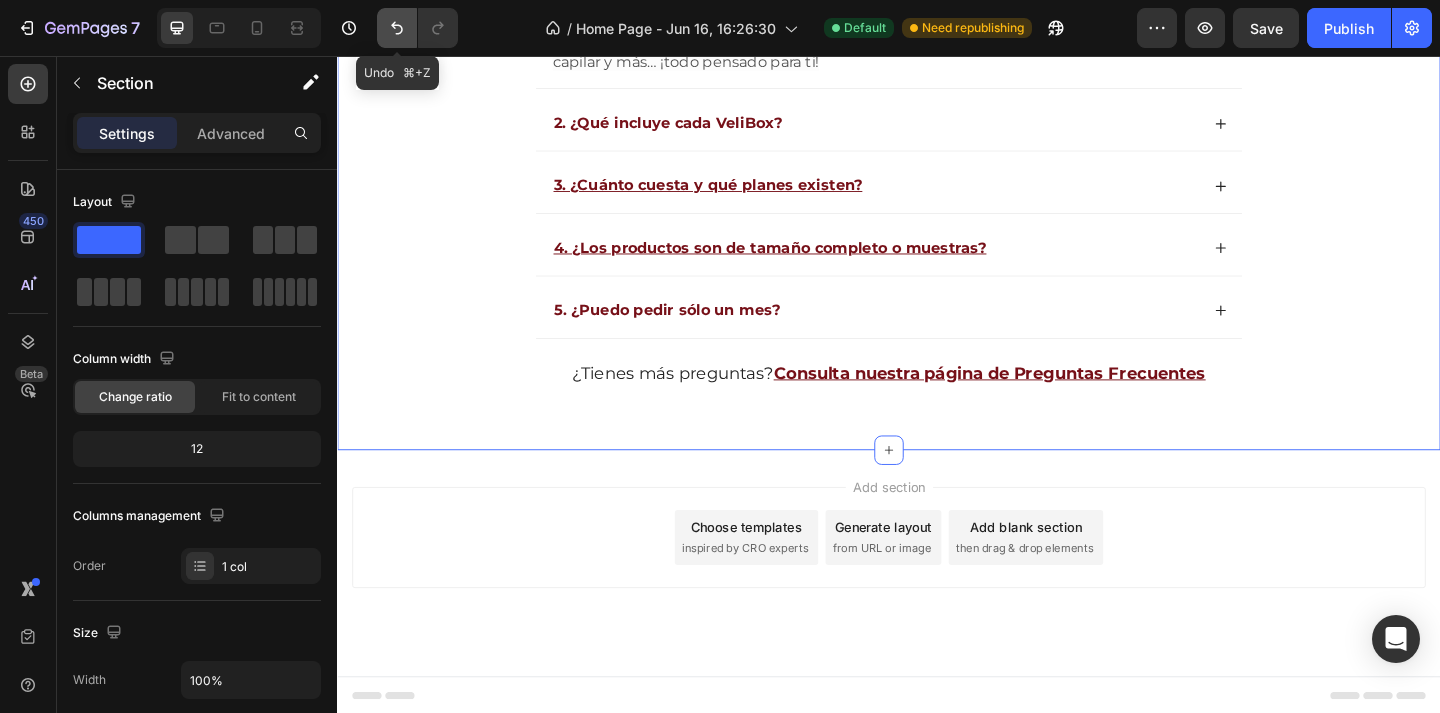 click 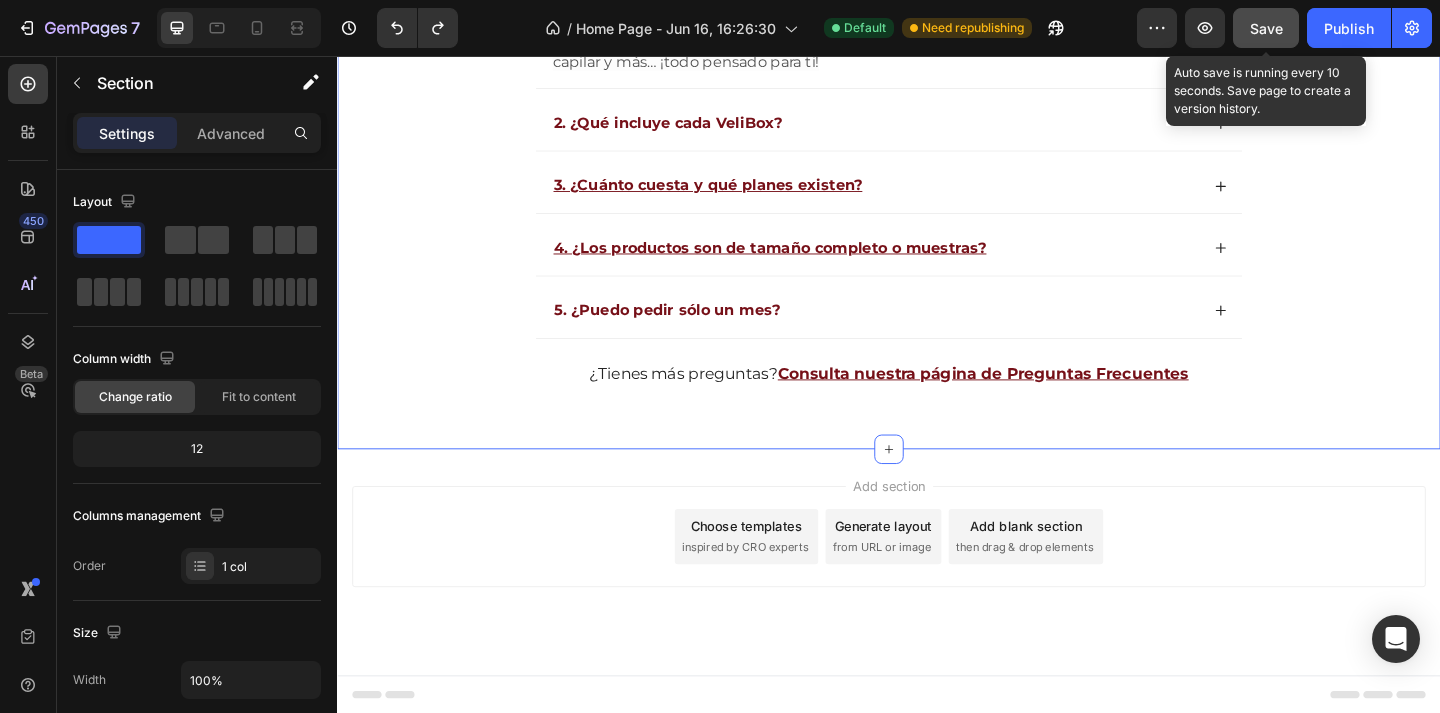 click on "Save" 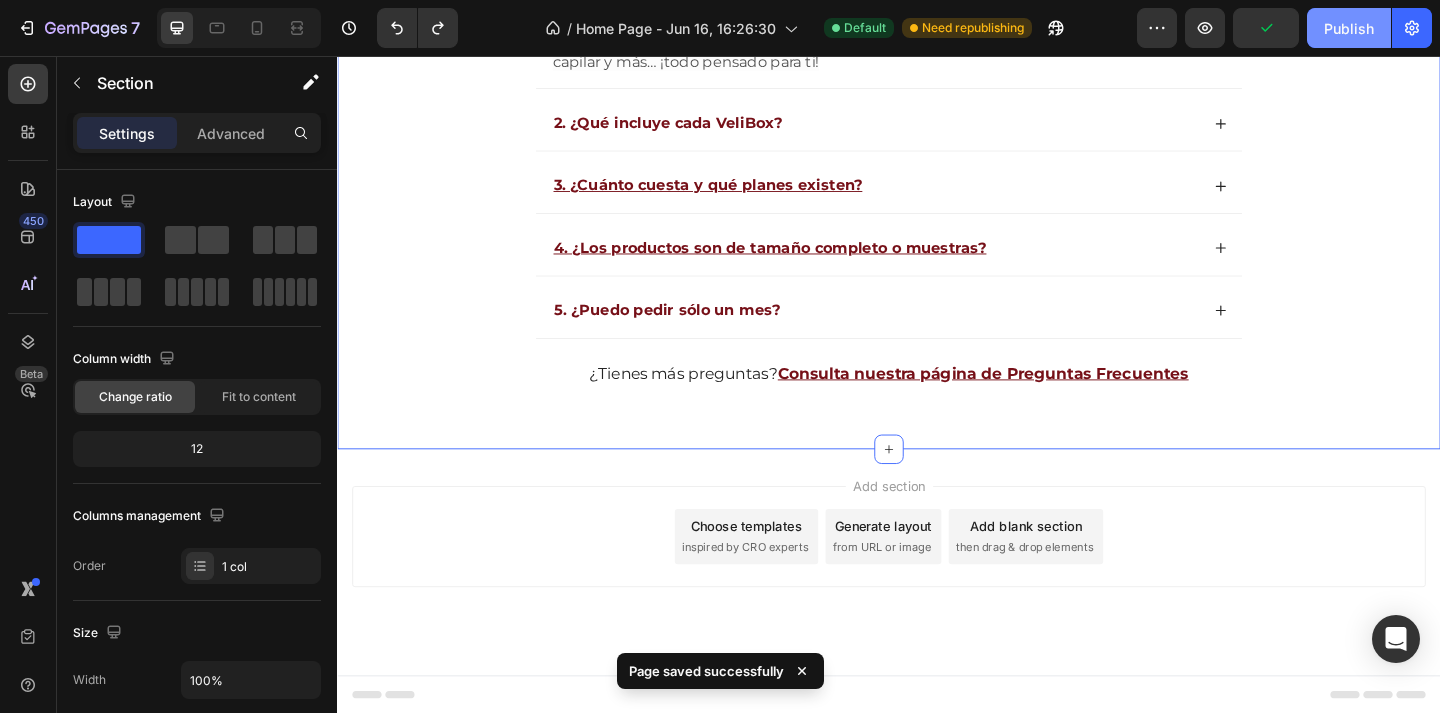 click on "Publish" at bounding box center (1349, 28) 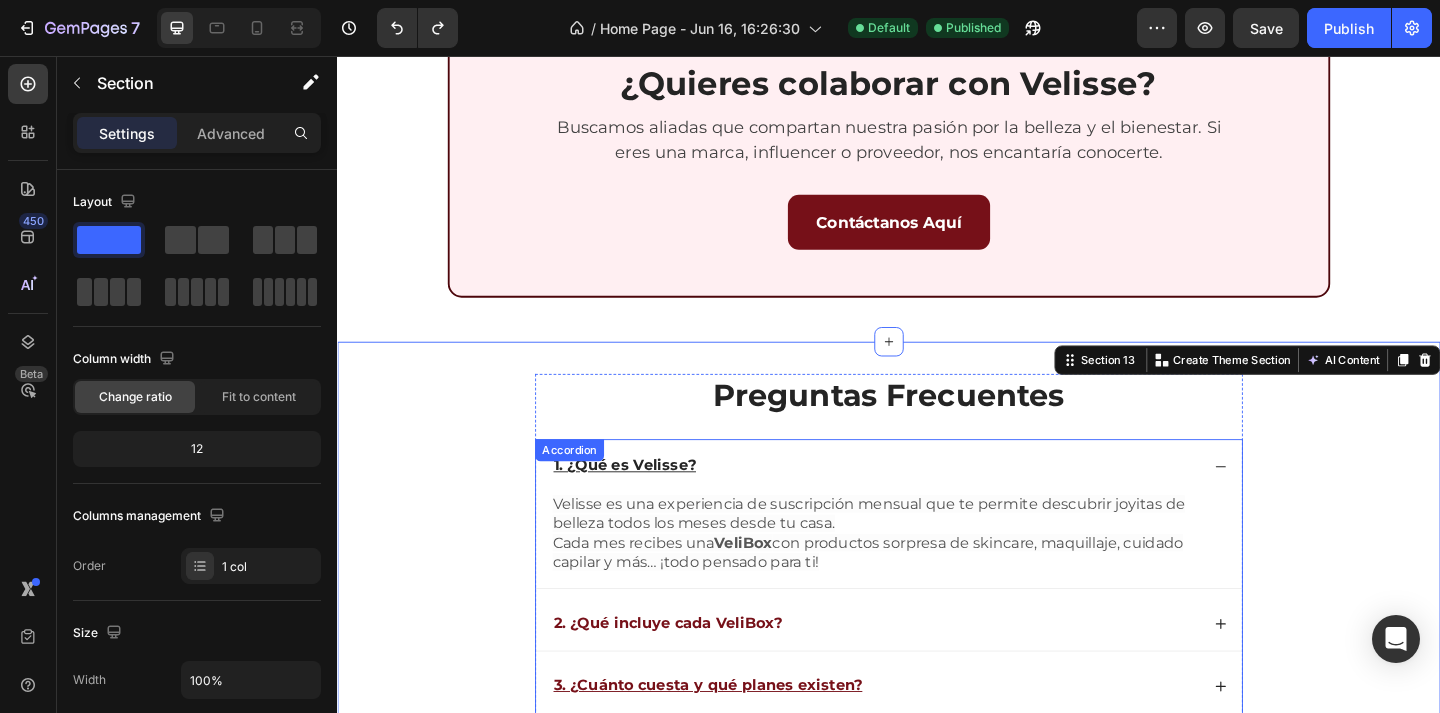 scroll, scrollTop: 4504, scrollLeft: 0, axis: vertical 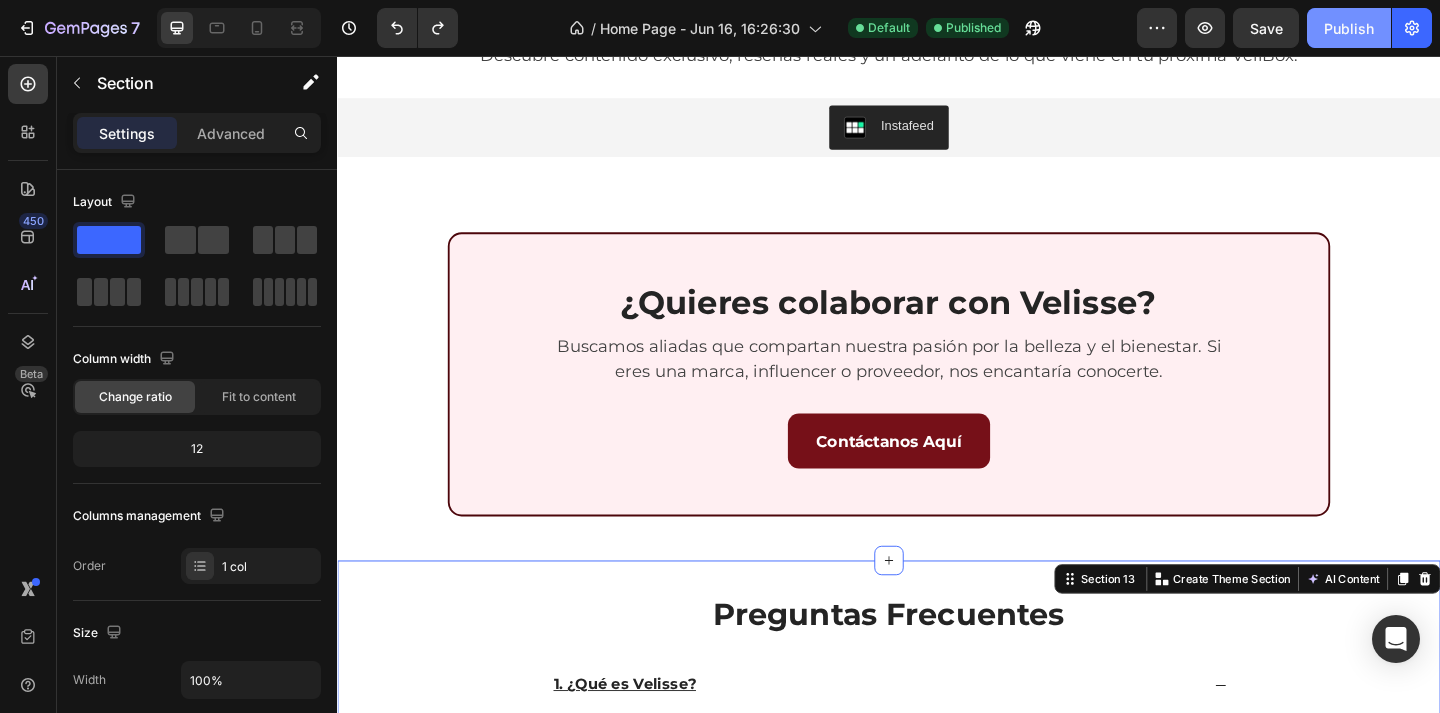 click on "Publish" at bounding box center (1349, 28) 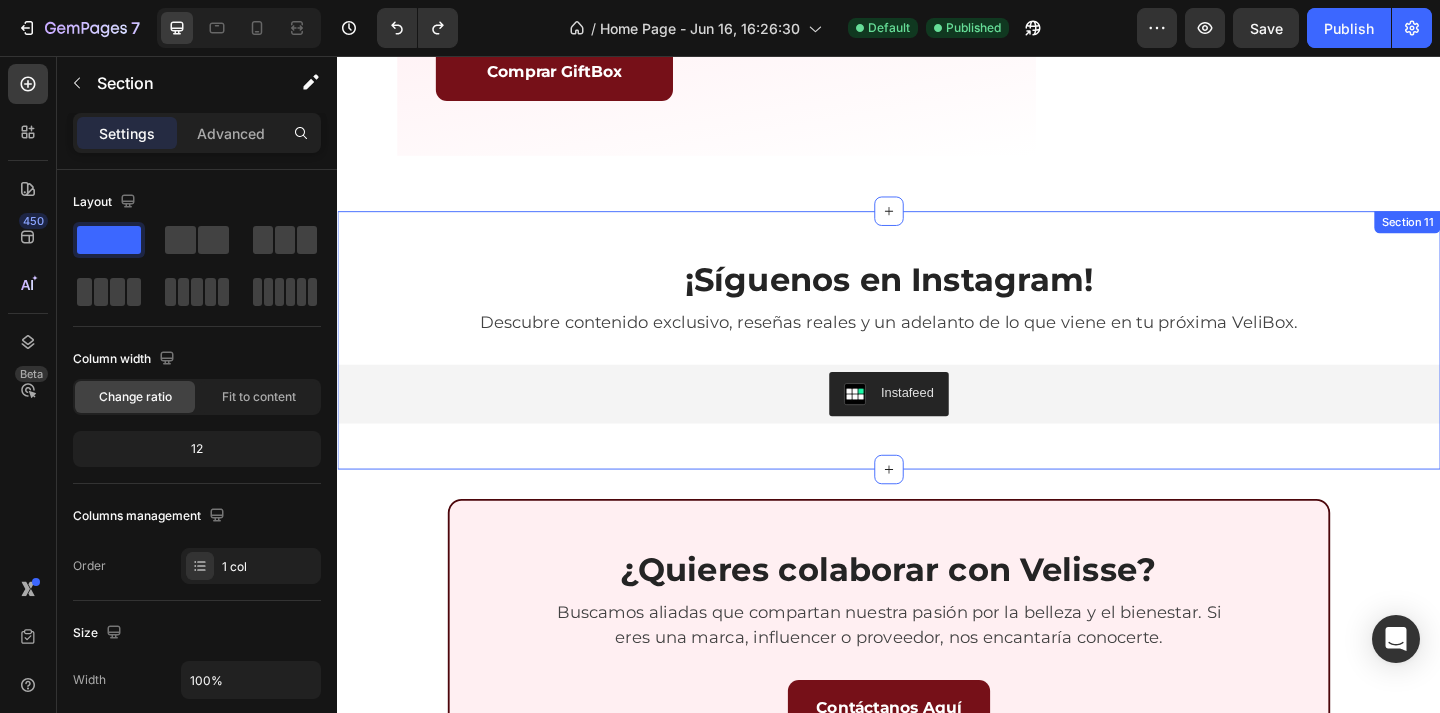 scroll, scrollTop: 4110, scrollLeft: 0, axis: vertical 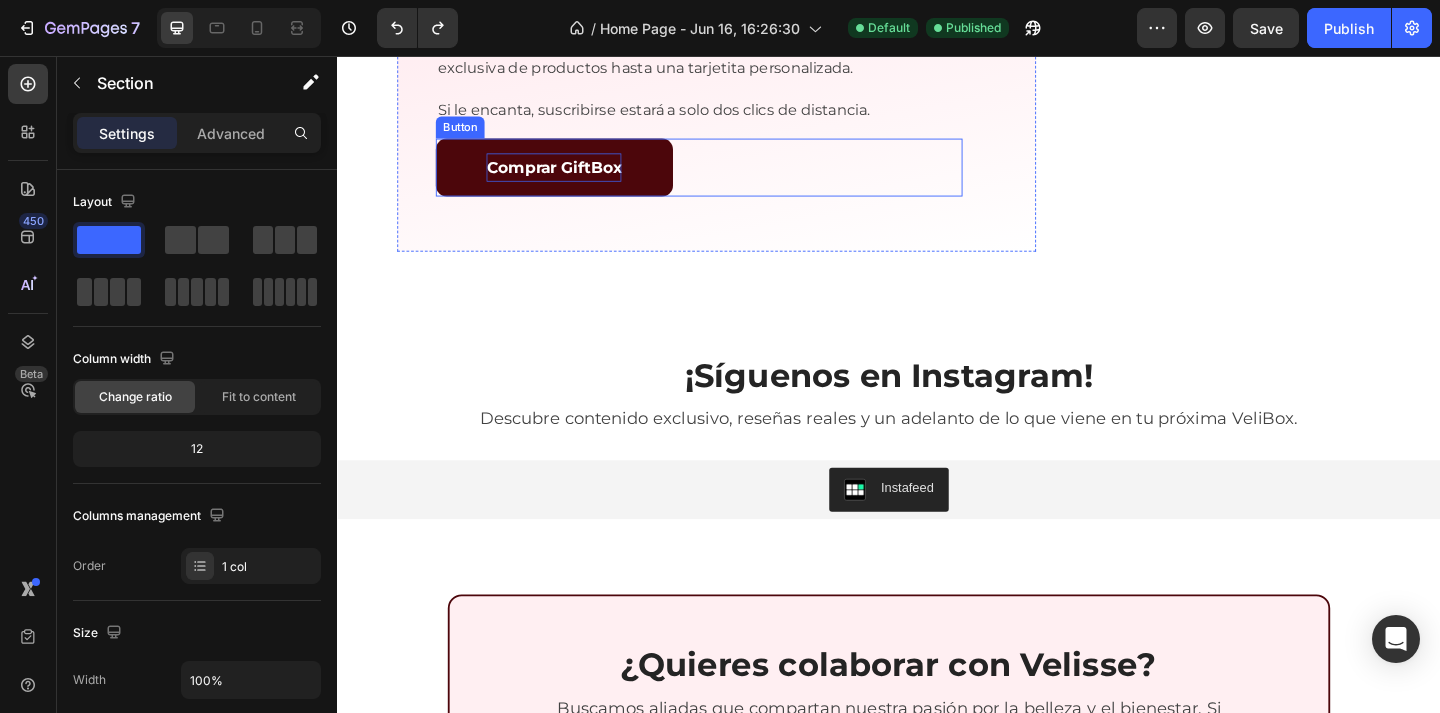 click on "Comprar GiftBox" at bounding box center [572, 177] 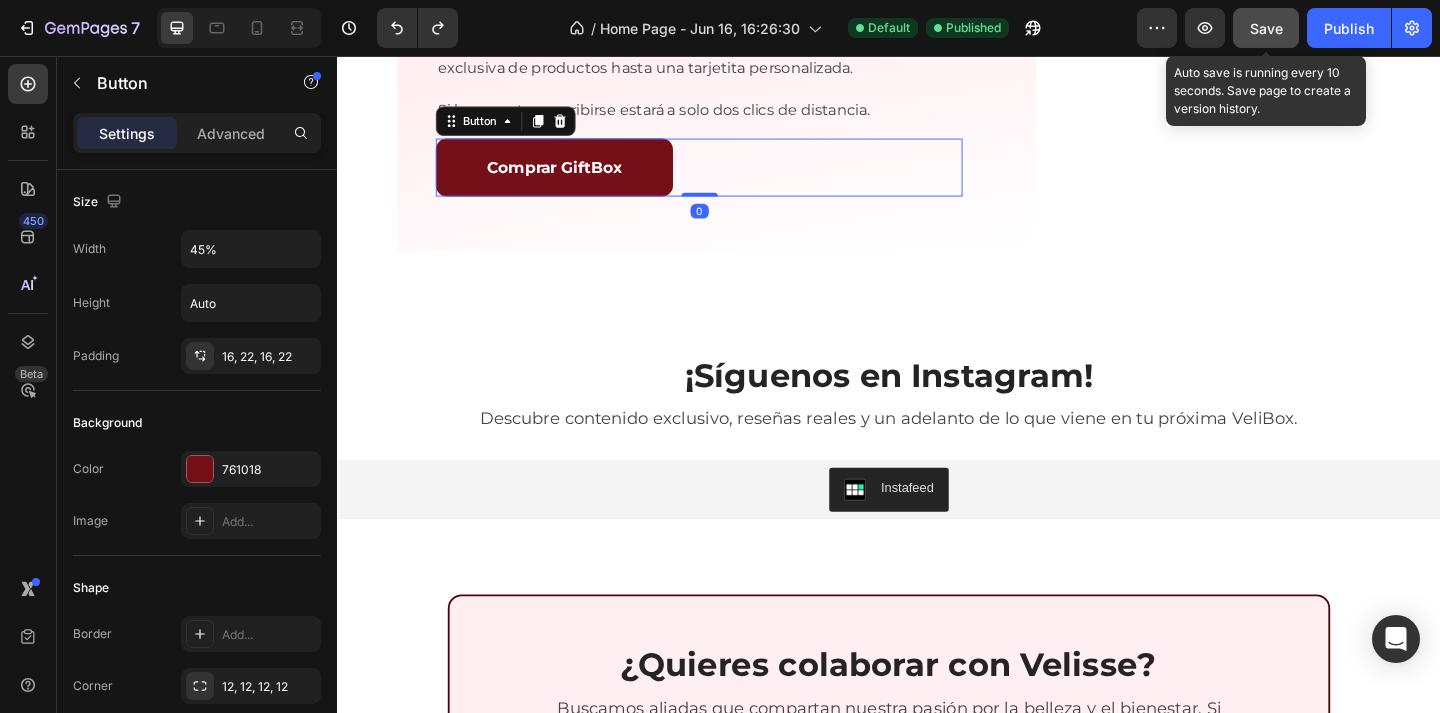 click on "Save" at bounding box center [1266, 28] 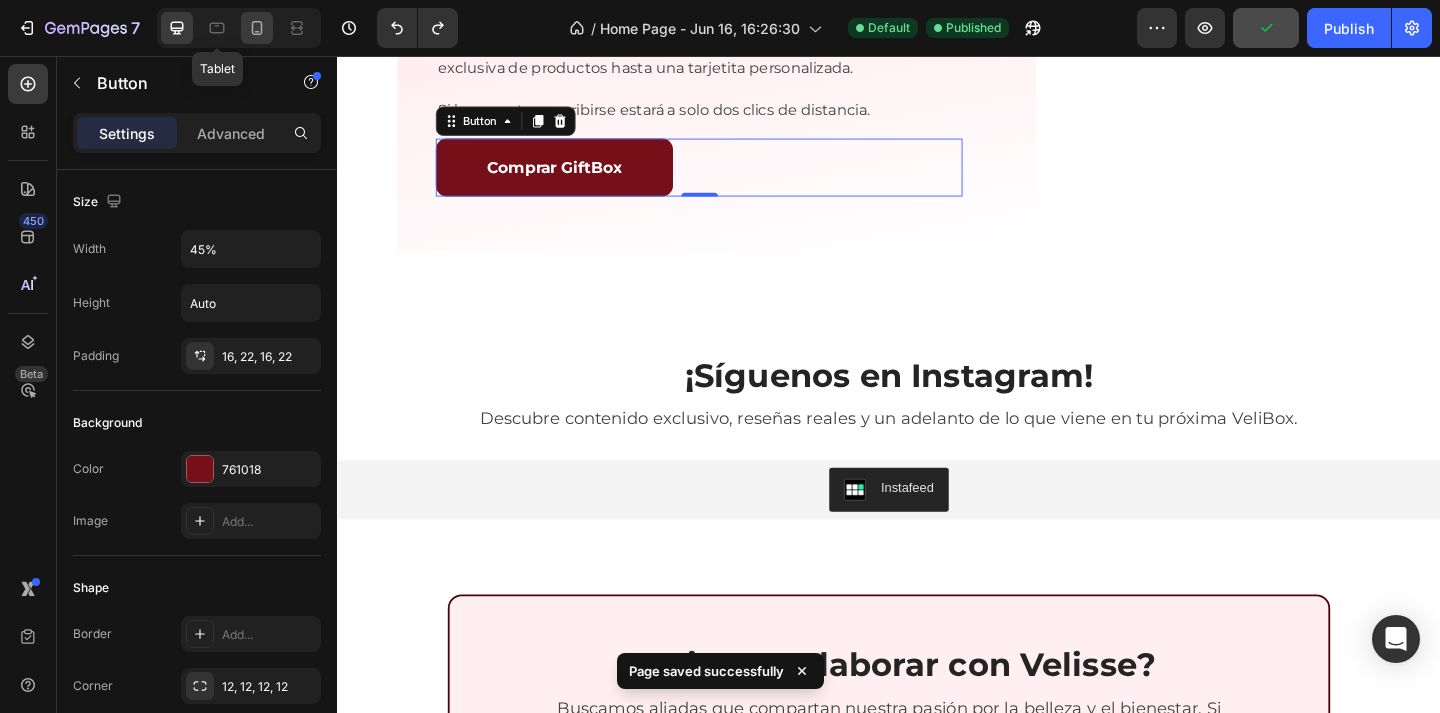 click 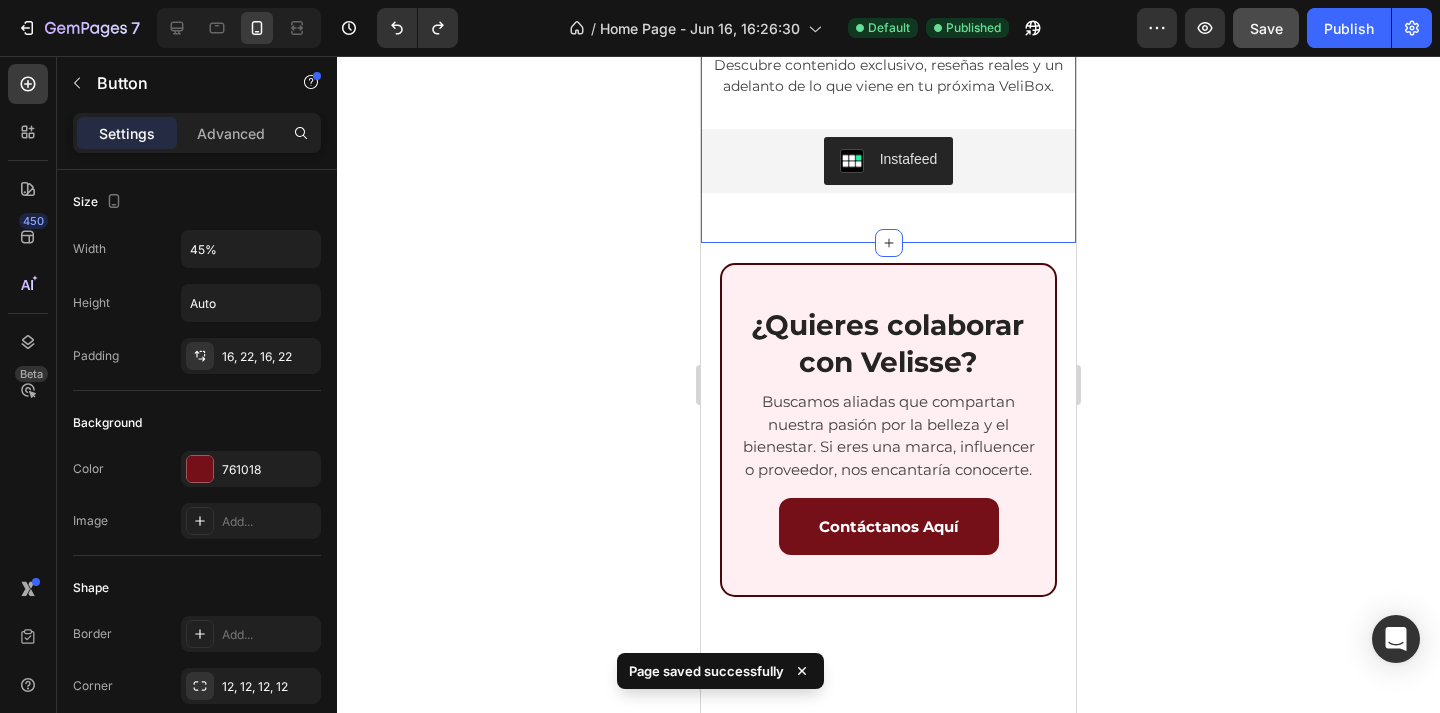 scroll, scrollTop: 4228, scrollLeft: 0, axis: vertical 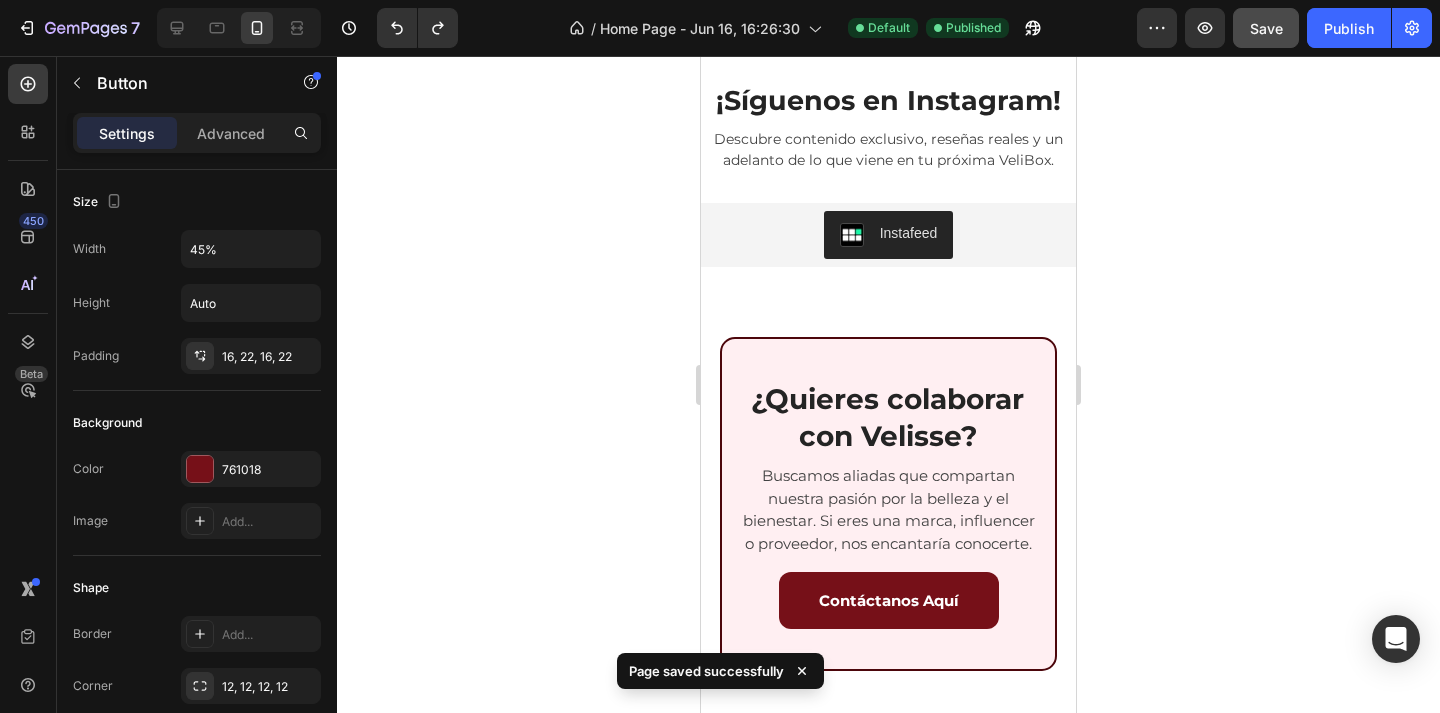 click on "Enviar Regalo" at bounding box center [888, -44] 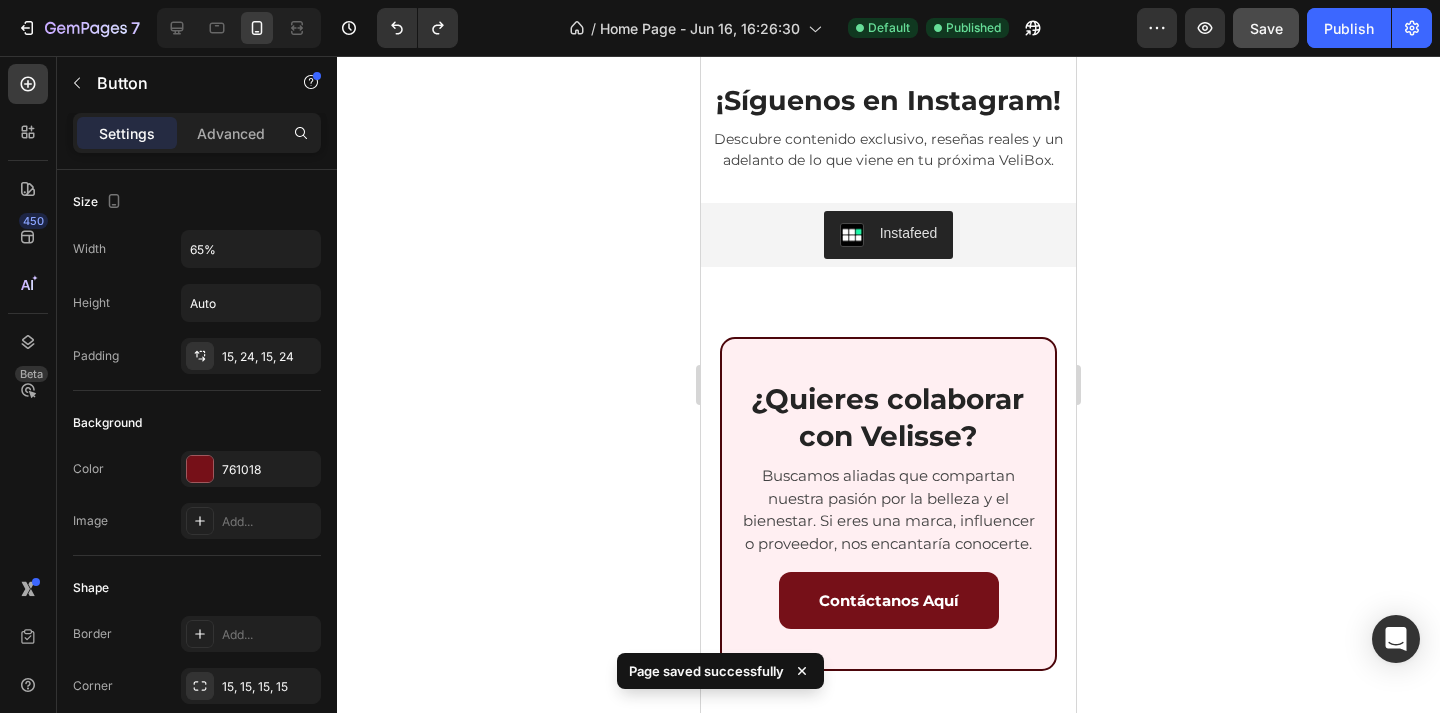 click on "Enviar Regalo" at bounding box center (888, -44) 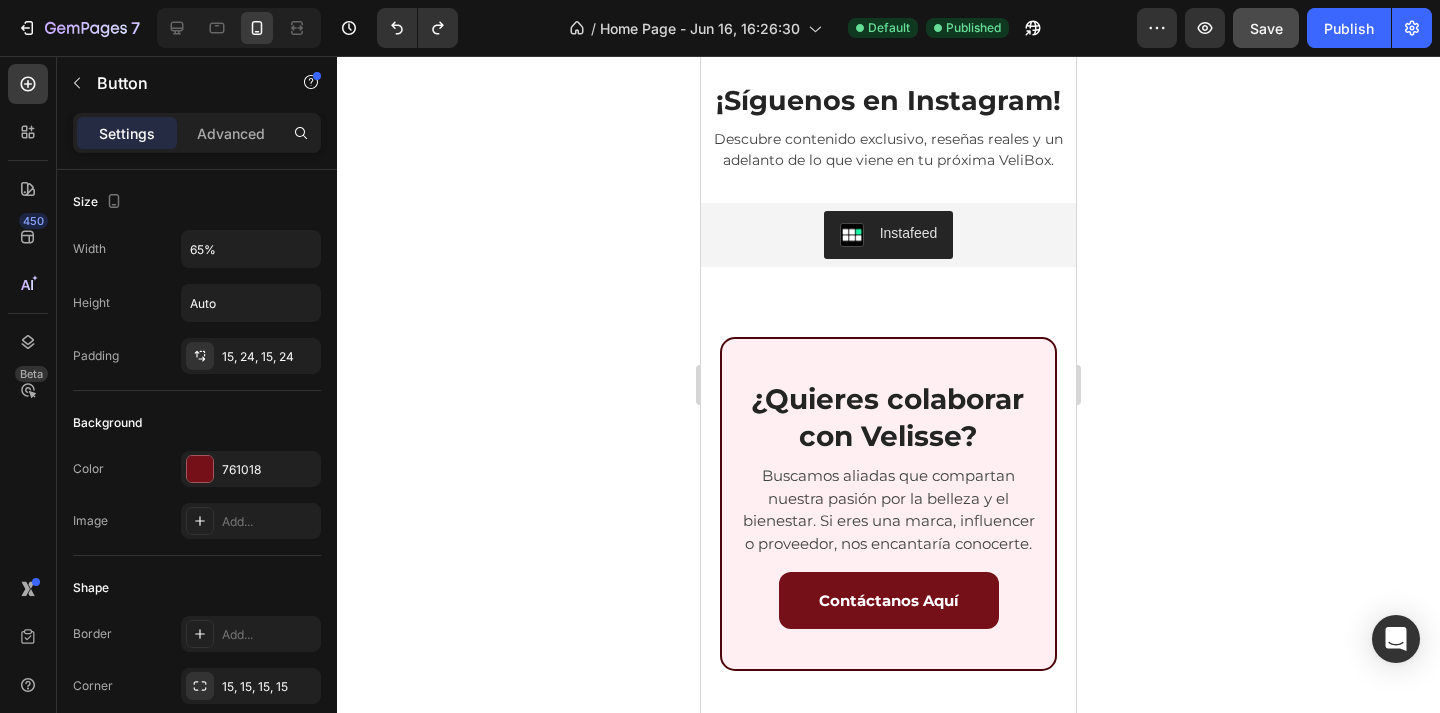 click on "Compra" at bounding box center (889, -44) 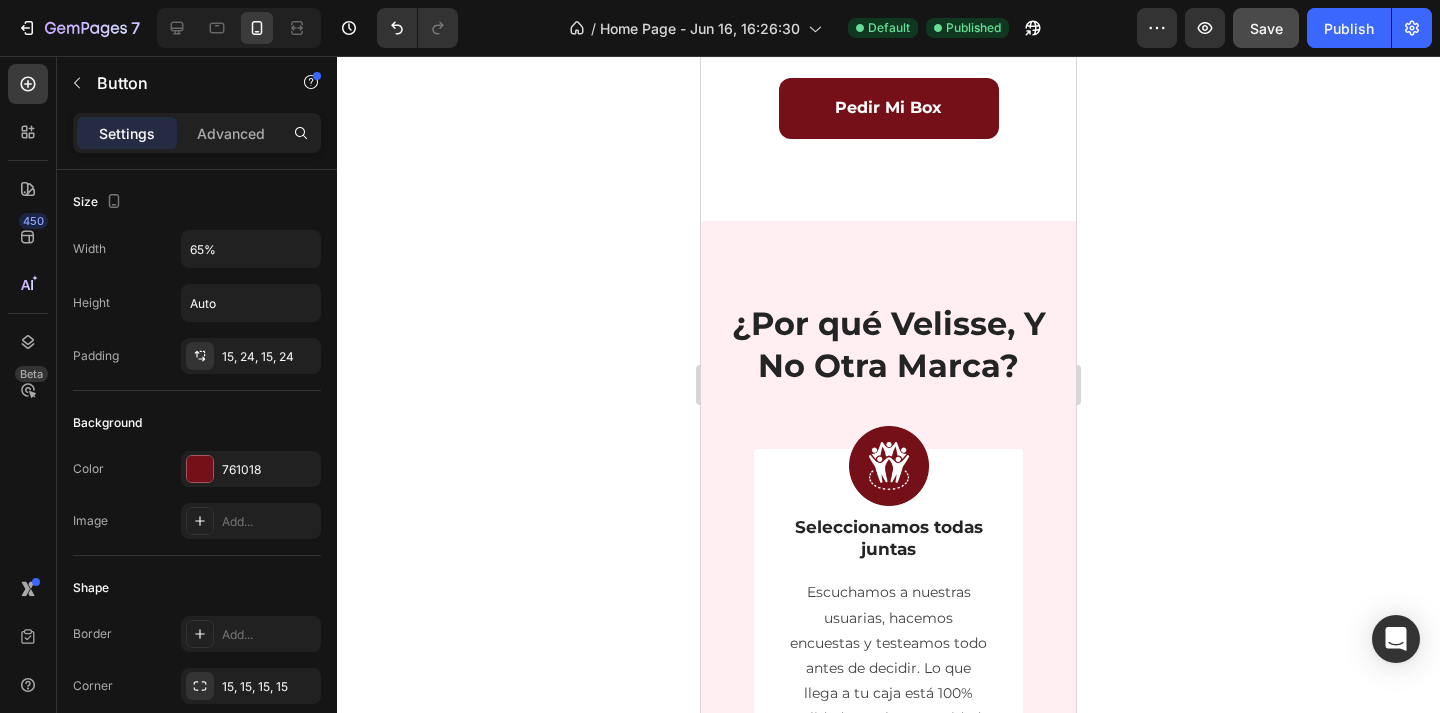 scroll, scrollTop: 2600, scrollLeft: 0, axis: vertical 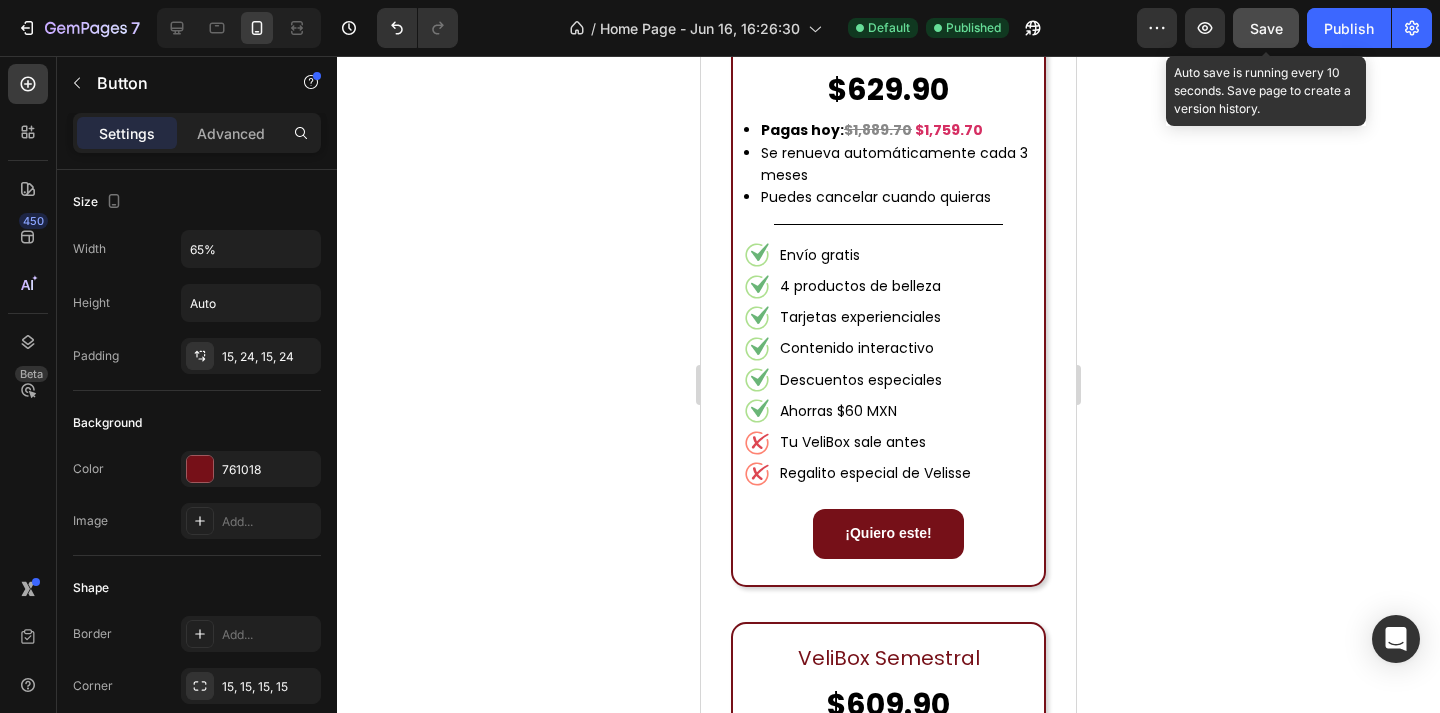 click on "Save" at bounding box center (1266, 28) 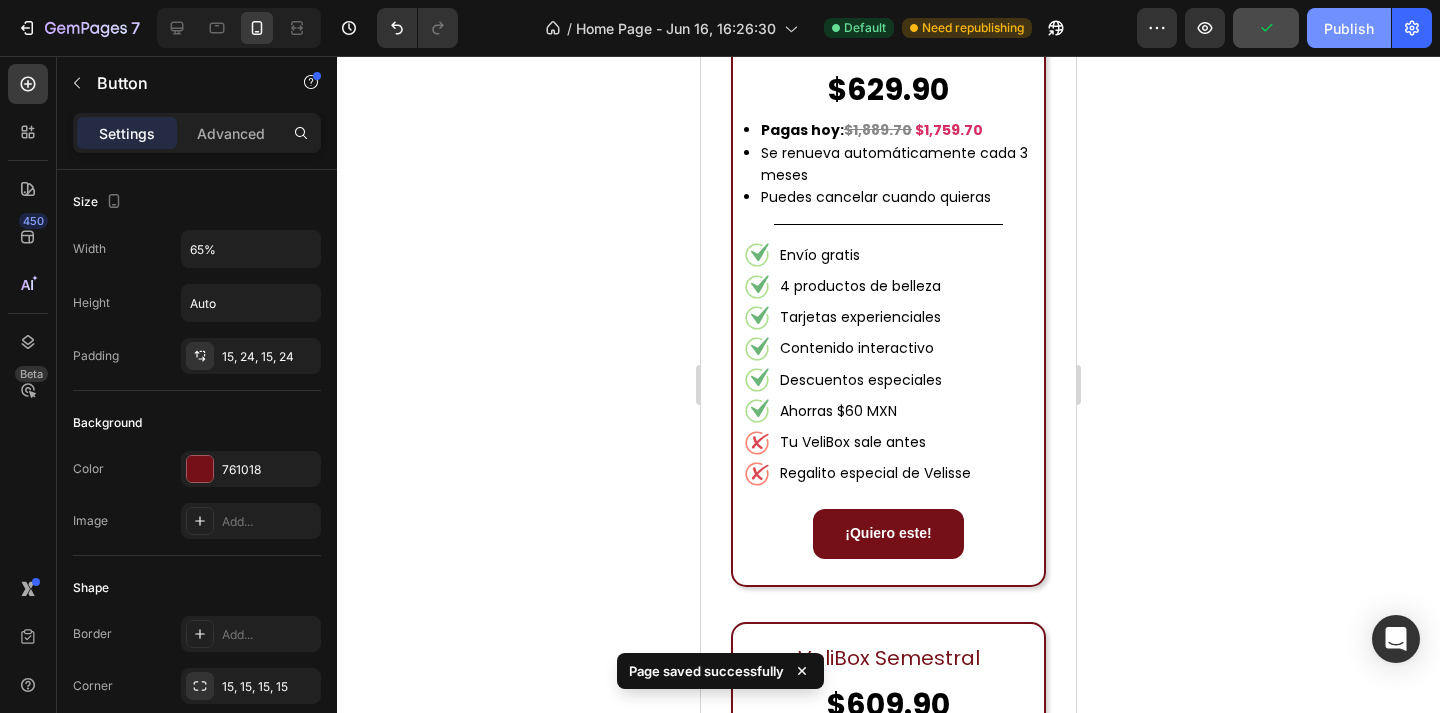 click on "Publish" at bounding box center [1349, 28] 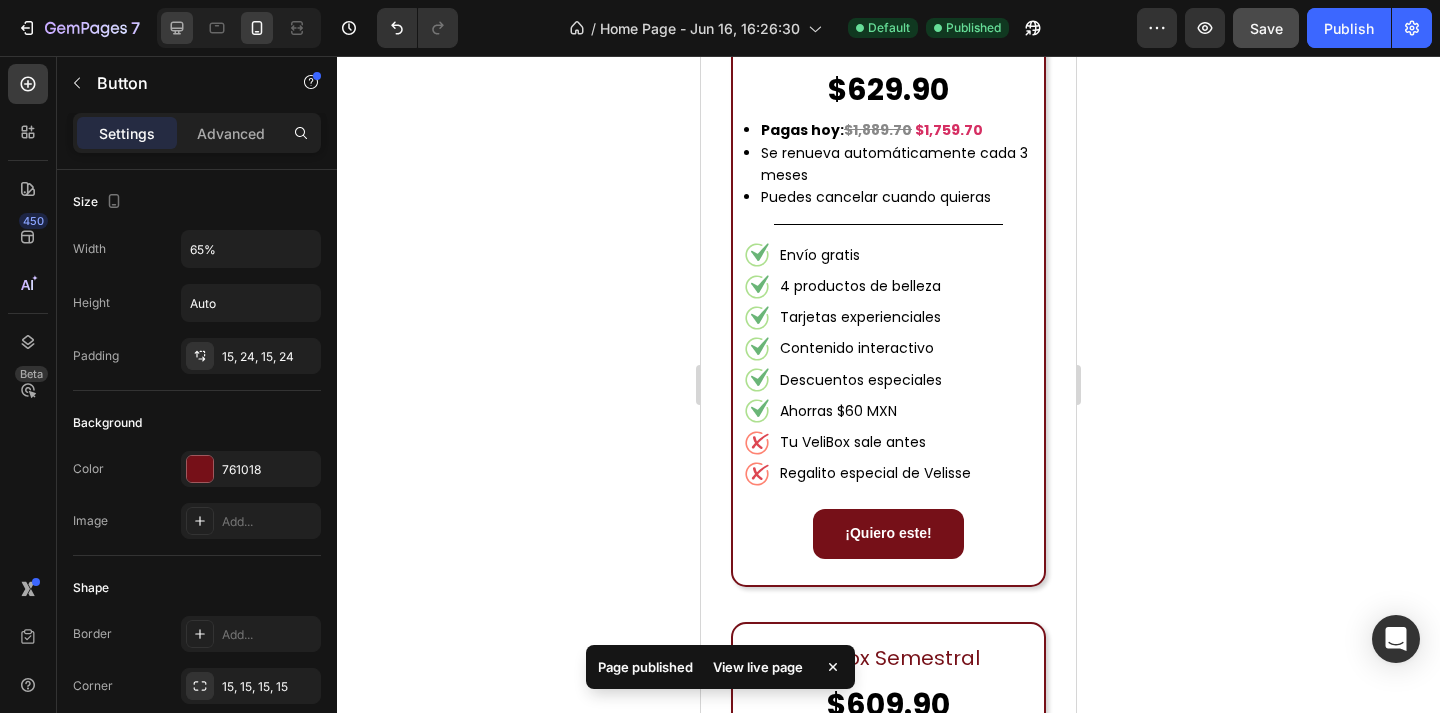 click 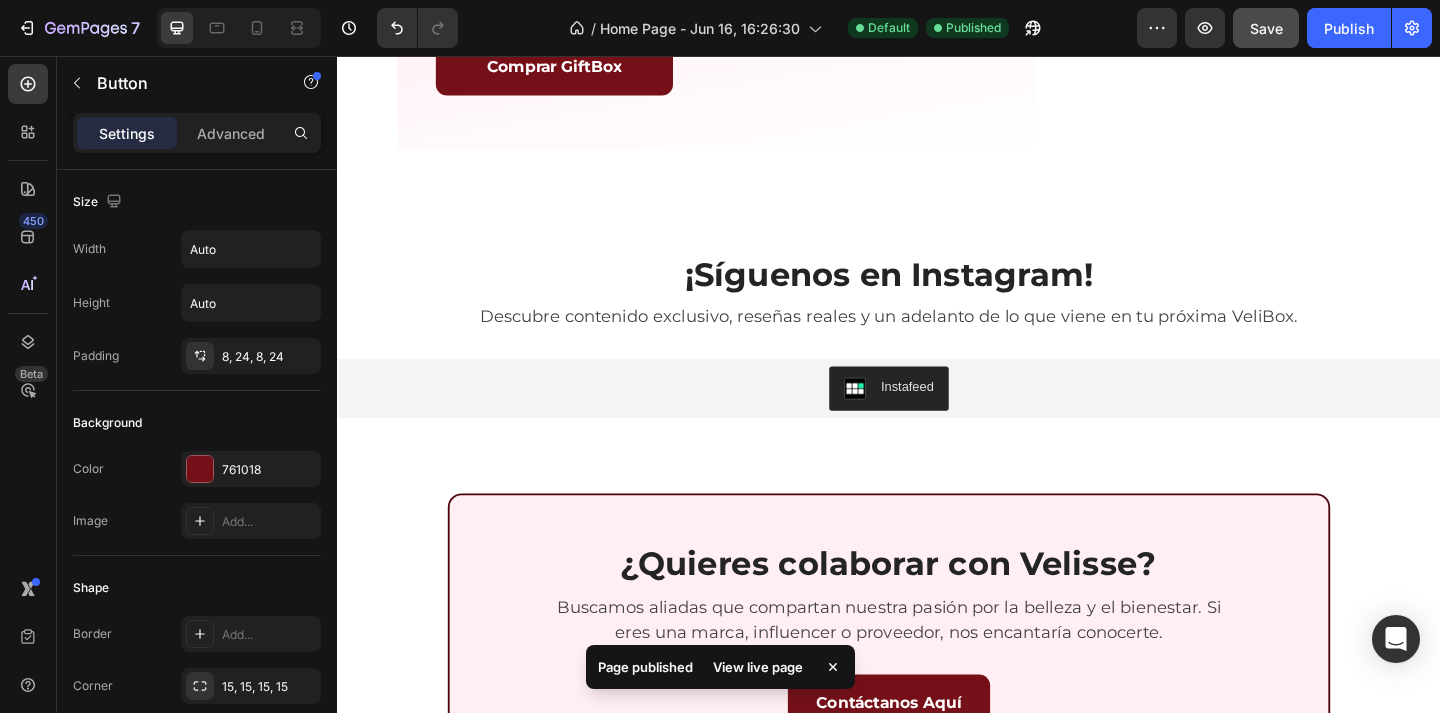 scroll, scrollTop: 4533, scrollLeft: 0, axis: vertical 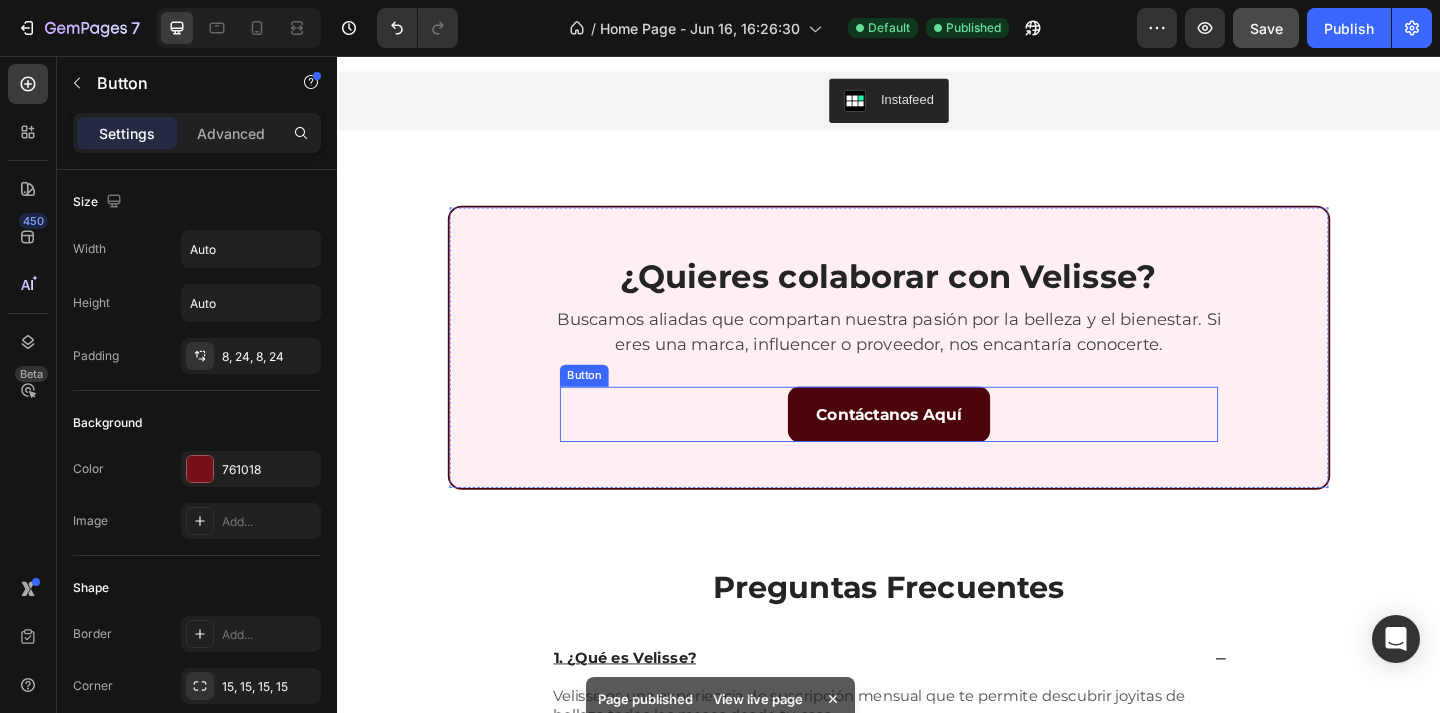 click on "Contáctanos Aquí" at bounding box center [937, 446] 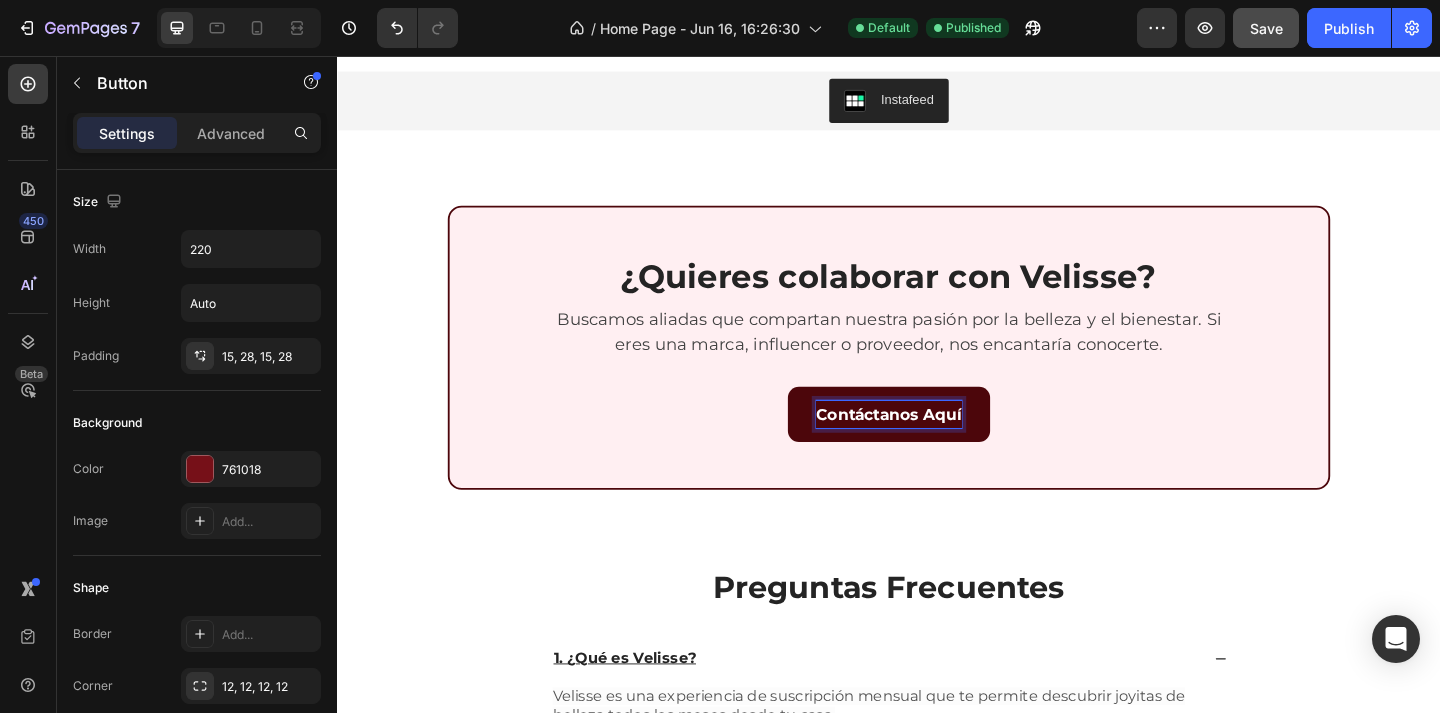 click on "Contáctanos Aquí" at bounding box center (937, 446) 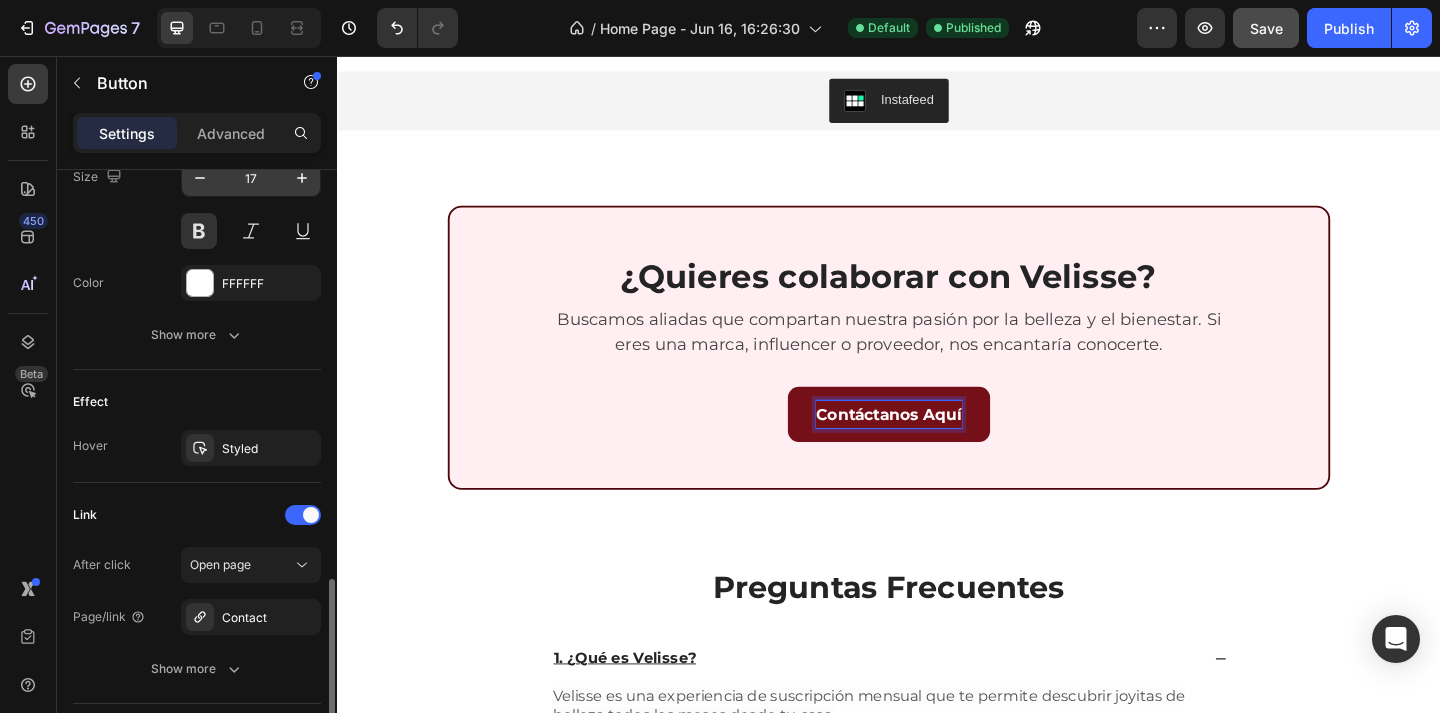 scroll, scrollTop: 990, scrollLeft: 0, axis: vertical 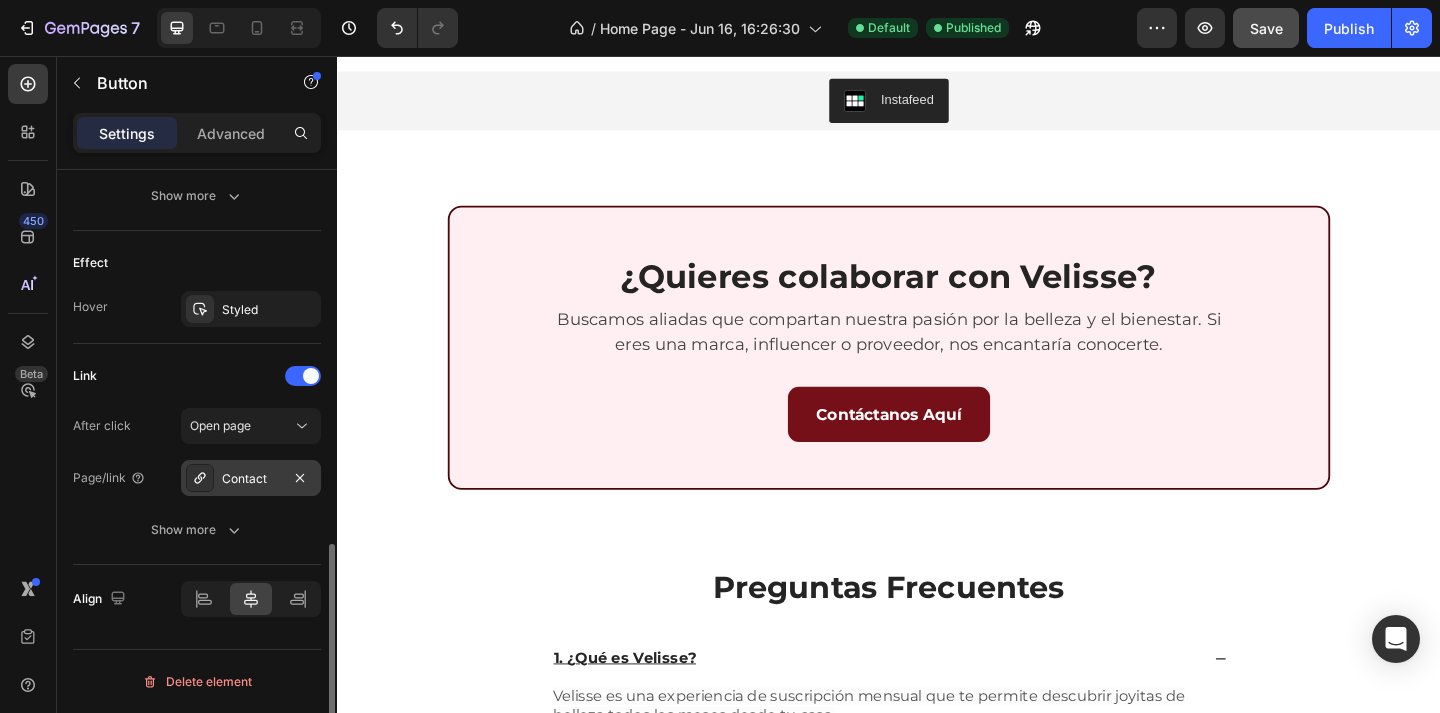 click on "Contact" at bounding box center [251, 479] 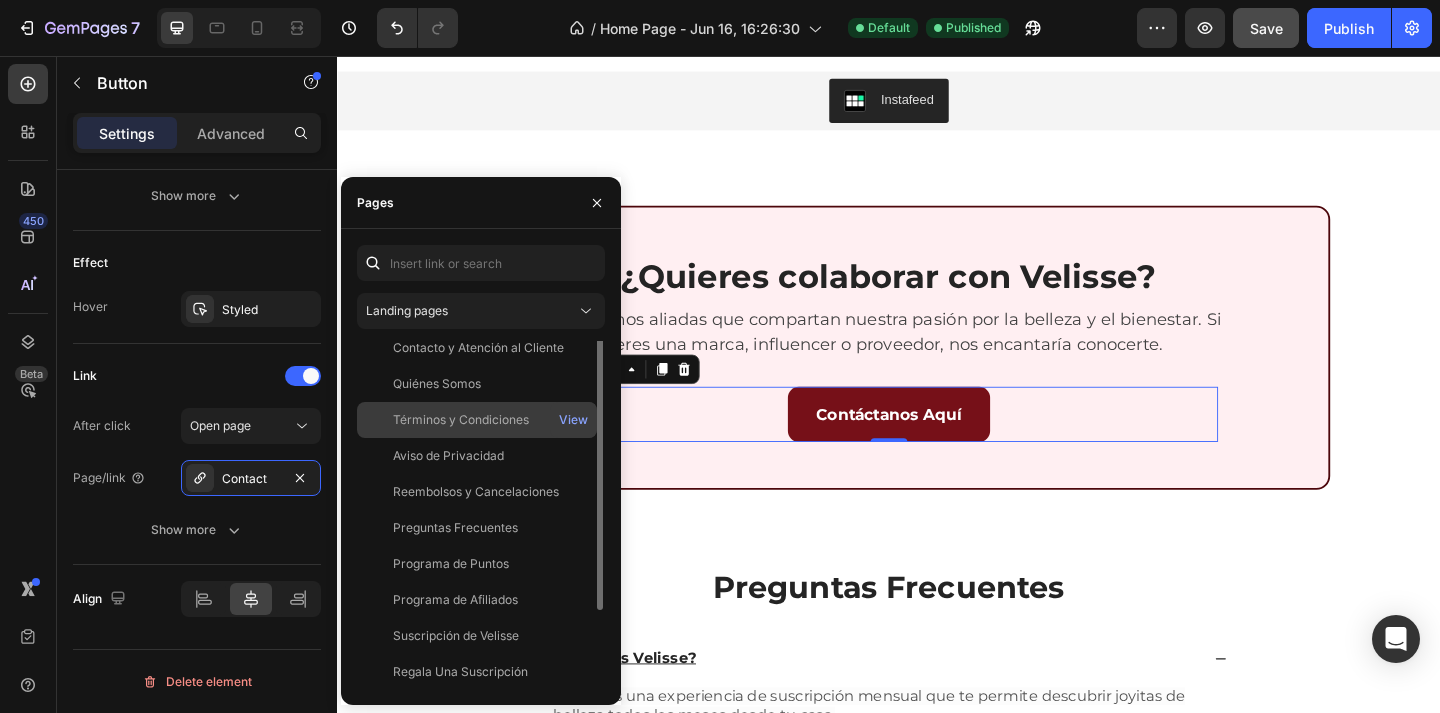 scroll, scrollTop: 0, scrollLeft: 0, axis: both 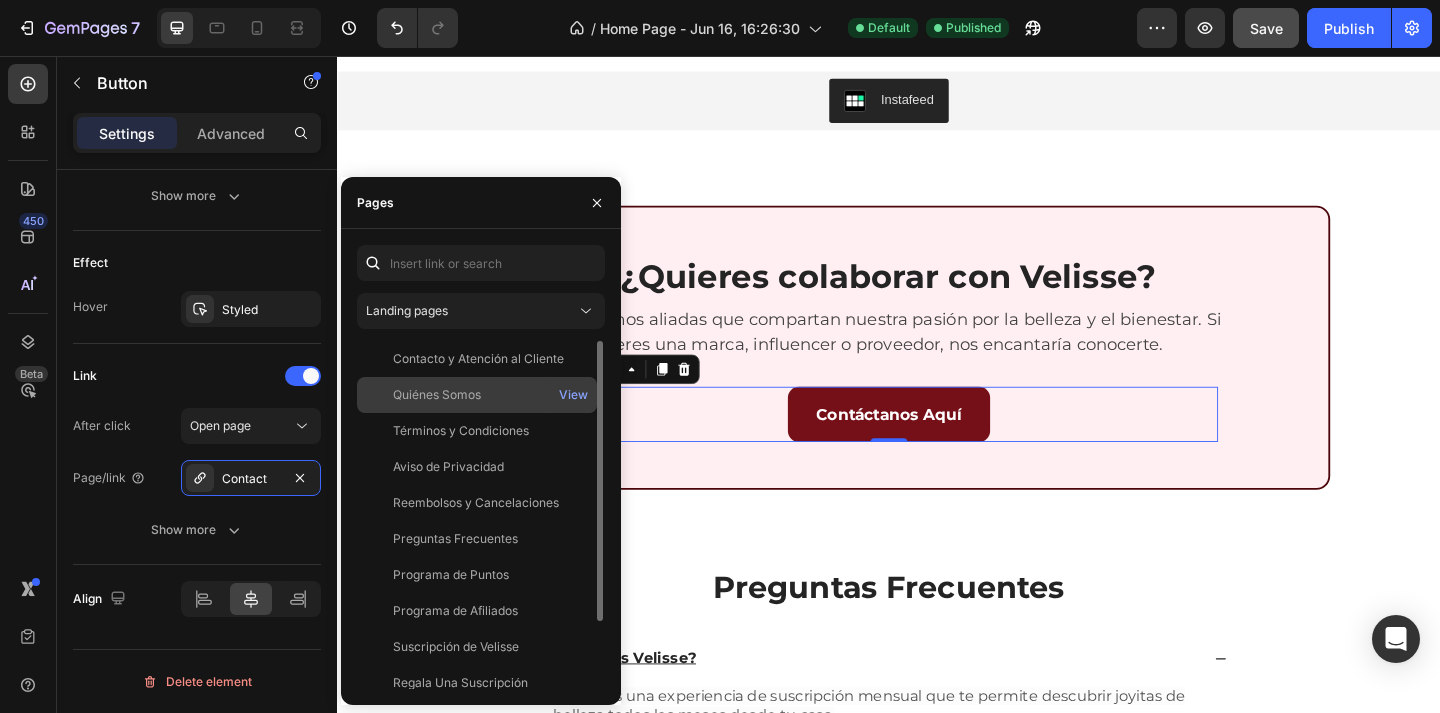 click on "Quiénes Somos" 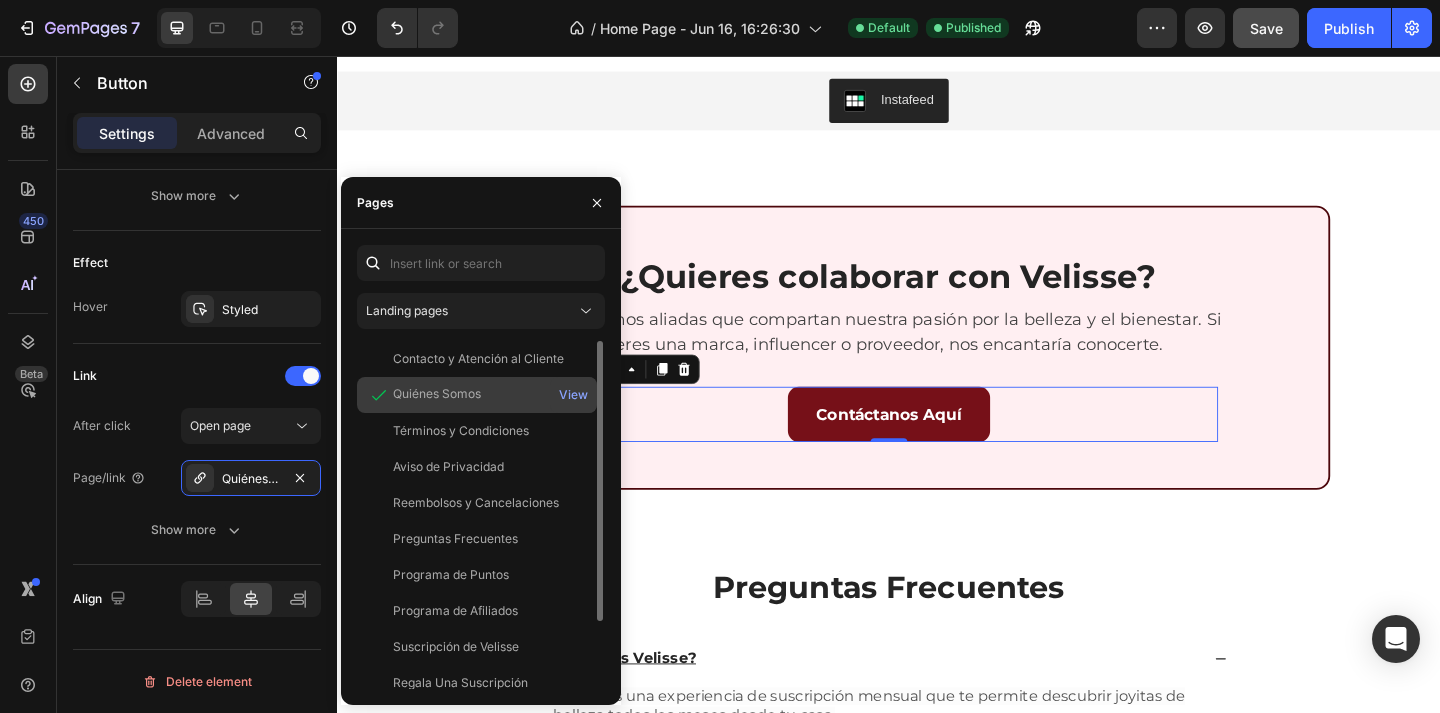 click on "Quiénes Somos" 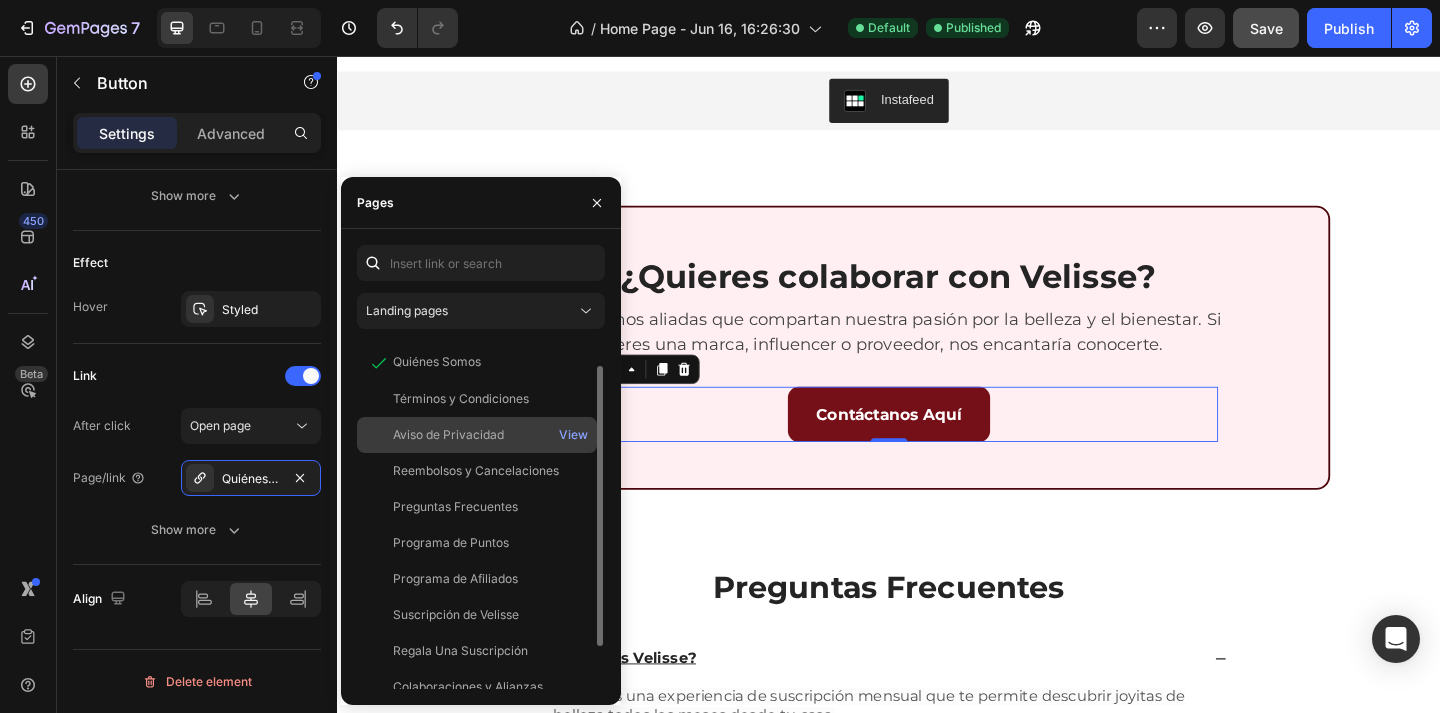 scroll, scrollTop: 63, scrollLeft: 0, axis: vertical 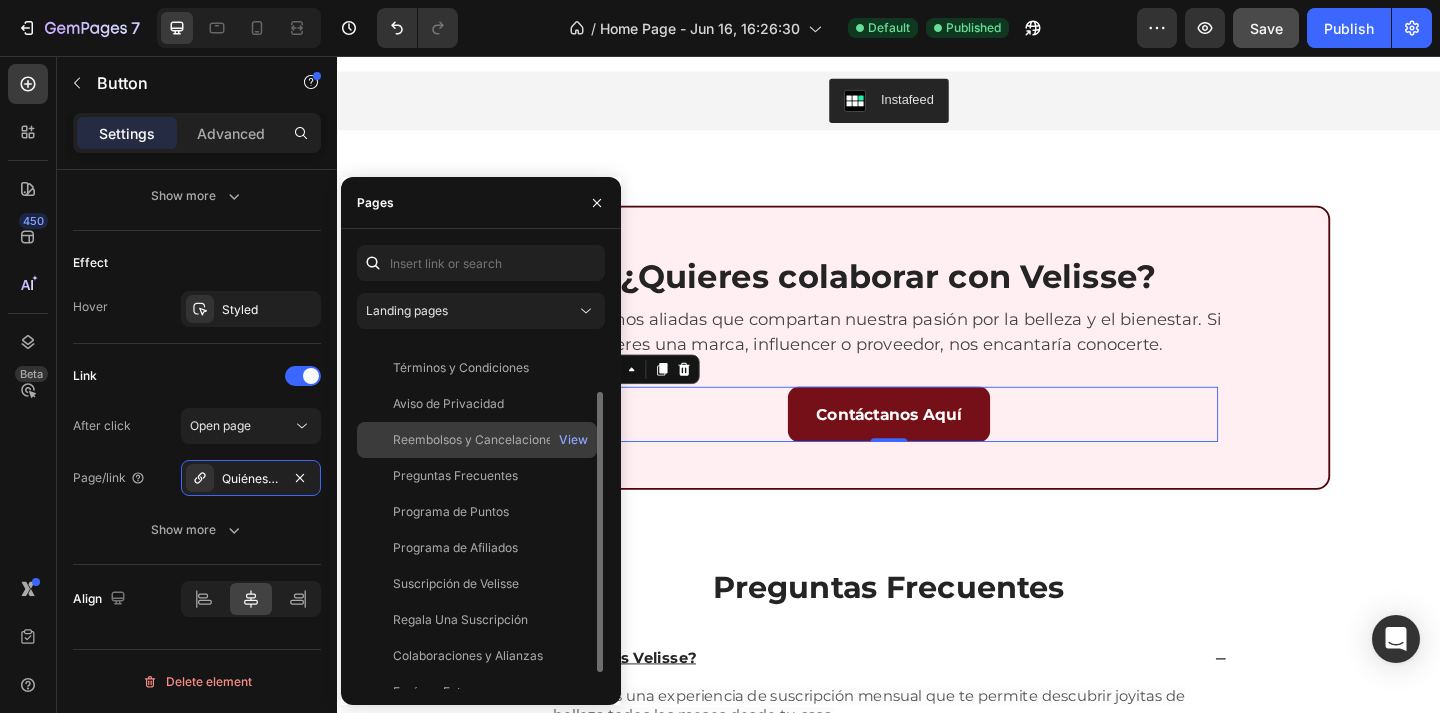 click on "Reembolsos y Cancelaciones   View" 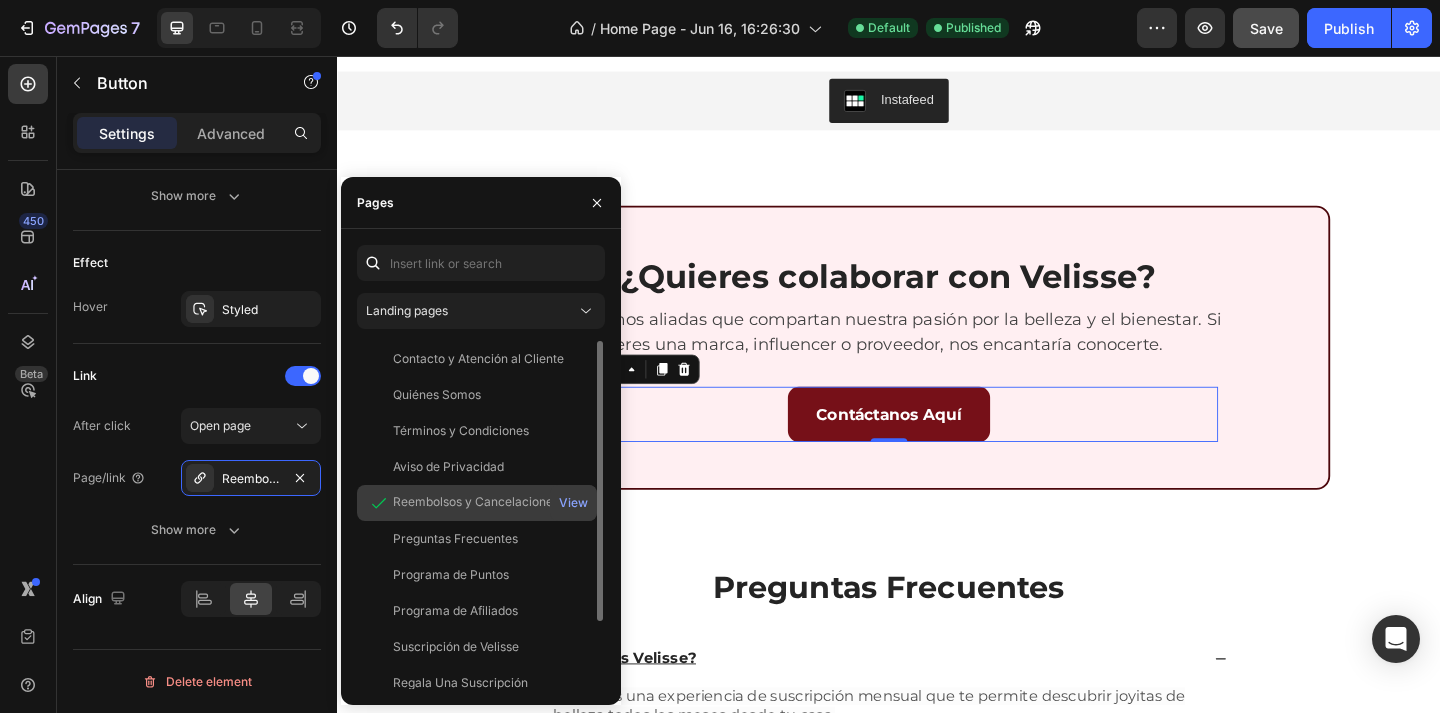 scroll, scrollTop: 84, scrollLeft: 0, axis: vertical 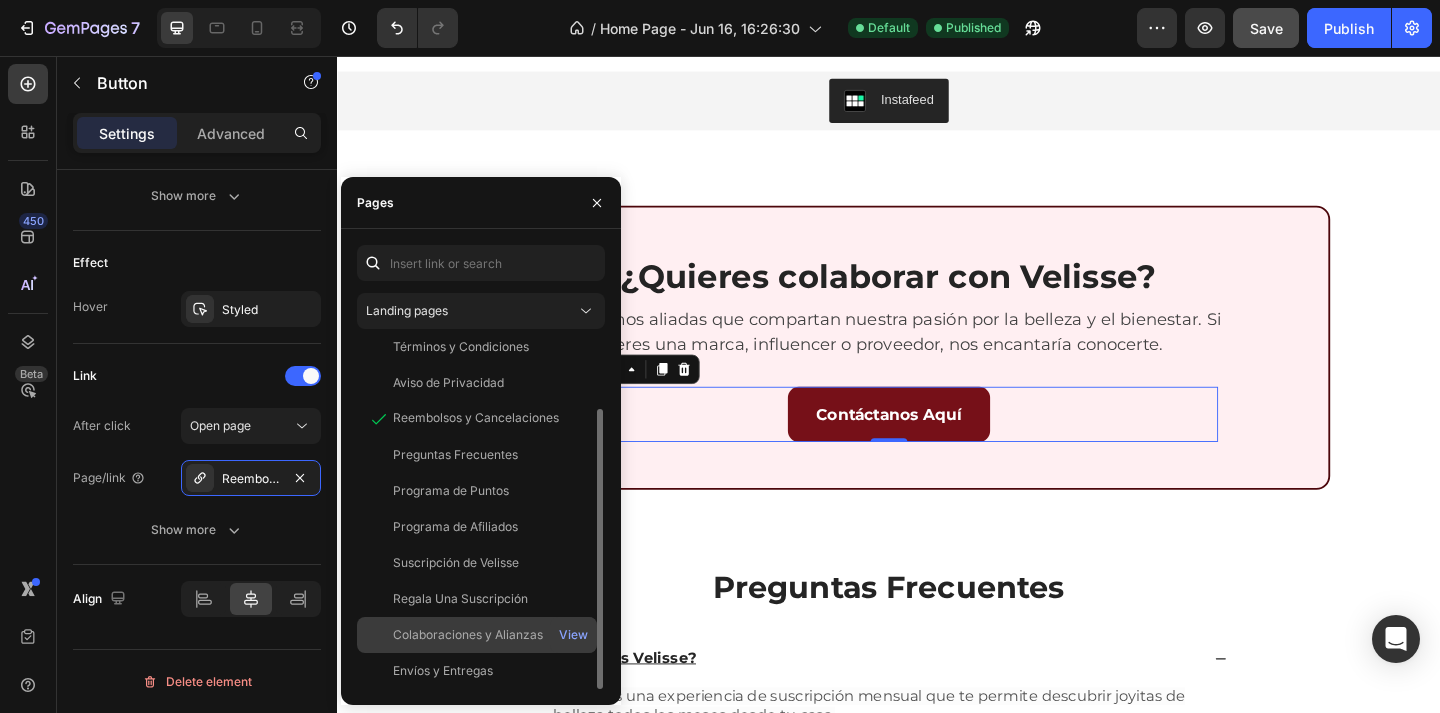 click on "Colaboraciones y Alianzas   View" 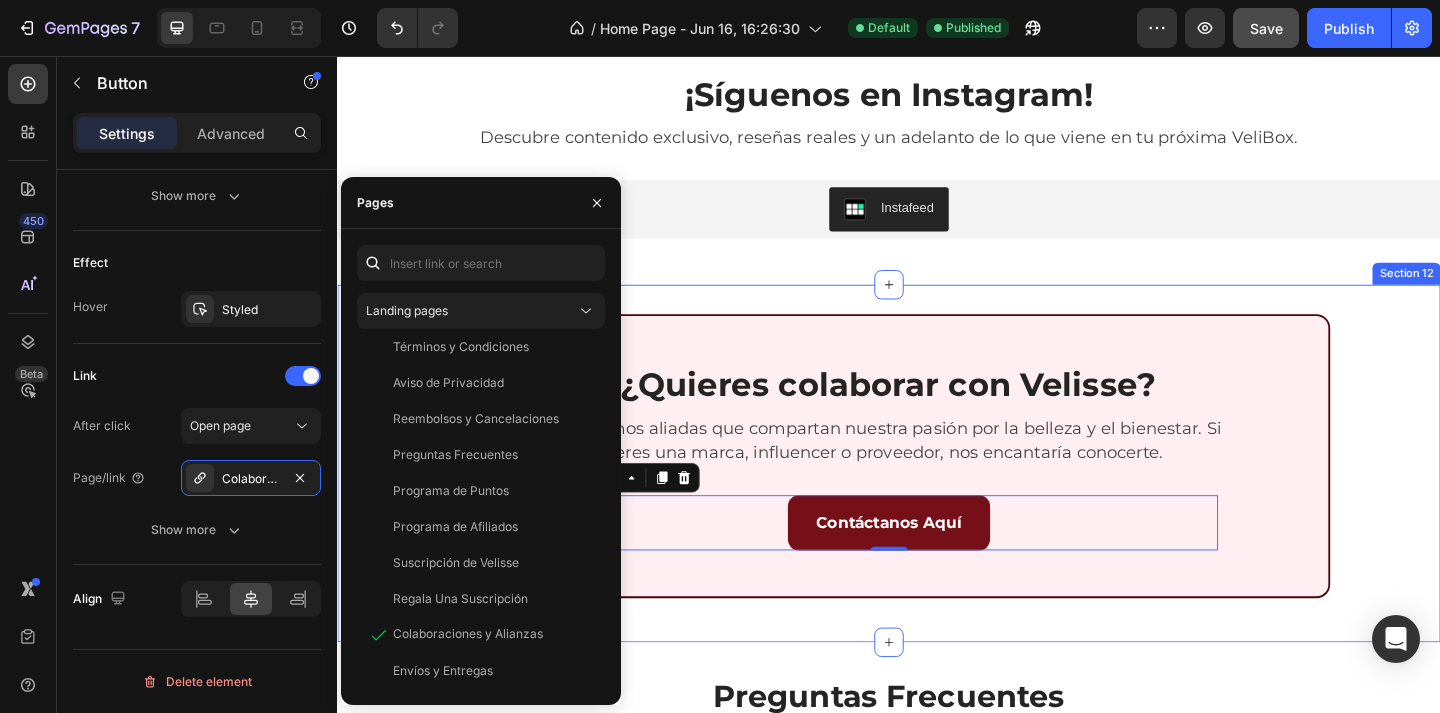 scroll, scrollTop: 4375, scrollLeft: 0, axis: vertical 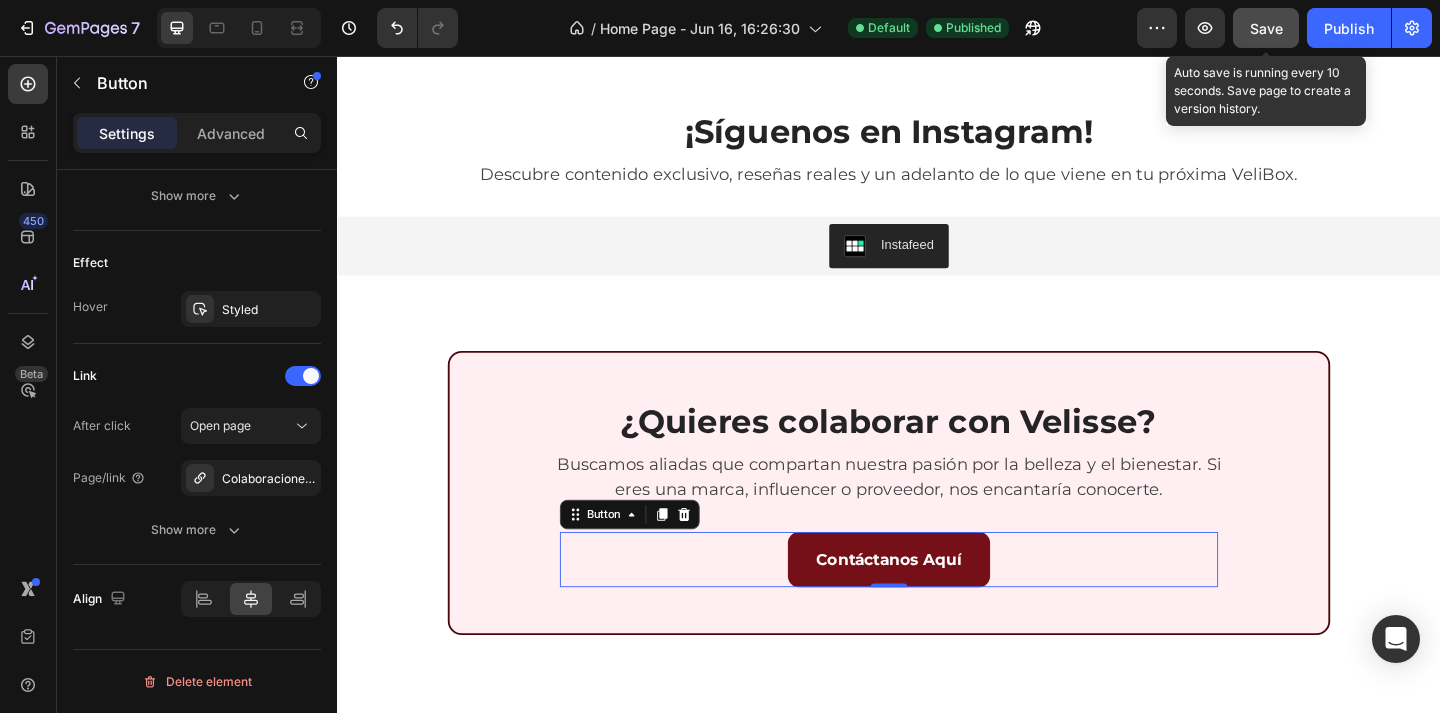 click on "Save" at bounding box center [1266, 28] 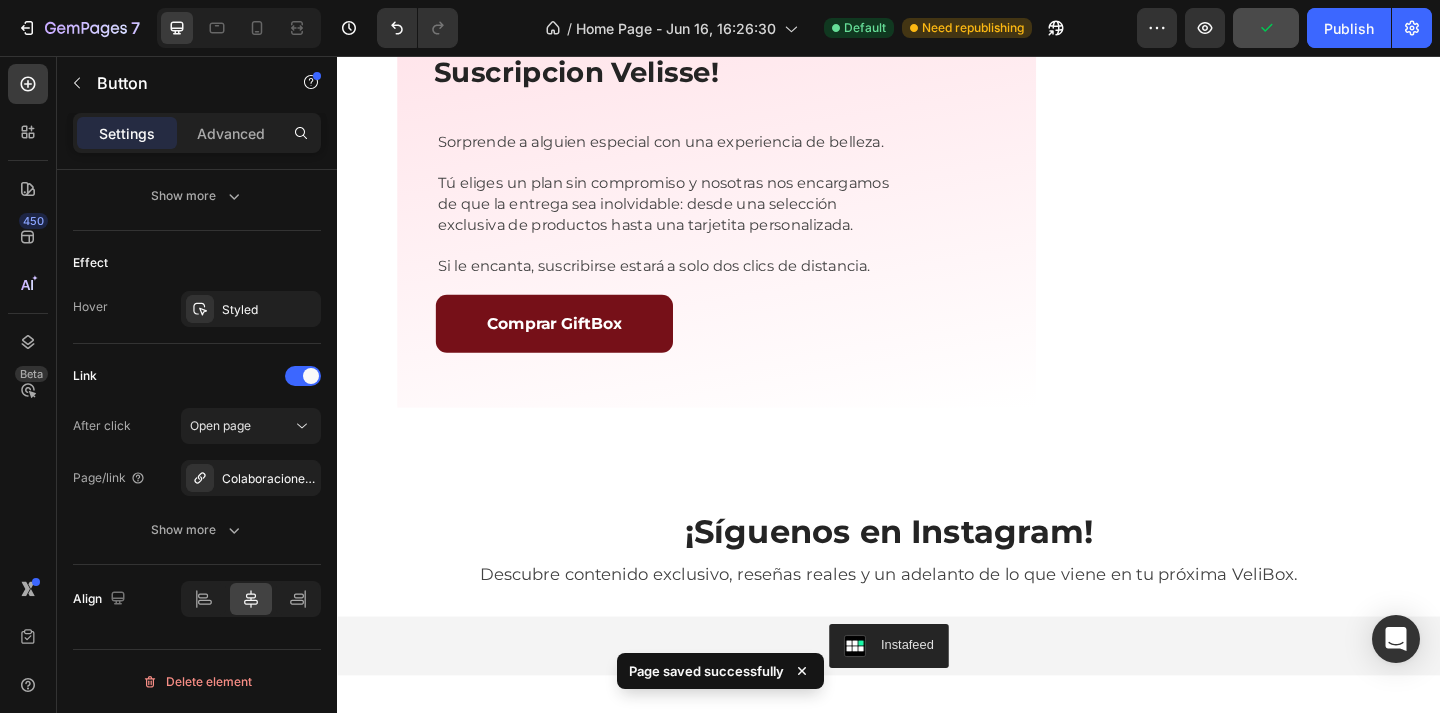 scroll, scrollTop: 3730, scrollLeft: 0, axis: vertical 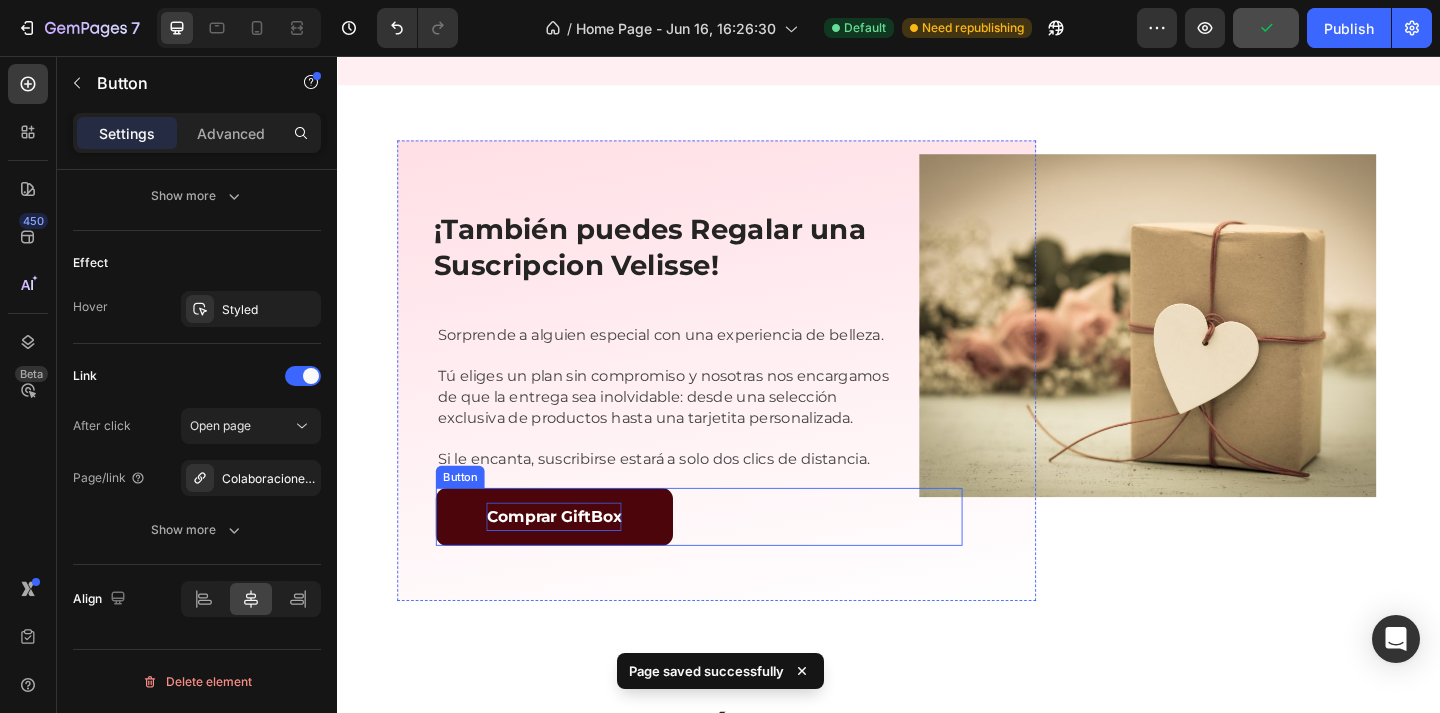 click on "Comprar GiftBox" at bounding box center [572, 557] 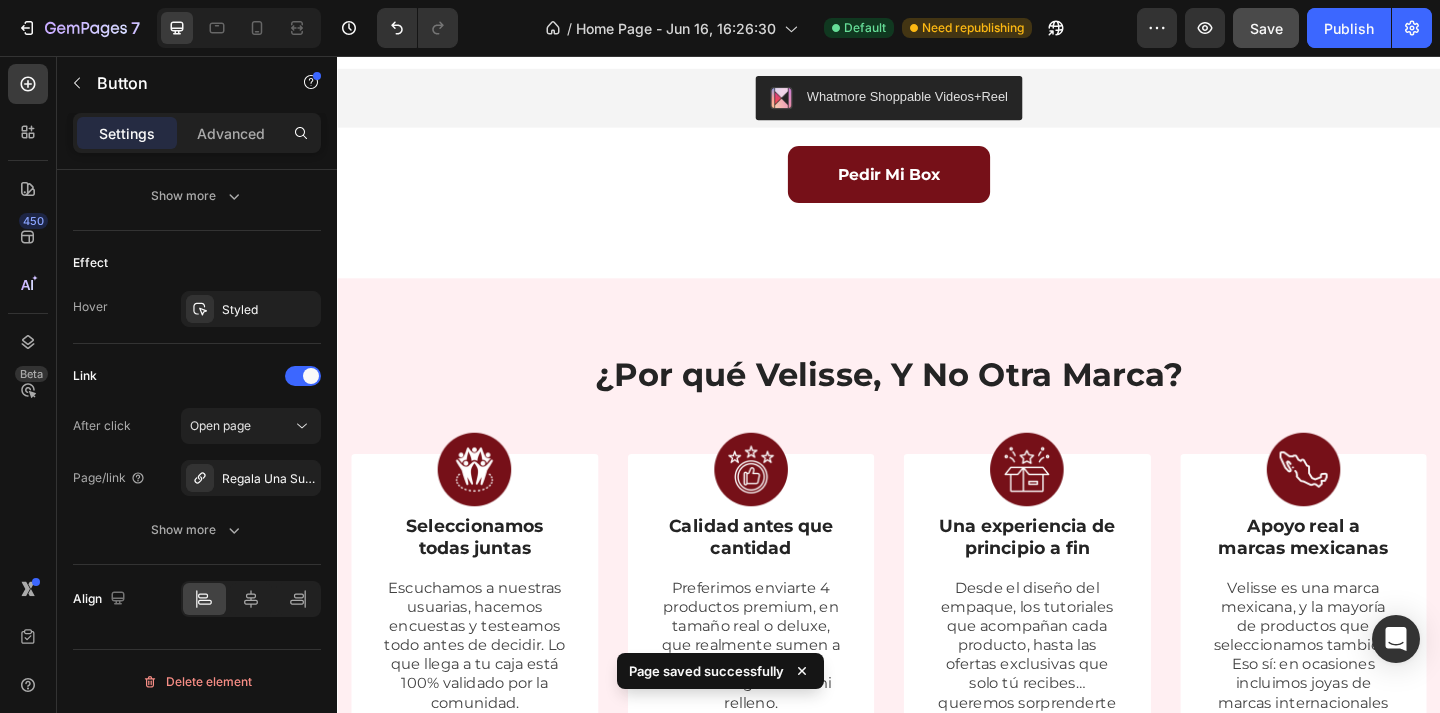 scroll, scrollTop: 2615, scrollLeft: 0, axis: vertical 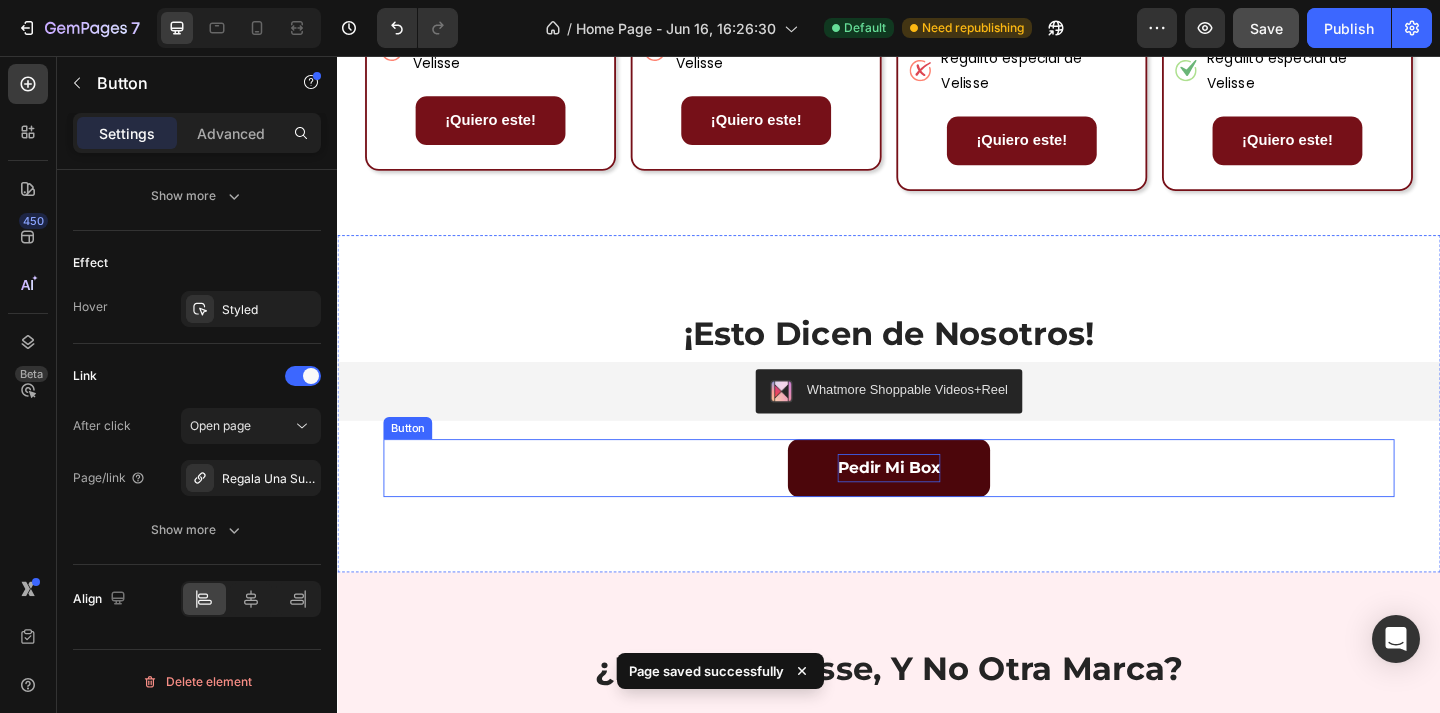 click on "Pedir Mi Box" at bounding box center (937, 504) 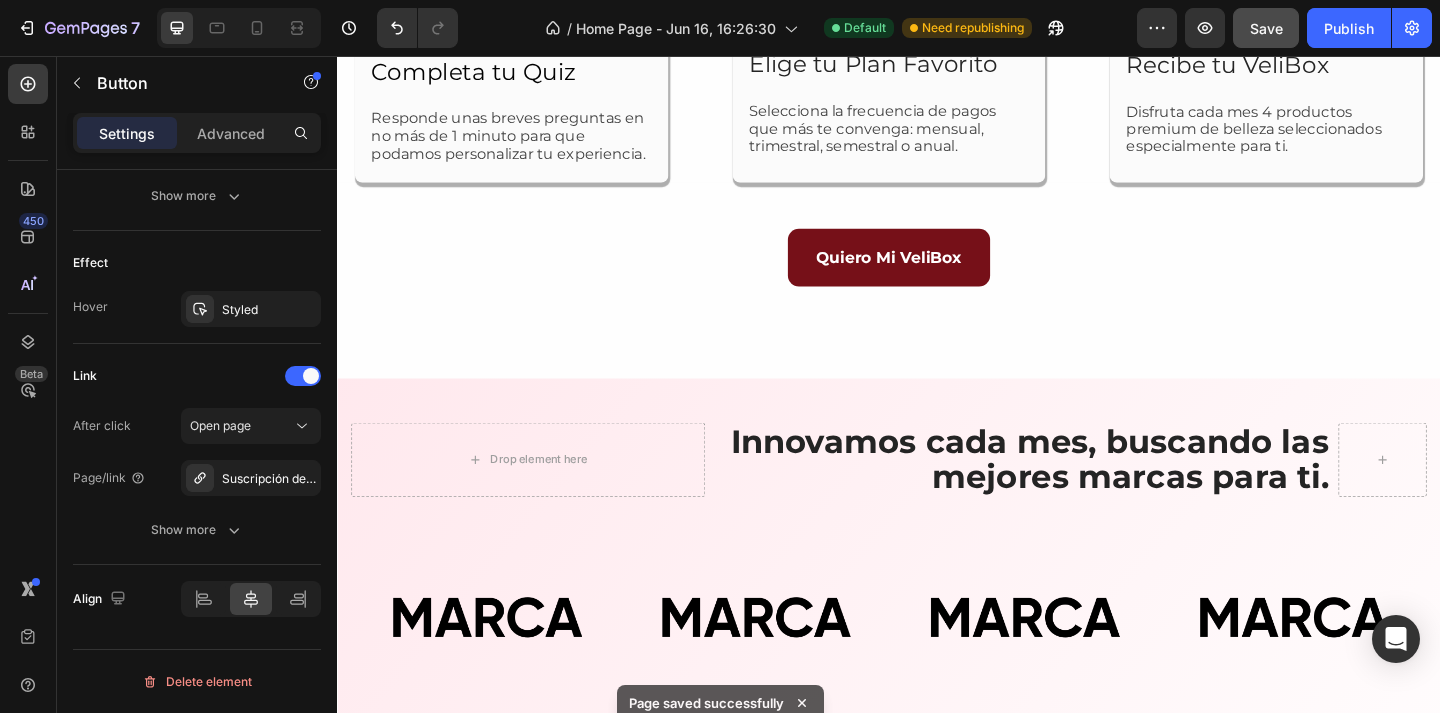scroll, scrollTop: 375, scrollLeft: 0, axis: vertical 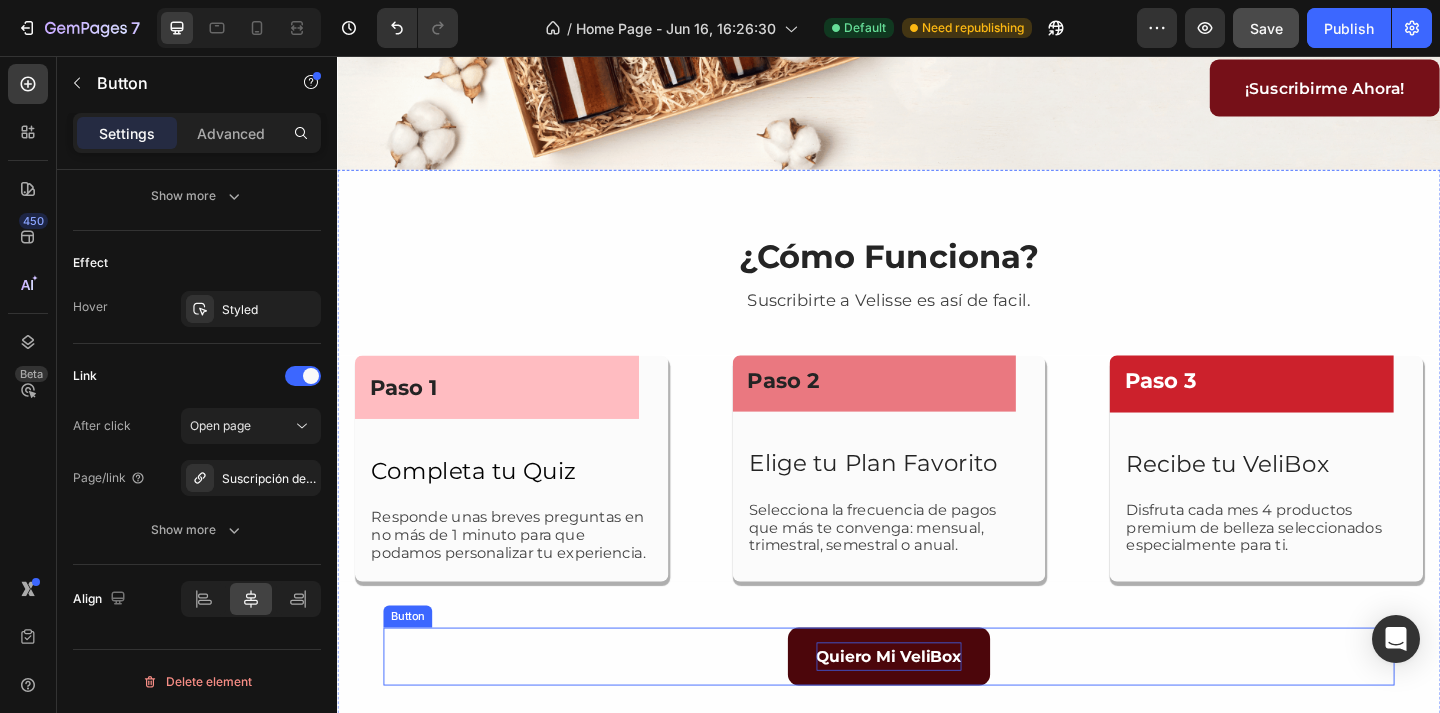 click on "Quiero Mi VeliBox" at bounding box center (937, 709) 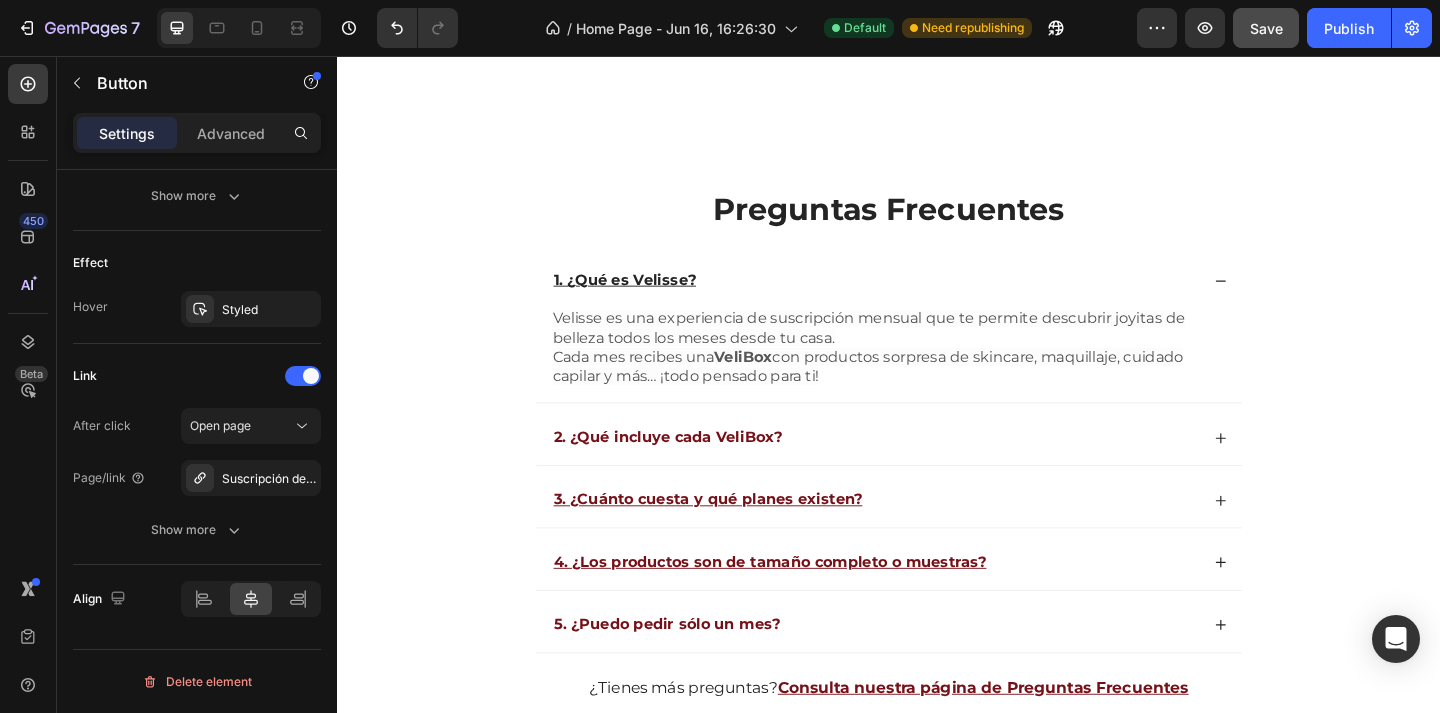 scroll, scrollTop: 5286, scrollLeft: 0, axis: vertical 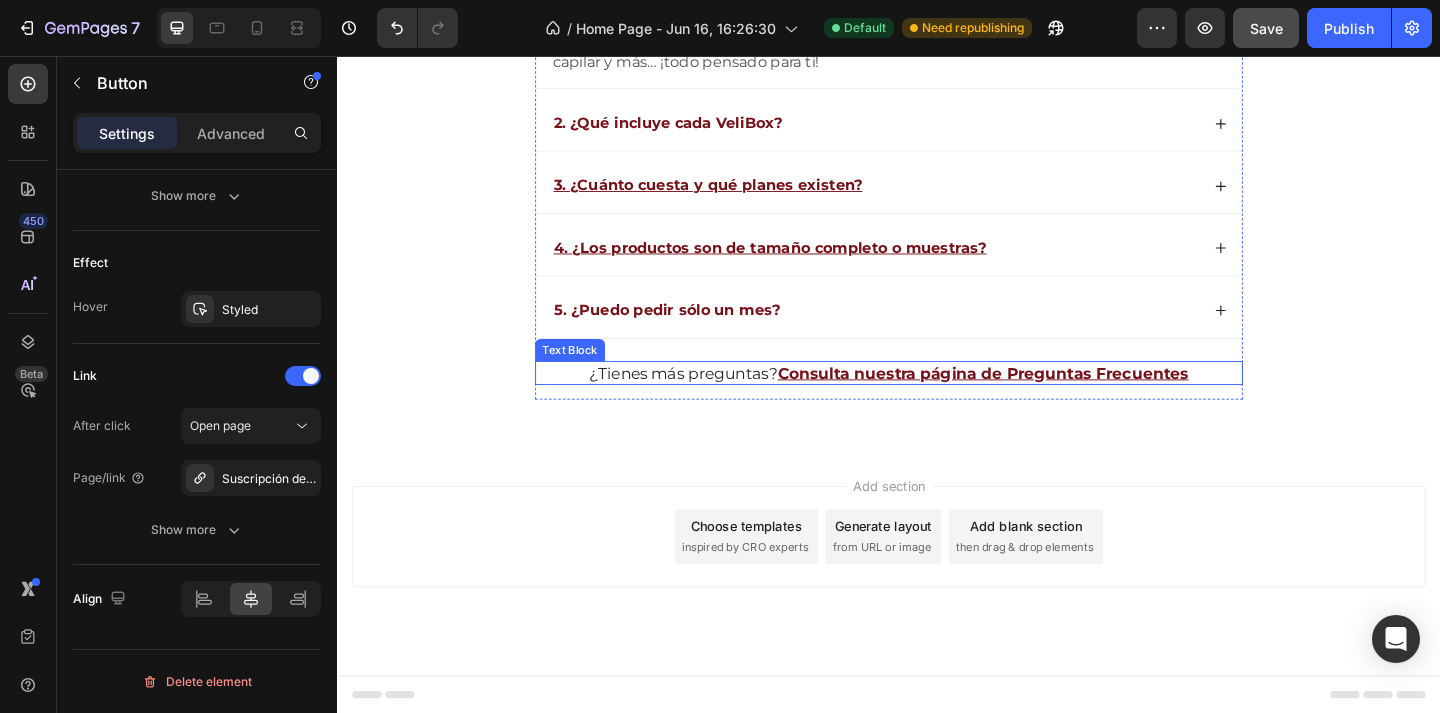 click on "Consulta nuestra página de Preguntas Frecuentes" at bounding box center (1039, 401) 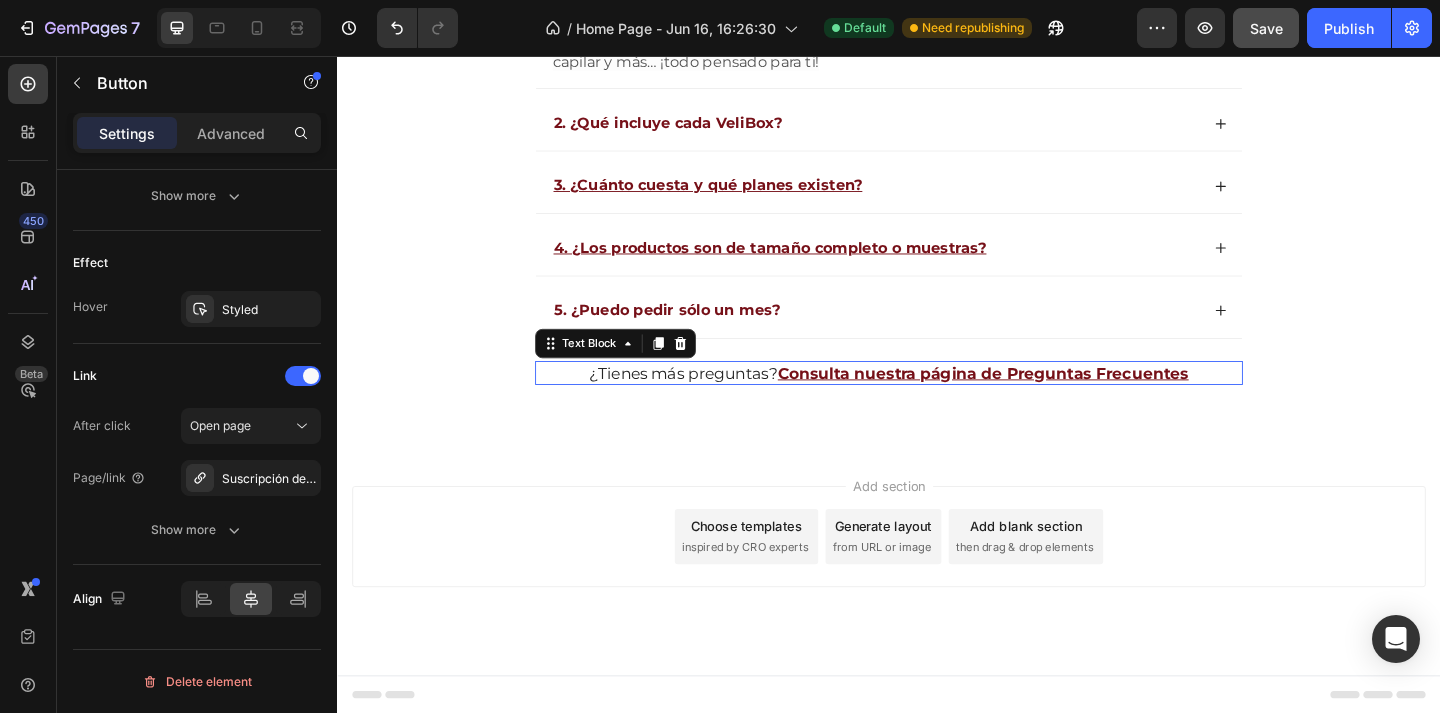 scroll, scrollTop: 0, scrollLeft: 0, axis: both 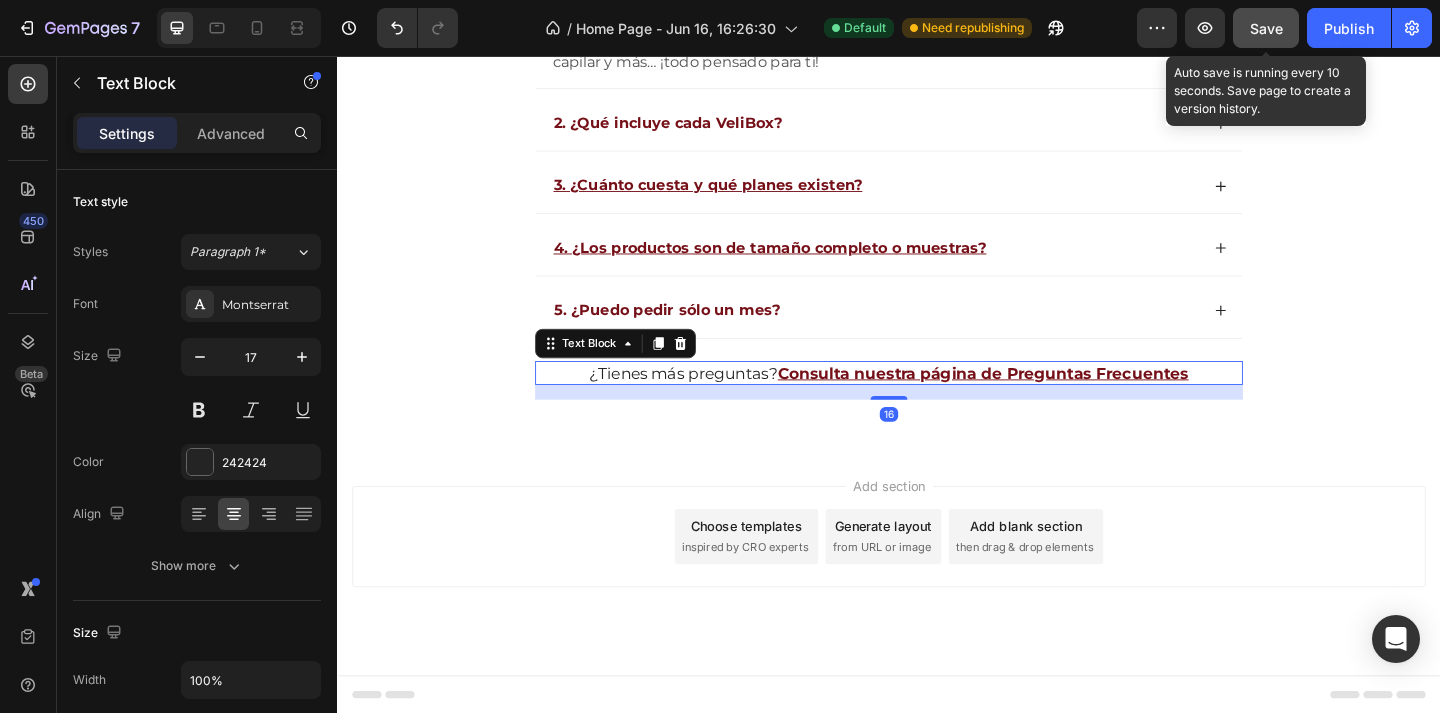 click on "Save" at bounding box center (1266, 28) 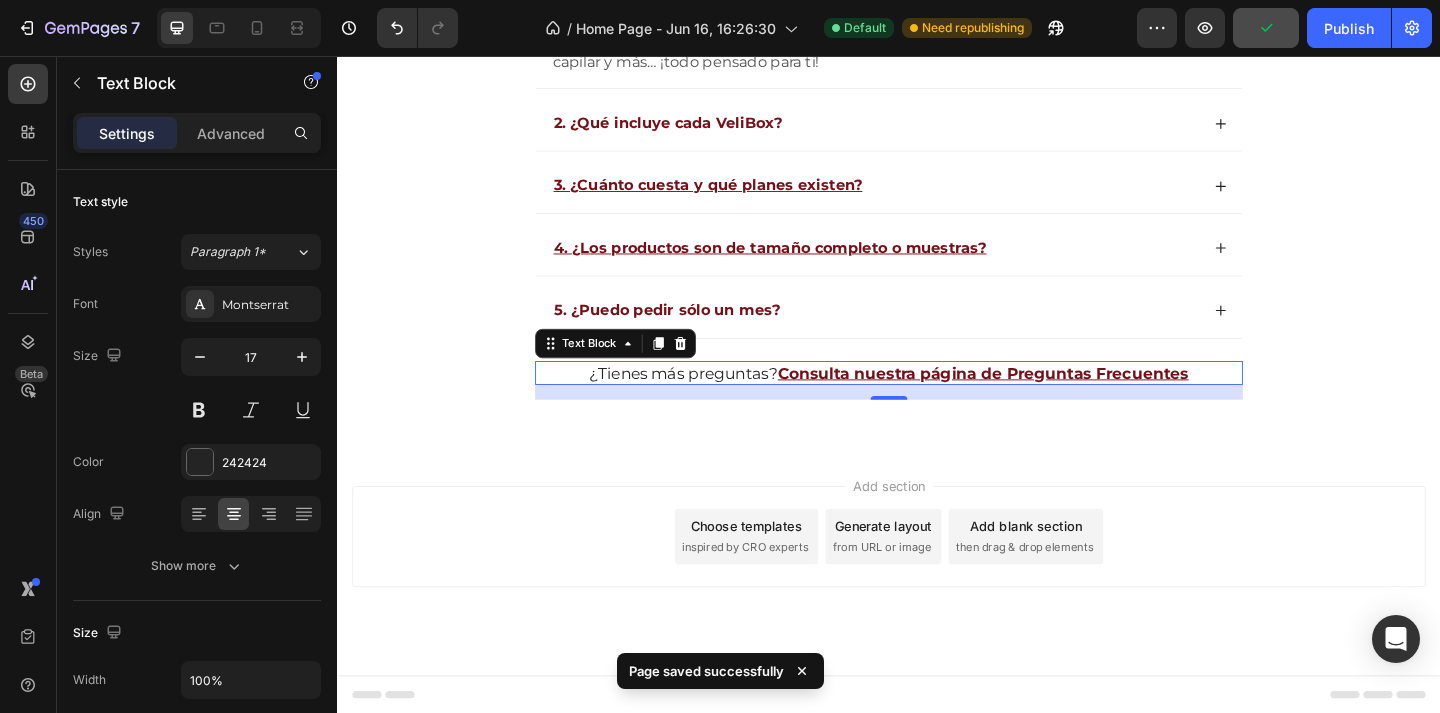 click on "Consulta nuestra página de Preguntas Frecuentes" at bounding box center (1039, 401) 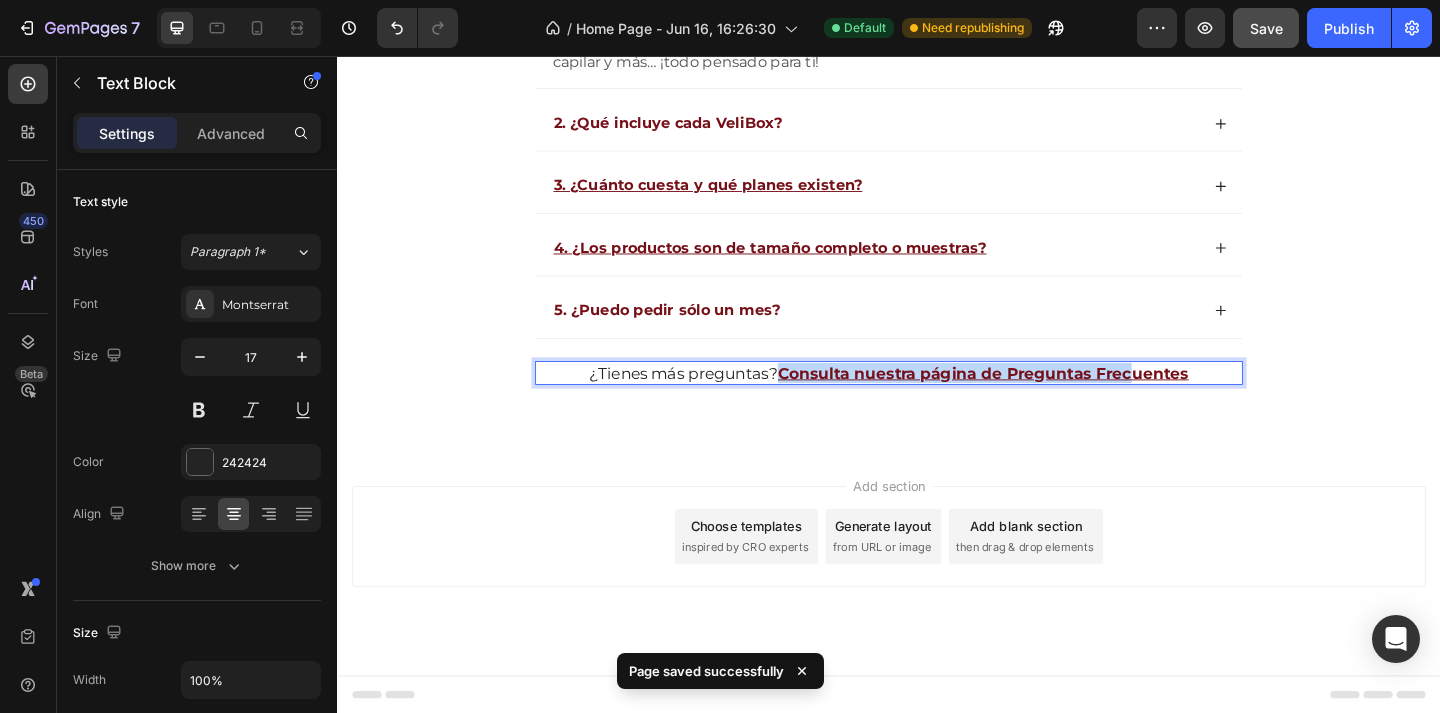 drag, startPoint x: 820, startPoint y: 398, endPoint x: 1207, endPoint y: 397, distance: 387.00128 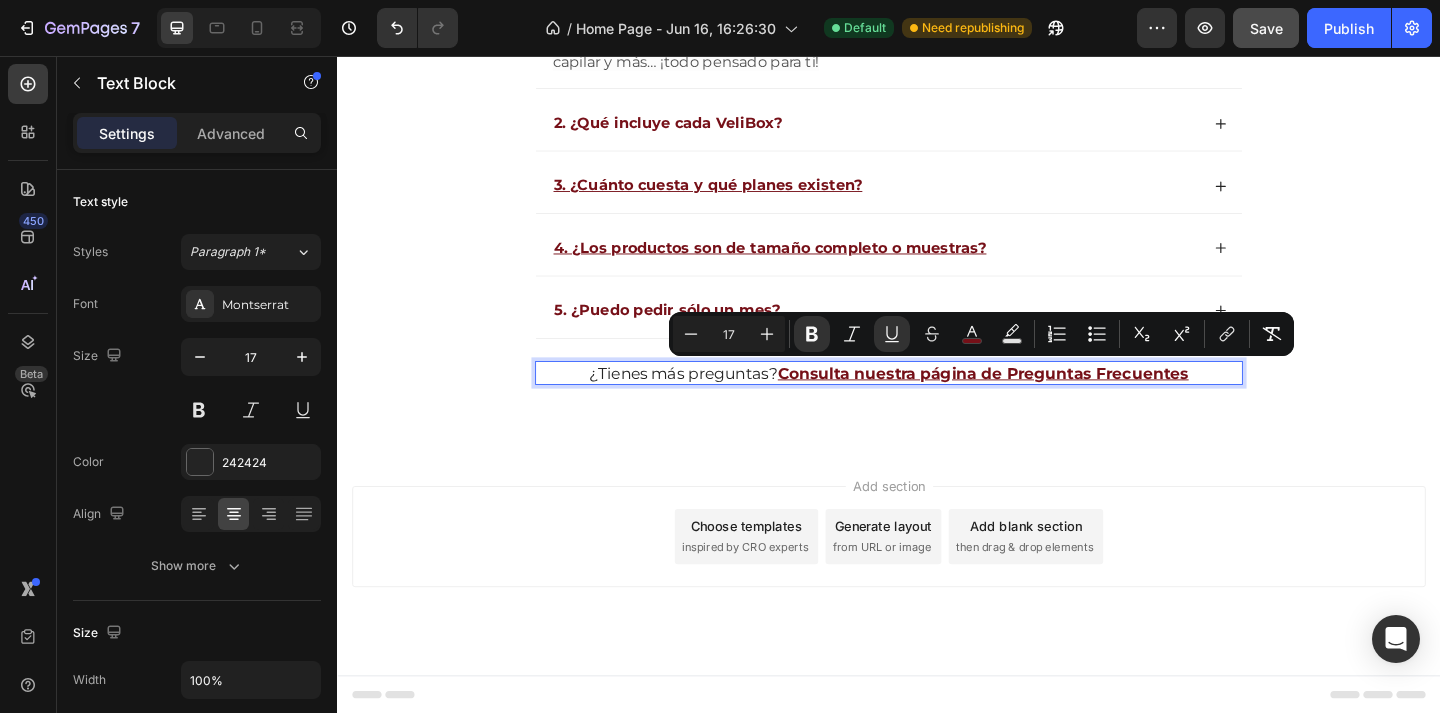 click on "¿Tienes más preguntas?  Consulta nuestra página de Preguntas Frecuentes" at bounding box center [937, 401] 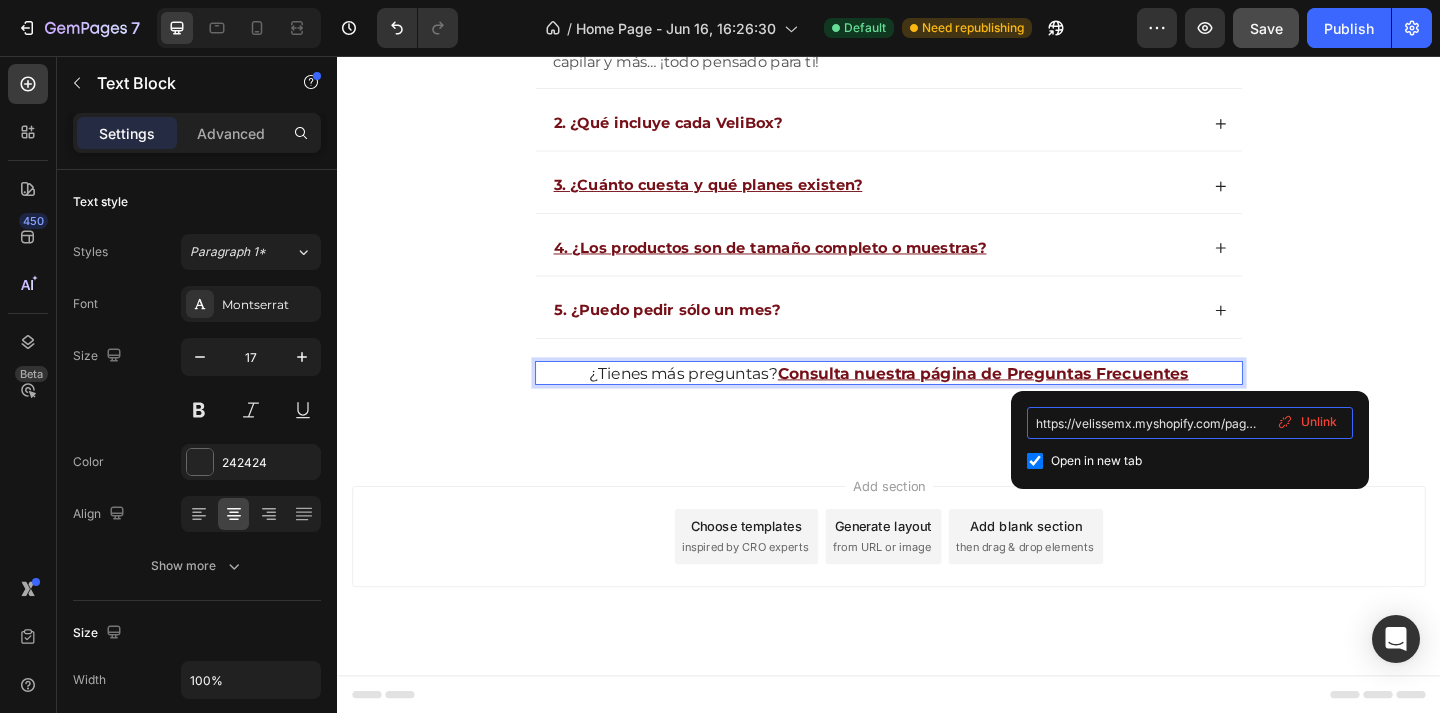 click on "https://velissemx.myshopify.com/pages/preguntas-frecuentes" at bounding box center (1190, 423) 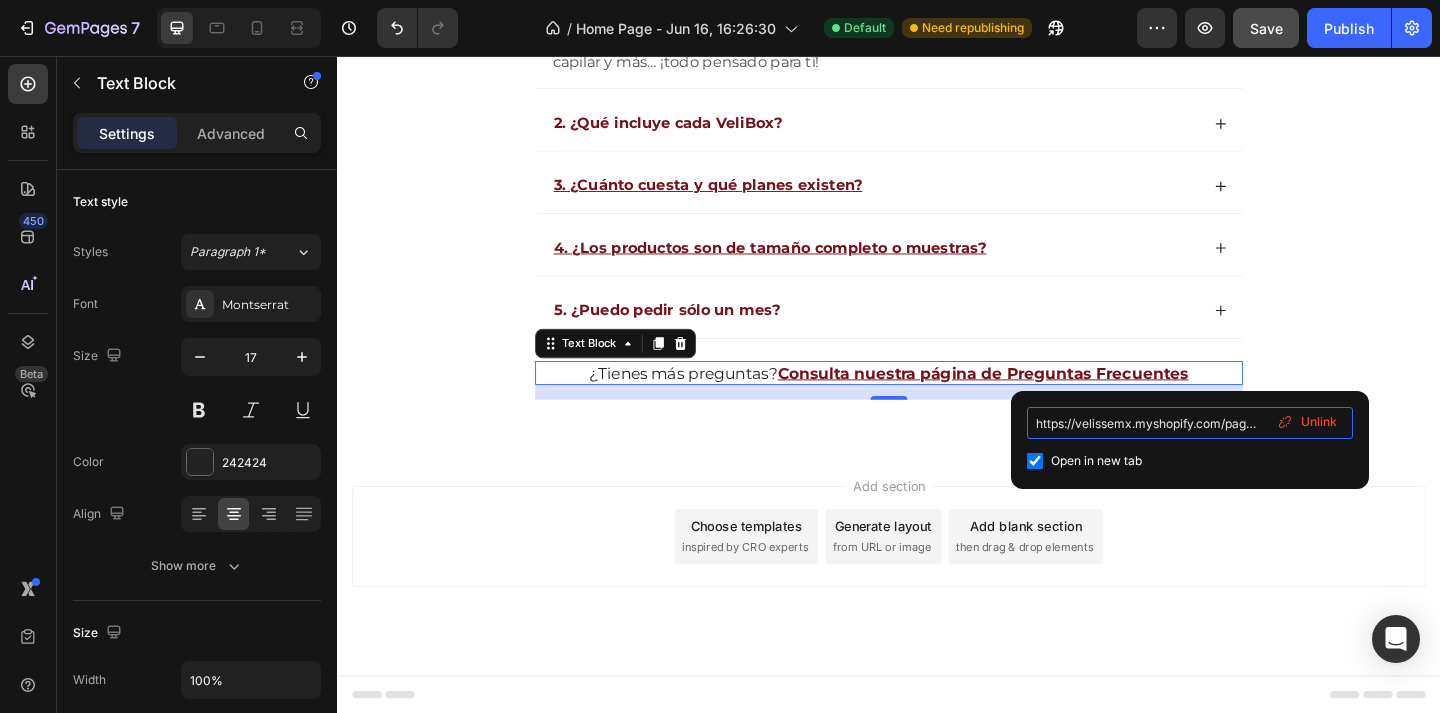 click on "https://velissemx.myshopify.com/pages/preguntas-frecuentes" at bounding box center [1190, 423] 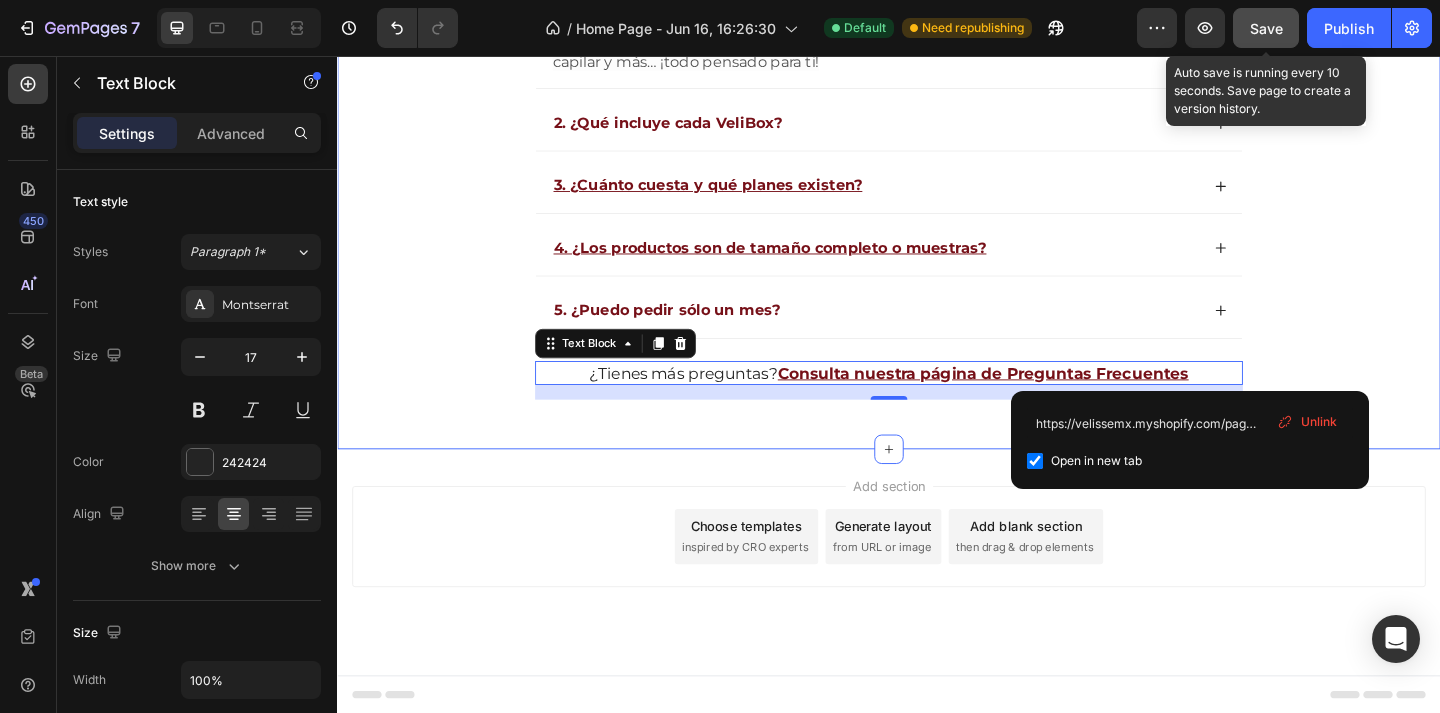 drag, startPoint x: 1265, startPoint y: 38, endPoint x: 1296, endPoint y: 38, distance: 31 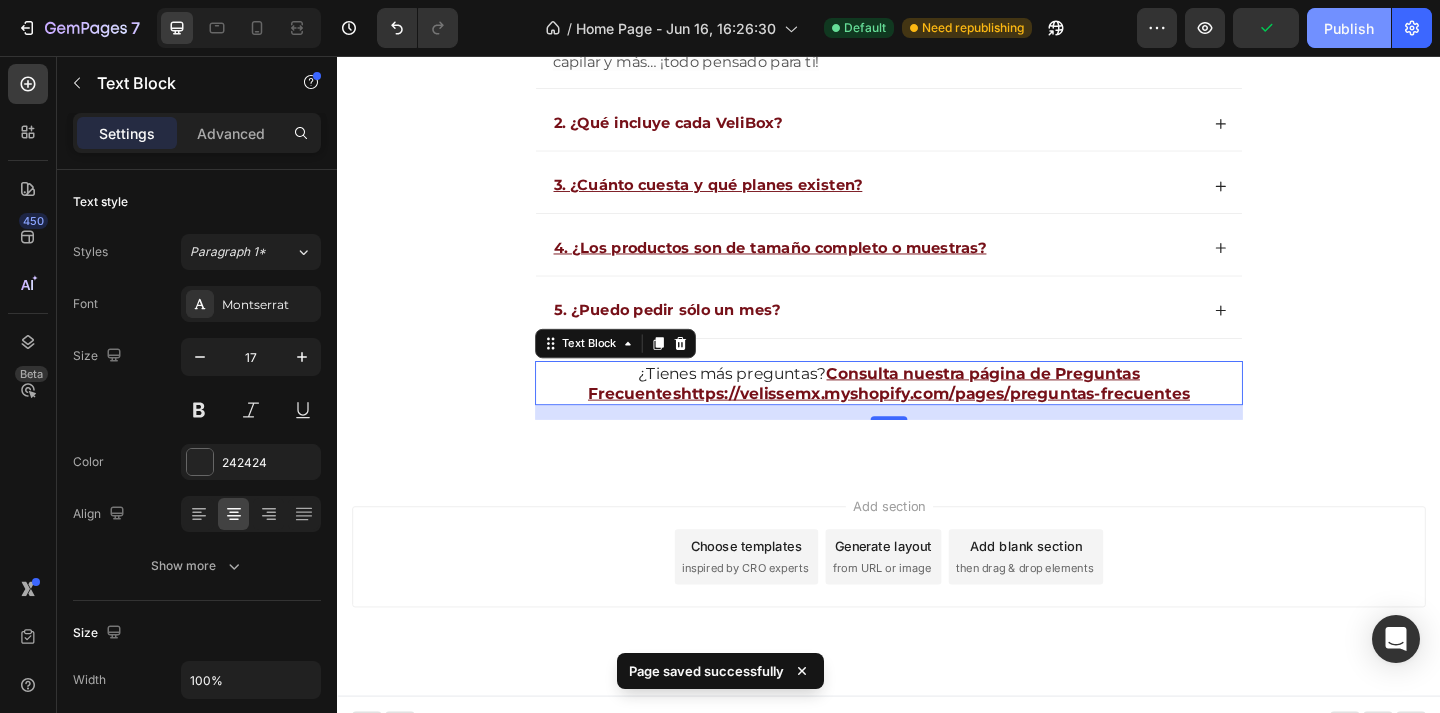 click on "Publish" at bounding box center (1349, 28) 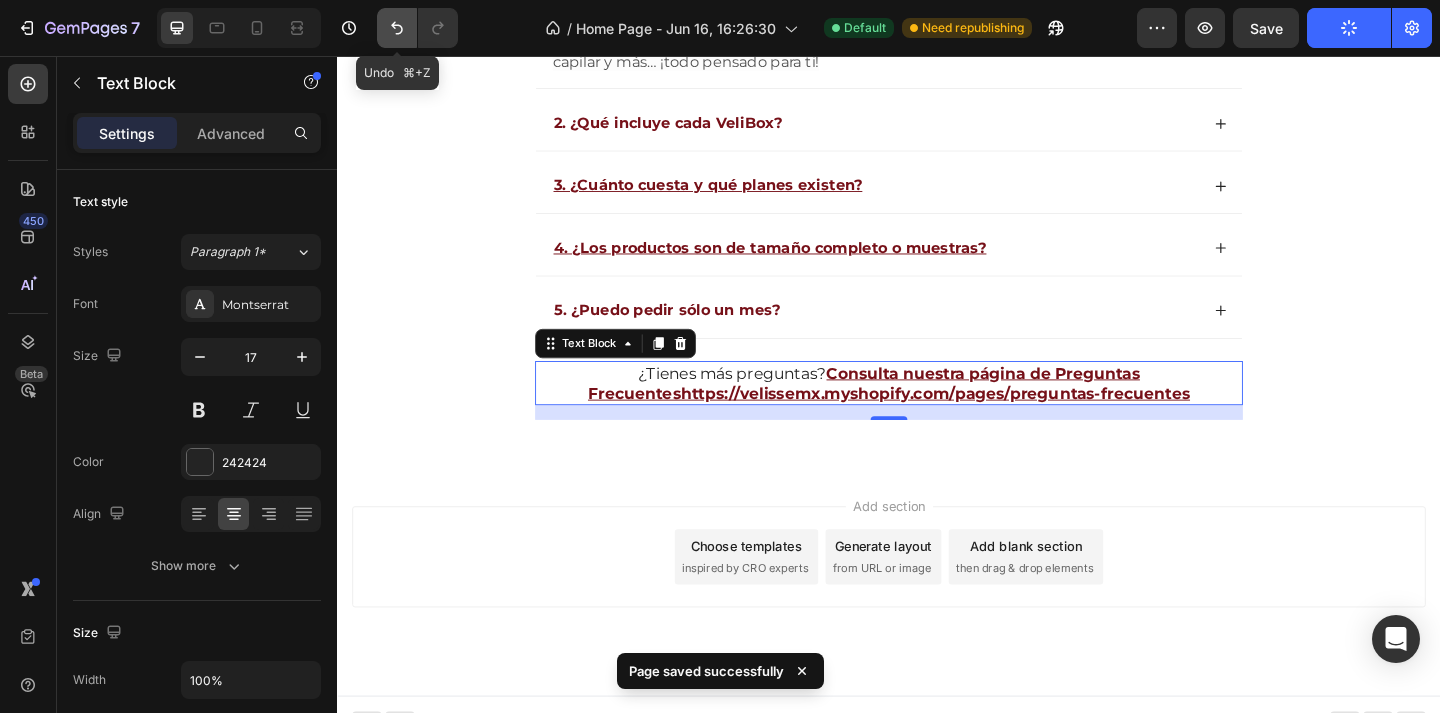 click 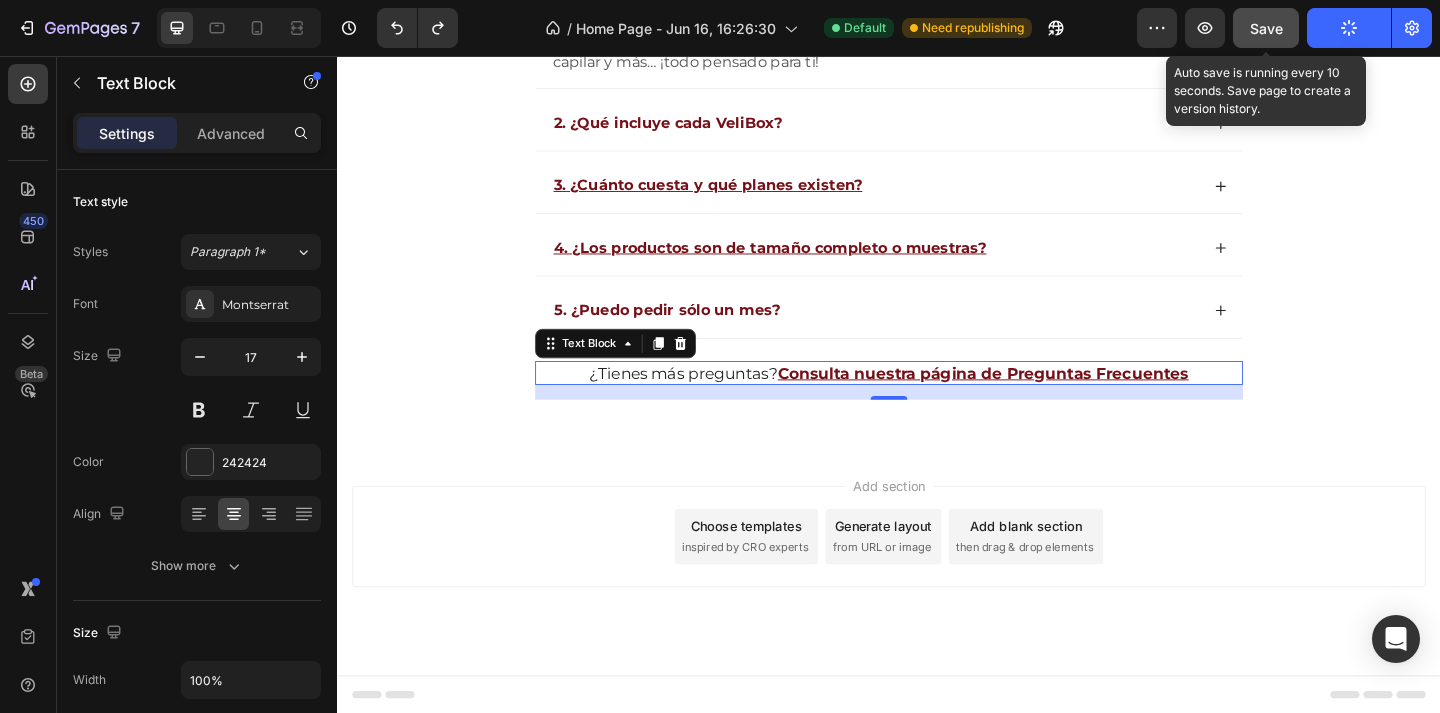 click on "Save" at bounding box center (1266, 28) 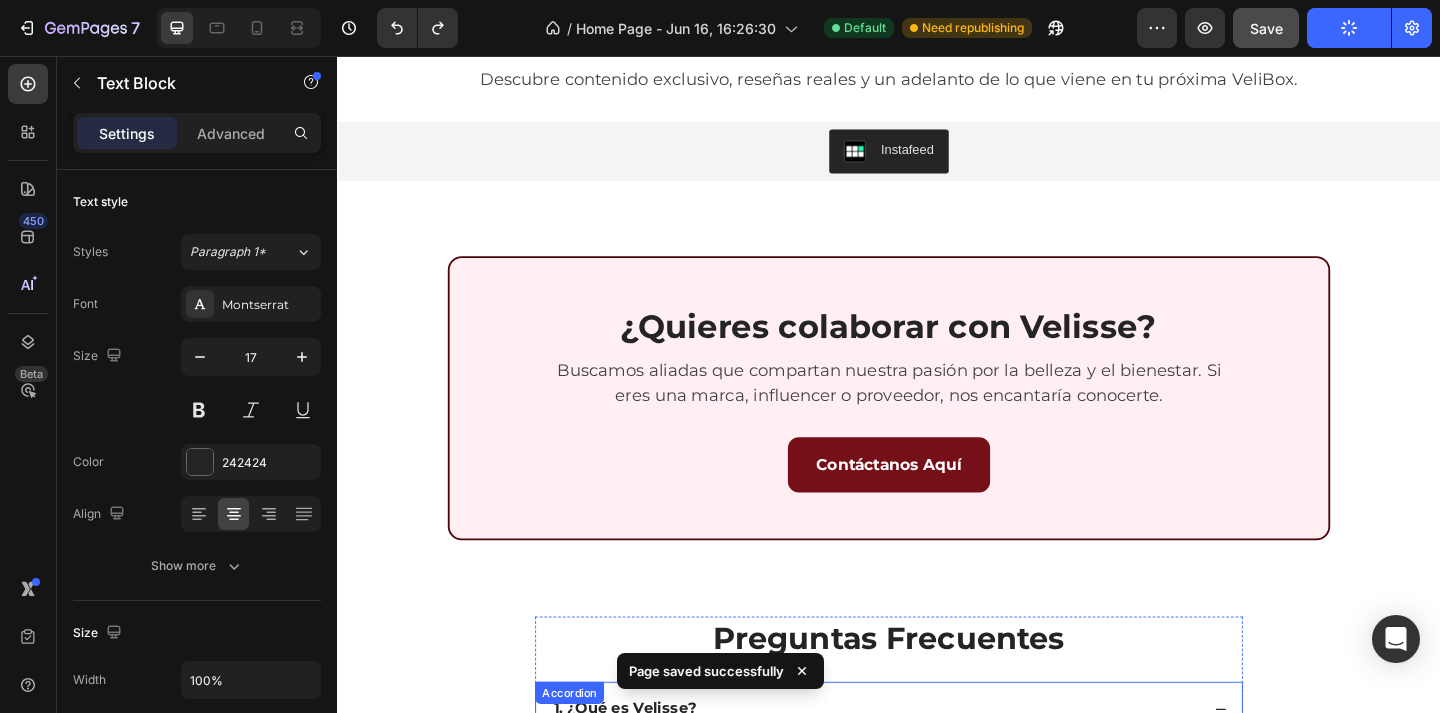 scroll, scrollTop: 4452, scrollLeft: 0, axis: vertical 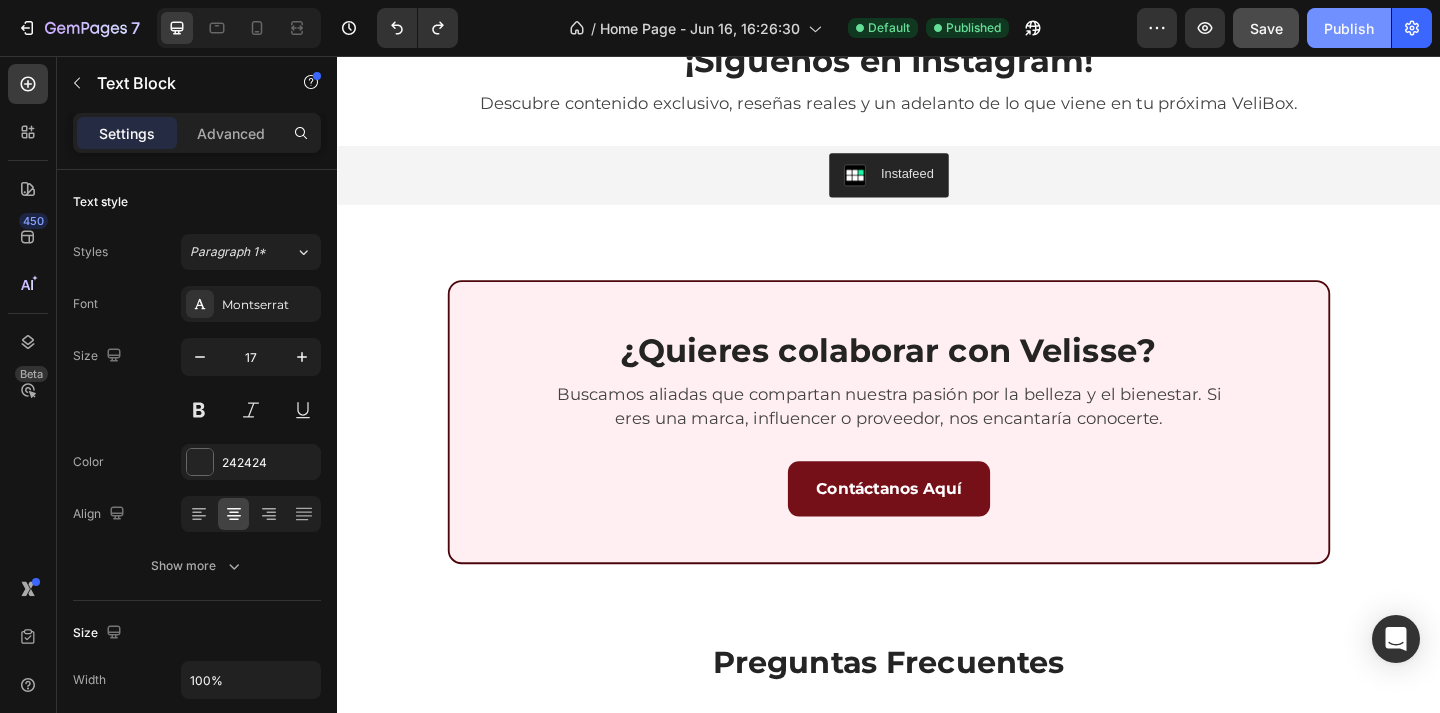 click on "Publish" at bounding box center [1349, 28] 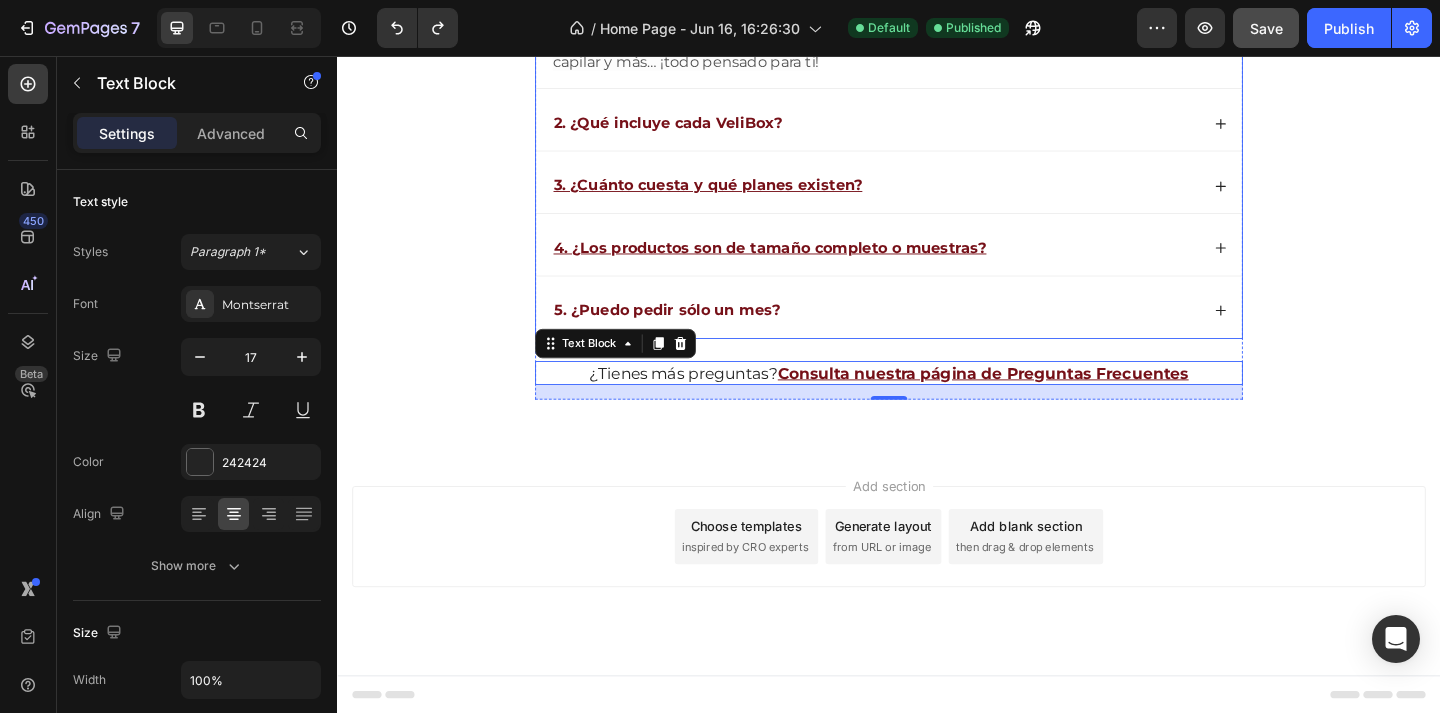 scroll, scrollTop: 5003, scrollLeft: 0, axis: vertical 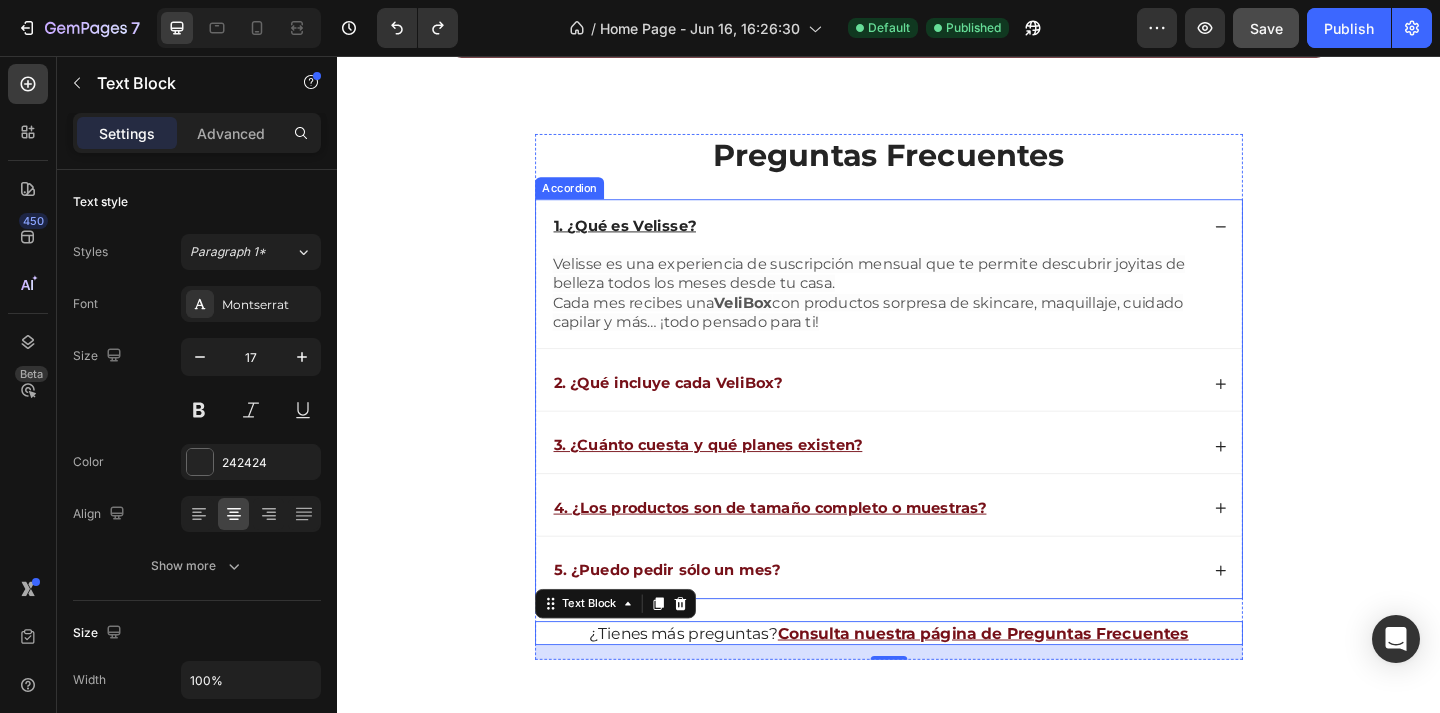 click on "2. ¿Qué incluye cada VeliBox?" at bounding box center (922, 412) 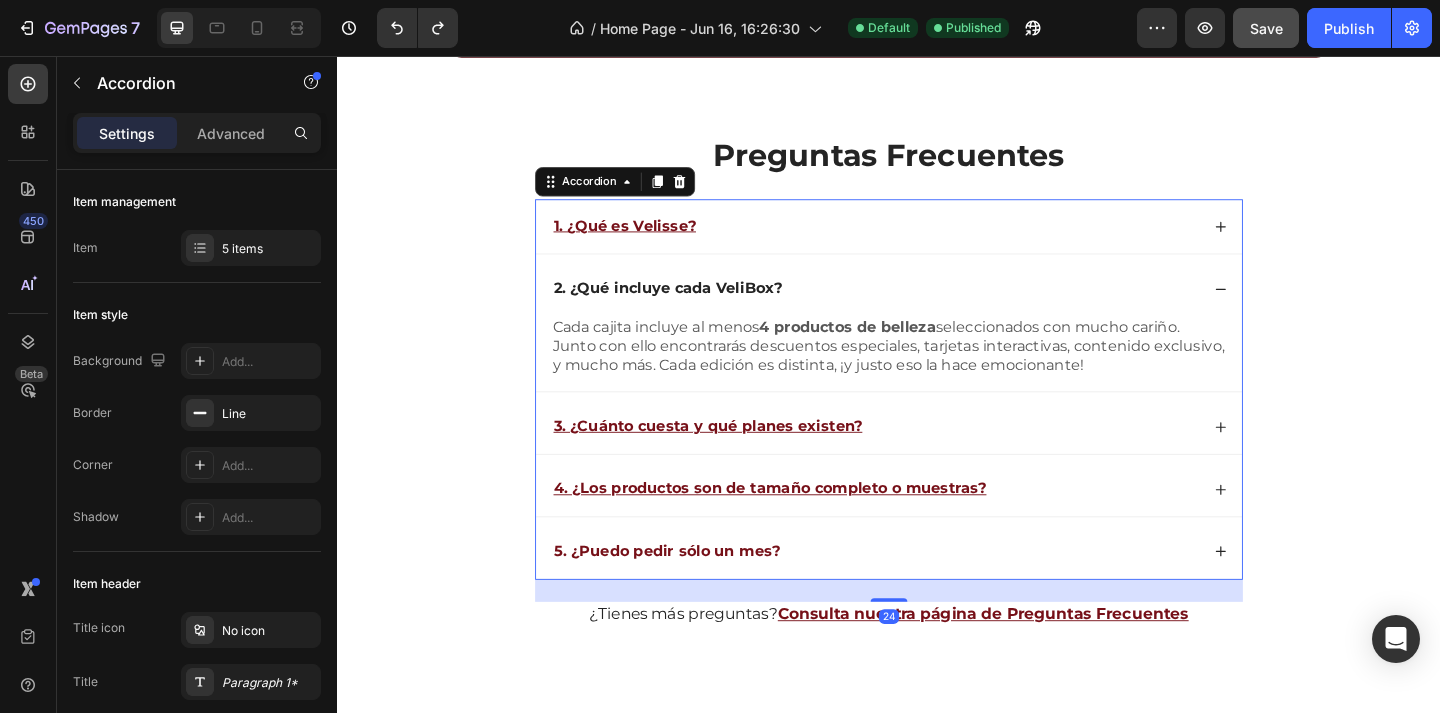 click on "3. ¿Cuánto cuesta y qué planes existen?" at bounding box center [937, 459] 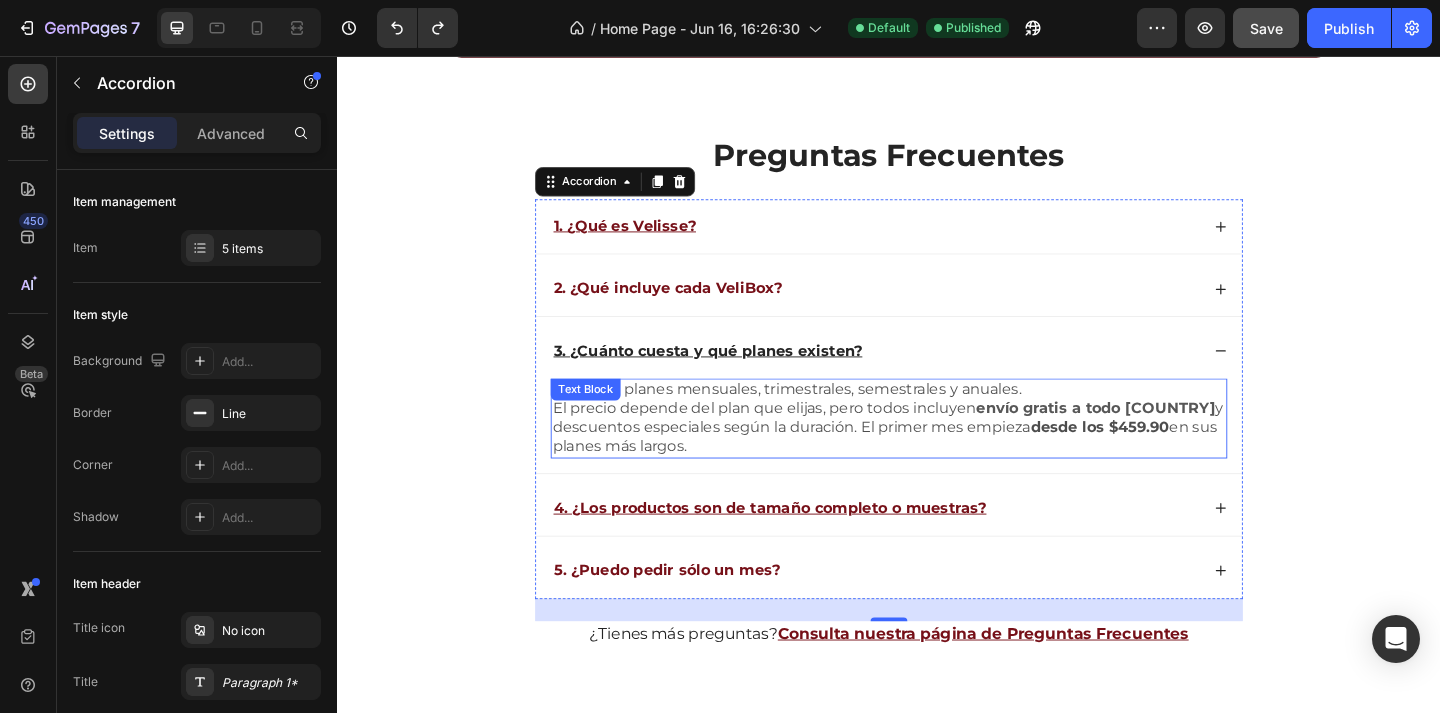 click on "envío gratis a todo México" at bounding box center (1162, 439) 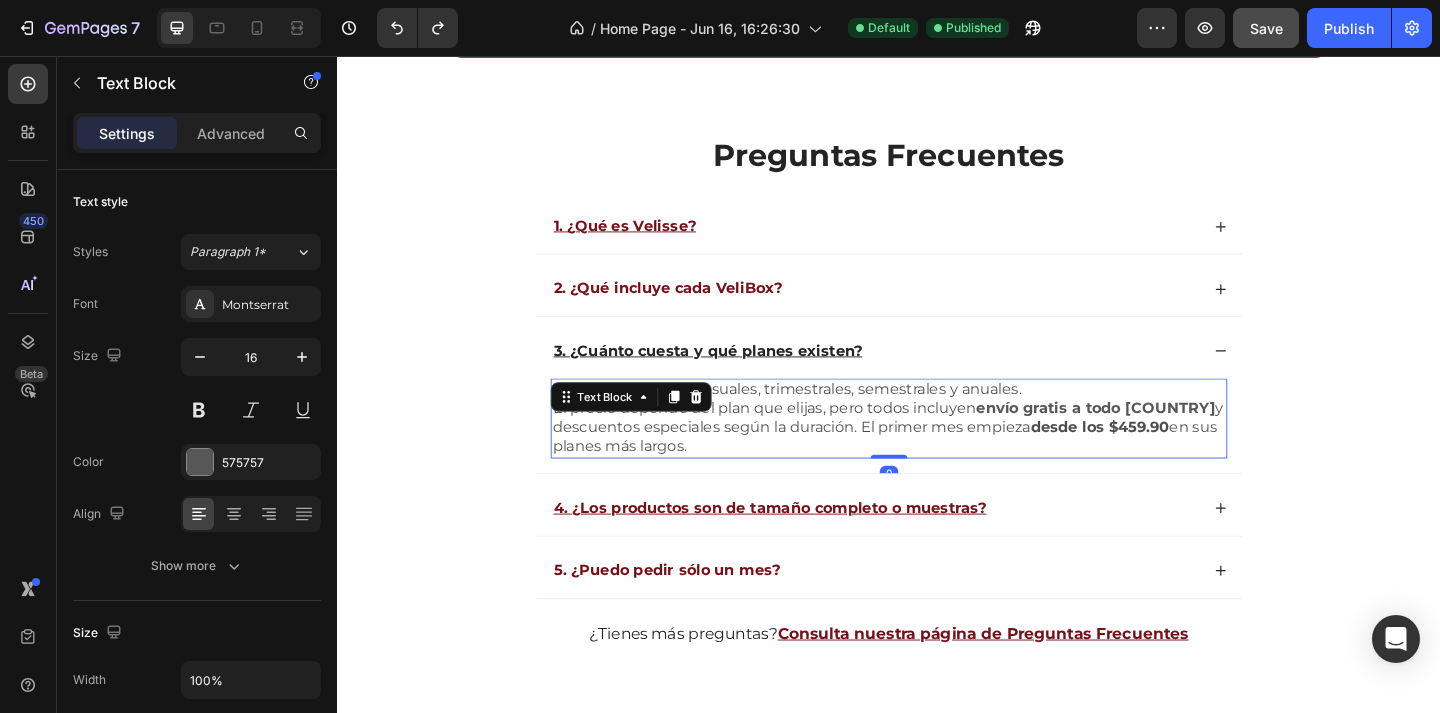 click on "desde los $459.90" at bounding box center [1166, 459] 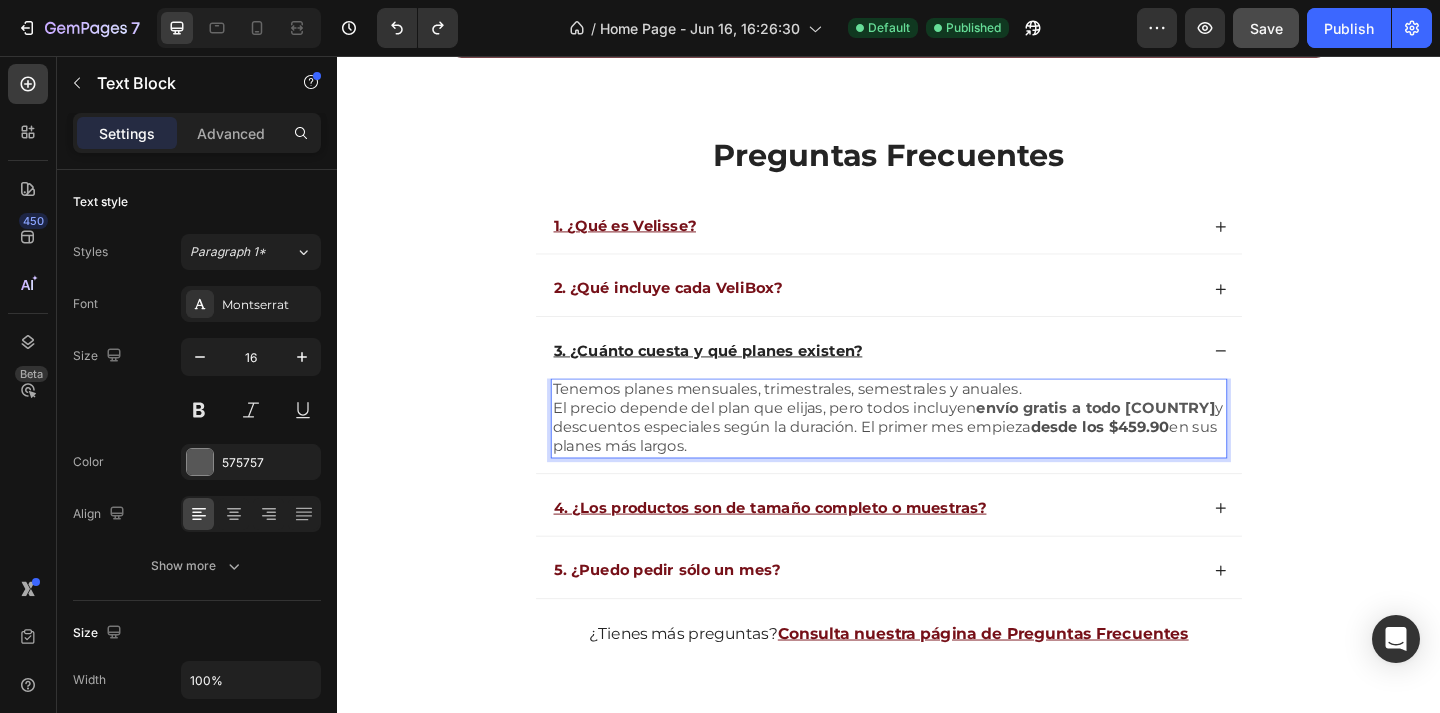 click on "desde los $459.90" at bounding box center (1166, 459) 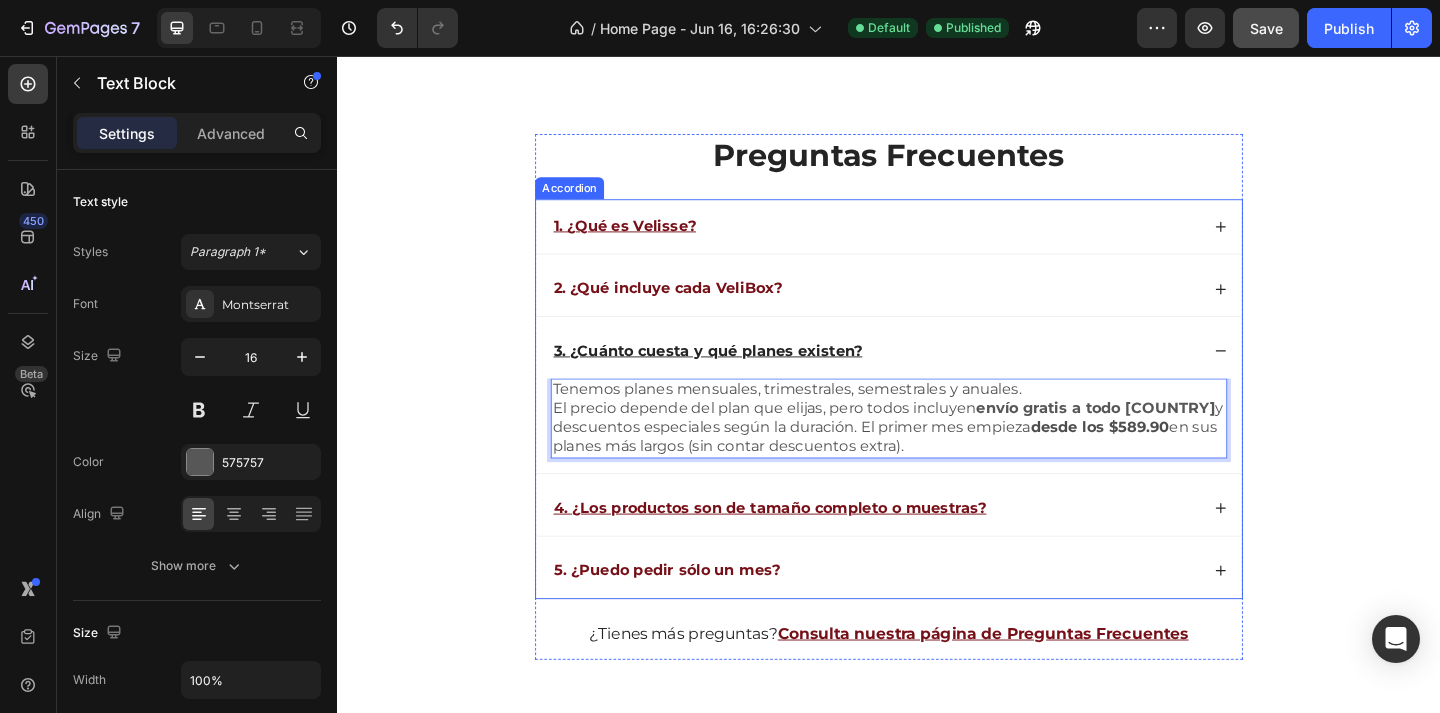 scroll, scrollTop: 5286, scrollLeft: 0, axis: vertical 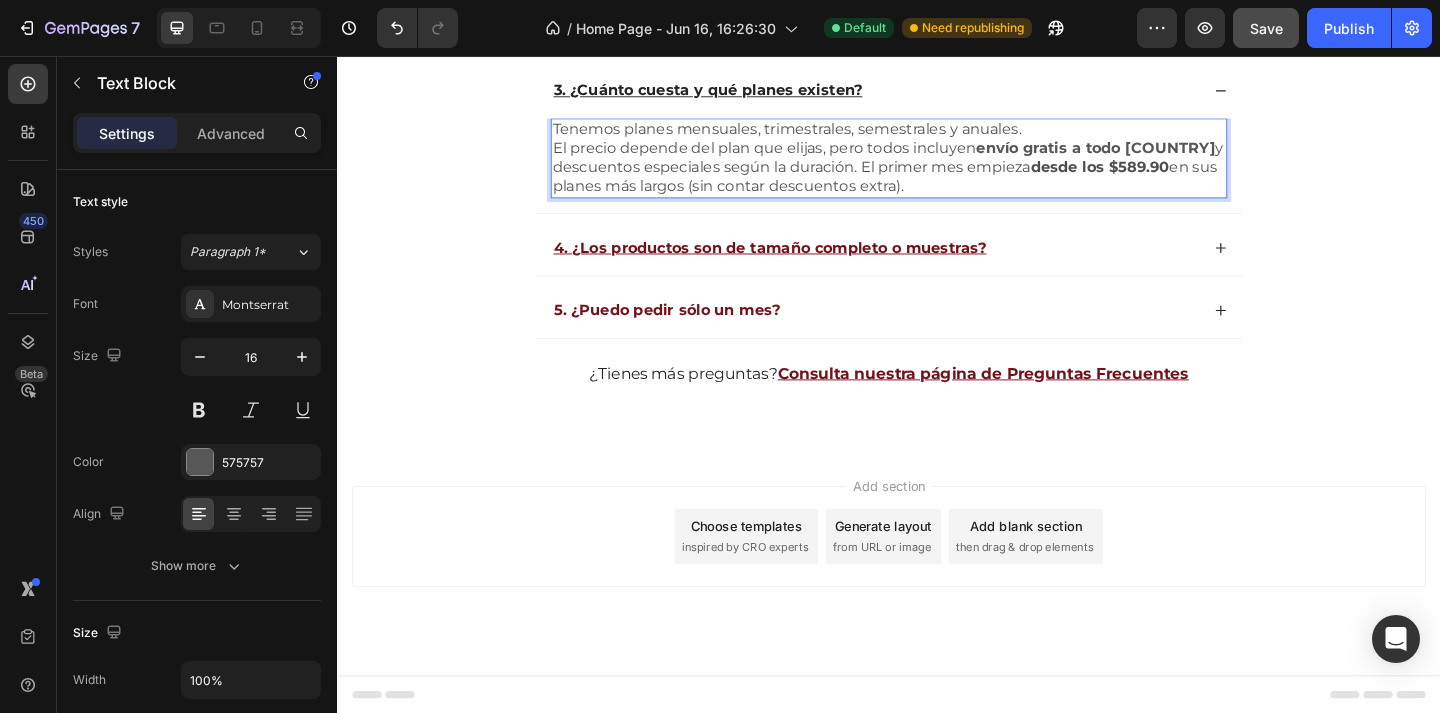 click on "y descuentos especiales según la duración. El primer mes empieza  desde los $589.90  en sus planes más largos (sin contar descuentos extra)." at bounding box center (936, 177) 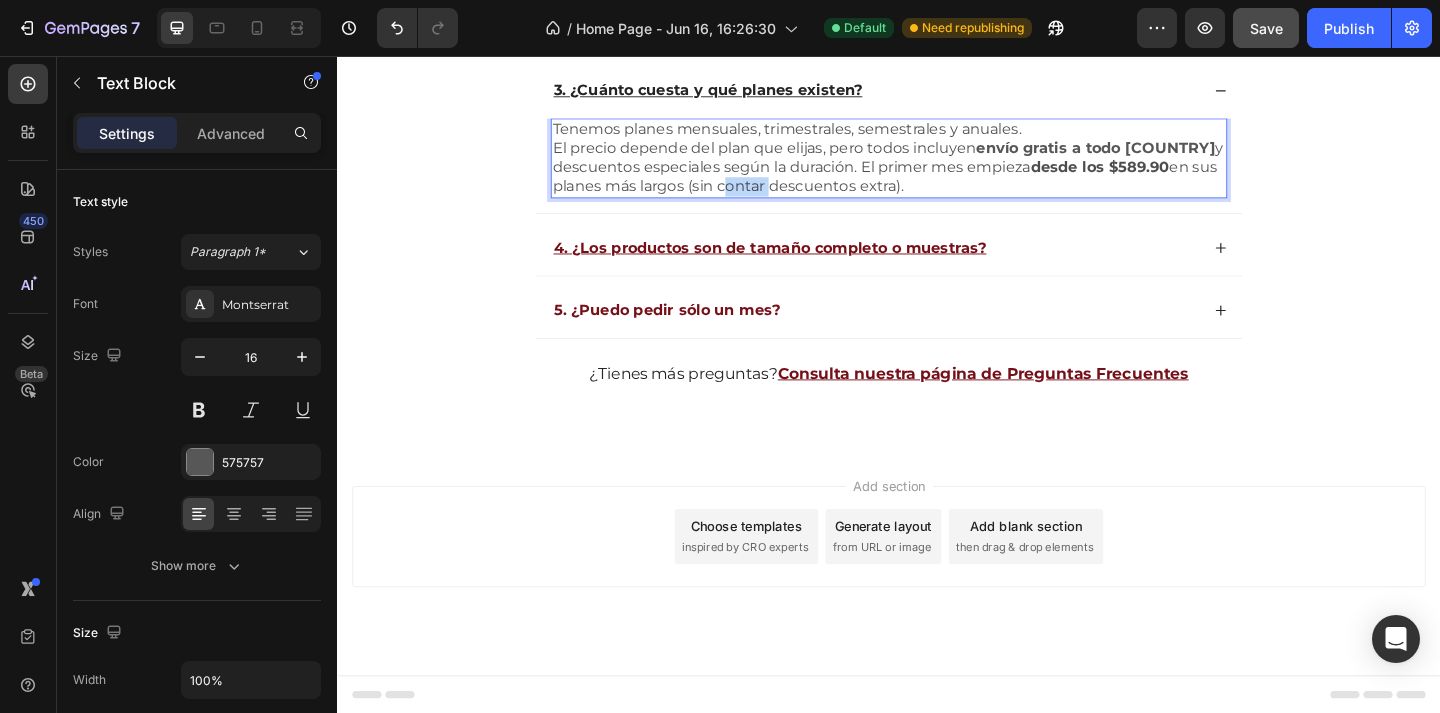 click on "y descuentos especiales según la duración. El primer mes empieza  desde los $589.90  en sus planes más largos (sin contar descuentos extra)." at bounding box center [936, 177] 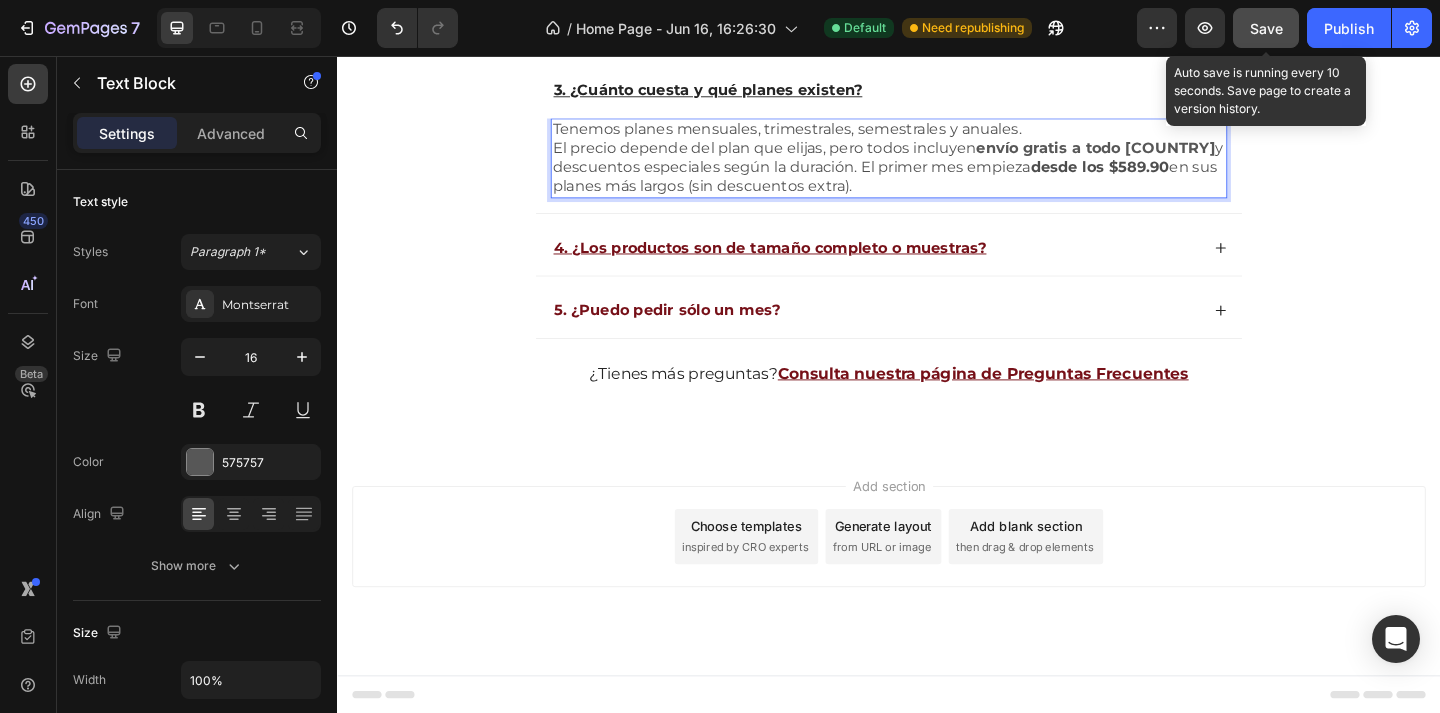 click on "Save" at bounding box center (1266, 28) 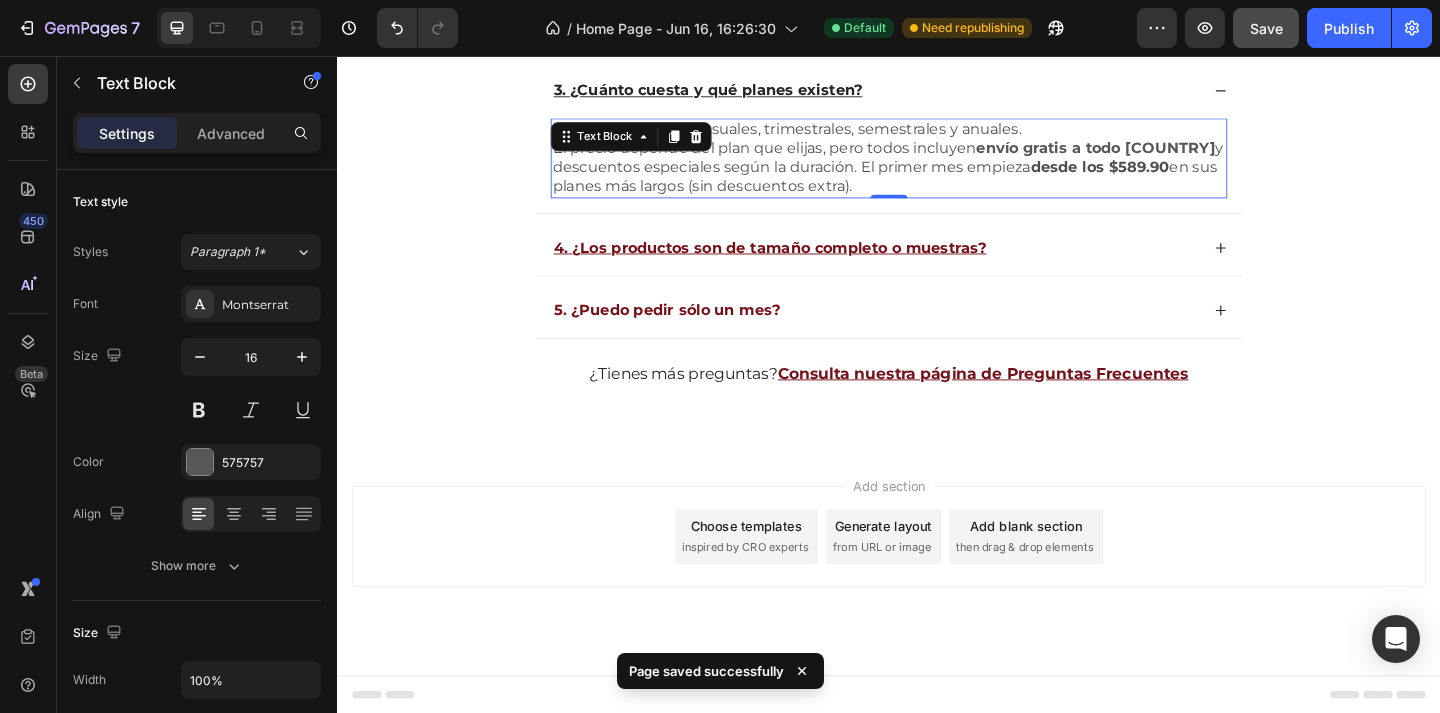 click on "y descuentos especiales según la duración. El primer mes empieza  desde los $589.90  en sus planes más largos (sin descuentos extra)." at bounding box center [936, 177] 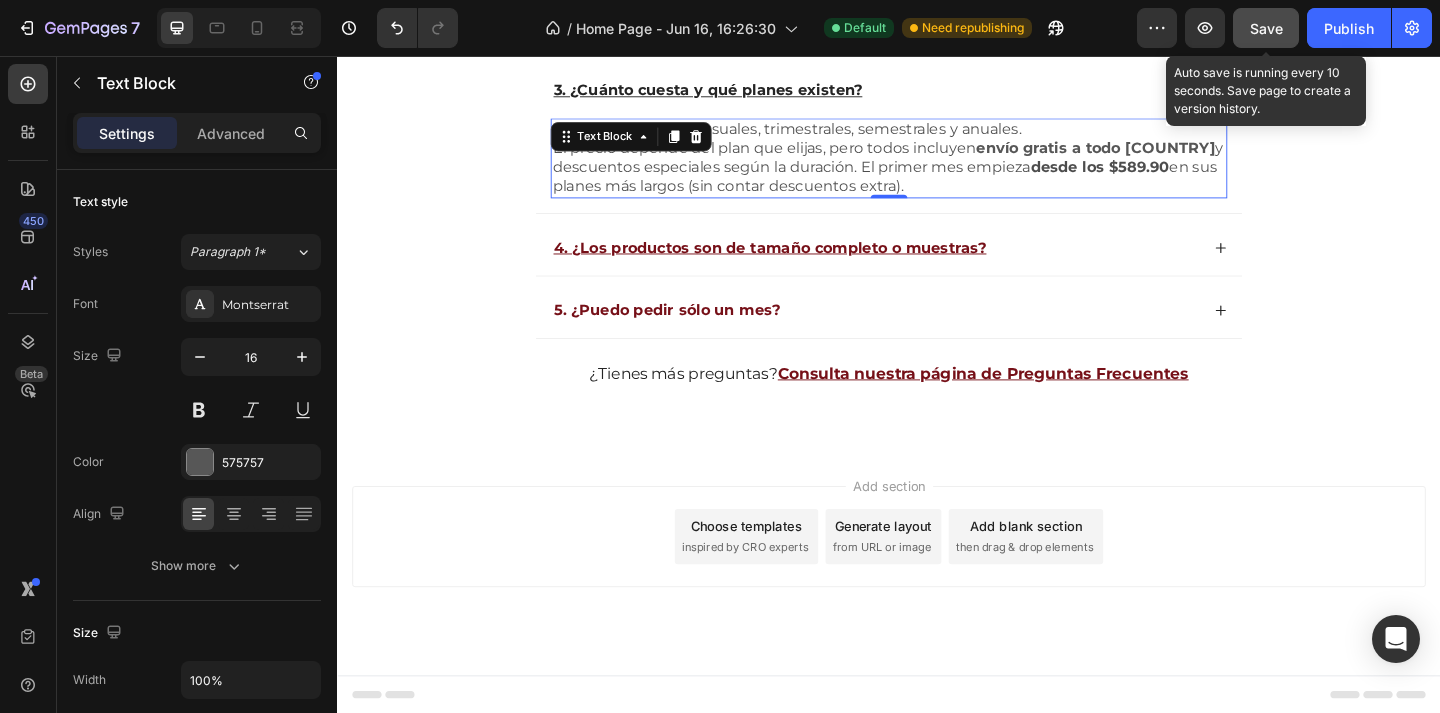 click on "Save" 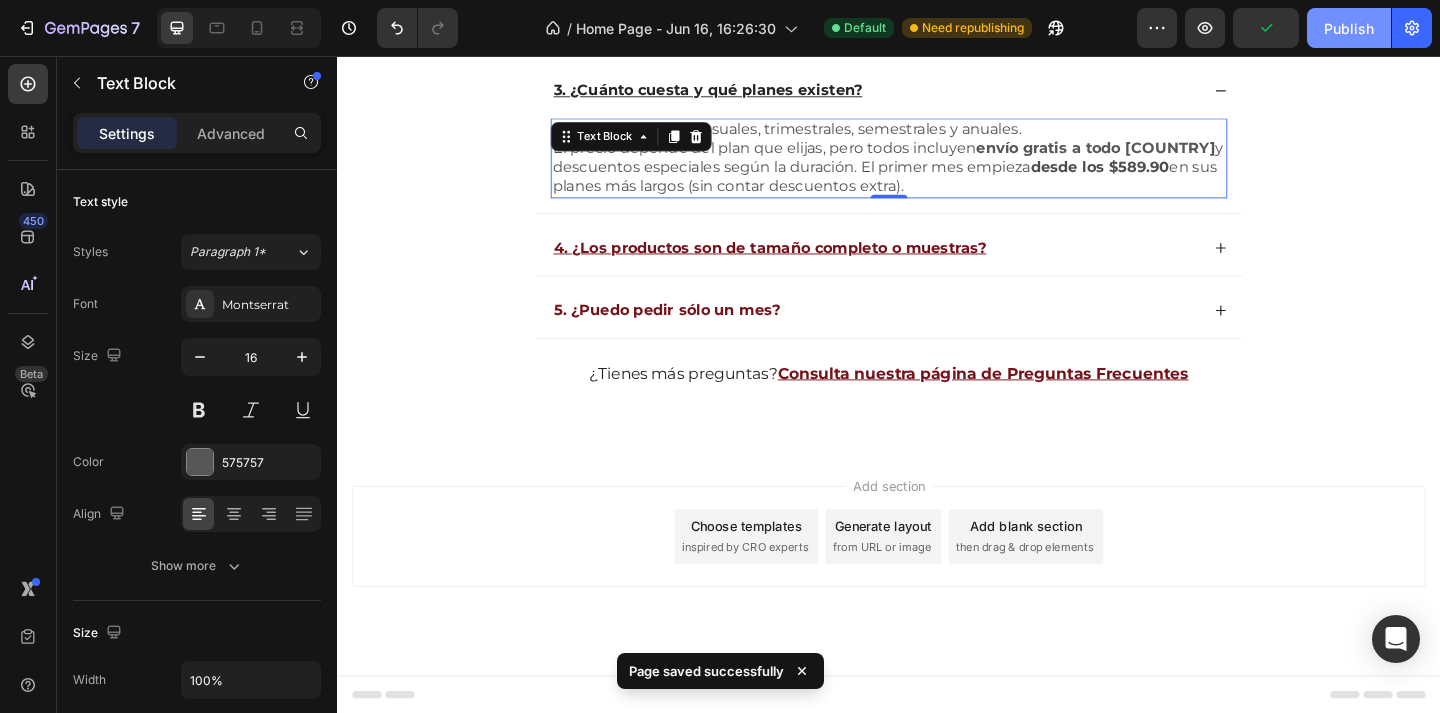 click on "Publish" at bounding box center [1349, 28] 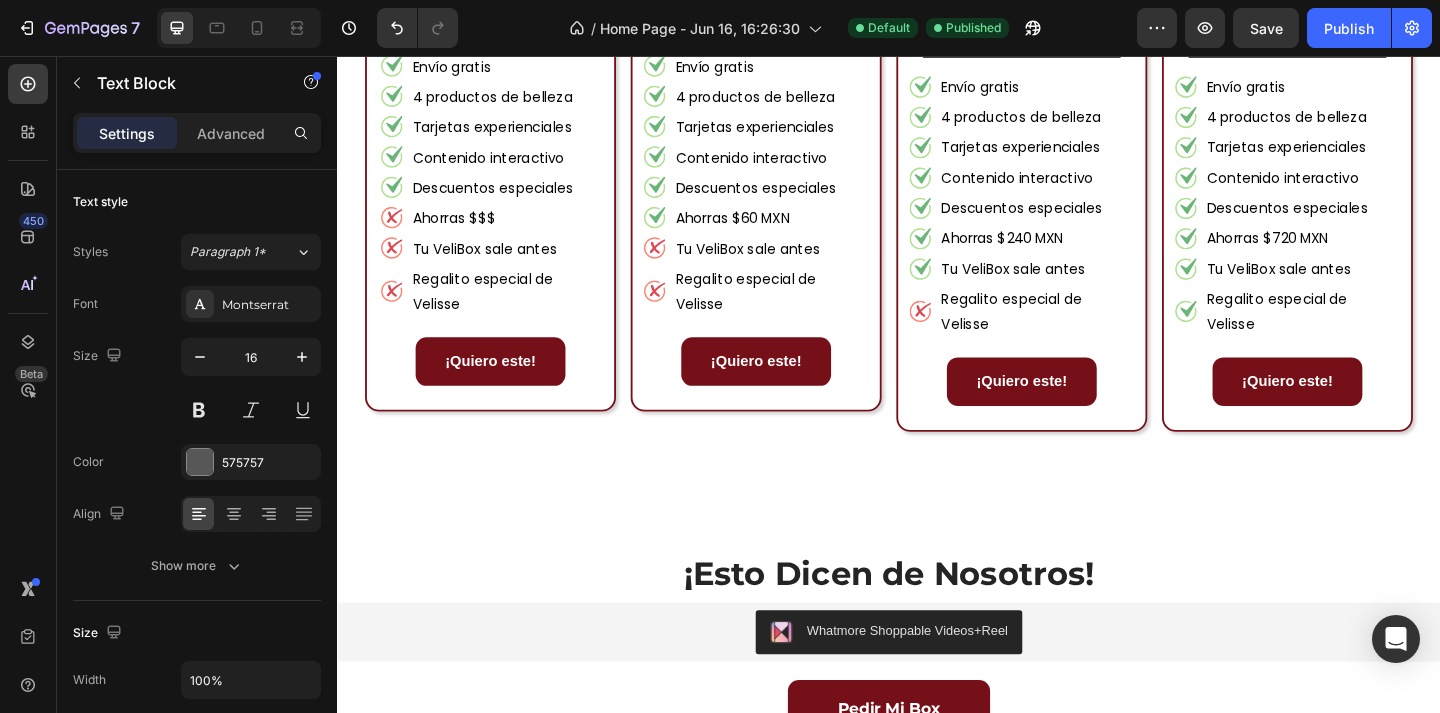 scroll, scrollTop: 1949, scrollLeft: 0, axis: vertical 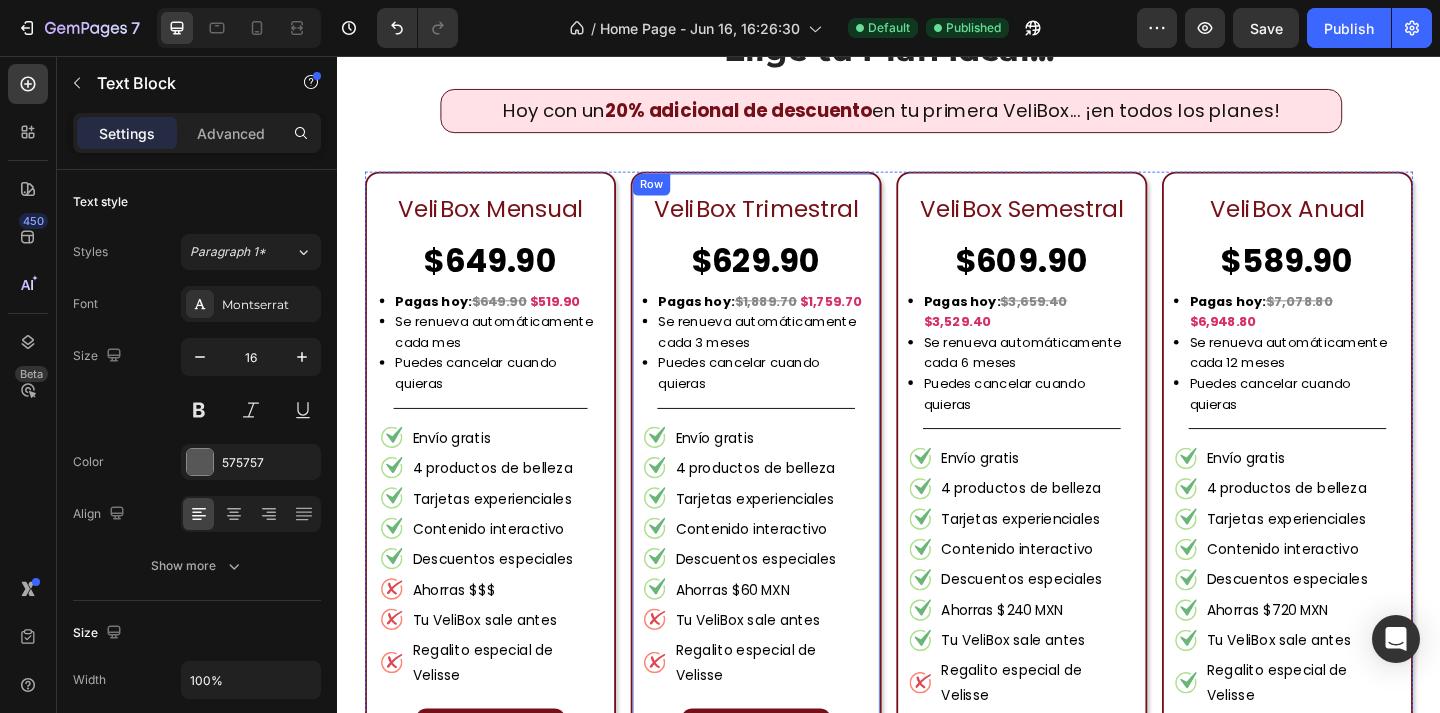 click on "VeliBox Trimestral Text Block $629.90 Text Block
Pagas hoy:  $1,889.70   $1,759.70
Se renueva automáticamente cada 3 meses
Puedes cancelar cuando quieras
Custom Code                Title Line Envío gratis 4 productos de belleza Tarjetas experienciales Contenido interactivo Descuentos especiales Ahorras $60 MXN Tu VeliBox sale antes Regalito especial de Velisse Item List ¡Quiero este! Button Row" at bounding box center [792, 514] 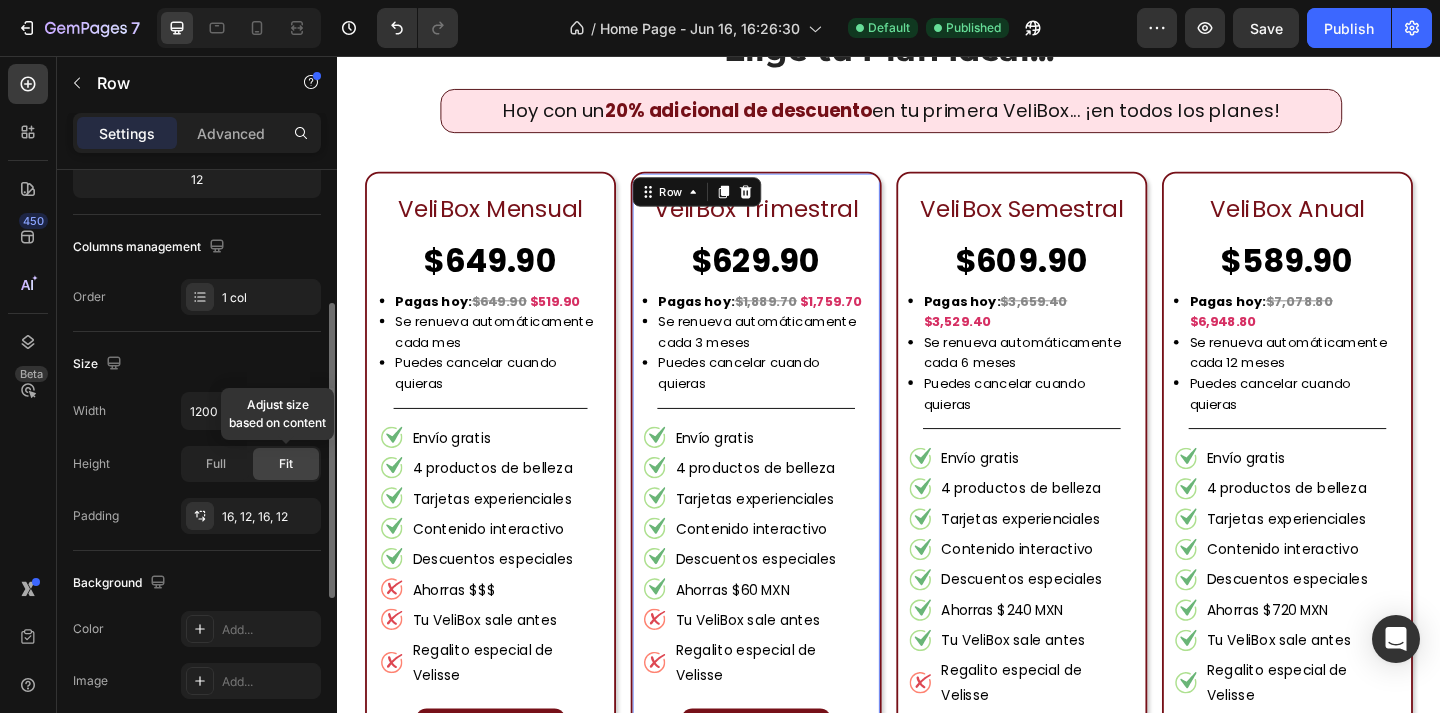 scroll, scrollTop: 292, scrollLeft: 0, axis: vertical 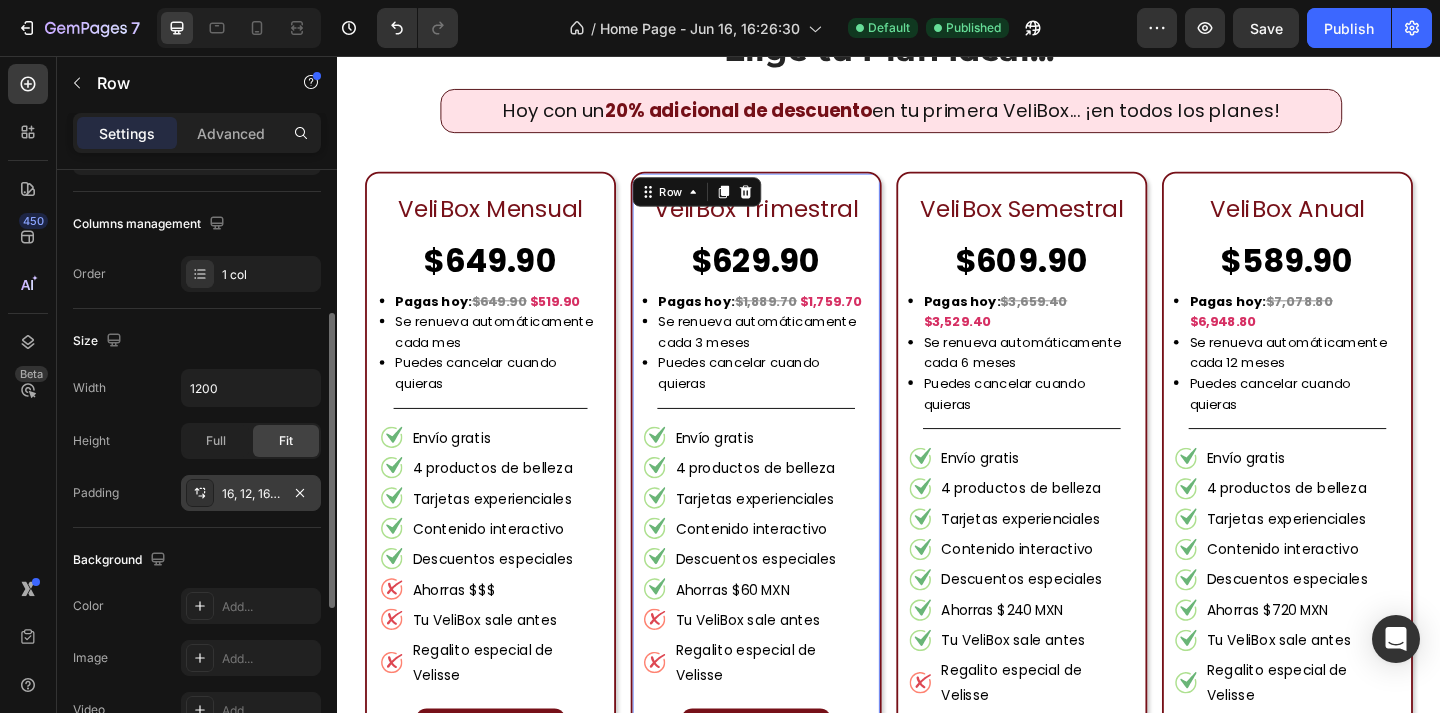 click on "16, 12, 16, 12" at bounding box center [251, 494] 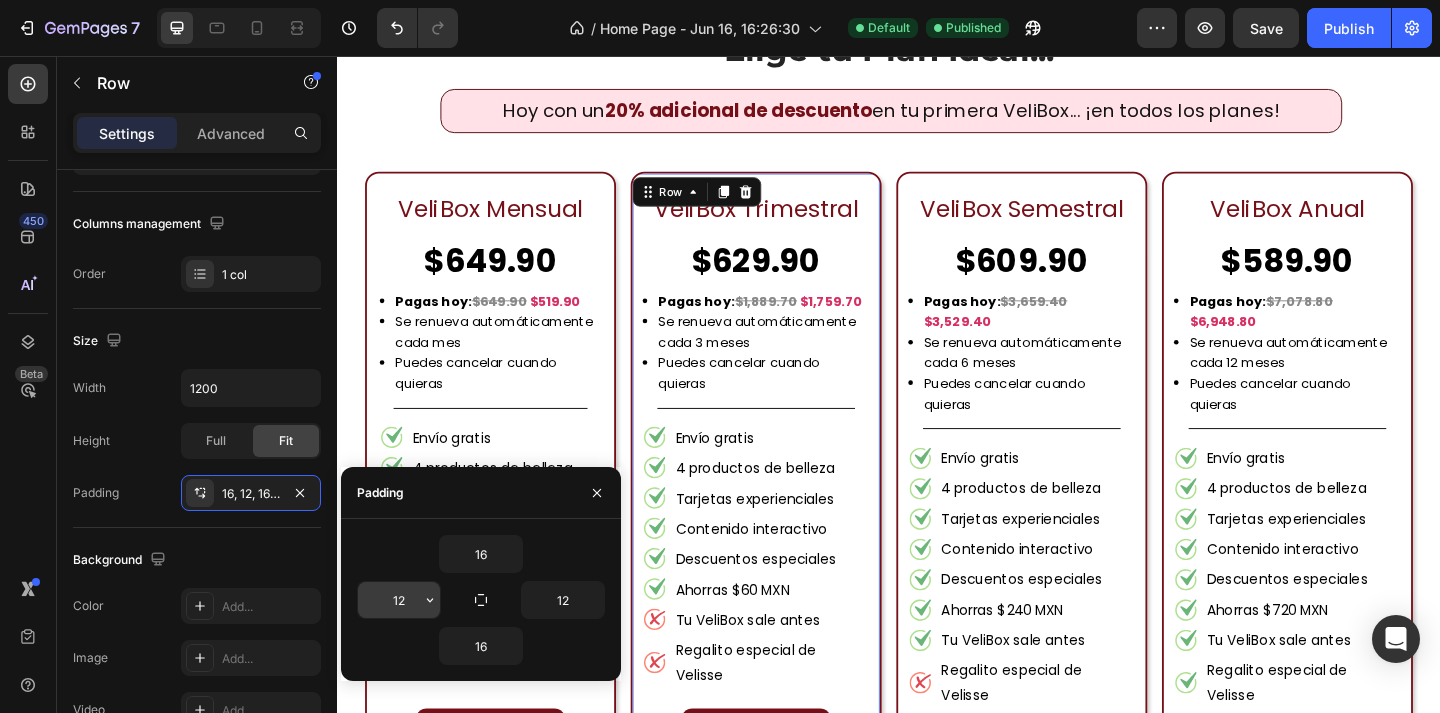 click on "12" at bounding box center [399, 600] 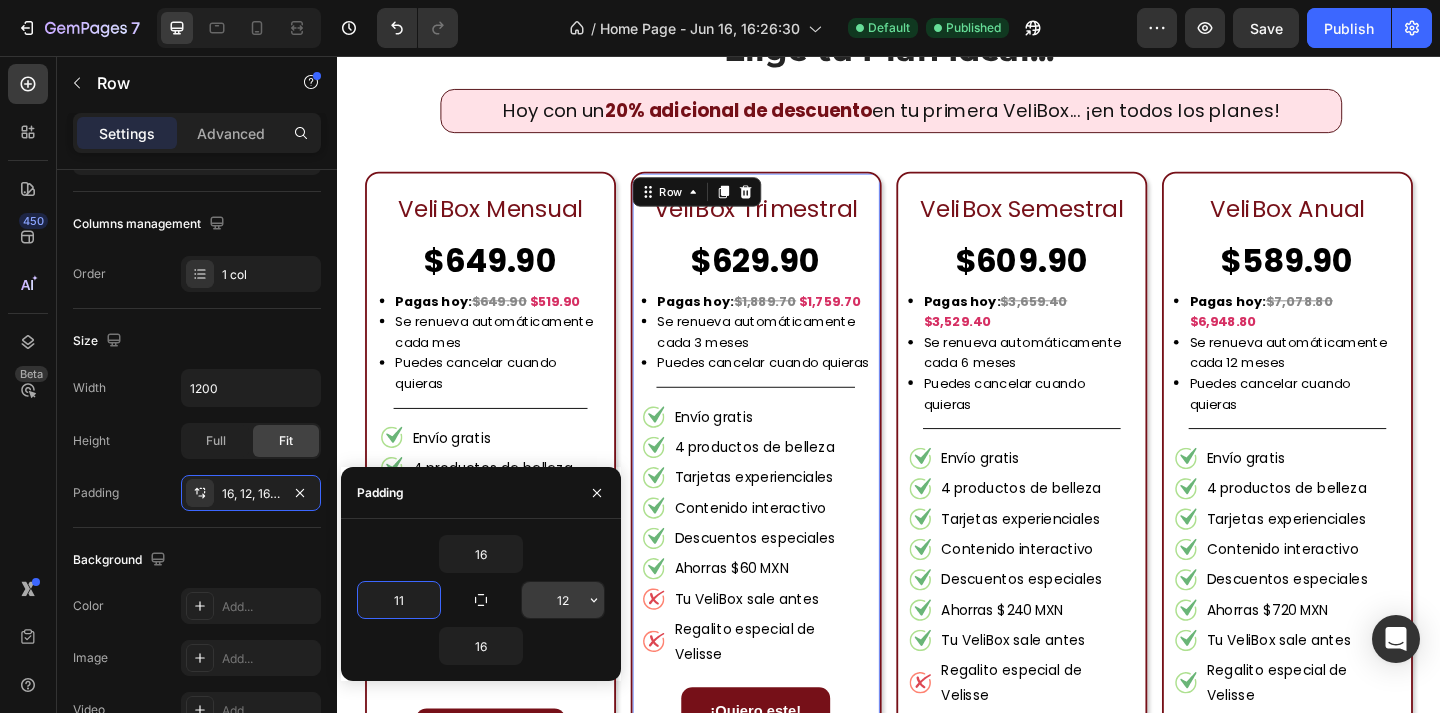 type on "11" 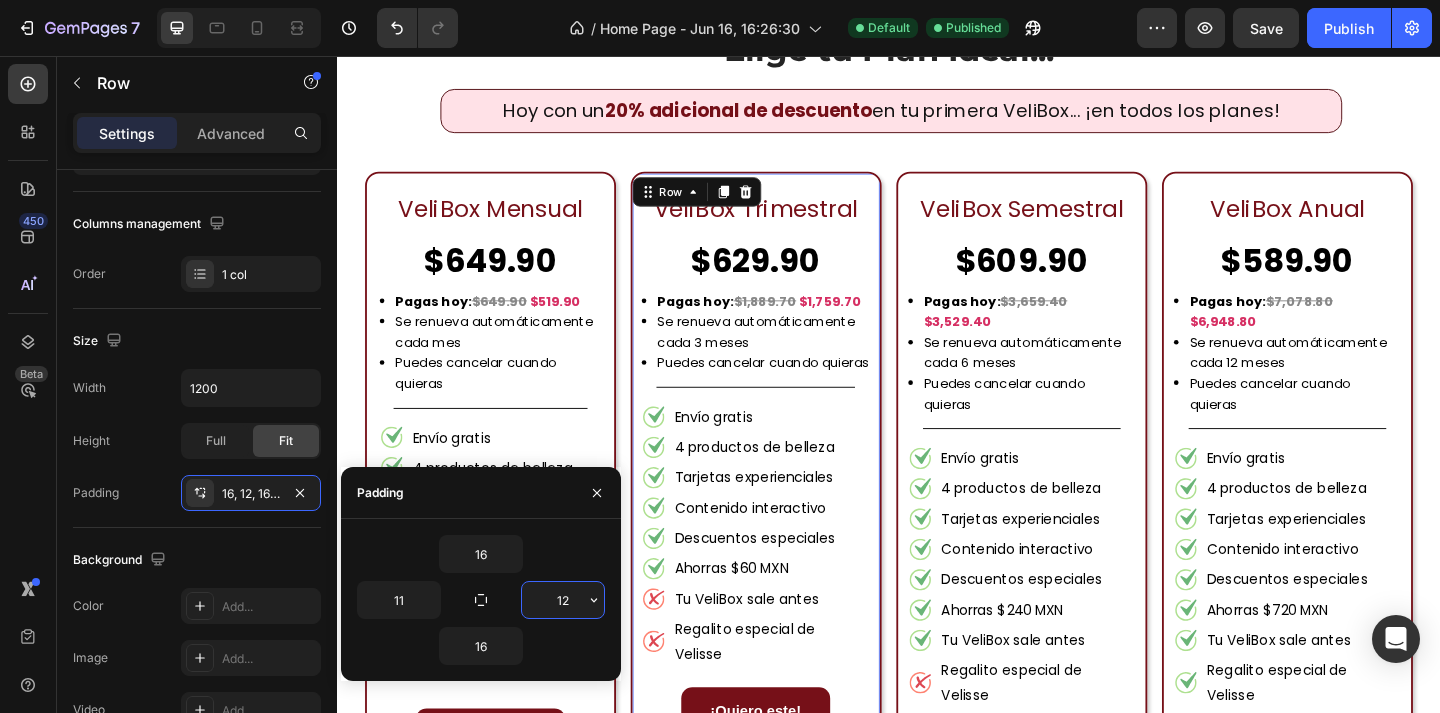 click on "12" at bounding box center [563, 600] 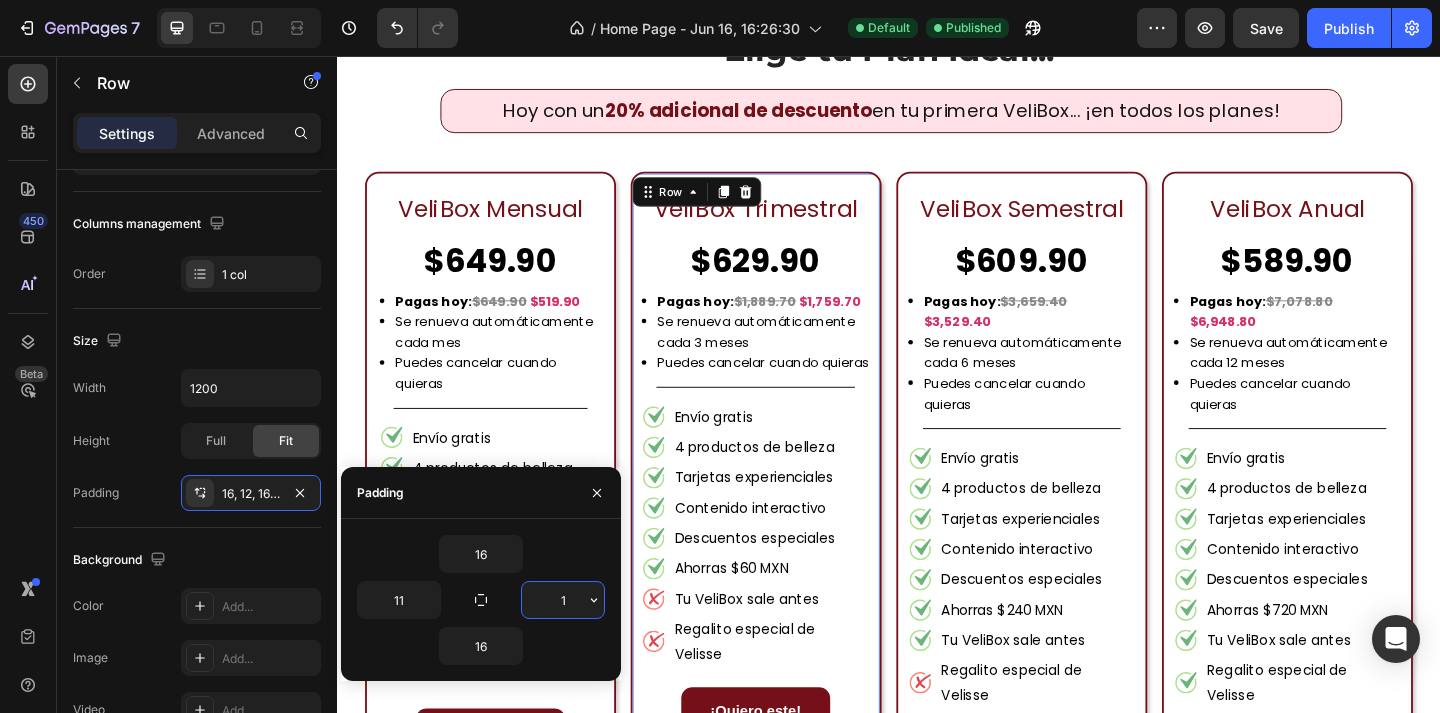 type on "11" 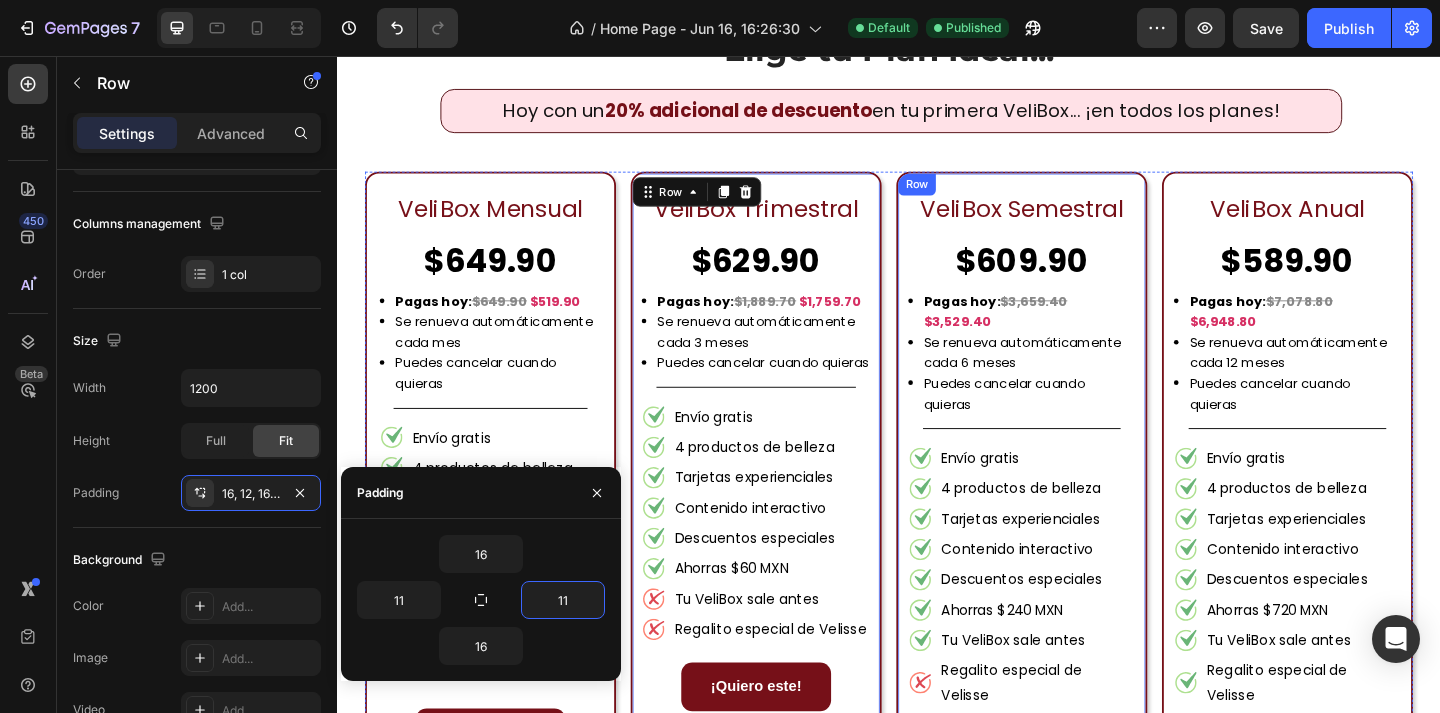 click on "VeliBox Semestral Text Block $609.90 Text Block
Pagas hoy:  $3,659.40   $3,529.40
Se renueva automáticamente cada 6 meses
Puedes cancelar cuando quieras
Custom Code                Title Line Envío gratis 4 productos de belleza Tarjetas experienciales Contenido interactivo Descuentos especiales Ahorras $240 MXN Tu VeliBox sale antes Regalito especial de Velisse Item List ¡Quiero este! Button Row" at bounding box center (1081, 525) 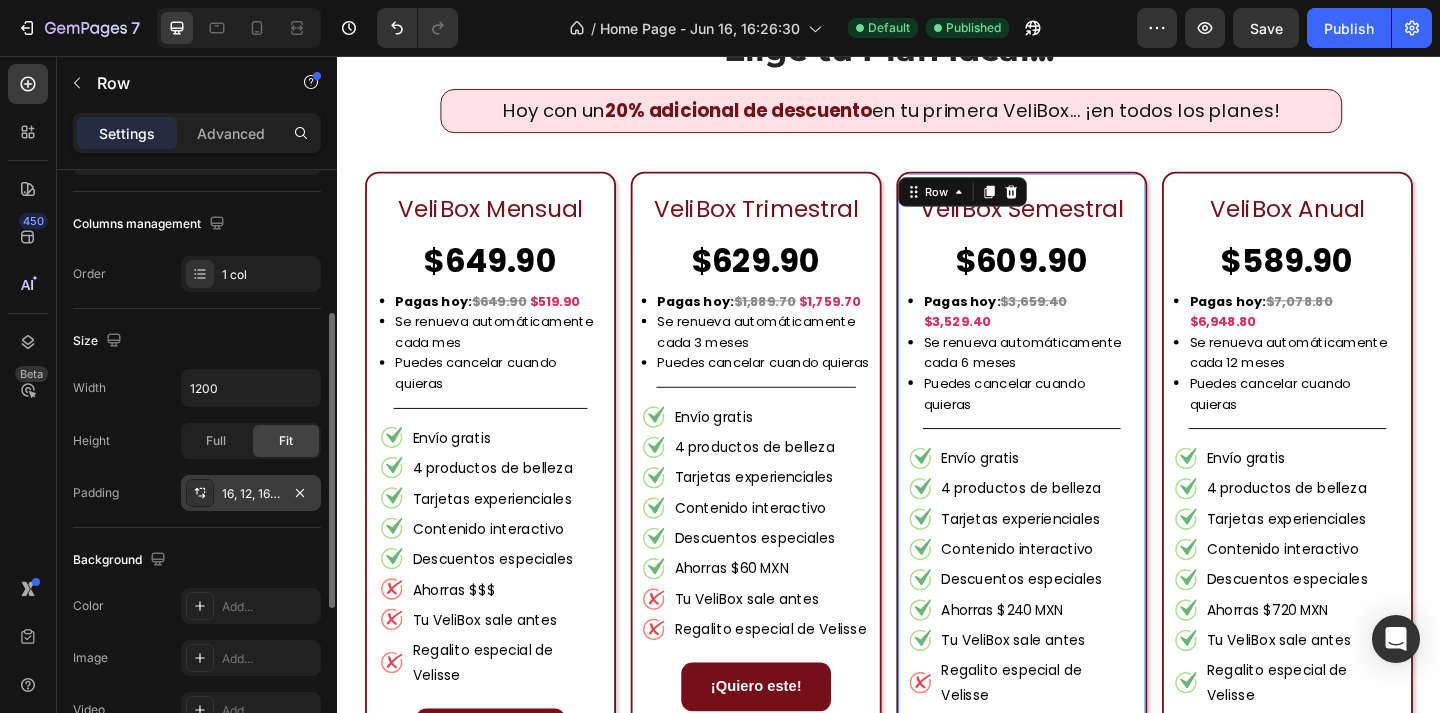 click on "16, 12, 16, 12" at bounding box center (251, 494) 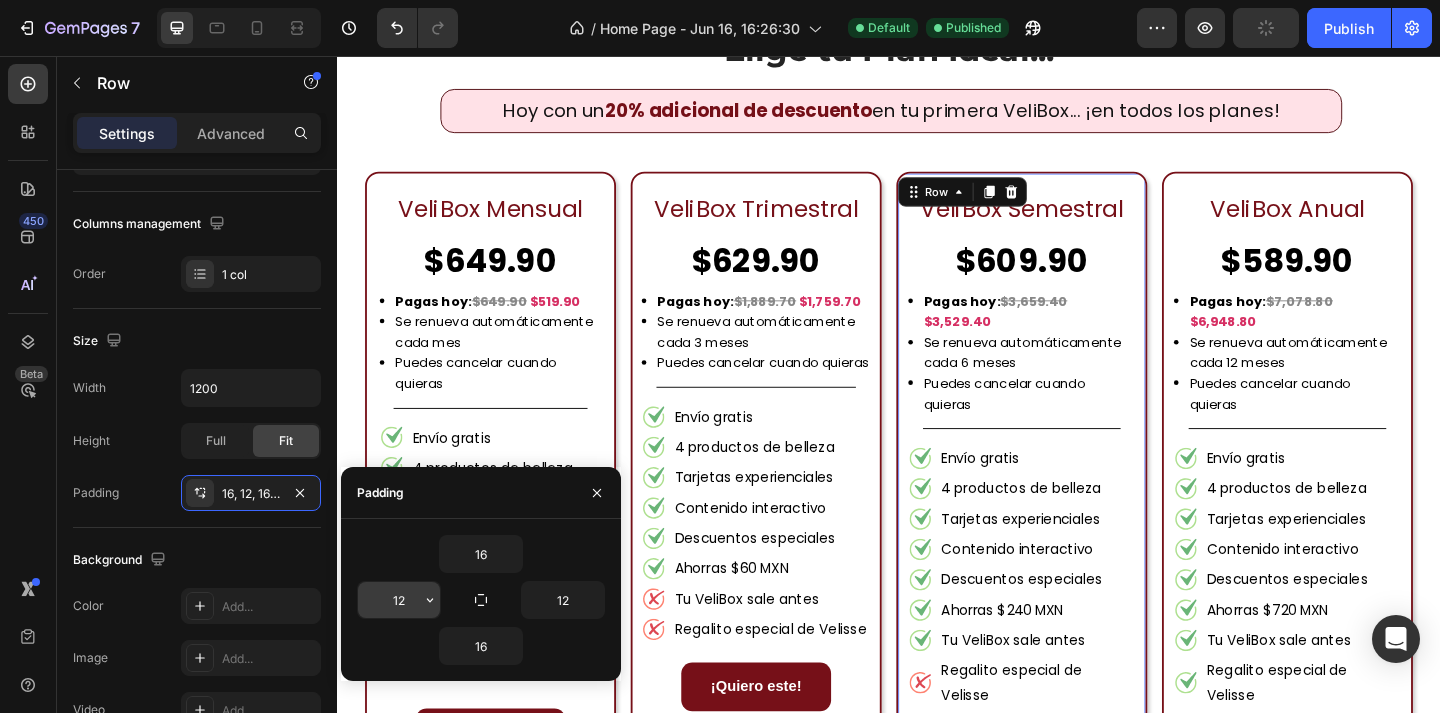 click on "12" at bounding box center (399, 600) 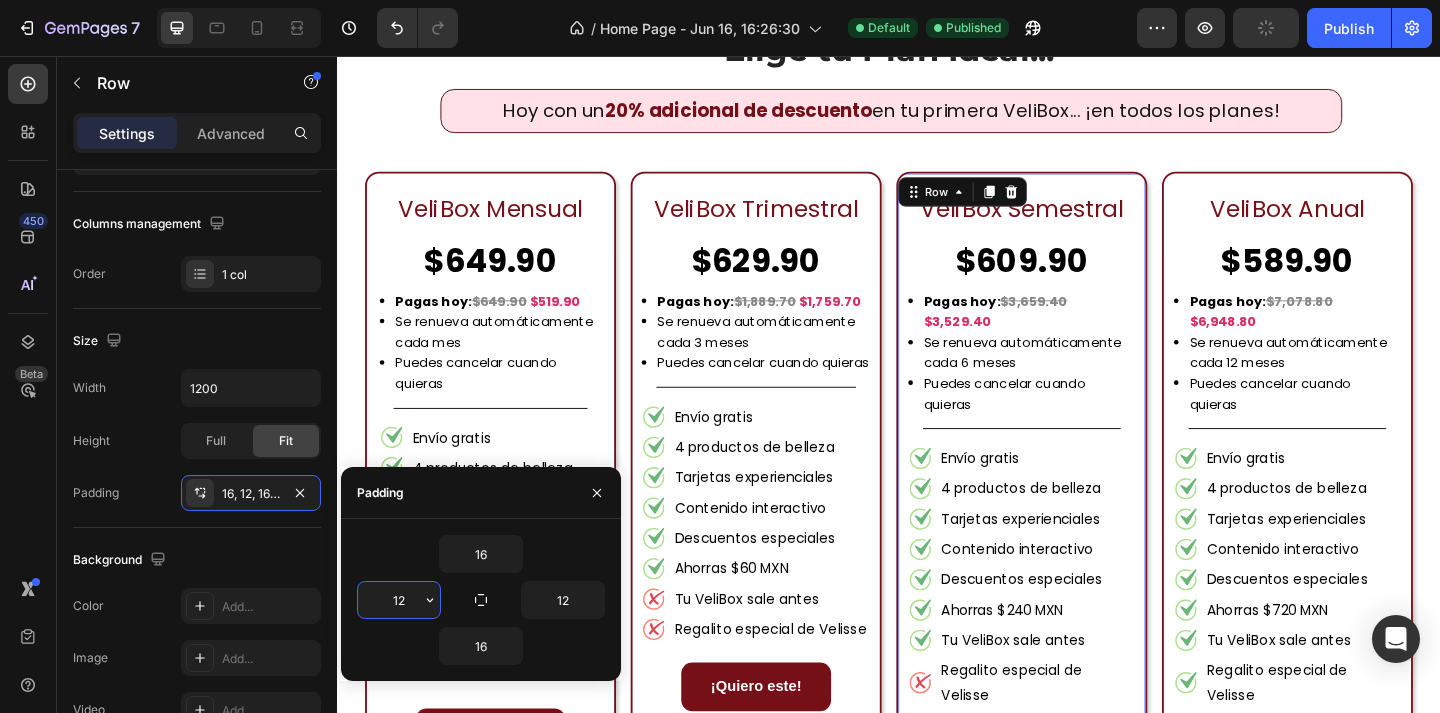 click on "12" at bounding box center (399, 600) 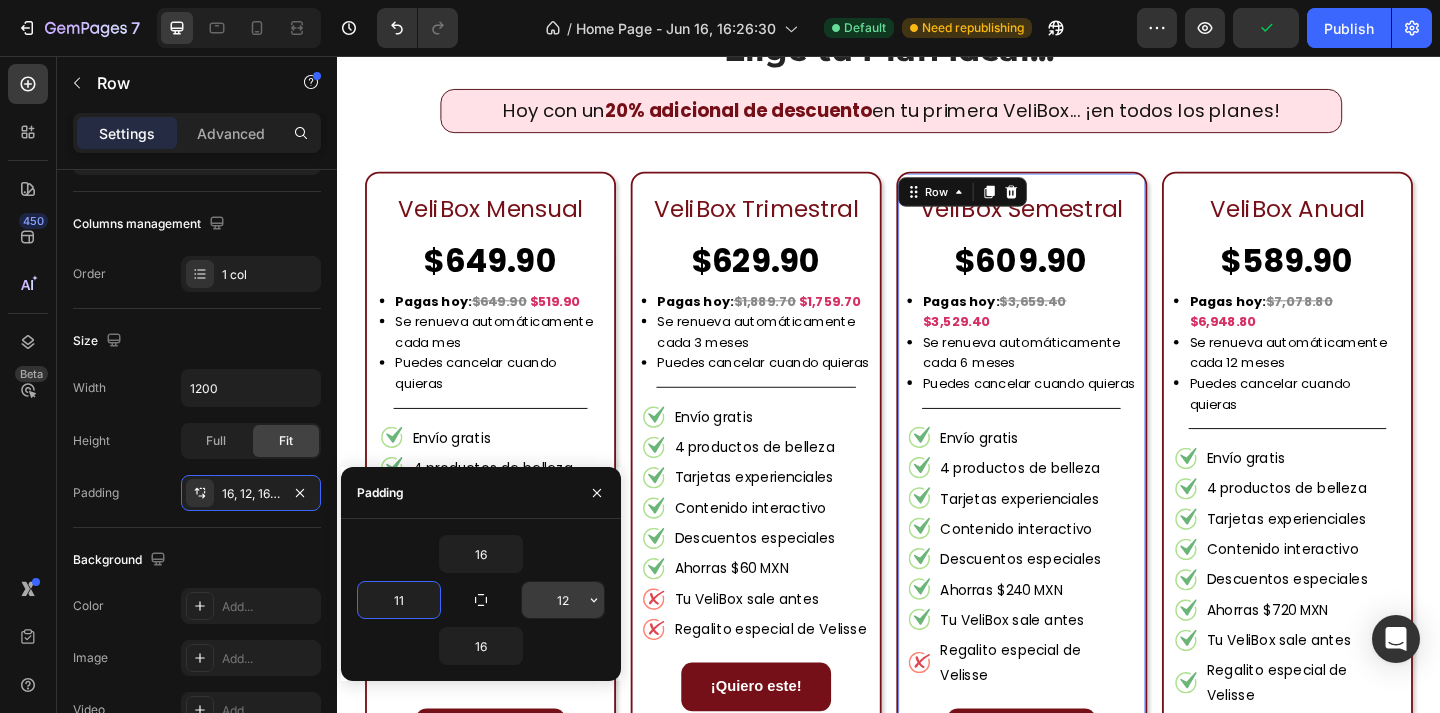 type on "11" 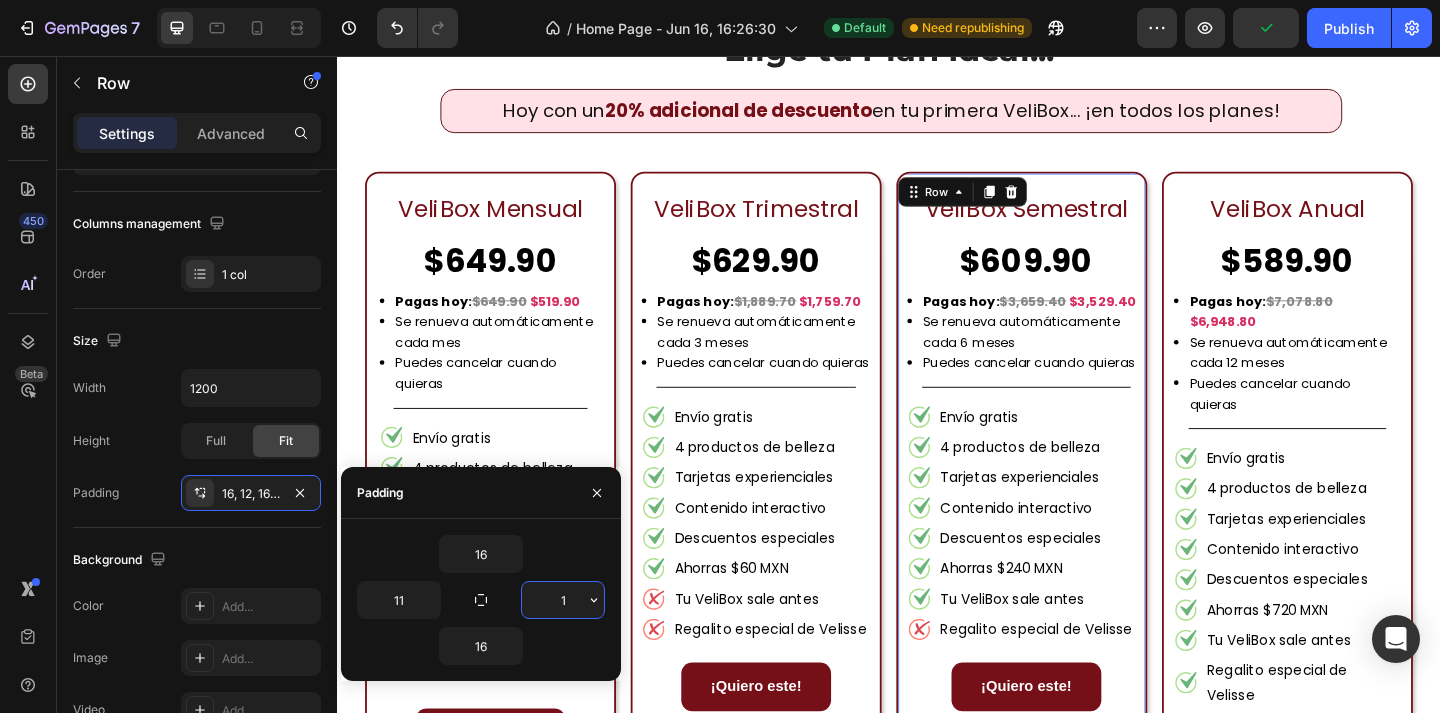 type on "11" 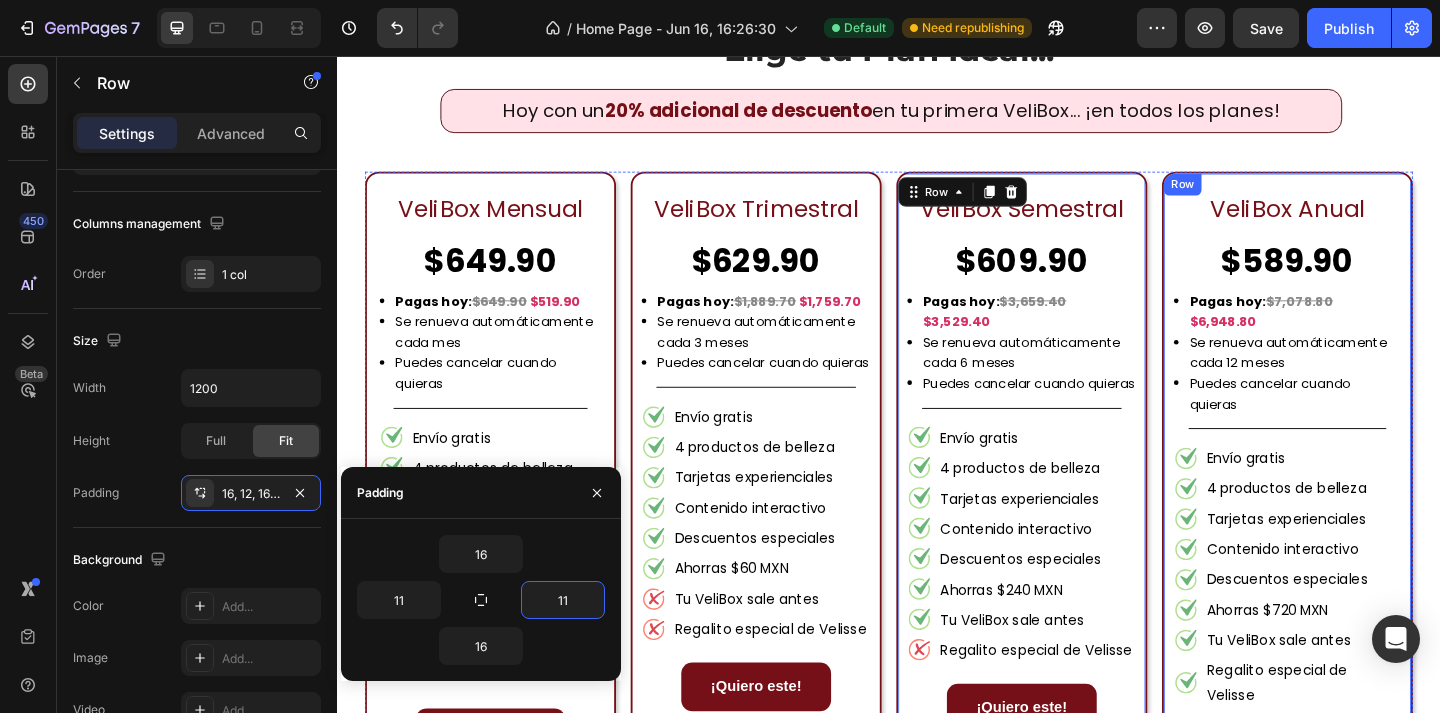 click on "VeliBox Anual Text Block $589.90 Text Block
Pagas hoy:  $7,078.80   $6,948.80
Se renueva automáticamente cada 12 meses
Puedes cancelar cuando quieras
Custom Code                Title Line Envío gratis 4 productos de belleza Tarjetas experienciales Contenido interactivo Descuentos especiales Ahorras $720 MXN Tu VeliBox sale antes Regalito especial de Velisse Item List ¡Quiero este! Button Row" at bounding box center [1370, 525] 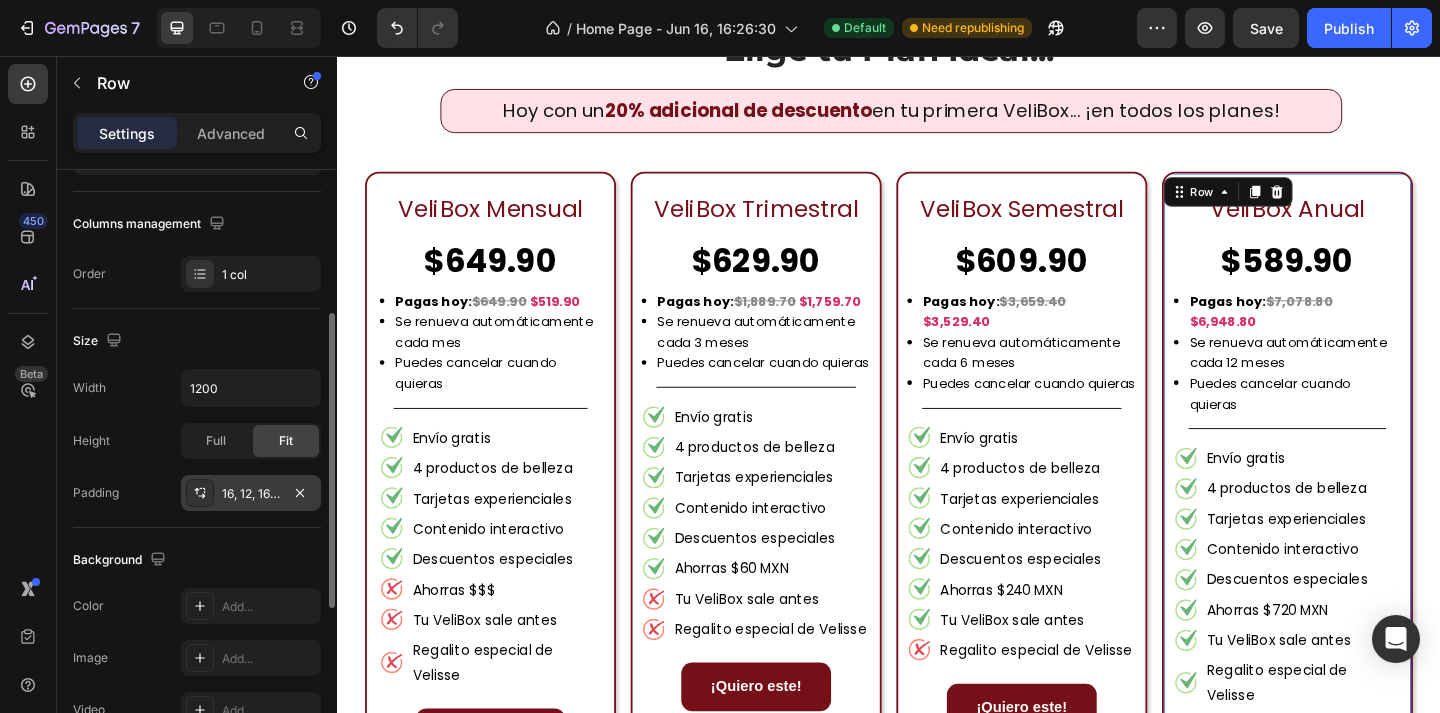 click on "16, 12, 16, 12" at bounding box center [251, 494] 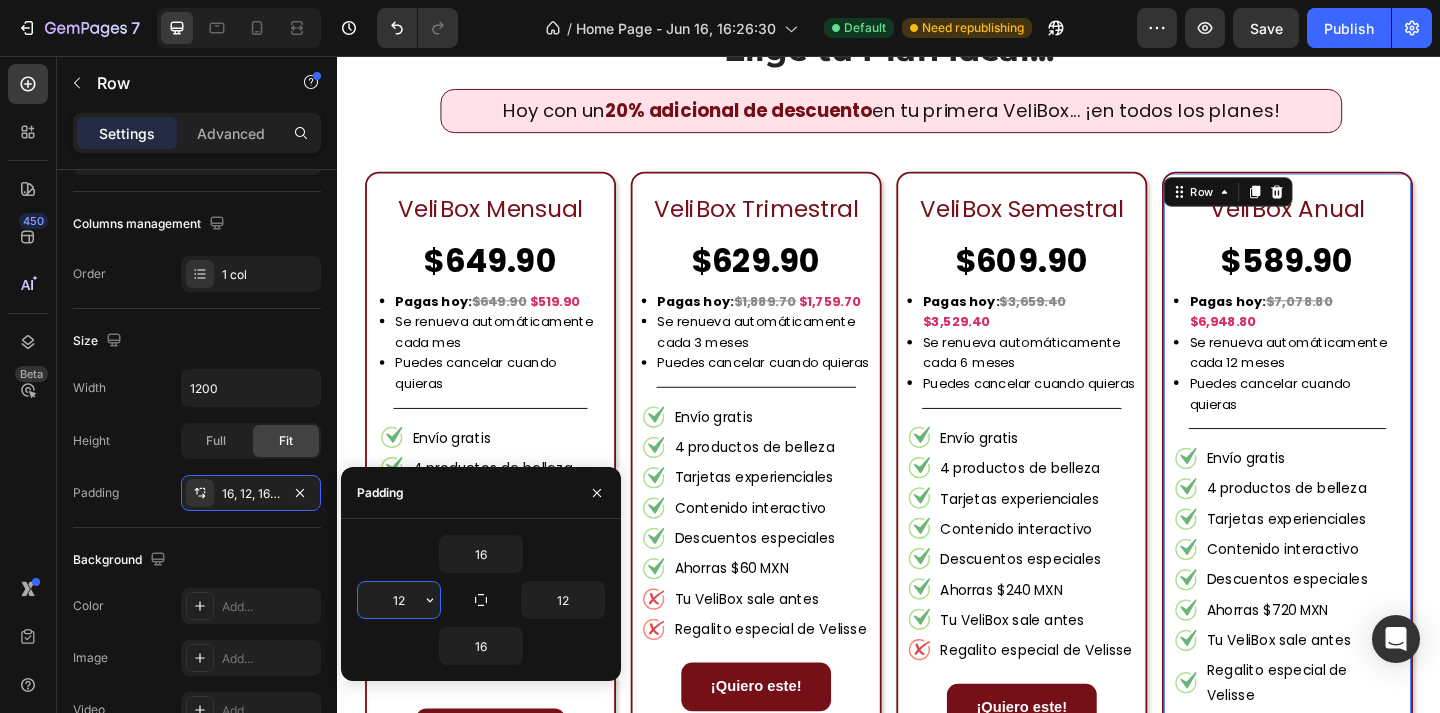 click on "12" at bounding box center (399, 600) 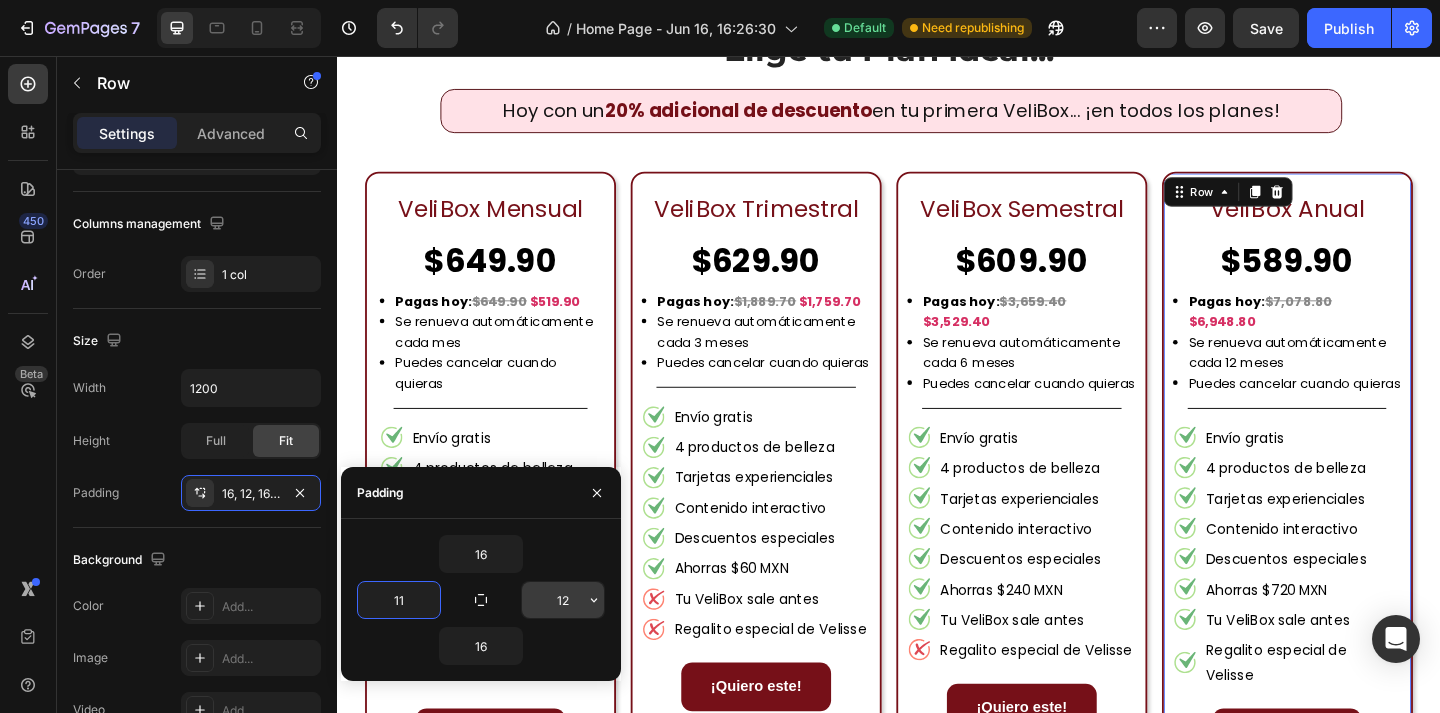 type on "11" 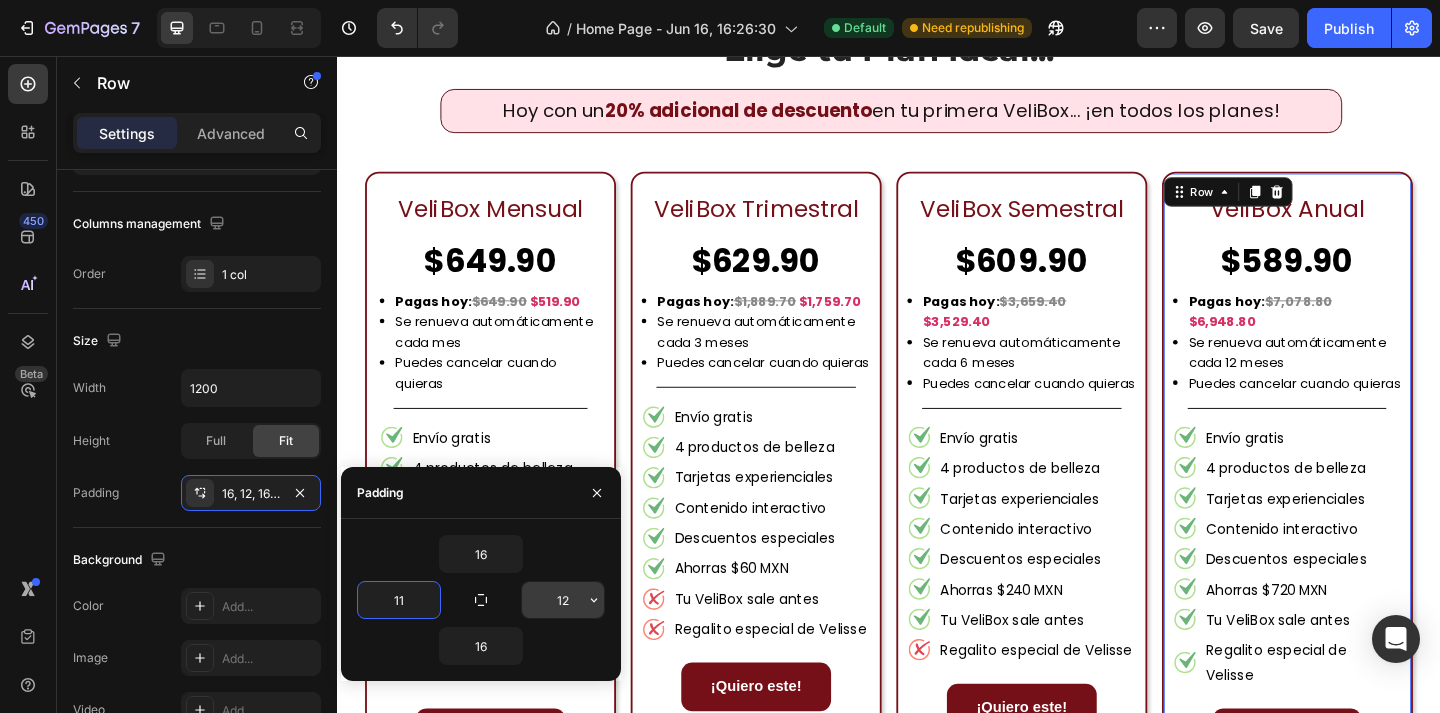 click on "12" at bounding box center (563, 600) 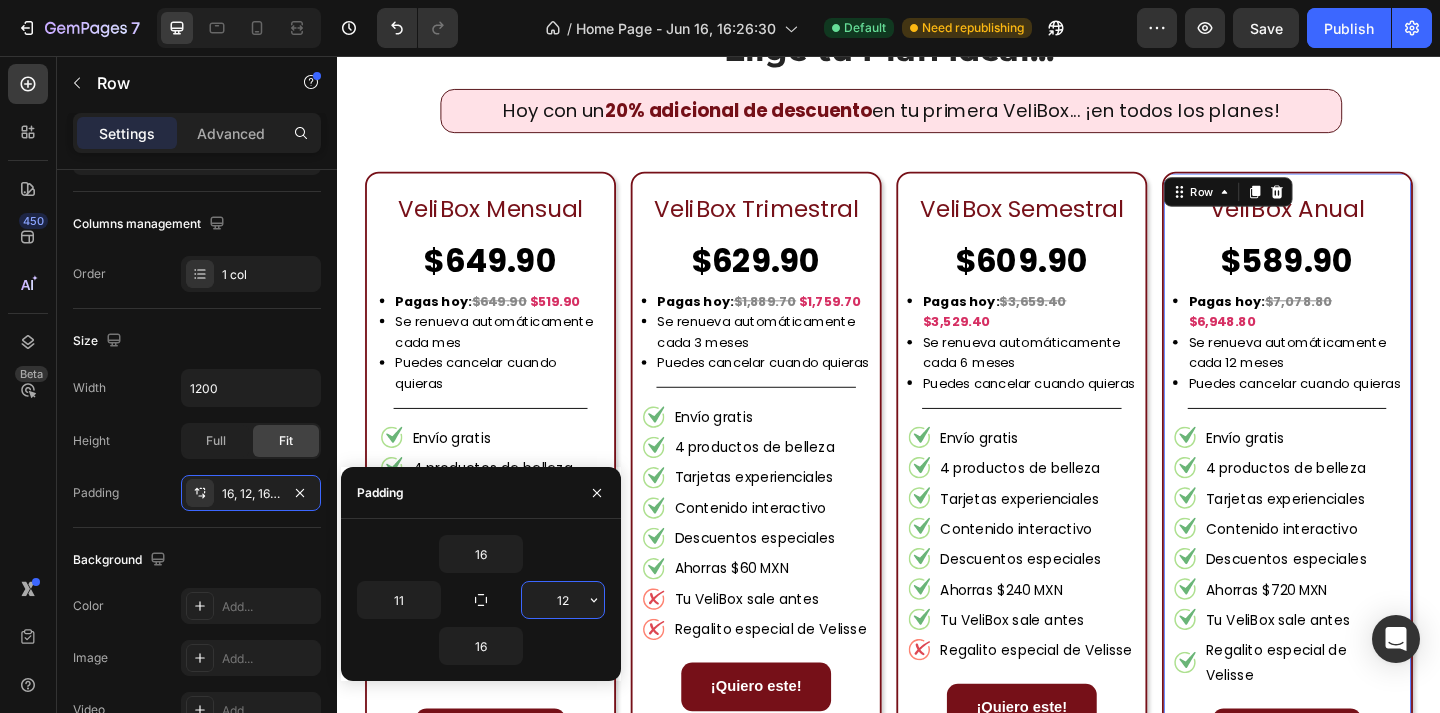click on "12" at bounding box center [563, 600] 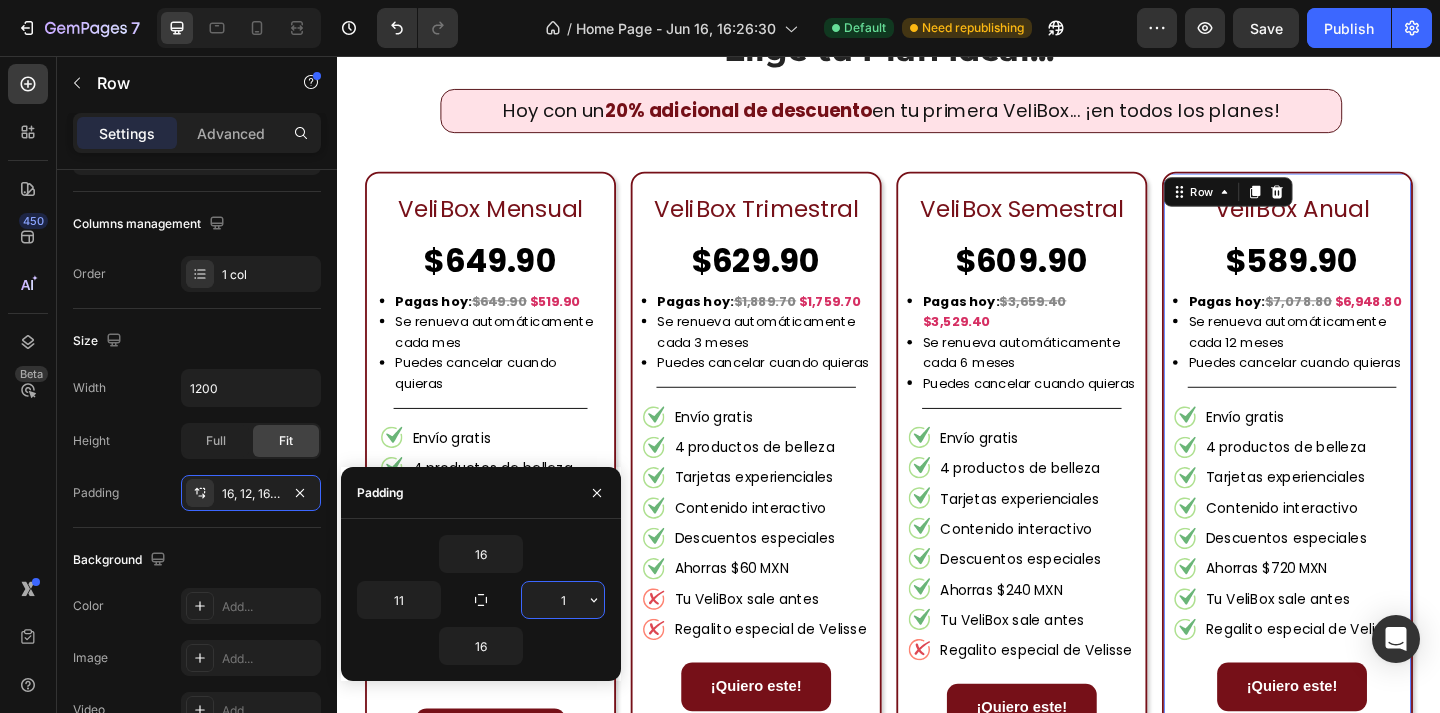 type on "11" 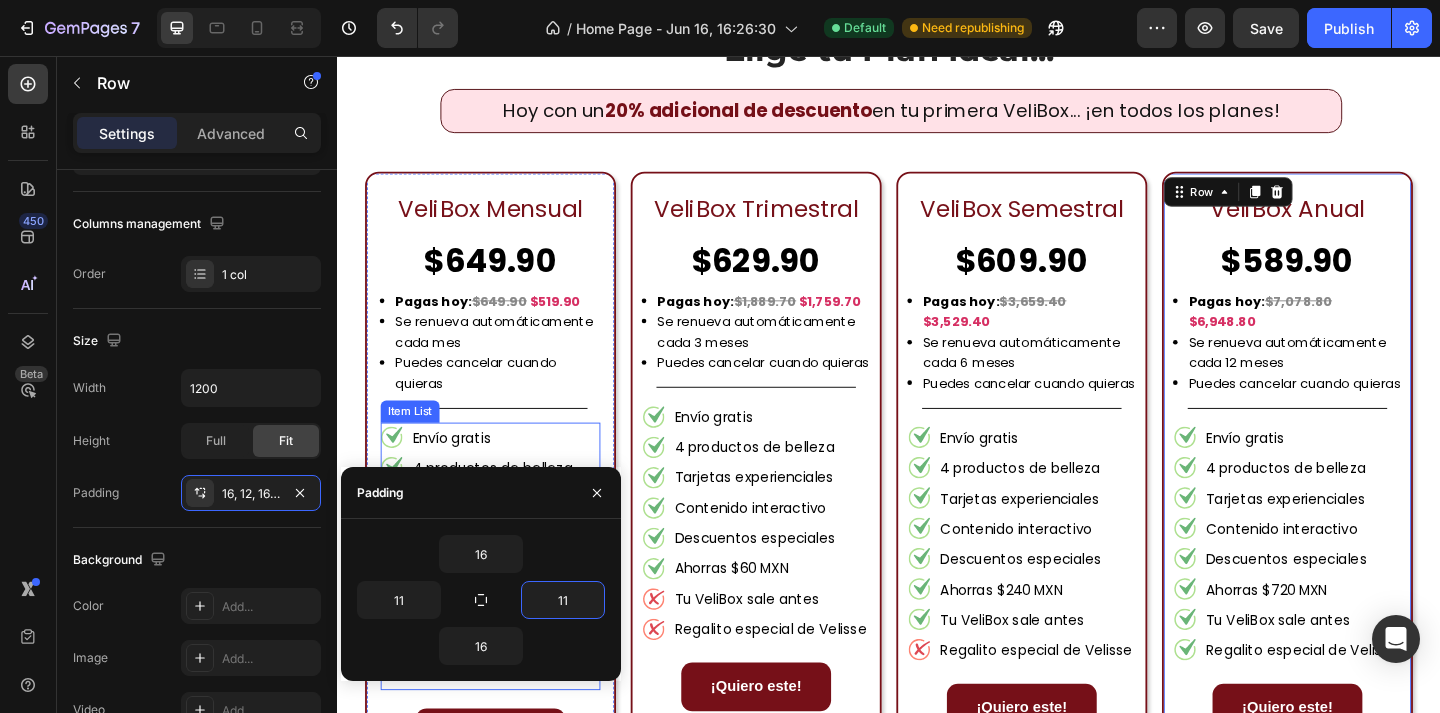 click on "Title Line" at bounding box center (503, 439) 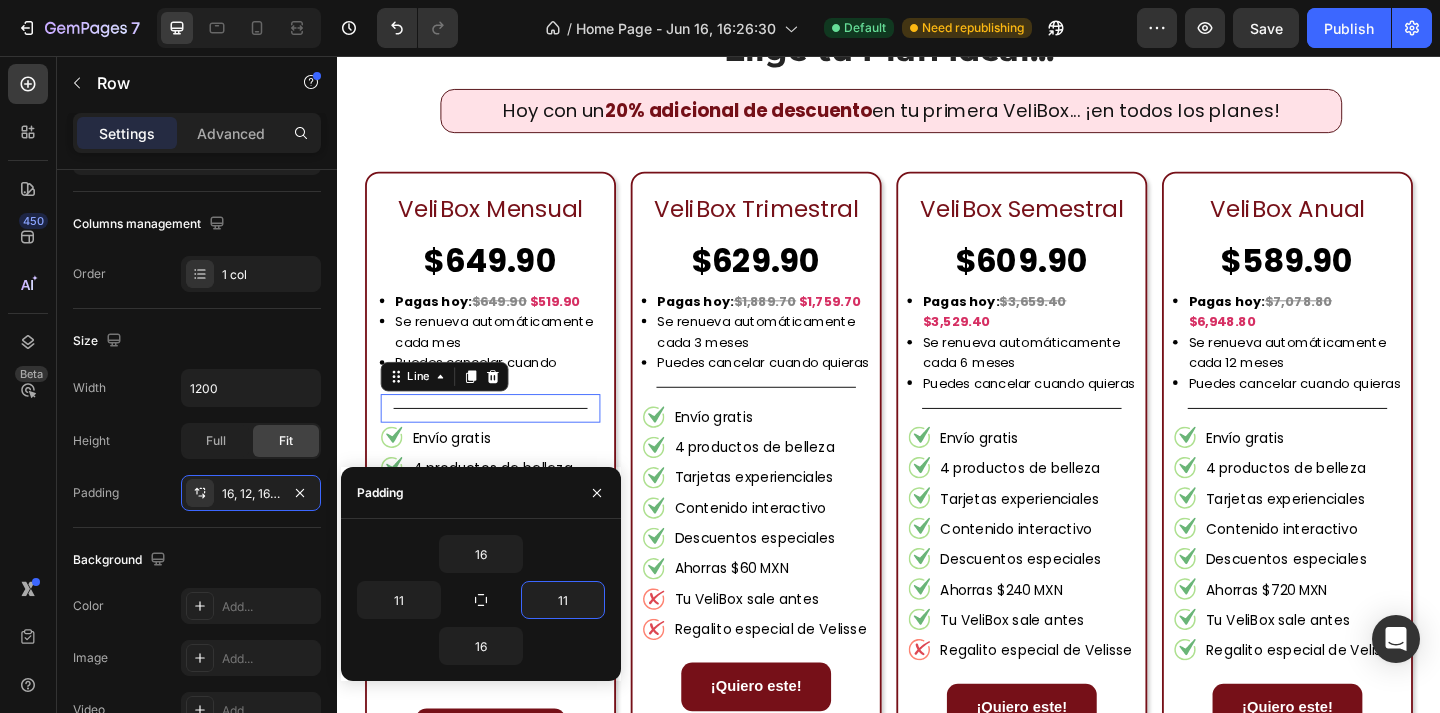 scroll, scrollTop: 0, scrollLeft: 0, axis: both 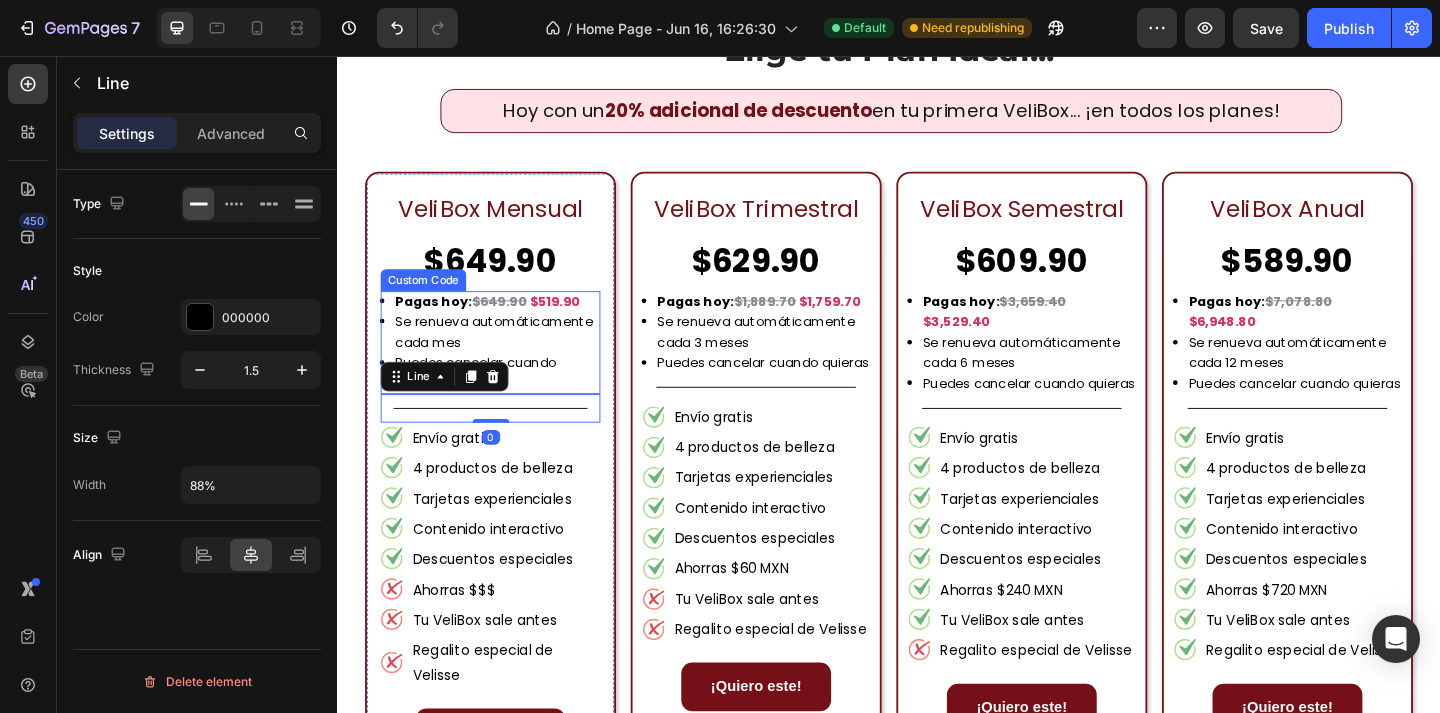 click on "Se renueva automáticamente cada mes" at bounding box center (511, 356) 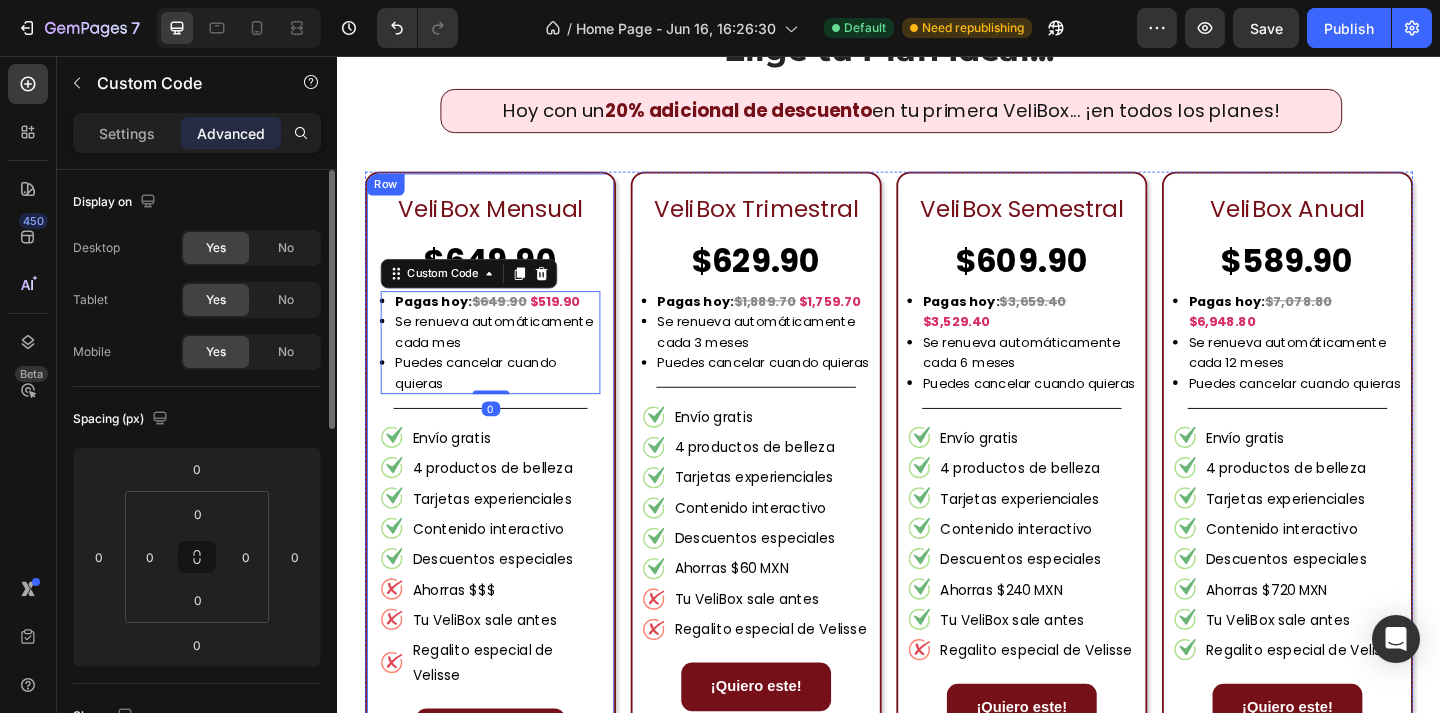 click on "VeliBox Mensual Text Block $649.90 Text Block
Pagas hoy:  $649.90   $519.90
Se renueva automáticamente cada mes
Puedes cancelar cuando quieras
Custom Code   0                Title Line Envío gratis 4 productos de belleza Tarjetas experienciales Contenido interactivo Descuentos especiales Ahorras $$$ Tu VeliBox sale antes Regalito especial de Velisse Item List ¡Quiero este! Button Row" at bounding box center [503, 514] 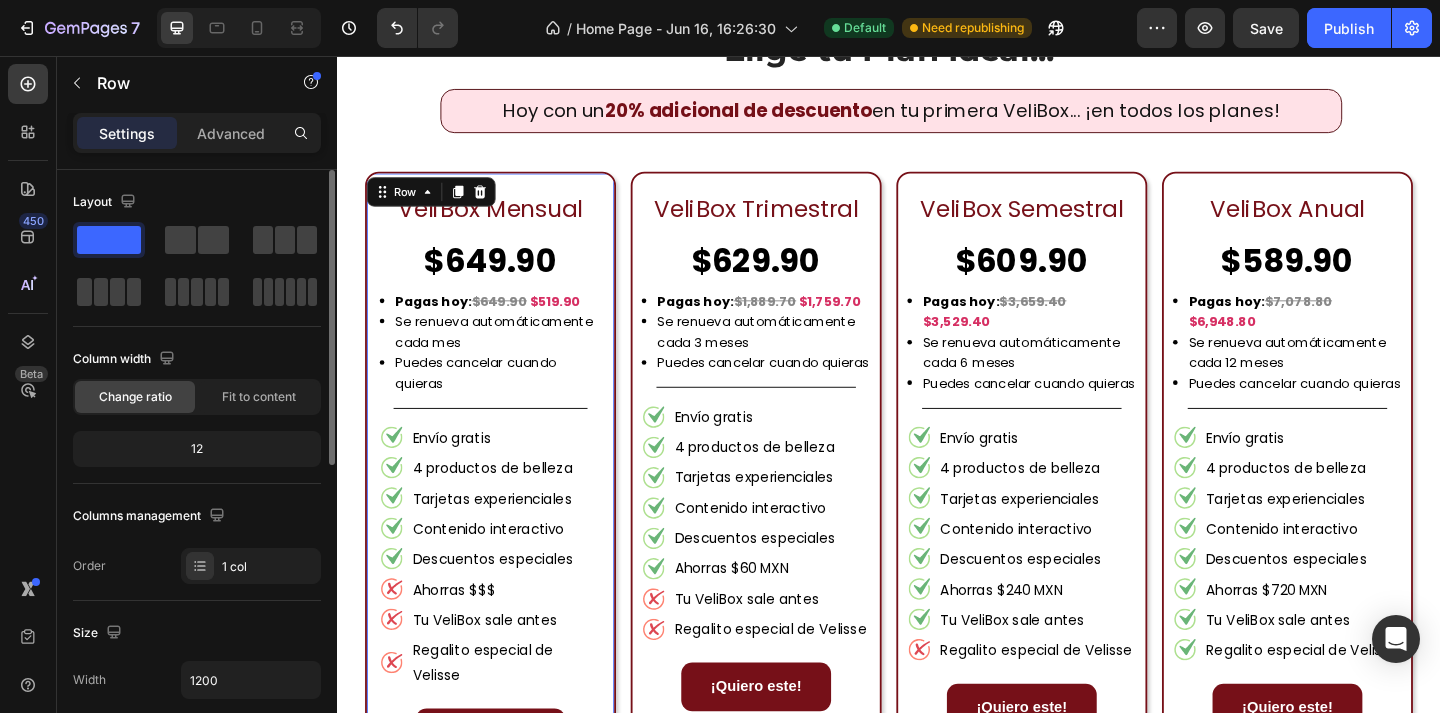 scroll, scrollTop: 226, scrollLeft: 0, axis: vertical 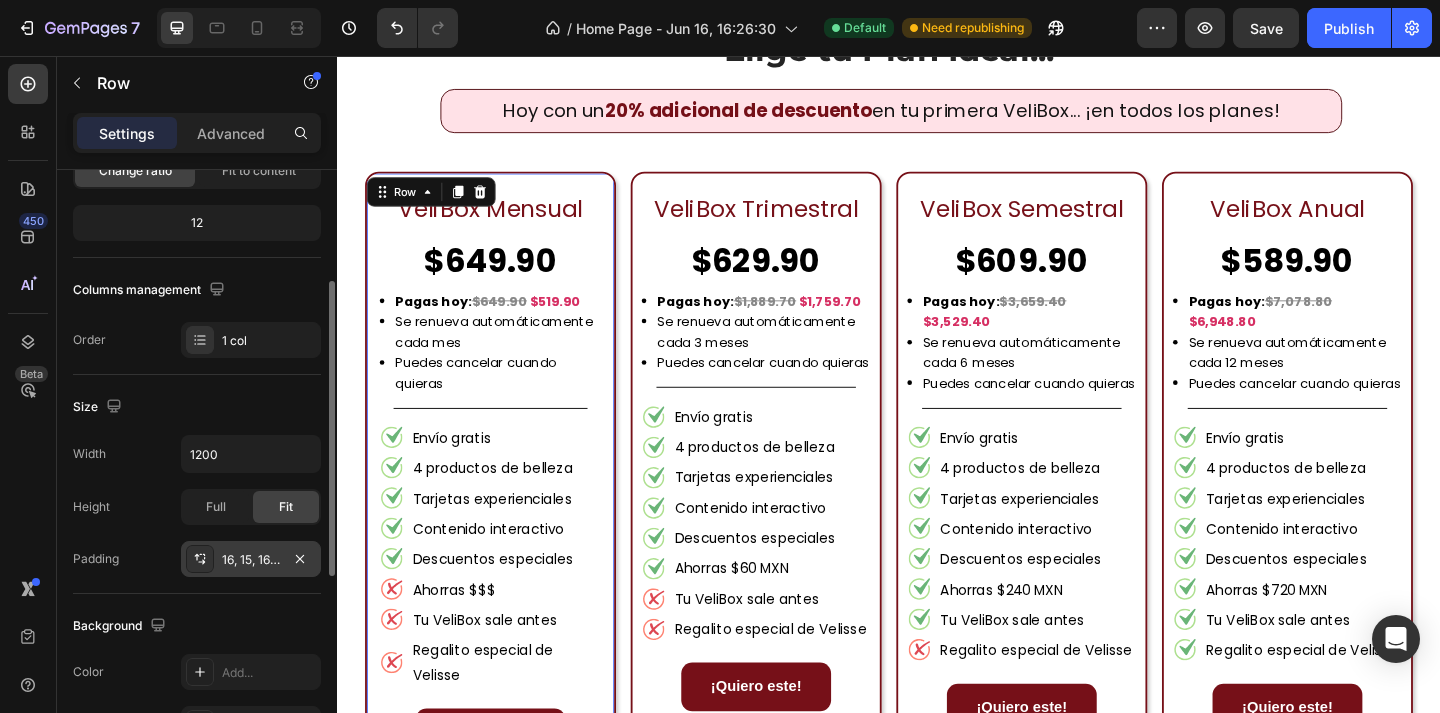 click on "16, 15, 16, 15" at bounding box center (251, 560) 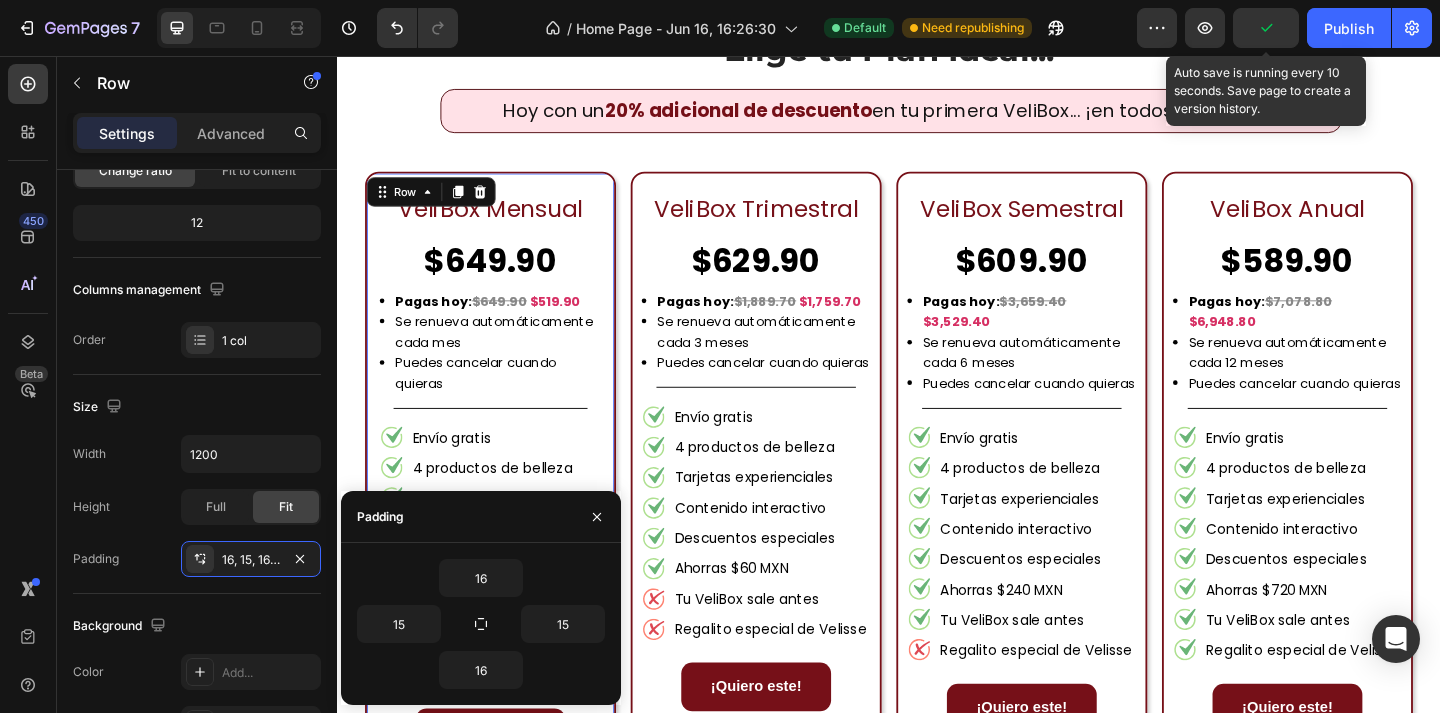 click 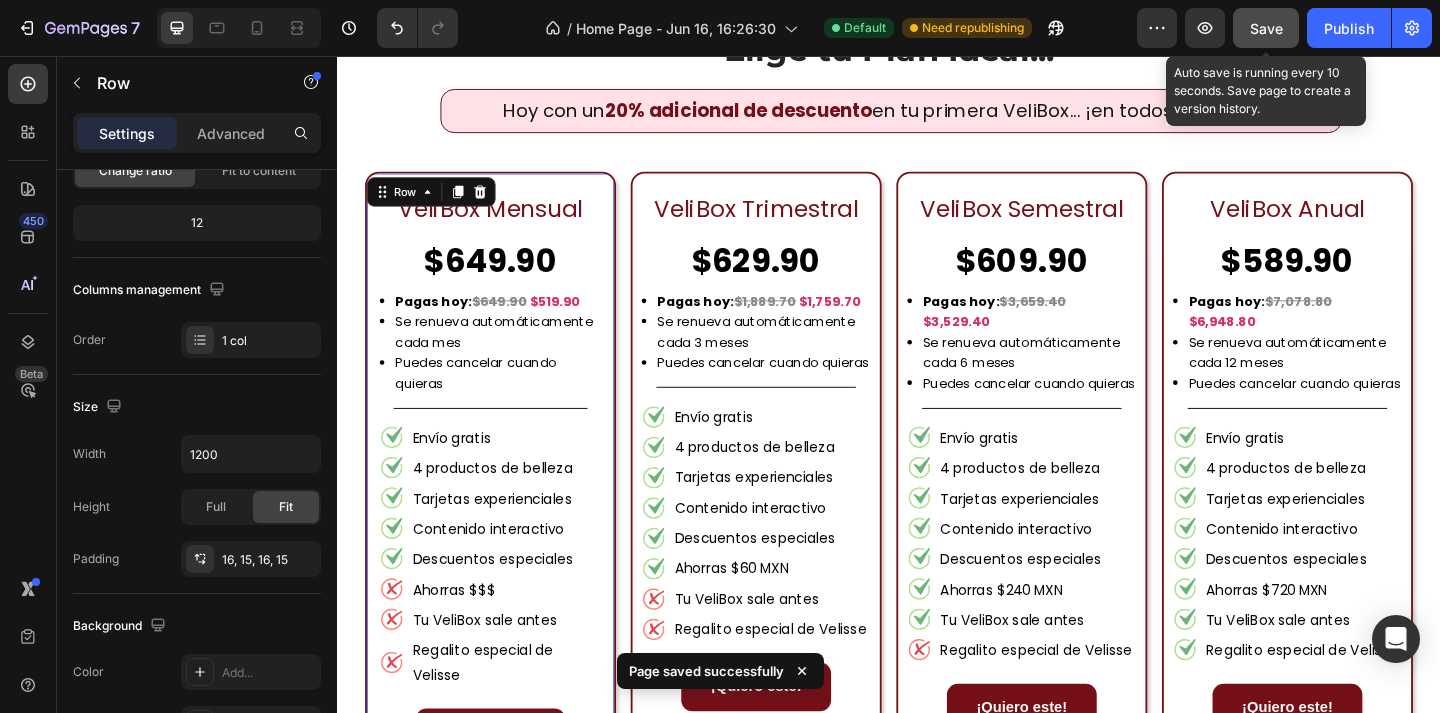 click on "Save" 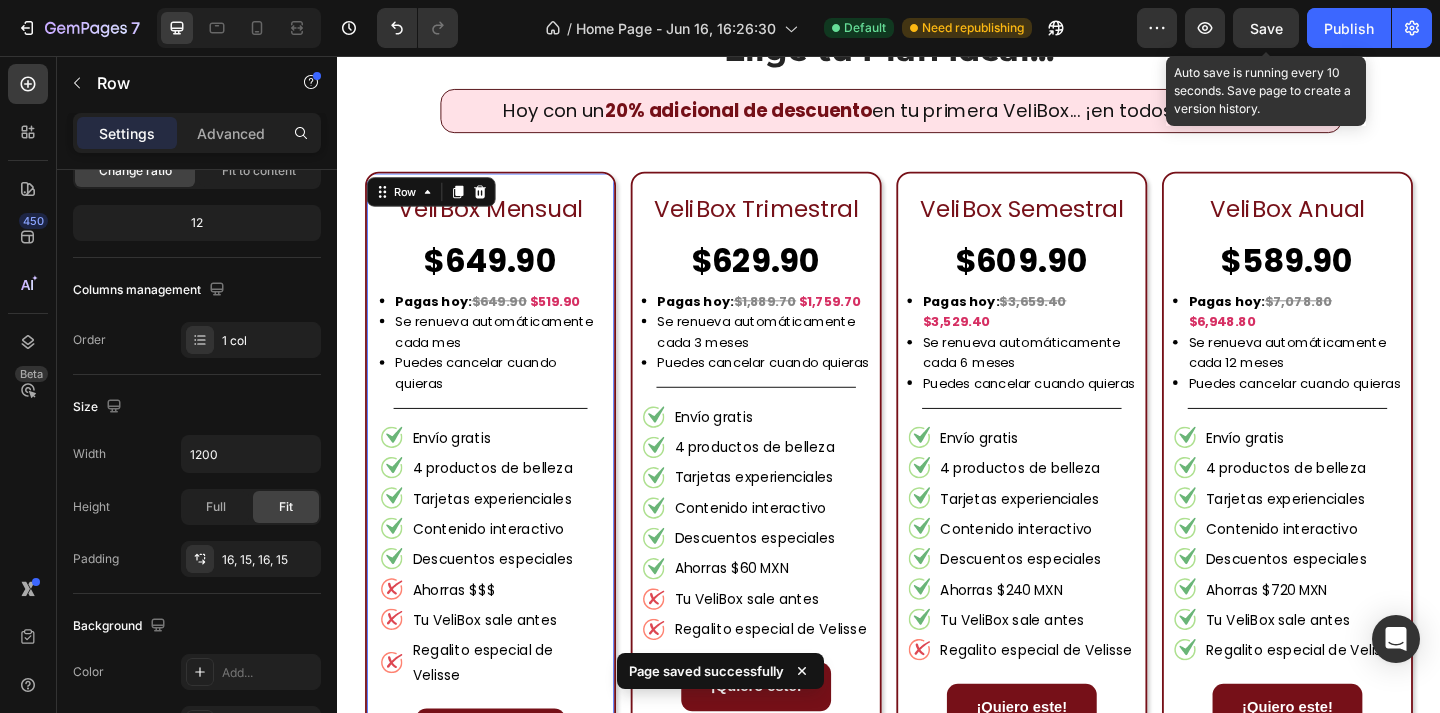 click on "Save" at bounding box center [1266, 28] 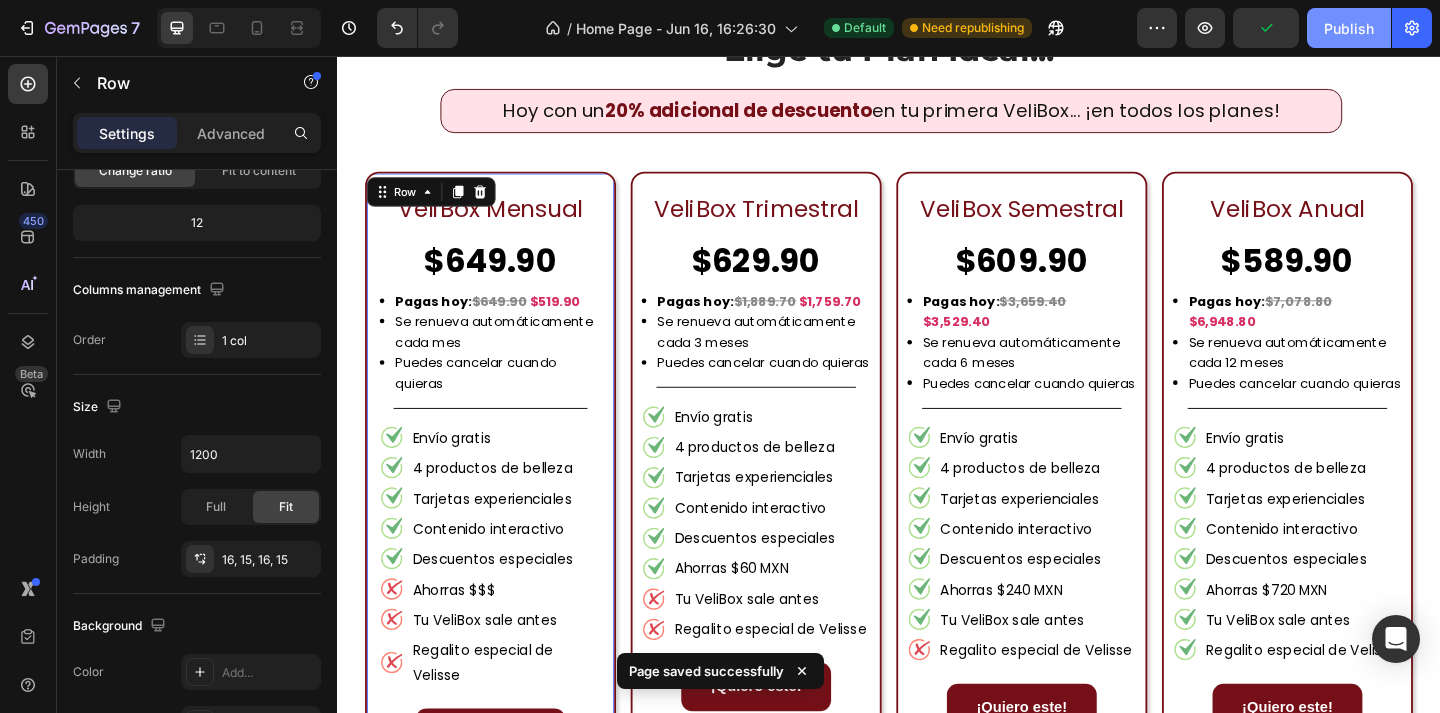 click on "Publish" at bounding box center [1349, 28] 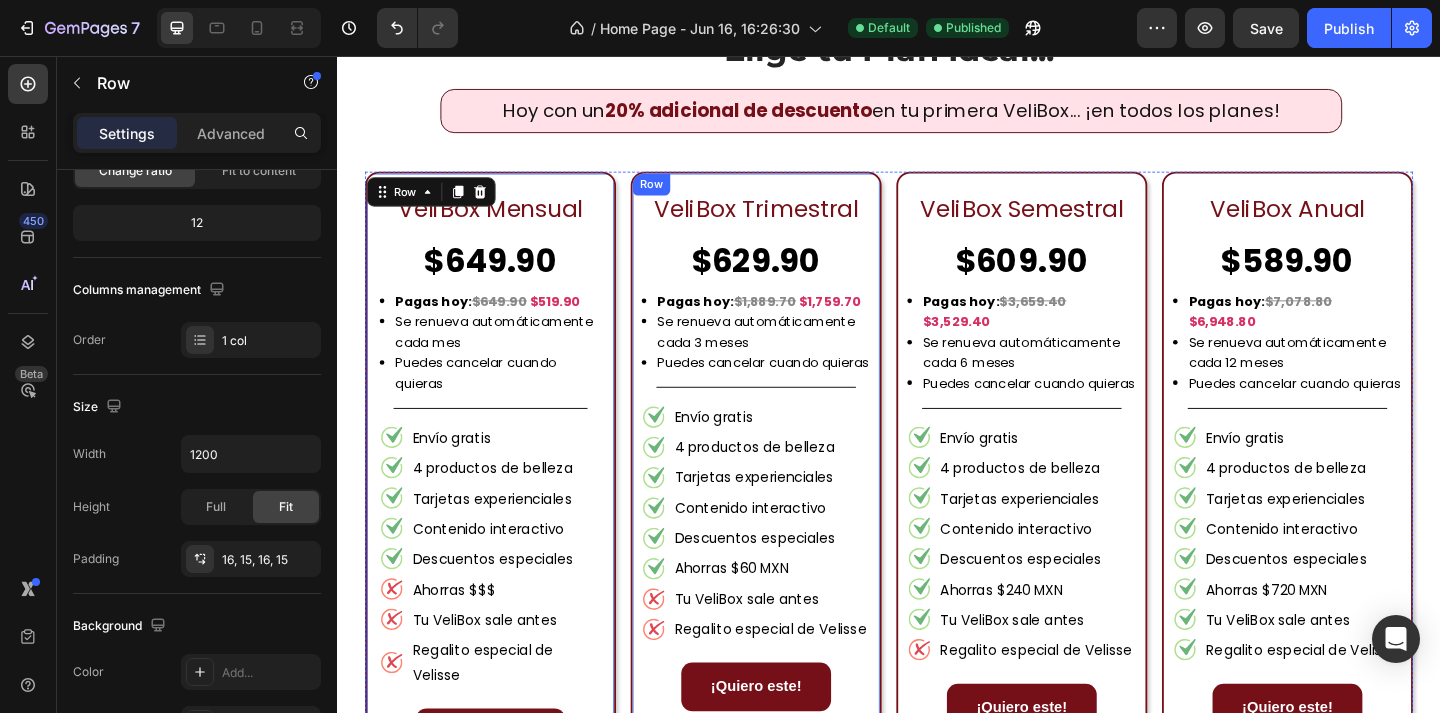 click on "VeliBox Trimestral Text Block $629.90 Text Block
Pagas hoy:  $1,889.70   $1,759.70
Se renueva automáticamente cada 3 meses
Puedes cancelar cuando quieras
Custom Code                Title Line Envío gratis 4 productos de belleza Tarjetas experienciales Contenido interactivo Descuentos especiales Ahorras $60 MXN Tu VeliBox sale antes Regalito especial de Velisse Item List ¡Quiero este! Button Row" at bounding box center (792, 489) 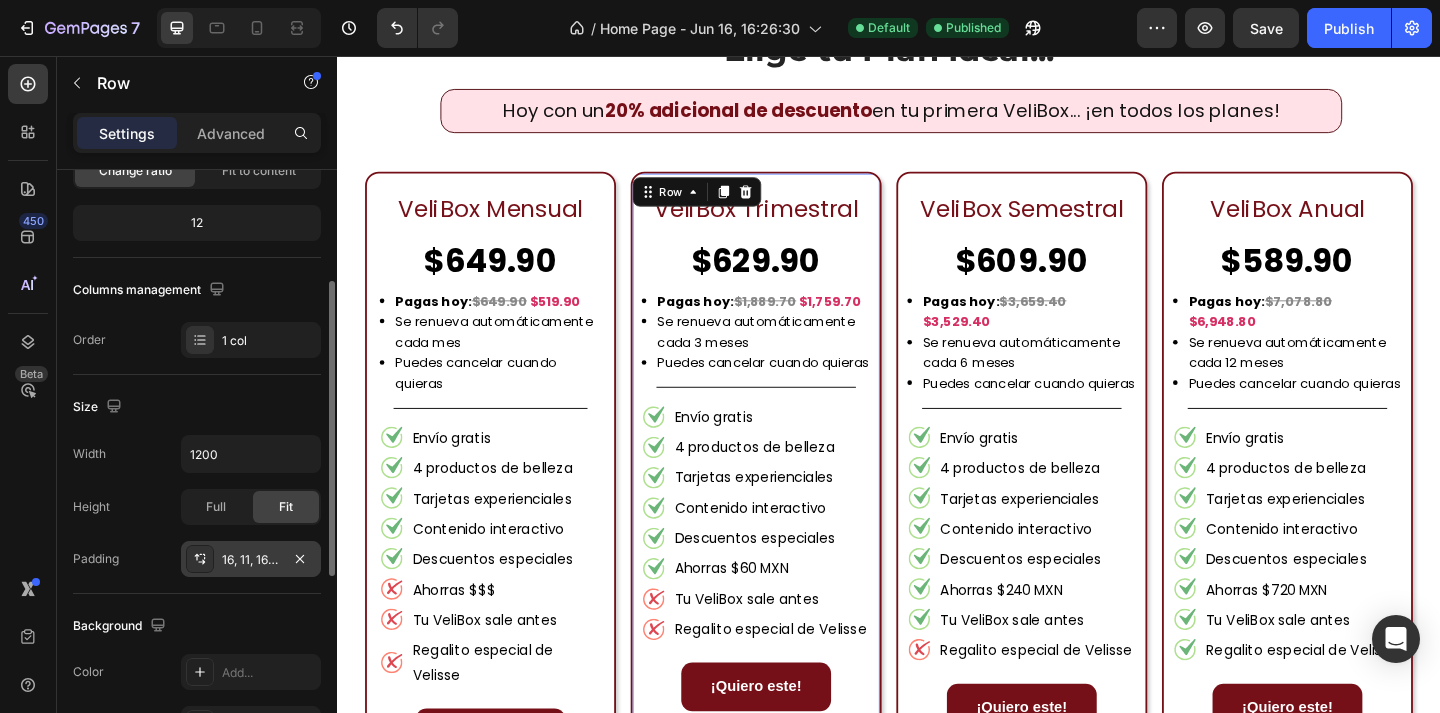 click on "16, 11, 16, 11" at bounding box center (251, 560) 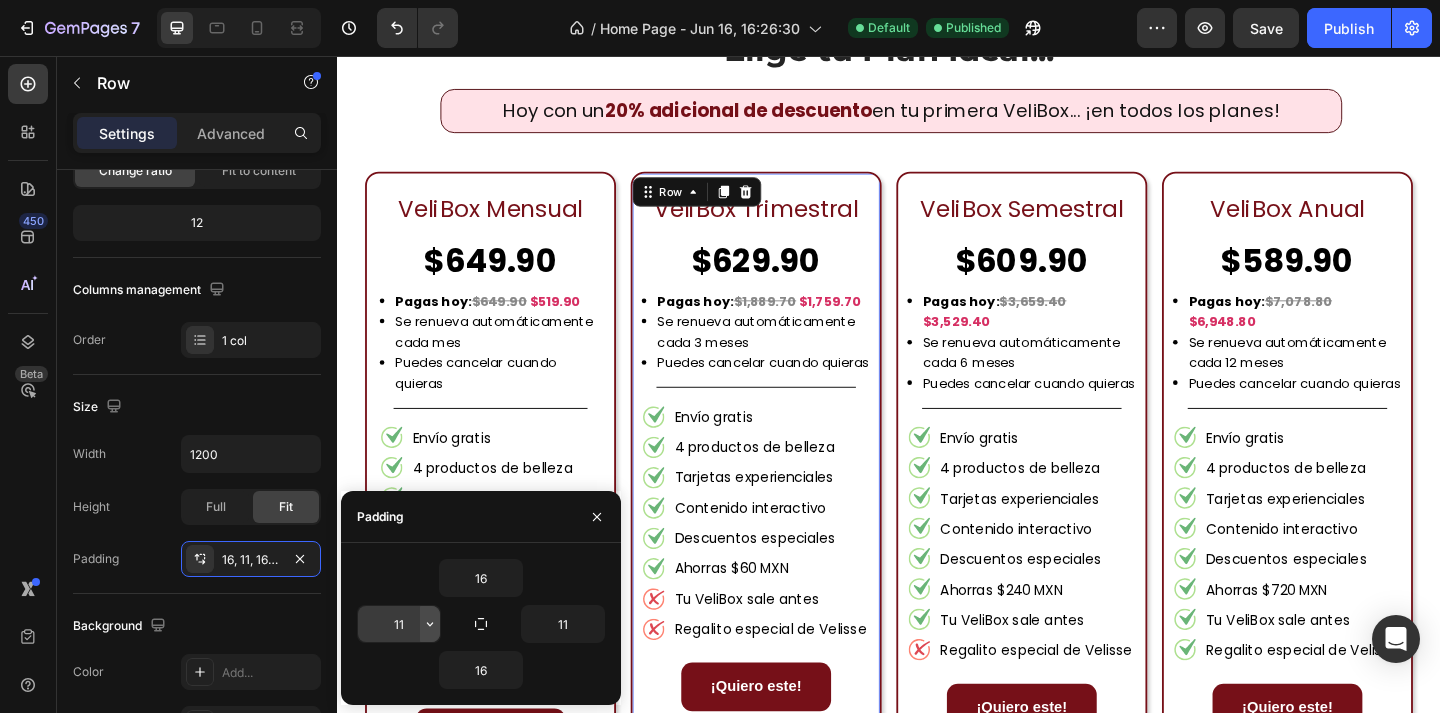 click 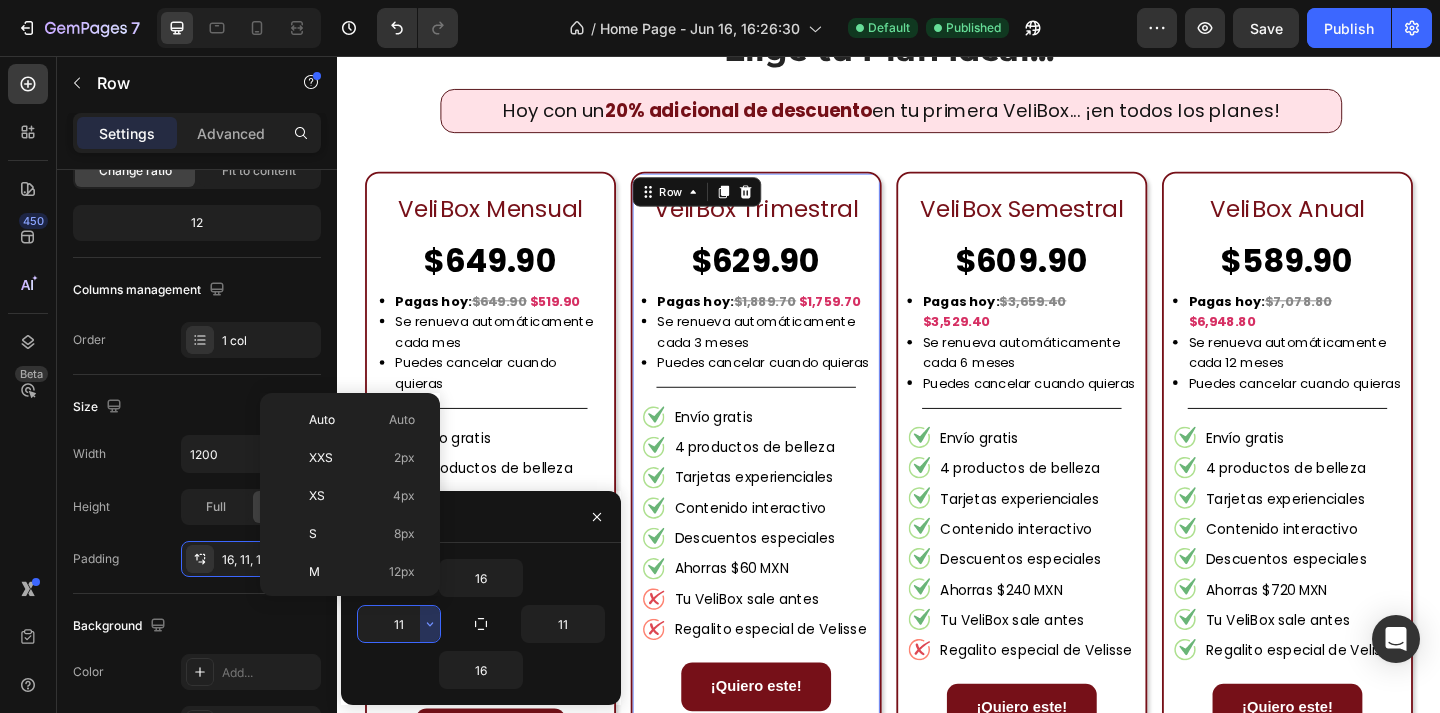 click on "11" at bounding box center [399, 624] 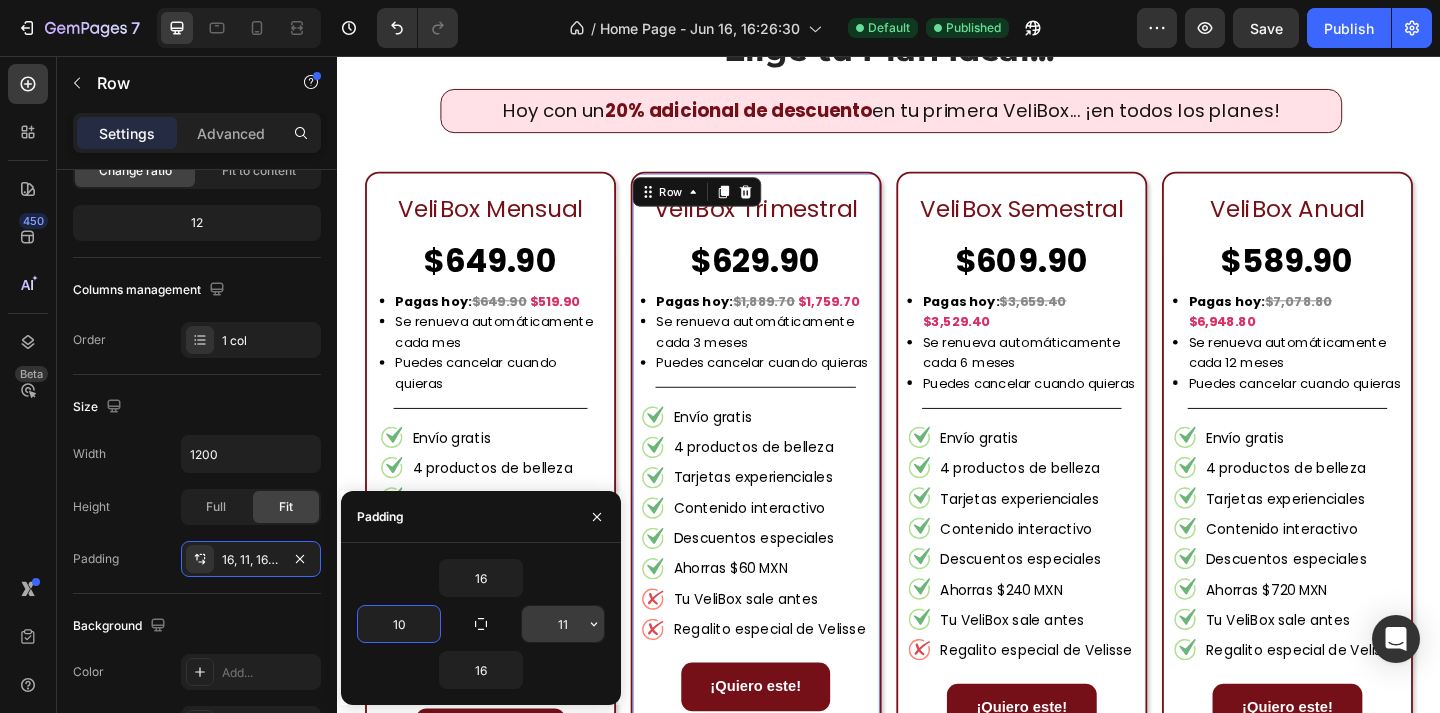 type on "10" 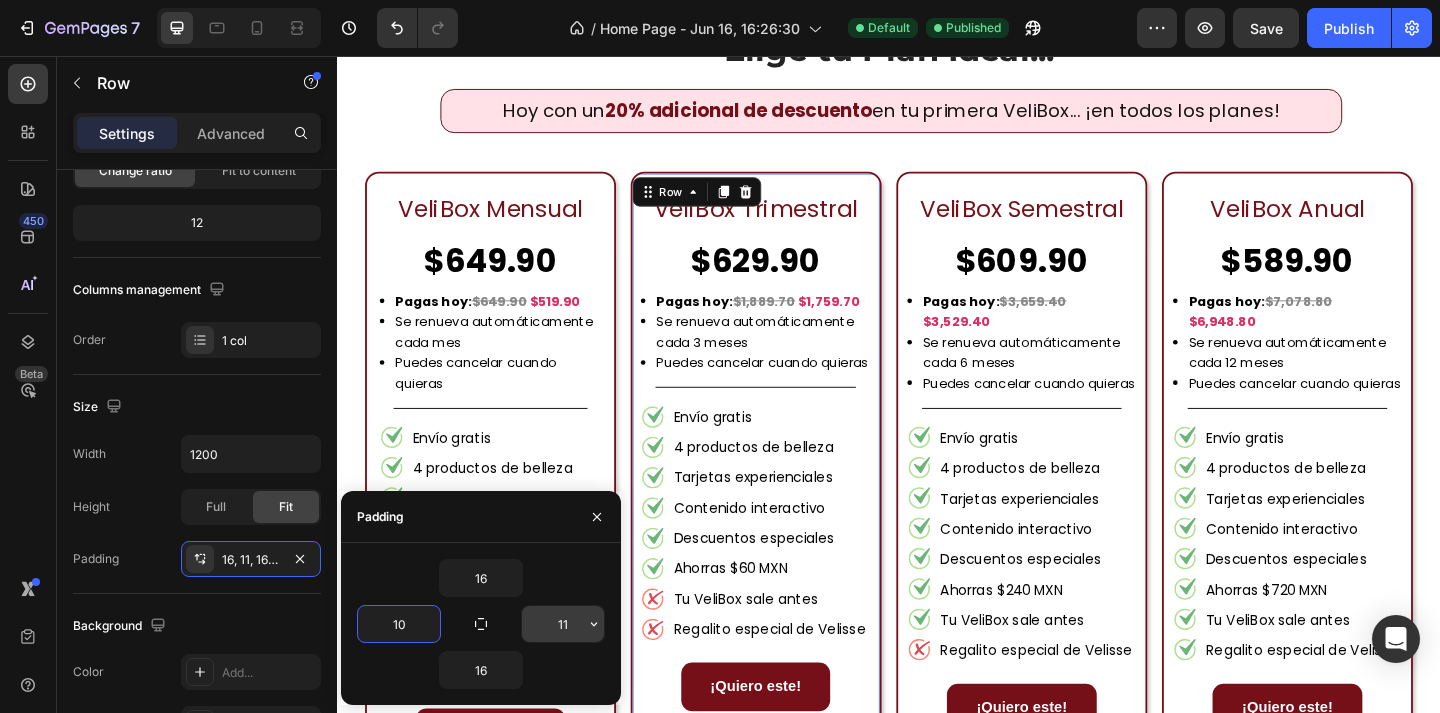 click on "11" at bounding box center (563, 624) 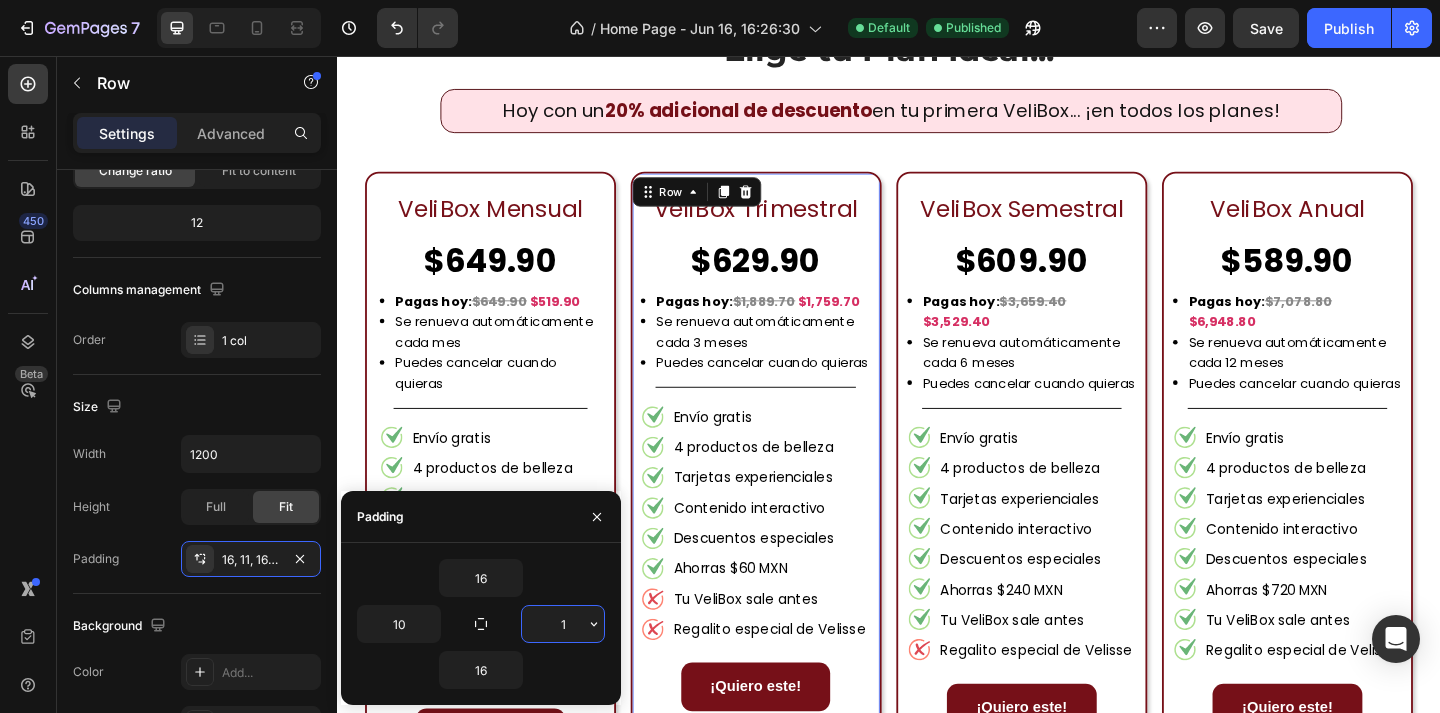 type on "10" 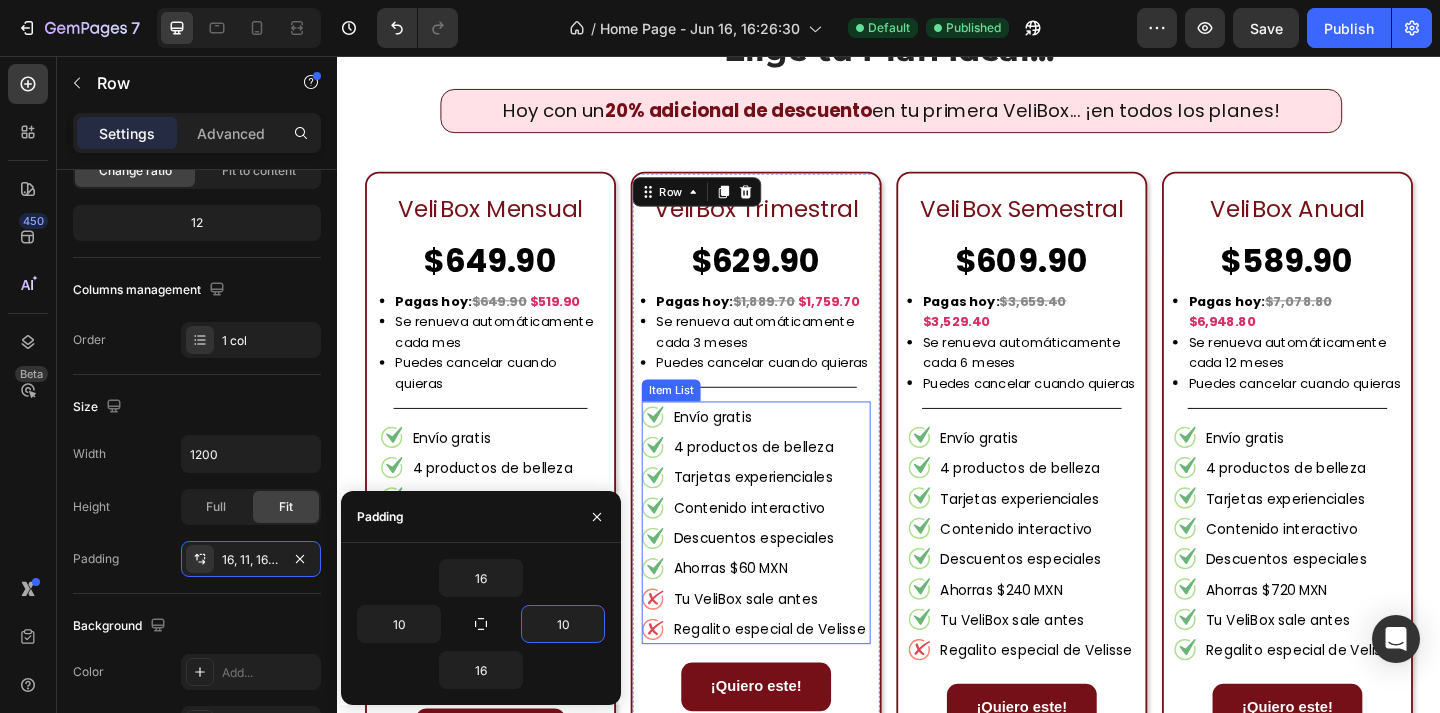 scroll, scrollTop: 2065, scrollLeft: 0, axis: vertical 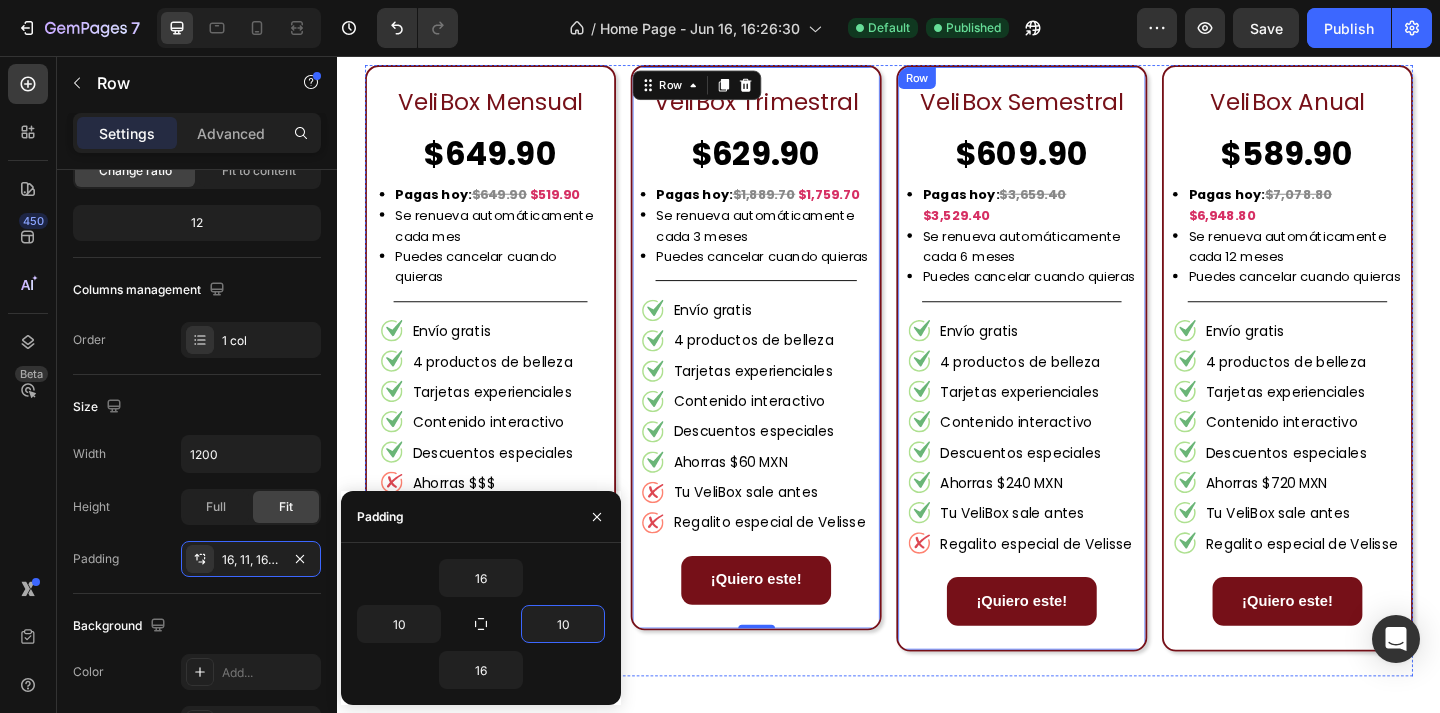 click on "VeliBox Semestral Text Block $609.90 Text Block
Pagas hoy:  $3,659.40   $3,529.40
Se renueva automáticamente cada 6 meses
Puedes cancelar cuando quieras
Custom Code                Title Line Envío gratis 4 productos de belleza Tarjetas experienciales Contenido interactivo Descuentos especiales Ahorras $240 MXN Tu VeliBox sale antes Regalito especial de Velisse Item List ¡Quiero este! Button Row" at bounding box center [1081, 385] 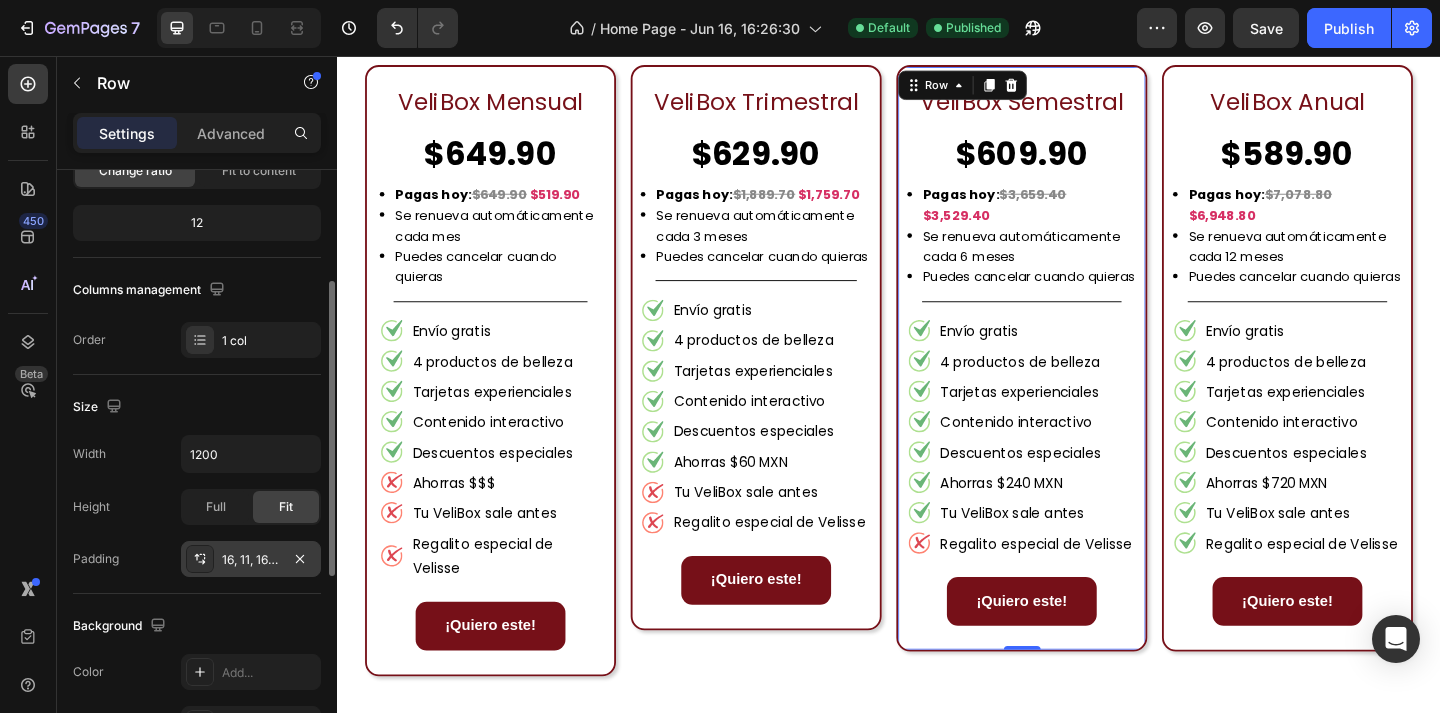 click on "16, 11, 16, 11" at bounding box center [251, 560] 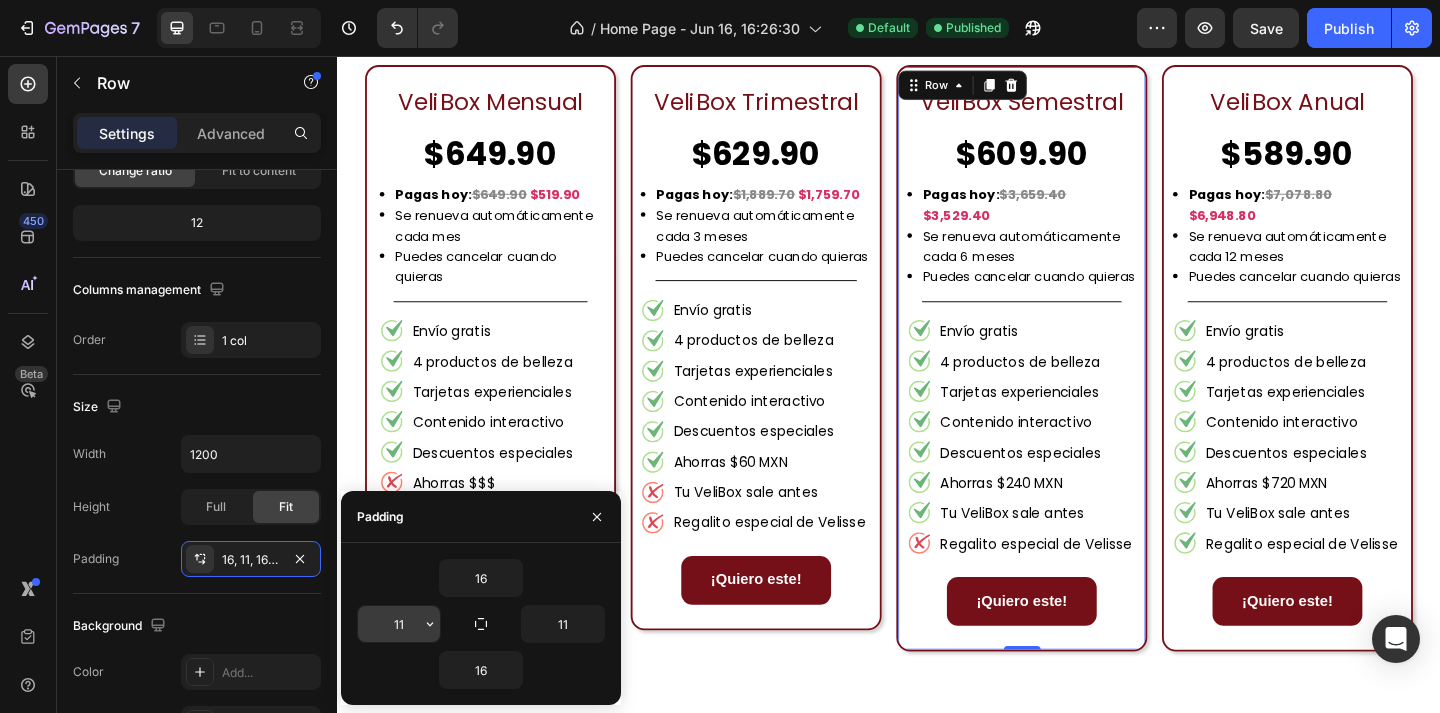 click on "11" at bounding box center [399, 624] 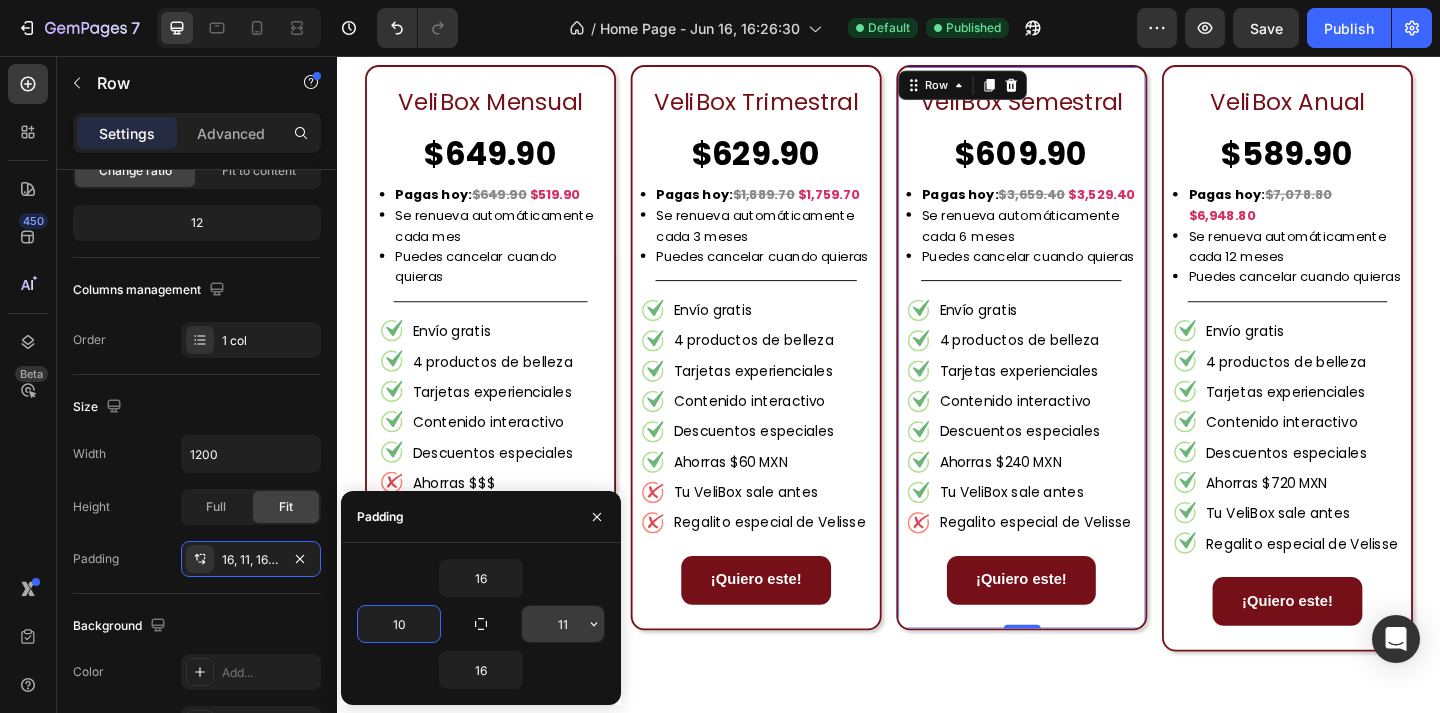 type on "10" 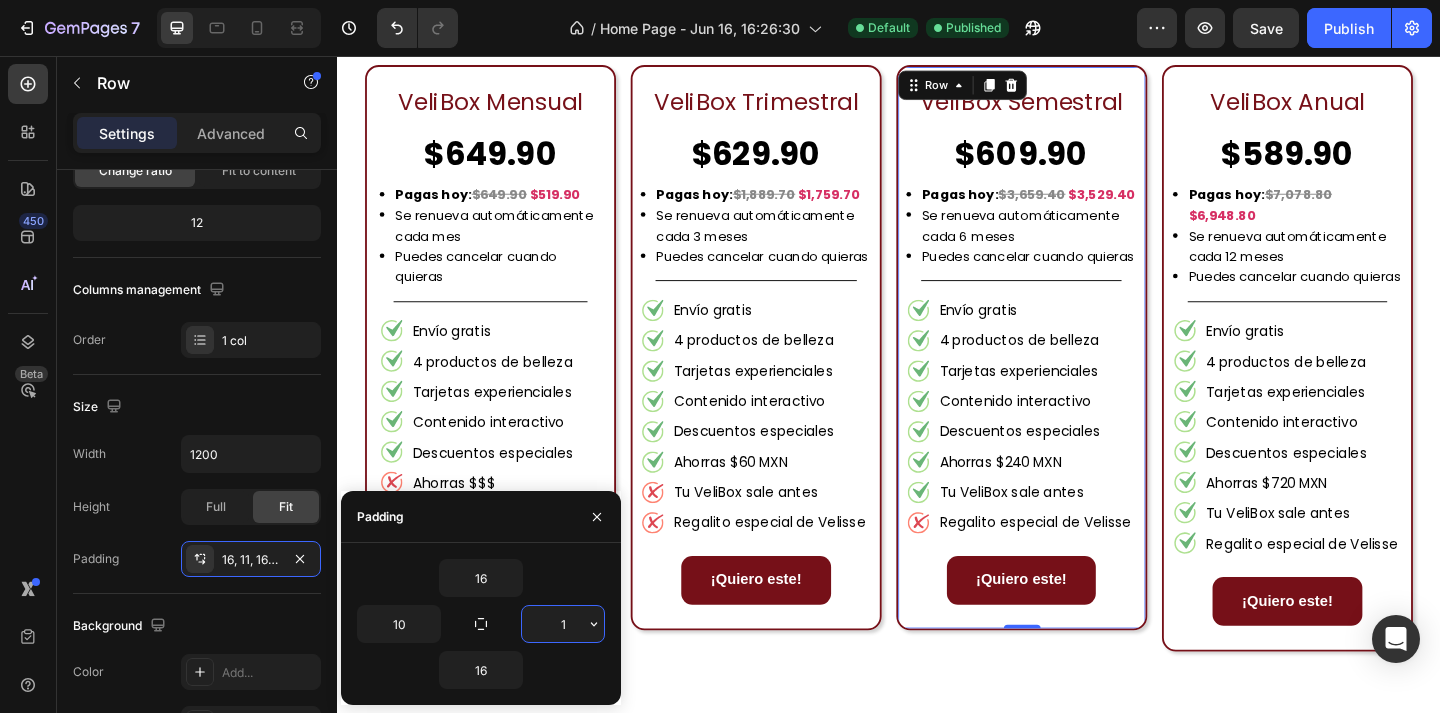 type on "10" 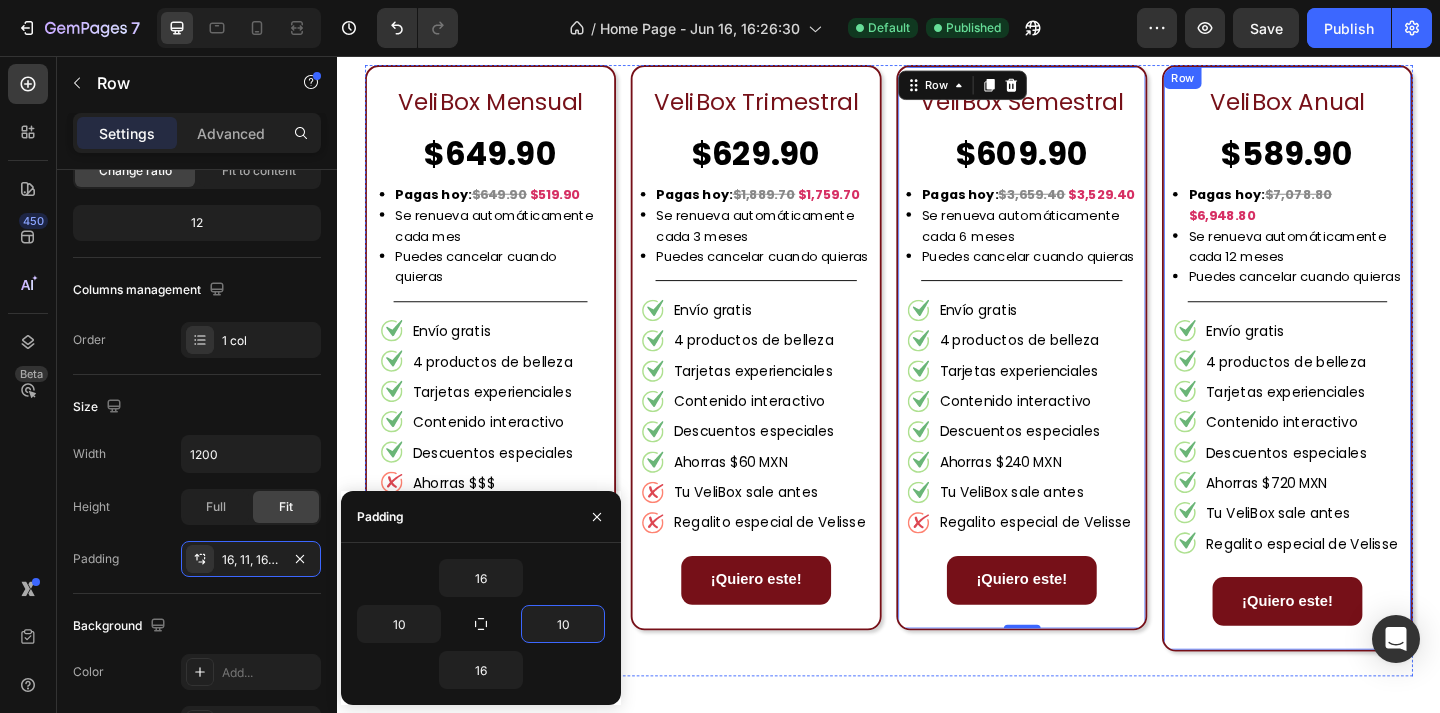 click on "VeliBox Anual Text Block $589.90 Text Block
Pagas hoy:  $7,078.80   $6,948.80
Se renueva automáticamente cada 12 meses
Puedes cancelar cuando quieras
Custom Code                Title Line Envío gratis 4 productos de belleza Tarjetas experienciales Contenido interactivo Descuentos especiales Ahorras $720 MXN Tu VeliBox sale antes Regalito especial de Velisse Item List ¡Quiero este! Button Row" at bounding box center (1370, 385) 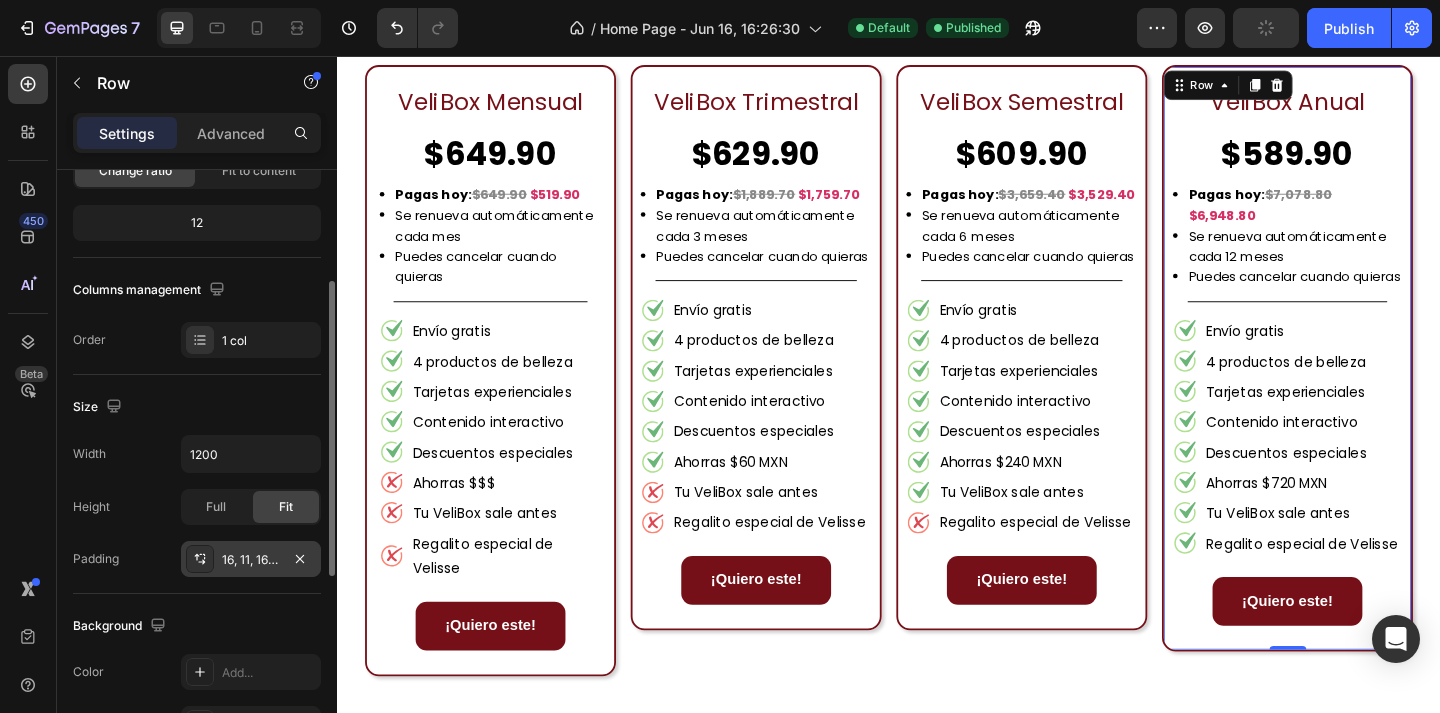 click on "16, 11, 16, 11" at bounding box center [251, 560] 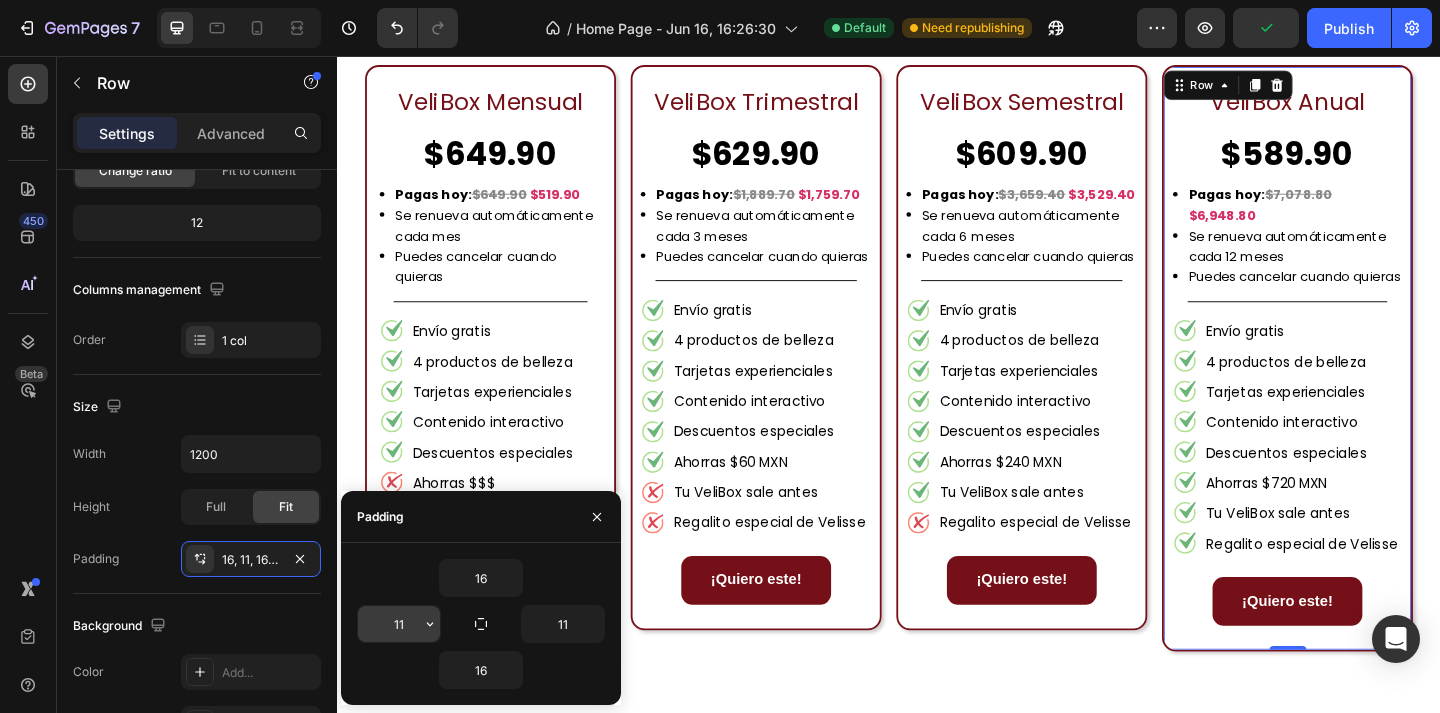 click on "11" at bounding box center (399, 624) 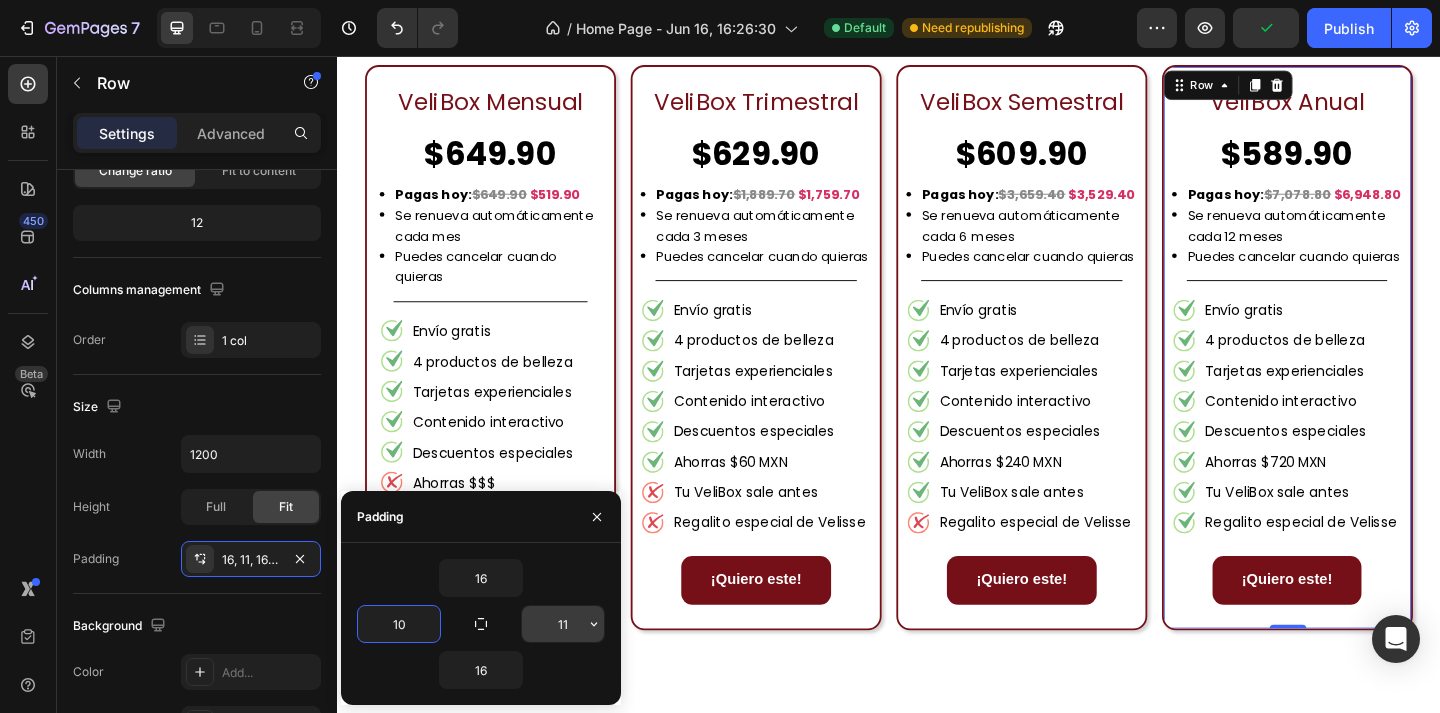 type on "10" 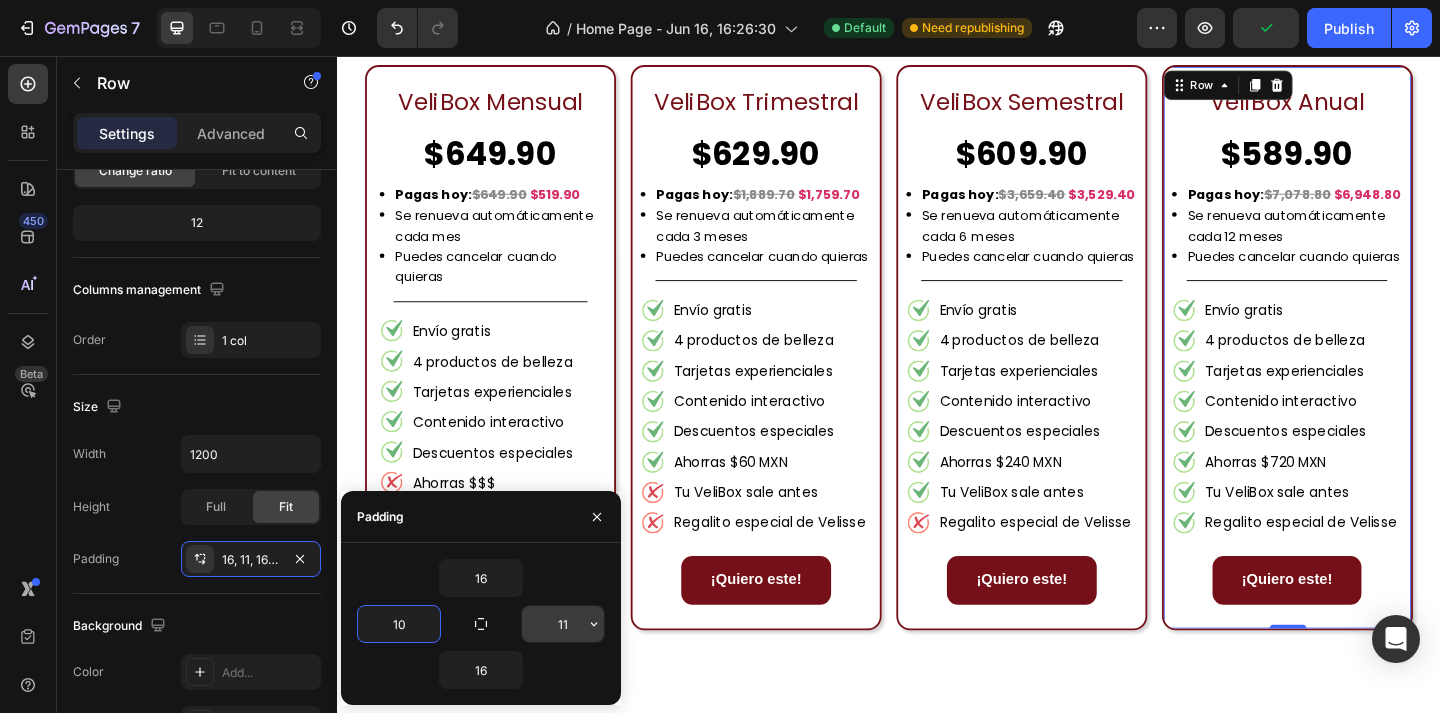 click on "11" at bounding box center (563, 624) 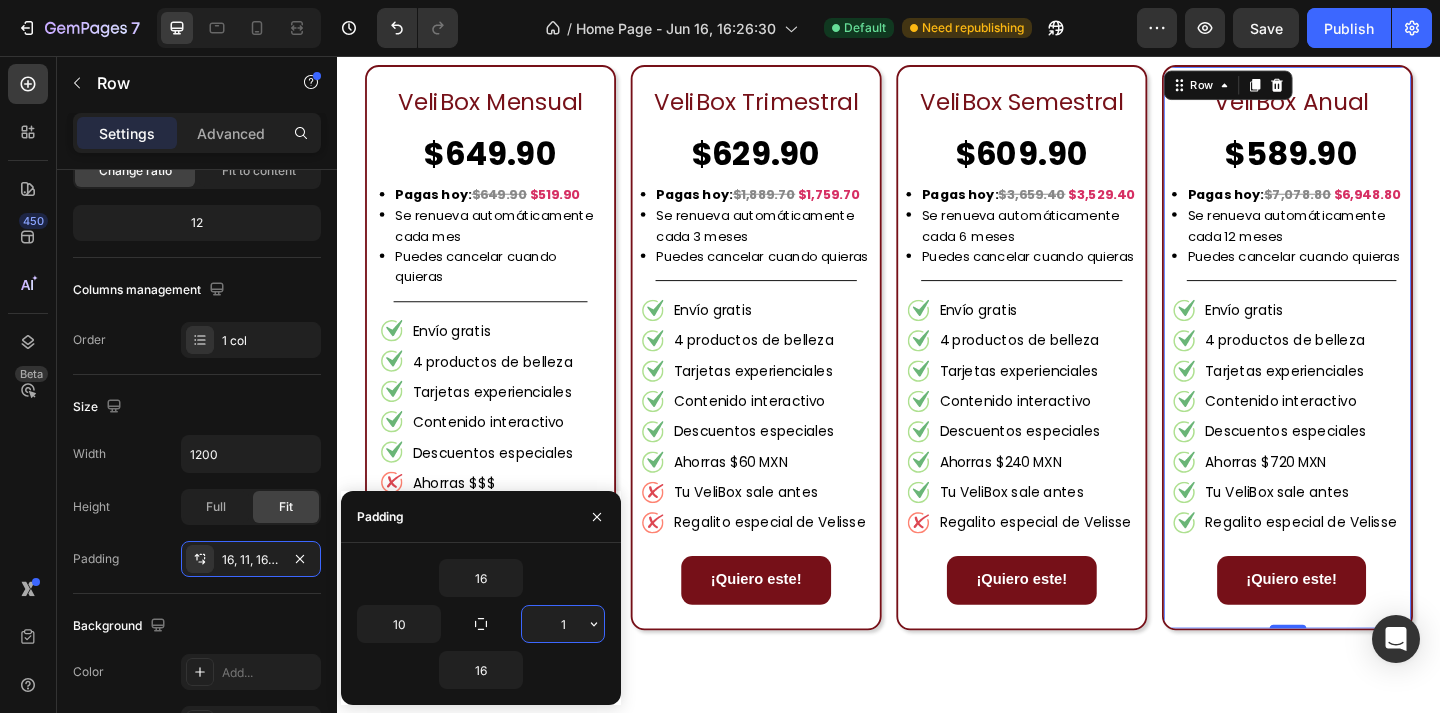 type on "10" 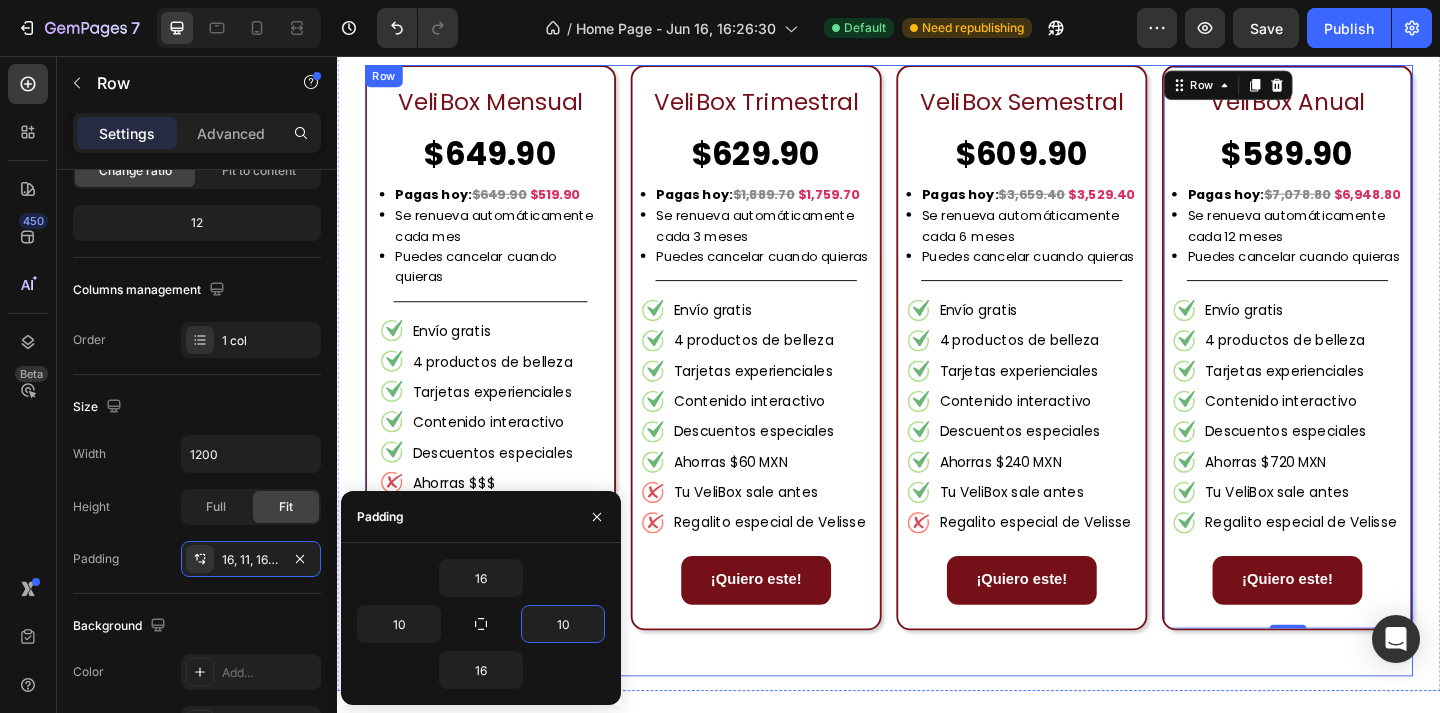 click on "VeliBox Trimestral Text Block $629.90 Text Block
Pagas hoy:  $1,889.70   $1,759.70
Se renueva automáticamente cada 3 meses
Puedes cancelar cuando quieras
Custom Code                Title Line Envío gratis 4 productos de belleza Tarjetas experienciales Contenido interactivo Descuentos especiales Ahorras $60 MXN Tu VeliBox sale antes Regalito especial de Velisse Item List ¡Quiero este! Button Row" at bounding box center [792, 398] 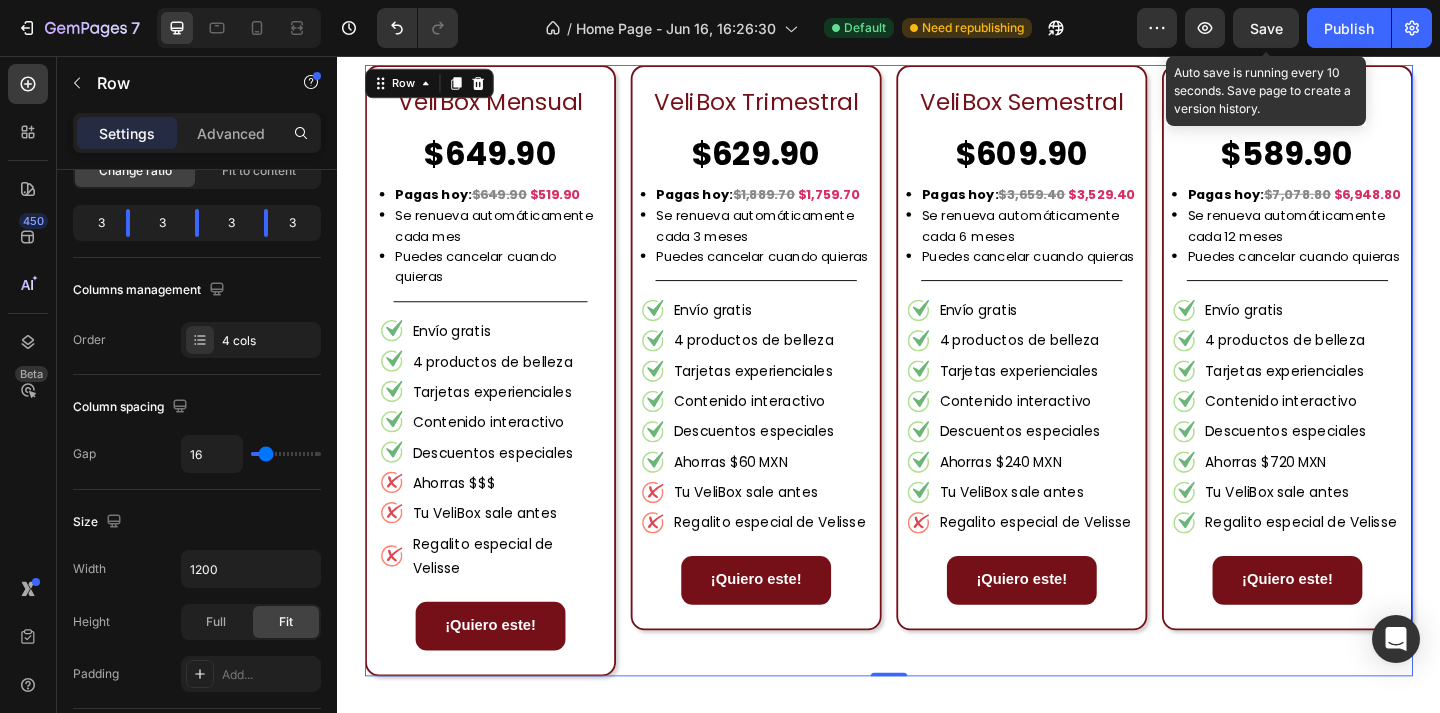 click on "Save" 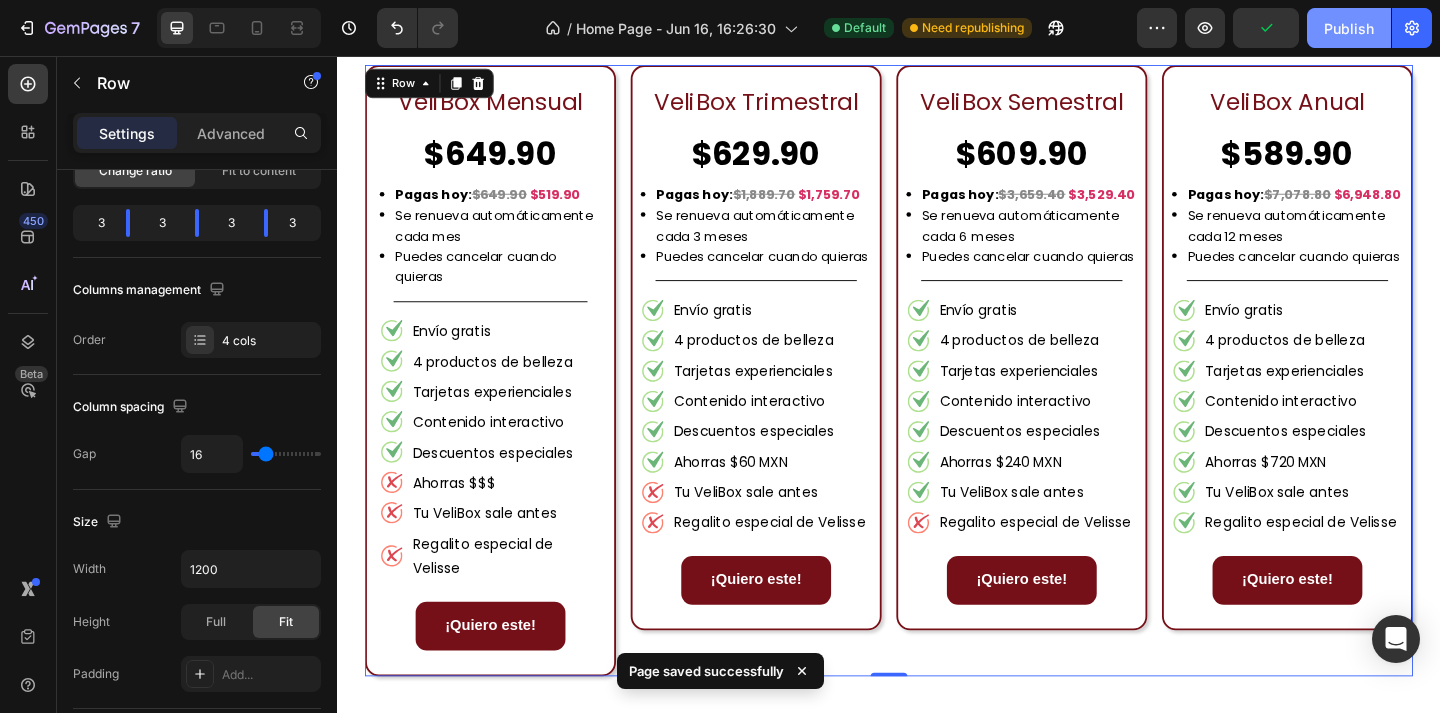 click on "Publish" at bounding box center (1349, 28) 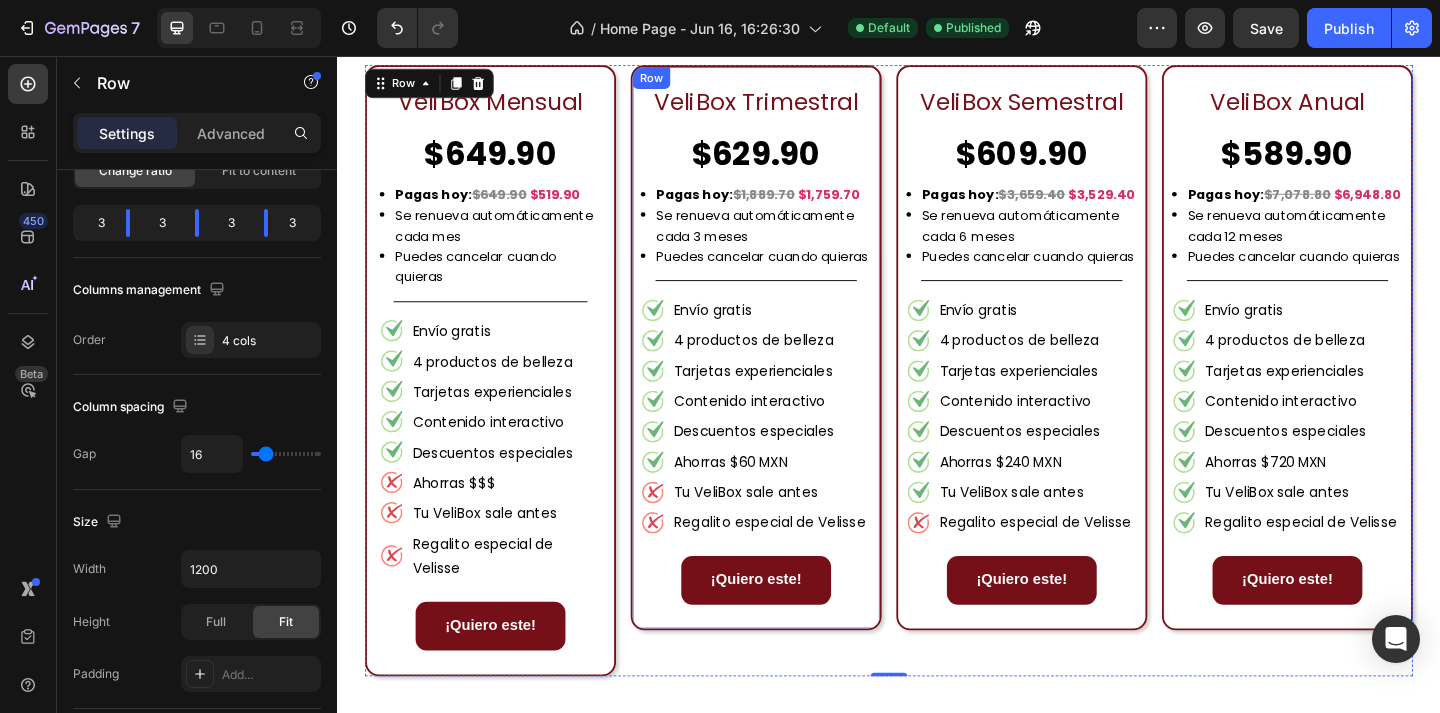 click on "VeliBox Trimestral Text Block $629.90 Text Block
Pagas hoy:  $1,889.70   $1,759.70
Se renueva automáticamente cada 3 meses
Puedes cancelar cuando quieras
Custom Code                Title Line Envío gratis 4 productos de belleza Tarjetas experienciales Contenido interactivo Descuentos especiales Ahorras $60 MXN Tu VeliBox sale antes Regalito especial de Velisse Item List ¡Quiero este! Button Row" at bounding box center [792, 373] 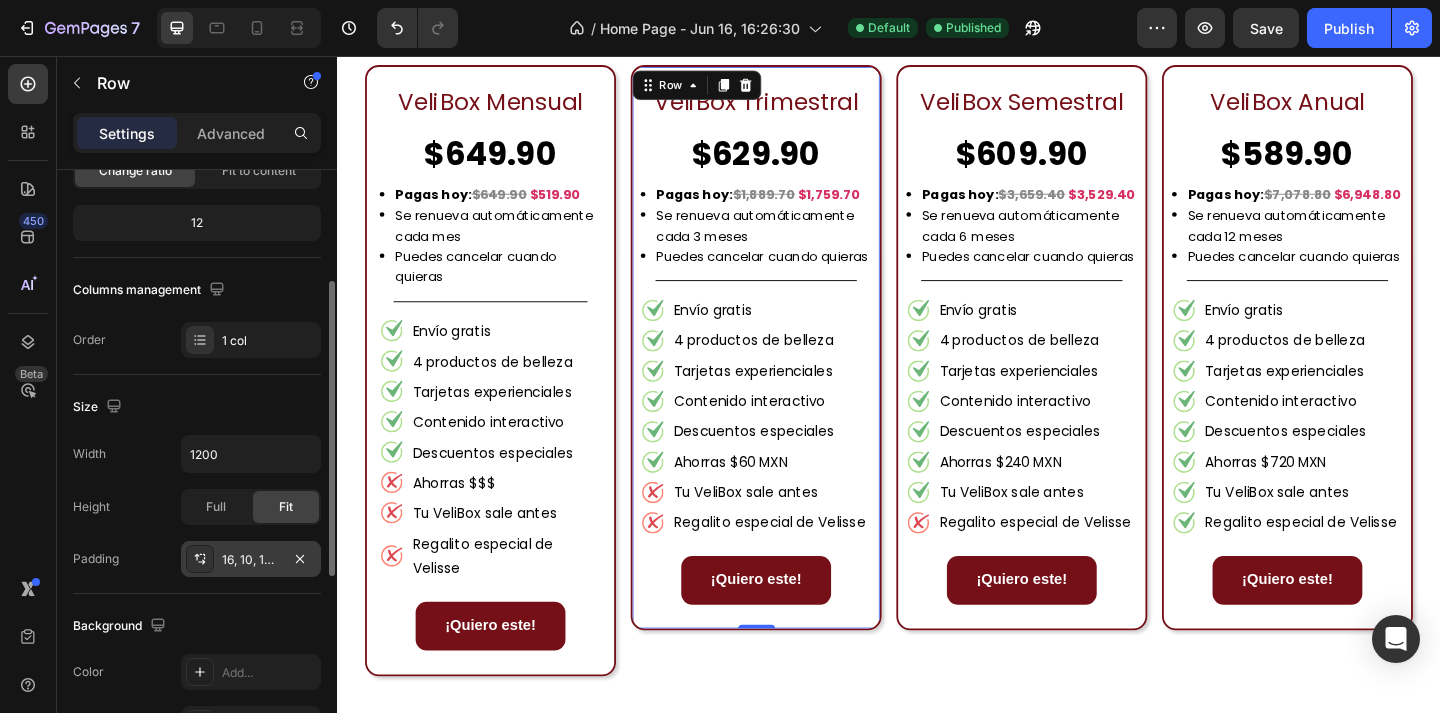 click on "16, 10, 16, 10" at bounding box center [251, 560] 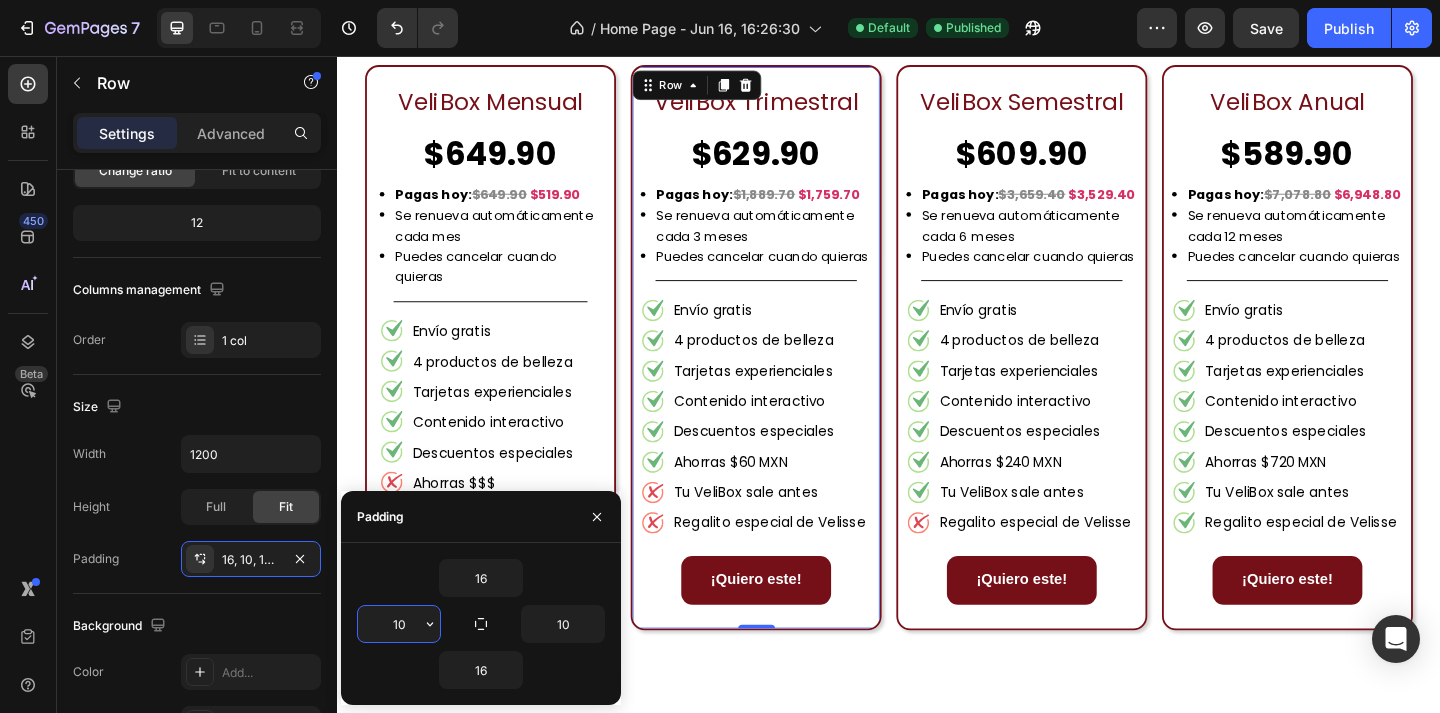 click on "10" at bounding box center (399, 624) 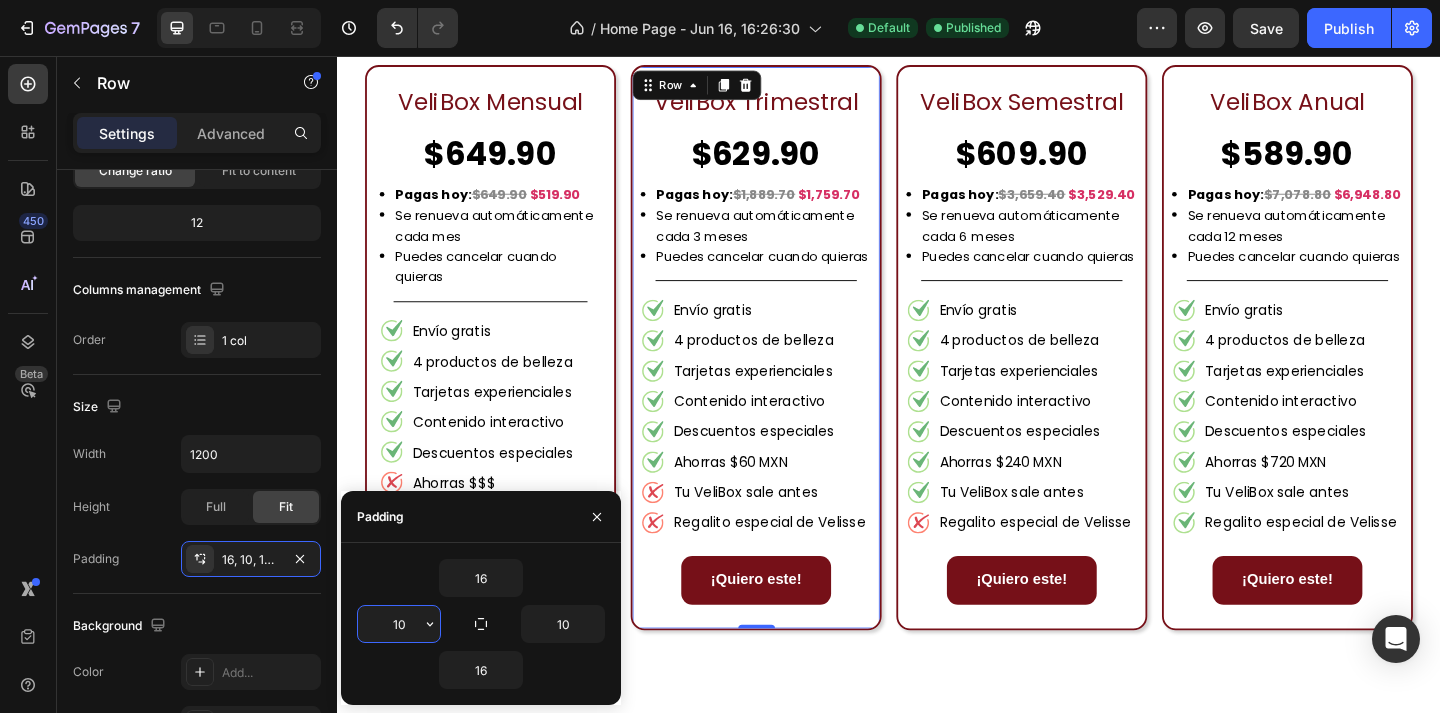 type on "5" 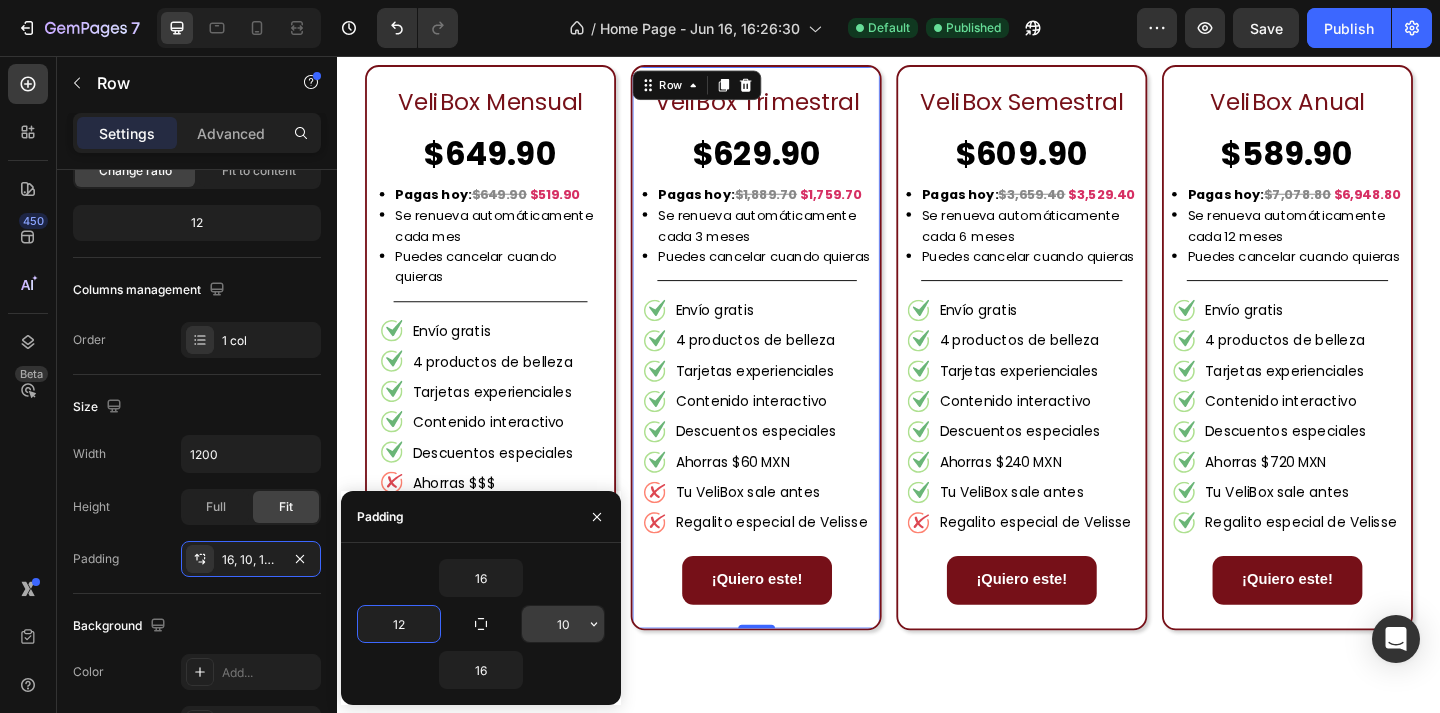 type on "12" 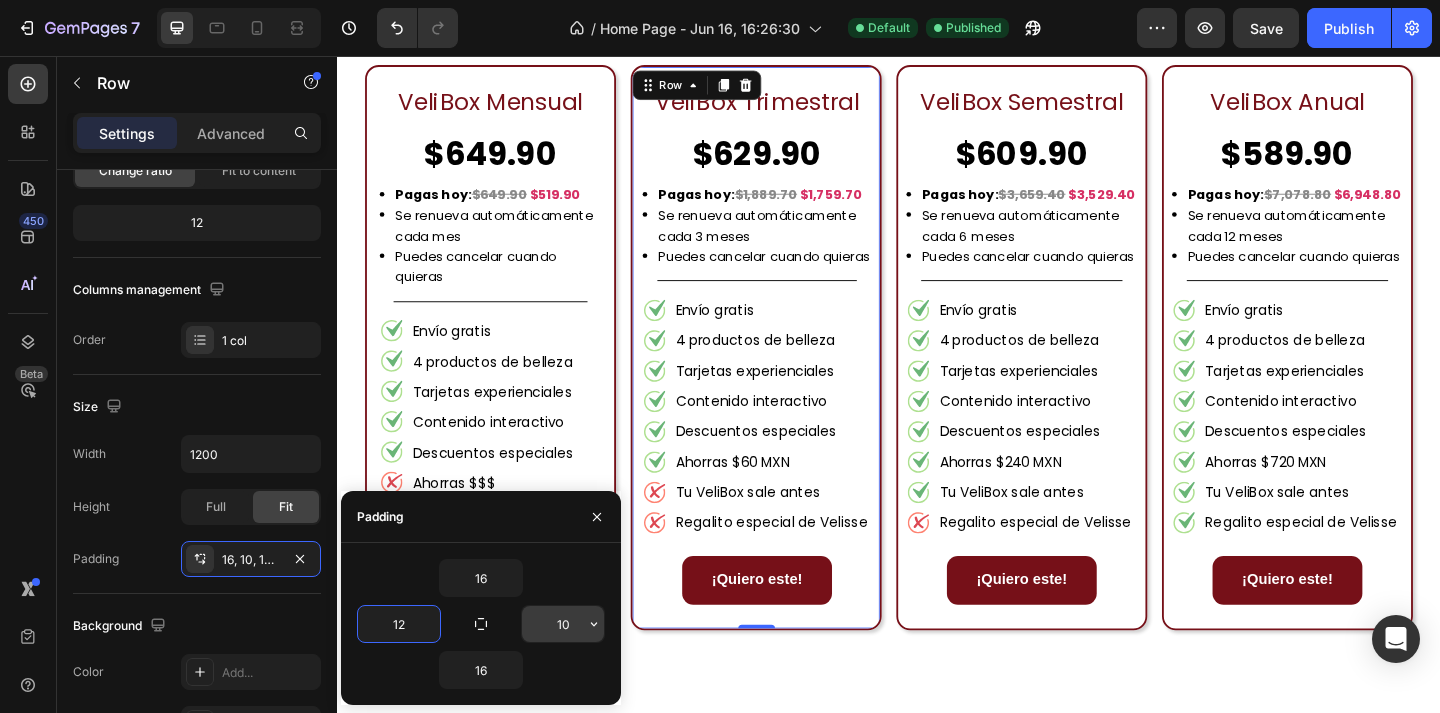 click on "10" at bounding box center (563, 624) 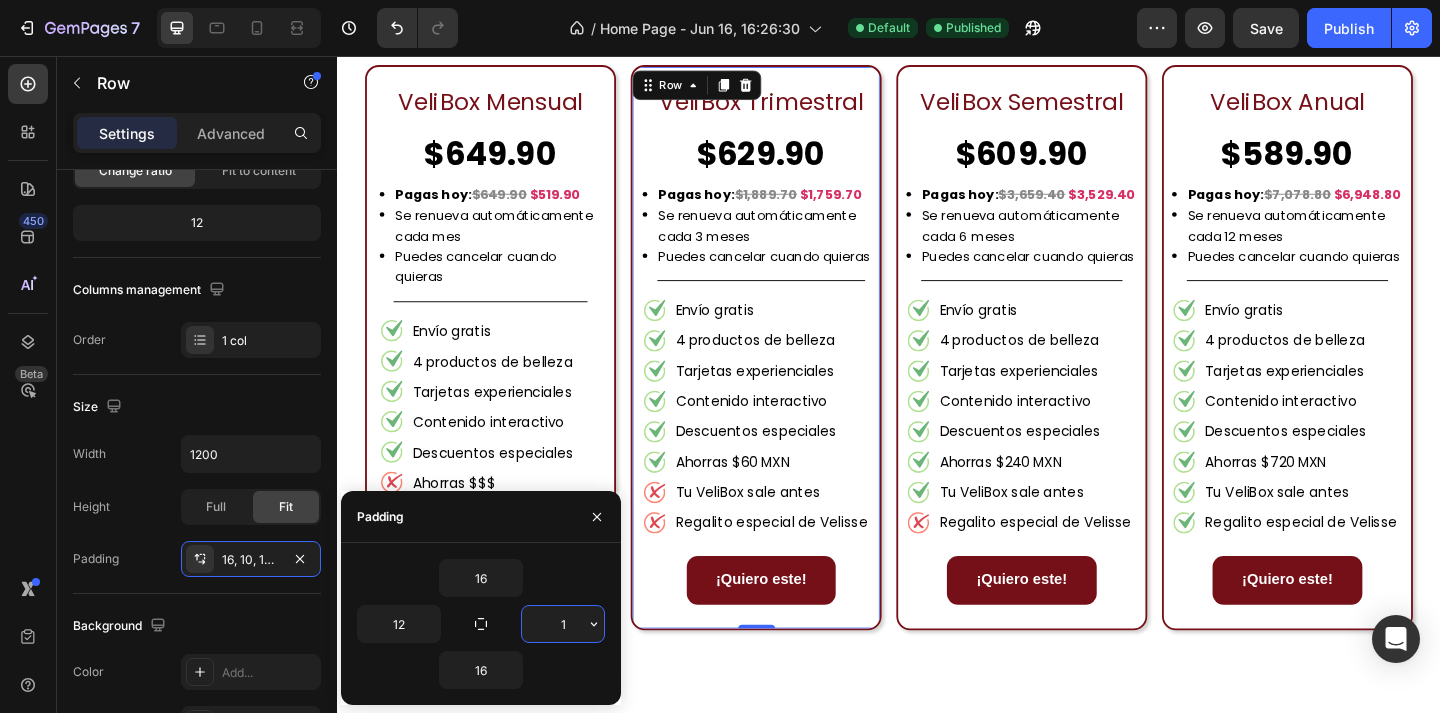 type on "12" 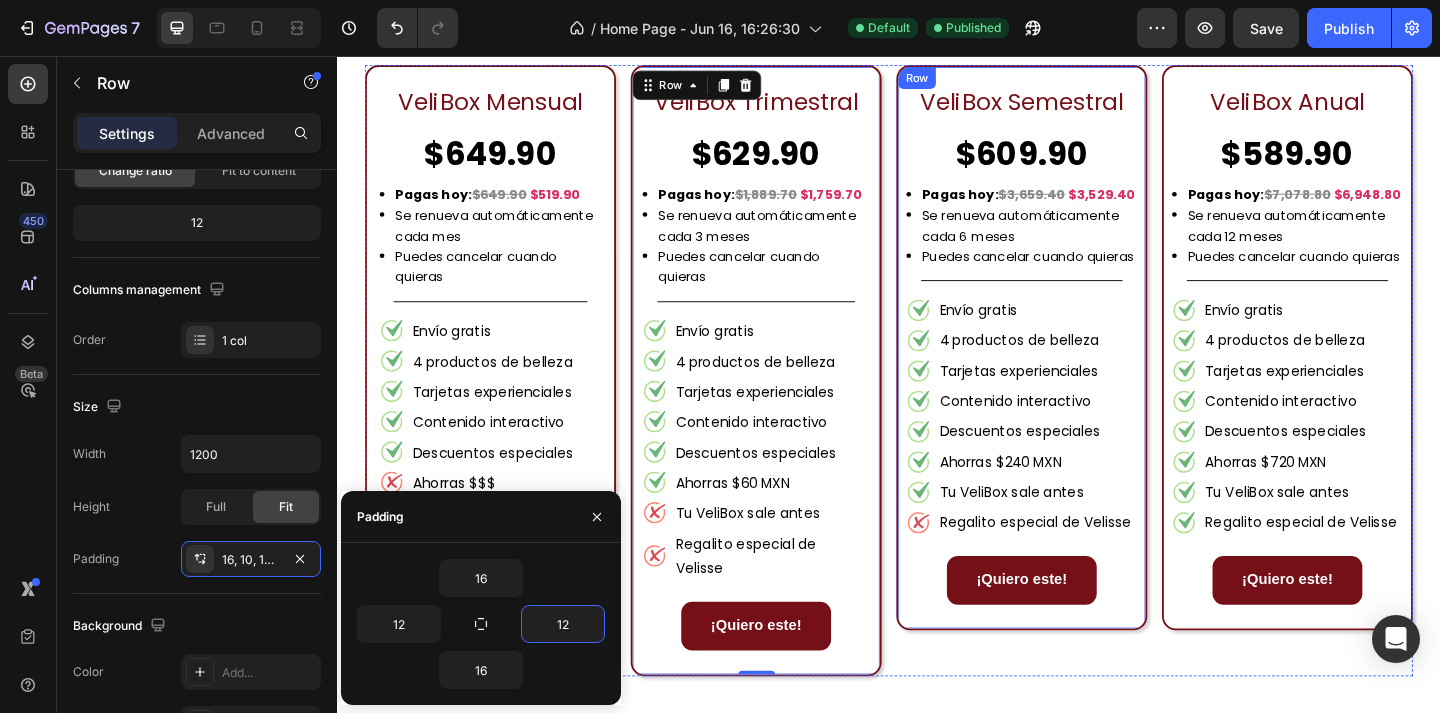 click on "VeliBox Semestral Text Block $609.90 Text Block
Pagas hoy:  $3,659.40   $3,529.40
Se renueva automáticamente cada 6 meses
Puedes cancelar cuando quieras
Custom Code                Title Line Envío gratis 4 productos de belleza Tarjetas experienciales Contenido interactivo Descuentos especiales Ahorras $240 MXN Tu VeliBox sale antes Regalito especial de Velisse Item List ¡Quiero este! Button Row" at bounding box center (1081, 373) 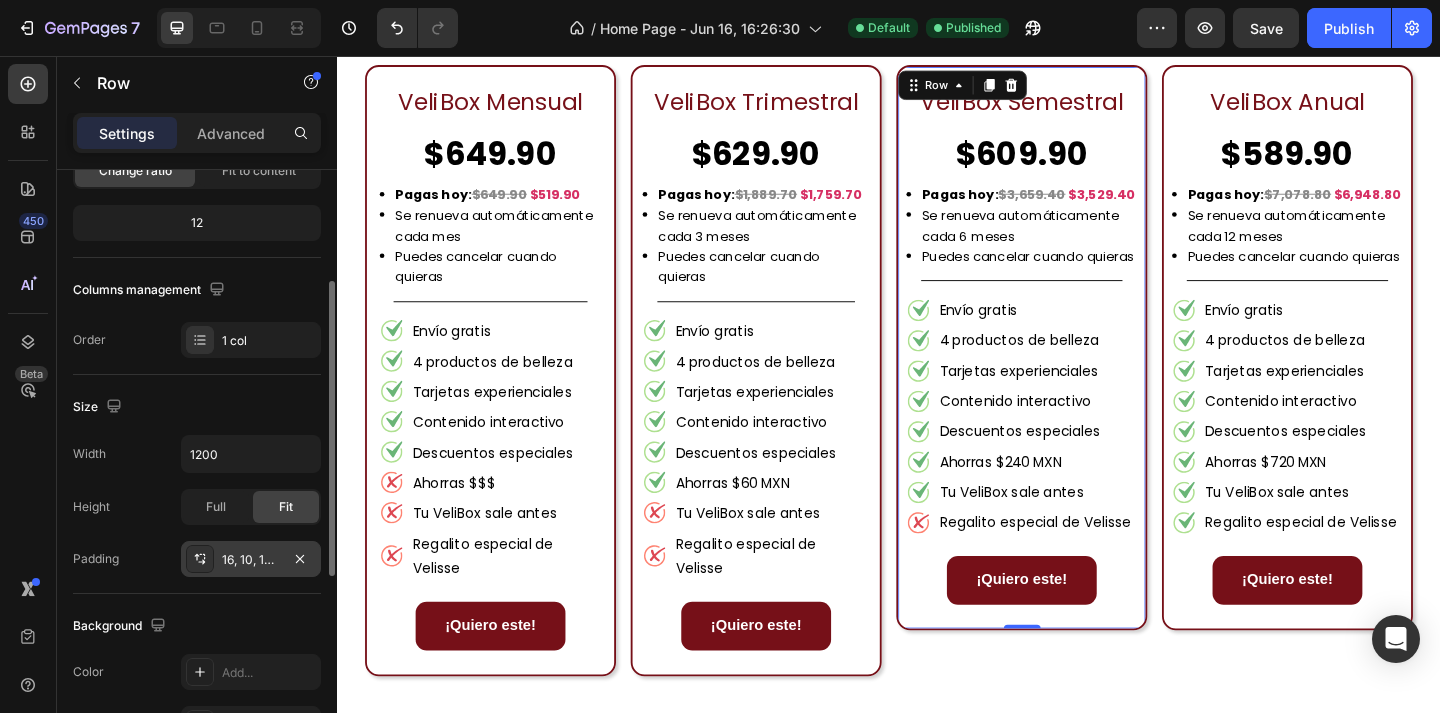 click on "16, 10, 16, 10" at bounding box center [251, 560] 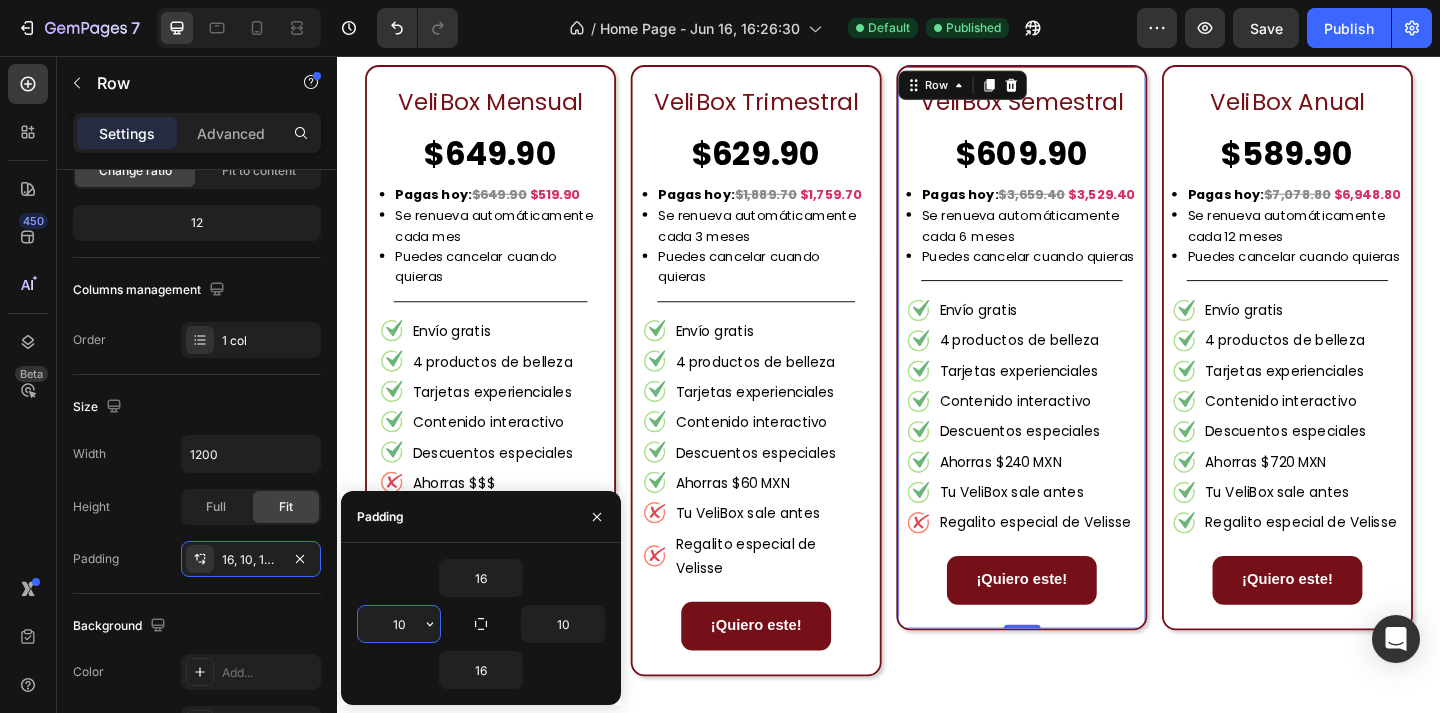 click on "10" at bounding box center [399, 624] 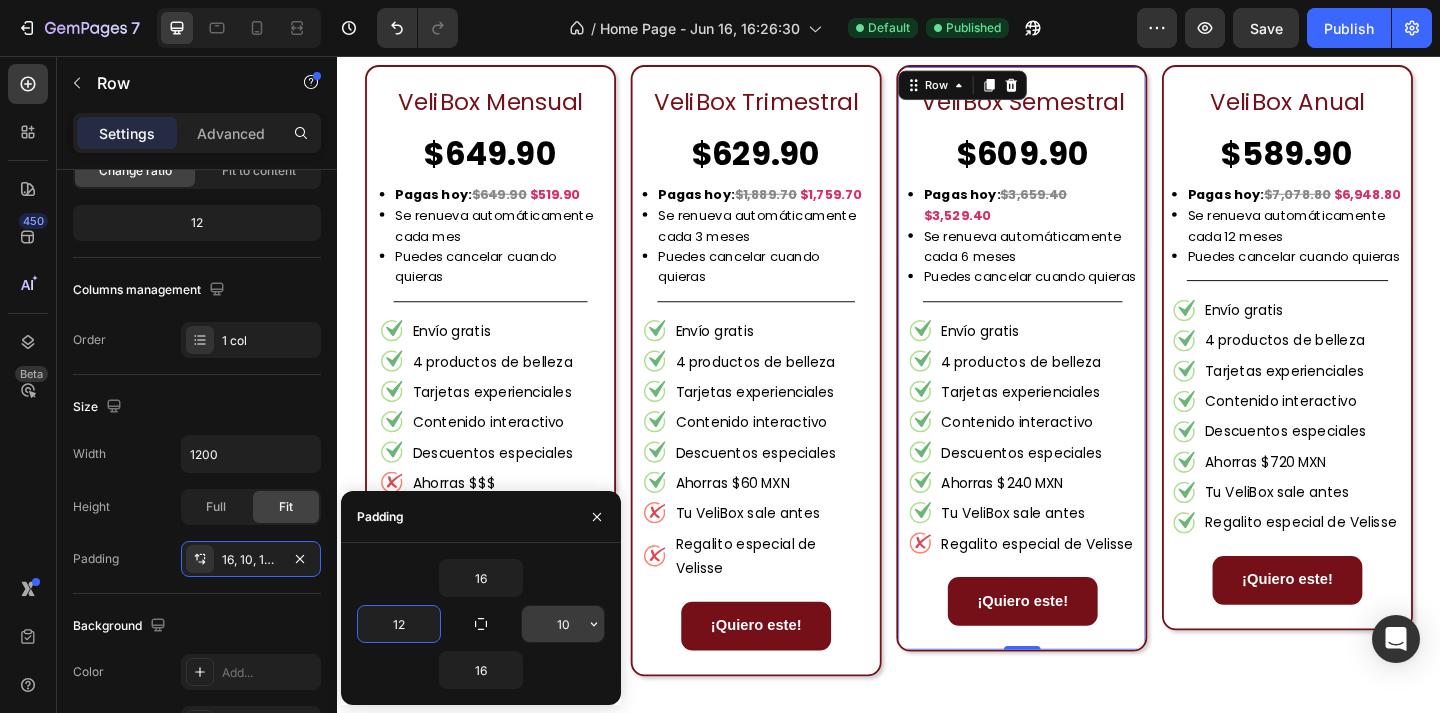type on "12" 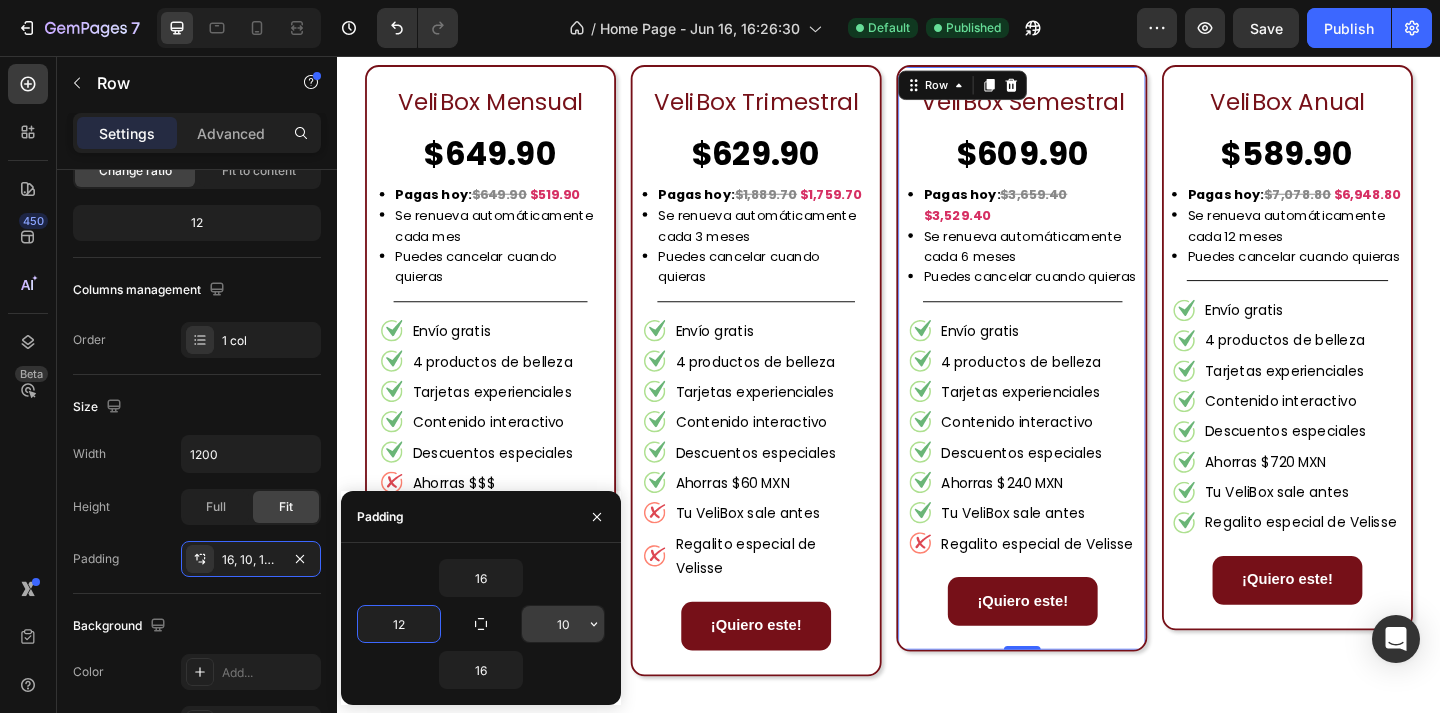 click on "10" at bounding box center [563, 624] 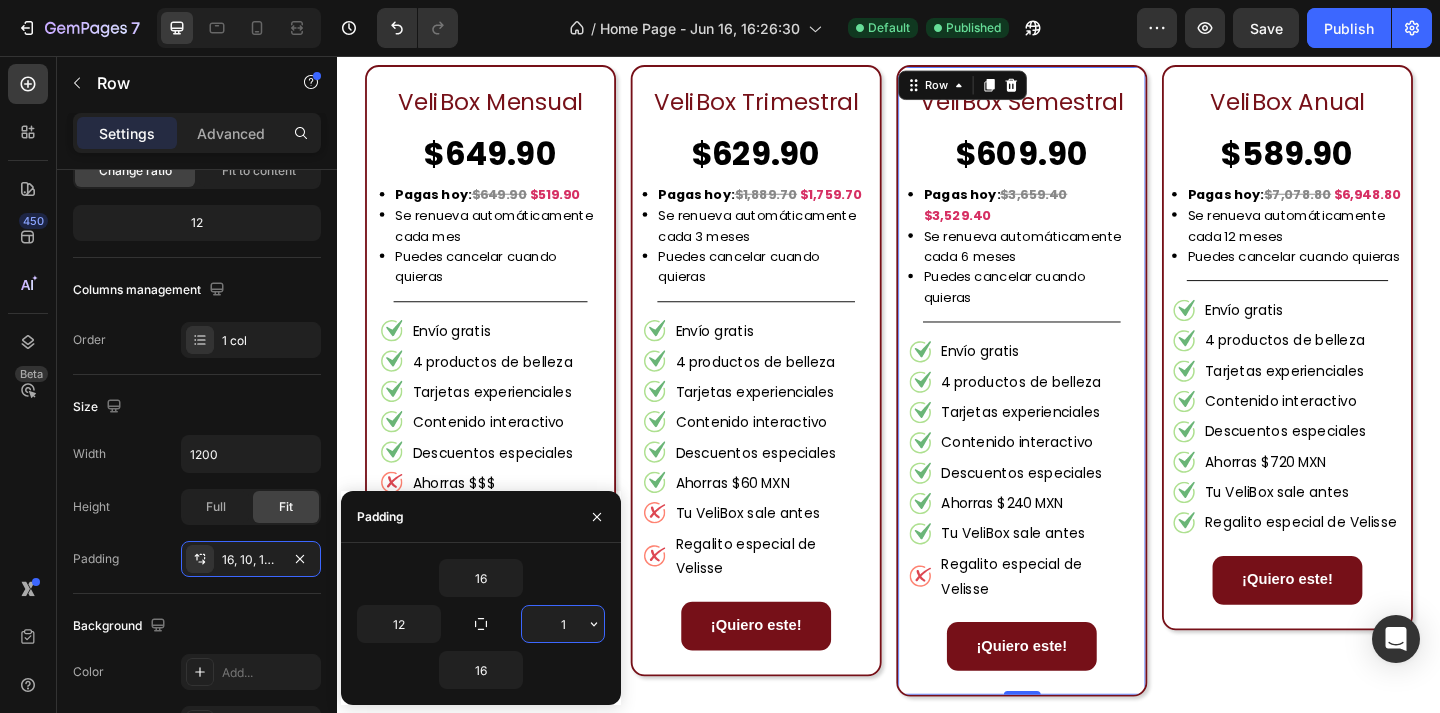 type on "12" 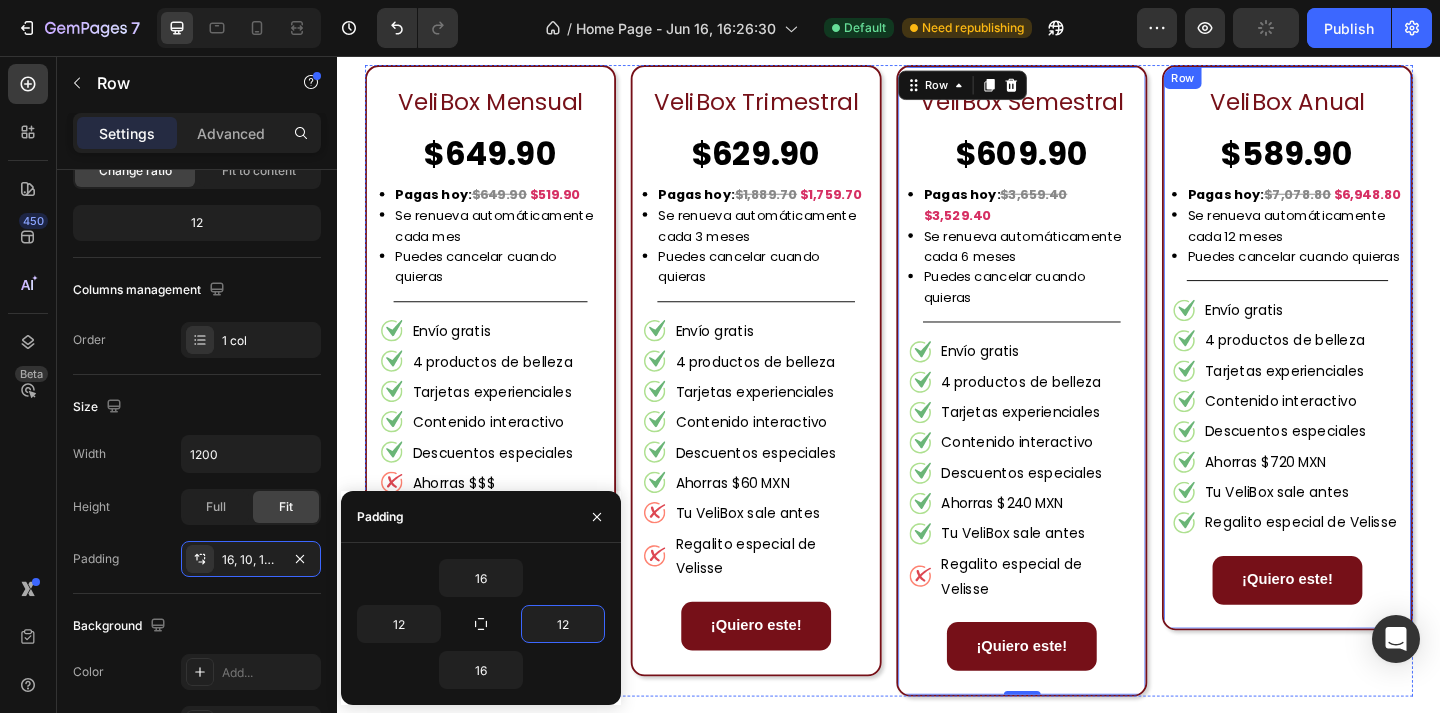 click on "VeliBox Anual Text Block $589.90 Text Block
Pagas hoy:  $7,078.80   $6,948.80
Se renueva automáticamente cada 12 meses
Puedes cancelar cuando quieras
Custom Code                Title Line Envío gratis 4 productos de belleza Tarjetas experienciales Contenido interactivo Descuentos especiales Ahorras $720 MXN Tu VeliBox sale antes Regalito especial de Velisse Item List ¡Quiero este! Button Row" at bounding box center [1370, 373] 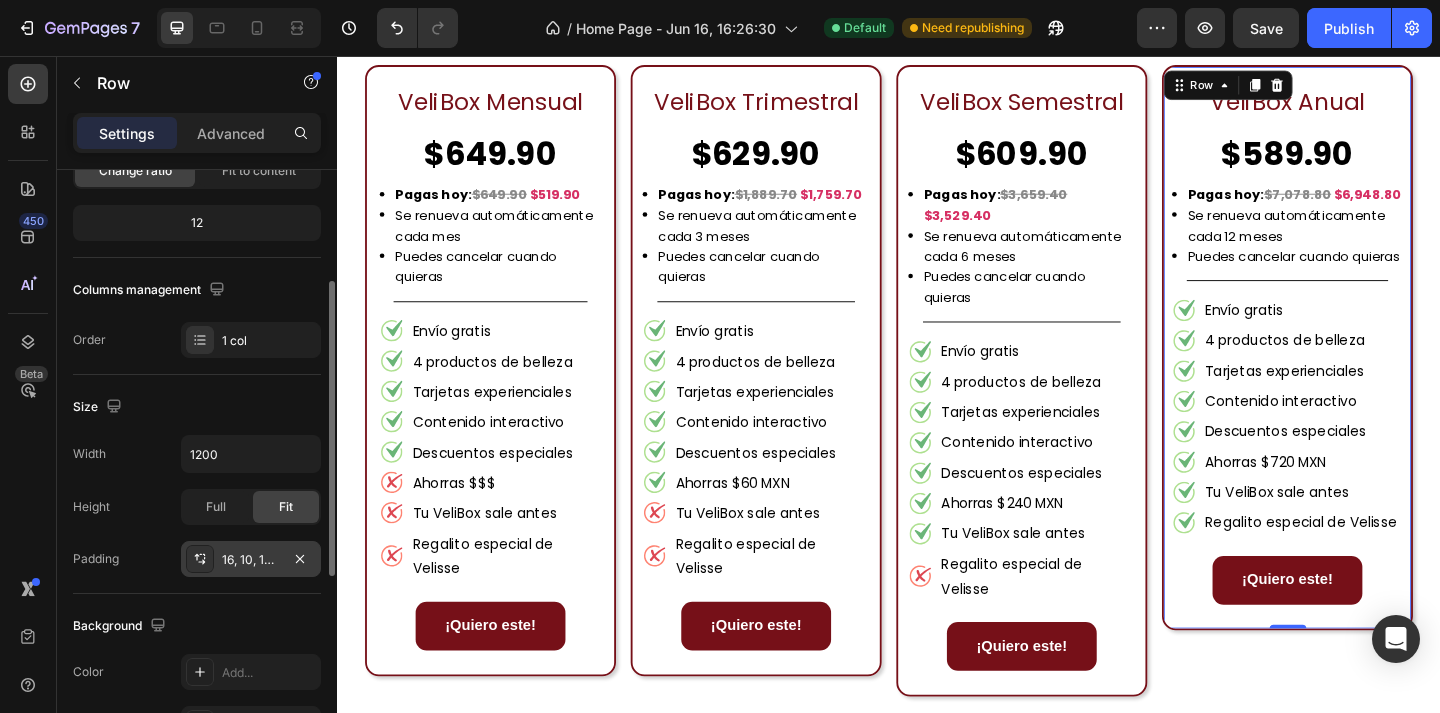 click on "16, 10, 16, 10" at bounding box center [251, 560] 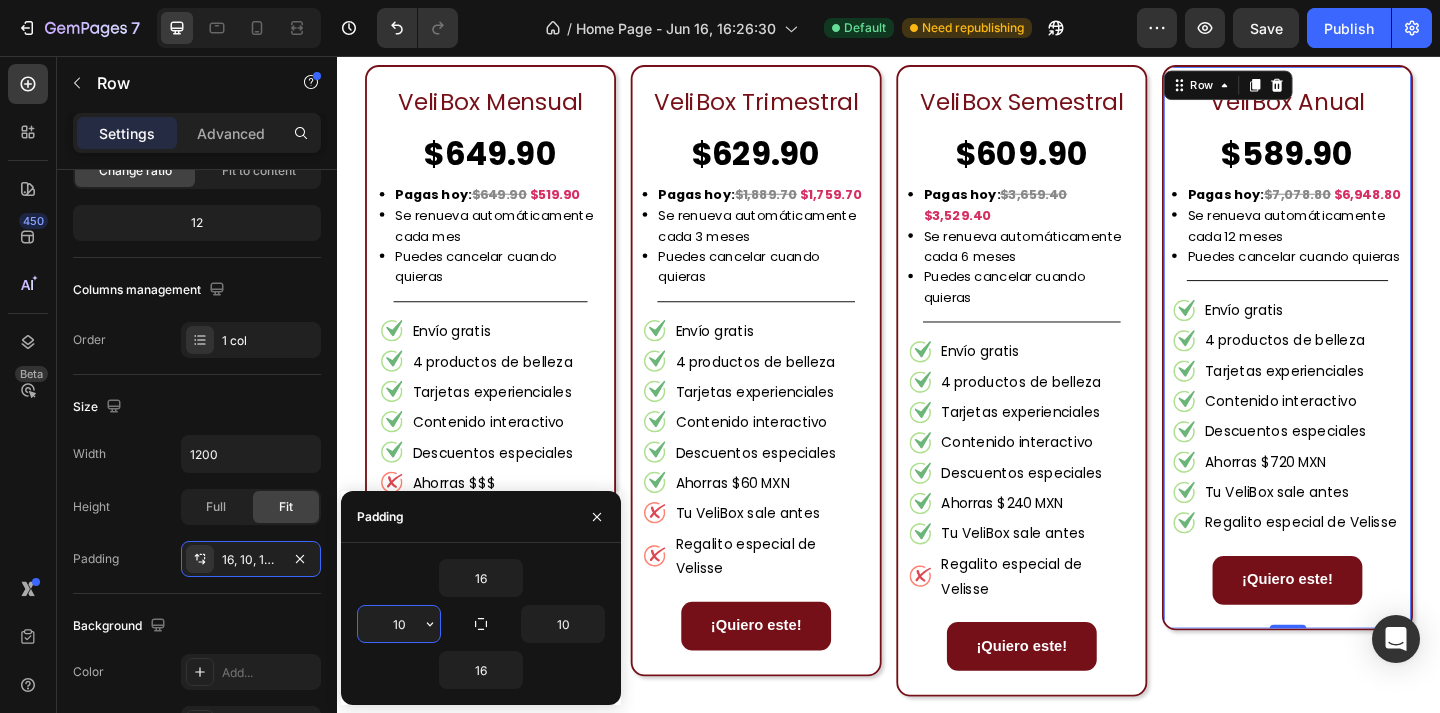 click on "10" at bounding box center (399, 624) 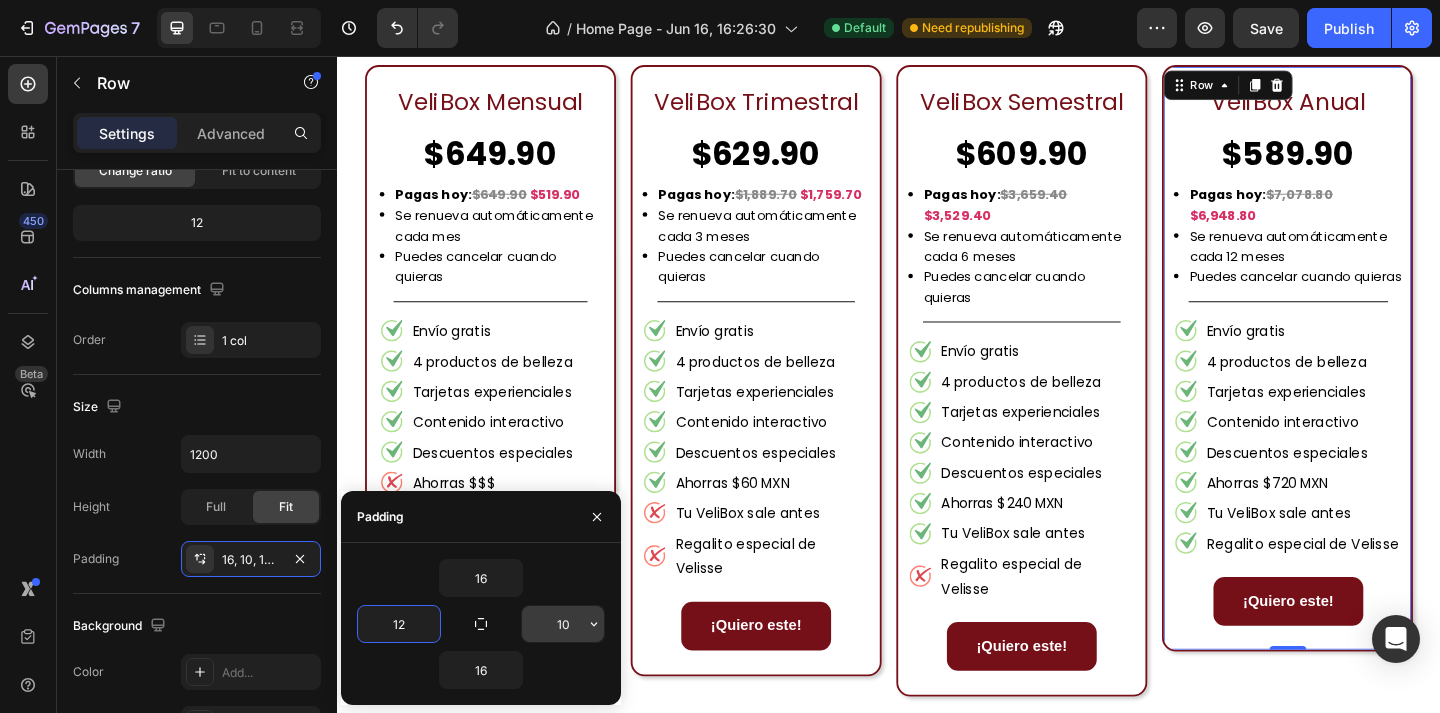 type on "12" 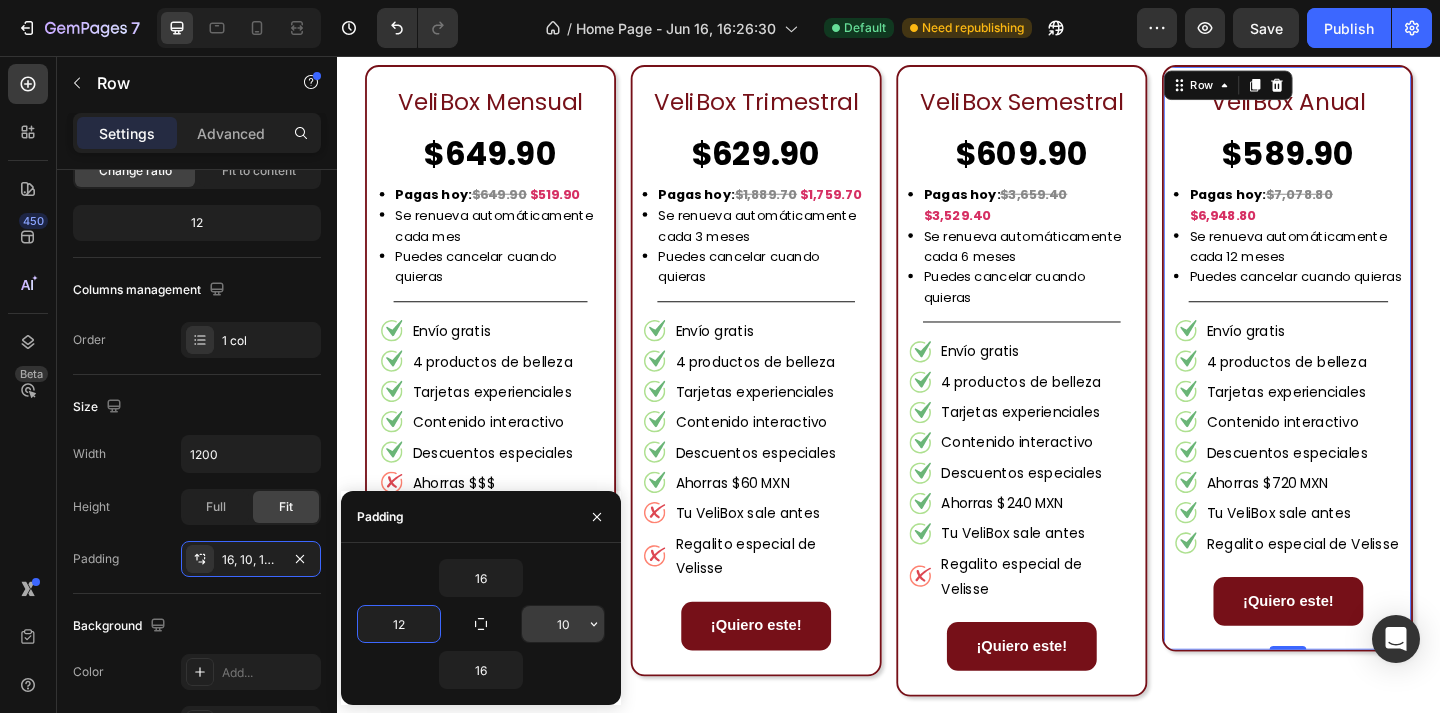 click on "10" at bounding box center (563, 624) 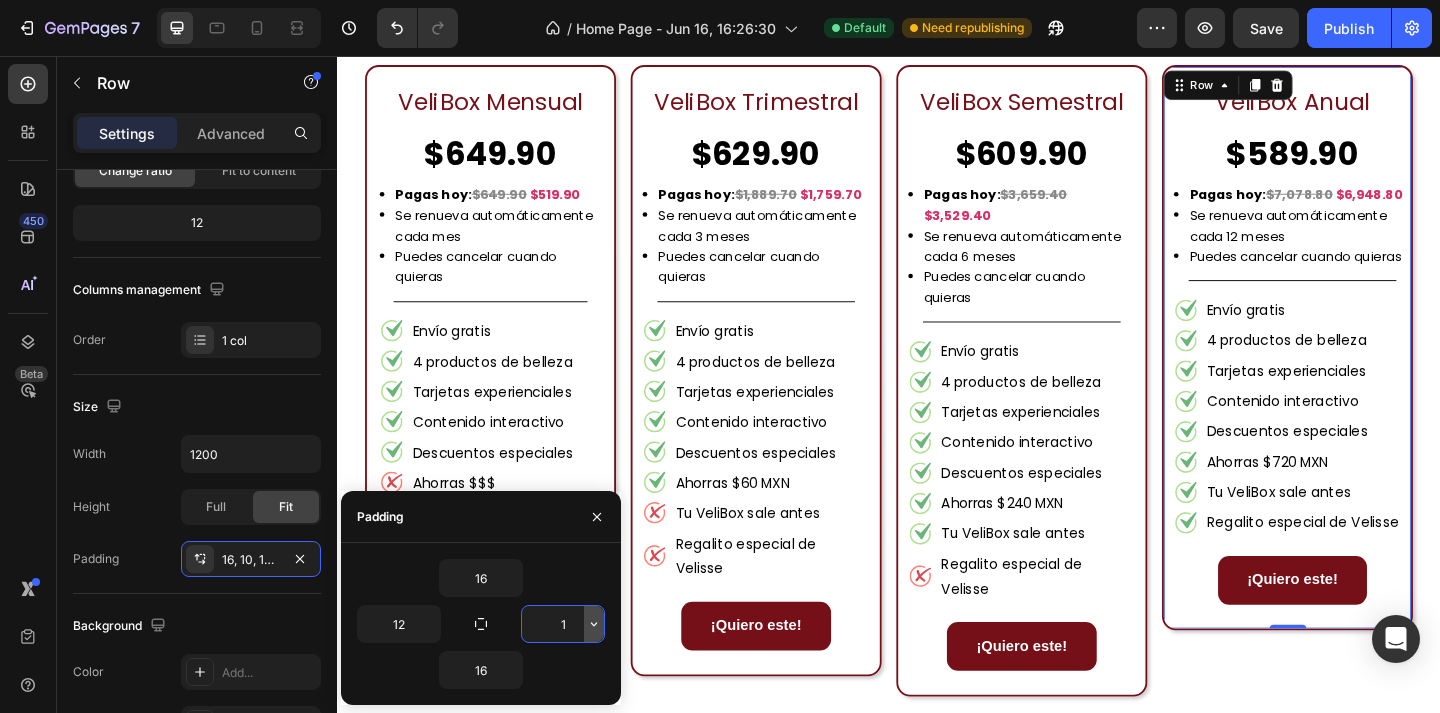 type on "12" 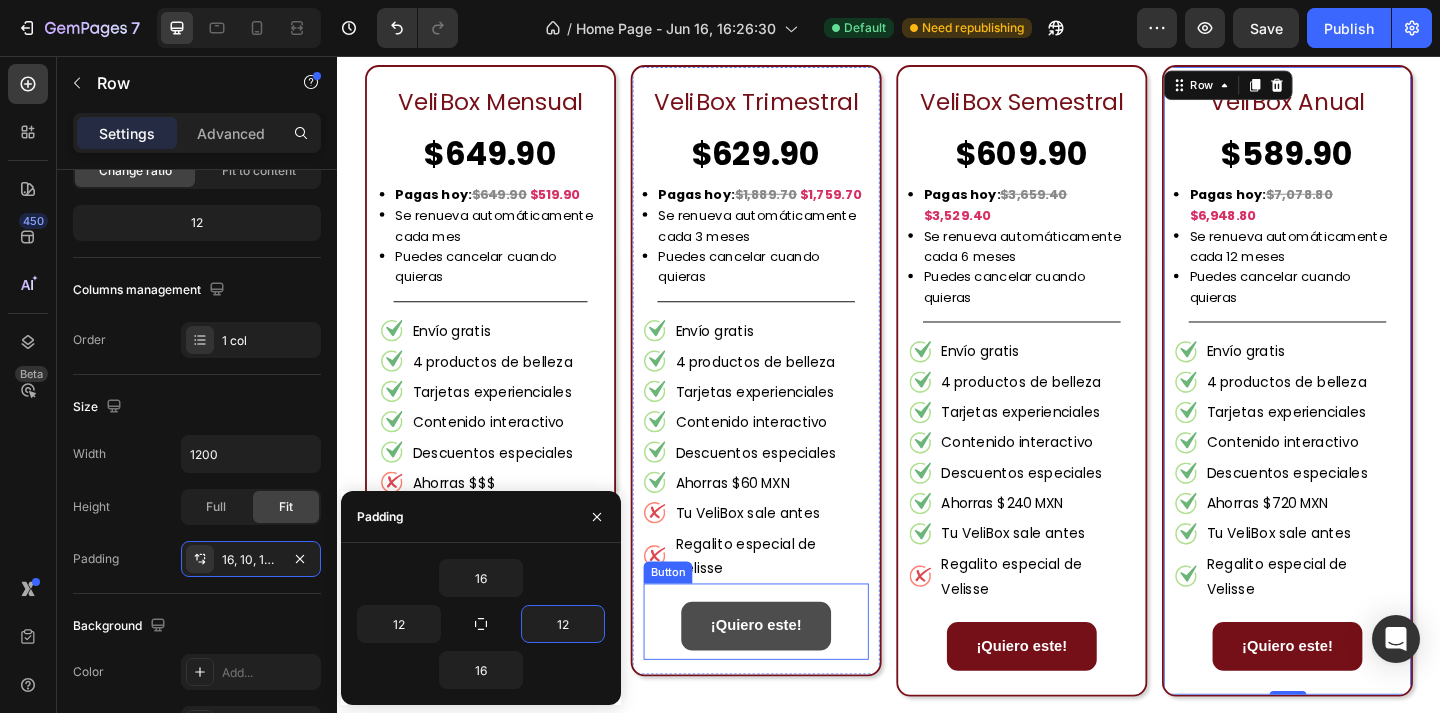 scroll, scrollTop: 2151, scrollLeft: 0, axis: vertical 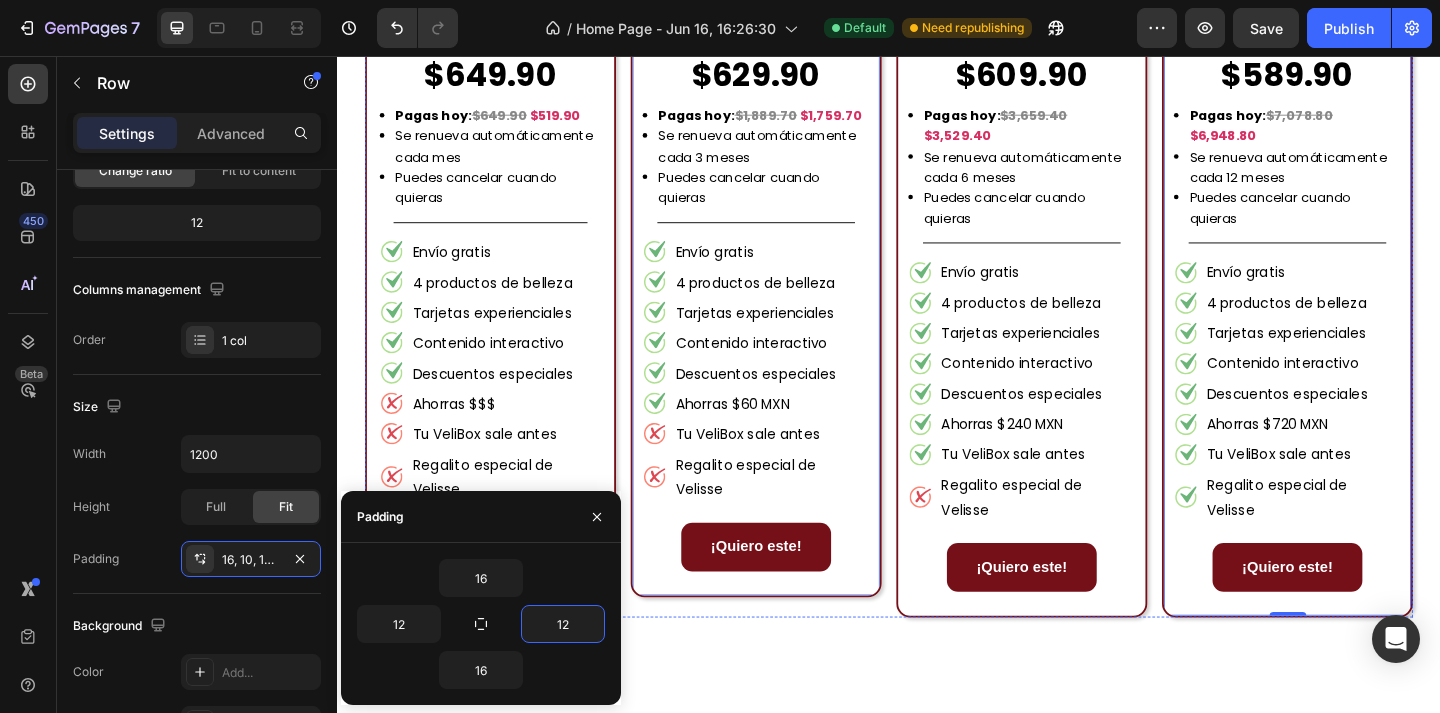 click on "Elige tu Plan Ideal... Heading Hoy con un  20% adicional de descuento  en tu primera VeliBox... ¡en todos los planes! Heading Row Row VeliBox Mensual Text Block $649.90 Text Block
Pagas hoy:  $649.90   $519.90
Se renueva automáticamente cada mes
Puedes cancelar cuando quieras
Custom Code                Title Line Envío gratis 4 productos de belleza Tarjetas experienciales Contenido interactivo Descuentos especiales Ahorras $$$ Tu VeliBox sale antes Regalito especial de Velisse Item List ¡Quiero este! Button Row VeliBox Trimestral Text Block $629.90 Text Block
Pagas hoy:  $1,889.70   $1,759.70
Se renueva automáticamente cada 3 meses
Puedes cancelar cuando quieras
Custom Code                Title Line Envío gratis 4 productos de belleza Tarjetas experienciales Contenido interactivo Descuentos especiales Ahorras $60 MXN Tu VeliBox sale antes Regalito especial de Velisse Item List ¡Quiero este! Button Row VeliBox Semestral Text Block $609.90 Text Block
Pagas hoy:  $3,659.40" at bounding box center (937, 228) 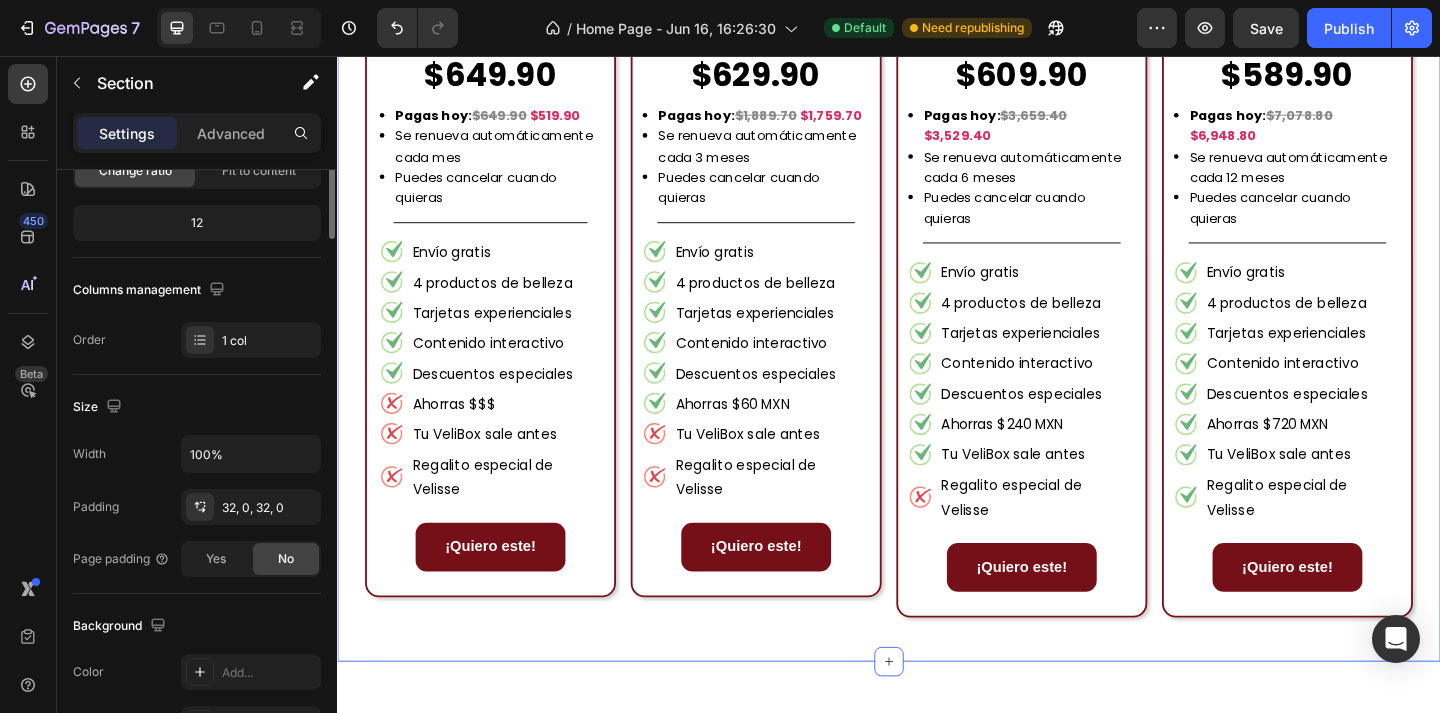 scroll, scrollTop: 0, scrollLeft: 0, axis: both 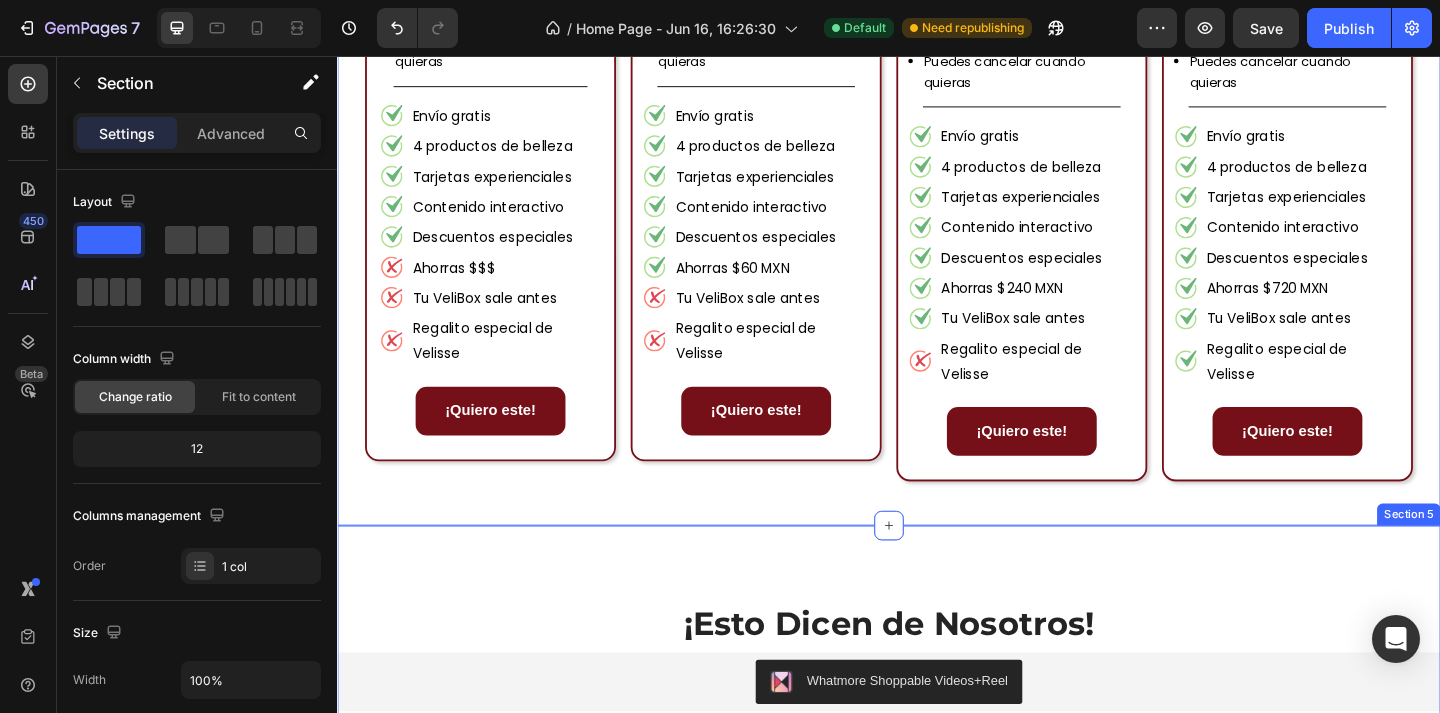 click on "¡Esto Dicen de Nosotros! Heading Whatmore Shoppable Videos+Reel Whatmore Shoppable Videos+Reel Pedir Mi Box Button" at bounding box center (937, 750) 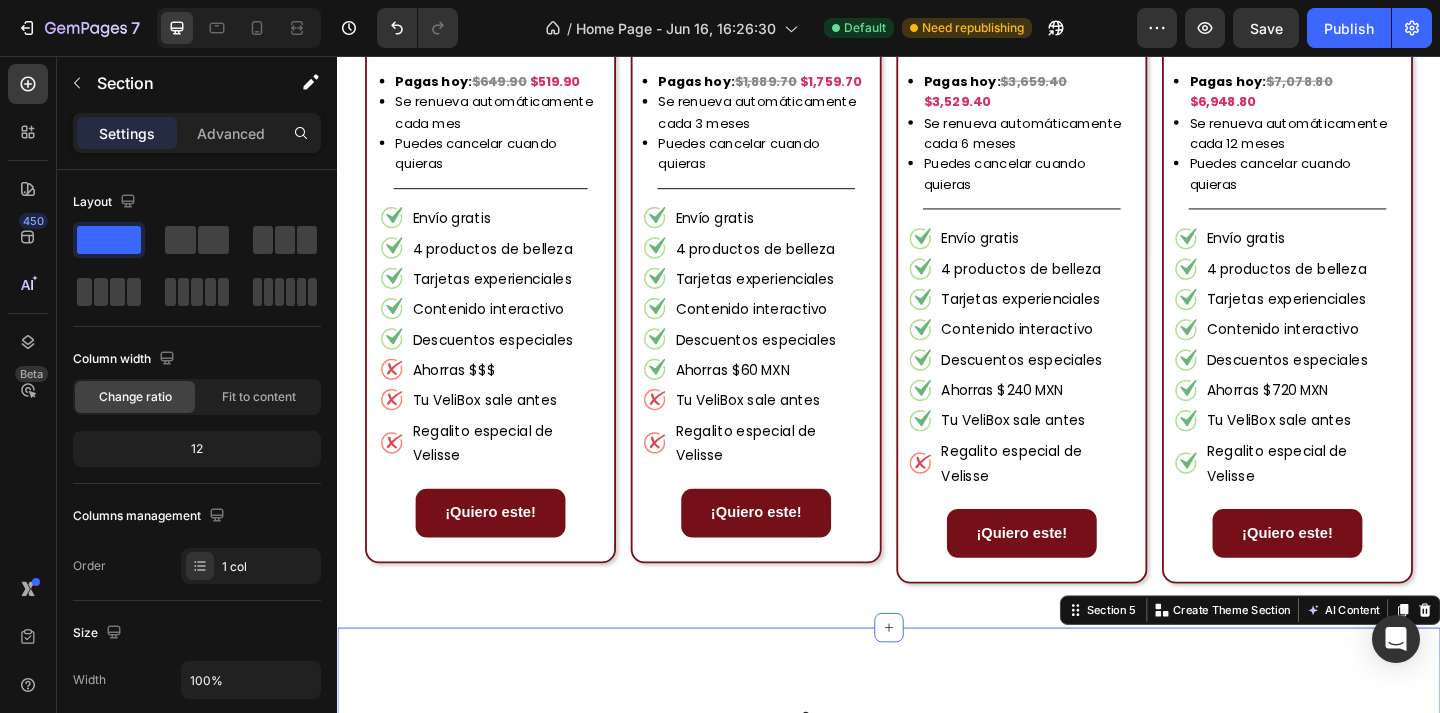 scroll, scrollTop: 2110, scrollLeft: 0, axis: vertical 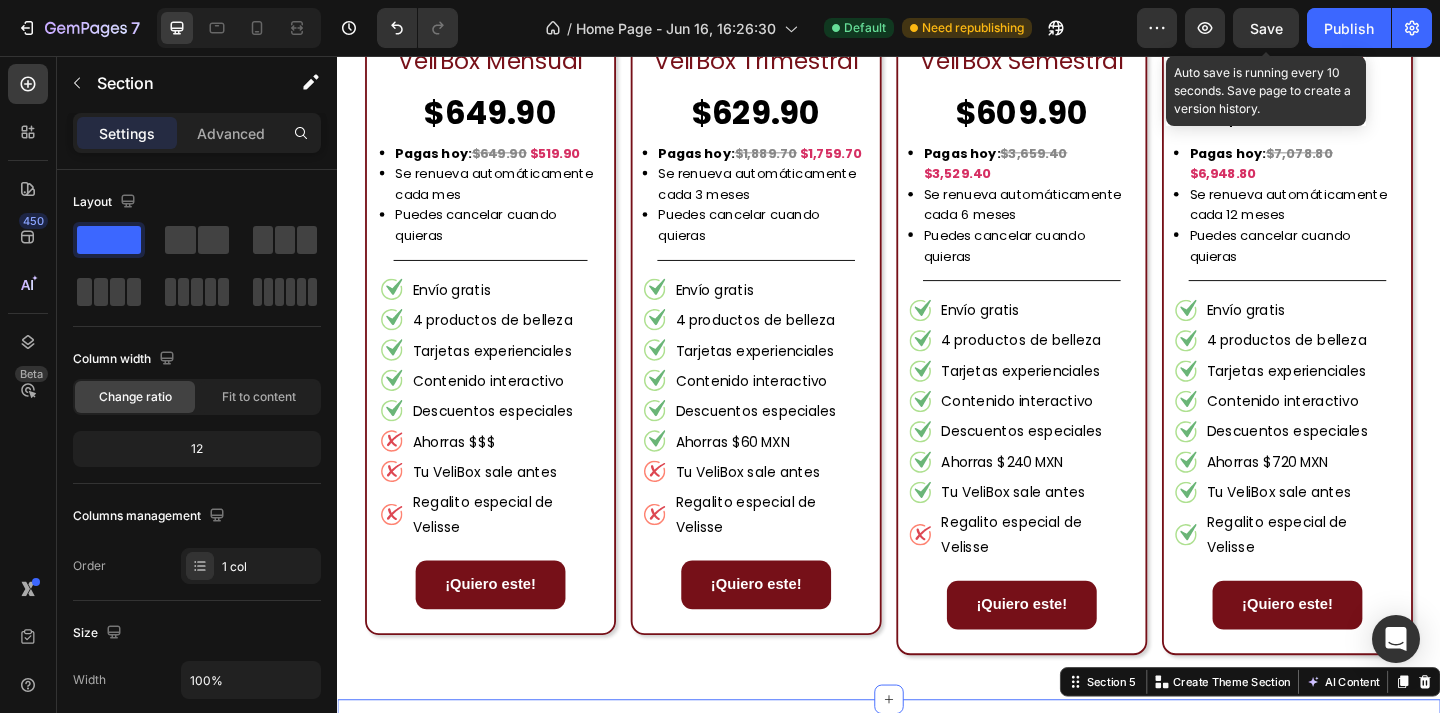 click on "Save" at bounding box center (1266, 28) 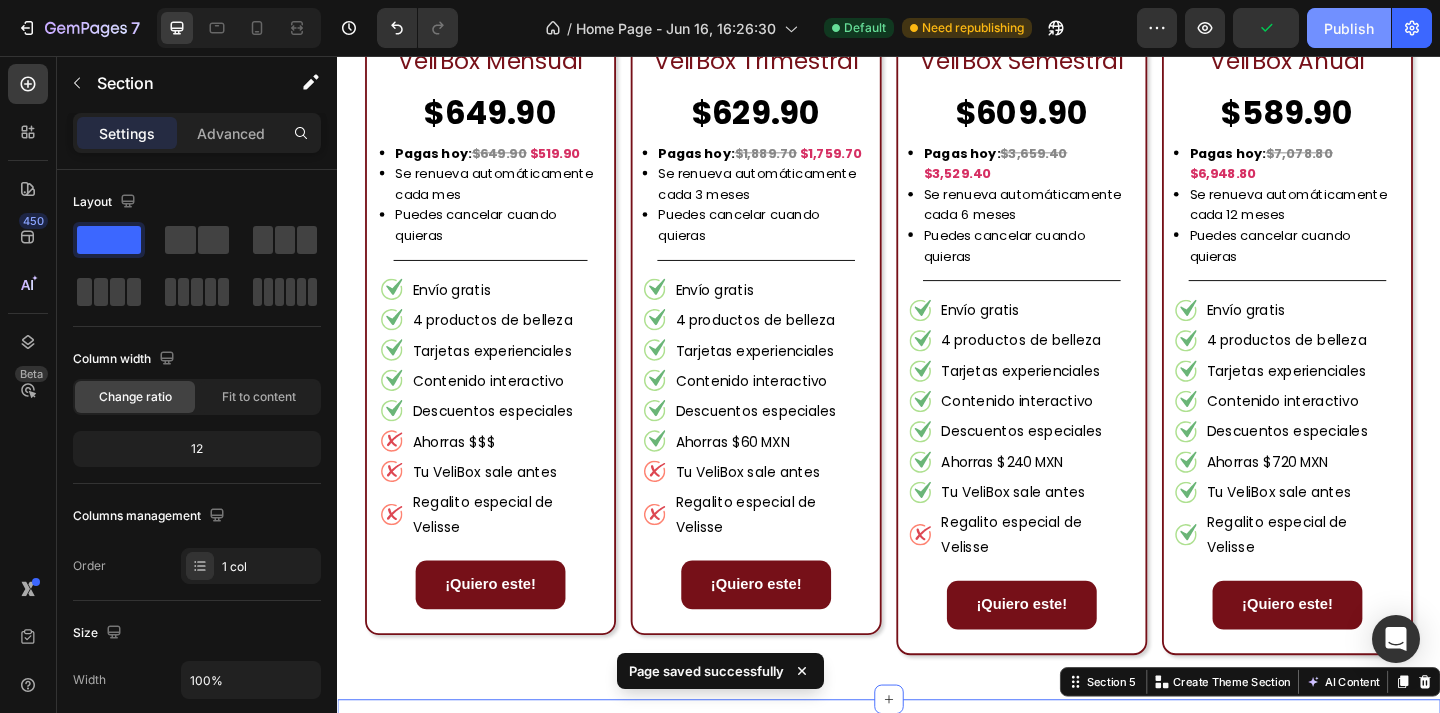 click on "Publish" at bounding box center [1349, 28] 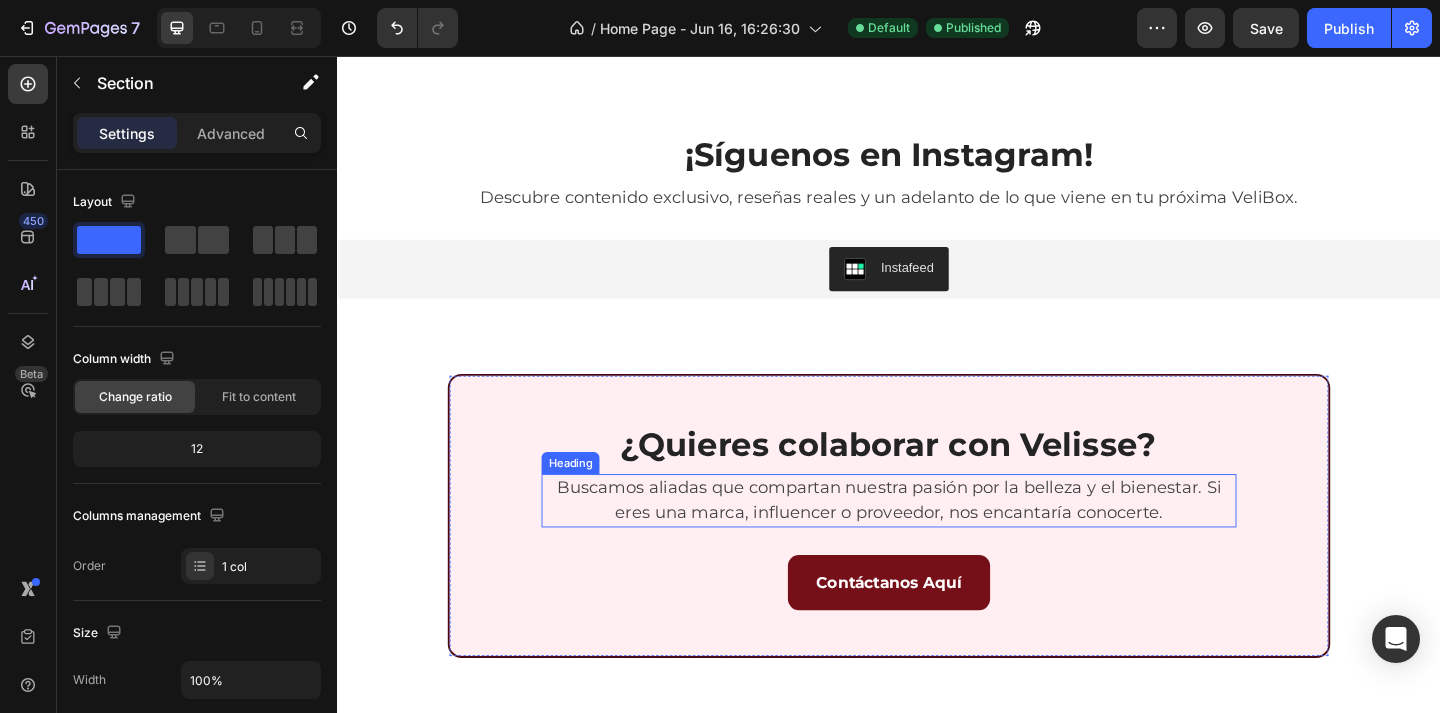 scroll, scrollTop: 4486, scrollLeft: 0, axis: vertical 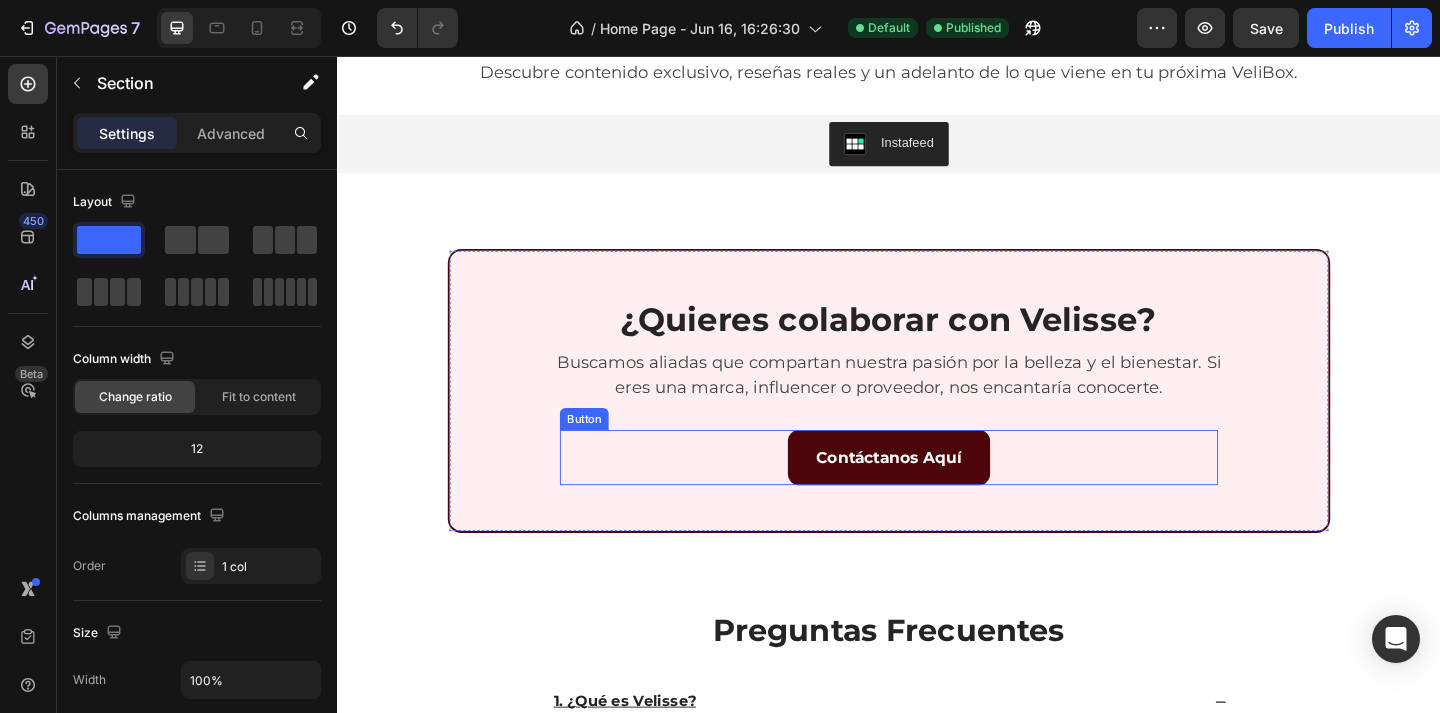 click on "Contáctanos Aquí" at bounding box center [937, 493] 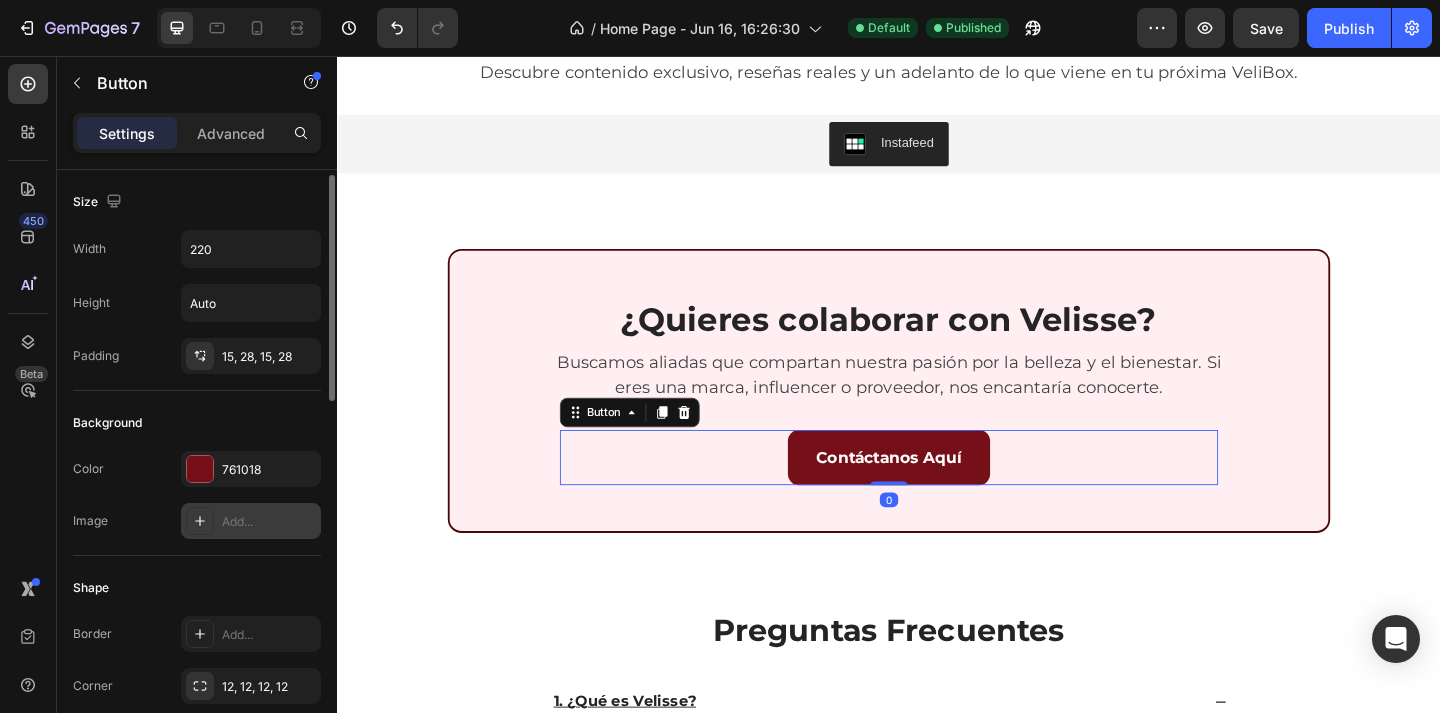 scroll, scrollTop: 289, scrollLeft: 0, axis: vertical 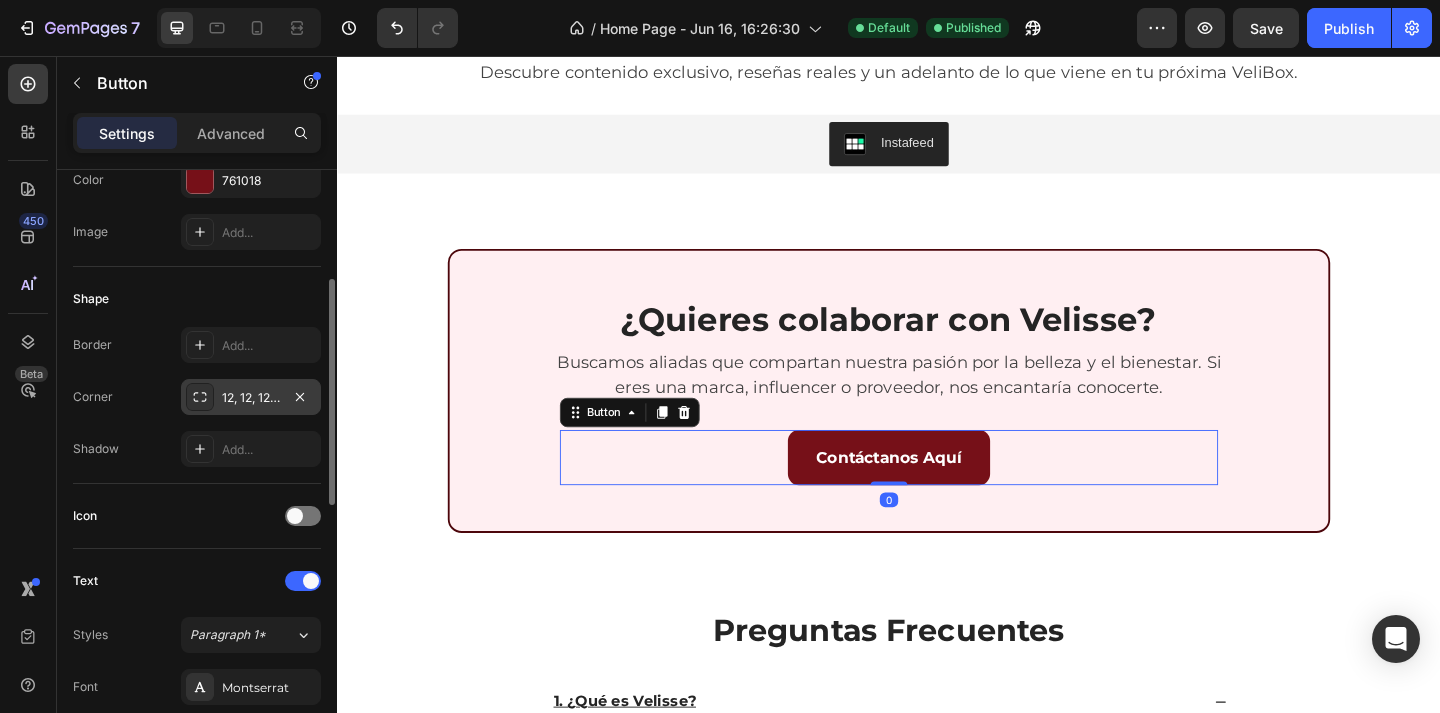 click on "12, 12, 12, 12" at bounding box center [251, 397] 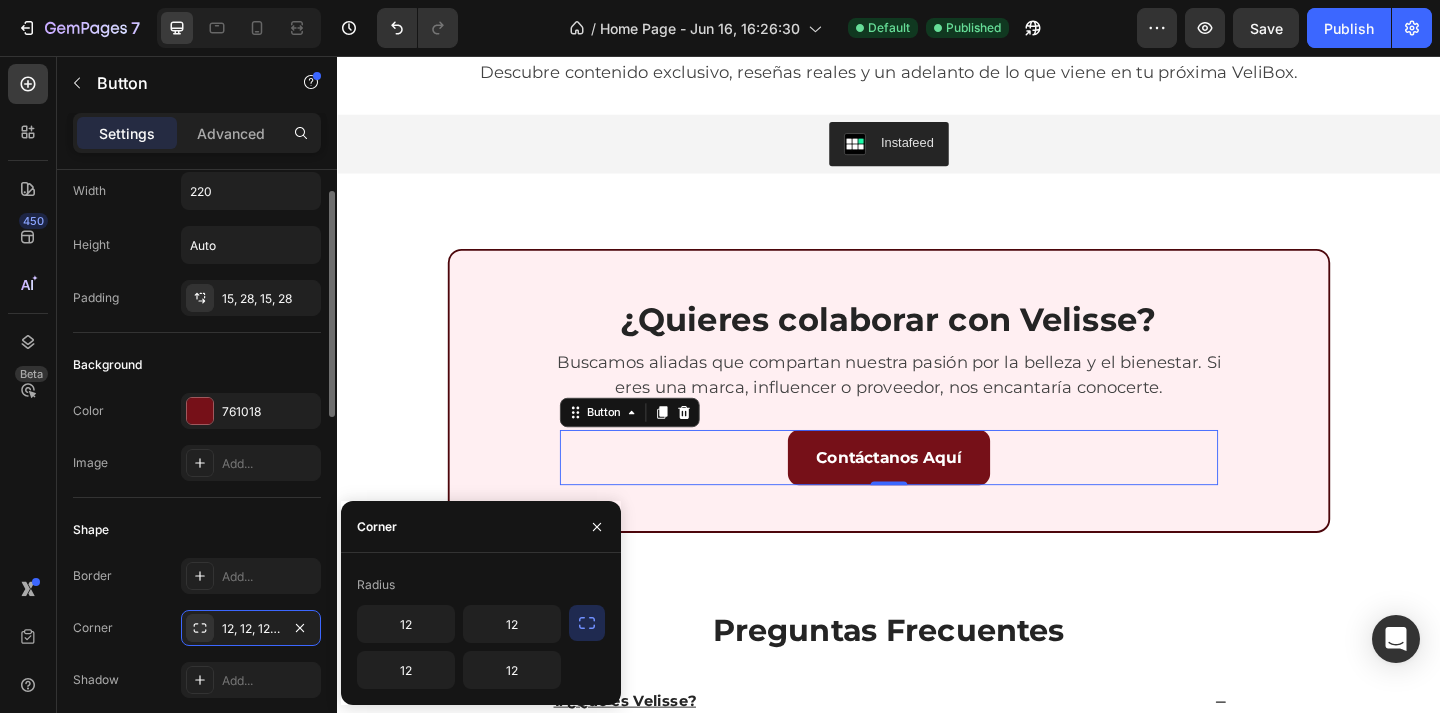scroll, scrollTop: 0, scrollLeft: 0, axis: both 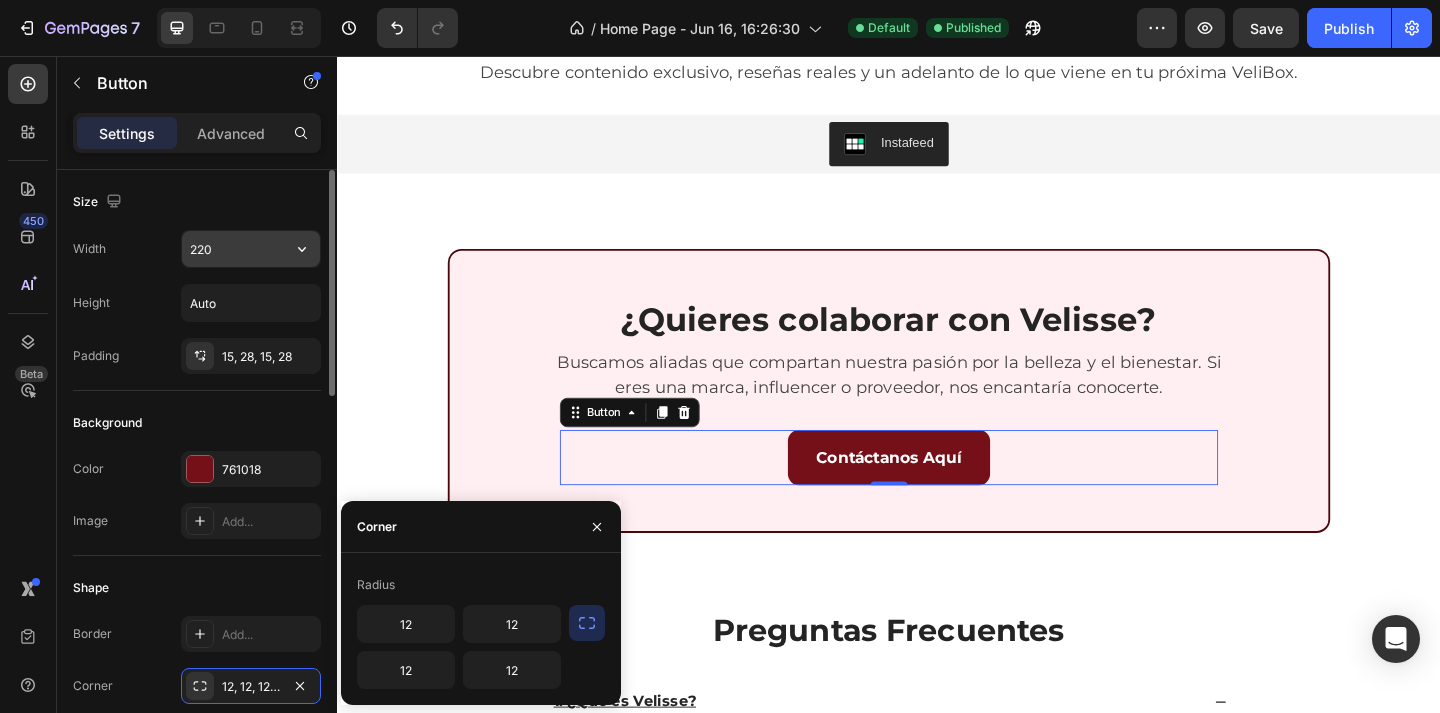 click on "220" at bounding box center [251, 249] 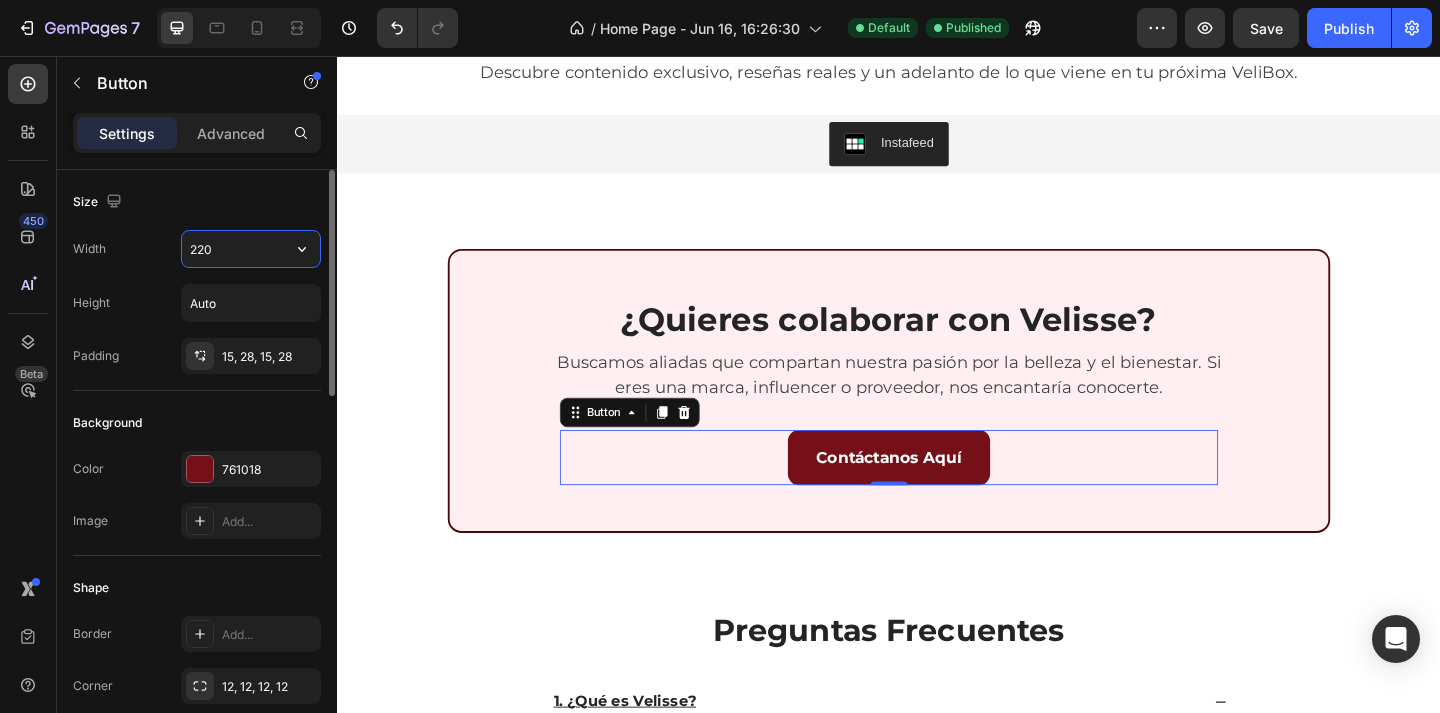 click on "220" at bounding box center [251, 249] 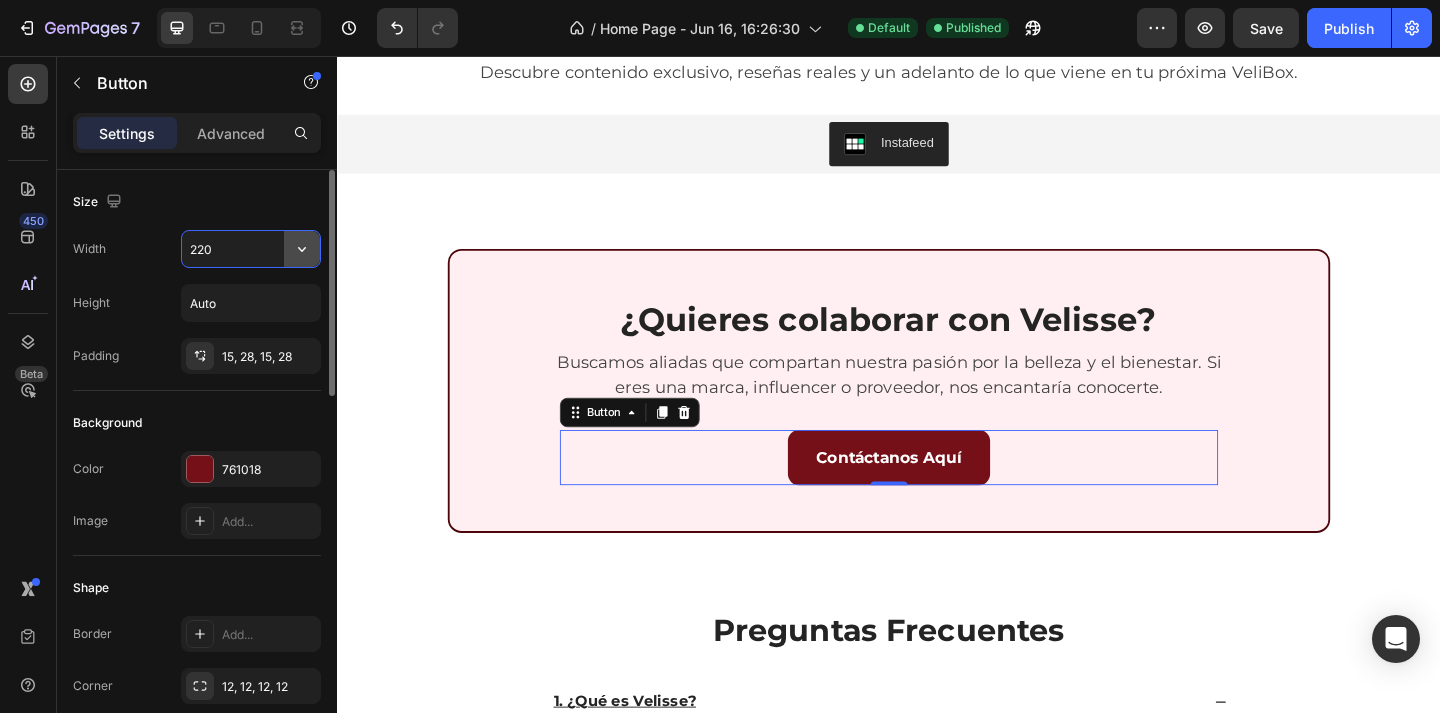 click 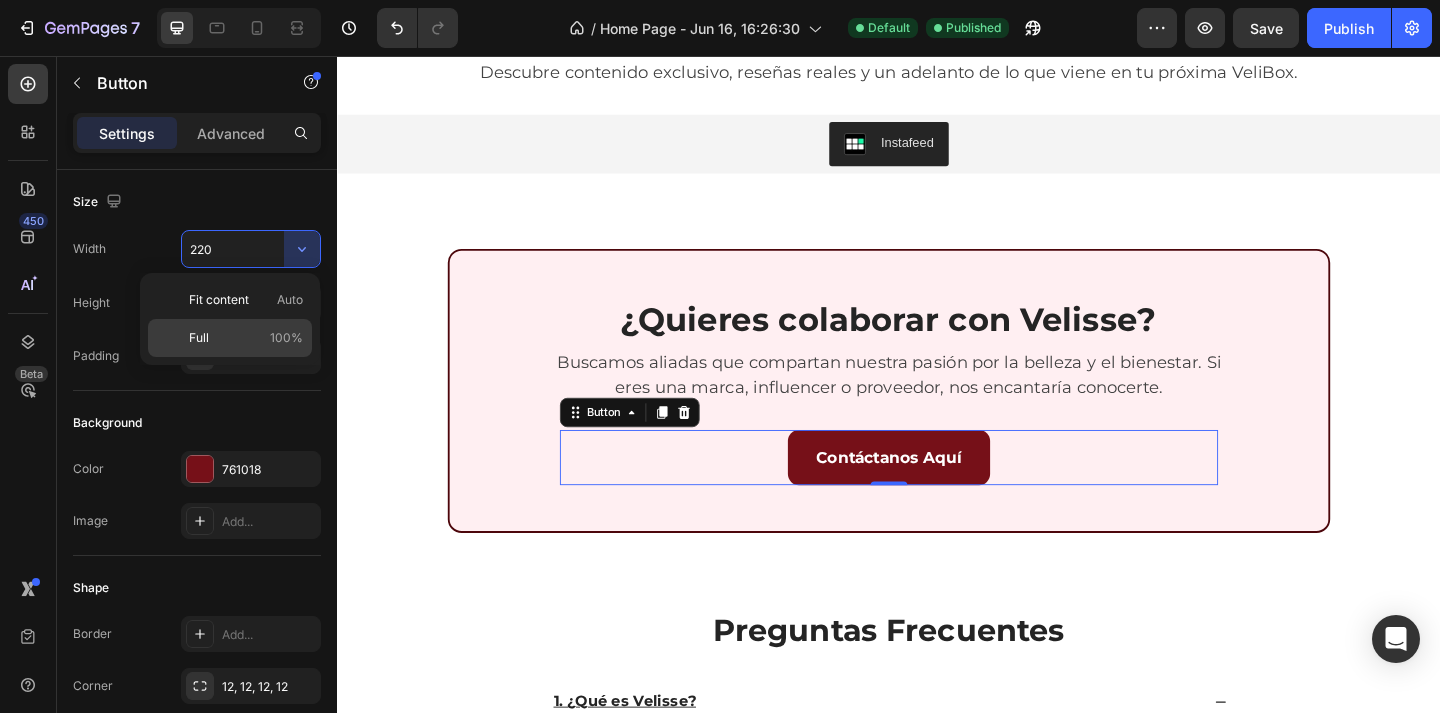 click on "100%" at bounding box center [286, 338] 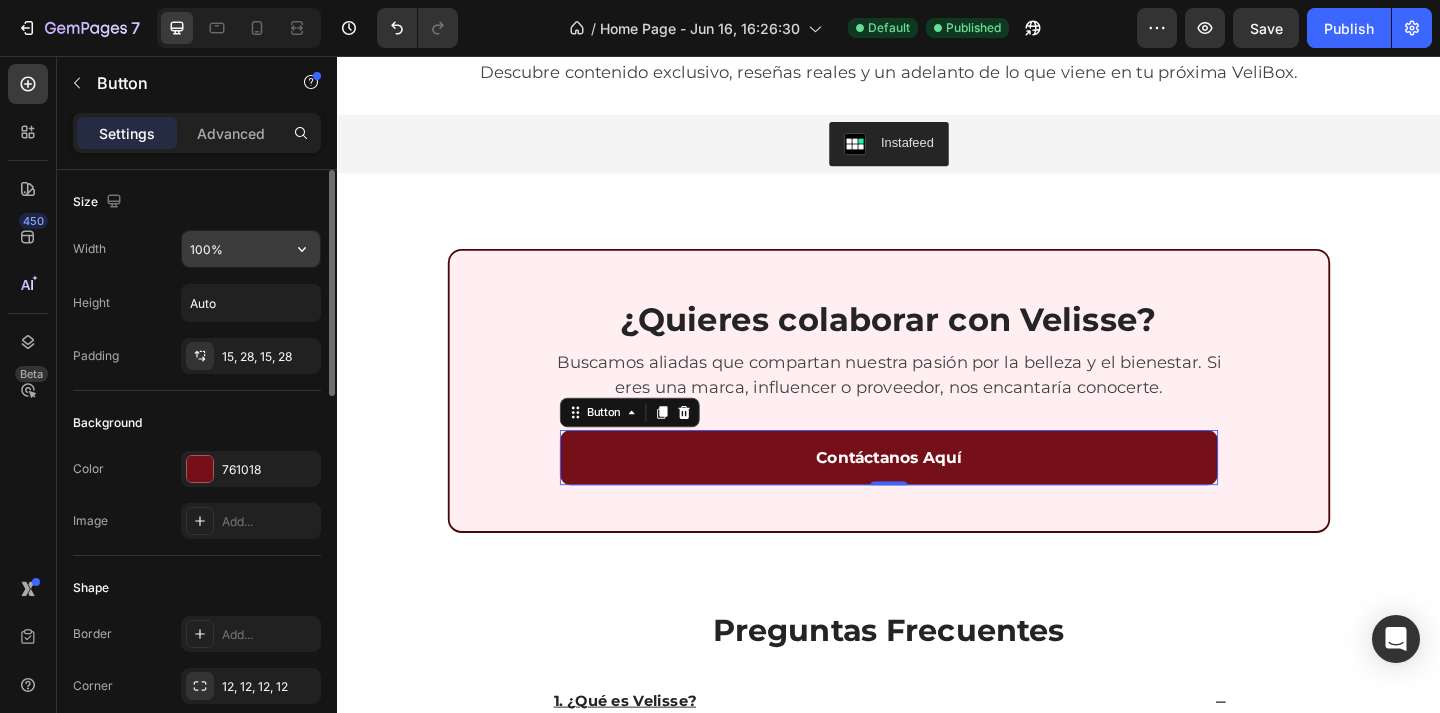 click on "100%" at bounding box center (251, 249) 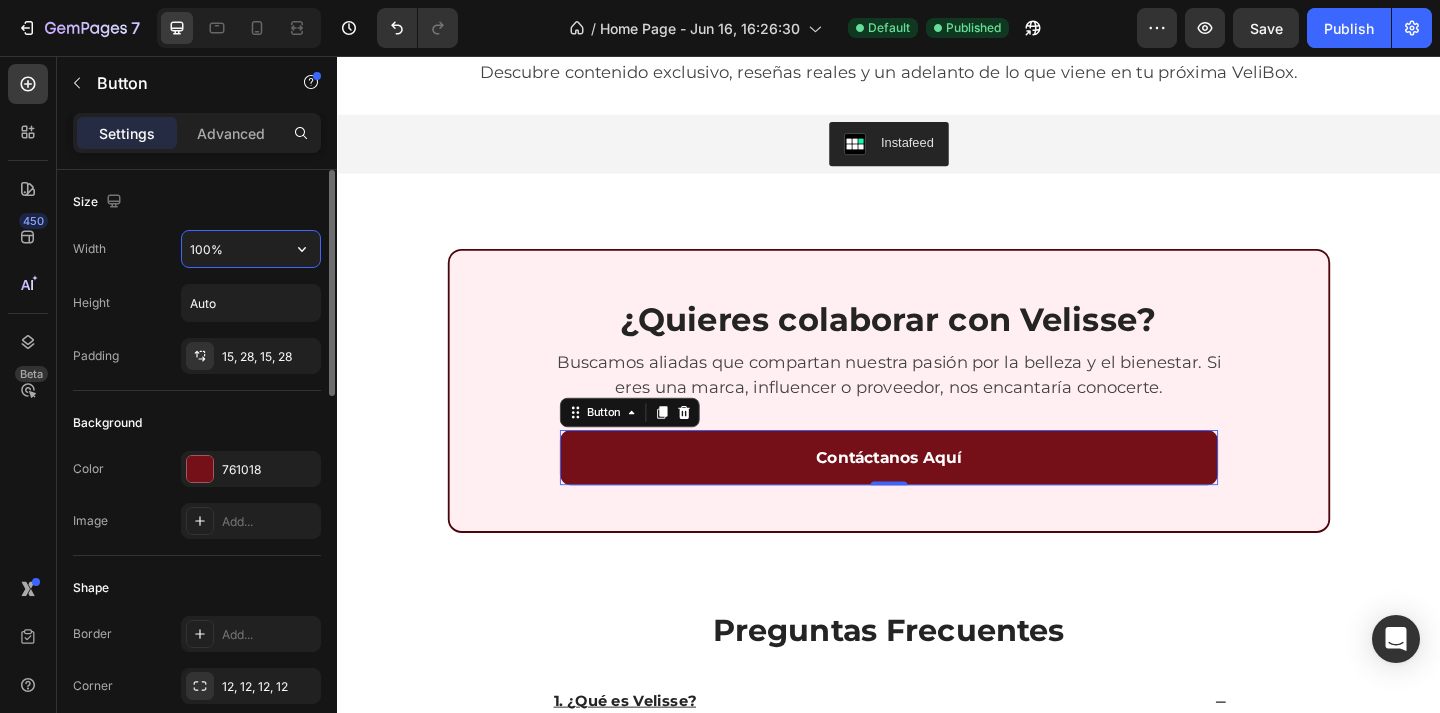 click on "100%" at bounding box center (251, 249) 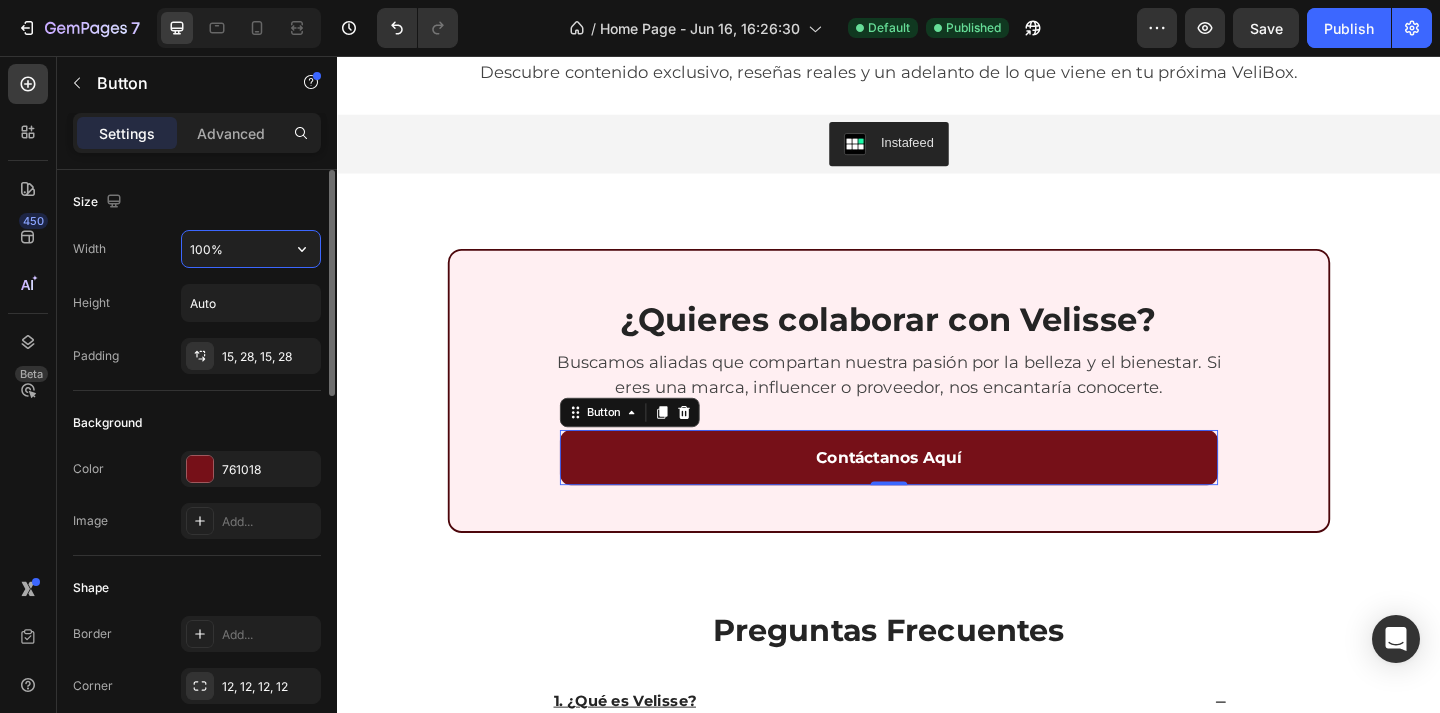 click on "100%" at bounding box center [251, 249] 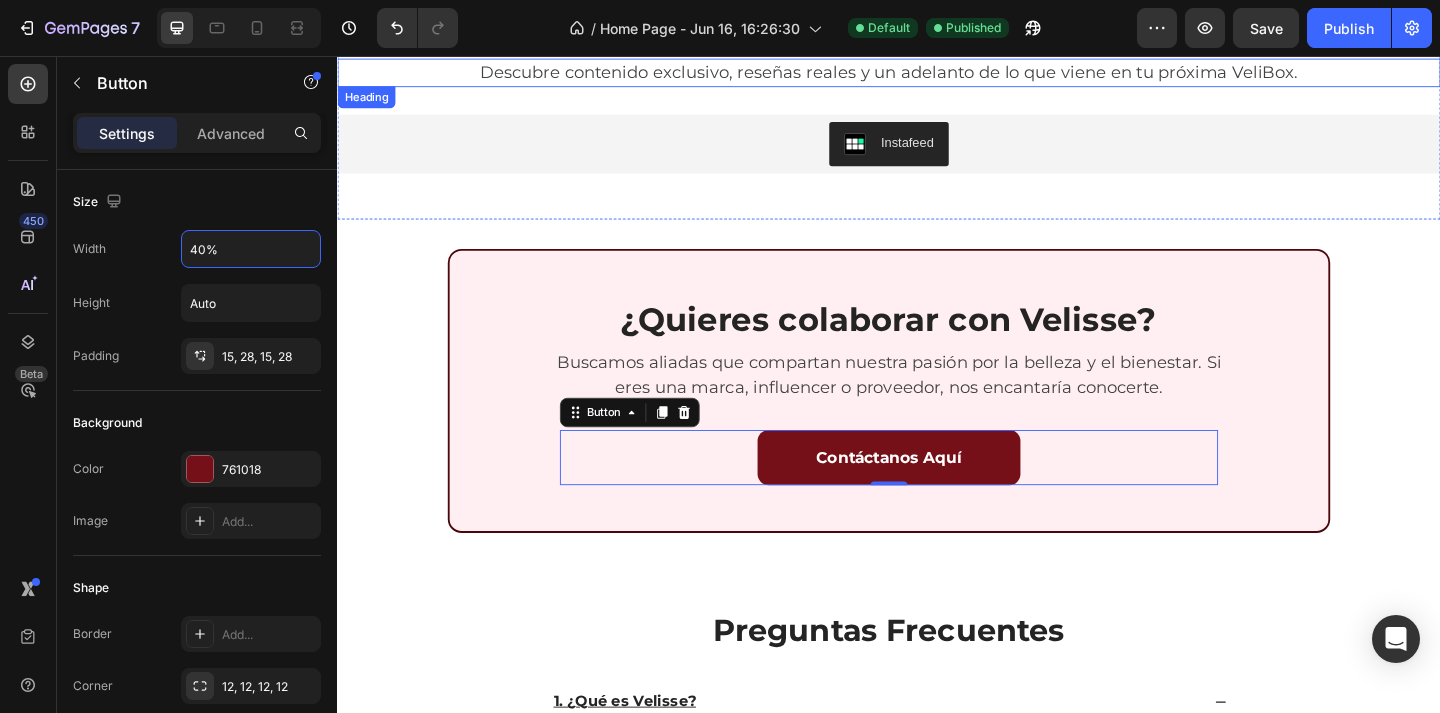 type on "40%" 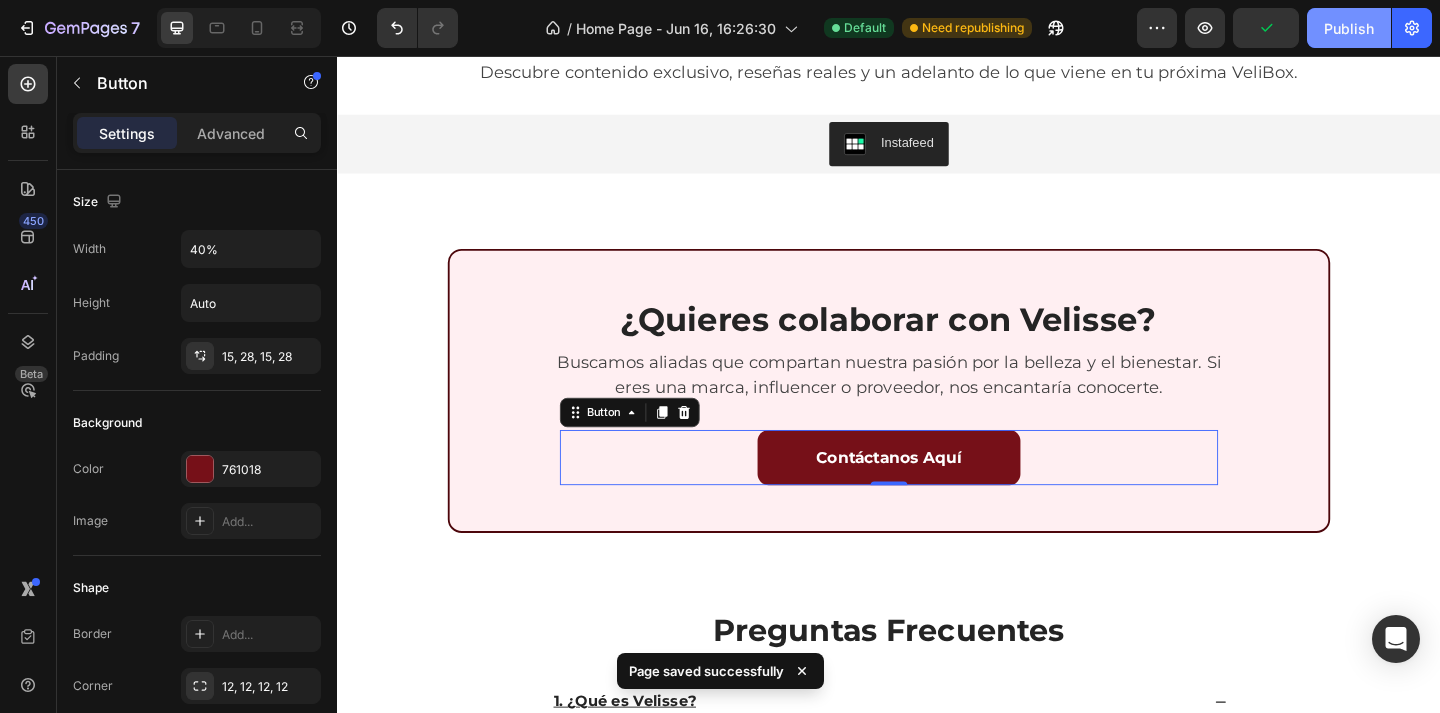 click on "Publish" at bounding box center [1349, 28] 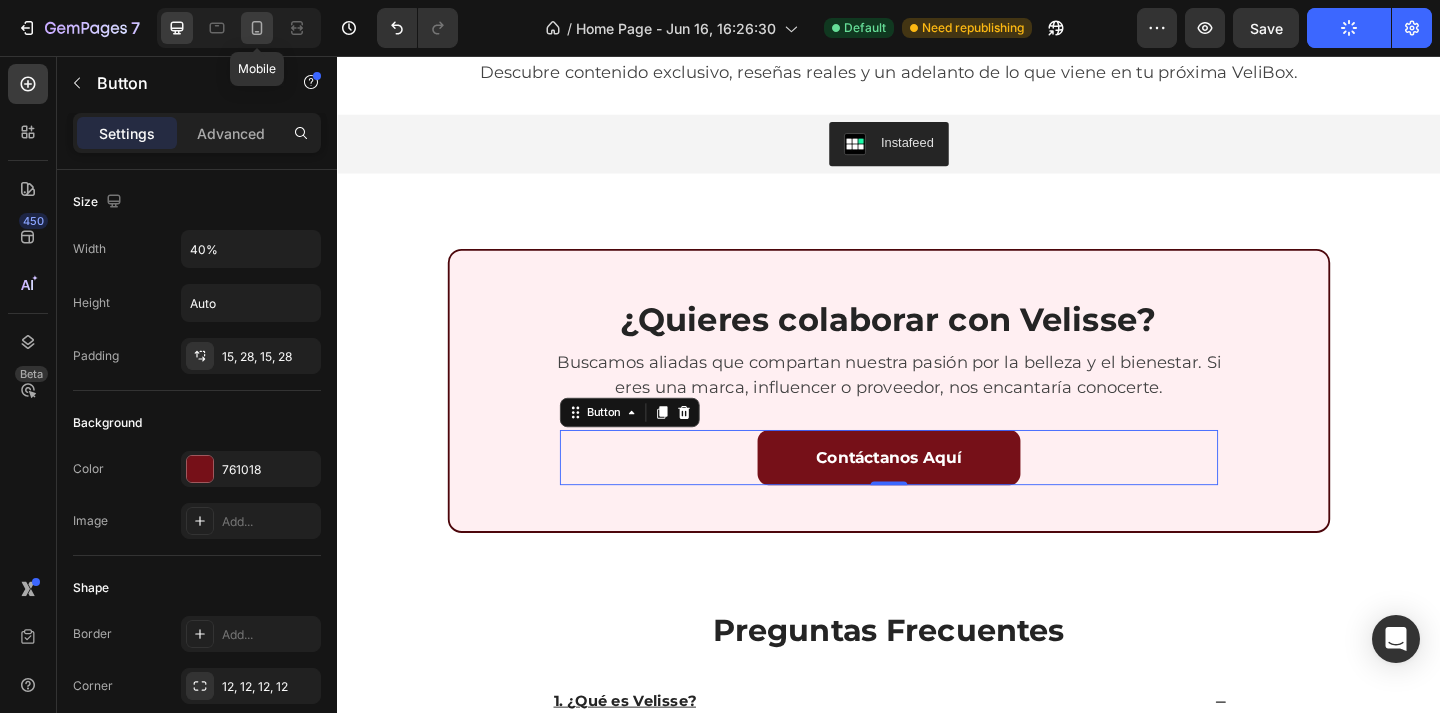 click 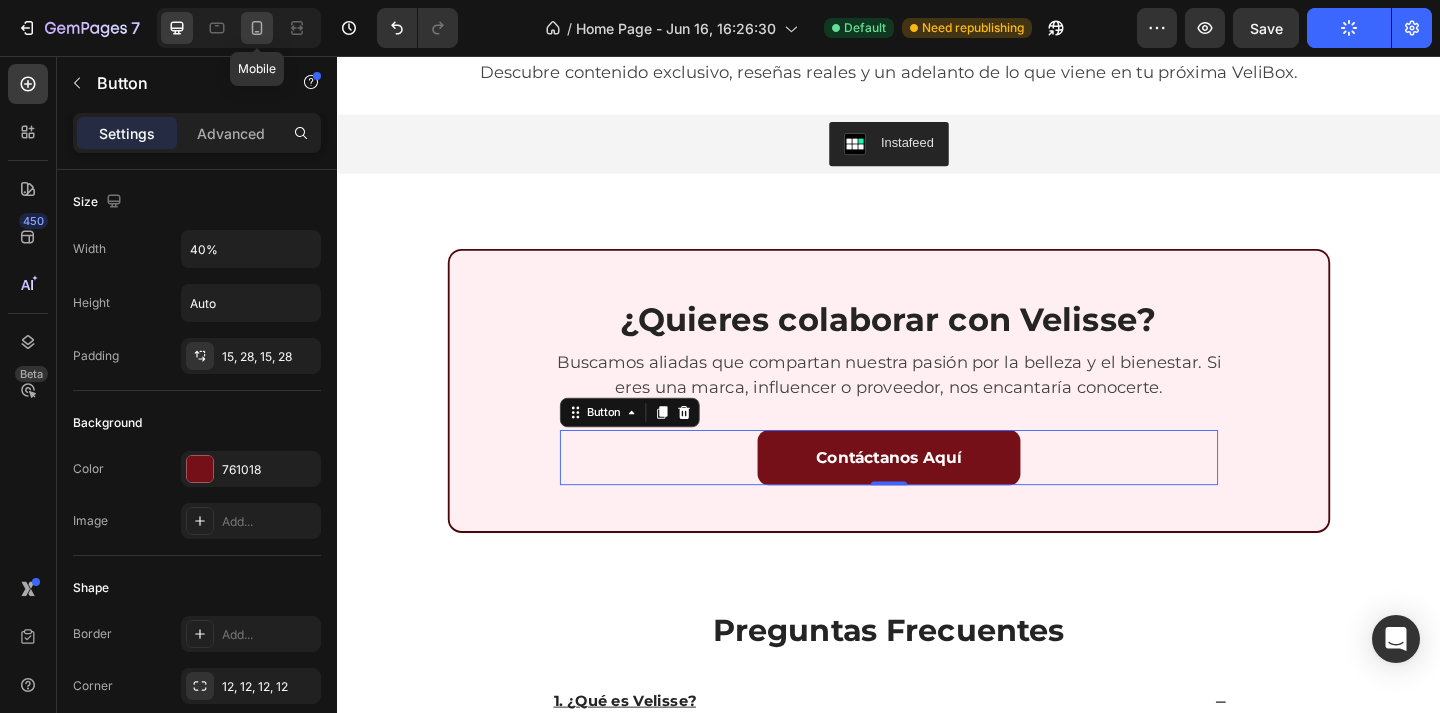 type on "220" 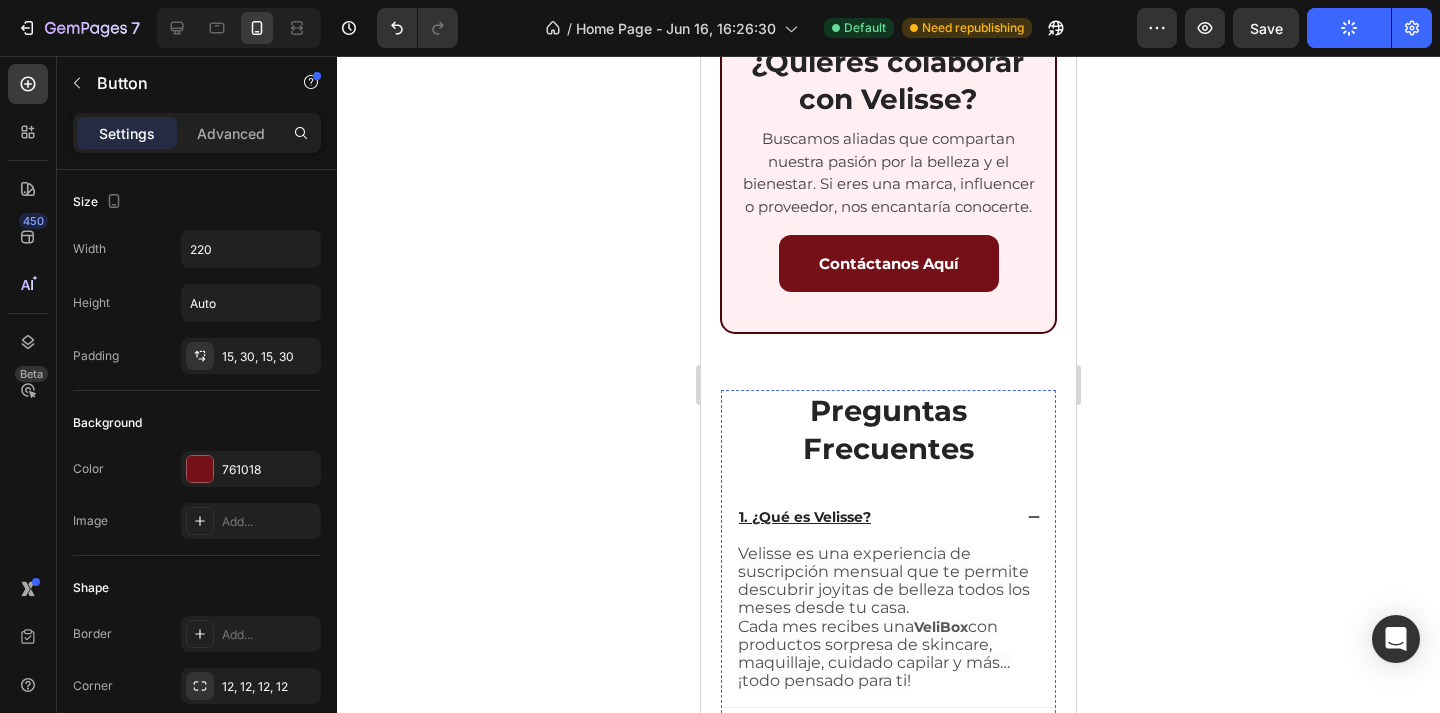 scroll, scrollTop: 5286, scrollLeft: 0, axis: vertical 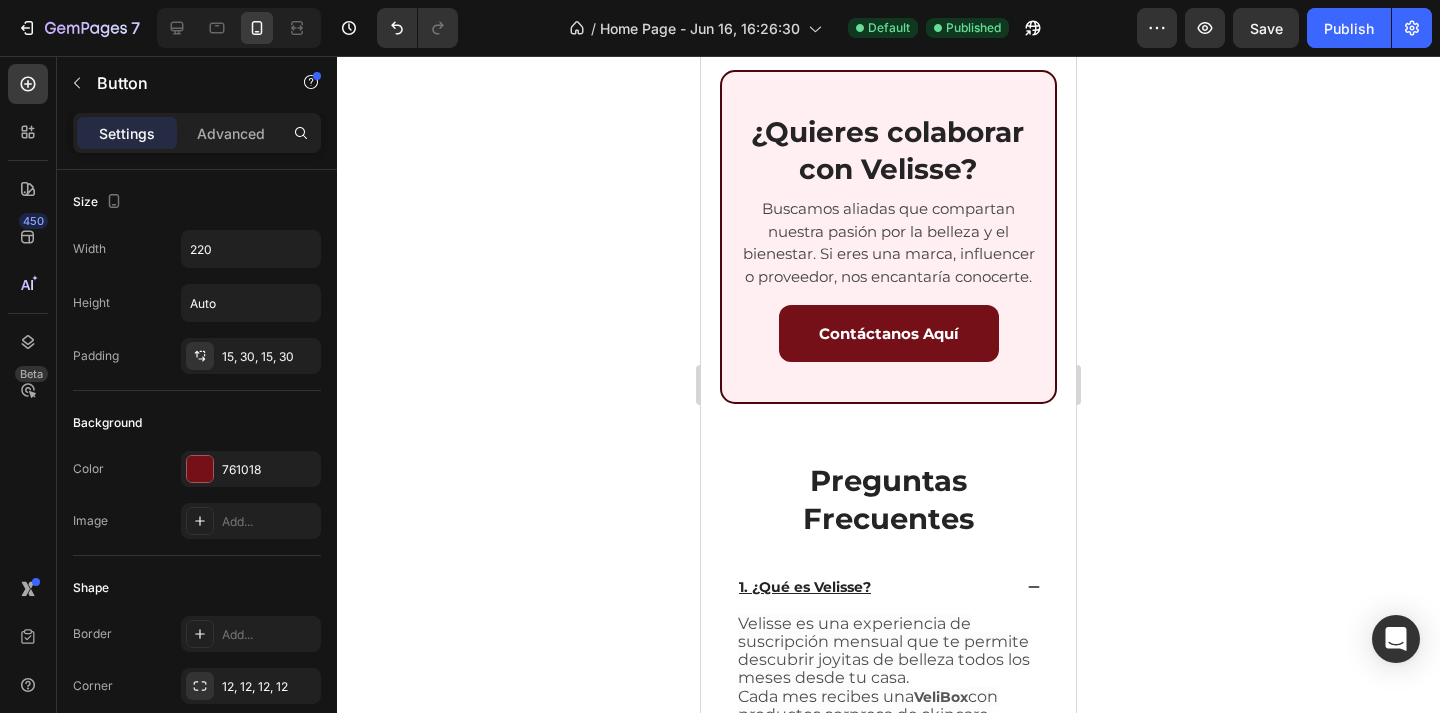 click on "Contáctanos Aquí Button" at bounding box center (889, 333) 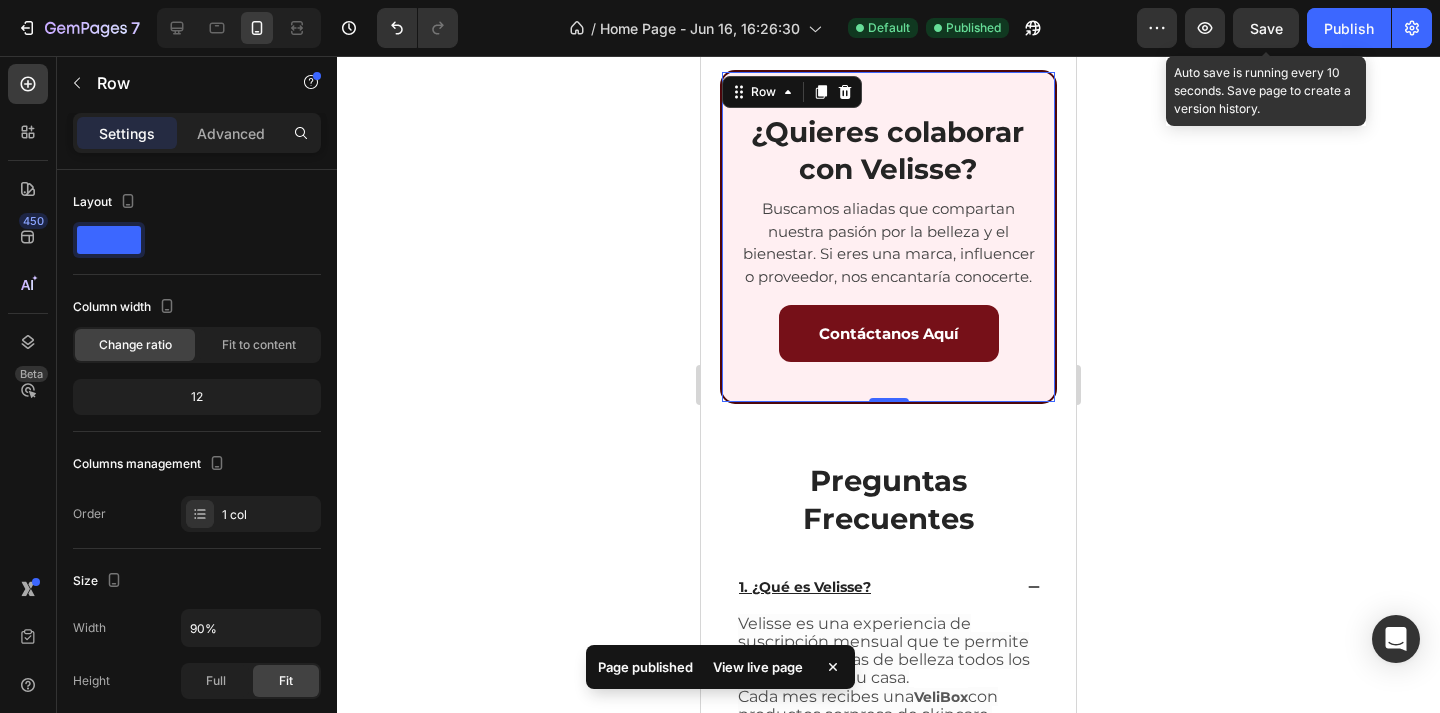 click on "Save" at bounding box center [1266, 28] 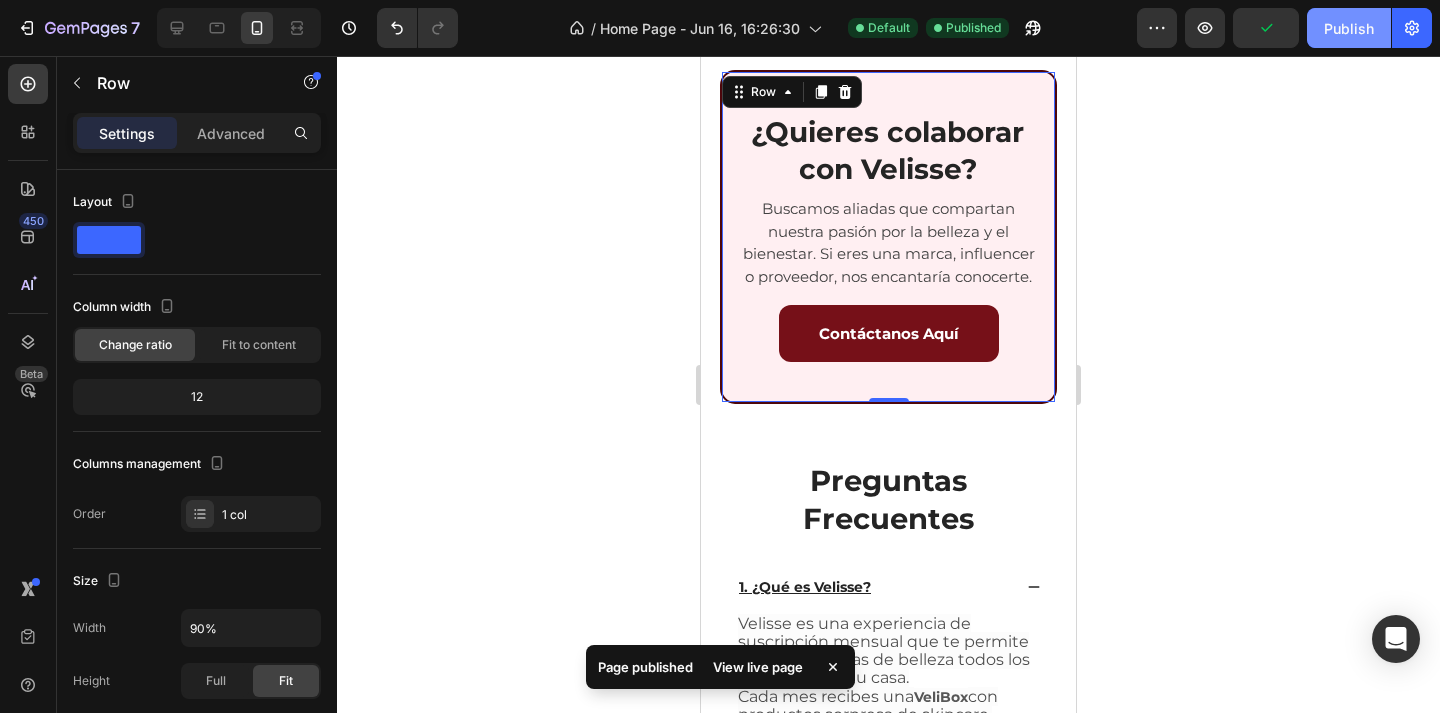 click on "Publish" at bounding box center [1349, 28] 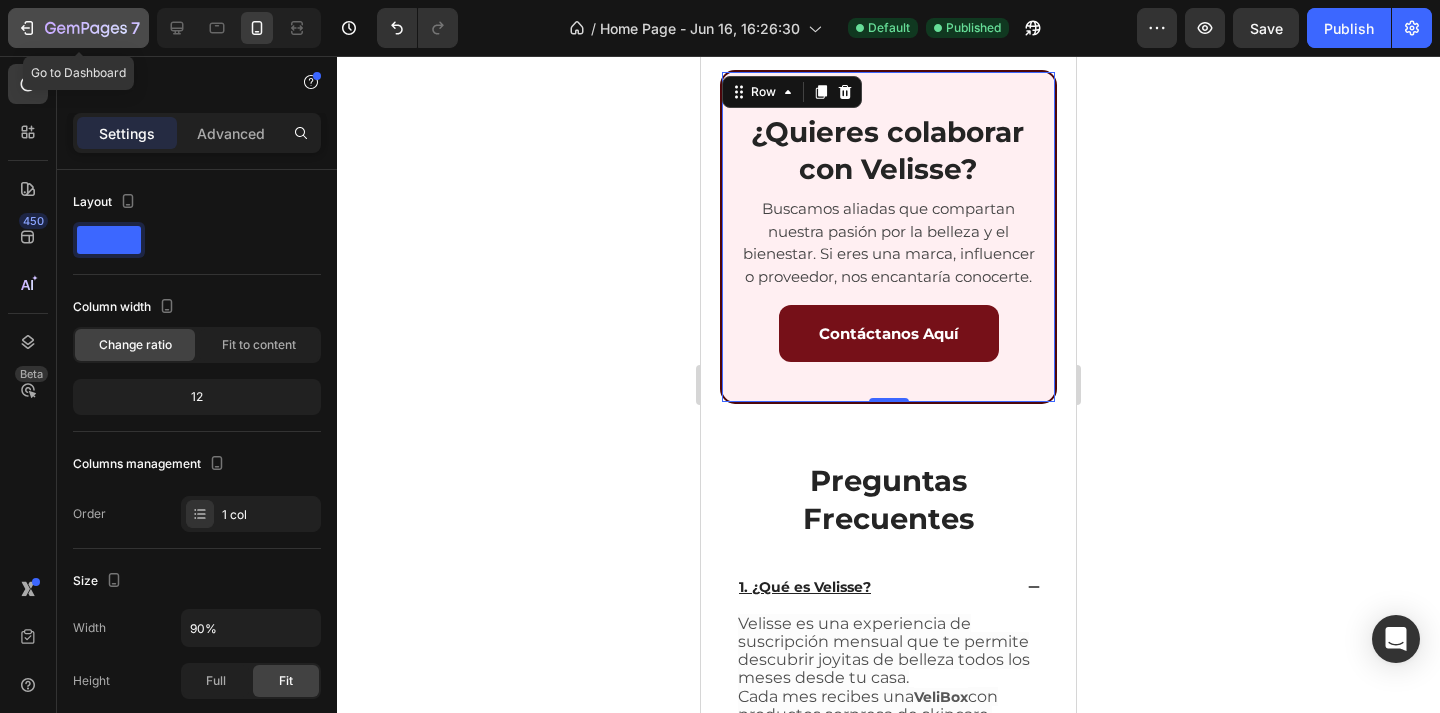 click 